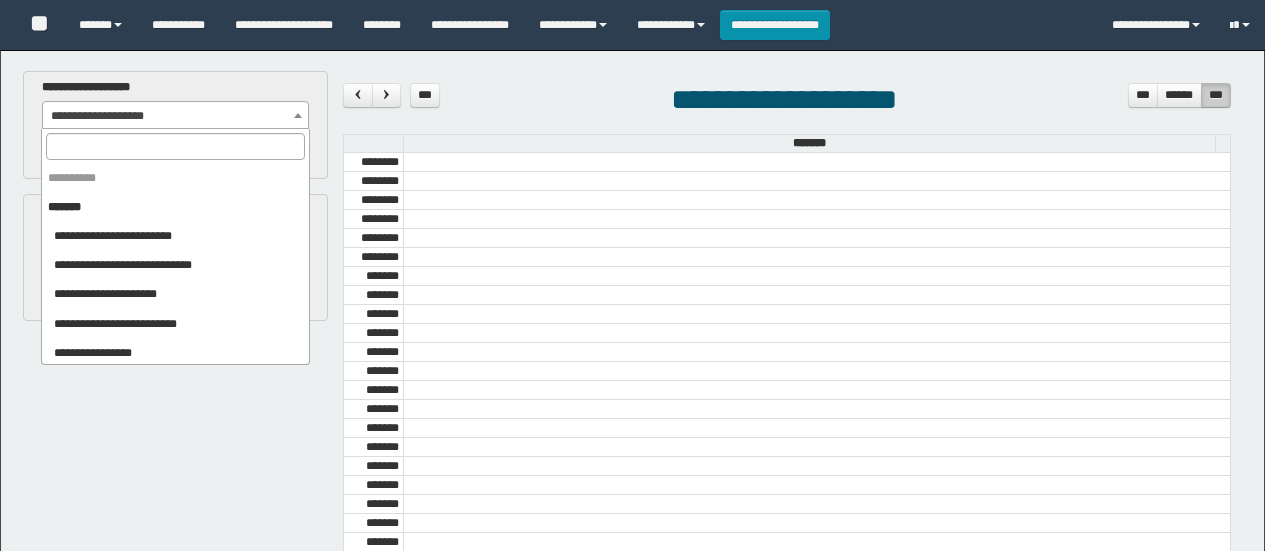 select on "******" 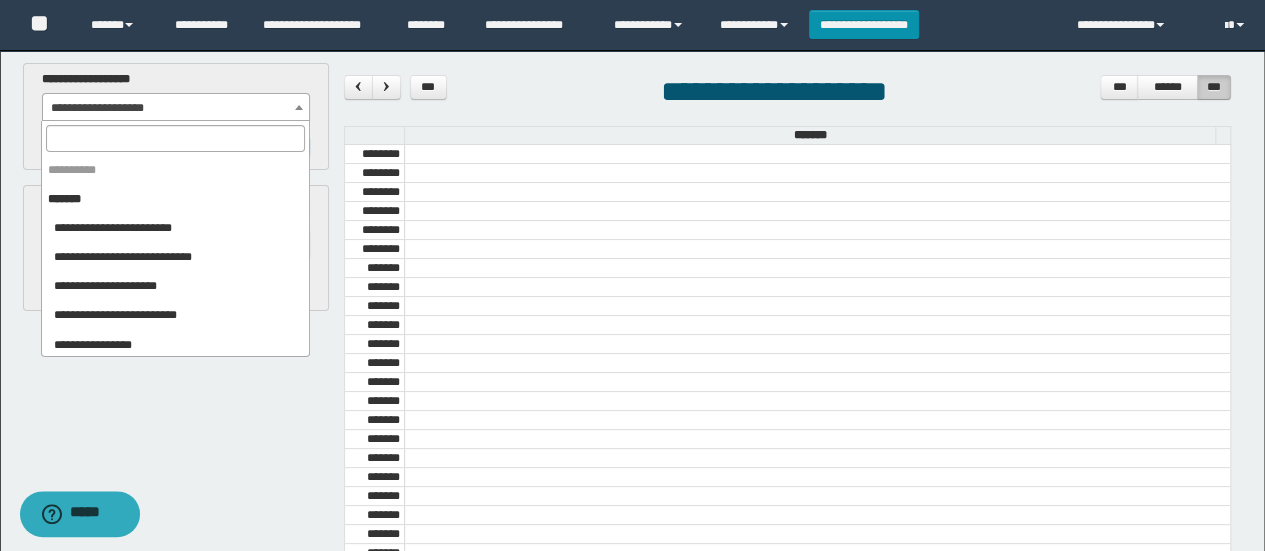 scroll, scrollTop: 0, scrollLeft: 0, axis: both 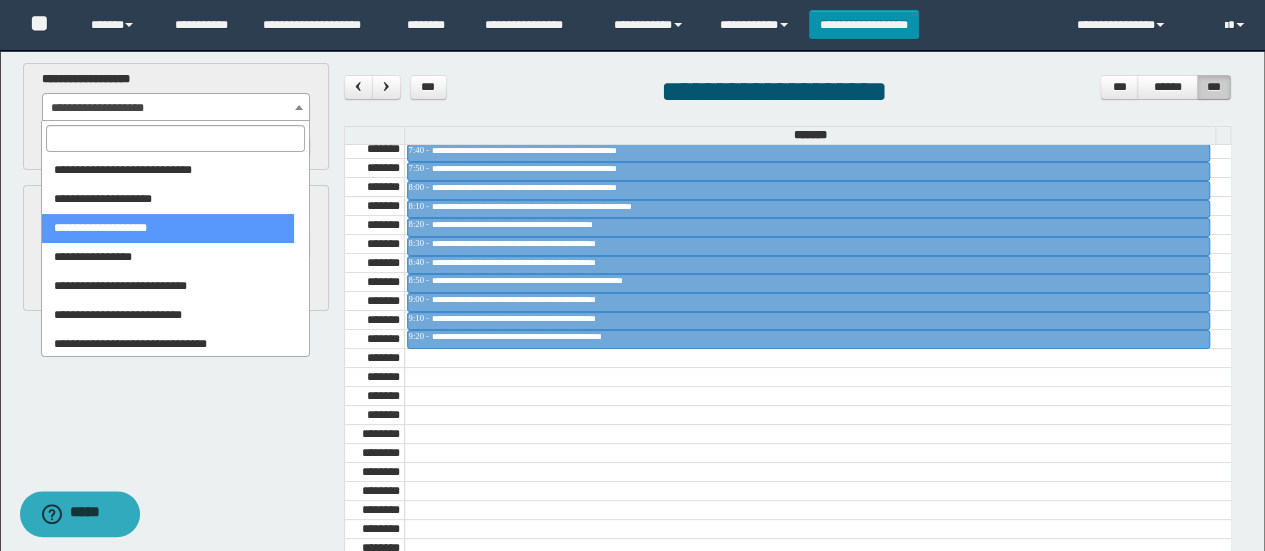 click at bounding box center (175, 138) 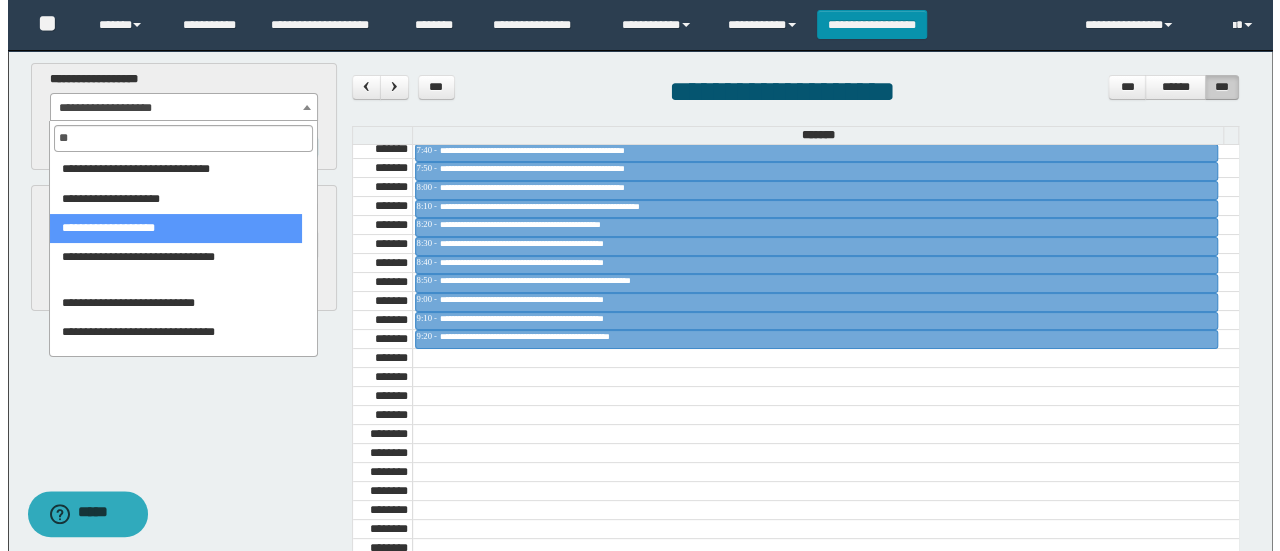 scroll, scrollTop: 0, scrollLeft: 0, axis: both 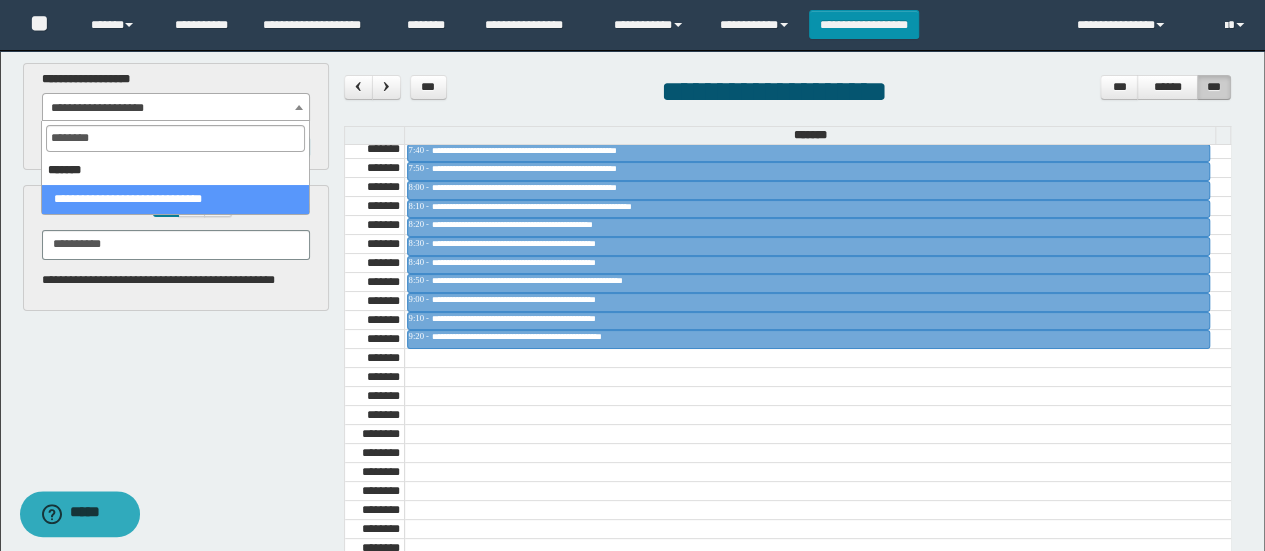 type on "*********" 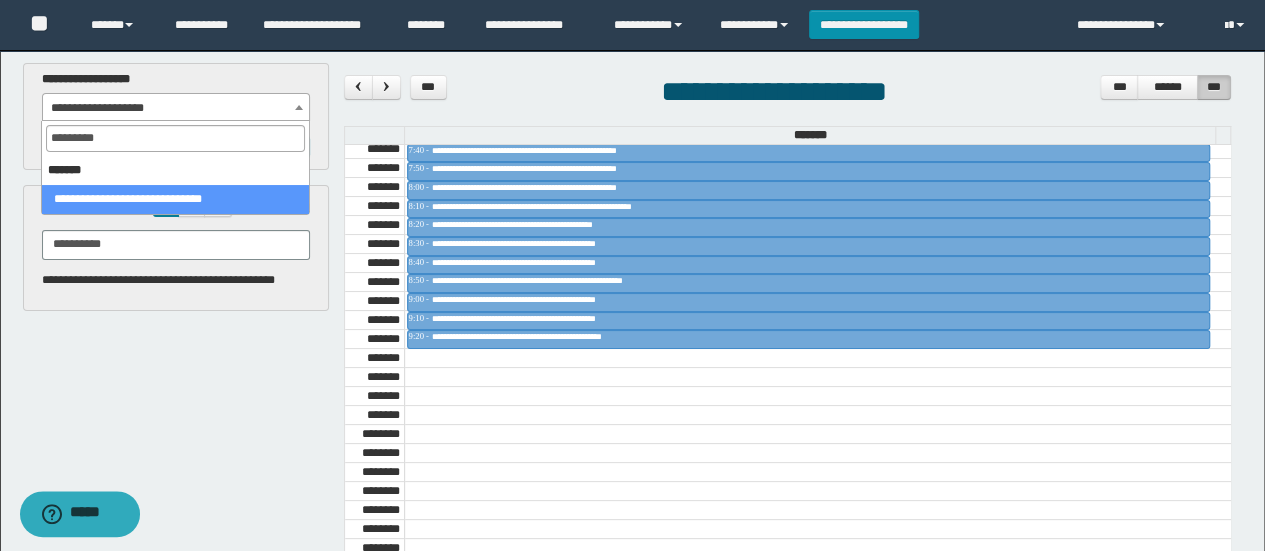 select on "******" 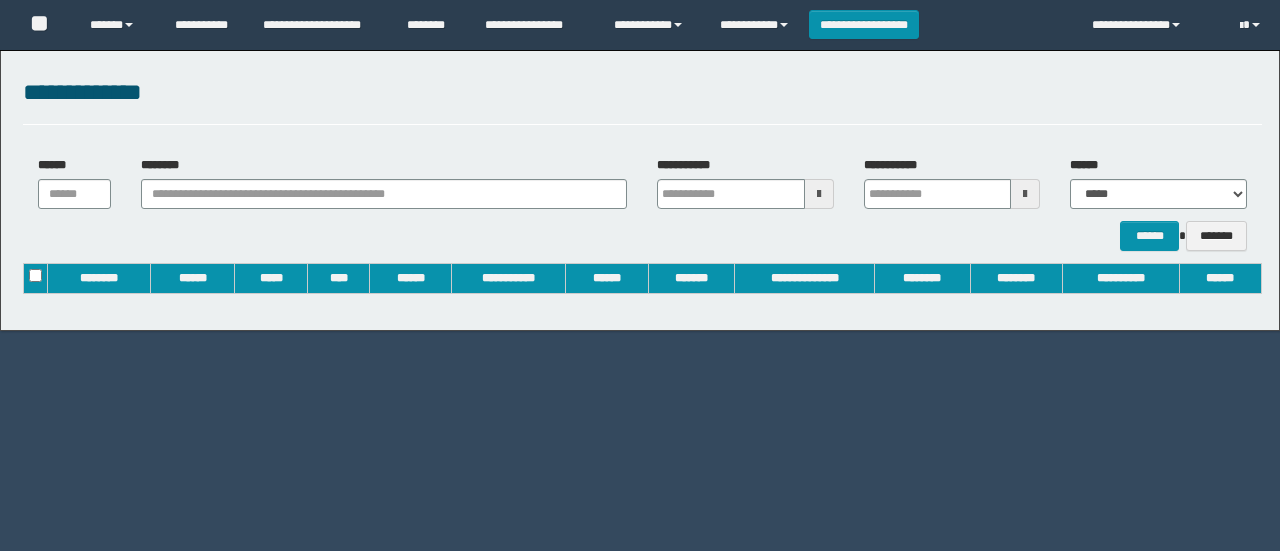 scroll, scrollTop: 0, scrollLeft: 0, axis: both 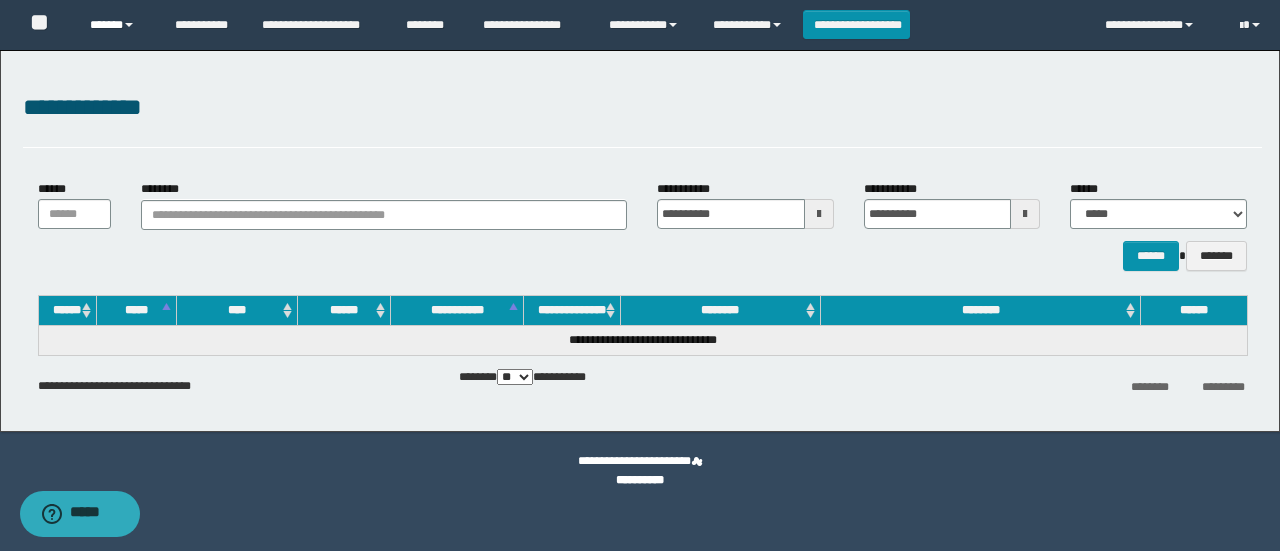 click on "******" at bounding box center (117, 25) 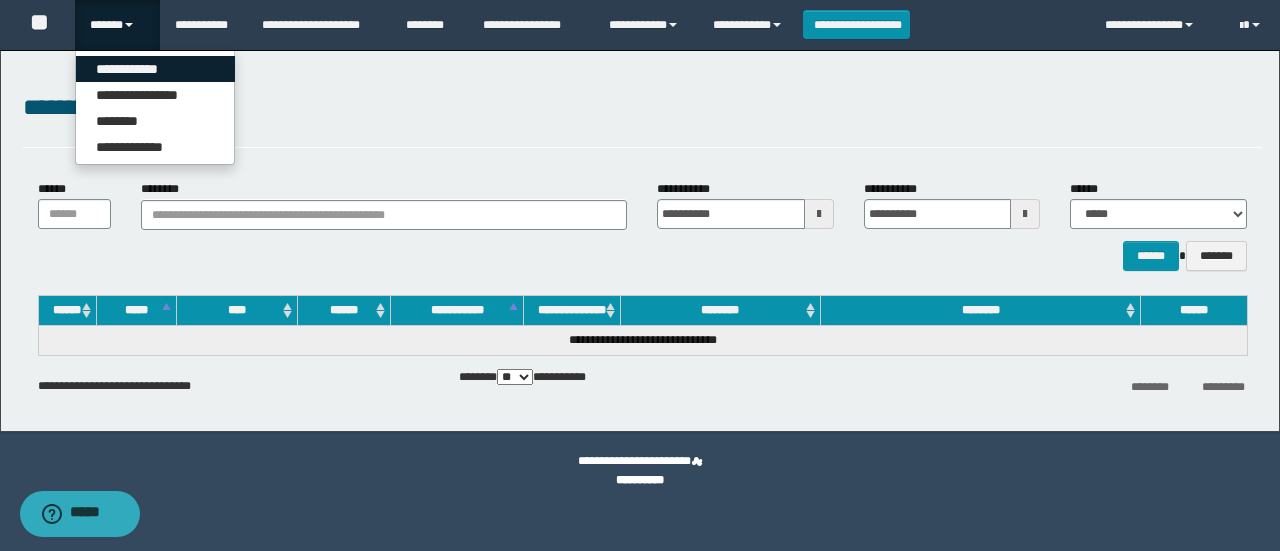 click on "**********" at bounding box center (155, 69) 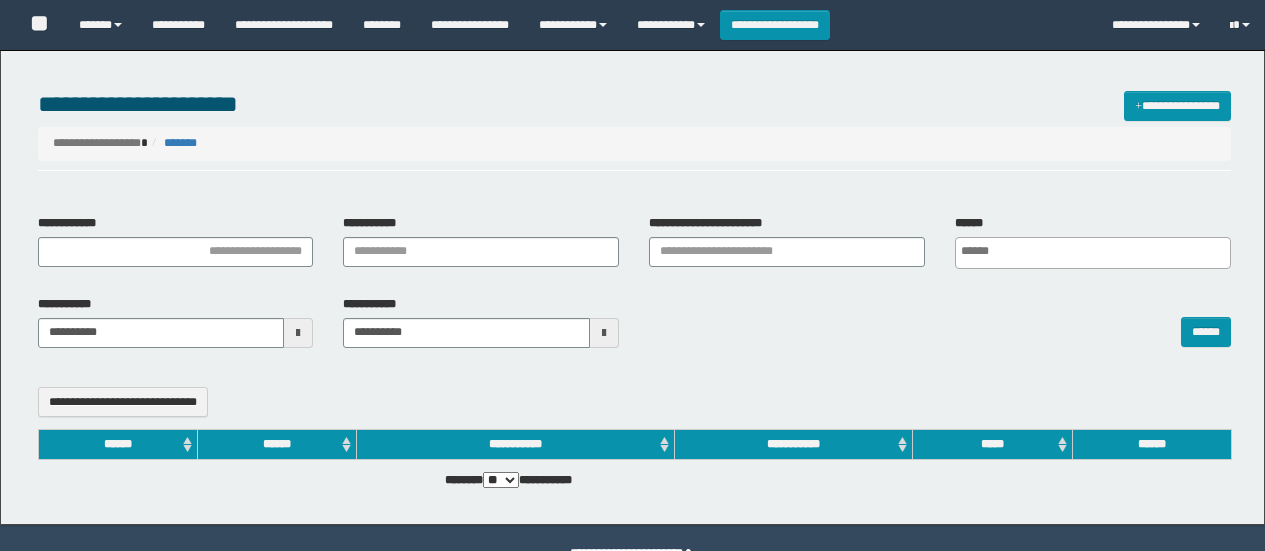 select 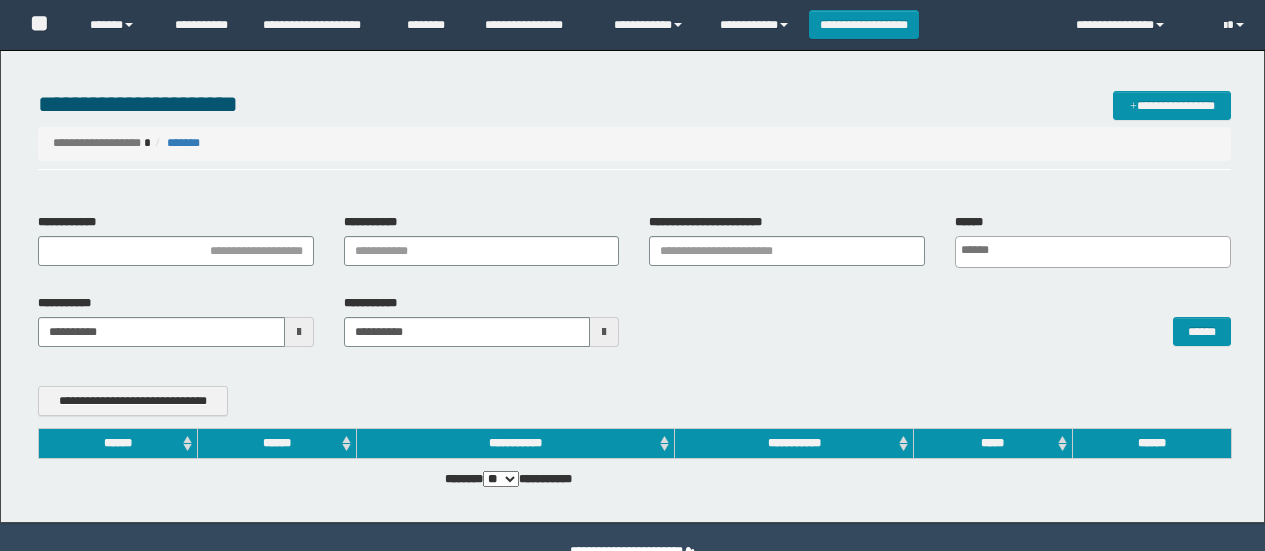 scroll, scrollTop: 0, scrollLeft: 0, axis: both 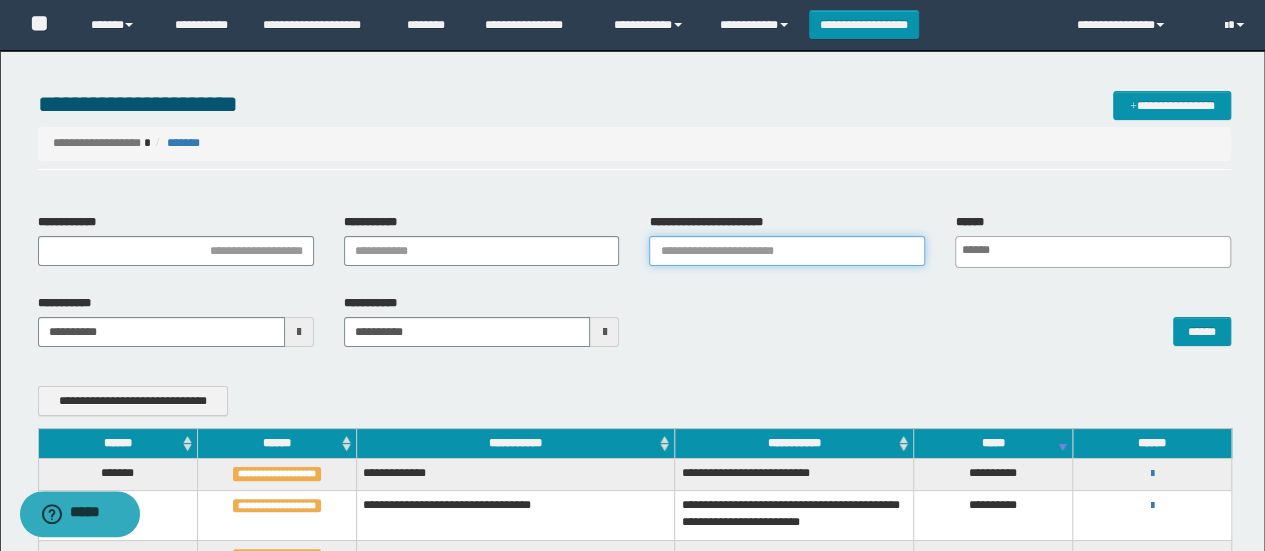 click on "**********" at bounding box center [787, 251] 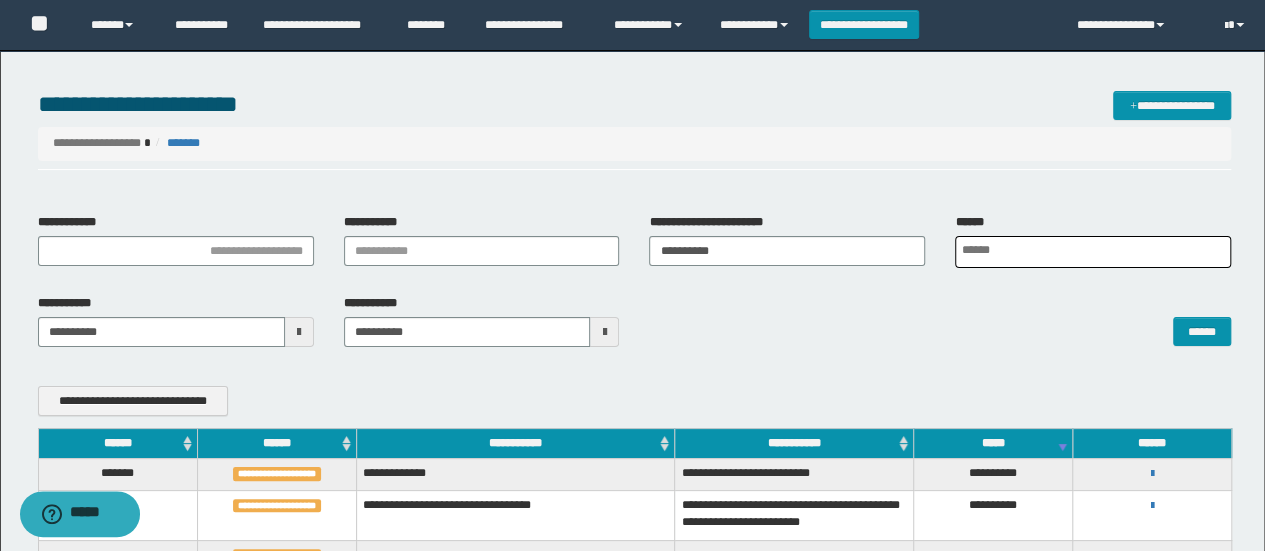 scroll, scrollTop: 0, scrollLeft: 4, axis: horizontal 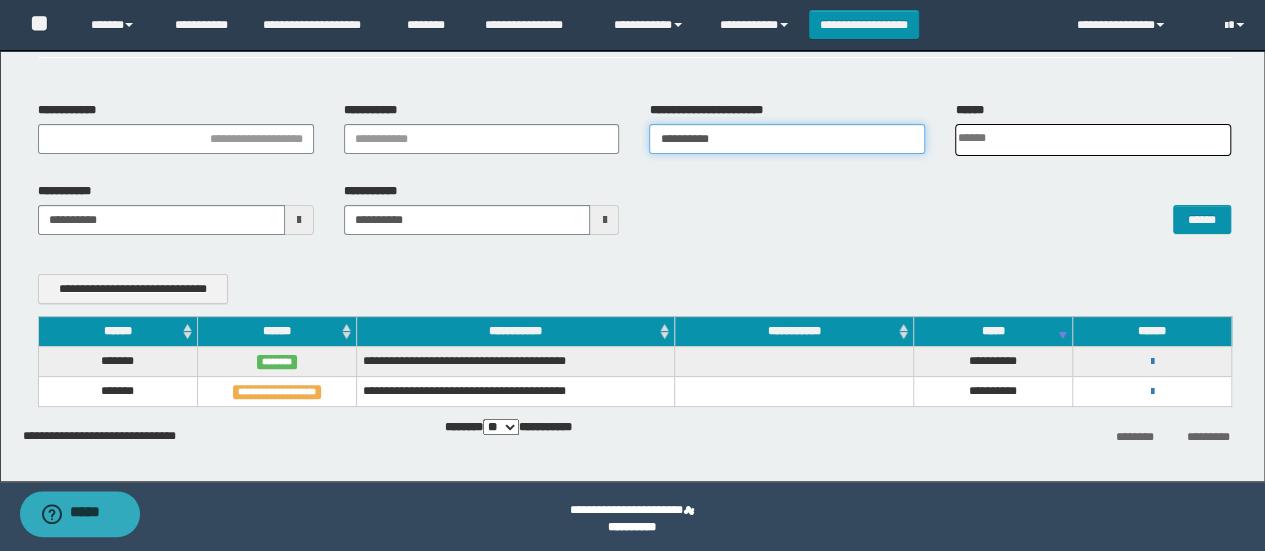 click on "**********" at bounding box center (787, 139) 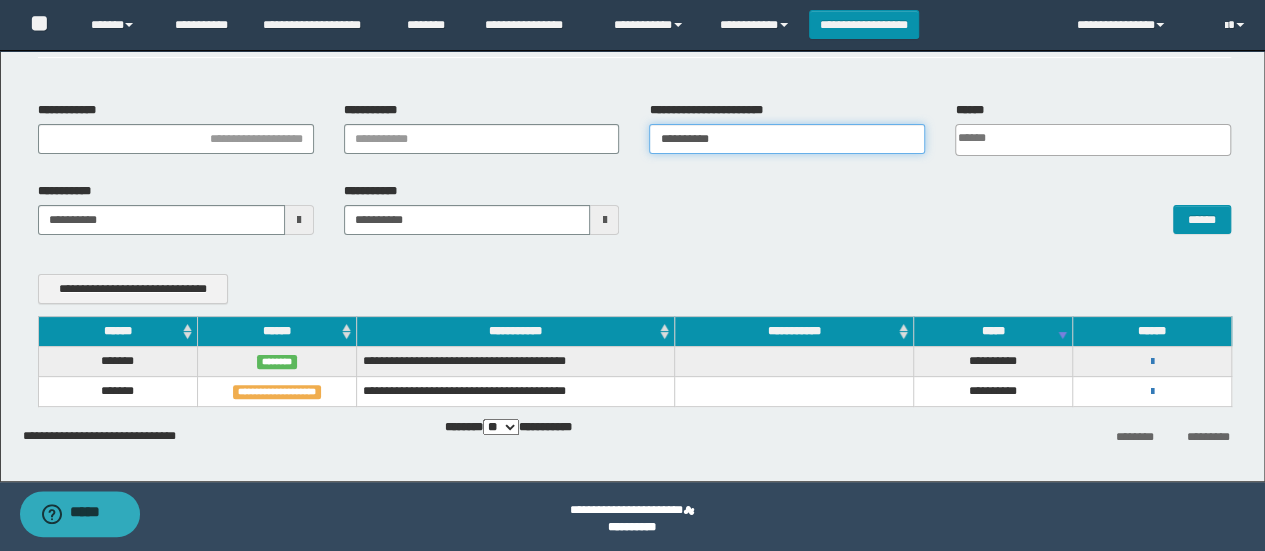 click on "**********" at bounding box center (787, 139) 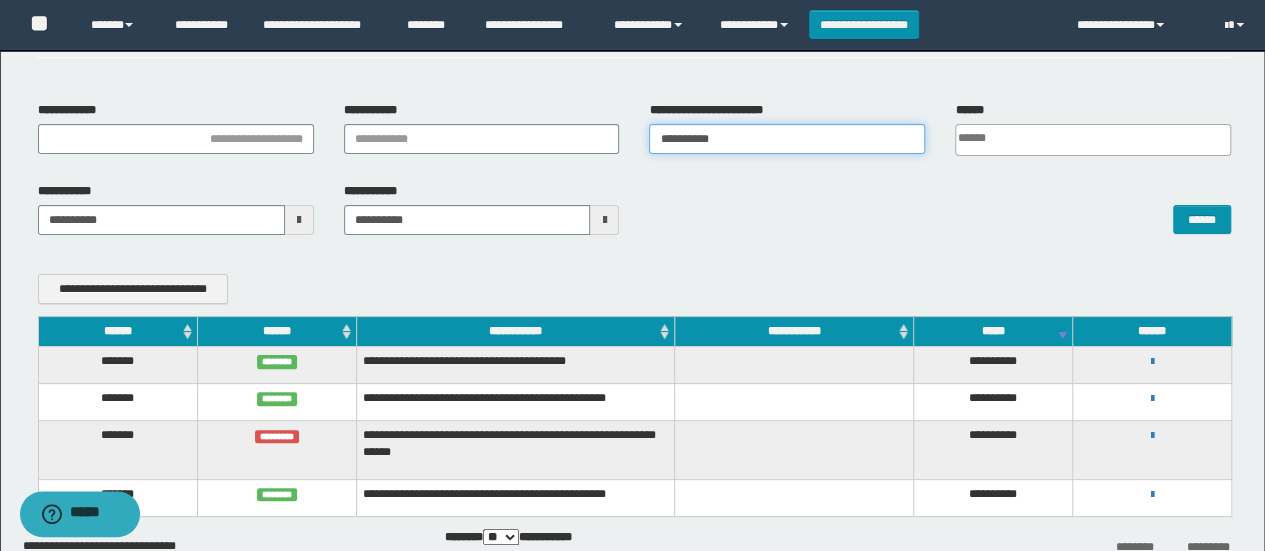 click on "**********" at bounding box center (787, 139) 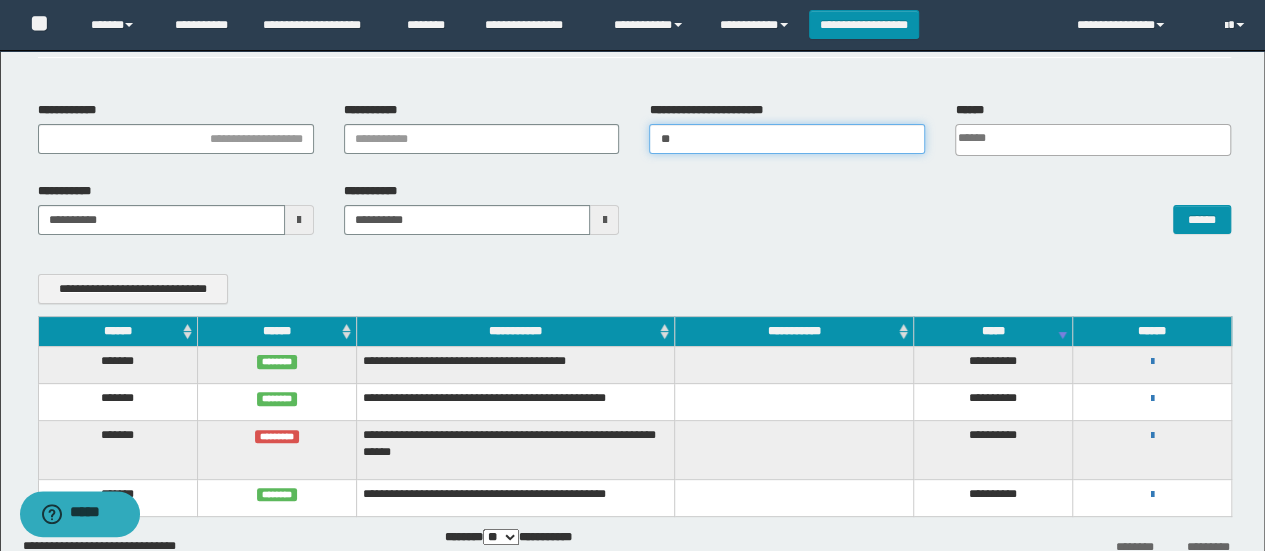type on "*" 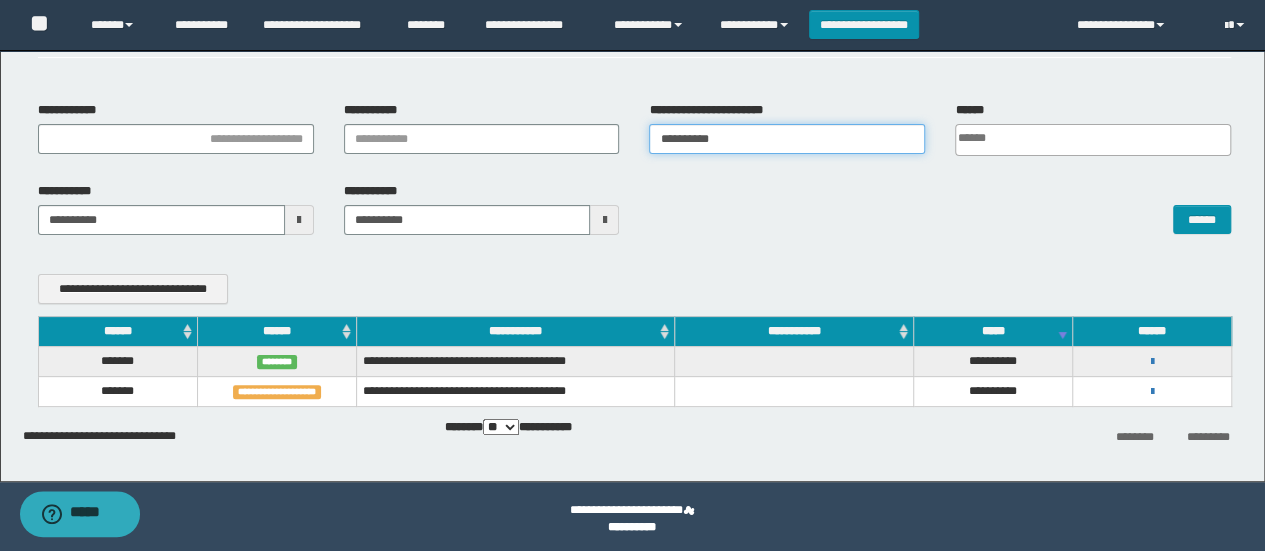 click on "**********" at bounding box center [787, 139] 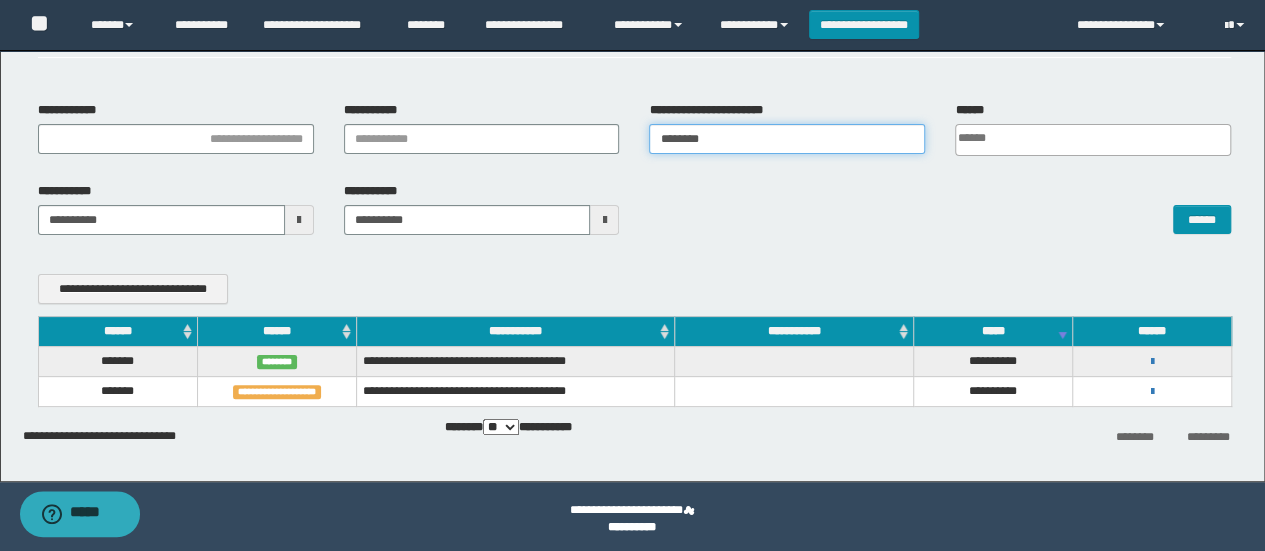 click on "********" at bounding box center (787, 139) 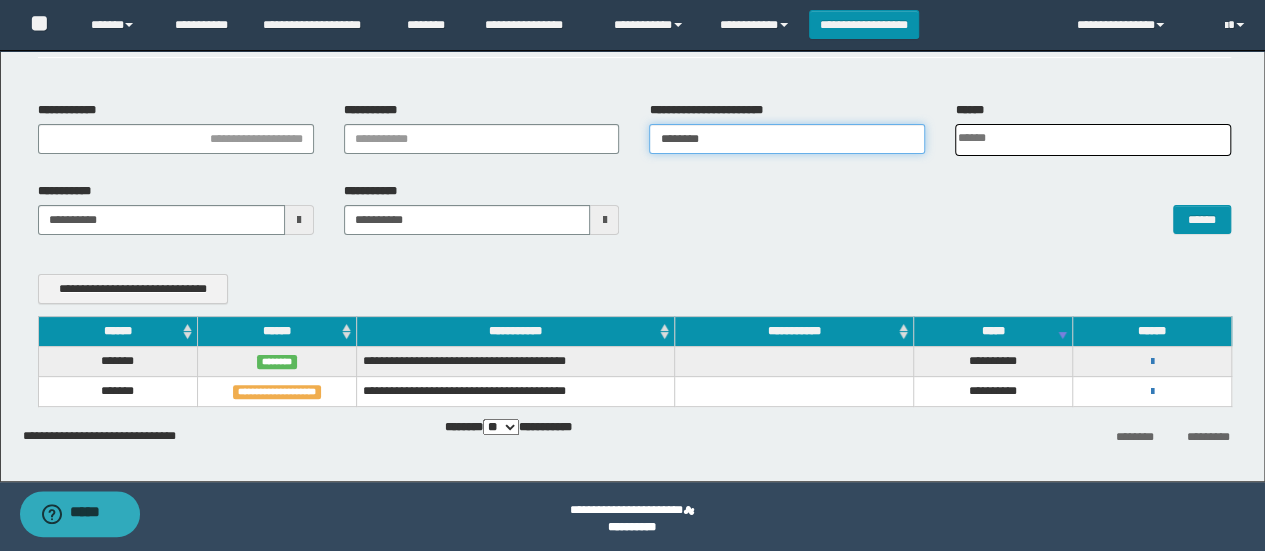 click on "********" at bounding box center [787, 139] 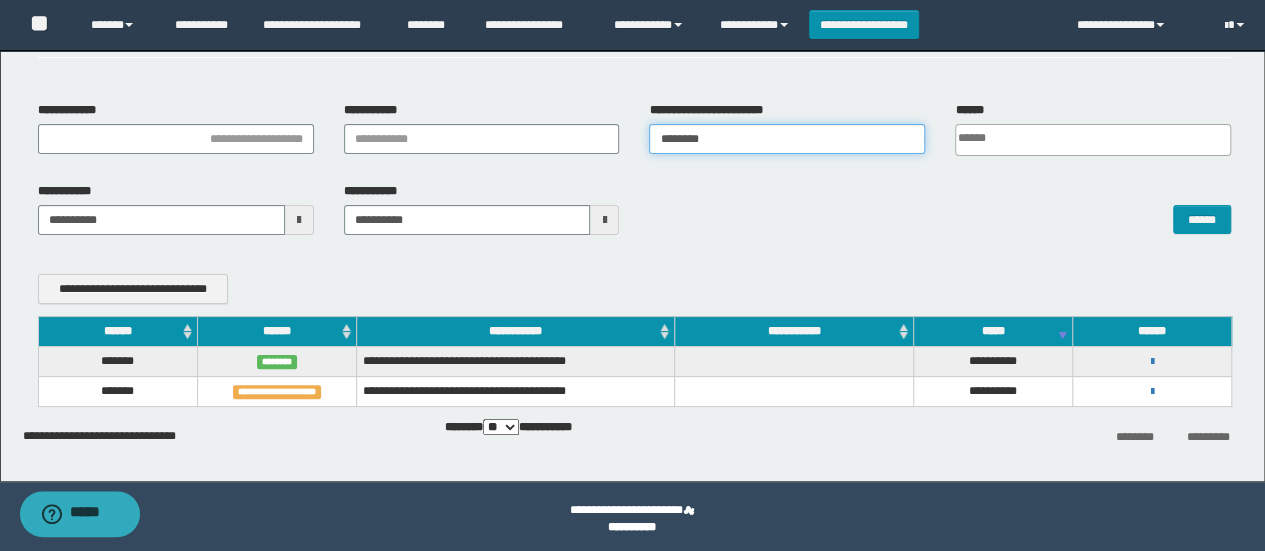 click on "********" at bounding box center (787, 139) 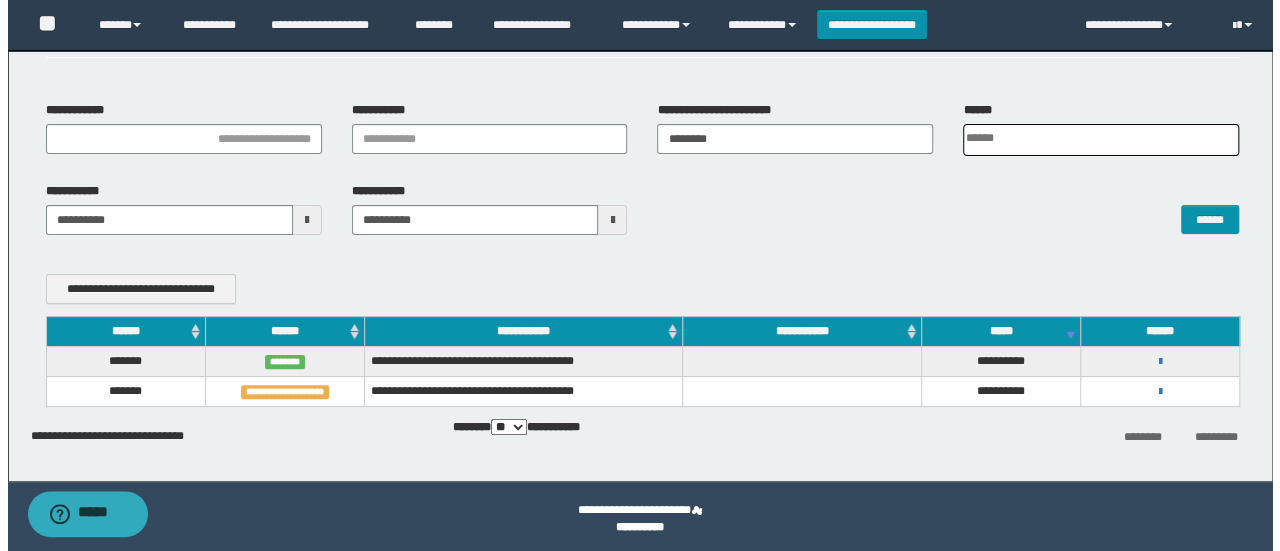 scroll, scrollTop: 86, scrollLeft: 0, axis: vertical 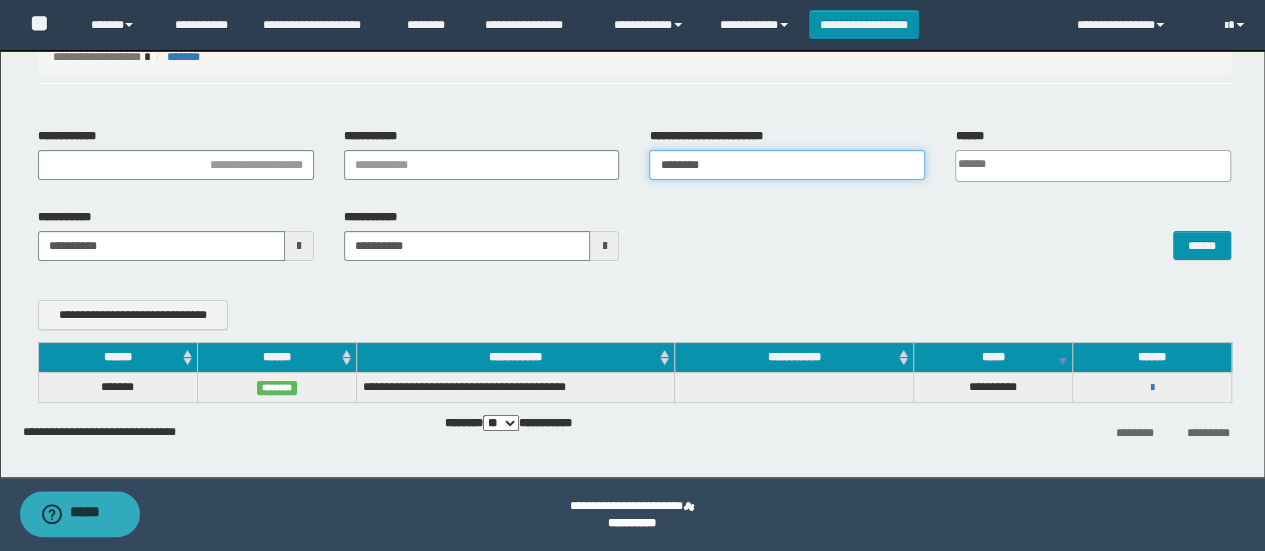 click on "********" at bounding box center [787, 165] 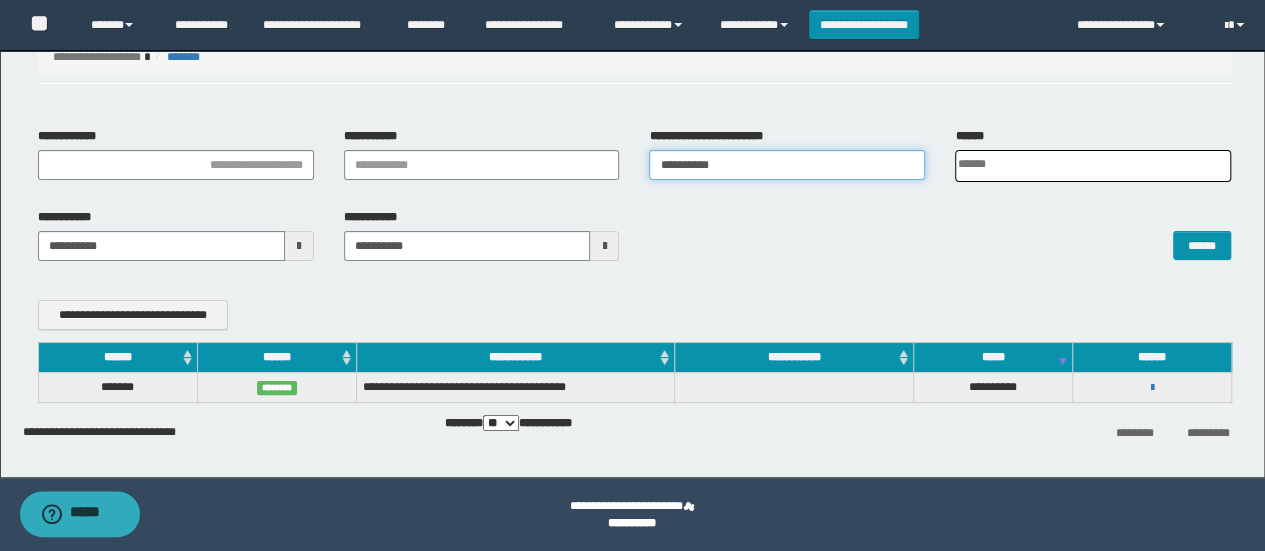 click on "**********" at bounding box center (787, 165) 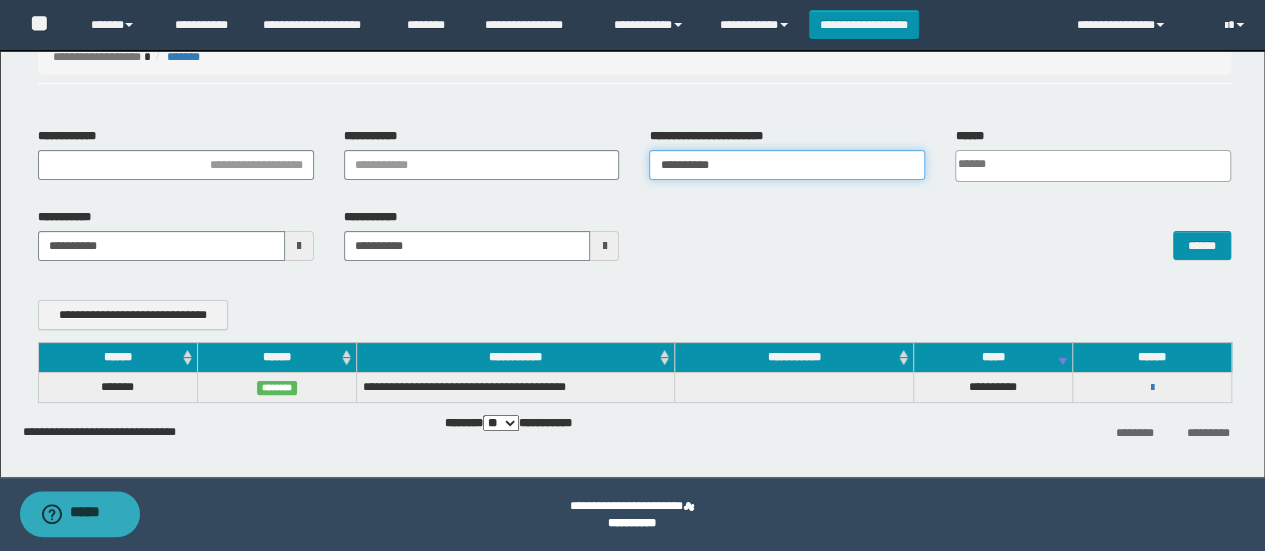 click on "**********" at bounding box center [787, 165] 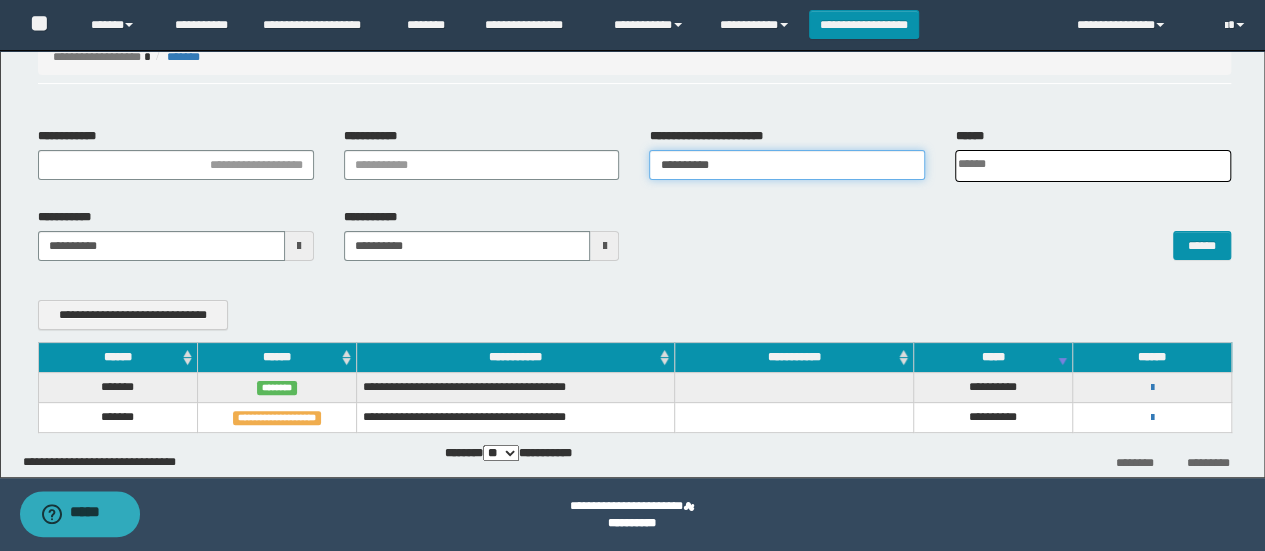 click on "**********" at bounding box center [787, 165] 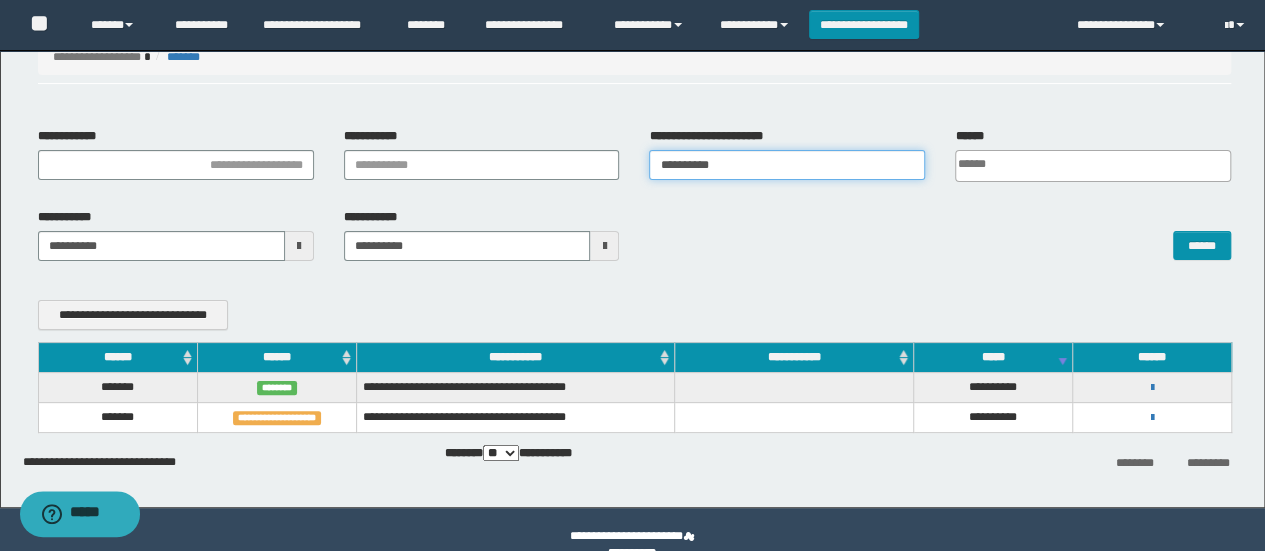 click on "**********" at bounding box center [787, 165] 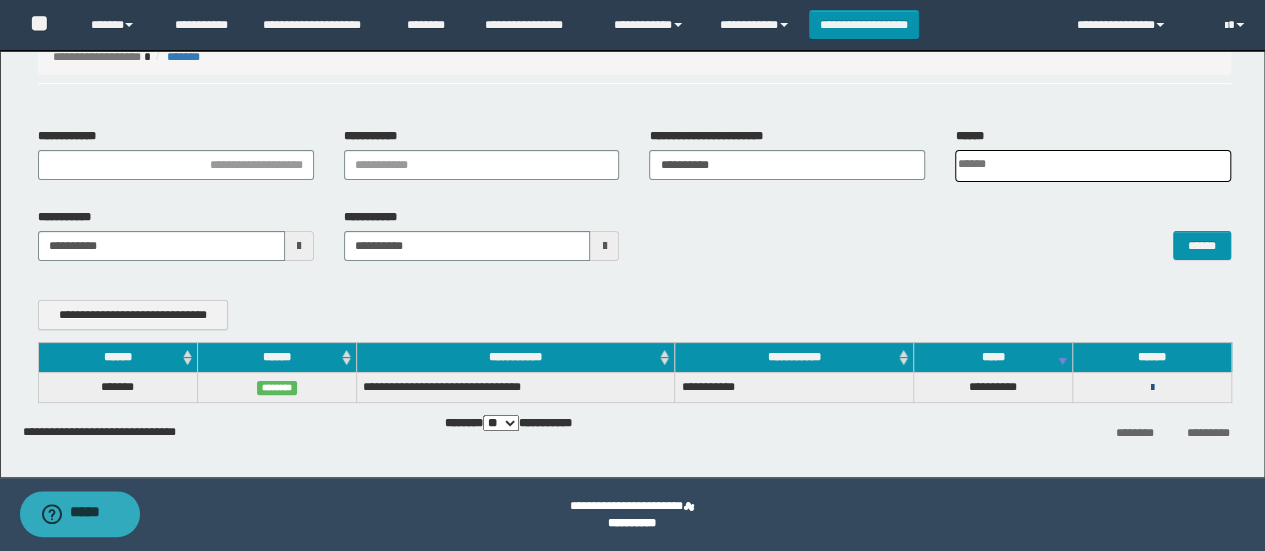 click at bounding box center (1152, 388) 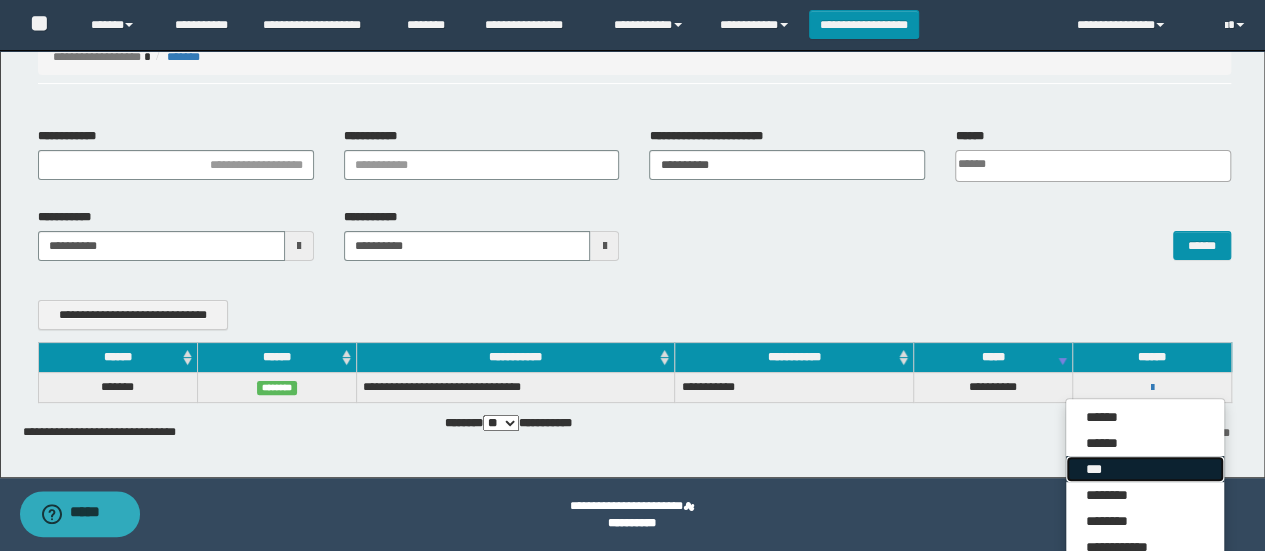 click on "***" at bounding box center (1145, 469) 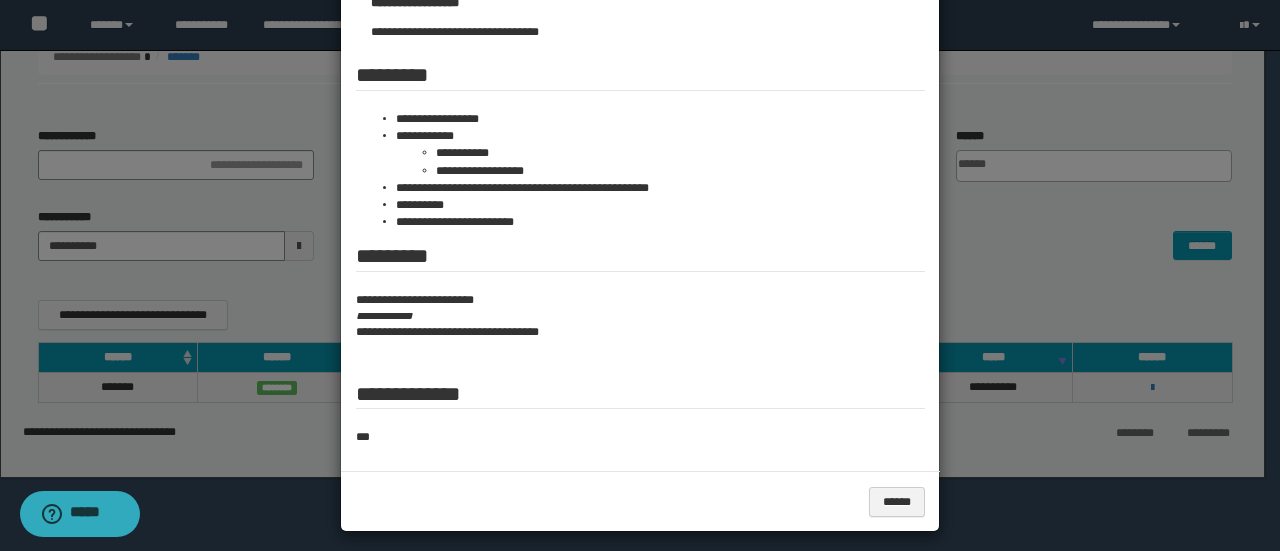 scroll, scrollTop: 326, scrollLeft: 0, axis: vertical 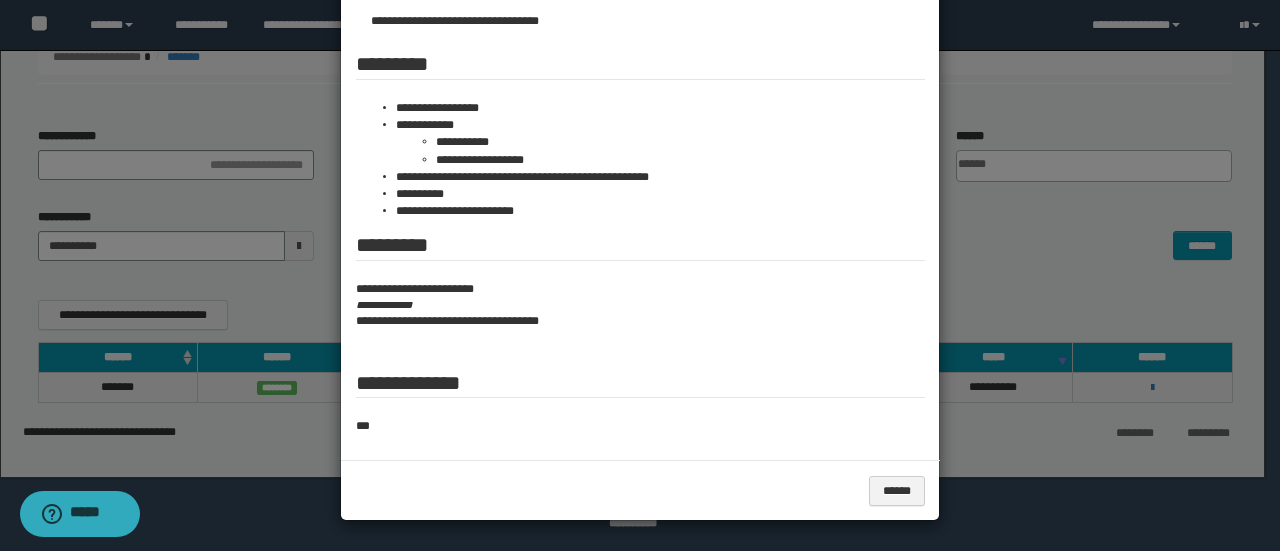 click at bounding box center [640, 112] 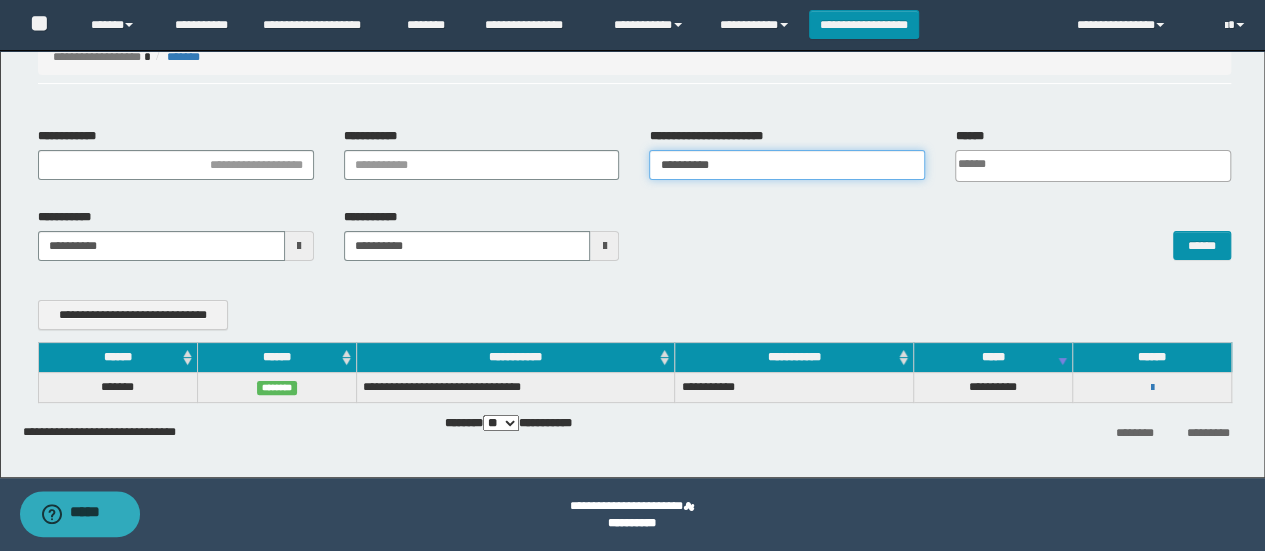click on "**********" at bounding box center (787, 165) 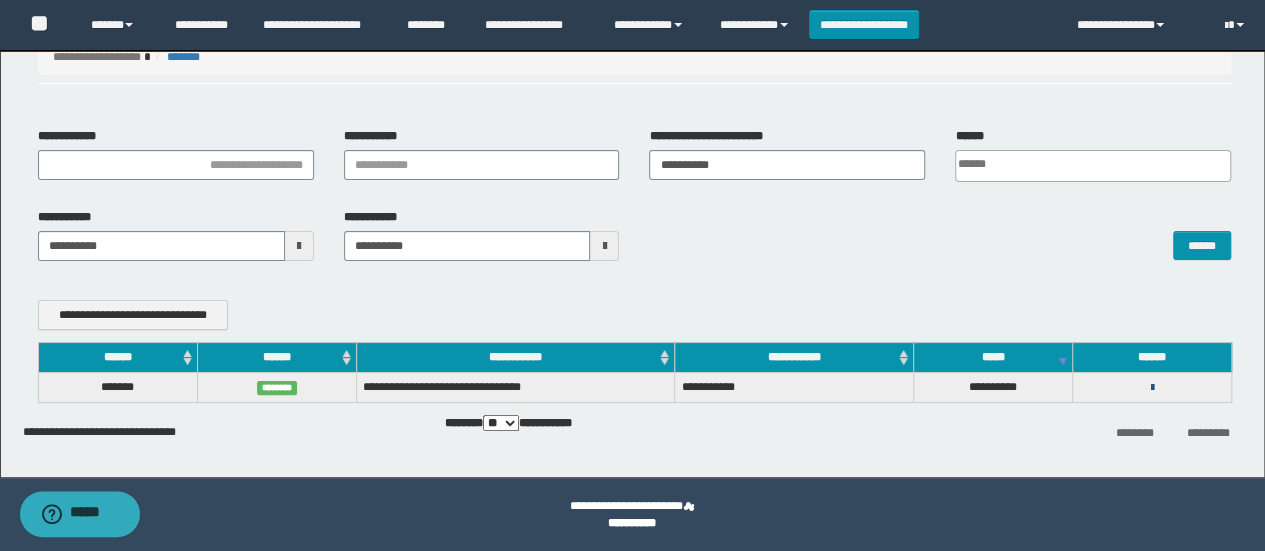 click at bounding box center [1152, 388] 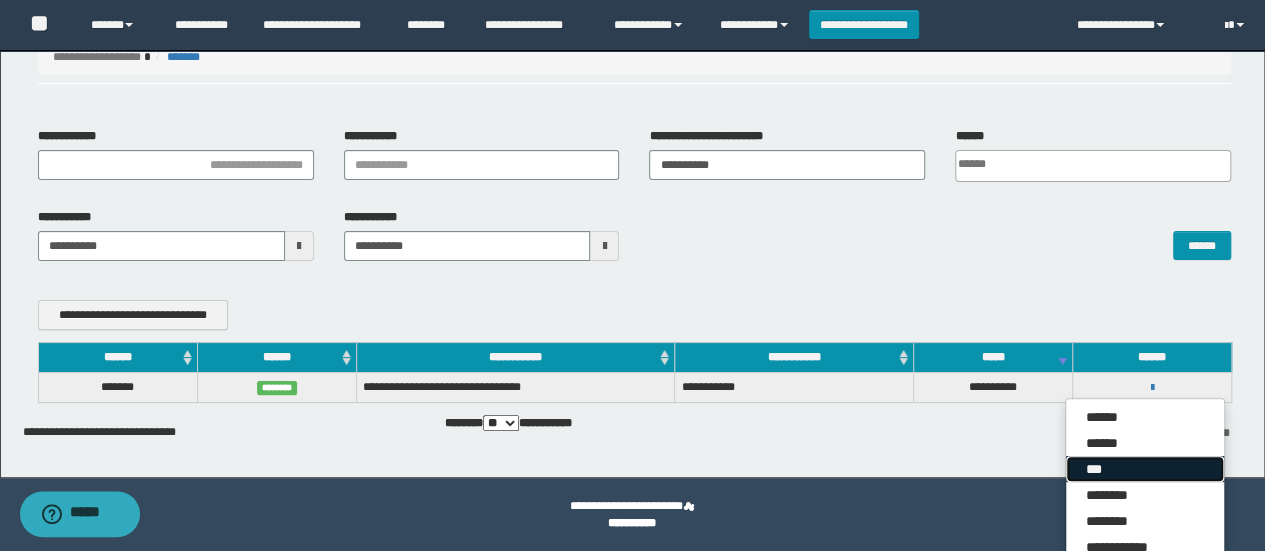 click on "***" at bounding box center [1145, 469] 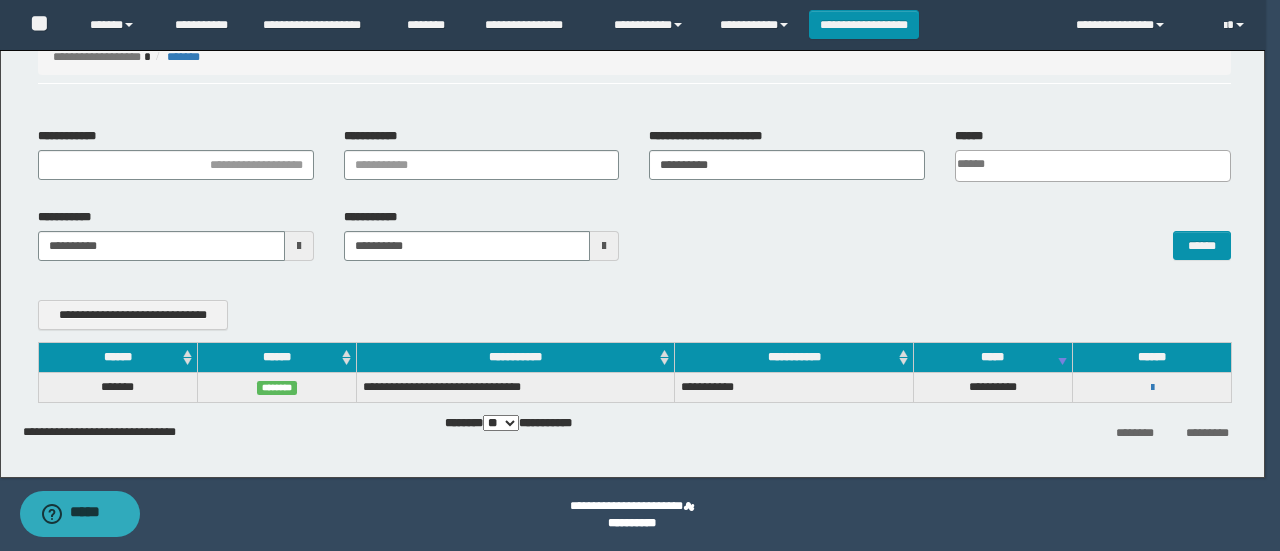 scroll, scrollTop: 0, scrollLeft: 0, axis: both 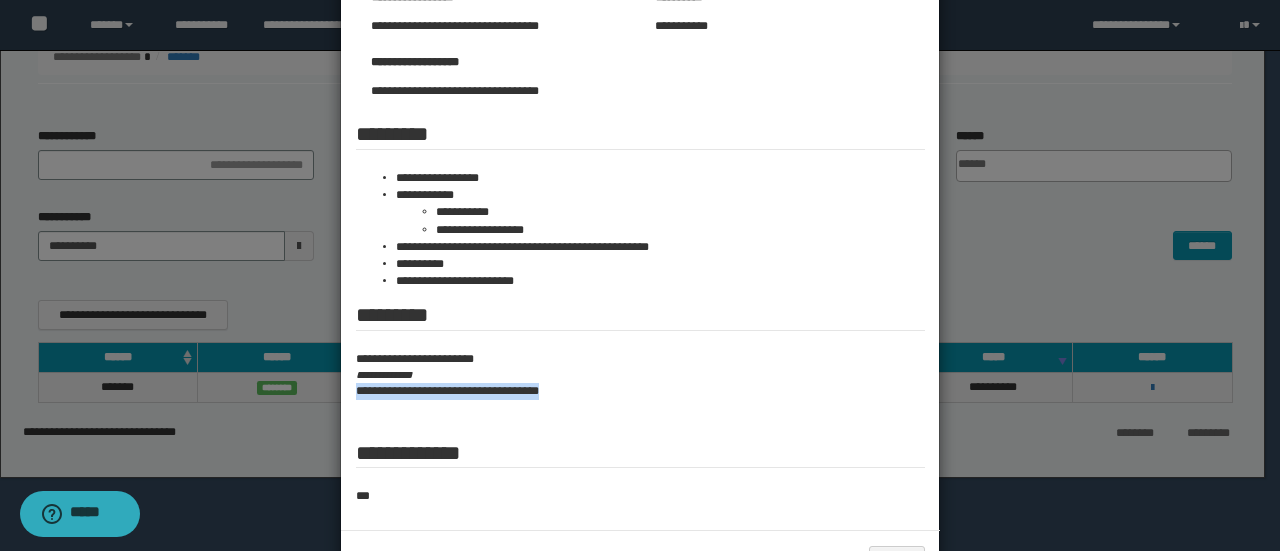 drag, startPoint x: 350, startPoint y: 395, endPoint x: 558, endPoint y: 400, distance: 208.06009 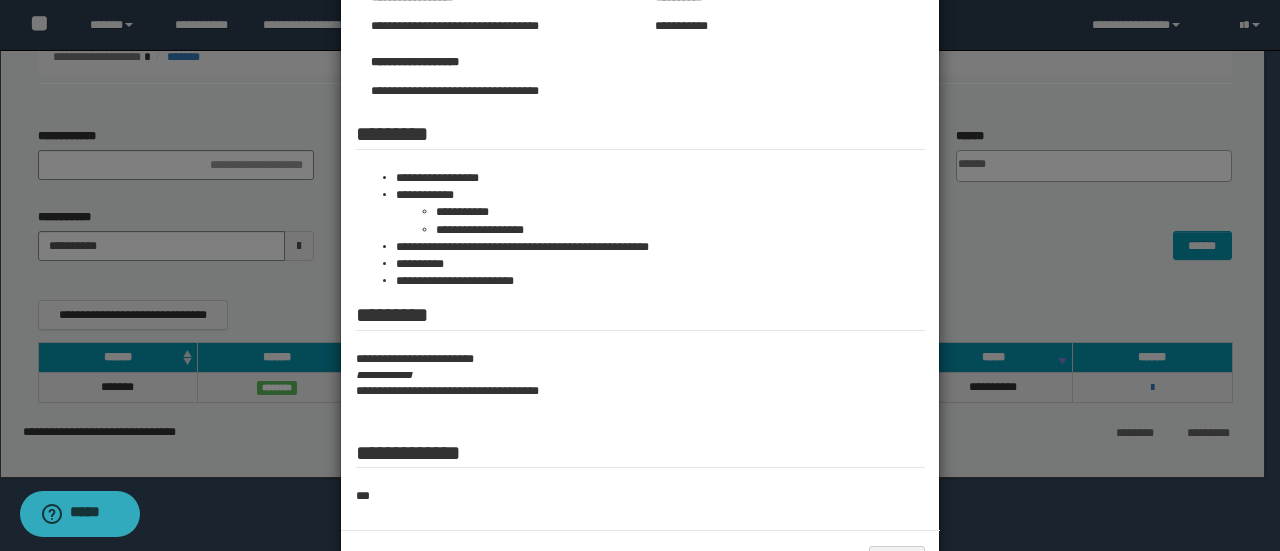 click at bounding box center [640, 182] 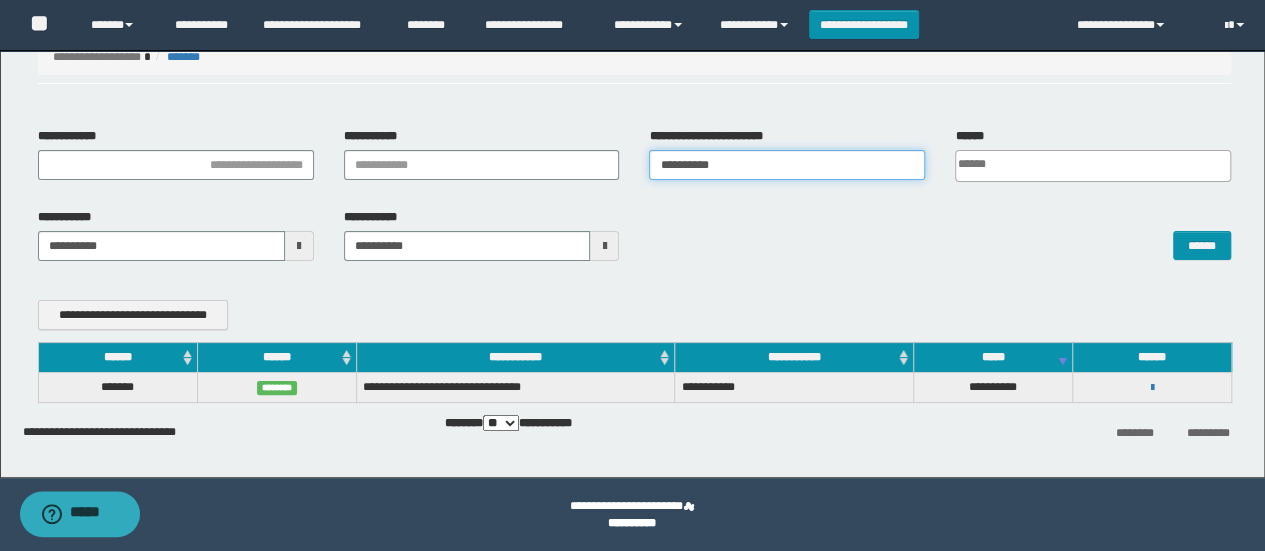 click on "**********" at bounding box center [787, 165] 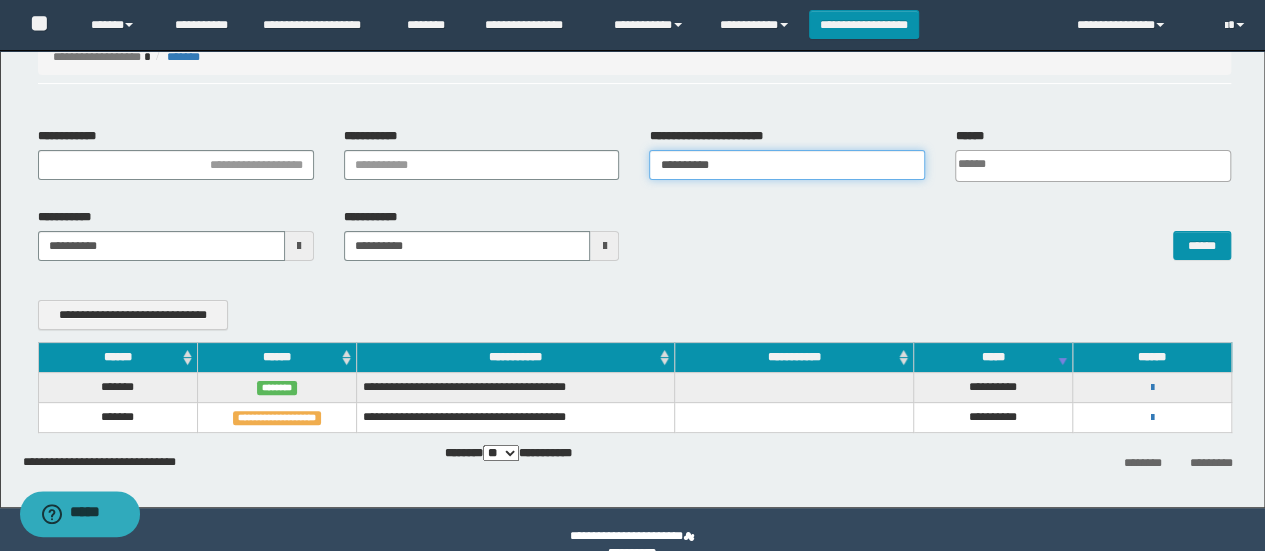 click on "**********" at bounding box center [787, 165] 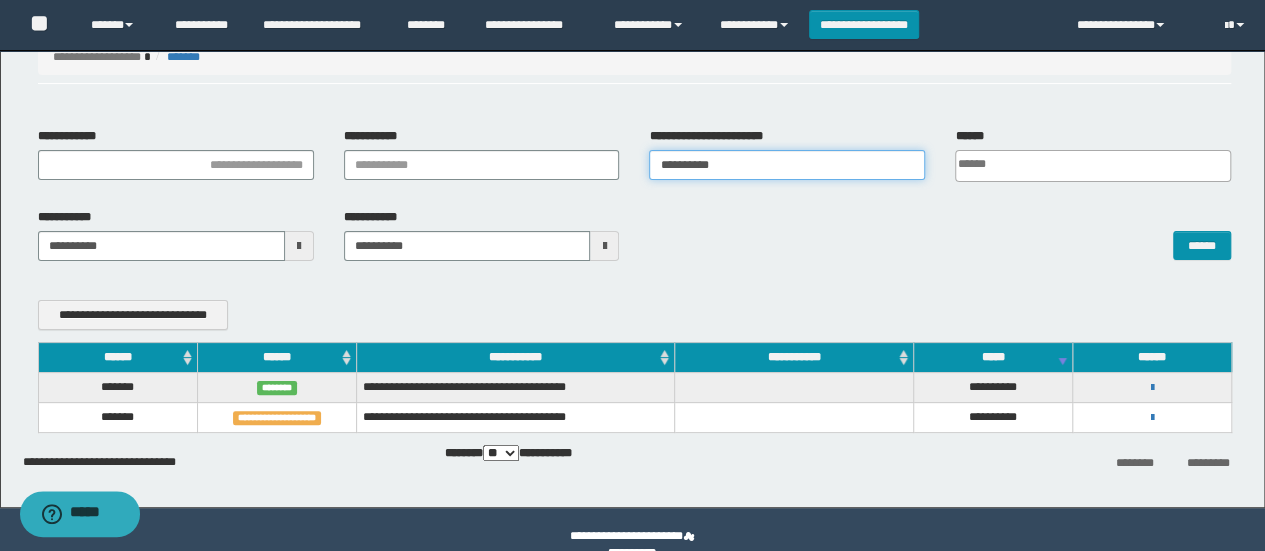 click on "**********" at bounding box center [787, 165] 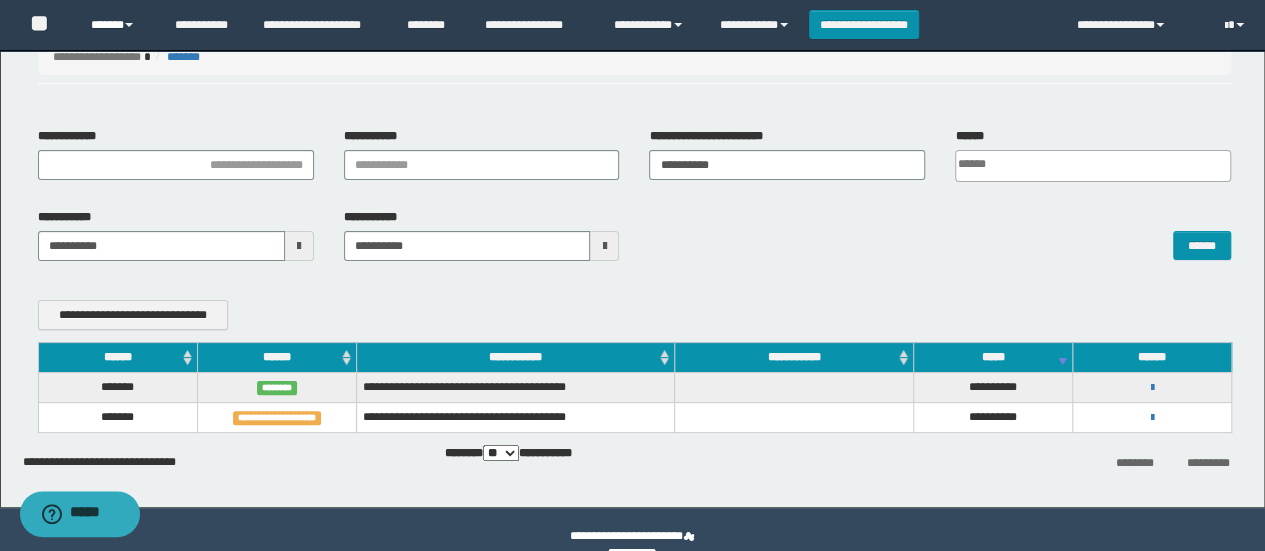 click on "******" at bounding box center (117, 25) 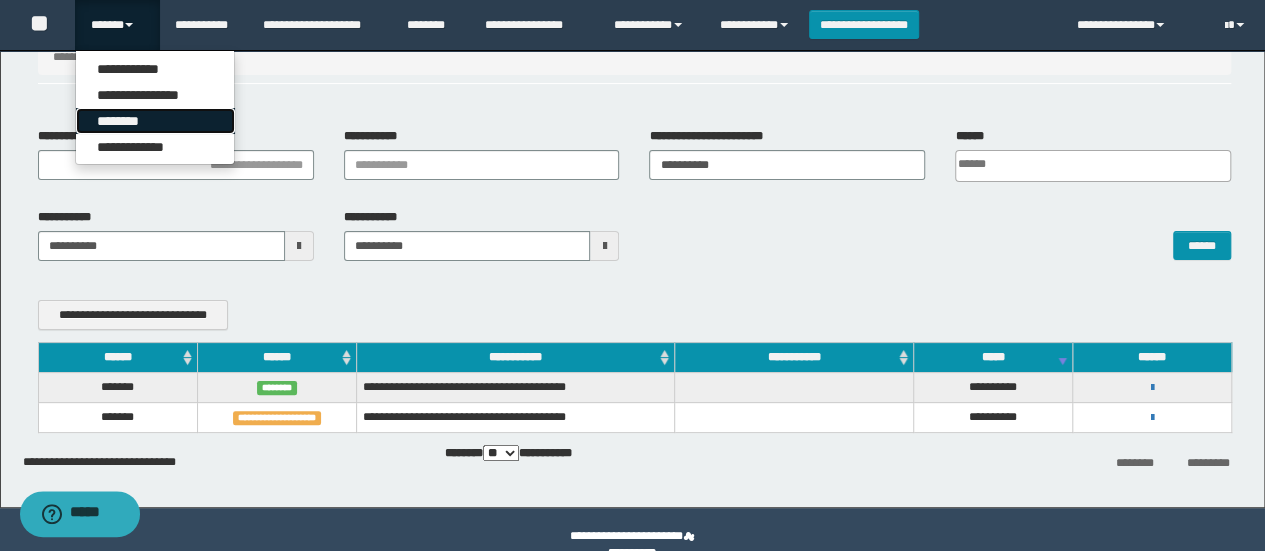 click on "********" at bounding box center (155, 121) 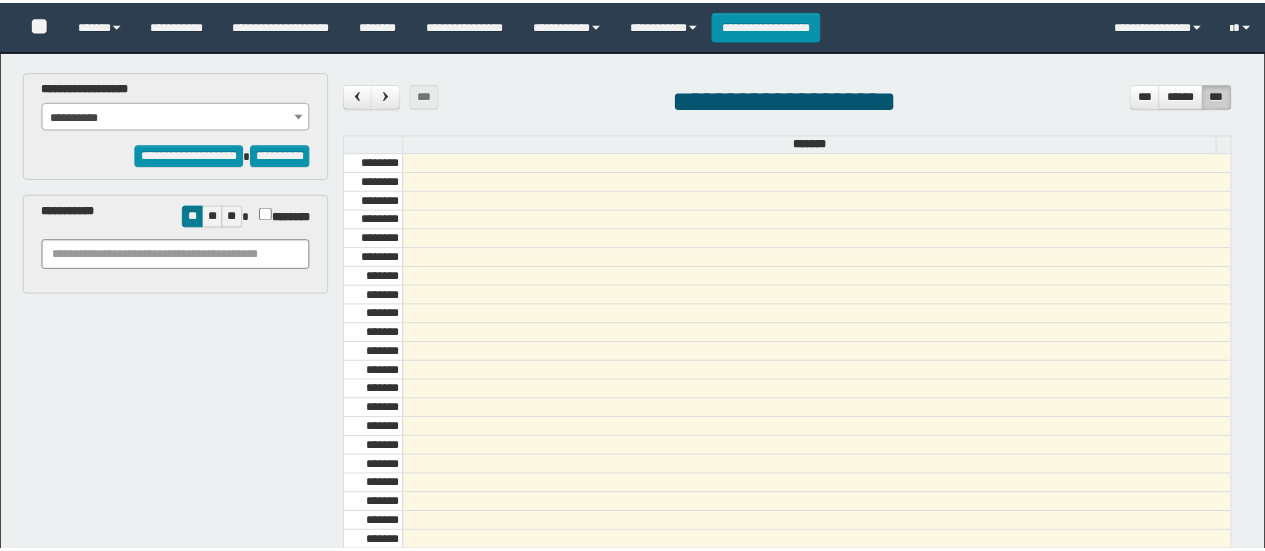 scroll, scrollTop: 0, scrollLeft: 0, axis: both 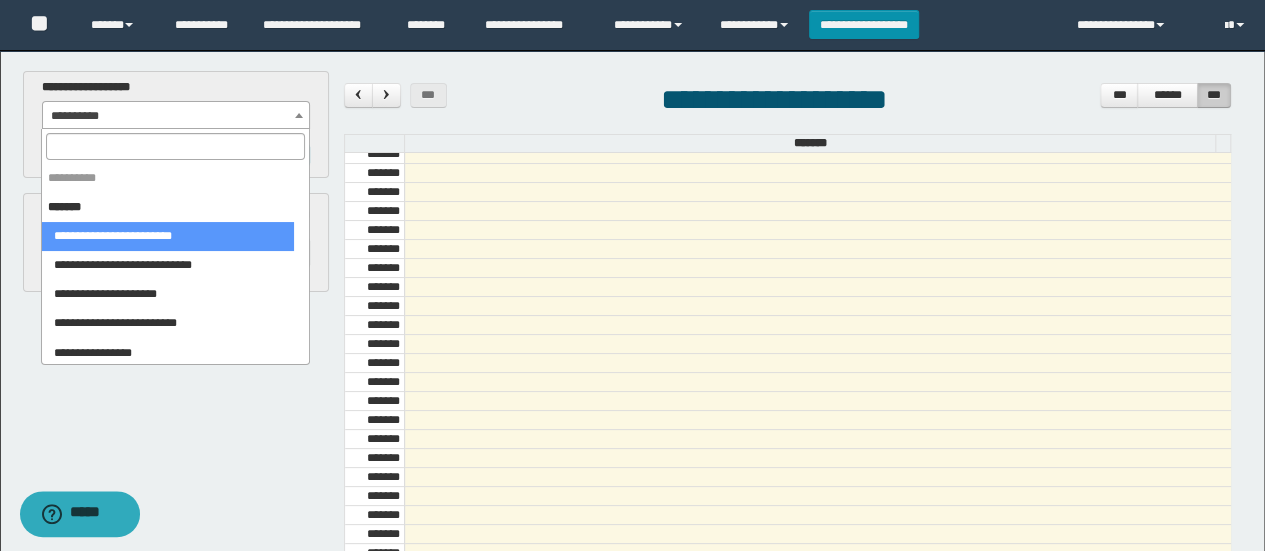 click on "**********" at bounding box center (176, 116) 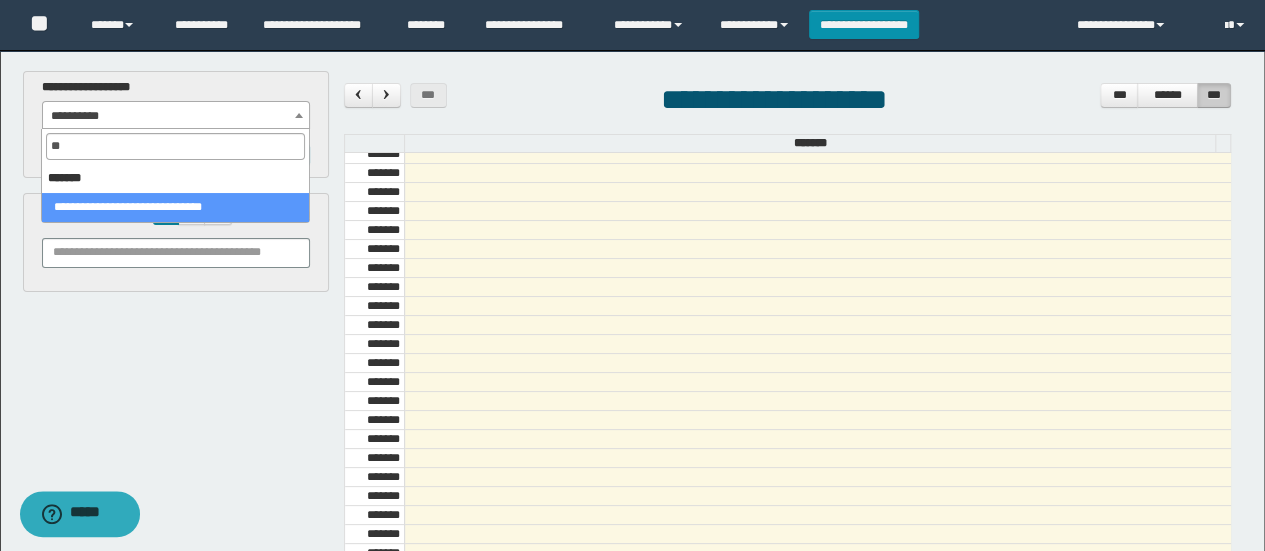 type on "***" 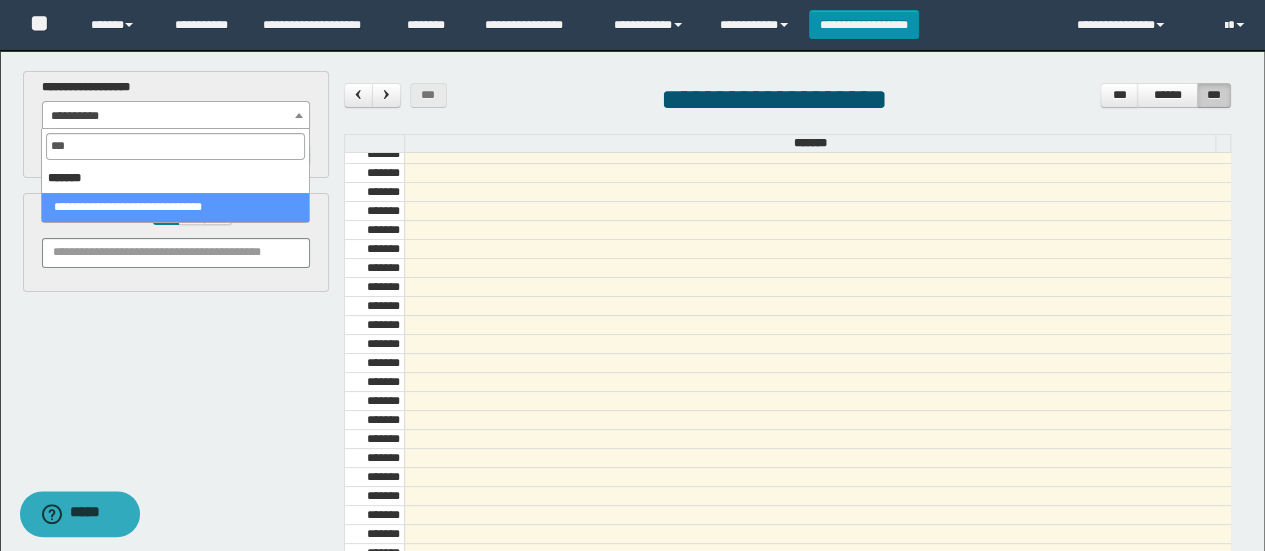 select on "******" 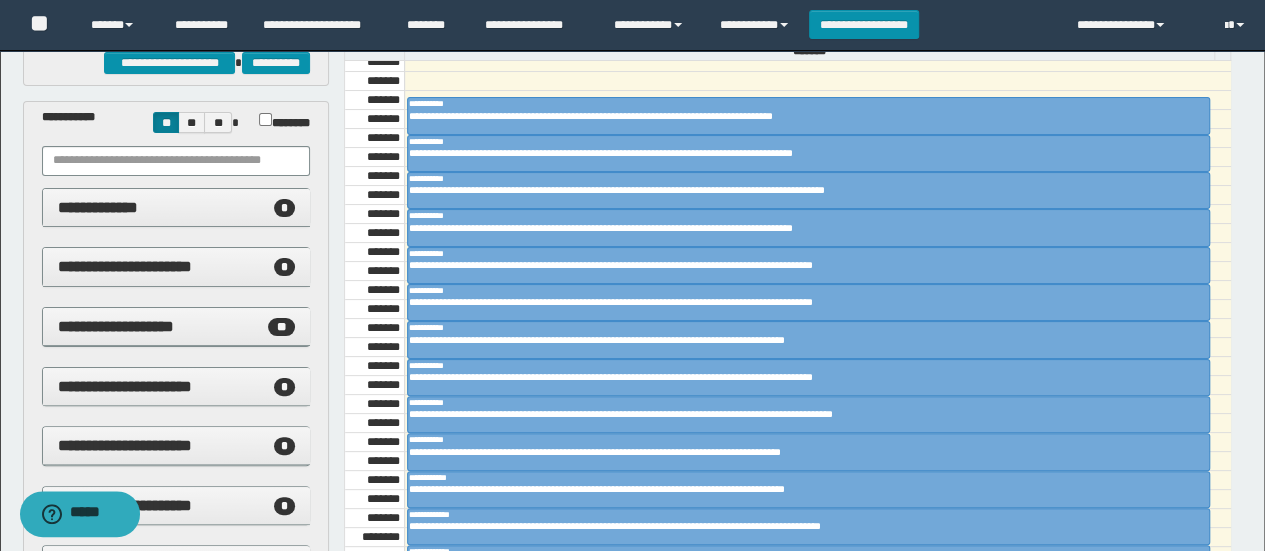 scroll, scrollTop: 88, scrollLeft: 0, axis: vertical 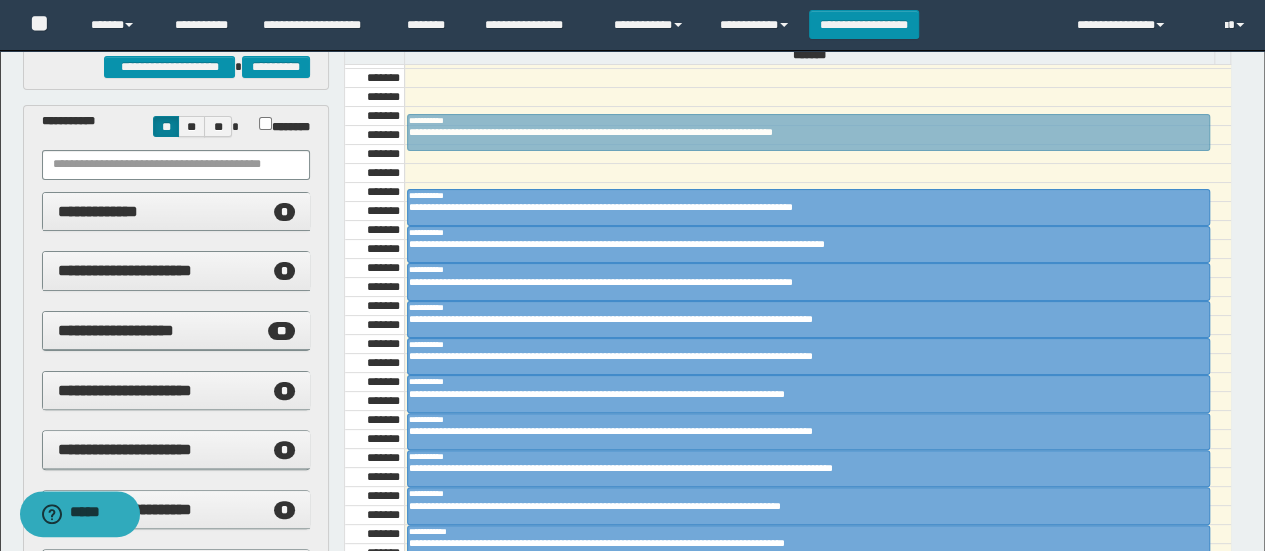 drag, startPoint x: 500, startPoint y: 162, endPoint x: 490, endPoint y: 150, distance: 15.6205 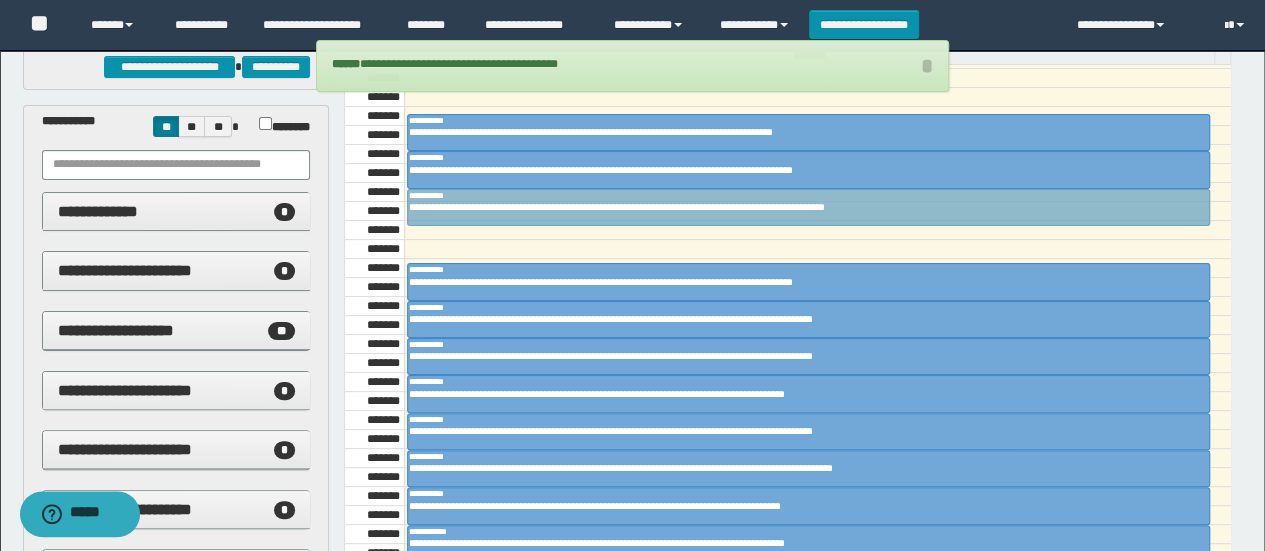 drag, startPoint x: 458, startPoint y: 240, endPoint x: 462, endPoint y: 227, distance: 13.601471 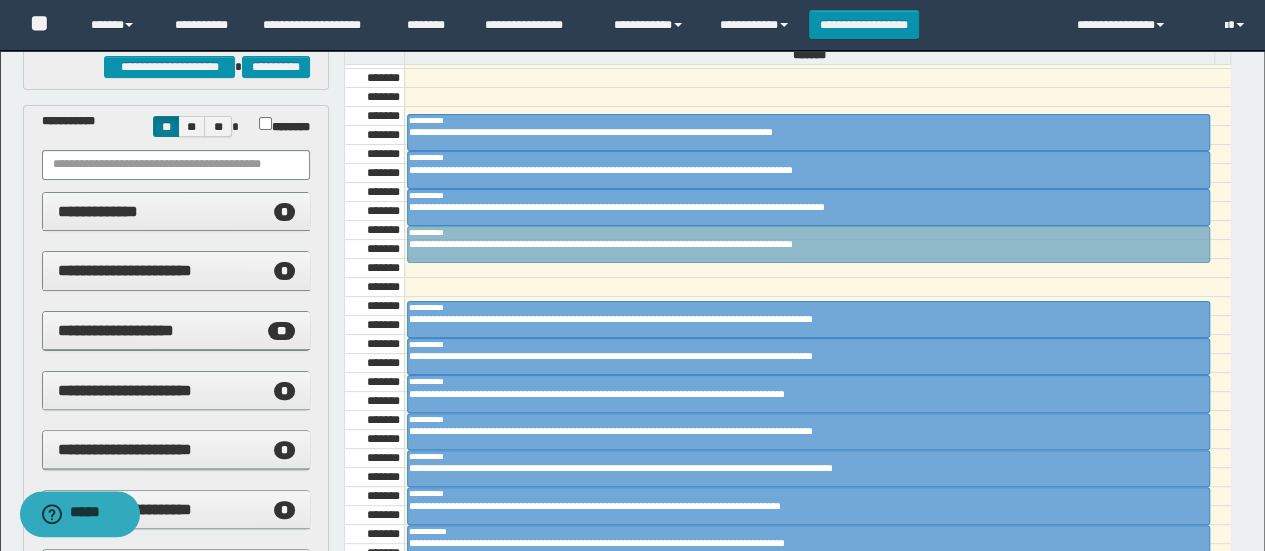 drag, startPoint x: 449, startPoint y: 286, endPoint x: 470, endPoint y: 254, distance: 38.27532 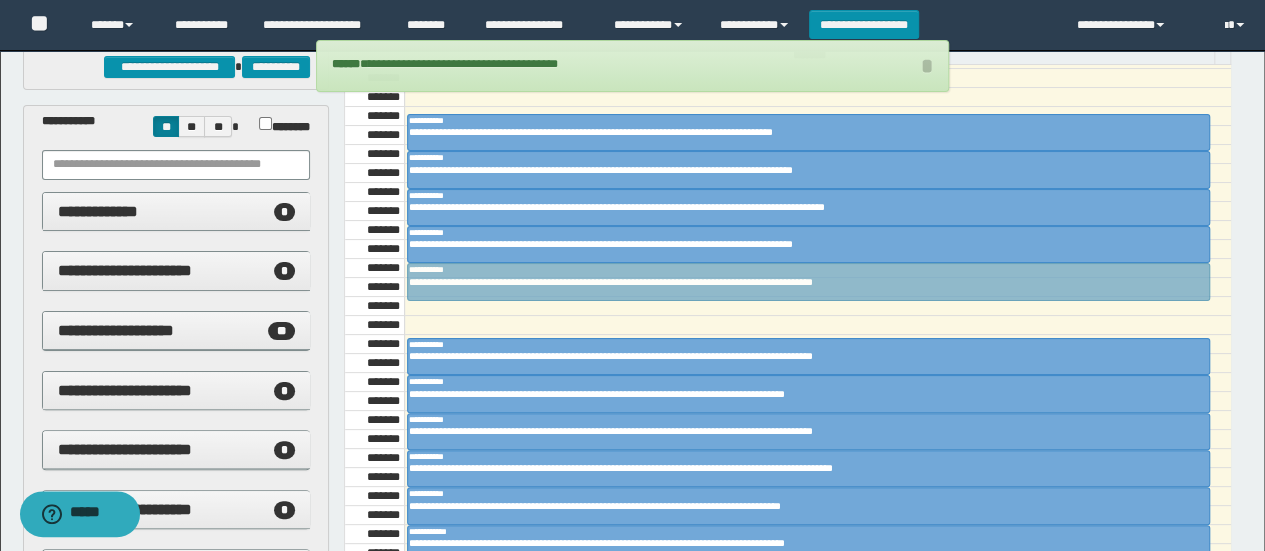 drag, startPoint x: 448, startPoint y: 323, endPoint x: 470, endPoint y: 286, distance: 43.046486 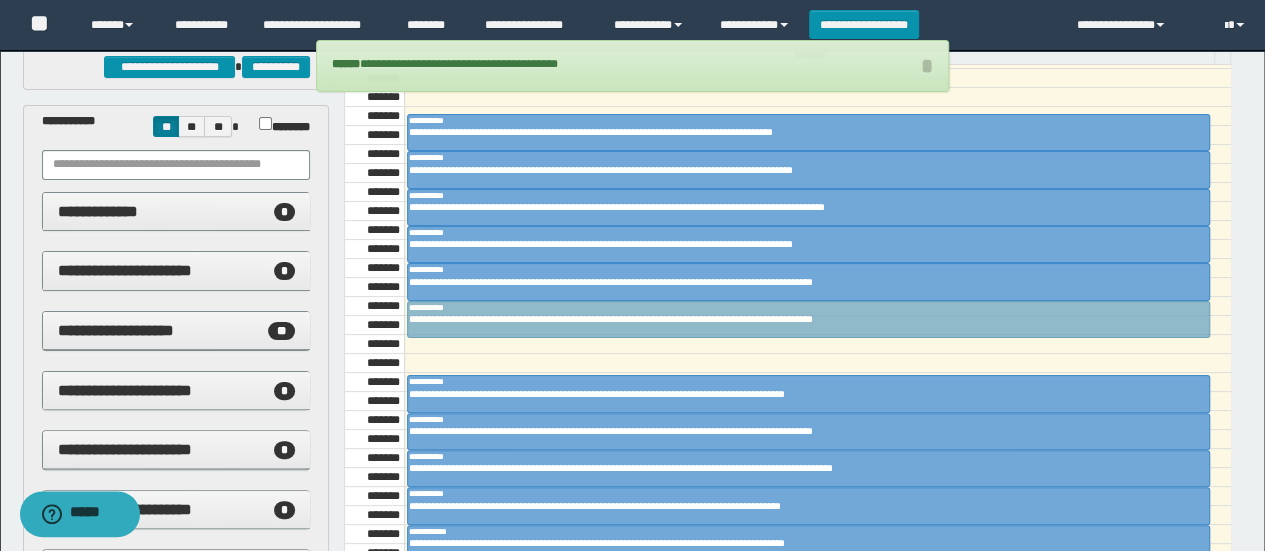 drag, startPoint x: 456, startPoint y: 347, endPoint x: 473, endPoint y: 309, distance: 41.62932 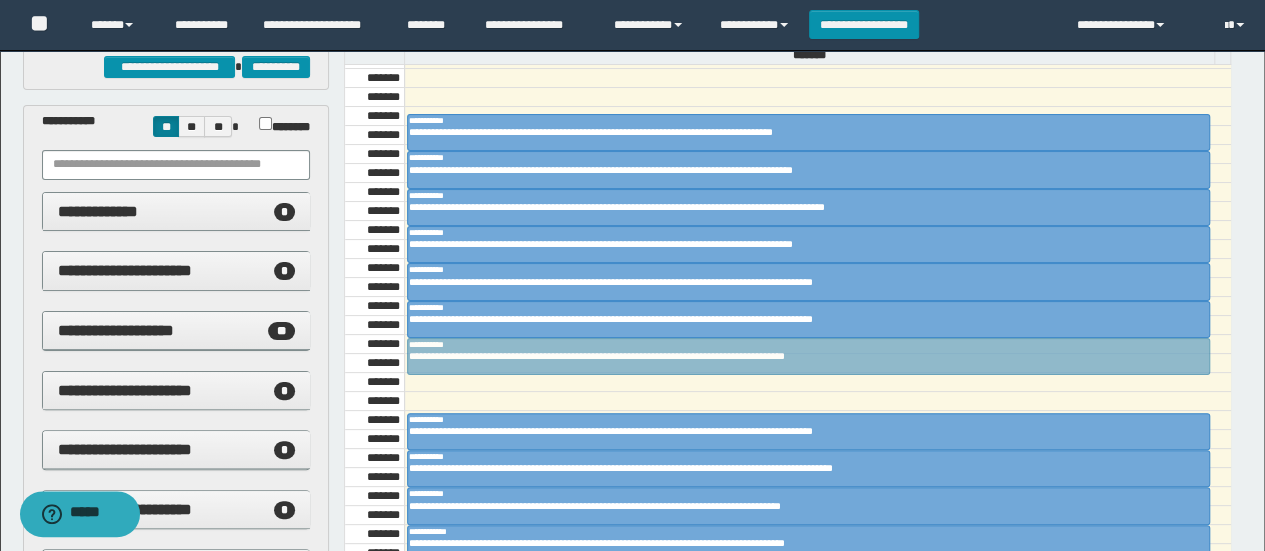 drag, startPoint x: 458, startPoint y: 394, endPoint x: 470, endPoint y: 360, distance: 36.05551 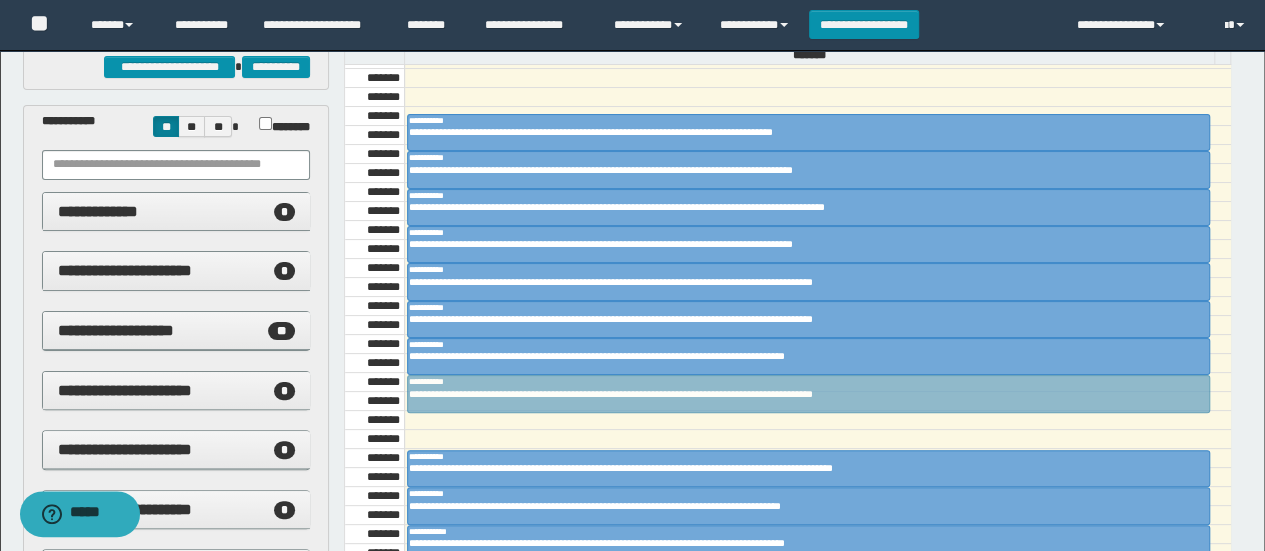 drag, startPoint x: 459, startPoint y: 430, endPoint x: 478, endPoint y: 401, distance: 34.669872 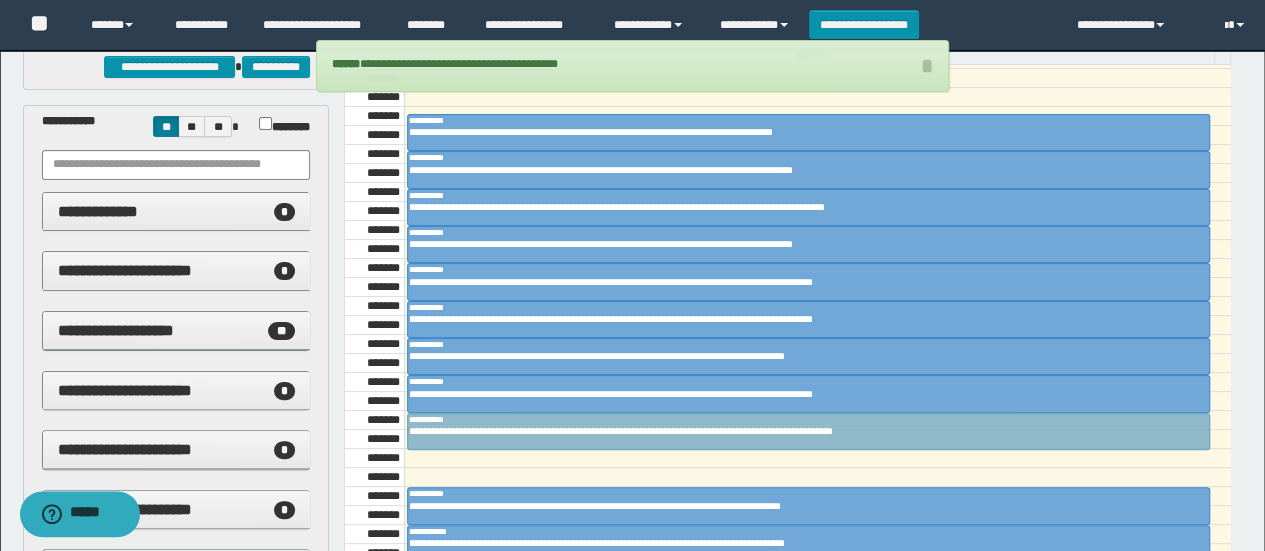 drag, startPoint x: 465, startPoint y: 459, endPoint x: 475, endPoint y: 431, distance: 29.732138 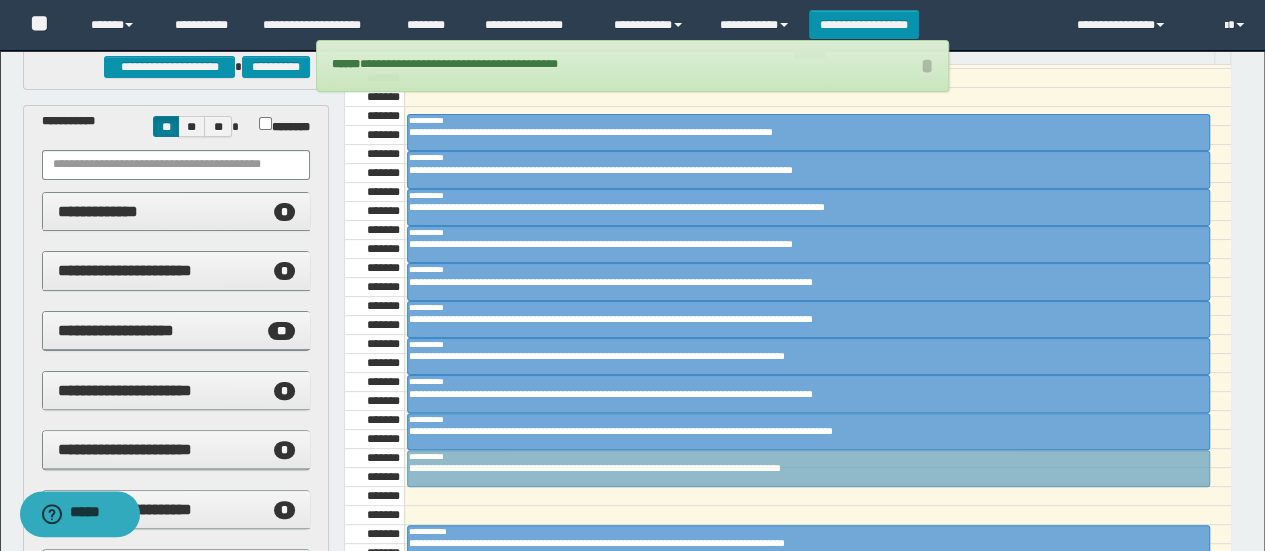 drag, startPoint x: 452, startPoint y: 499, endPoint x: 462, endPoint y: 465, distance: 35.44009 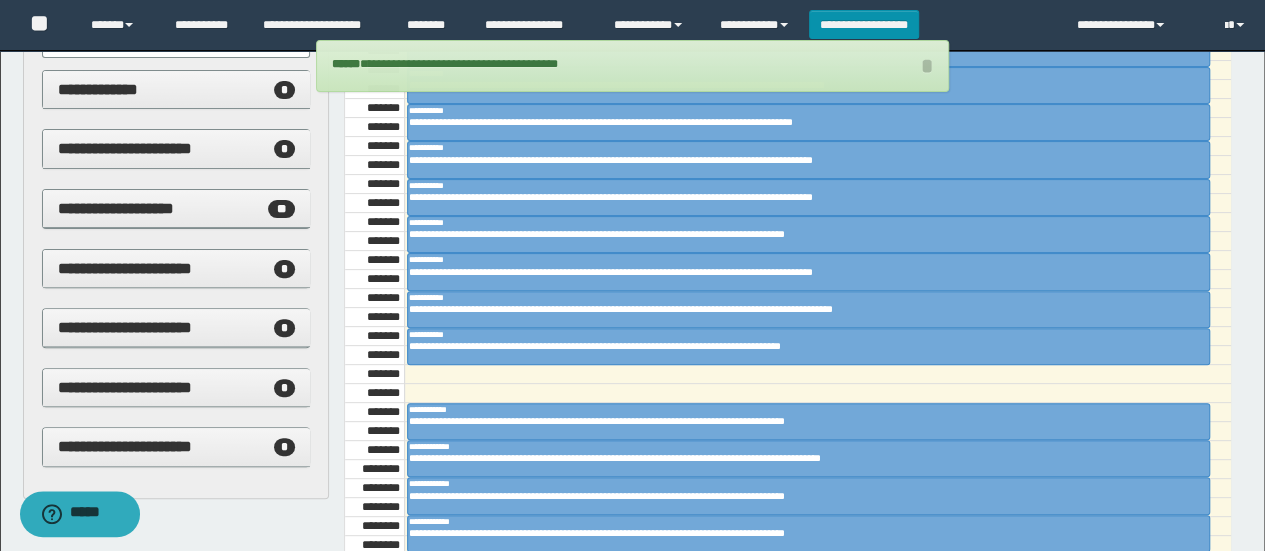 scroll, scrollTop: 222, scrollLeft: 0, axis: vertical 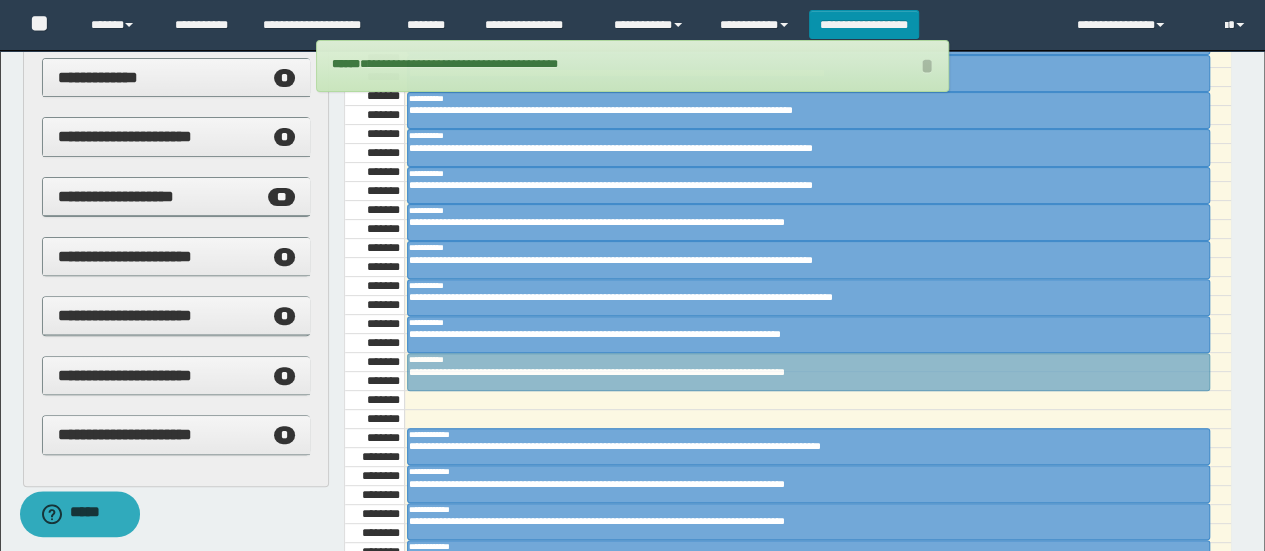 drag, startPoint x: 718, startPoint y: 402, endPoint x: 727, endPoint y: 370, distance: 33.24154 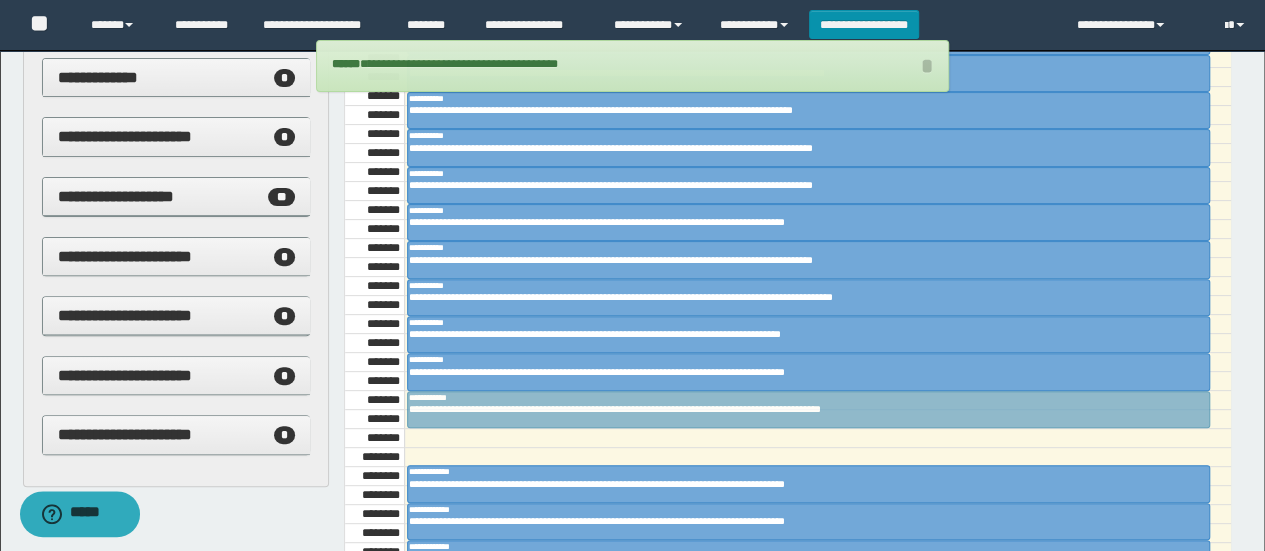 drag, startPoint x: 698, startPoint y: 436, endPoint x: 718, endPoint y: 405, distance: 36.891735 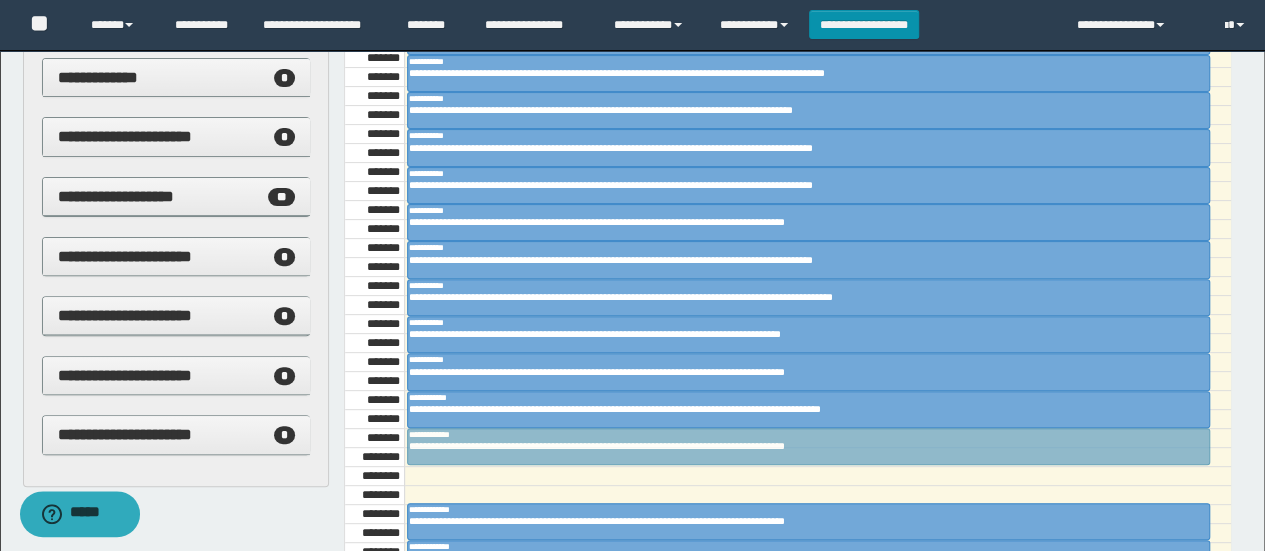 drag, startPoint x: 665, startPoint y: 479, endPoint x: 687, endPoint y: 447, distance: 38.832977 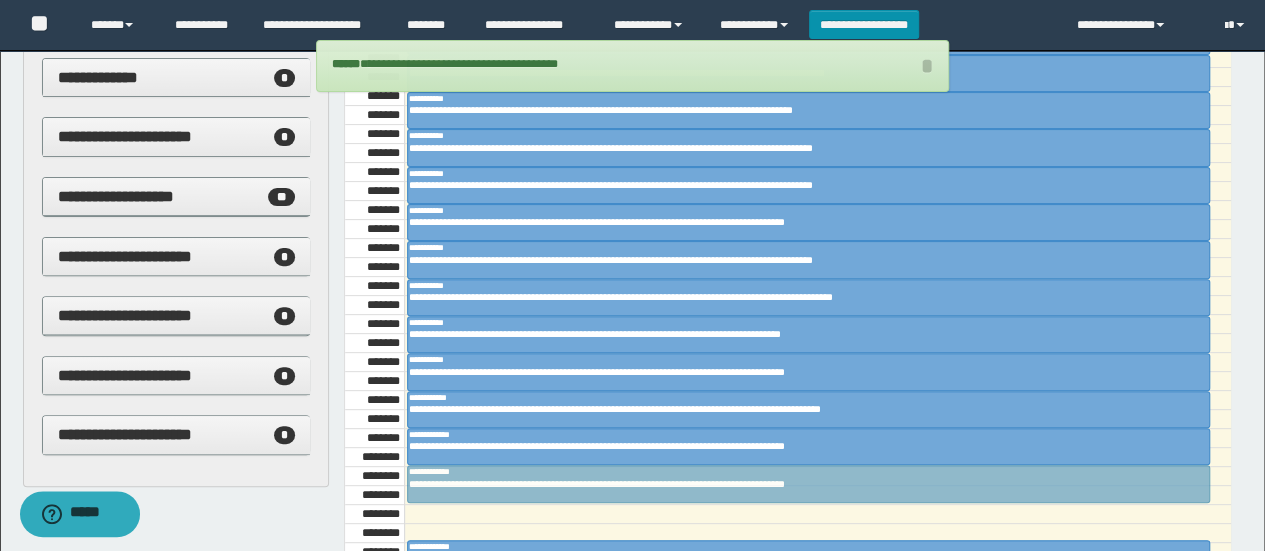 drag, startPoint x: 668, startPoint y: 515, endPoint x: 690, endPoint y: 486, distance: 36.40055 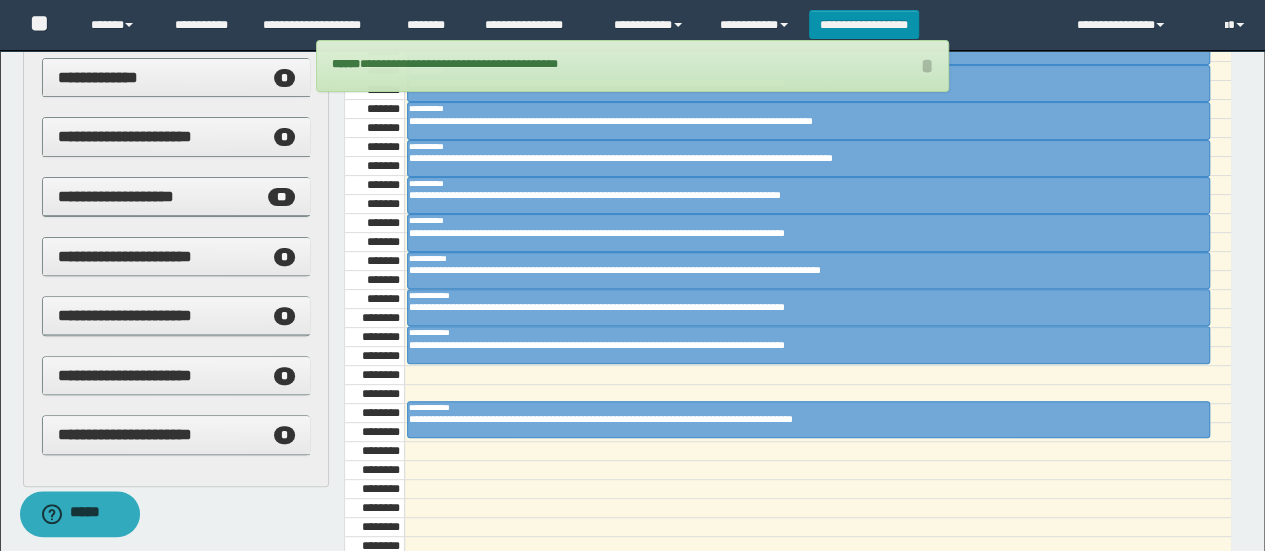 scroll, scrollTop: 838, scrollLeft: 0, axis: vertical 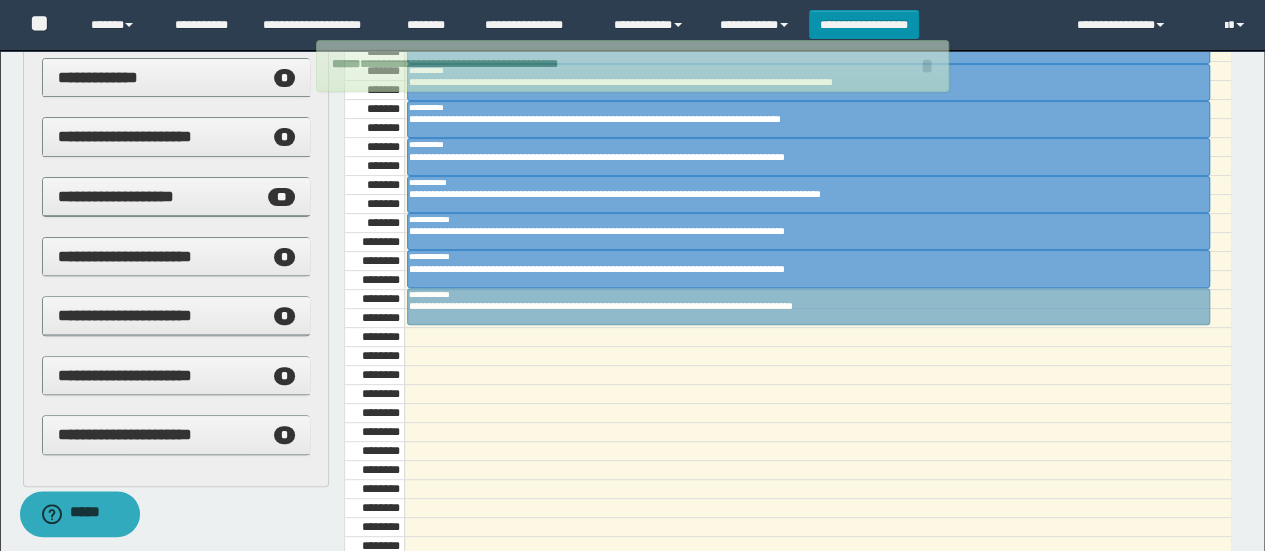 drag, startPoint x: 725, startPoint y: 341, endPoint x: 734, endPoint y: 295, distance: 46.872166 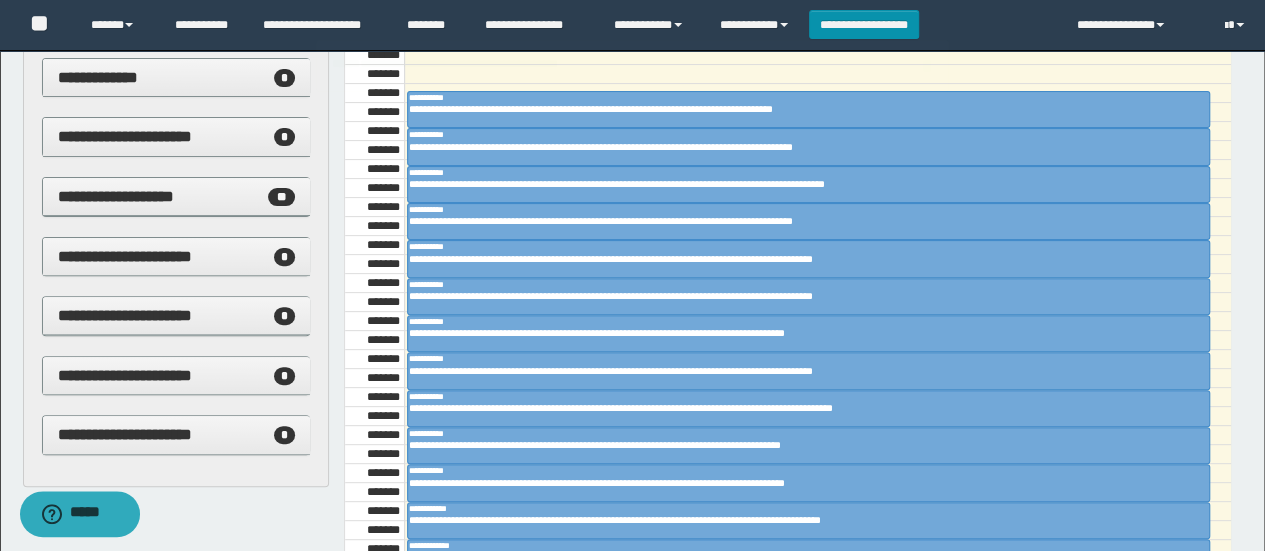 scroll, scrollTop: 518, scrollLeft: 0, axis: vertical 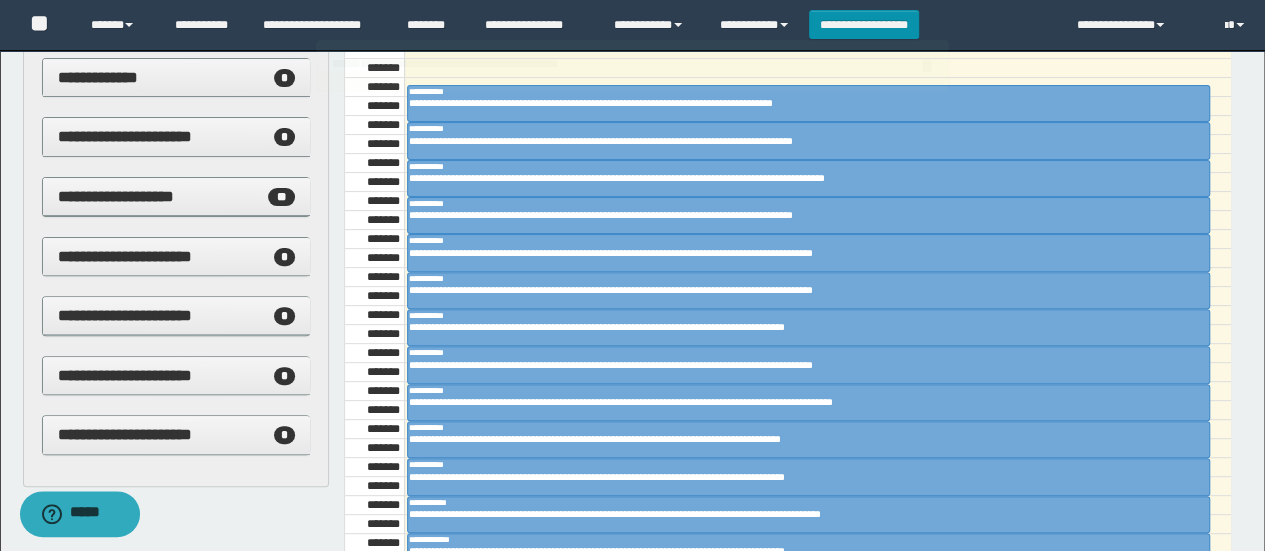 click on "**********" at bounding box center [632, 236] 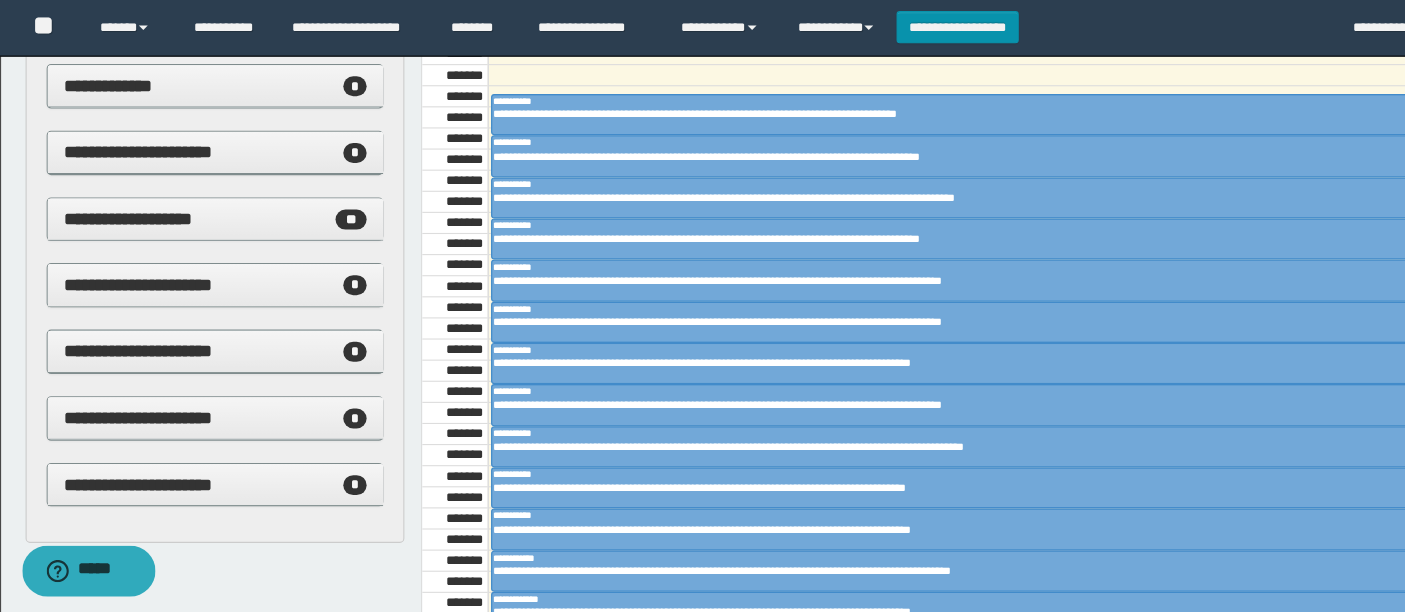 scroll, scrollTop: 222, scrollLeft: 0, axis: vertical 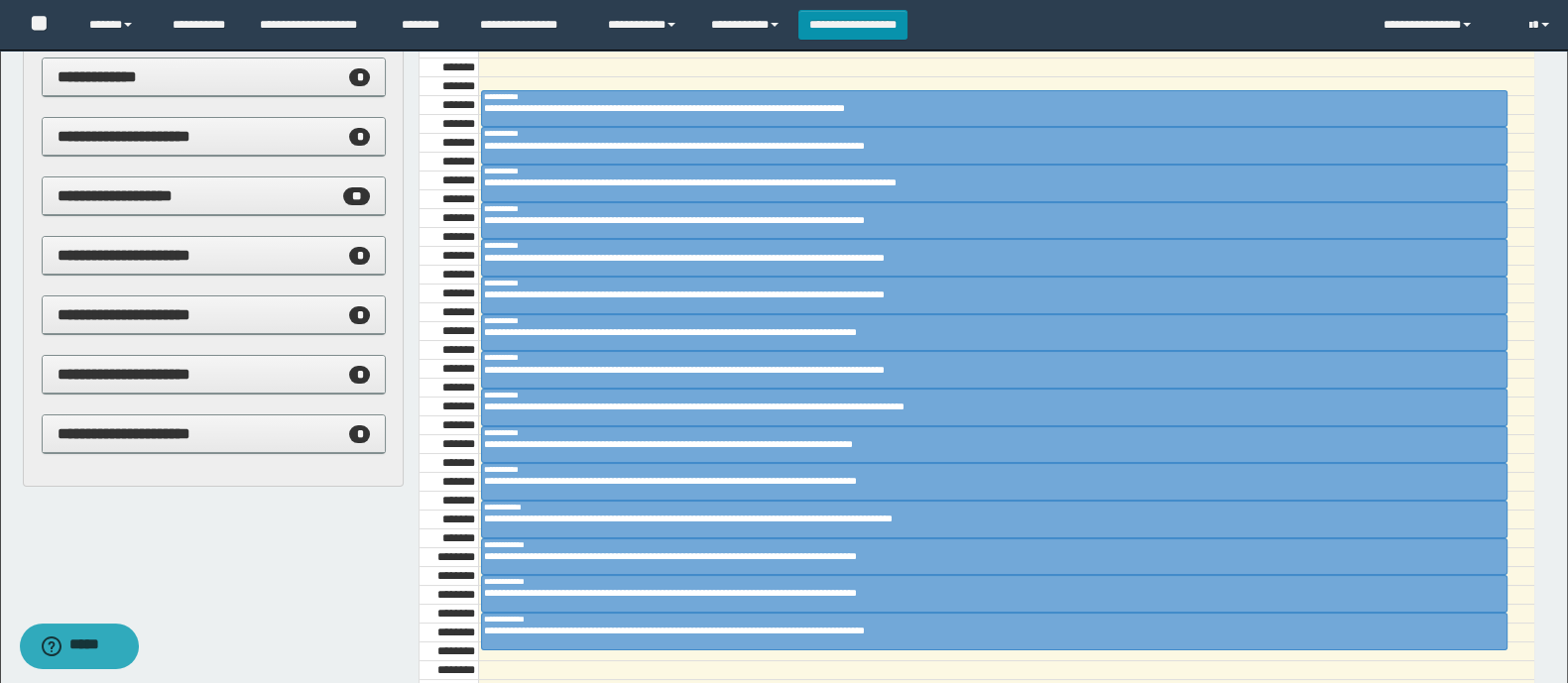 drag, startPoint x: 948, startPoint y: 31, endPoint x: 288, endPoint y: 570, distance: 852.1273 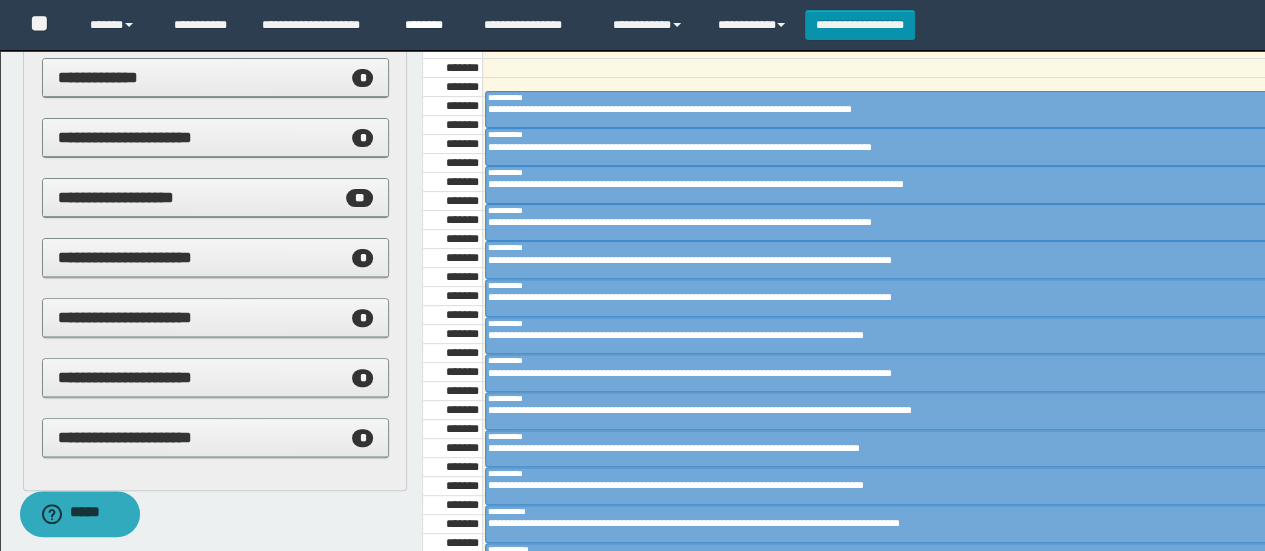 scroll, scrollTop: 517, scrollLeft: 0, axis: vertical 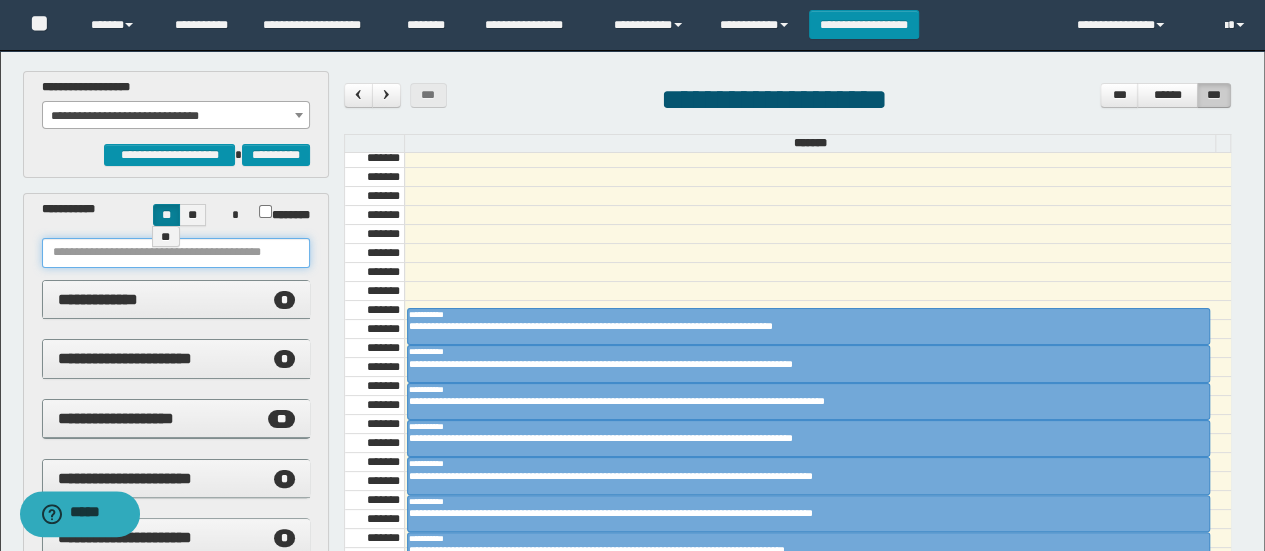 click at bounding box center [176, 253] 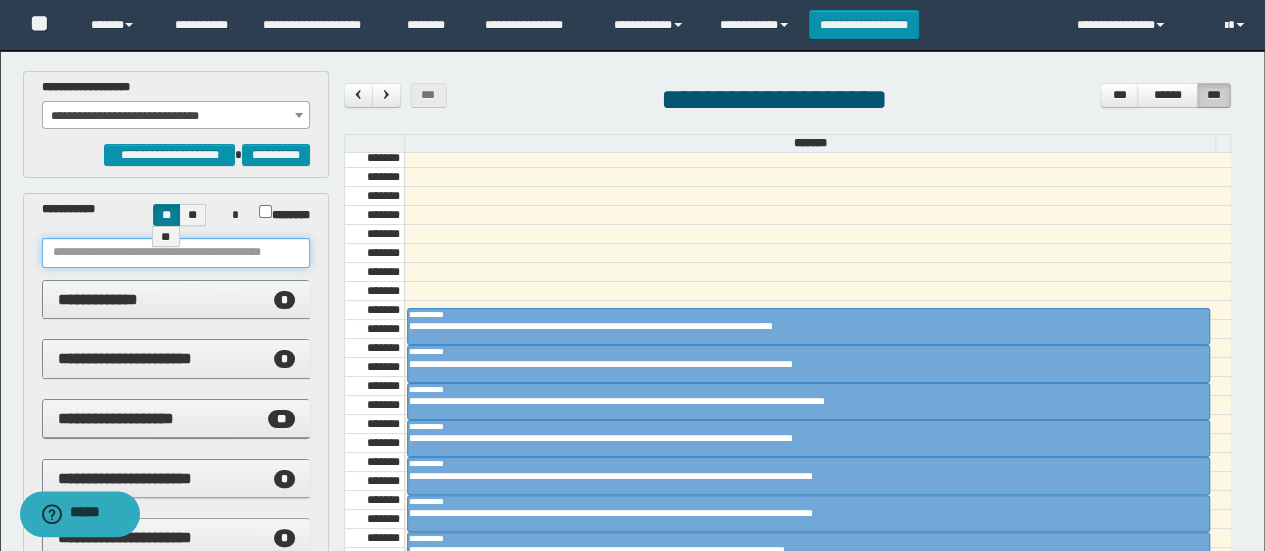 paste on "**********" 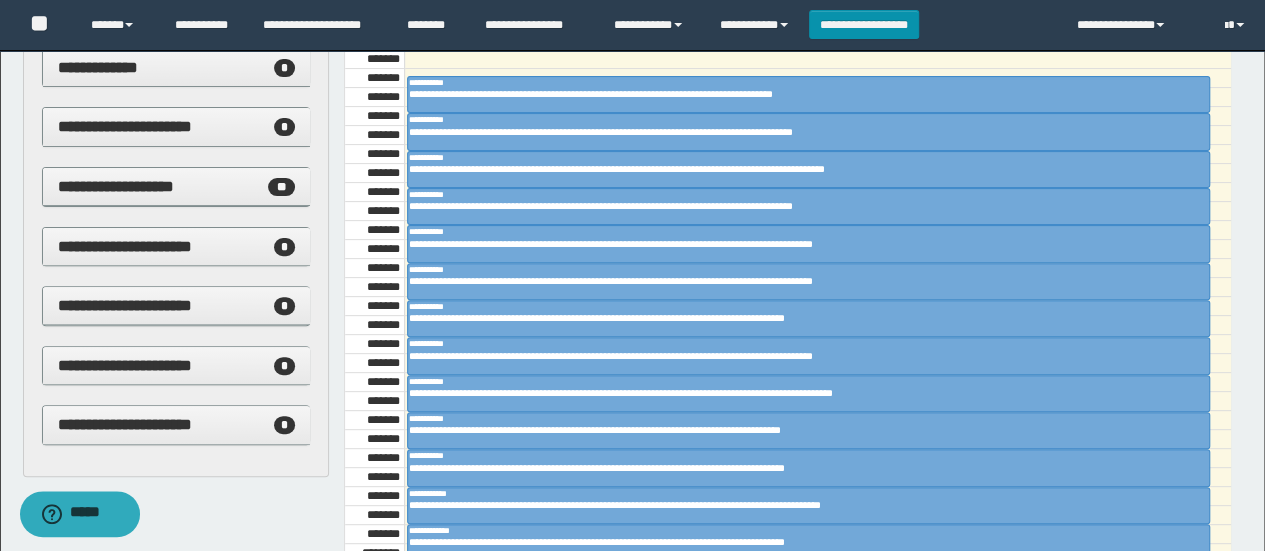 scroll, scrollTop: 288, scrollLeft: 0, axis: vertical 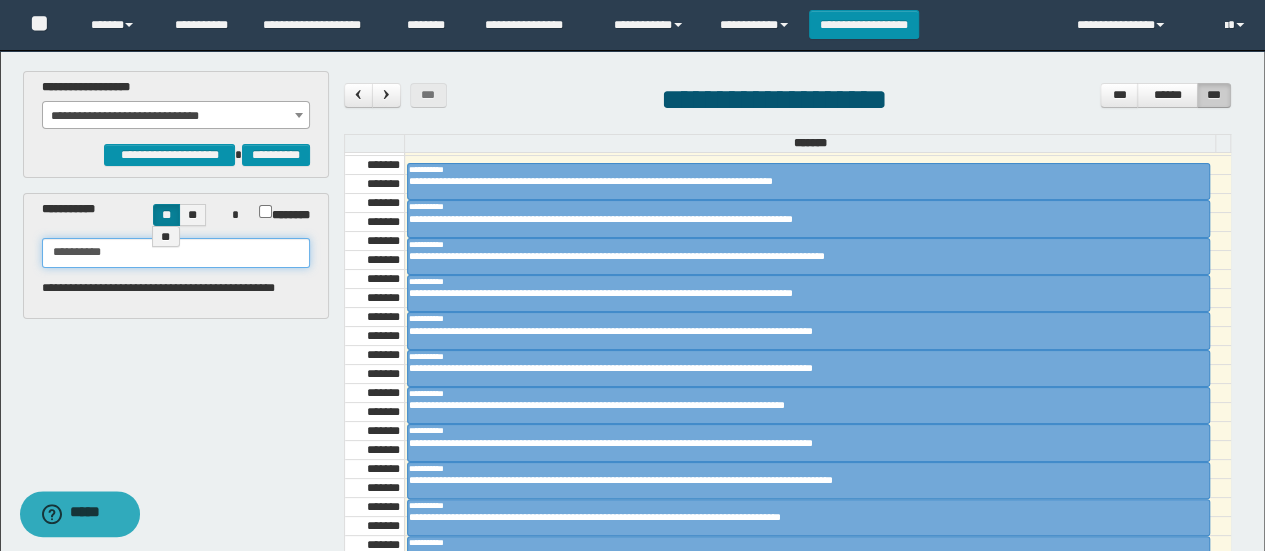 type on "**********" 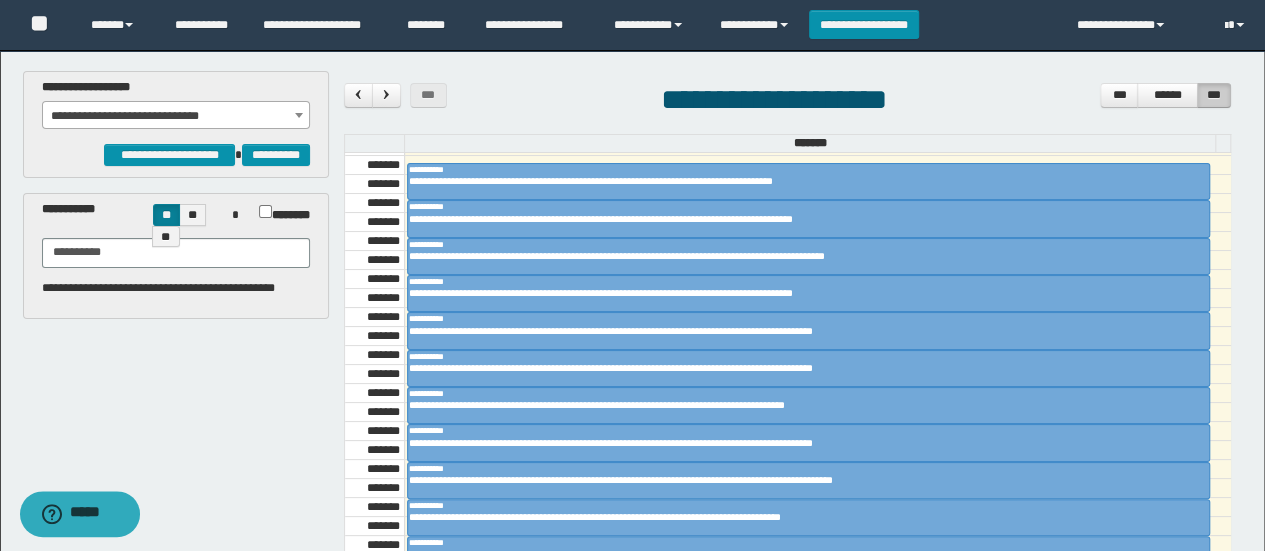 click on "*******" at bounding box center [279, 212] 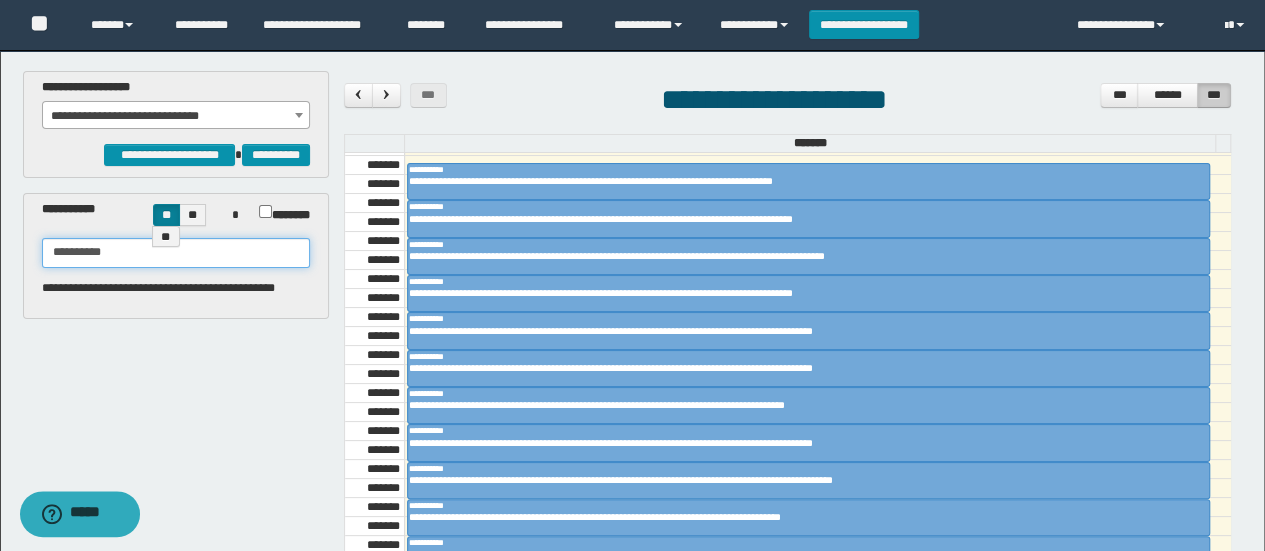 drag, startPoint x: 217, startPoint y: 258, endPoint x: 0, endPoint y: 272, distance: 217.45114 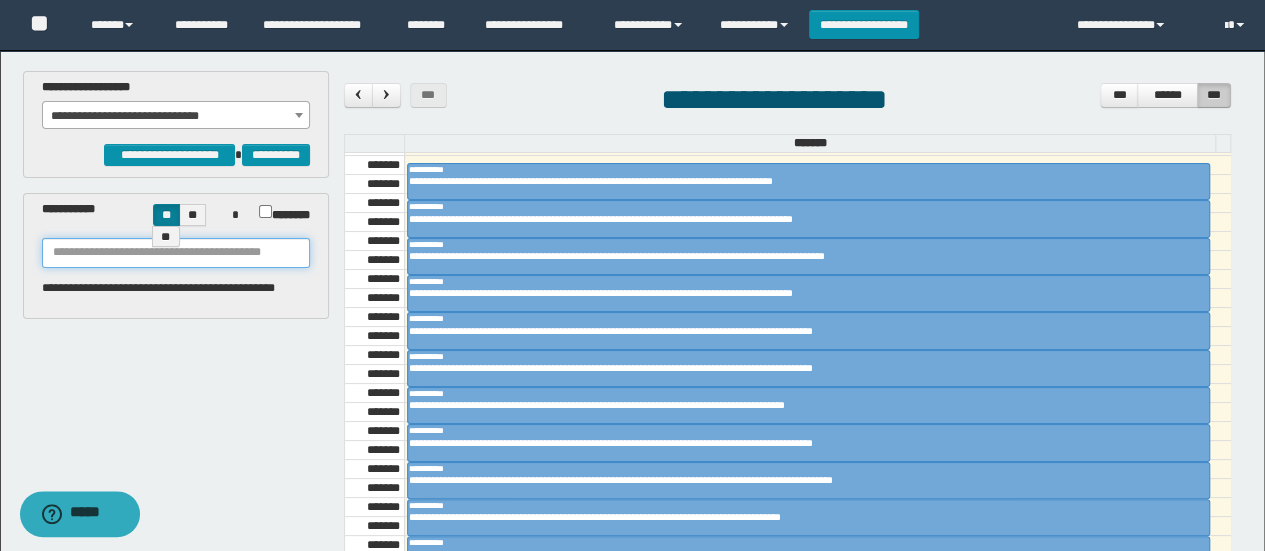 paste on "**********" 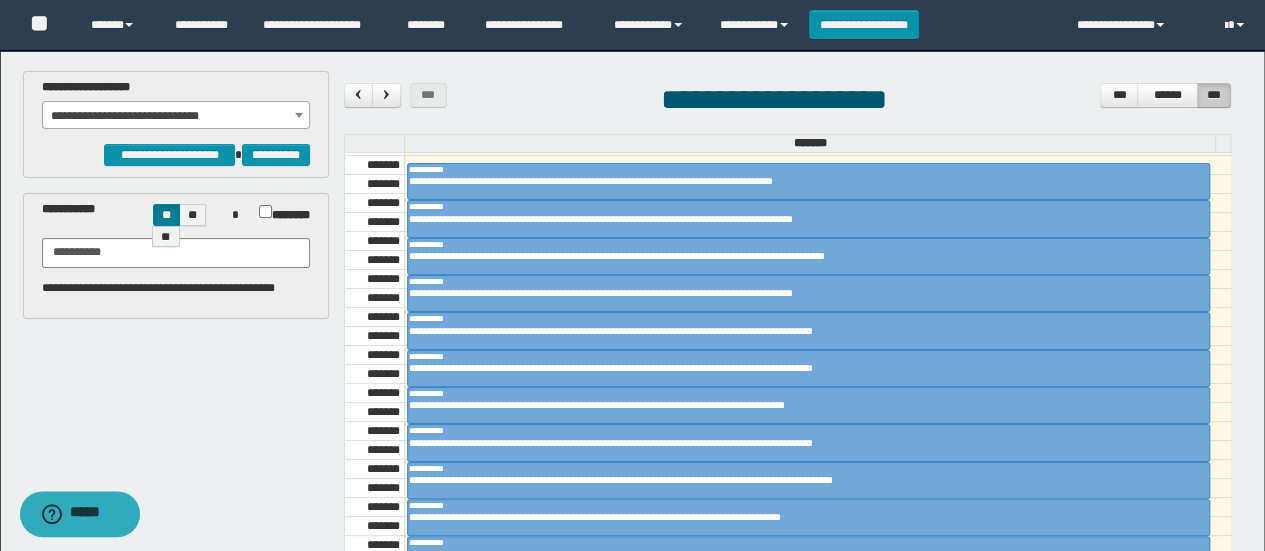 click on "**********" at bounding box center [176, 111] 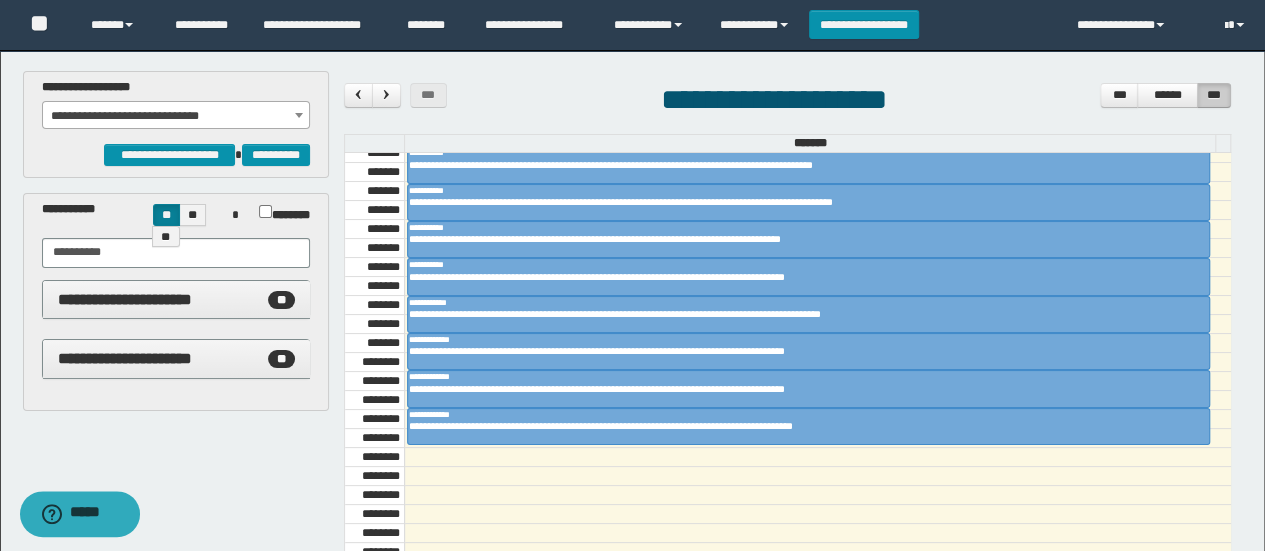 scroll, scrollTop: 946, scrollLeft: 0, axis: vertical 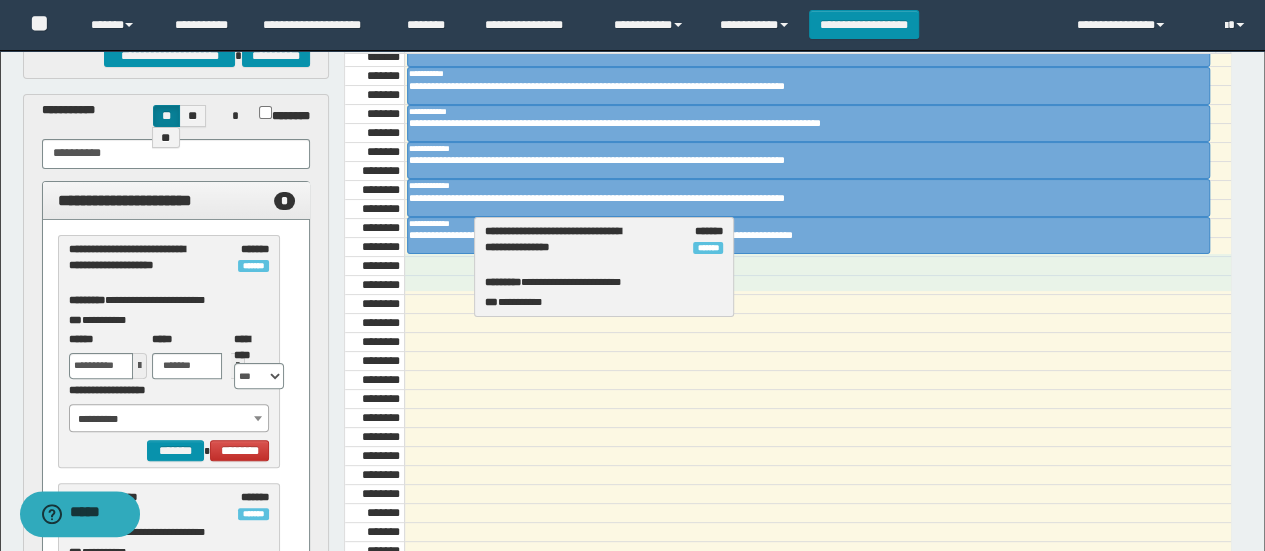 drag, startPoint x: 135, startPoint y: 284, endPoint x: 549, endPoint y: 269, distance: 414.27164 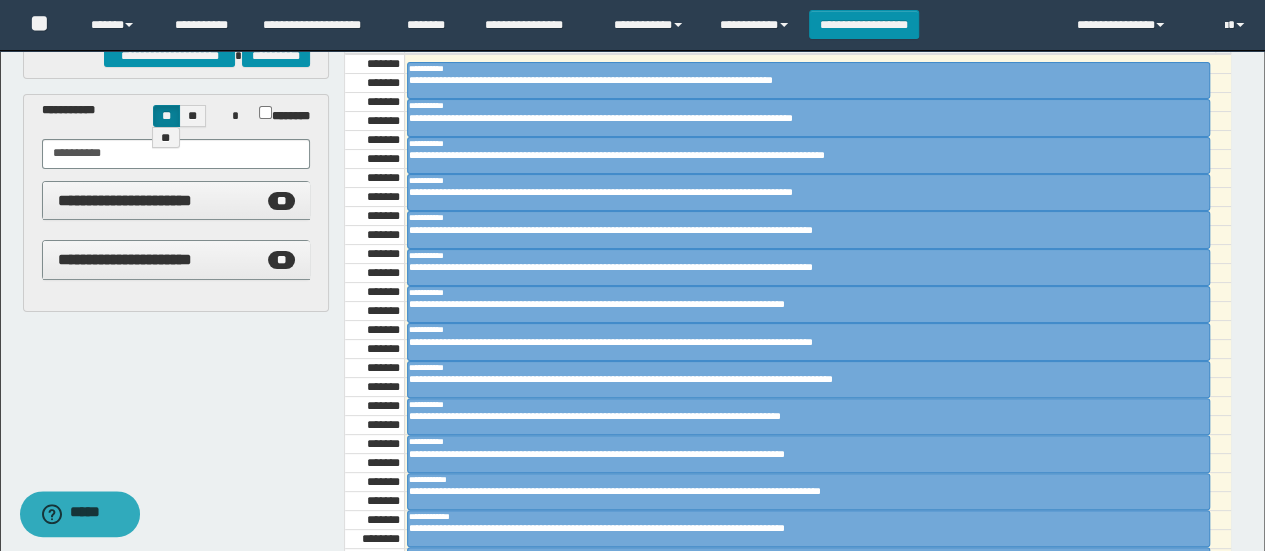 scroll, scrollTop: 658, scrollLeft: 0, axis: vertical 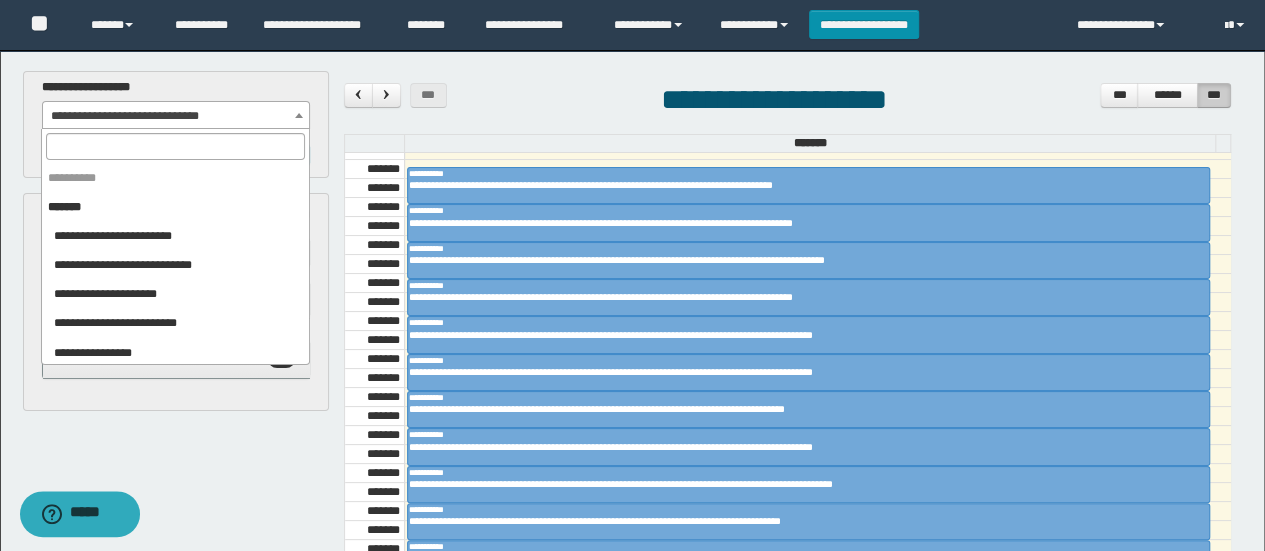 click on "**********" at bounding box center [176, 116] 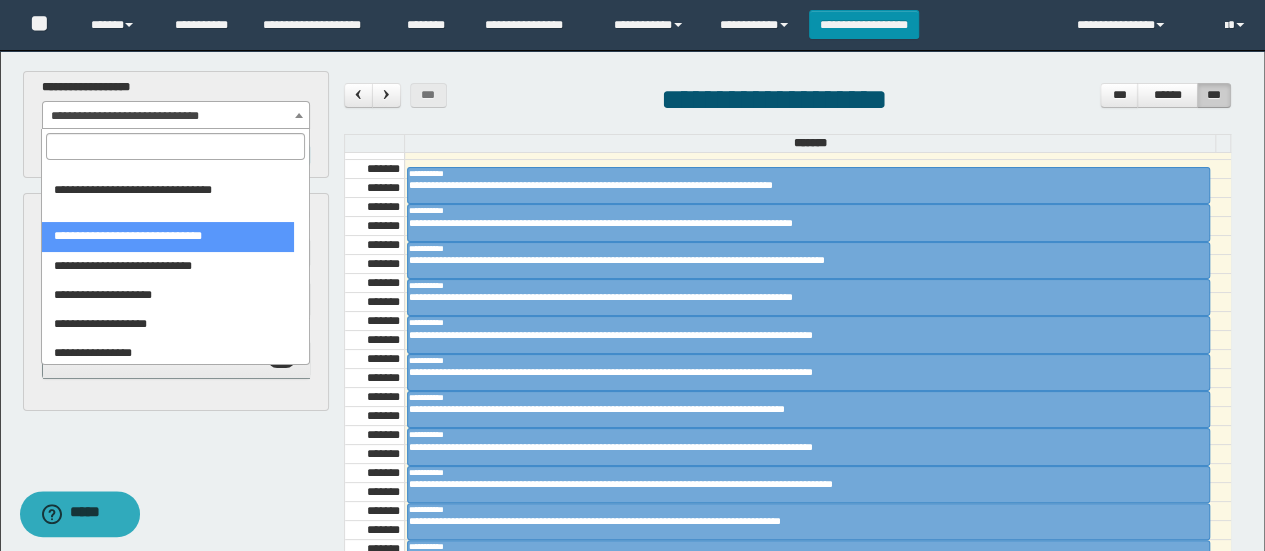 click at bounding box center [175, 146] 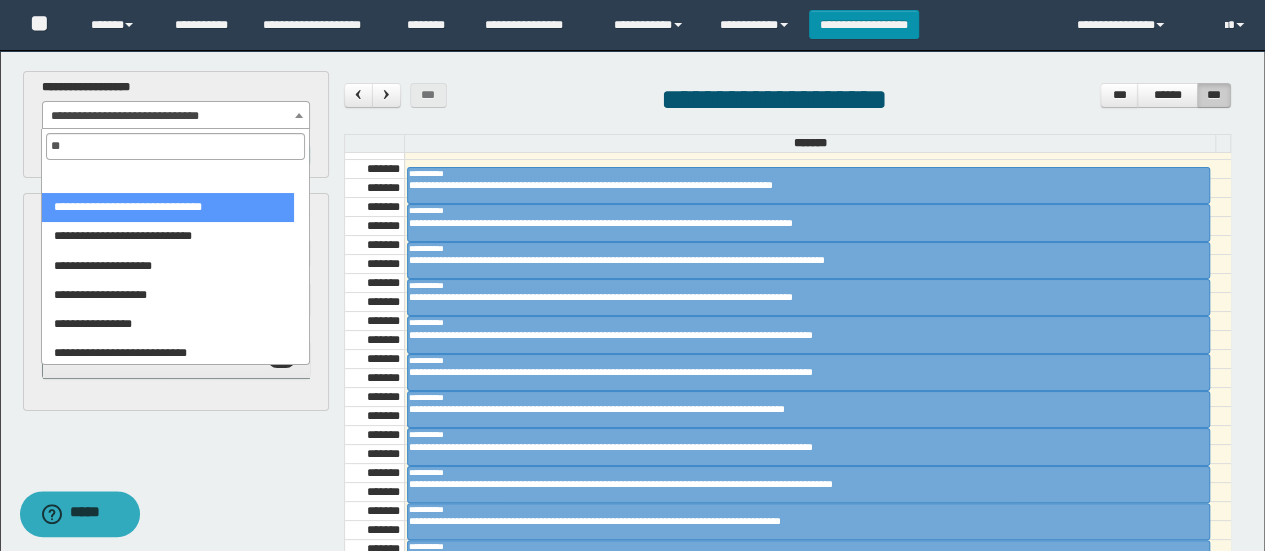 scroll, scrollTop: 0, scrollLeft: 0, axis: both 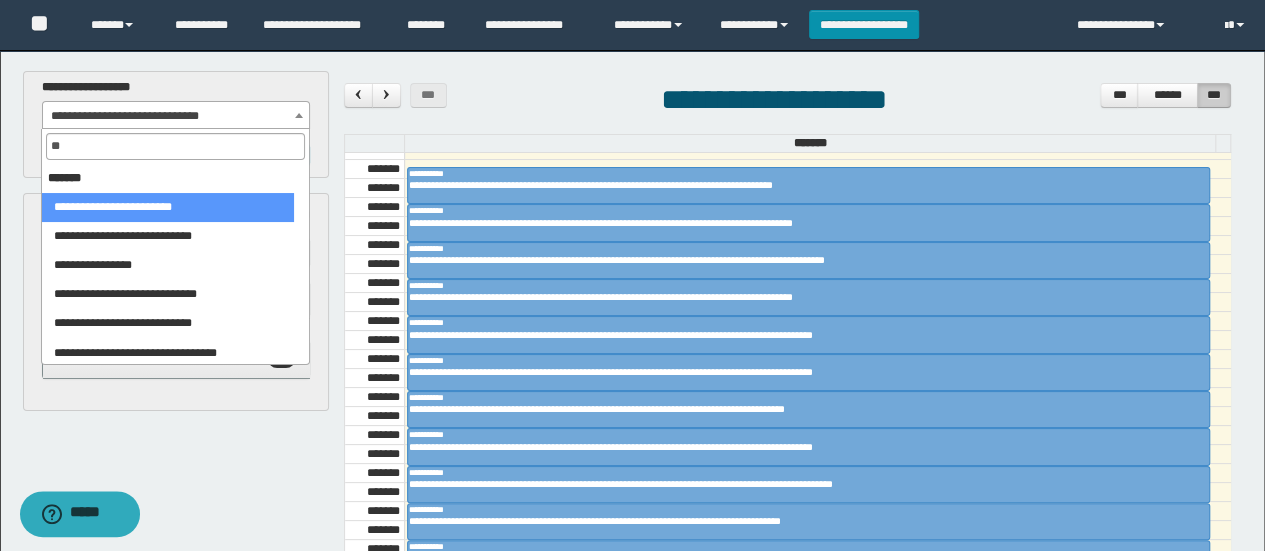 type on "***" 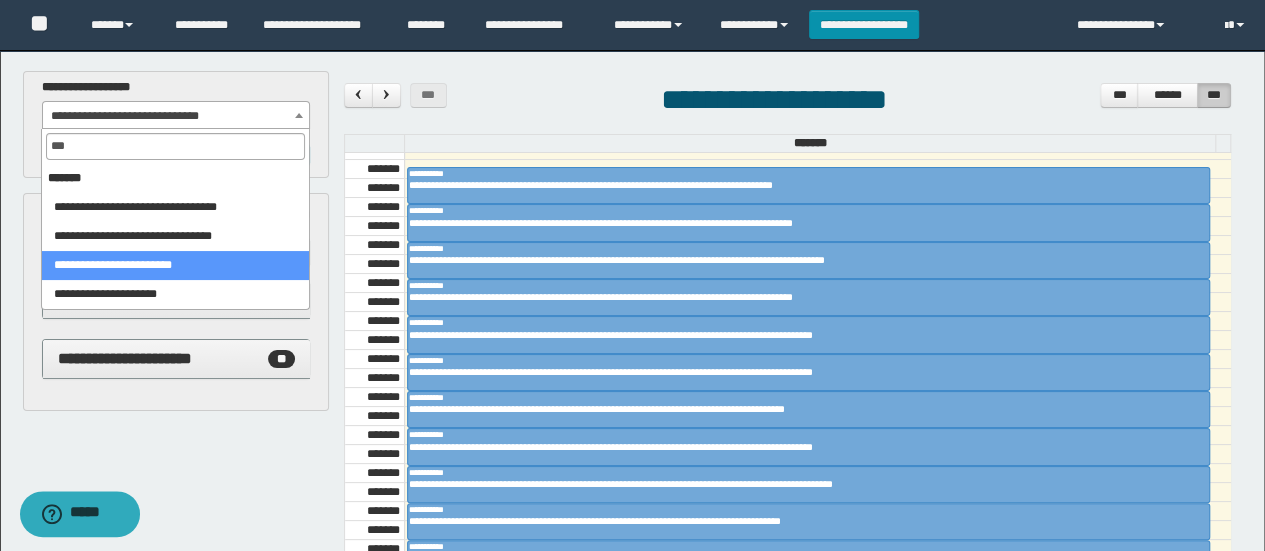 select on "******" 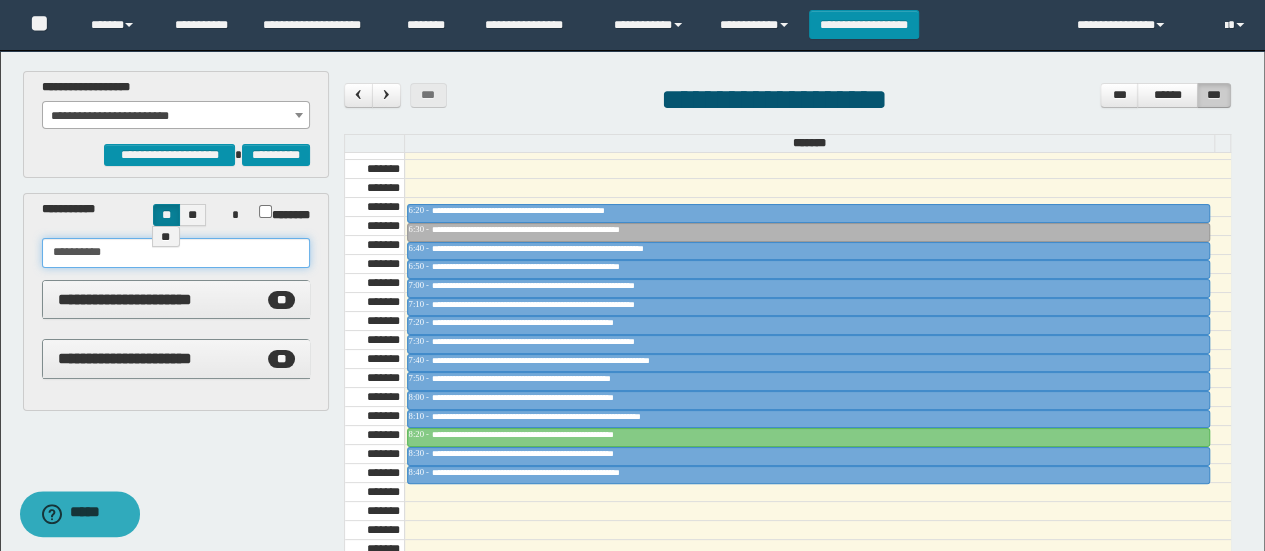 drag, startPoint x: 183, startPoint y: 243, endPoint x: 0, endPoint y: 253, distance: 183.27303 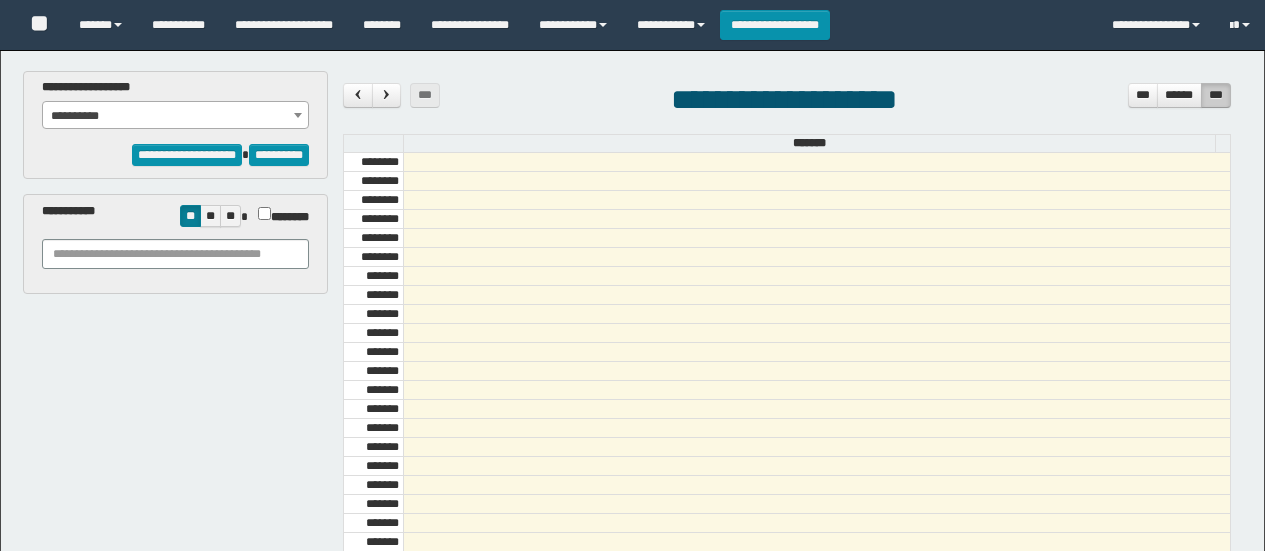 scroll, scrollTop: 0, scrollLeft: 0, axis: both 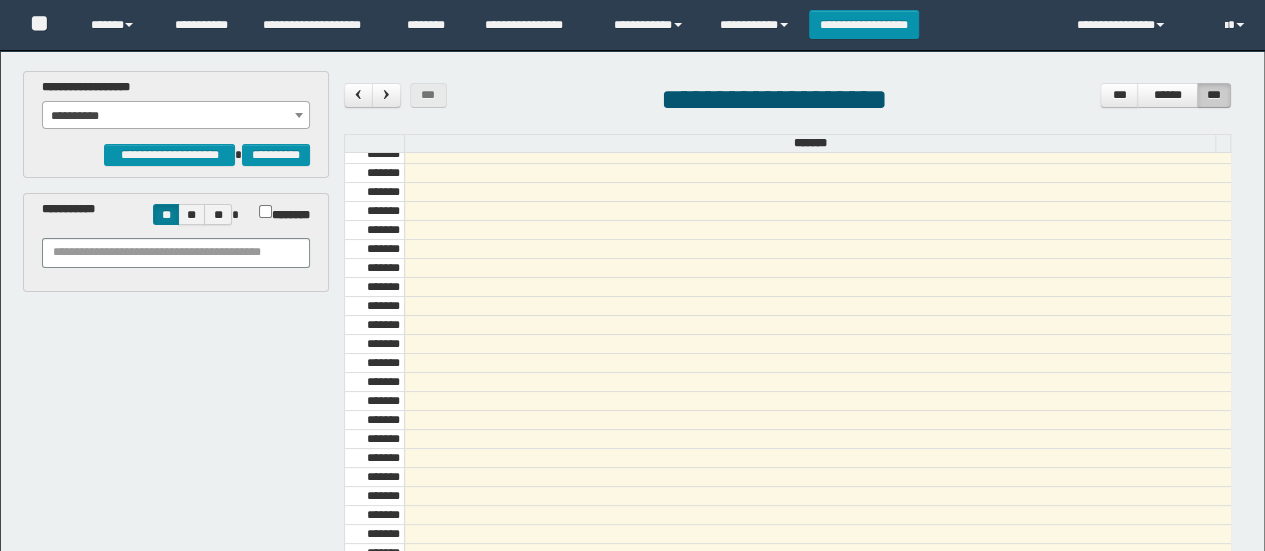 click on "*******" at bounding box center [279, 212] 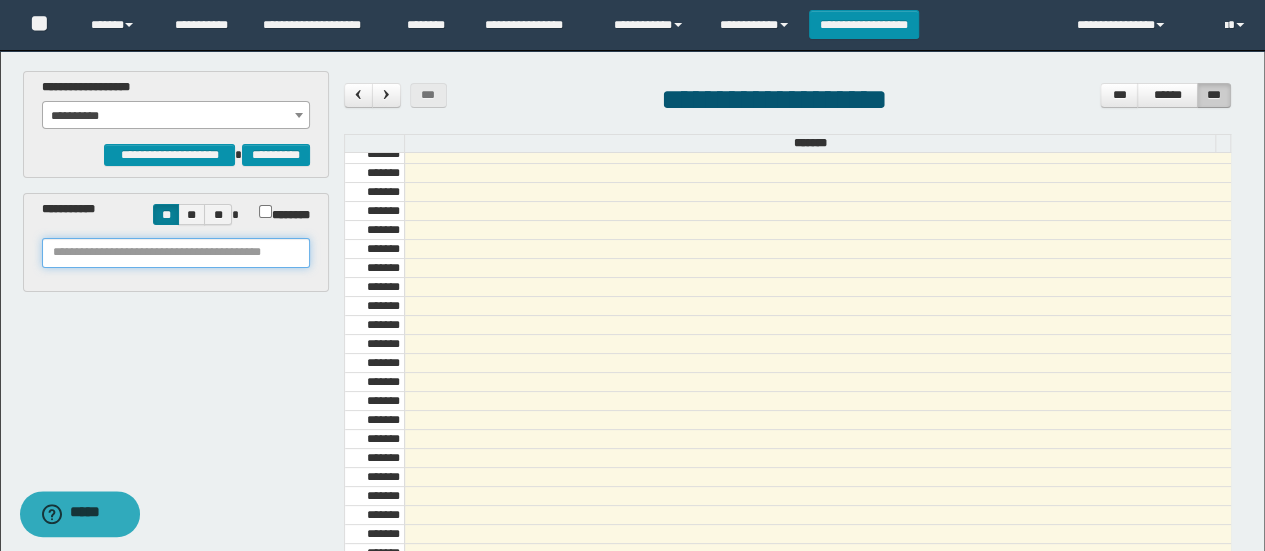 click at bounding box center (176, 253) 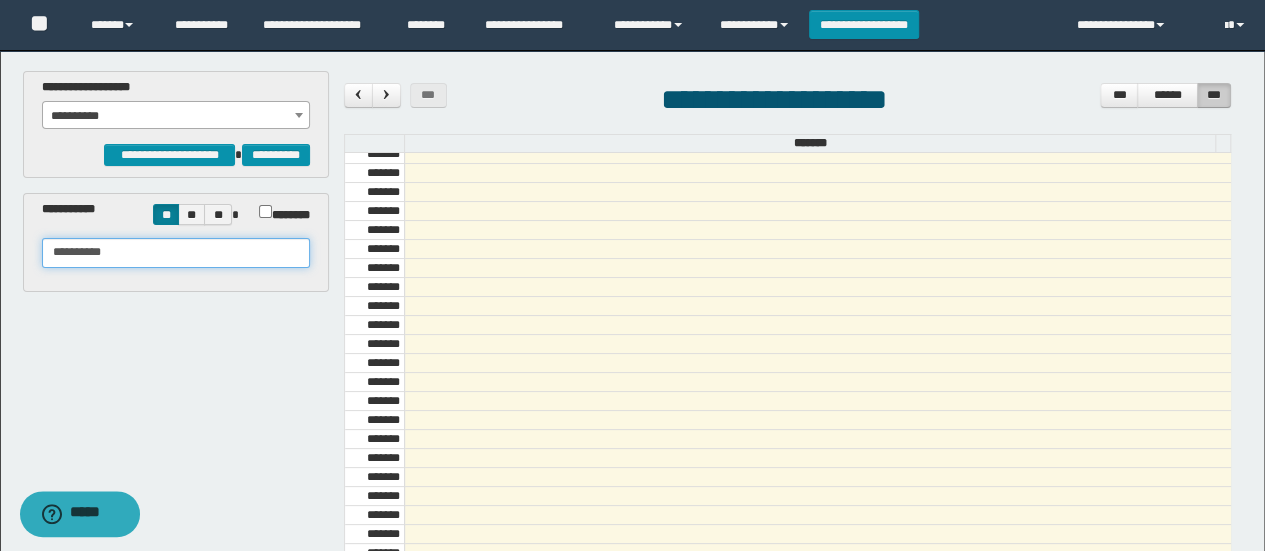 type on "**********" 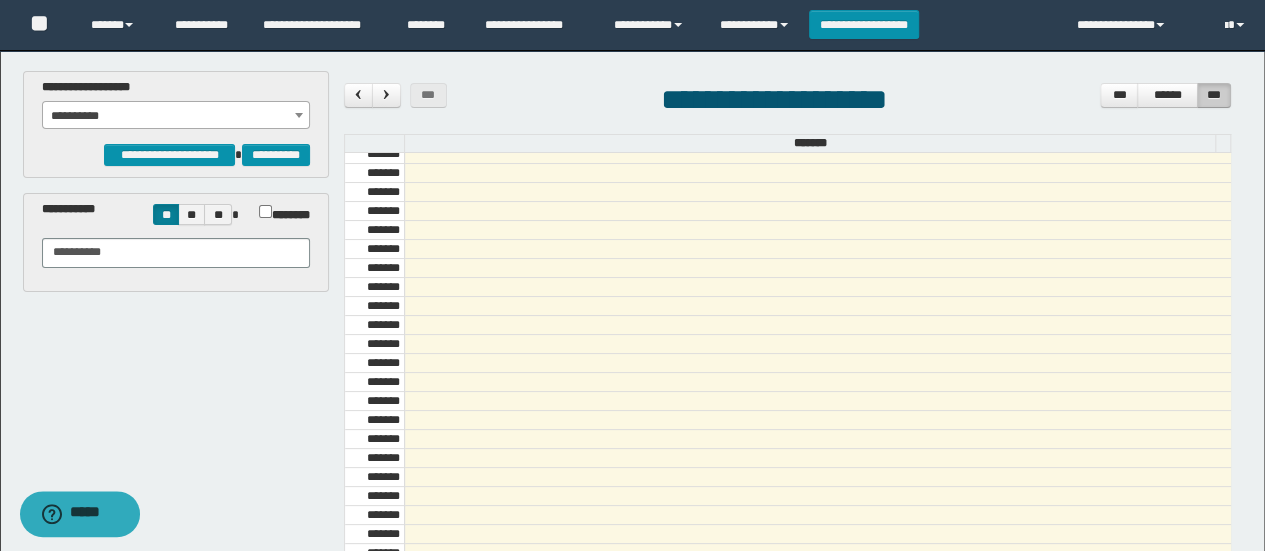 click on "**********" at bounding box center (176, 116) 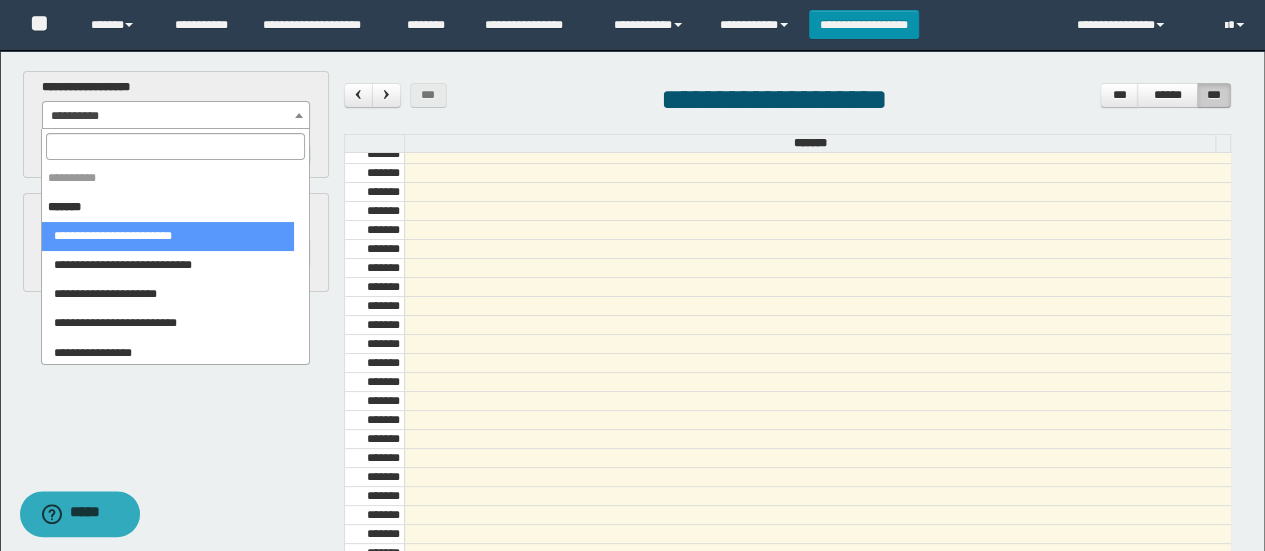 click at bounding box center (175, 146) 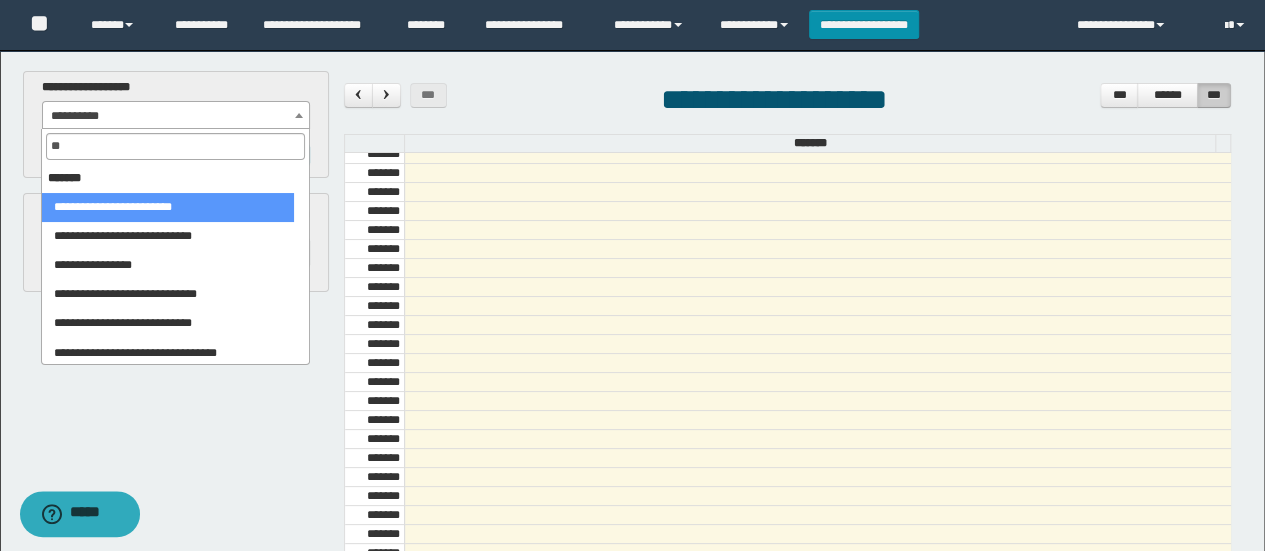 type on "***" 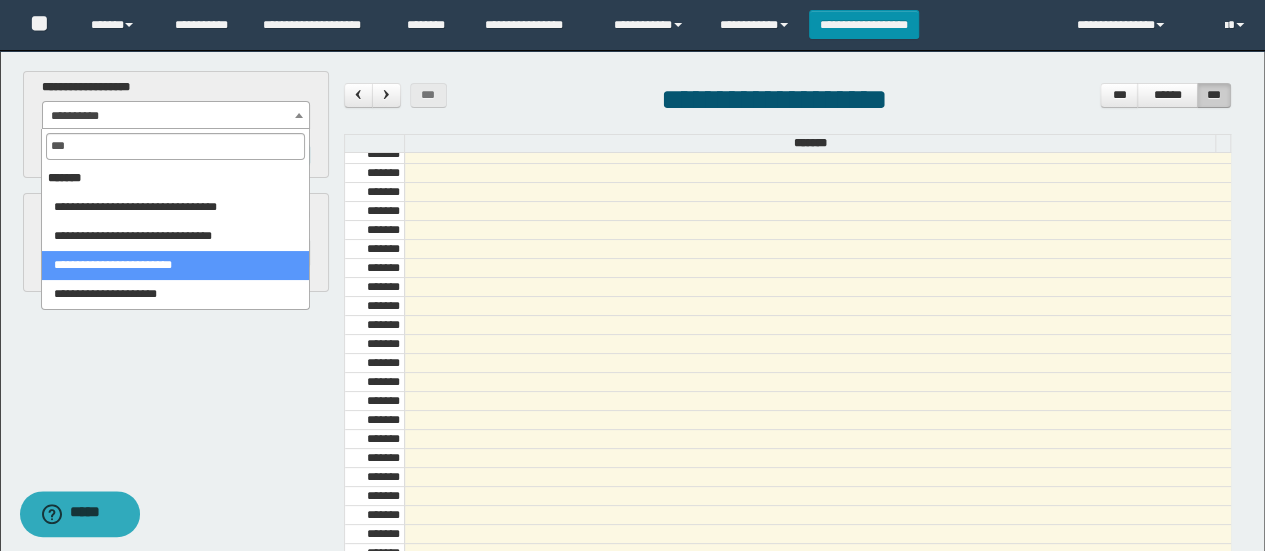 select on "******" 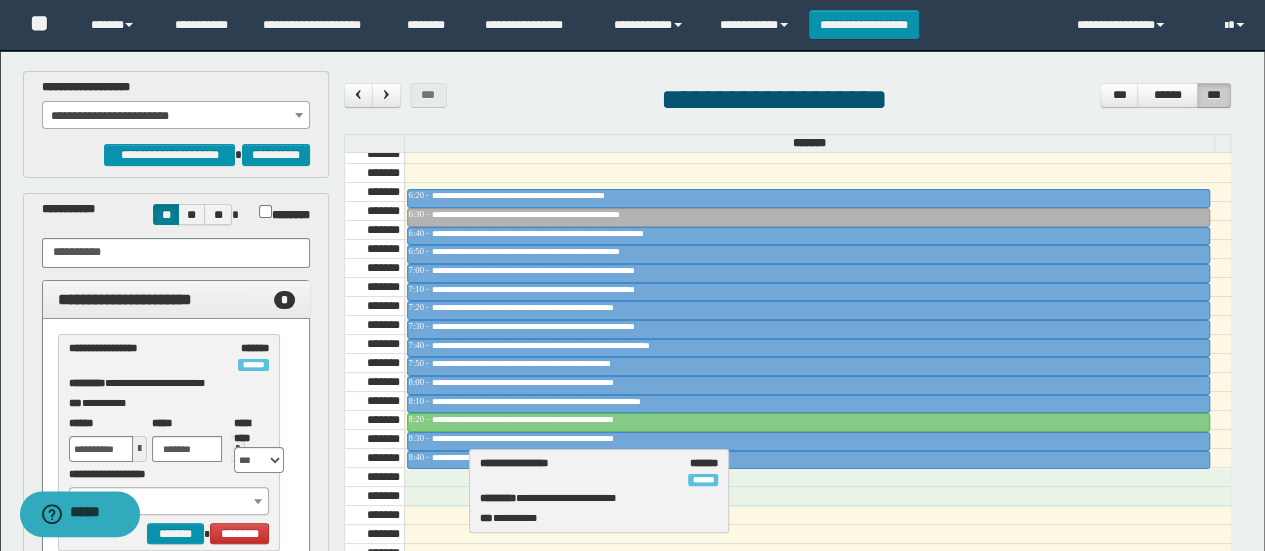 drag, startPoint x: 124, startPoint y: 355, endPoint x: 536, endPoint y: 471, distance: 428.01868 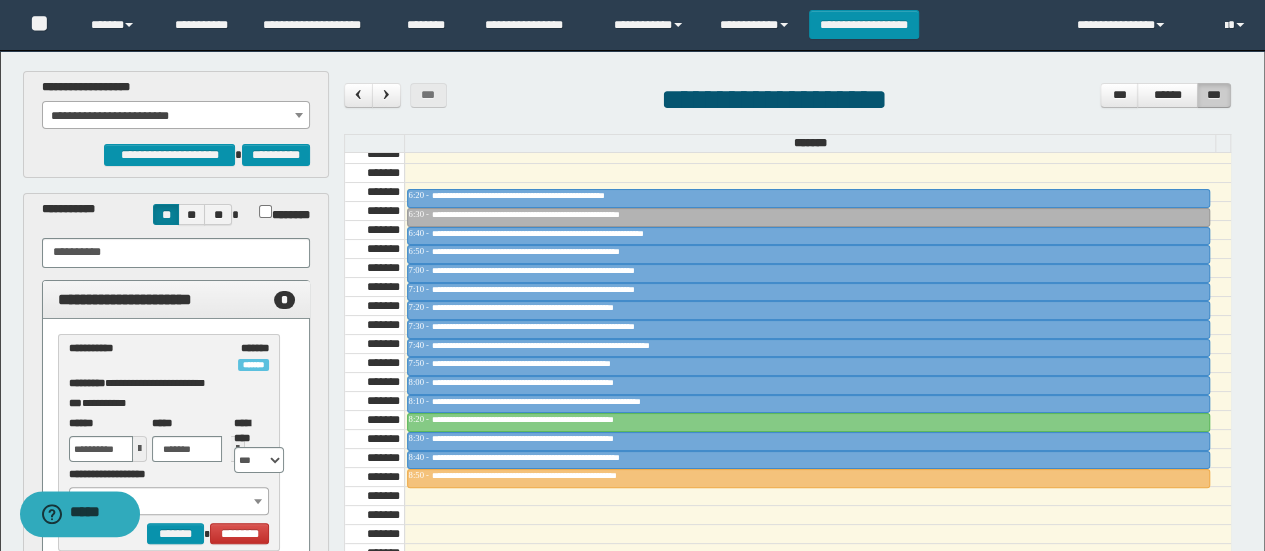 click on "**********" at bounding box center [176, 116] 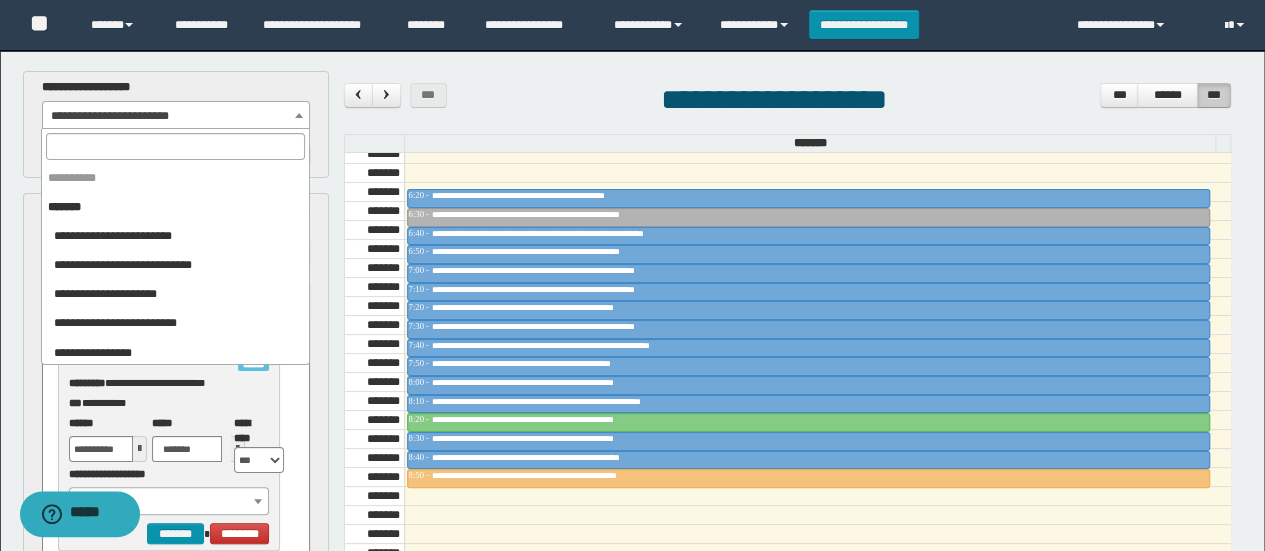 scroll, scrollTop: 646, scrollLeft: 0, axis: vertical 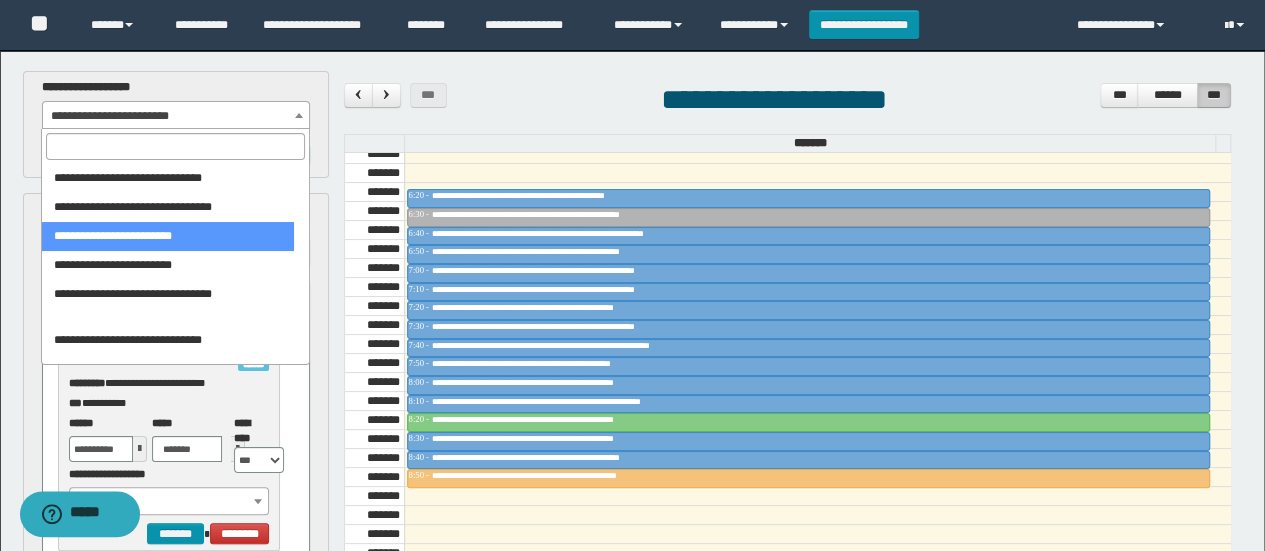 click at bounding box center (175, 146) 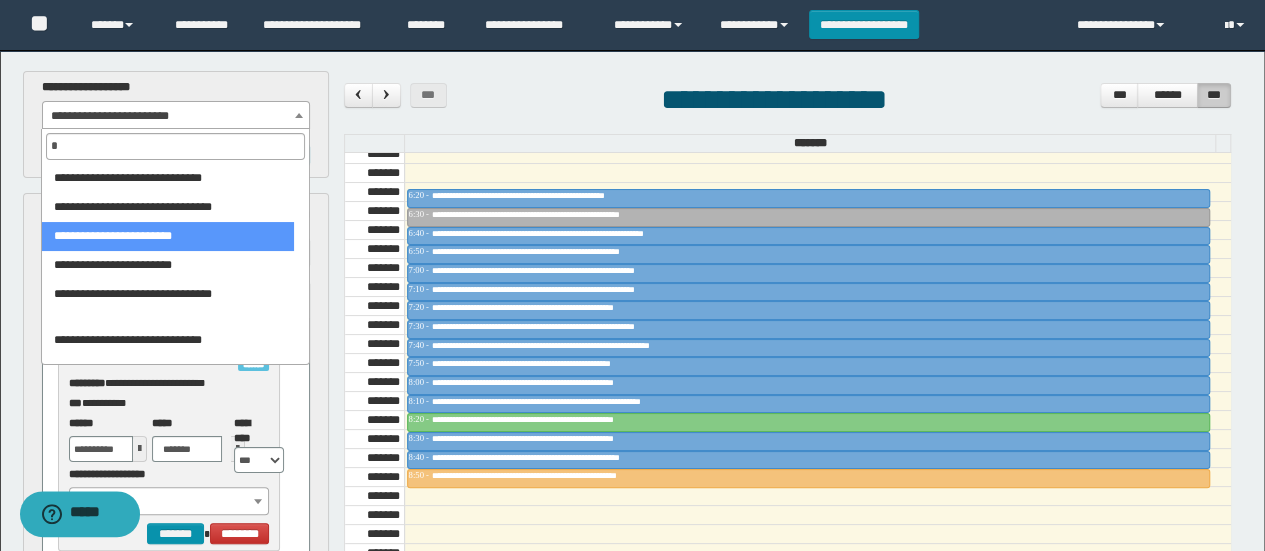 scroll, scrollTop: 0, scrollLeft: 0, axis: both 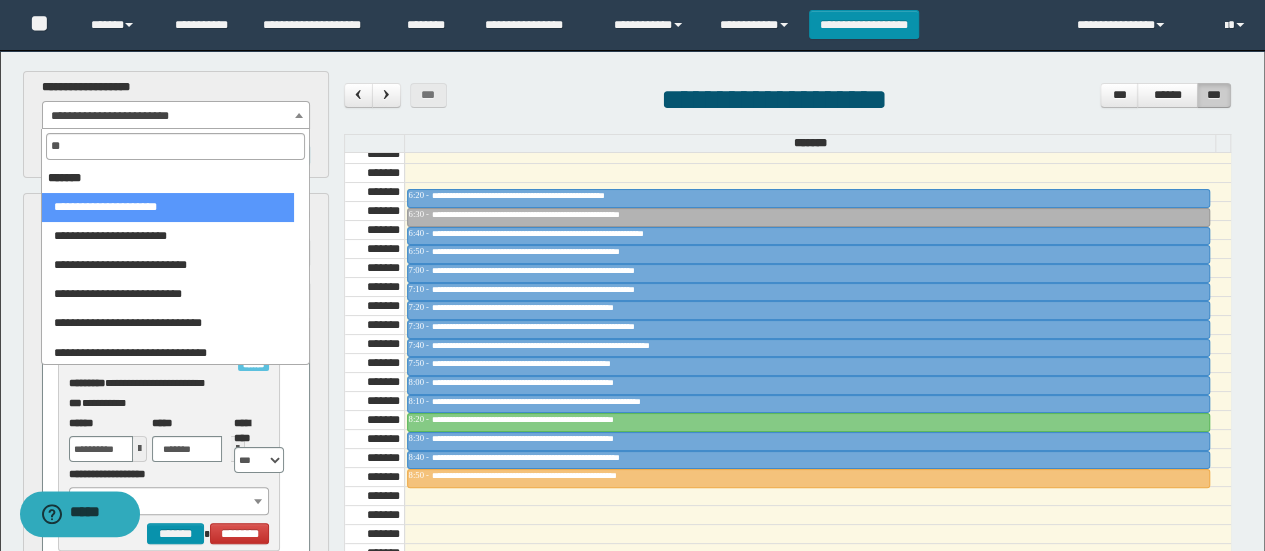 type on "*" 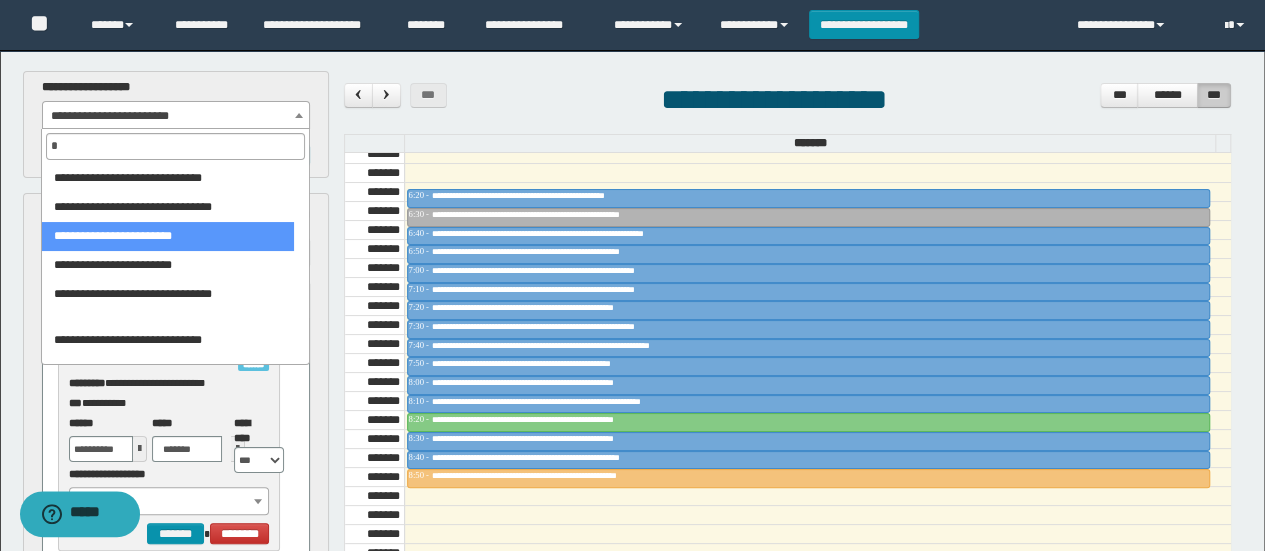 scroll, scrollTop: 0, scrollLeft: 0, axis: both 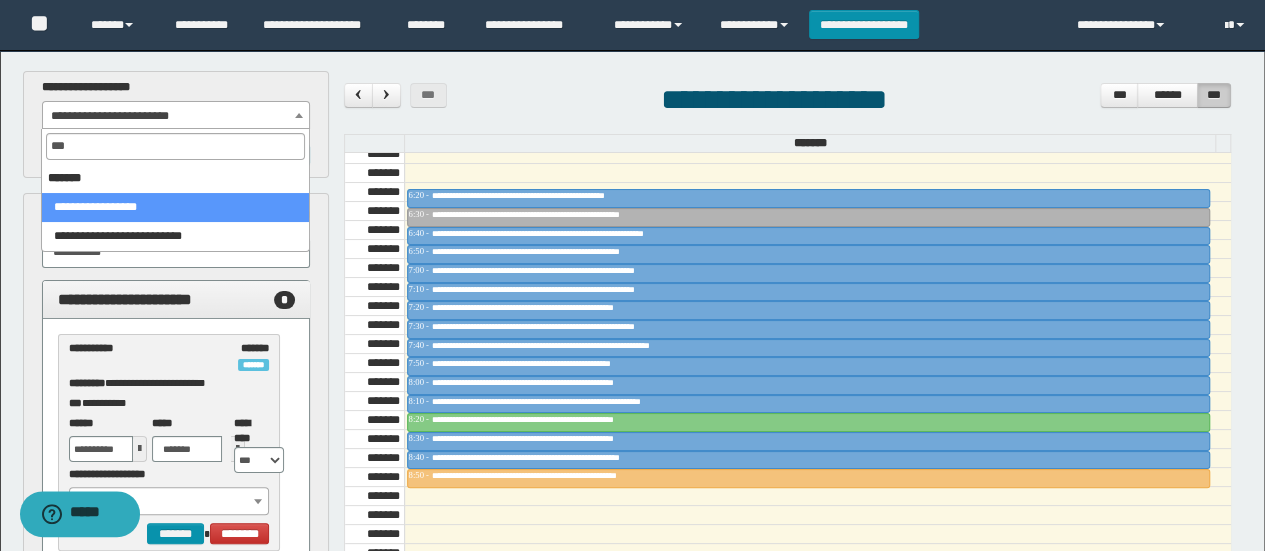 type on "****" 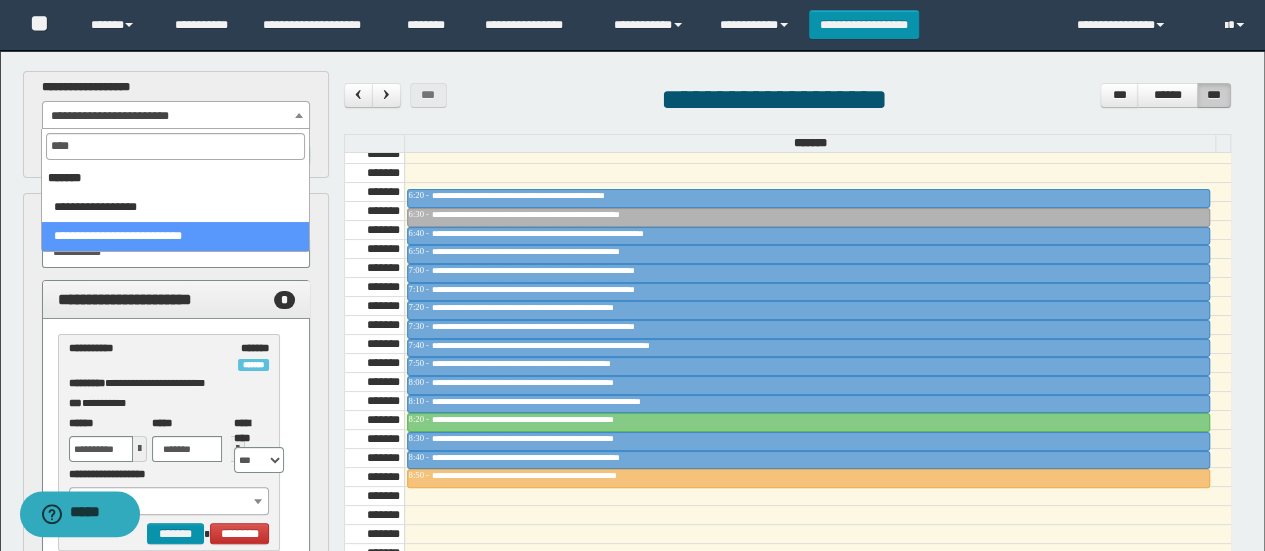 select on "******" 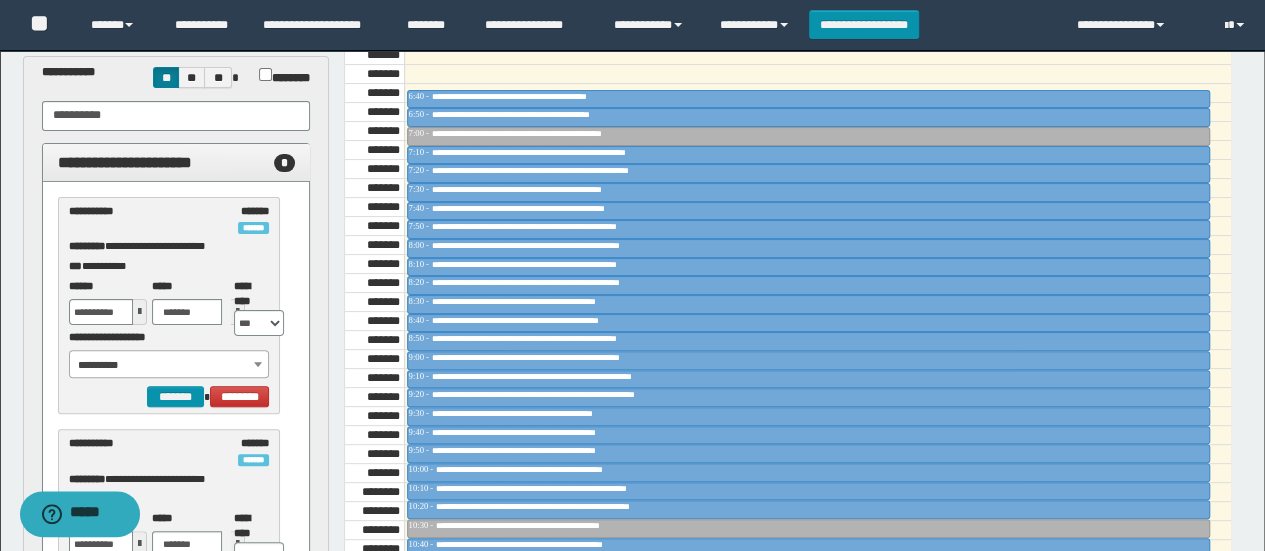 scroll, scrollTop: 136, scrollLeft: 0, axis: vertical 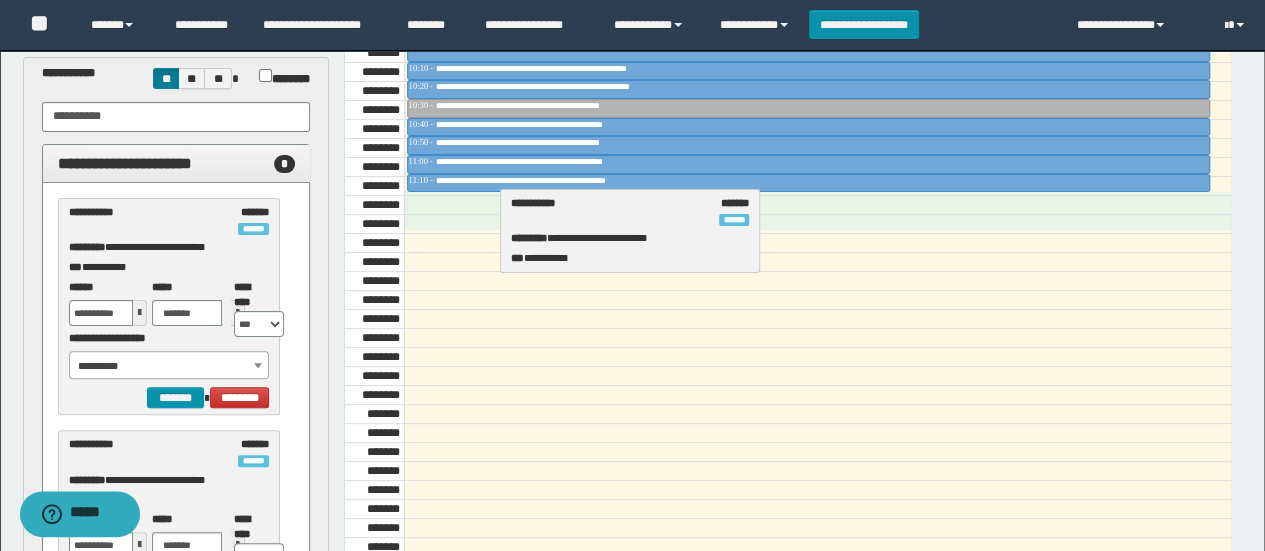 drag, startPoint x: 106, startPoint y: 205, endPoint x: 550, endPoint y: 199, distance: 444.04053 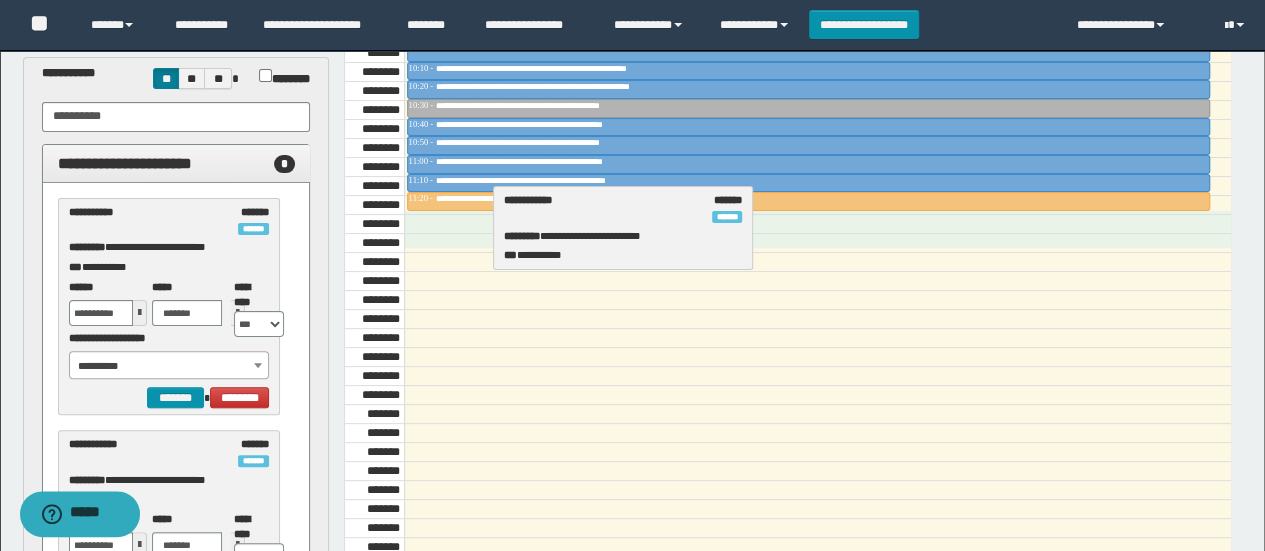 drag, startPoint x: 127, startPoint y: 462, endPoint x: 563, endPoint y: 219, distance: 499.14426 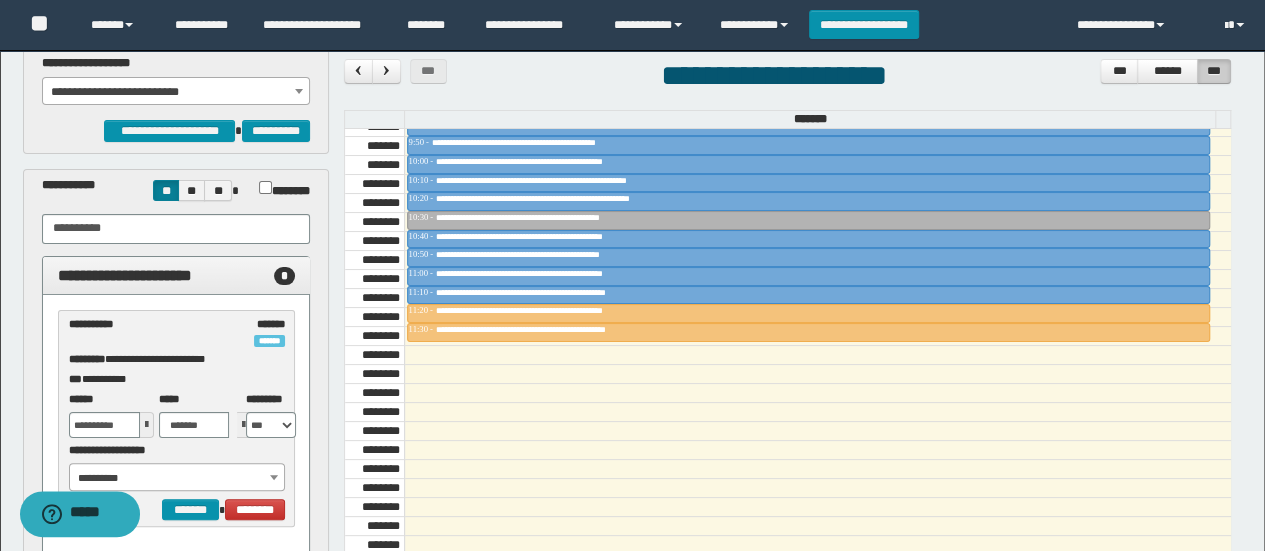 scroll, scrollTop: 12, scrollLeft: 0, axis: vertical 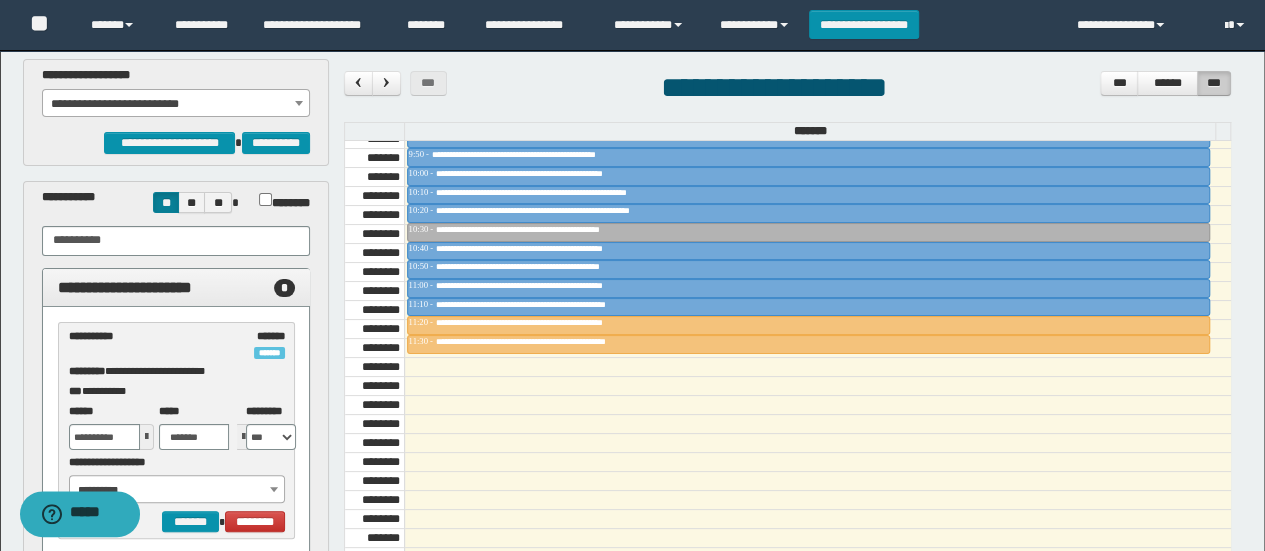 click on "**********" at bounding box center [176, 104] 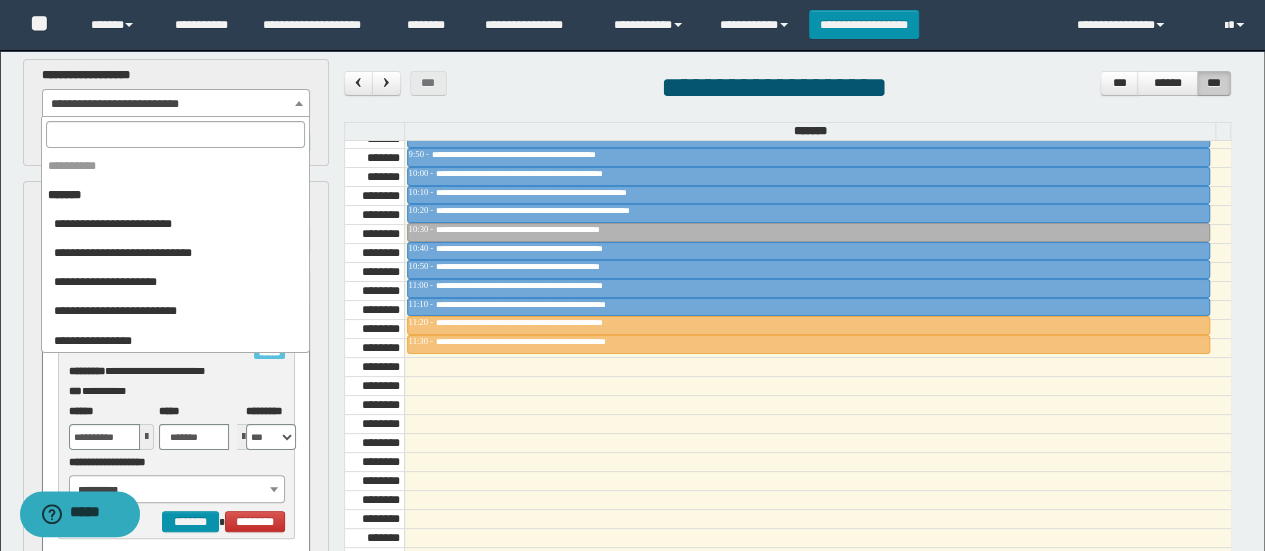 scroll, scrollTop: 925, scrollLeft: 0, axis: vertical 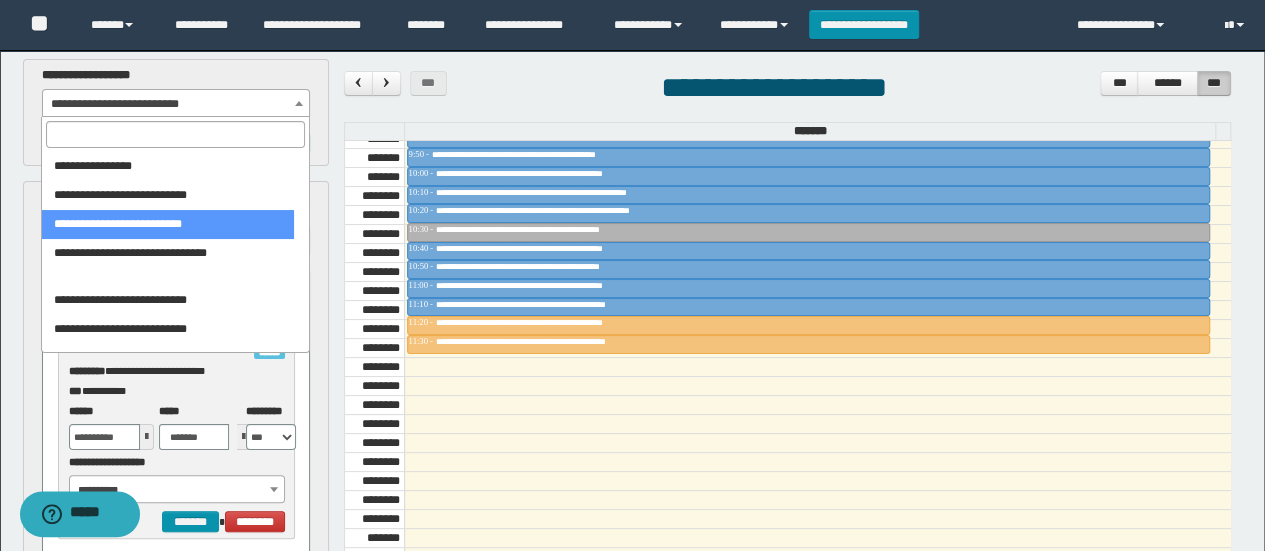 click at bounding box center (175, 134) 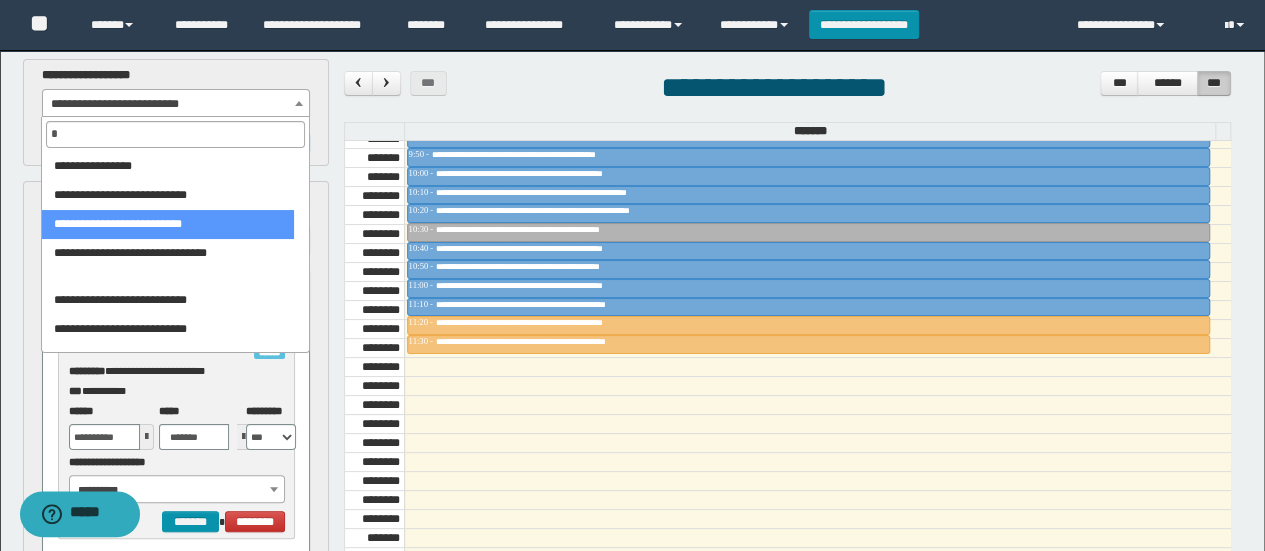 scroll, scrollTop: 296, scrollLeft: 0, axis: vertical 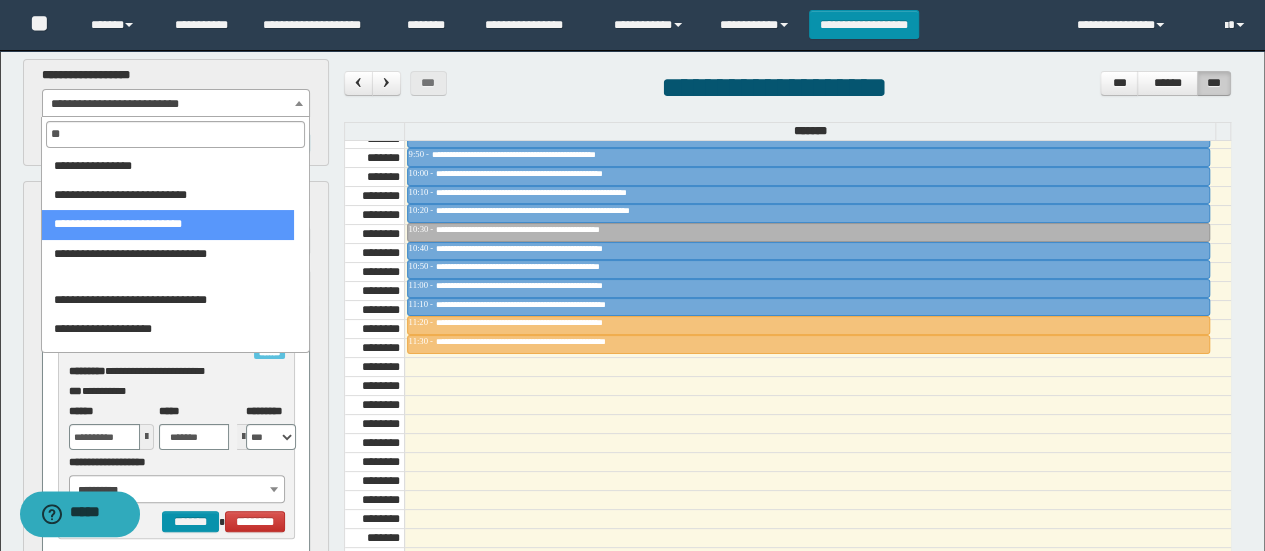 type on "***" 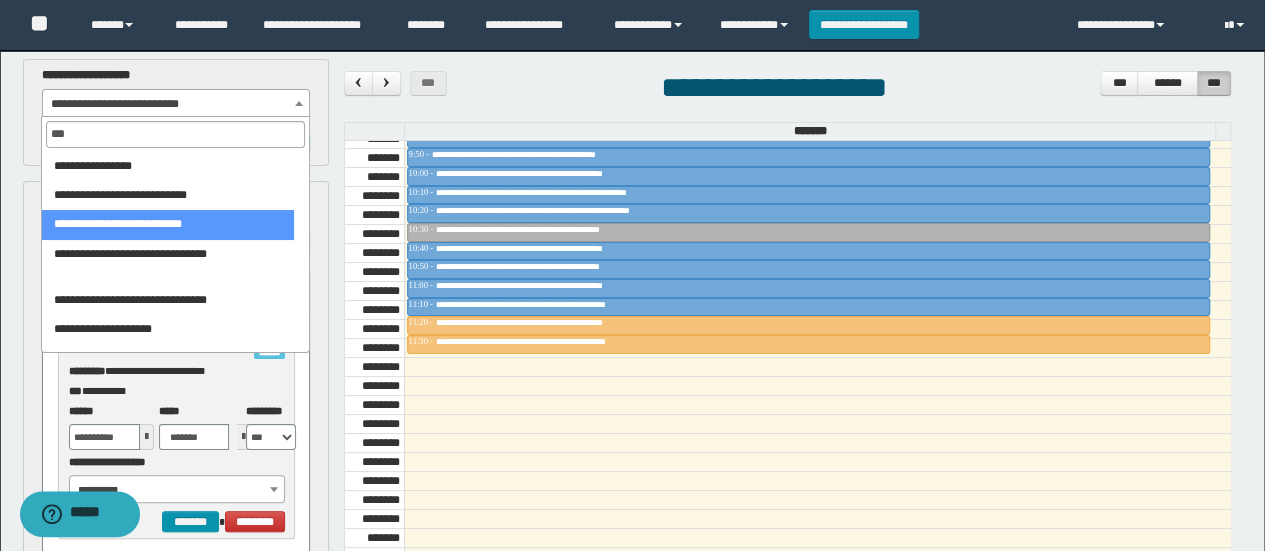 scroll, scrollTop: 0, scrollLeft: 0, axis: both 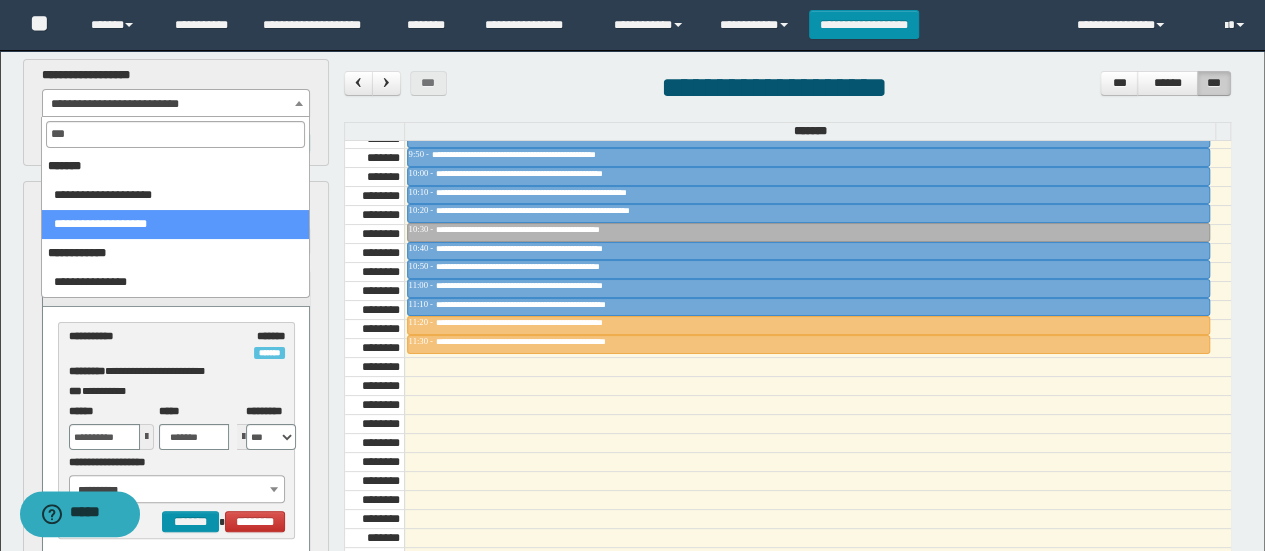 select on "******" 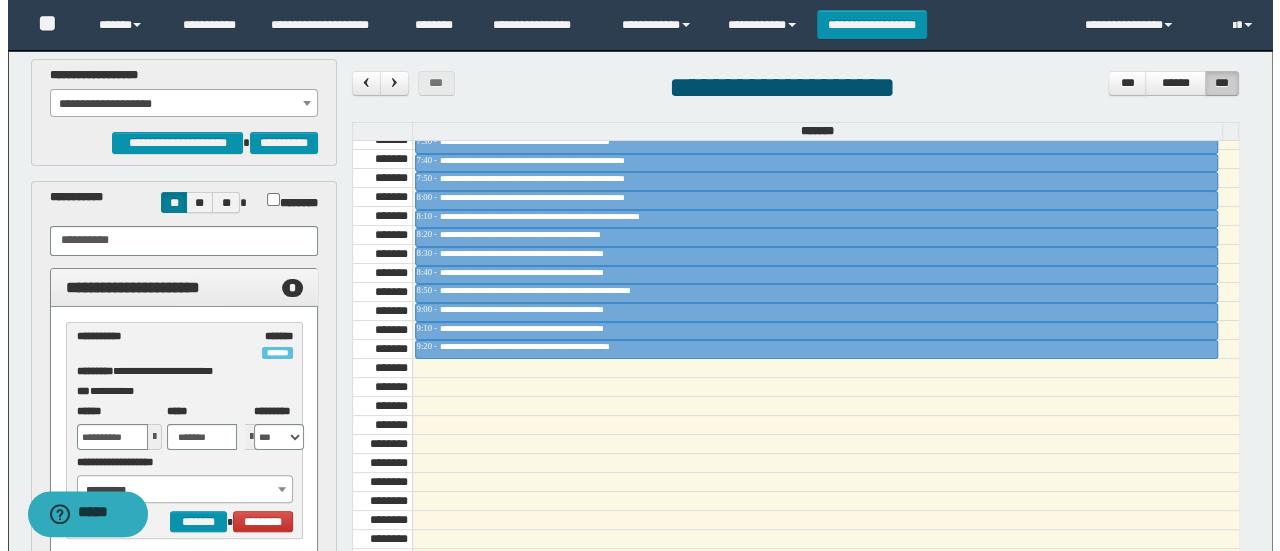 scroll, scrollTop: 858, scrollLeft: 0, axis: vertical 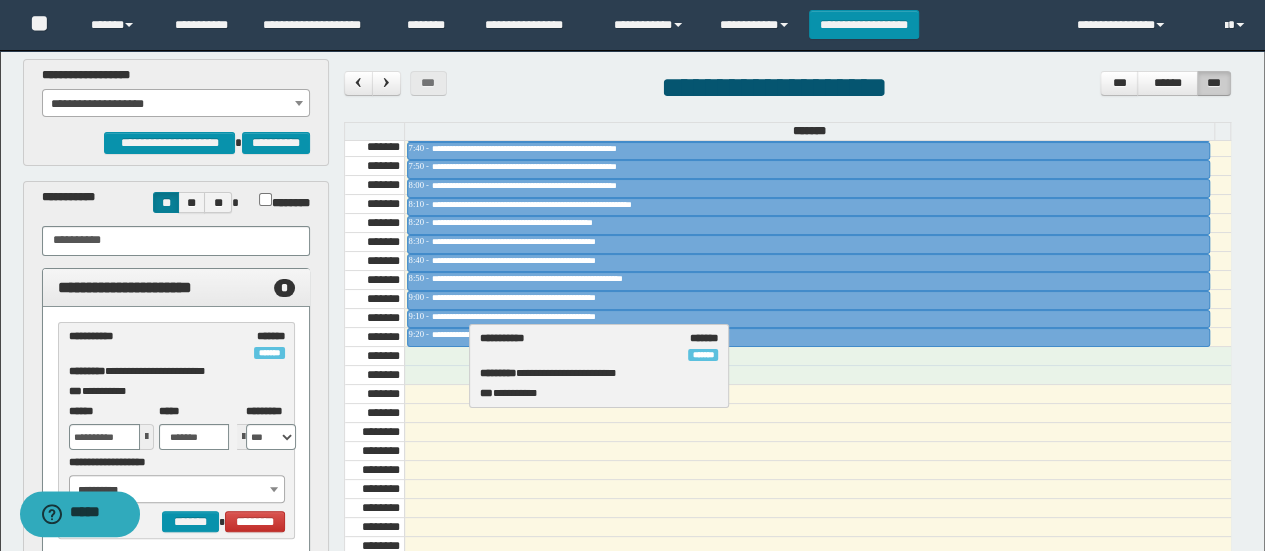 drag, startPoint x: 138, startPoint y: 343, endPoint x: 550, endPoint y: 346, distance: 412.01093 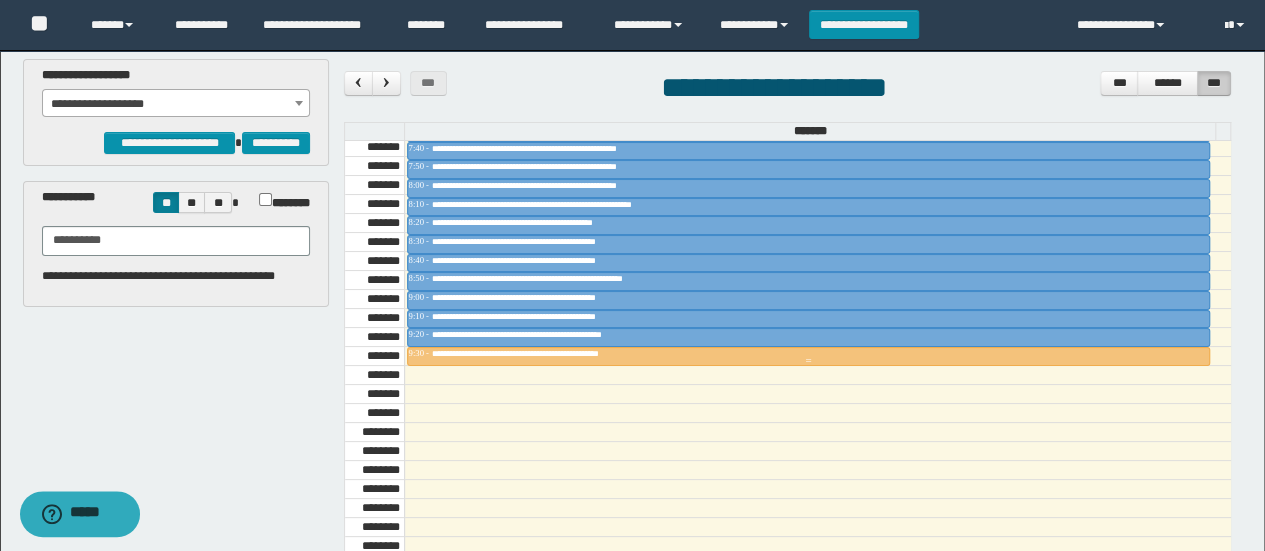 click on "**********" at bounding box center [553, 353] 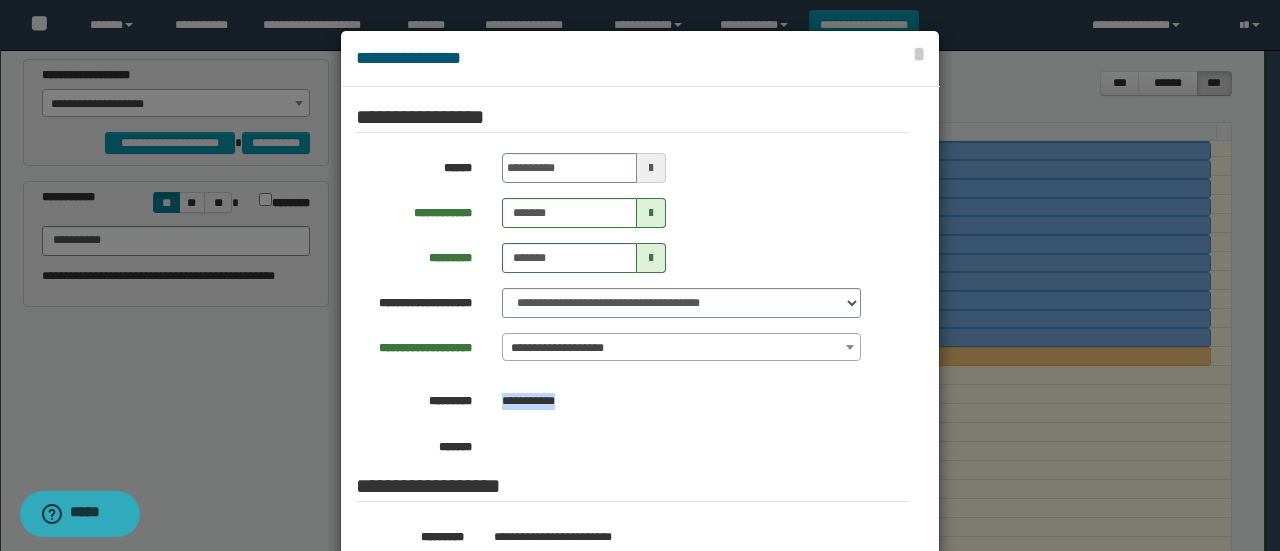 click on "**********" at bounding box center (632, 286) 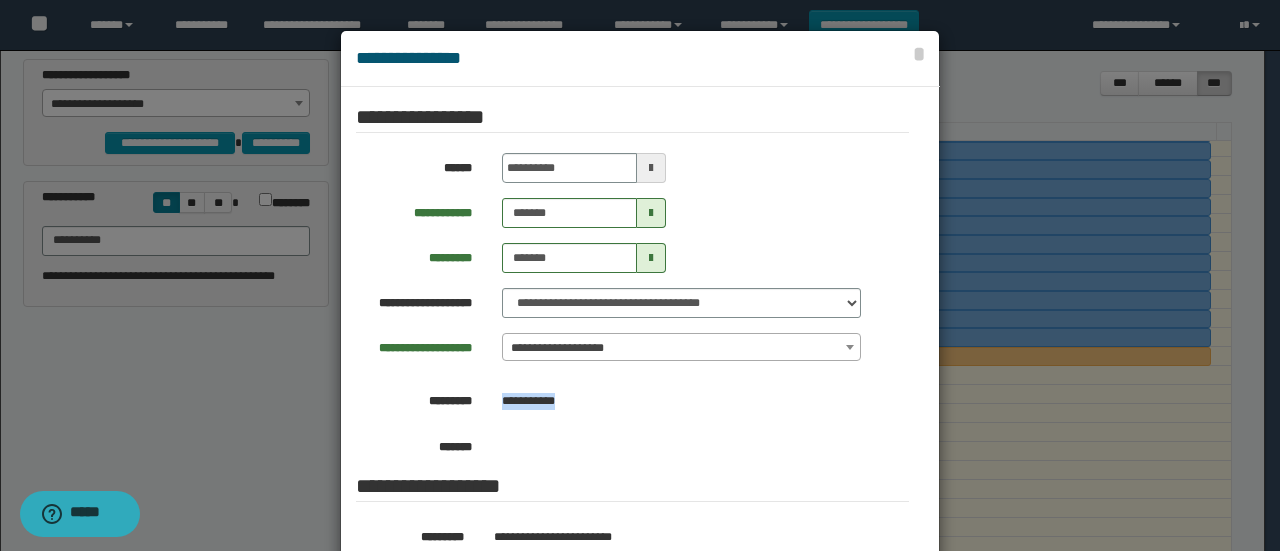 scroll, scrollTop: 106, scrollLeft: 0, axis: vertical 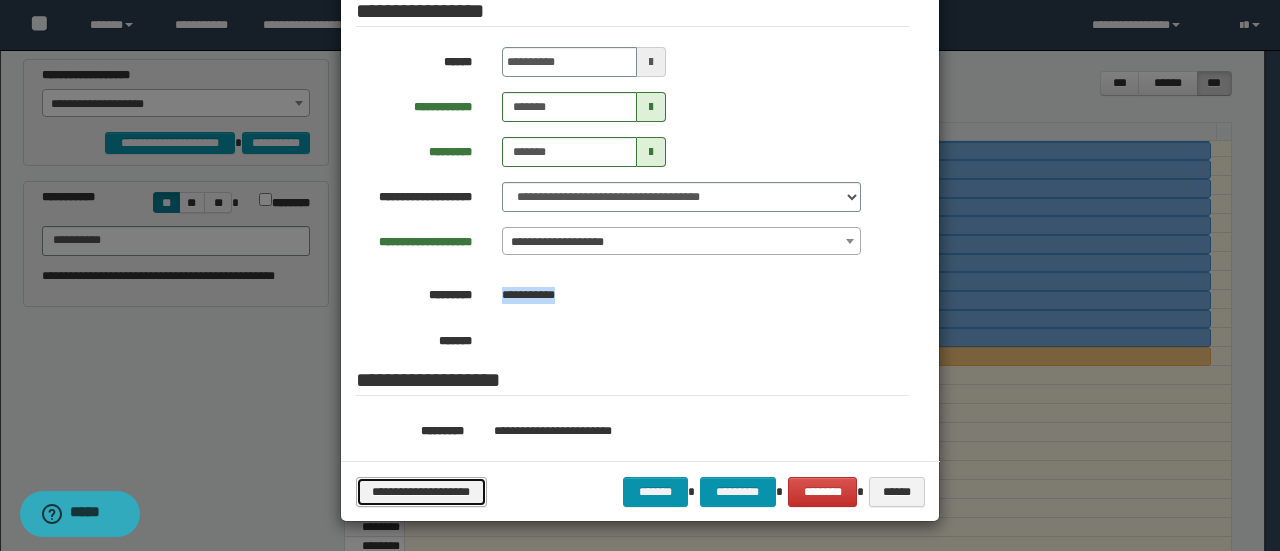 click on "**********" at bounding box center [421, 491] 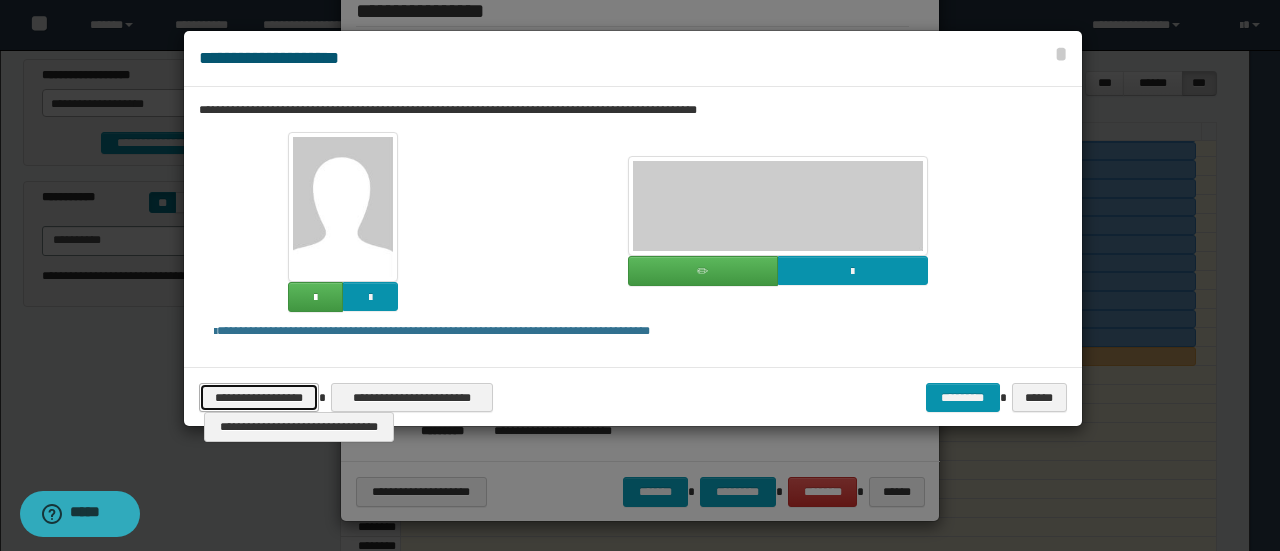 click on "**********" at bounding box center [259, 397] 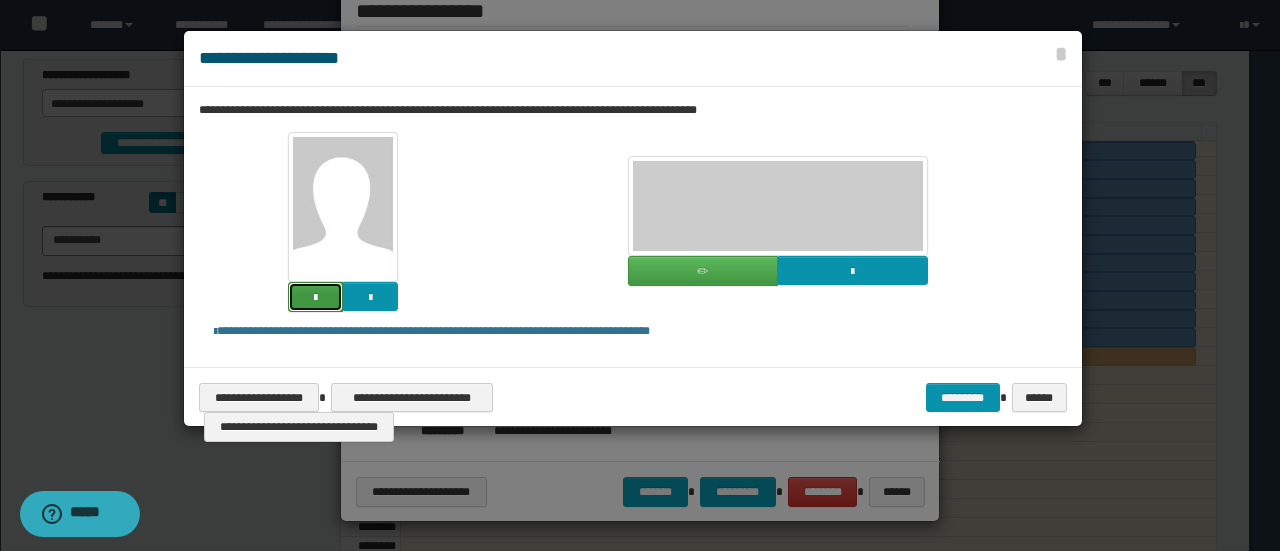 click at bounding box center [315, 298] 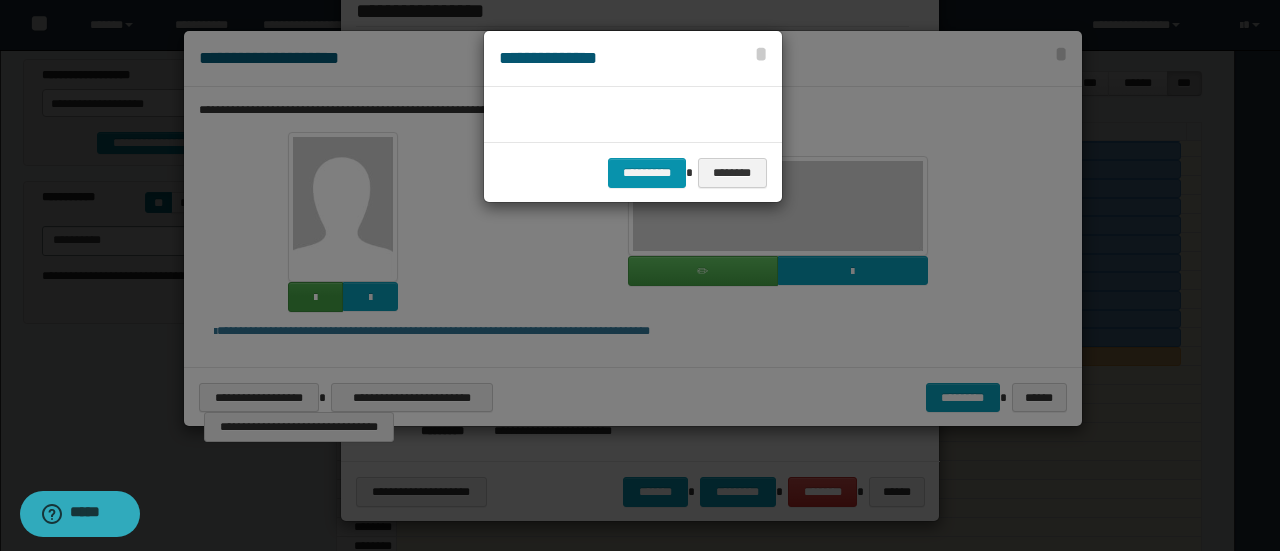 scroll, scrollTop: 45, scrollLeft: 105, axis: both 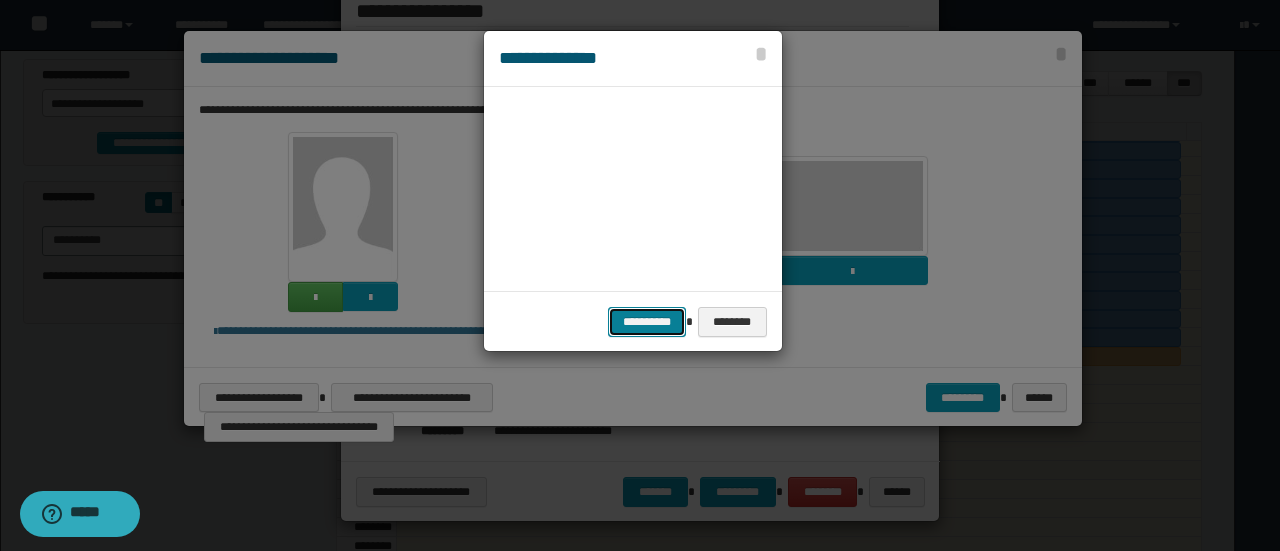 click on "**********" at bounding box center [647, 321] 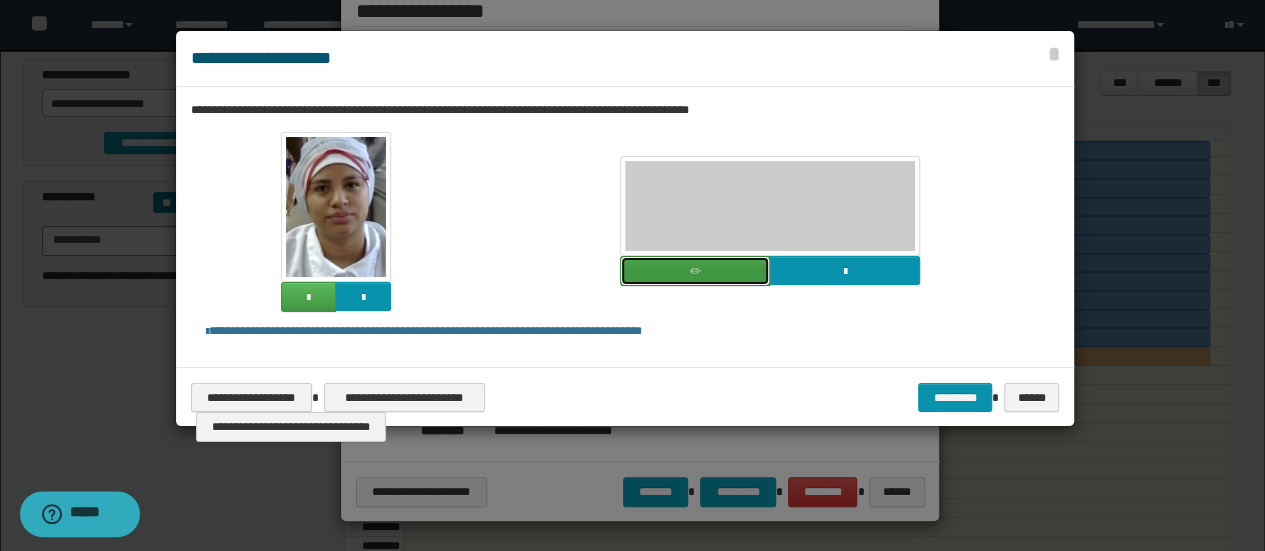 click at bounding box center (695, 271) 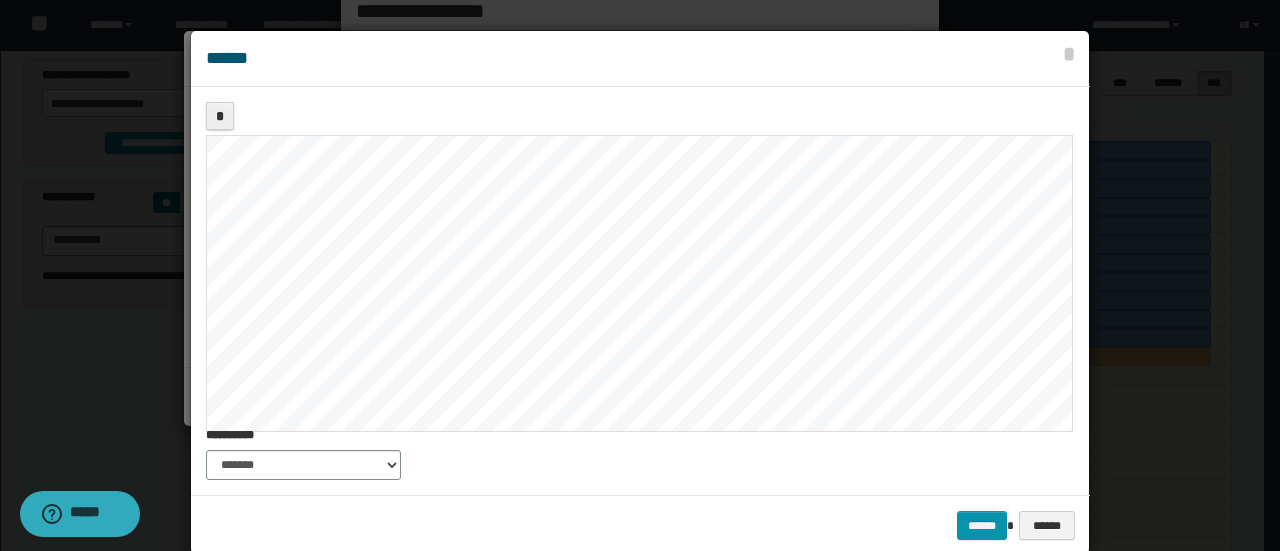 click on "*" at bounding box center [638, 252] 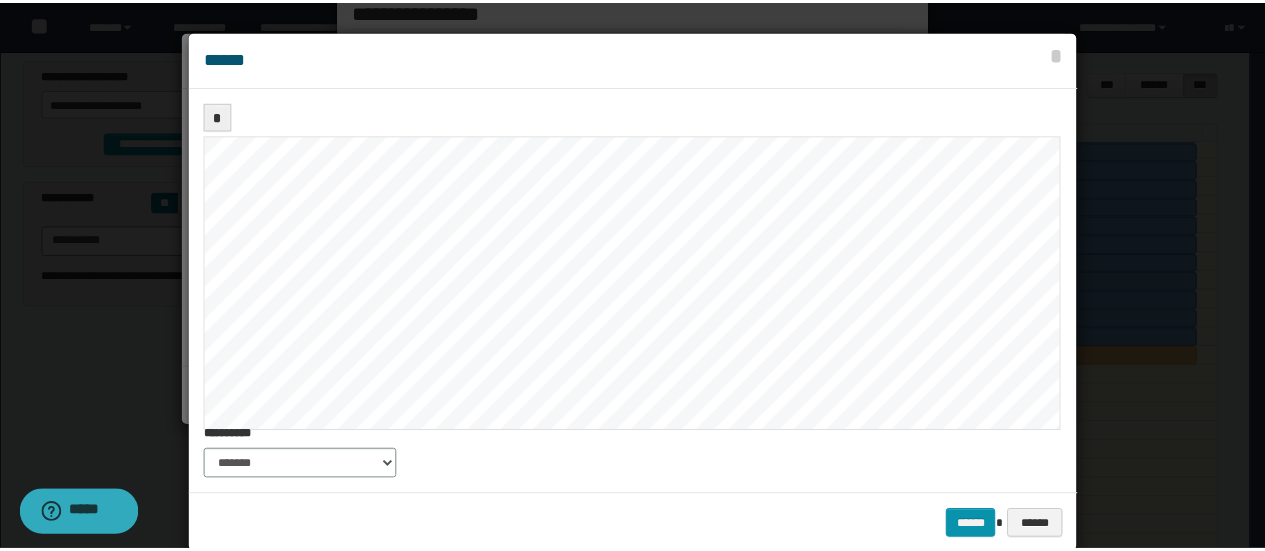 scroll, scrollTop: 34, scrollLeft: 0, axis: vertical 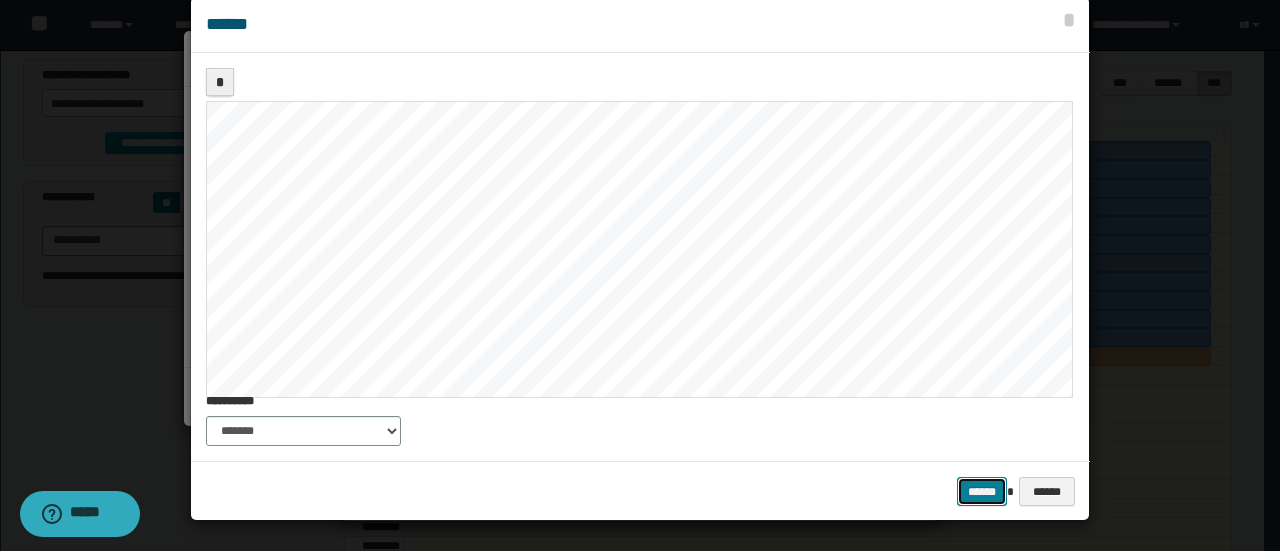click on "******" at bounding box center (982, 491) 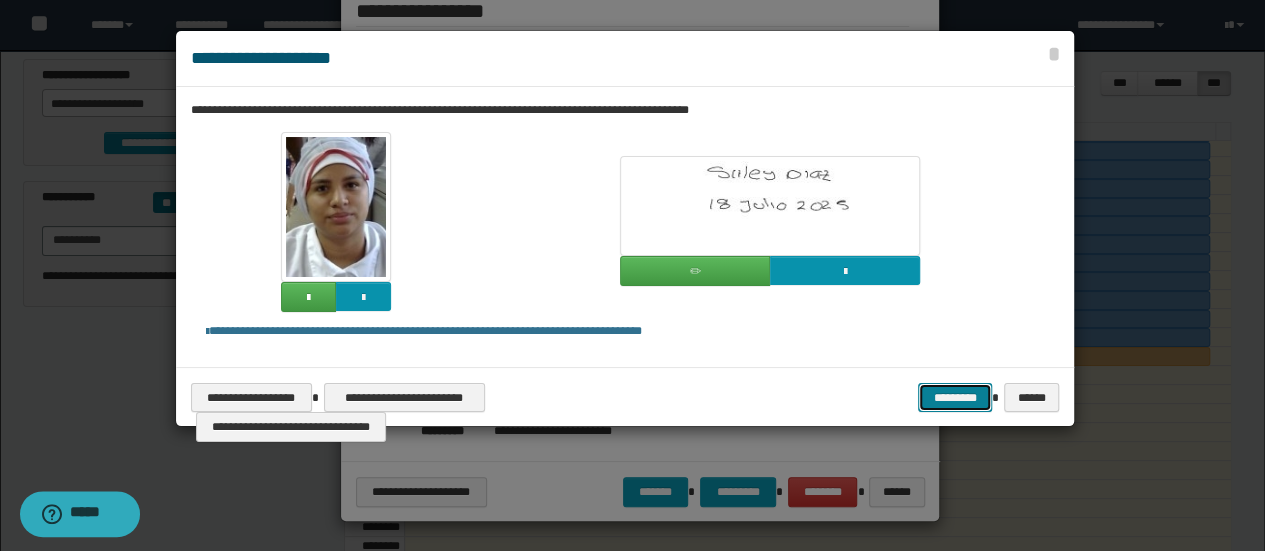 click on "*********" at bounding box center (955, 397) 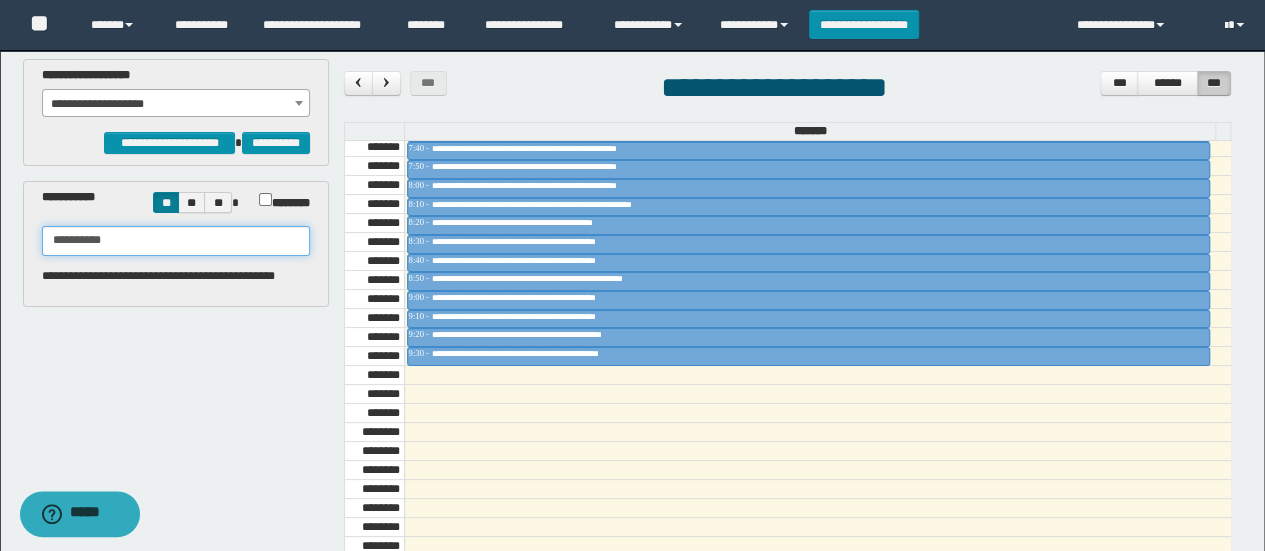 click on "**********" at bounding box center (176, 241) 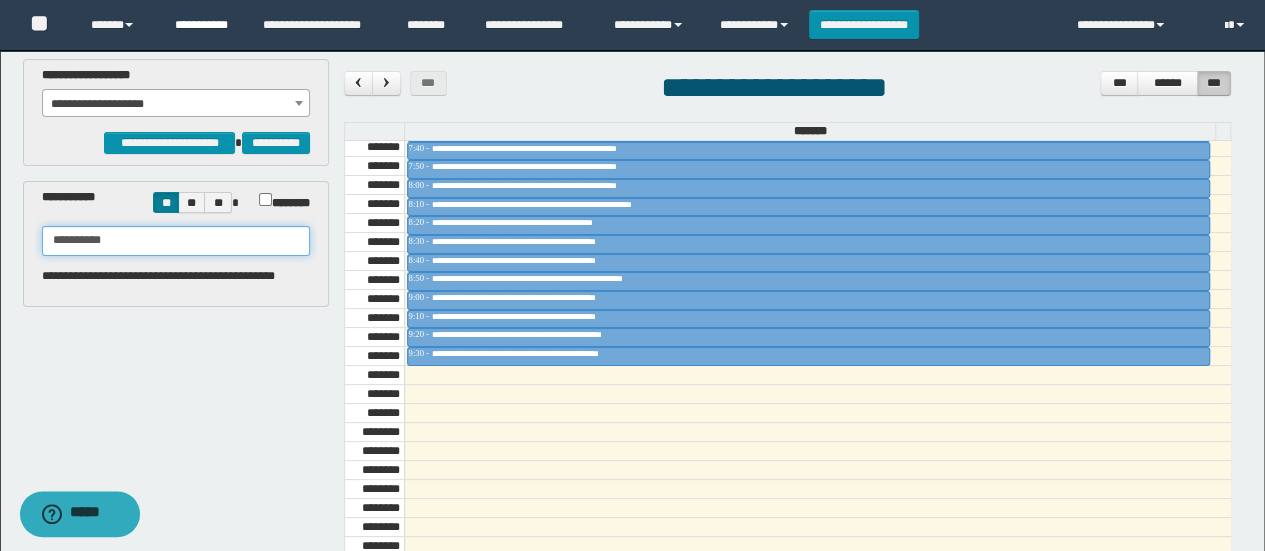 type on "**********" 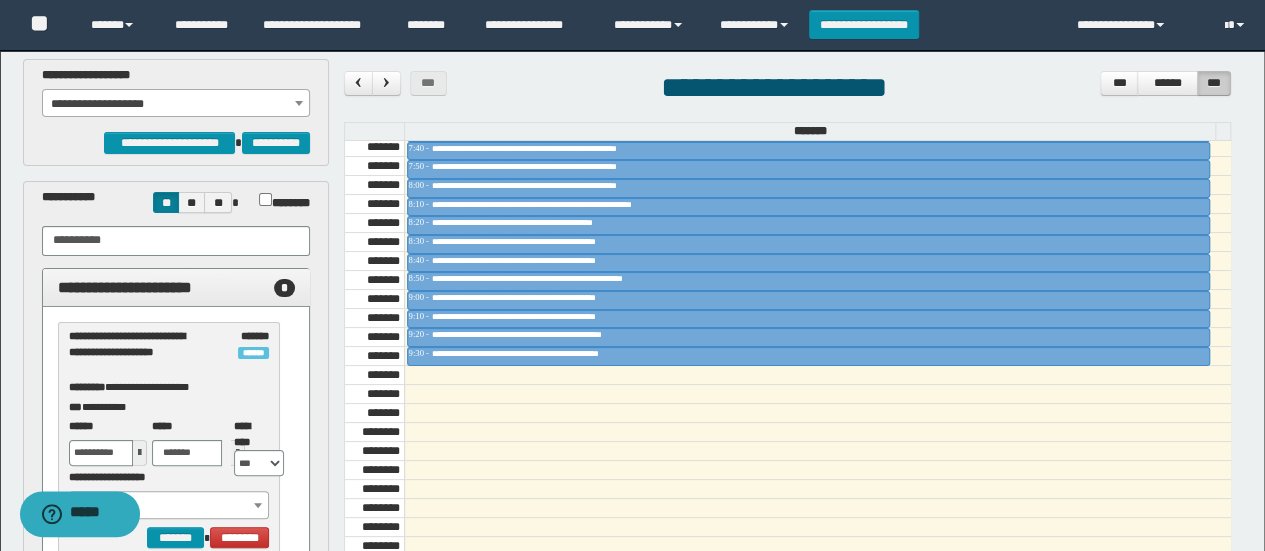 click on "**********" at bounding box center (176, 104) 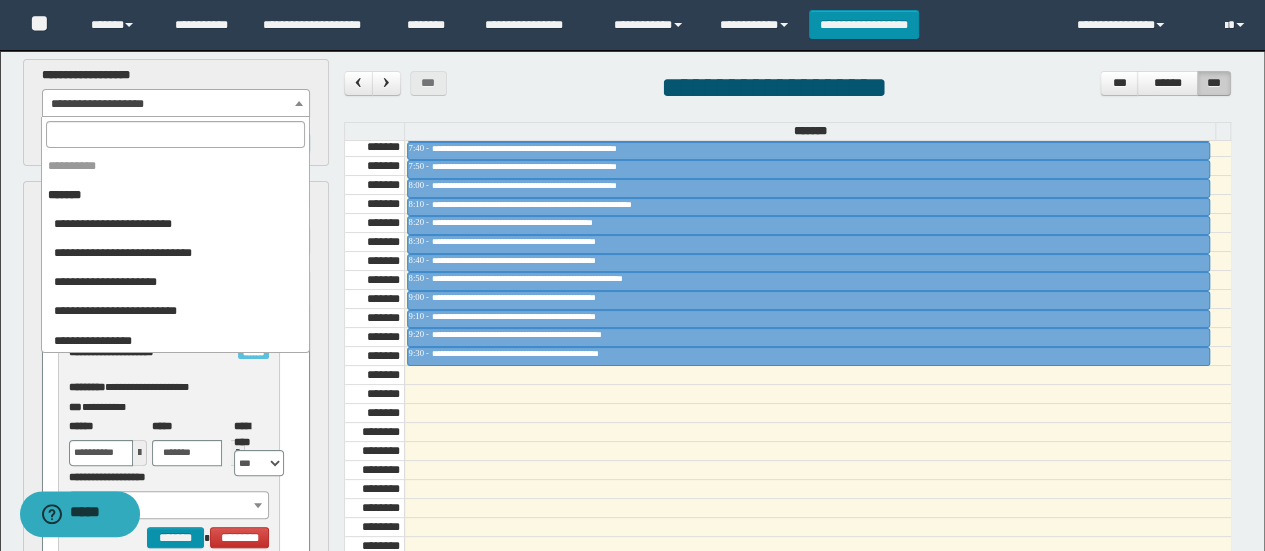 scroll, scrollTop: 838, scrollLeft: 0, axis: vertical 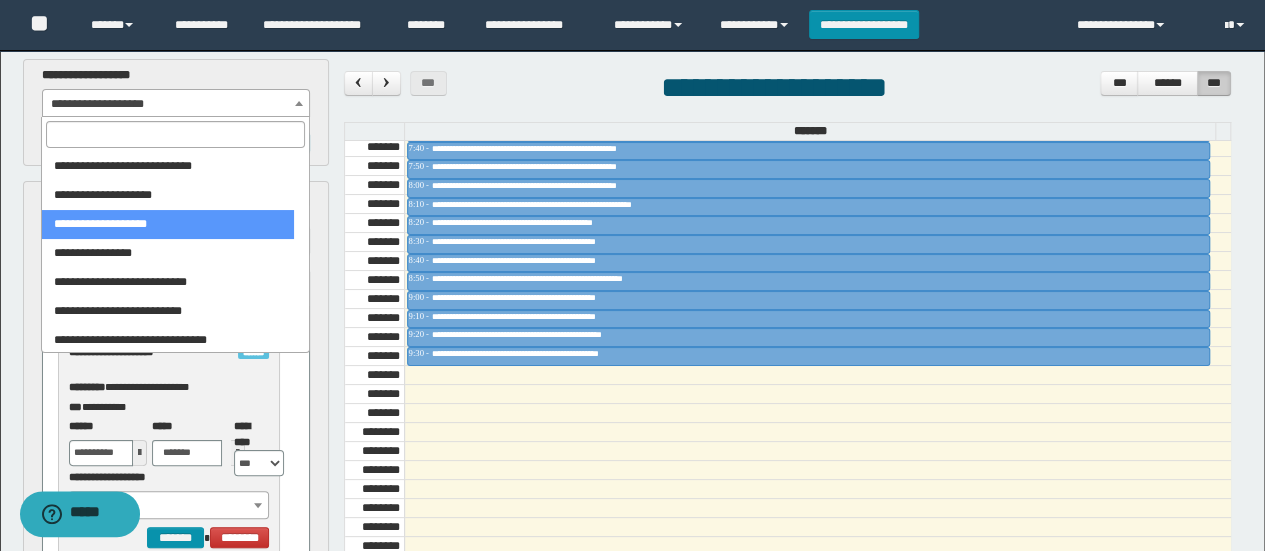 click at bounding box center [175, 134] 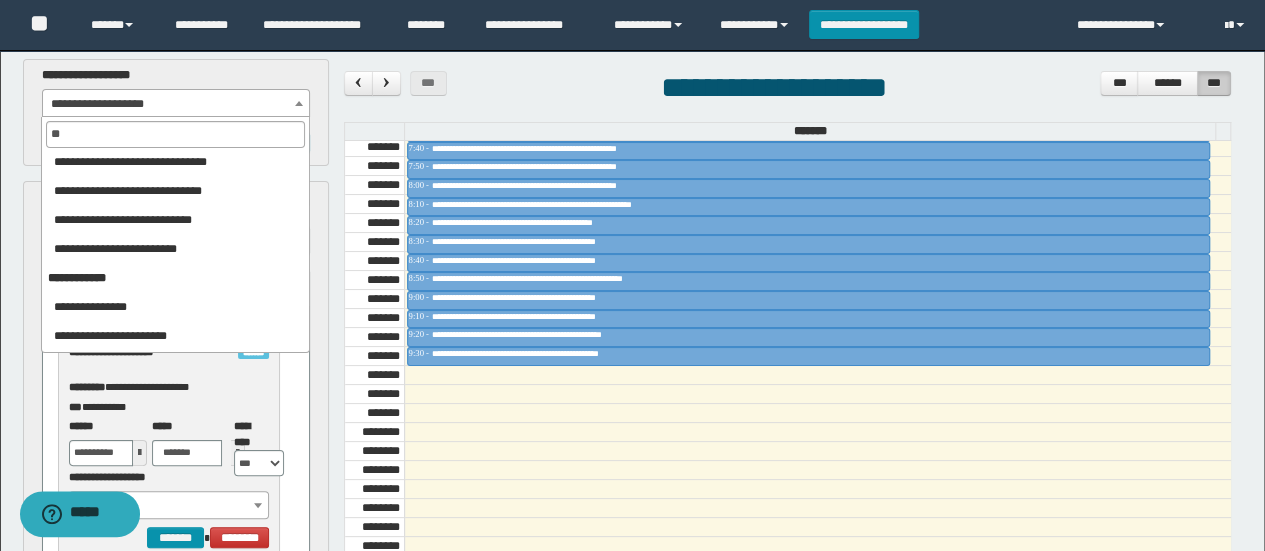 scroll, scrollTop: 0, scrollLeft: 0, axis: both 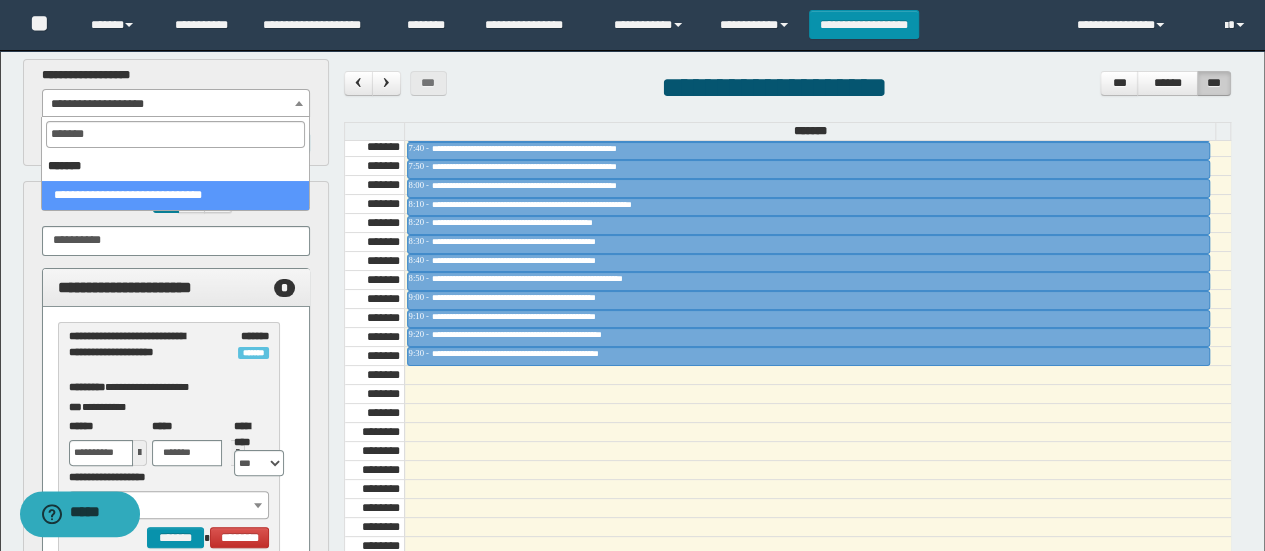 type on "********" 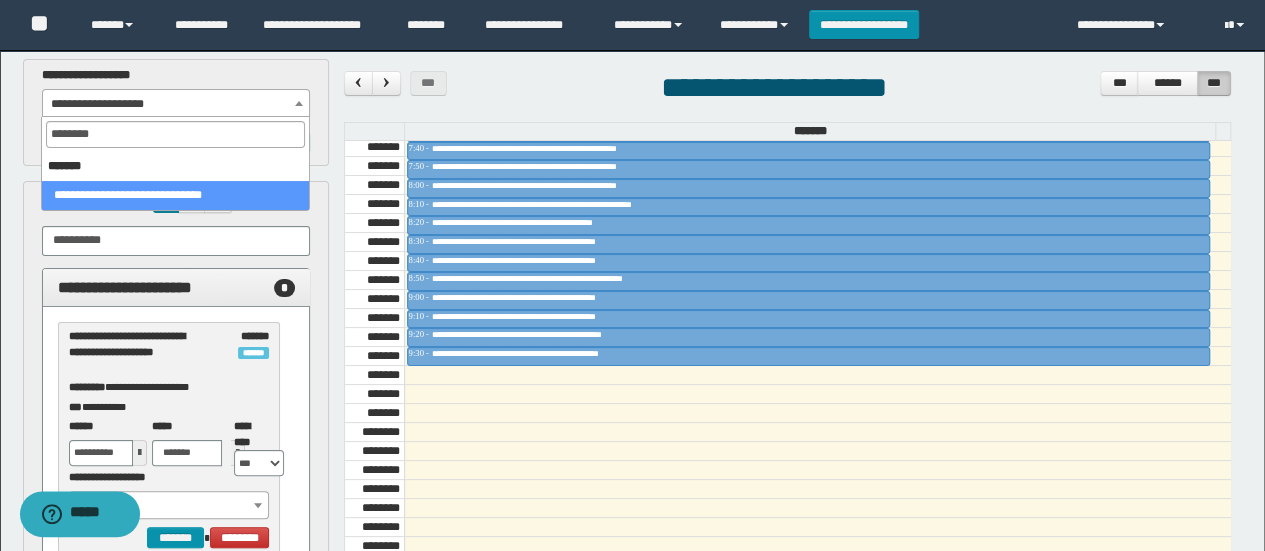 select on "******" 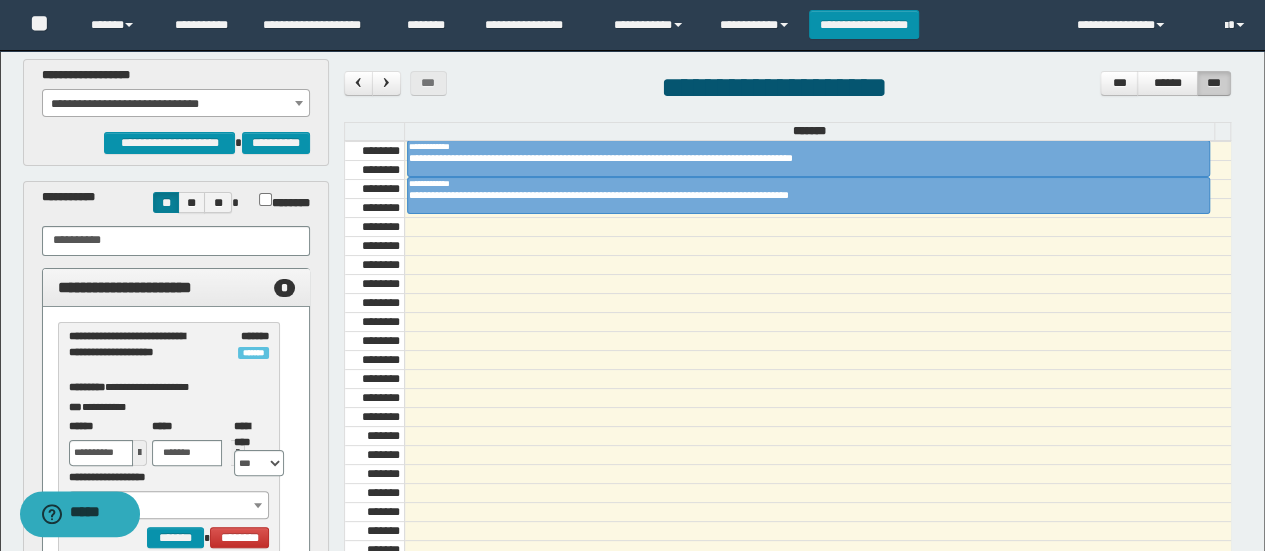 scroll, scrollTop: 1240, scrollLeft: 0, axis: vertical 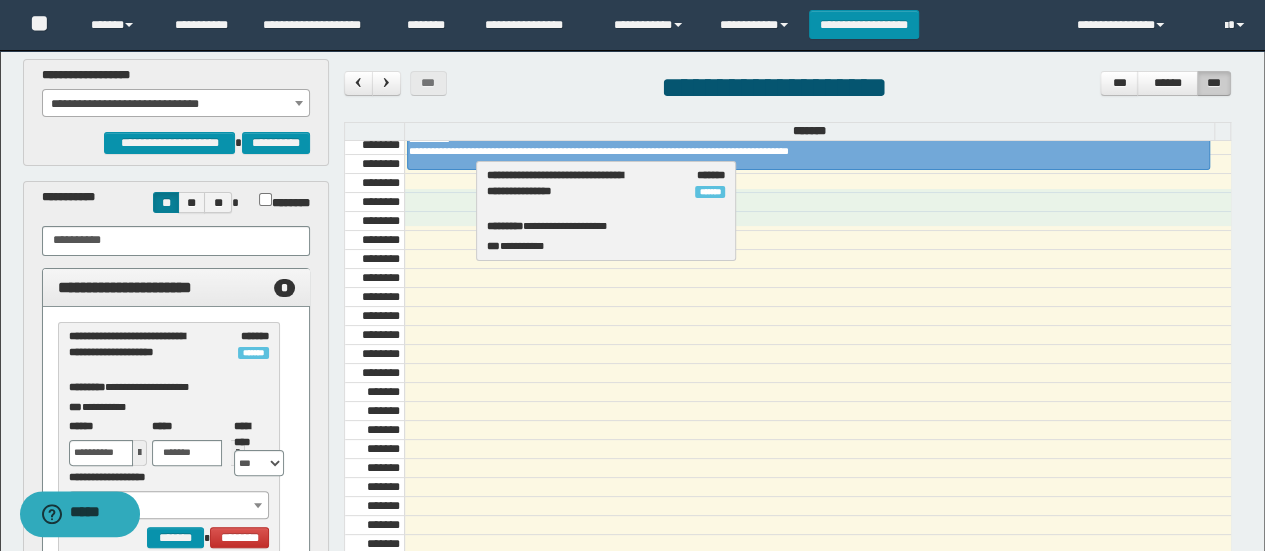 drag, startPoint x: 113, startPoint y: 347, endPoint x: 532, endPoint y: 186, distance: 448.86746 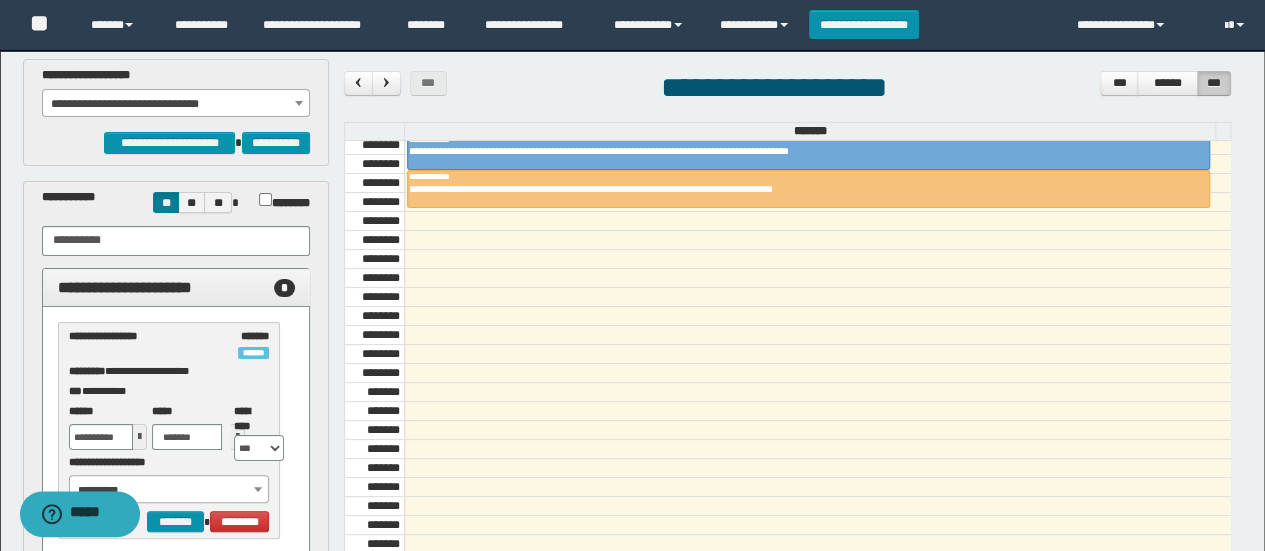 click on "**********" at bounding box center (176, 99) 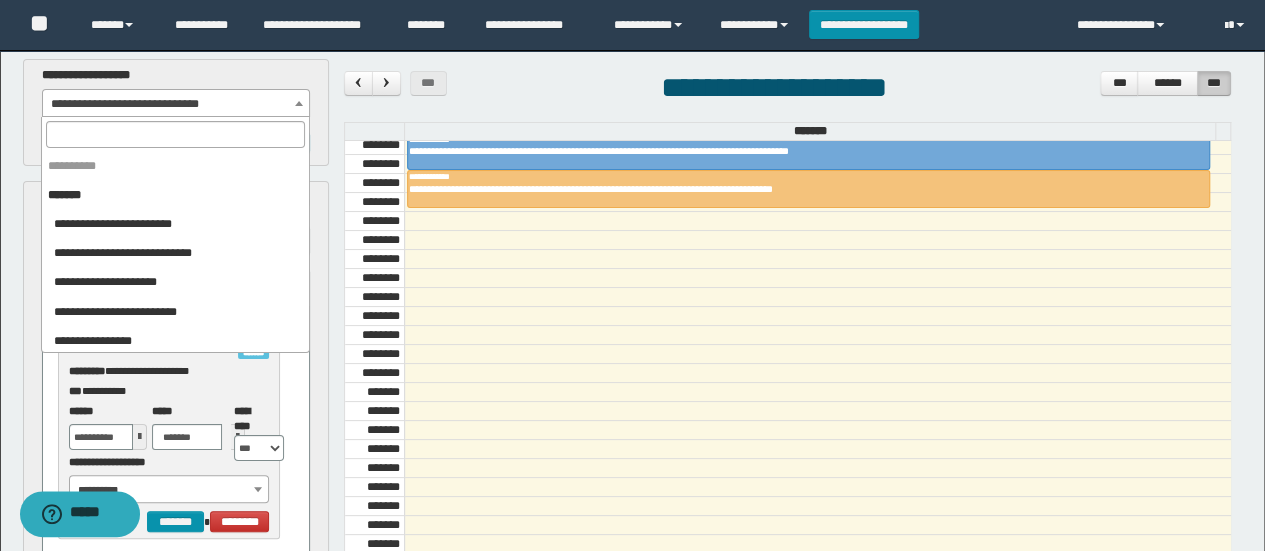 click on "**********" at bounding box center (176, 104) 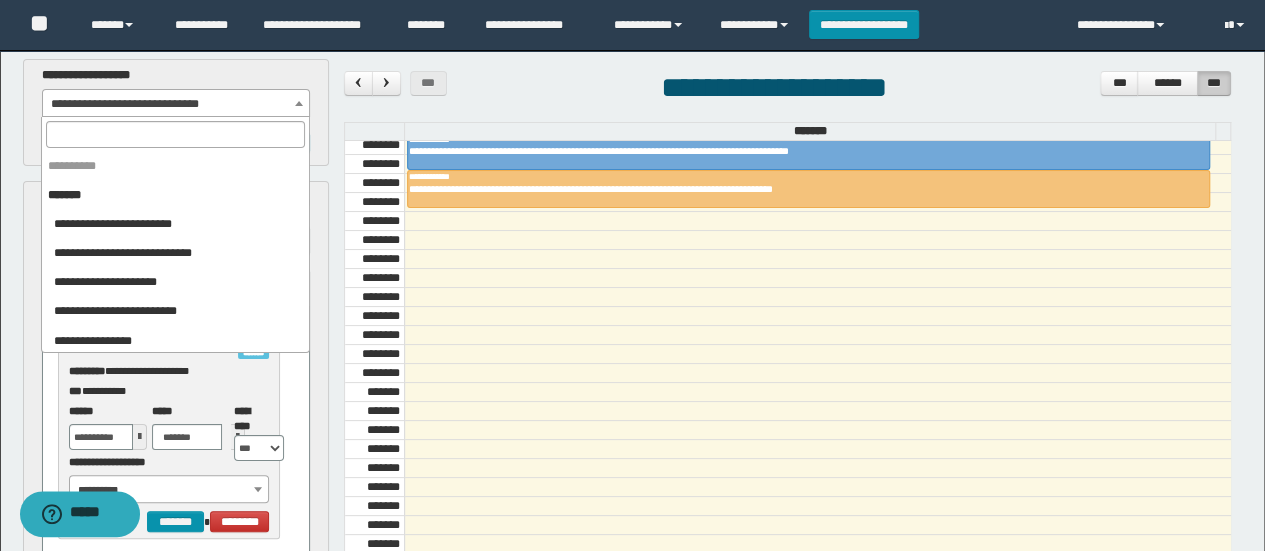 scroll, scrollTop: 750, scrollLeft: 0, axis: vertical 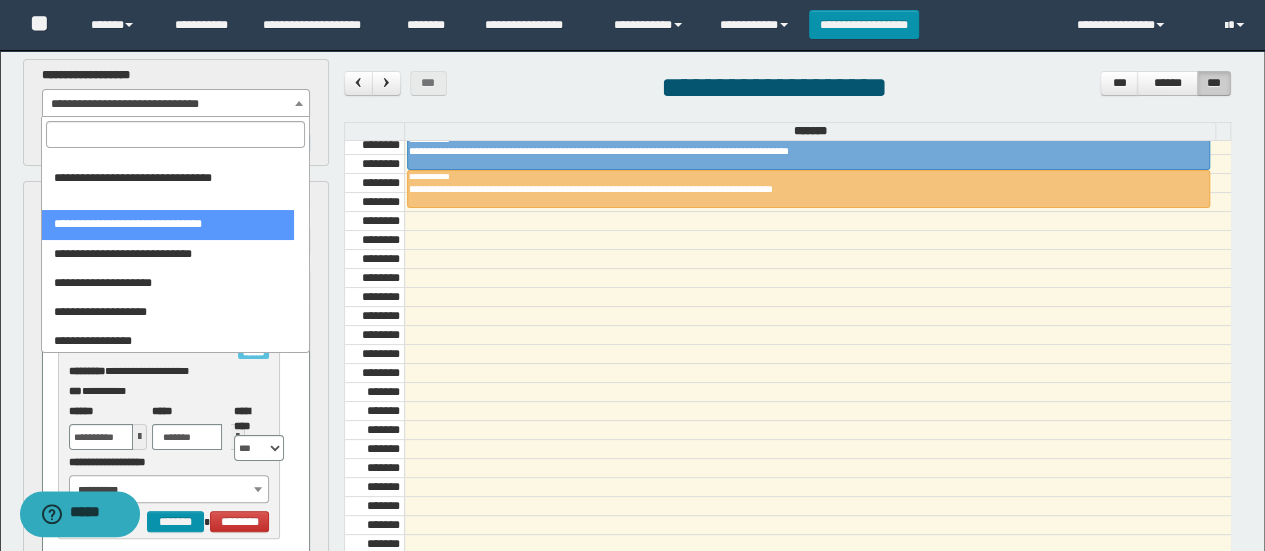 click at bounding box center [175, 134] 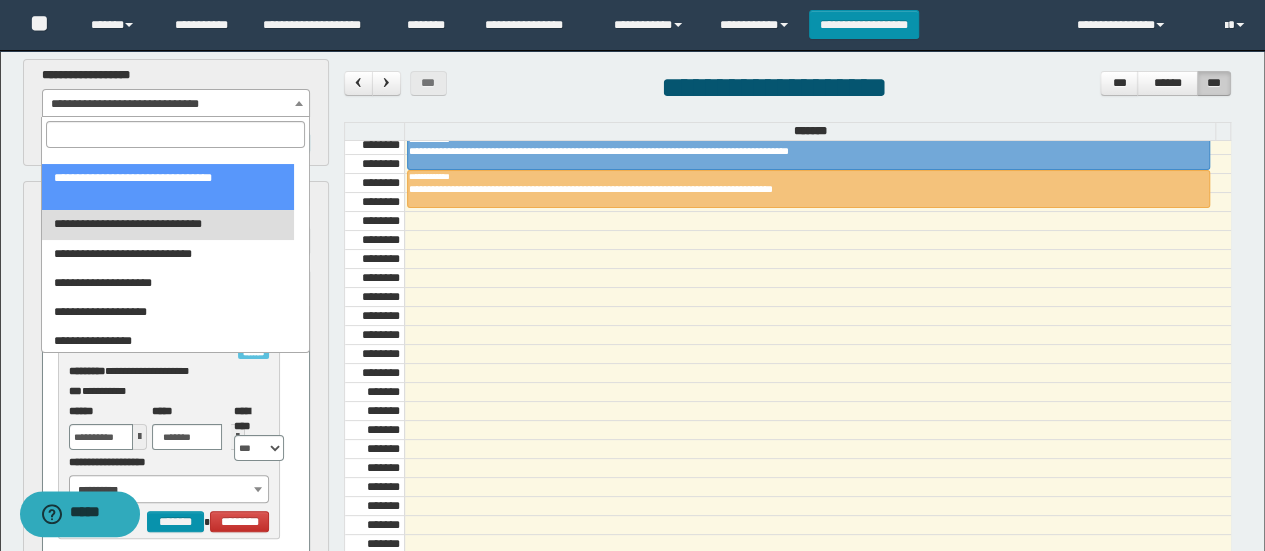 click at bounding box center [817, 316] 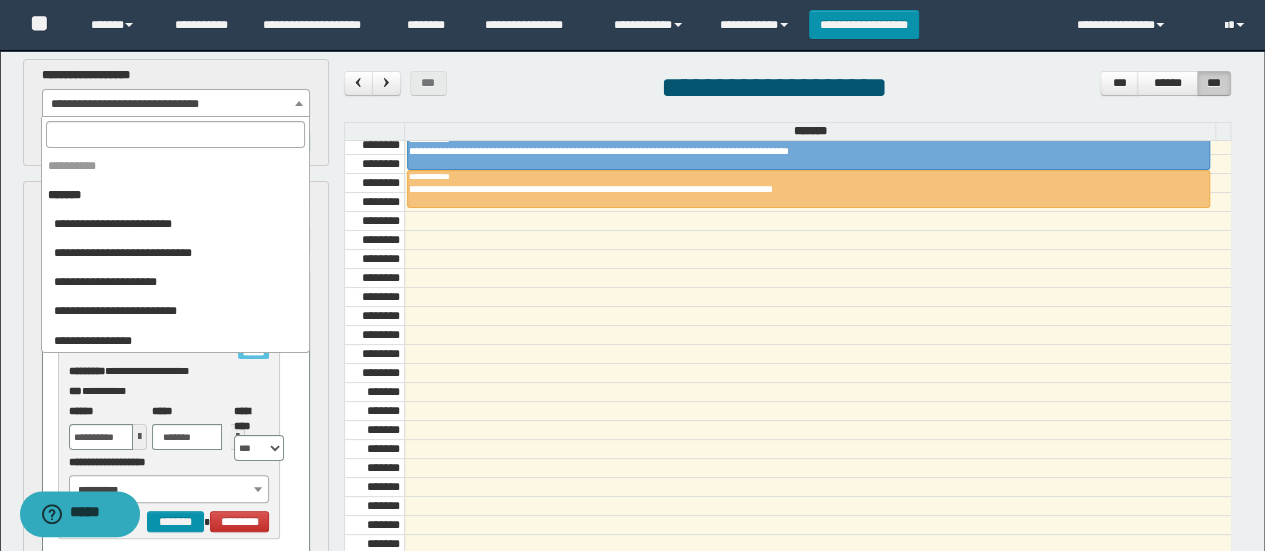click on "**********" at bounding box center [176, 104] 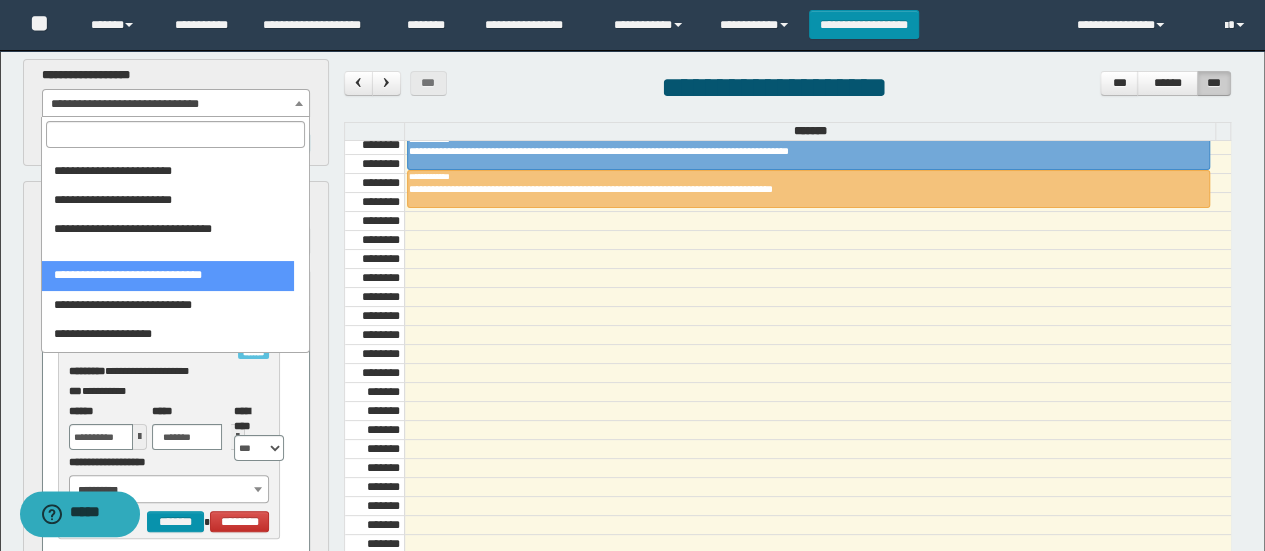 click at bounding box center [175, 134] 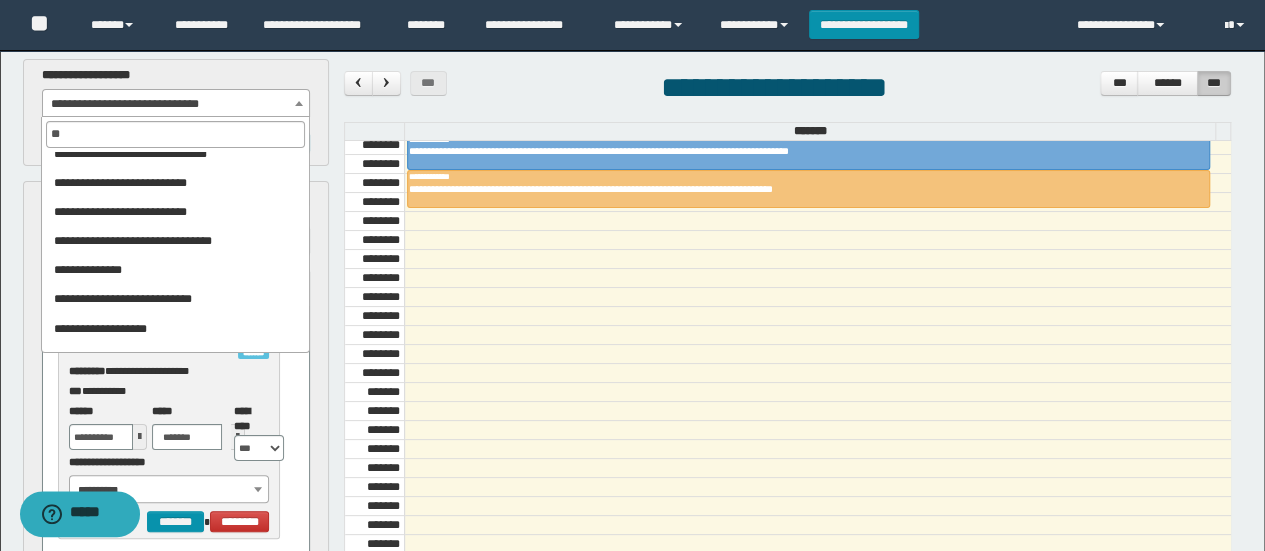 scroll, scrollTop: 0, scrollLeft: 0, axis: both 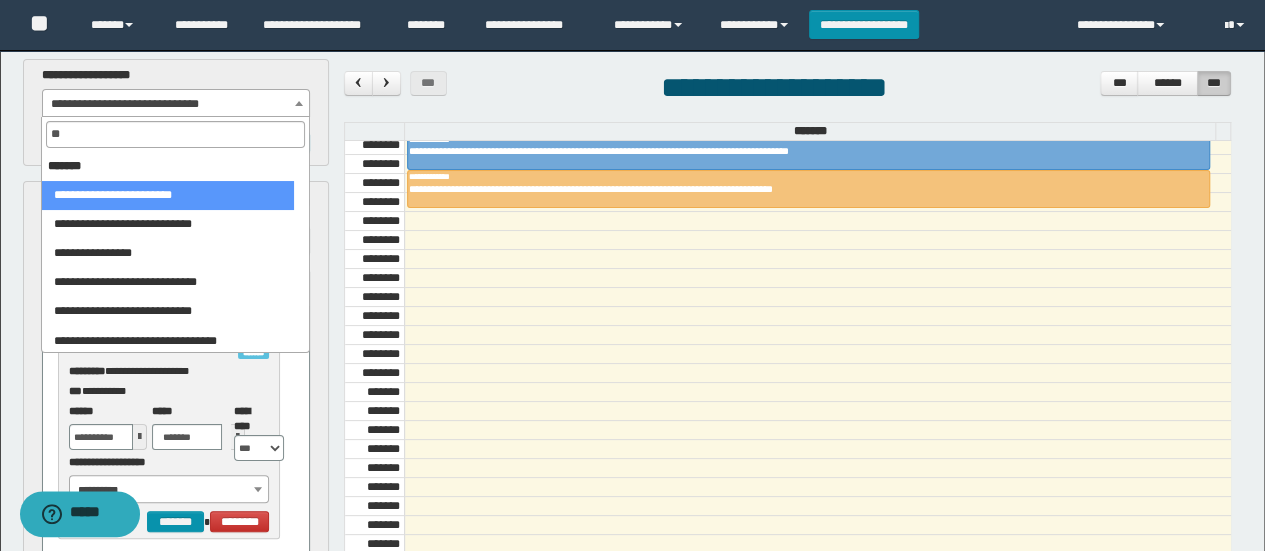 type on "***" 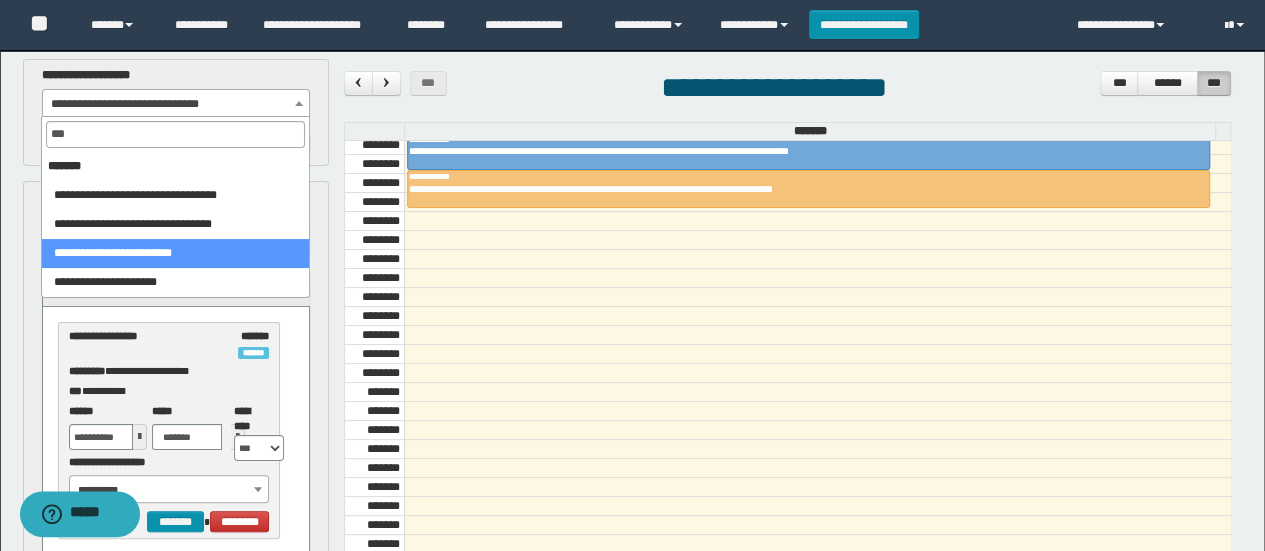 select on "******" 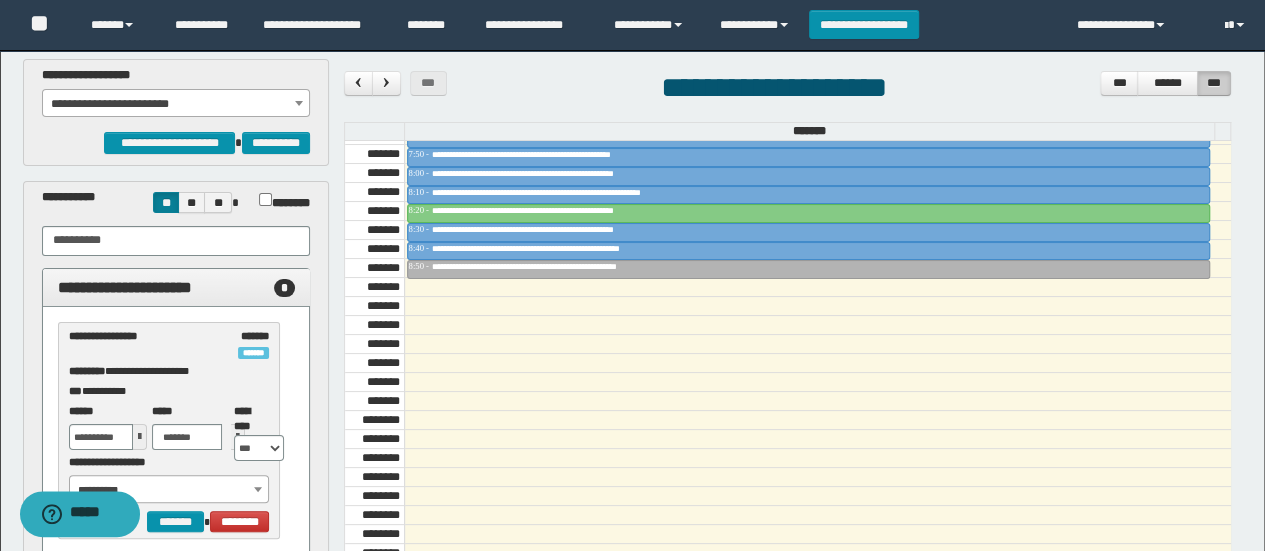 scroll, scrollTop: 899, scrollLeft: 0, axis: vertical 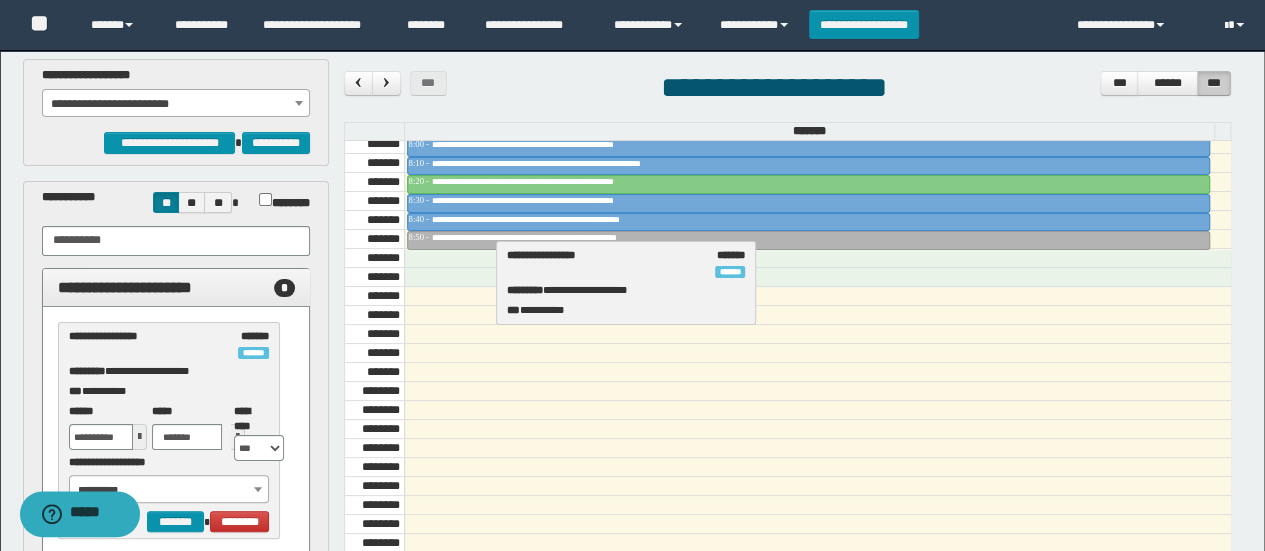 drag, startPoint x: 83, startPoint y: 334, endPoint x: 520, endPoint y: 254, distance: 444.2623 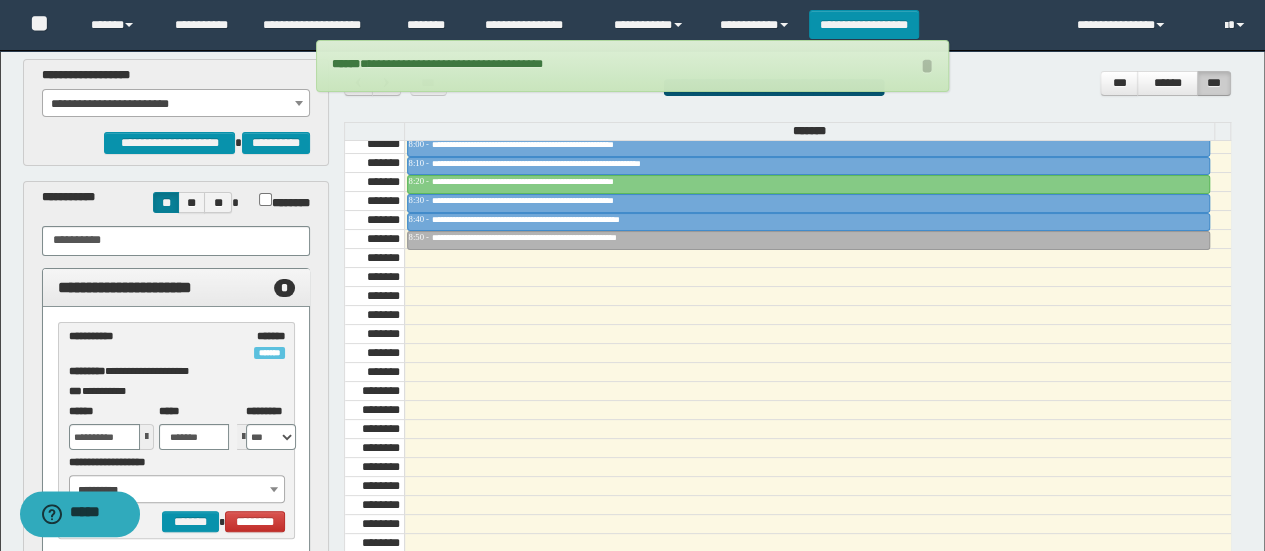 click on "**********" at bounding box center [176, 104] 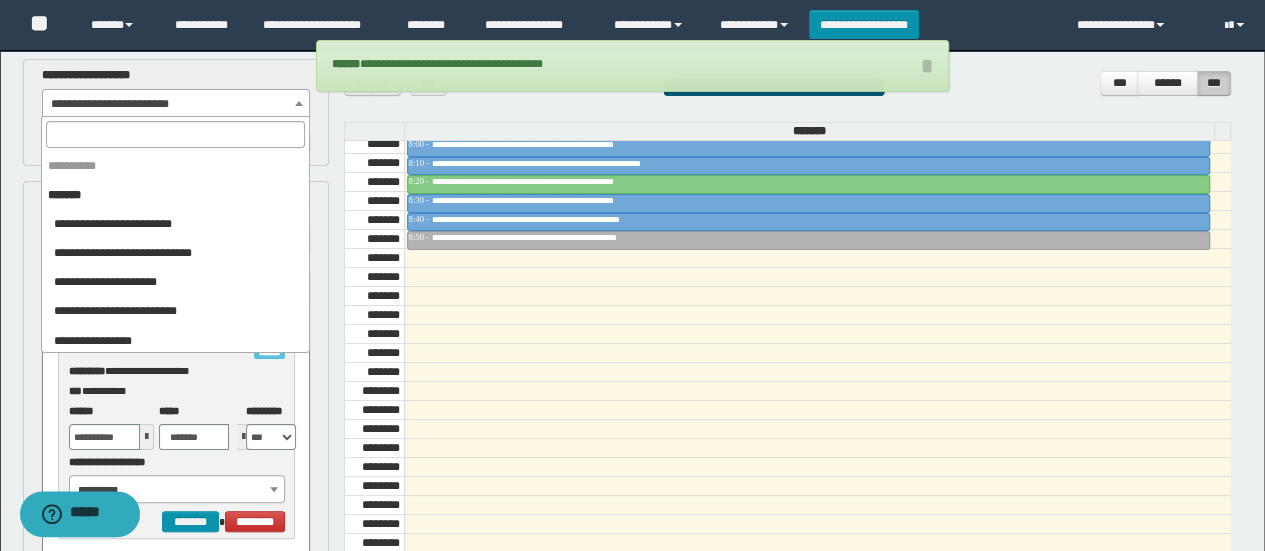 scroll, scrollTop: 646, scrollLeft: 0, axis: vertical 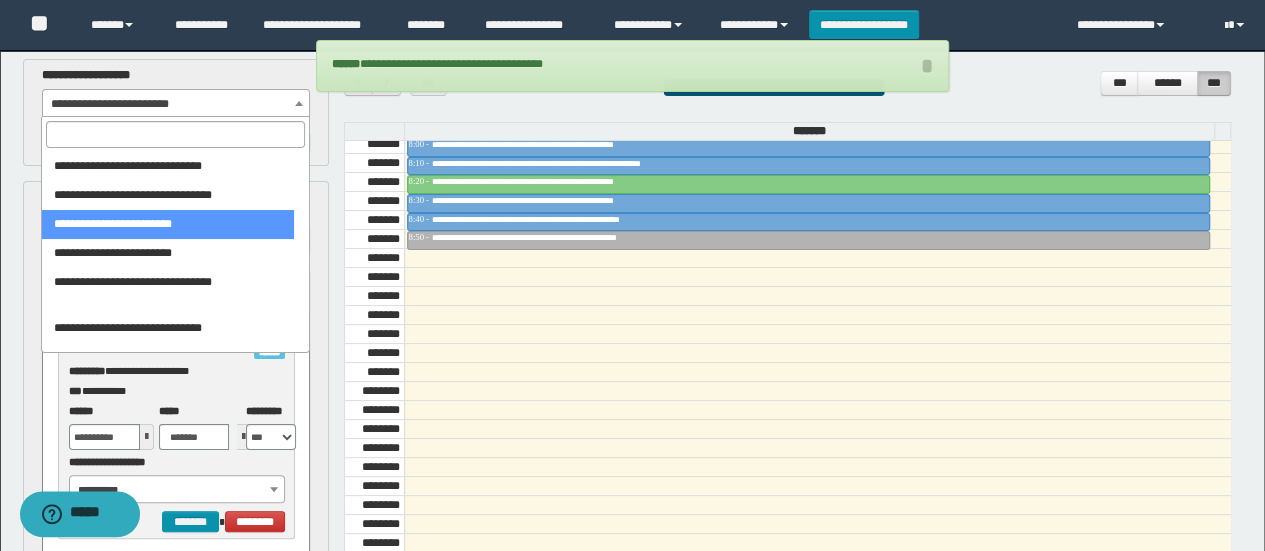 click at bounding box center (175, 134) 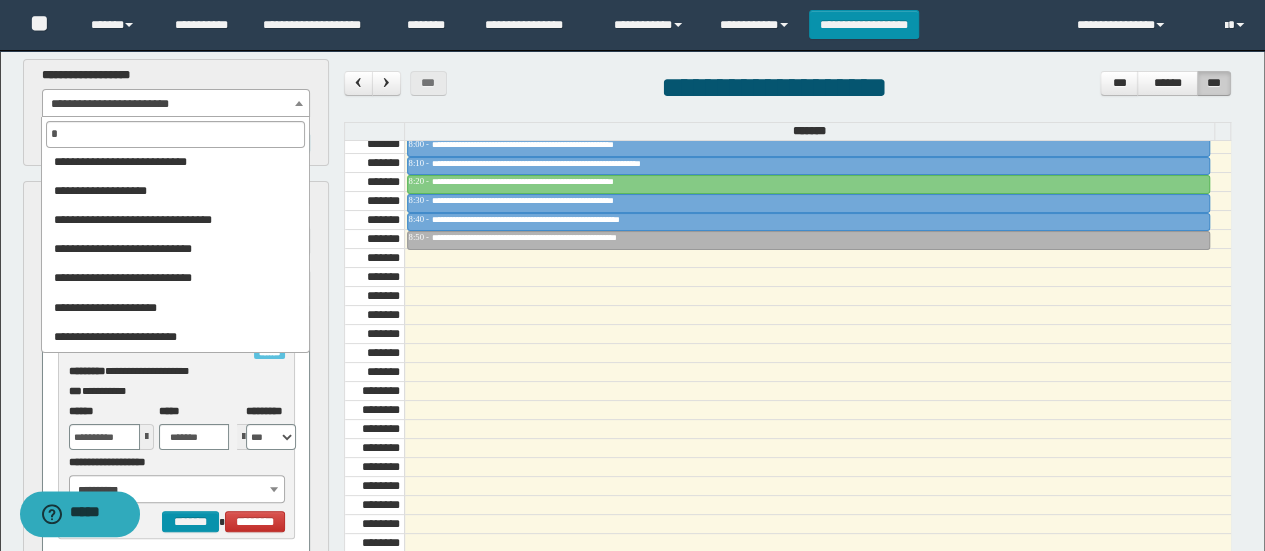 scroll, scrollTop: 0, scrollLeft: 0, axis: both 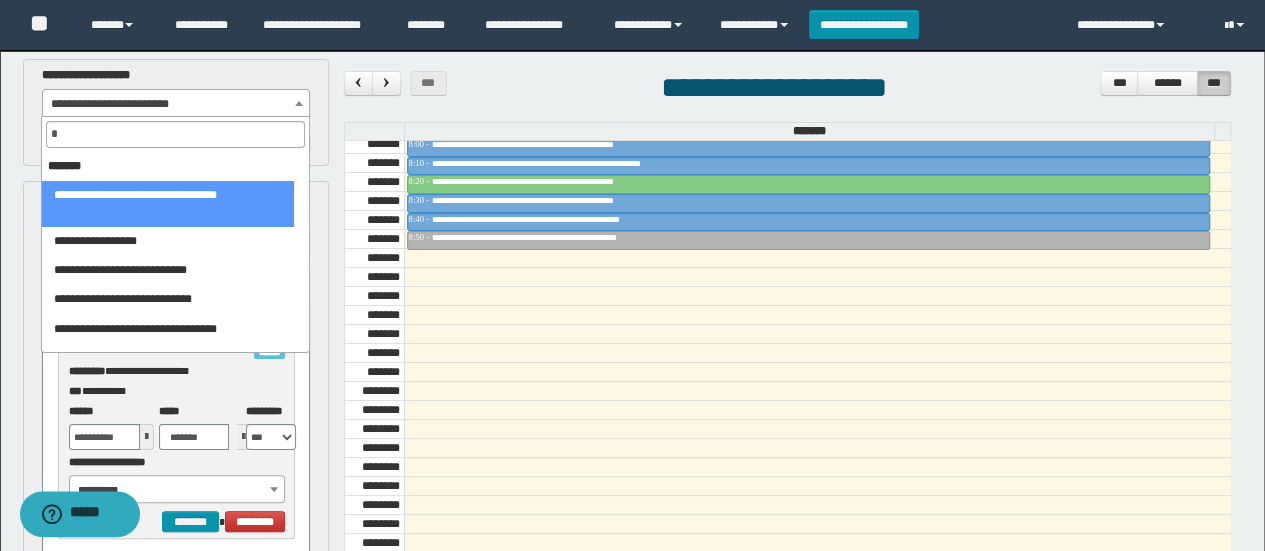 type on "**" 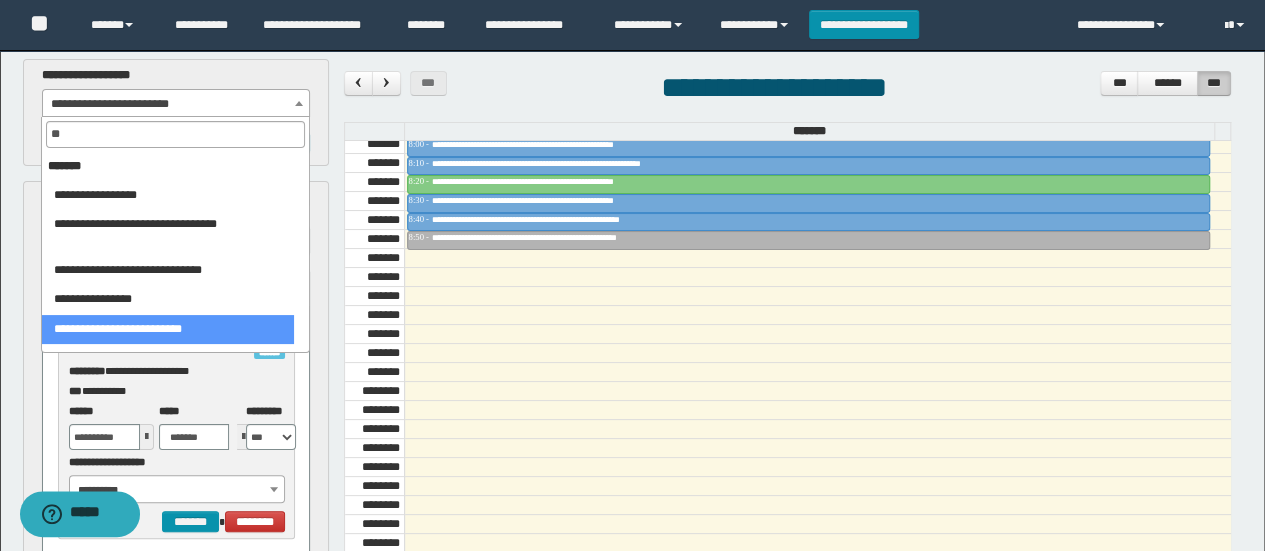 select on "******" 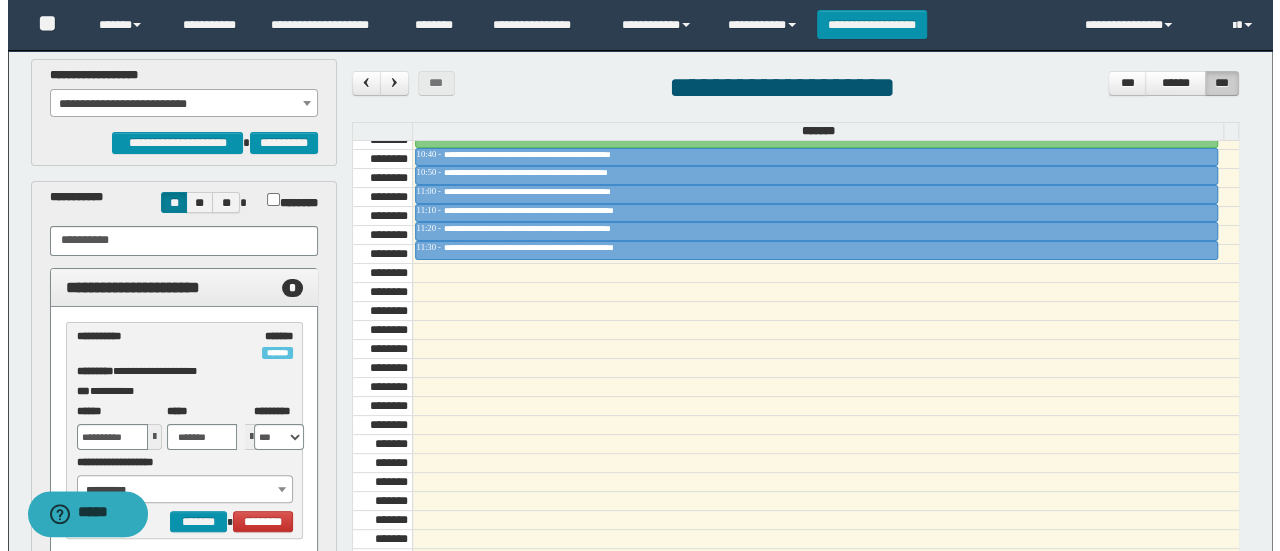scroll, scrollTop: 1184, scrollLeft: 0, axis: vertical 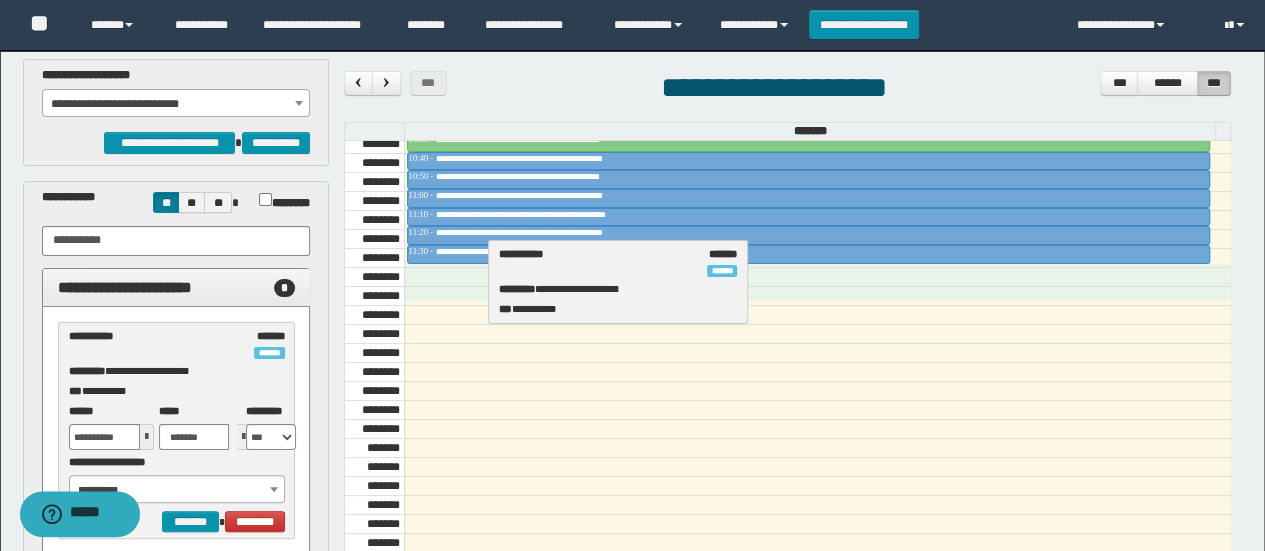 drag, startPoint x: 170, startPoint y: 350, endPoint x: 601, endPoint y: 269, distance: 438.54532 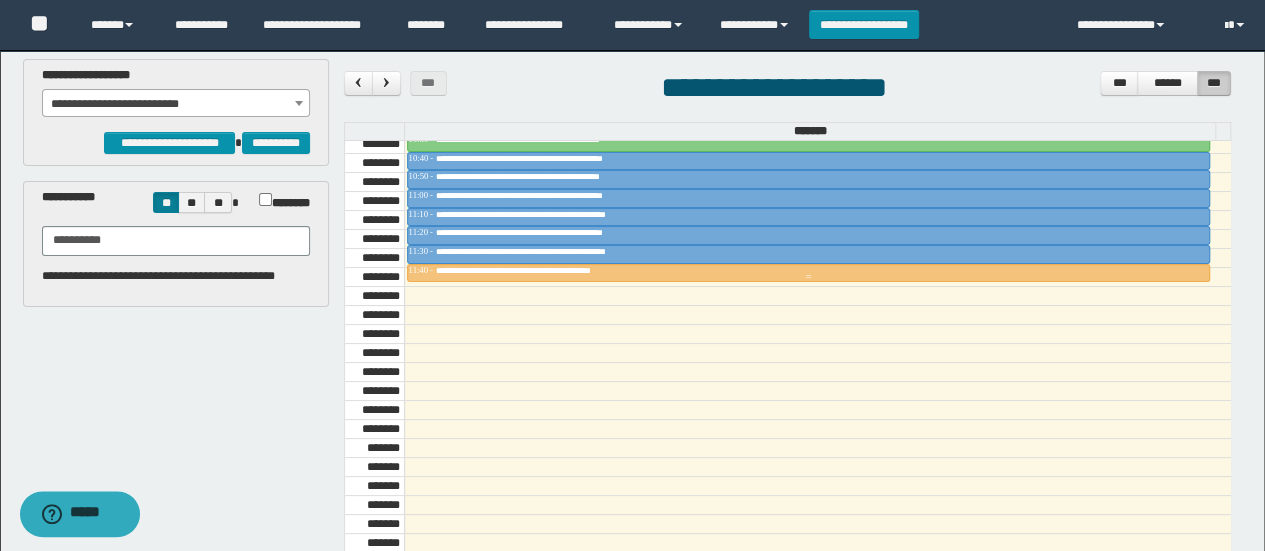 click on "**********" at bounding box center [537, 270] 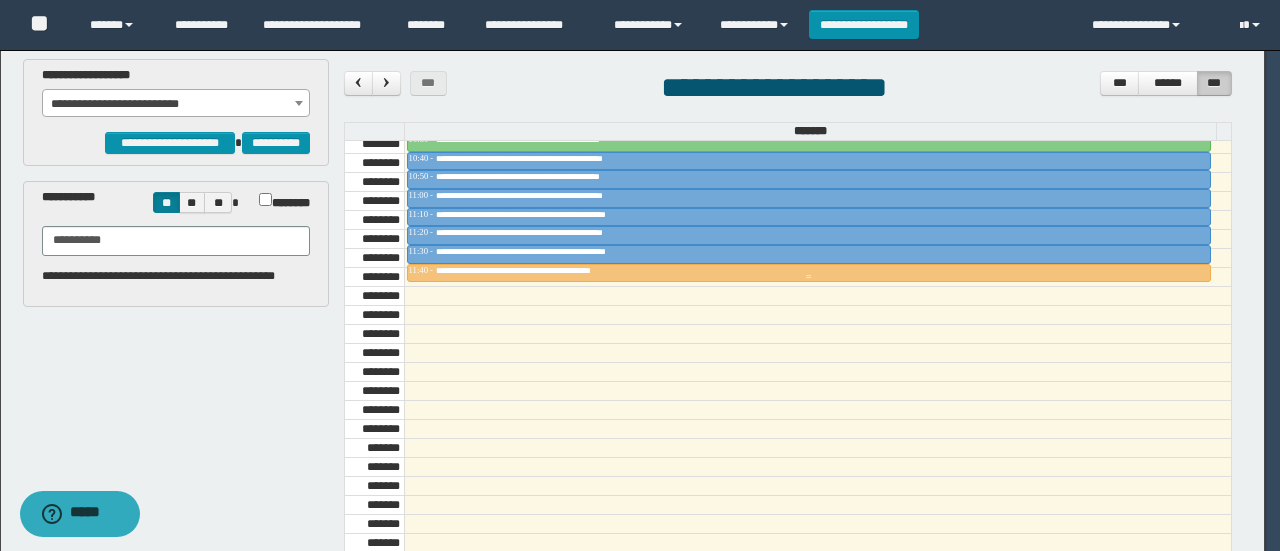 scroll, scrollTop: 0, scrollLeft: 0, axis: both 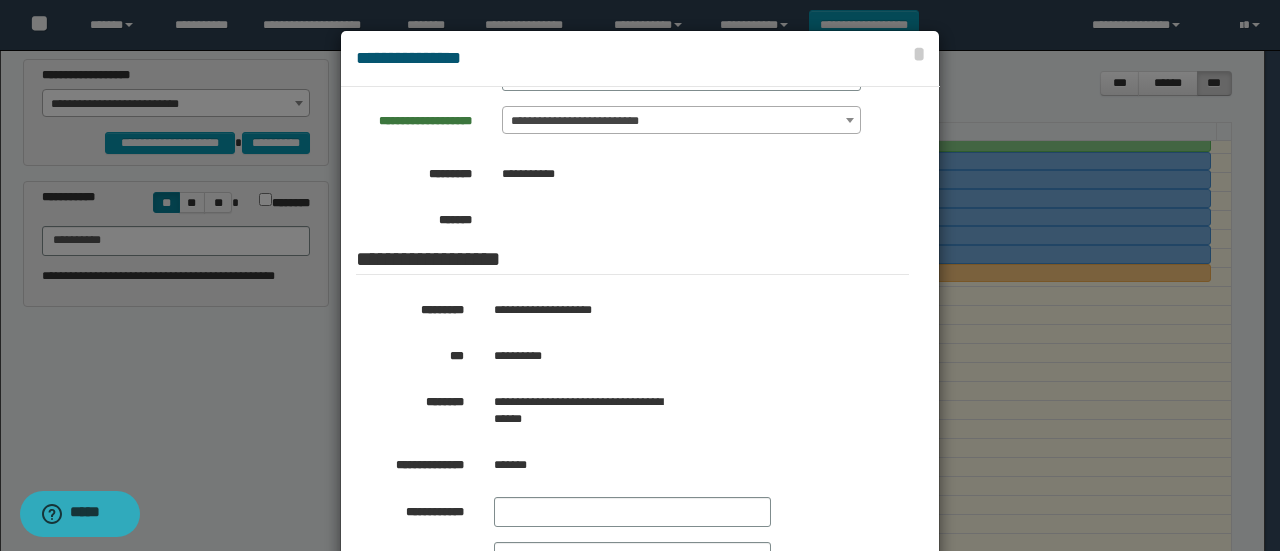 drag, startPoint x: 904, startPoint y: 350, endPoint x: 912, endPoint y: 369, distance: 20.615528 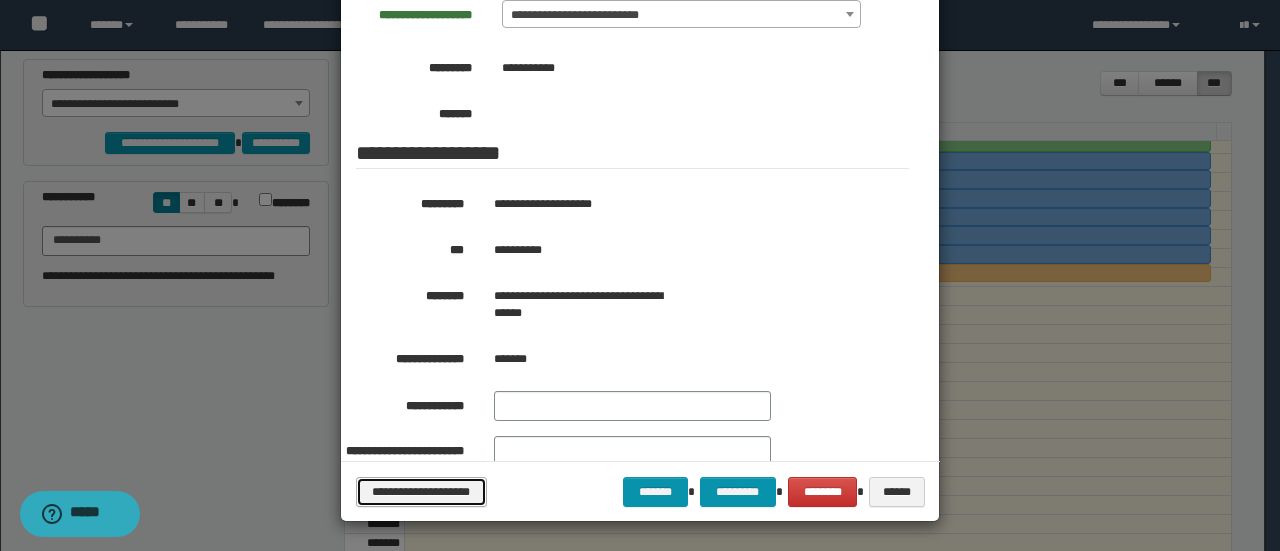 click on "**********" at bounding box center [421, 491] 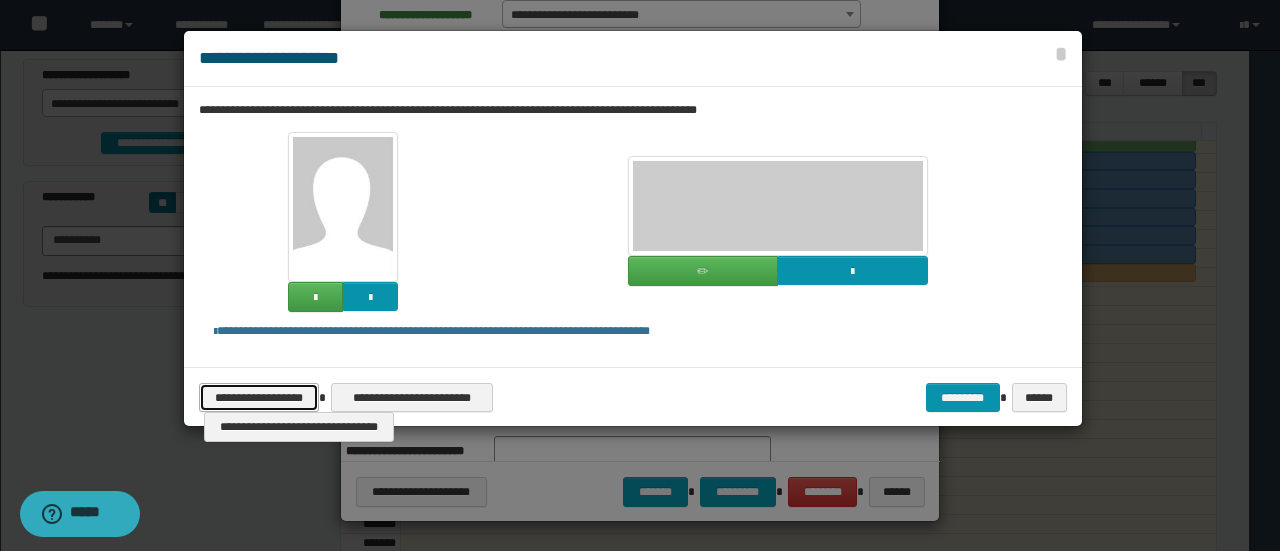 click on "**********" at bounding box center (259, 397) 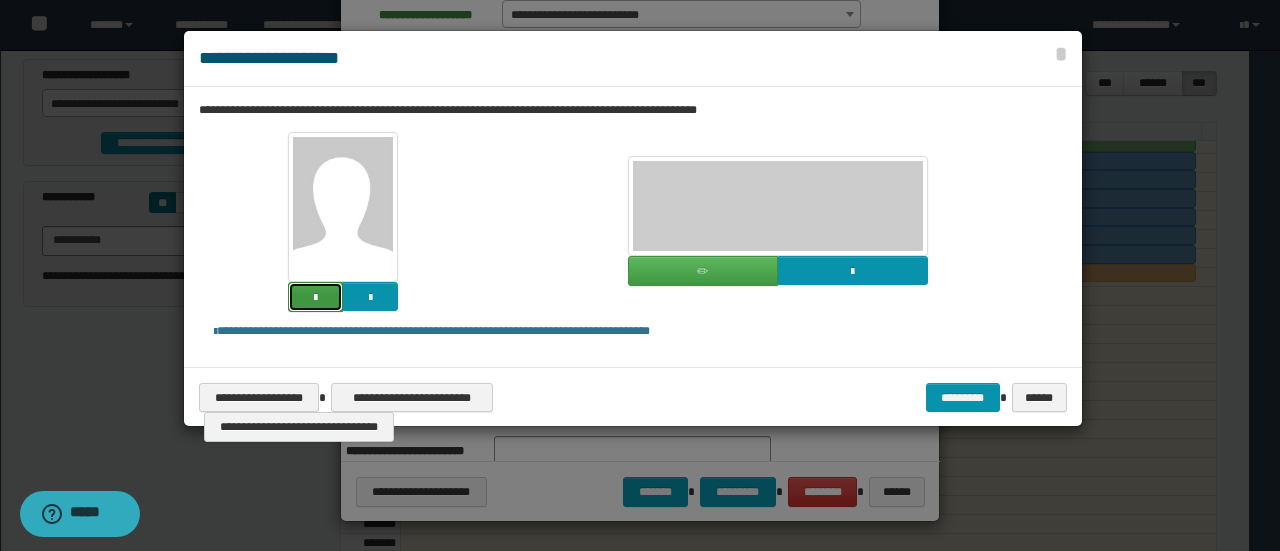 click at bounding box center [315, 297] 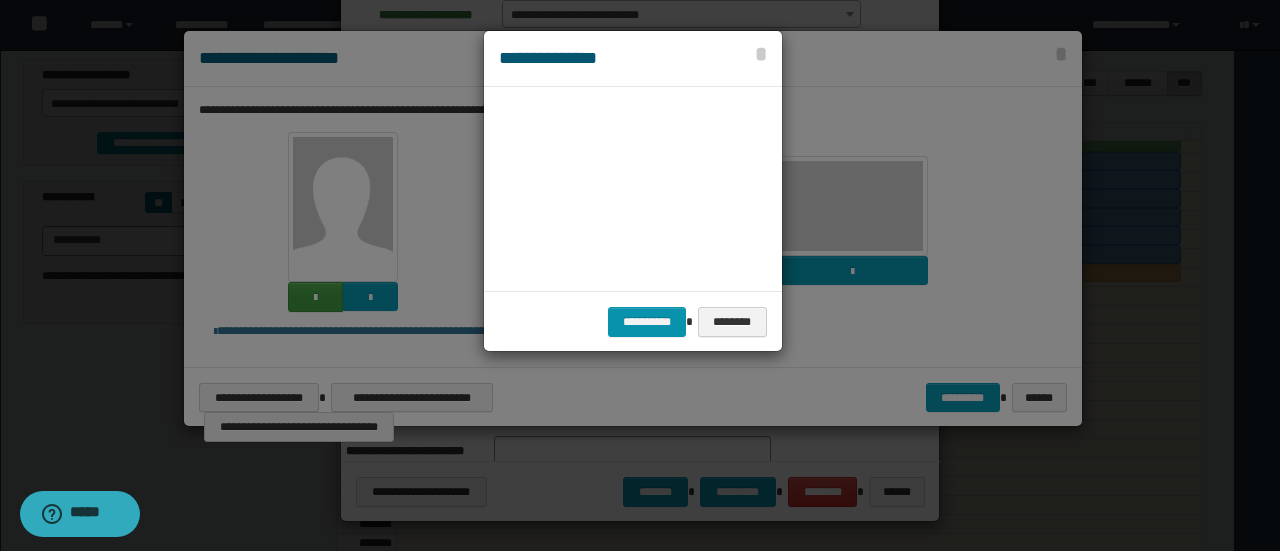 scroll, scrollTop: 45, scrollLeft: 105, axis: both 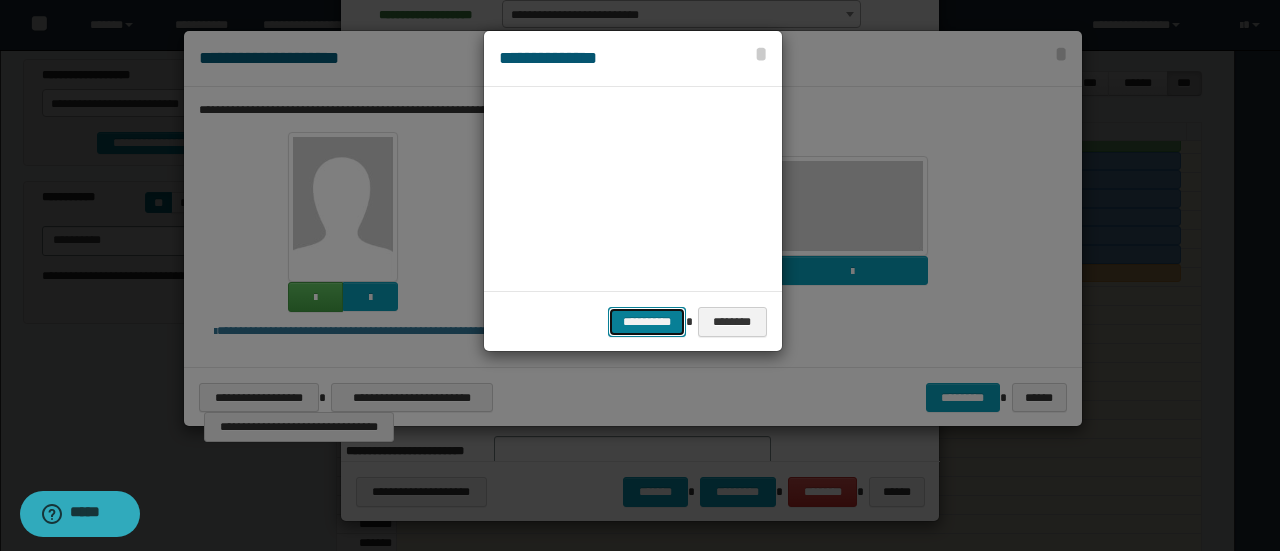 click on "**********" at bounding box center (647, 321) 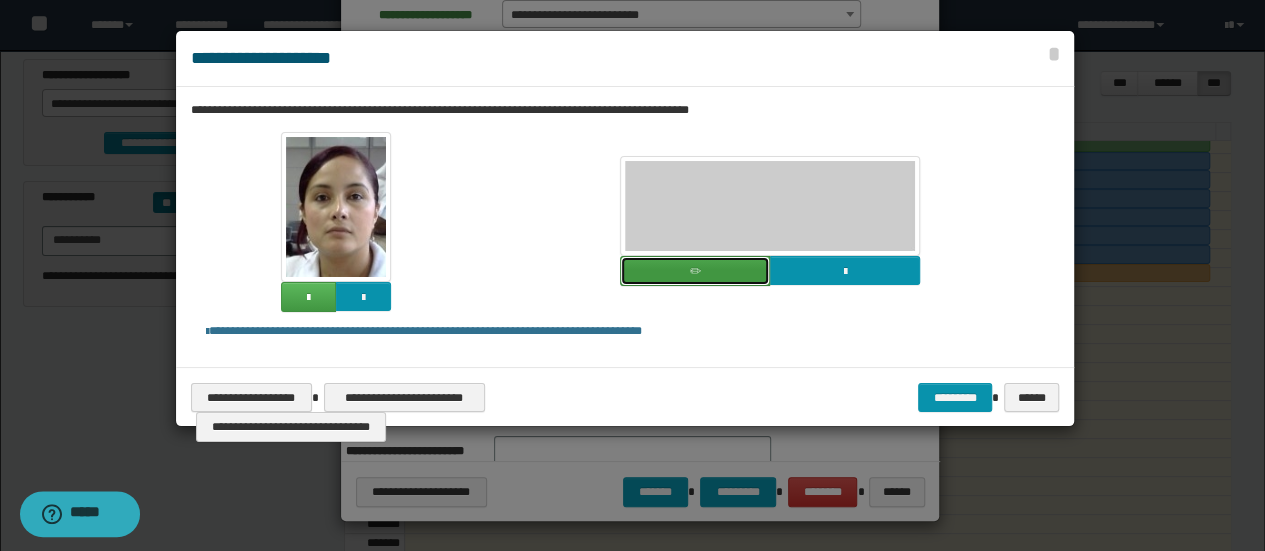 click at bounding box center [695, 271] 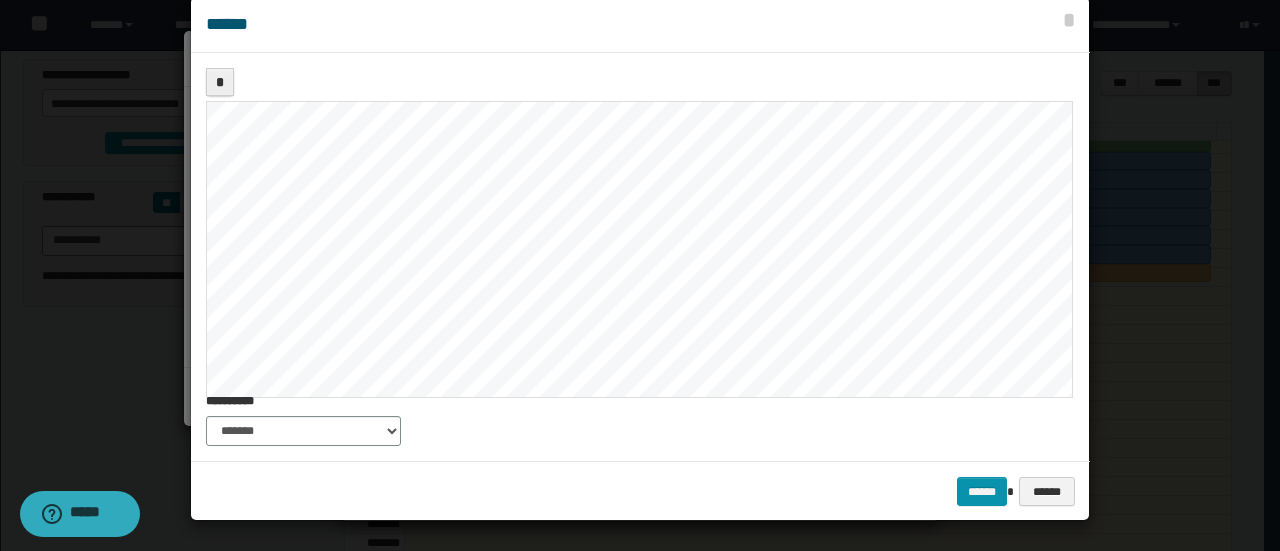 scroll, scrollTop: 0, scrollLeft: 0, axis: both 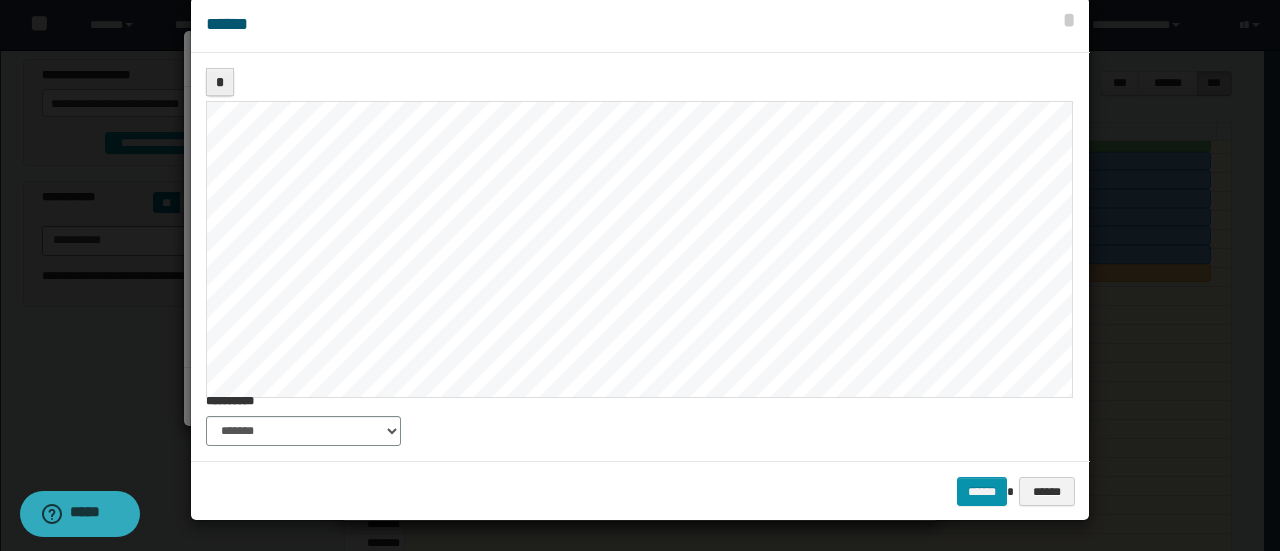 click on "*" at bounding box center (640, 230) 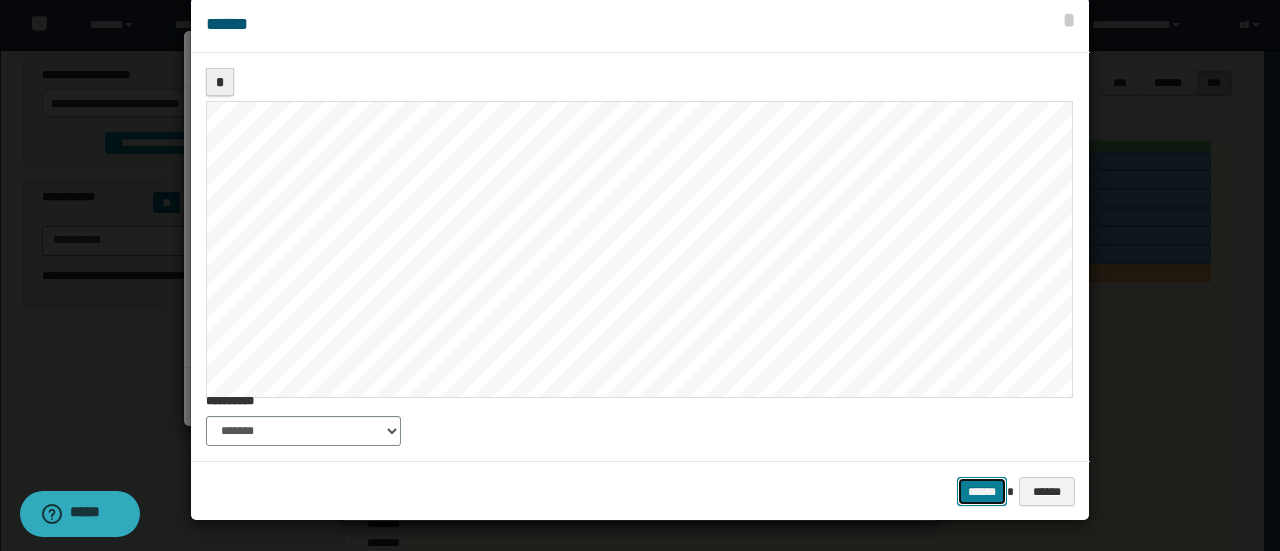 click on "******" at bounding box center [982, 491] 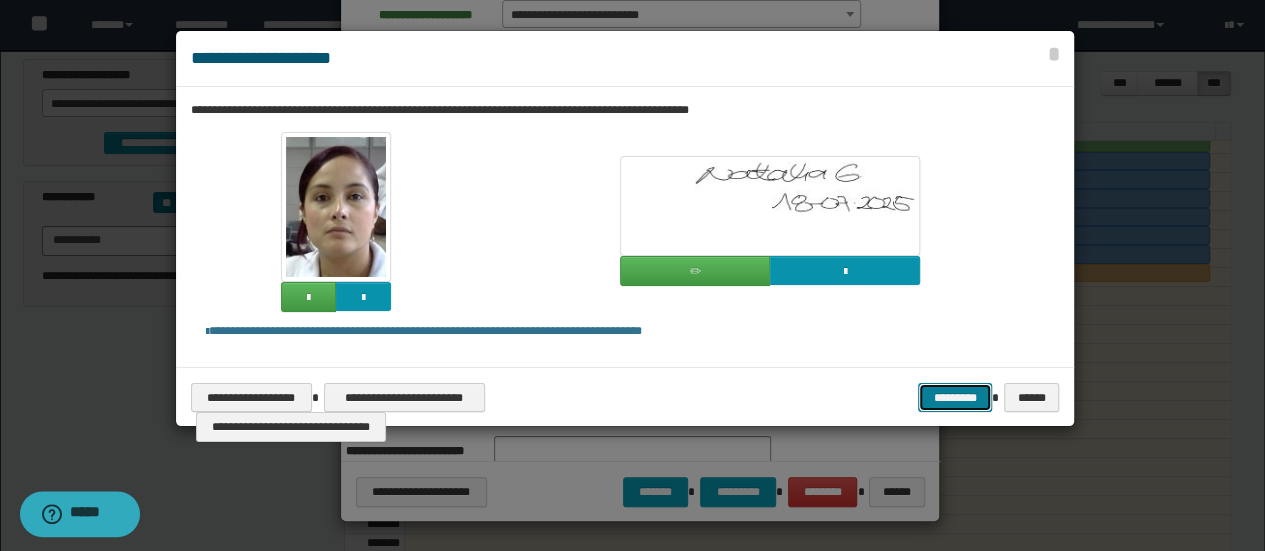 click on "*********" at bounding box center (955, 397) 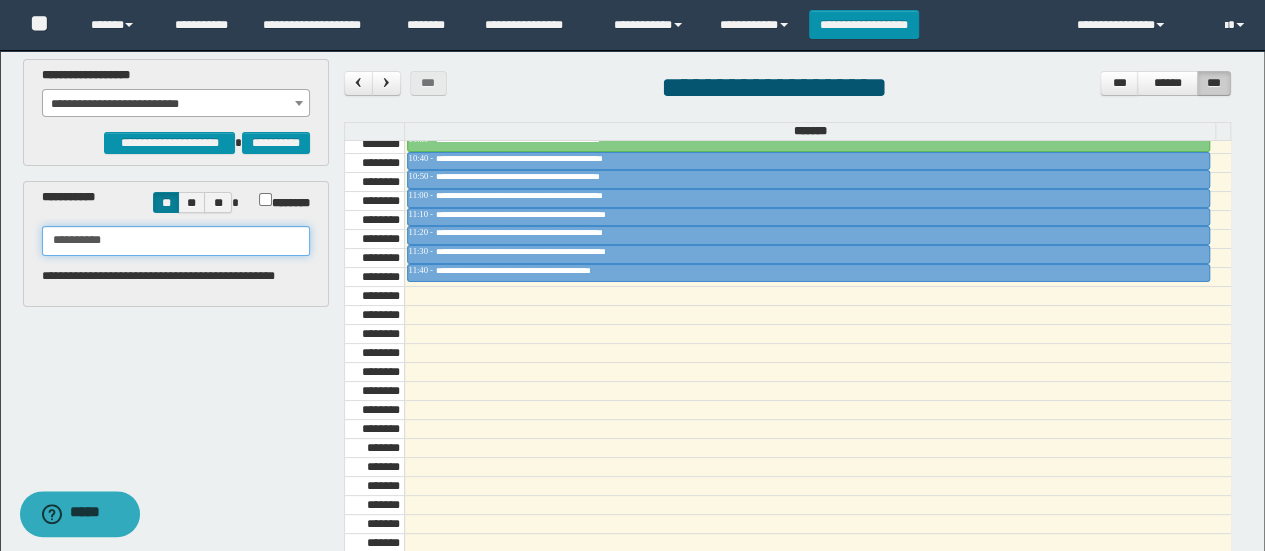 click on "**********" at bounding box center [176, 241] 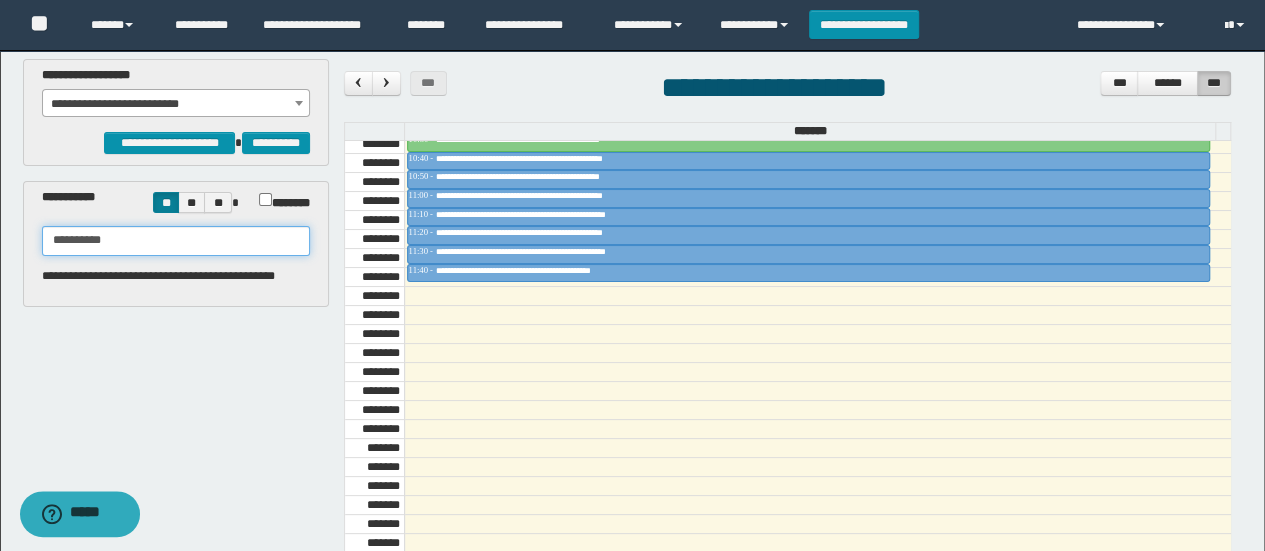 type on "**********" 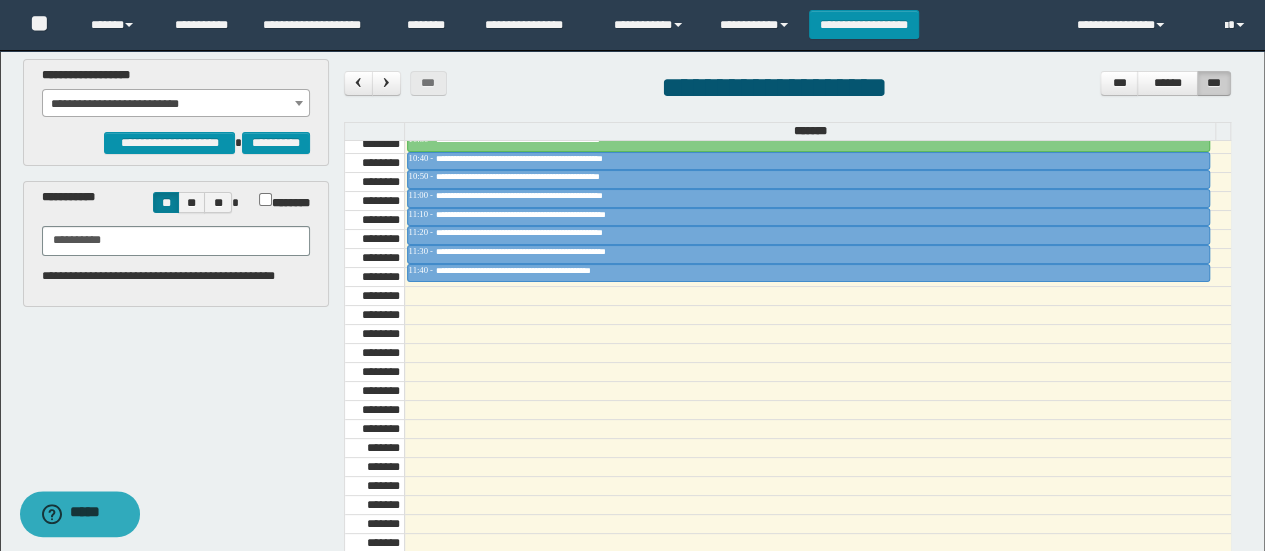 click on "**********" at bounding box center (176, 104) 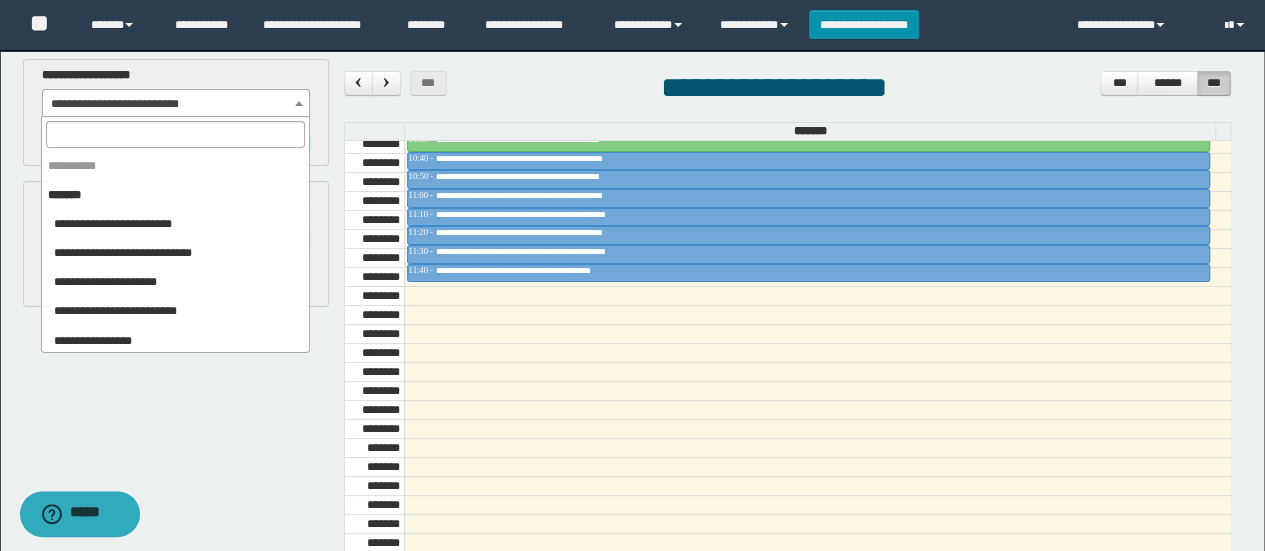 scroll, scrollTop: 925, scrollLeft: 0, axis: vertical 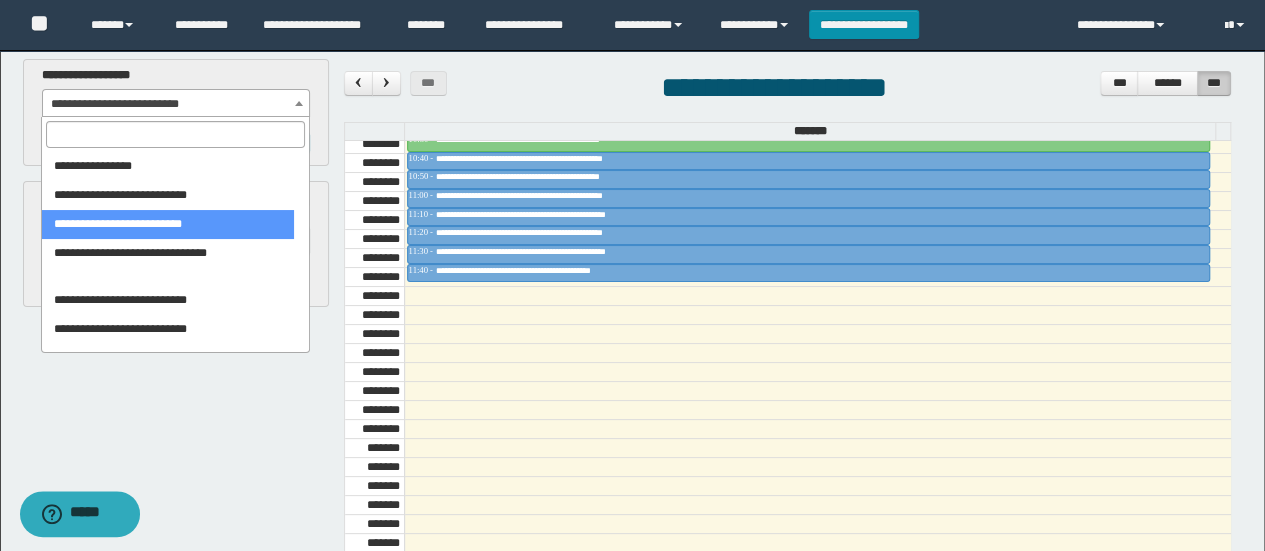click at bounding box center [175, 134] 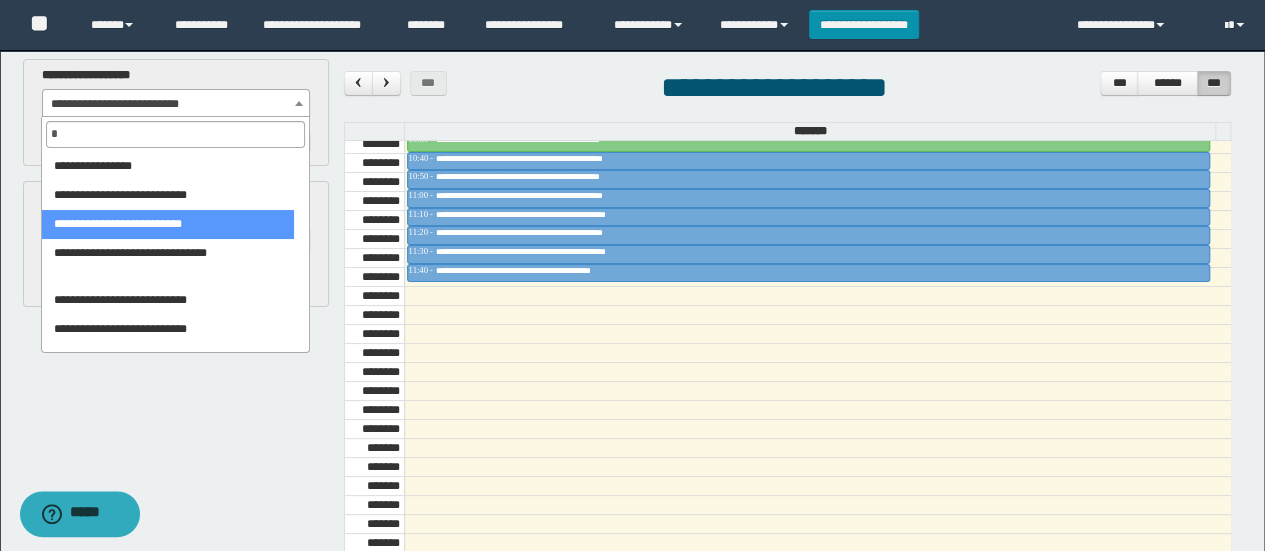 scroll, scrollTop: 0, scrollLeft: 0, axis: both 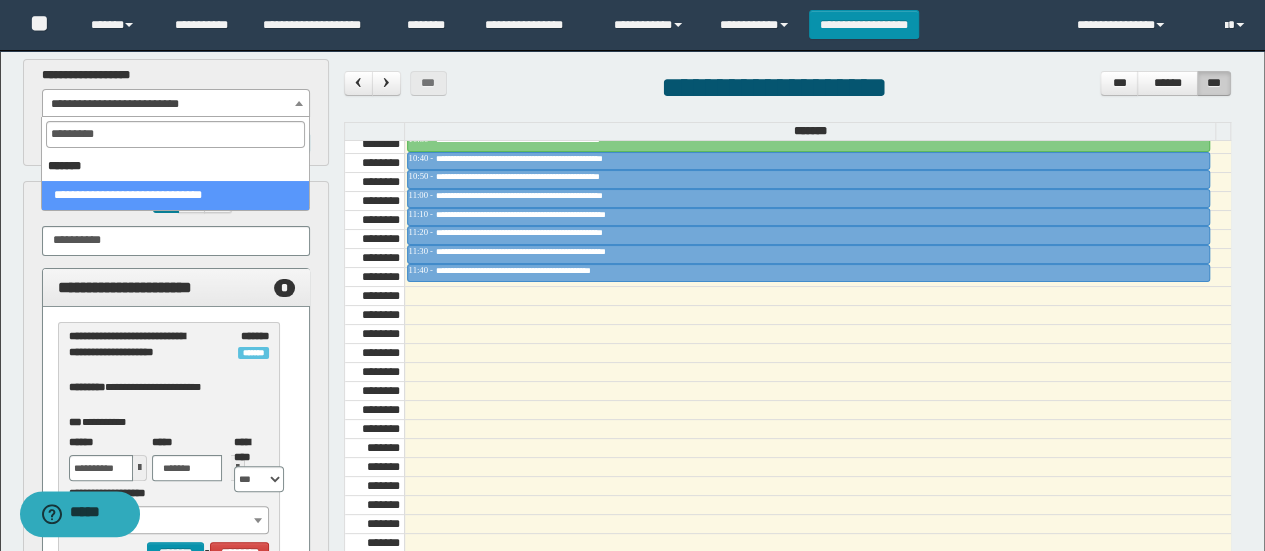 type on "*********" 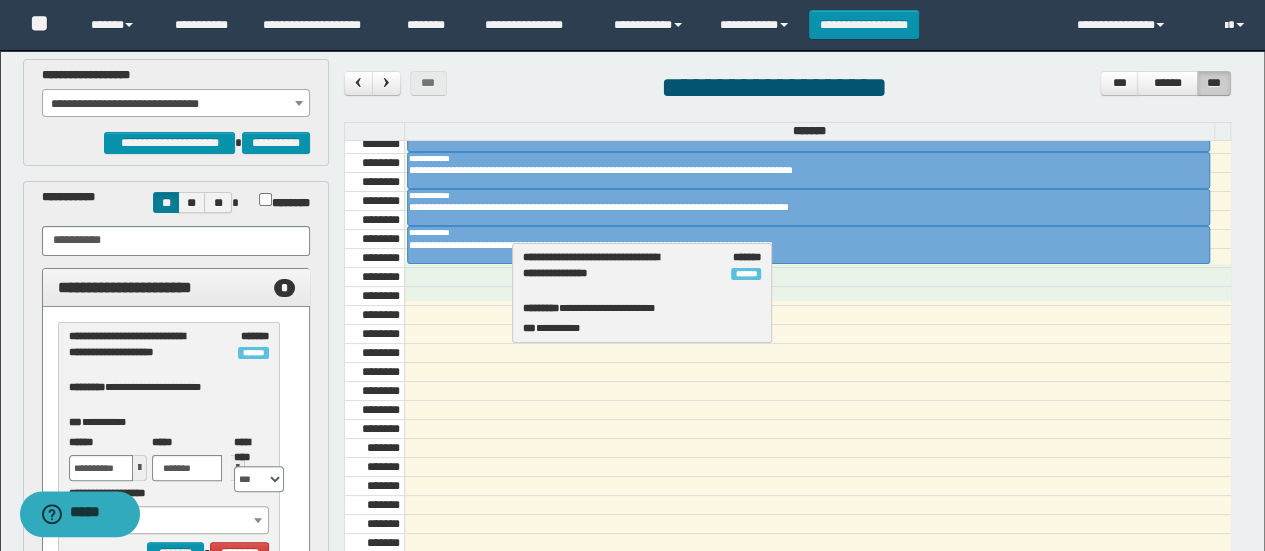 drag, startPoint x: 129, startPoint y: 355, endPoint x: 584, endPoint y: 277, distance: 461.6373 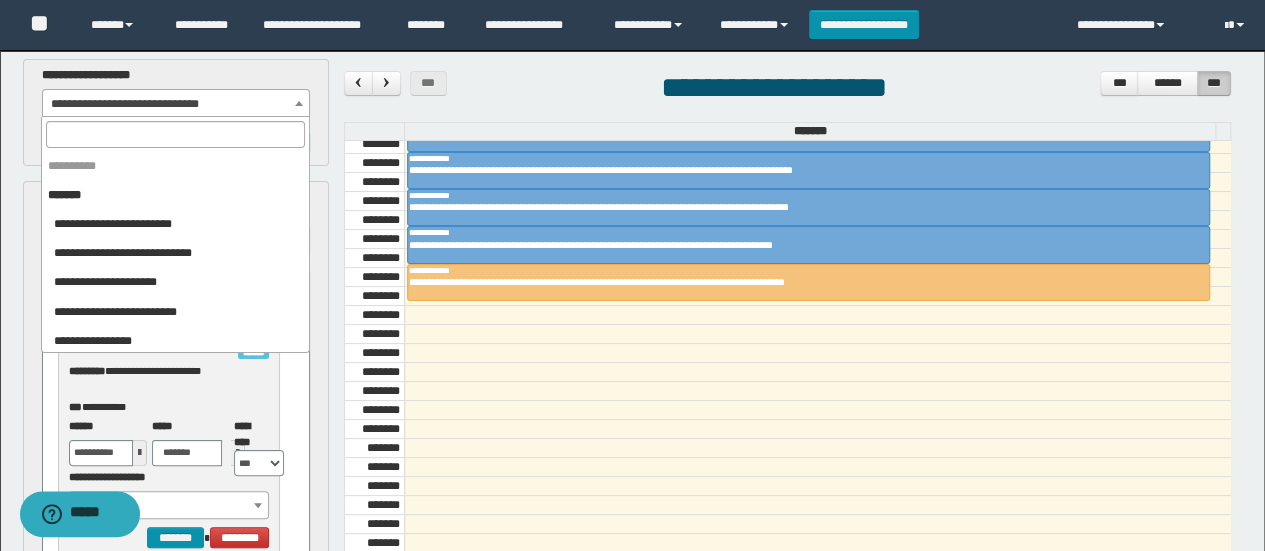 click on "**********" at bounding box center [176, 104] 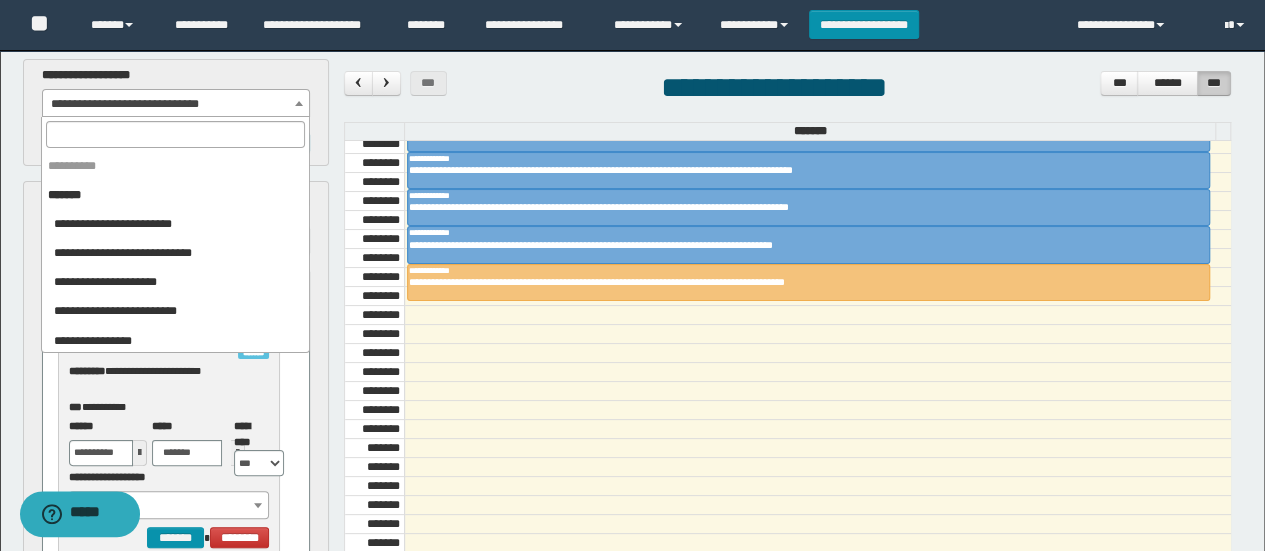 scroll, scrollTop: 750, scrollLeft: 0, axis: vertical 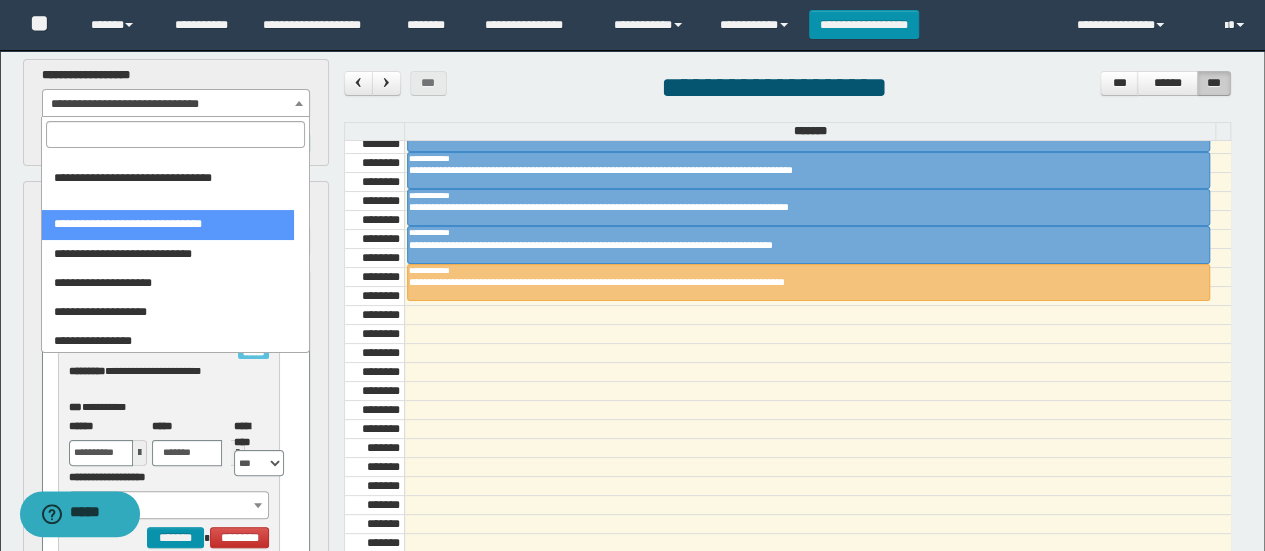 click at bounding box center (175, 134) 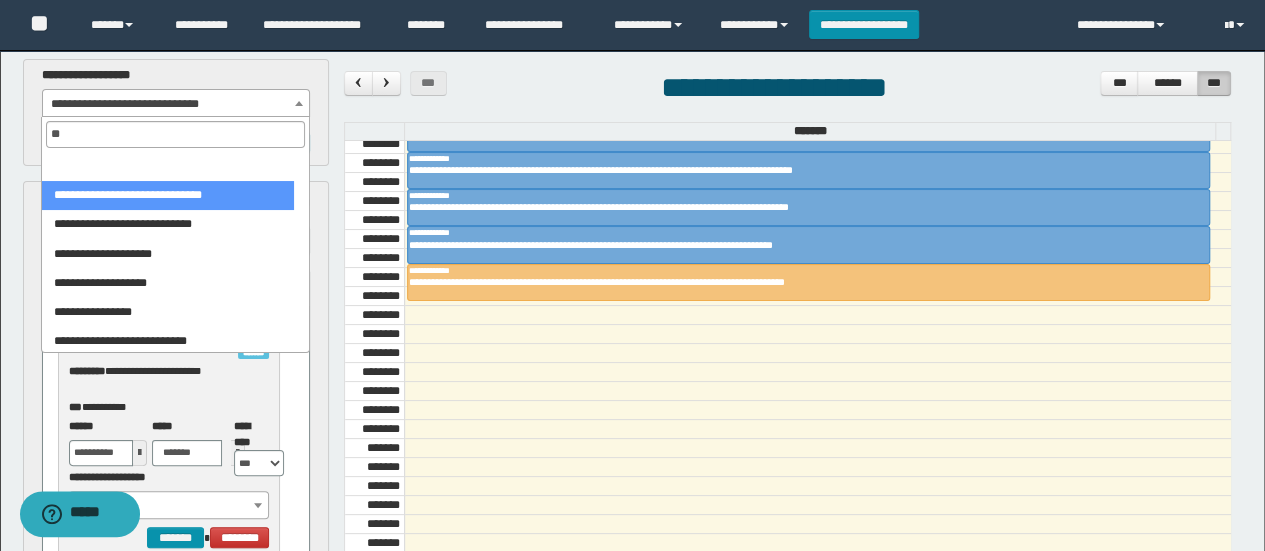 scroll, scrollTop: 0, scrollLeft: 0, axis: both 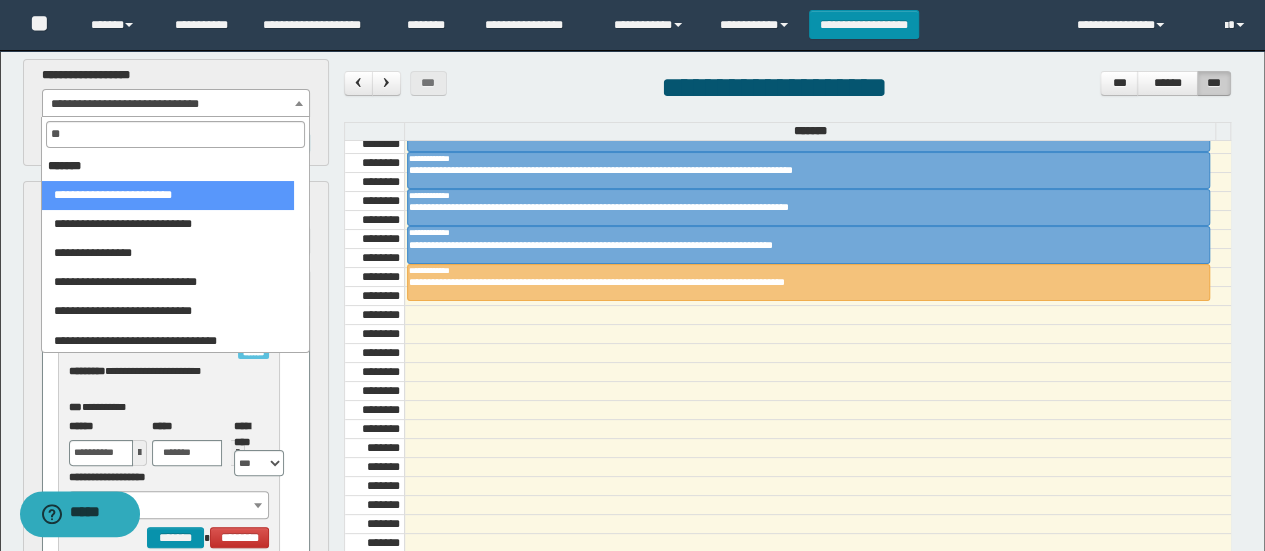 type on "***" 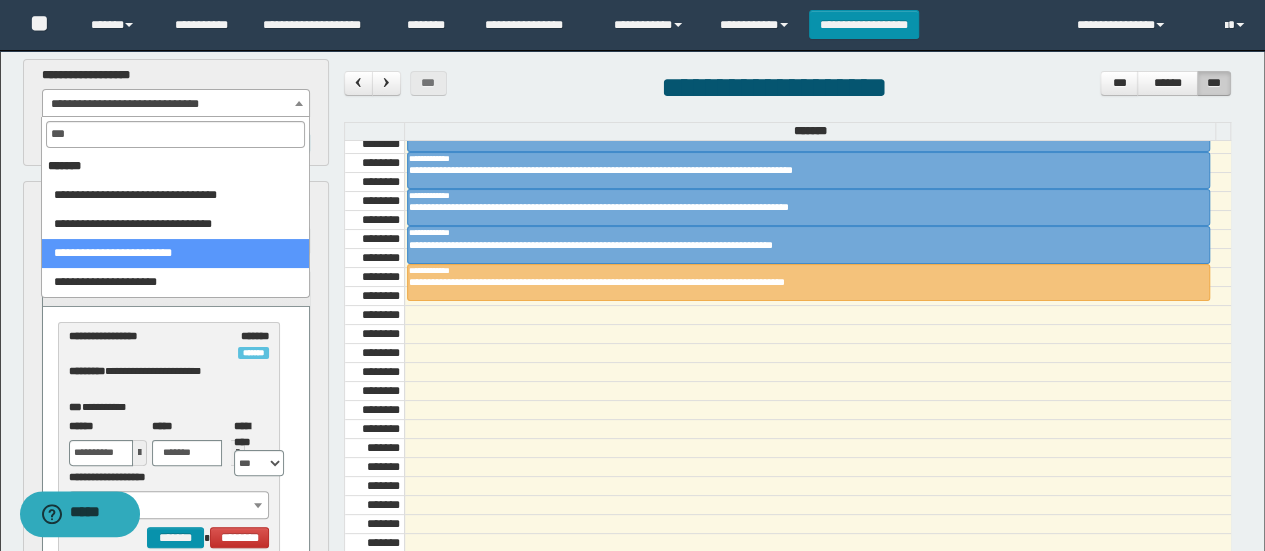 select on "******" 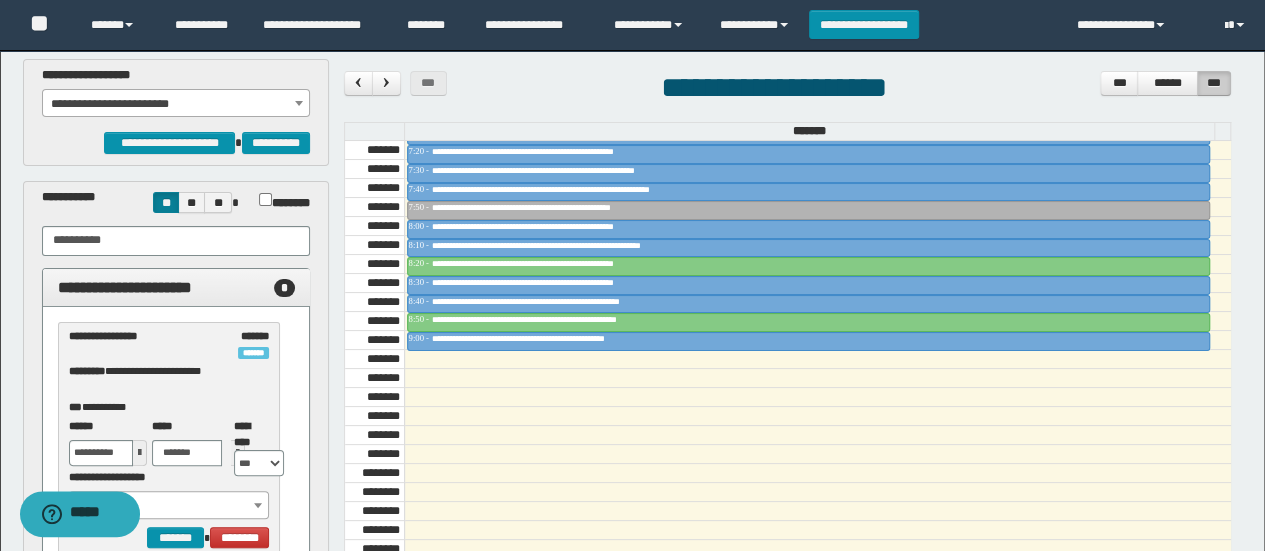 scroll, scrollTop: 814, scrollLeft: 0, axis: vertical 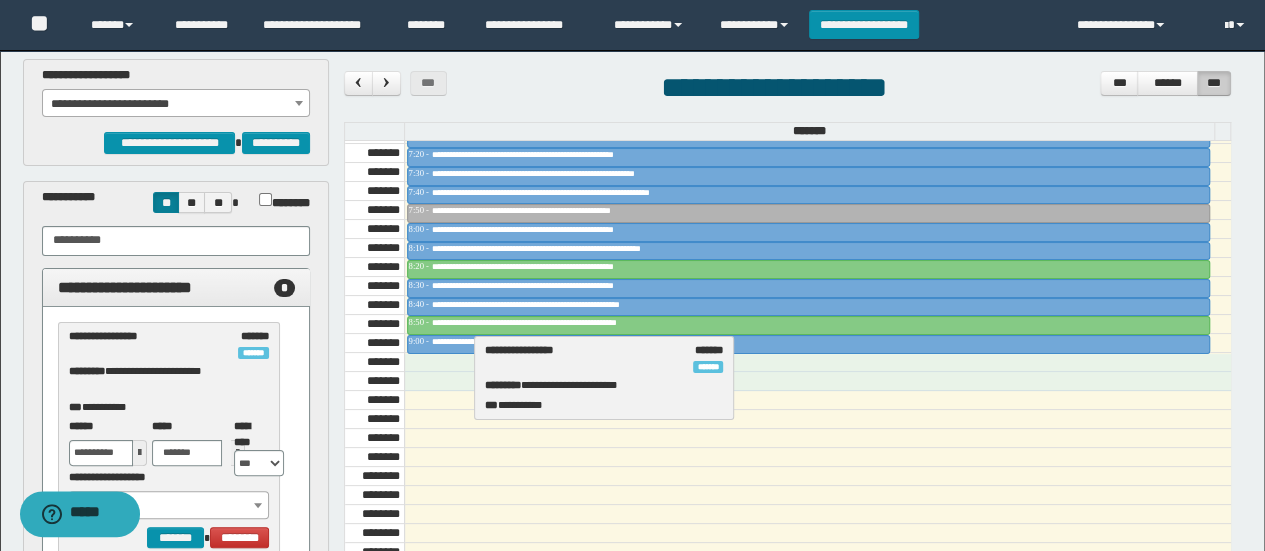 drag, startPoint x: 173, startPoint y: 349, endPoint x: 578, endPoint y: 364, distance: 405.27768 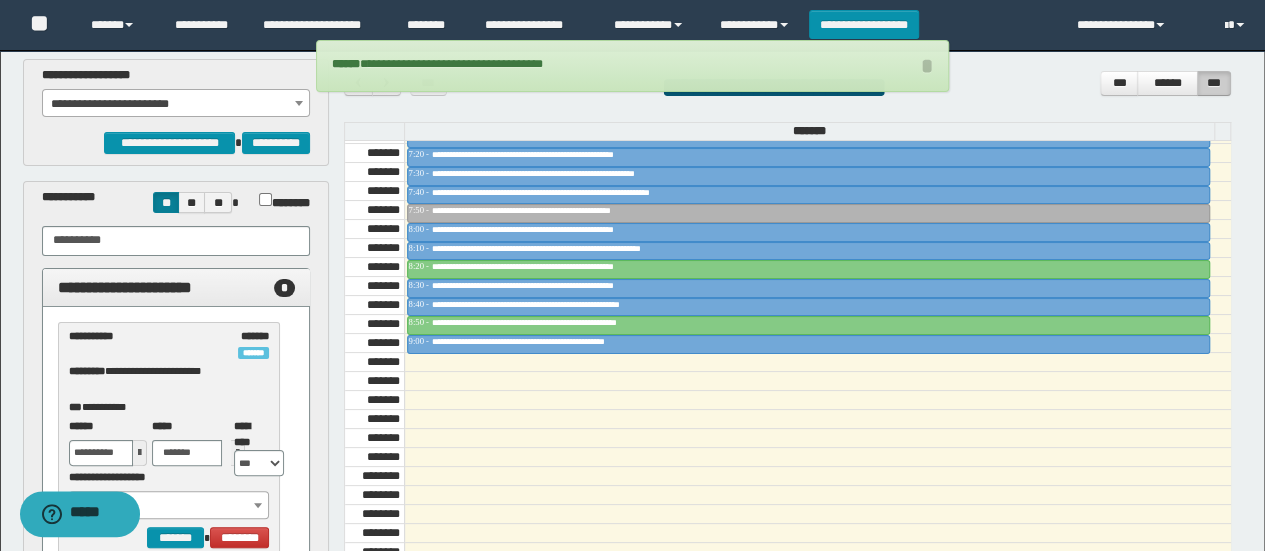 click on "**********" at bounding box center (176, 104) 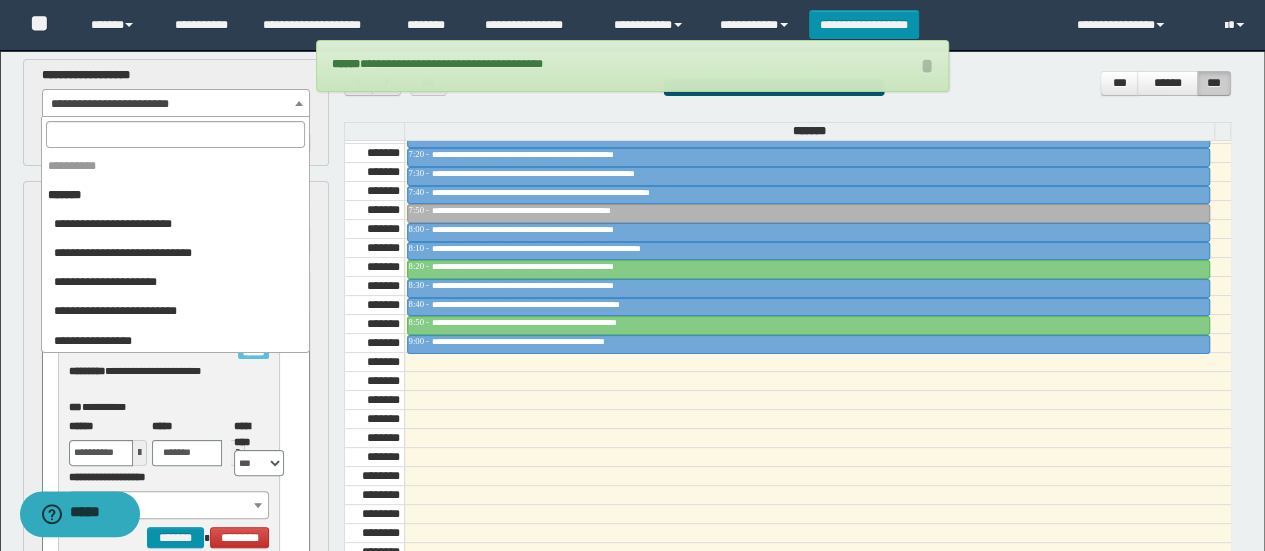 scroll, scrollTop: 646, scrollLeft: 0, axis: vertical 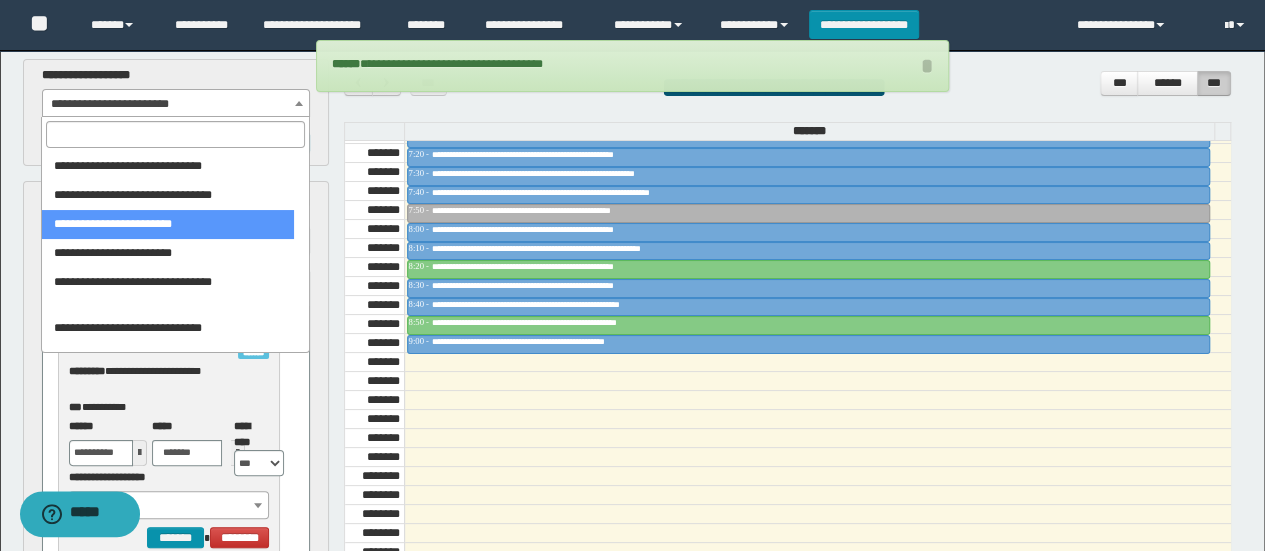 click at bounding box center [175, 134] 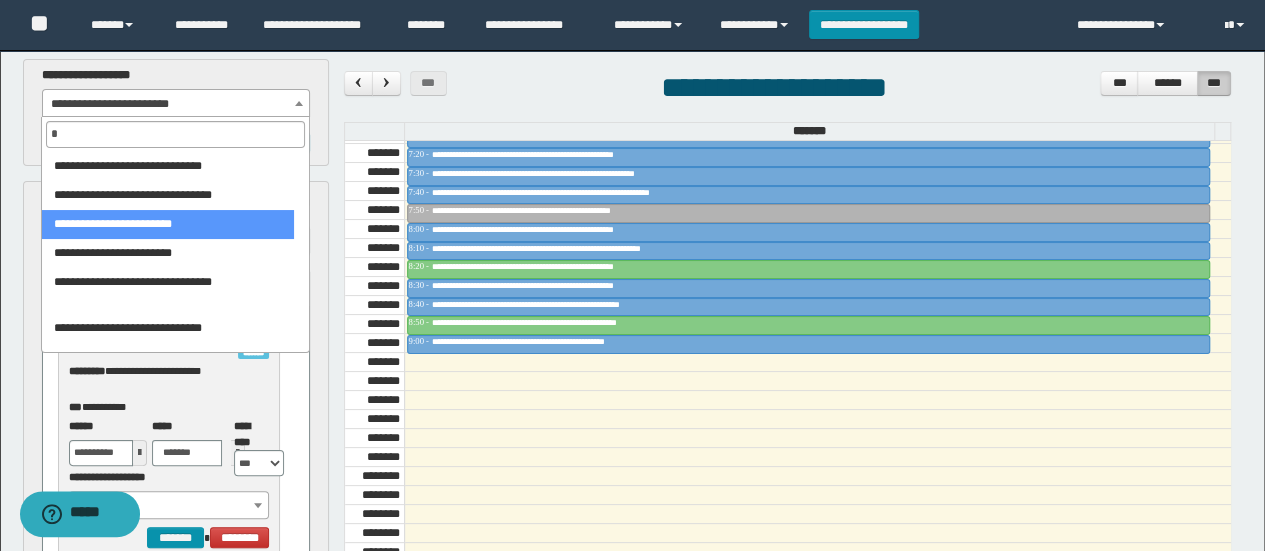 scroll, scrollTop: 0, scrollLeft: 0, axis: both 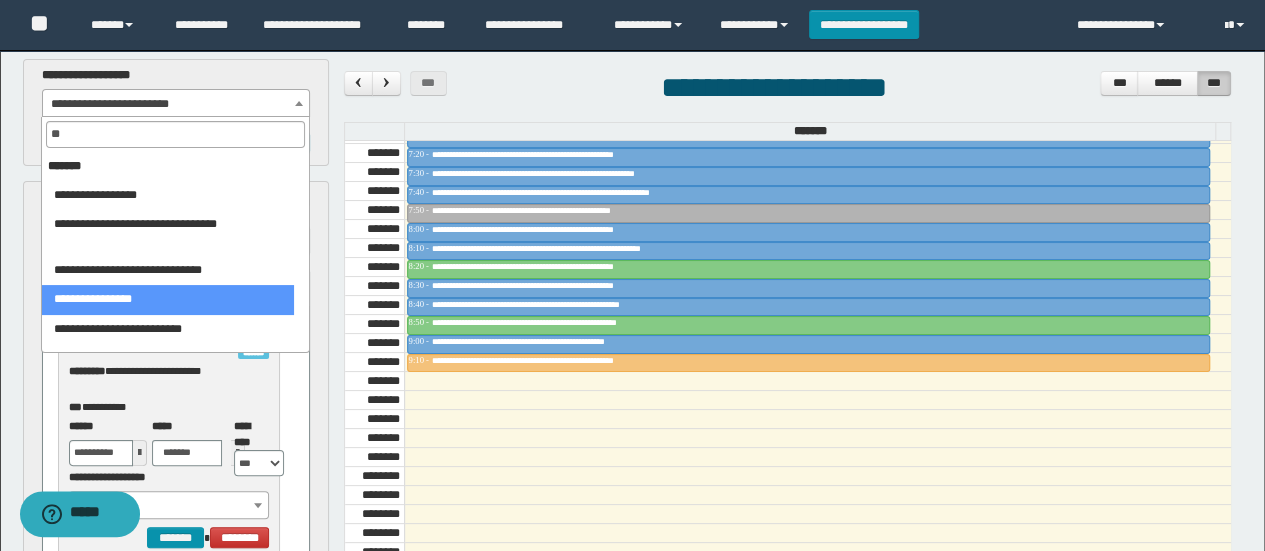 type on "**" 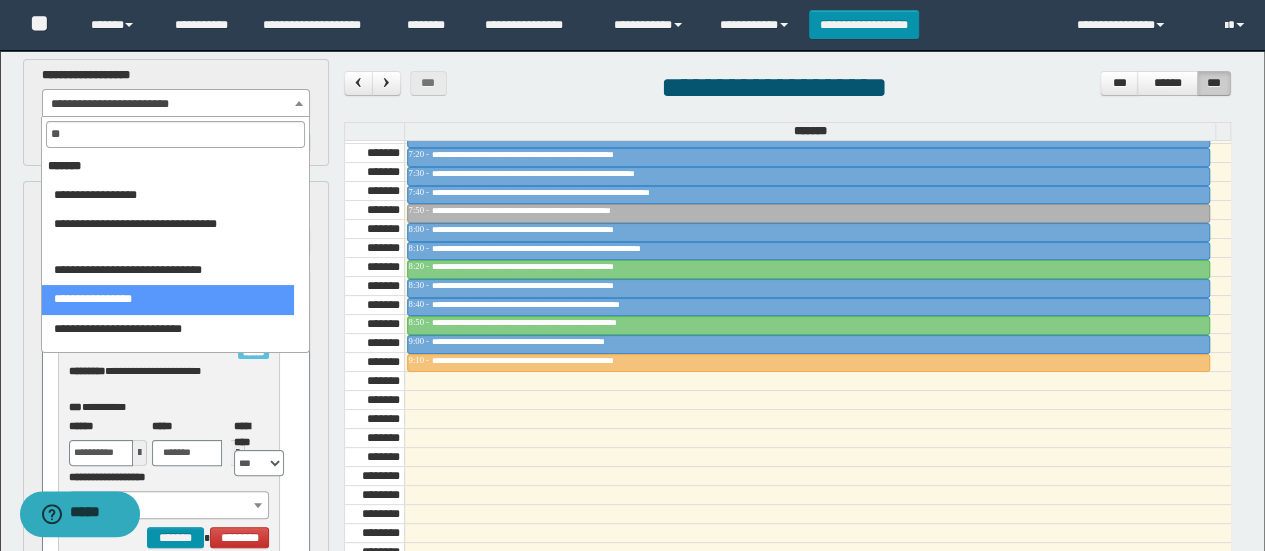 select on "******" 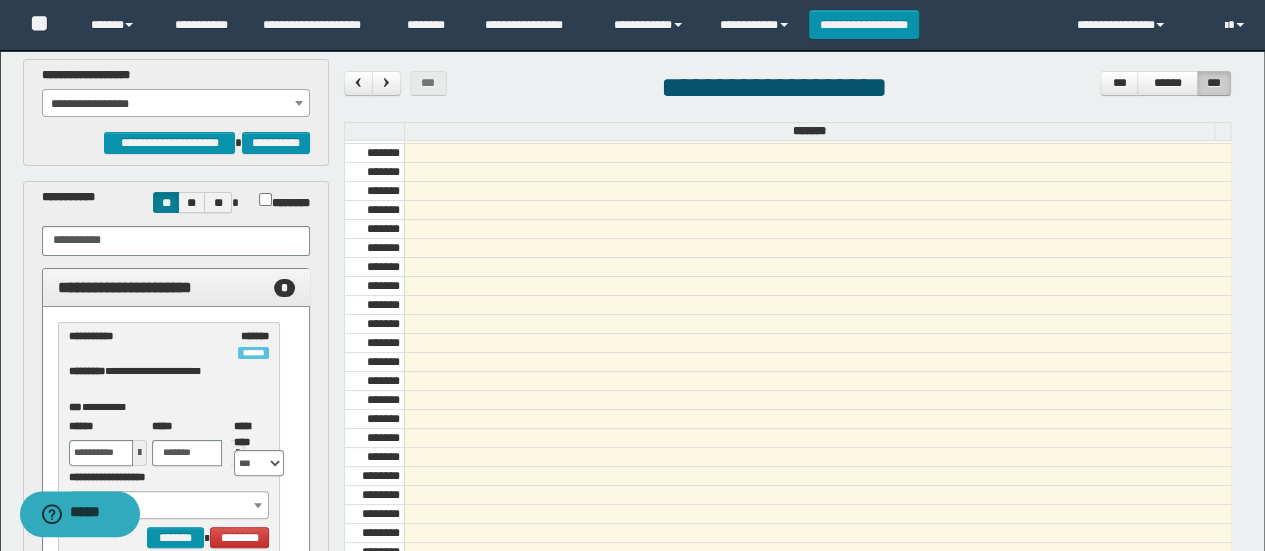 click on "**********" at bounding box center (176, 104) 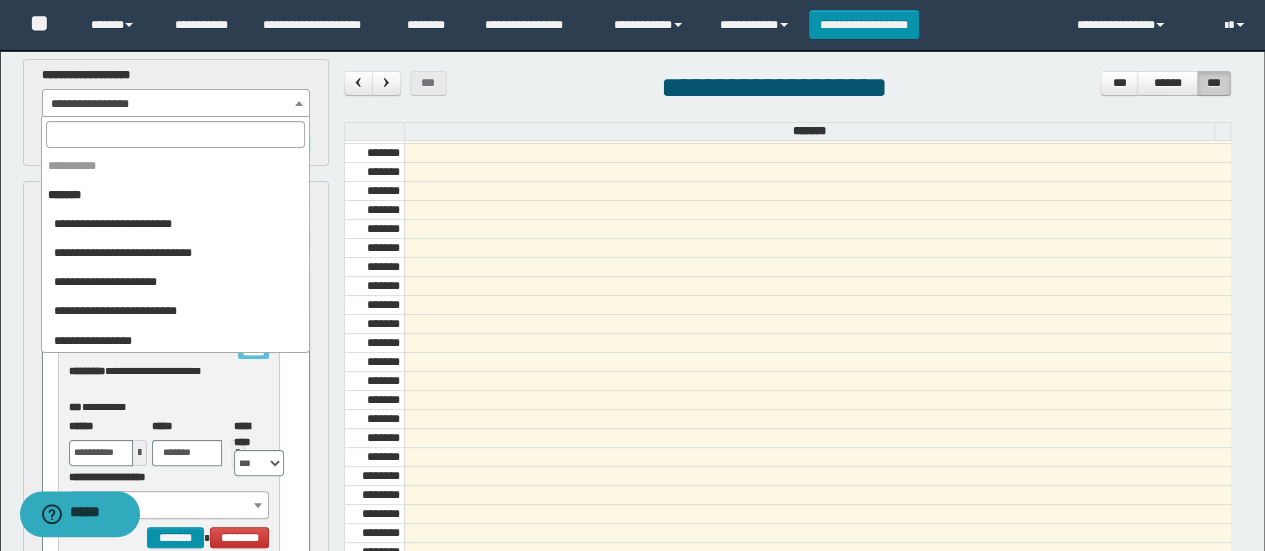 scroll, scrollTop: 867, scrollLeft: 0, axis: vertical 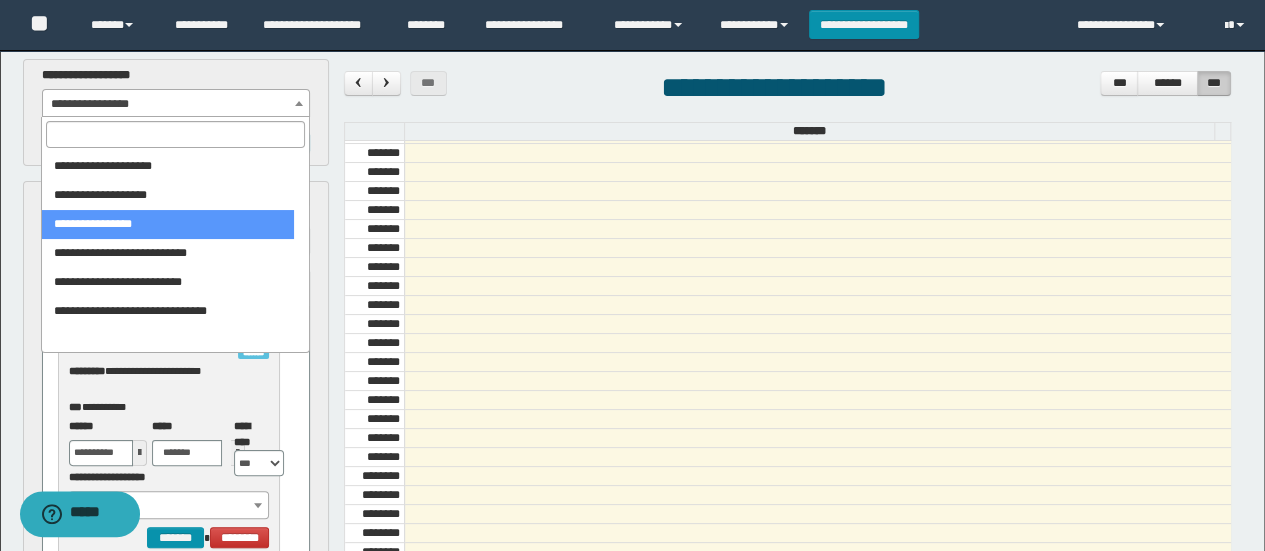 click at bounding box center (175, 134) 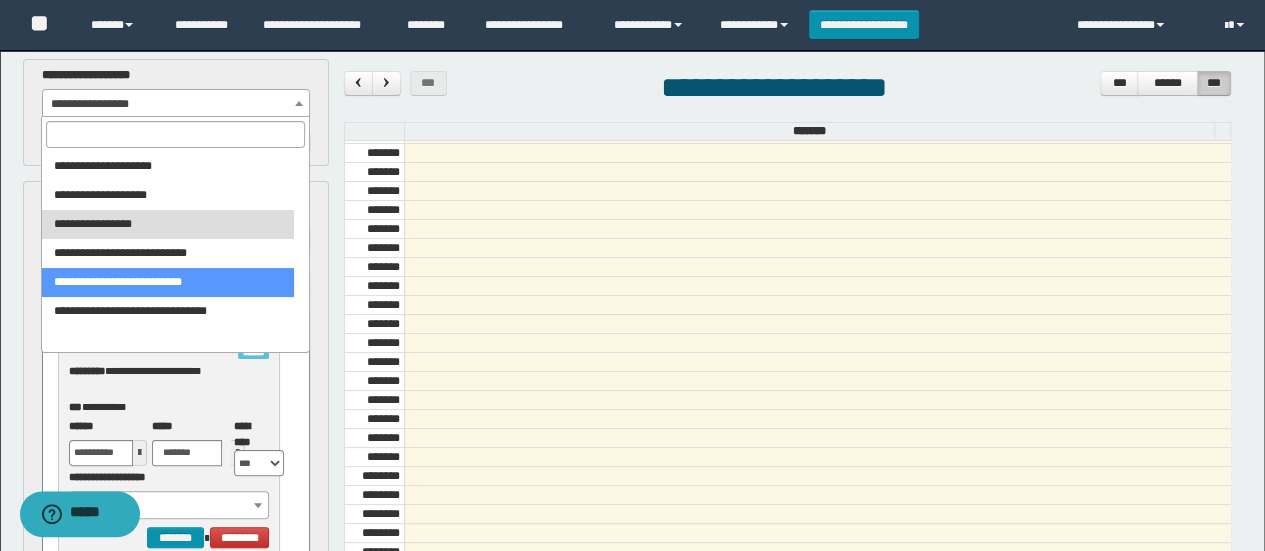select on "******" 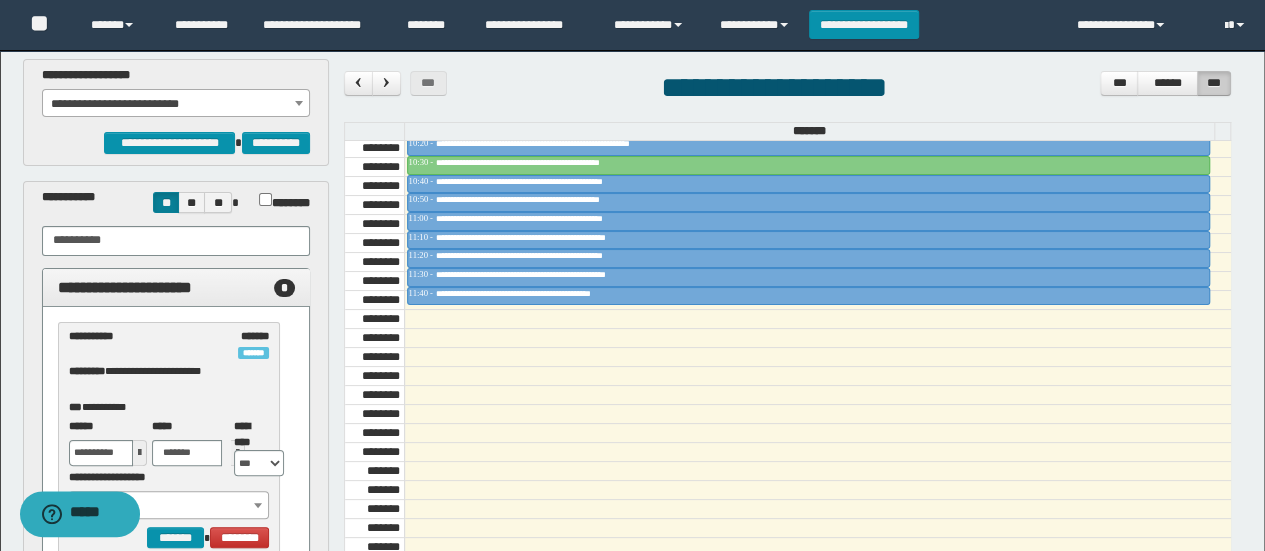 scroll, scrollTop: 1158, scrollLeft: 0, axis: vertical 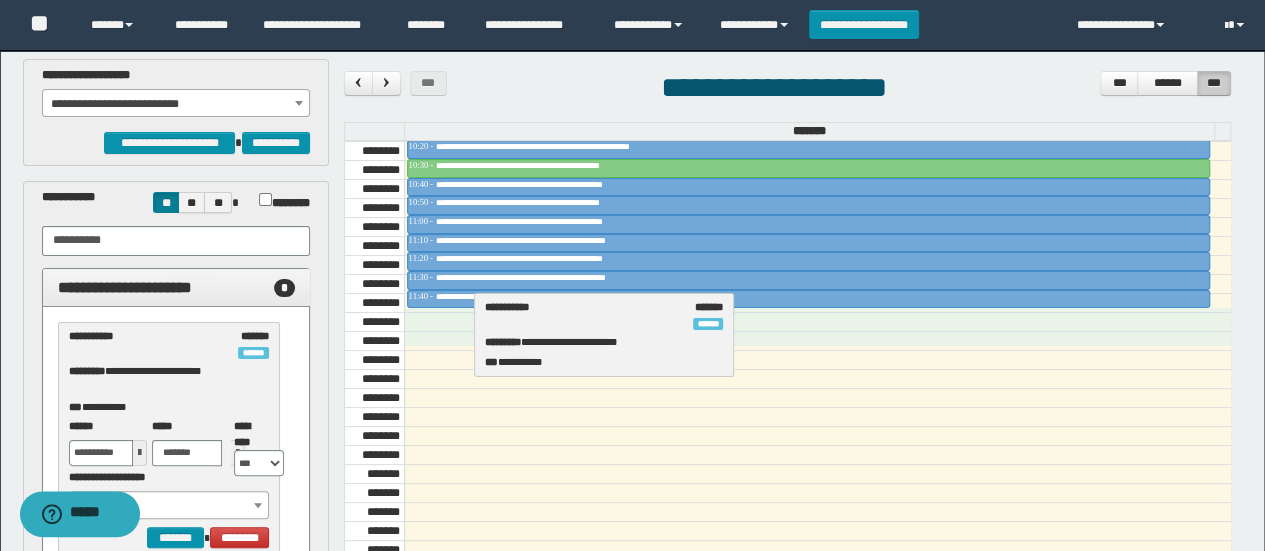 drag, startPoint x: 153, startPoint y: 349, endPoint x: 570, endPoint y: 320, distance: 418.00717 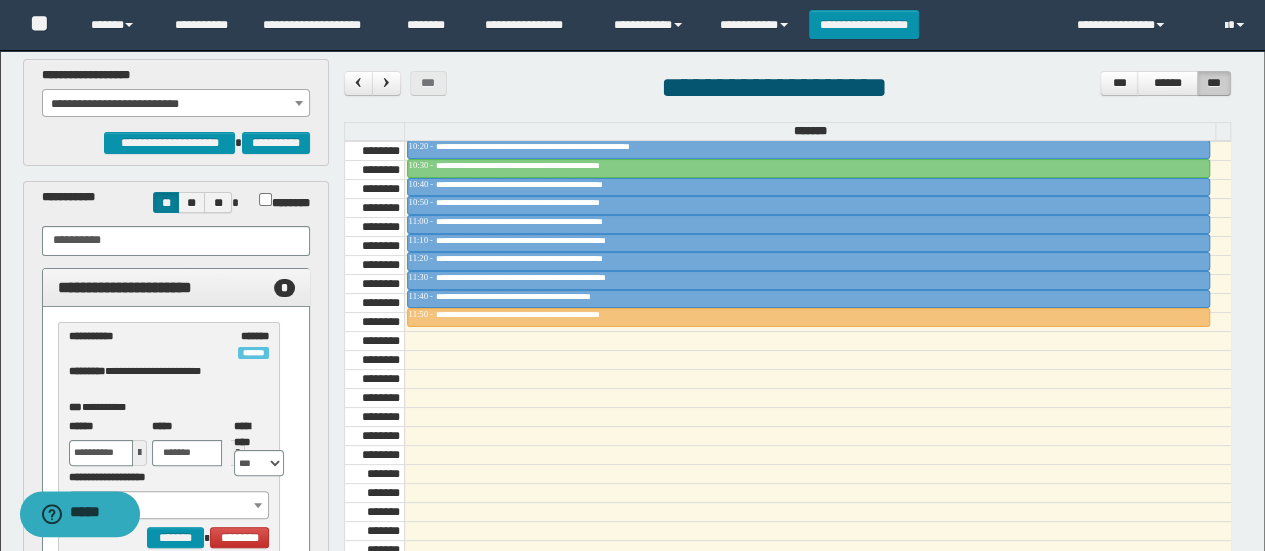 click on "**********" at bounding box center (176, 104) 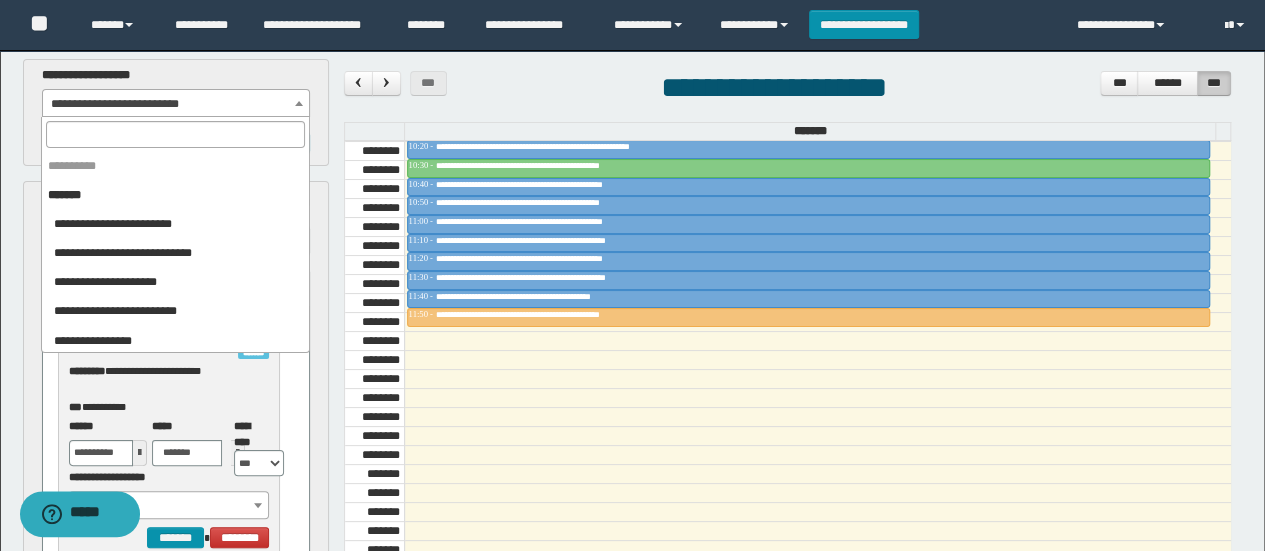 scroll, scrollTop: 954, scrollLeft: 0, axis: vertical 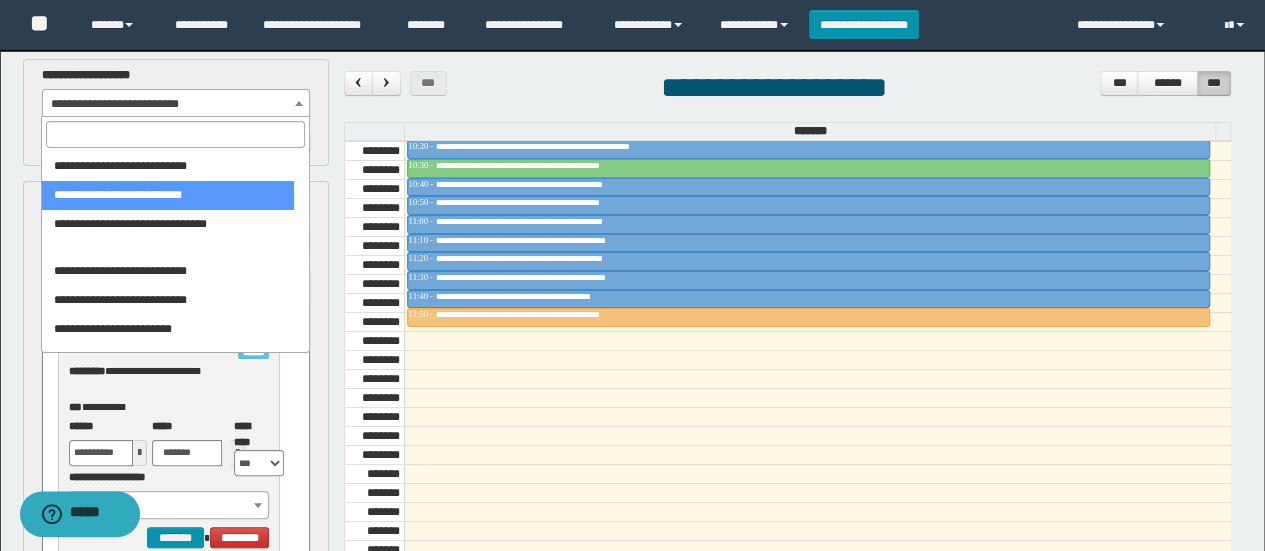 click at bounding box center (175, 134) 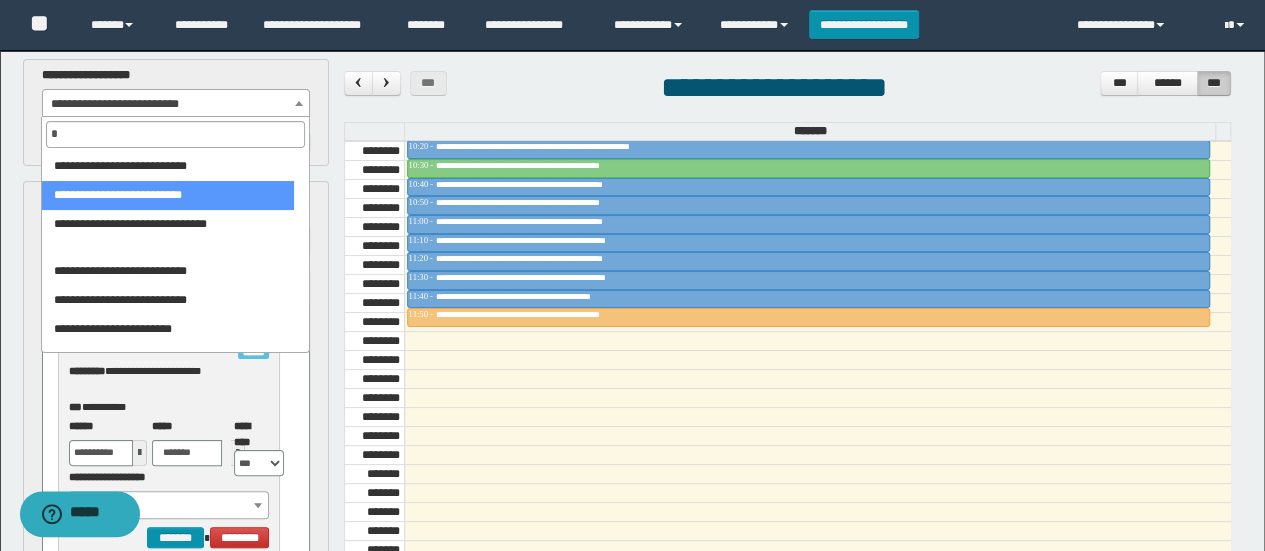 scroll, scrollTop: 296, scrollLeft: 0, axis: vertical 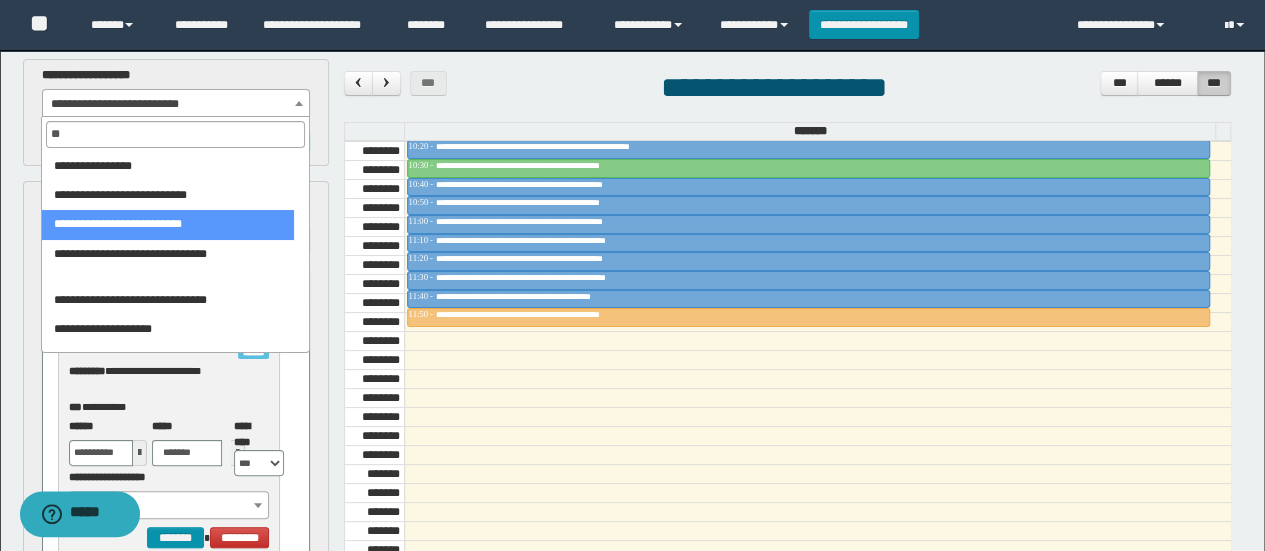 type on "***" 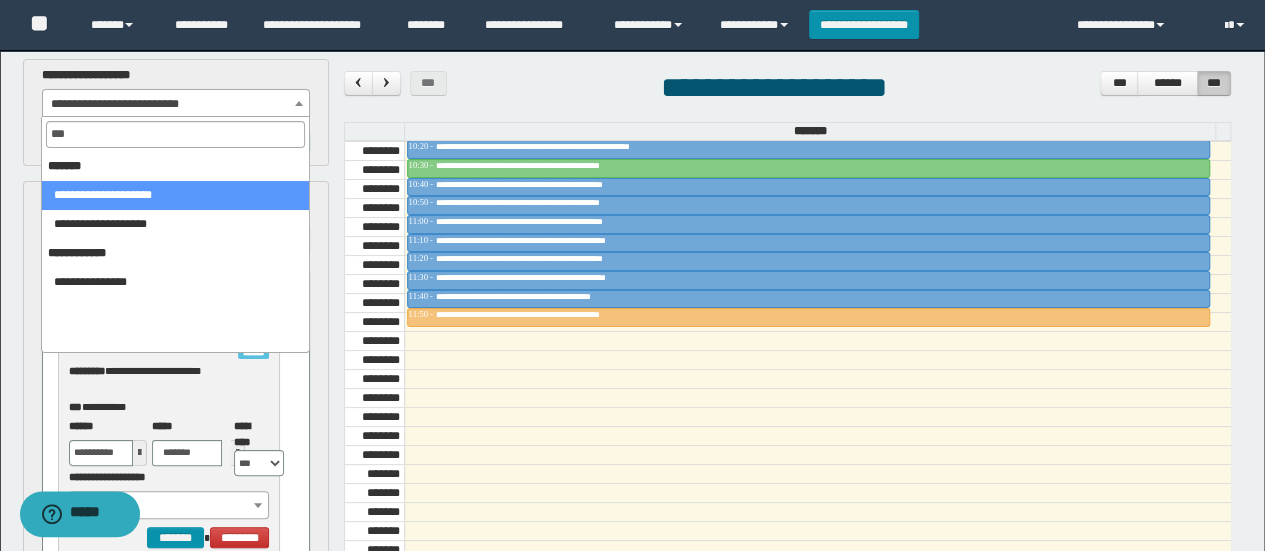 scroll, scrollTop: 0, scrollLeft: 0, axis: both 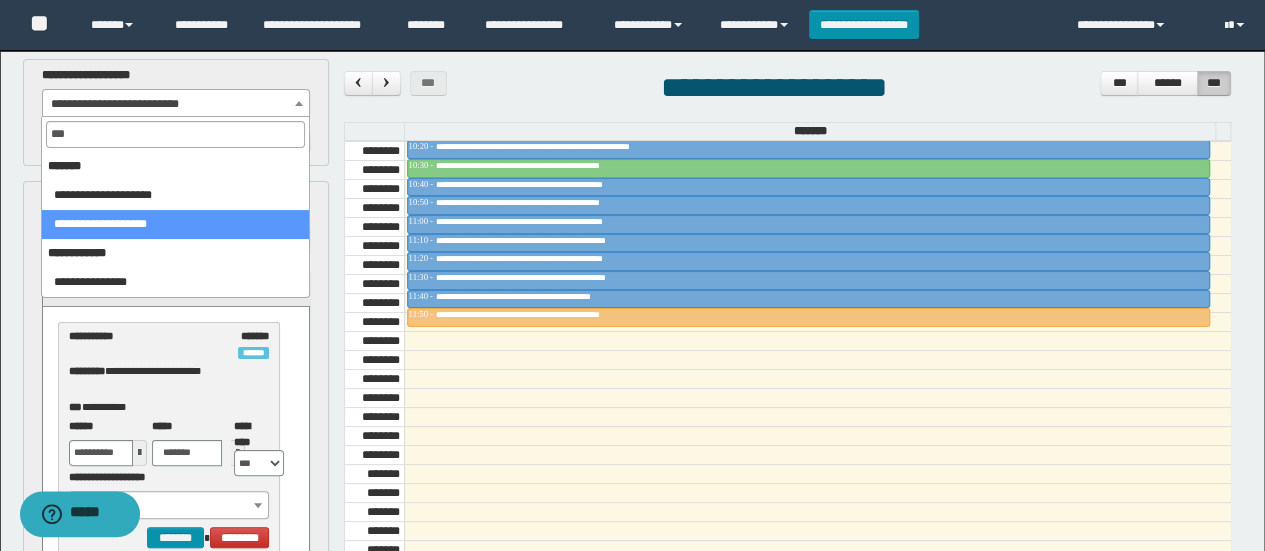 select on "******" 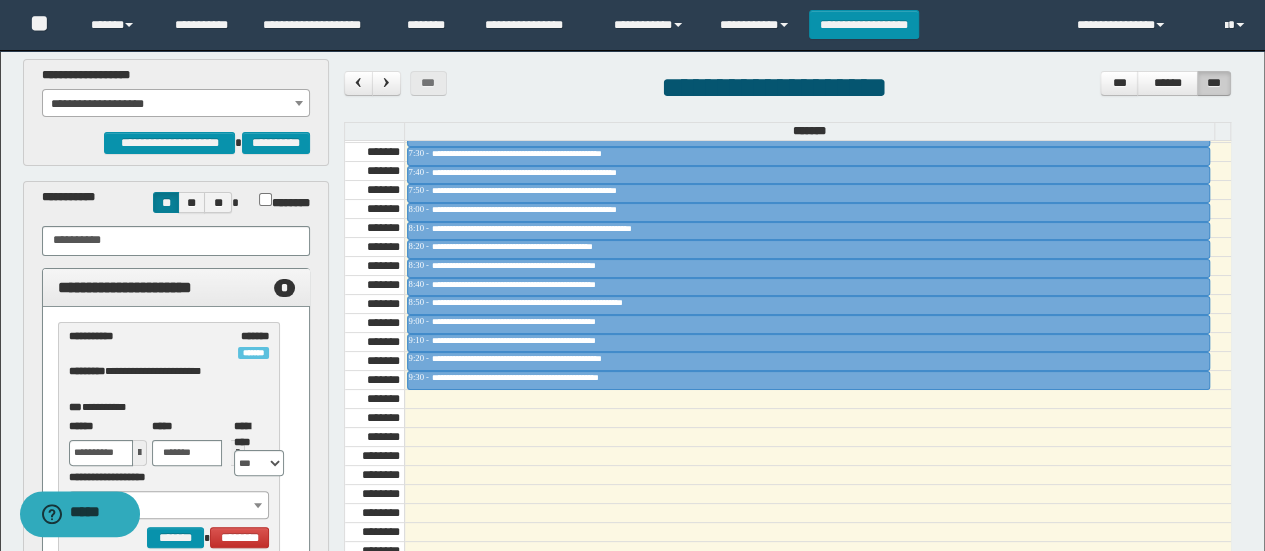 scroll, scrollTop: 852, scrollLeft: 0, axis: vertical 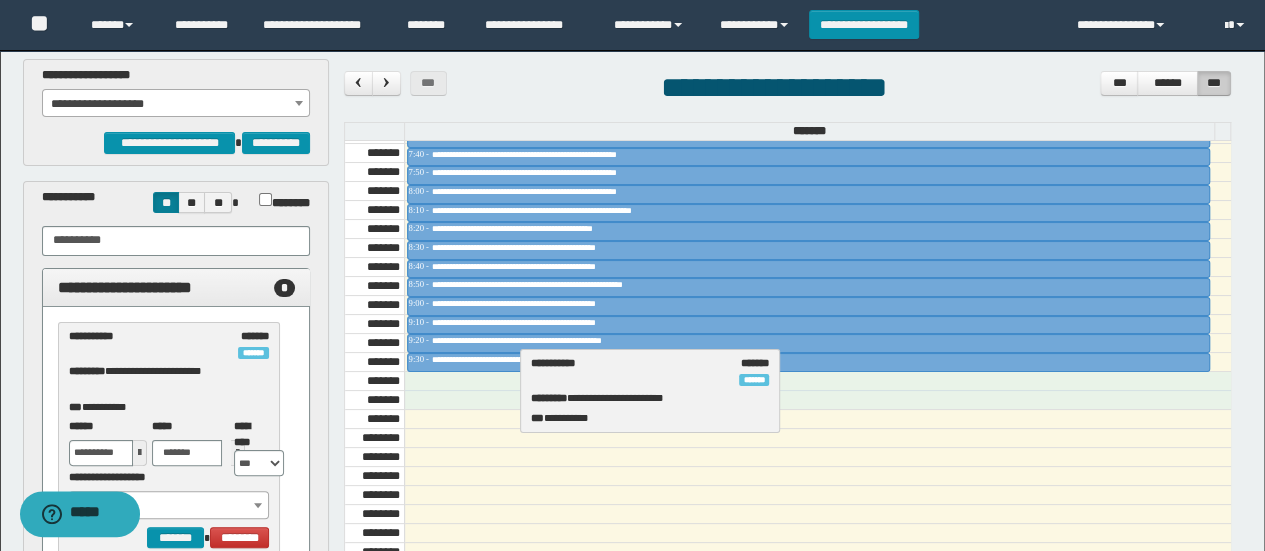 drag, startPoint x: 161, startPoint y: 354, endPoint x: 624, endPoint y: 382, distance: 463.8459 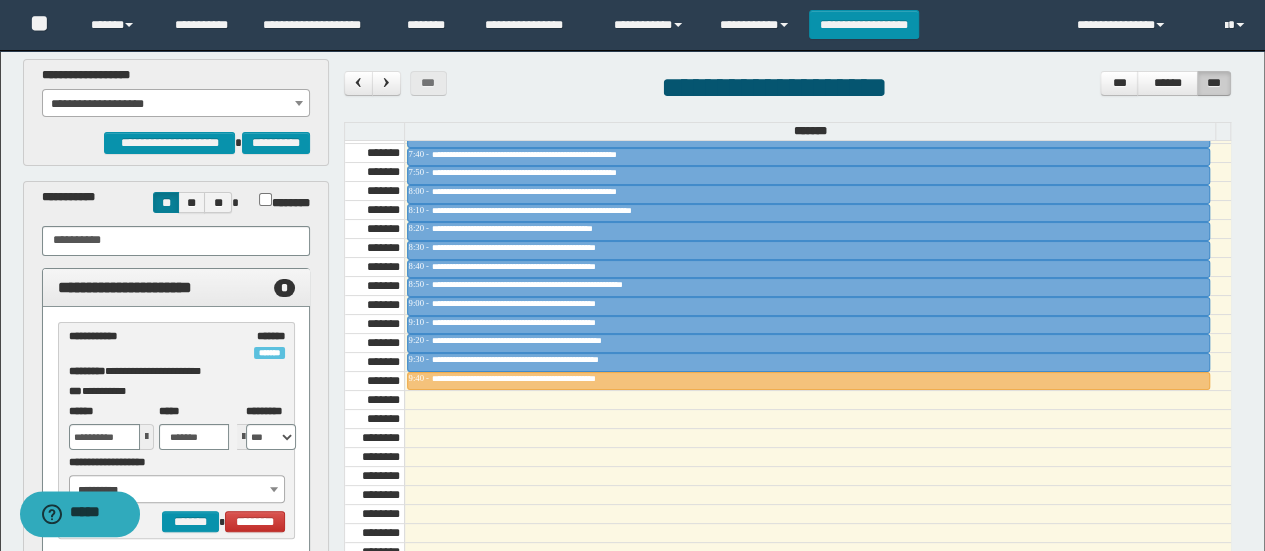 click on "**********" at bounding box center (176, 104) 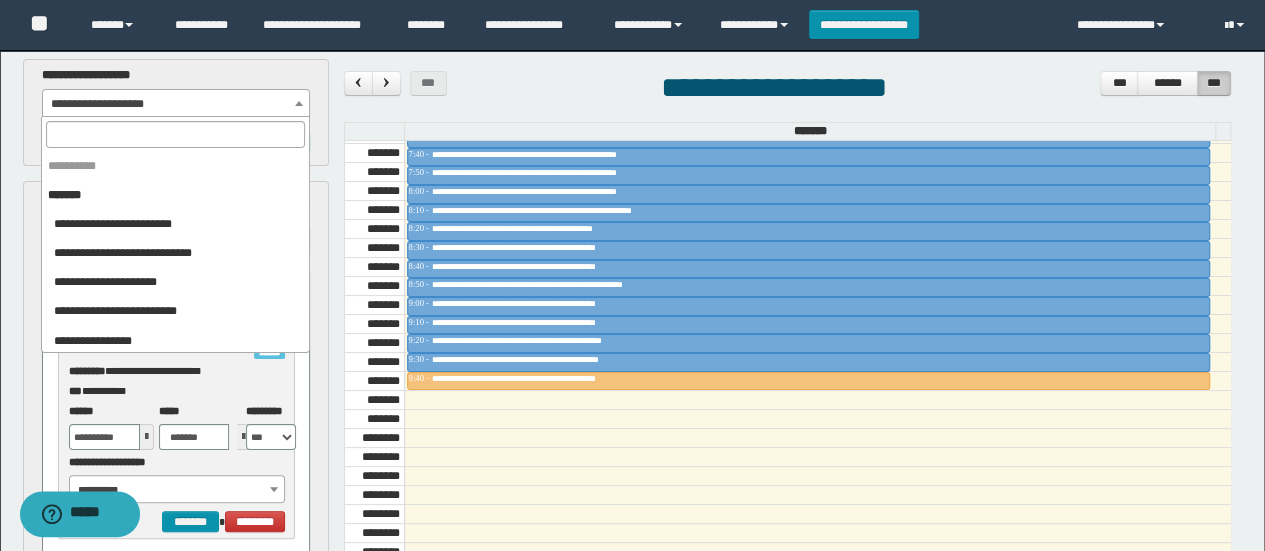 scroll, scrollTop: 838, scrollLeft: 0, axis: vertical 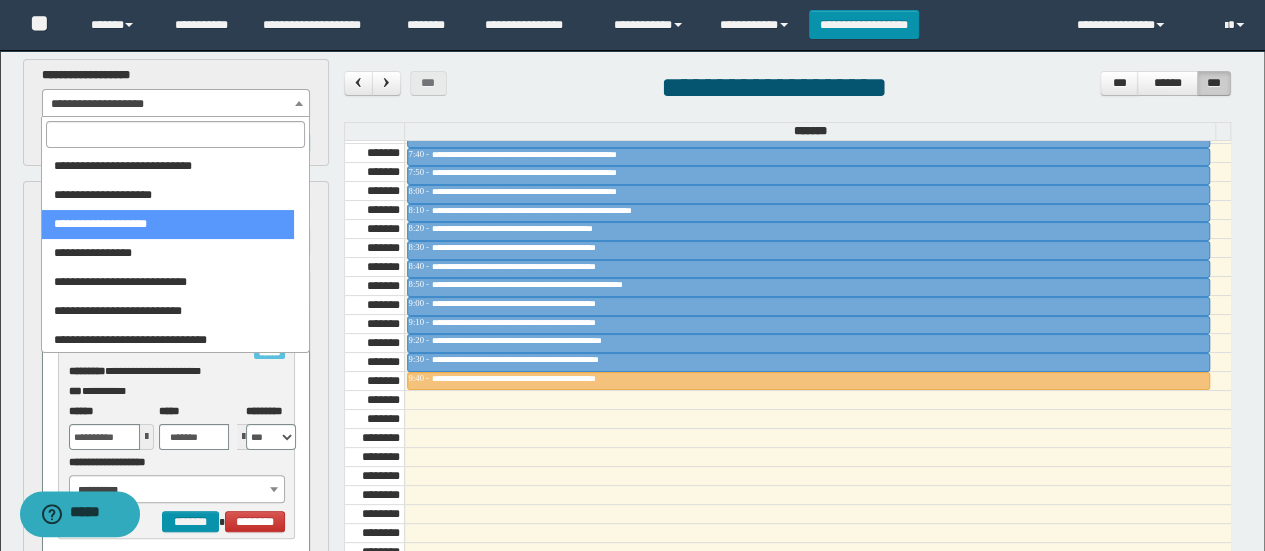 click at bounding box center [175, 134] 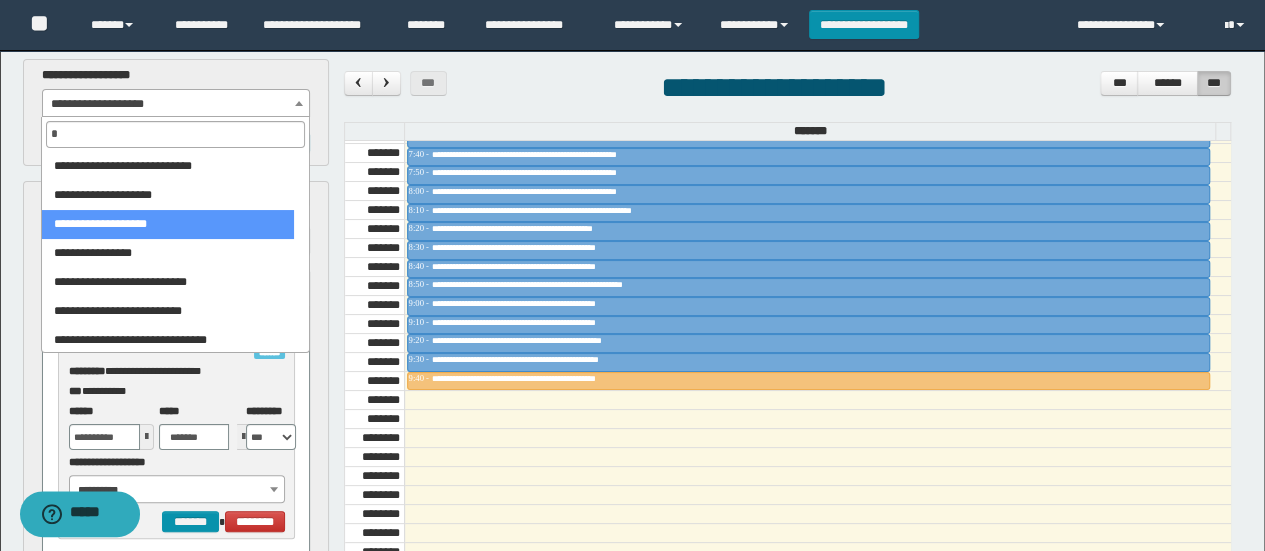 scroll, scrollTop: 0, scrollLeft: 0, axis: both 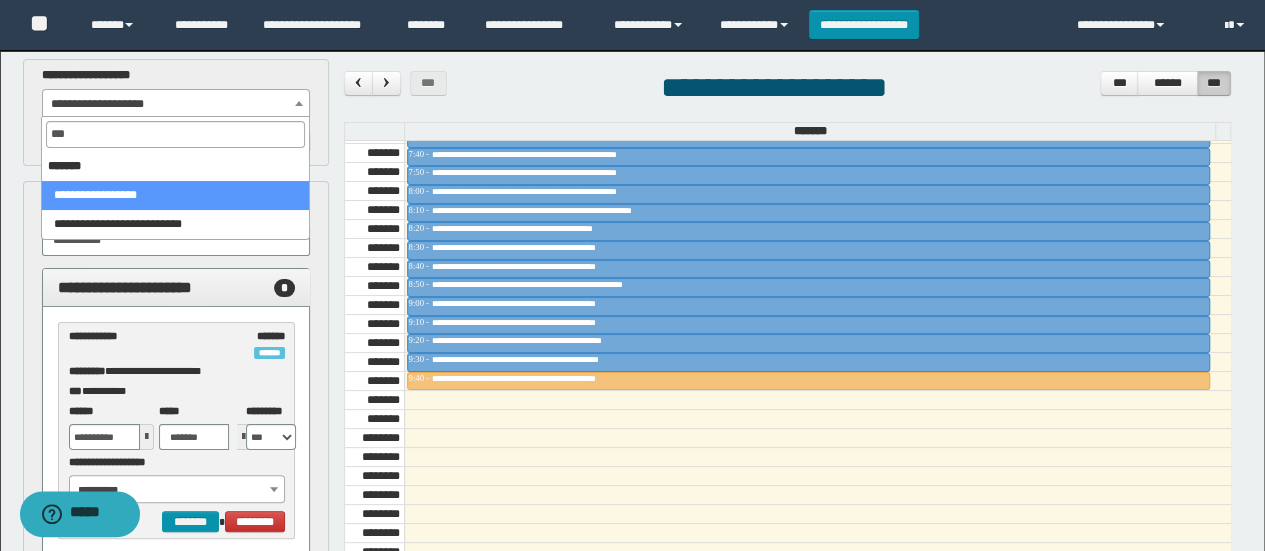 type on "****" 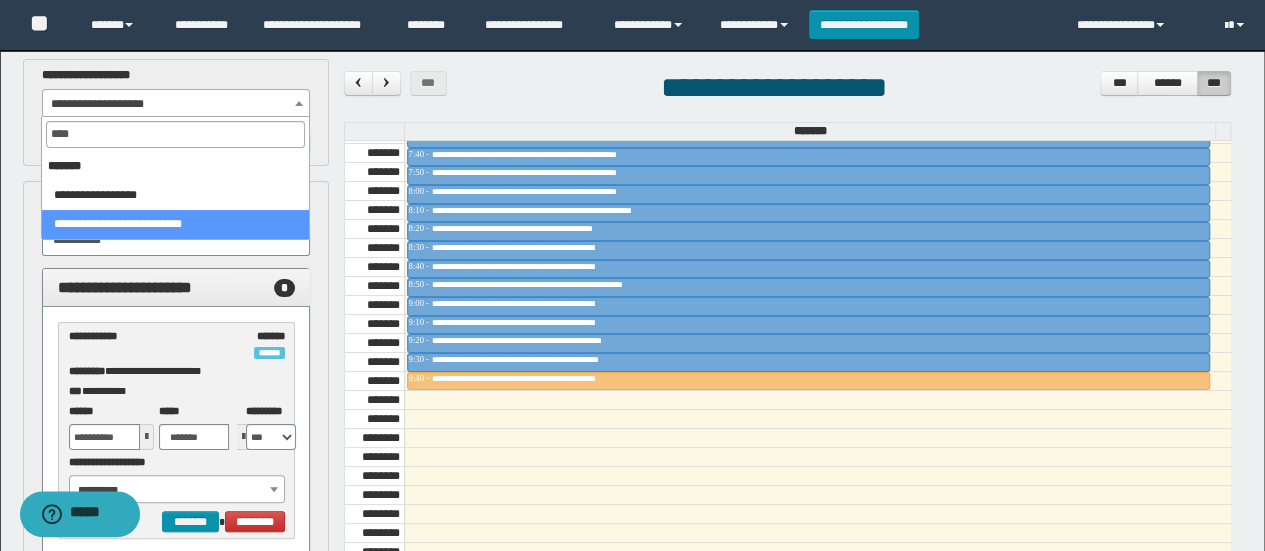 select on "******" 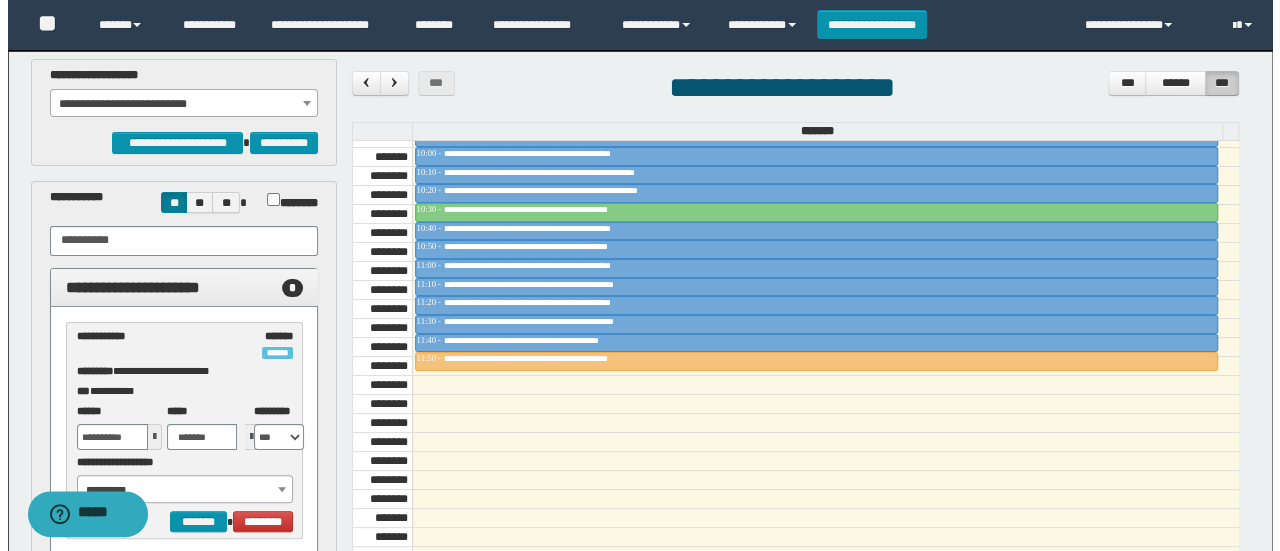 scroll, scrollTop: 1188, scrollLeft: 0, axis: vertical 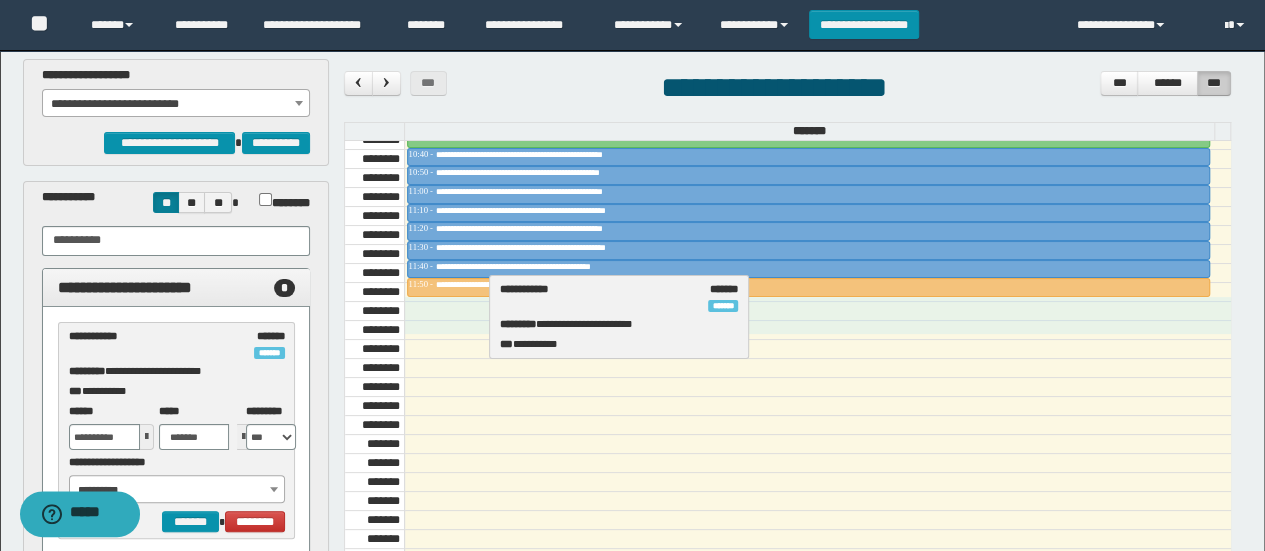 drag, startPoint x: 80, startPoint y: 351, endPoint x: 512, endPoint y: 305, distance: 434.44217 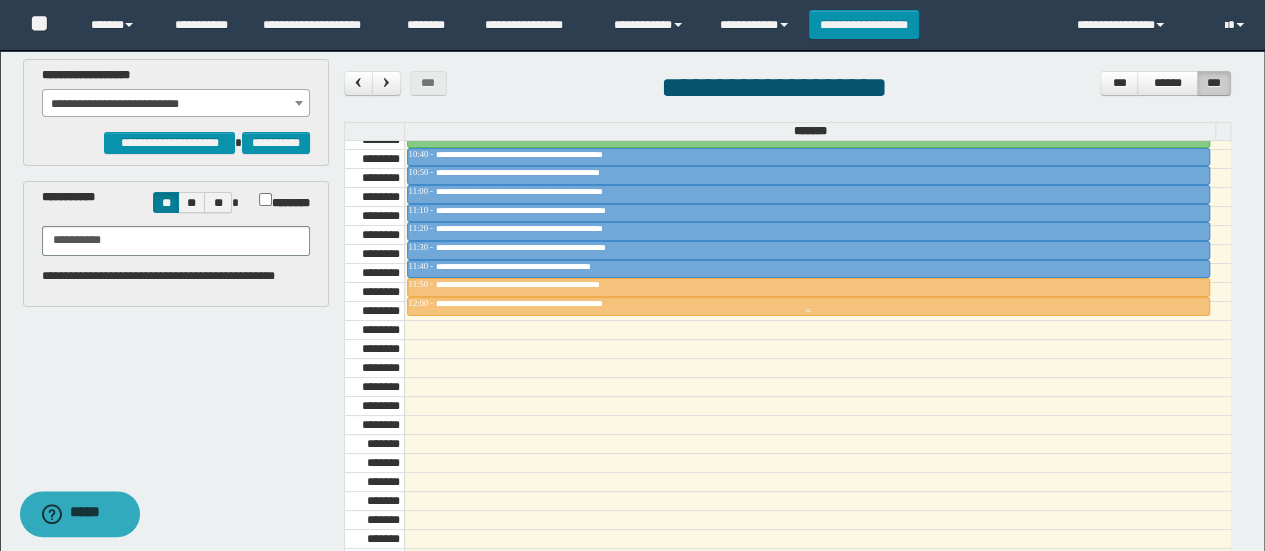 click at bounding box center [809, 311] 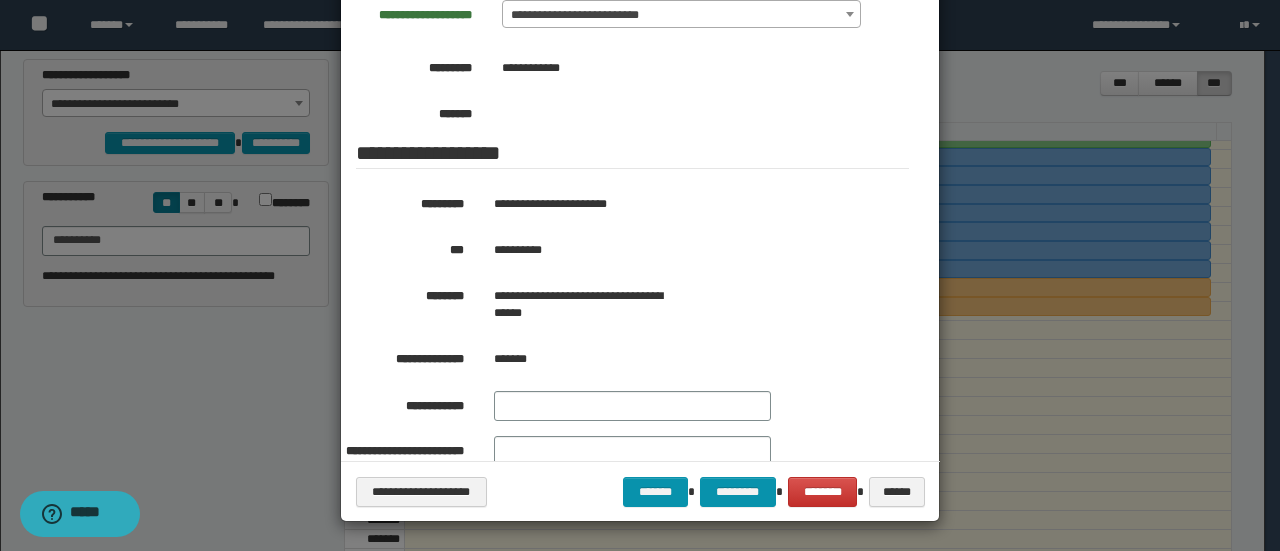 scroll, scrollTop: 0, scrollLeft: 0, axis: both 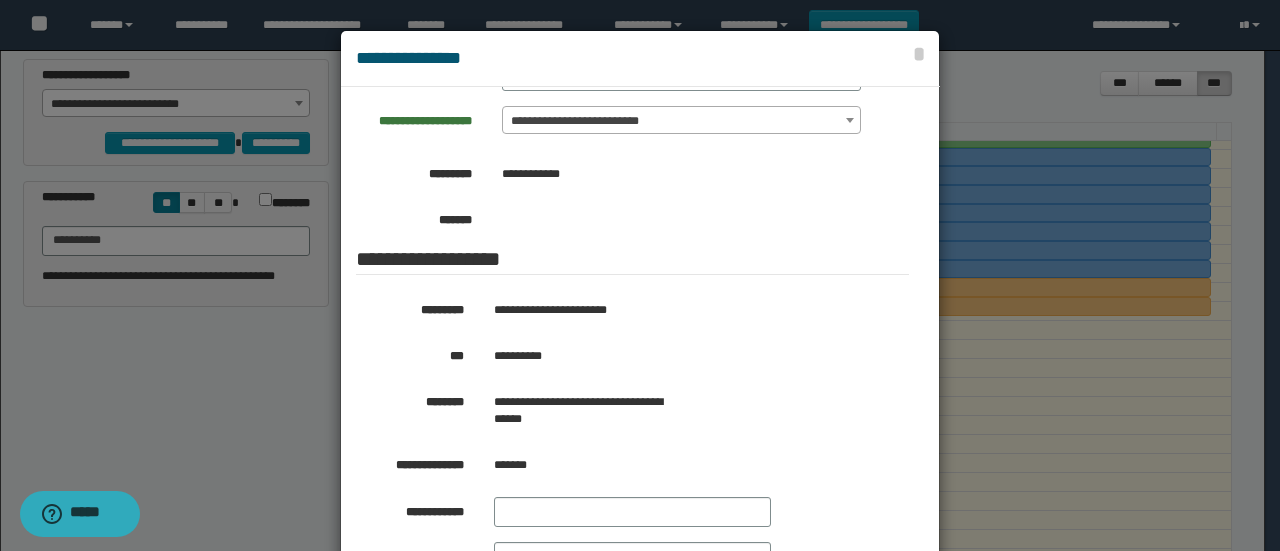 drag, startPoint x: 1262, startPoint y: 257, endPoint x: 1247, endPoint y: 341, distance: 85.32877 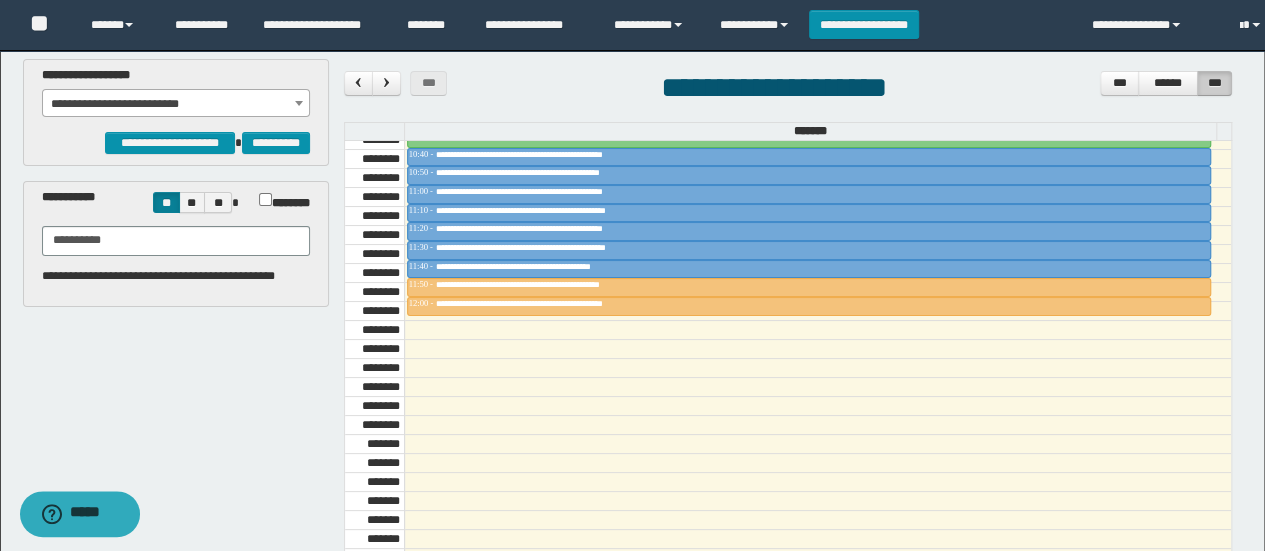 click on "**********" at bounding box center (640, 263) 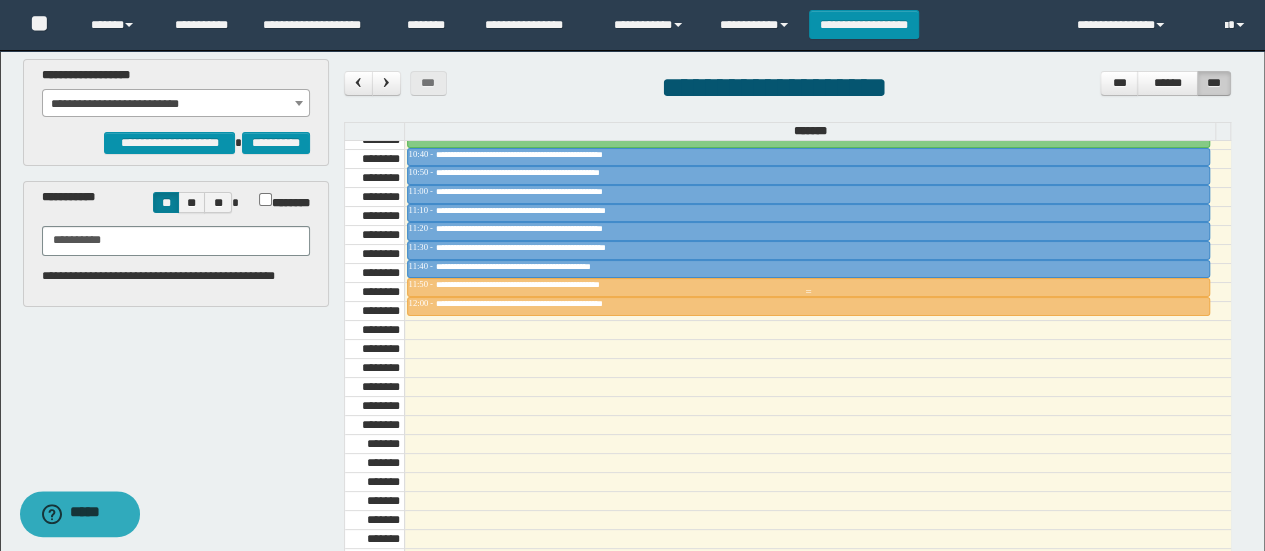 click at bounding box center (809, 292) 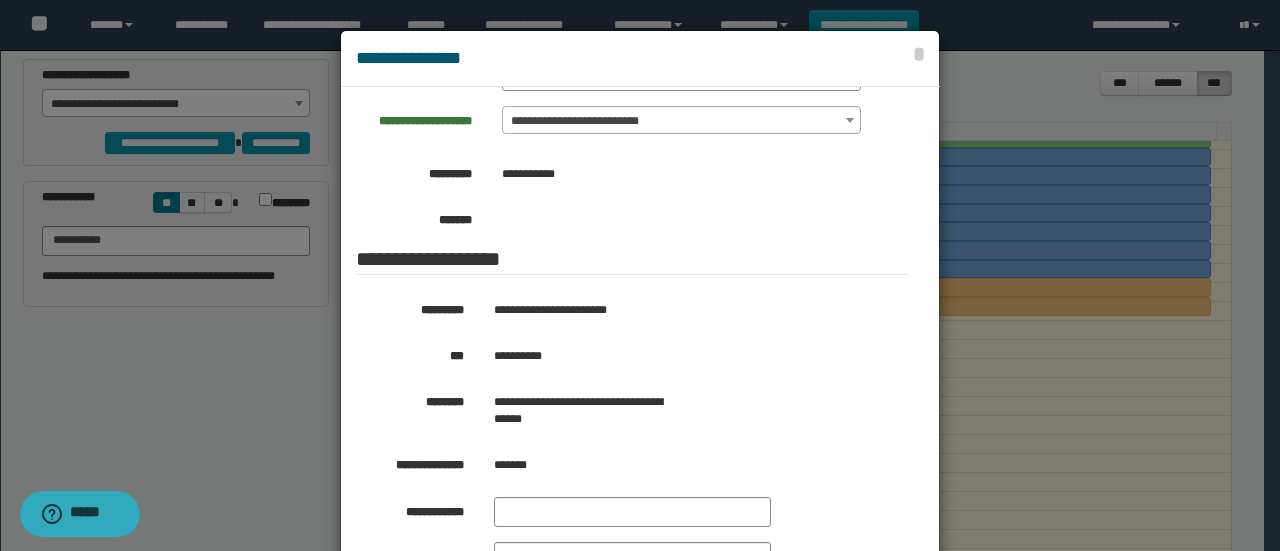 scroll, scrollTop: 106, scrollLeft: 0, axis: vertical 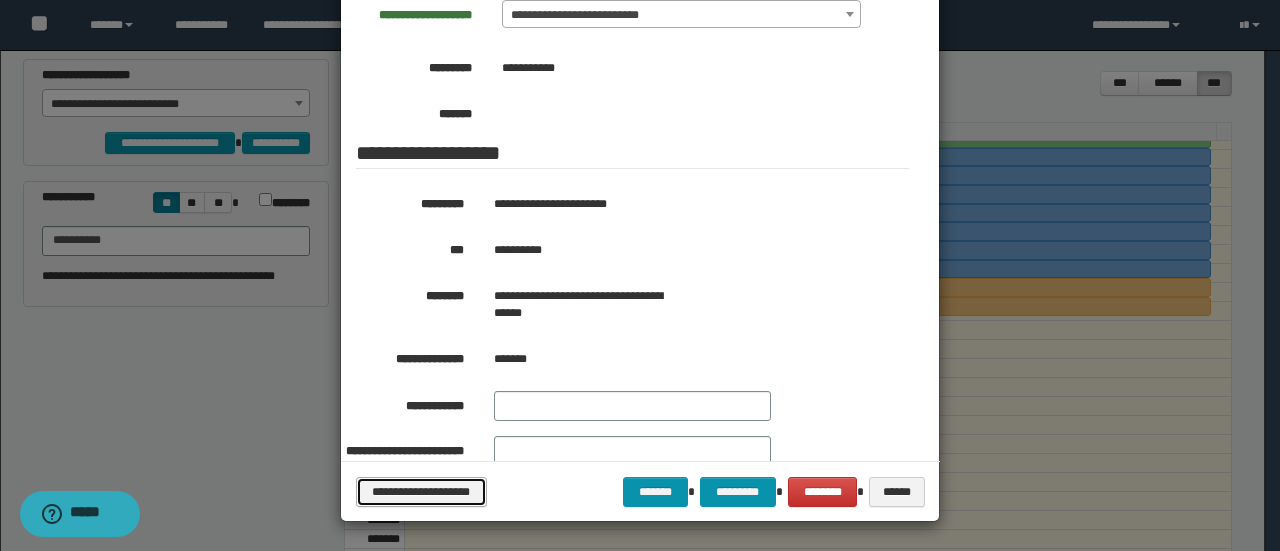 click on "**********" at bounding box center (421, 491) 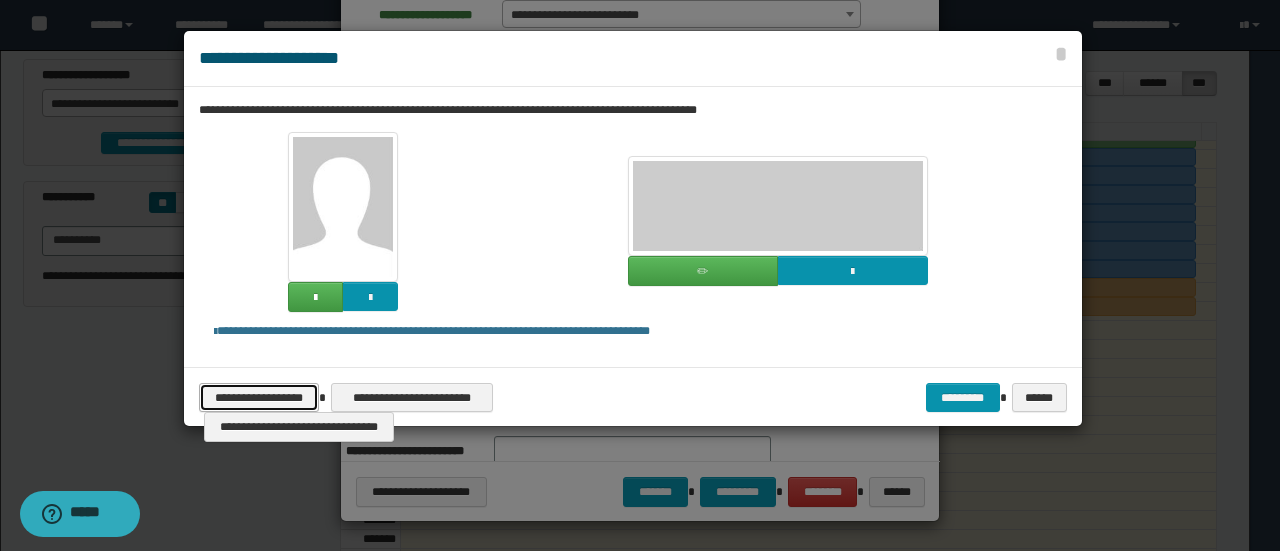 click on "**********" at bounding box center [259, 397] 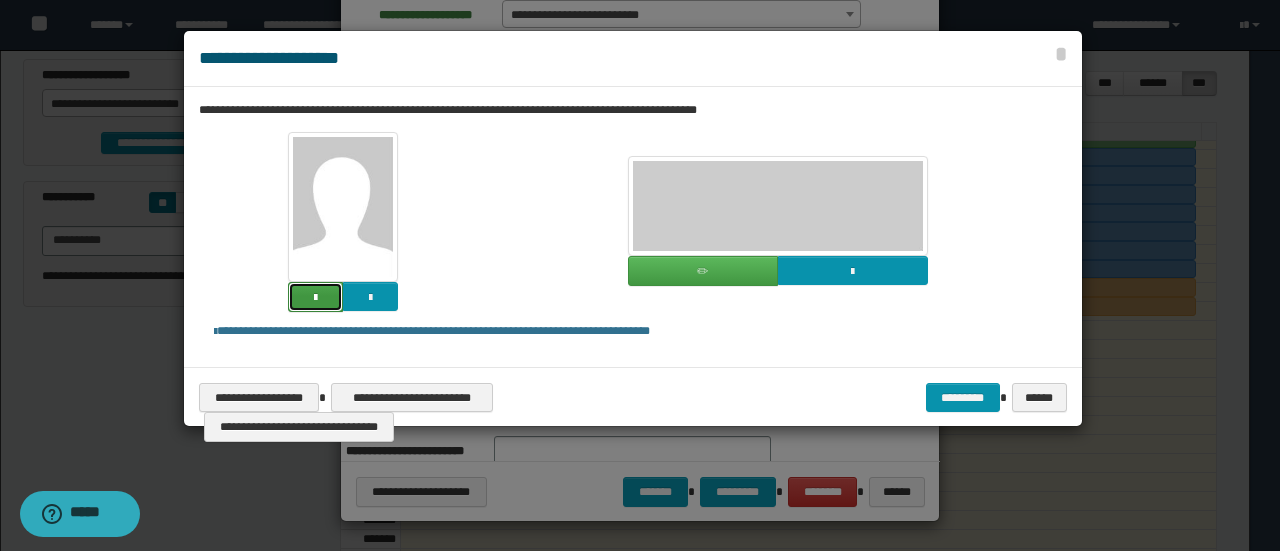 click at bounding box center [315, 298] 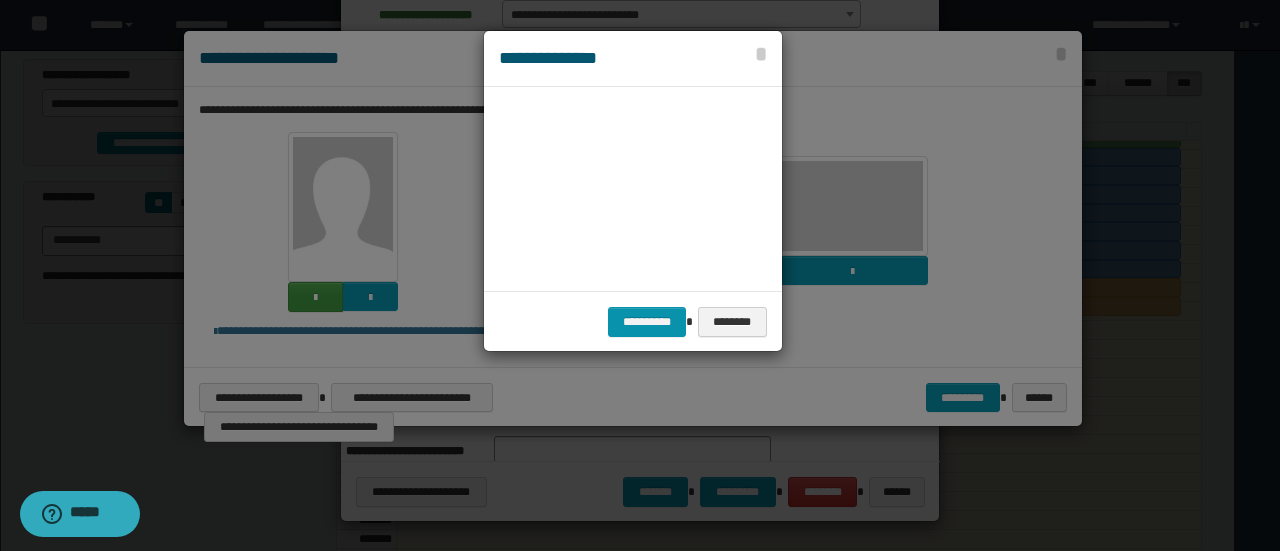 scroll, scrollTop: 45, scrollLeft: 105, axis: both 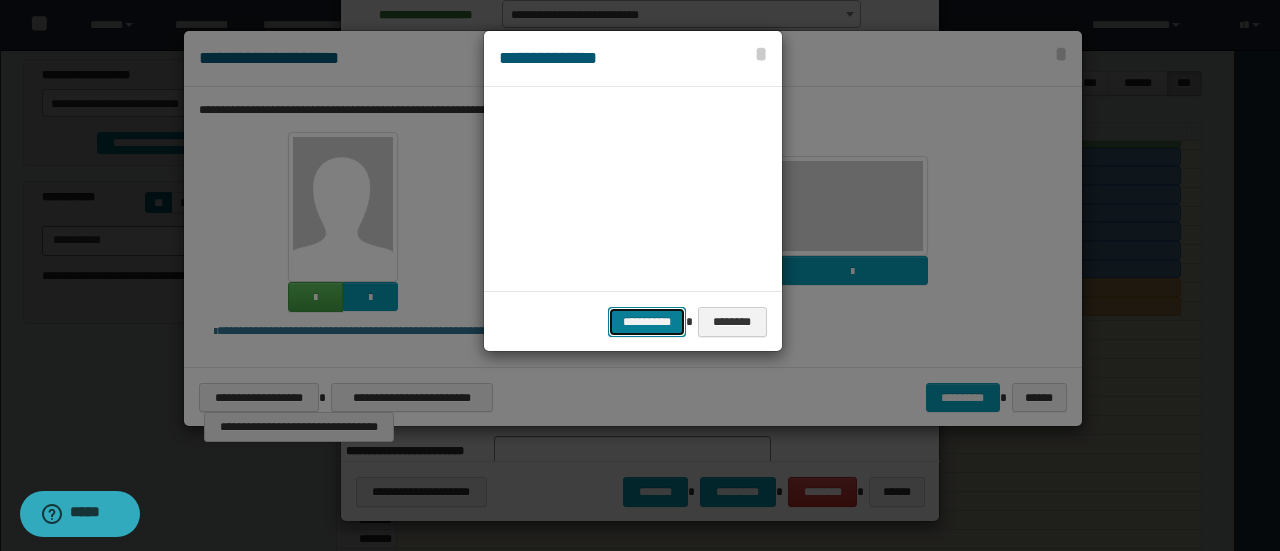 click on "**********" at bounding box center (647, 321) 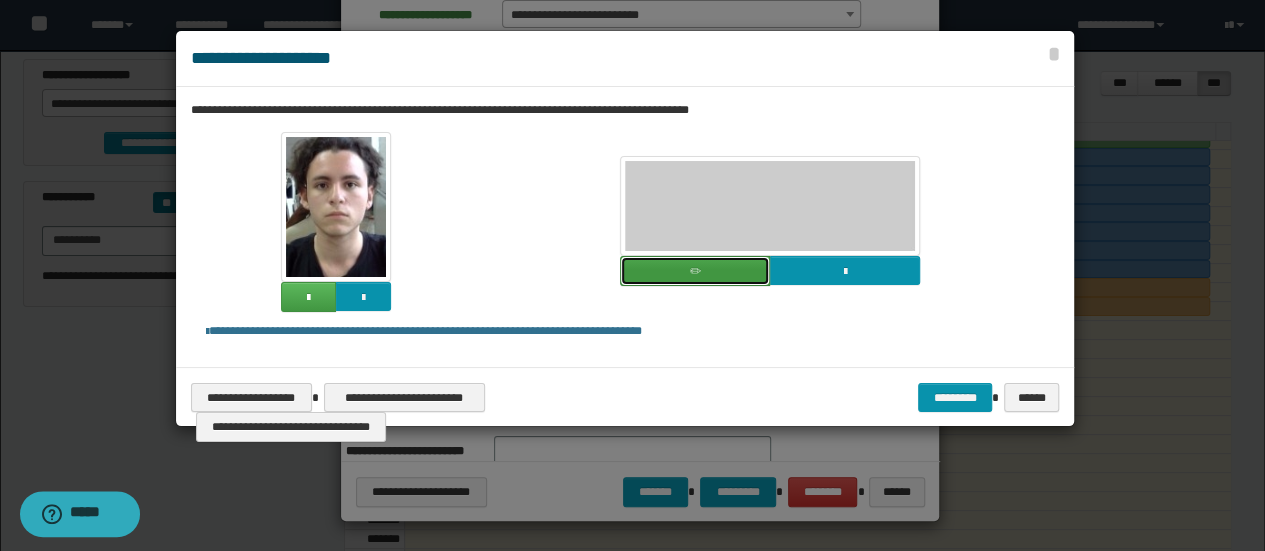 click at bounding box center [695, 271] 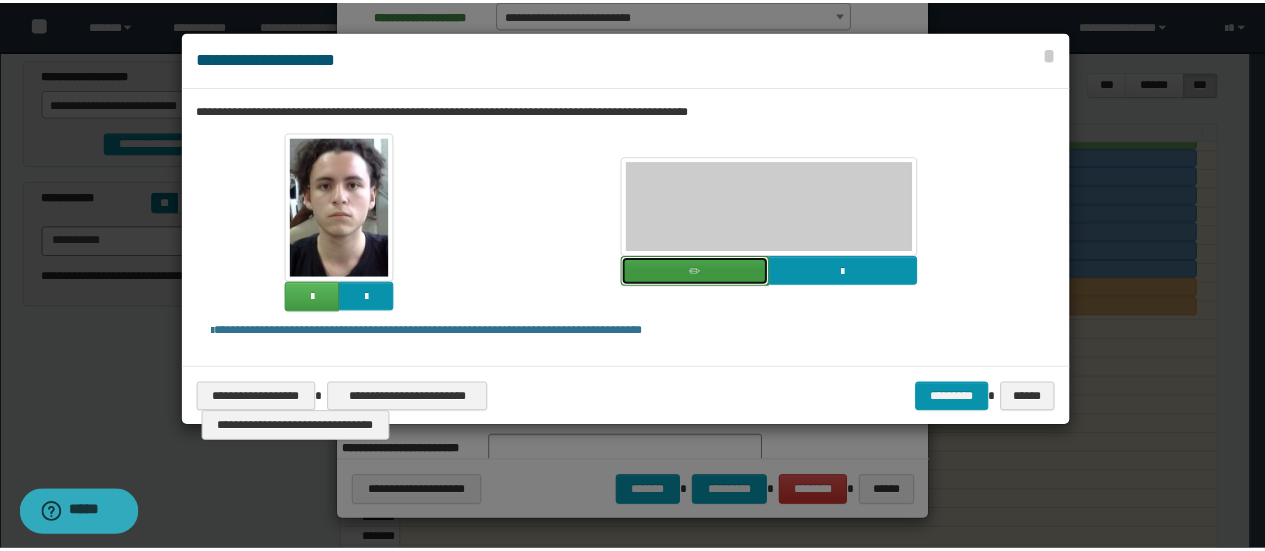 scroll, scrollTop: 0, scrollLeft: 0, axis: both 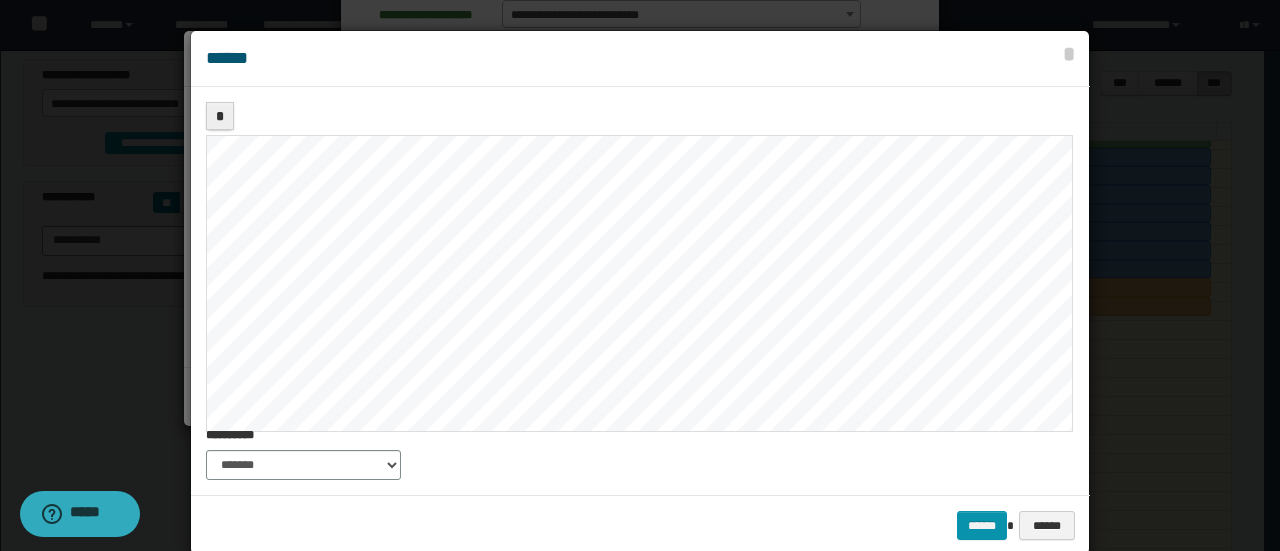 click on "*" at bounding box center [638, 252] 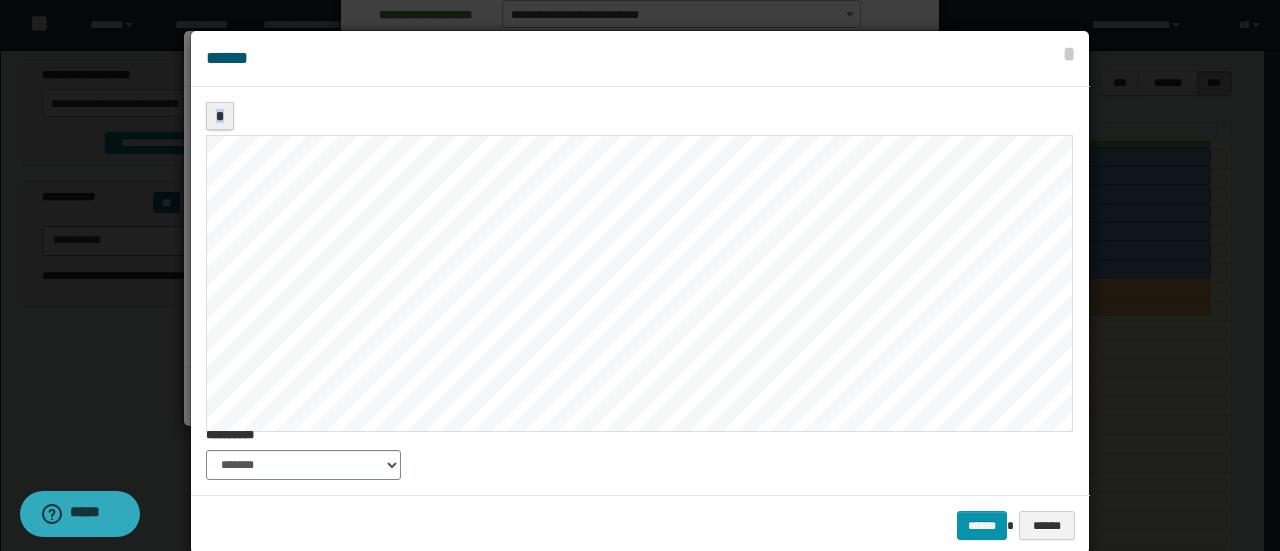 click on "**********" at bounding box center [640, 292] 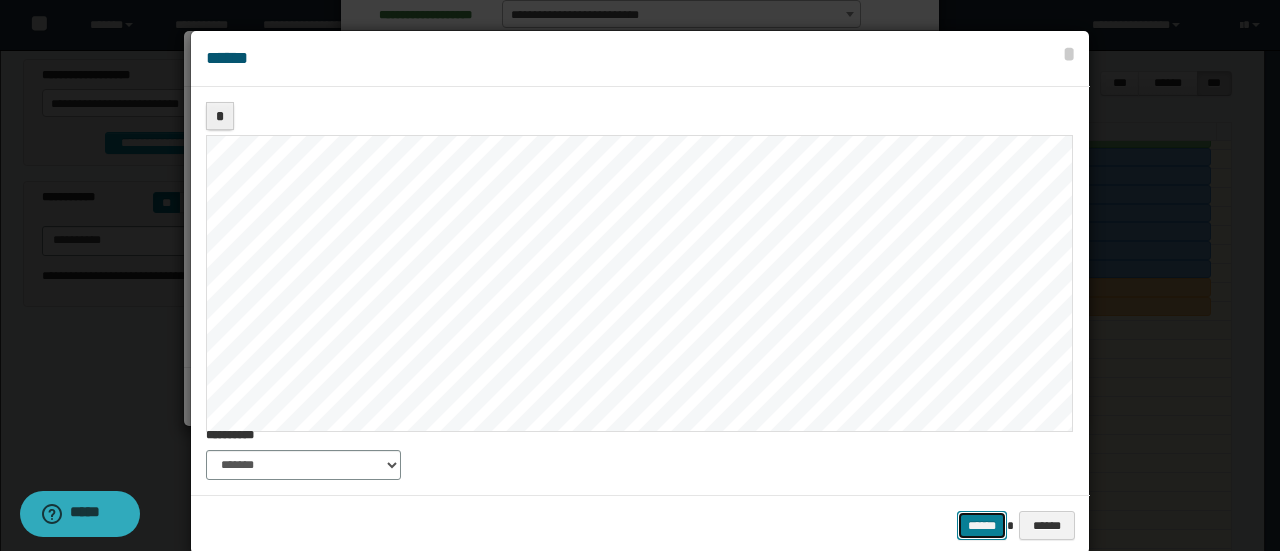 click on "******" at bounding box center (982, 525) 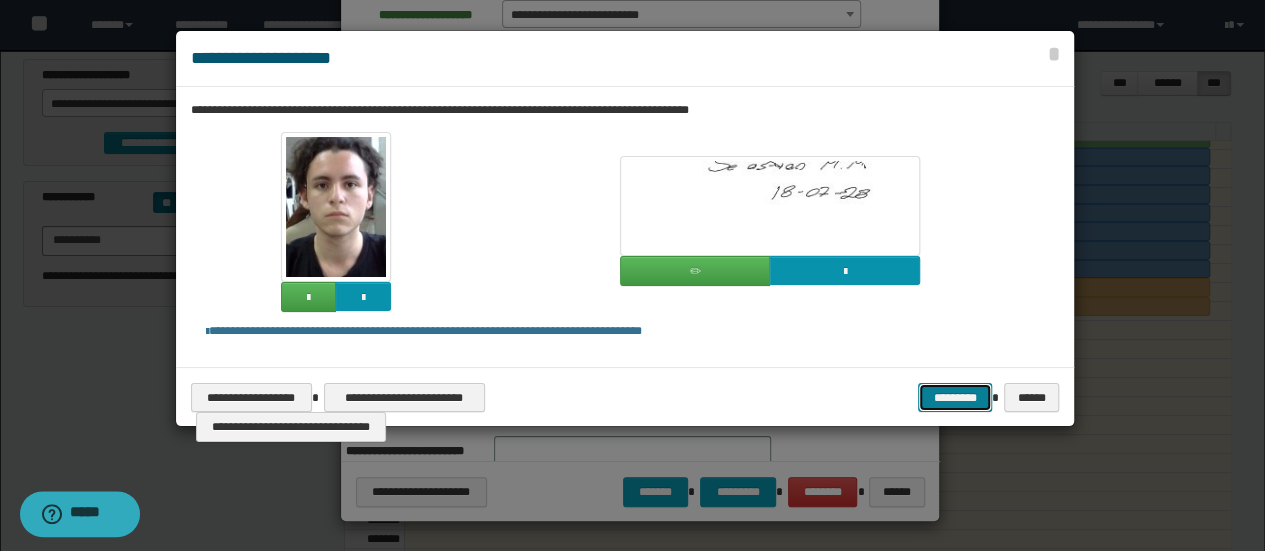 click on "*********" at bounding box center [955, 397] 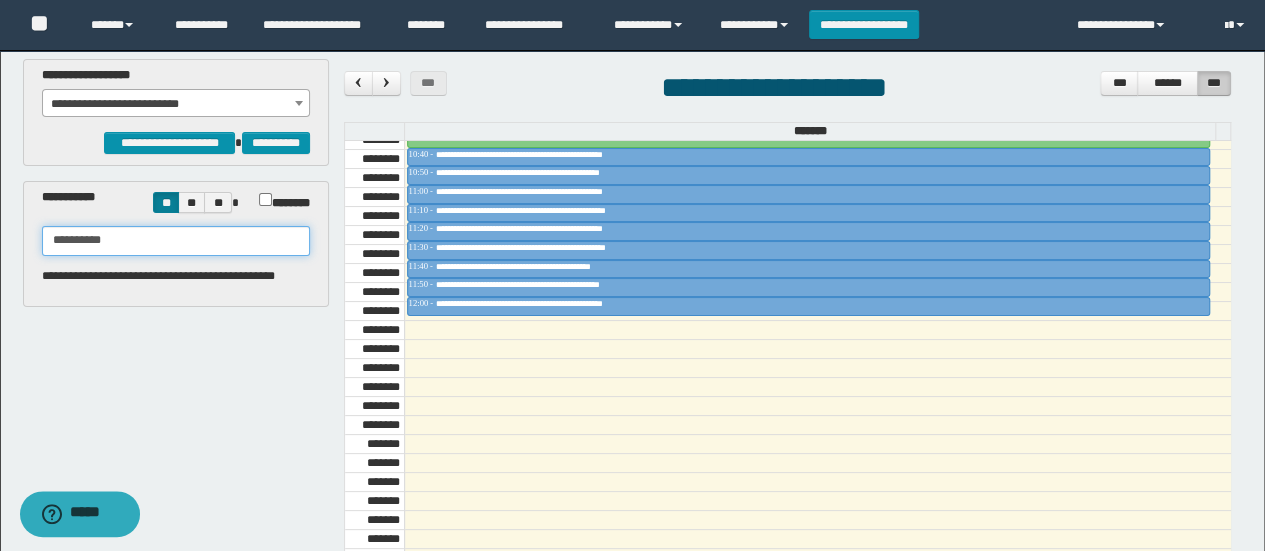 click on "**********" at bounding box center (176, 241) 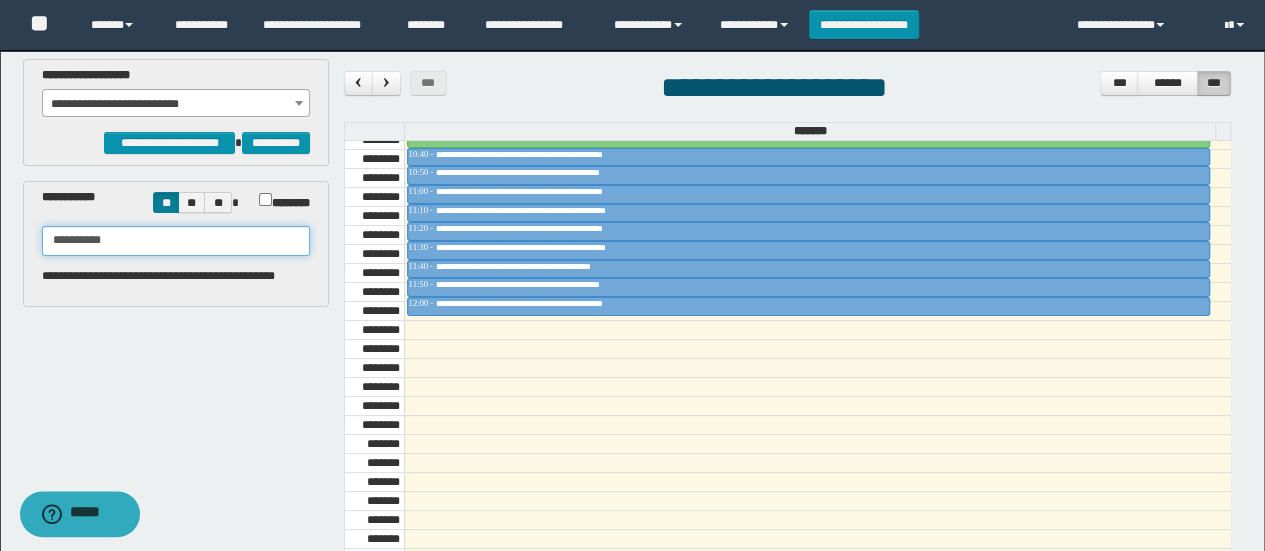 type on "**********" 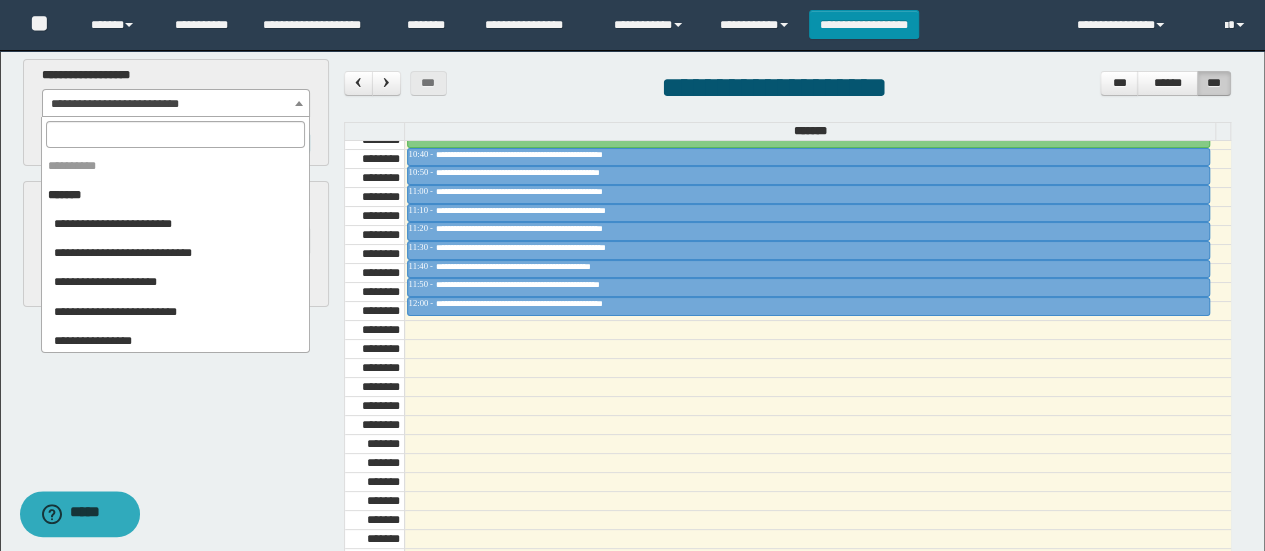 click on "**********" at bounding box center (176, 104) 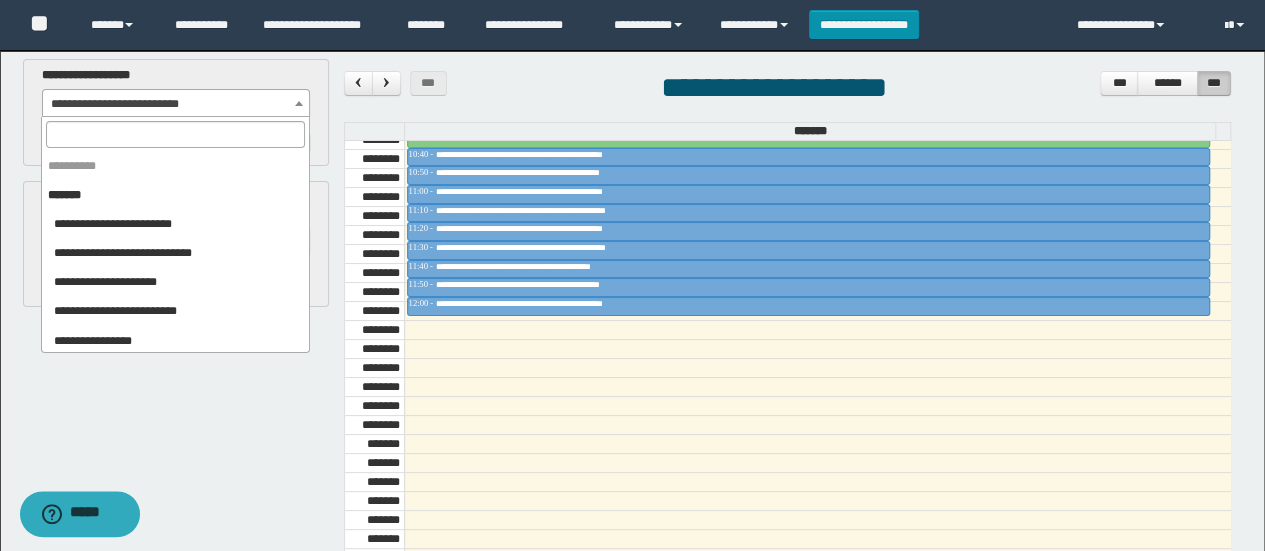scroll, scrollTop: 925, scrollLeft: 0, axis: vertical 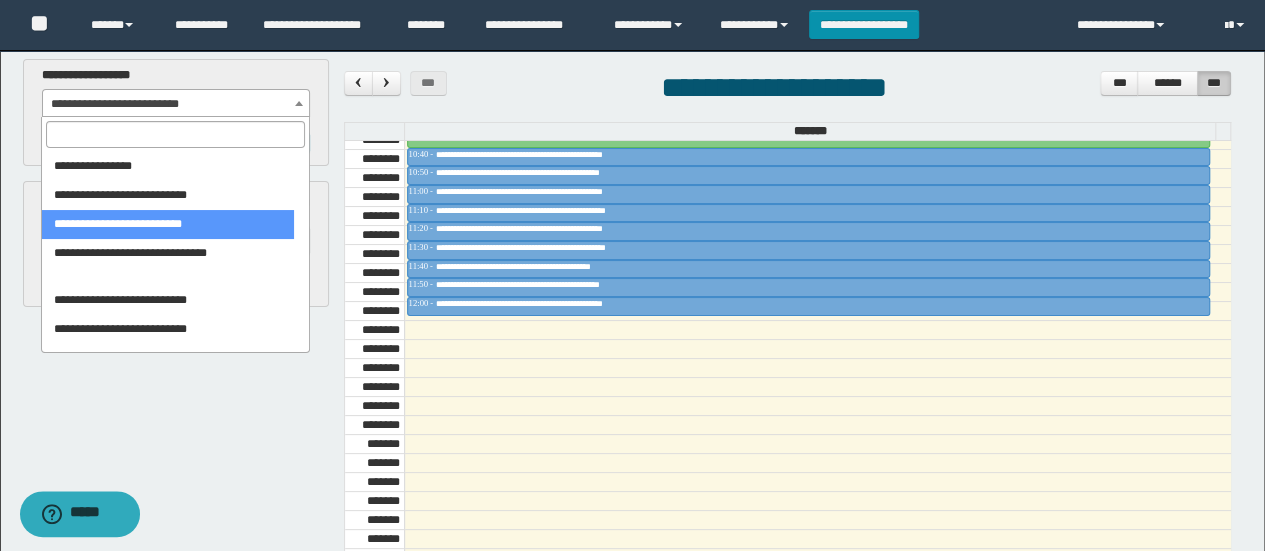 click at bounding box center [175, 134] 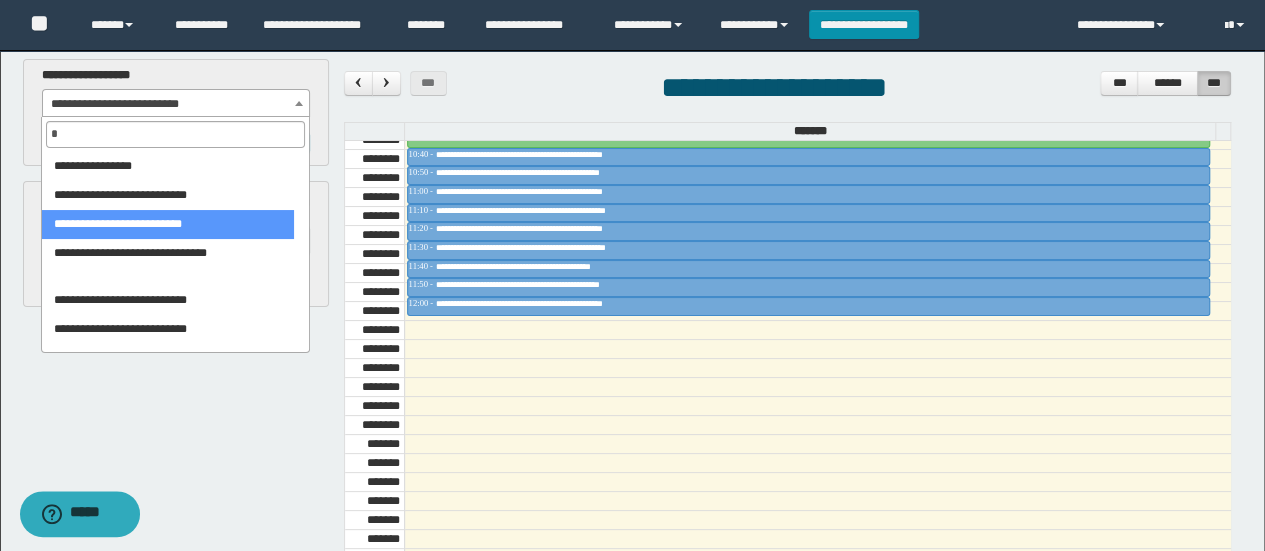 scroll, scrollTop: 0, scrollLeft: 0, axis: both 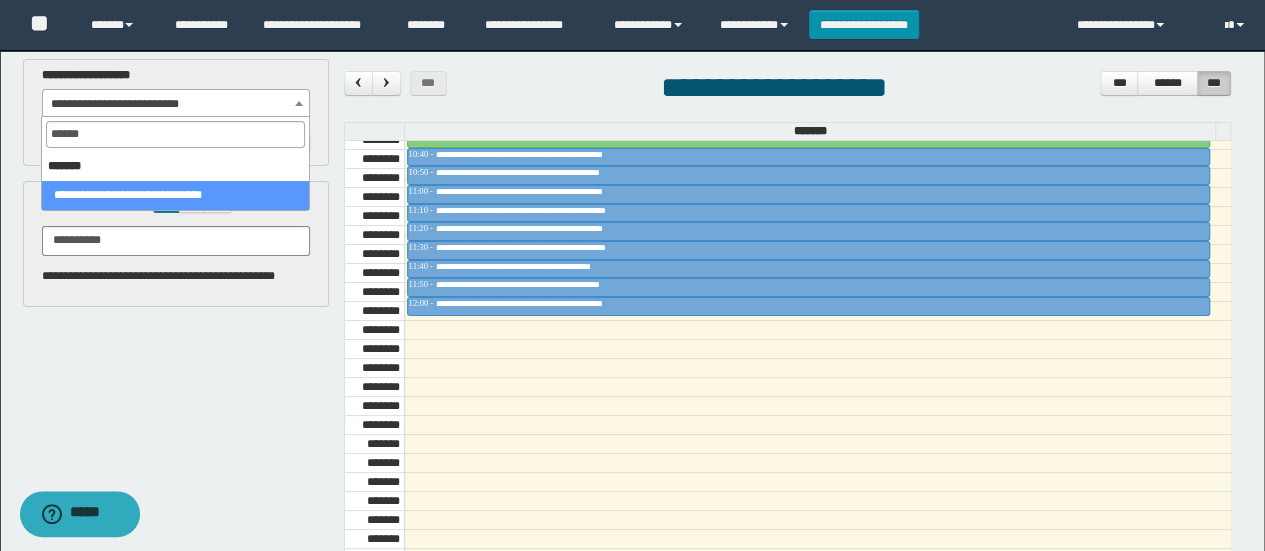type on "*******" 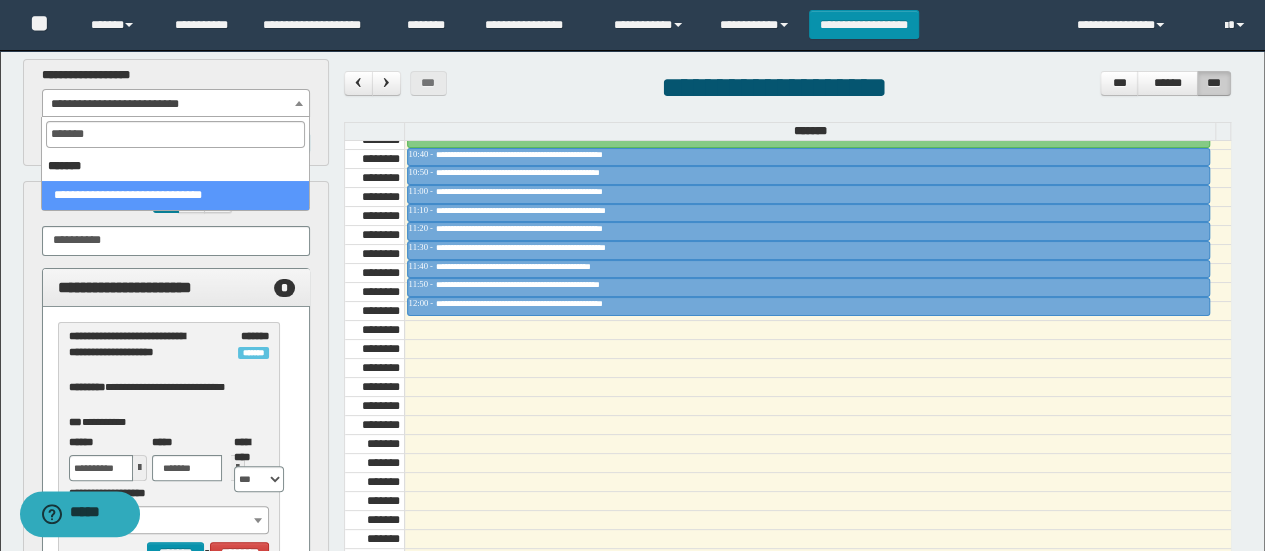 select on "******" 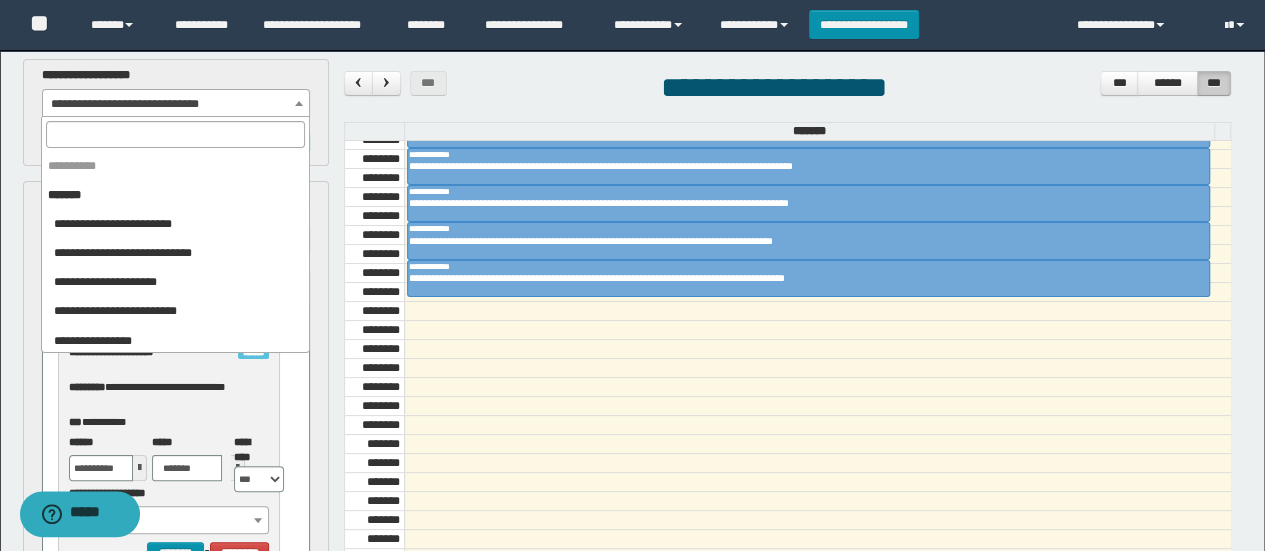 click on "**********" at bounding box center (176, 104) 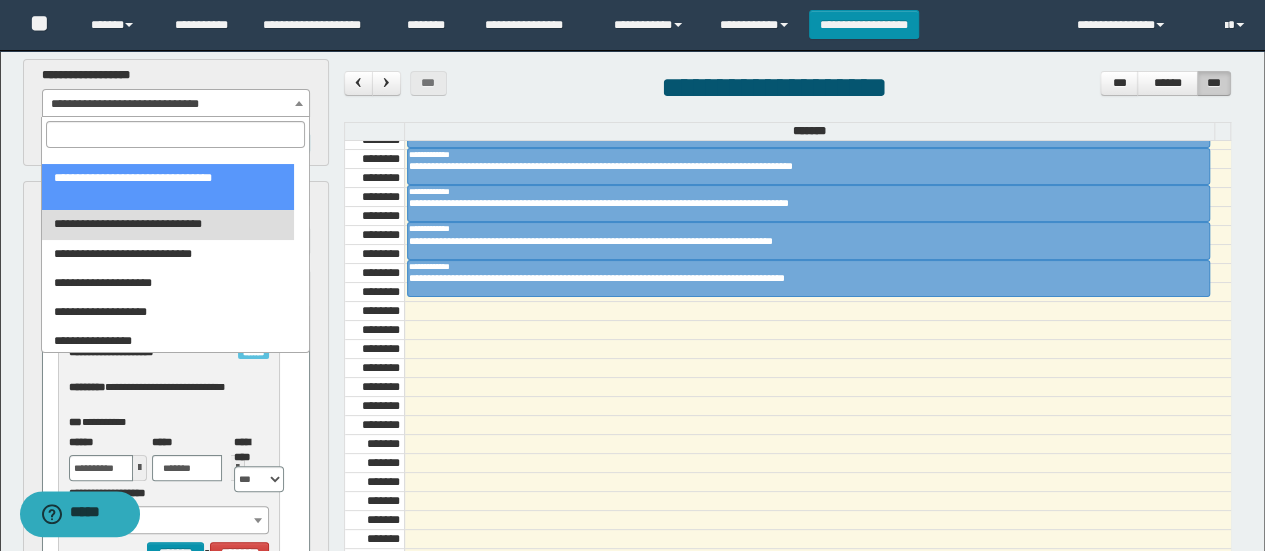 click at bounding box center (817, 482) 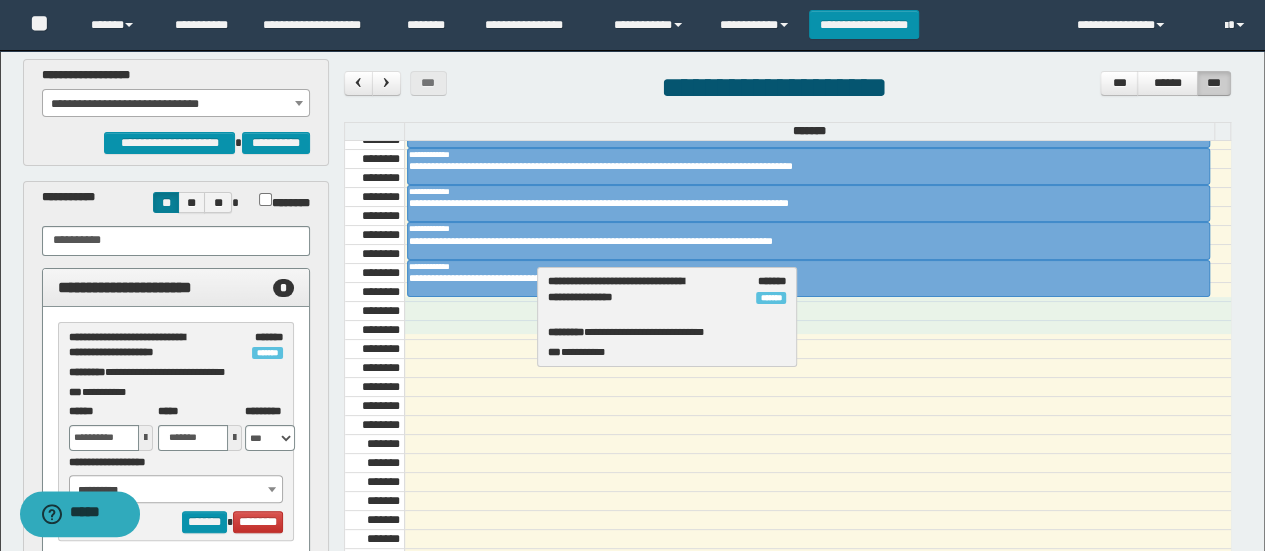 drag, startPoint x: 128, startPoint y: 359, endPoint x: 608, endPoint y: 305, distance: 483.02795 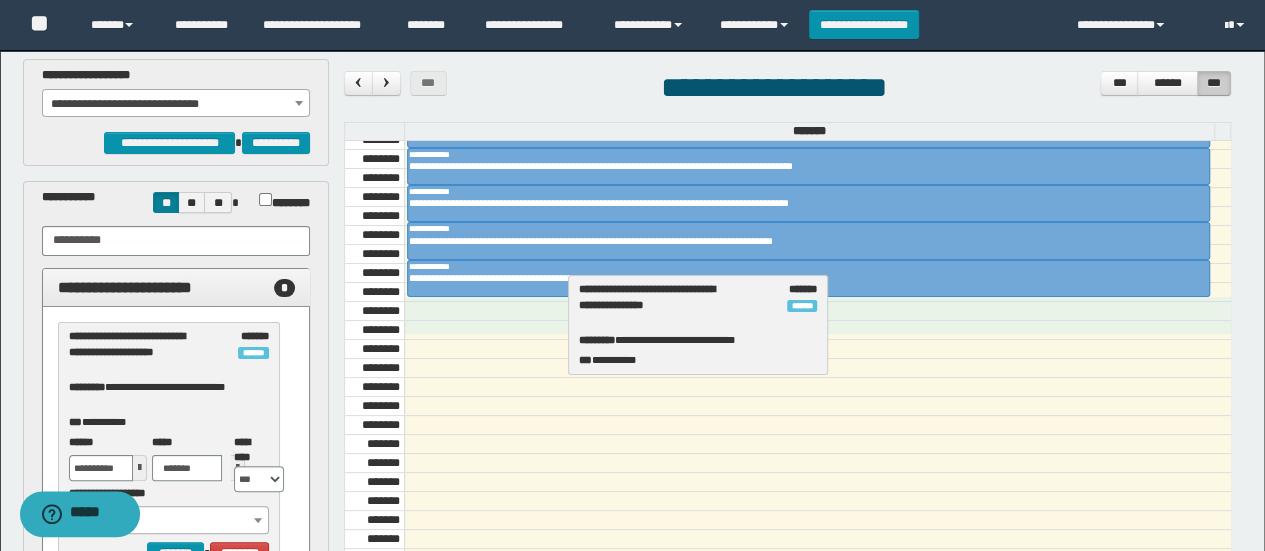 drag, startPoint x: 147, startPoint y: 359, endPoint x: 656, endPoint y: 313, distance: 511.07437 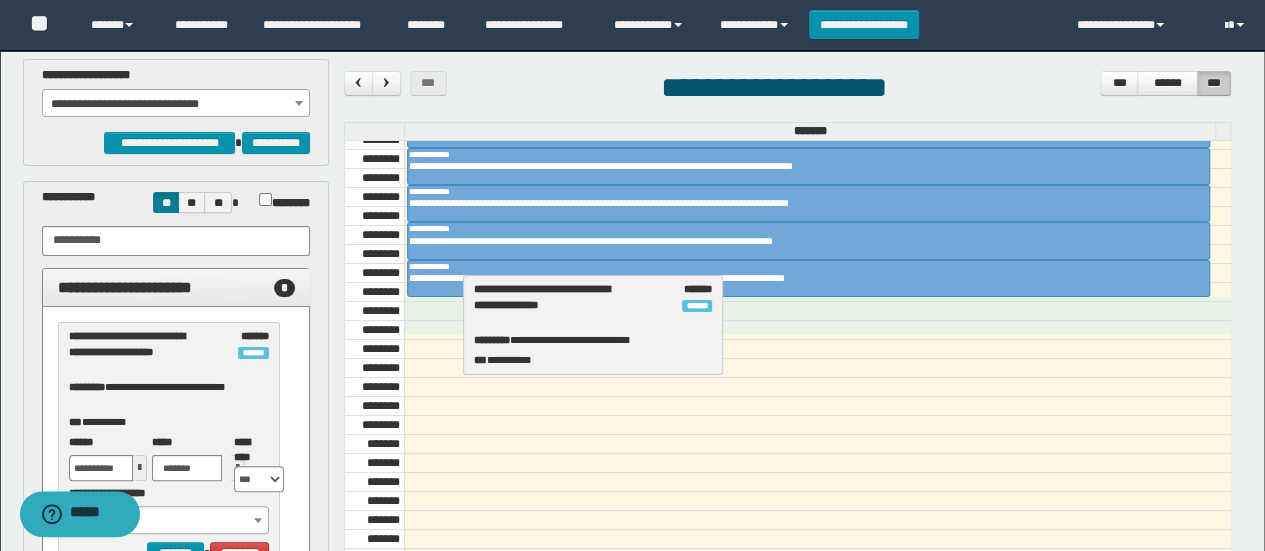 drag, startPoint x: 132, startPoint y: 344, endPoint x: 538, endPoint y: 298, distance: 408.5976 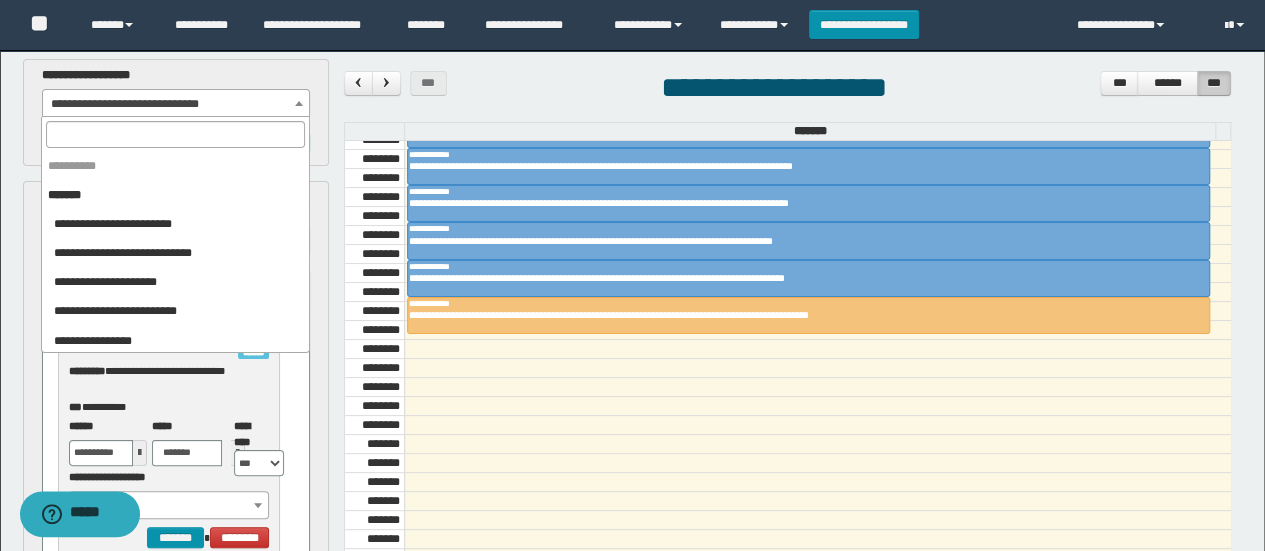 click on "**********" at bounding box center (176, 104) 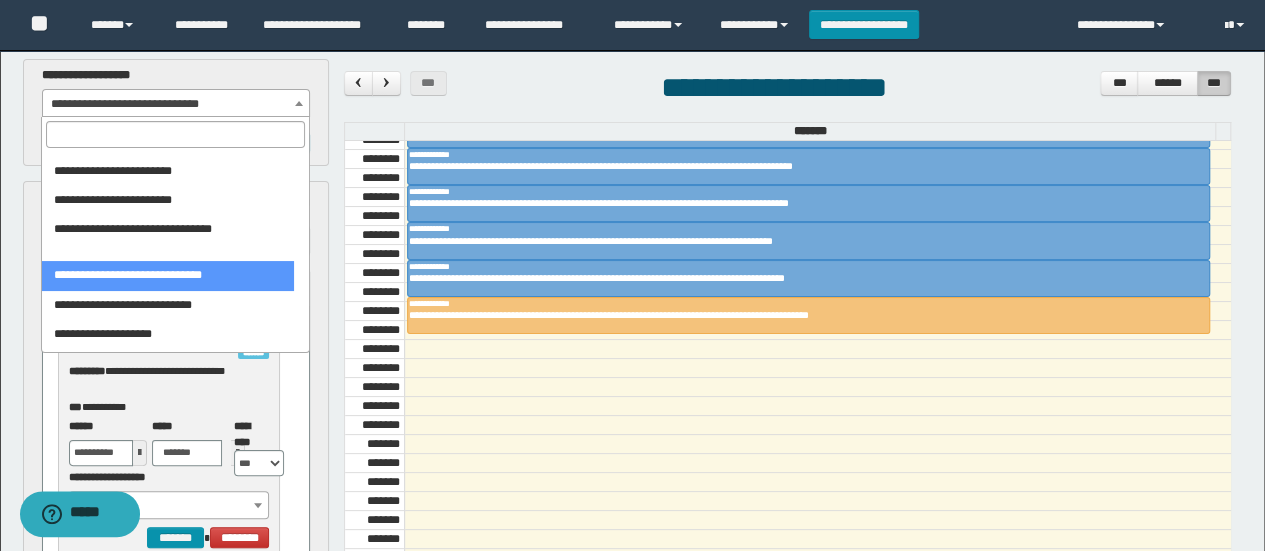 click at bounding box center [175, 134] 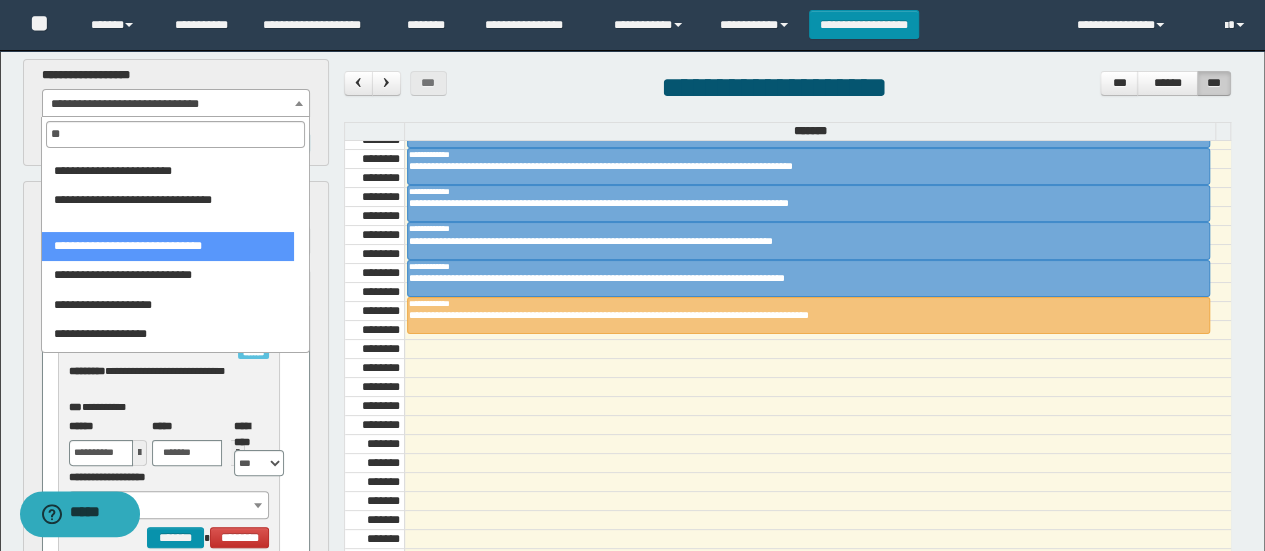 scroll, scrollTop: 0, scrollLeft: 0, axis: both 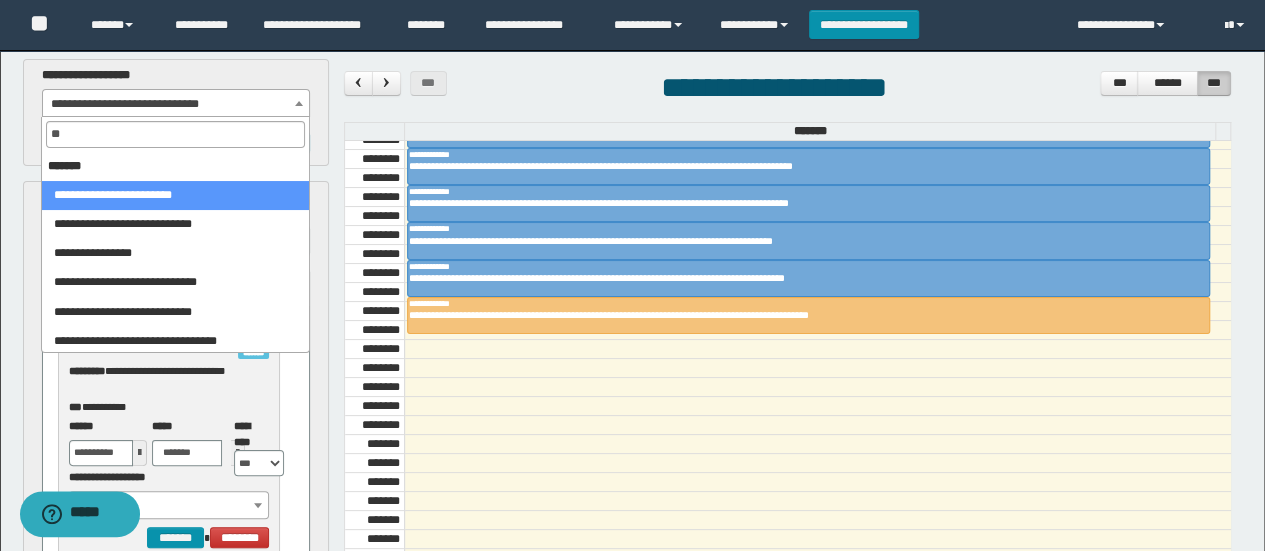 type on "***" 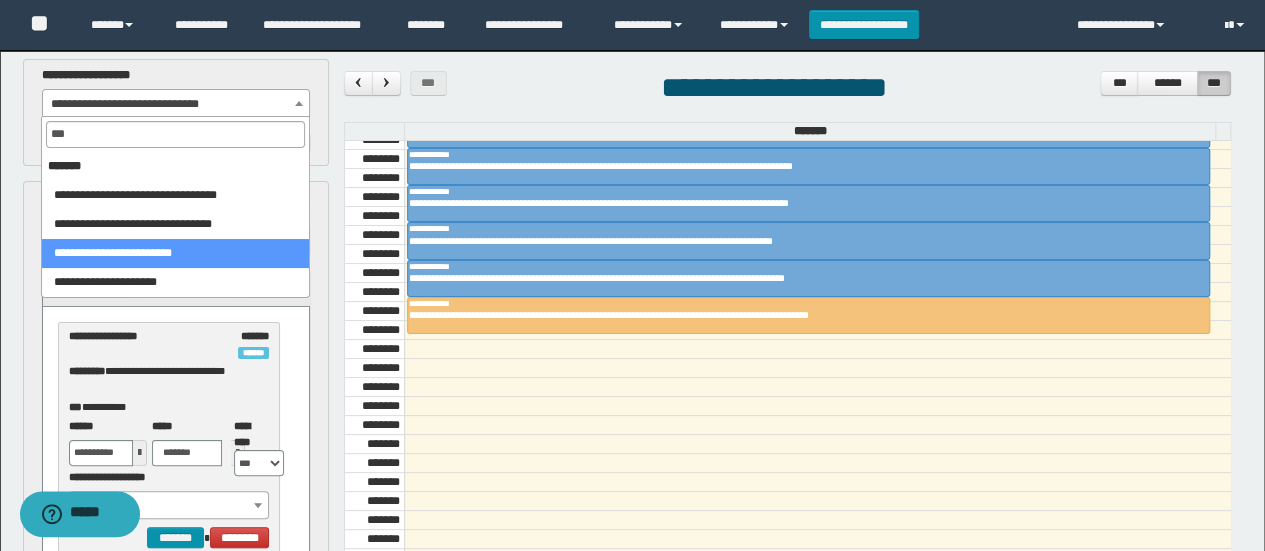 select on "******" 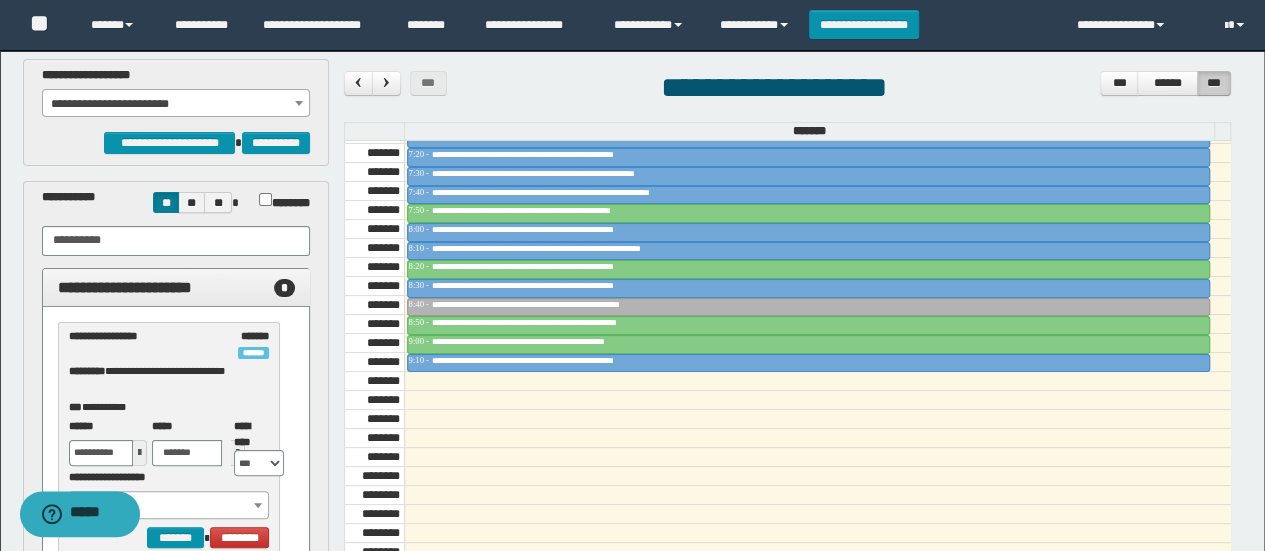 scroll, scrollTop: 820, scrollLeft: 0, axis: vertical 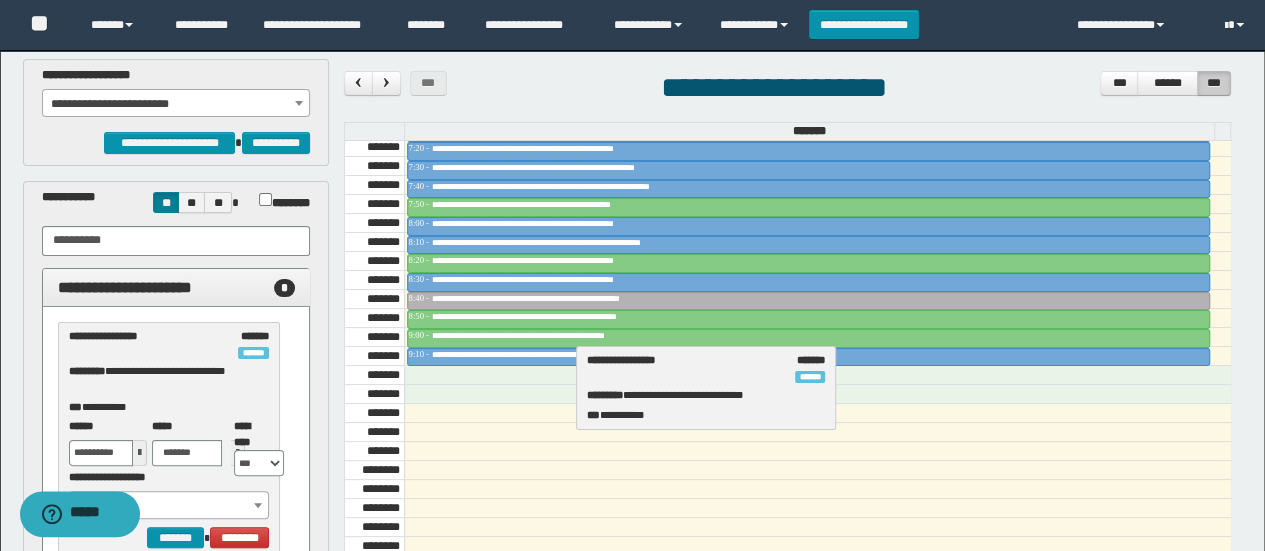 drag, startPoint x: 125, startPoint y: 346, endPoint x: 644, endPoint y: 371, distance: 519.60175 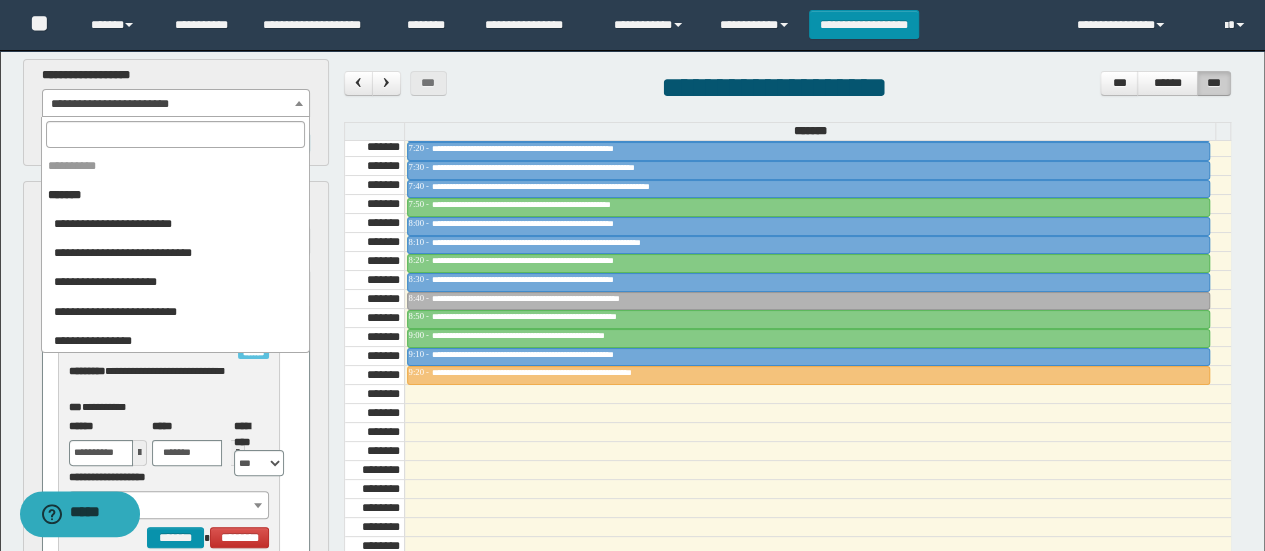 click on "**********" at bounding box center (176, 104) 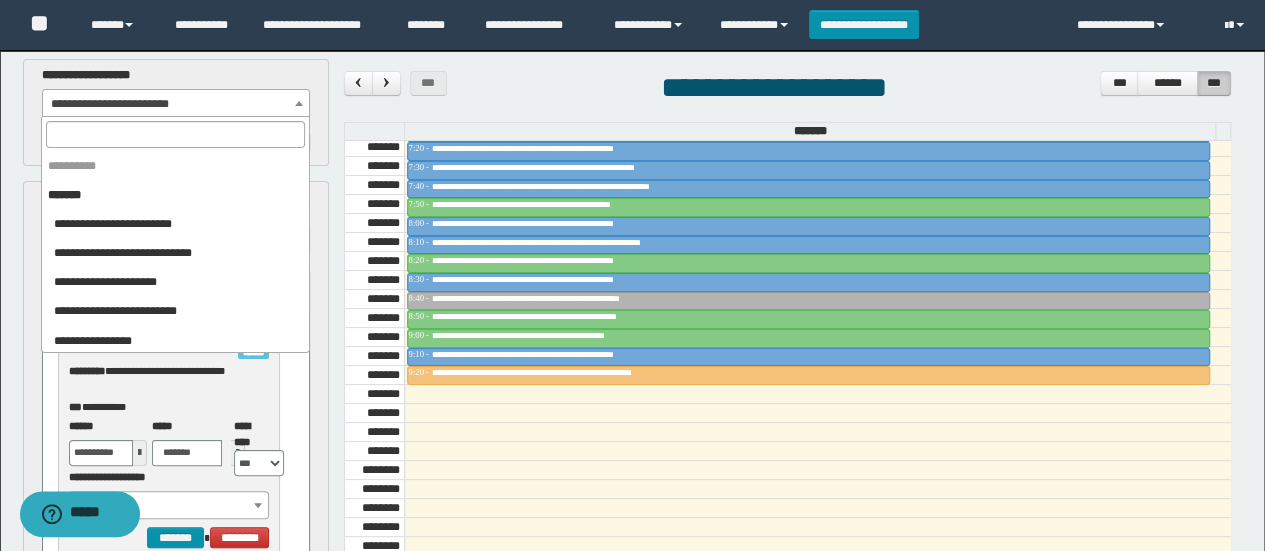 scroll, scrollTop: 646, scrollLeft: 0, axis: vertical 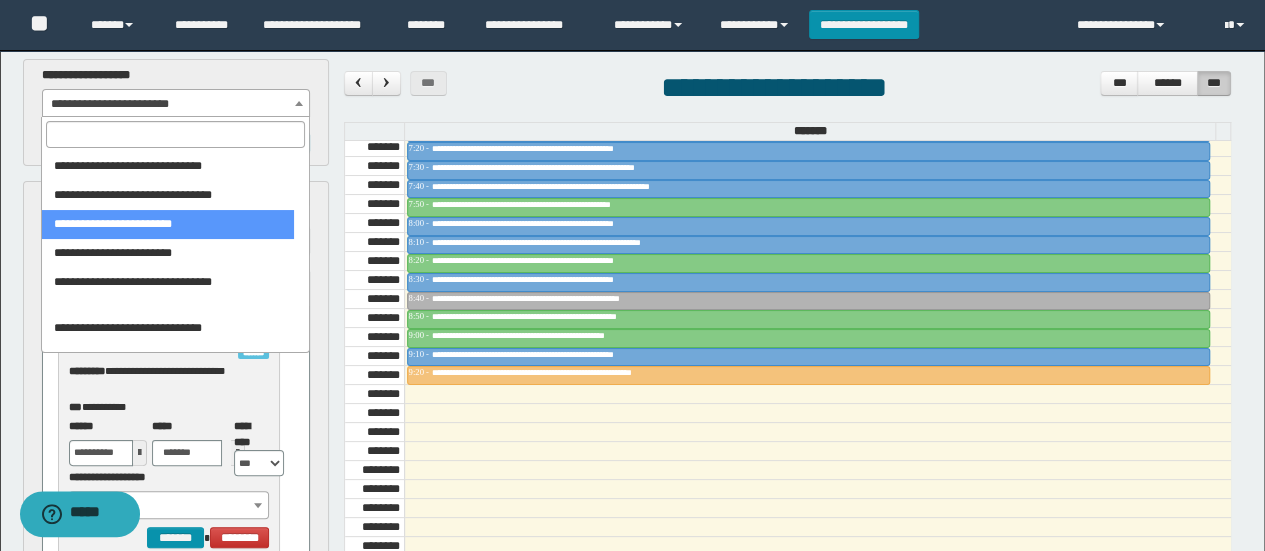 click at bounding box center [175, 134] 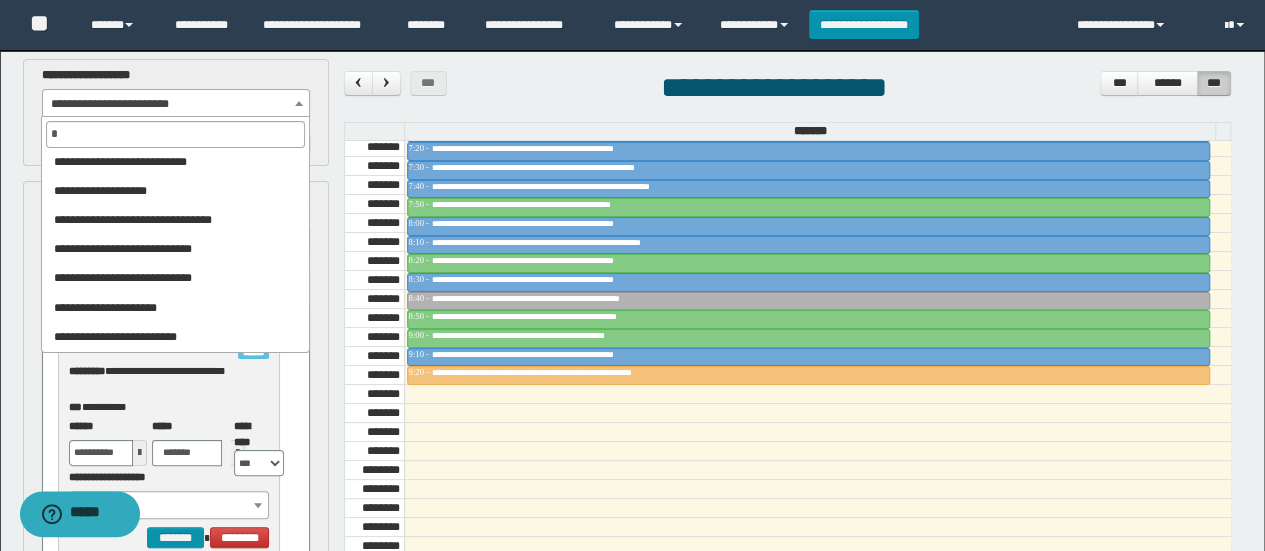 scroll, scrollTop: 0, scrollLeft: 0, axis: both 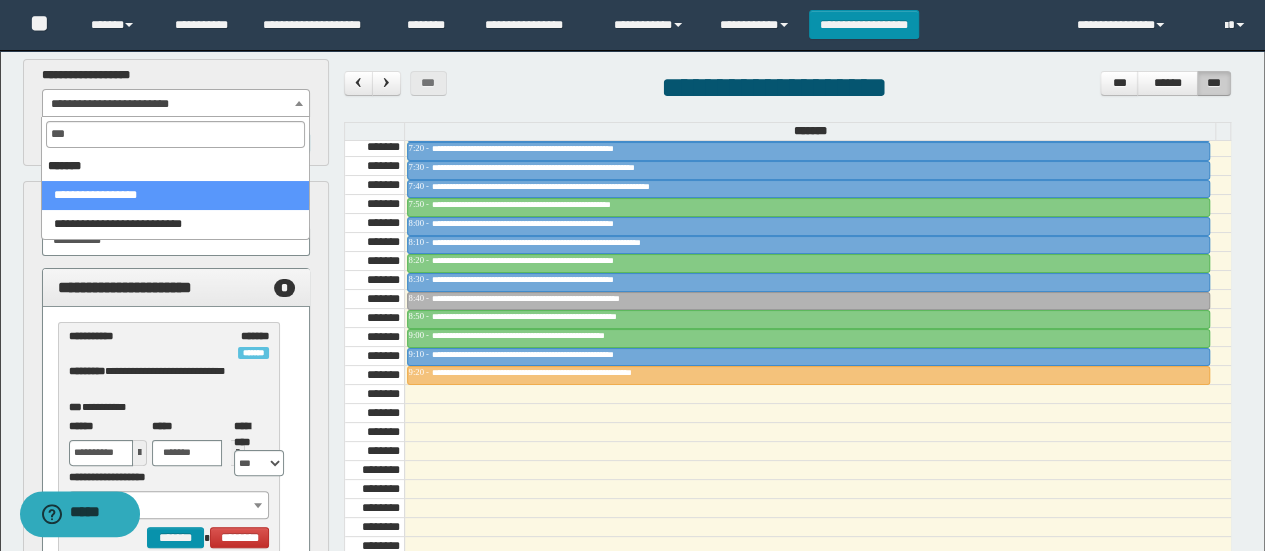 type on "****" 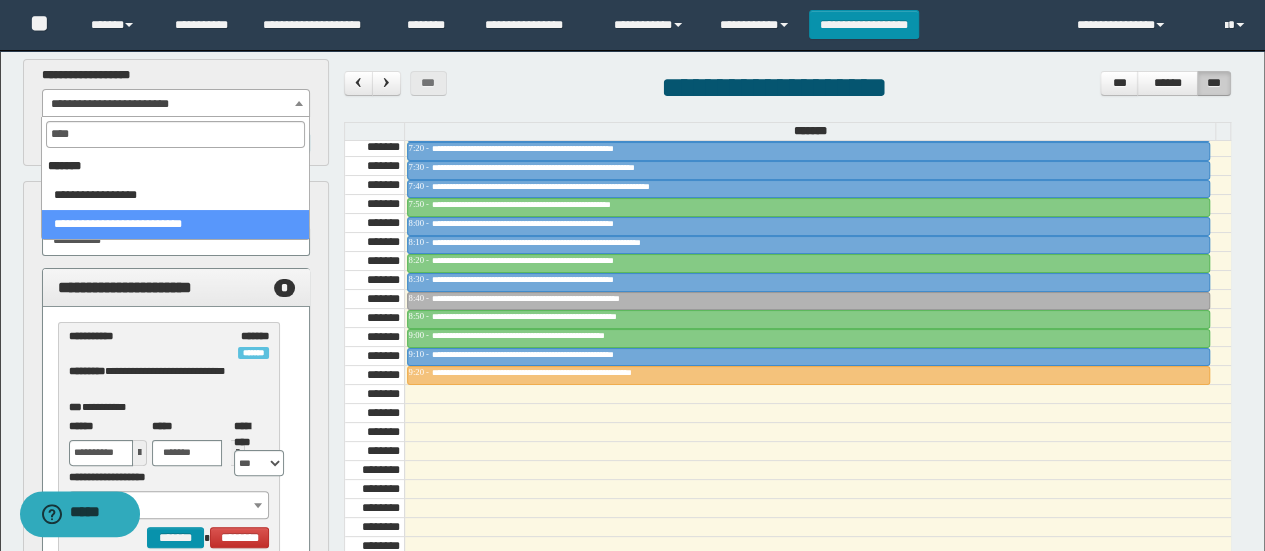 select on "******" 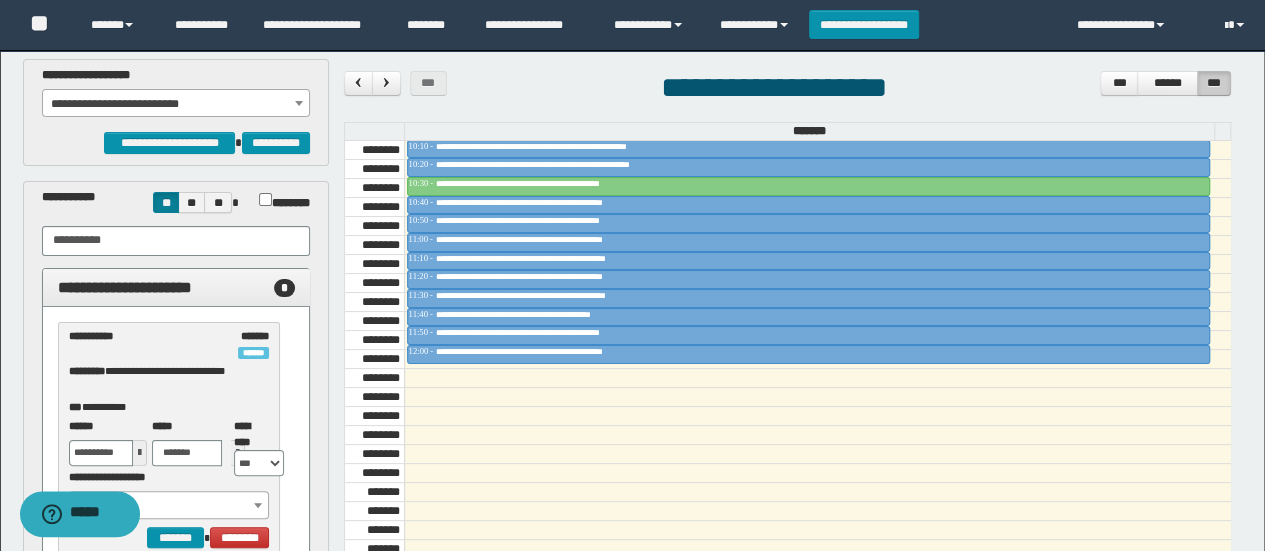 scroll, scrollTop: 1144, scrollLeft: 0, axis: vertical 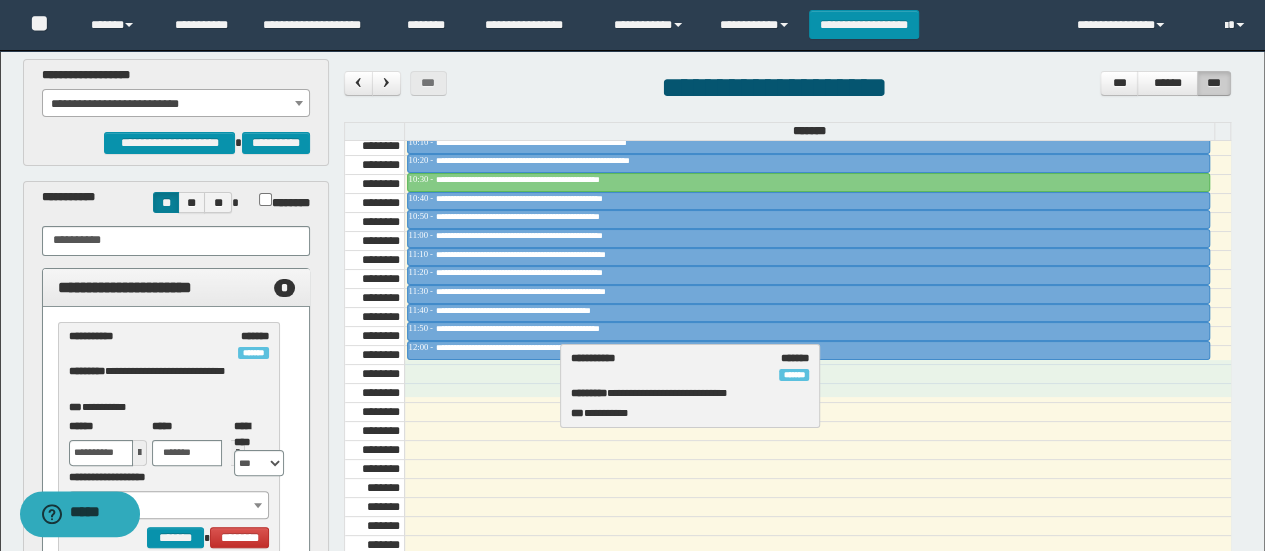 drag, startPoint x: 102, startPoint y: 337, endPoint x: 605, endPoint y: 361, distance: 503.57224 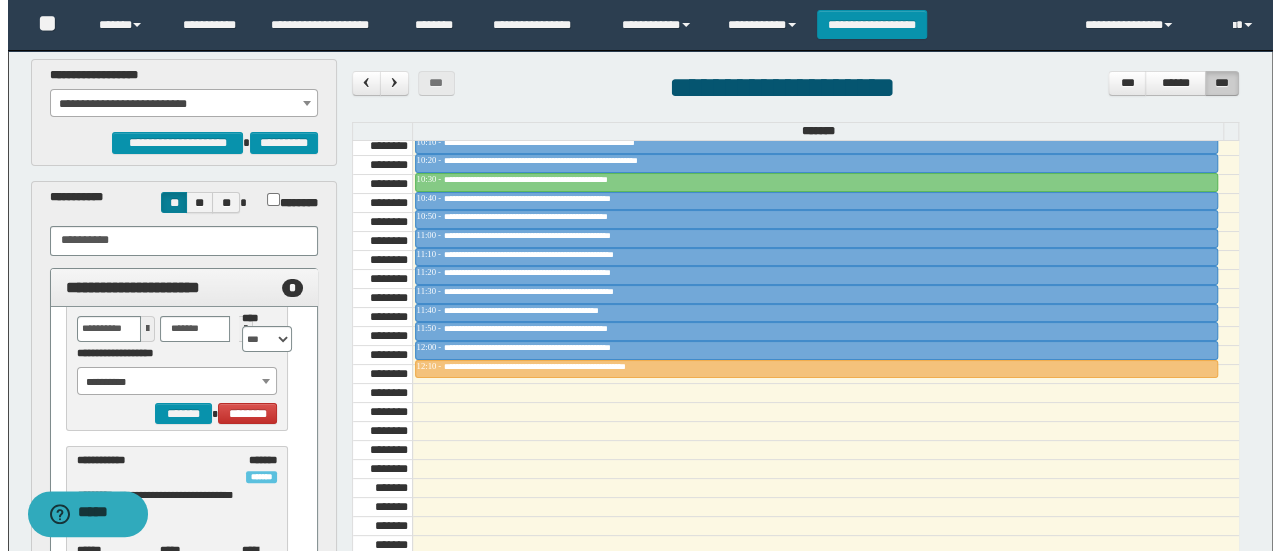 scroll, scrollTop: 125, scrollLeft: 0, axis: vertical 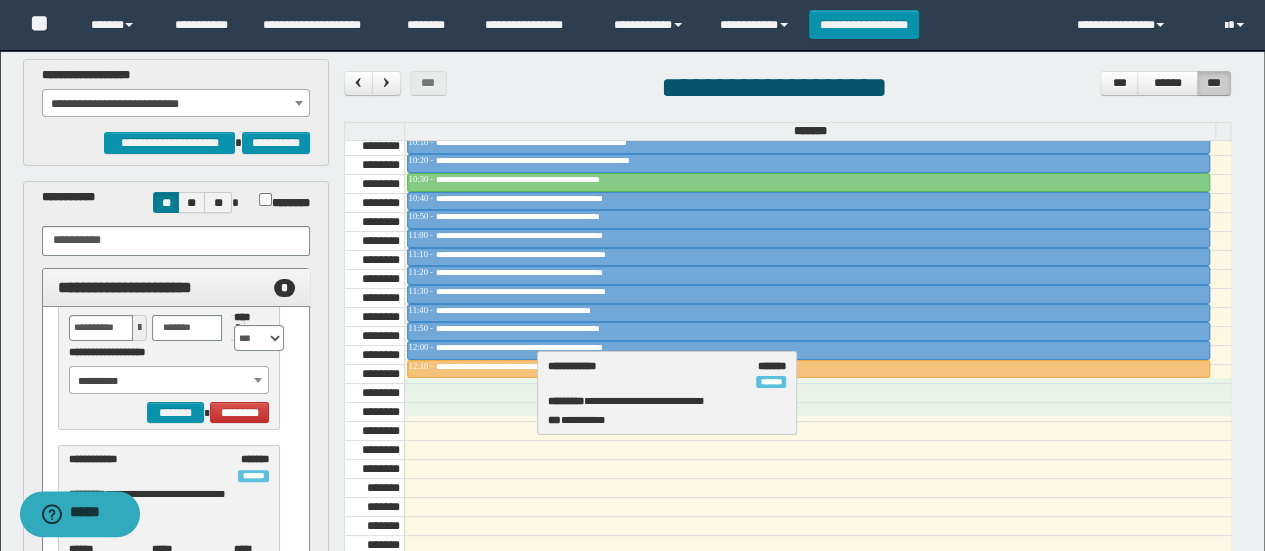 drag, startPoint x: 196, startPoint y: 471, endPoint x: 676, endPoint y: 383, distance: 488 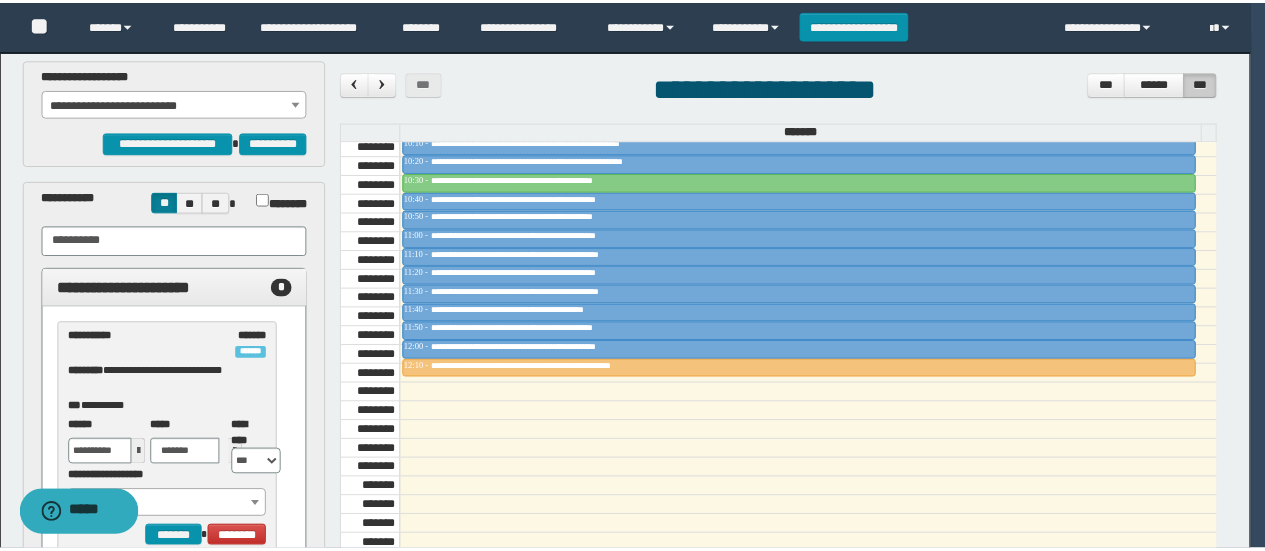 scroll, scrollTop: 0, scrollLeft: 0, axis: both 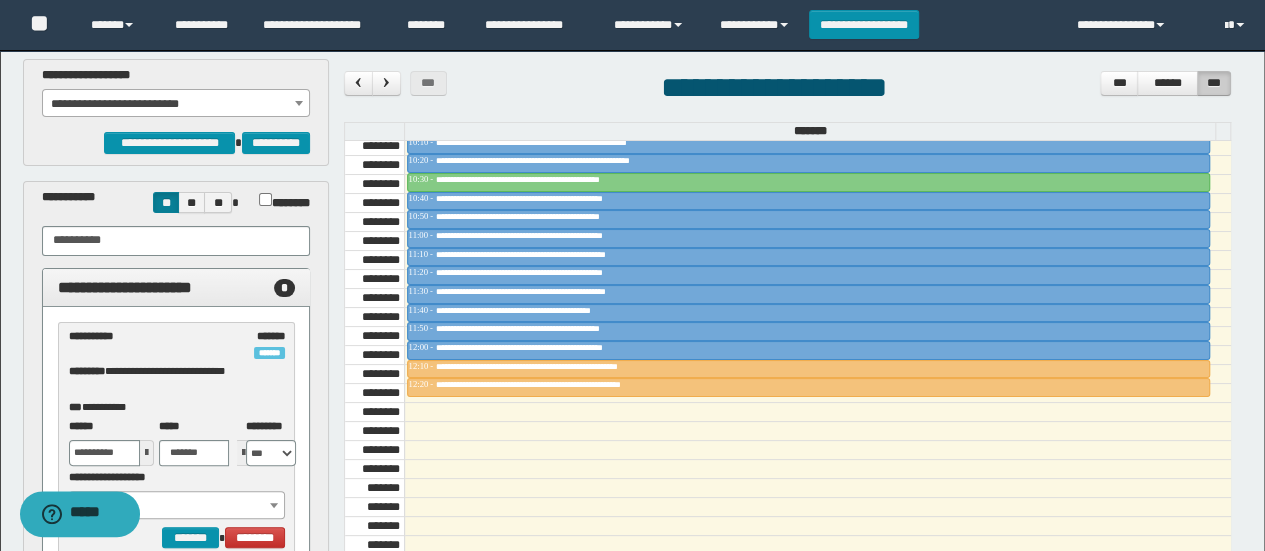 click on "**********" at bounding box center [176, 104] 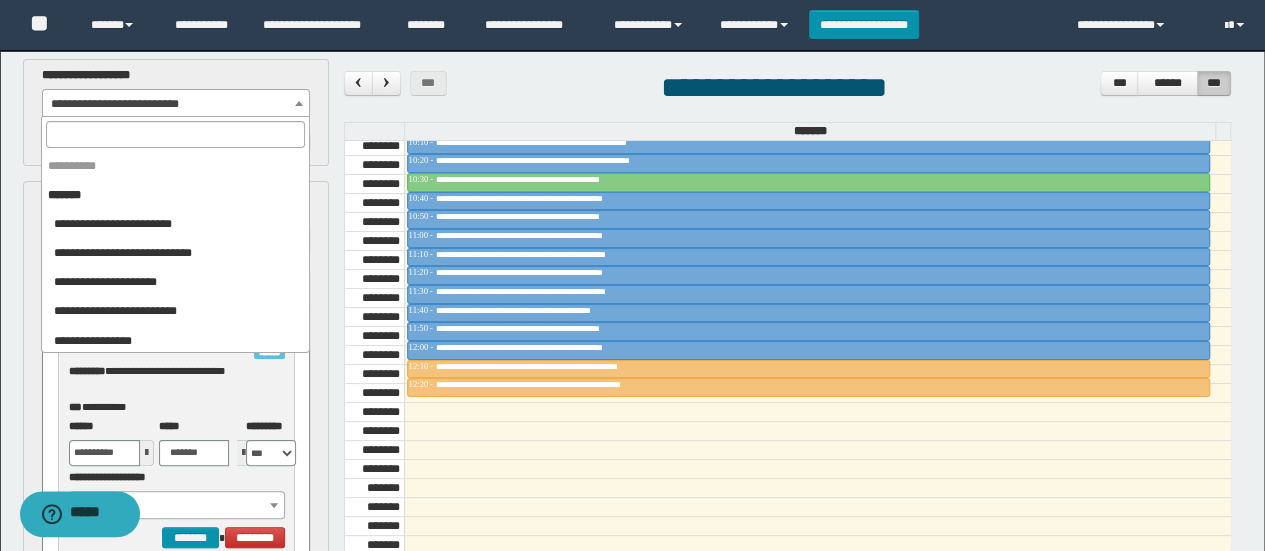 scroll, scrollTop: 925, scrollLeft: 0, axis: vertical 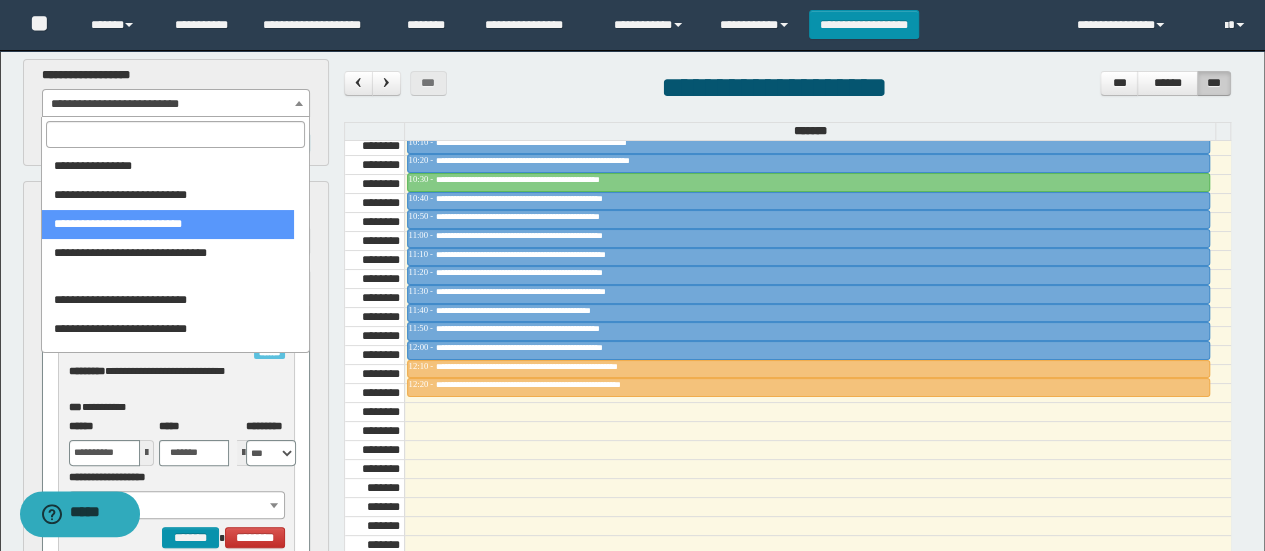click at bounding box center (175, 134) 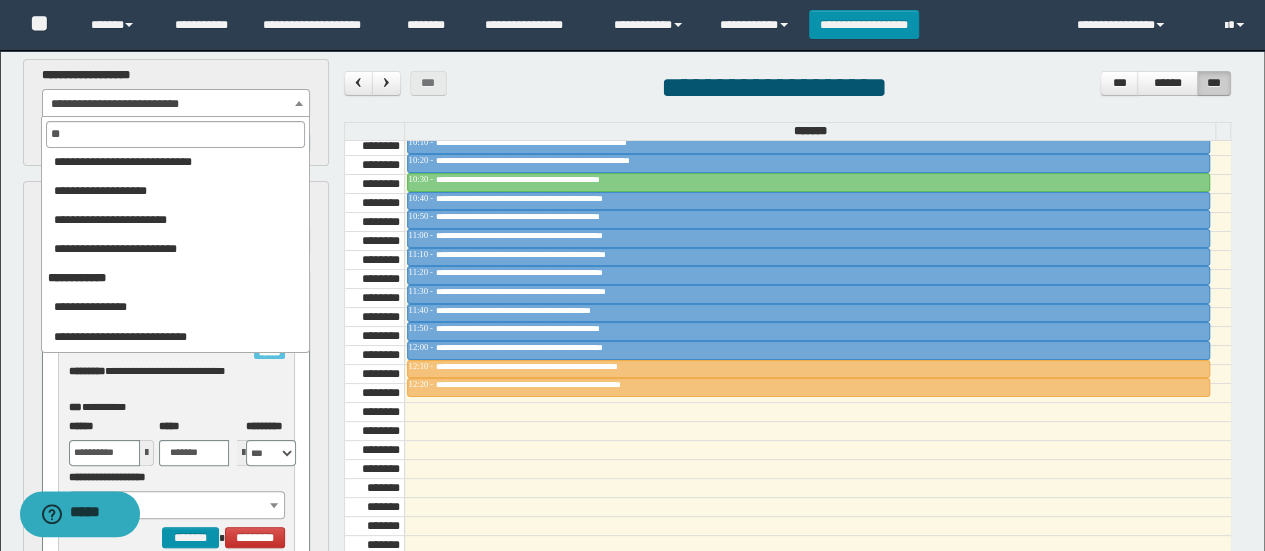 scroll, scrollTop: 296, scrollLeft: 0, axis: vertical 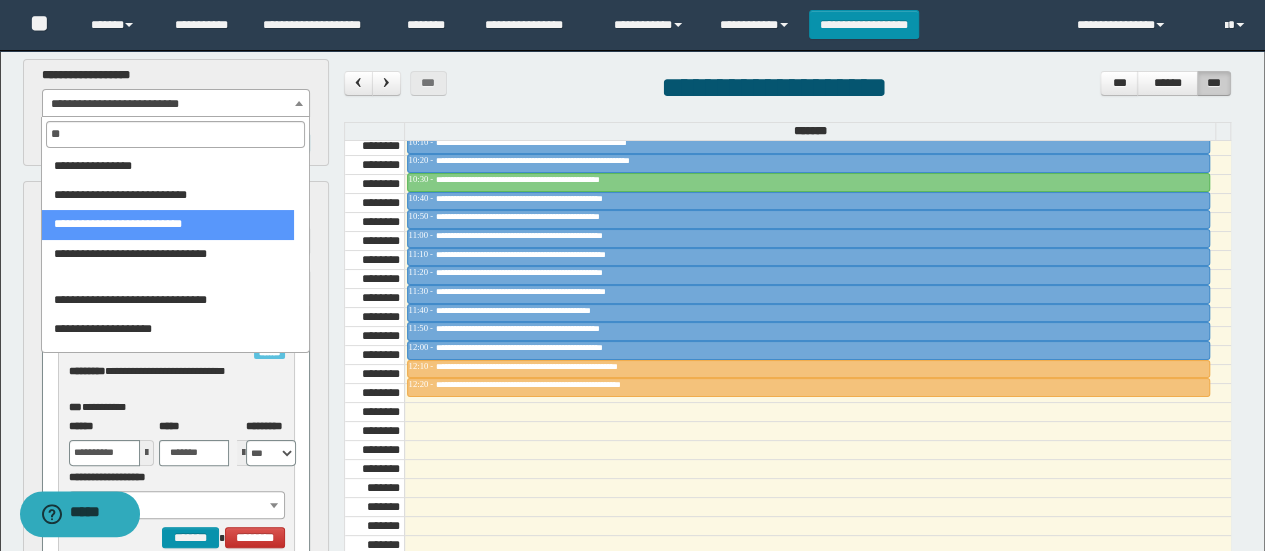 type on "***" 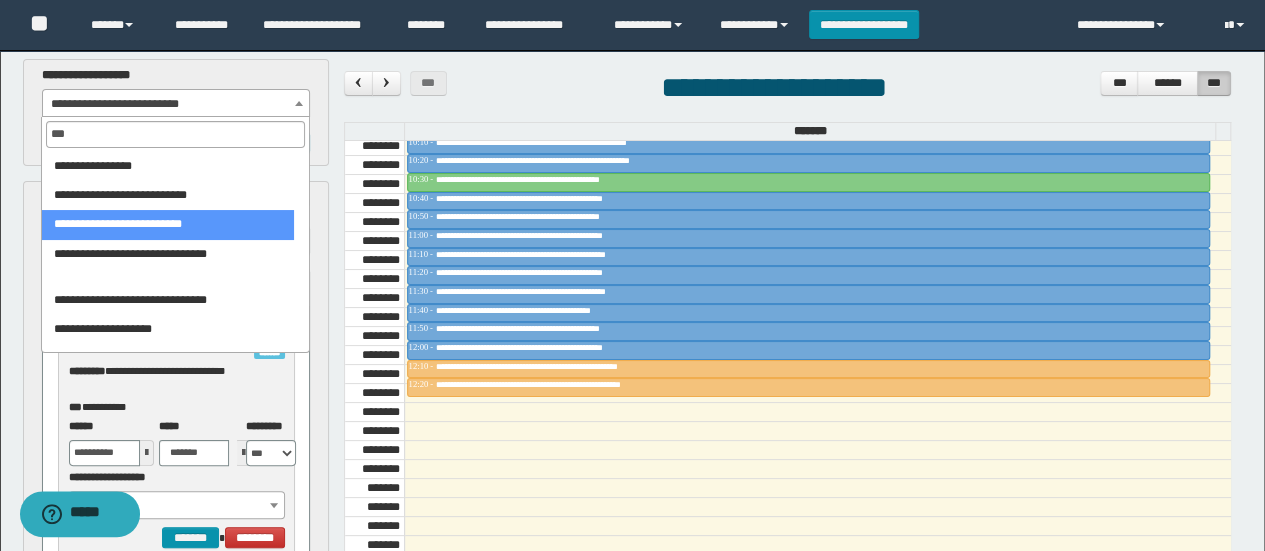 scroll, scrollTop: 0, scrollLeft: 0, axis: both 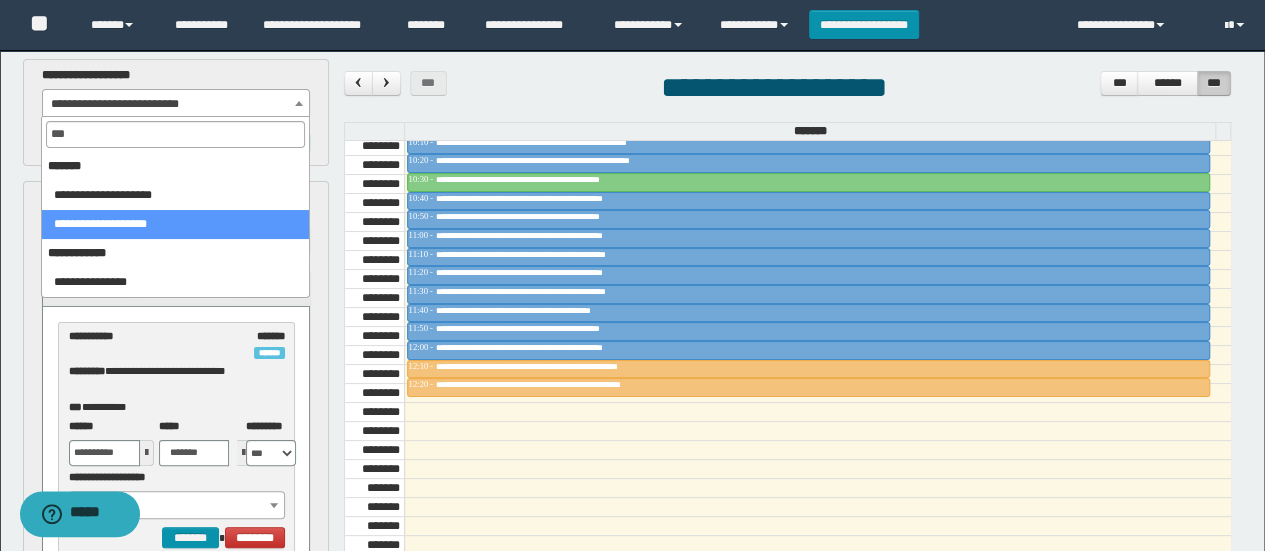 select on "******" 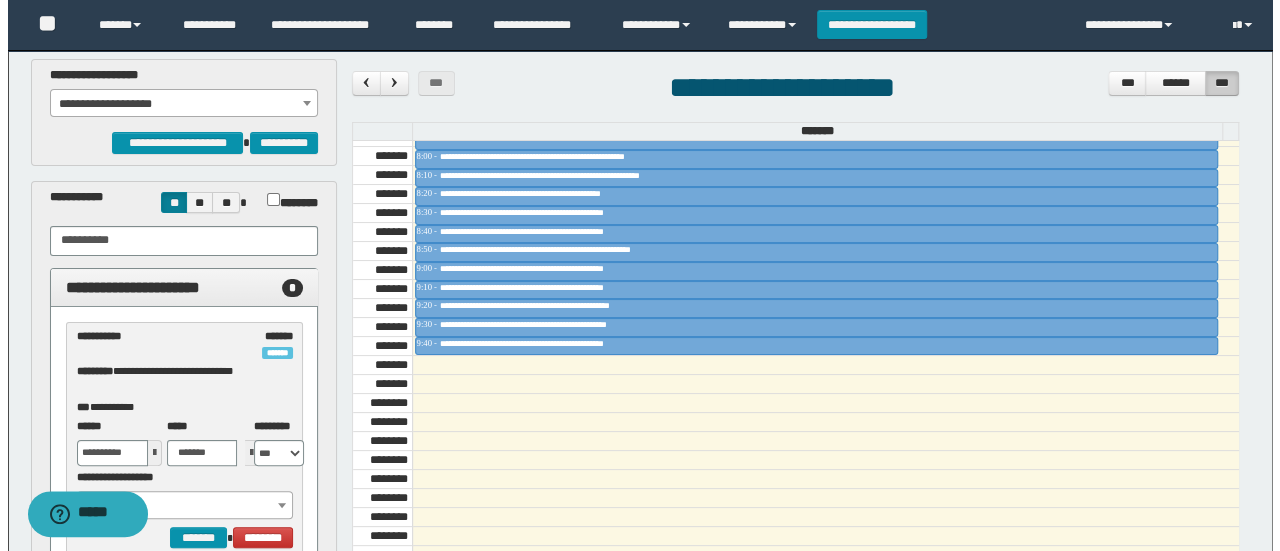 scroll, scrollTop: 887, scrollLeft: 0, axis: vertical 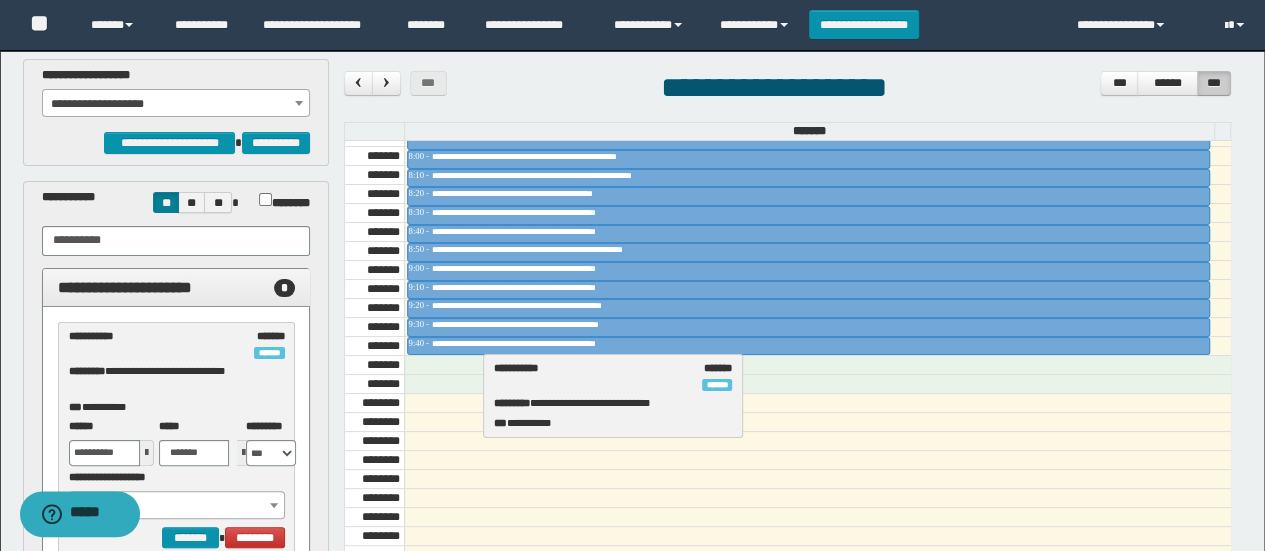 drag, startPoint x: 132, startPoint y: 332, endPoint x: 558, endPoint y: 365, distance: 427.27625 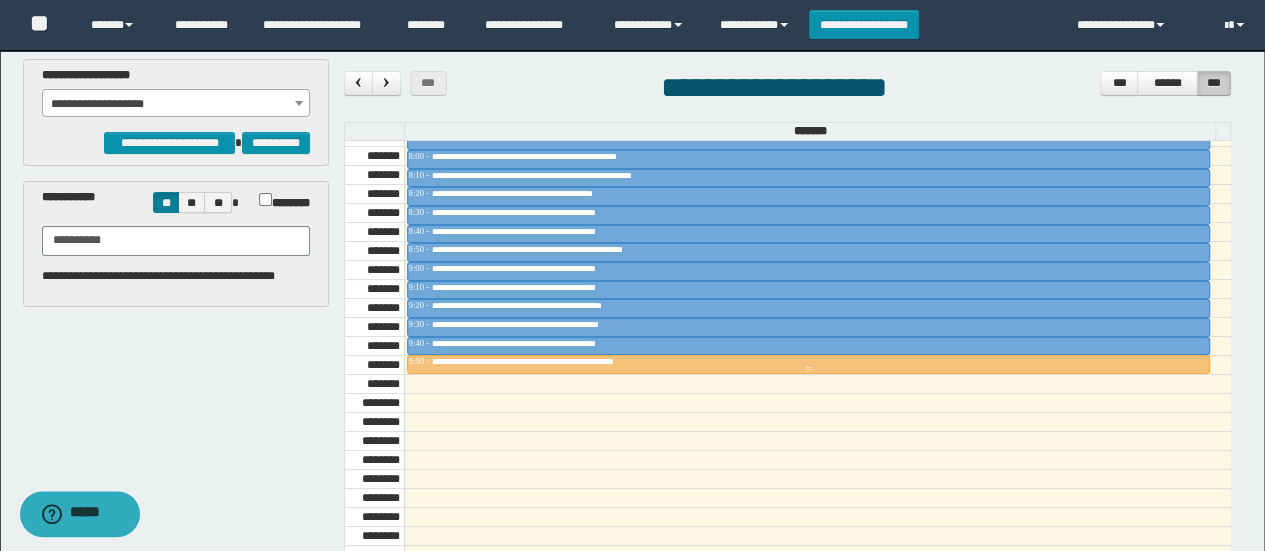 click on "**********" at bounding box center [569, 361] 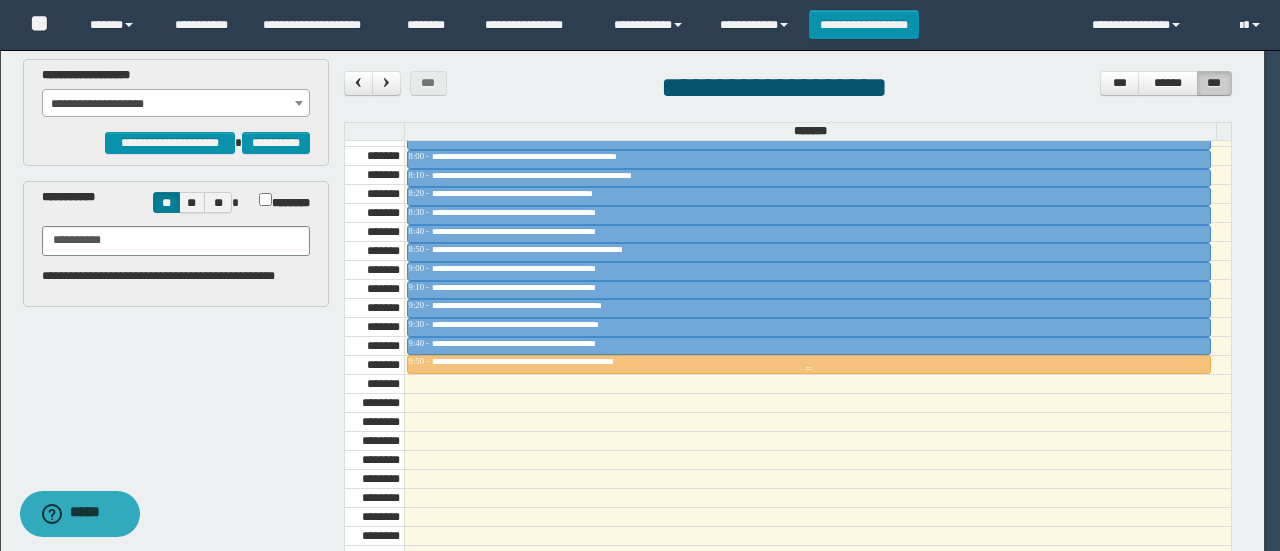scroll, scrollTop: 0, scrollLeft: 0, axis: both 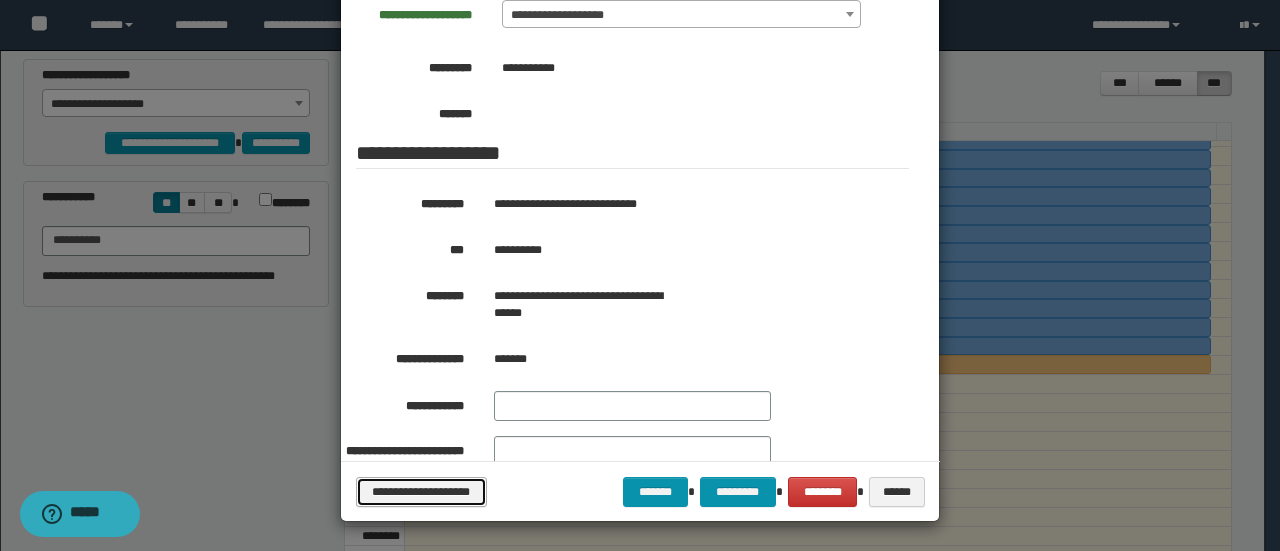 click on "**********" at bounding box center [421, 491] 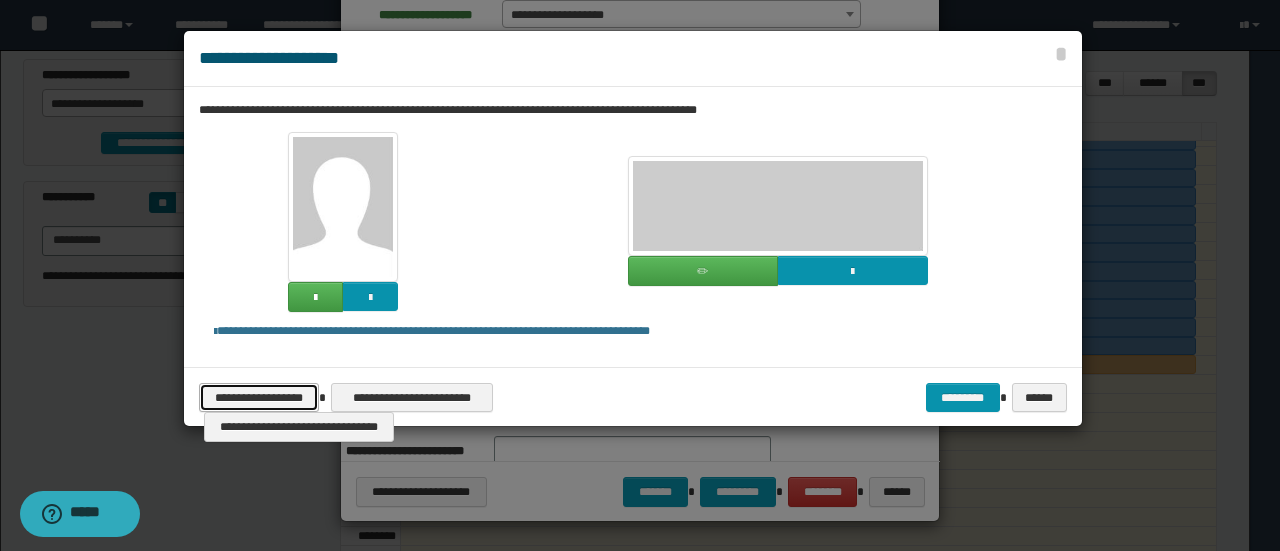 click on "**********" at bounding box center (259, 397) 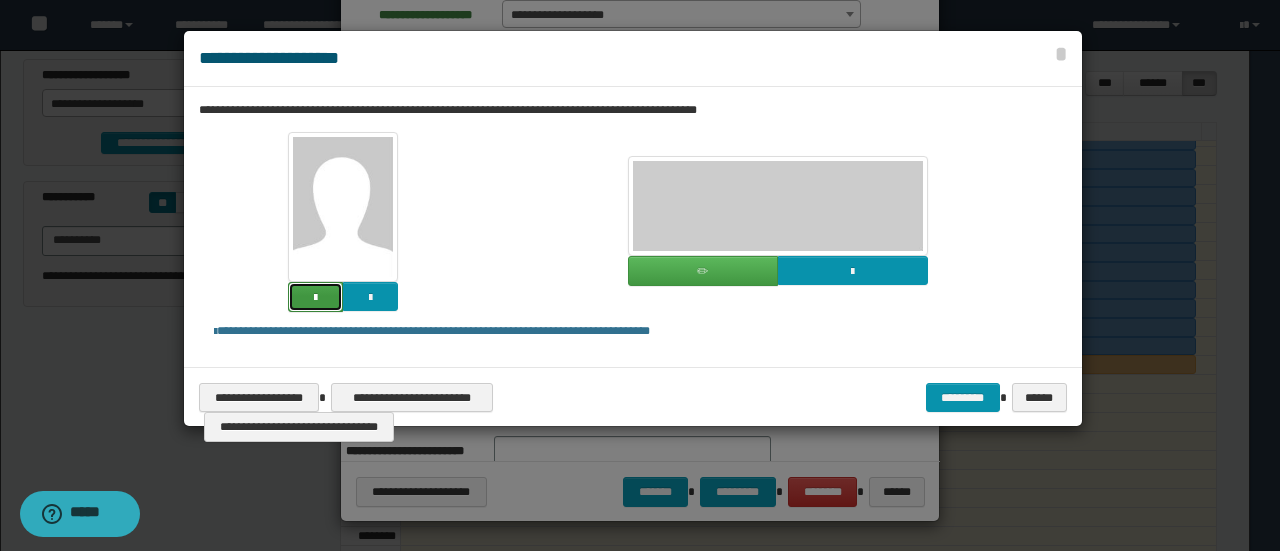 click at bounding box center (315, 298) 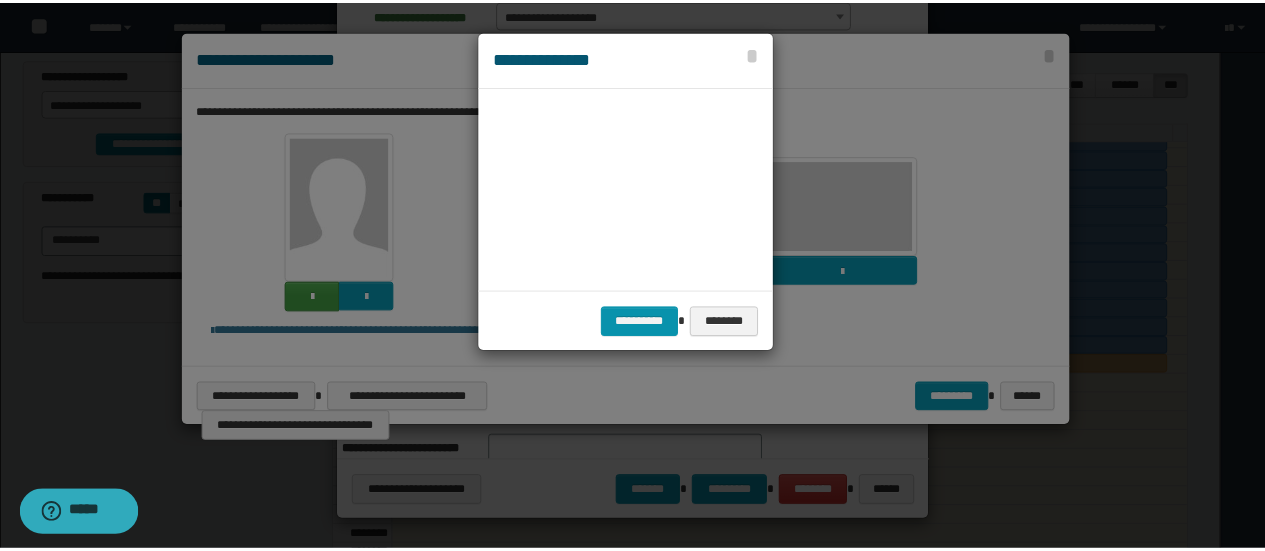 scroll, scrollTop: 45, scrollLeft: 105, axis: both 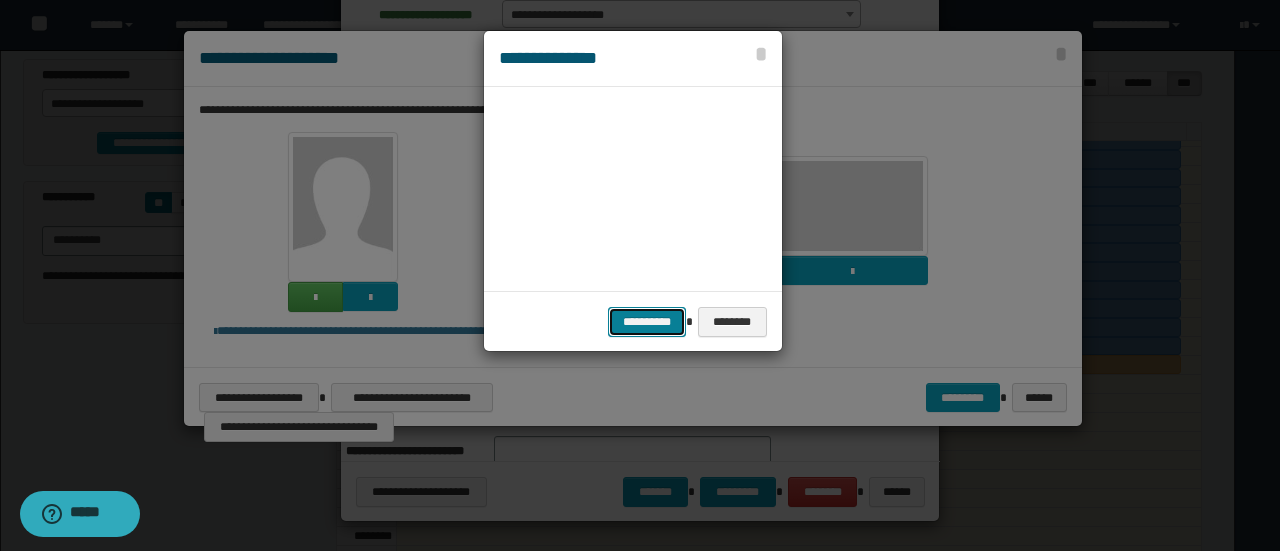 click on "**********" at bounding box center (647, 321) 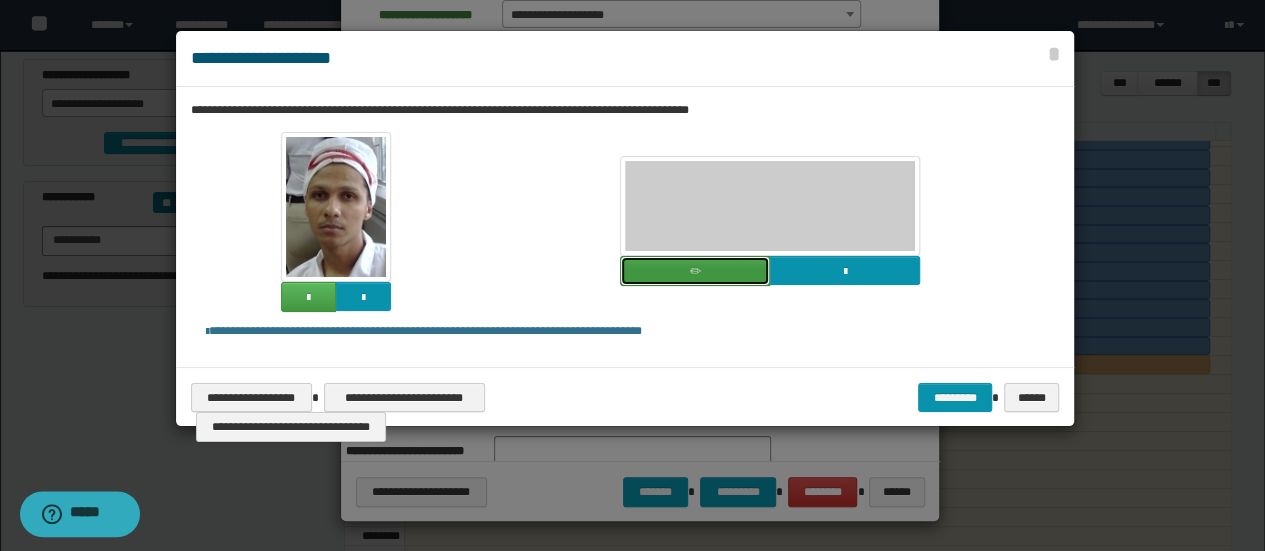 click at bounding box center (695, 271) 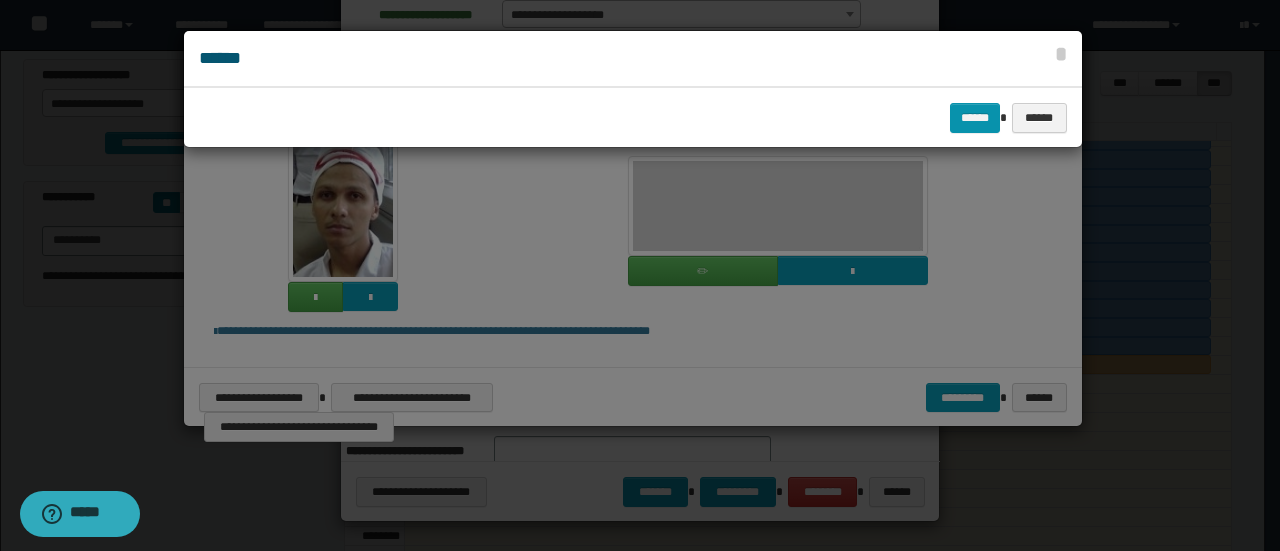click on "******" at bounding box center (633, 59) 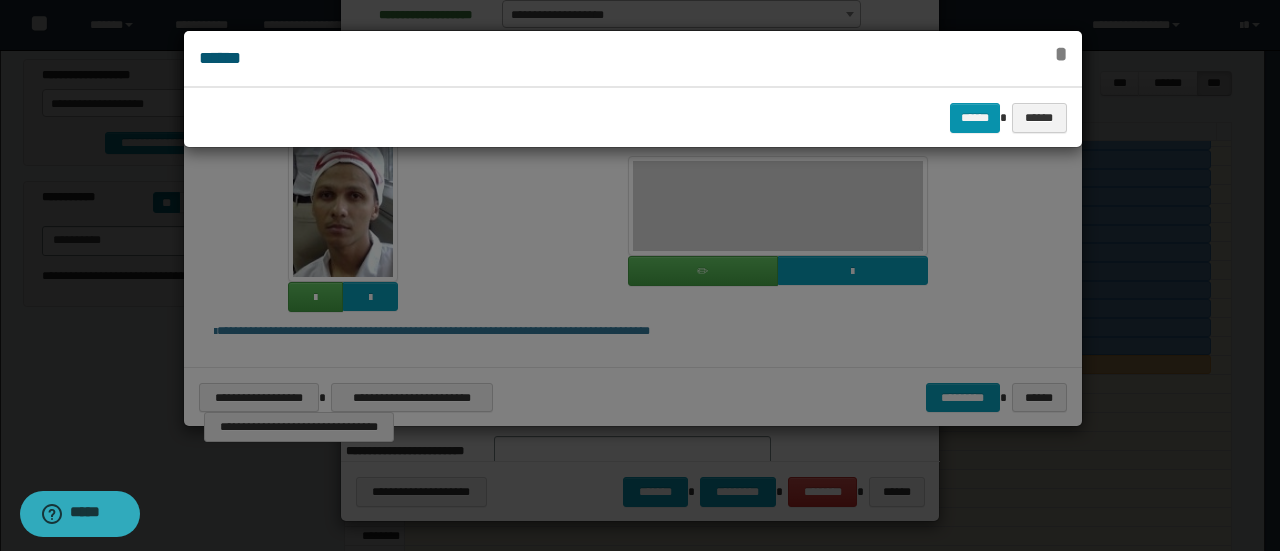click on "*" at bounding box center [1061, 54] 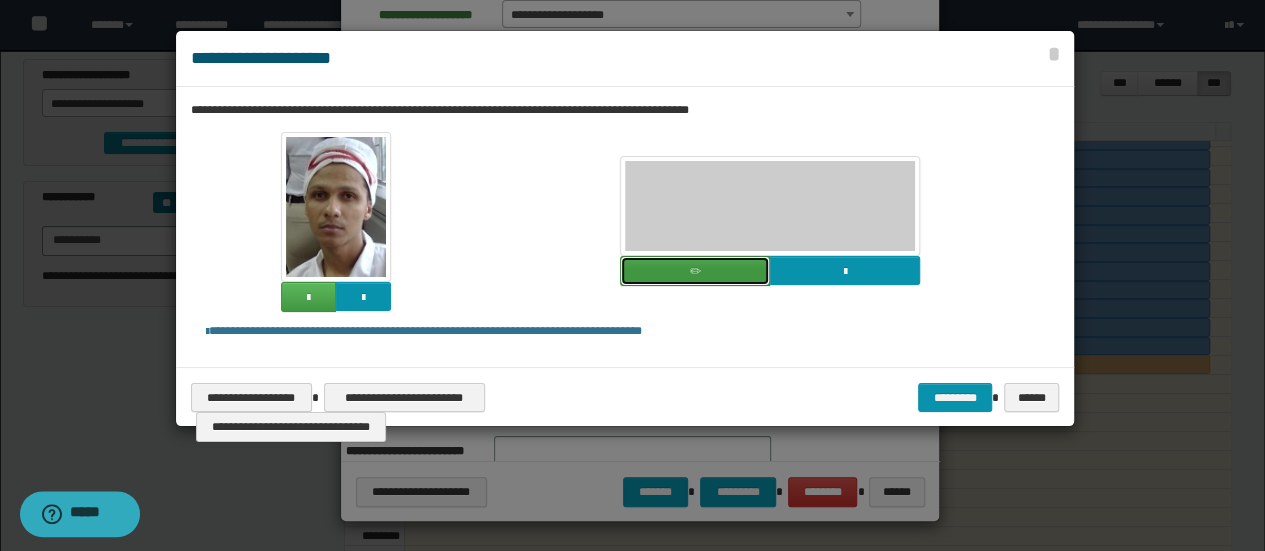 click at bounding box center [695, 271] 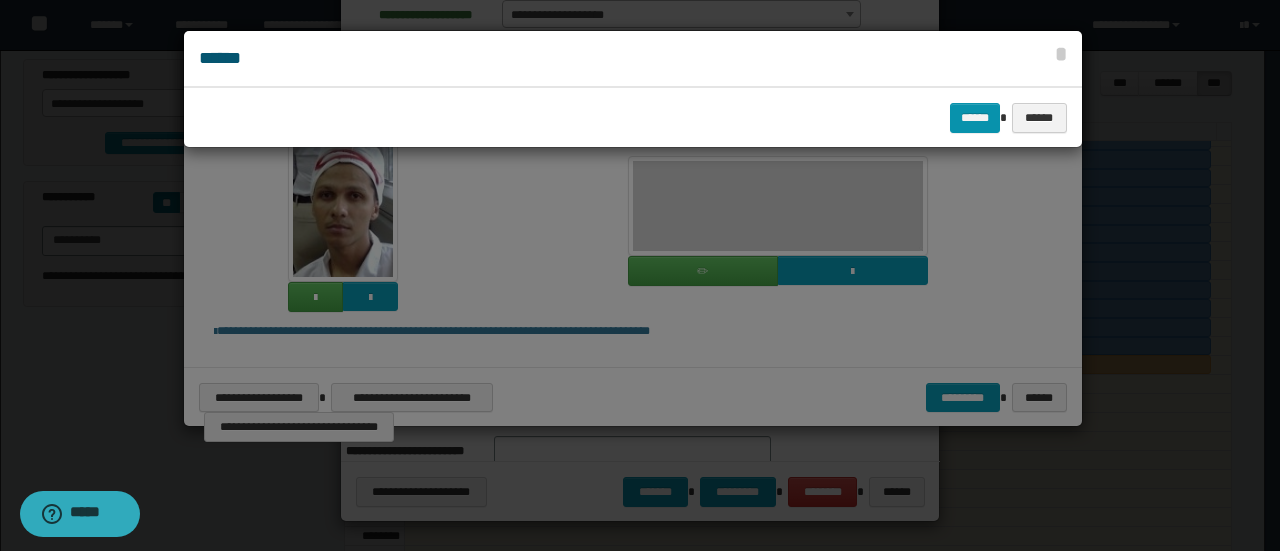 click at bounding box center [640, 275] 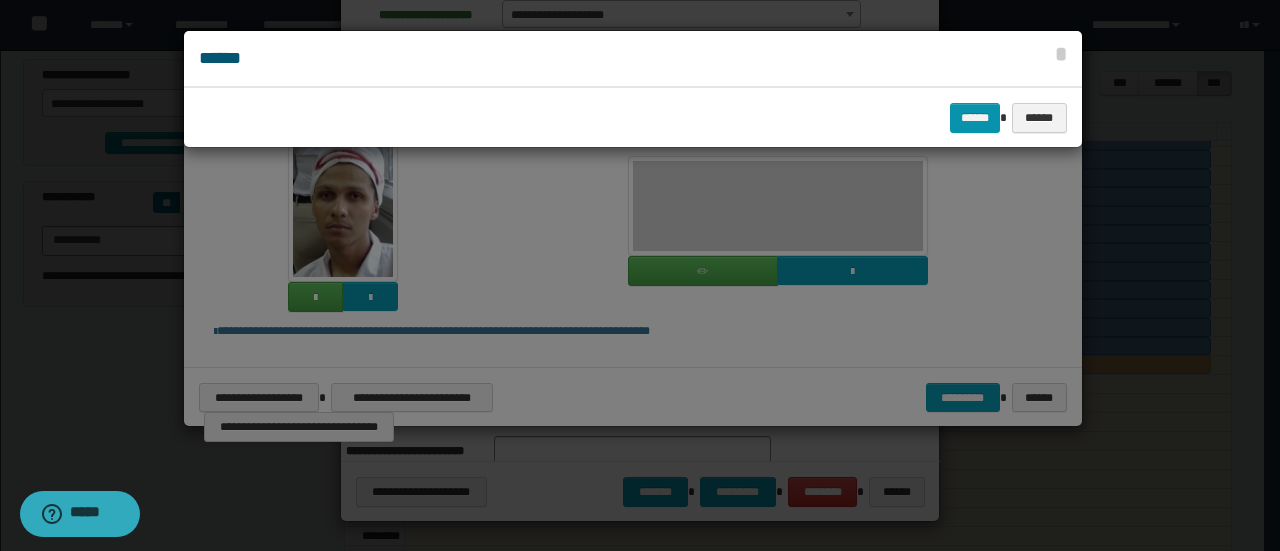 click on "*
******" at bounding box center [633, 59] 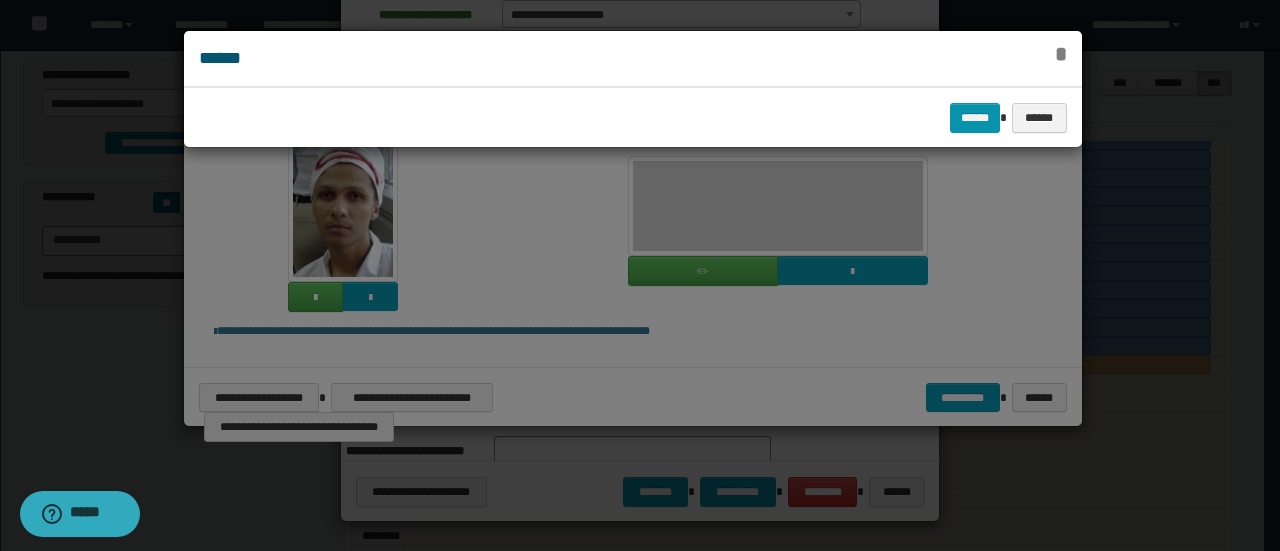 click on "*" at bounding box center [1061, 54] 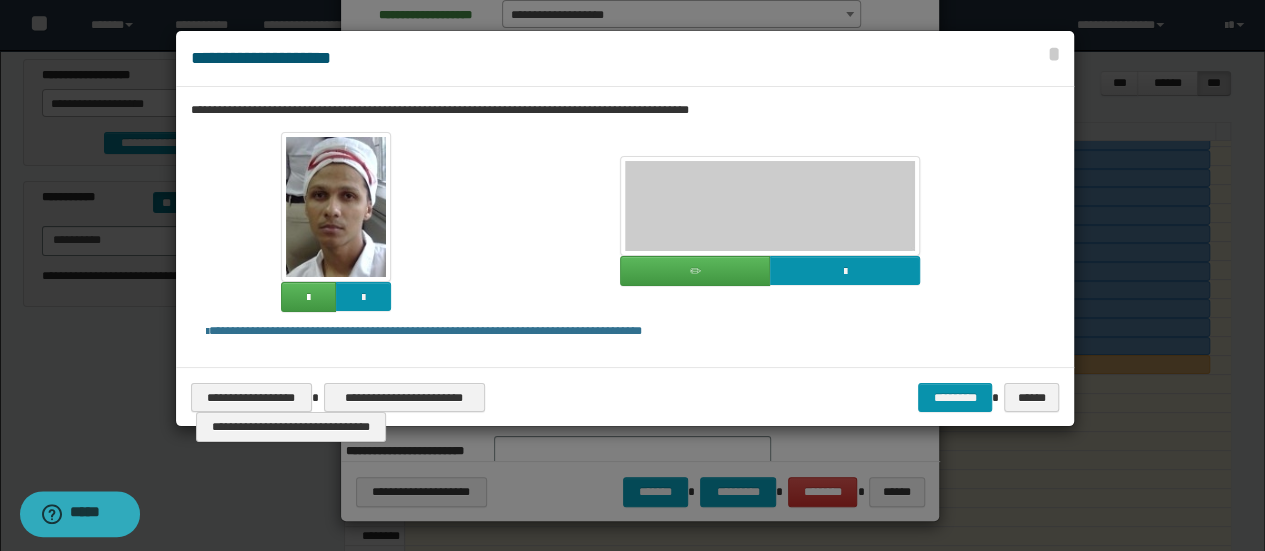 click at bounding box center [632, 275] 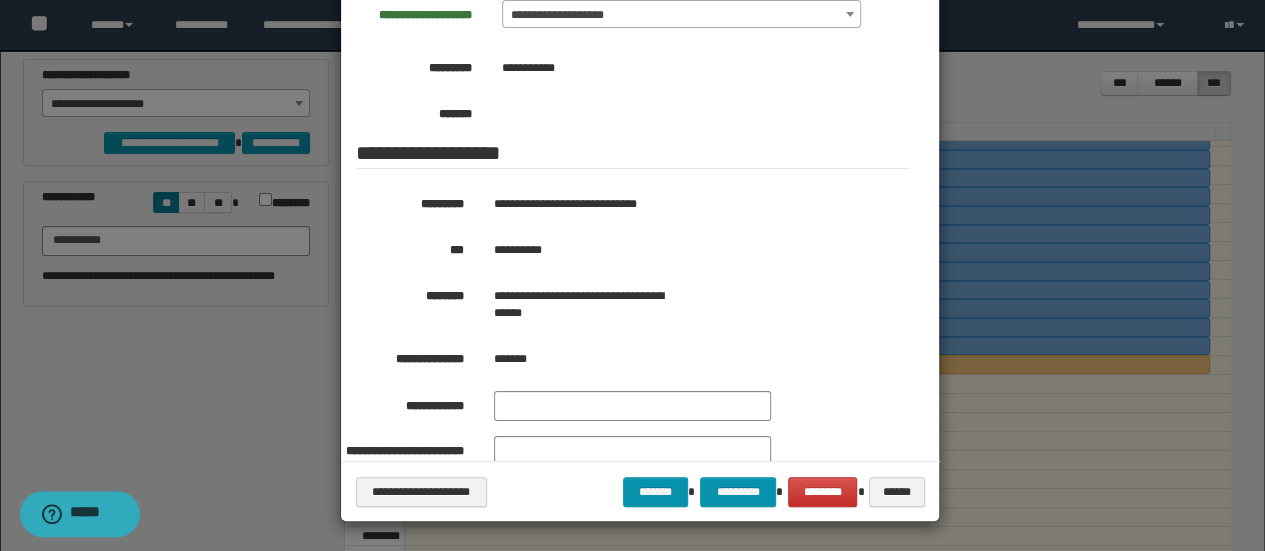 click at bounding box center (640, 223) 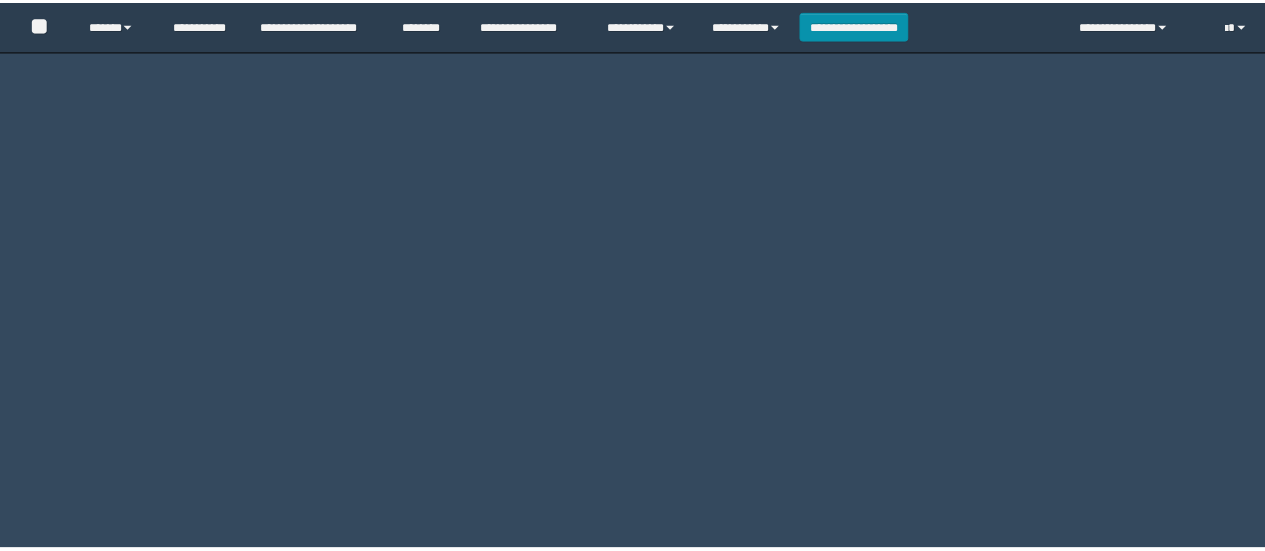 scroll, scrollTop: 0, scrollLeft: 0, axis: both 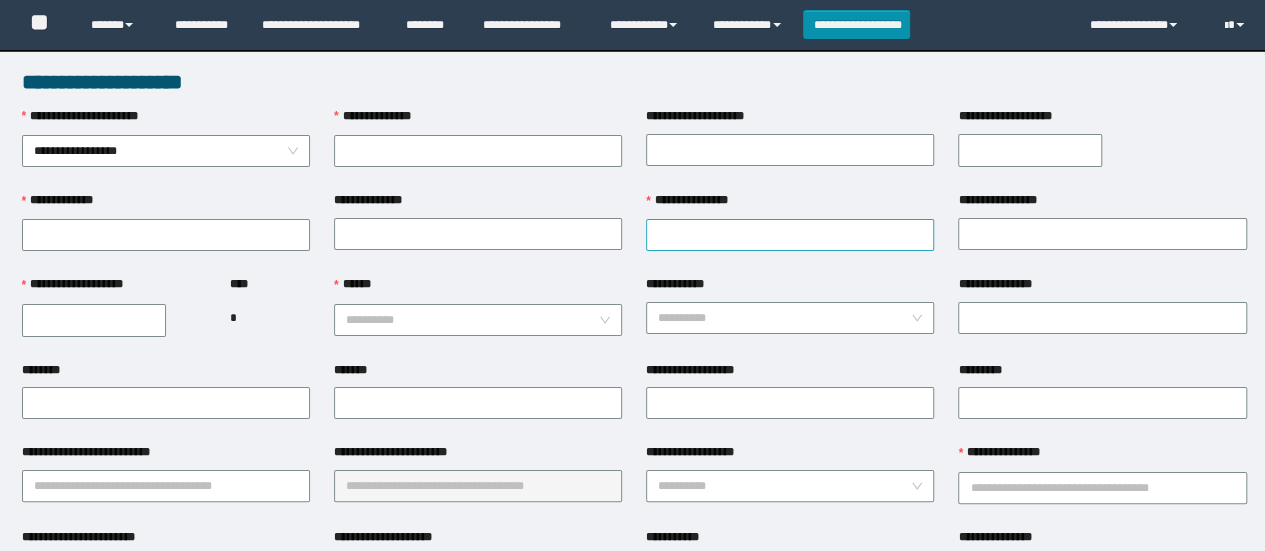 type on "**********" 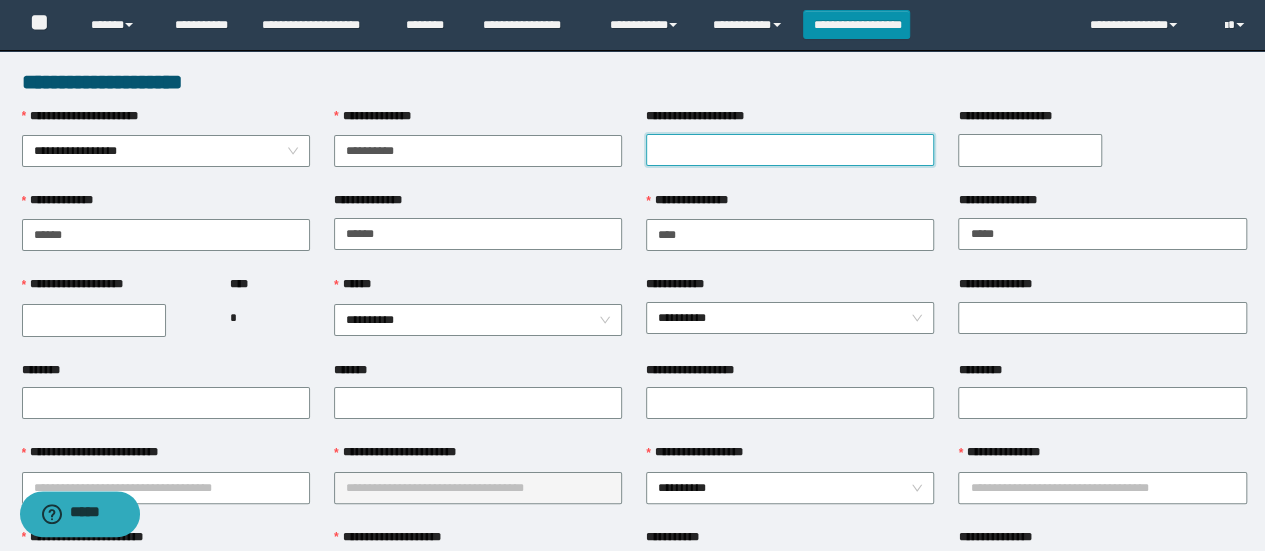 click on "**********" at bounding box center (790, 150) 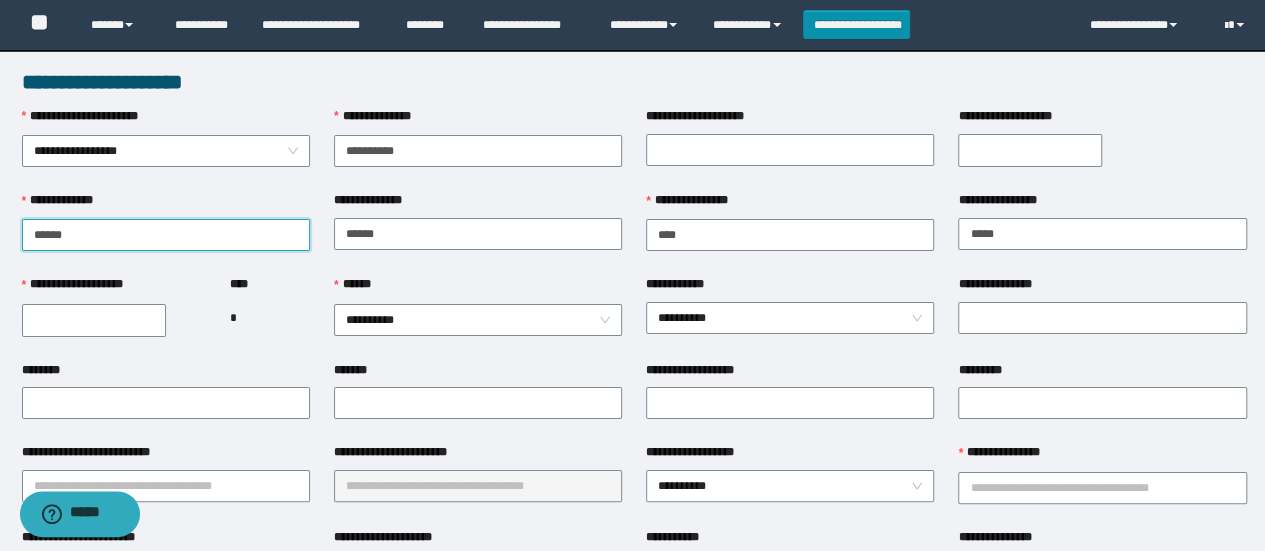click on "******" at bounding box center (166, 235) 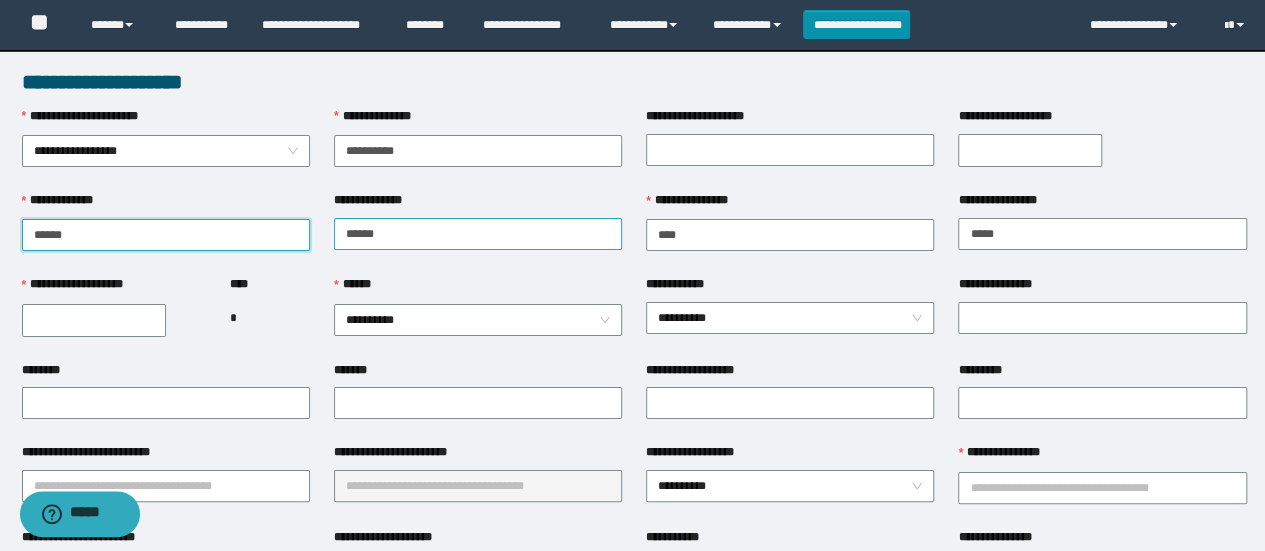 type on "******" 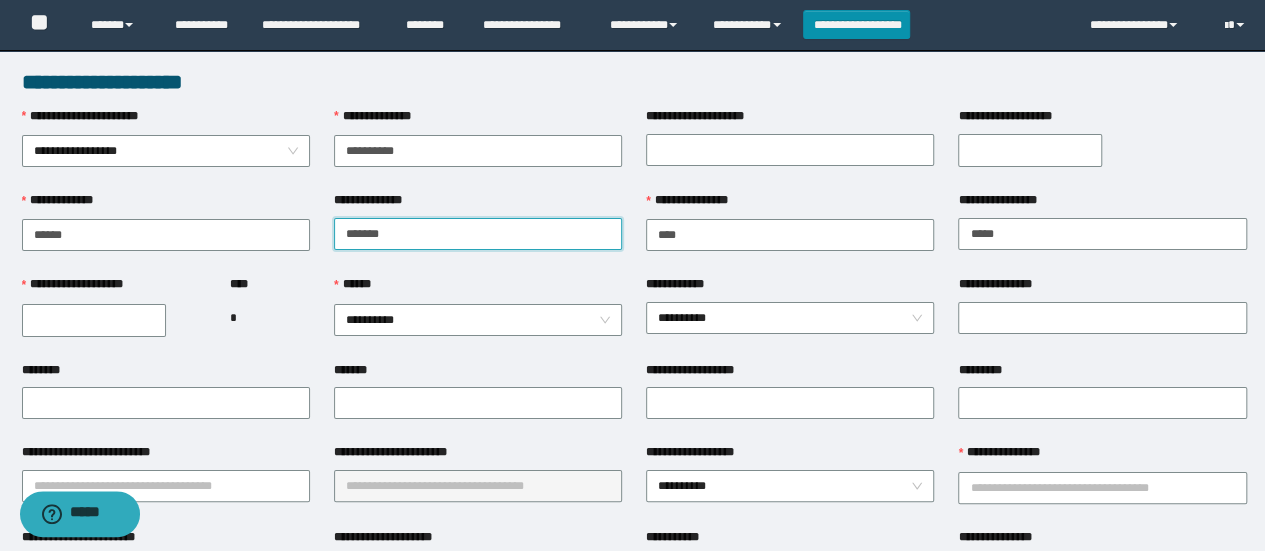 click on "******" at bounding box center [478, 234] 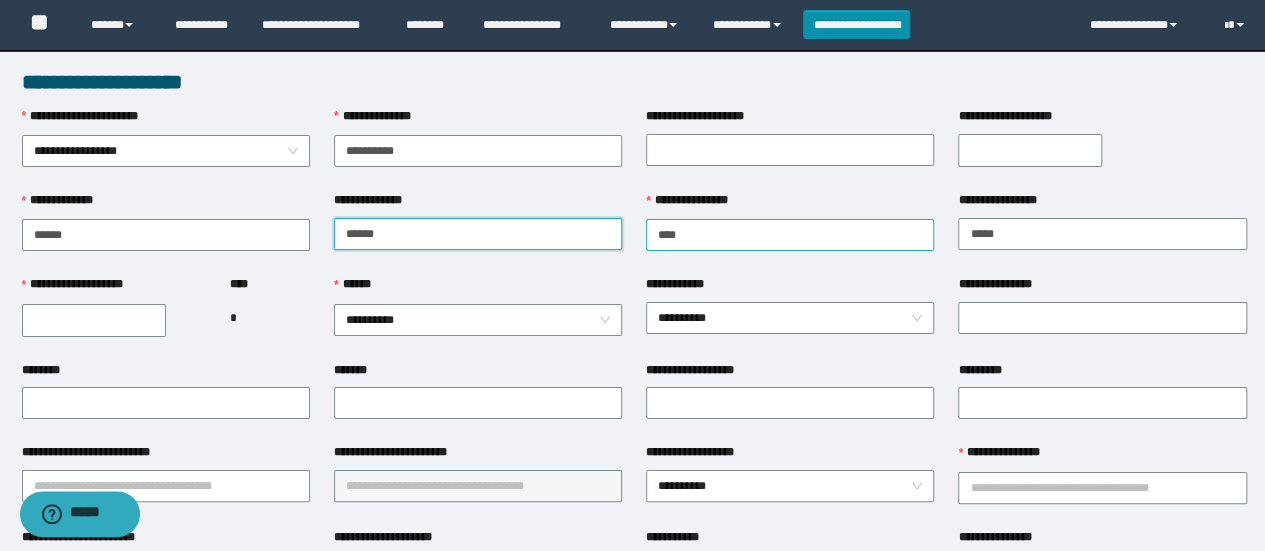 type on "******" 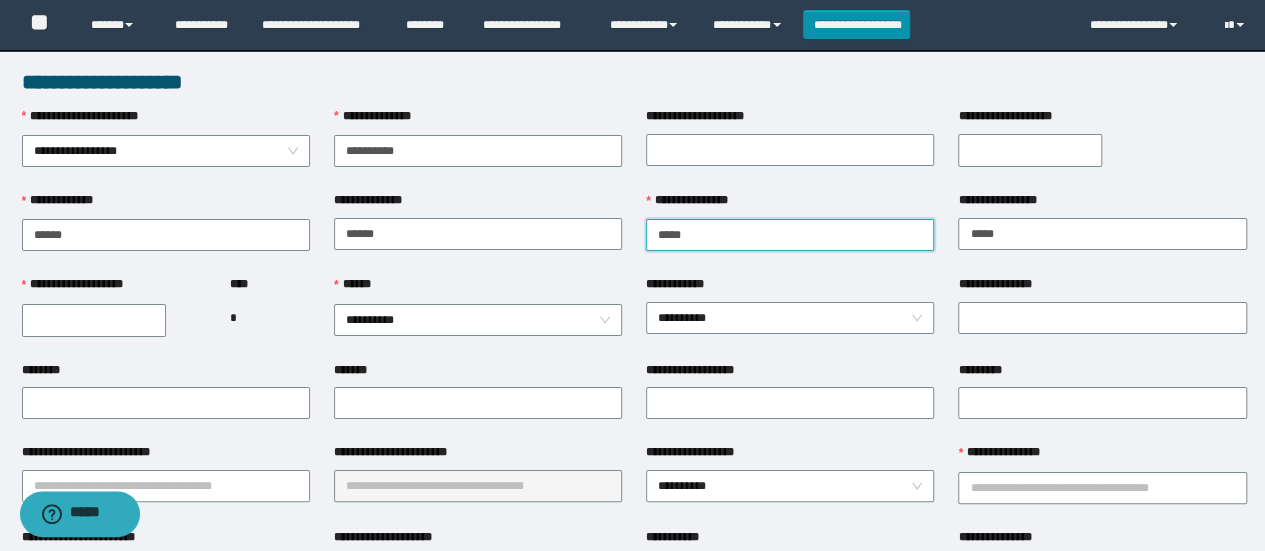 click on "****" at bounding box center [790, 235] 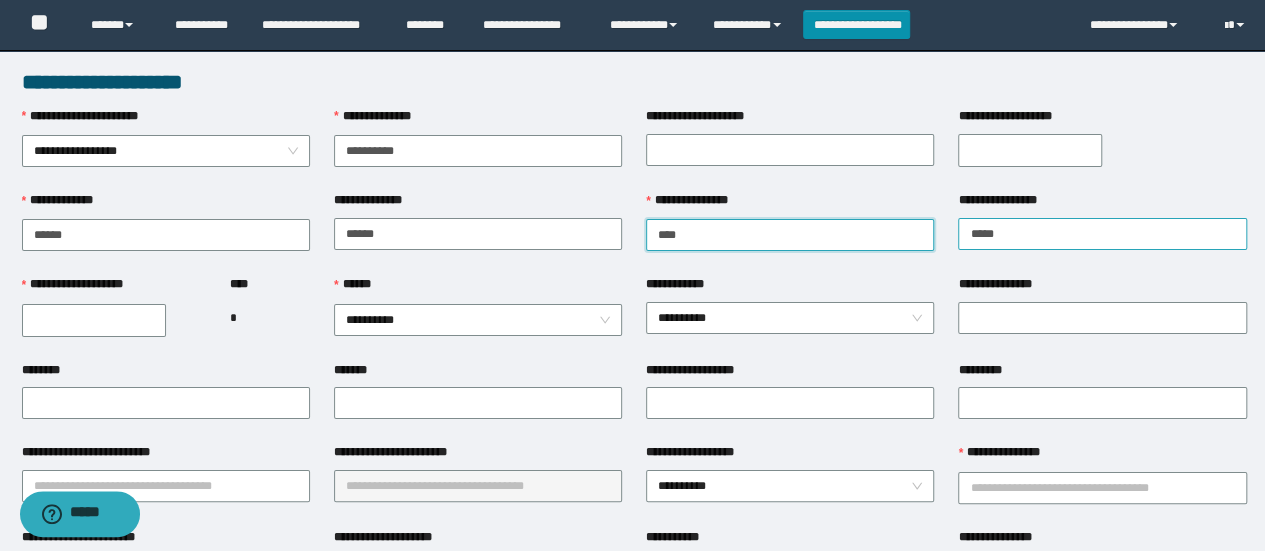 type on "****" 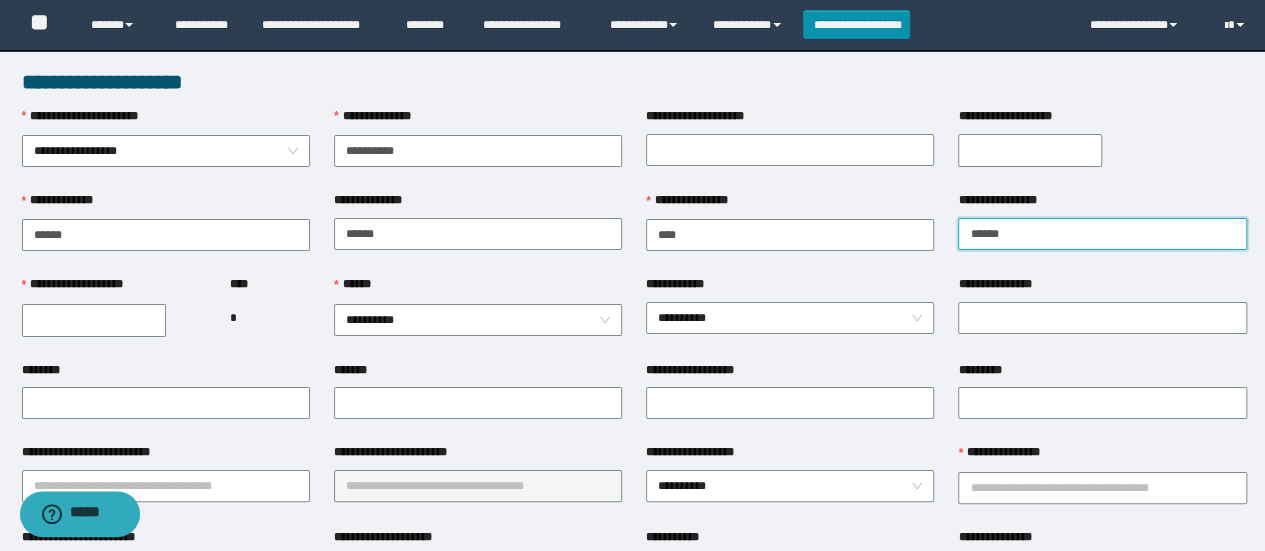 click on "*****" at bounding box center [1102, 234] 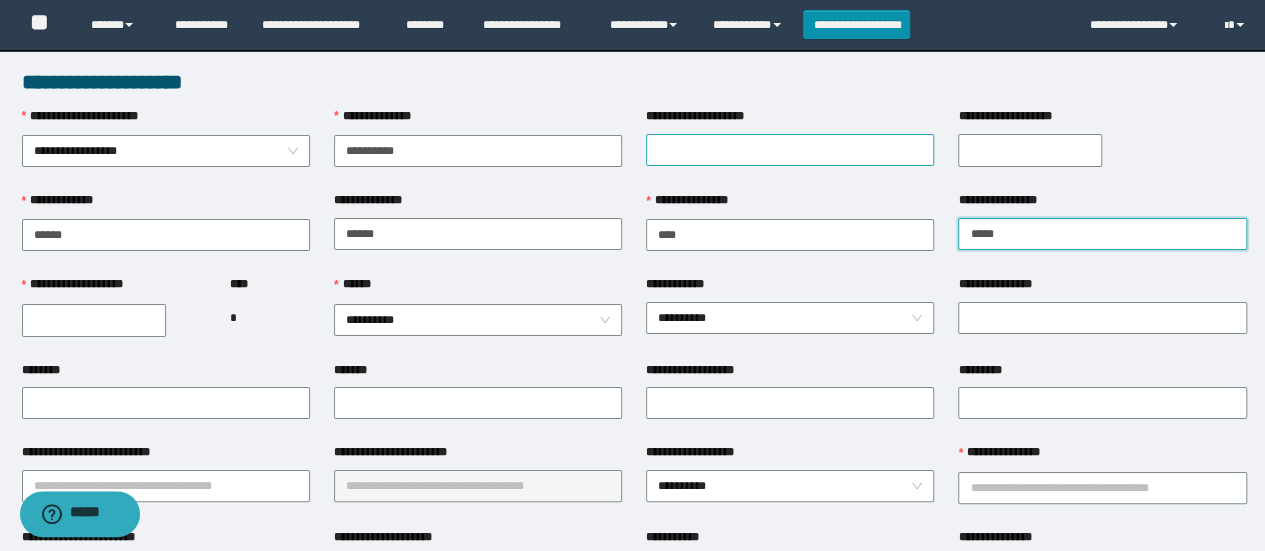 type on "*****" 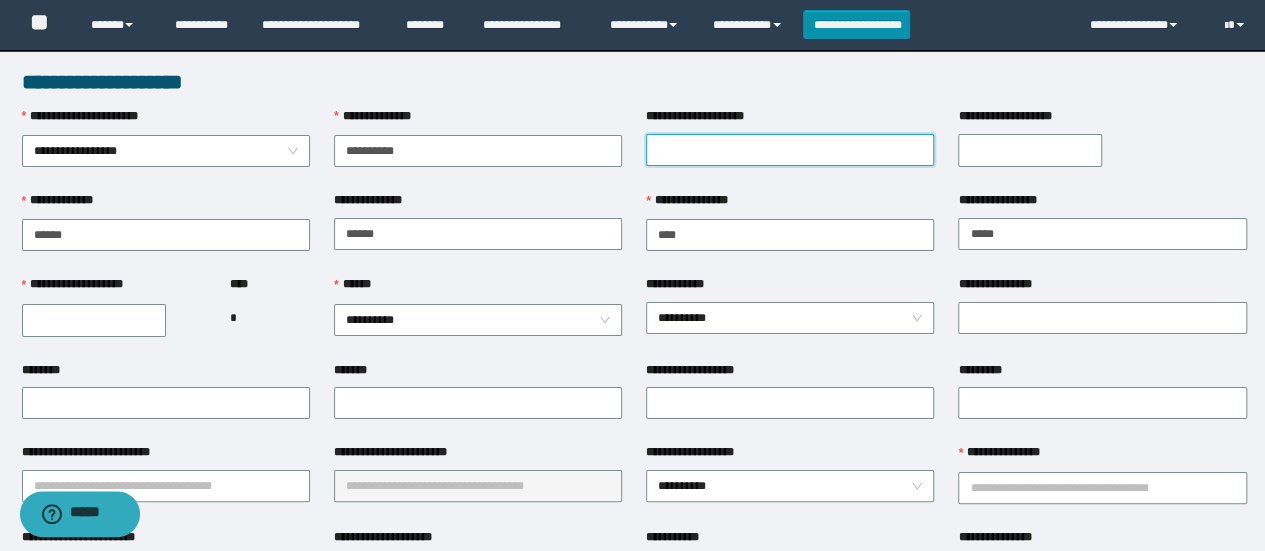 click on "**********" at bounding box center (790, 150) 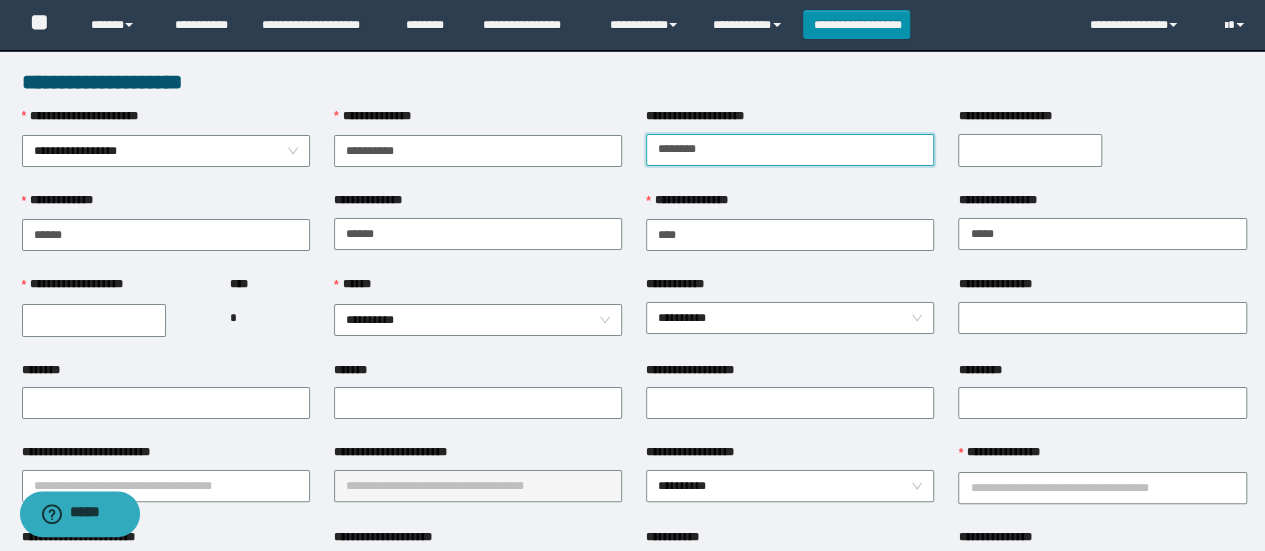 type on "********" 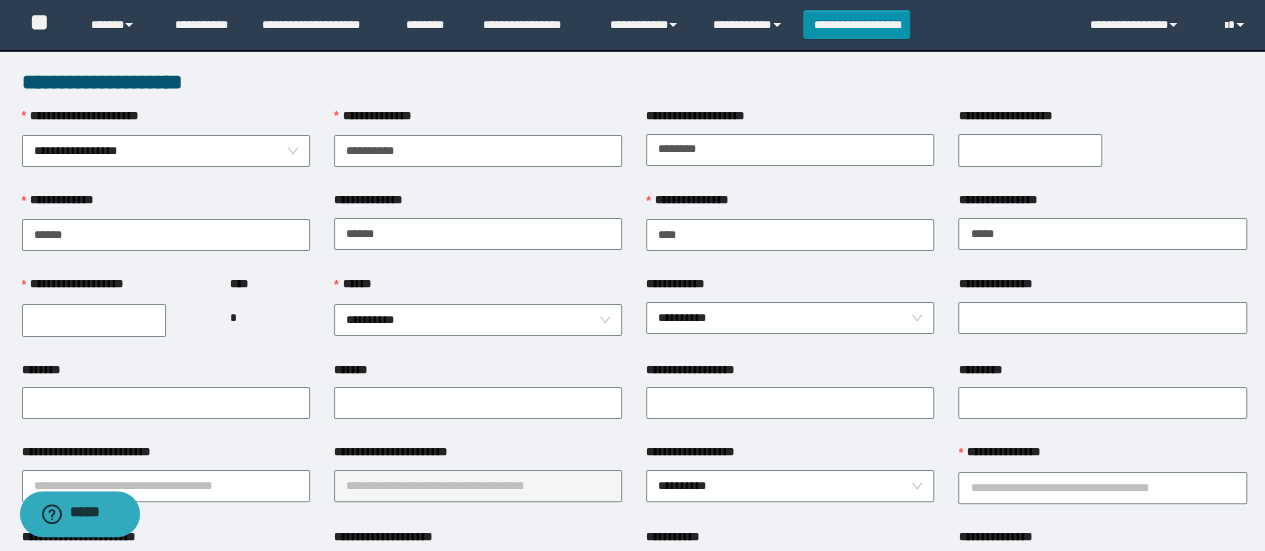 click on "**********" at bounding box center [94, 320] 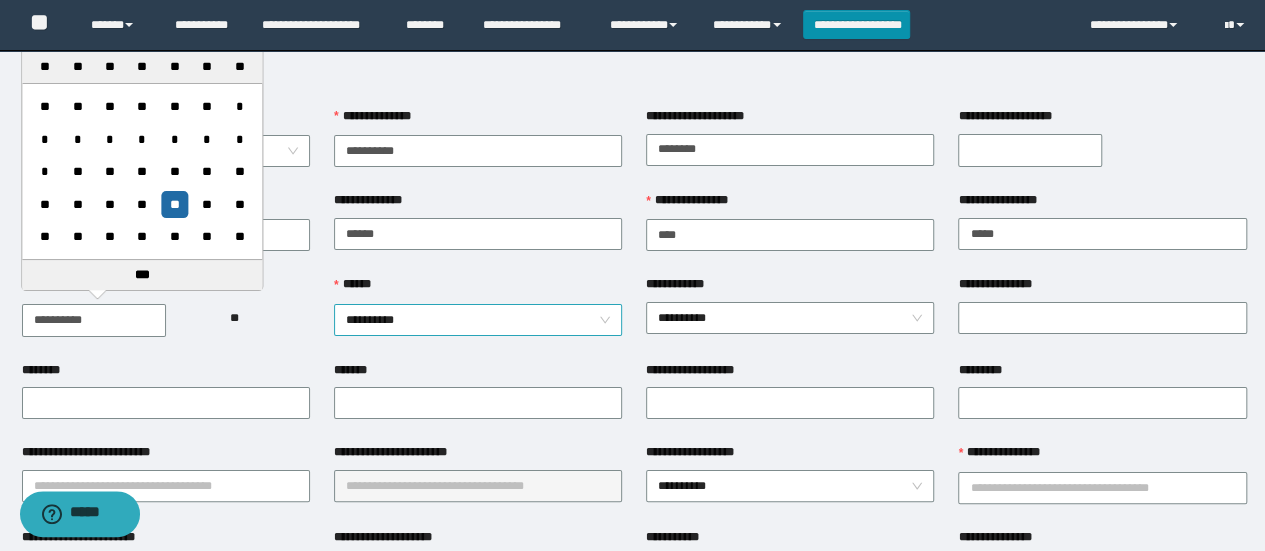 type on "**********" 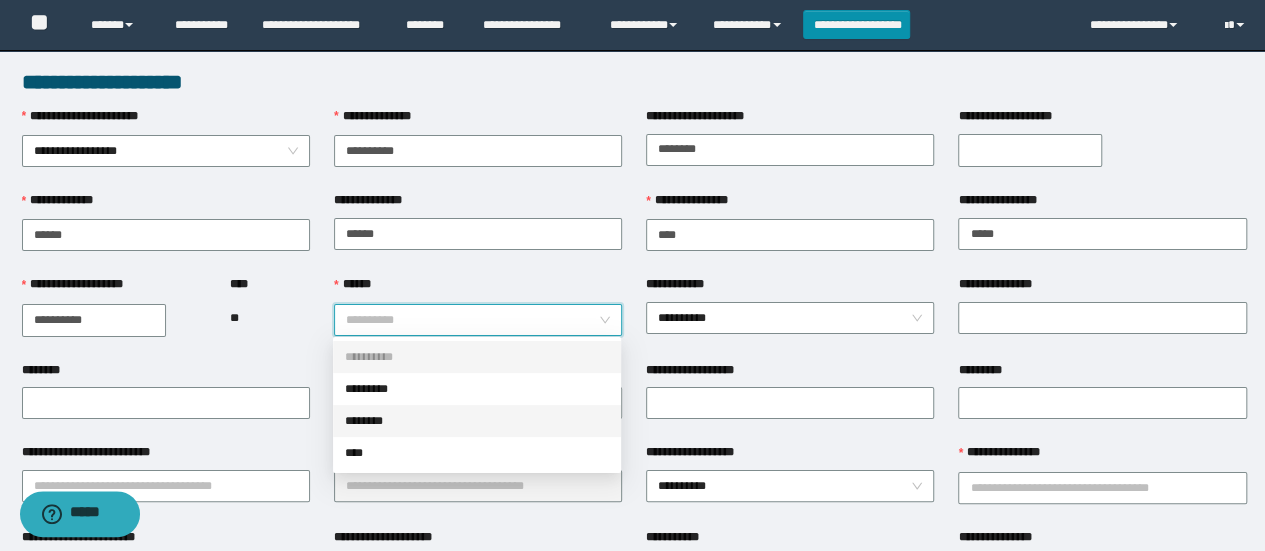click on "********" at bounding box center (477, 421) 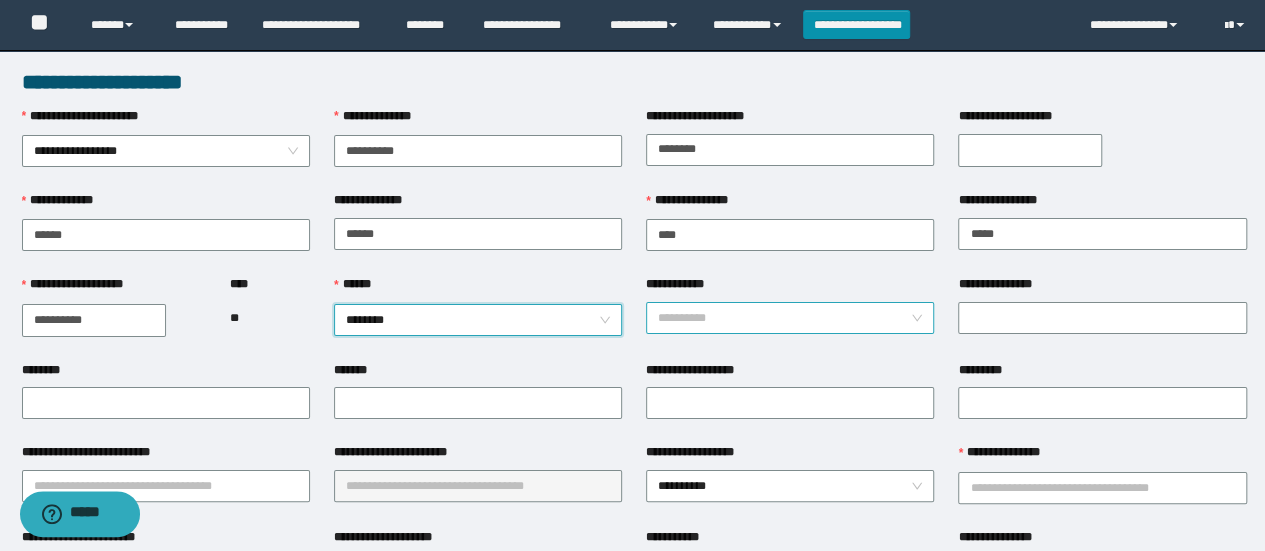 click on "**********" at bounding box center [790, 318] 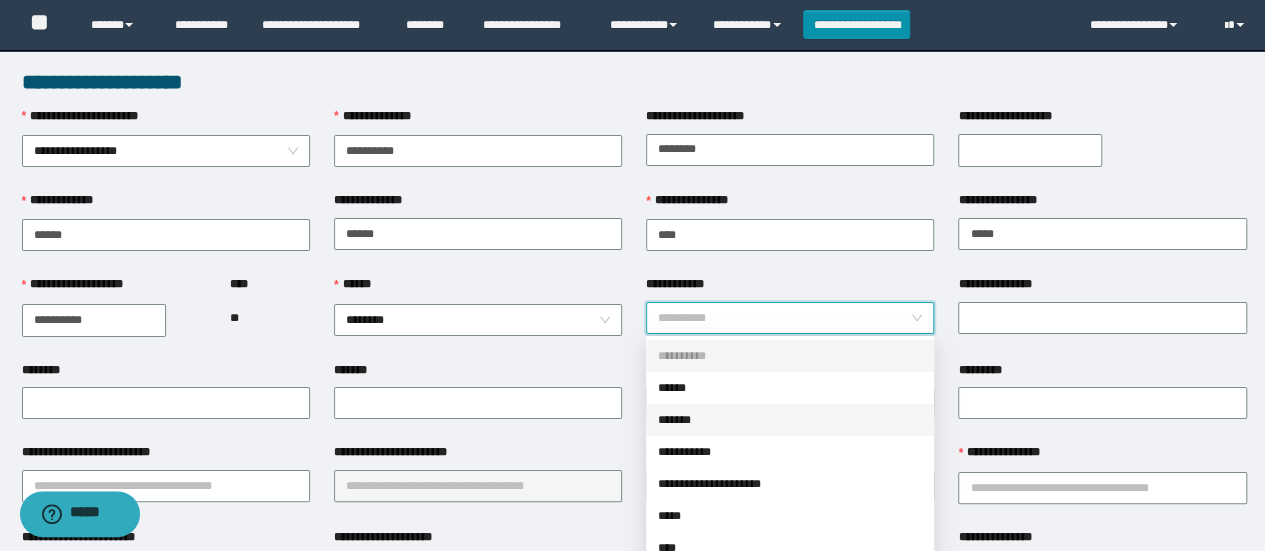 click on "*******" at bounding box center [790, 420] 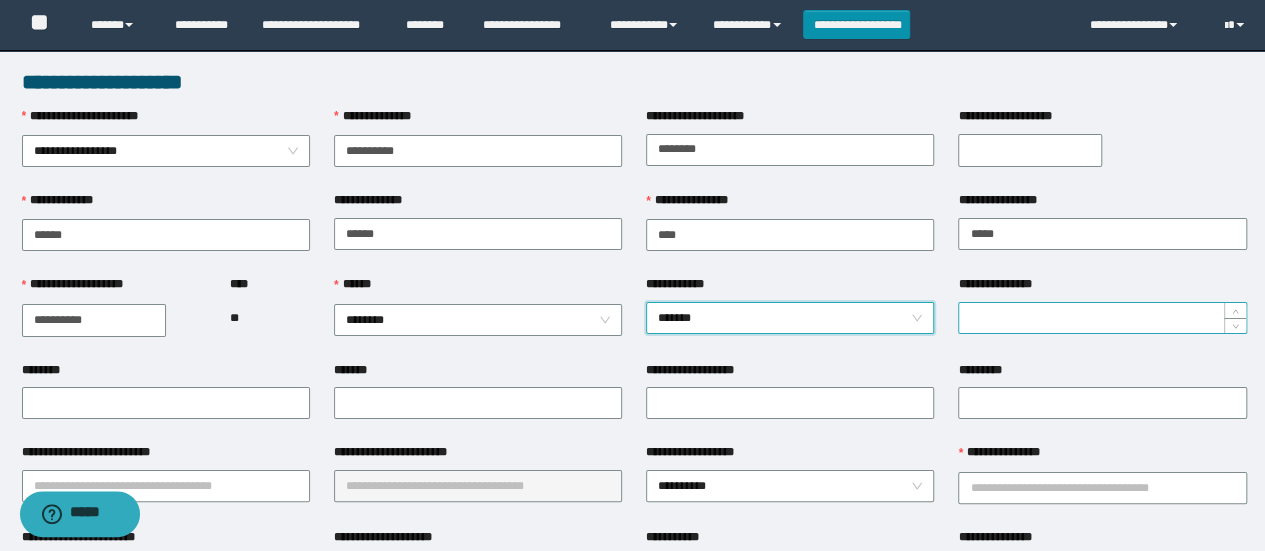 click on "**********" at bounding box center (1102, 318) 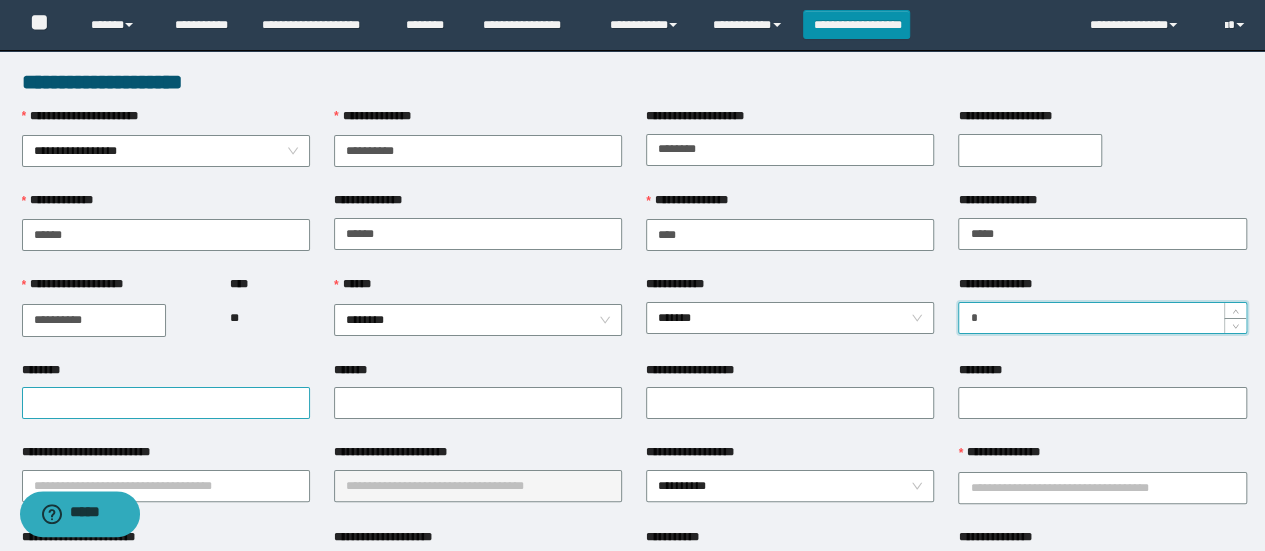 type on "*" 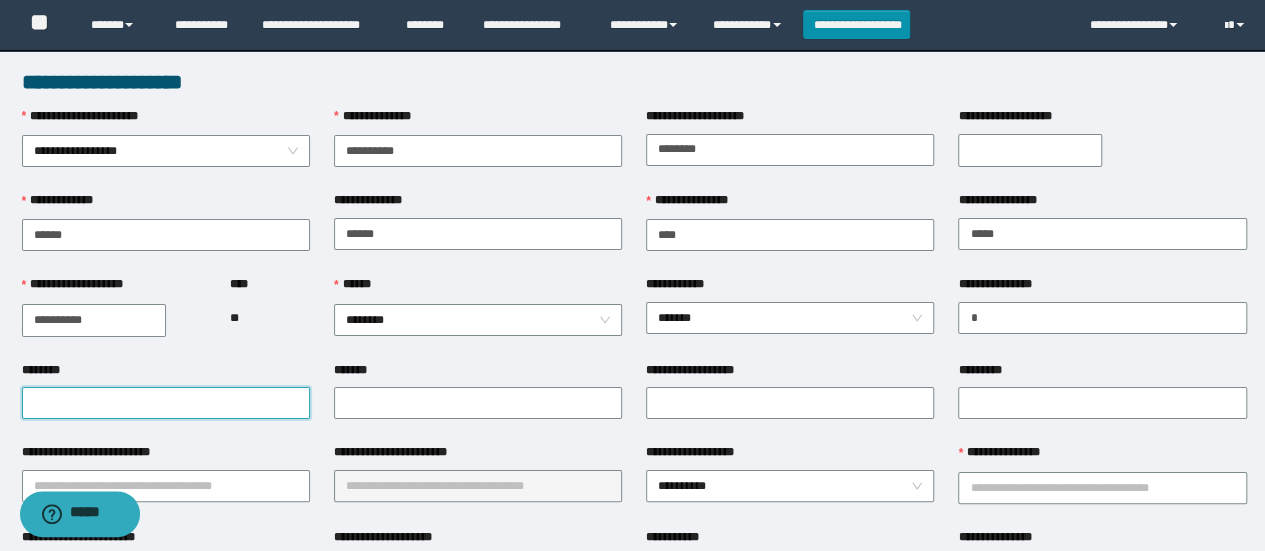 click on "********" at bounding box center [166, 403] 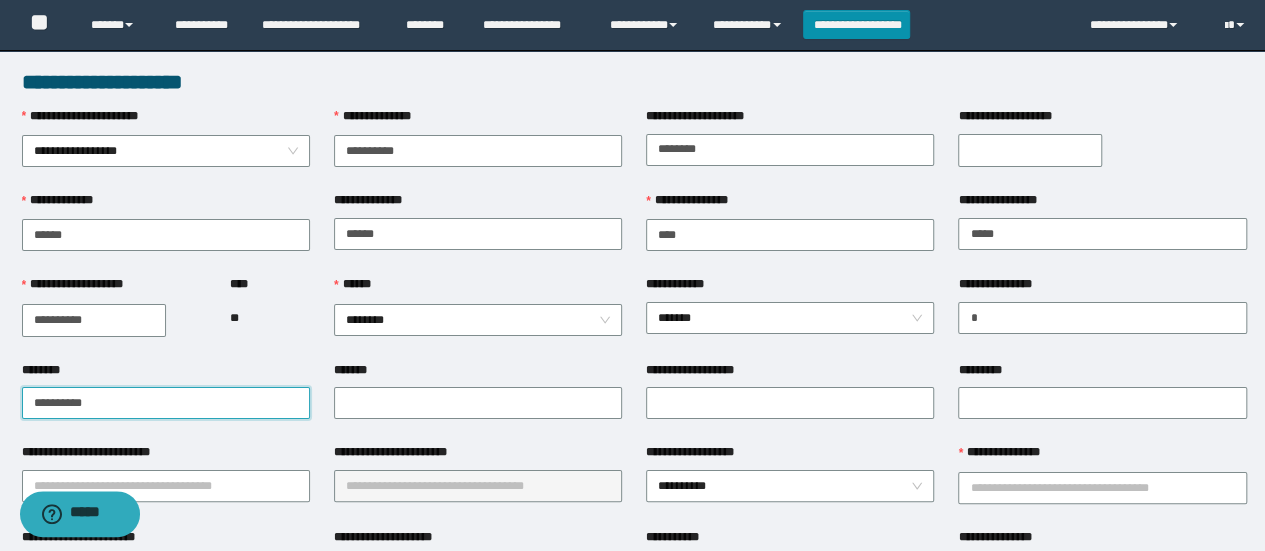 click on "**********" at bounding box center (166, 403) 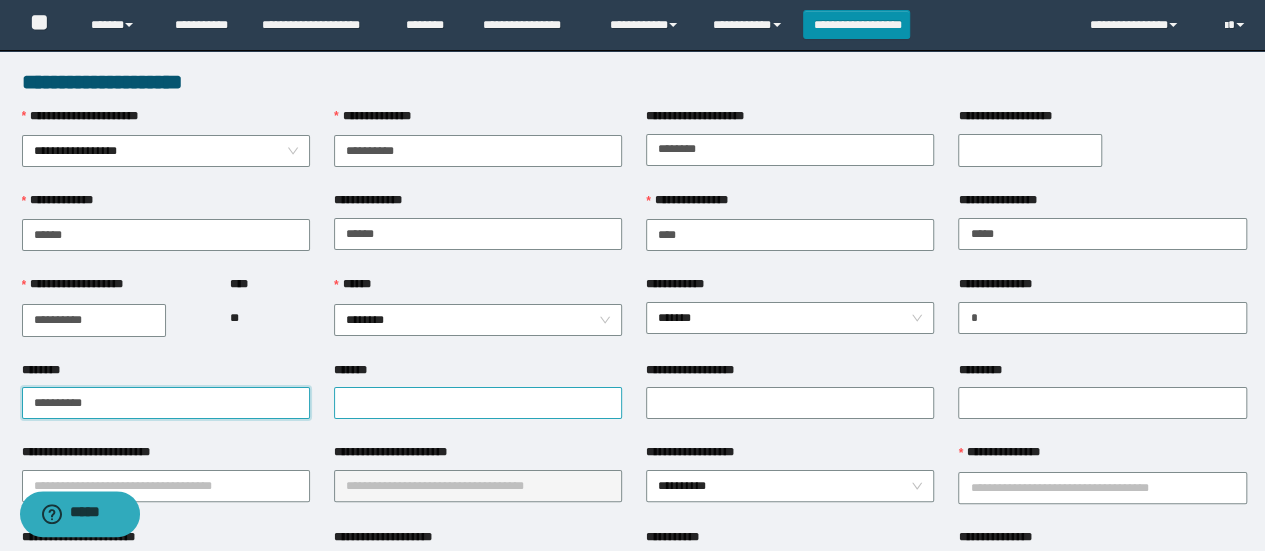 type on "**********" 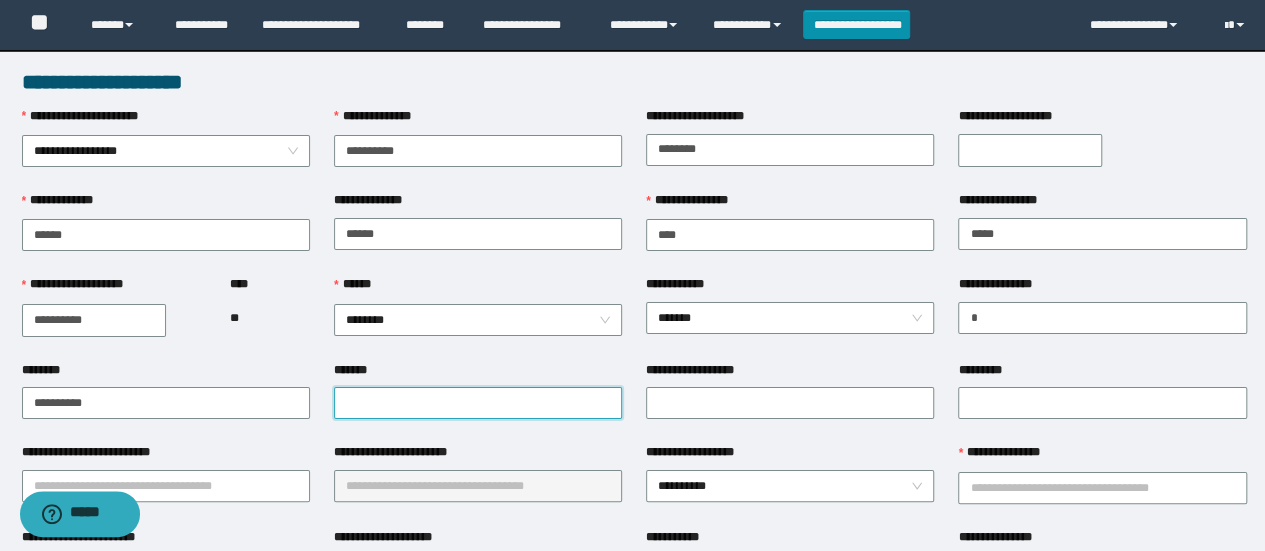click on "*******" at bounding box center [478, 403] 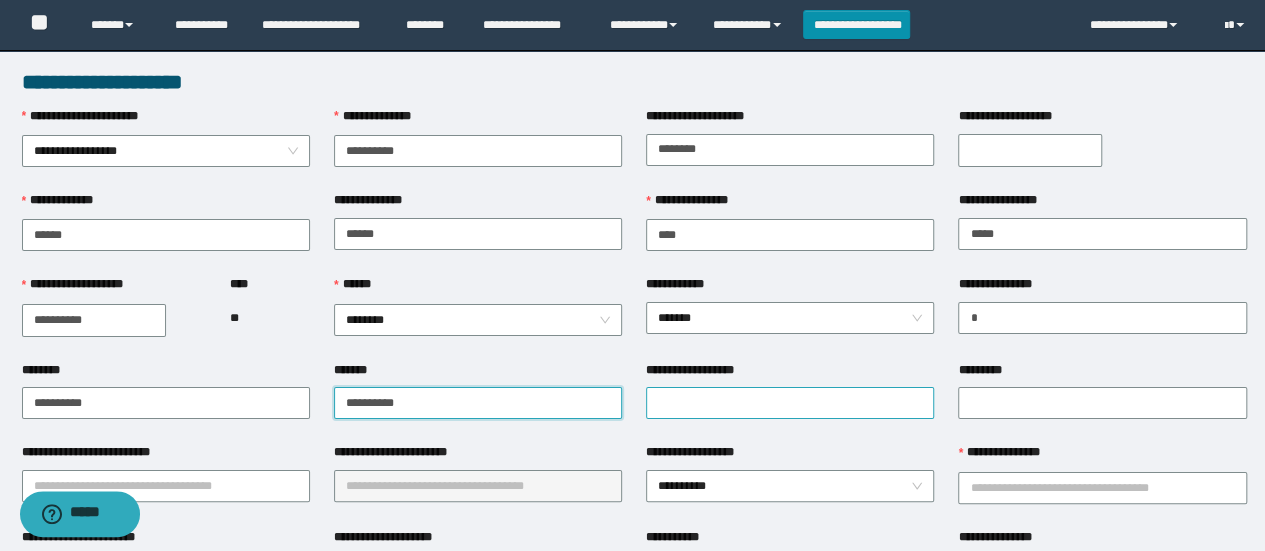 type on "**********" 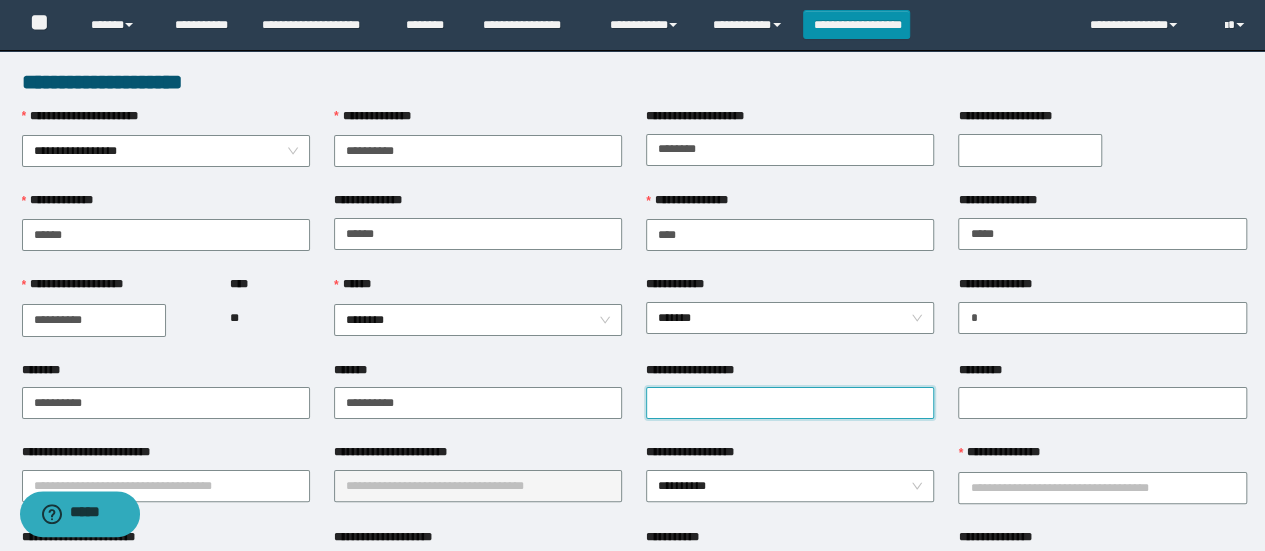 click on "**********" at bounding box center [790, 403] 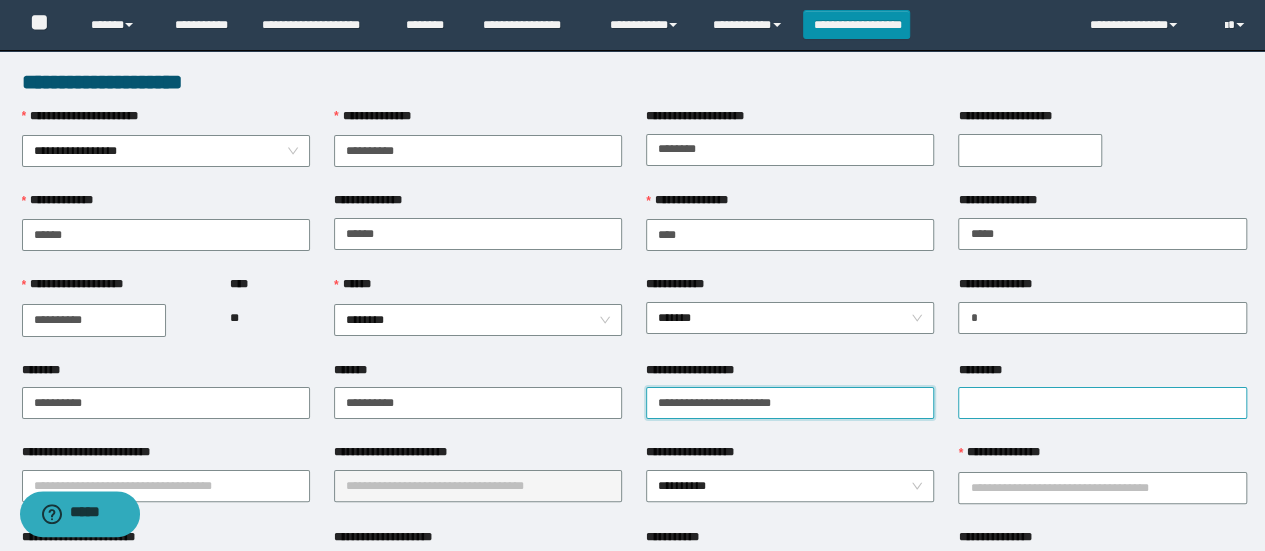 type on "**********" 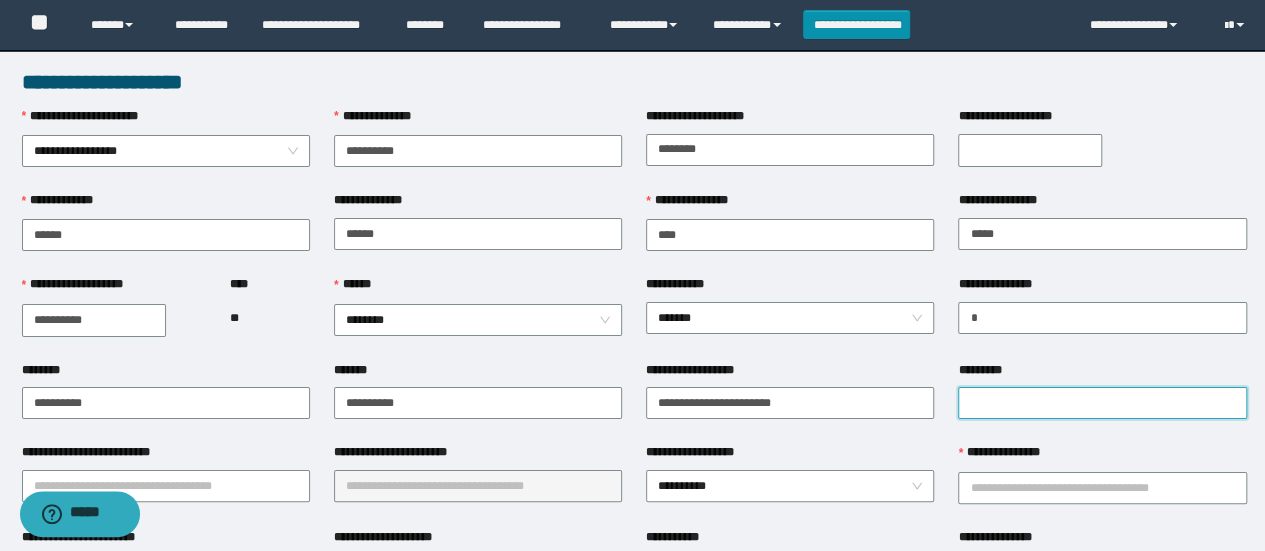 click on "*********" at bounding box center [1102, 403] 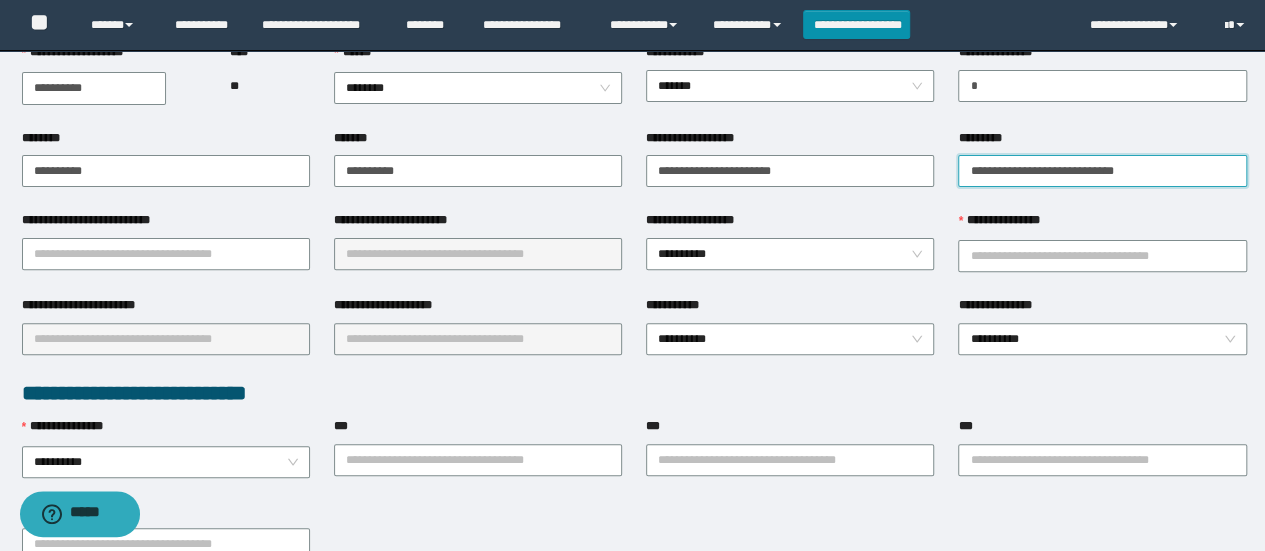 scroll, scrollTop: 236, scrollLeft: 0, axis: vertical 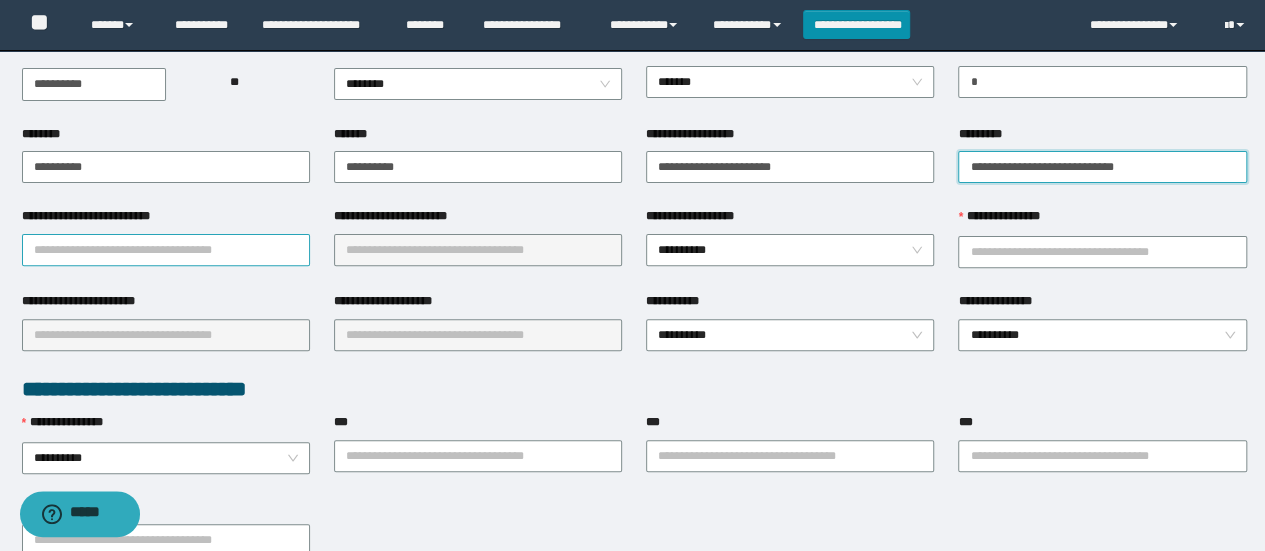 type on "**********" 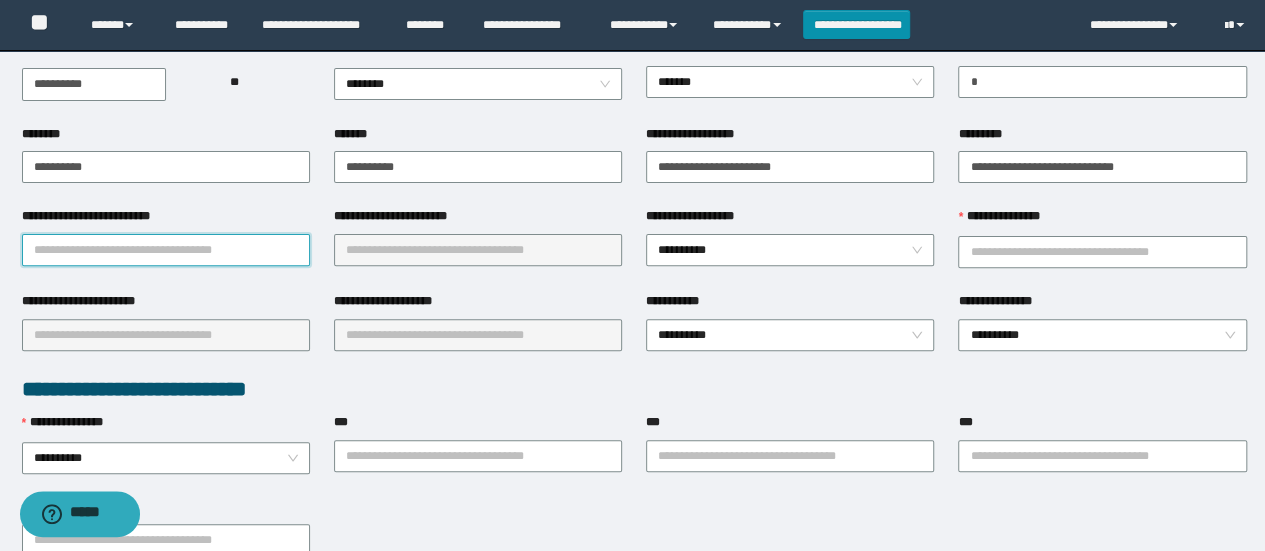 click on "**********" at bounding box center [166, 250] 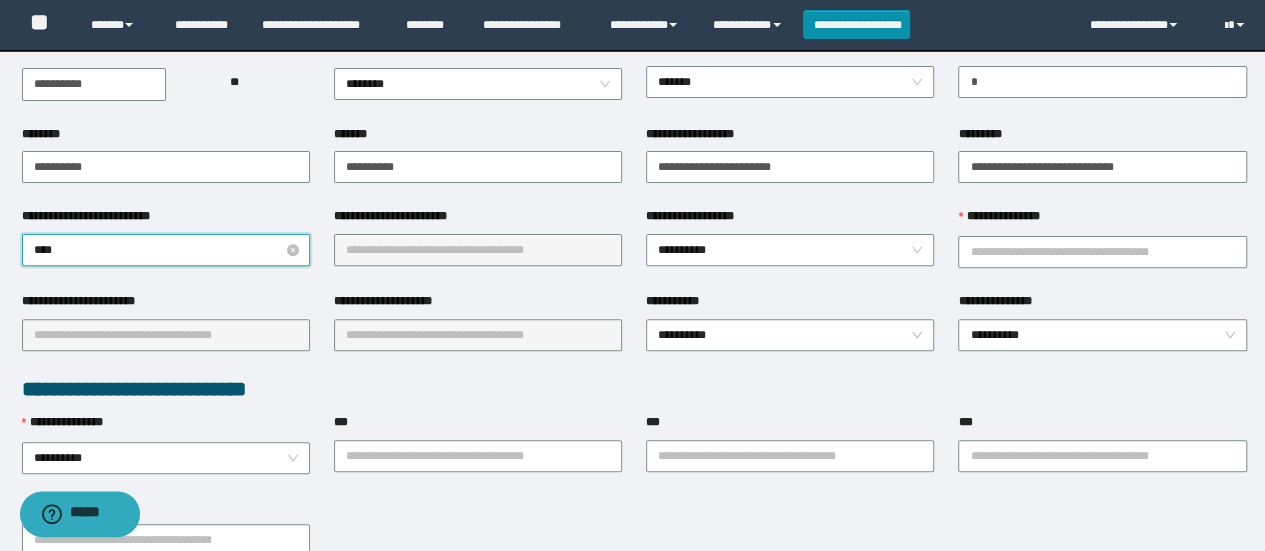type on "*****" 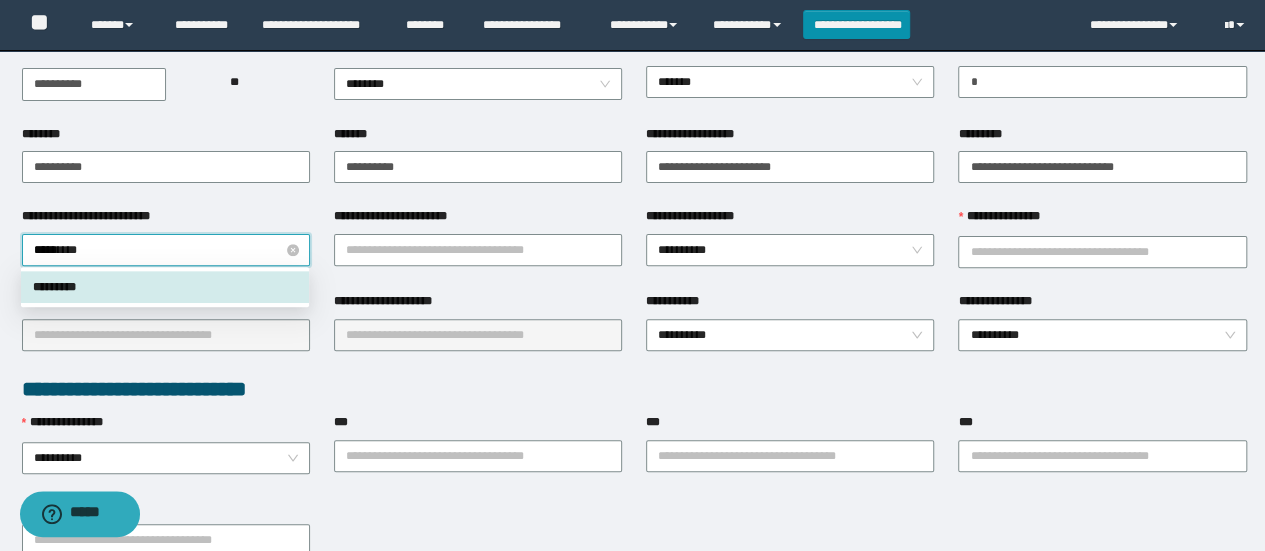 type 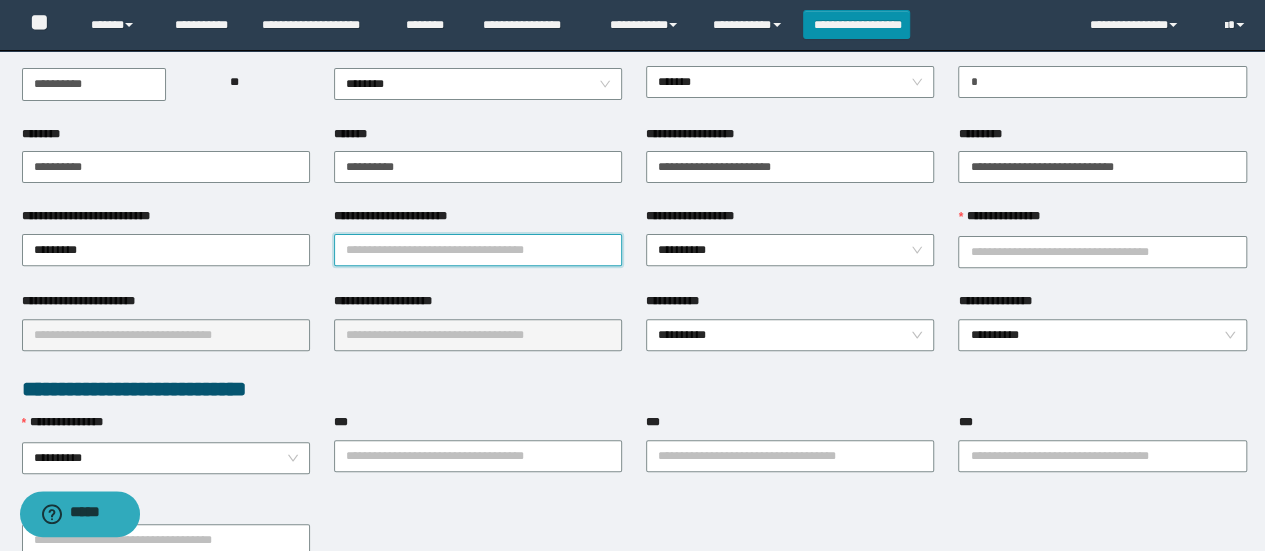 click on "**********" at bounding box center [478, 250] 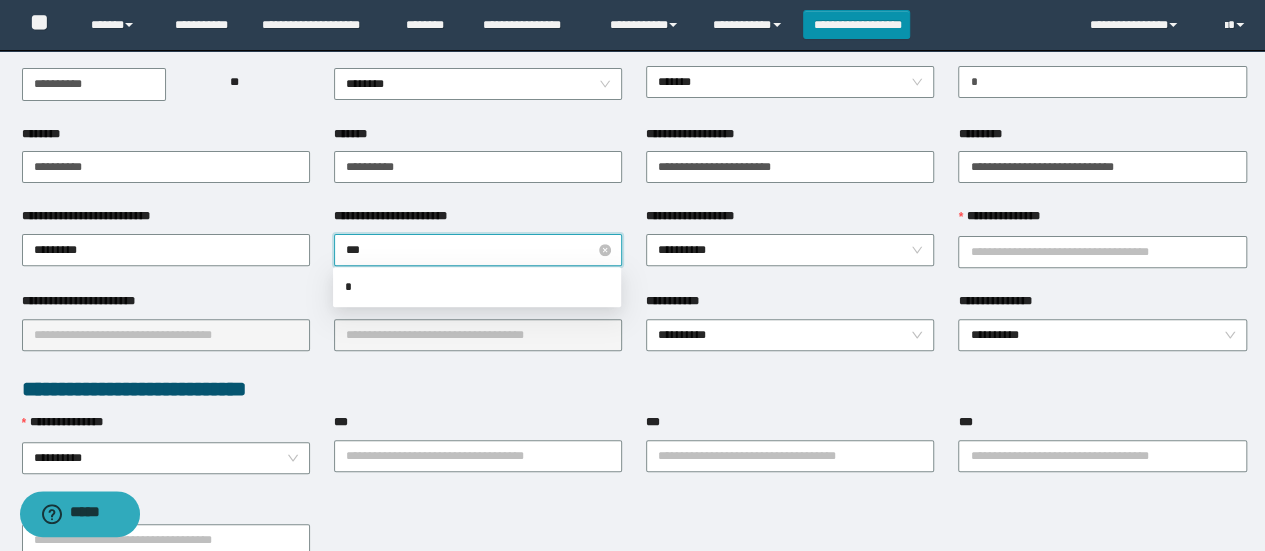 type on "****" 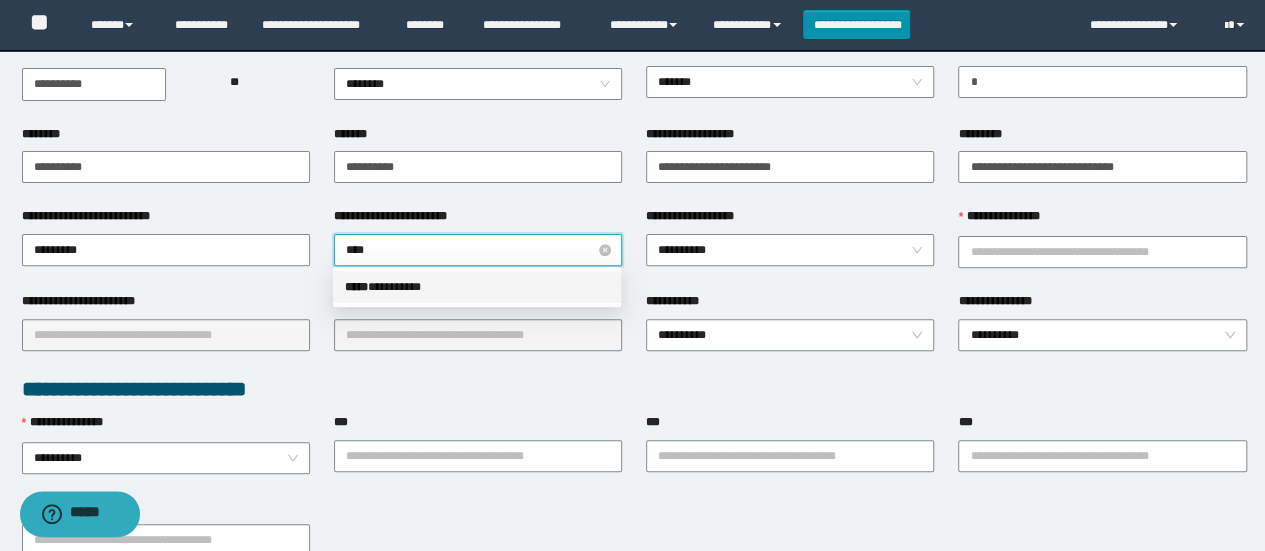 type 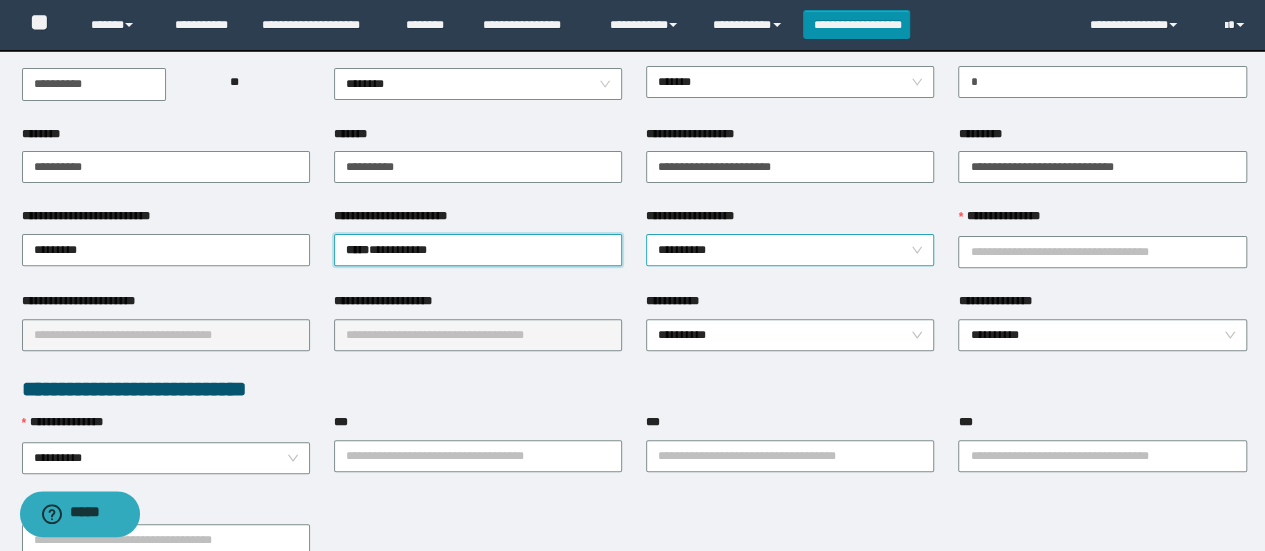 click on "**********" at bounding box center [790, 250] 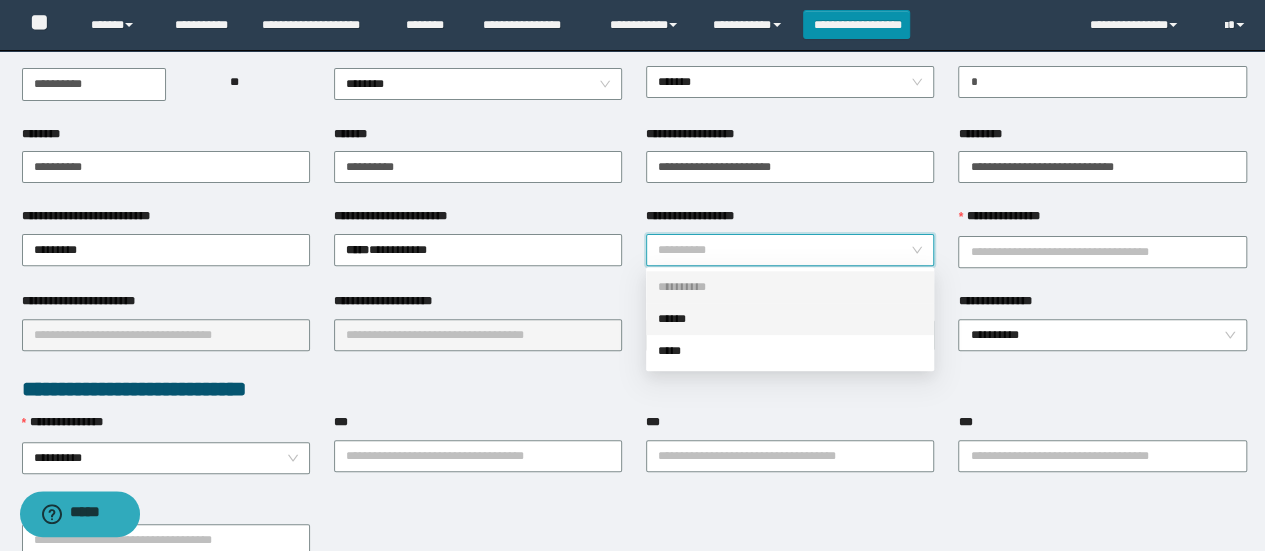 click on "******" at bounding box center (790, 319) 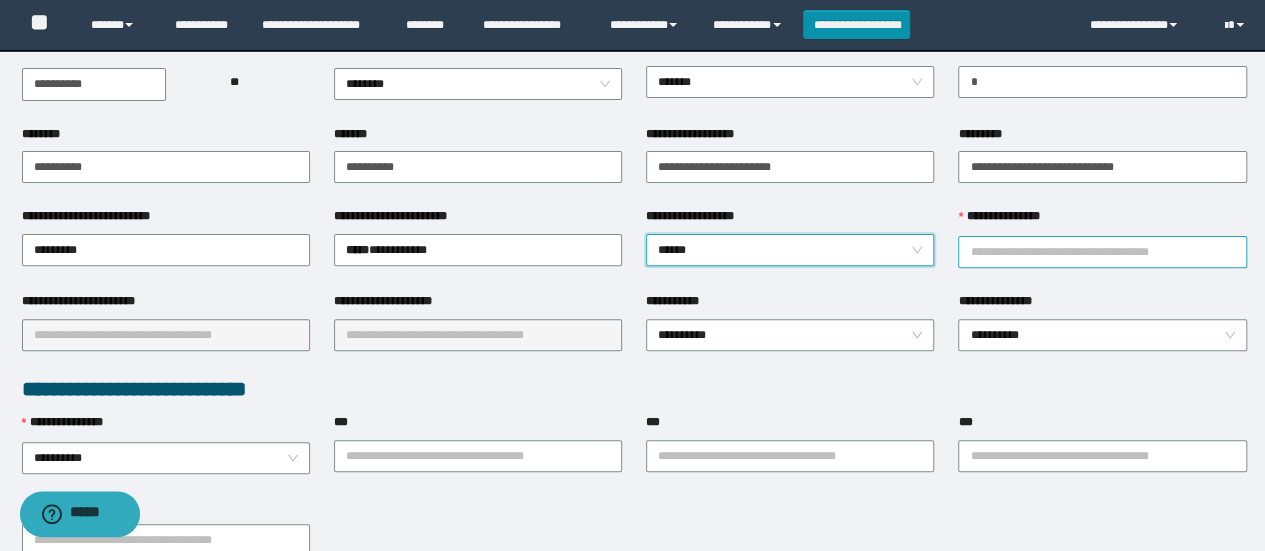 click at bounding box center (1102, 252) 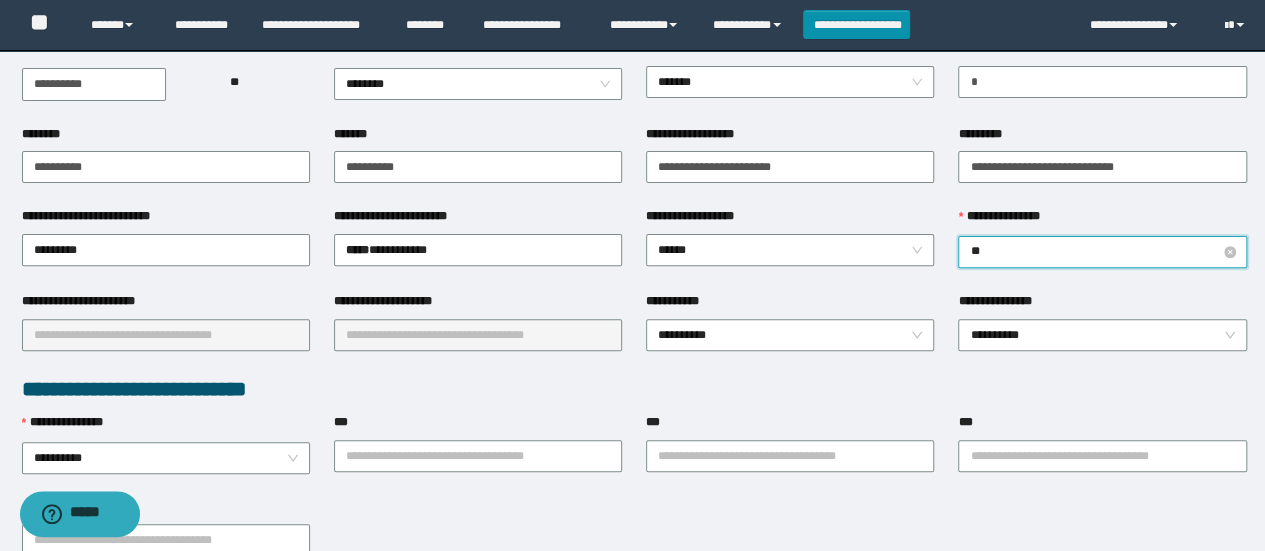 type on "***" 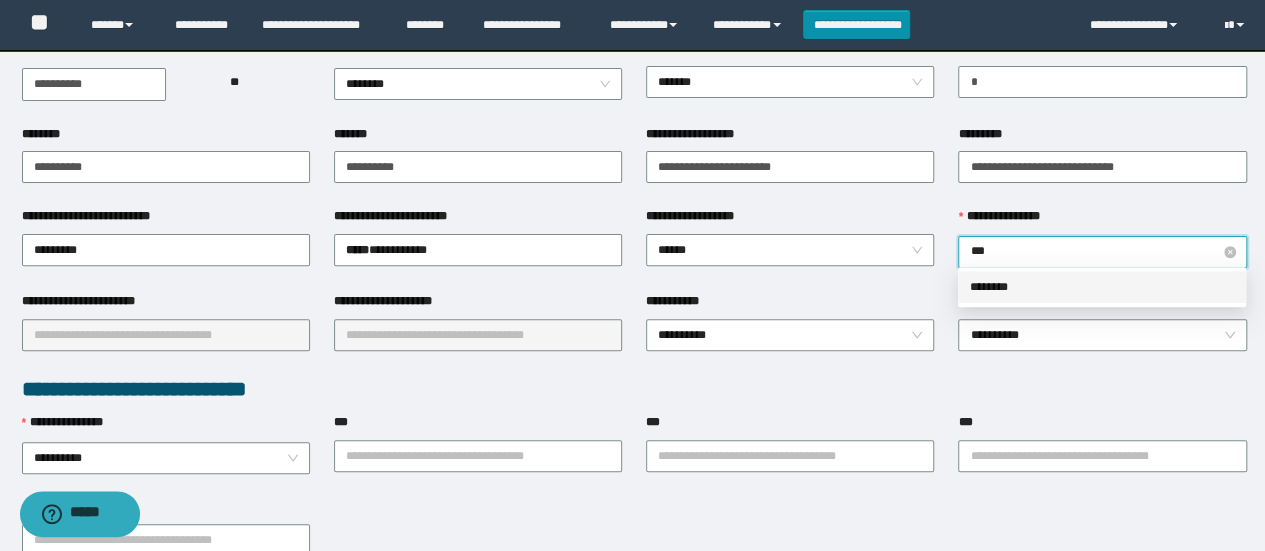 type 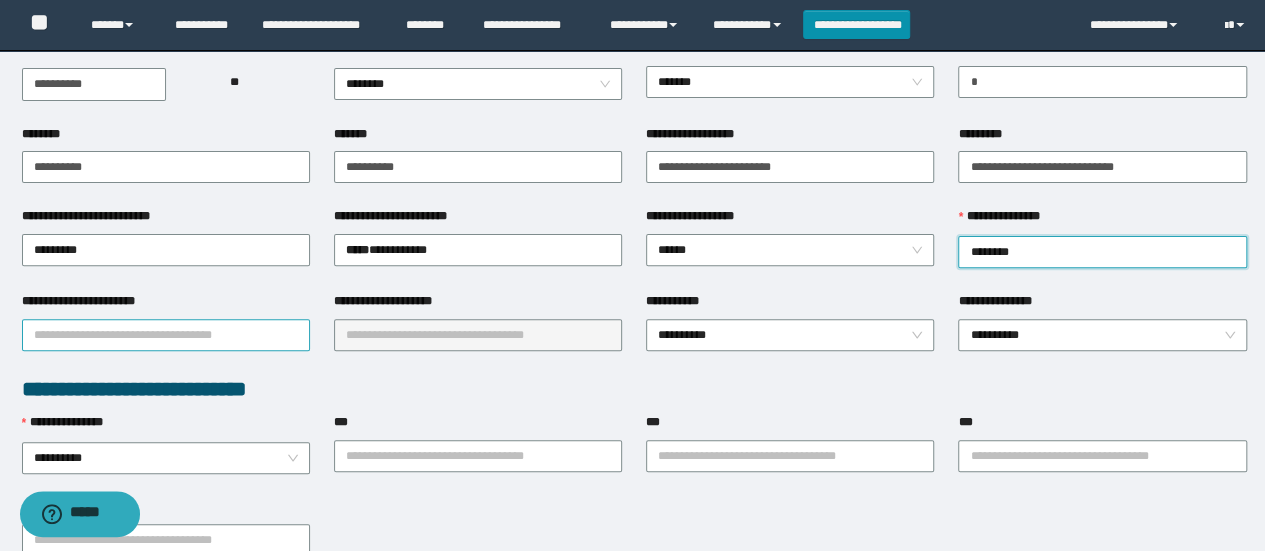 click on "**********" at bounding box center (166, 335) 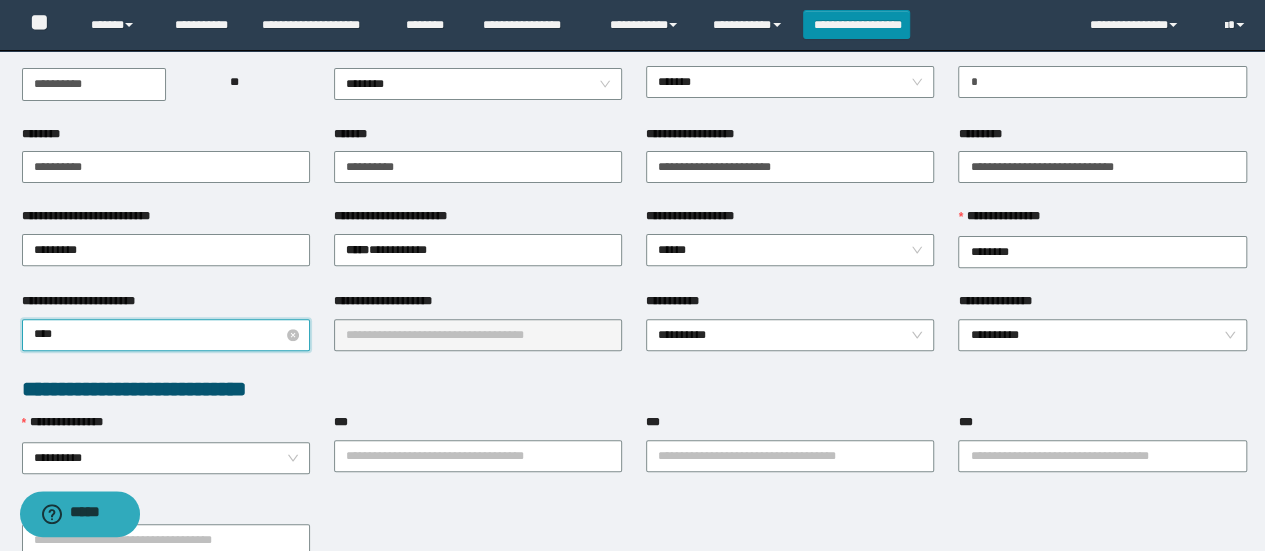 type on "*****" 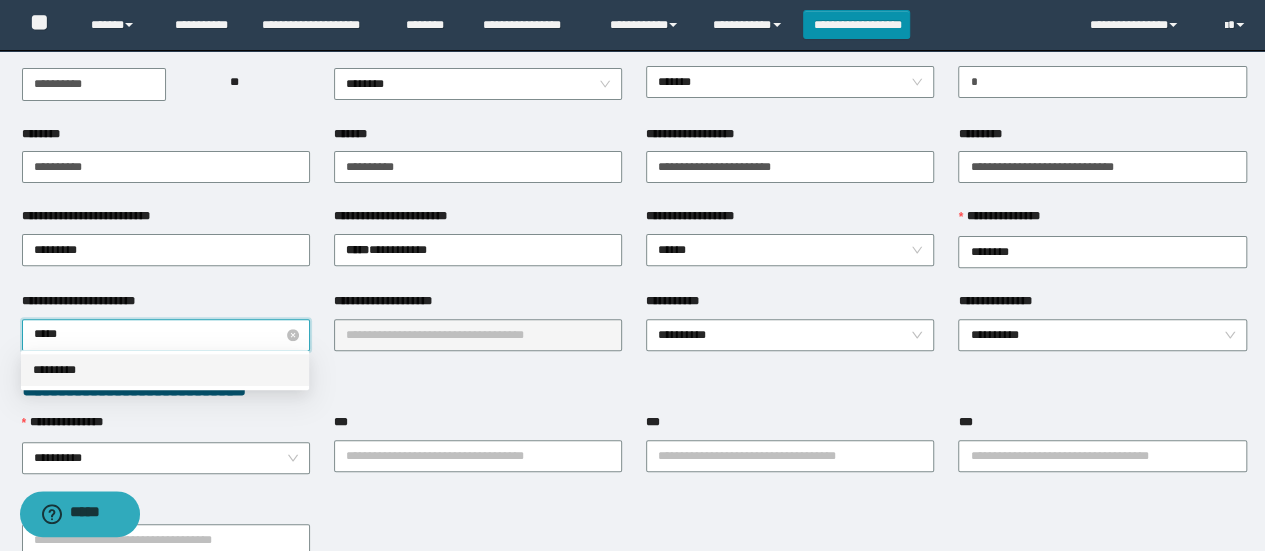 type 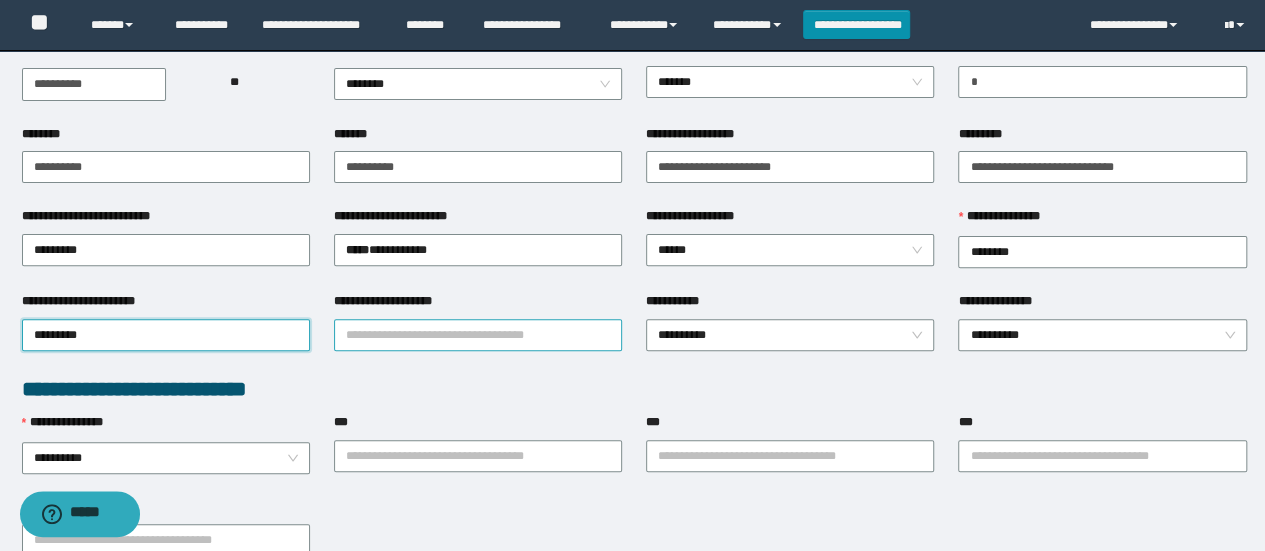 click on "**********" at bounding box center (478, 335) 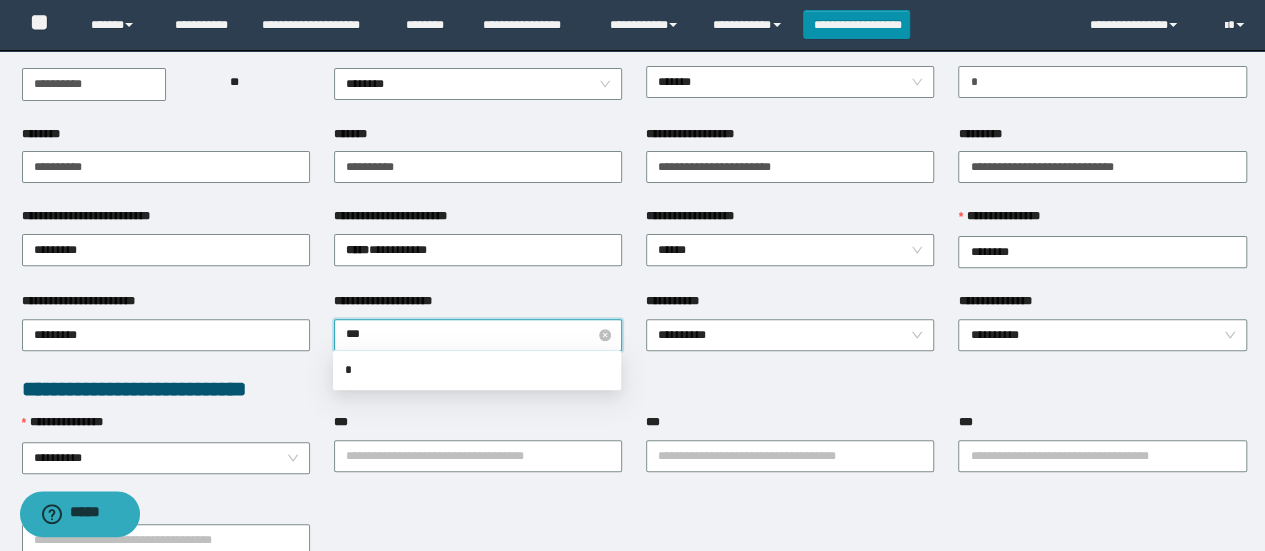 type on "****" 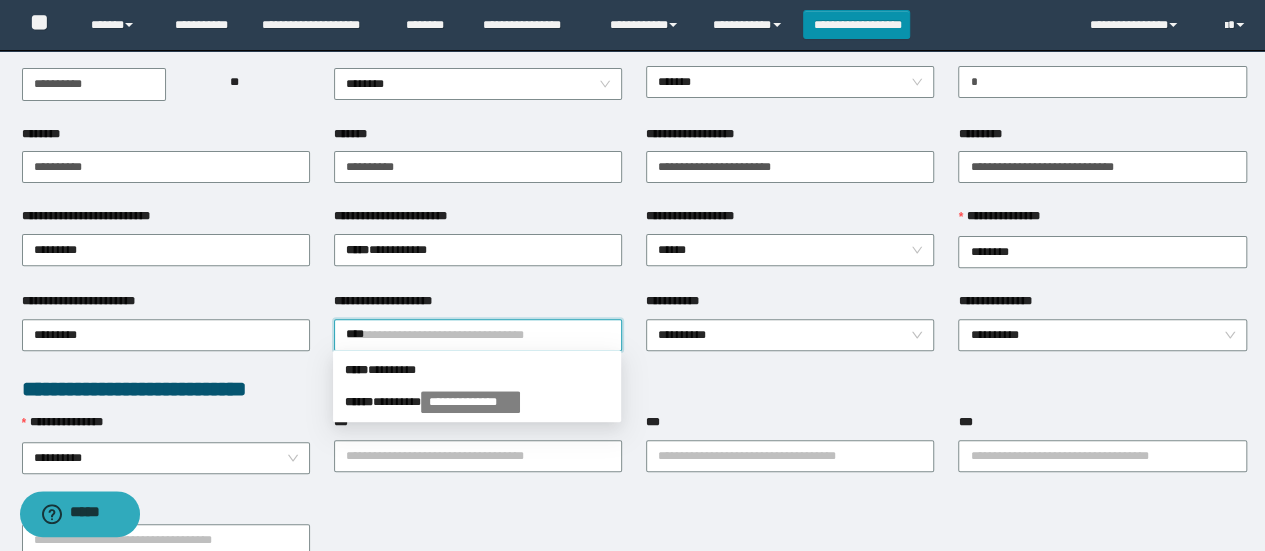 type 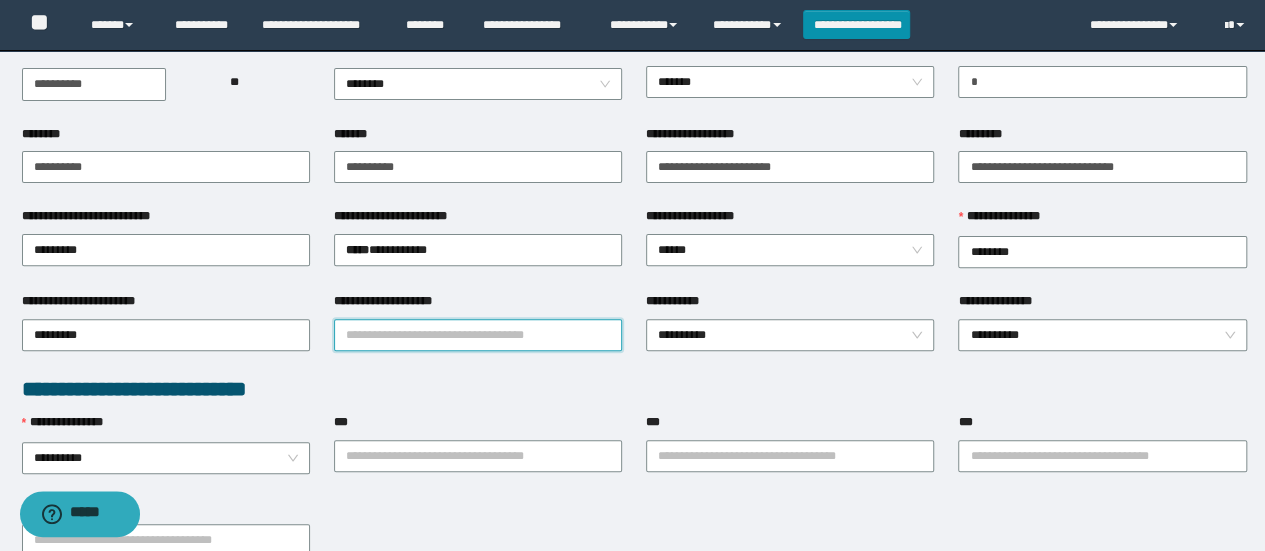 click on "**********" at bounding box center [478, 335] 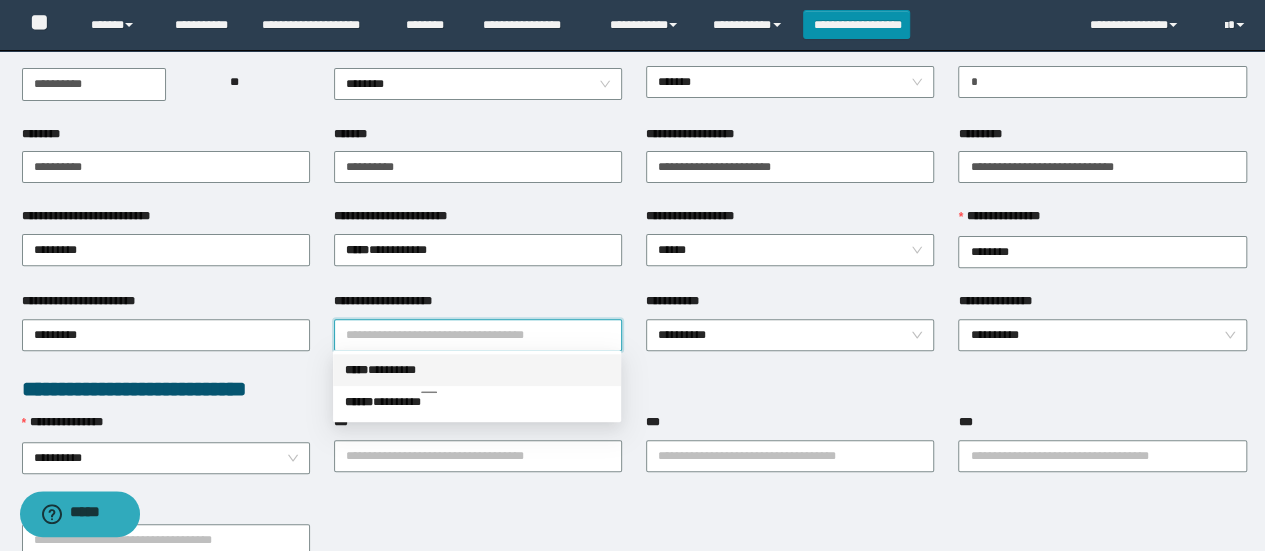 click on "***** * *******" at bounding box center (477, 370) 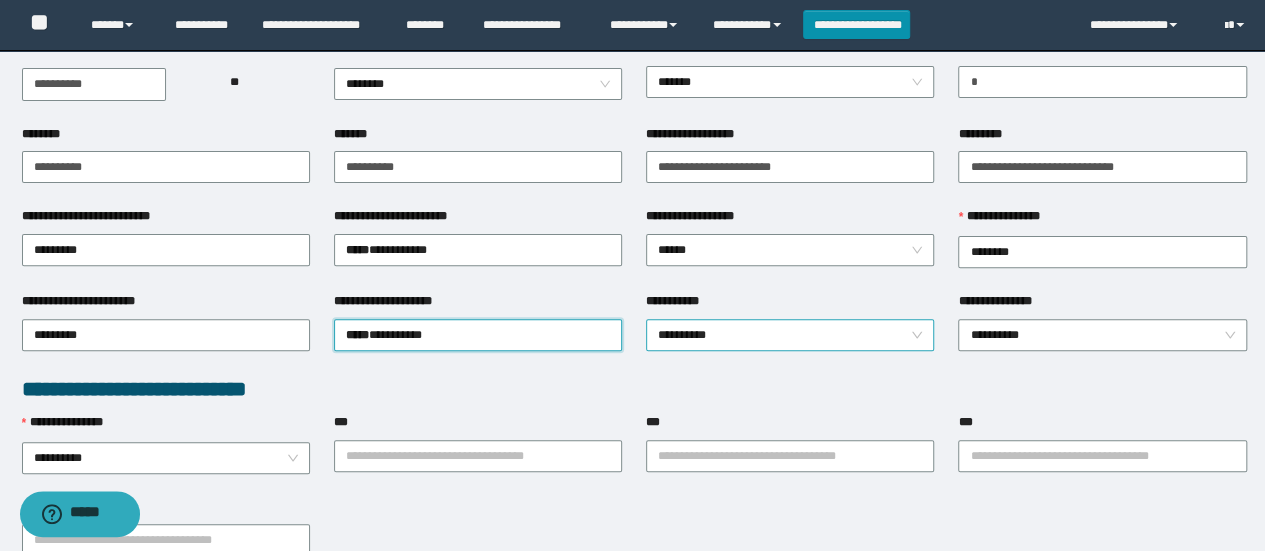 click on "**********" at bounding box center [790, 335] 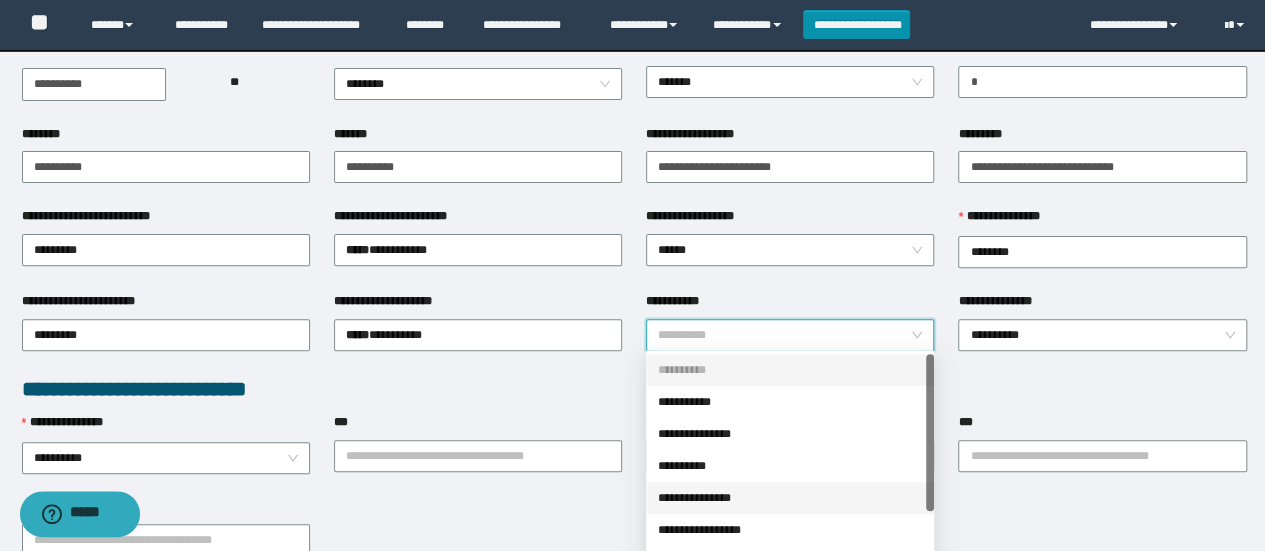 click on "**********" at bounding box center (790, 498) 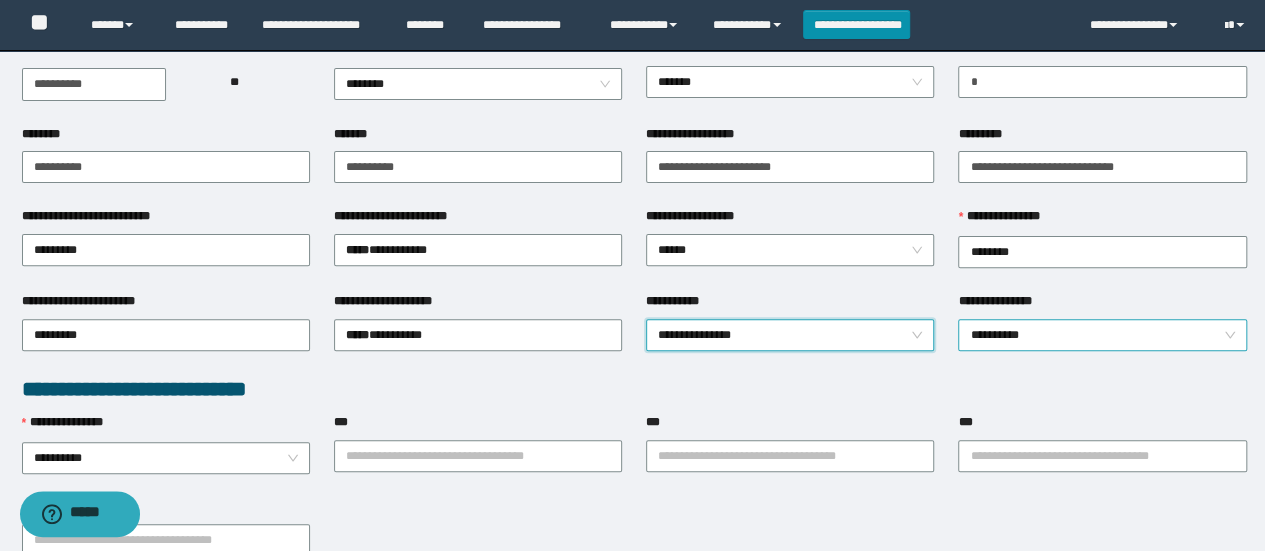 click on "**********" at bounding box center (1102, 335) 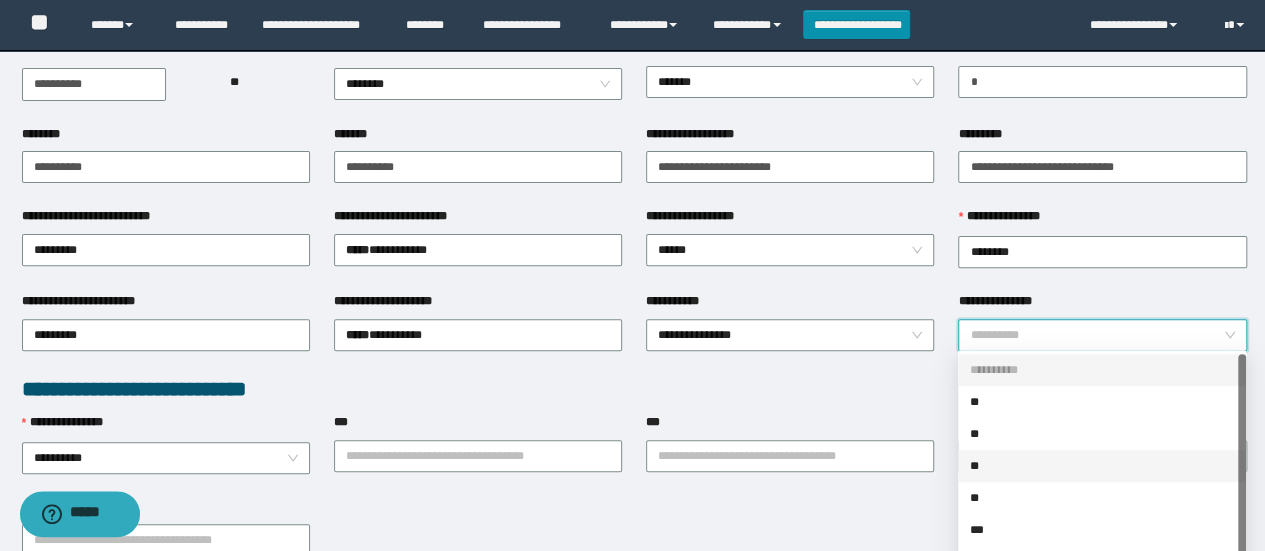 click on "**" at bounding box center (1102, 466) 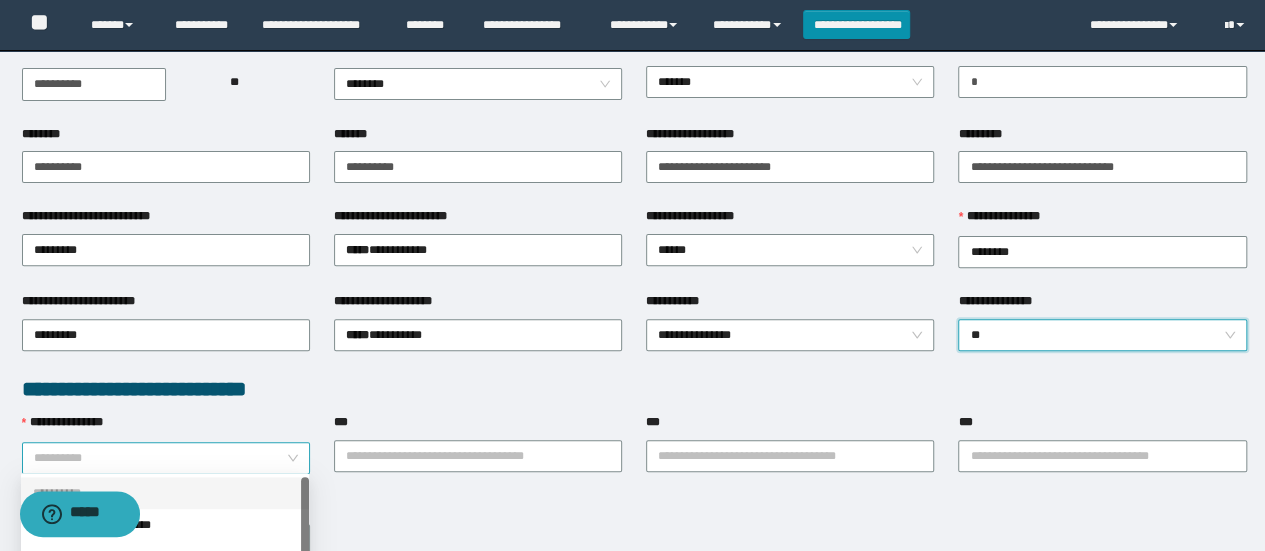 click on "**********" at bounding box center [166, 458] 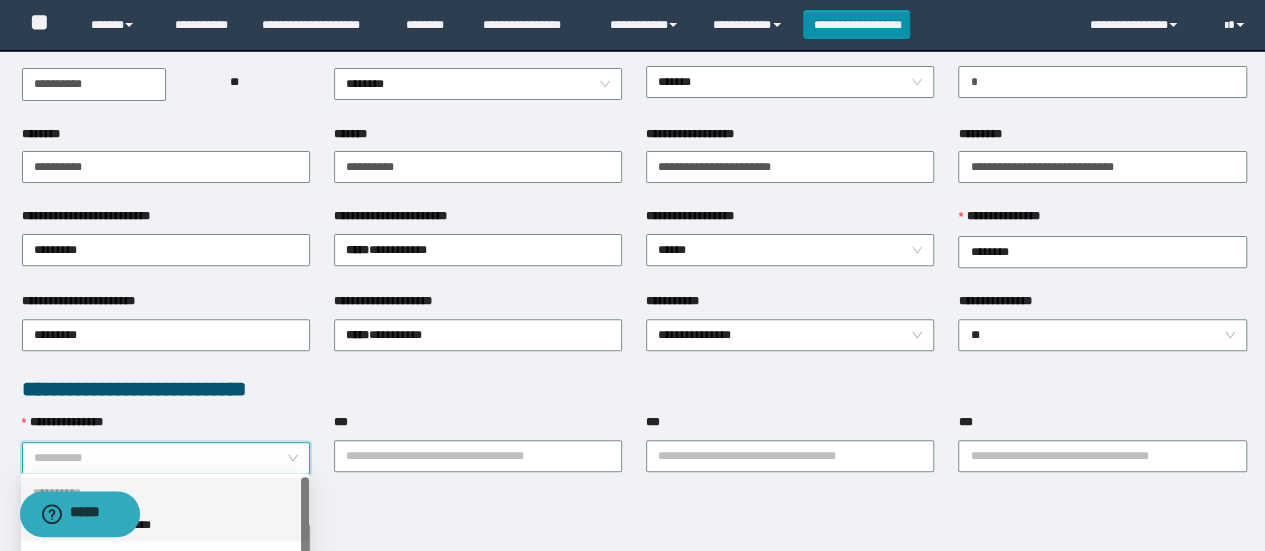click on "**********" at bounding box center (165, 525) 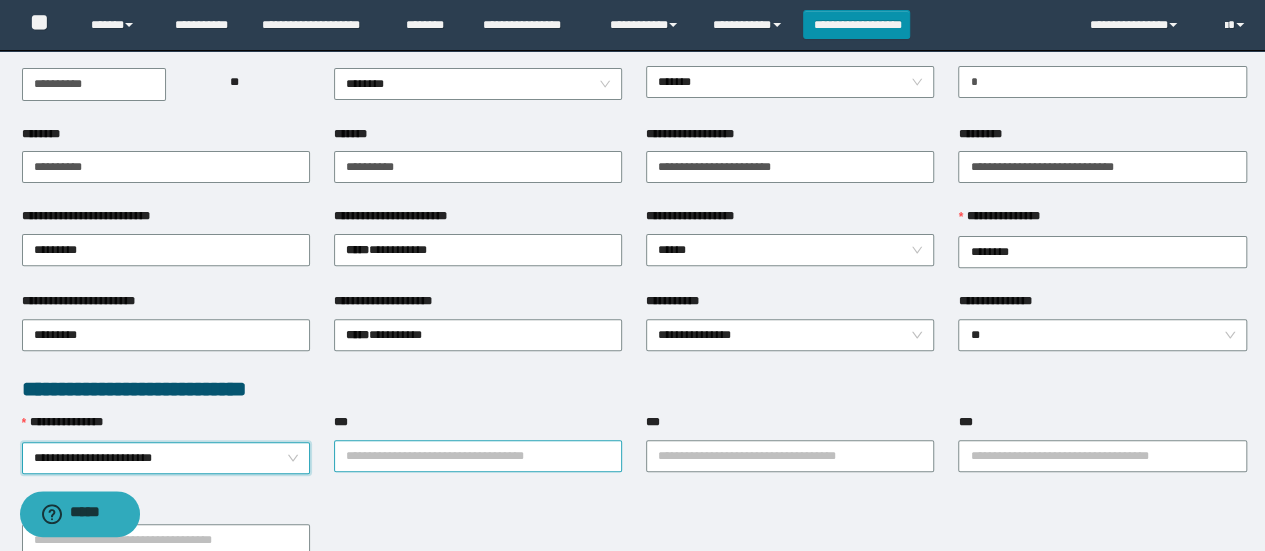 click on "***" at bounding box center [478, 456] 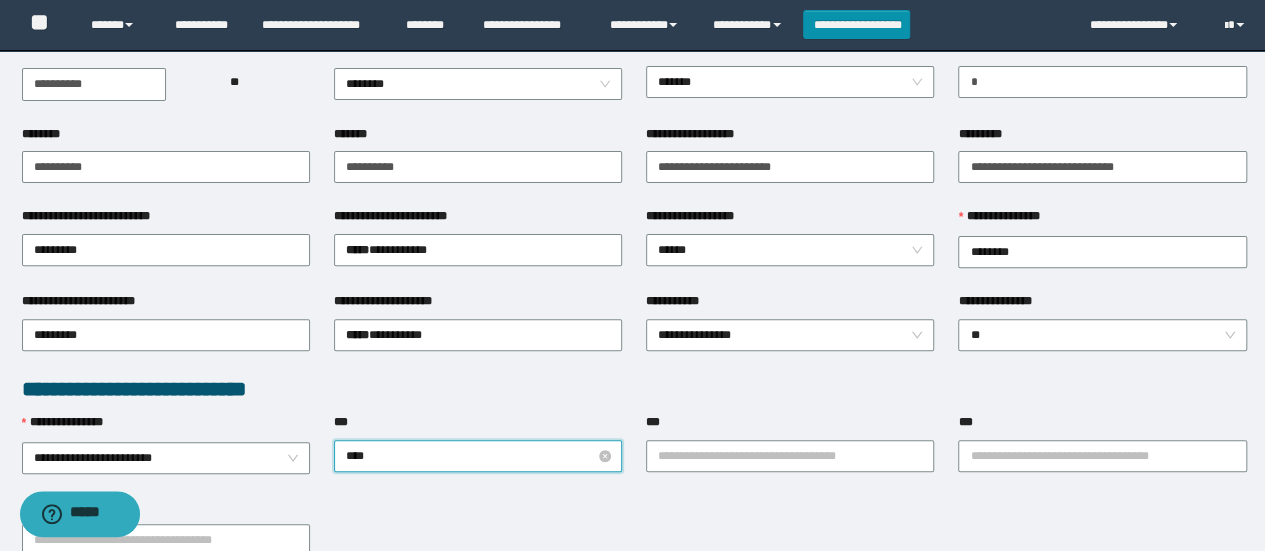 type on "*****" 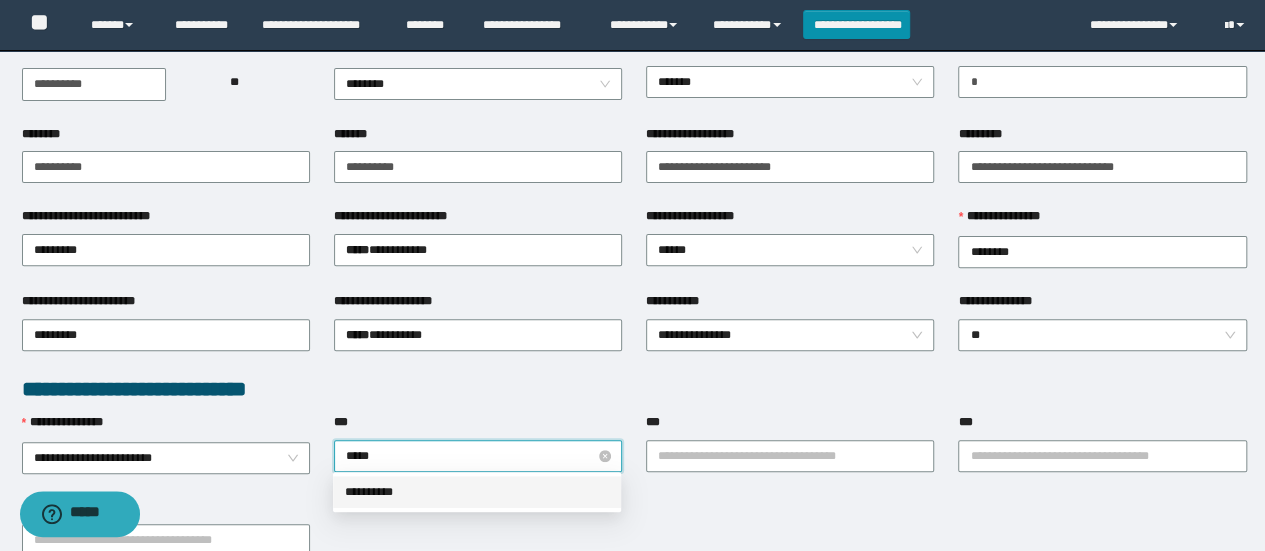 type 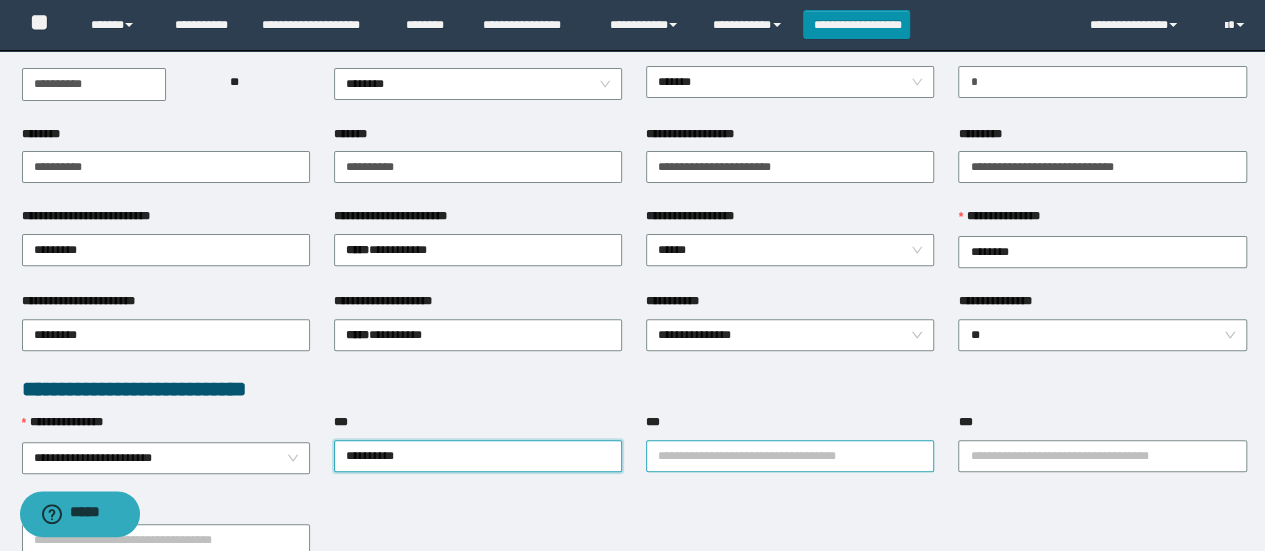 click on "***" at bounding box center (790, 456) 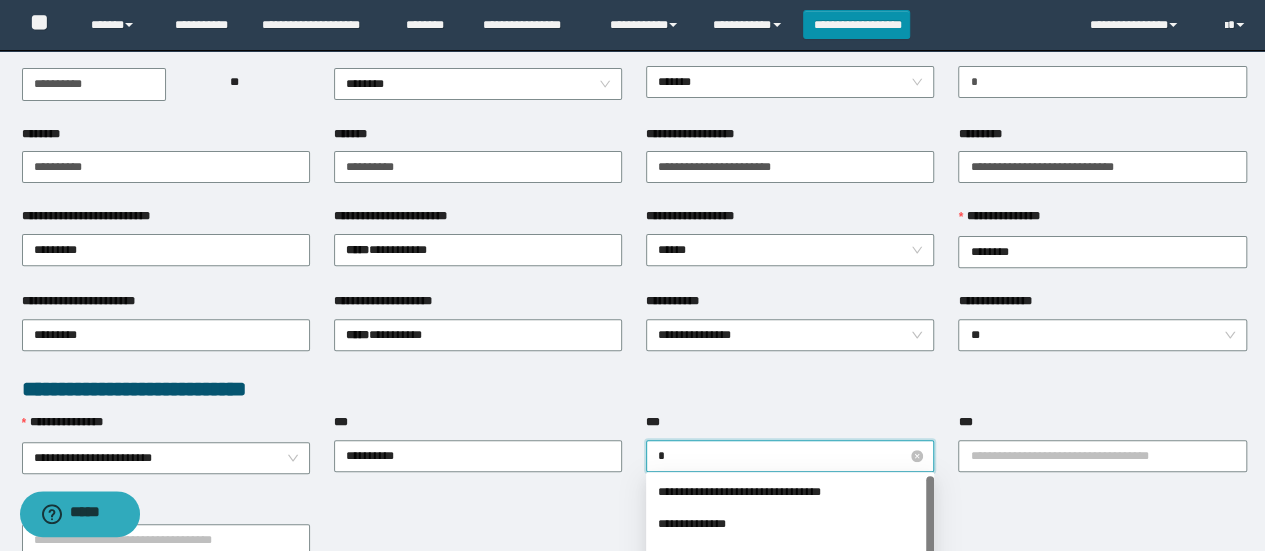 type on "**" 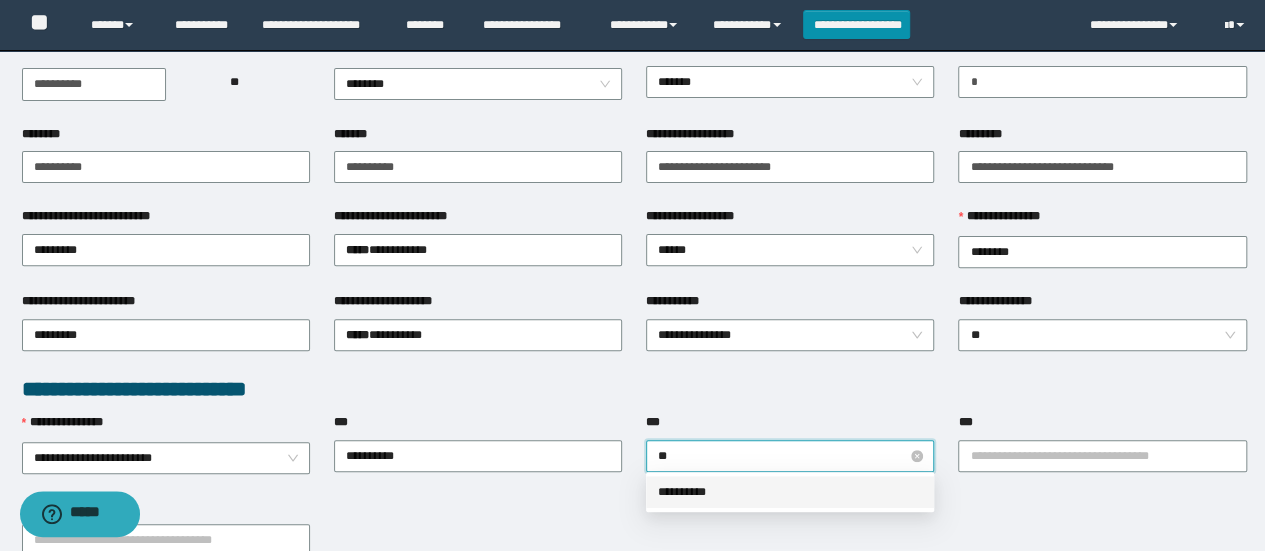type 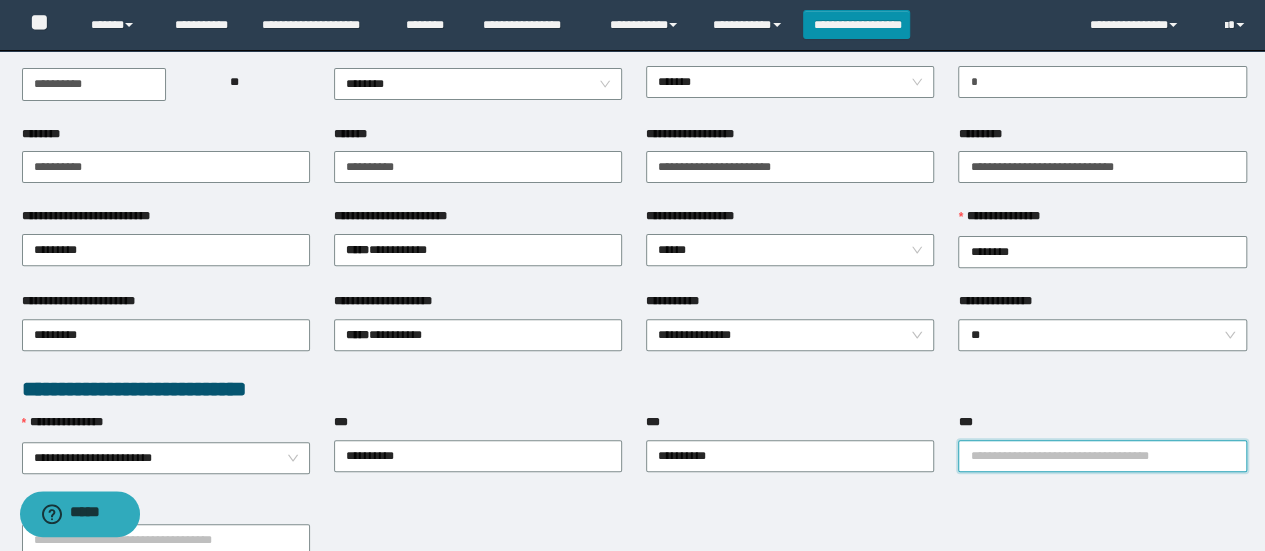 click on "***" at bounding box center [1102, 456] 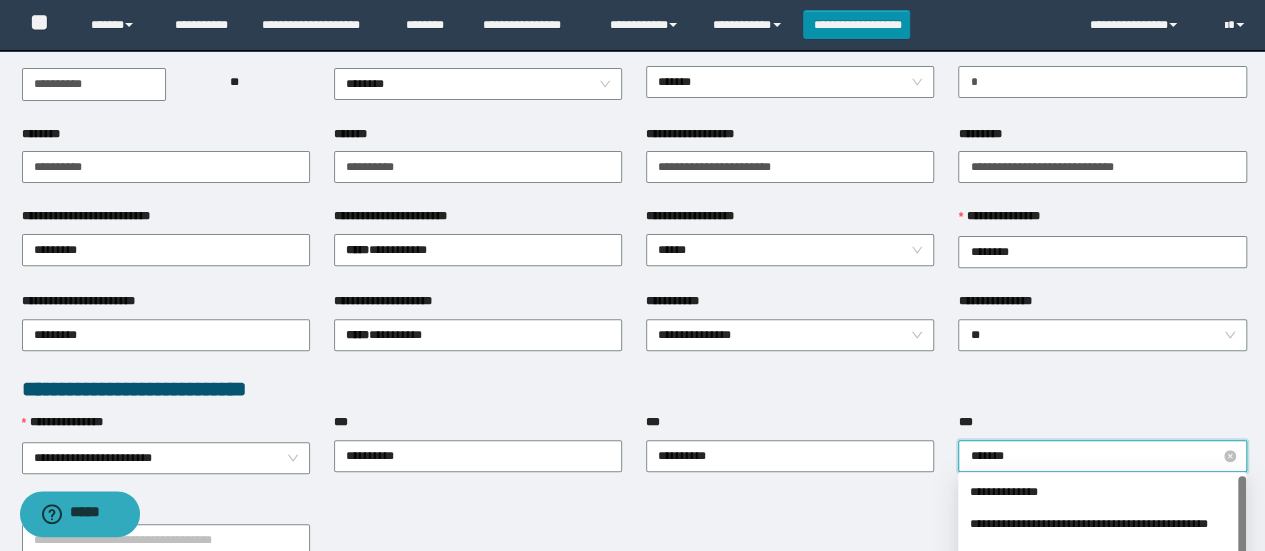 type on "********" 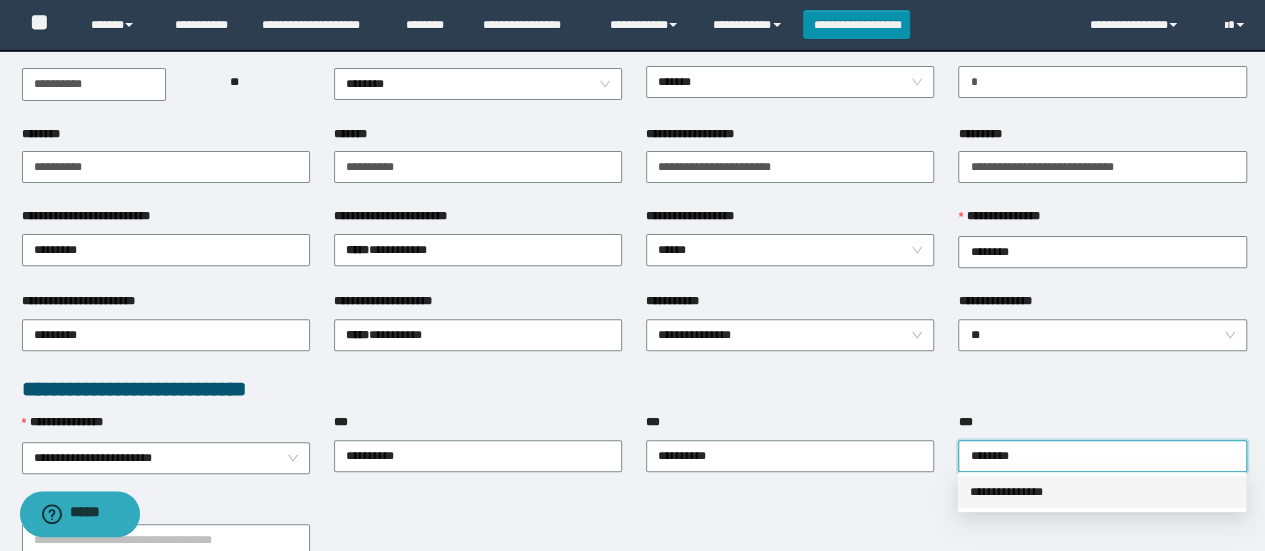 click on "**********" at bounding box center [1102, 492] 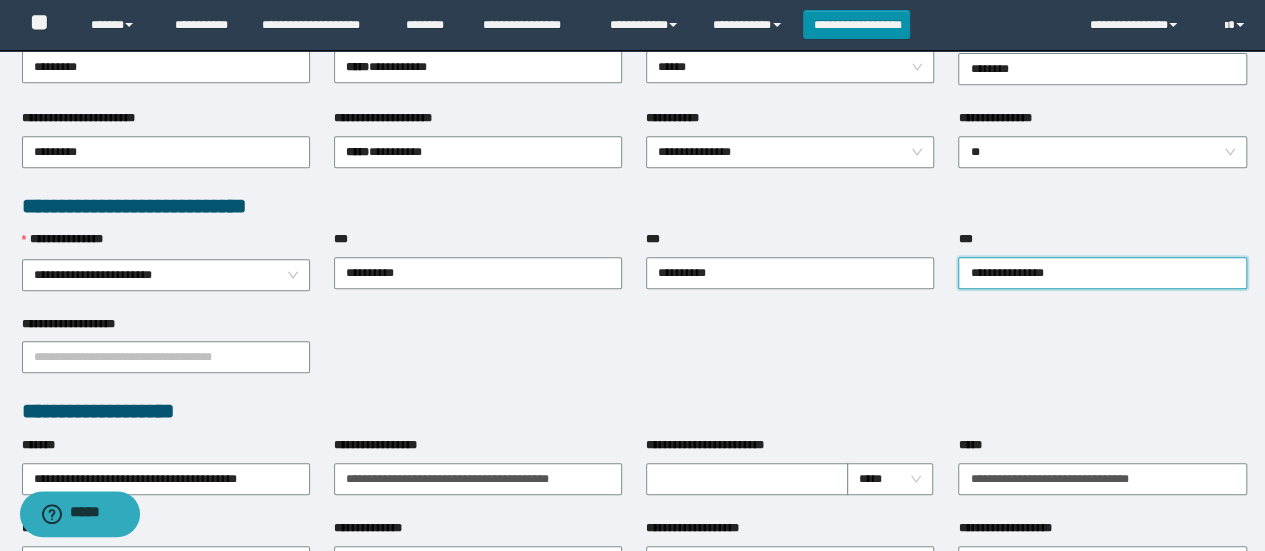 scroll, scrollTop: 634, scrollLeft: 0, axis: vertical 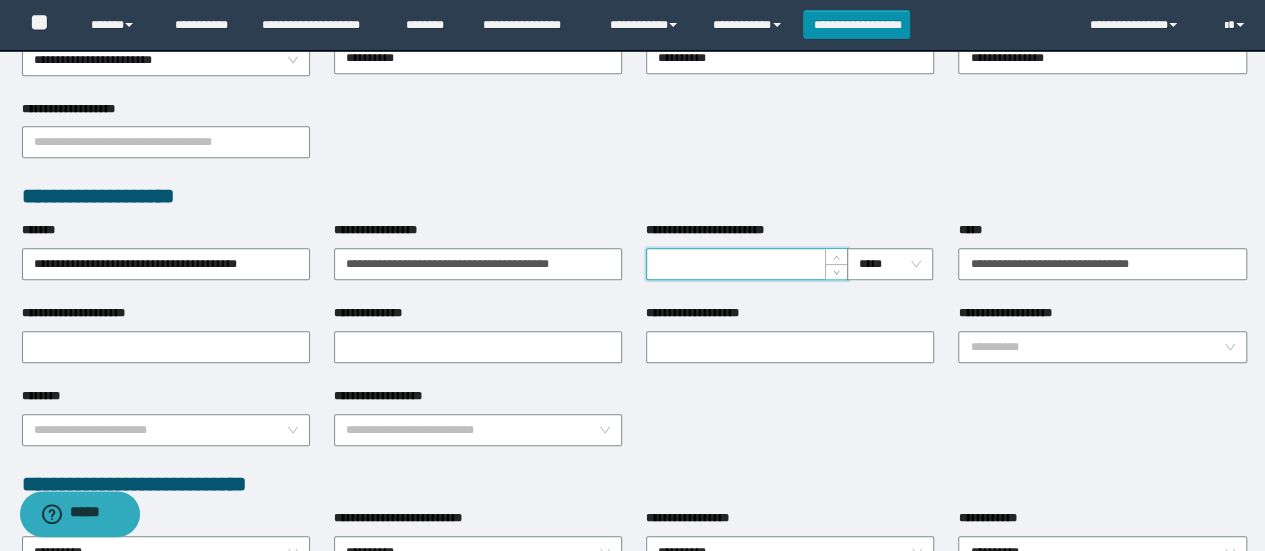 click on "**********" at bounding box center (747, 264) 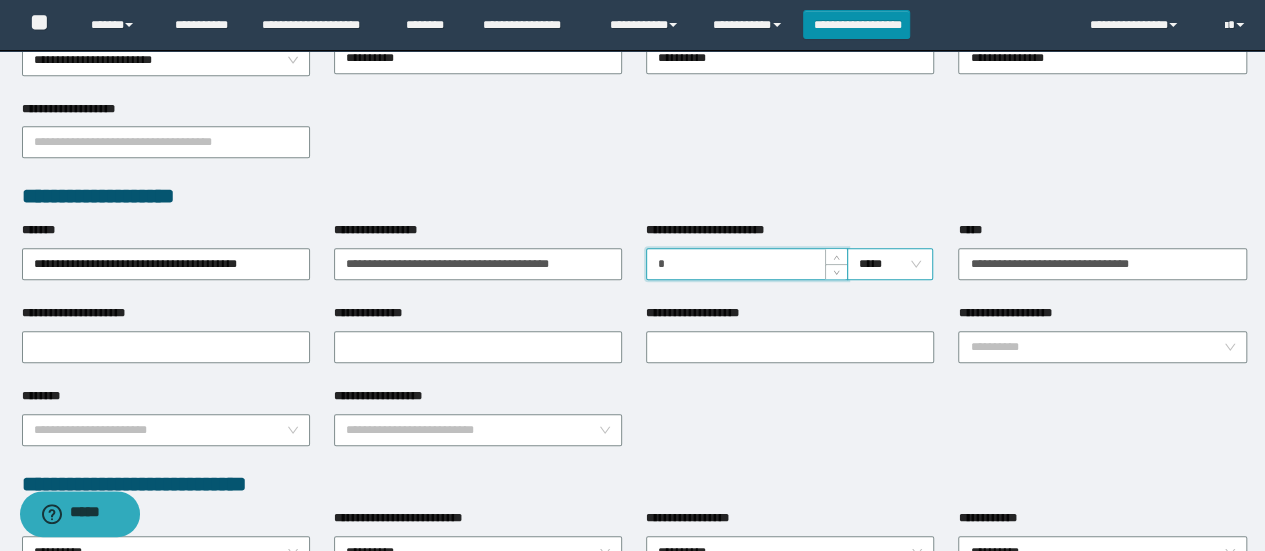 click on "*****" at bounding box center [890, 264] 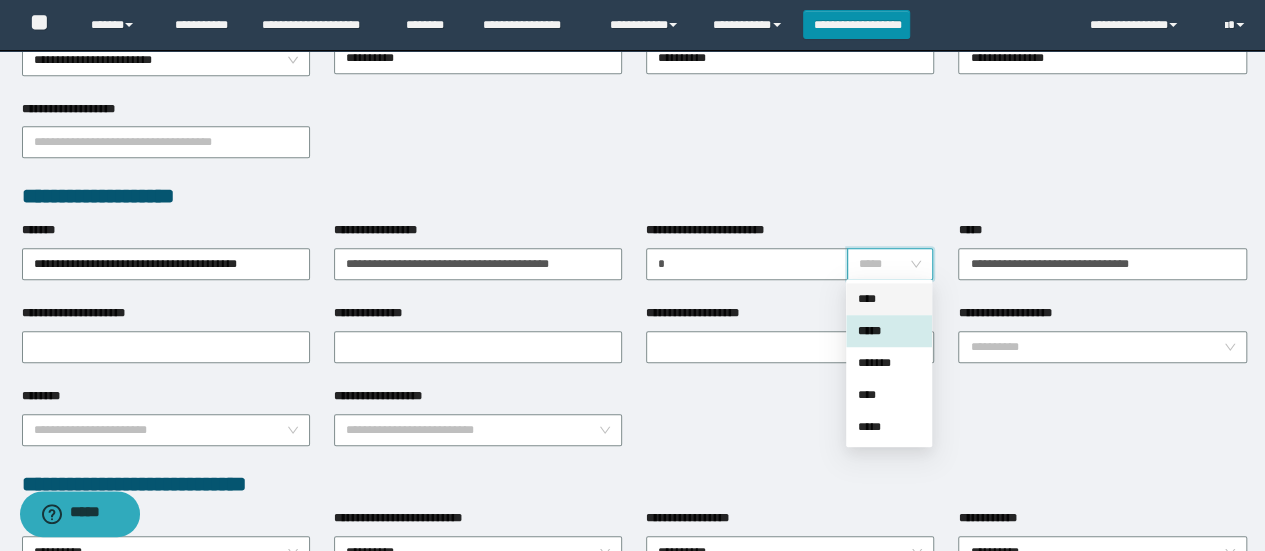 click on "****" at bounding box center [889, 299] 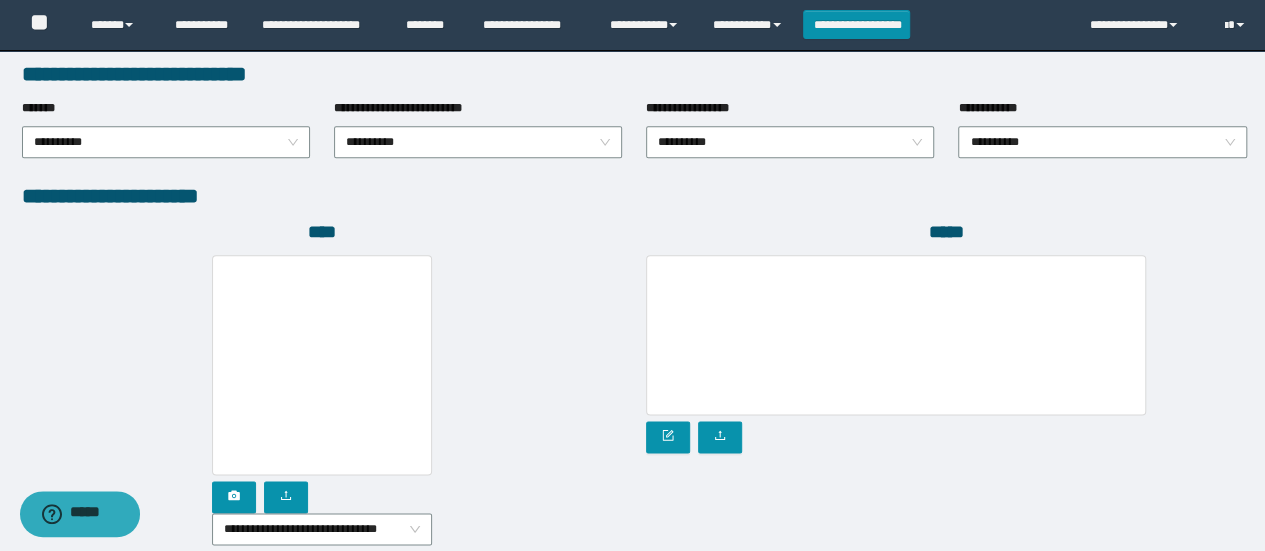 scroll, scrollTop: 1066, scrollLeft: 0, axis: vertical 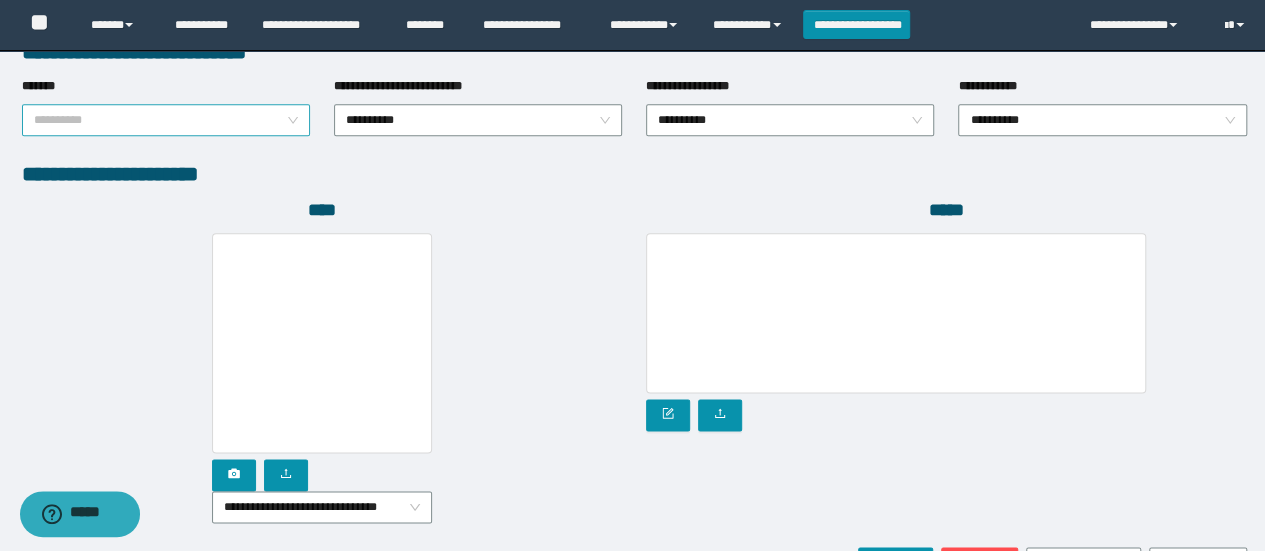 click on "**********" at bounding box center [166, 120] 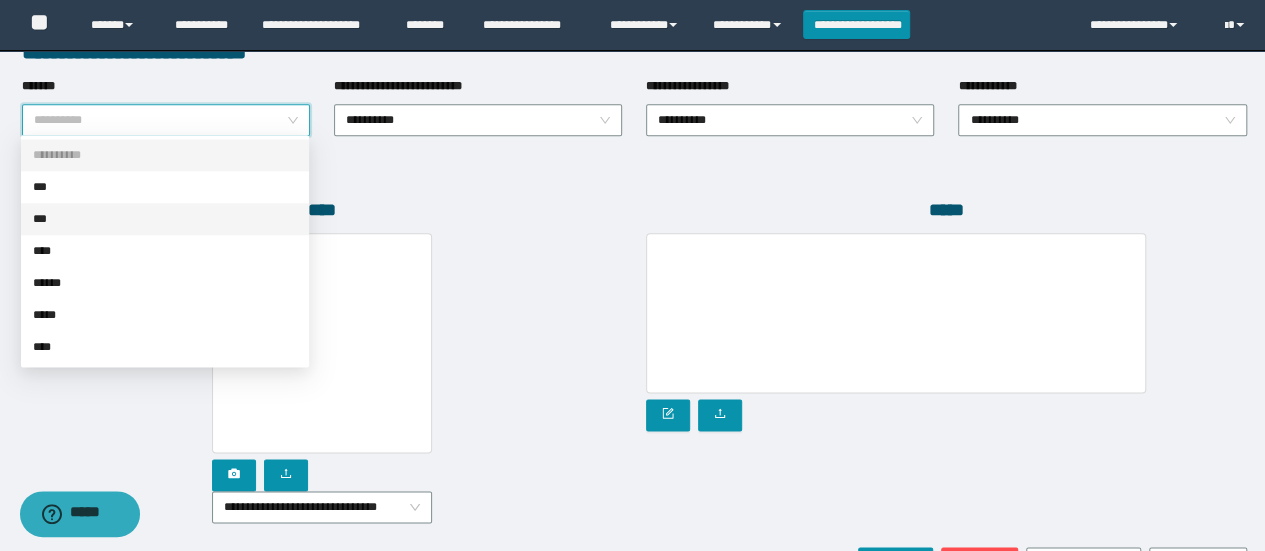 click on "***" at bounding box center [165, 219] 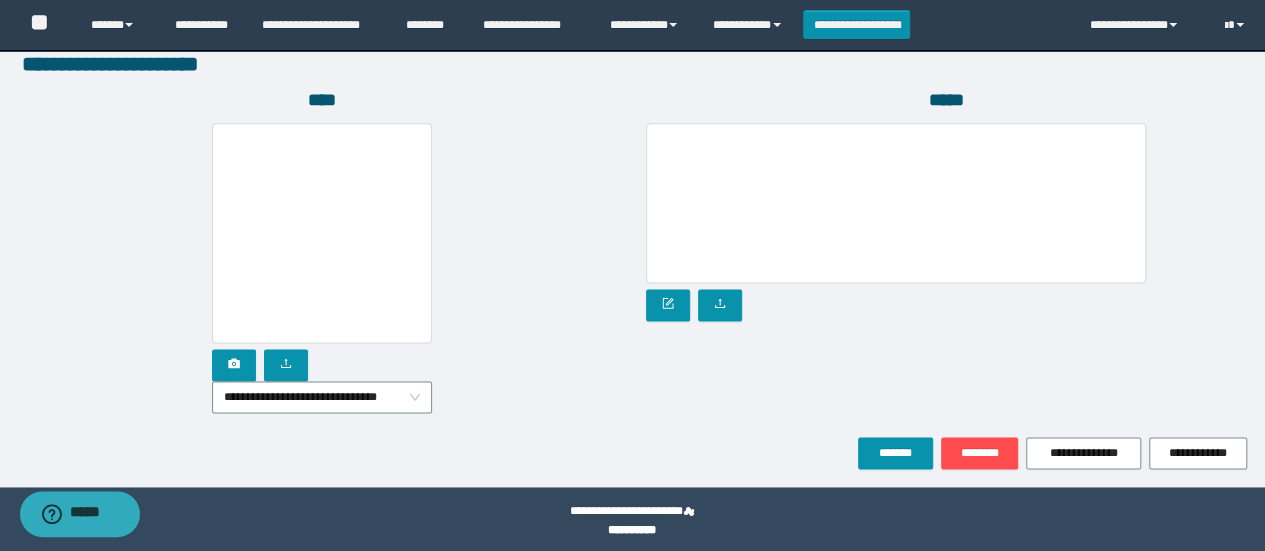 scroll, scrollTop: 1184, scrollLeft: 0, axis: vertical 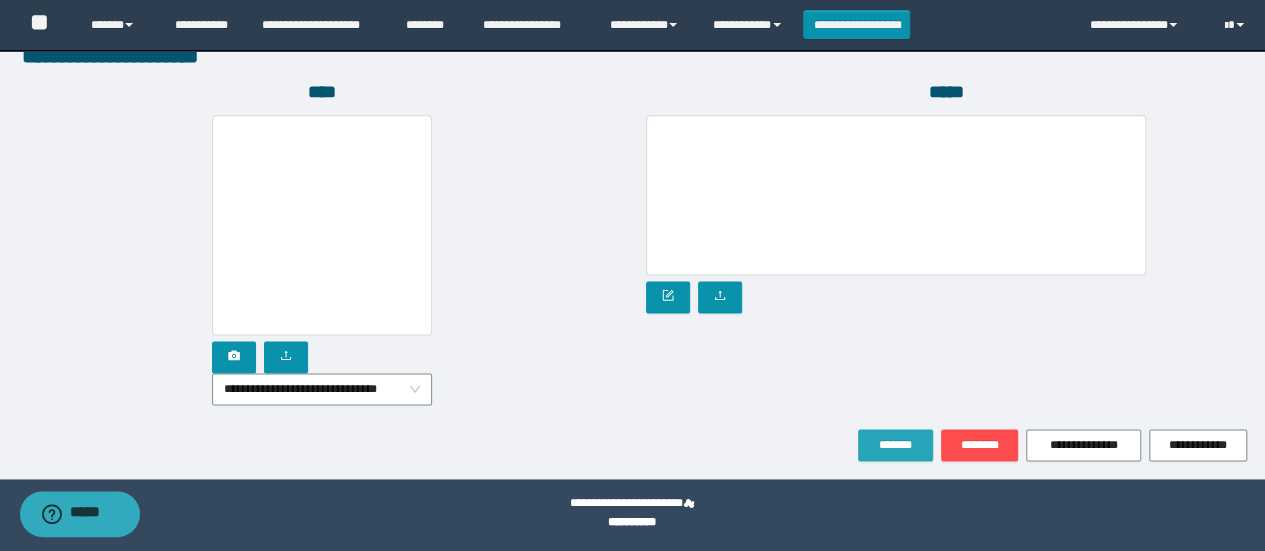 click on "*******" at bounding box center (895, 445) 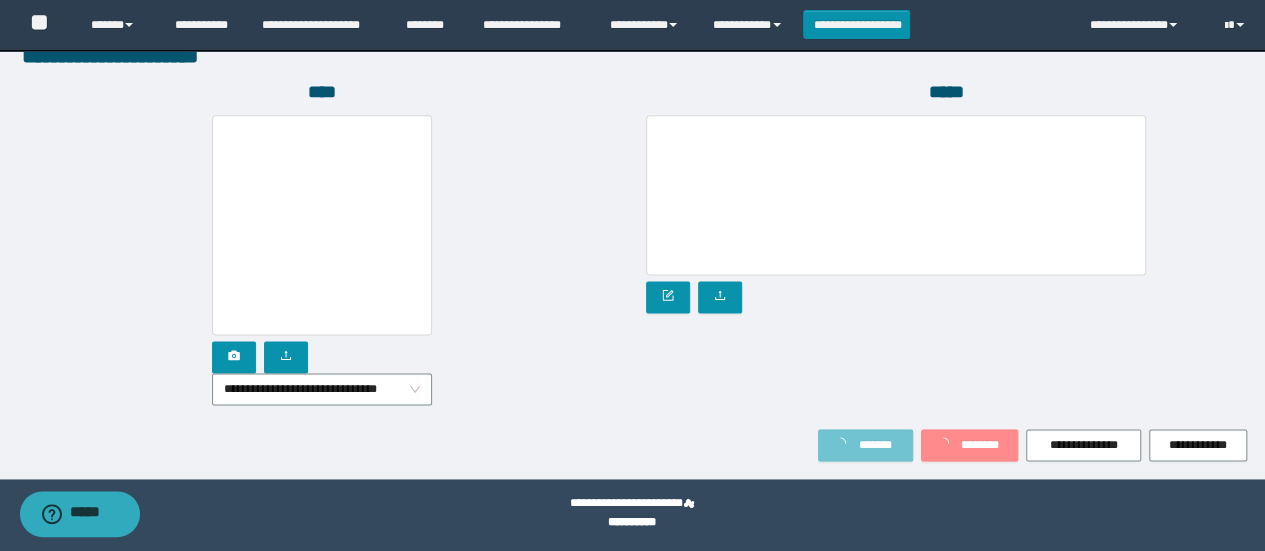 scroll, scrollTop: 1236, scrollLeft: 0, axis: vertical 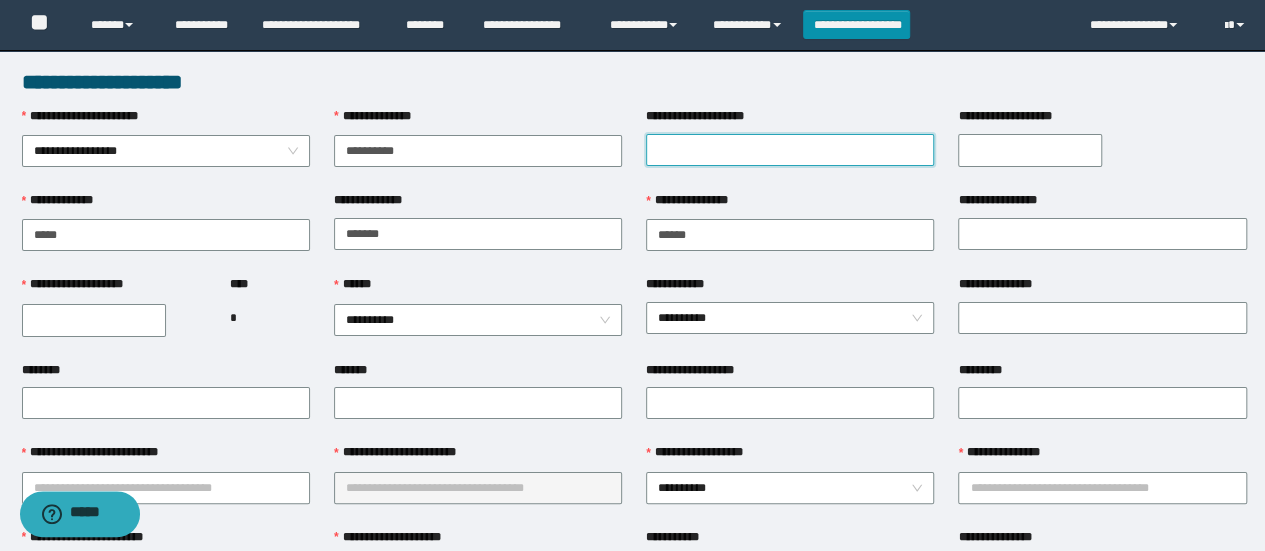 click on "**********" at bounding box center [790, 150] 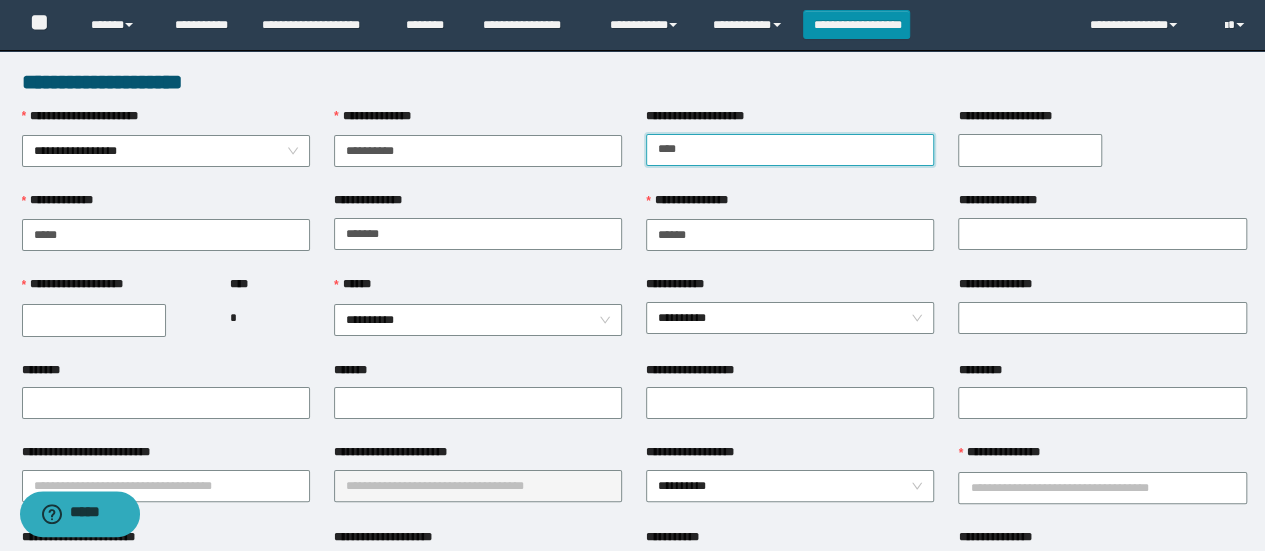 type on "********" 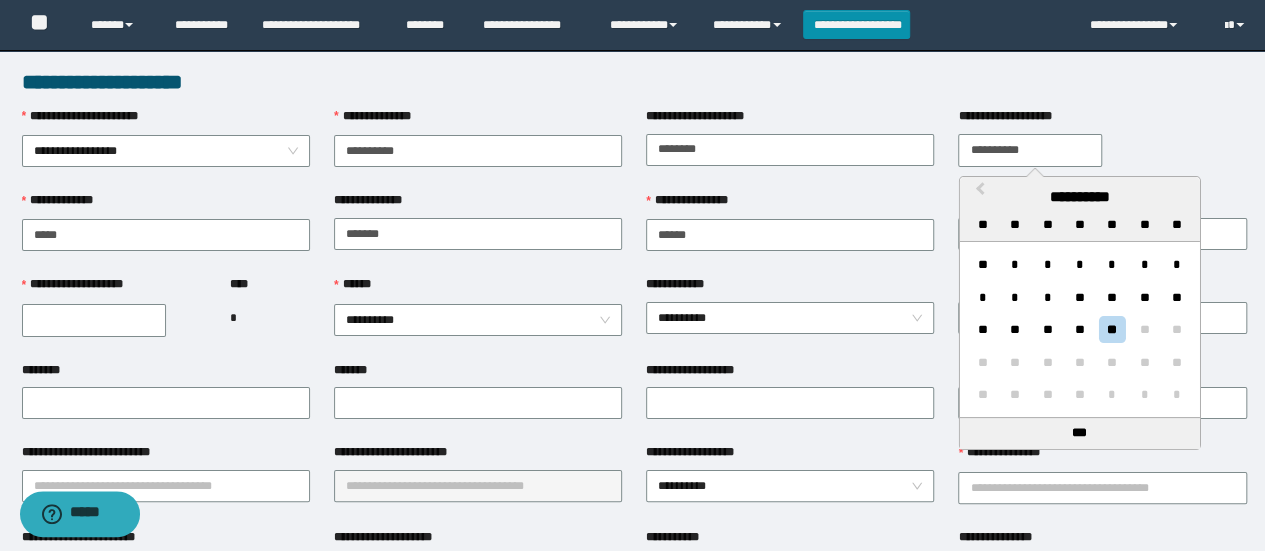 click on "**********" at bounding box center [1030, 150] 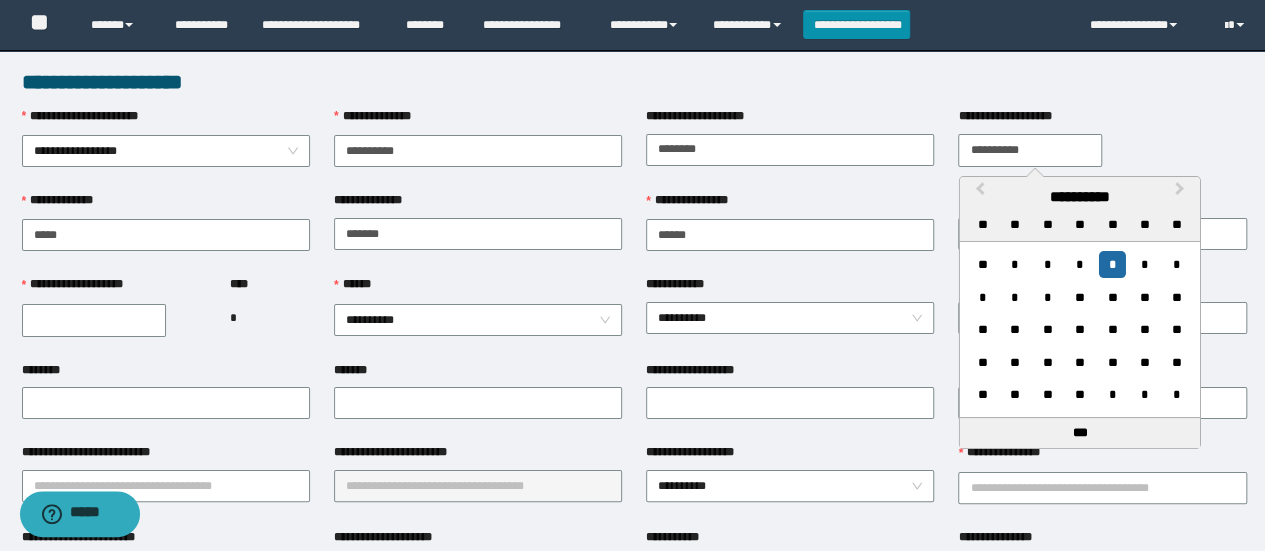 type on "**********" 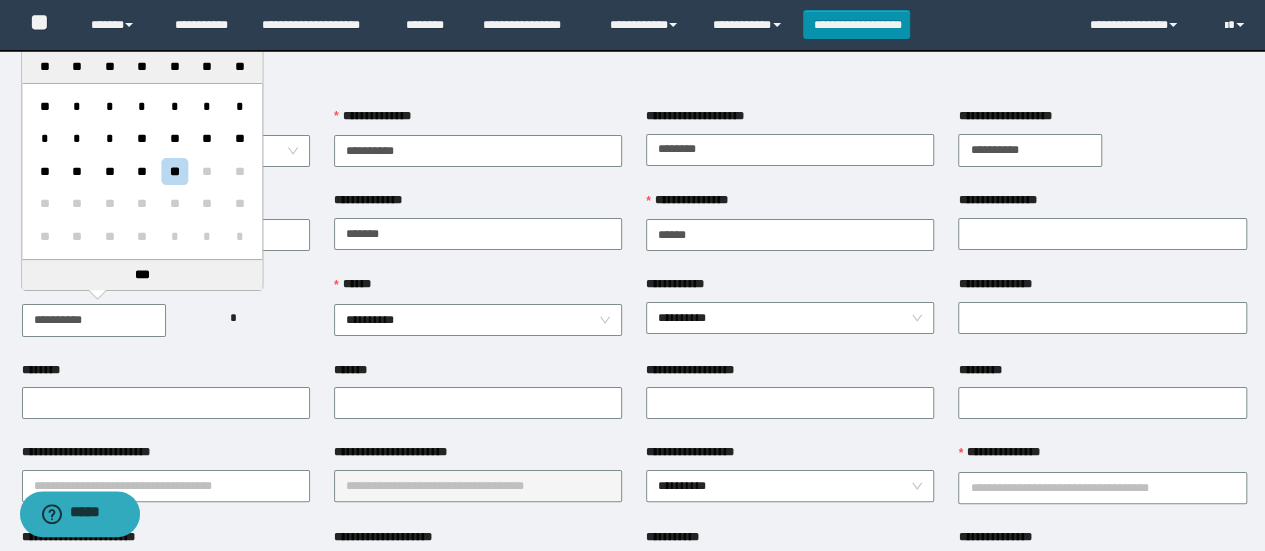 click on "**********" at bounding box center (94, 320) 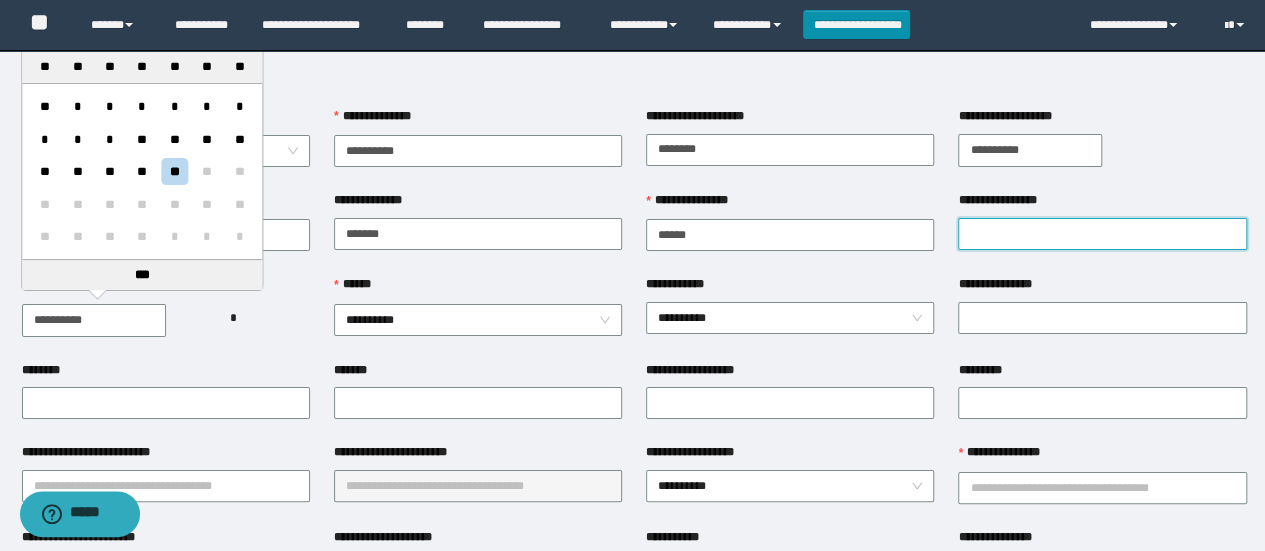 click on "**********" at bounding box center (1102, 234) 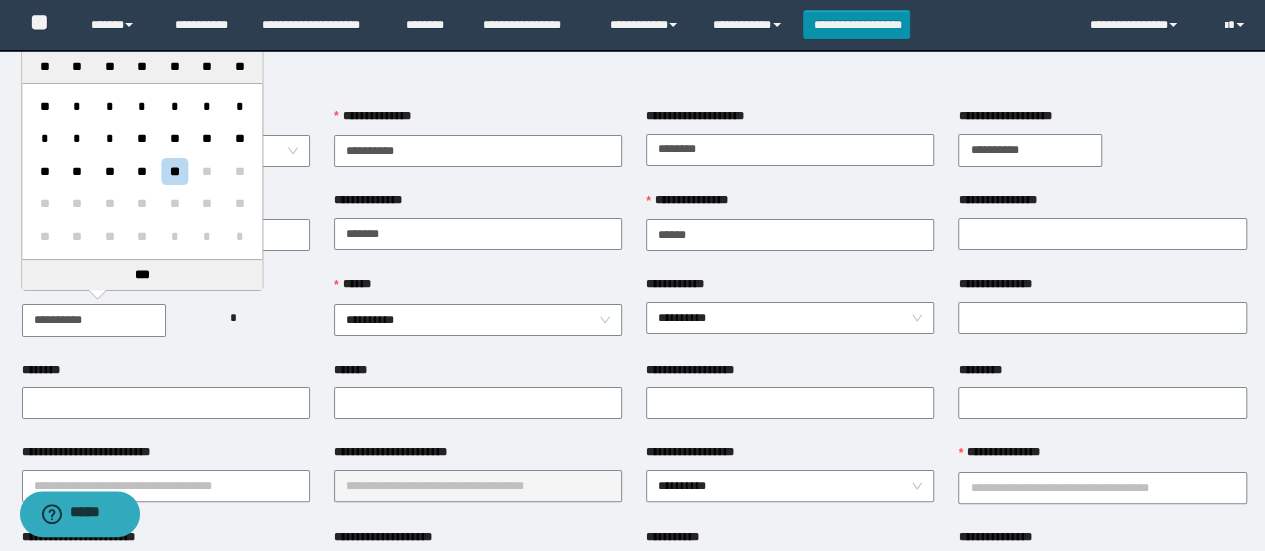 click on "**********" at bounding box center [94, 320] 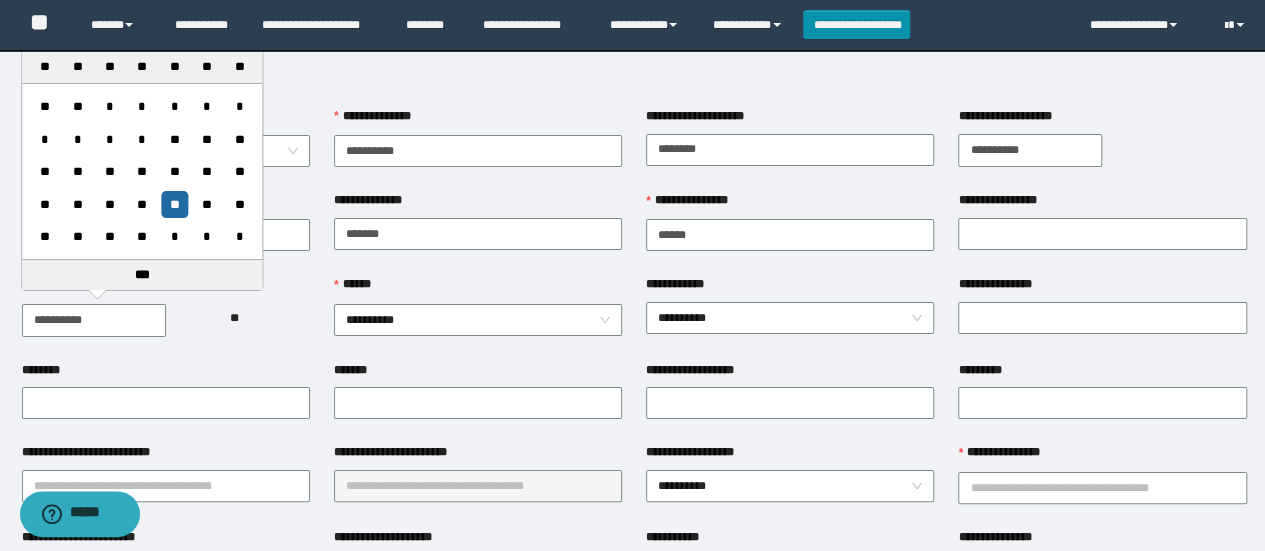 type on "**********" 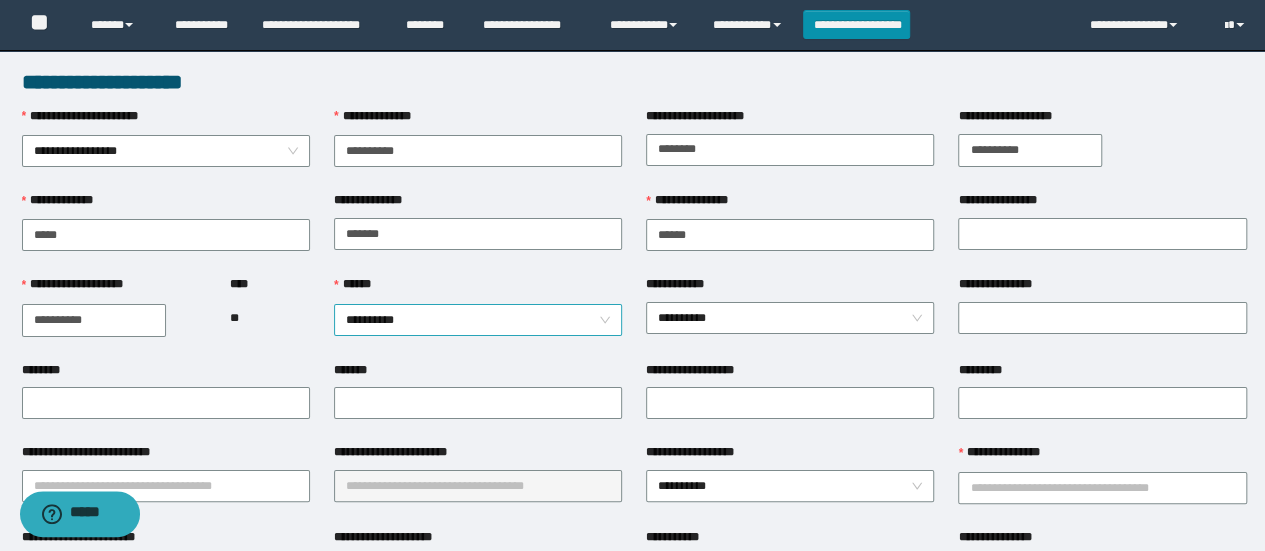 click on "**********" at bounding box center [478, 320] 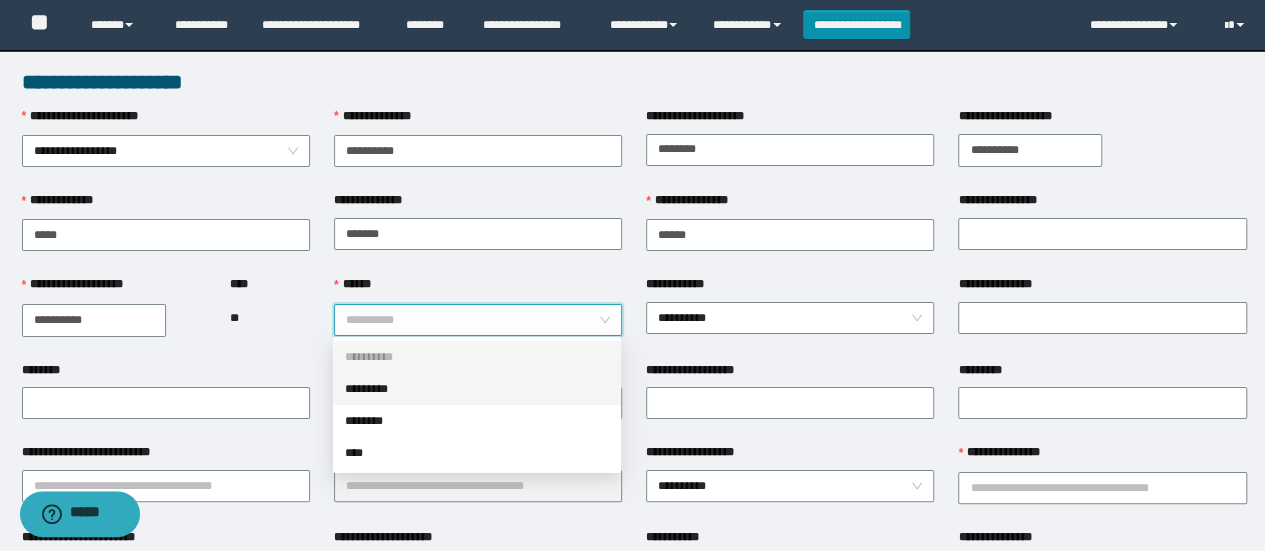 click on "*********" at bounding box center (477, 389) 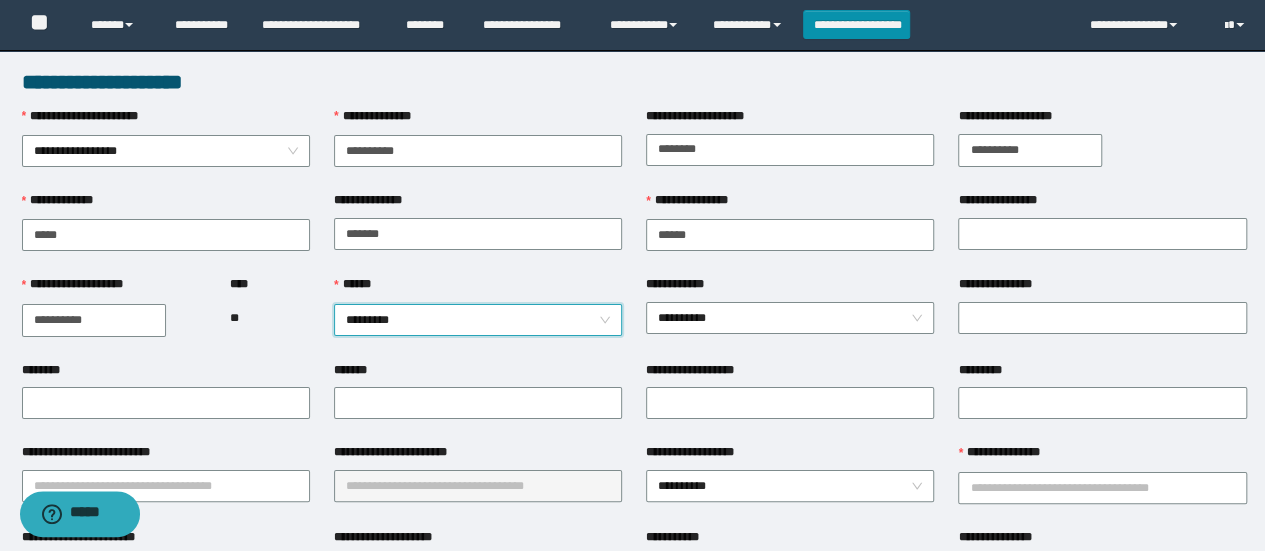 click on "*********" at bounding box center [478, 320] 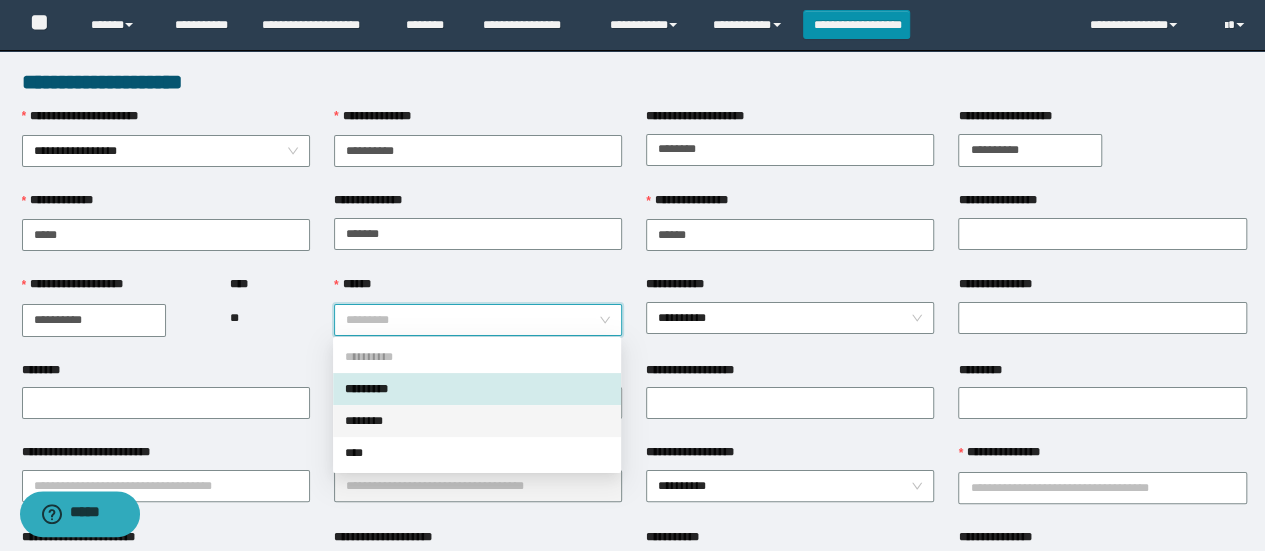 click on "********" at bounding box center [477, 421] 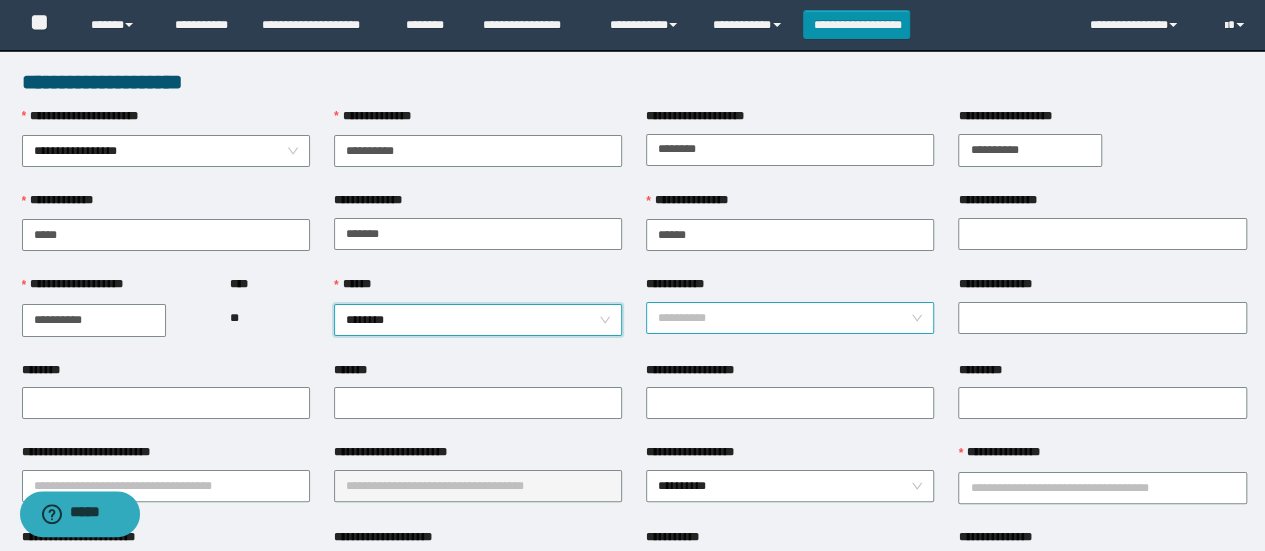 click on "**********" at bounding box center (790, 318) 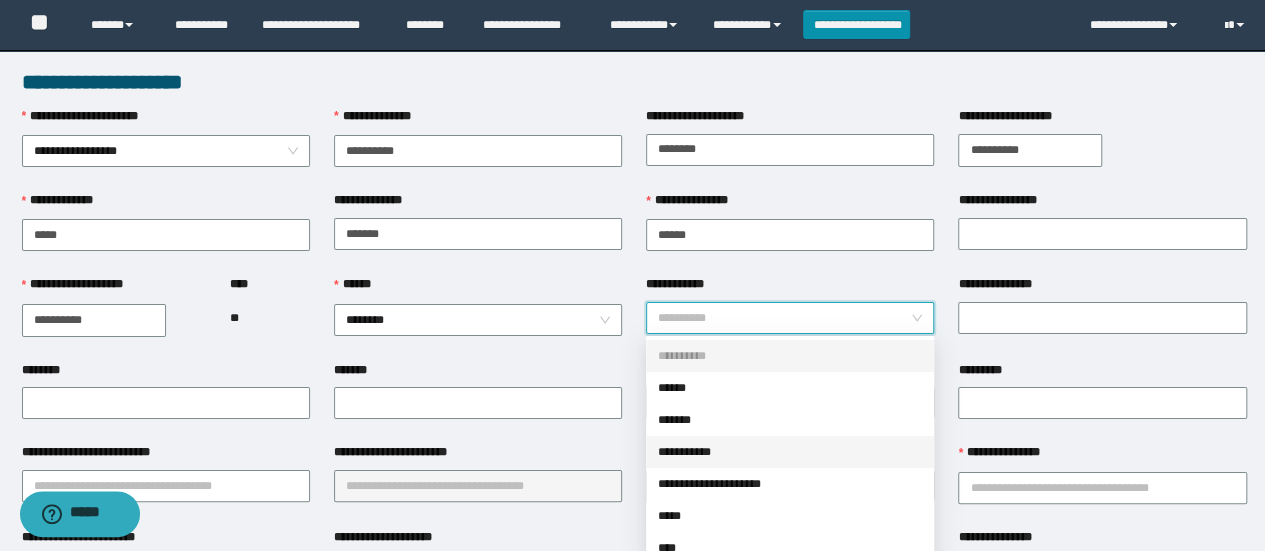 click on "**********" at bounding box center (790, 452) 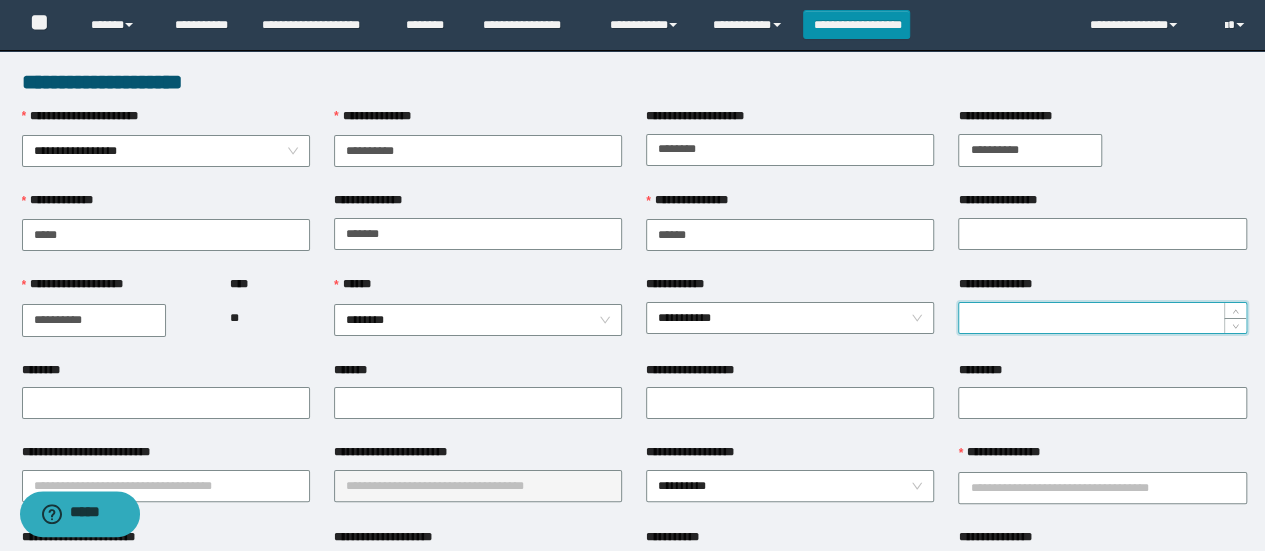 click on "**********" at bounding box center (1102, 318) 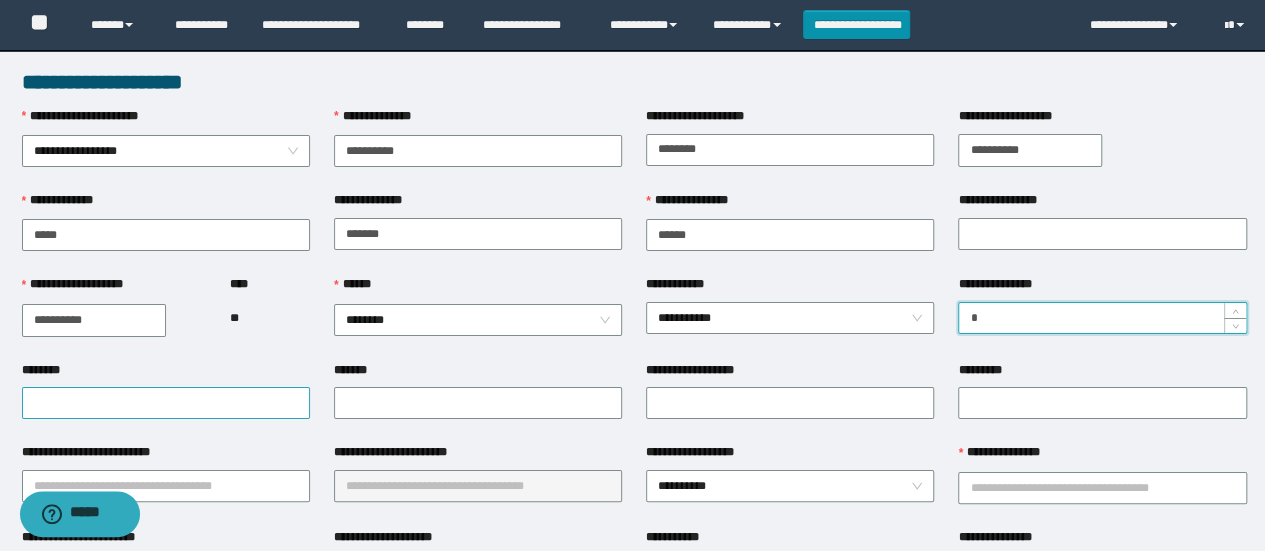 type on "*" 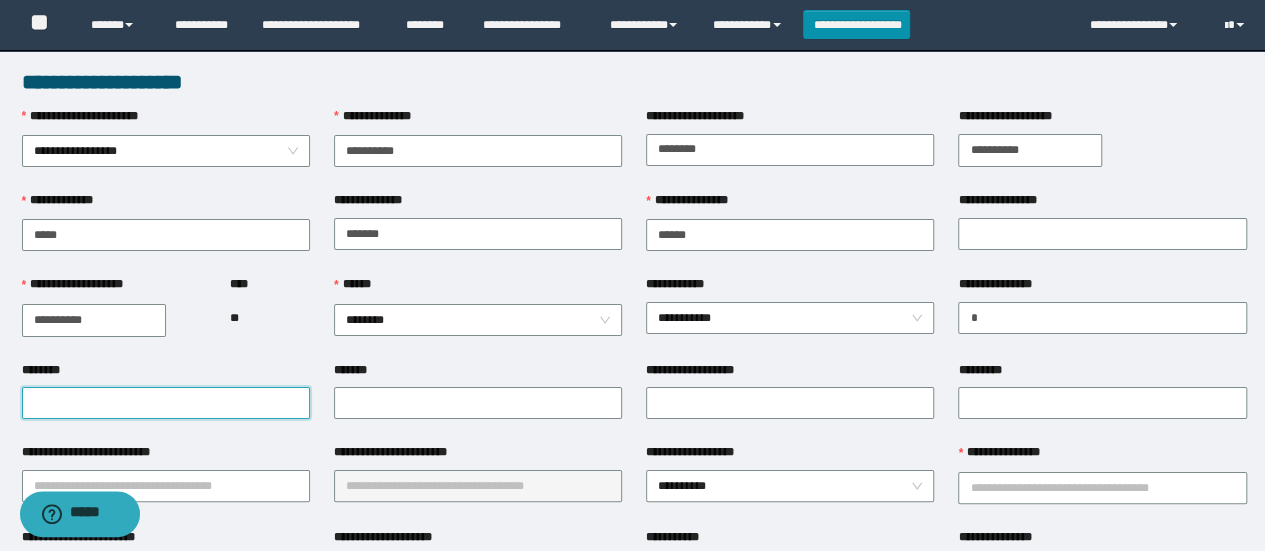 click on "********" at bounding box center (166, 403) 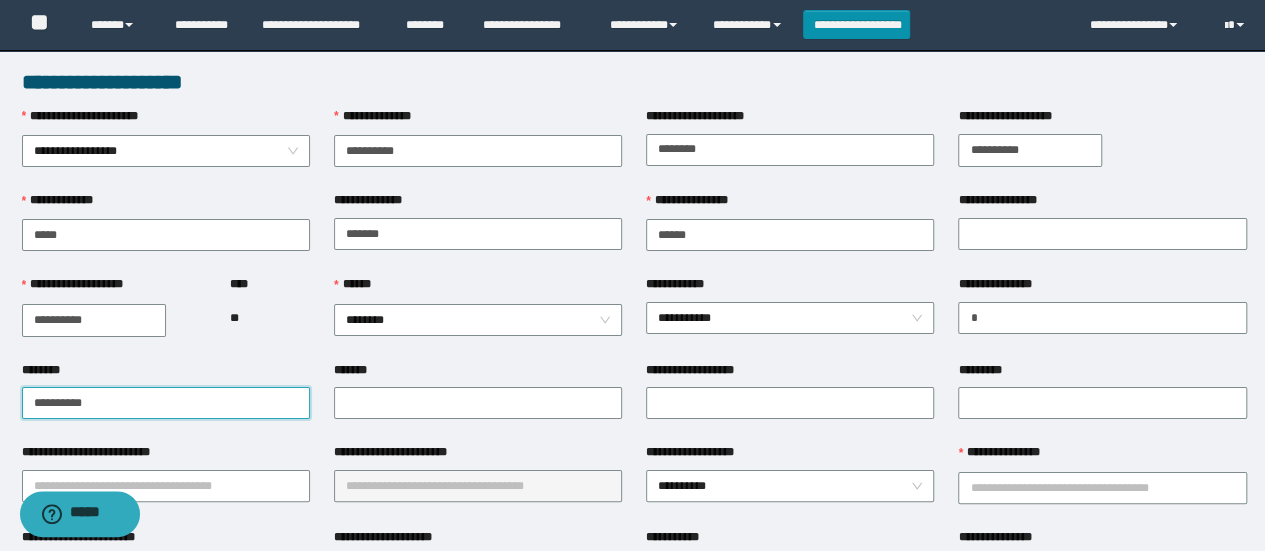 click on "**********" at bounding box center (166, 403) 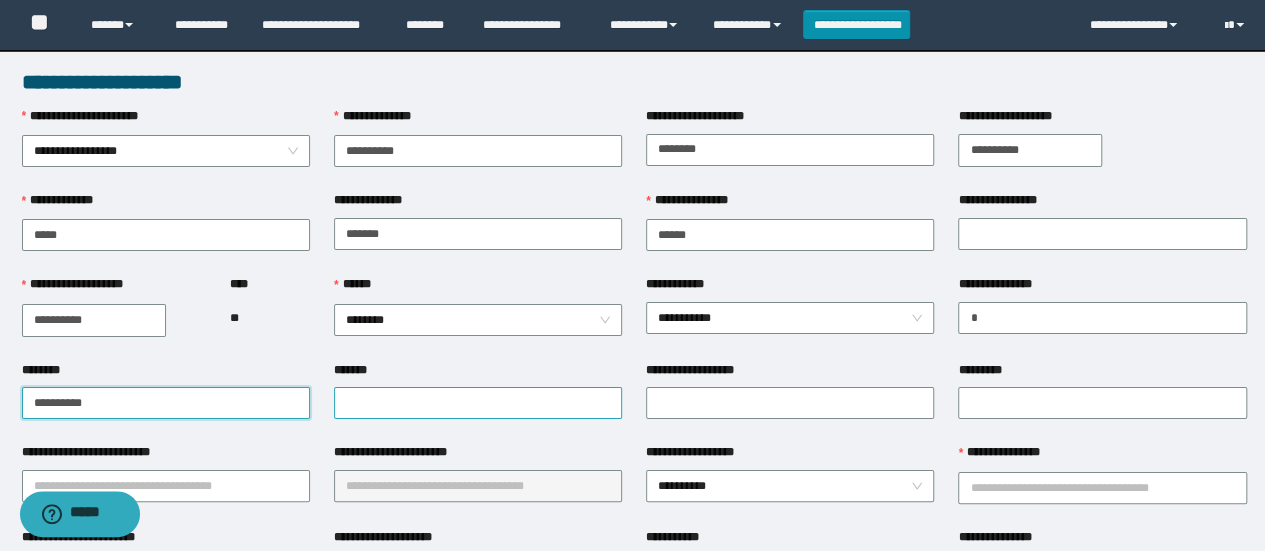 type on "**********" 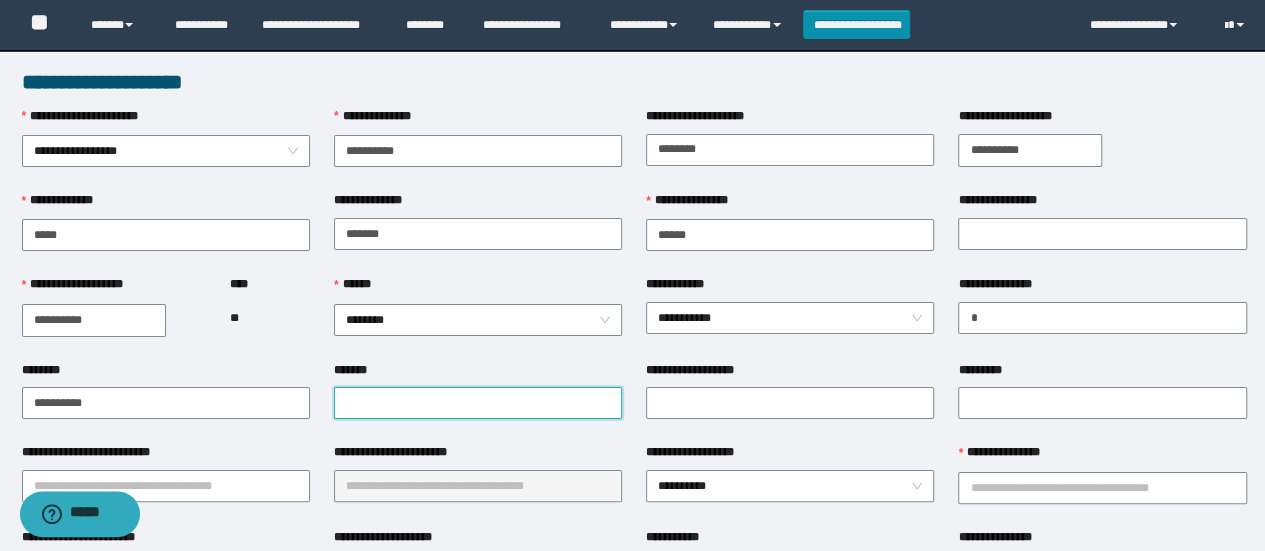 click on "*******" at bounding box center (478, 403) 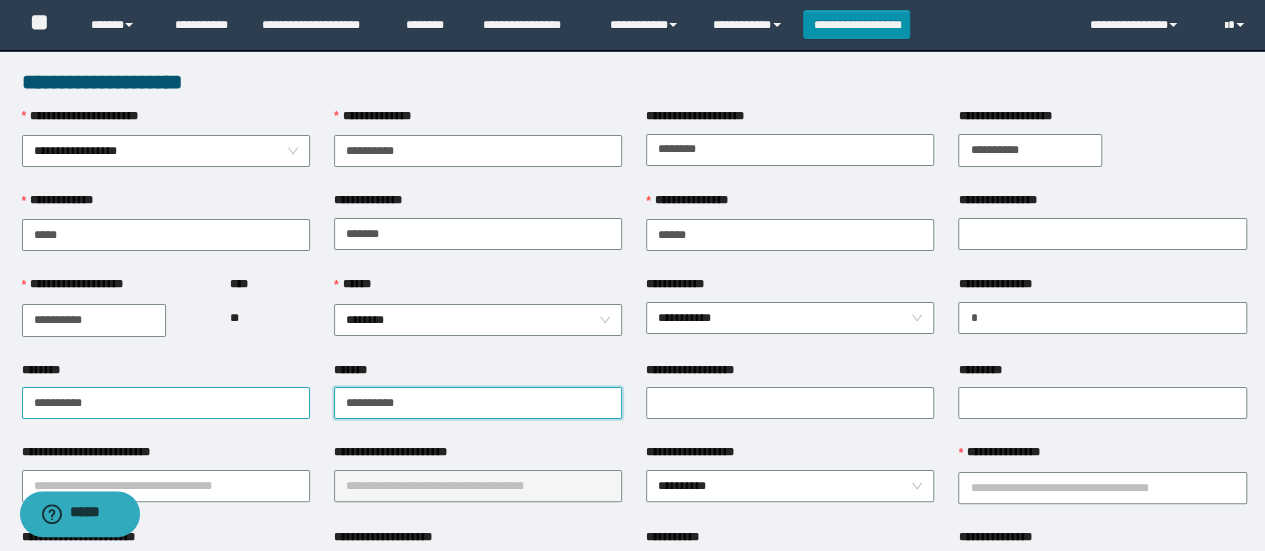 type on "**********" 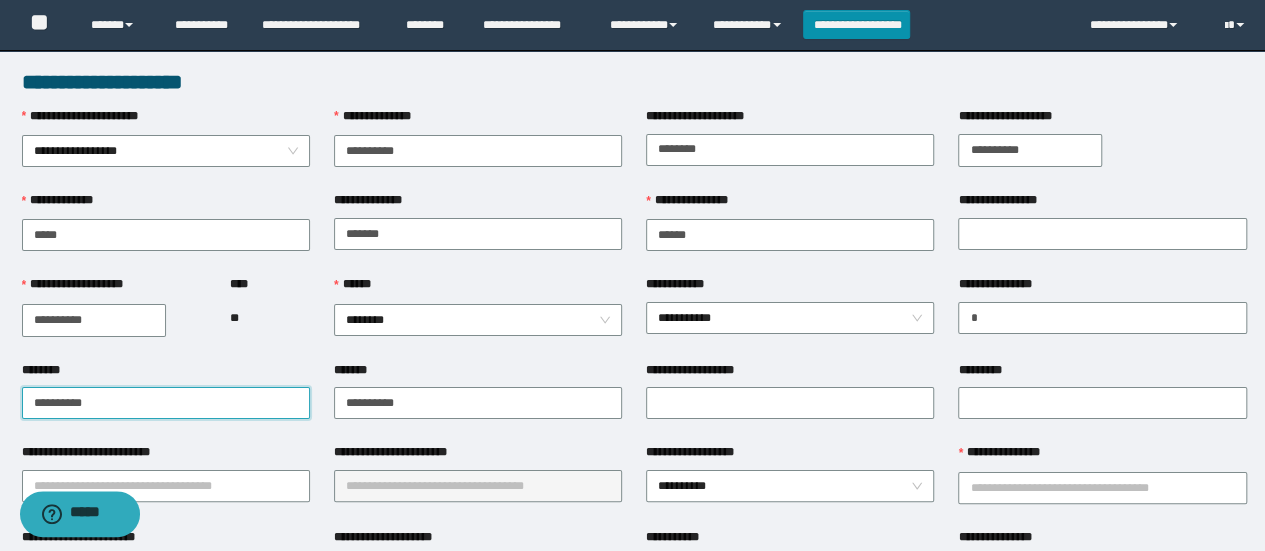 click on "**********" at bounding box center [166, 403] 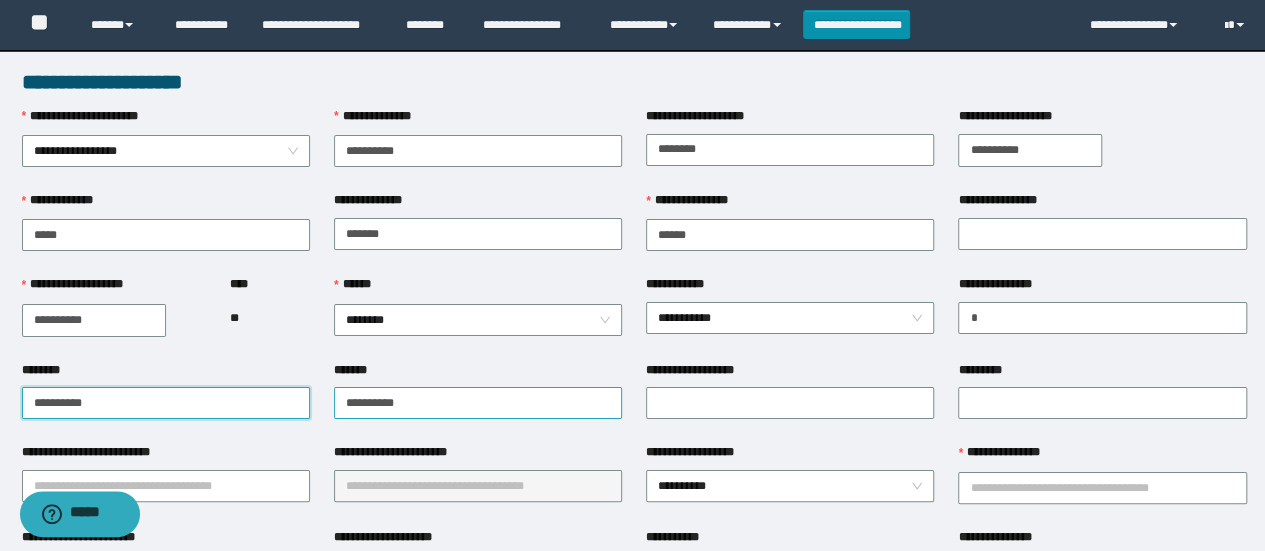 type on "**********" 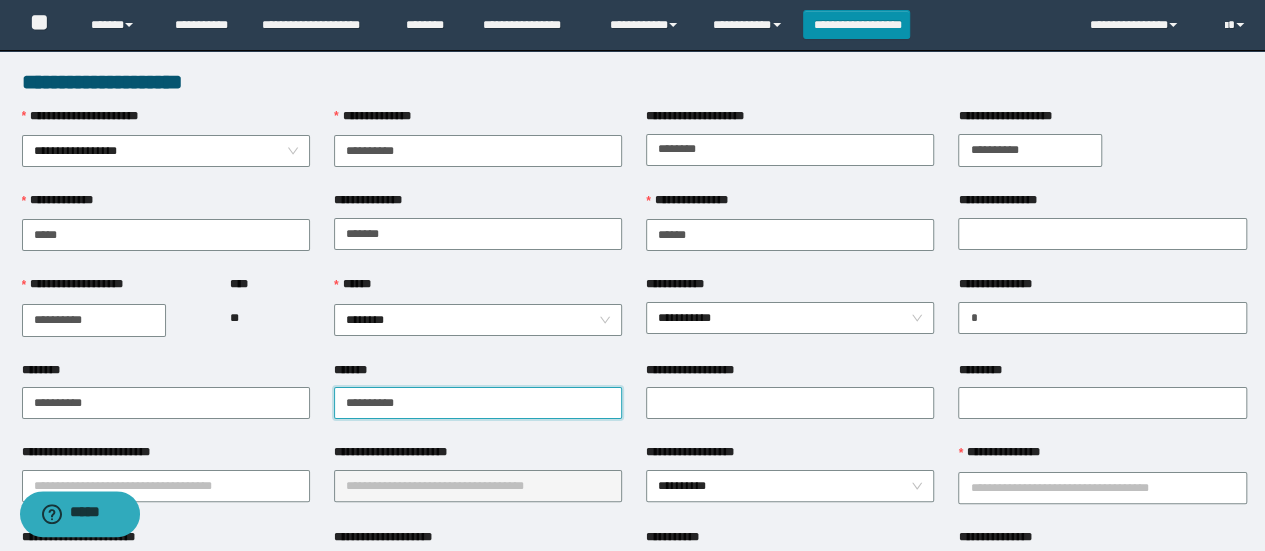 click on "**********" at bounding box center [478, 403] 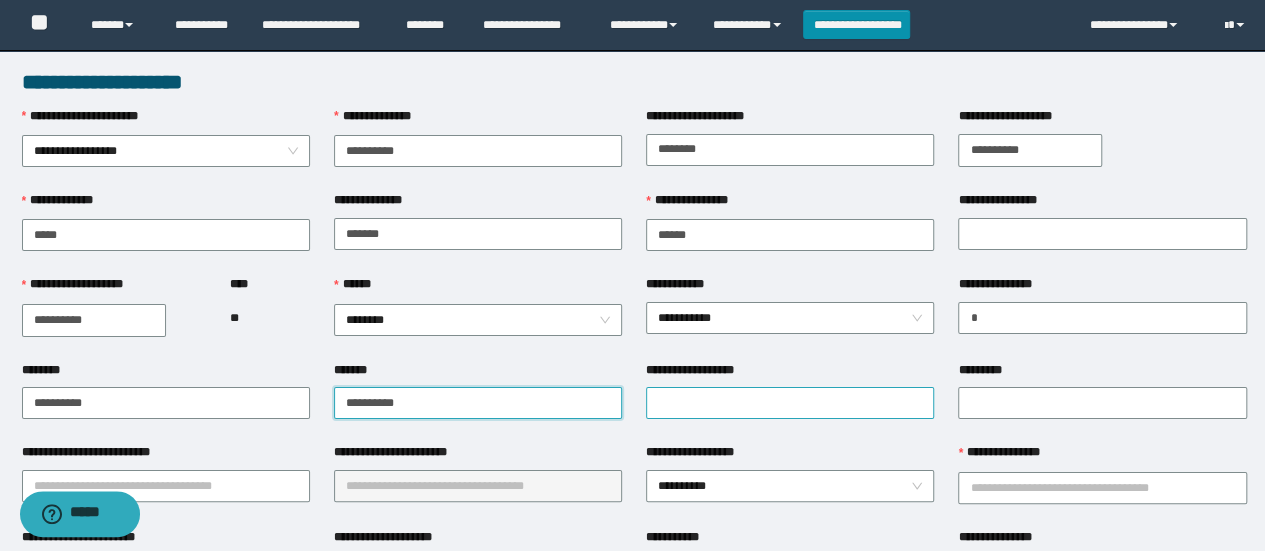 type on "**********" 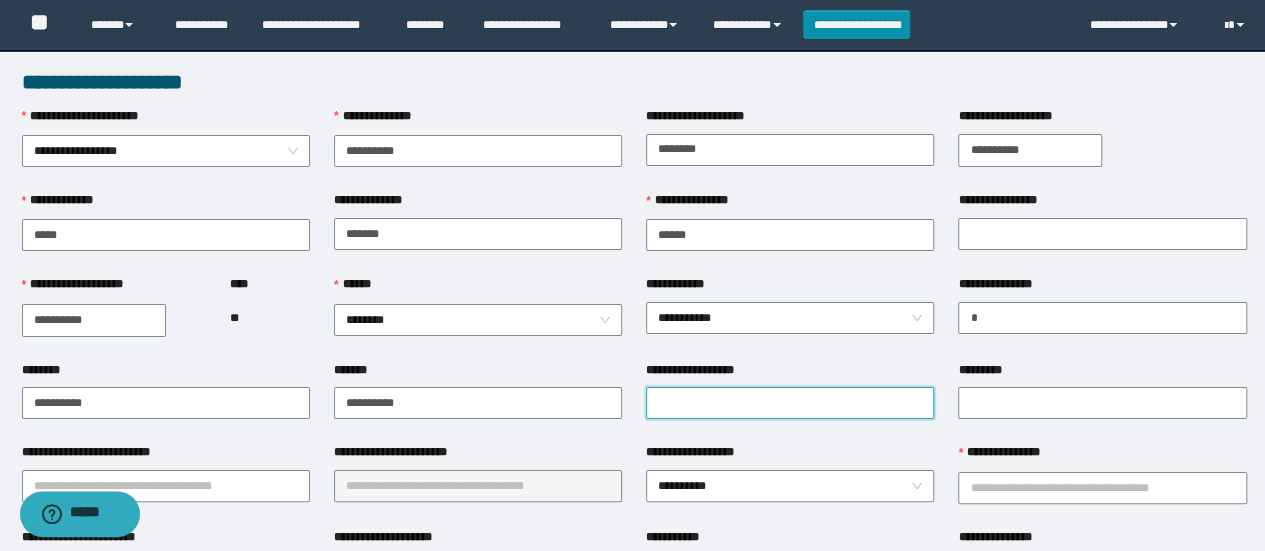 click on "**********" at bounding box center (790, 403) 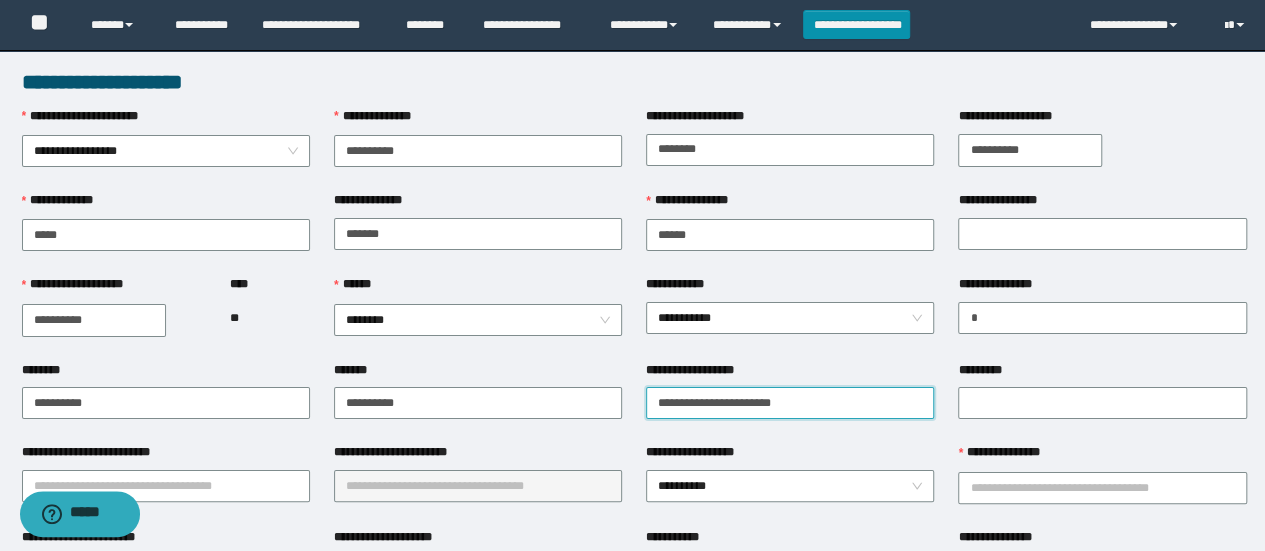 click on "**********" at bounding box center (790, 403) 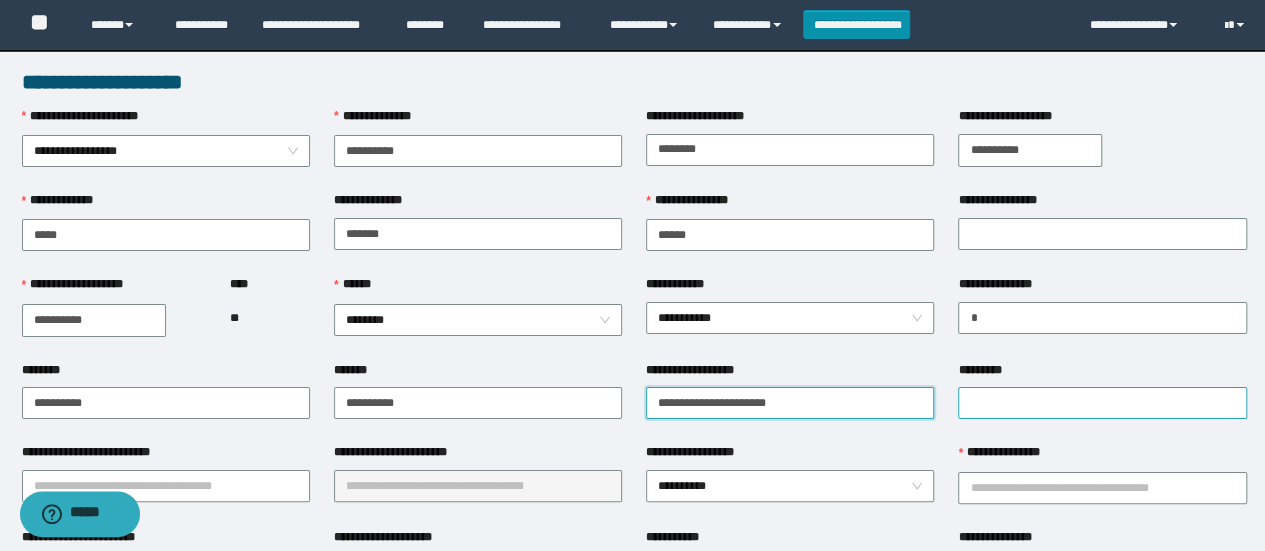 type on "**********" 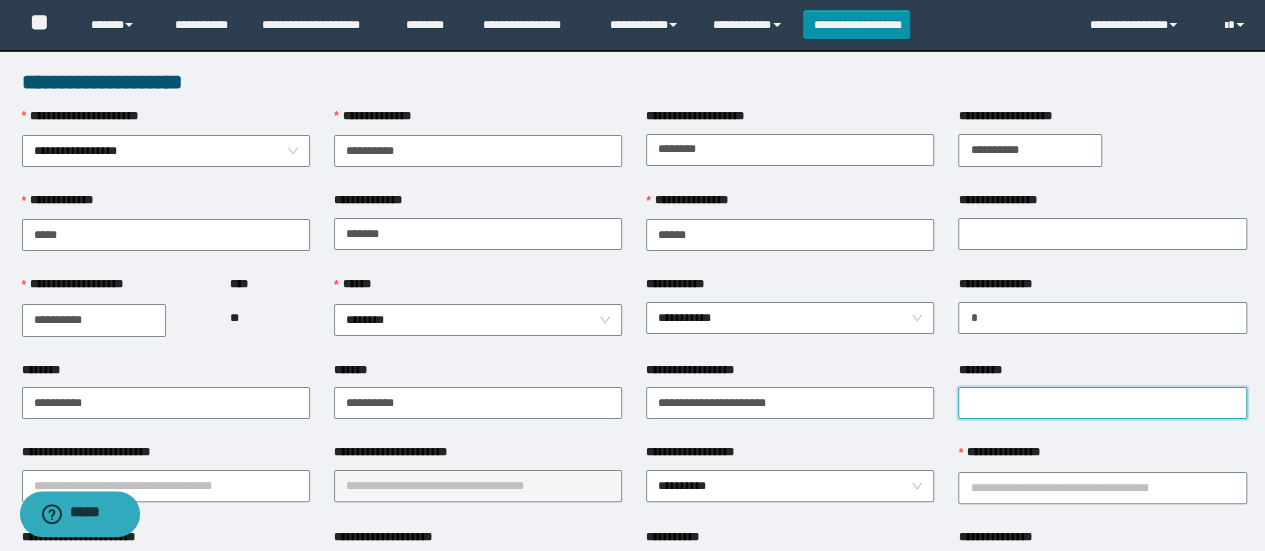 click on "*********" at bounding box center (1102, 403) 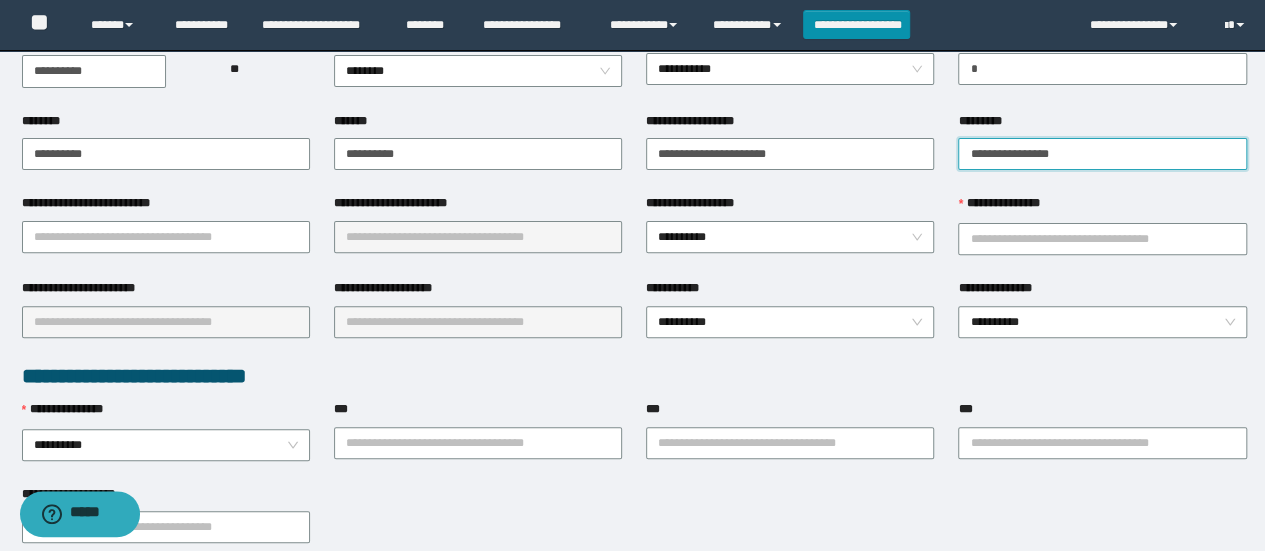 scroll, scrollTop: 246, scrollLeft: 0, axis: vertical 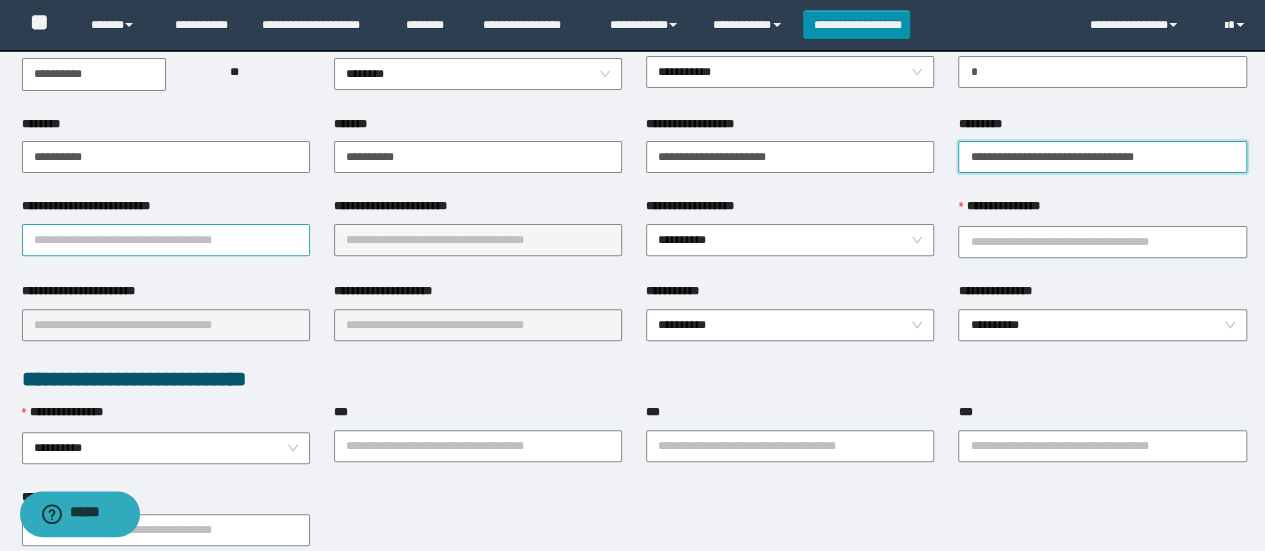 type on "**********" 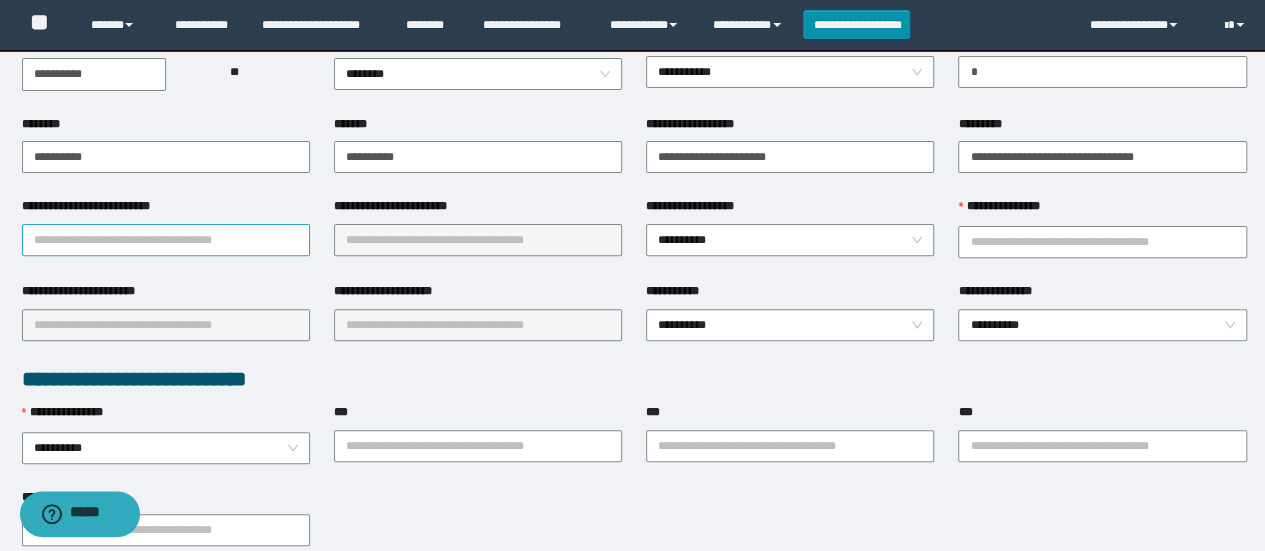 click on "**********" at bounding box center (166, 240) 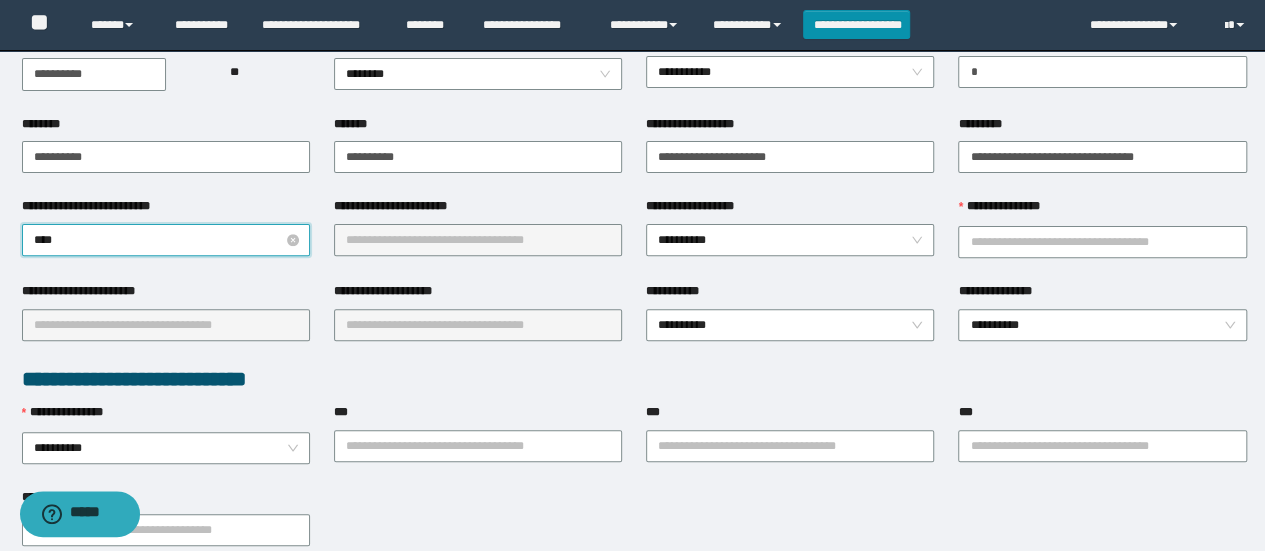 type on "*****" 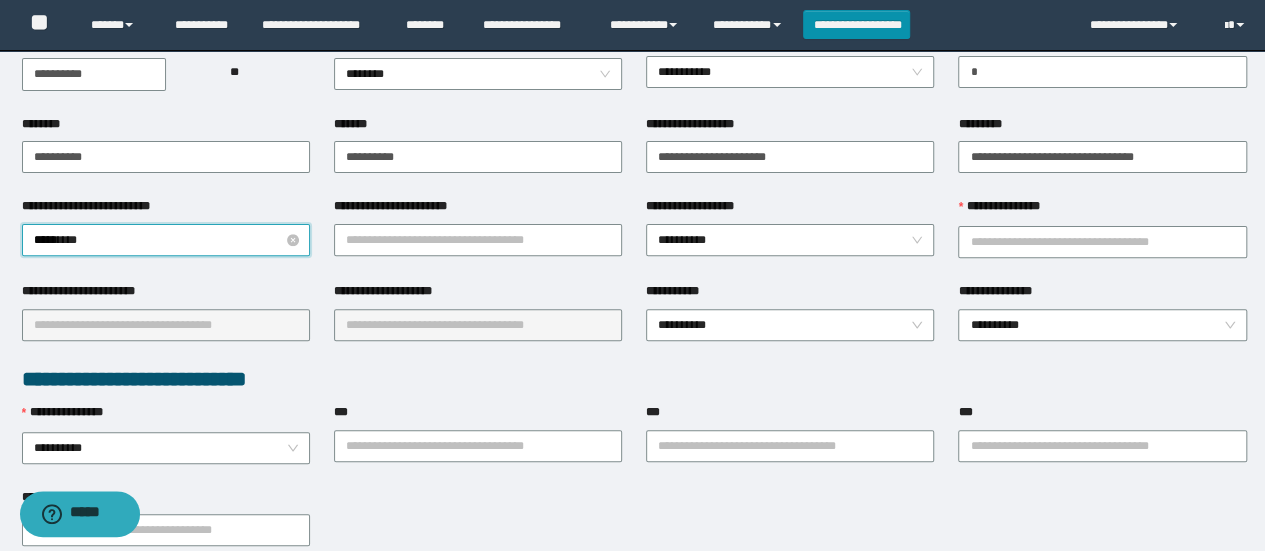 type 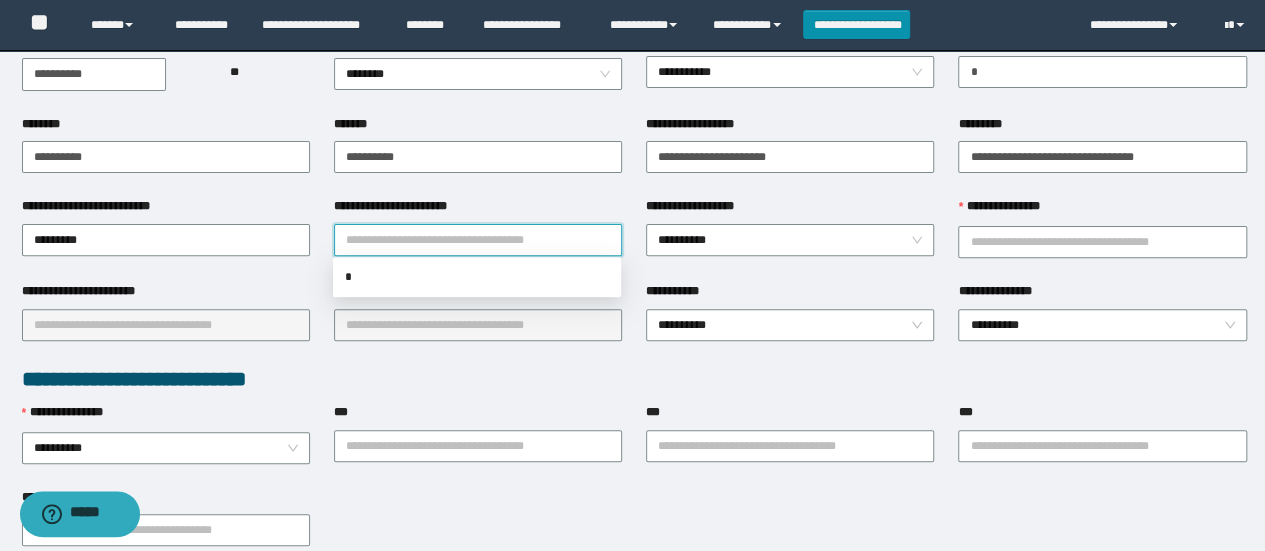 click on "**********" at bounding box center [478, 240] 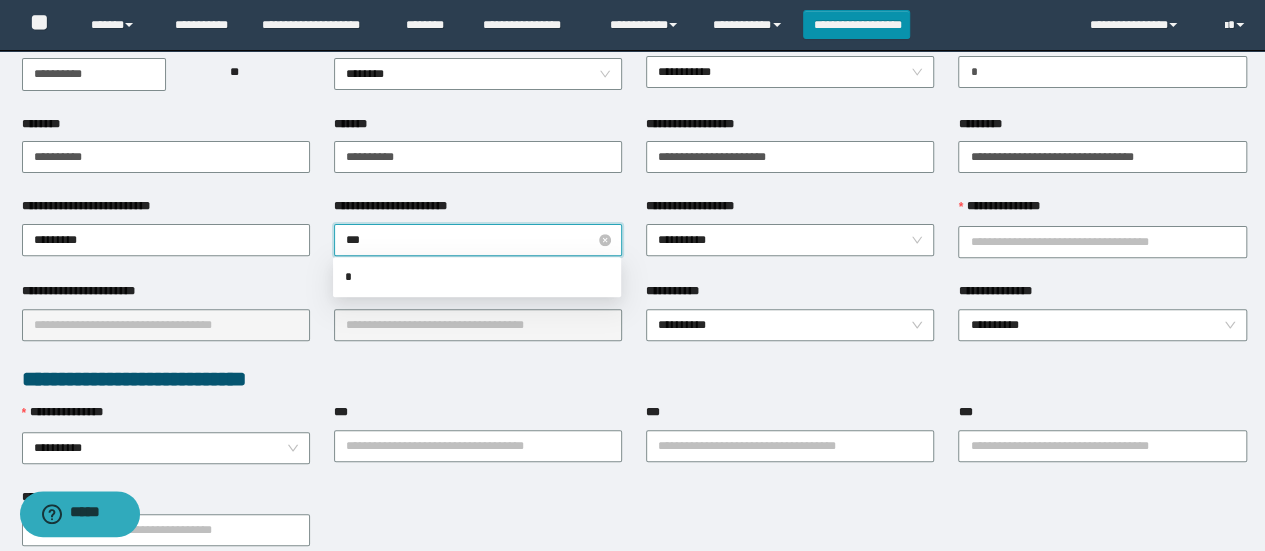 type on "****" 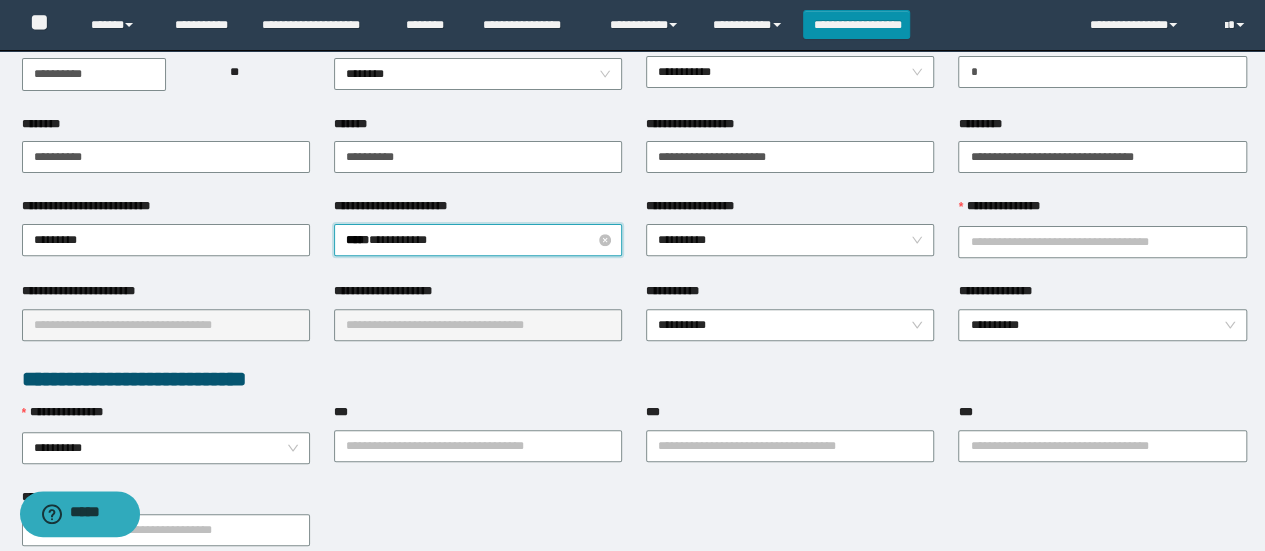 type 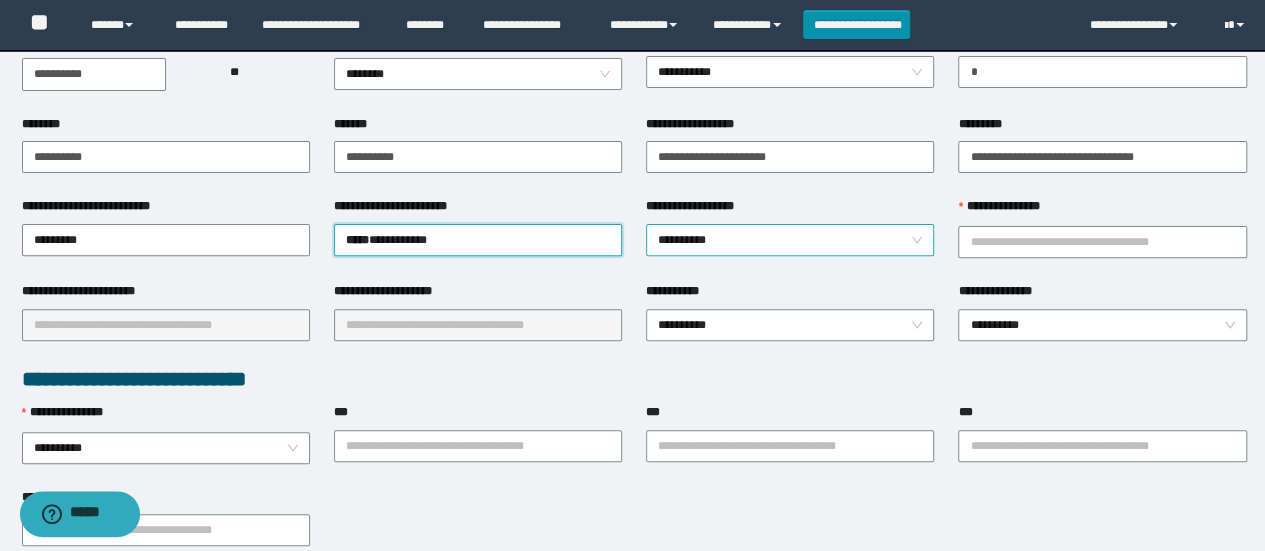 click on "**********" at bounding box center (790, 240) 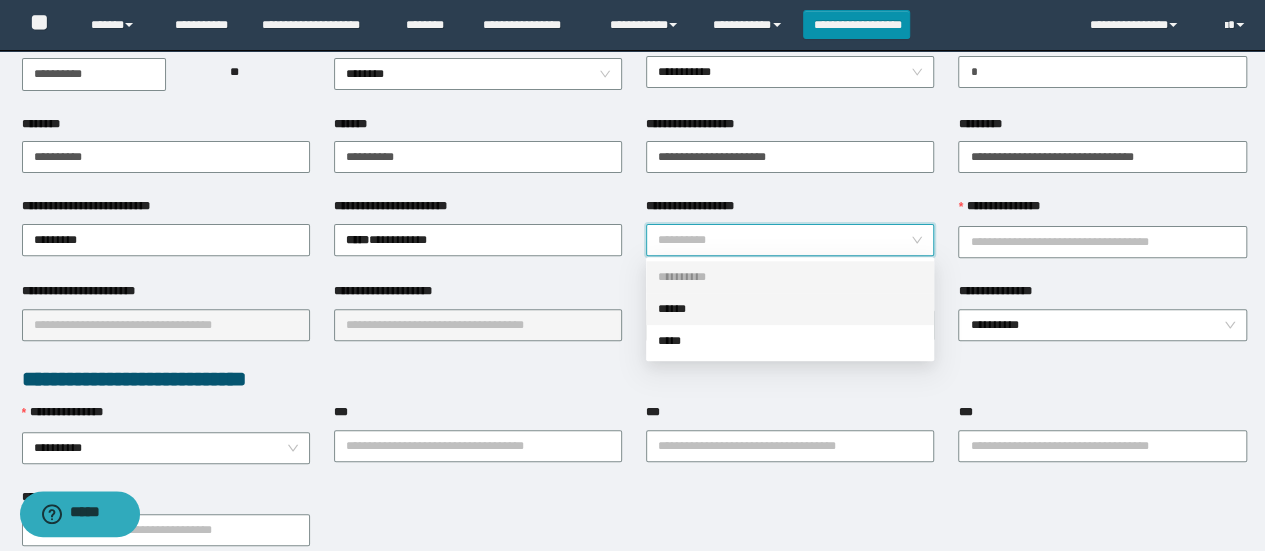 click on "******" at bounding box center (790, 309) 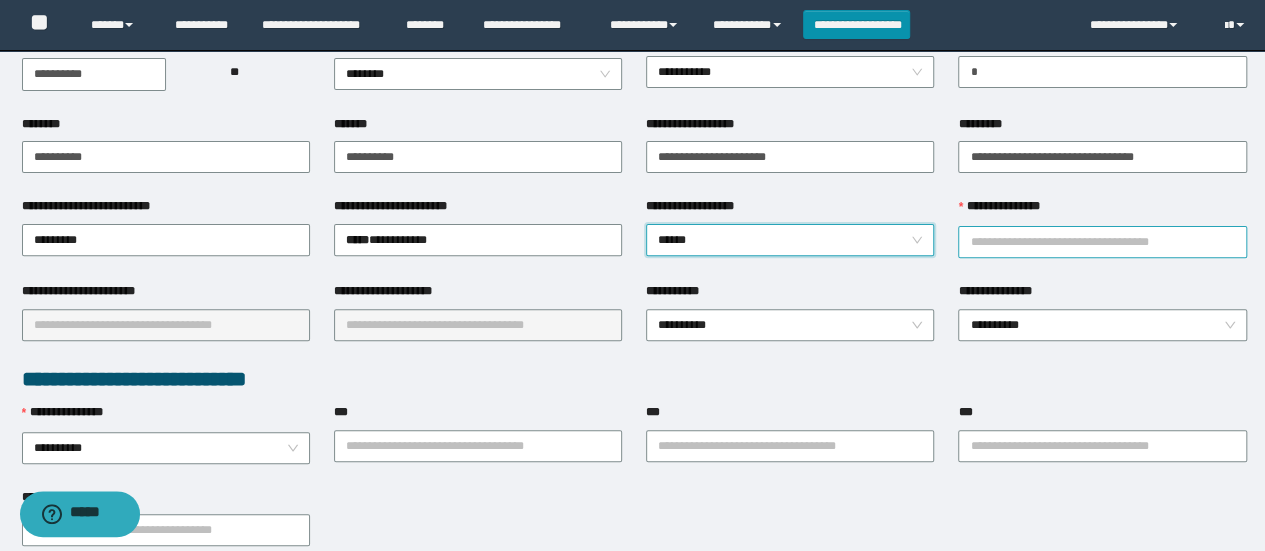 click on "**********" at bounding box center (1102, 242) 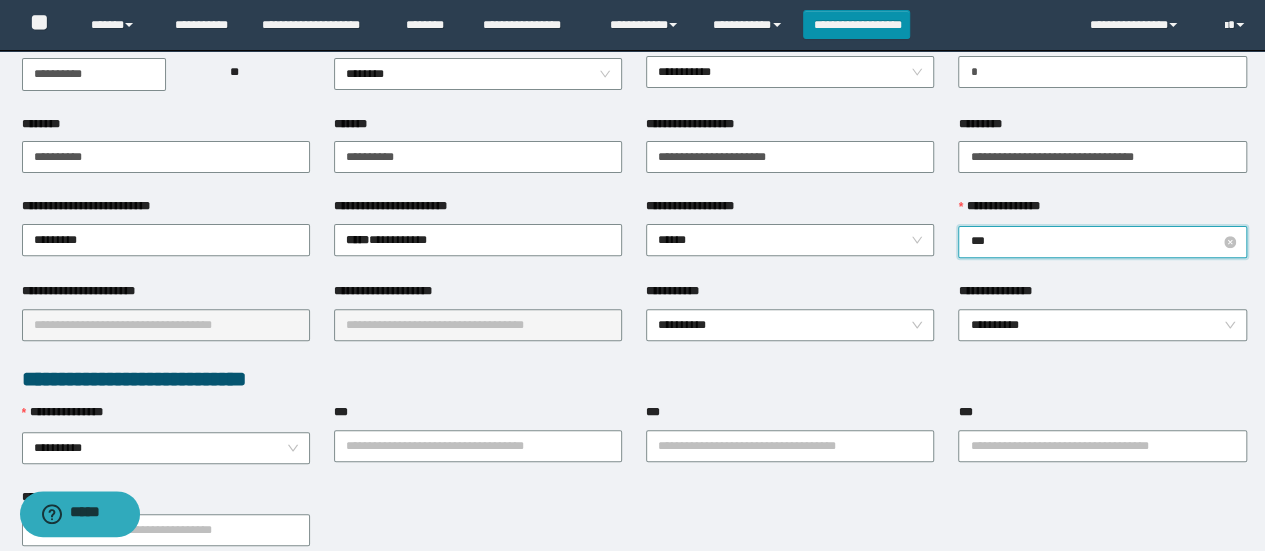 type on "****" 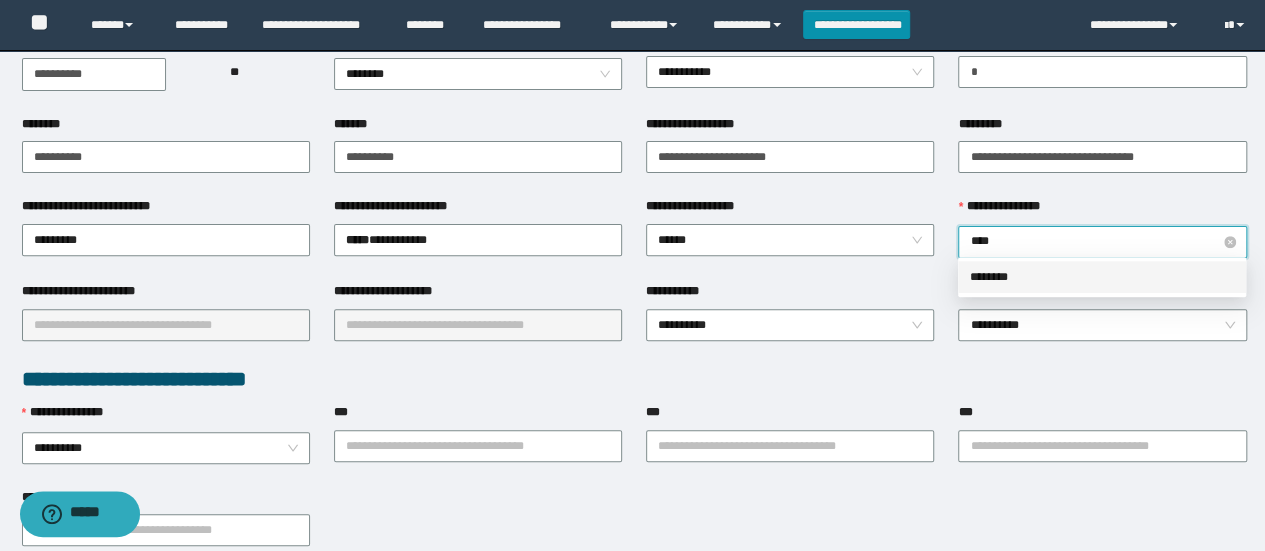 type 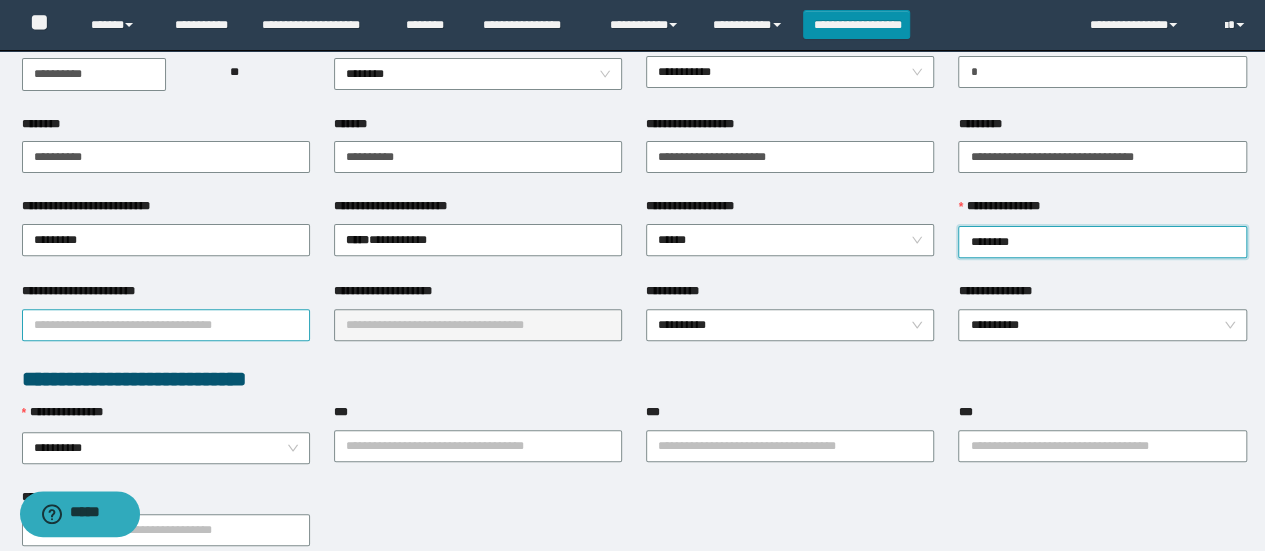 click on "**********" at bounding box center [166, 325] 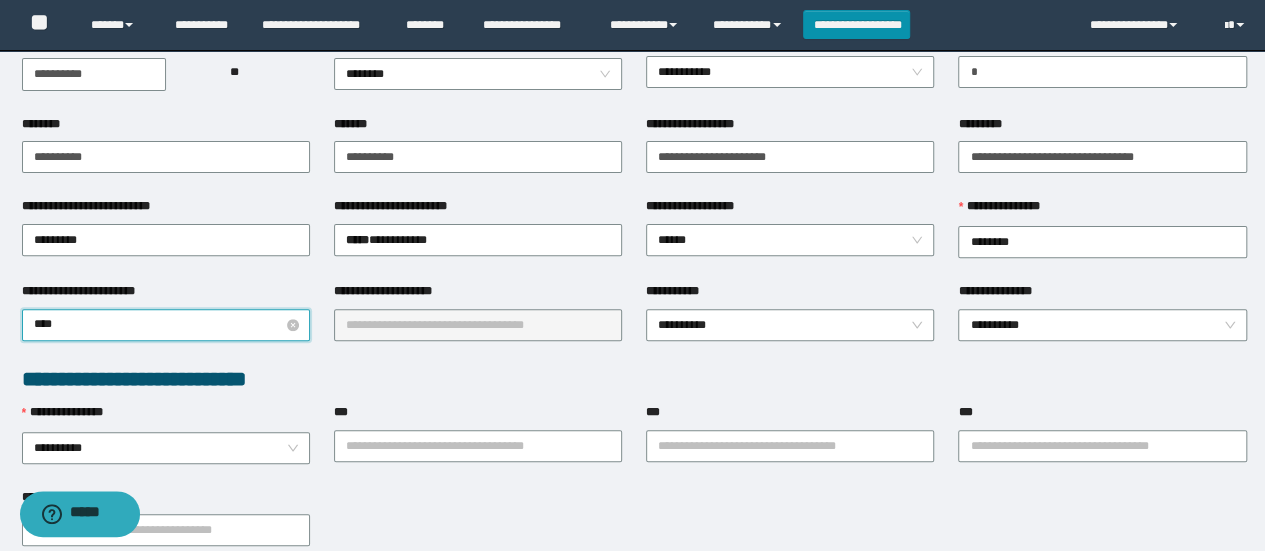 type on "*****" 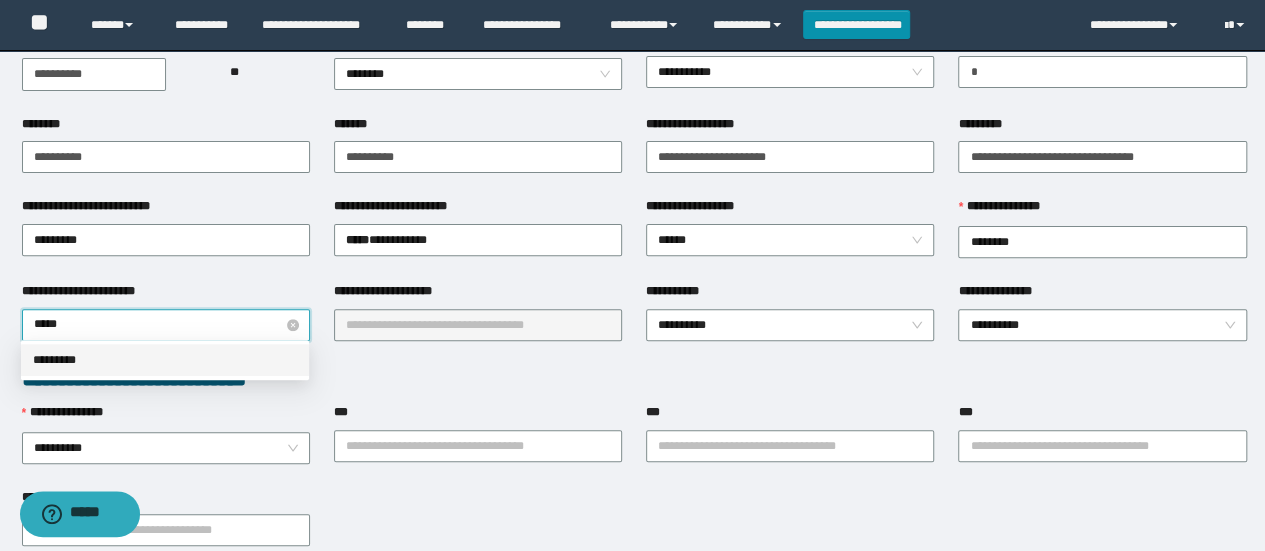 type 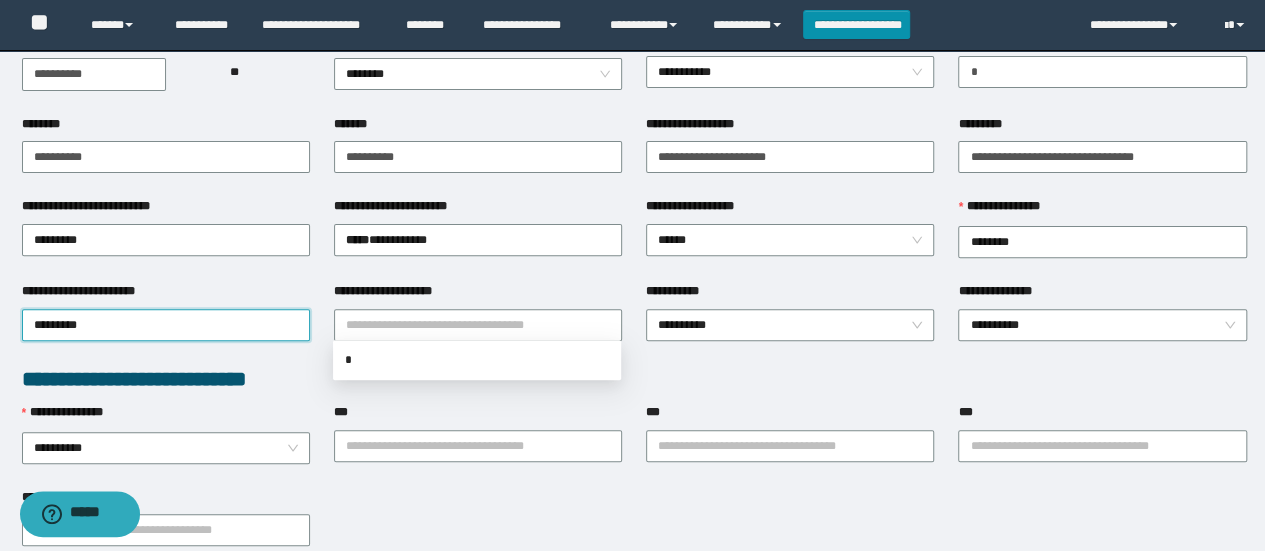 click on "**********" at bounding box center [478, 325] 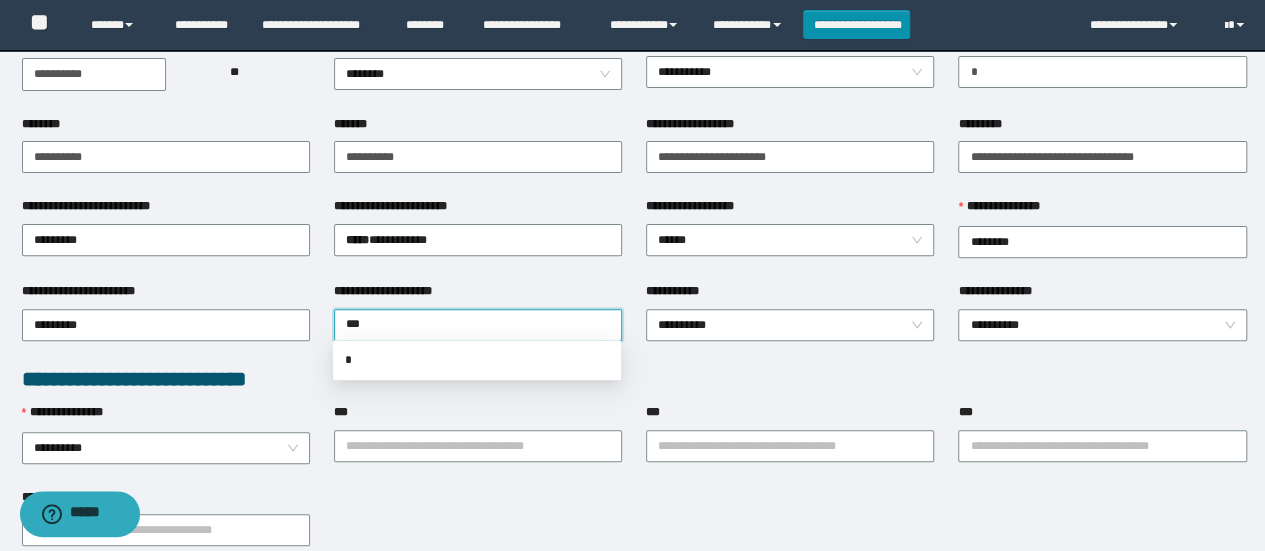 type on "****" 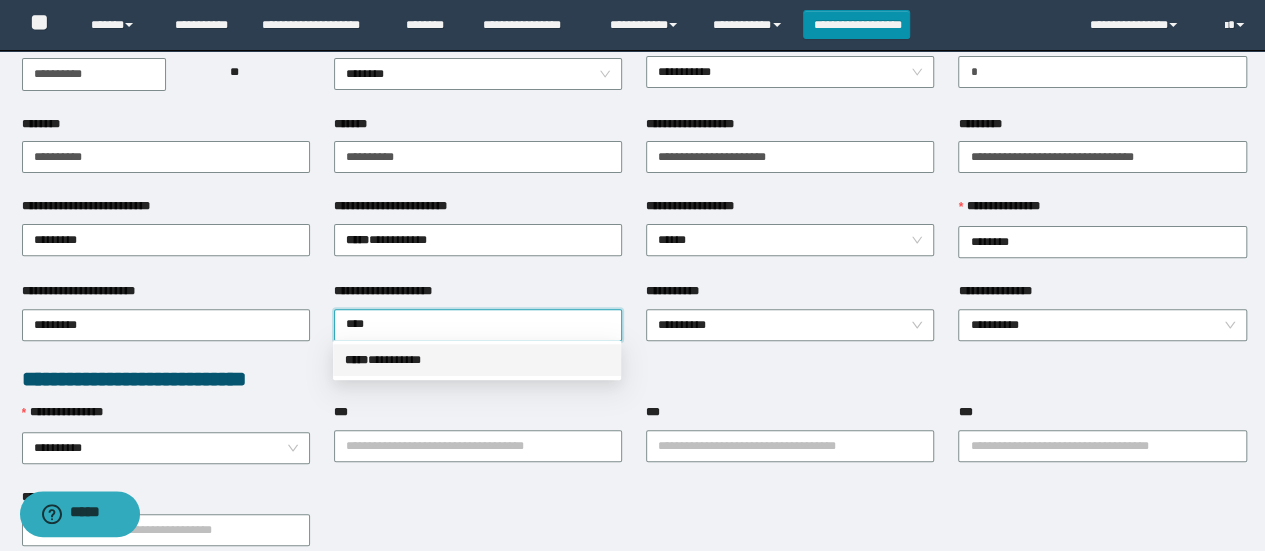 type 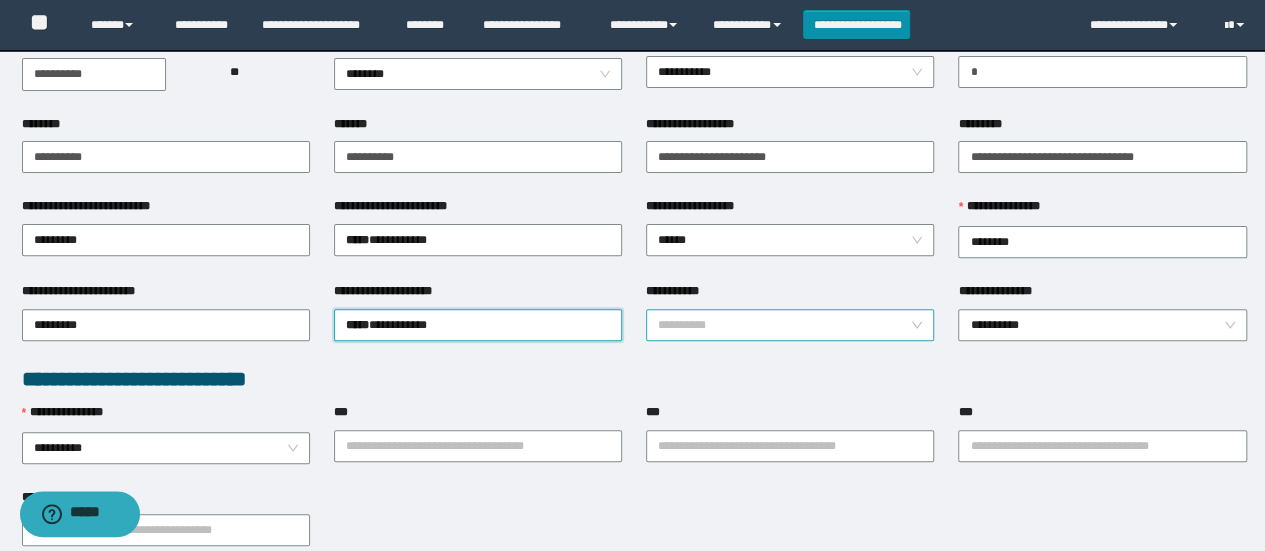 click on "**********" at bounding box center [790, 325] 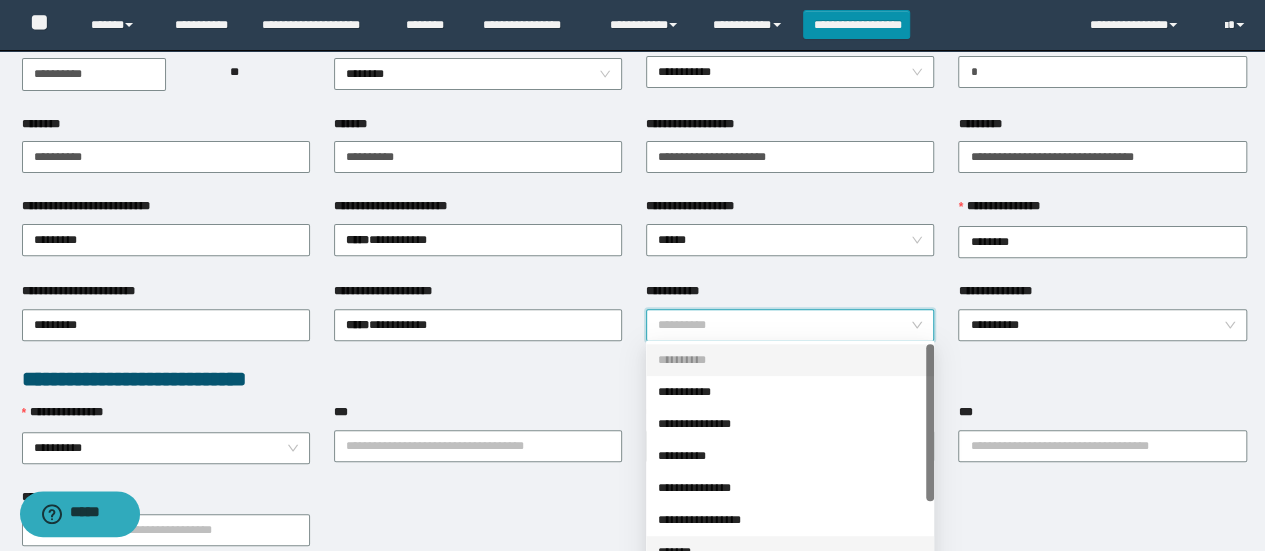 click on "*******" at bounding box center (790, 552) 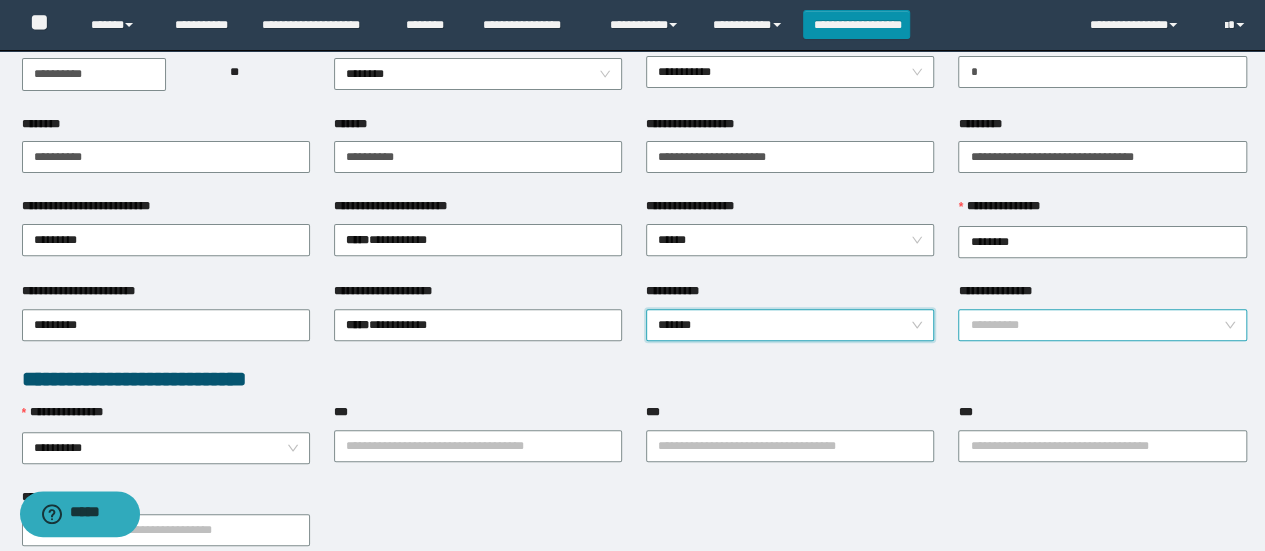 click on "**********" at bounding box center (1102, 325) 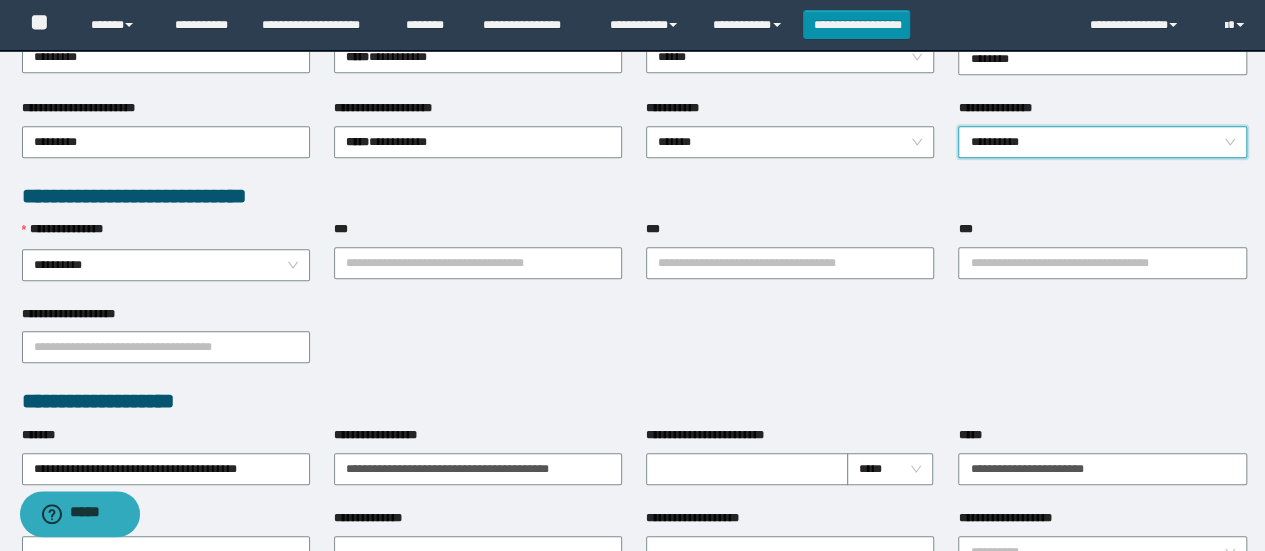 scroll, scrollTop: 486, scrollLeft: 0, axis: vertical 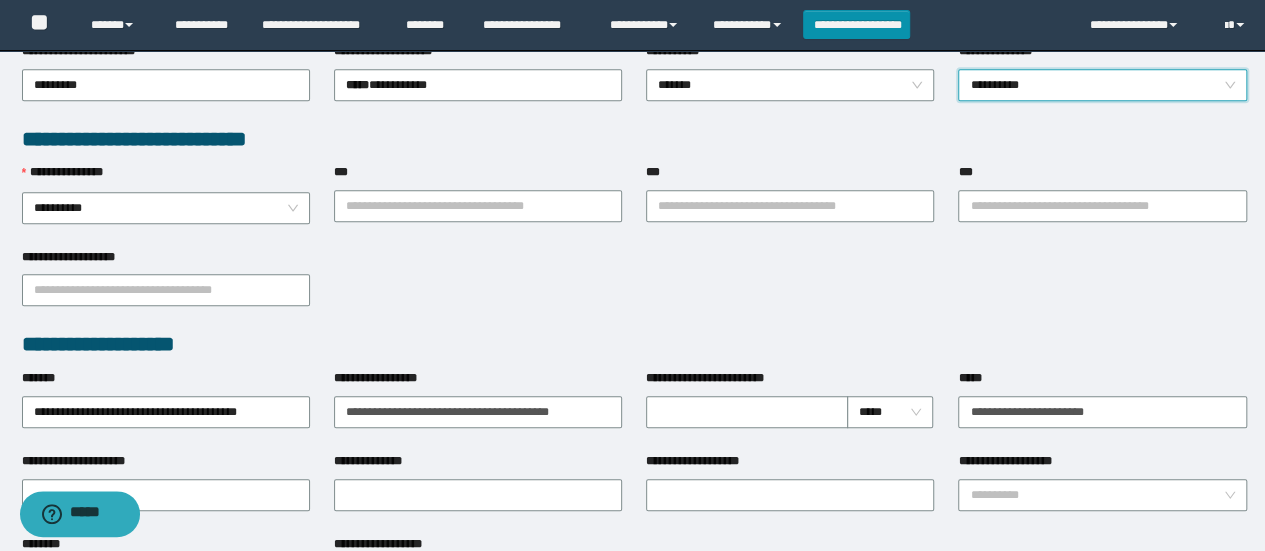 click on "**********" at bounding box center [1102, 83] 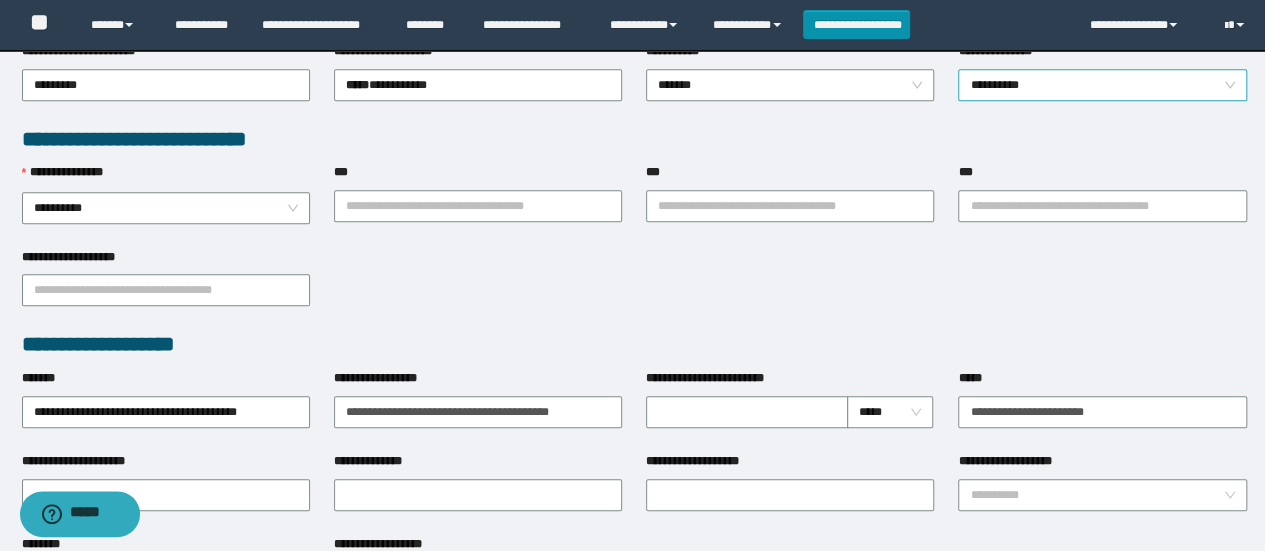 click on "**********" at bounding box center (1102, 85) 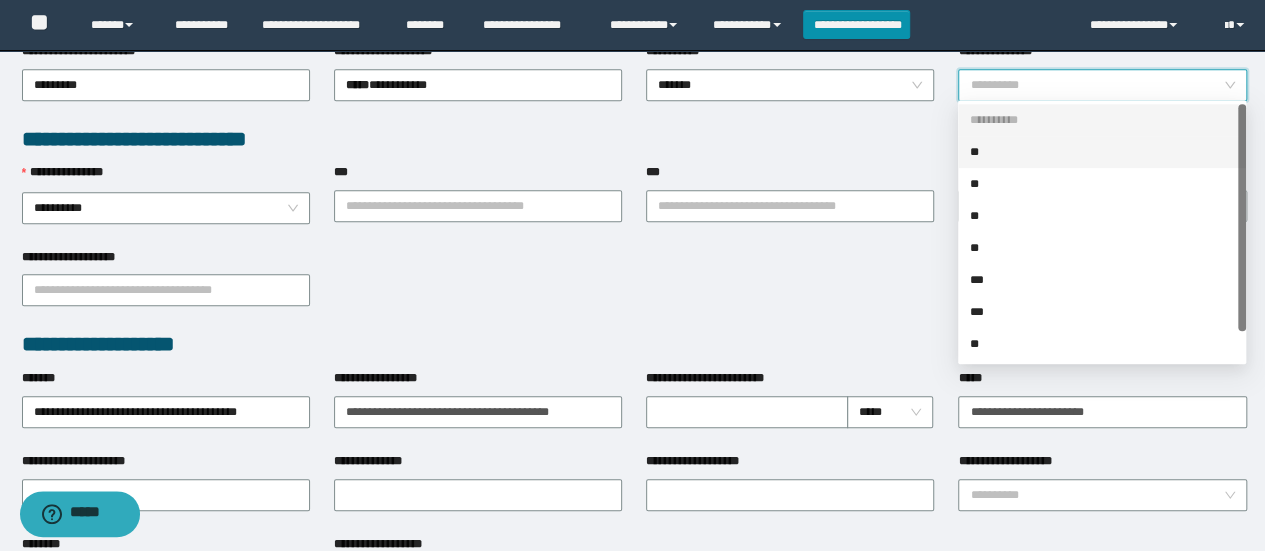 click on "**" at bounding box center (1102, 152) 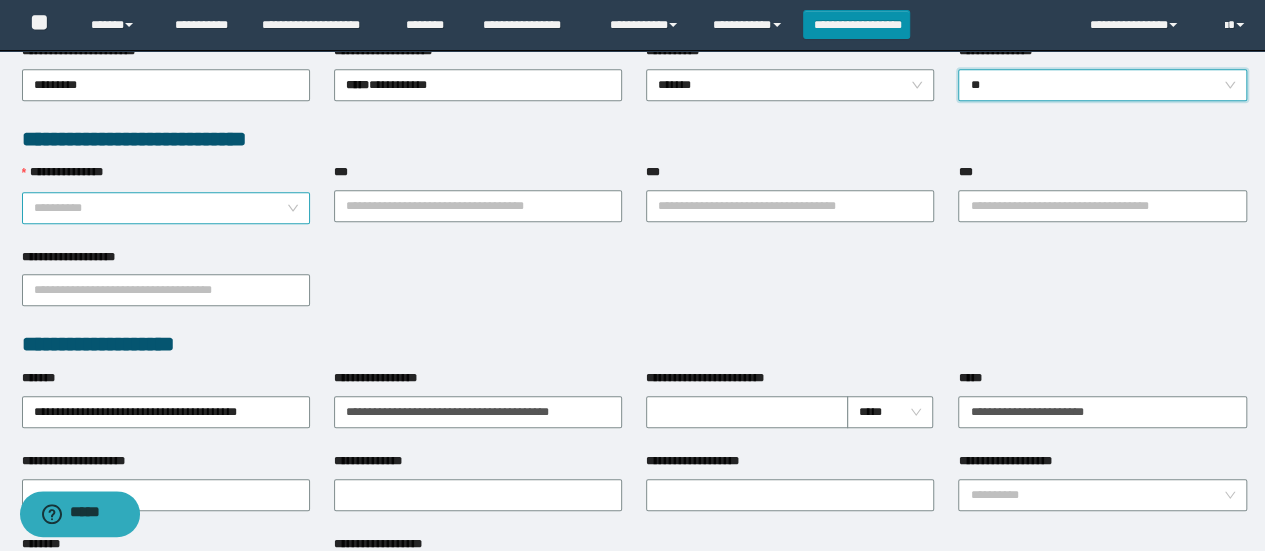 click on "**********" at bounding box center [166, 208] 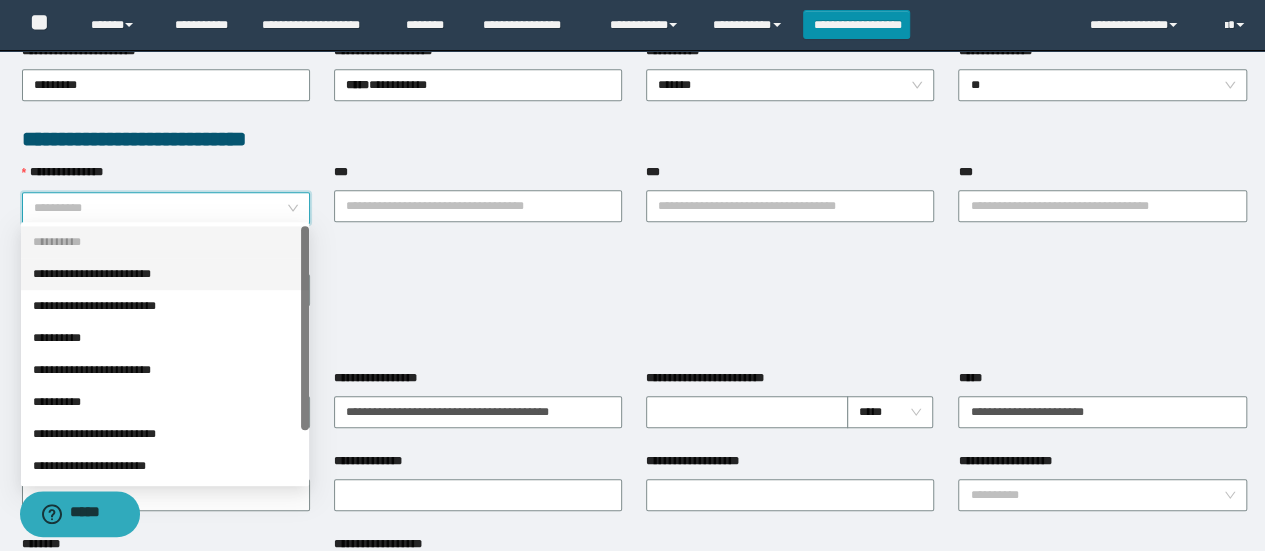 click on "**********" at bounding box center [165, 242] 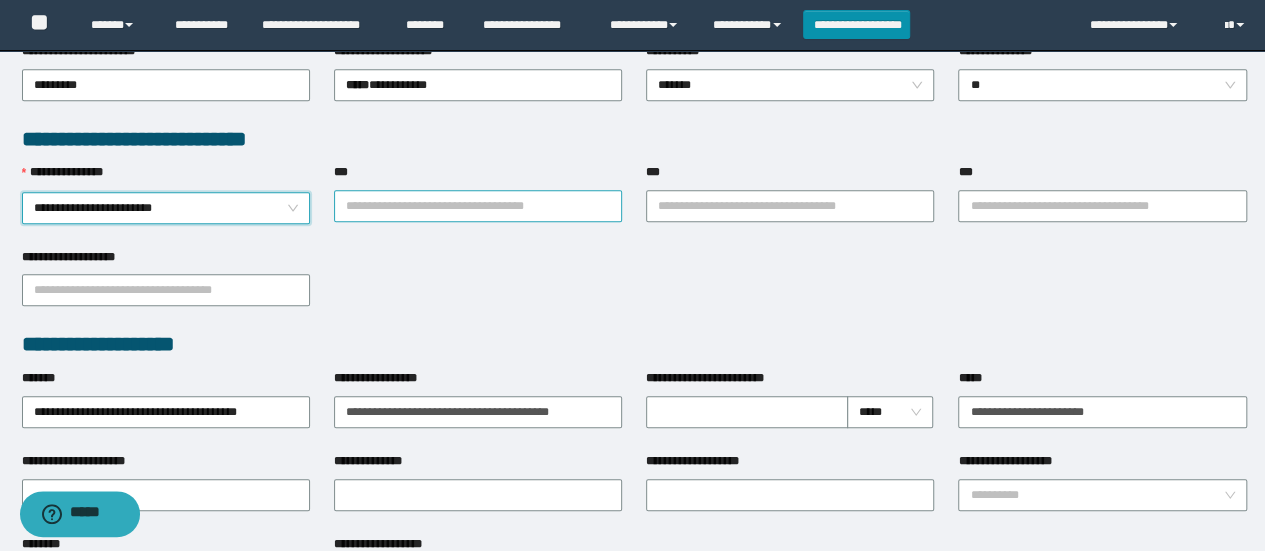 click on "***" at bounding box center (478, 206) 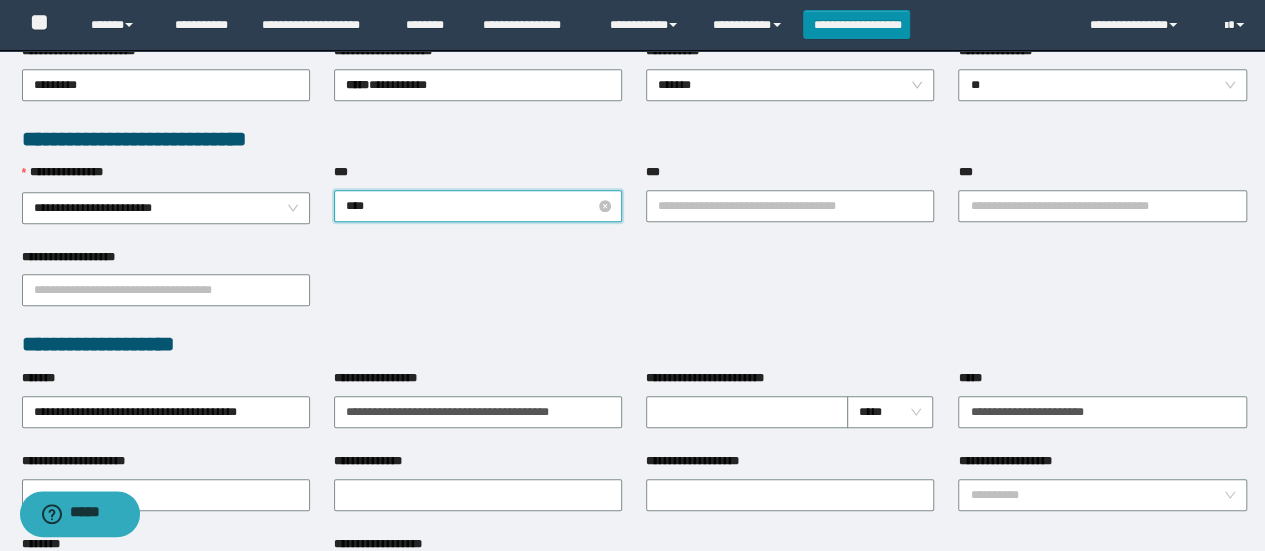 type on "*****" 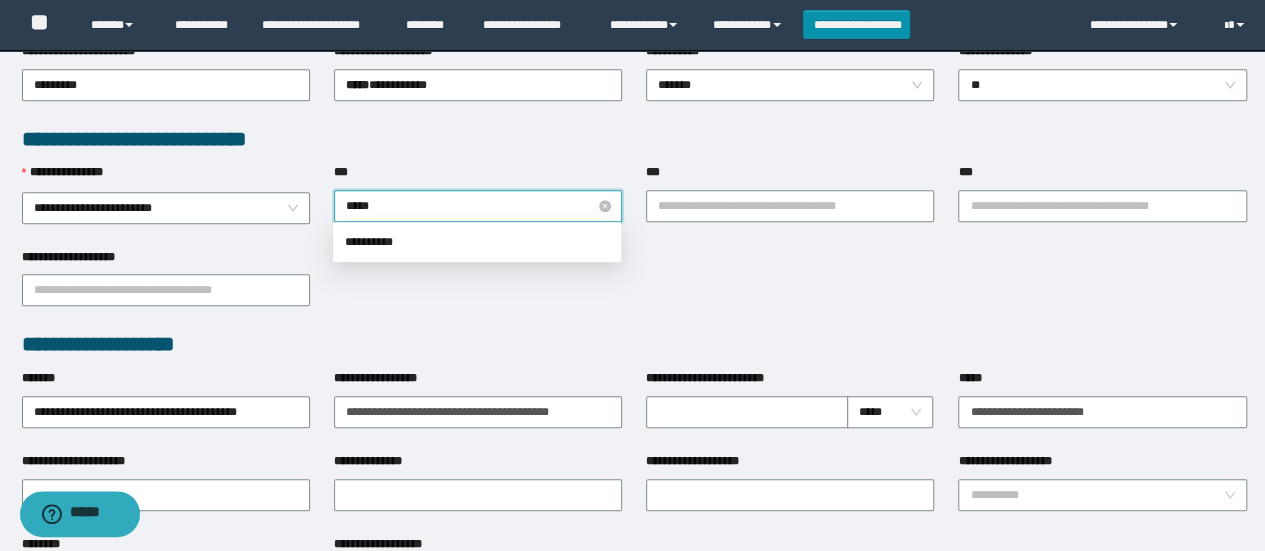type 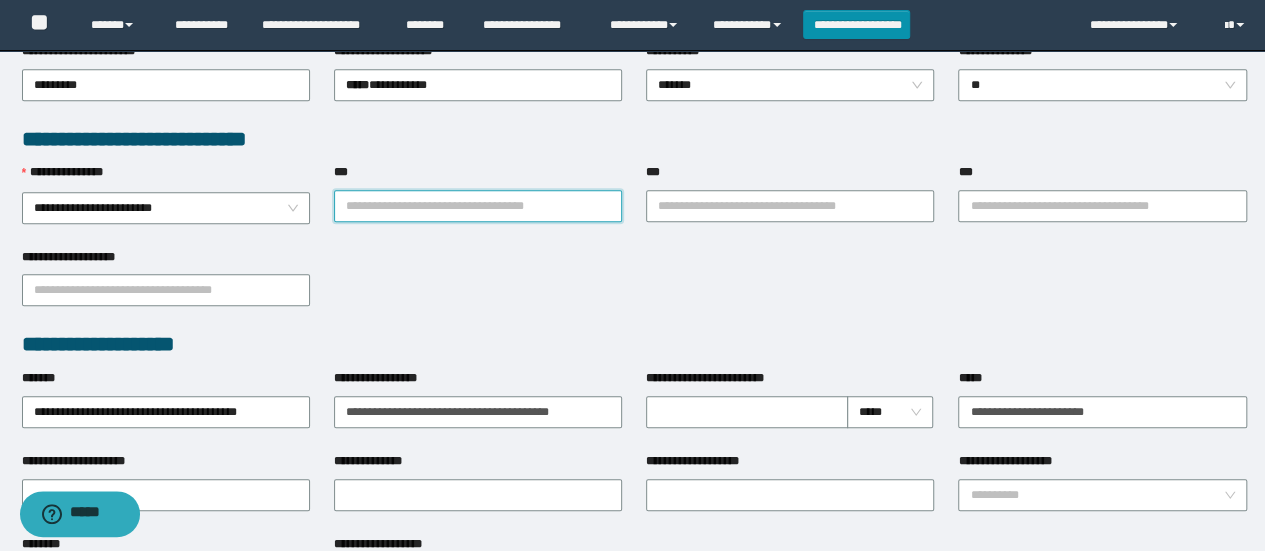 click on "***" at bounding box center (478, 206) 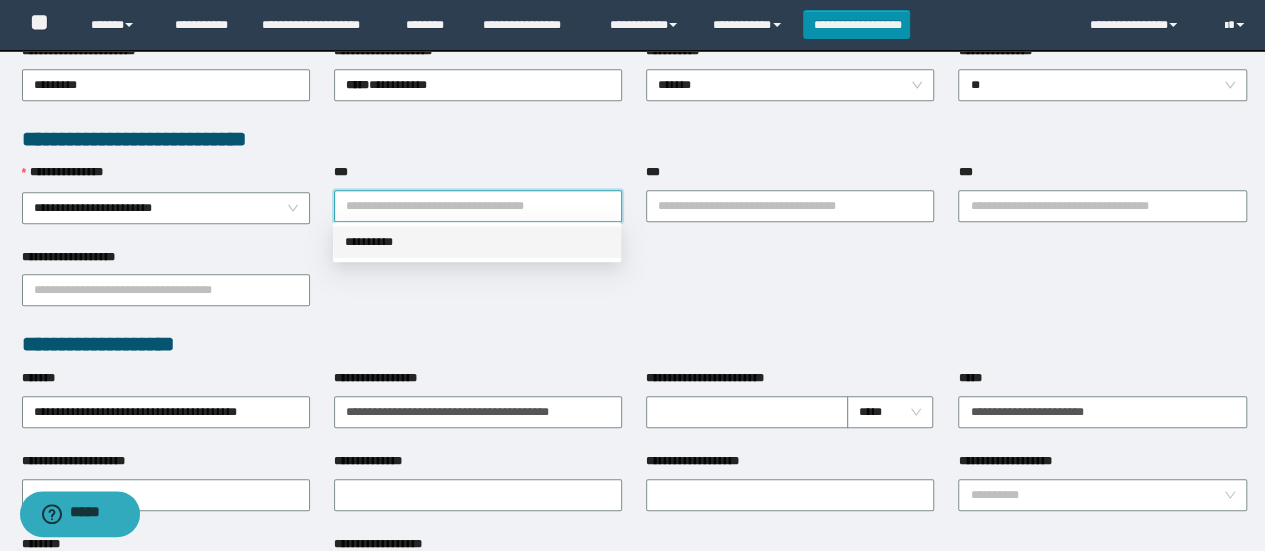 click on "**********" at bounding box center [477, 242] 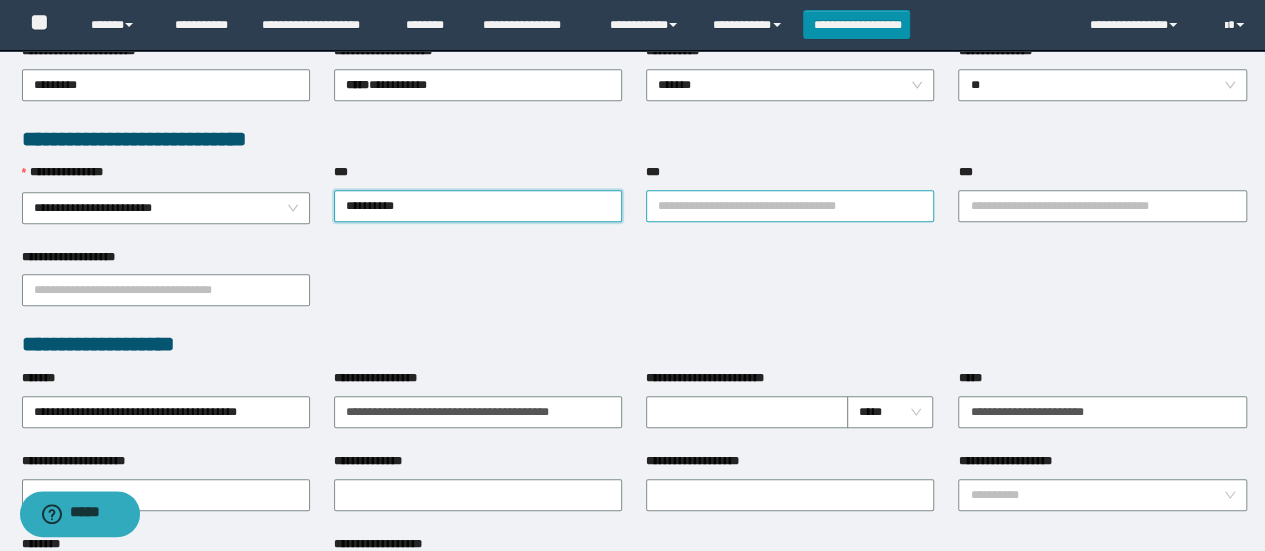 click on "***" at bounding box center (790, 206) 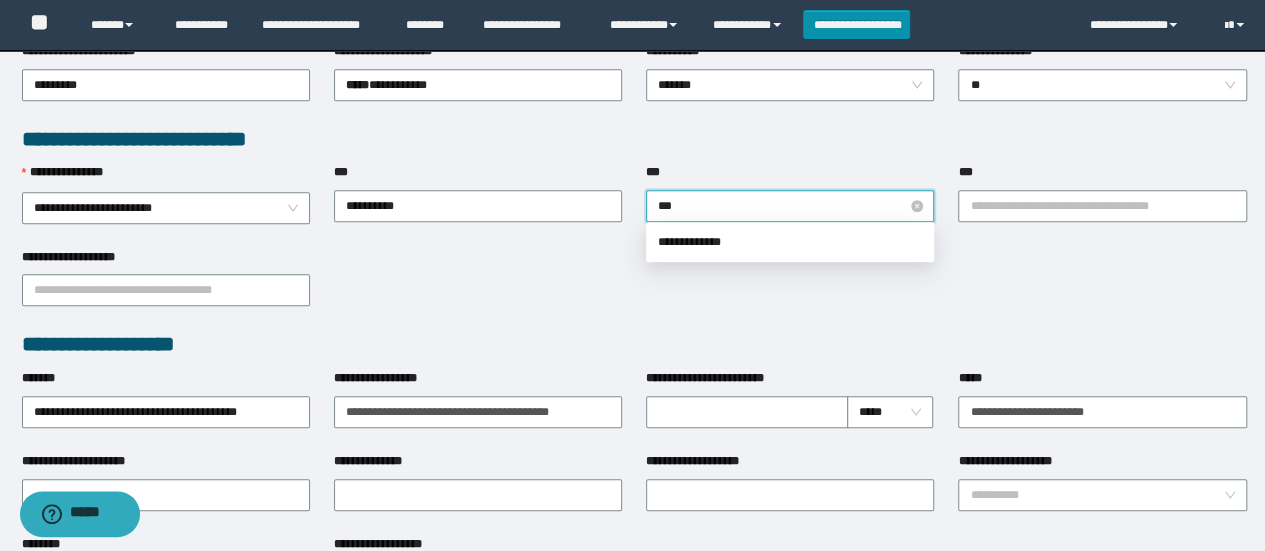 type on "****" 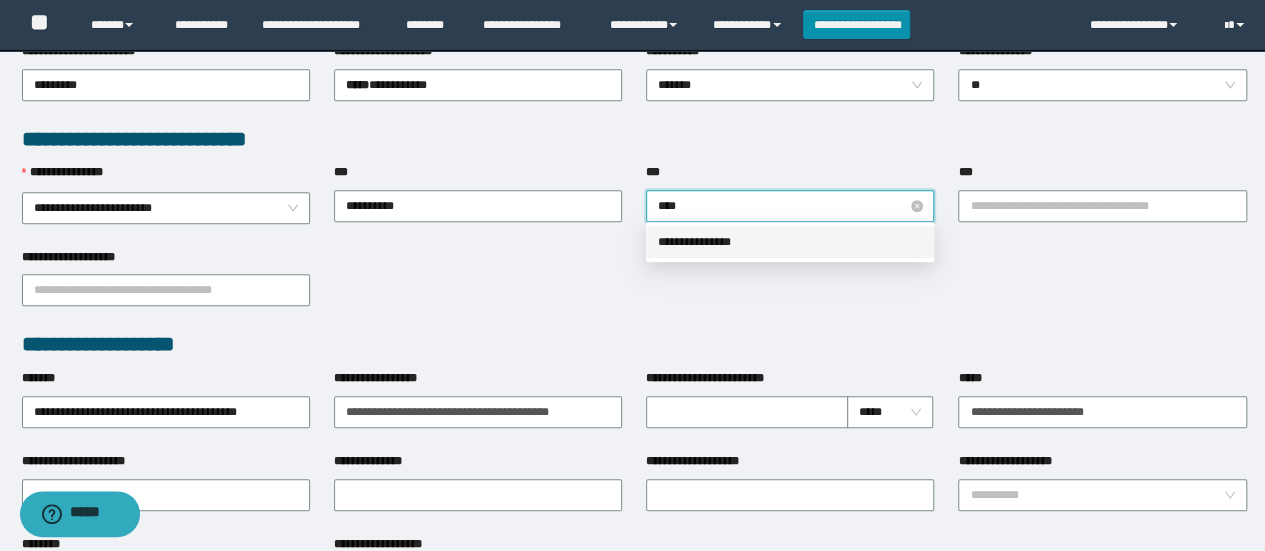 type 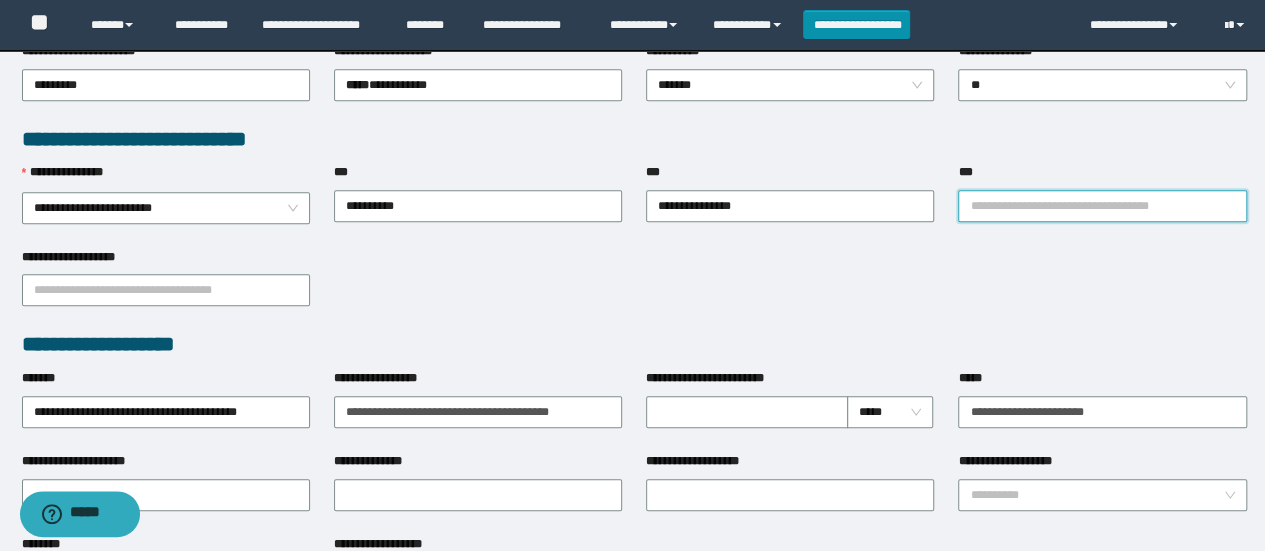 click on "***" at bounding box center [1102, 206] 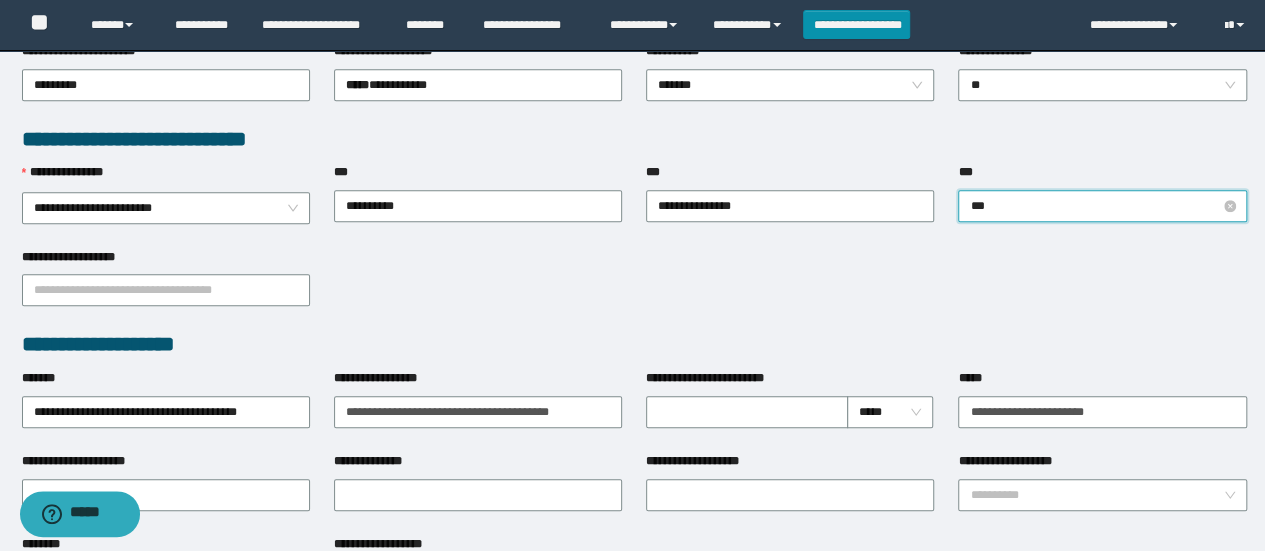 type on "****" 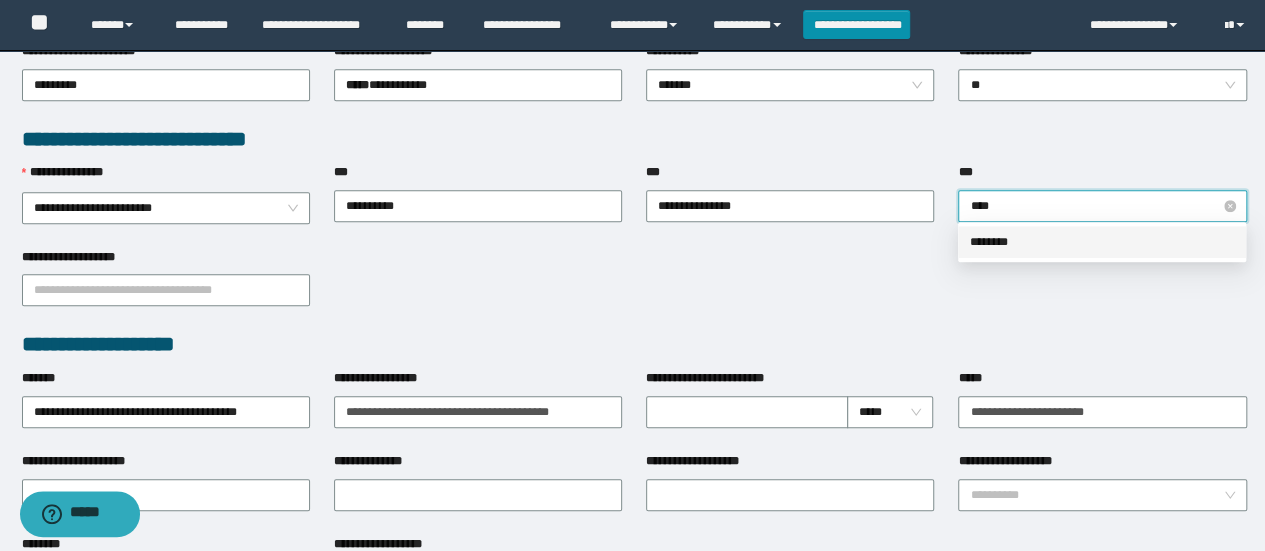 type 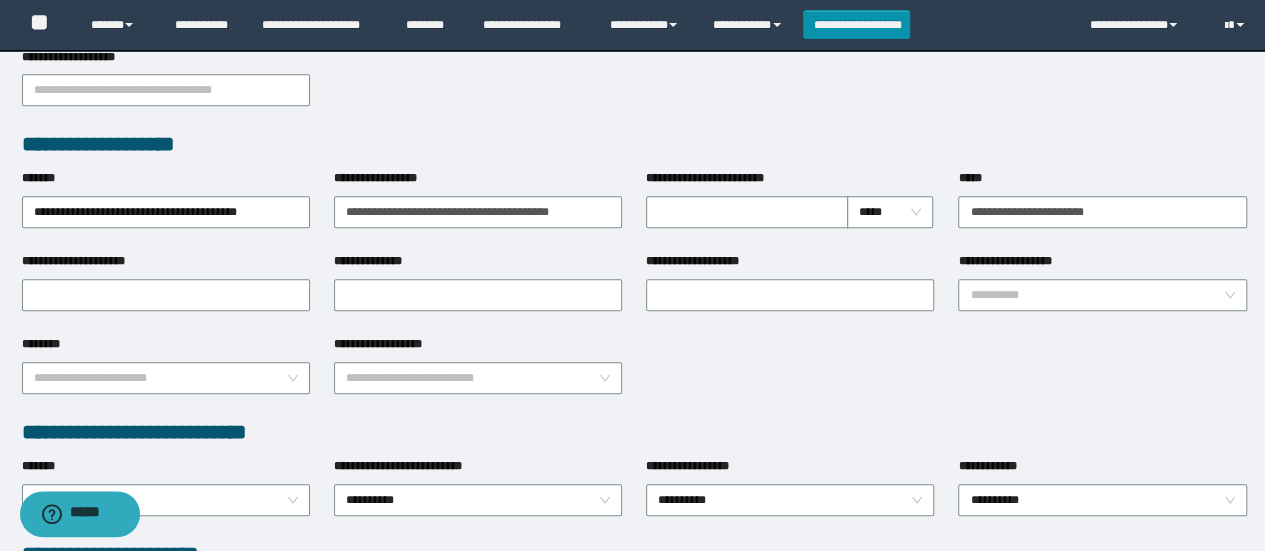 scroll, scrollTop: 691, scrollLeft: 0, axis: vertical 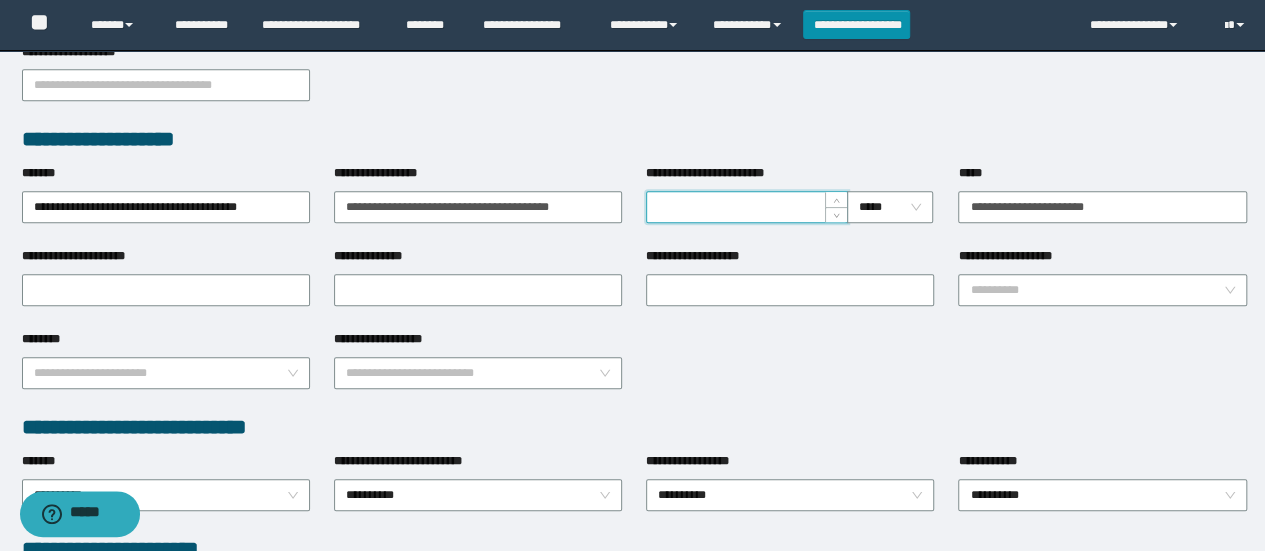 click on "**********" at bounding box center [747, 207] 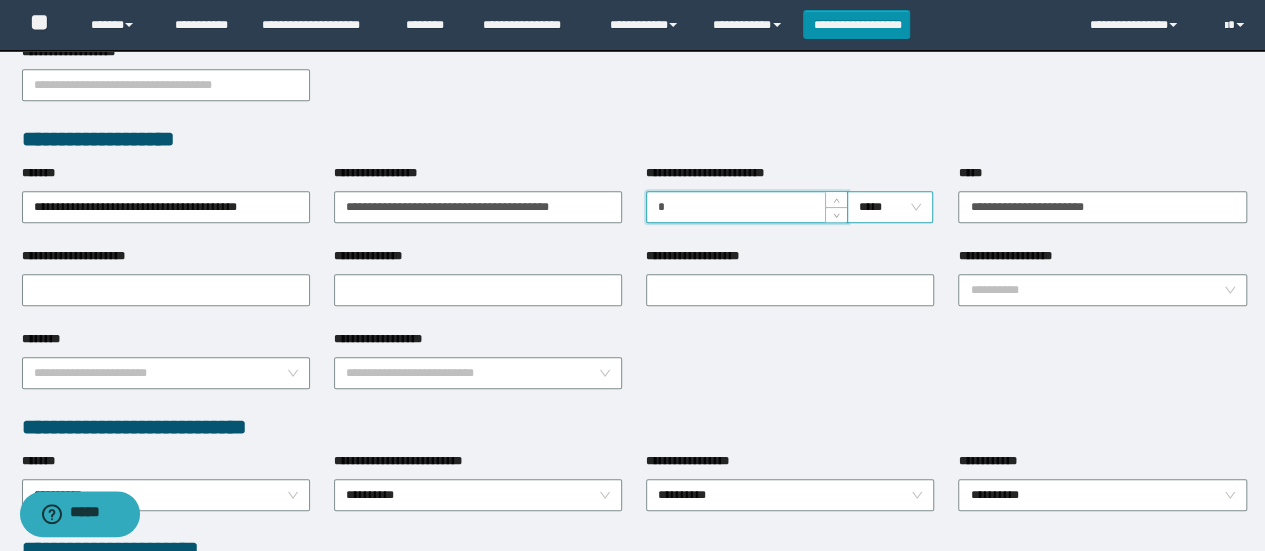 click on "*****" at bounding box center [890, 207] 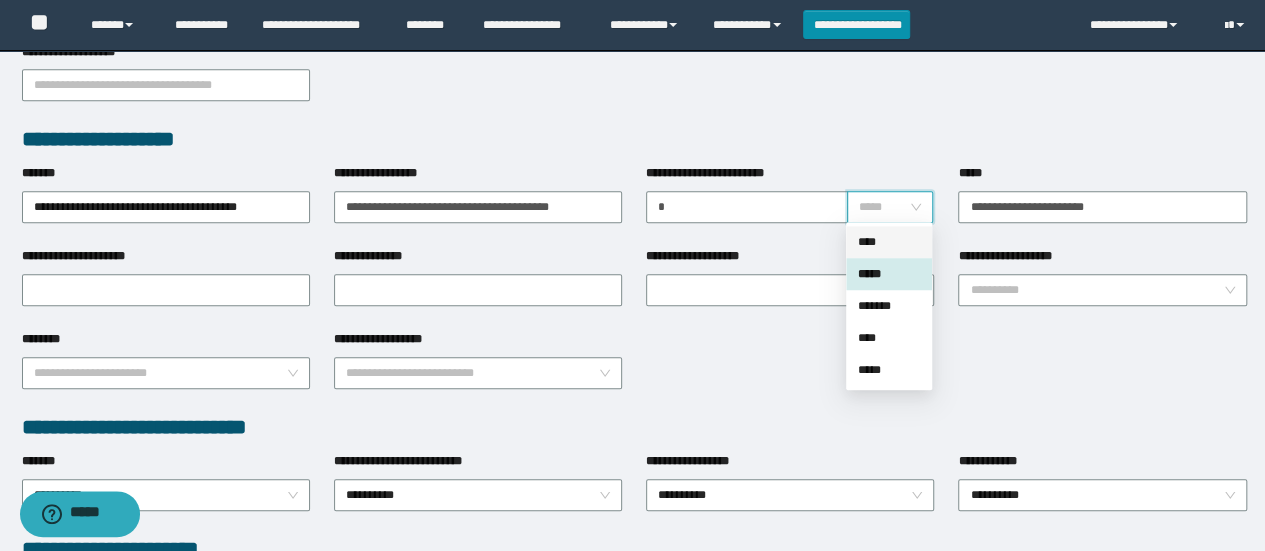 click on "****" at bounding box center (889, 242) 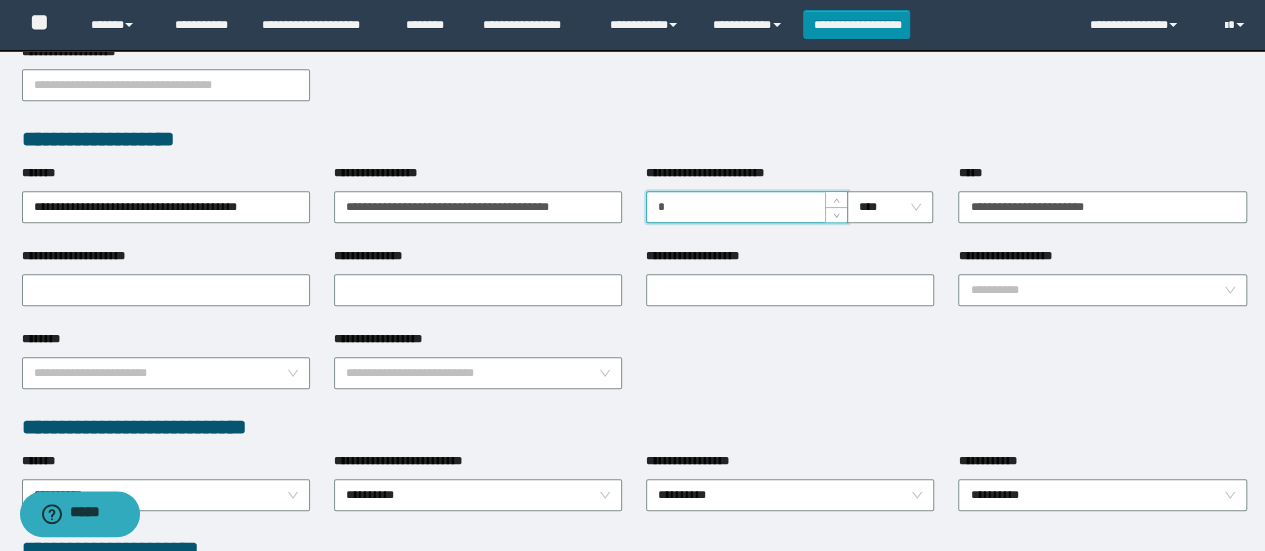 click on "*" at bounding box center [747, 207] 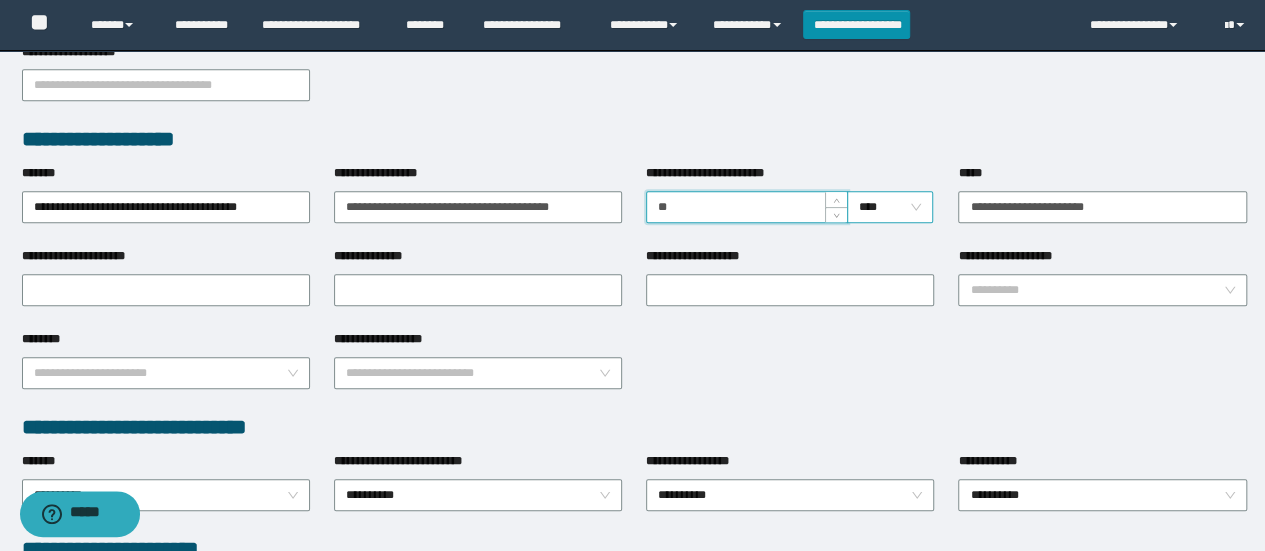 click on "****" at bounding box center (890, 207) 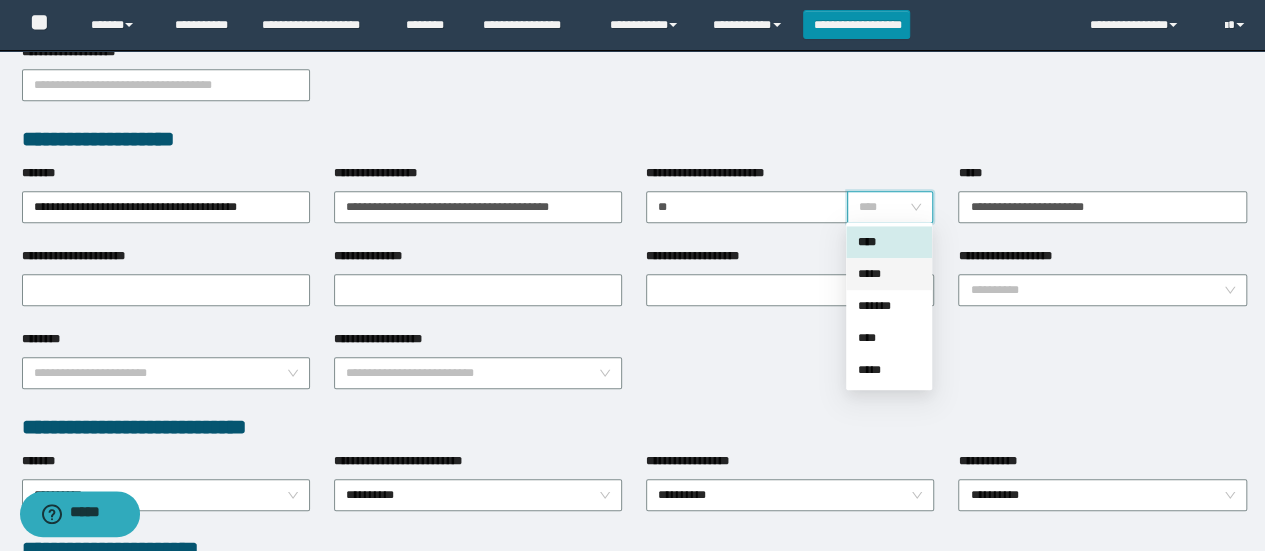 click on "*****" at bounding box center (889, 274) 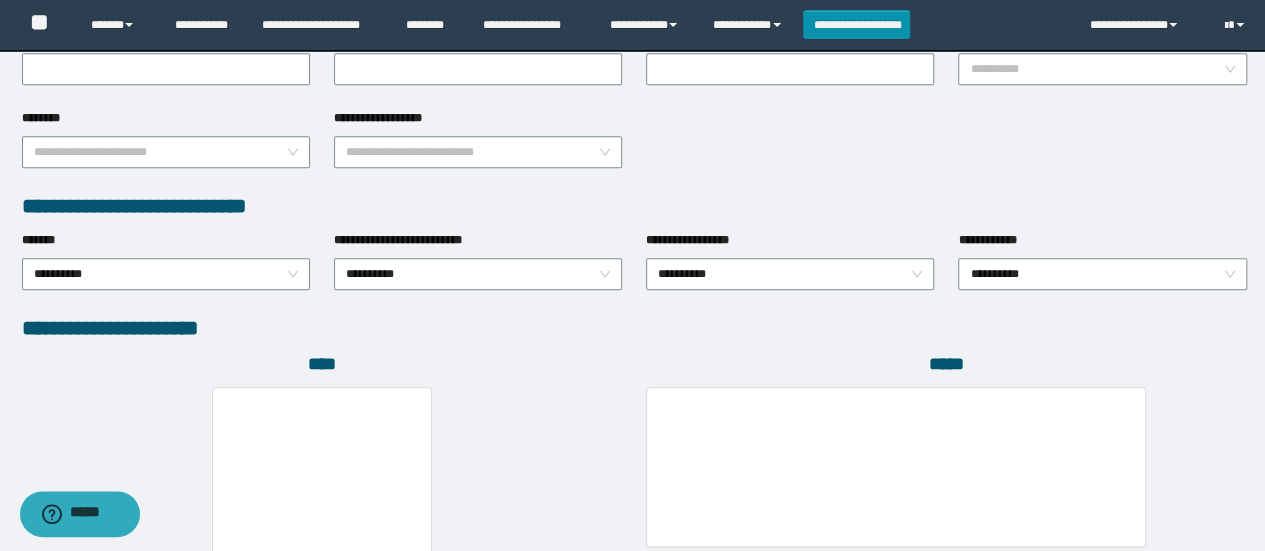 scroll, scrollTop: 1006, scrollLeft: 0, axis: vertical 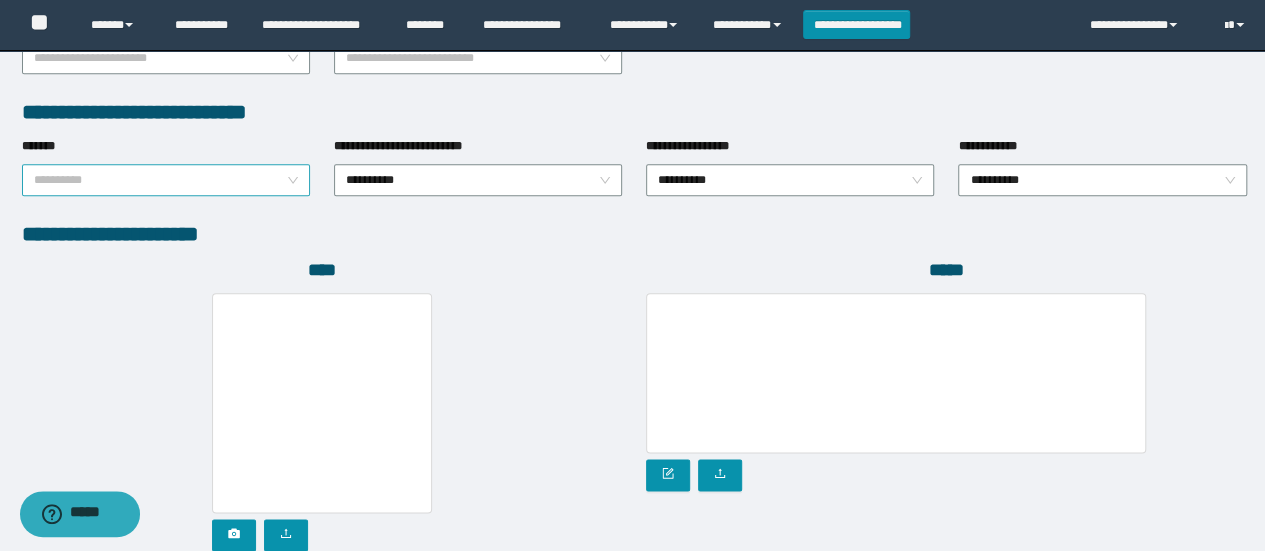 click on "**********" at bounding box center (166, 180) 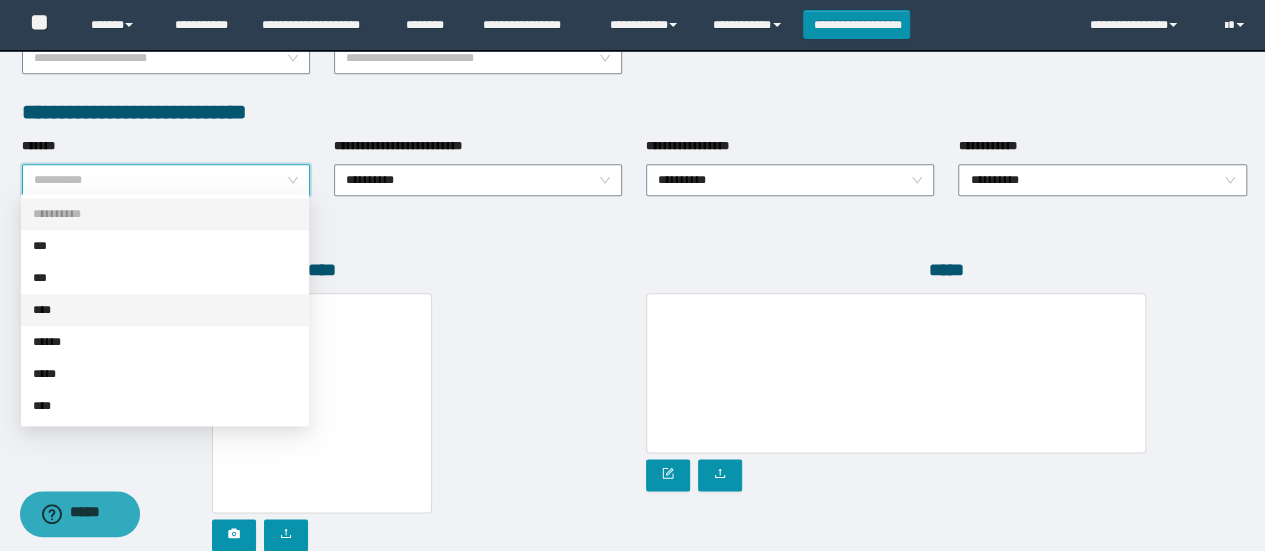 click on "****" at bounding box center [165, 310] 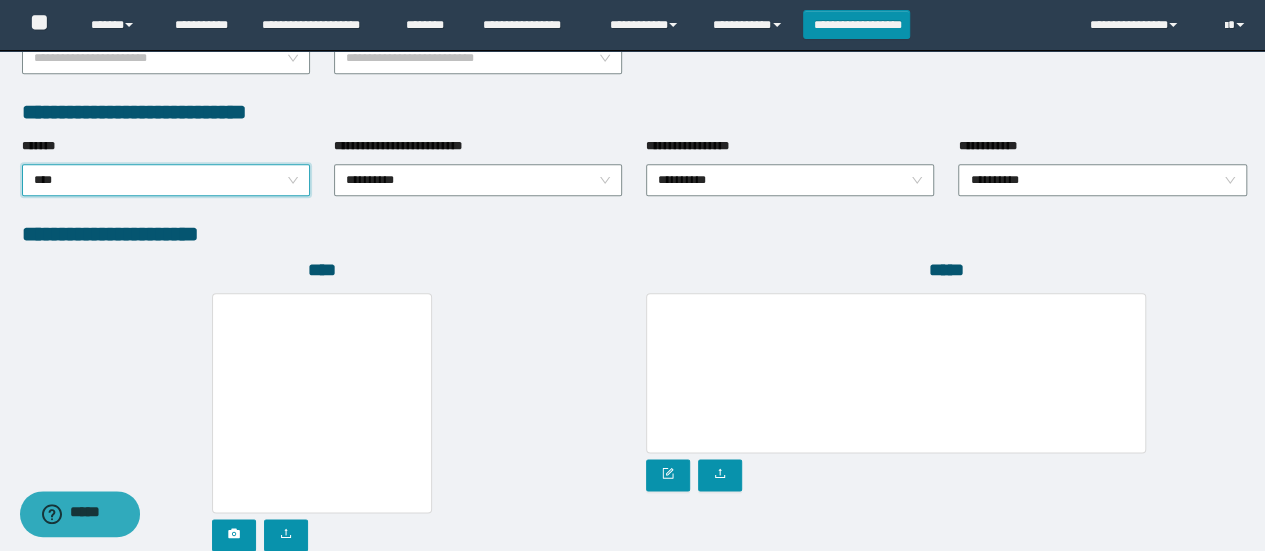 scroll, scrollTop: 1184, scrollLeft: 0, axis: vertical 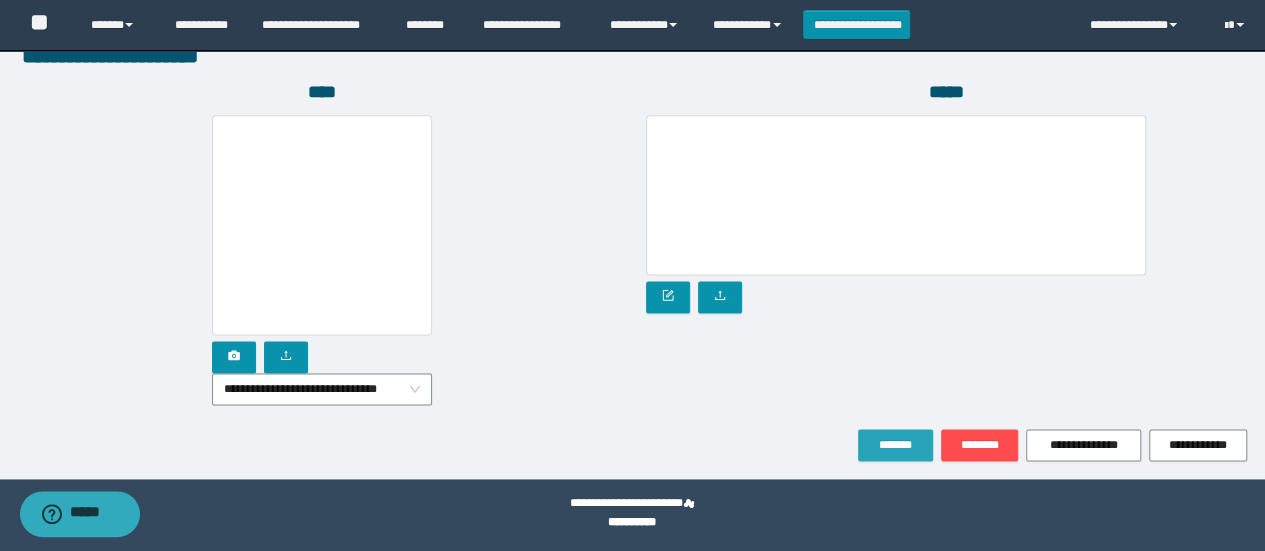 click on "*******" at bounding box center [895, 445] 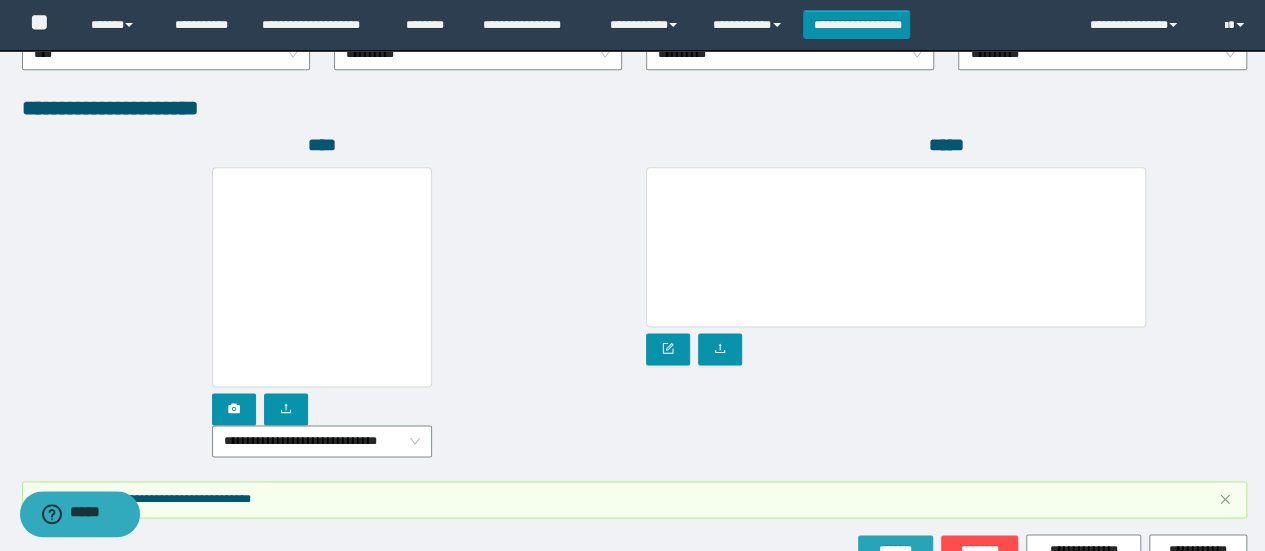scroll, scrollTop: 1236, scrollLeft: 0, axis: vertical 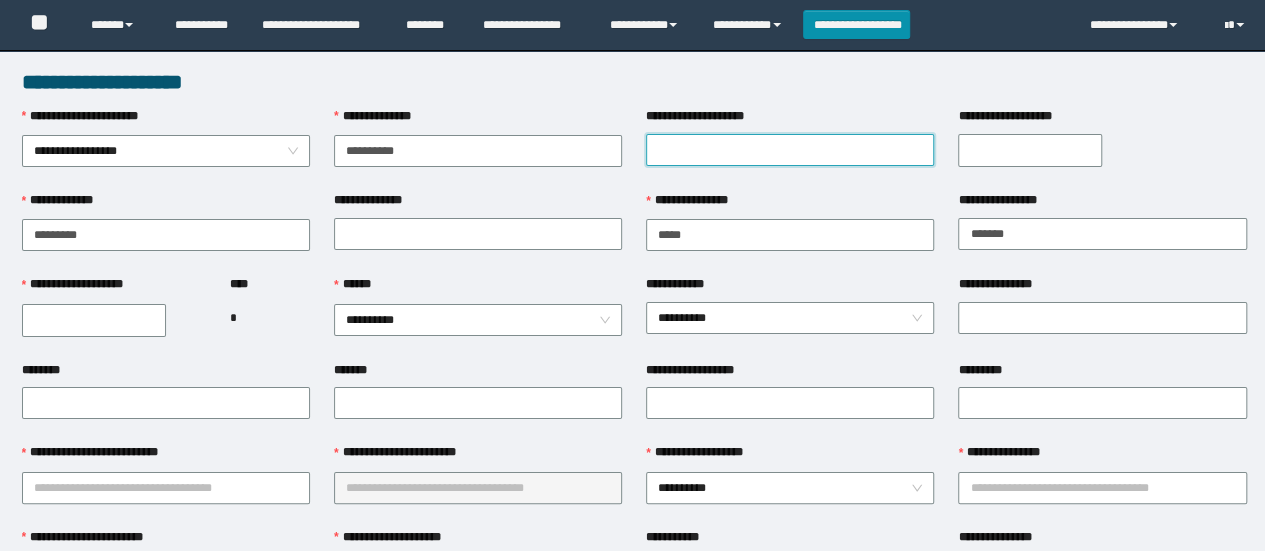 click on "**********" at bounding box center [790, 150] 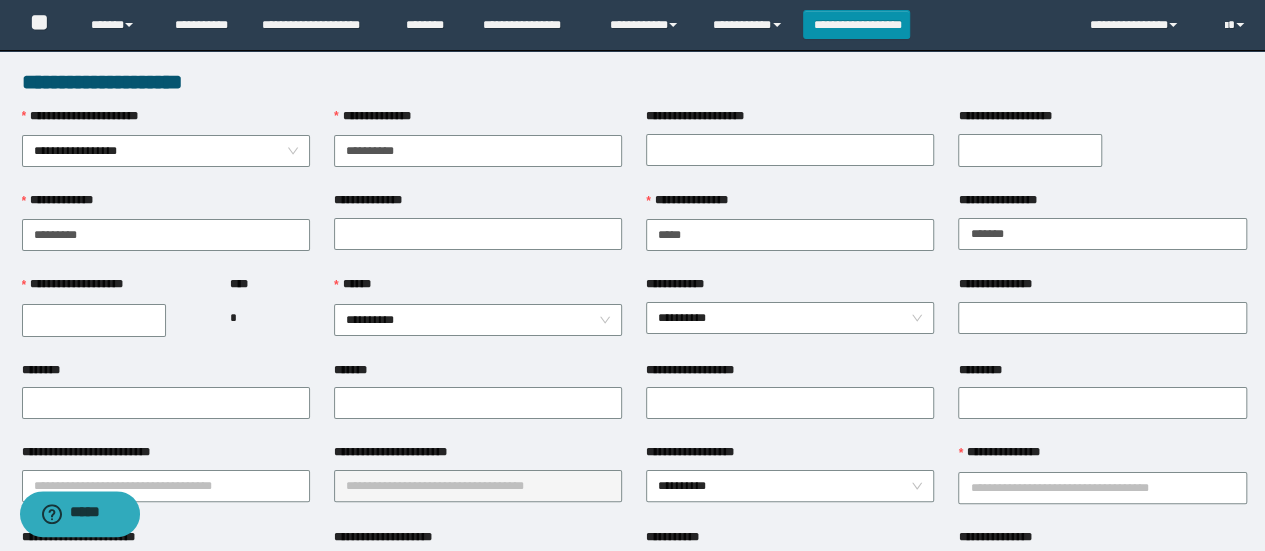 click on "**********" at bounding box center [166, 233] 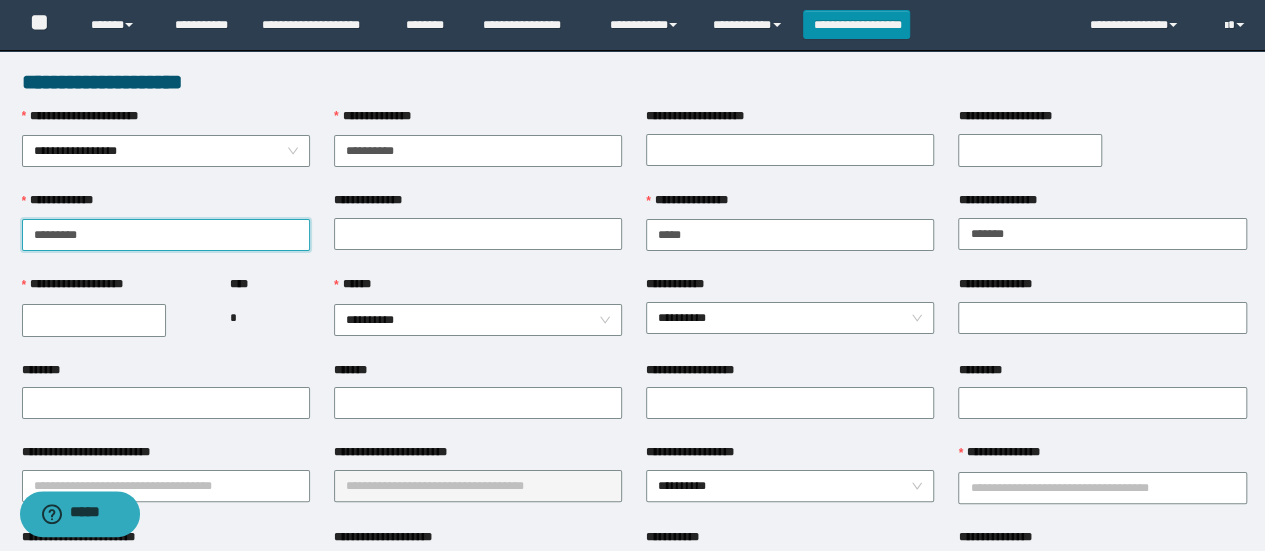 click on "**********" at bounding box center (166, 235) 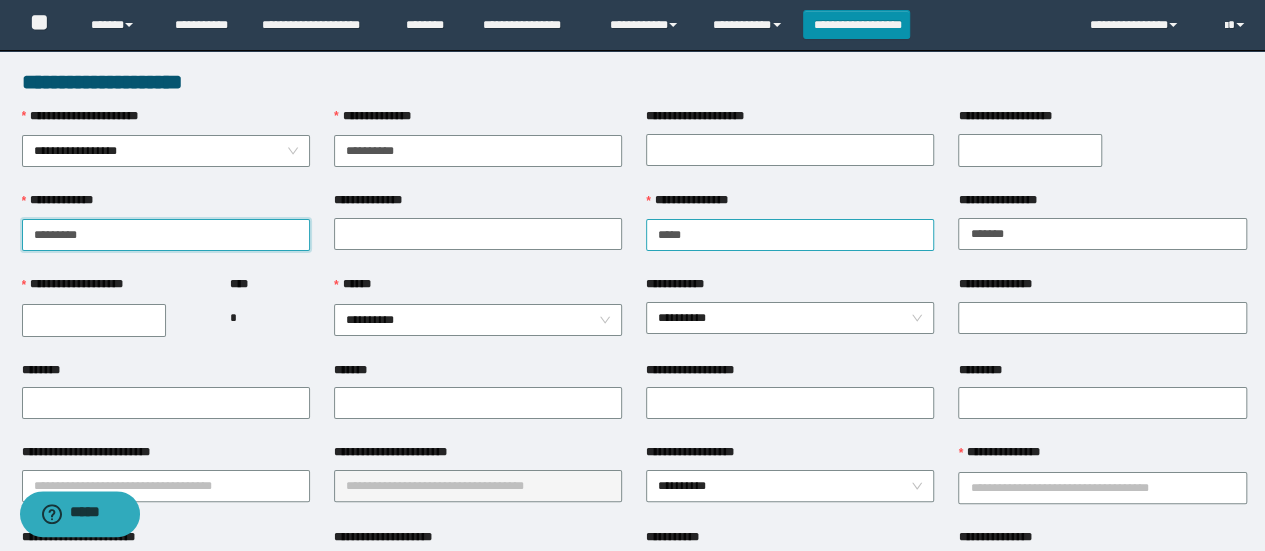 type on "*********" 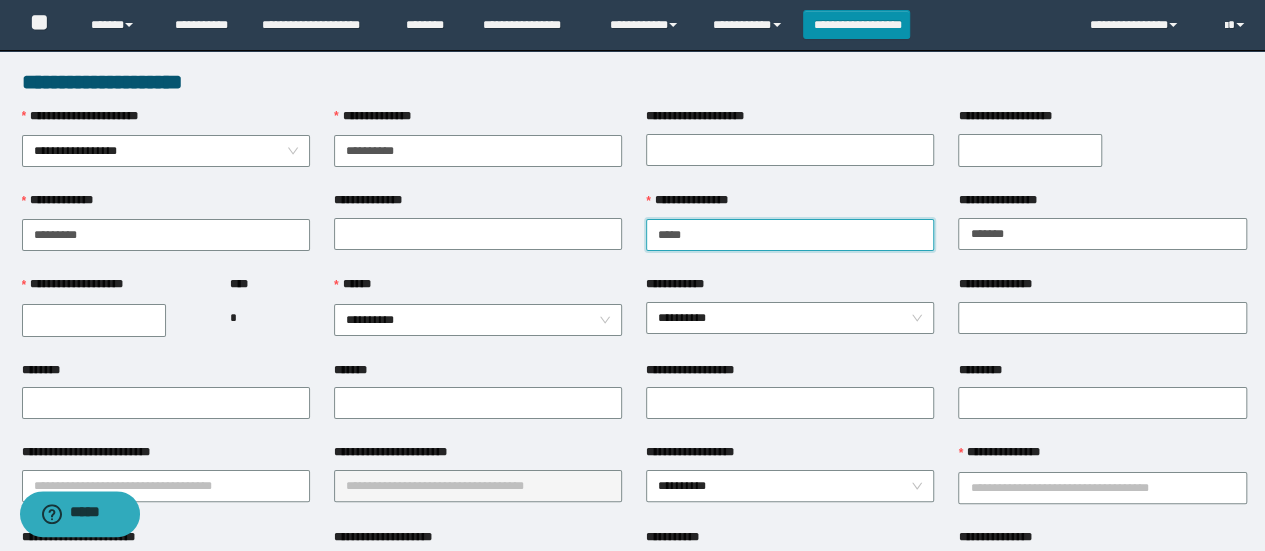 click on "**********" at bounding box center [790, 235] 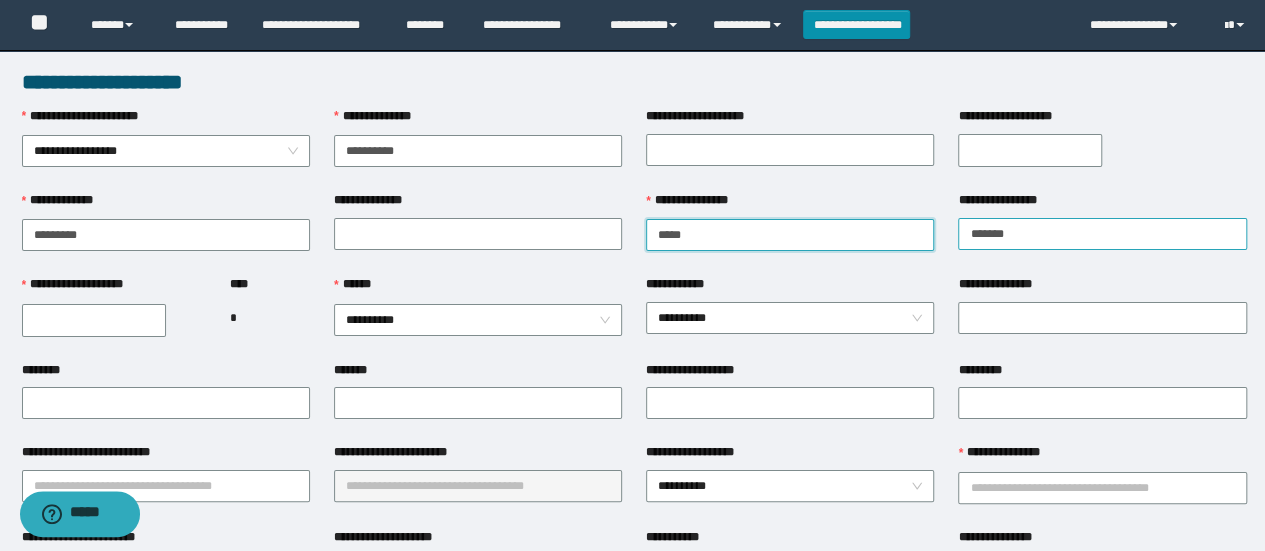 type on "*****" 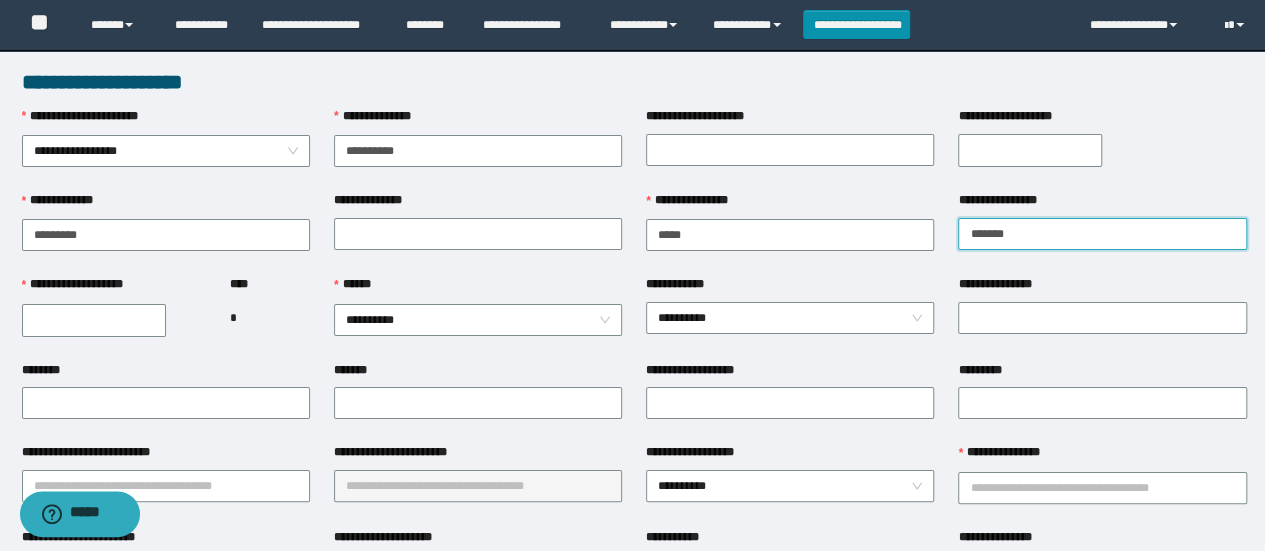 click on "**********" at bounding box center [1102, 234] 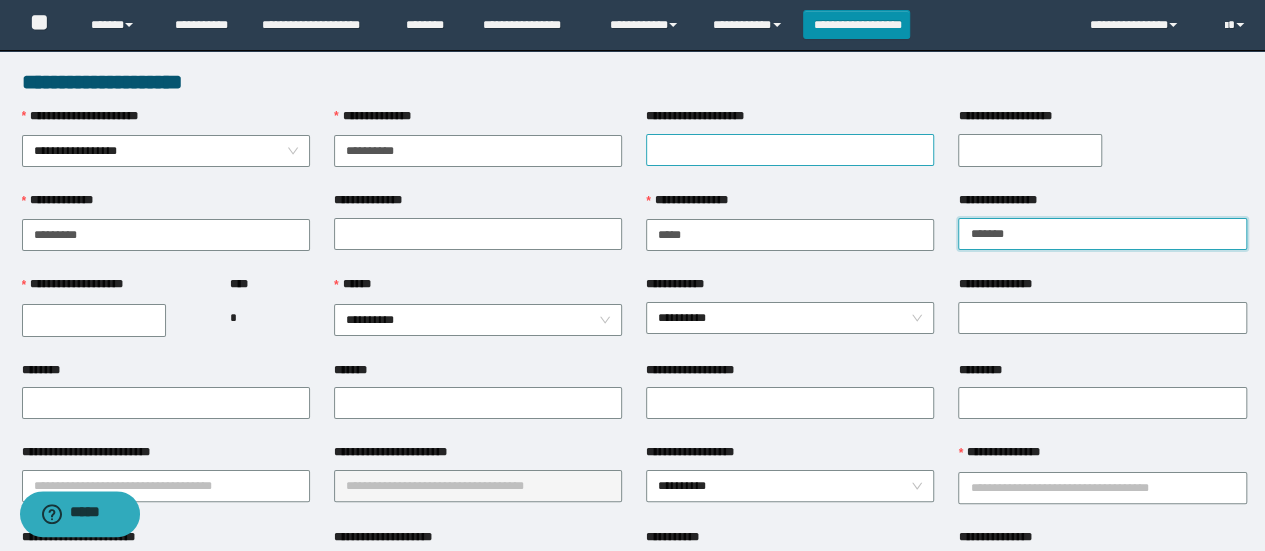 type on "*******" 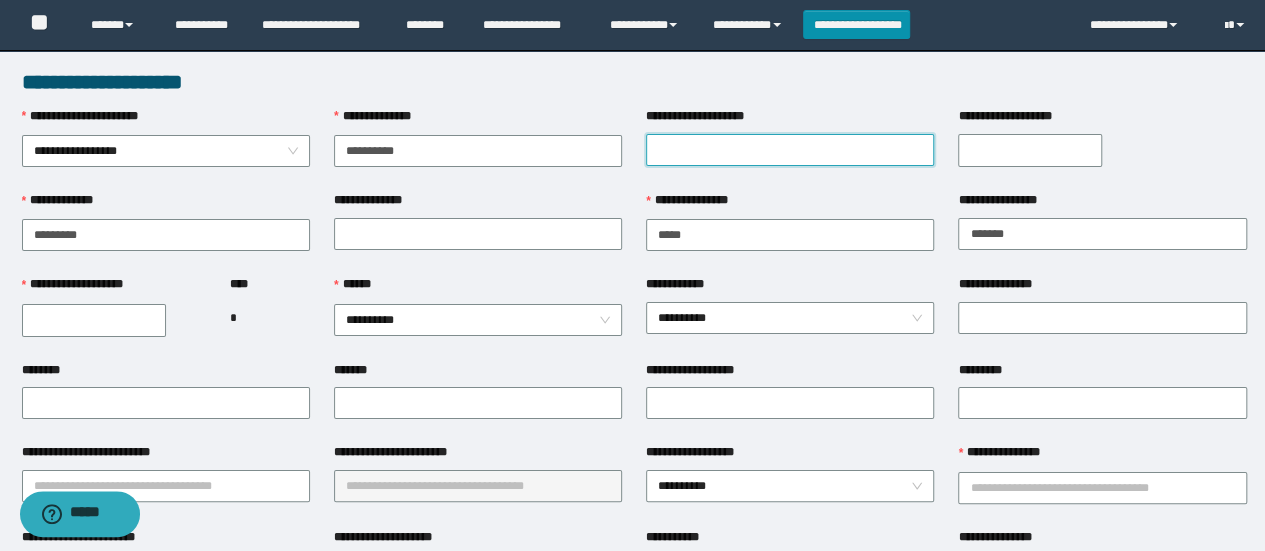 click on "**********" at bounding box center [790, 150] 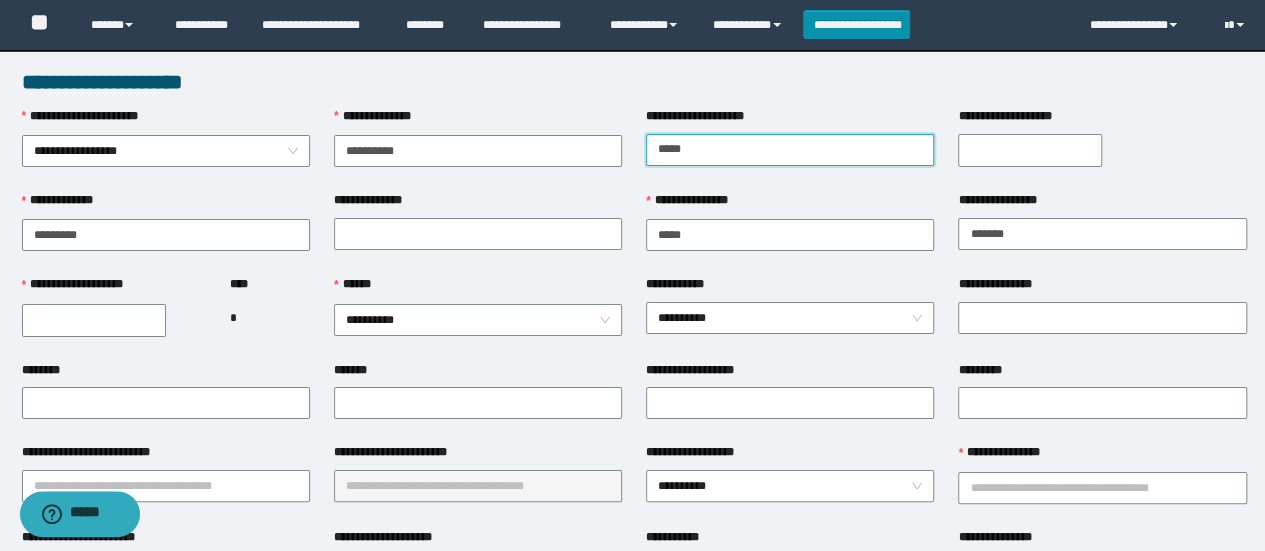 type on "******" 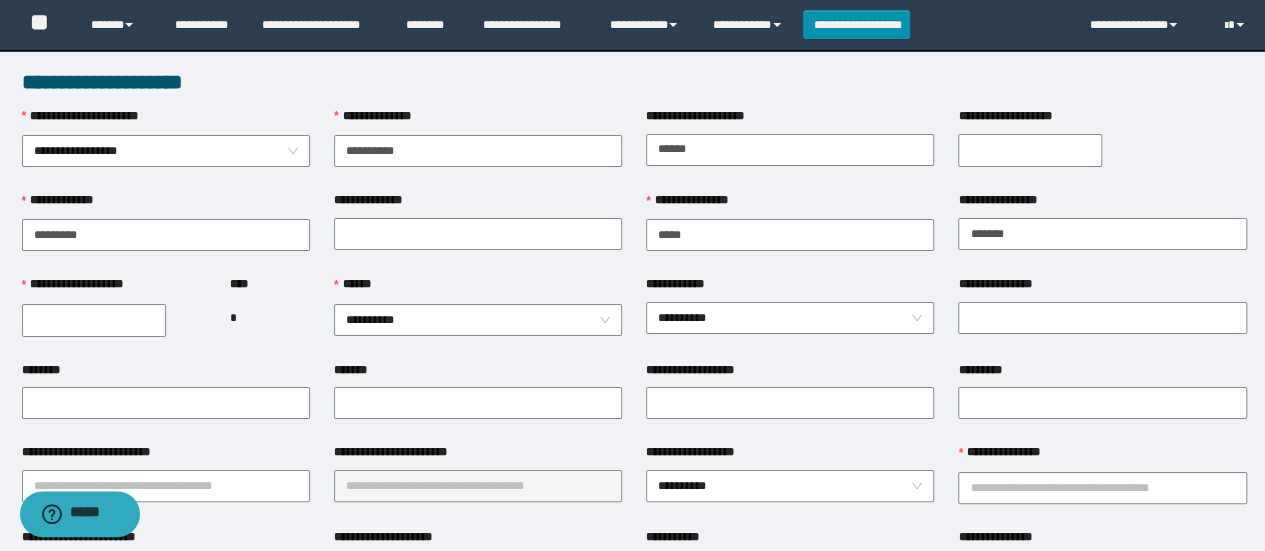 click on "**********" at bounding box center [1102, 120] 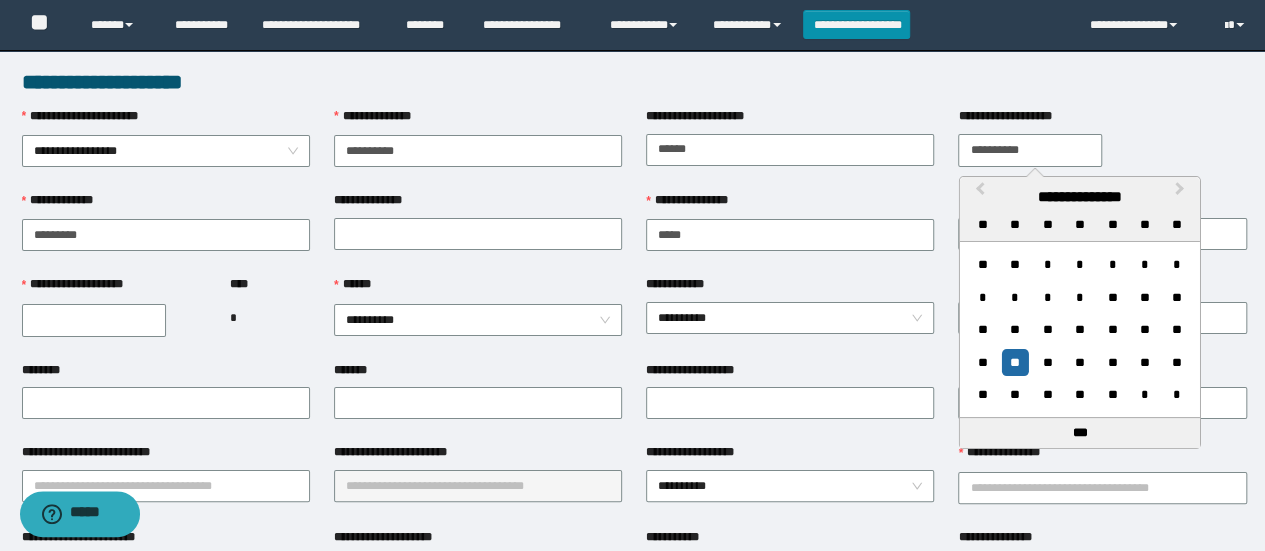 type on "**********" 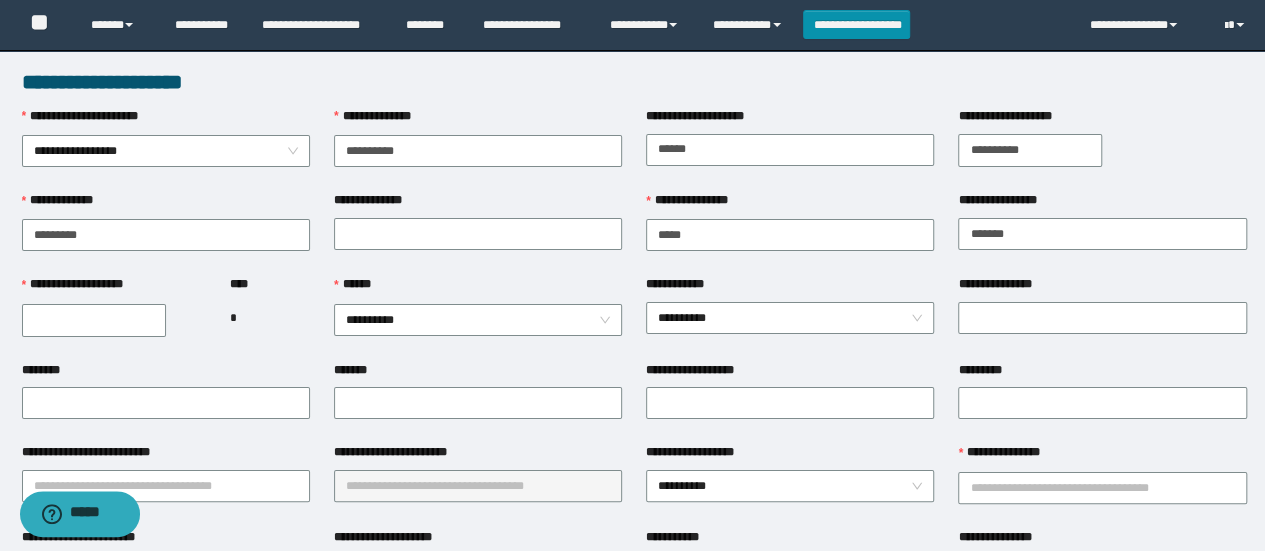 click on "**********" at bounding box center (94, 320) 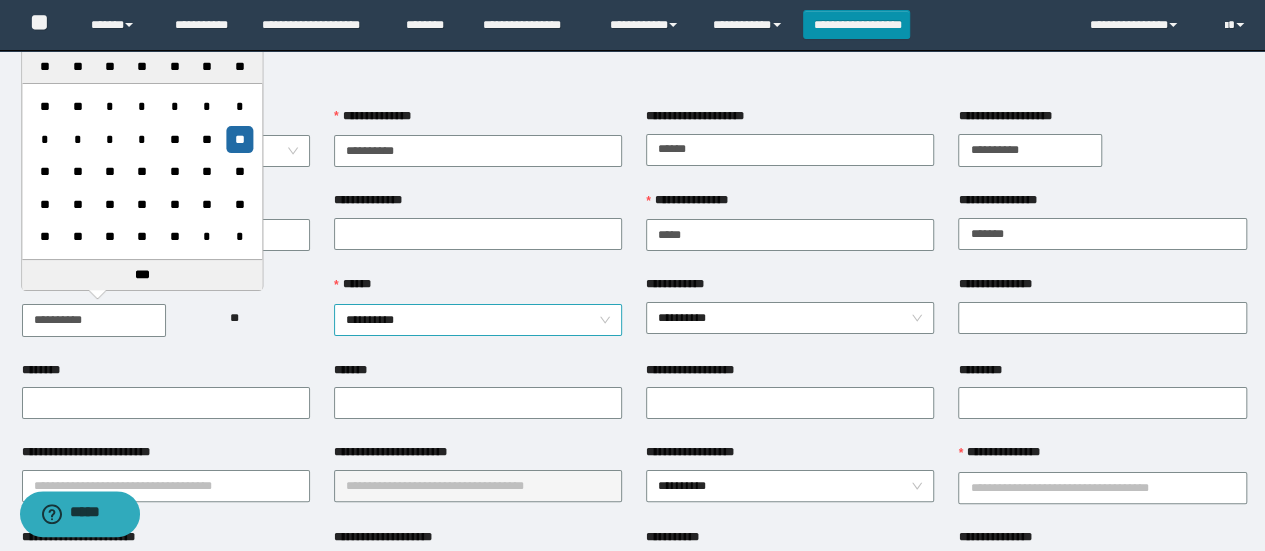 type on "**********" 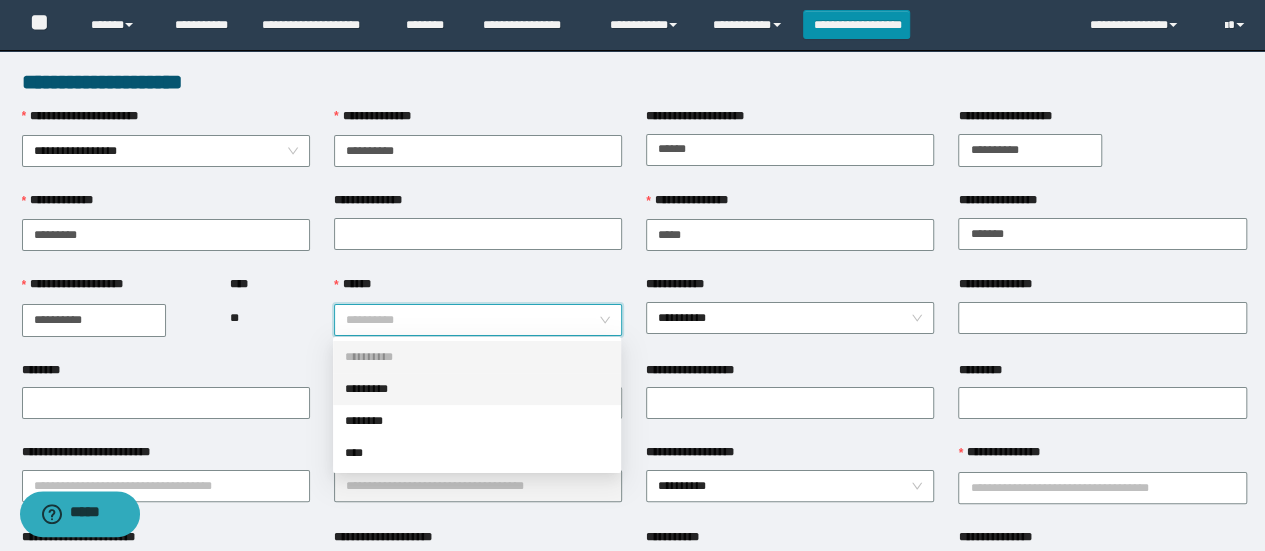 click on "*********" at bounding box center [477, 389] 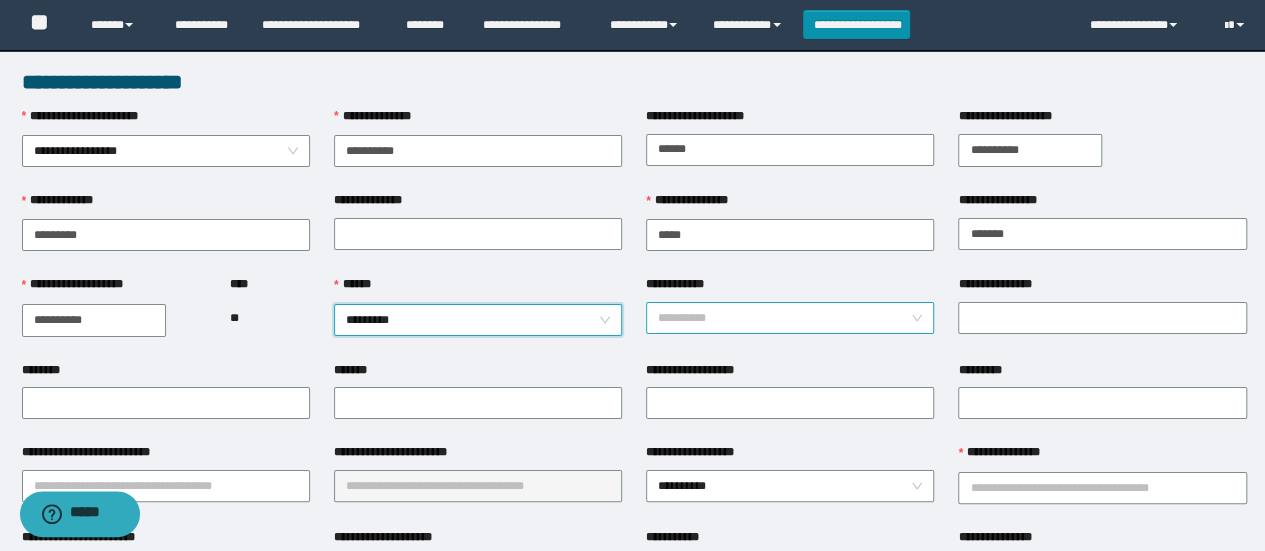 click on "**********" at bounding box center [790, 318] 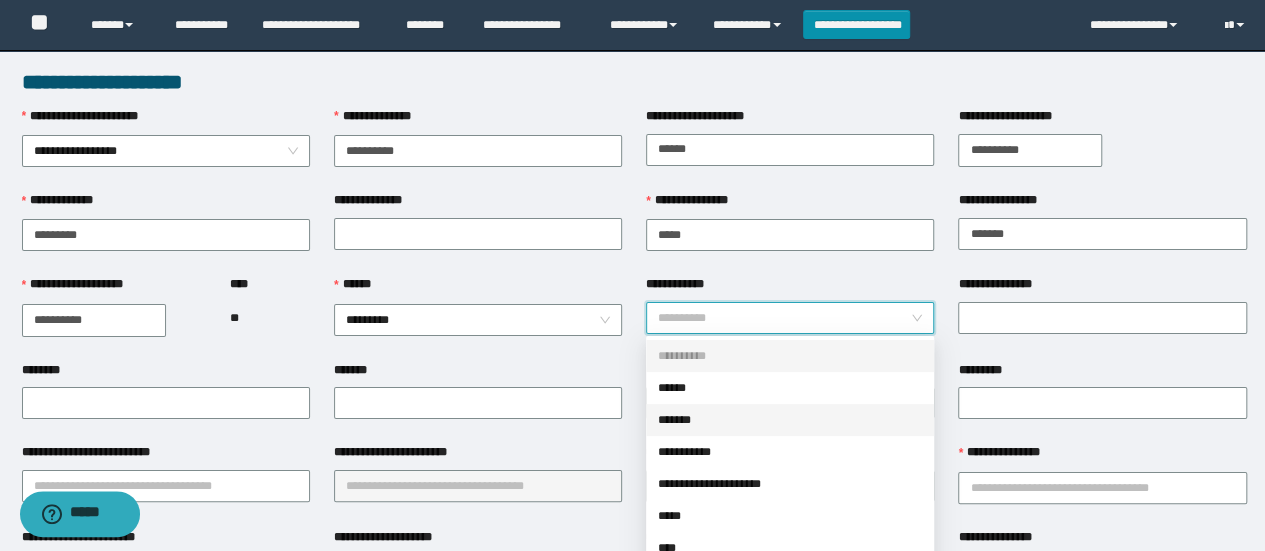 click on "*******" at bounding box center (790, 420) 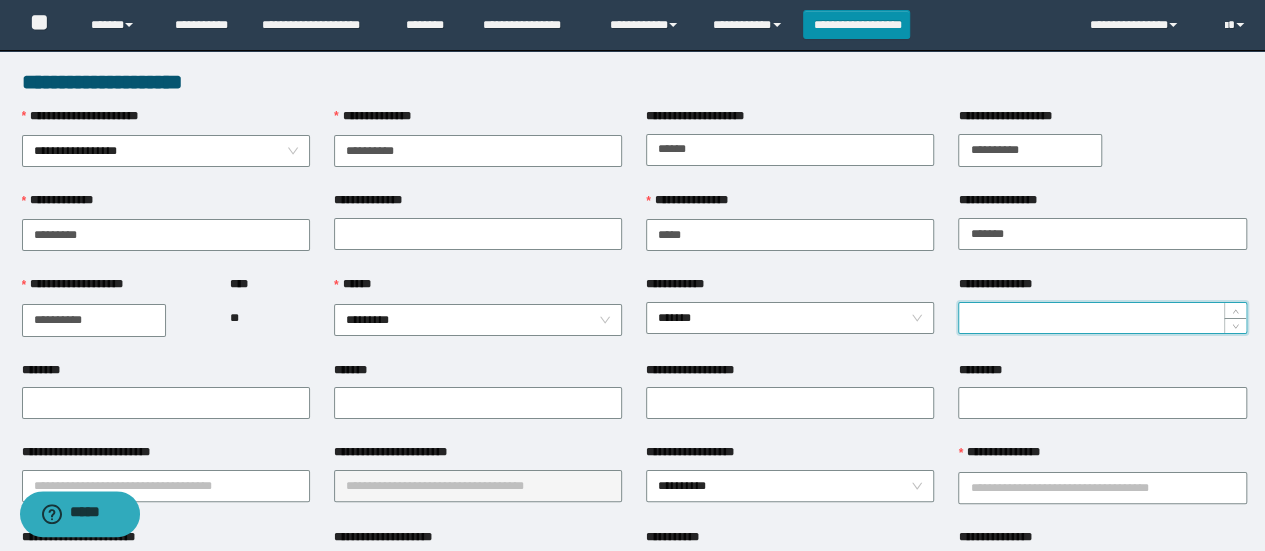 click on "**********" at bounding box center [1102, 318] 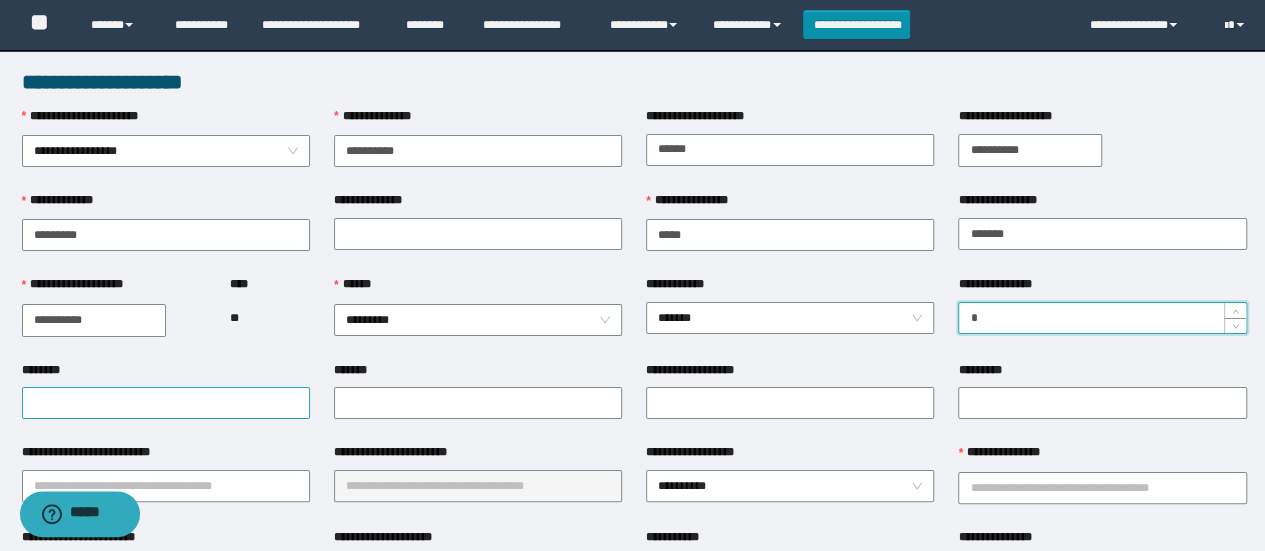 type on "*" 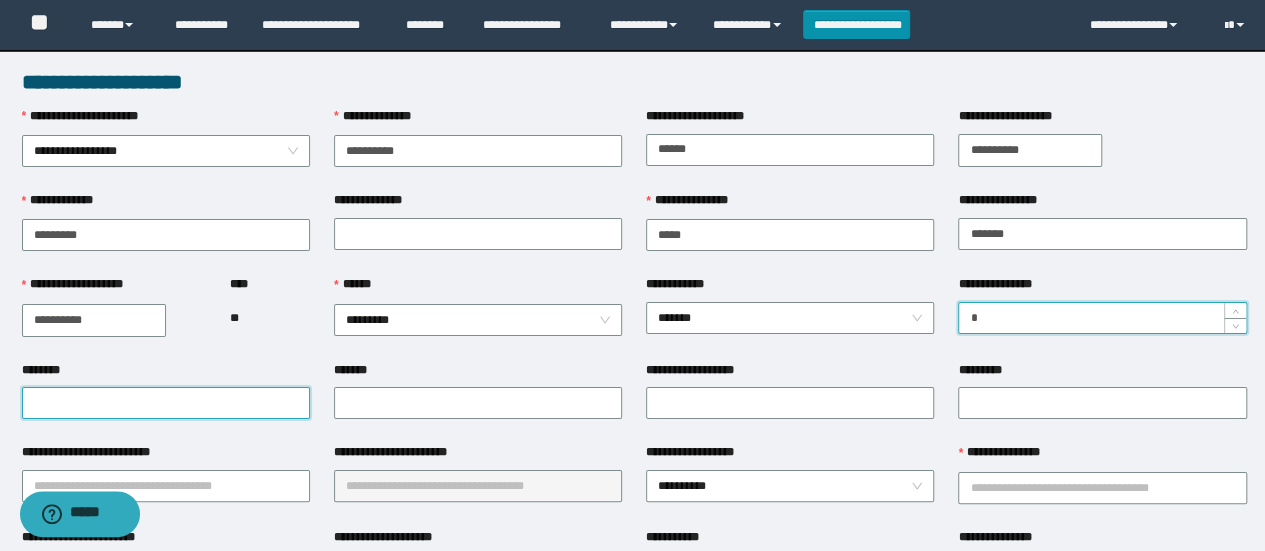 click on "********" at bounding box center [166, 403] 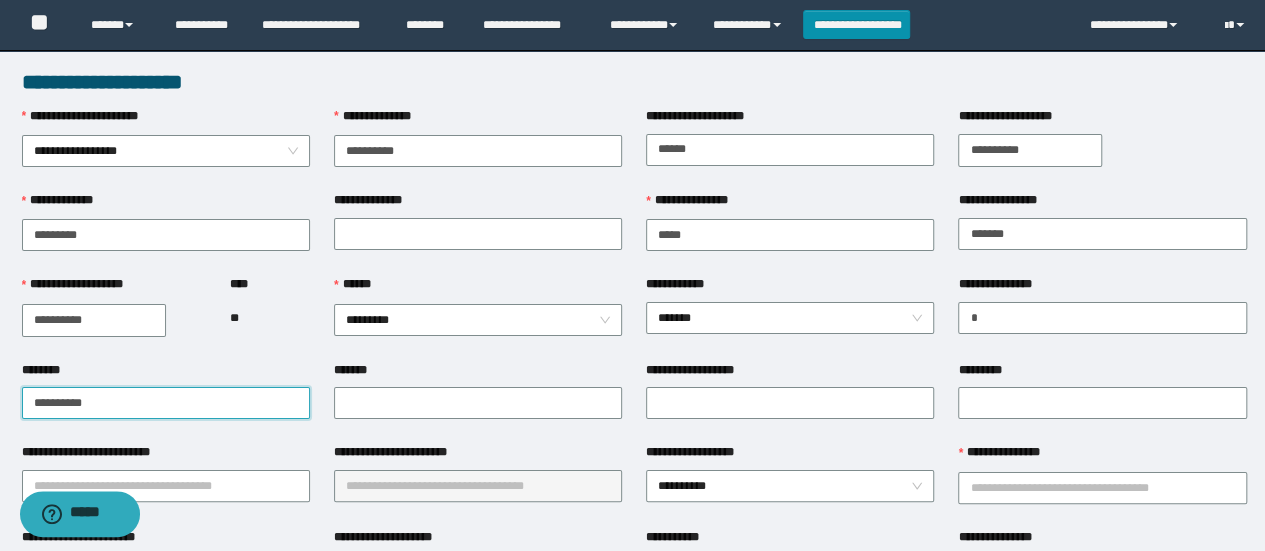 click on "**********" at bounding box center [166, 403] 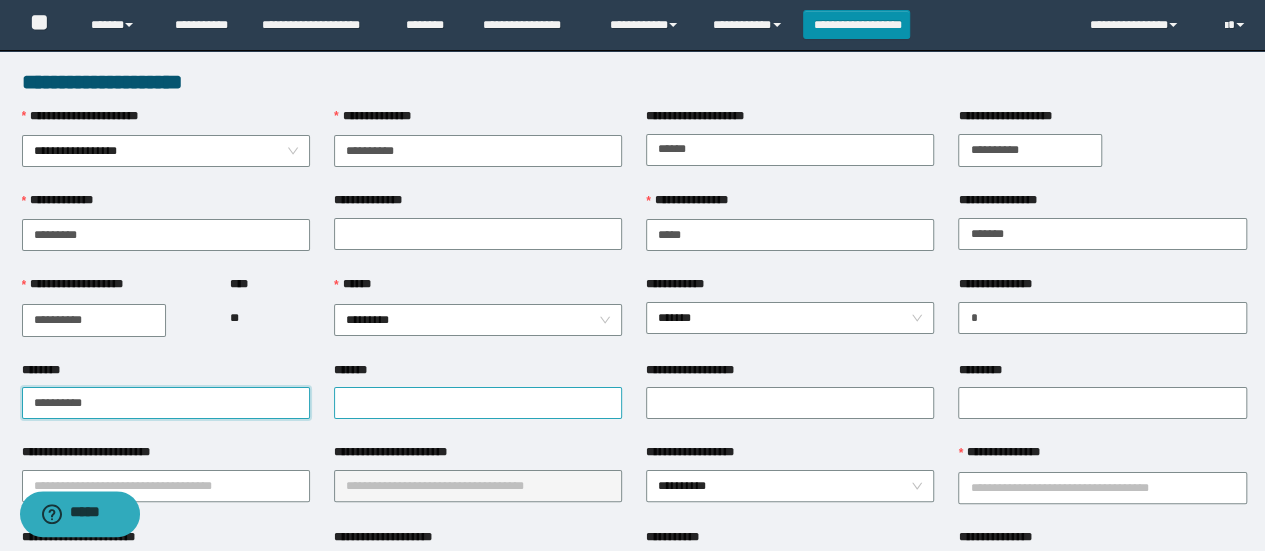 type on "**********" 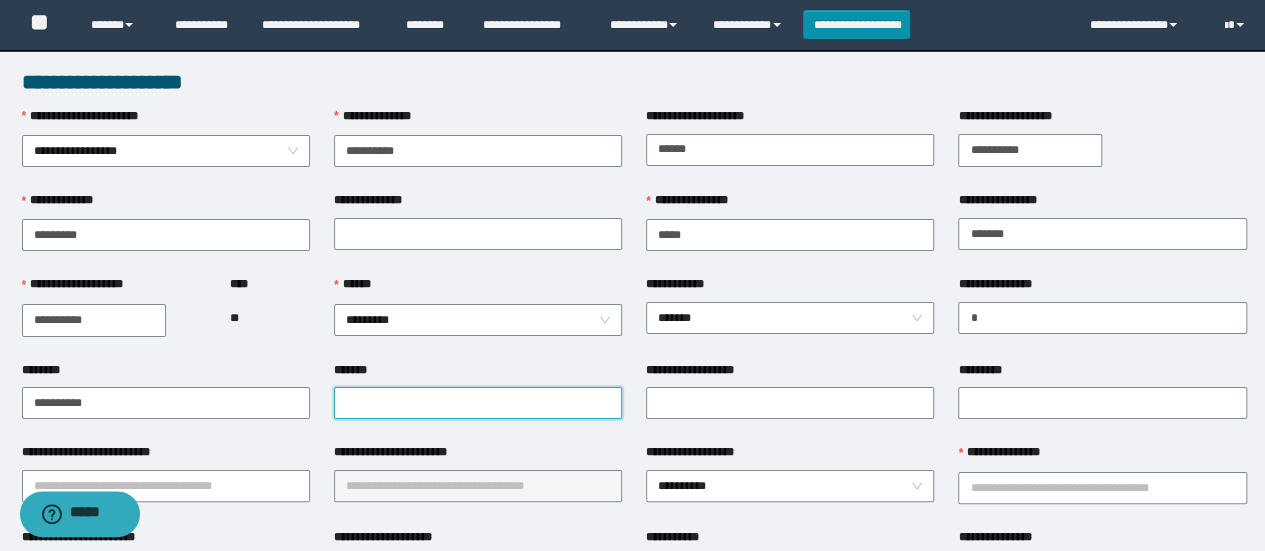 click on "*******" at bounding box center [478, 403] 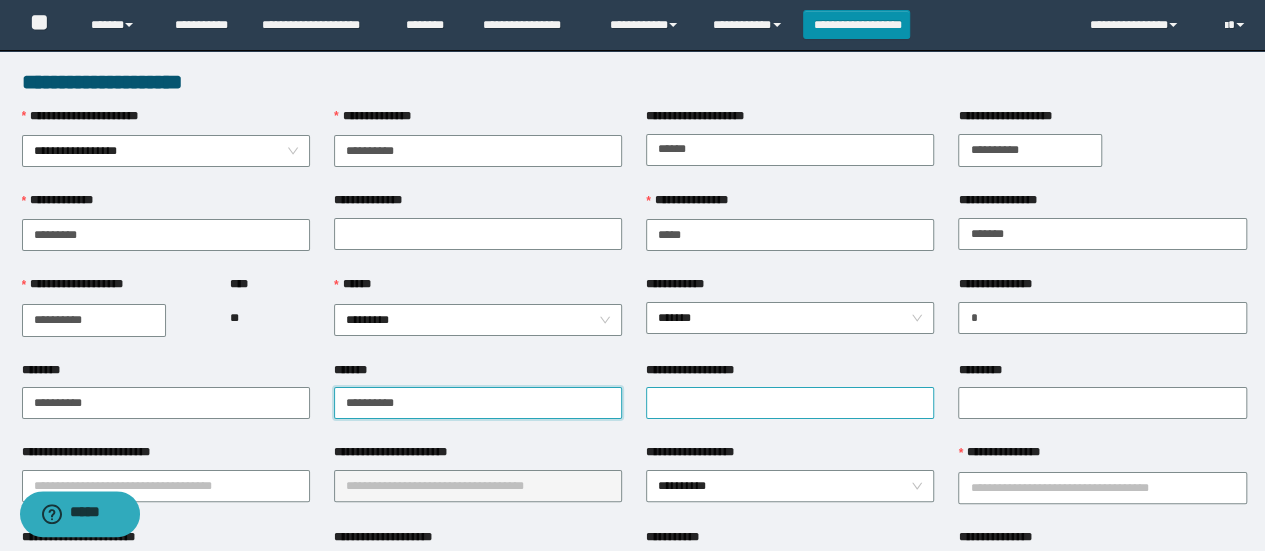 type on "**********" 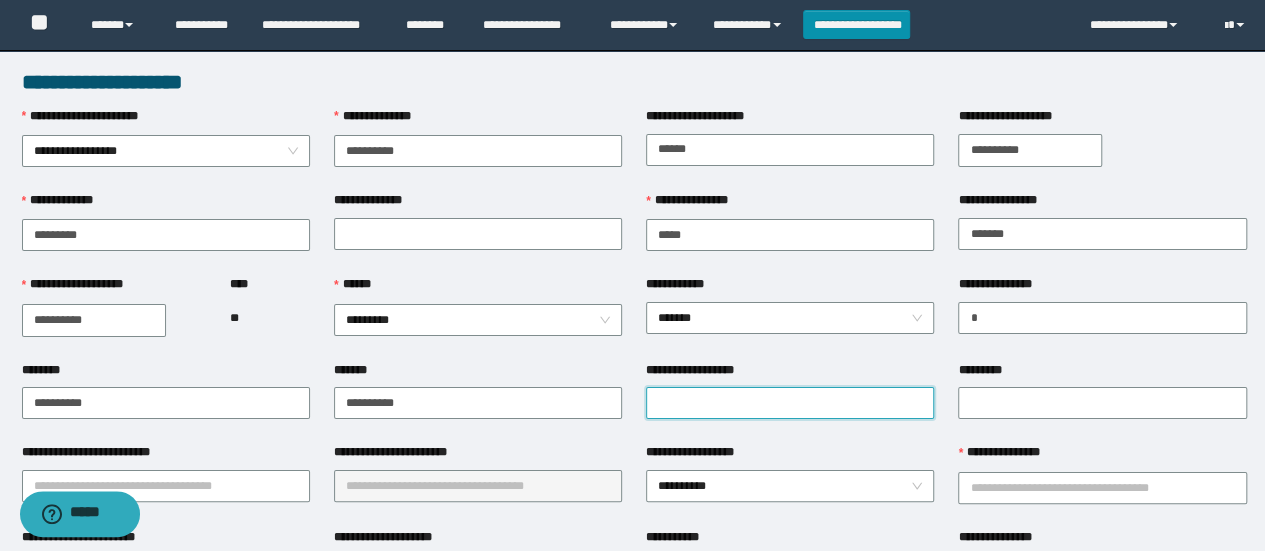 click on "**********" at bounding box center (790, 403) 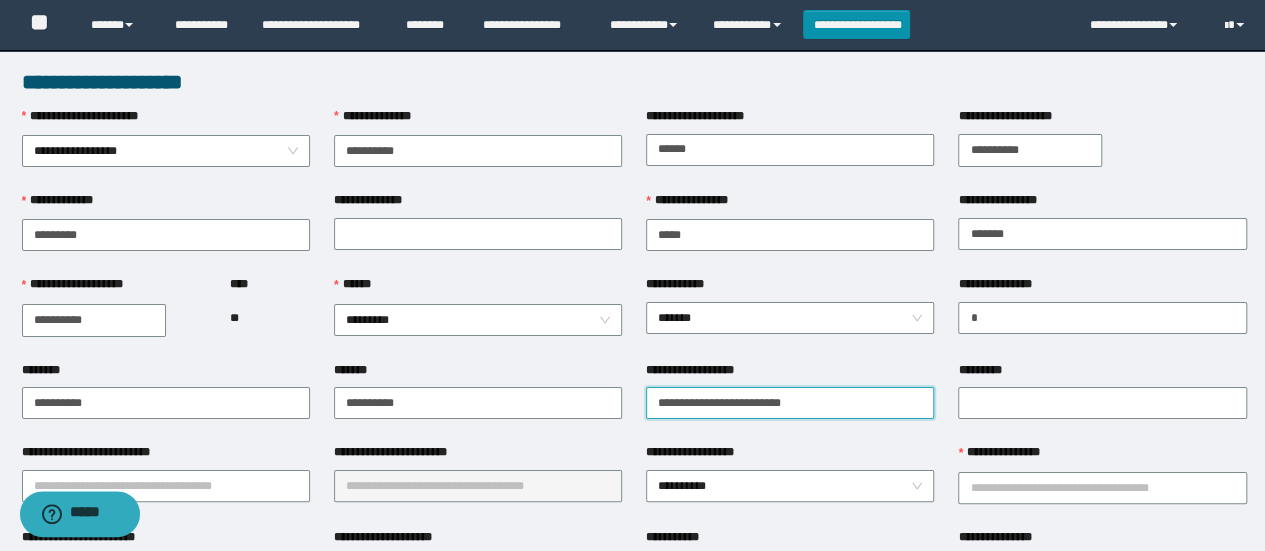type on "**********" 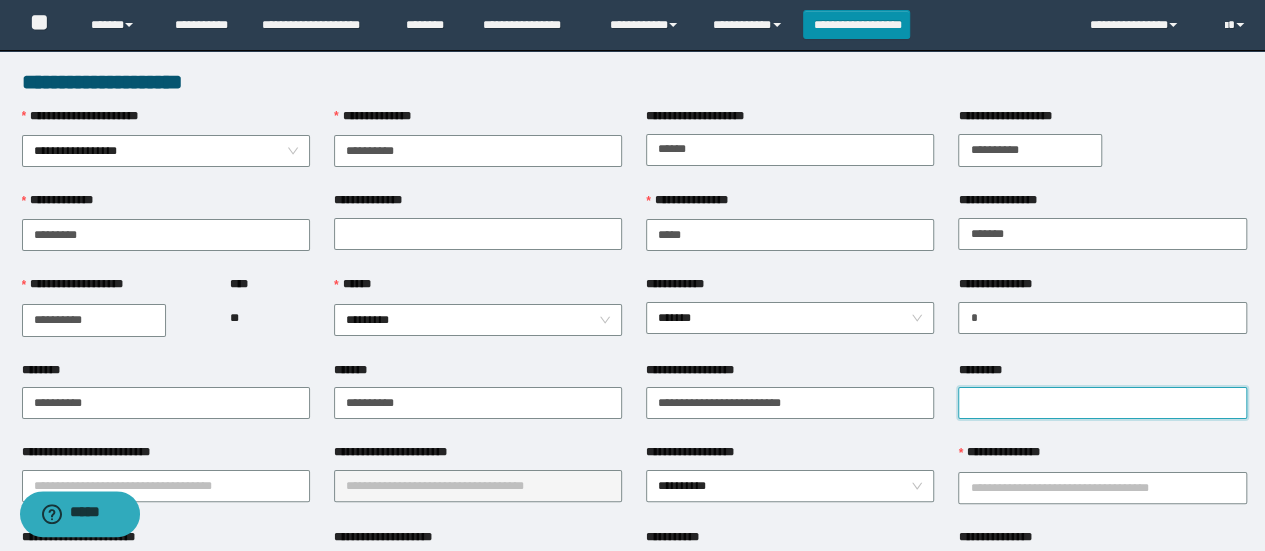 click on "*********" at bounding box center (1102, 403) 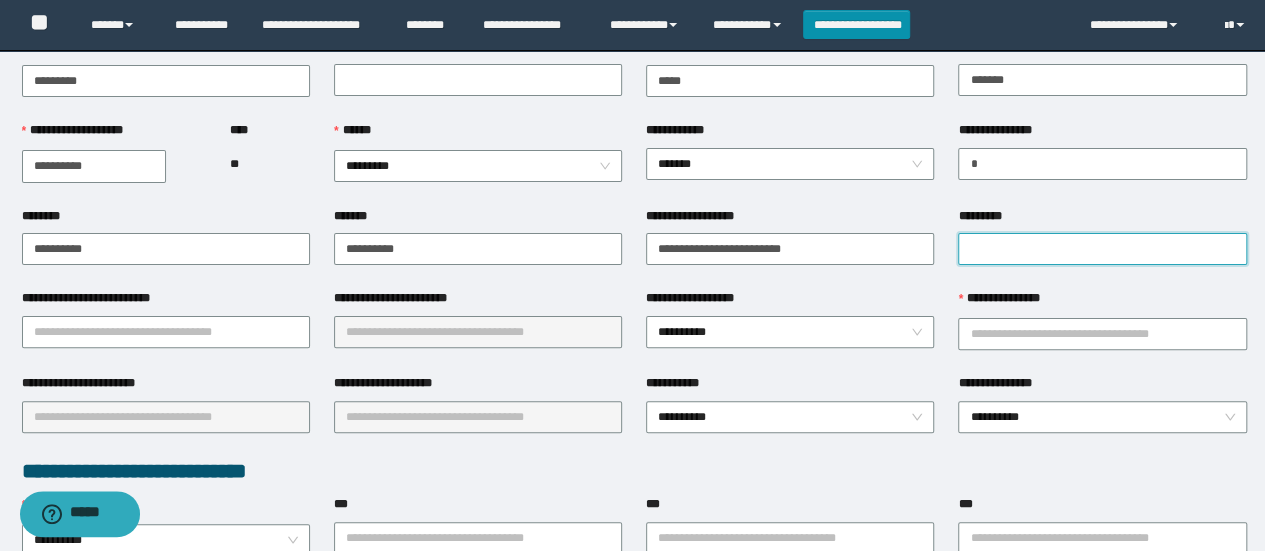 scroll, scrollTop: 196, scrollLeft: 0, axis: vertical 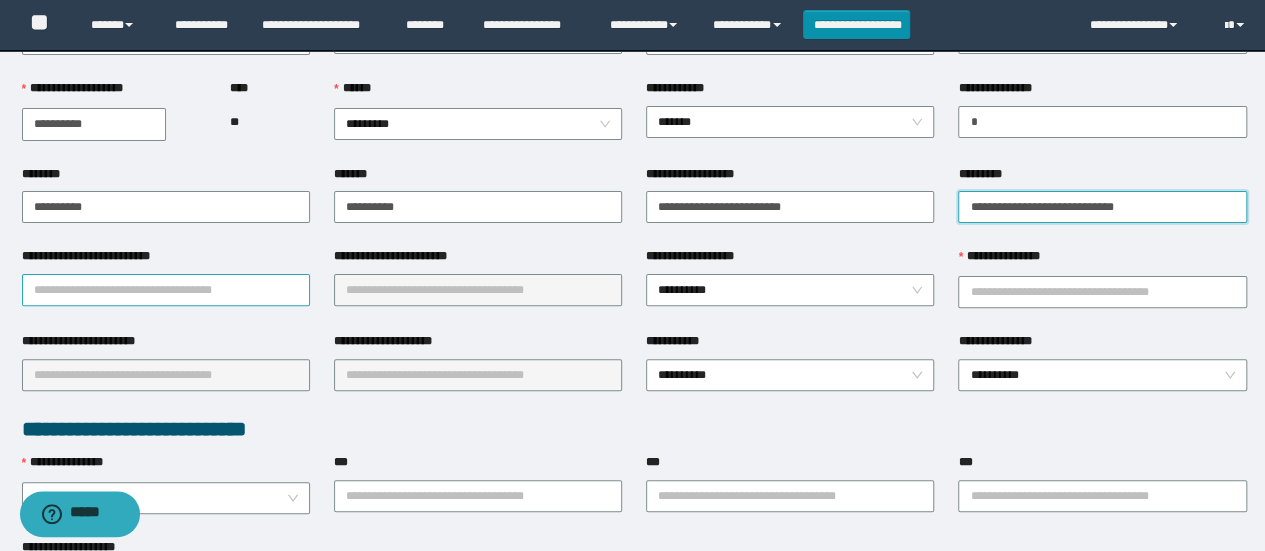 type on "**********" 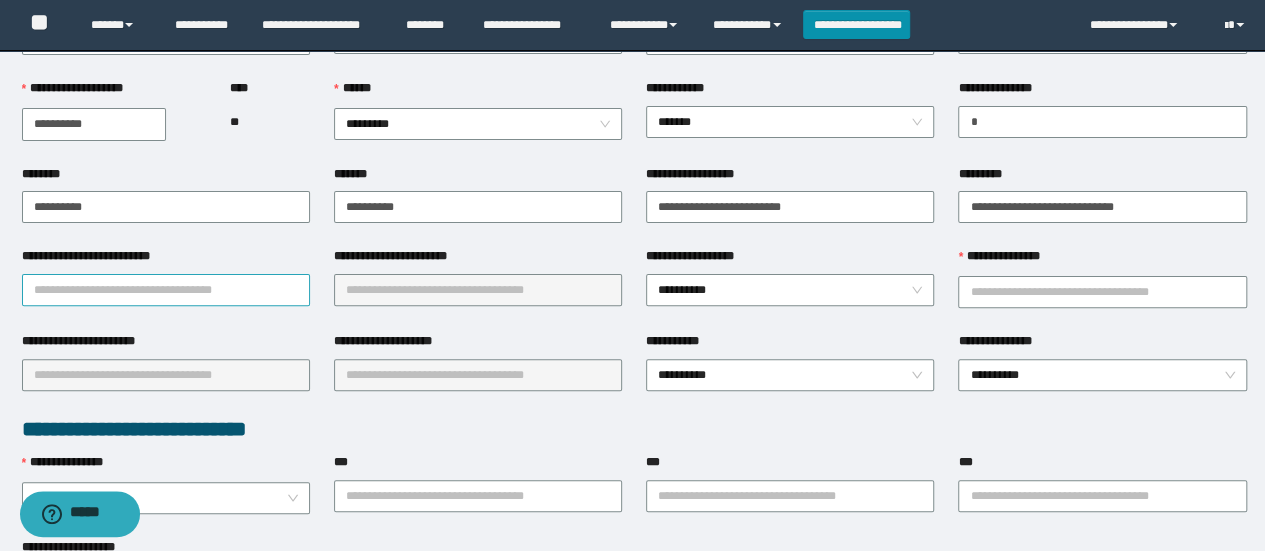 click on "**********" at bounding box center [166, 290] 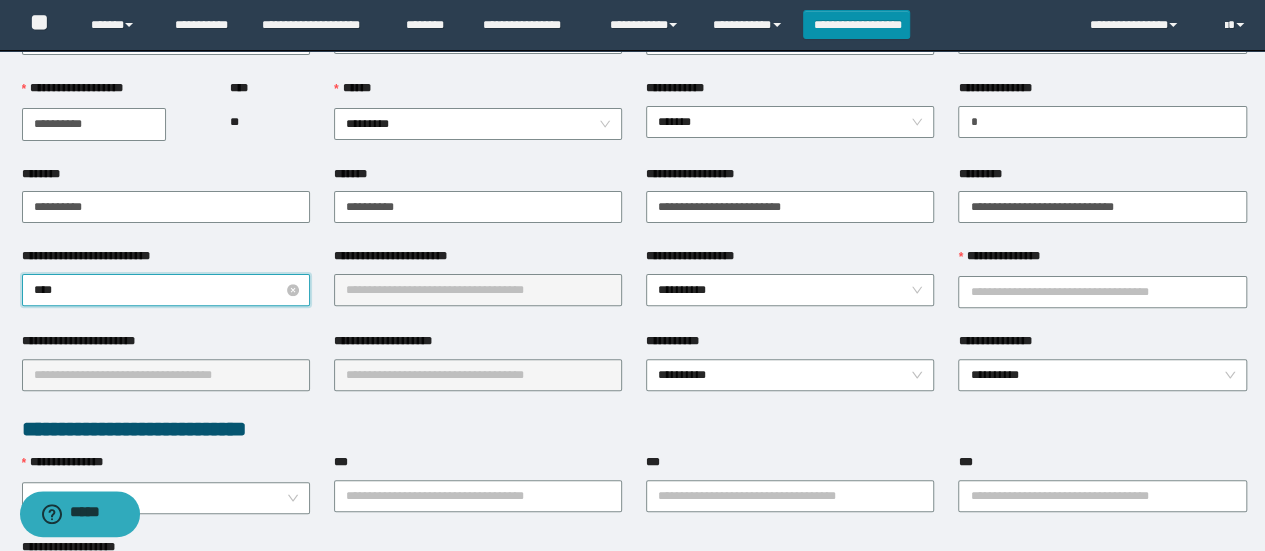 type on "*****" 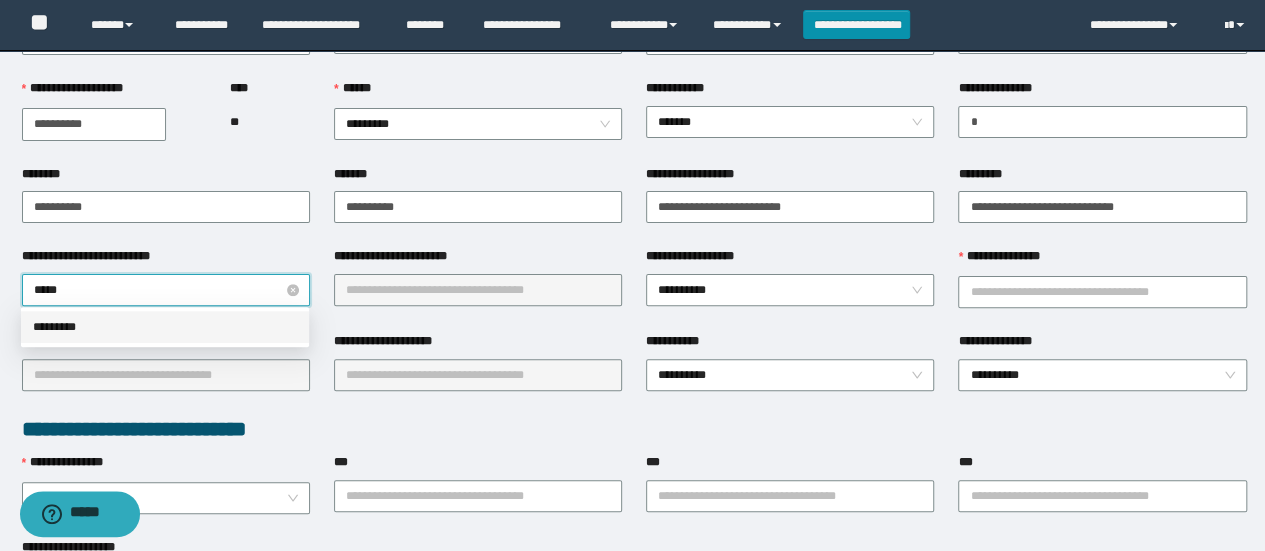 type 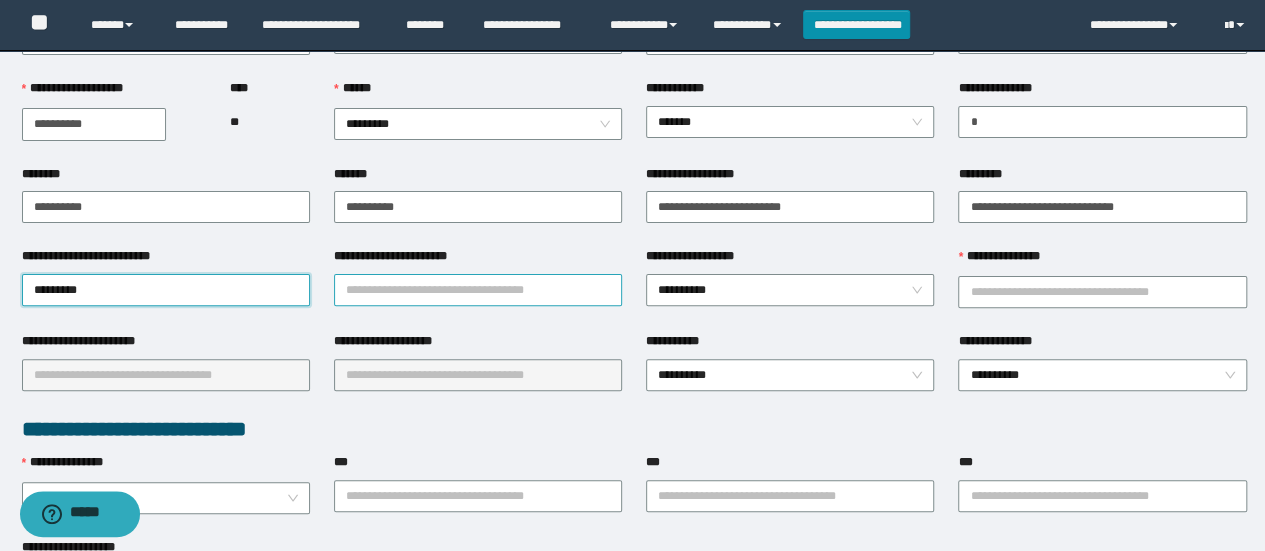 click on "**********" at bounding box center [478, 290] 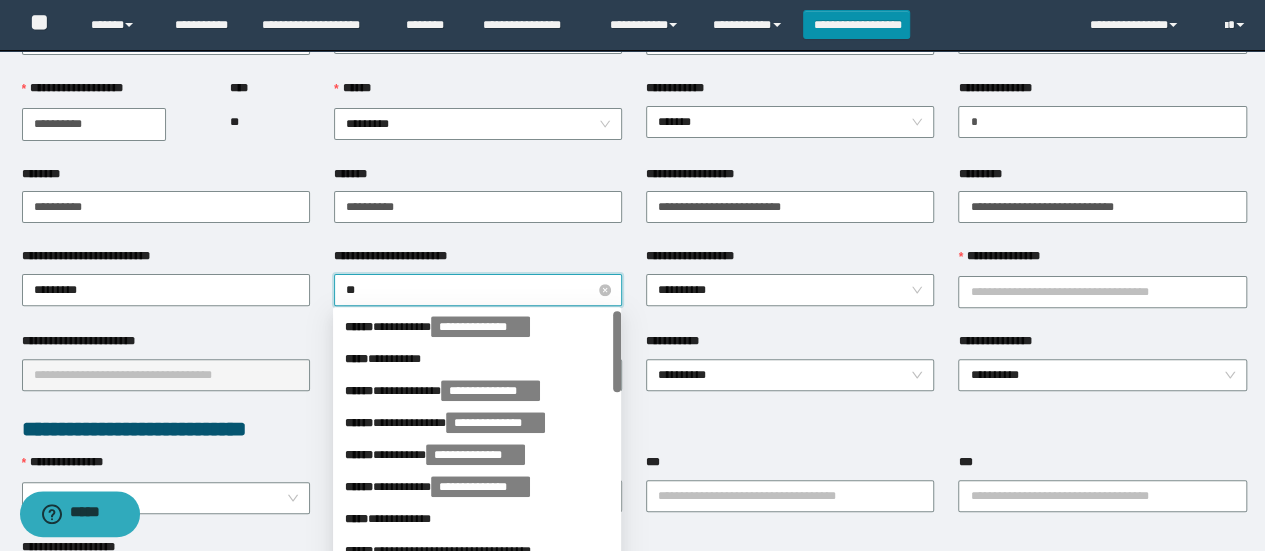 type on "***" 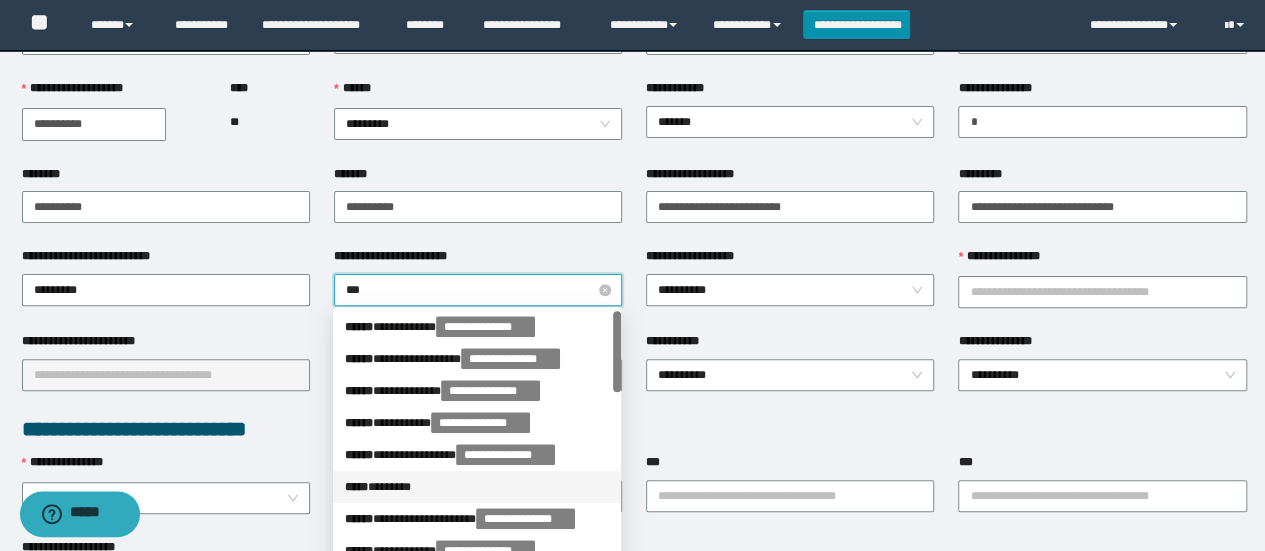 type 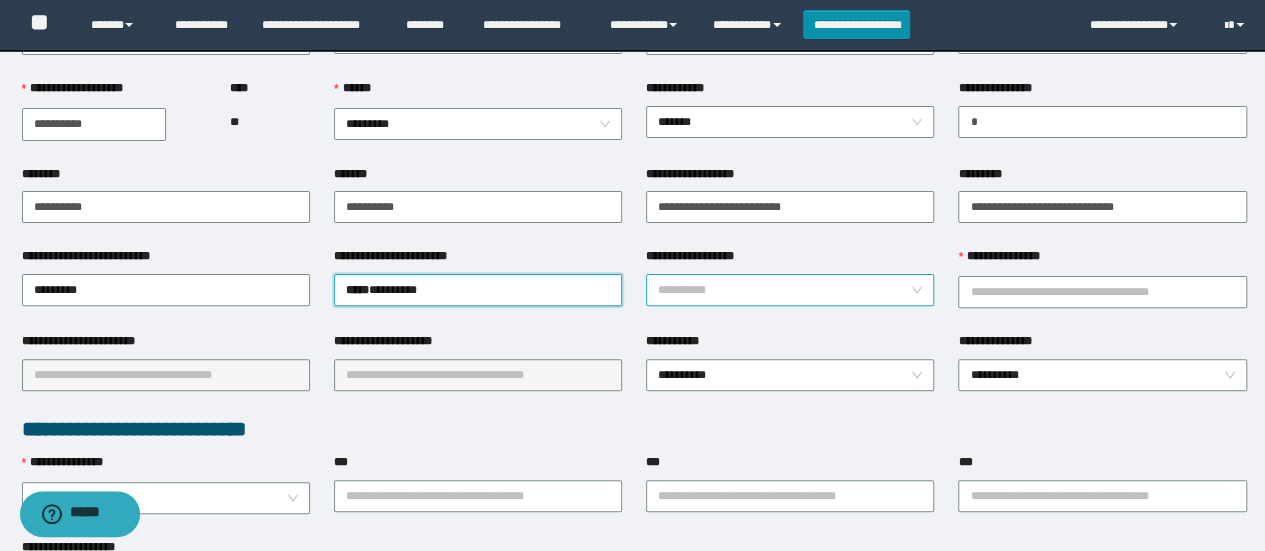 click on "**********" at bounding box center (790, 290) 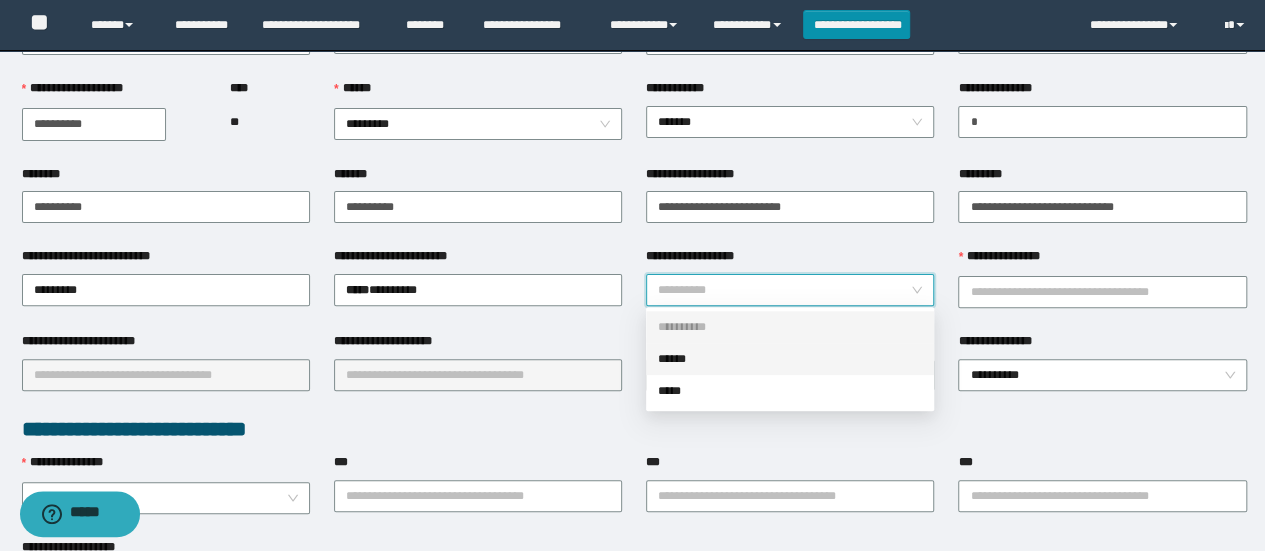 click on "******" at bounding box center [790, 359] 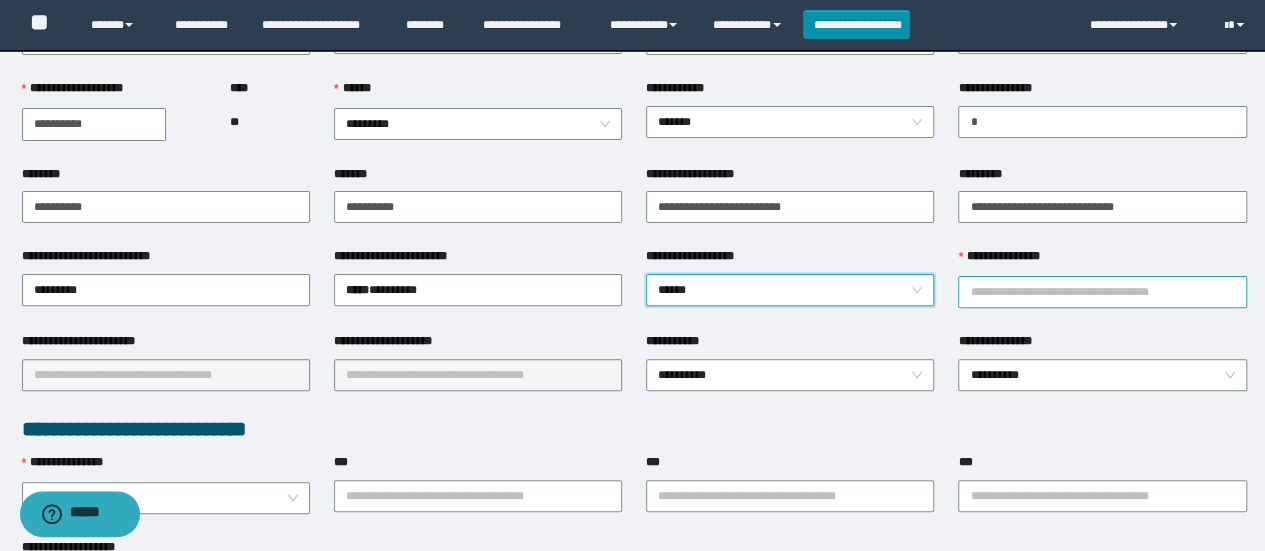 click on "**********" at bounding box center (1102, 292) 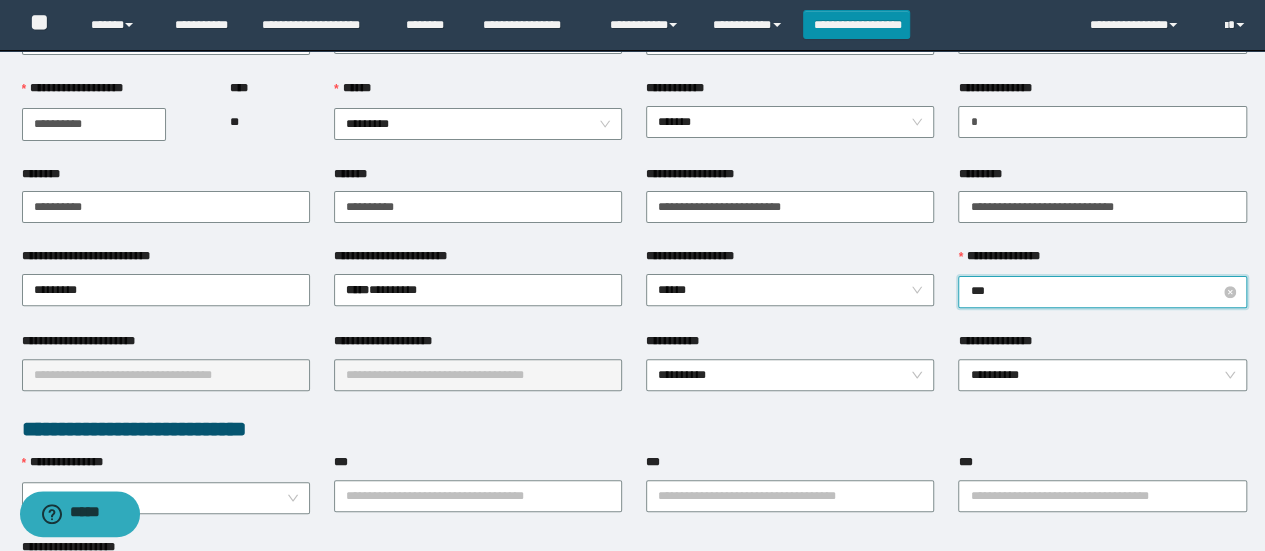type on "****" 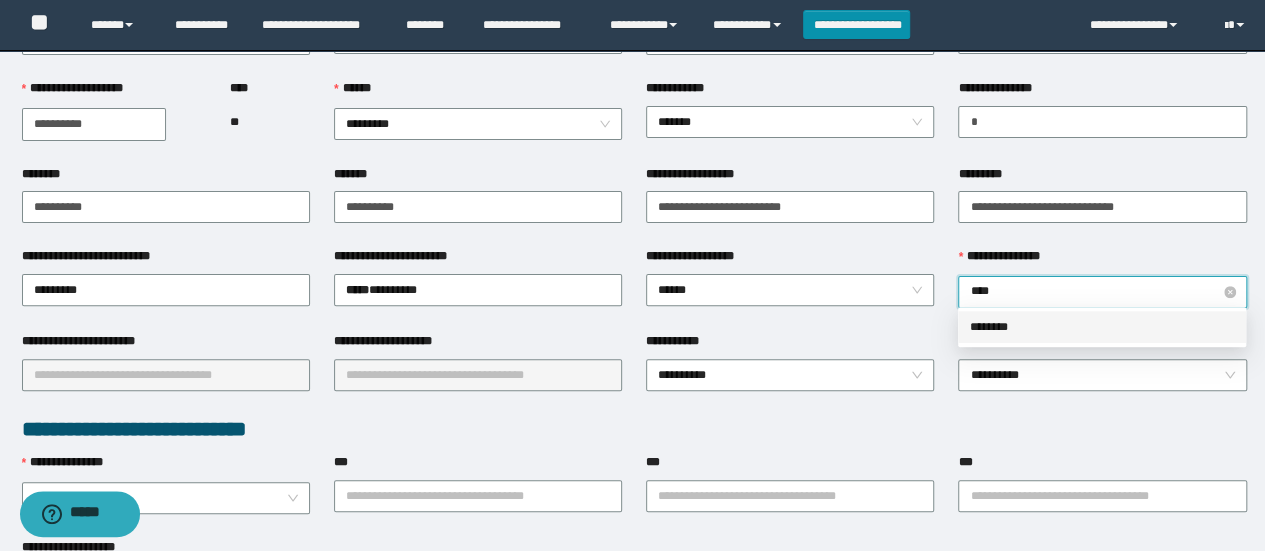 type 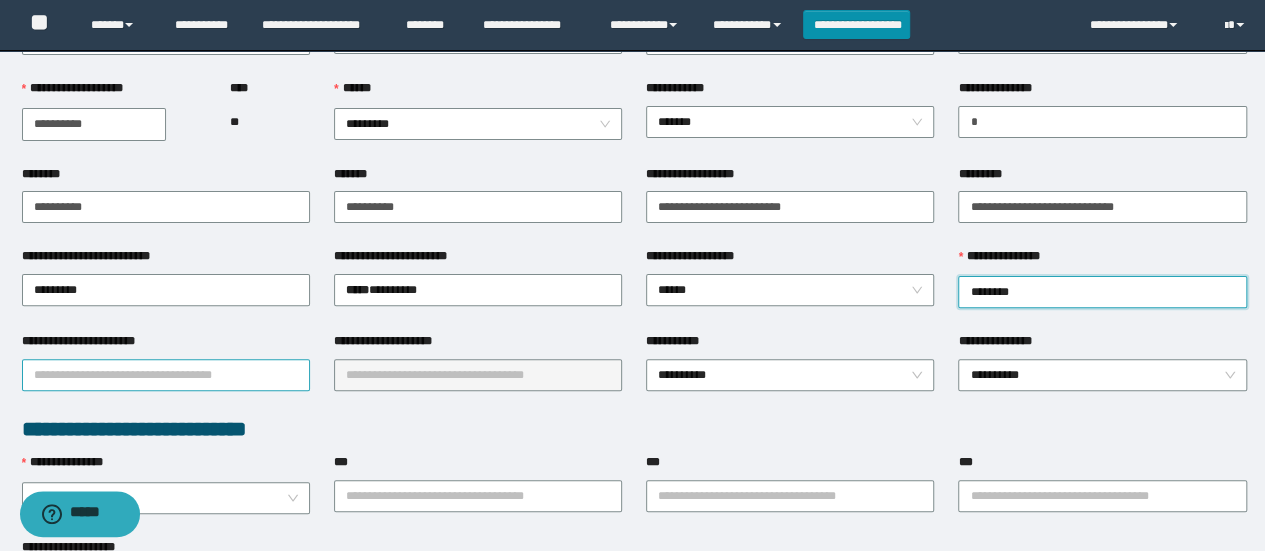 click on "**********" at bounding box center (166, 375) 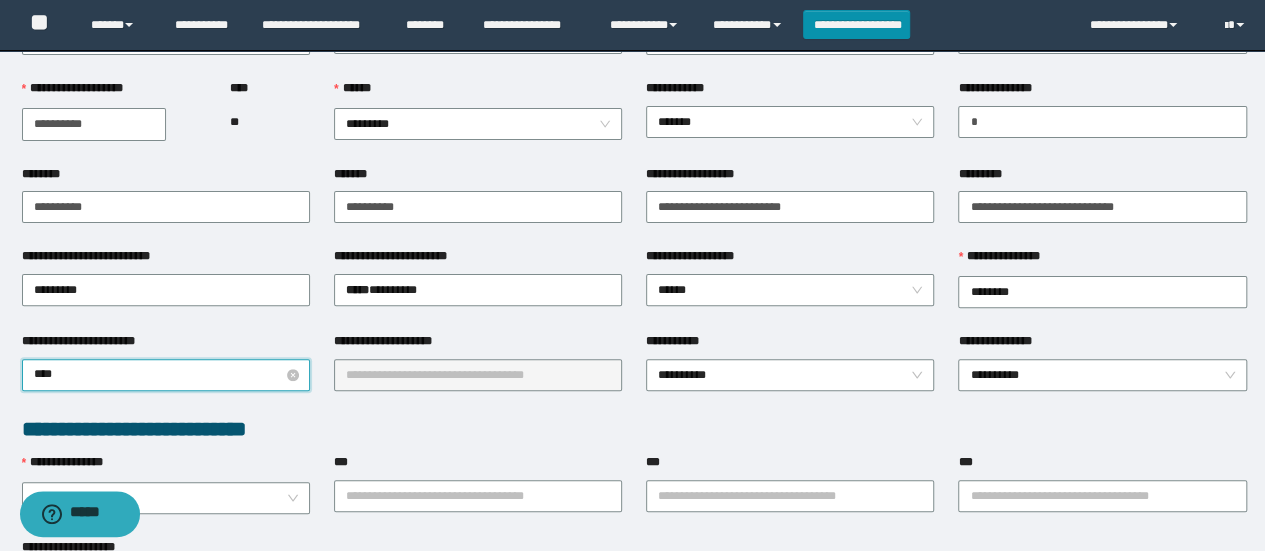 type on "*****" 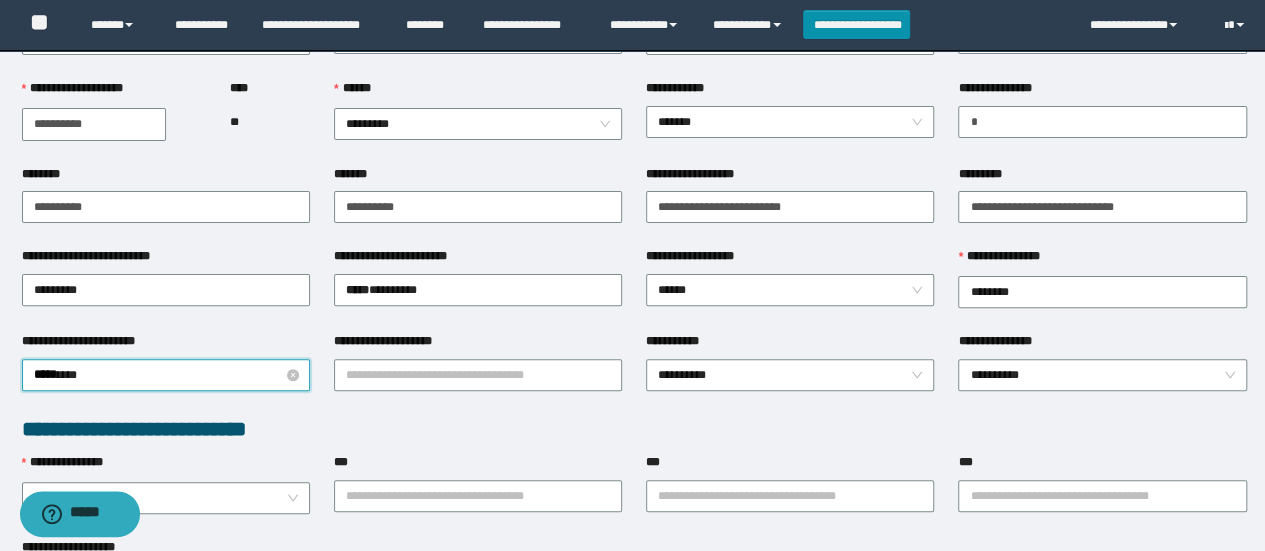 type 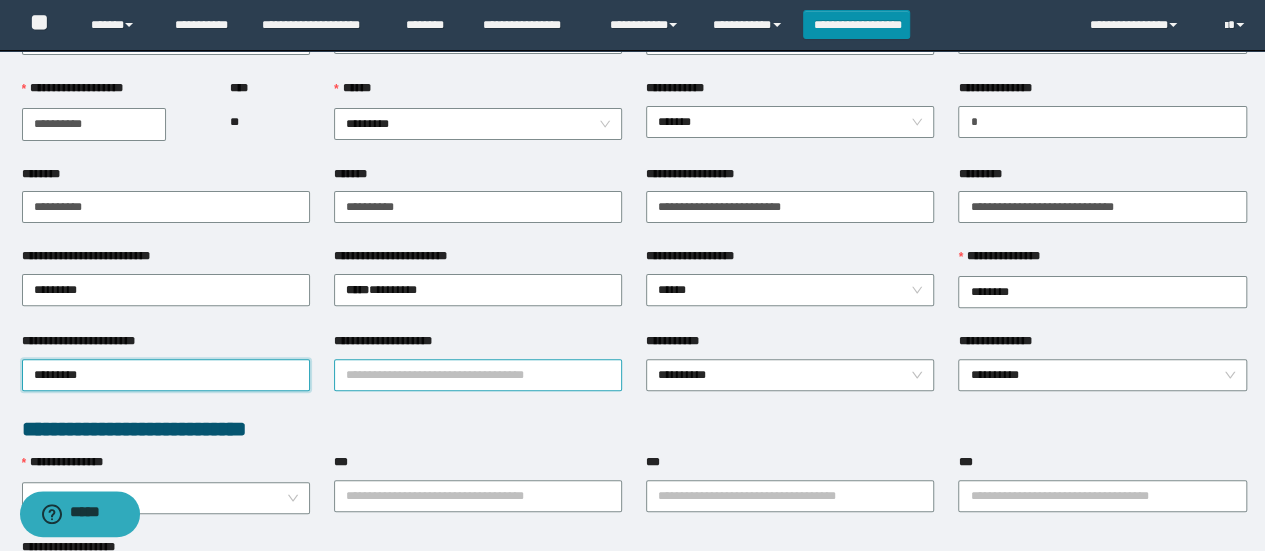 click on "**********" at bounding box center [478, 375] 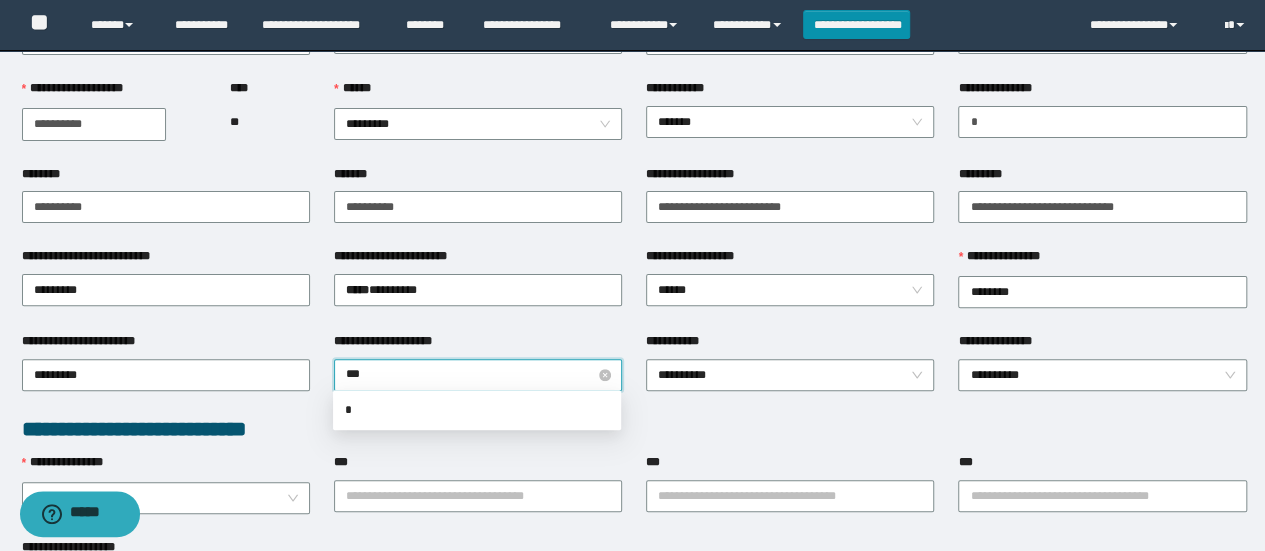 type on "****" 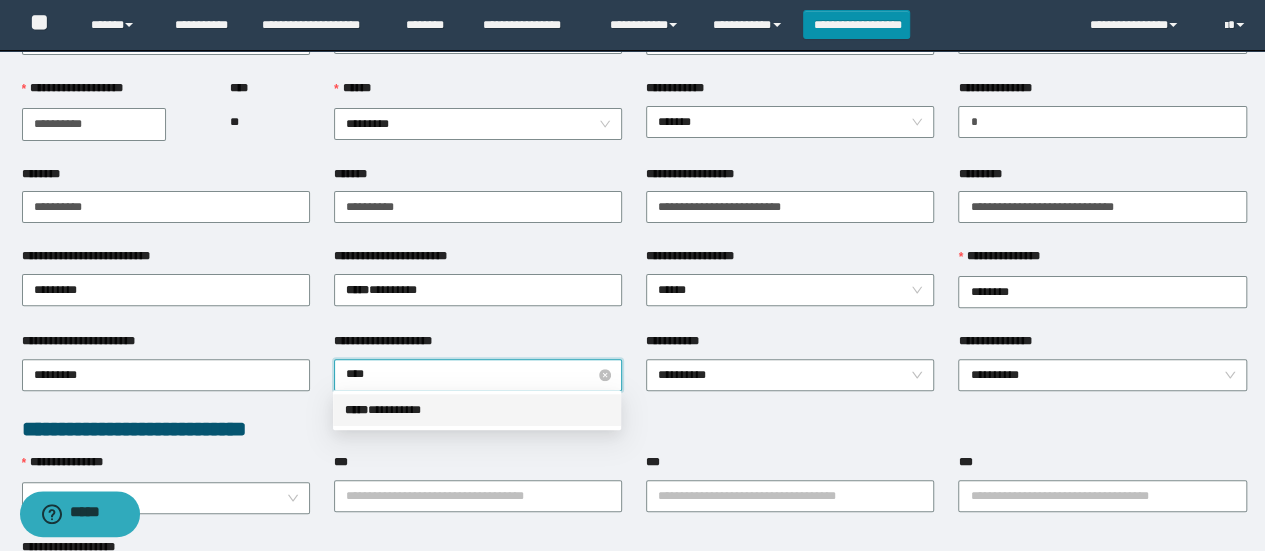 type 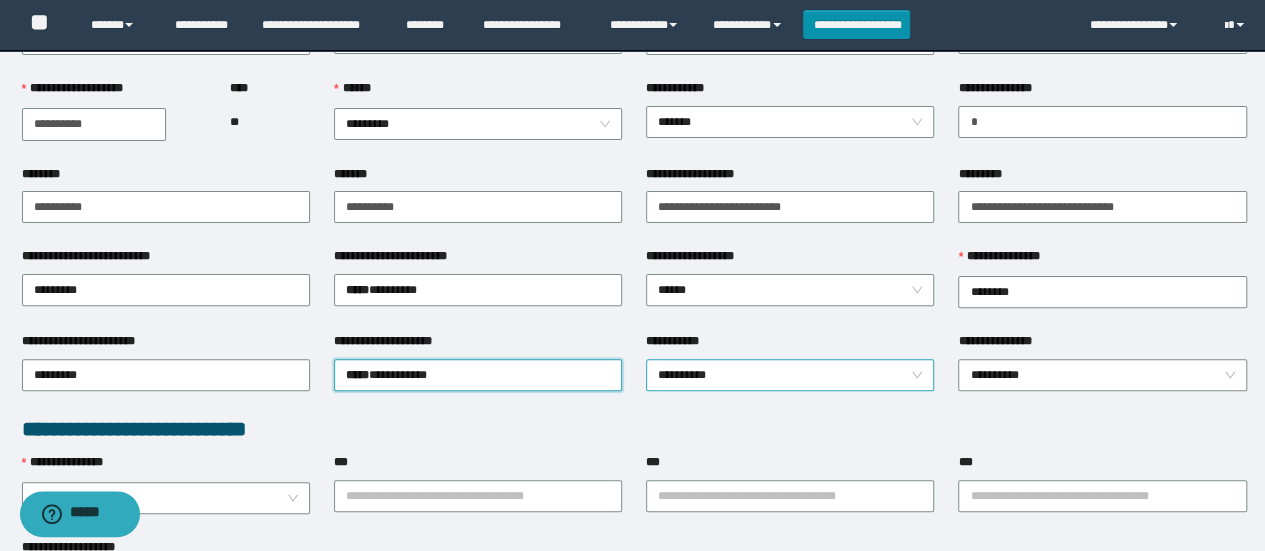 click on "**********" at bounding box center [790, 375] 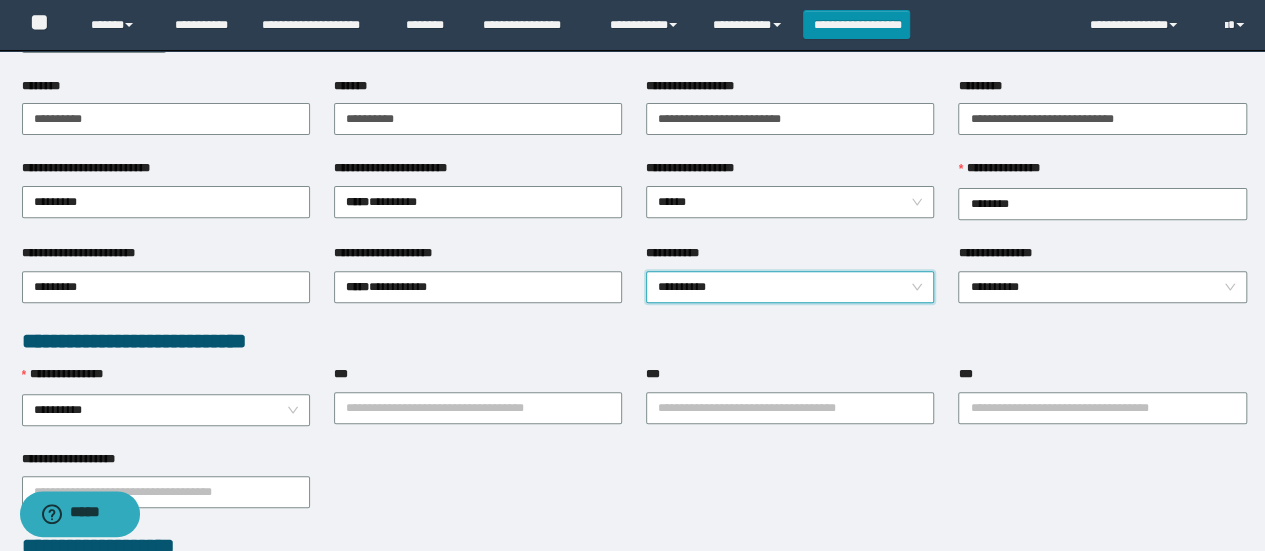 scroll, scrollTop: 289, scrollLeft: 0, axis: vertical 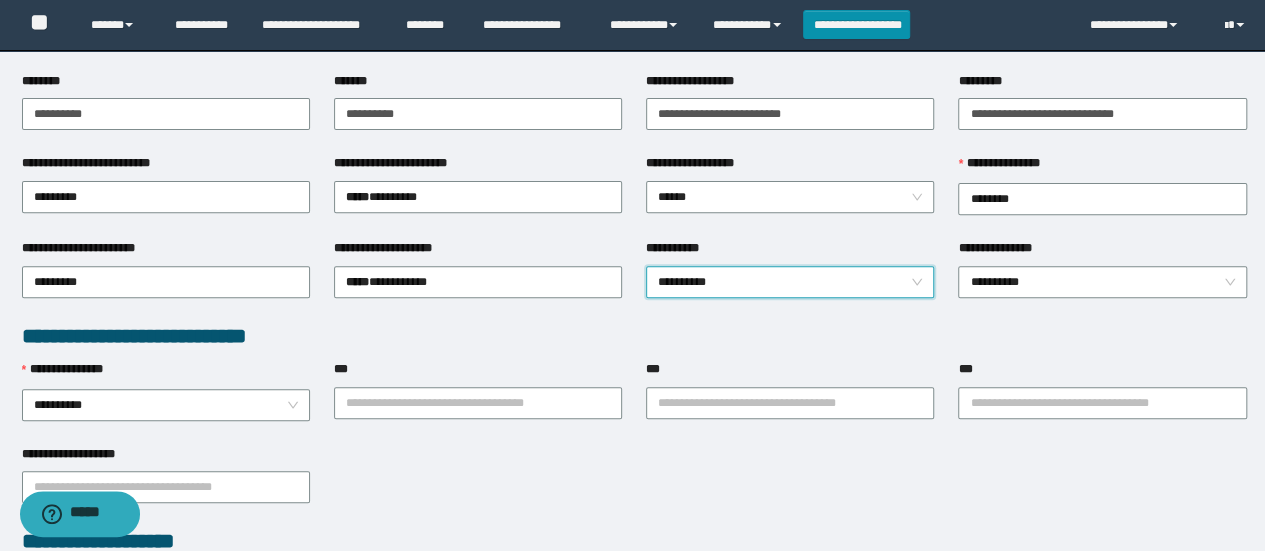 click on "**********" at bounding box center (790, 280) 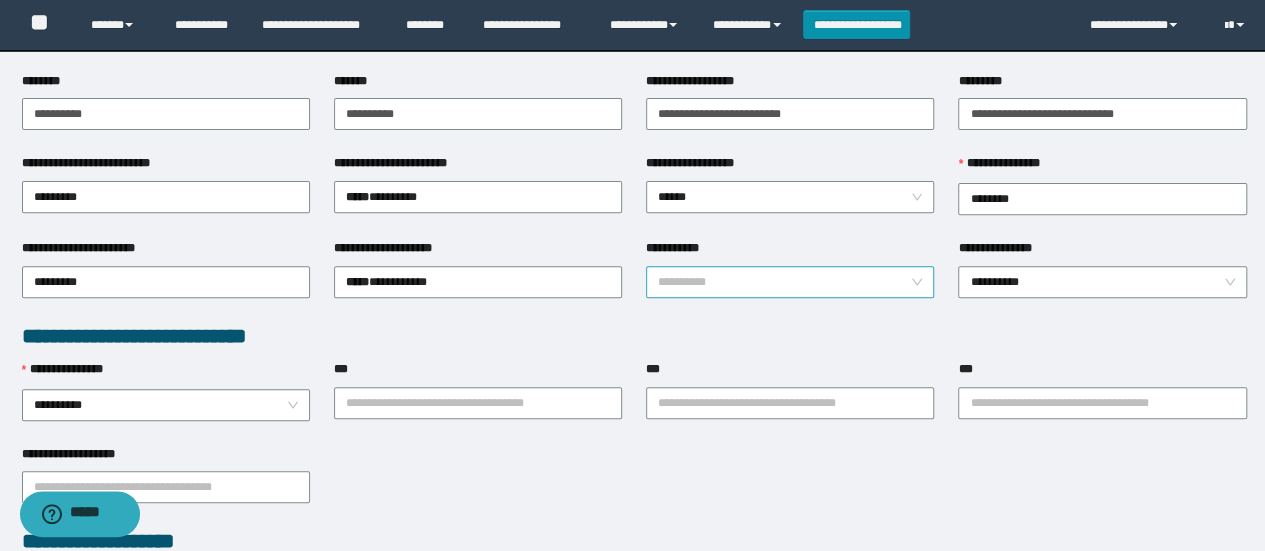 click on "**********" at bounding box center (790, 282) 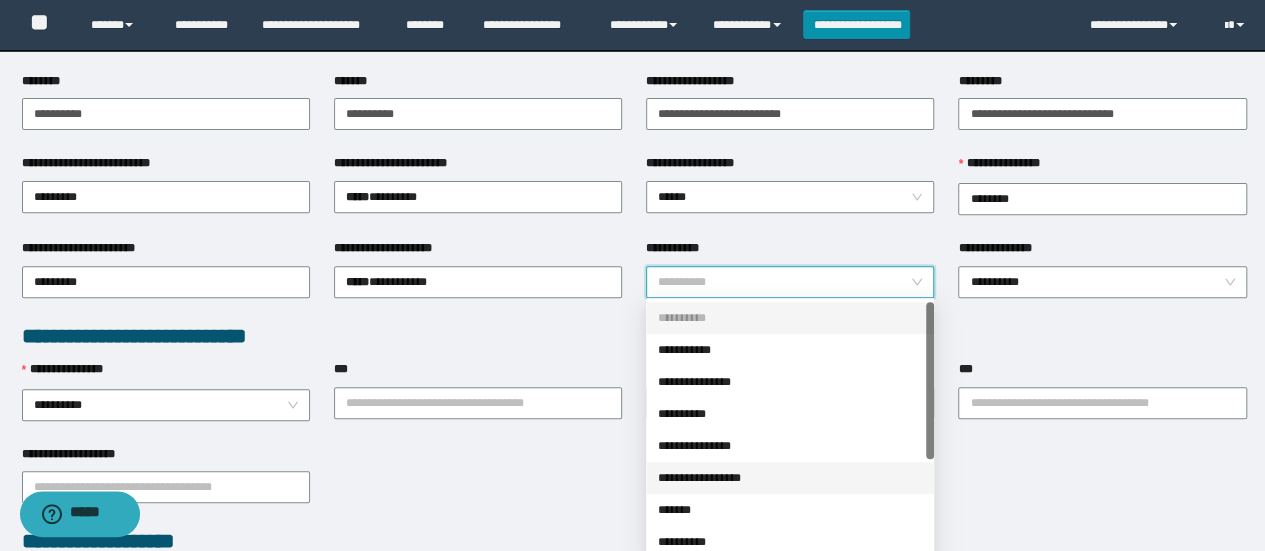 click on "**********" at bounding box center [790, 478] 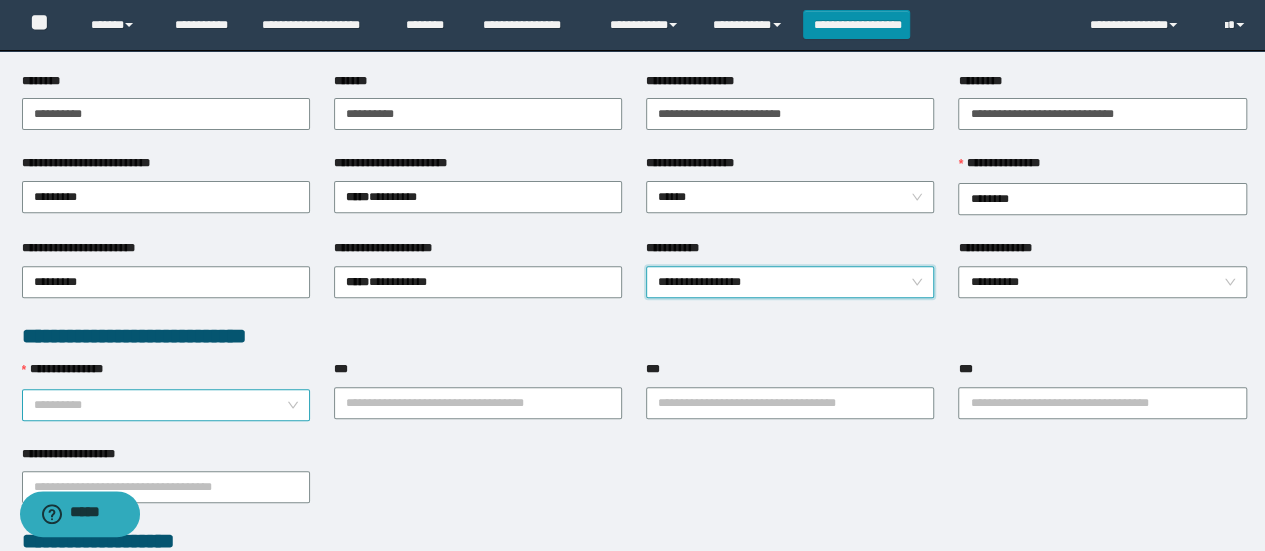 click on "**********" at bounding box center [166, 405] 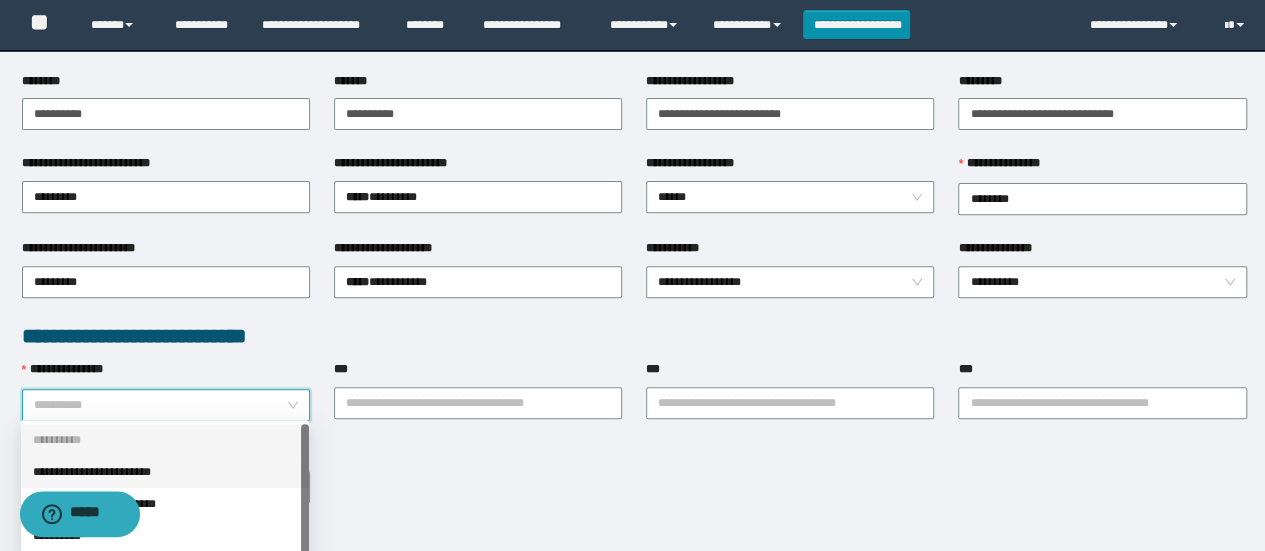 click on "**********" at bounding box center [165, 472] 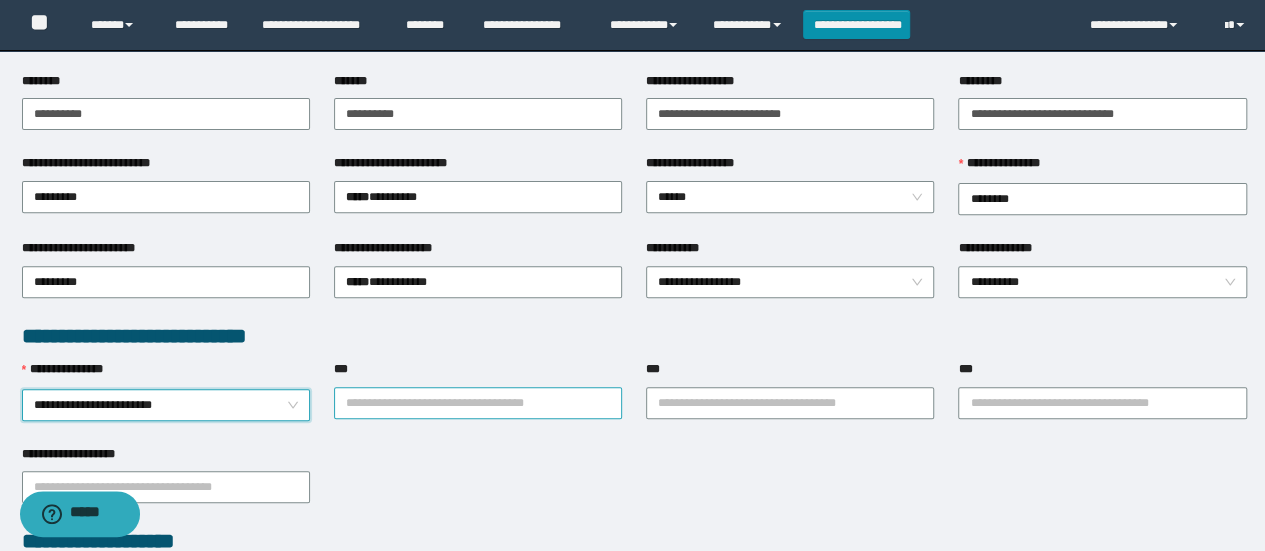 click on "***" at bounding box center [478, 403] 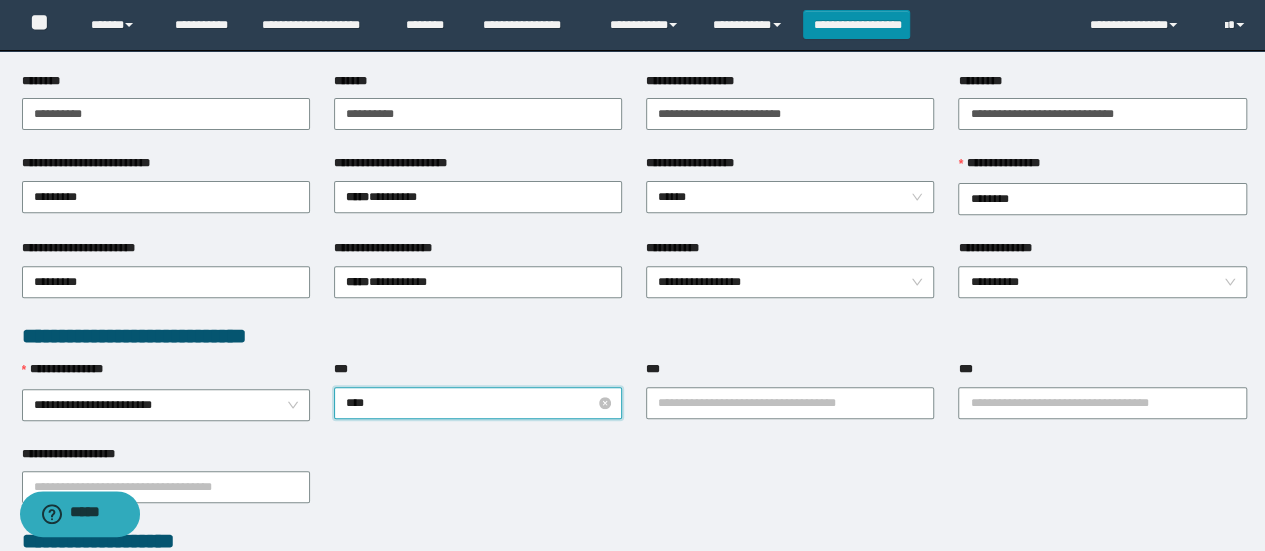 type on "*****" 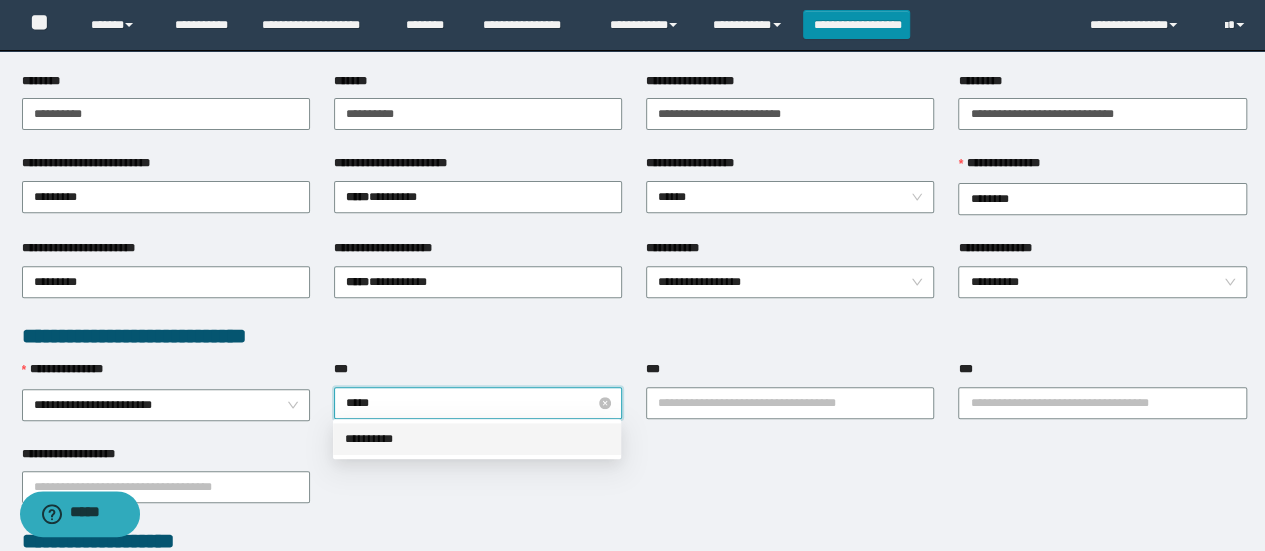 type 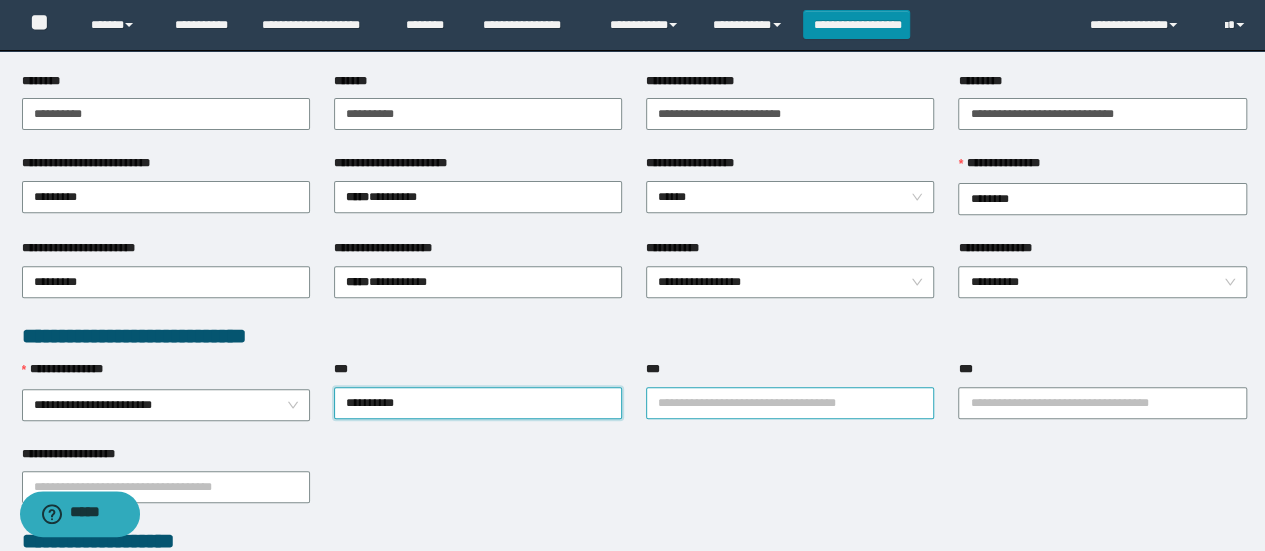 click on "***" at bounding box center [790, 403] 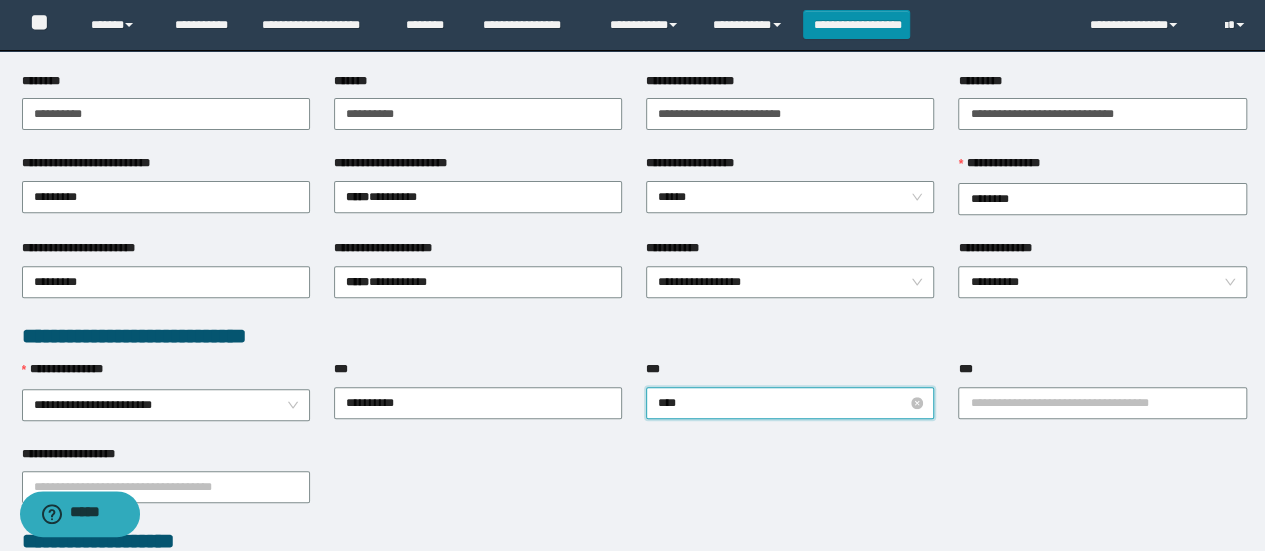 type on "*****" 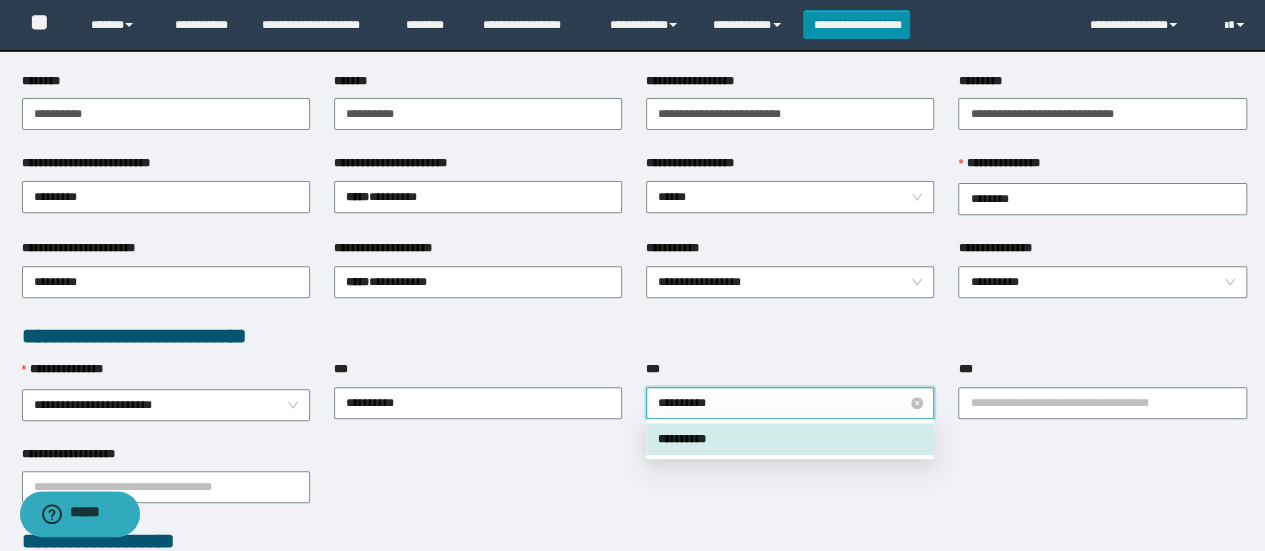 type on "*" 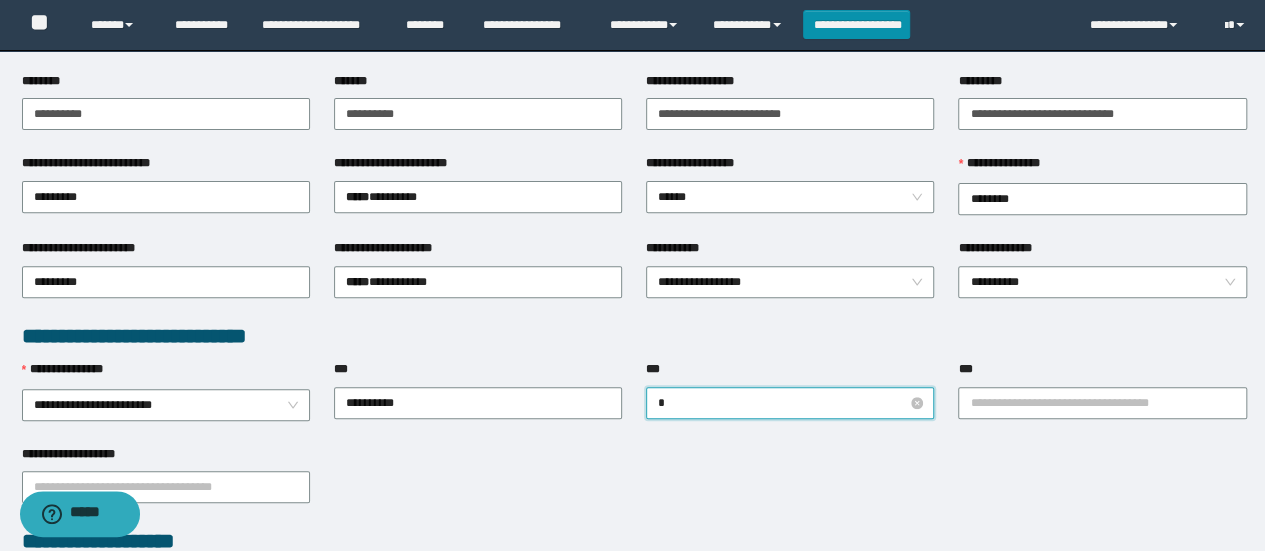 click on "*" at bounding box center (790, 403) 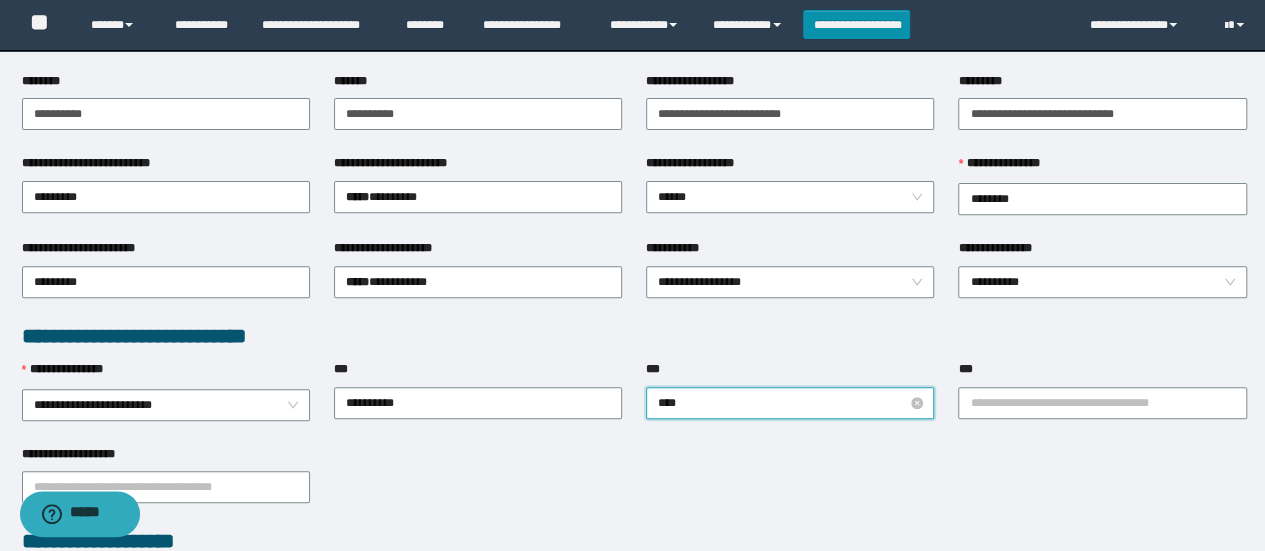 type on "*****" 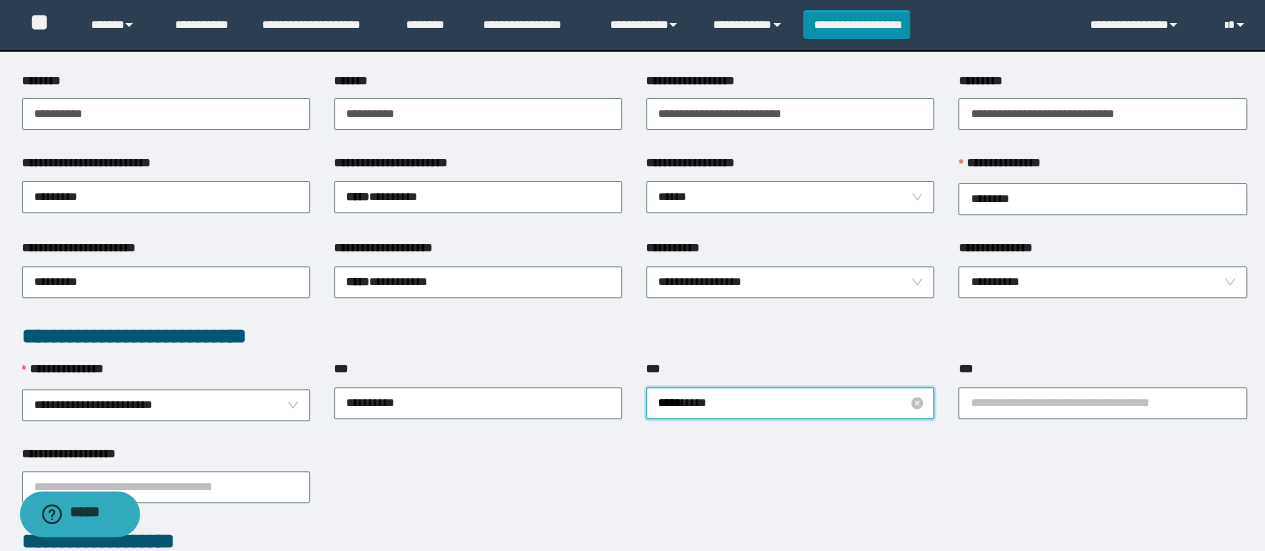 type 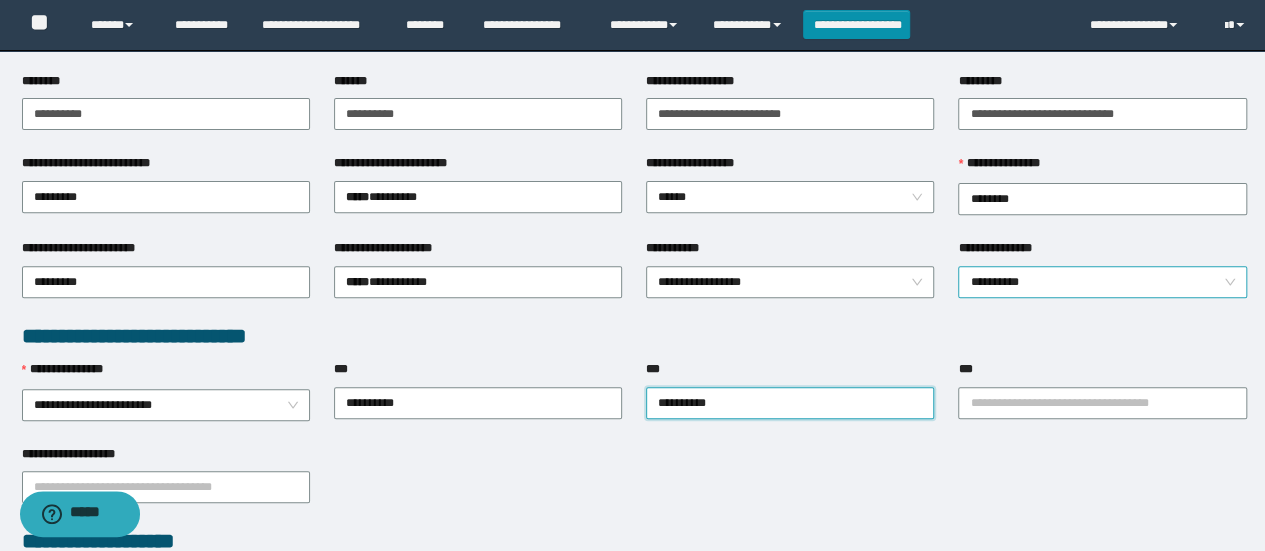 click on "**********" at bounding box center [1102, 282] 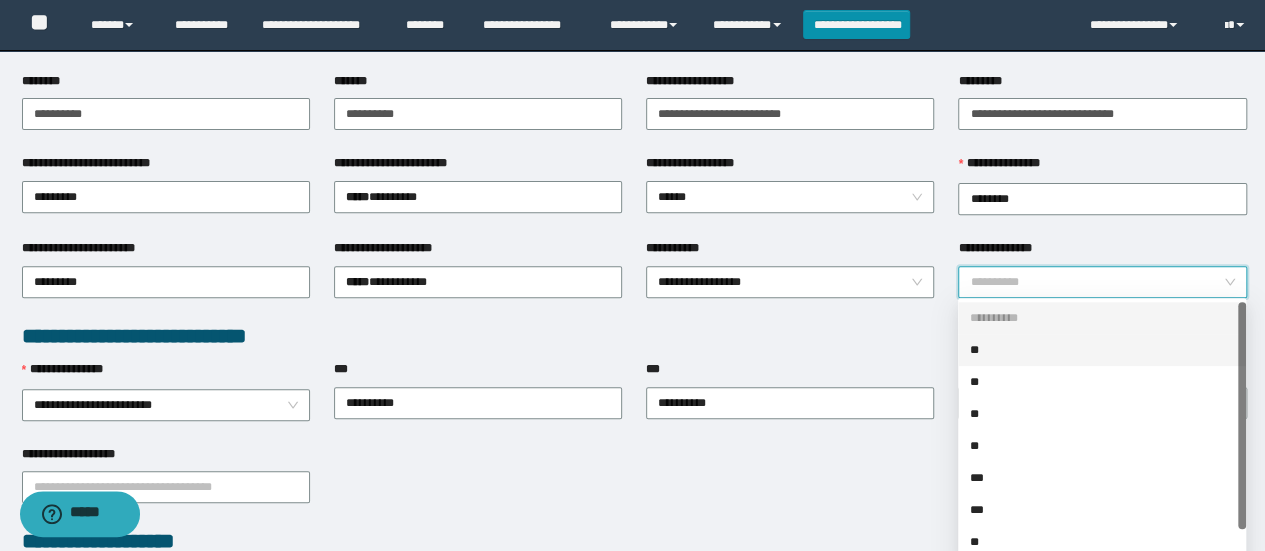click on "**" at bounding box center (1102, 350) 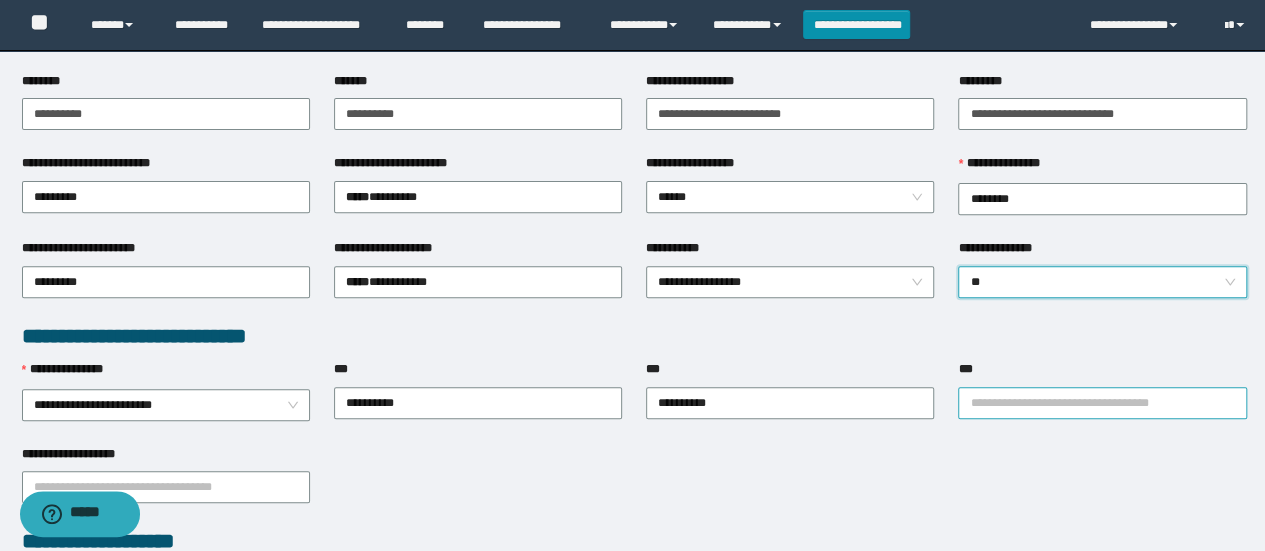 click on "***" at bounding box center [1102, 403] 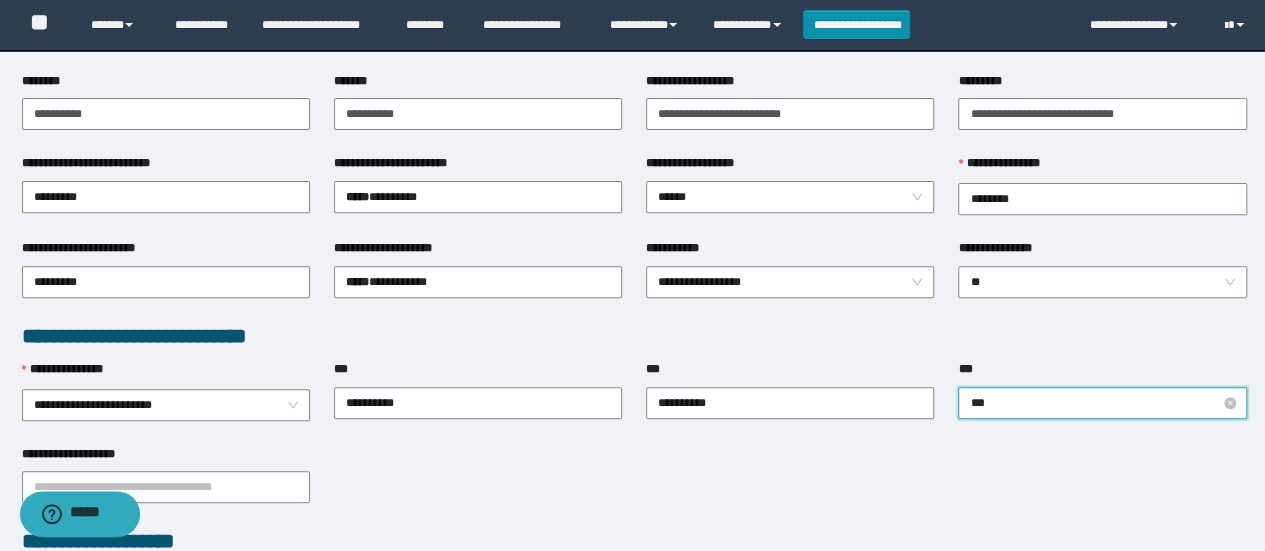 type on "****" 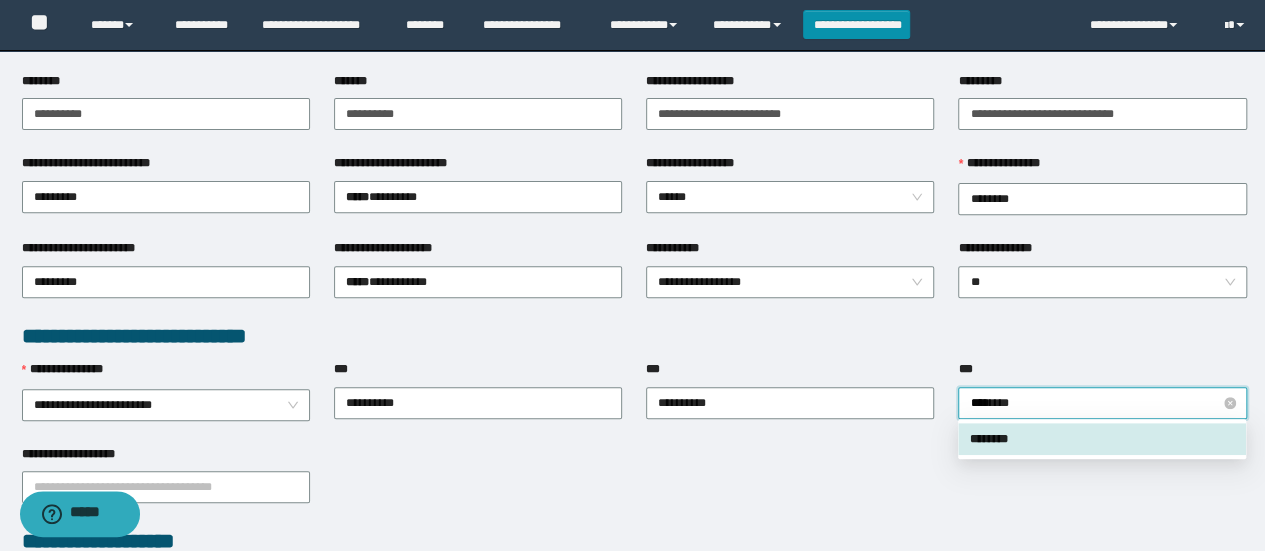 type 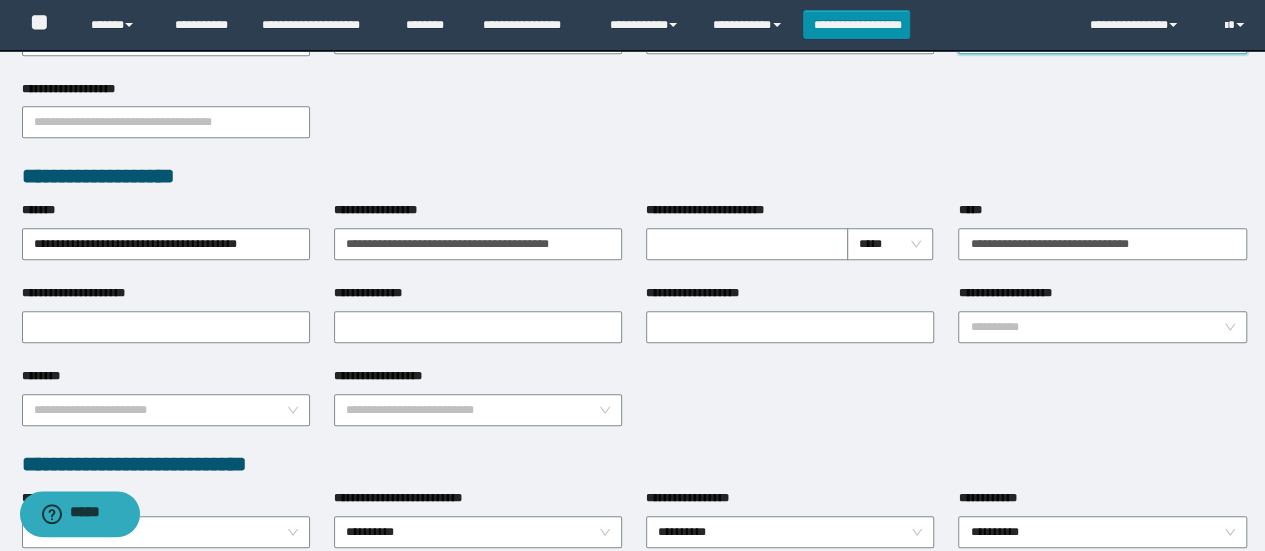 scroll, scrollTop: 658, scrollLeft: 0, axis: vertical 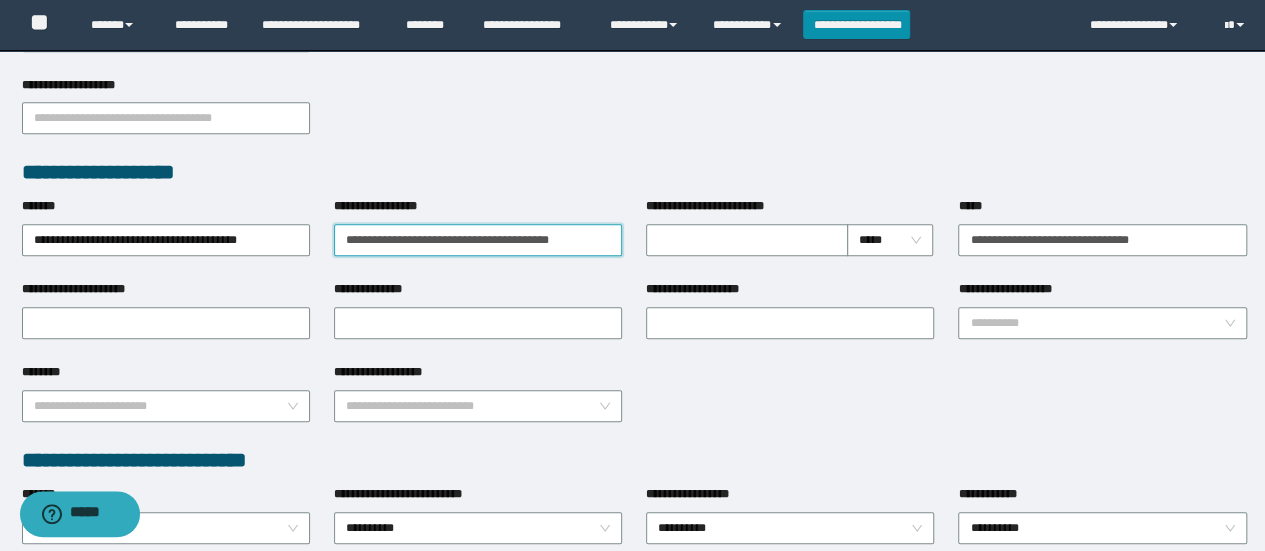 click on "**********" at bounding box center (478, 240) 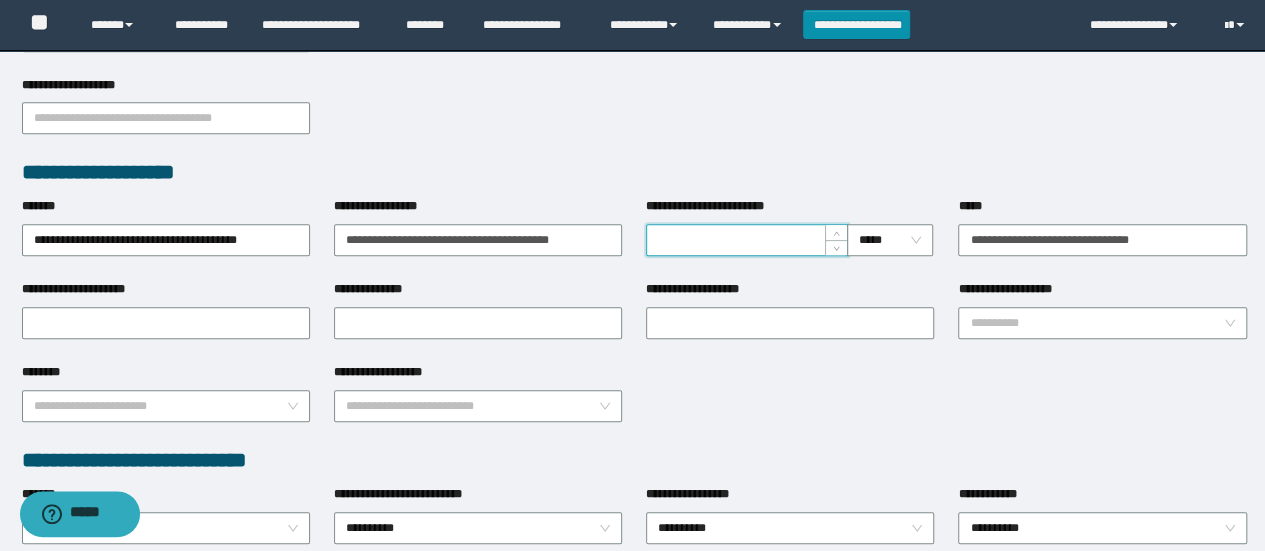 click on "**********" at bounding box center (747, 240) 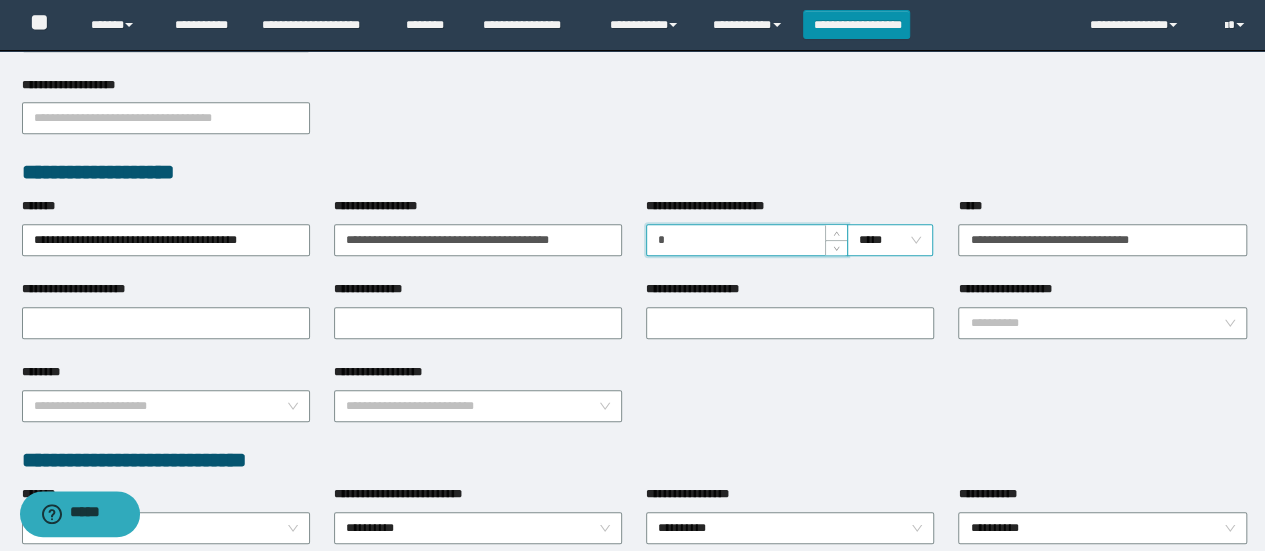 click on "*****" at bounding box center (890, 240) 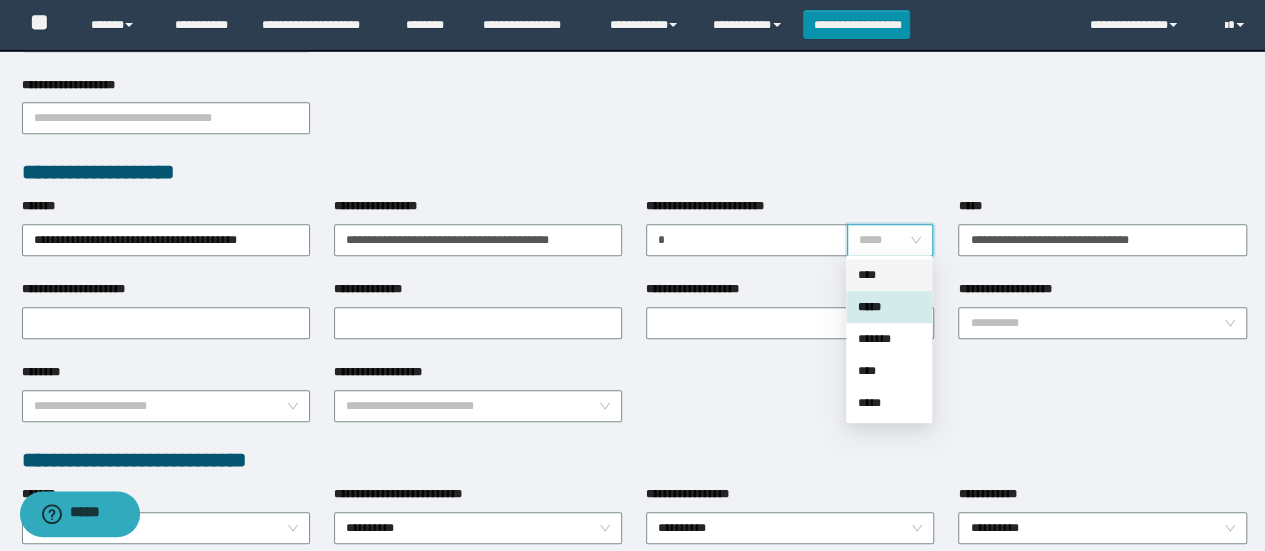 click on "****" at bounding box center (889, 275) 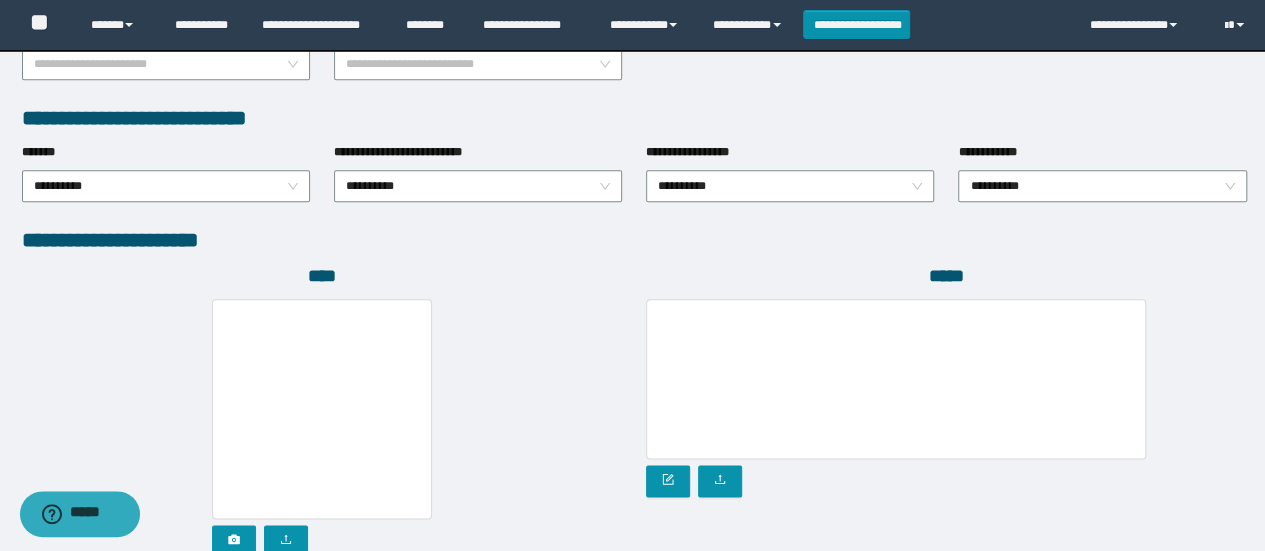 scroll, scrollTop: 1061, scrollLeft: 0, axis: vertical 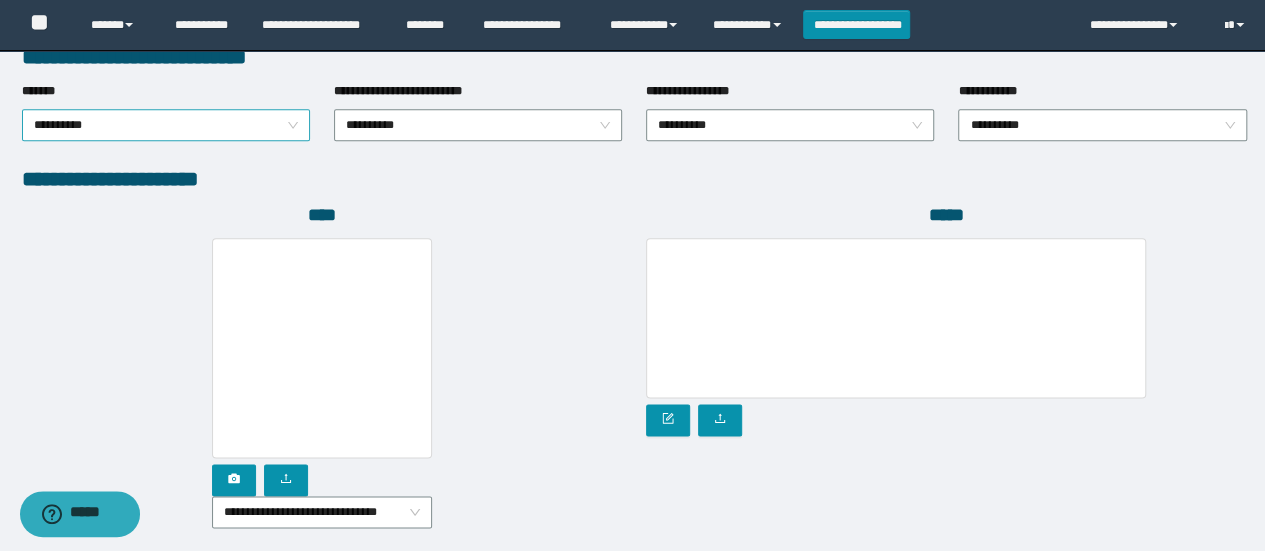 click on "**********" at bounding box center [166, 125] 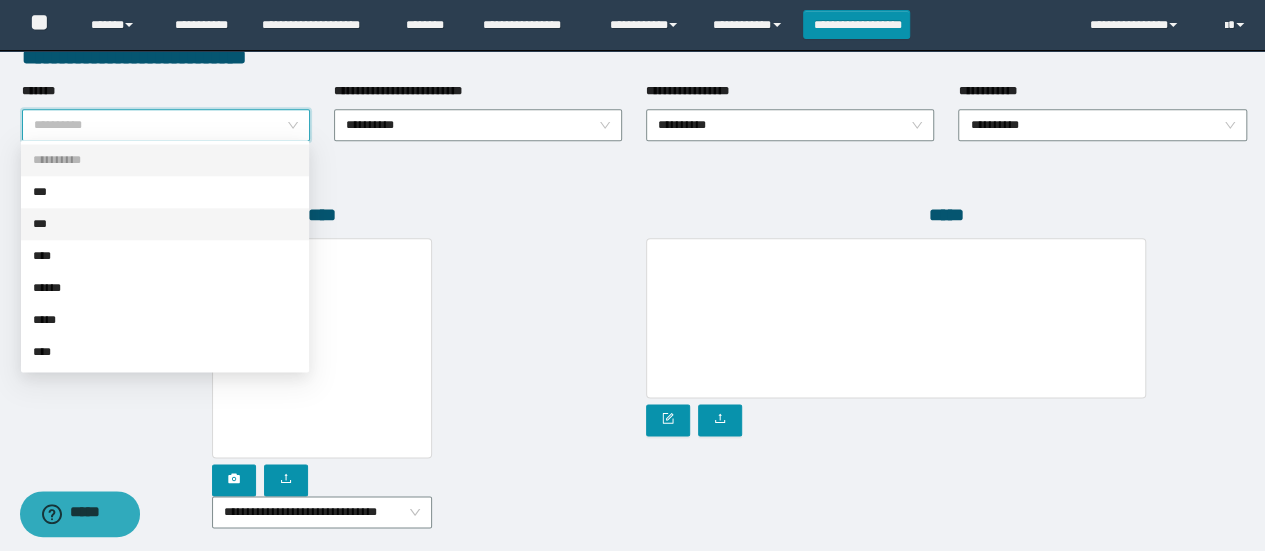click on "***" at bounding box center (165, 224) 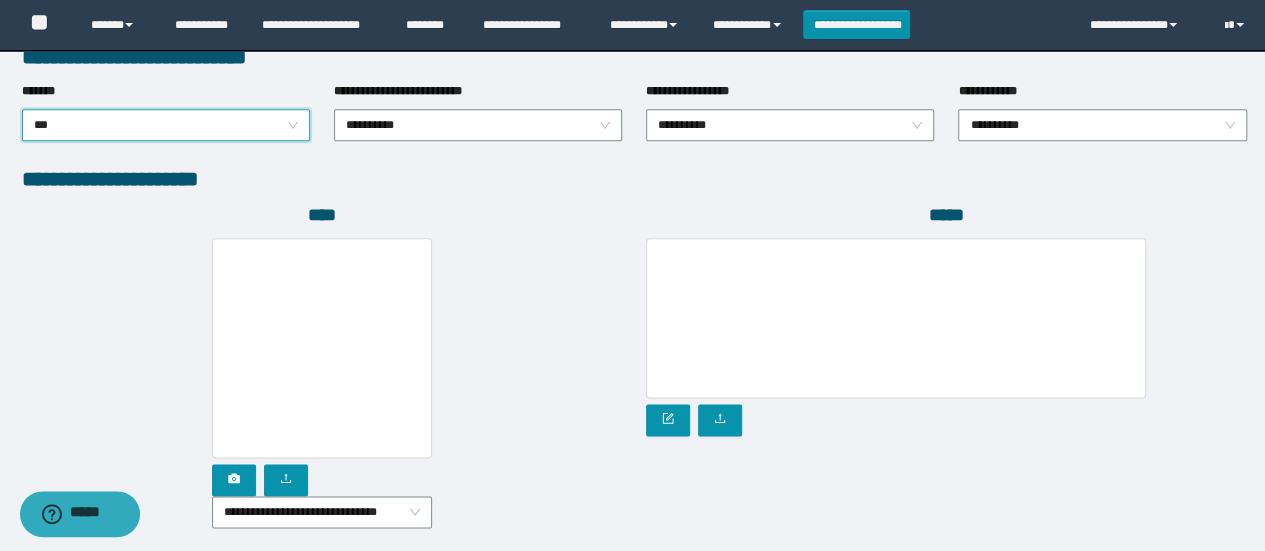 scroll, scrollTop: 1184, scrollLeft: 0, axis: vertical 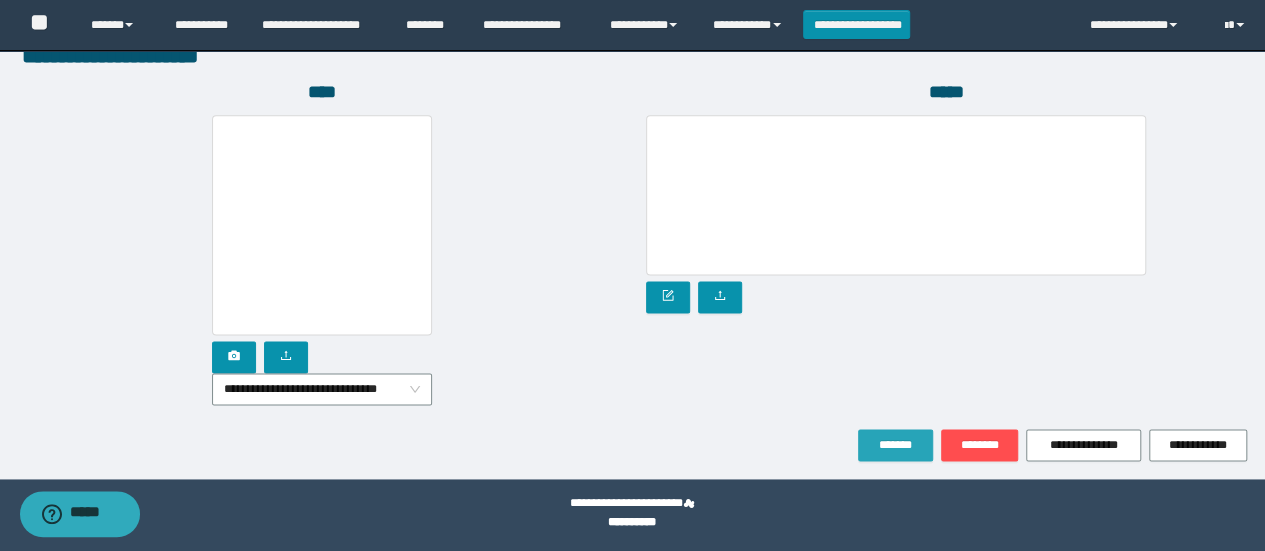 click on "*******" at bounding box center [895, 445] 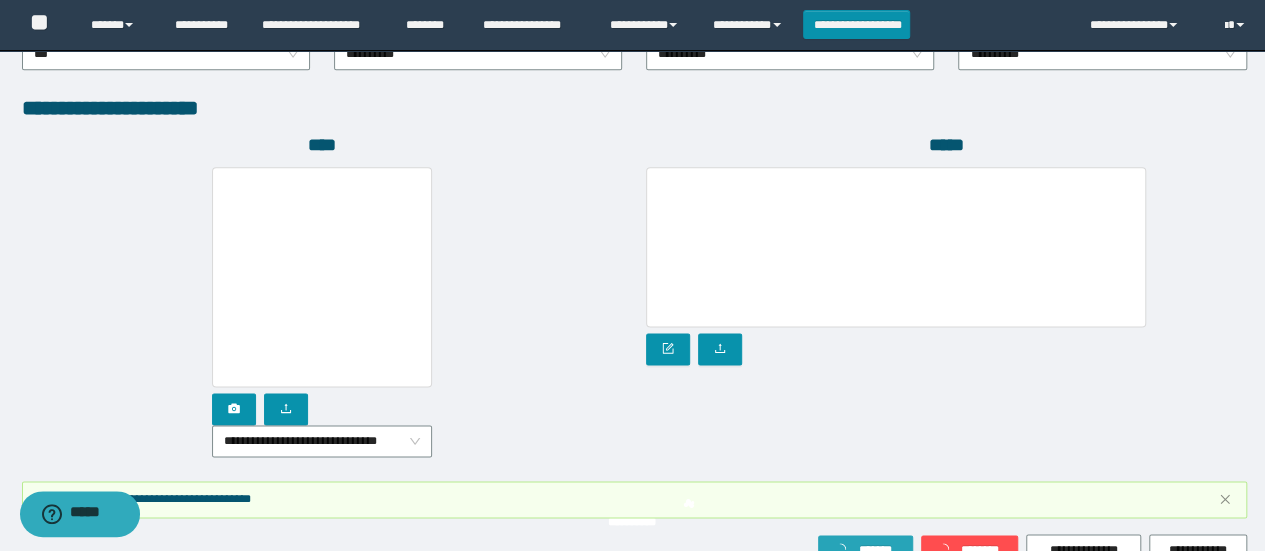 scroll, scrollTop: 1236, scrollLeft: 0, axis: vertical 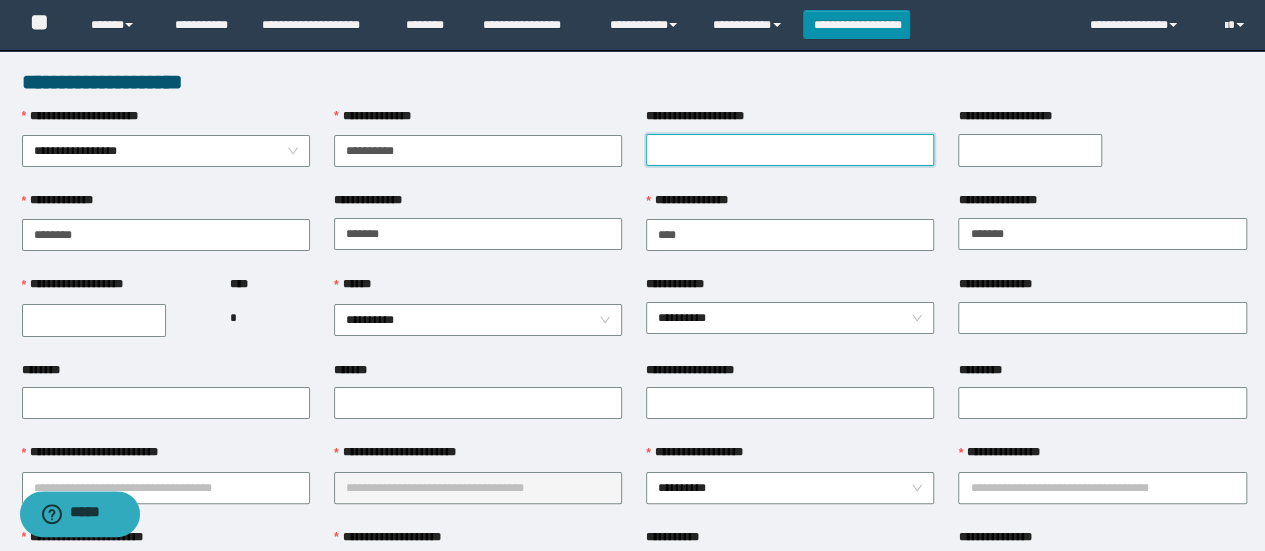 click on "**********" at bounding box center (790, 150) 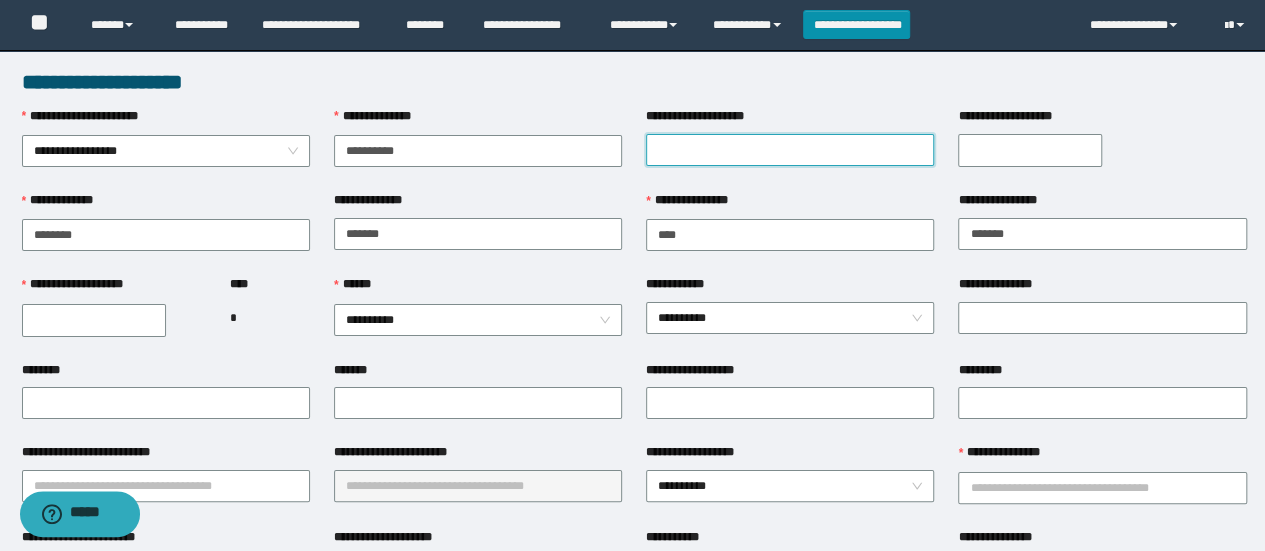 click on "**********" at bounding box center [790, 150] 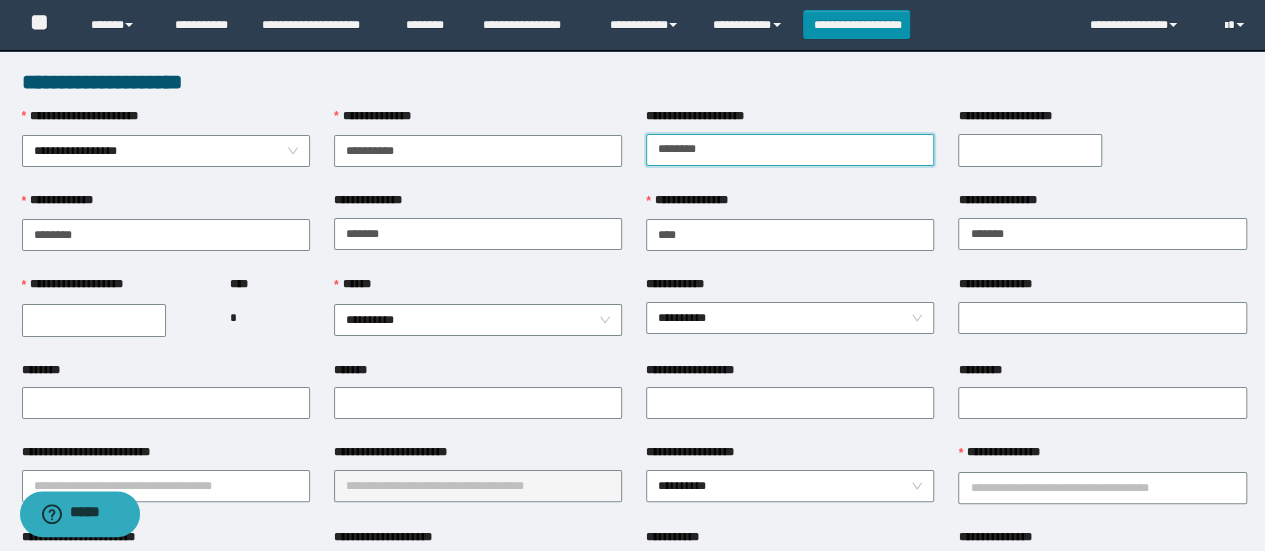 type on "*********" 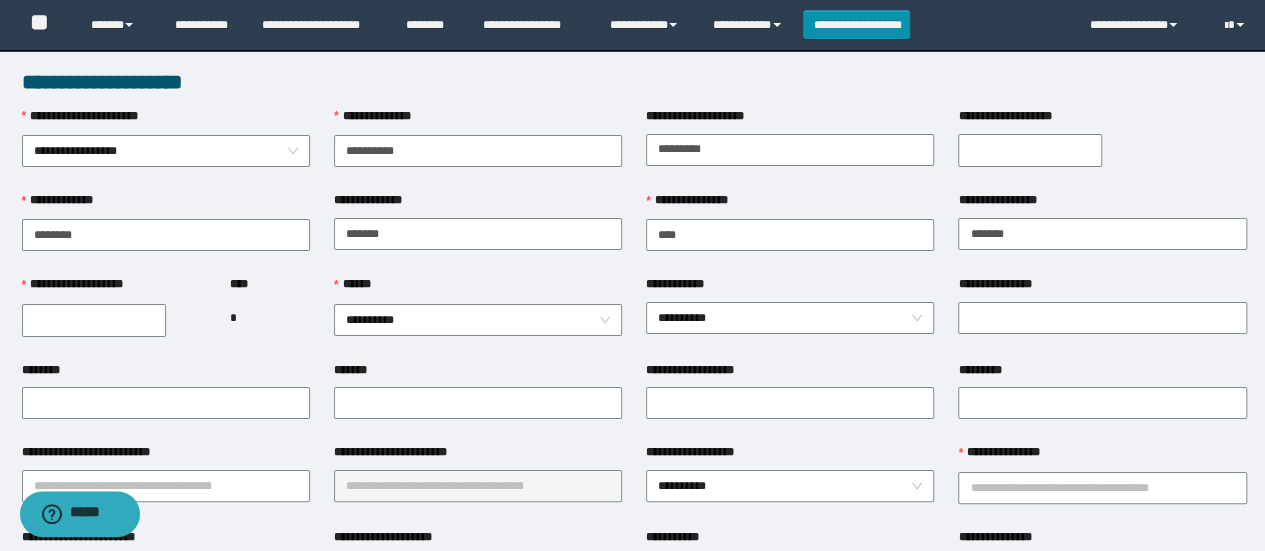 click on "**********" at bounding box center [1102, 149] 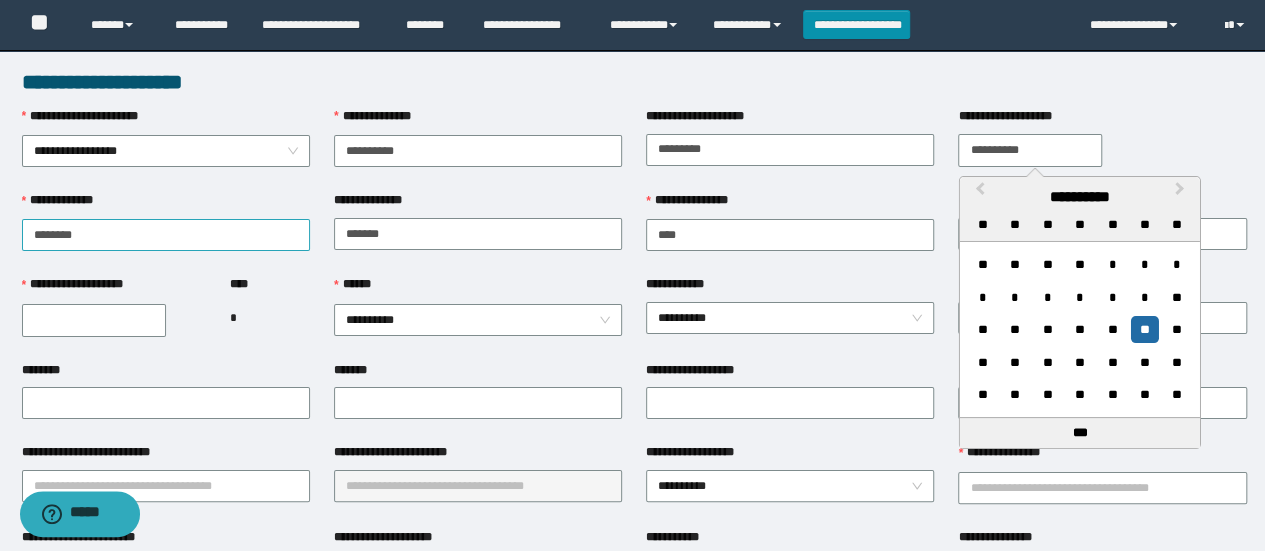 type on "**********" 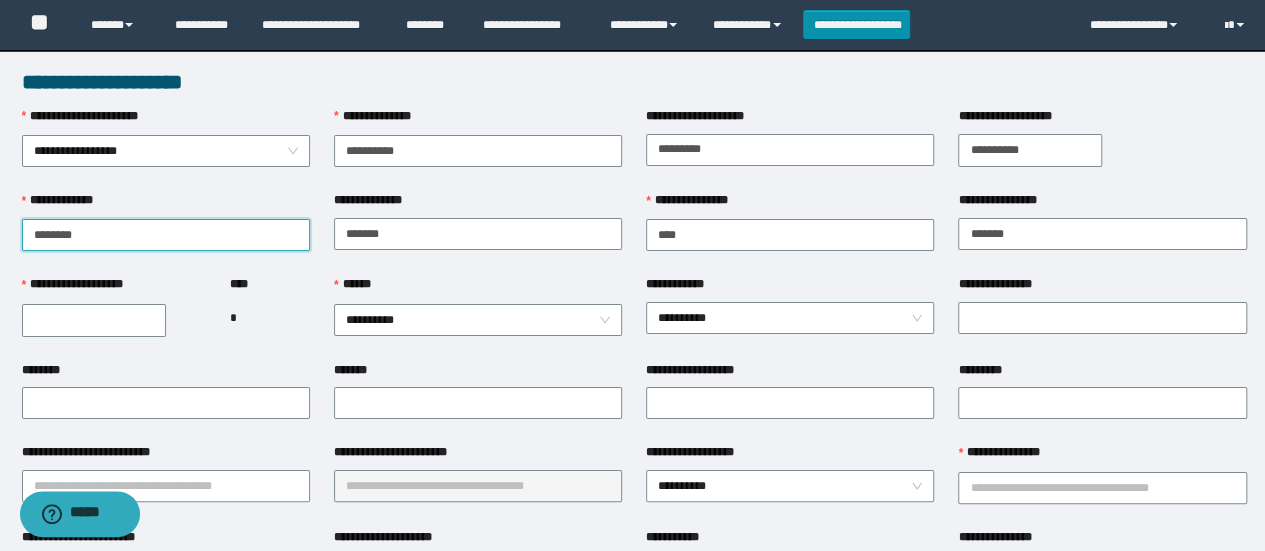 click on "********" at bounding box center (166, 235) 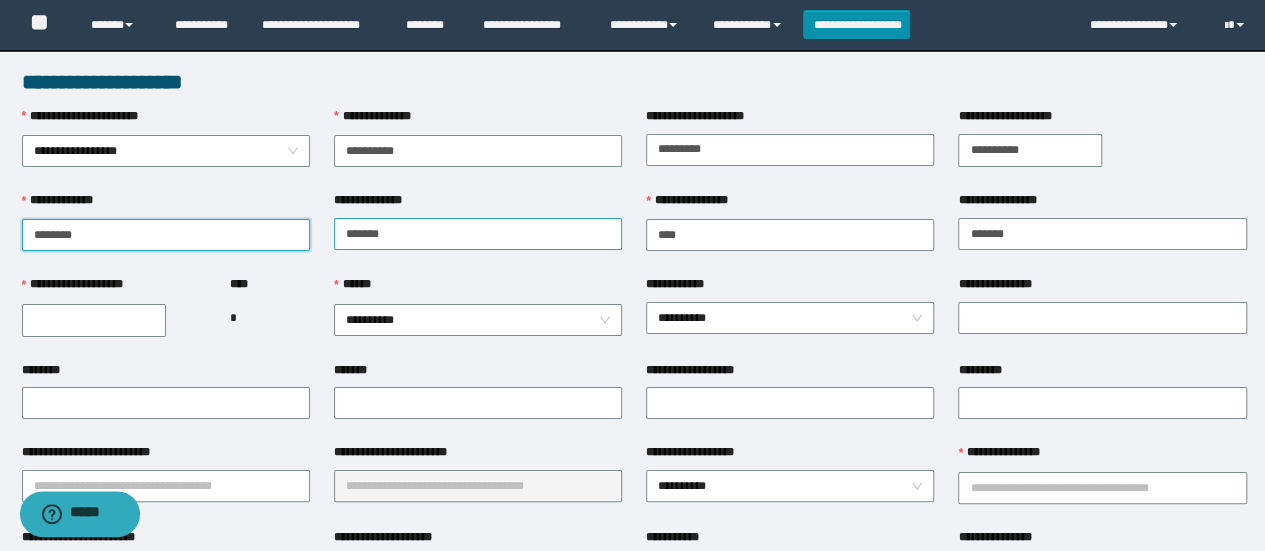 type on "********" 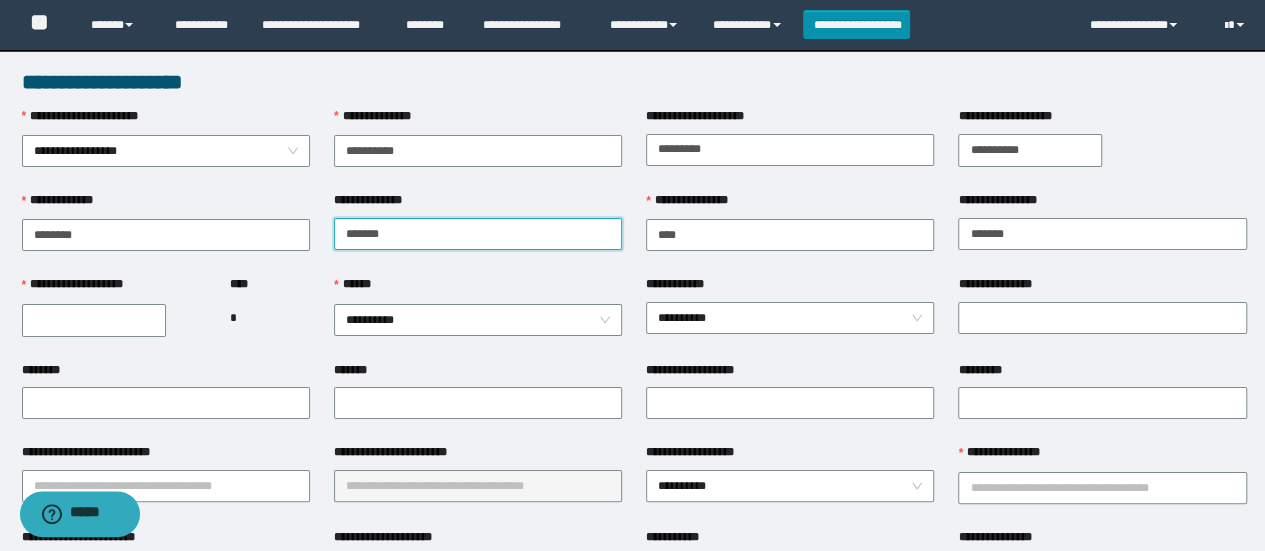 click on "*******" at bounding box center (478, 234) 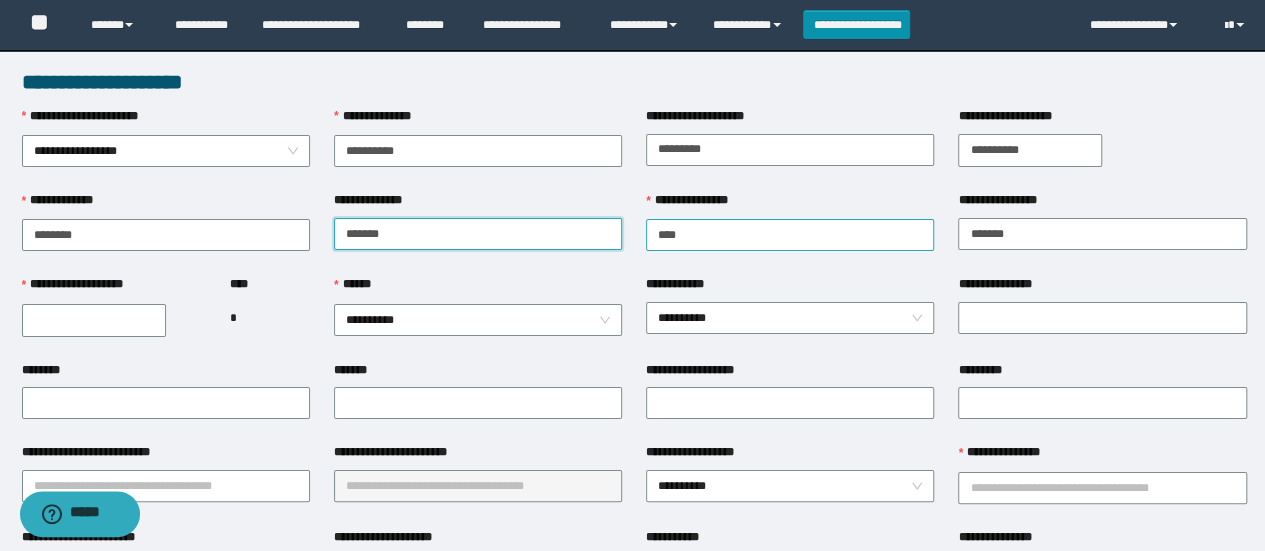type on "*******" 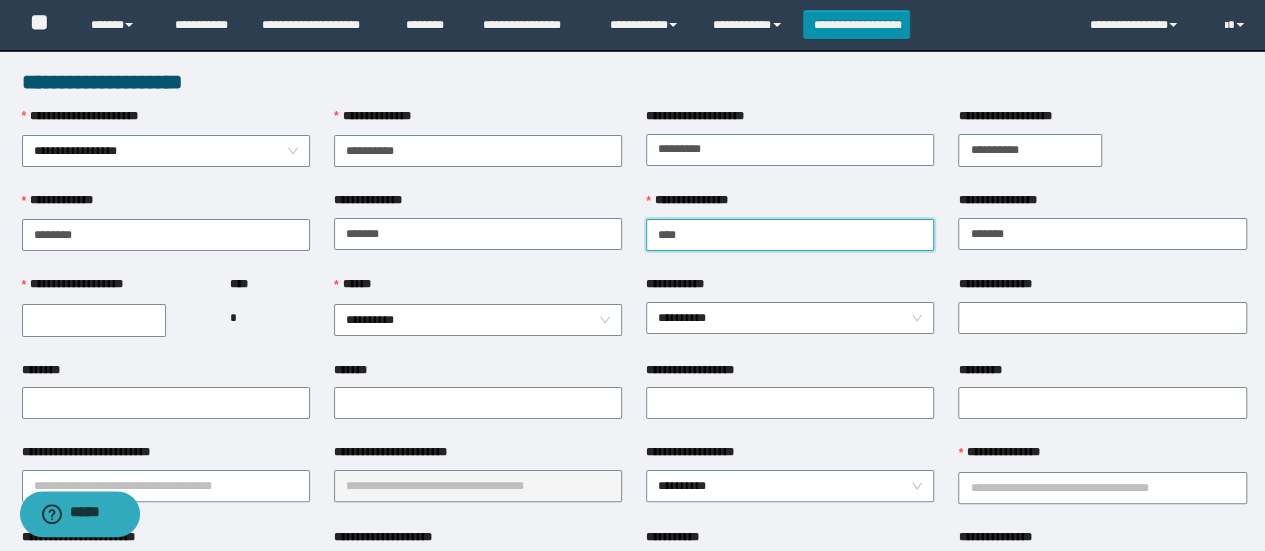 click on "****" at bounding box center [790, 235] 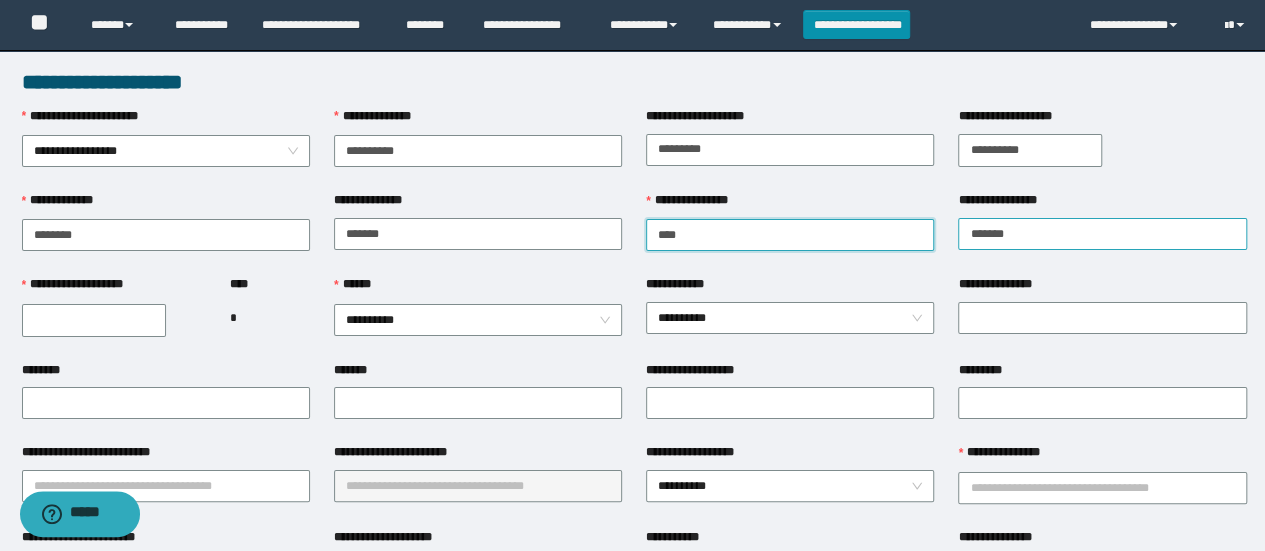 type on "****" 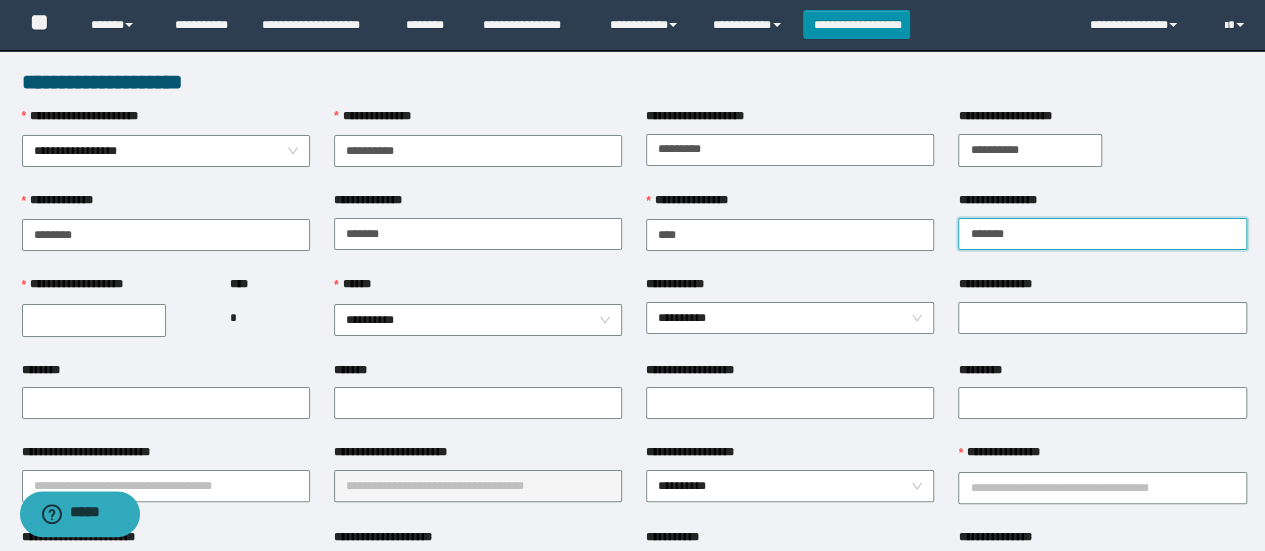 click on "*******" at bounding box center [1102, 234] 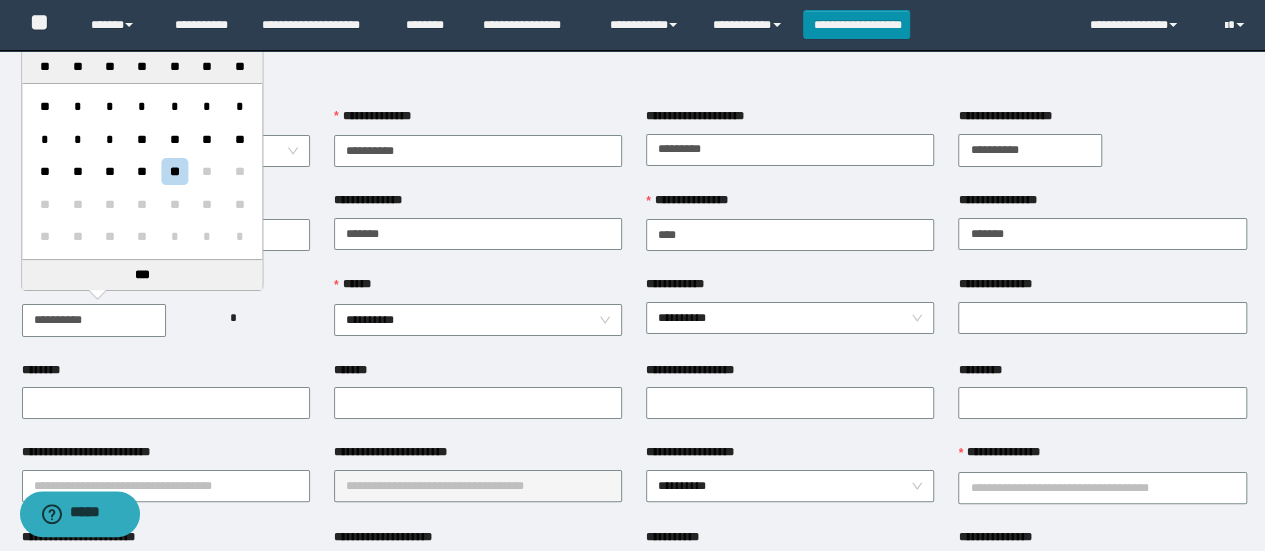 click on "**********" at bounding box center (94, 320) 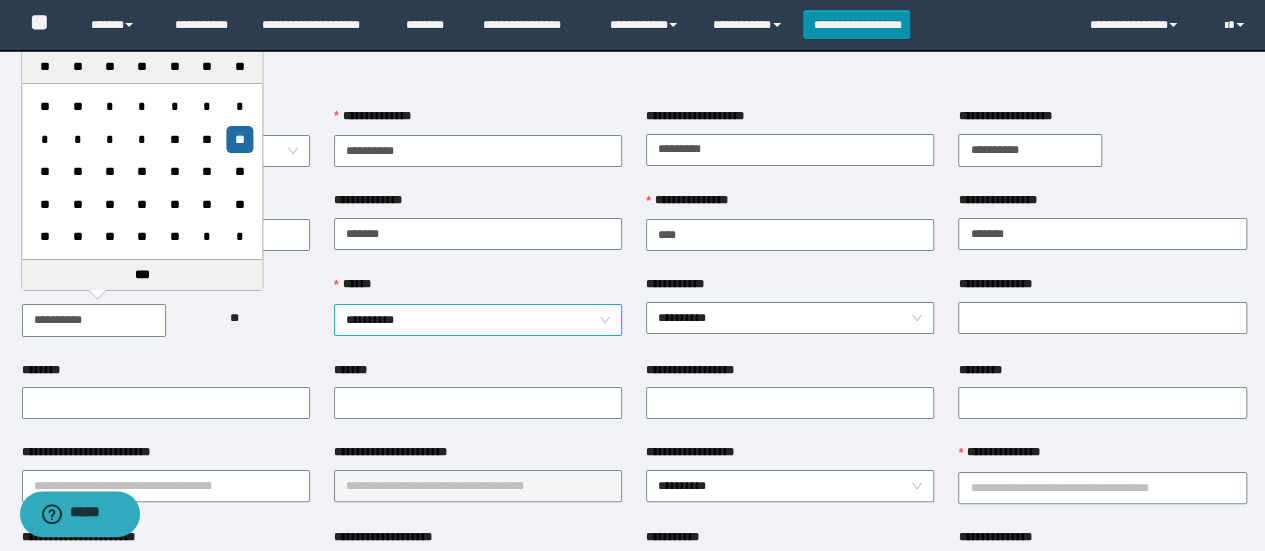 type on "**********" 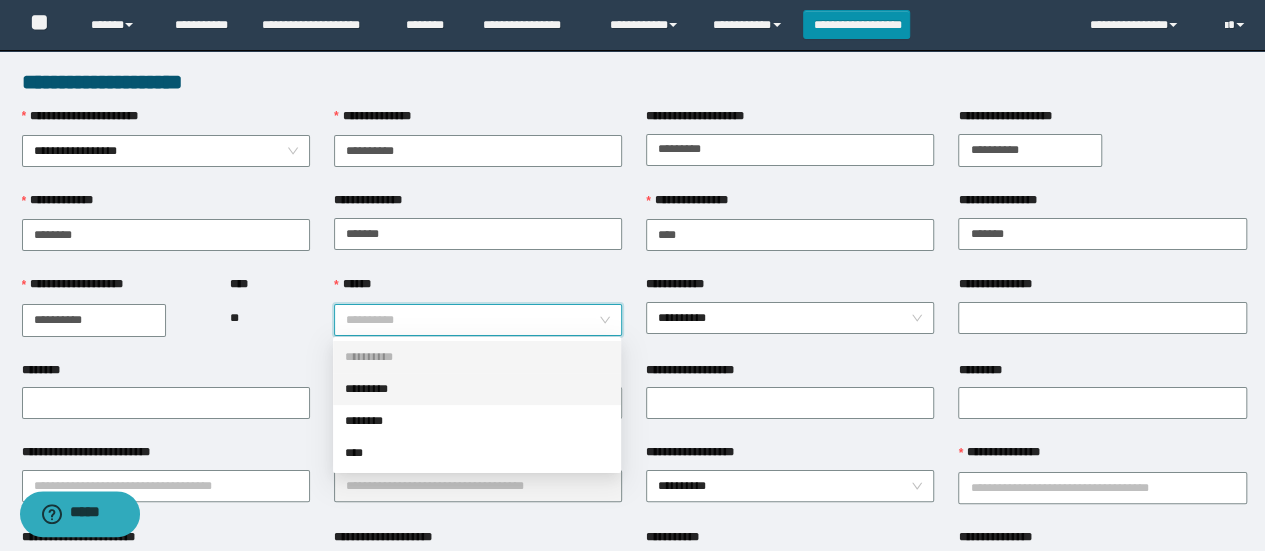 click on "*********" at bounding box center [477, 389] 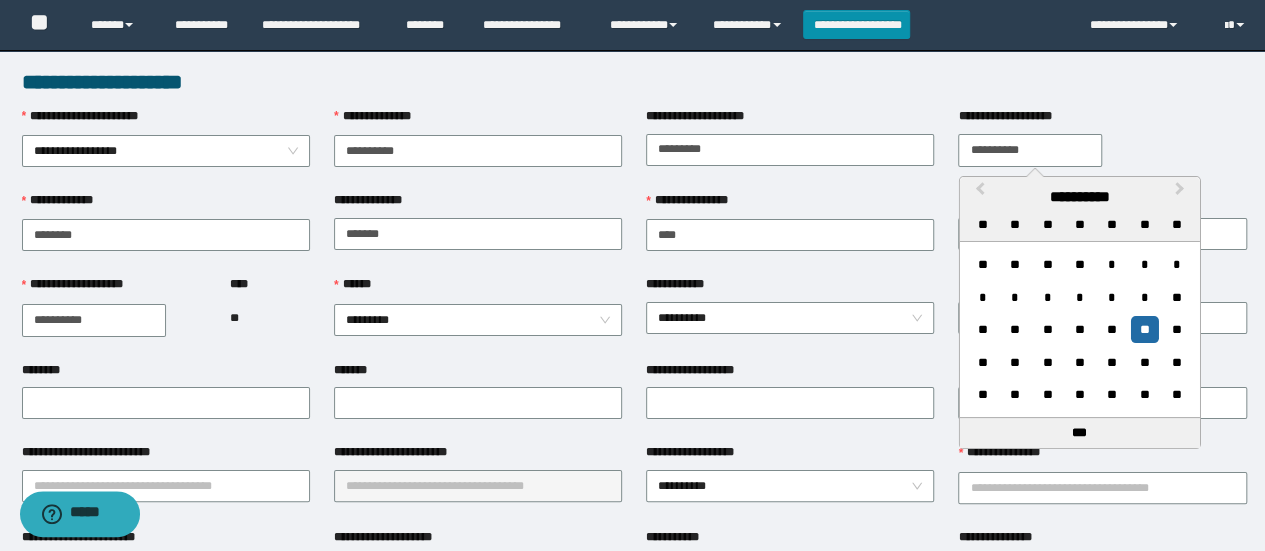 click on "**********" at bounding box center (1030, 150) 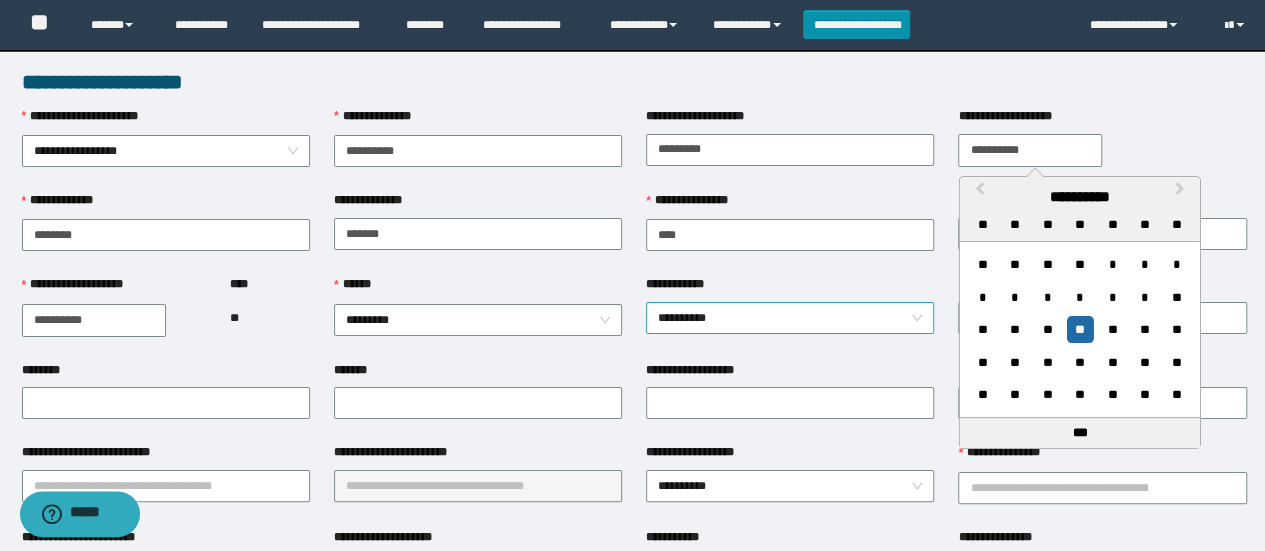 type on "**********" 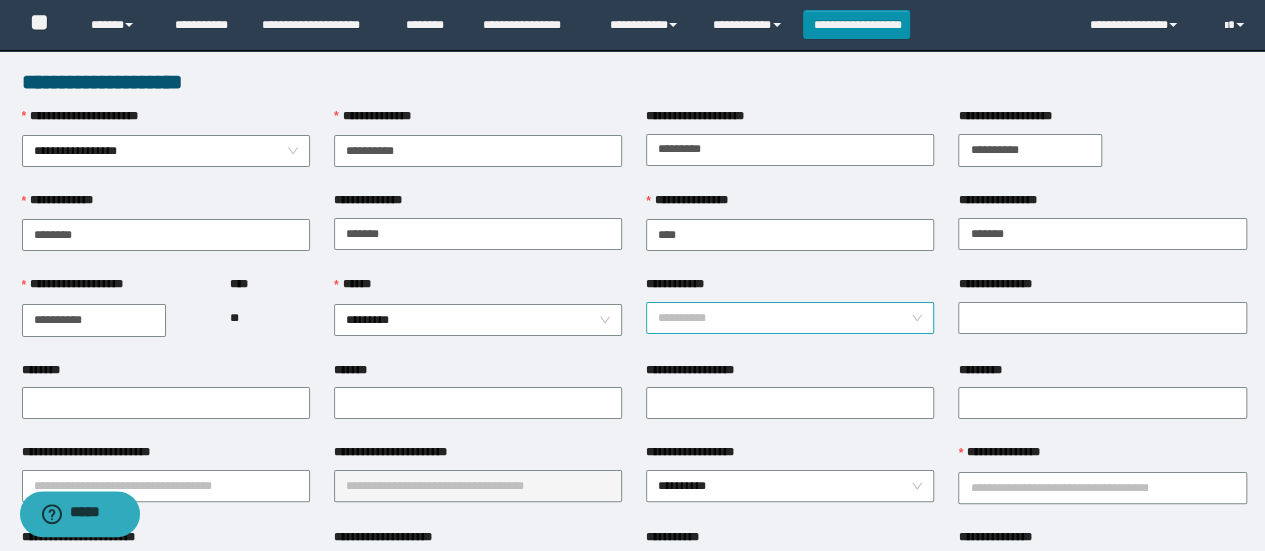 click on "**********" at bounding box center (790, 318) 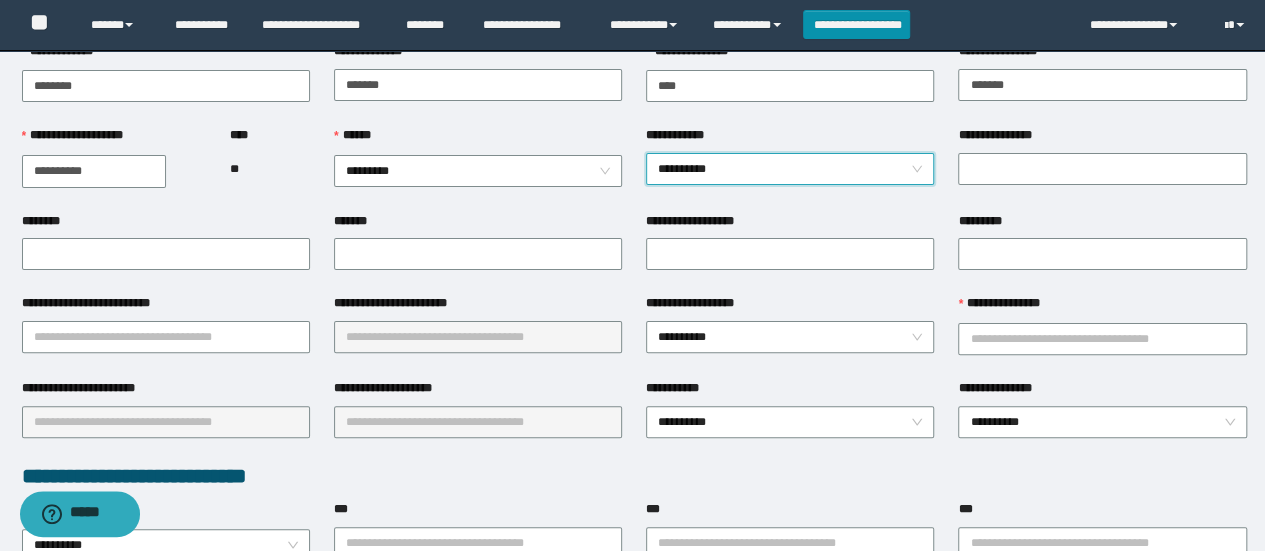 scroll, scrollTop: 169, scrollLeft: 0, axis: vertical 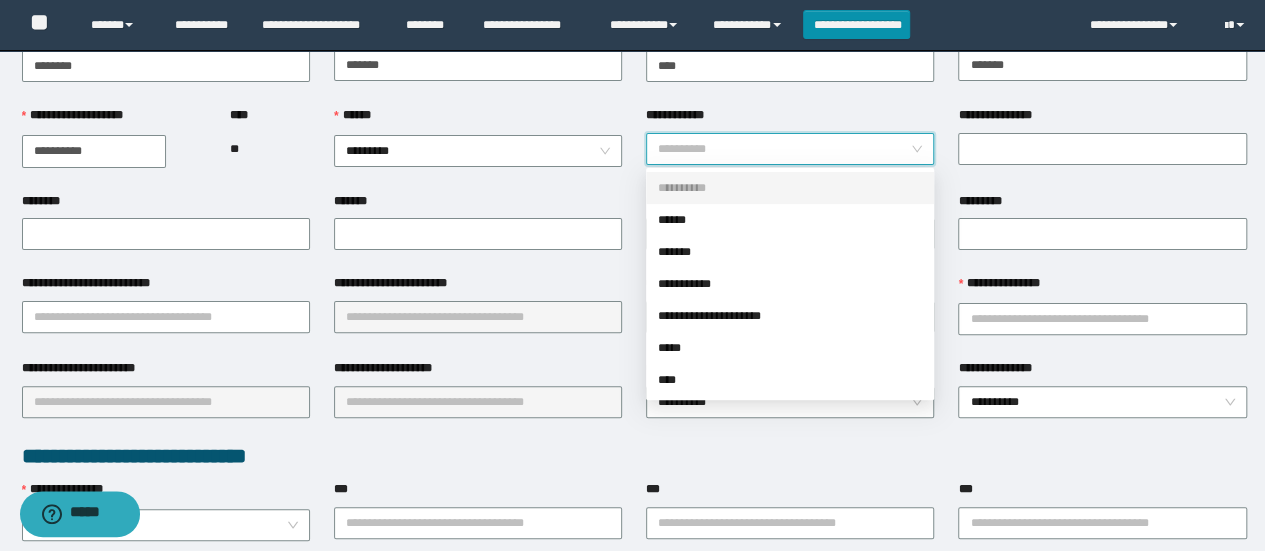 click on "**********" at bounding box center [790, 149] 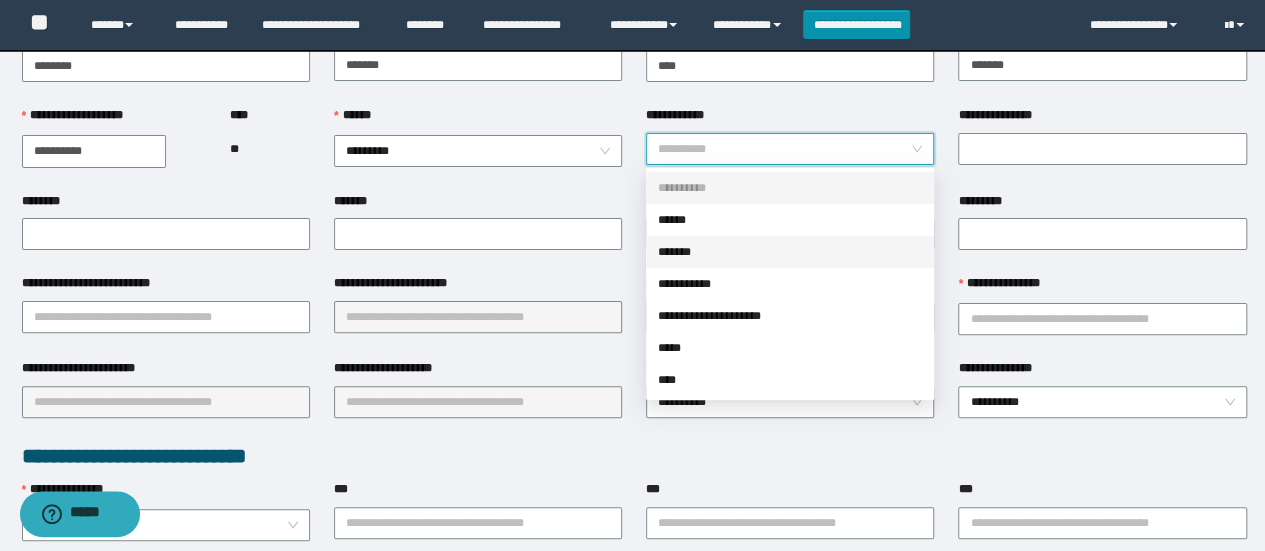 click on "*******" at bounding box center [790, 252] 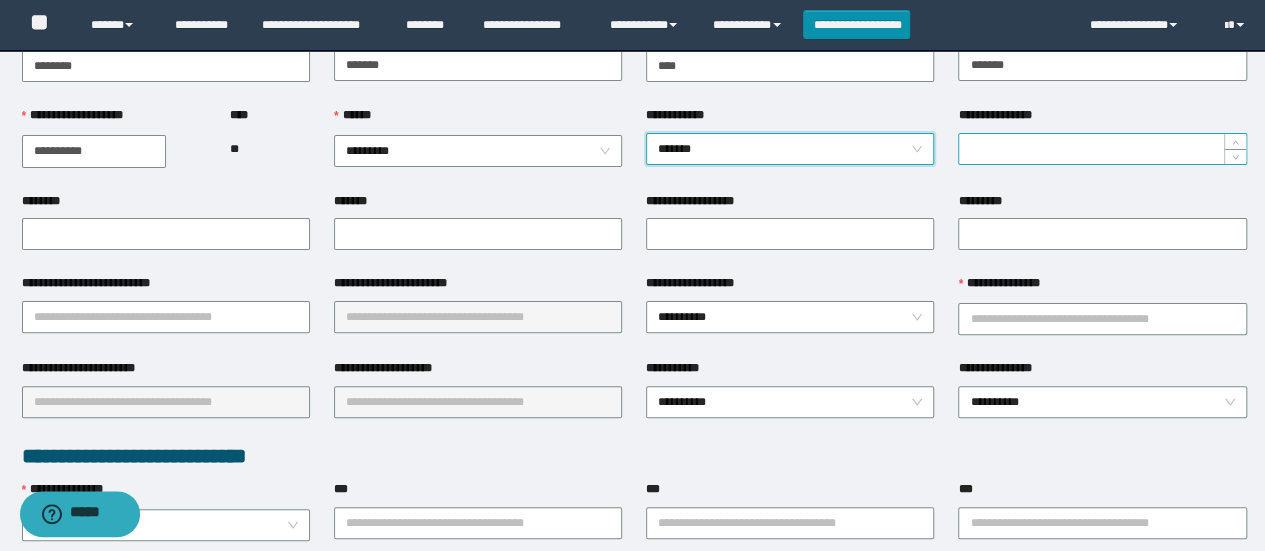 click on "**********" at bounding box center [1102, 149] 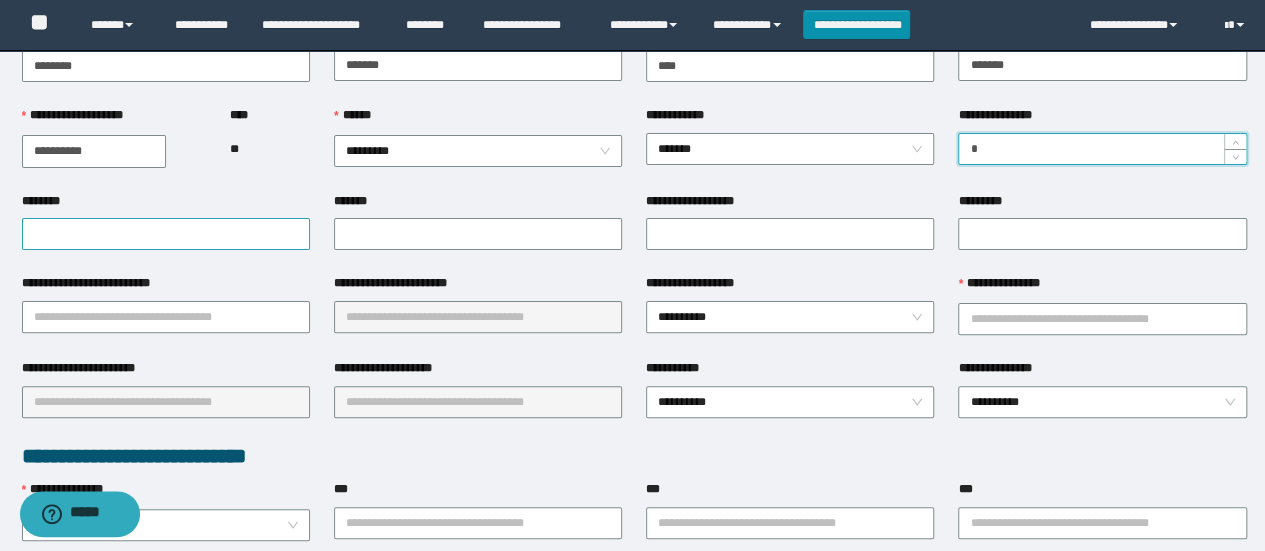 type on "*" 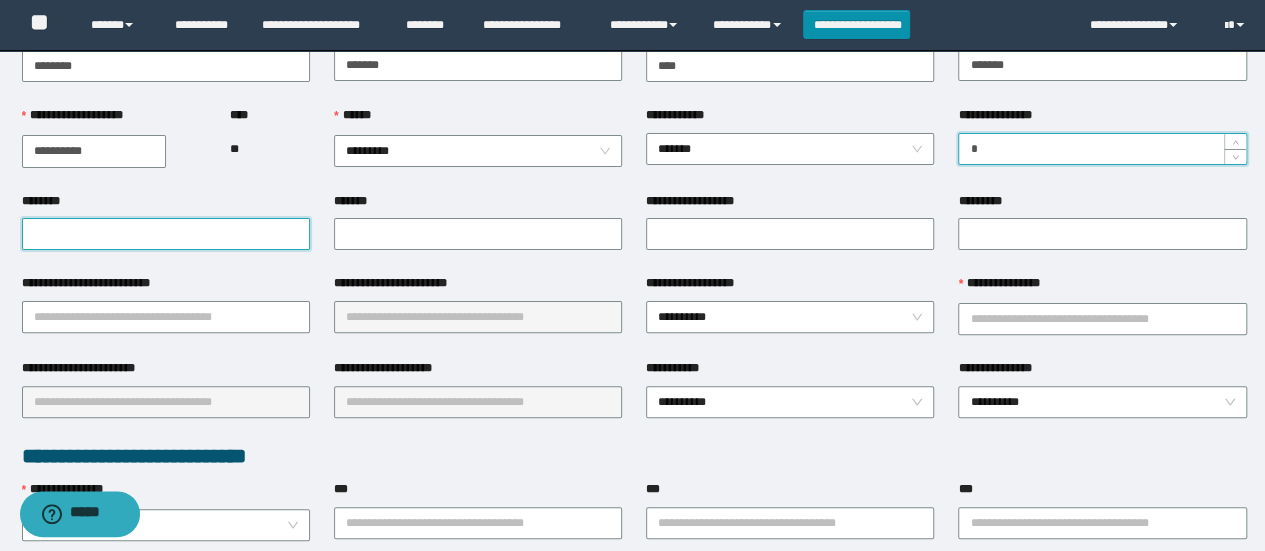 click on "********" at bounding box center (166, 234) 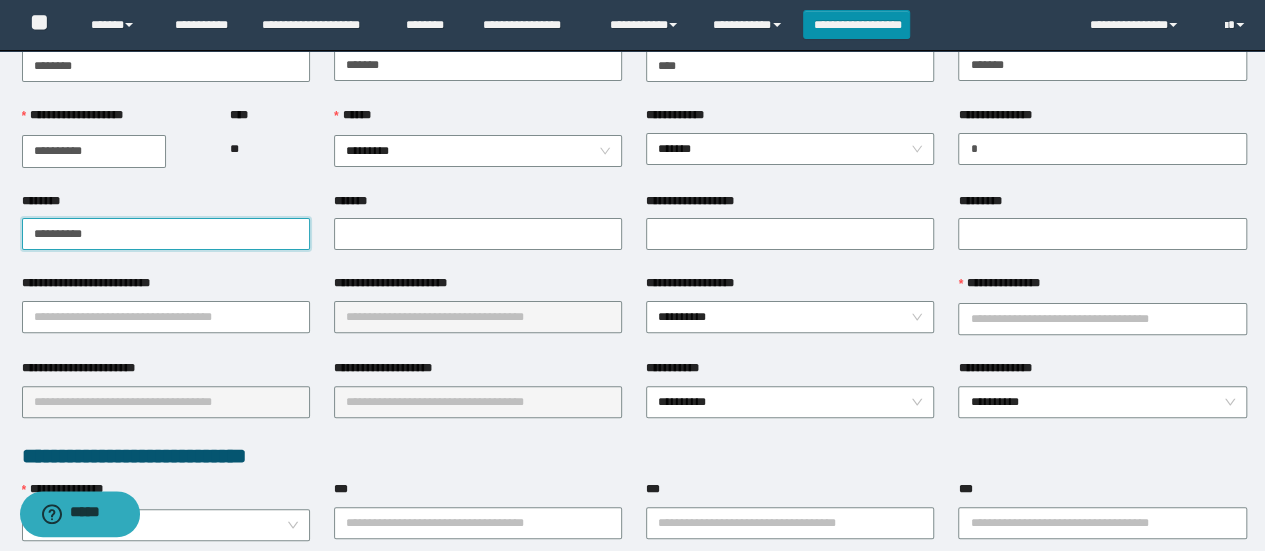 click on "**********" at bounding box center [166, 234] 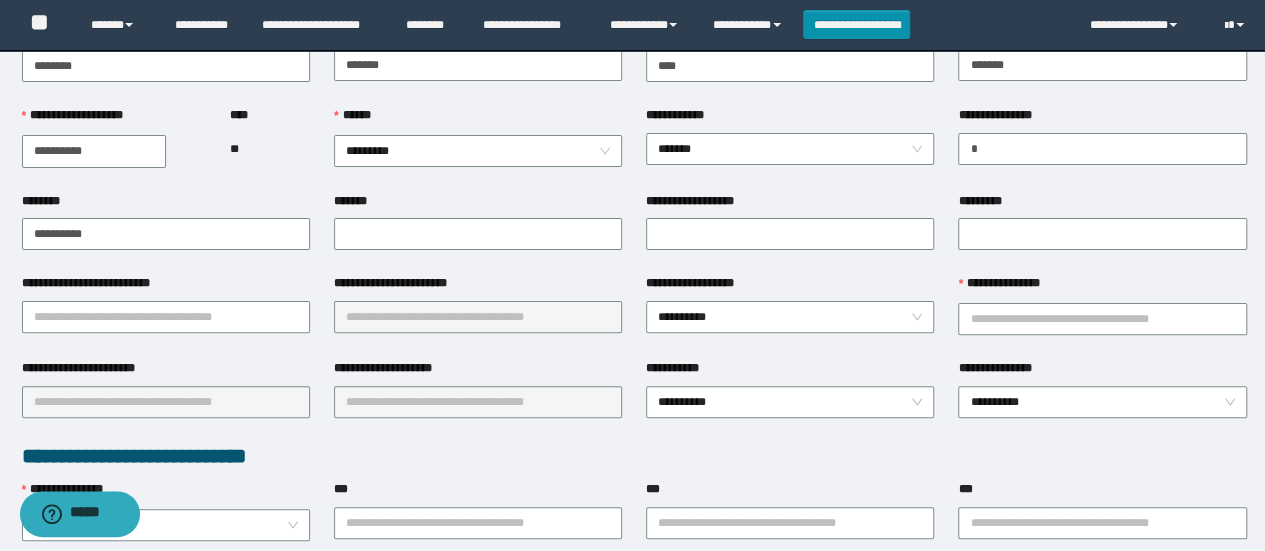 click on "*******" at bounding box center (478, 205) 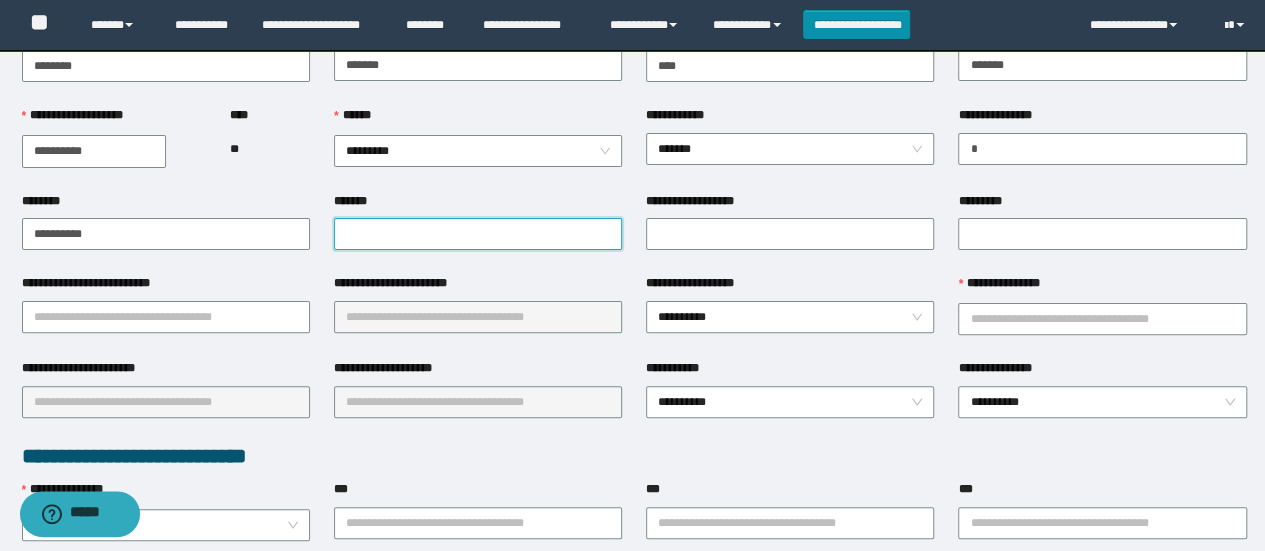 click on "*******" at bounding box center [478, 234] 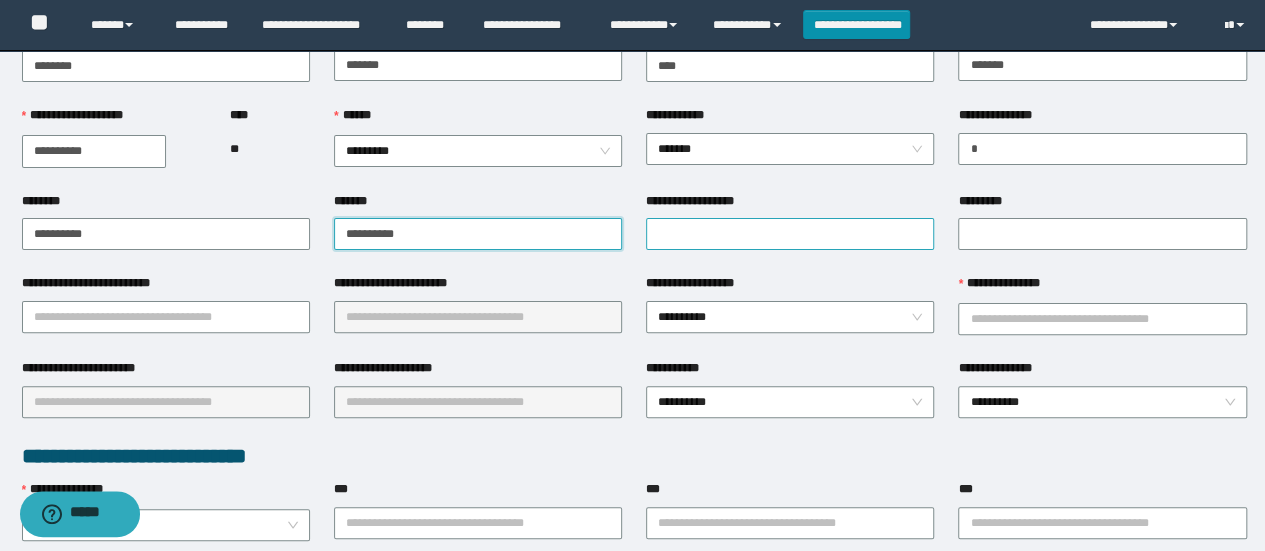 type on "**********" 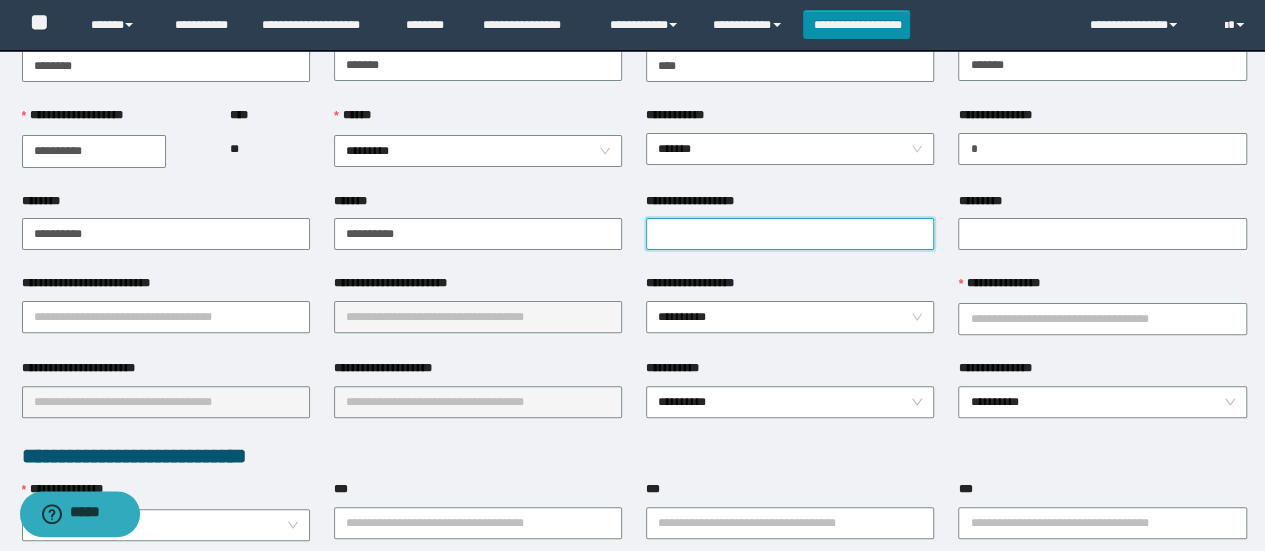 click on "**********" at bounding box center [790, 234] 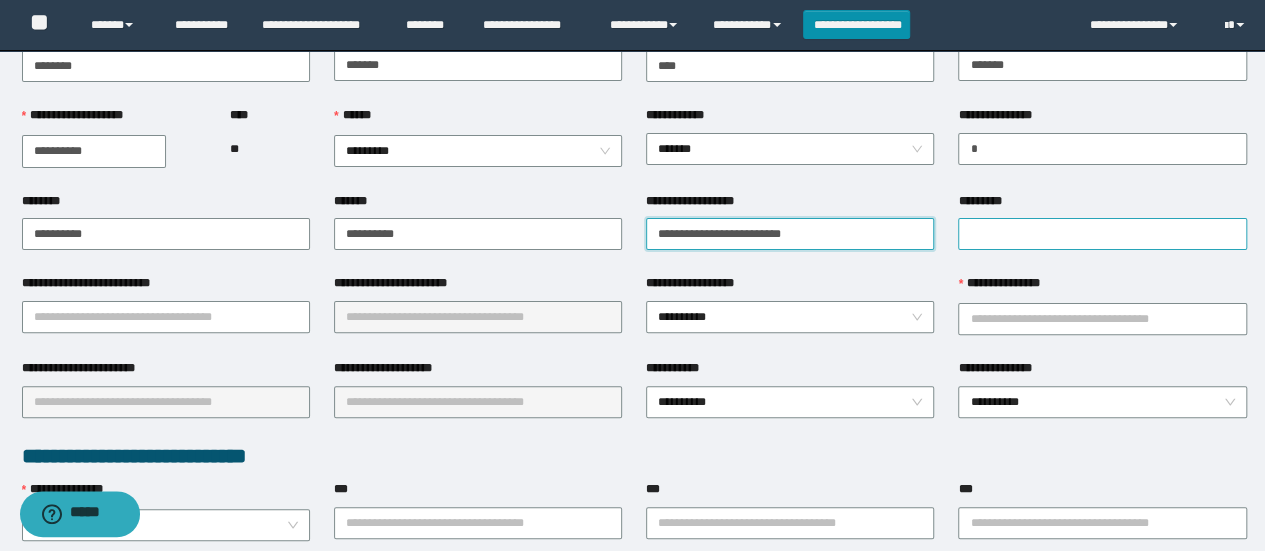 type on "**********" 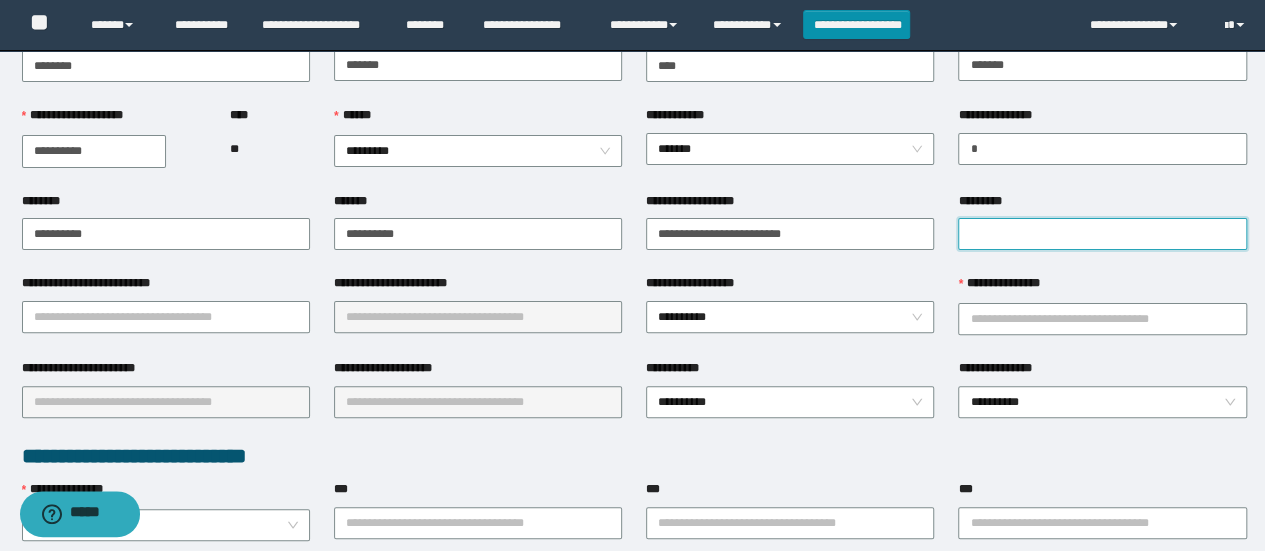click on "*********" at bounding box center (1102, 234) 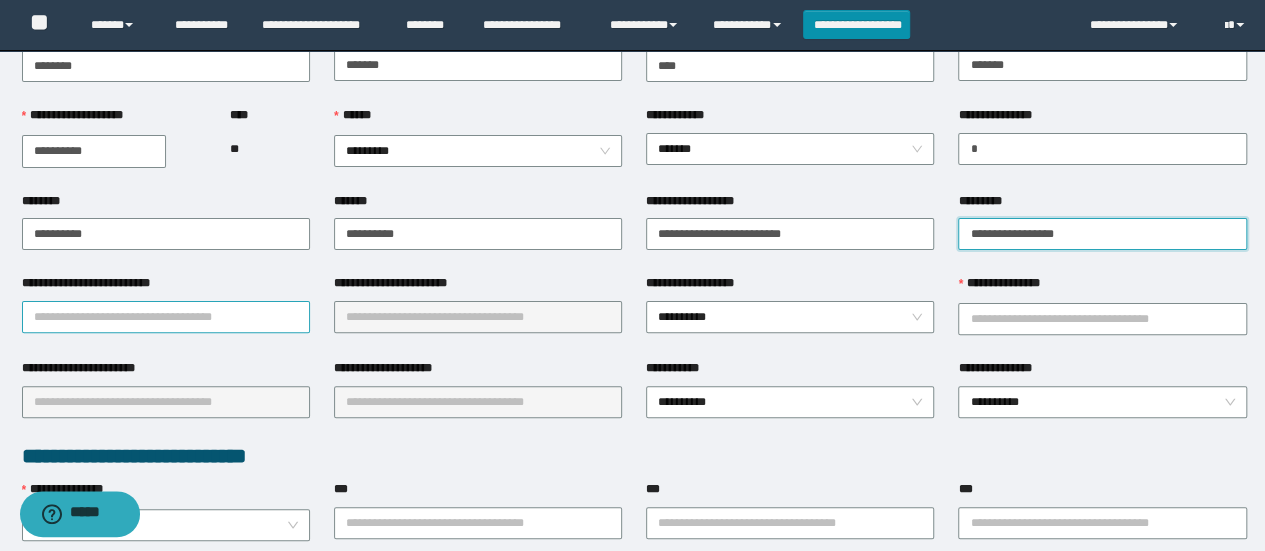 type on "**********" 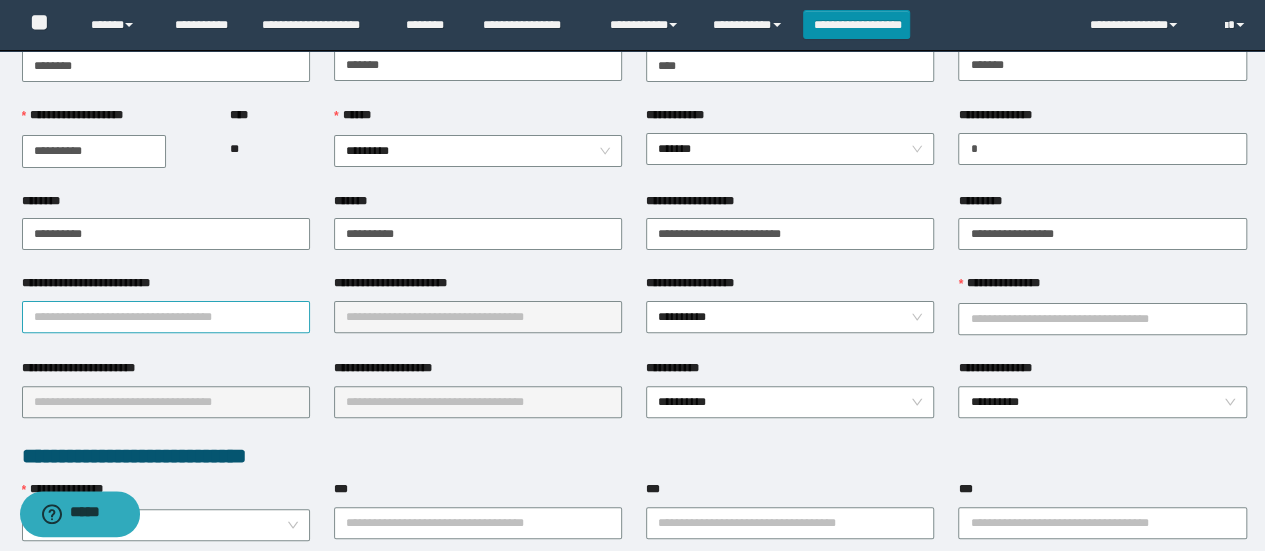 click on "**********" at bounding box center [166, 317] 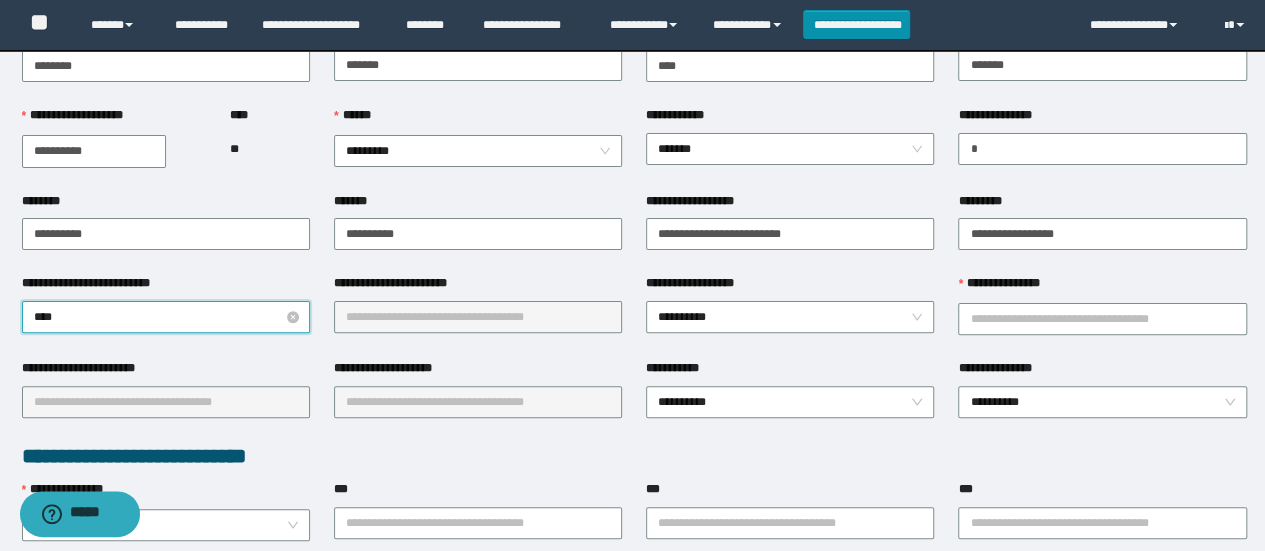 type on "*****" 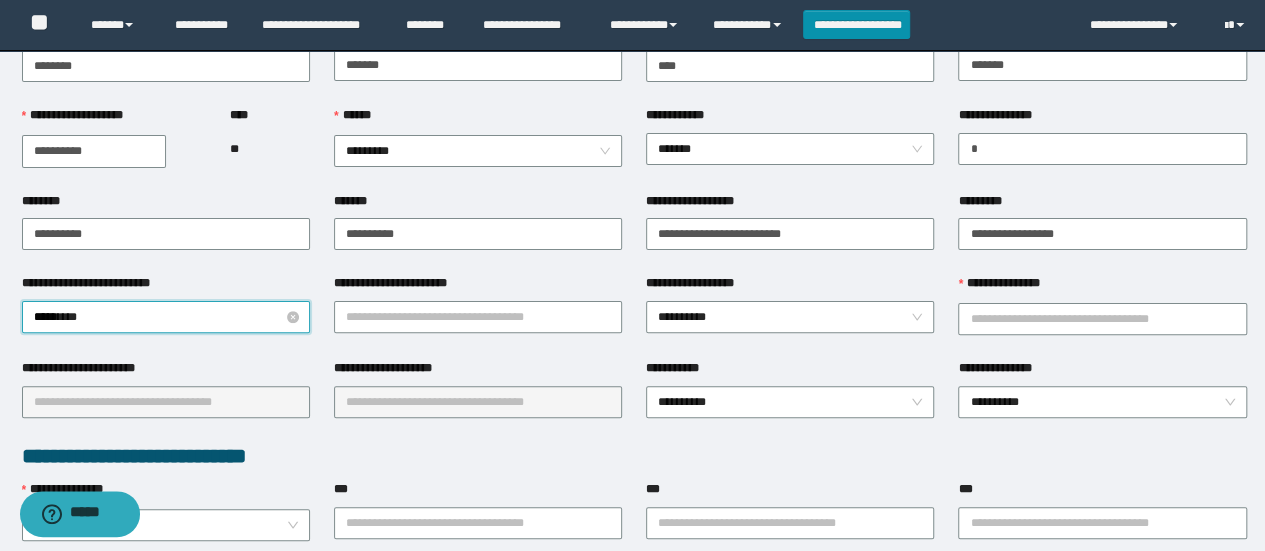 type 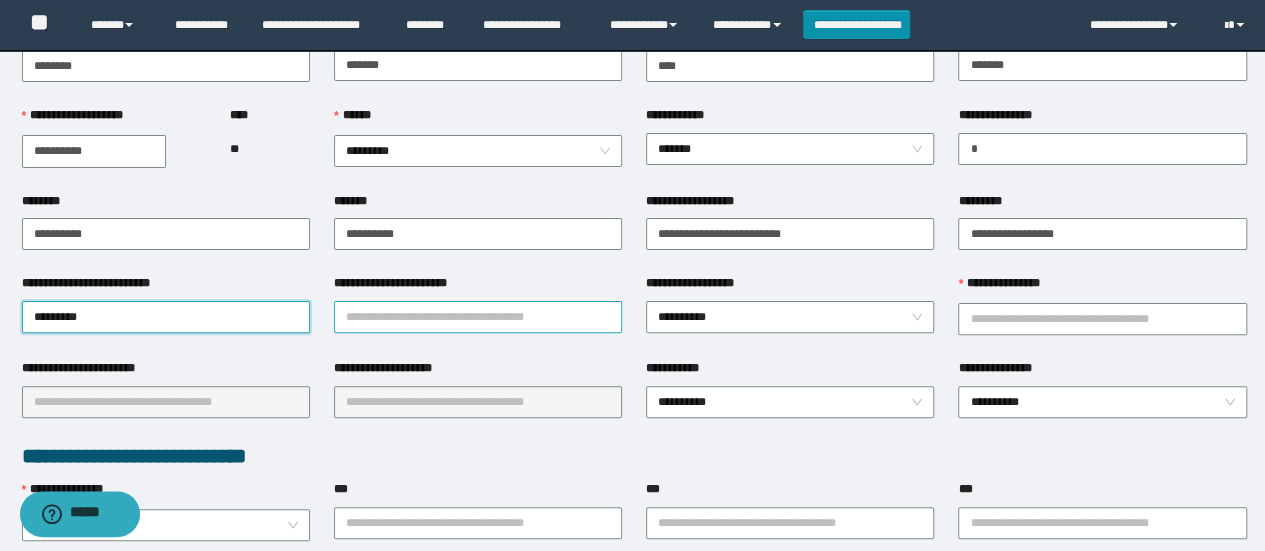 click on "**********" at bounding box center [478, 317] 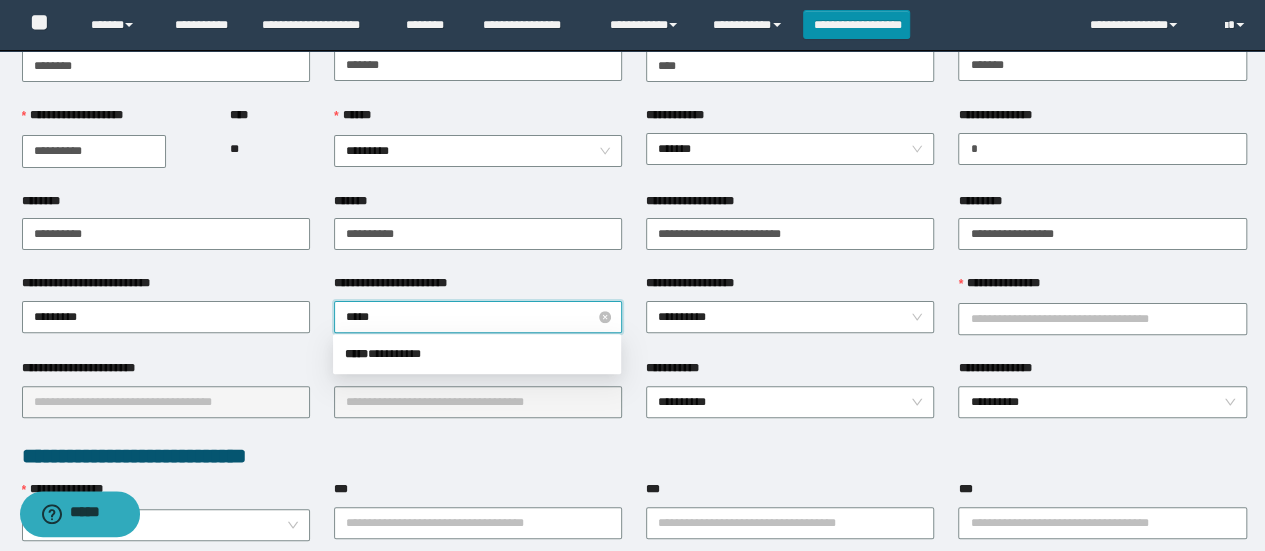 type on "****" 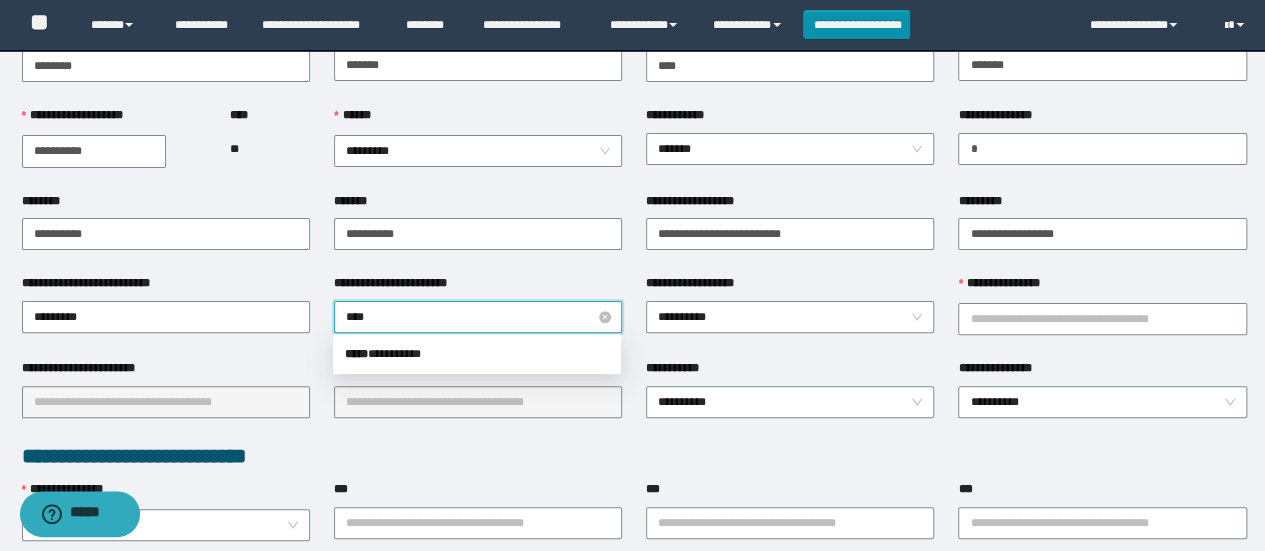 type 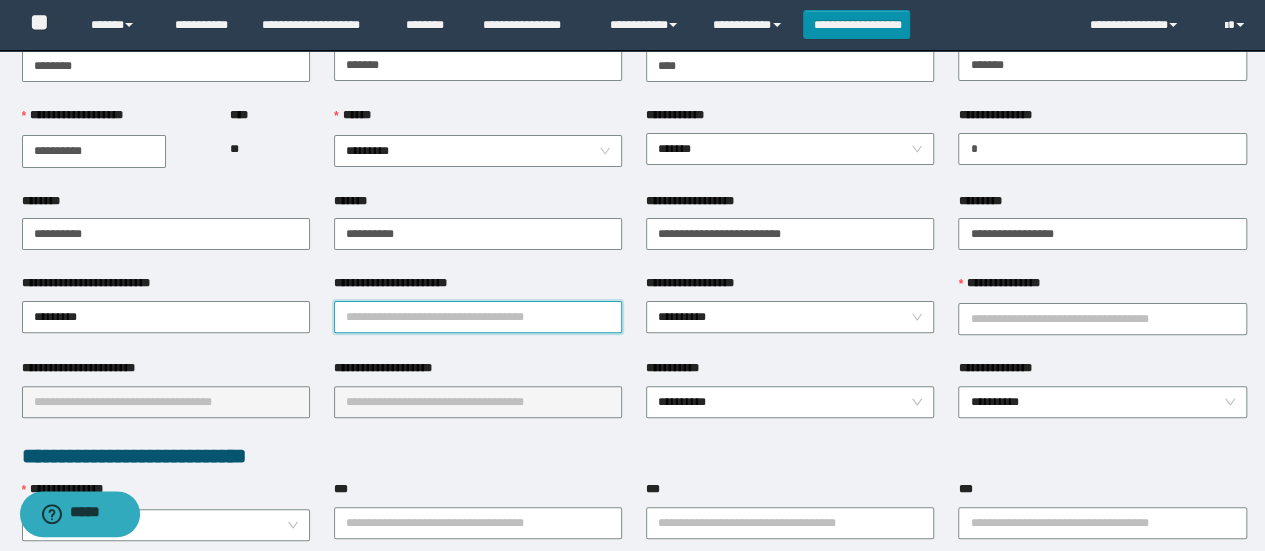 click on "**********" at bounding box center [478, 317] 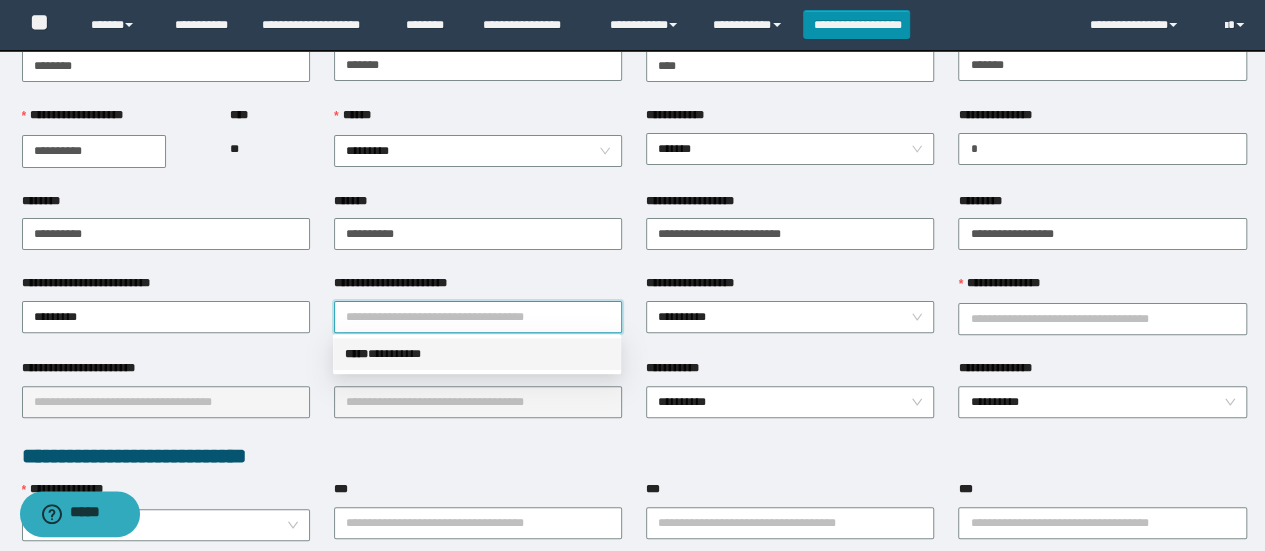 click on "***** * ********" at bounding box center [477, 354] 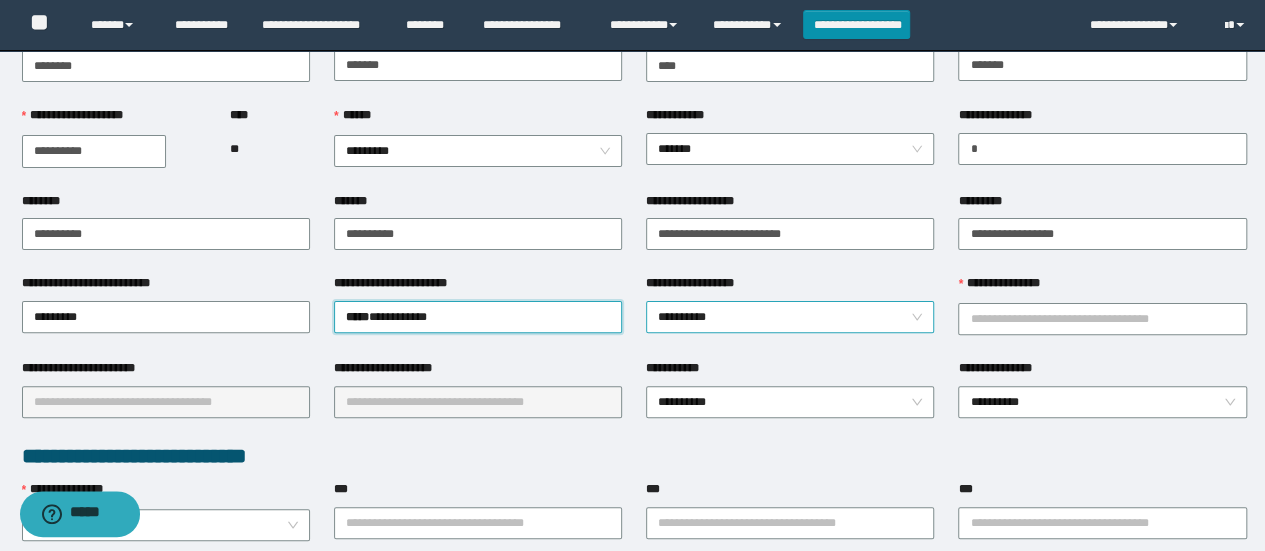 click on "**********" at bounding box center [790, 317] 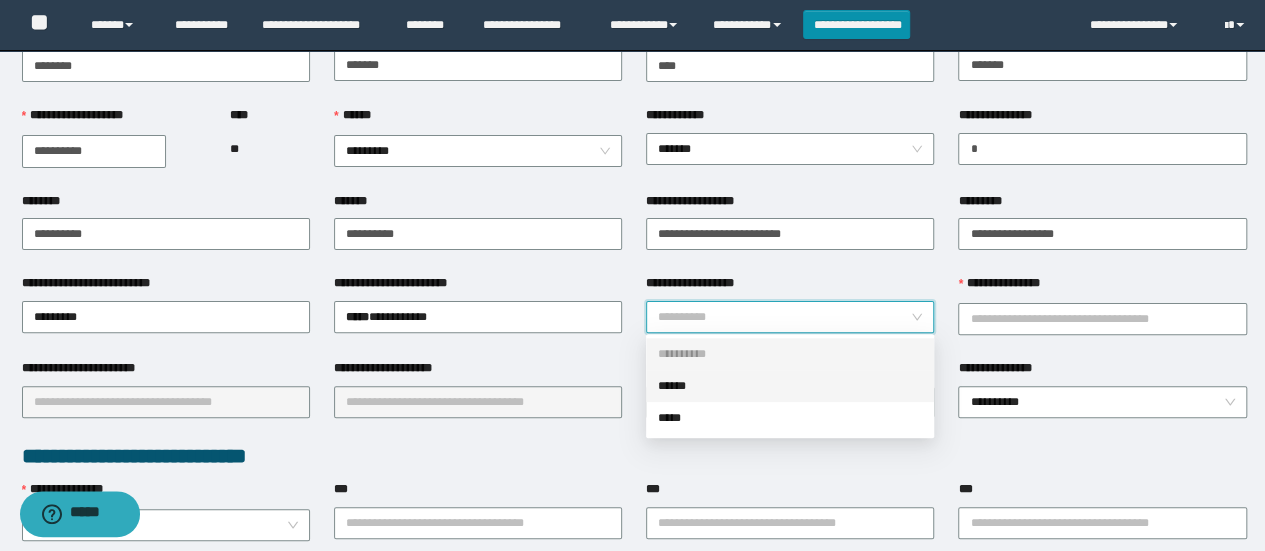 click on "******" at bounding box center (790, 386) 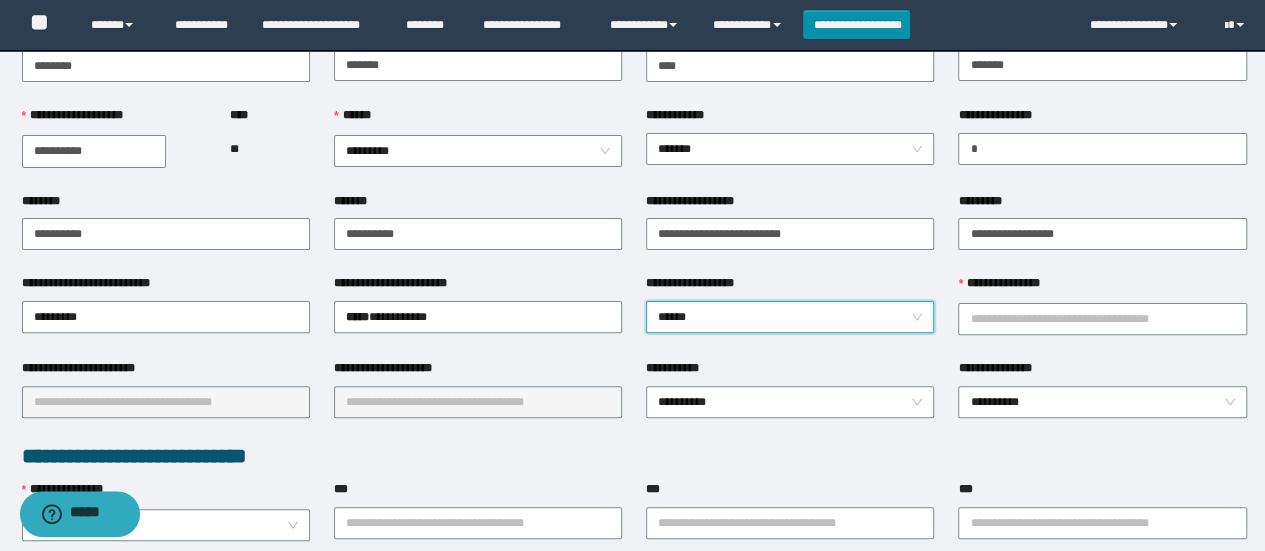 click on "**********" at bounding box center [1006, 368] 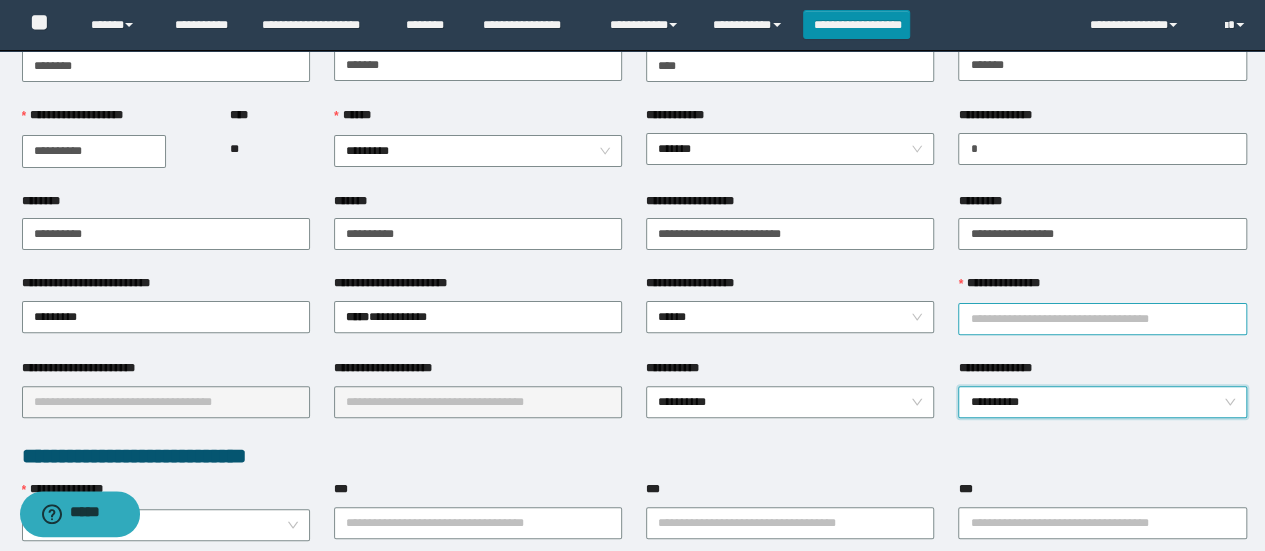 click on "**********" at bounding box center (1102, 319) 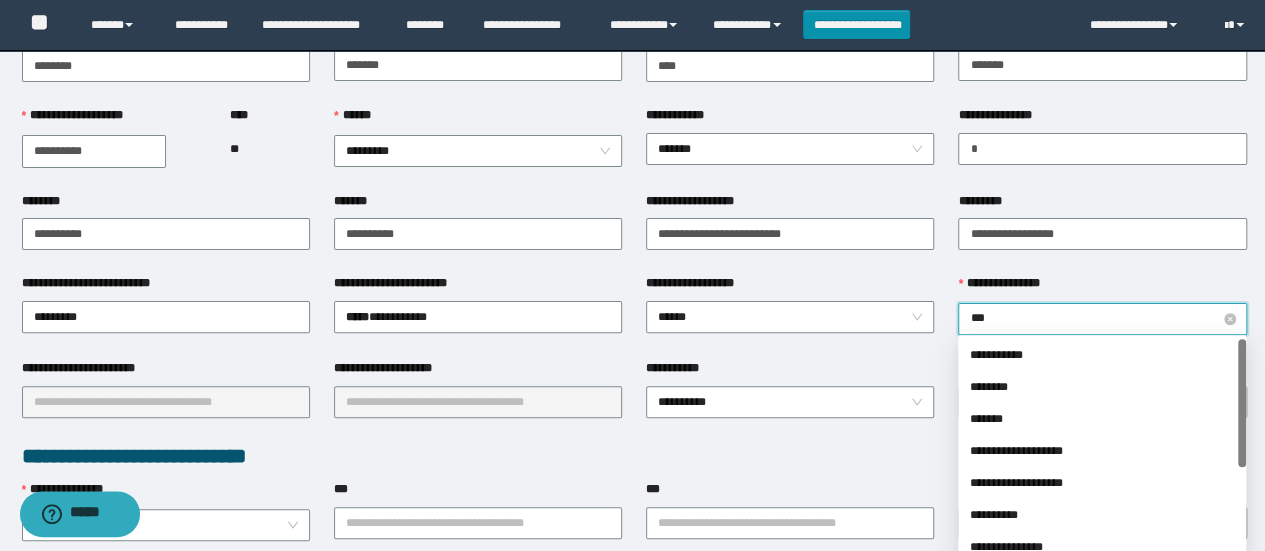 type on "****" 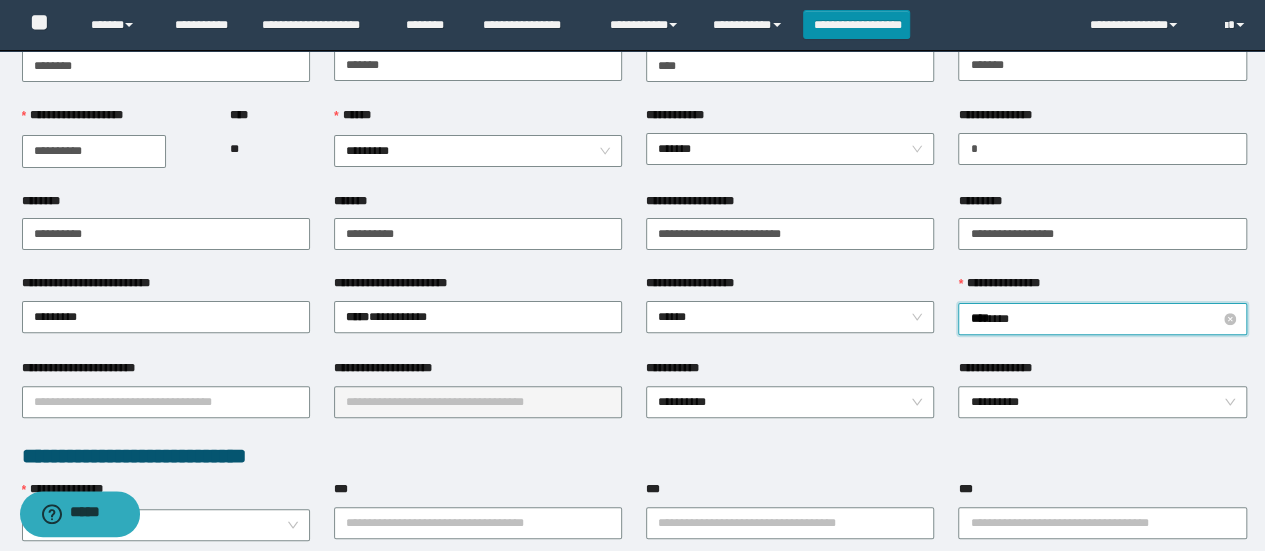 type 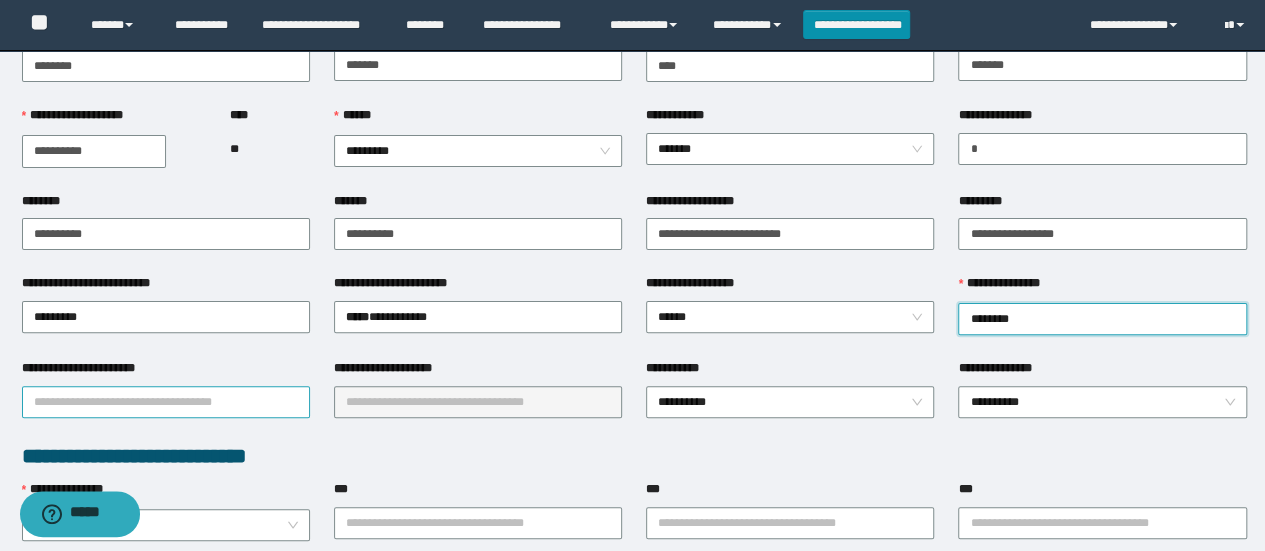 click on "**********" at bounding box center (166, 402) 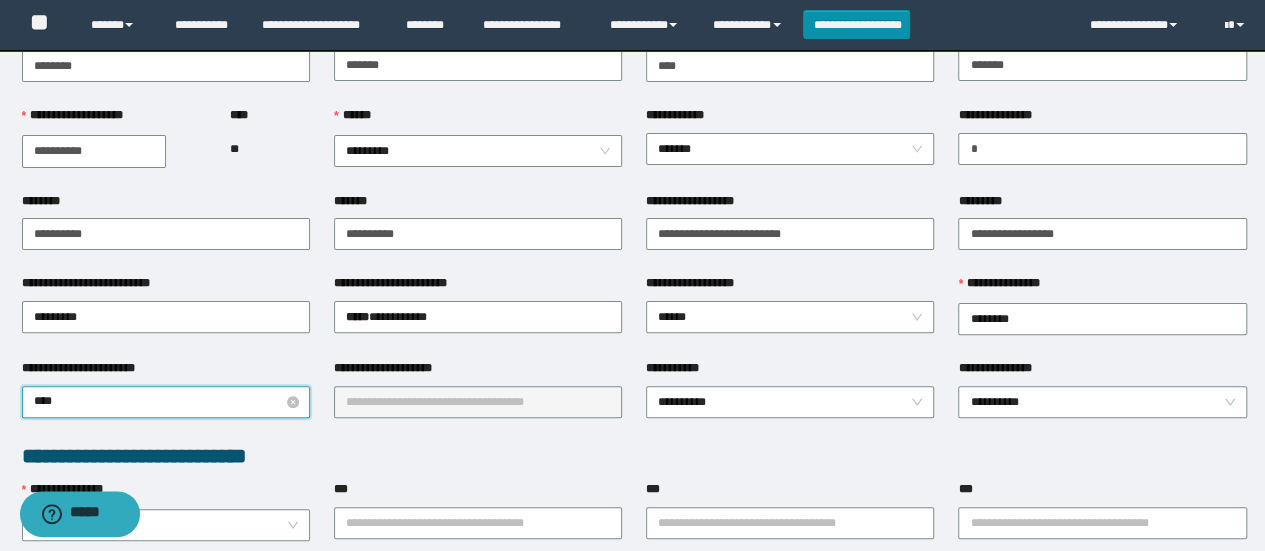 type on "*****" 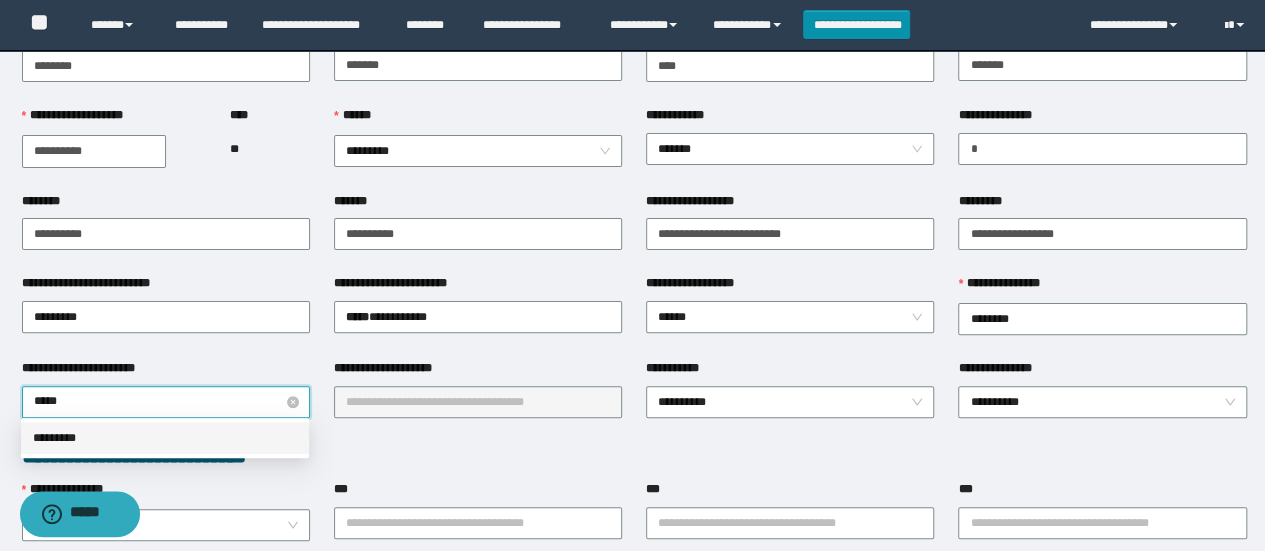 type 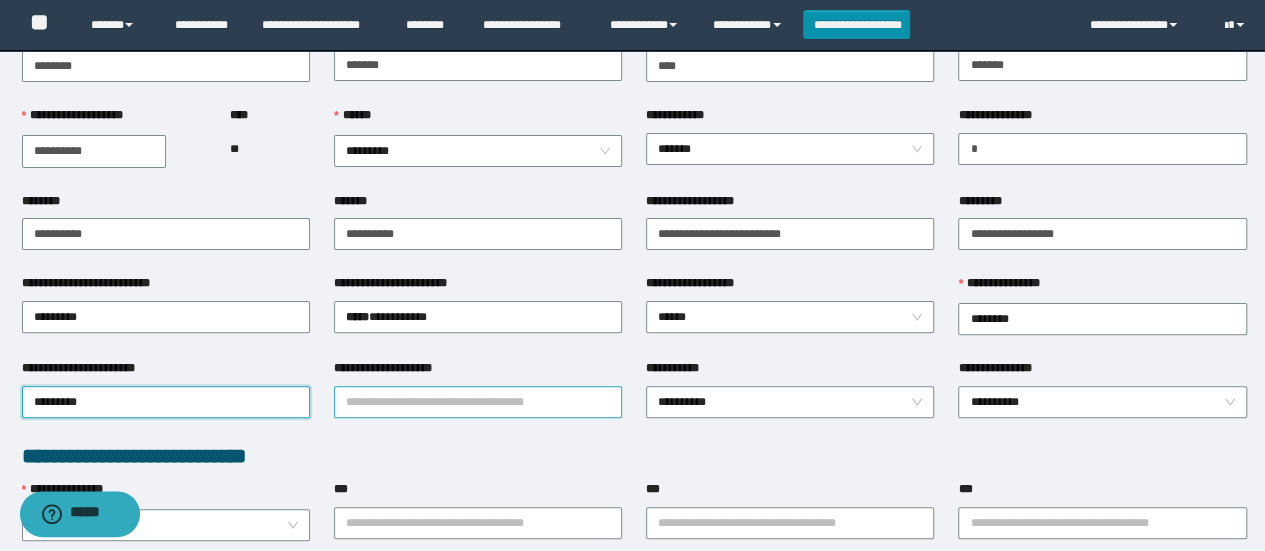 click on "**********" at bounding box center (478, 402) 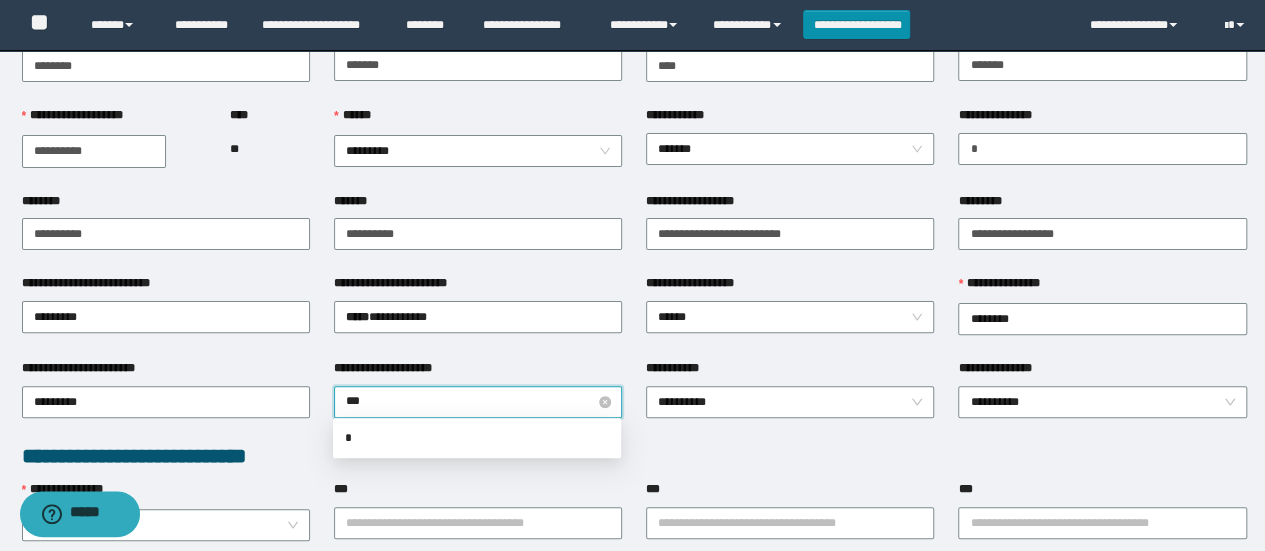 type on "****" 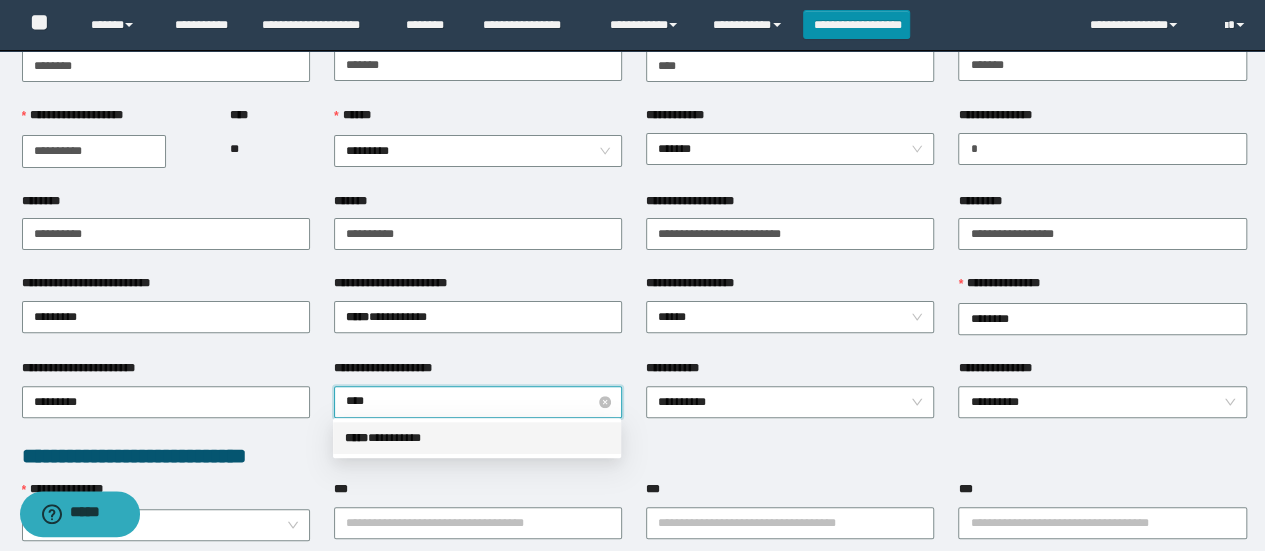 type 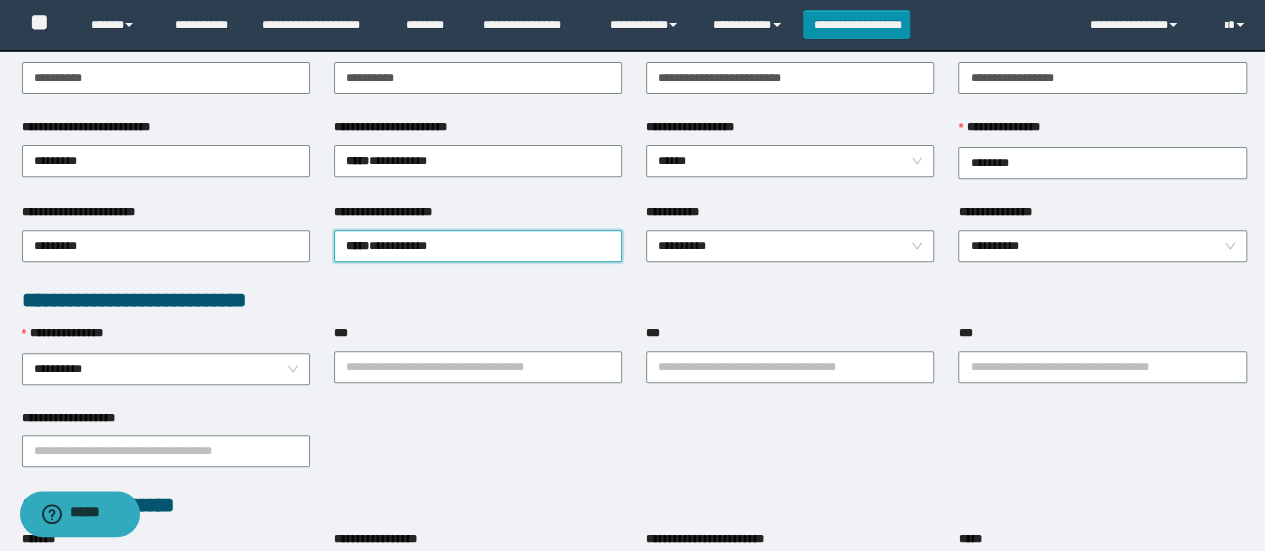 scroll, scrollTop: 345, scrollLeft: 0, axis: vertical 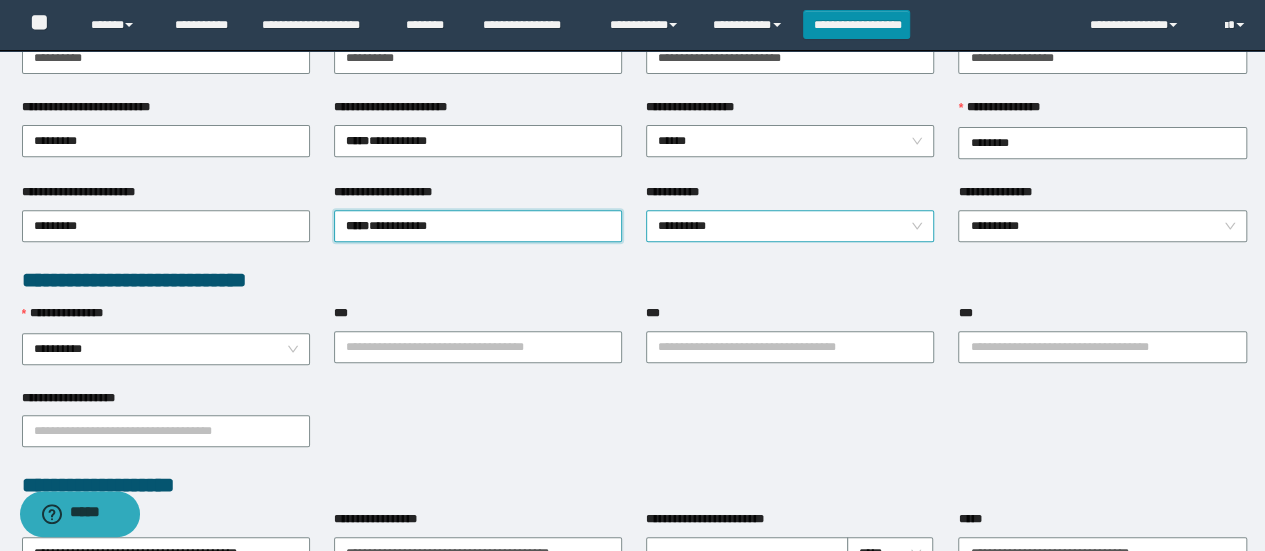 click on "**********" at bounding box center [790, 226] 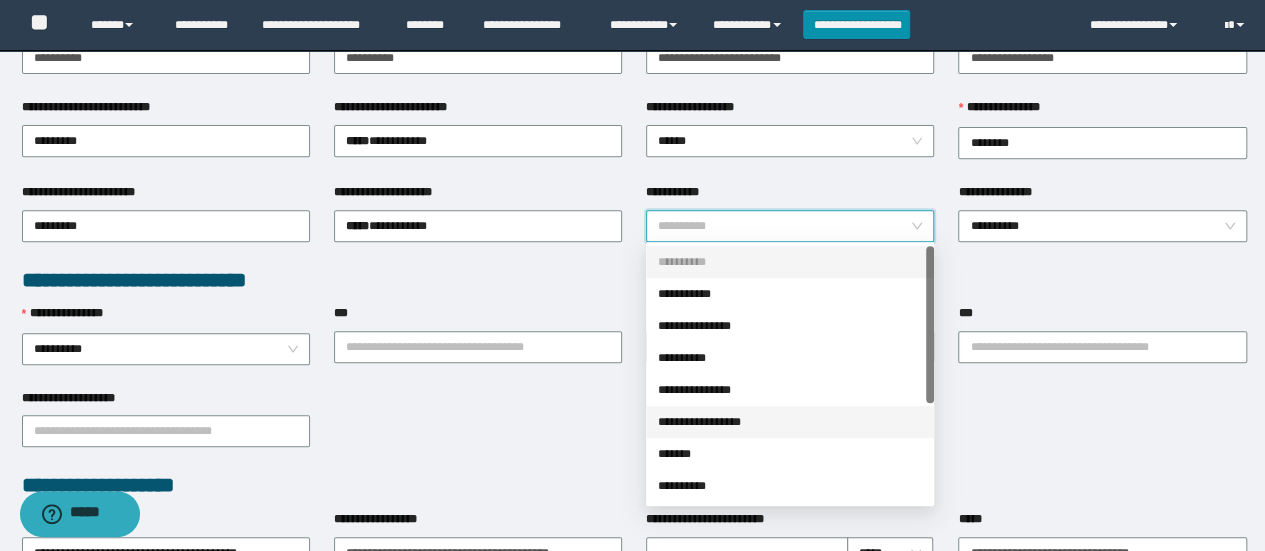 click on "**********" at bounding box center [790, 422] 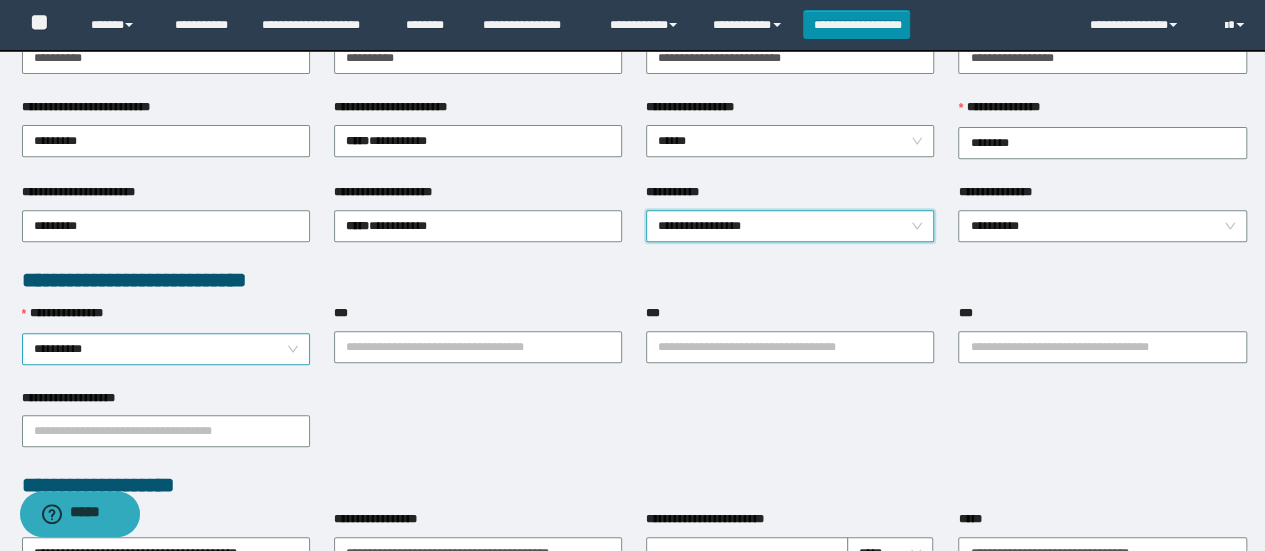 click on "**********" at bounding box center [166, 349] 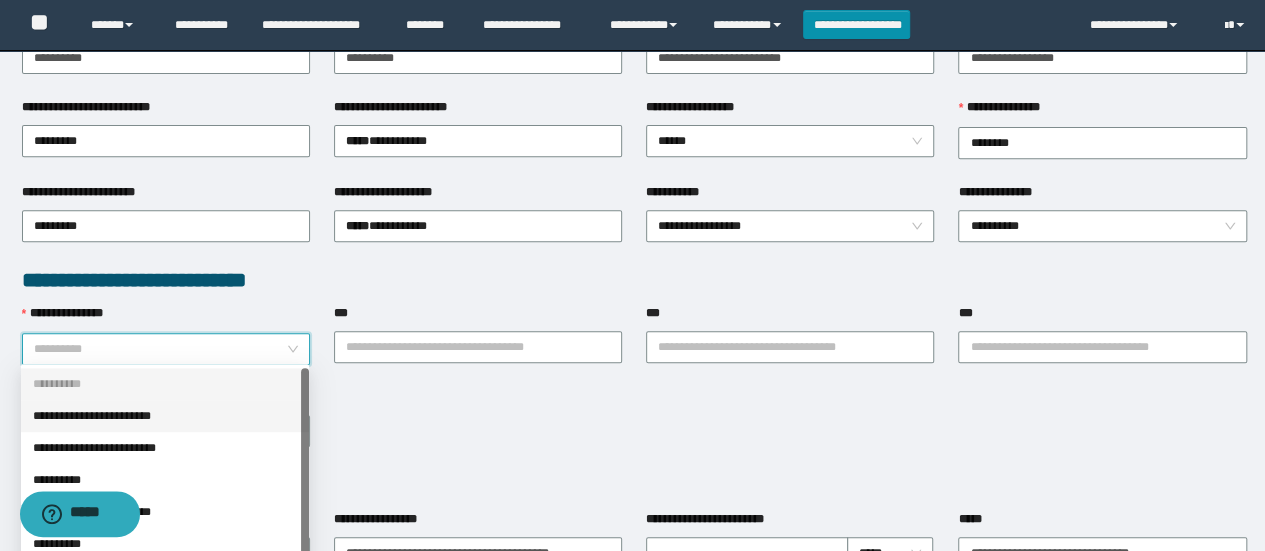 click on "**********" at bounding box center [165, 416] 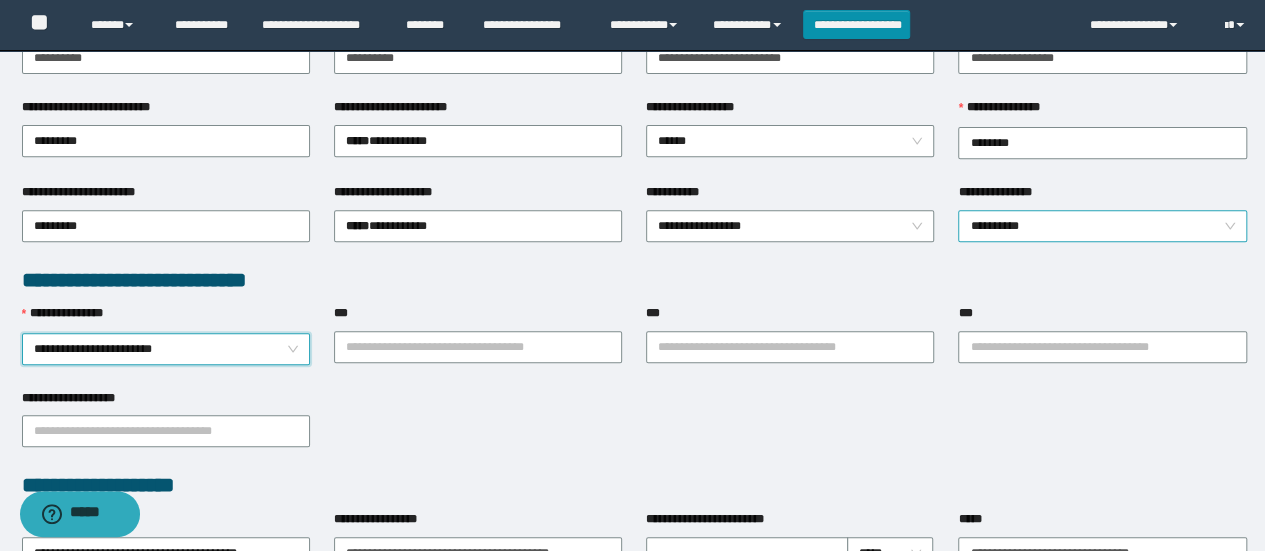 click on "**********" at bounding box center (1102, 226) 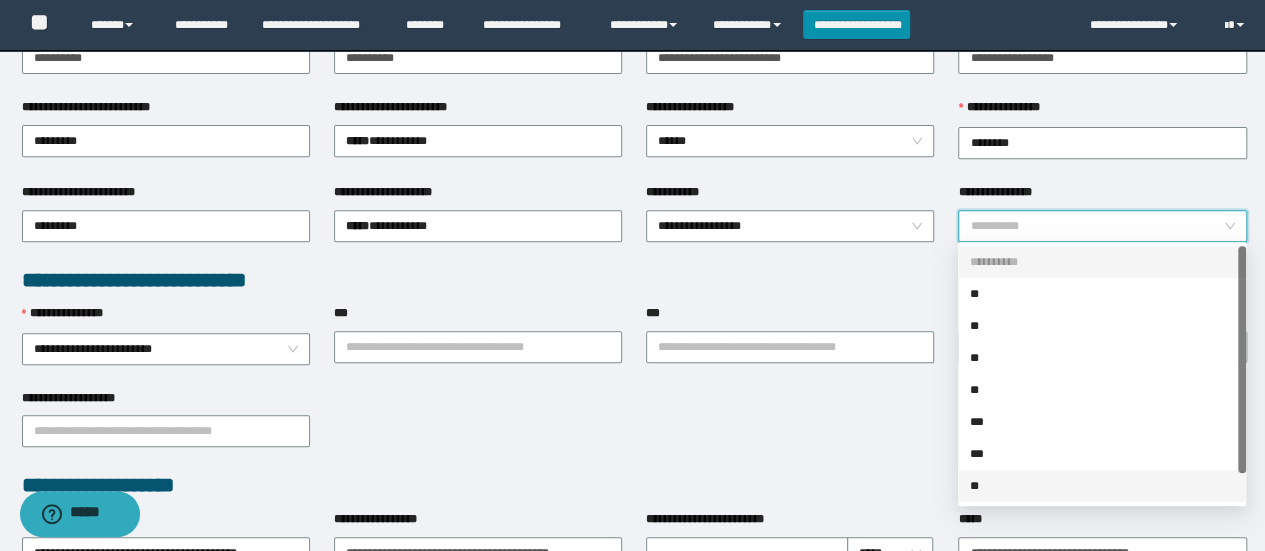 click on "**" at bounding box center (1102, 486) 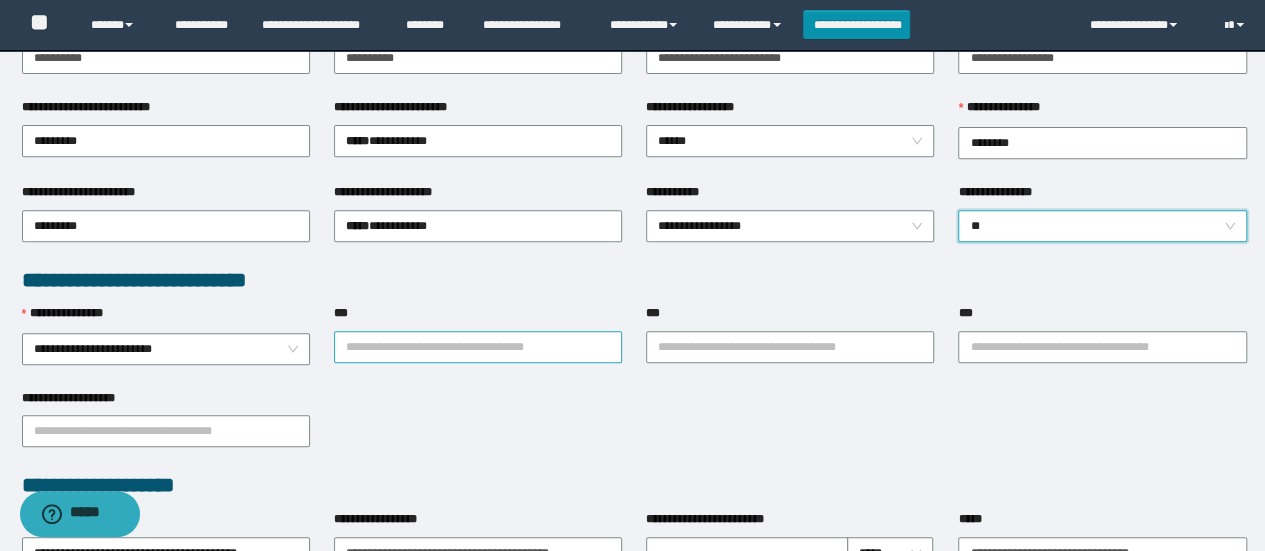 click on "***" at bounding box center [478, 347] 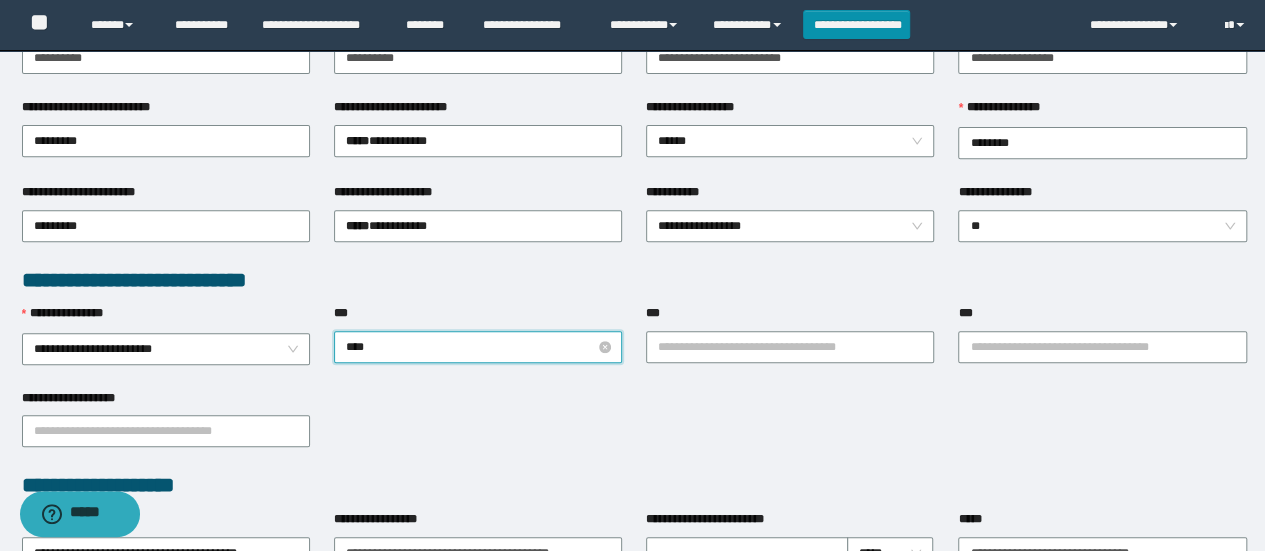 type on "*****" 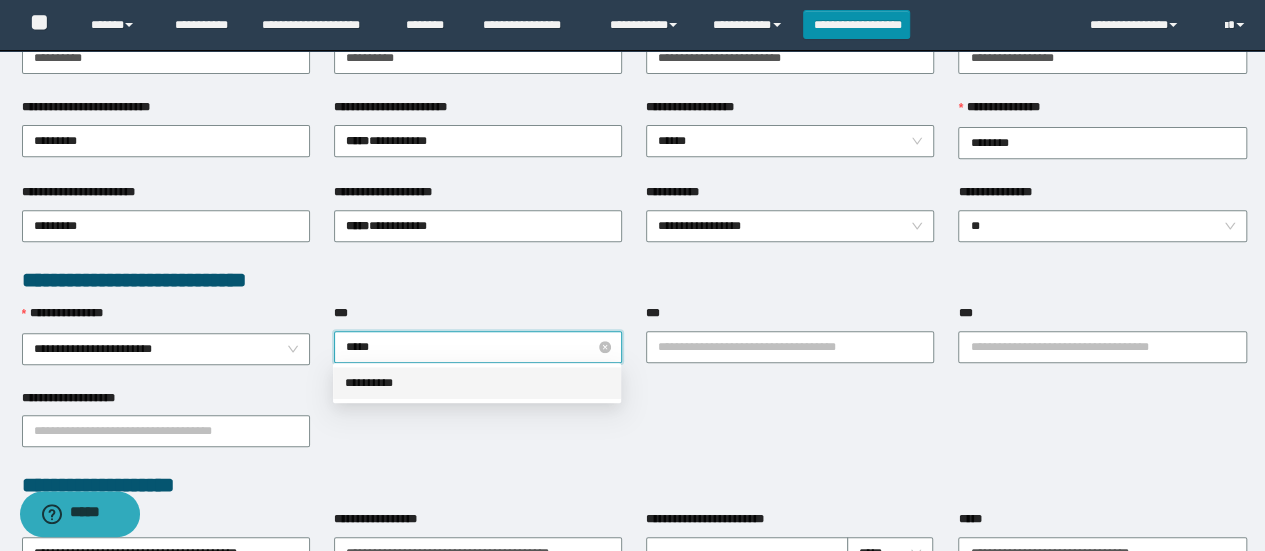 type 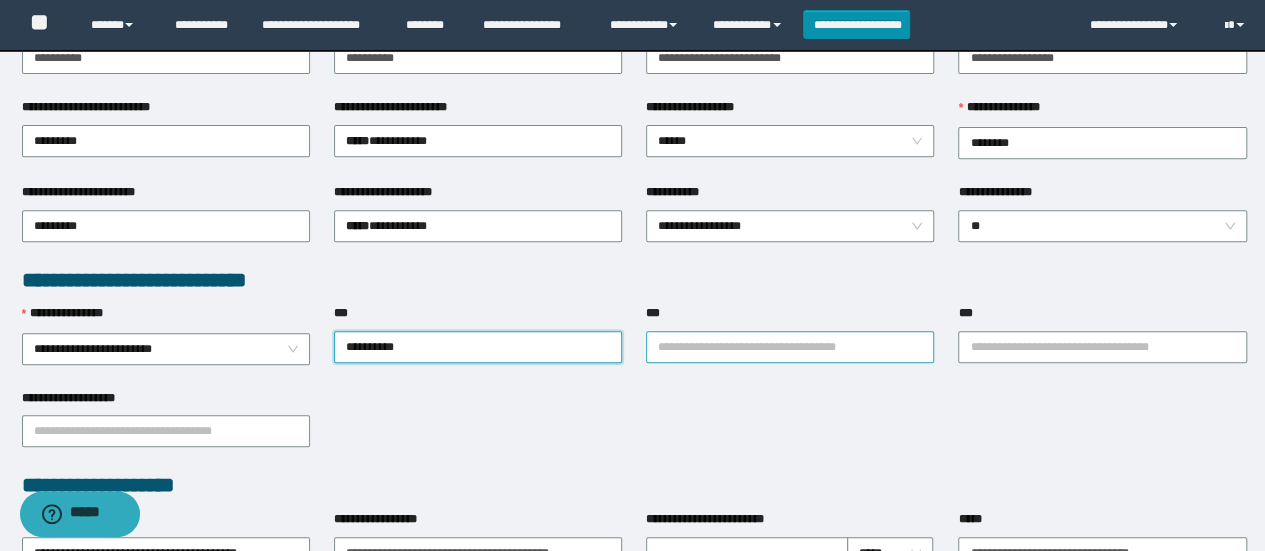 click on "***" at bounding box center [790, 347] 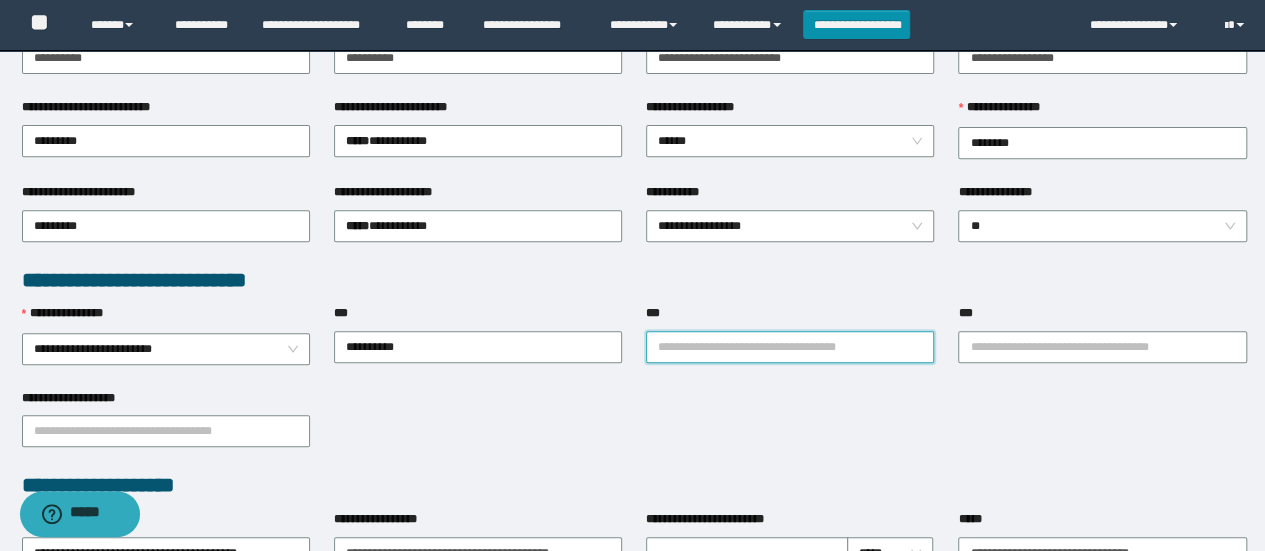 type on "*" 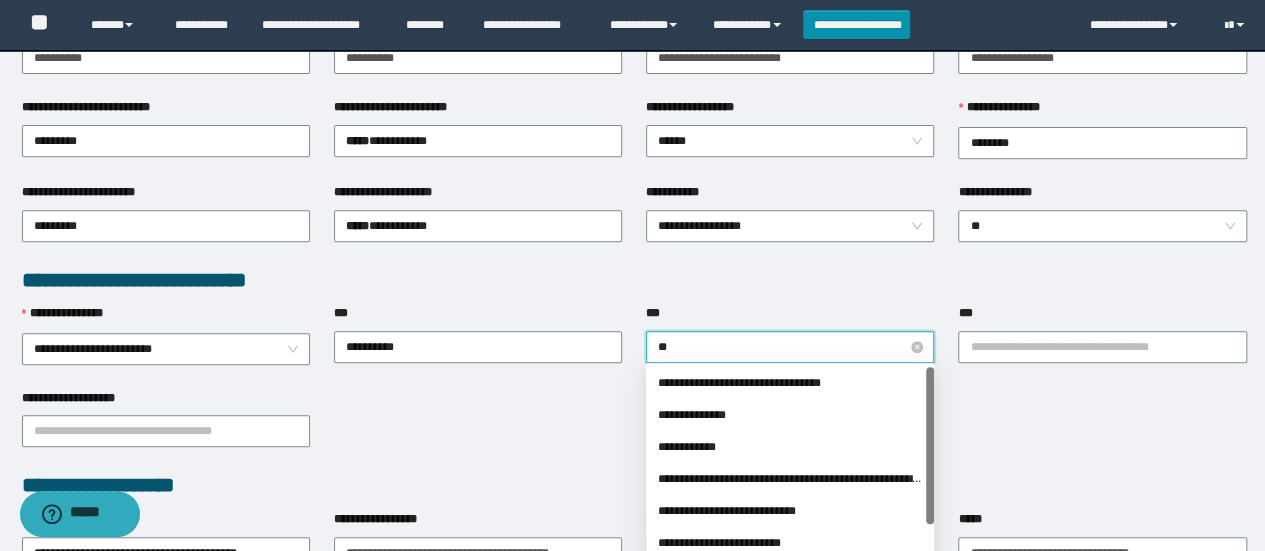 type on "***" 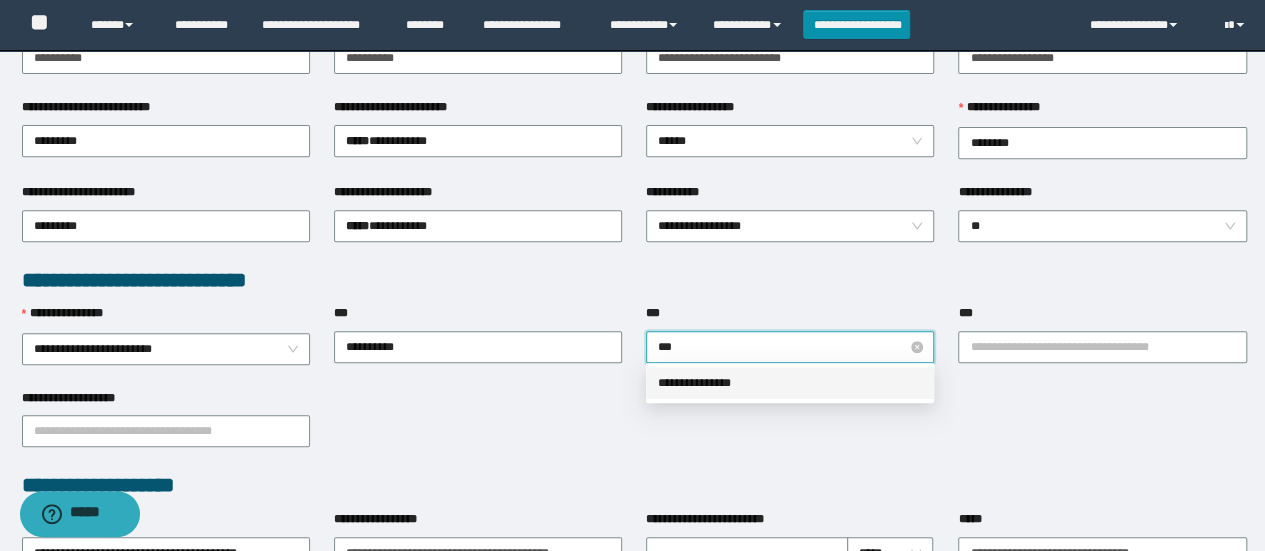type 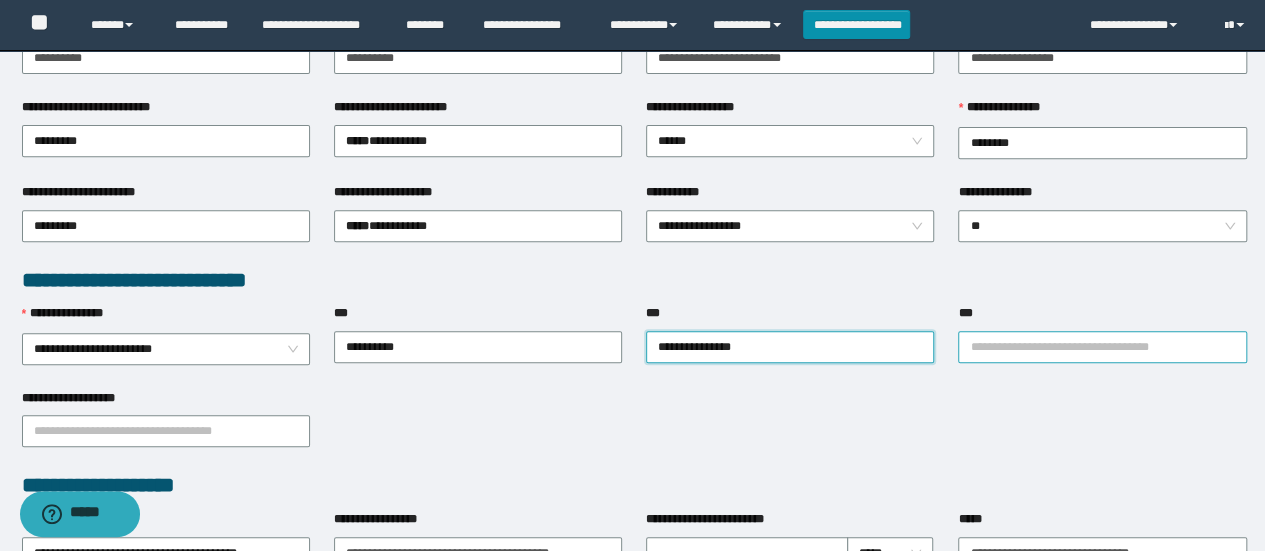 click on "***" at bounding box center [1102, 347] 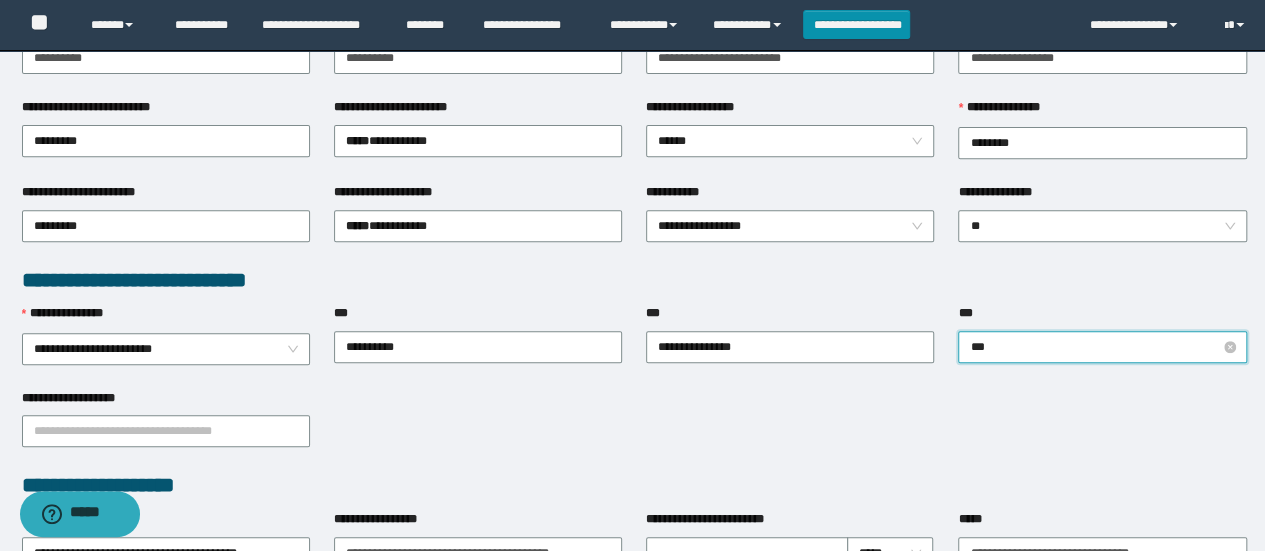 type on "****" 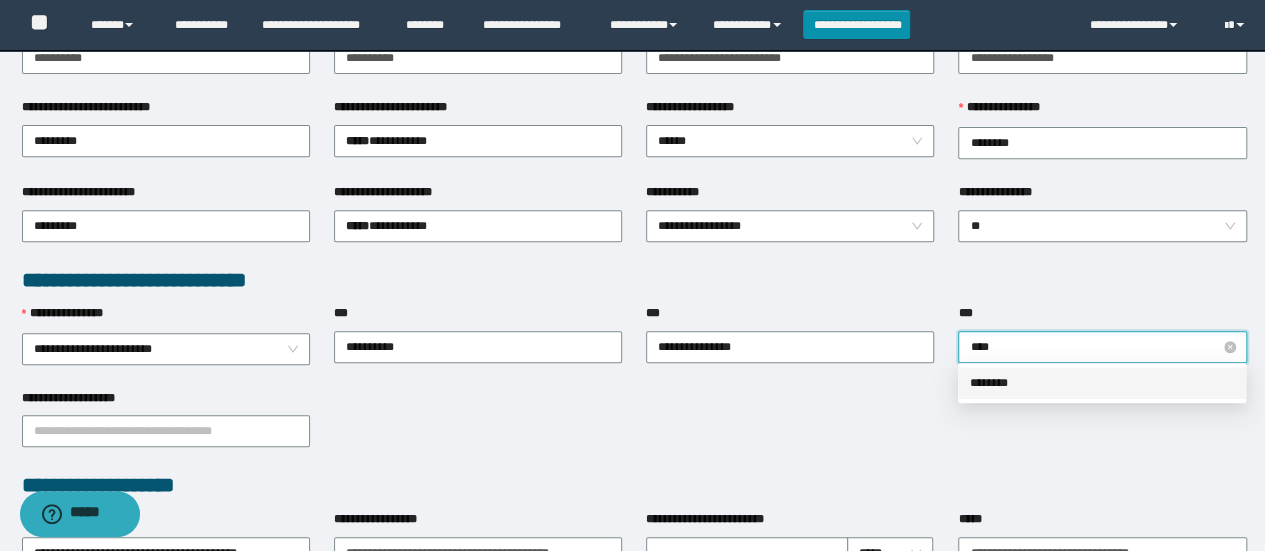 type 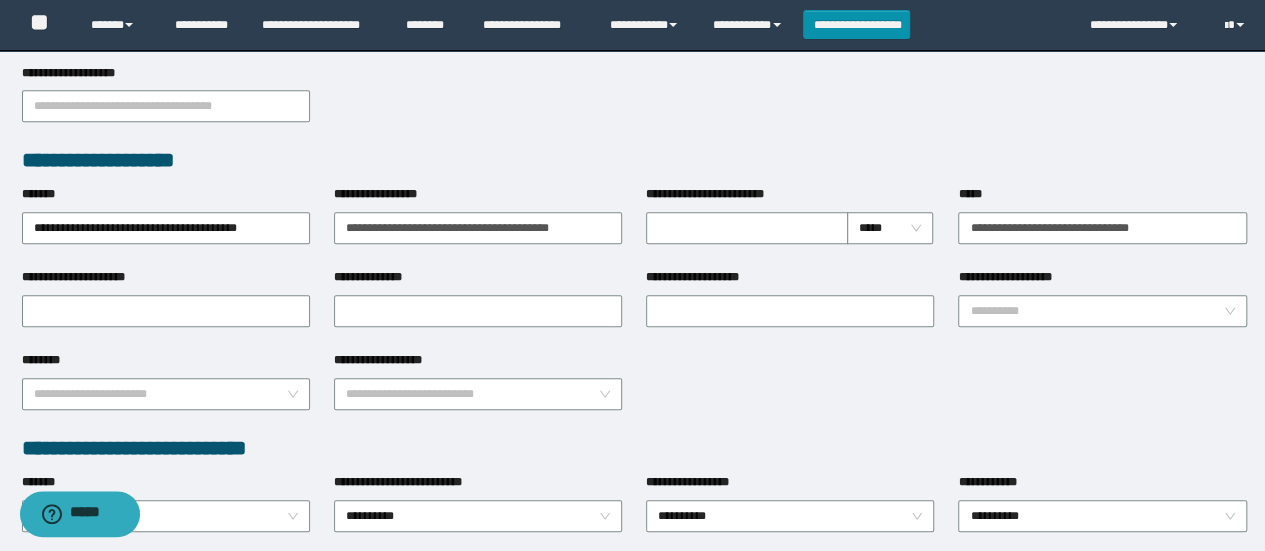 scroll, scrollTop: 667, scrollLeft: 0, axis: vertical 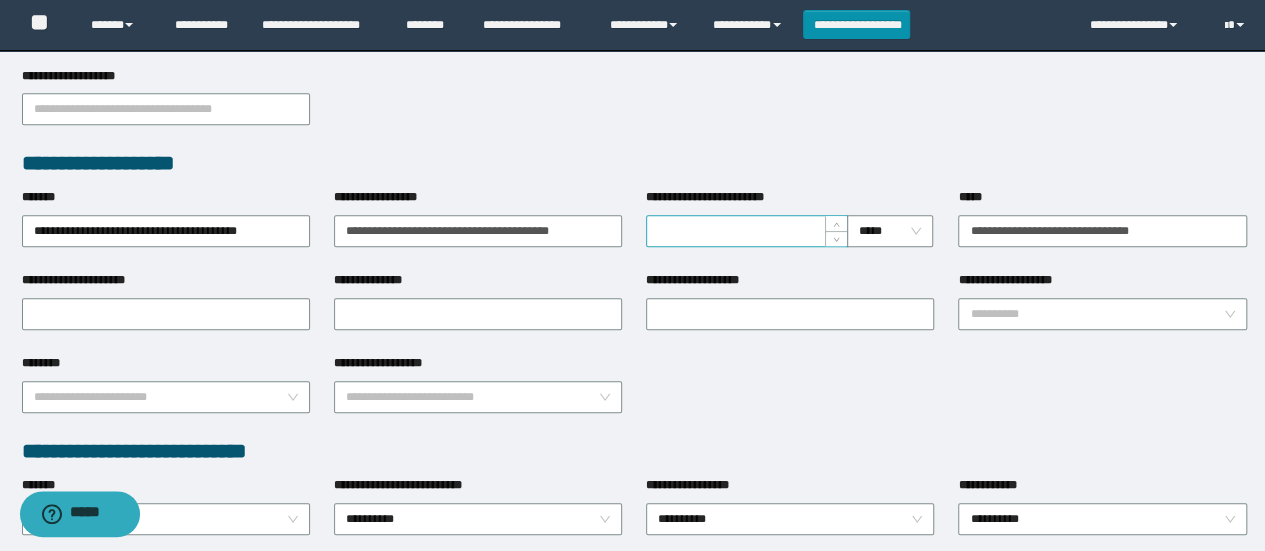 click on "**********" at bounding box center [747, 231] 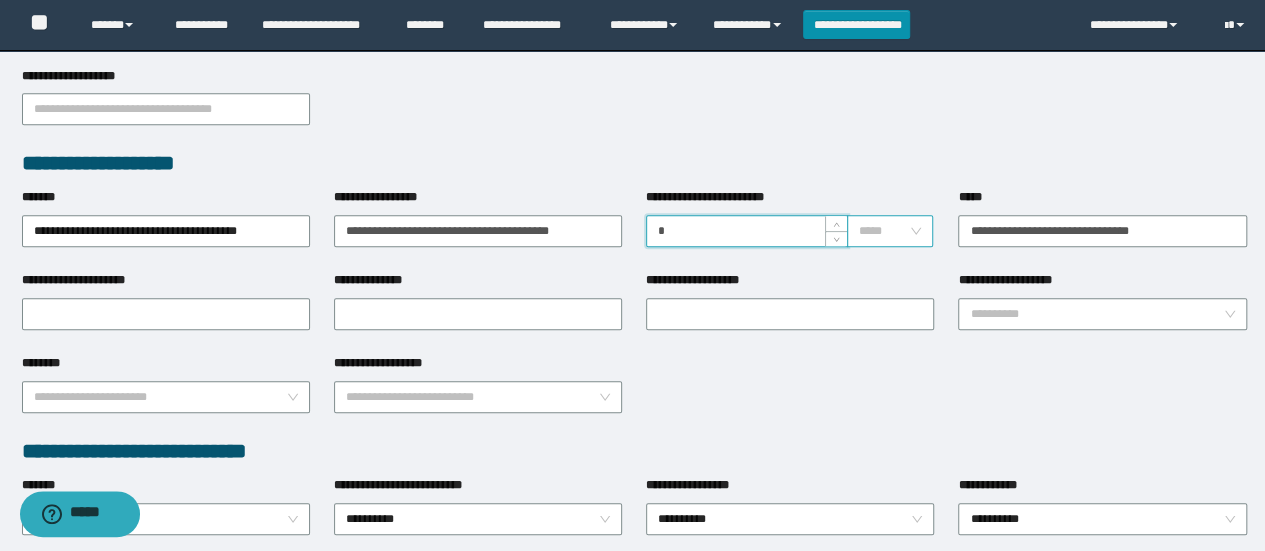 click on "*****" at bounding box center [890, 231] 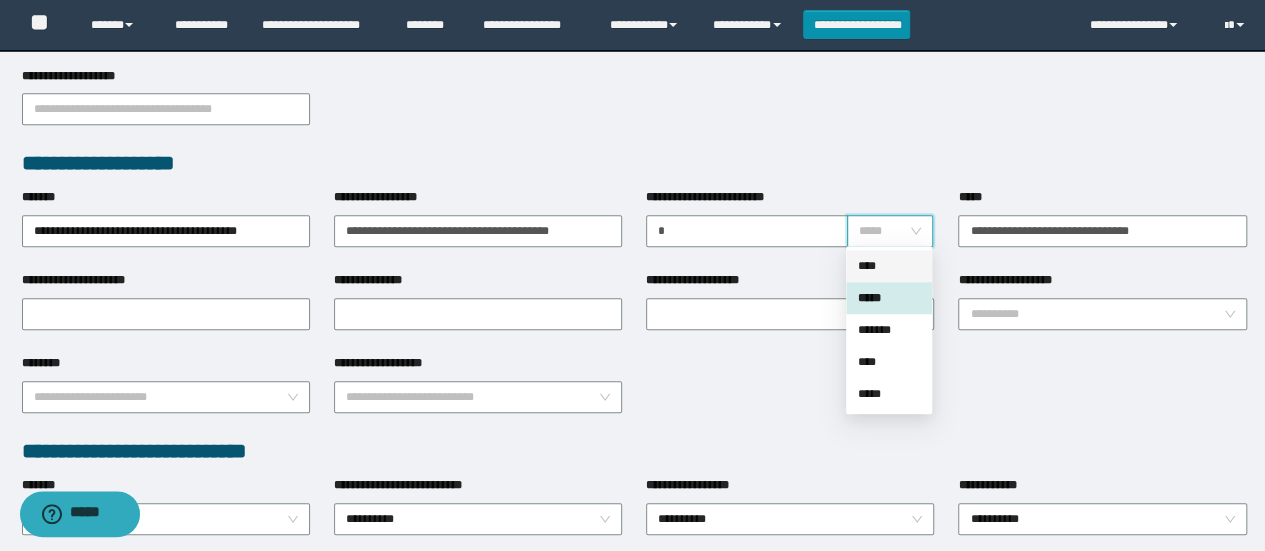 click on "****" at bounding box center [889, 266] 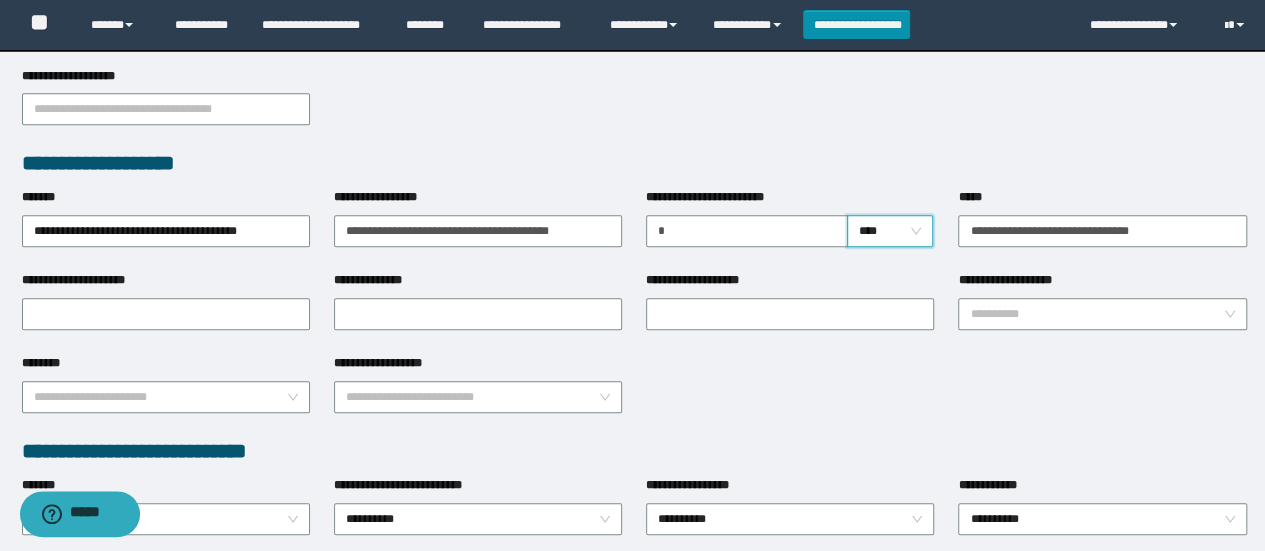 scroll, scrollTop: 960, scrollLeft: 0, axis: vertical 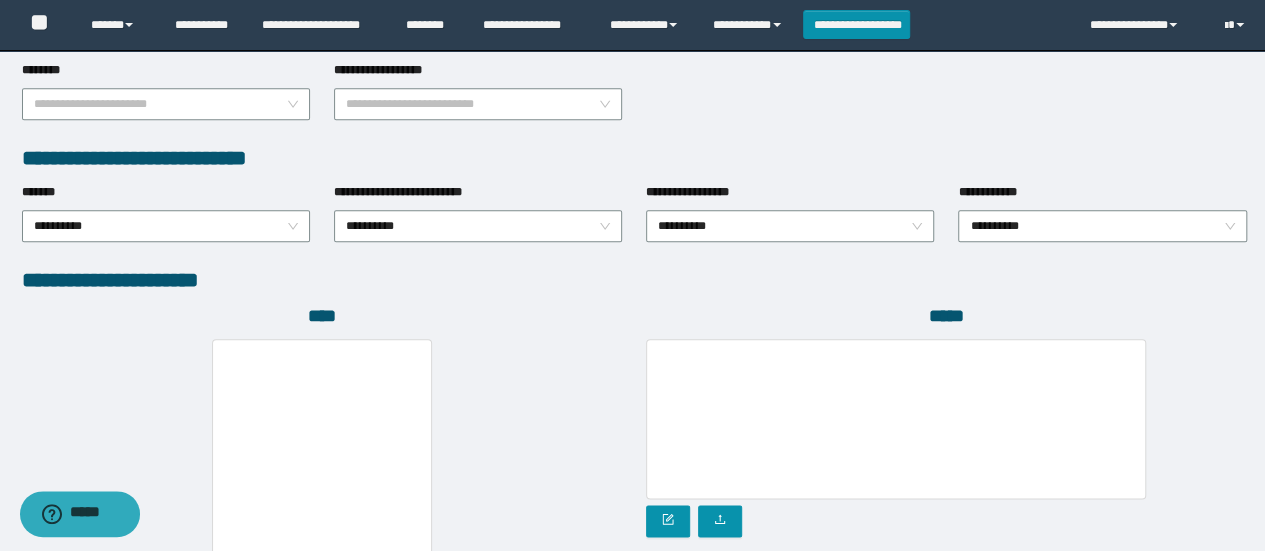click on "**********" at bounding box center [166, 224] 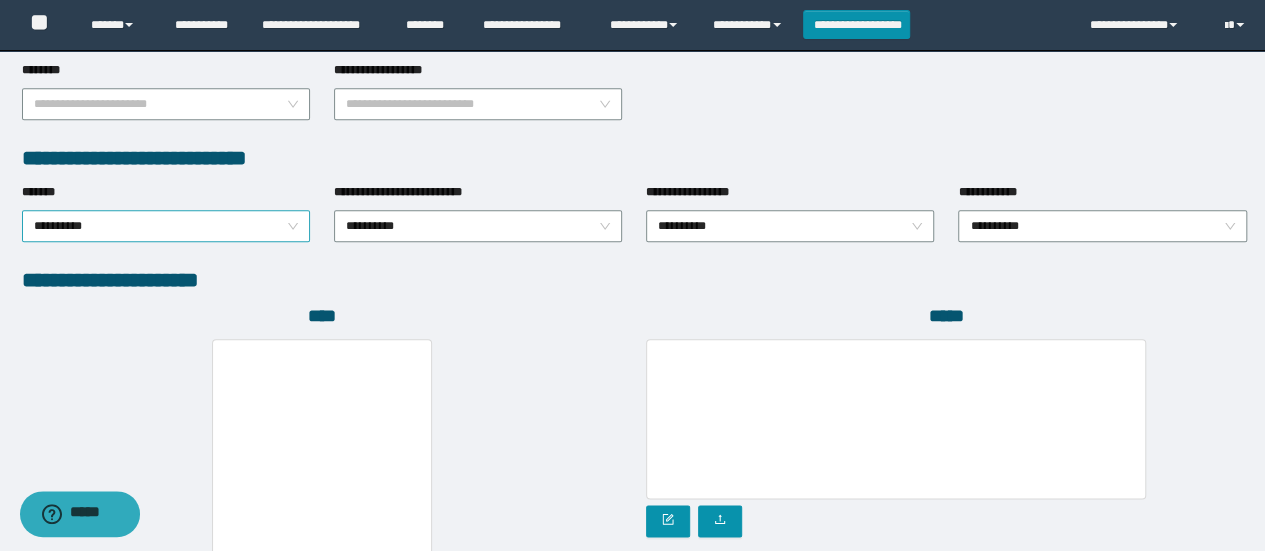 click on "**********" at bounding box center (166, 226) 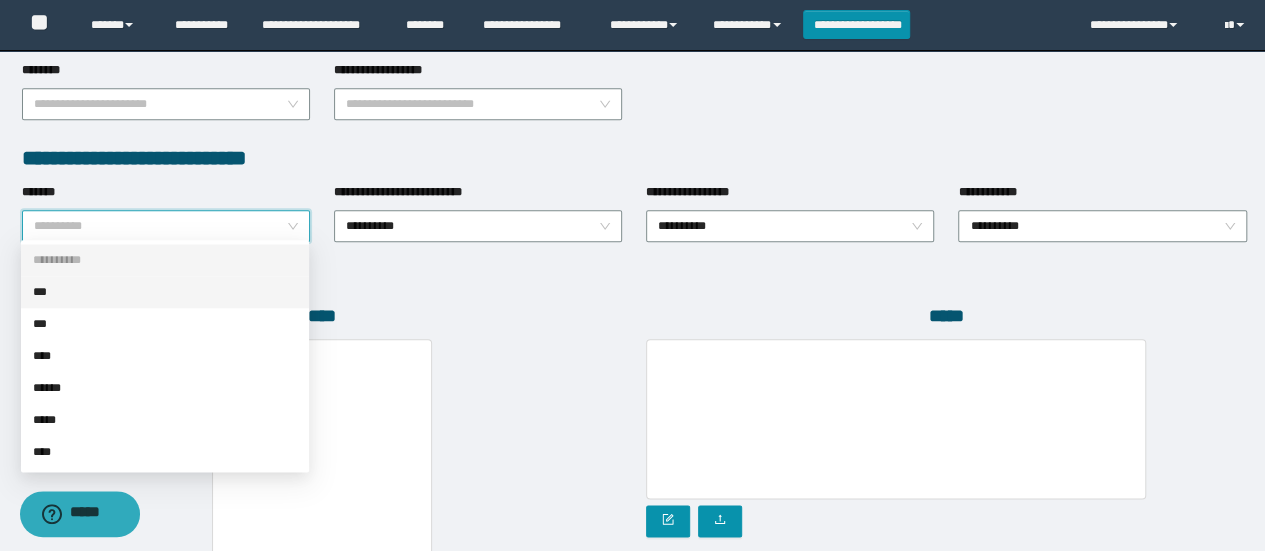 click on "***" at bounding box center [165, 292] 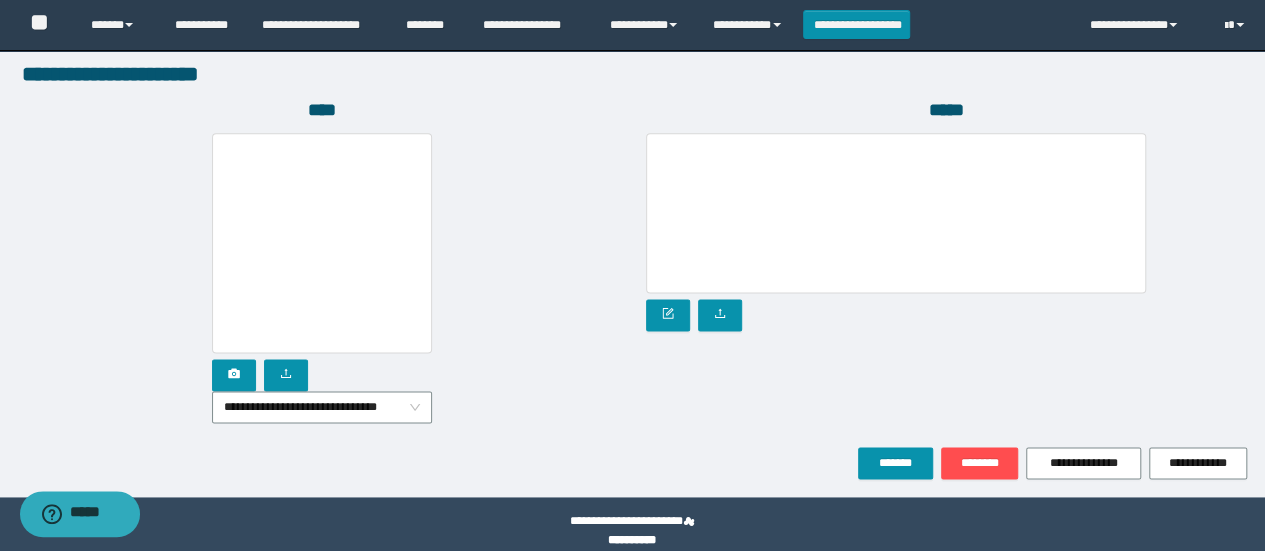 scroll, scrollTop: 1184, scrollLeft: 0, axis: vertical 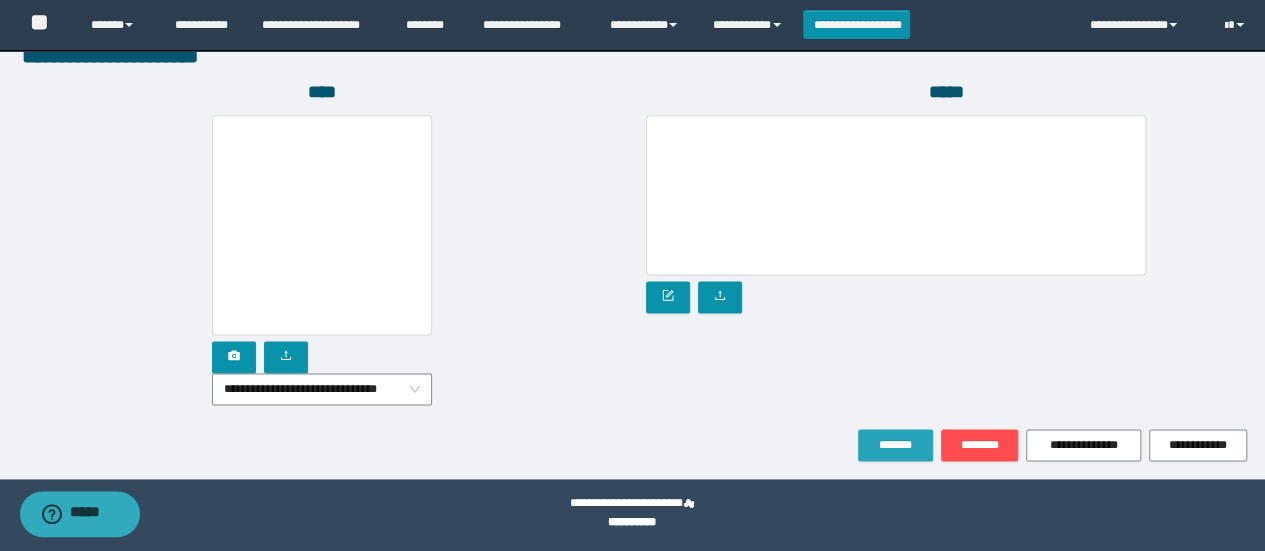 click on "*******" at bounding box center (895, 445) 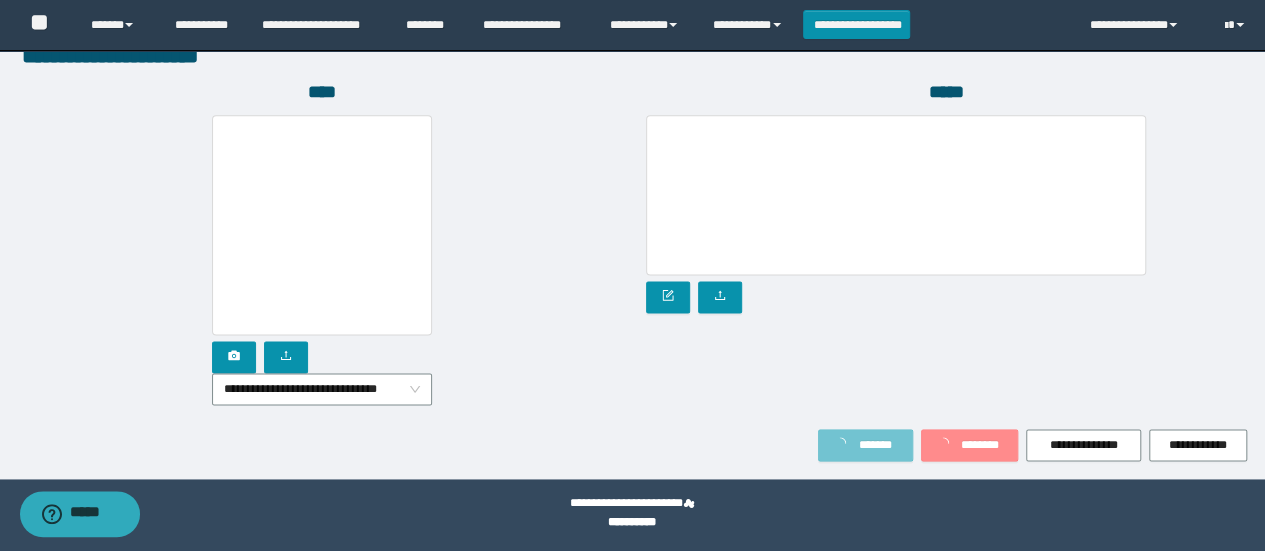 scroll, scrollTop: 1236, scrollLeft: 0, axis: vertical 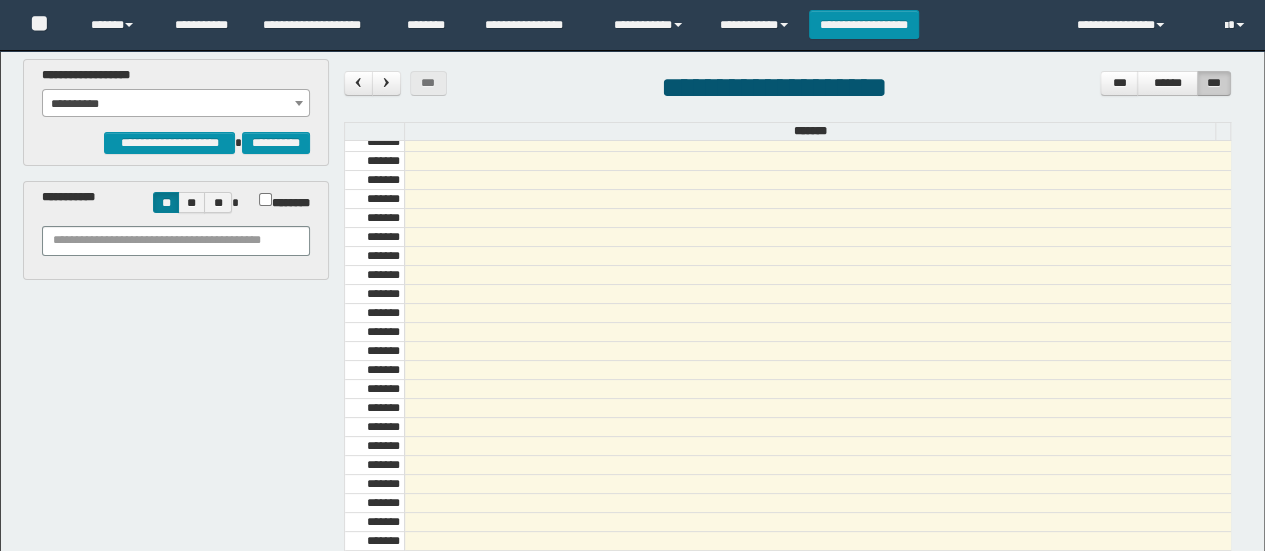 click on "**********" at bounding box center [176, 104] 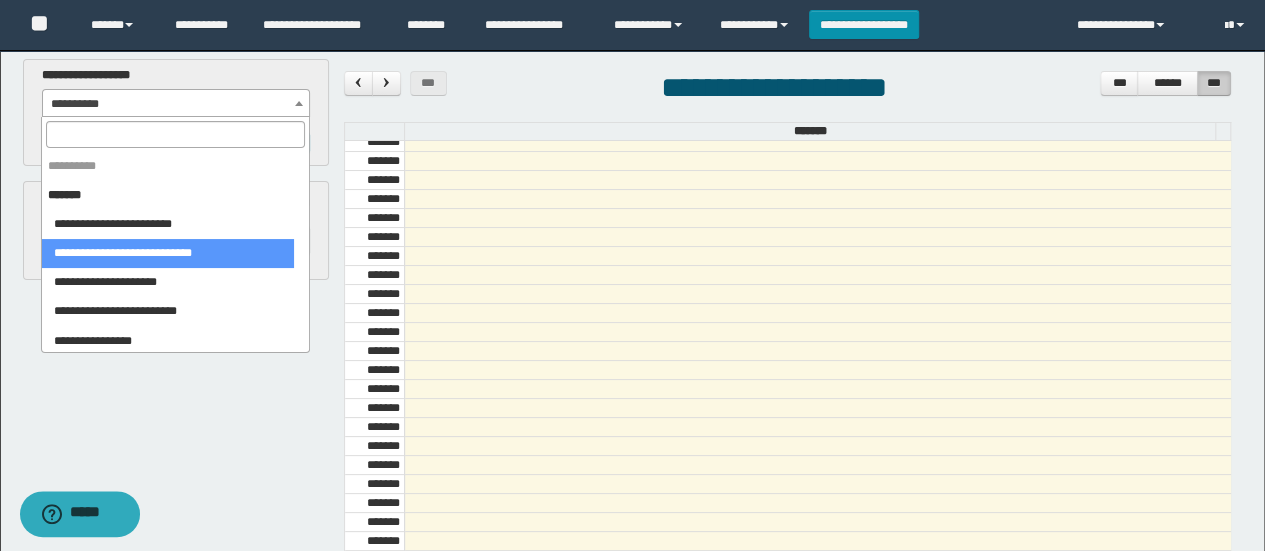 click on "**********" at bounding box center [635, 446] 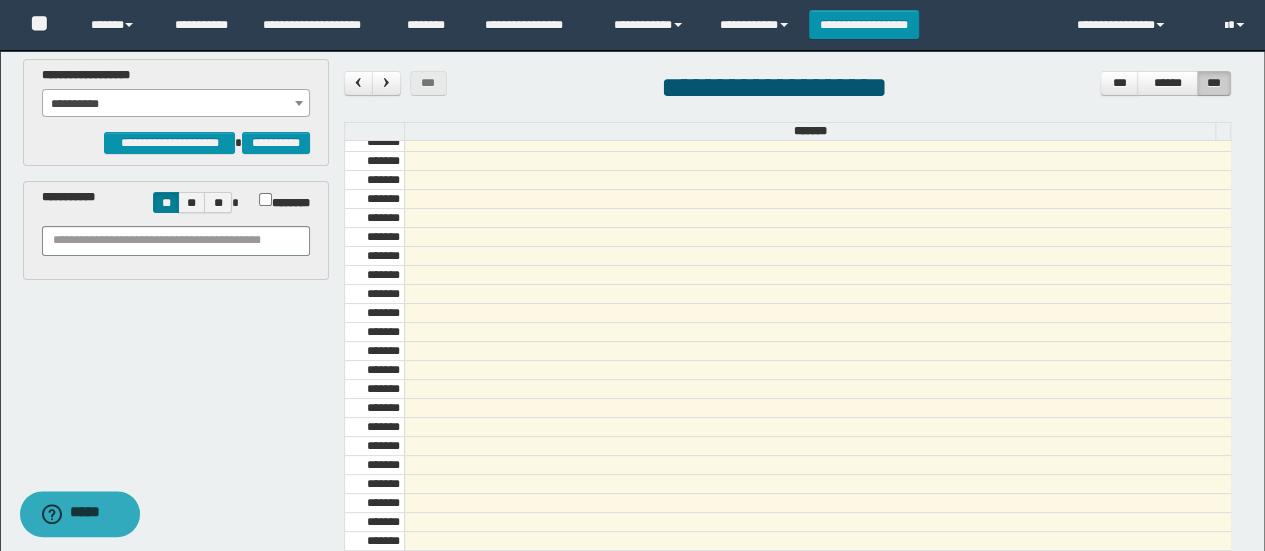click on "*******" at bounding box center [279, 200] 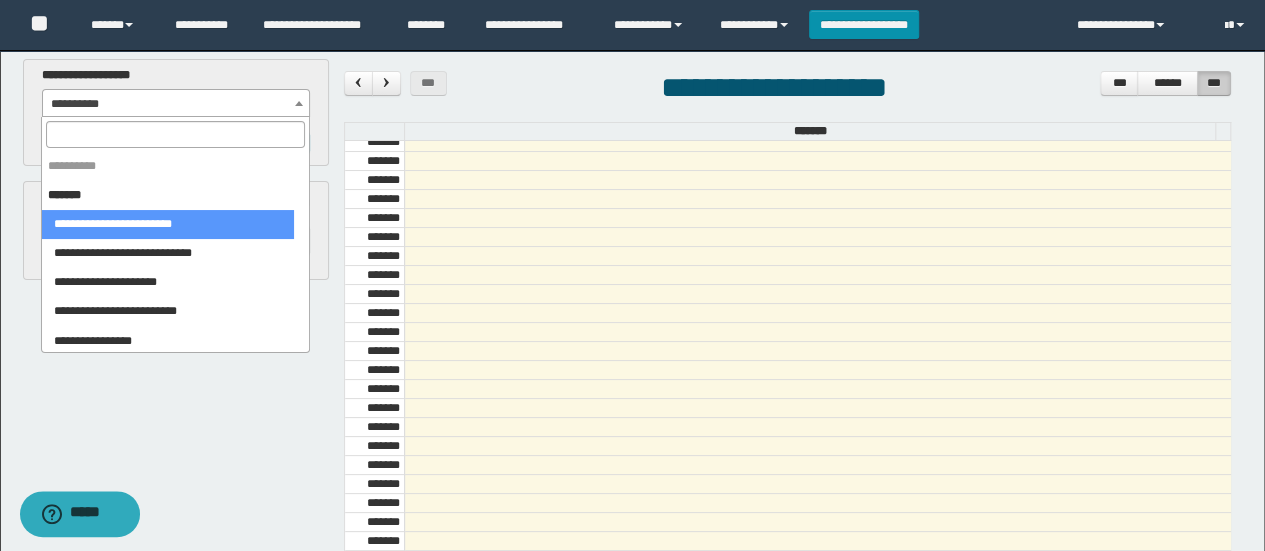 click on "**********" at bounding box center [176, 104] 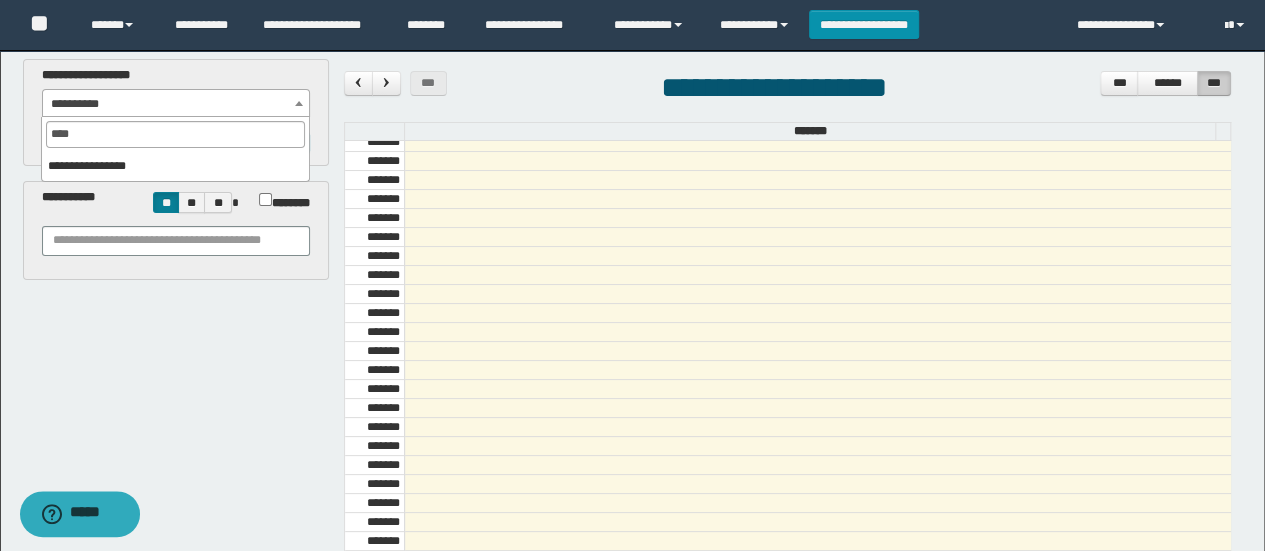 type on "***" 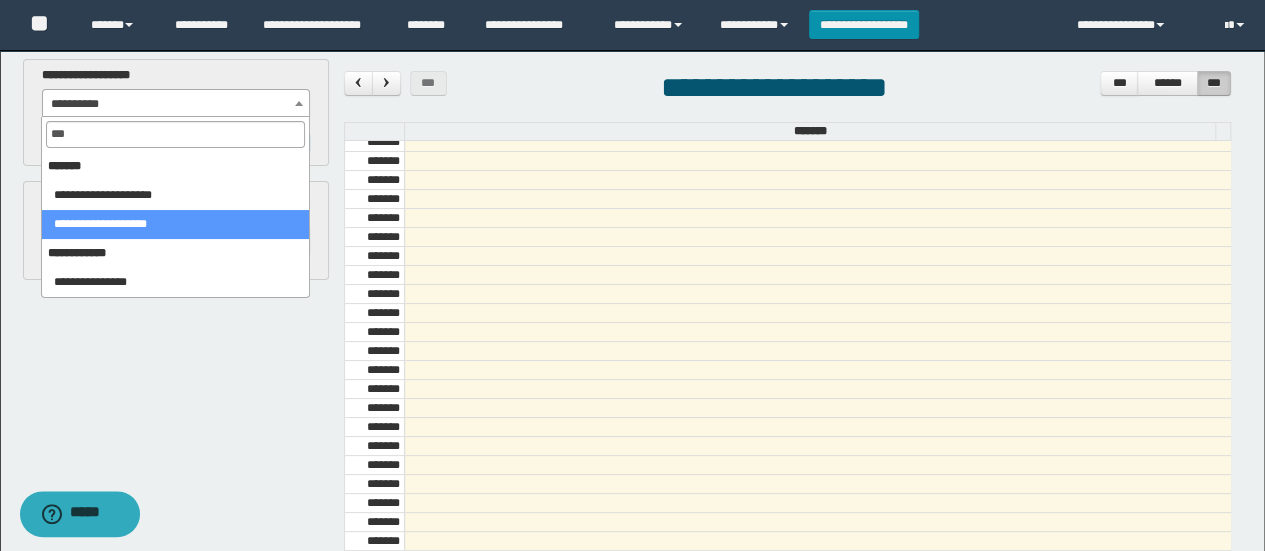 select on "******" 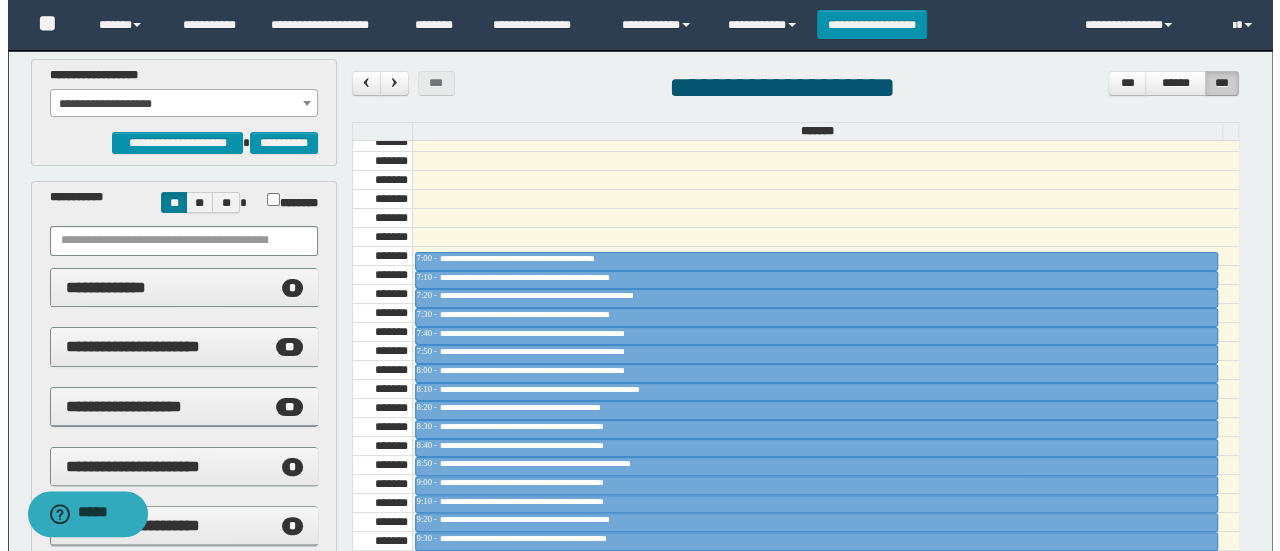 scroll, scrollTop: 1058, scrollLeft: 0, axis: vertical 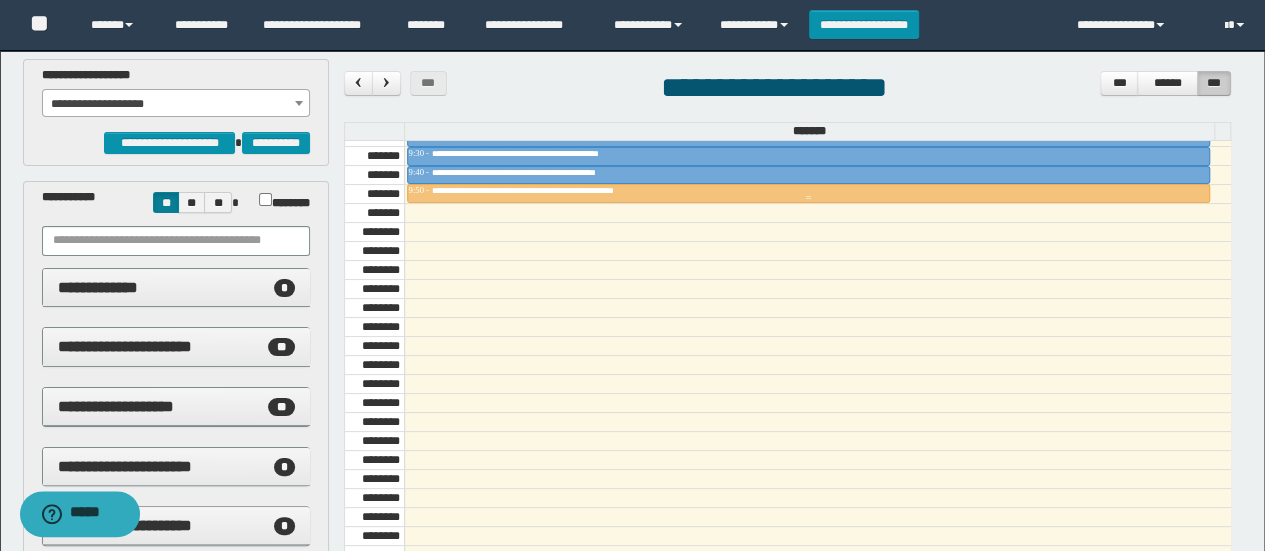click on "**********" at bounding box center (550, 190) 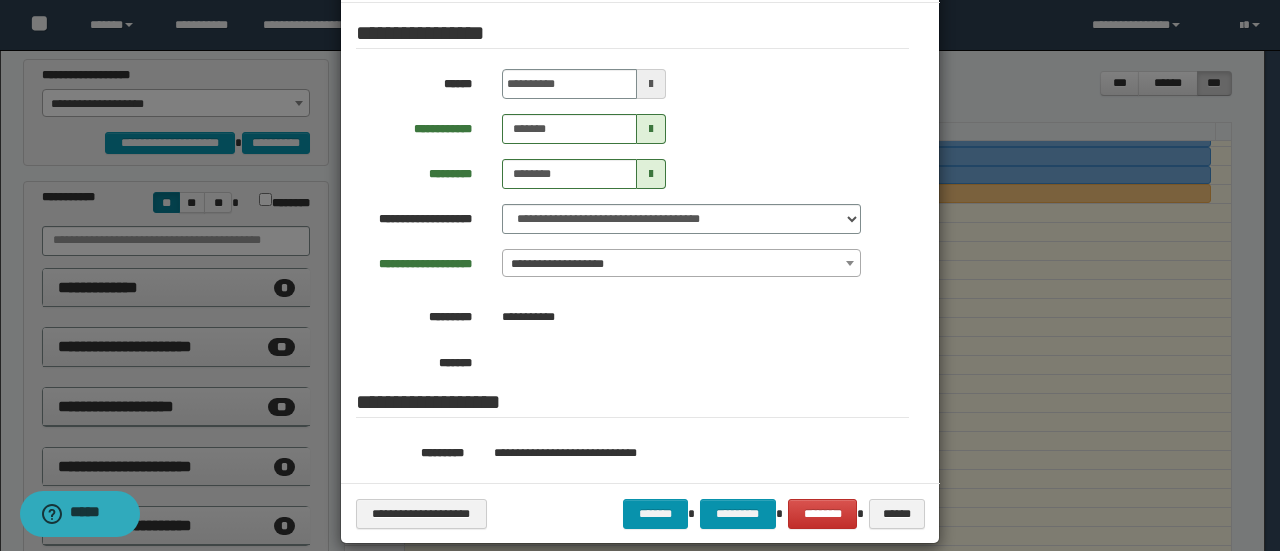 scroll, scrollTop: 106, scrollLeft: 0, axis: vertical 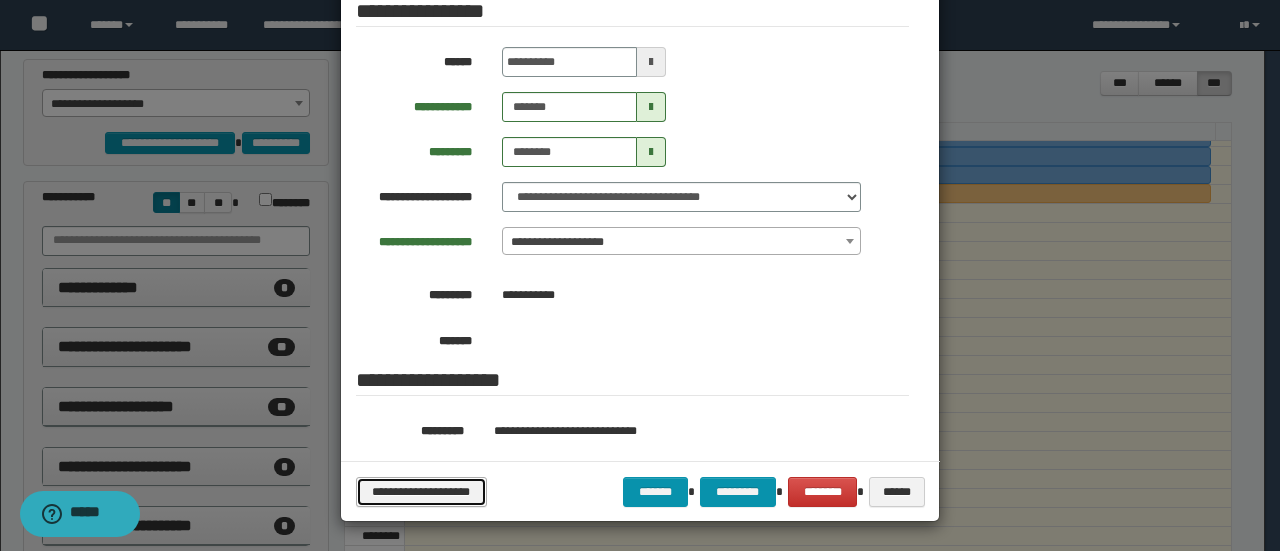 click on "**********" at bounding box center [421, 491] 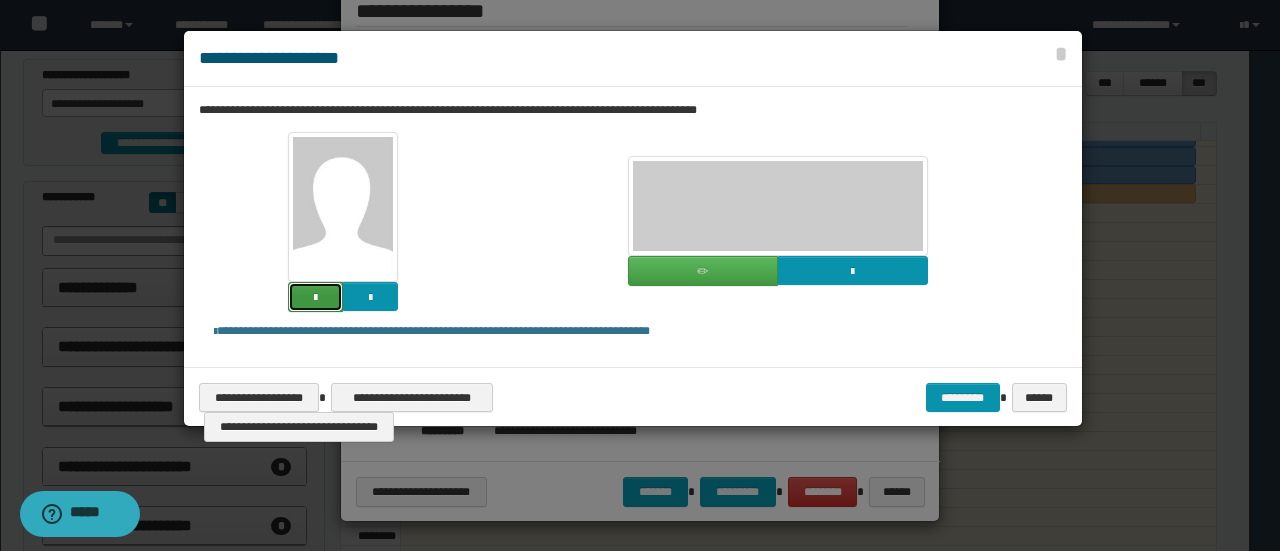 click at bounding box center [315, 297] 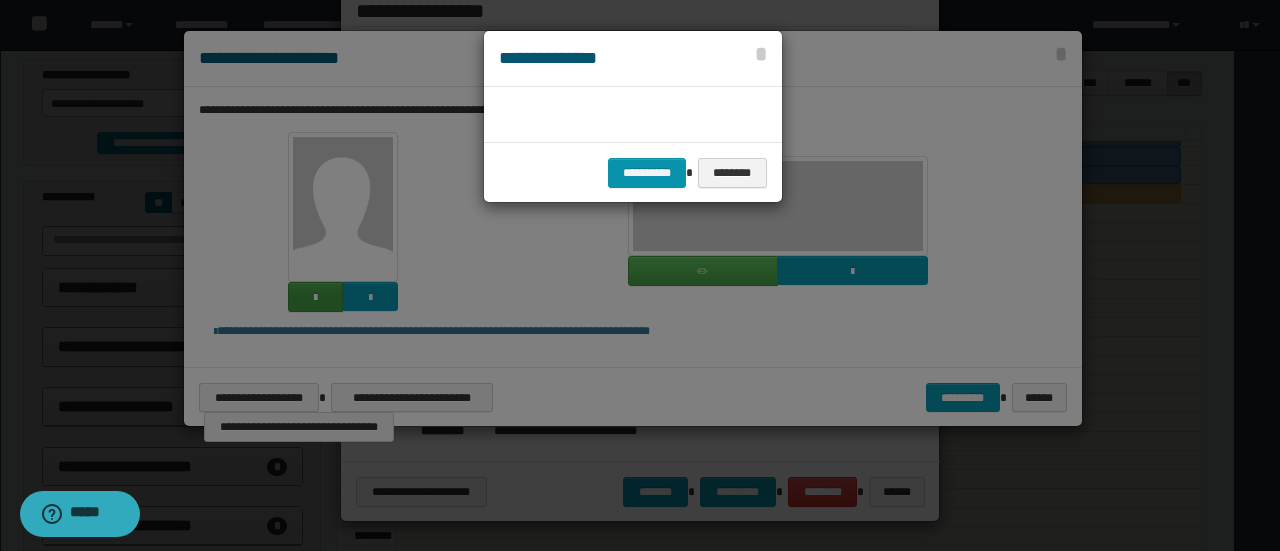 scroll, scrollTop: 45, scrollLeft: 105, axis: both 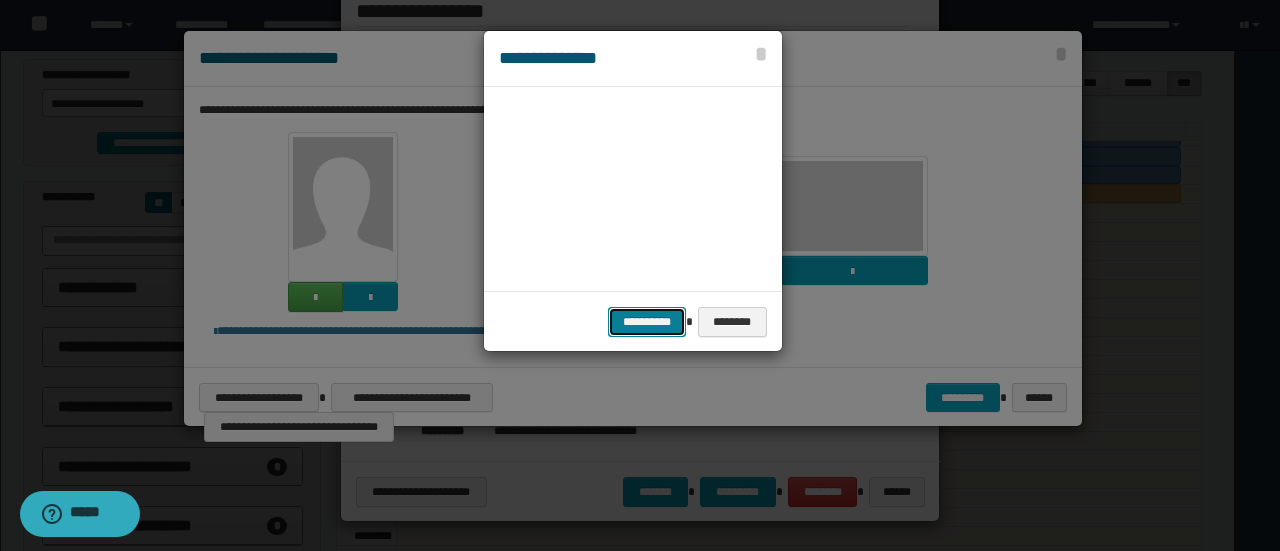 click on "**********" at bounding box center (647, 321) 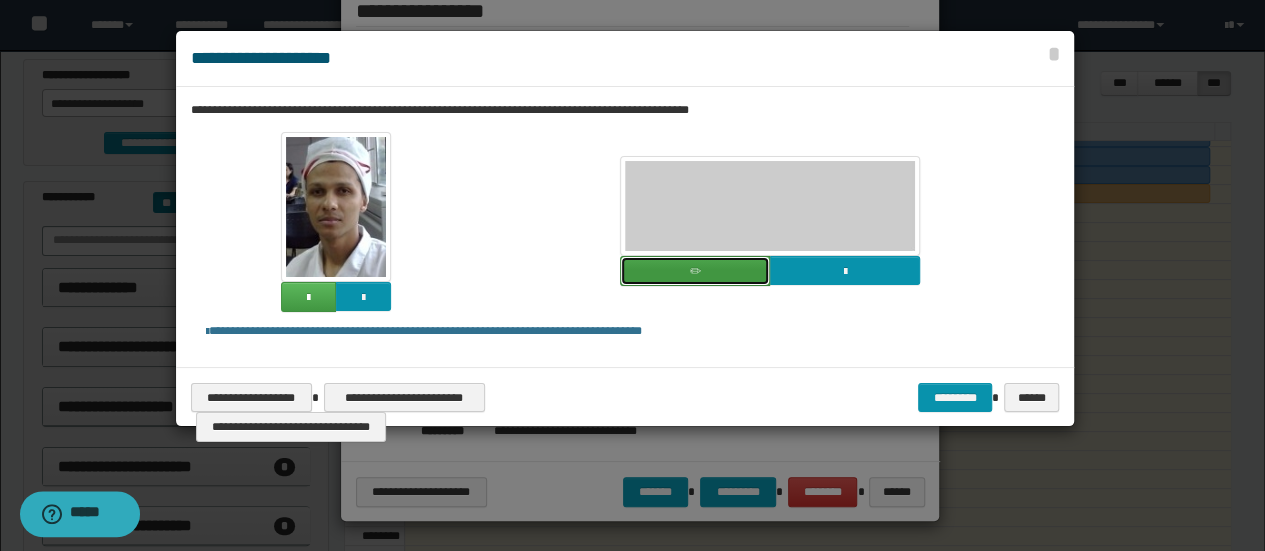 click at bounding box center (694, 272) 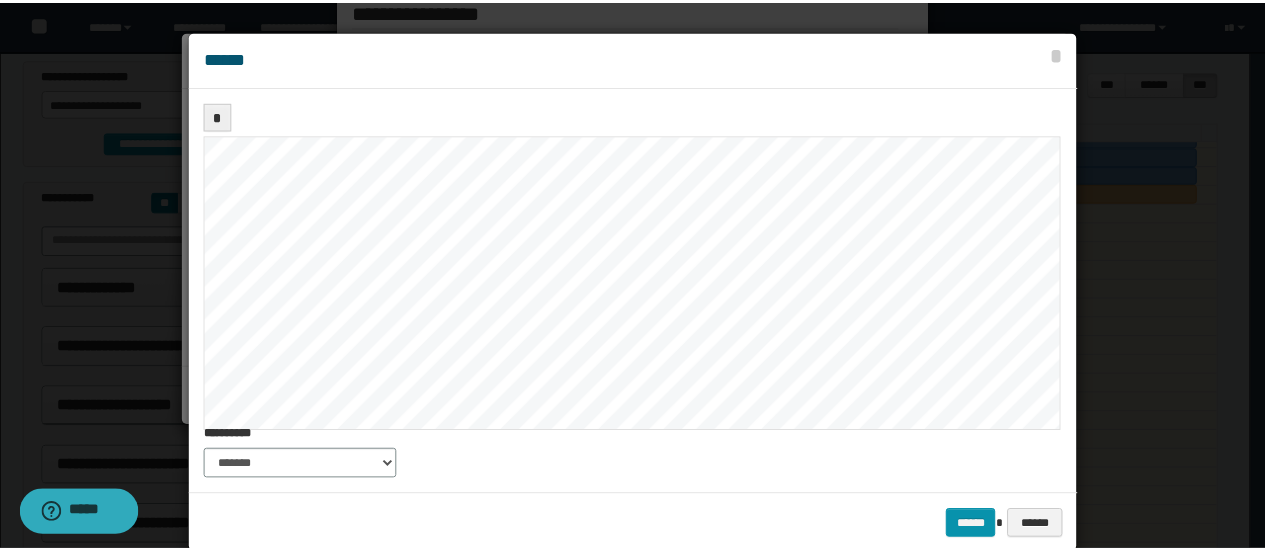 scroll, scrollTop: 34, scrollLeft: 0, axis: vertical 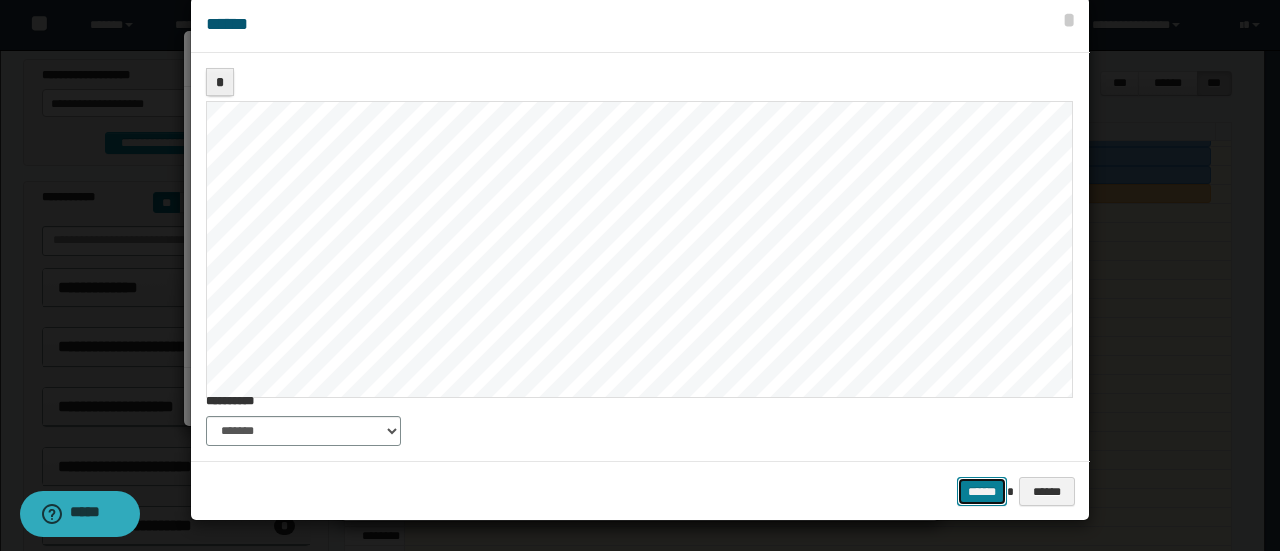 click on "******" at bounding box center (982, 491) 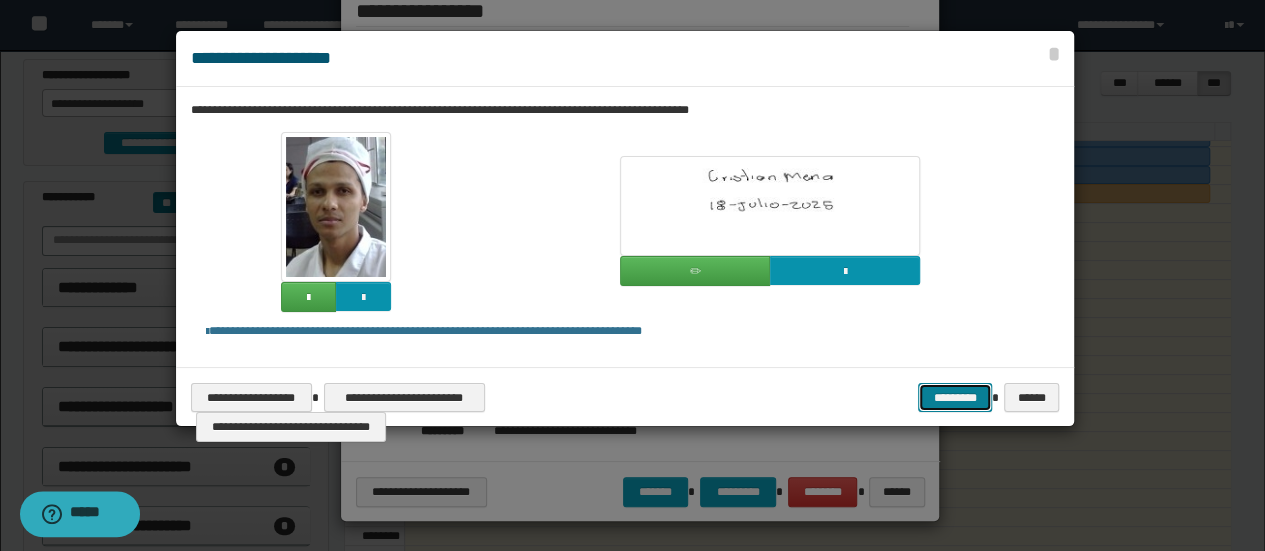 click on "*********" at bounding box center (955, 397) 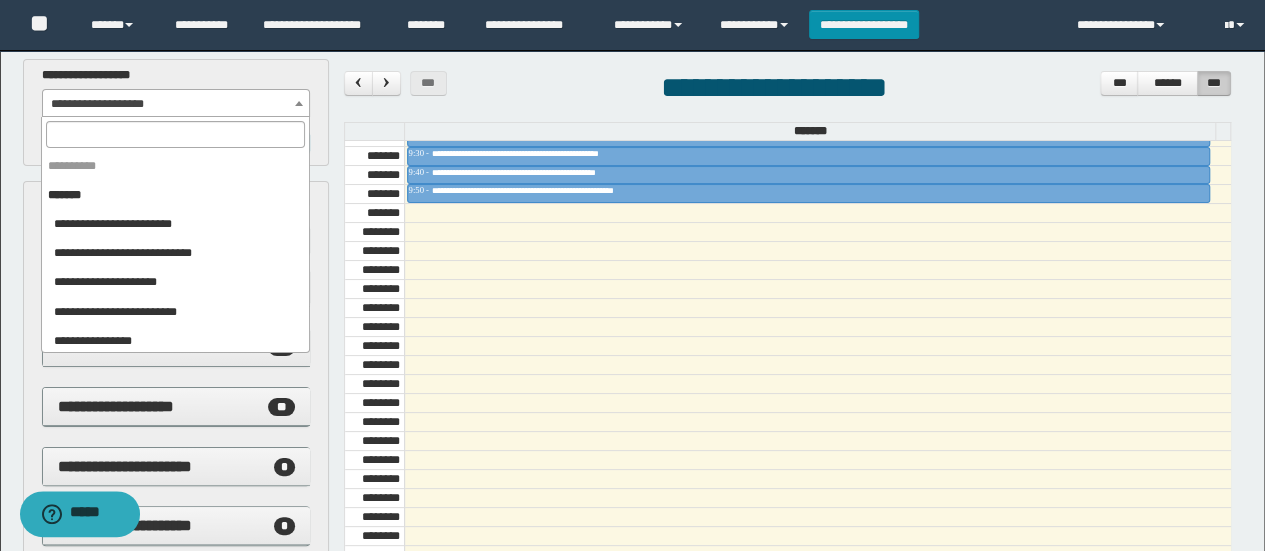 click on "**********" at bounding box center (176, 104) 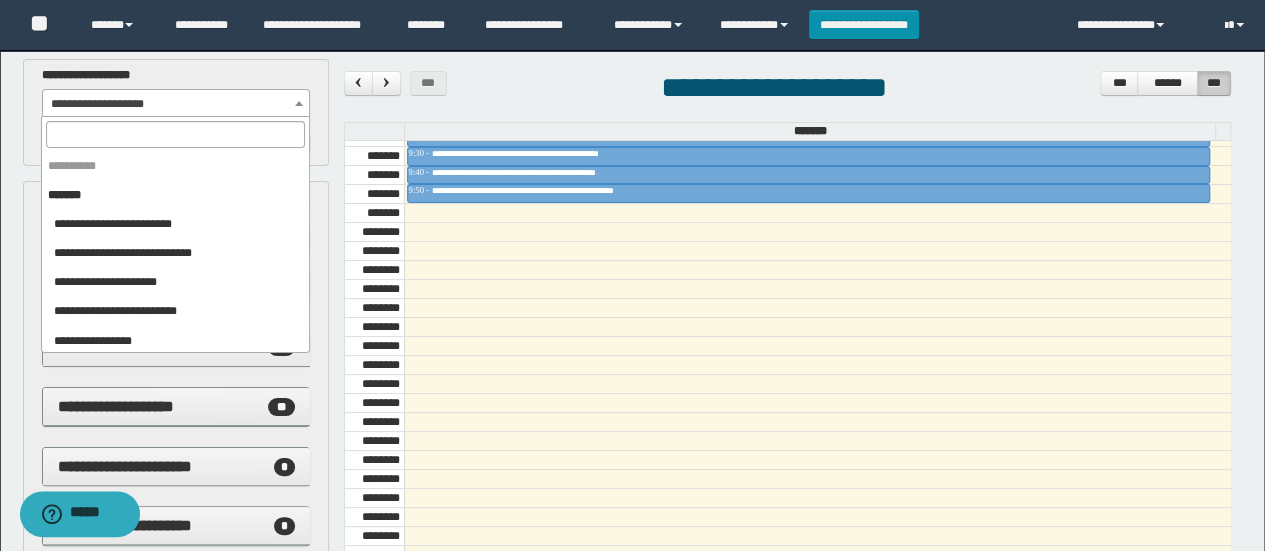 scroll, scrollTop: 838, scrollLeft: 0, axis: vertical 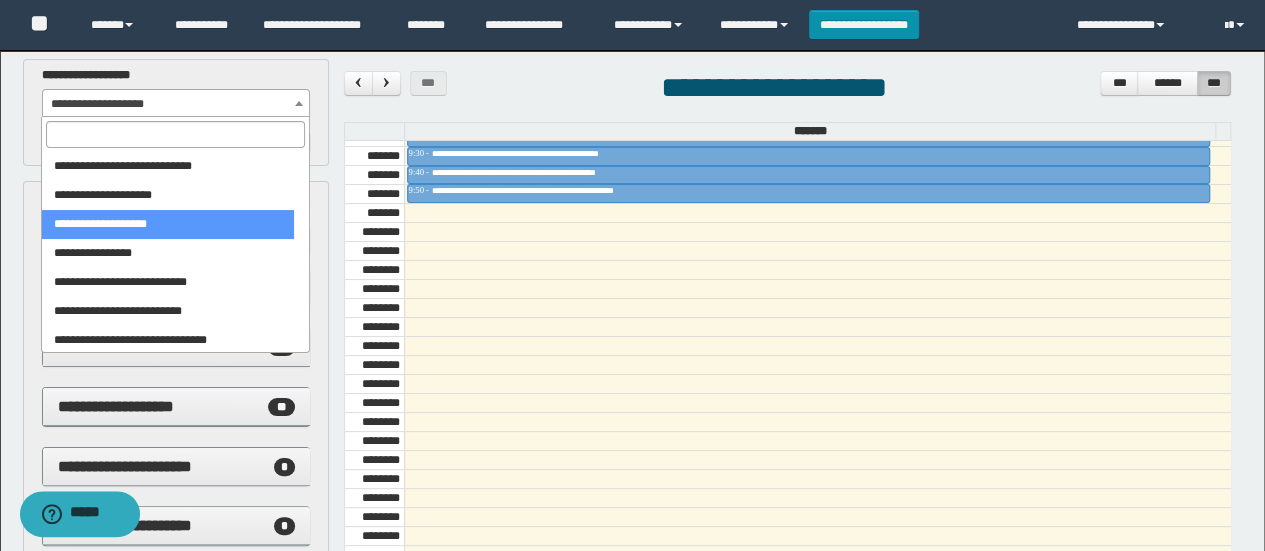click at bounding box center [175, 134] 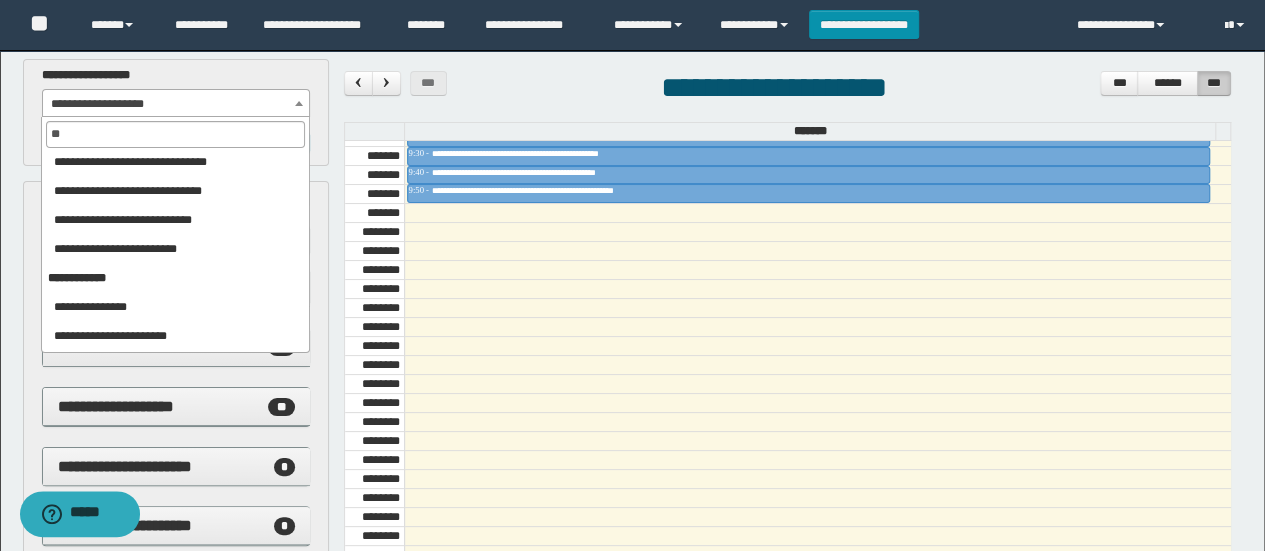 scroll, scrollTop: 0, scrollLeft: 0, axis: both 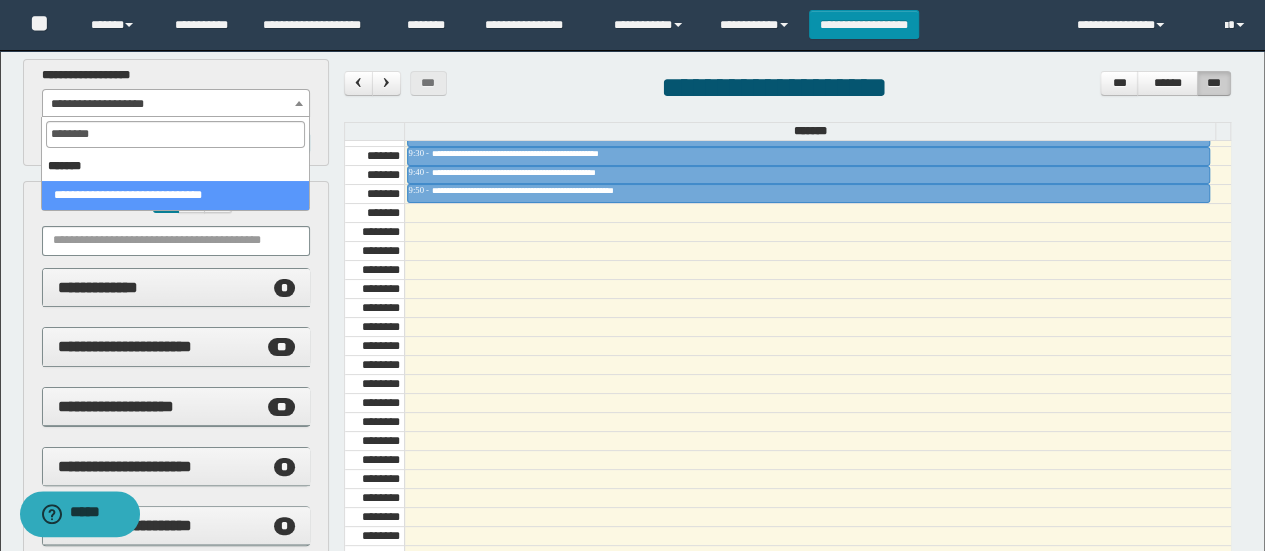 type on "*********" 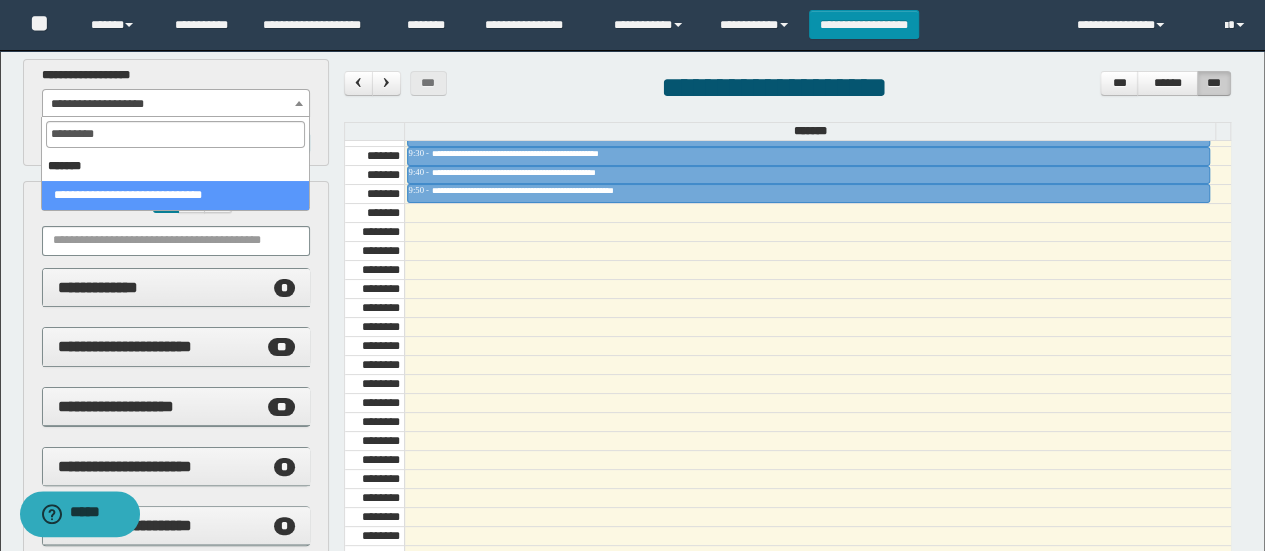 select on "******" 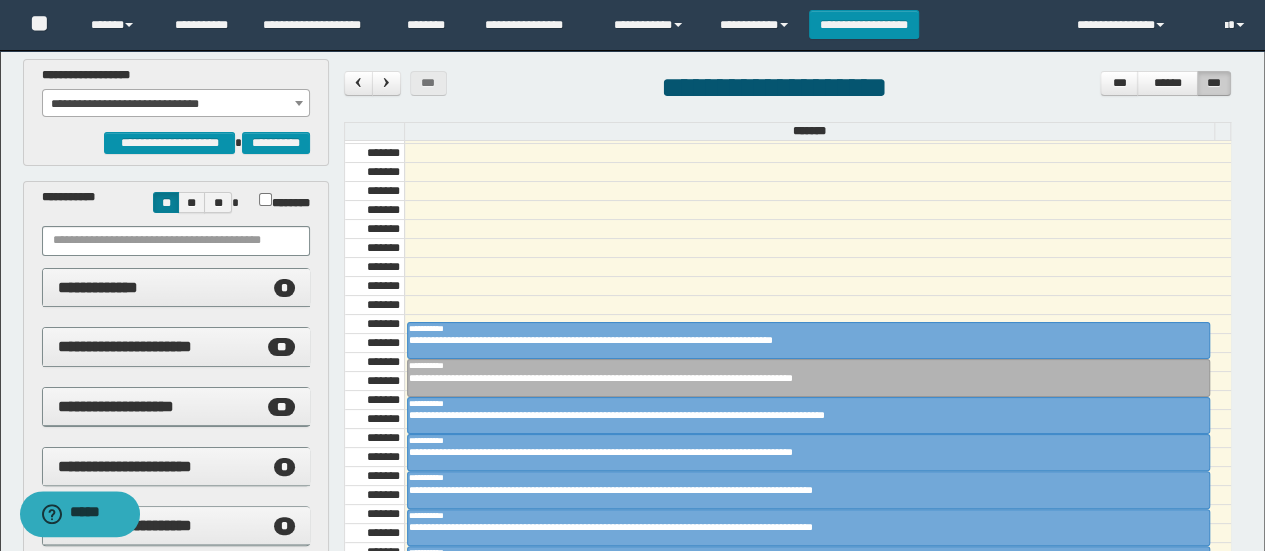 scroll, scrollTop: 480, scrollLeft: 0, axis: vertical 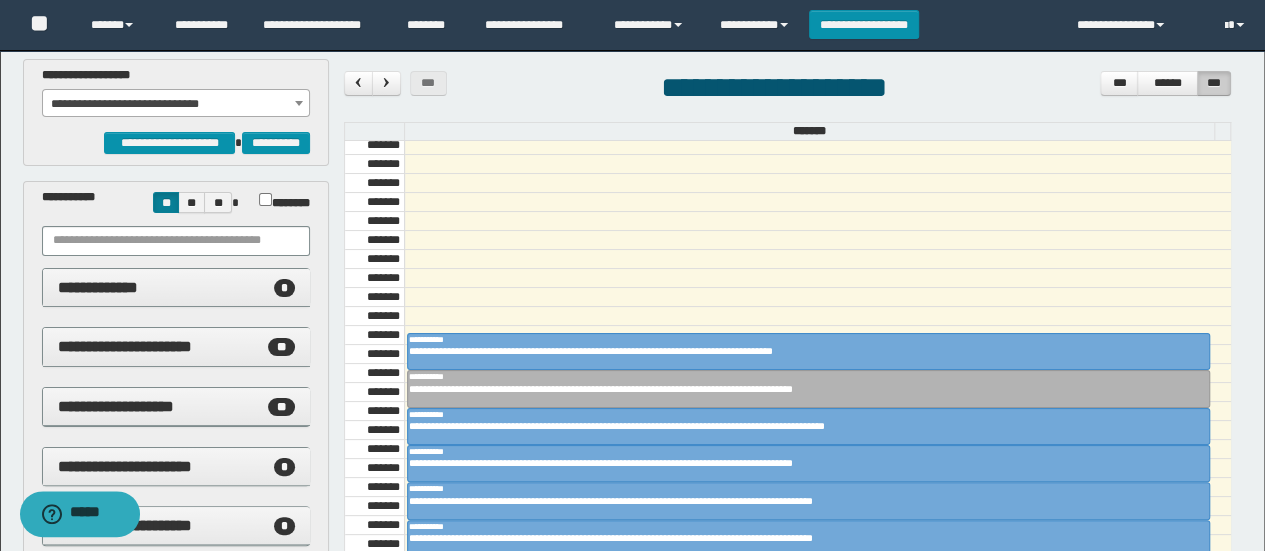 click on "**********" at bounding box center [176, 99] 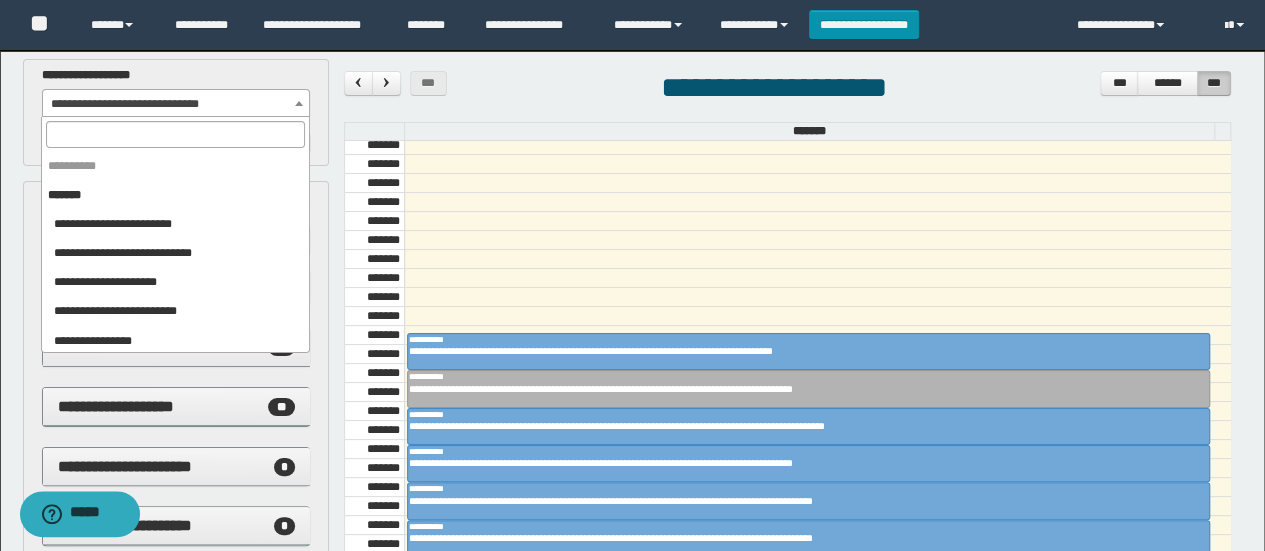 click on "**********" at bounding box center (176, 104) 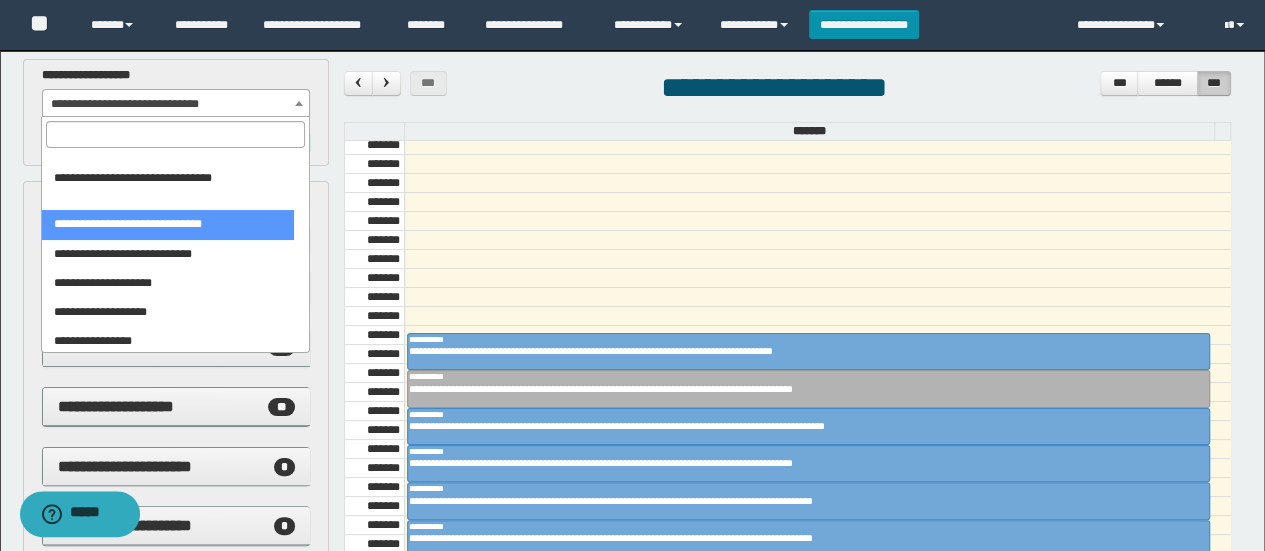 click at bounding box center [175, 134] 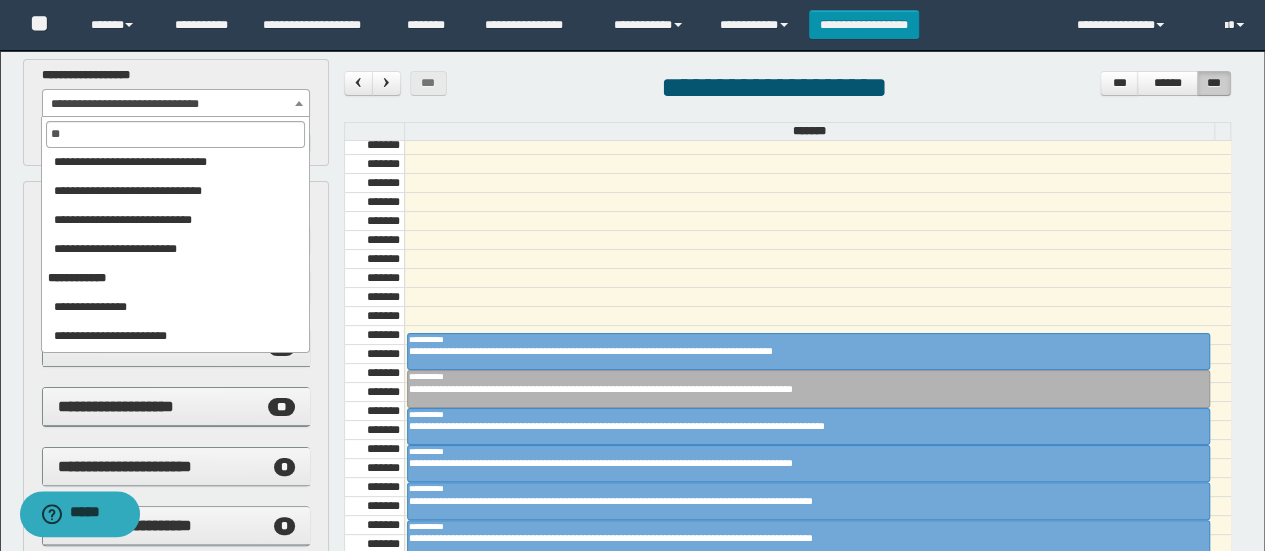 scroll, scrollTop: 0, scrollLeft: 0, axis: both 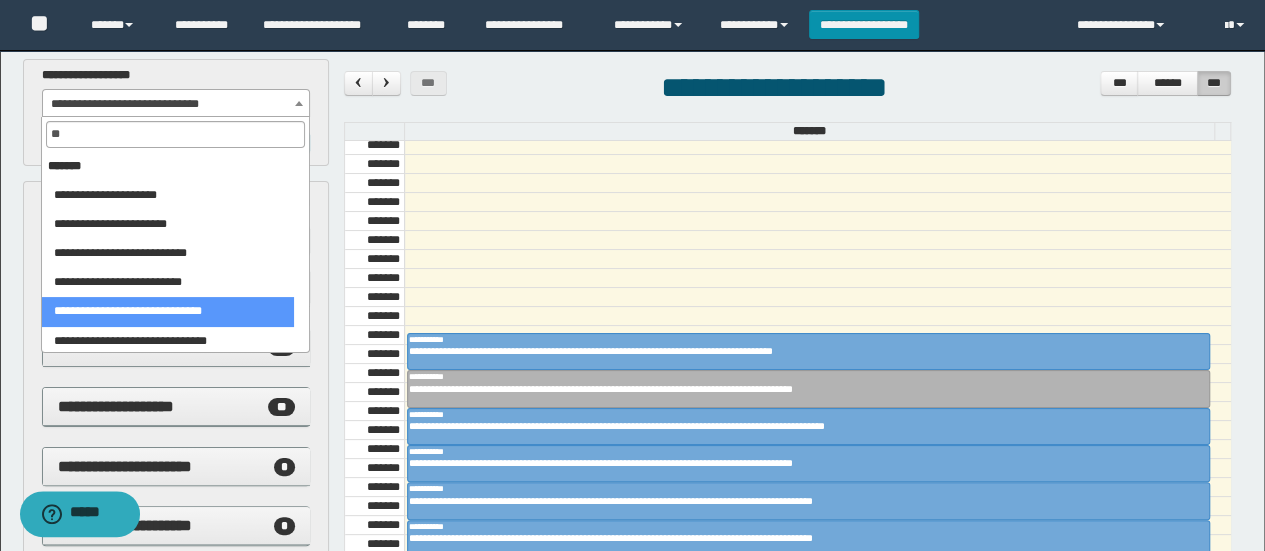 type on "*" 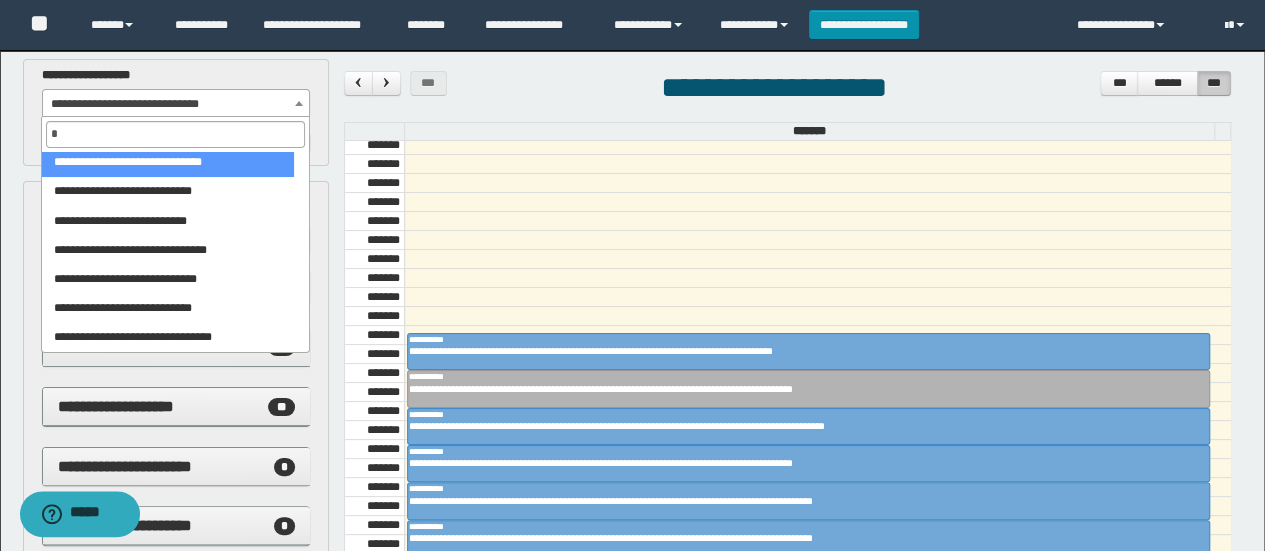 scroll, scrollTop: 279, scrollLeft: 0, axis: vertical 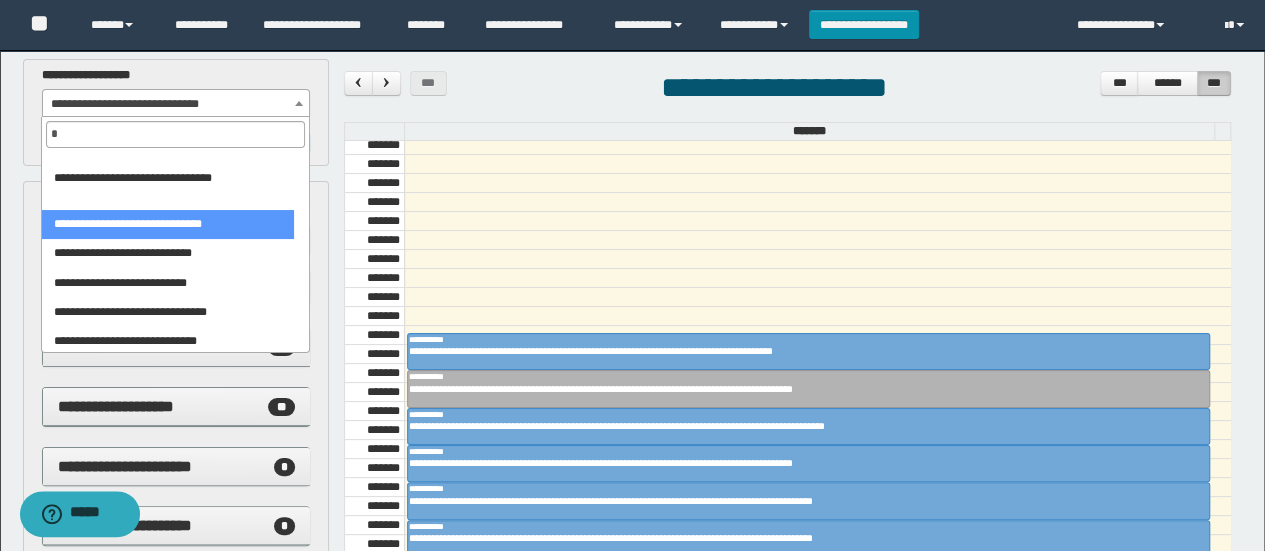 type on "**" 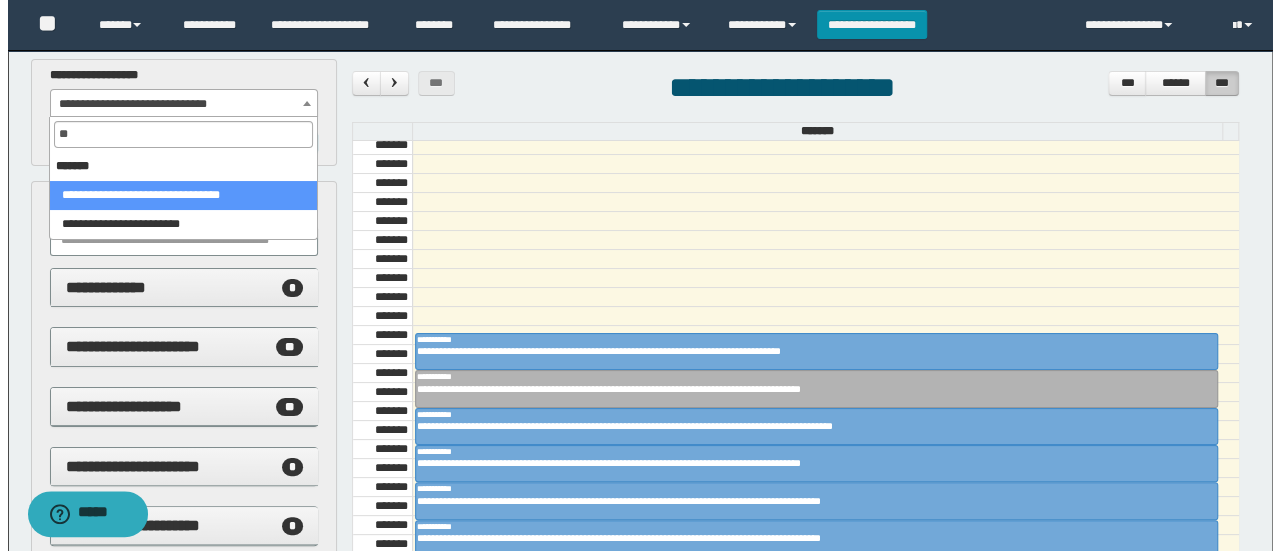 scroll, scrollTop: 0, scrollLeft: 0, axis: both 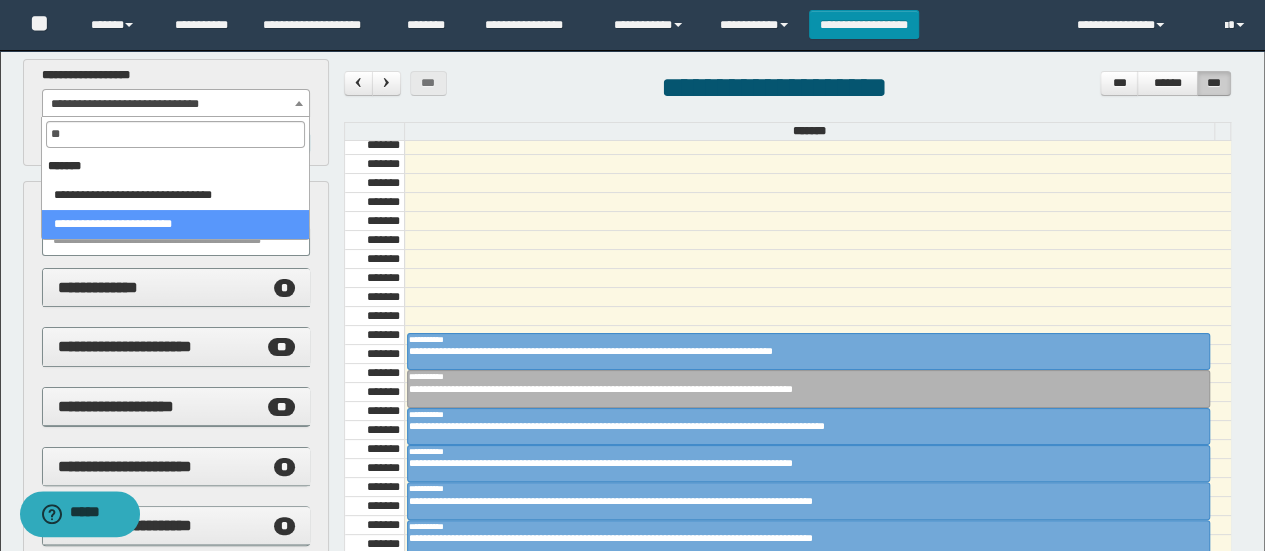 select on "******" 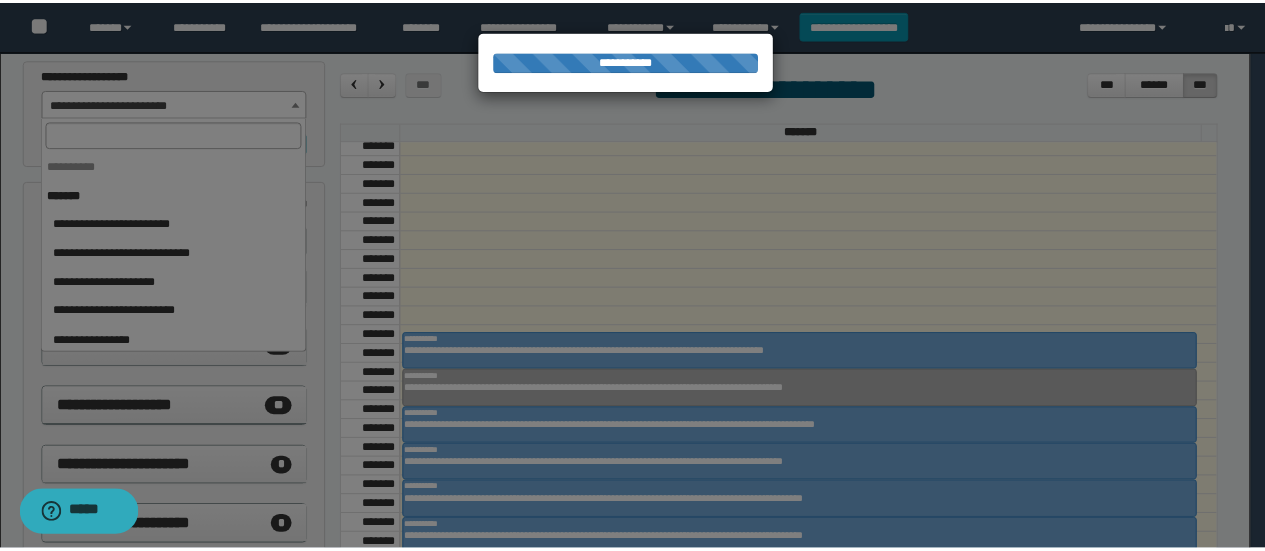 scroll, scrollTop: 646, scrollLeft: 0, axis: vertical 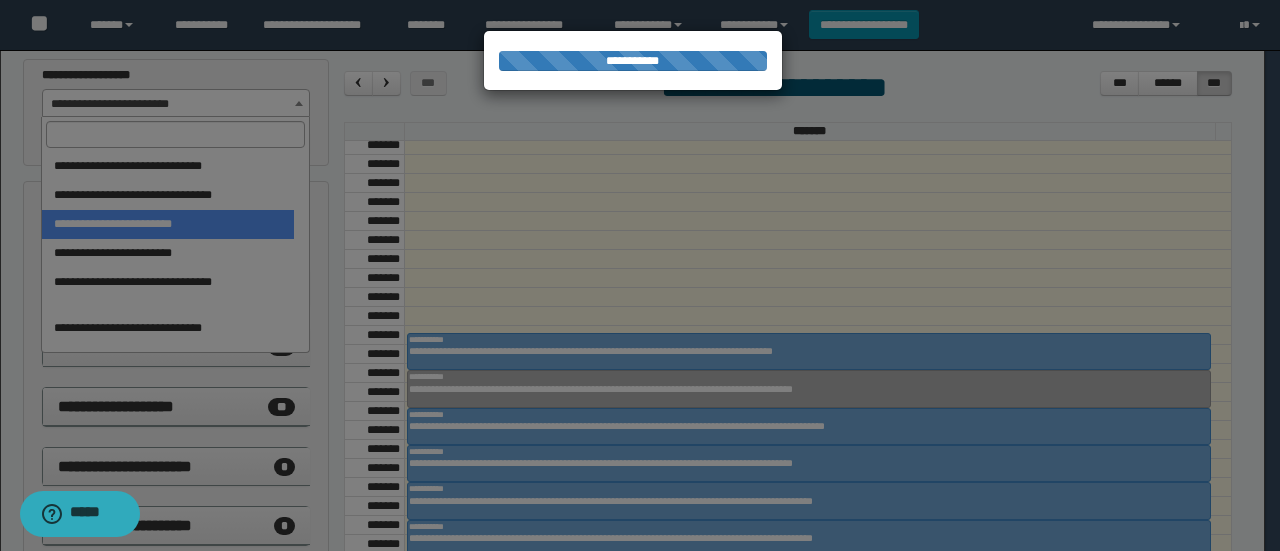 click at bounding box center (640, 275) 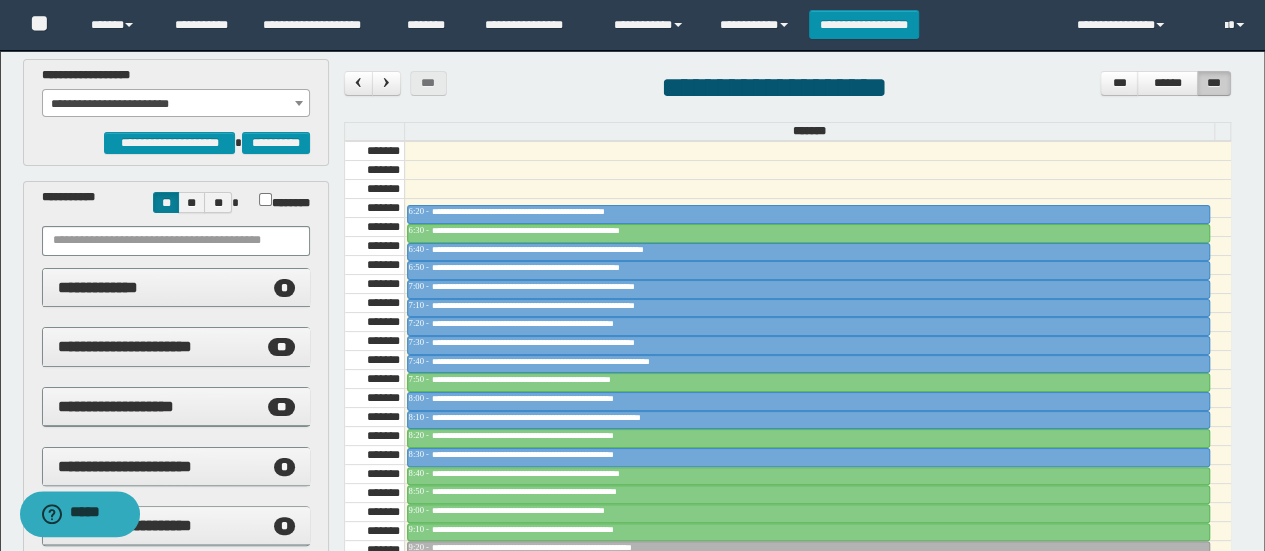 scroll, scrollTop: 642, scrollLeft: 0, axis: vertical 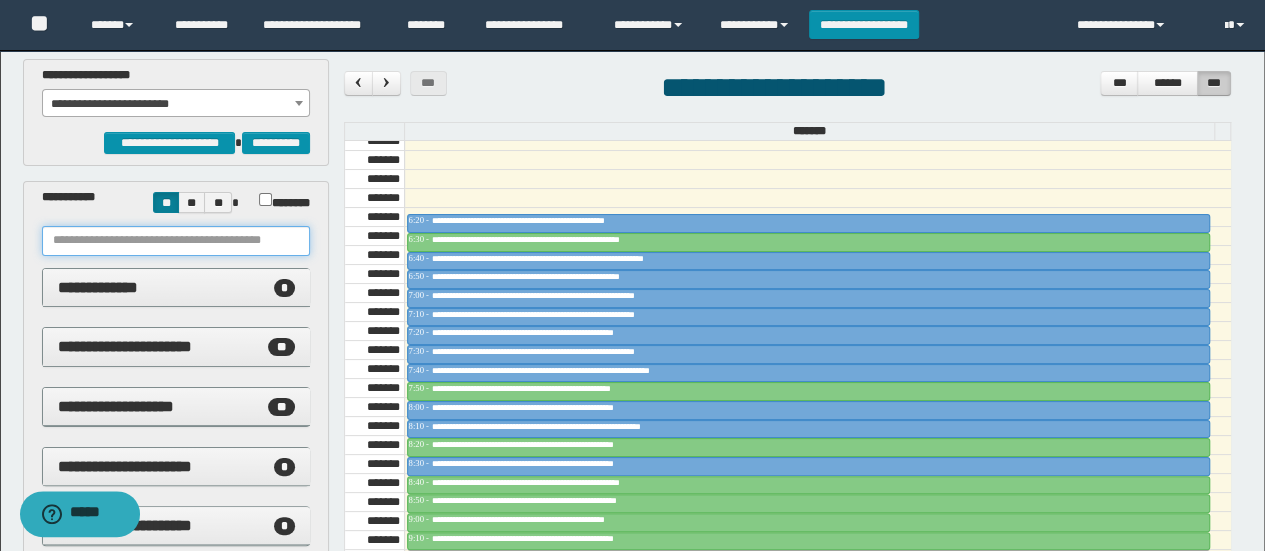 click at bounding box center (176, 241) 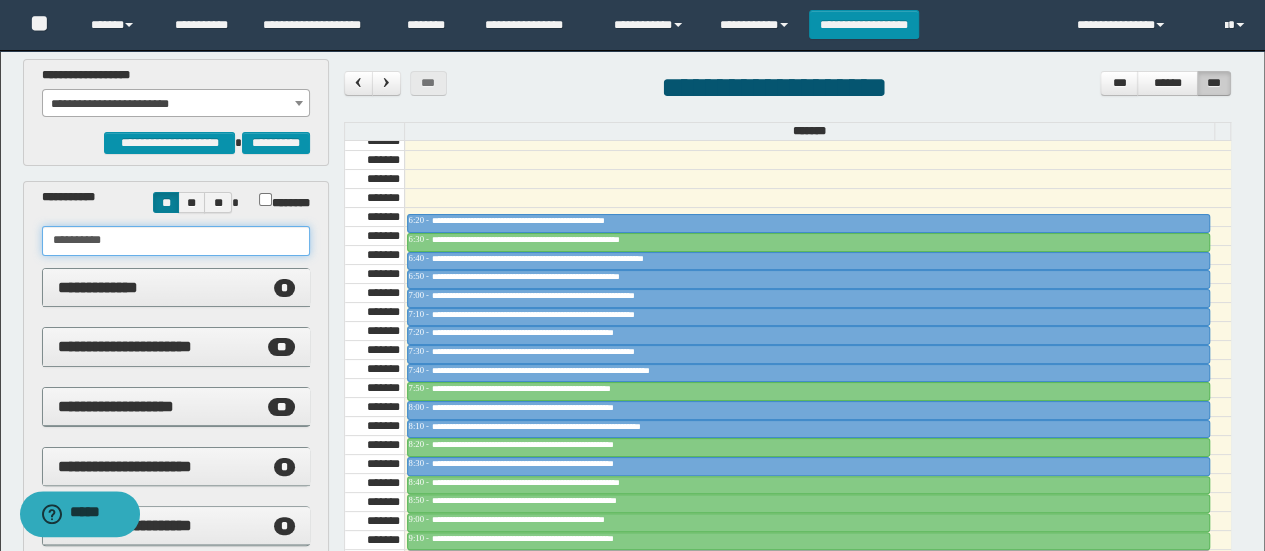 type on "**********" 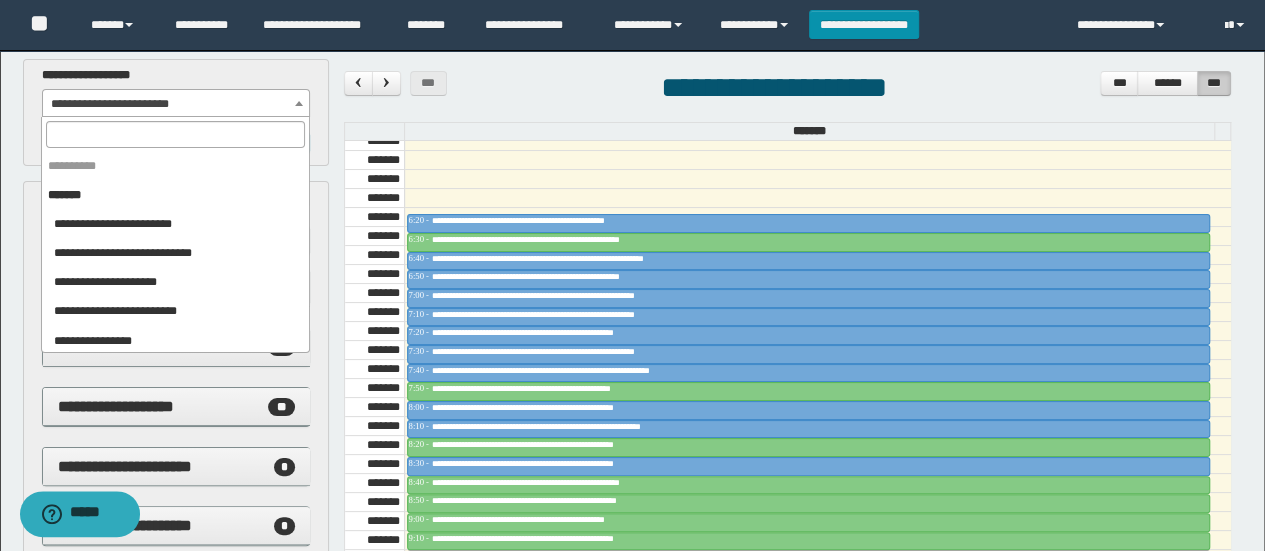 click on "**********" at bounding box center (176, 104) 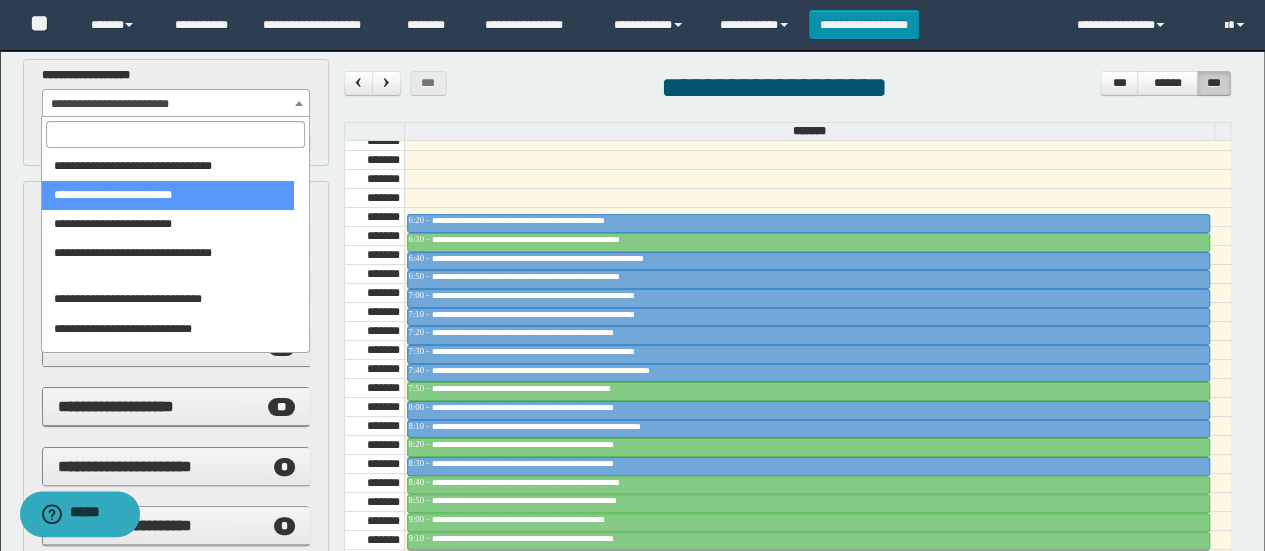 click at bounding box center [175, 134] 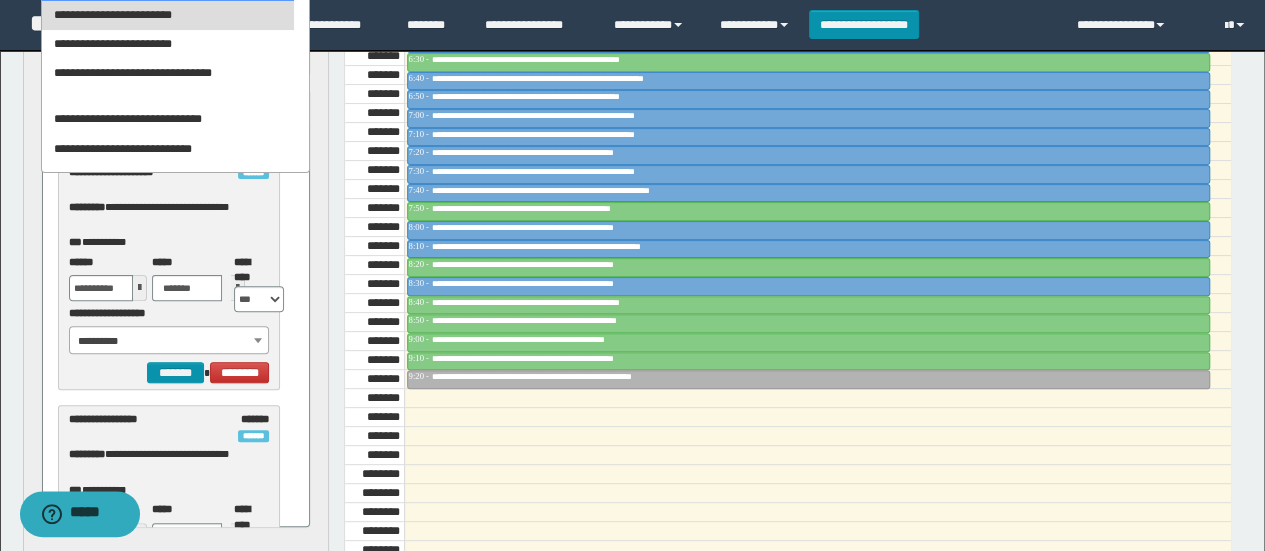 scroll, scrollTop: 203, scrollLeft: 0, axis: vertical 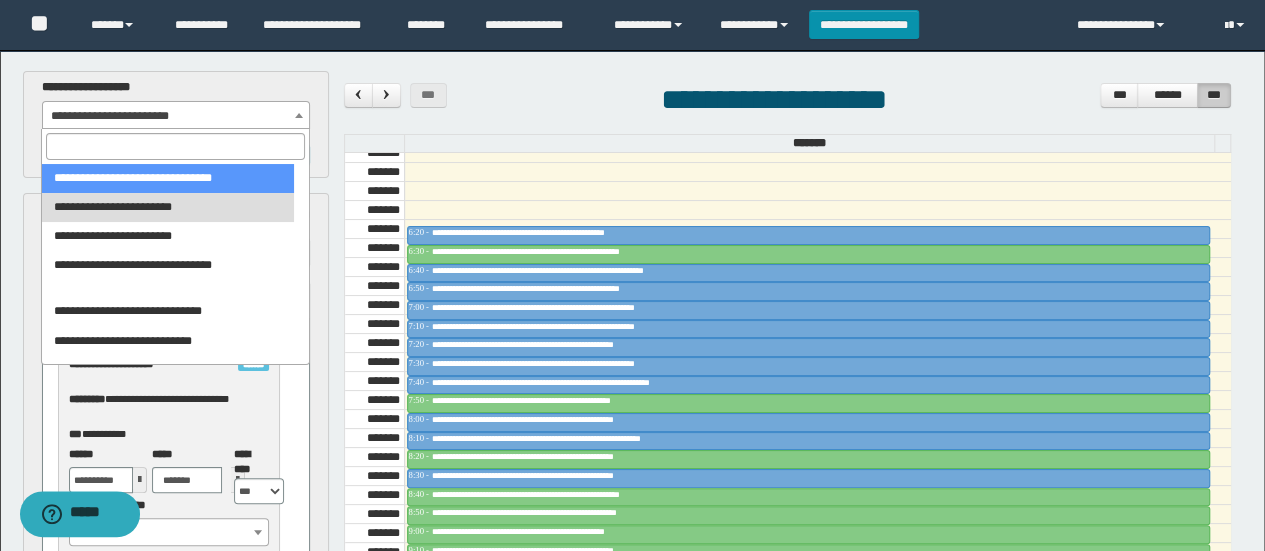 click on "******** ******** ******** ******** ******** ******** ******* ******* ******* ******* ******* ******* ******* ******* ******* ******* ******* ******* ******* ******* ******* ******* ******* ******* ******* ******* ******* ******* ******* ******* ******* ******* ******* ******* ******* ******* ******* ******* ******* ******* ******* ******* ******* ******* ******* ******* ******* ******* ******* ******* ******* ******* ******* ******* ******* ******* ******* ******* ******* ******* ******** ******** ******** ******** ******** ******** ******** ******** ******** ******** ******** ******** ******** ******** ******** ******** ******** ******** ******* ******* ******* ******* ******* ******* ******* ******* ******* ******* ******* ******* ******* ******* ******* ******* ******* ******* ******* ******* ******* ******* ******* ******* ******* ******* ******* ******* ******* ******* ******* ******* ******* ******* ******* ******* ******* ******* ******* ******* ******* ******* ******* ******* ******* ******* *******" at bounding box center (788, 884) 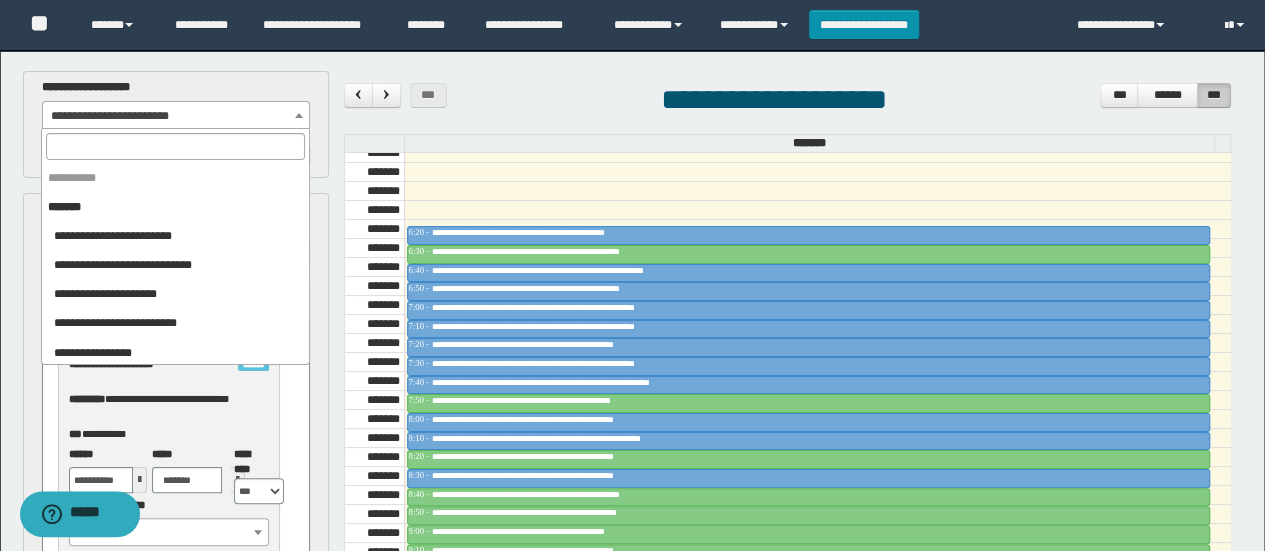 click on "**********" at bounding box center (176, 116) 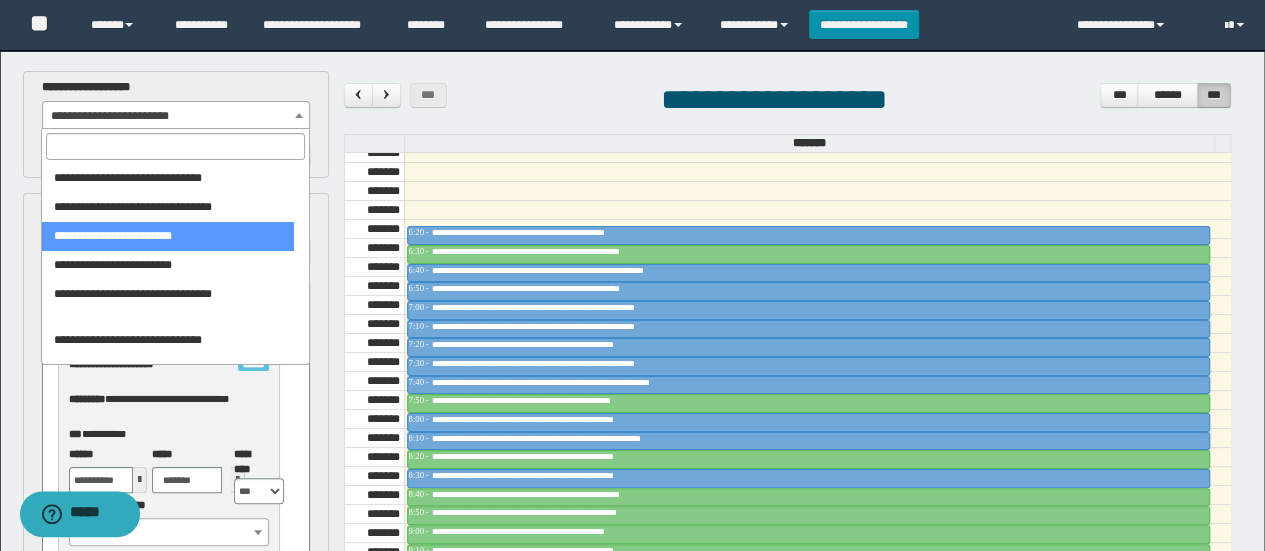 click at bounding box center (175, 146) 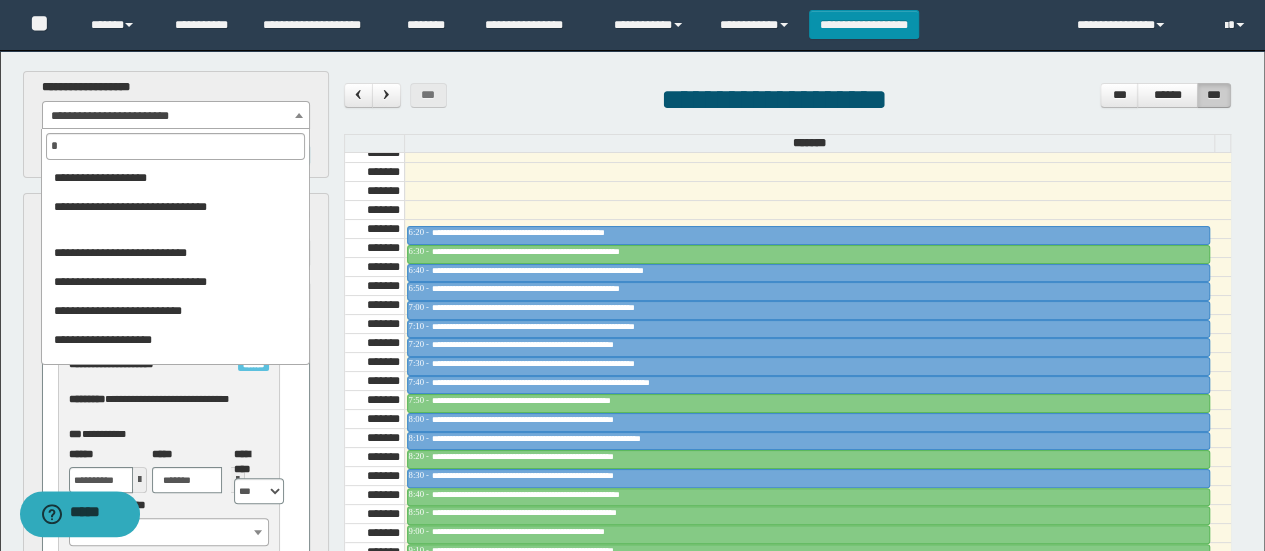 scroll, scrollTop: 0, scrollLeft: 0, axis: both 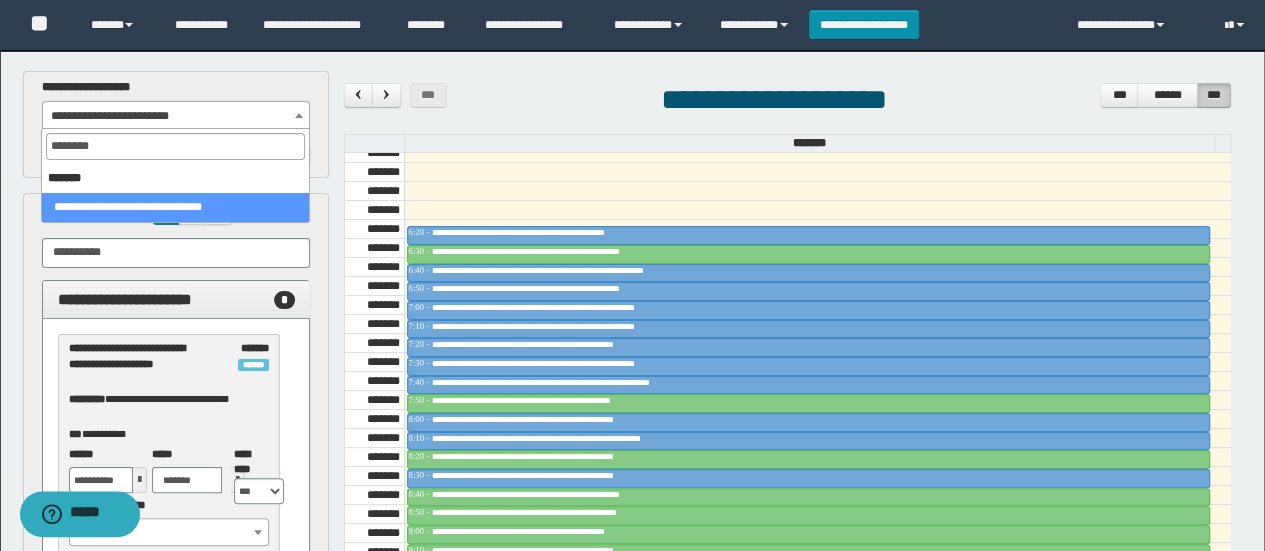 type on "*********" 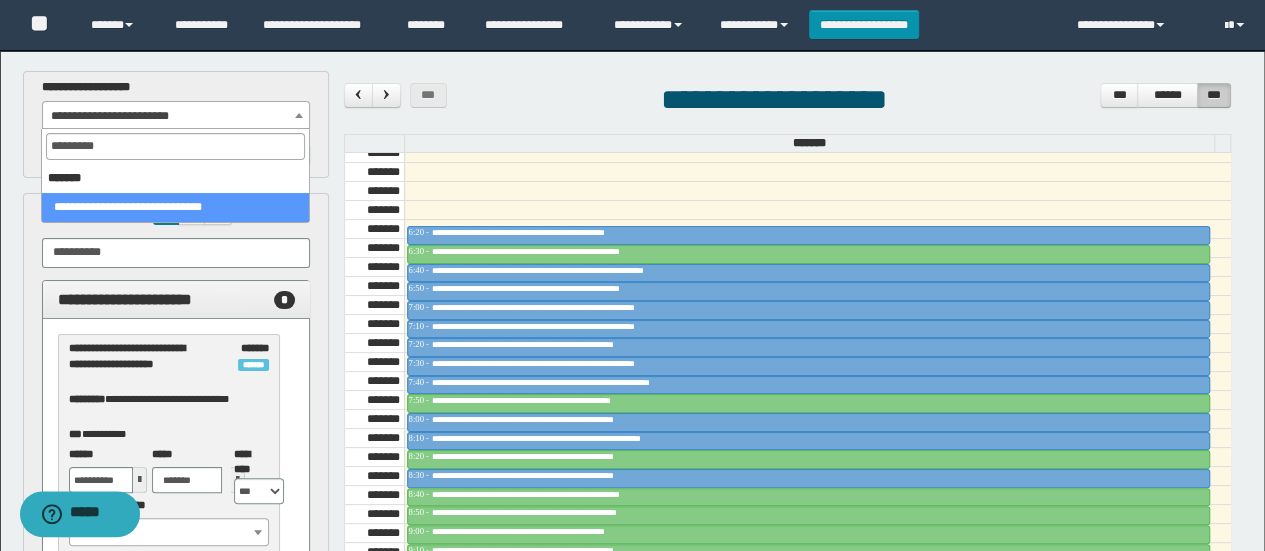 select on "******" 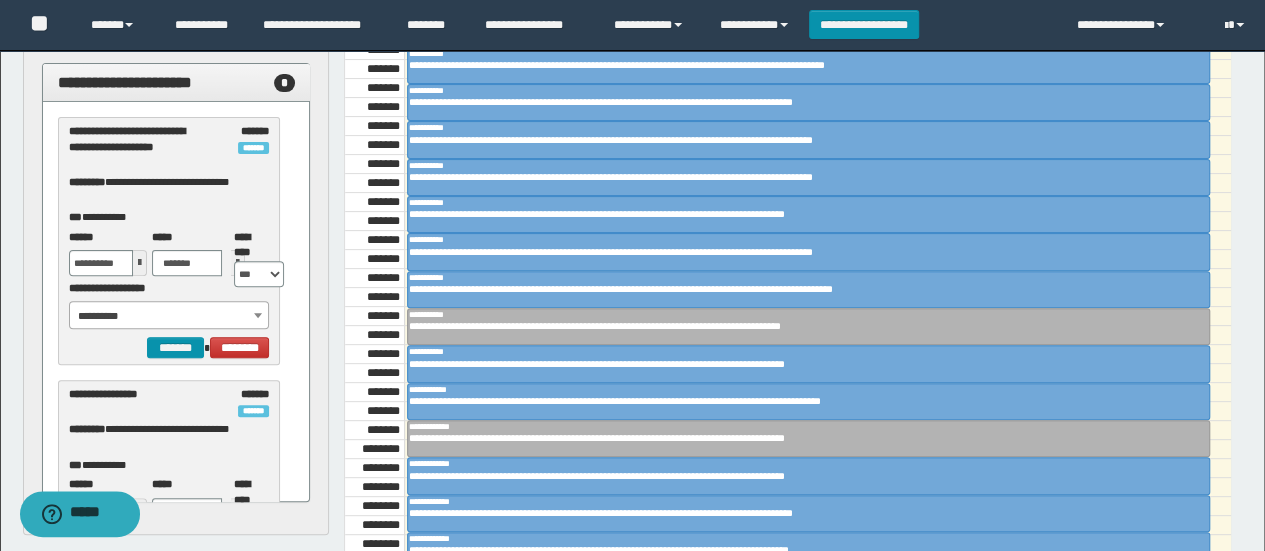 scroll, scrollTop: 208, scrollLeft: 0, axis: vertical 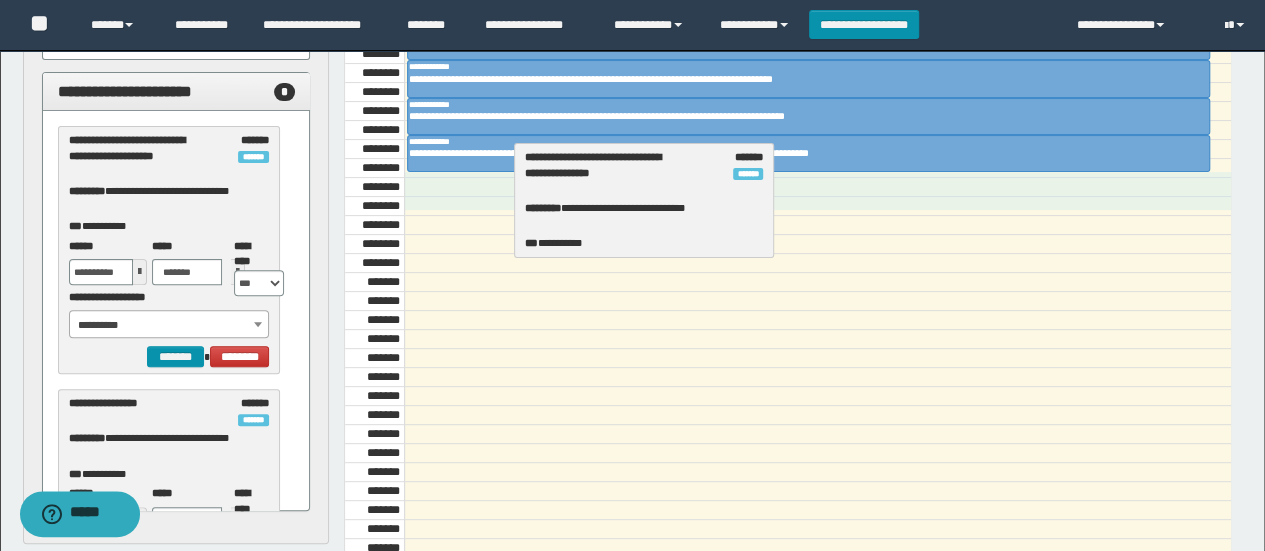 drag, startPoint x: 144, startPoint y: 155, endPoint x: 601, endPoint y: 173, distance: 457.35434 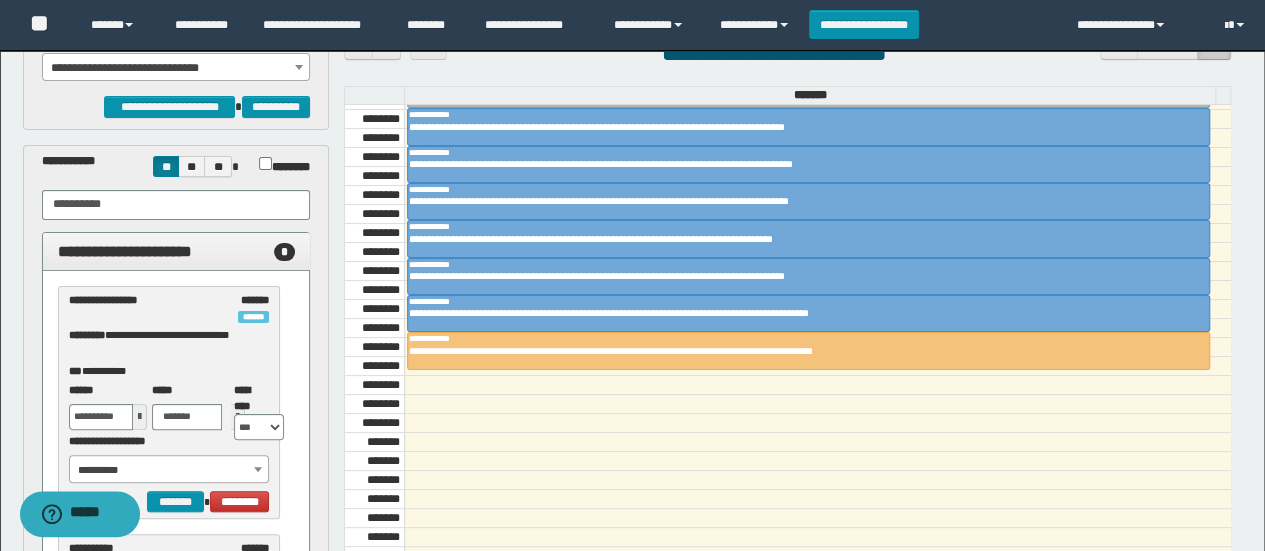 scroll, scrollTop: 18, scrollLeft: 0, axis: vertical 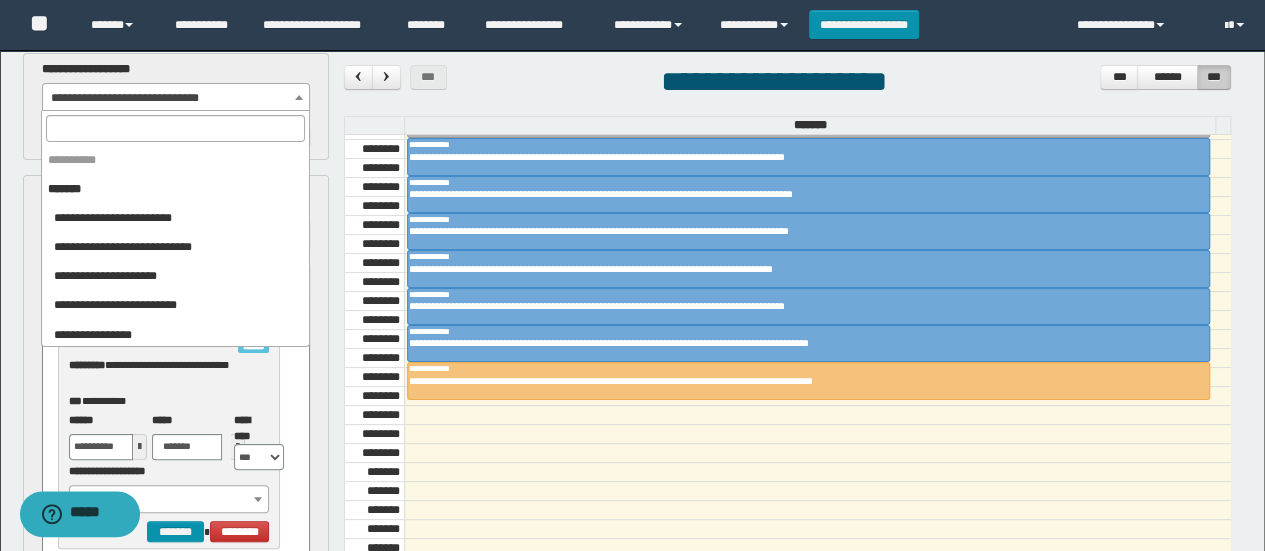 click on "**********" at bounding box center (176, 98) 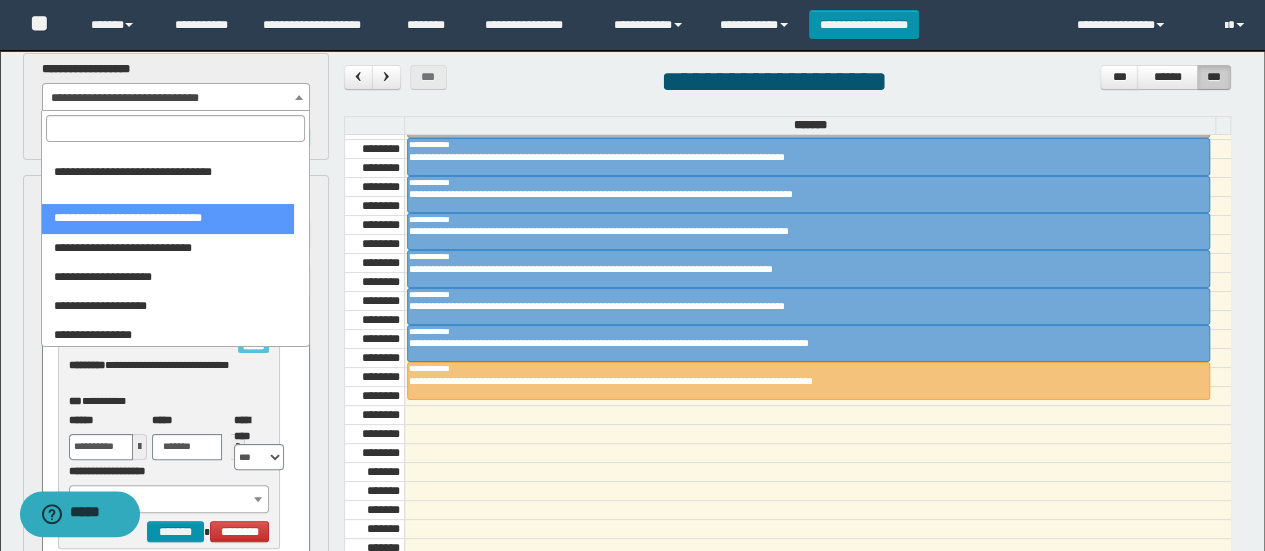 click at bounding box center (175, 128) 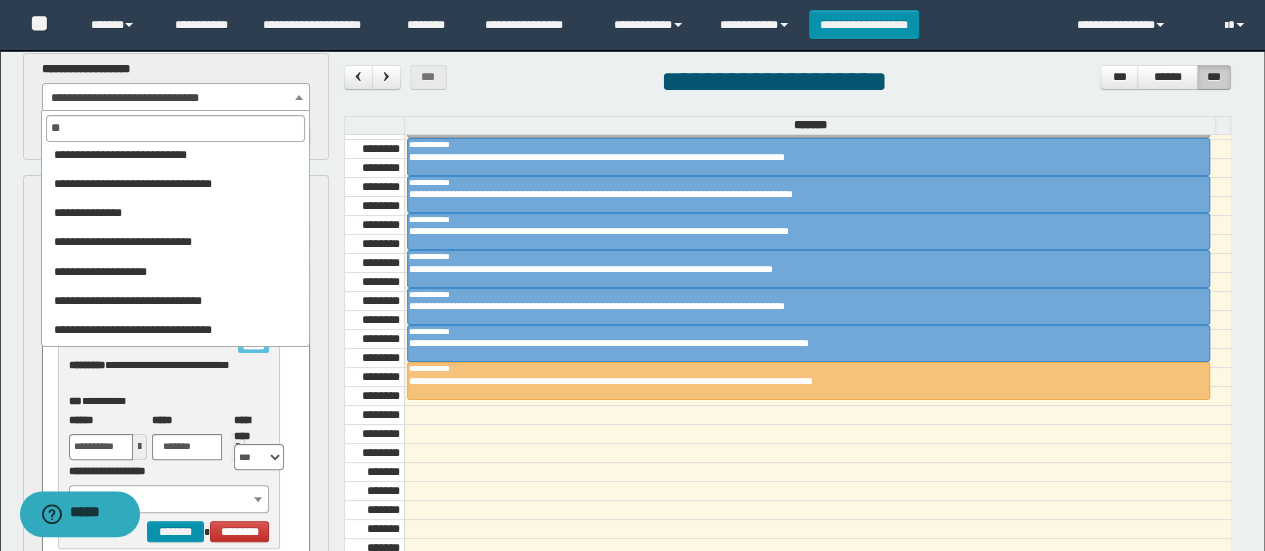 scroll, scrollTop: 0, scrollLeft: 0, axis: both 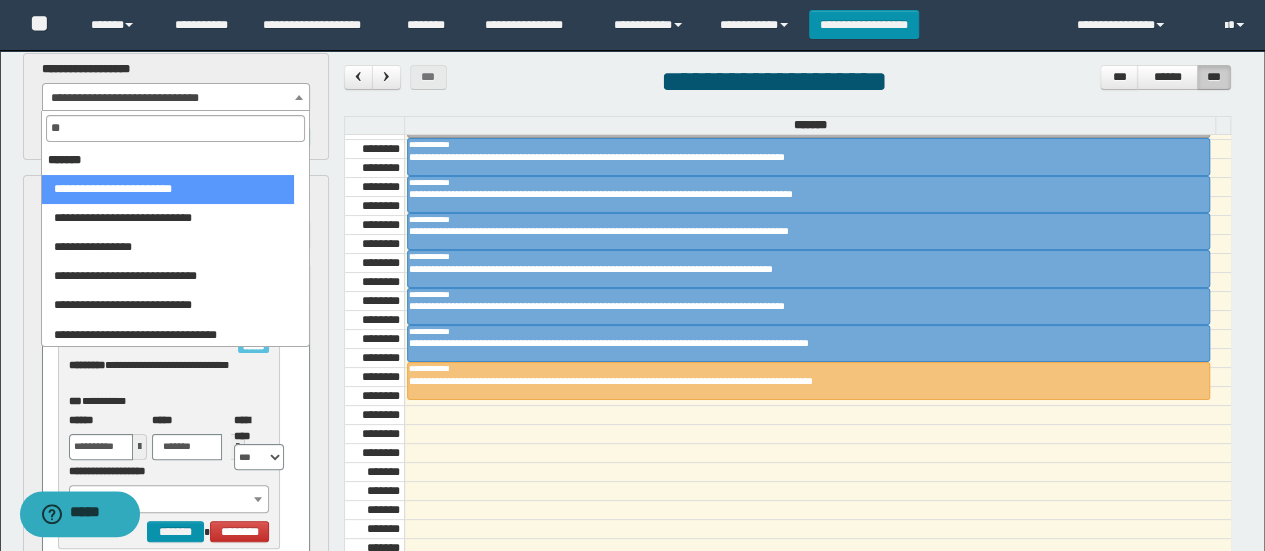 type on "***" 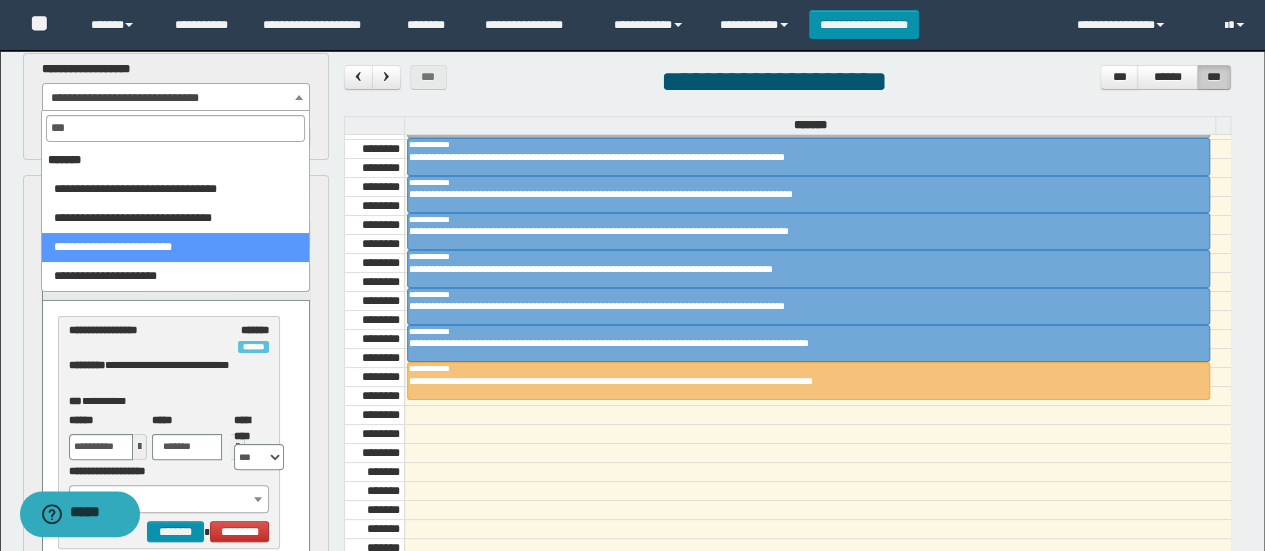 select on "******" 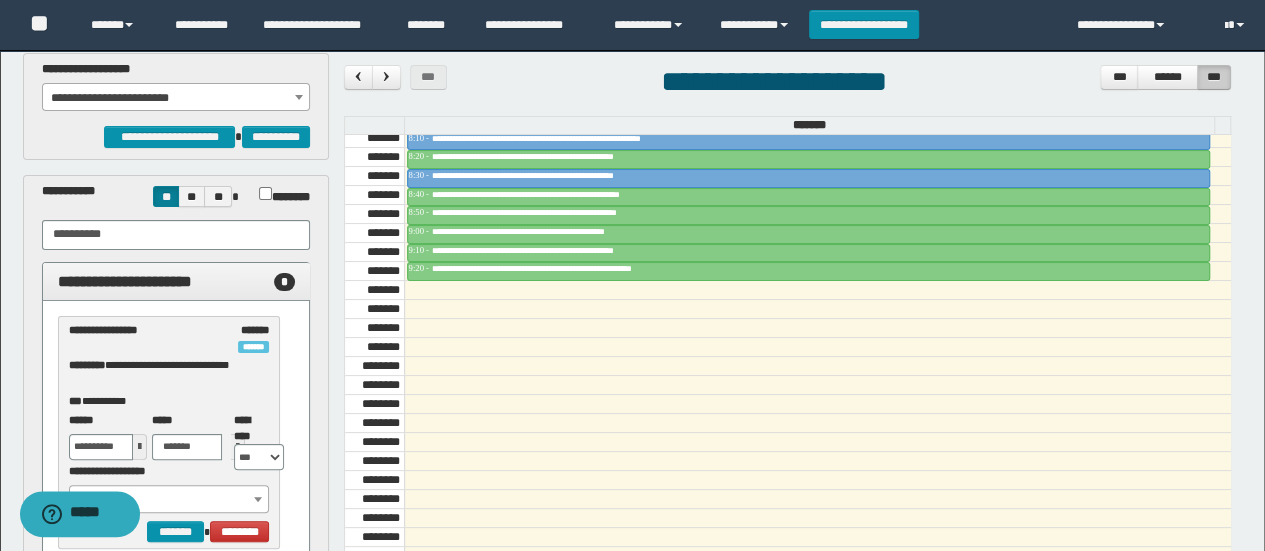 scroll, scrollTop: 909, scrollLeft: 0, axis: vertical 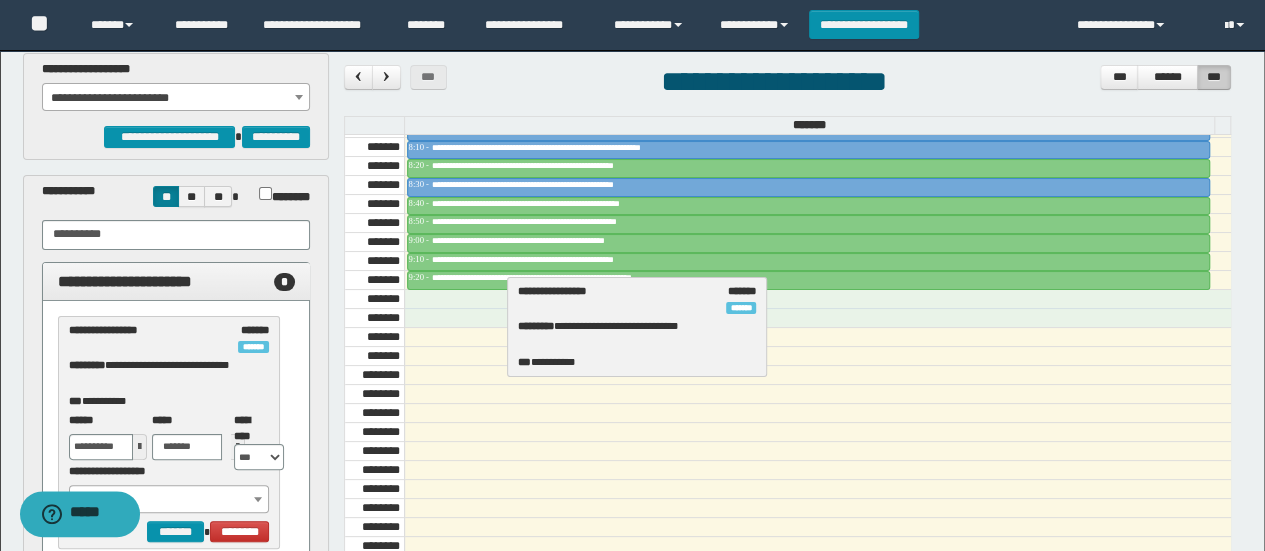 drag, startPoint x: 161, startPoint y: 333, endPoint x: 611, endPoint y: 295, distance: 451.6016 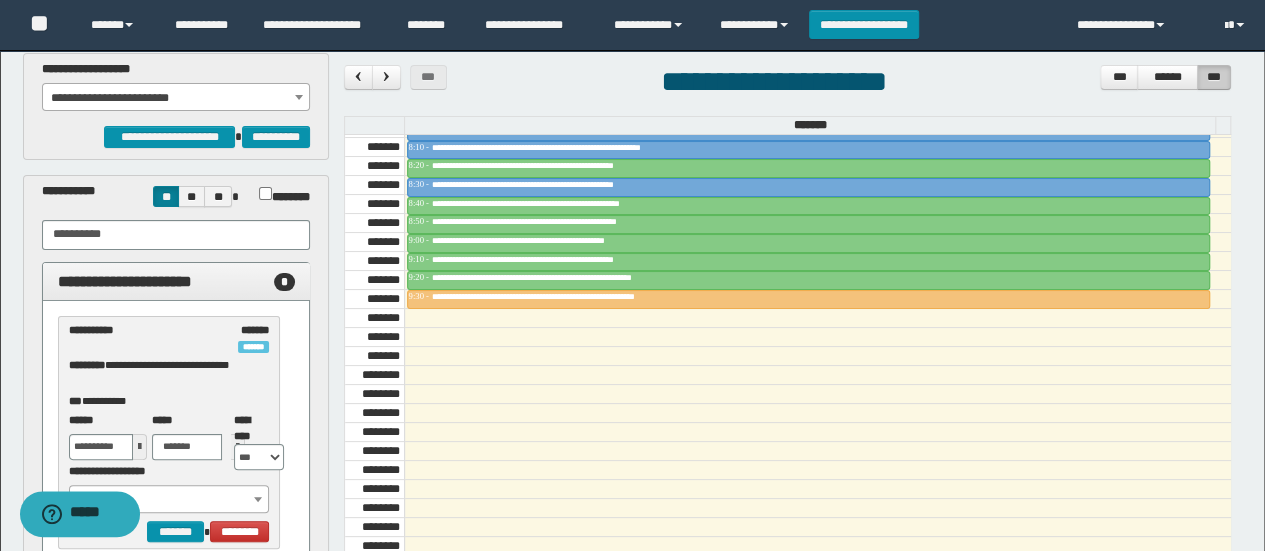 click on "**********" at bounding box center (176, 98) 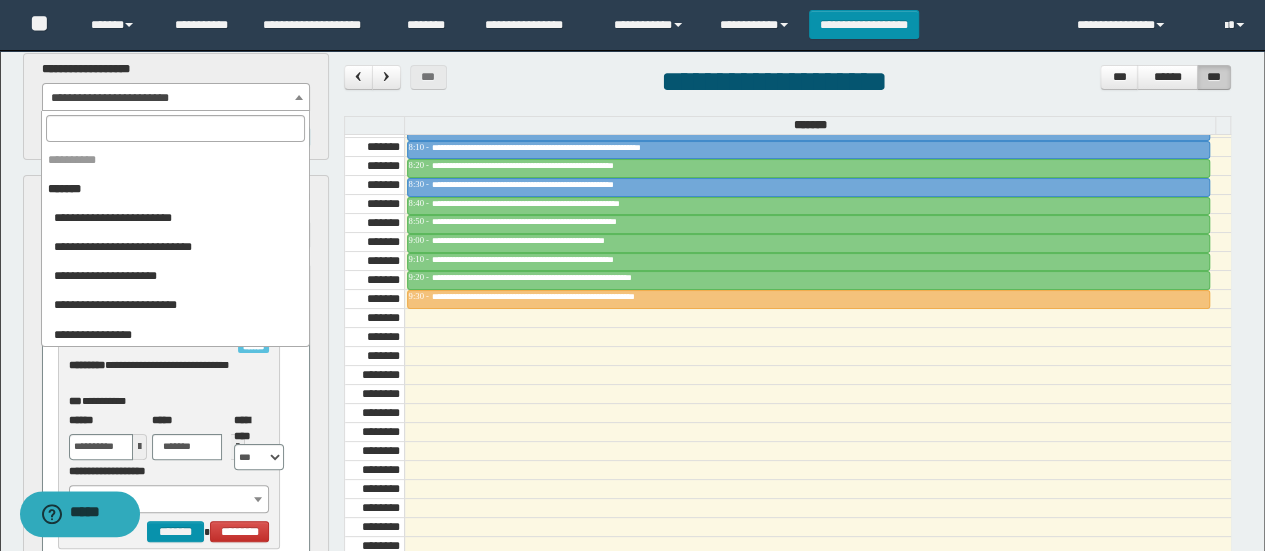 scroll, scrollTop: 646, scrollLeft: 0, axis: vertical 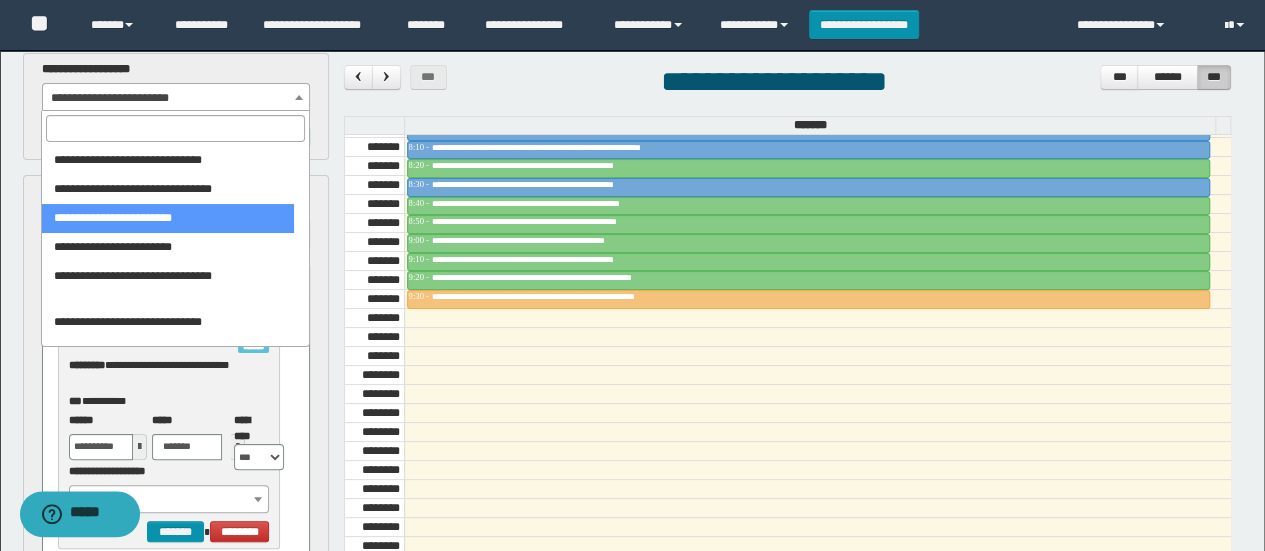 click at bounding box center (175, 128) 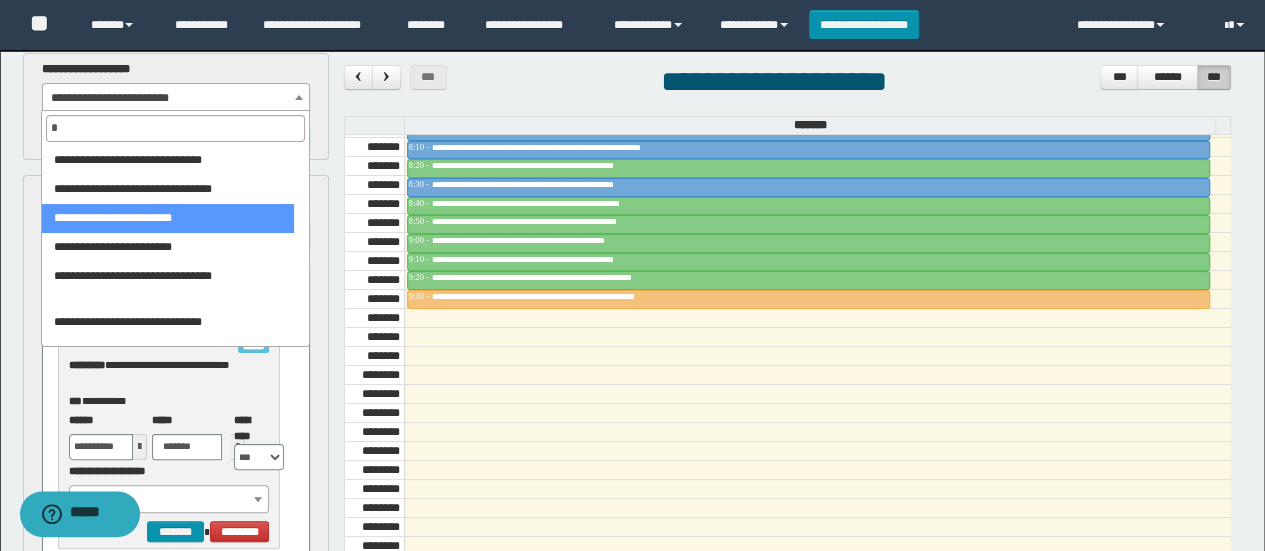scroll, scrollTop: 0, scrollLeft: 0, axis: both 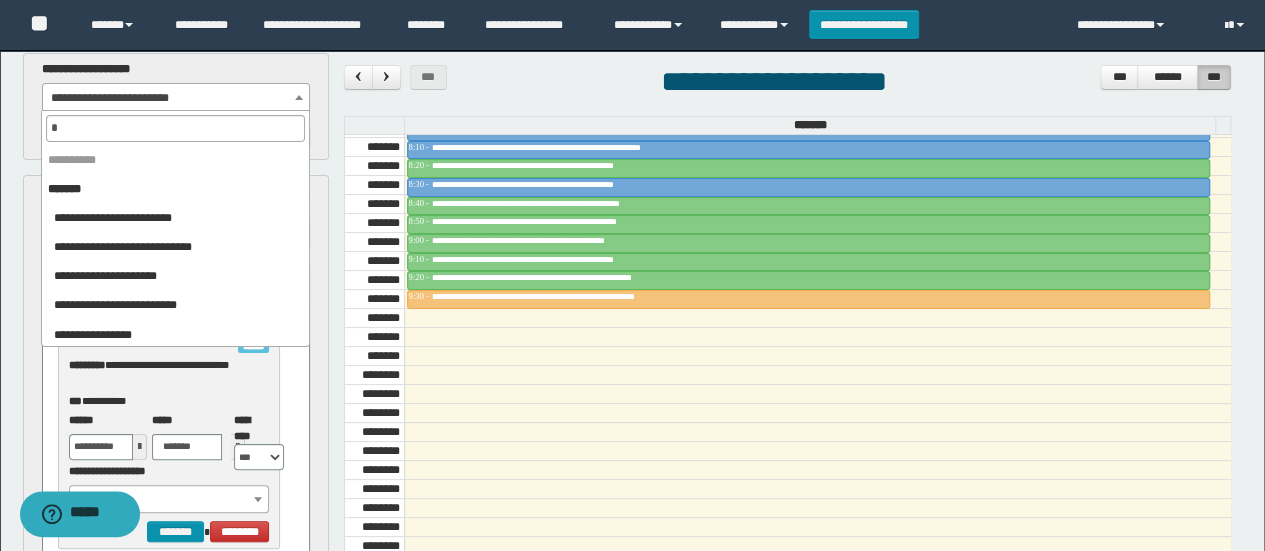 type on "**" 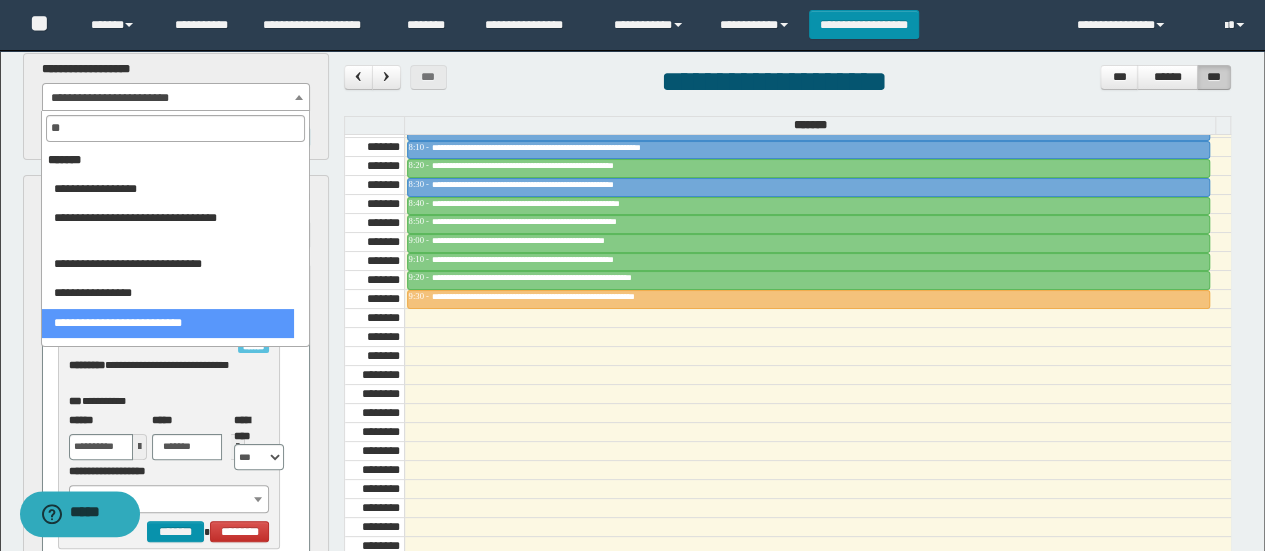 select on "******" 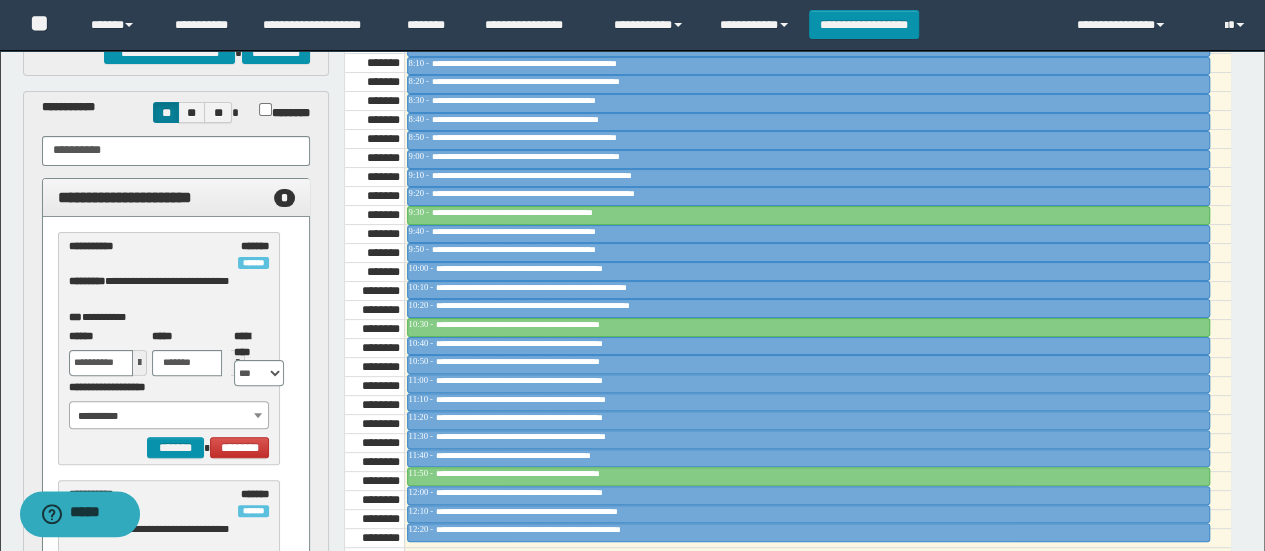 scroll, scrollTop: 106, scrollLeft: 0, axis: vertical 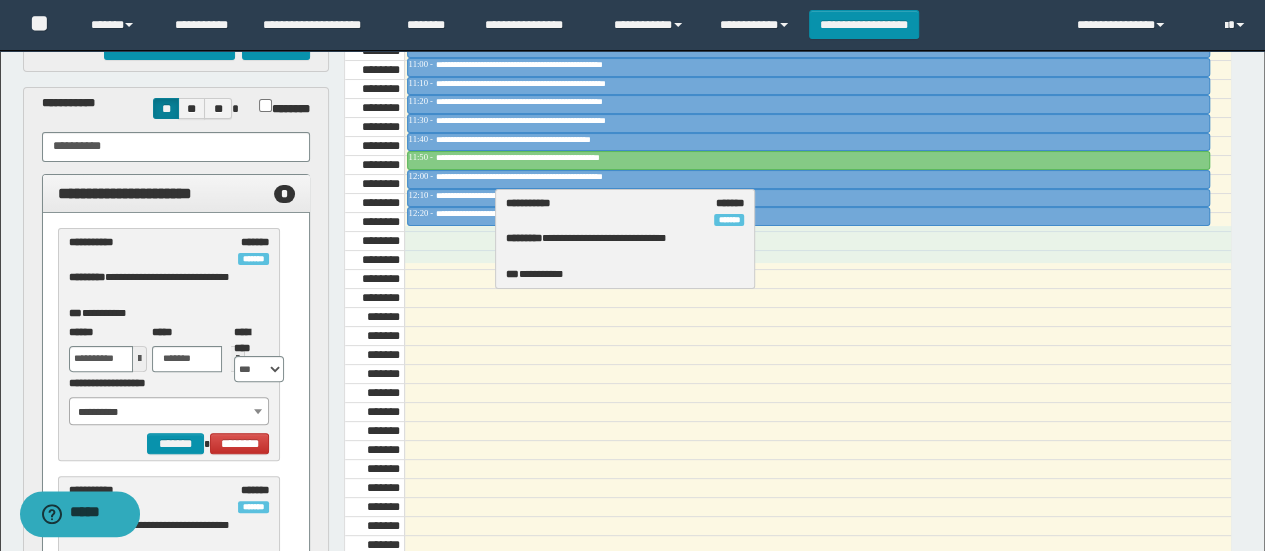 drag, startPoint x: 138, startPoint y: 276, endPoint x: 576, endPoint y: 238, distance: 439.64532 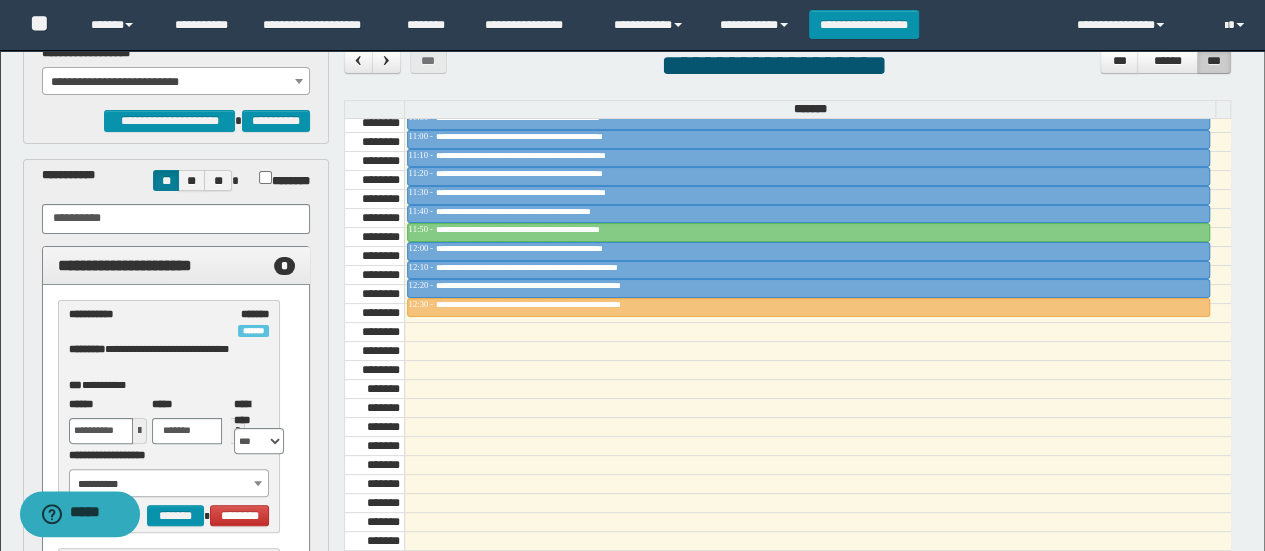 scroll, scrollTop: 20, scrollLeft: 0, axis: vertical 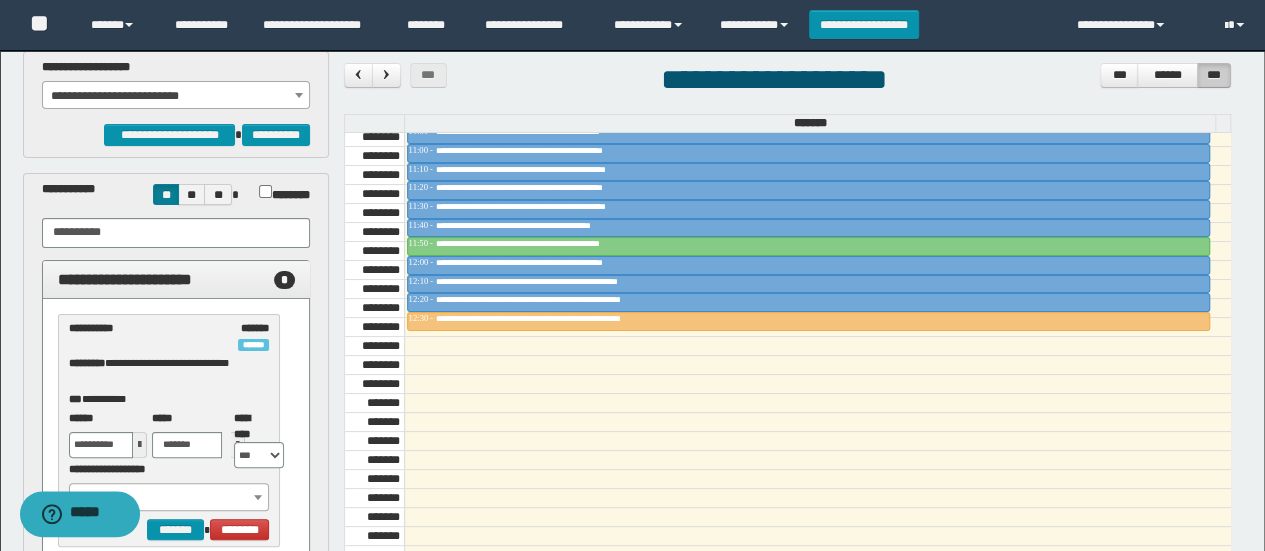 click on "**********" at bounding box center (176, 96) 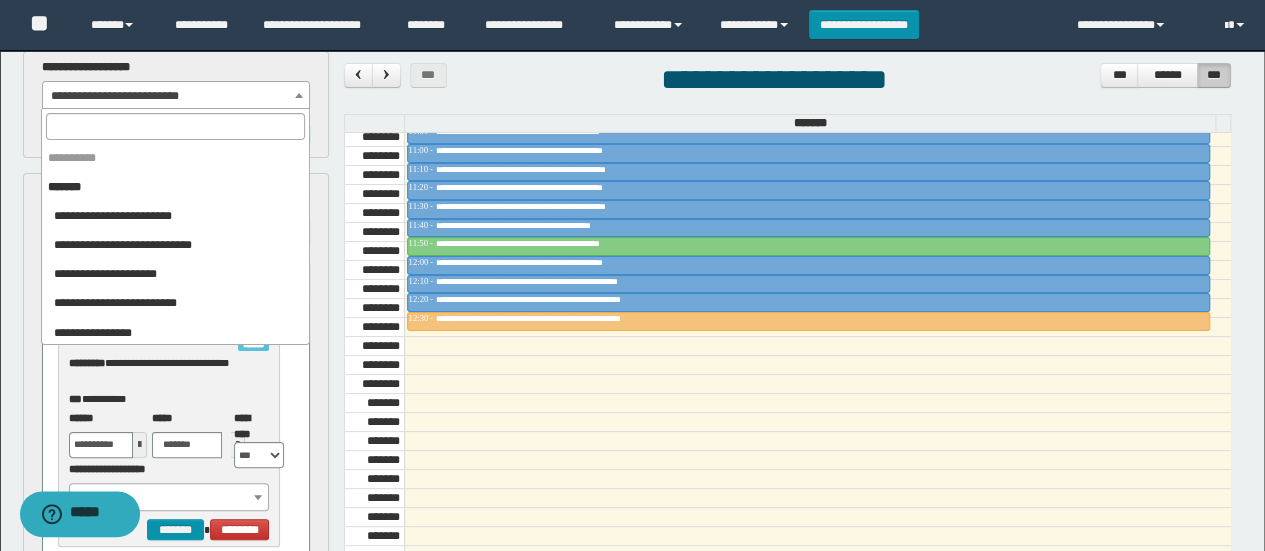 scroll, scrollTop: 925, scrollLeft: 0, axis: vertical 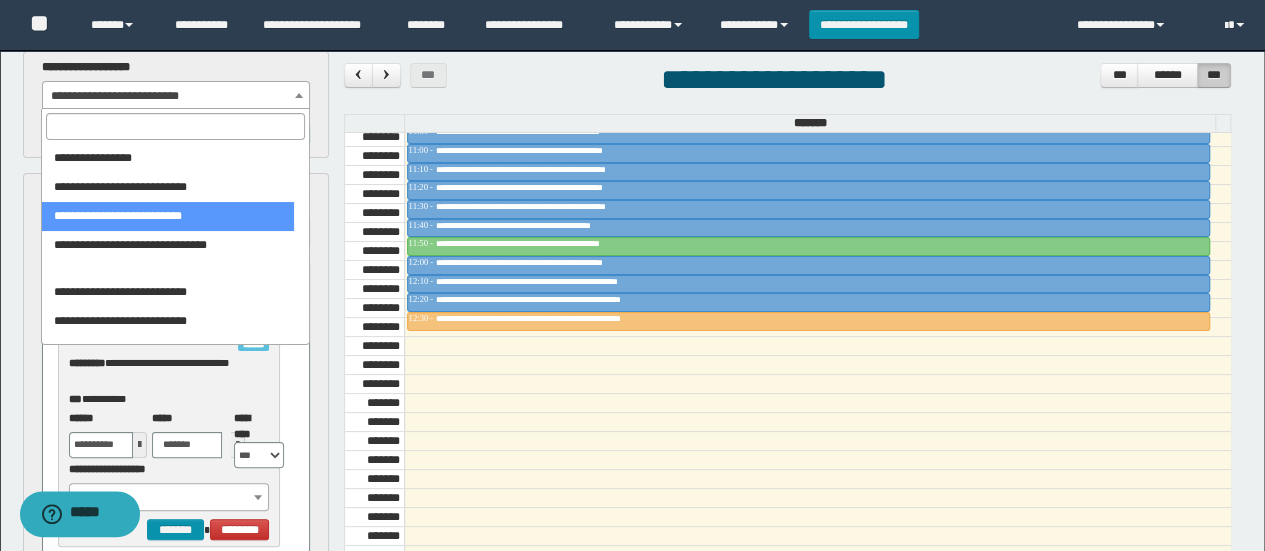 click at bounding box center [175, 126] 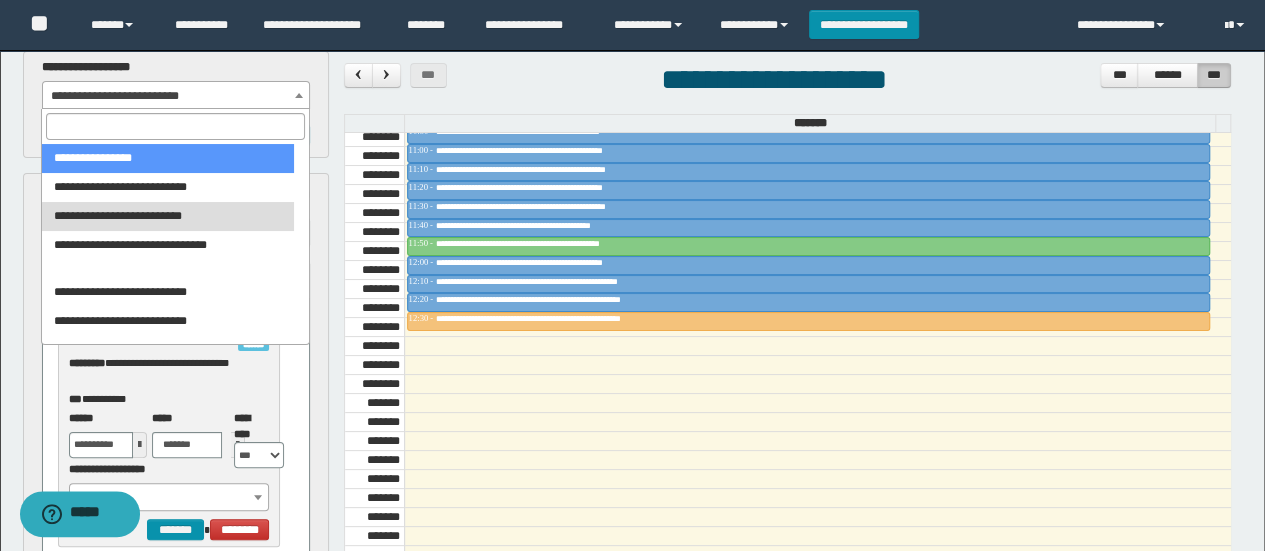 click at bounding box center (175, 126) 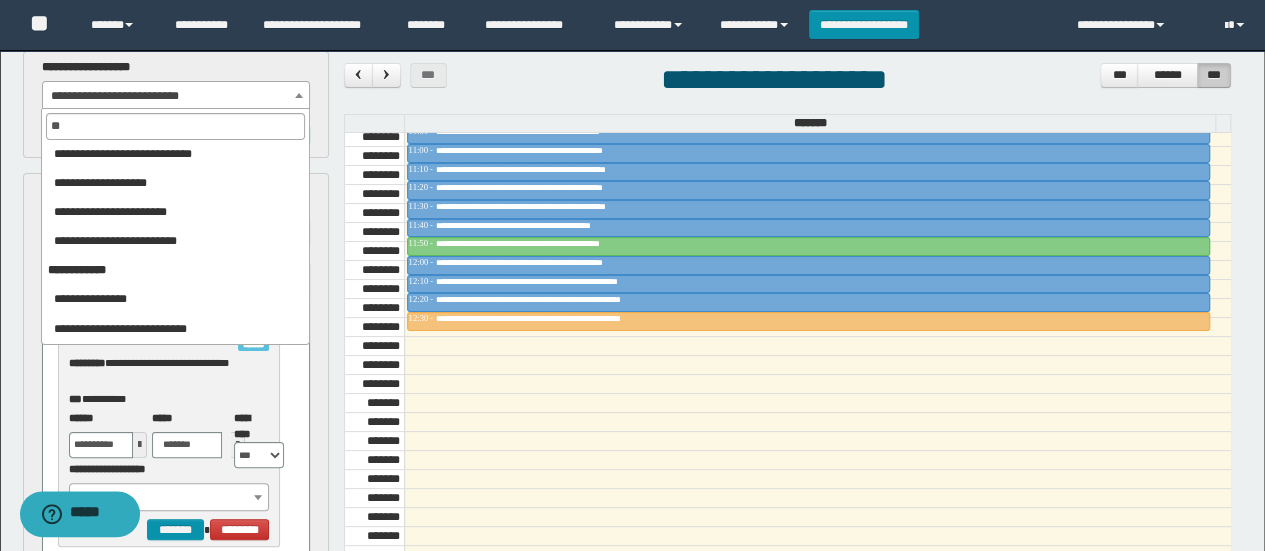 scroll, scrollTop: 296, scrollLeft: 0, axis: vertical 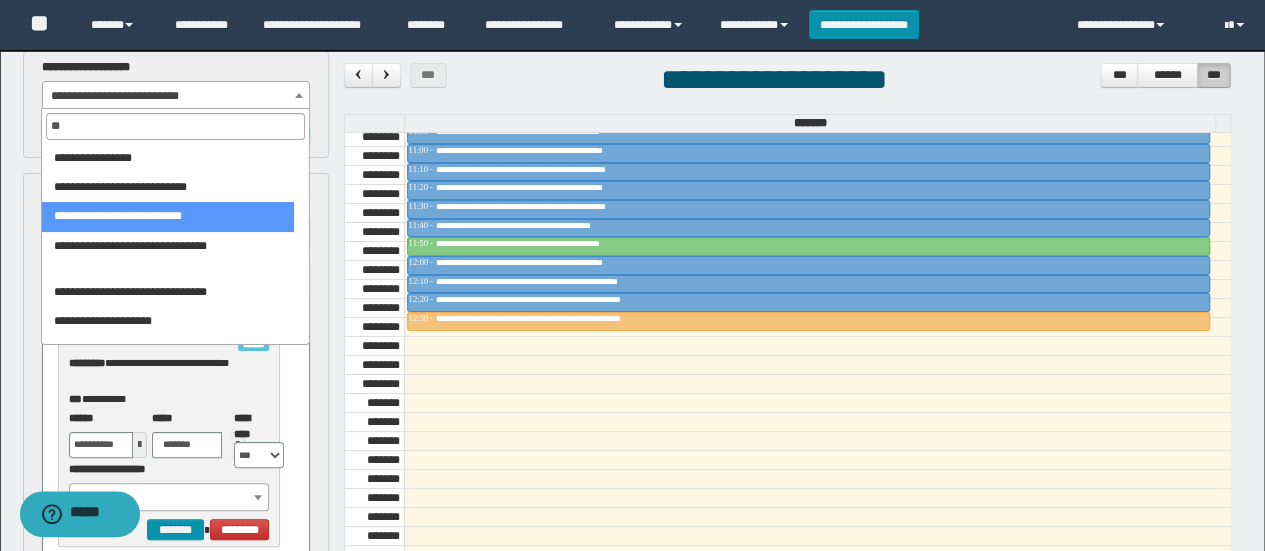 type on "***" 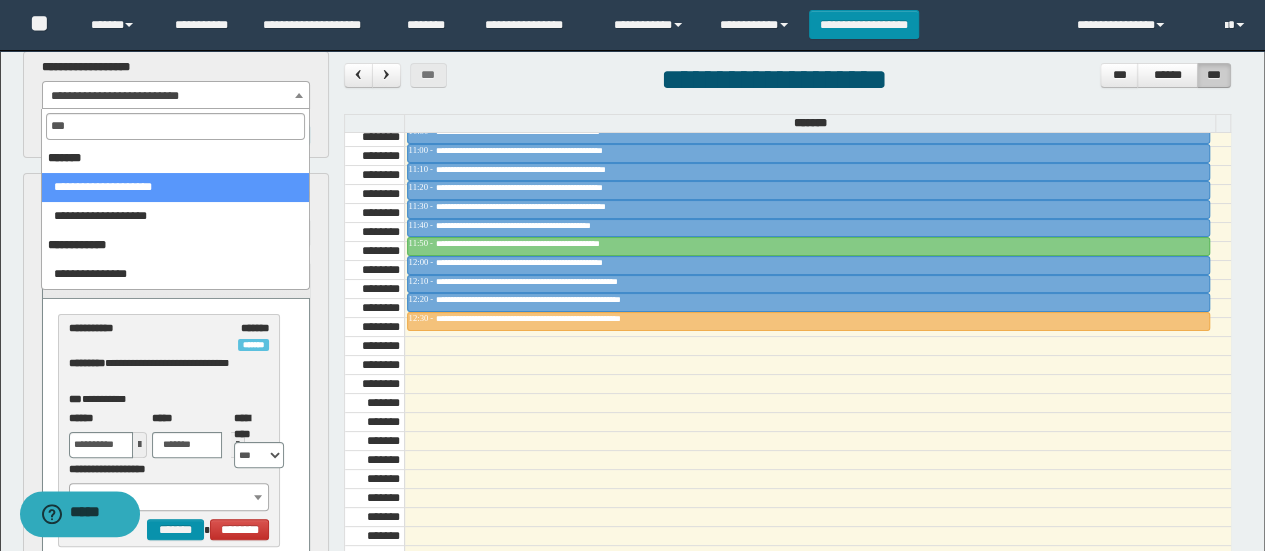 scroll, scrollTop: 0, scrollLeft: 0, axis: both 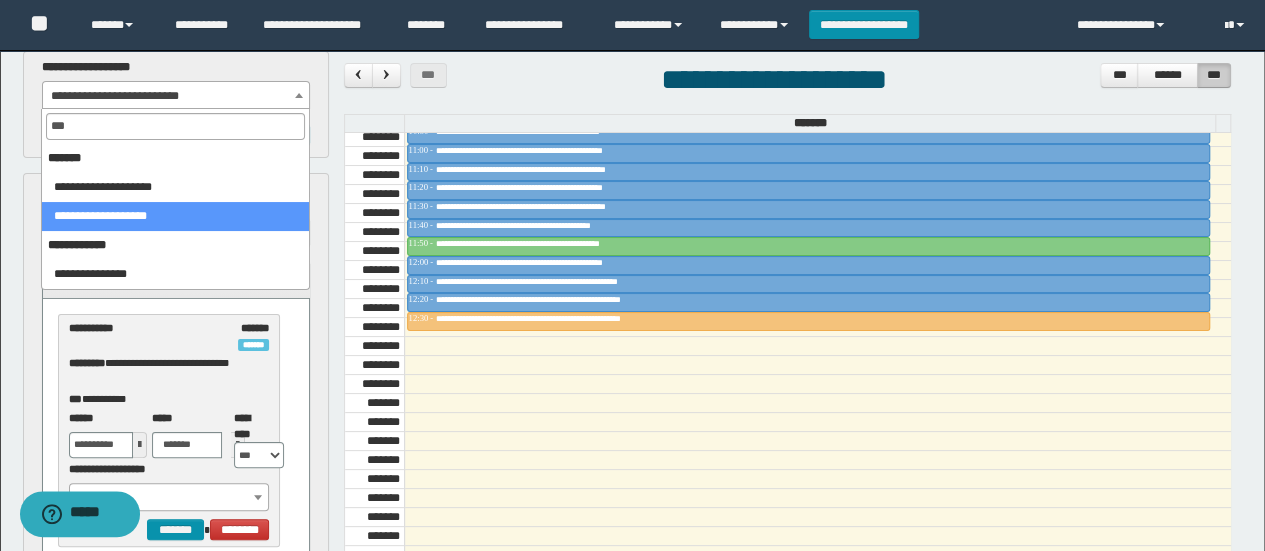 select on "******" 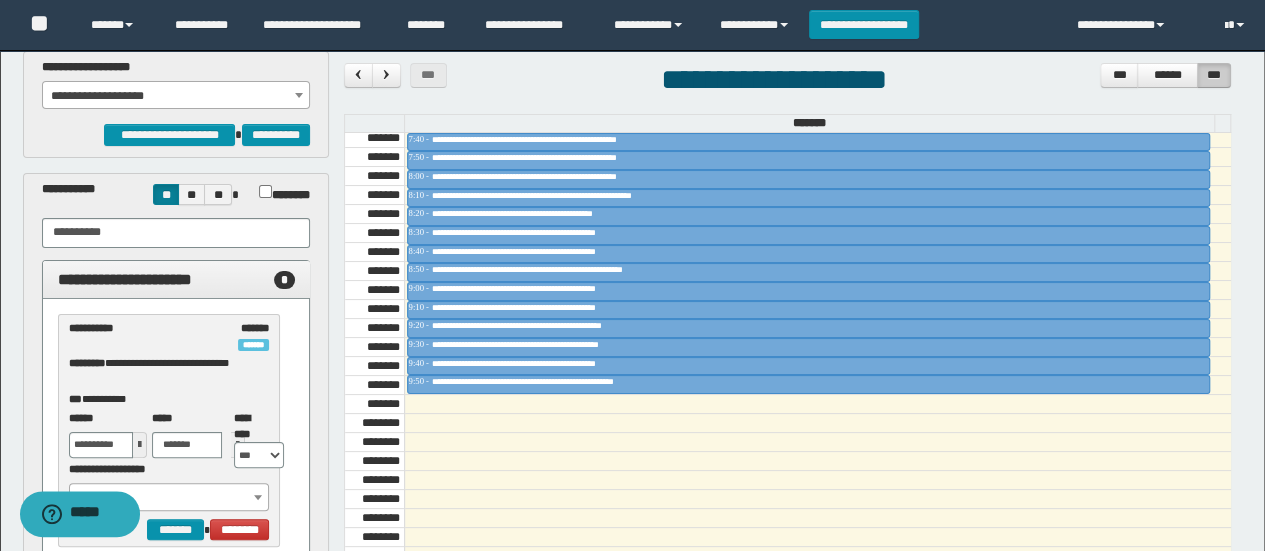 scroll, scrollTop: 926, scrollLeft: 0, axis: vertical 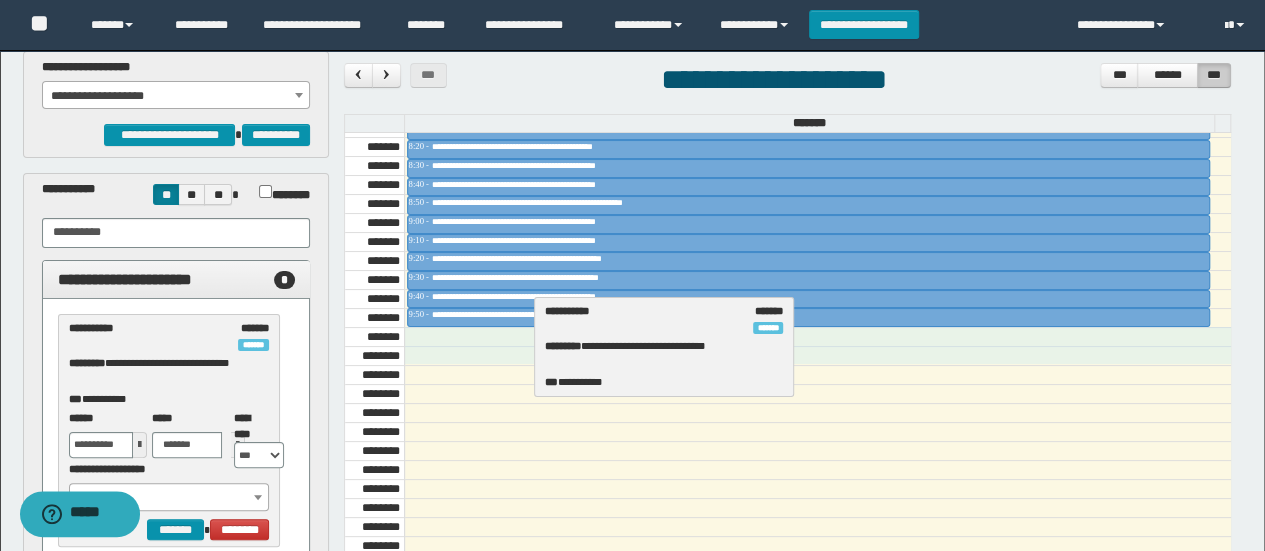 drag, startPoint x: 116, startPoint y: 350, endPoint x: 593, endPoint y: 334, distance: 477.26828 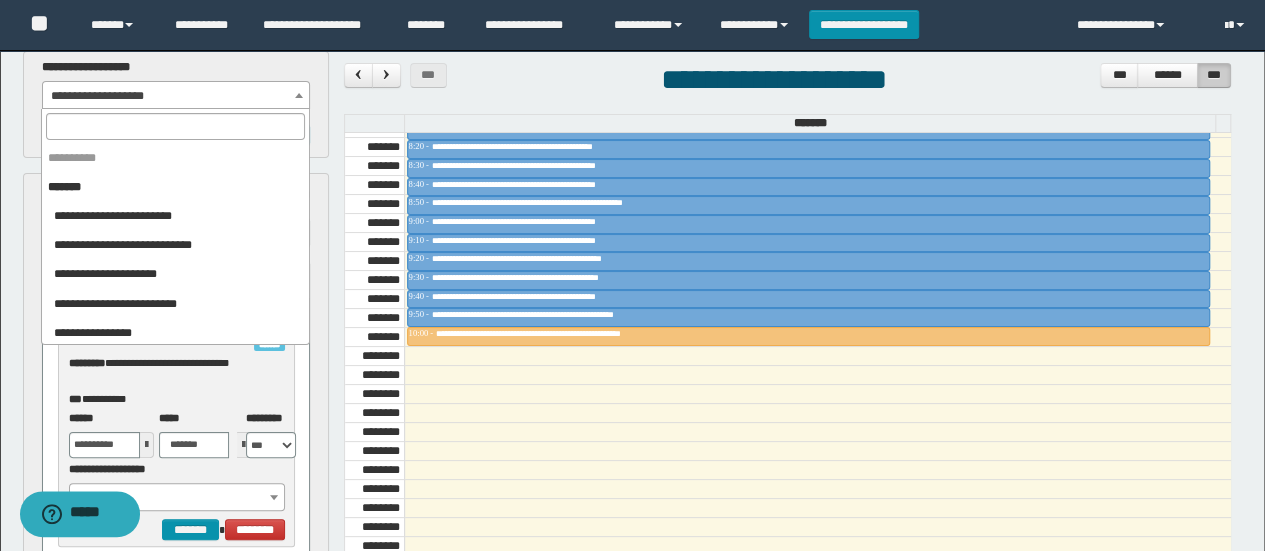 click on "**********" at bounding box center (176, 96) 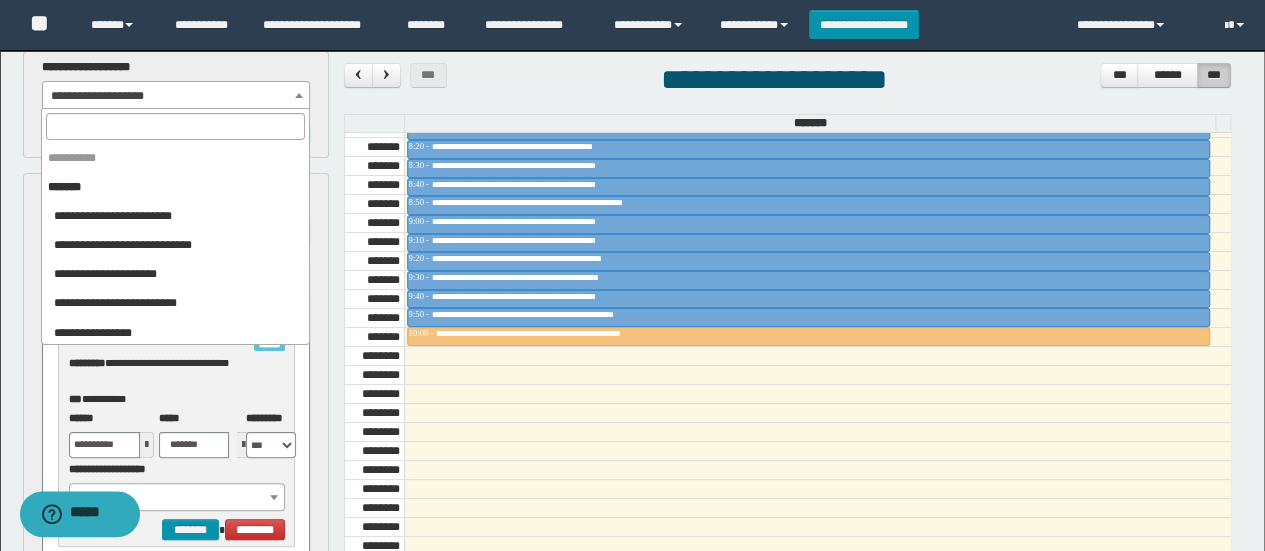 scroll, scrollTop: 838, scrollLeft: 0, axis: vertical 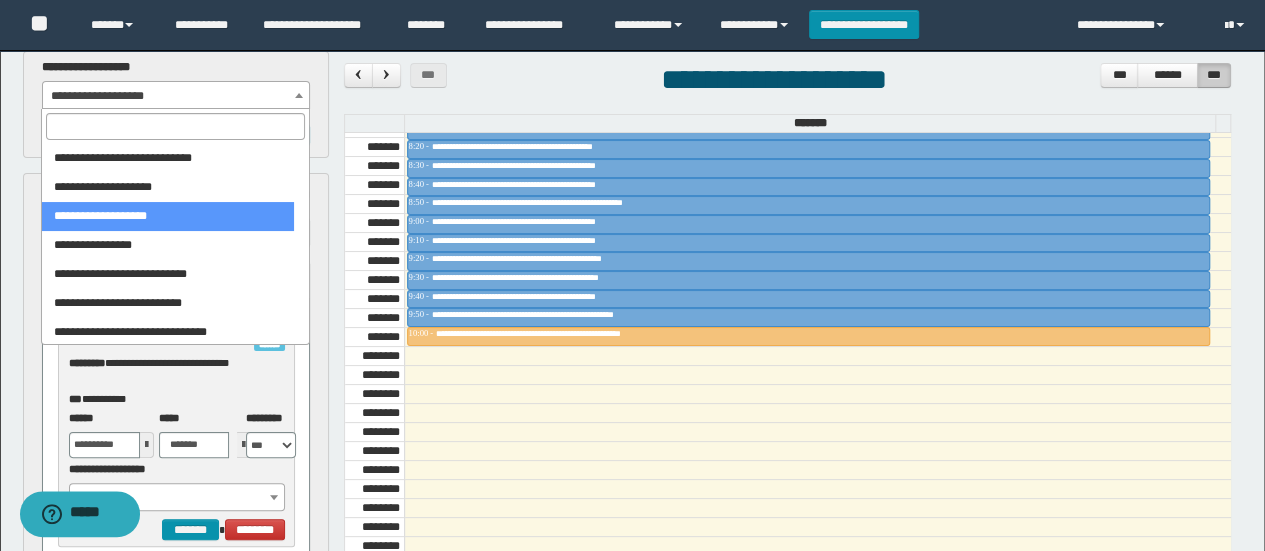 click at bounding box center [175, 126] 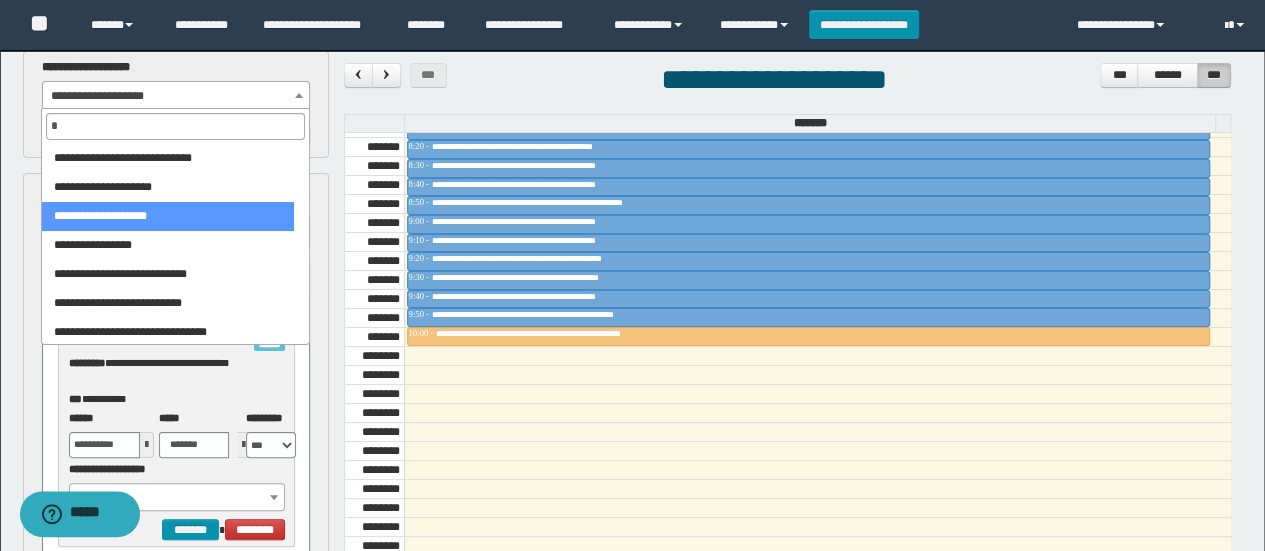 scroll, scrollTop: 0, scrollLeft: 0, axis: both 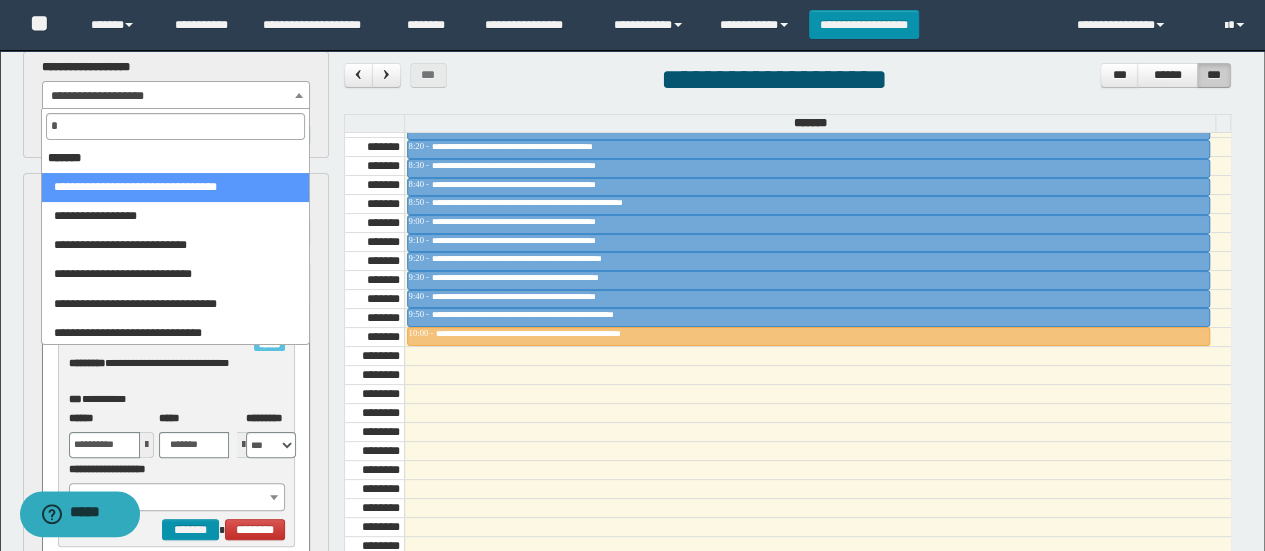 type on "**" 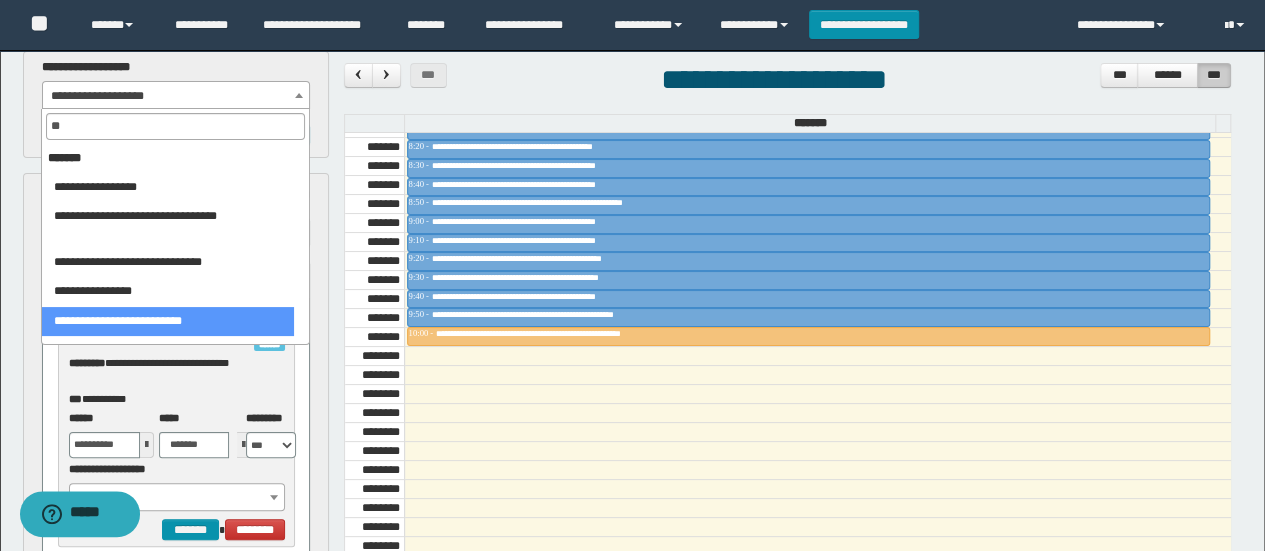 select on "******" 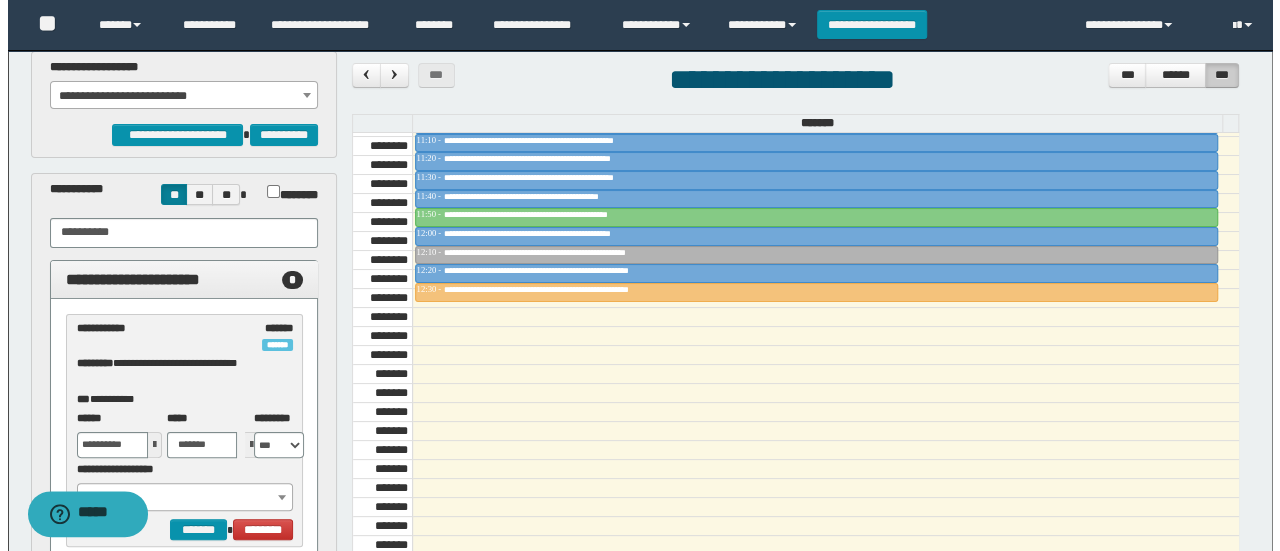 scroll, scrollTop: 1321, scrollLeft: 0, axis: vertical 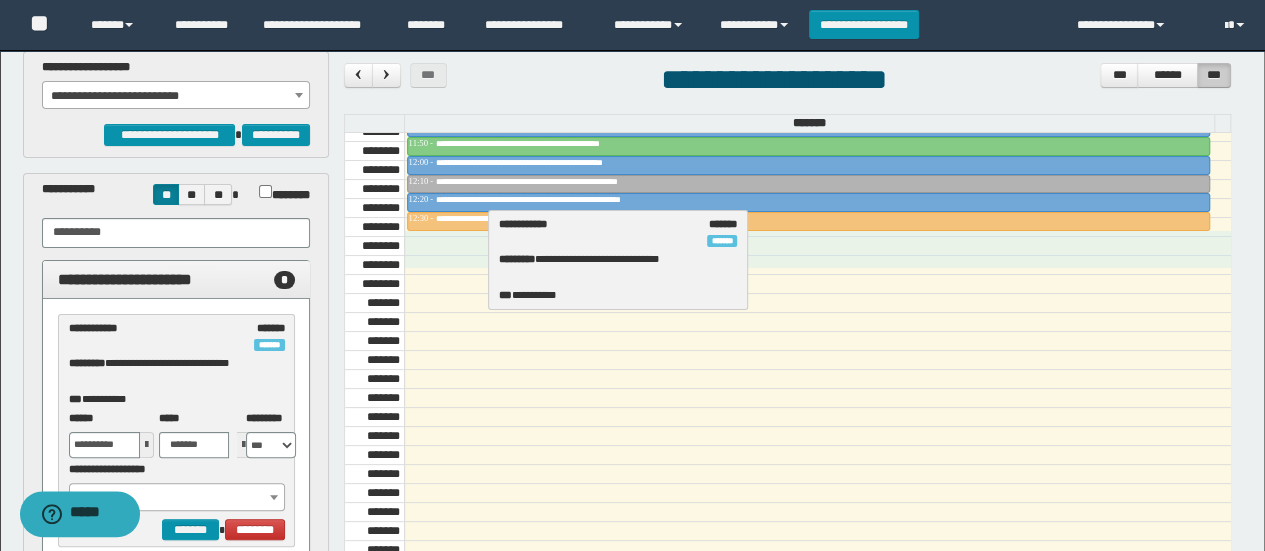 drag, startPoint x: 86, startPoint y: 333, endPoint x: 517, endPoint y: 231, distance: 442.90518 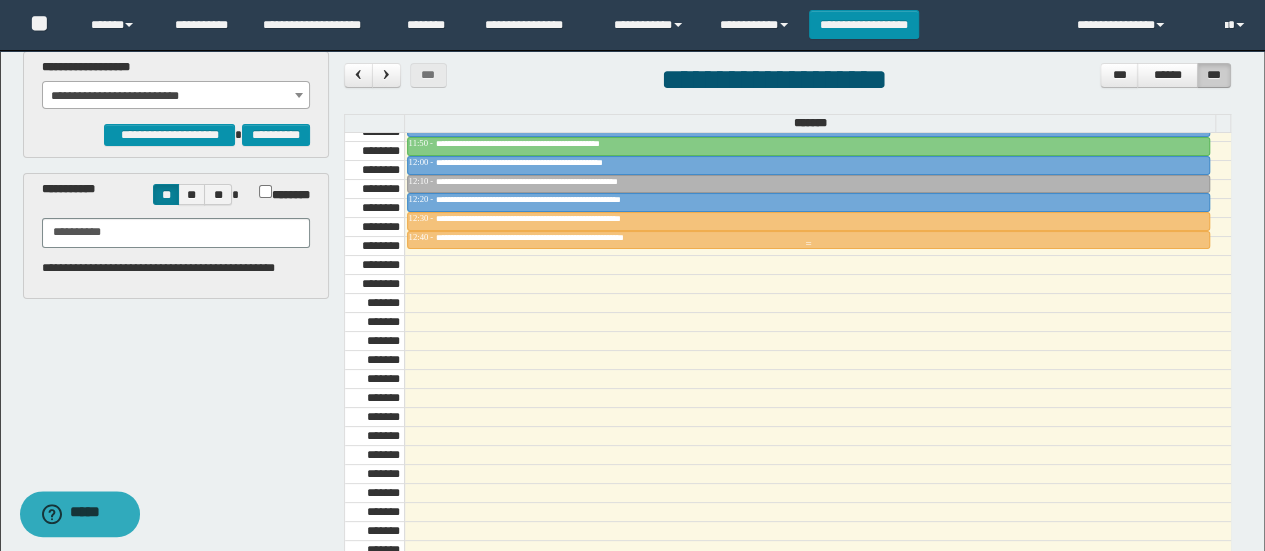 click on "**********" at bounding box center [581, 237] 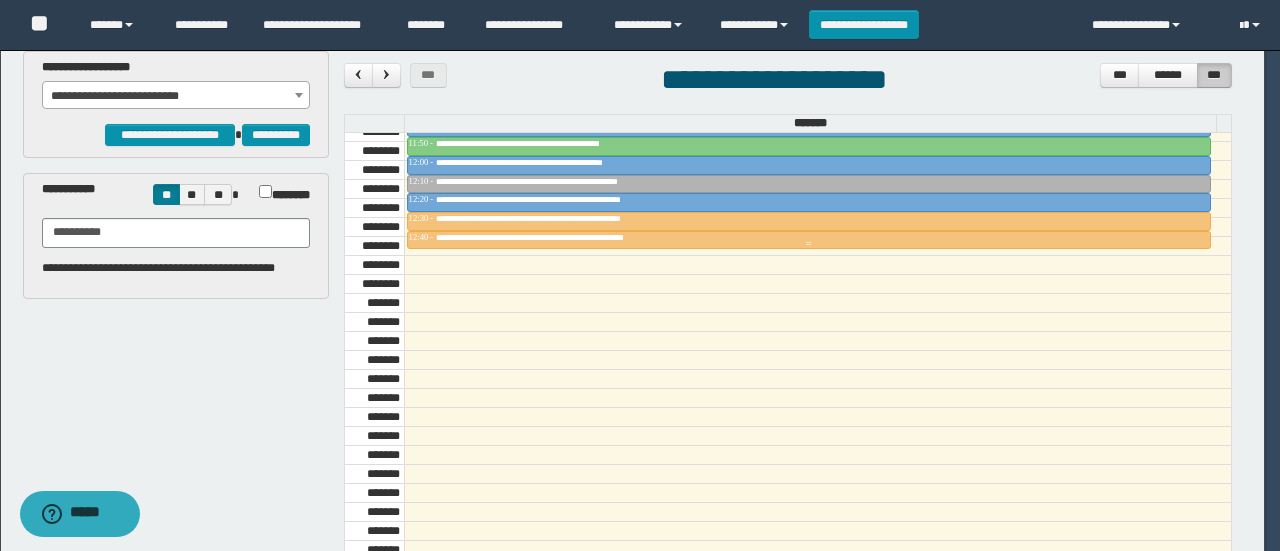 scroll, scrollTop: 0, scrollLeft: 0, axis: both 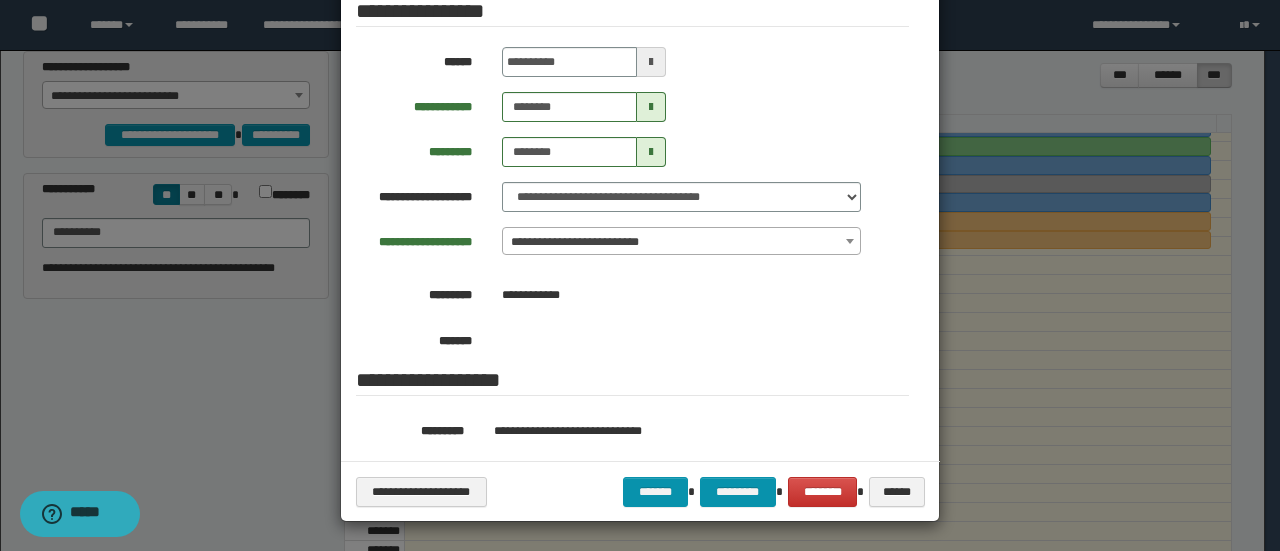 click on "**********" at bounding box center [640, 491] 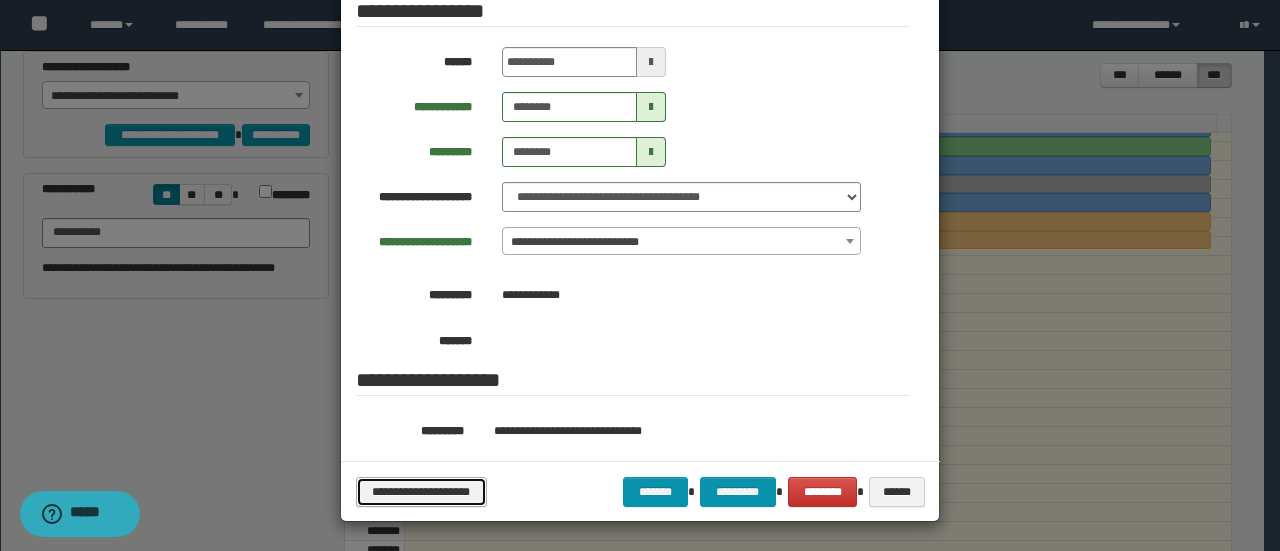 click on "**********" at bounding box center (421, 491) 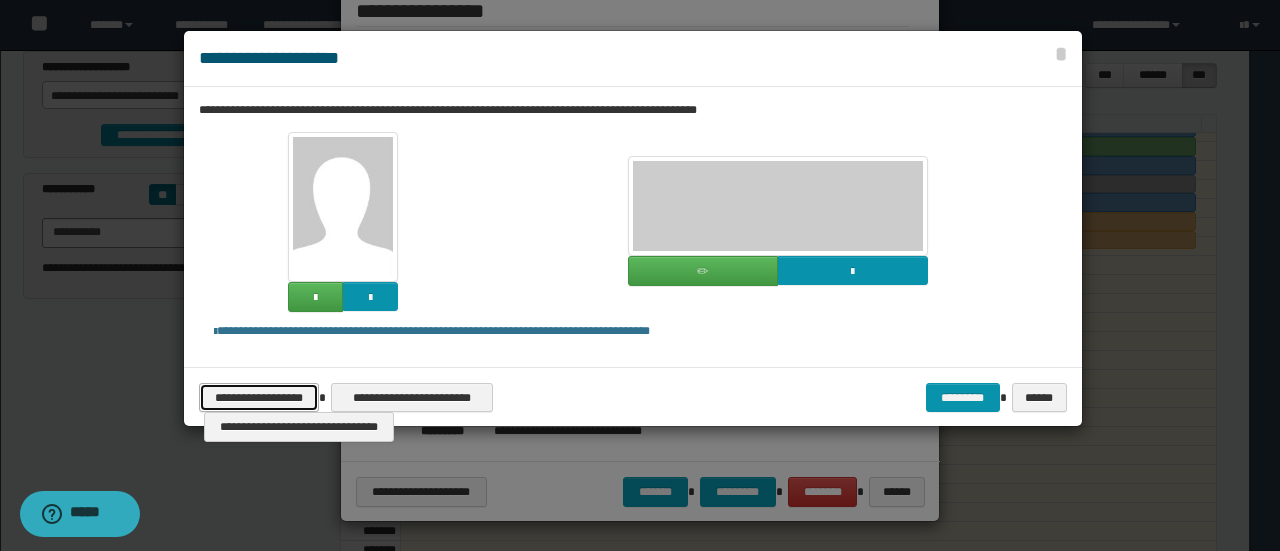 click on "**********" at bounding box center (259, 397) 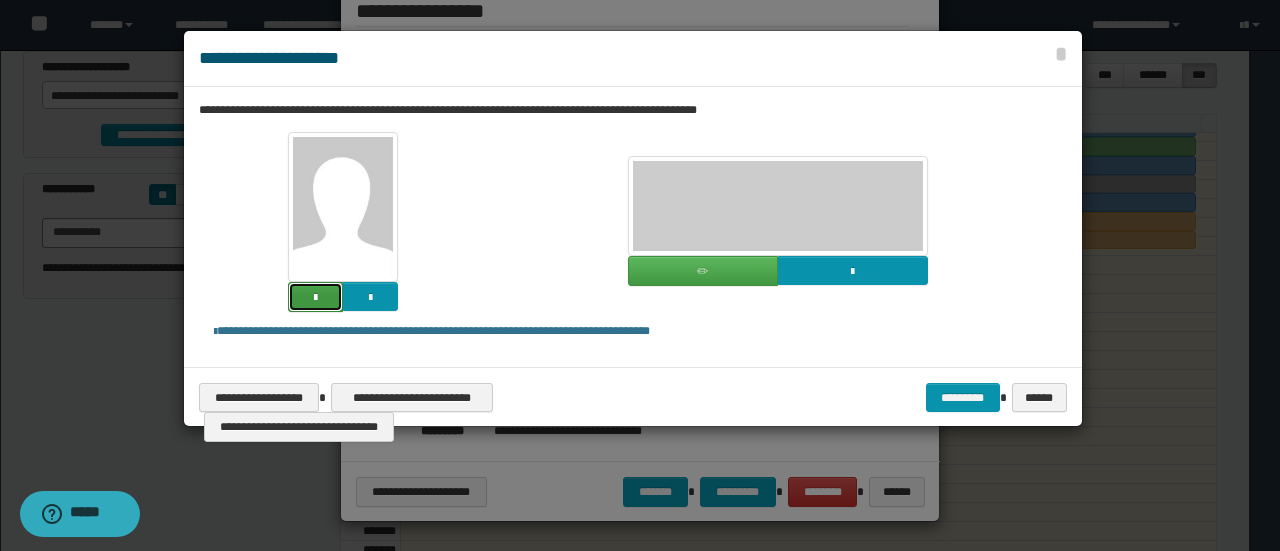 click at bounding box center (315, 297) 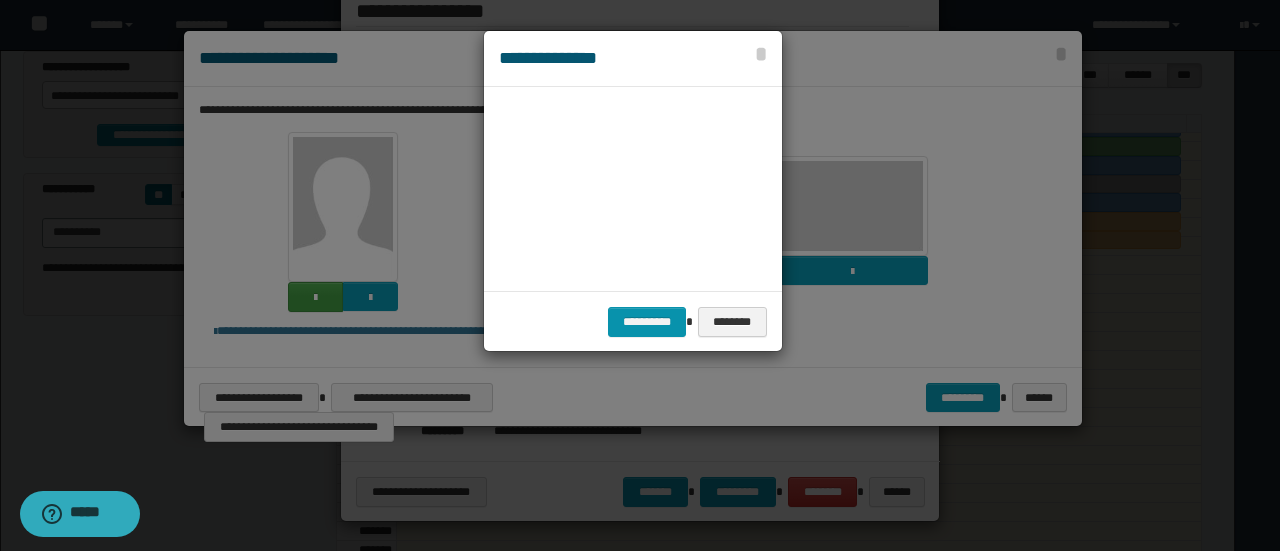 scroll, scrollTop: 45, scrollLeft: 105, axis: both 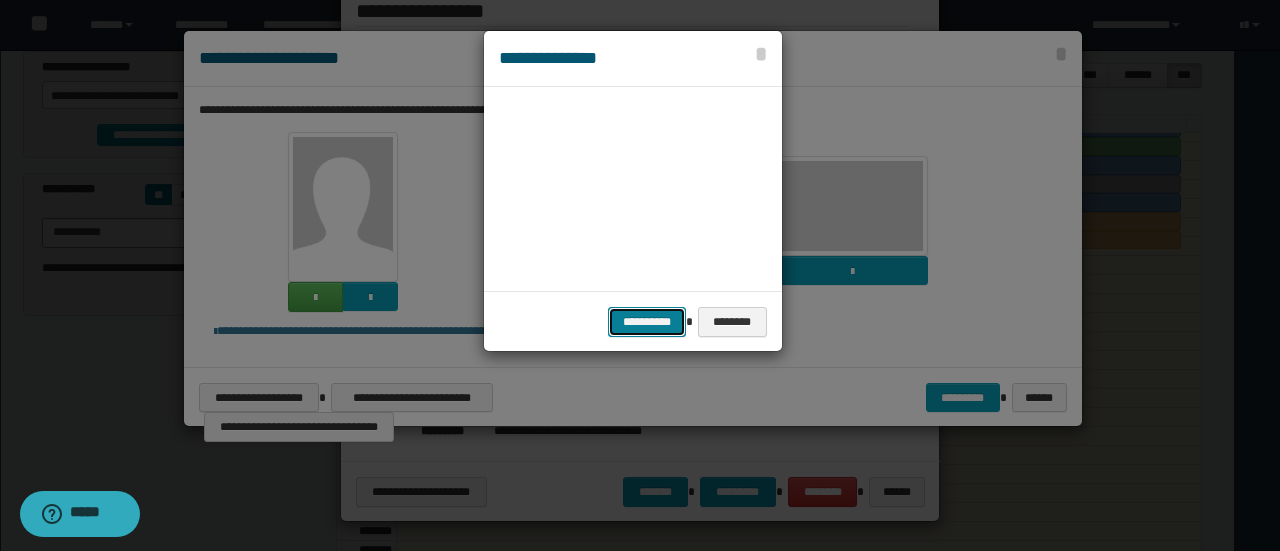 click on "**********" at bounding box center (647, 321) 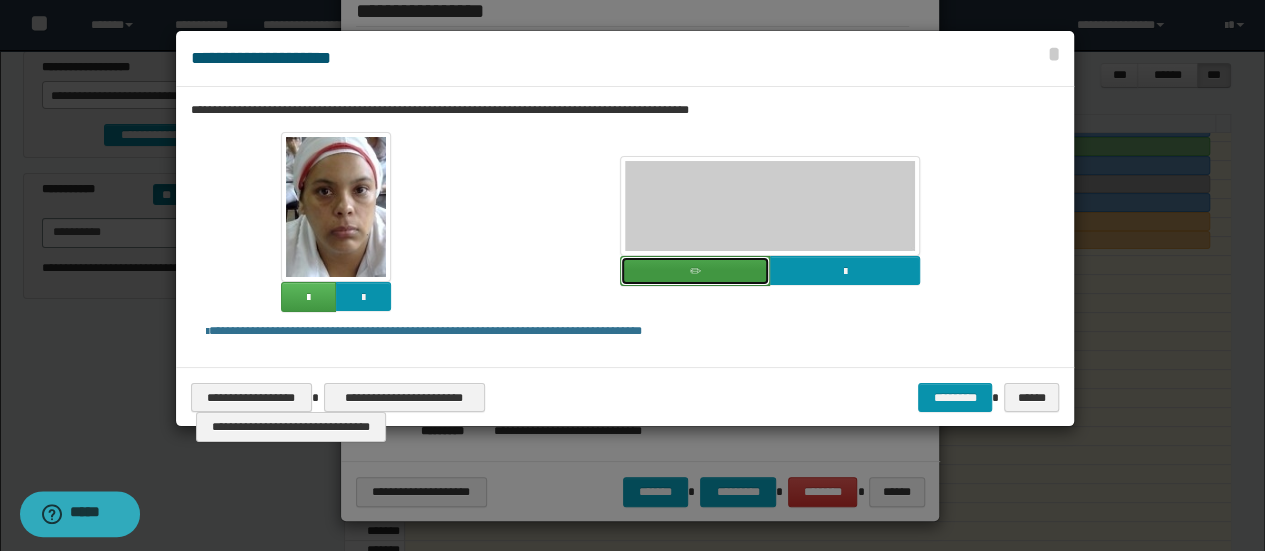 click at bounding box center (695, 271) 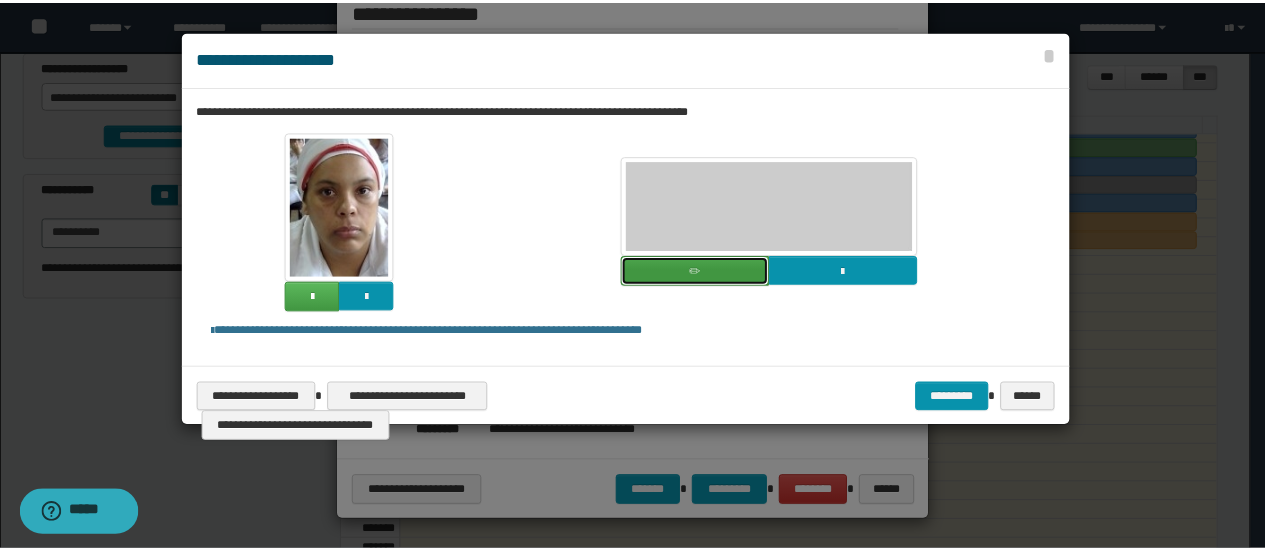 scroll, scrollTop: 0, scrollLeft: 0, axis: both 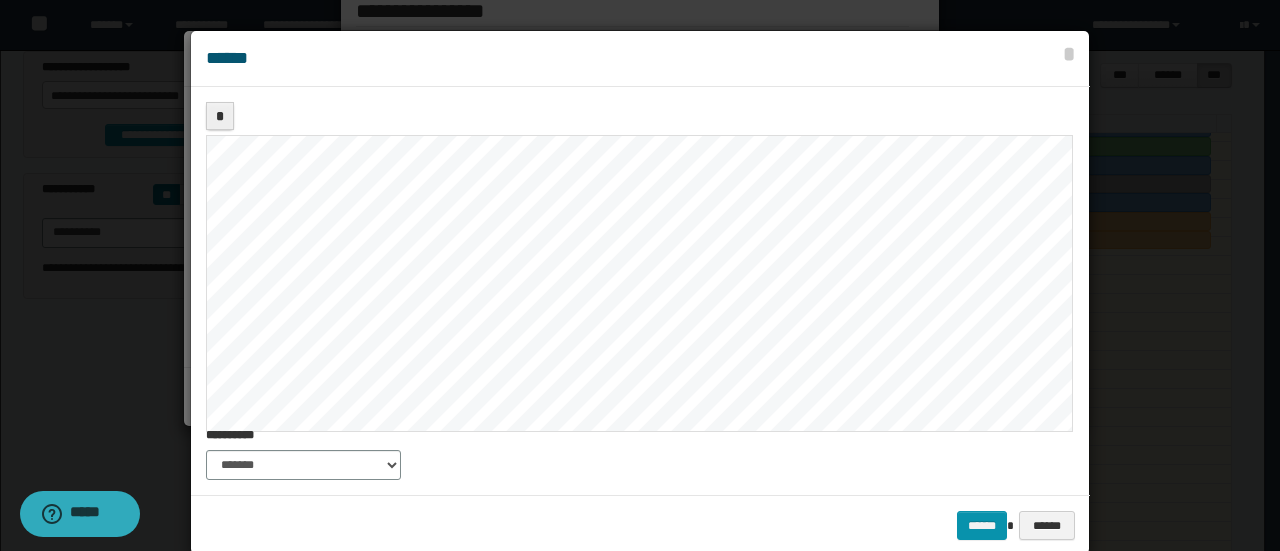 click on "*" at bounding box center (638, 252) 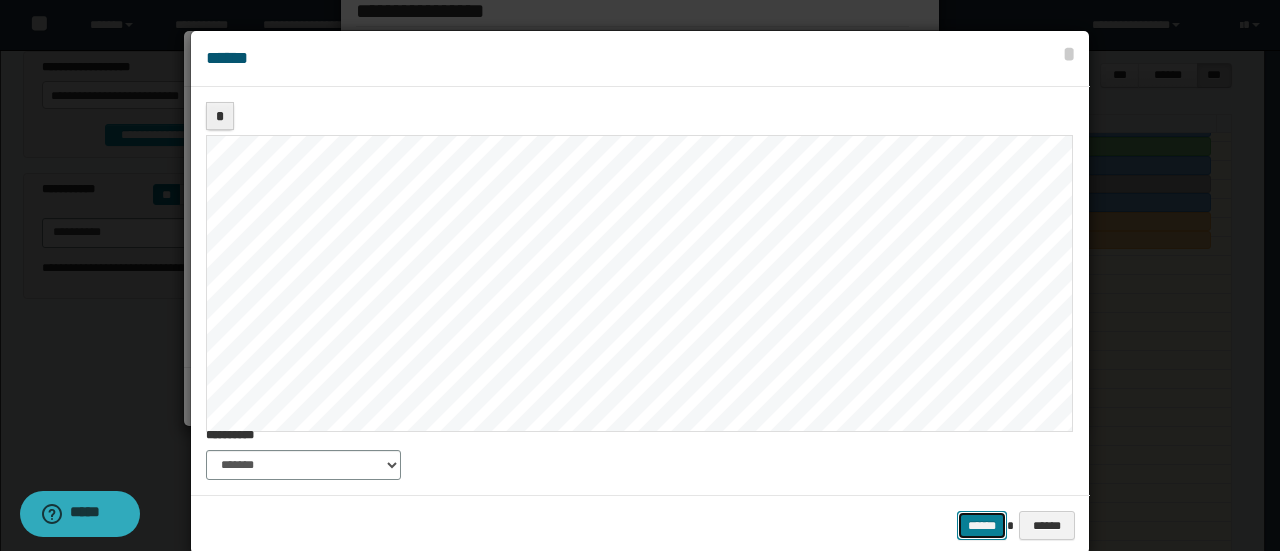 click on "******" at bounding box center (982, 525) 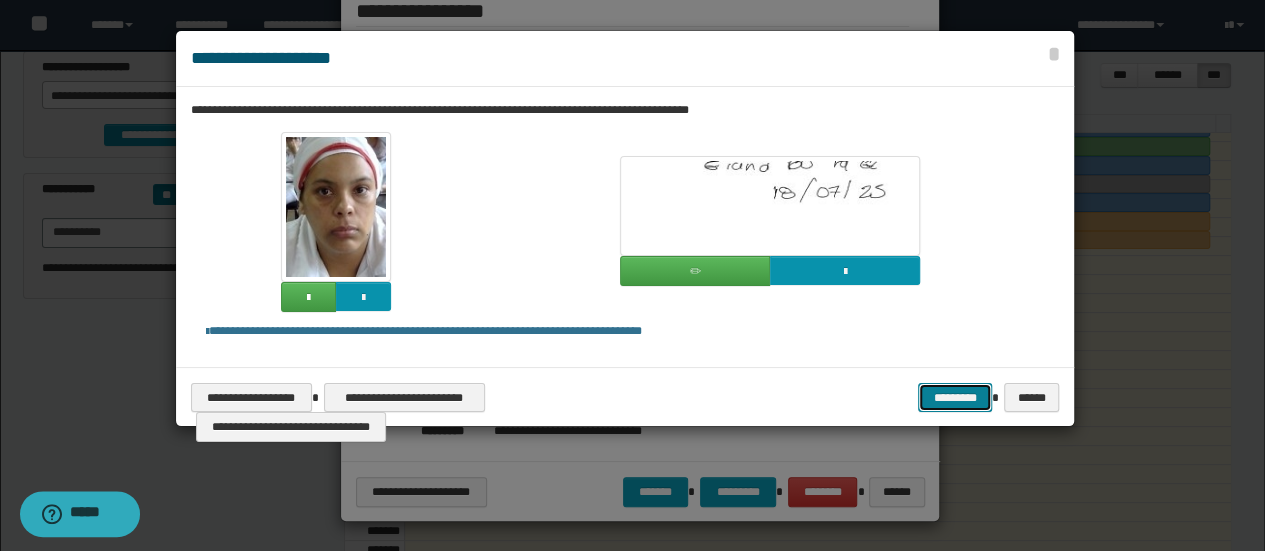 click on "*********" at bounding box center [955, 397] 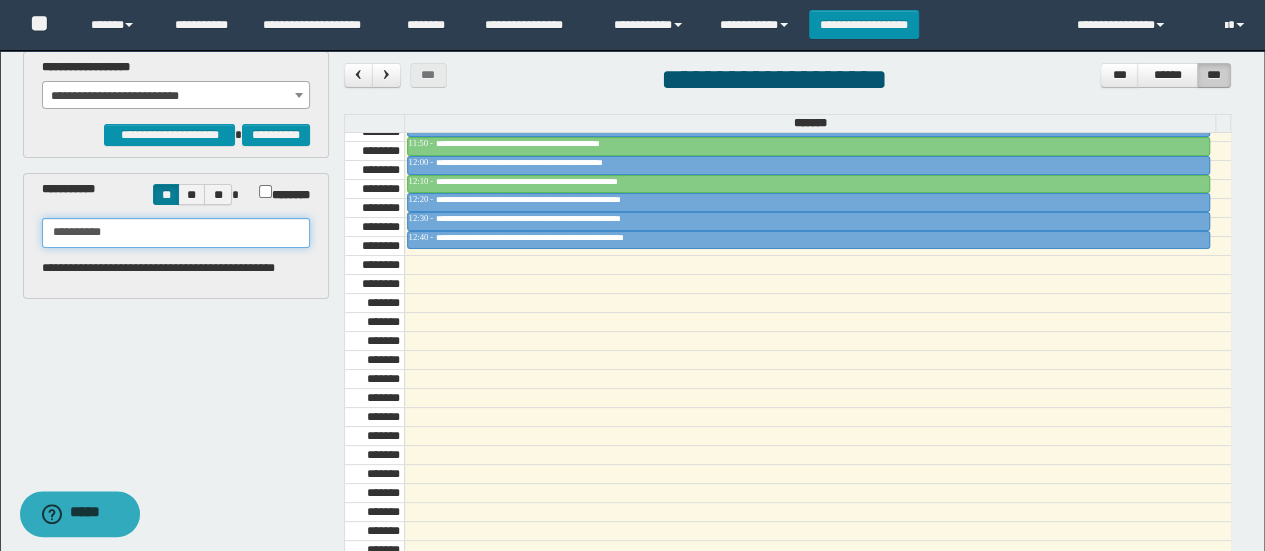 click on "**********" at bounding box center [176, 233] 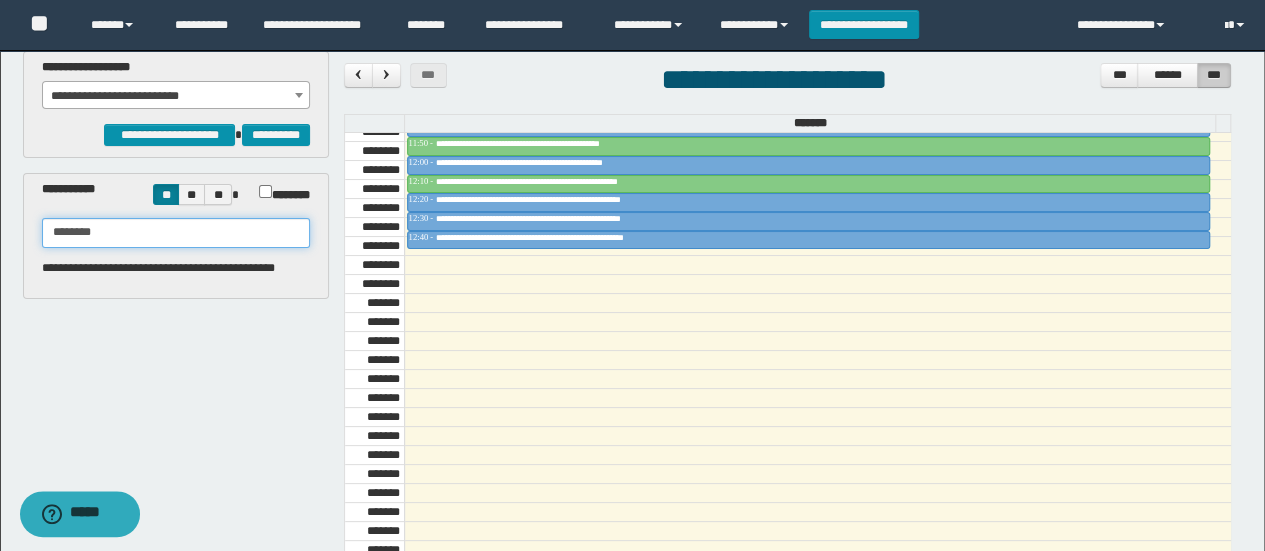 type on "********" 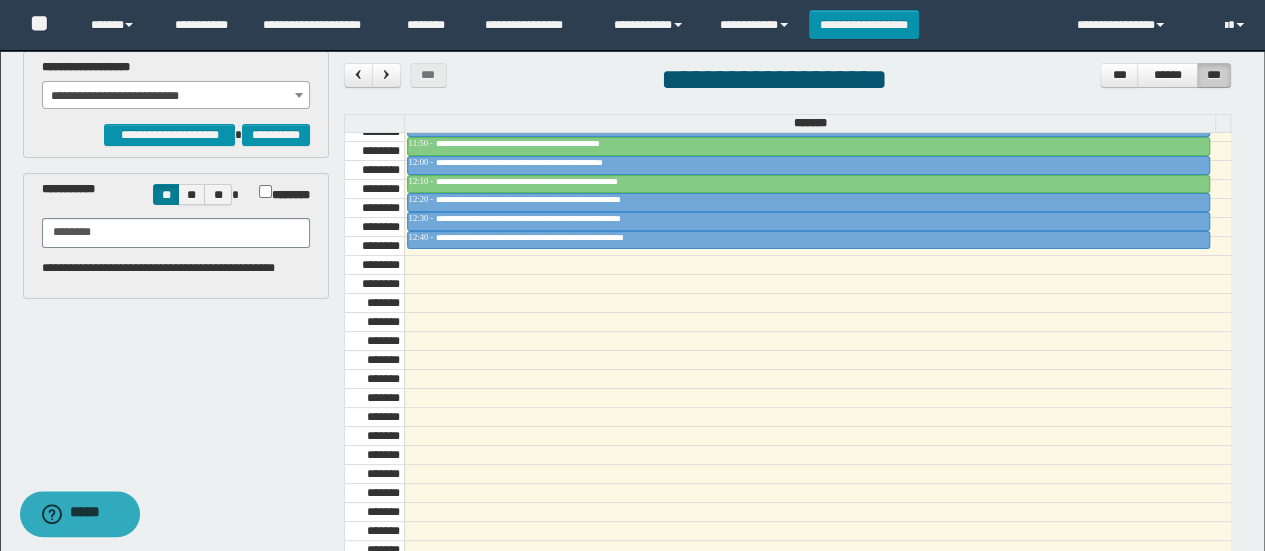 click on "**********" at bounding box center (176, 96) 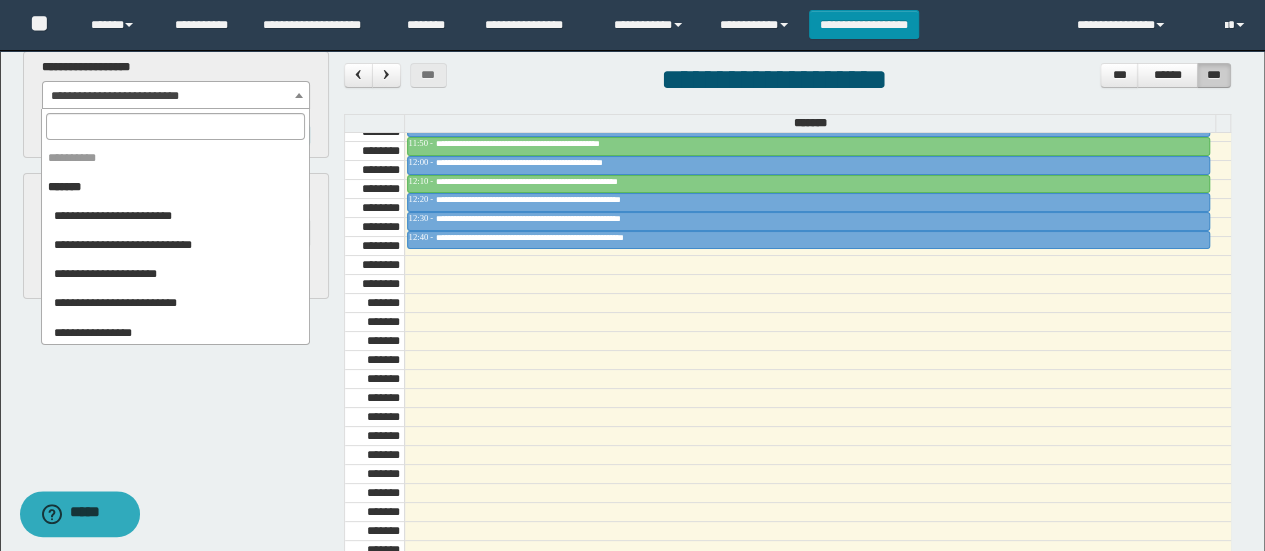 scroll, scrollTop: 925, scrollLeft: 0, axis: vertical 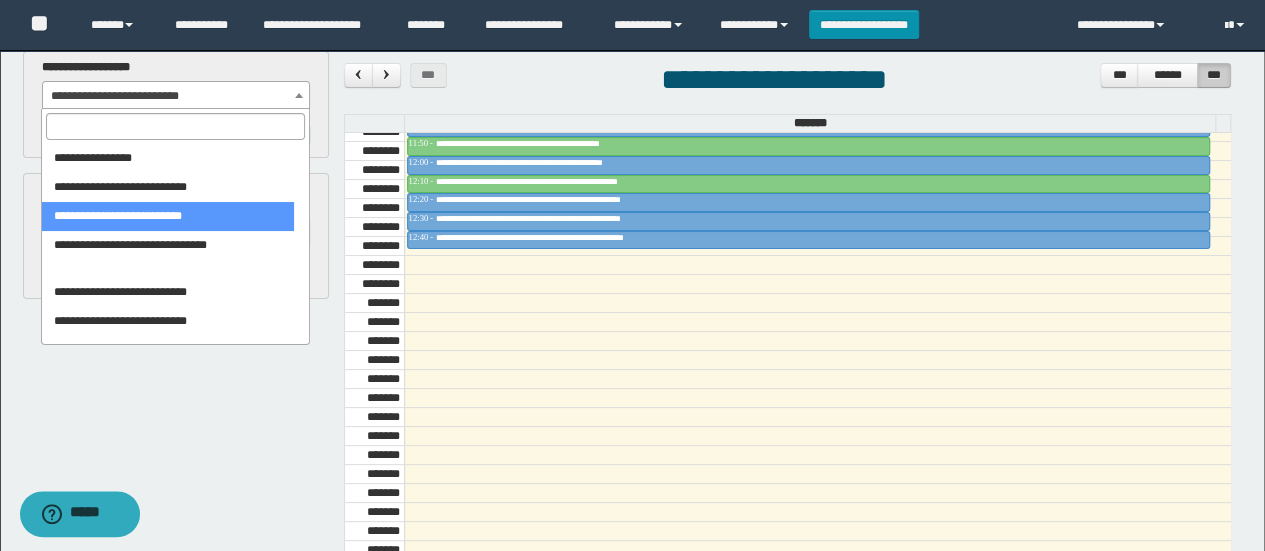 click at bounding box center (175, 126) 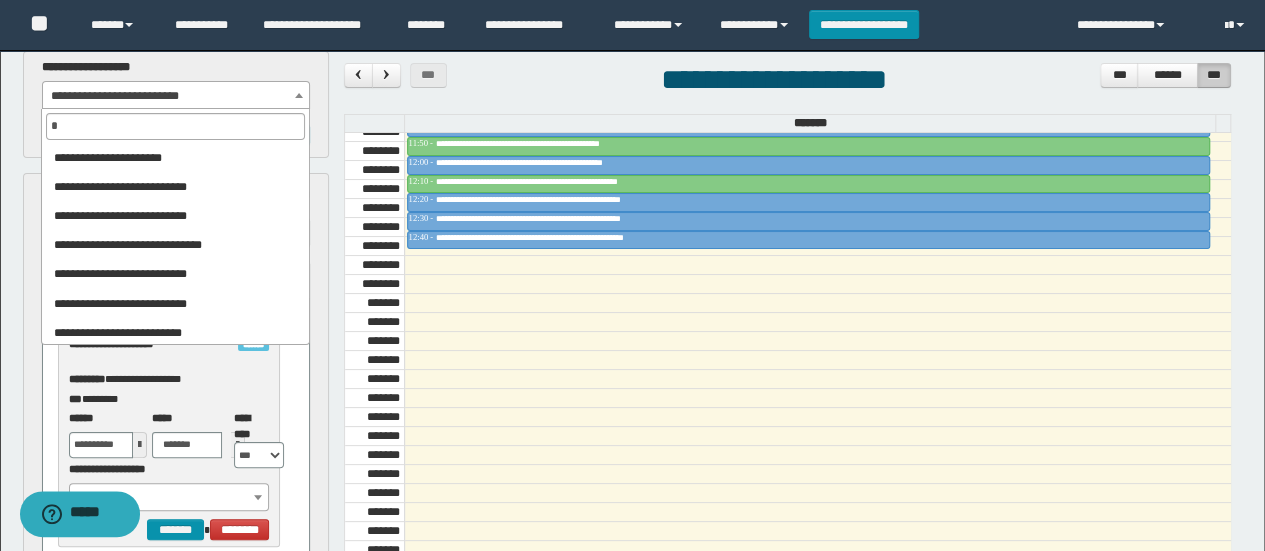scroll, scrollTop: 0, scrollLeft: 0, axis: both 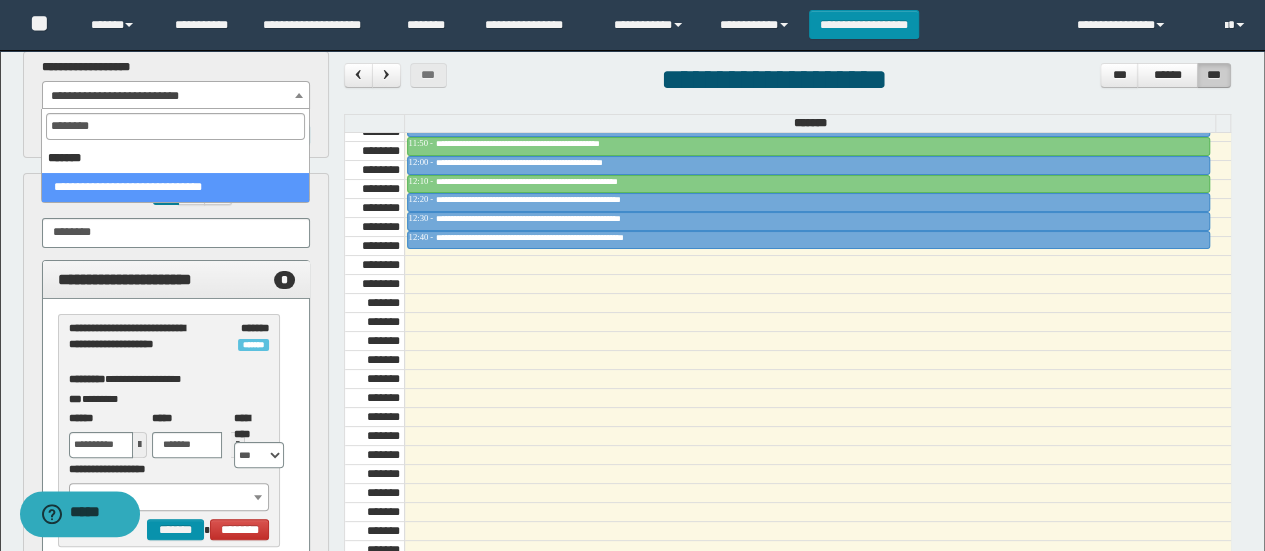 type on "*********" 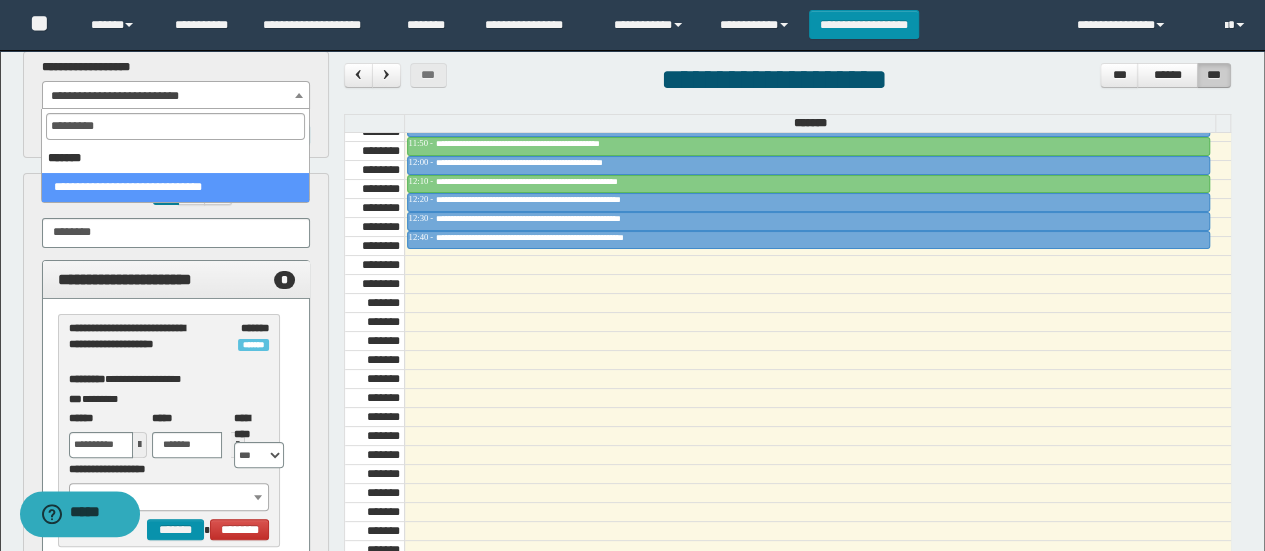 select on "******" 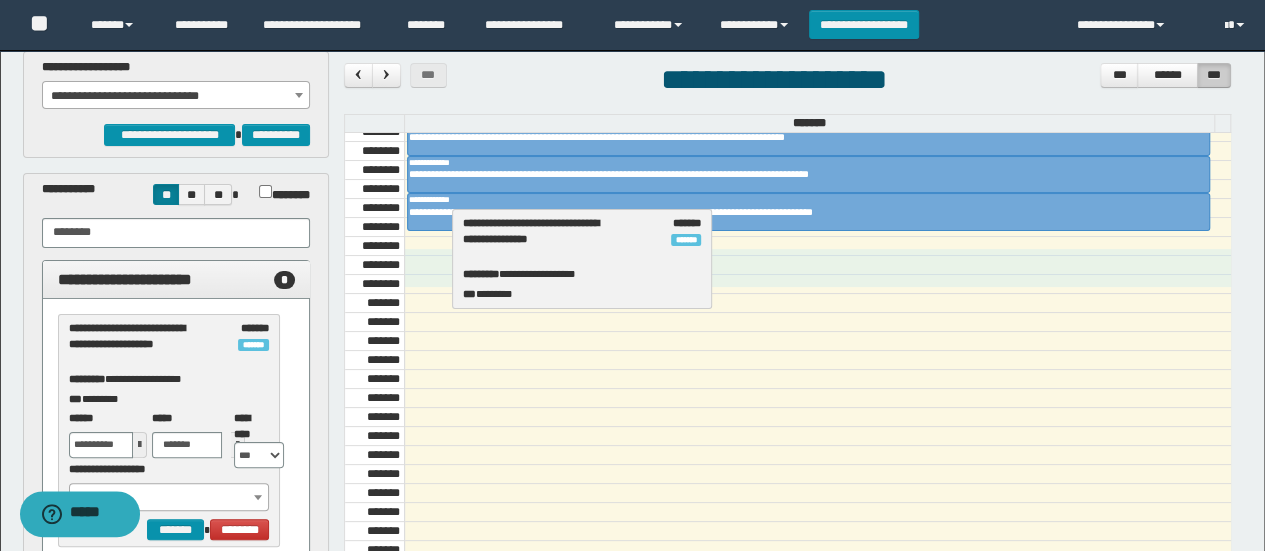 drag, startPoint x: 155, startPoint y: 350, endPoint x: 555, endPoint y: 246, distance: 413.29892 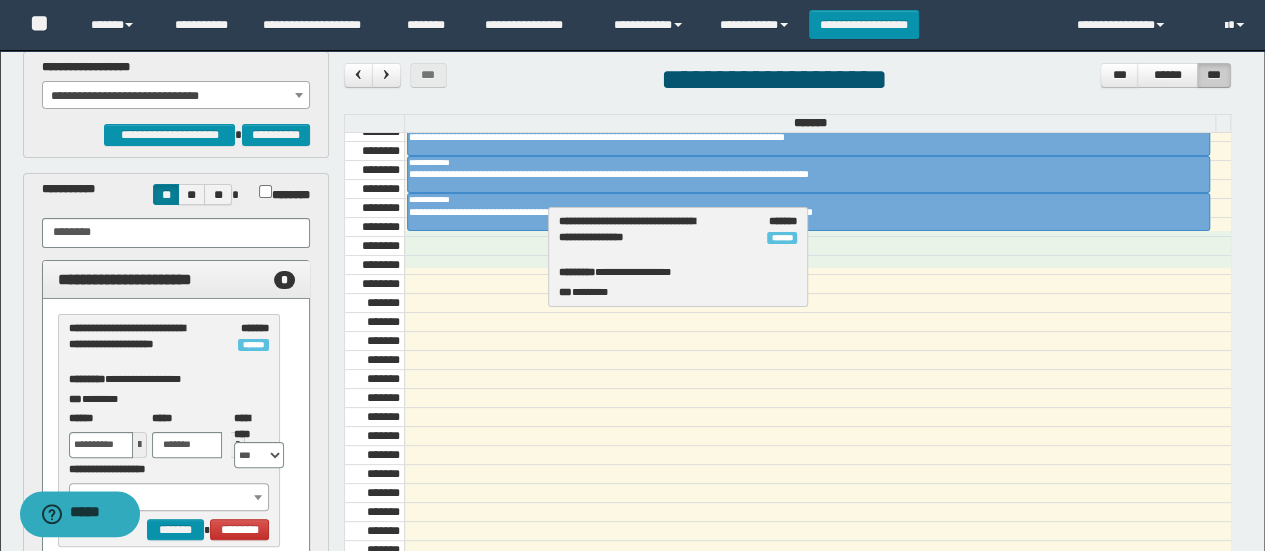 drag, startPoint x: 161, startPoint y: 339, endPoint x: 651, endPoint y: 236, distance: 500.7085 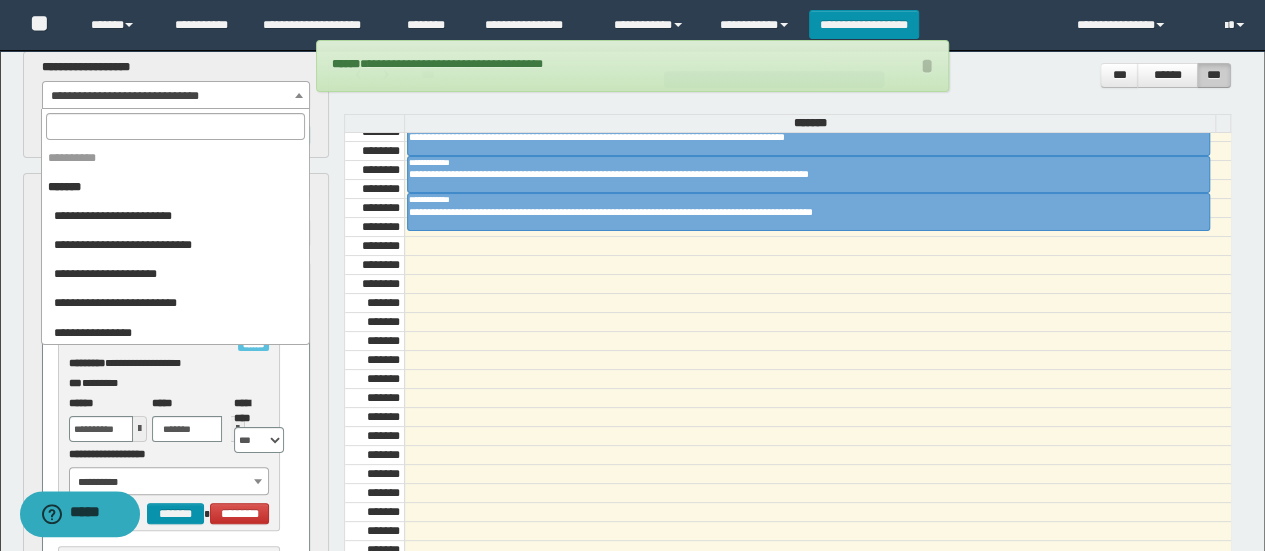 click on "**********" at bounding box center (176, 96) 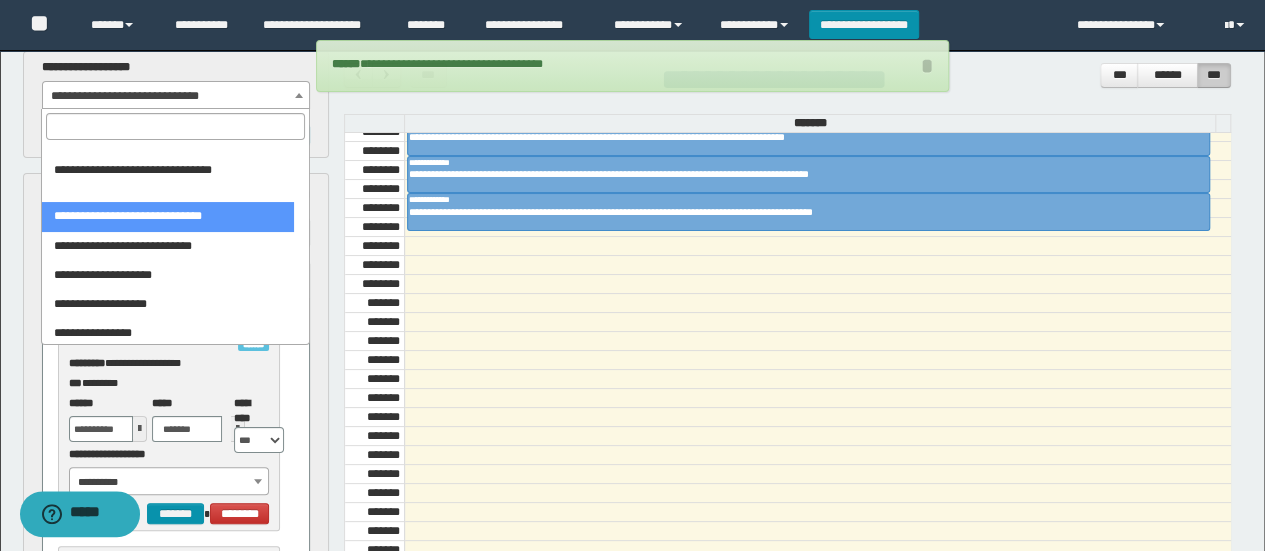 click at bounding box center (175, 126) 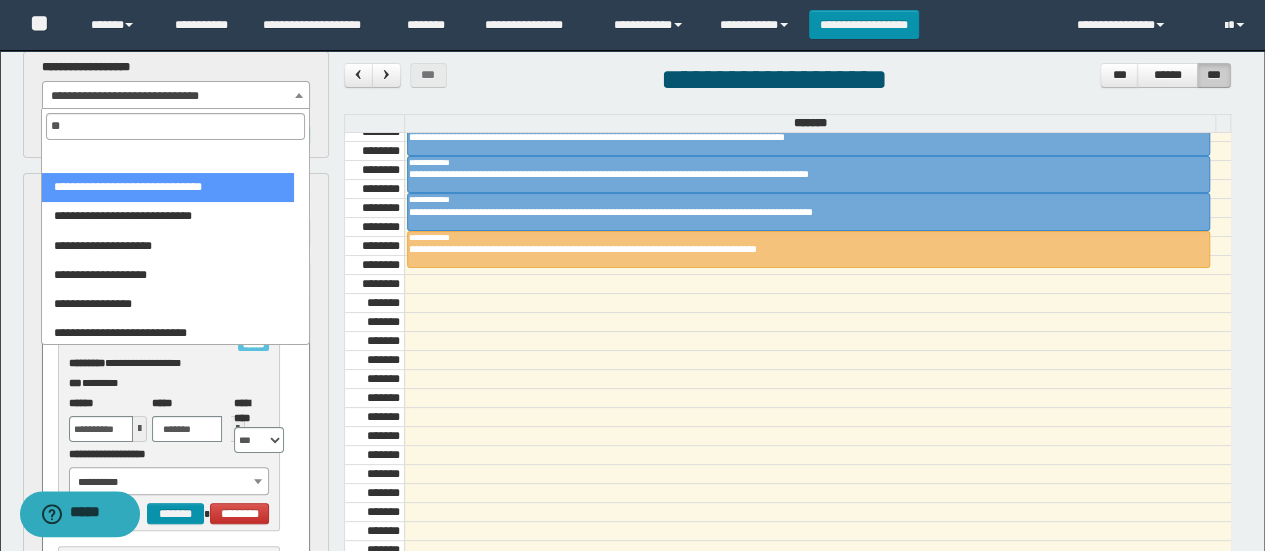 scroll, scrollTop: 0, scrollLeft: 0, axis: both 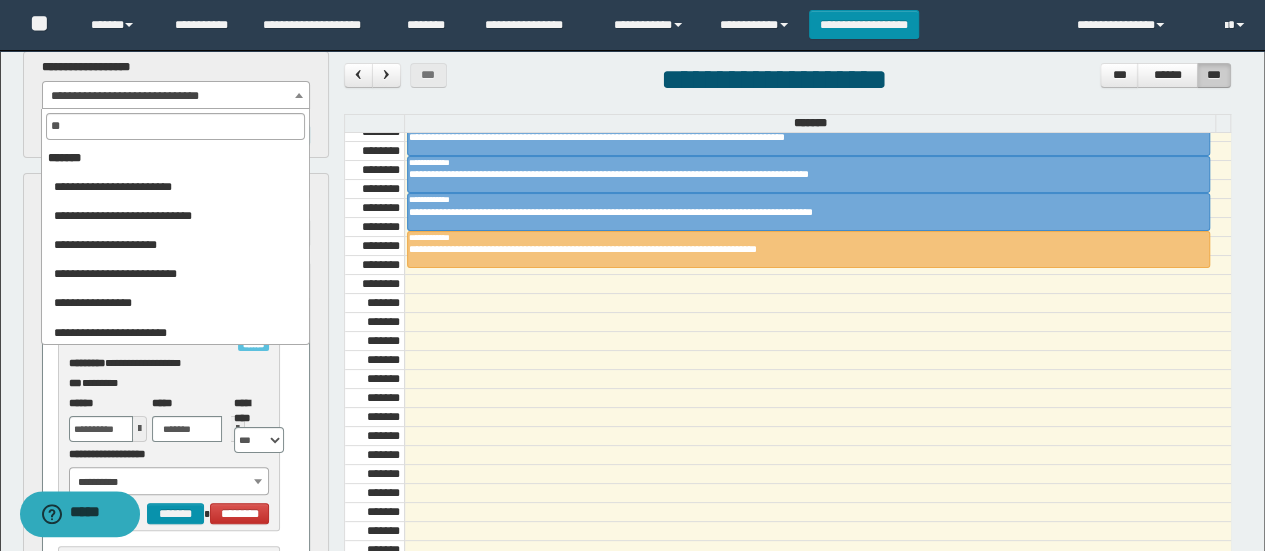 type on "***" 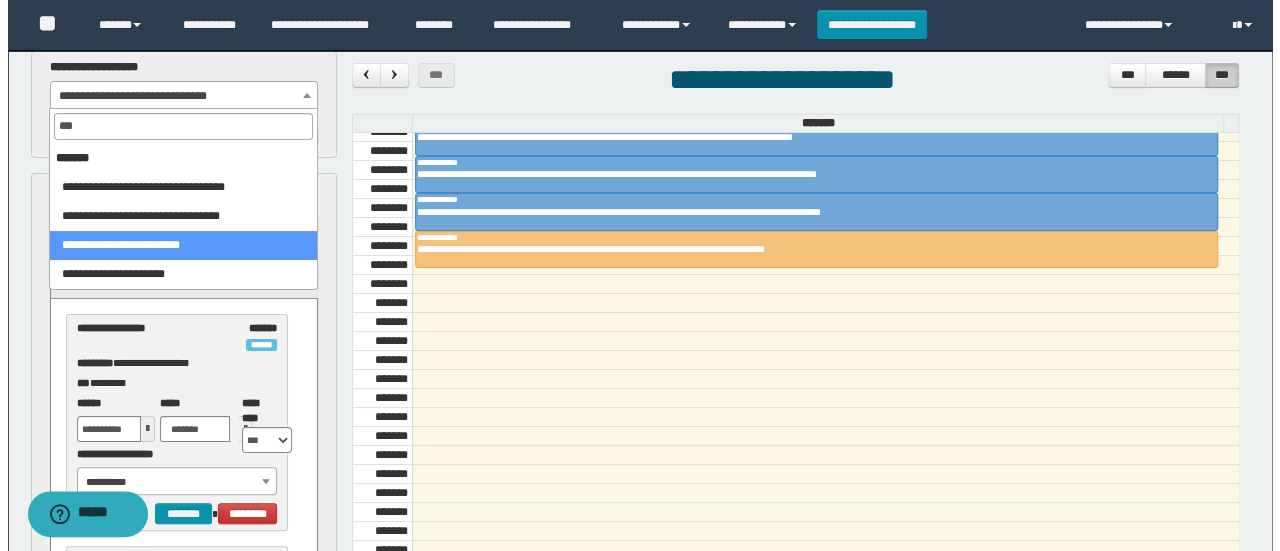 select on "******" 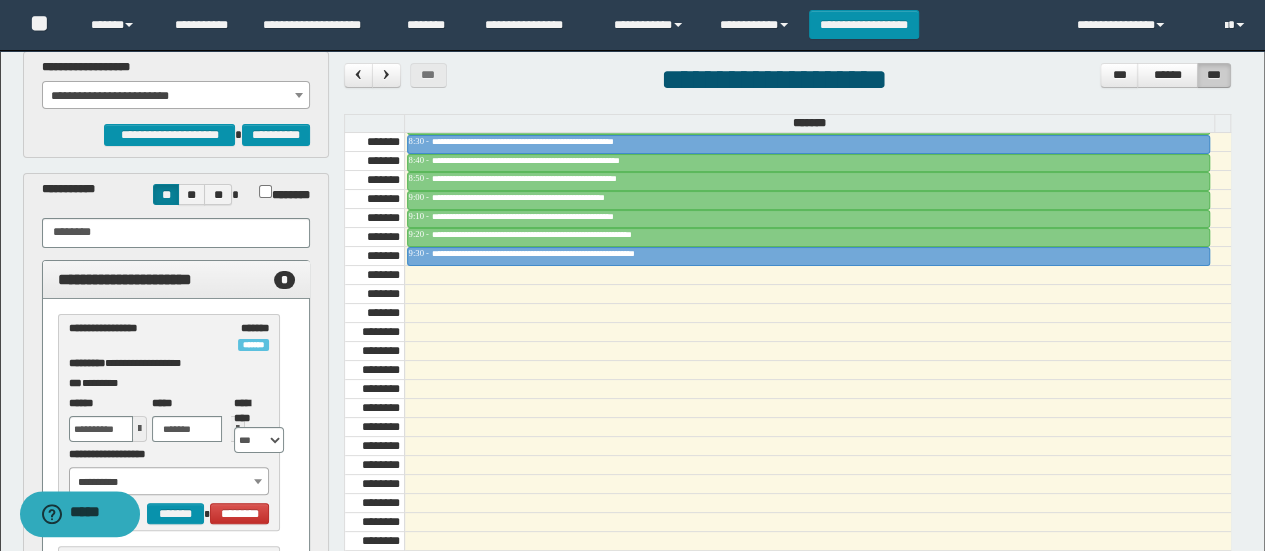 scroll, scrollTop: 959, scrollLeft: 0, axis: vertical 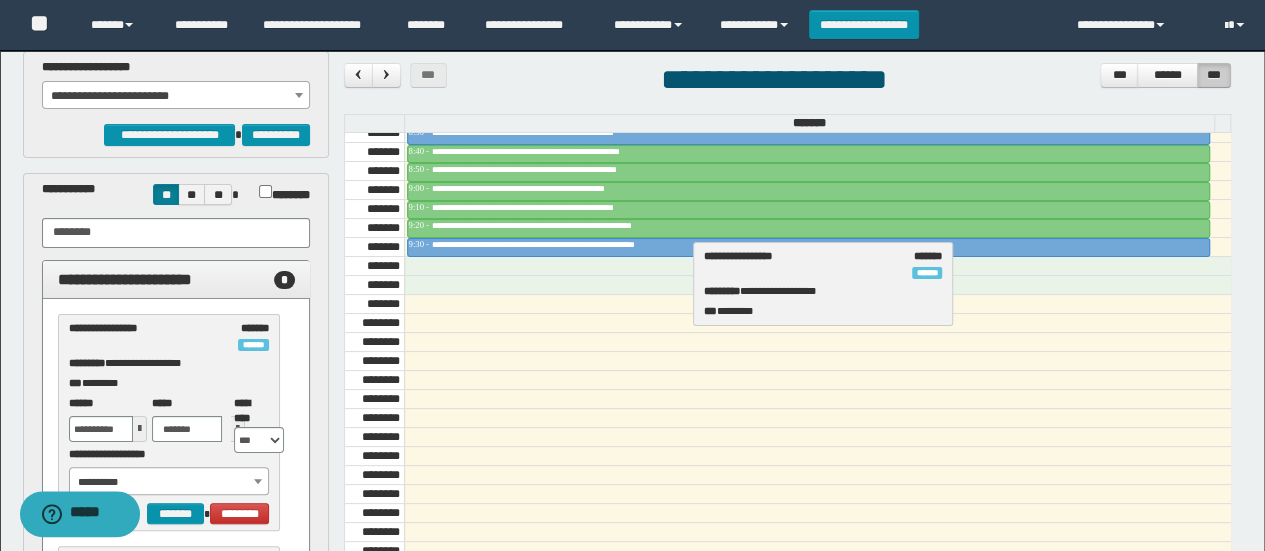 drag, startPoint x: 122, startPoint y: 325, endPoint x: 758, endPoint y: 255, distance: 639.8406 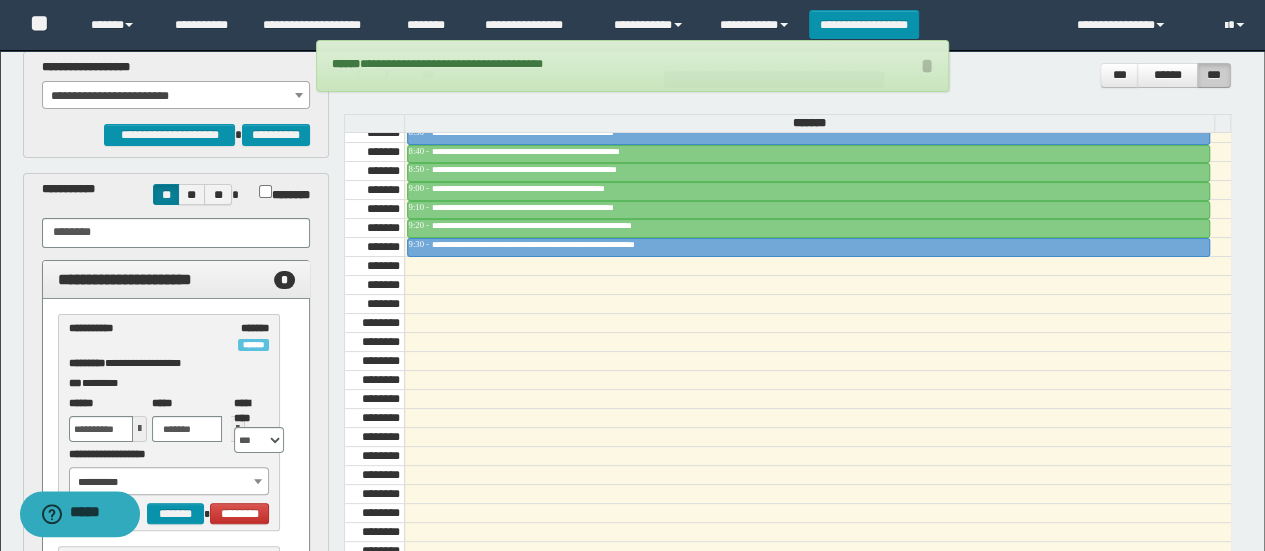 click on "**********" at bounding box center (176, 96) 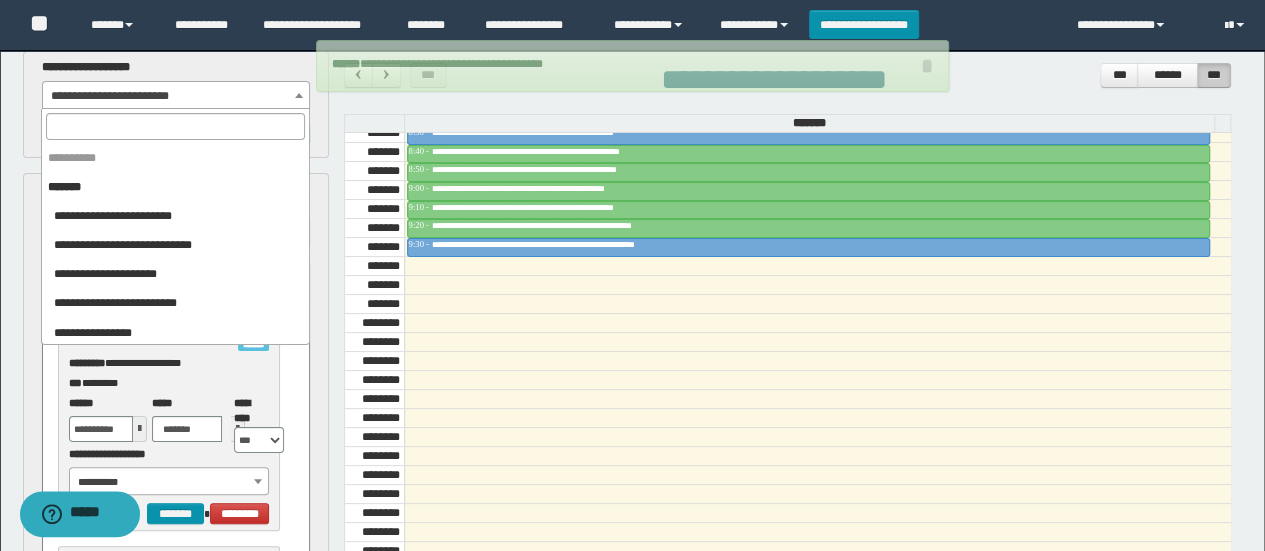 scroll, scrollTop: 646, scrollLeft: 0, axis: vertical 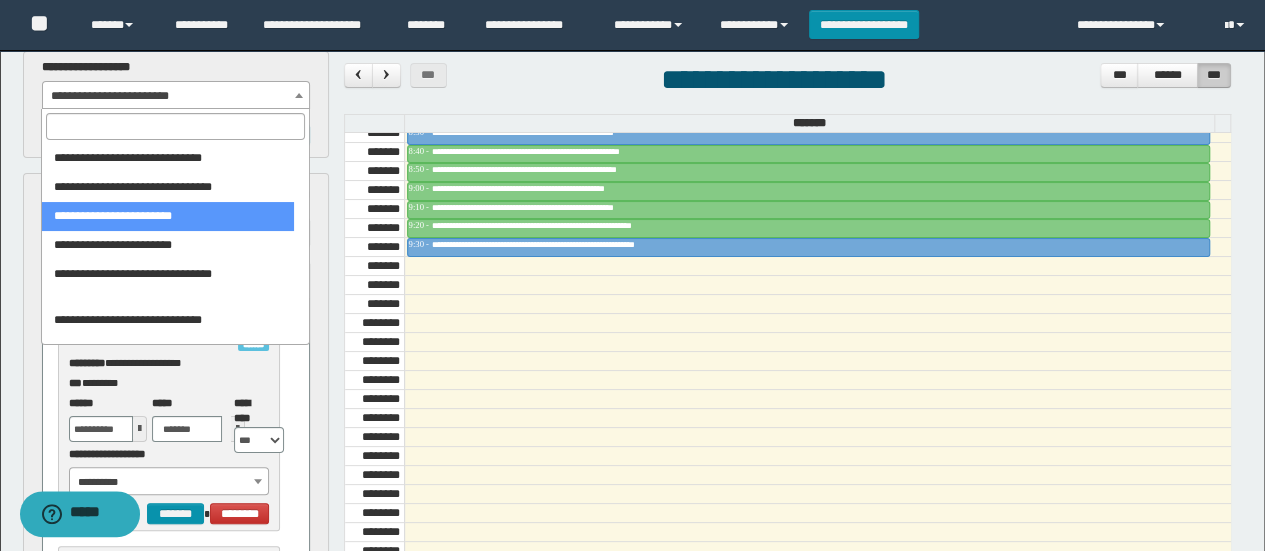 click at bounding box center (175, 126) 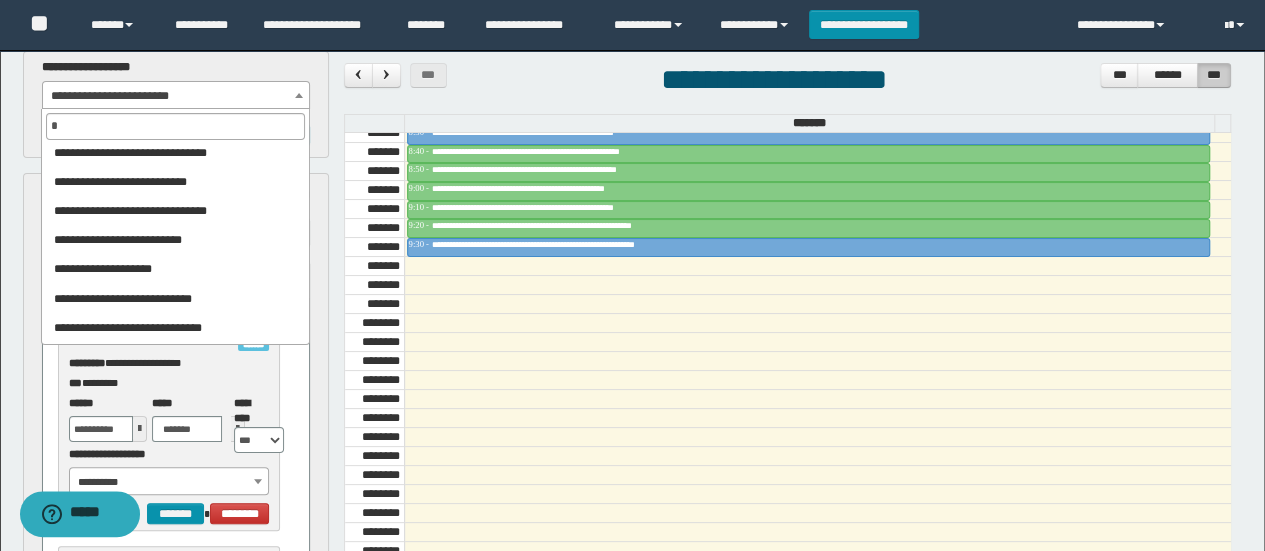 scroll, scrollTop: 0, scrollLeft: 0, axis: both 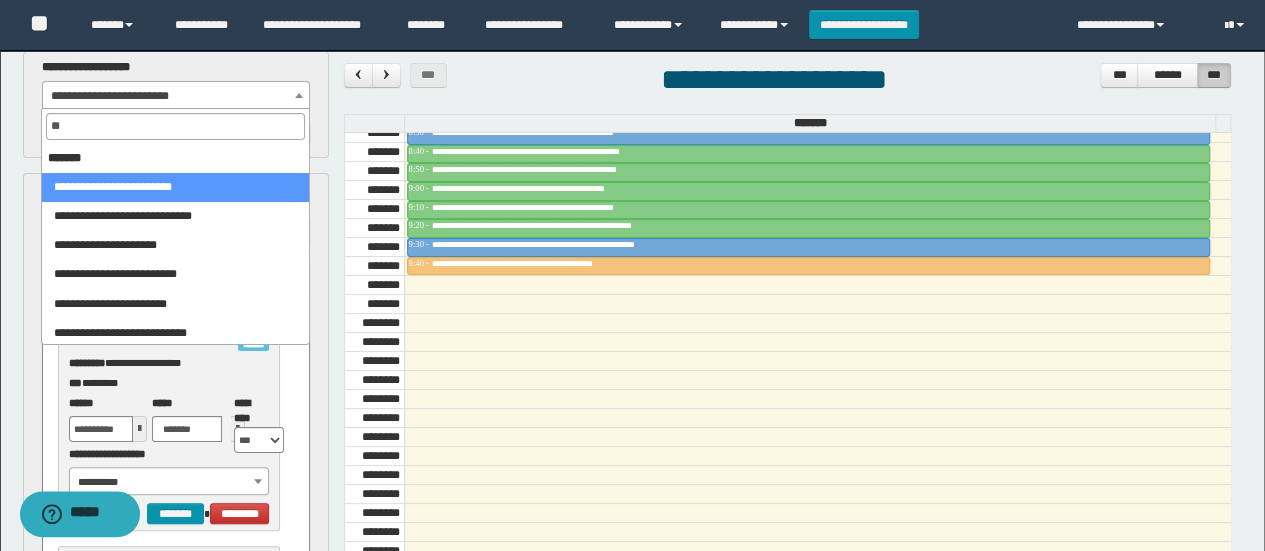 type on "*" 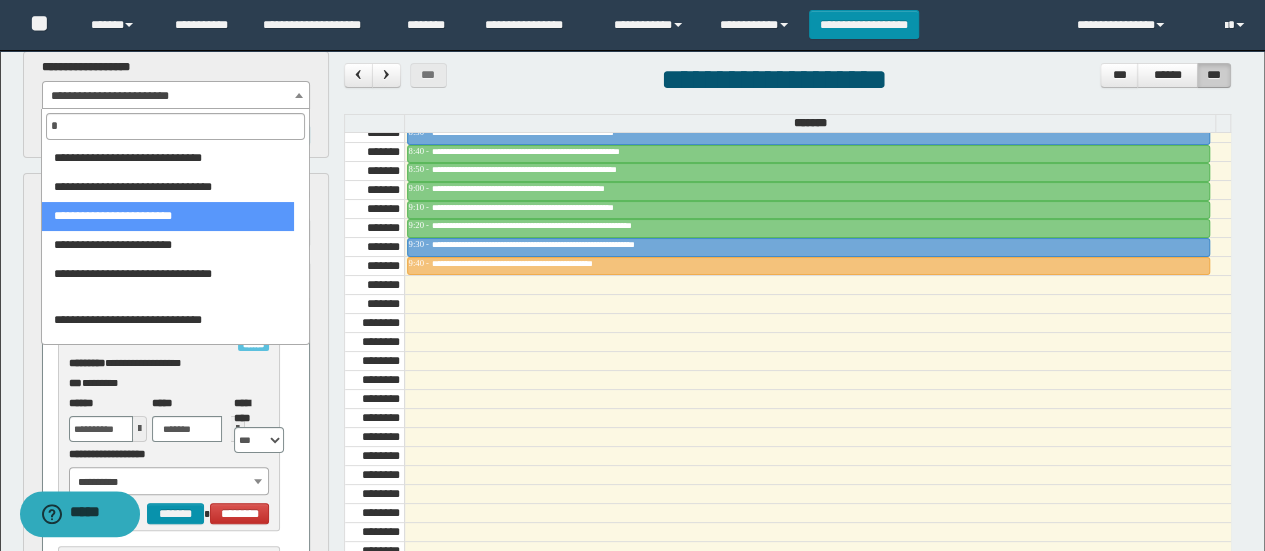 scroll, scrollTop: 0, scrollLeft: 0, axis: both 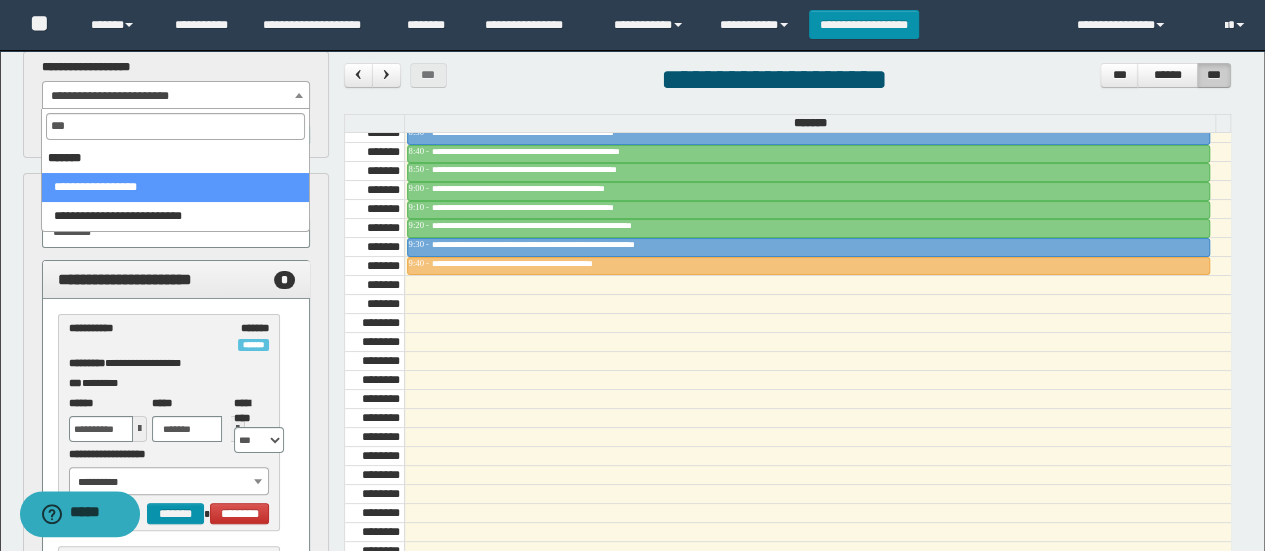 type on "****" 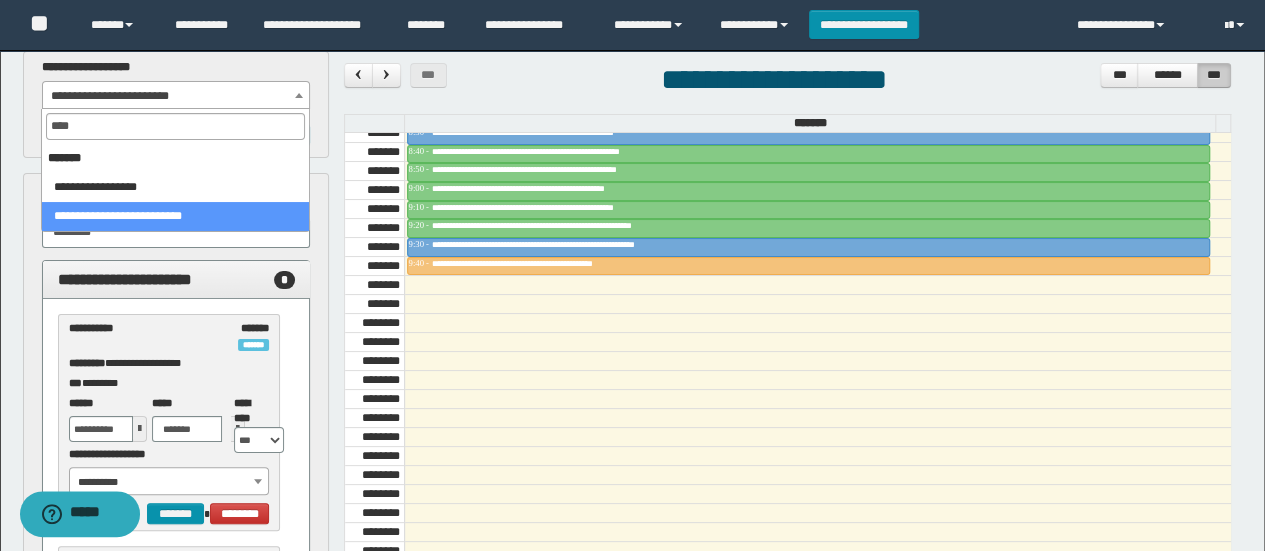 select on "******" 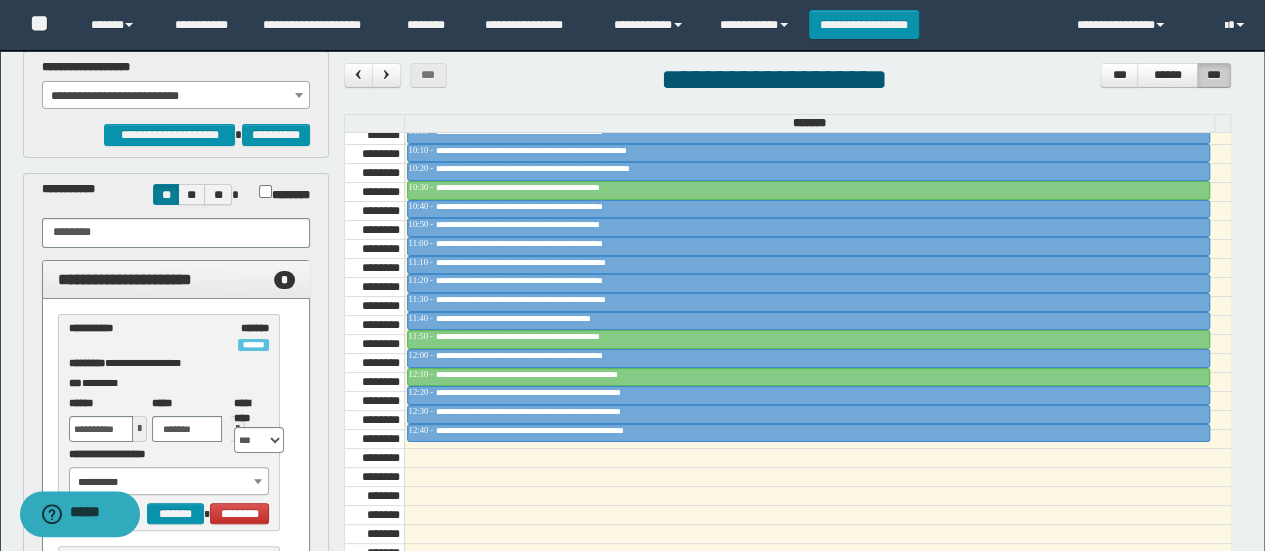 scroll, scrollTop: 1250, scrollLeft: 0, axis: vertical 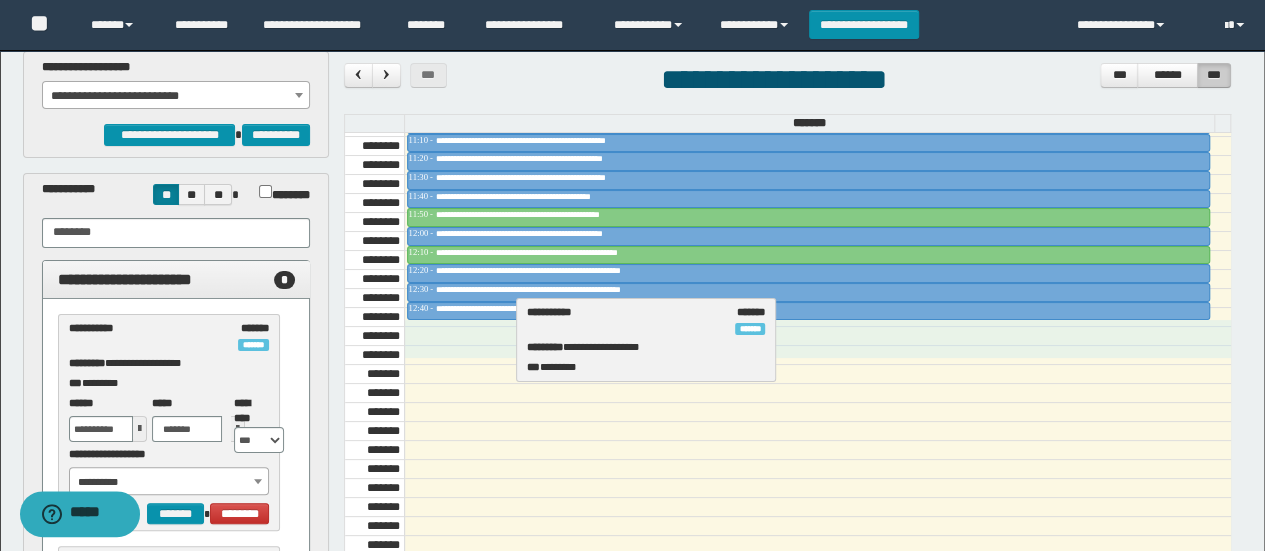 drag, startPoint x: 138, startPoint y: 335, endPoint x: 597, endPoint y: 321, distance: 459.21347 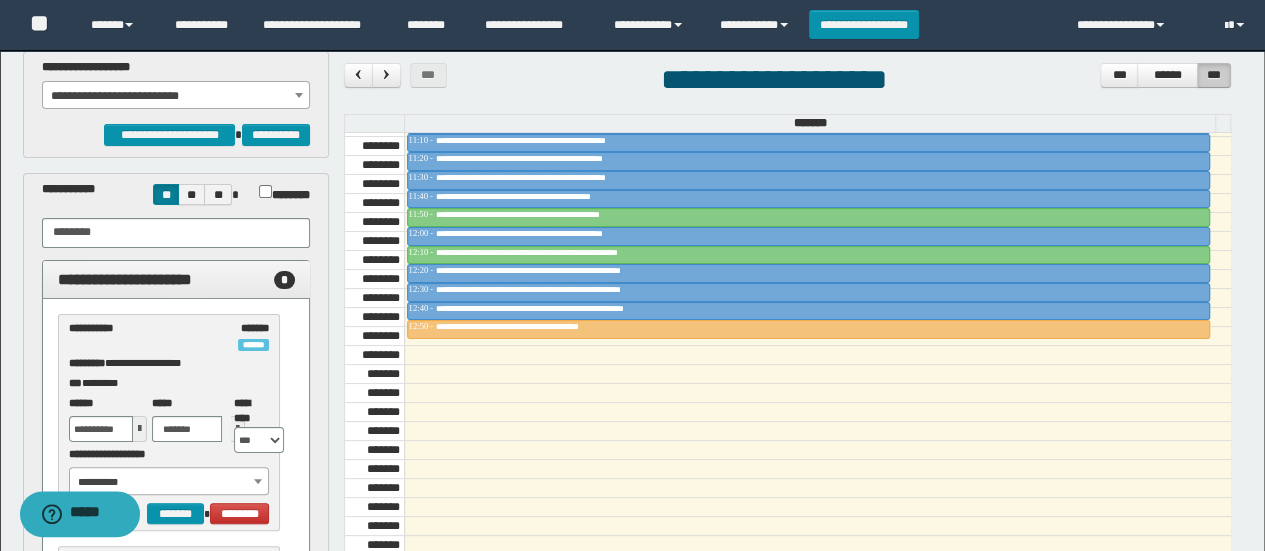 click on "**********" at bounding box center (176, 96) 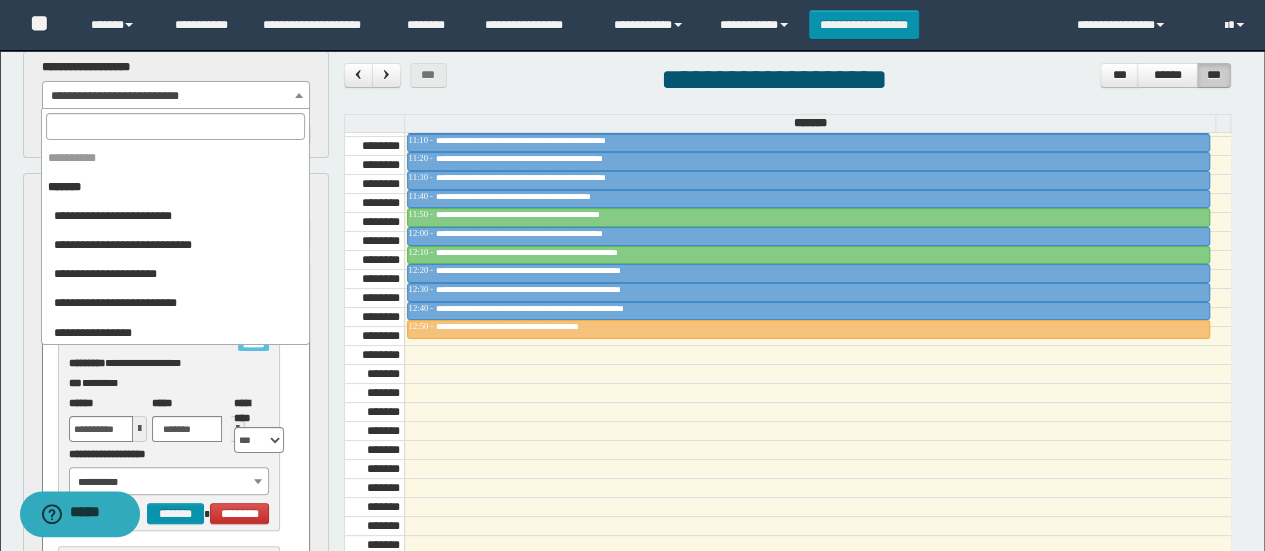 scroll, scrollTop: 925, scrollLeft: 0, axis: vertical 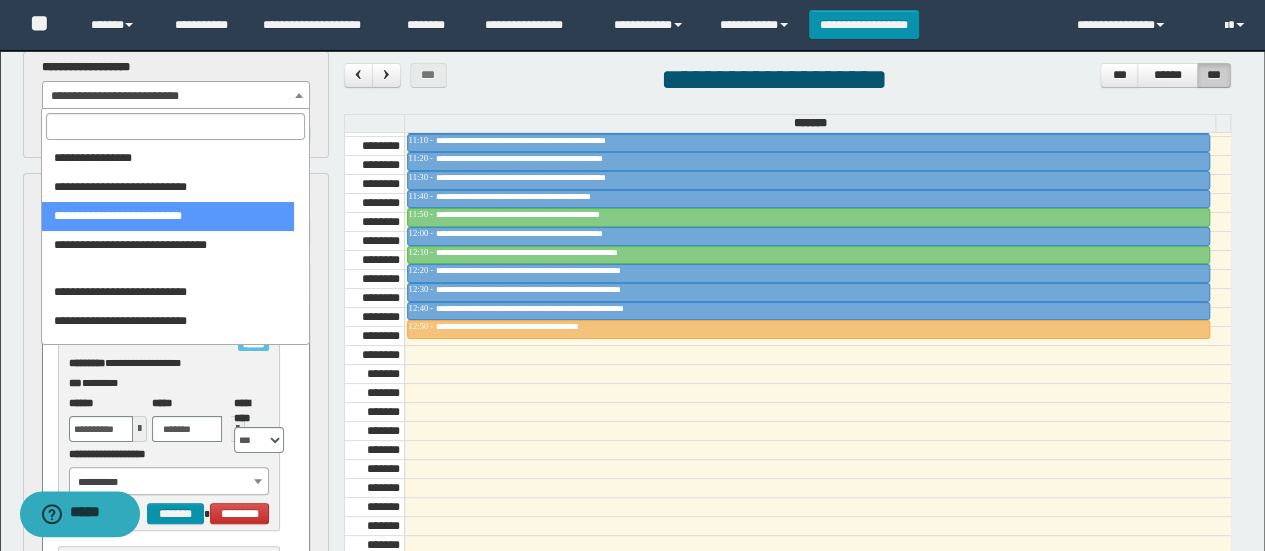 click at bounding box center (175, 126) 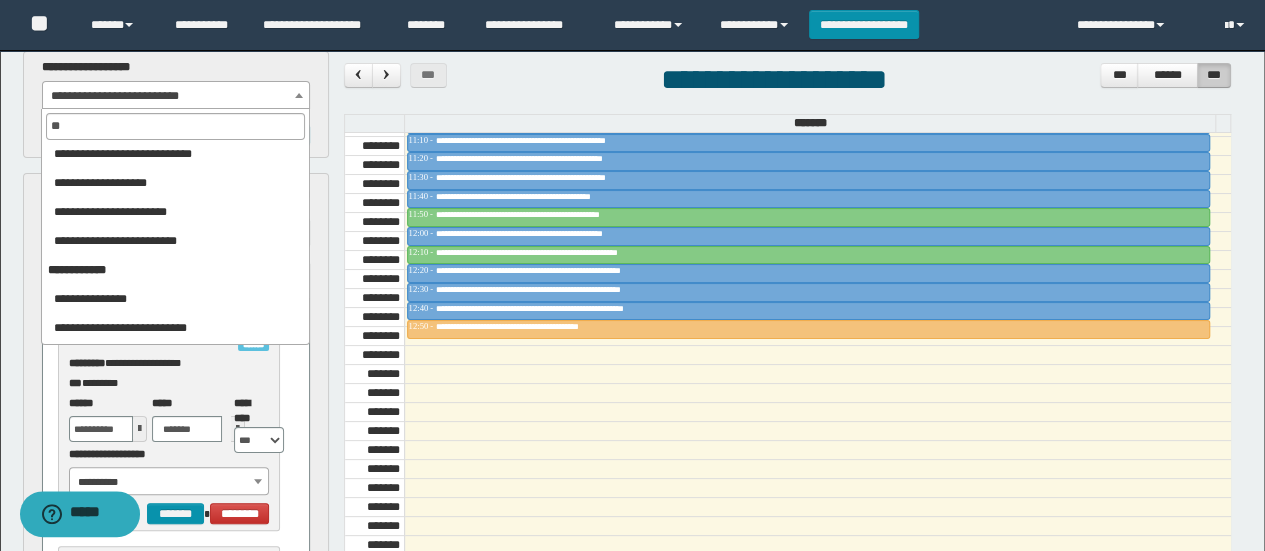 scroll, scrollTop: 296, scrollLeft: 0, axis: vertical 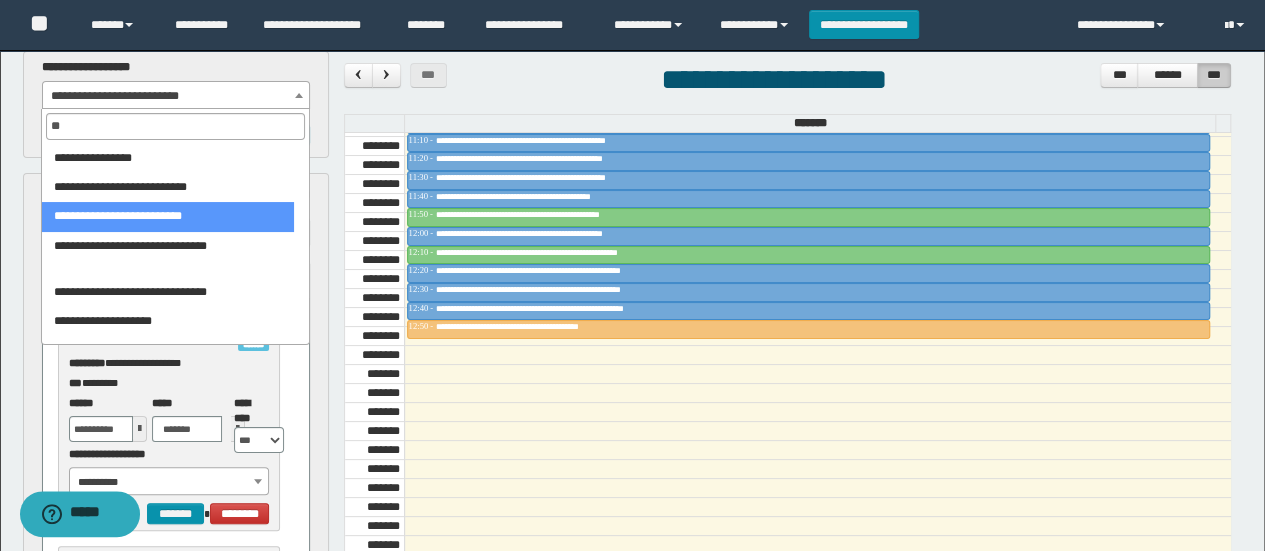type on "***" 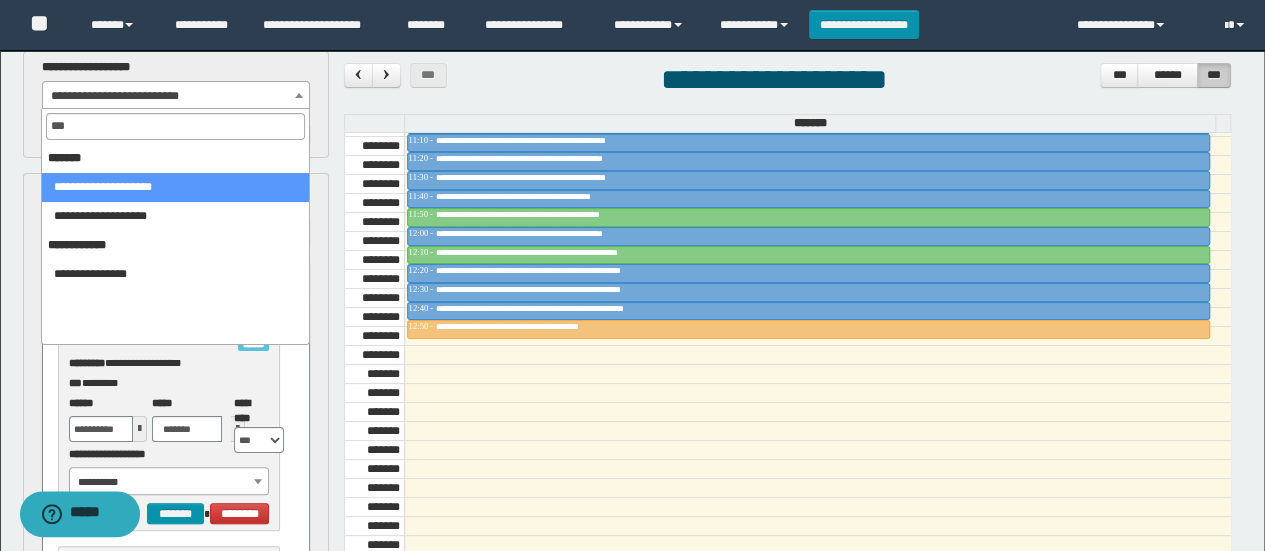 scroll, scrollTop: 0, scrollLeft: 0, axis: both 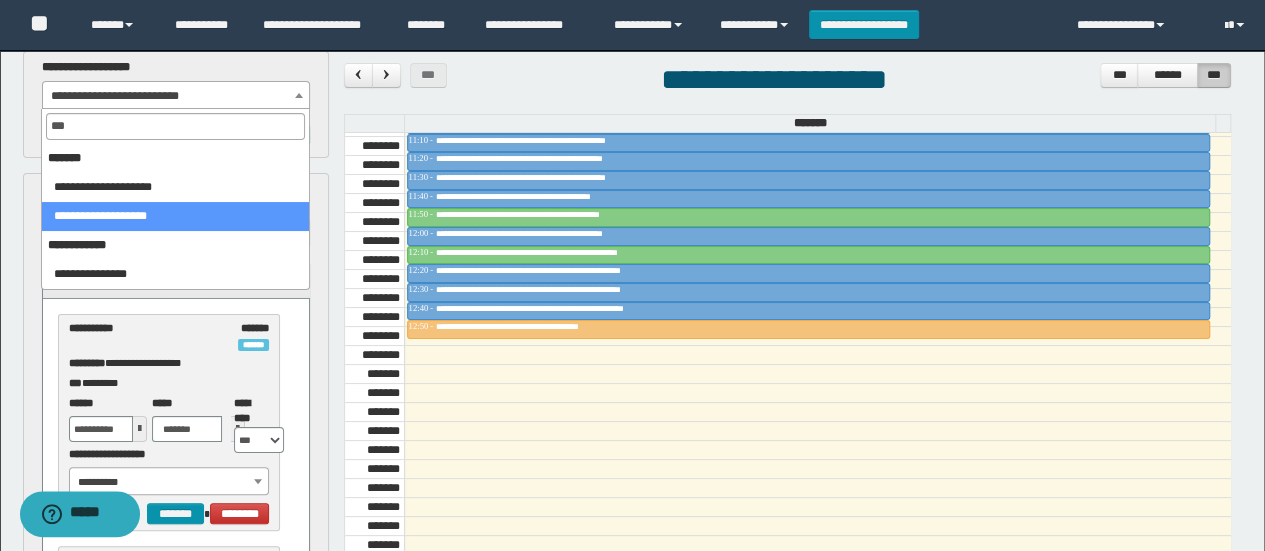 select on "******" 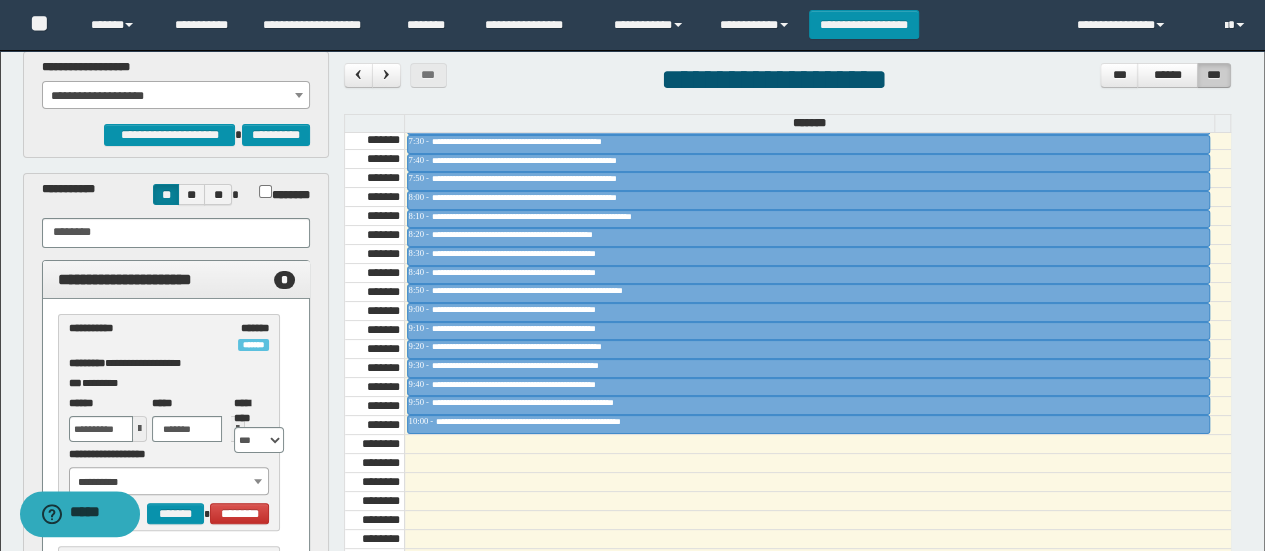 scroll, scrollTop: 900, scrollLeft: 0, axis: vertical 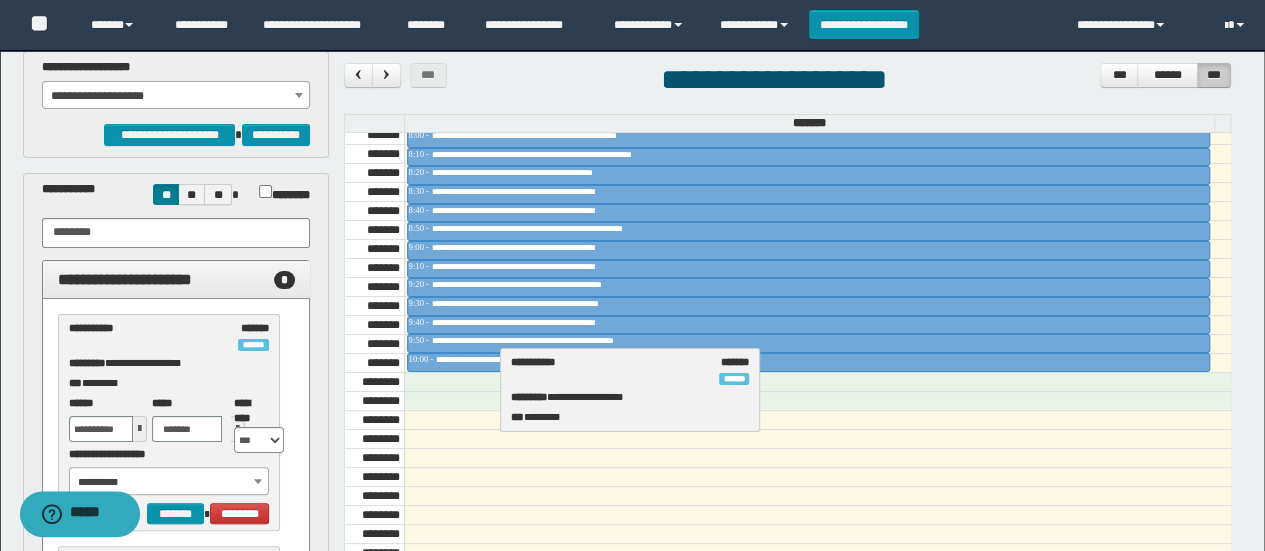 drag, startPoint x: 120, startPoint y: 337, endPoint x: 563, endPoint y: 372, distance: 444.38046 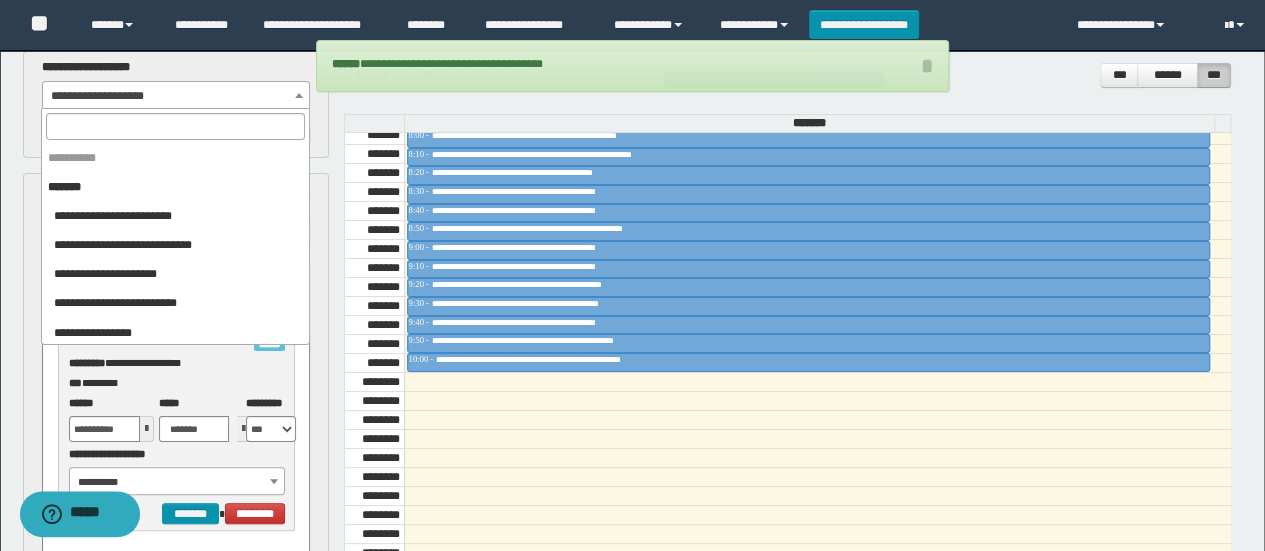 click on "**********" at bounding box center [176, 96] 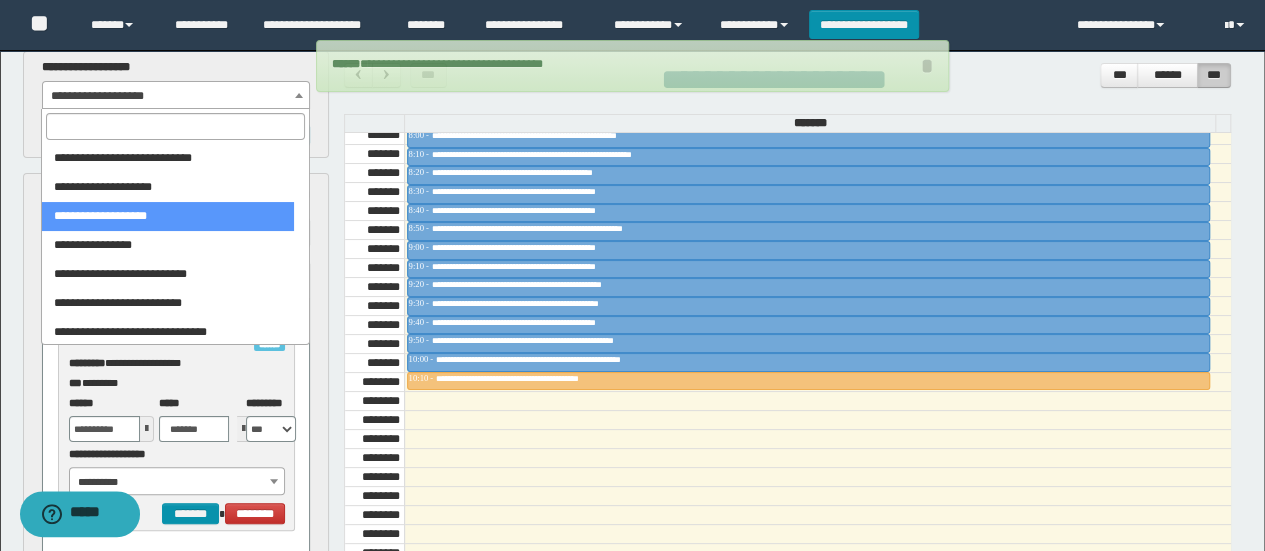click at bounding box center [175, 126] 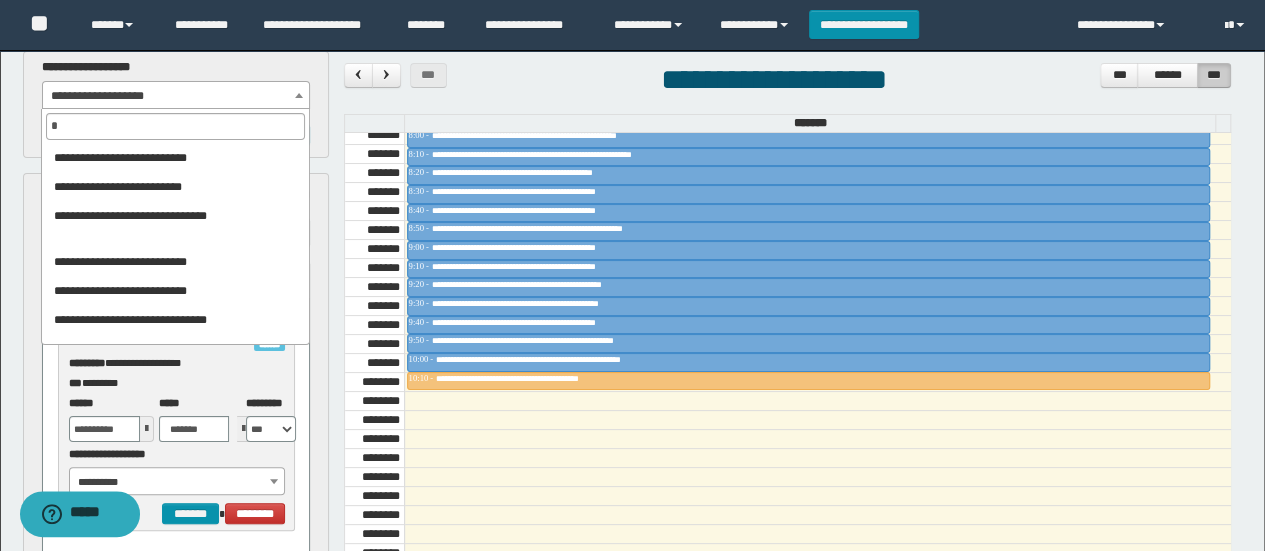 scroll, scrollTop: 0, scrollLeft: 0, axis: both 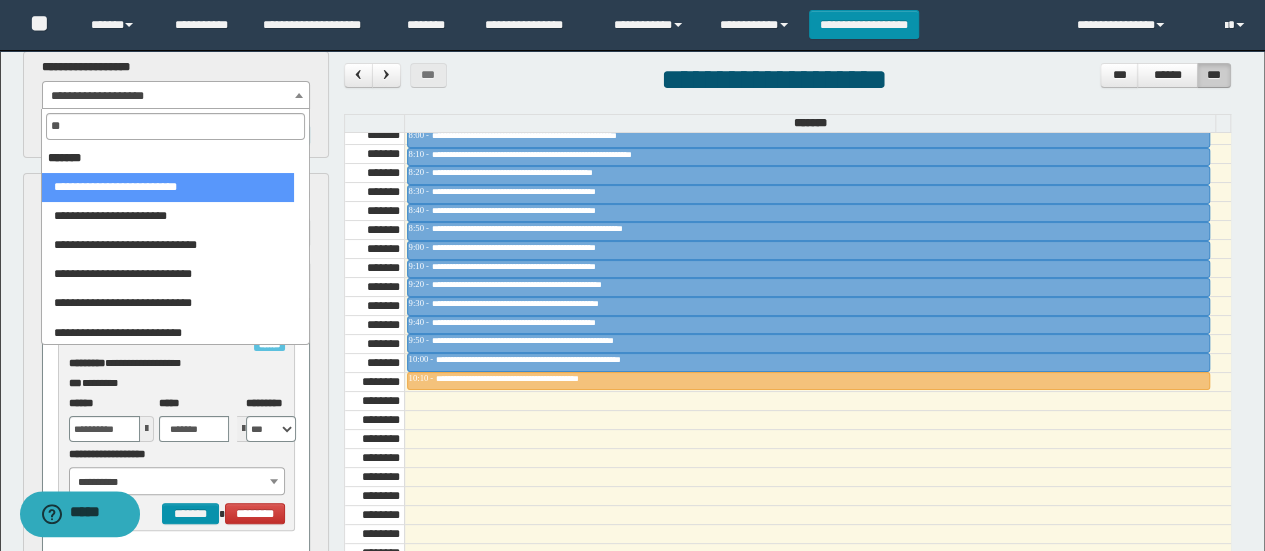 type on "*" 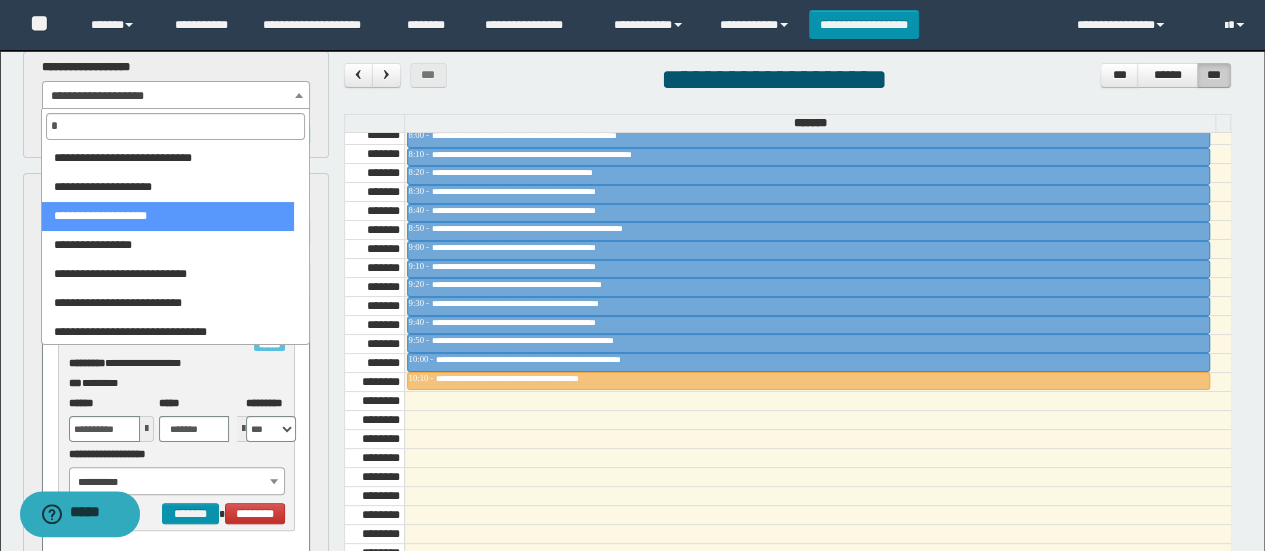 scroll, scrollTop: 0, scrollLeft: 0, axis: both 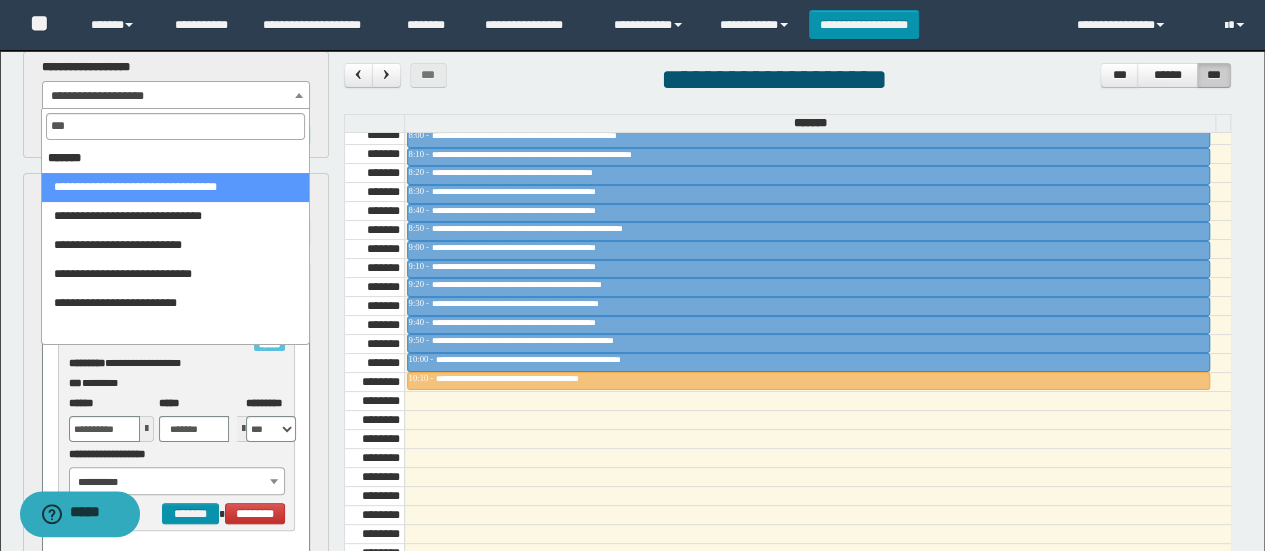 type on "****" 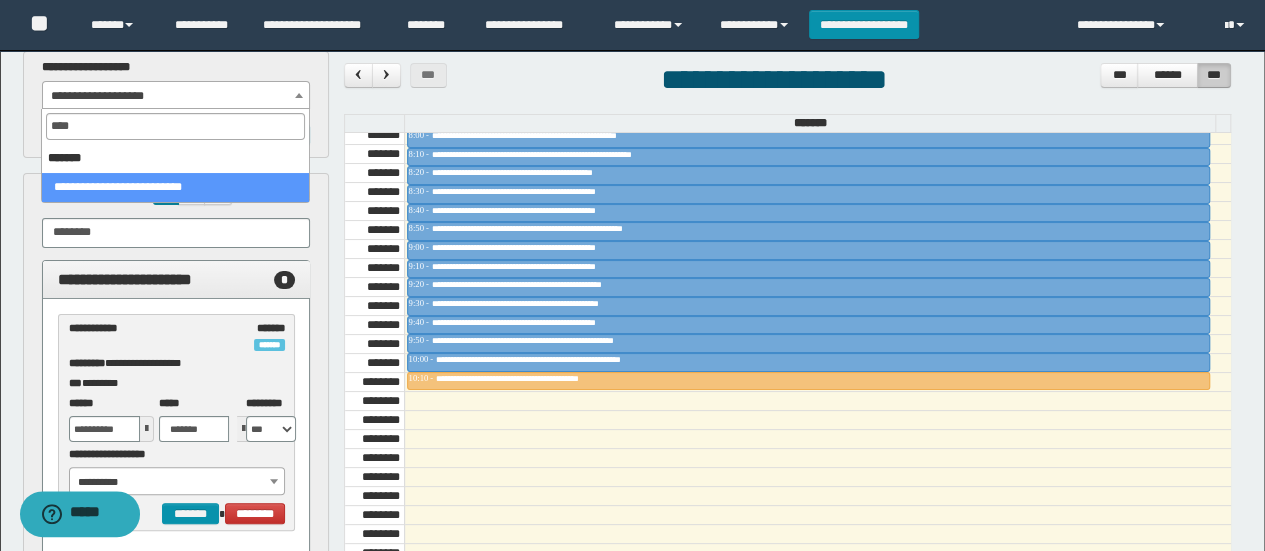 select on "******" 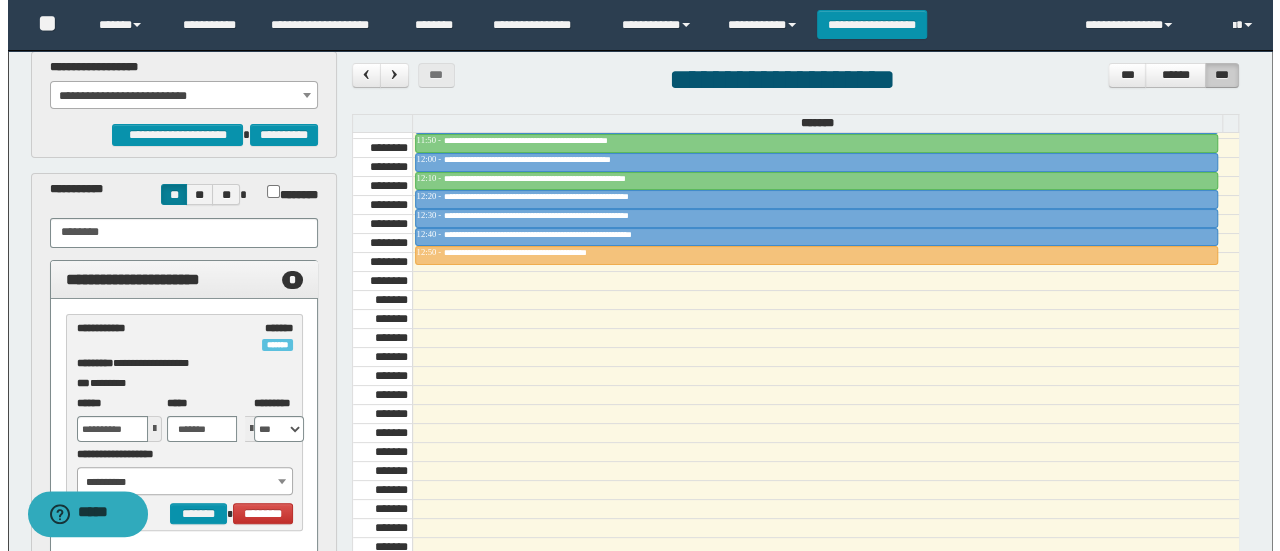 scroll, scrollTop: 1356, scrollLeft: 0, axis: vertical 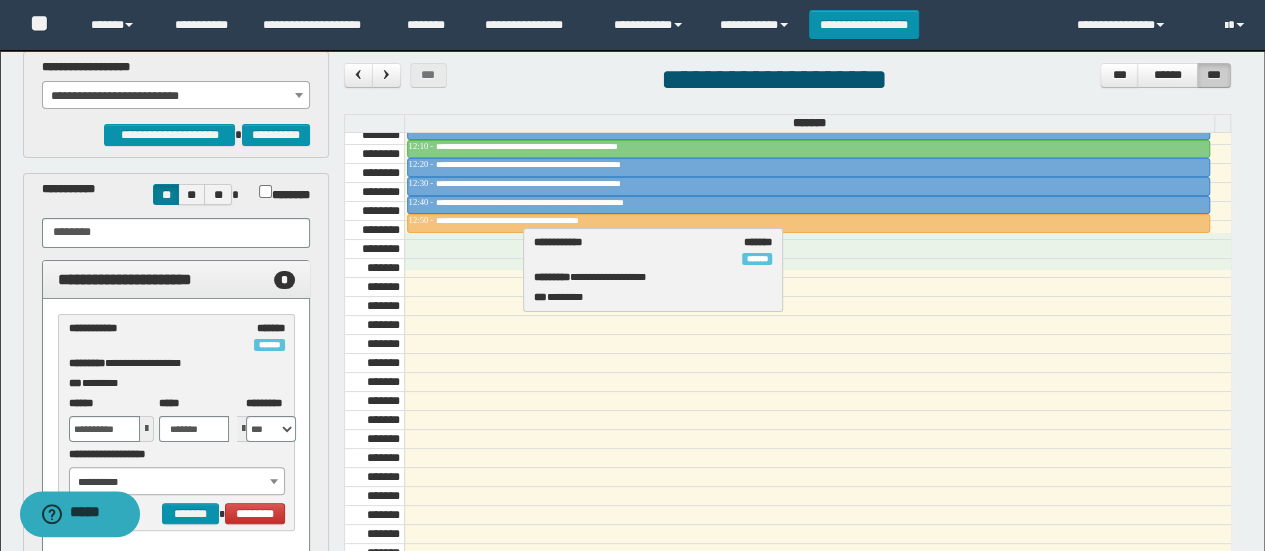 drag, startPoint x: 136, startPoint y: 319, endPoint x: 602, endPoint y: 234, distance: 473.68872 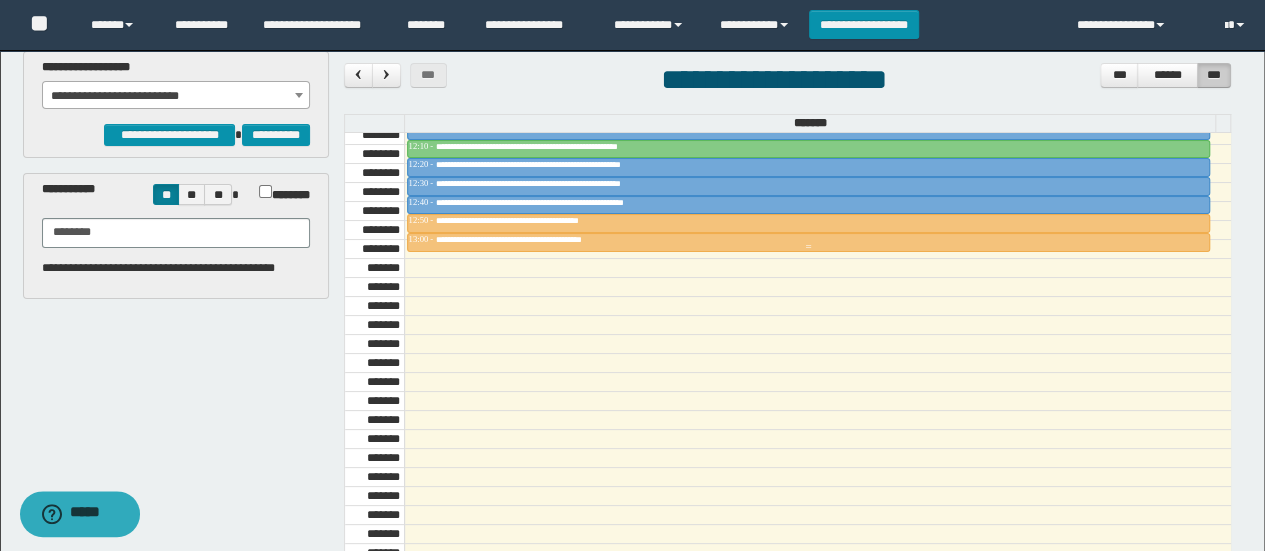 click on "**********" at bounding box center [541, 239] 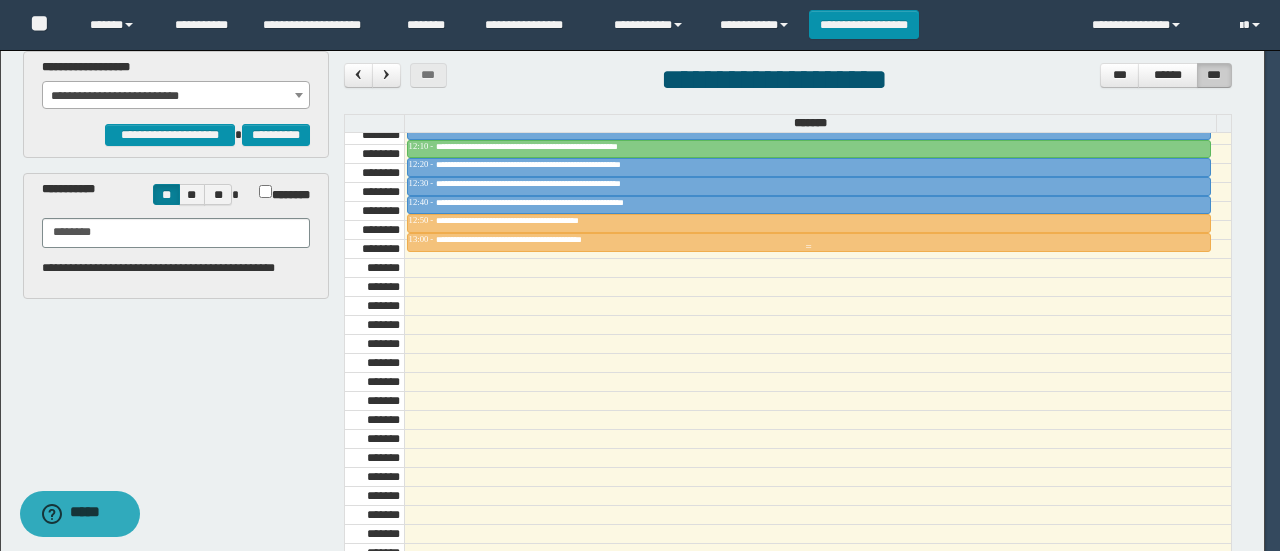scroll, scrollTop: 0, scrollLeft: 0, axis: both 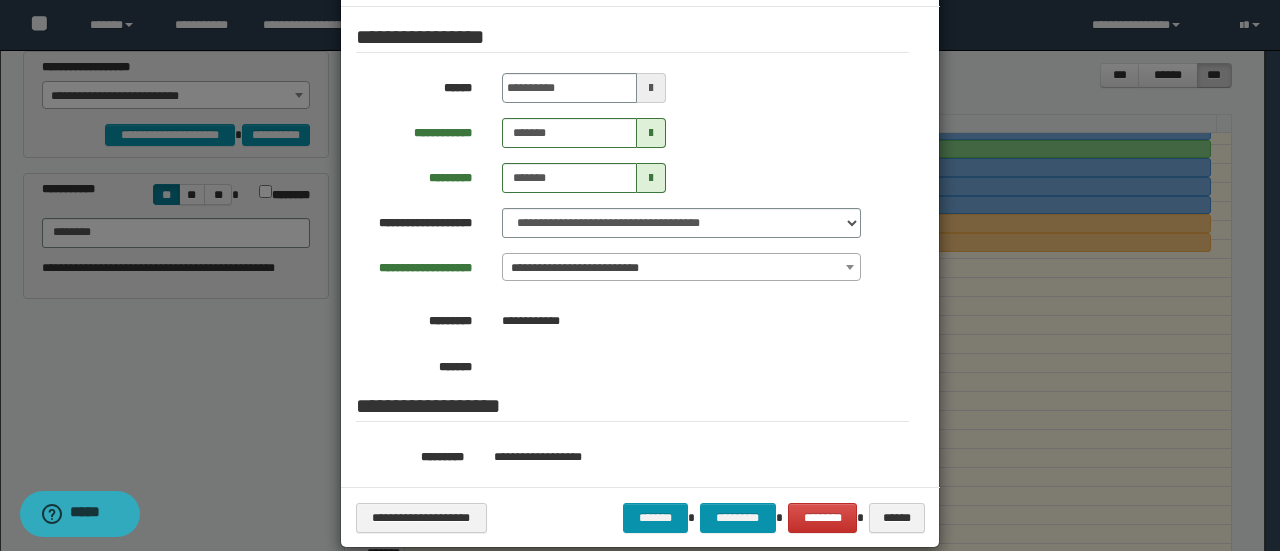 click on "**********" at bounding box center (640, 517) 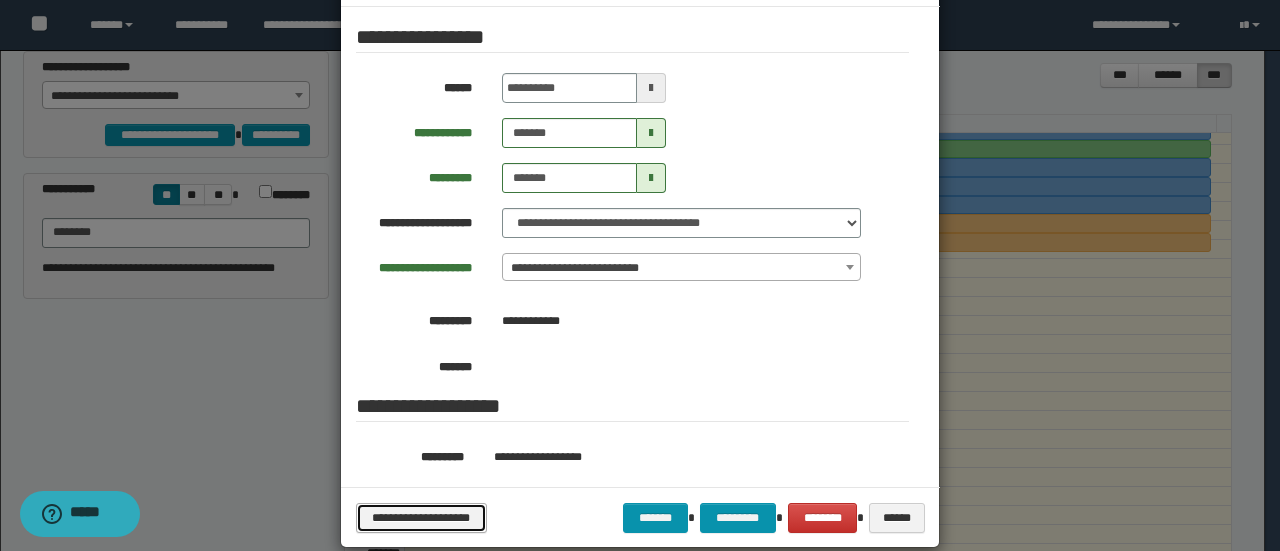 click on "**********" at bounding box center (421, 517) 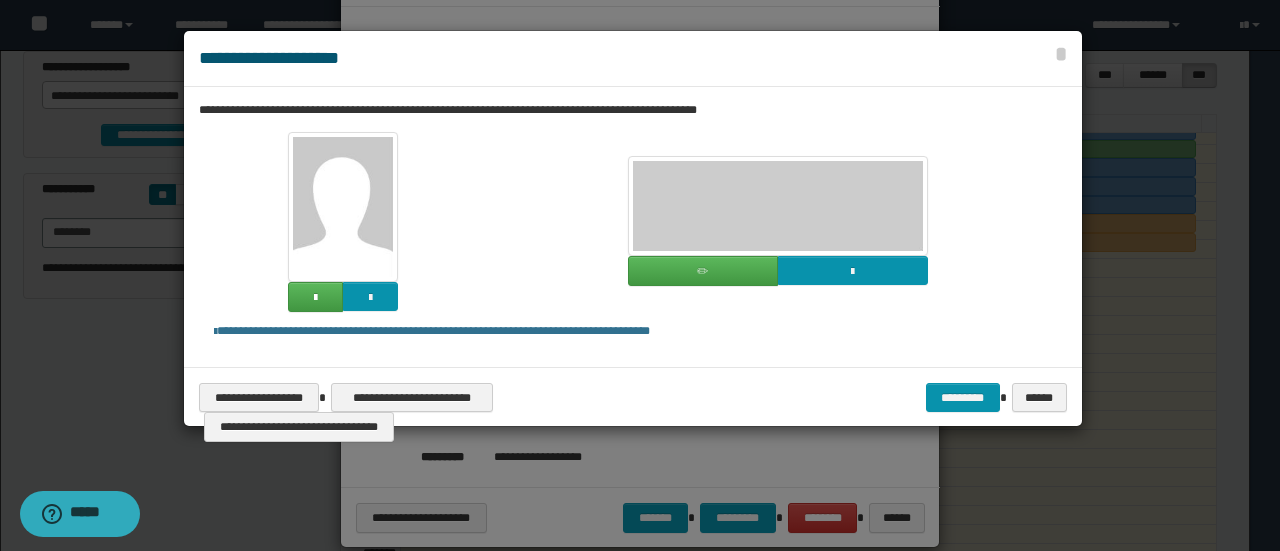 click on "**********" at bounding box center [633, 397] 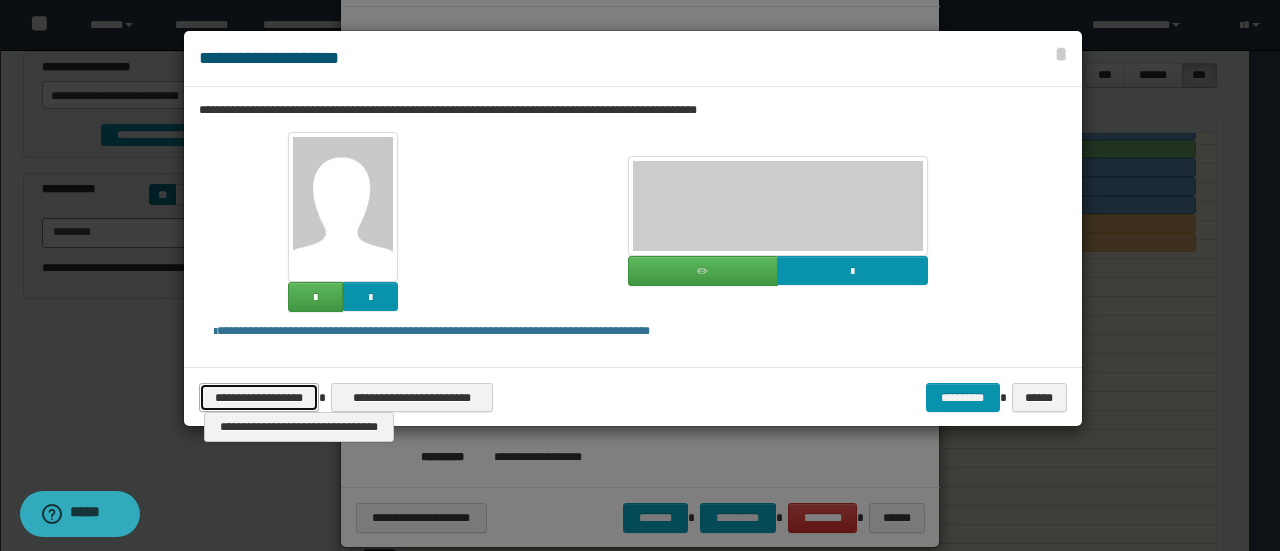 click on "**********" at bounding box center (259, 397) 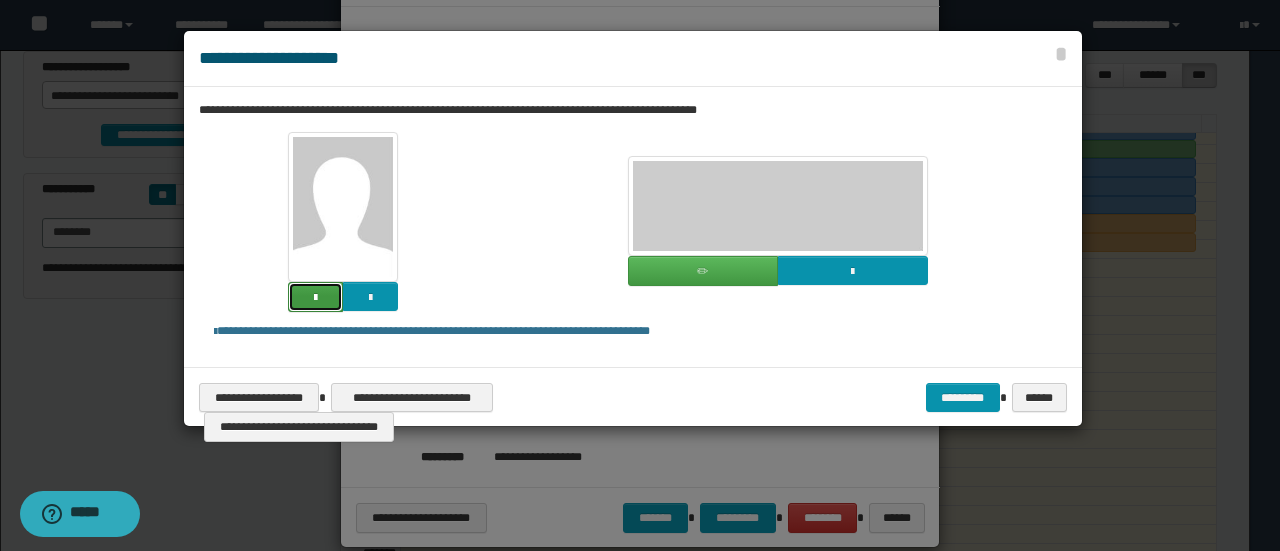 click at bounding box center (315, 297) 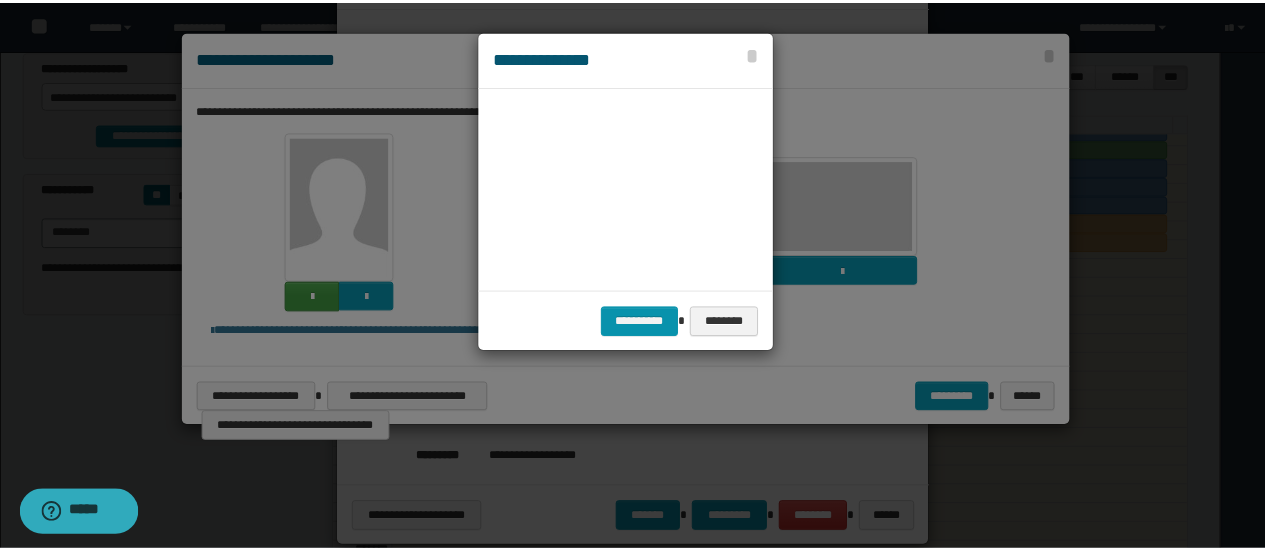 scroll, scrollTop: 45, scrollLeft: 105, axis: both 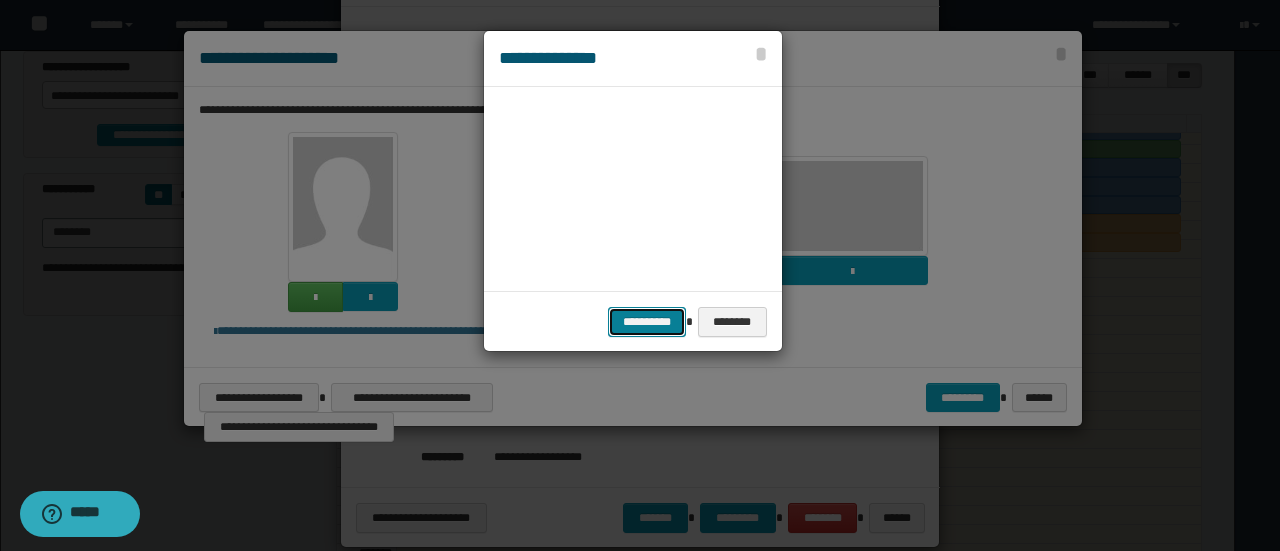 click on "**********" at bounding box center (647, 321) 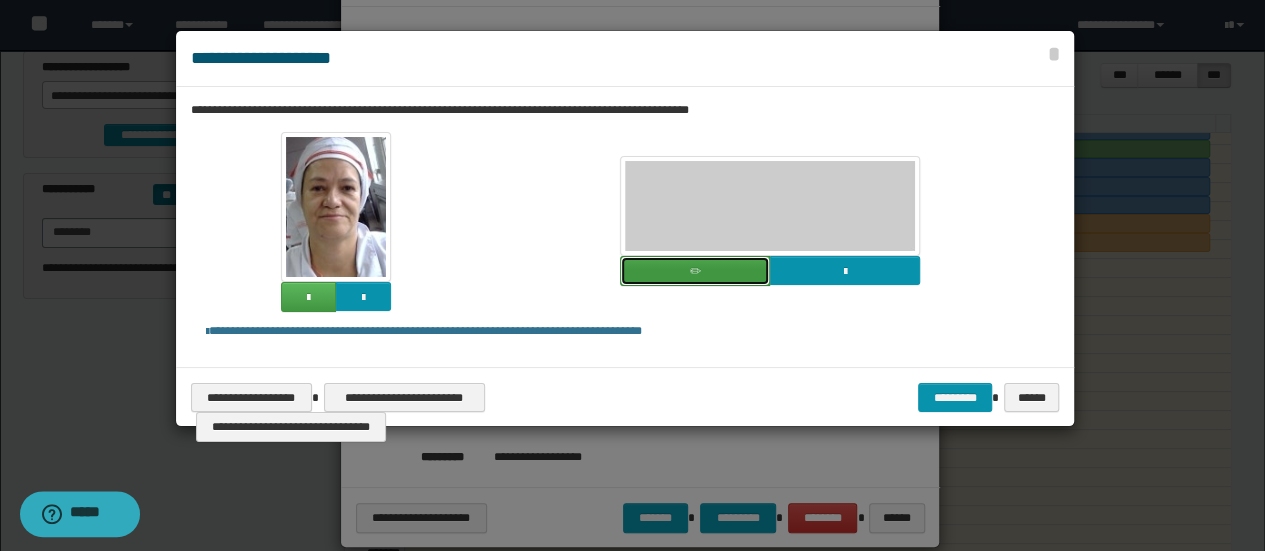 click at bounding box center [695, 271] 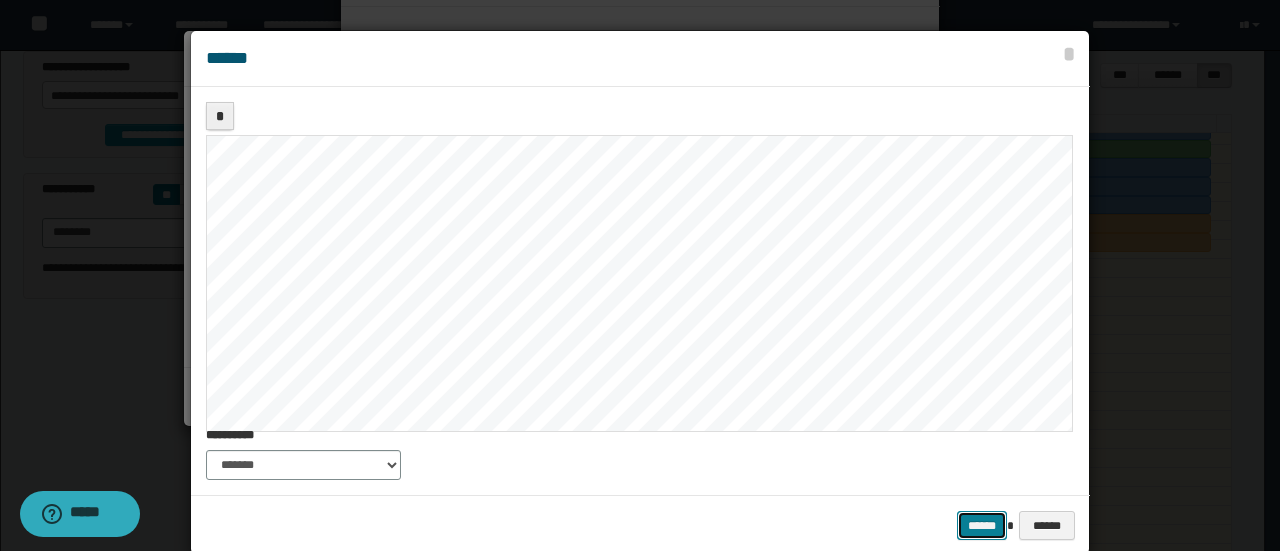 click on "******" at bounding box center [982, 525] 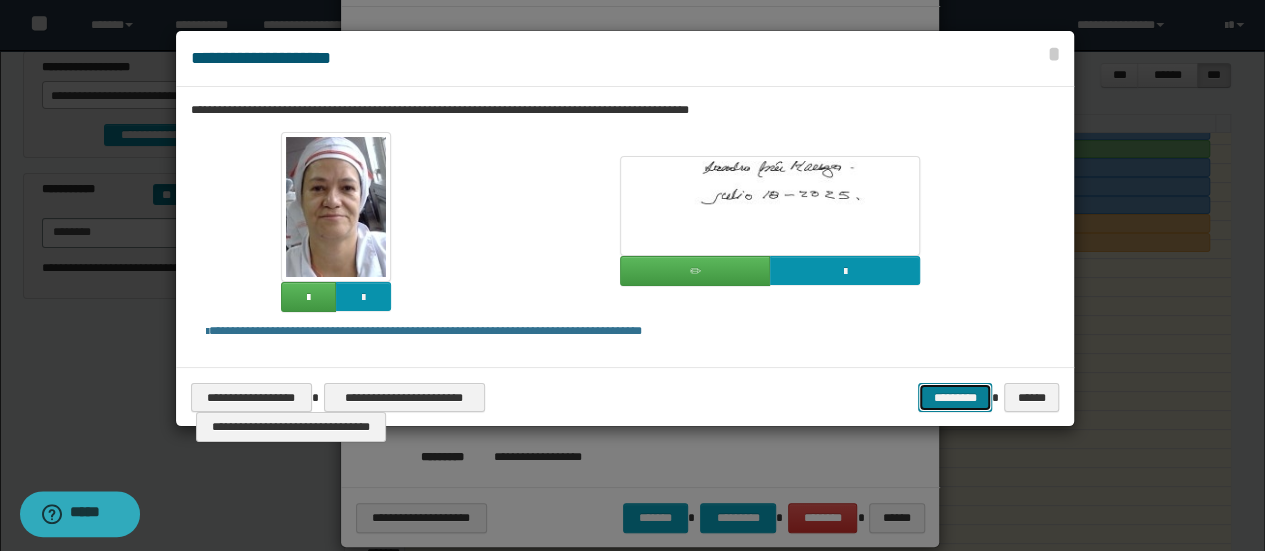 click on "*********" at bounding box center (955, 397) 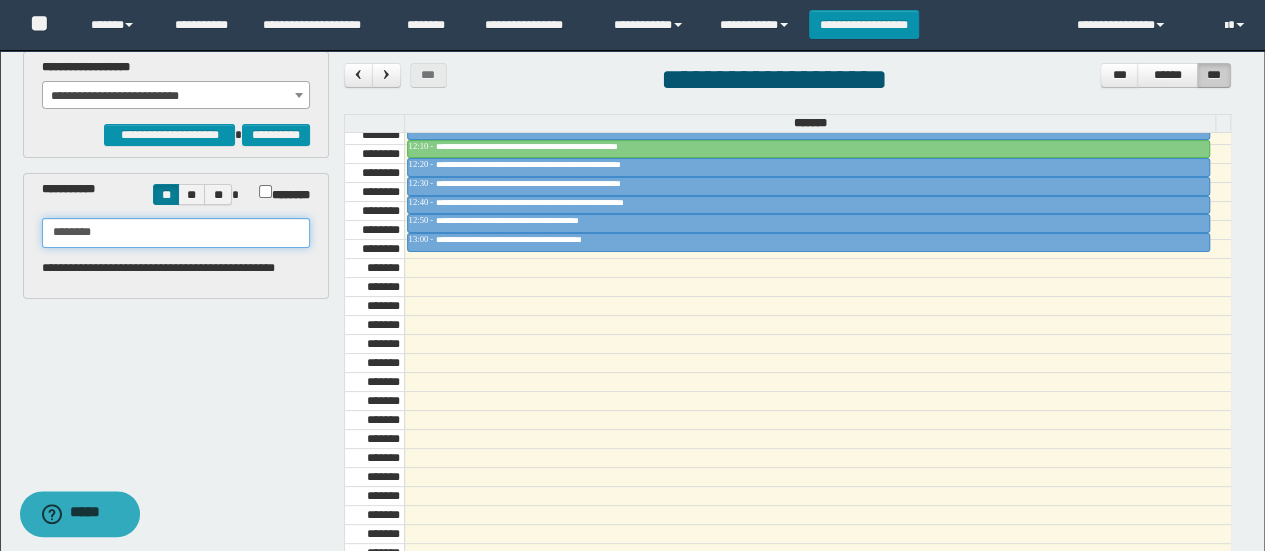 click on "********" at bounding box center [176, 233] 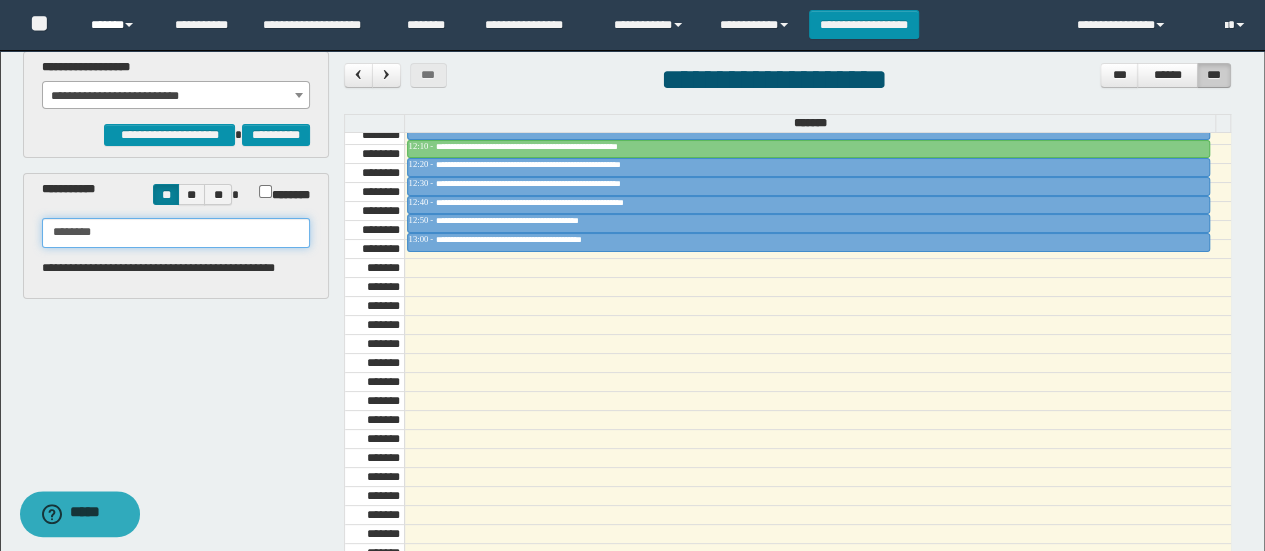 type on "********" 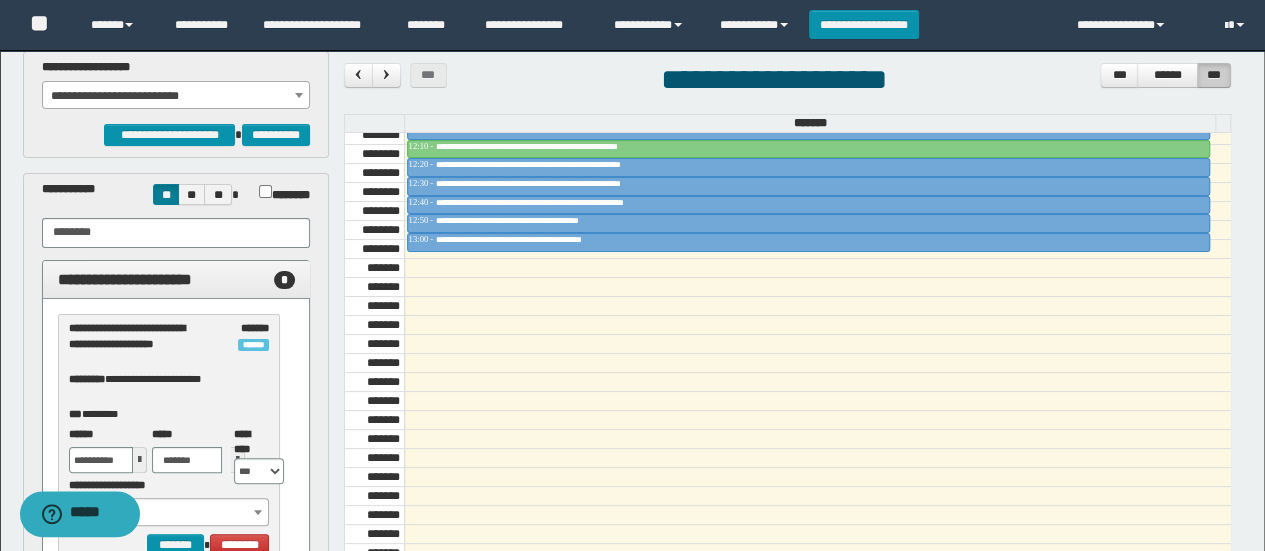click on "**********" at bounding box center [176, 96] 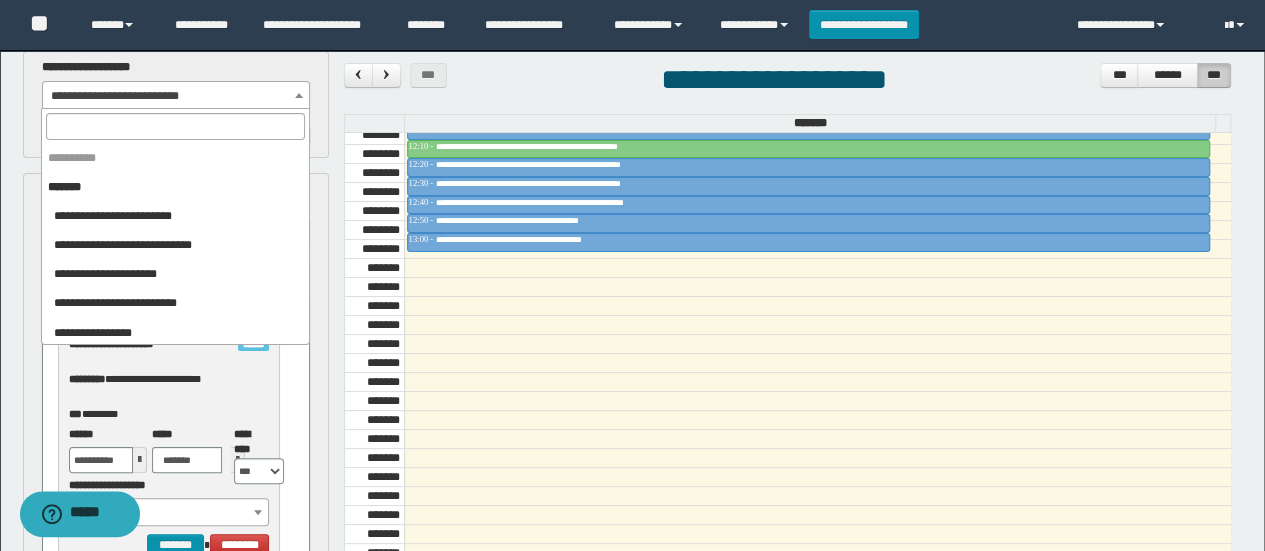 scroll, scrollTop: 925, scrollLeft: 0, axis: vertical 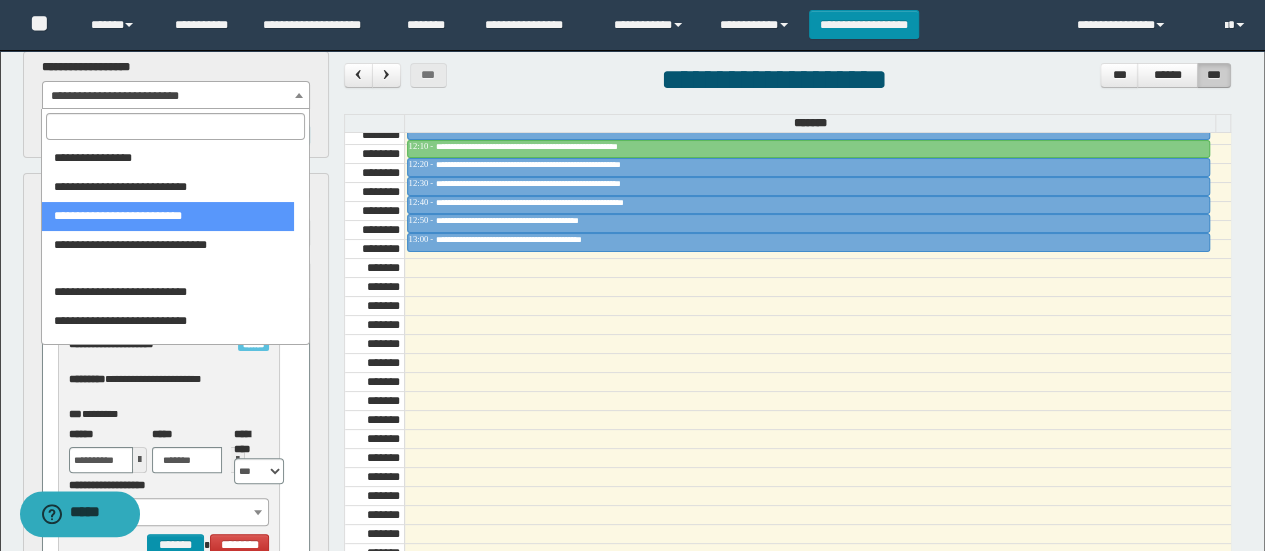 click at bounding box center [175, 126] 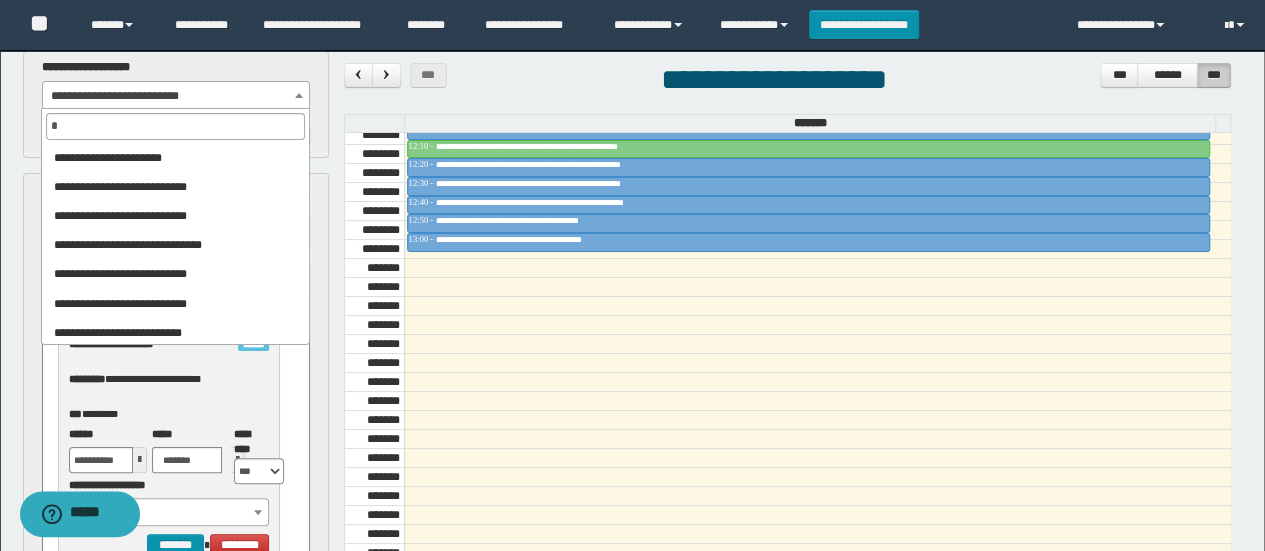 scroll, scrollTop: 0, scrollLeft: 0, axis: both 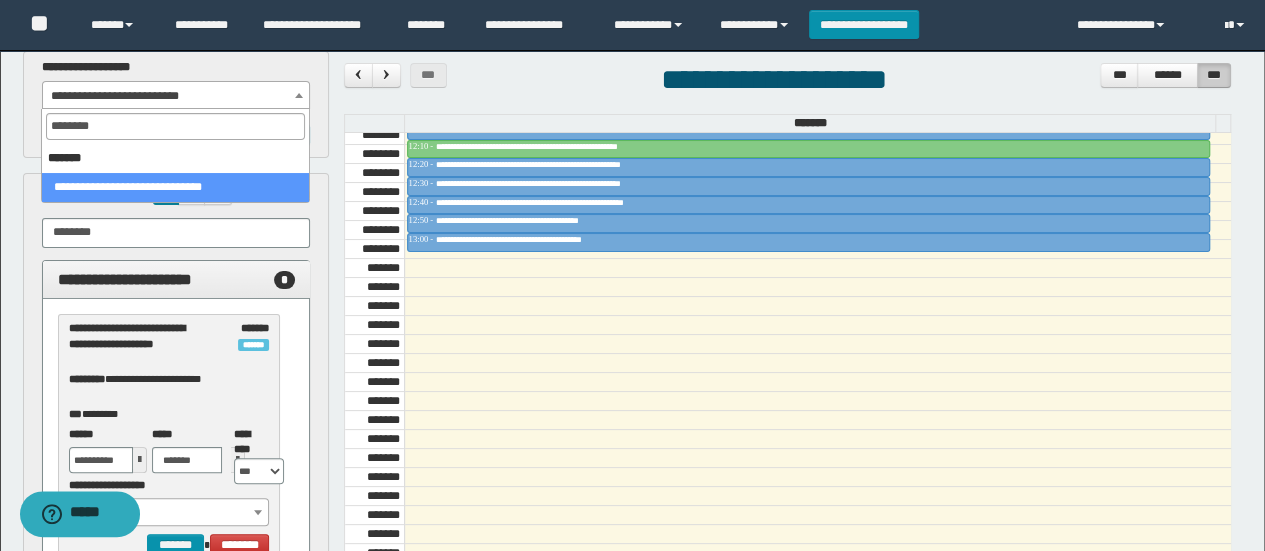 type on "*********" 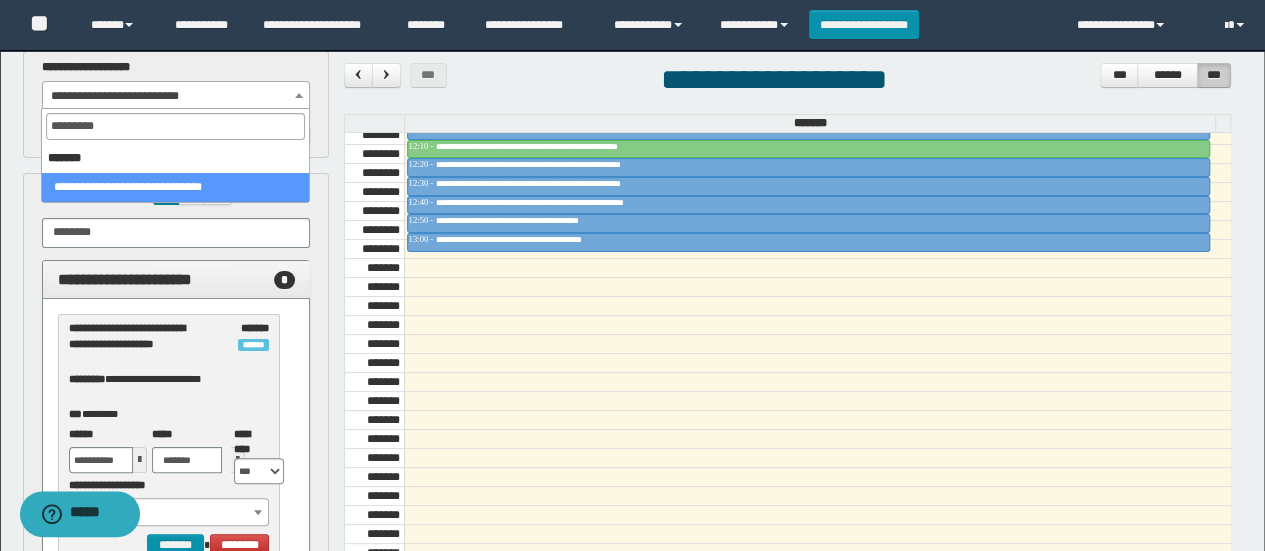 select on "******" 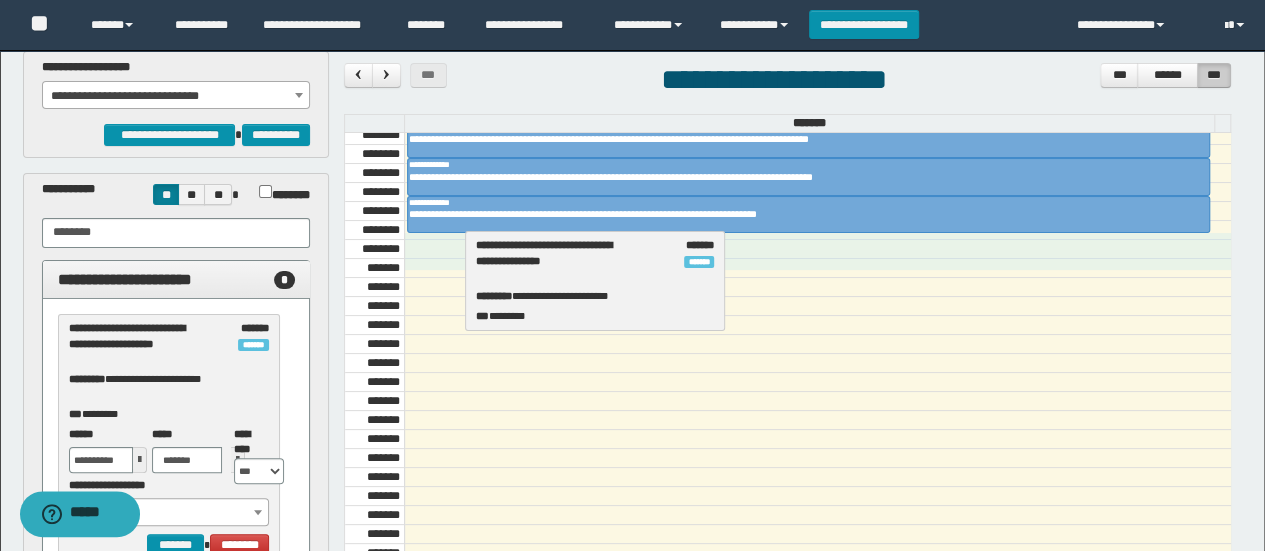 drag, startPoint x: 107, startPoint y: 326, endPoint x: 515, endPoint y: 244, distance: 416.15863 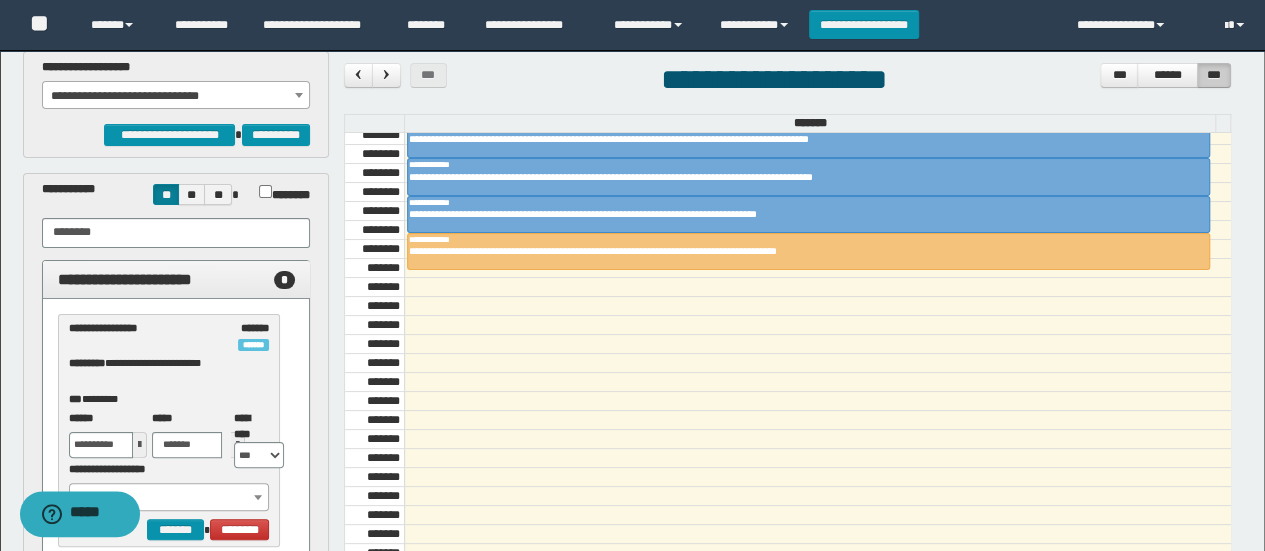 click on "**********" at bounding box center (176, 96) 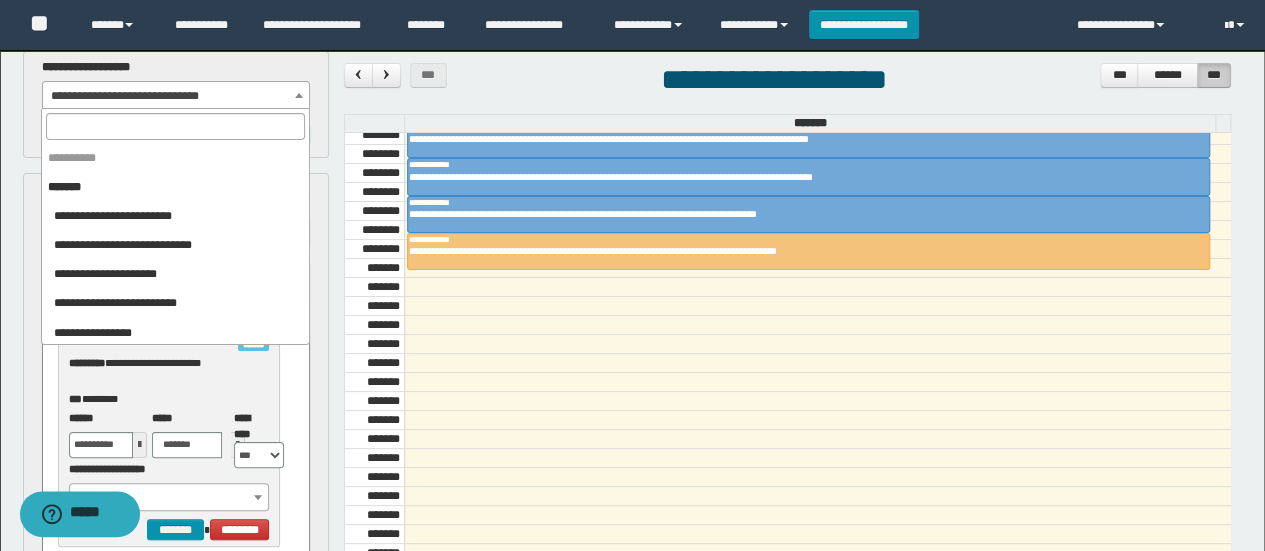 scroll, scrollTop: 750, scrollLeft: 0, axis: vertical 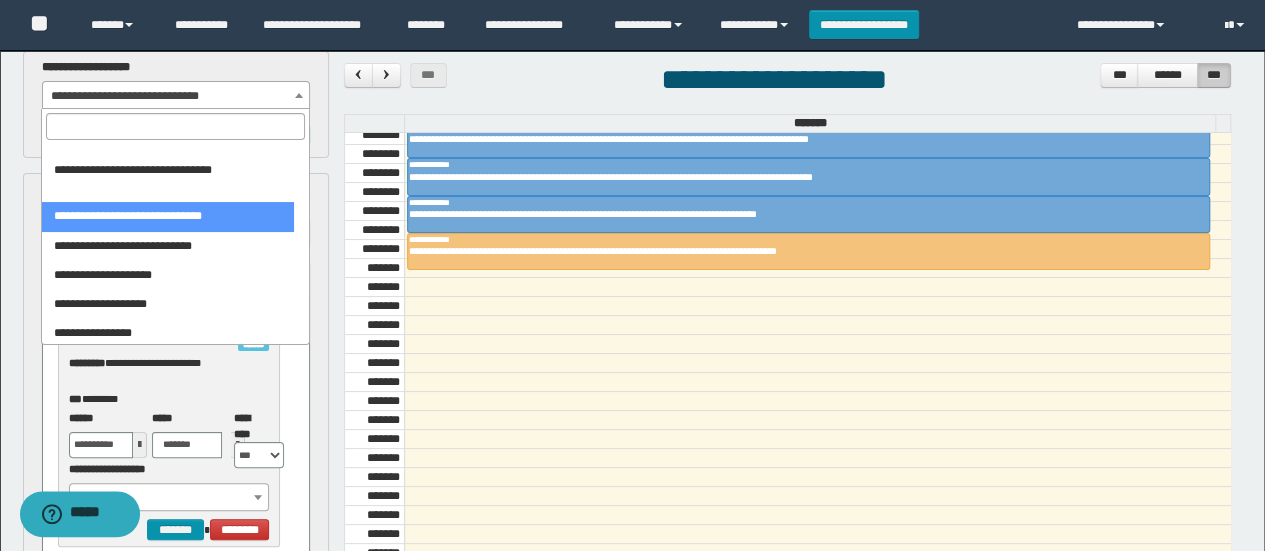 click at bounding box center (175, 126) 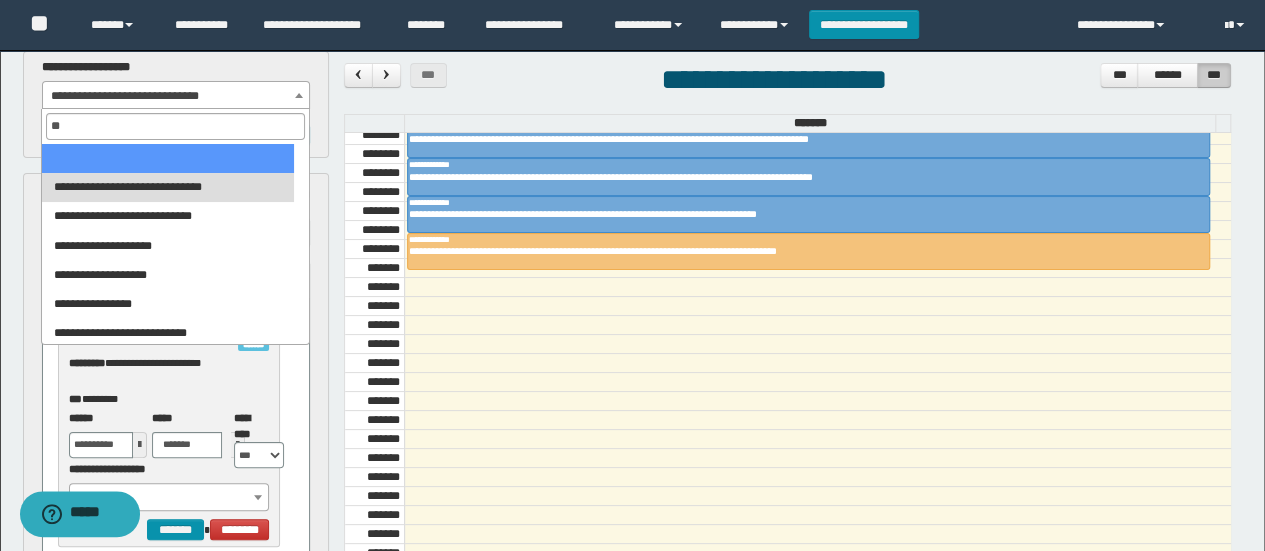 scroll, scrollTop: 0, scrollLeft: 0, axis: both 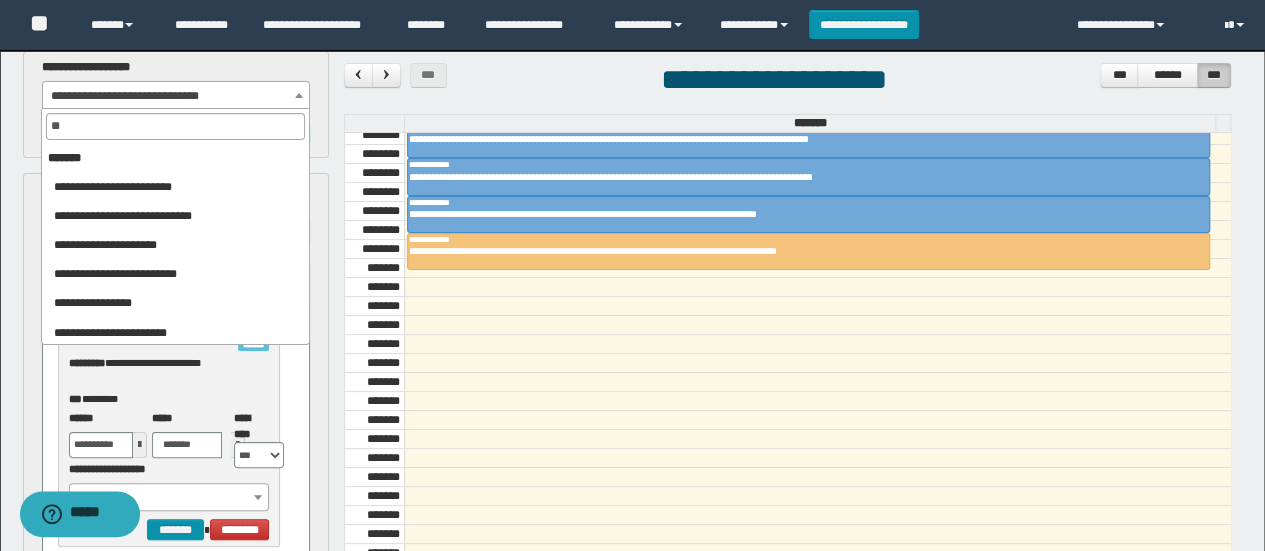 type on "***" 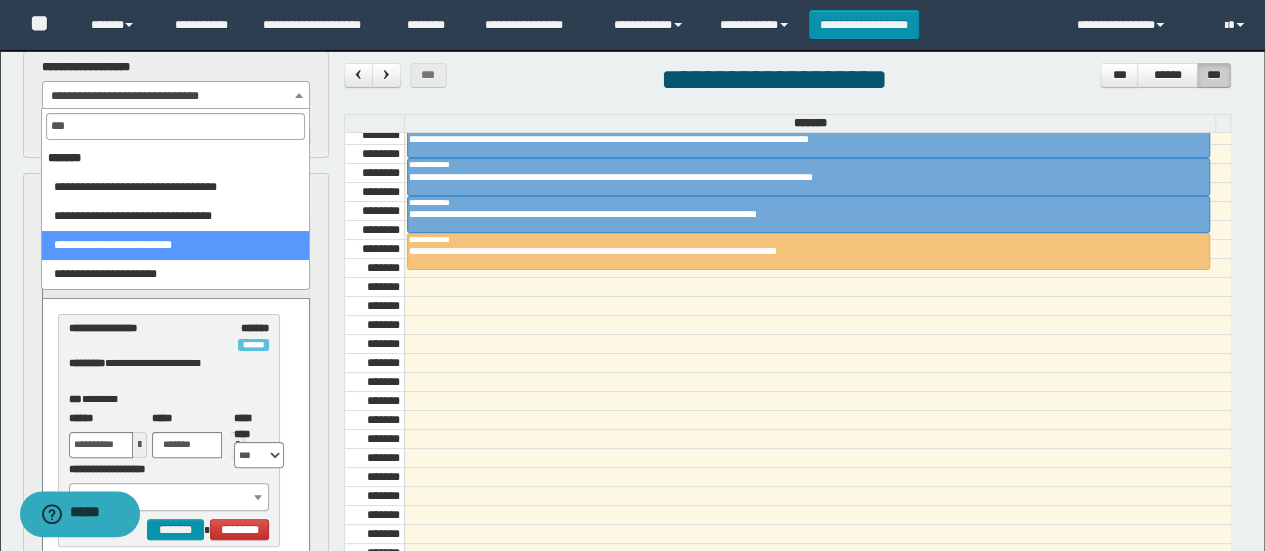 select on "******" 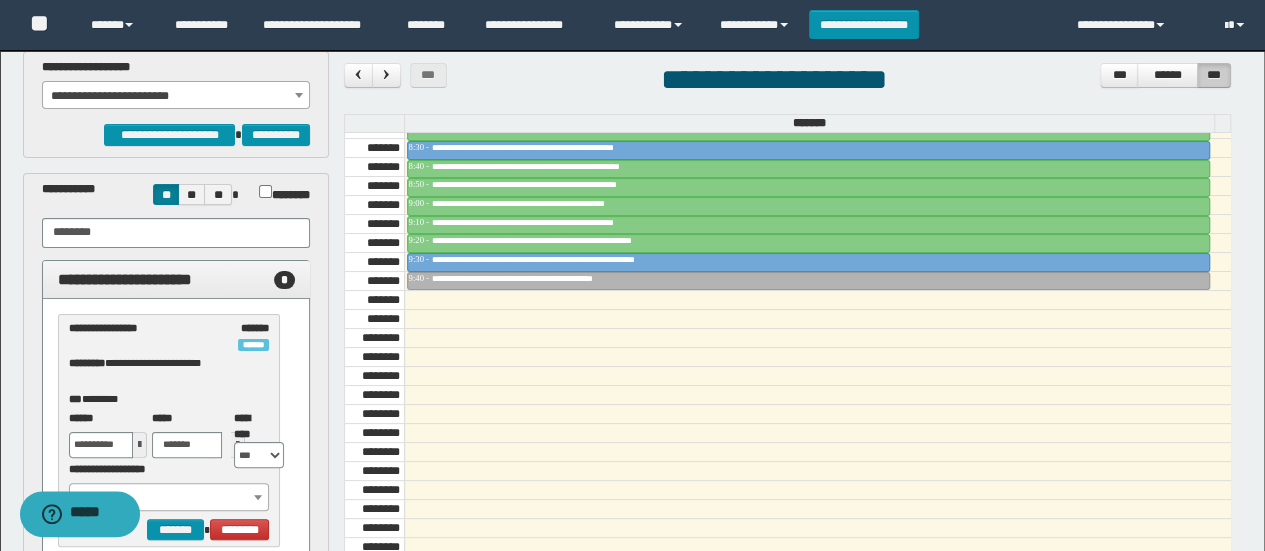 scroll, scrollTop: 915, scrollLeft: 0, axis: vertical 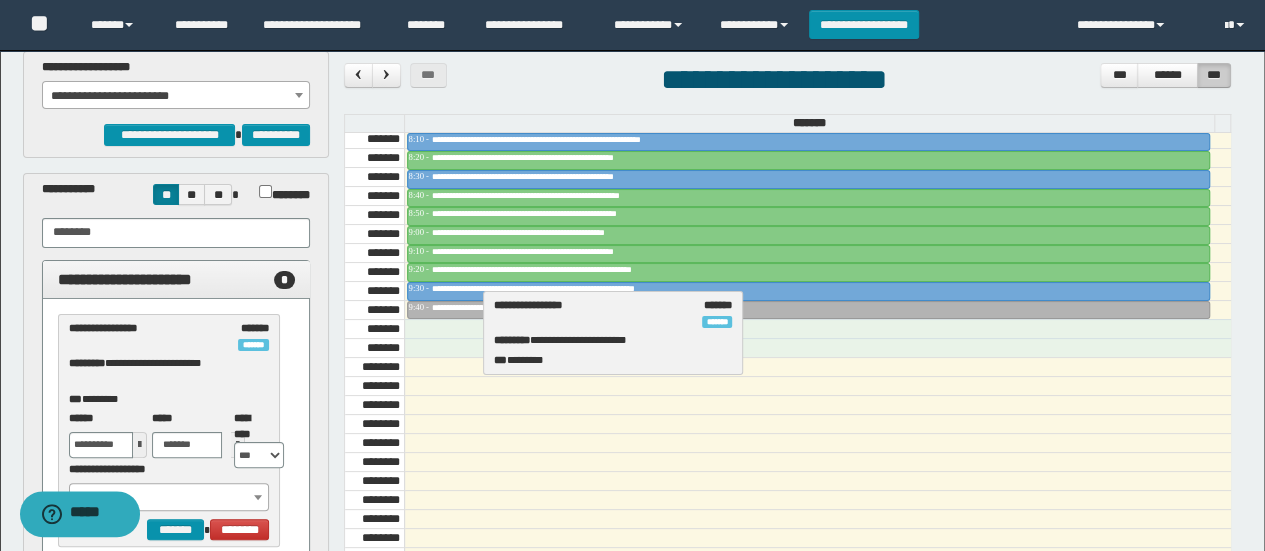 drag, startPoint x: 116, startPoint y: 347, endPoint x: 543, endPoint y: 325, distance: 427.56638 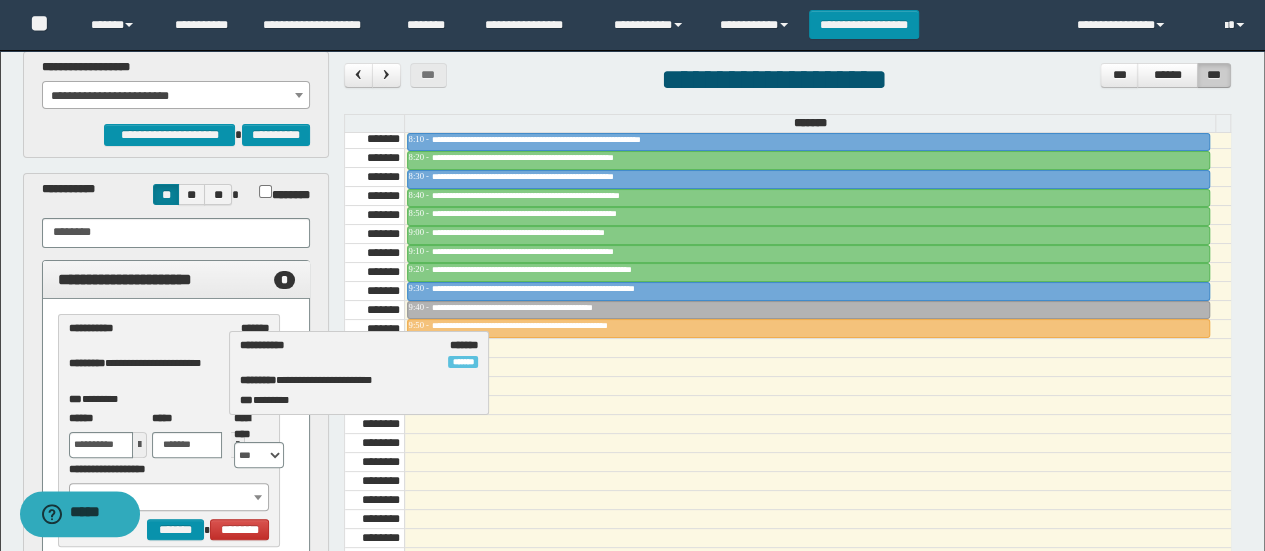 drag, startPoint x: 91, startPoint y: 334, endPoint x: 122, endPoint y: 354, distance: 36.891735 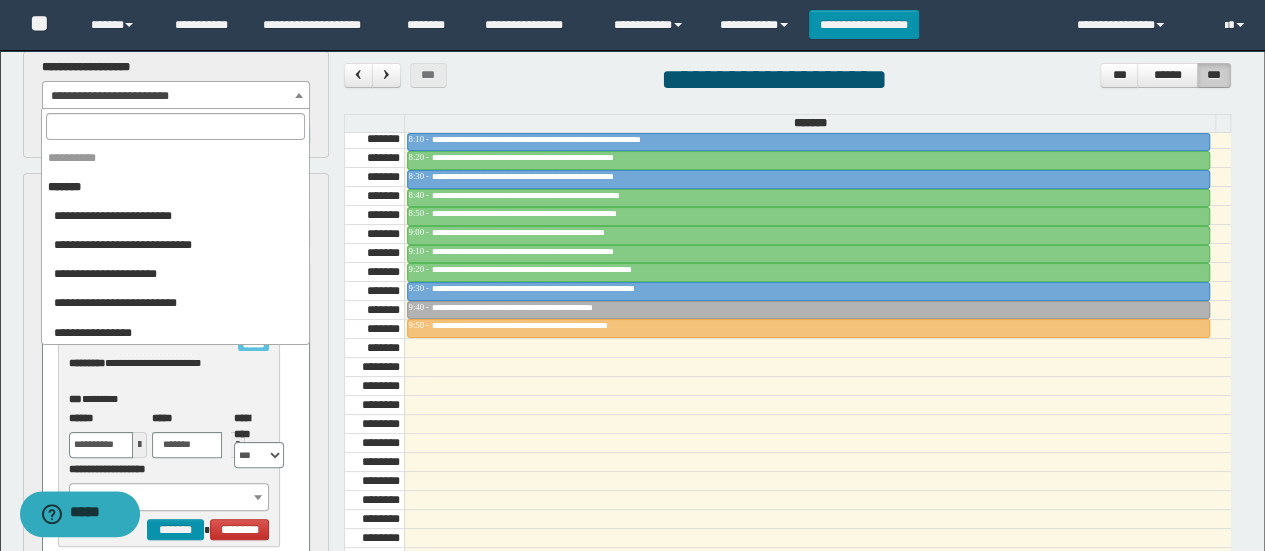 click on "**********" at bounding box center [176, 96] 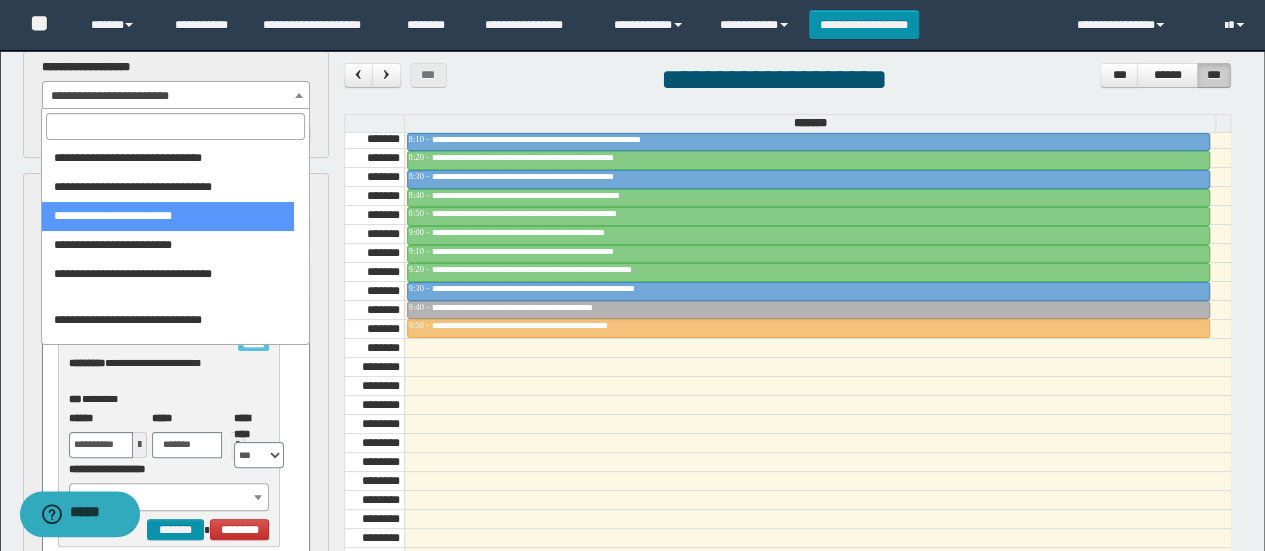 click at bounding box center (175, 126) 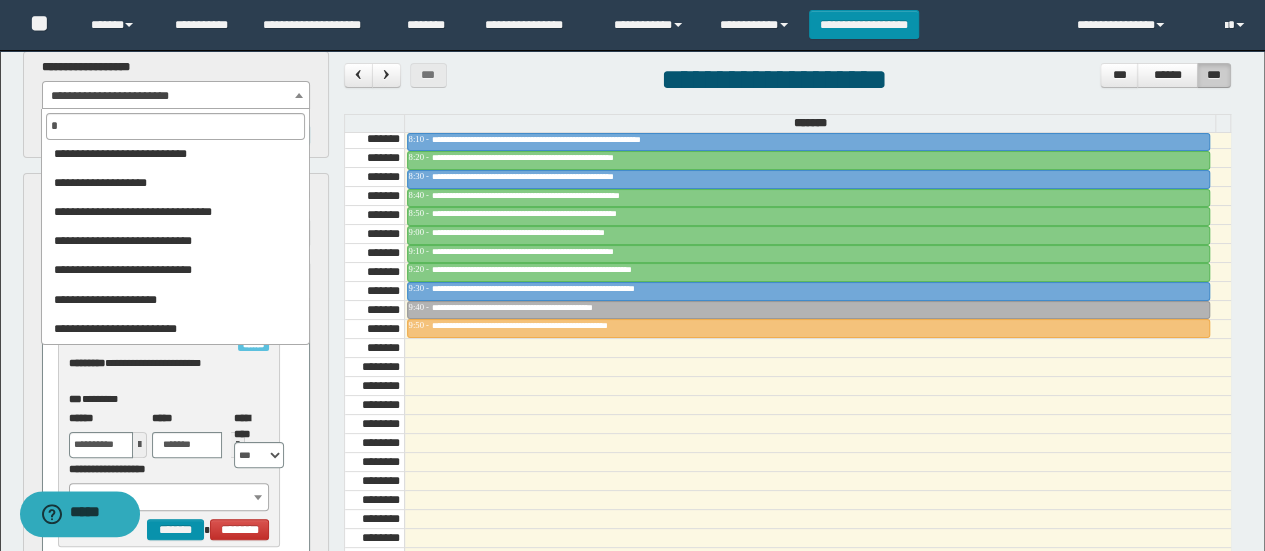 scroll, scrollTop: 0, scrollLeft: 0, axis: both 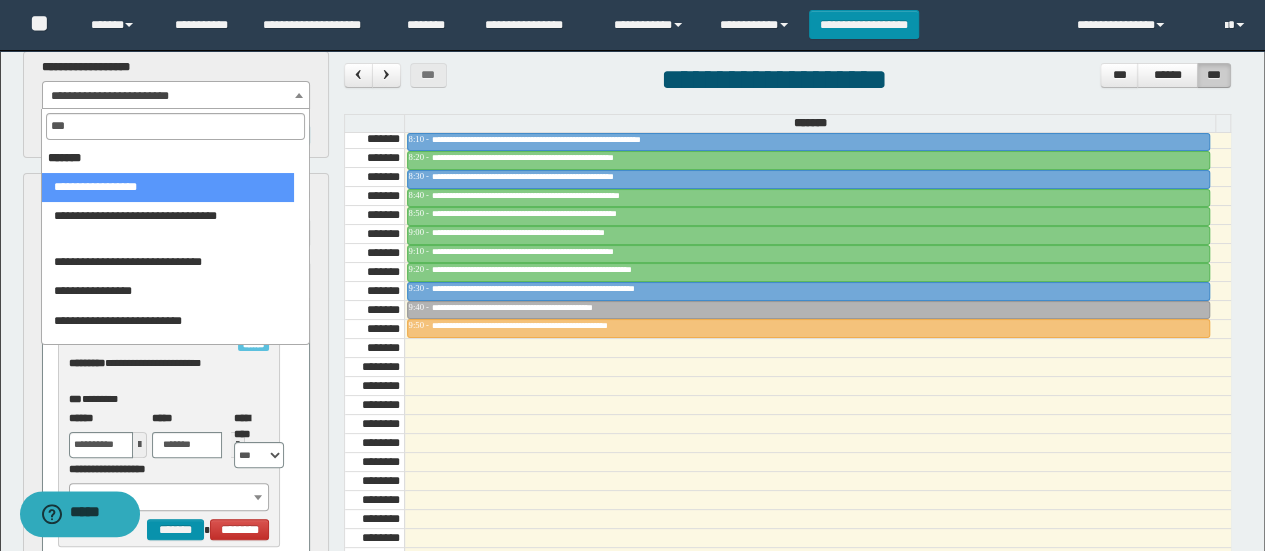 type on "****" 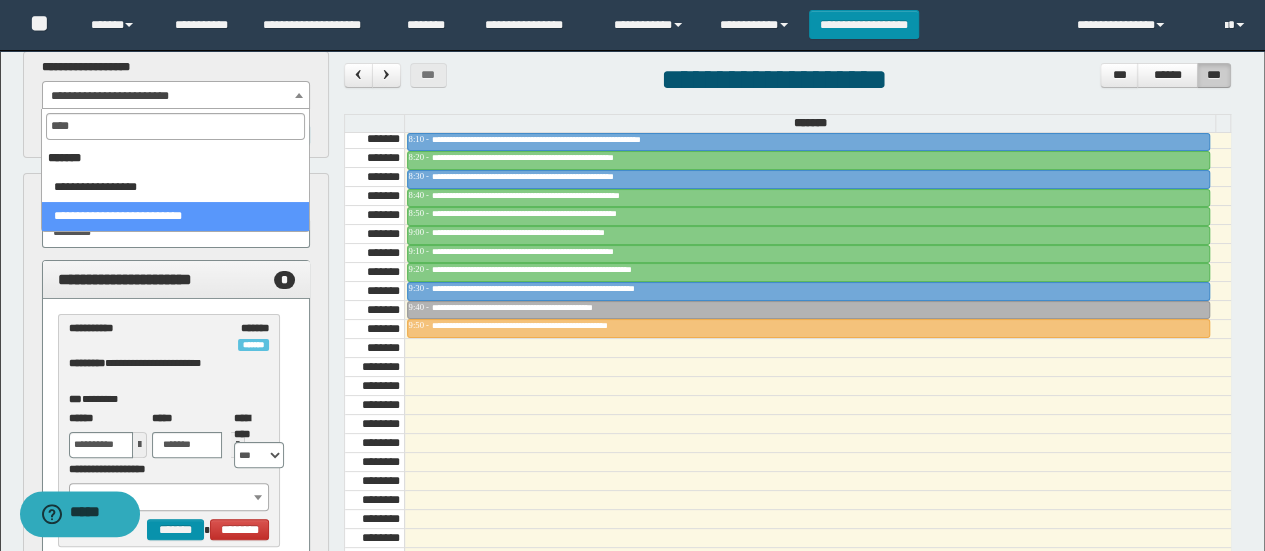 select on "******" 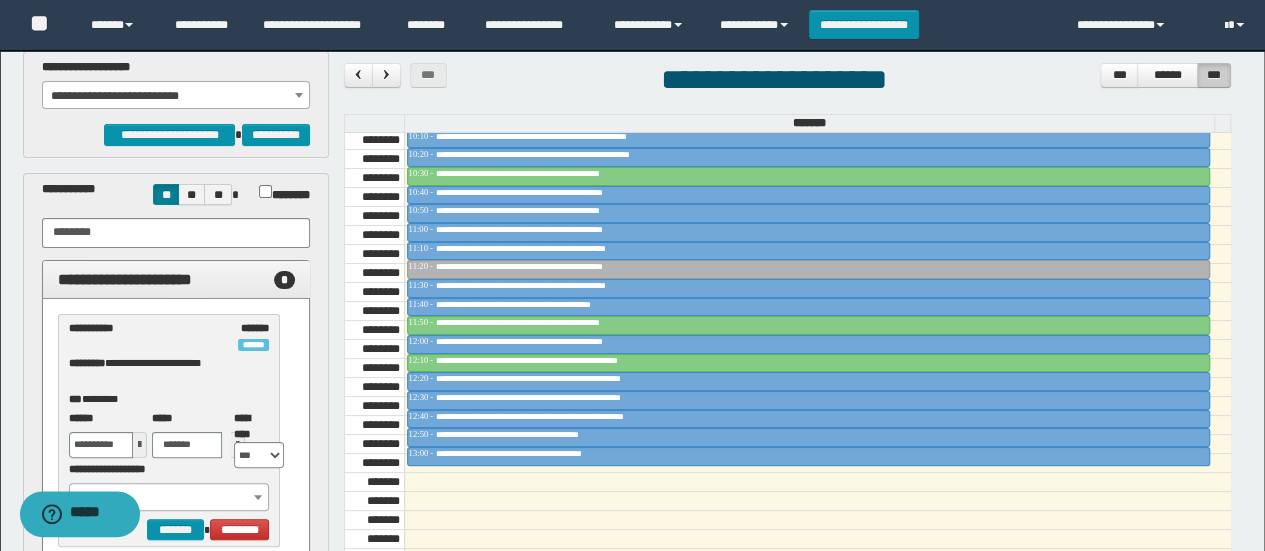 scroll, scrollTop: 1145, scrollLeft: 0, axis: vertical 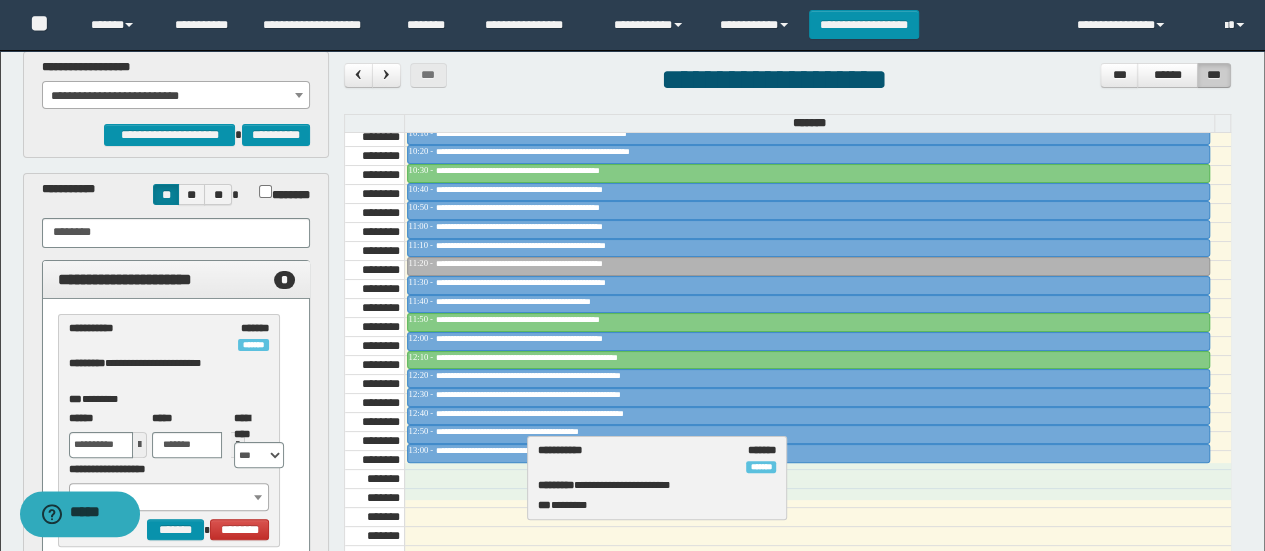 drag, startPoint x: 127, startPoint y: 350, endPoint x: 598, endPoint y: 473, distance: 486.79565 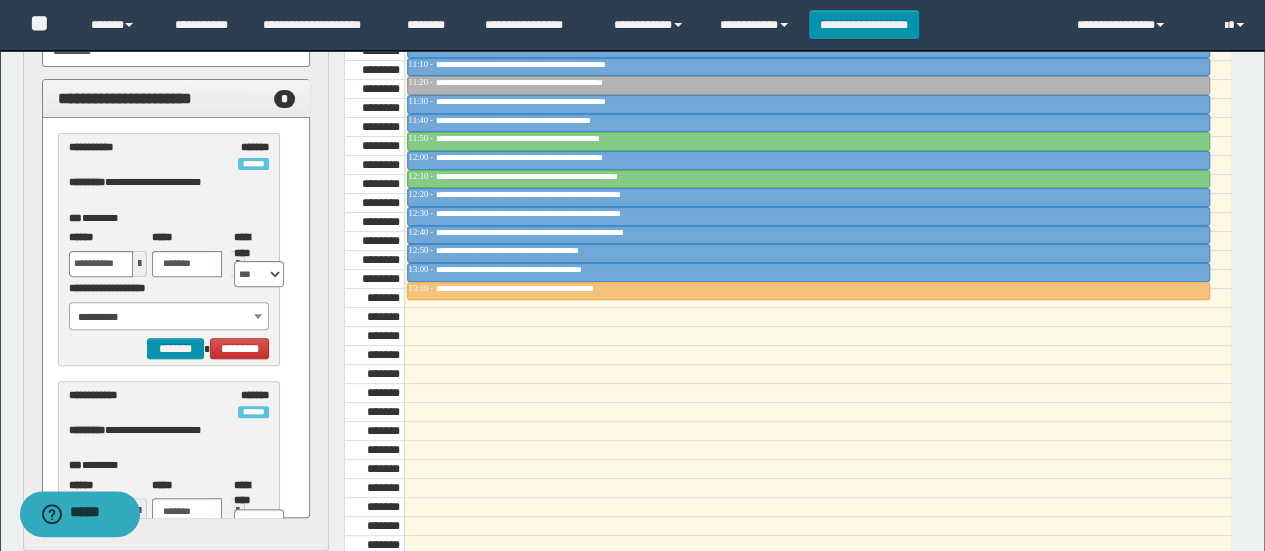 scroll, scrollTop: 202, scrollLeft: 0, axis: vertical 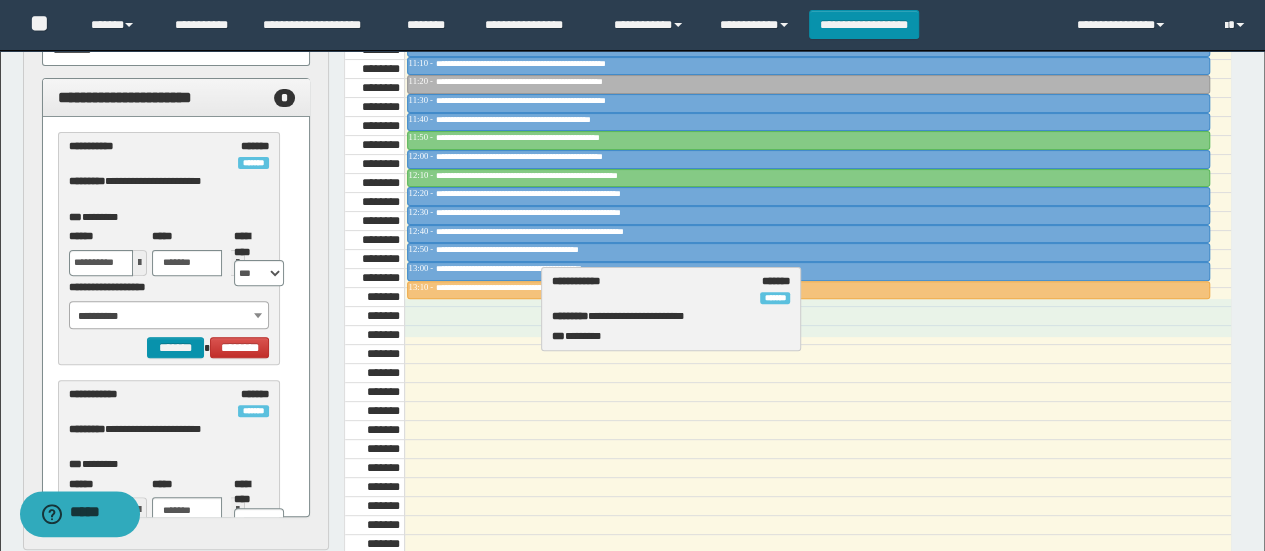 drag, startPoint x: 100, startPoint y: 423, endPoint x: 584, endPoint y: 311, distance: 496.7897 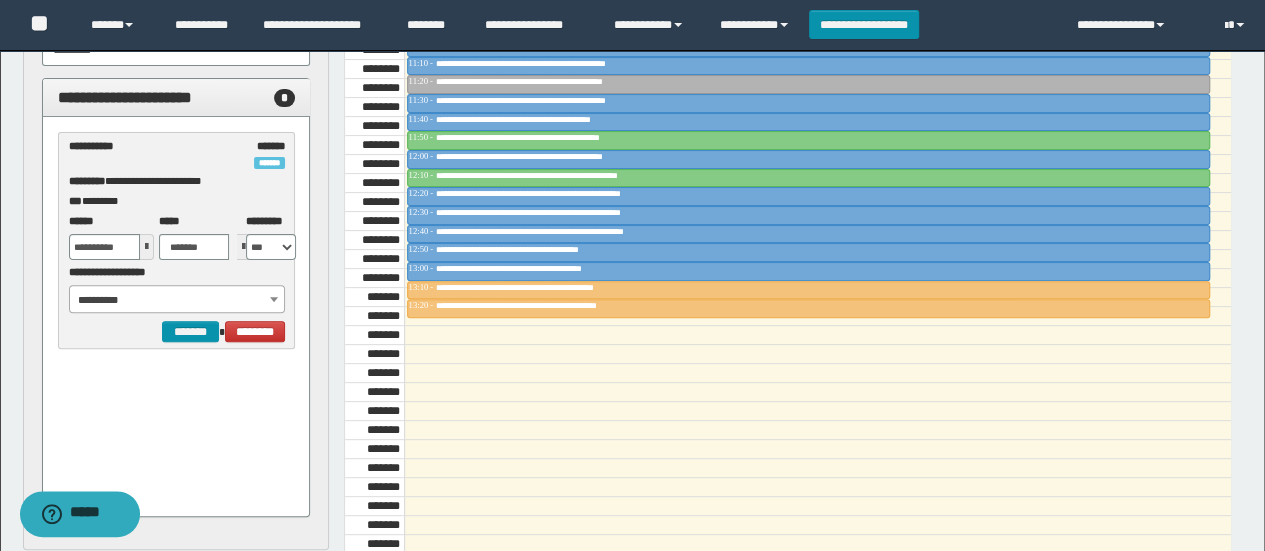 scroll, scrollTop: 0, scrollLeft: 0, axis: both 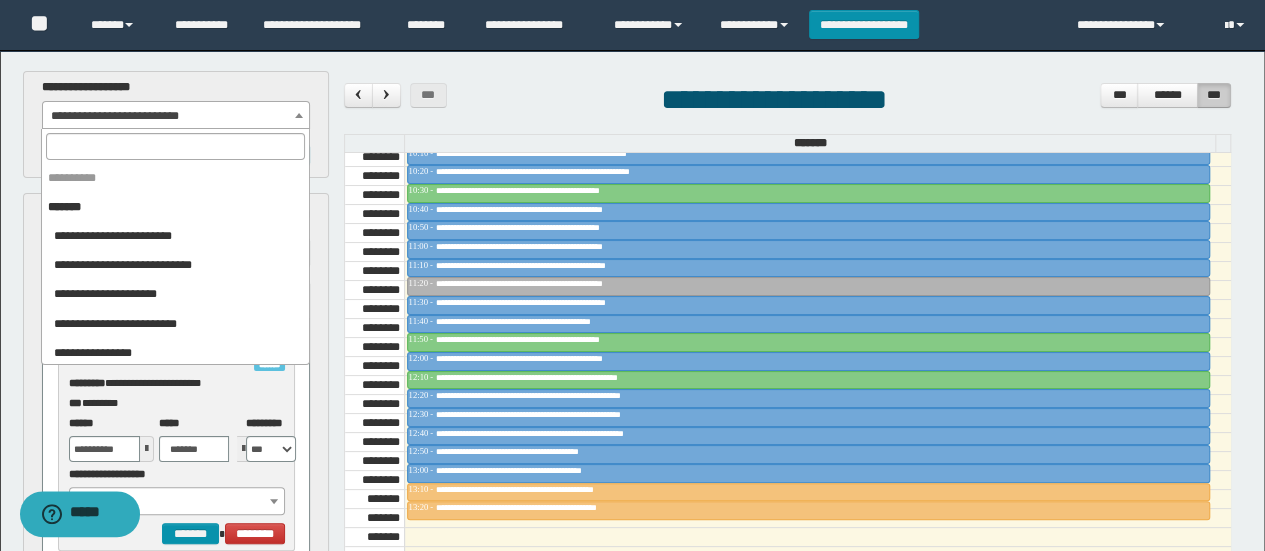 click on "**********" at bounding box center (176, 116) 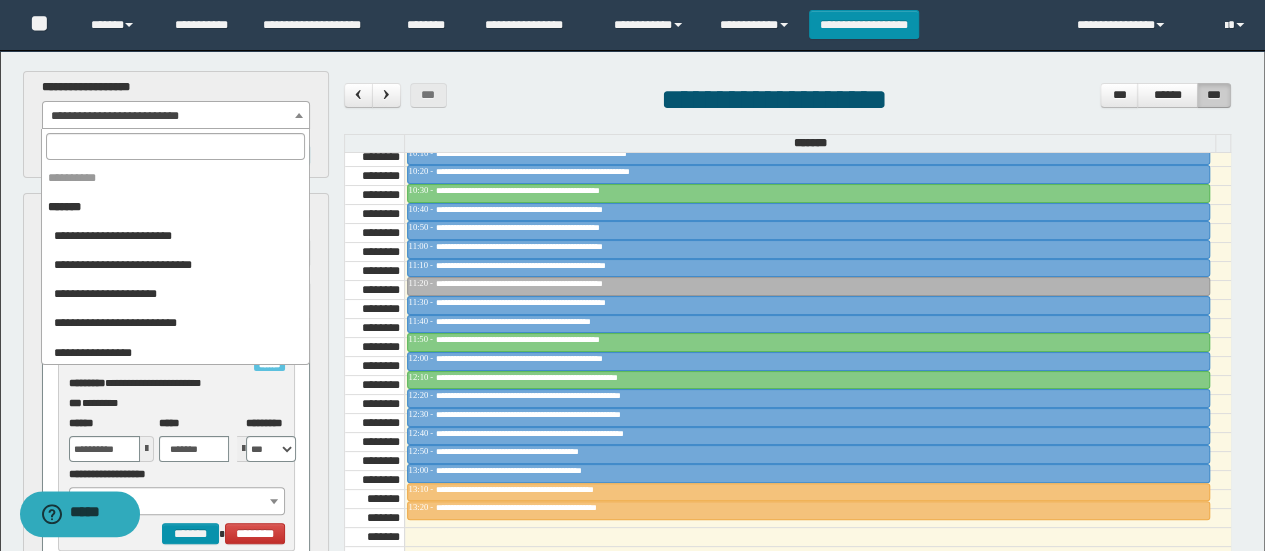 scroll, scrollTop: 925, scrollLeft: 0, axis: vertical 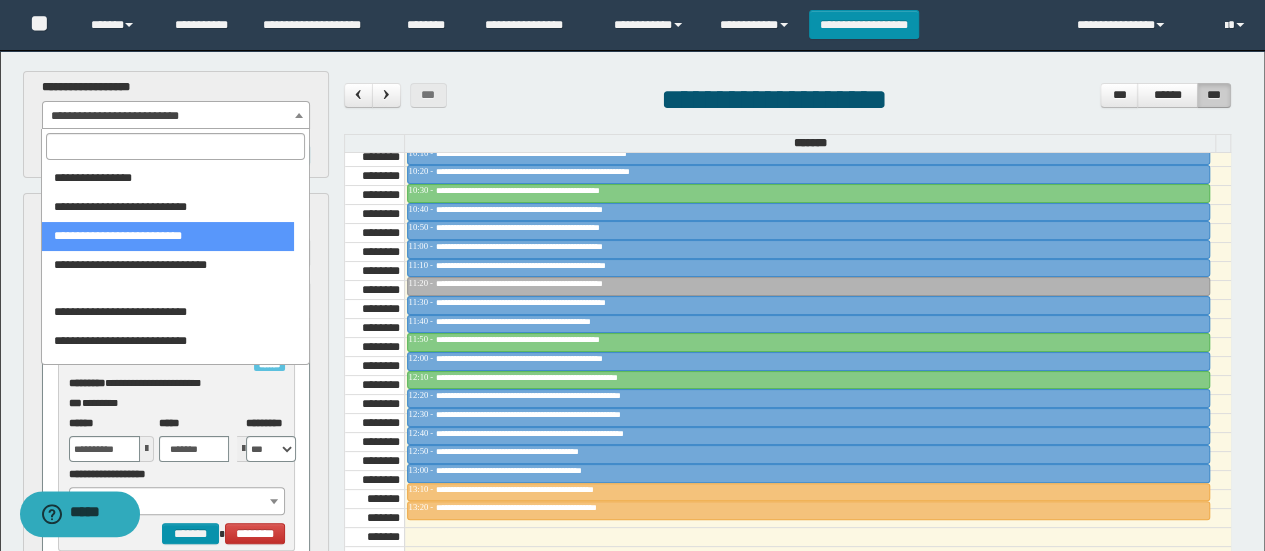 click at bounding box center [175, 146] 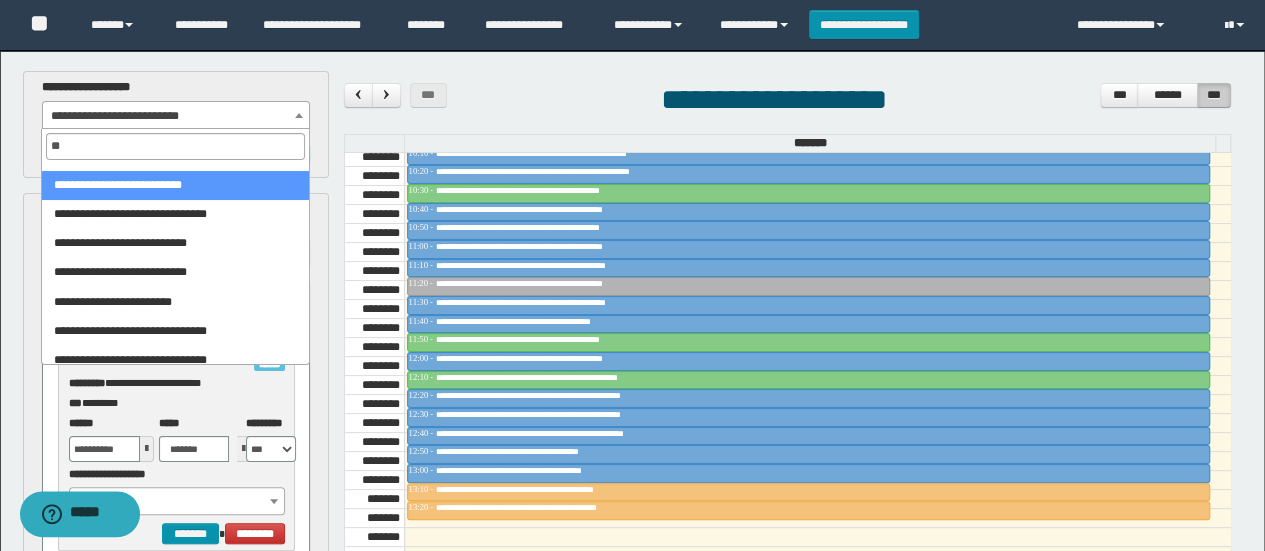 scroll, scrollTop: 296, scrollLeft: 0, axis: vertical 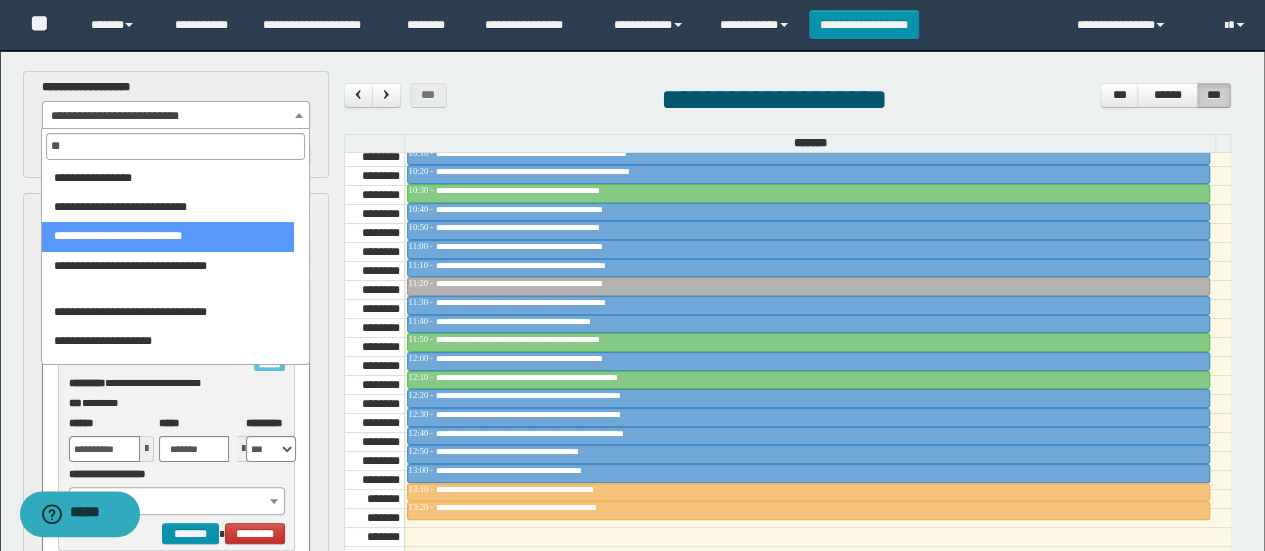 type on "***" 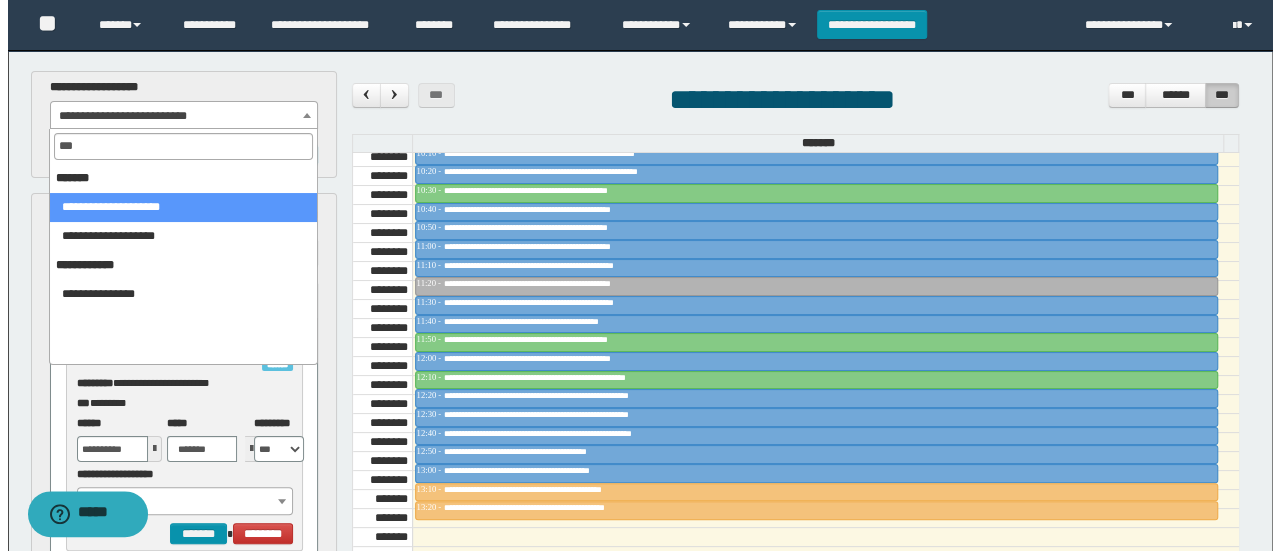 scroll, scrollTop: 0, scrollLeft: 0, axis: both 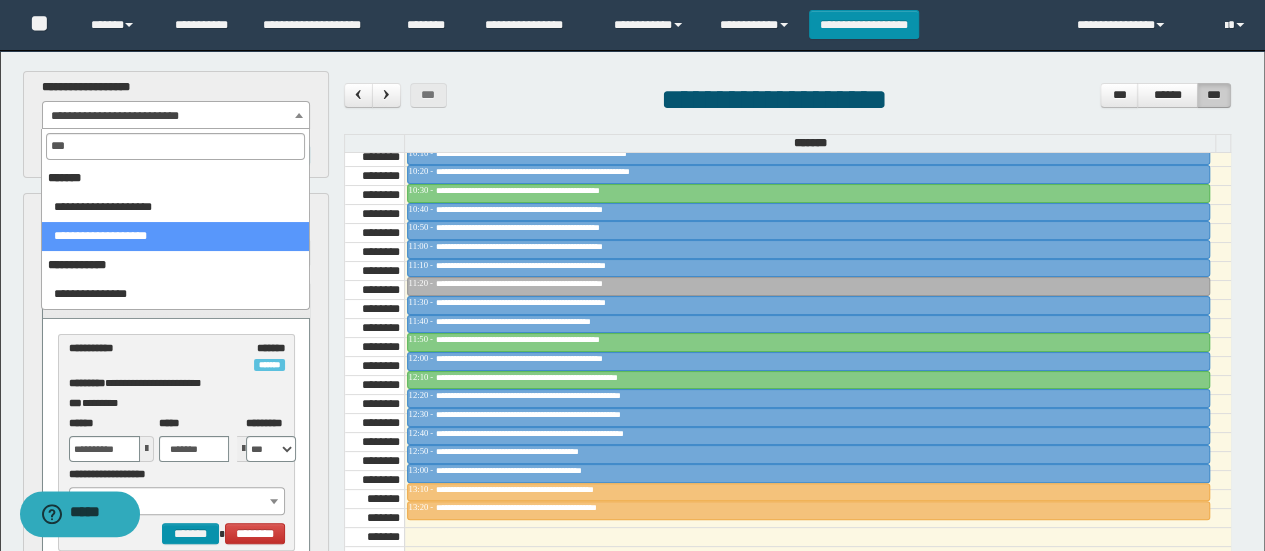 select on "******" 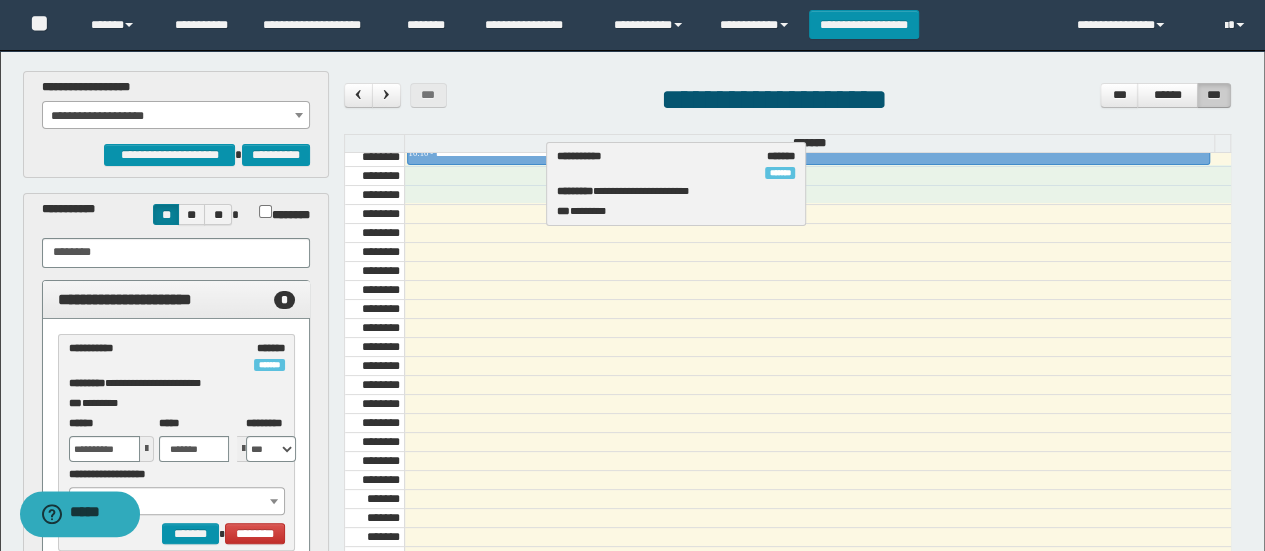 drag, startPoint x: 120, startPoint y: 370, endPoint x: 609, endPoint y: 179, distance: 524.9781 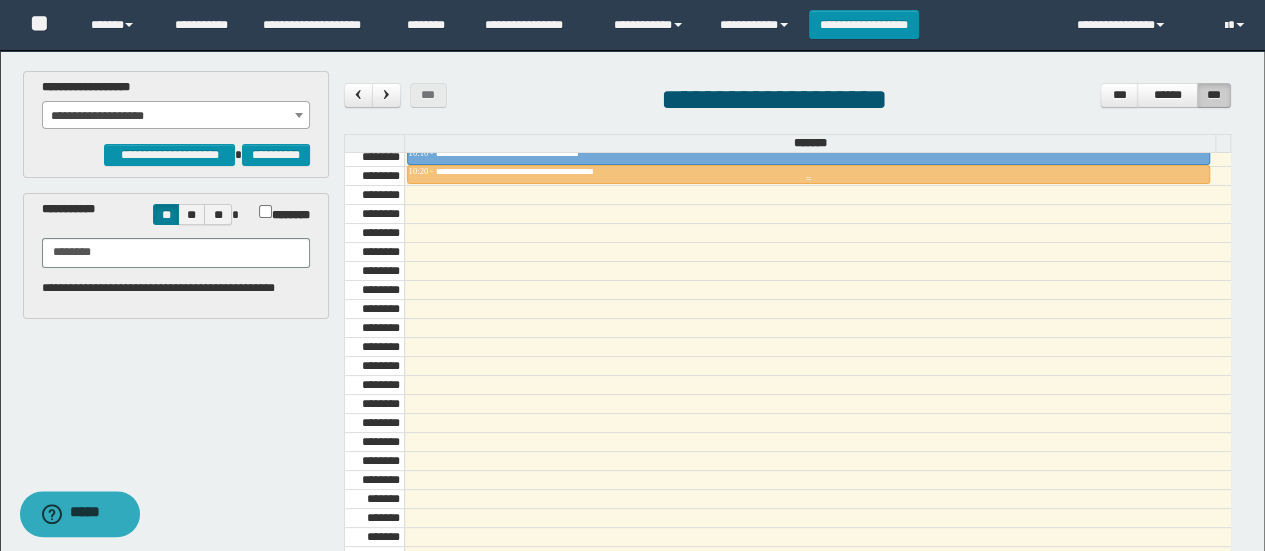 click on "**********" at bounding box center [554, 171] 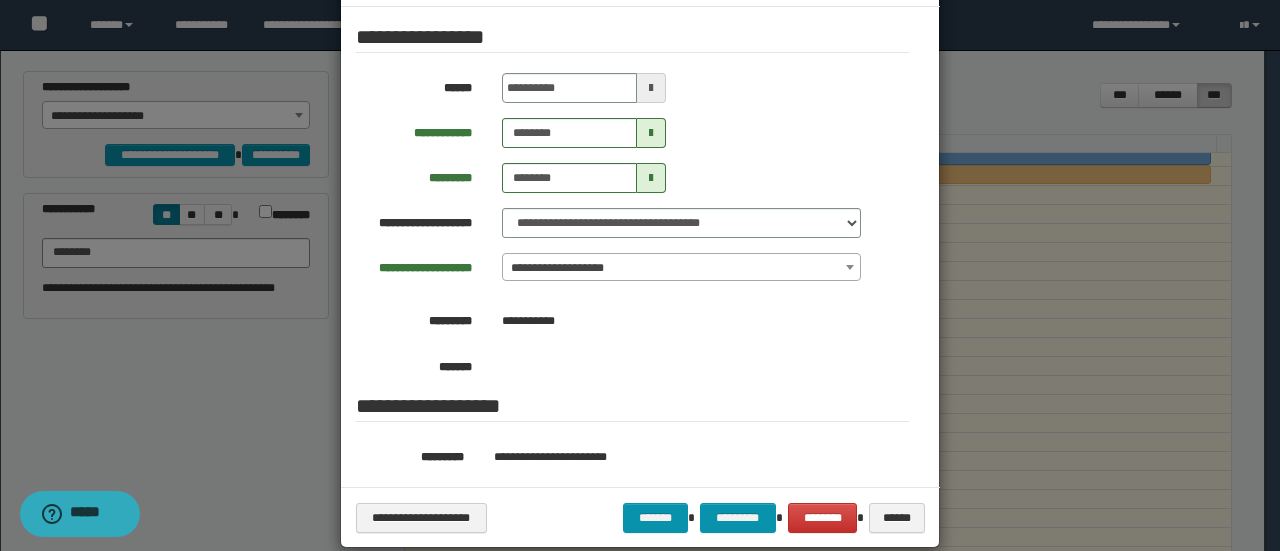 scroll, scrollTop: 0, scrollLeft: 0, axis: both 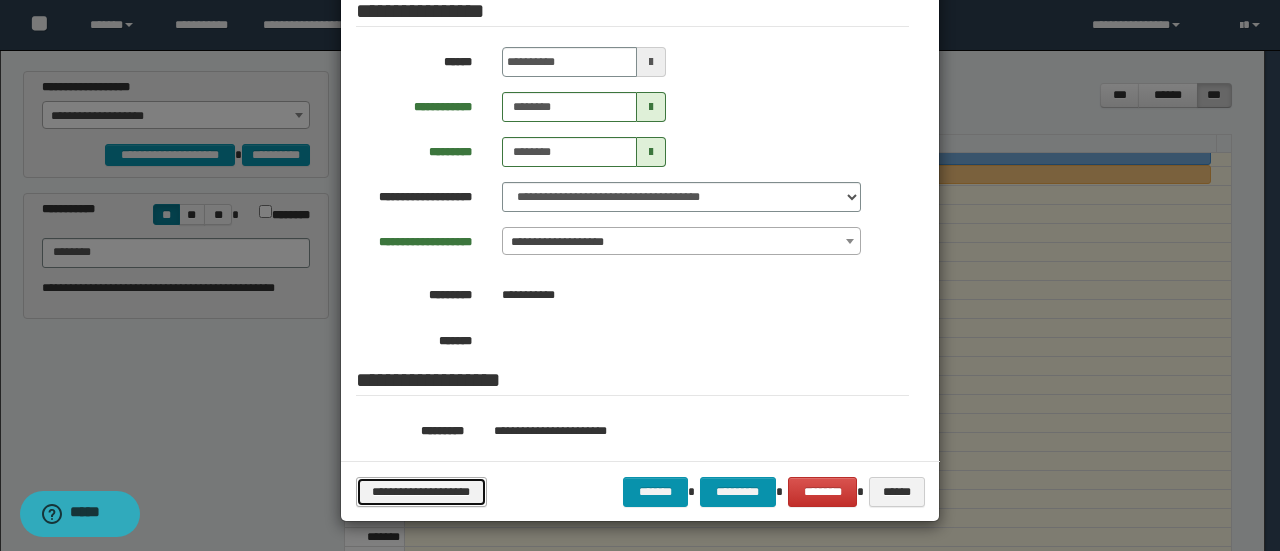 click on "**********" at bounding box center [421, 491] 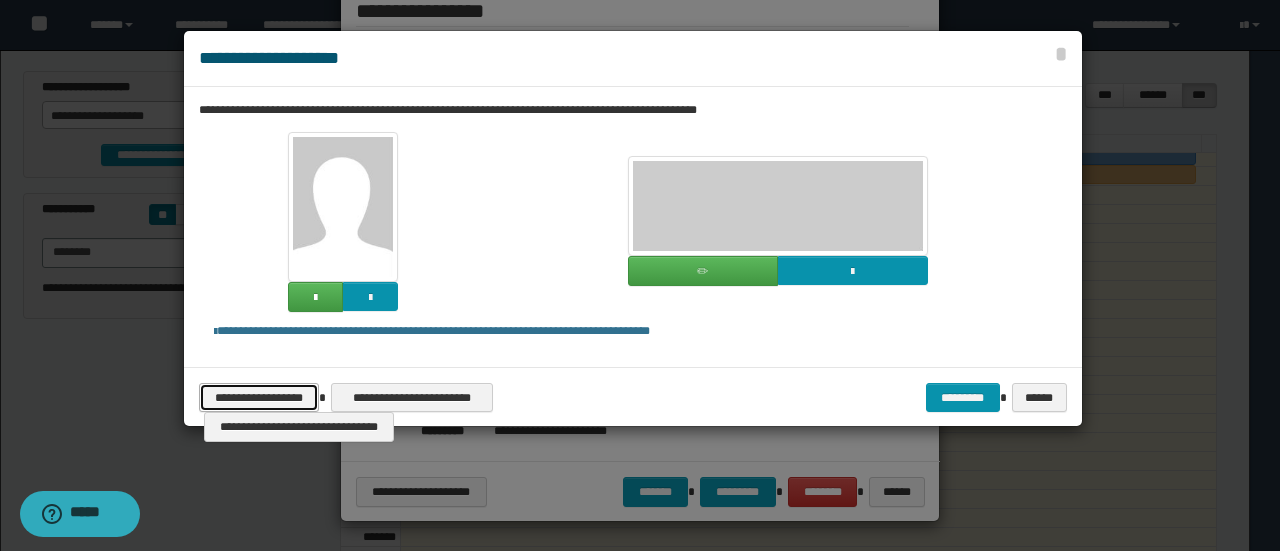 click on "**********" at bounding box center [259, 397] 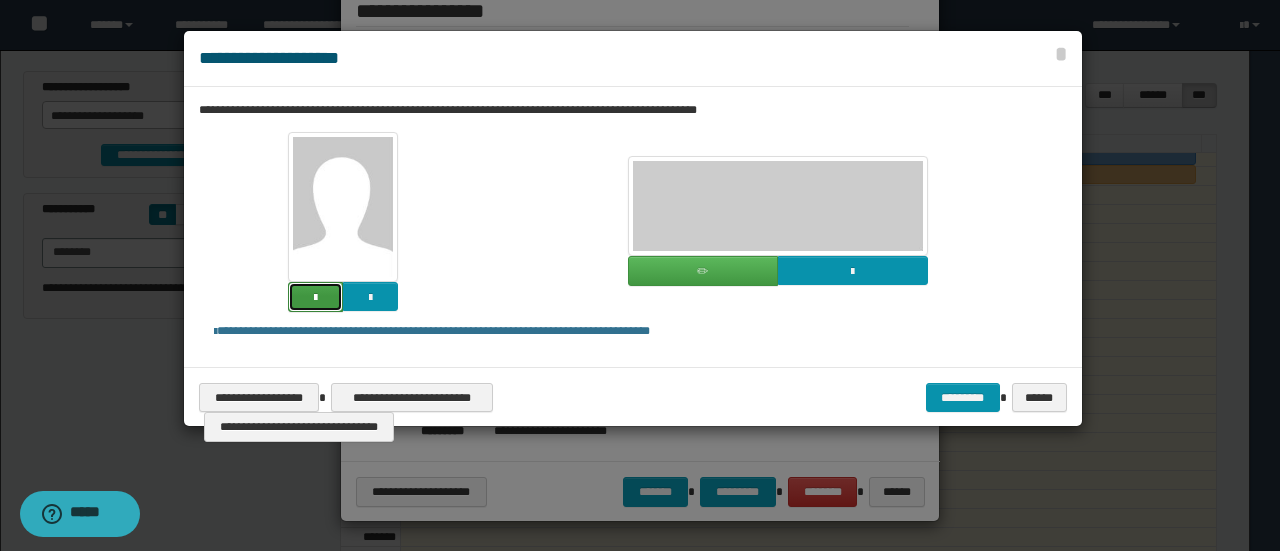 click at bounding box center (315, 298) 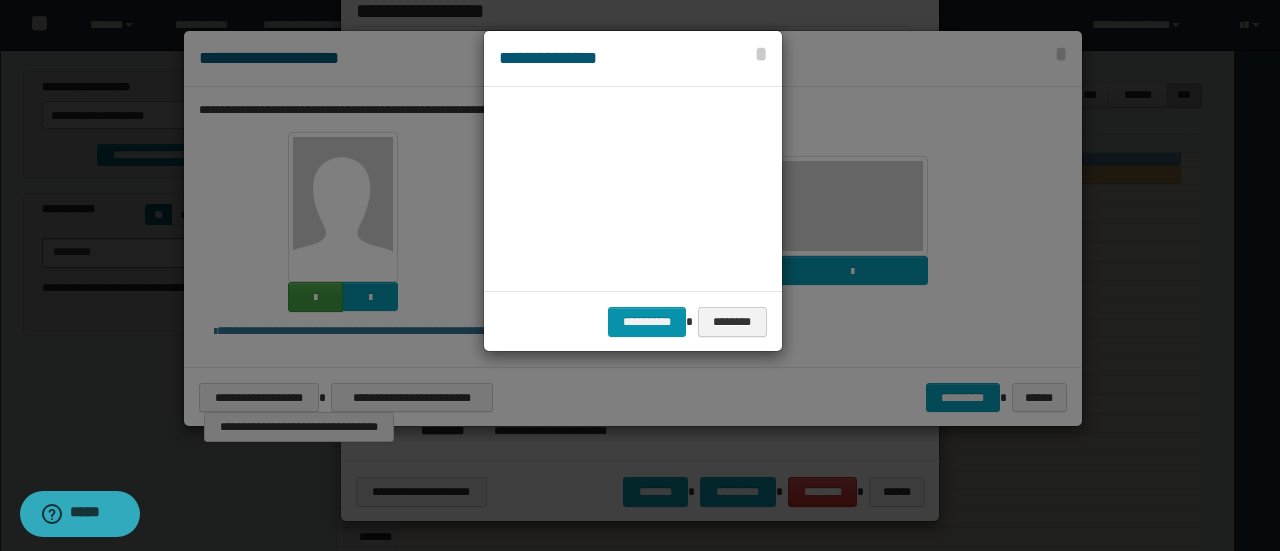 scroll, scrollTop: 45, scrollLeft: 105, axis: both 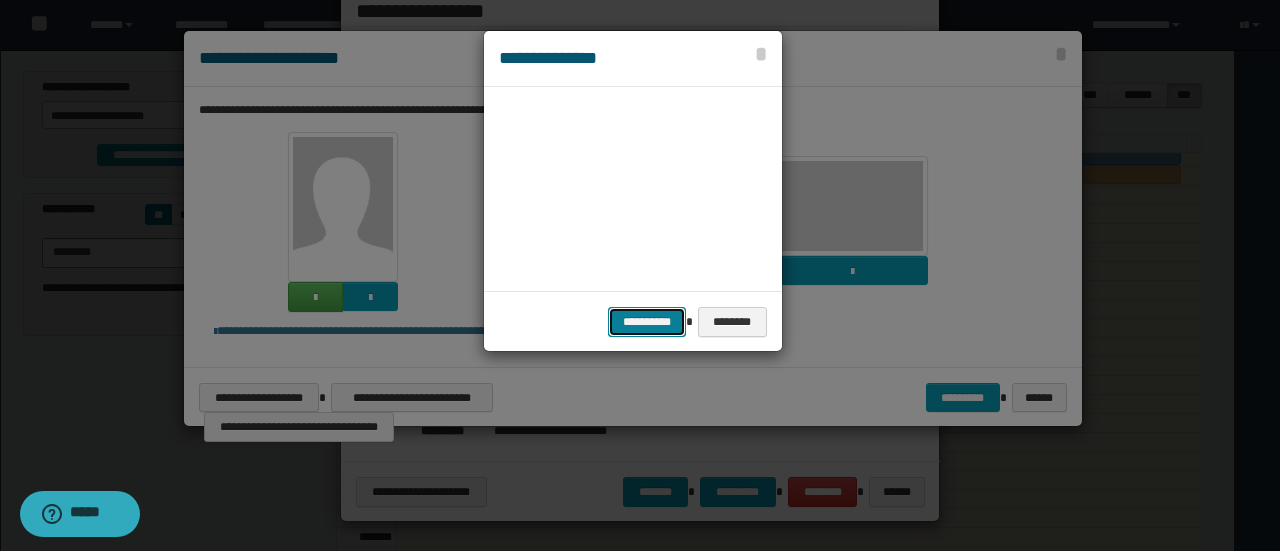 click on "**********" at bounding box center (647, 321) 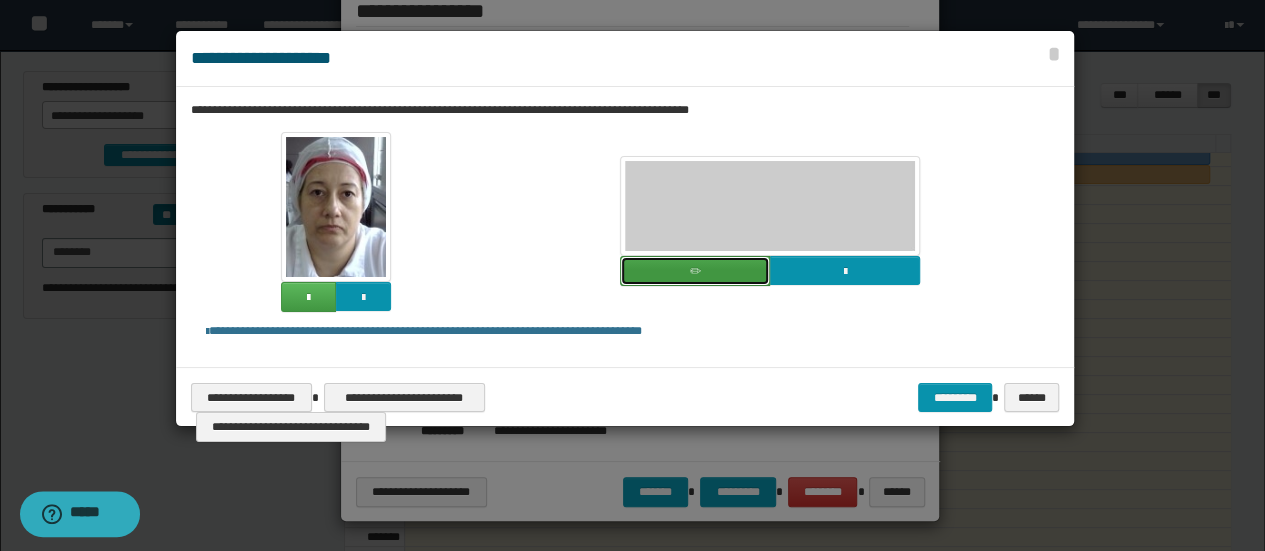 click at bounding box center (695, 271) 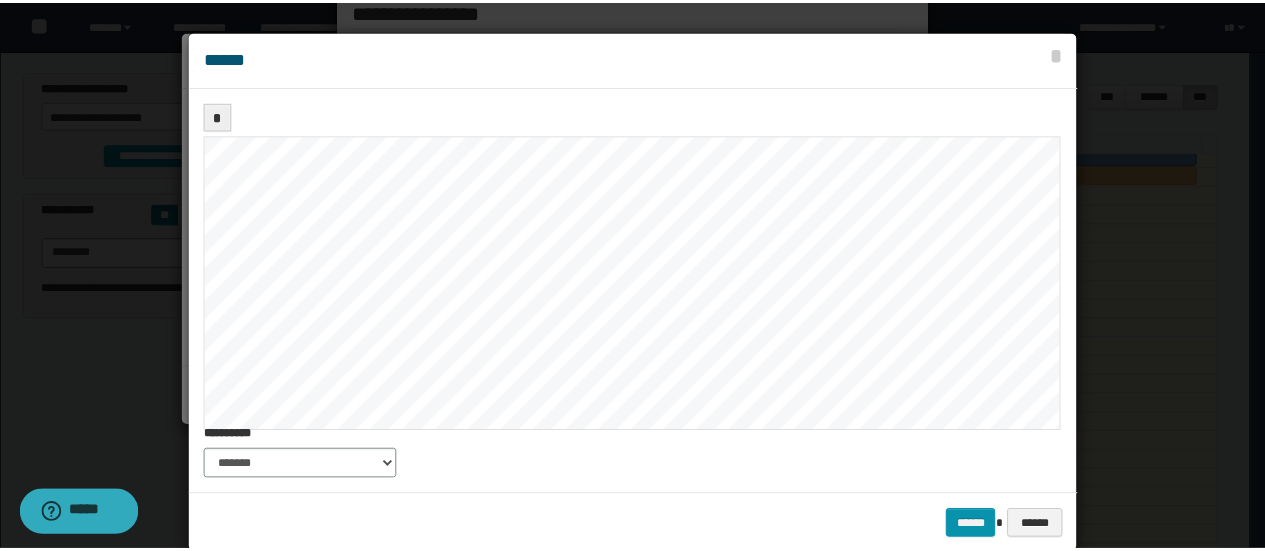 scroll, scrollTop: 34, scrollLeft: 0, axis: vertical 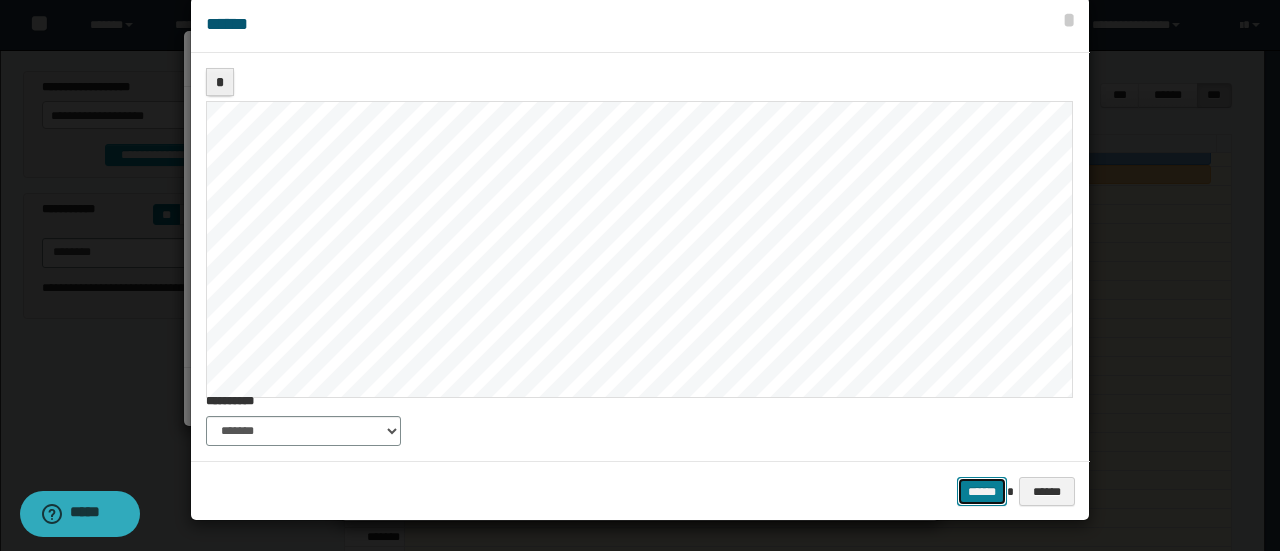 click on "******" at bounding box center [982, 491] 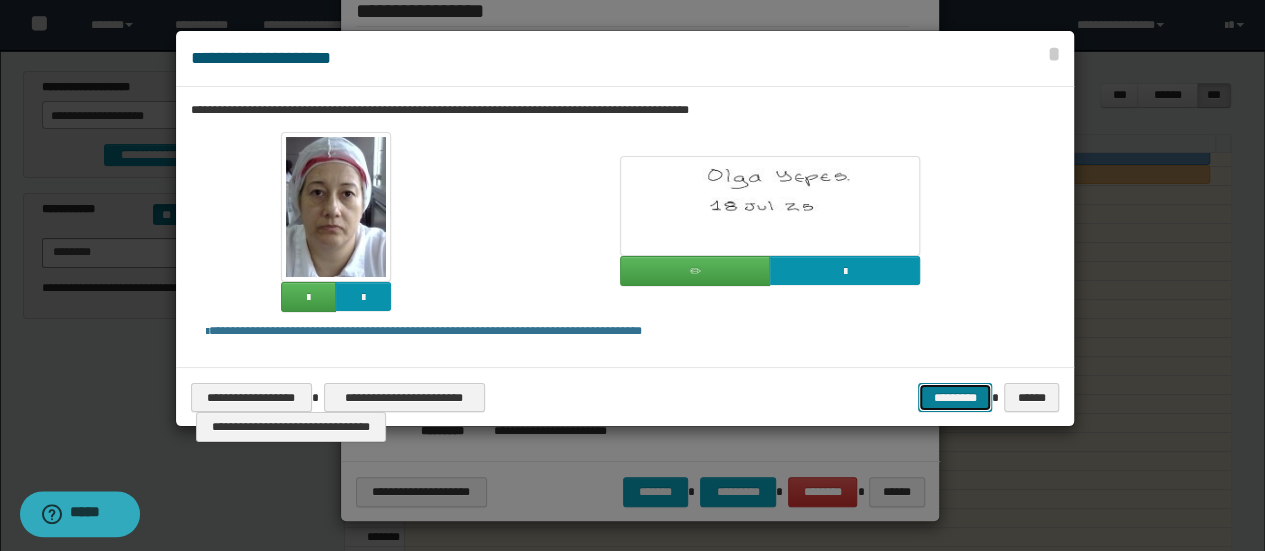 click on "*********" at bounding box center (955, 397) 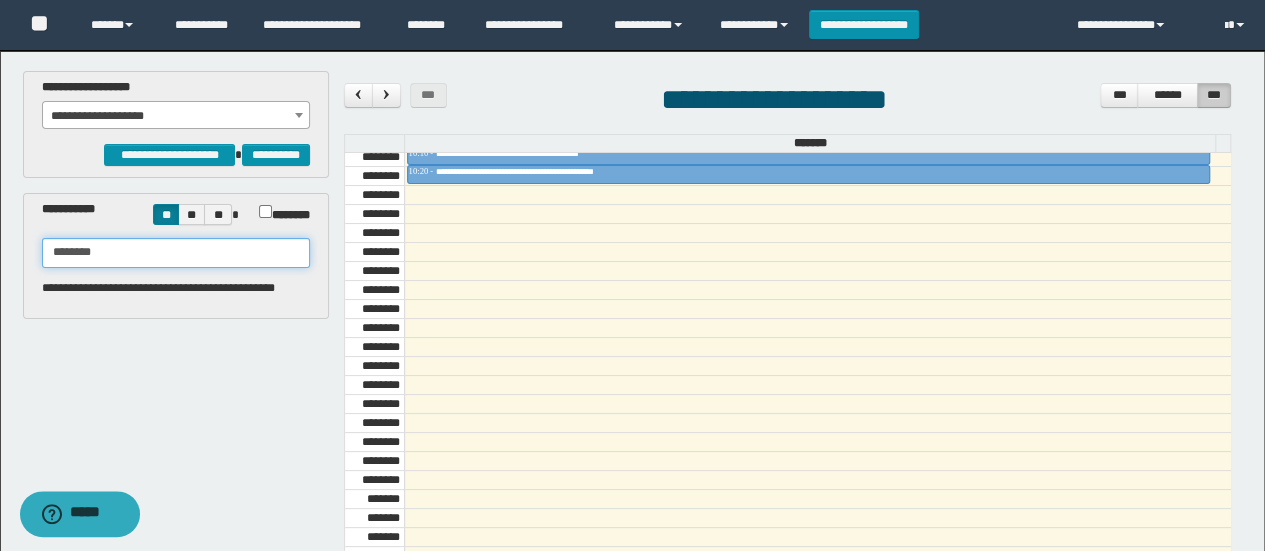 click on "********" at bounding box center (176, 253) 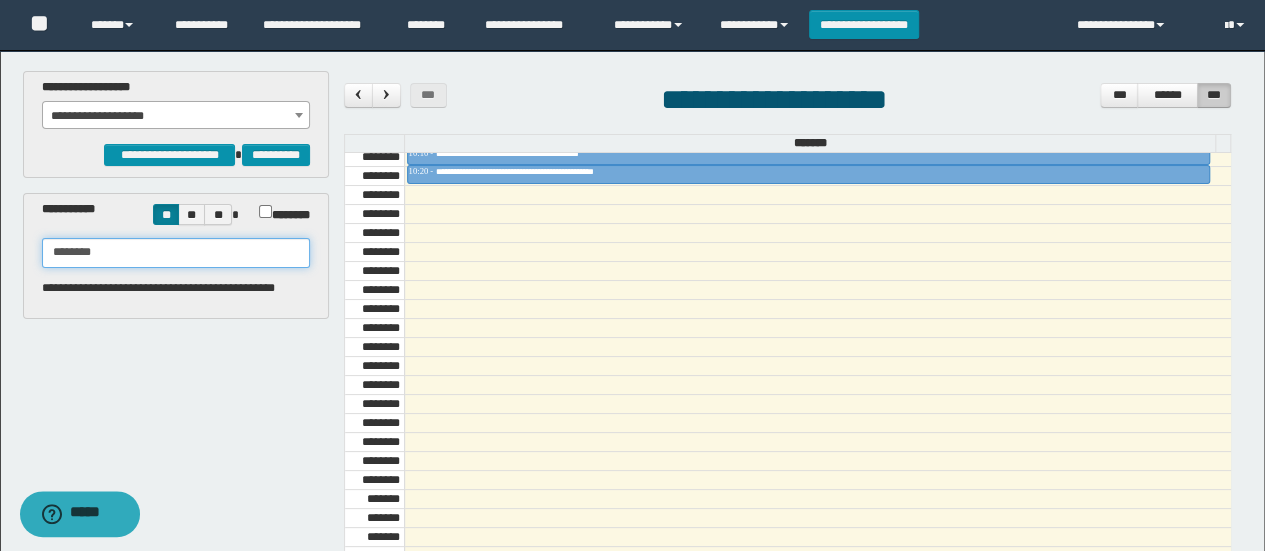 type on "********" 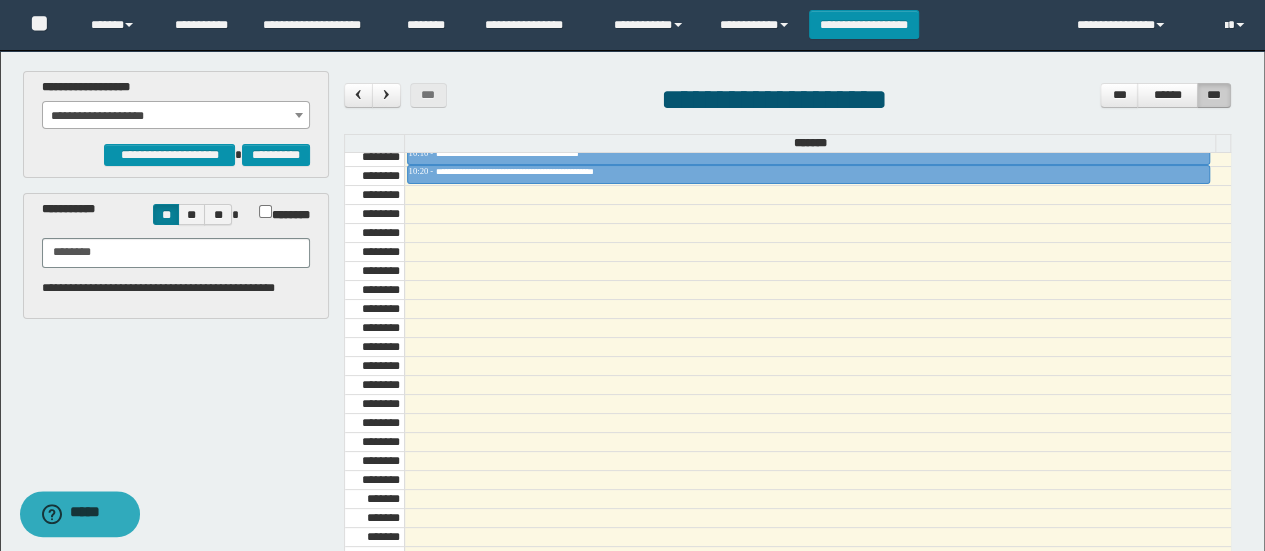 click on "**********" at bounding box center [176, 116] 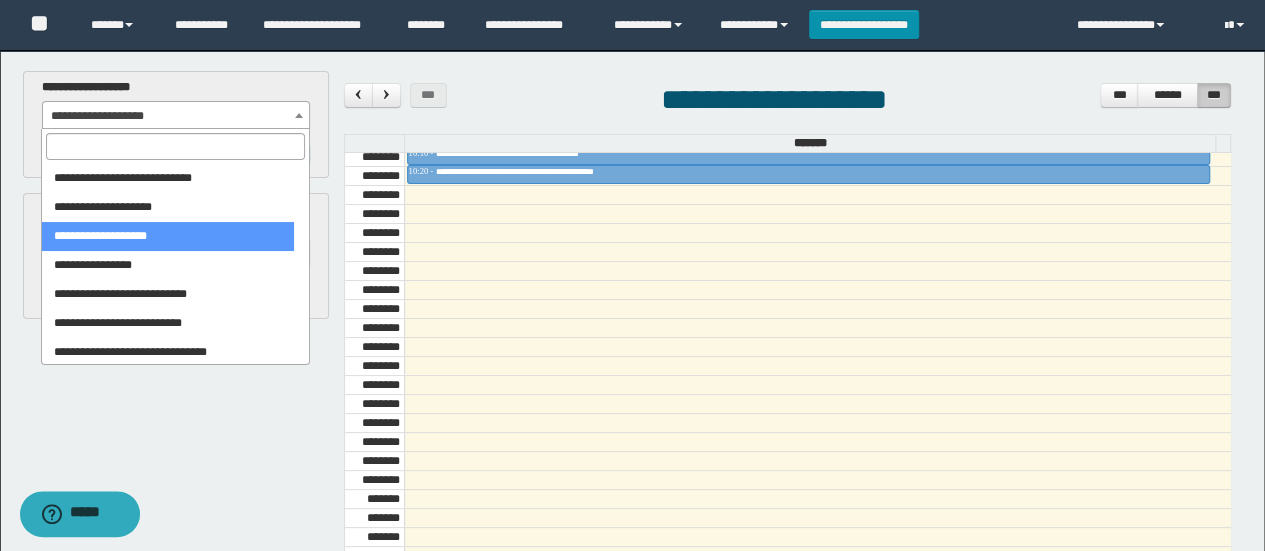 click at bounding box center [175, 146] 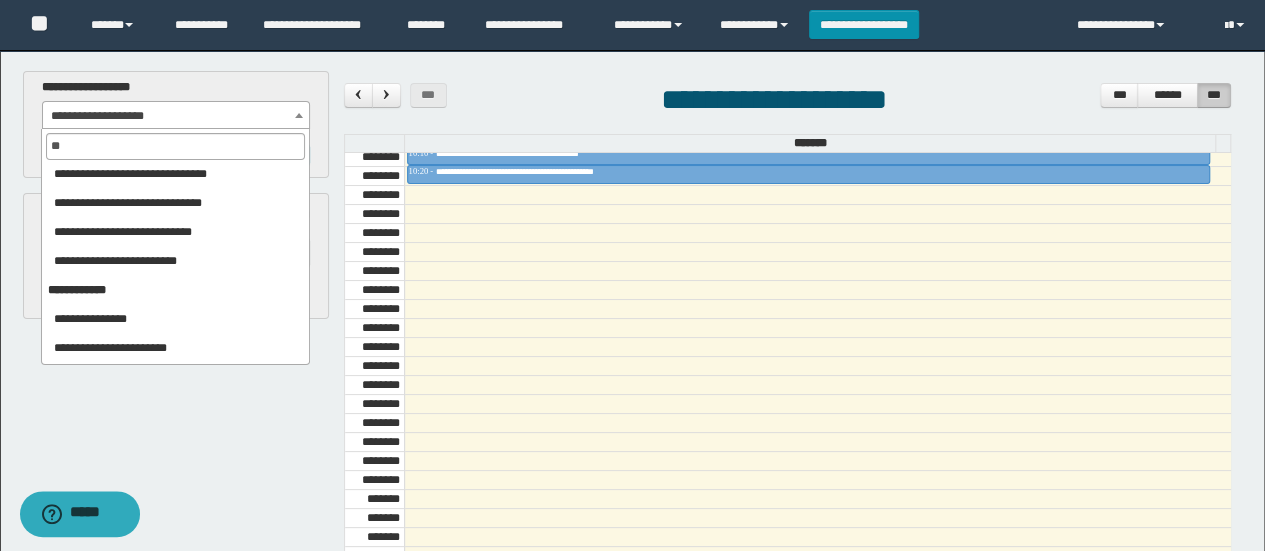 scroll, scrollTop: 0, scrollLeft: 0, axis: both 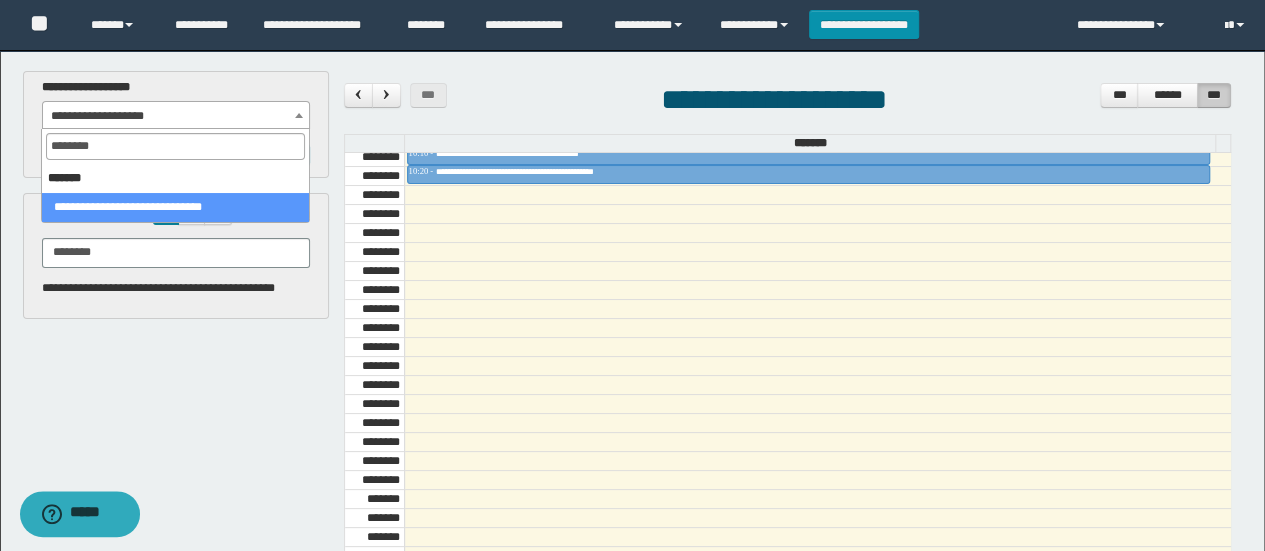 type on "*********" 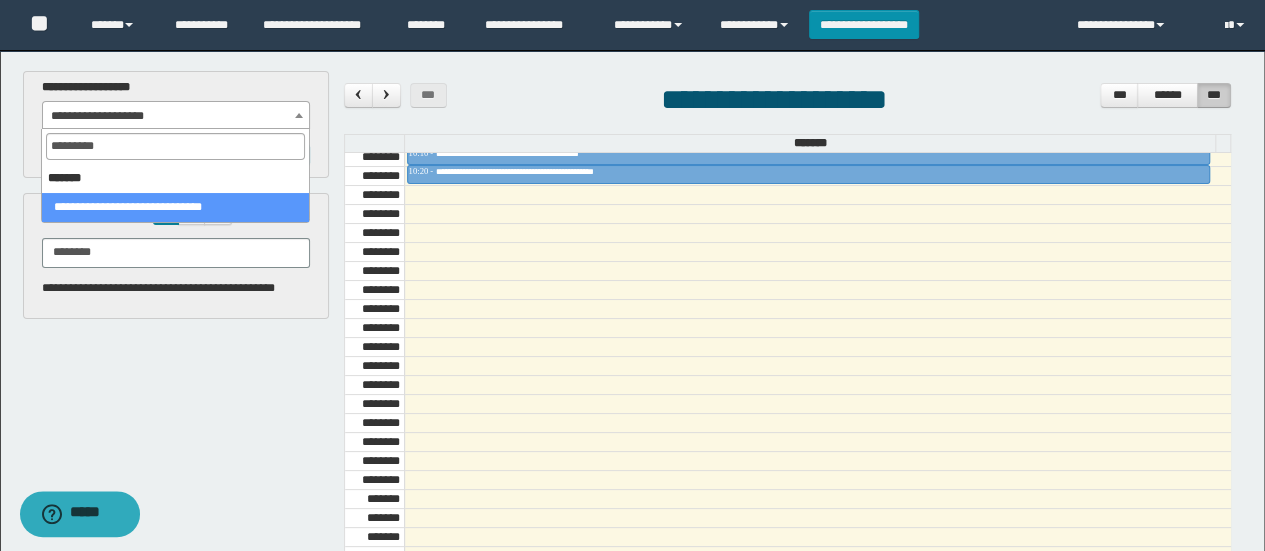 select on "******" 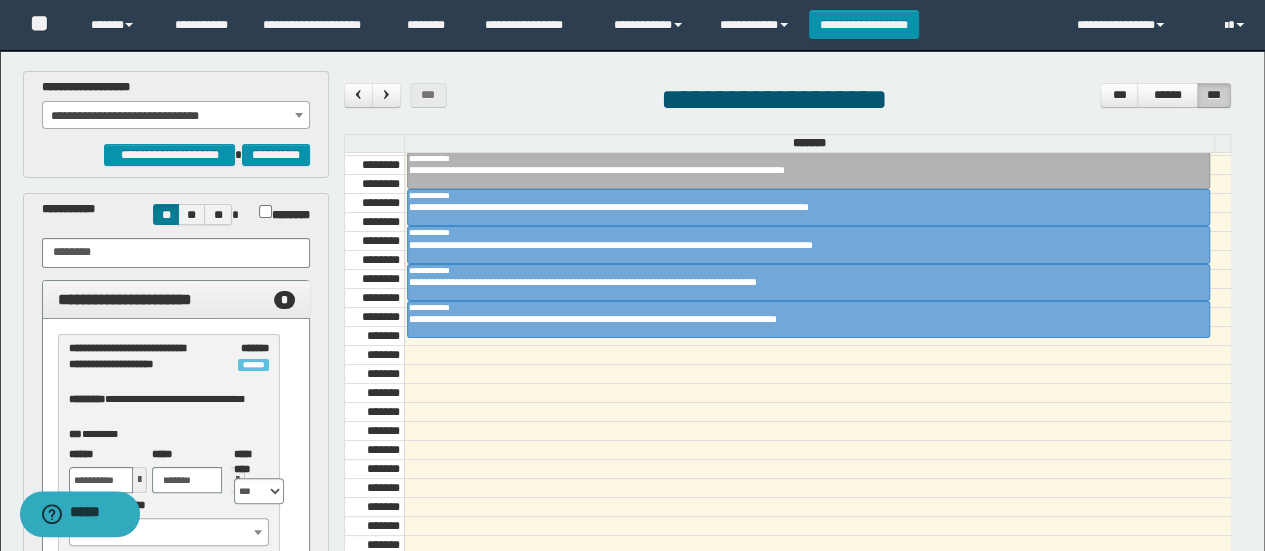 scroll, scrollTop: 1316, scrollLeft: 0, axis: vertical 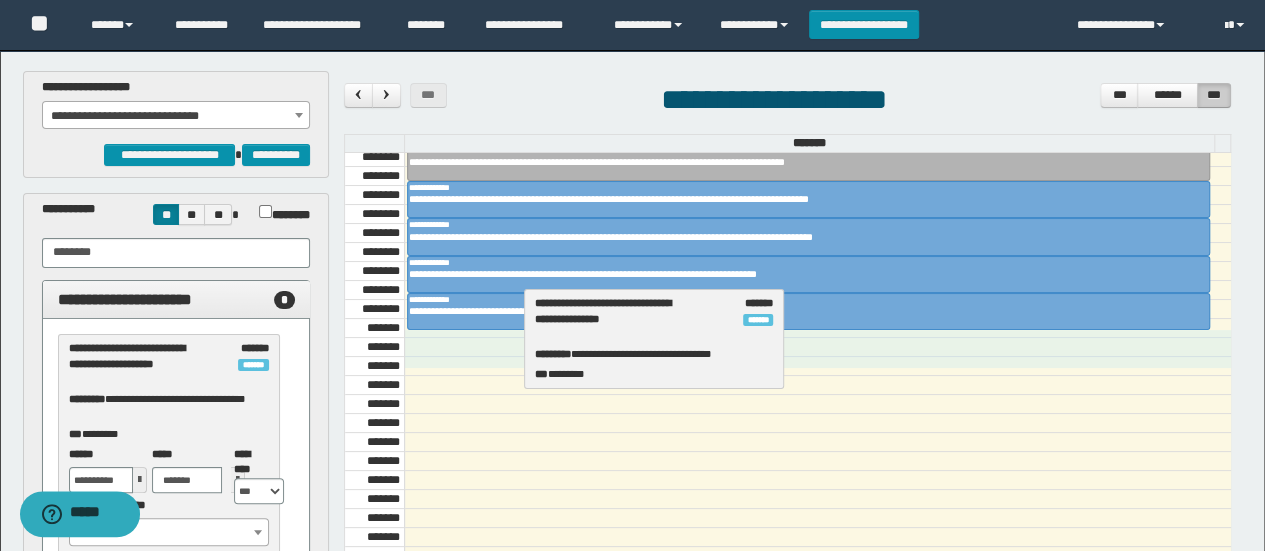 drag, startPoint x: 80, startPoint y: 388, endPoint x: 548, endPoint y: 344, distance: 470.0638 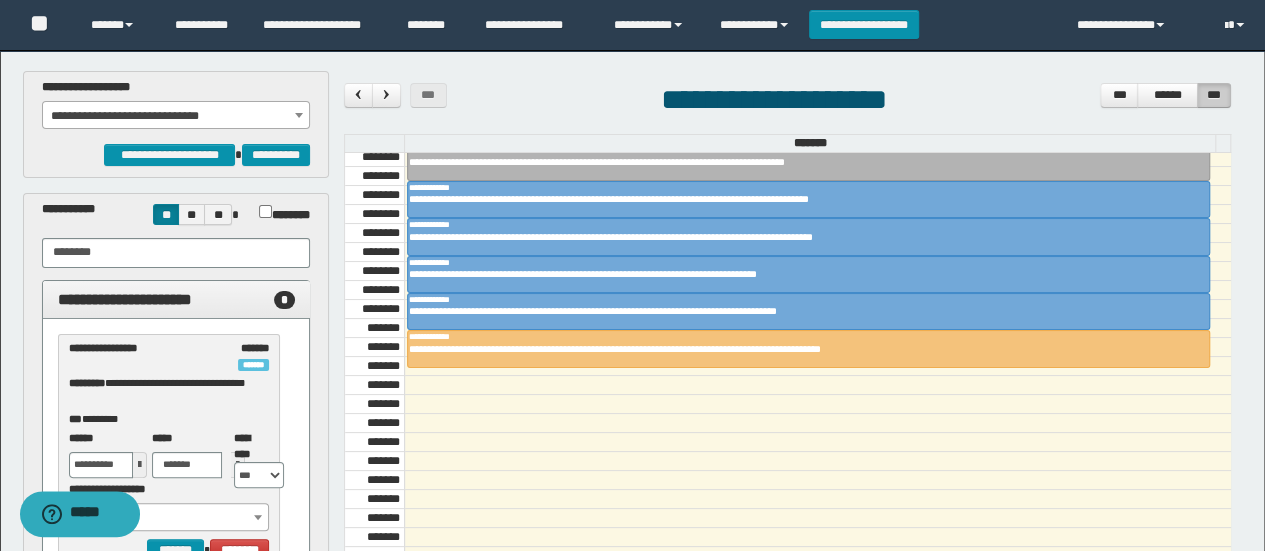 click on "**********" at bounding box center [176, 116] 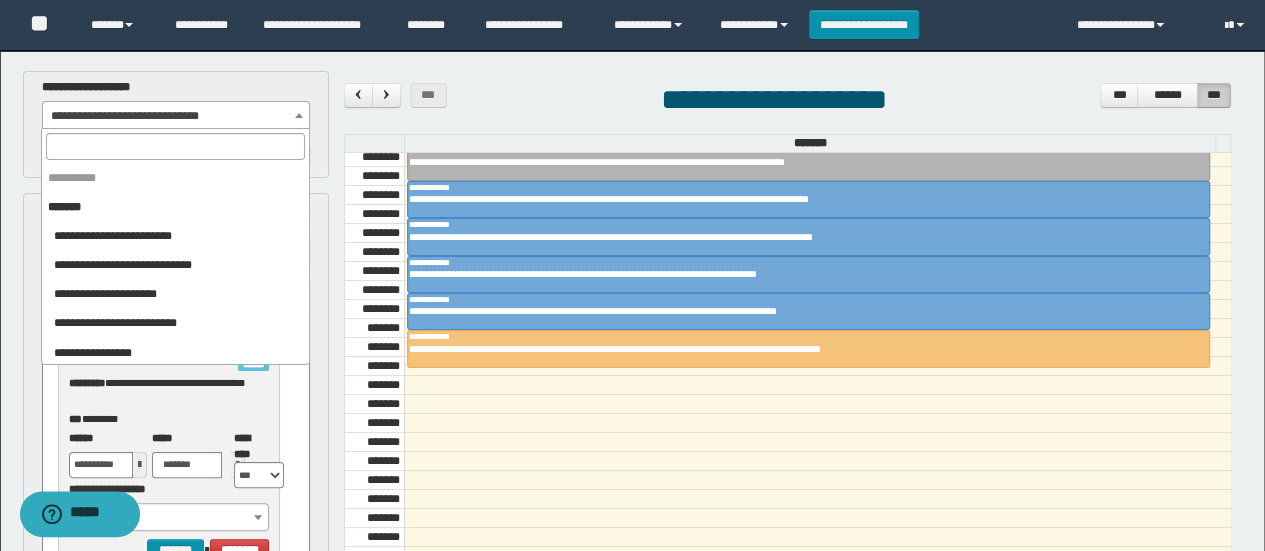 scroll, scrollTop: 750, scrollLeft: 0, axis: vertical 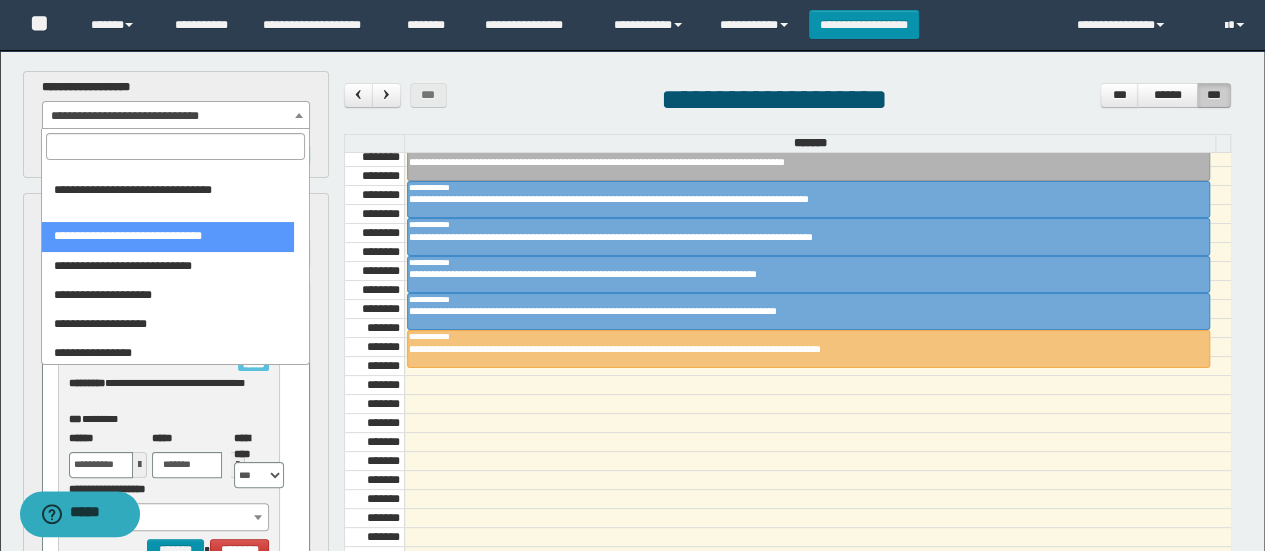 click at bounding box center [175, 146] 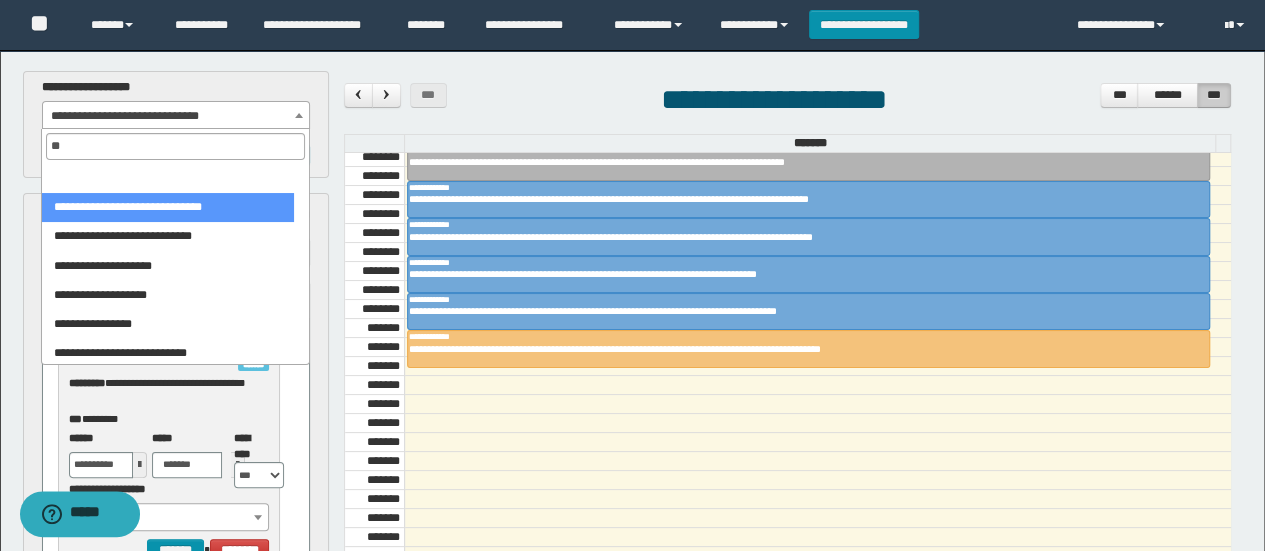 scroll, scrollTop: 0, scrollLeft: 0, axis: both 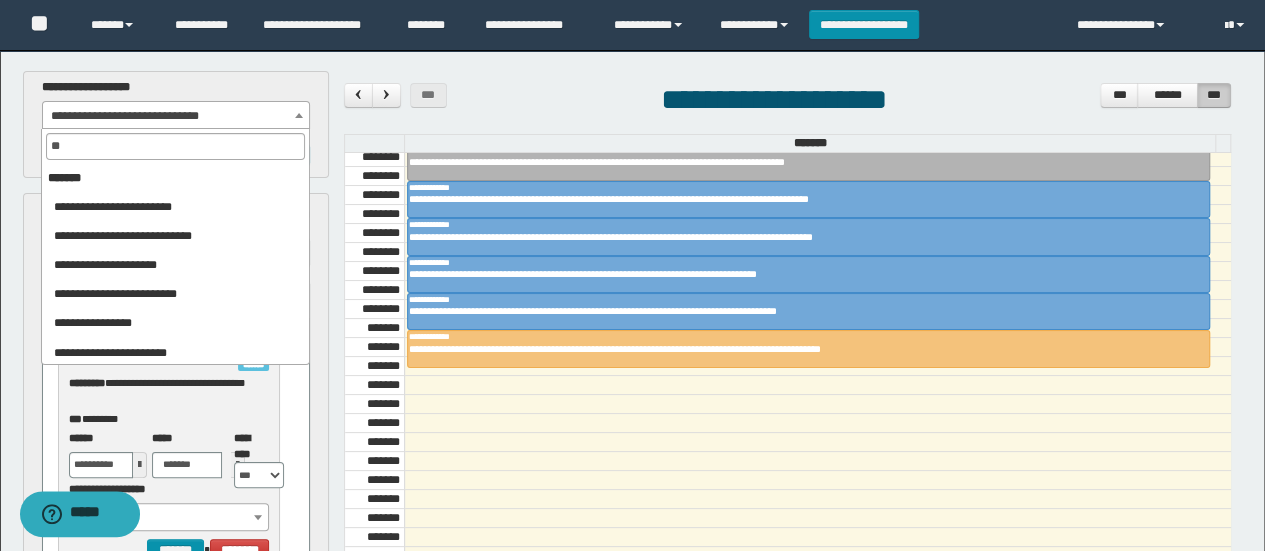 type on "***" 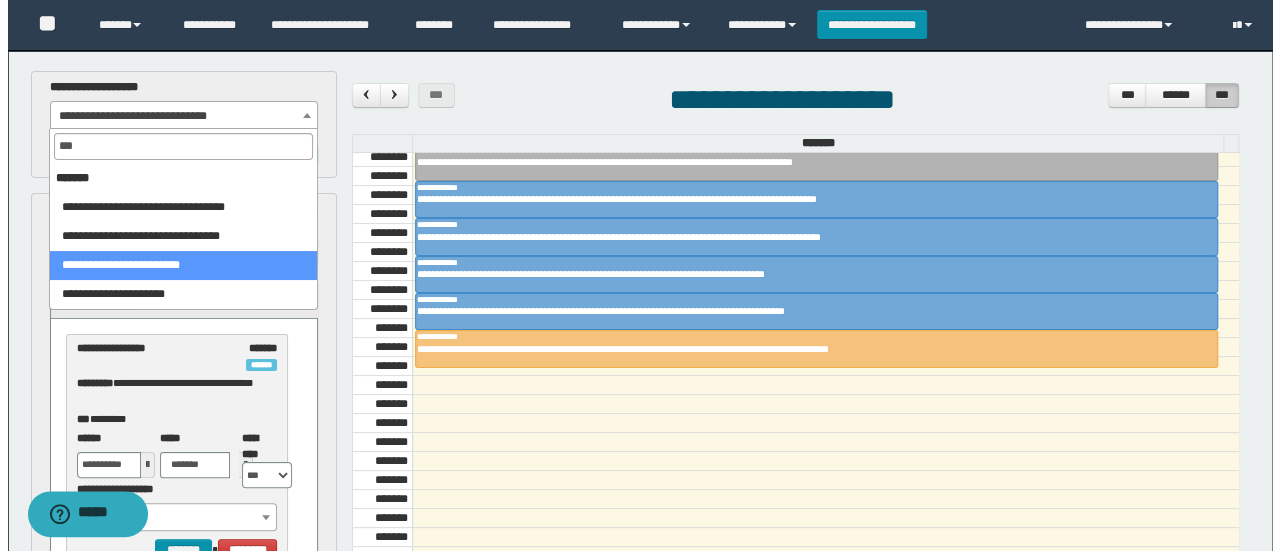 select on "******" 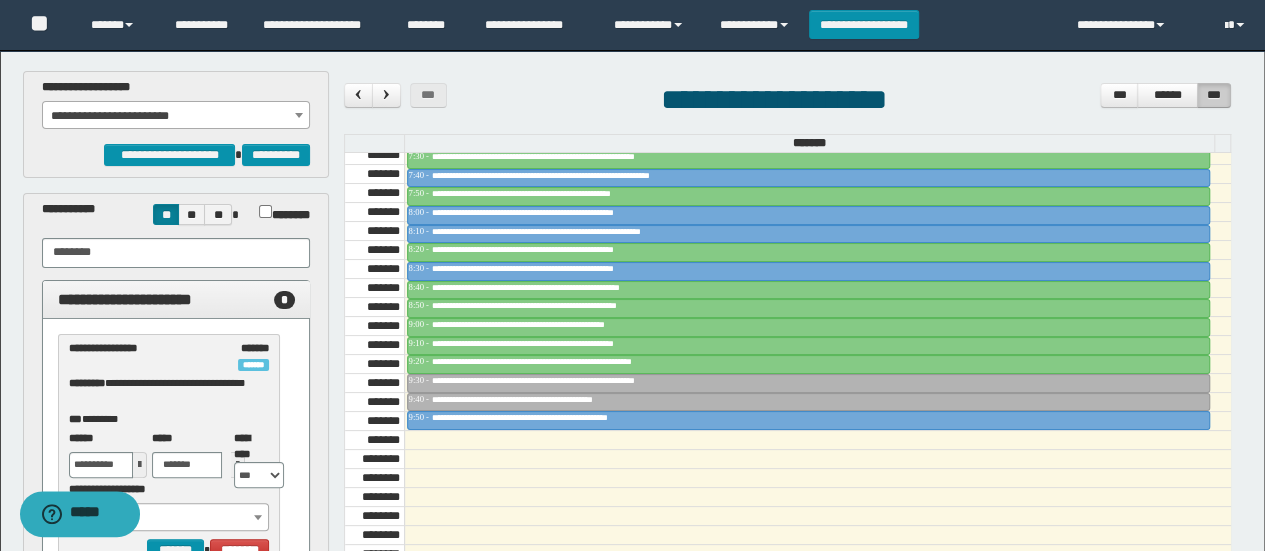 scroll, scrollTop: 849, scrollLeft: 0, axis: vertical 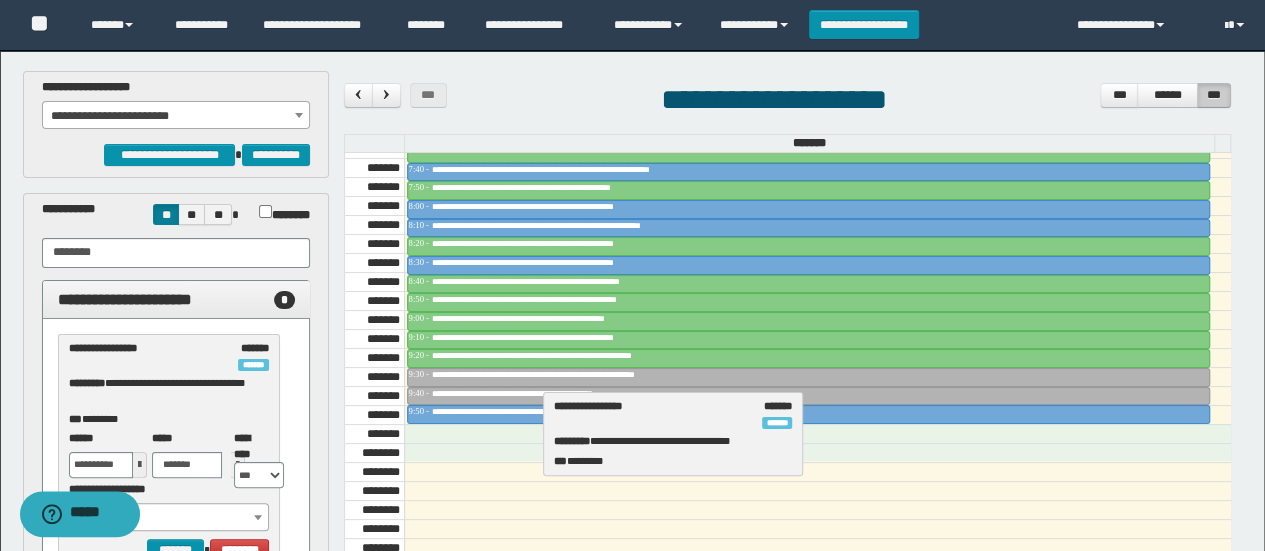 drag, startPoint x: 174, startPoint y: 370, endPoint x: 660, endPoint y: 429, distance: 489.56818 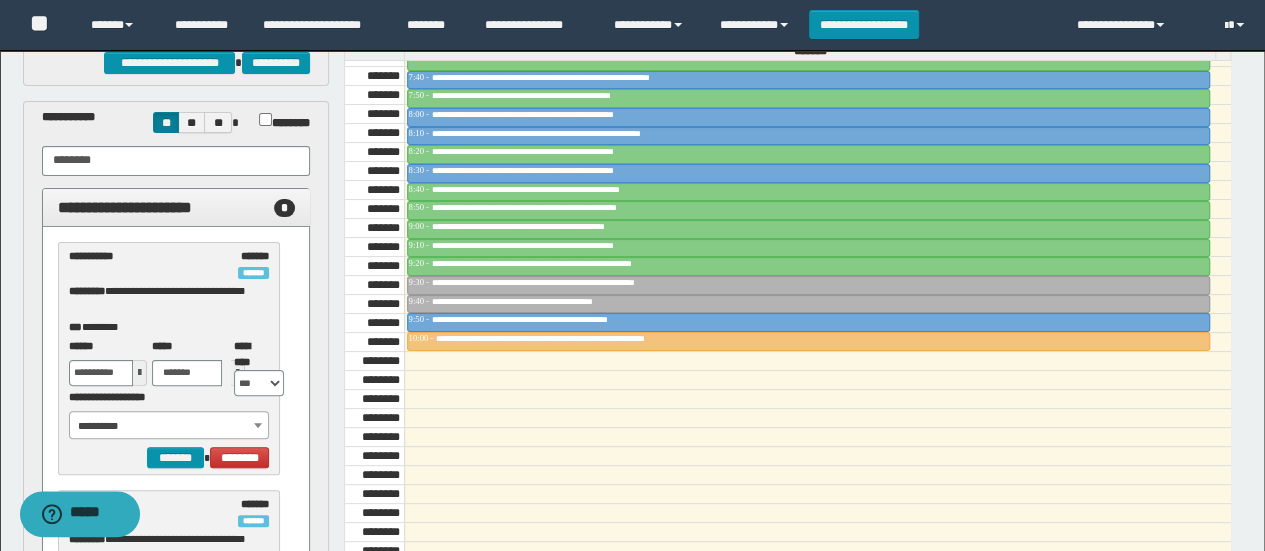 scroll, scrollTop: 98, scrollLeft: 0, axis: vertical 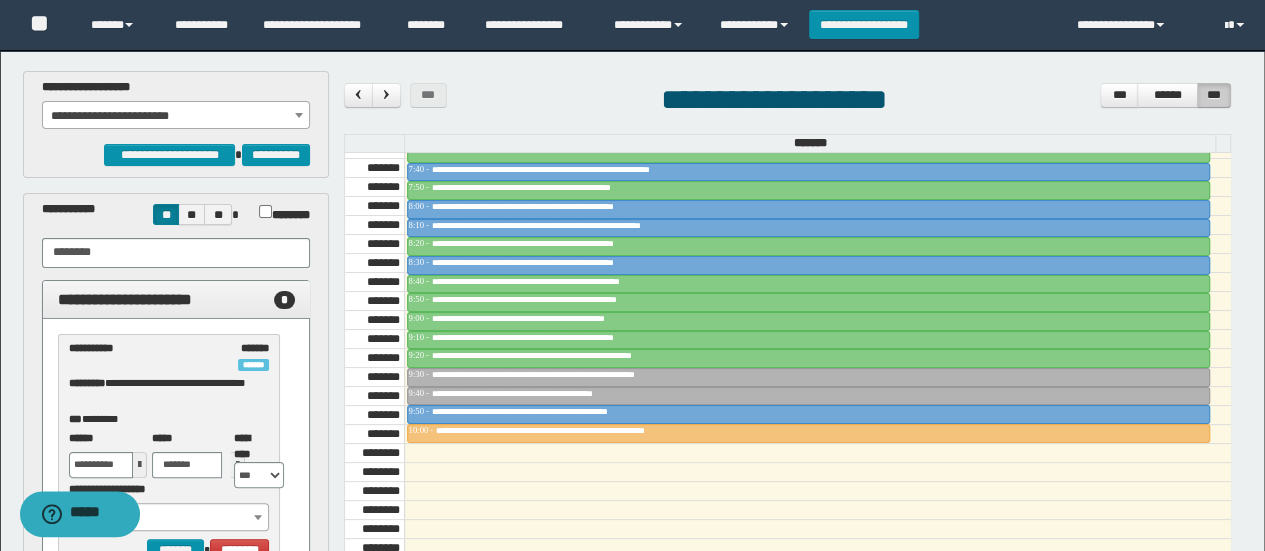 click on "**********" at bounding box center (176, 116) 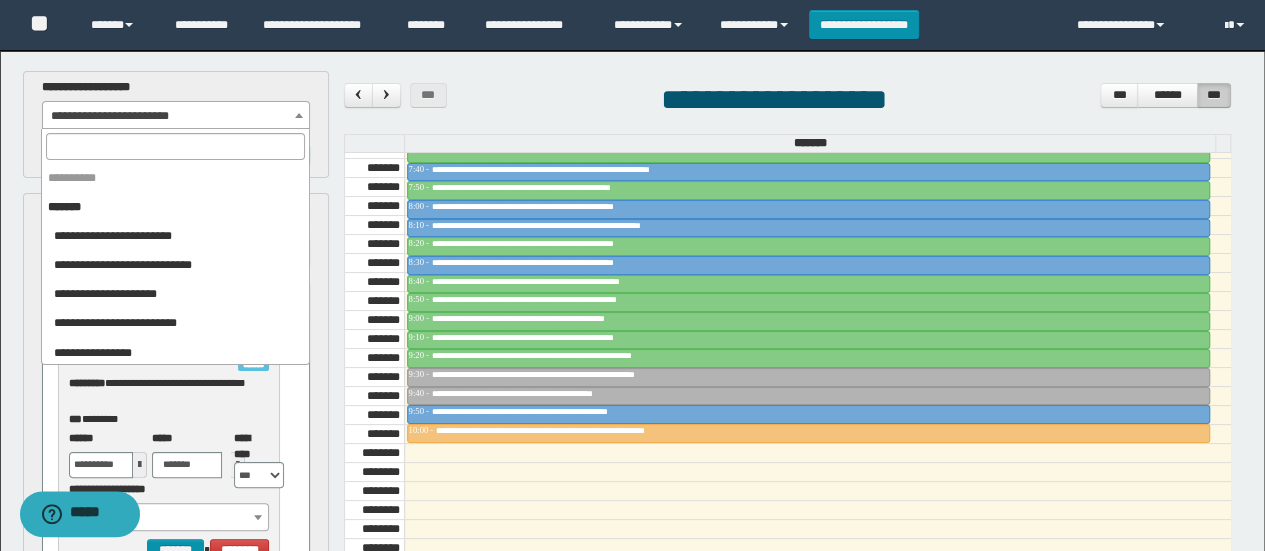 scroll, scrollTop: 646, scrollLeft: 0, axis: vertical 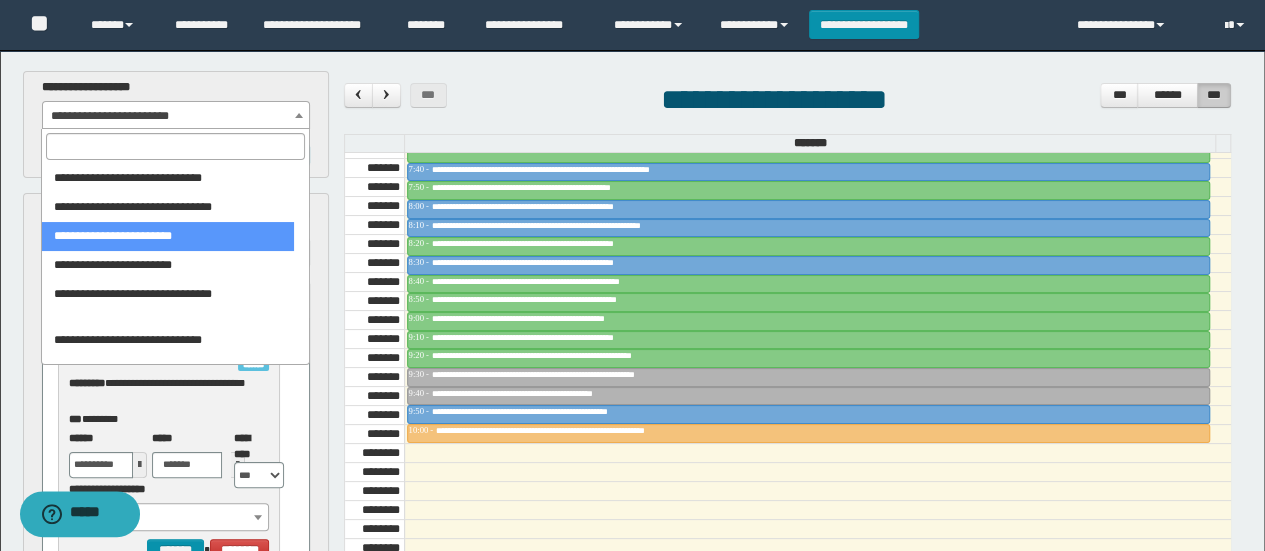 click at bounding box center [175, 146] 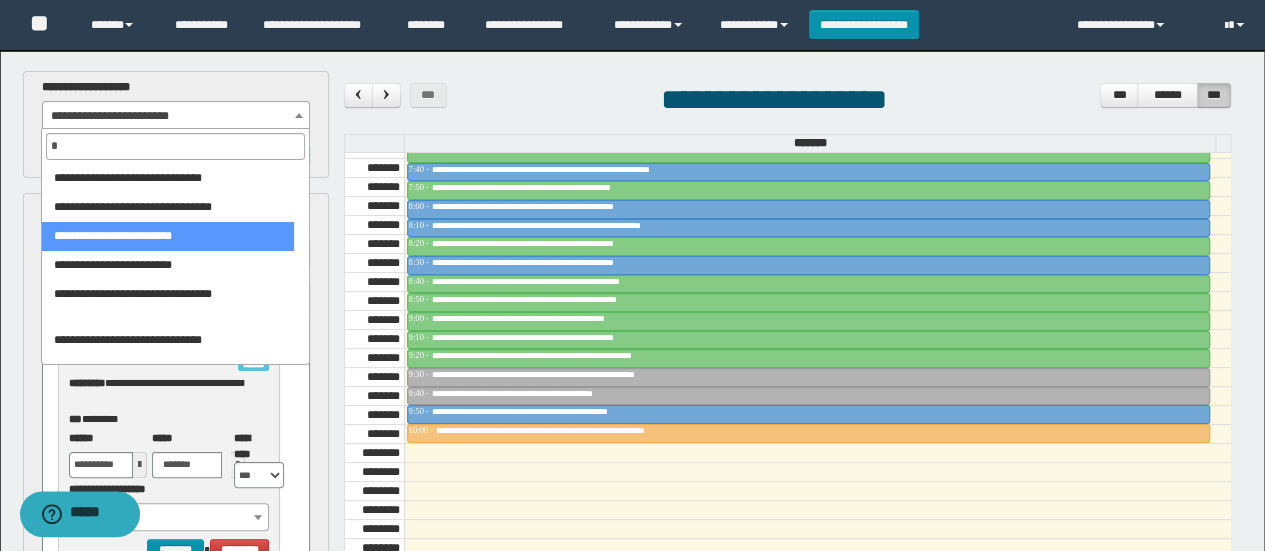 scroll, scrollTop: 0, scrollLeft: 0, axis: both 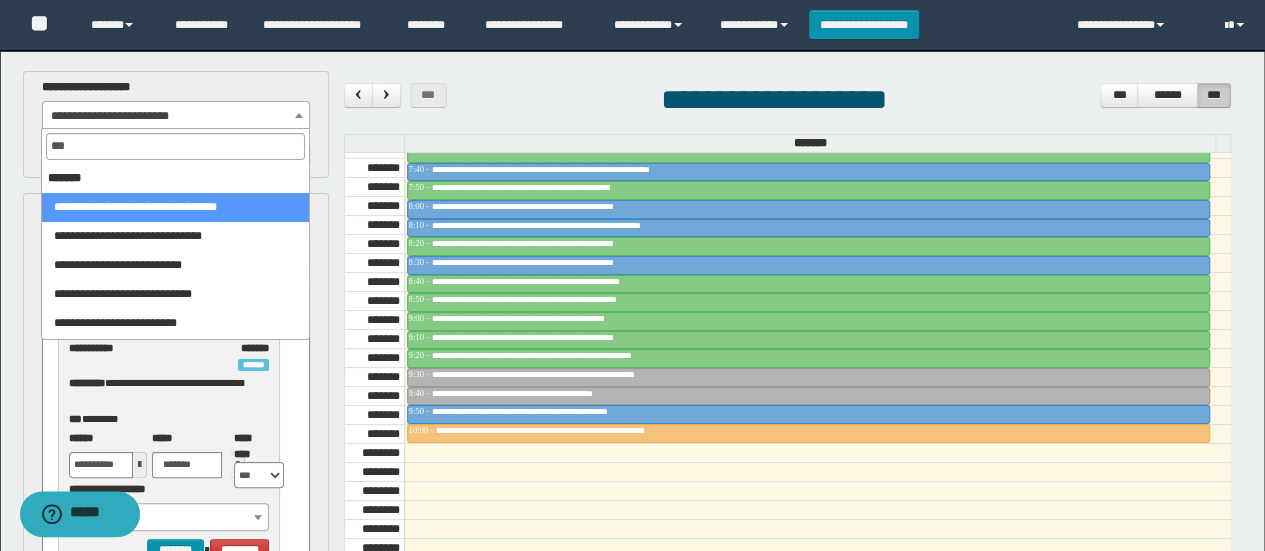 type on "****" 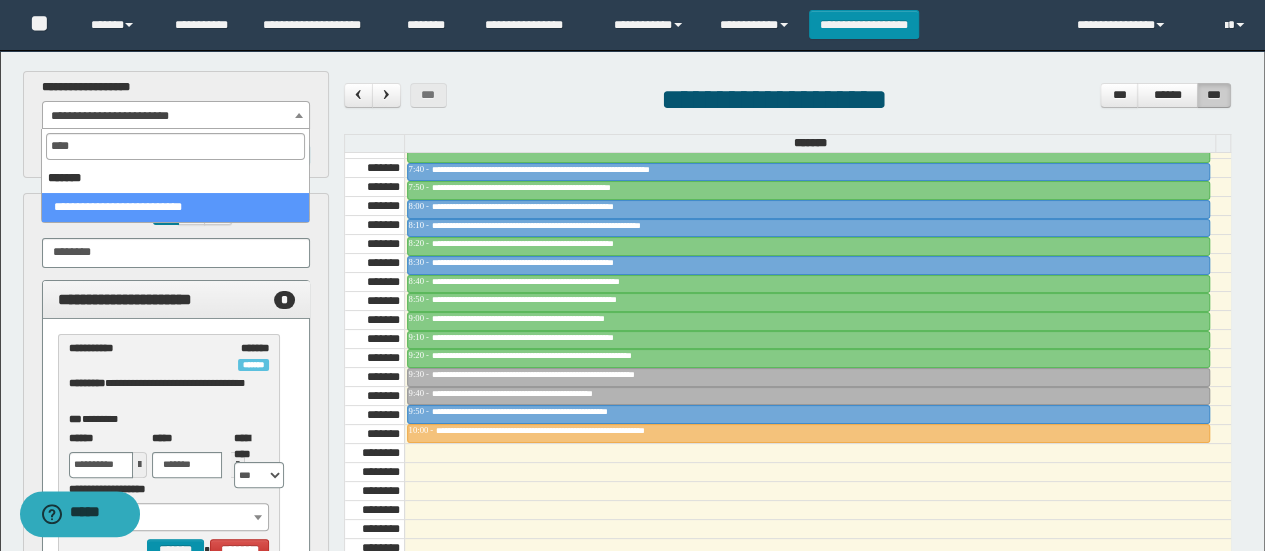 select on "******" 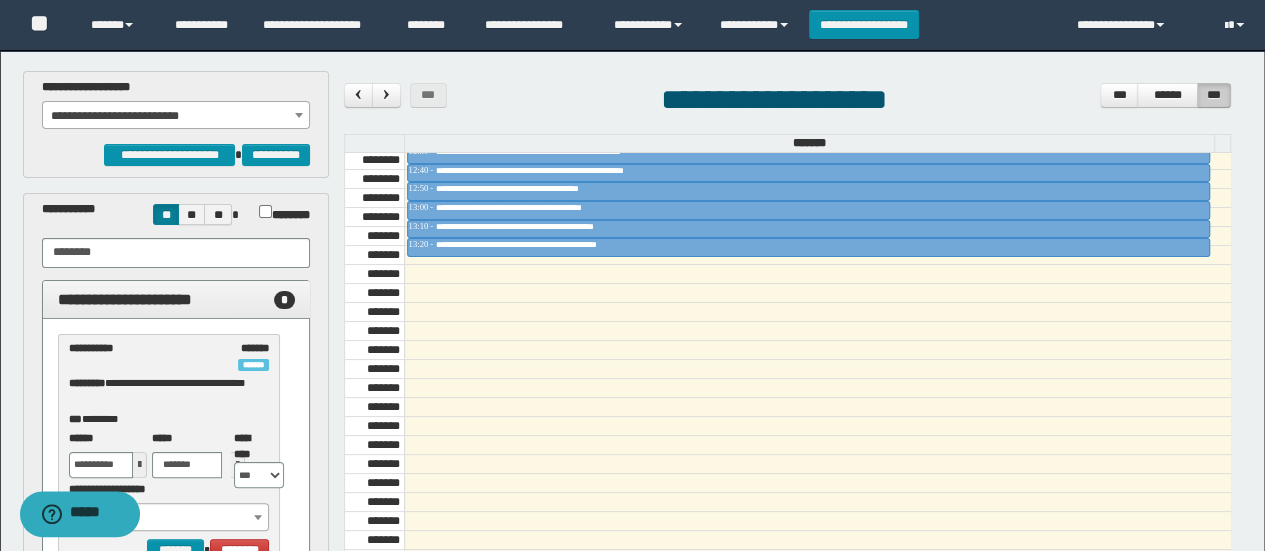 scroll, scrollTop: 1428, scrollLeft: 0, axis: vertical 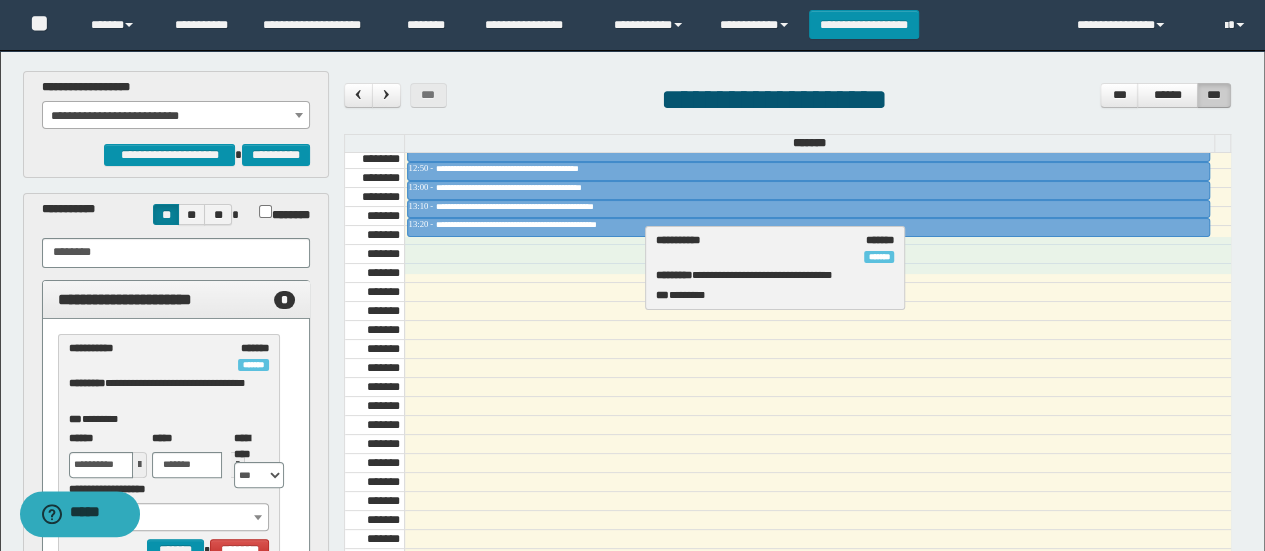 drag, startPoint x: 128, startPoint y: 357, endPoint x: 714, endPoint y: 249, distance: 595.86914 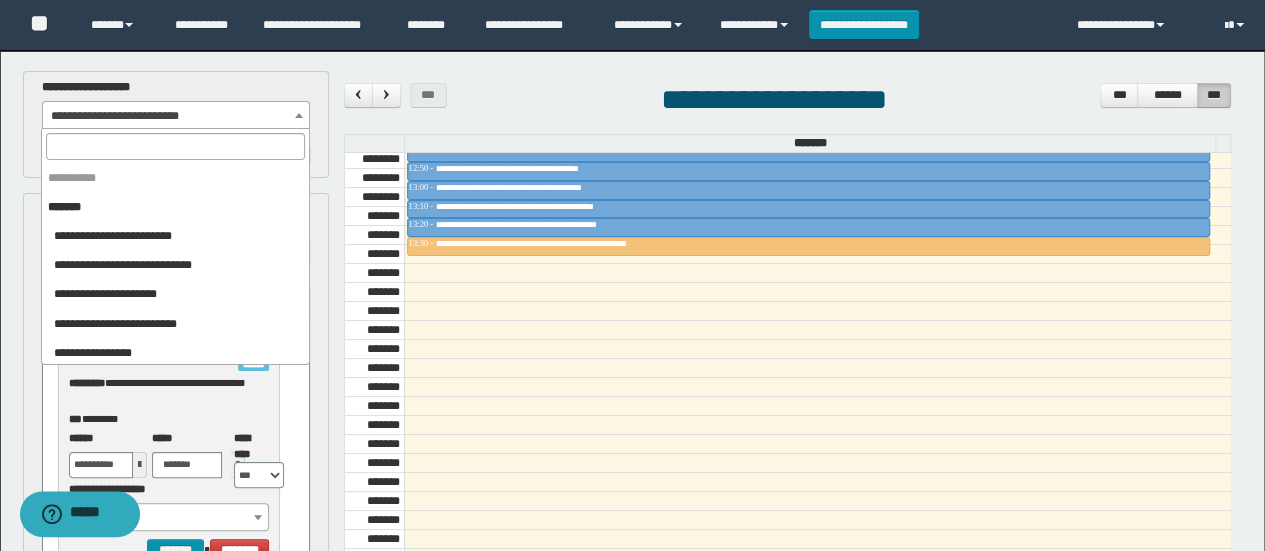 click on "**********" at bounding box center [176, 116] 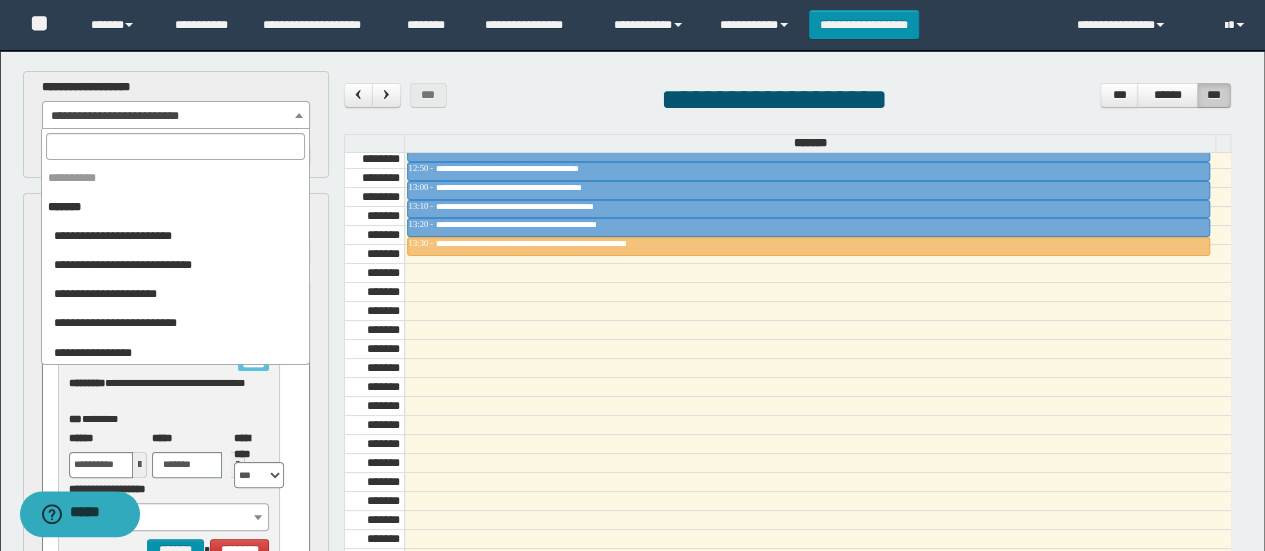 scroll, scrollTop: 925, scrollLeft: 0, axis: vertical 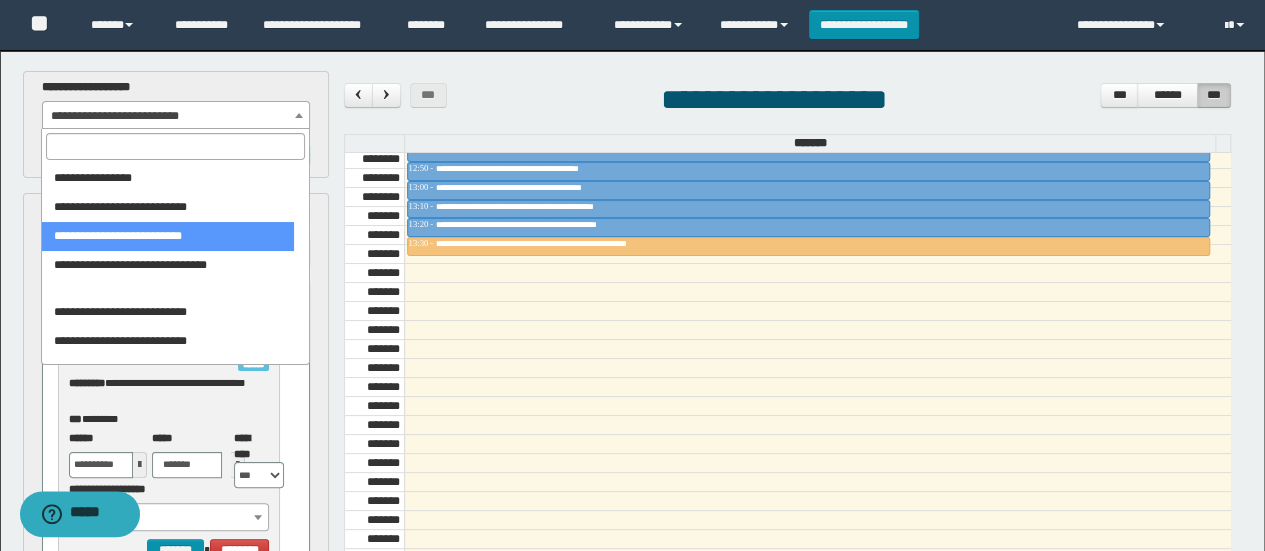 click at bounding box center (175, 146) 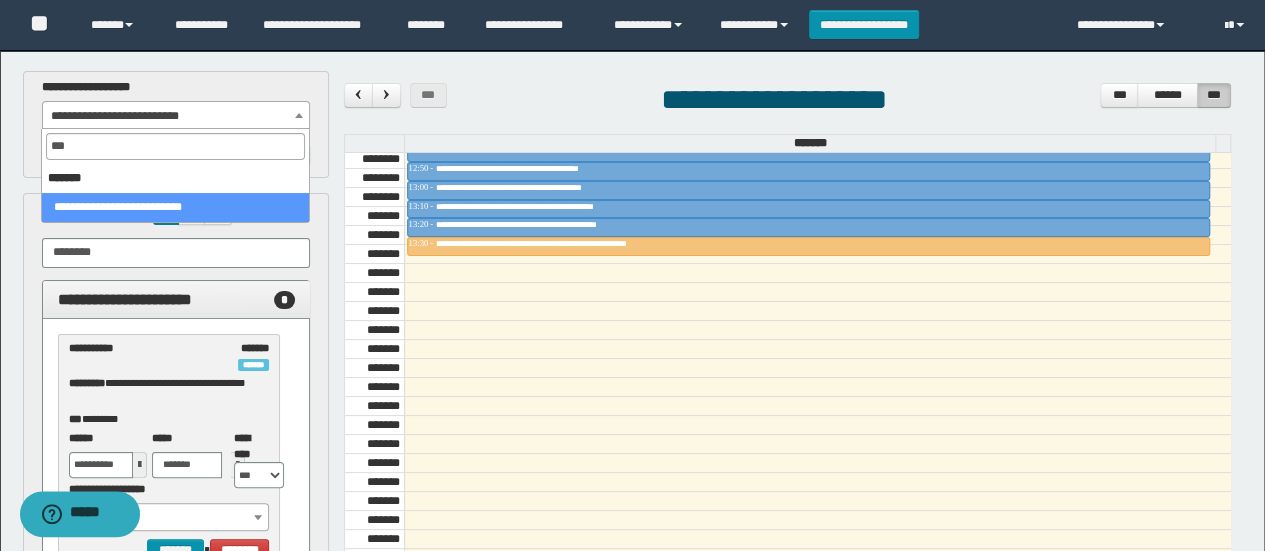 scroll, scrollTop: 0, scrollLeft: 0, axis: both 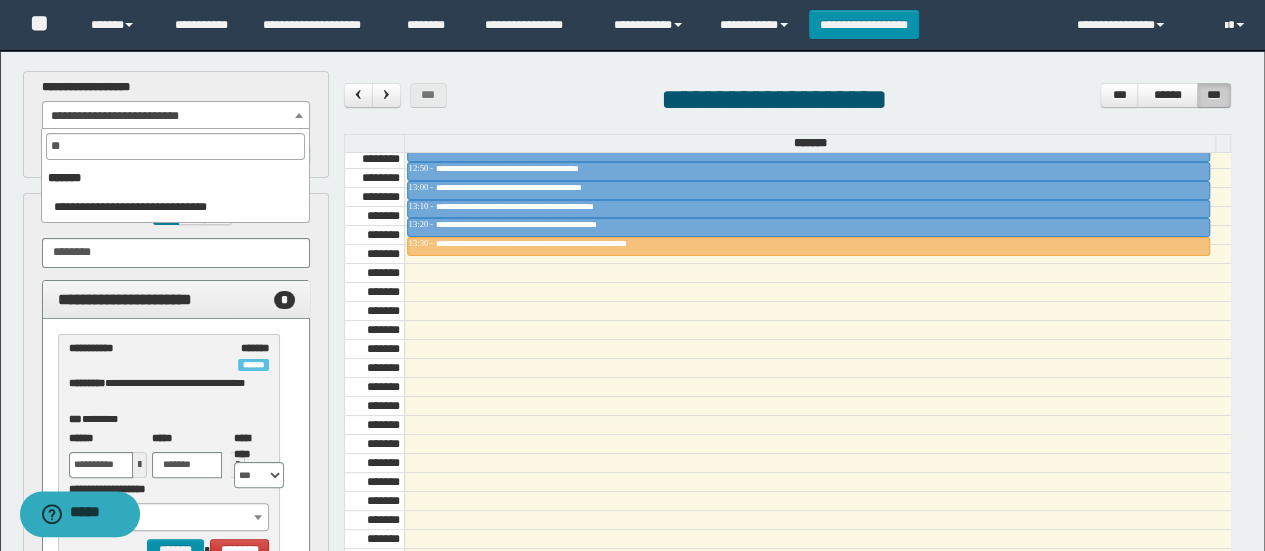 type on "*" 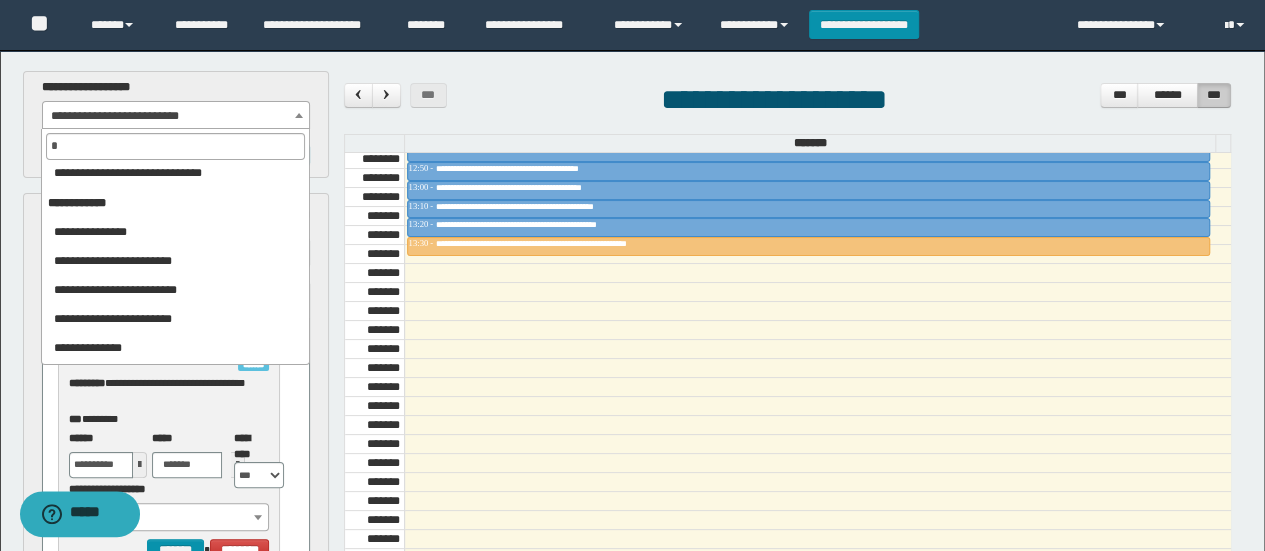 scroll, scrollTop: 0, scrollLeft: 0, axis: both 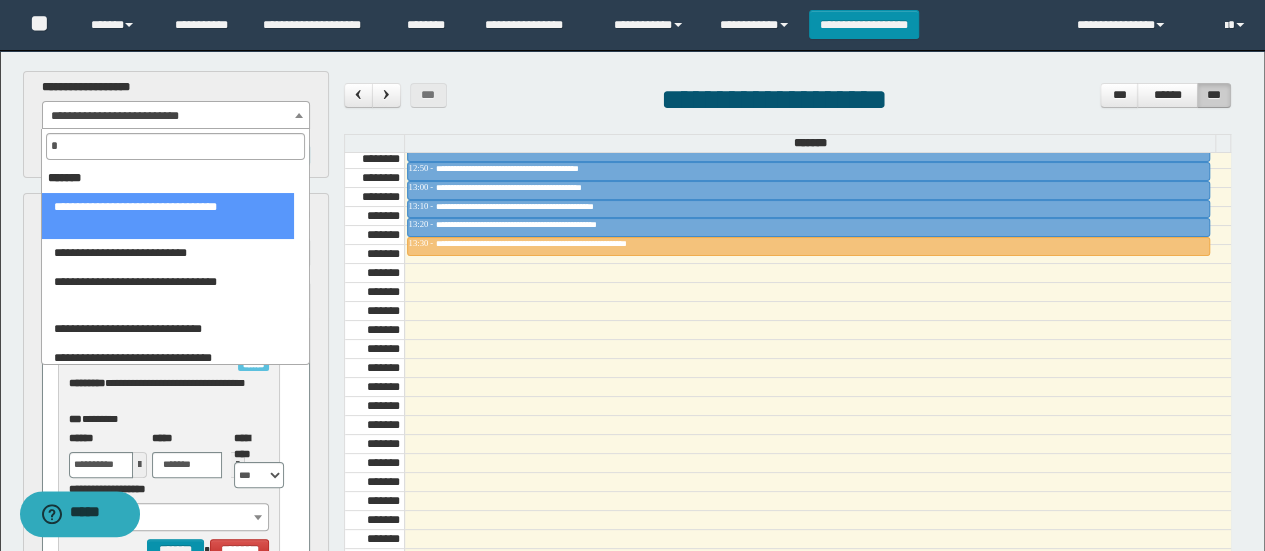 type on "**" 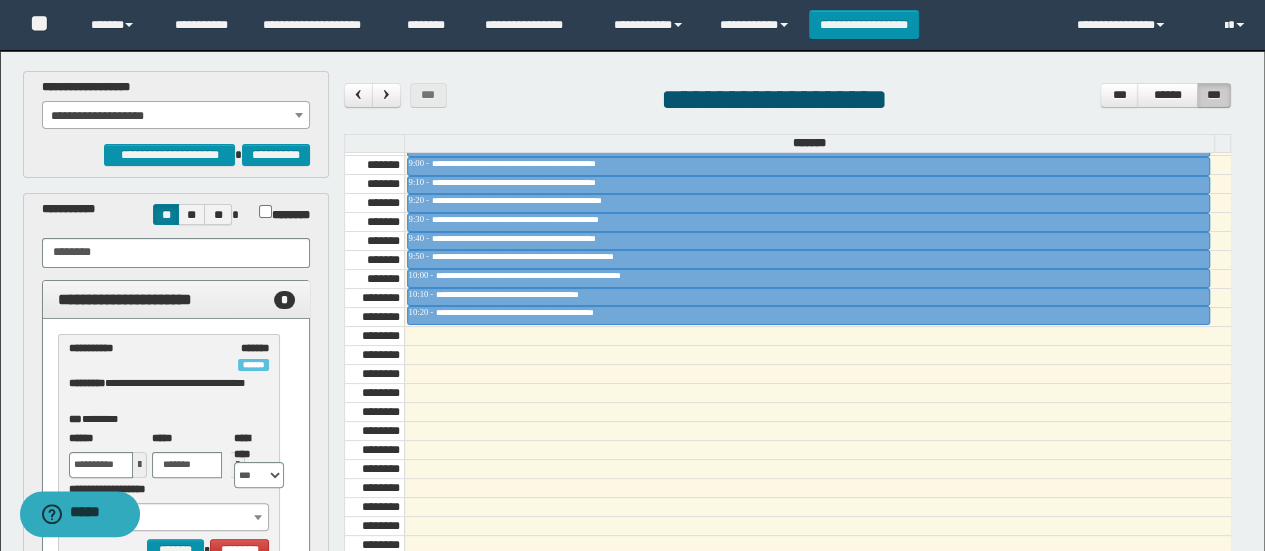 scroll, scrollTop: 1040, scrollLeft: 0, axis: vertical 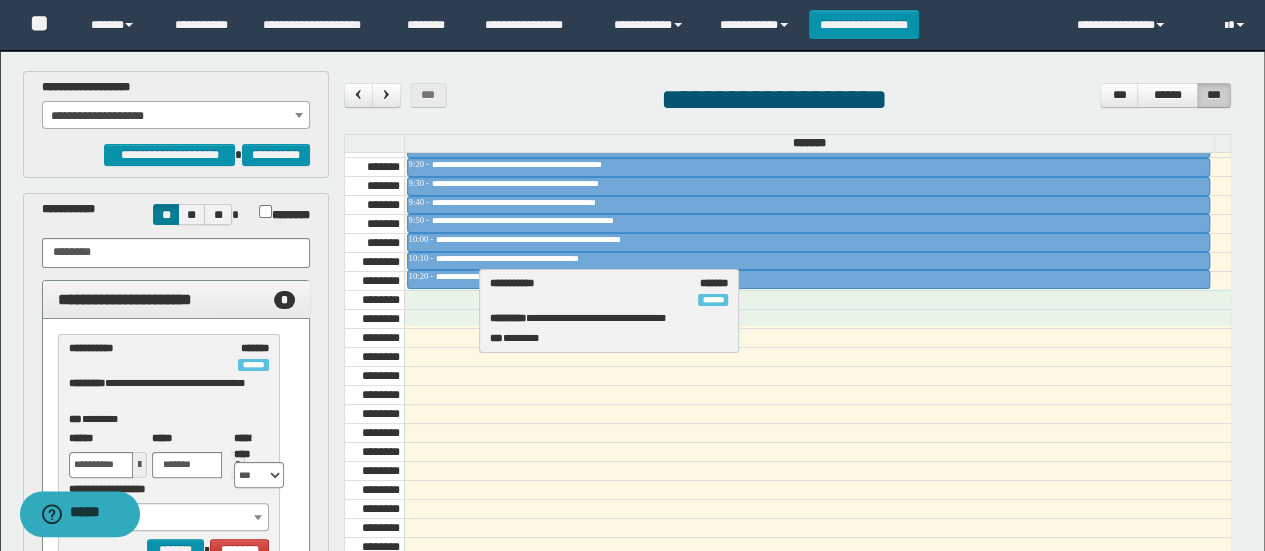 drag, startPoint x: 136, startPoint y: 367, endPoint x: 562, endPoint y: 301, distance: 431.08237 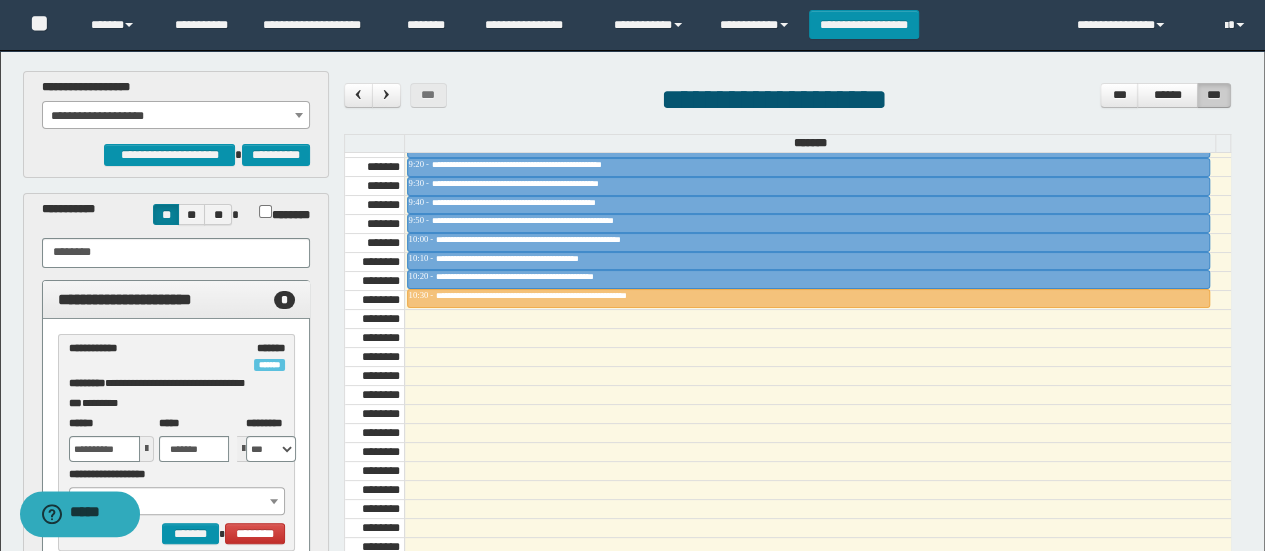 click on "**********" at bounding box center [176, 111] 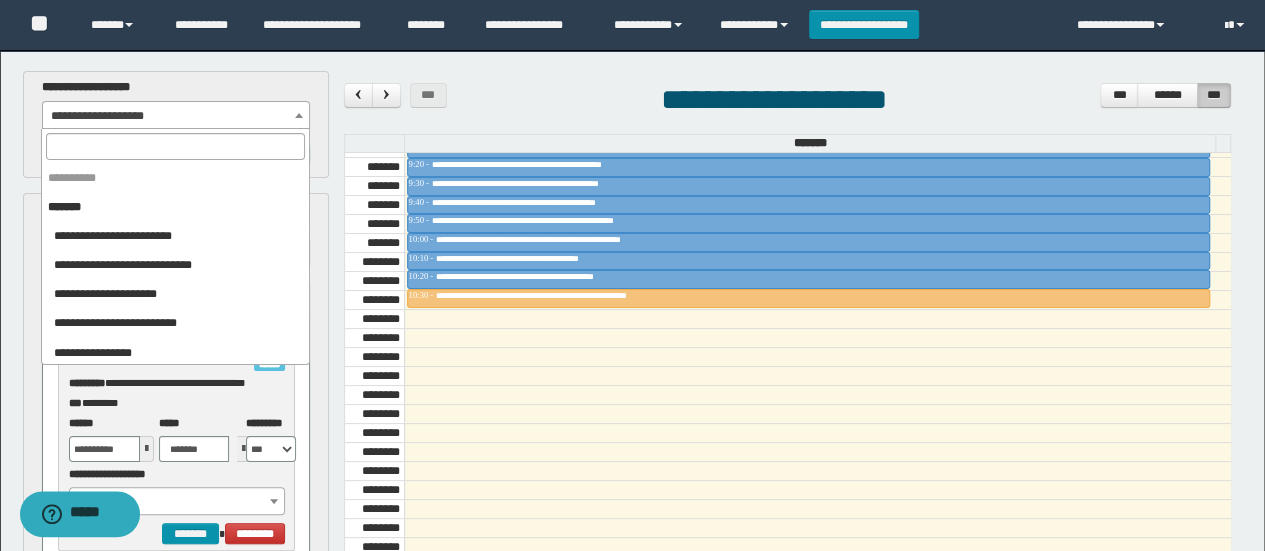 click on "**********" at bounding box center [632, 275] 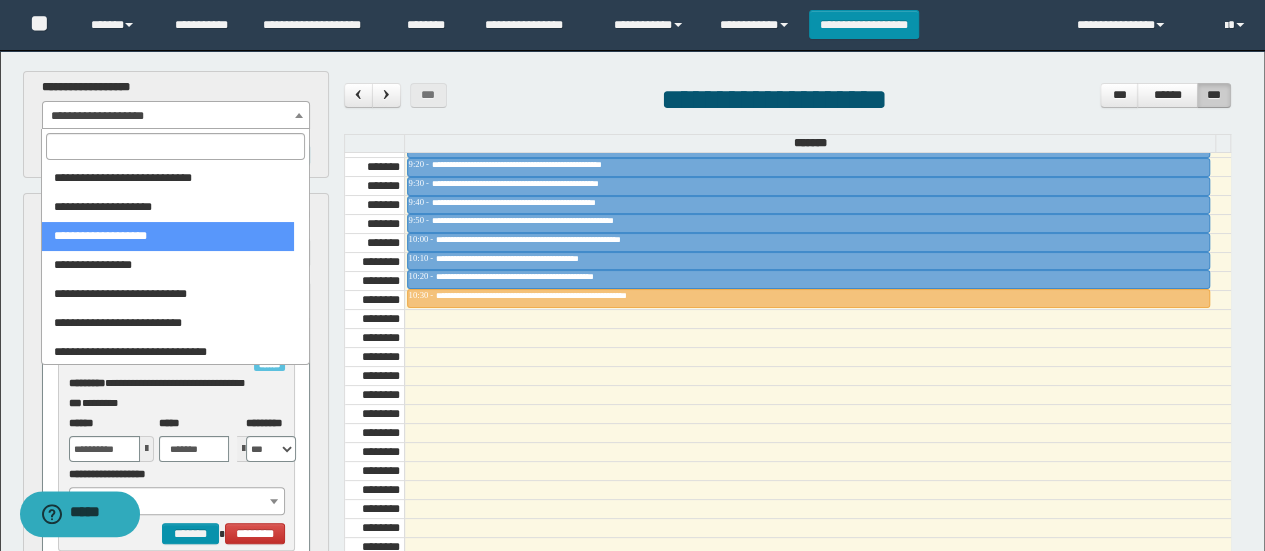 click at bounding box center (175, 146) 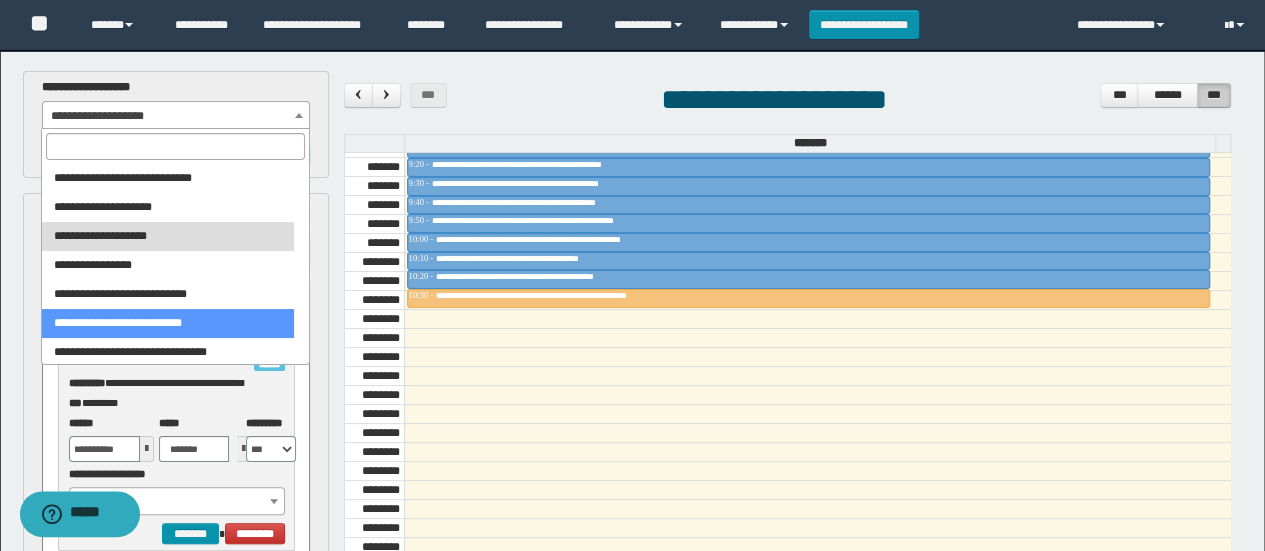select on "******" 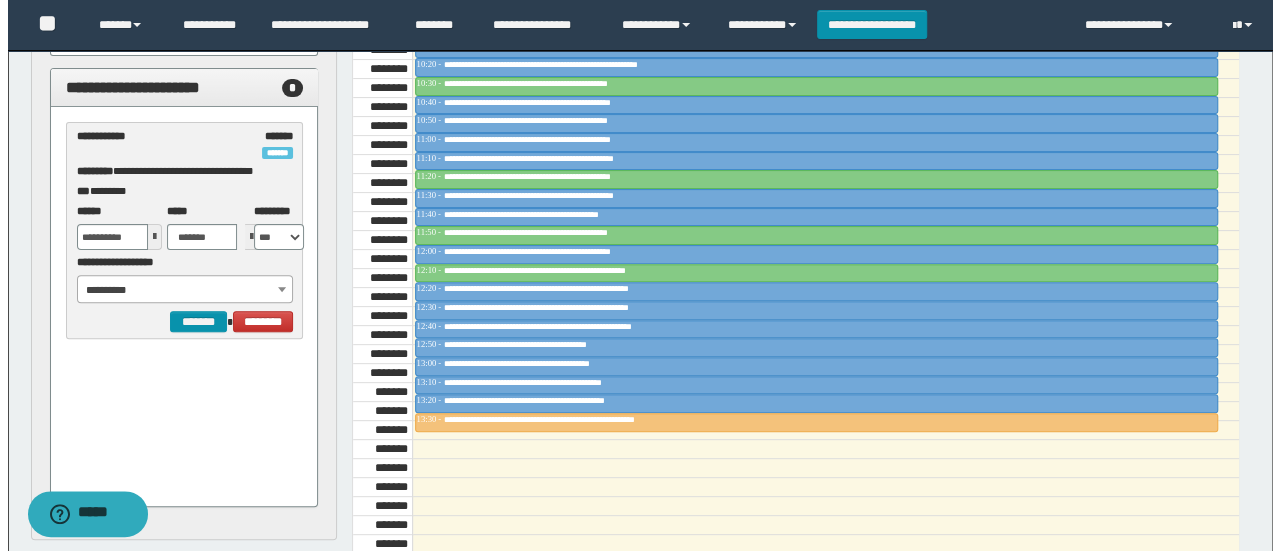 scroll, scrollTop: 216, scrollLeft: 0, axis: vertical 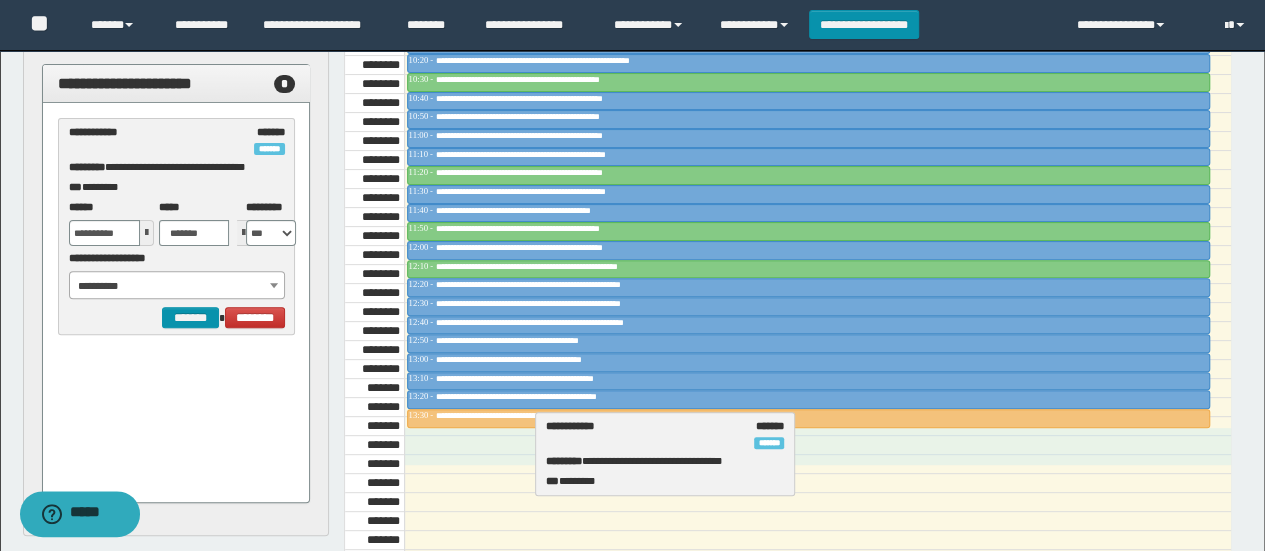 drag, startPoint x: 170, startPoint y: 138, endPoint x: 648, endPoint y: 433, distance: 561.7019 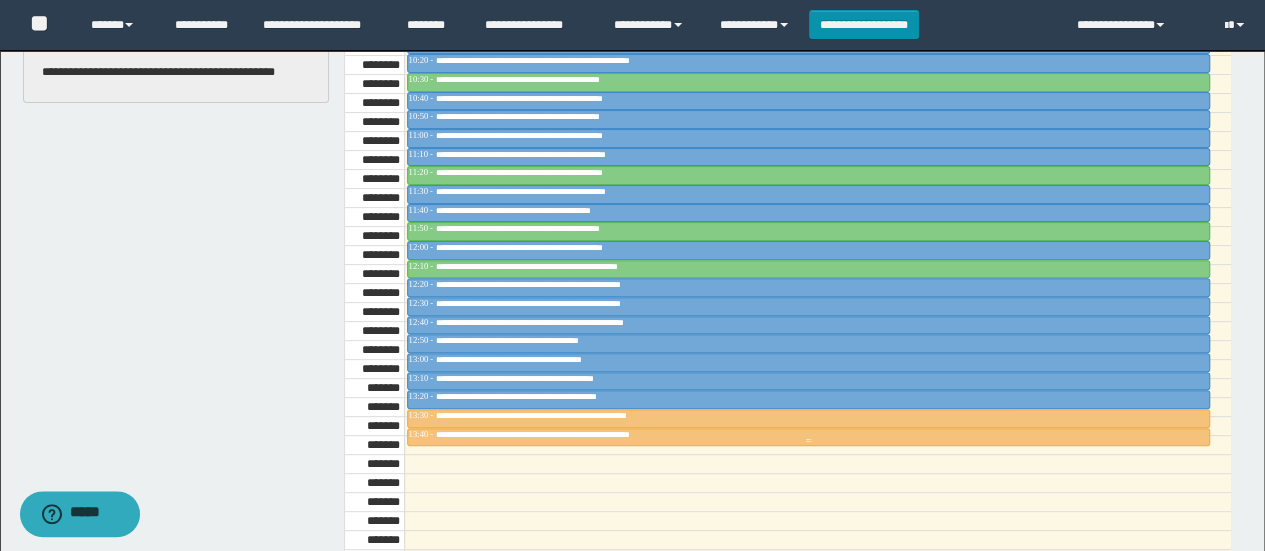 click on "**********" at bounding box center (557, 434) 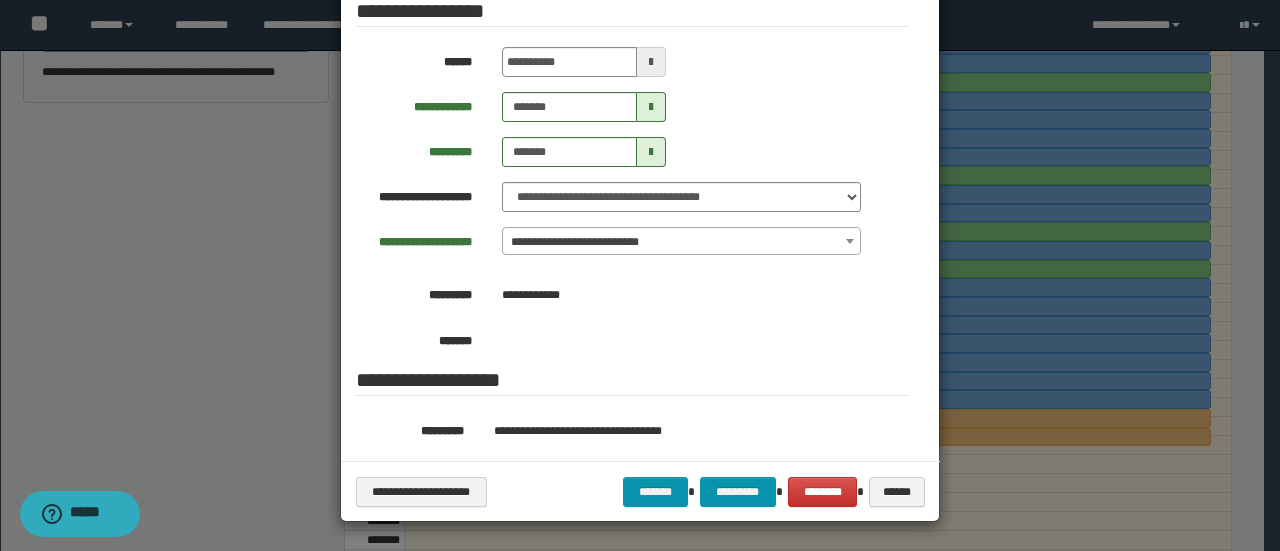 scroll, scrollTop: 0, scrollLeft: 0, axis: both 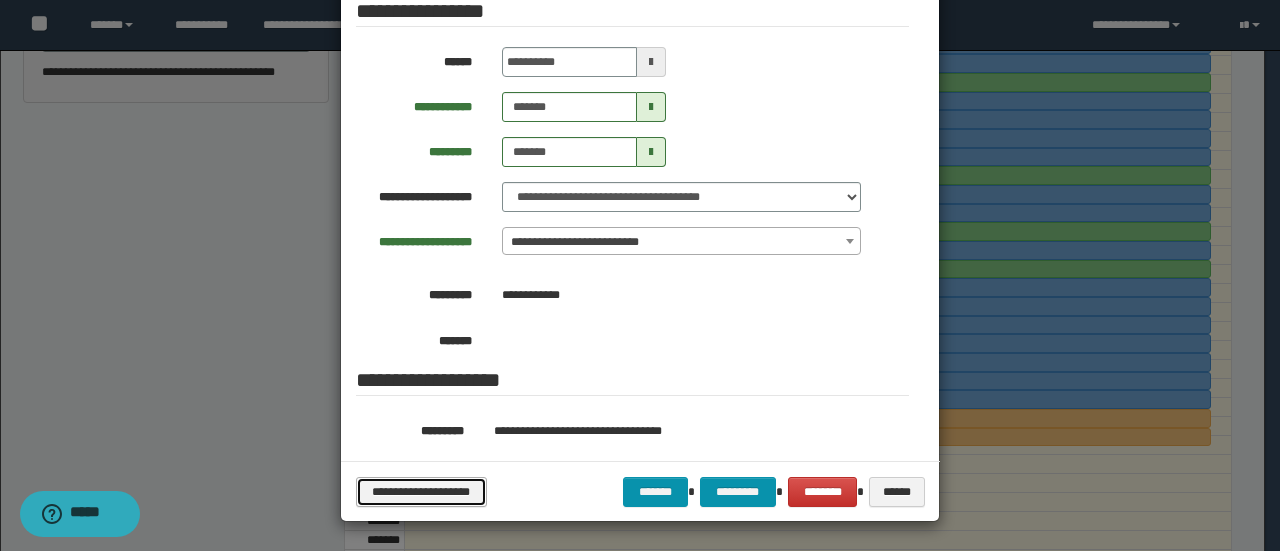 click on "**********" at bounding box center [421, 491] 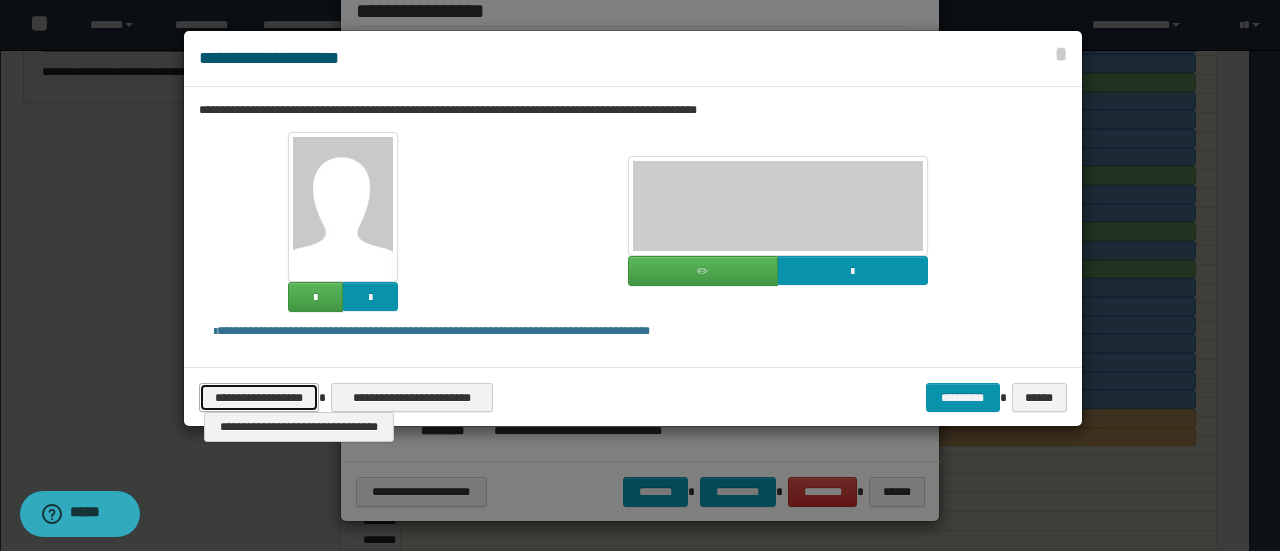 click on "**********" at bounding box center [259, 397] 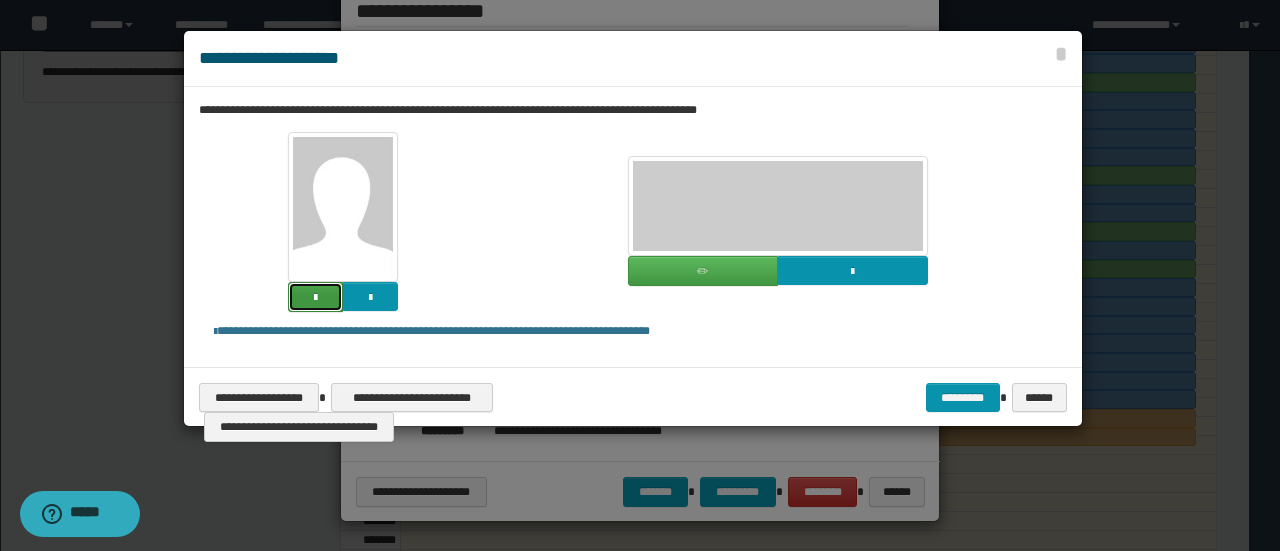 click at bounding box center (315, 298) 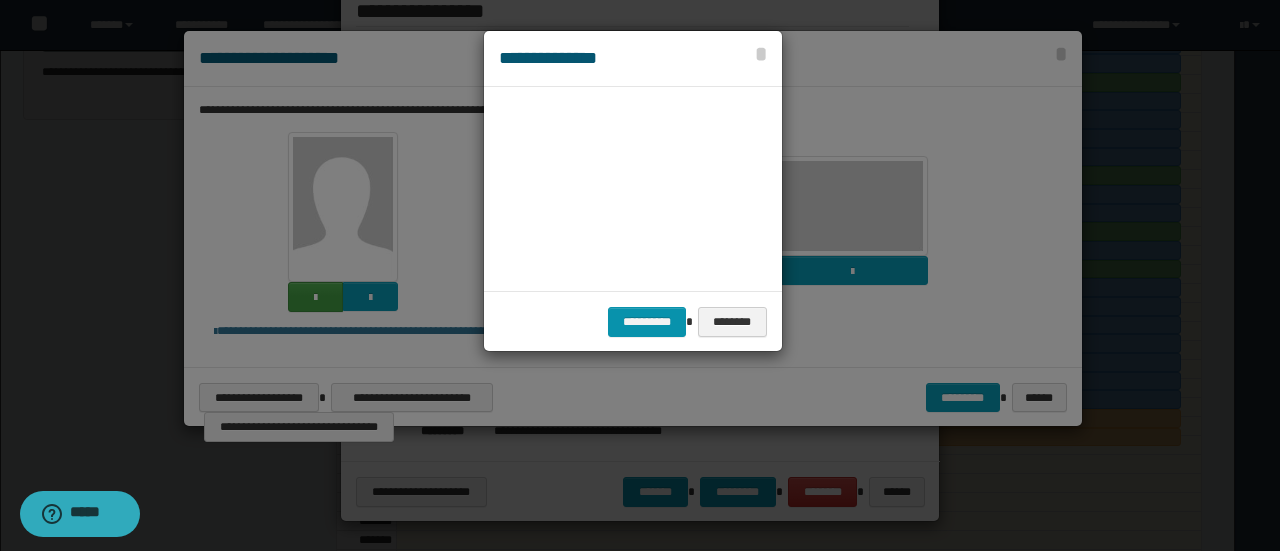 scroll, scrollTop: 45, scrollLeft: 105, axis: both 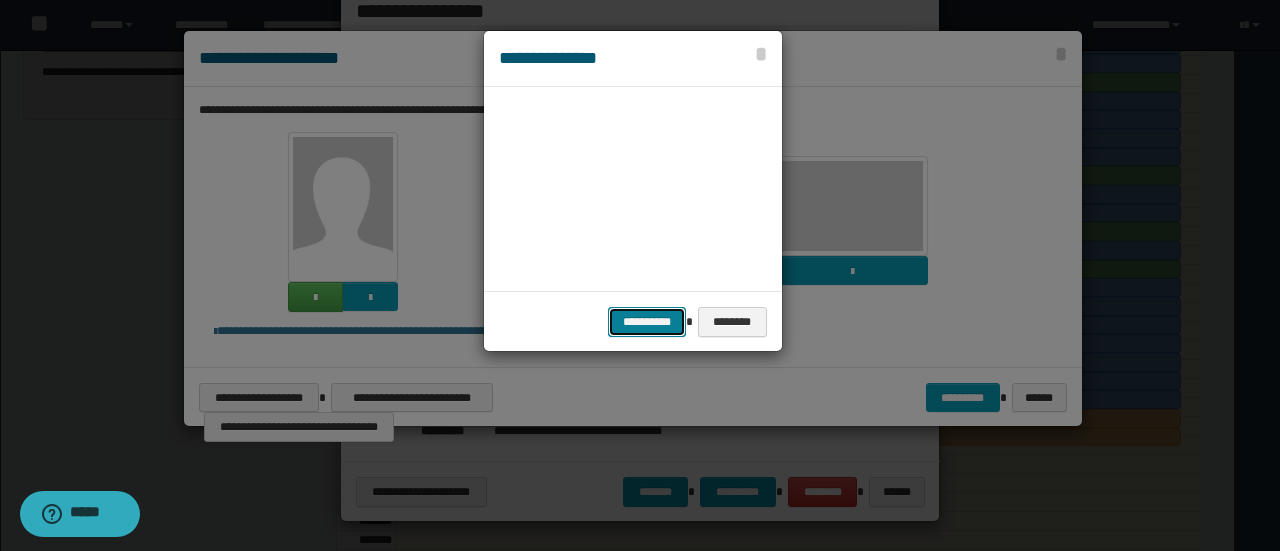 click on "**********" at bounding box center [647, 321] 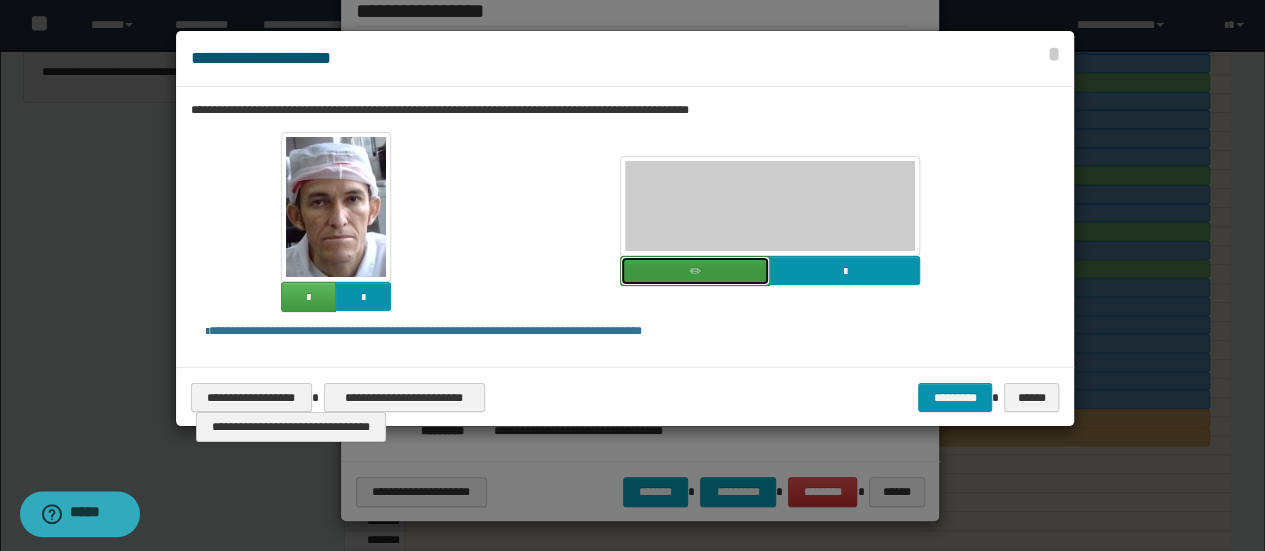 click at bounding box center [695, 271] 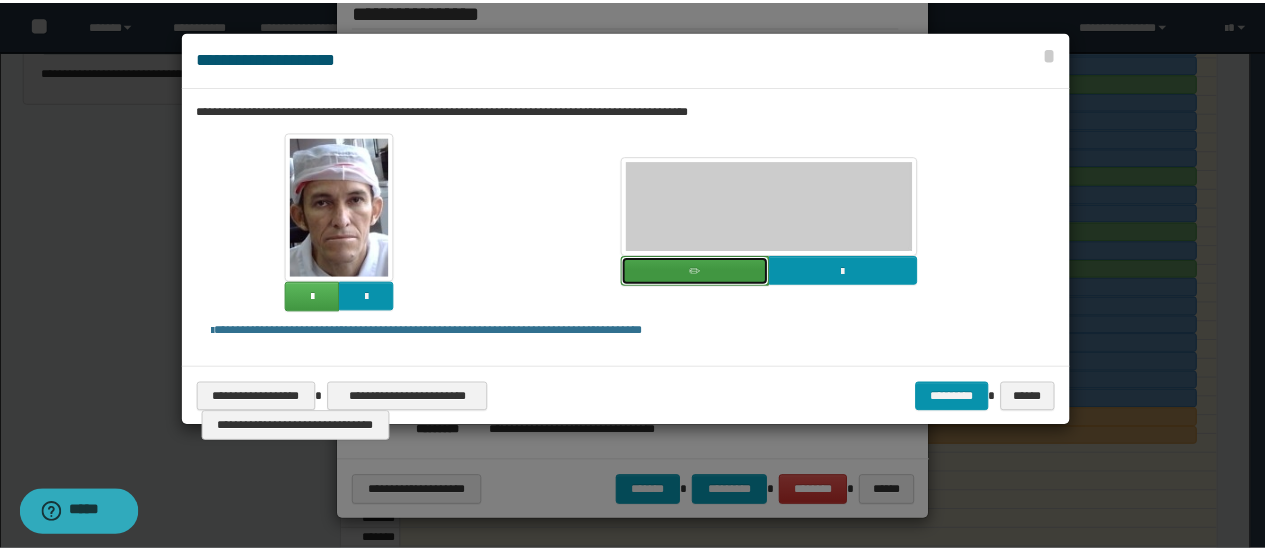 scroll, scrollTop: 0, scrollLeft: 0, axis: both 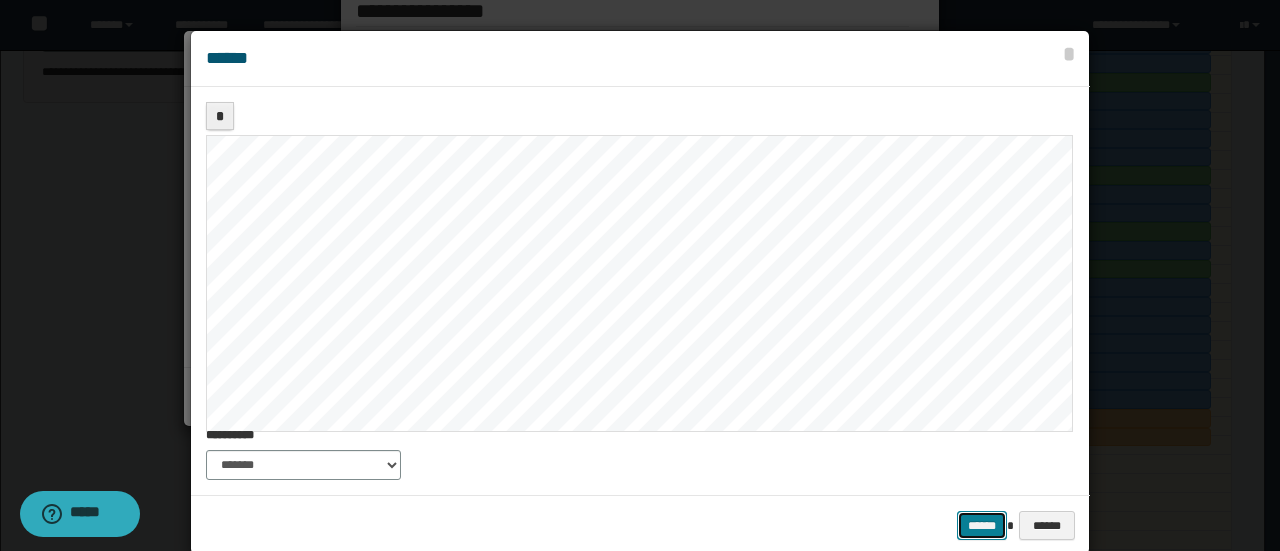 click on "******" at bounding box center [982, 525] 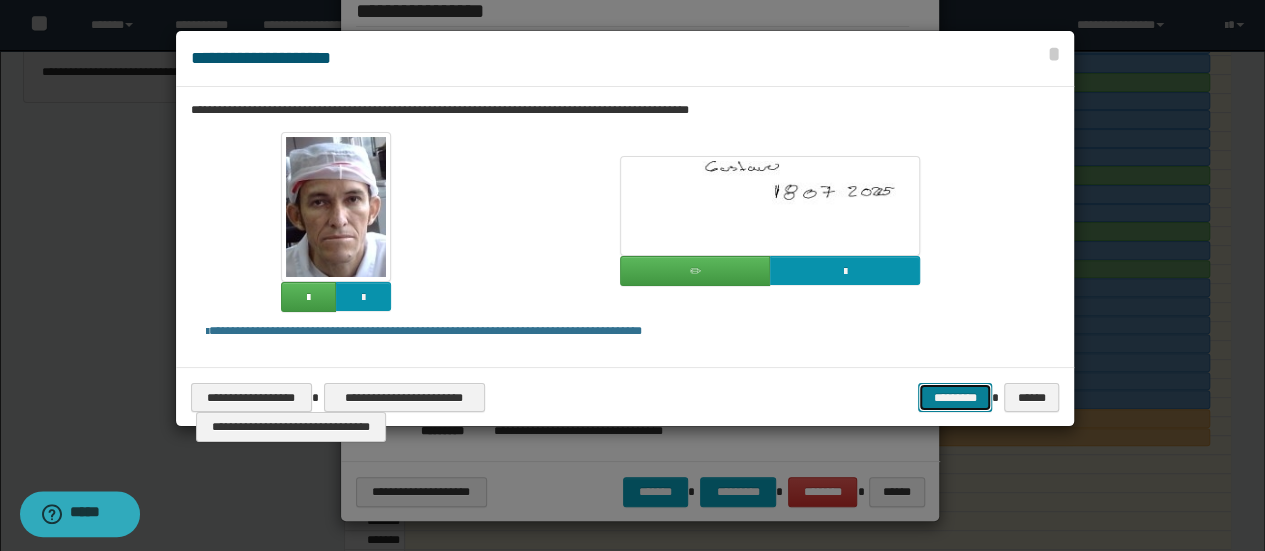 click on "*********" at bounding box center (955, 397) 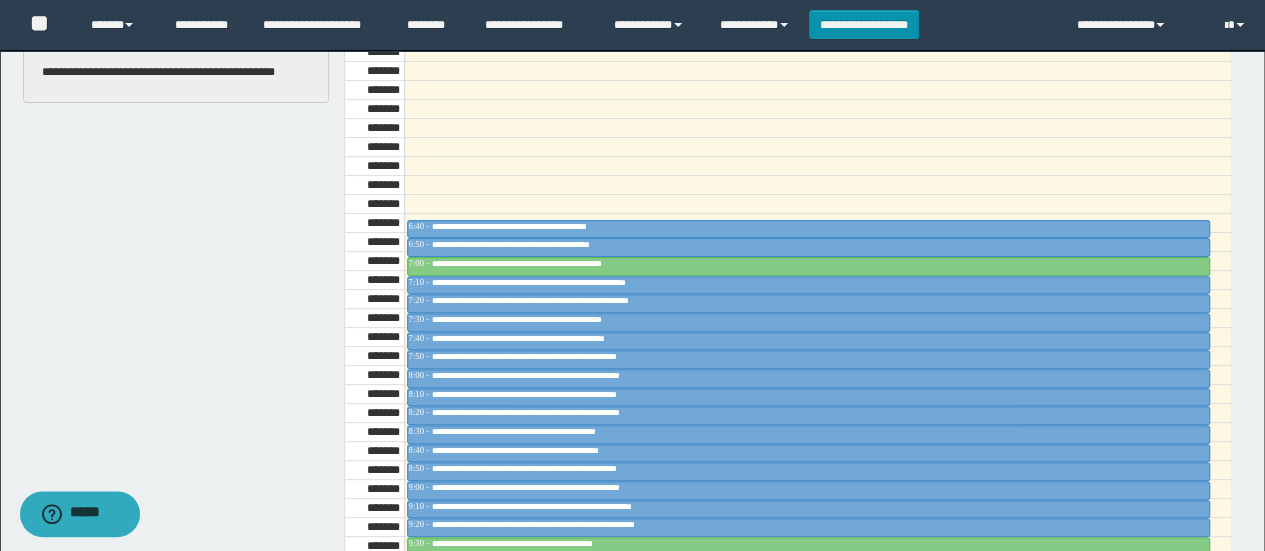 scroll, scrollTop: 460, scrollLeft: 0, axis: vertical 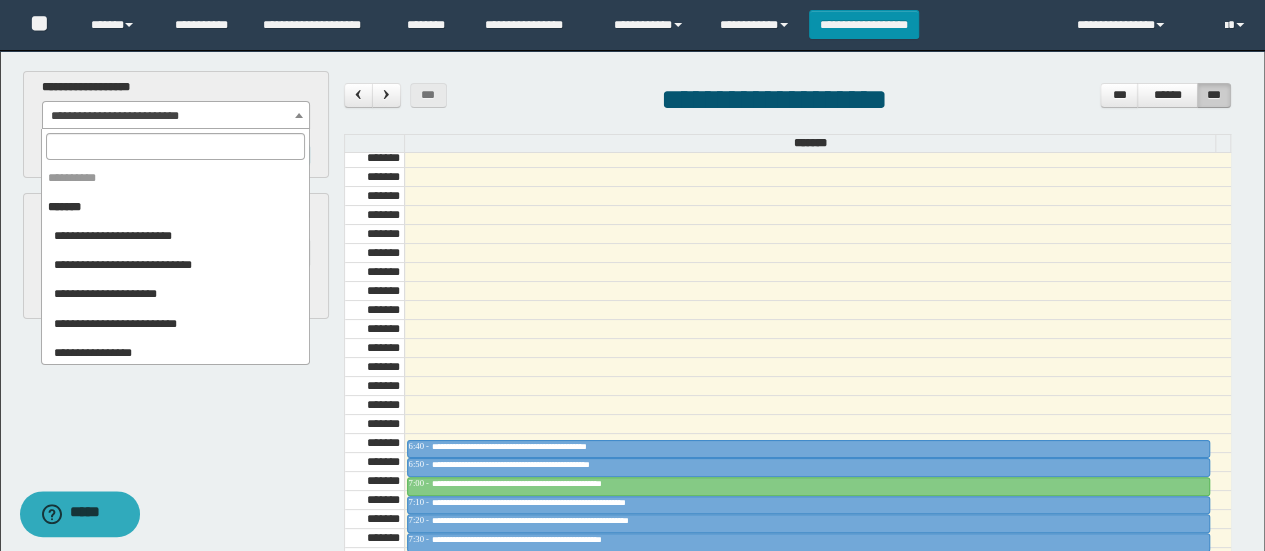 click on "**********" at bounding box center (176, 115) 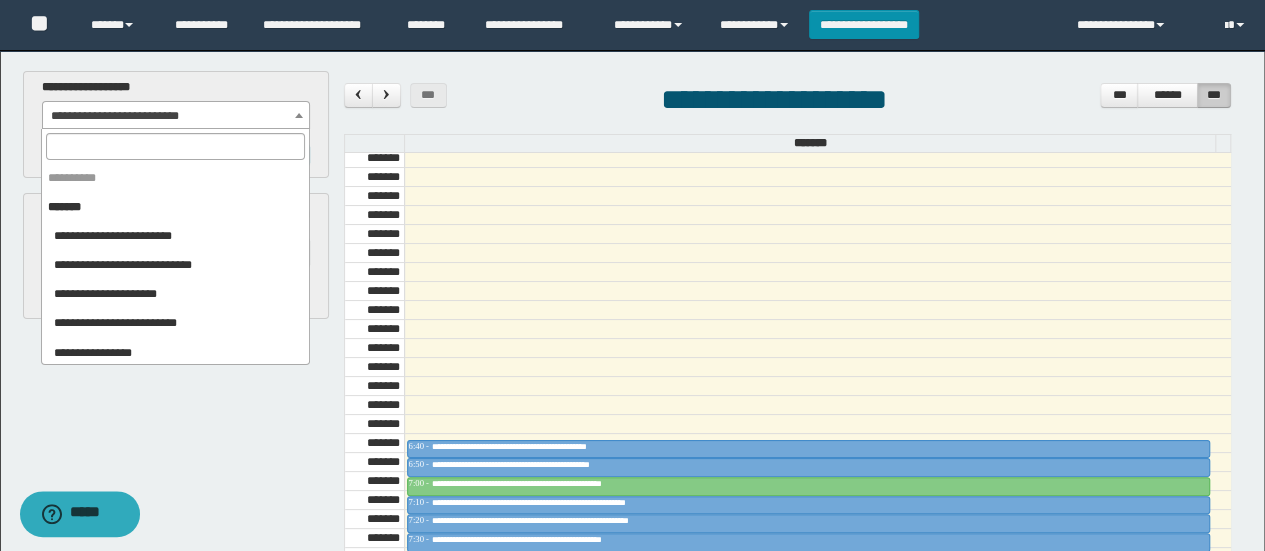 scroll, scrollTop: 954, scrollLeft: 0, axis: vertical 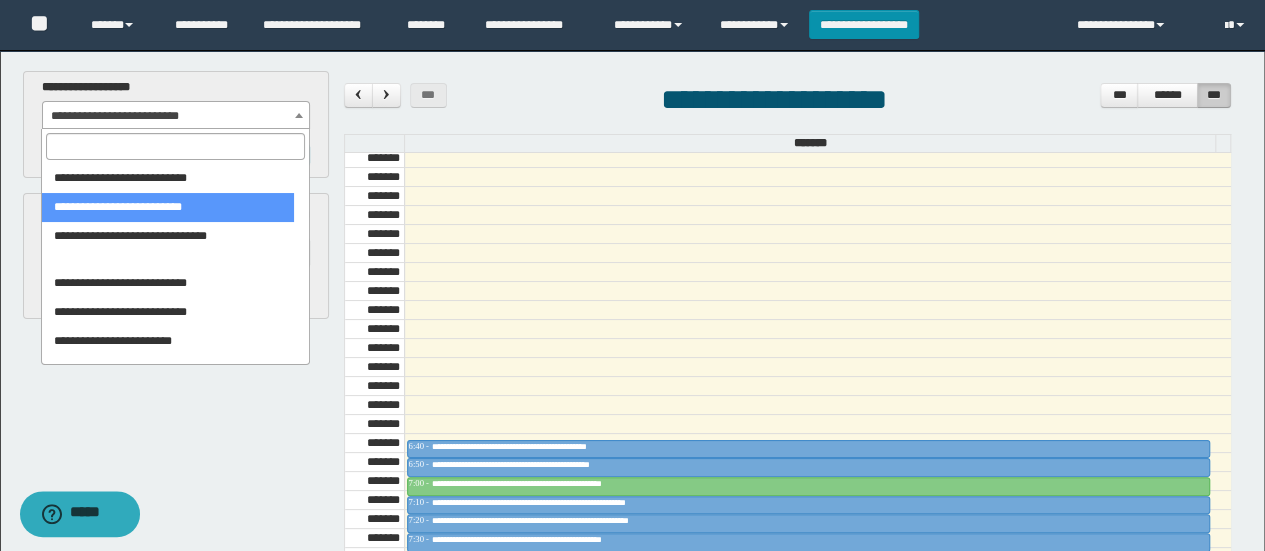 click at bounding box center (175, 146) 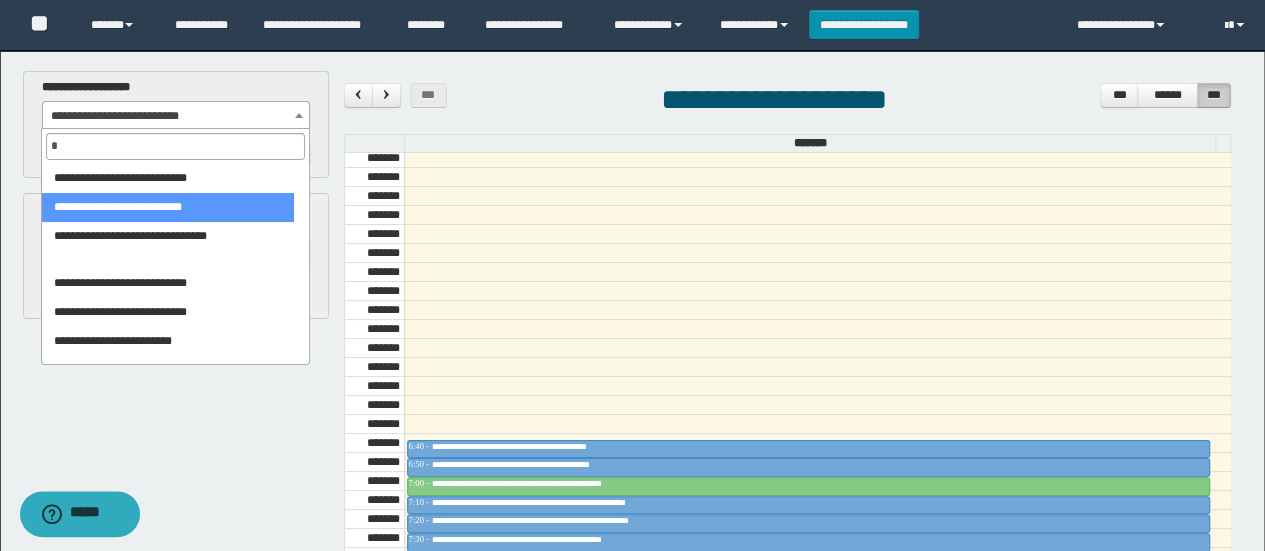 scroll, scrollTop: 0, scrollLeft: 0, axis: both 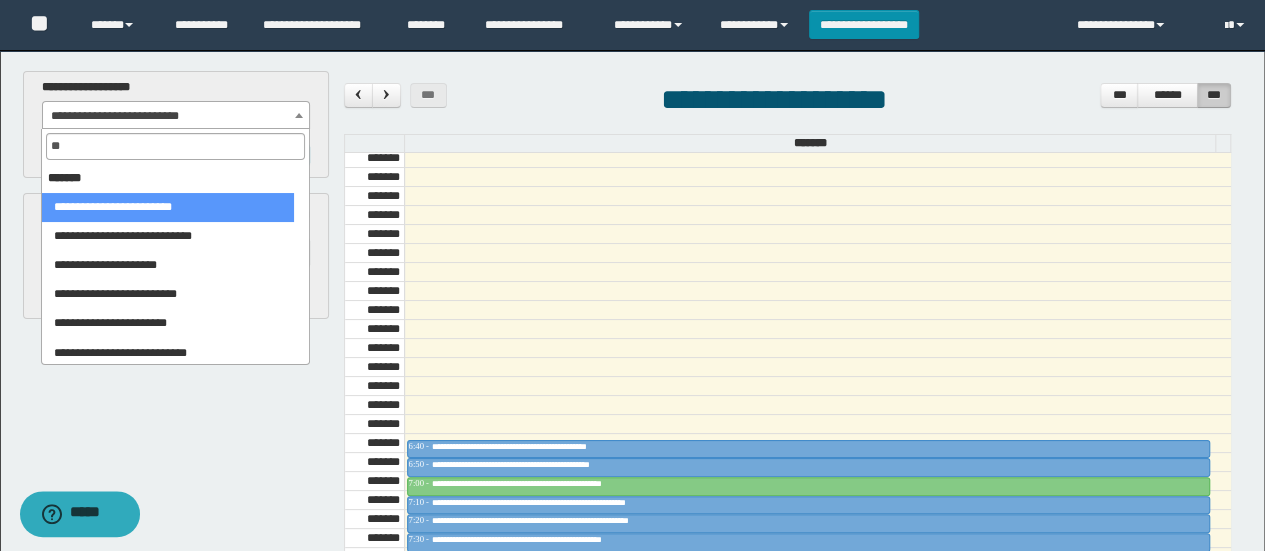 type on "***" 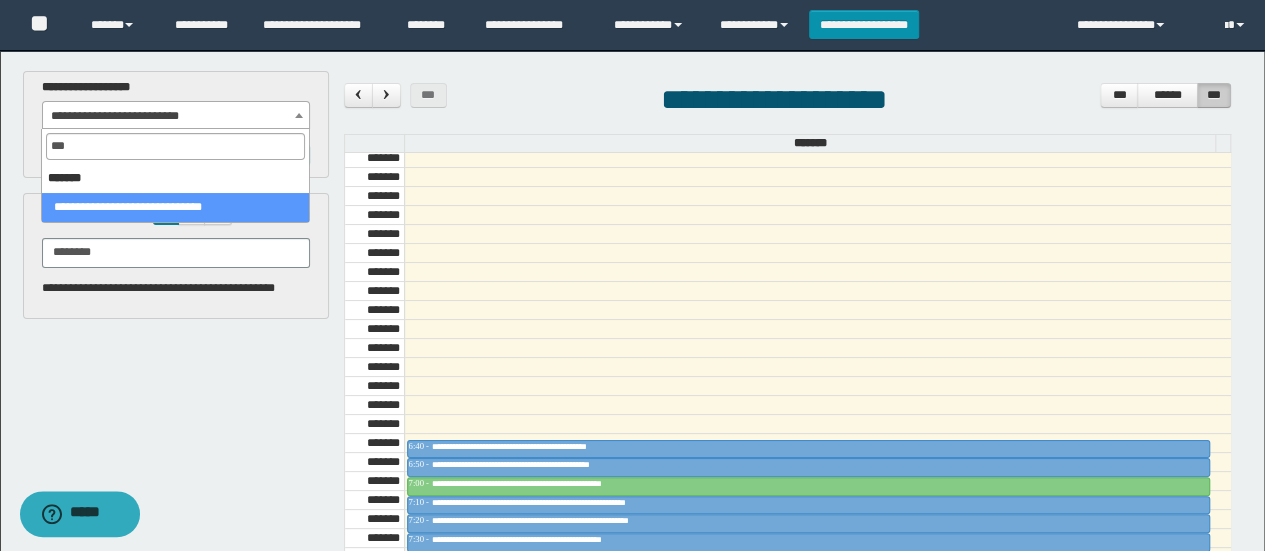select on "******" 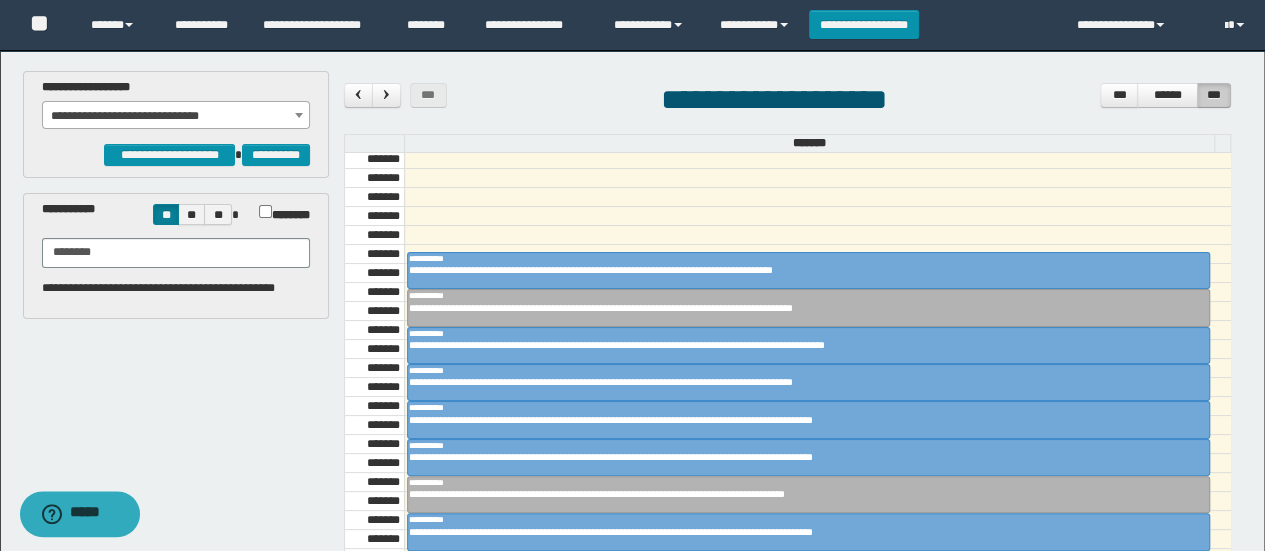 scroll, scrollTop: 1038, scrollLeft: 0, axis: vertical 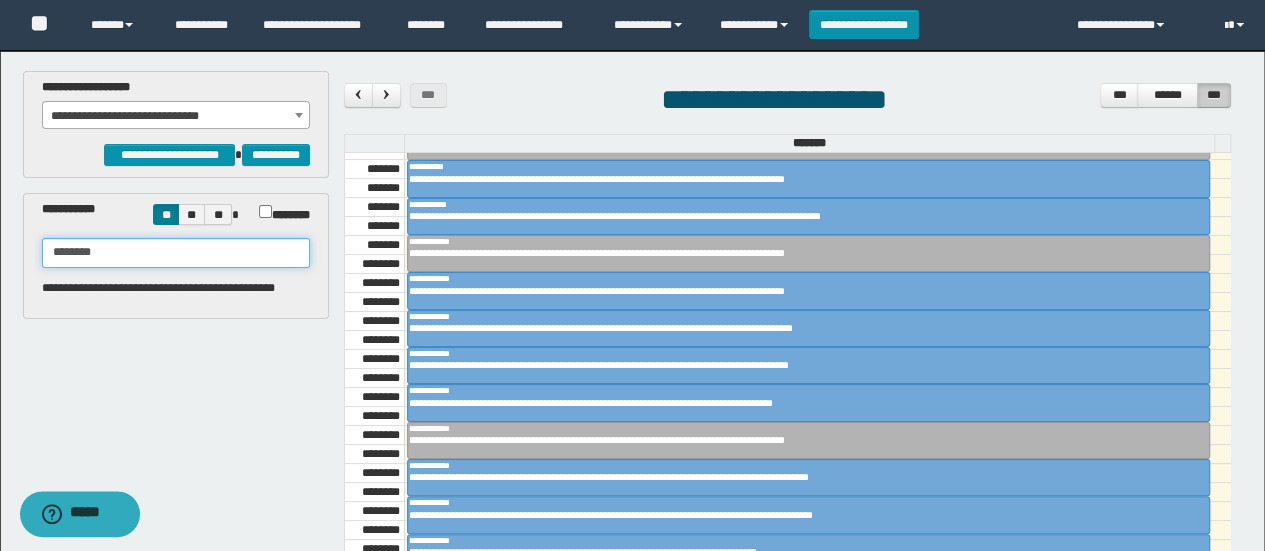 click on "********" at bounding box center (176, 253) 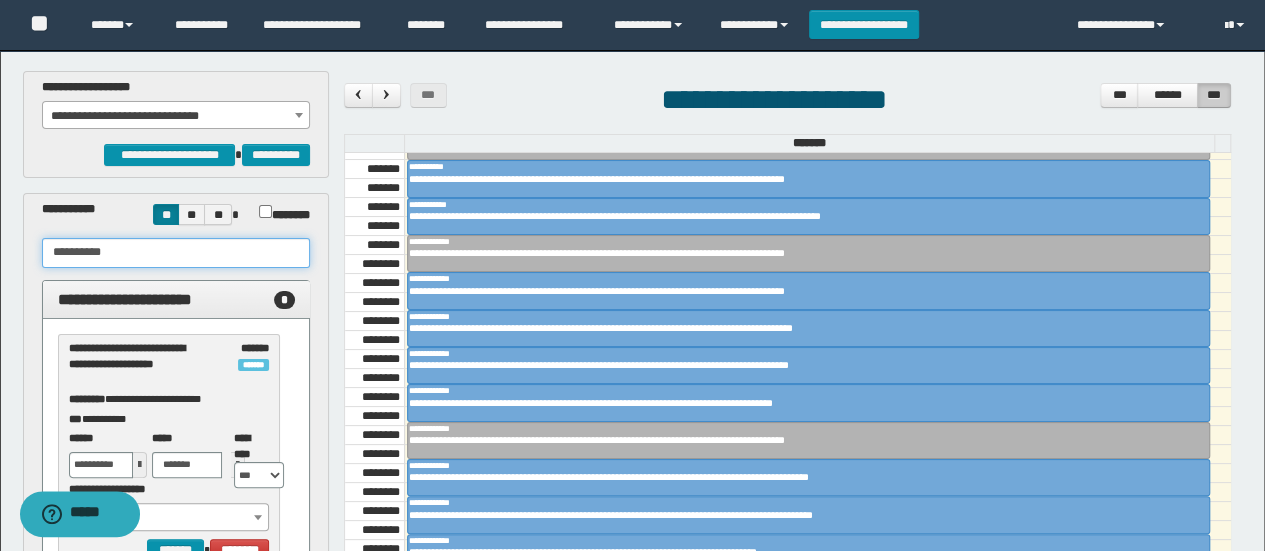 type on "**********" 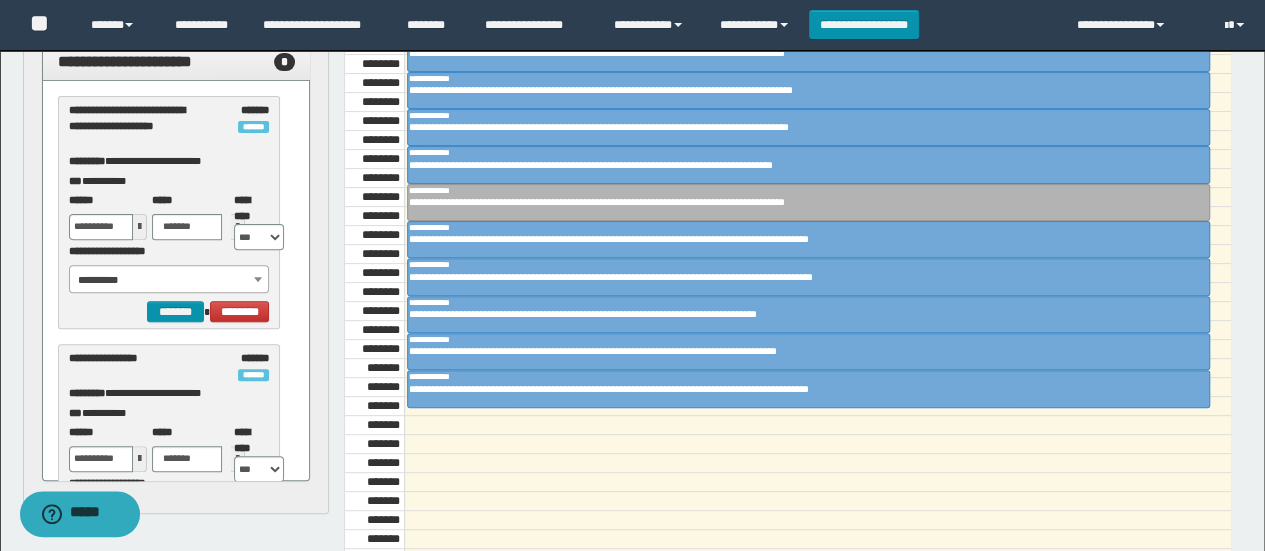 scroll, scrollTop: 250, scrollLeft: 0, axis: vertical 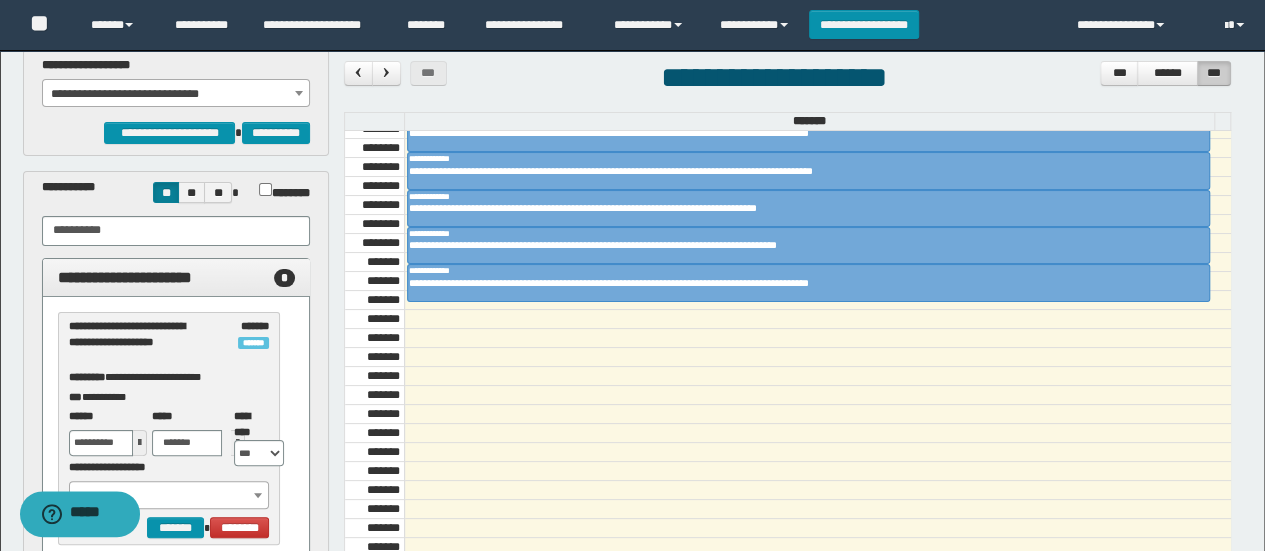 click on "**********" at bounding box center [176, 94] 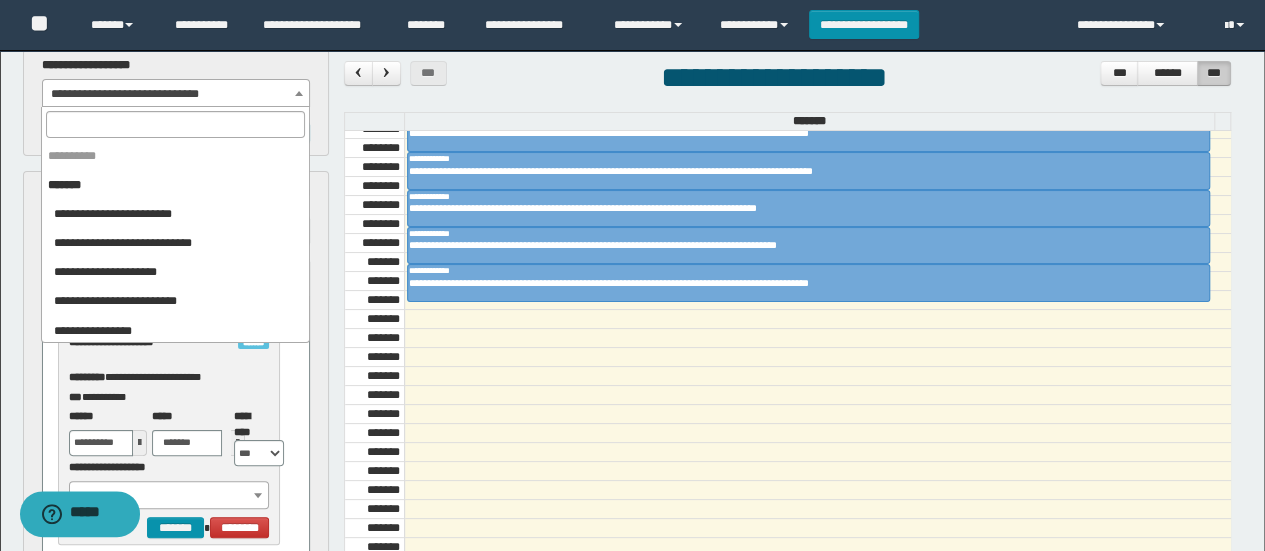 scroll, scrollTop: 750, scrollLeft: 0, axis: vertical 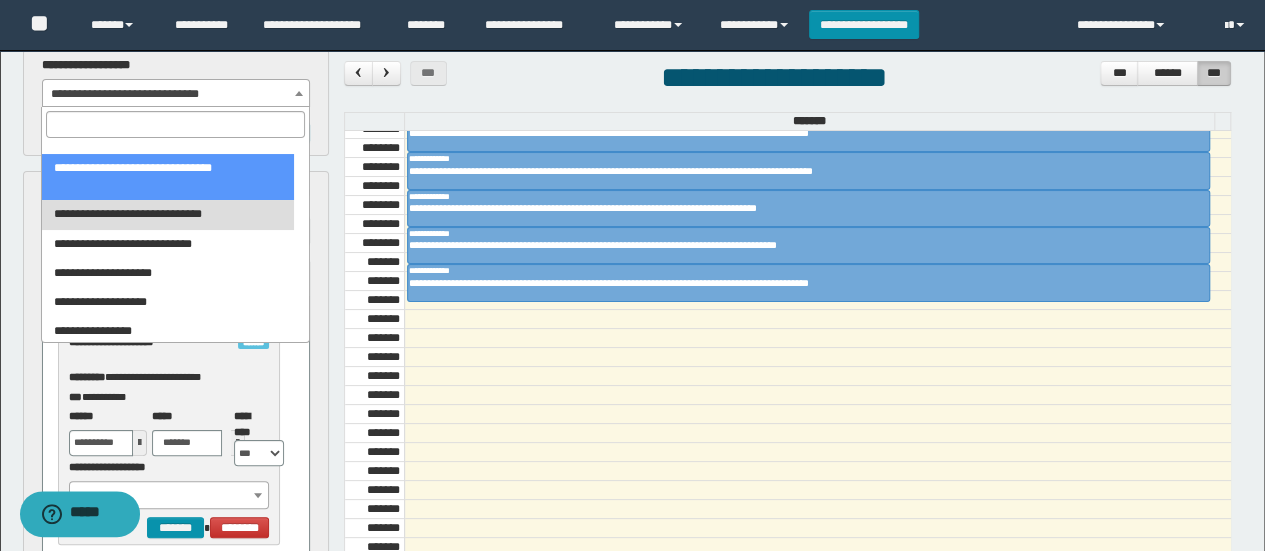 click at bounding box center [817, 357] 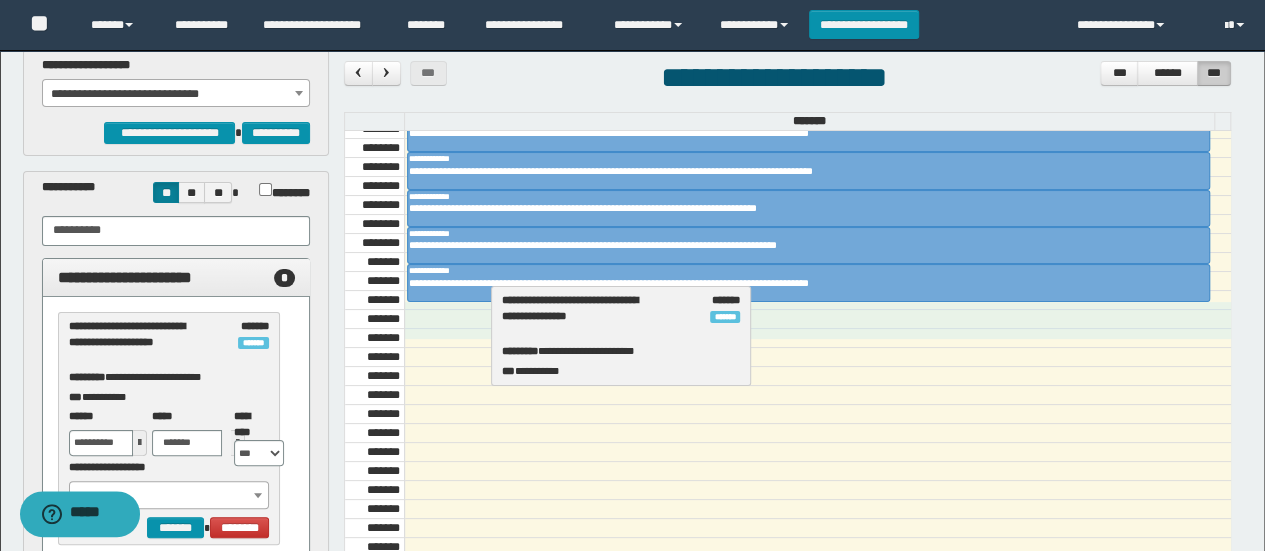 drag, startPoint x: 138, startPoint y: 340, endPoint x: 572, endPoint y: 315, distance: 434.71945 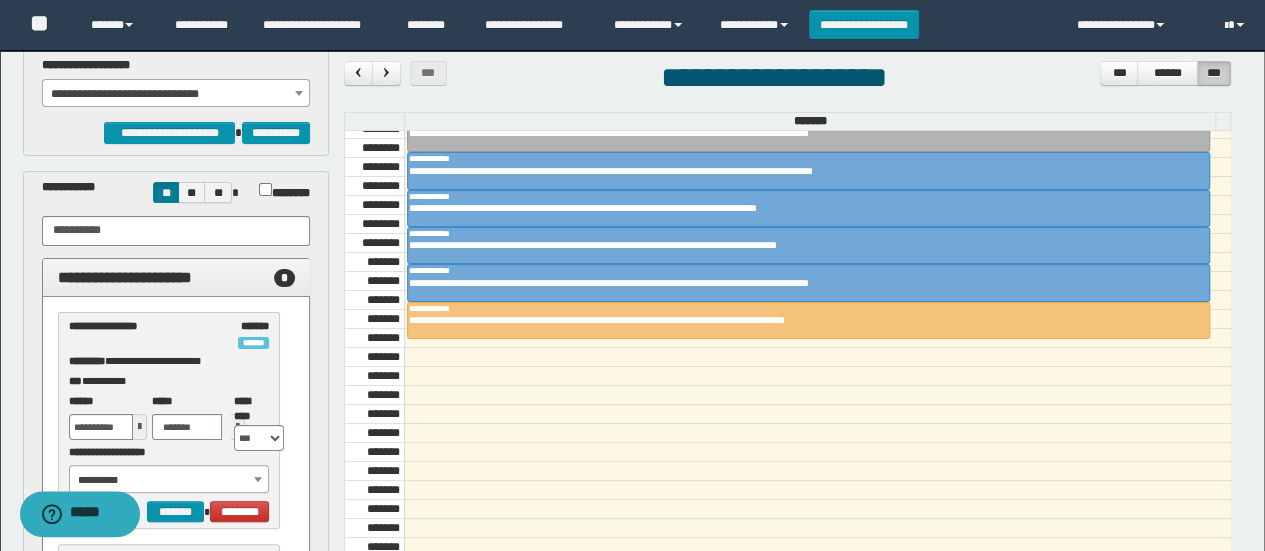 click on "**********" at bounding box center (176, 94) 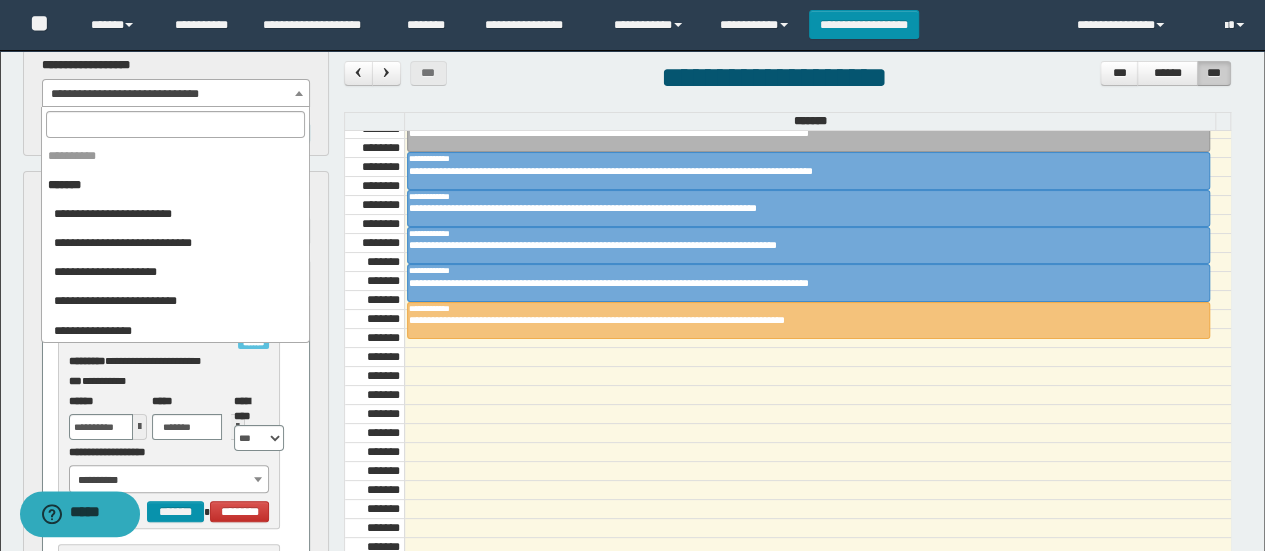 scroll, scrollTop: 699, scrollLeft: 0, axis: vertical 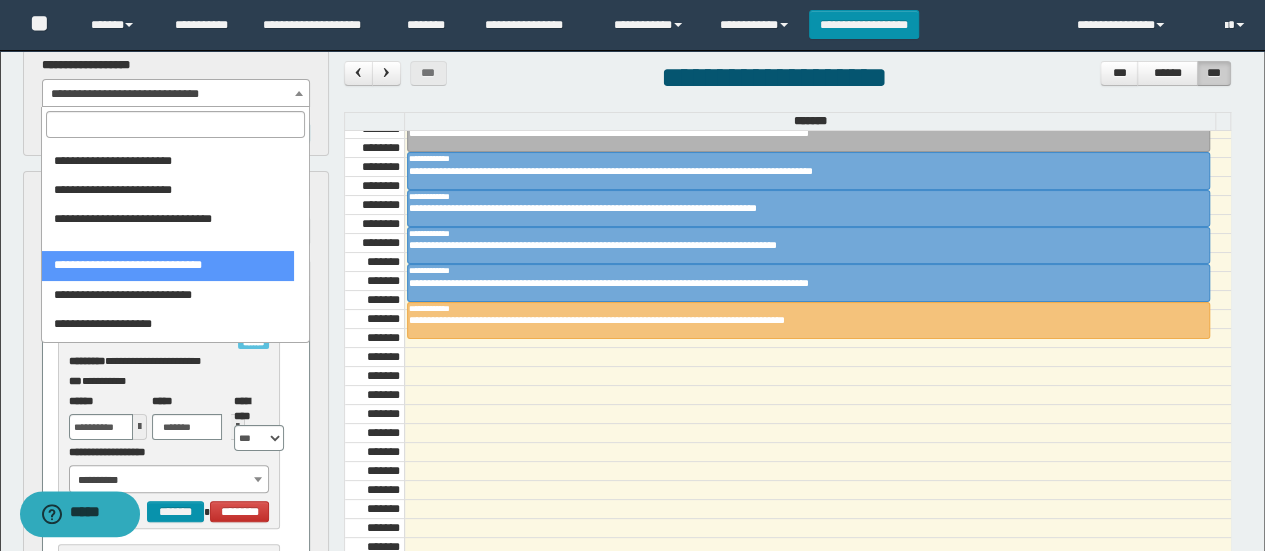click at bounding box center (175, 124) 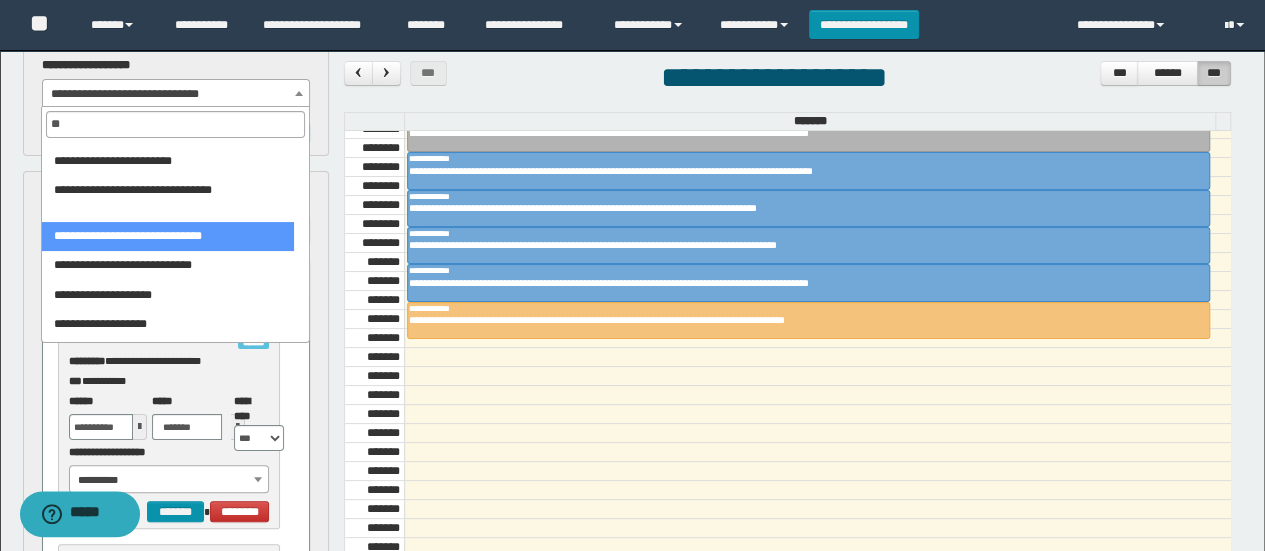 scroll, scrollTop: 0, scrollLeft: 0, axis: both 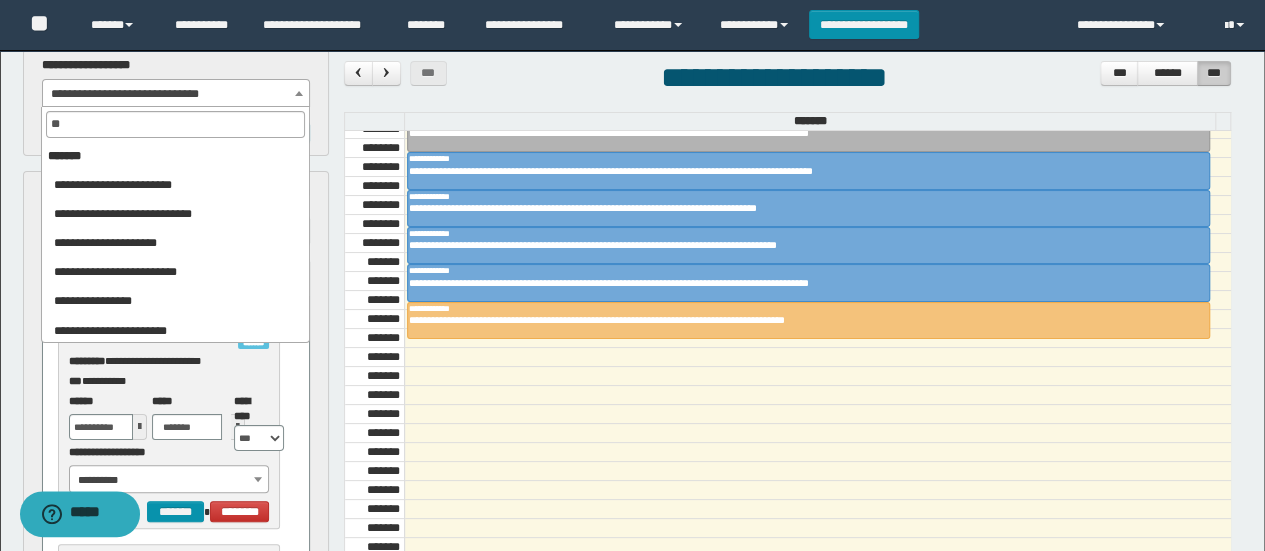 type on "***" 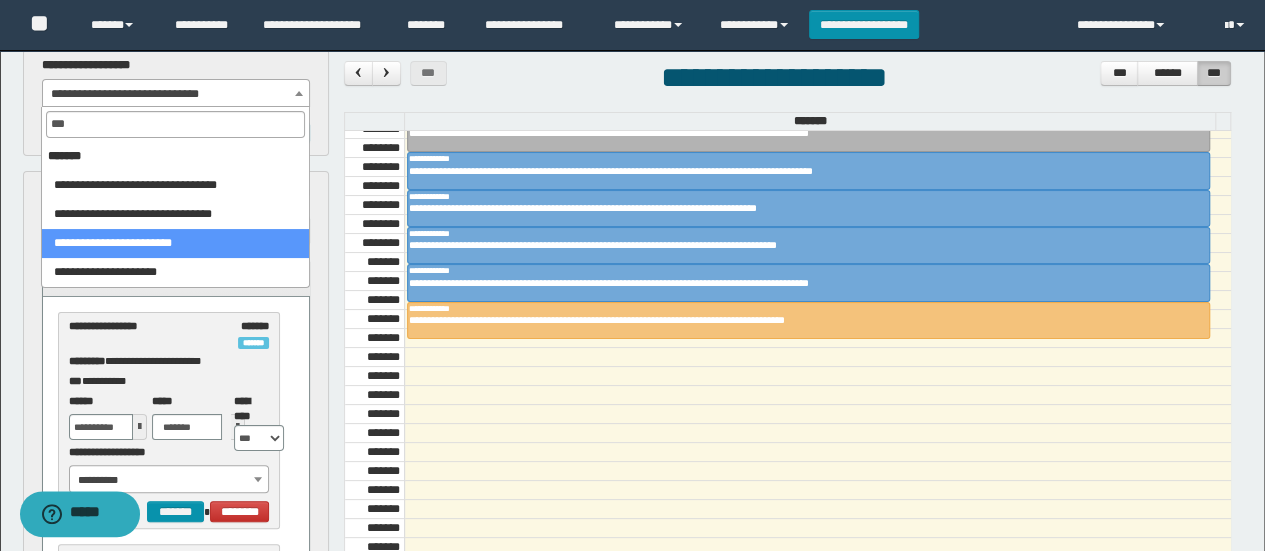 select on "******" 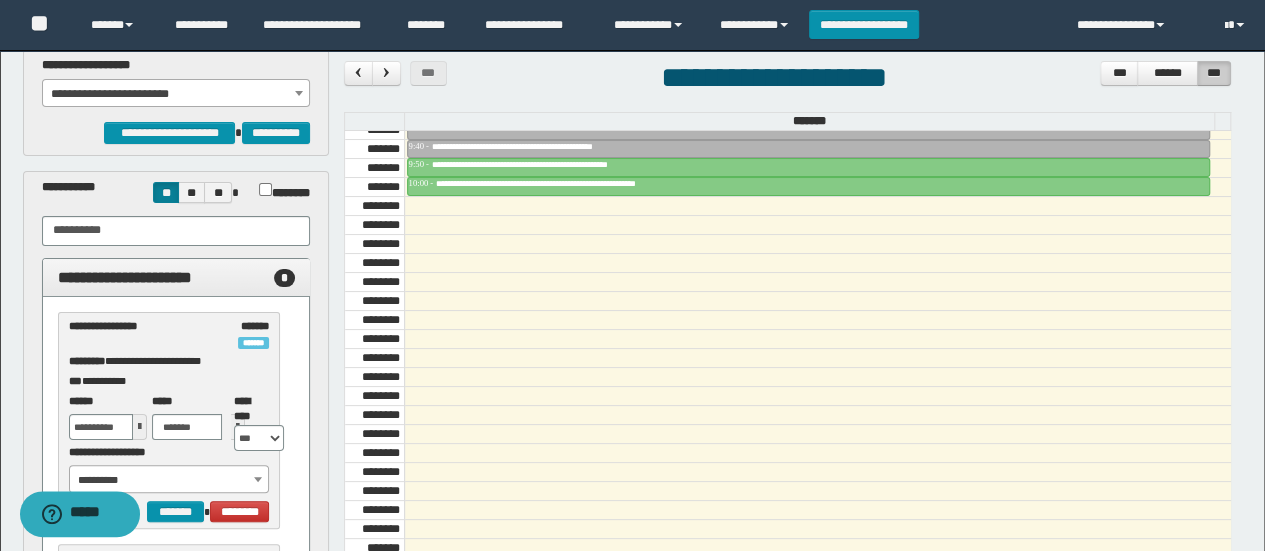 scroll, scrollTop: 1071, scrollLeft: 0, axis: vertical 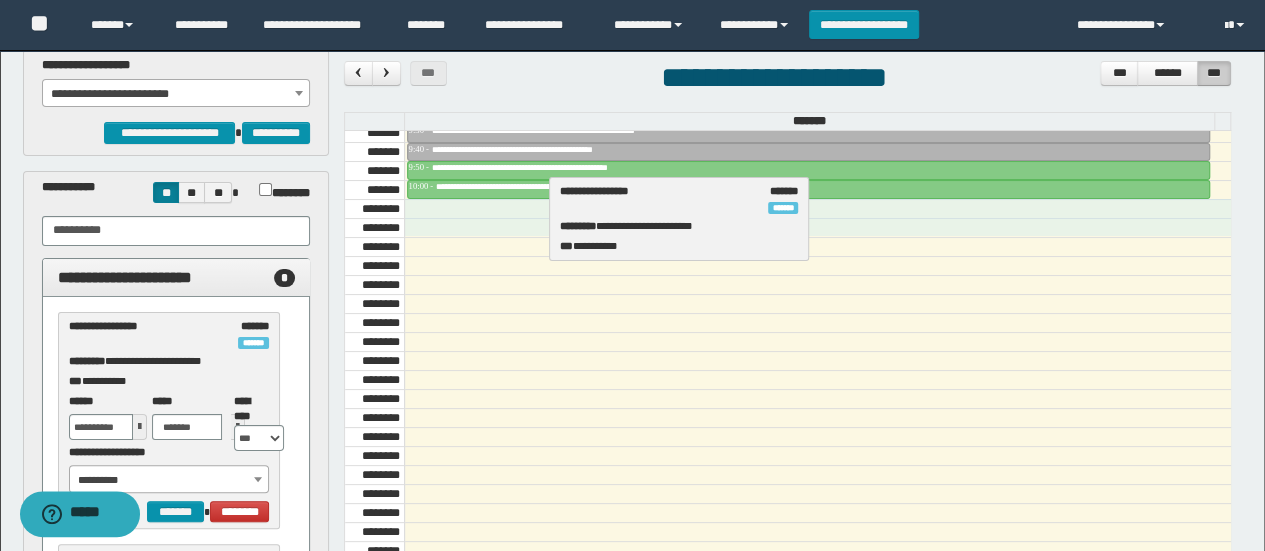 drag, startPoint x: 138, startPoint y: 337, endPoint x: 630, endPoint y: 202, distance: 510.18527 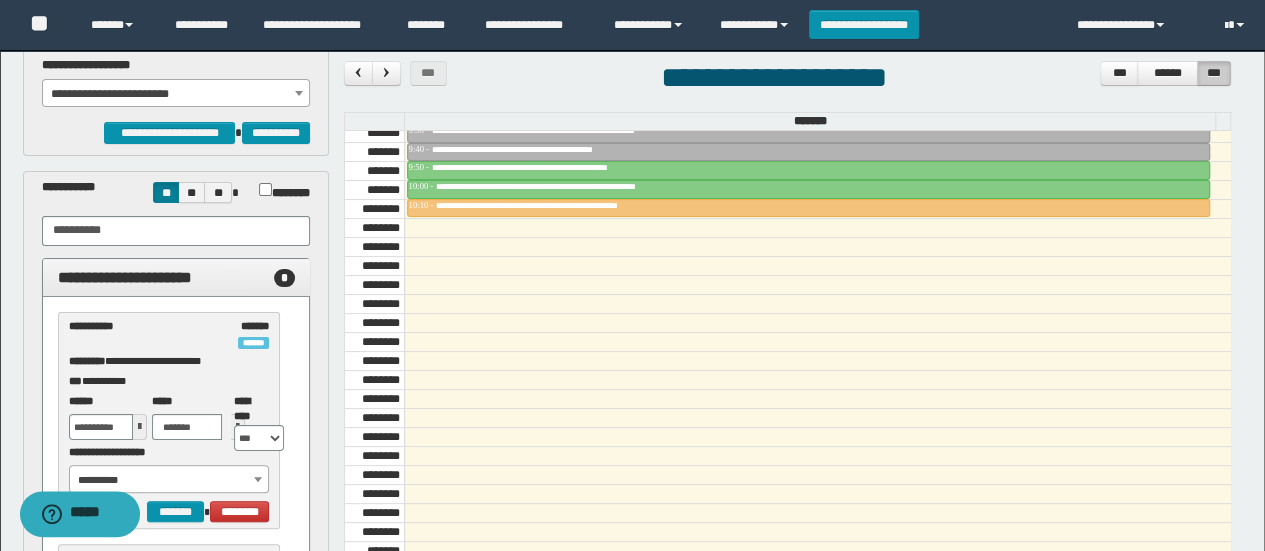 click on "**********" at bounding box center (176, 94) 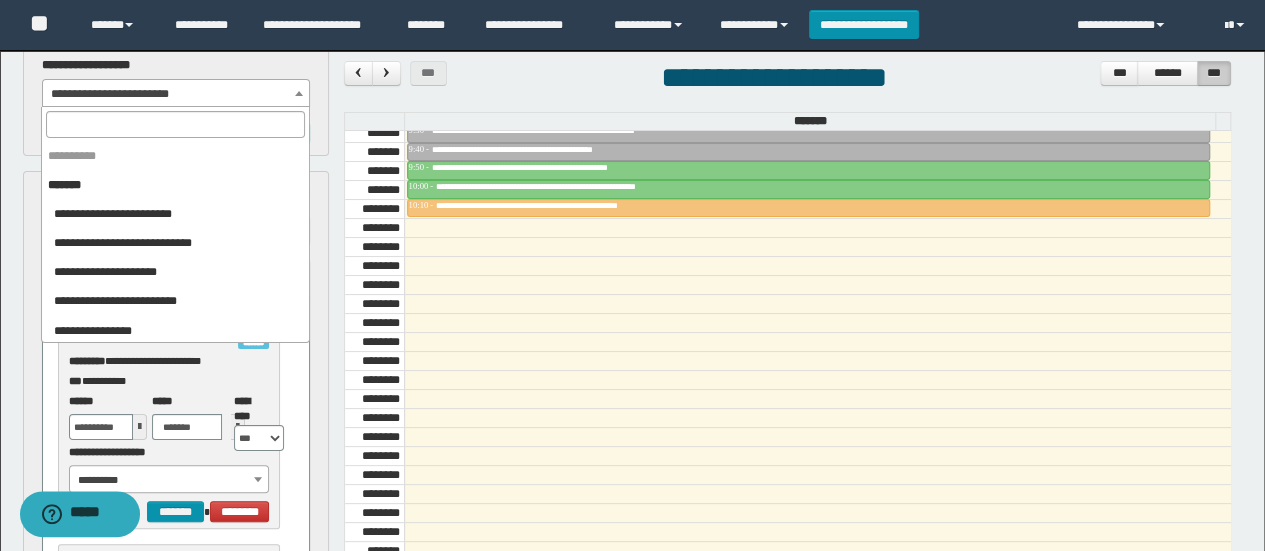 scroll, scrollTop: 646, scrollLeft: 0, axis: vertical 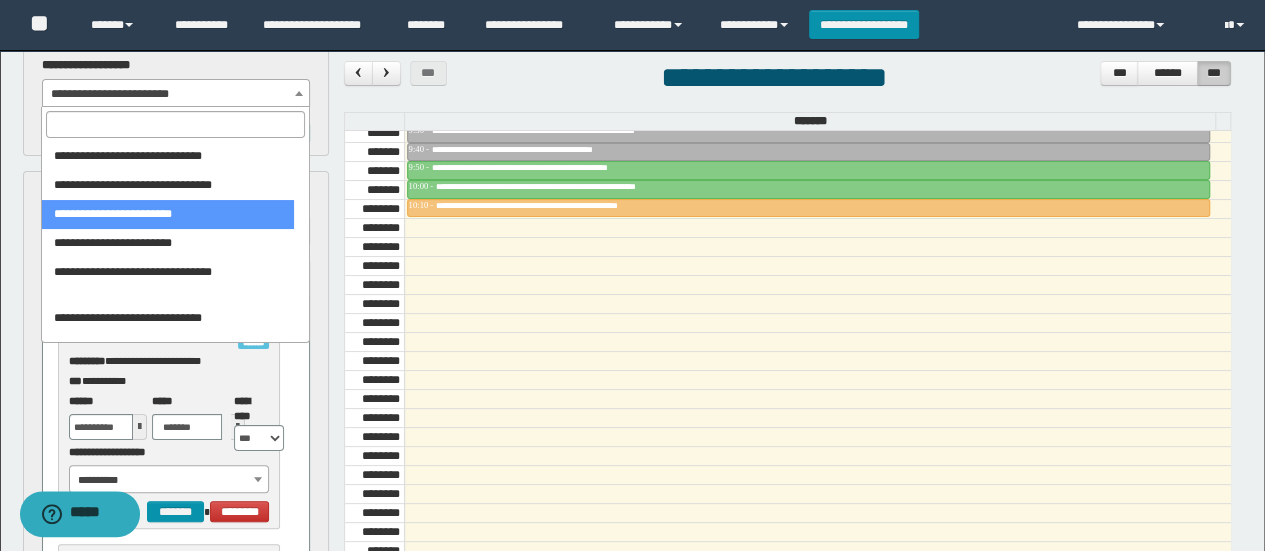 click at bounding box center [175, 124] 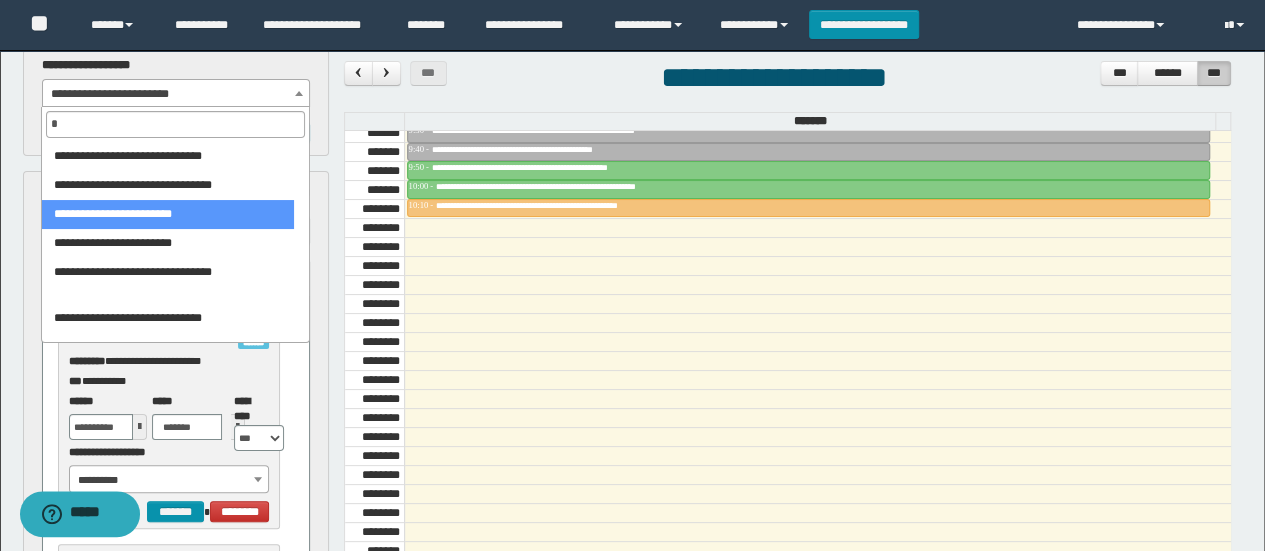 scroll, scrollTop: 0, scrollLeft: 0, axis: both 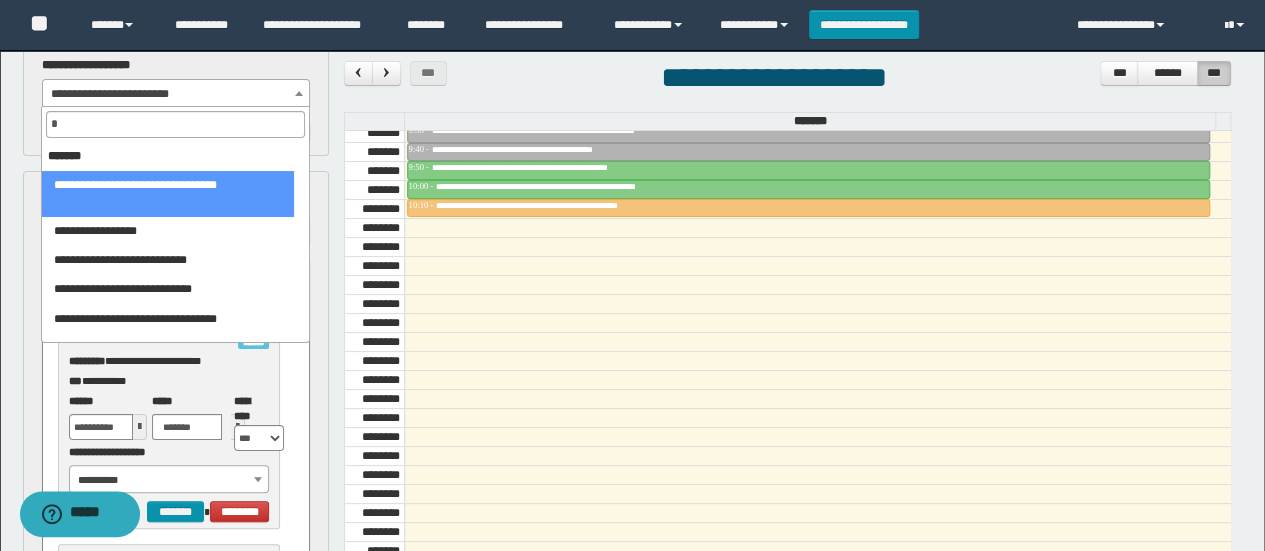 type on "**" 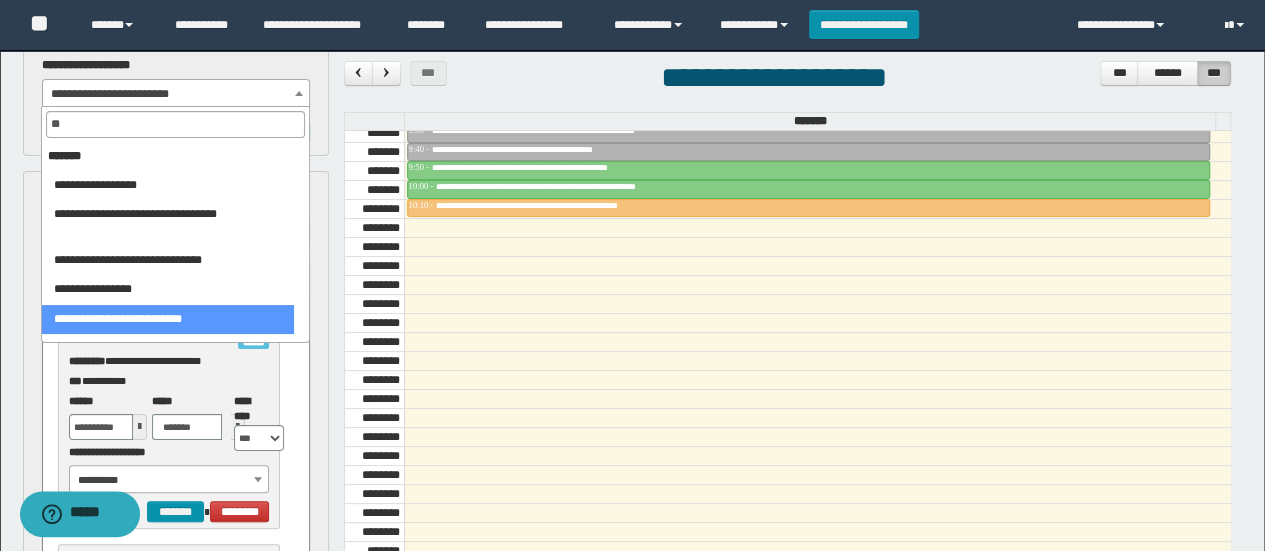 select on "******" 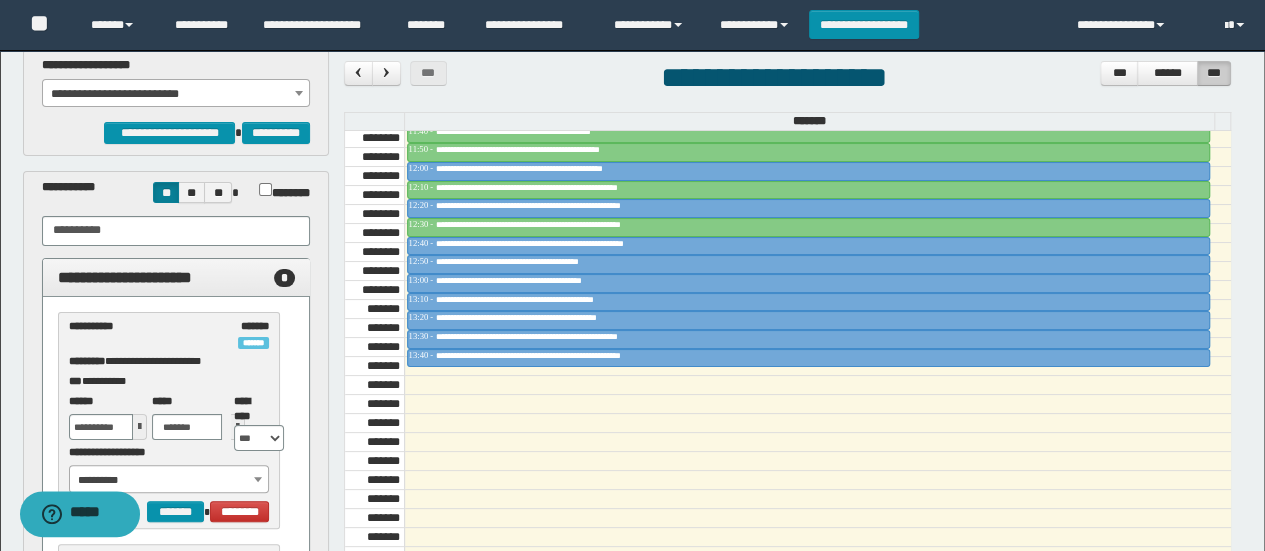 scroll, scrollTop: 1333, scrollLeft: 0, axis: vertical 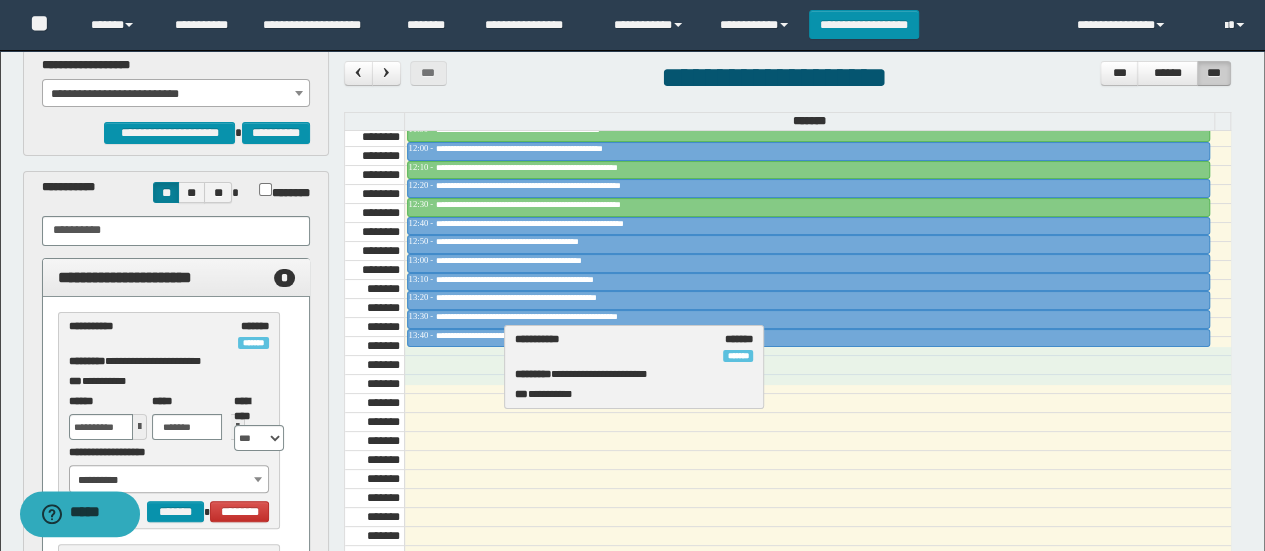 drag, startPoint x: 119, startPoint y: 340, endPoint x: 565, endPoint y: 355, distance: 446.25217 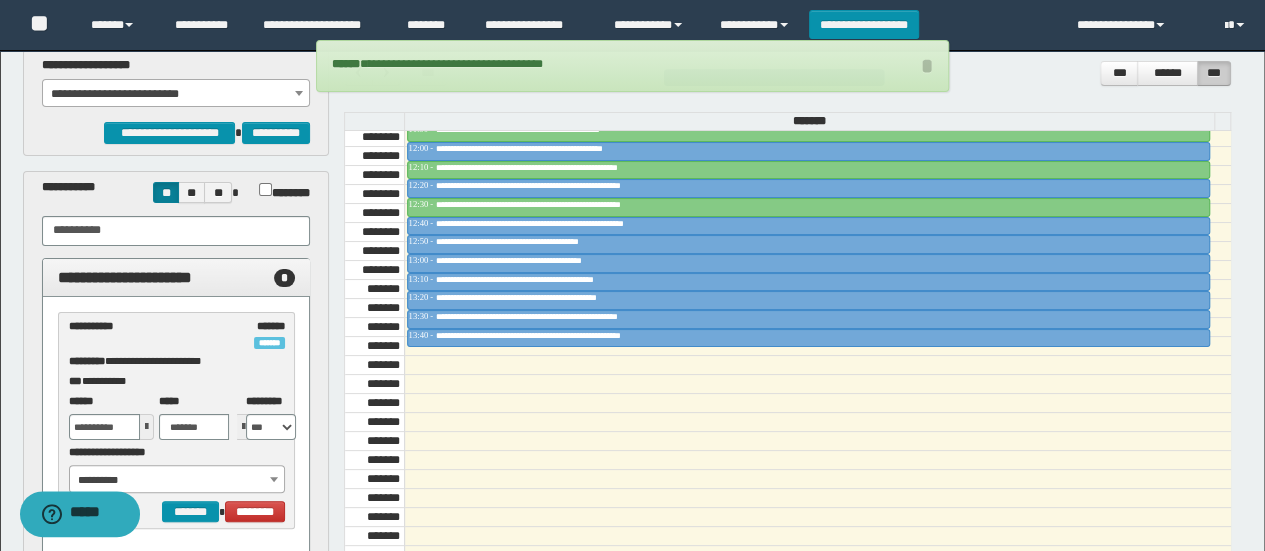 click on "**********" at bounding box center [176, 94] 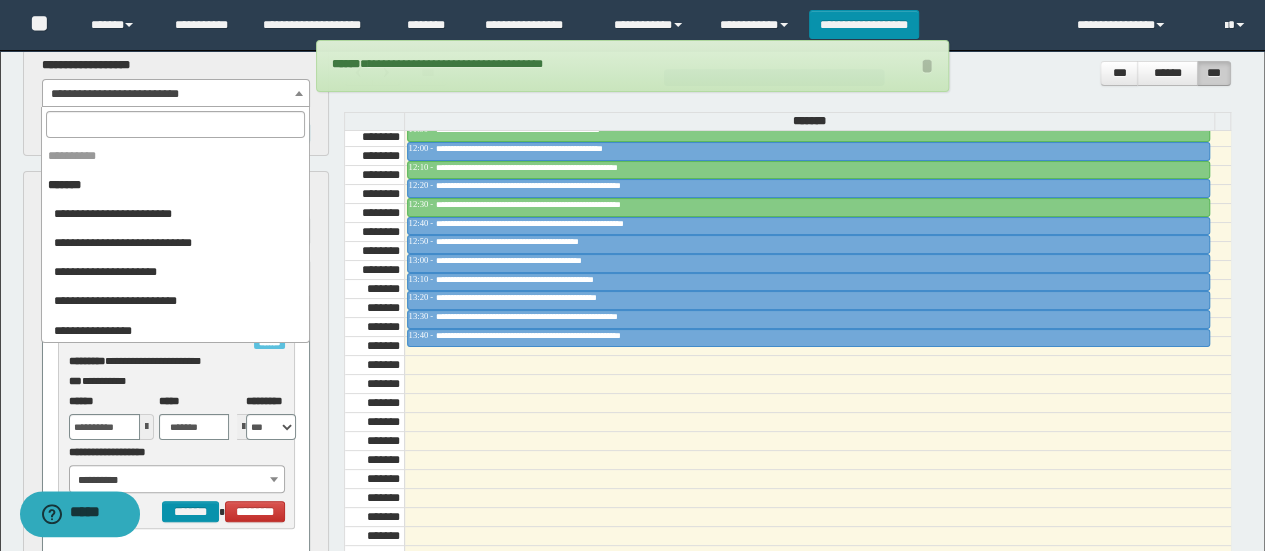 scroll, scrollTop: 925, scrollLeft: 0, axis: vertical 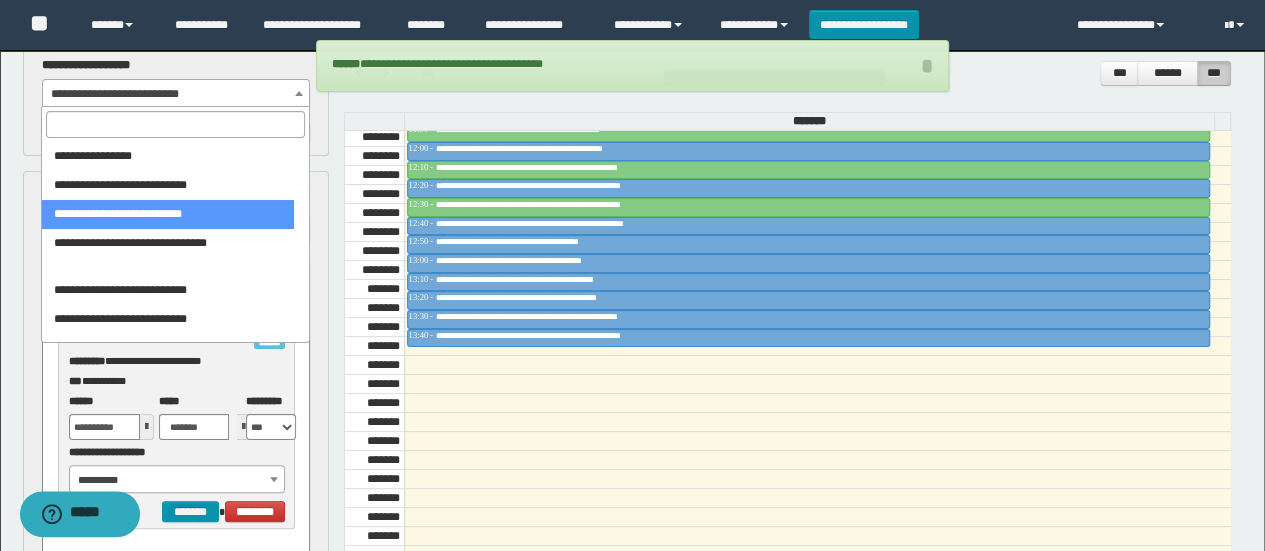 click at bounding box center (175, 124) 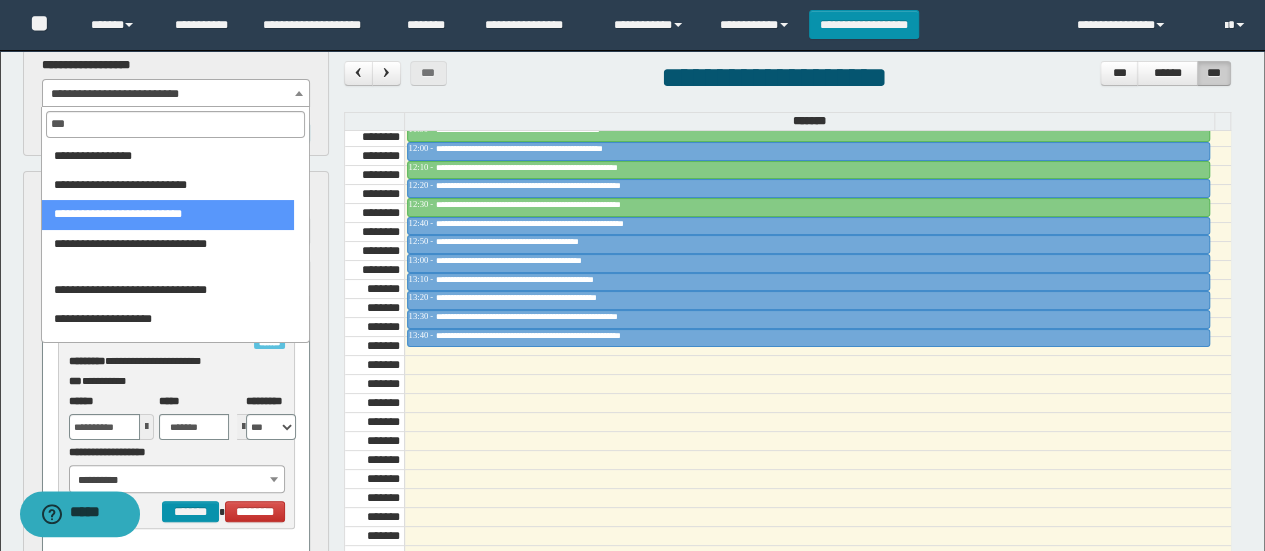 scroll, scrollTop: 0, scrollLeft: 0, axis: both 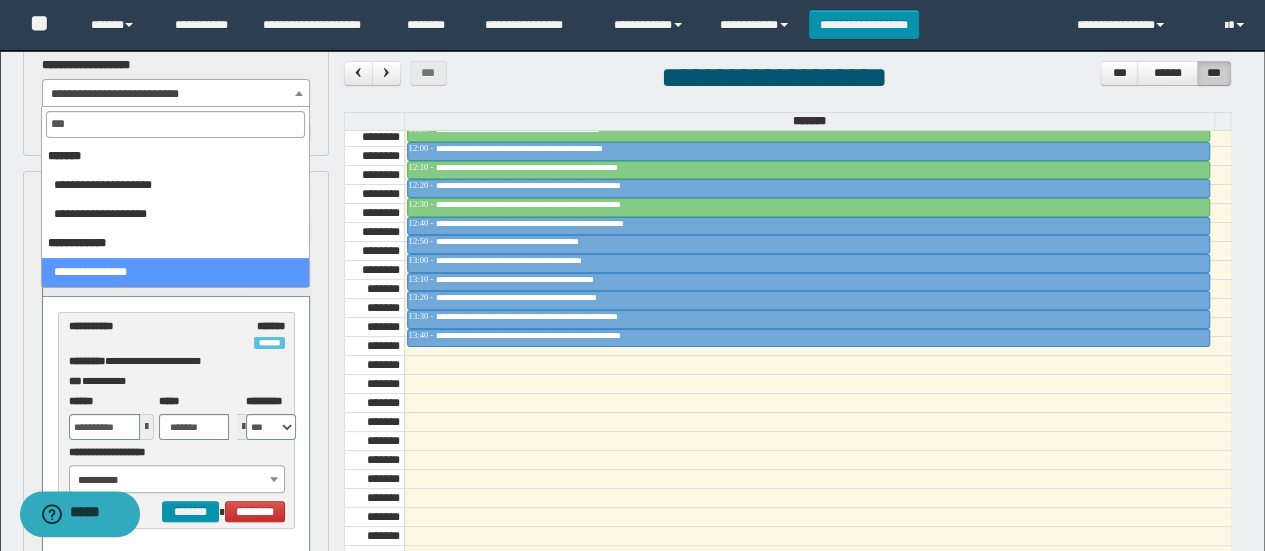 type on "***" 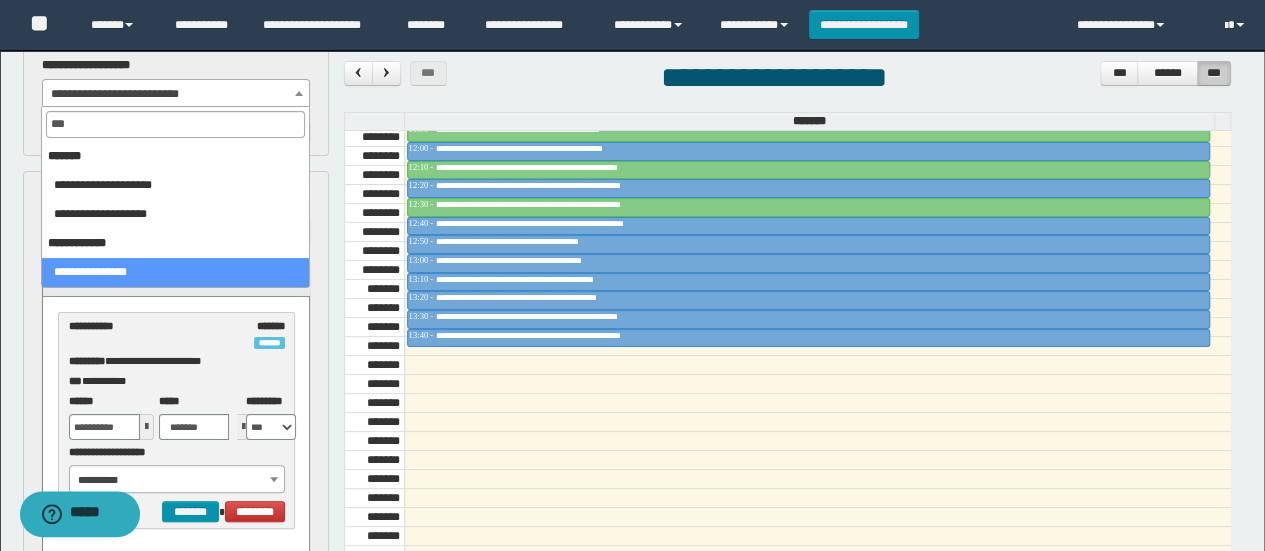 select on "****" 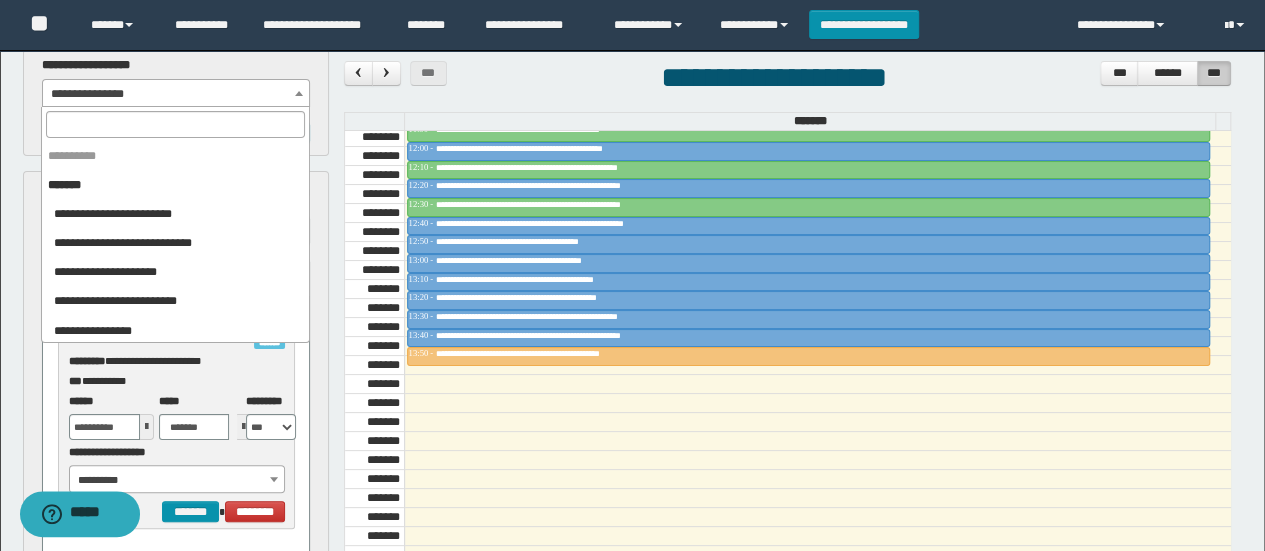 click on "**********" at bounding box center [176, 94] 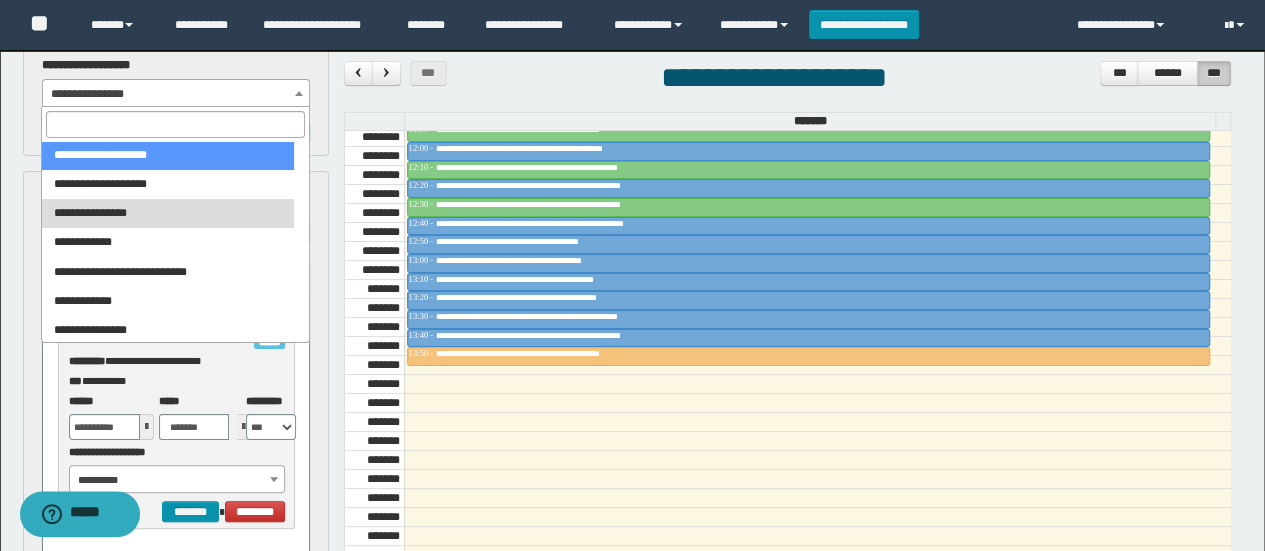 click at bounding box center (175, 124) 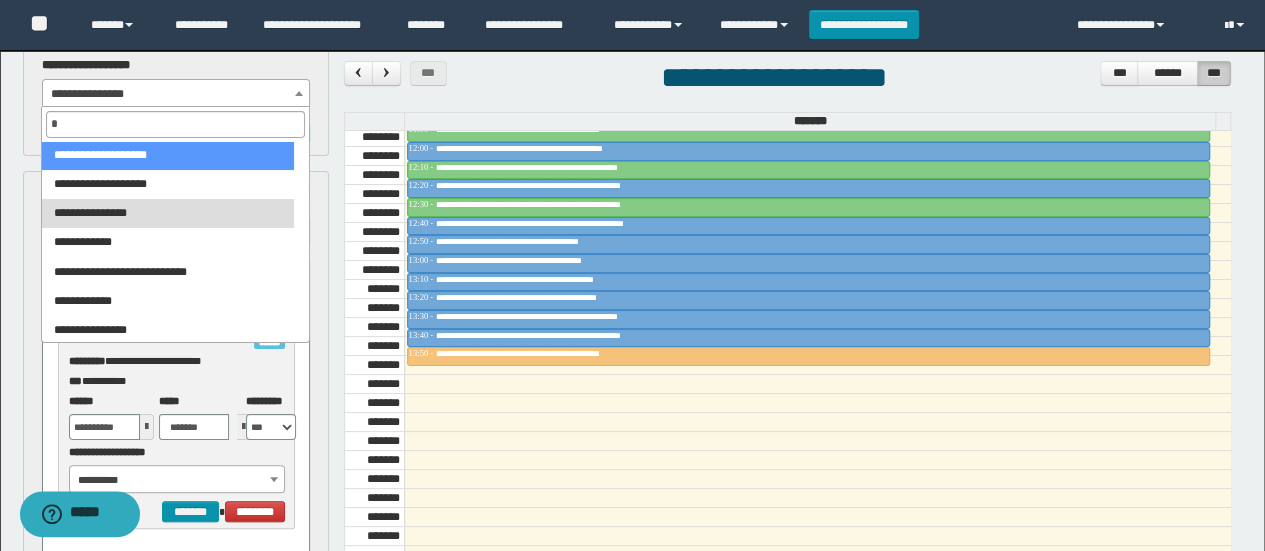 scroll, scrollTop: 568, scrollLeft: 0, axis: vertical 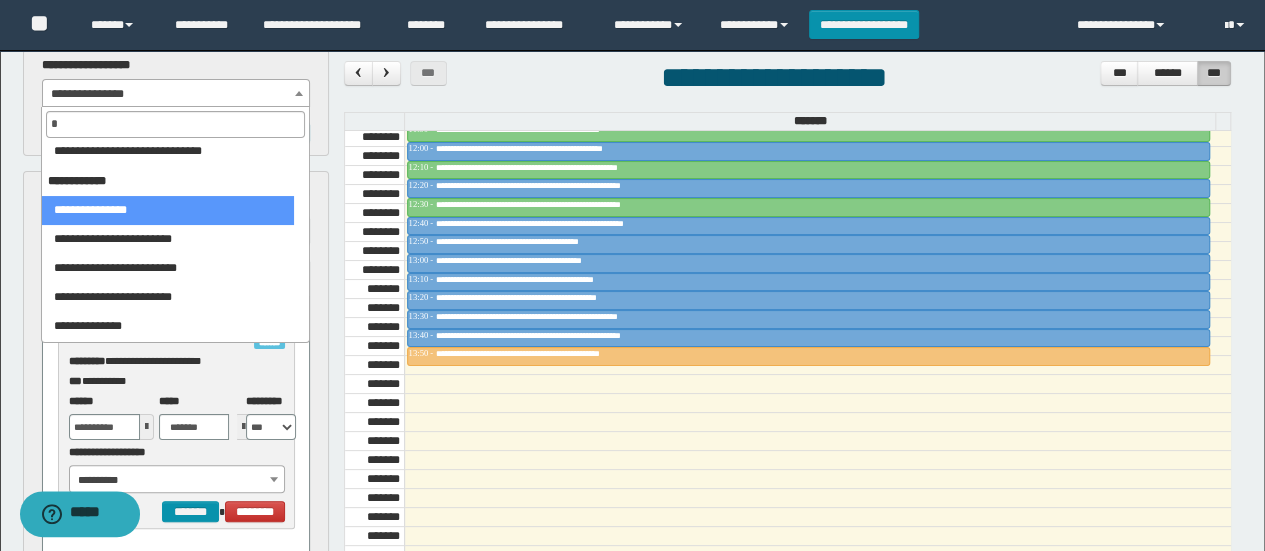 type on "**" 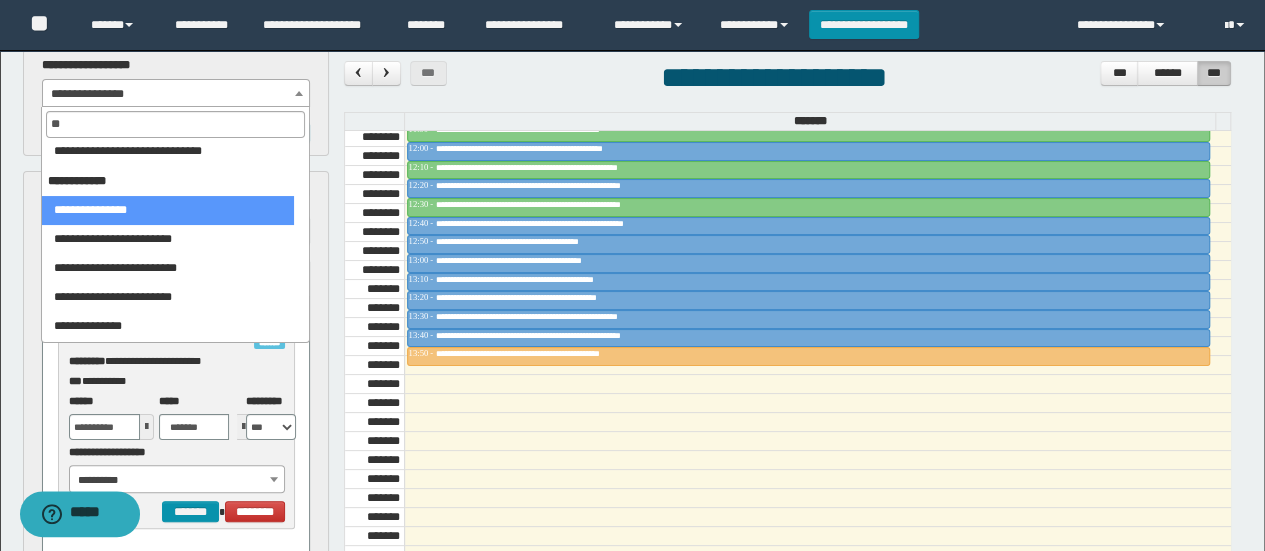 scroll, scrollTop: 0, scrollLeft: 0, axis: both 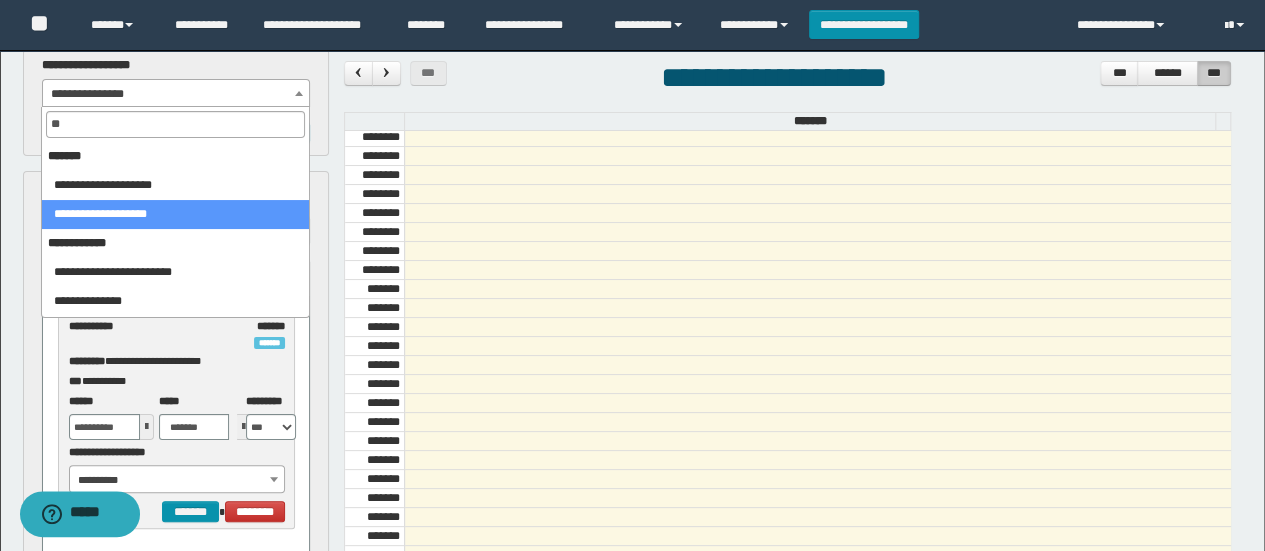 select on "******" 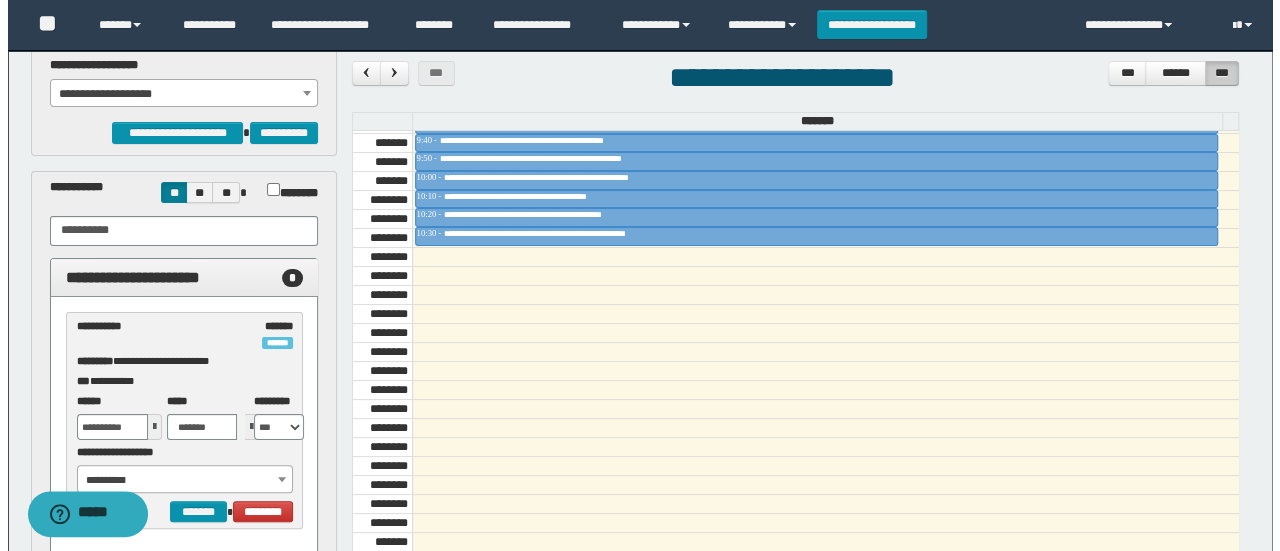 scroll, scrollTop: 998, scrollLeft: 0, axis: vertical 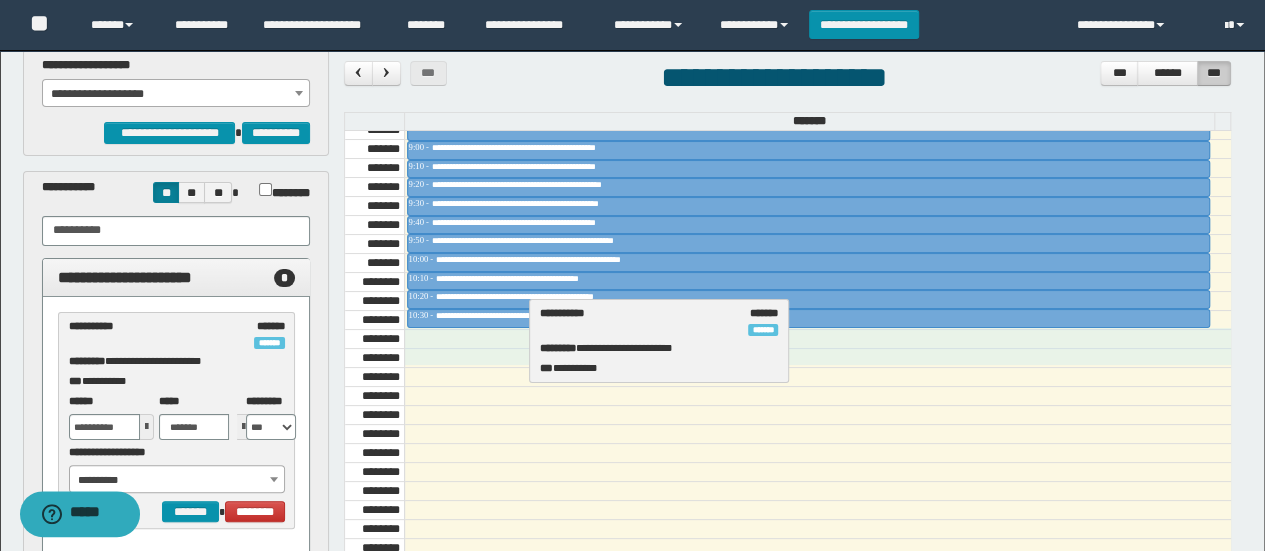drag, startPoint x: 97, startPoint y: 348, endPoint x: 569, endPoint y: 338, distance: 472.10593 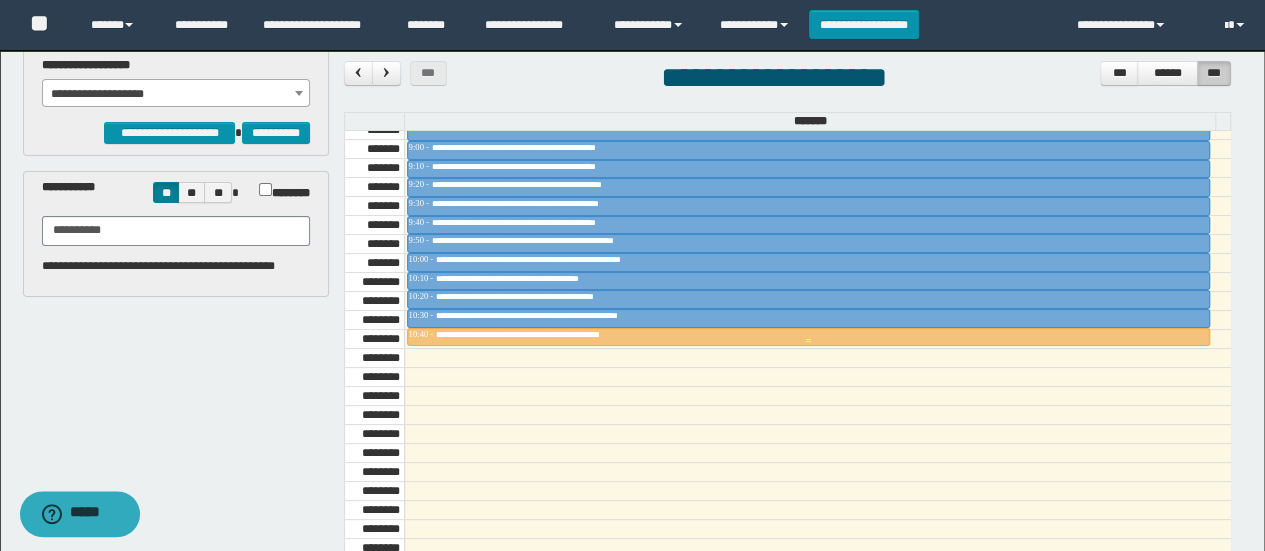 click on "**********" at bounding box center (542, 334) 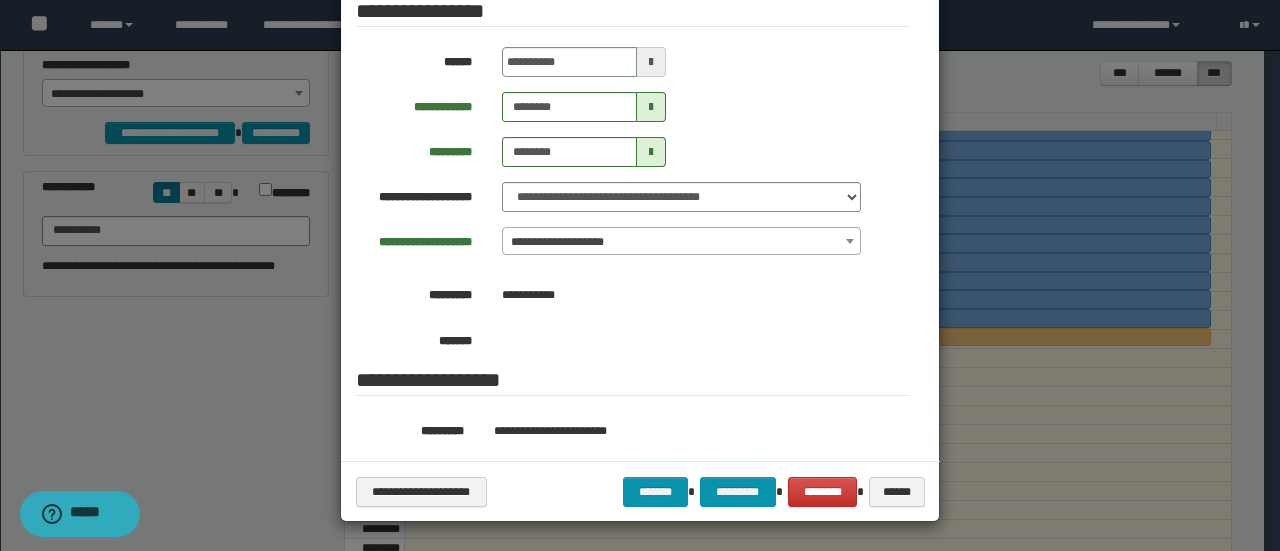 scroll, scrollTop: 0, scrollLeft: 0, axis: both 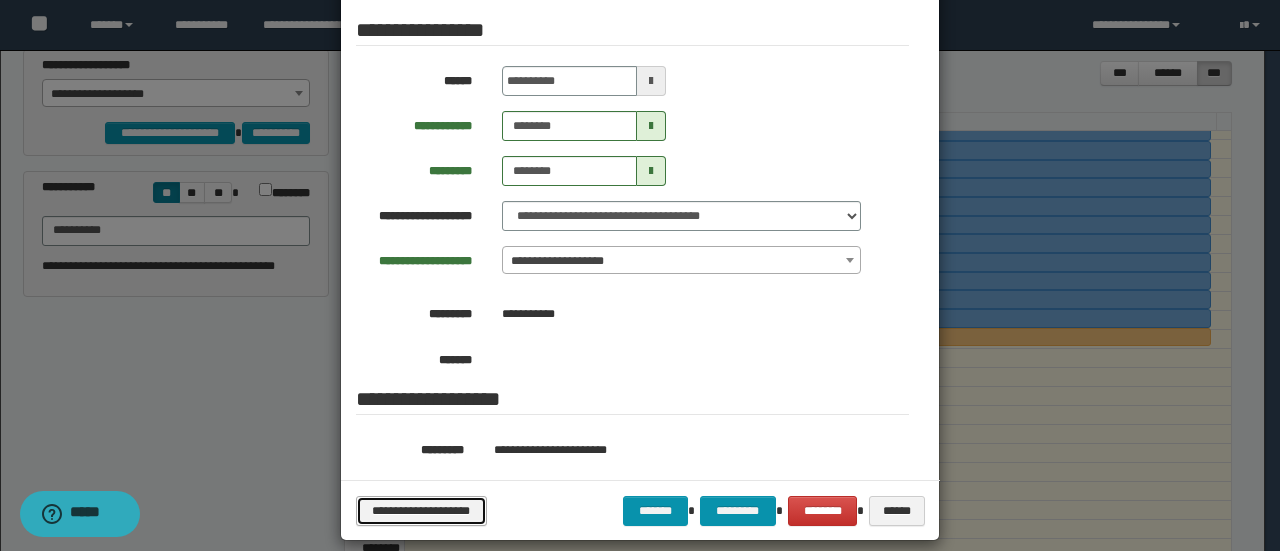 click on "**********" at bounding box center [421, 510] 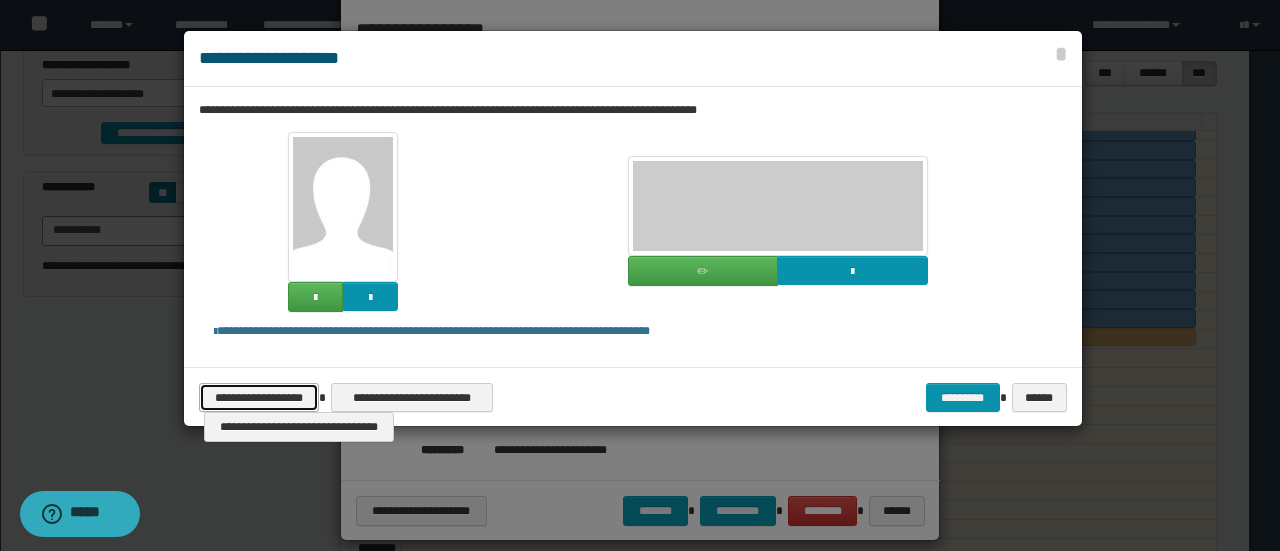 click on "**********" at bounding box center [259, 397] 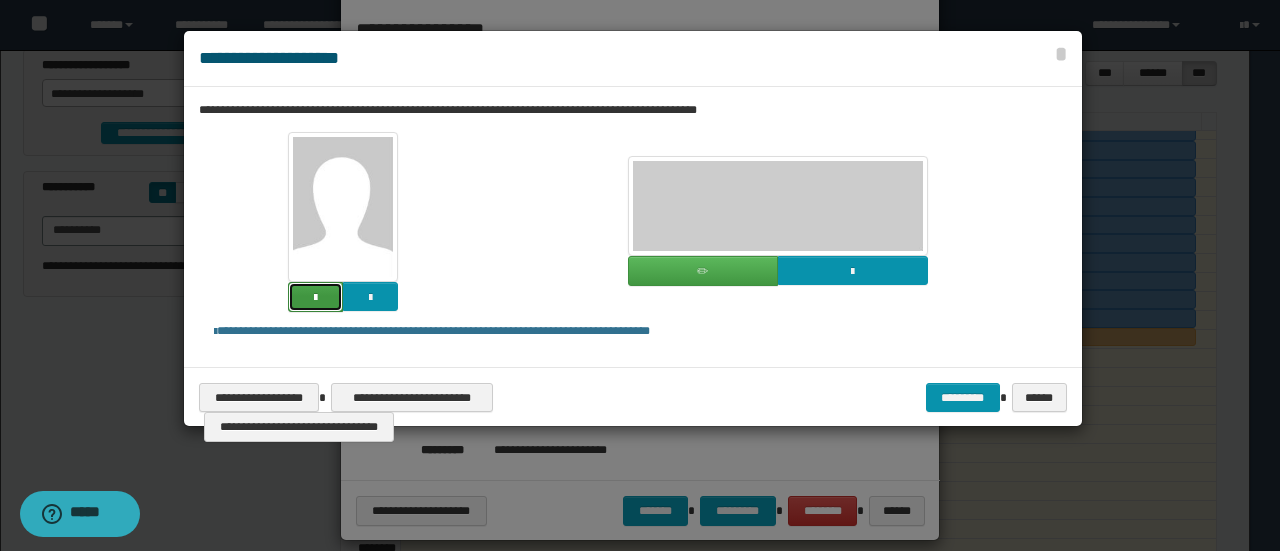 click at bounding box center (315, 297) 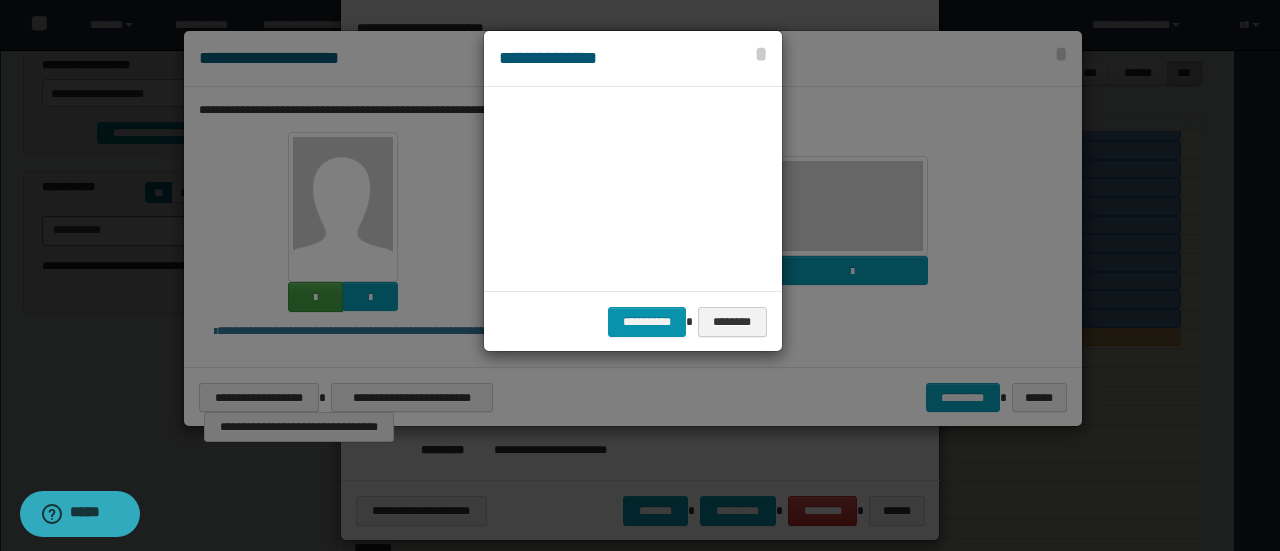 scroll, scrollTop: 45, scrollLeft: 105, axis: both 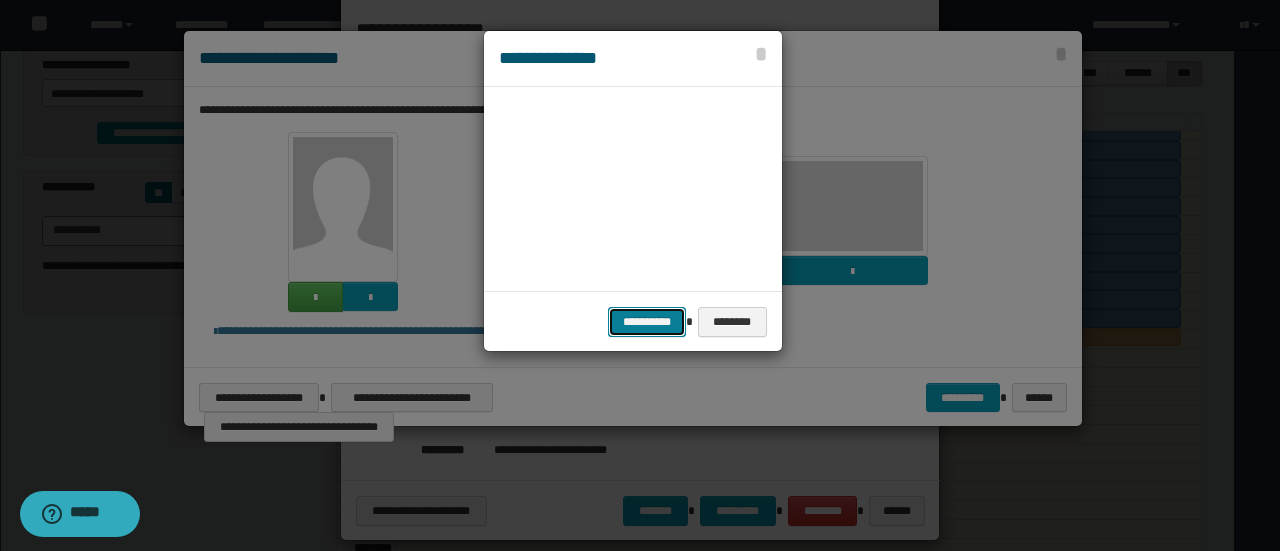 click on "**********" at bounding box center (647, 321) 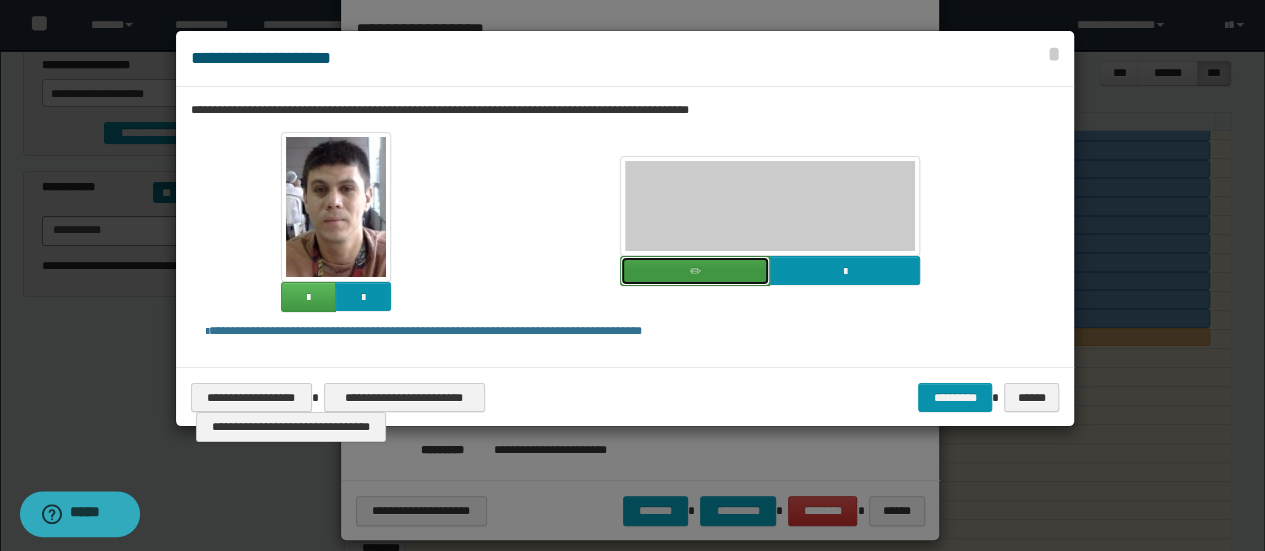 click at bounding box center [695, 271] 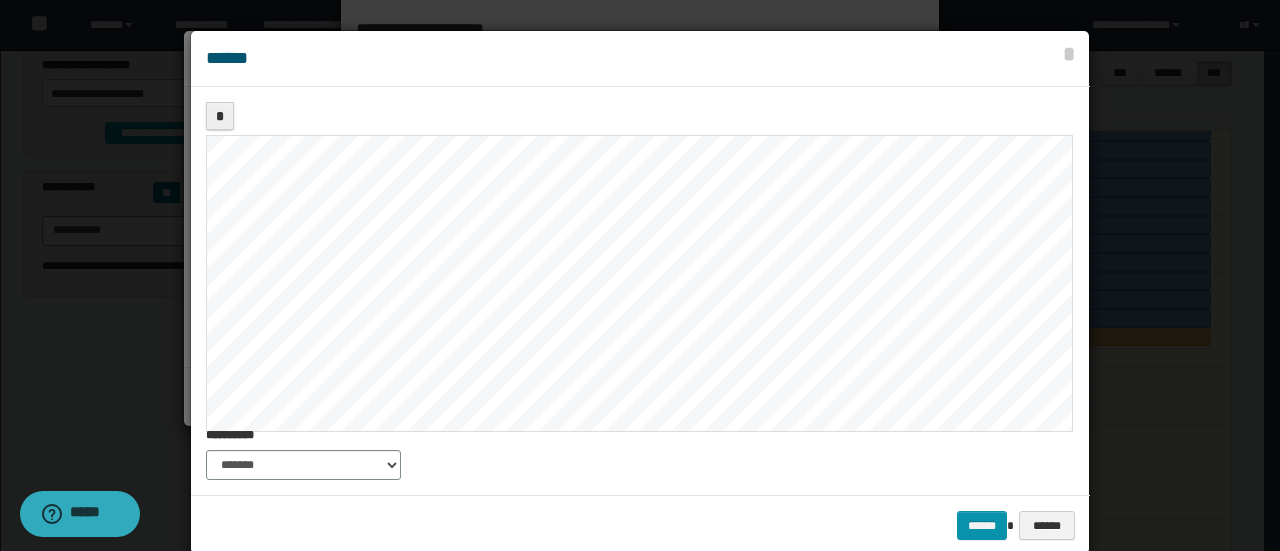 click on "*" at bounding box center [638, 252] 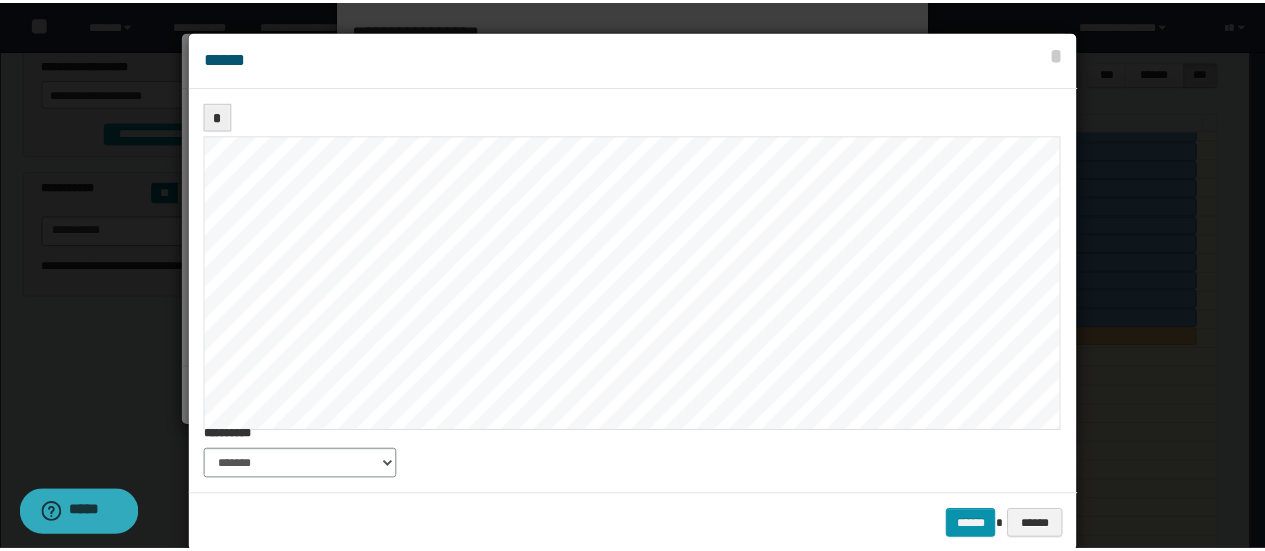 scroll, scrollTop: 34, scrollLeft: 0, axis: vertical 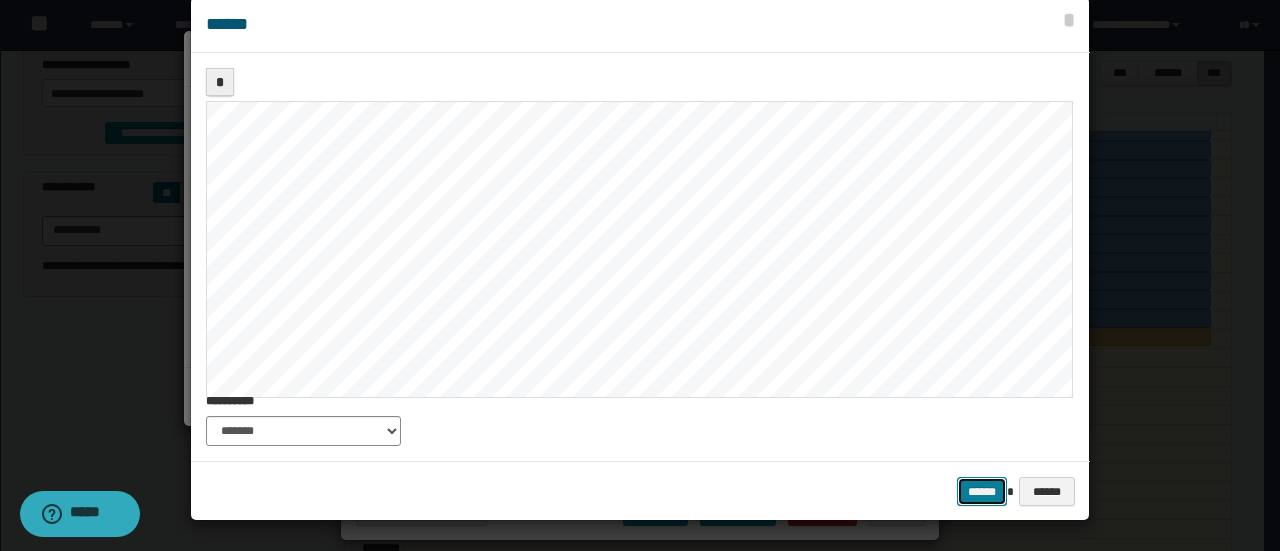 click on "******" at bounding box center (982, 491) 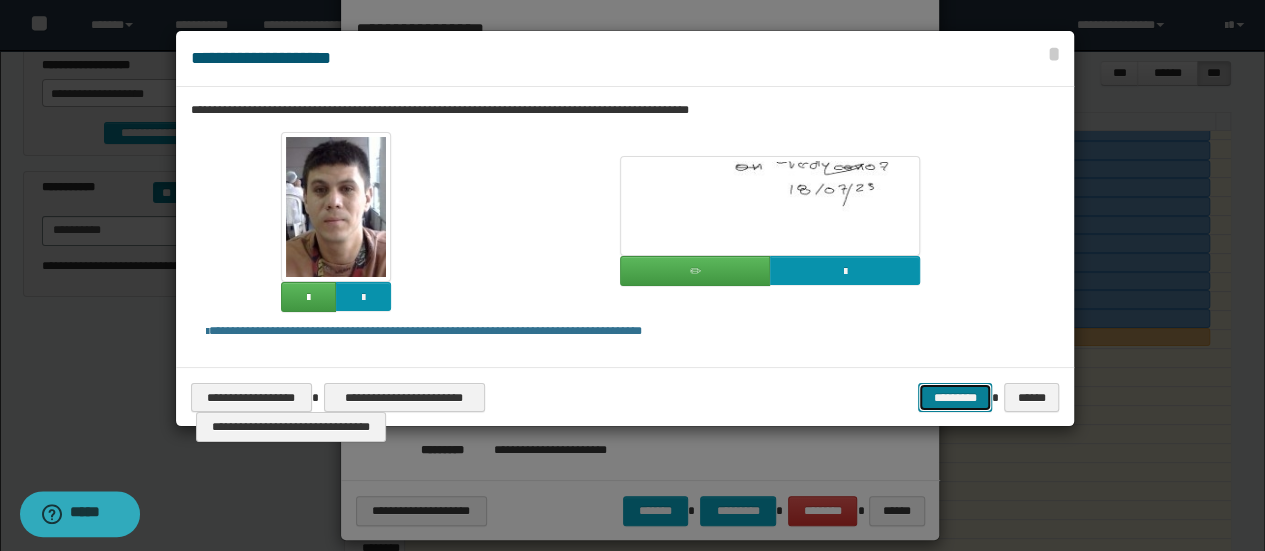 click on "*********" at bounding box center [955, 397] 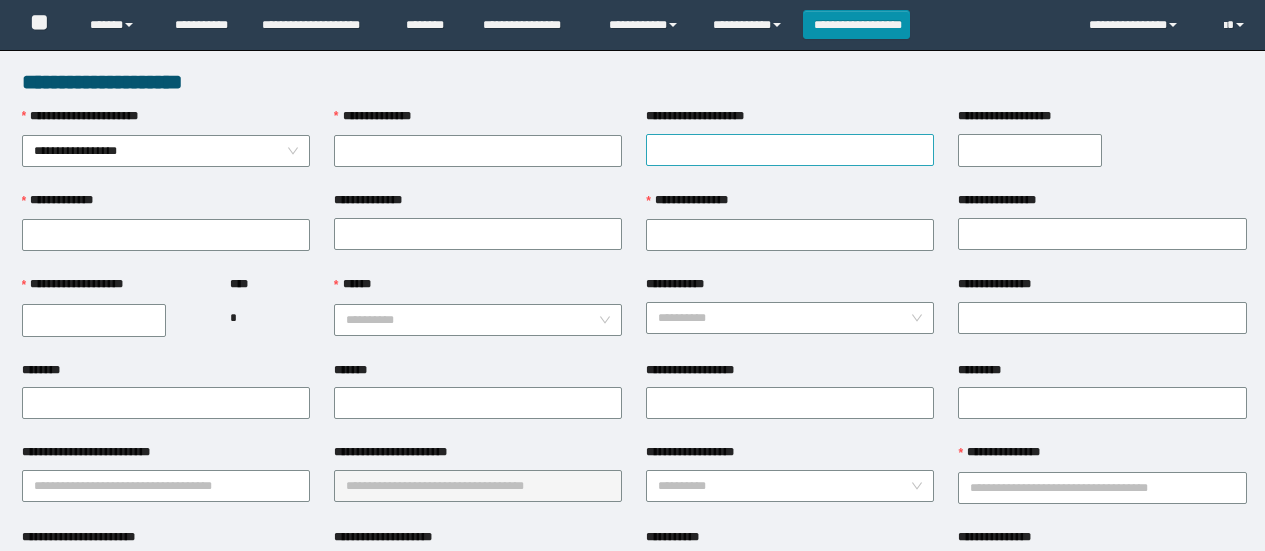 scroll, scrollTop: 0, scrollLeft: 0, axis: both 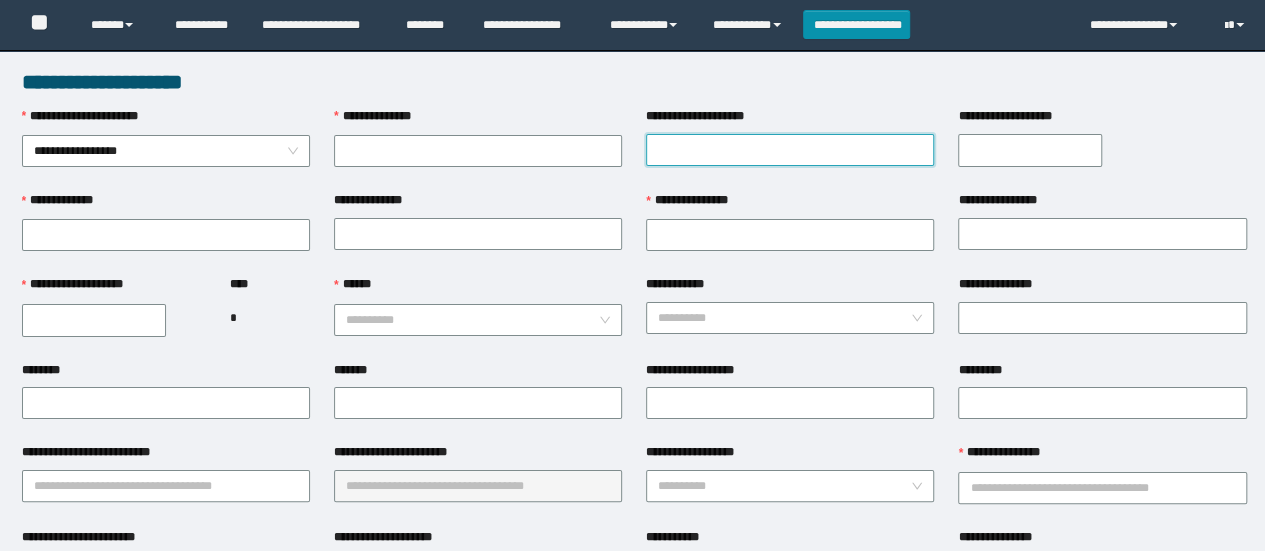 click on "**********" at bounding box center [790, 150] 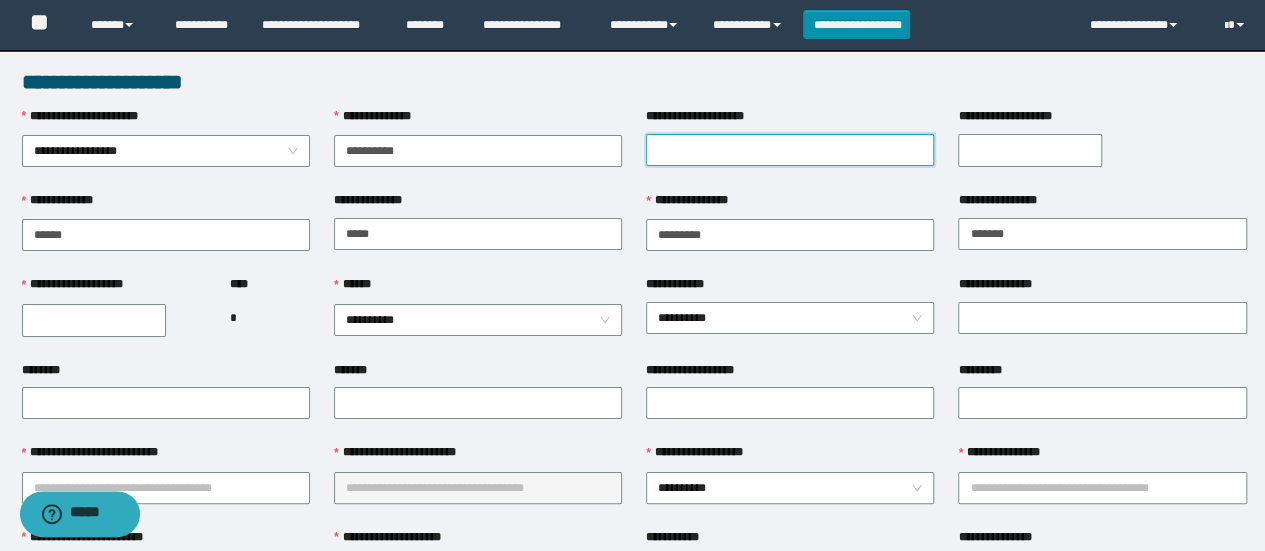 scroll, scrollTop: 0, scrollLeft: 0, axis: both 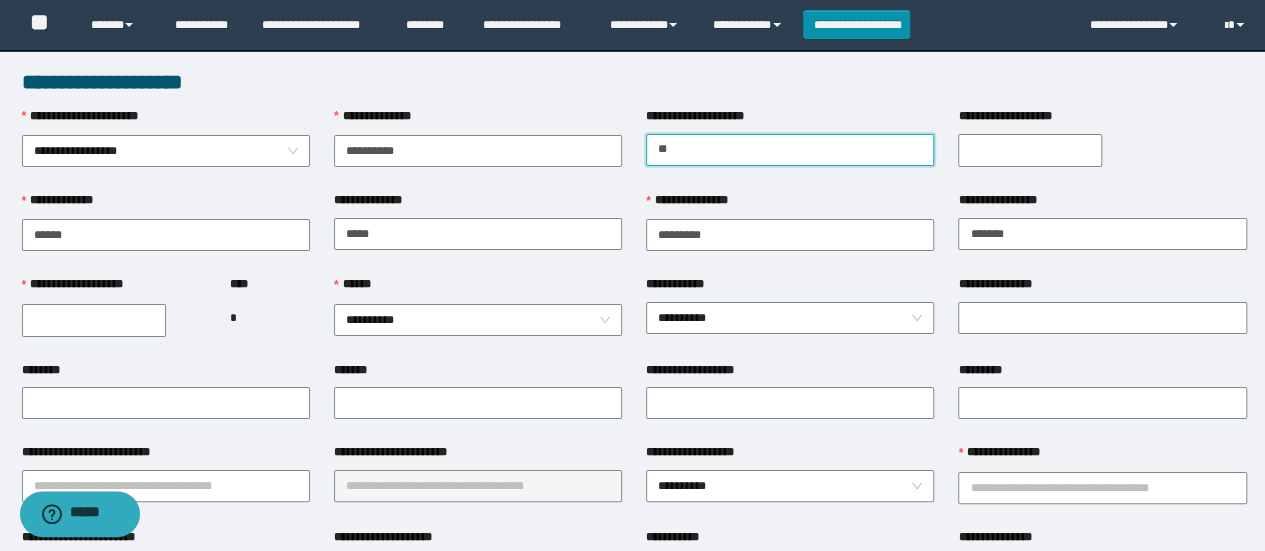 type on "*" 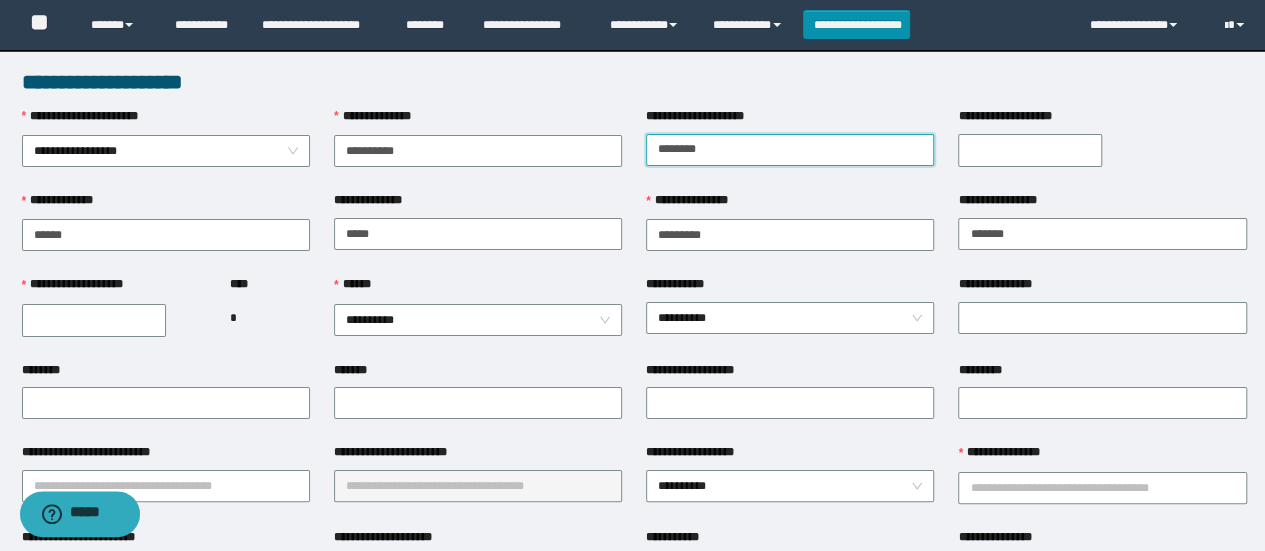 type on "********" 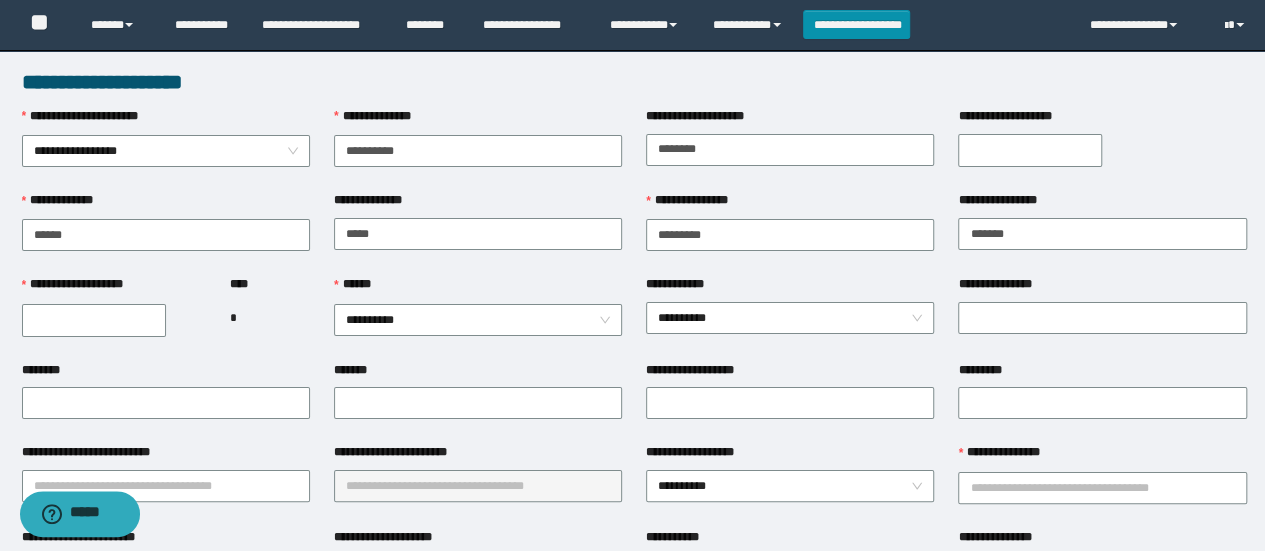 click on "**********" at bounding box center (1102, 149) 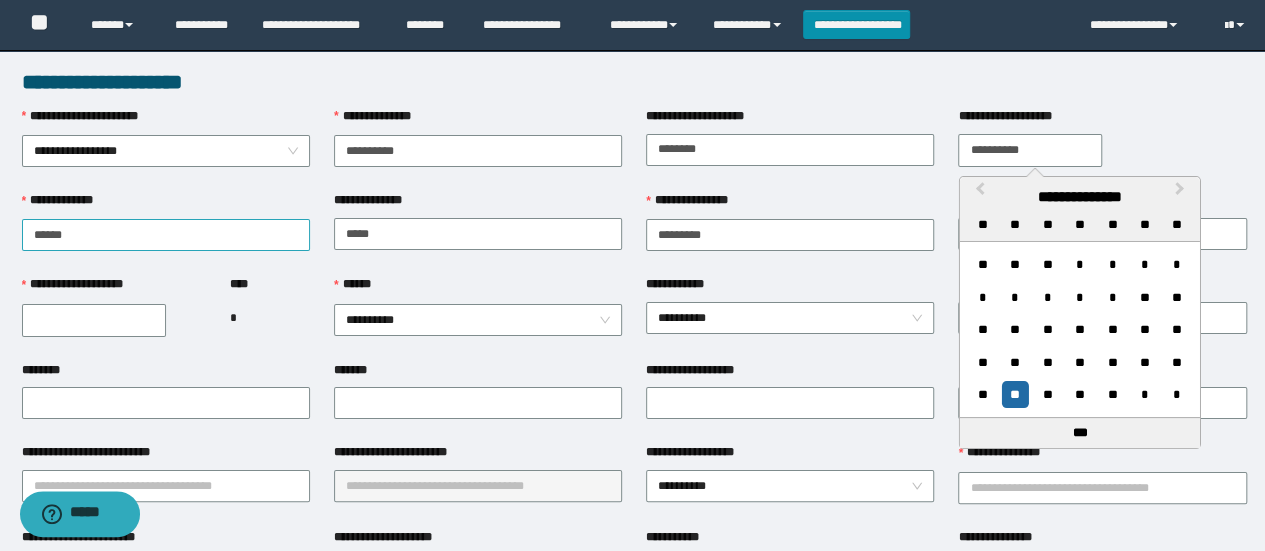 type on "**********" 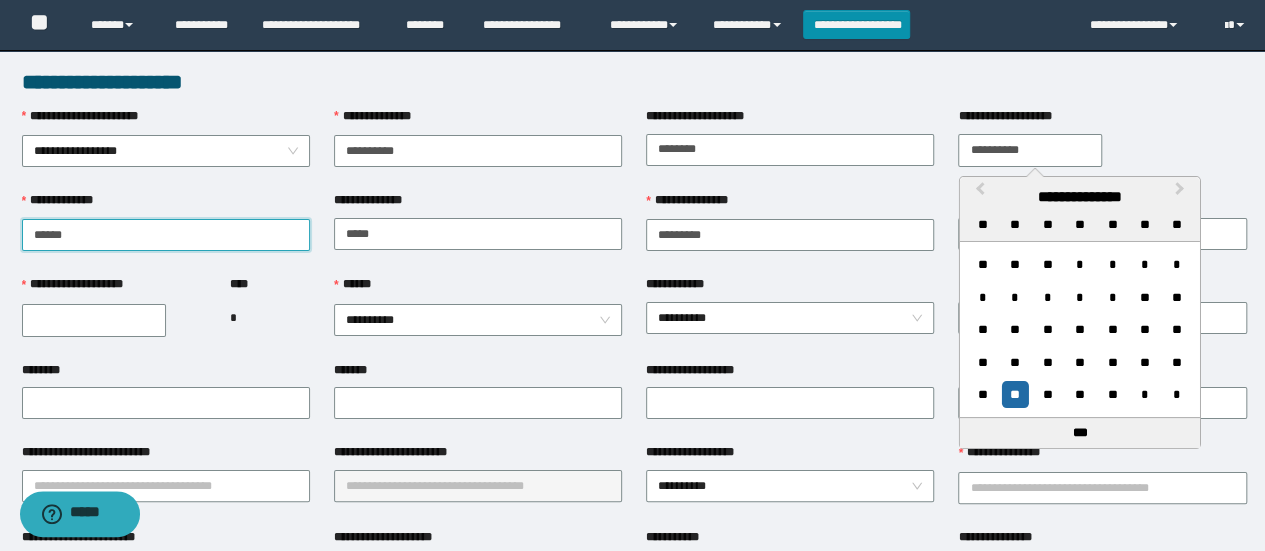 click on "**********" at bounding box center [166, 235] 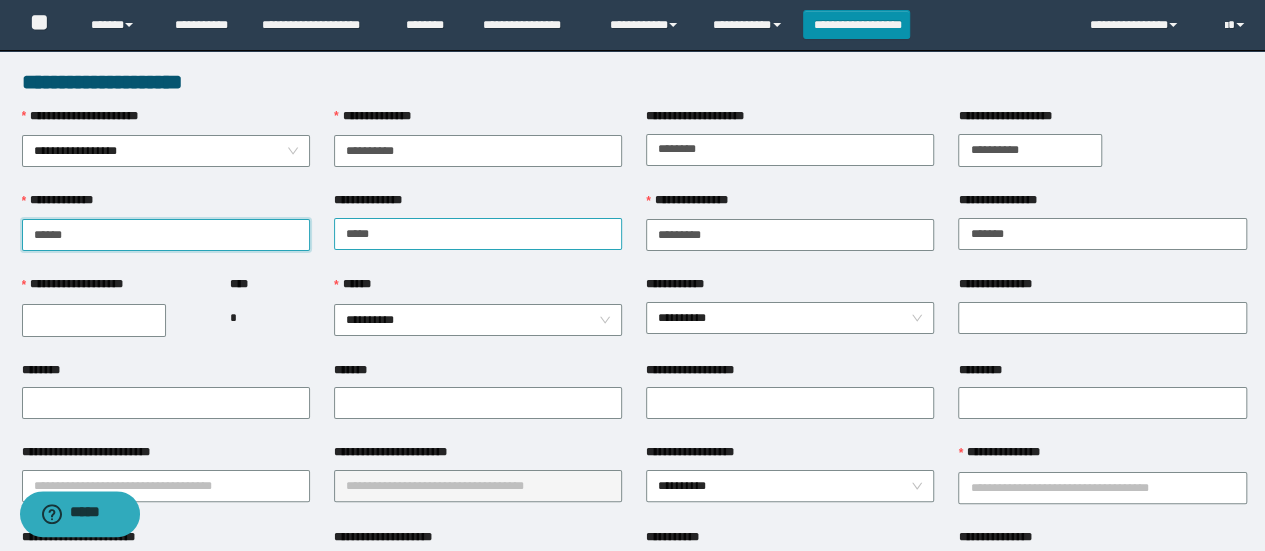 type on "******" 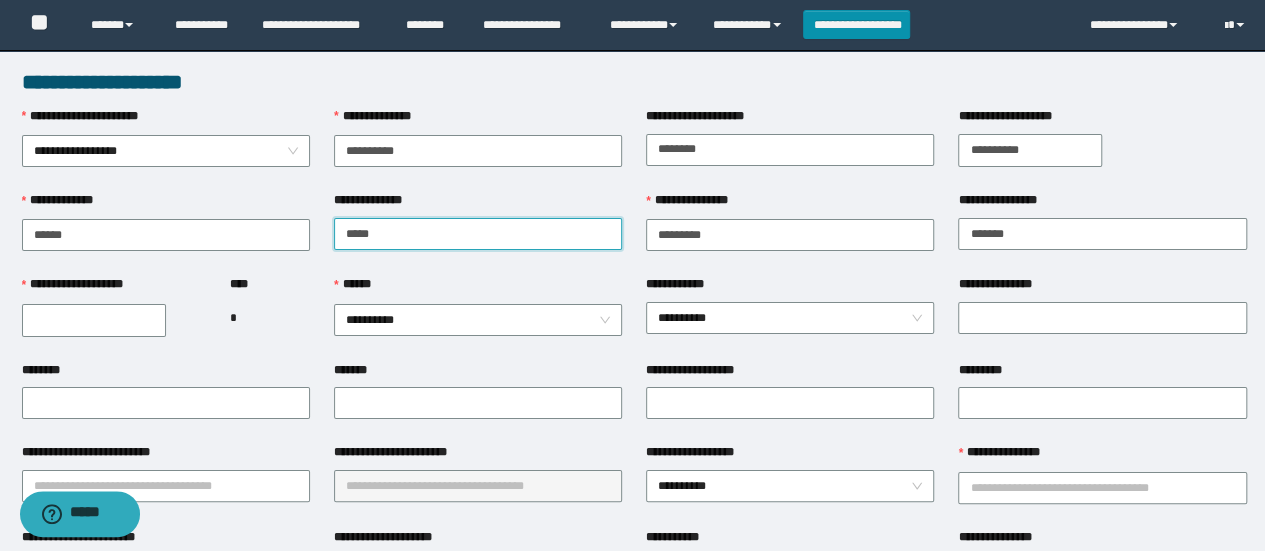 click on "**********" at bounding box center [478, 234] 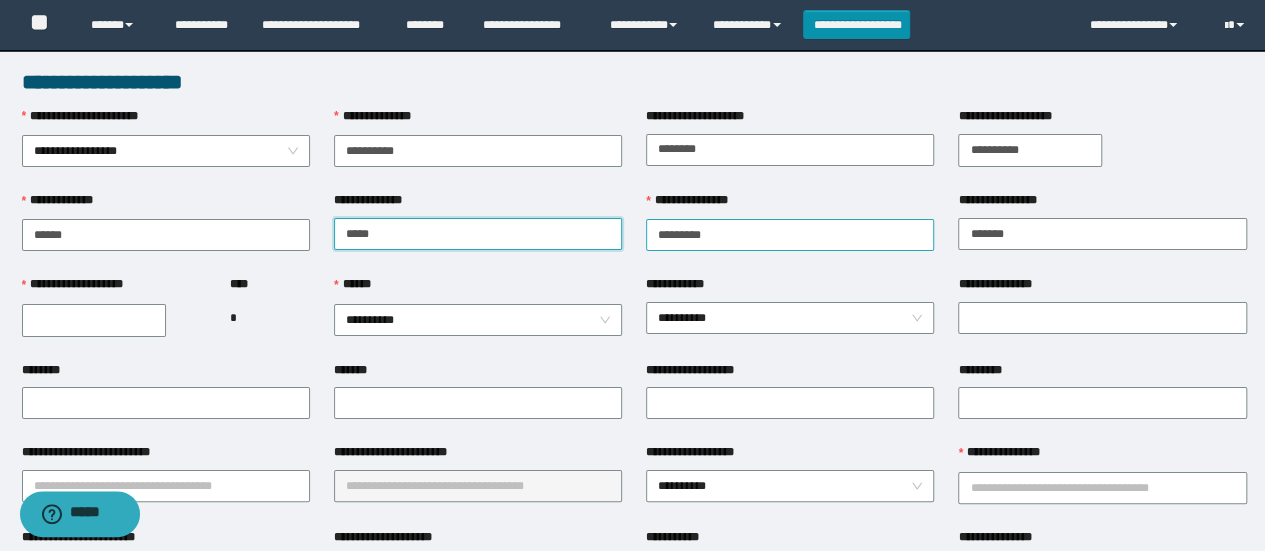 type on "*****" 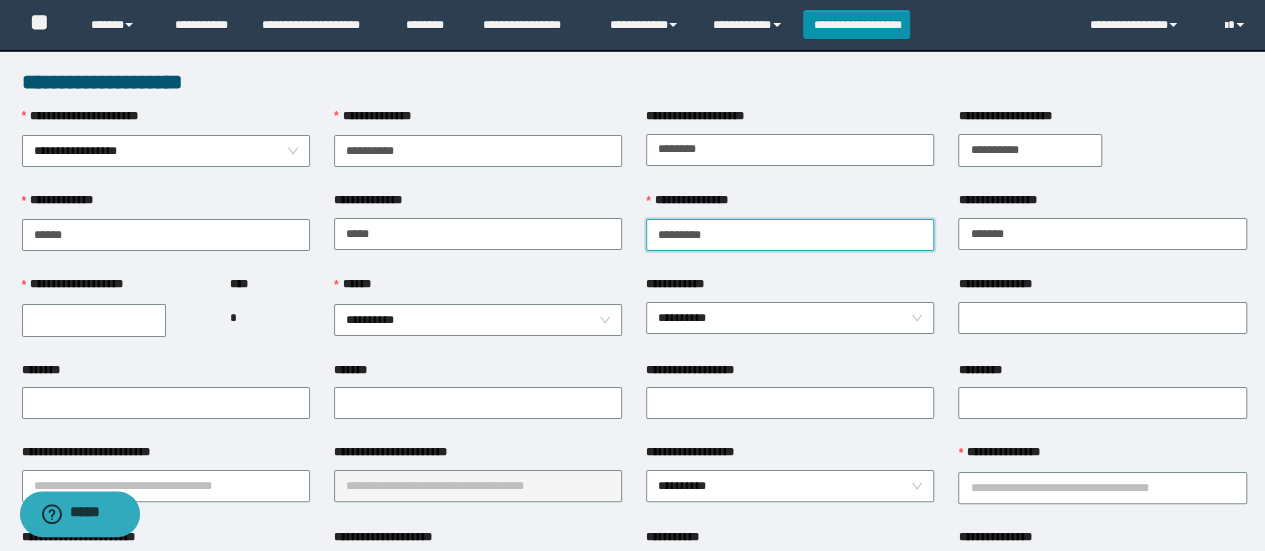 click on "**********" at bounding box center [790, 235] 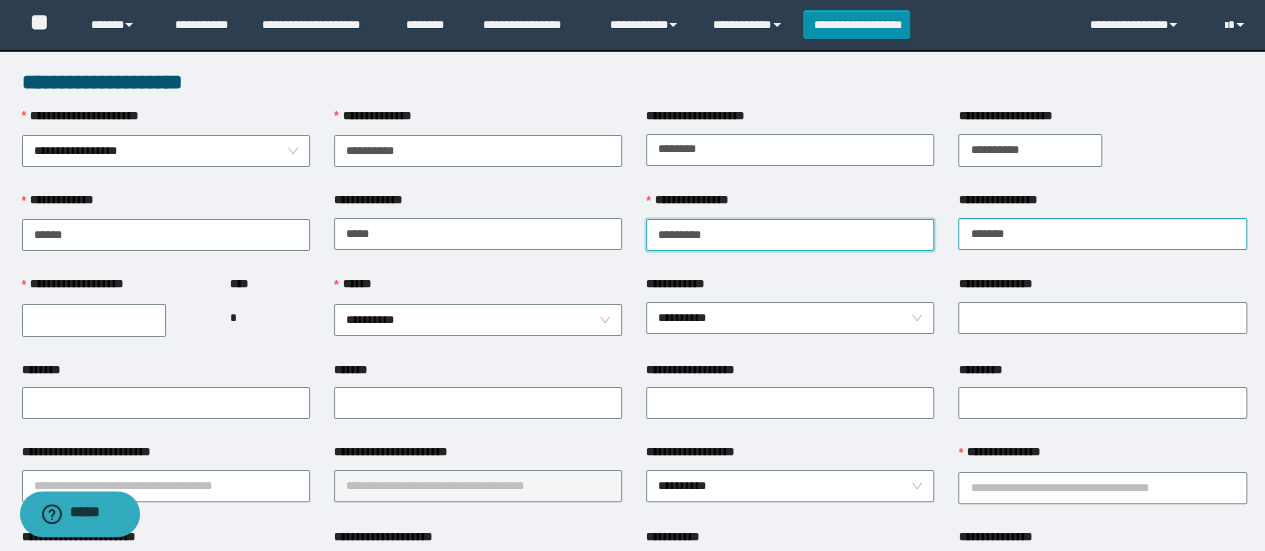 type on "*********" 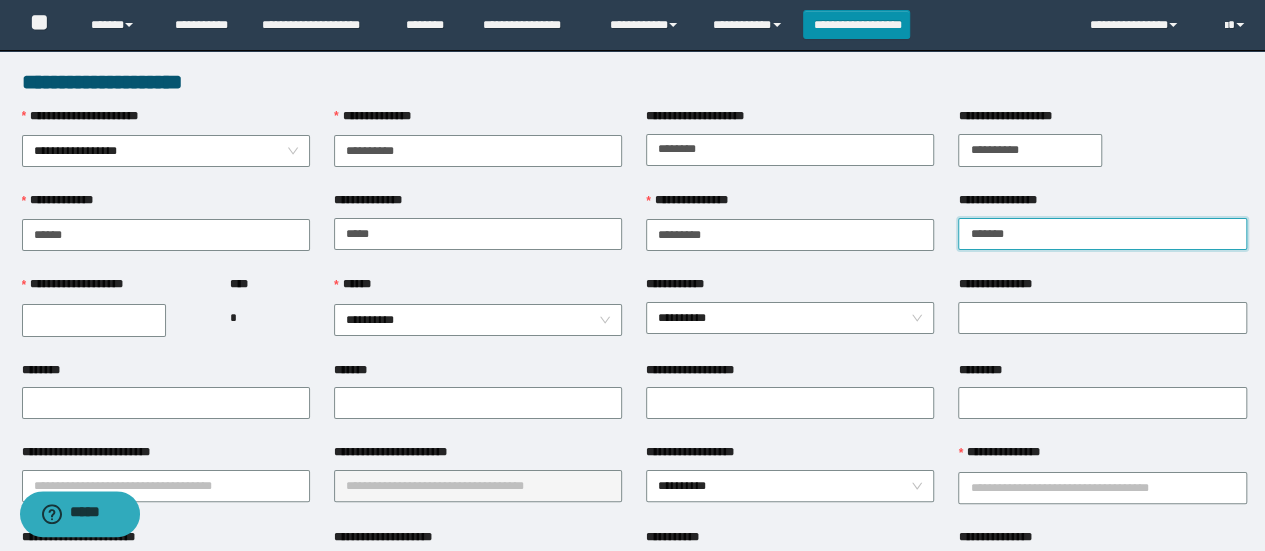 click on "**********" at bounding box center (1102, 234) 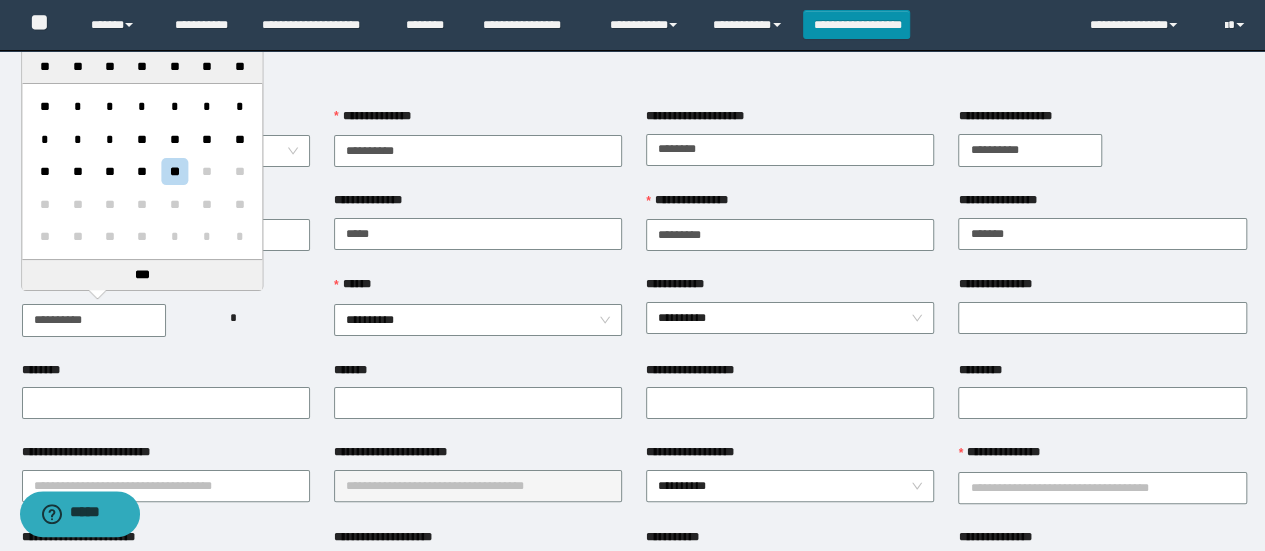 click on "**********" at bounding box center [94, 320] 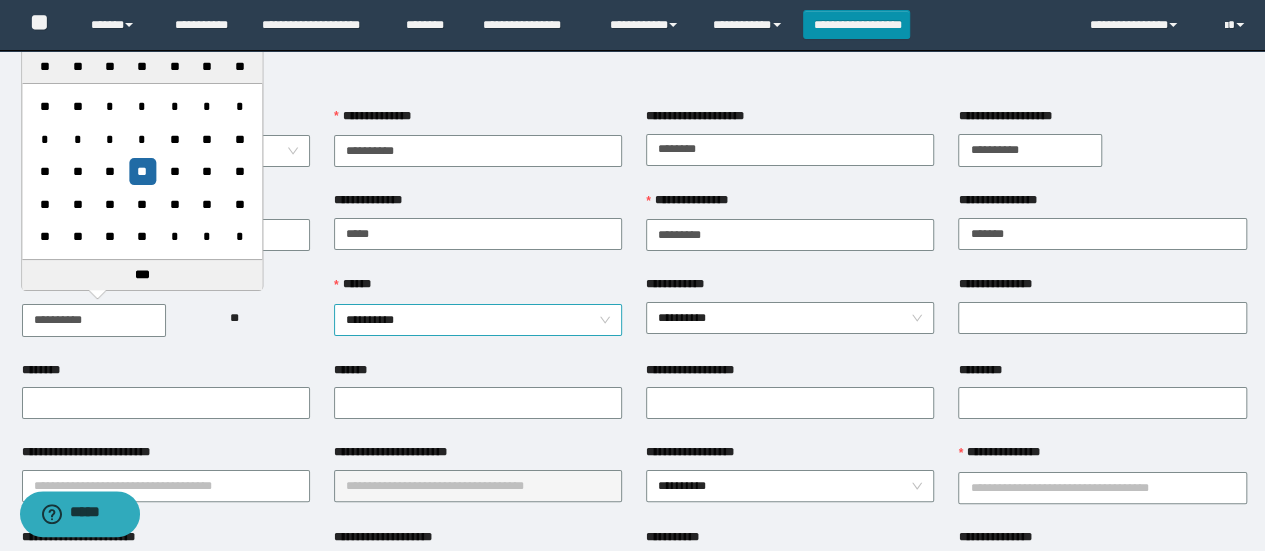 type on "**********" 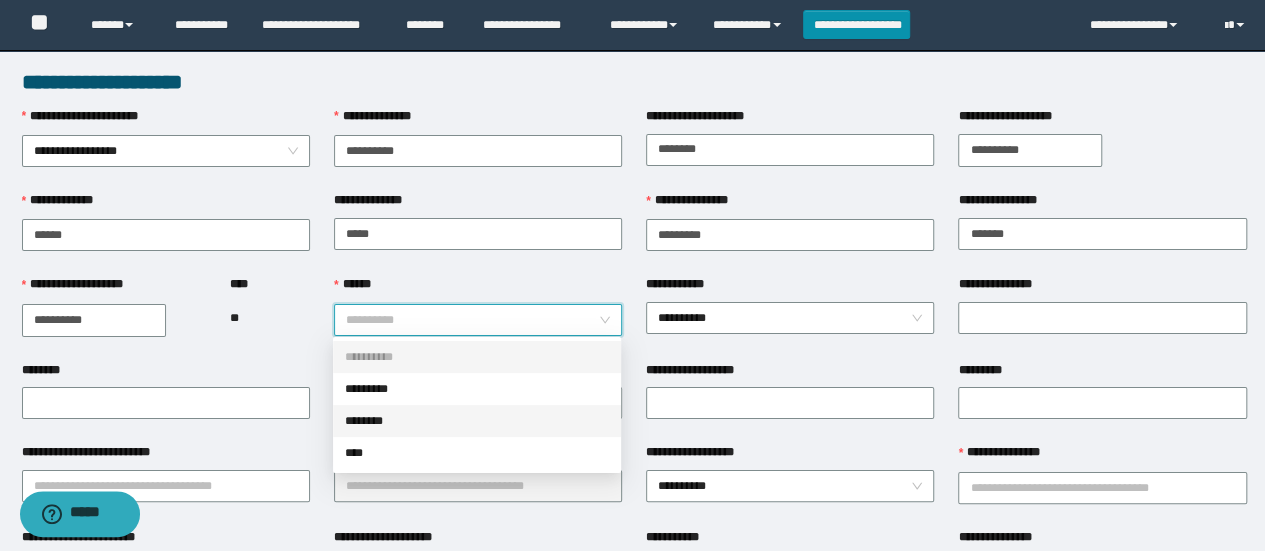 click on "********" at bounding box center (477, 421) 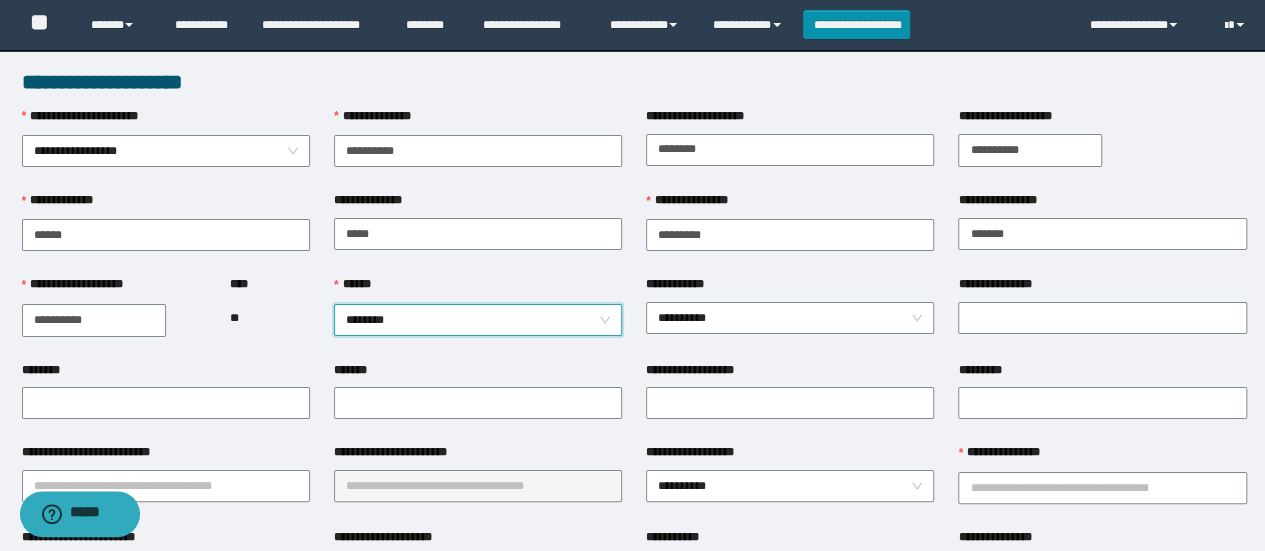 click on "**********" at bounding box center (790, 288) 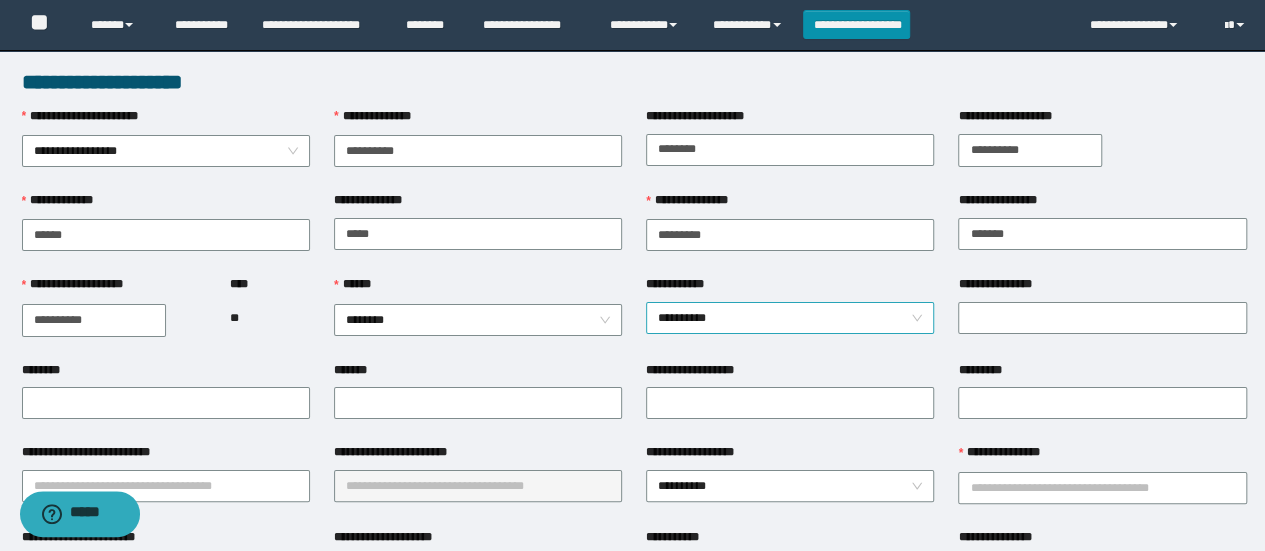 click on "**********" at bounding box center (790, 318) 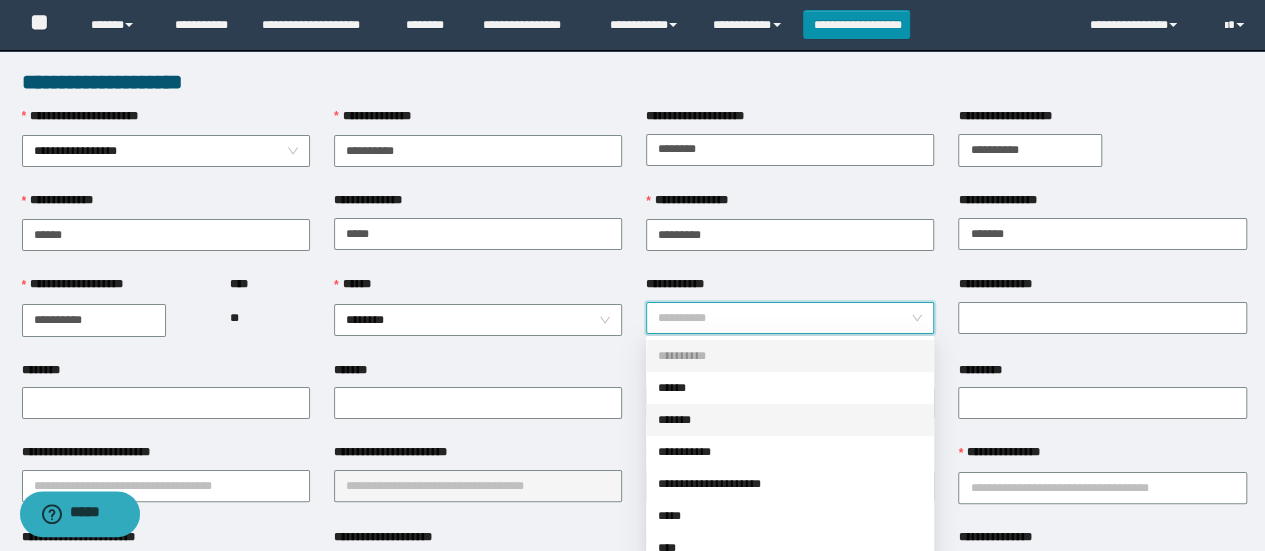 click on "*******" at bounding box center [790, 420] 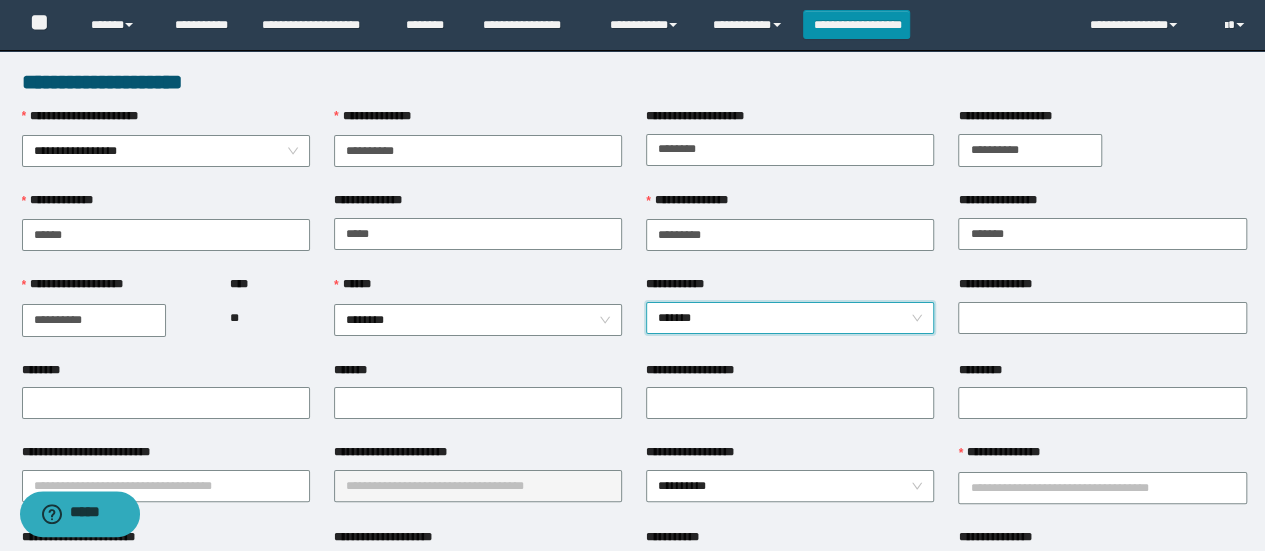 click on "**********" at bounding box center [790, 317] 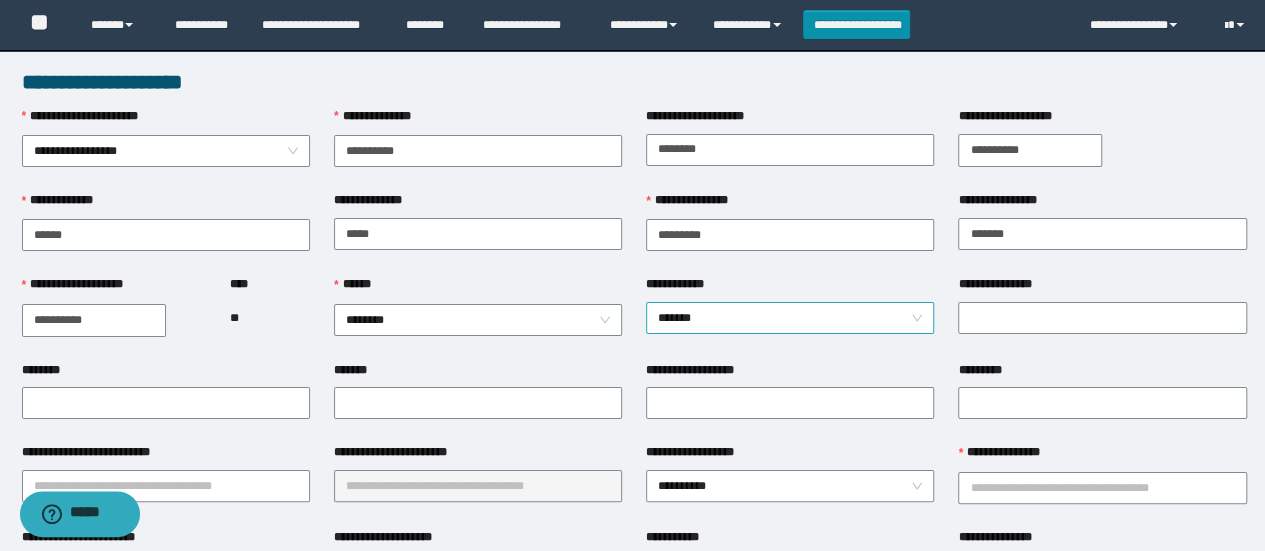 click on "*******" at bounding box center [790, 318] 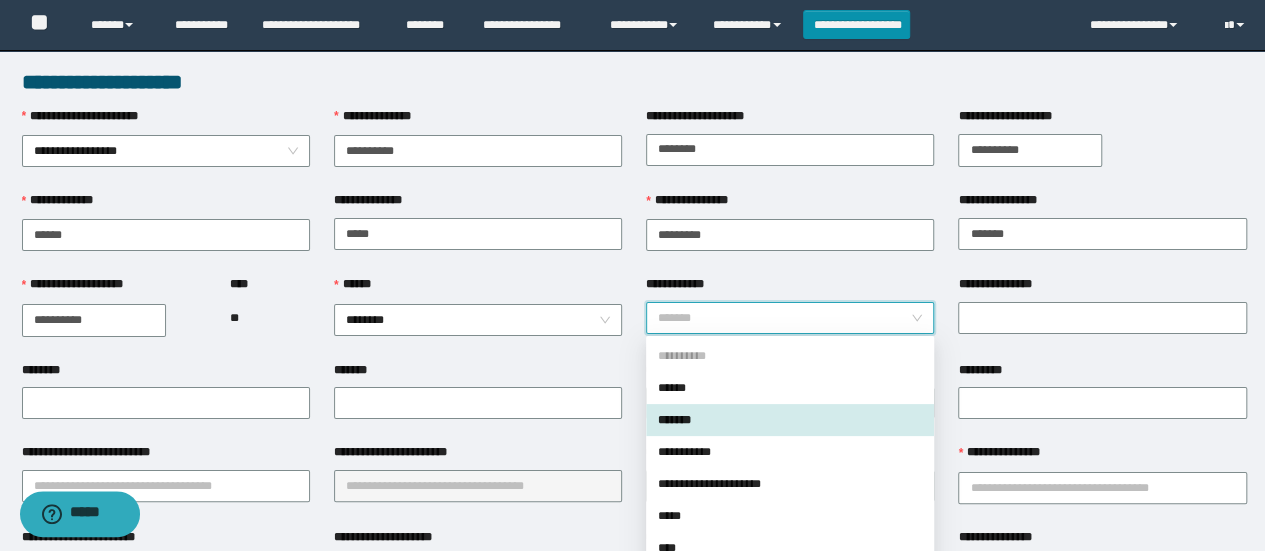 click on "*******" at bounding box center (790, 420) 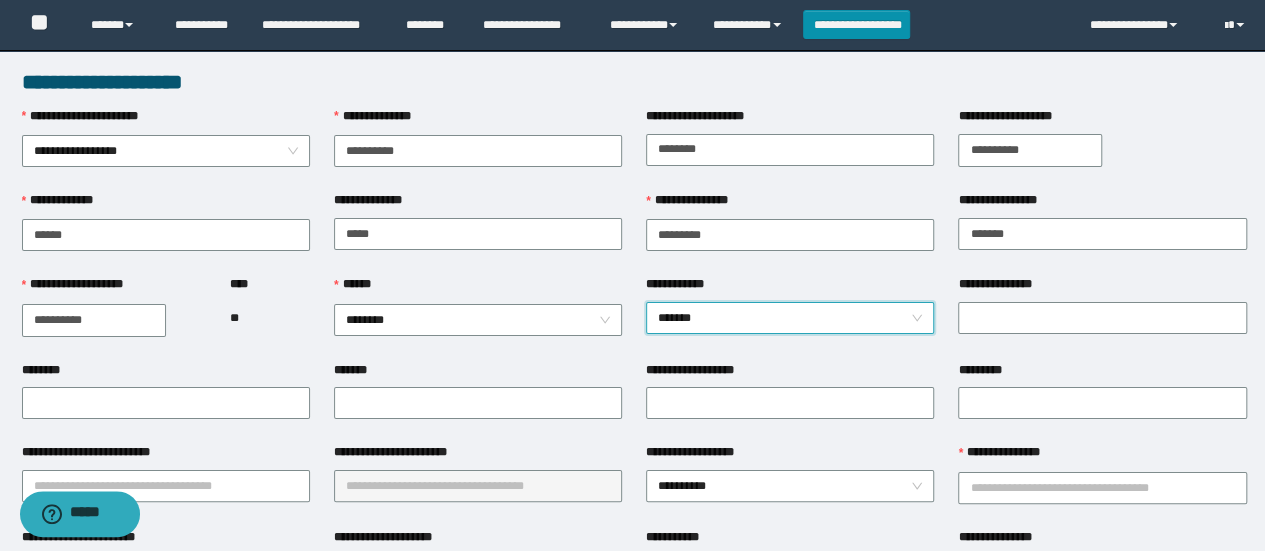 click on "*******" at bounding box center (790, 318) 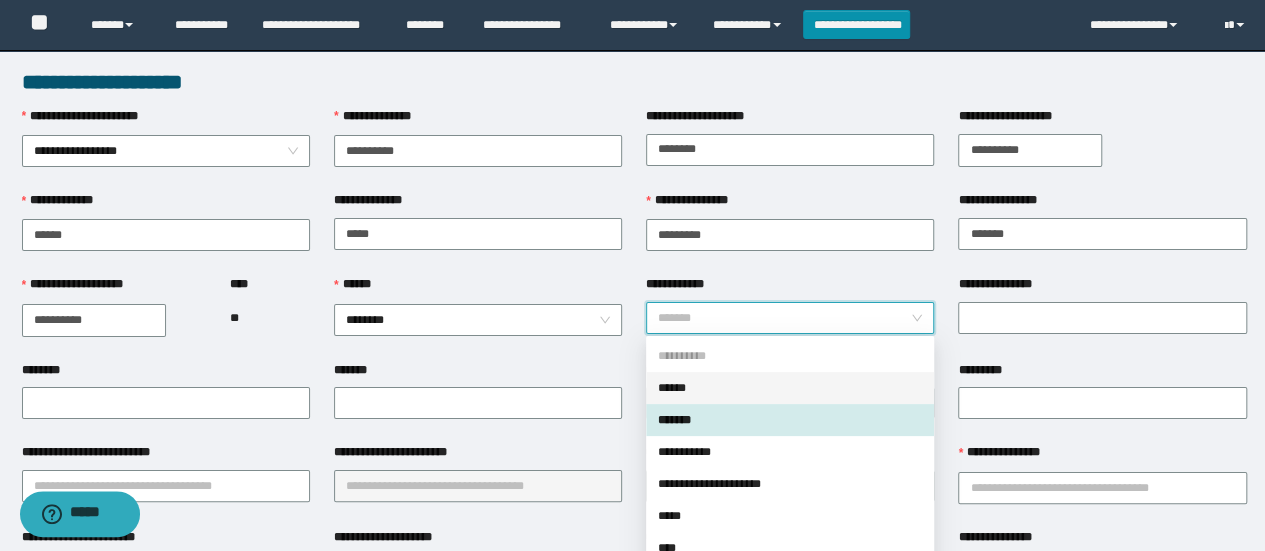 click on "******" at bounding box center [790, 388] 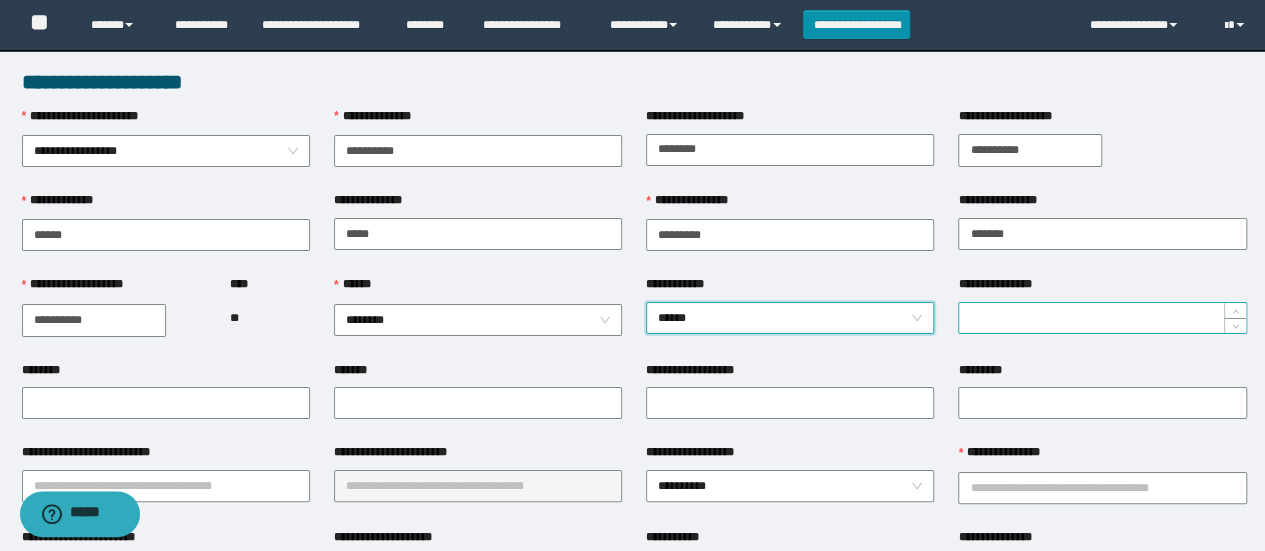 click on "**********" at bounding box center [1102, 318] 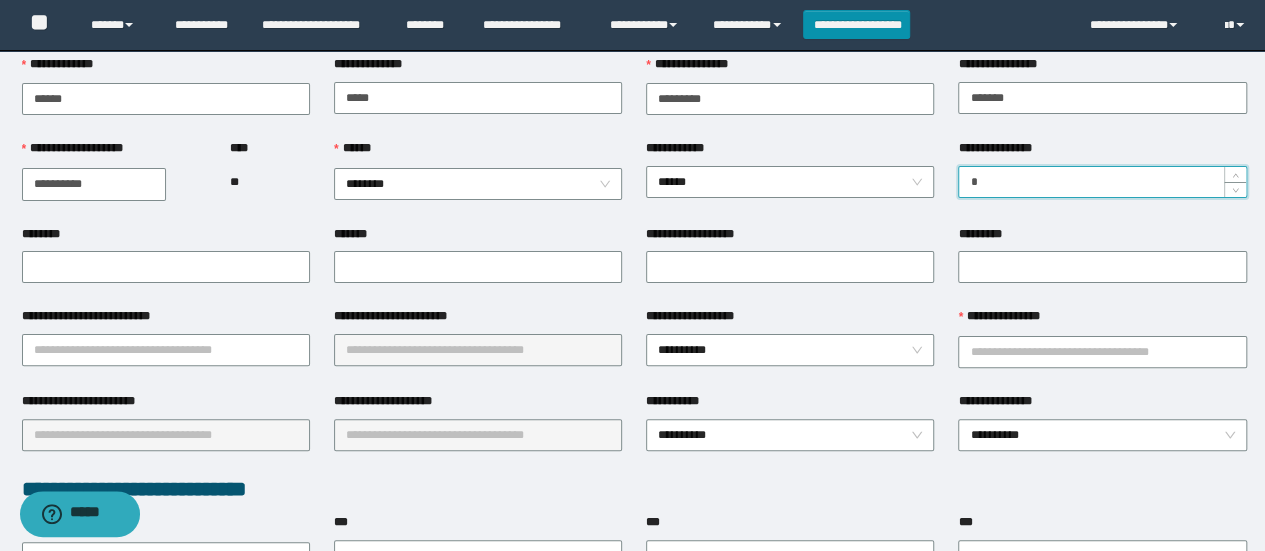 scroll, scrollTop: 198, scrollLeft: 0, axis: vertical 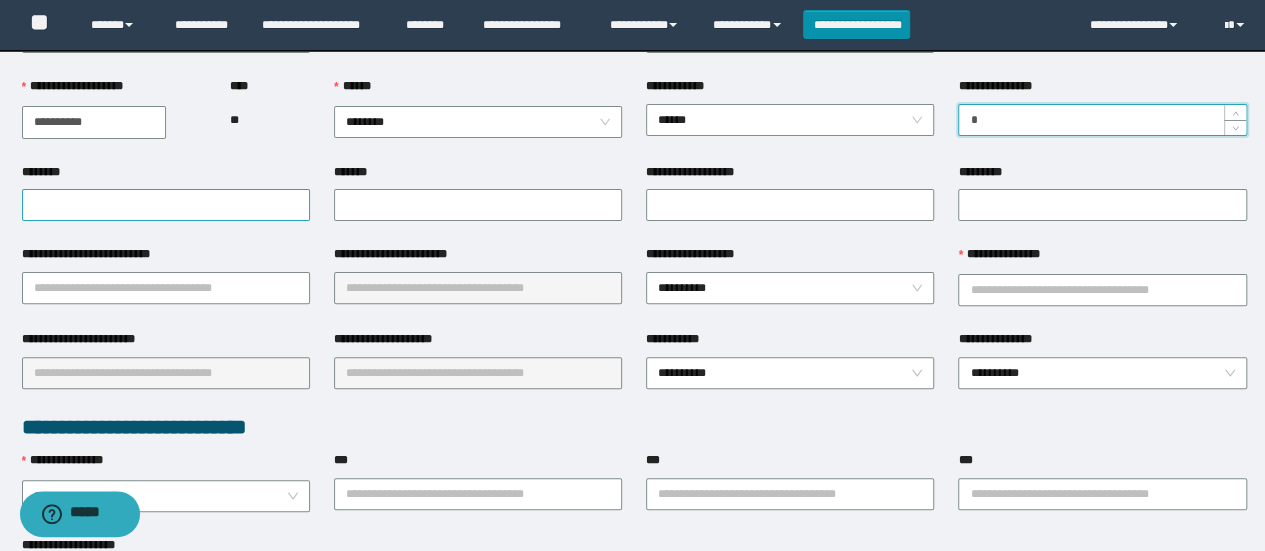 type on "*" 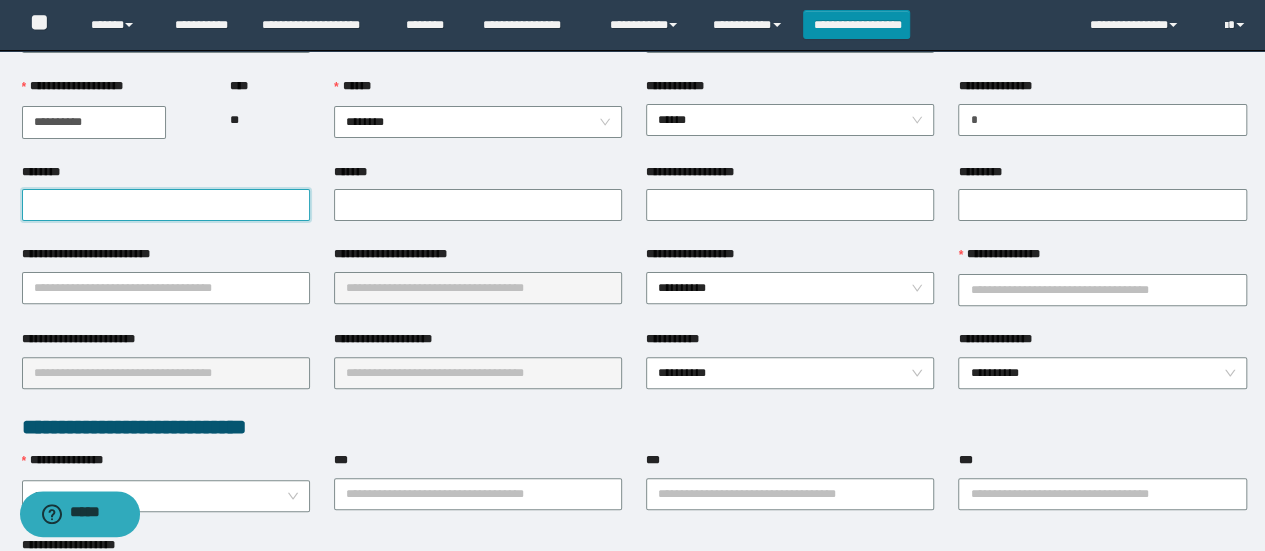 click on "********" at bounding box center (166, 205) 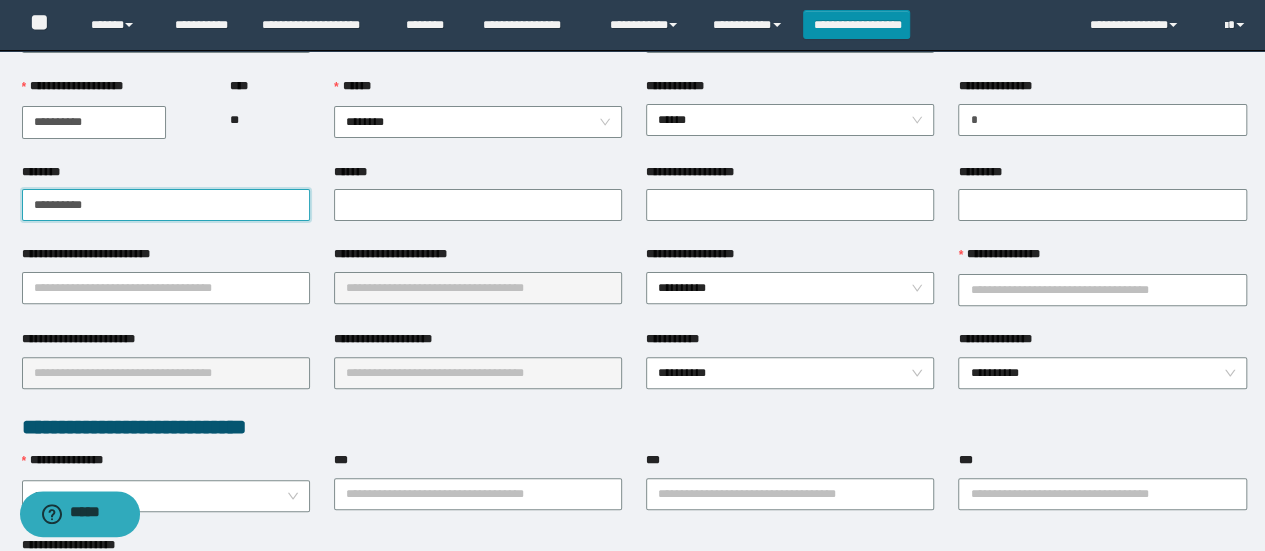 click on "**********" at bounding box center [166, 205] 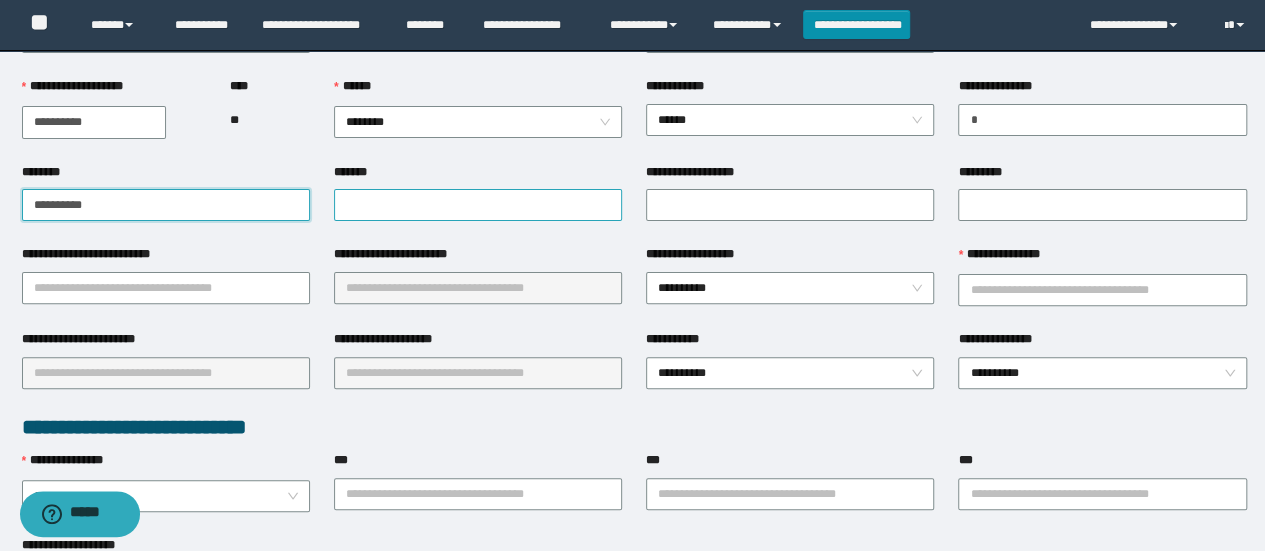 type on "**********" 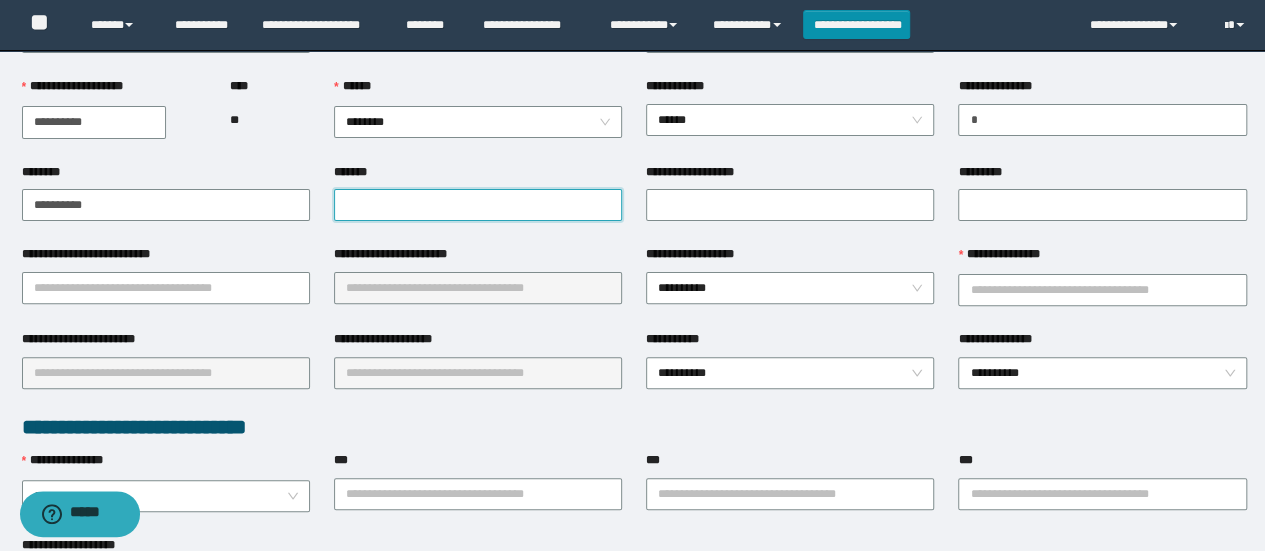 click on "*******" at bounding box center (478, 205) 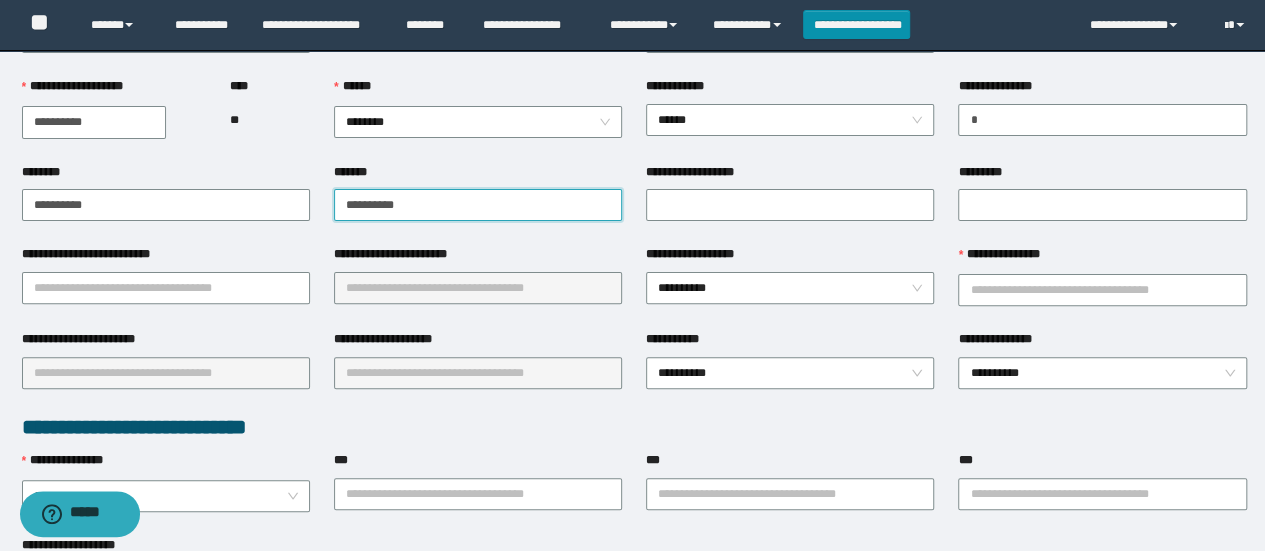 type on "**********" 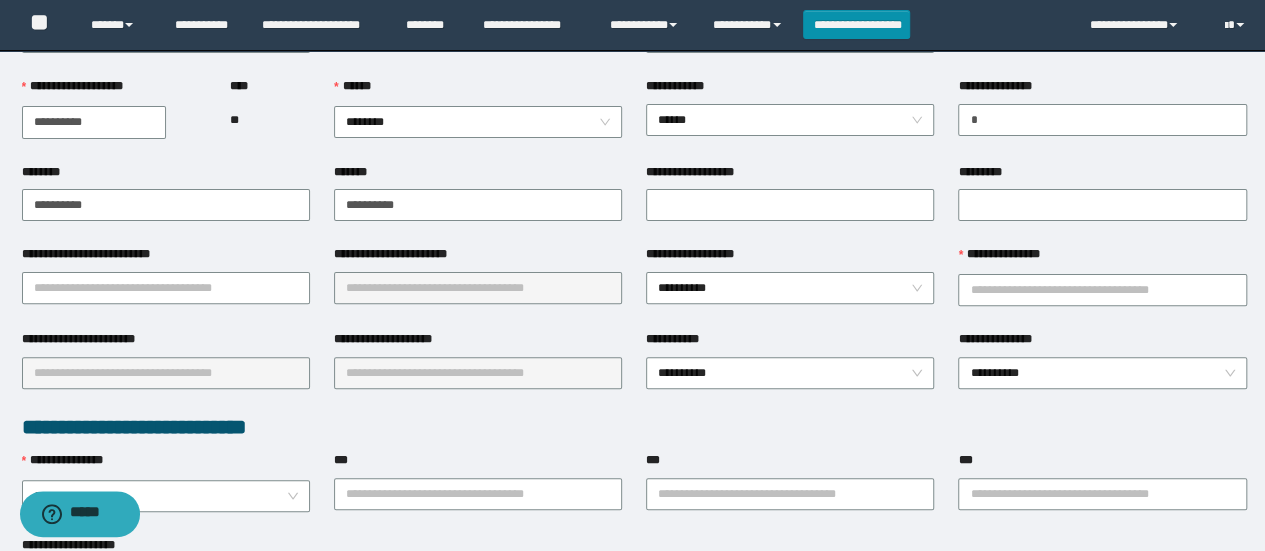 click on "**********" at bounding box center (790, 204) 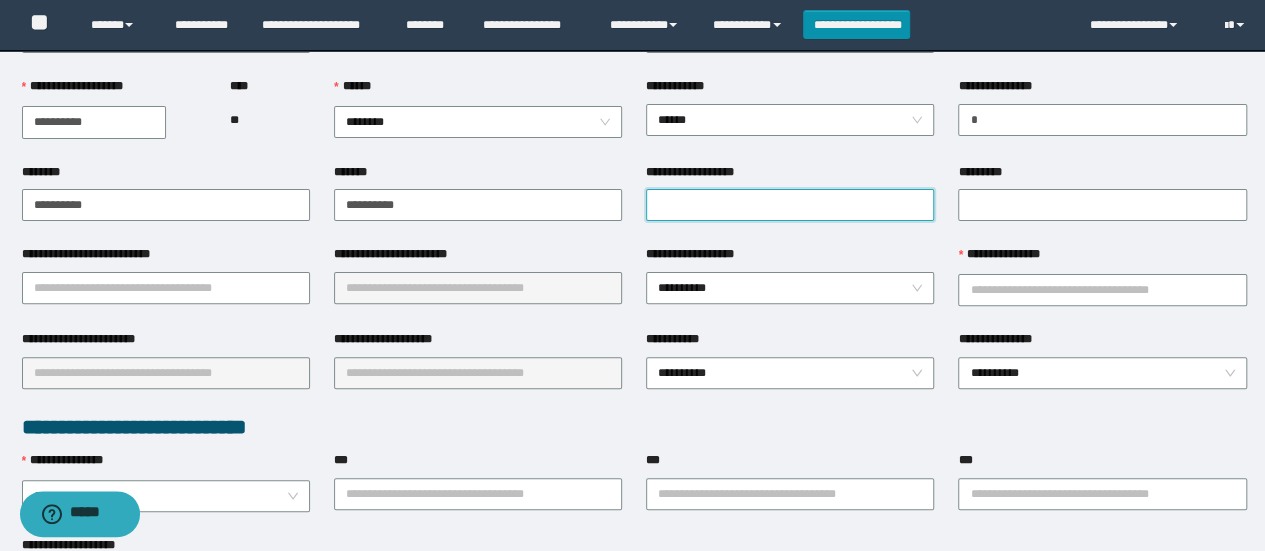 click on "**********" at bounding box center (790, 205) 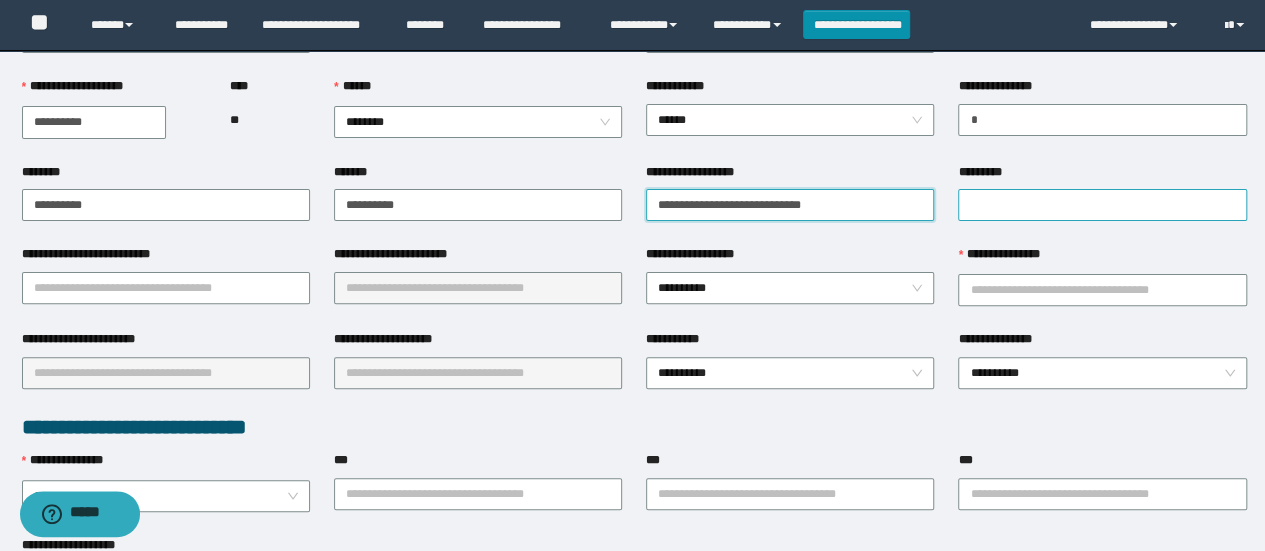 type on "**********" 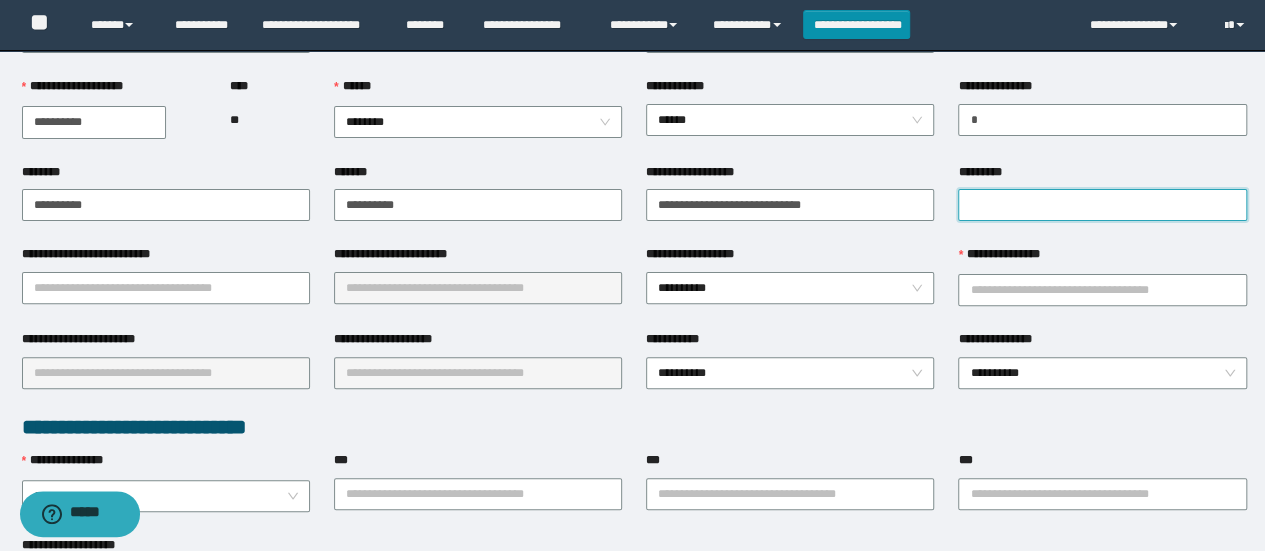 click on "*********" at bounding box center (1102, 205) 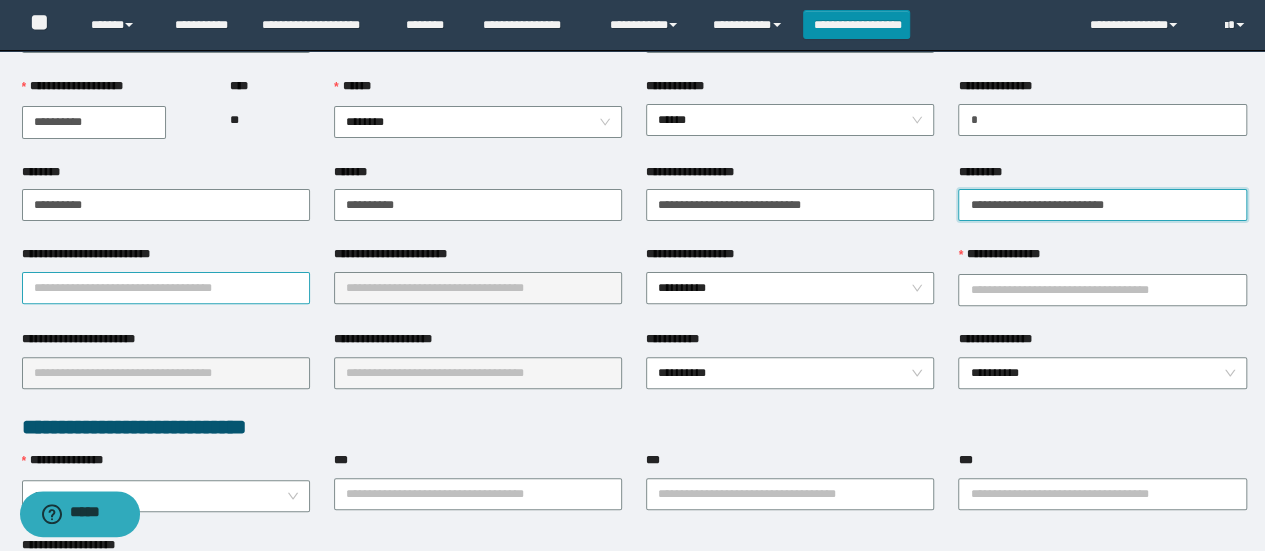 type on "**********" 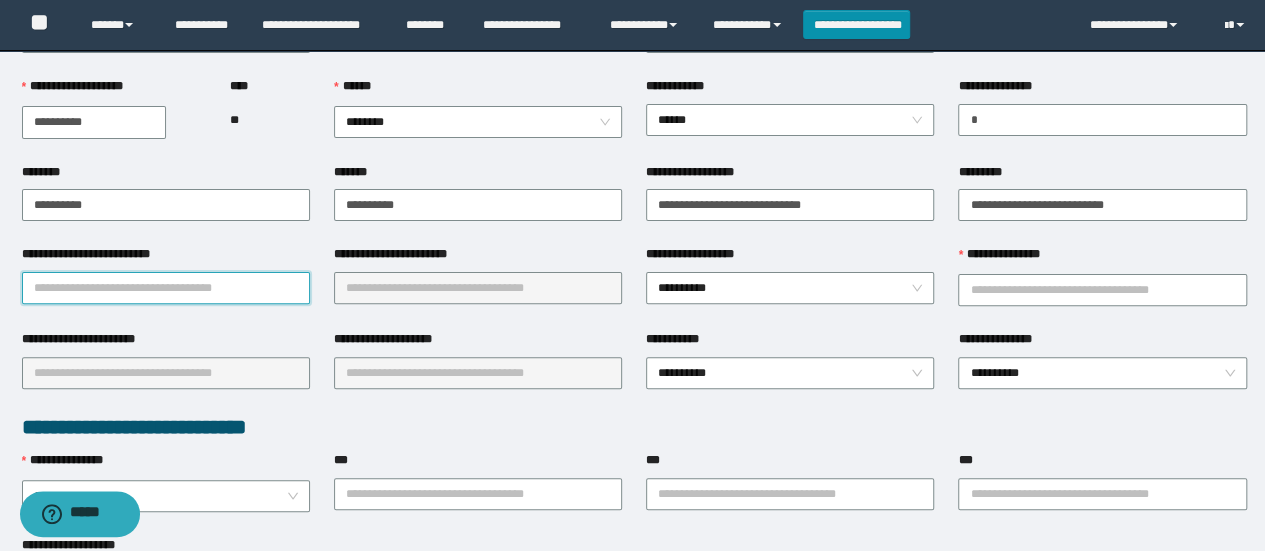 click on "**********" at bounding box center [166, 288] 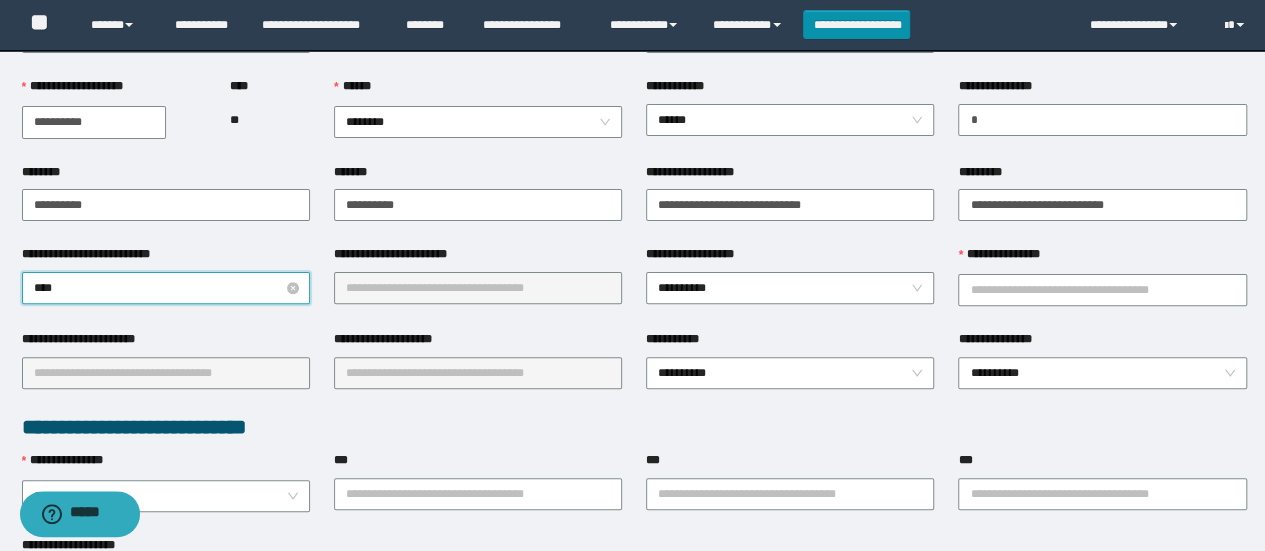 type on "*****" 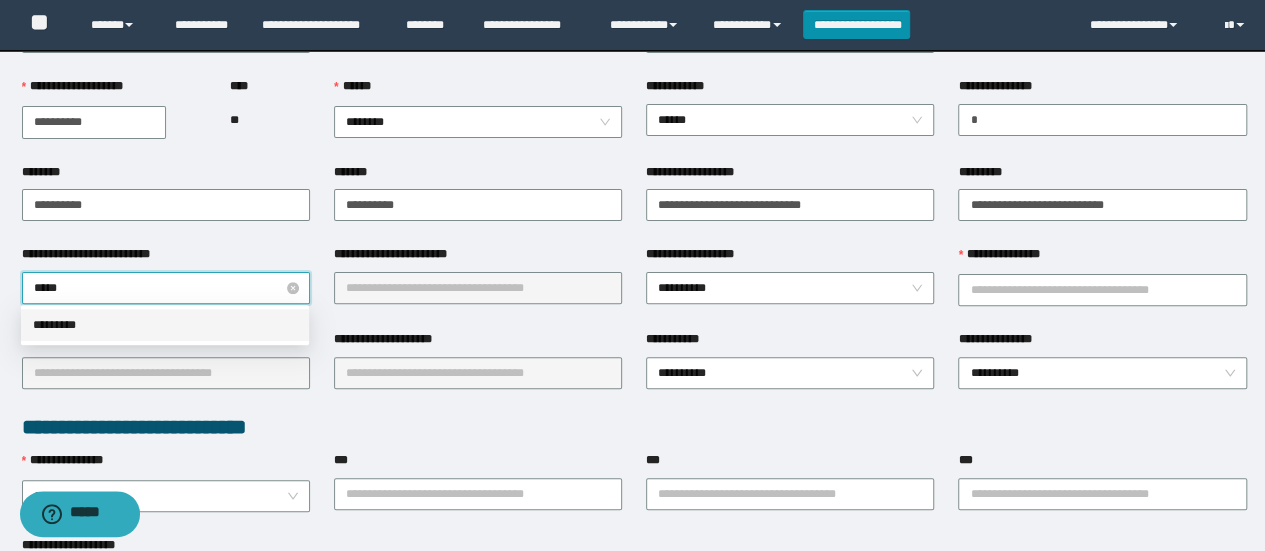 type 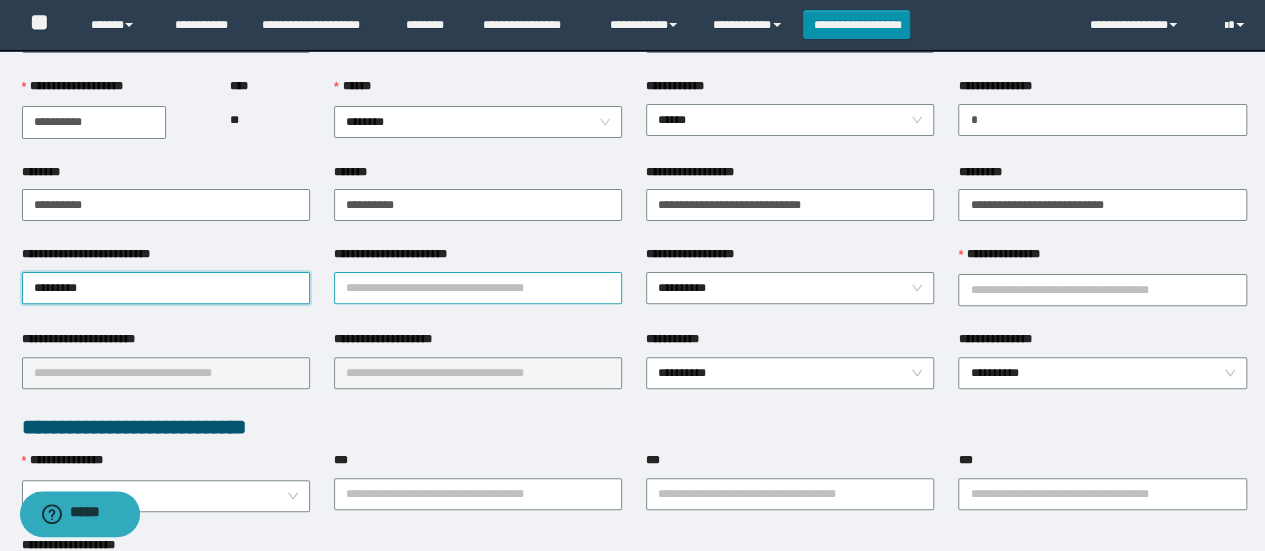 click on "**********" at bounding box center [478, 288] 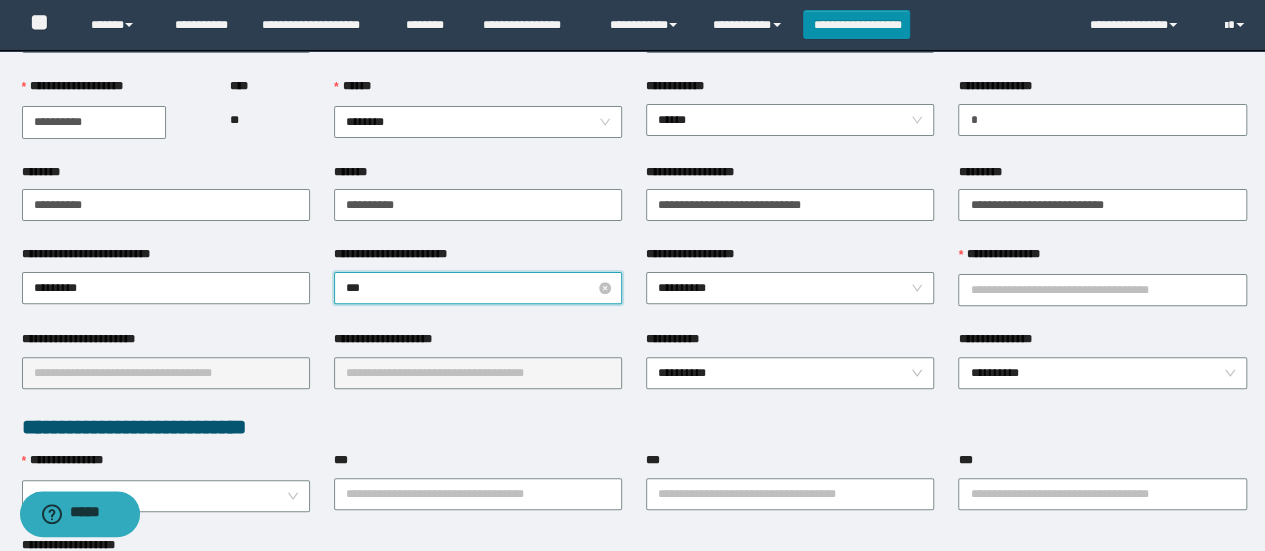 type on "****" 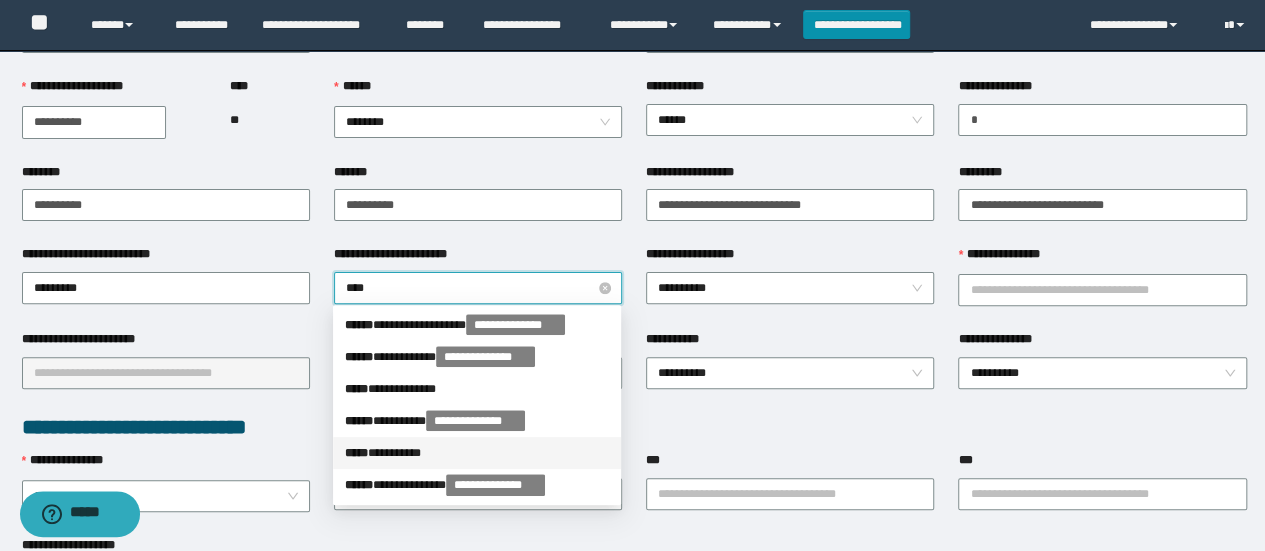 type 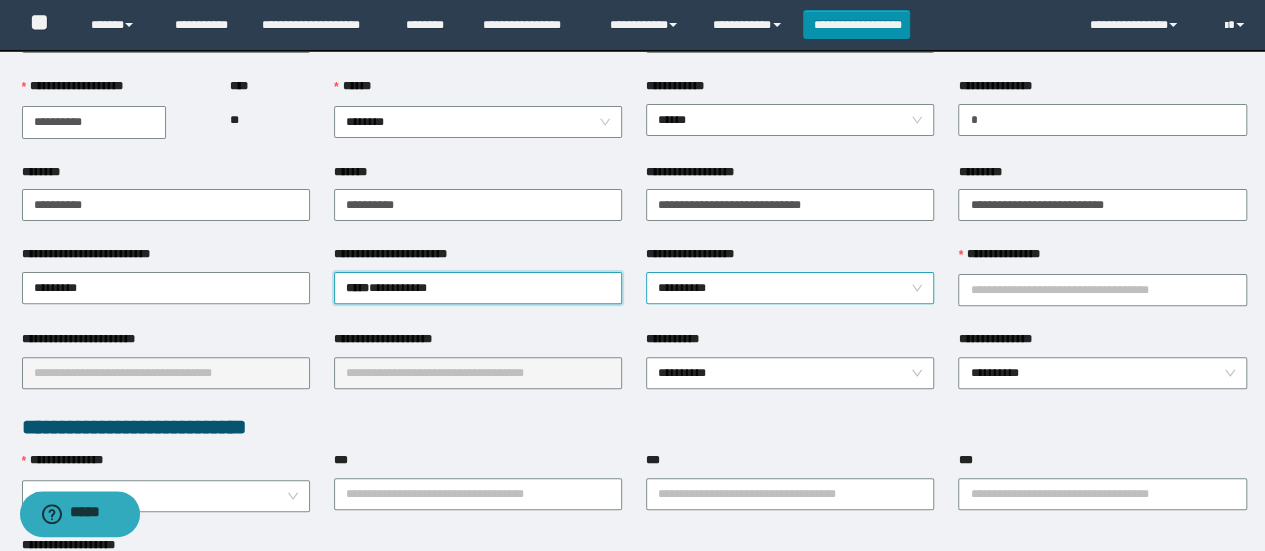 click on "**********" at bounding box center [790, 288] 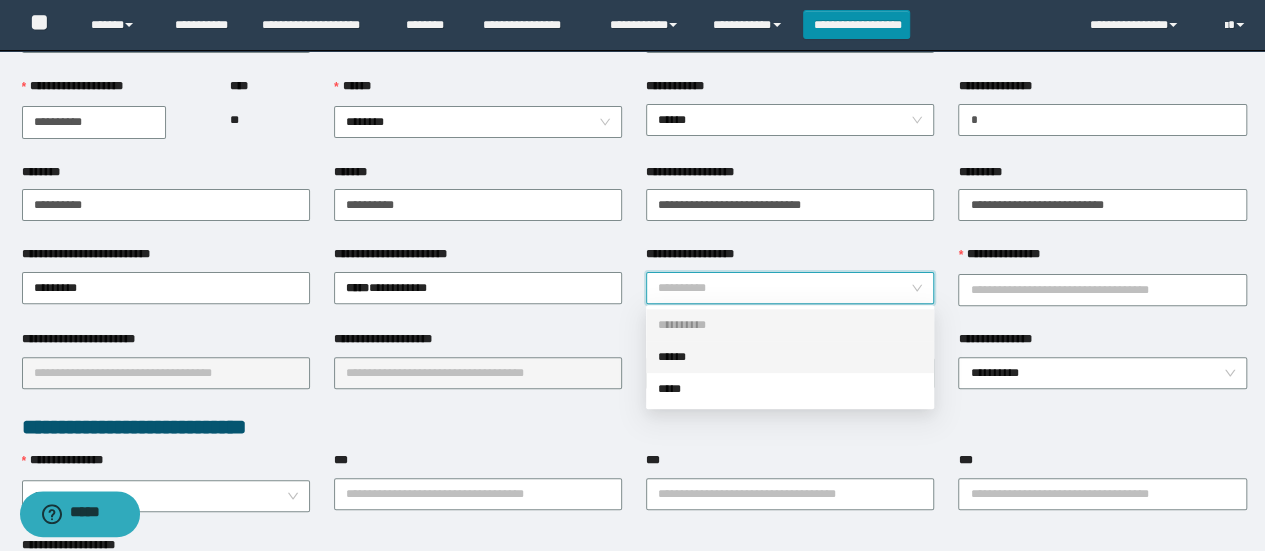 click on "******" at bounding box center [790, 357] 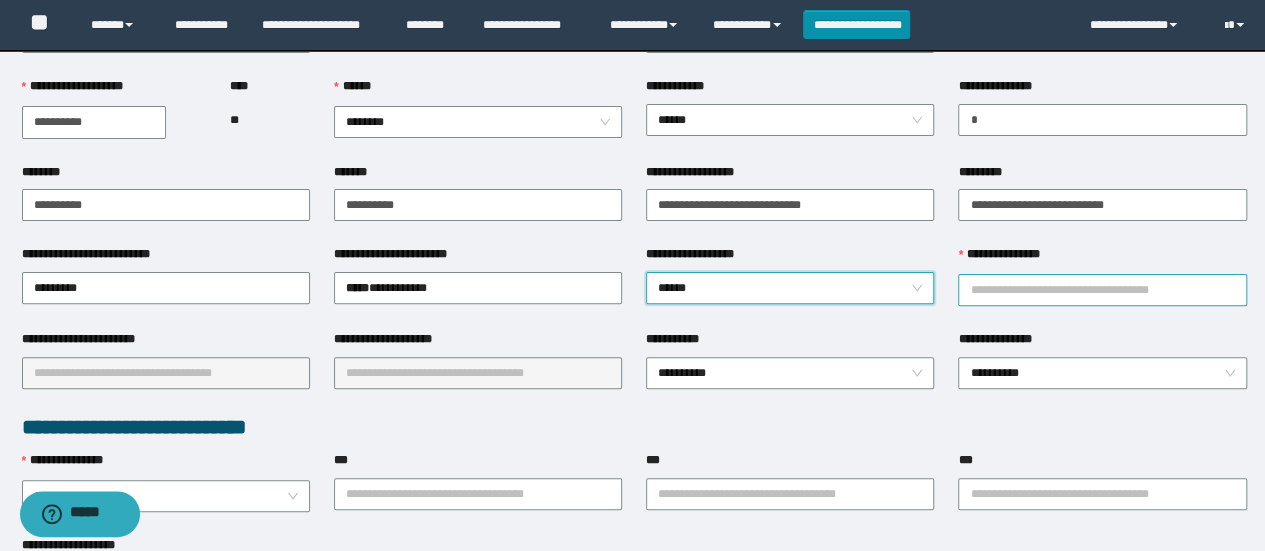click on "**********" at bounding box center [1102, 290] 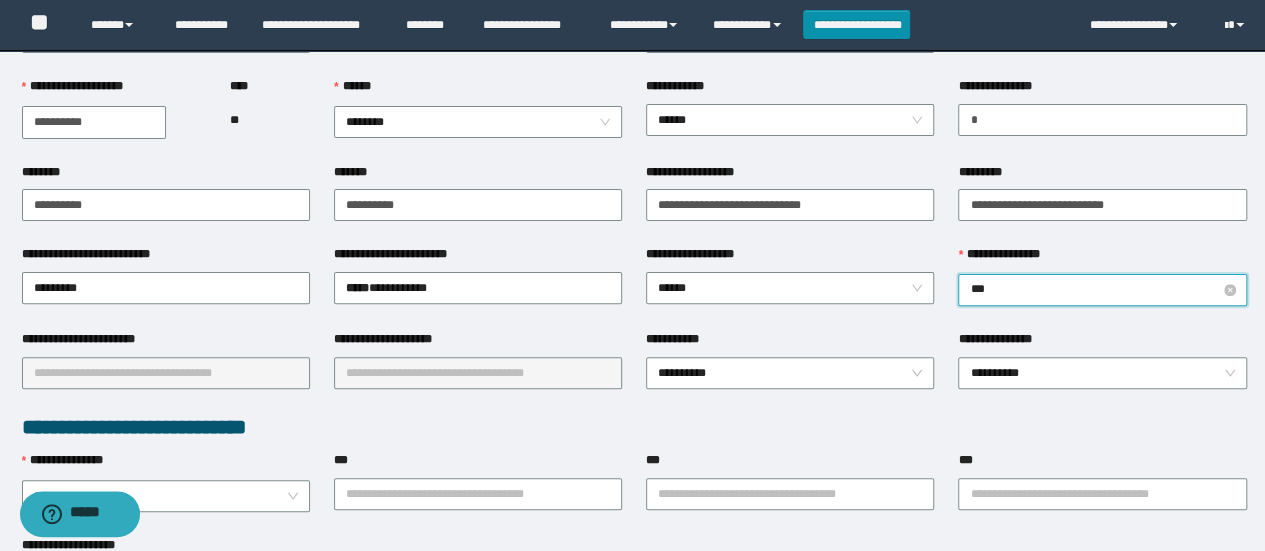 type on "****" 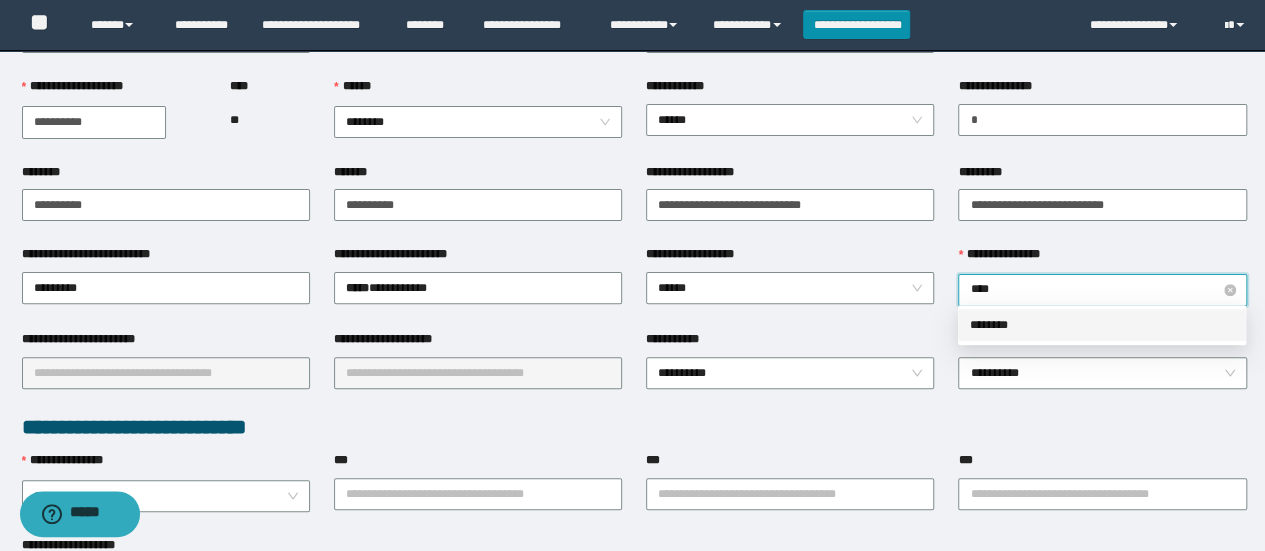 type 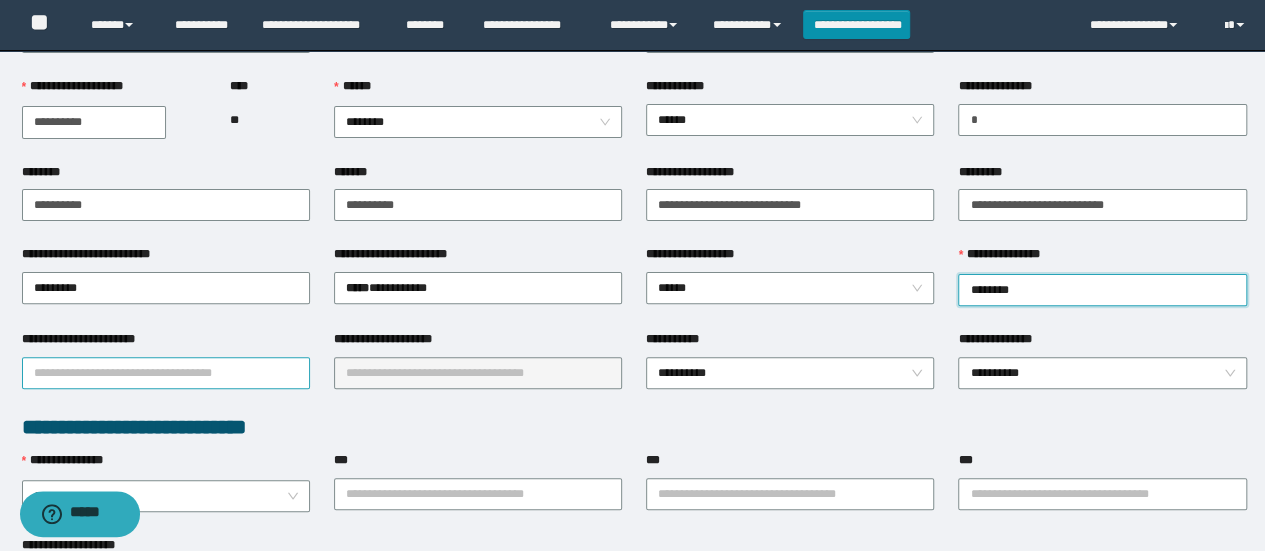 click on "**********" at bounding box center [166, 373] 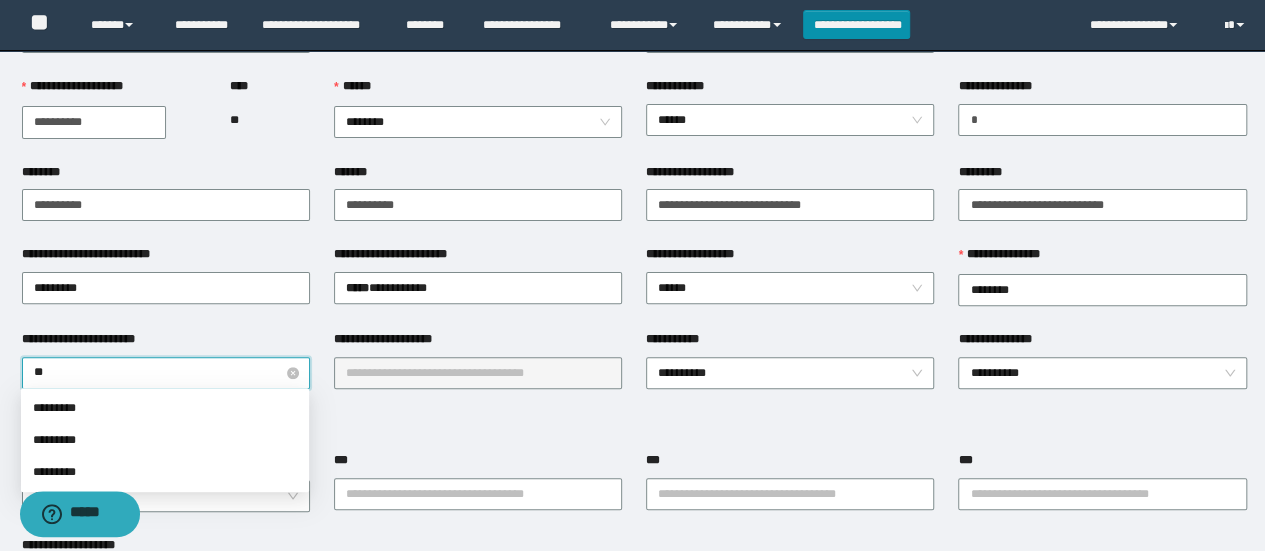 type on "*" 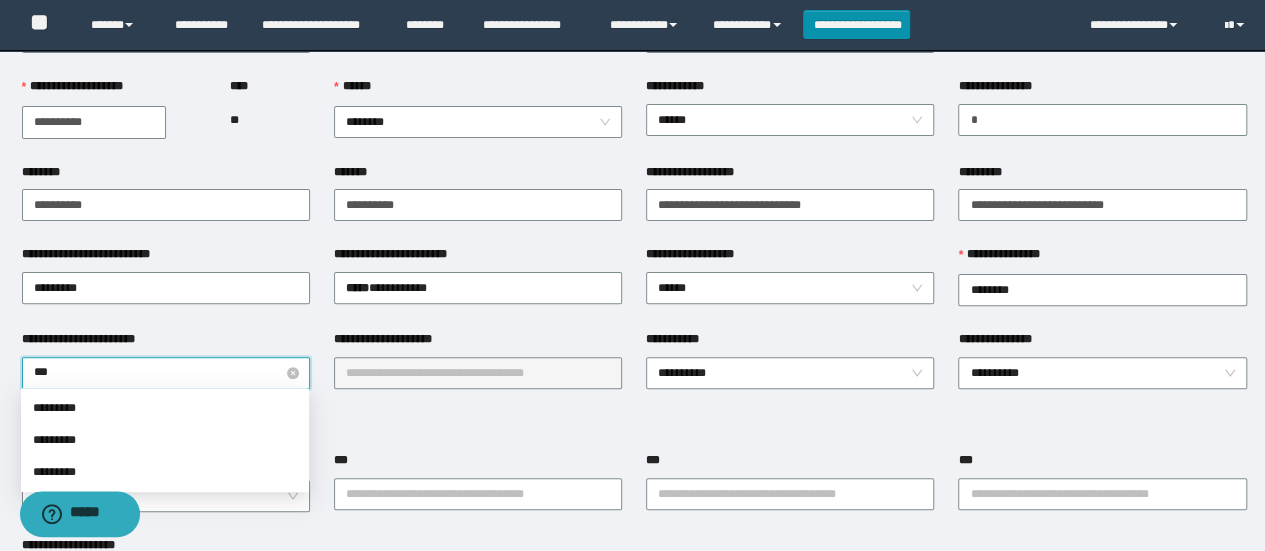 type on "****" 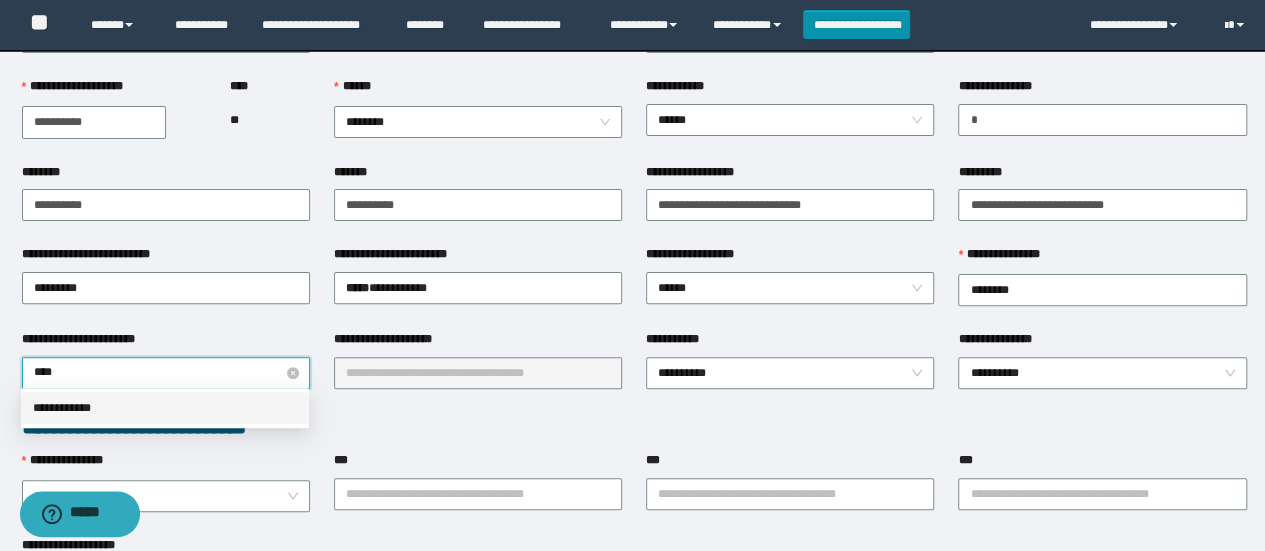 type 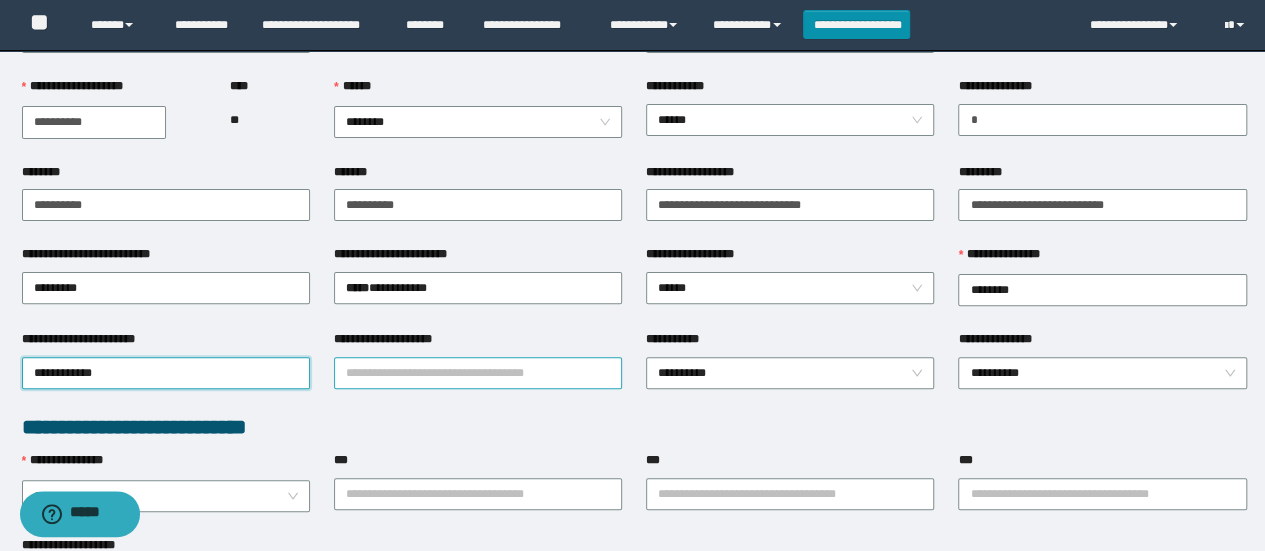 click on "**********" at bounding box center (478, 373) 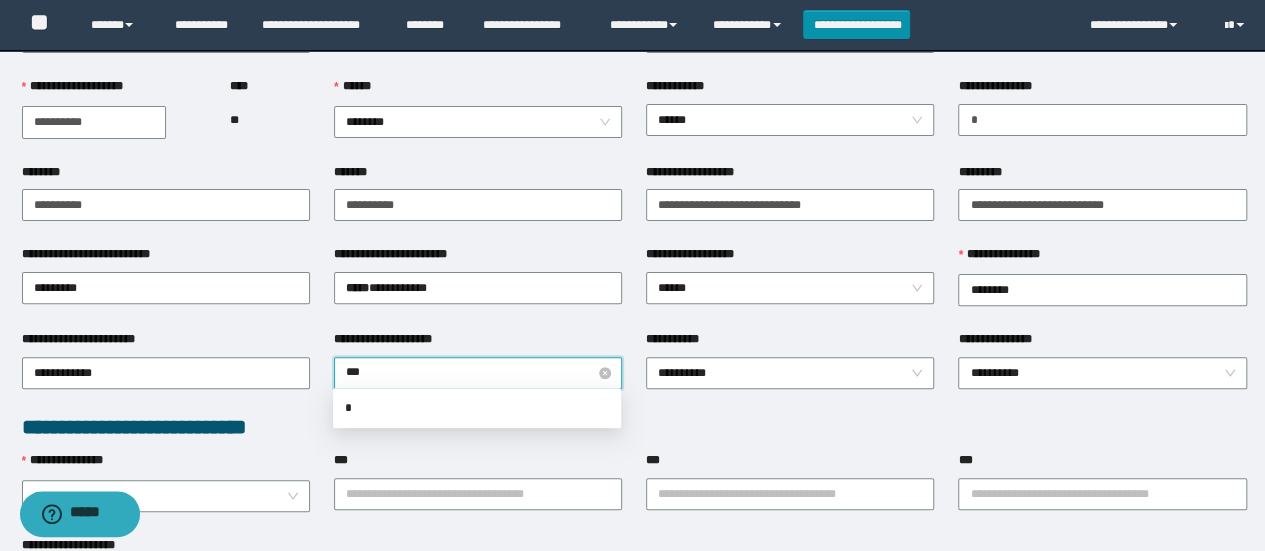 type on "****" 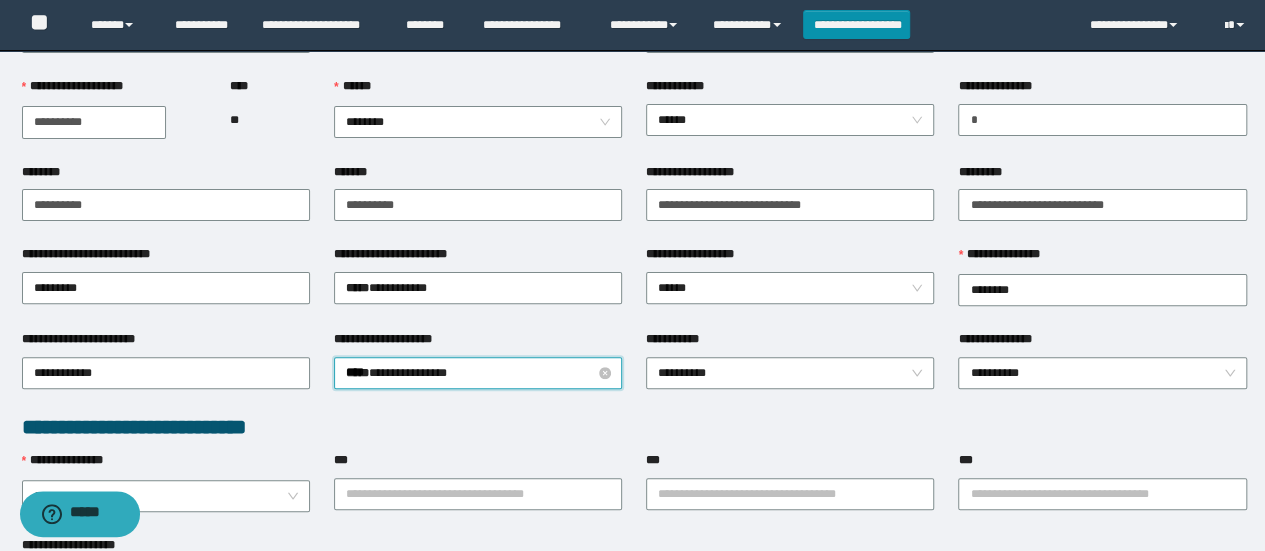 type 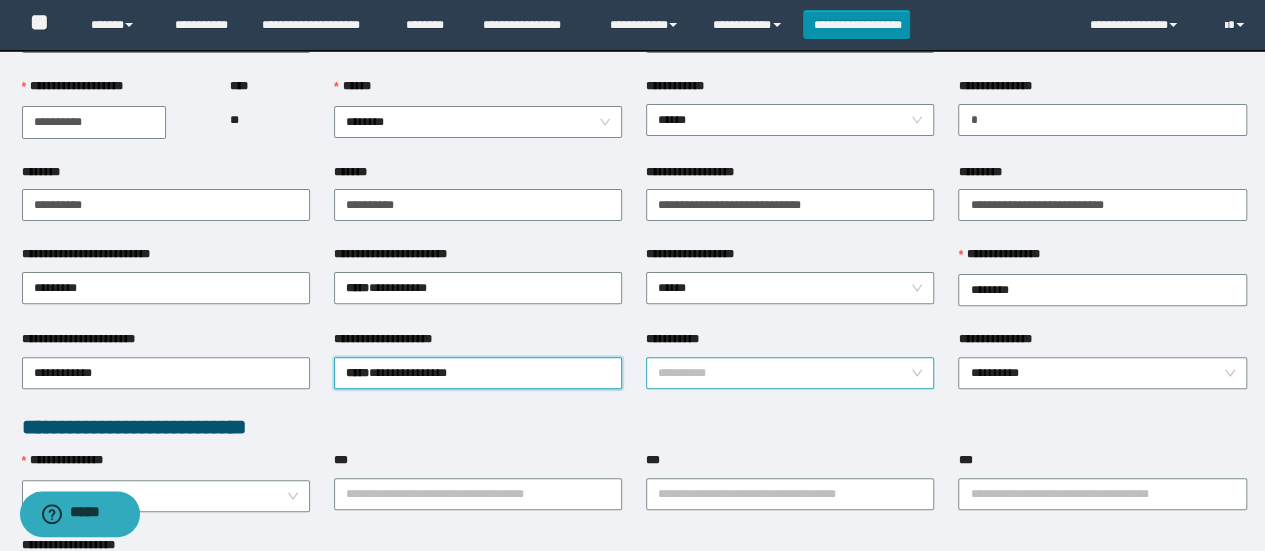 click on "**********" at bounding box center [790, 373] 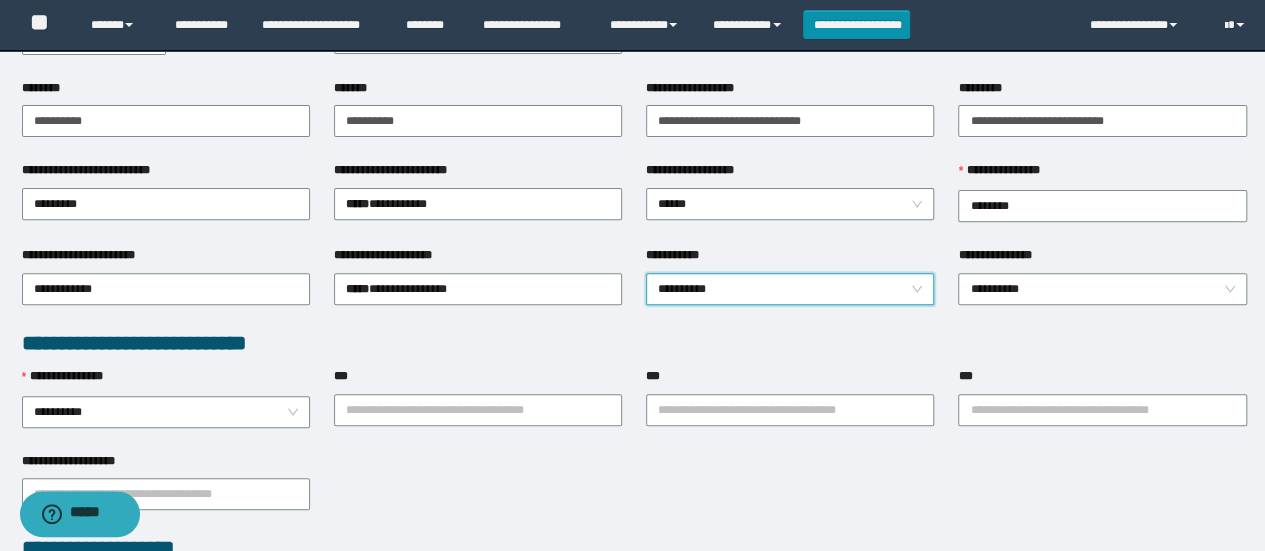 scroll, scrollTop: 289, scrollLeft: 0, axis: vertical 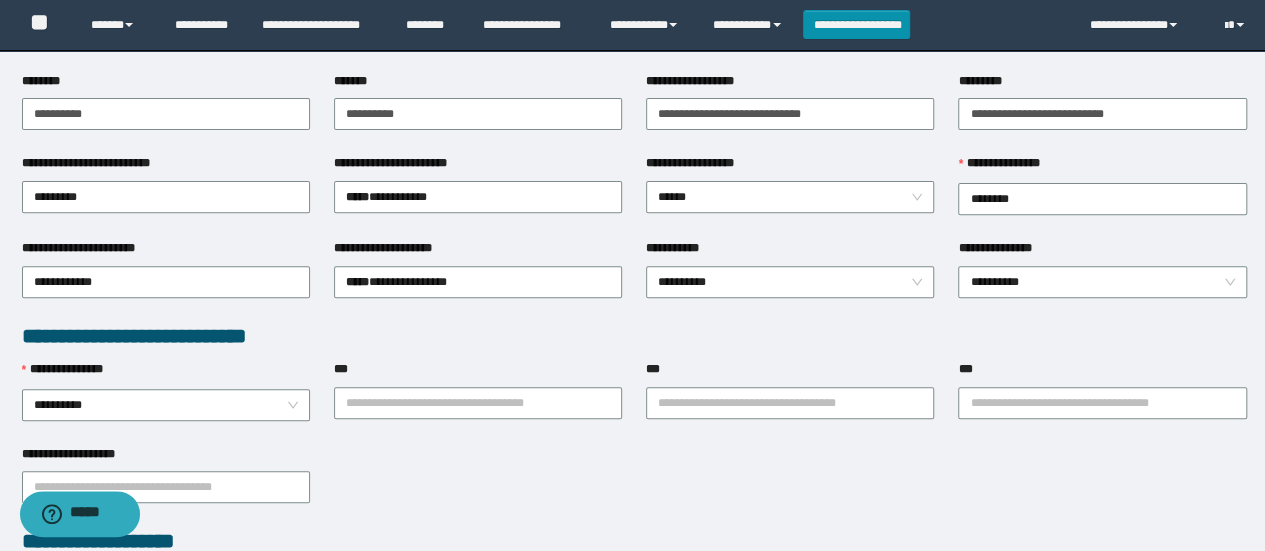 click on "**********" at bounding box center [678, 248] 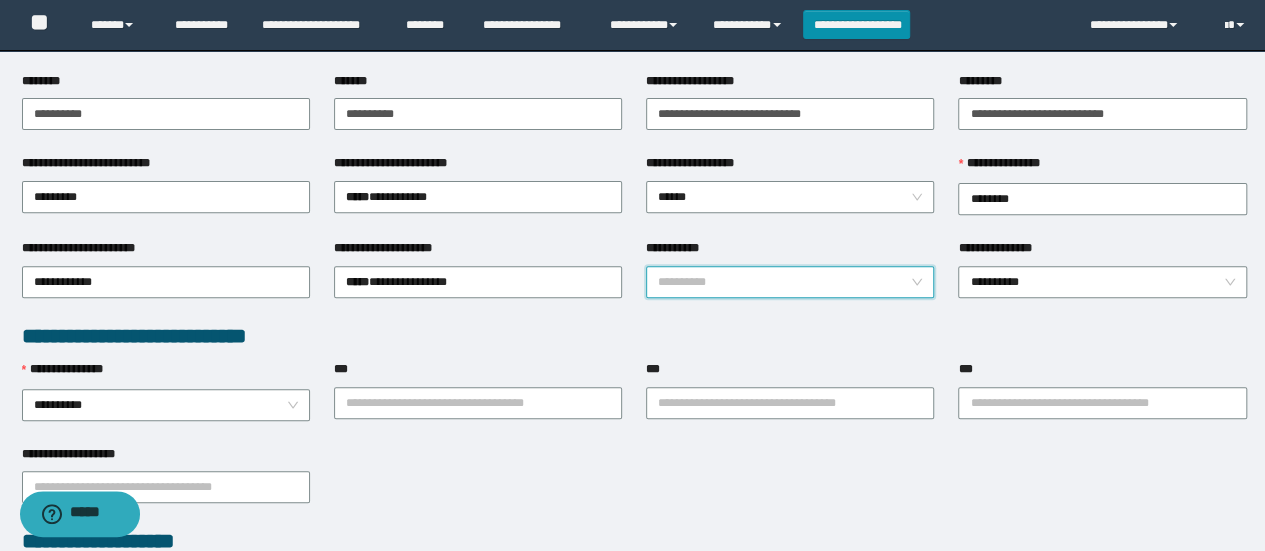 click on "**********" at bounding box center (790, 282) 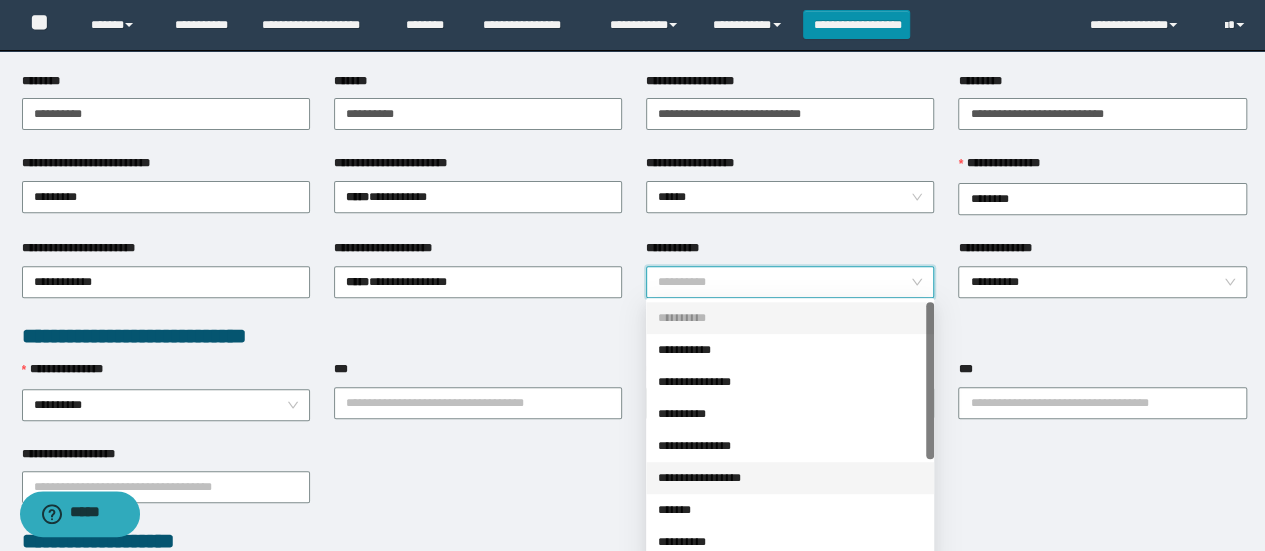 click on "**********" at bounding box center [790, 478] 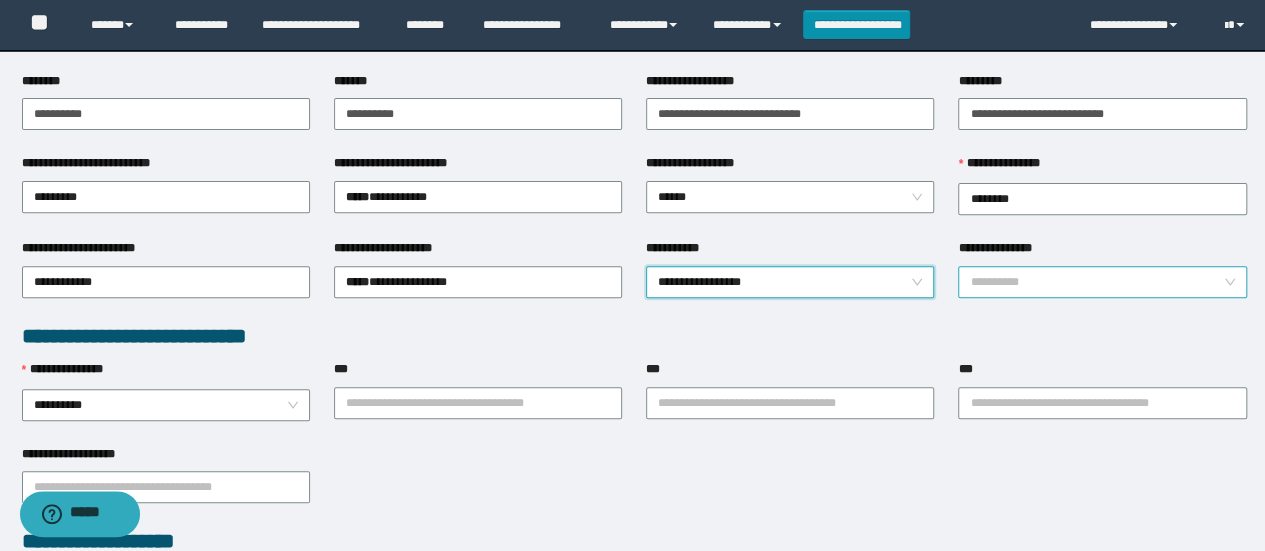 click on "**********" at bounding box center (1102, 282) 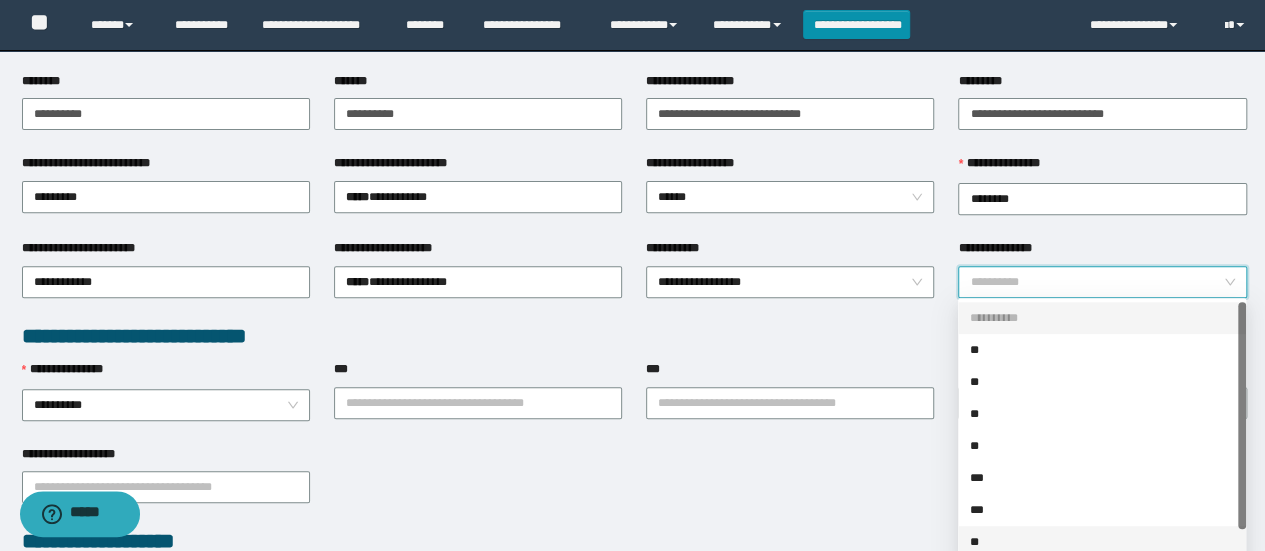 click on "**" at bounding box center (1102, 542) 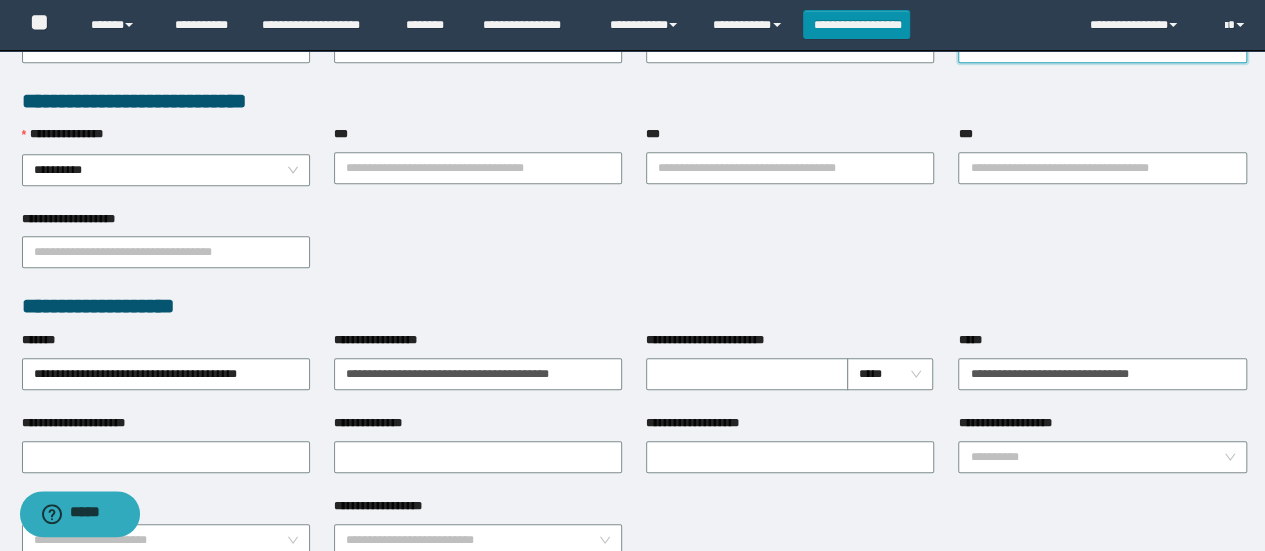 scroll, scrollTop: 613, scrollLeft: 0, axis: vertical 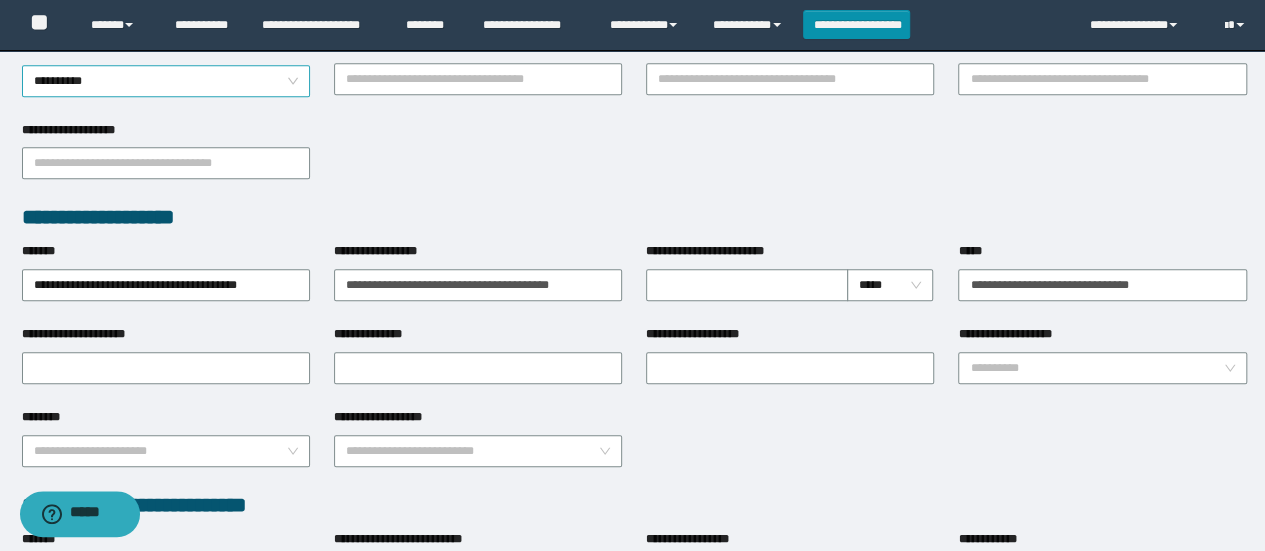click on "**********" at bounding box center [166, 81] 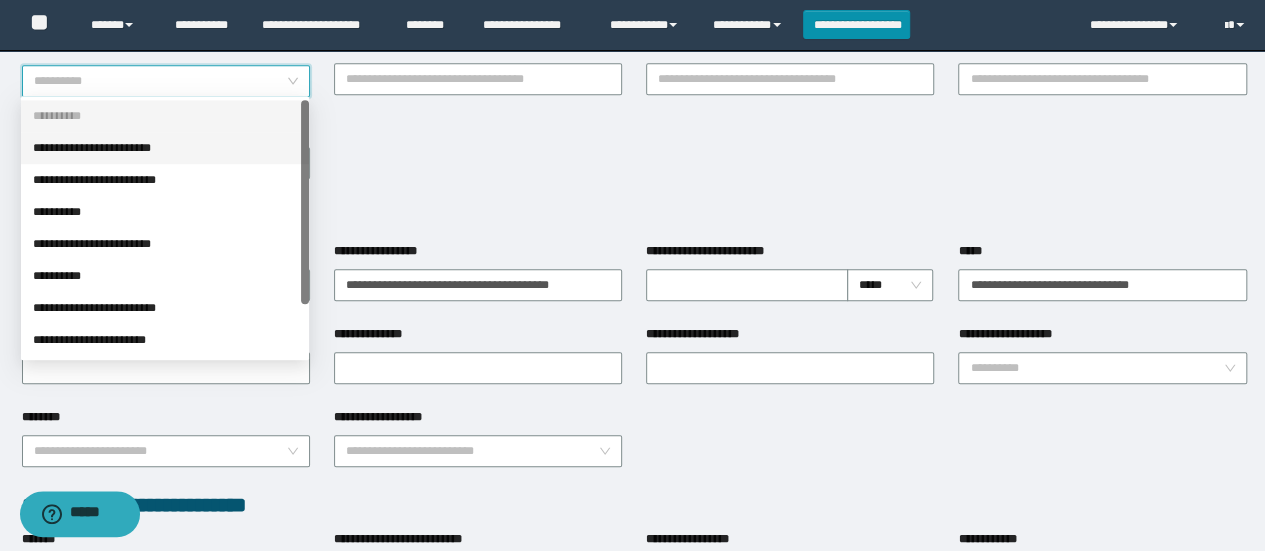 click on "**********" at bounding box center (165, 148) 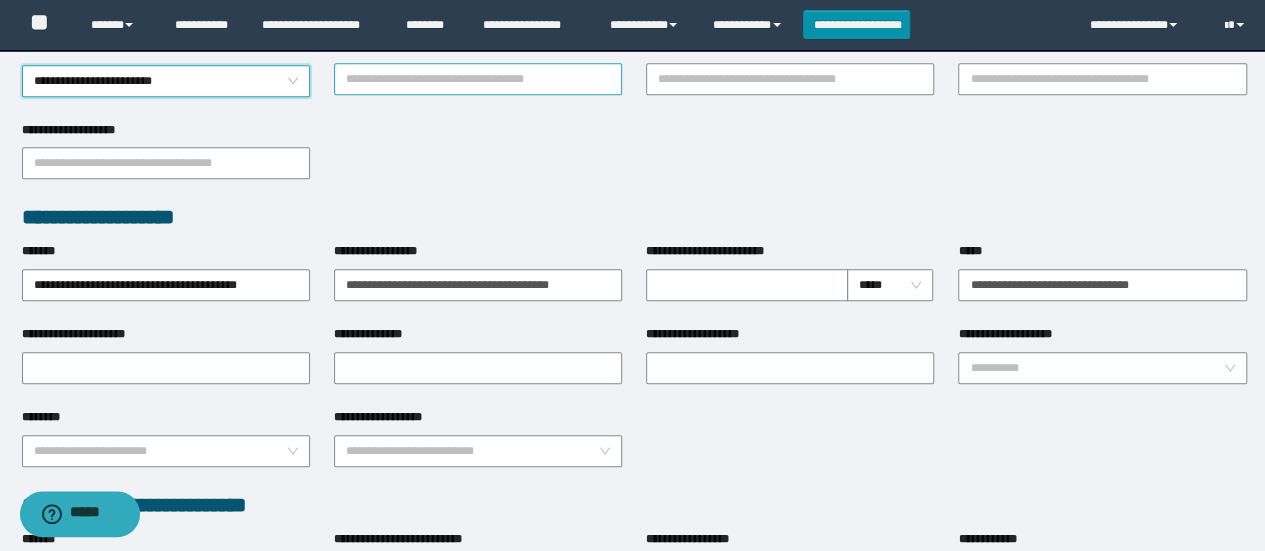 click on "***" at bounding box center (478, 79) 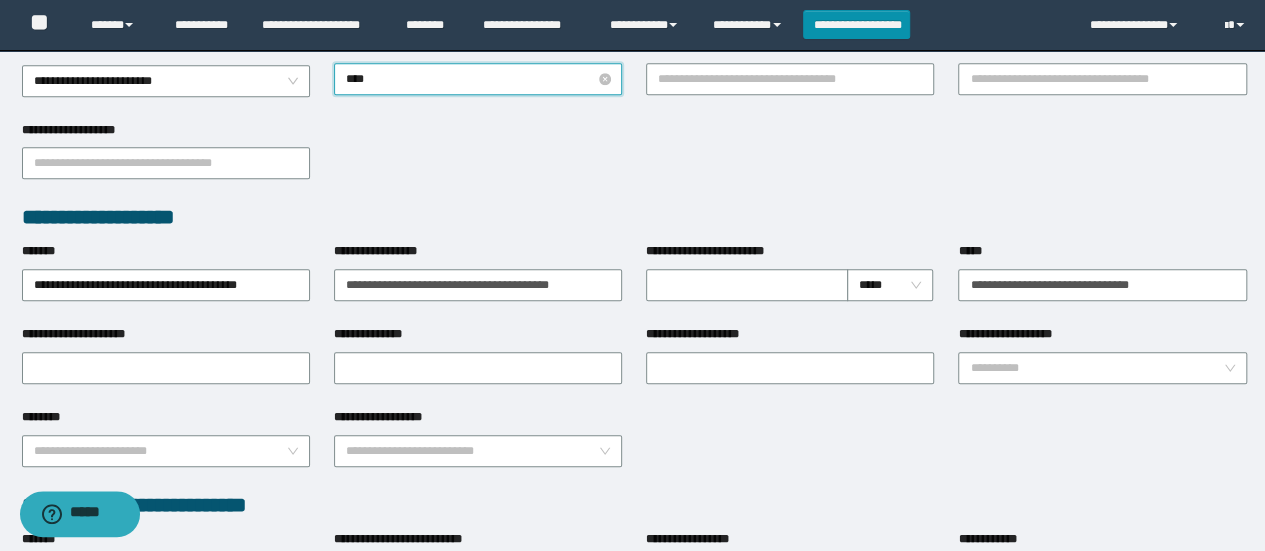 type on "*****" 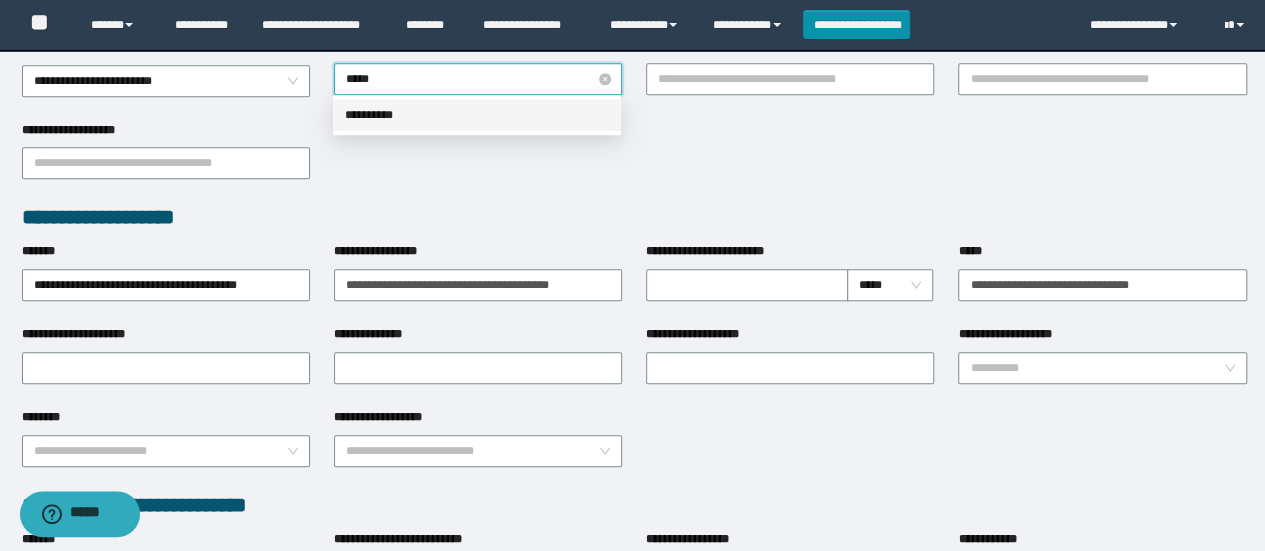 type 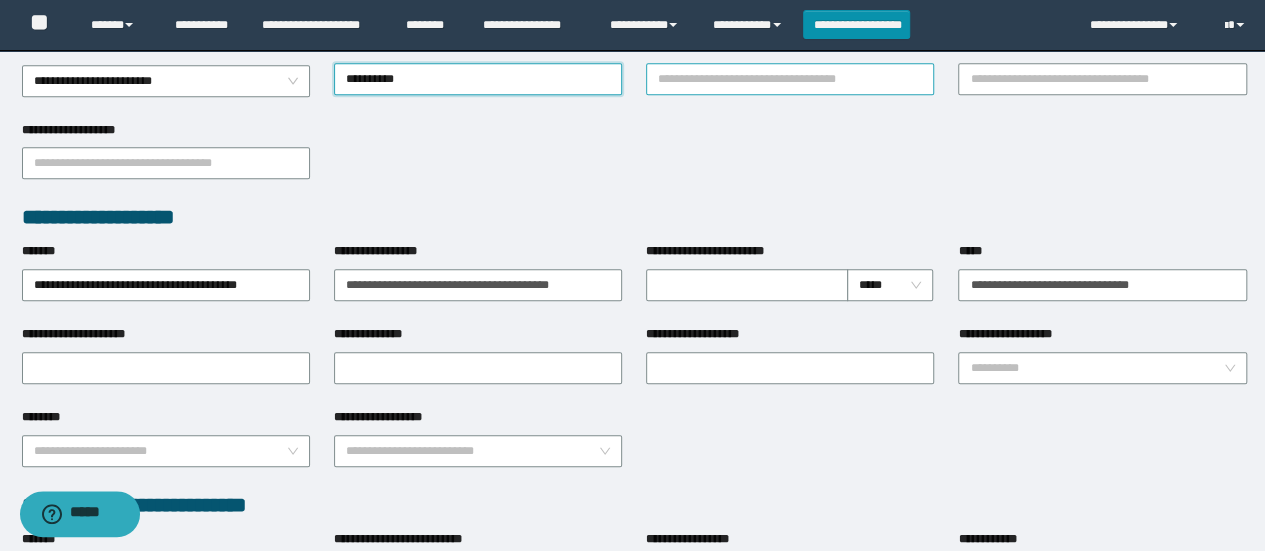 click on "***" at bounding box center (790, 79) 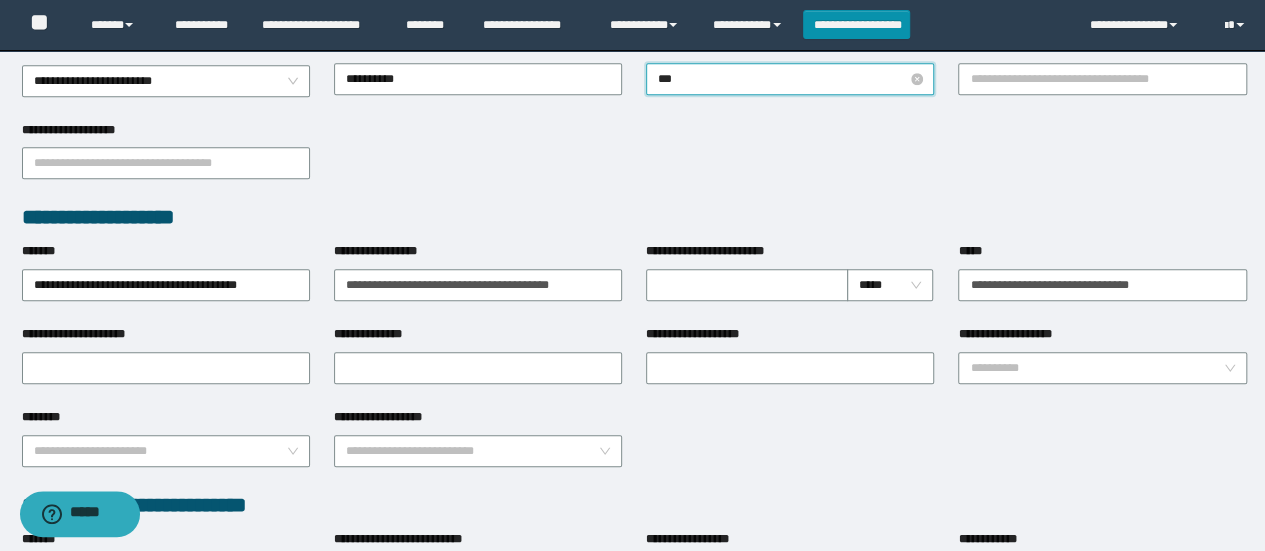 type on "****" 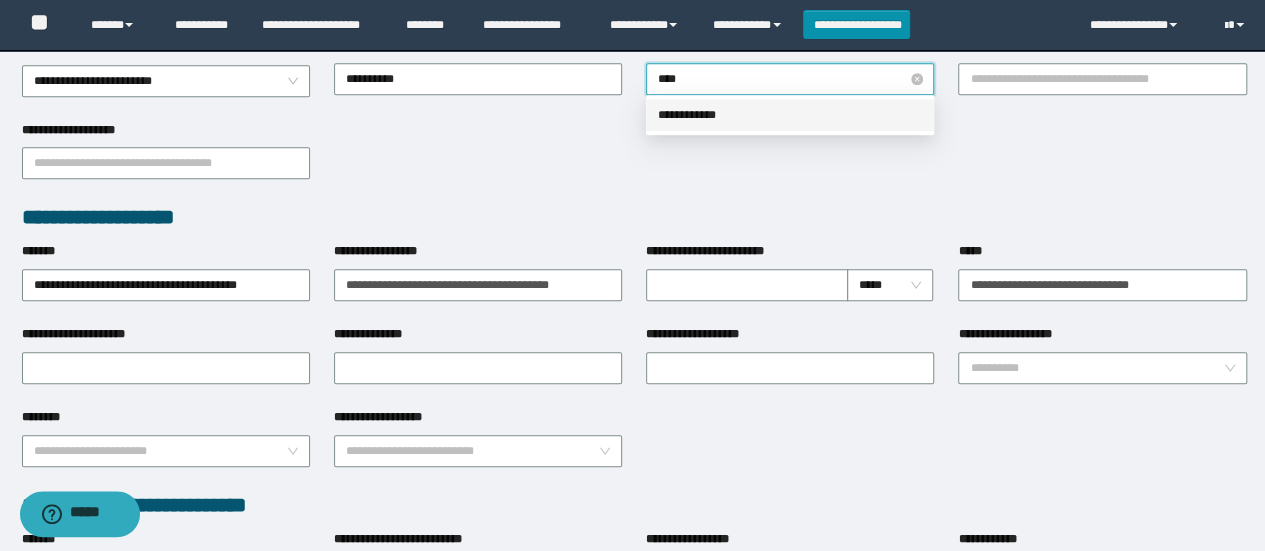 type 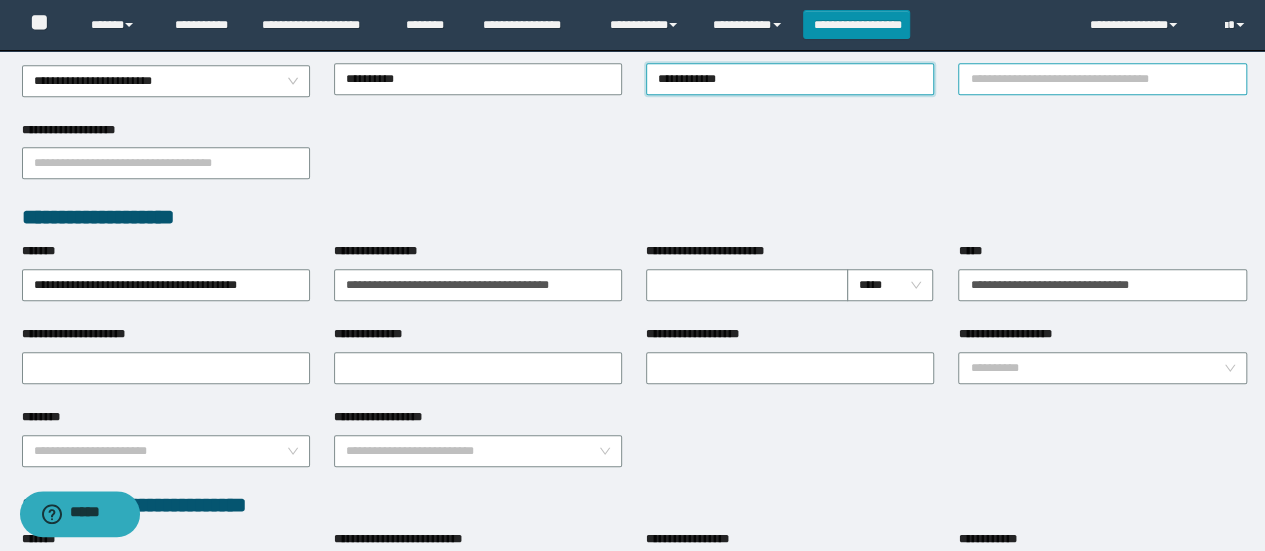 click on "***" at bounding box center [1102, 79] 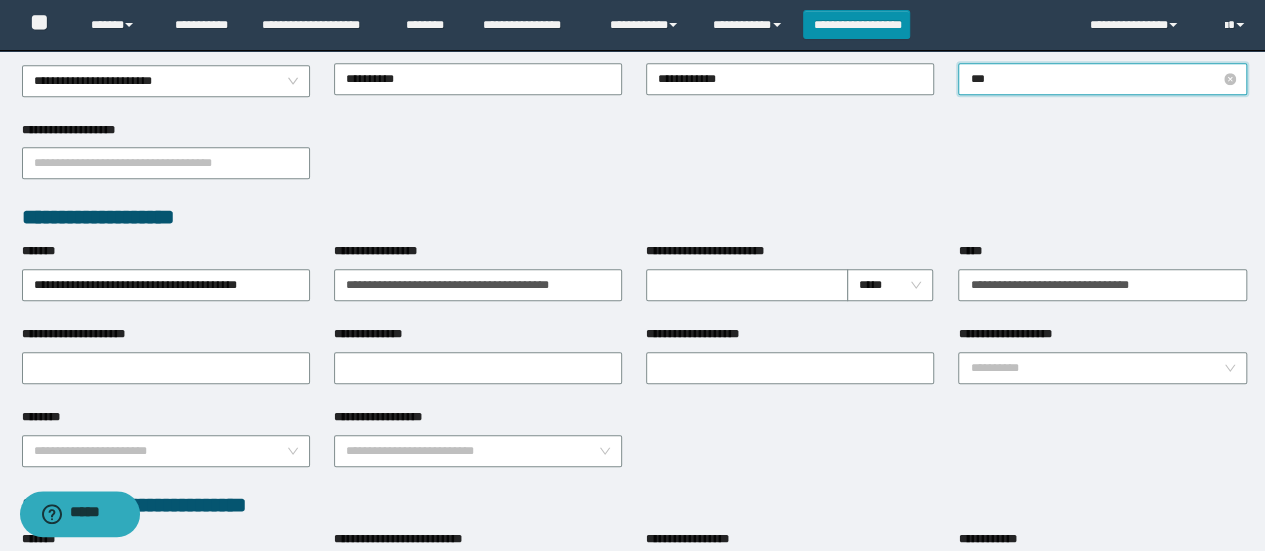 type on "****" 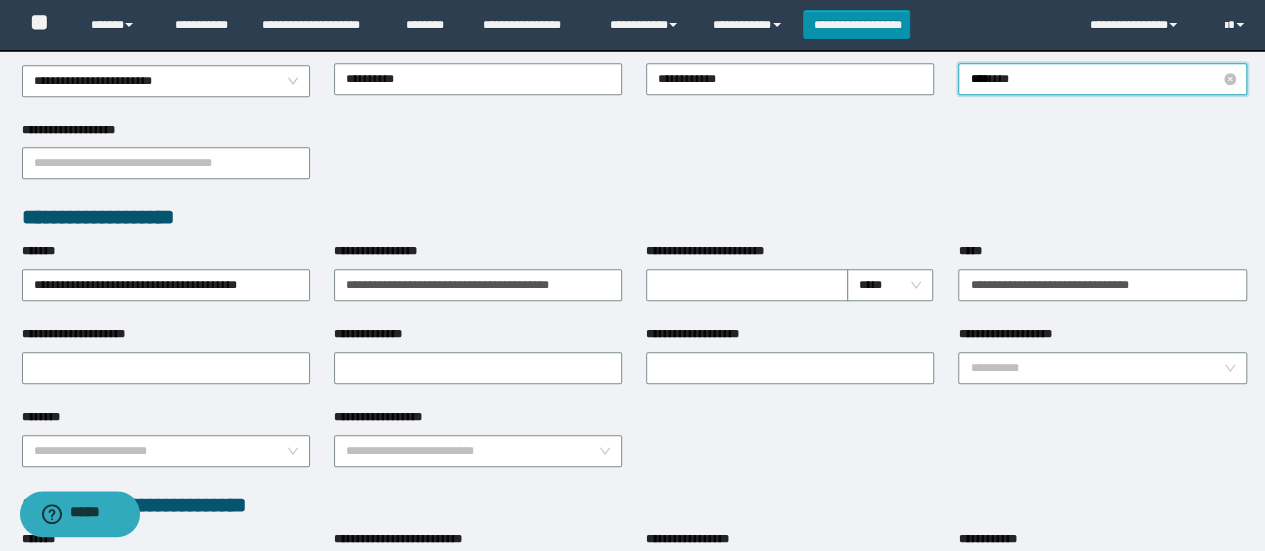 type 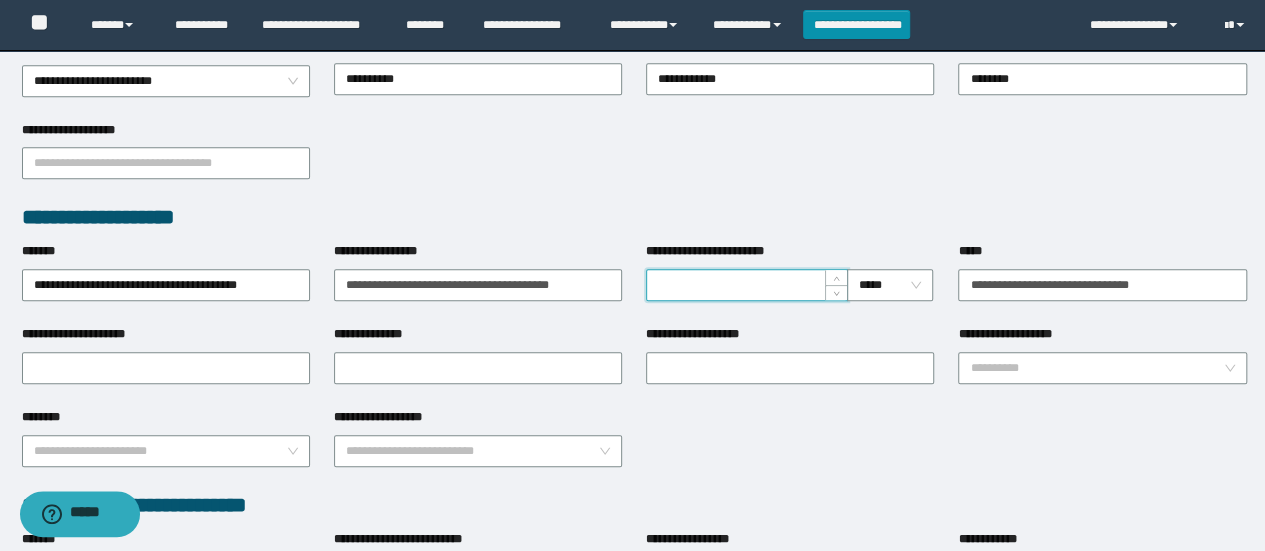 click on "**********" at bounding box center (747, 285) 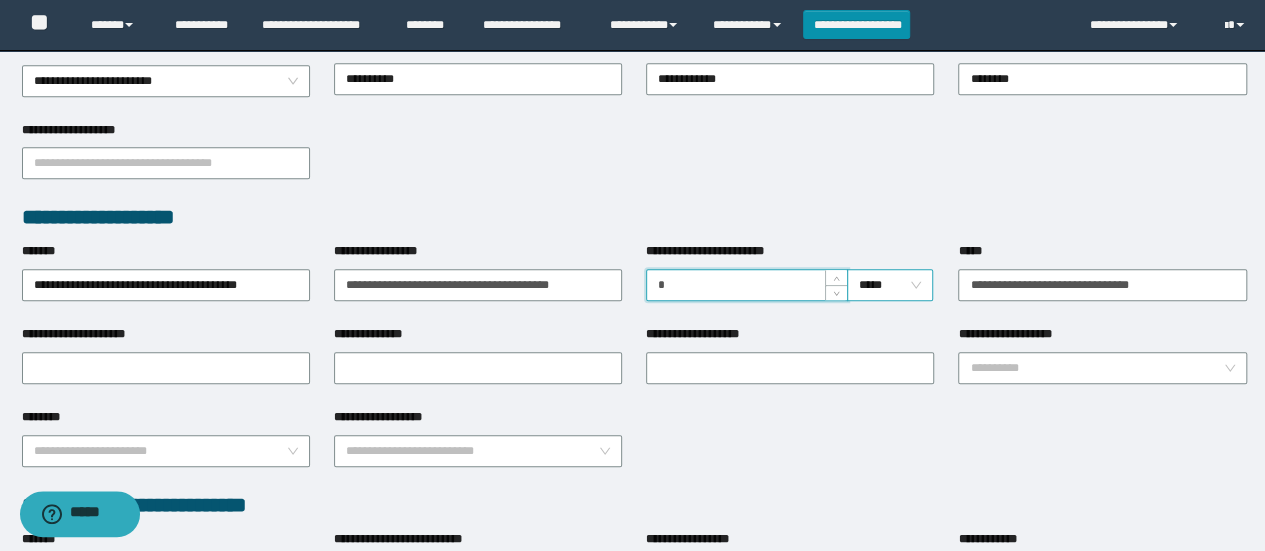 click on "*****" at bounding box center (890, 285) 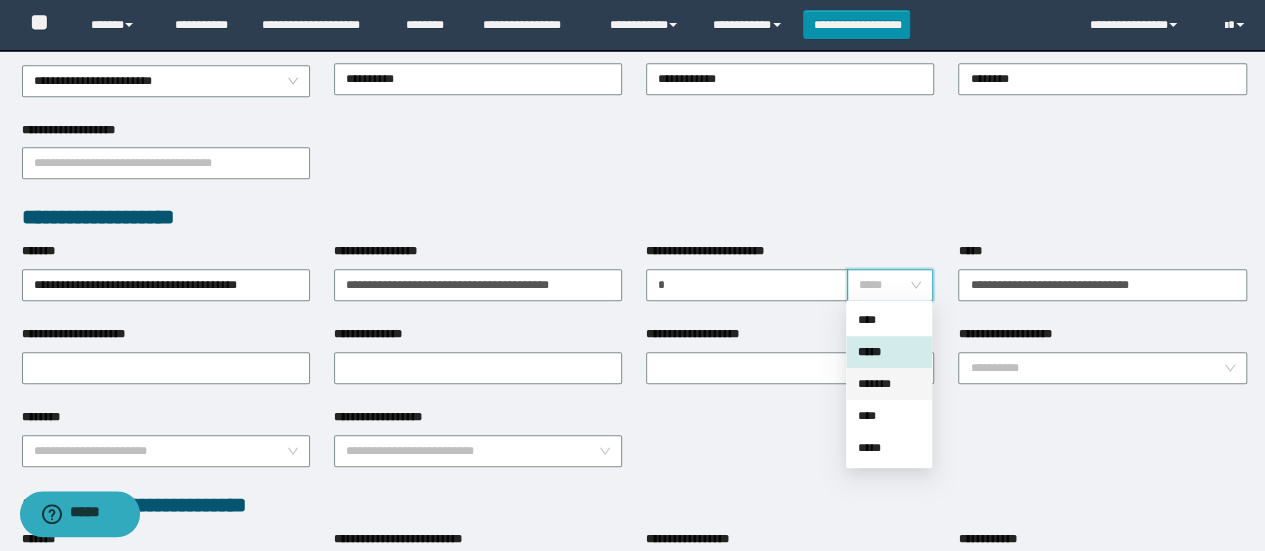click on "*******" at bounding box center (889, 384) 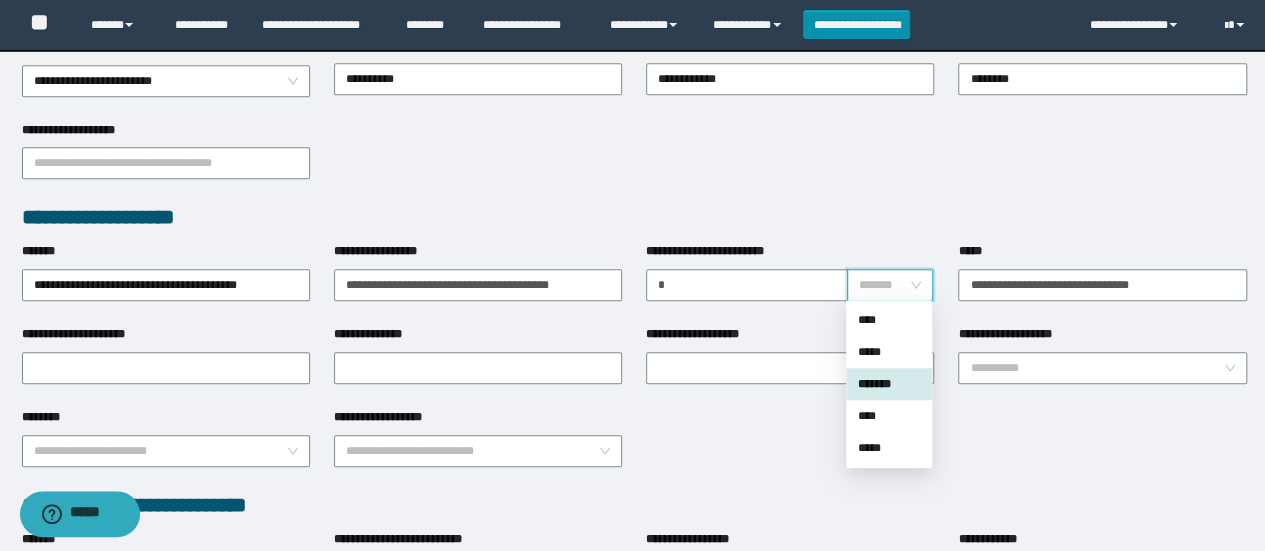 click on "*******" at bounding box center [890, 285] 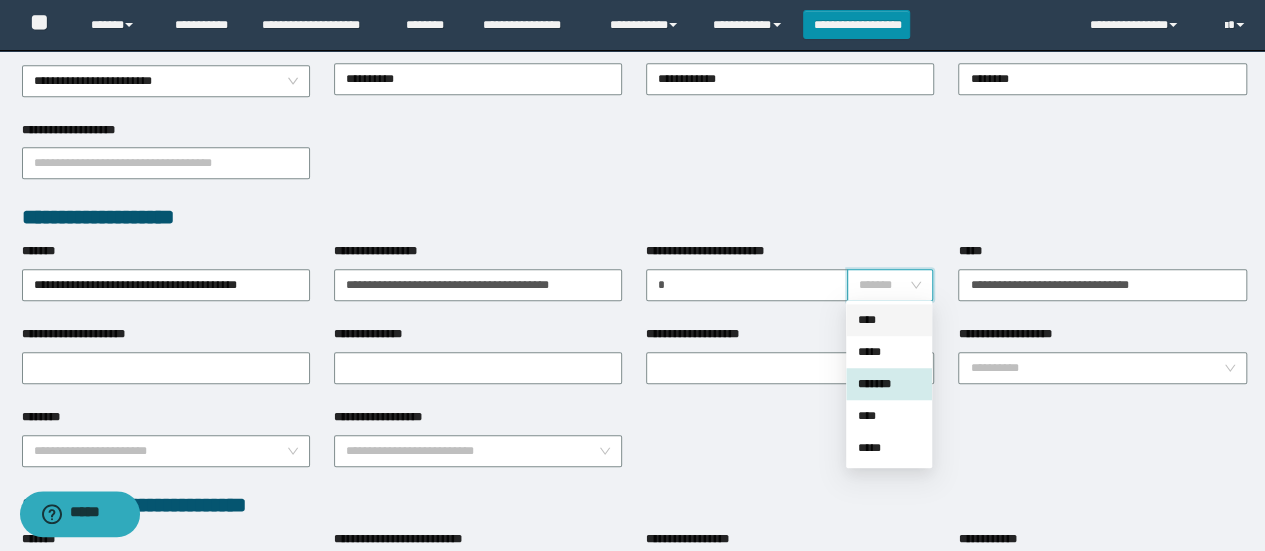 click on "****" at bounding box center (889, 320) 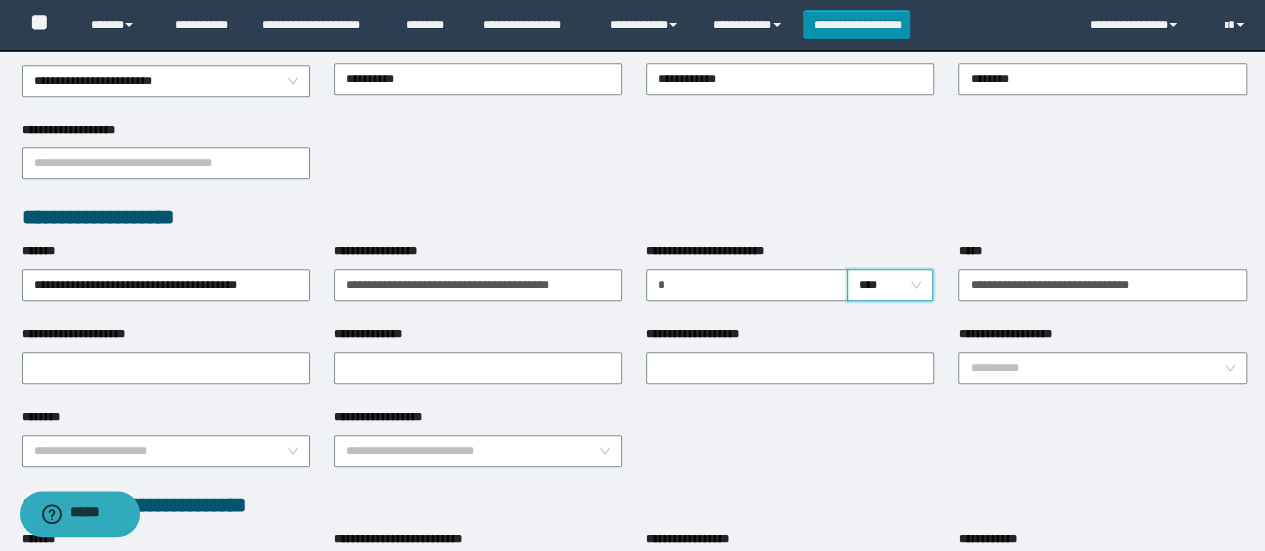 scroll, scrollTop: 1094, scrollLeft: 0, axis: vertical 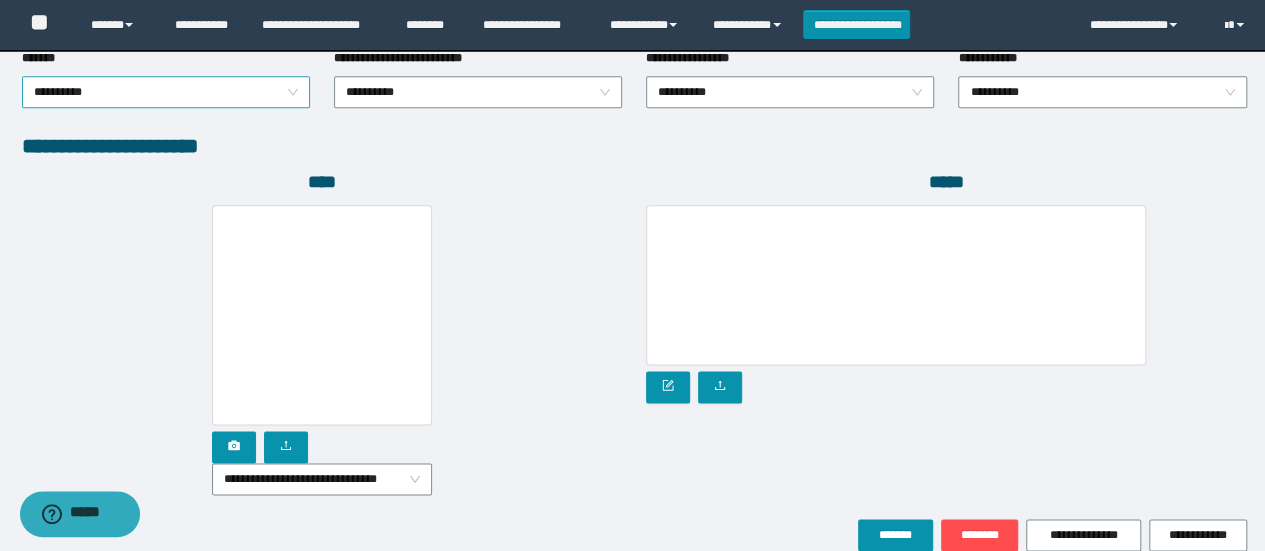 click on "**********" at bounding box center [166, 92] 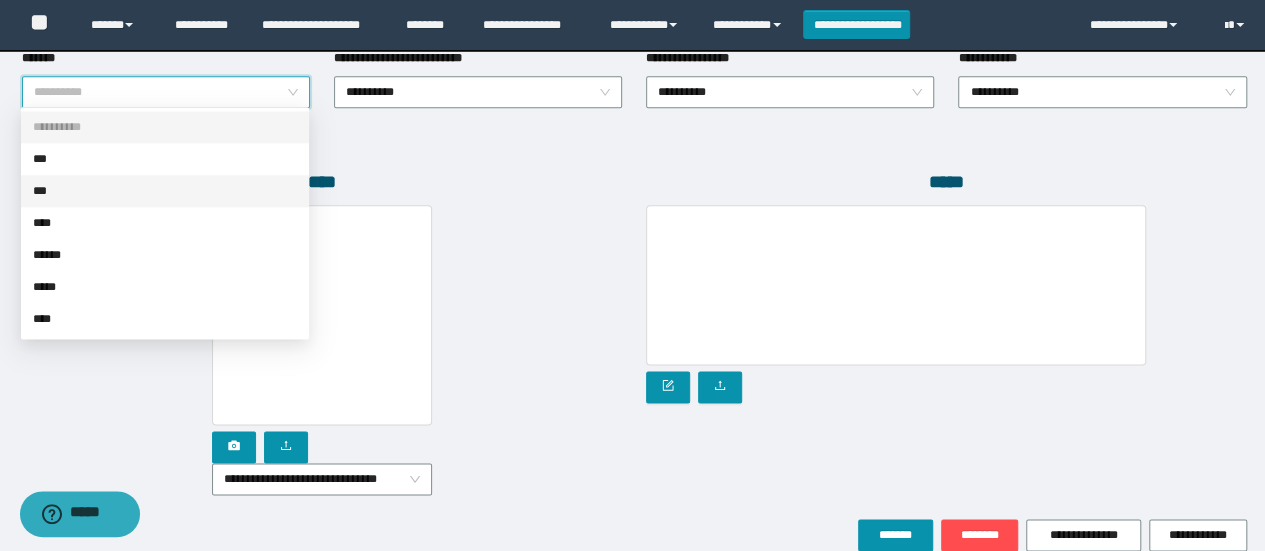 click on "***" at bounding box center [165, 191] 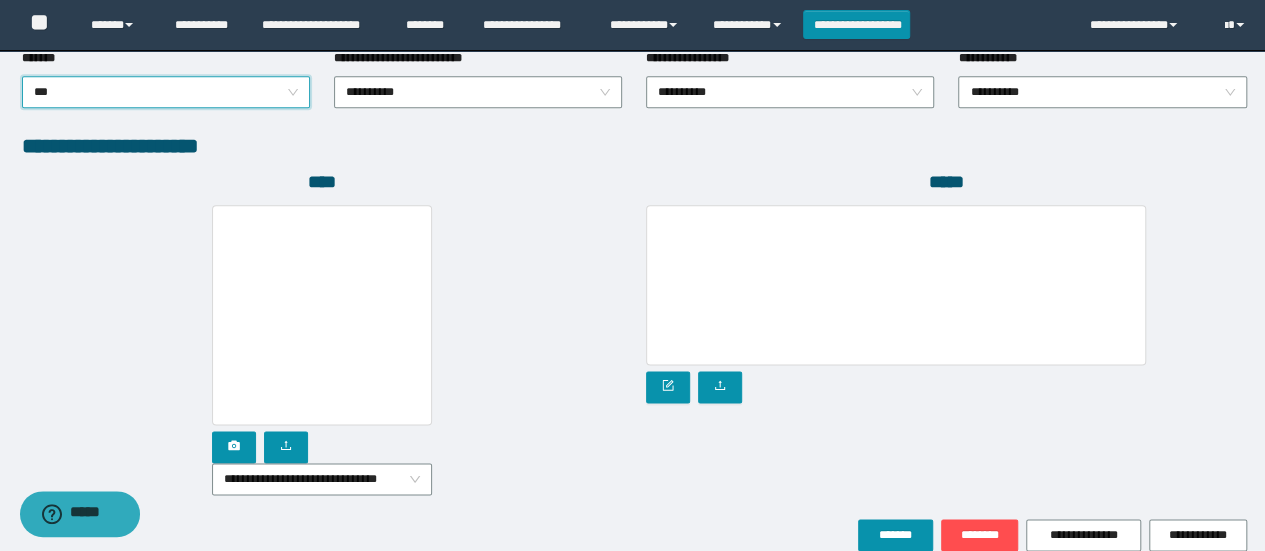 scroll, scrollTop: 1184, scrollLeft: 0, axis: vertical 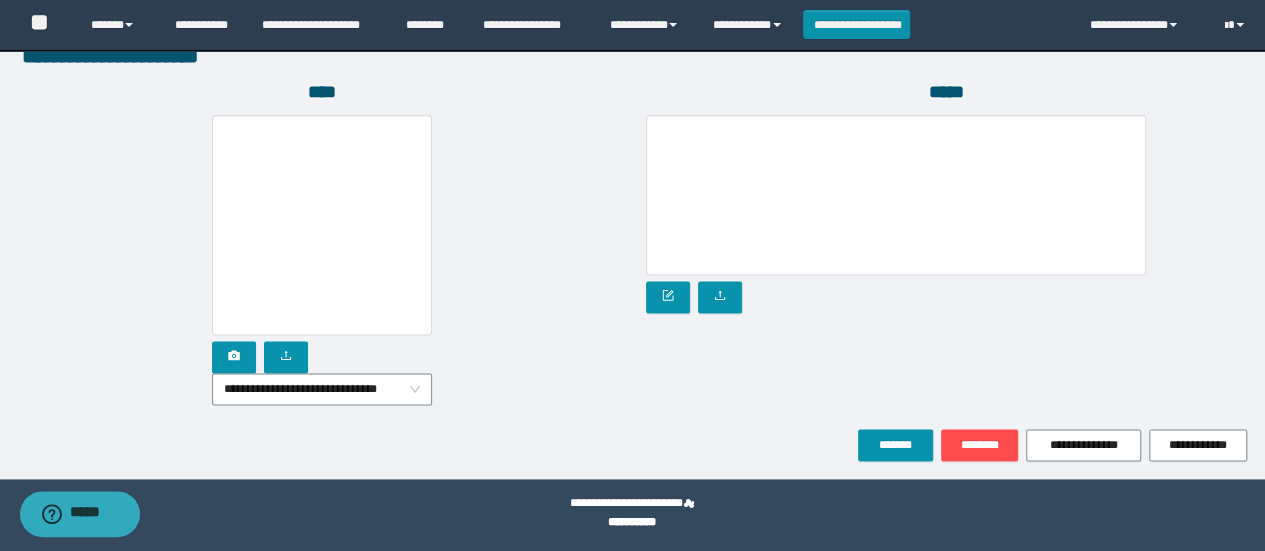 click on "**********" at bounding box center (632, -328) 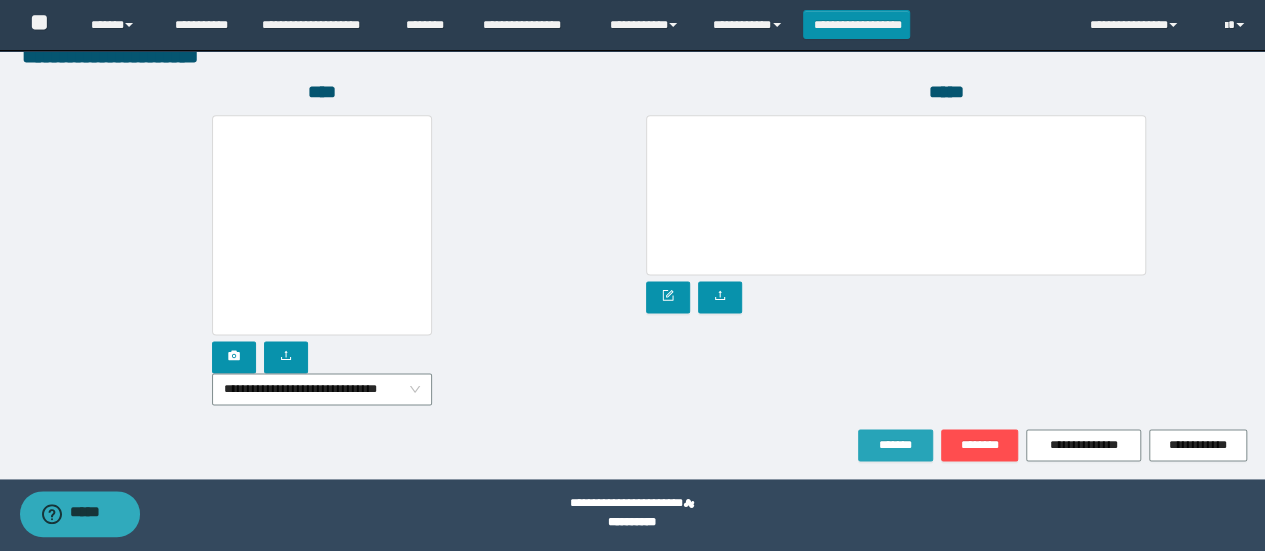 click on "*******" at bounding box center (895, 445) 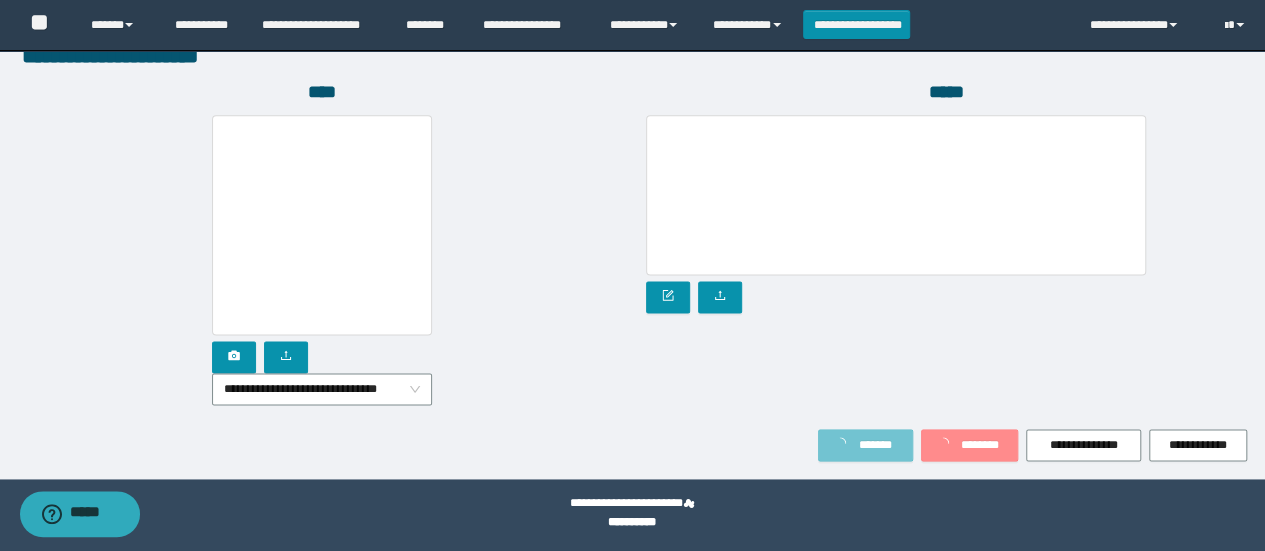 scroll, scrollTop: 1236, scrollLeft: 0, axis: vertical 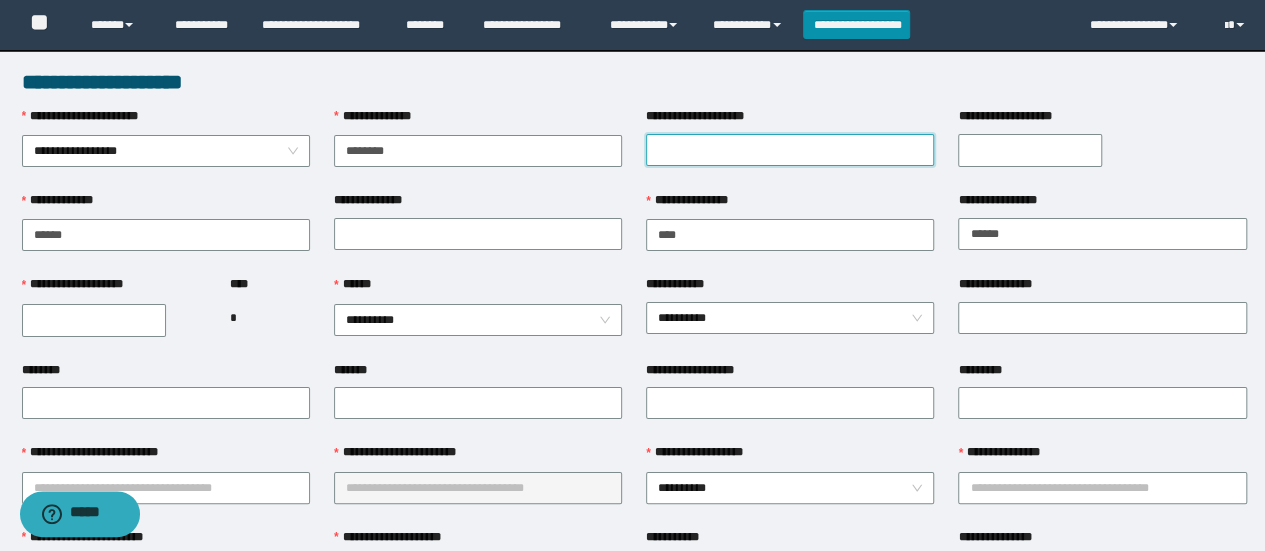 drag, startPoint x: 0, startPoint y: 0, endPoint x: 818, endPoint y: 157, distance: 832.93036 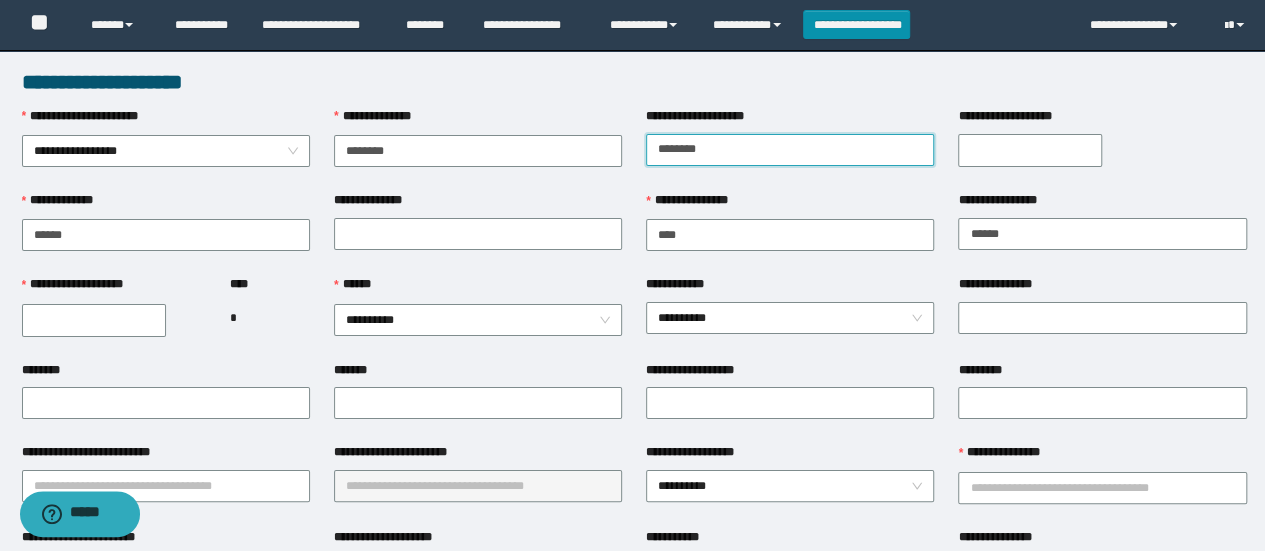 type on "********" 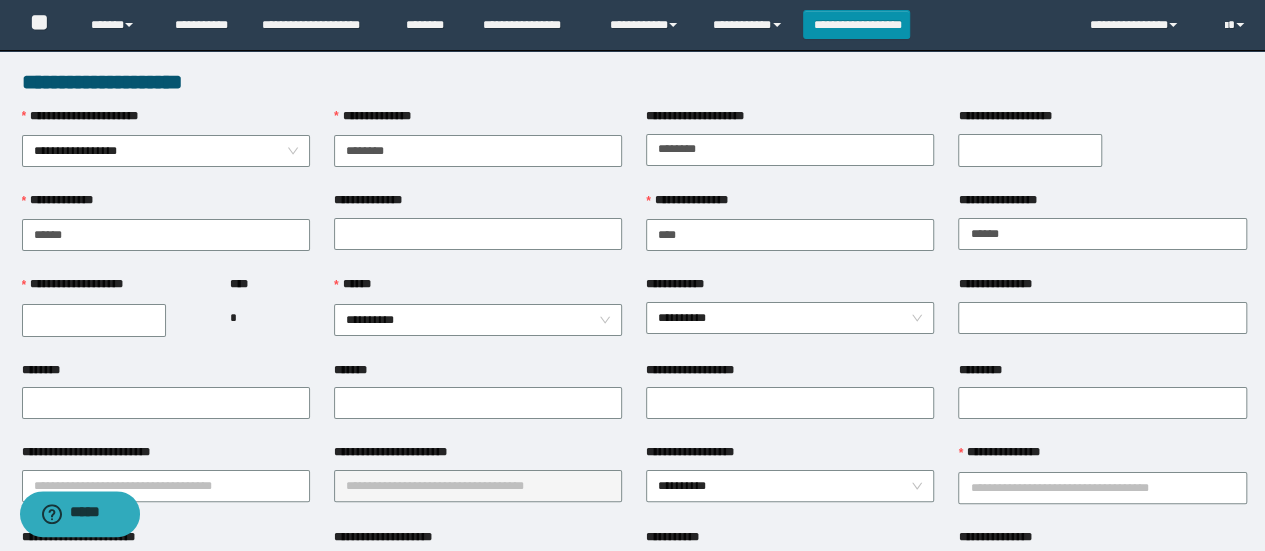 click on "**********" at bounding box center (1030, 150) 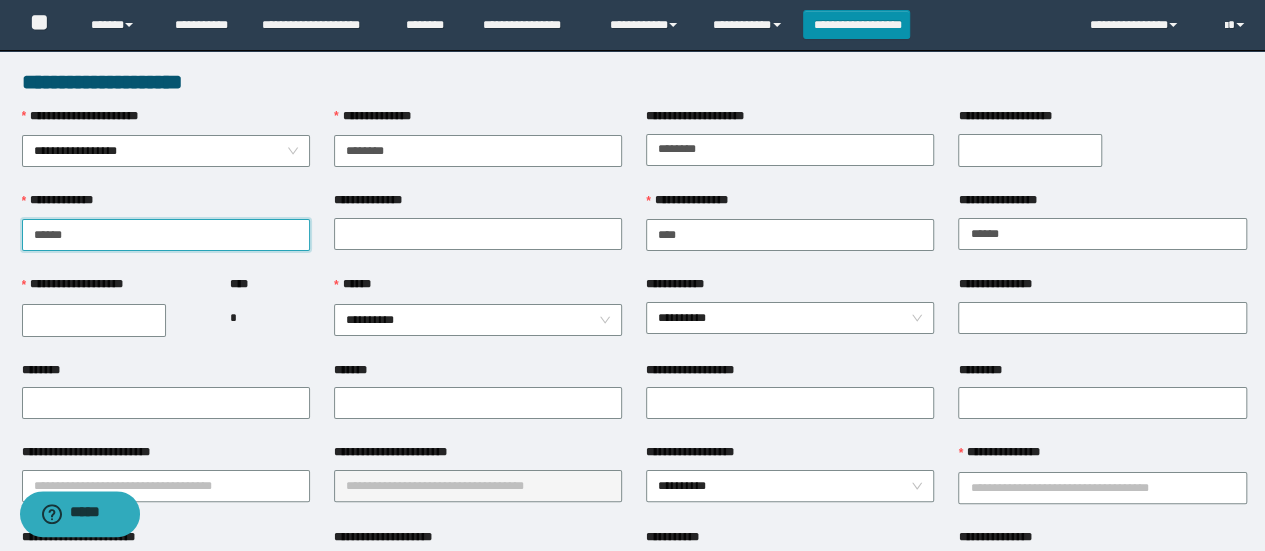 click on "******" at bounding box center [166, 235] 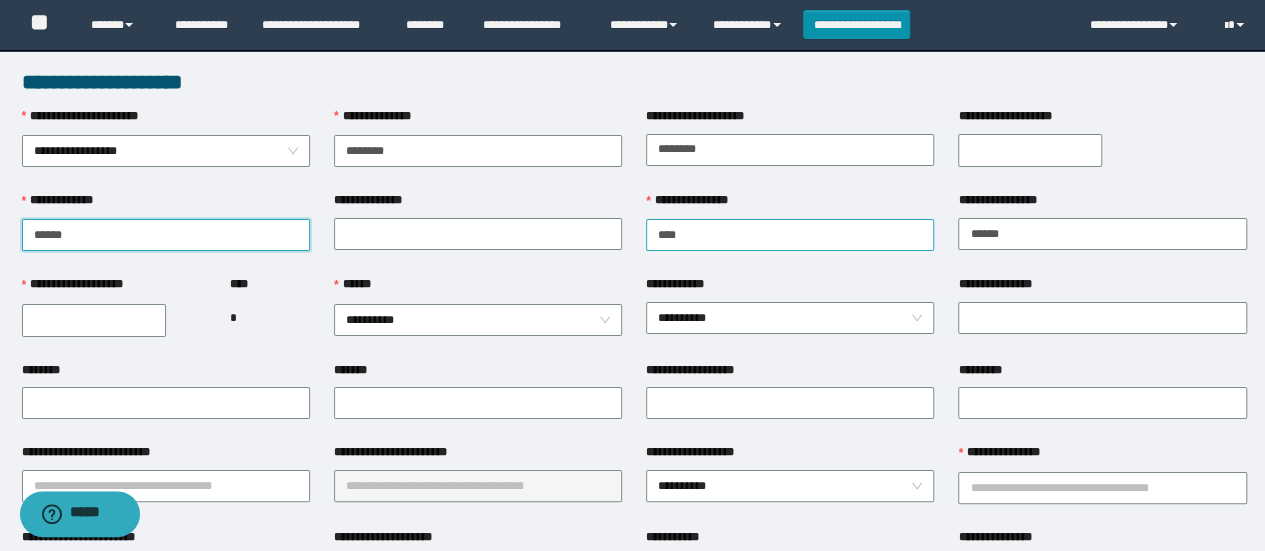 type on "******" 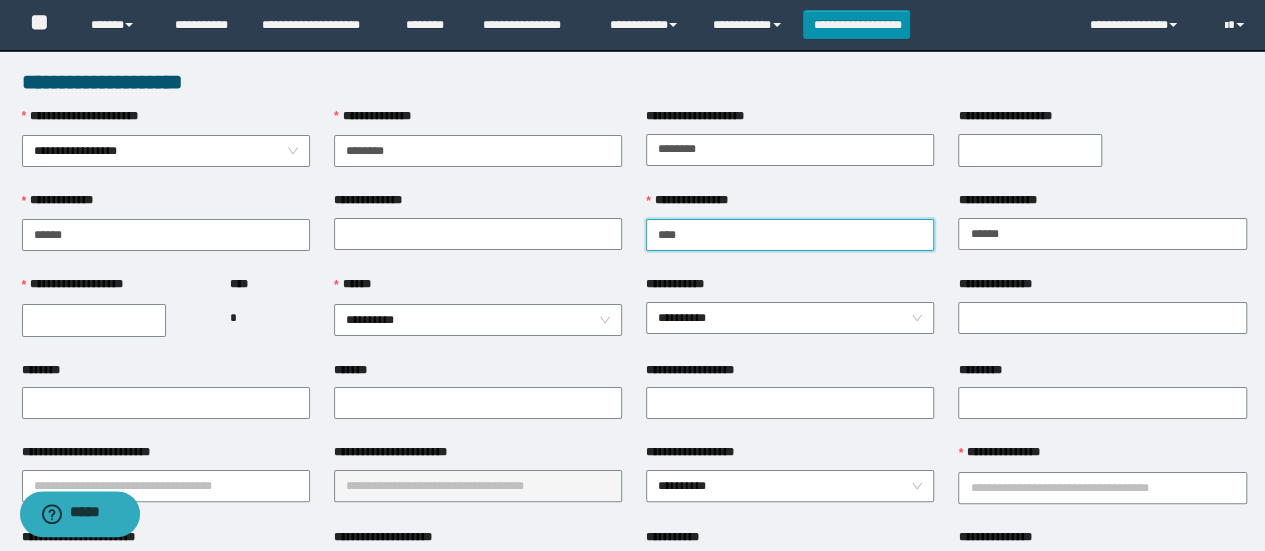 drag, startPoint x: 896, startPoint y: 239, endPoint x: 647, endPoint y: 239, distance: 249 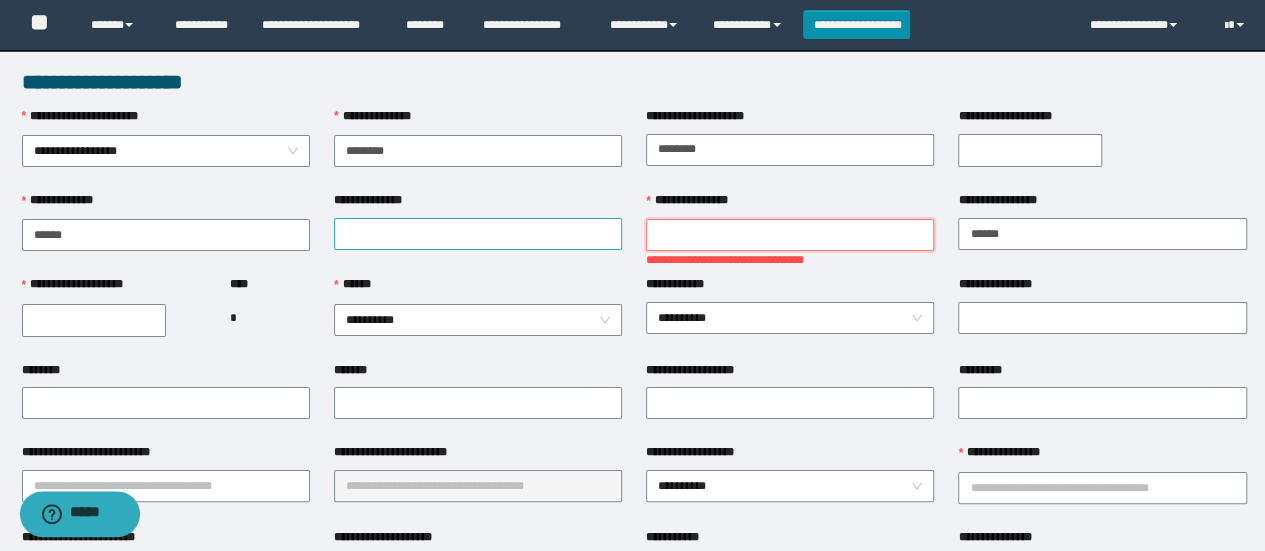 type 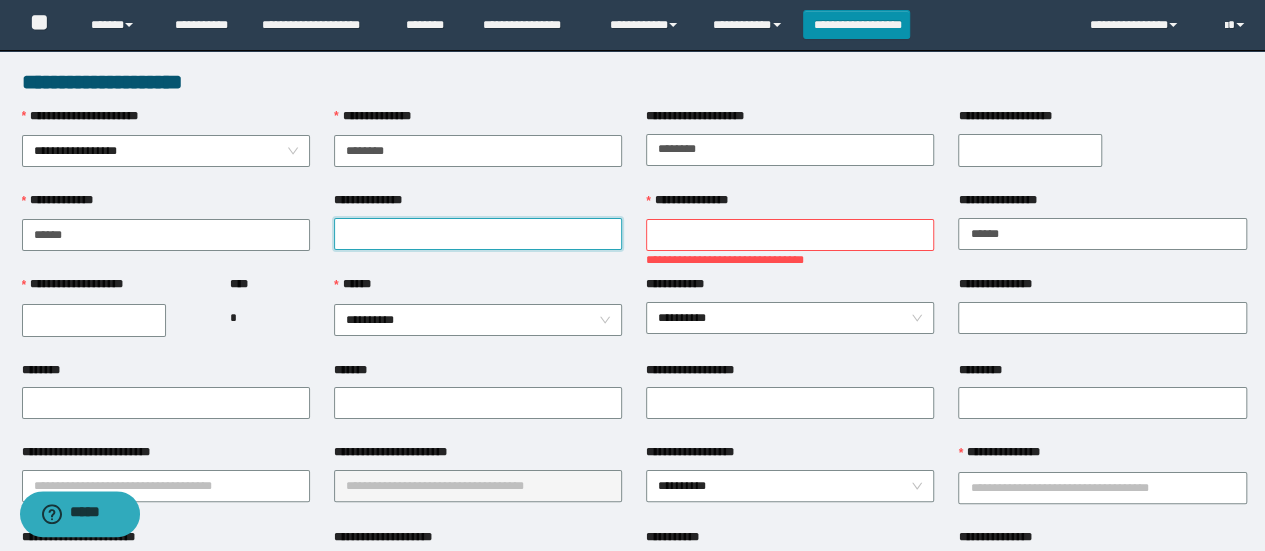 click on "**********" at bounding box center (478, 234) 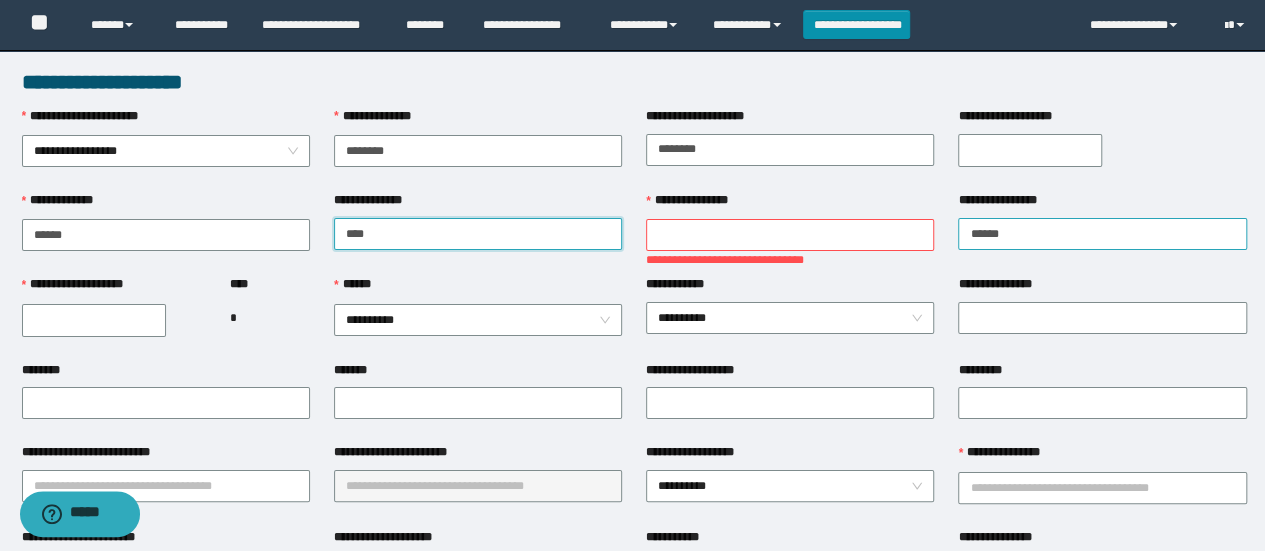 type on "****" 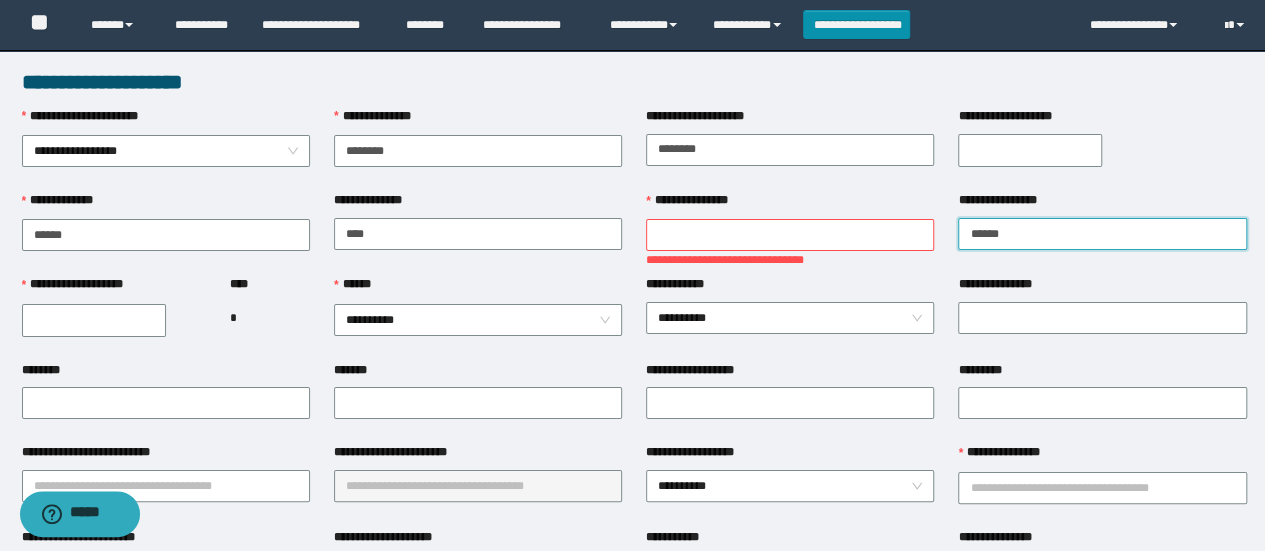 drag, startPoint x: 1026, startPoint y: 230, endPoint x: 909, endPoint y: 237, distance: 117.20921 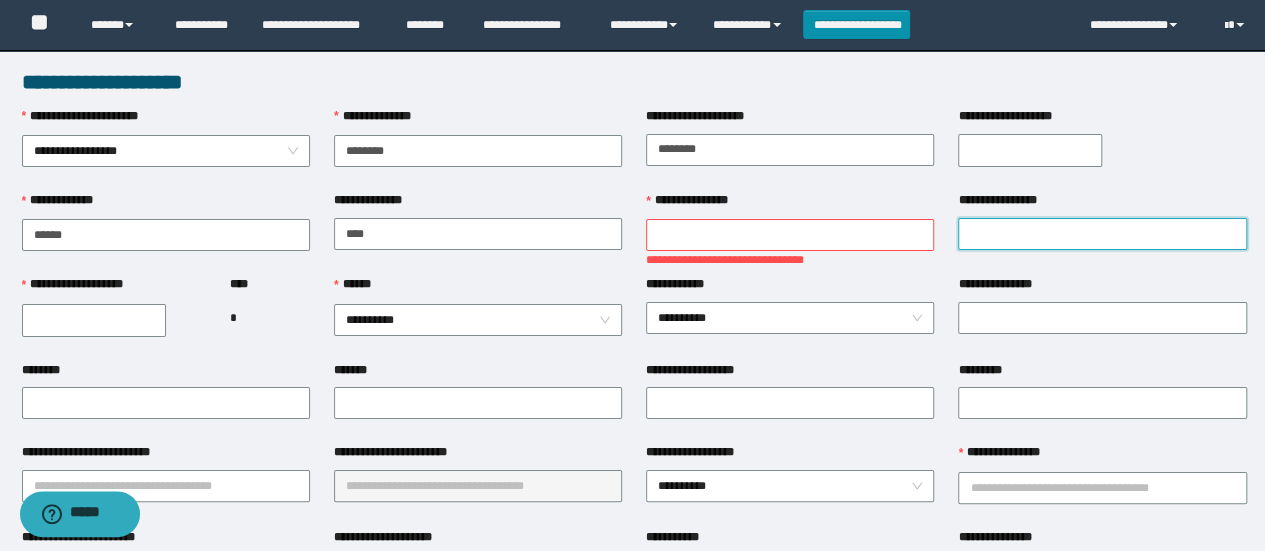 type 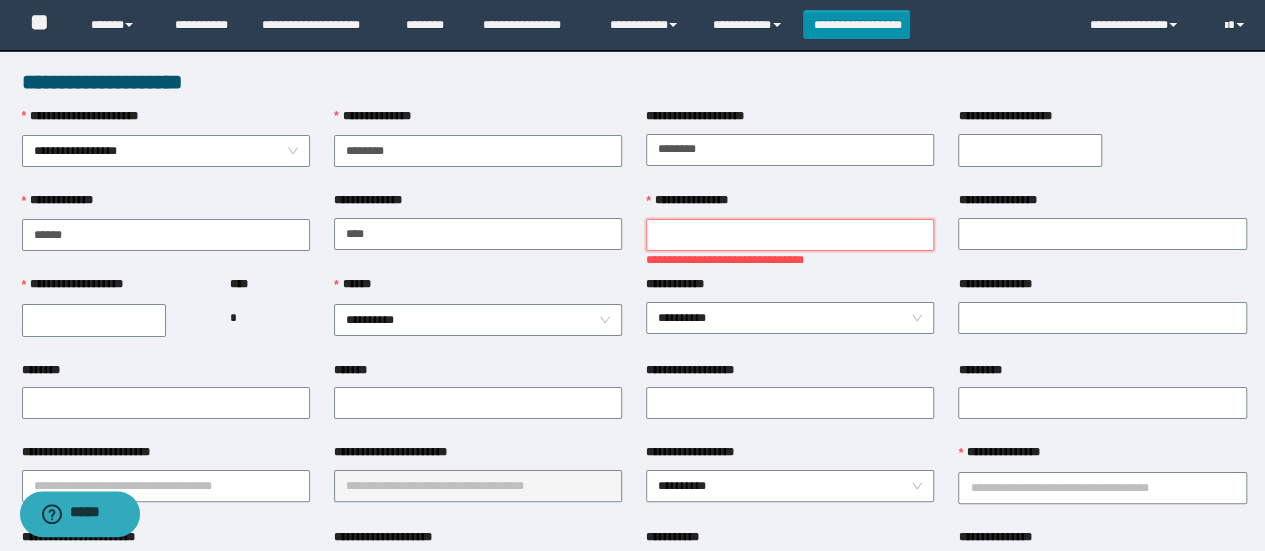 click on "**********" at bounding box center (790, 235) 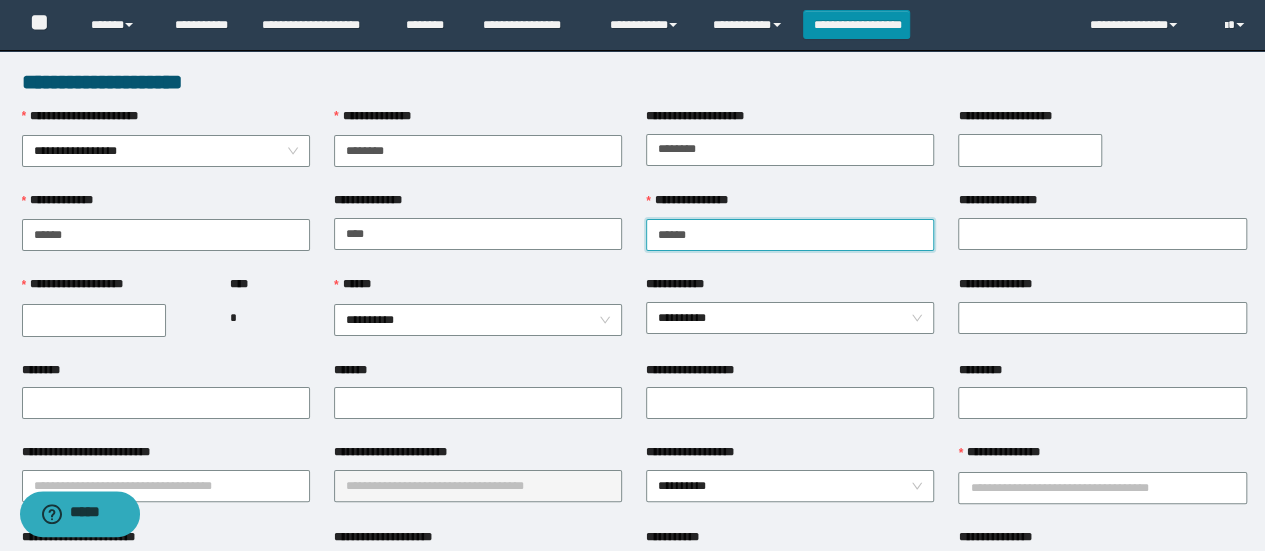 type on "******" 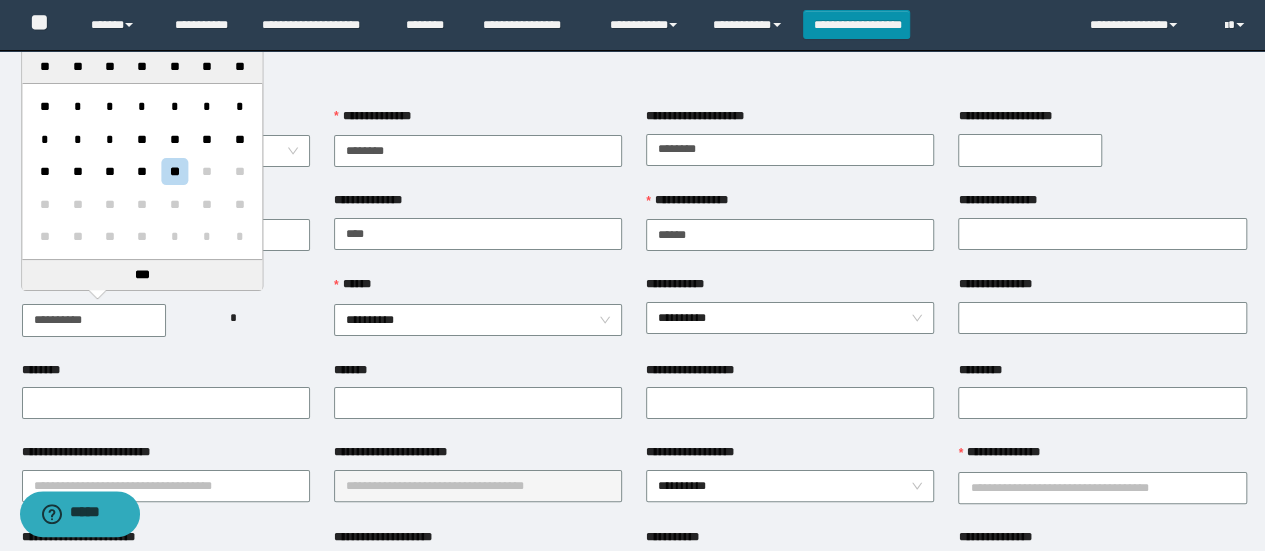 click on "**********" at bounding box center [94, 320] 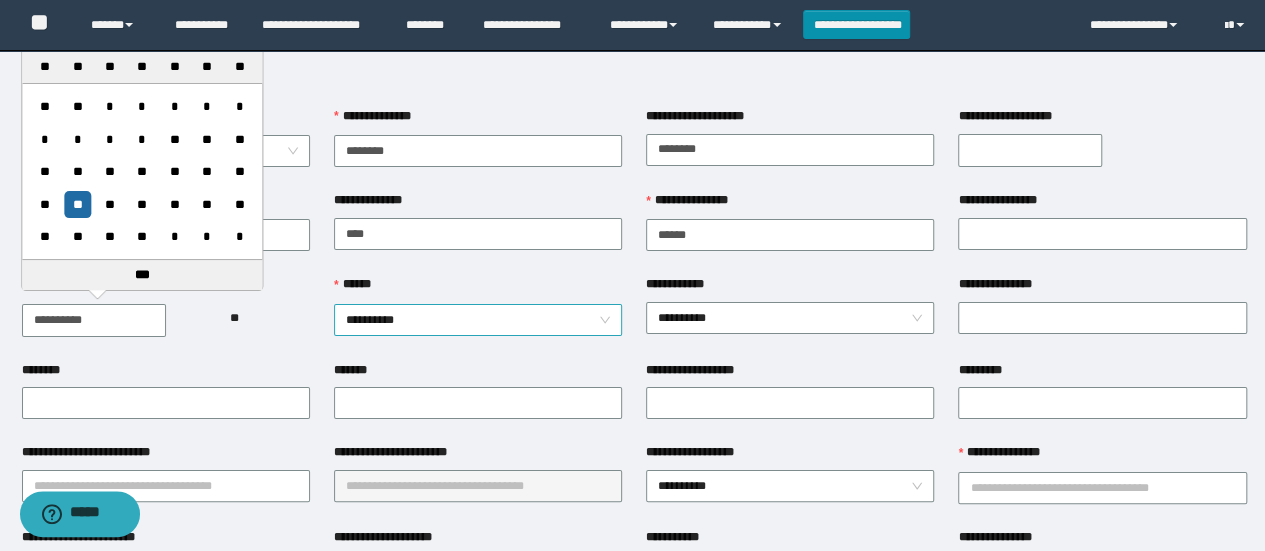 type on "**********" 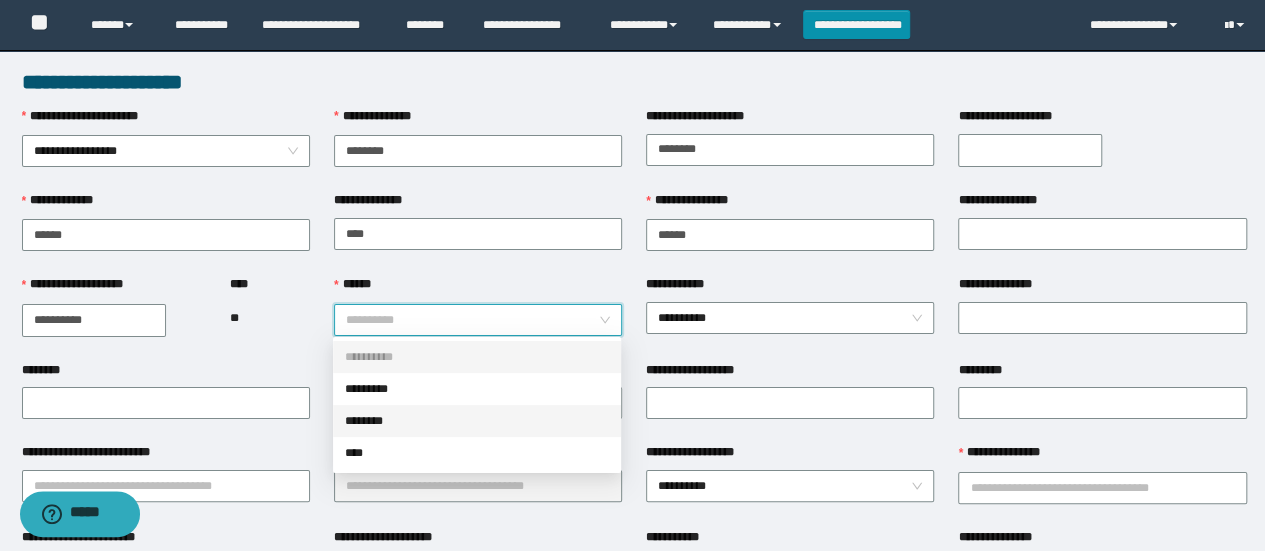 click on "********" at bounding box center (477, 421) 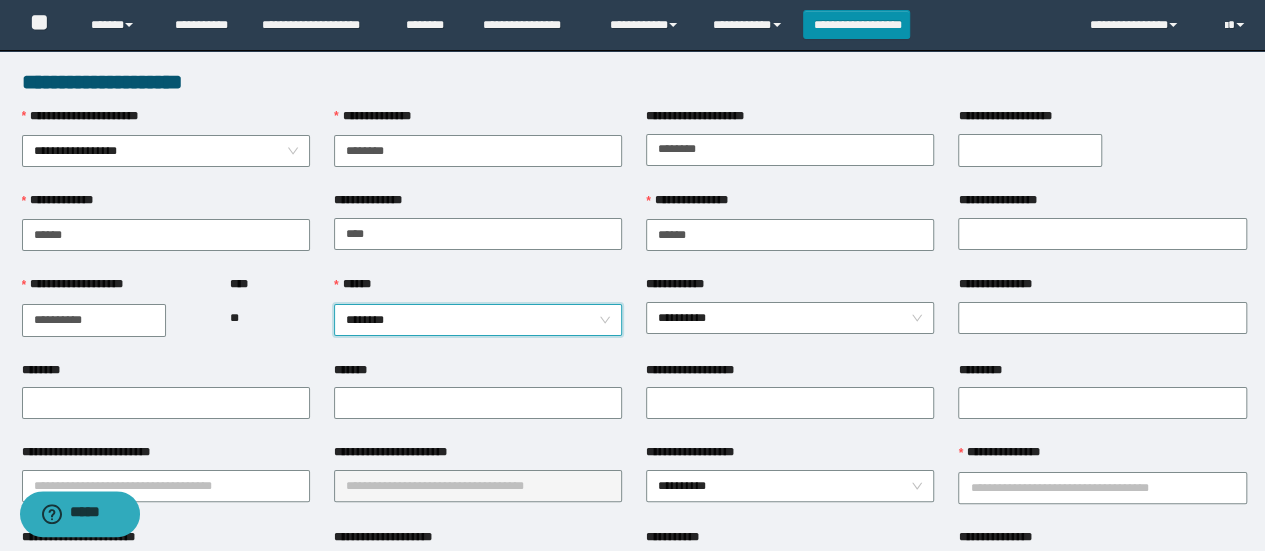 scroll, scrollTop: 133, scrollLeft: 0, axis: vertical 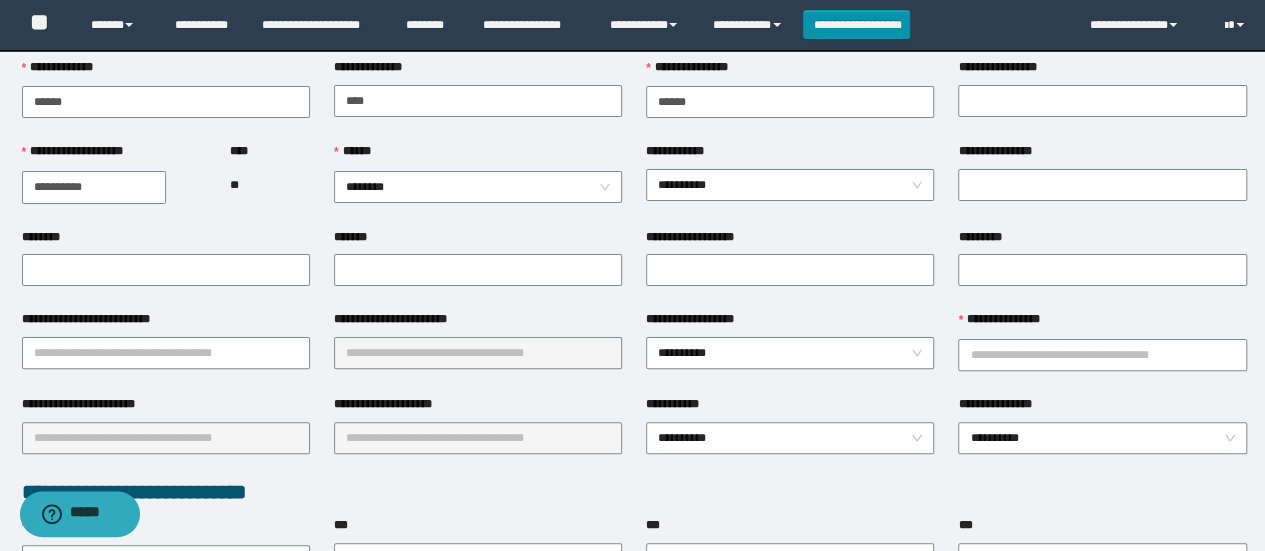 click on "**********" at bounding box center [790, 184] 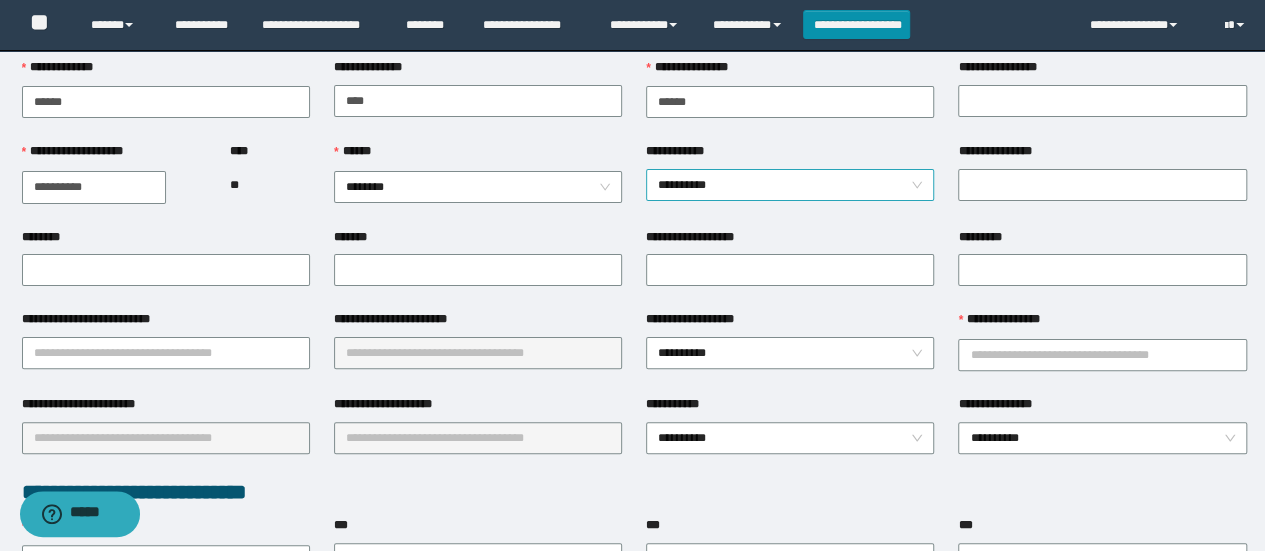 click on "**********" at bounding box center (790, 185) 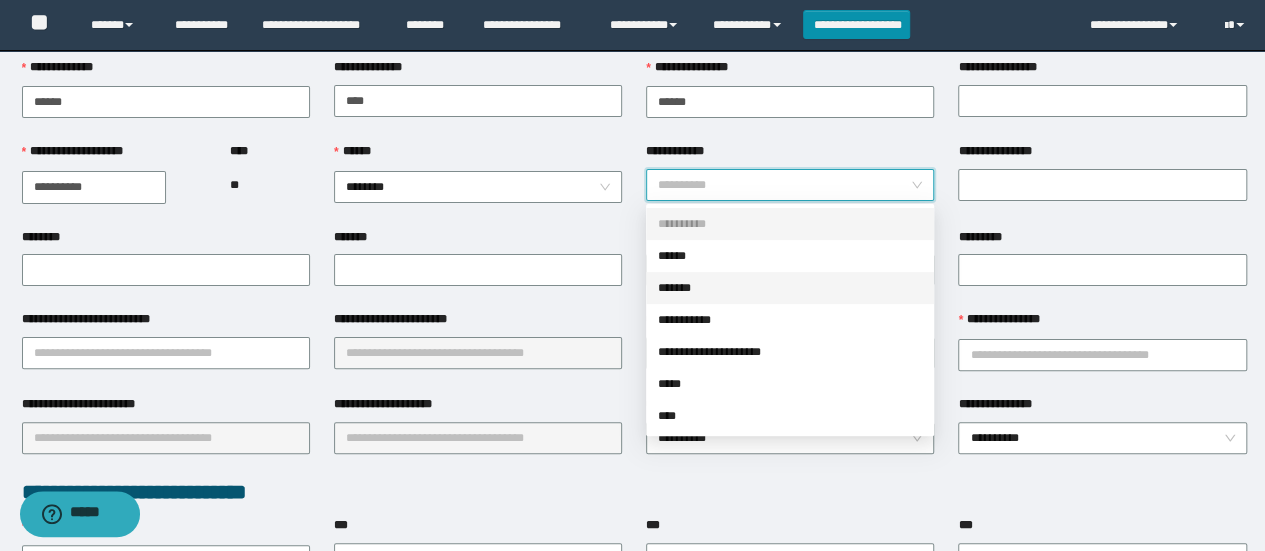 click on "*******" at bounding box center (790, 288) 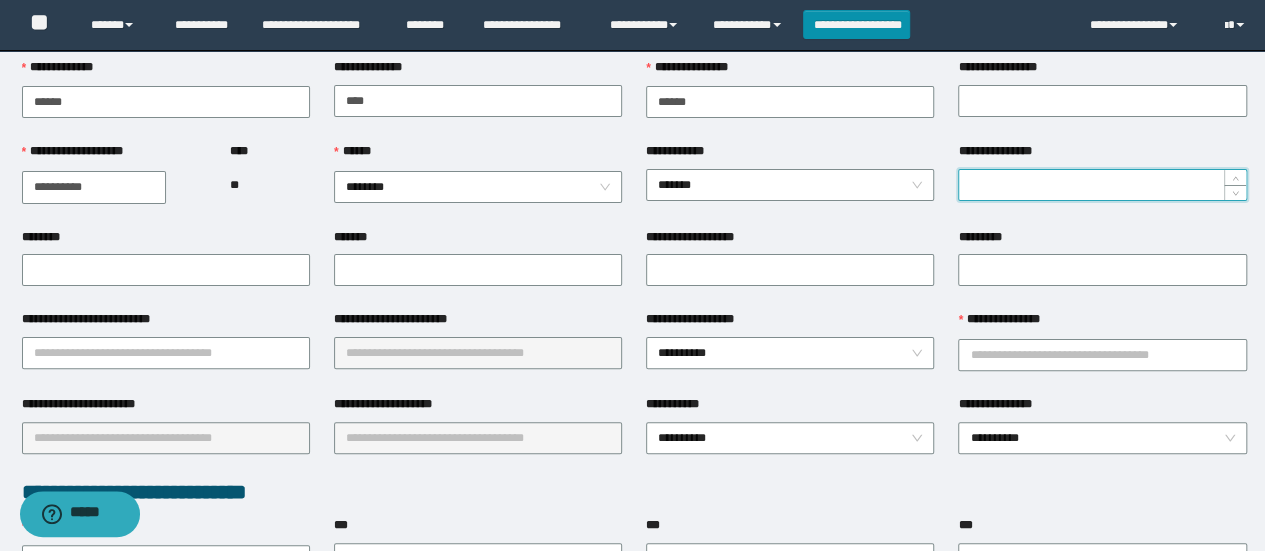 click on "**********" at bounding box center [1102, 185] 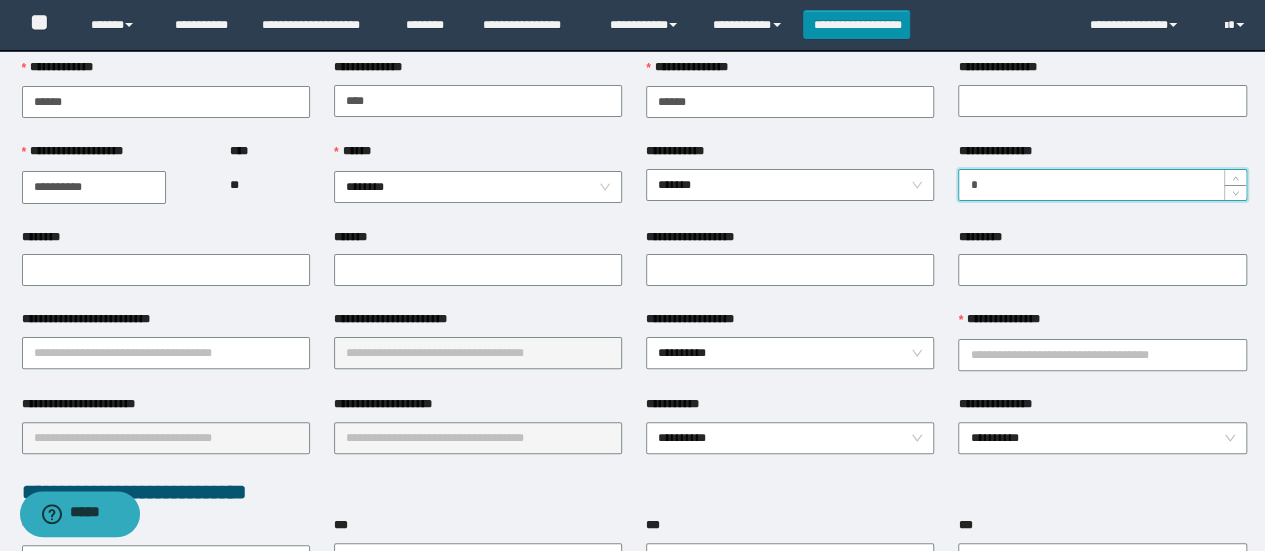 type on "*" 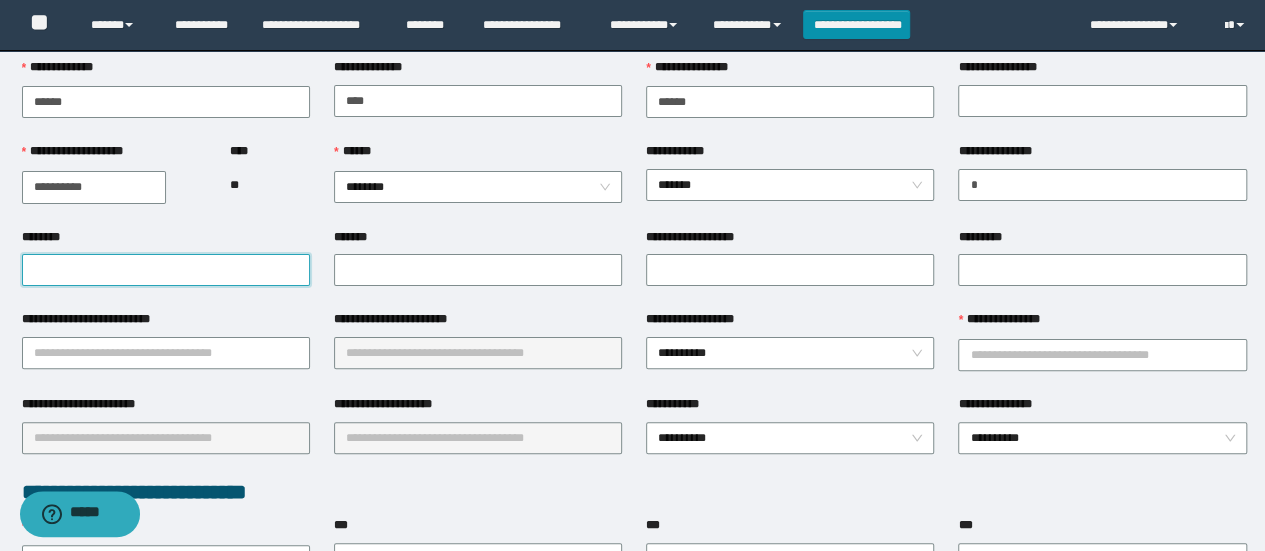 click on "********" at bounding box center (166, 270) 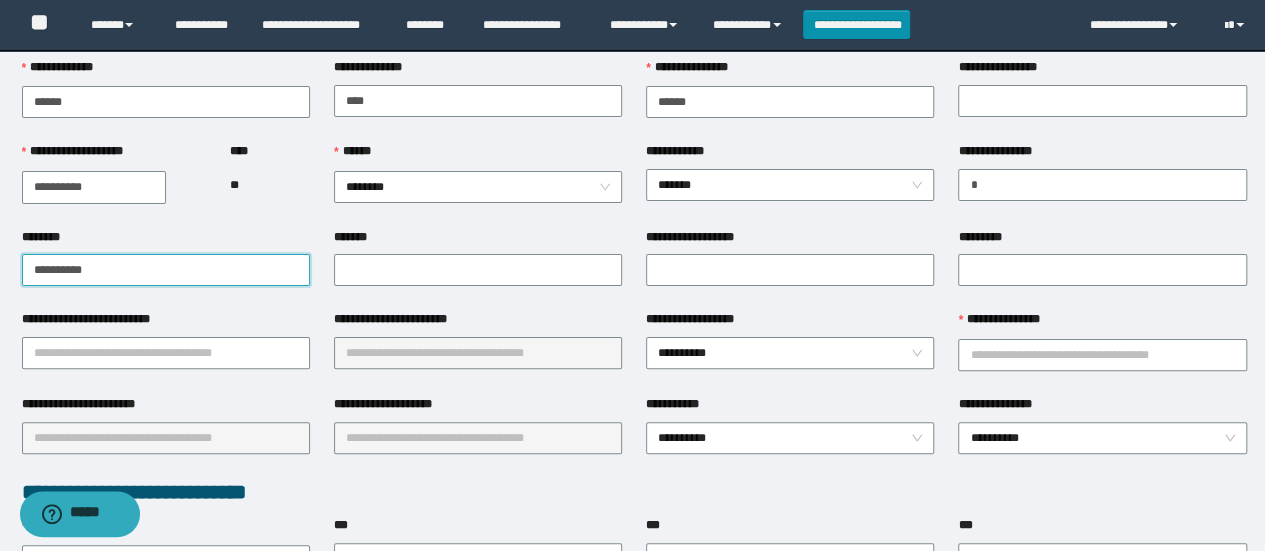 click on "**********" at bounding box center (166, 270) 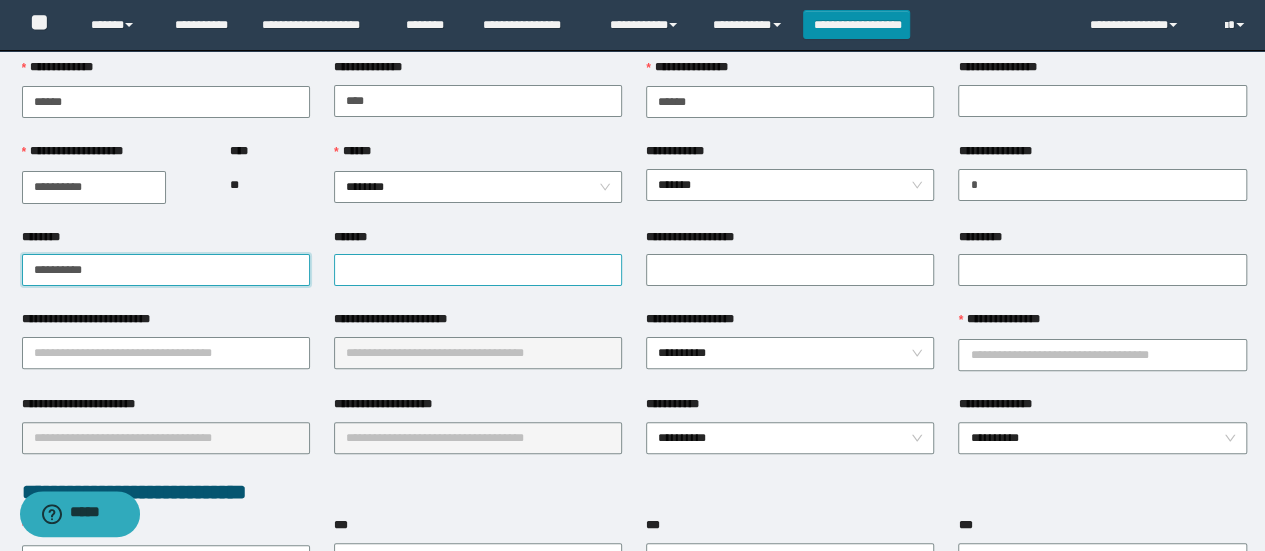 type on "**********" 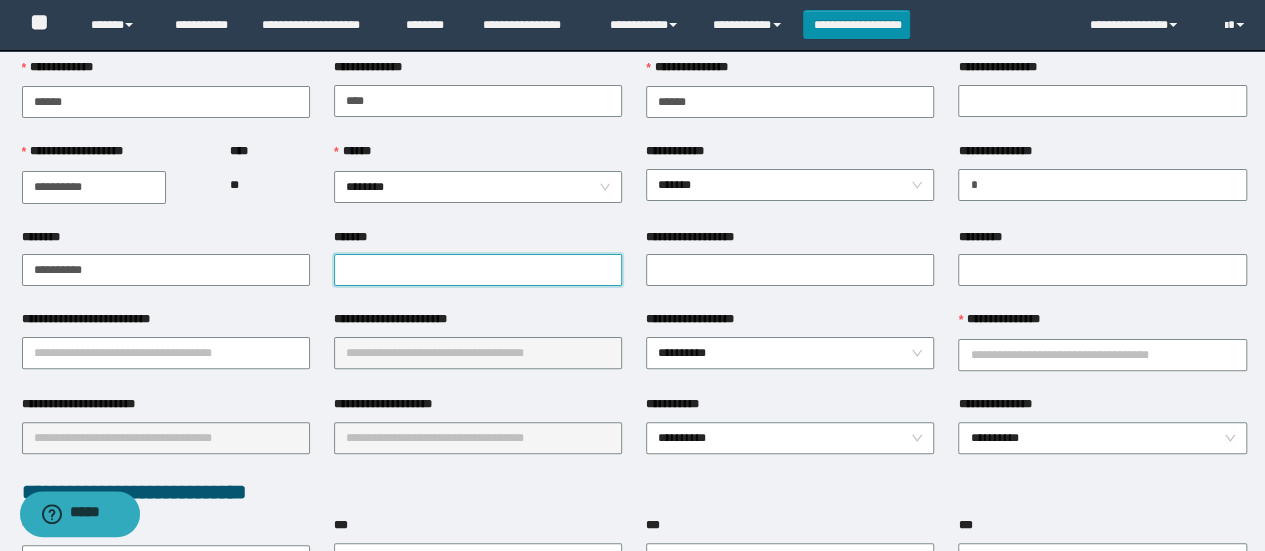 click on "*******" at bounding box center (478, 270) 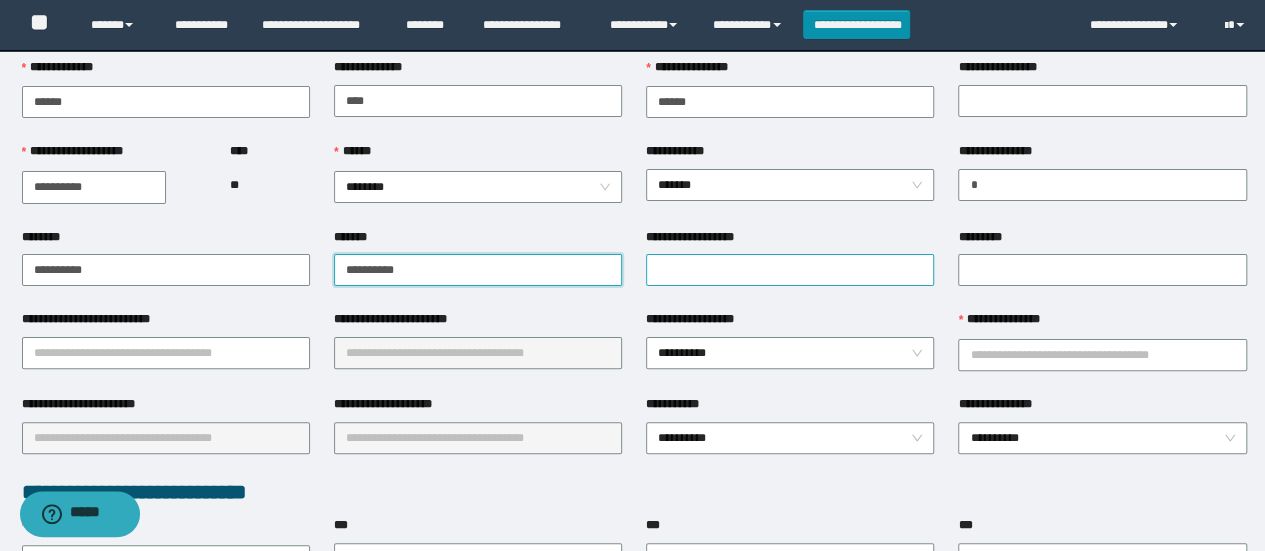 type on "**********" 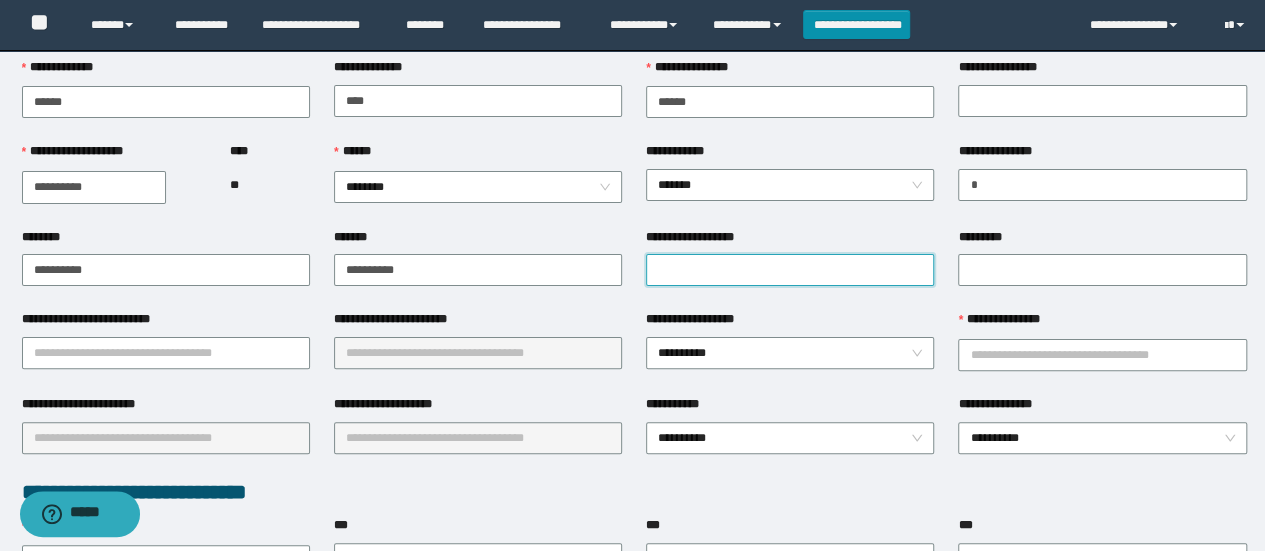 click on "**********" at bounding box center [790, 270] 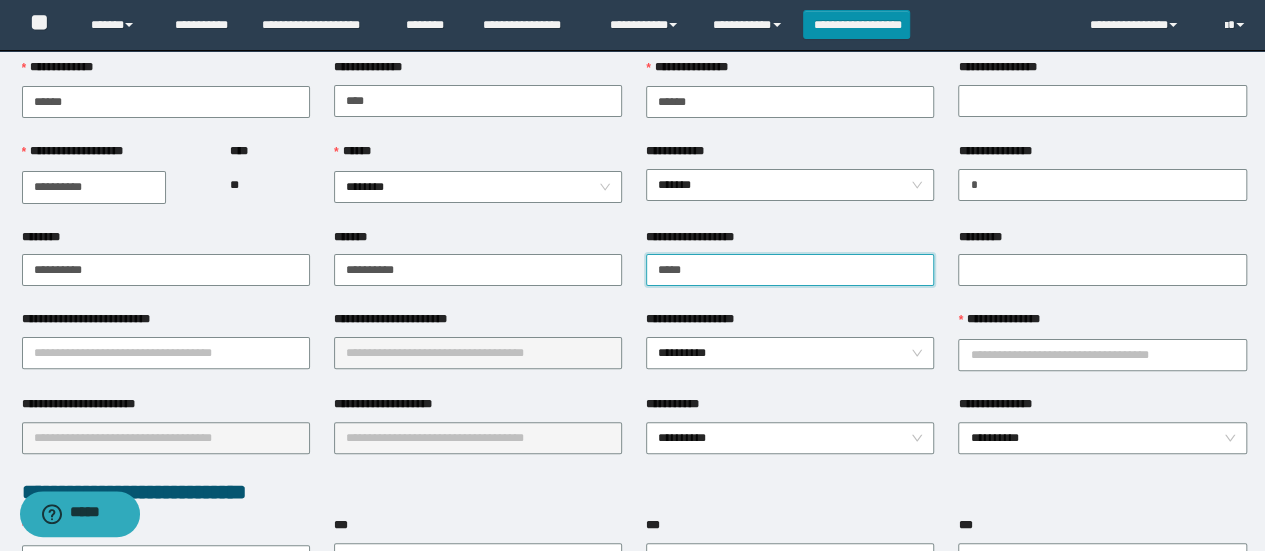 type on "********" 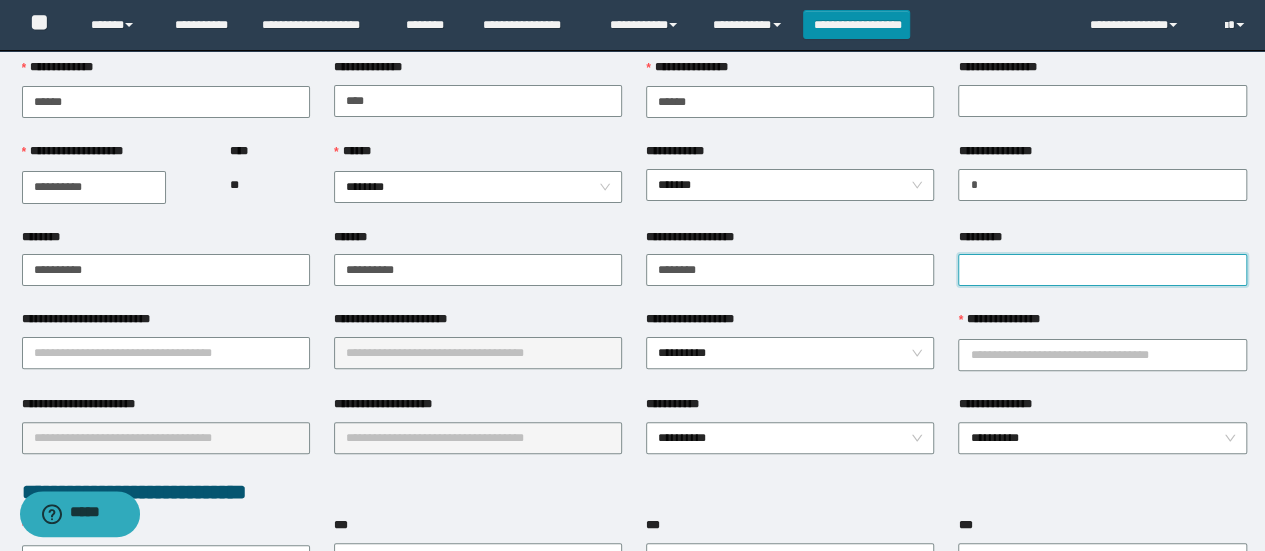 click on "*********" at bounding box center (1102, 270) 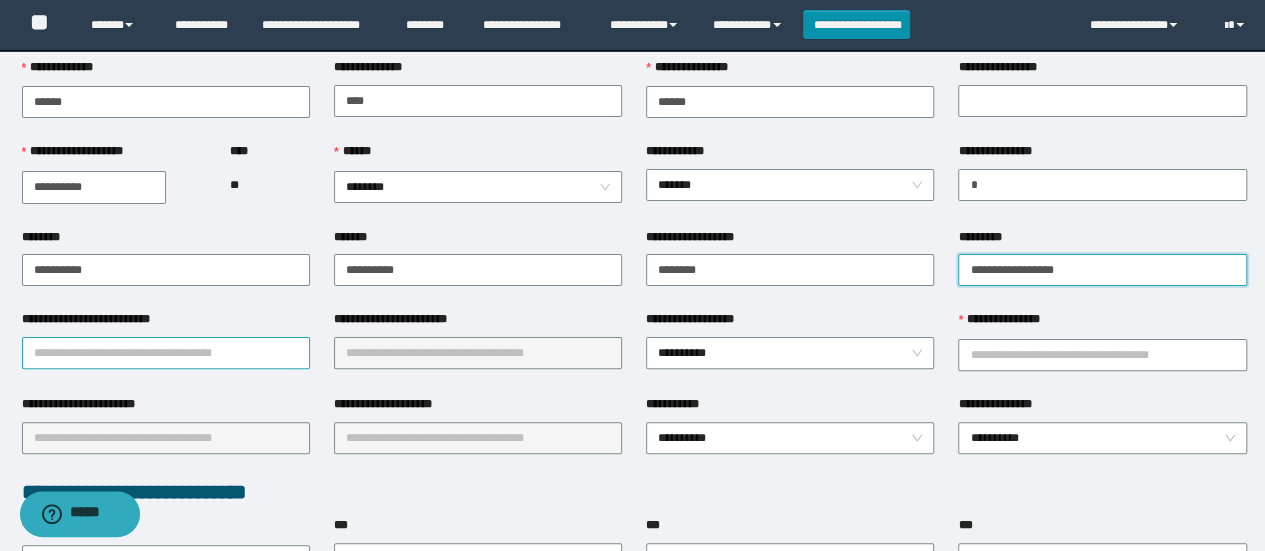 type on "**********" 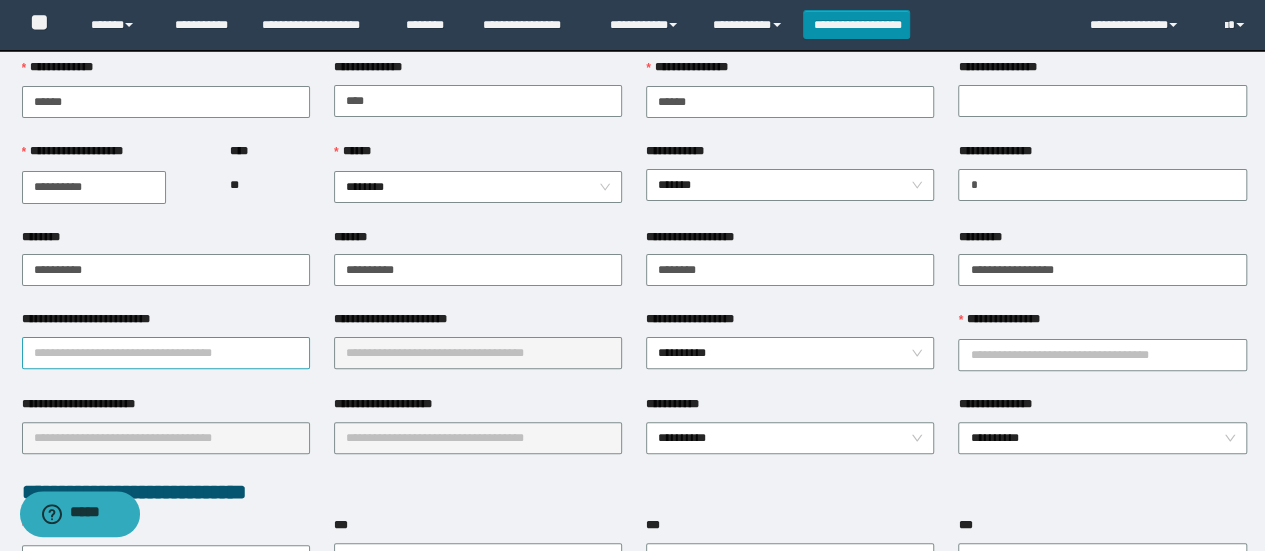 click on "**********" at bounding box center [166, 353] 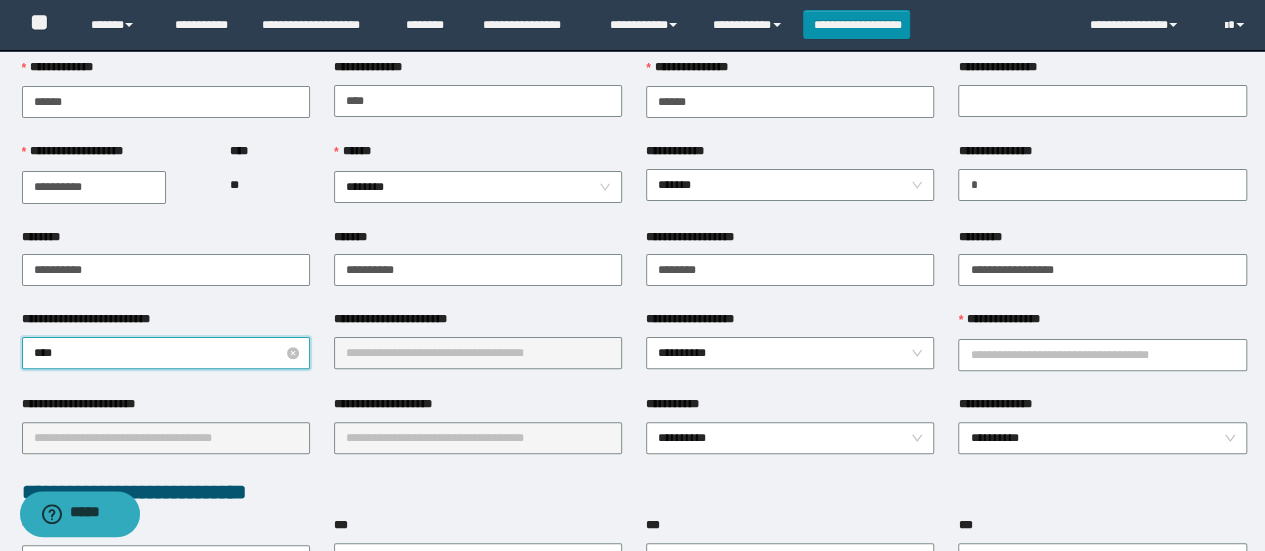 type on "*****" 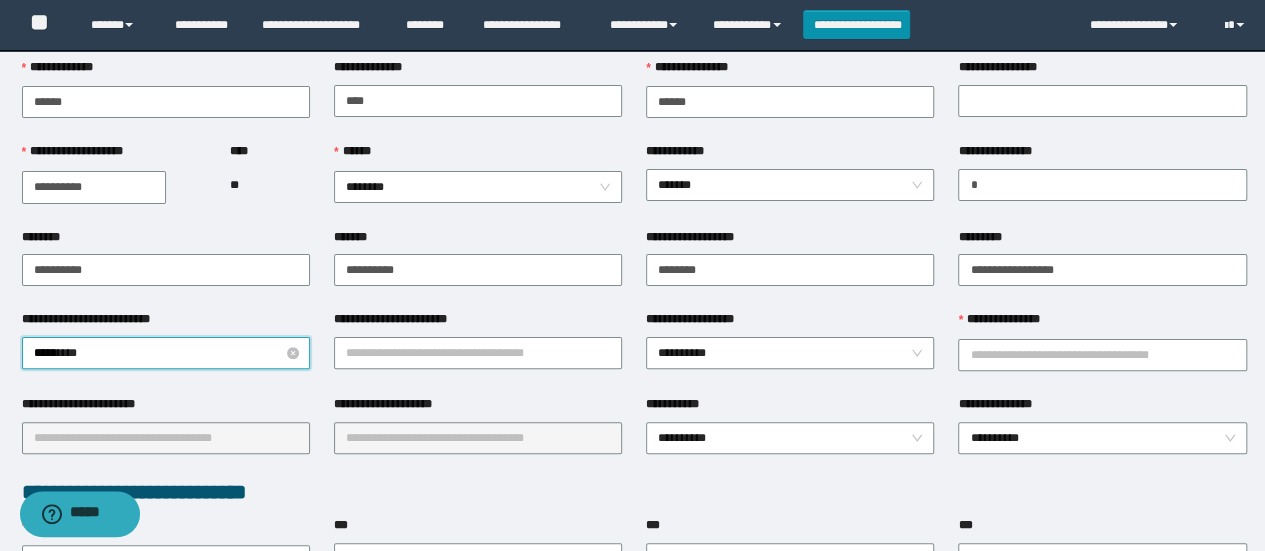 type 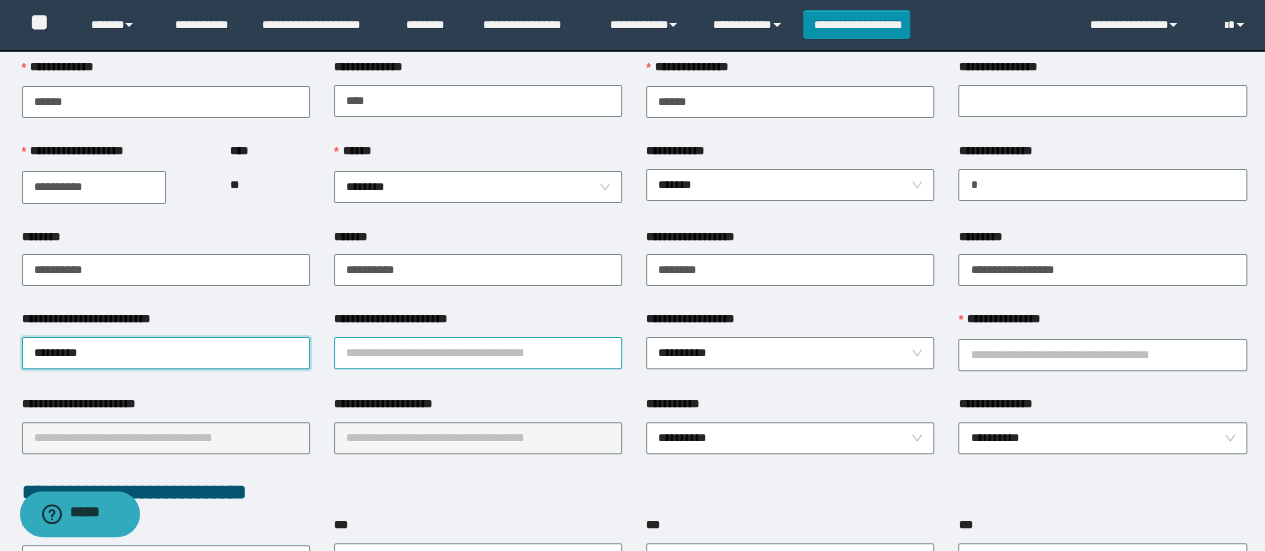 click on "**********" at bounding box center (478, 353) 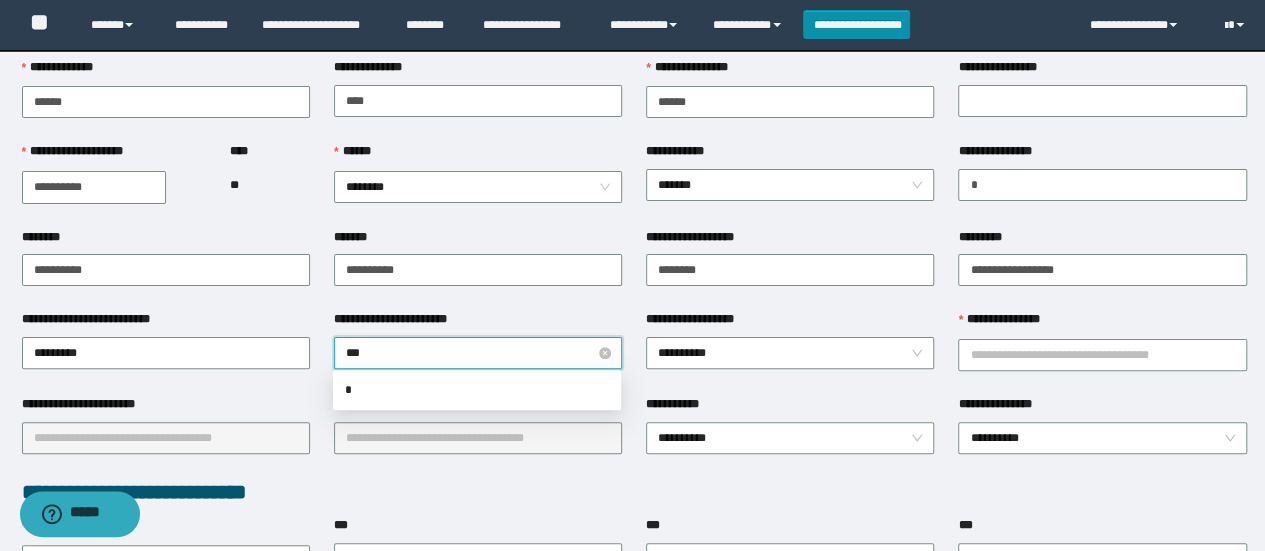 type on "****" 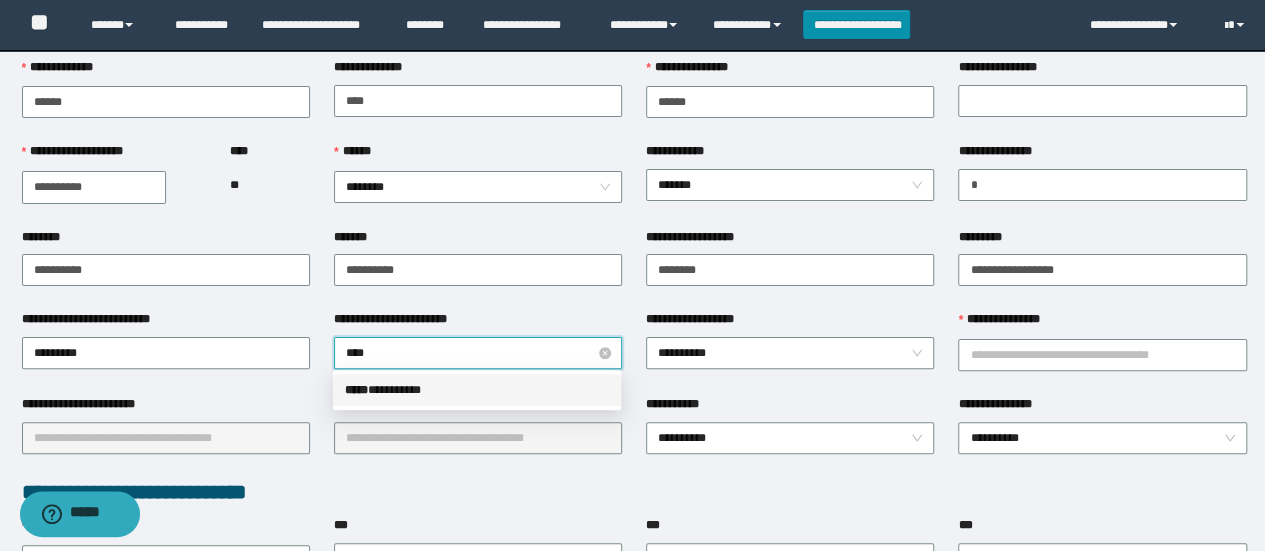 type 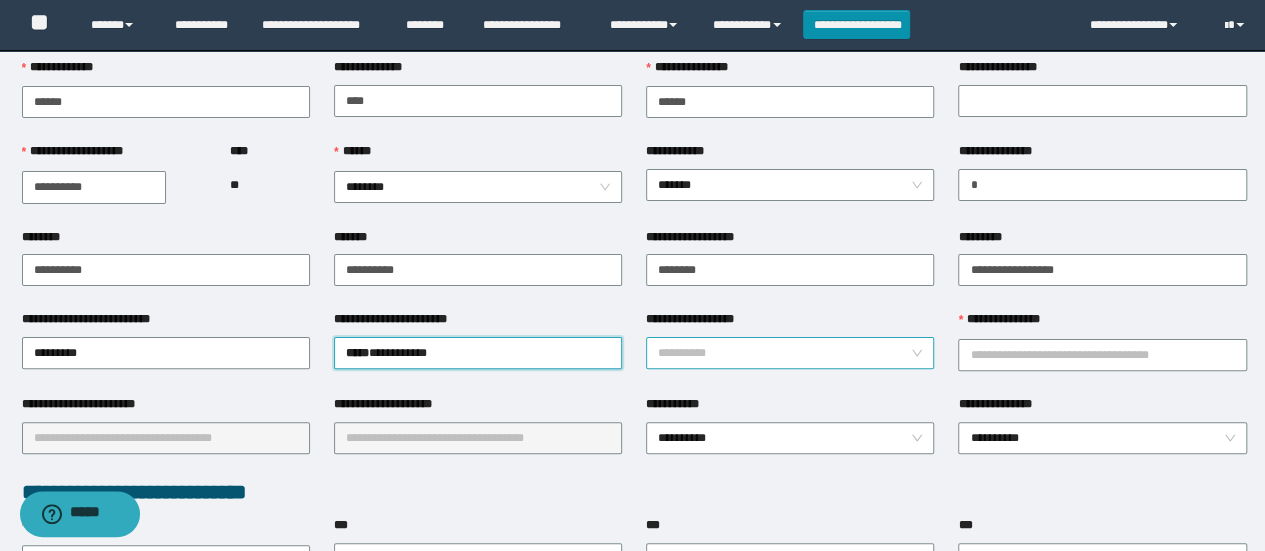click on "**********" at bounding box center [790, 353] 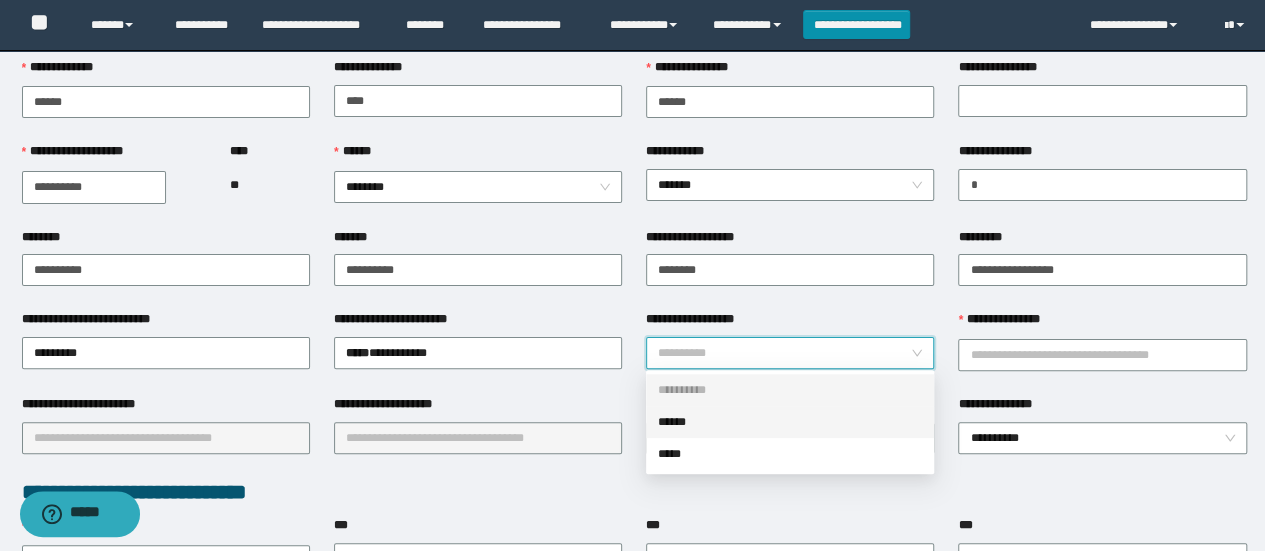 click on "******" at bounding box center [790, 422] 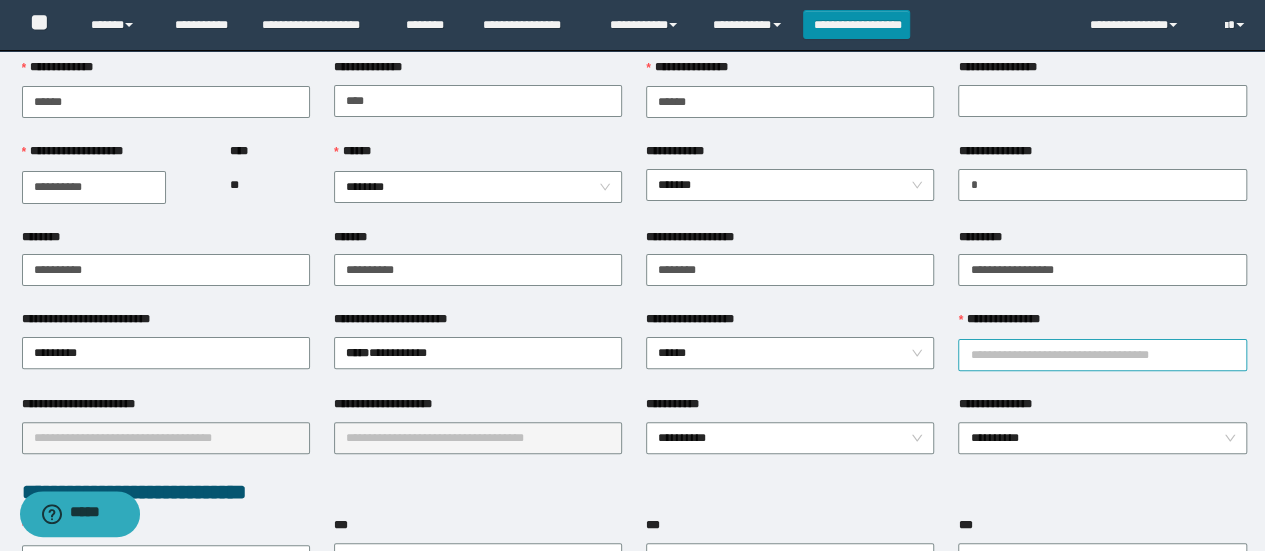 click on "**********" at bounding box center [1102, 355] 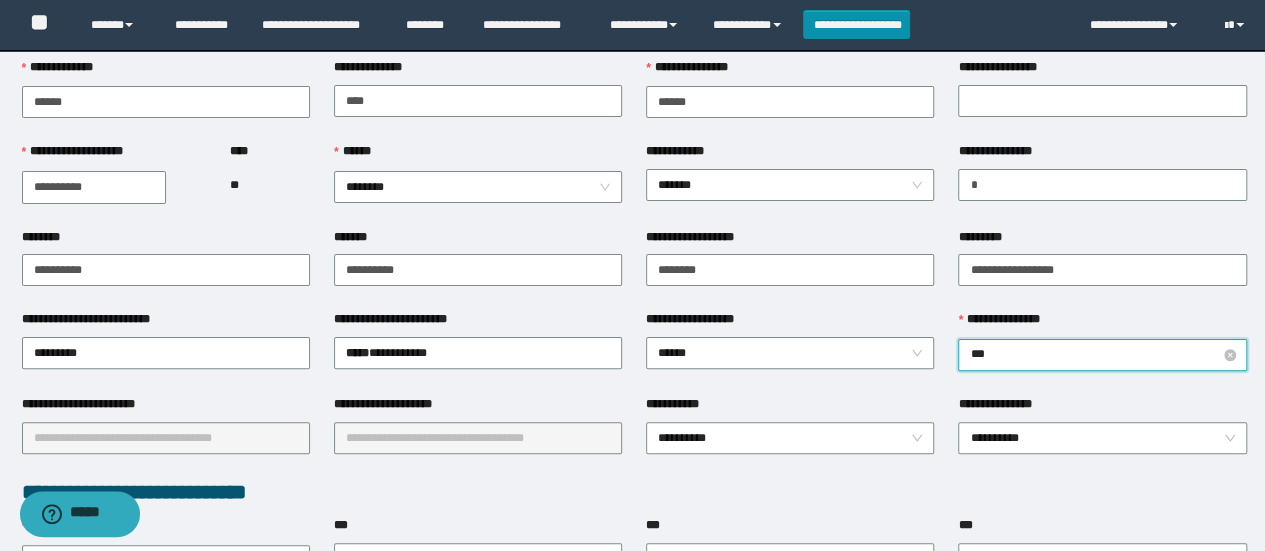 type on "****" 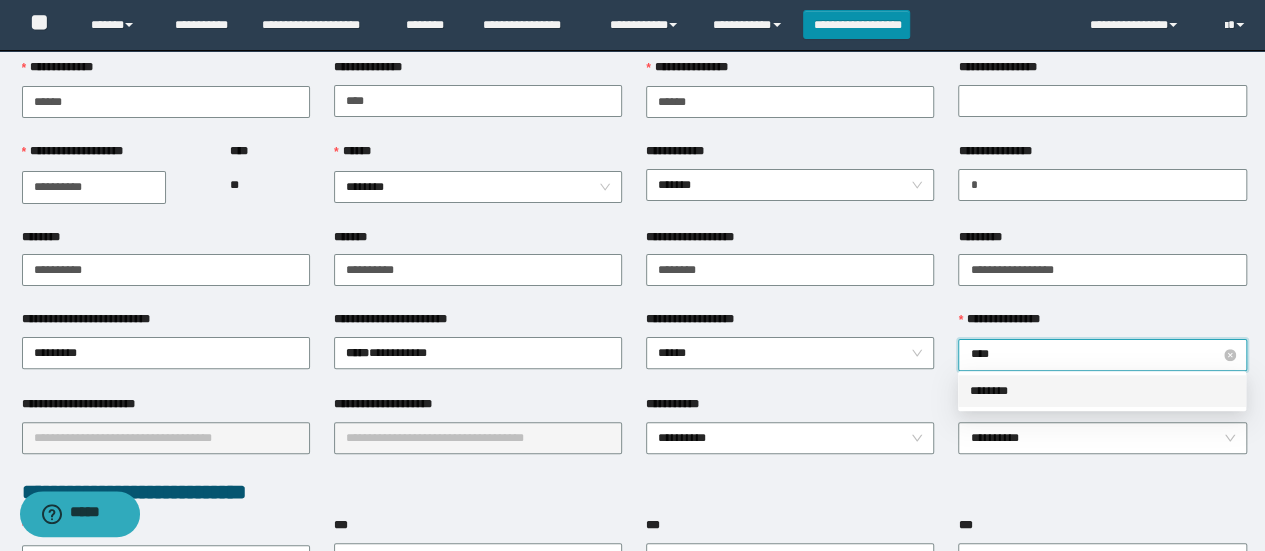 type 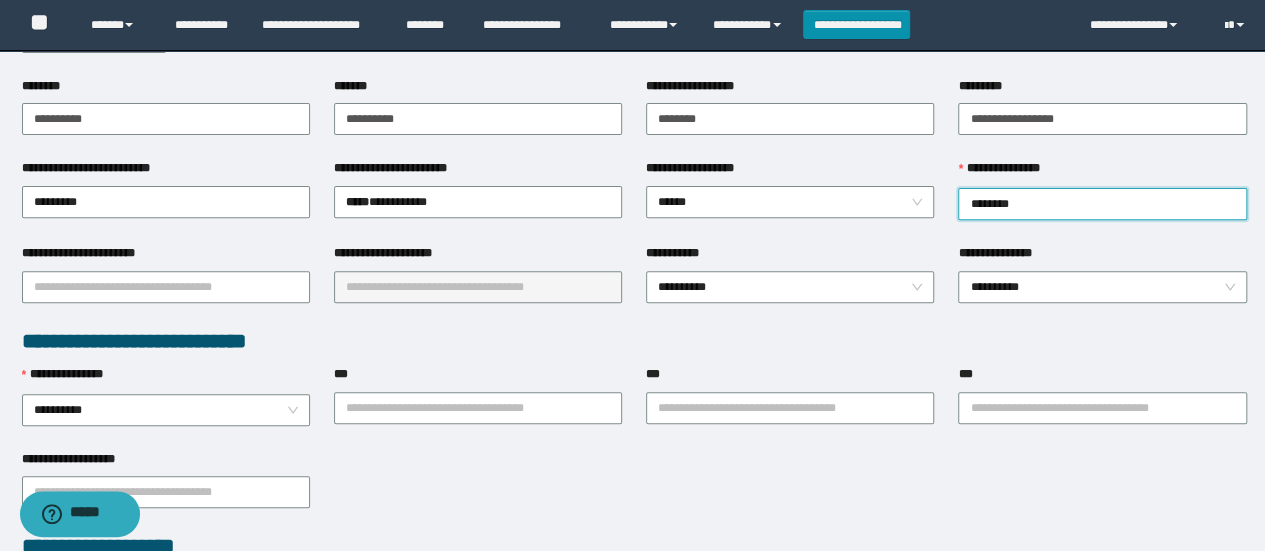 scroll, scrollTop: 302, scrollLeft: 0, axis: vertical 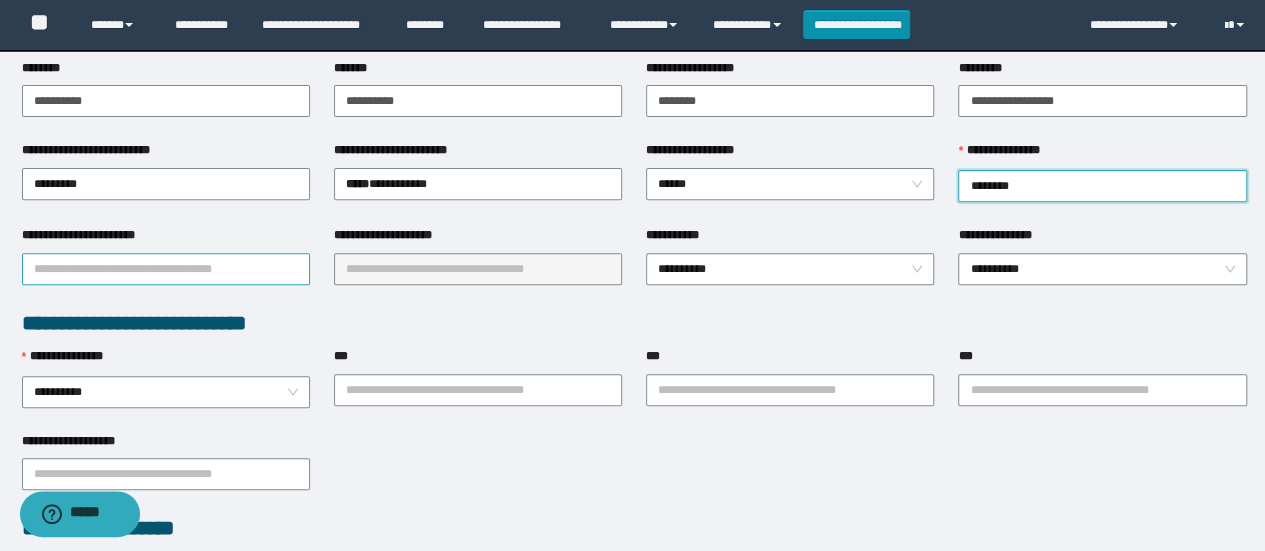 click on "**********" at bounding box center (166, 269) 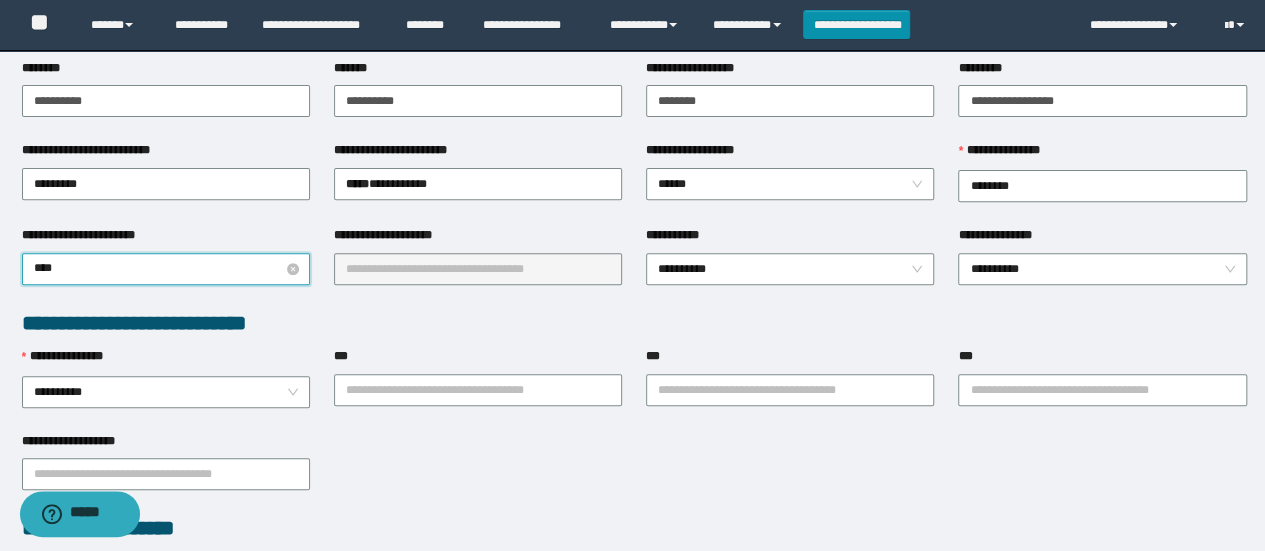 type on "*****" 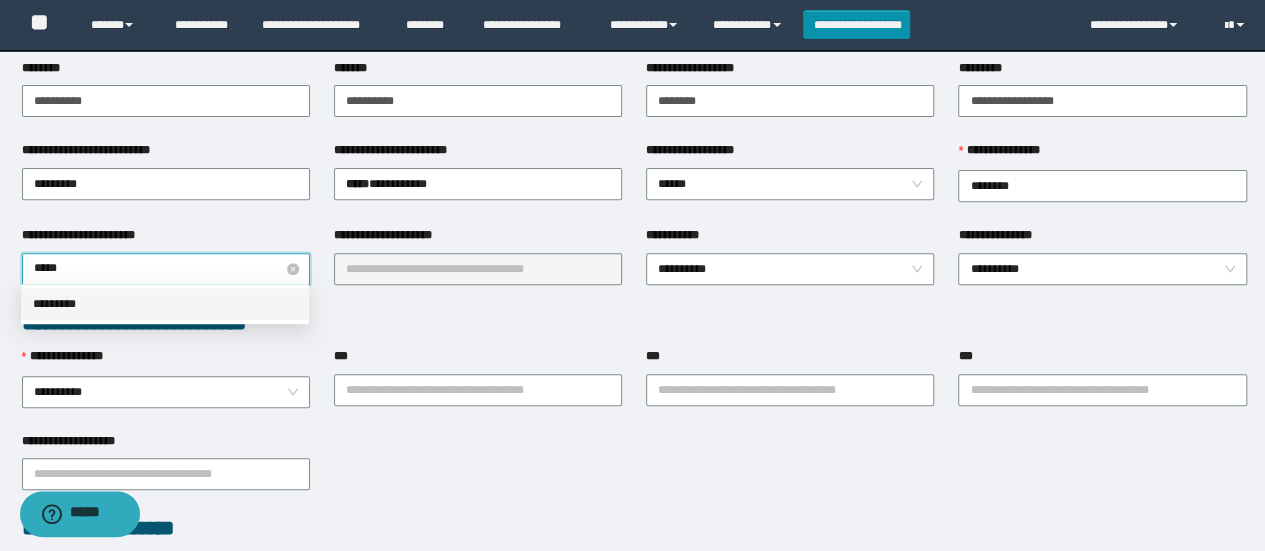 type 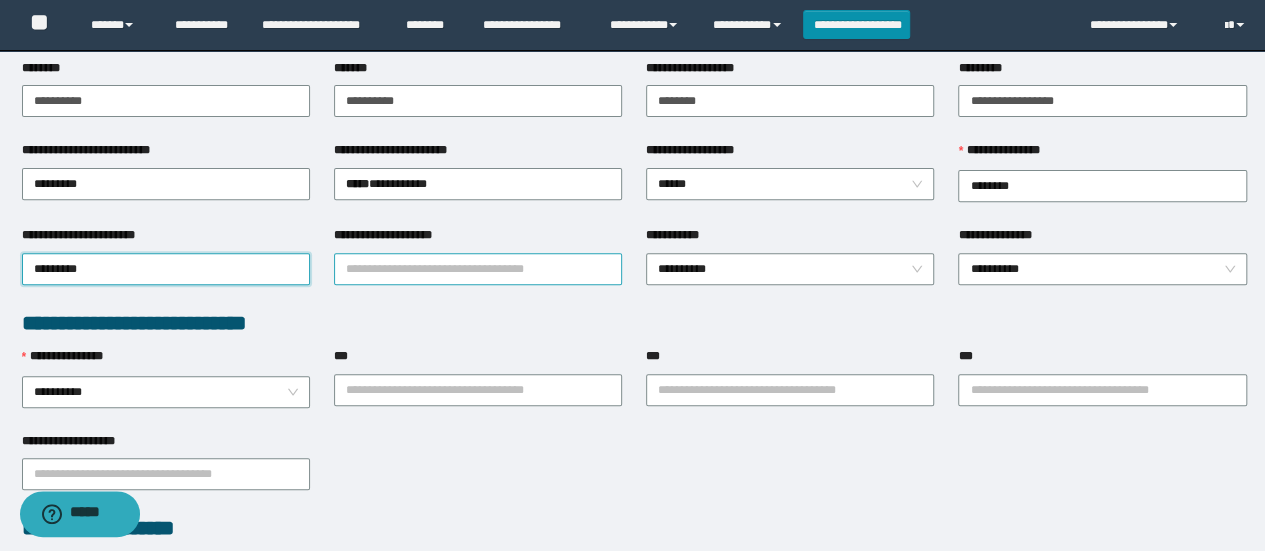 click on "**********" at bounding box center [478, 269] 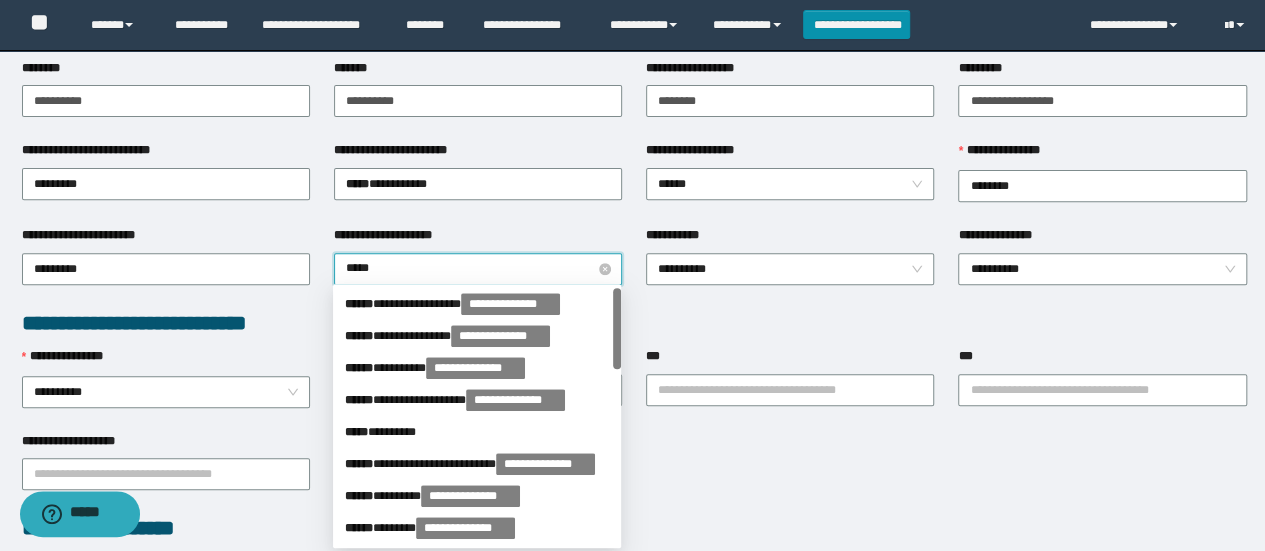 type on "******" 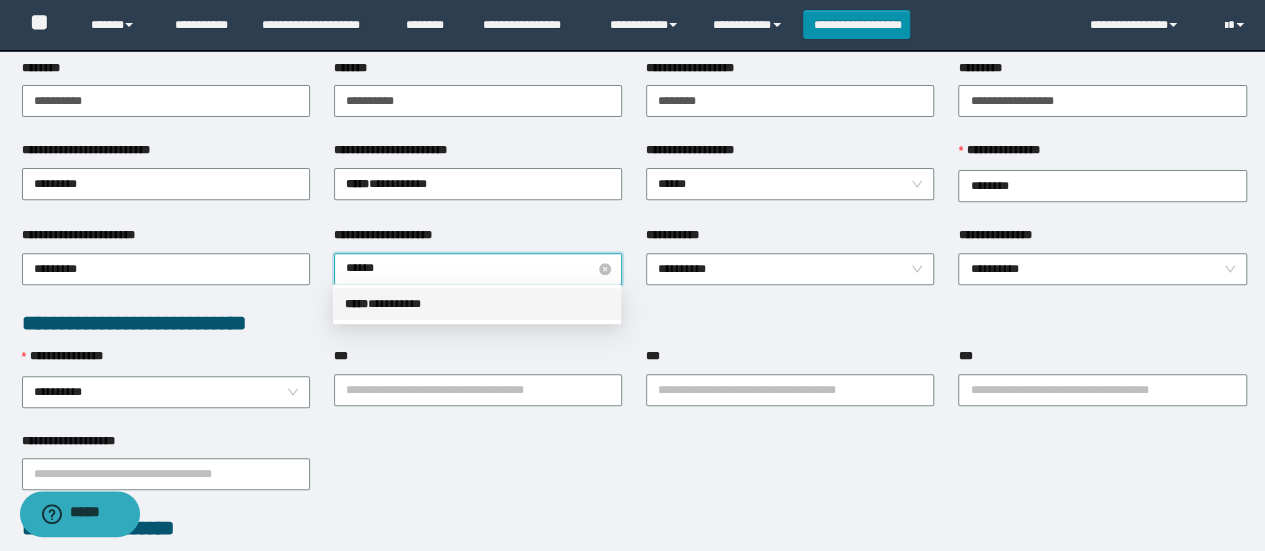 type 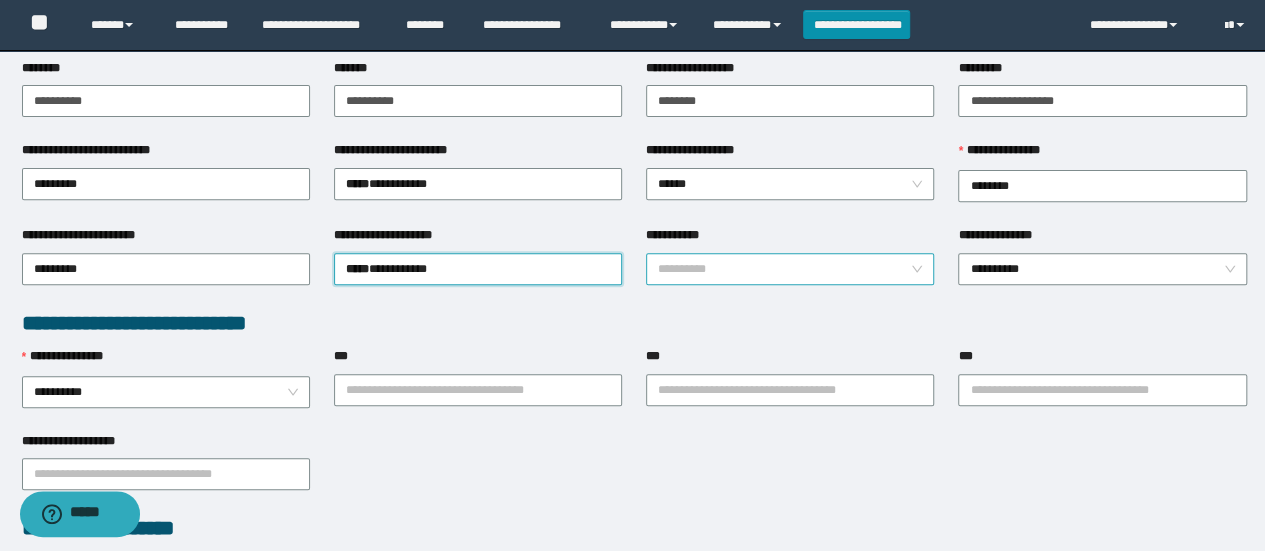 click on "**********" at bounding box center [790, 269] 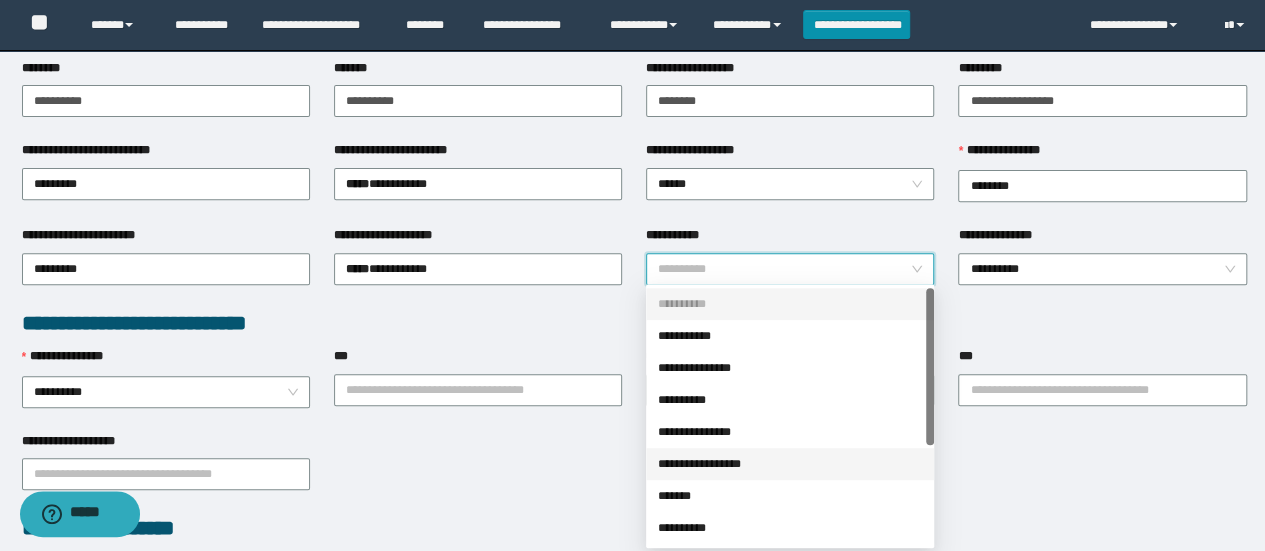 click on "**********" at bounding box center (790, 464) 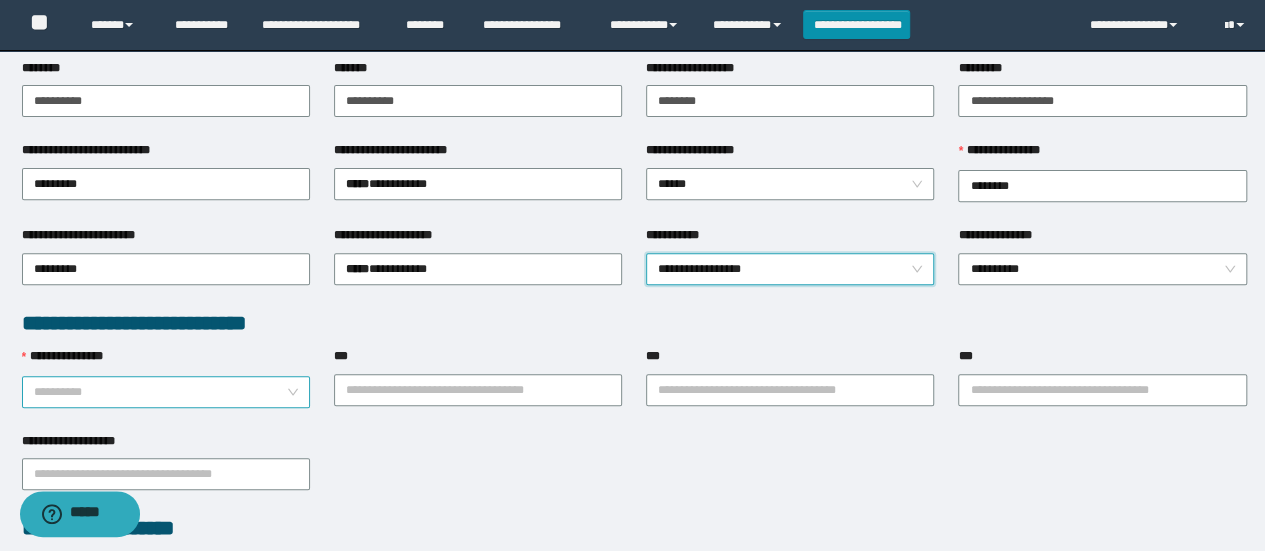 click on "**********" at bounding box center (166, 392) 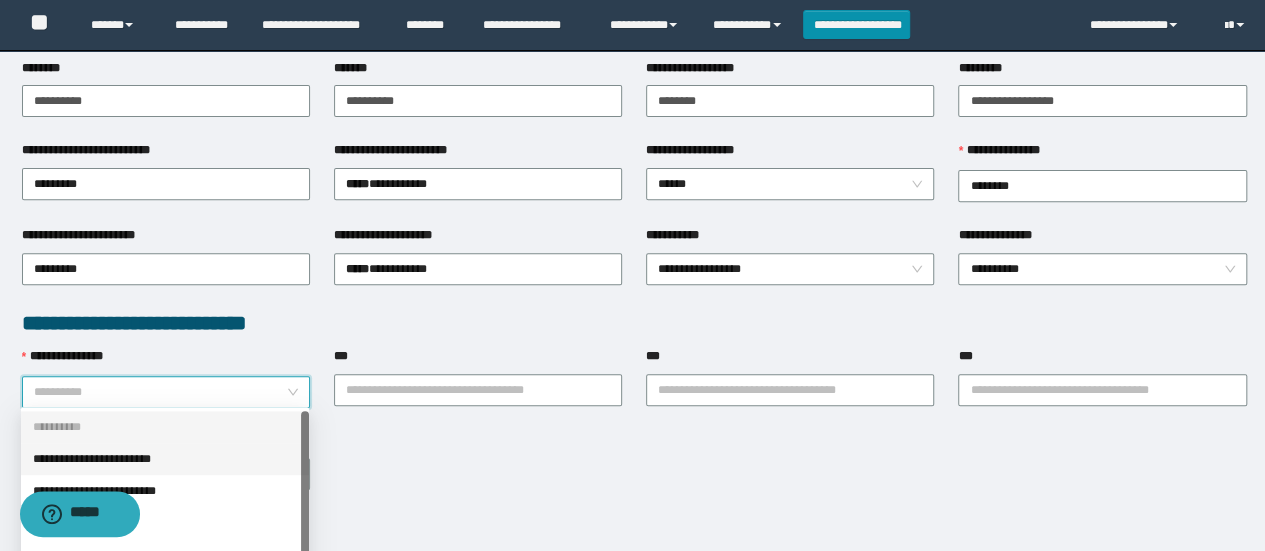 click on "**********" at bounding box center [165, 459] 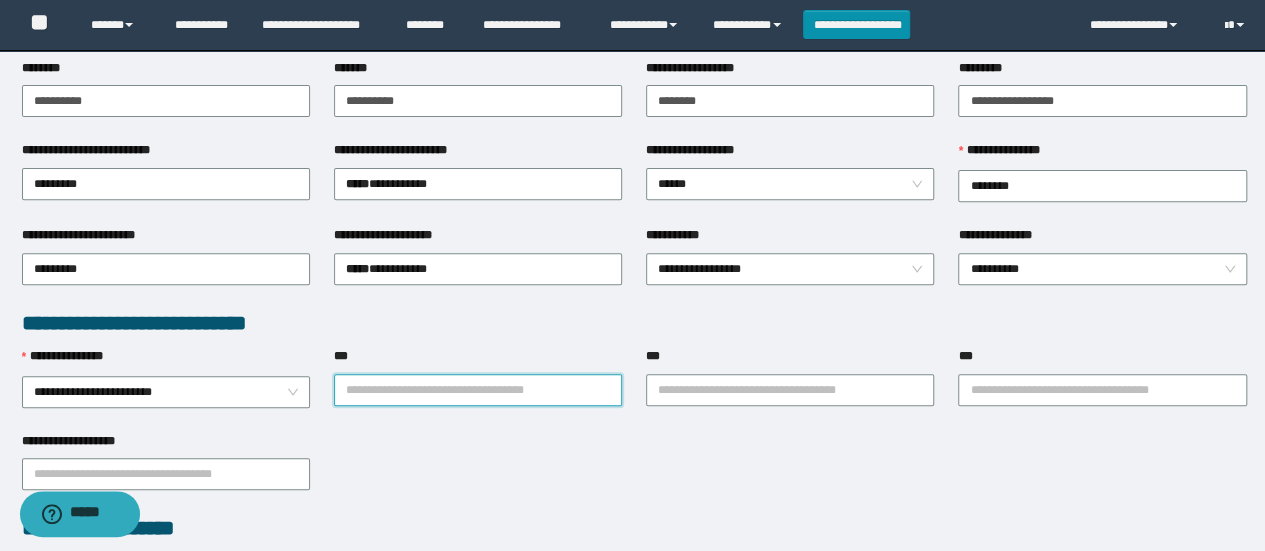click on "***" at bounding box center (478, 390) 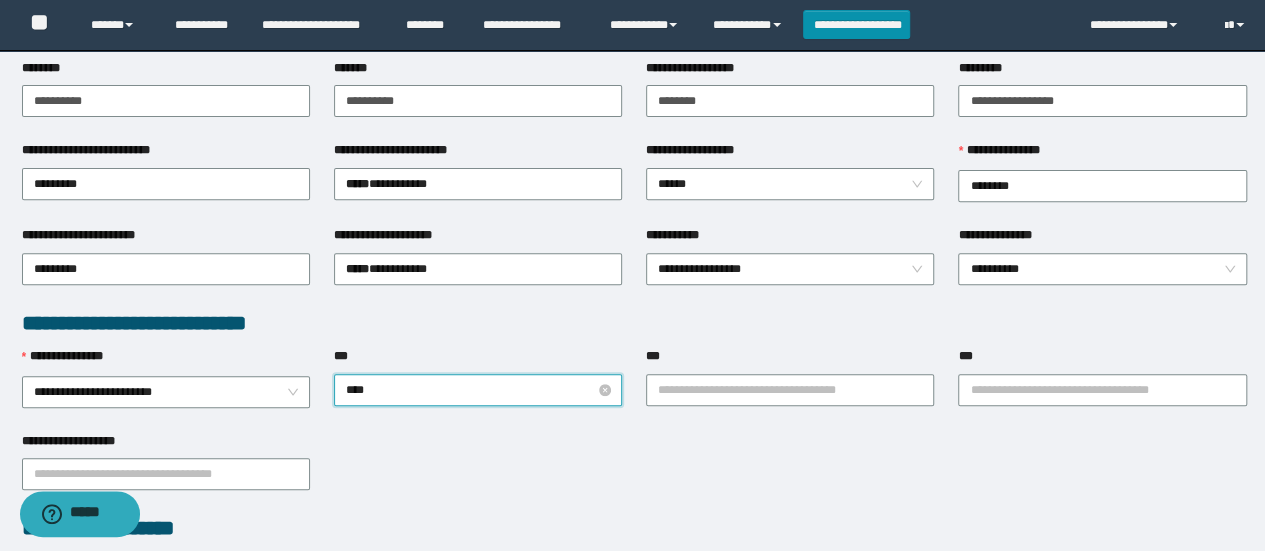 type on "*****" 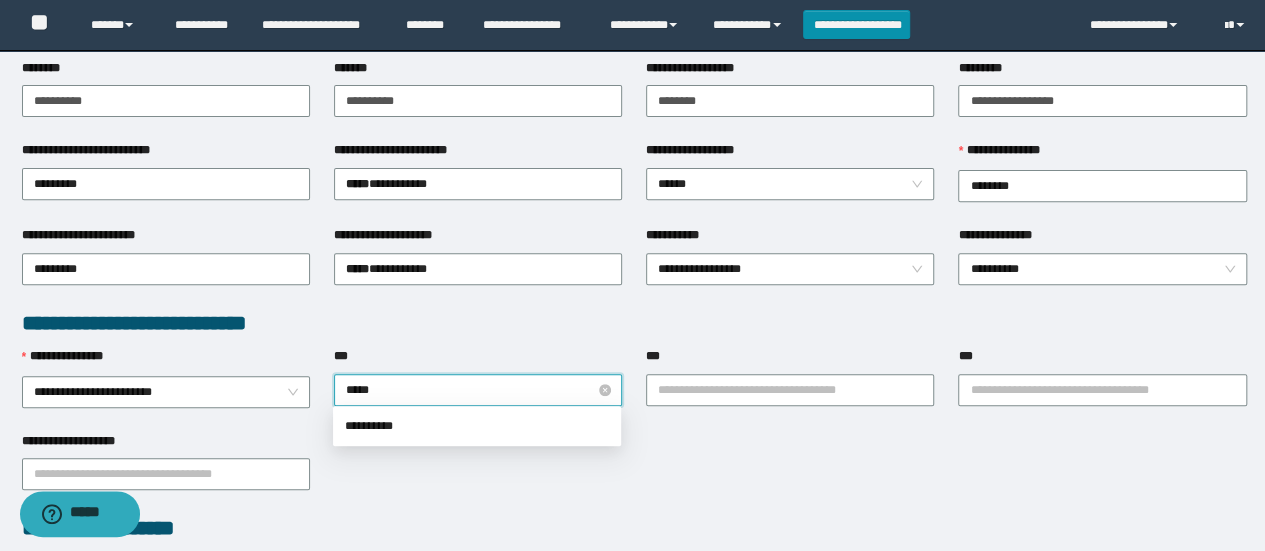 type 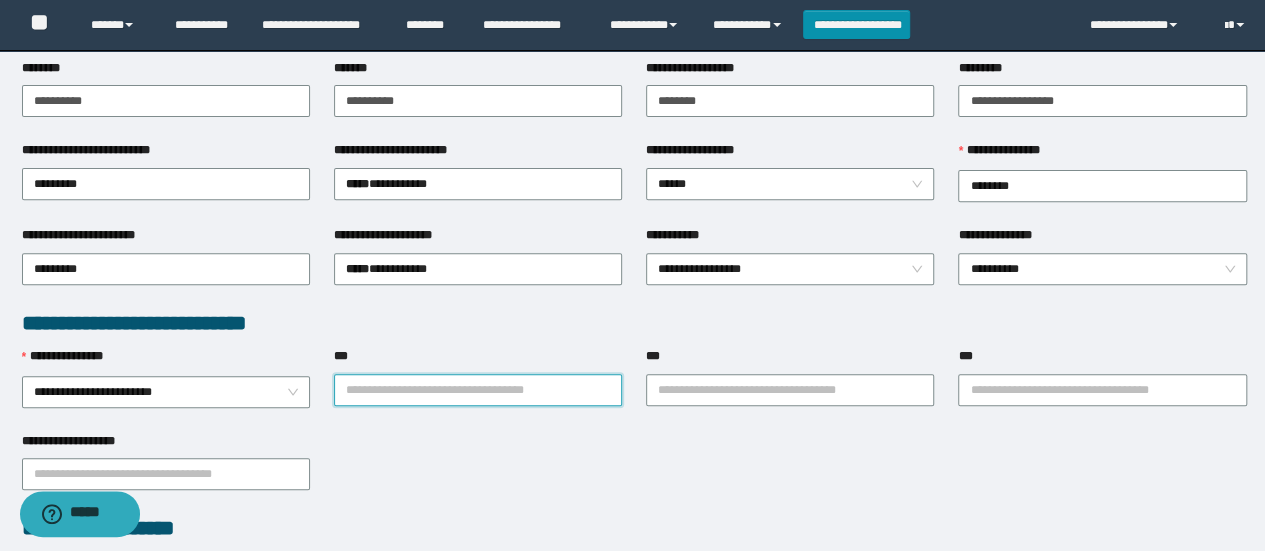 click on "***" at bounding box center [478, 390] 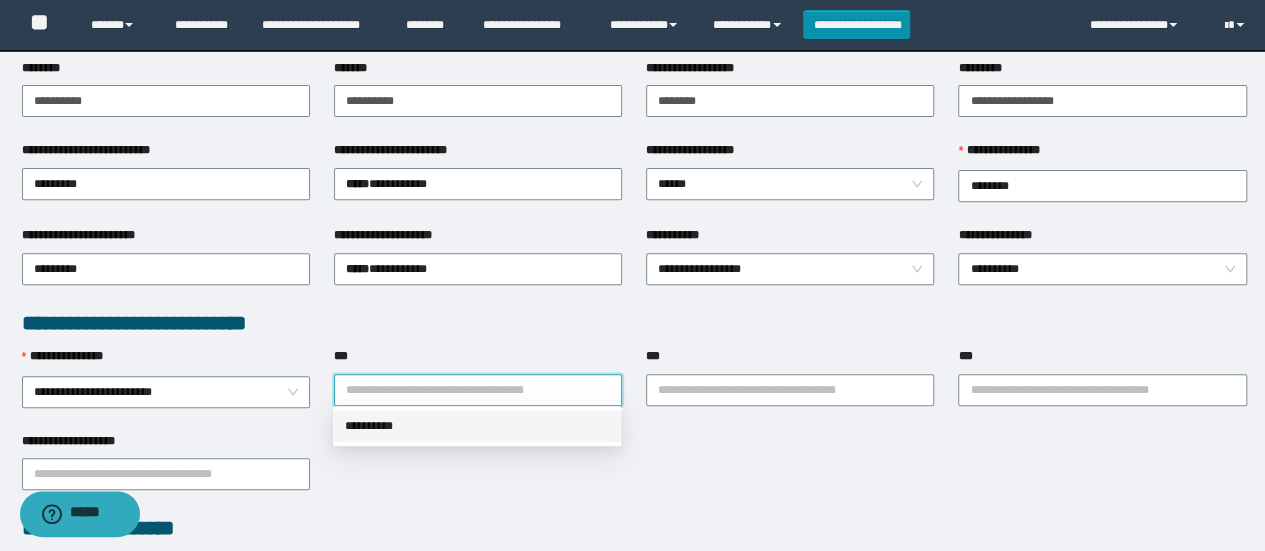 click on "**********" at bounding box center [477, 426] 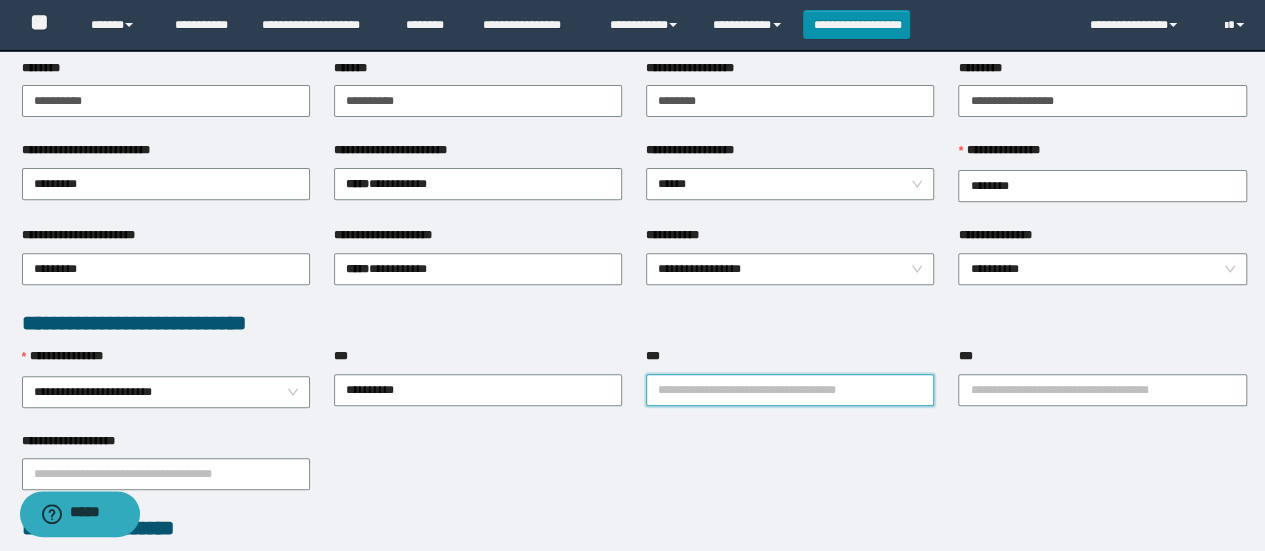 click on "***" at bounding box center [790, 390] 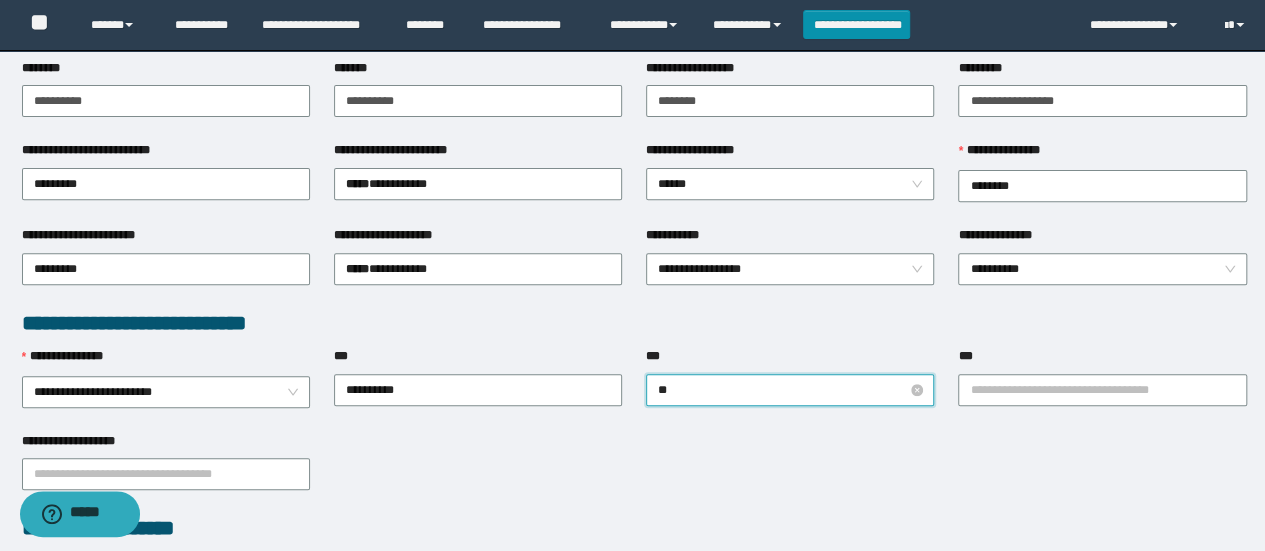 type on "***" 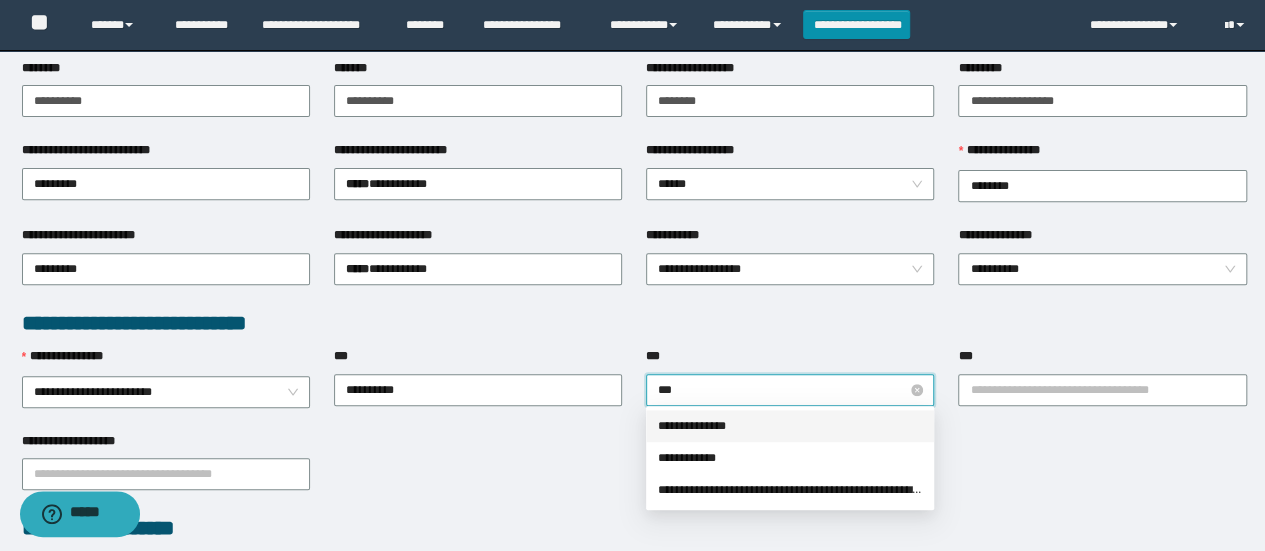 type 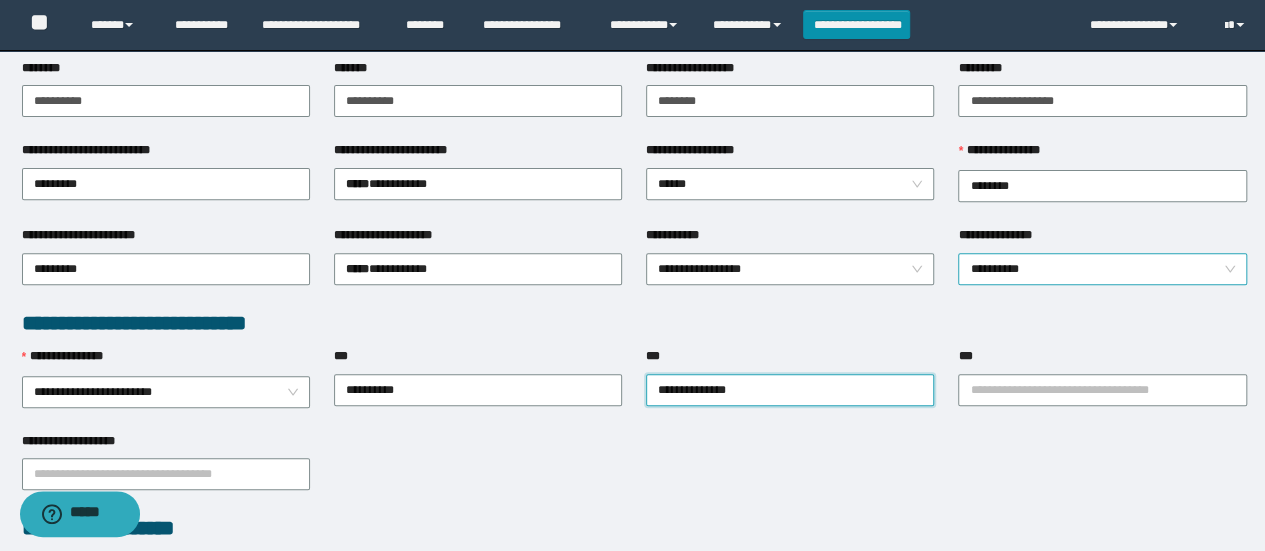 click on "**********" at bounding box center [1102, 269] 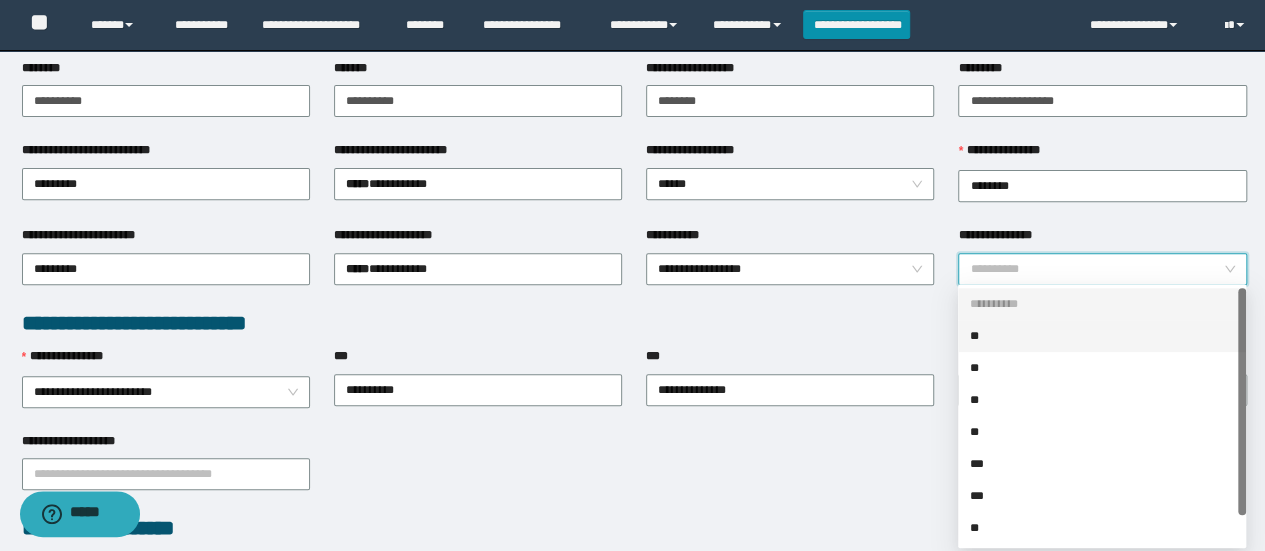 click on "**" at bounding box center [1102, 336] 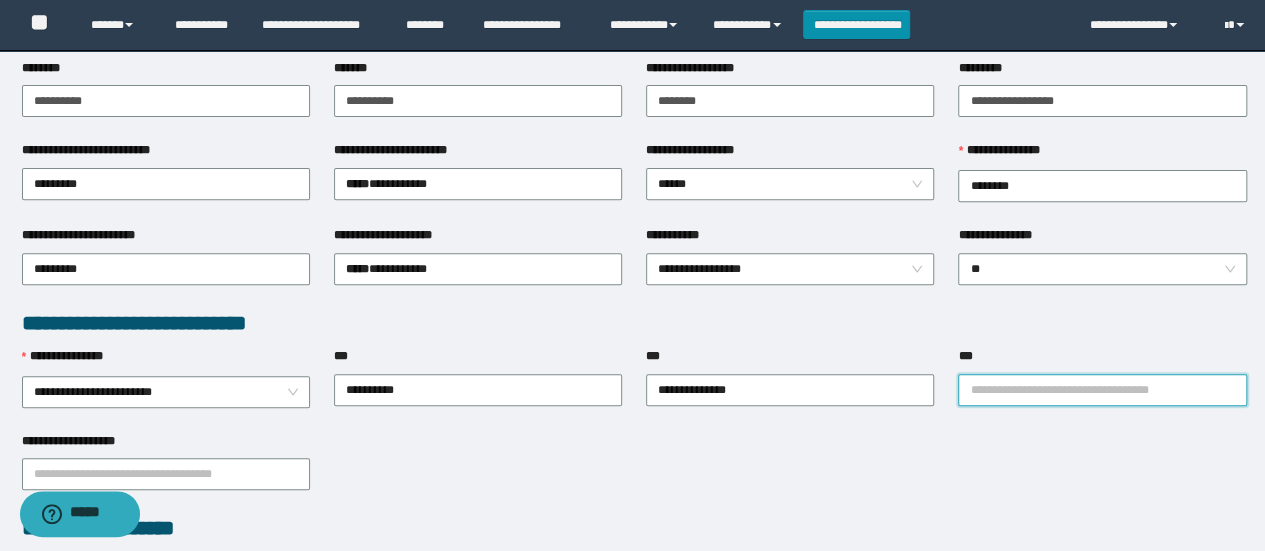 click on "***" at bounding box center [1102, 390] 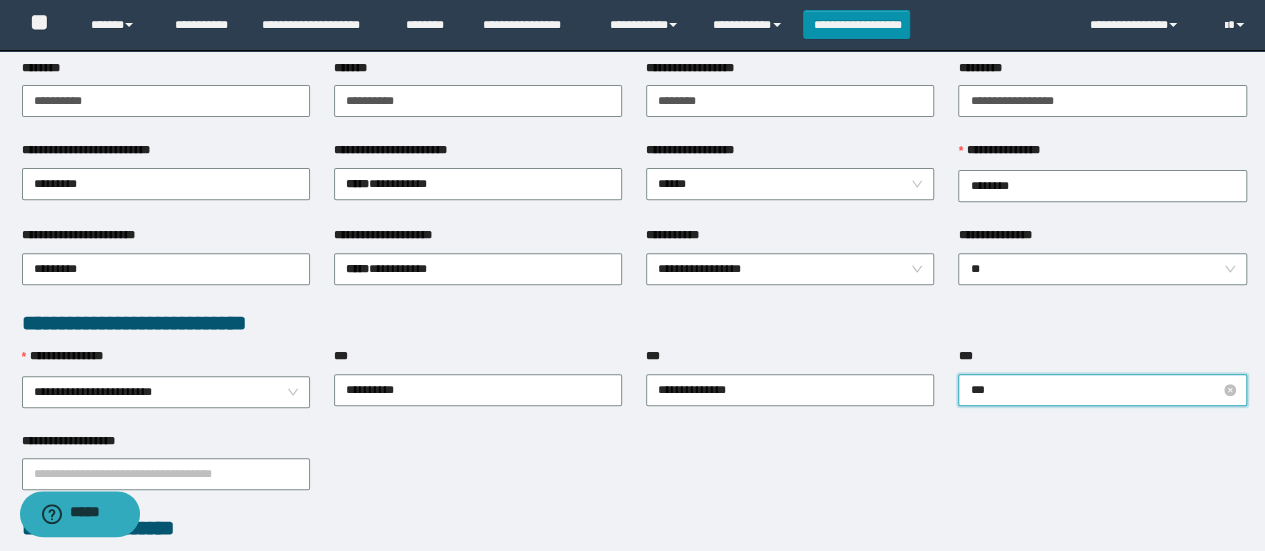 type on "****" 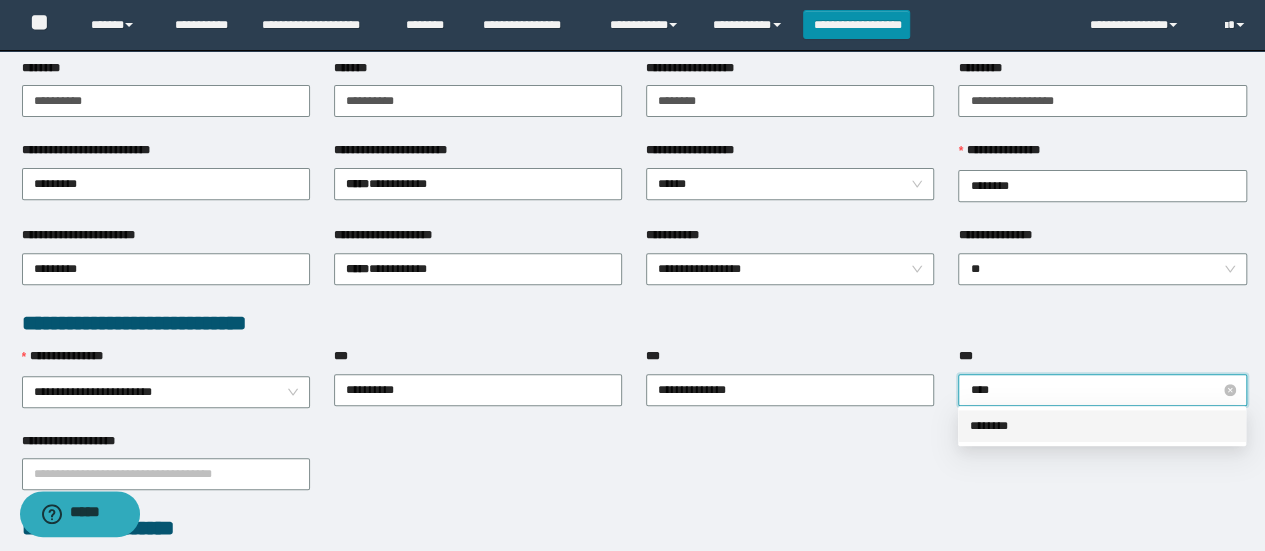 type 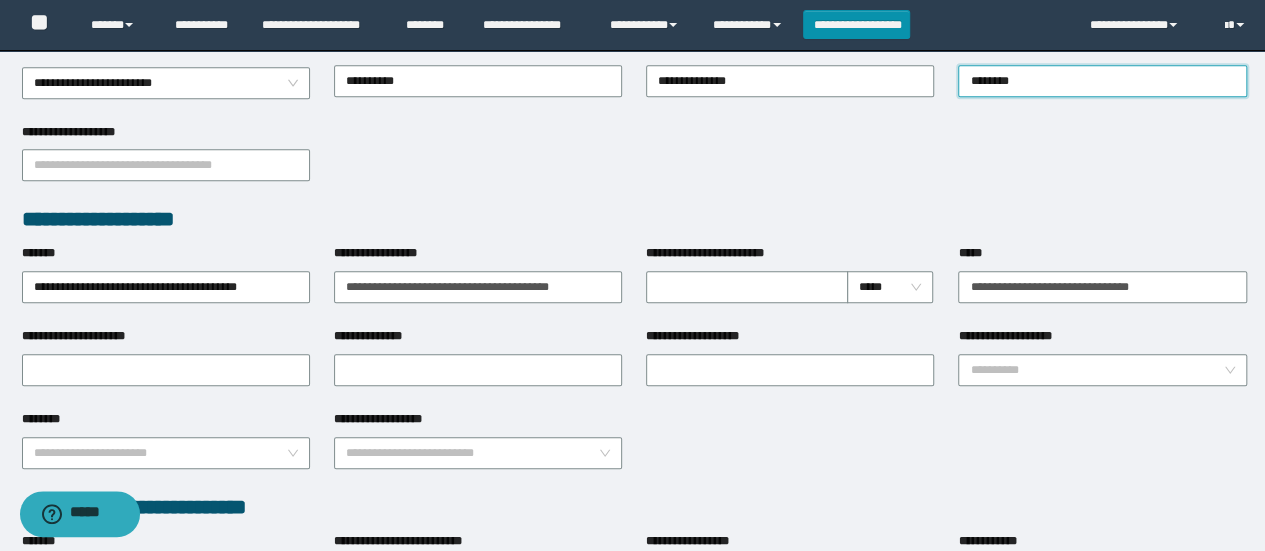 scroll, scrollTop: 683, scrollLeft: 0, axis: vertical 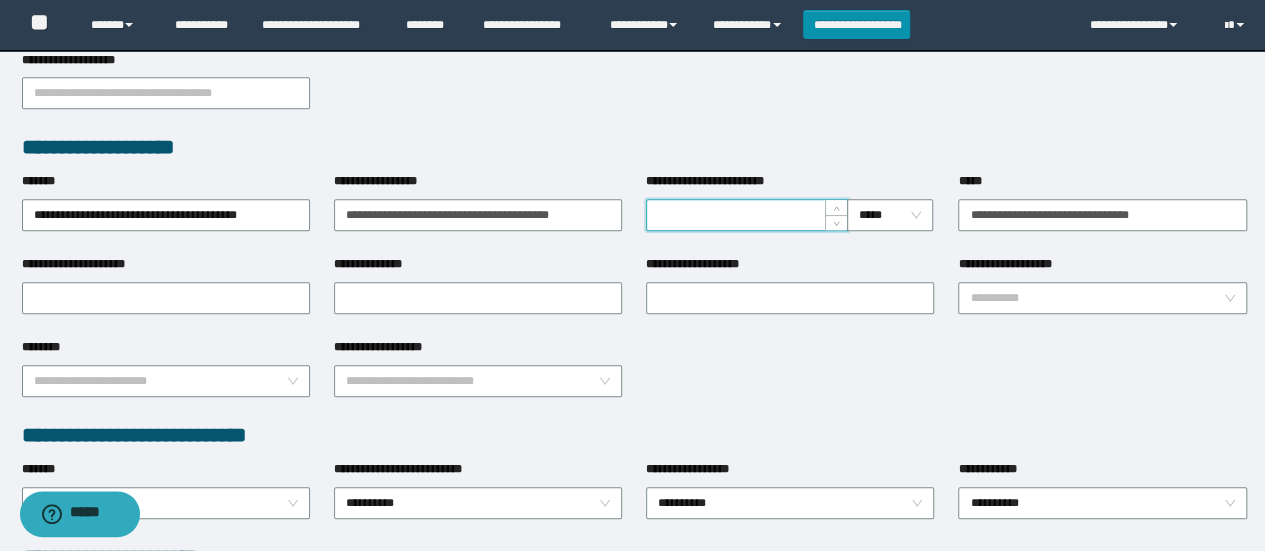 click on "**********" at bounding box center [747, 215] 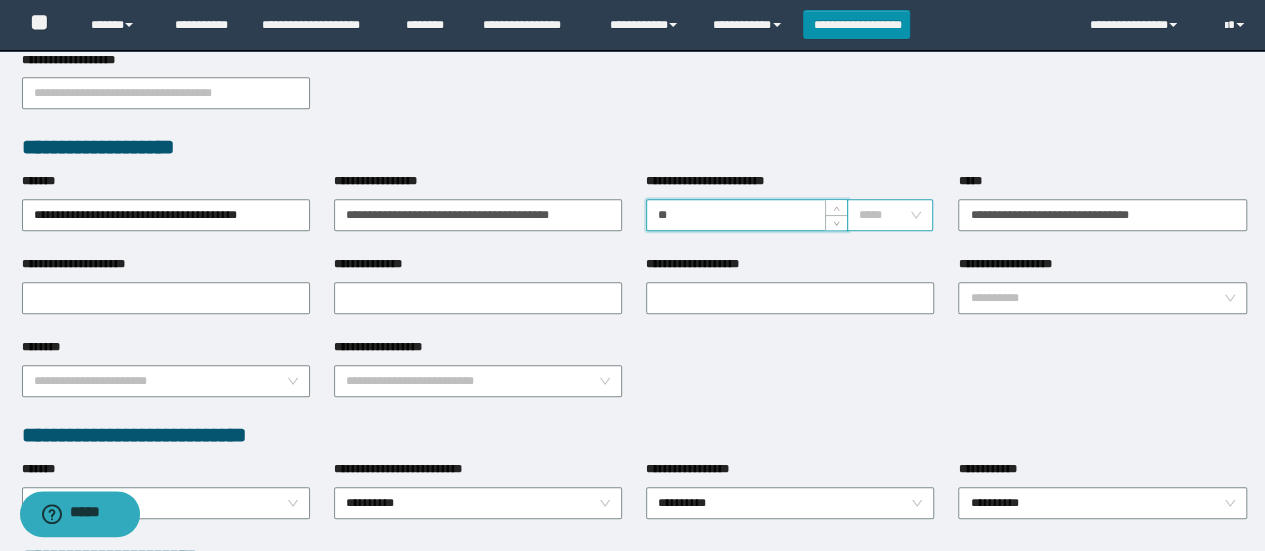 click on "*****" at bounding box center [890, 215] 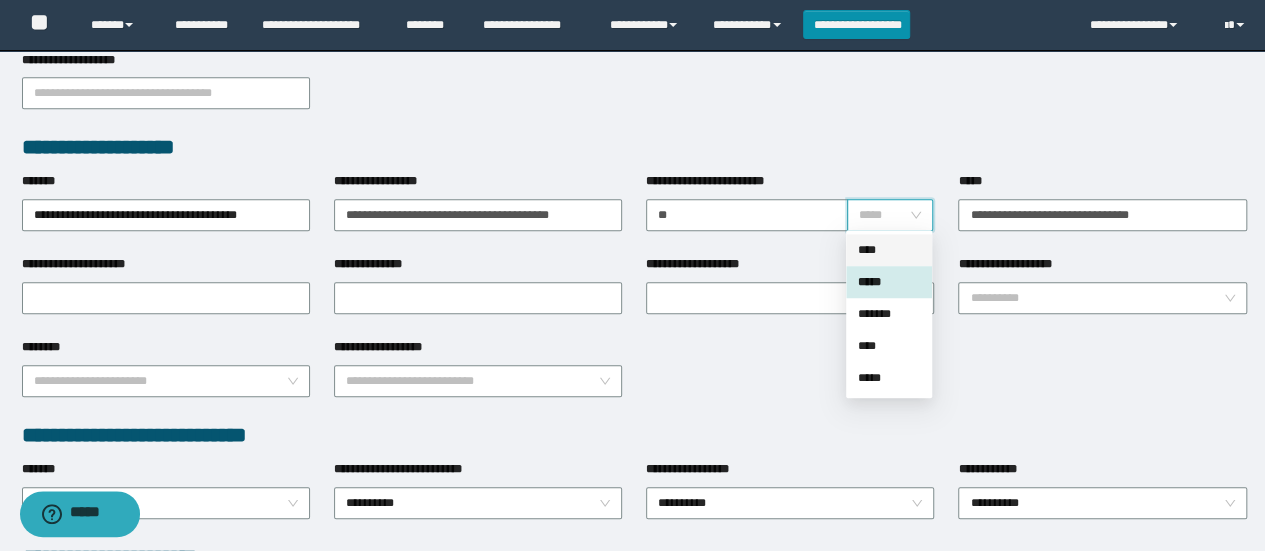 click on "****" at bounding box center (889, 250) 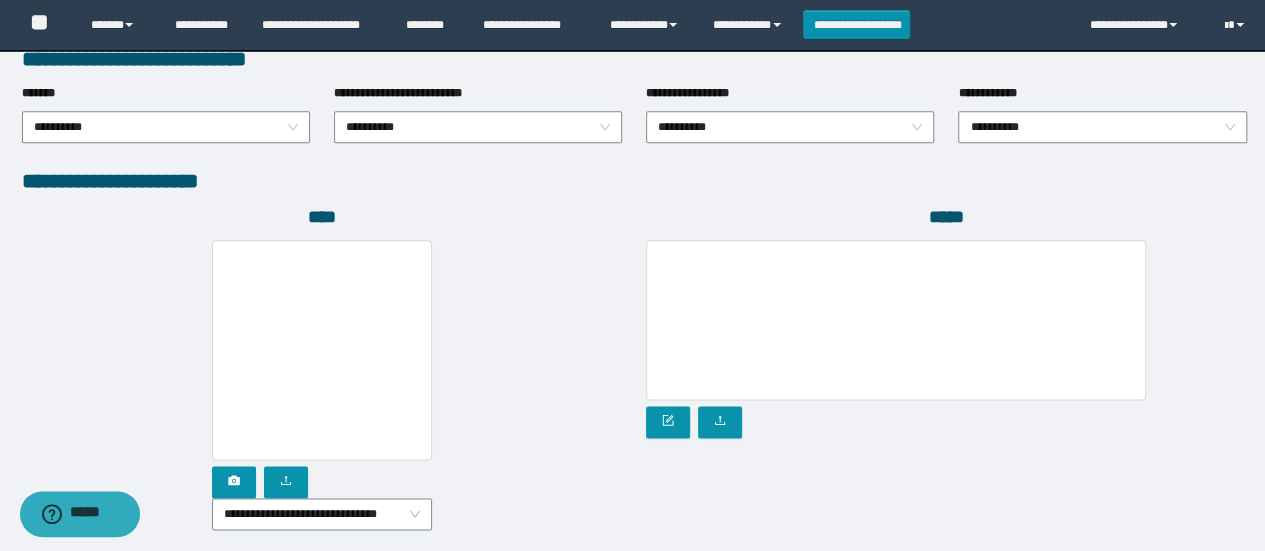 scroll, scrollTop: 1061, scrollLeft: 0, axis: vertical 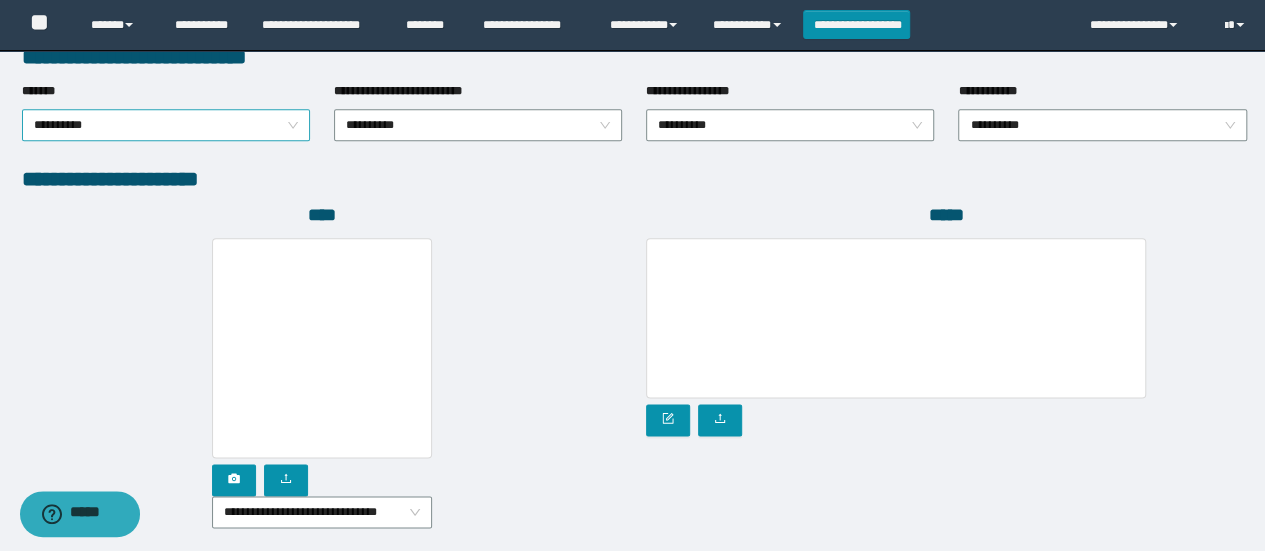click on "**********" at bounding box center (166, 125) 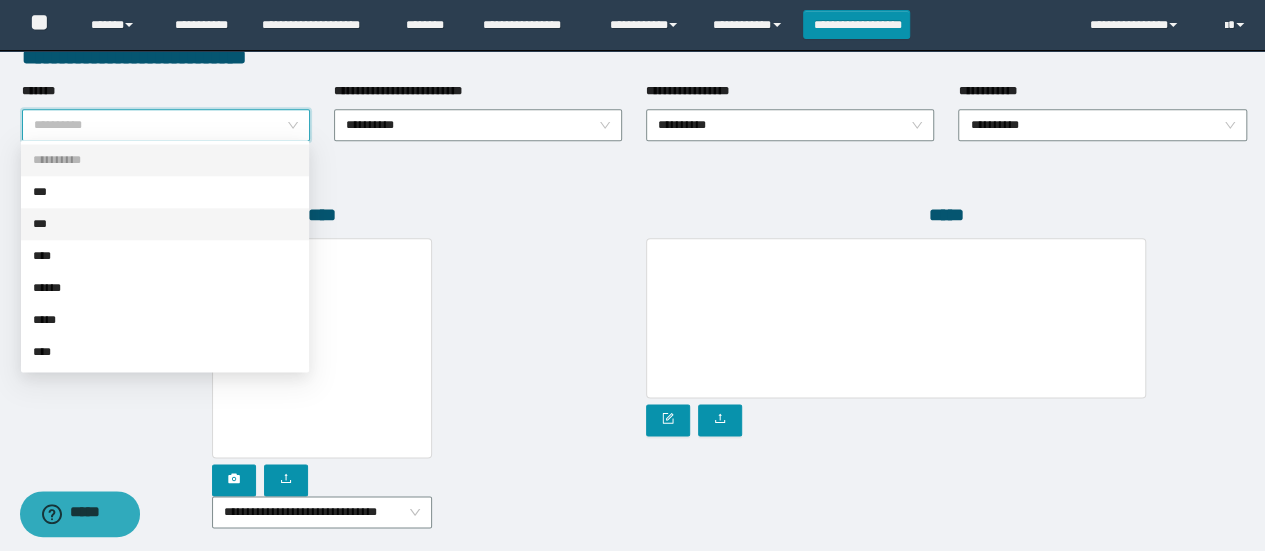 click on "***" at bounding box center [165, 224] 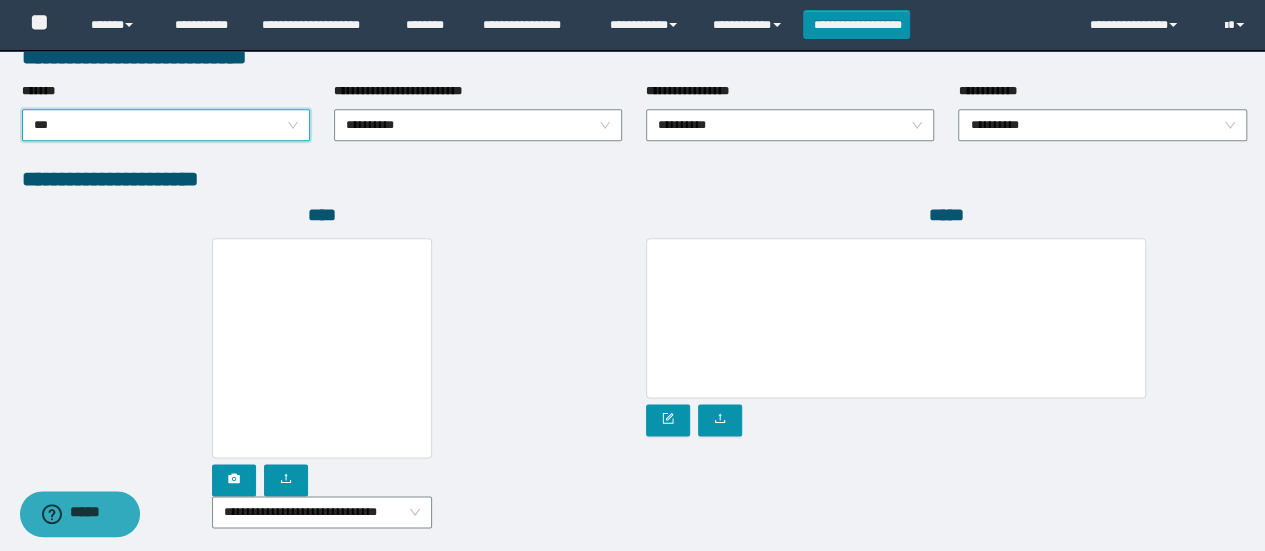 scroll, scrollTop: 1184, scrollLeft: 0, axis: vertical 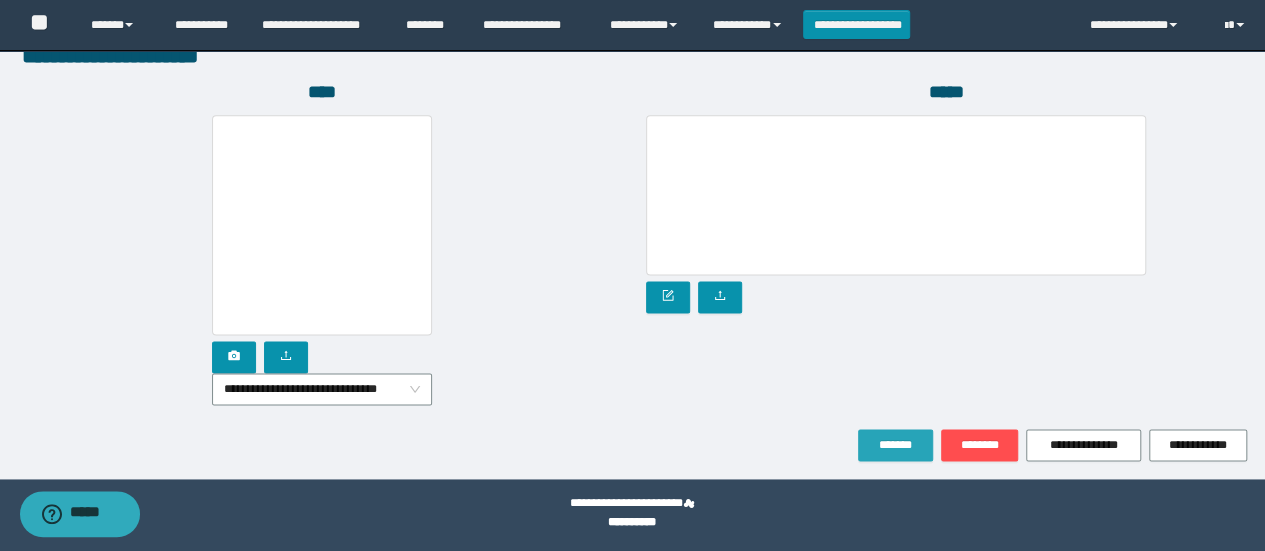 click on "*******" at bounding box center (895, 445) 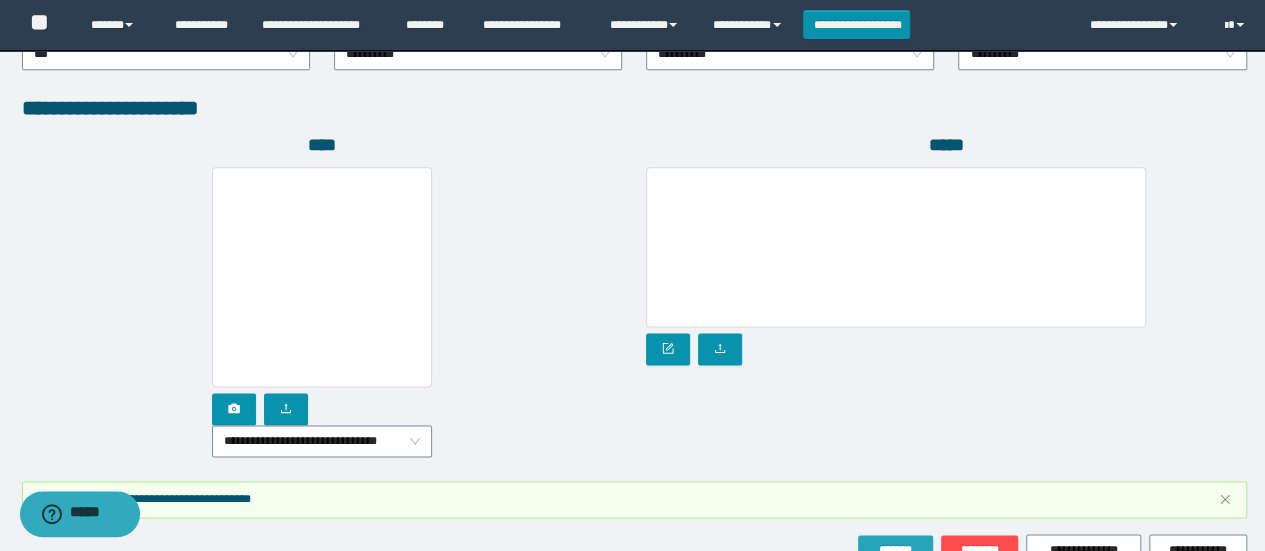 scroll, scrollTop: 1236, scrollLeft: 0, axis: vertical 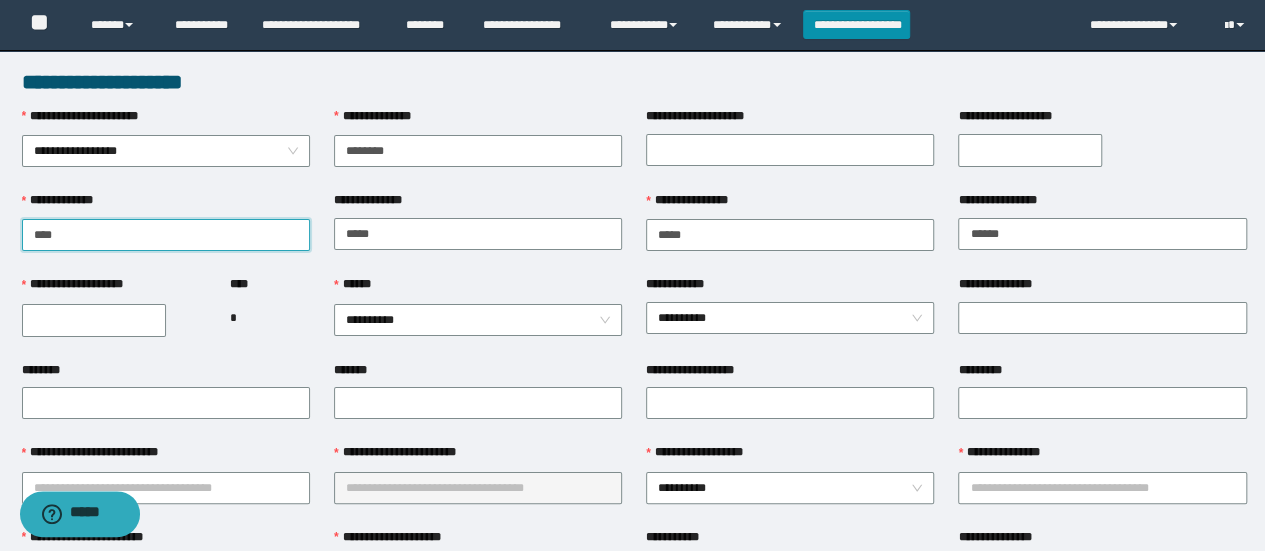 click on "**********" at bounding box center (166, 235) 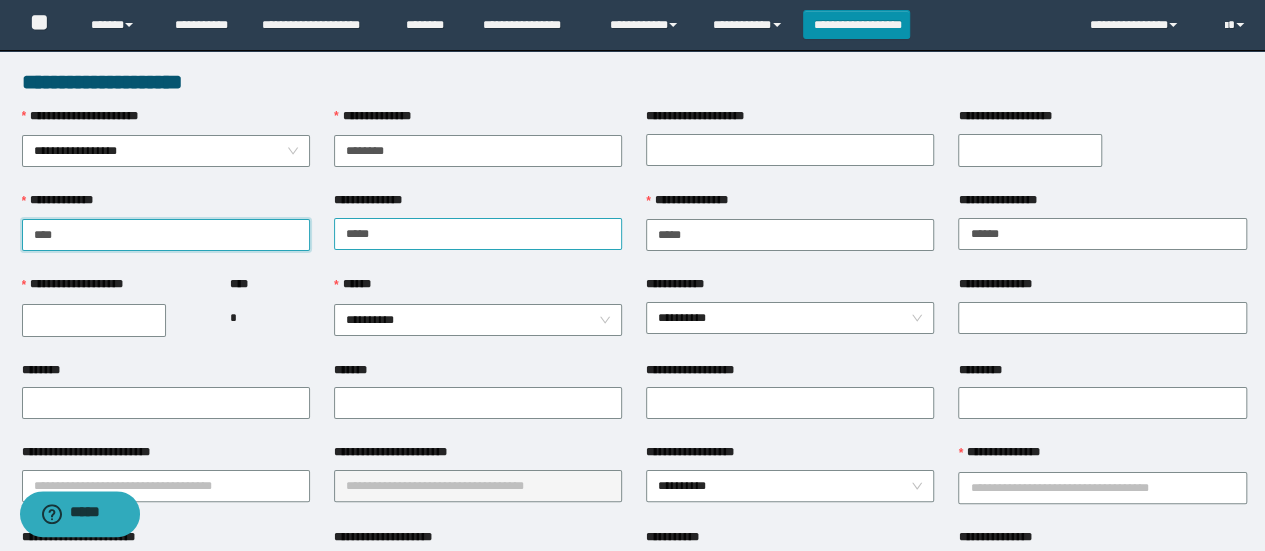 type on "****" 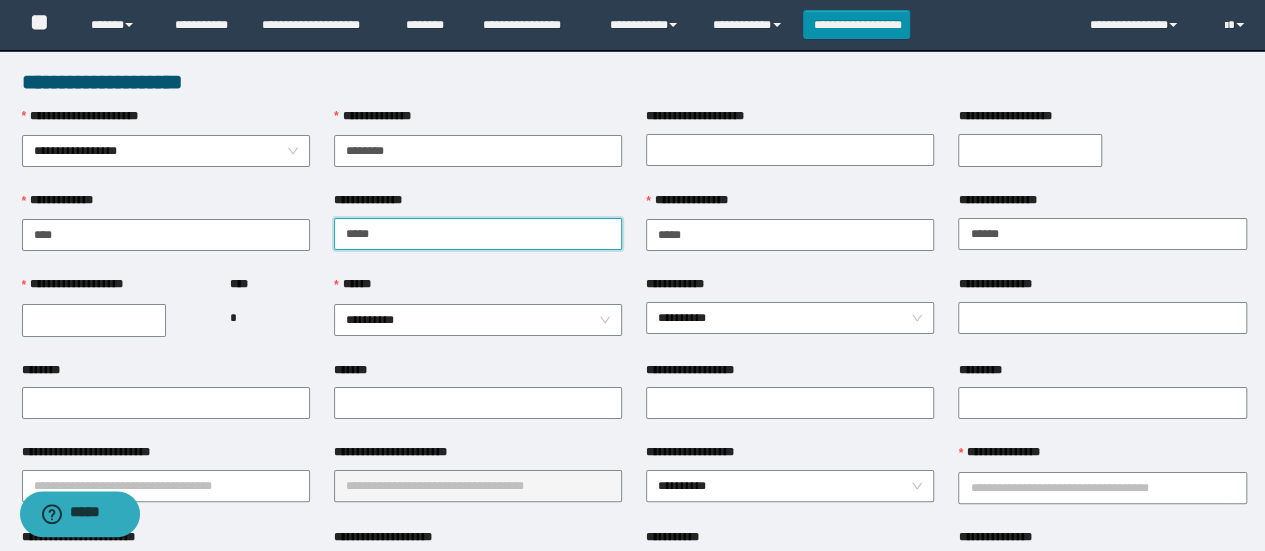 click on "**********" at bounding box center (478, 234) 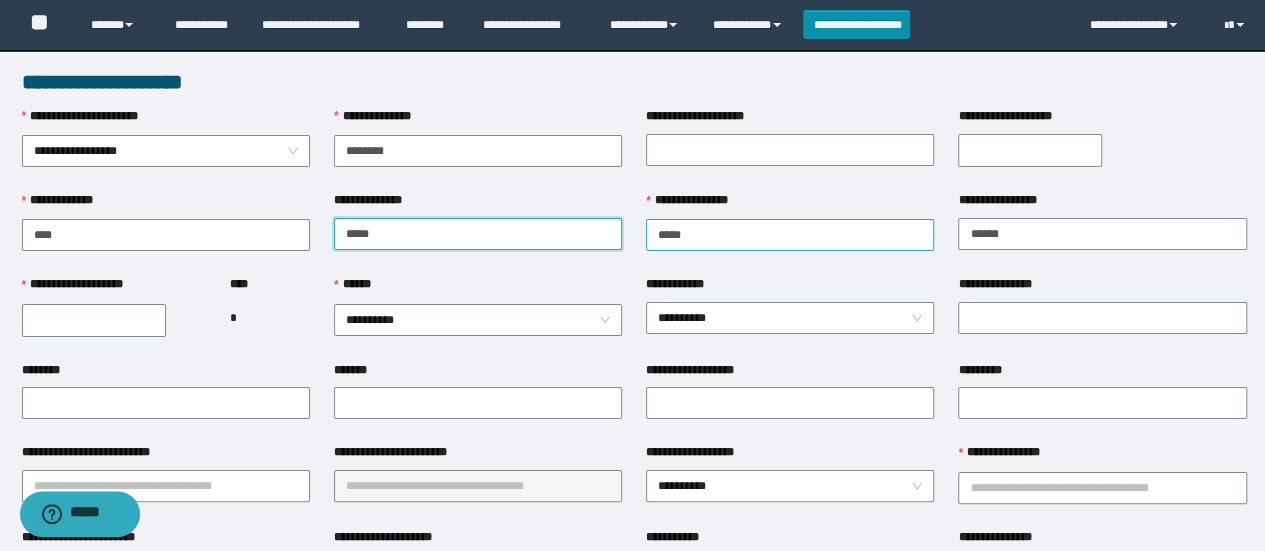 type on "*****" 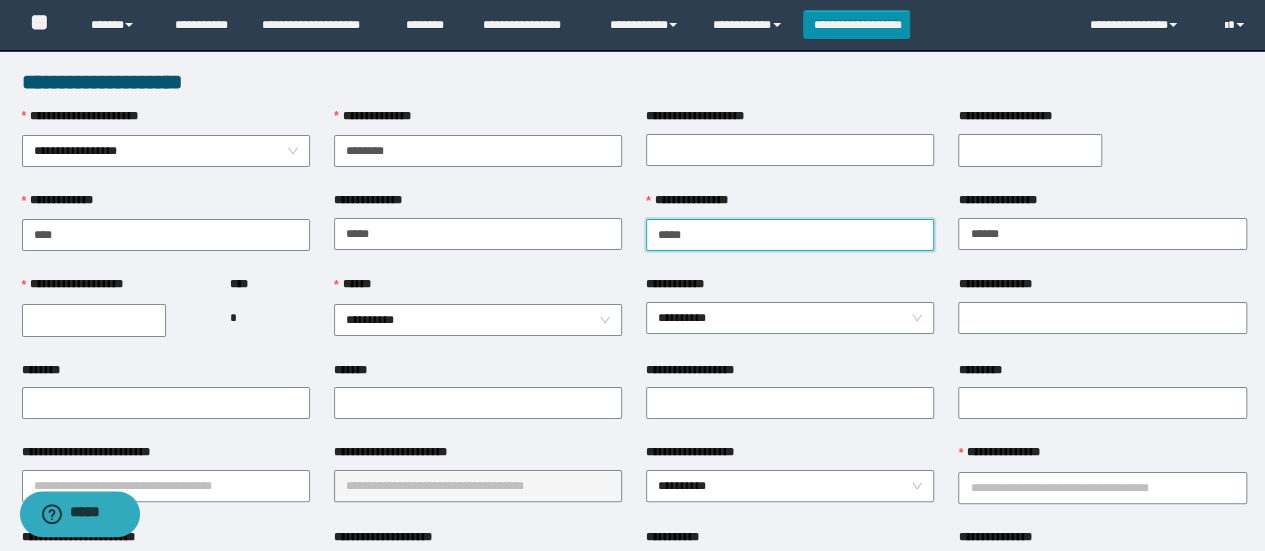 click on "**********" at bounding box center [790, 235] 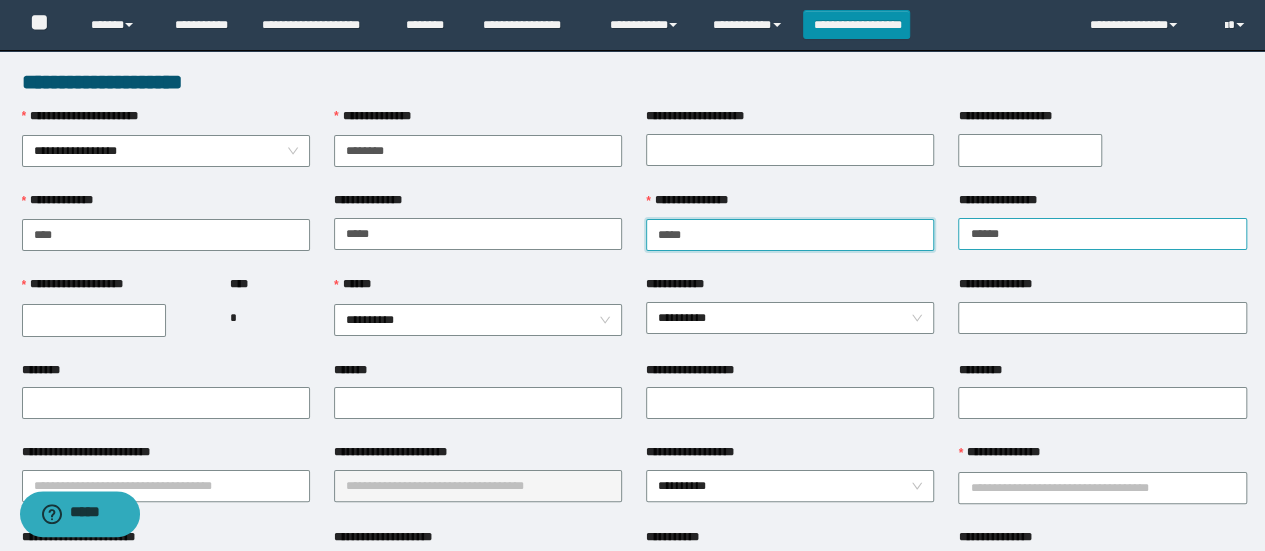 type on "*****" 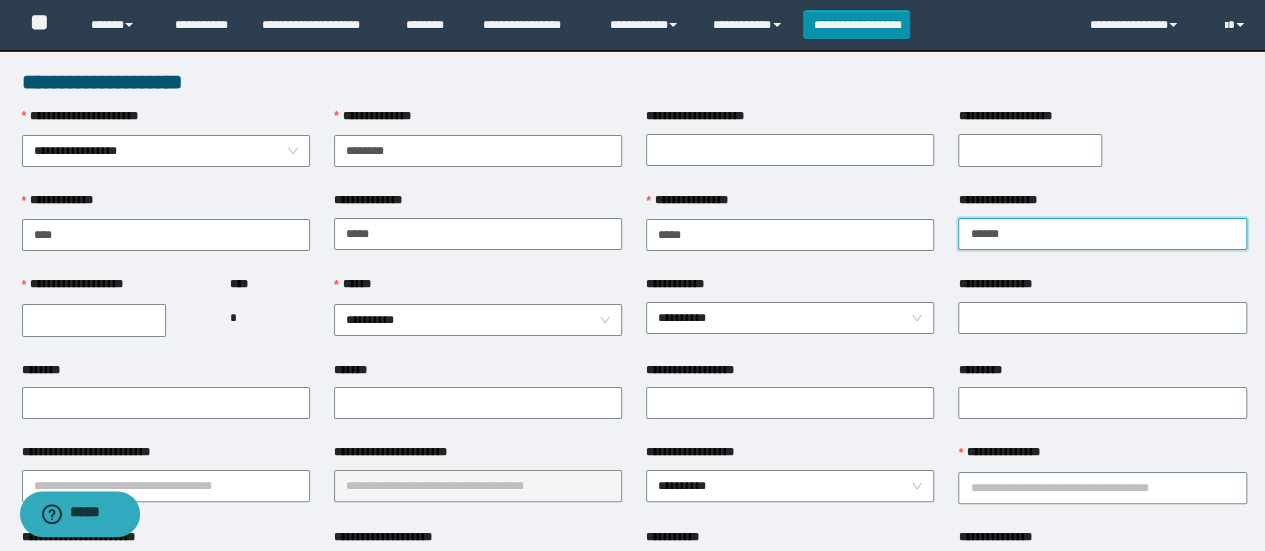 click on "**********" at bounding box center (1102, 234) 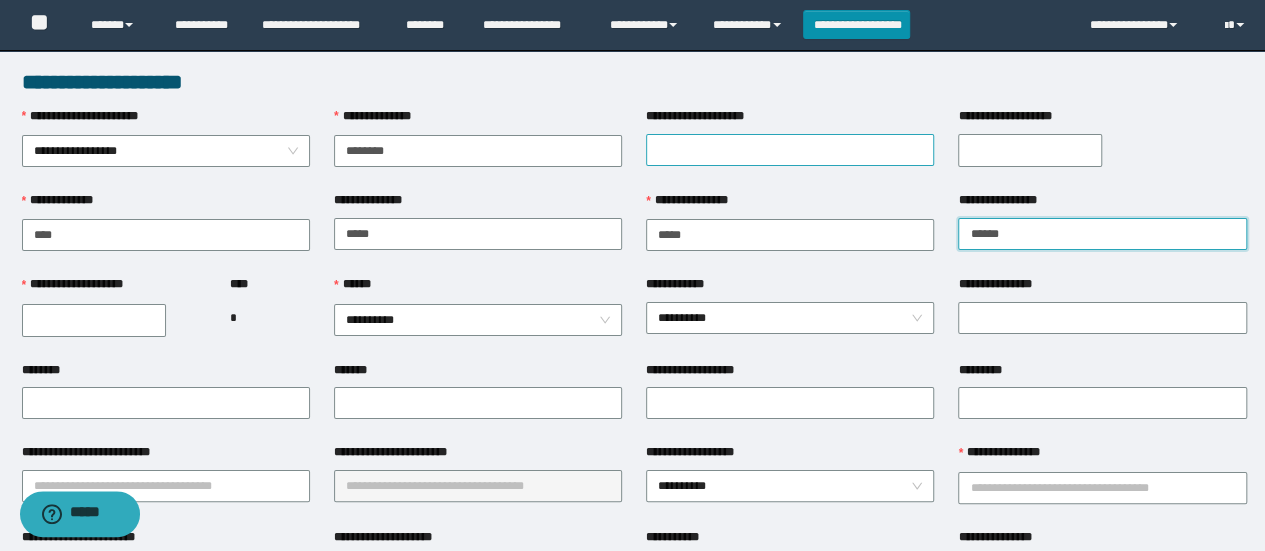 type on "******" 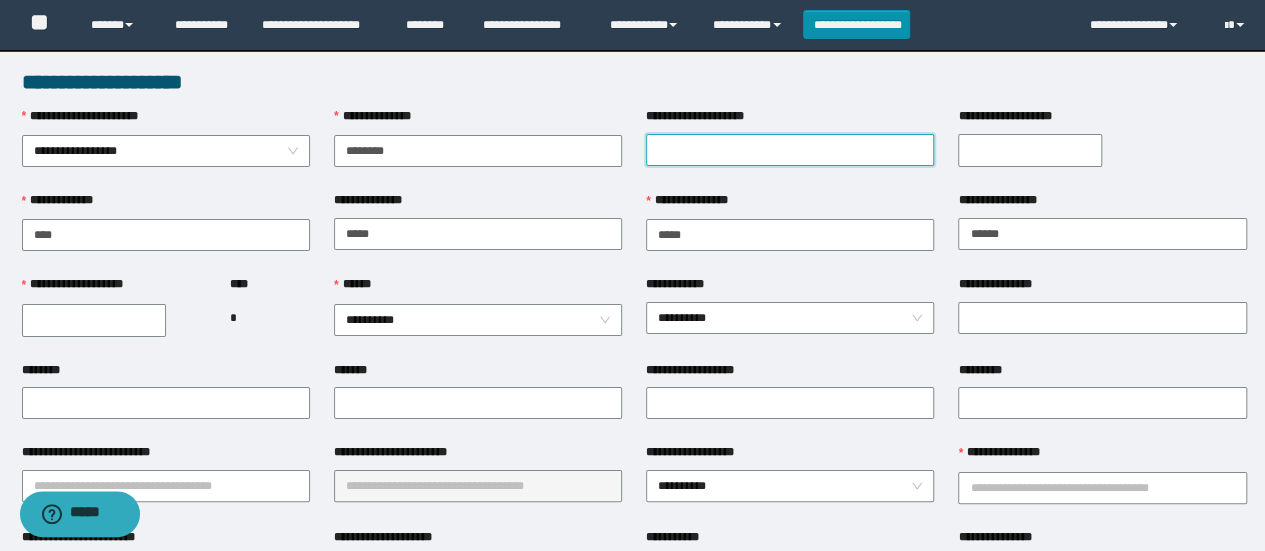 click on "**********" at bounding box center [790, 150] 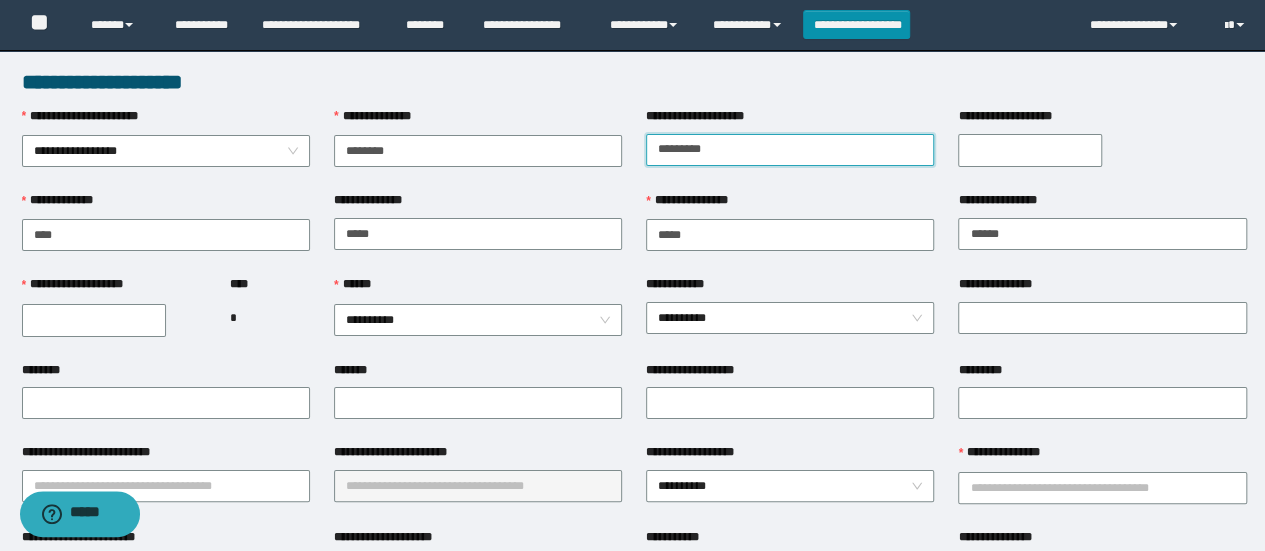 click on "*********" at bounding box center (790, 150) 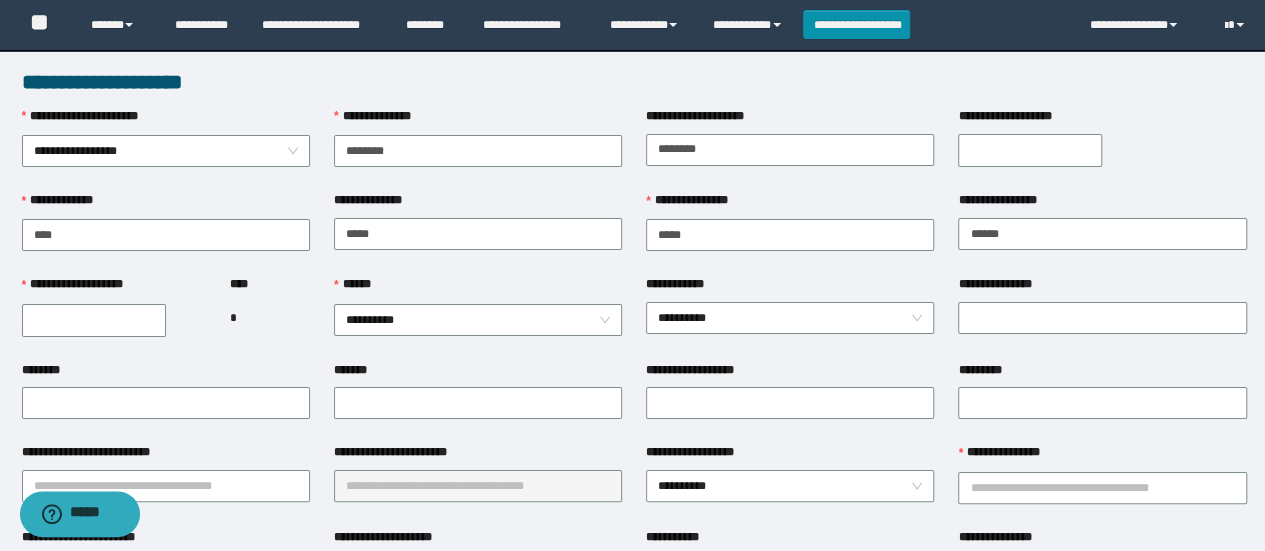 click on "**********" at bounding box center (1030, 150) 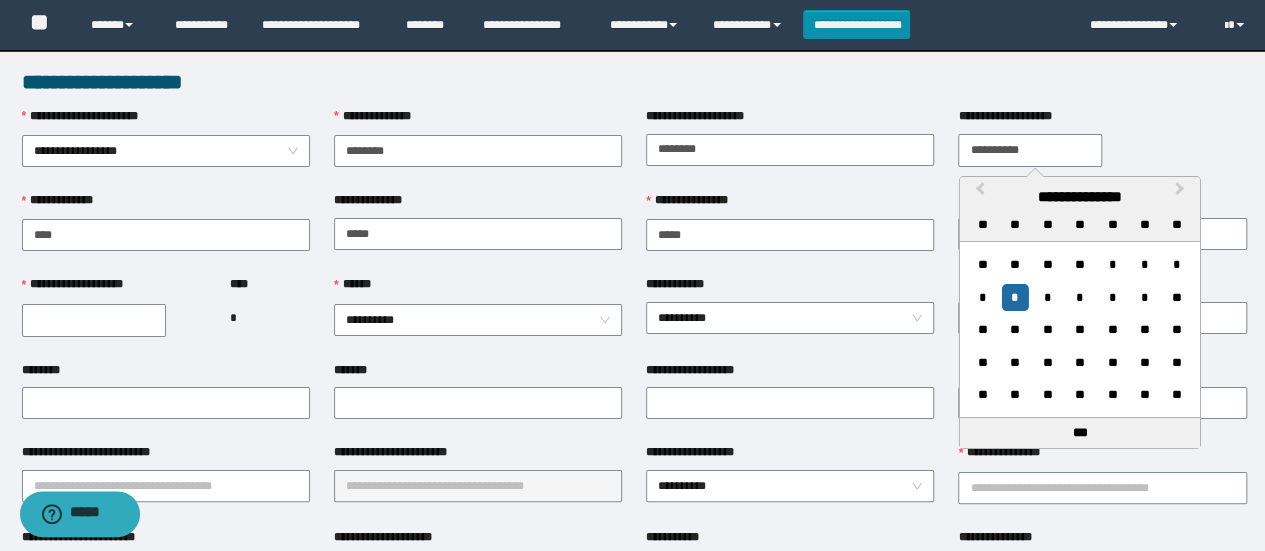 type on "**********" 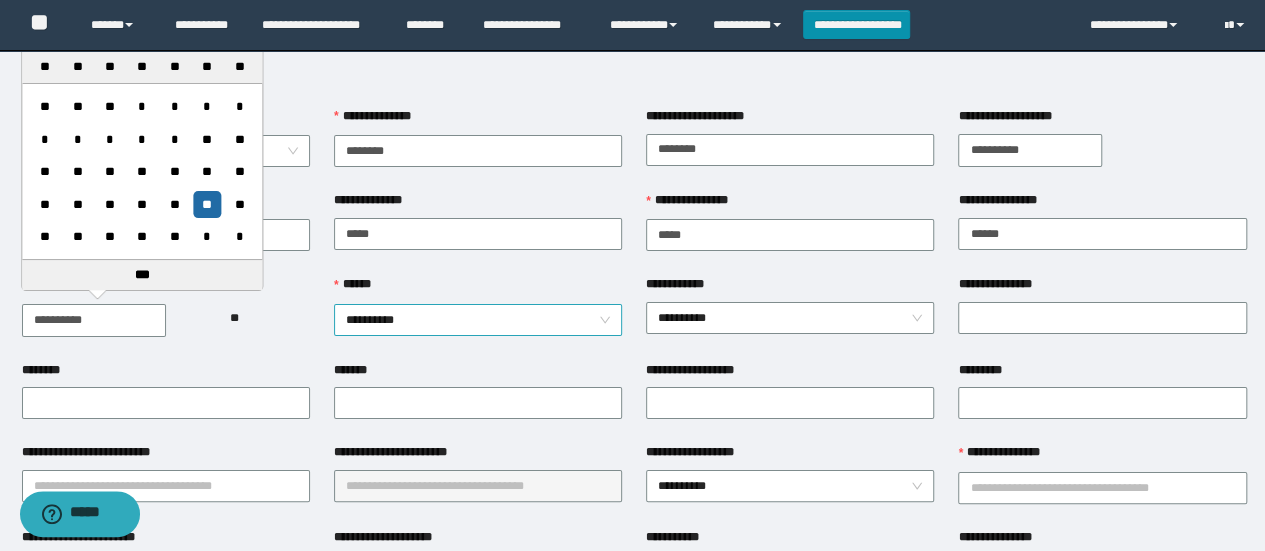 type on "**********" 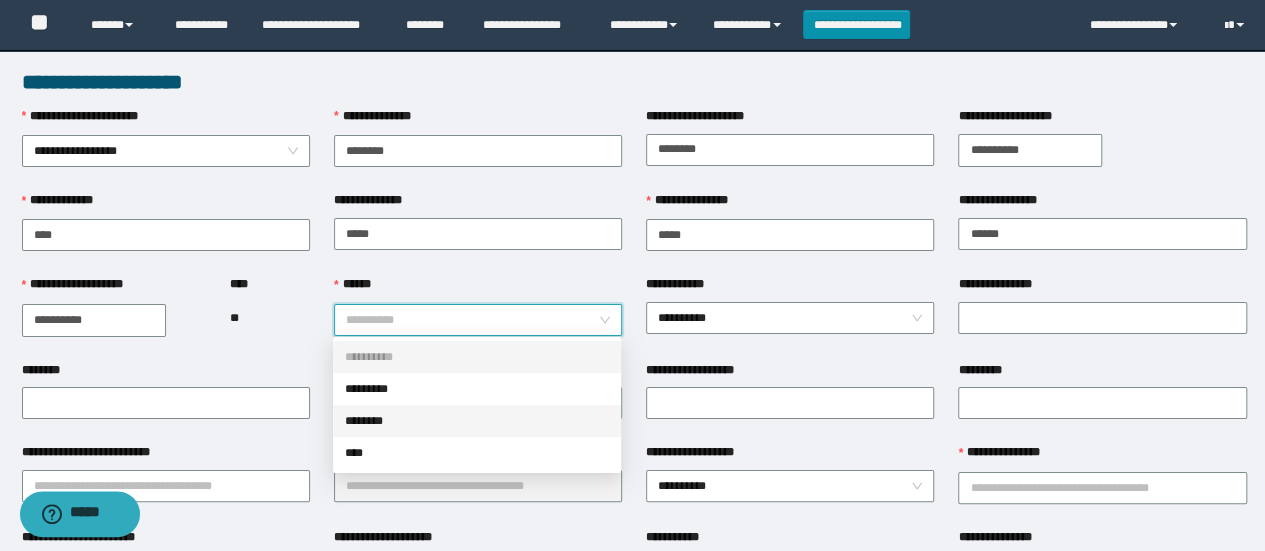 click on "********" at bounding box center [477, 421] 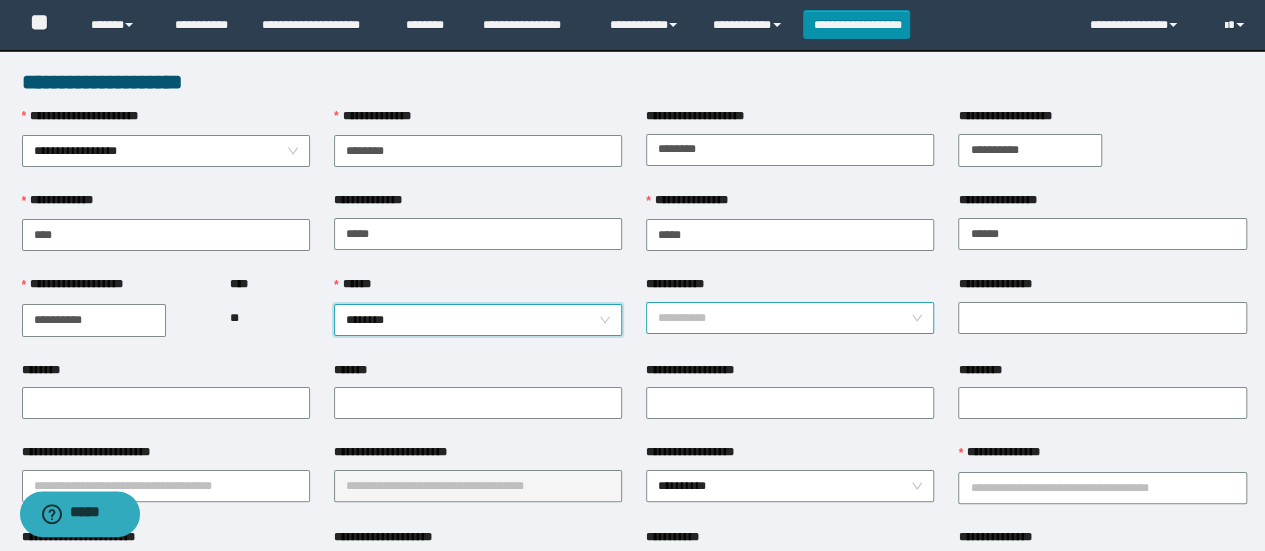 click on "**********" at bounding box center (790, 318) 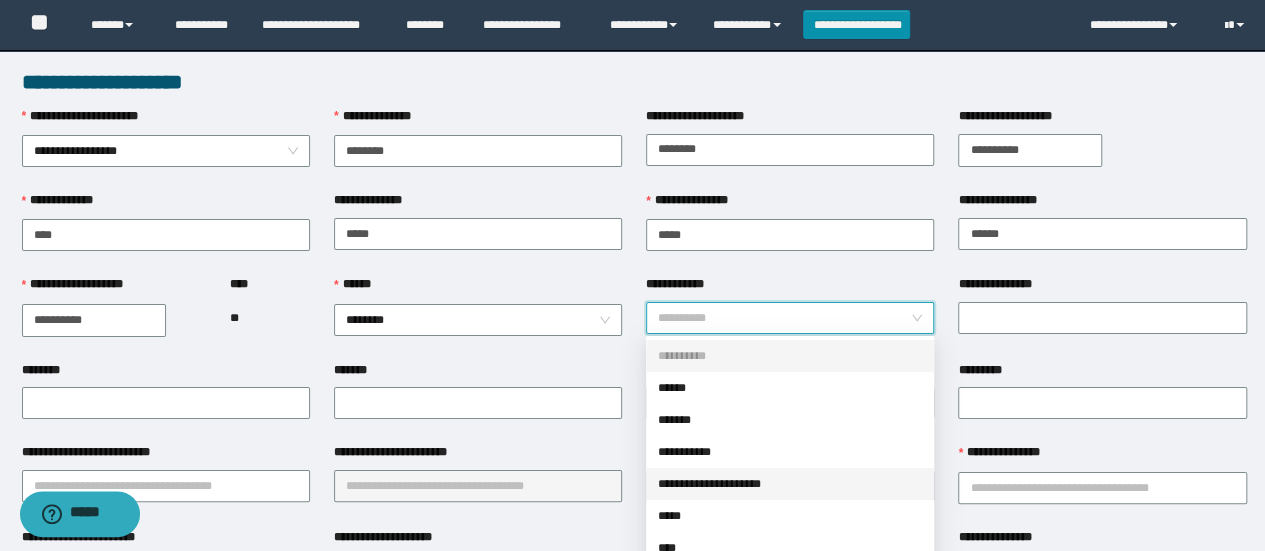 click on "**********" at bounding box center (790, 484) 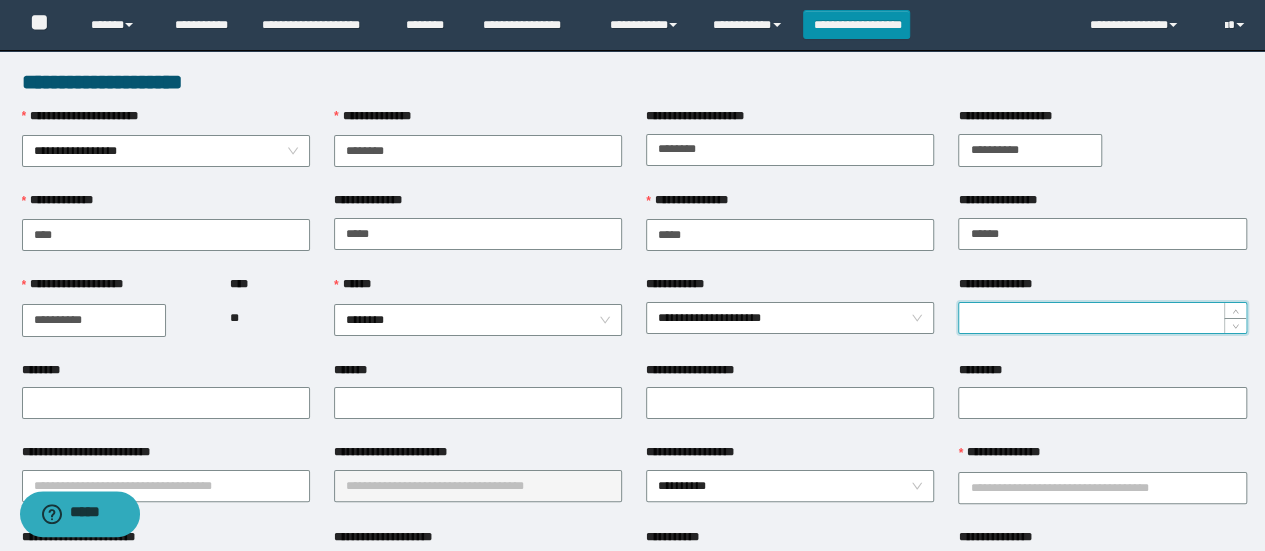 click on "**********" at bounding box center [1102, 318] 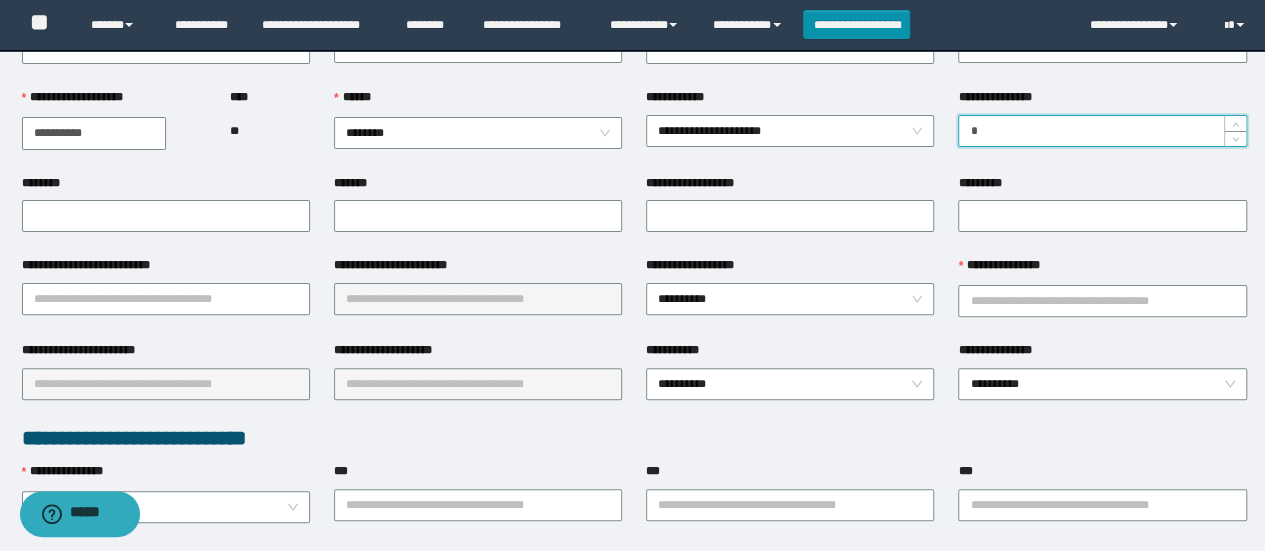 scroll, scrollTop: 205, scrollLeft: 0, axis: vertical 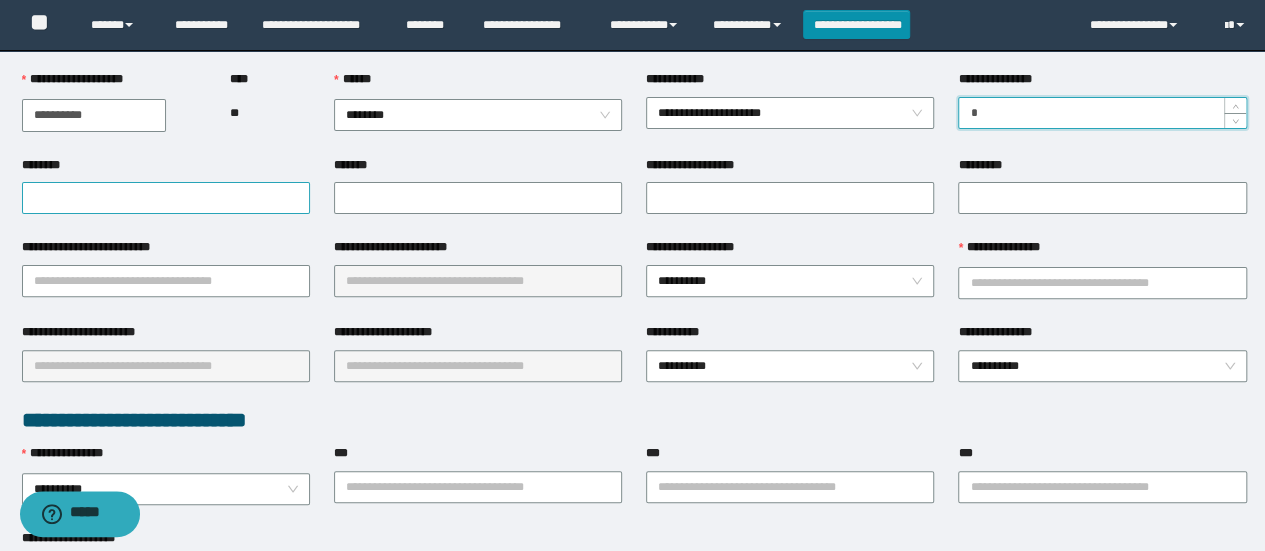 type on "*" 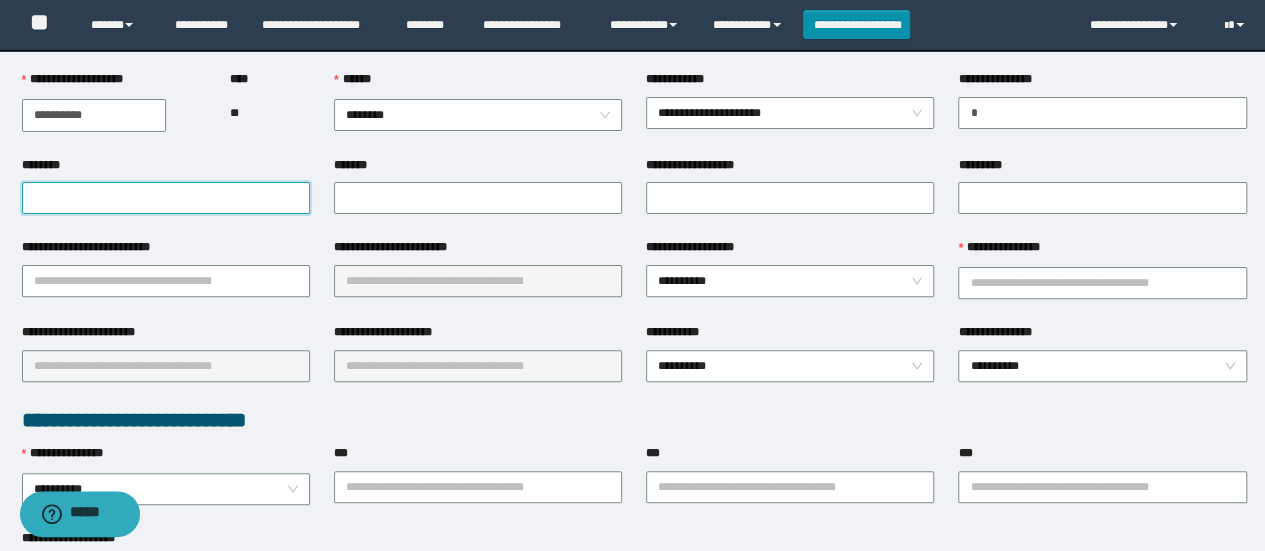 click on "********" at bounding box center [166, 198] 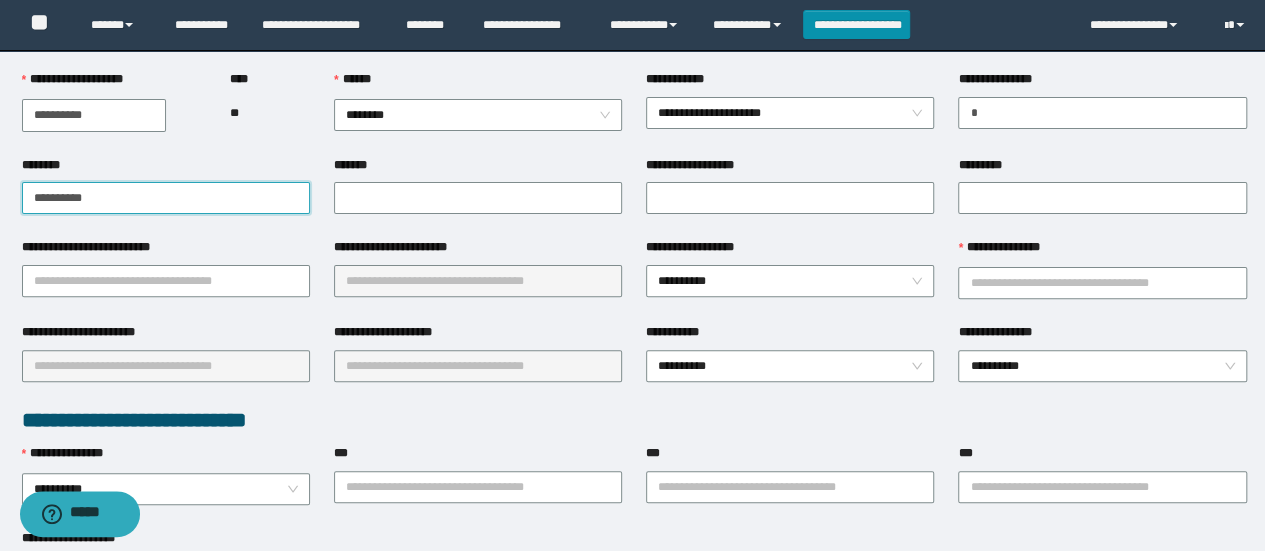 click on "**********" at bounding box center (166, 198) 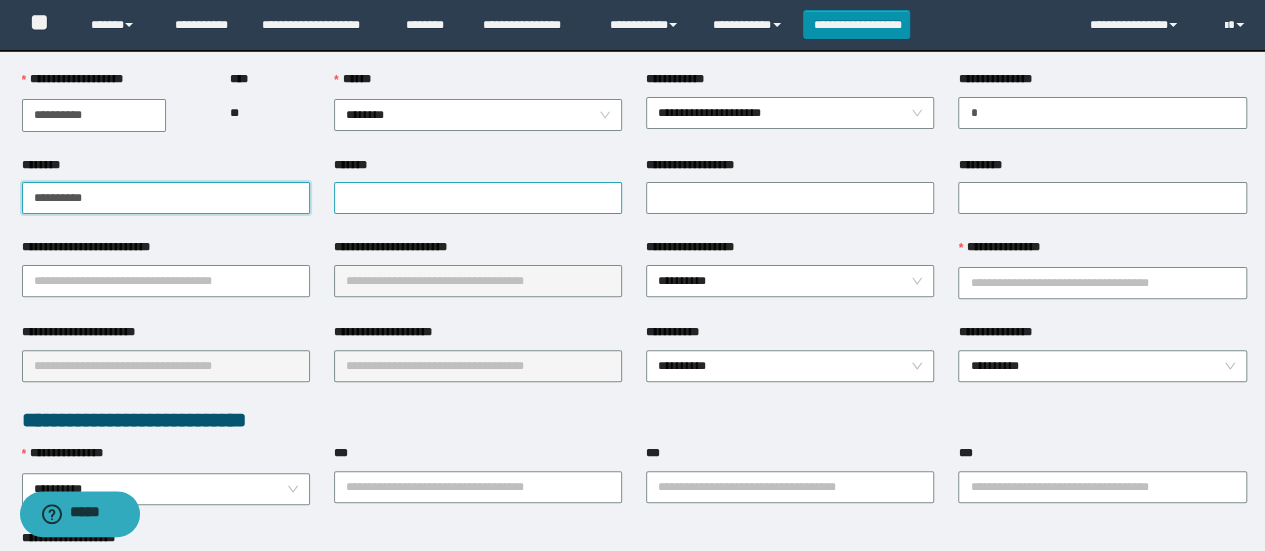 type on "**********" 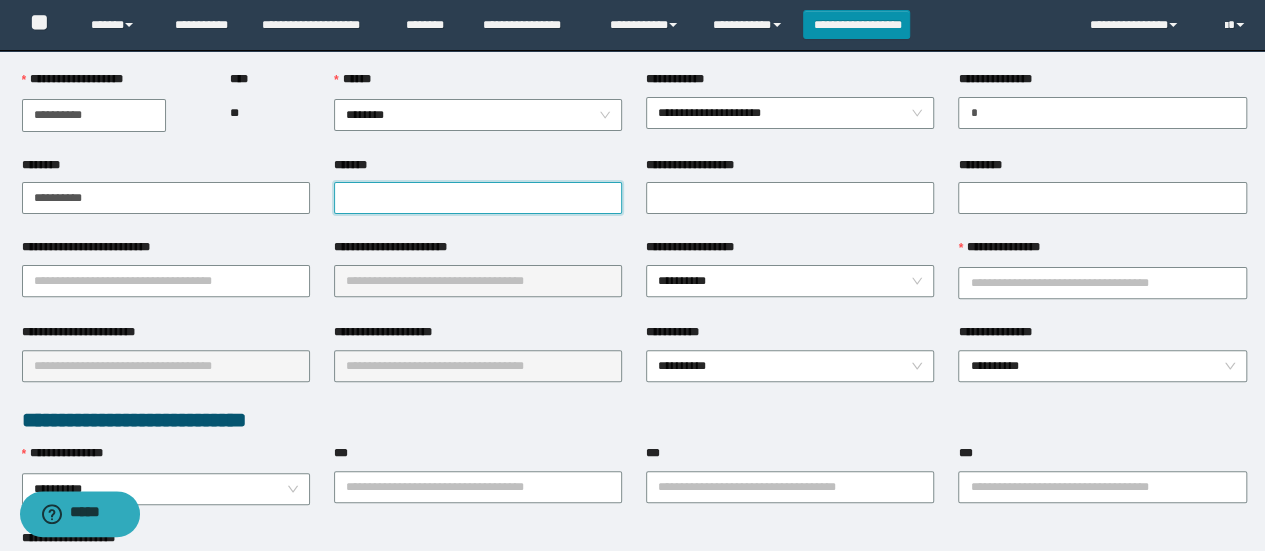 click on "*******" at bounding box center (478, 198) 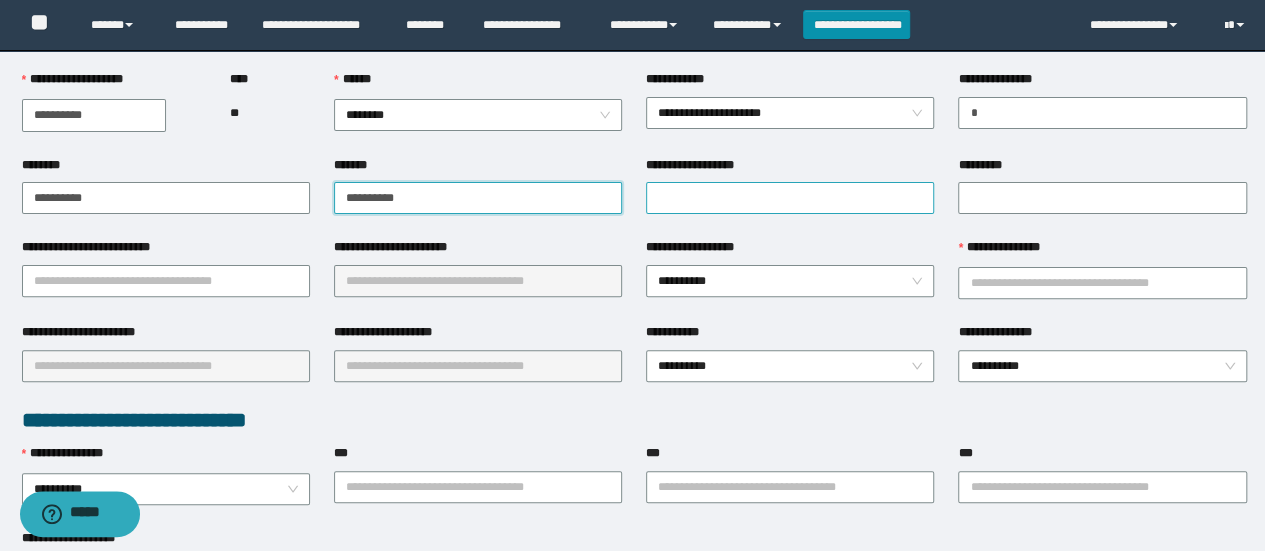 type on "**********" 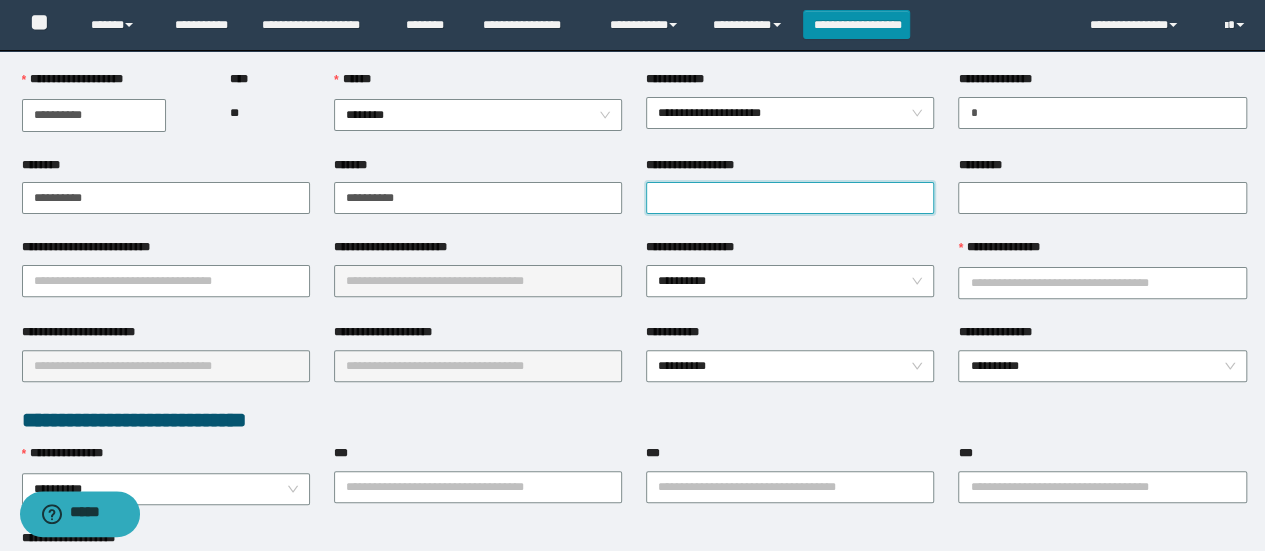 click on "**********" at bounding box center [790, 198] 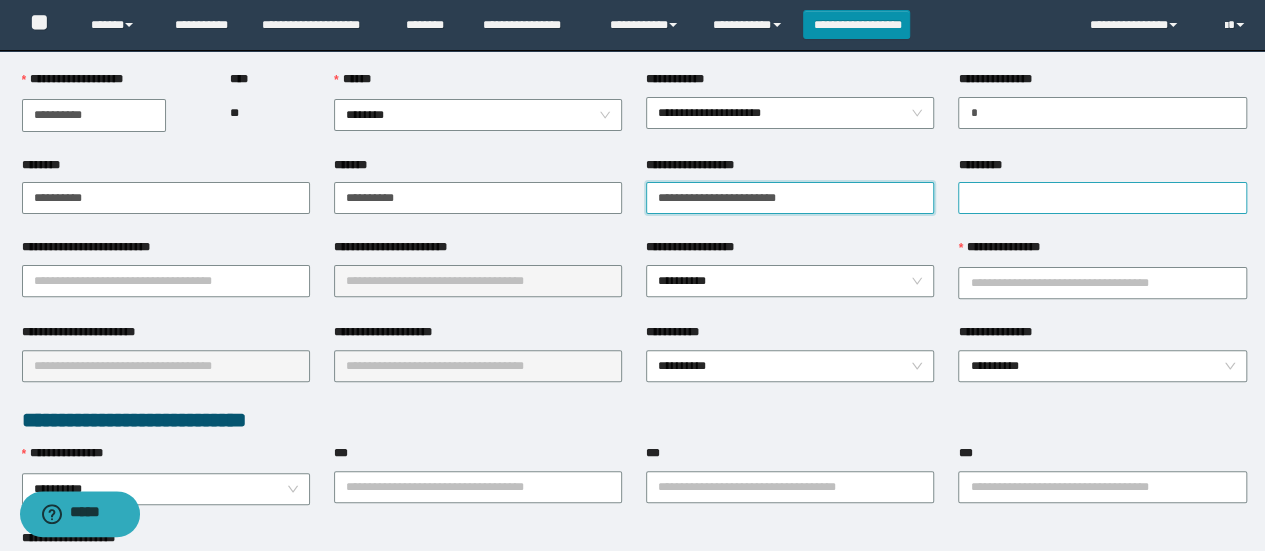 type on "**********" 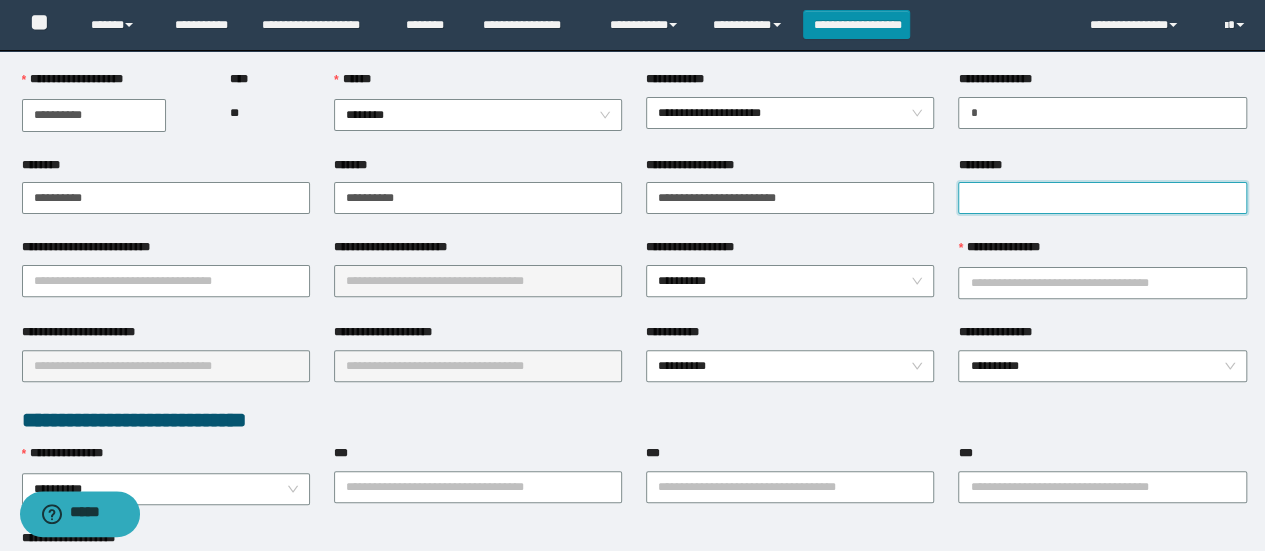 click on "*********" at bounding box center [1102, 198] 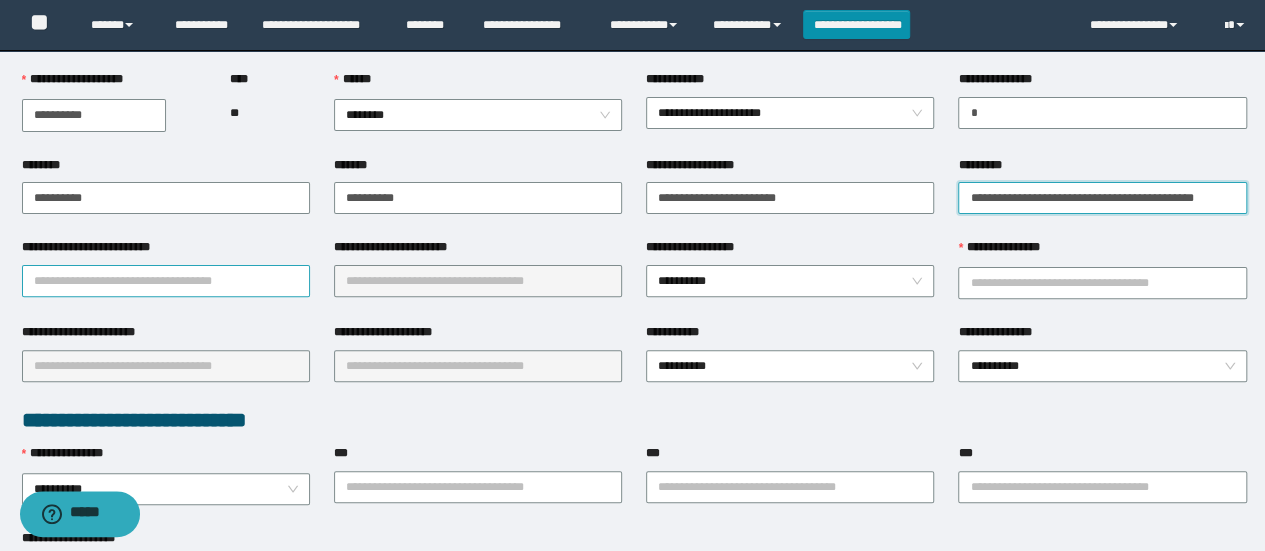 type on "**********" 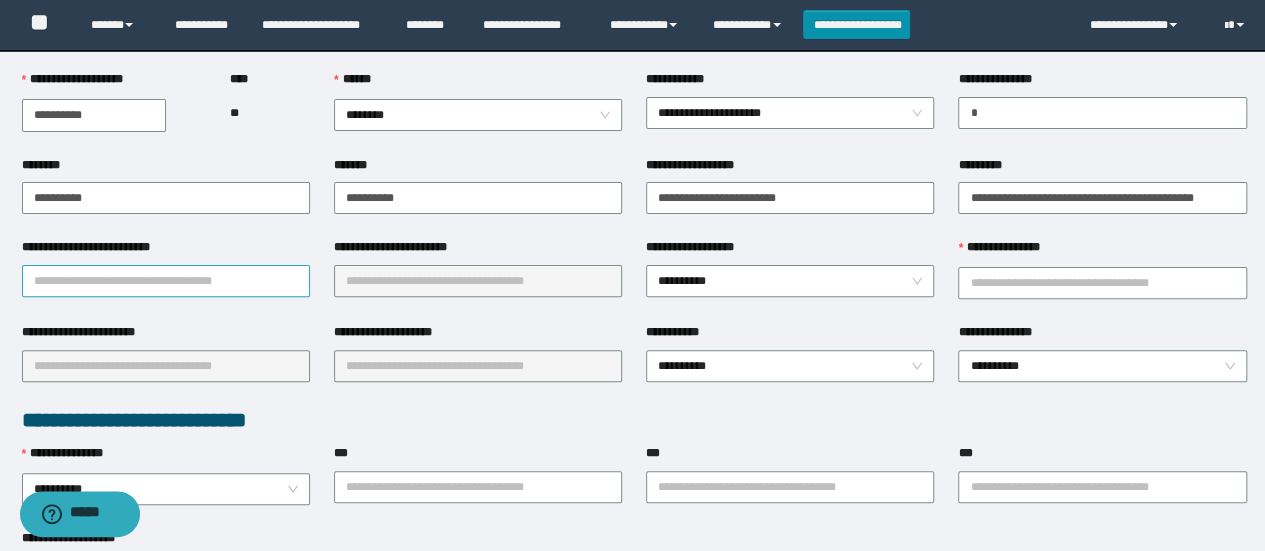 click on "**********" at bounding box center [166, 281] 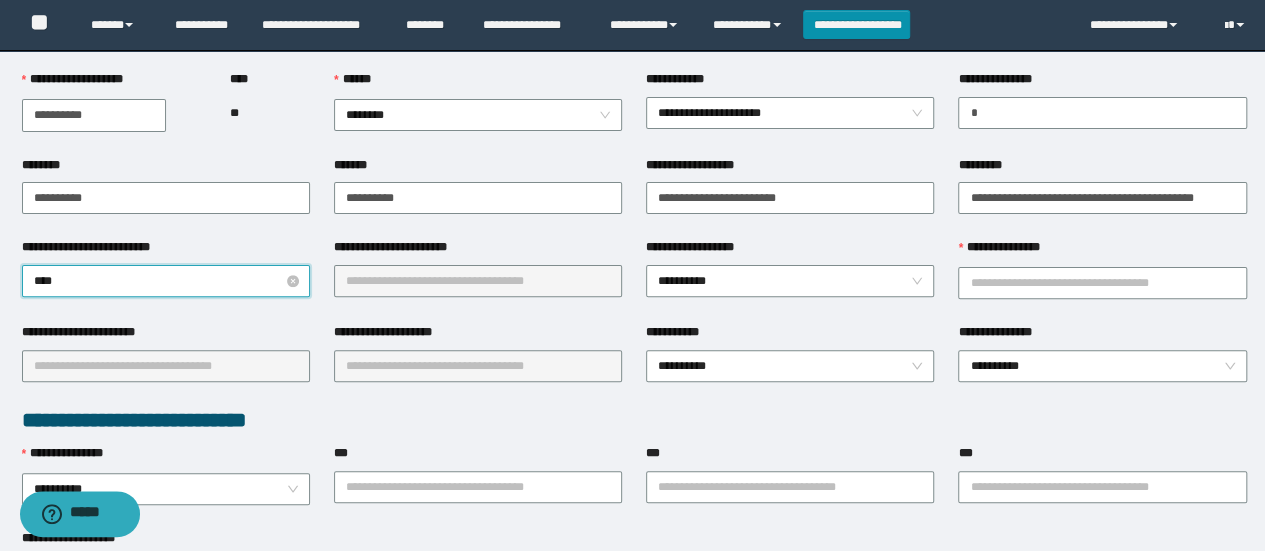 type on "*****" 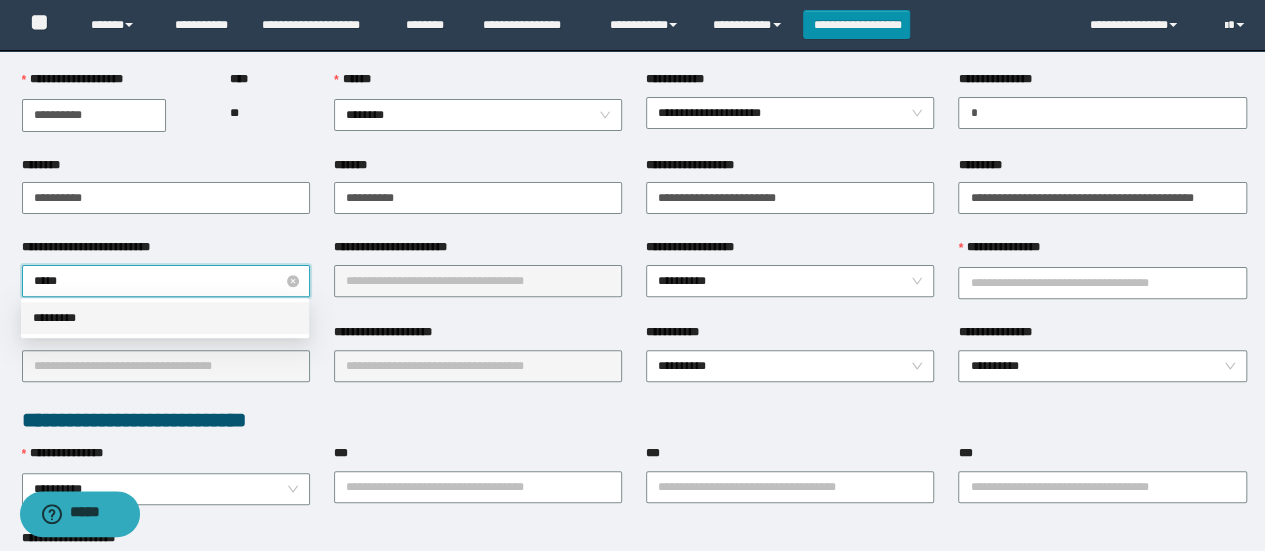 type 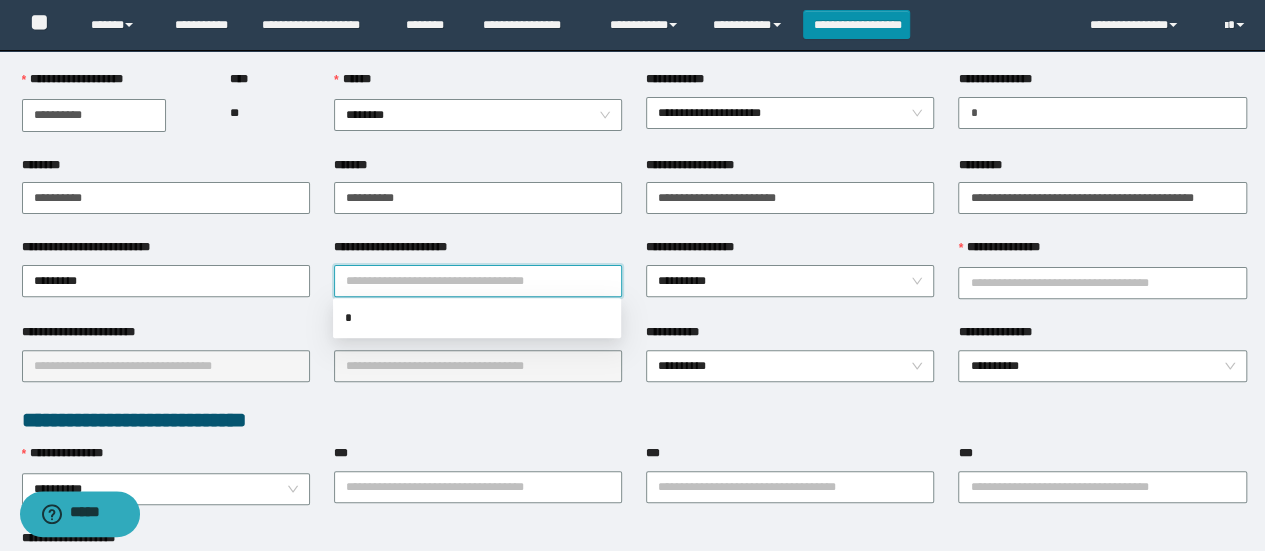 click on "**********" at bounding box center (478, 281) 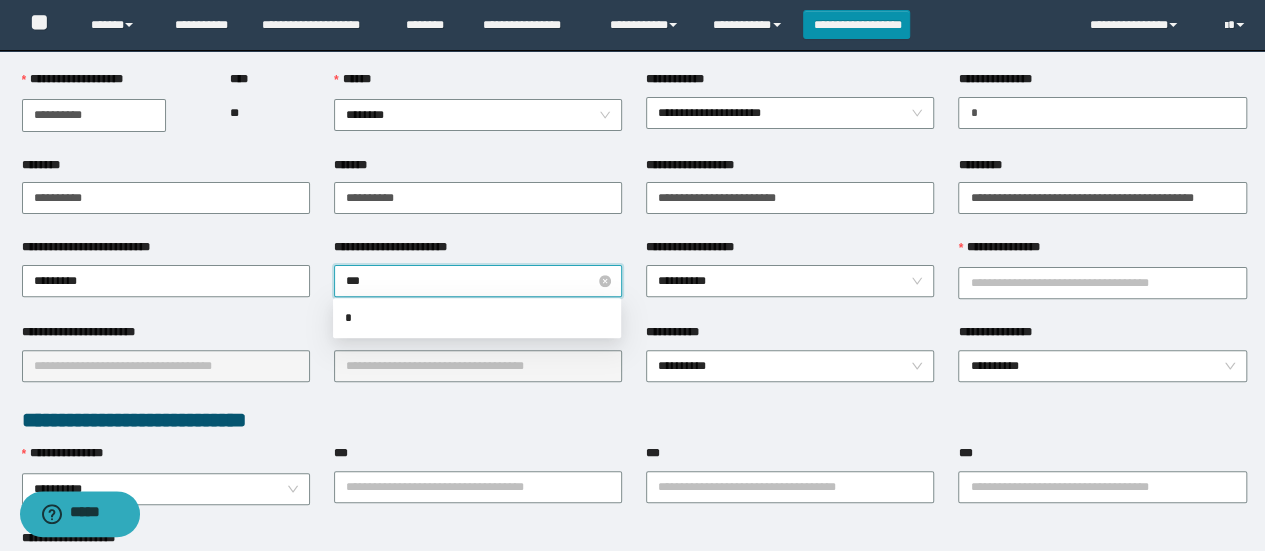 type on "****" 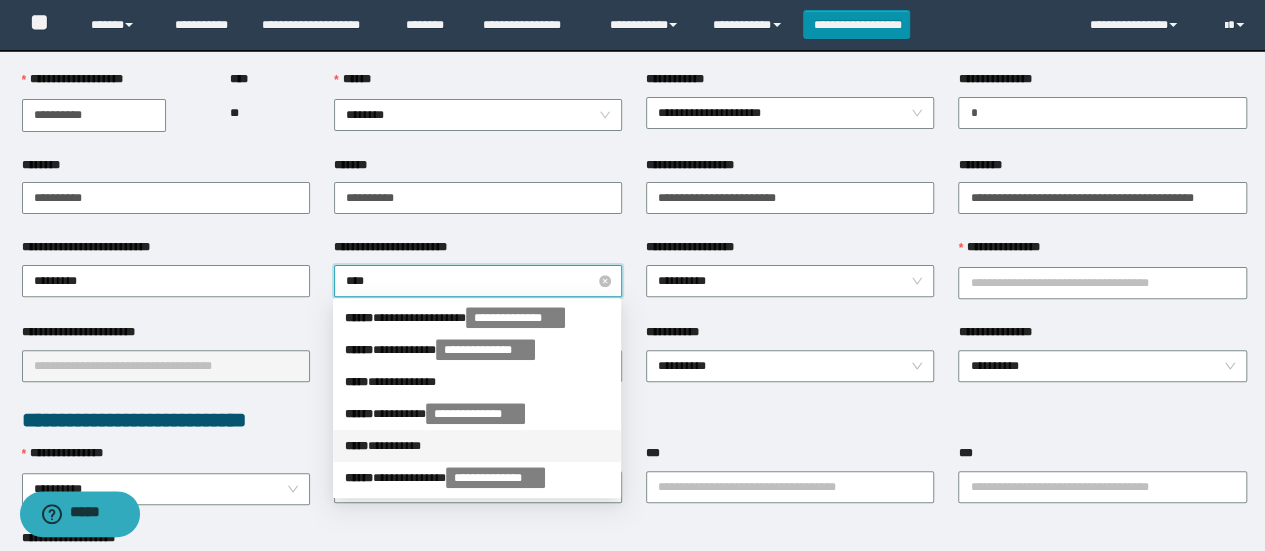 type 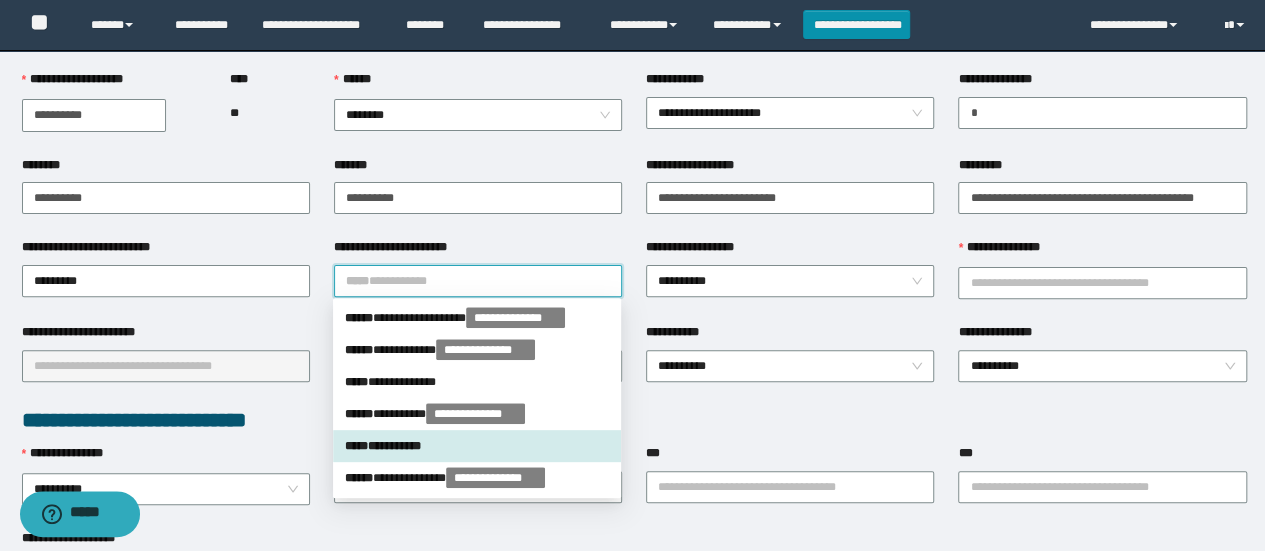 click on "***** * ********" at bounding box center (477, 446) 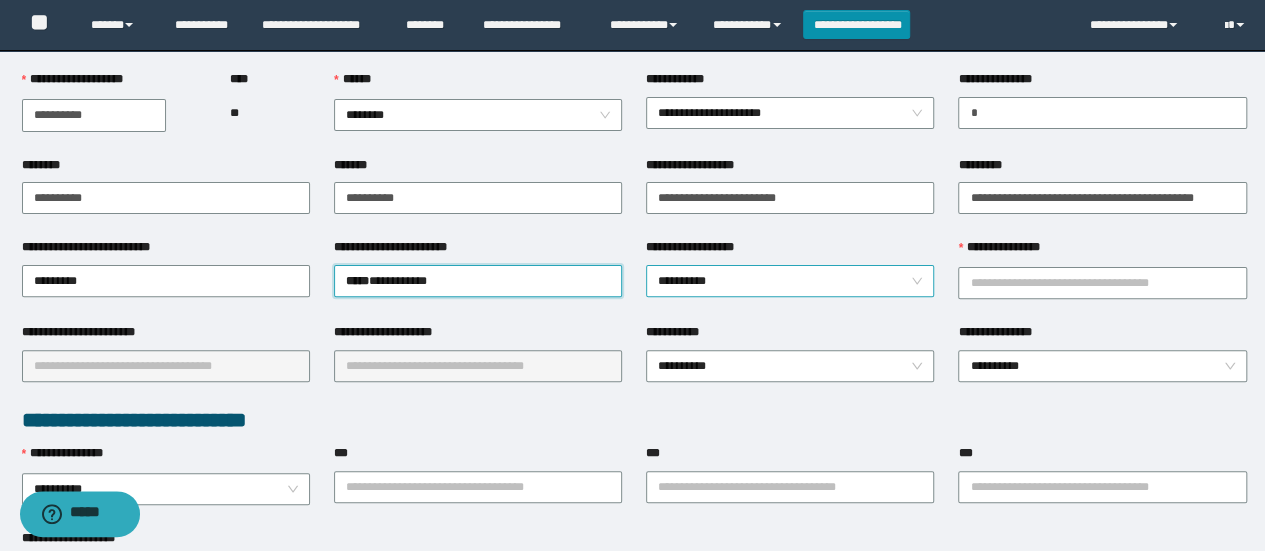 click on "**********" at bounding box center (790, 281) 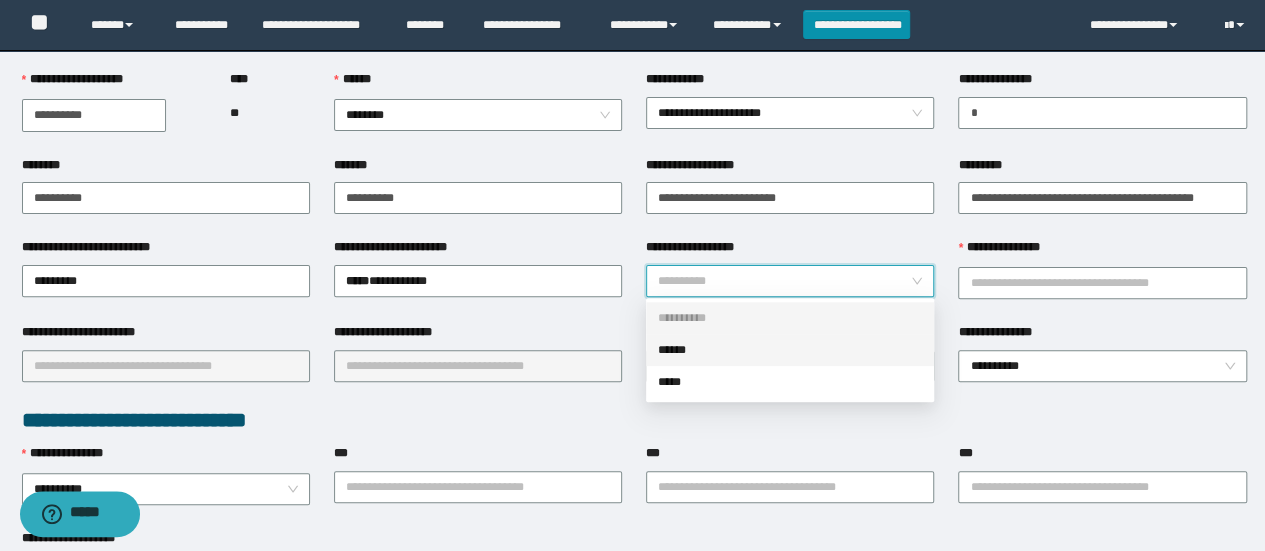 click on "******" at bounding box center (790, 350) 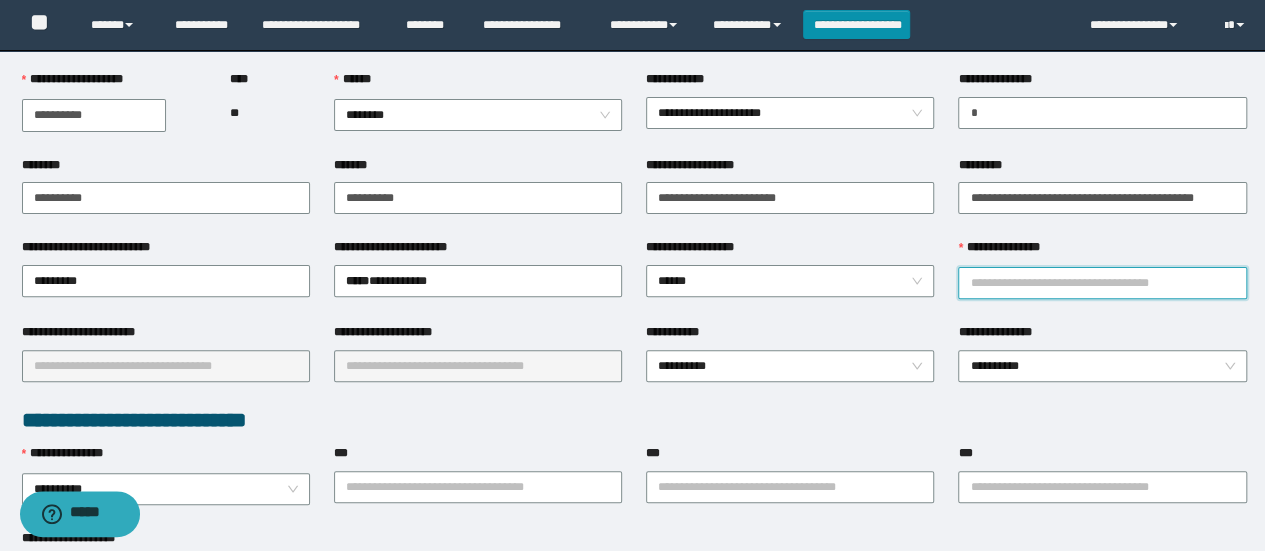 click on "**********" at bounding box center (1102, 283) 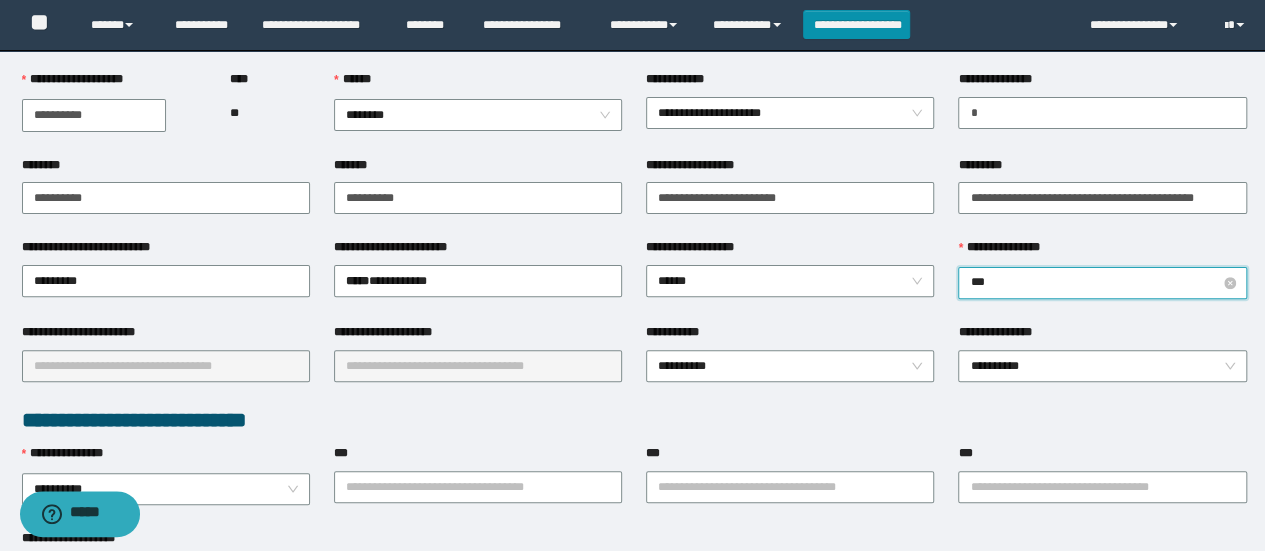 type on "****" 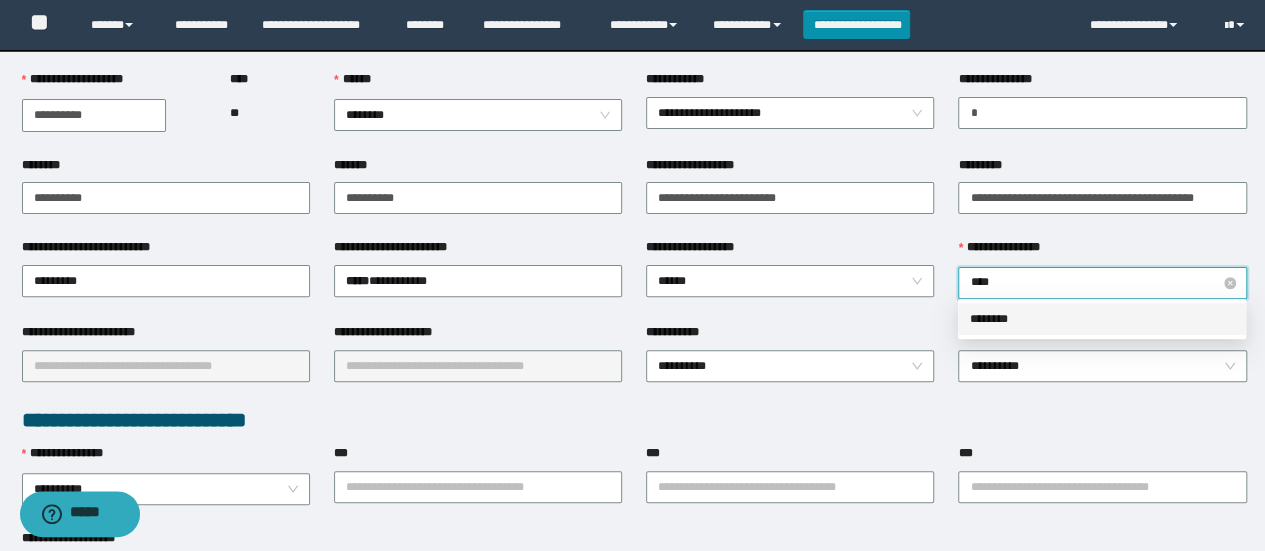 type 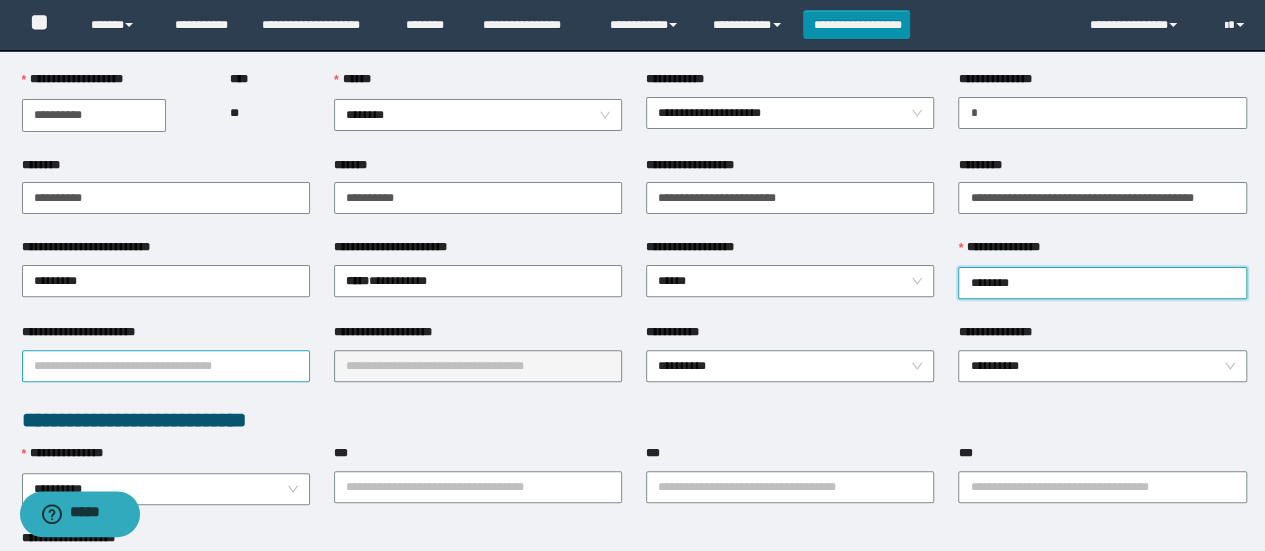 click on "**********" at bounding box center (166, 366) 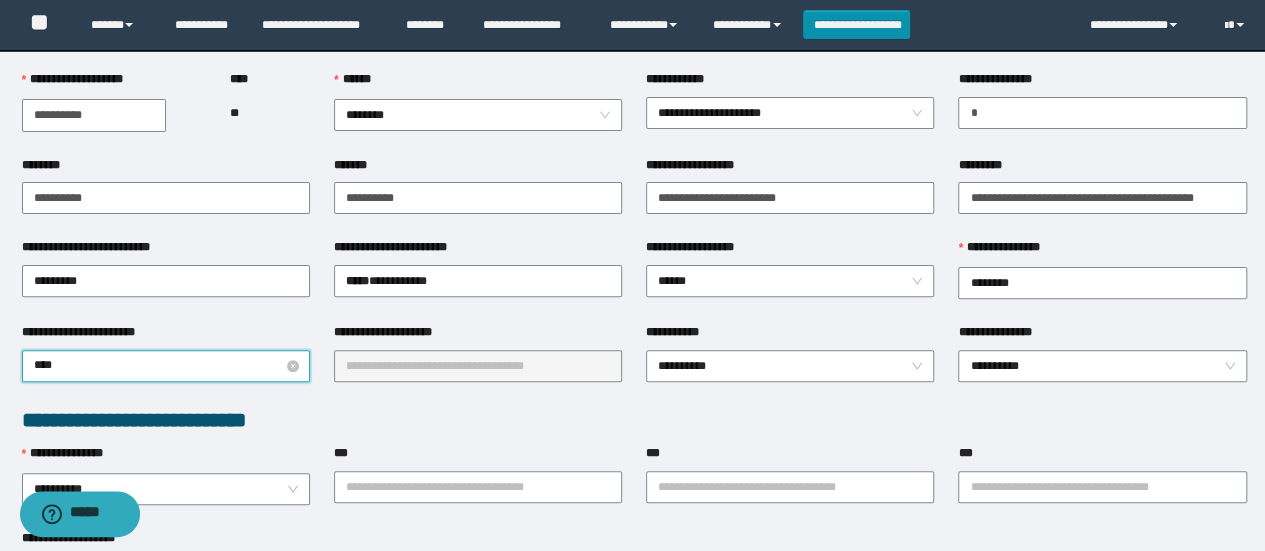 type on "*****" 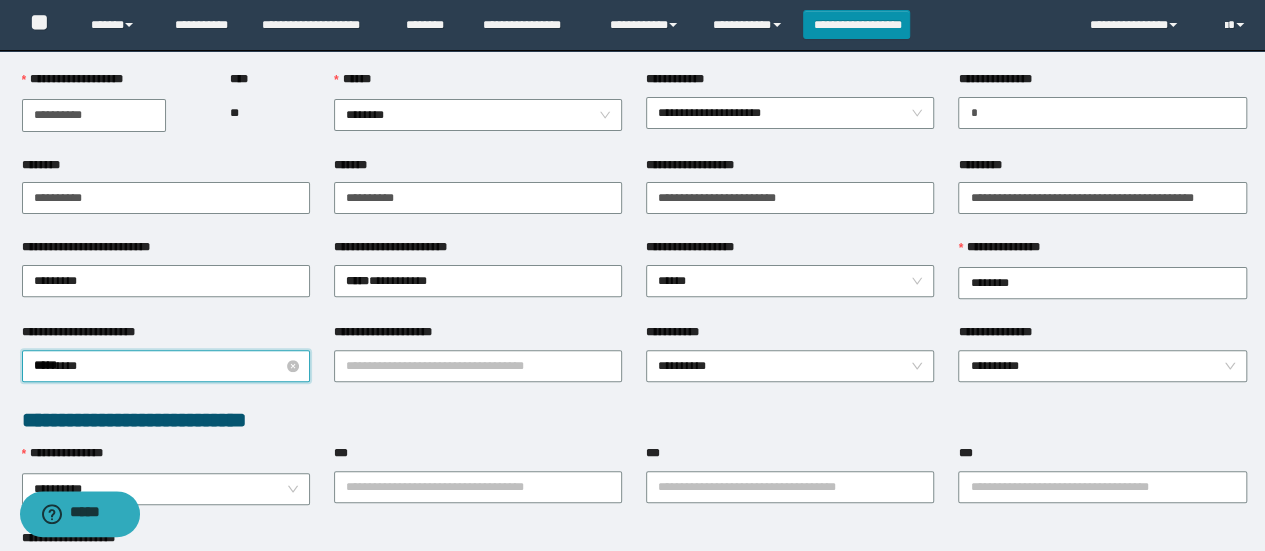 type 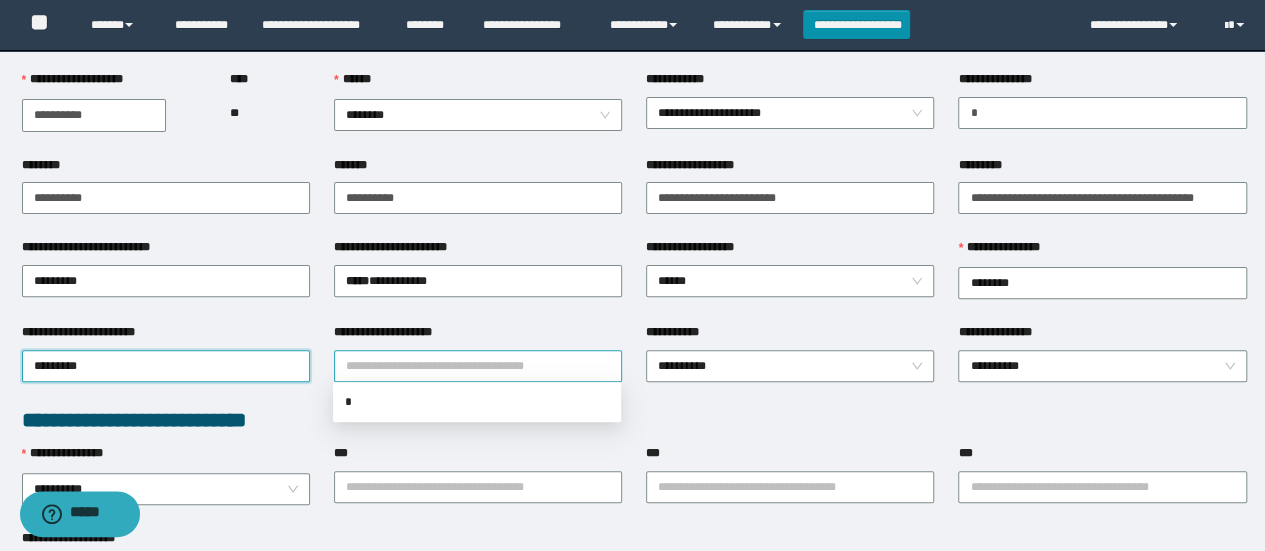 click on "**********" at bounding box center (478, 366) 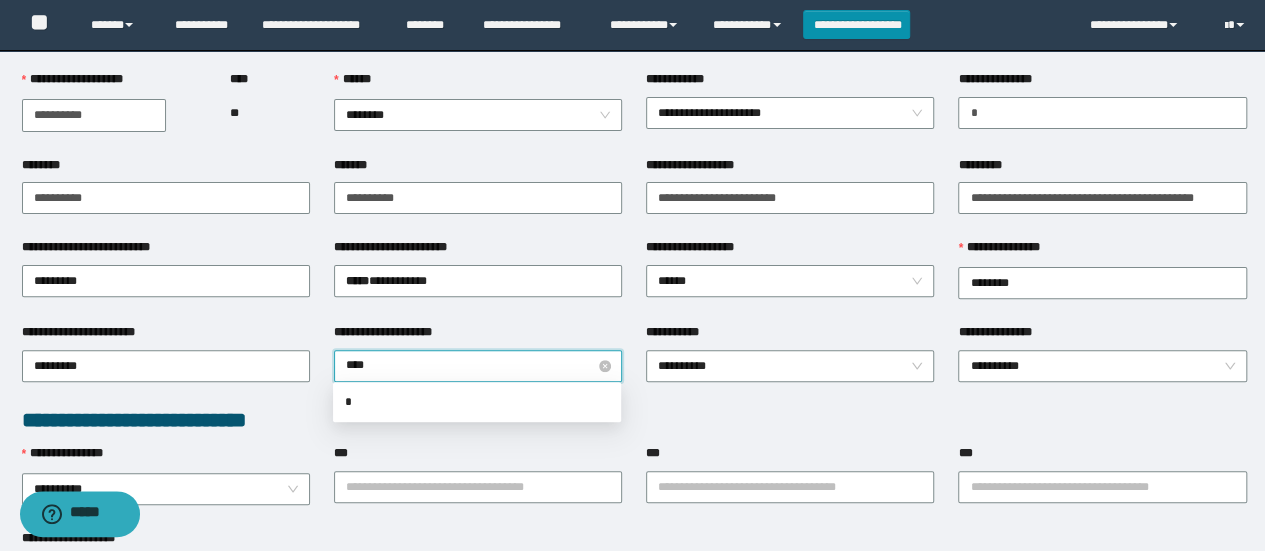 type on "*****" 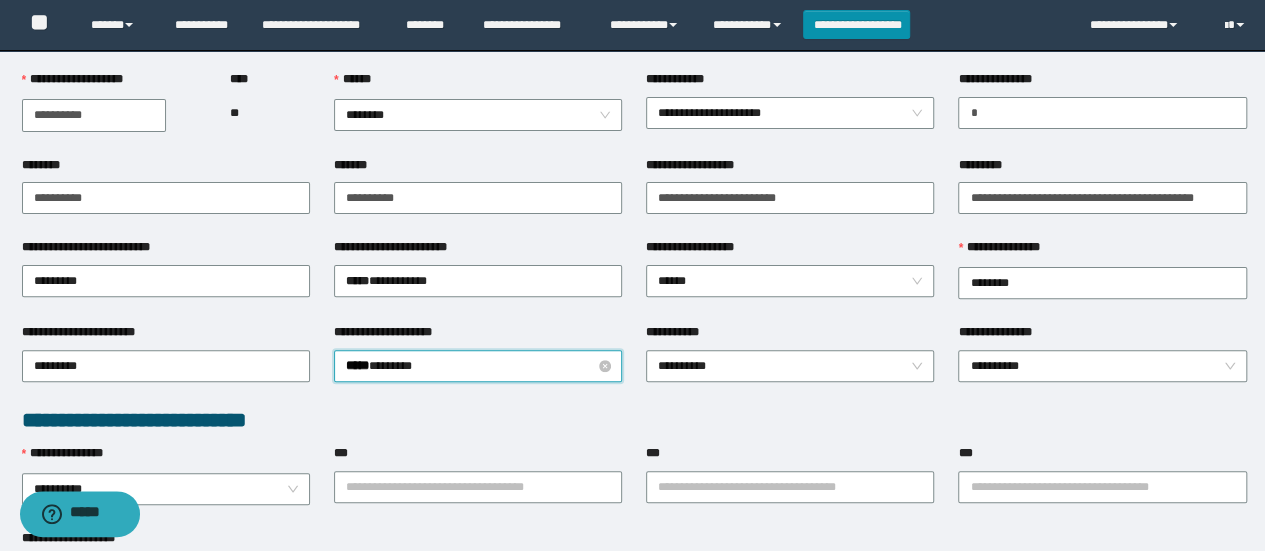 type 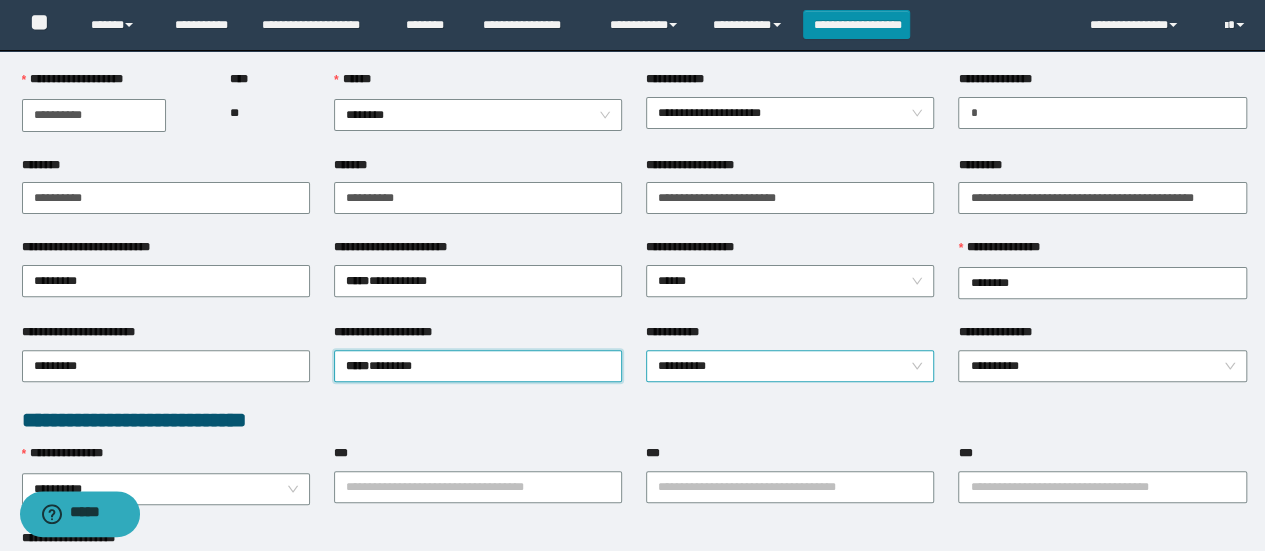 click on "**********" at bounding box center (790, 366) 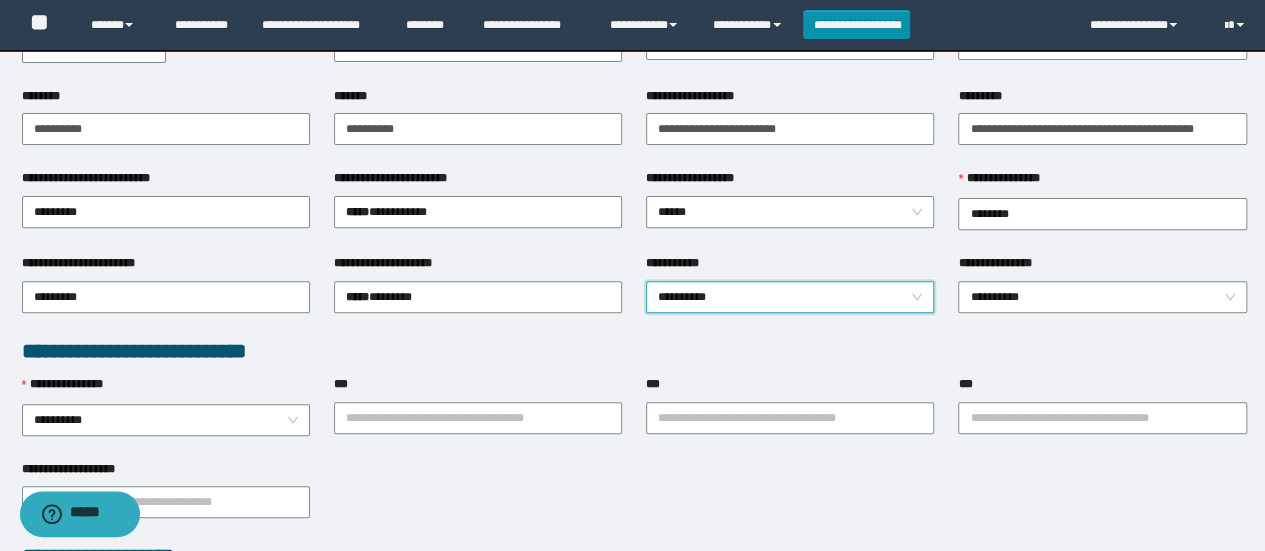 scroll, scrollTop: 408, scrollLeft: 0, axis: vertical 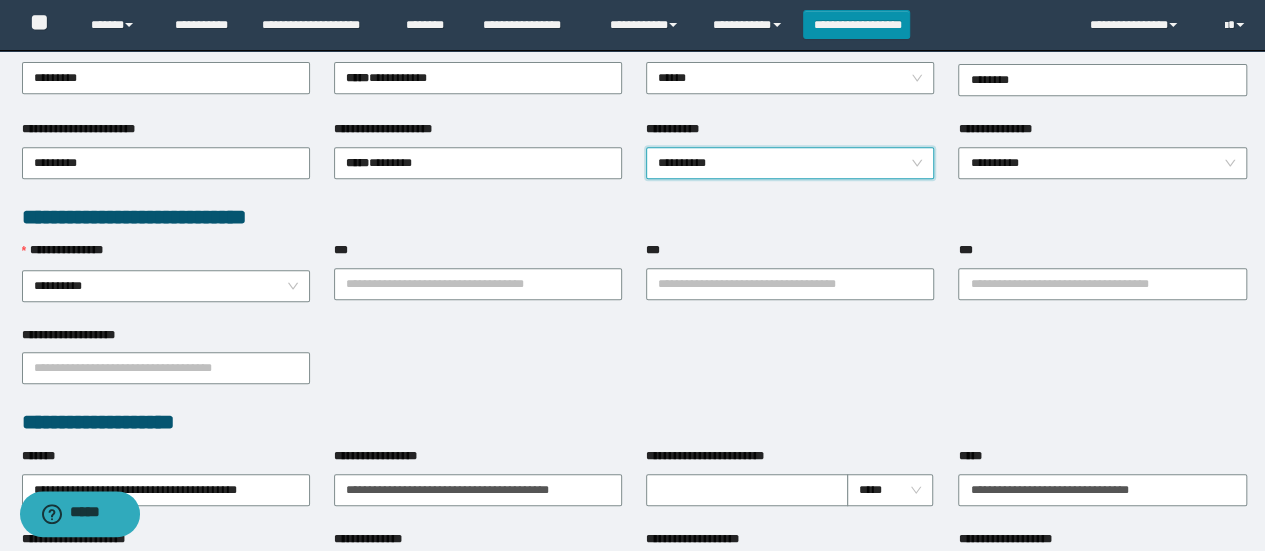 click on "**********" at bounding box center (790, 163) 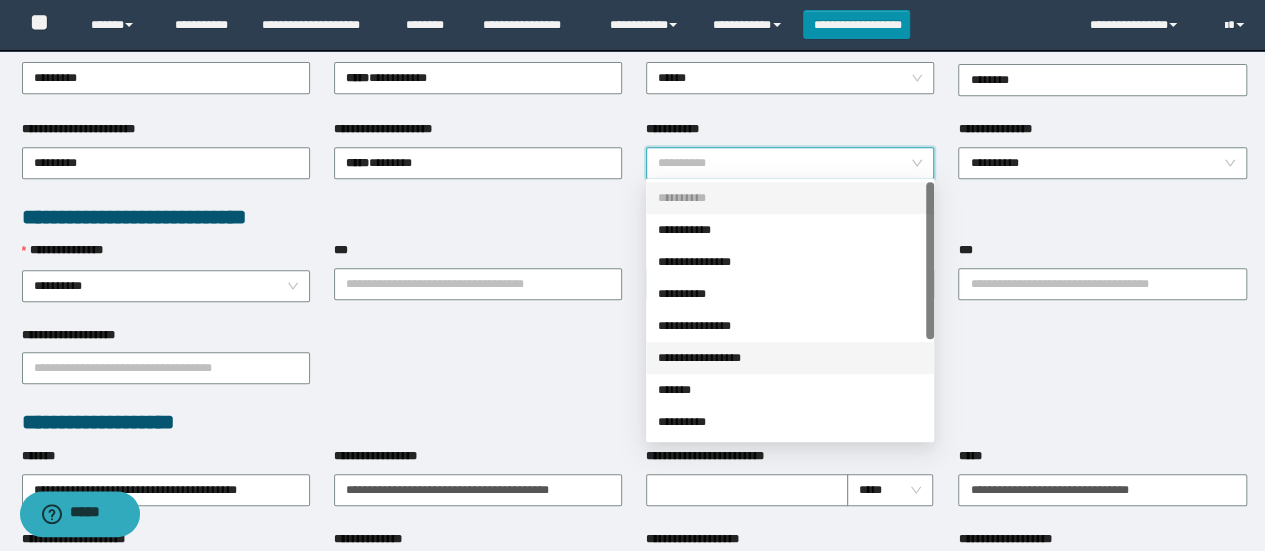 click on "**********" at bounding box center [790, 358] 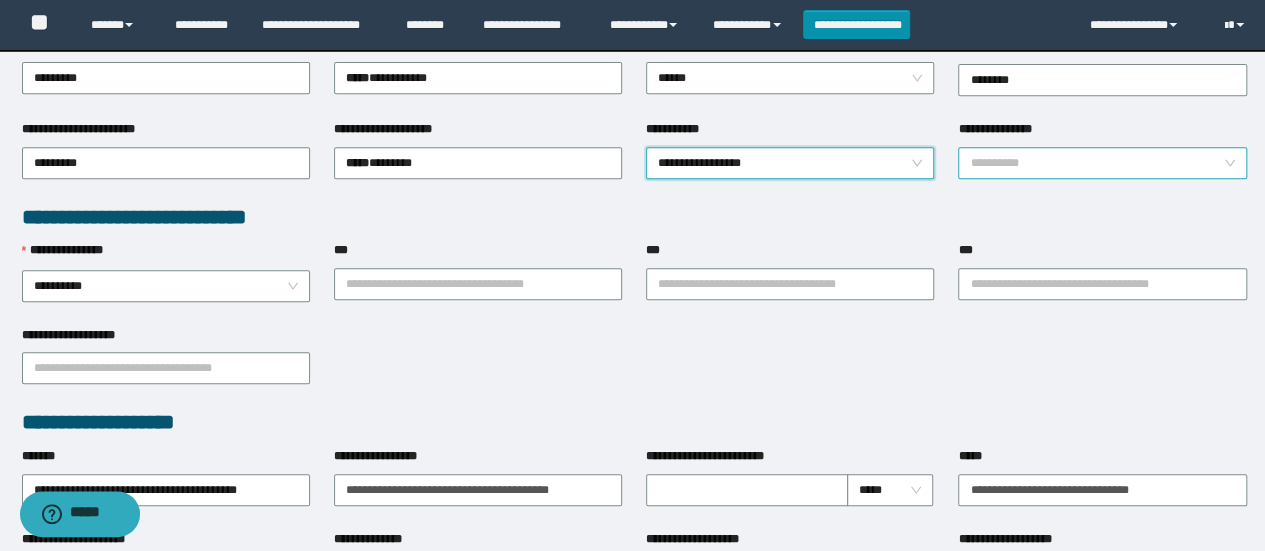 click on "**********" at bounding box center (1102, 163) 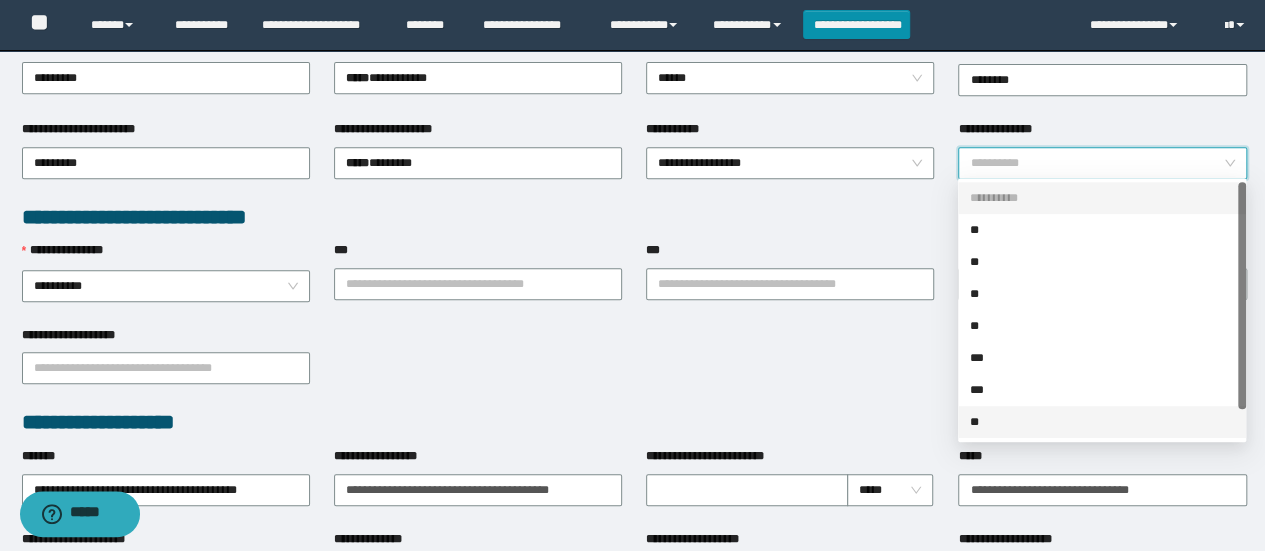 click on "**" at bounding box center (1102, 422) 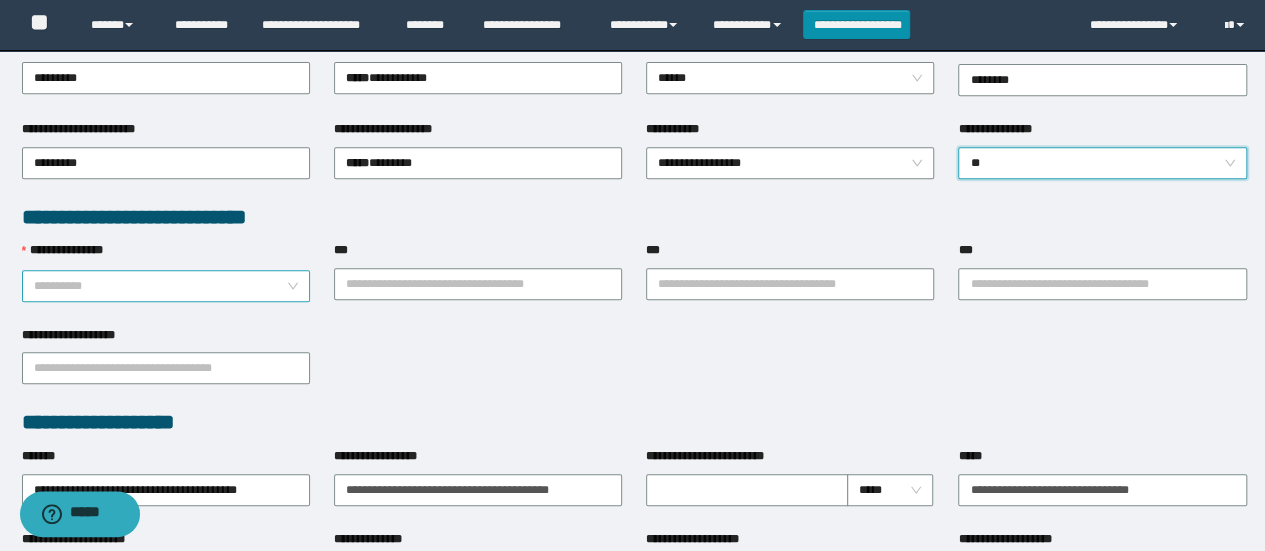 click on "**********" at bounding box center [166, 286] 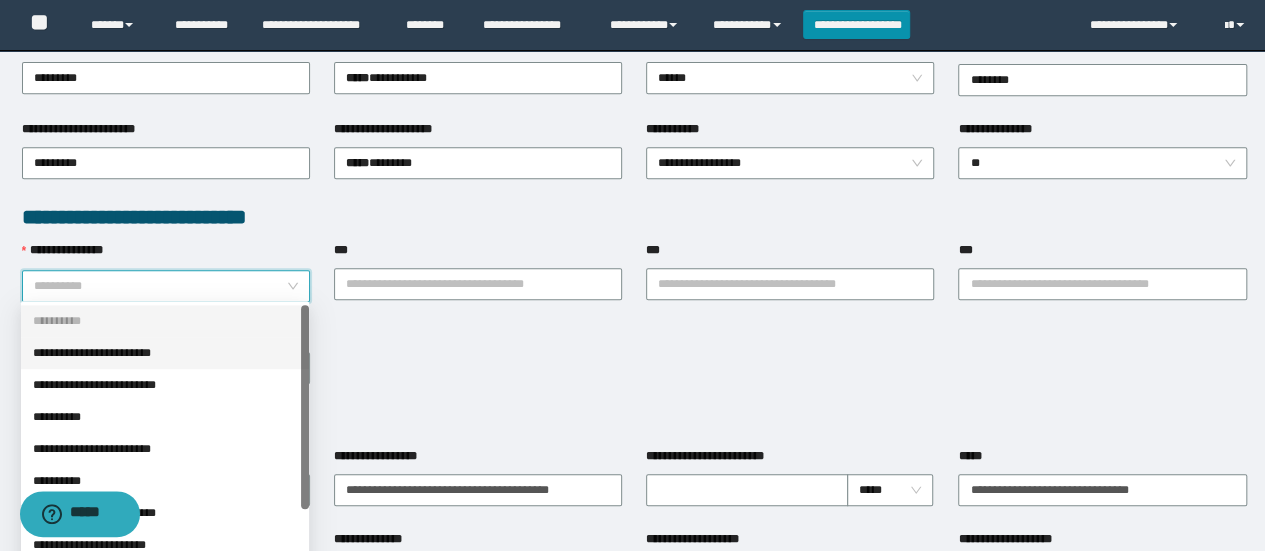 click on "**********" at bounding box center (165, 353) 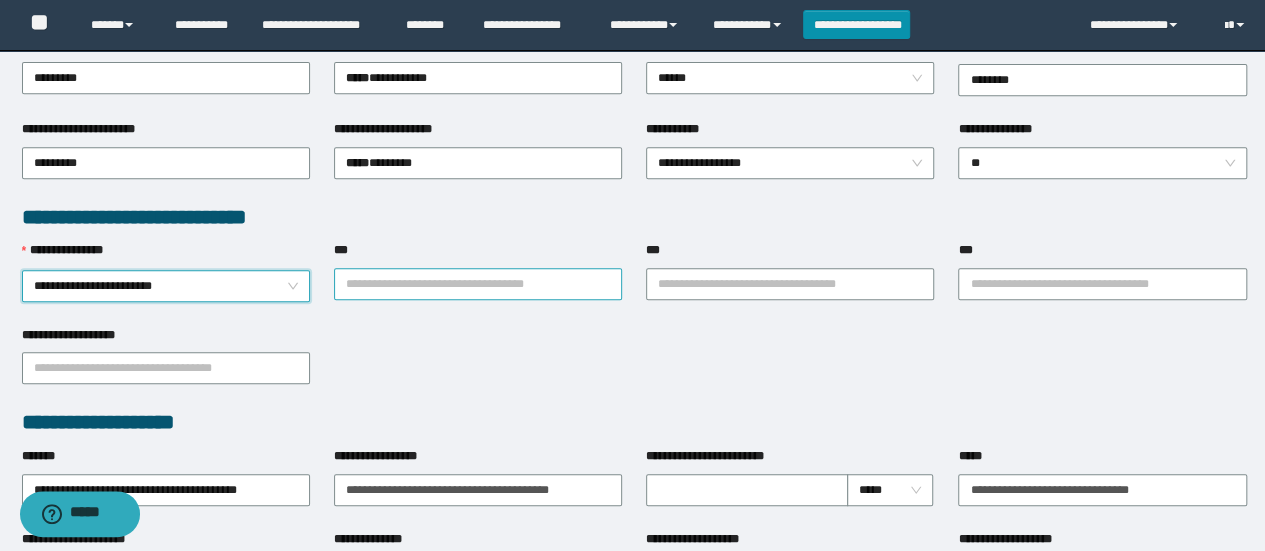 click on "***" at bounding box center (478, 284) 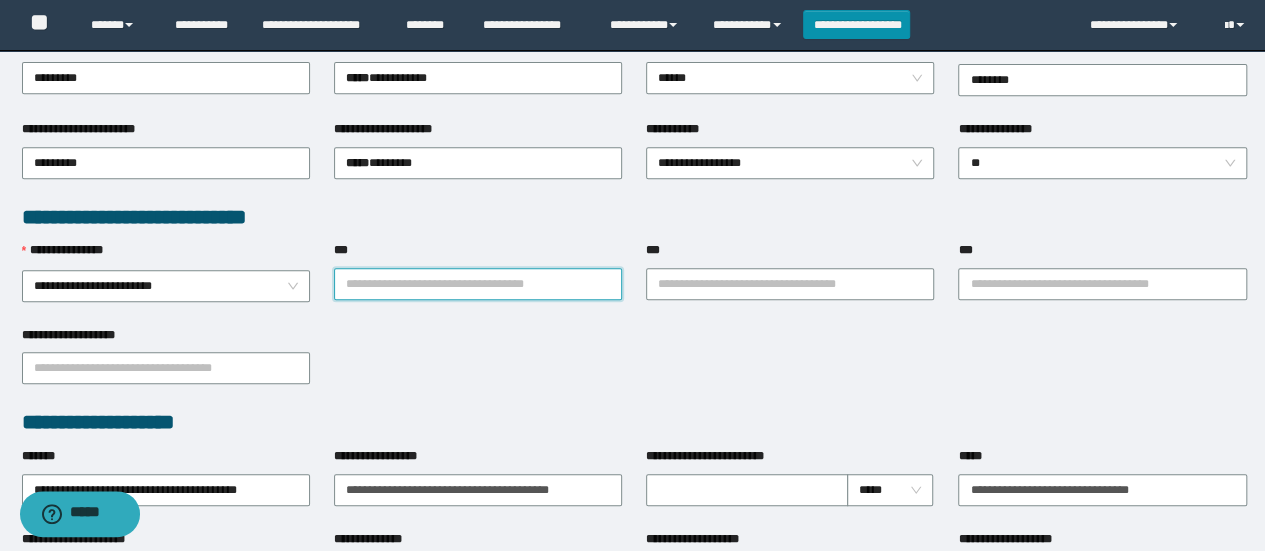 click on "***" at bounding box center [478, 284] 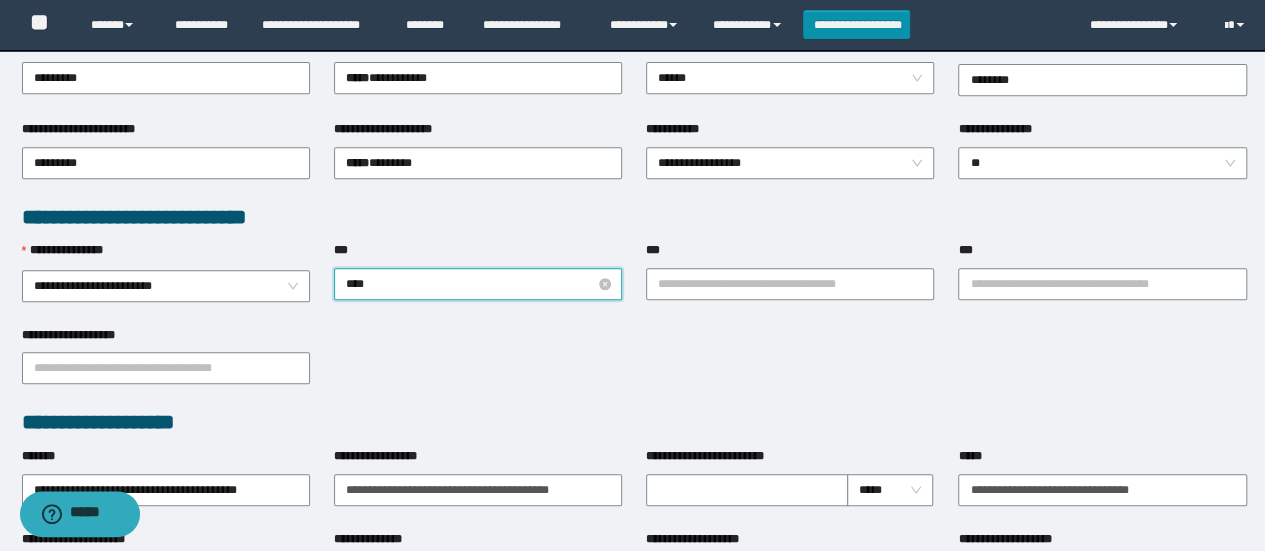 type on "*****" 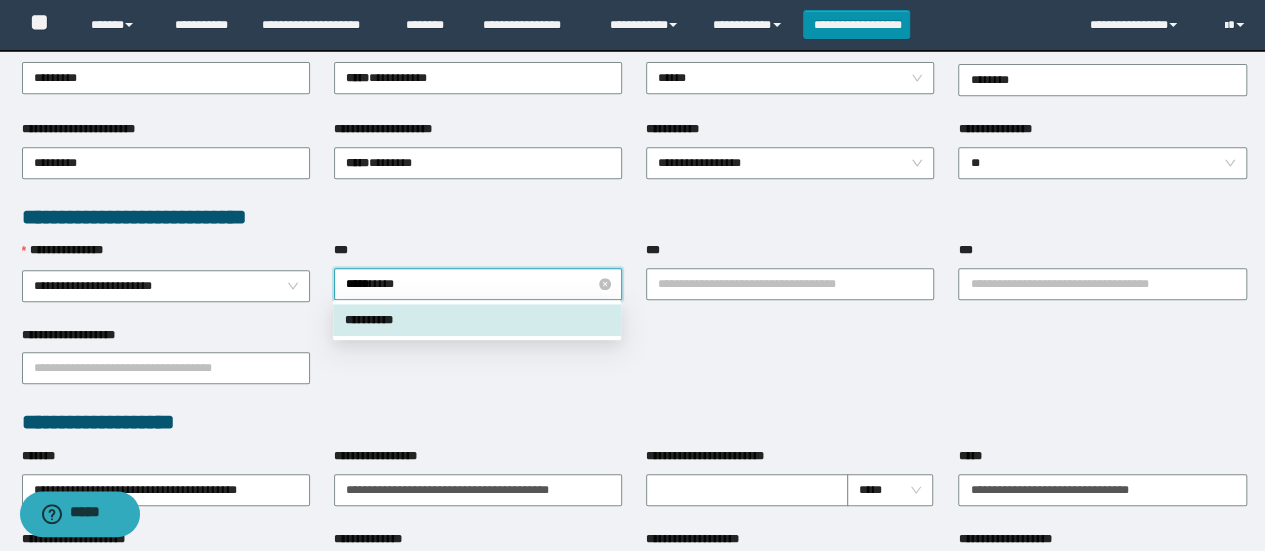 type 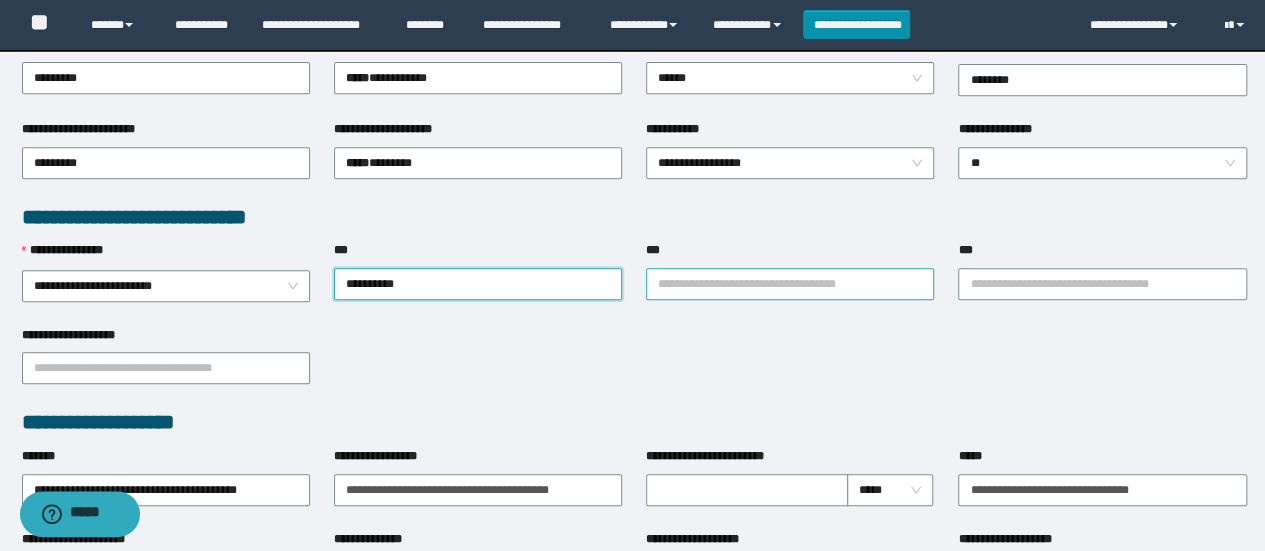 click on "***" at bounding box center (790, 284) 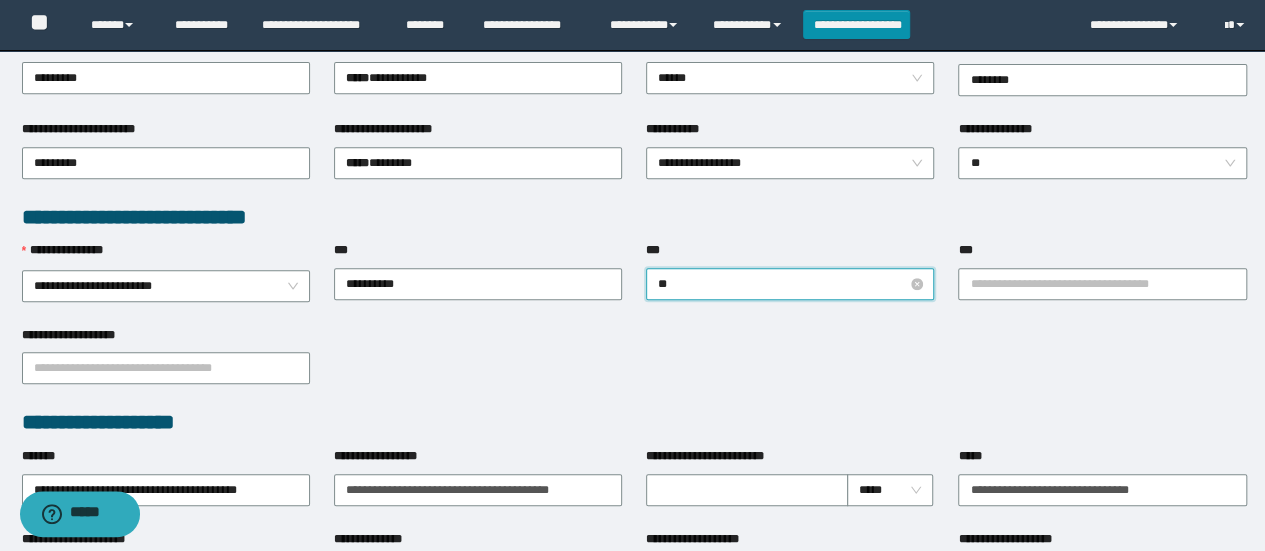 type on "***" 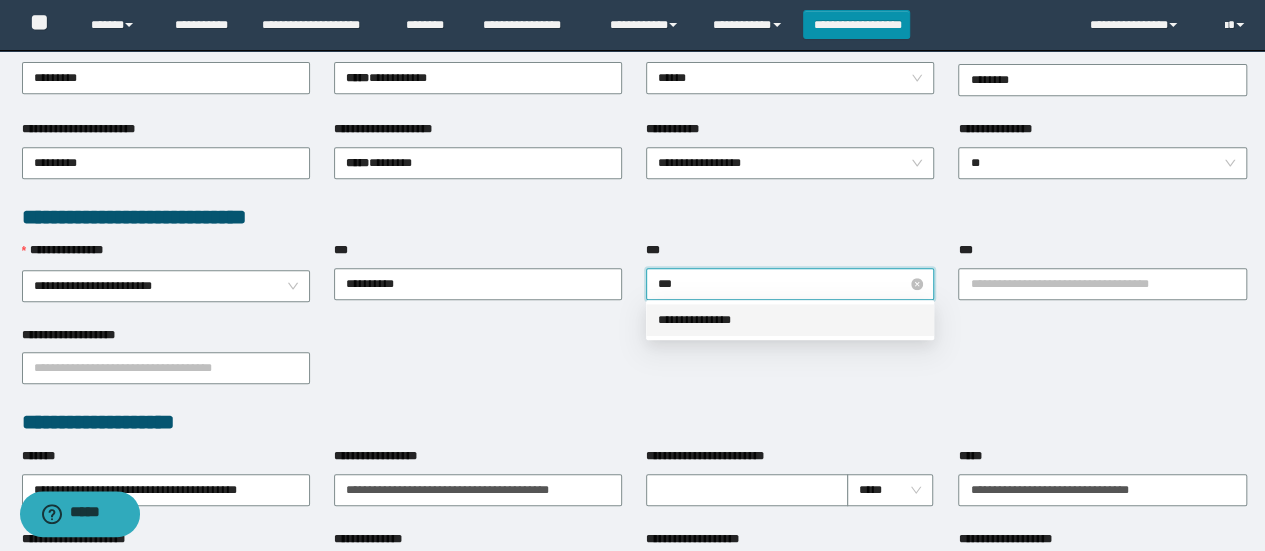 type 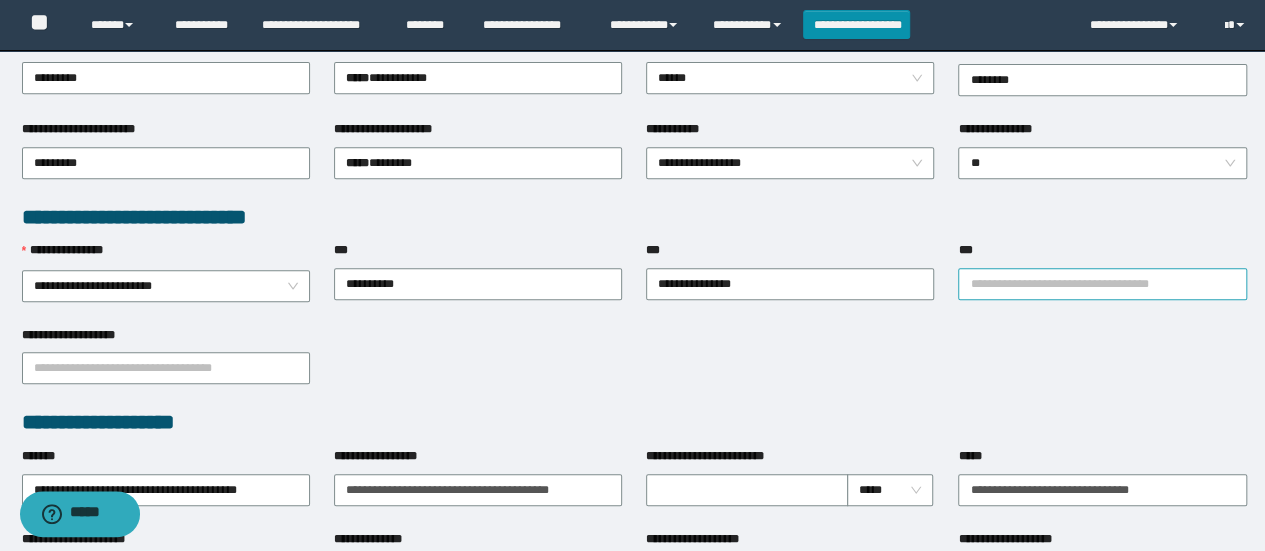 drag, startPoint x: 986, startPoint y: 261, endPoint x: 993, endPoint y: 279, distance: 19.313208 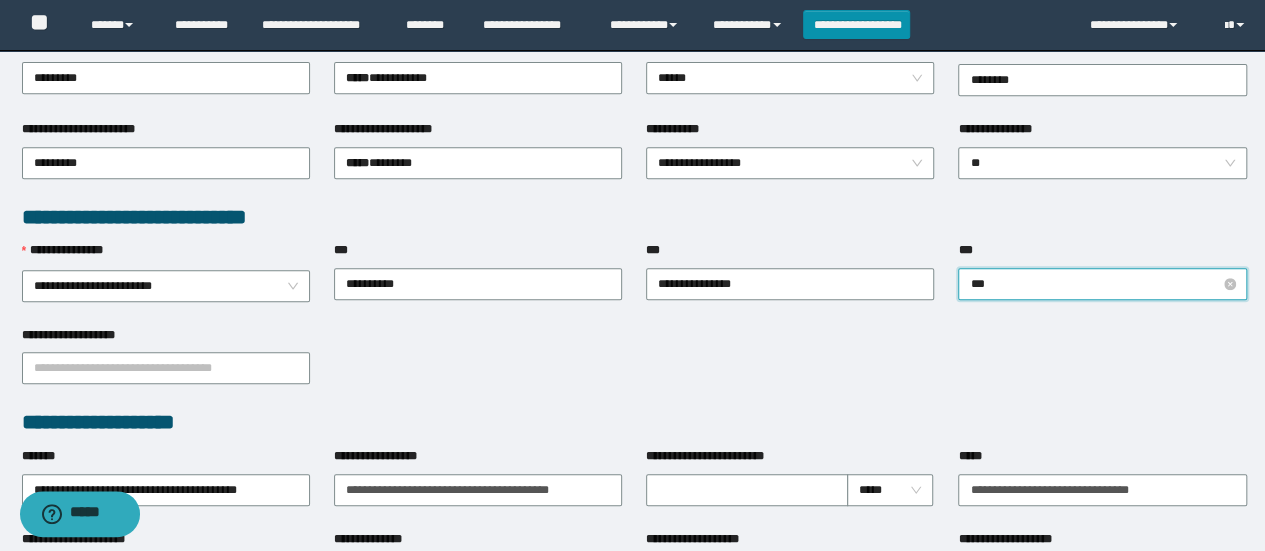 type on "****" 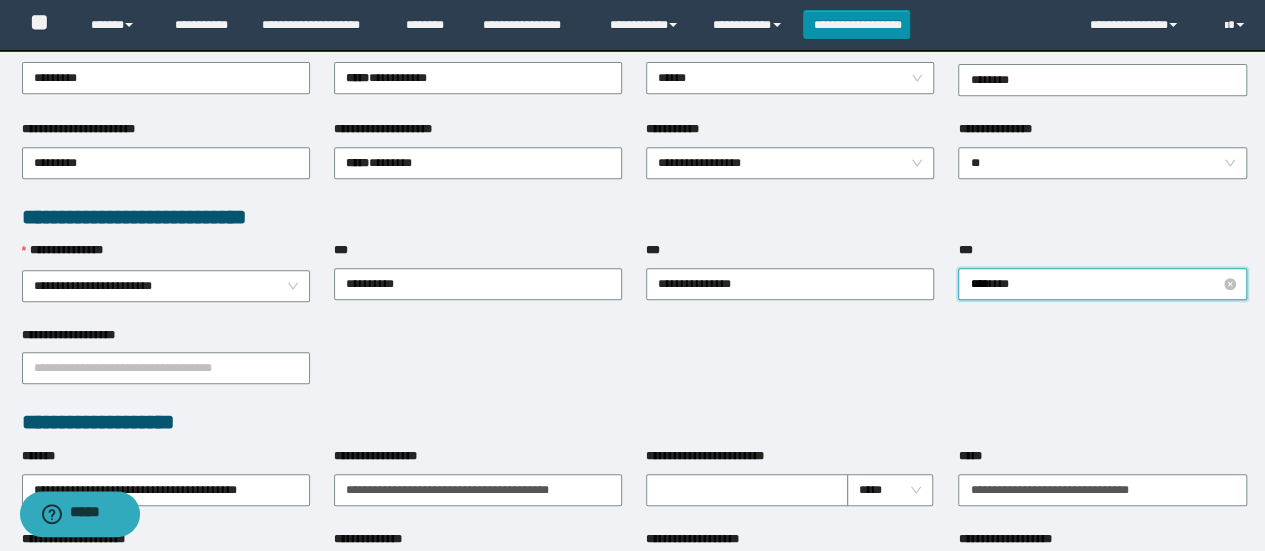 type 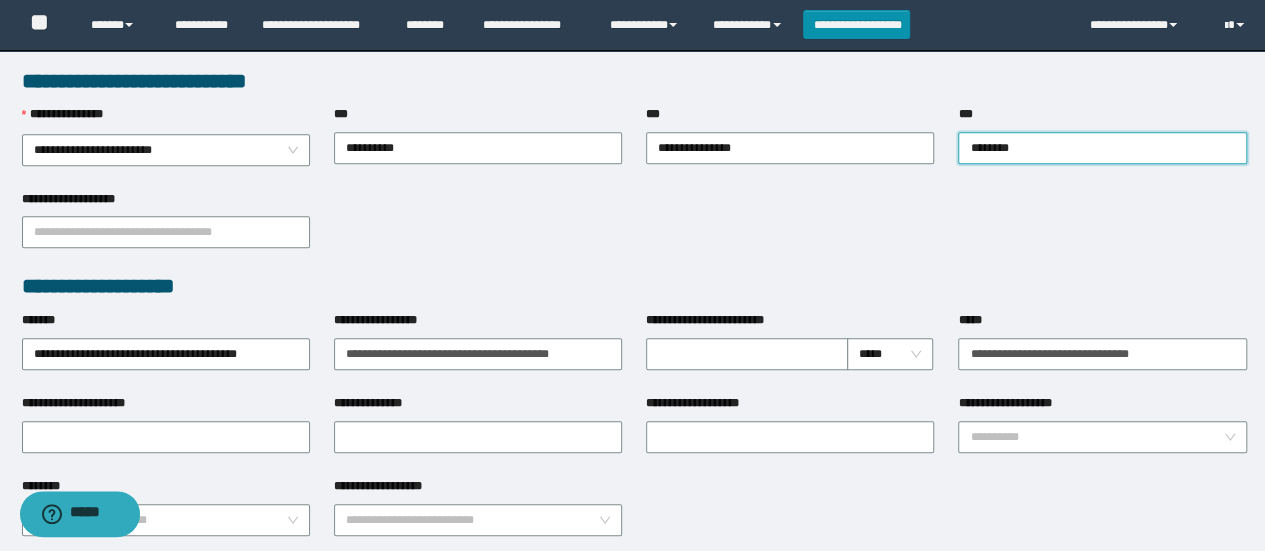 scroll, scrollTop: 548, scrollLeft: 0, axis: vertical 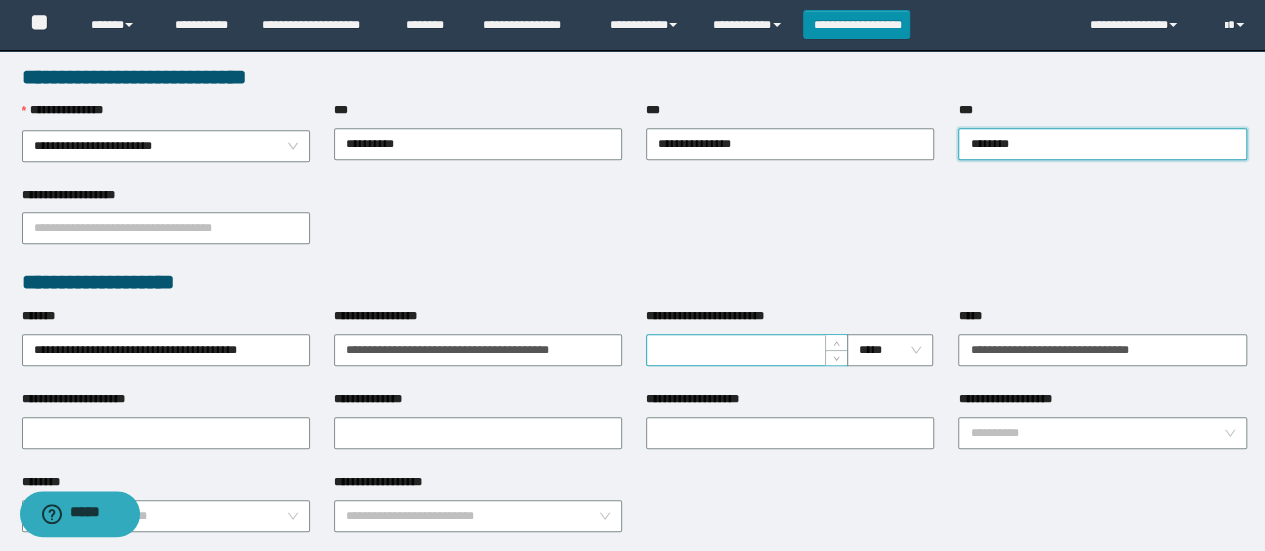 click on "**********" at bounding box center (747, 350) 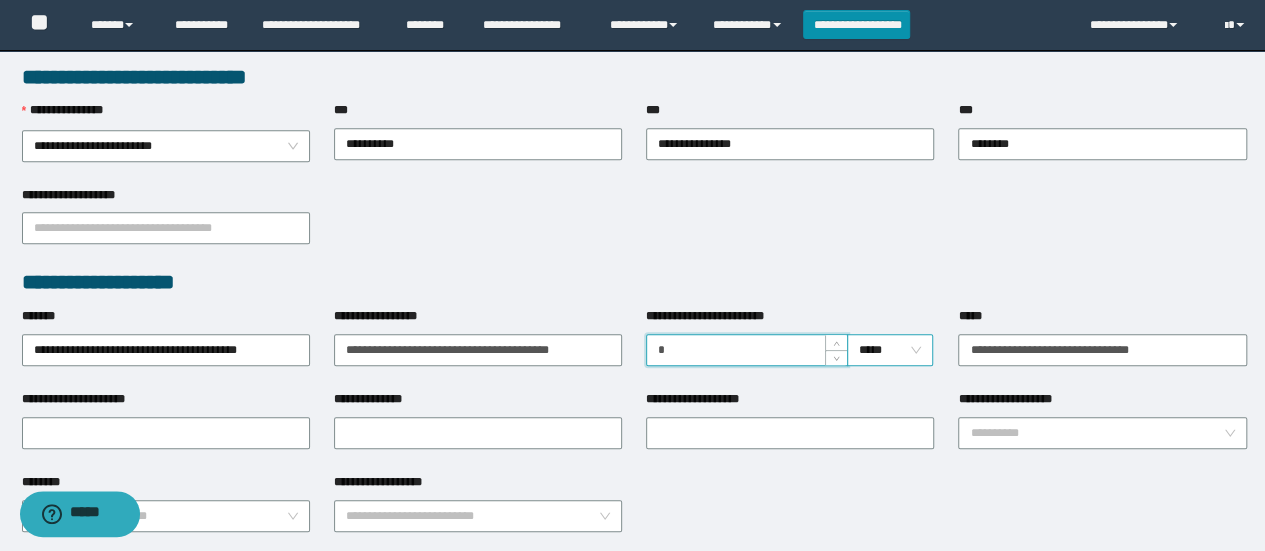 click on "*****" at bounding box center [890, 350] 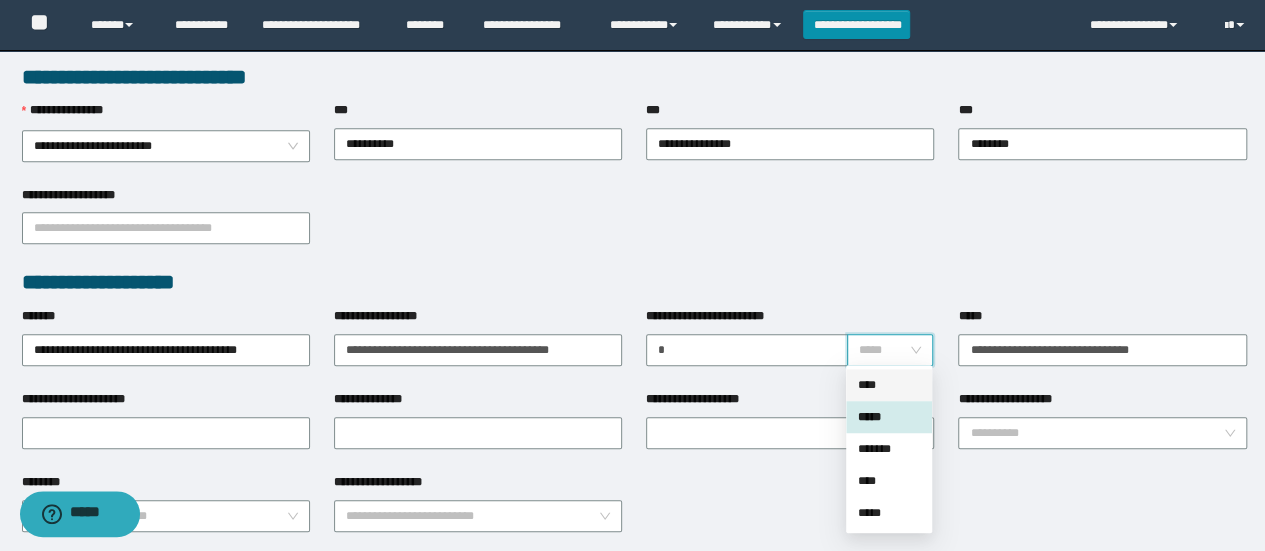 click on "****" at bounding box center (889, 385) 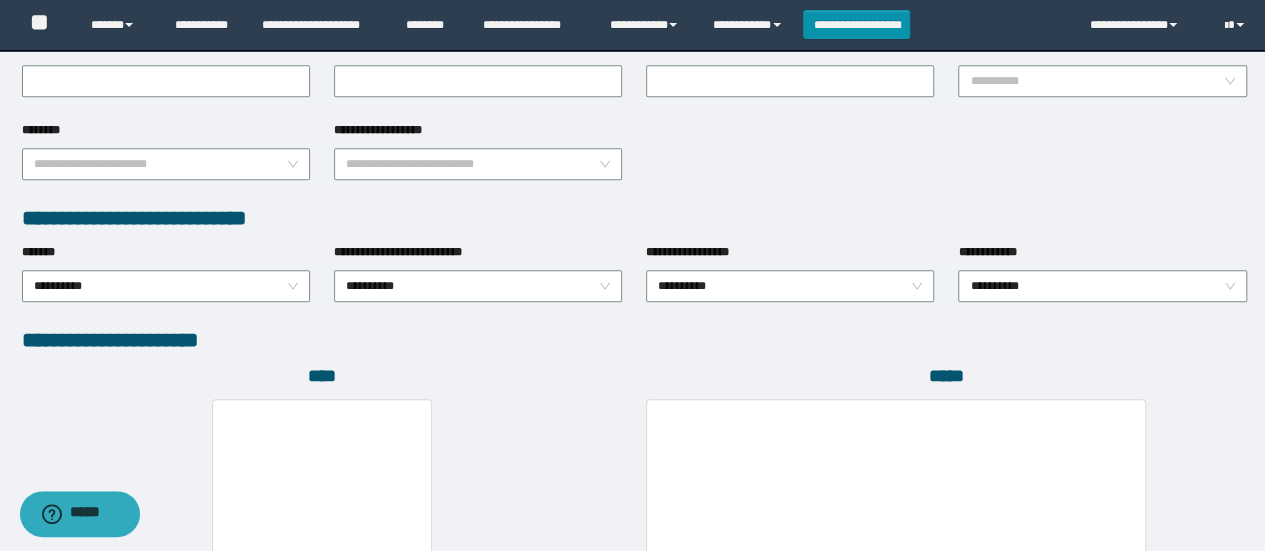 scroll, scrollTop: 1036, scrollLeft: 0, axis: vertical 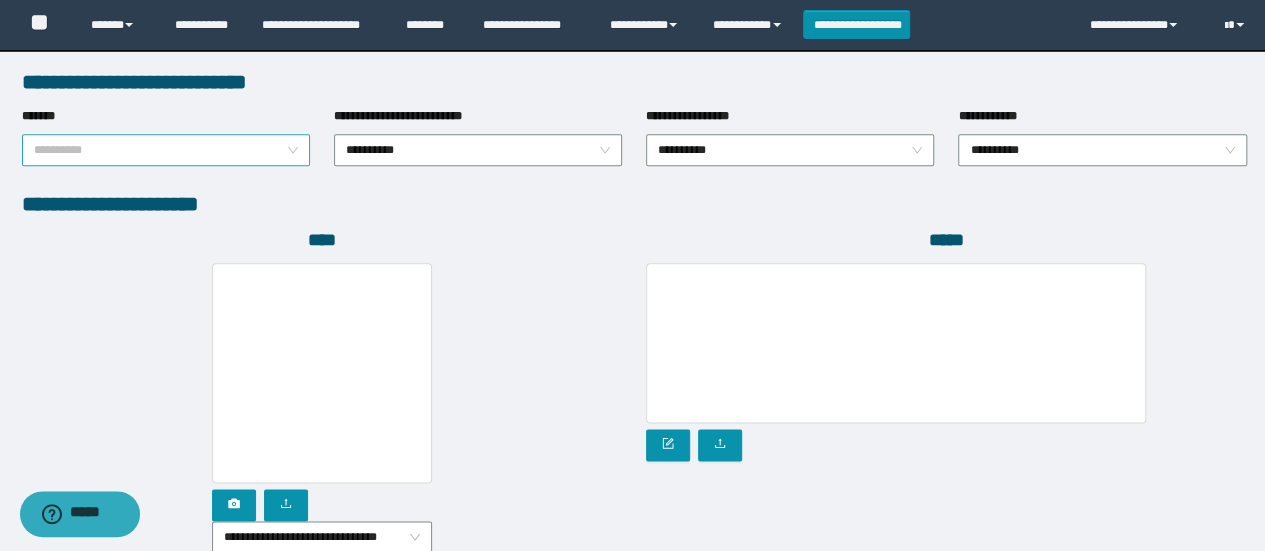 click on "**********" at bounding box center (166, 150) 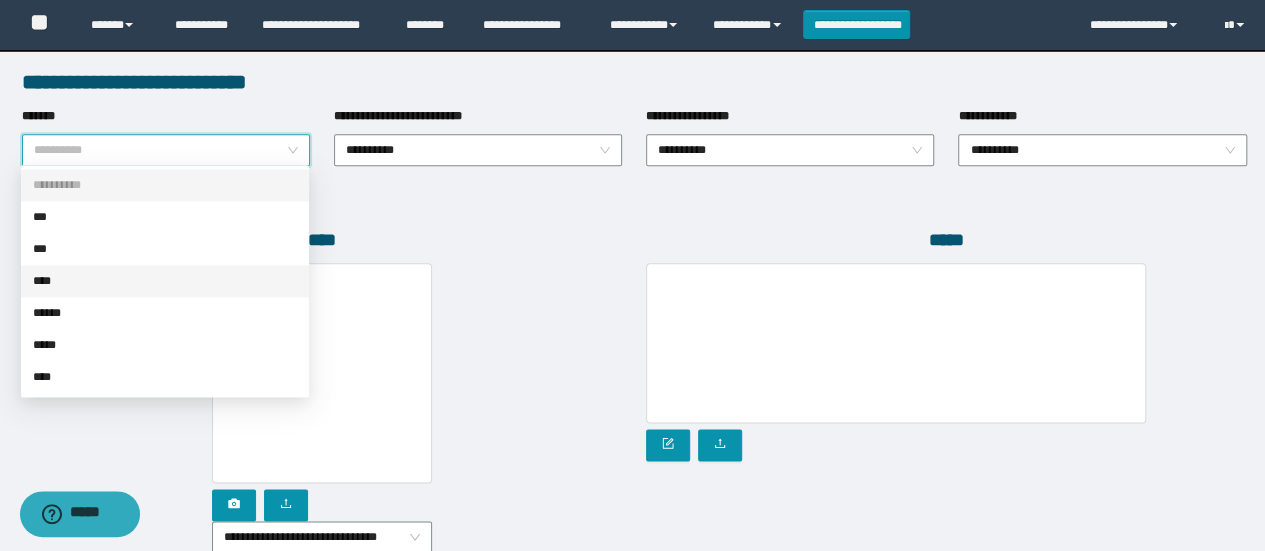 click on "****" at bounding box center (165, 281) 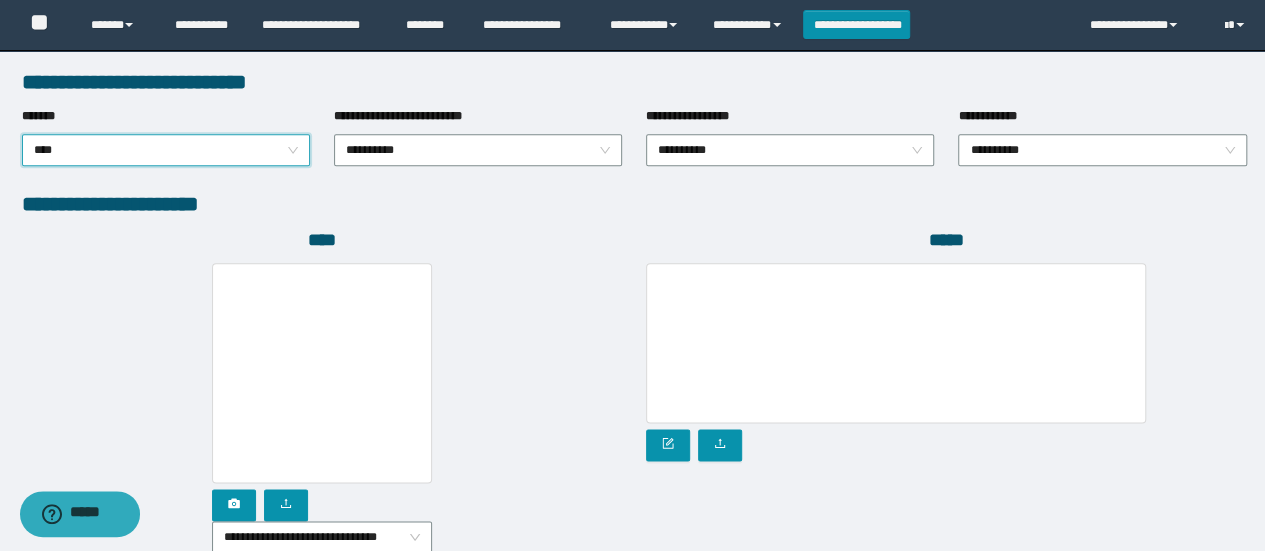 scroll, scrollTop: 1184, scrollLeft: 0, axis: vertical 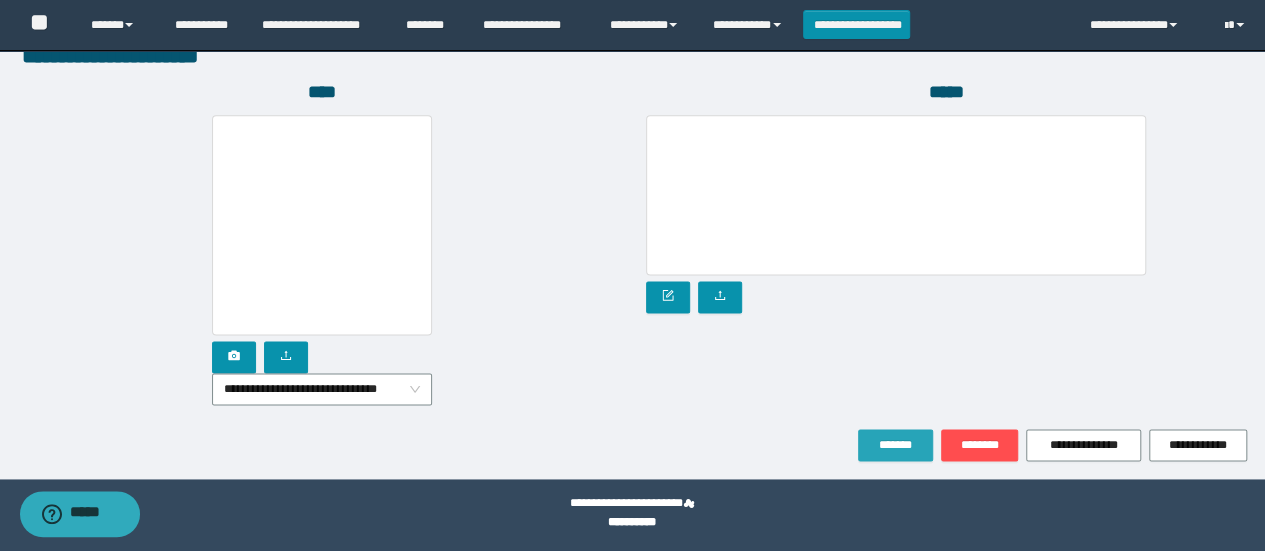 click on "*******" at bounding box center (895, 445) 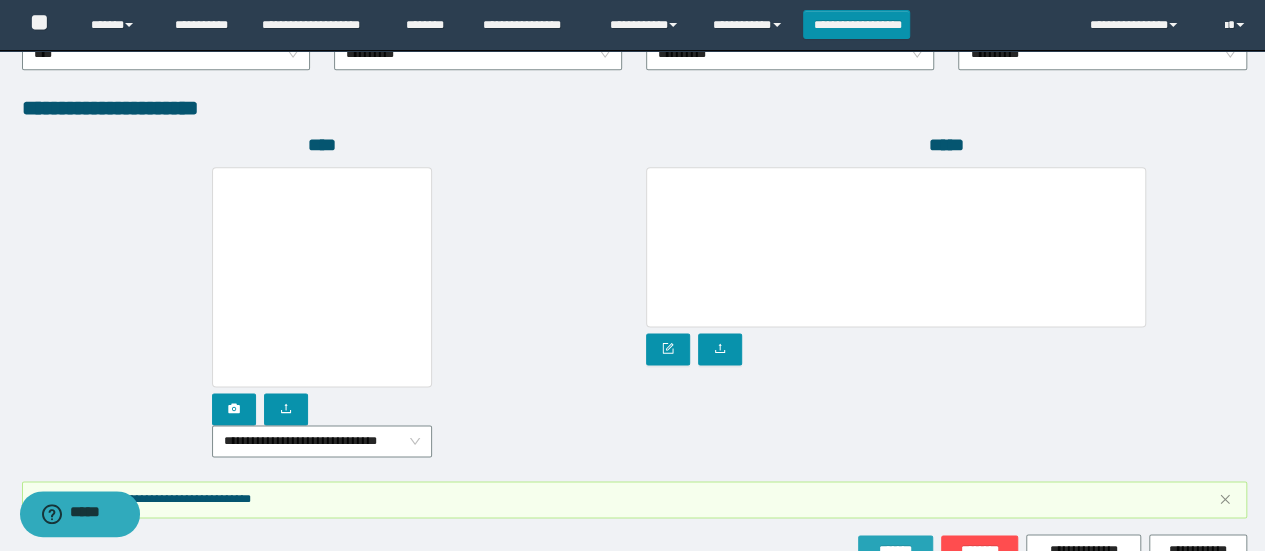 scroll, scrollTop: 1236, scrollLeft: 0, axis: vertical 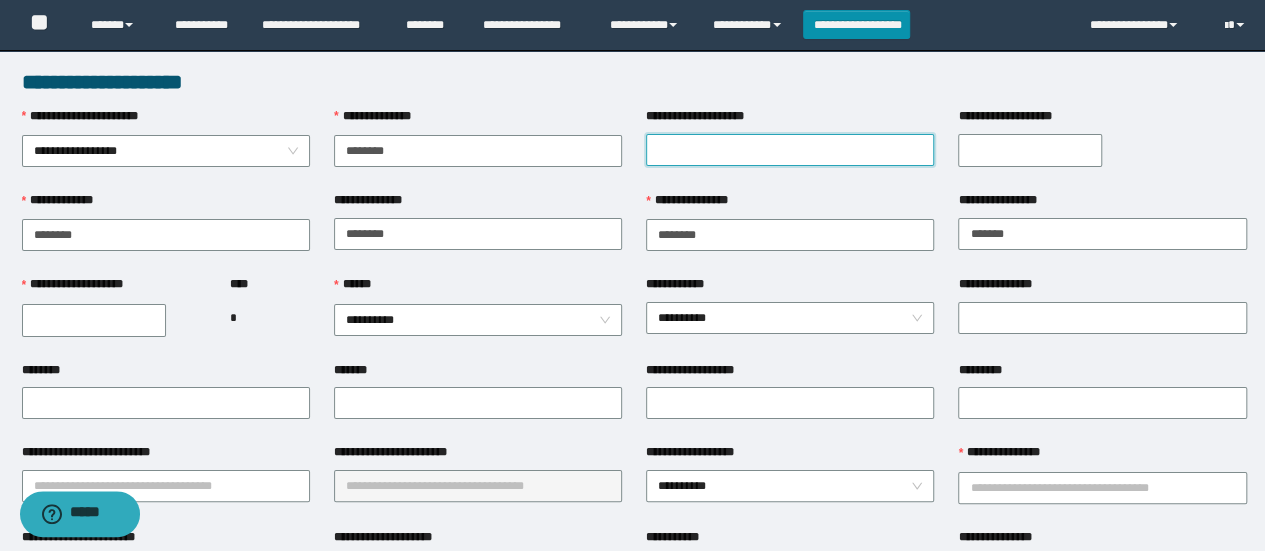 click on "**********" at bounding box center (790, 150) 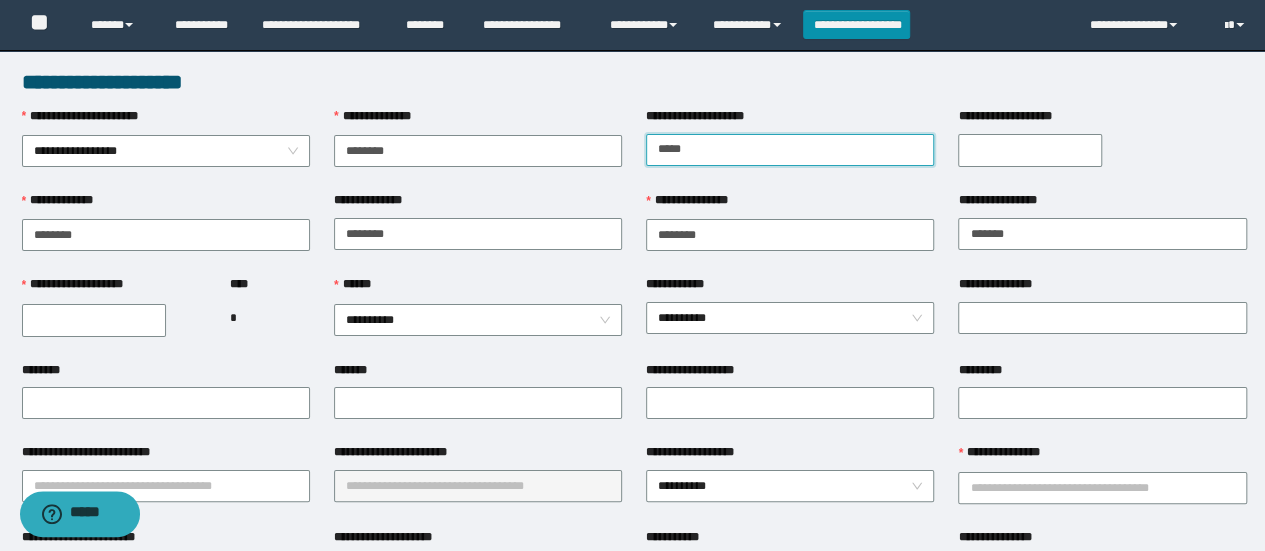 click on "*****" at bounding box center [790, 150] 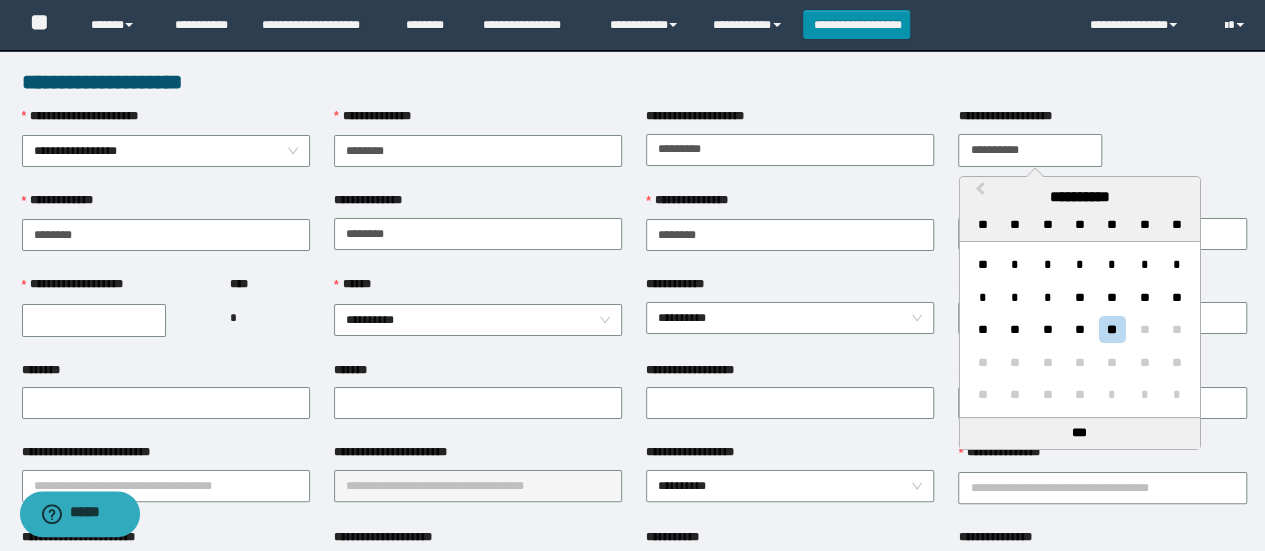 click on "**********" at bounding box center (1030, 150) 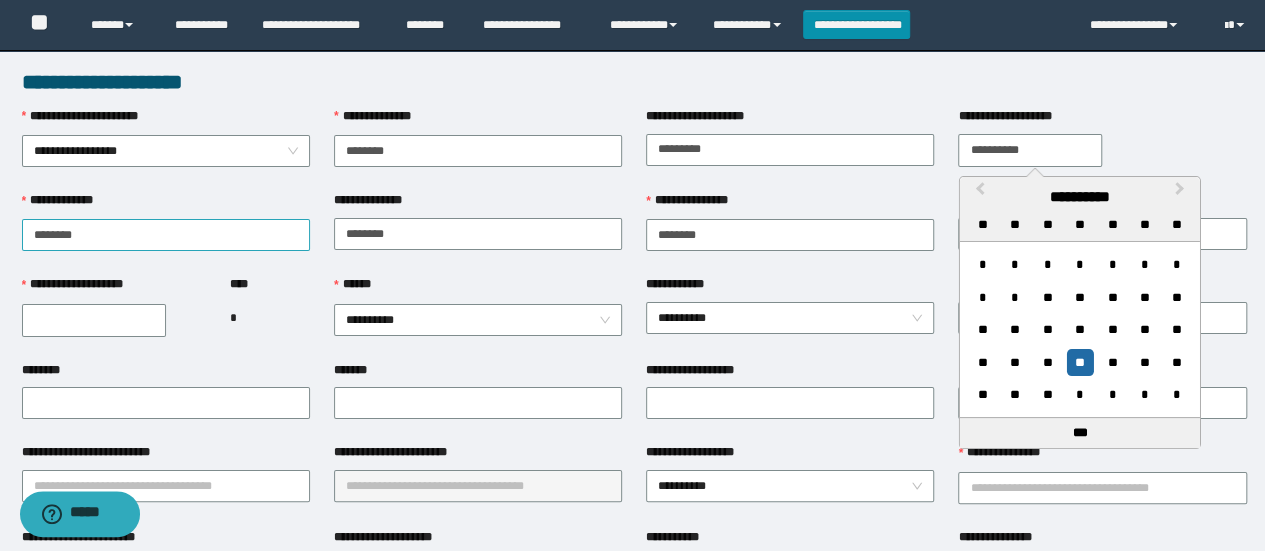 type on "**********" 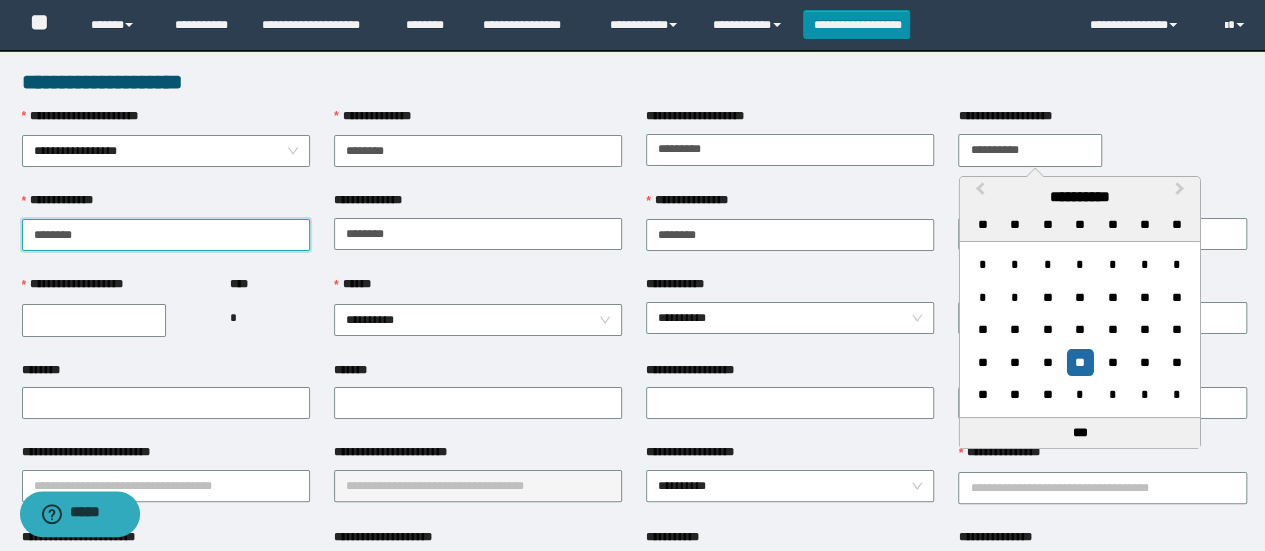 click on "**********" at bounding box center [166, 235] 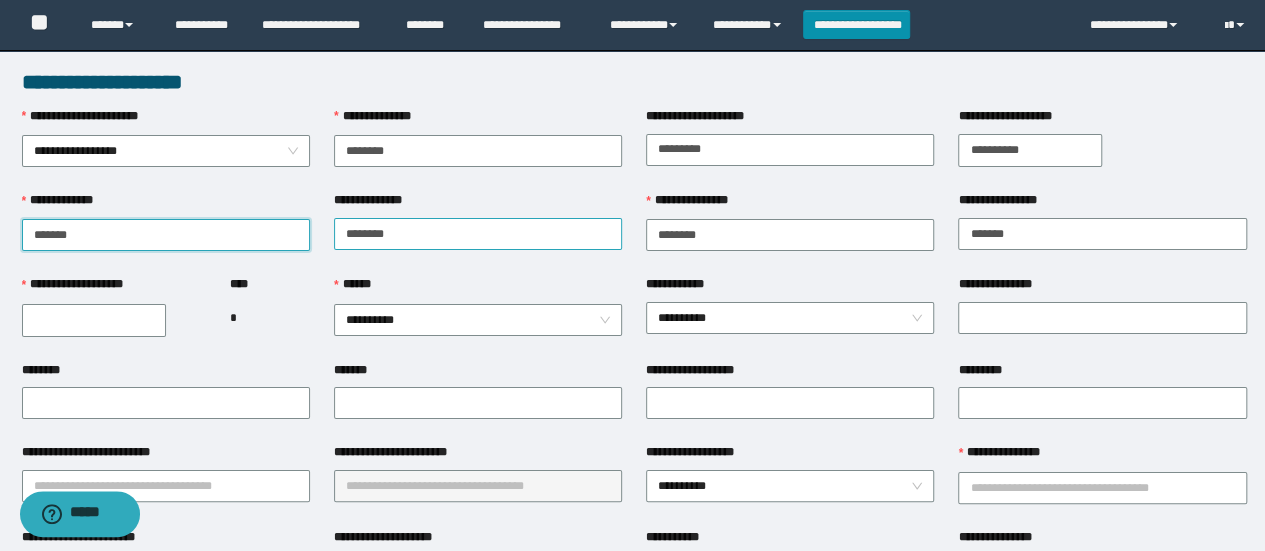 type on "*******" 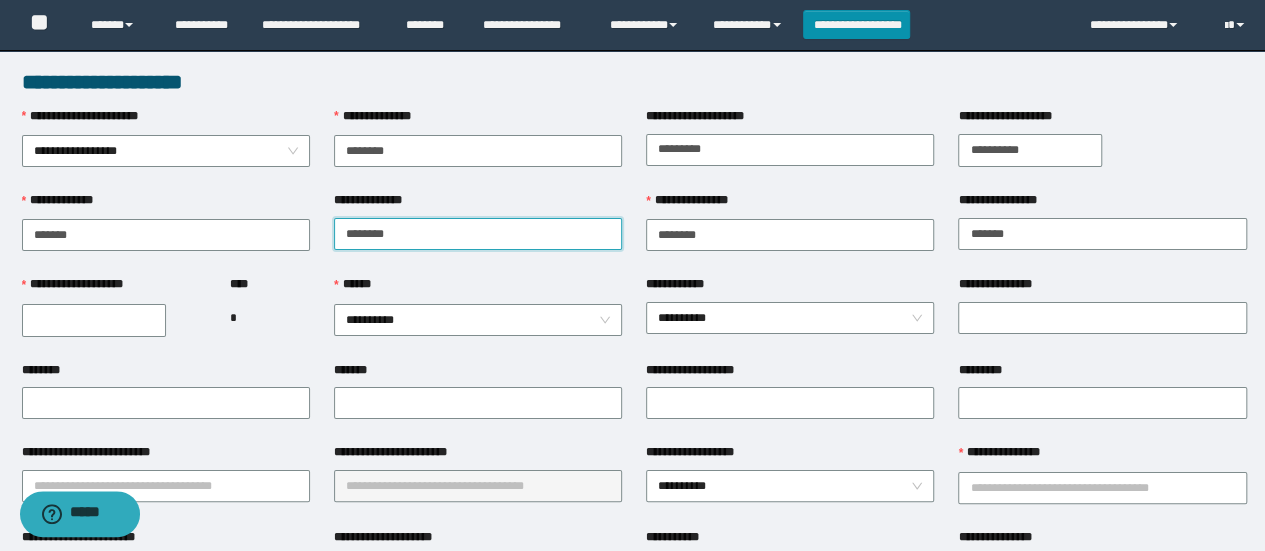 click on "**********" at bounding box center (478, 234) 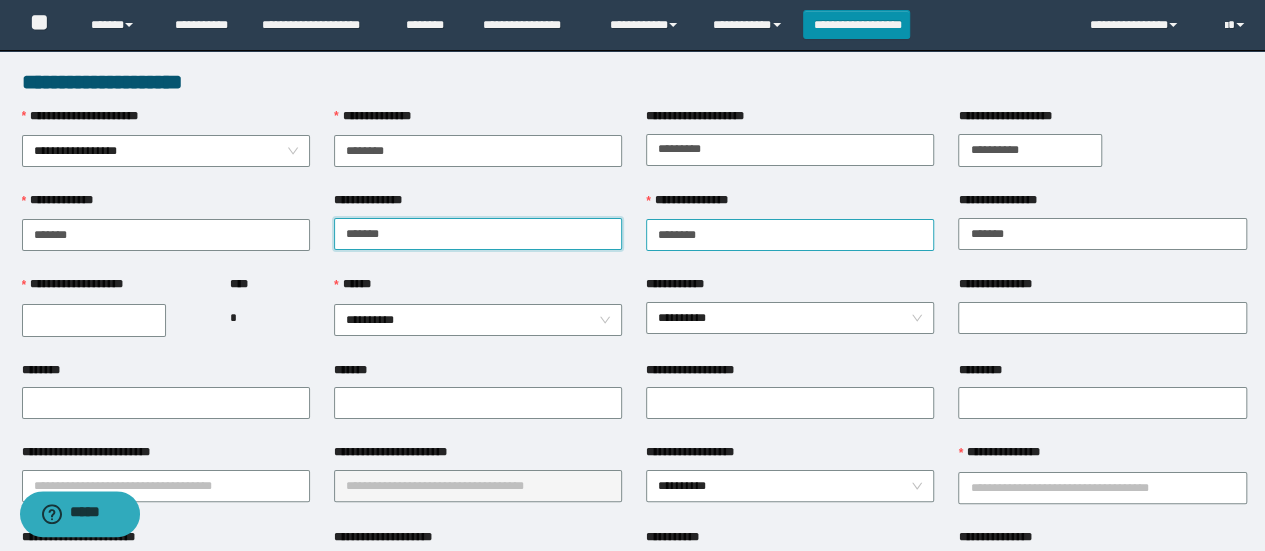 type on "*******" 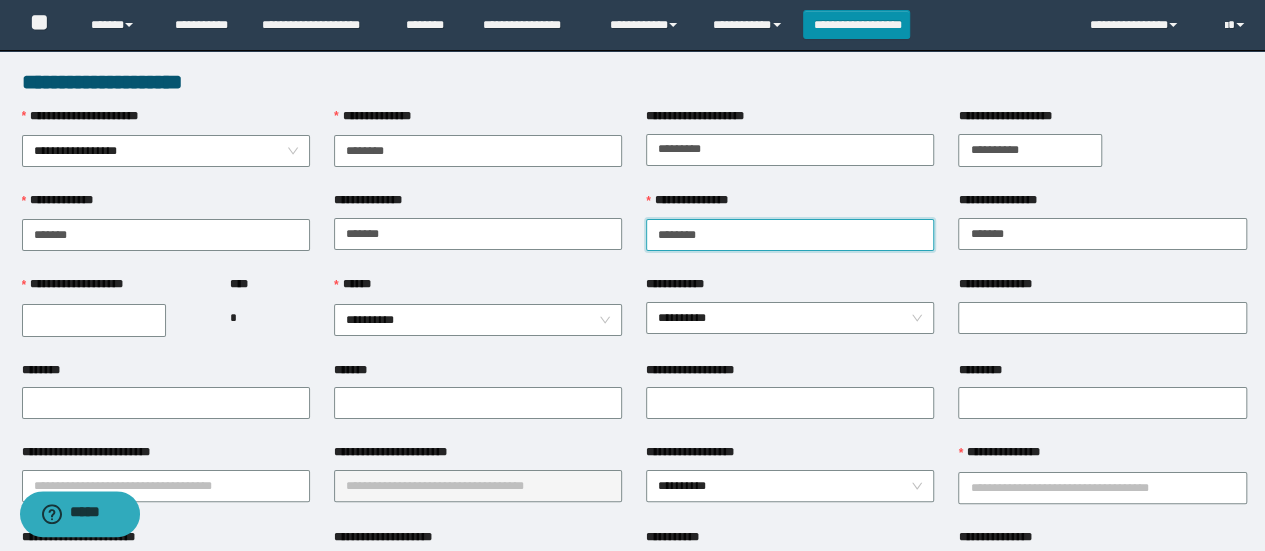 click on "**********" at bounding box center (790, 235) 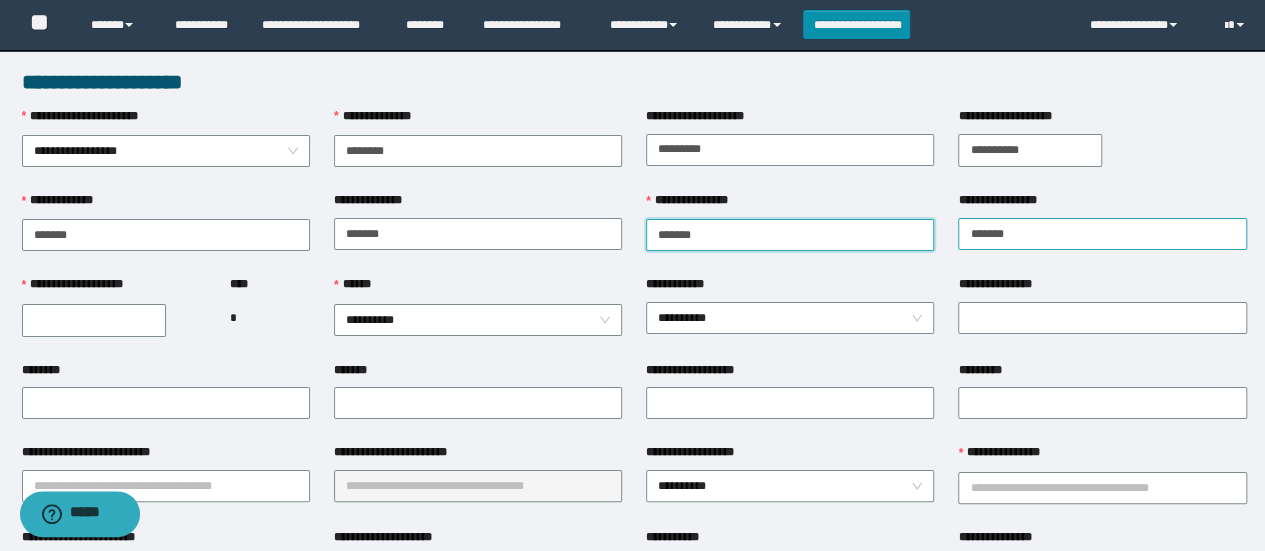 type on "*******" 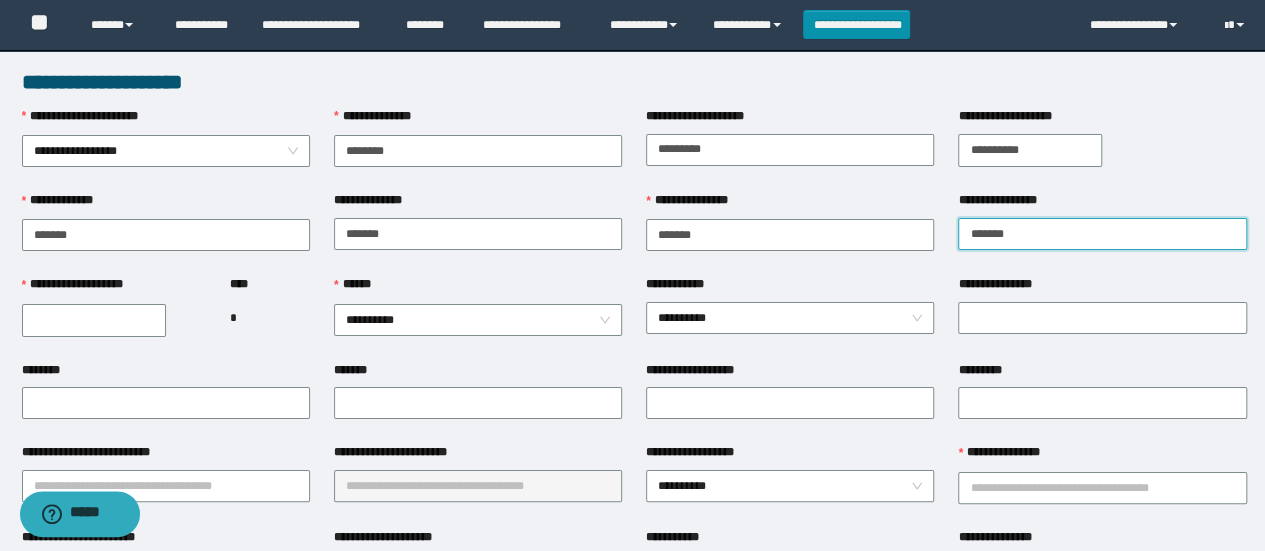click on "**********" at bounding box center [1102, 234] 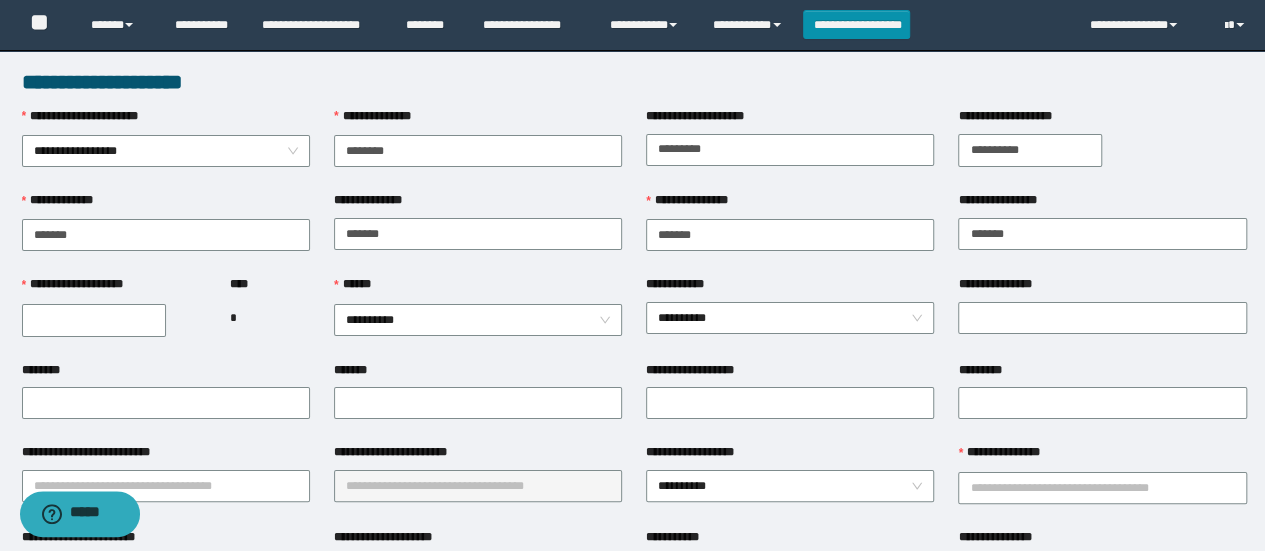 click on "**********" at bounding box center (114, 317) 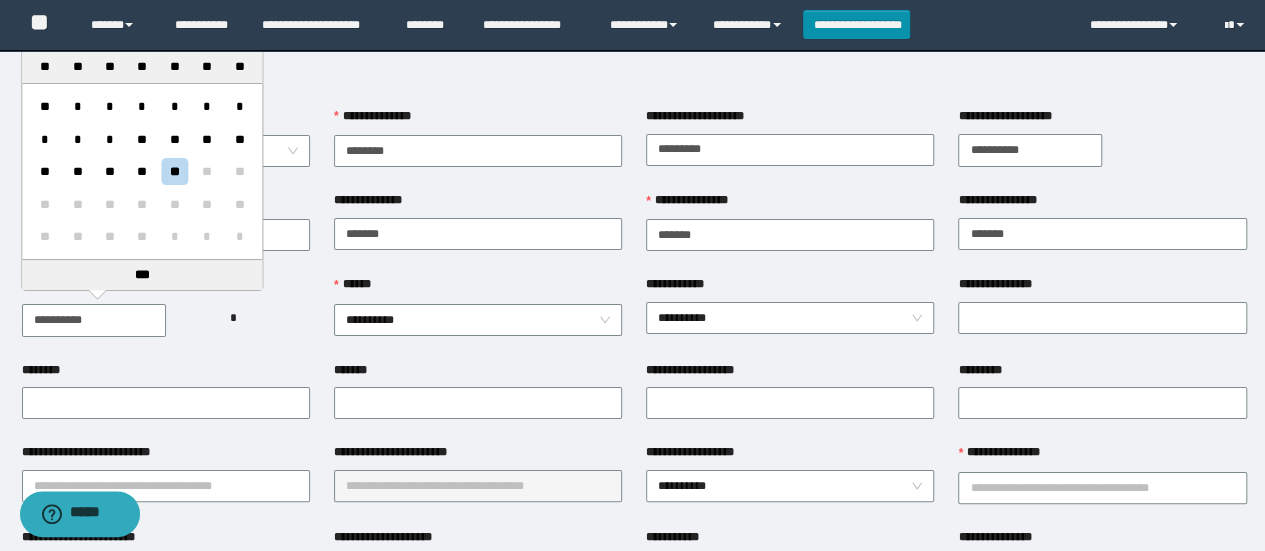 click on "**********" at bounding box center (94, 320) 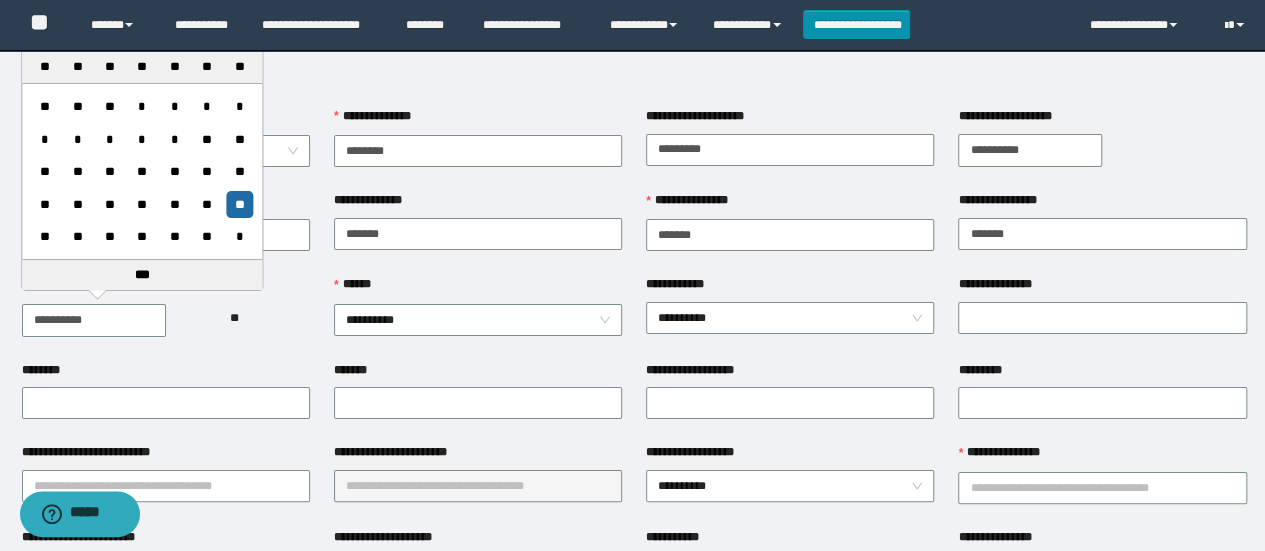 type on "**********" 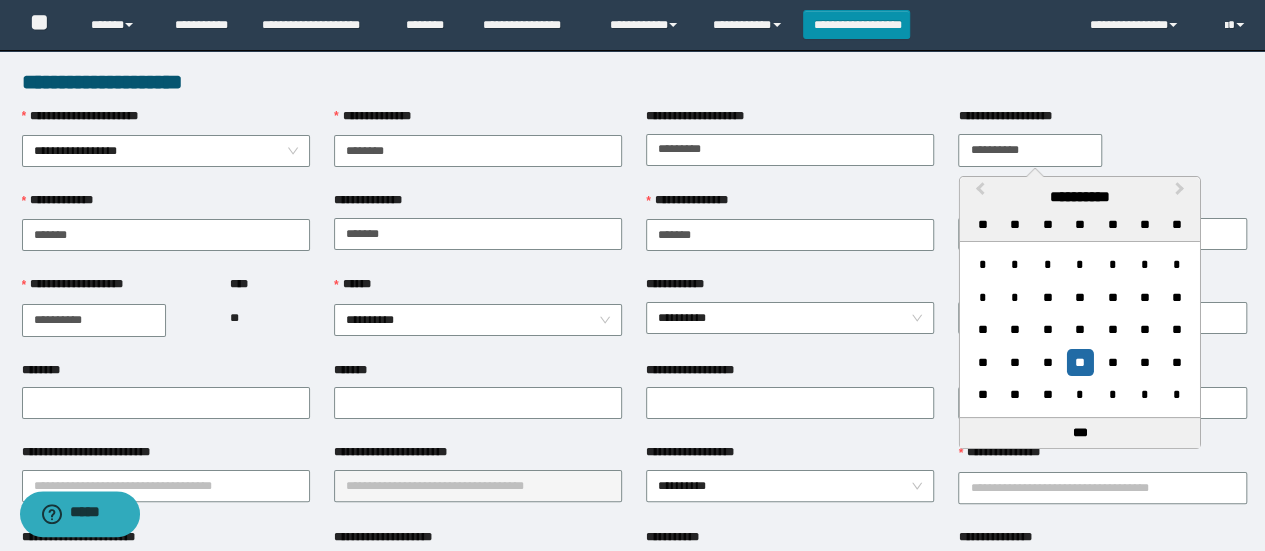 drag, startPoint x: 1071, startPoint y: 152, endPoint x: 961, endPoint y: 170, distance: 111.463 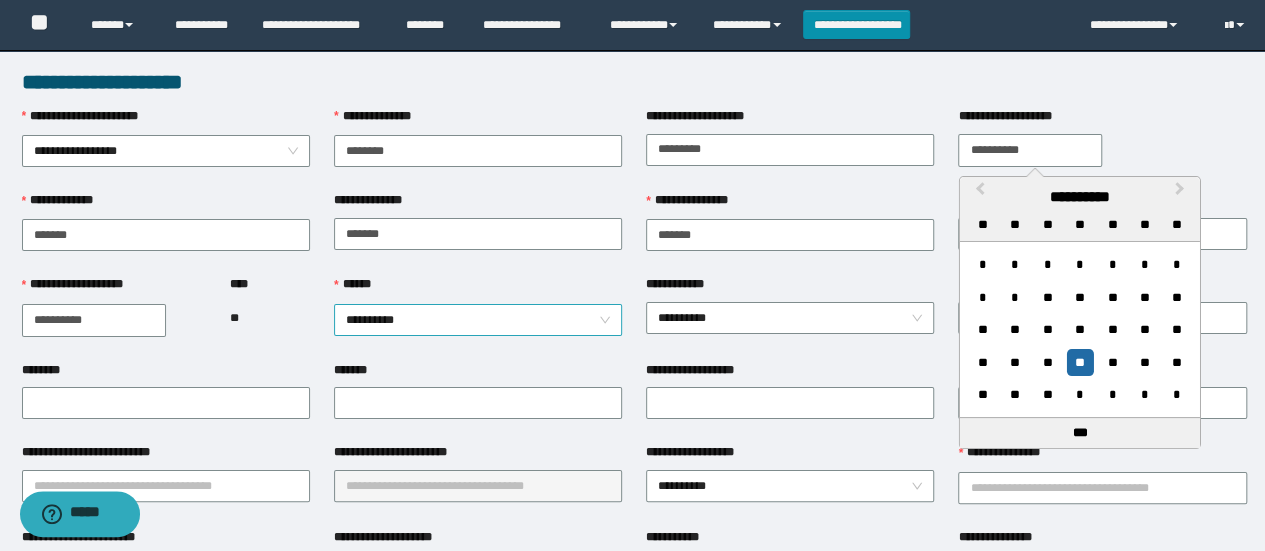 type on "**********" 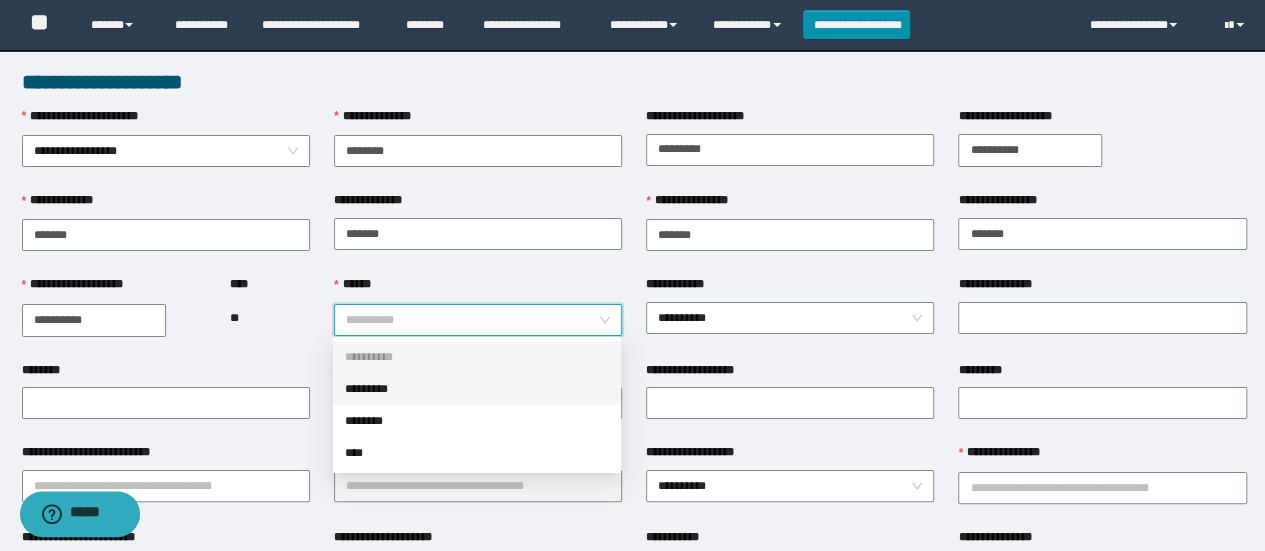 click on "*********" at bounding box center [477, 389] 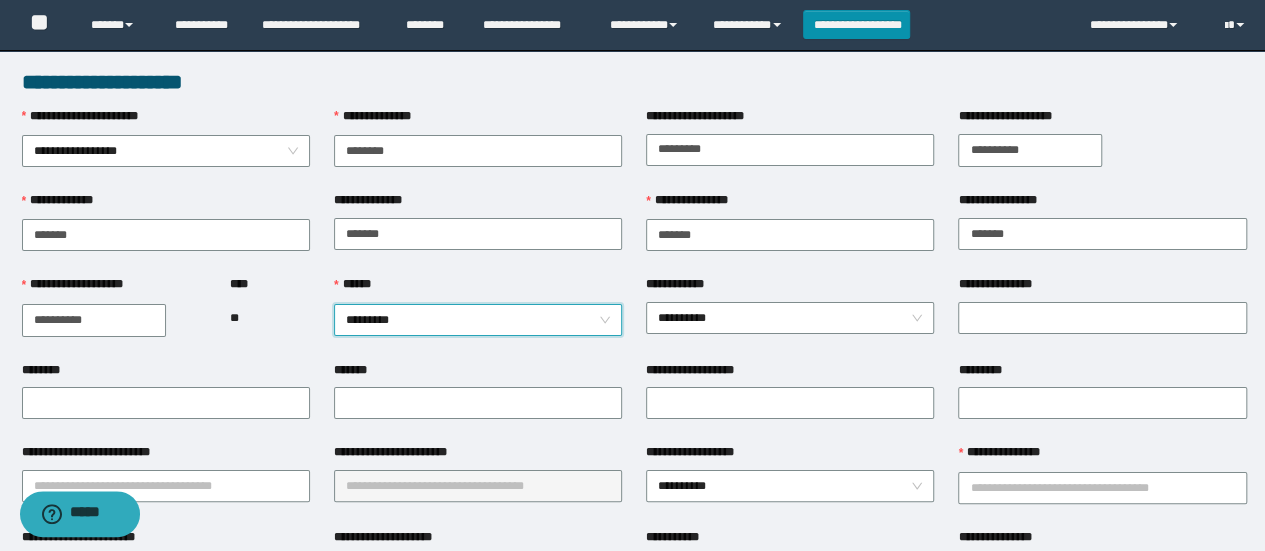 click on "**********" at bounding box center [790, 317] 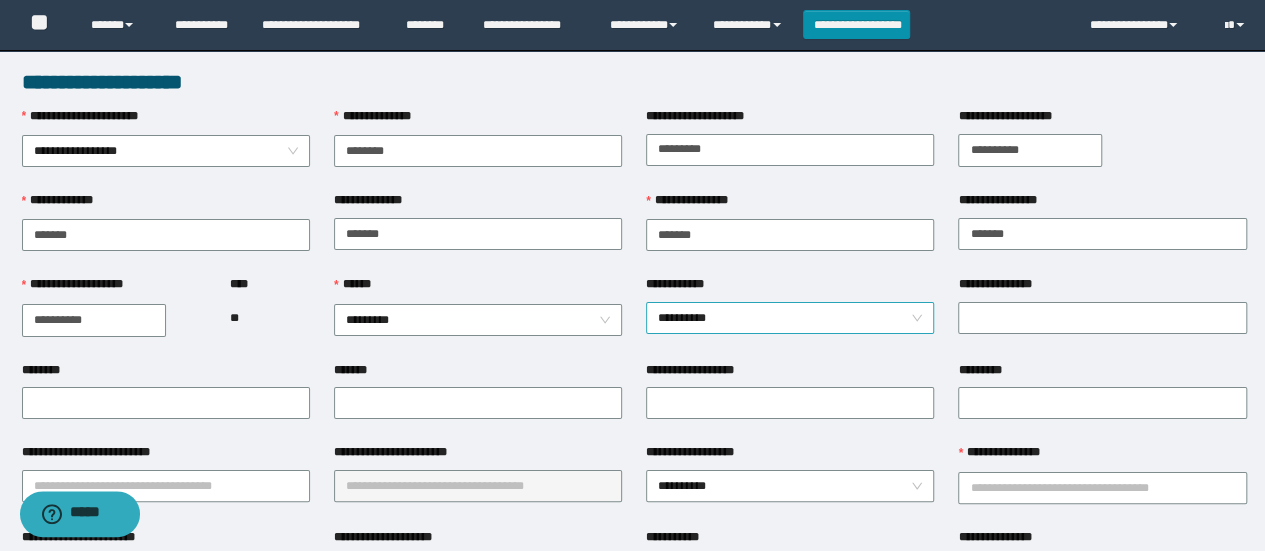click on "**********" at bounding box center (790, 318) 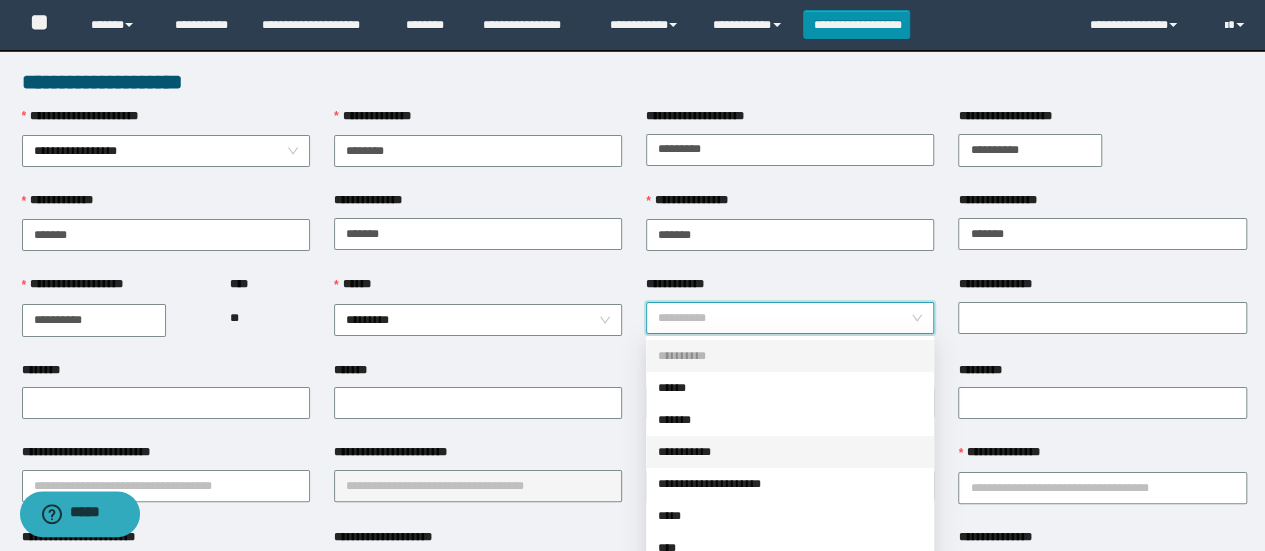 click on "**********" at bounding box center [790, 452] 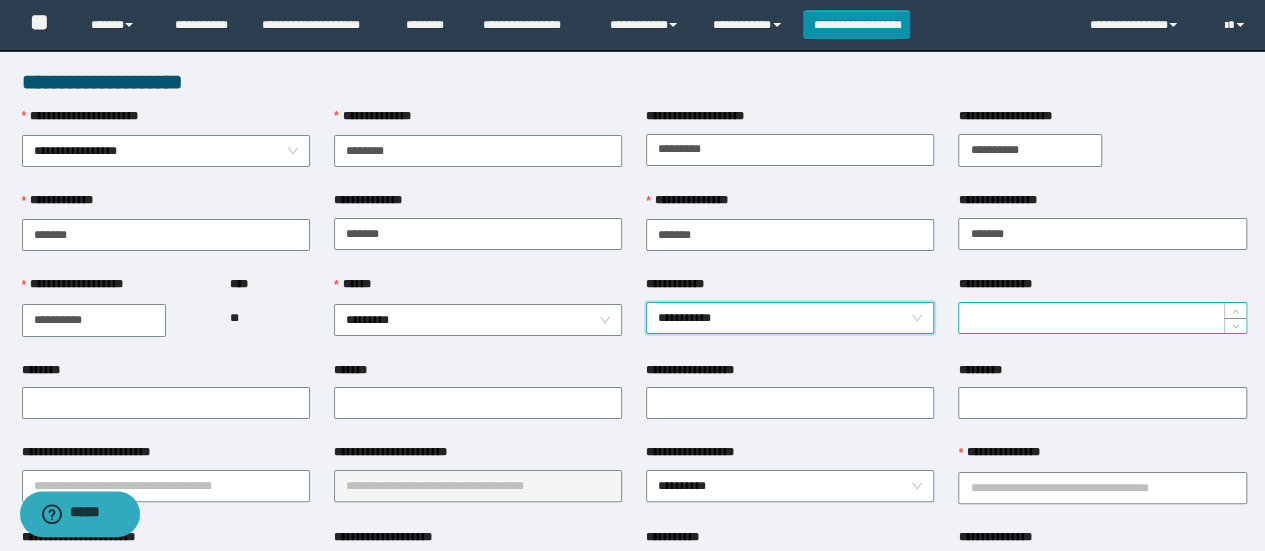 click on "**********" at bounding box center [1102, 318] 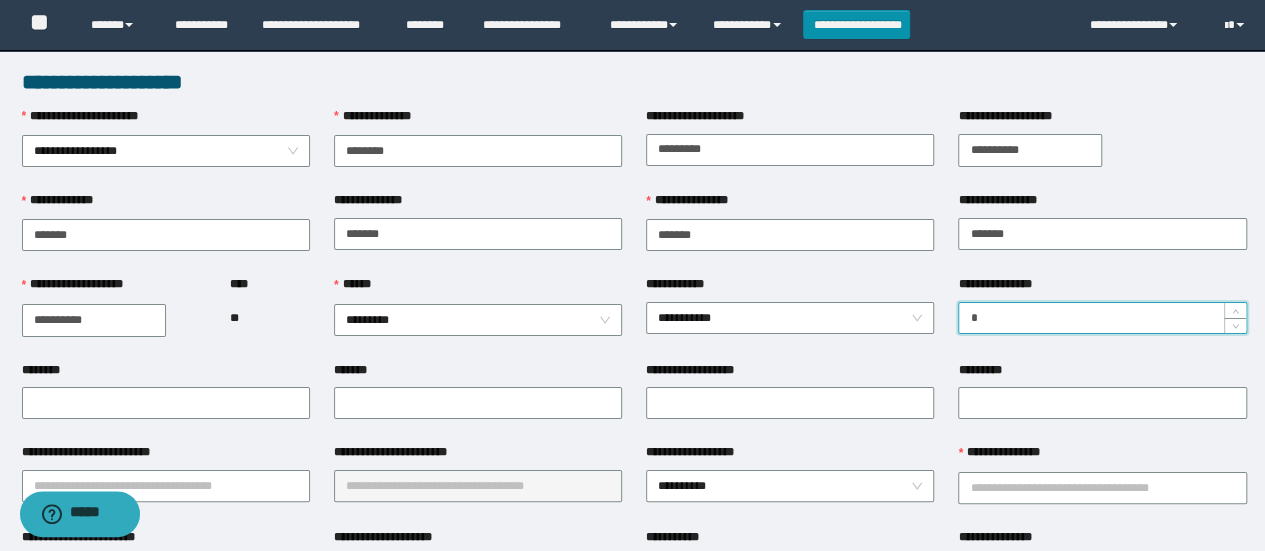 click on "*" at bounding box center [1102, 318] 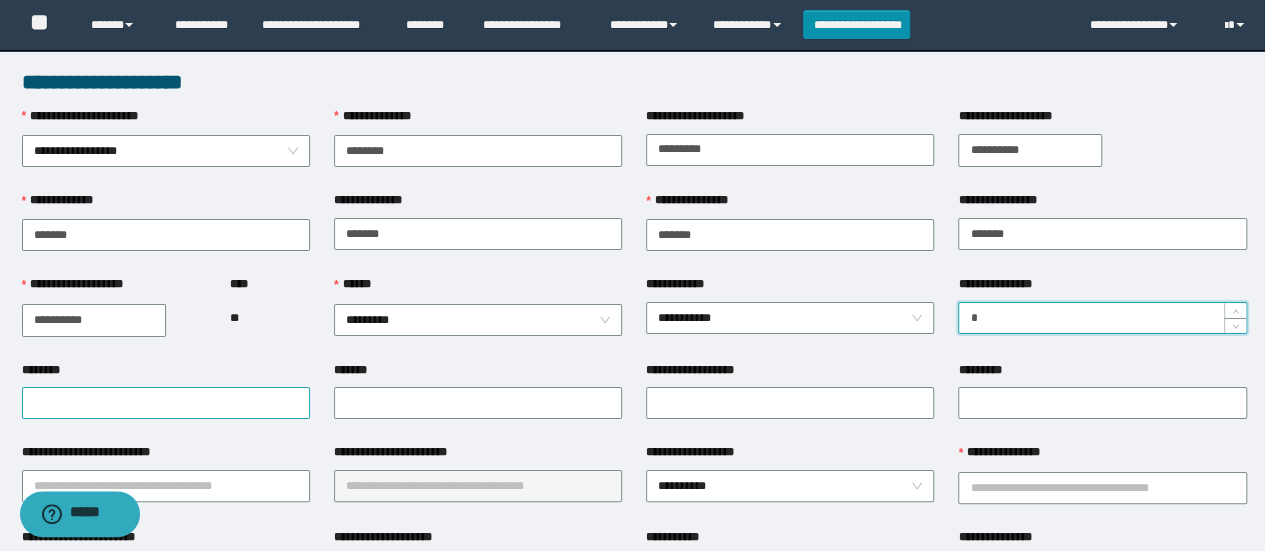 type on "*" 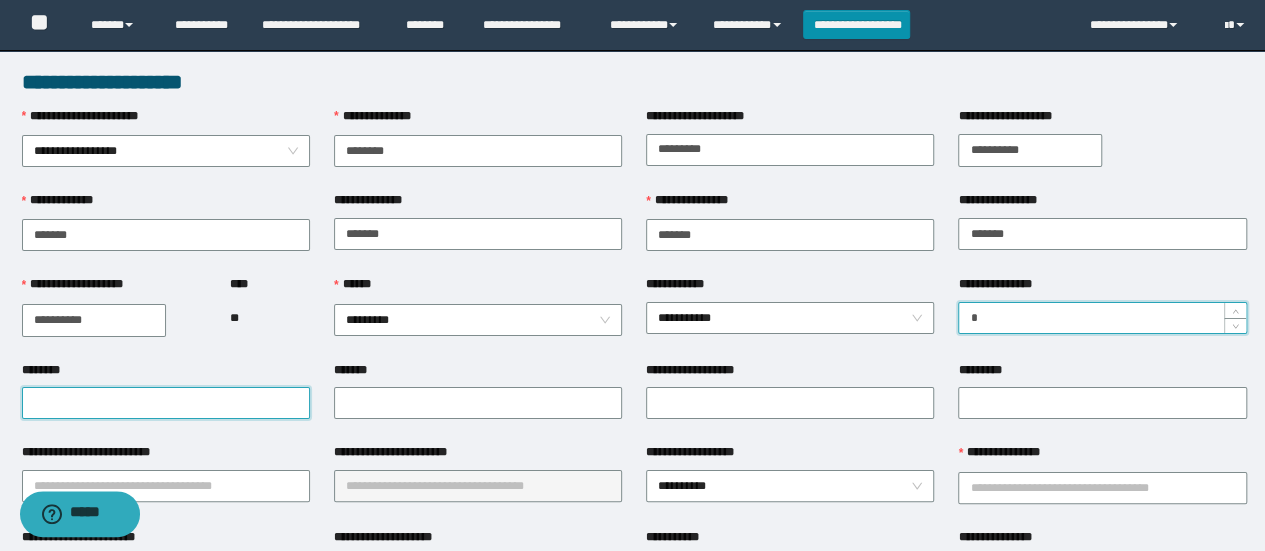 click on "********" at bounding box center (166, 403) 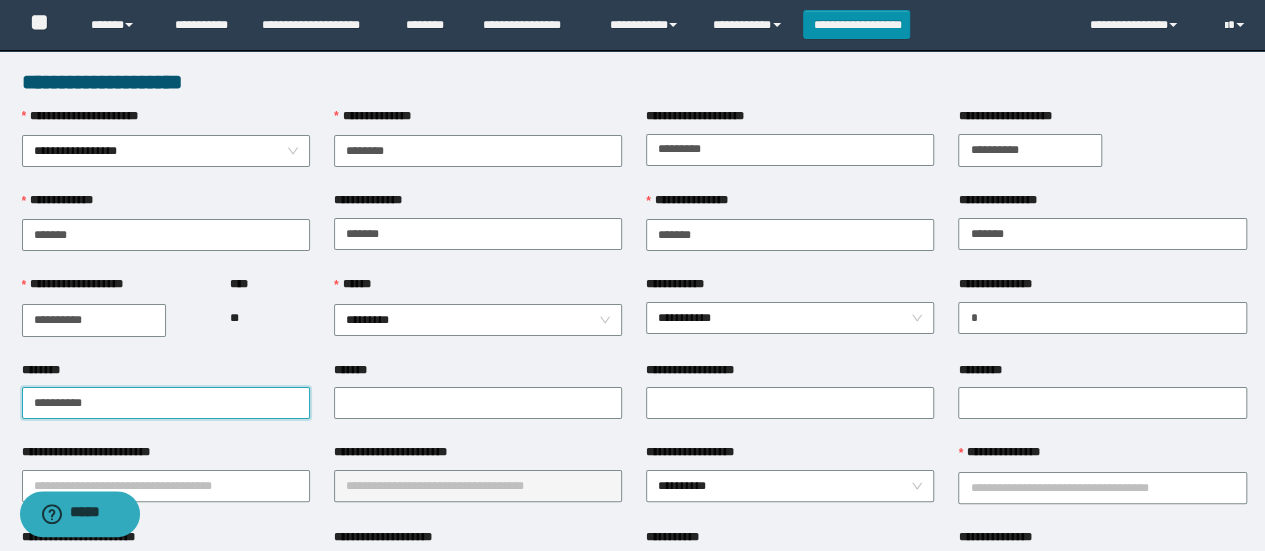 click on "**********" at bounding box center [166, 403] 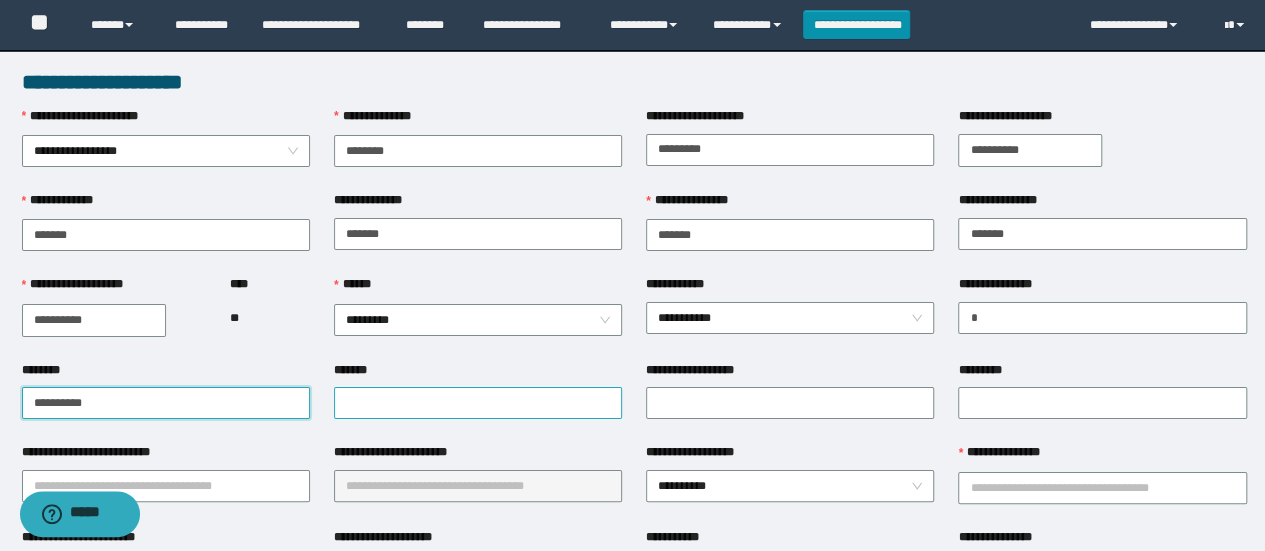 type on "**********" 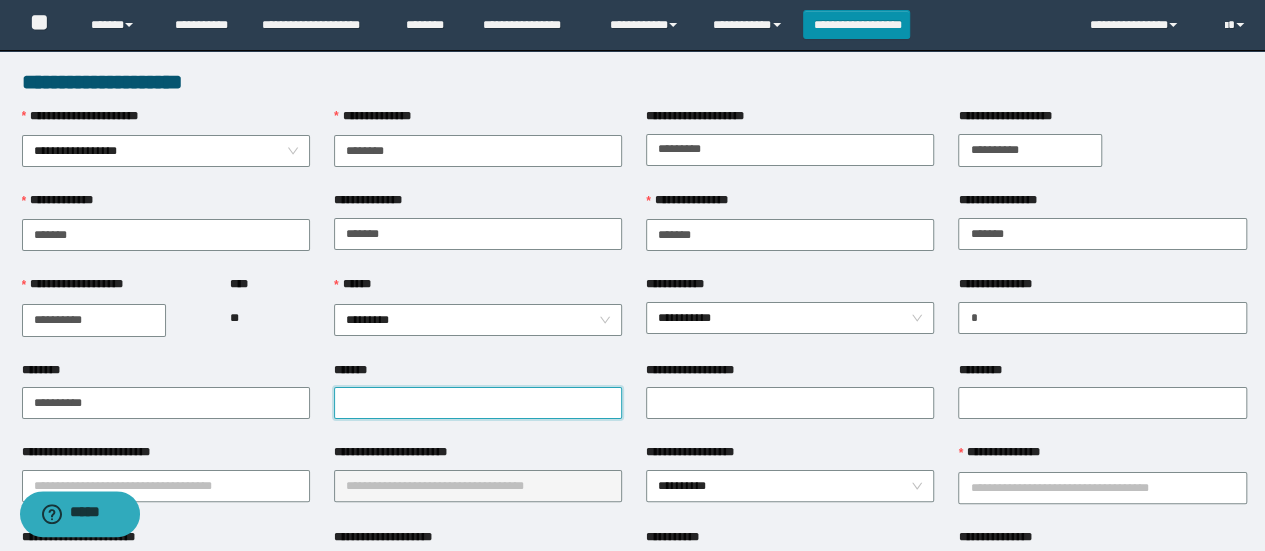 click on "*******" at bounding box center (478, 403) 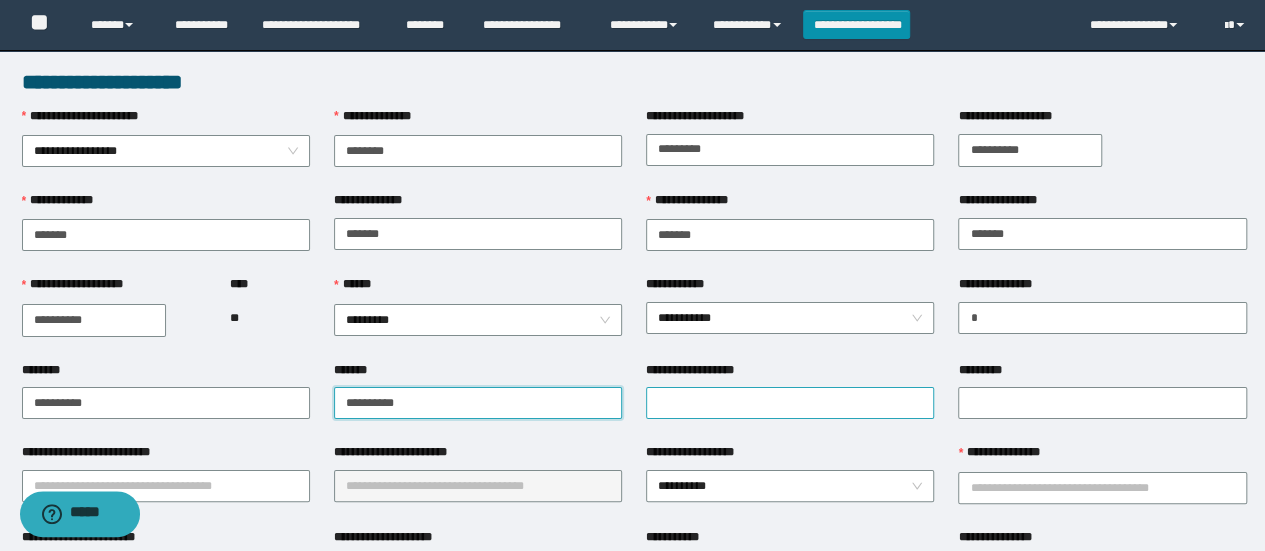 type on "**********" 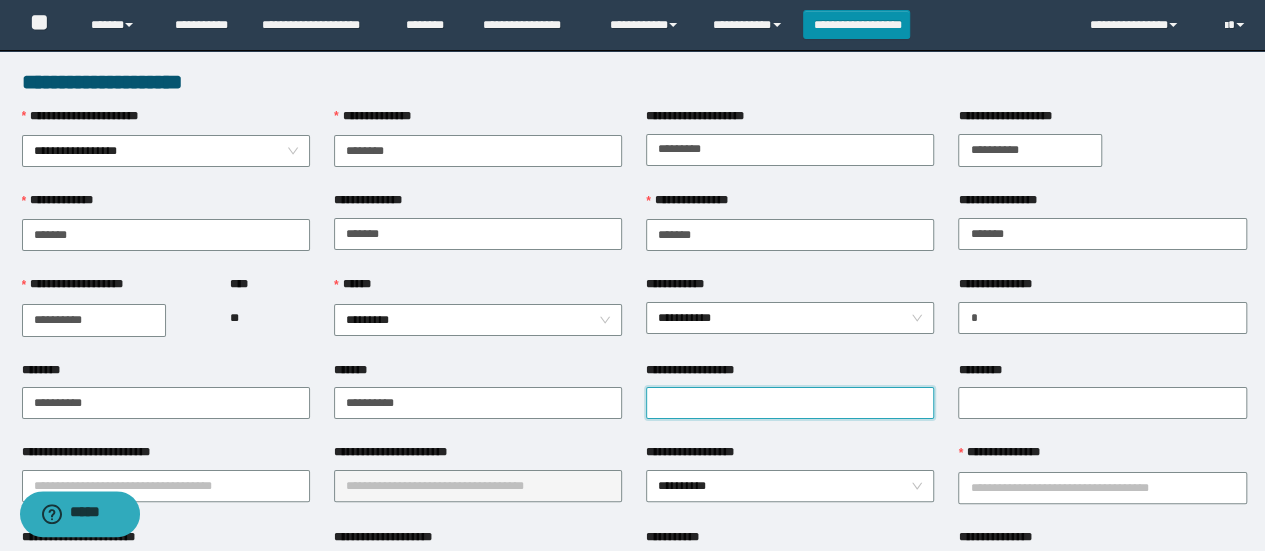 click on "**********" at bounding box center [790, 403] 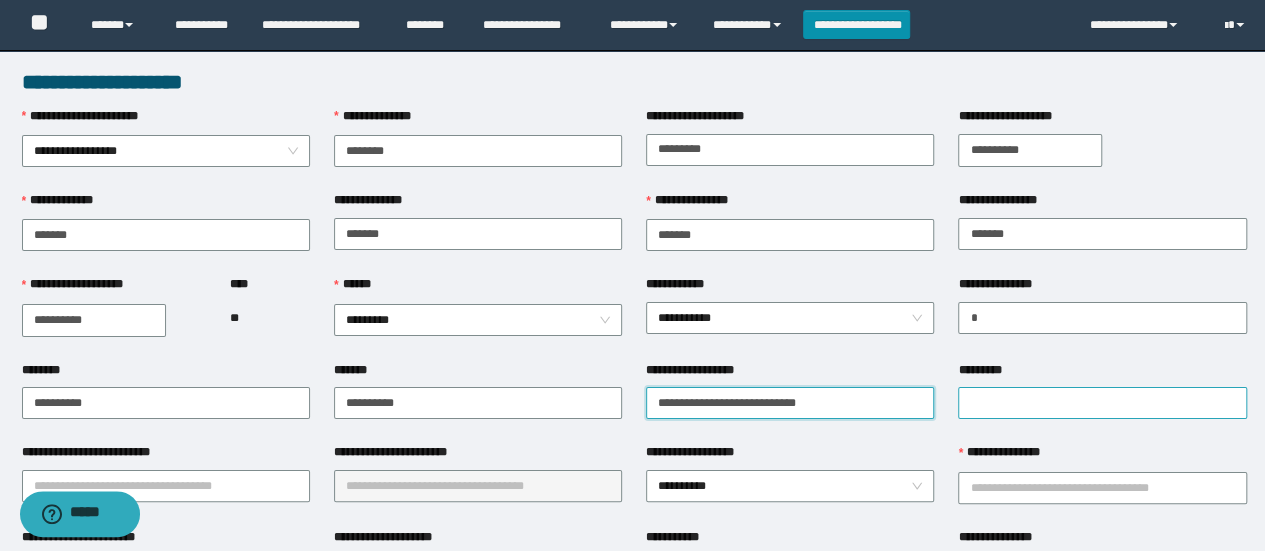 type on "**********" 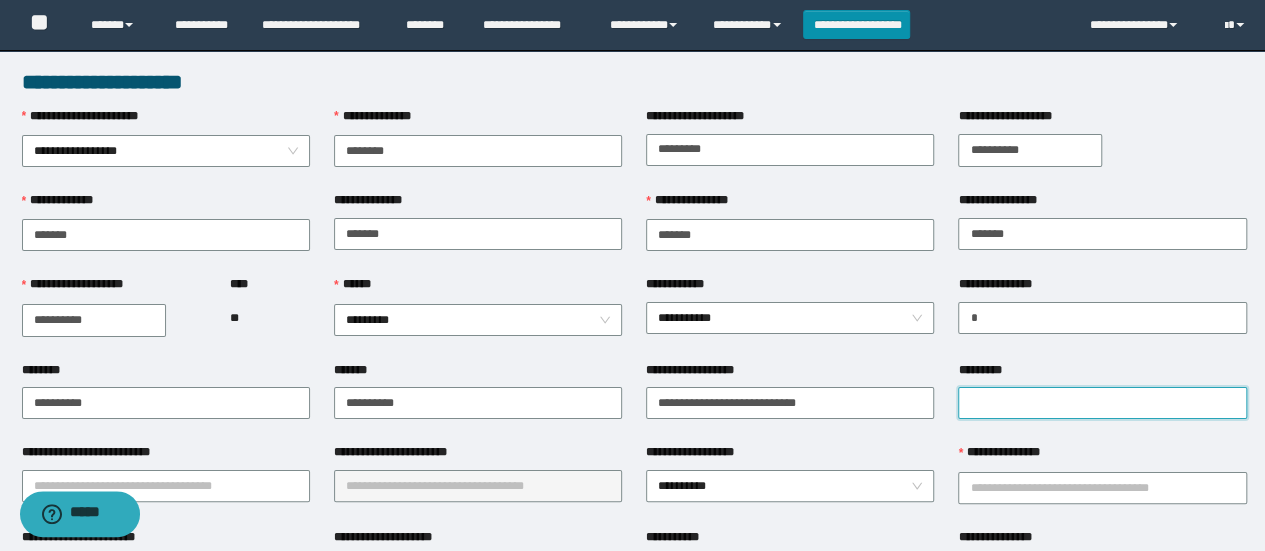 click on "*********" at bounding box center (1102, 403) 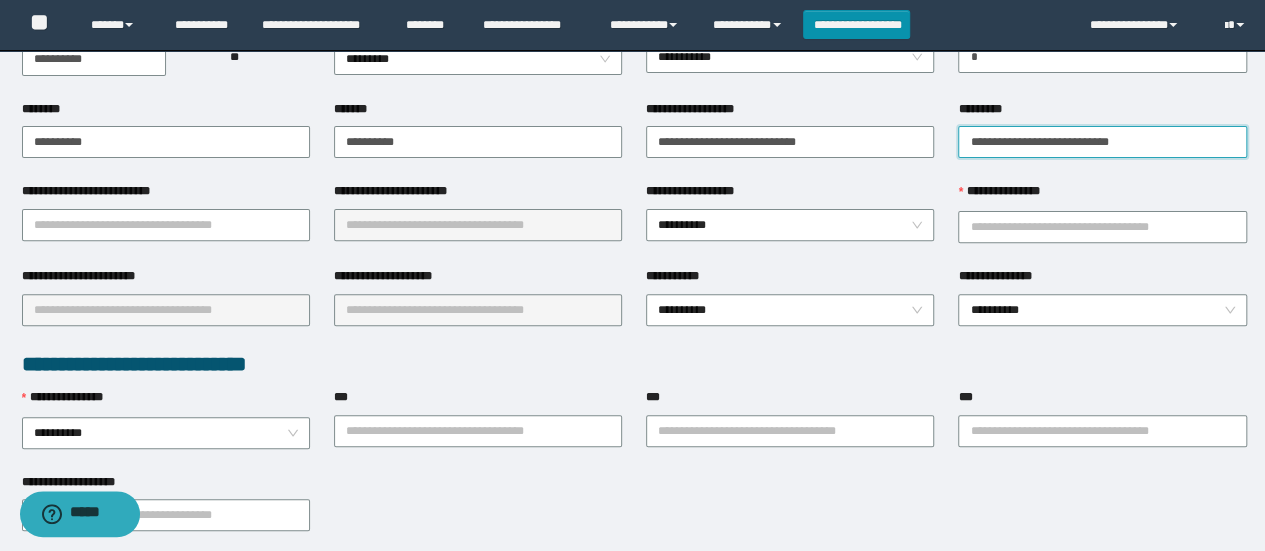 scroll, scrollTop: 274, scrollLeft: 0, axis: vertical 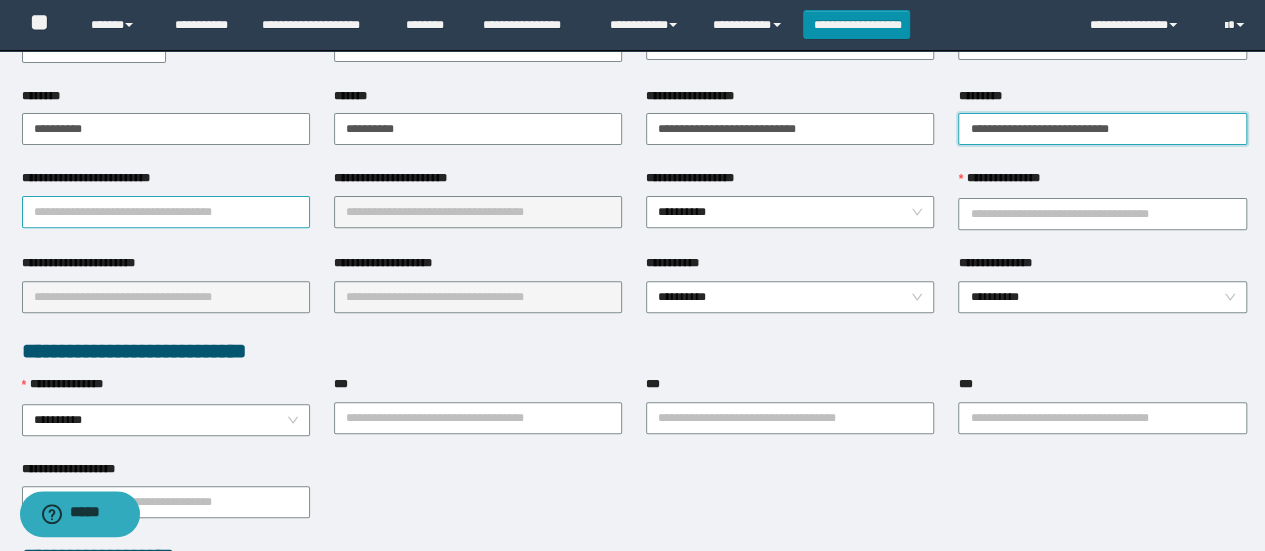 type on "**********" 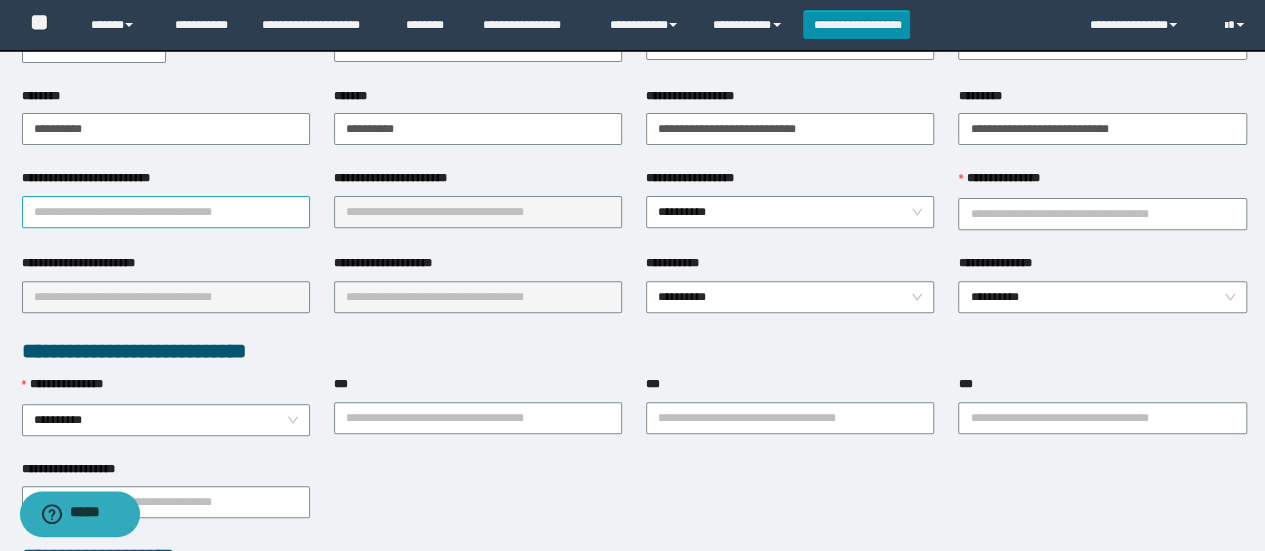 click on "**********" at bounding box center (166, 212) 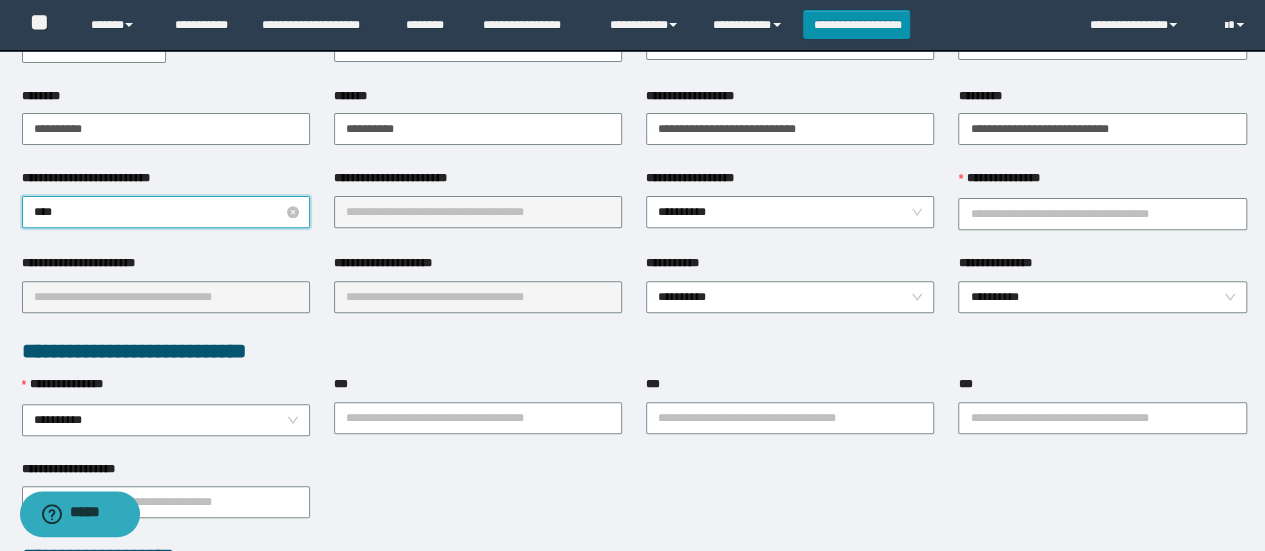 type on "*****" 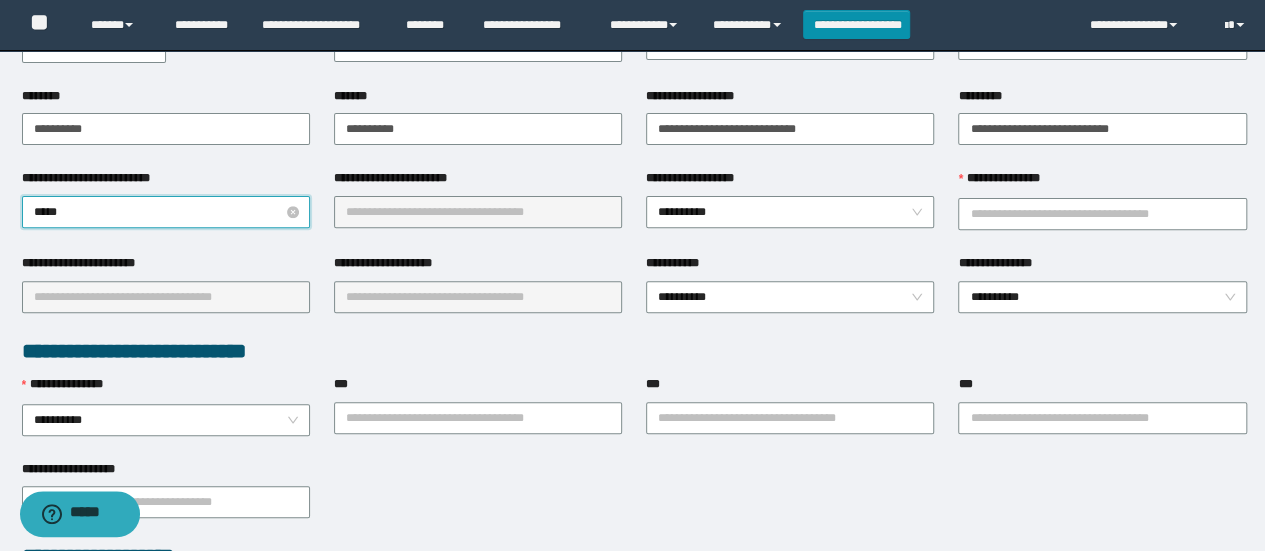 type 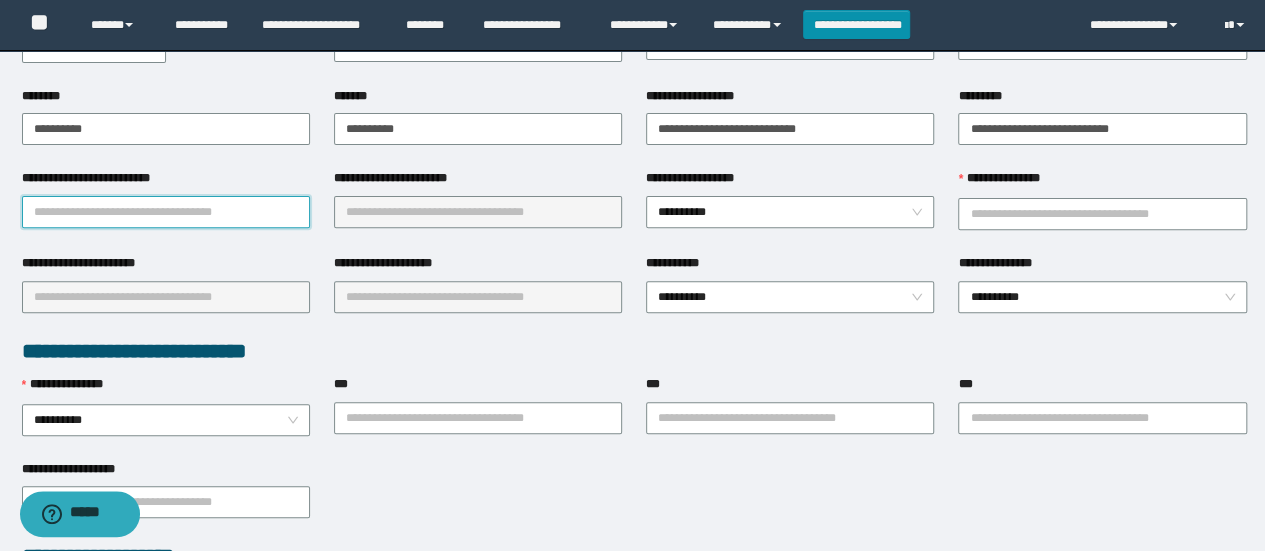 click on "**********" at bounding box center [166, 212] 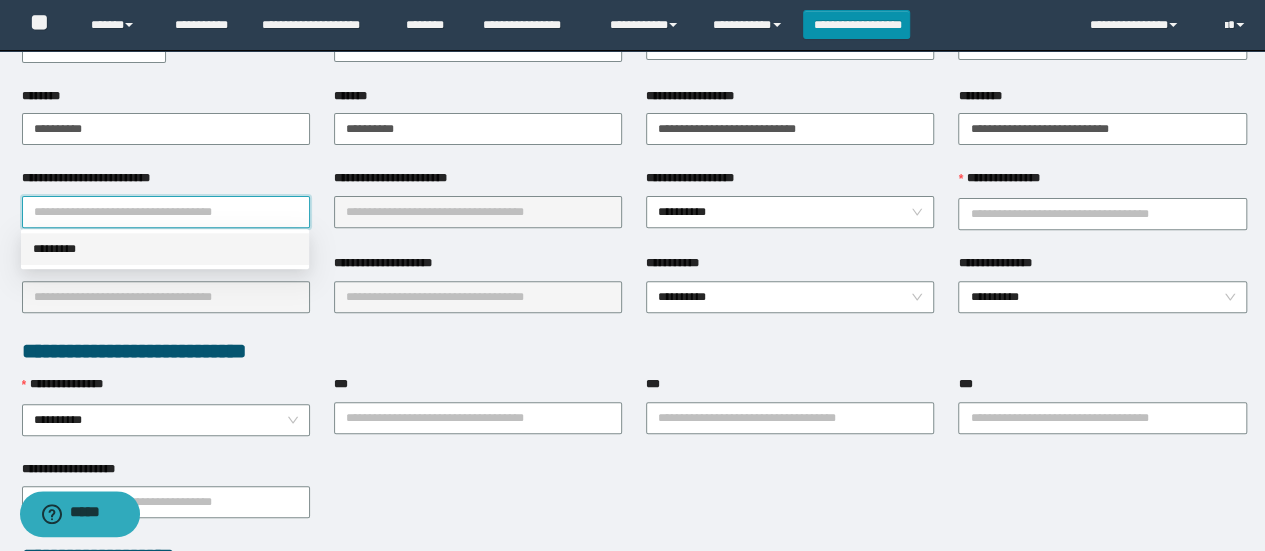 click on "*********" at bounding box center [165, 249] 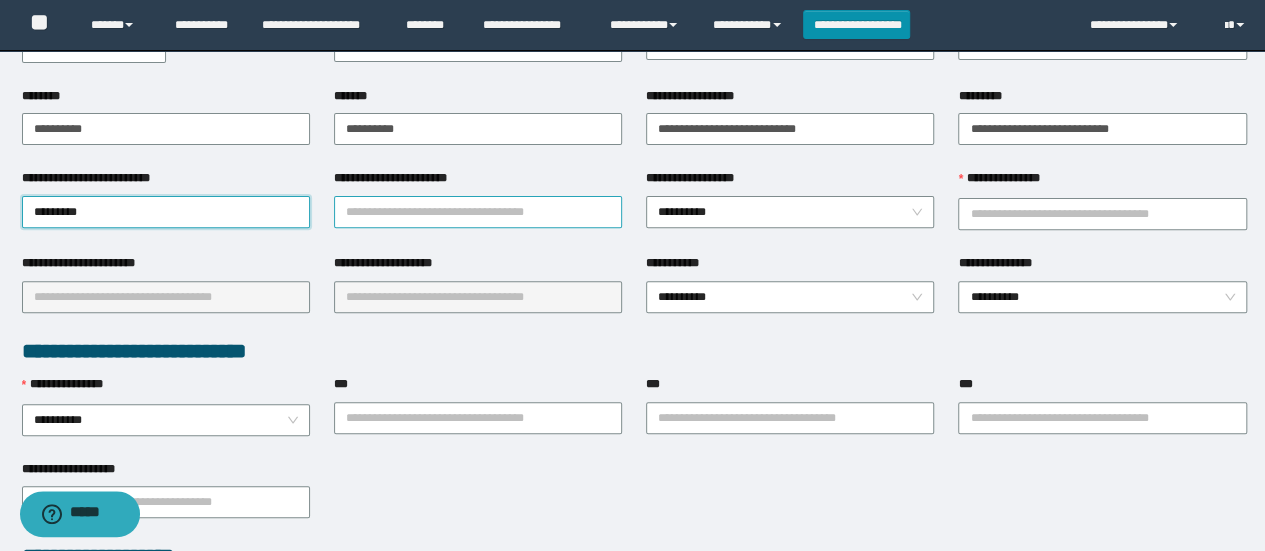 click on "**********" at bounding box center (478, 212) 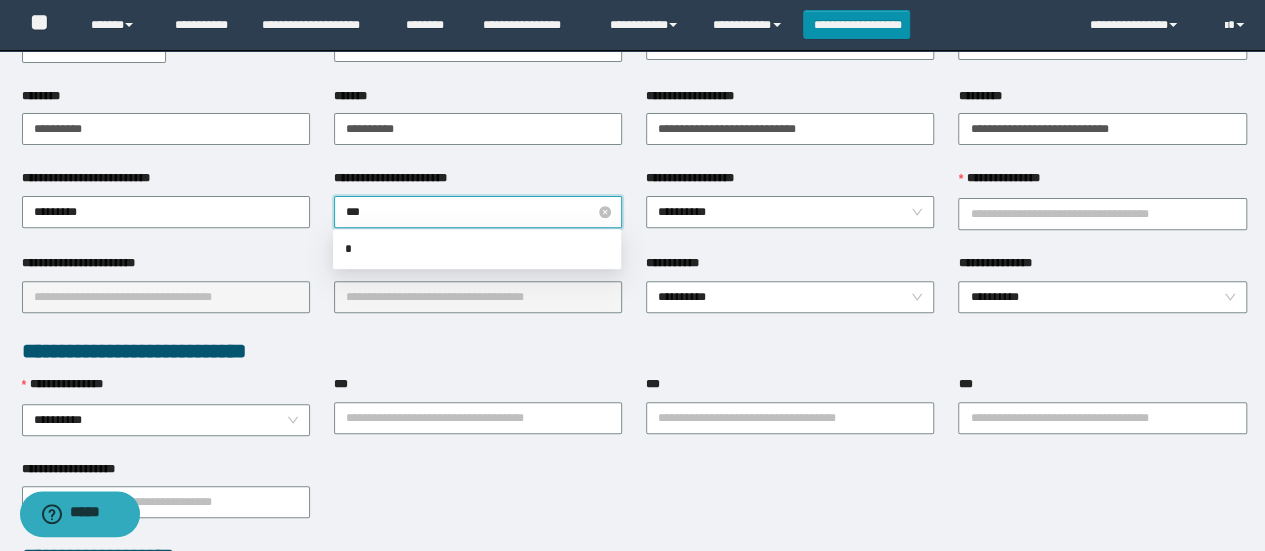 type on "****" 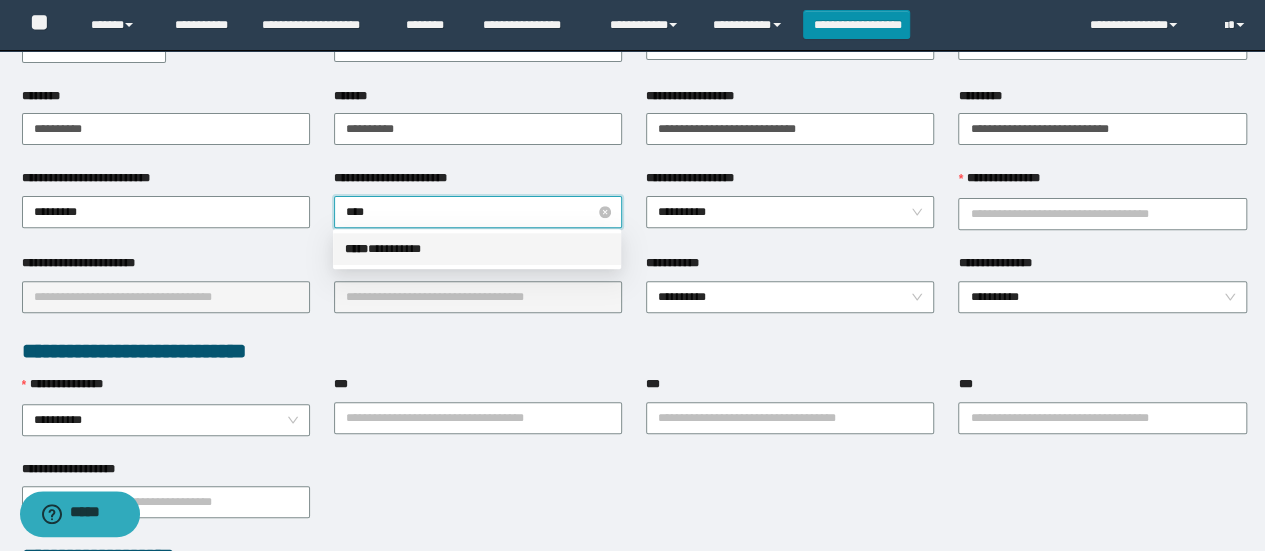 type 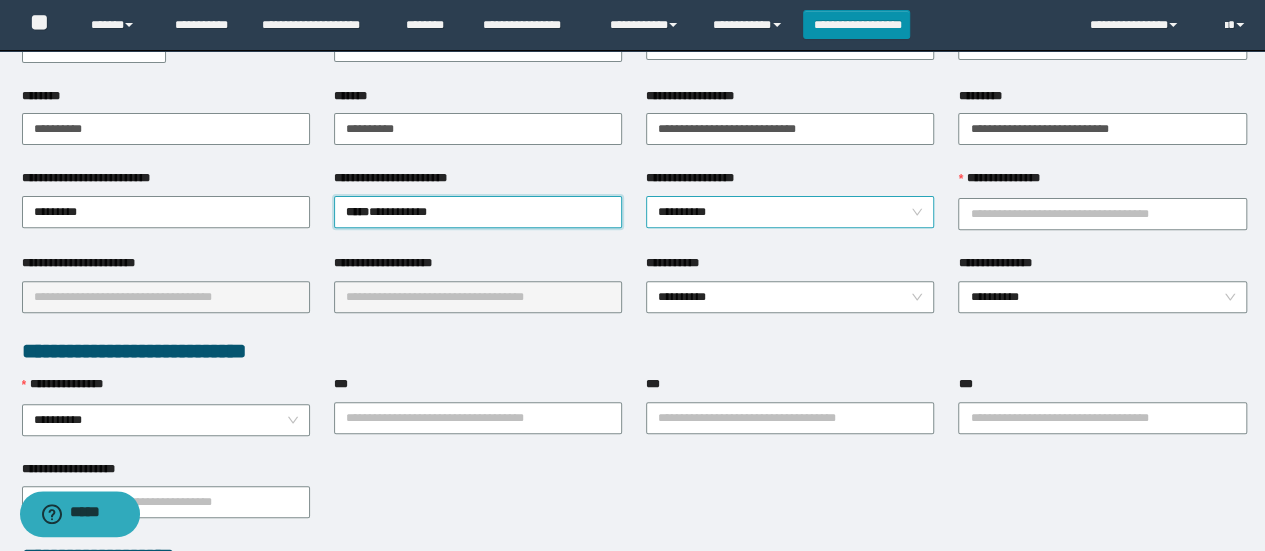 click on "**********" at bounding box center (790, 212) 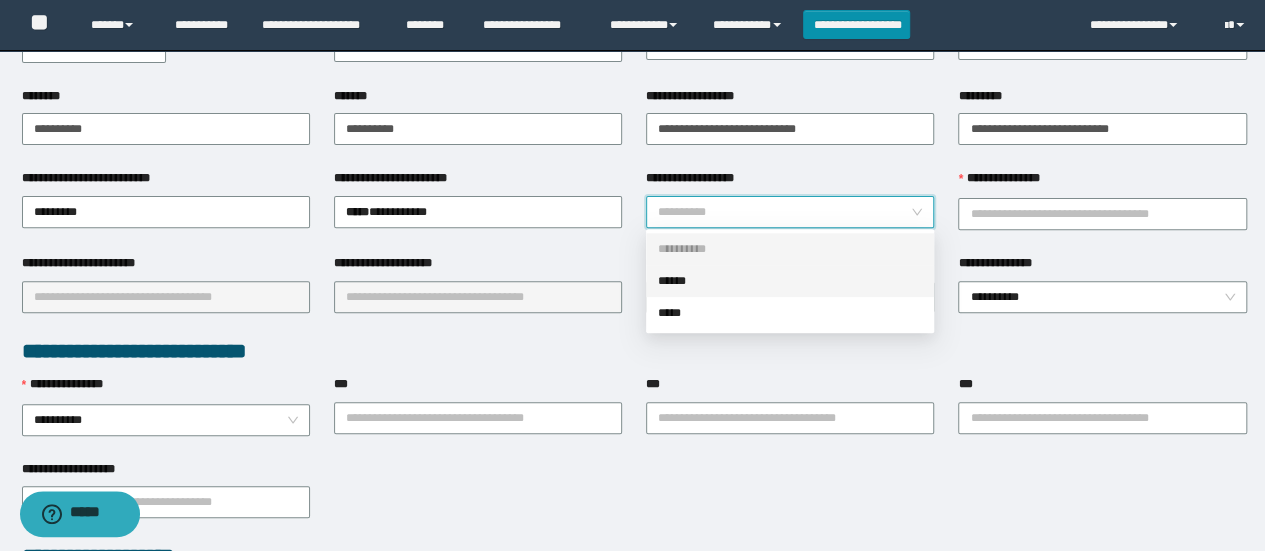 click on "******" at bounding box center [790, 281] 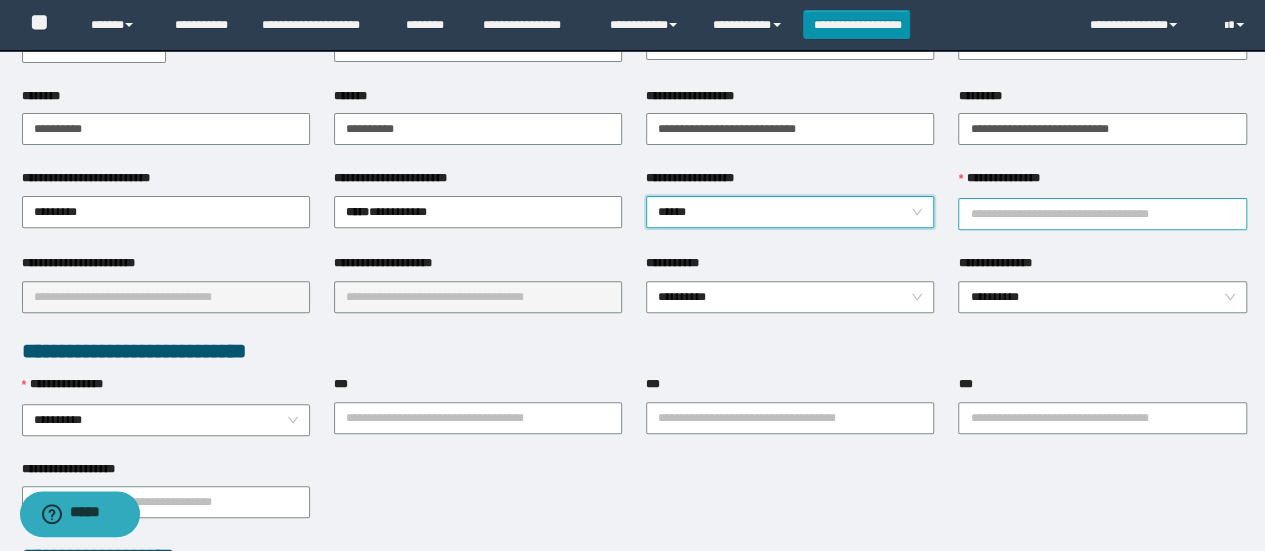click on "**********" at bounding box center (1102, 214) 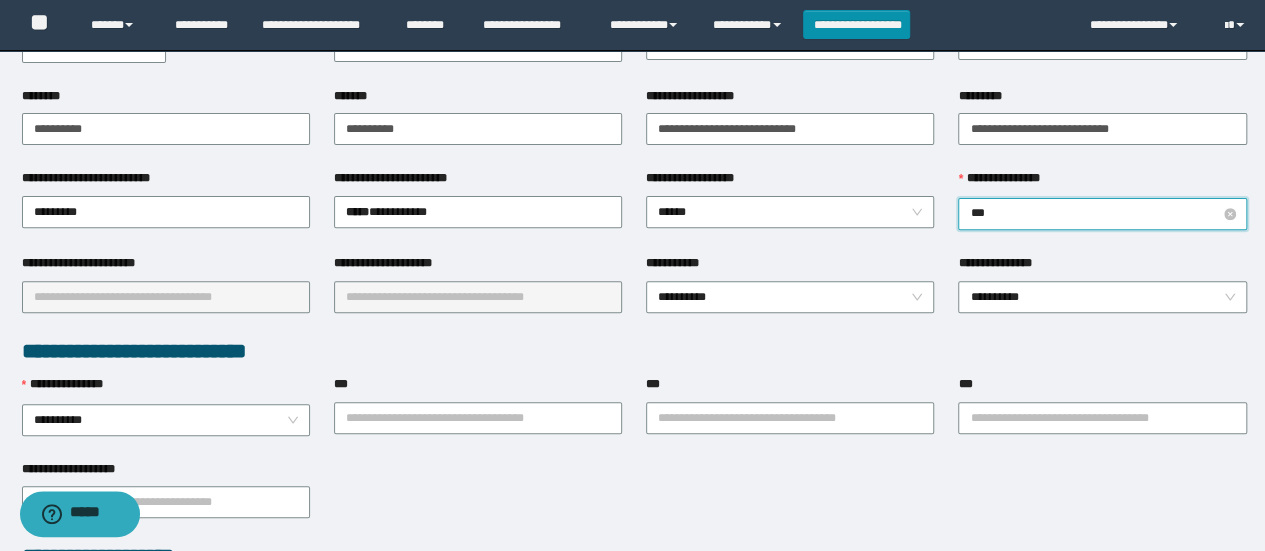 type on "****" 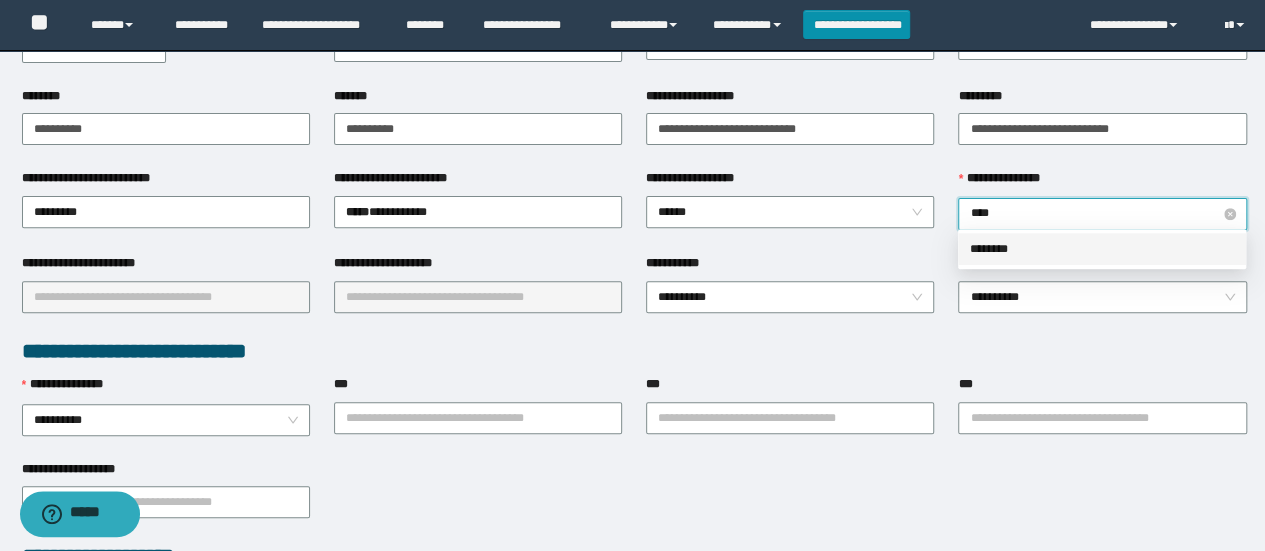 type 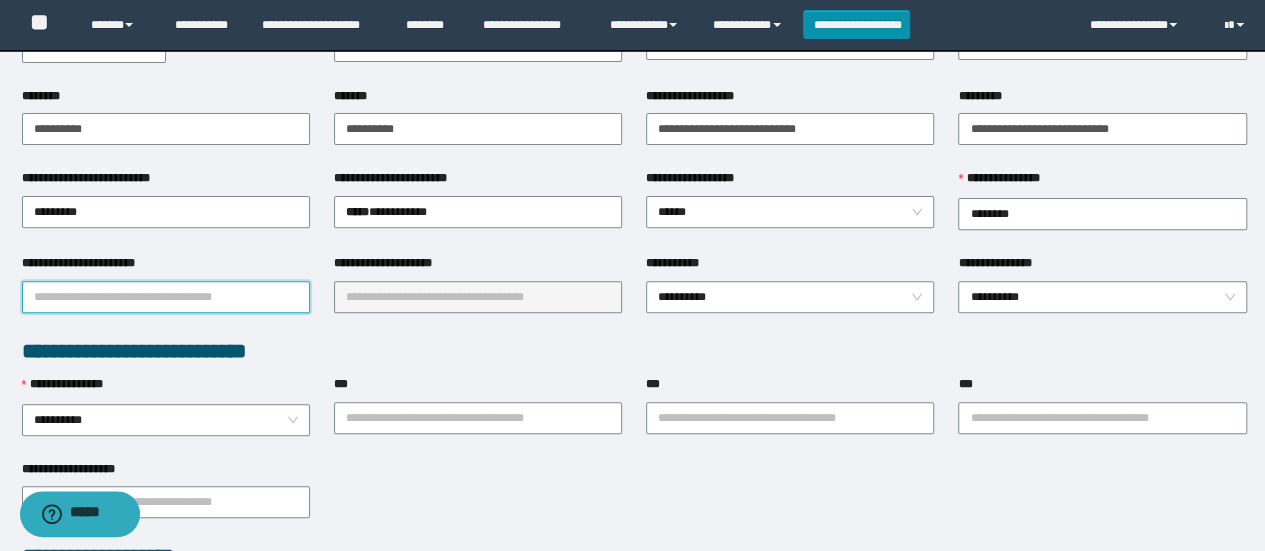 click on "**********" at bounding box center [166, 297] 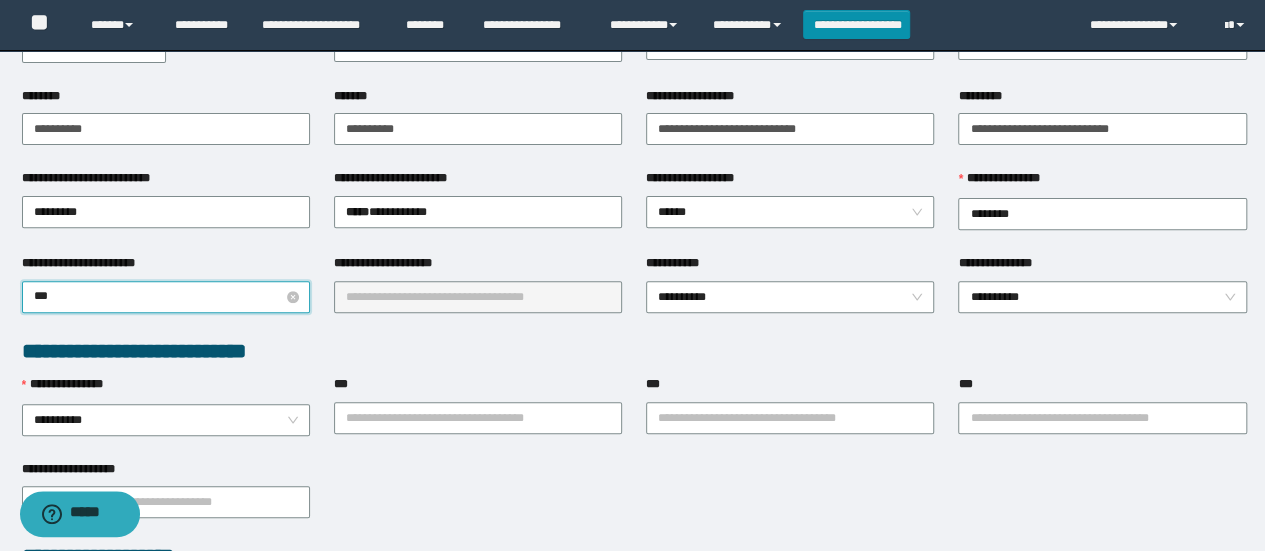 type on "****" 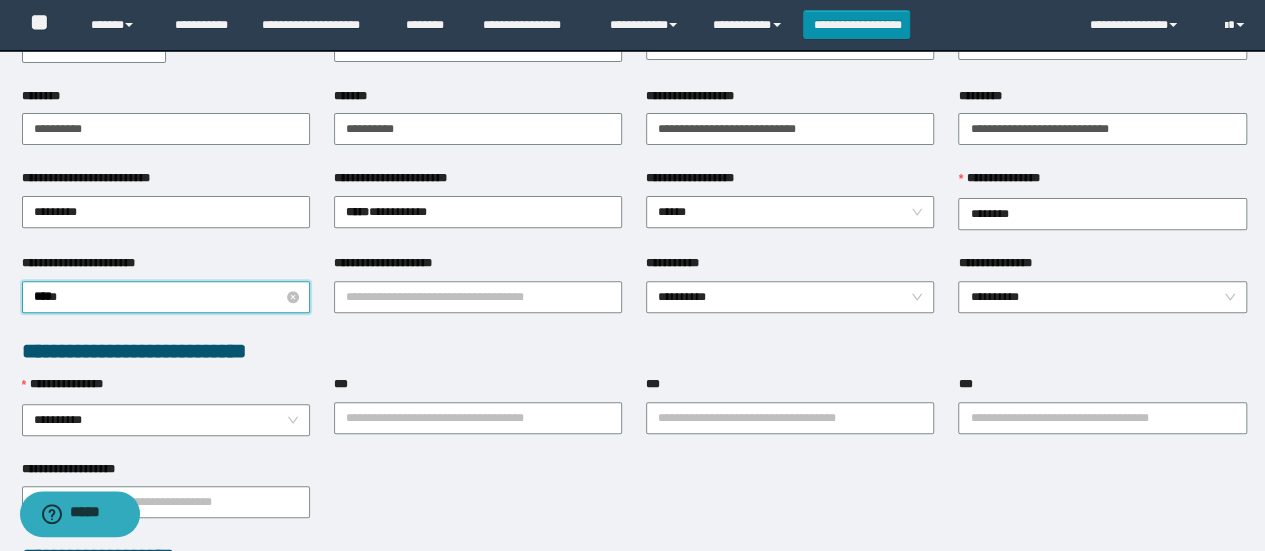 type 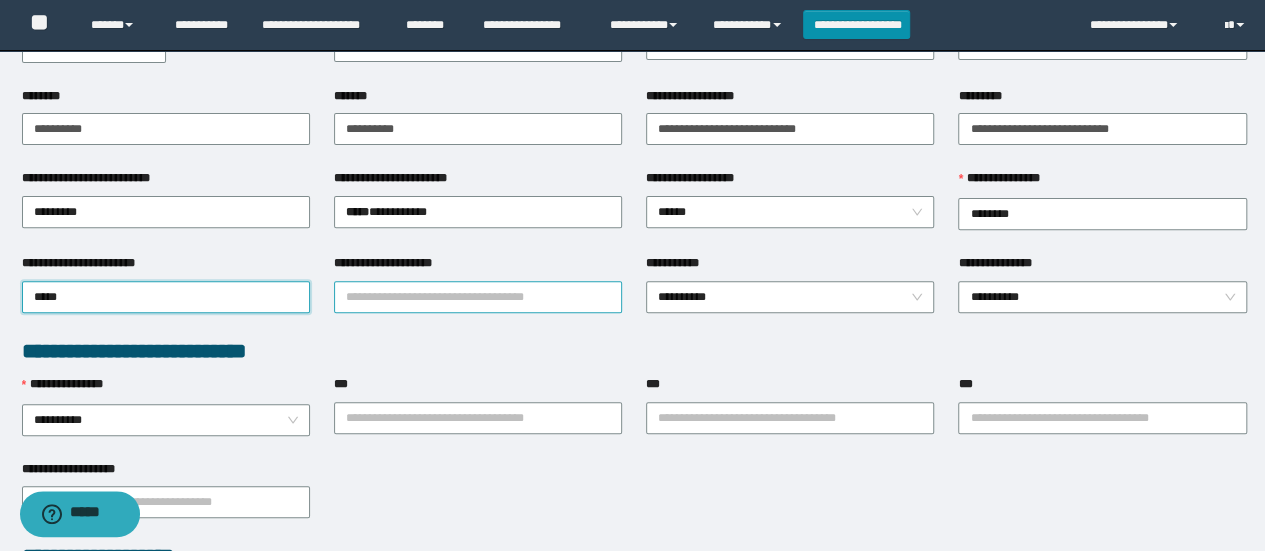 click on "**********" at bounding box center (478, 297) 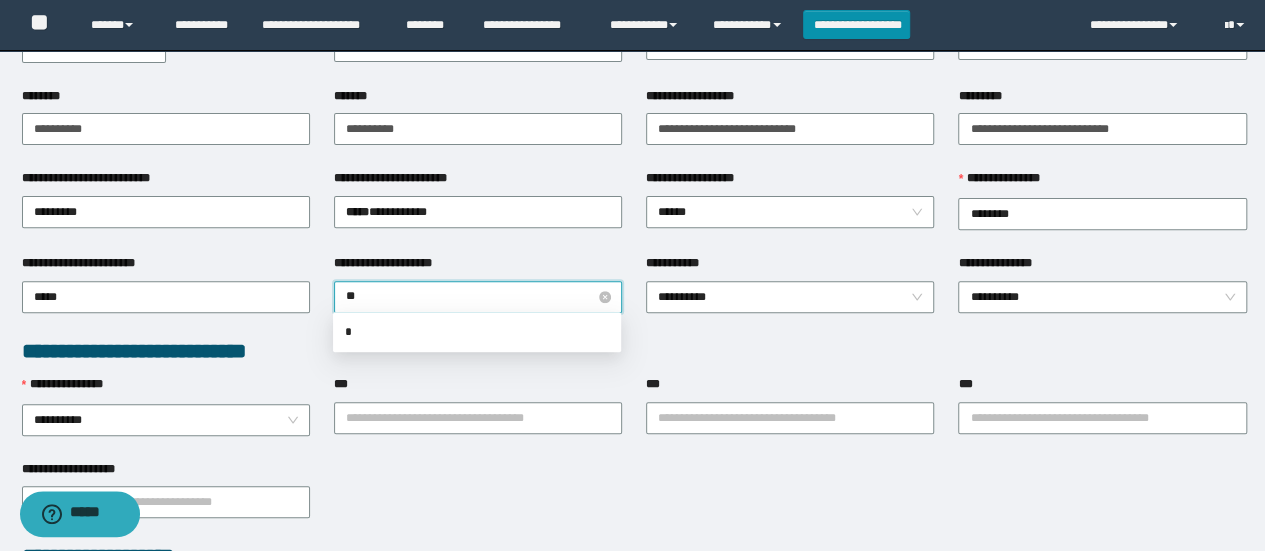 type on "***" 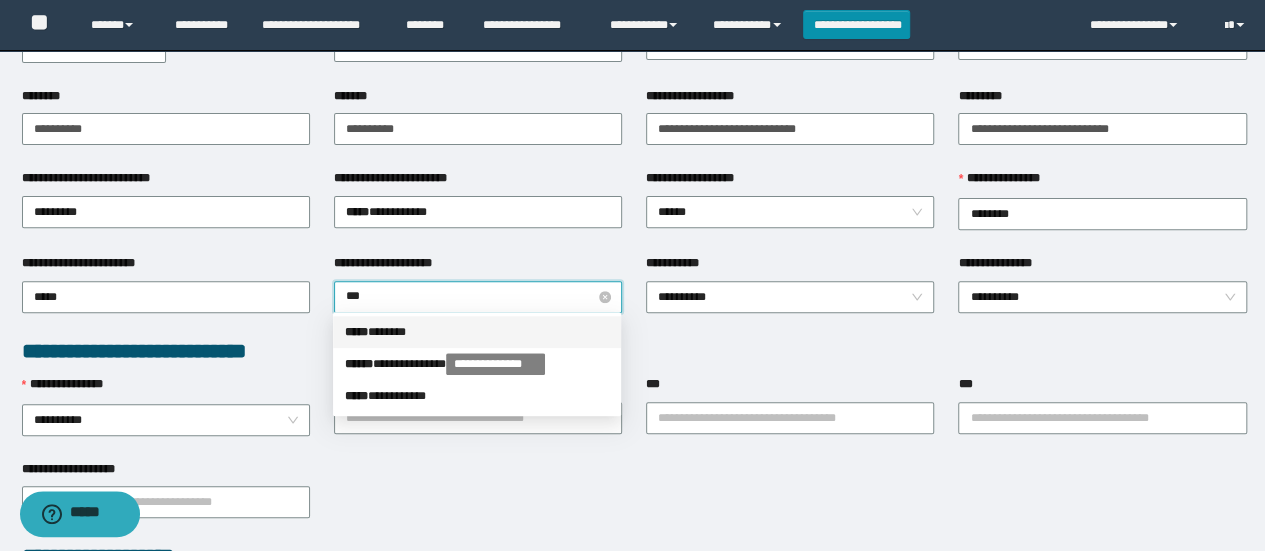 type 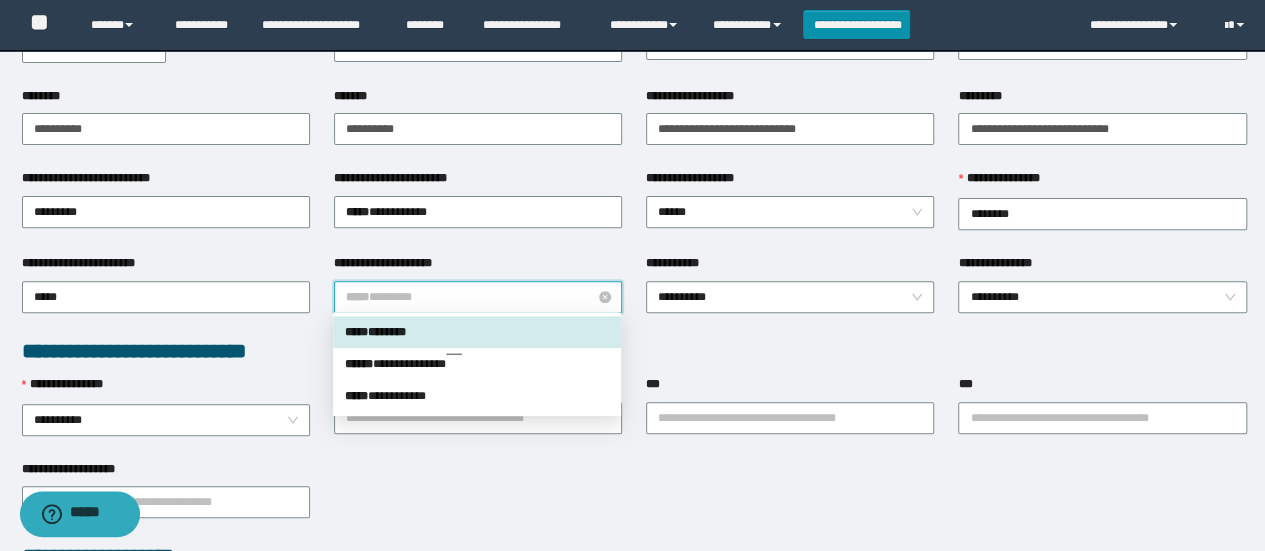 click on "***** * *****" at bounding box center (478, 297) 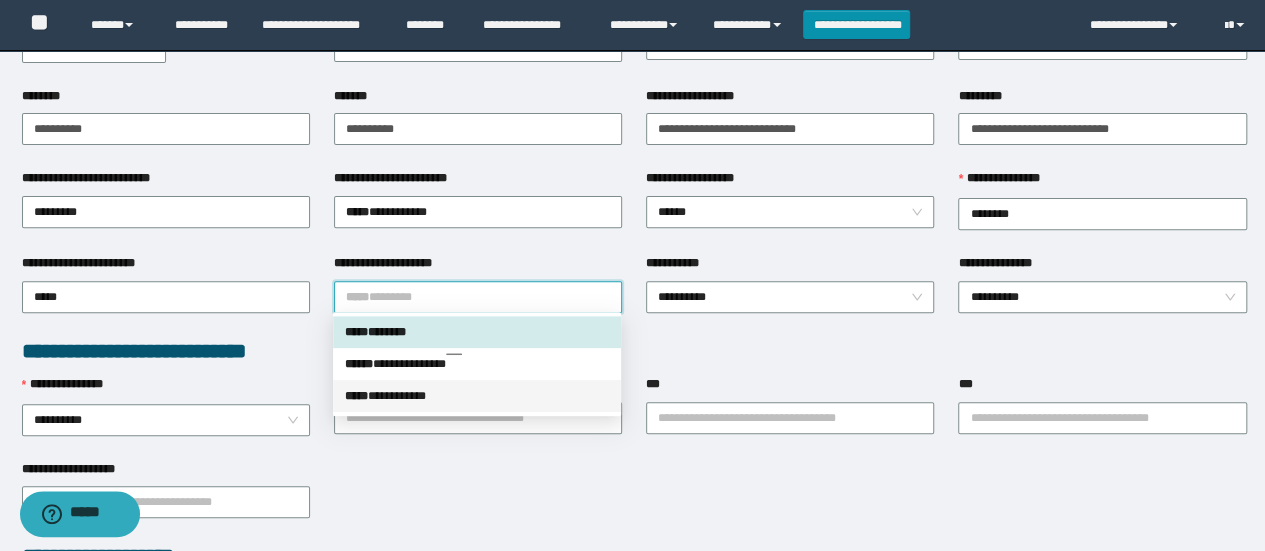 click on "***** * *********" at bounding box center (477, 396) 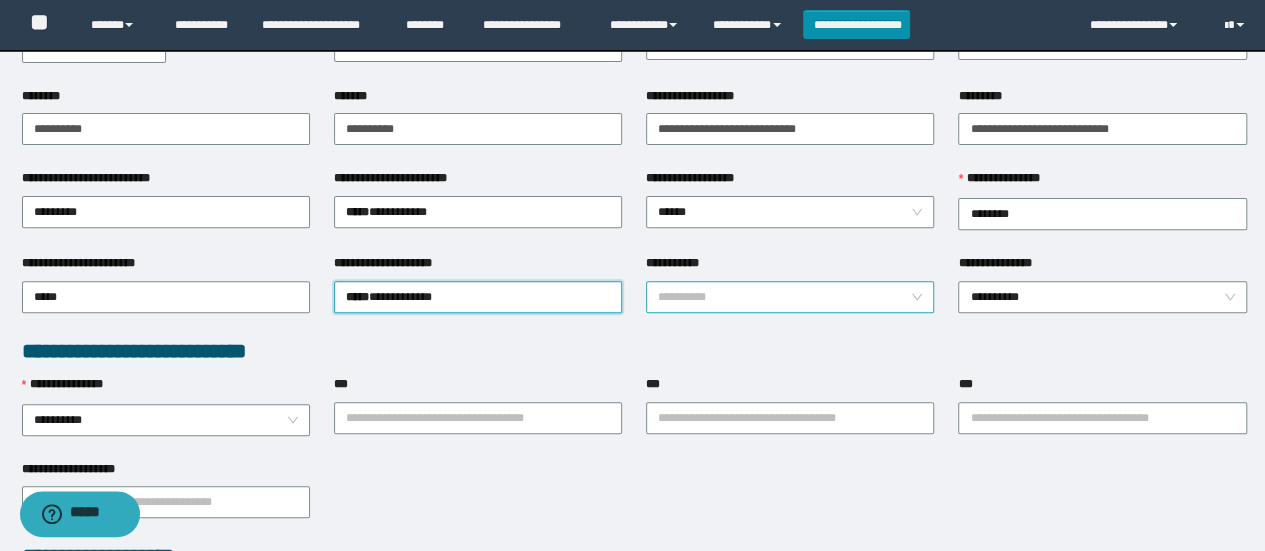 click on "**********" at bounding box center (790, 297) 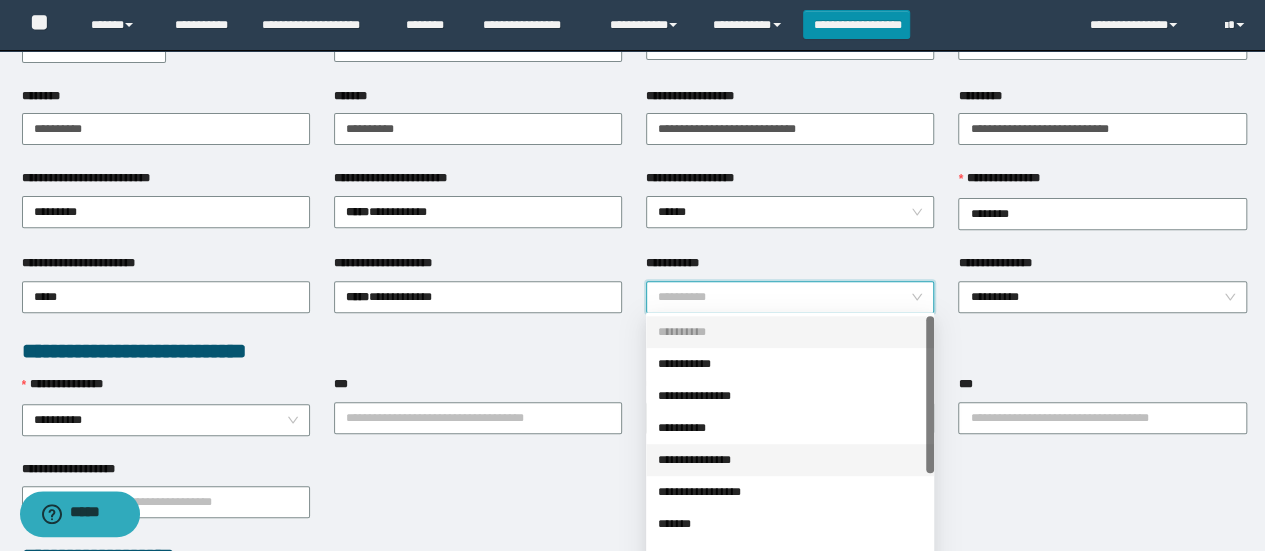 click on "**********" at bounding box center [790, 460] 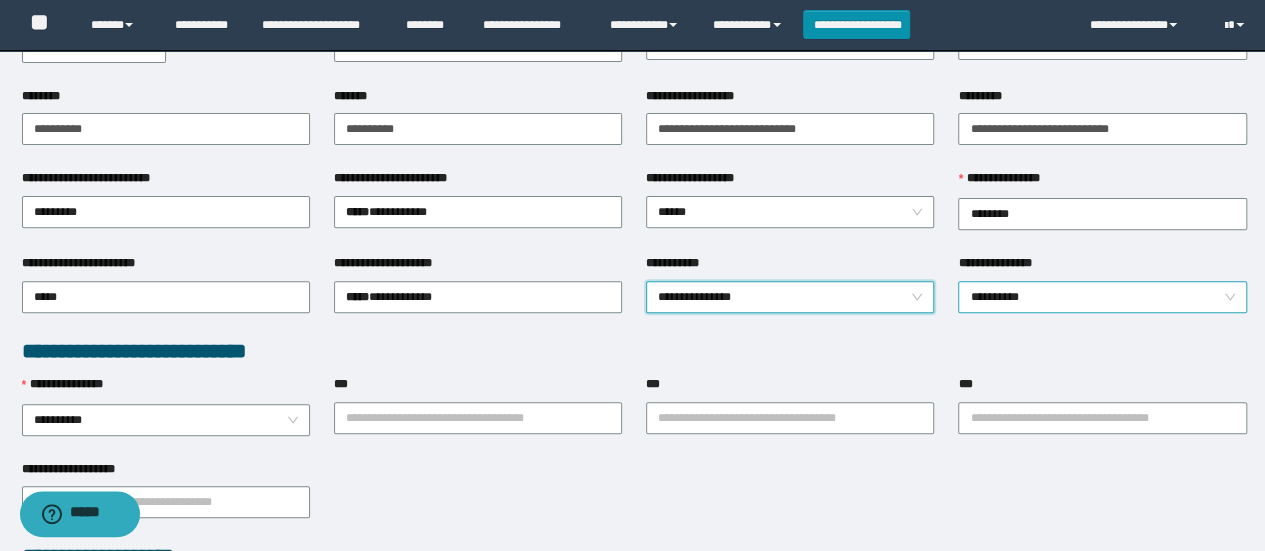 click on "**********" at bounding box center (1102, 297) 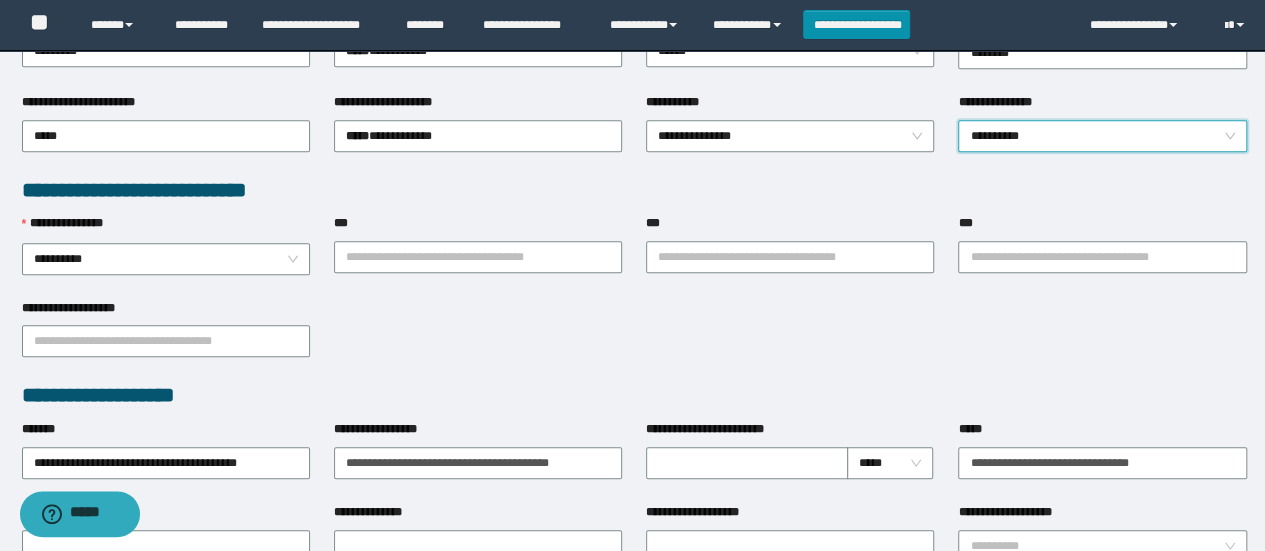 scroll, scrollTop: 489, scrollLeft: 0, axis: vertical 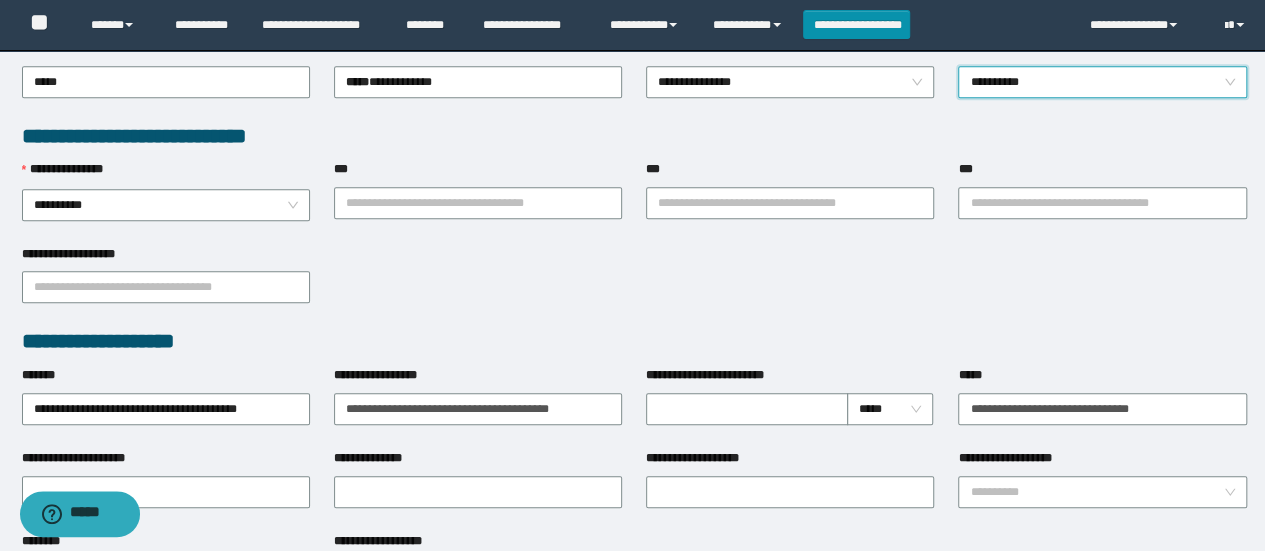 click on "**********" at bounding box center (1102, 82) 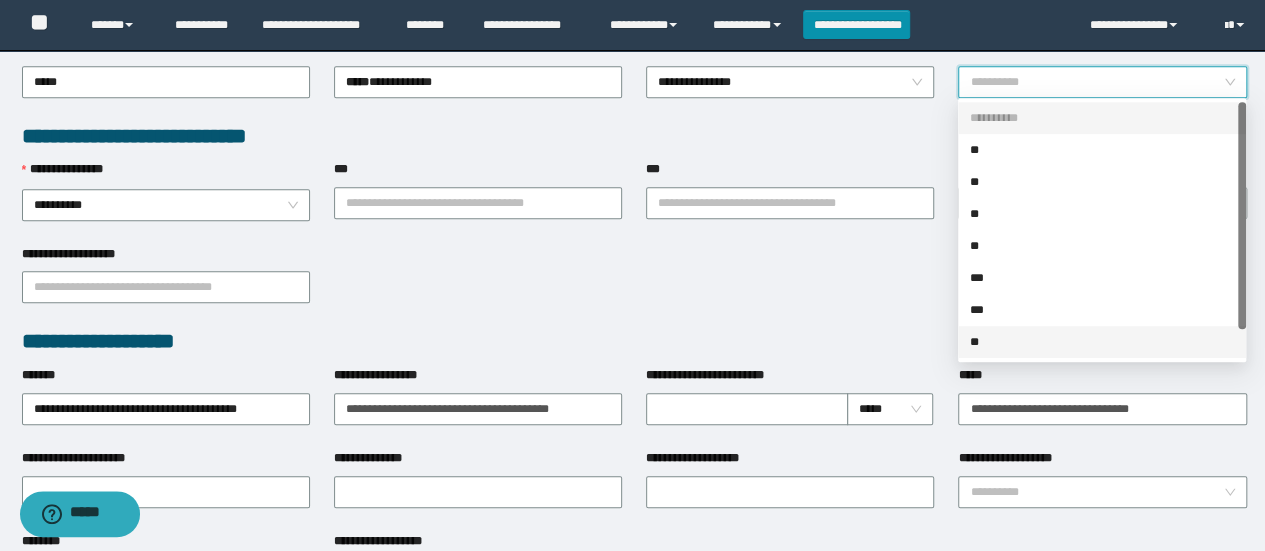 click on "**" at bounding box center (1102, 342) 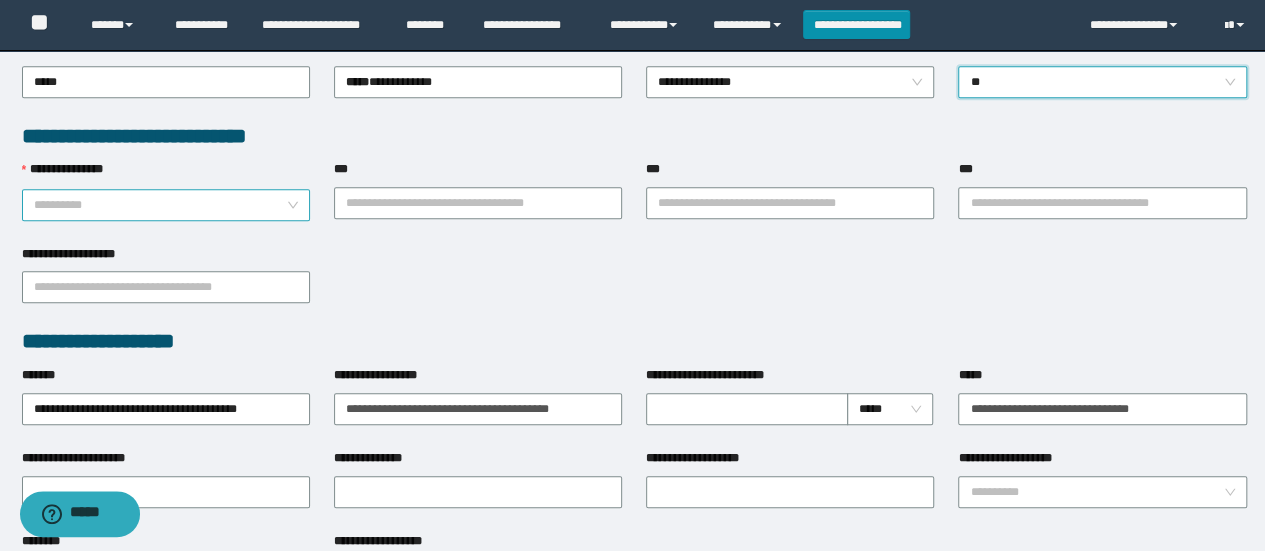 click on "**********" at bounding box center [166, 205] 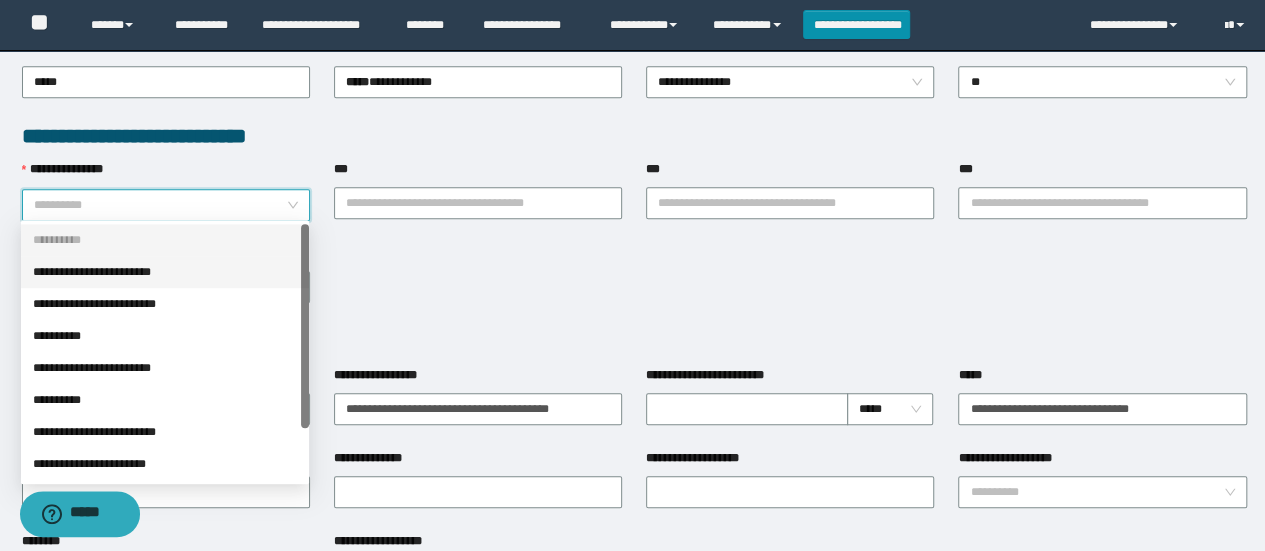 click on "**********" at bounding box center [165, 272] 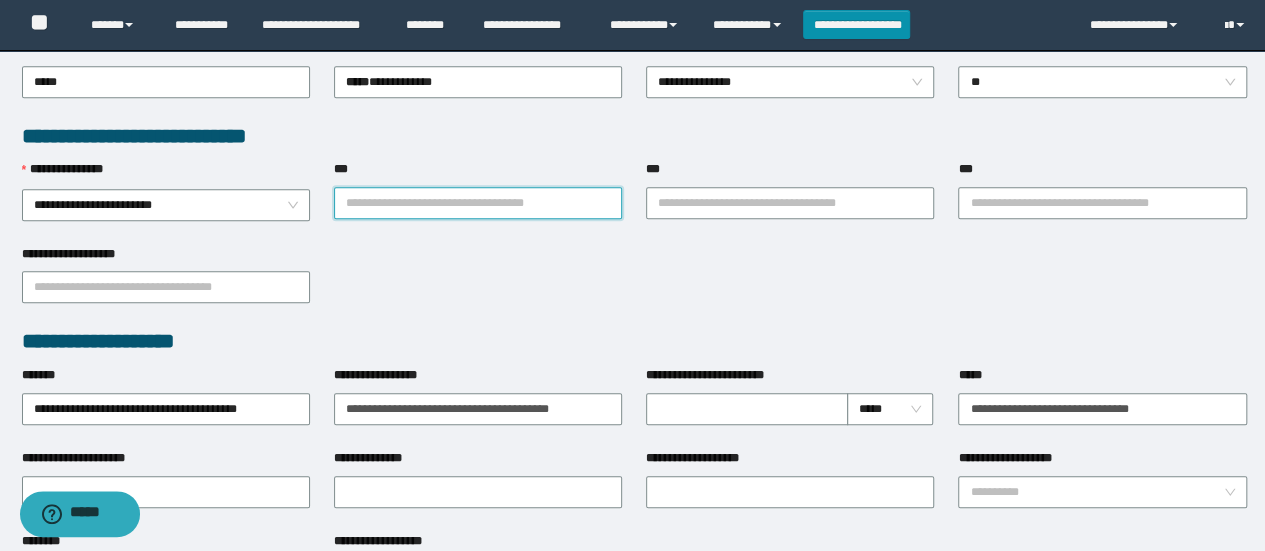 click on "***" at bounding box center (478, 203) 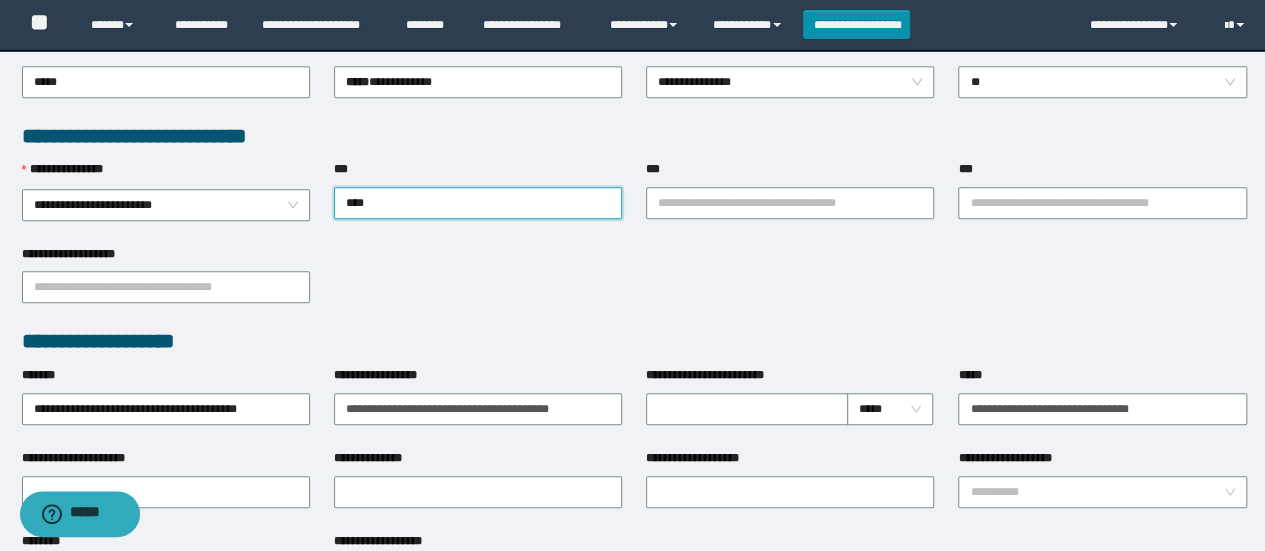 type on "*****" 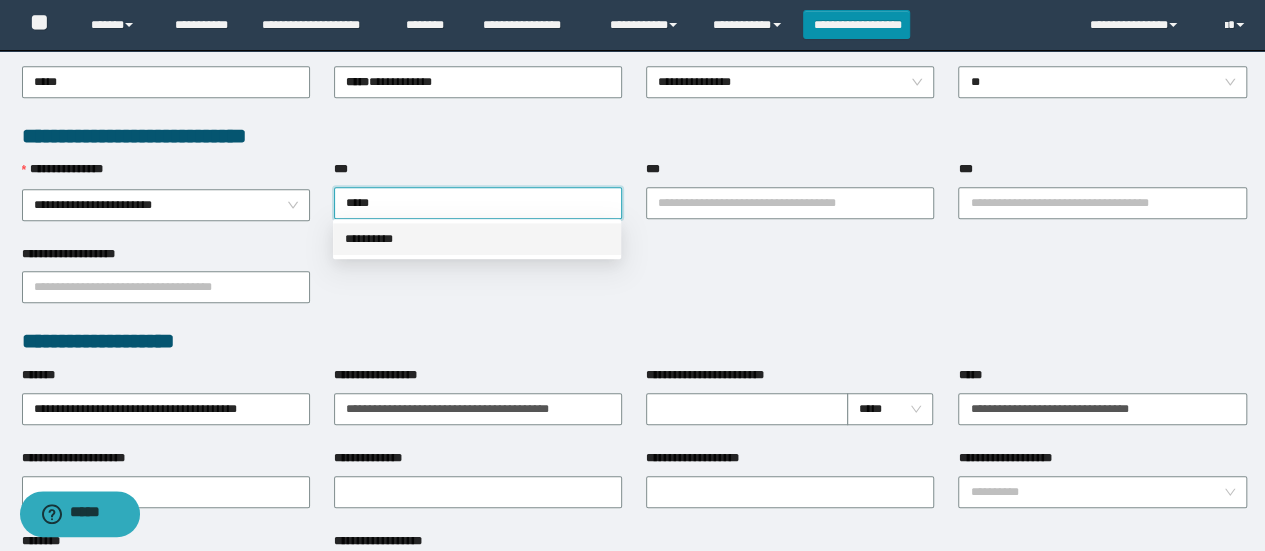 type 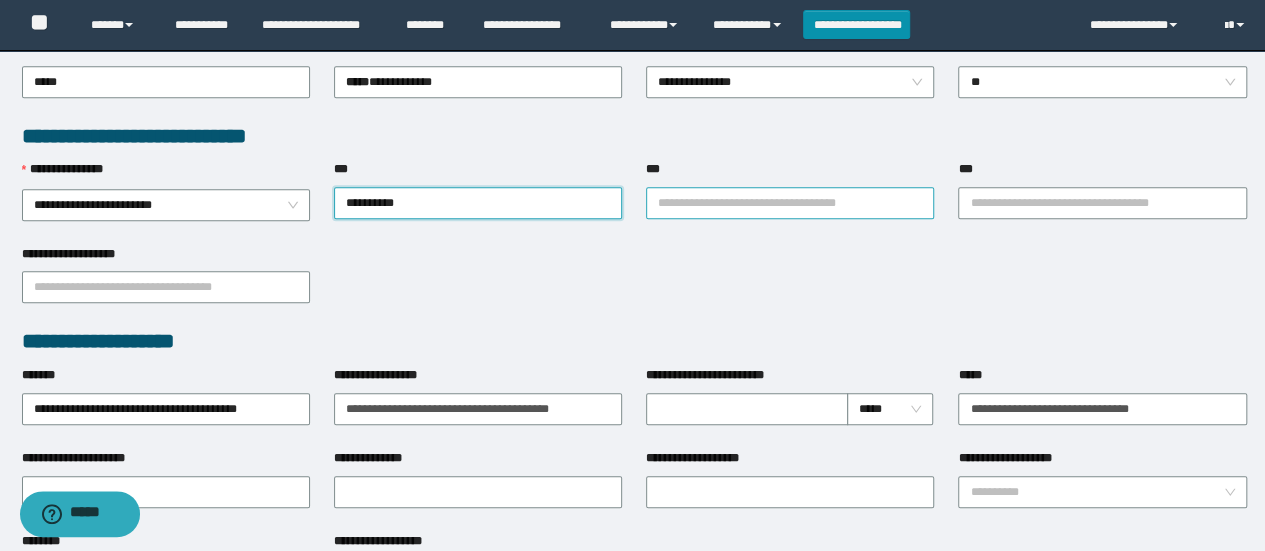 click on "***" at bounding box center (790, 203) 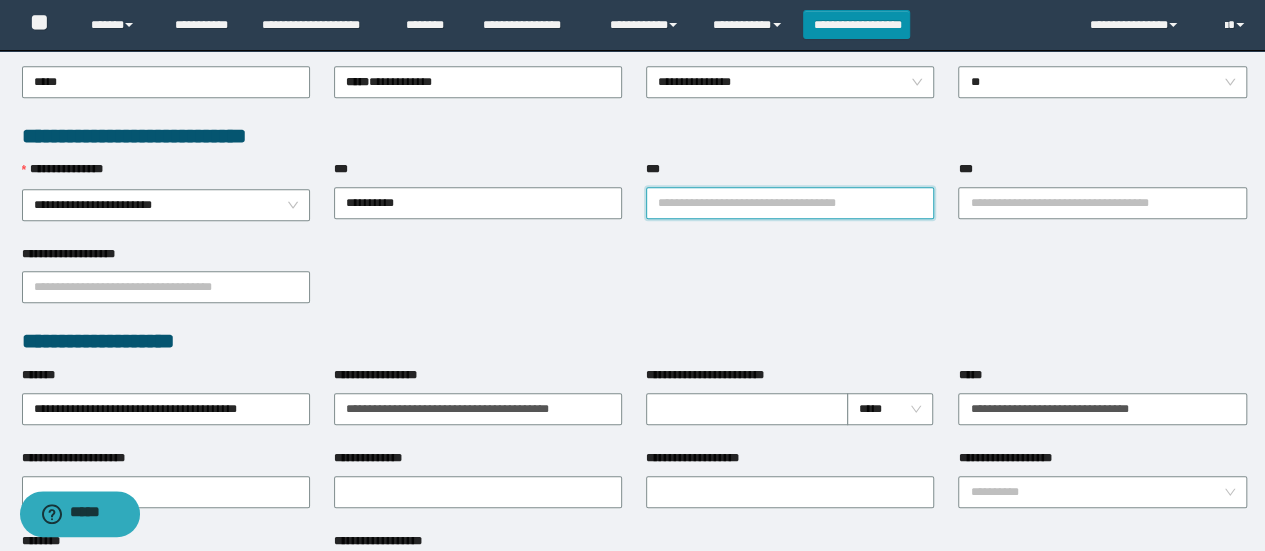 click on "***" at bounding box center [790, 203] 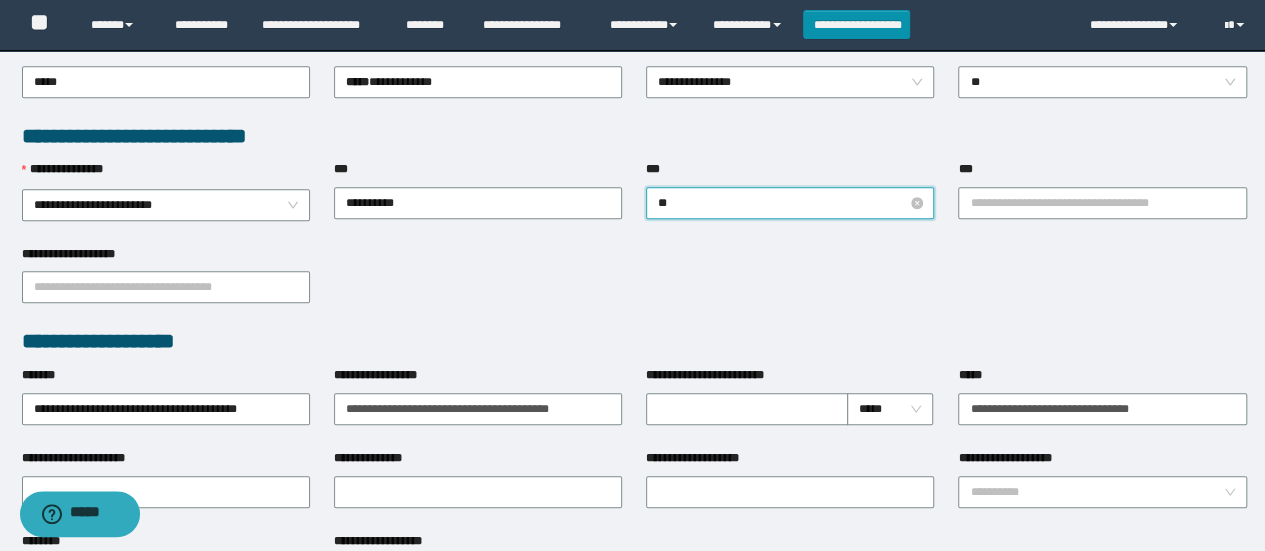 type on "***" 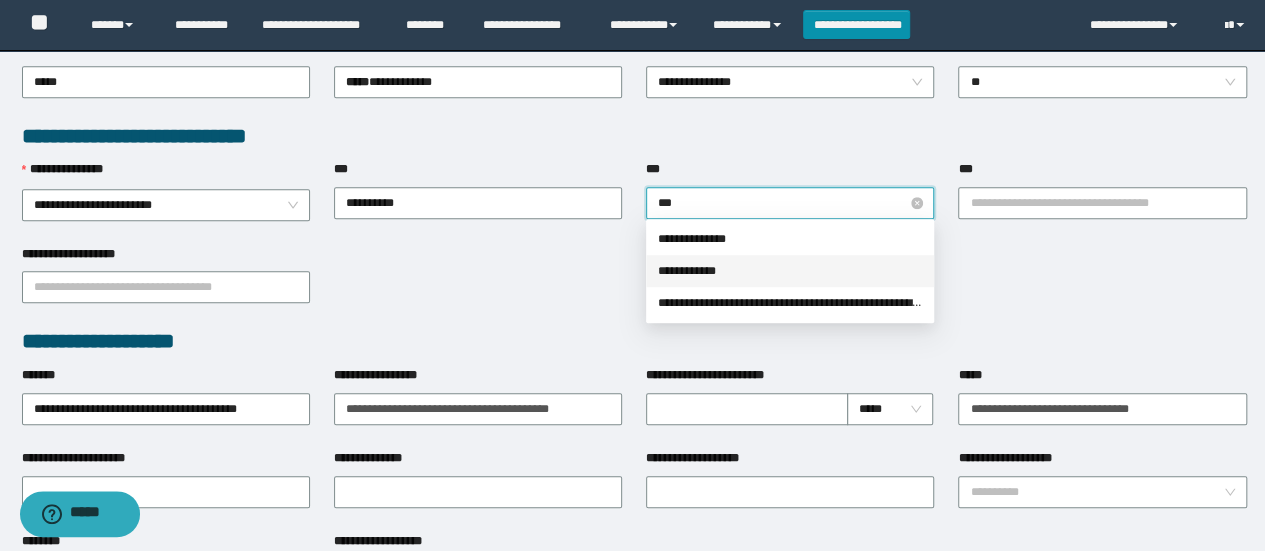 type 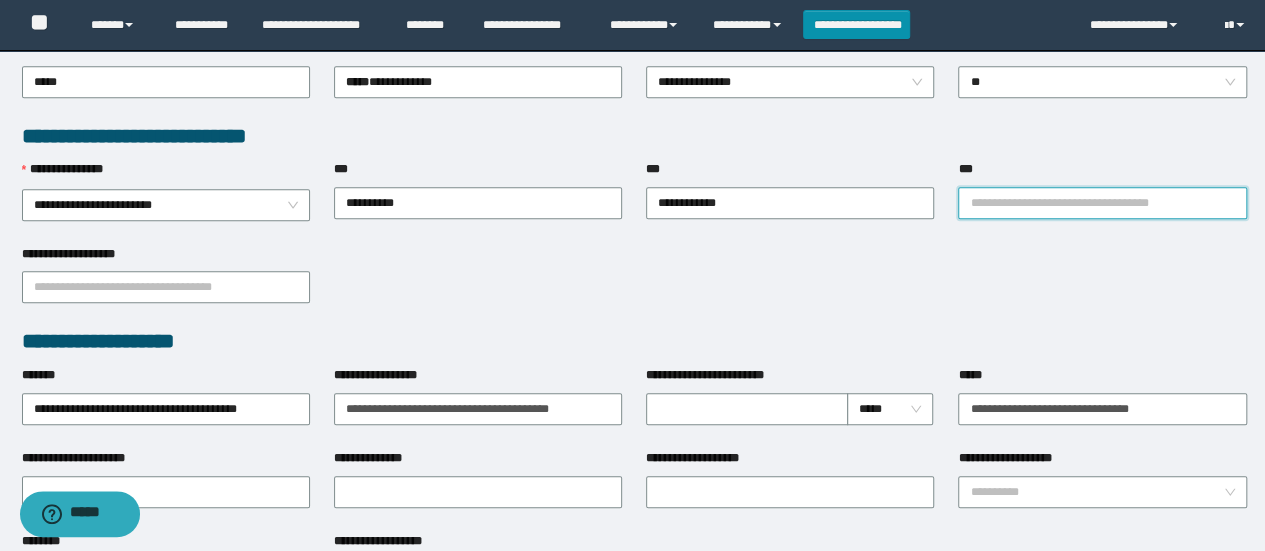 click on "***" at bounding box center (1102, 203) 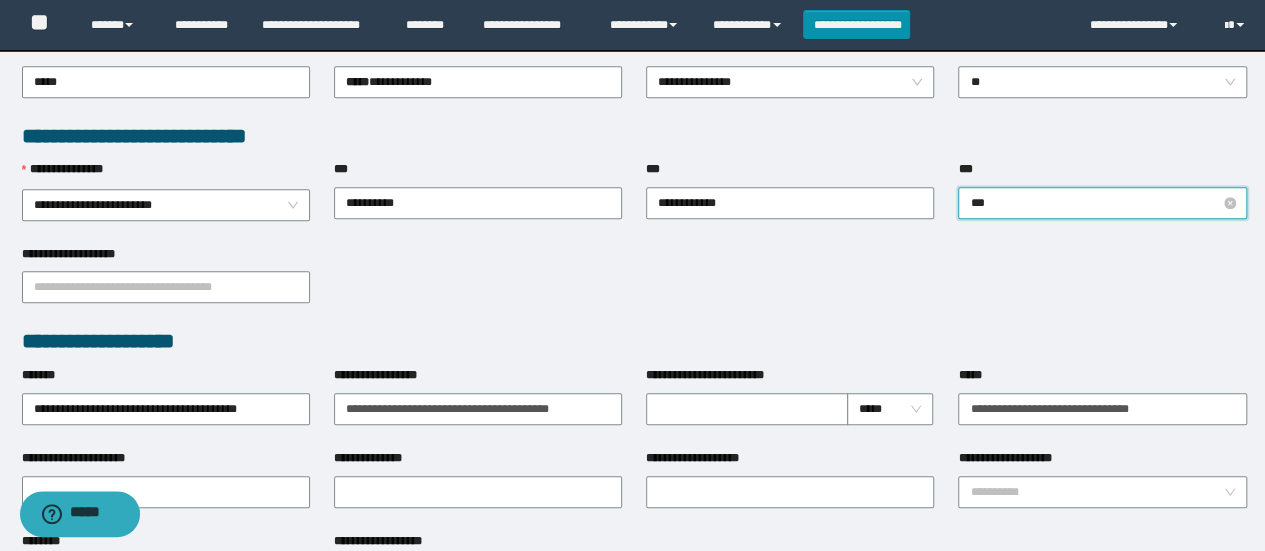 type on "****" 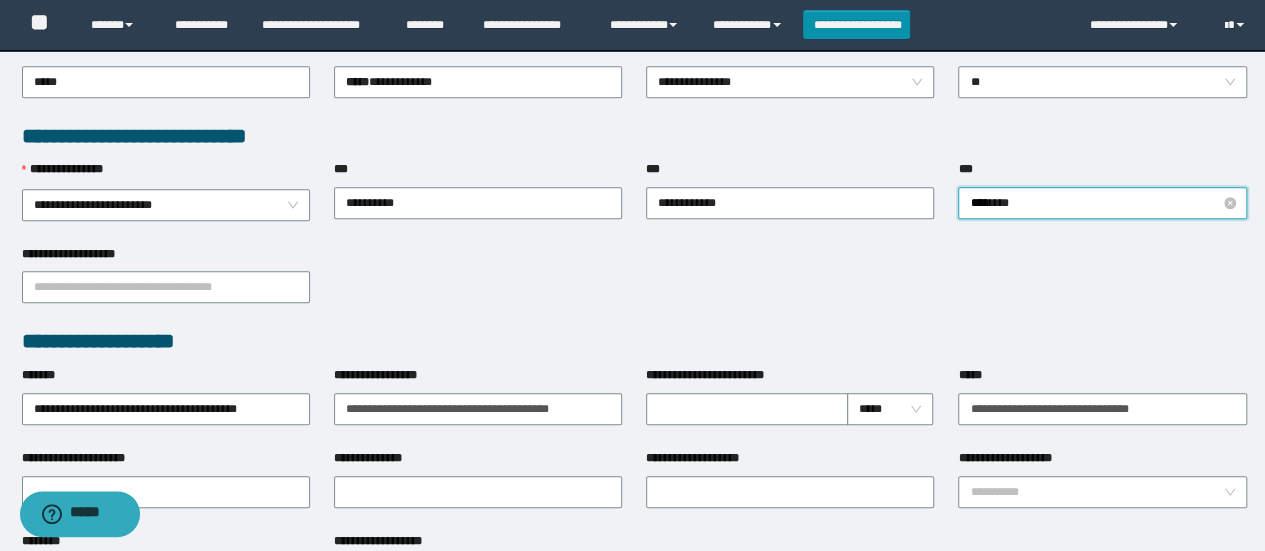 type 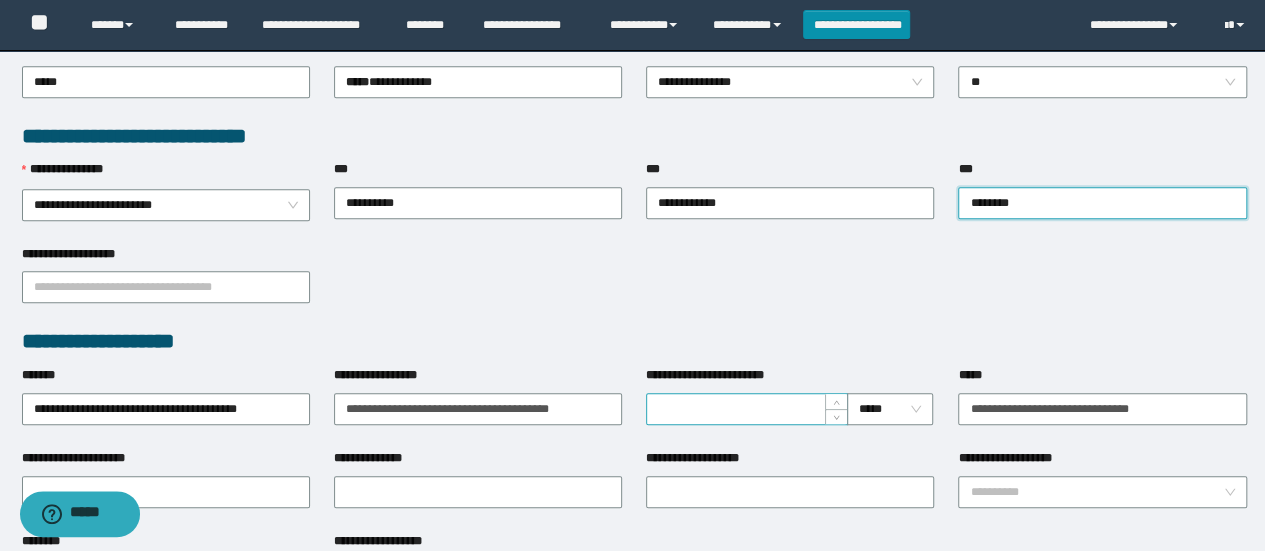 click on "**********" at bounding box center [747, 409] 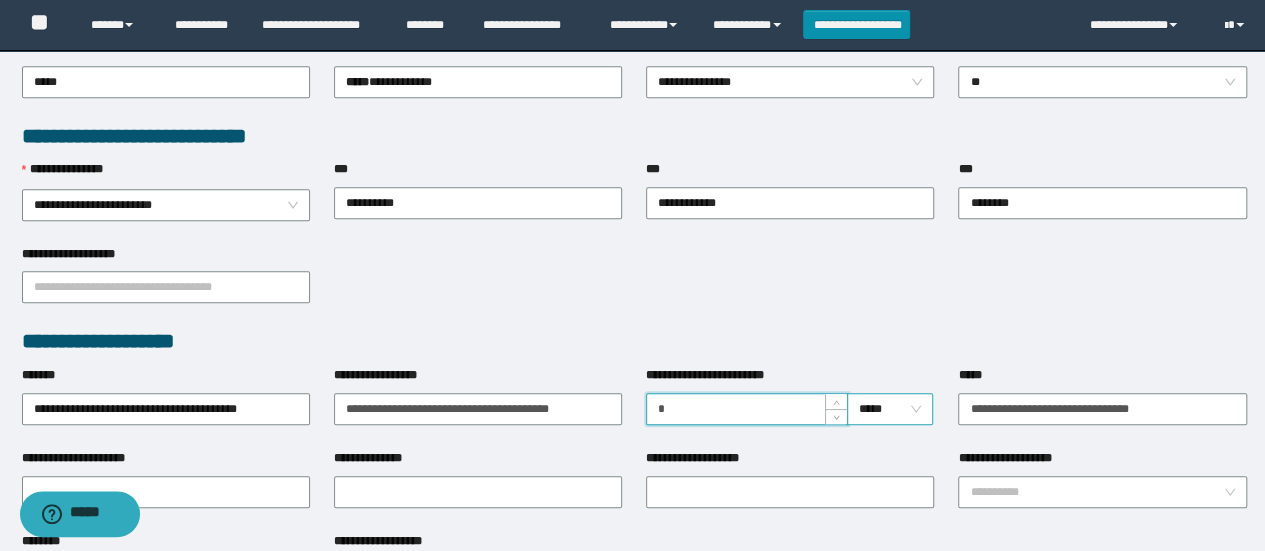 click on "*****" at bounding box center [890, 409] 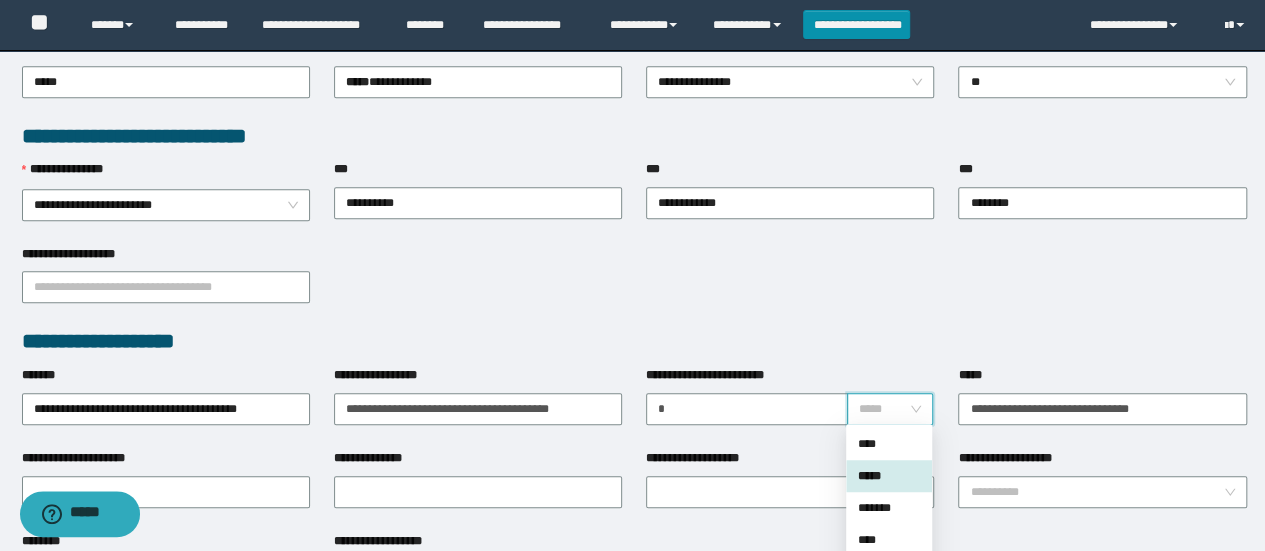 click on "**********" at bounding box center (632, -214) 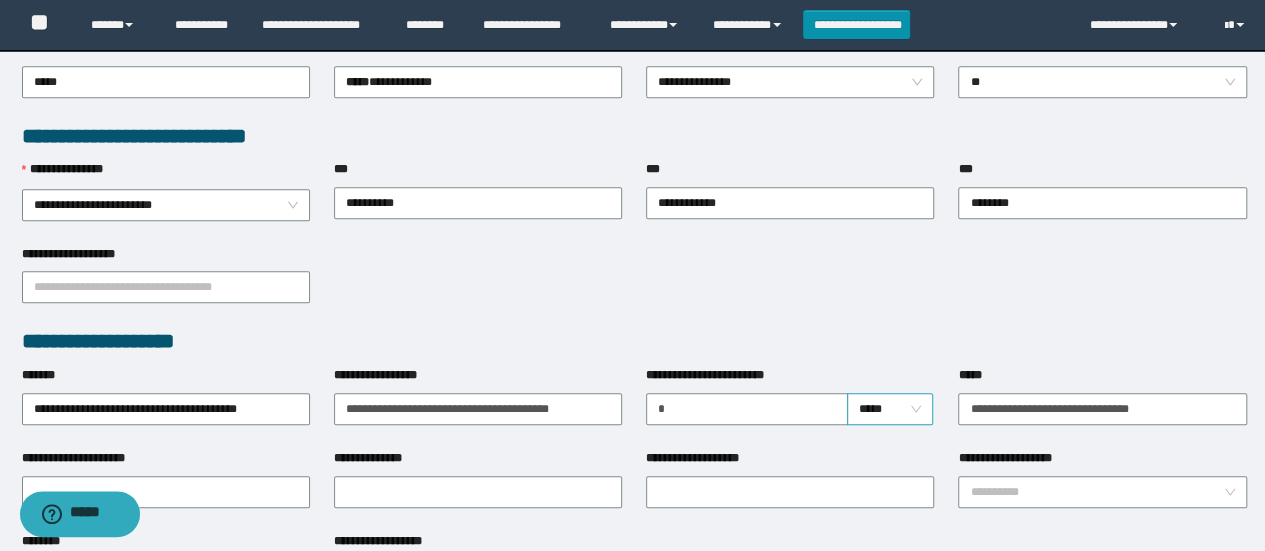 click on "*****" at bounding box center (890, 409) 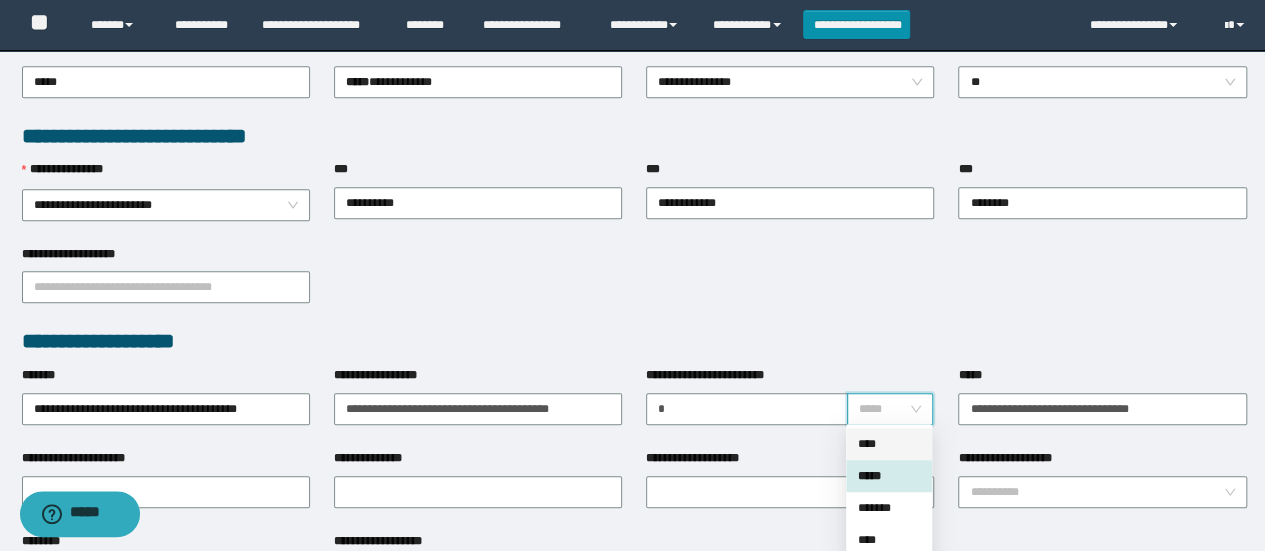 click on "****" at bounding box center (889, 444) 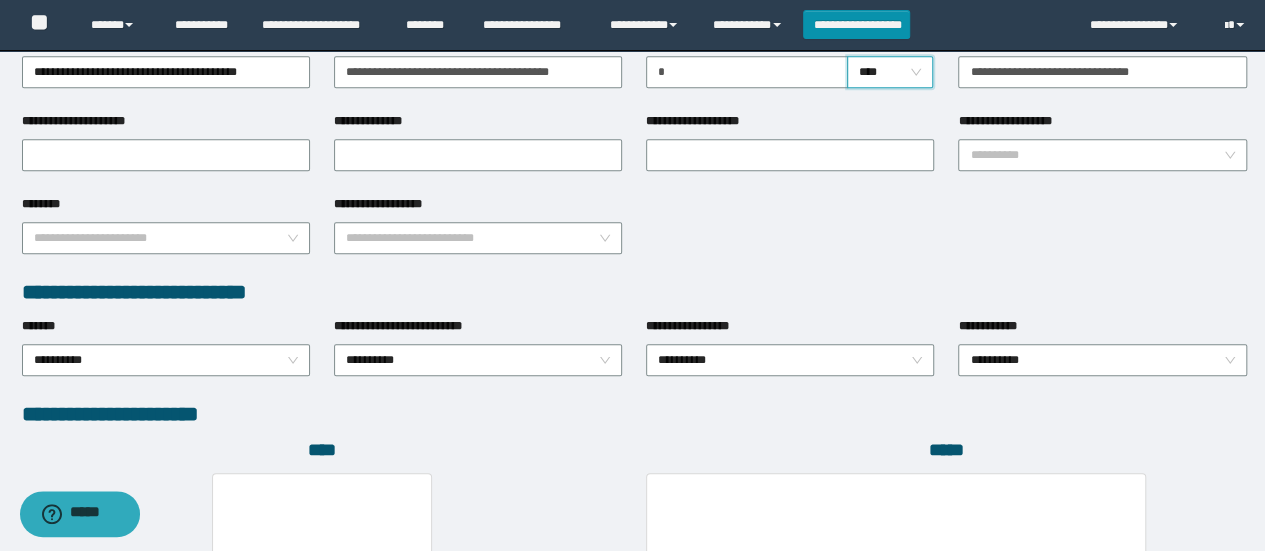 scroll, scrollTop: 889, scrollLeft: 0, axis: vertical 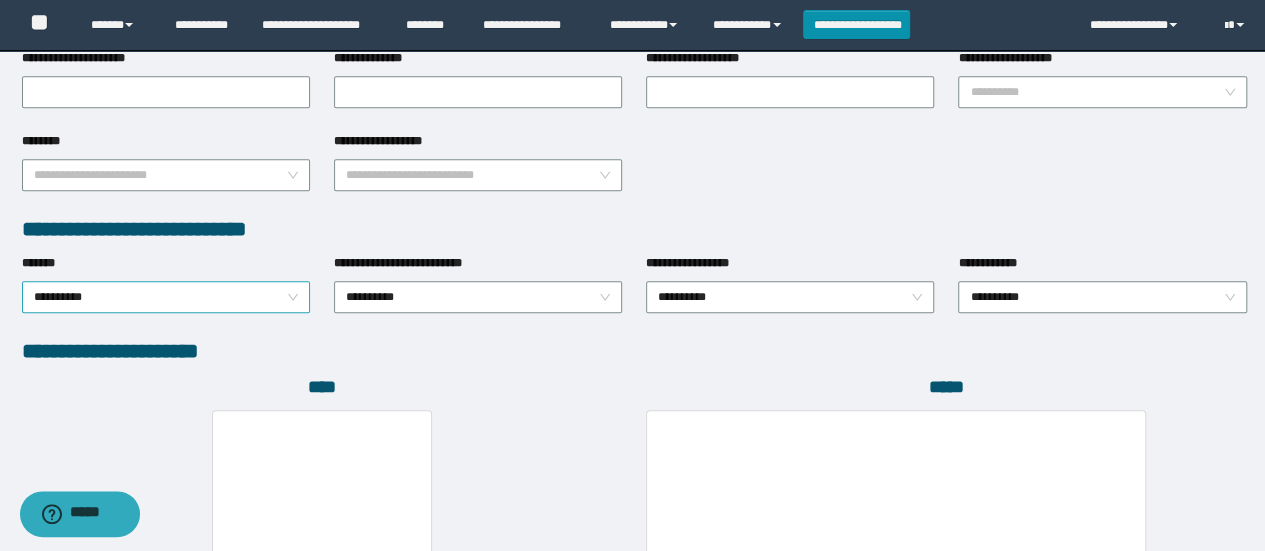click on "**********" at bounding box center [166, 297] 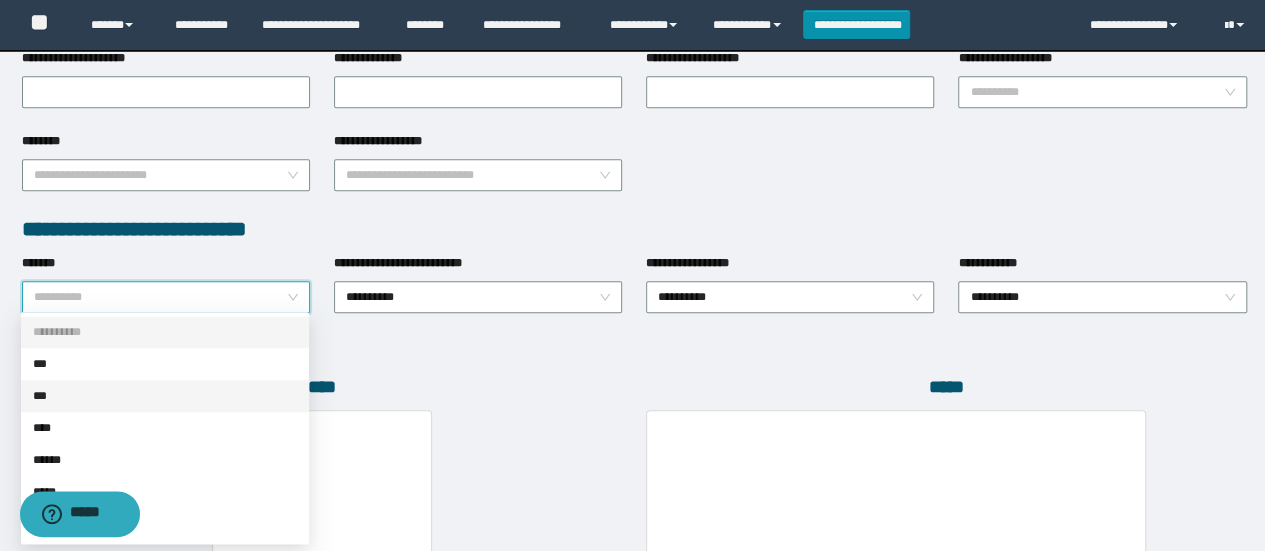 click on "***" at bounding box center [165, 396] 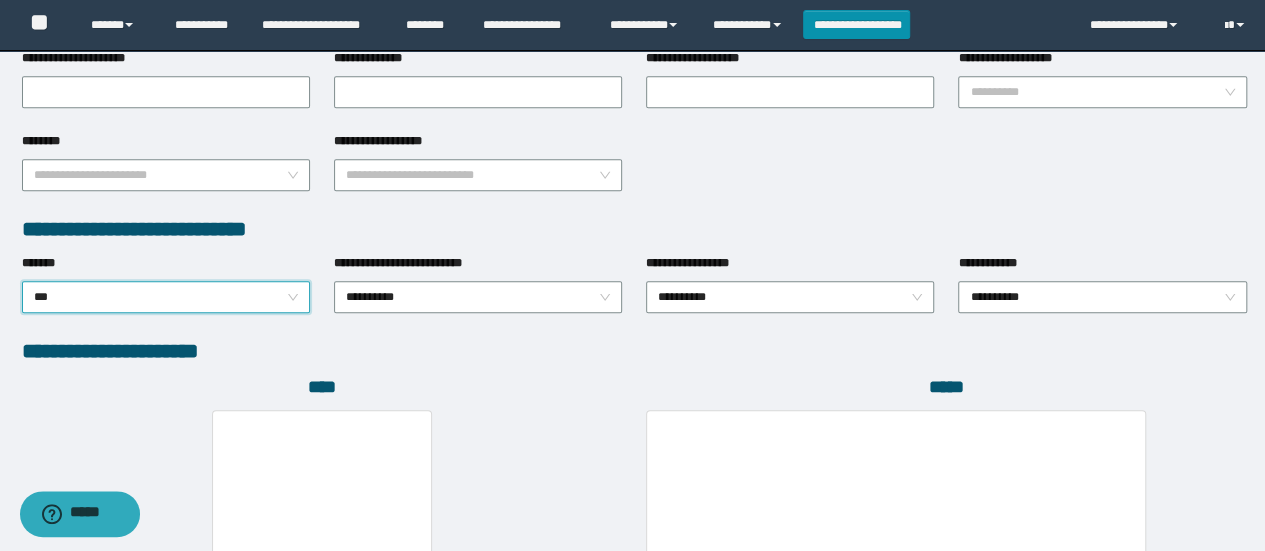 scroll, scrollTop: 1184, scrollLeft: 0, axis: vertical 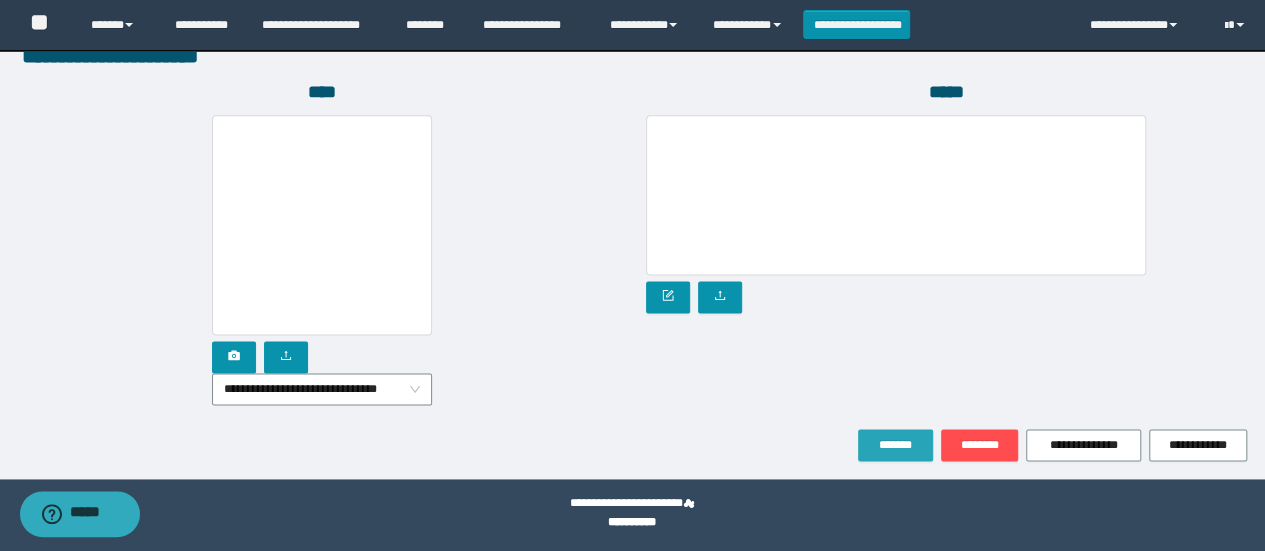 click on "*******" at bounding box center (895, 445) 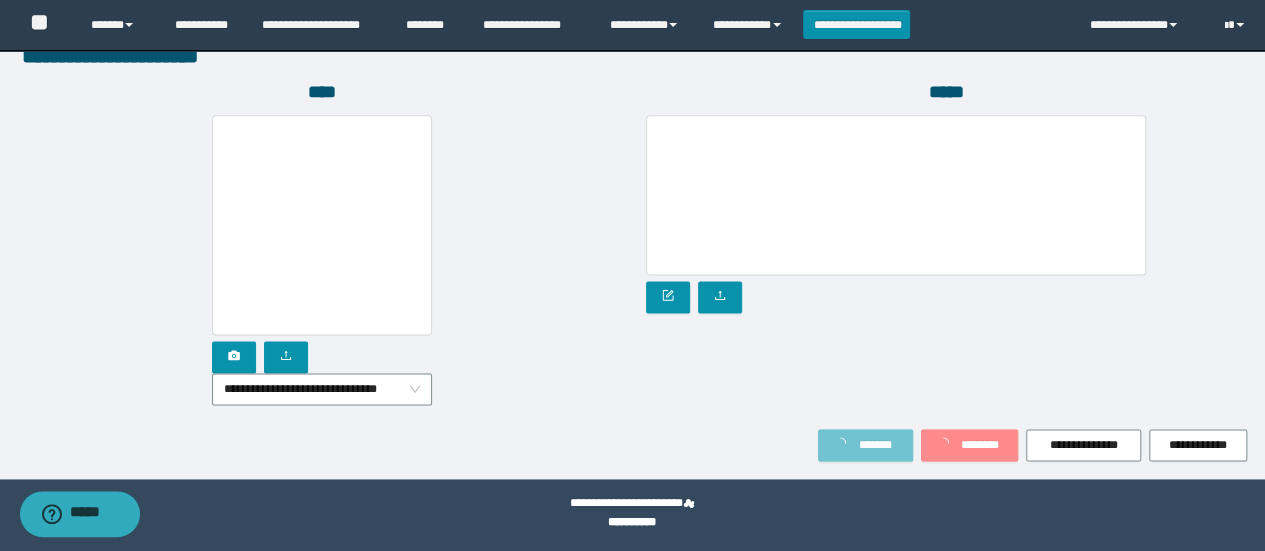 scroll, scrollTop: 1236, scrollLeft: 0, axis: vertical 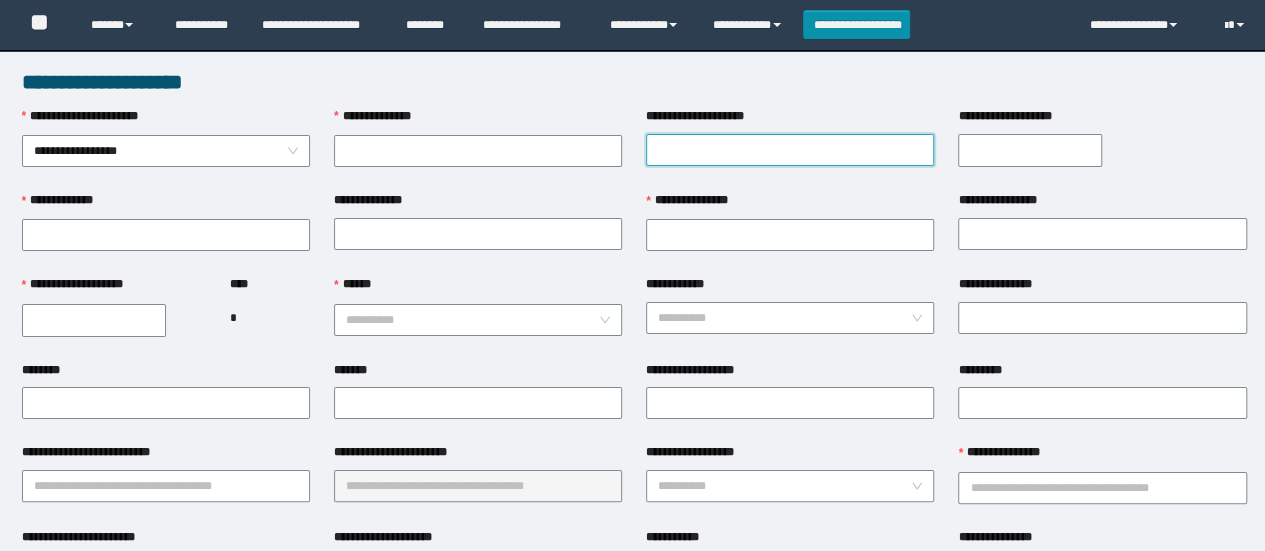 click on "**********" at bounding box center [790, 150] 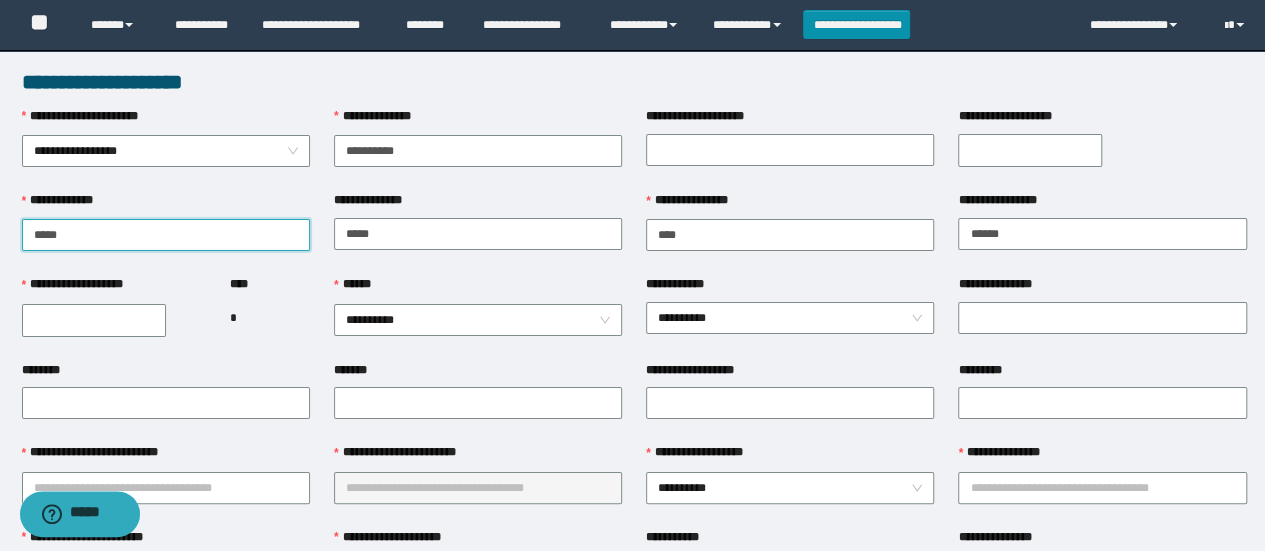 click on "**********" at bounding box center [166, 235] 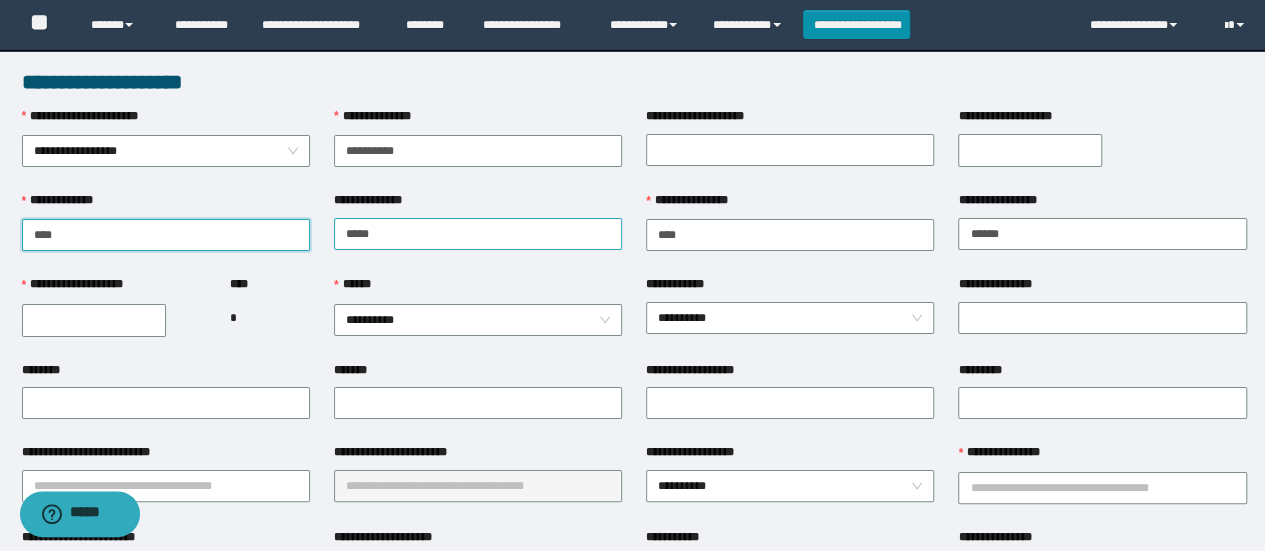 type on "****" 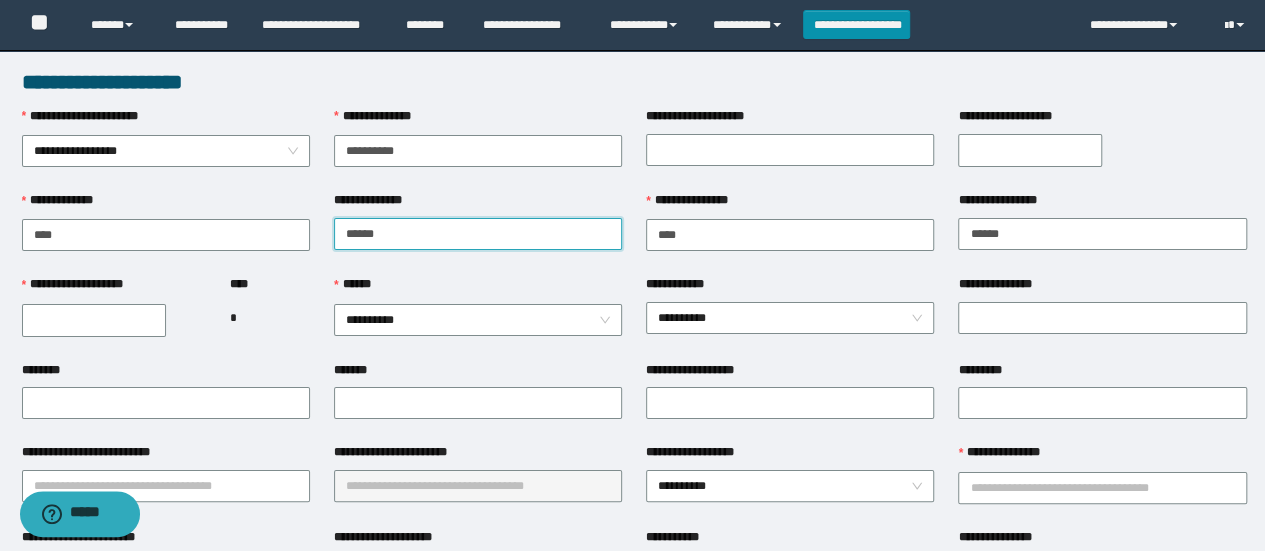 click on "*****" at bounding box center [478, 234] 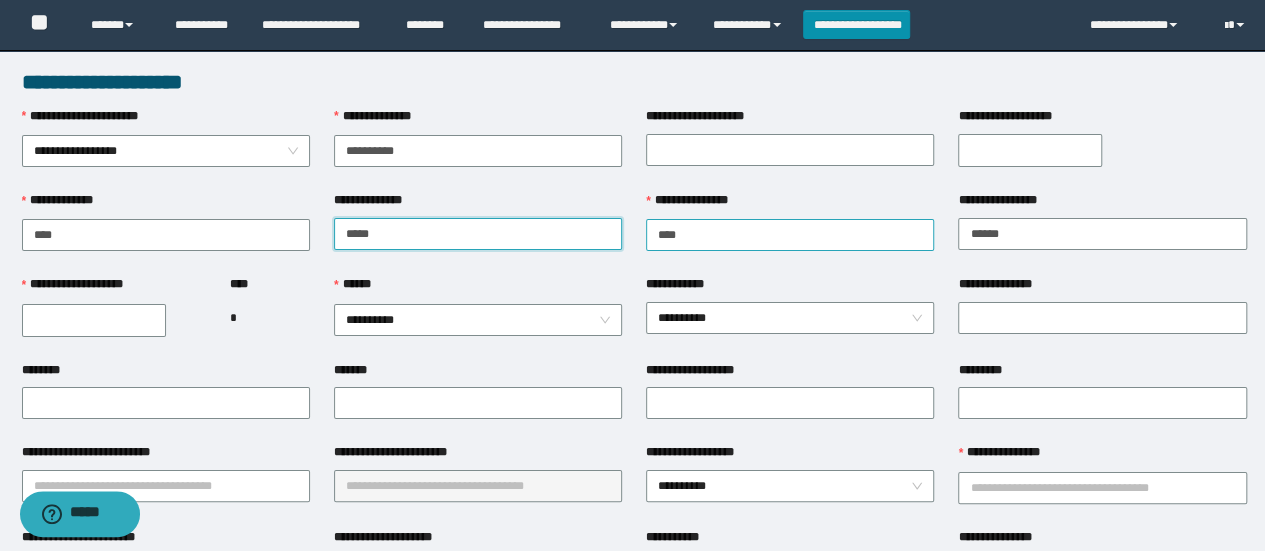 type on "*****" 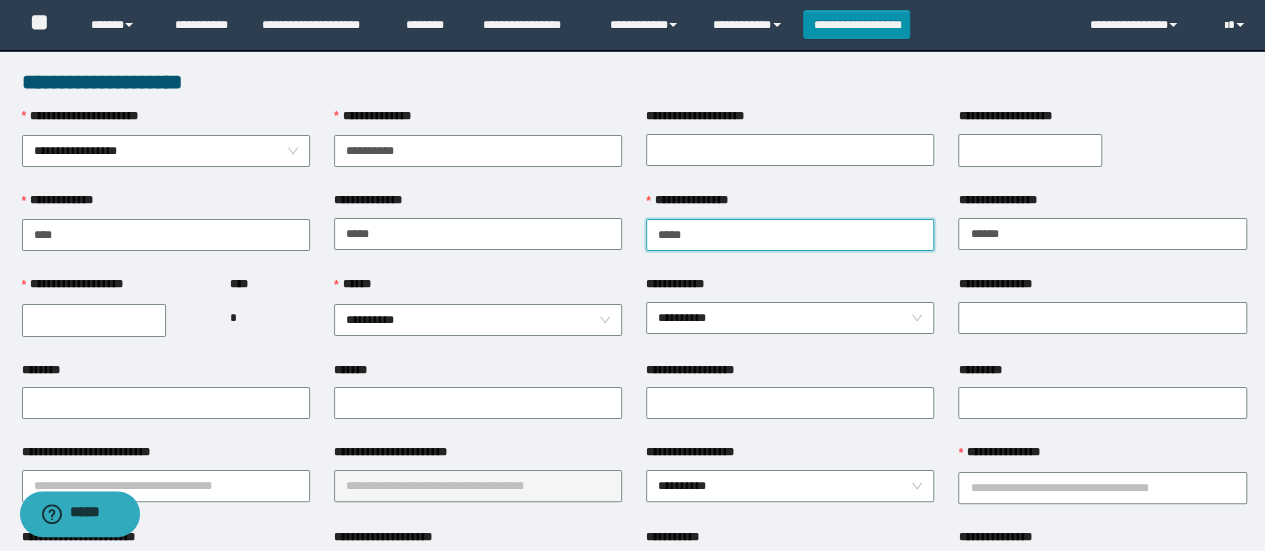 click on "****" at bounding box center [790, 235] 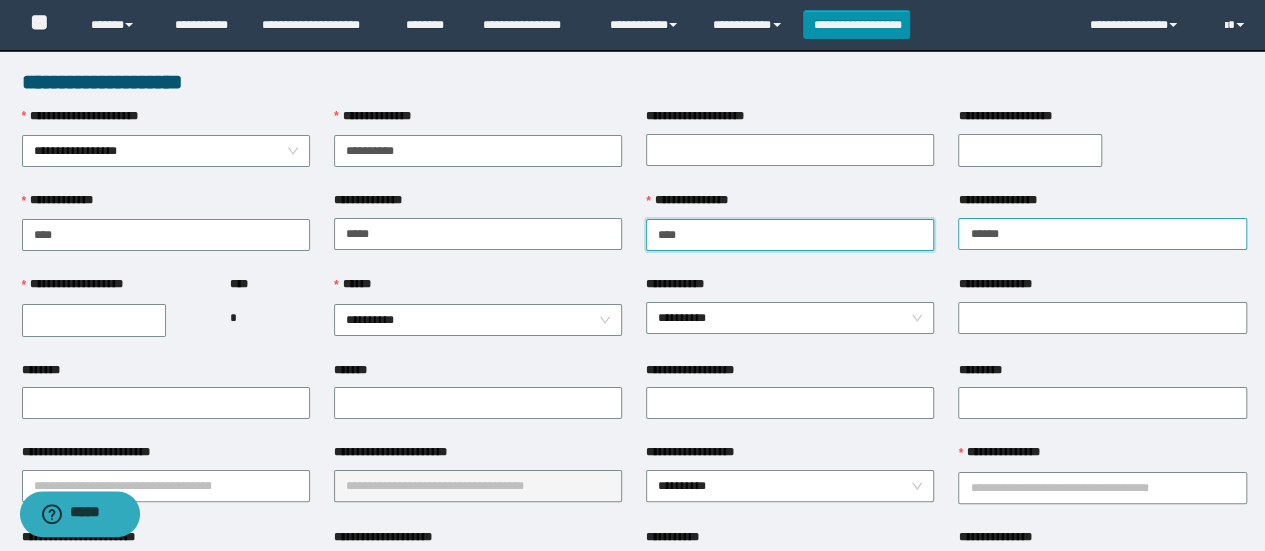 type on "****" 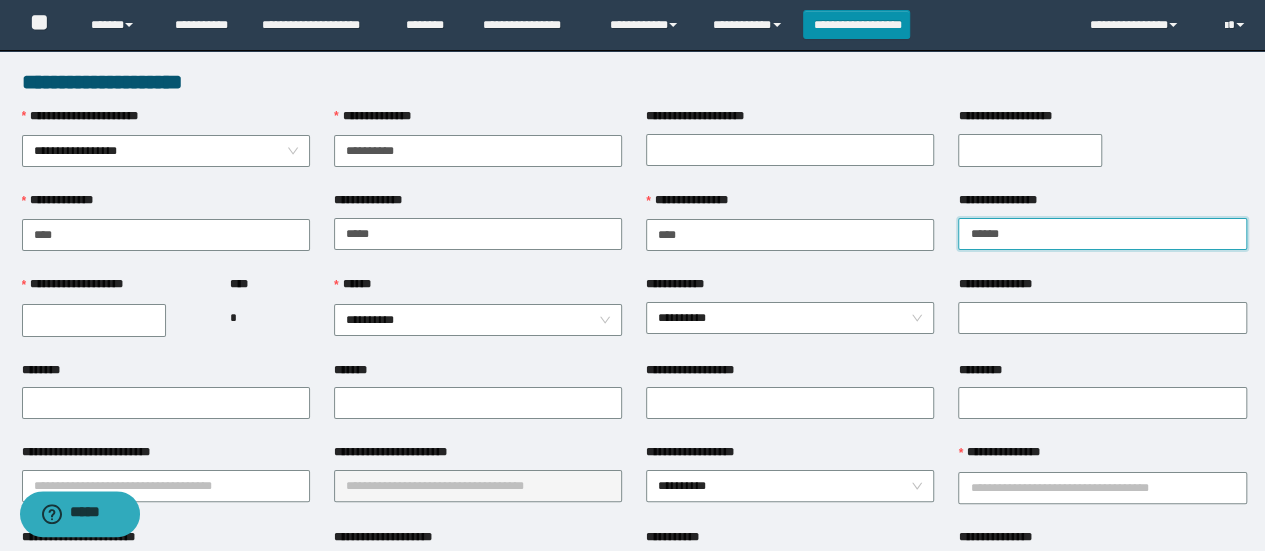 click on "**********" at bounding box center (1102, 234) 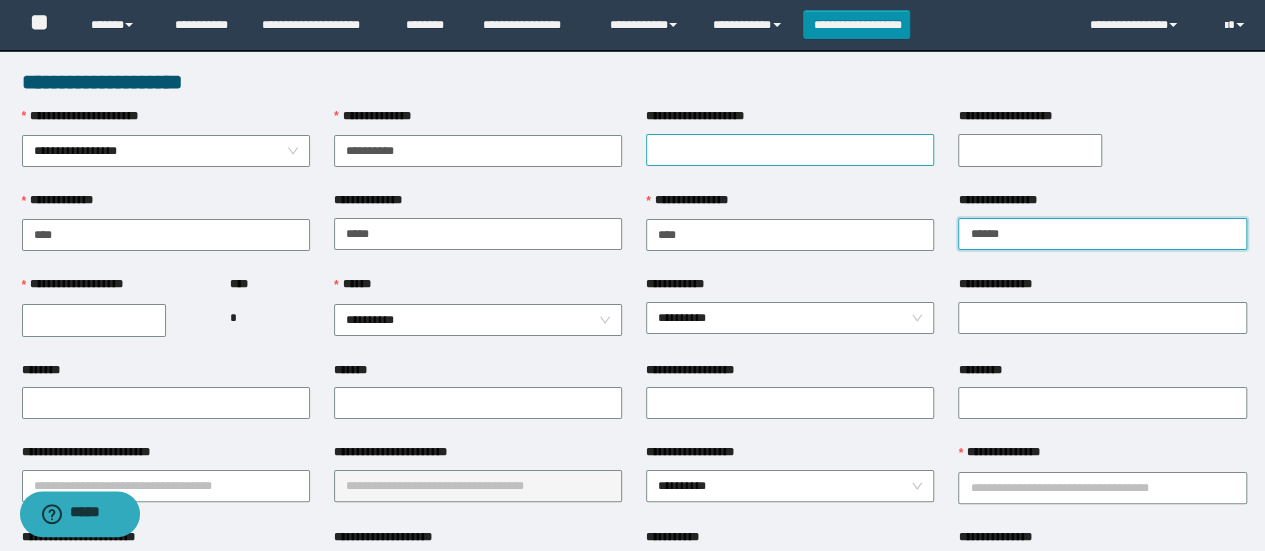 type on "******" 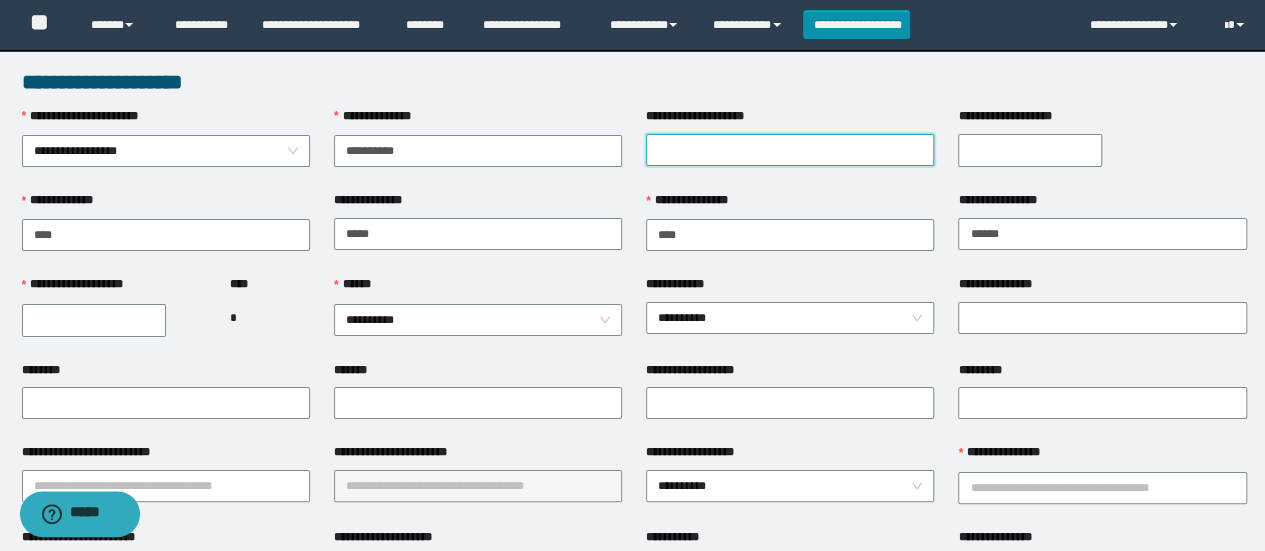 click on "**********" at bounding box center (790, 150) 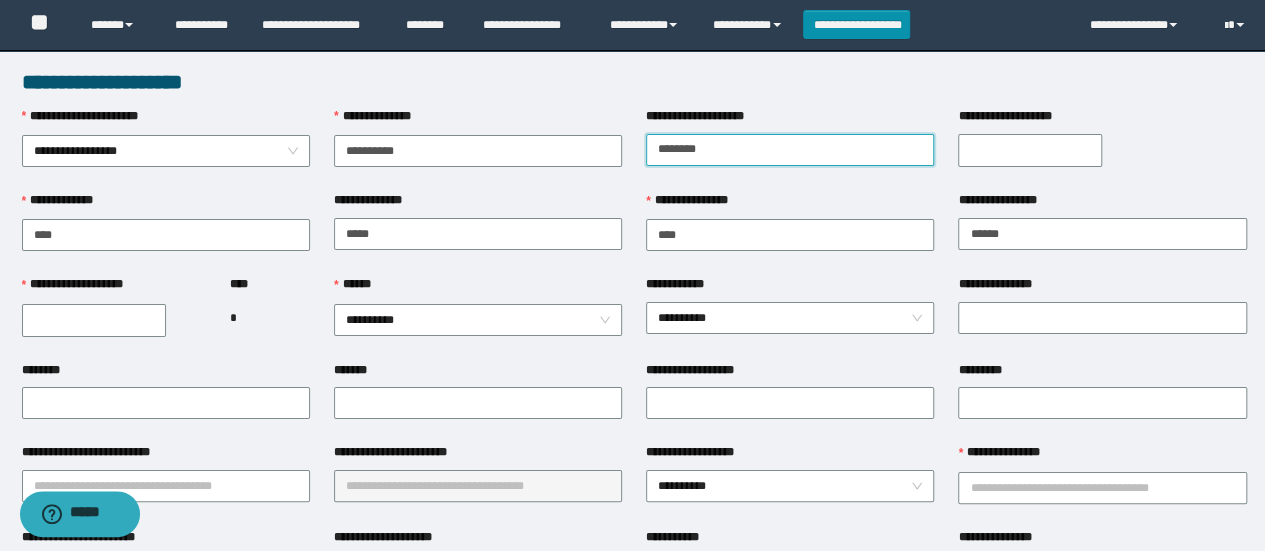 type on "********" 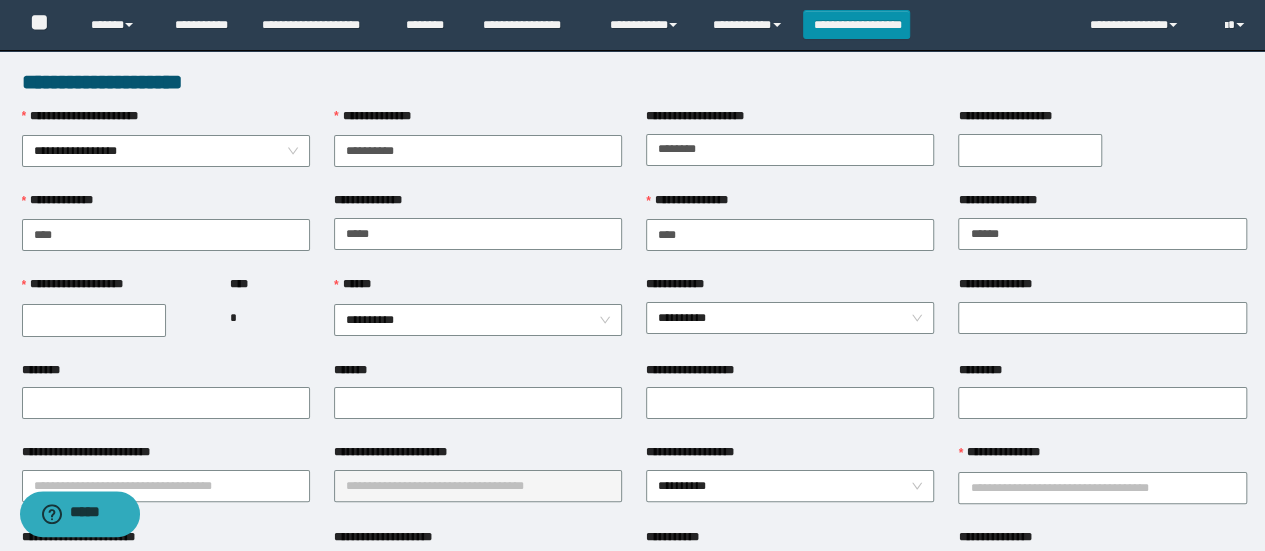 click on "**********" at bounding box center [1030, 150] 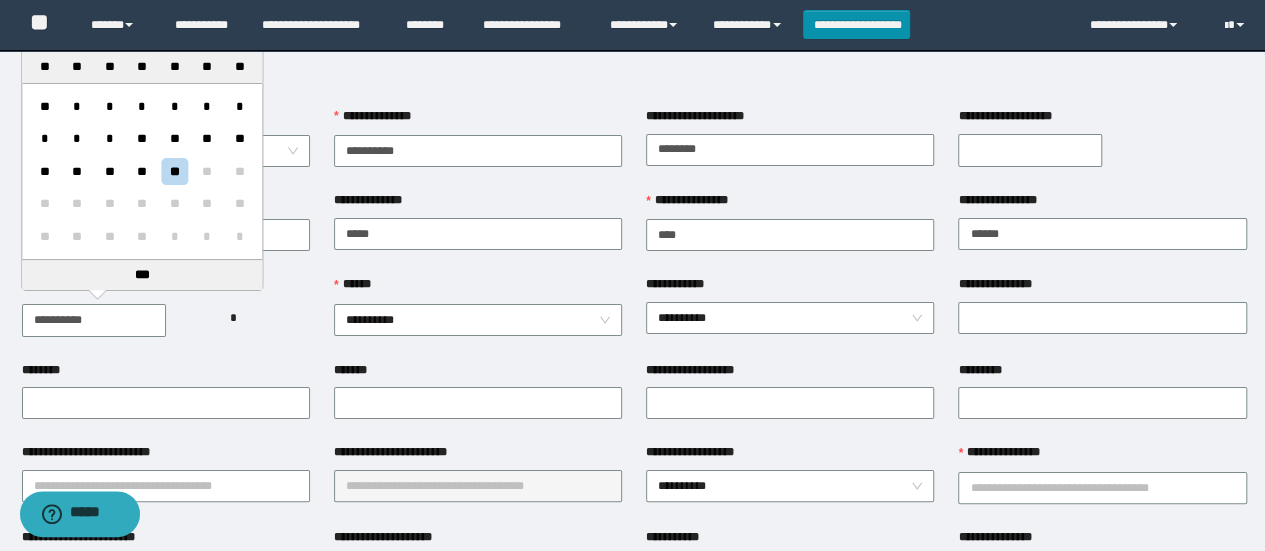 click on "**********" at bounding box center [94, 320] 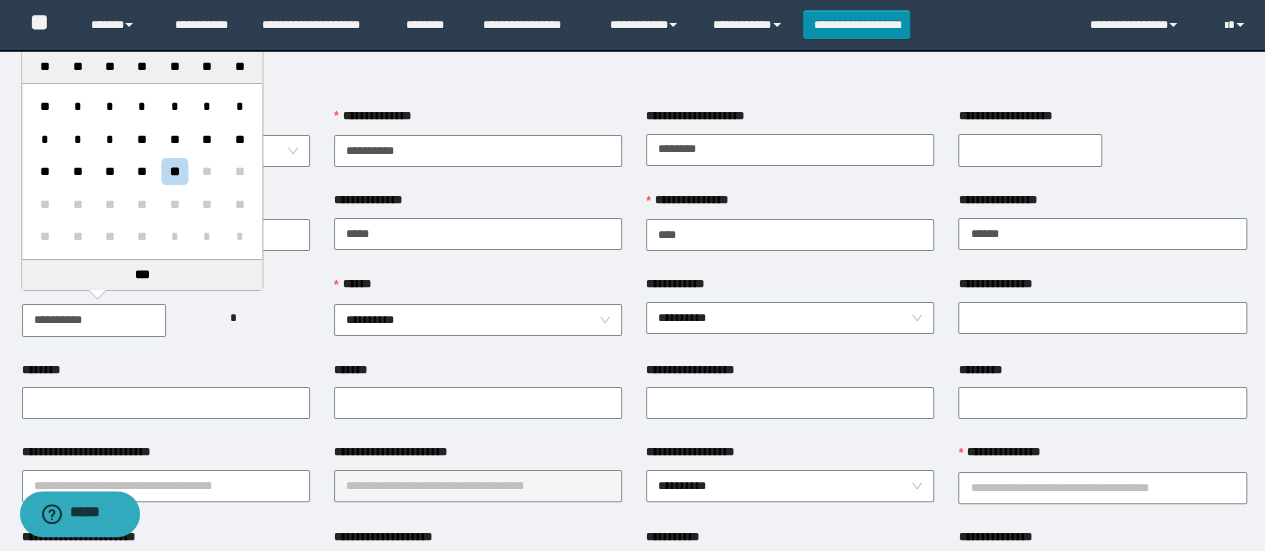 scroll, scrollTop: 21, scrollLeft: 0, axis: vertical 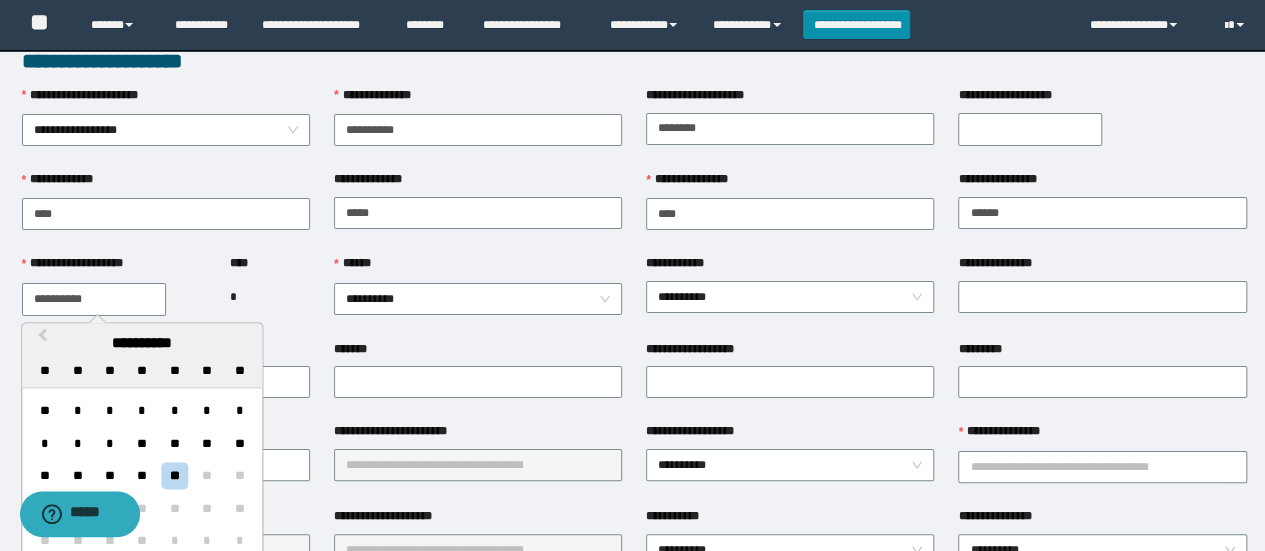 click on "**********" at bounding box center [1030, 129] 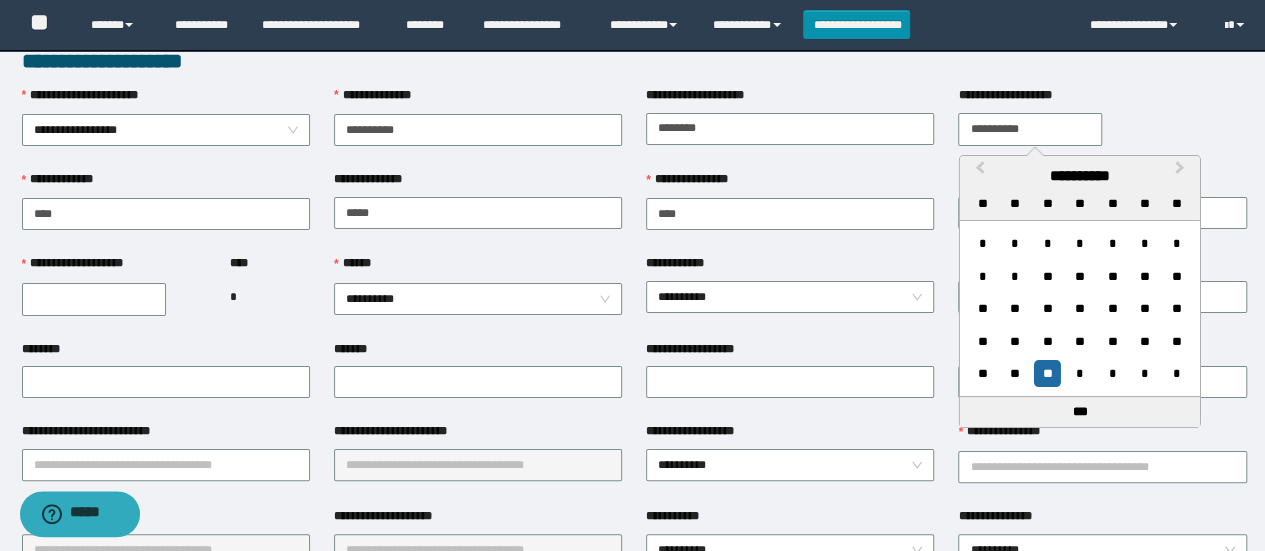 type on "**********" 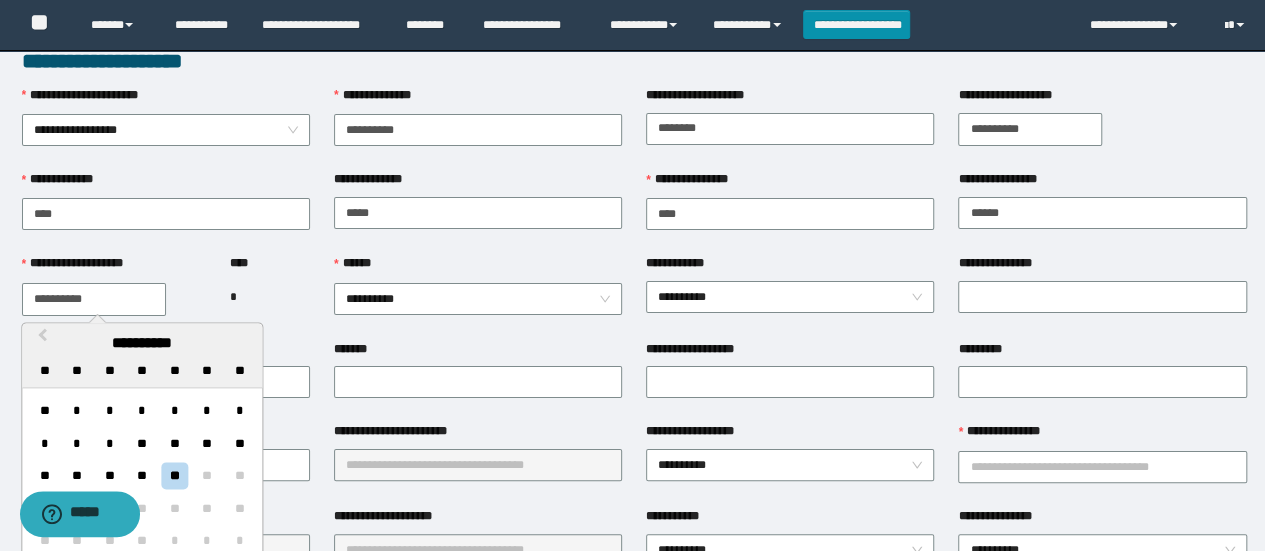 click on "**********" at bounding box center (94, 299) 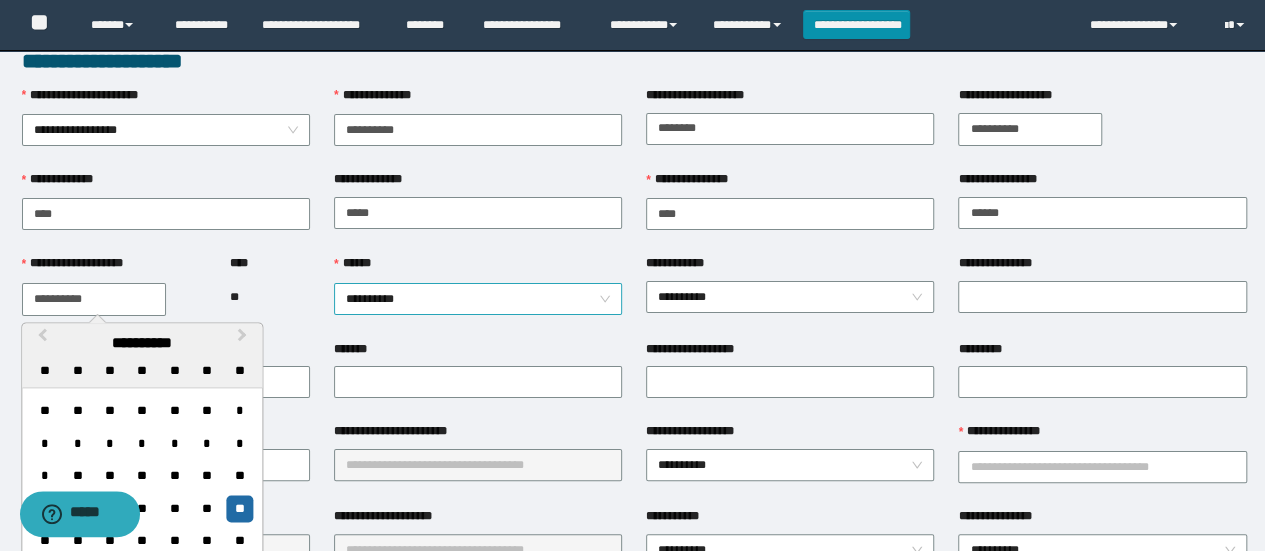 type on "**********" 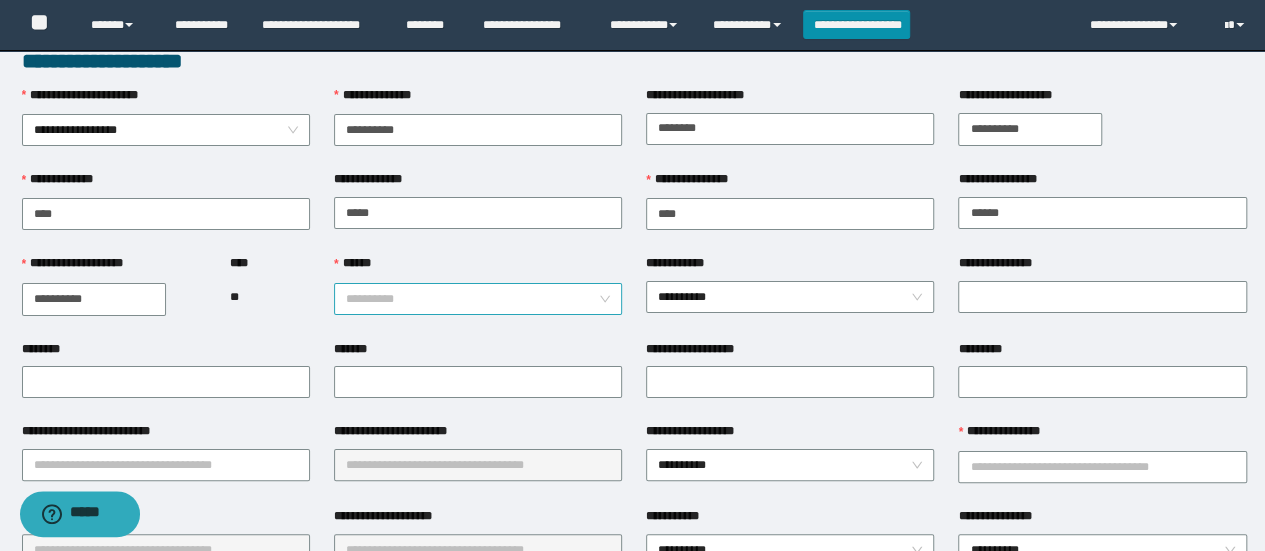 click on "**********" at bounding box center (478, 299) 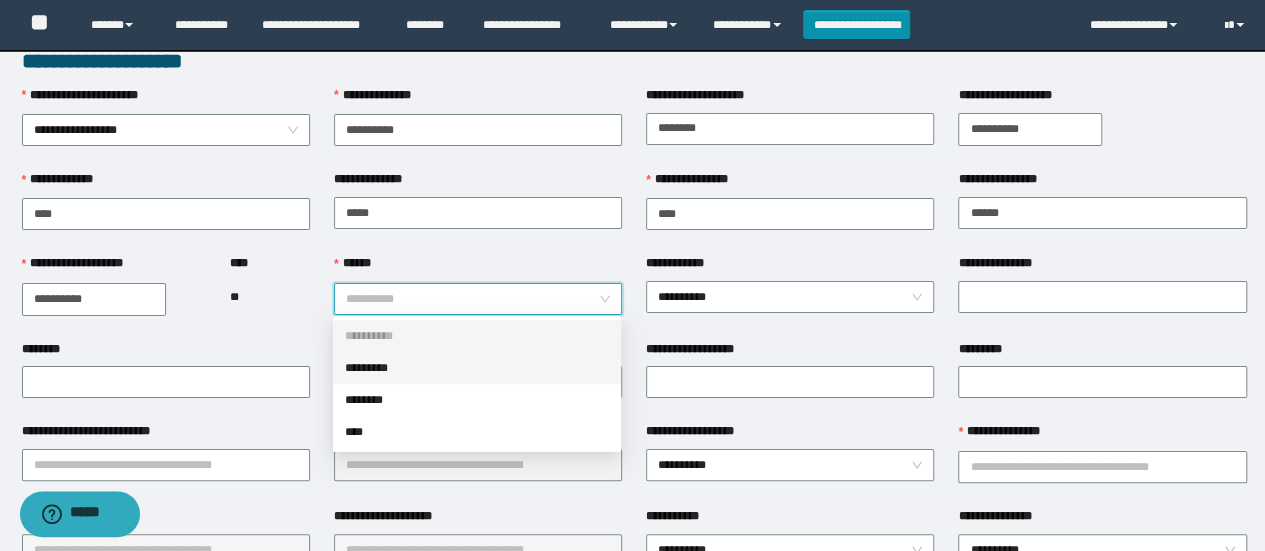 click on "*********" at bounding box center [477, 368] 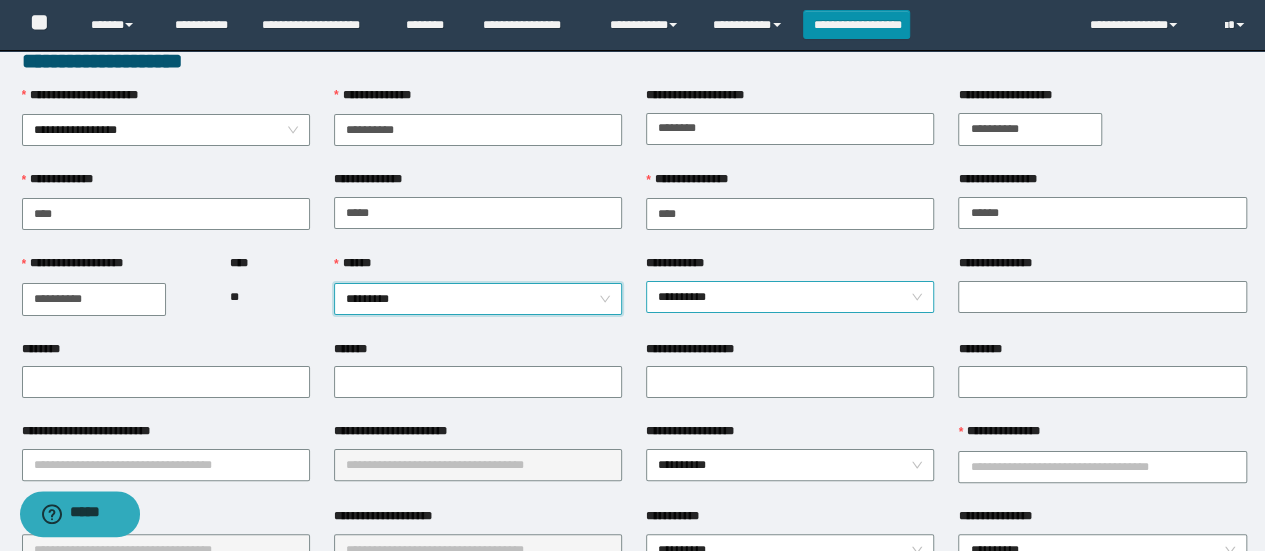 click on "**********" at bounding box center (790, 297) 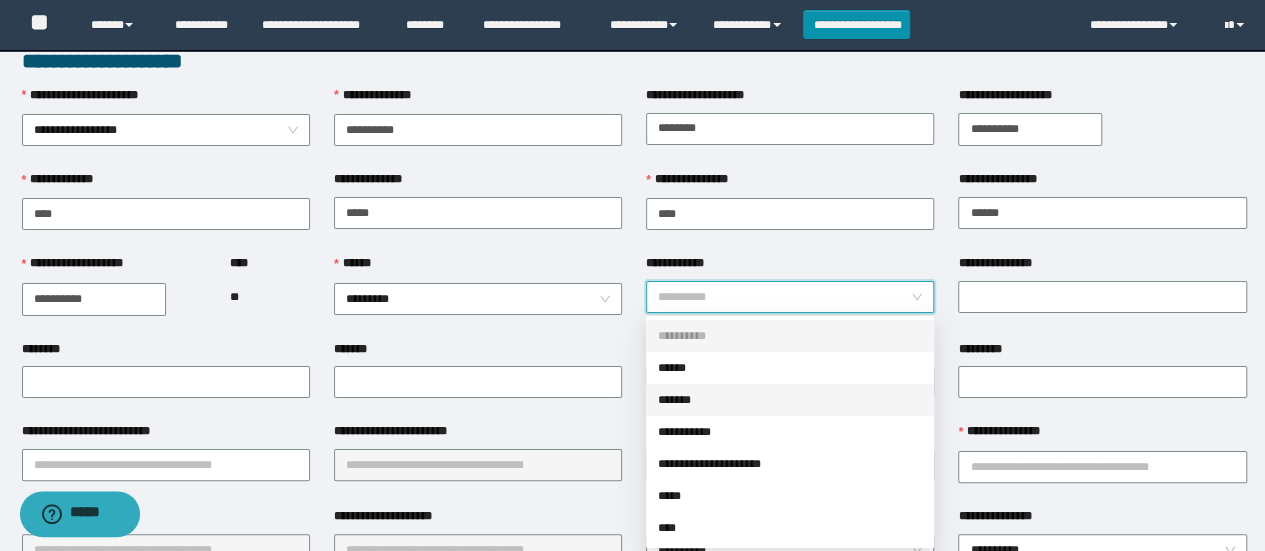 click on "*******" at bounding box center [790, 400] 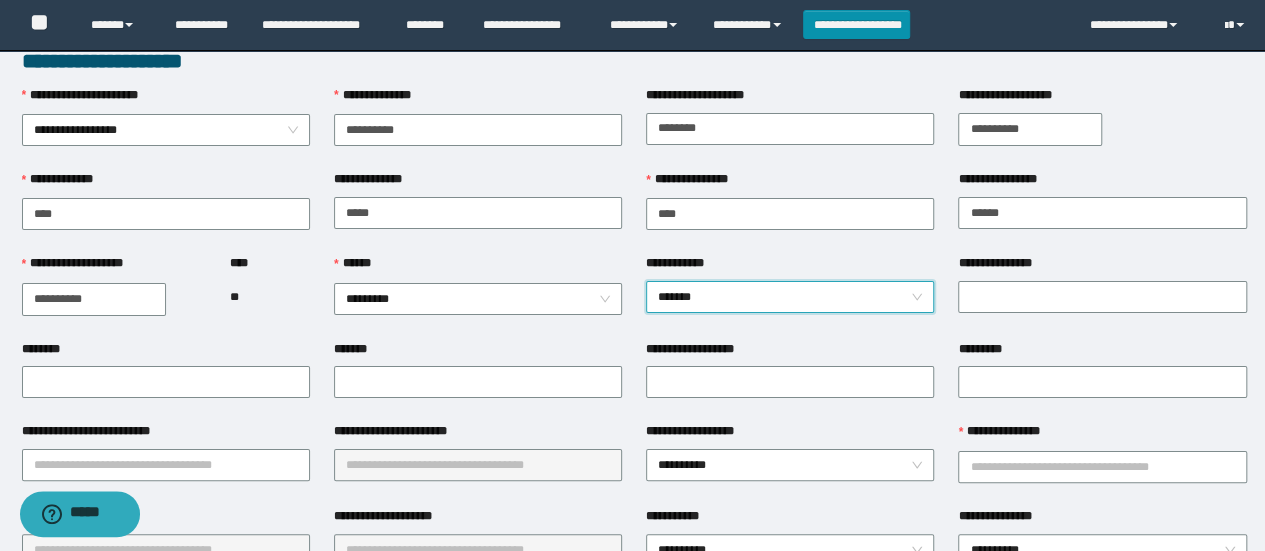 click on "*******" at bounding box center (790, 297) 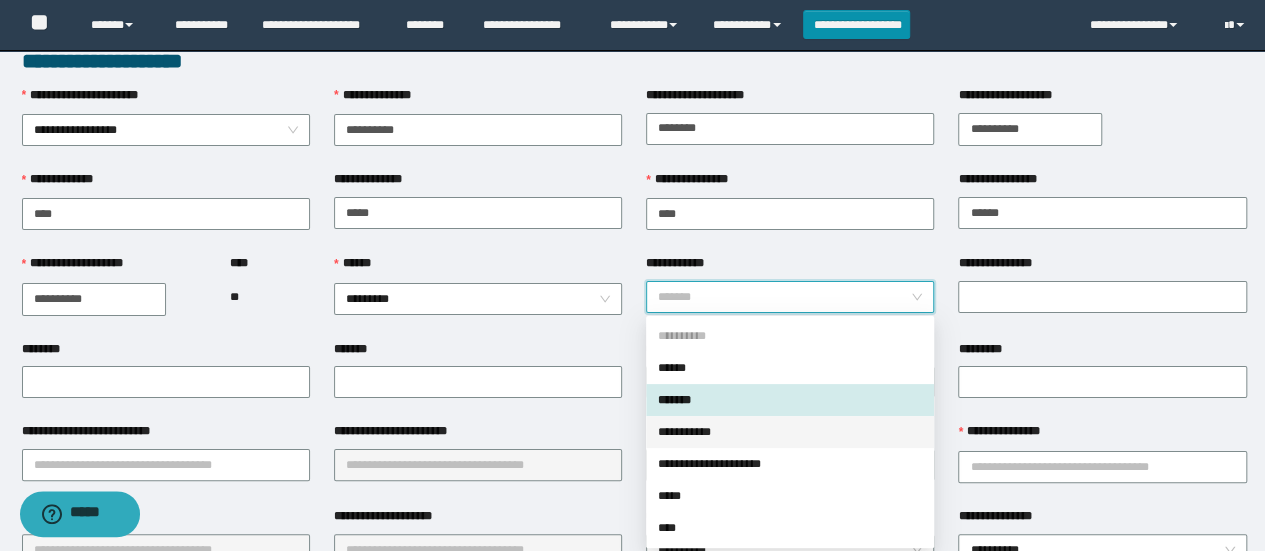 click on "**********" at bounding box center (790, 432) 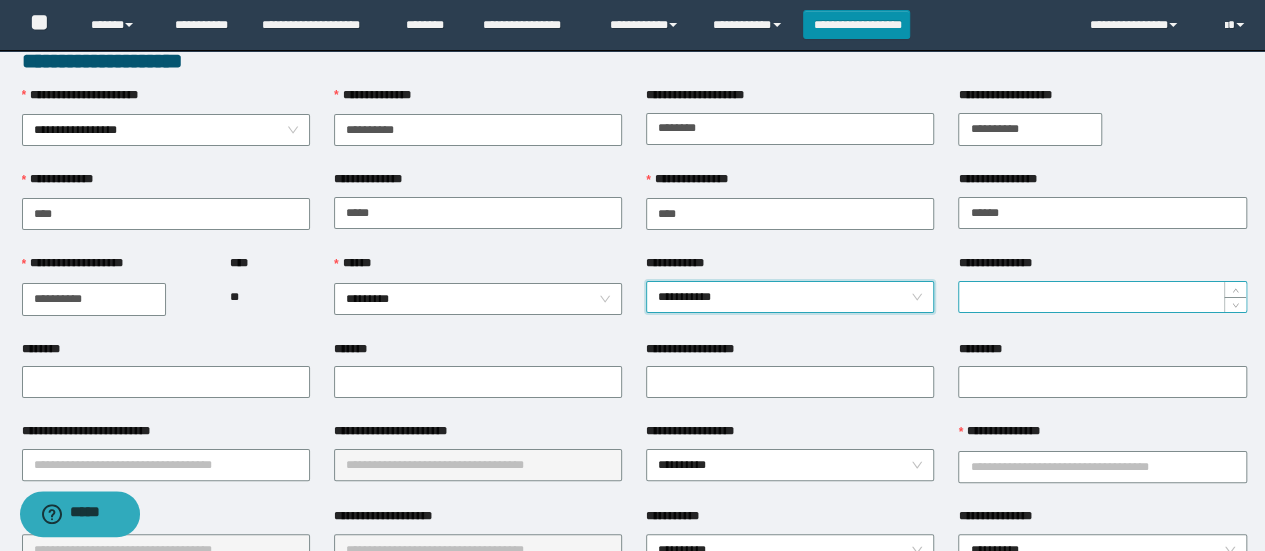 click on "**********" at bounding box center [1102, 297] 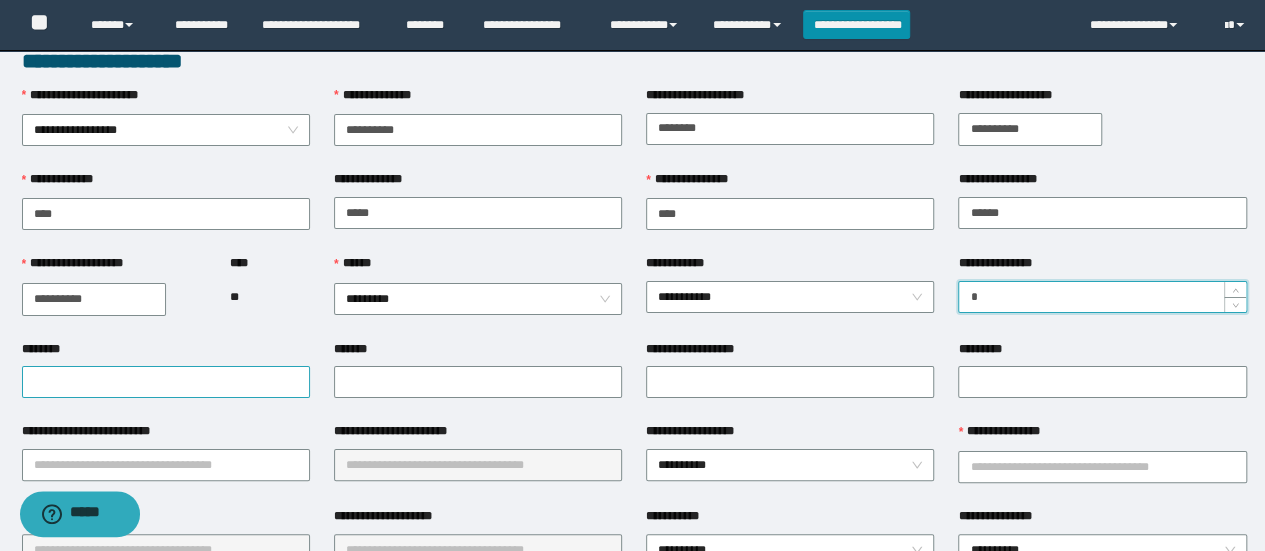 type on "*" 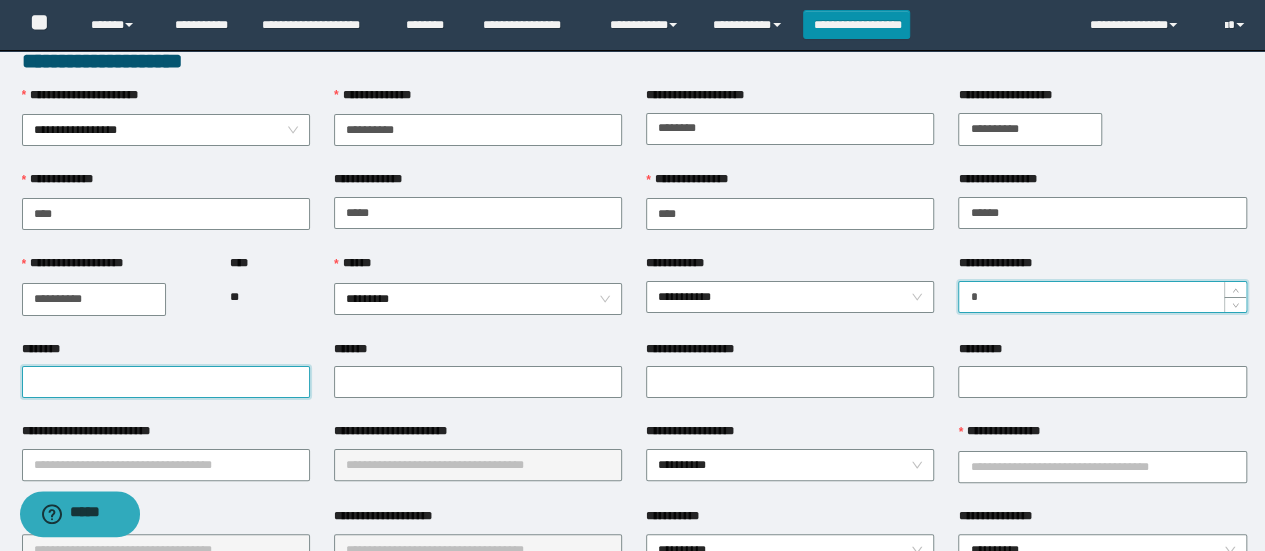 click on "********" at bounding box center (166, 382) 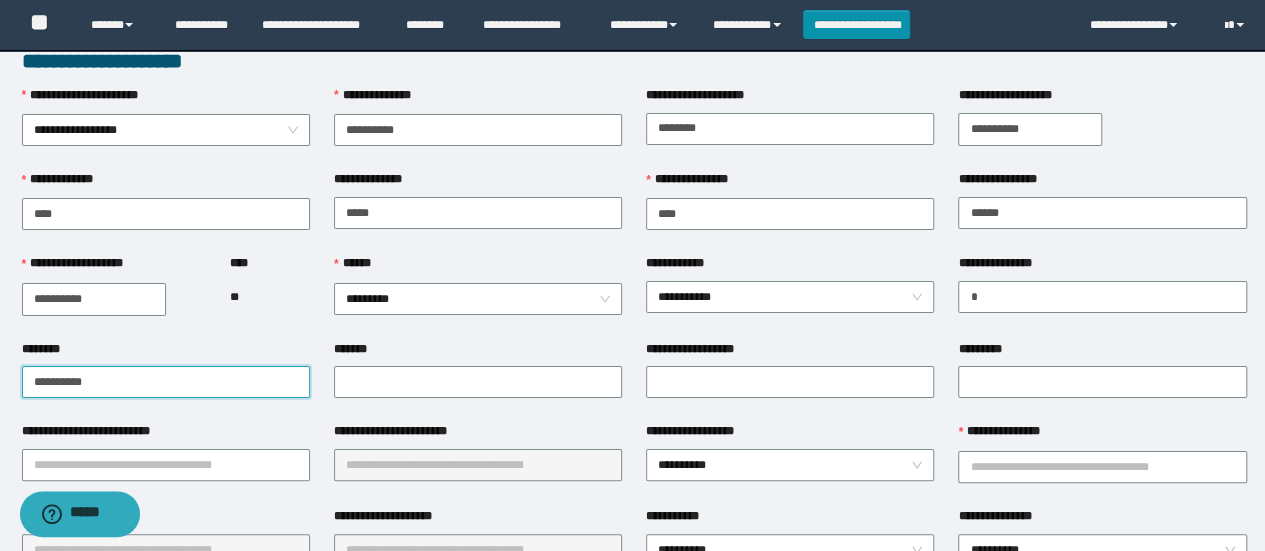 click on "**********" at bounding box center (166, 382) 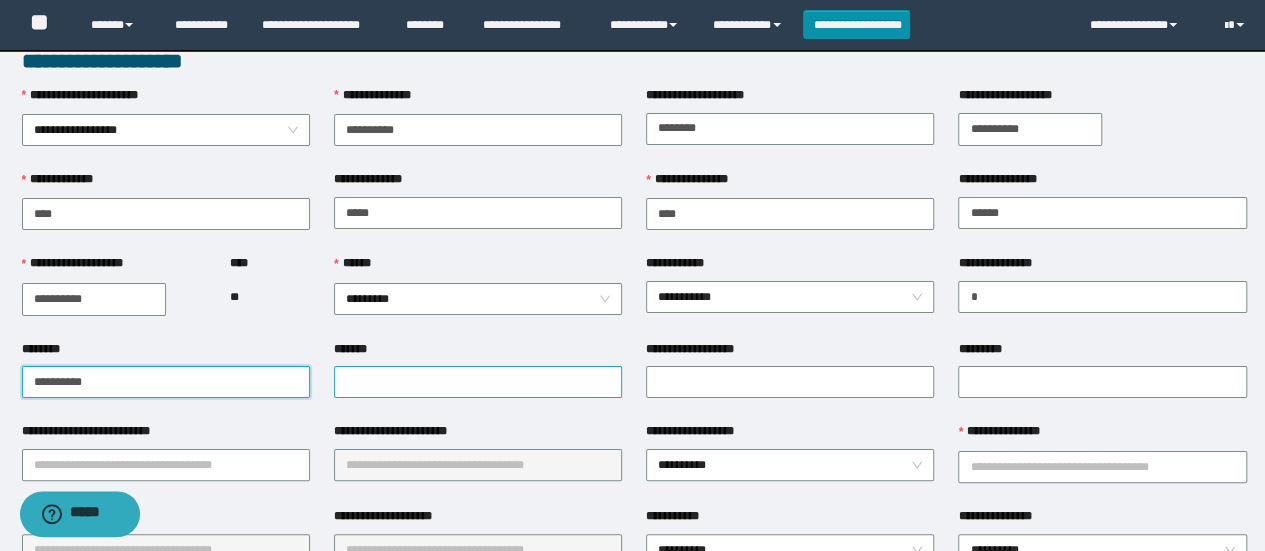 type on "**********" 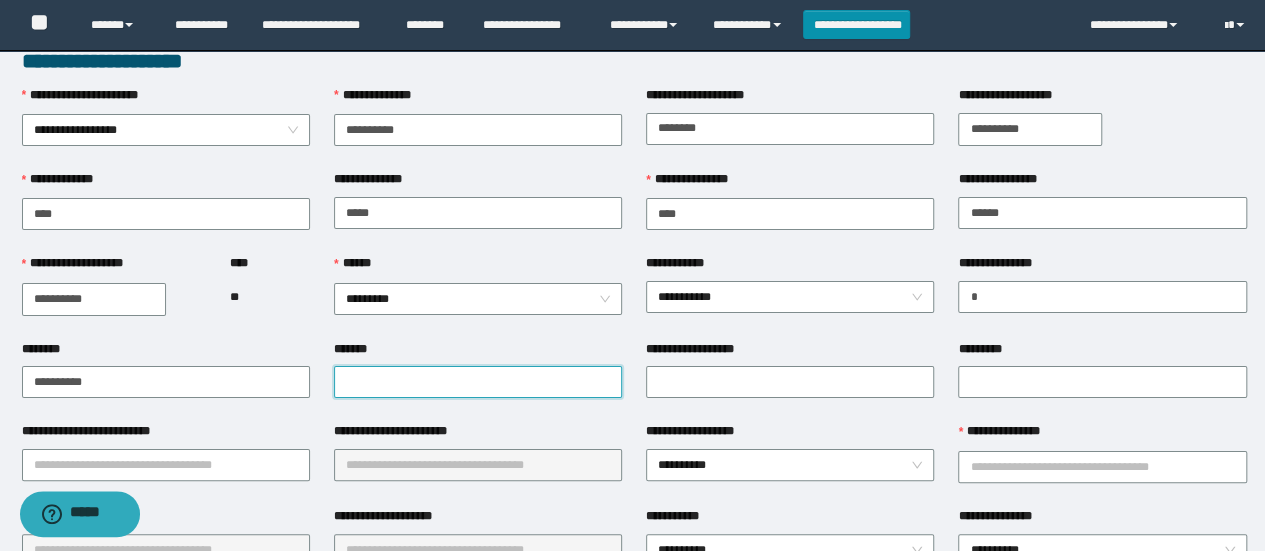 click on "*******" at bounding box center (478, 382) 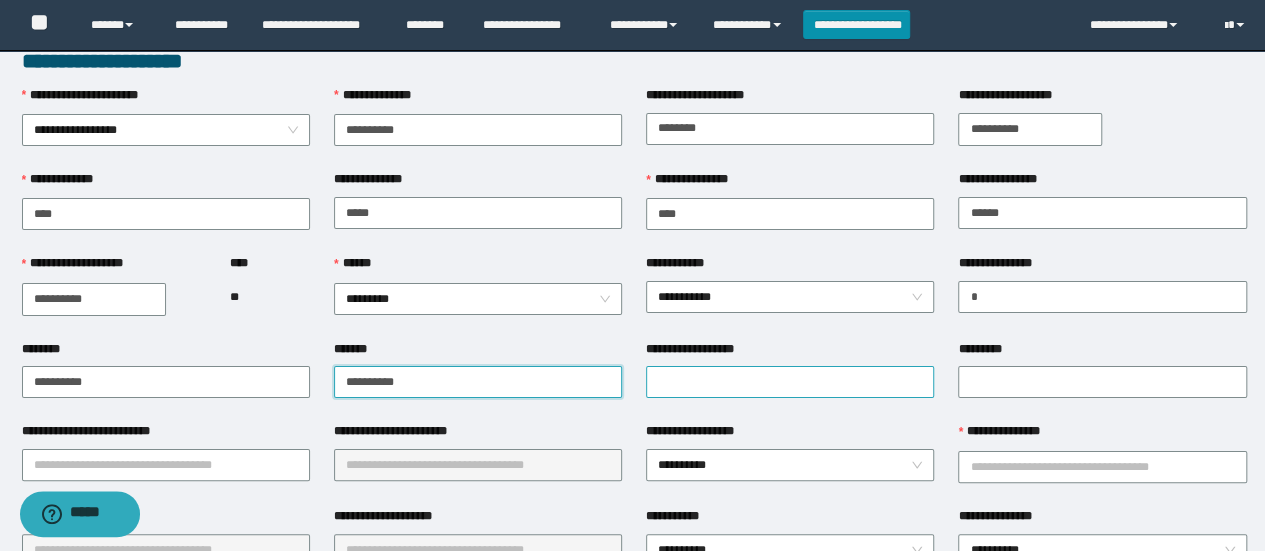 type on "**********" 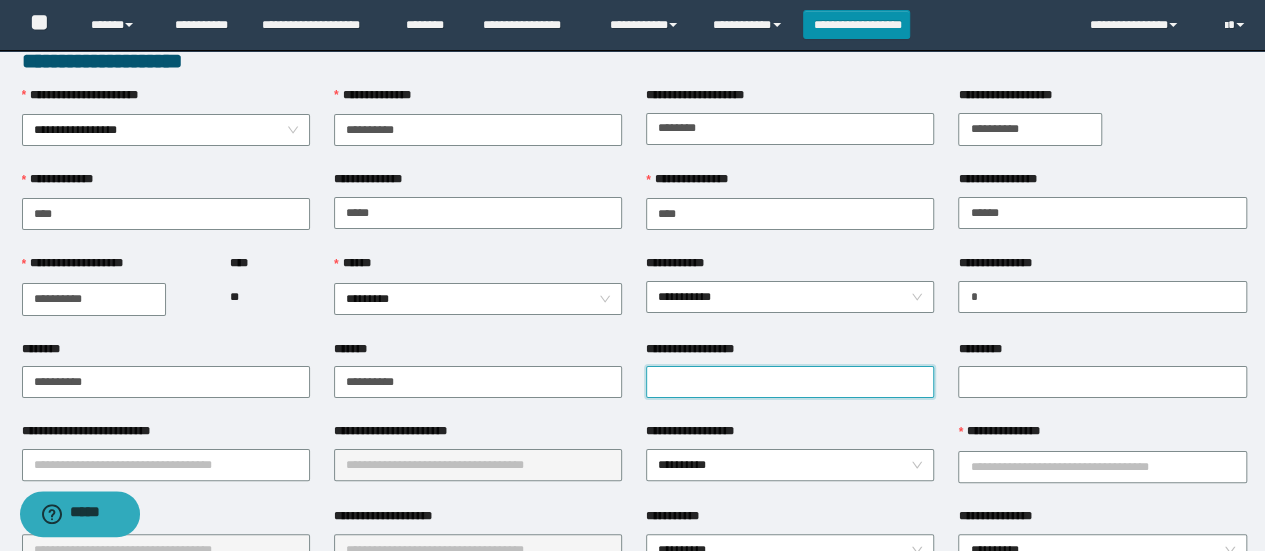 click on "**********" at bounding box center (790, 382) 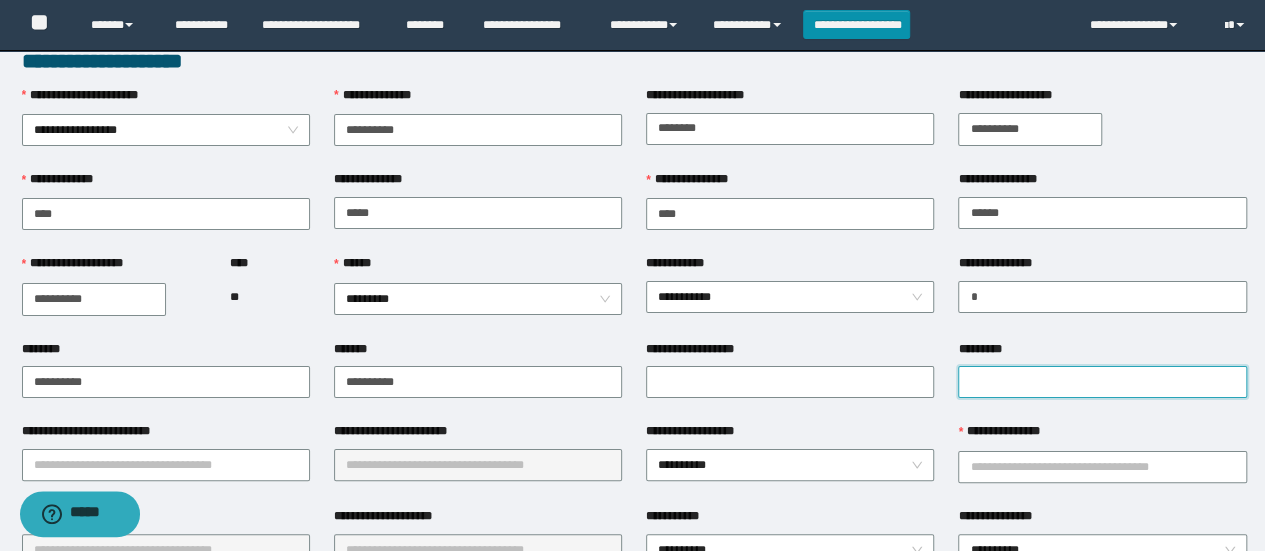 click on "*********" at bounding box center [1102, 382] 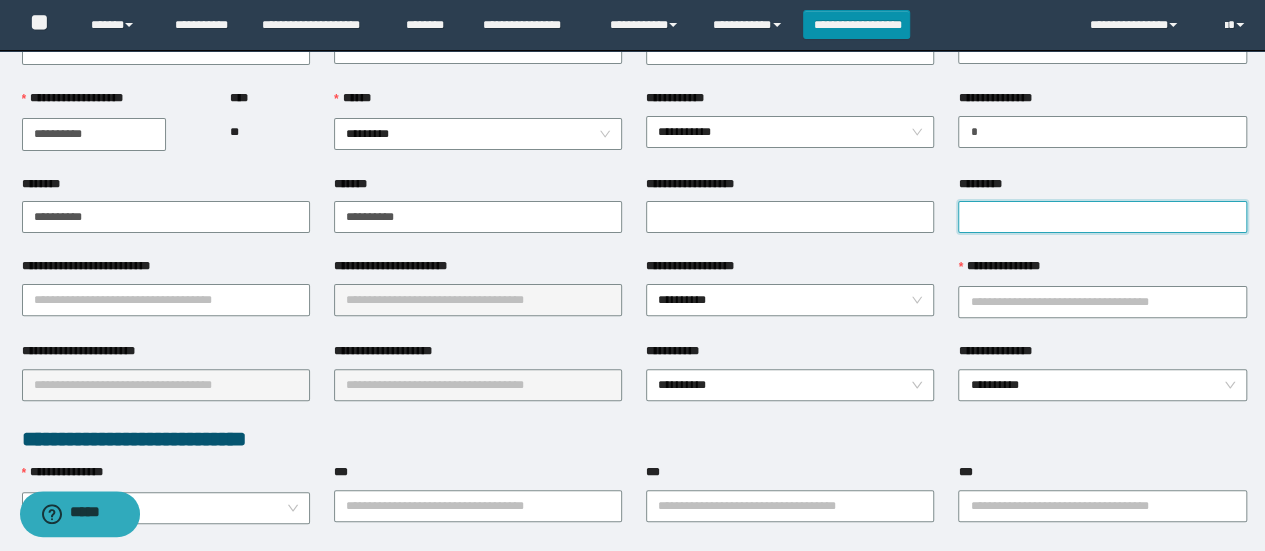 scroll, scrollTop: 264, scrollLeft: 0, axis: vertical 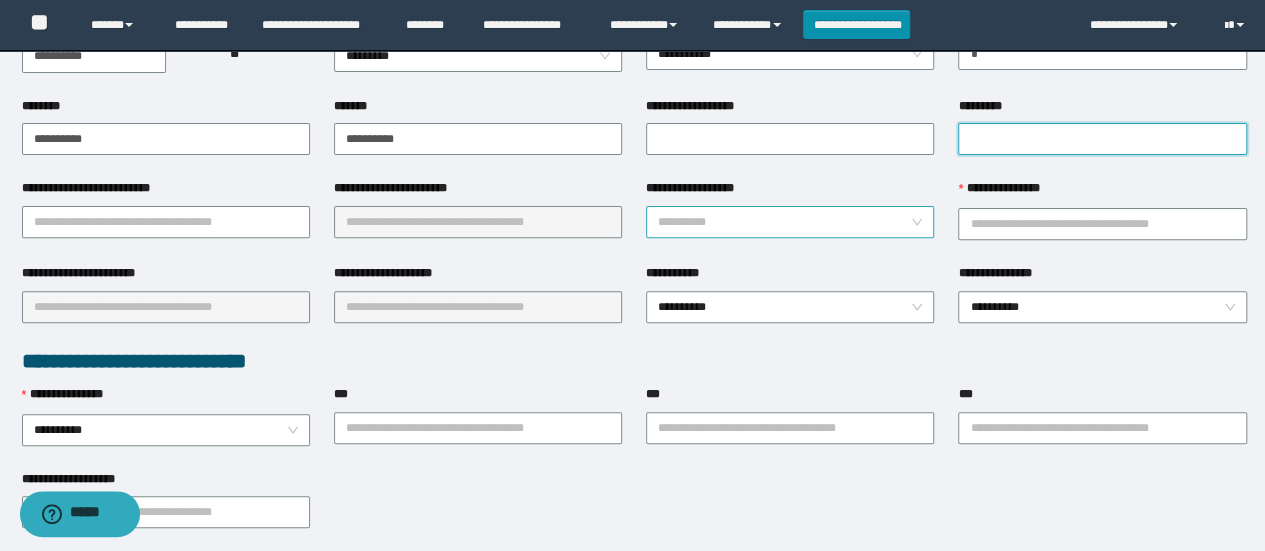 click on "**********" at bounding box center [790, 222] 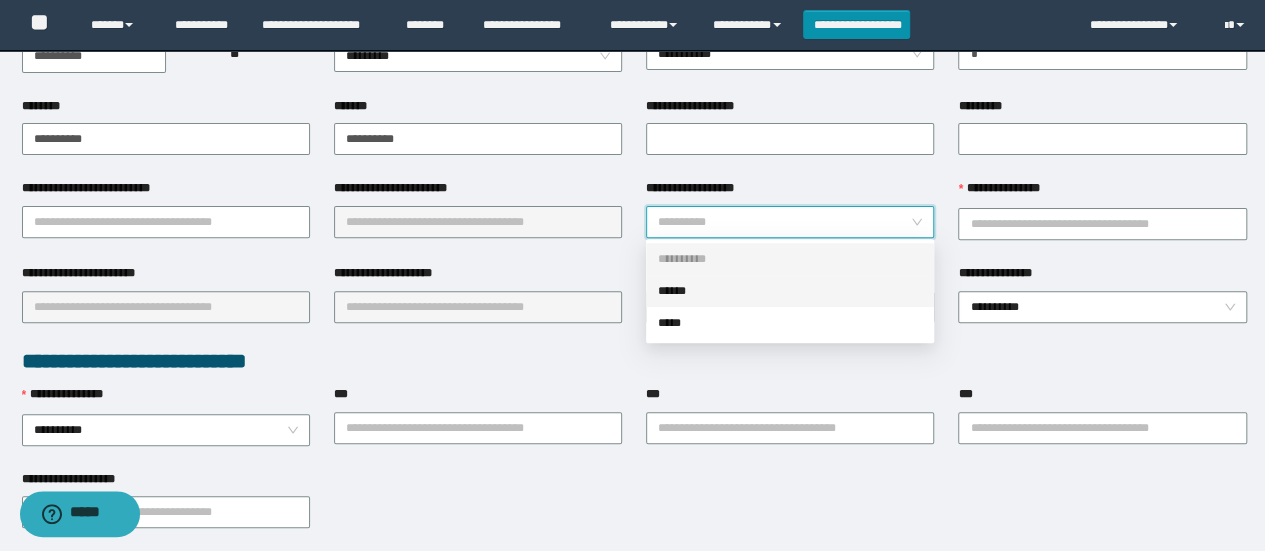 click on "******" at bounding box center (790, 291) 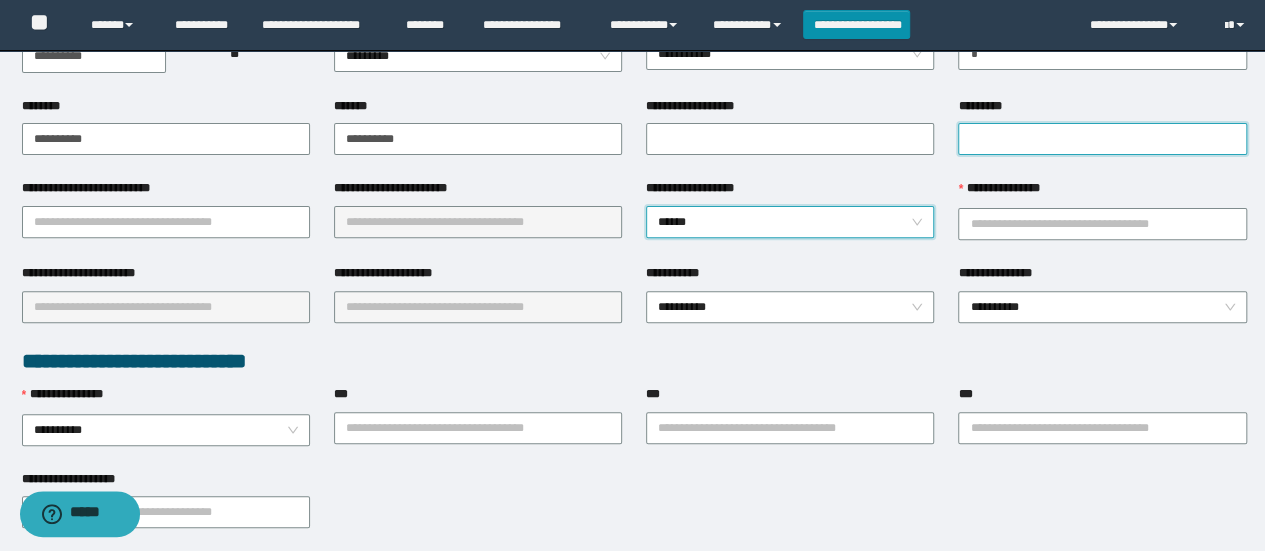 click on "*********" at bounding box center (1102, 139) 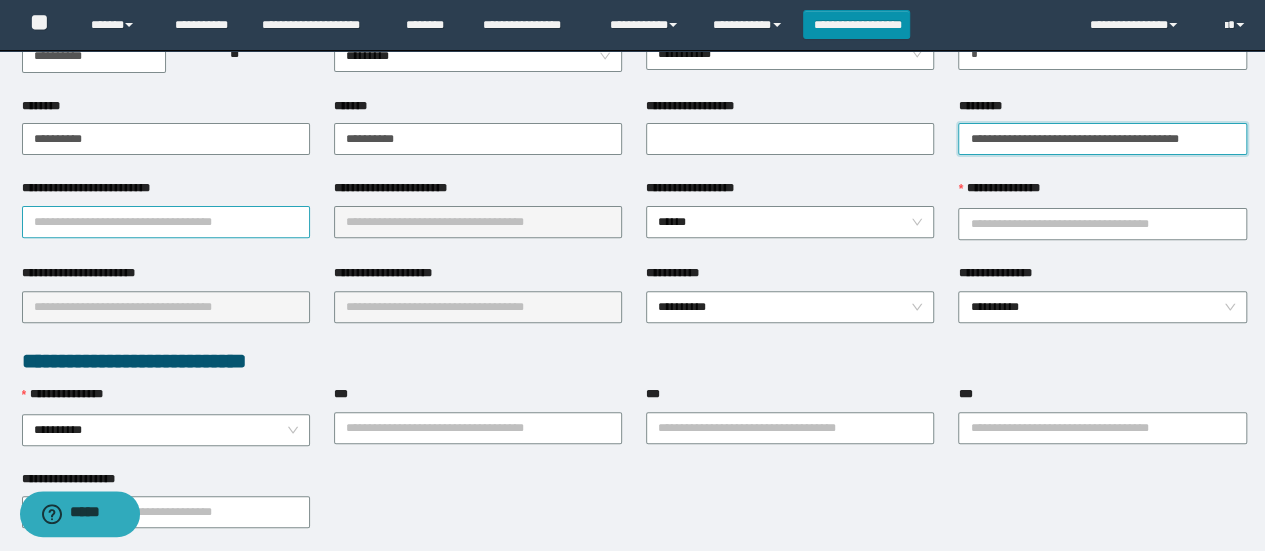 type on "**********" 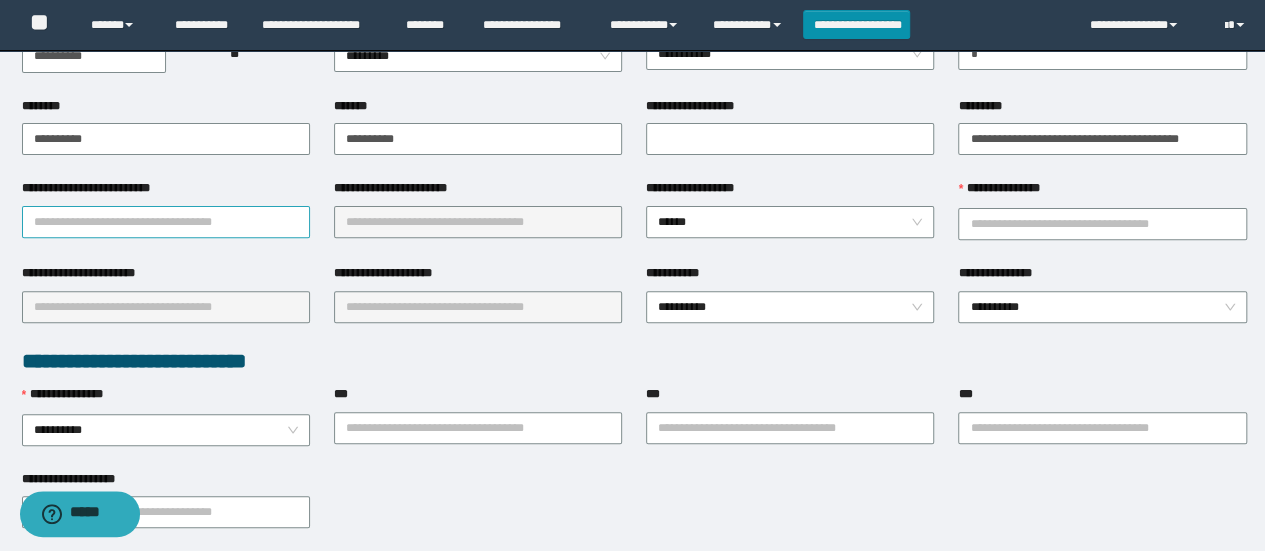 click on "**********" at bounding box center [166, 222] 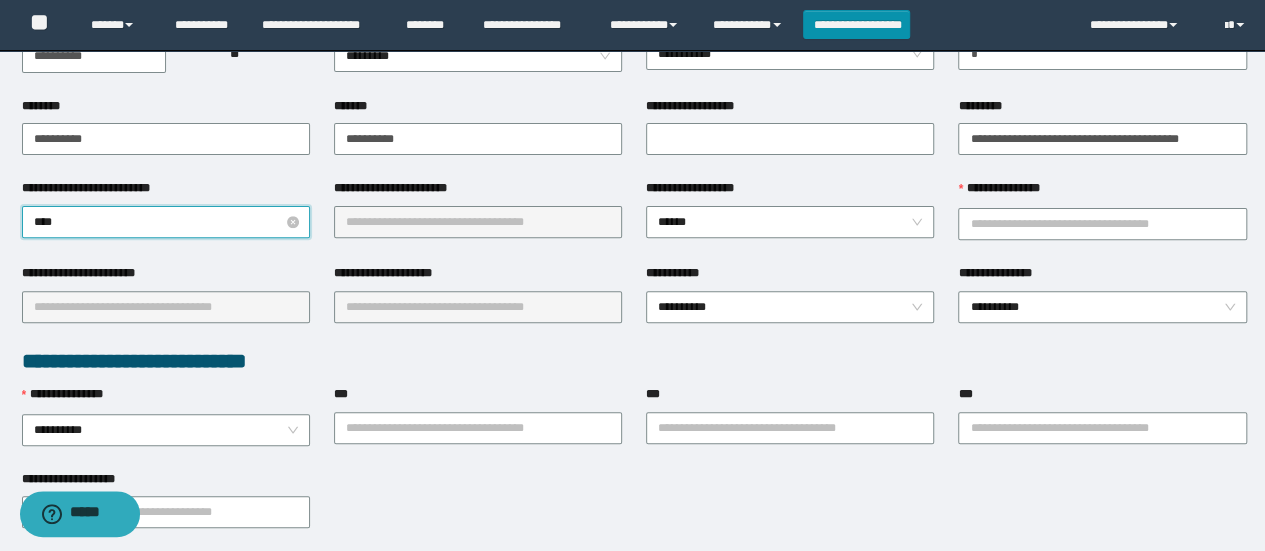 type on "*****" 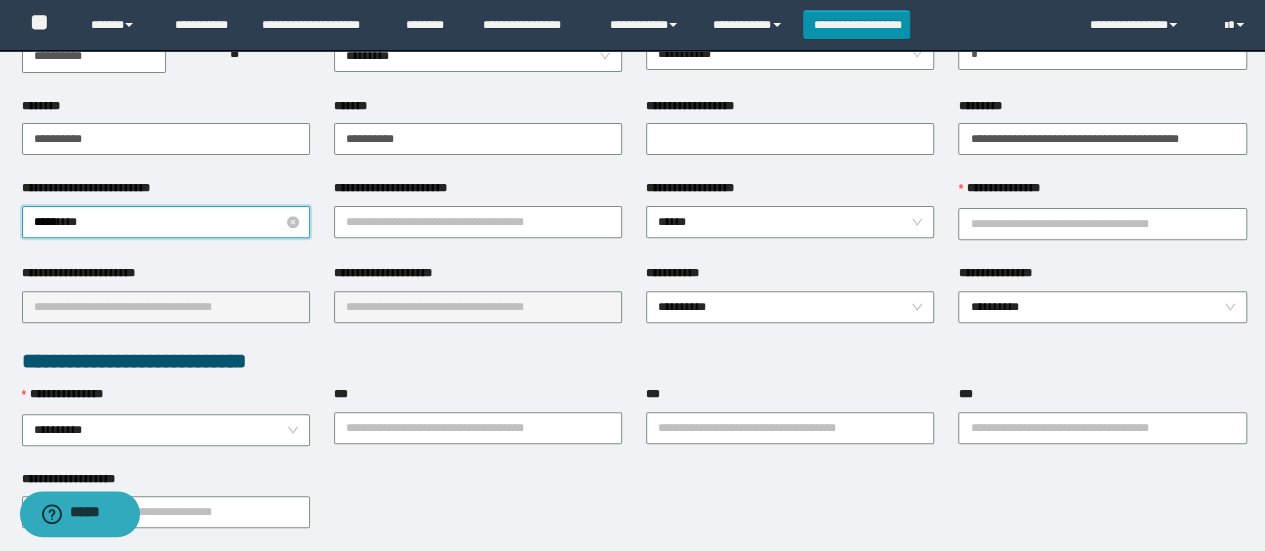 type 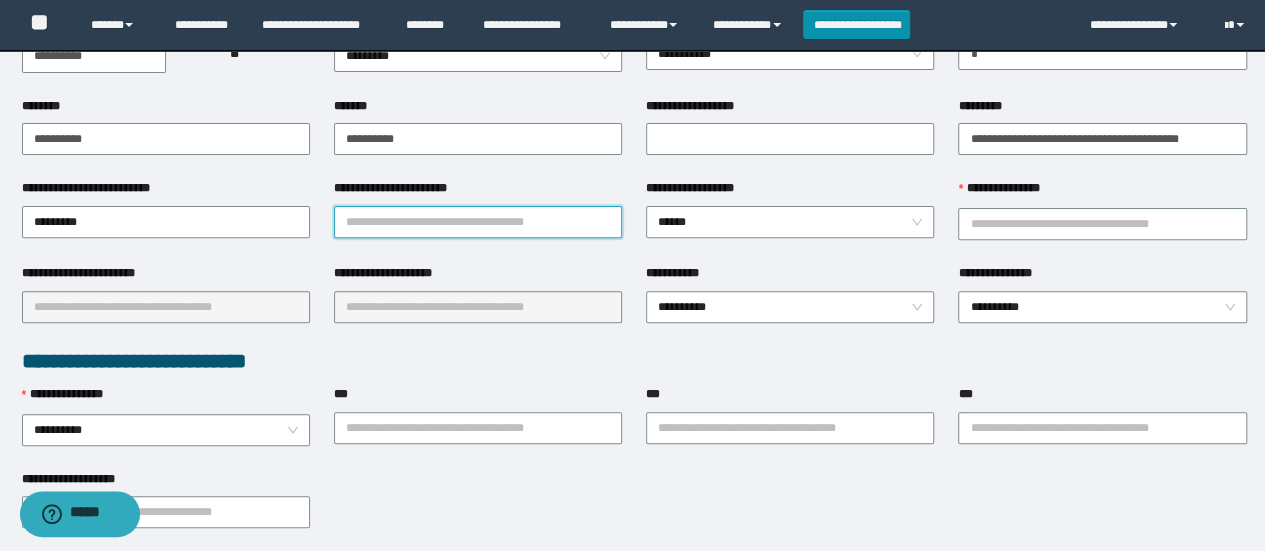 click on "**********" at bounding box center [478, 222] 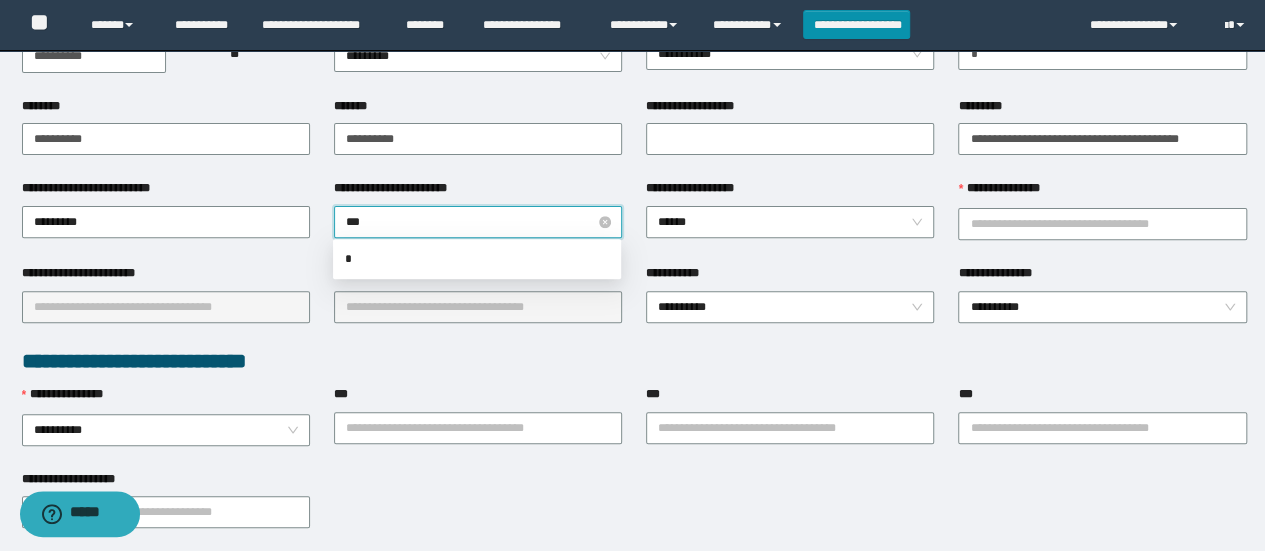 type on "****" 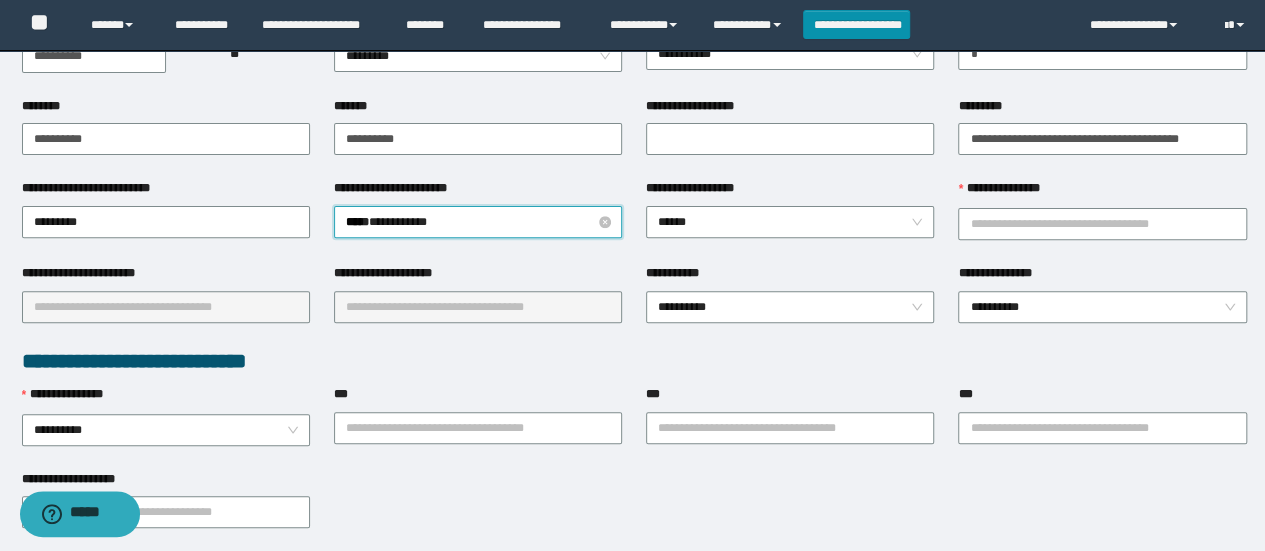 type 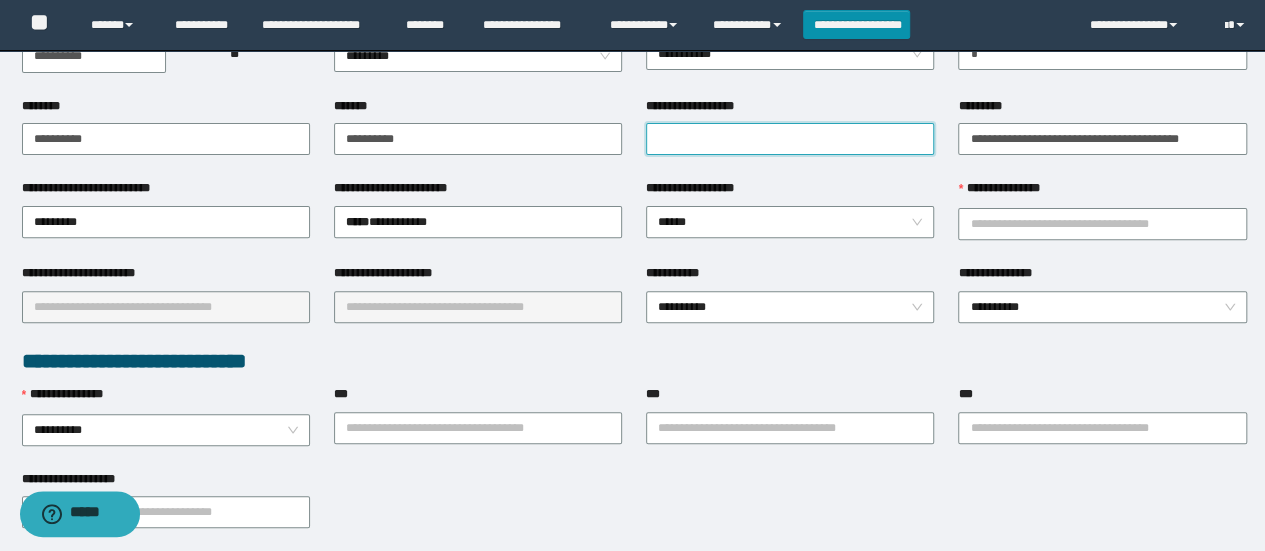 click on "**********" at bounding box center [790, 139] 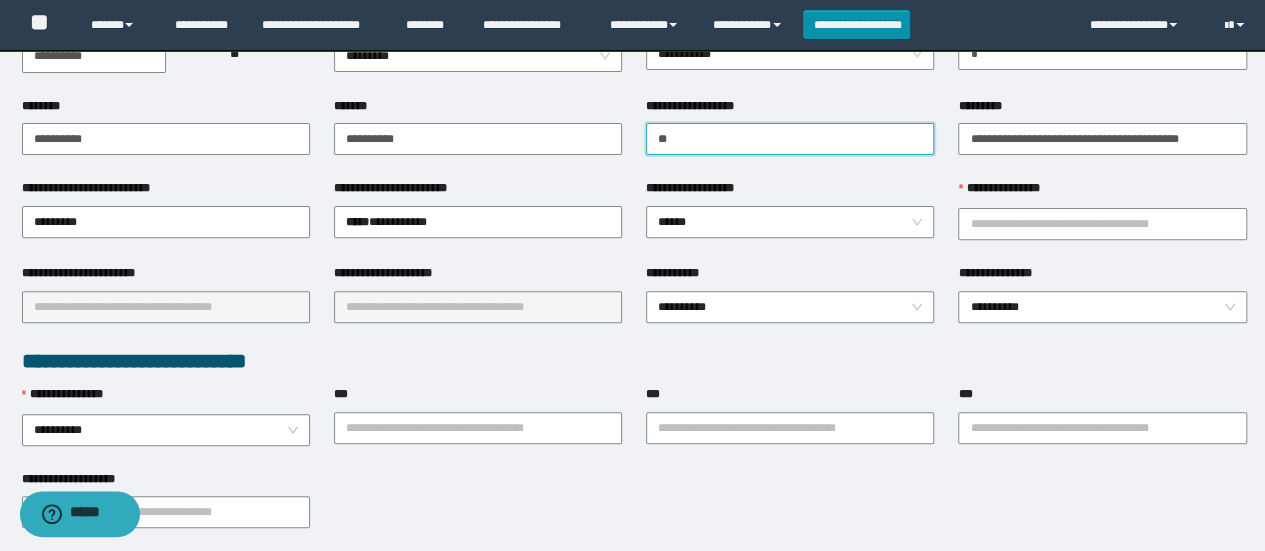 type on "*" 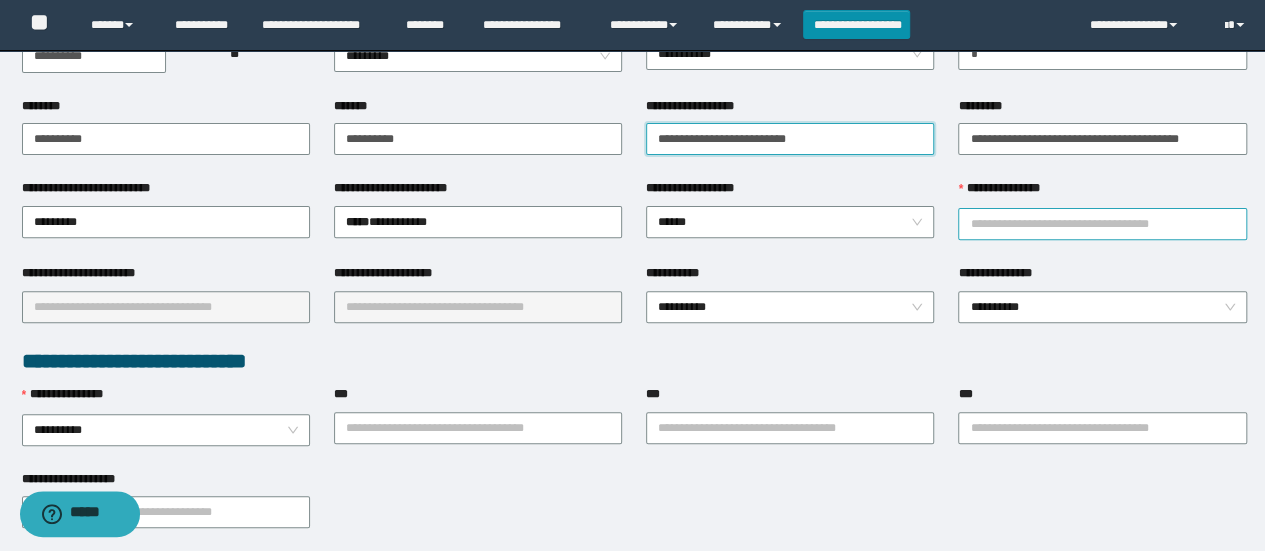 type on "**********" 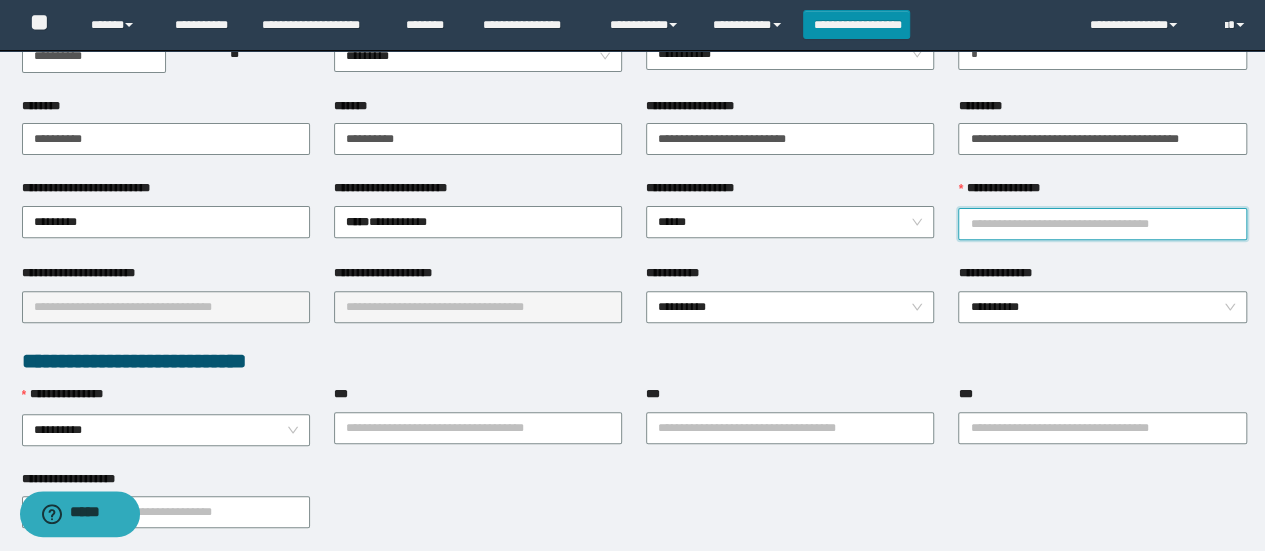 click on "**********" at bounding box center [1102, 224] 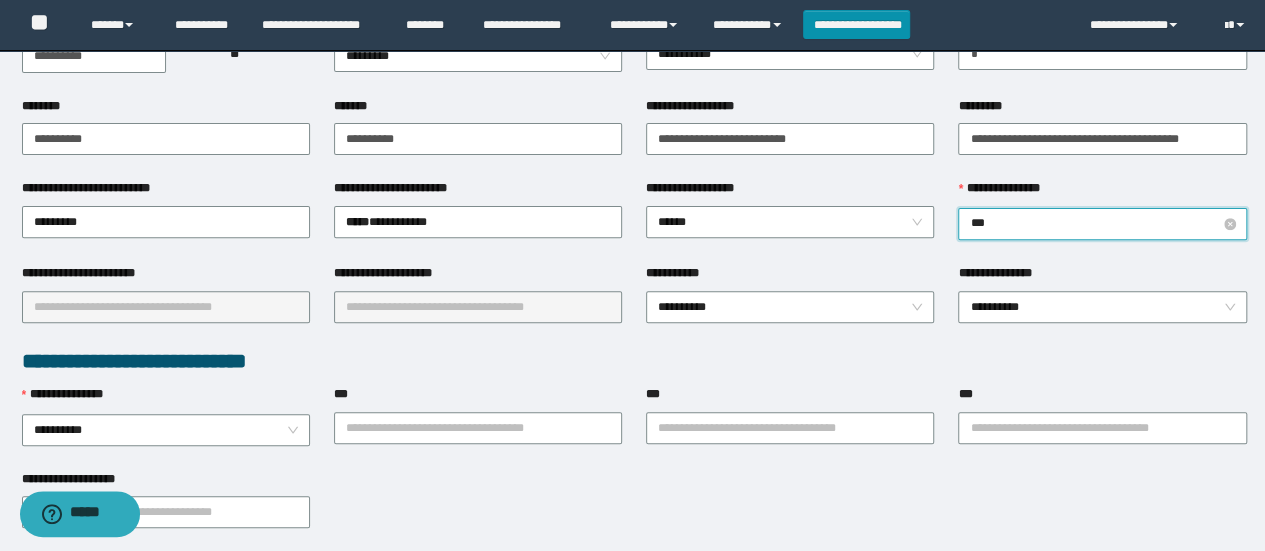 type on "****" 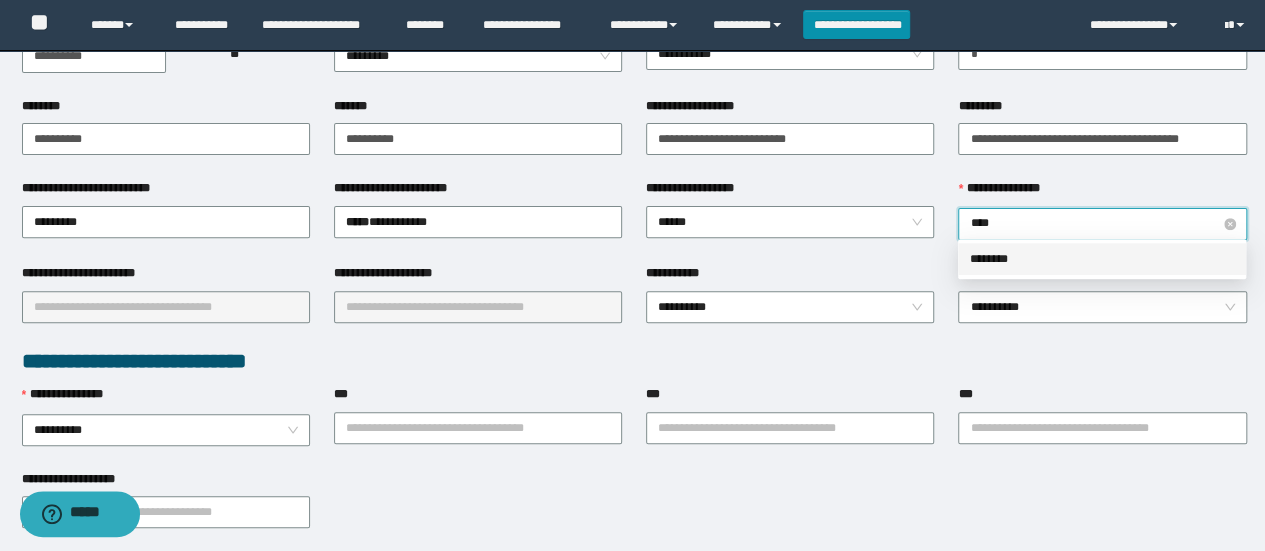 type 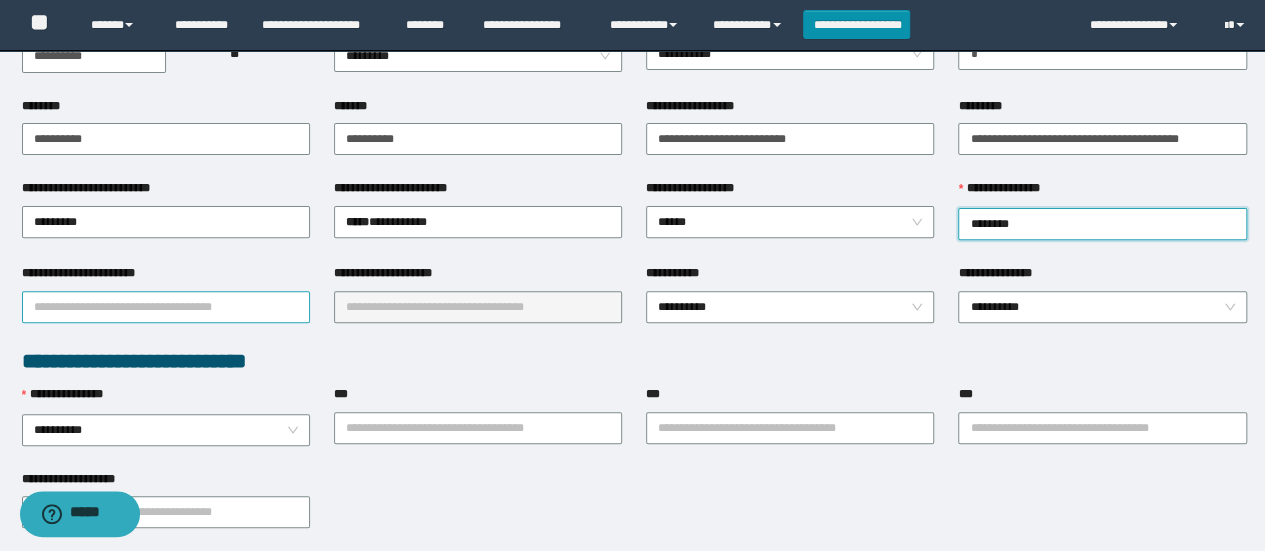 click on "**********" at bounding box center [166, 307] 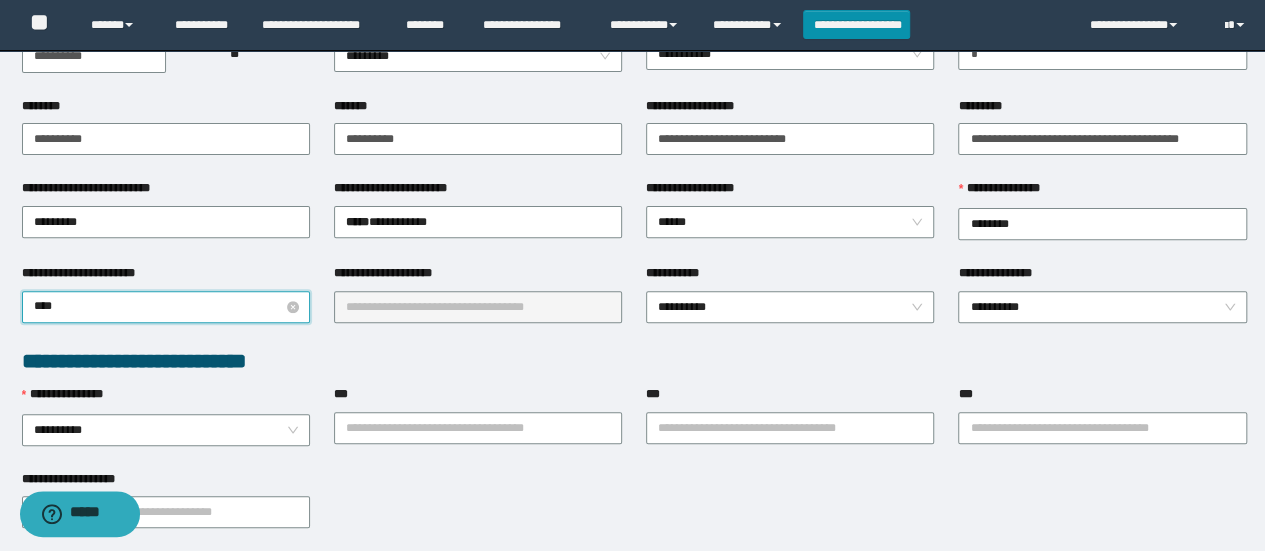 type on "*****" 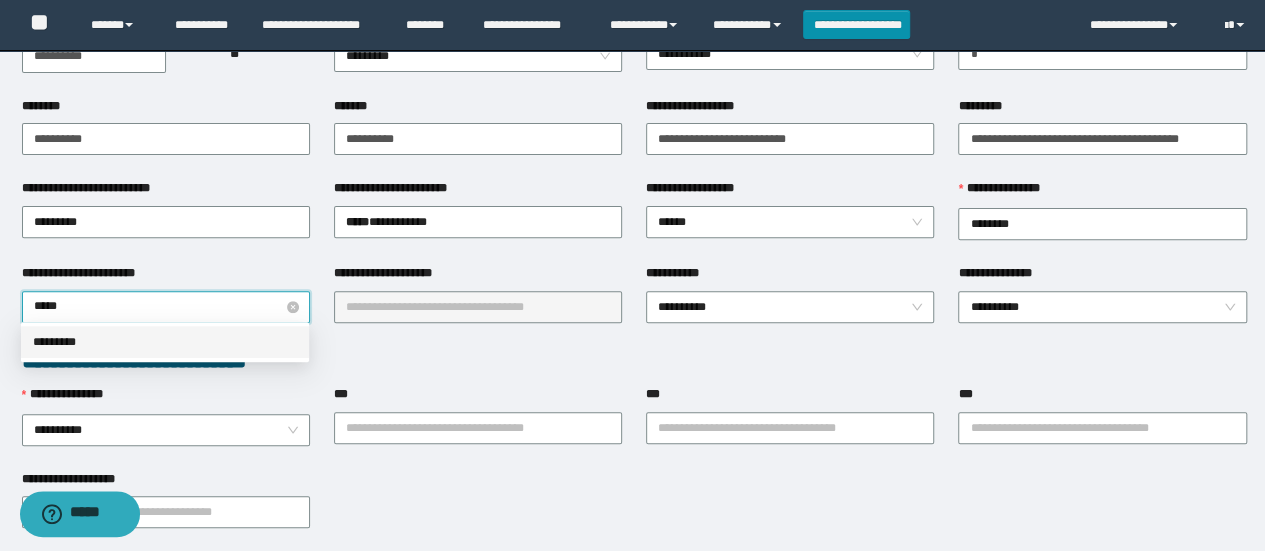 type 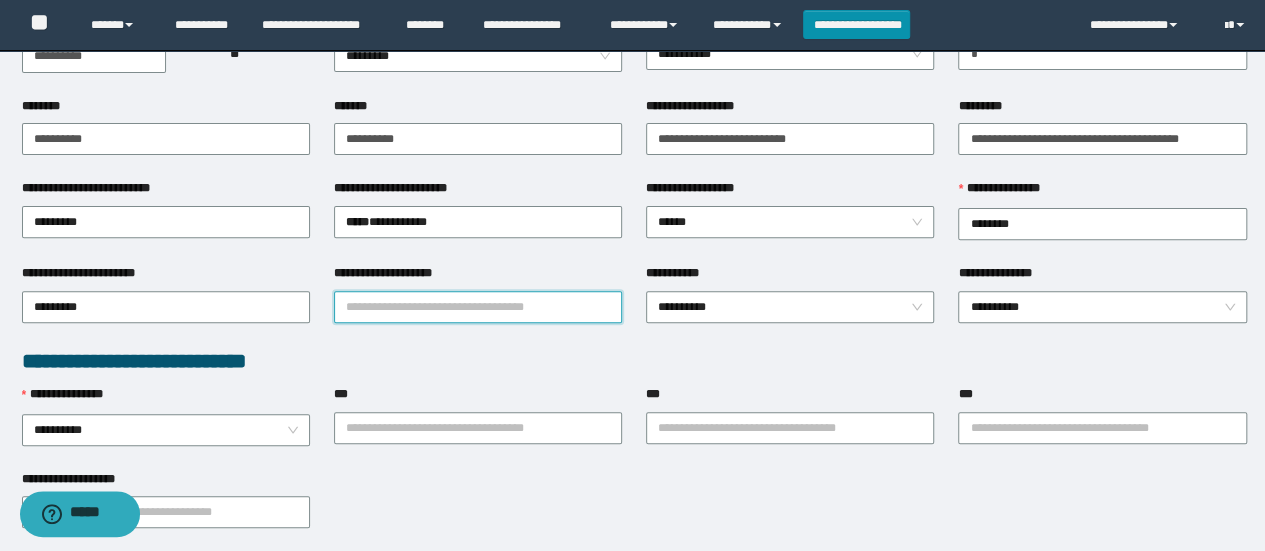 click on "**********" at bounding box center (478, 307) 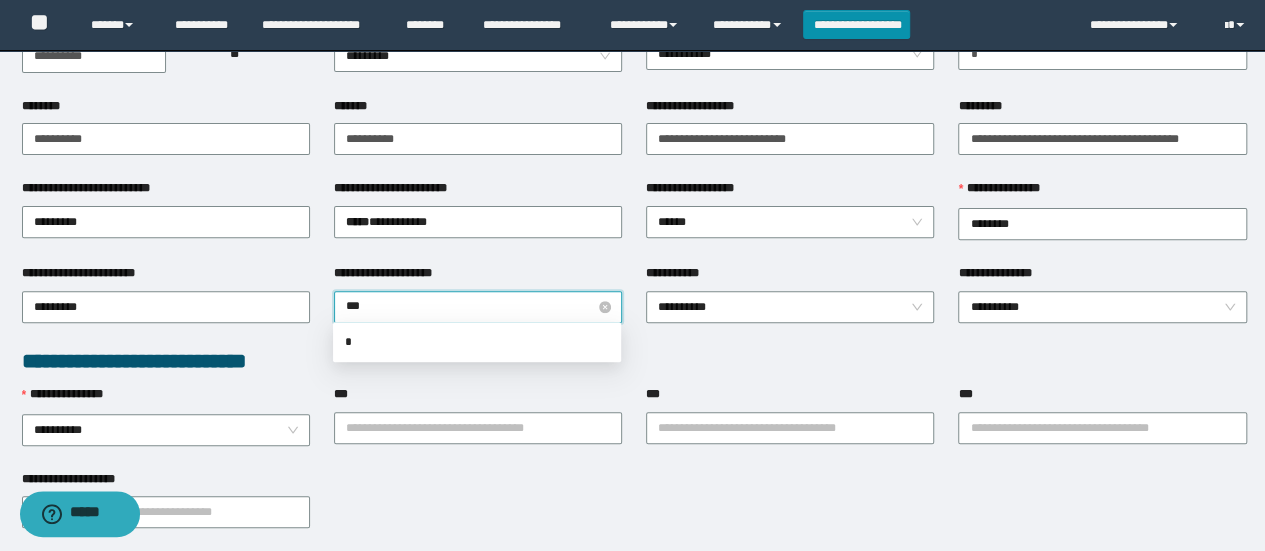 type on "****" 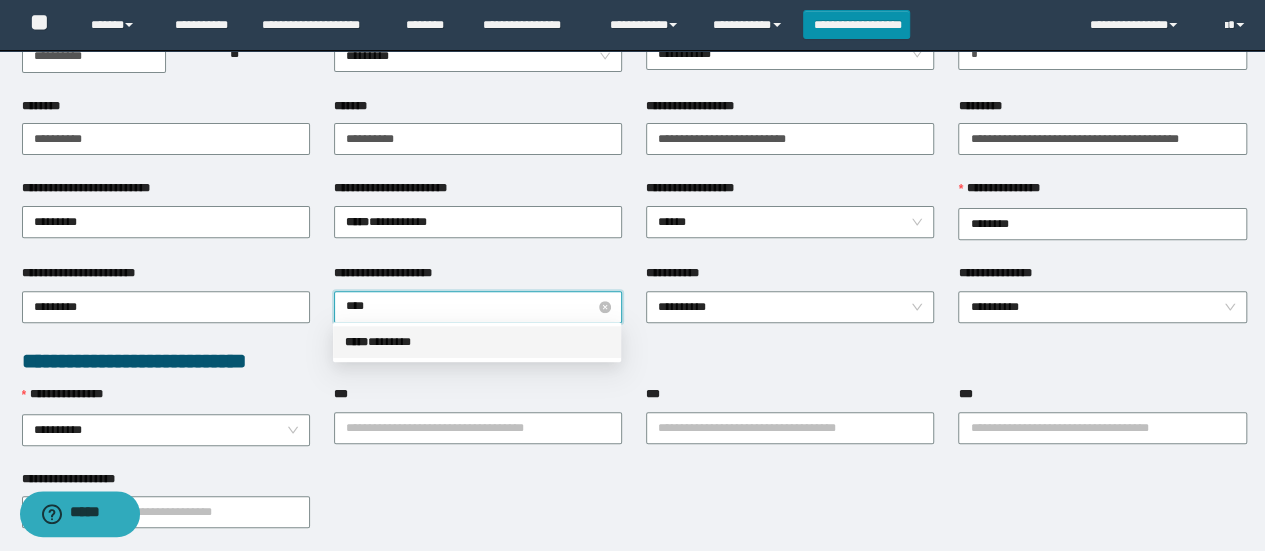type 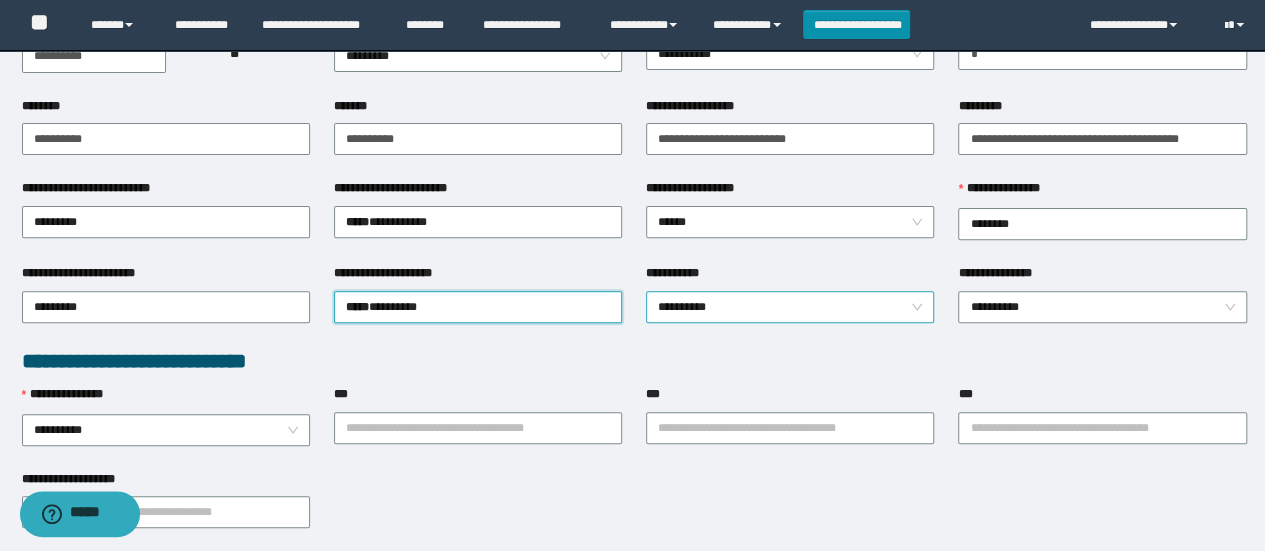 click on "**********" at bounding box center (790, 307) 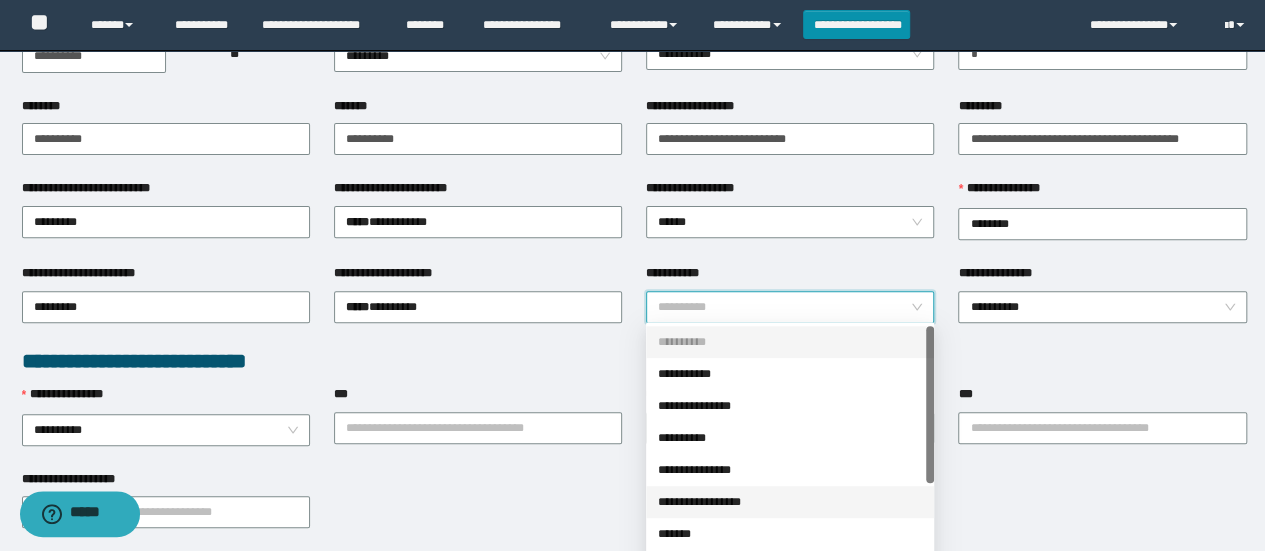 click on "**********" at bounding box center [790, 502] 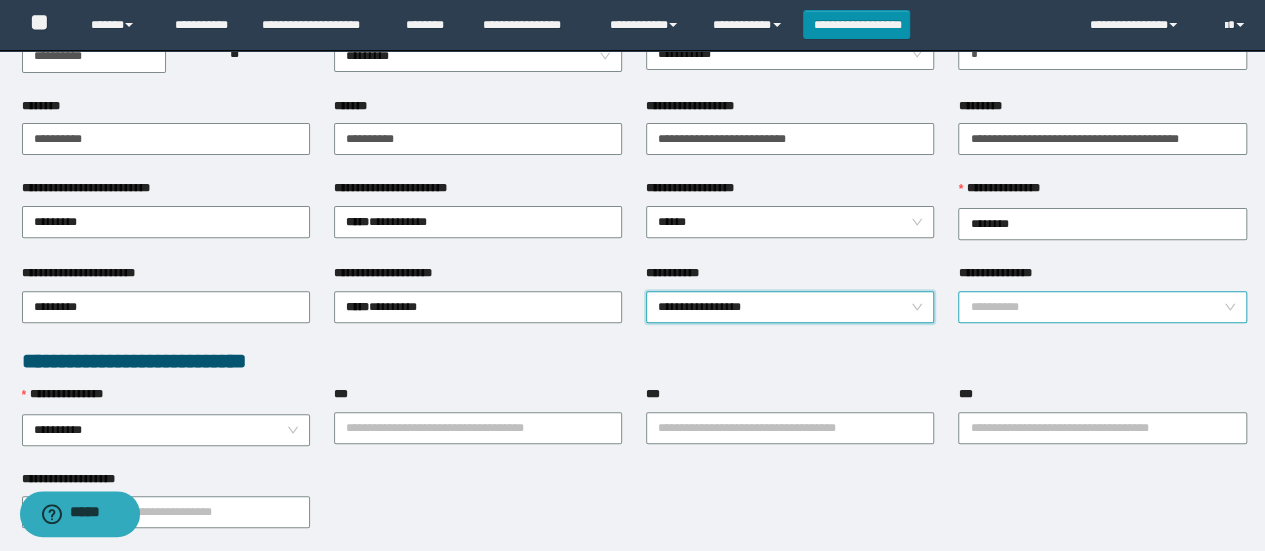 click on "**********" at bounding box center (1102, 307) 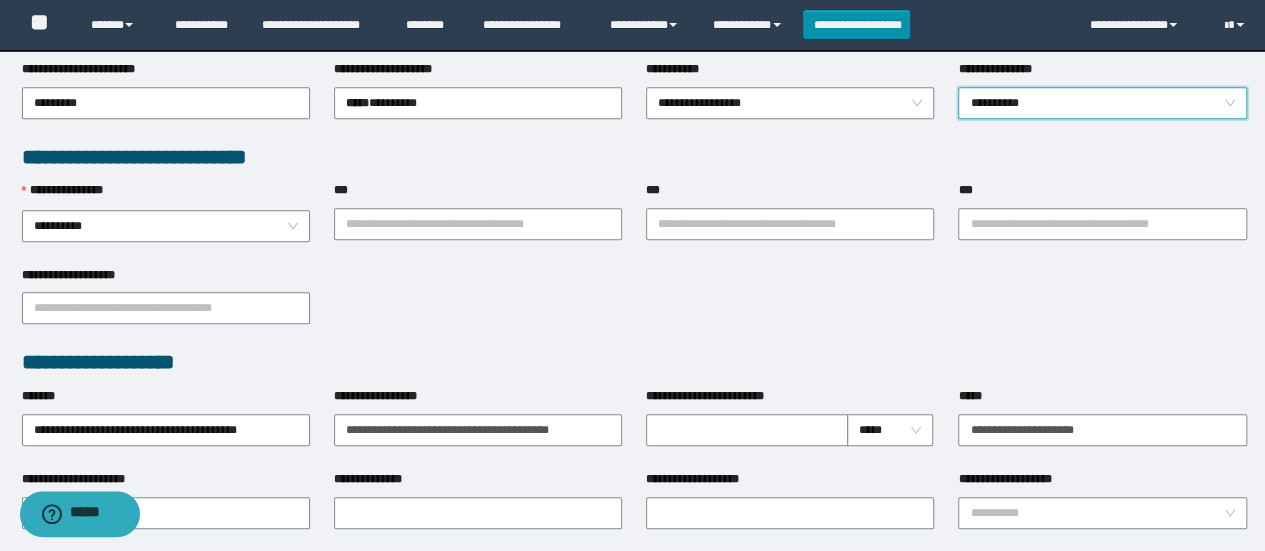 scroll, scrollTop: 496, scrollLeft: 0, axis: vertical 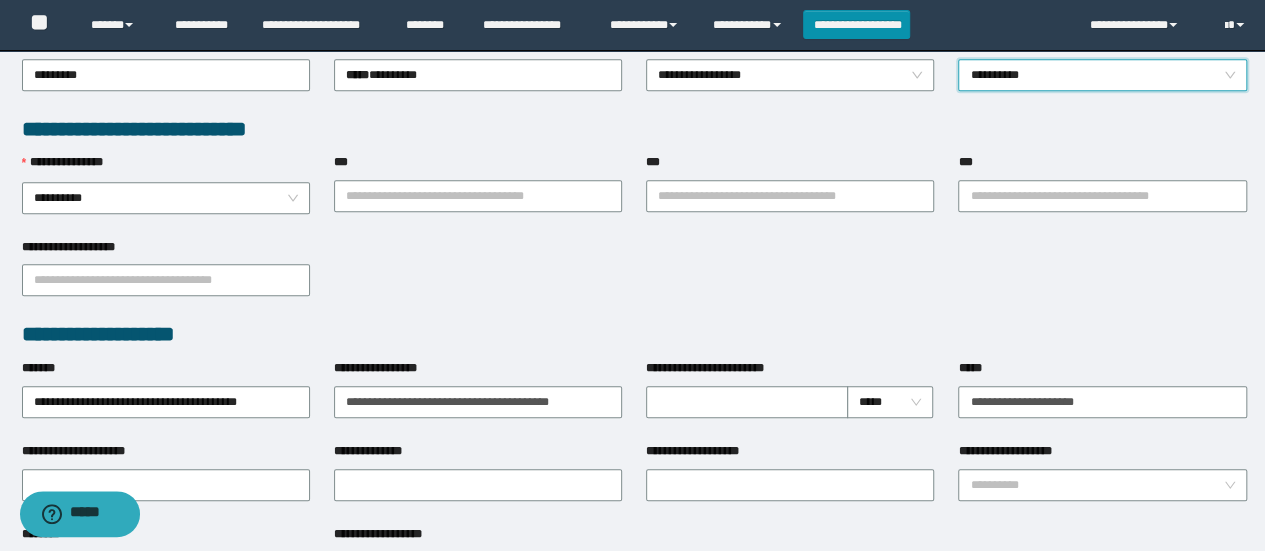 click on "**********" at bounding box center [1102, 75] 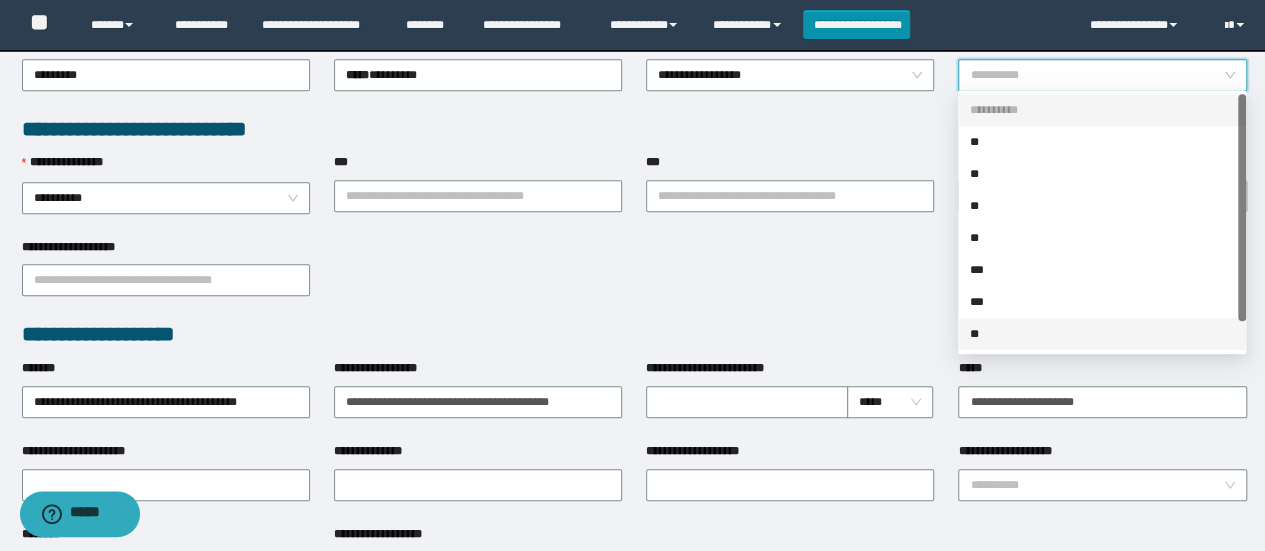 click on "**" at bounding box center [1102, 334] 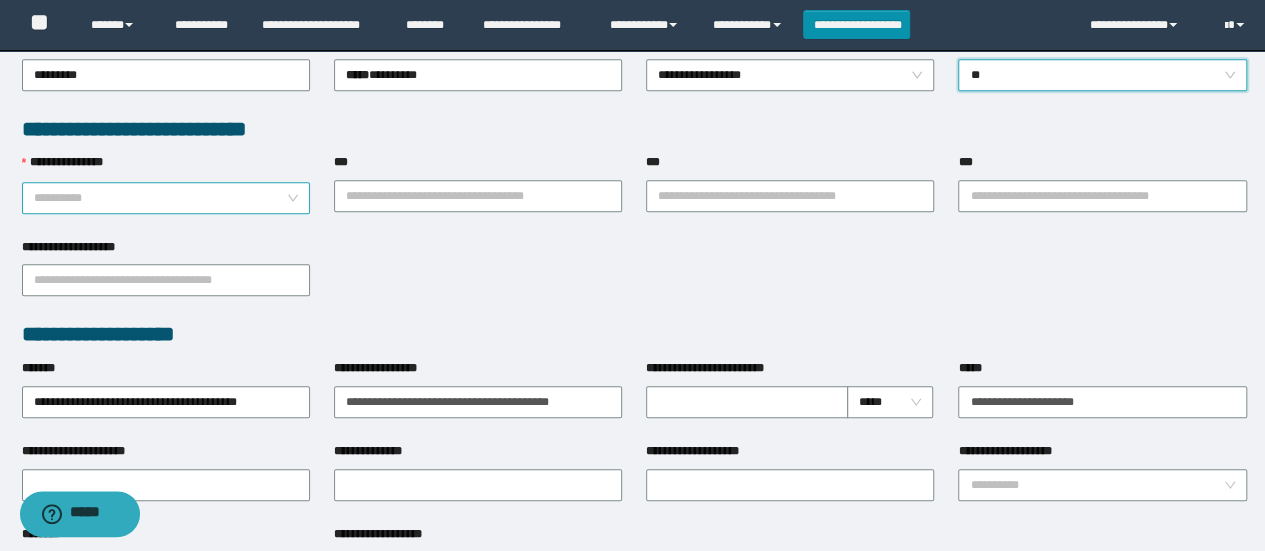 click on "**********" at bounding box center [166, 198] 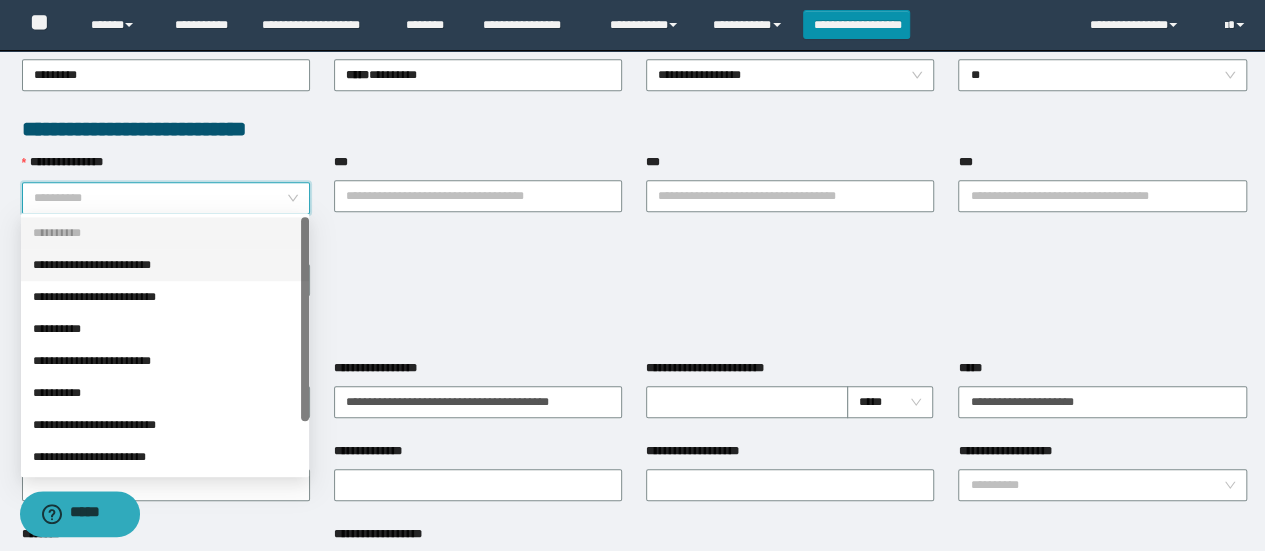click on "**********" at bounding box center [165, 265] 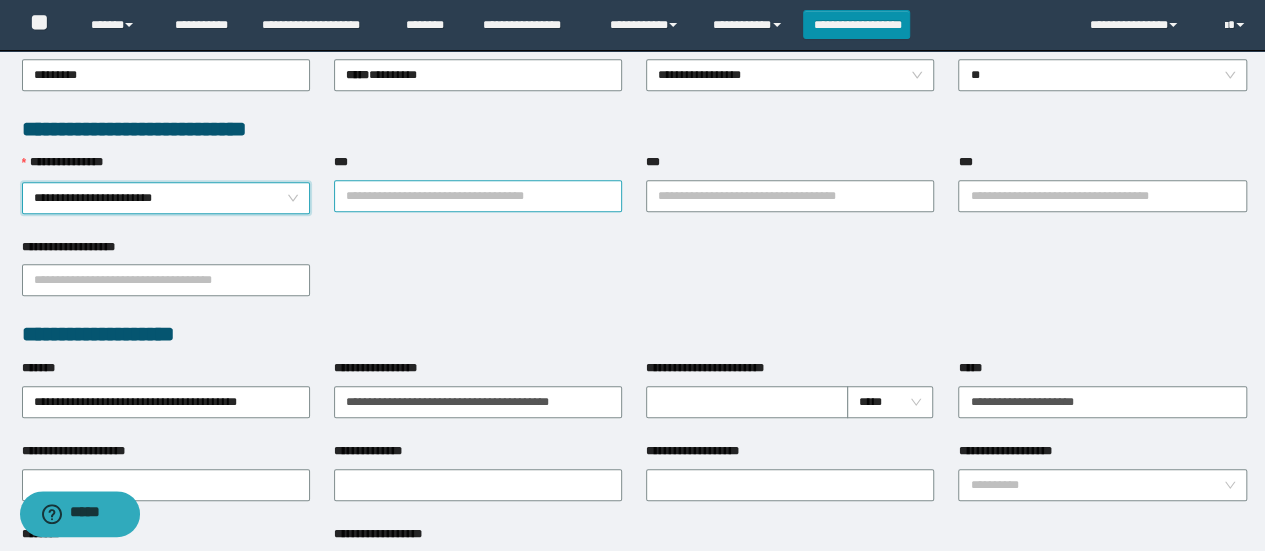 click on "***" at bounding box center (478, 196) 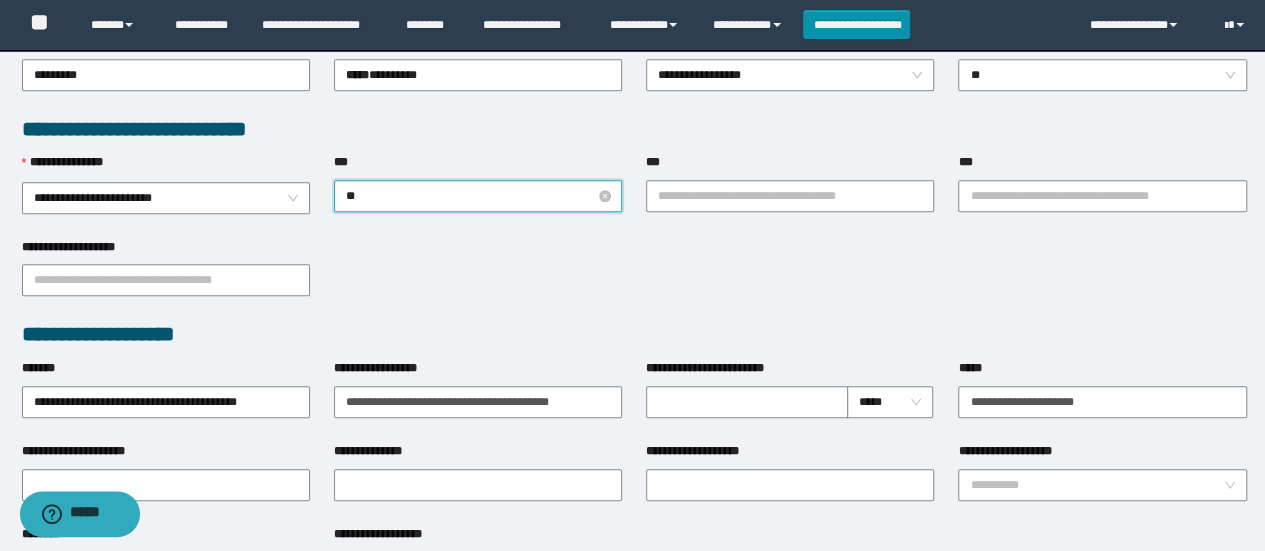 type on "*" 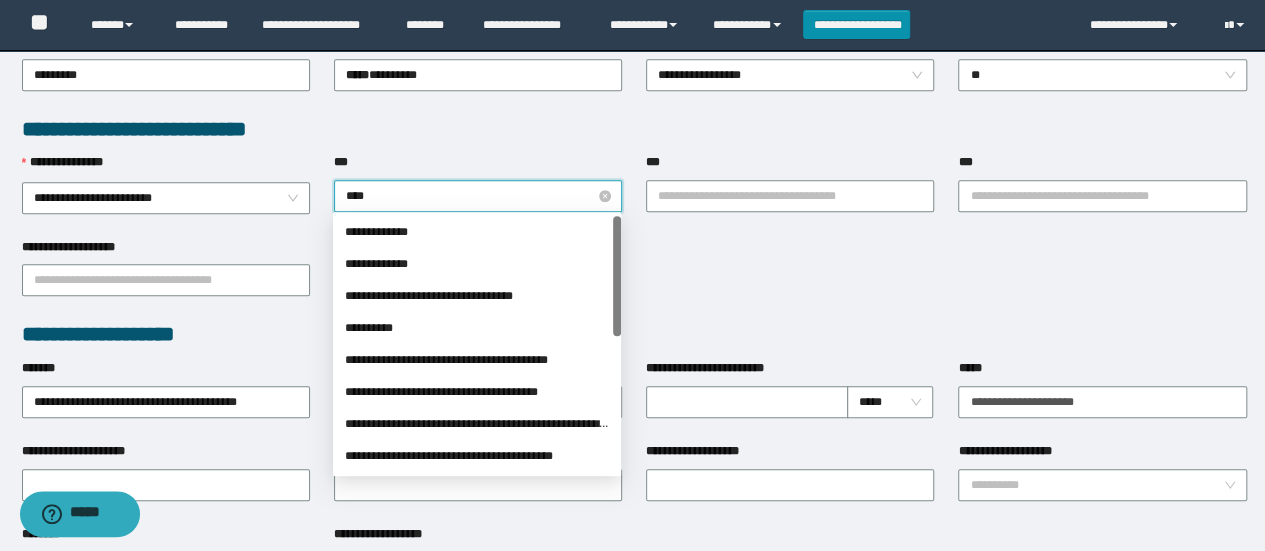 type on "*****" 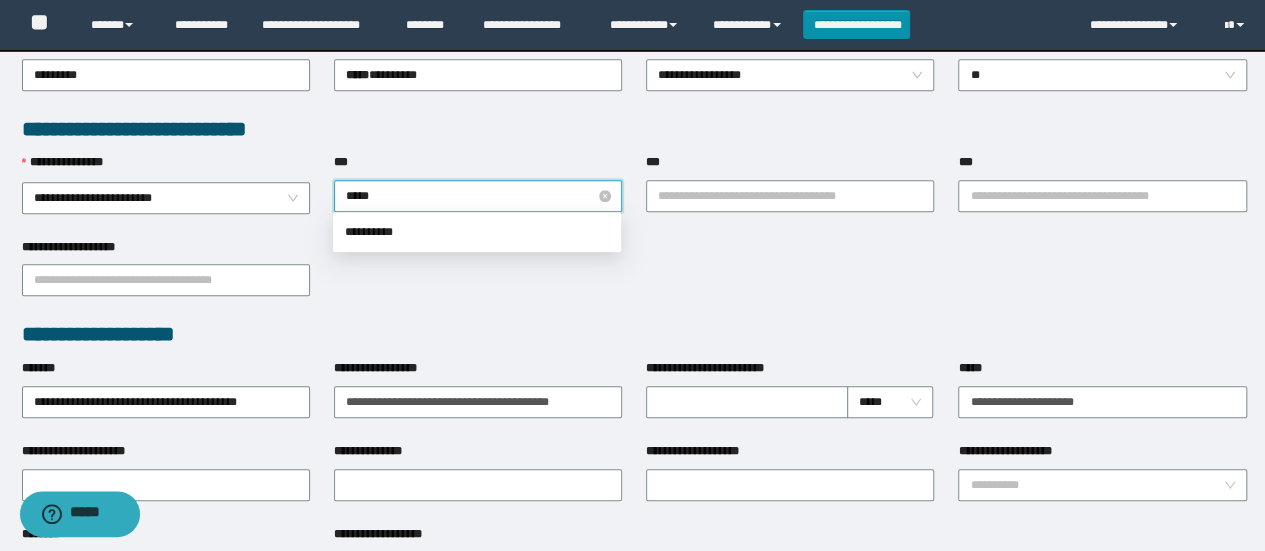 type 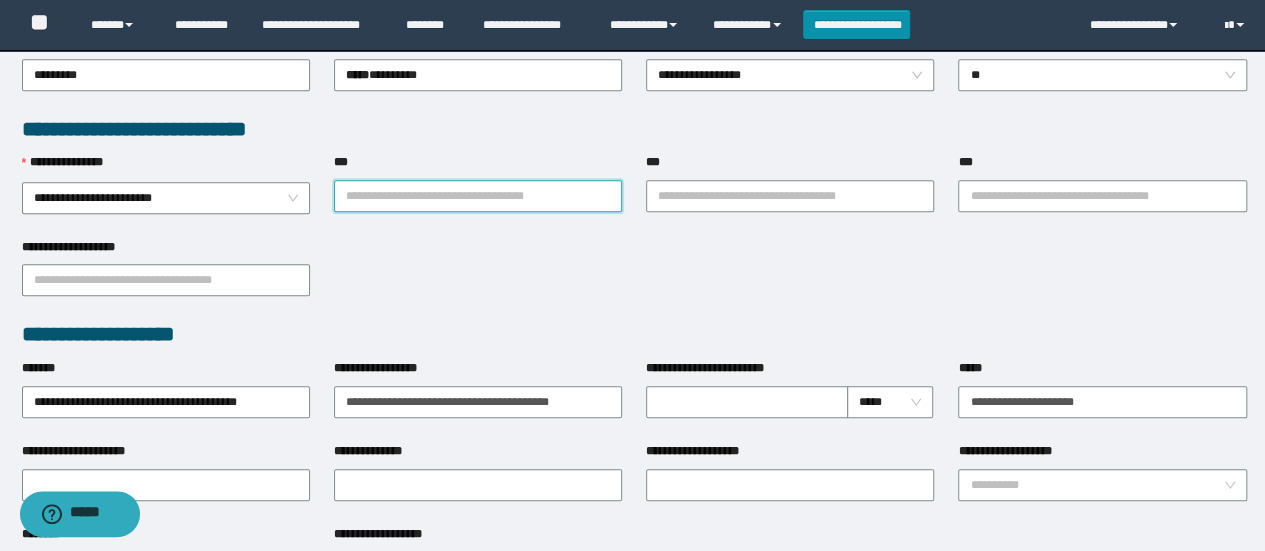click on "***" at bounding box center [478, 196] 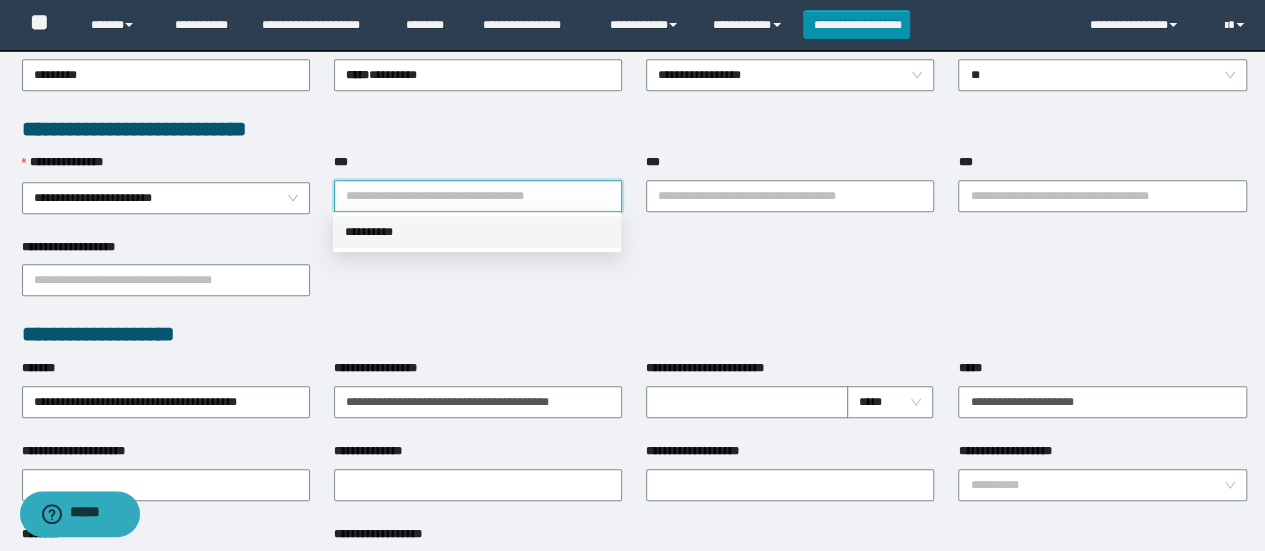click on "**********" at bounding box center [477, 232] 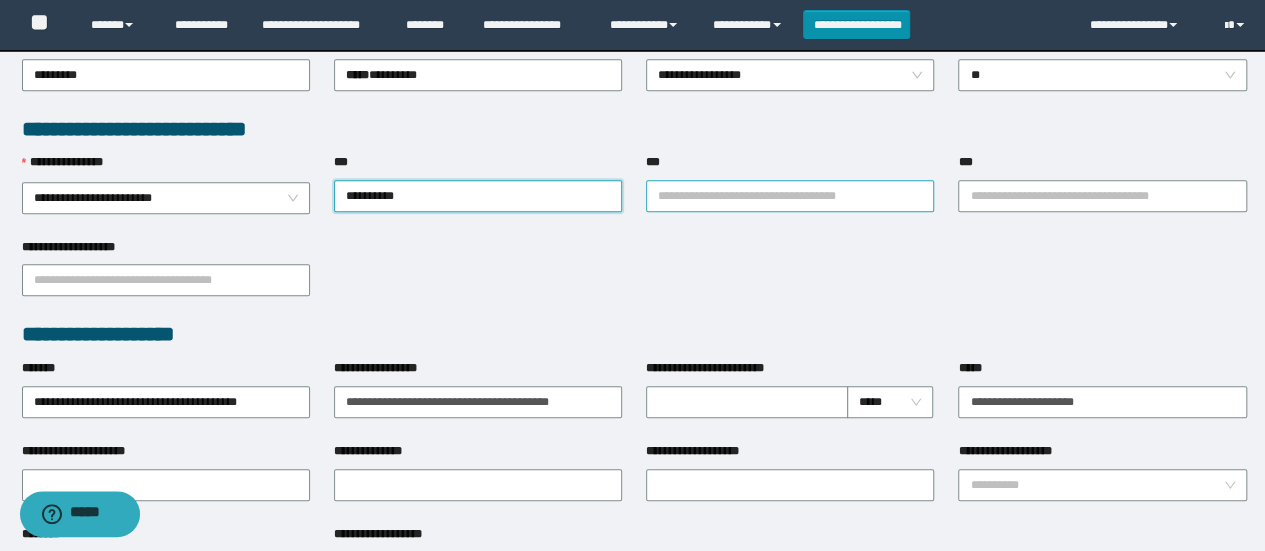 click on "***" at bounding box center [790, 196] 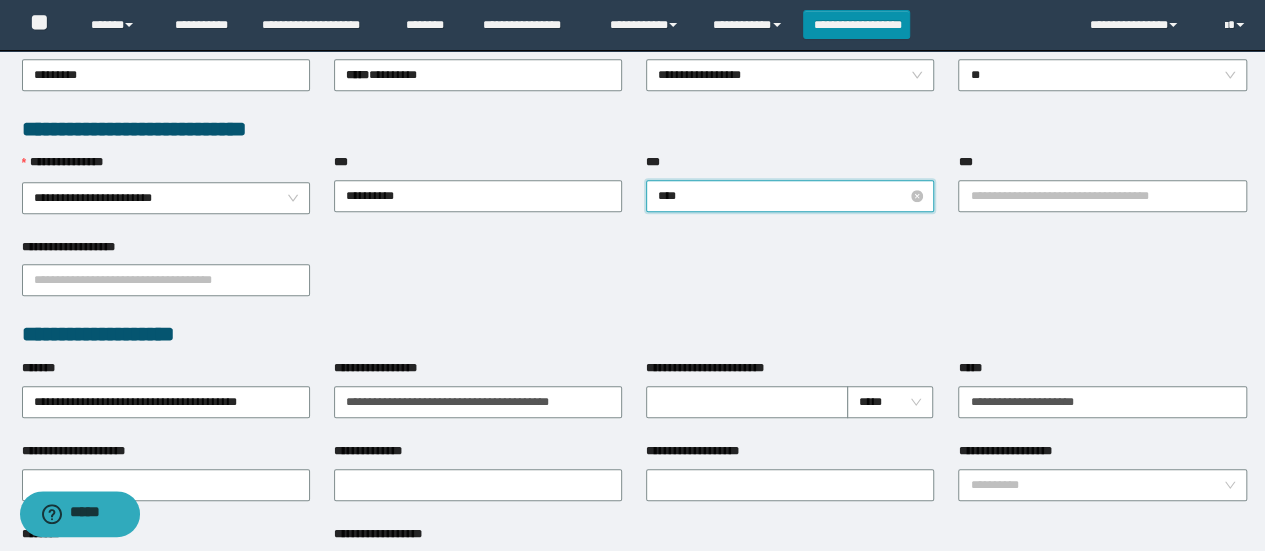 type on "*****" 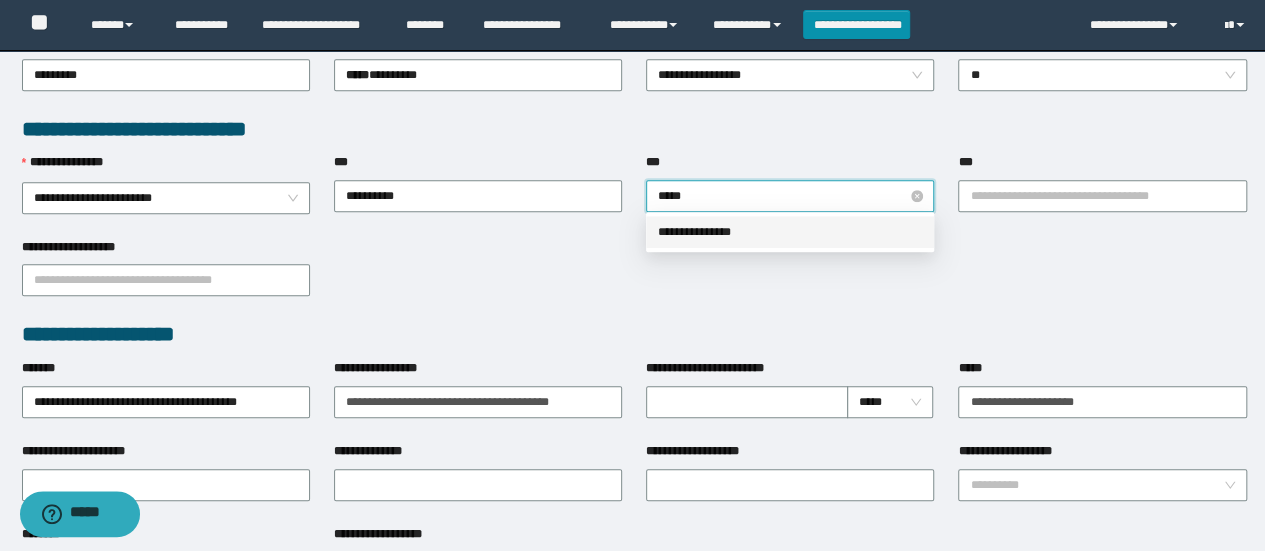 type 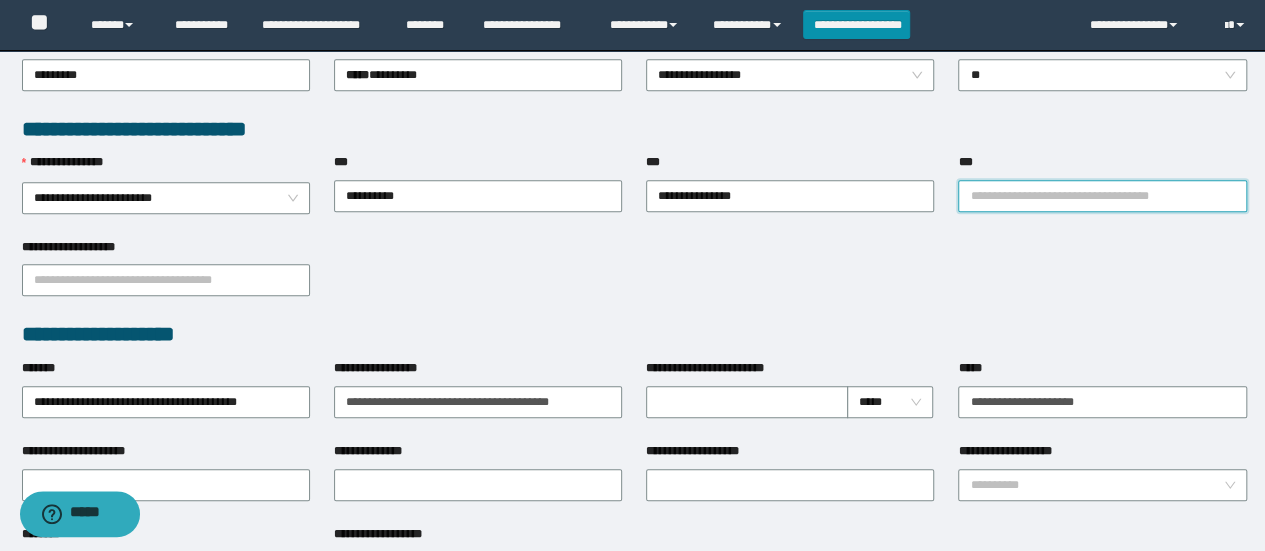 click on "***" at bounding box center (1102, 196) 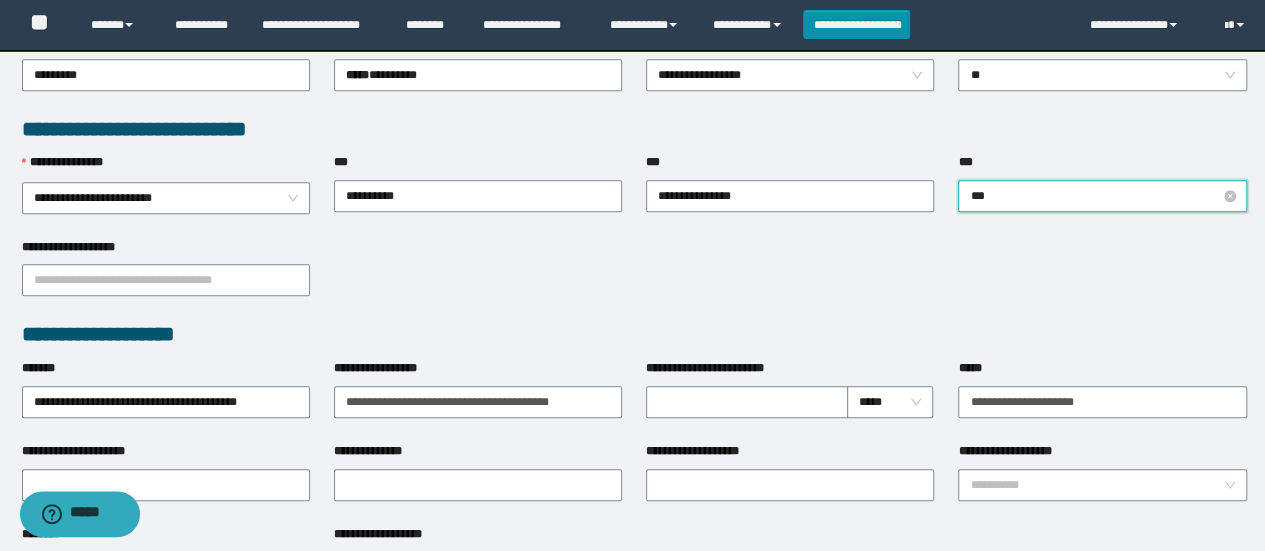 type on "****" 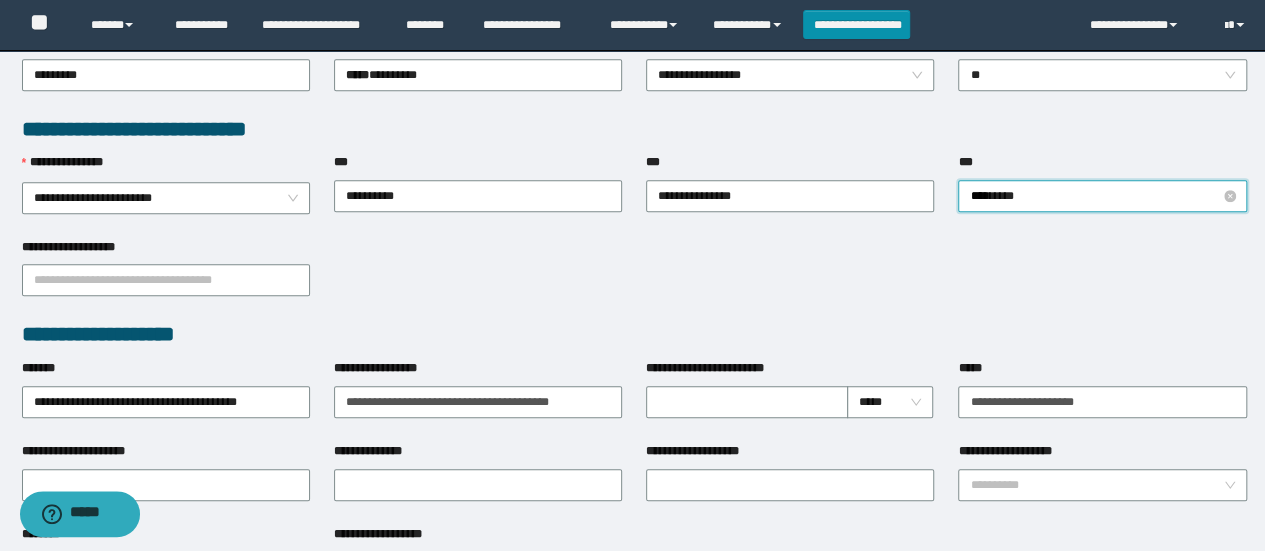 type 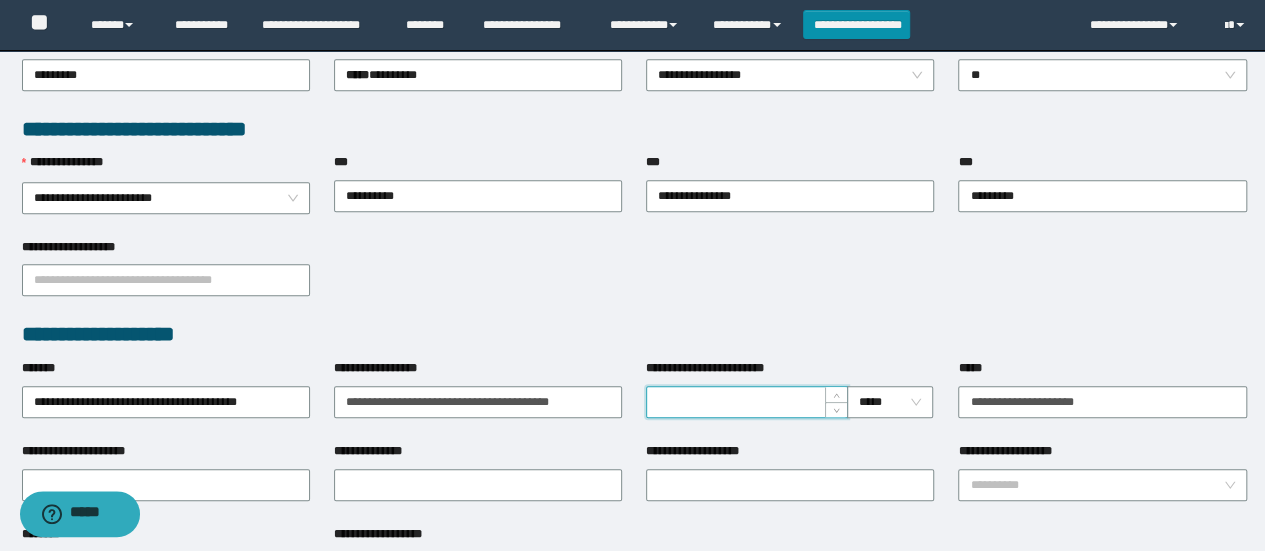 click on "**********" at bounding box center [747, 402] 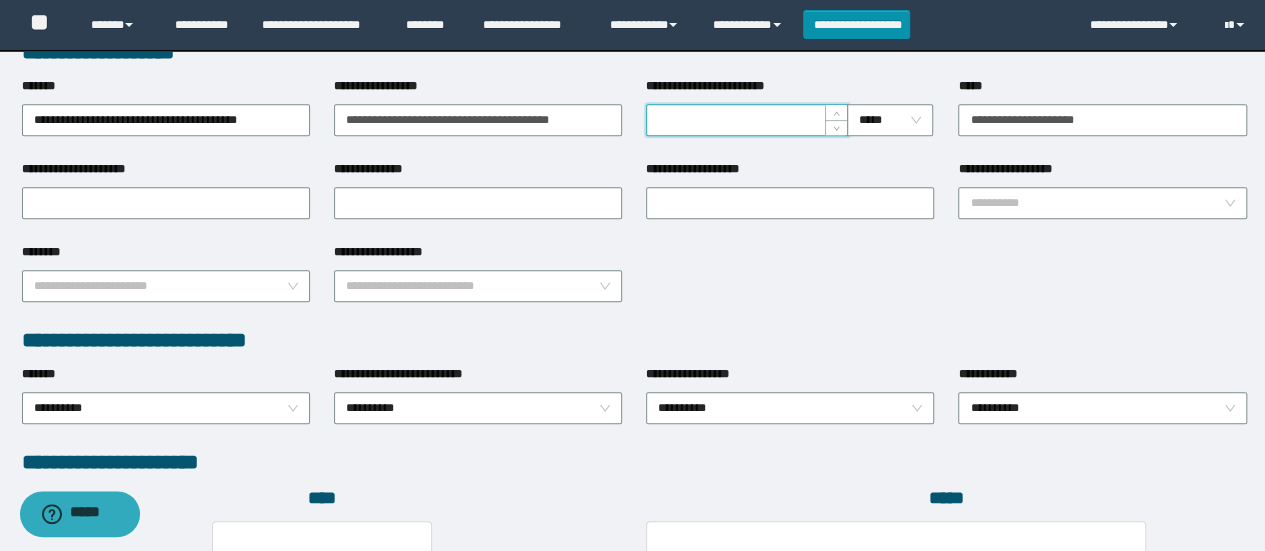 scroll, scrollTop: 785, scrollLeft: 0, axis: vertical 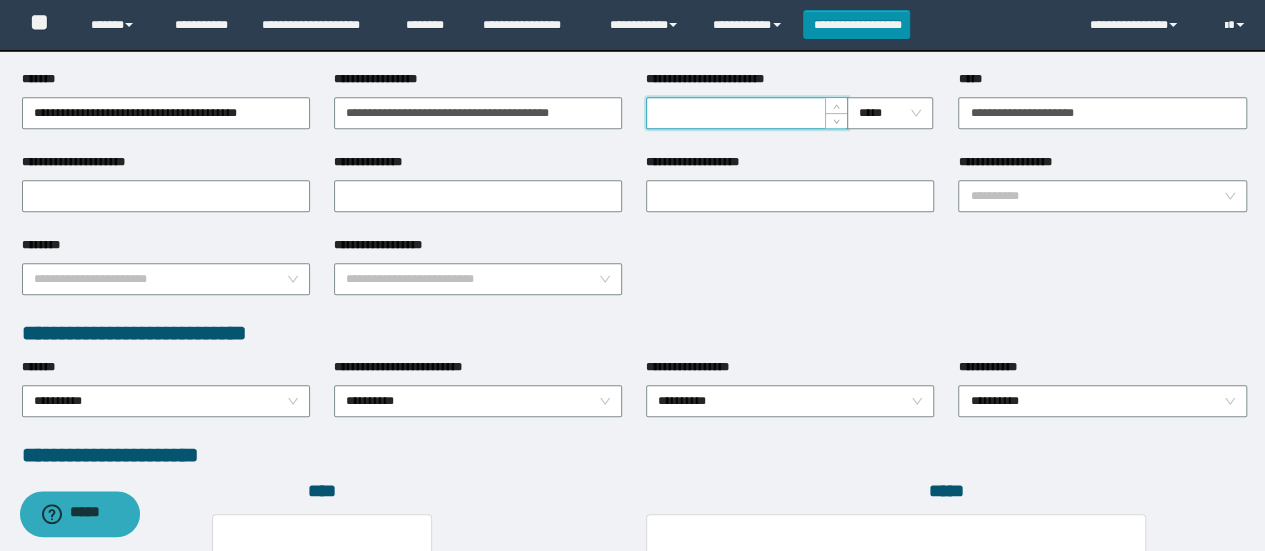click on "**********" at bounding box center [747, 113] 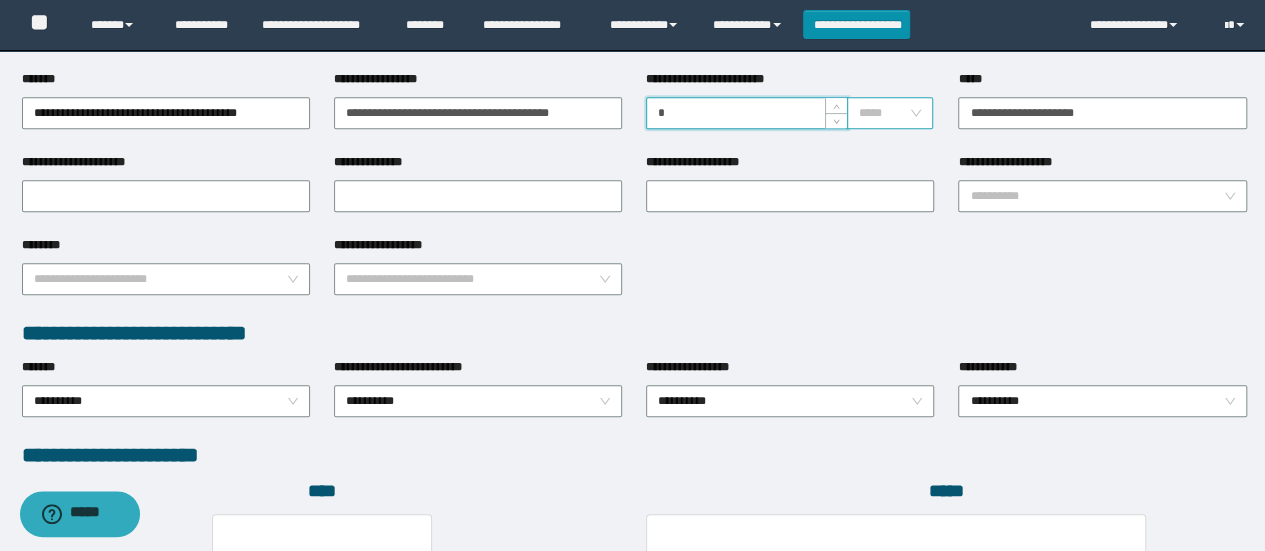 click on "*****" at bounding box center (890, 113) 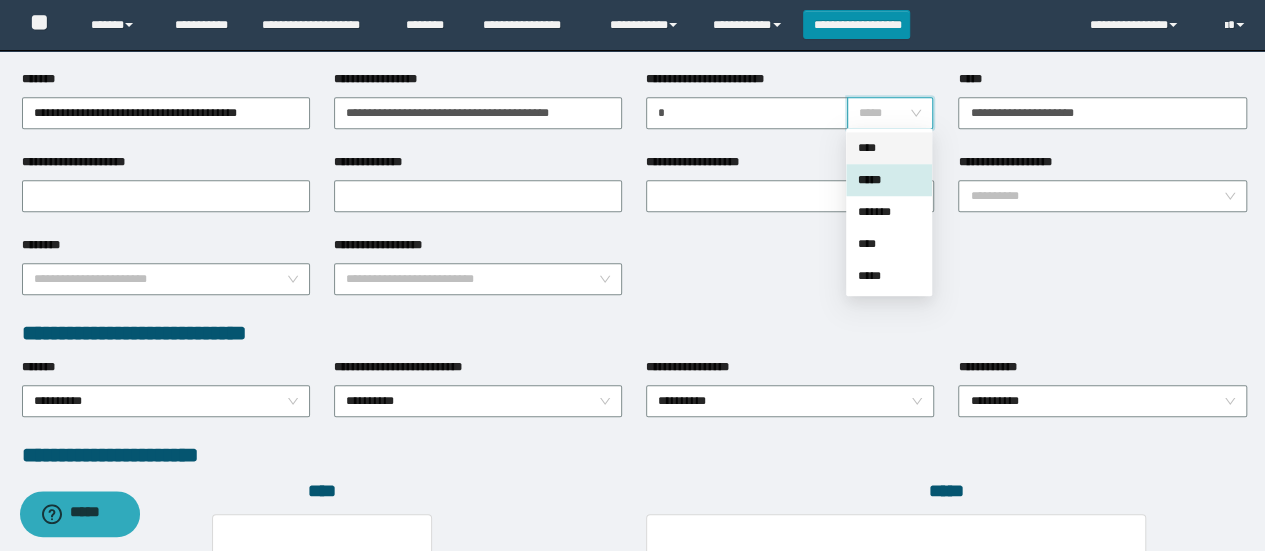 click on "*****" at bounding box center [889, 180] 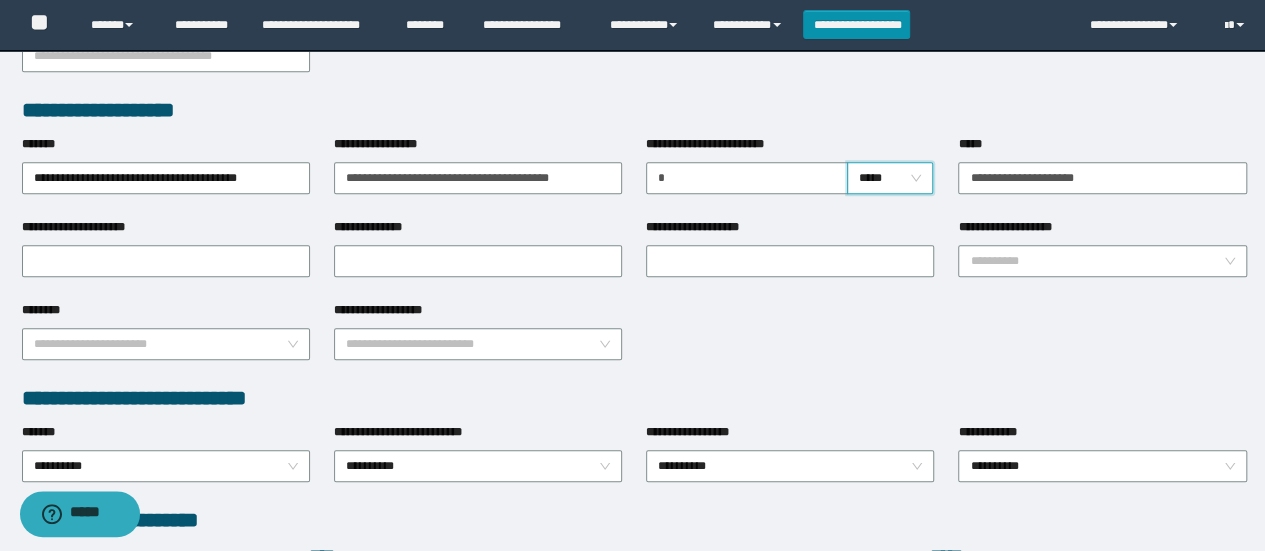 scroll, scrollTop: 662, scrollLeft: 0, axis: vertical 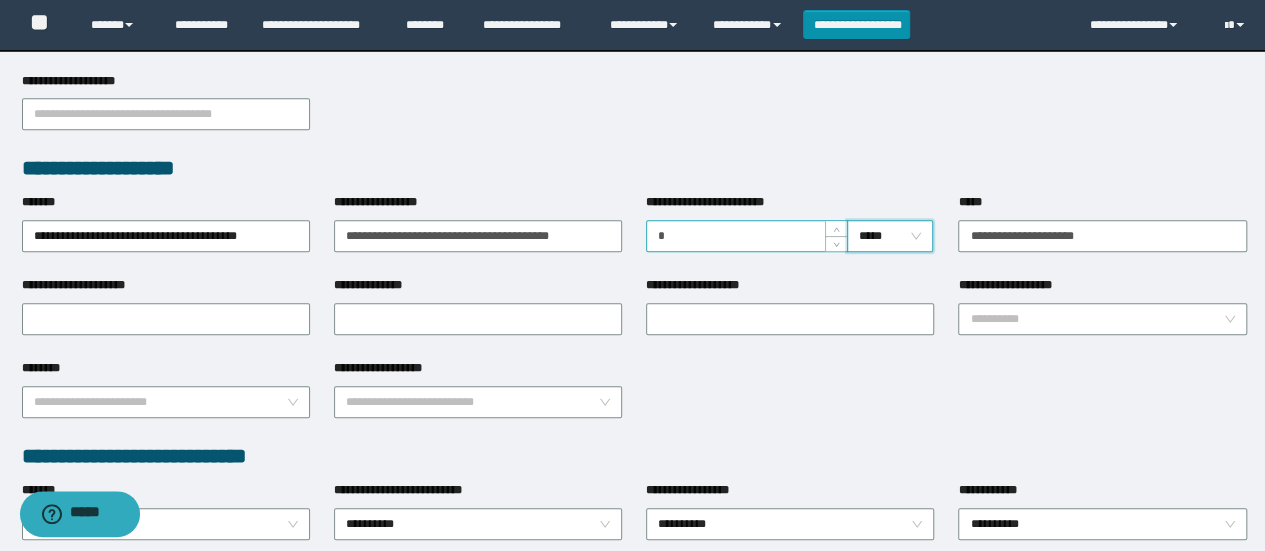 click on "*" at bounding box center (747, 236) 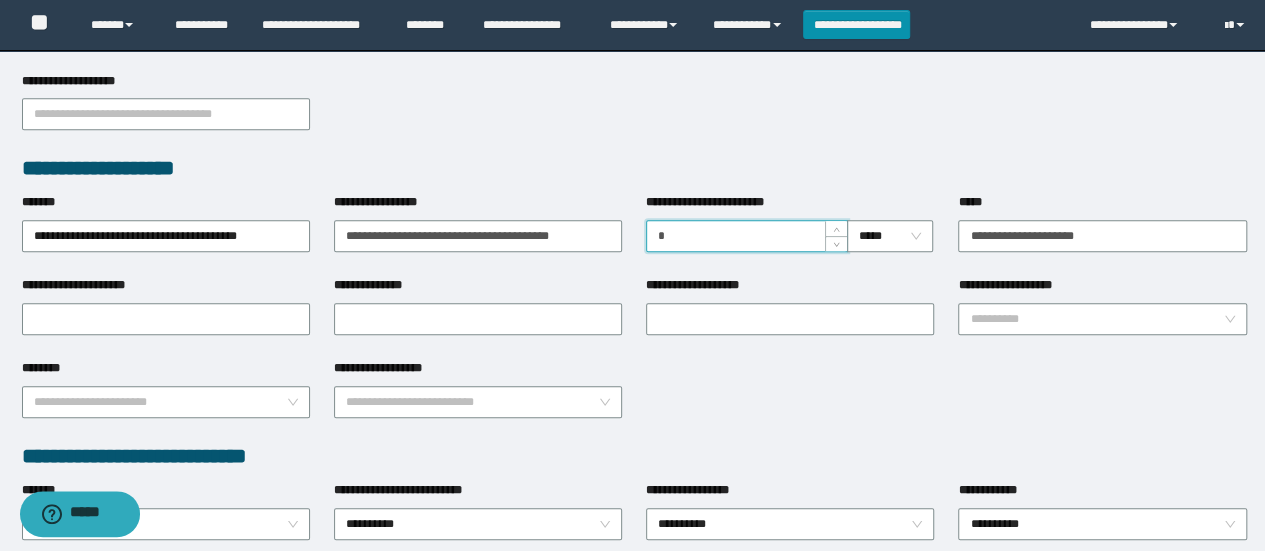 click on "*" at bounding box center [747, 236] 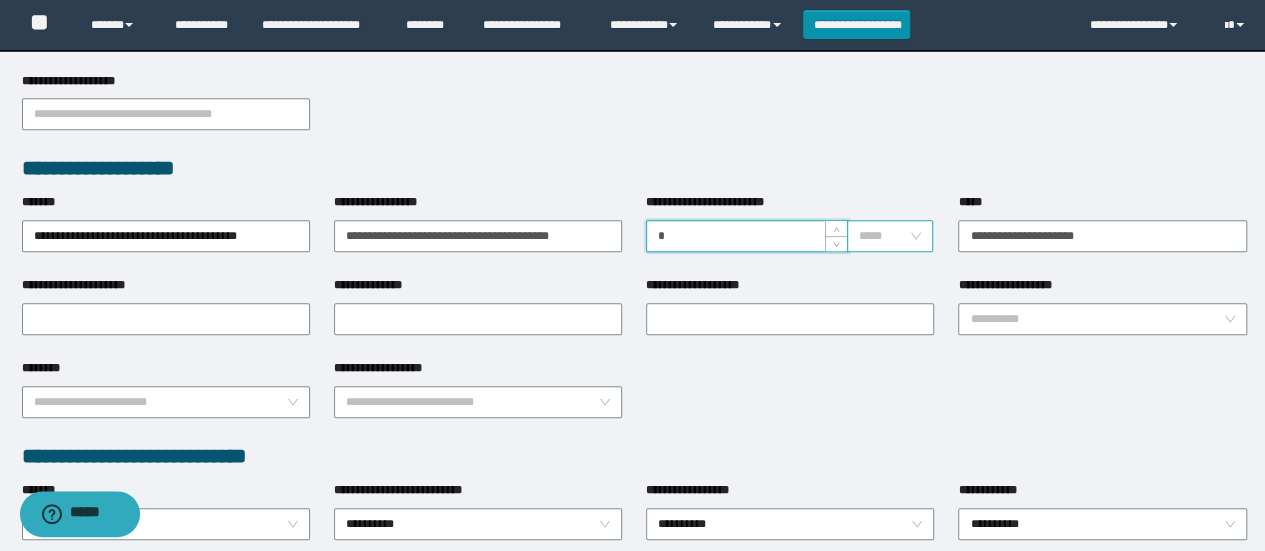 click on "*****" at bounding box center [890, 236] 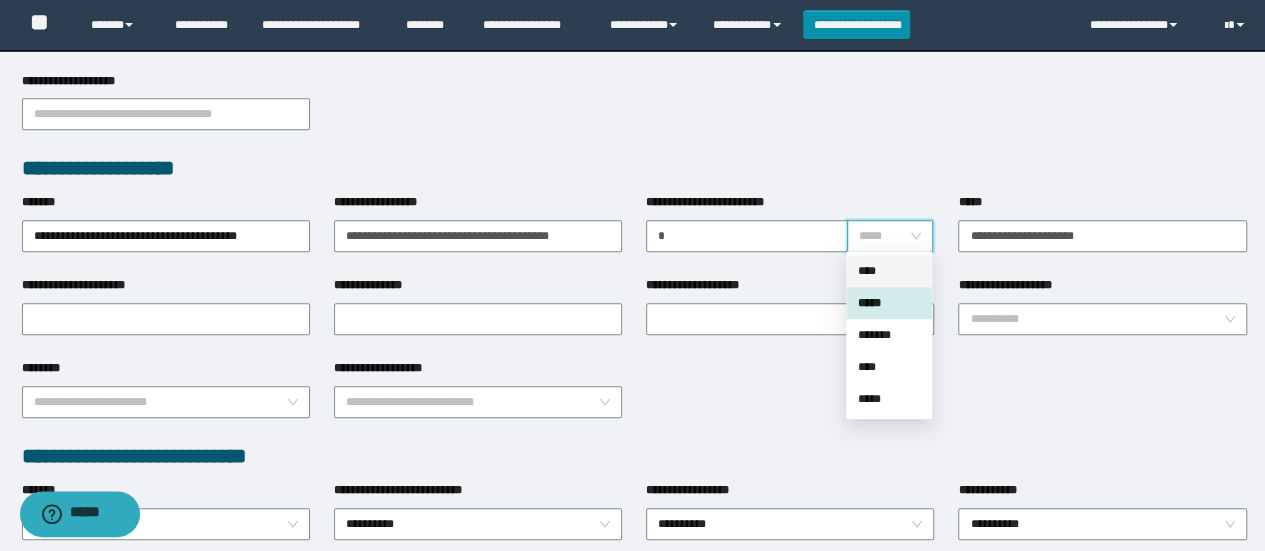 click on "****" at bounding box center [889, 271] 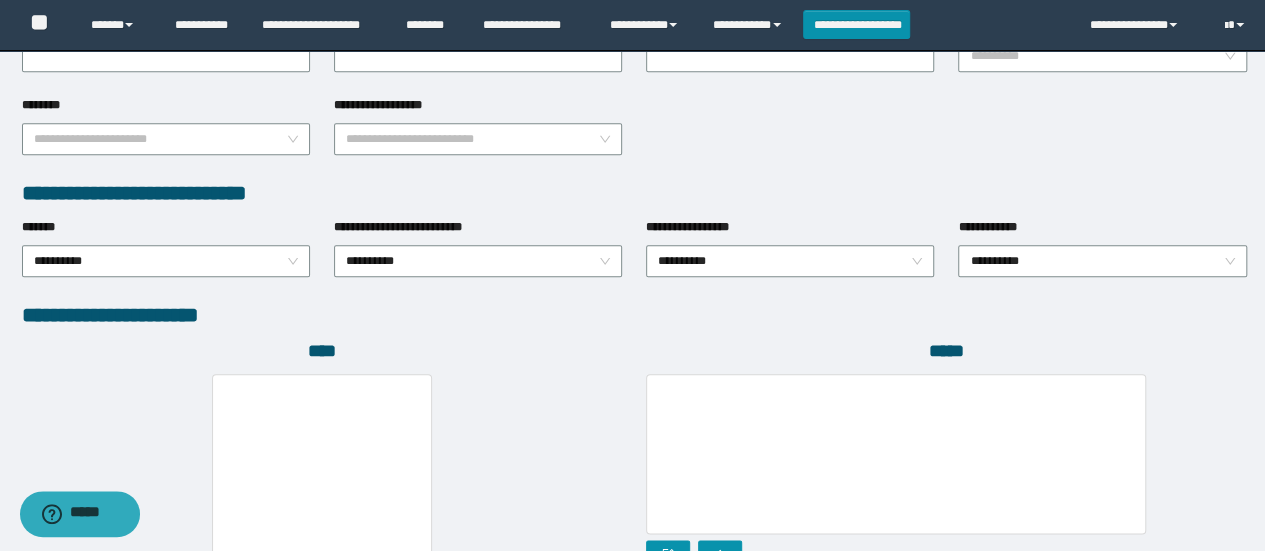 scroll, scrollTop: 941, scrollLeft: 0, axis: vertical 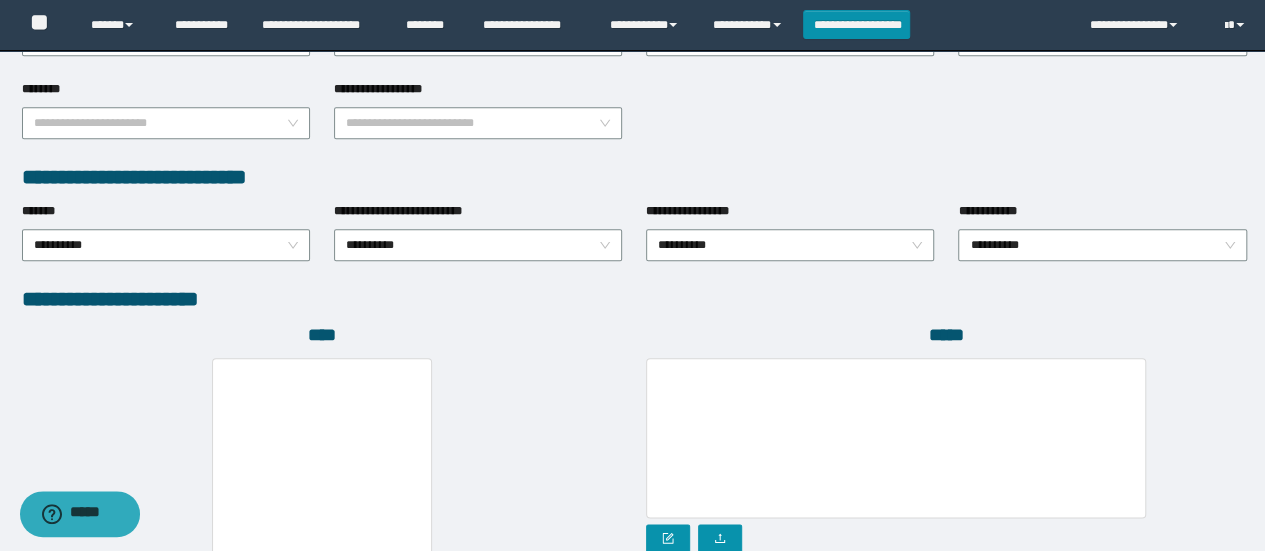 click on "**********" at bounding box center (166, 243) 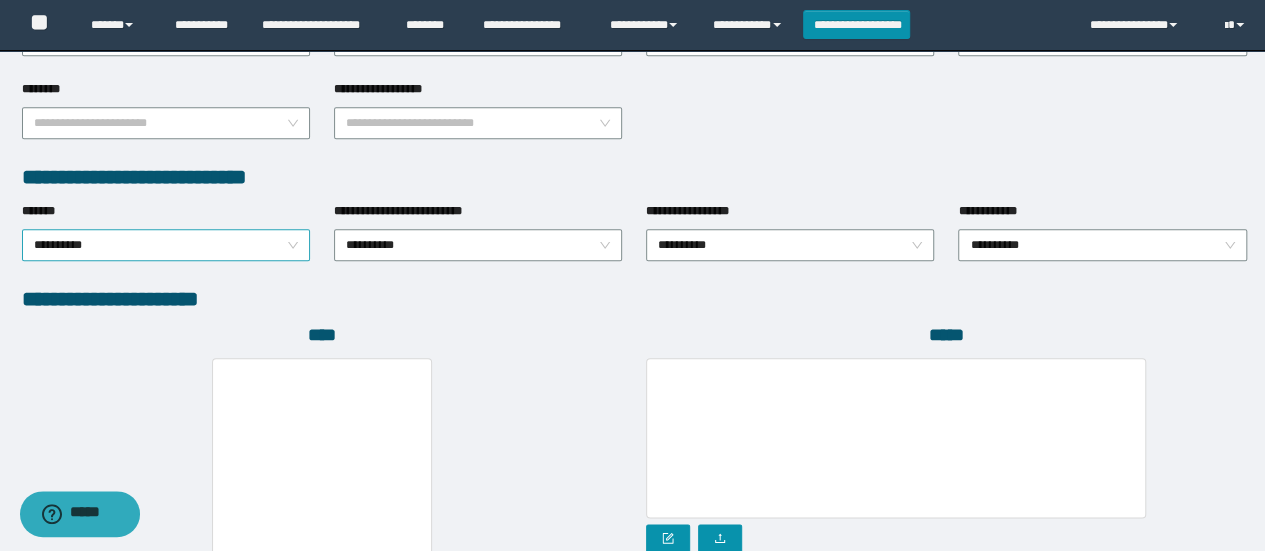 click on "**********" at bounding box center (166, 245) 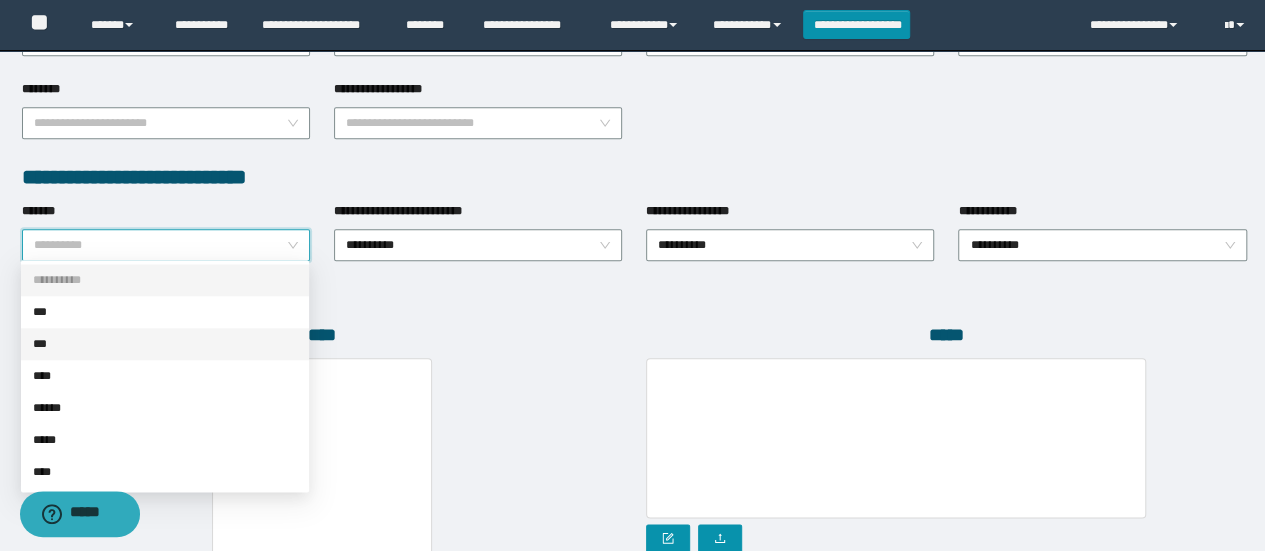 click on "***" at bounding box center (165, 344) 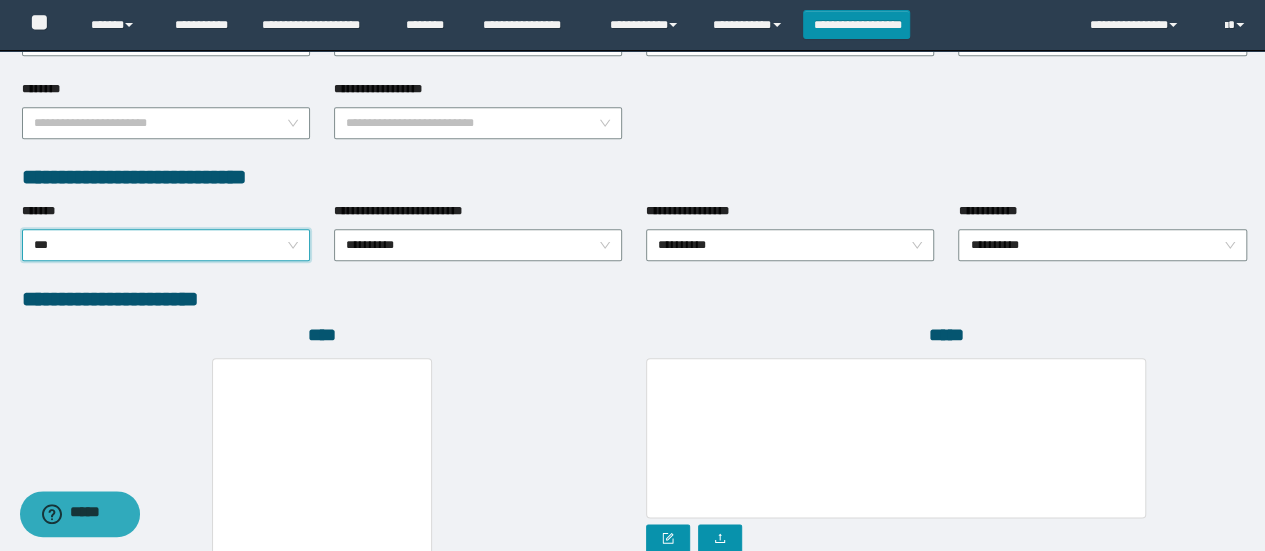 scroll, scrollTop: 1184, scrollLeft: 0, axis: vertical 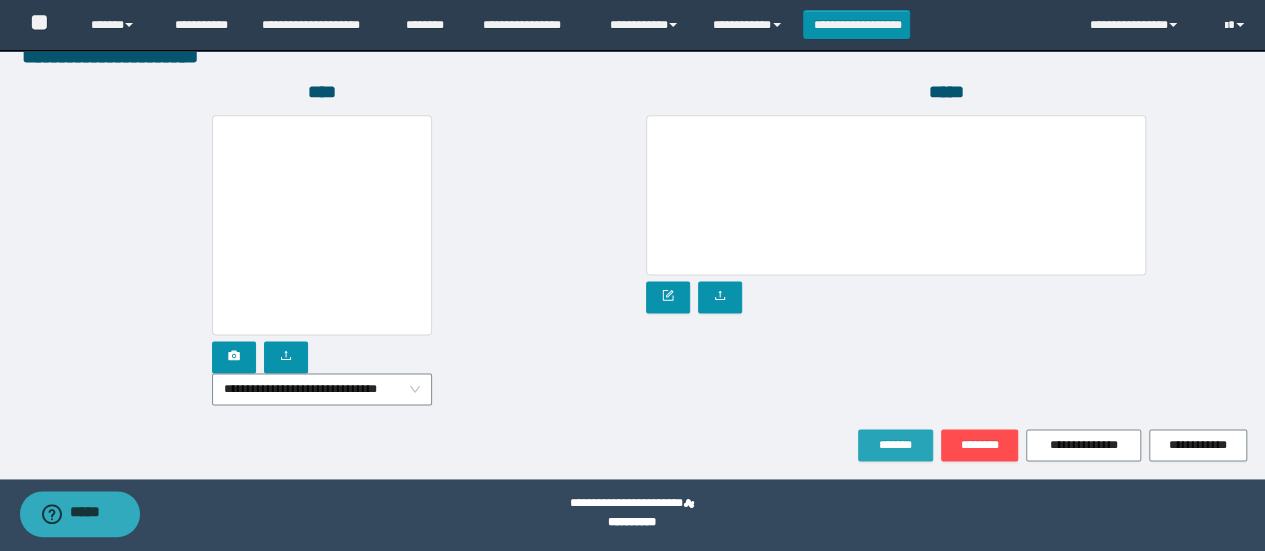click on "*******" at bounding box center [895, 445] 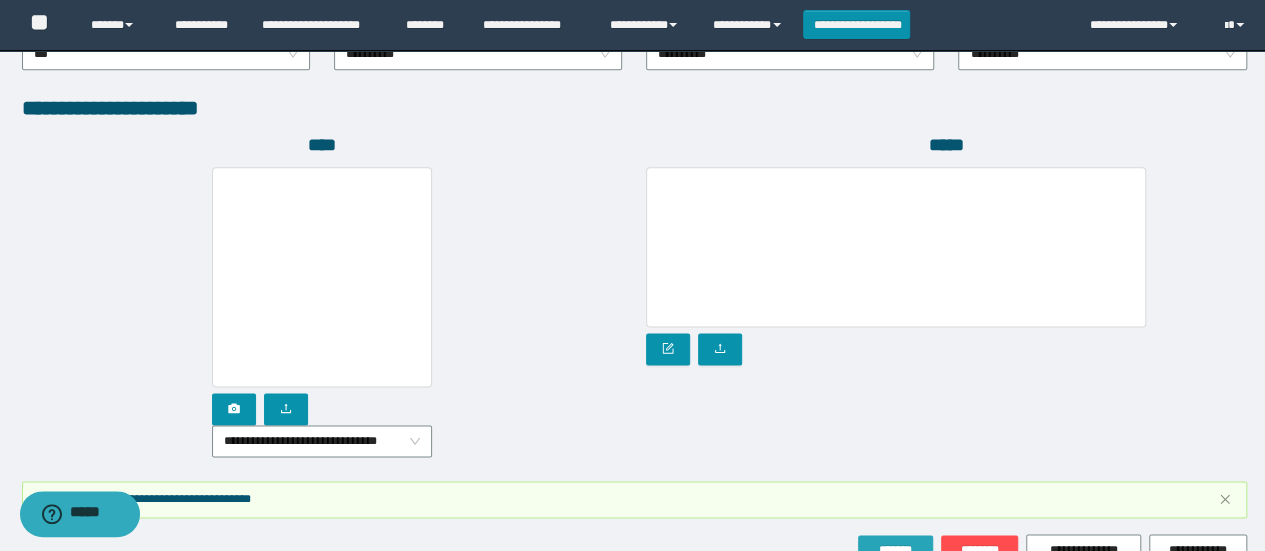 scroll, scrollTop: 1236, scrollLeft: 0, axis: vertical 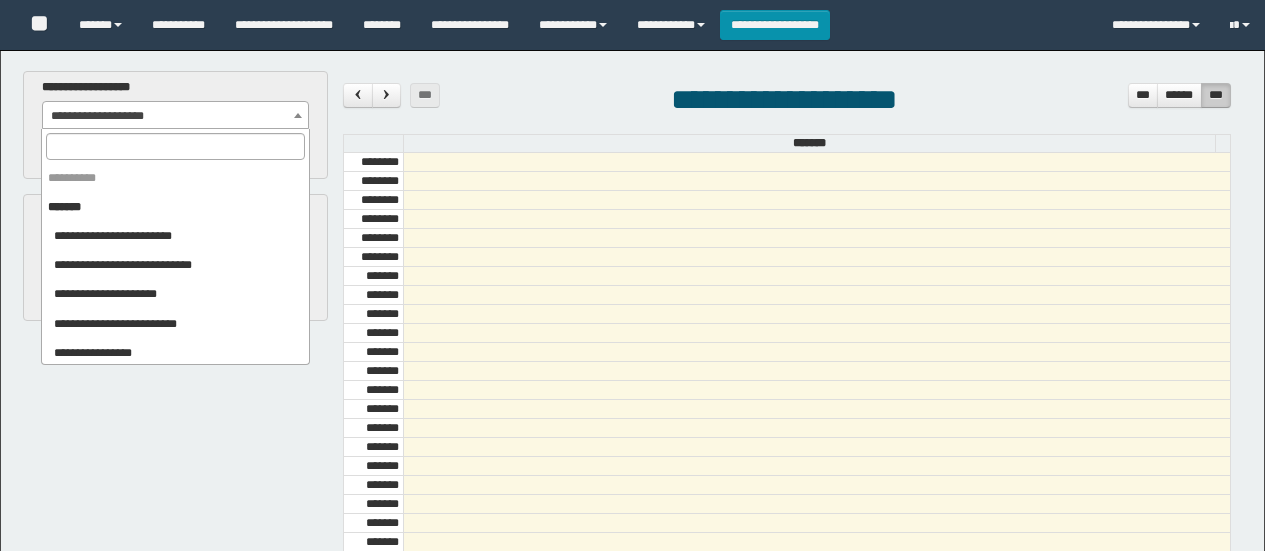 select on "******" 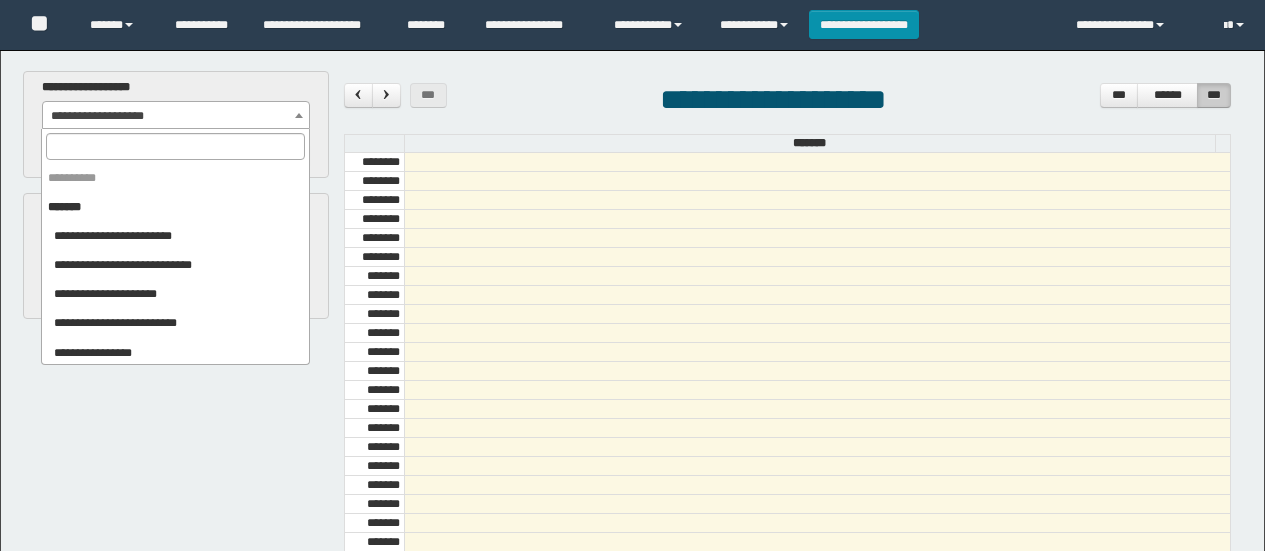 scroll, scrollTop: 22, scrollLeft: 0, axis: vertical 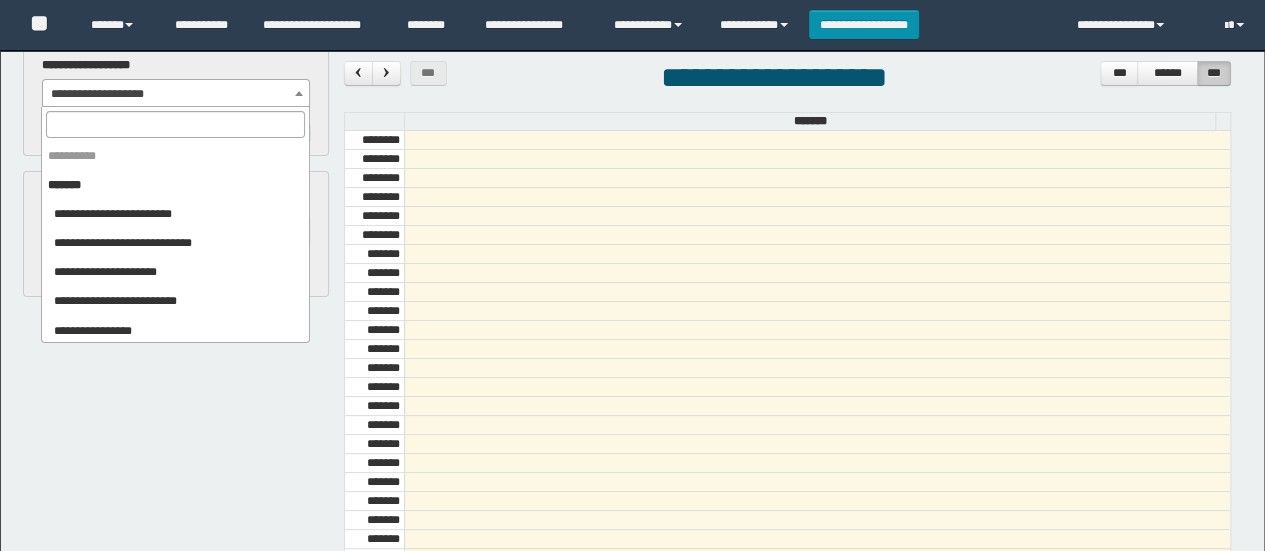 click at bounding box center (175, 124) 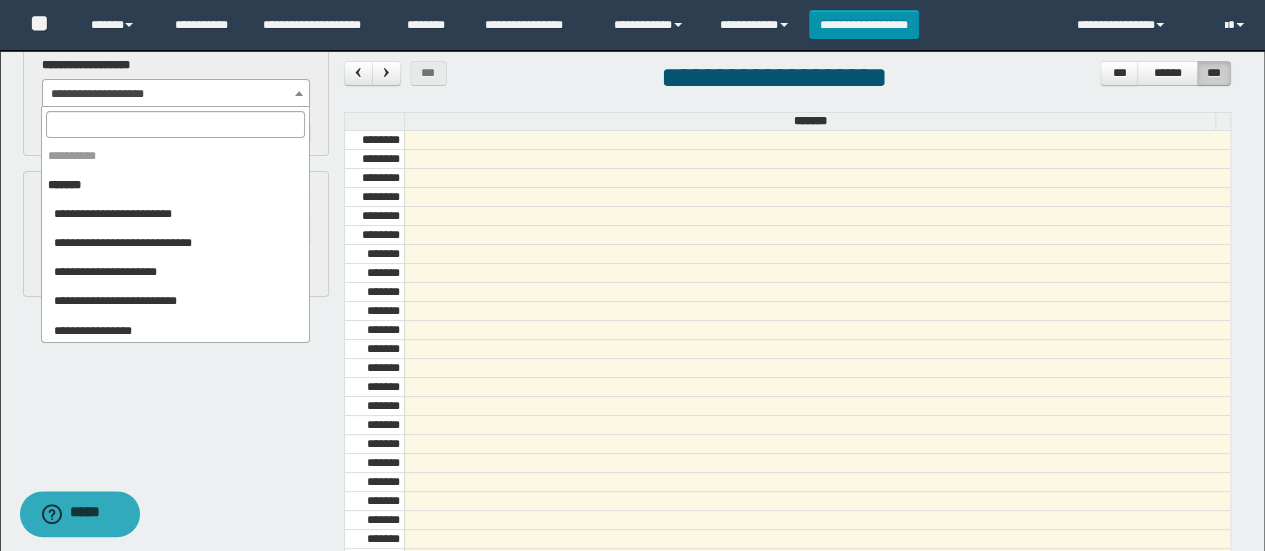 scroll, scrollTop: 0, scrollLeft: 0, axis: both 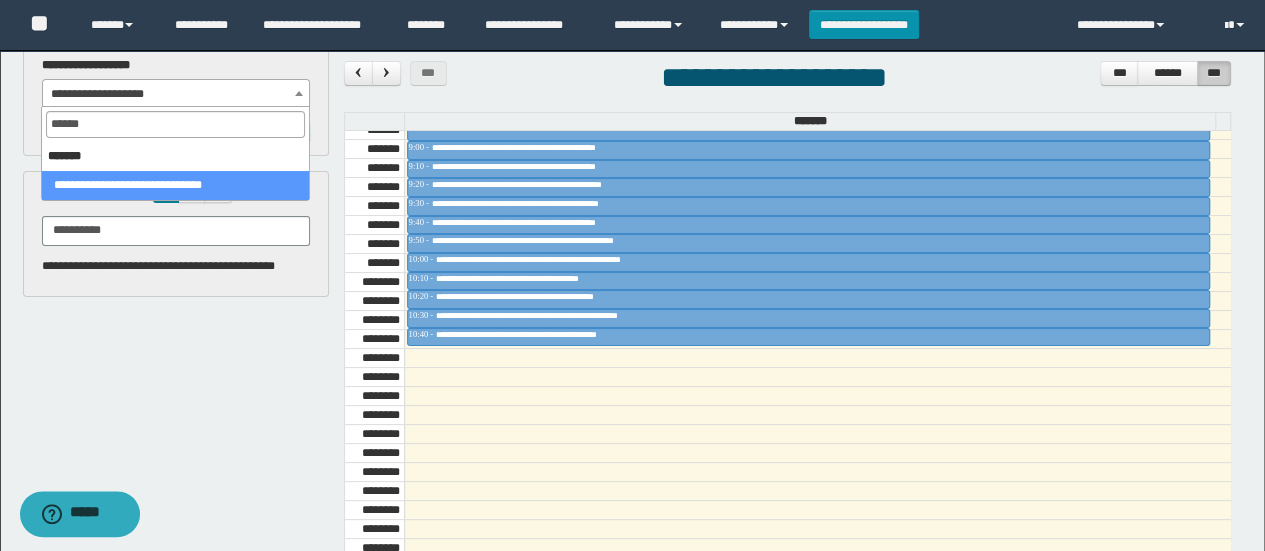 type on "*******" 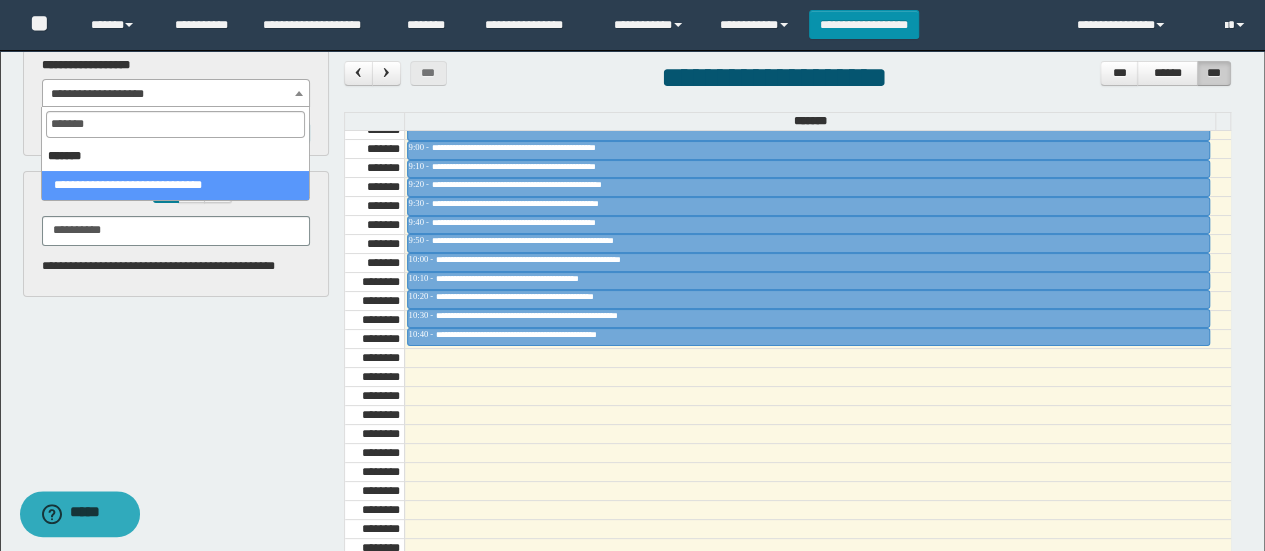 select on "******" 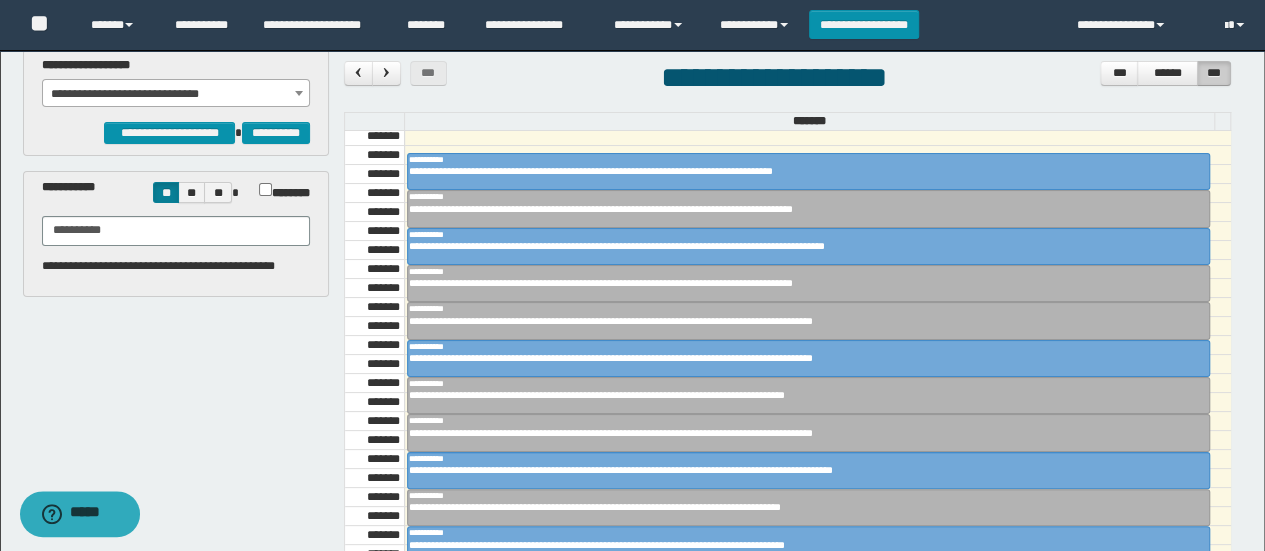 scroll, scrollTop: 644, scrollLeft: 0, axis: vertical 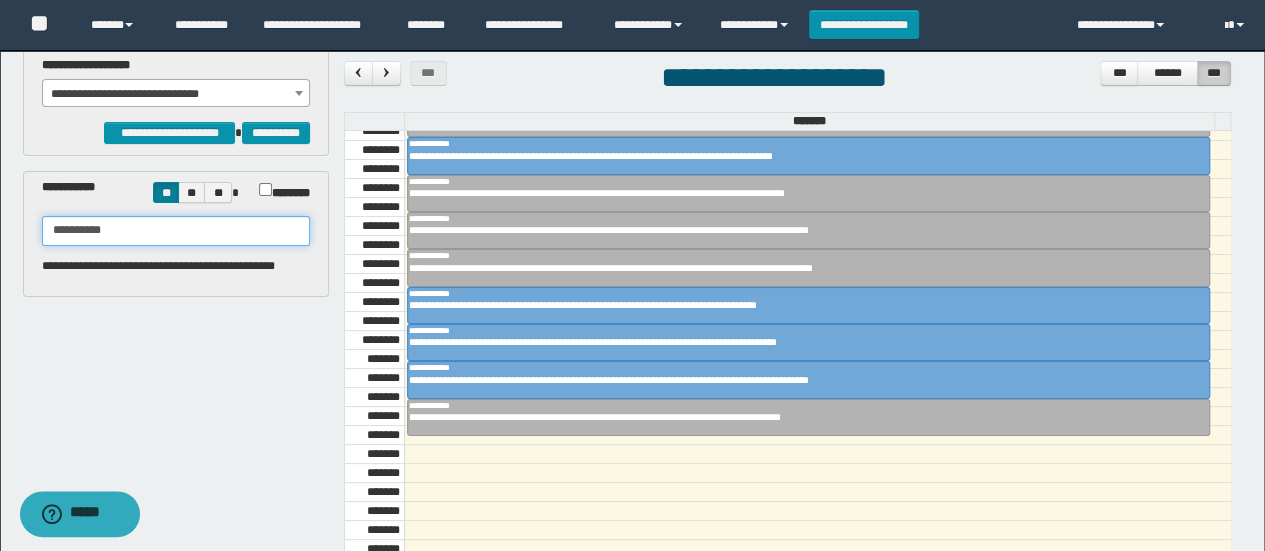 click on "**********" at bounding box center [176, 231] 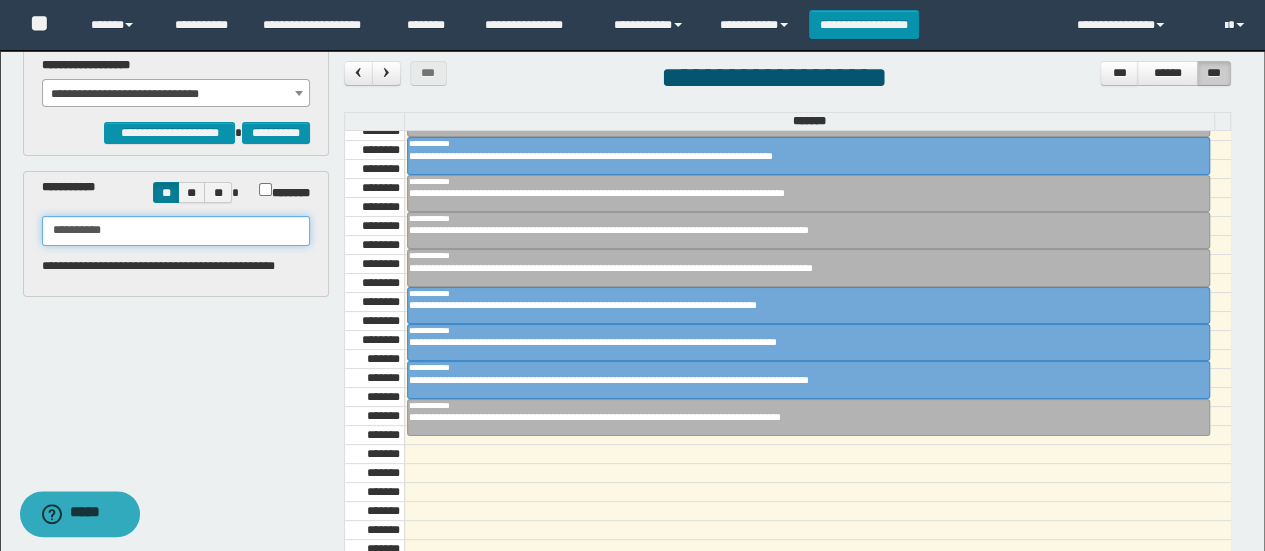 paste 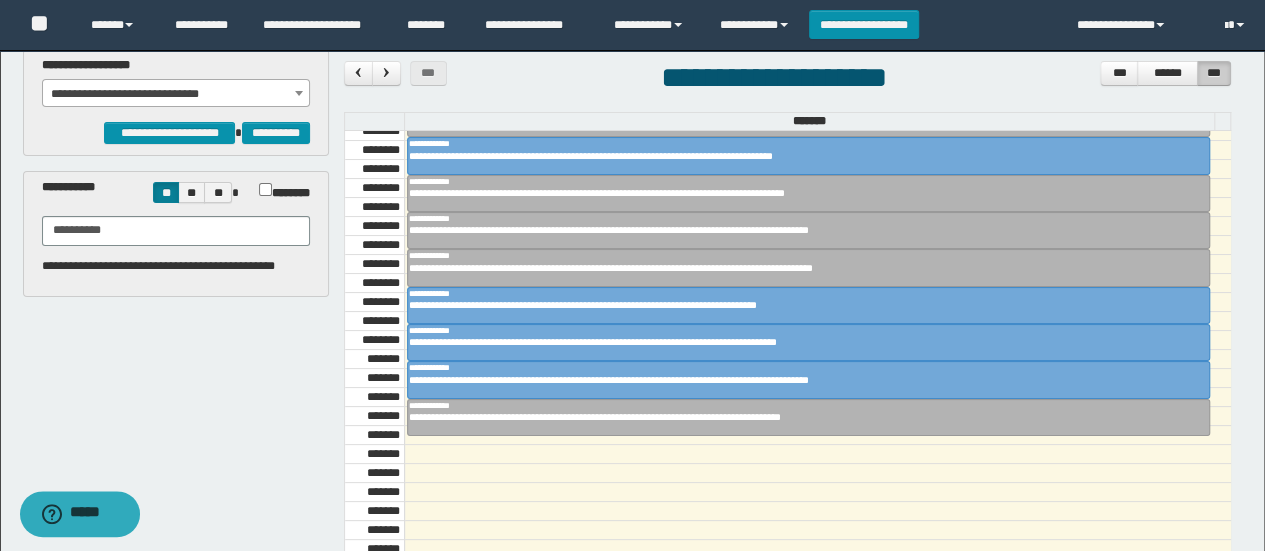 click on "**********" at bounding box center [176, 94] 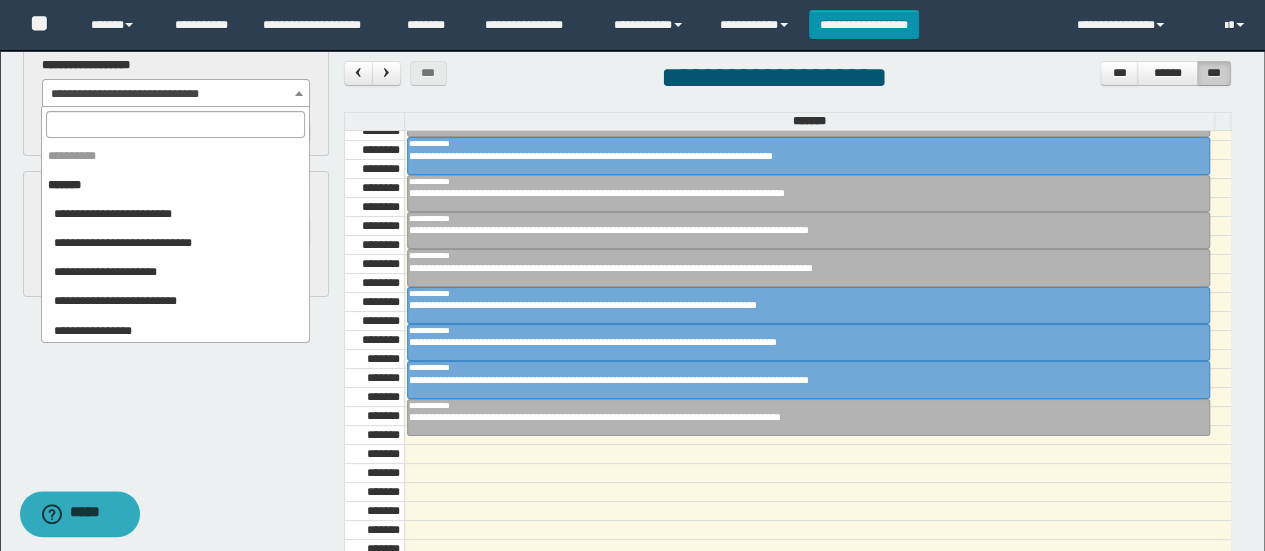 scroll, scrollTop: 750, scrollLeft: 0, axis: vertical 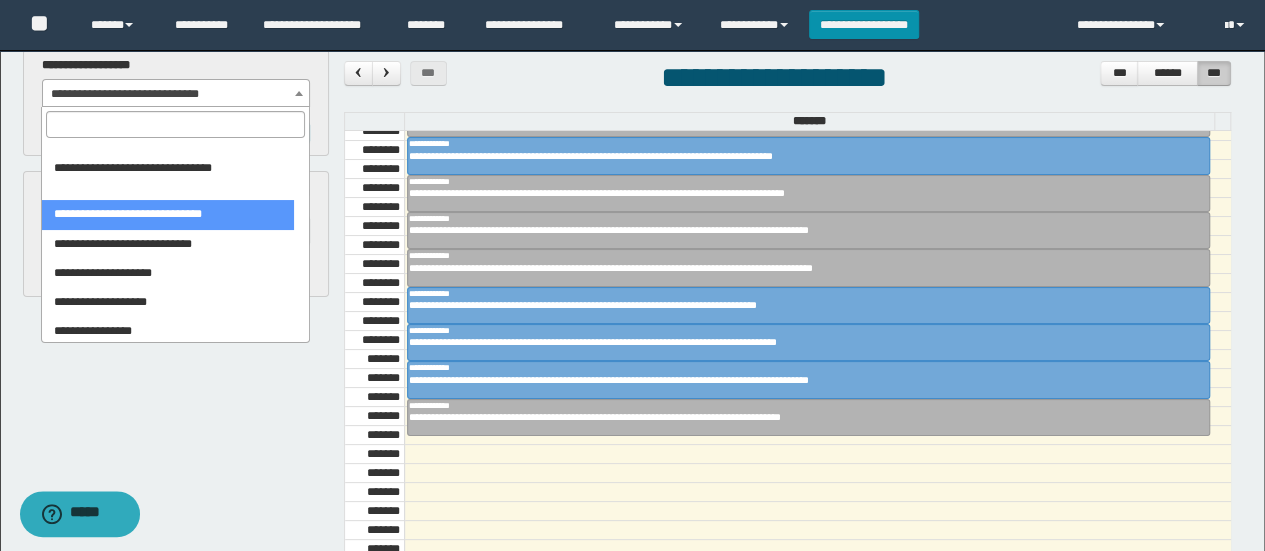click at bounding box center [175, 124] 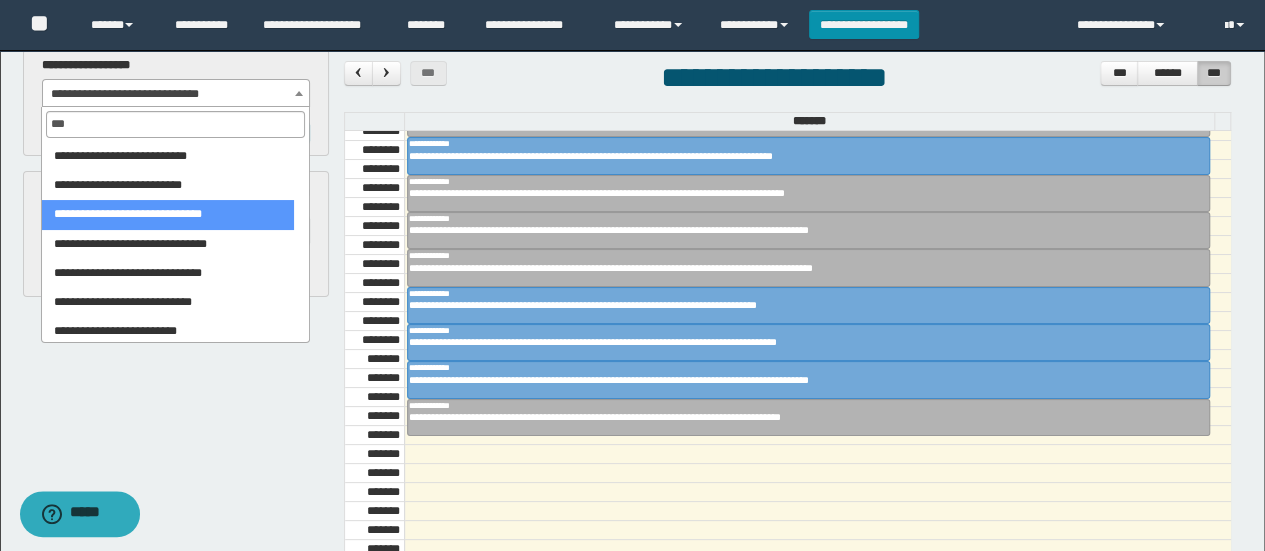 scroll, scrollTop: 0, scrollLeft: 0, axis: both 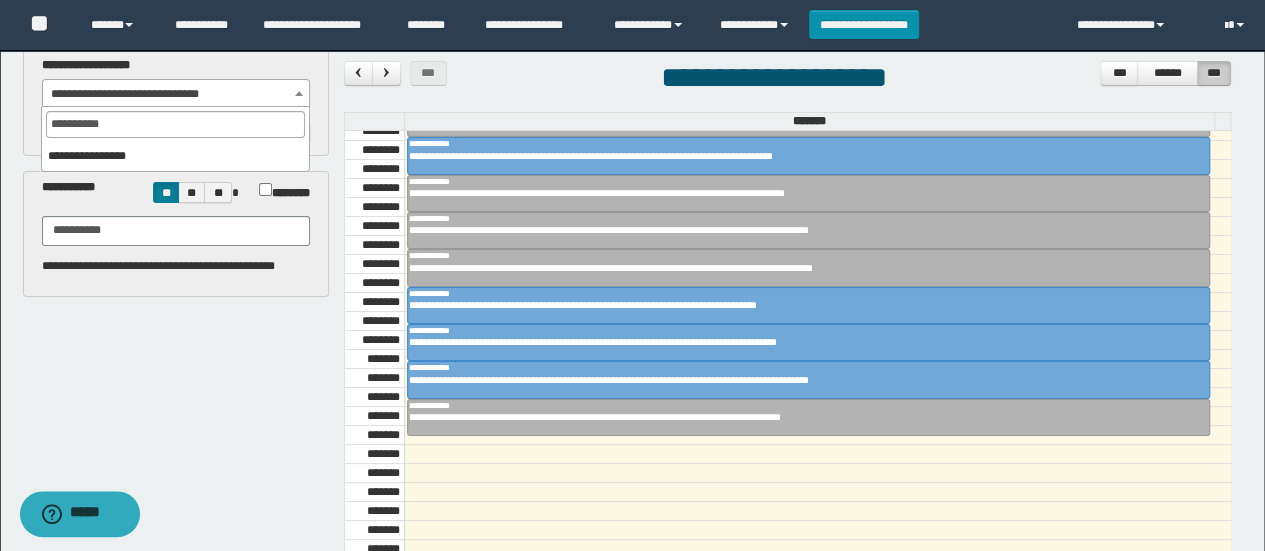 type on "*********" 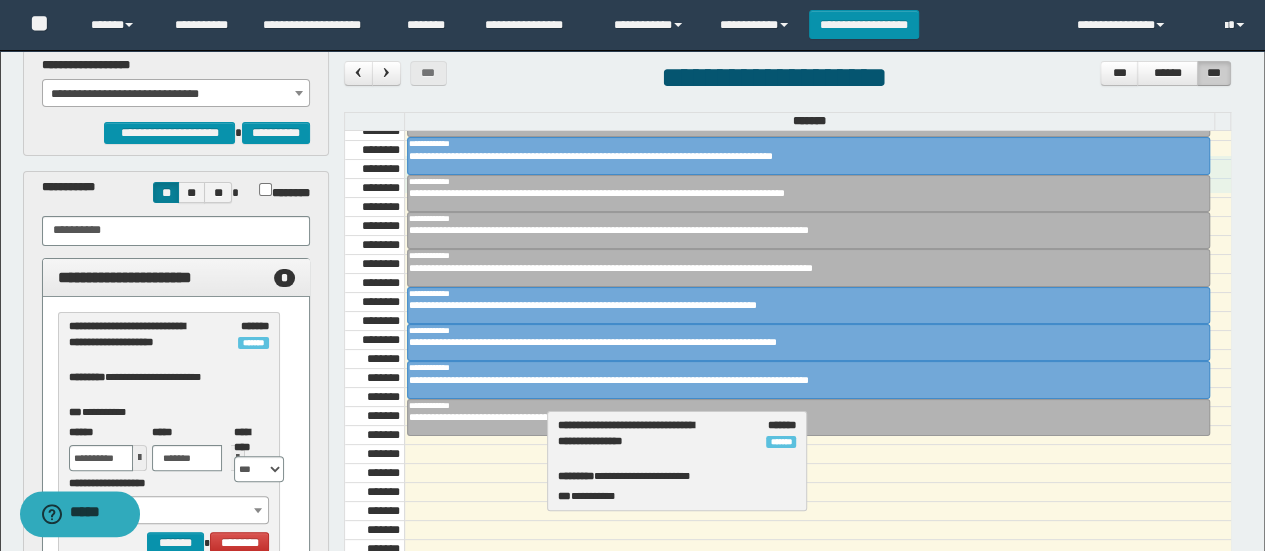 drag, startPoint x: 162, startPoint y: 324, endPoint x: 661, endPoint y: 429, distance: 509.92746 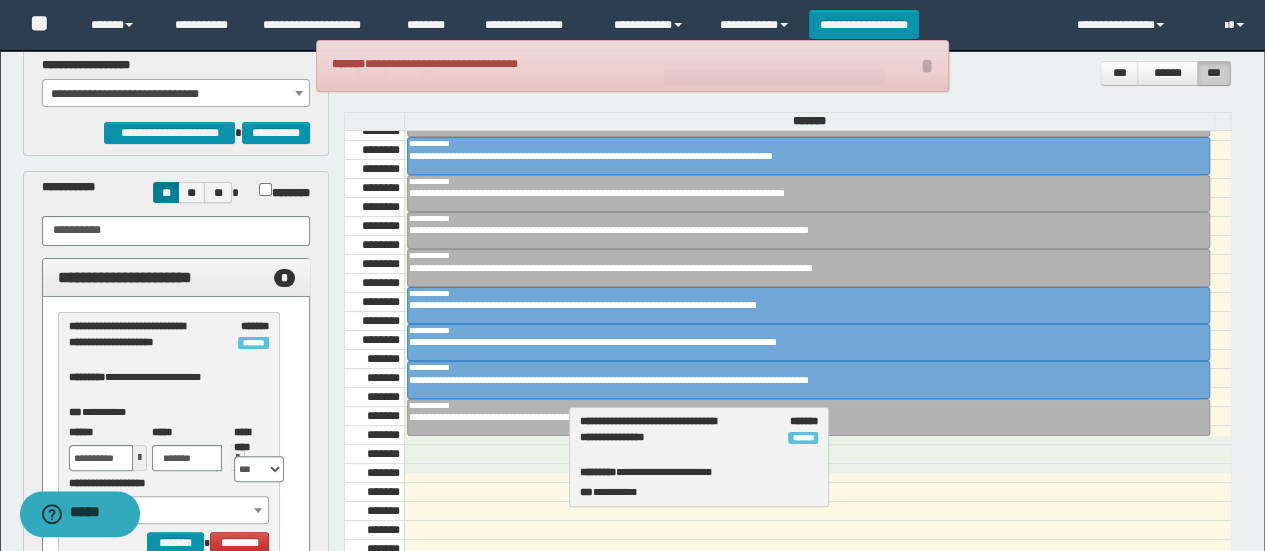 drag, startPoint x: 172, startPoint y: 345, endPoint x: 683, endPoint y: 441, distance: 519.9394 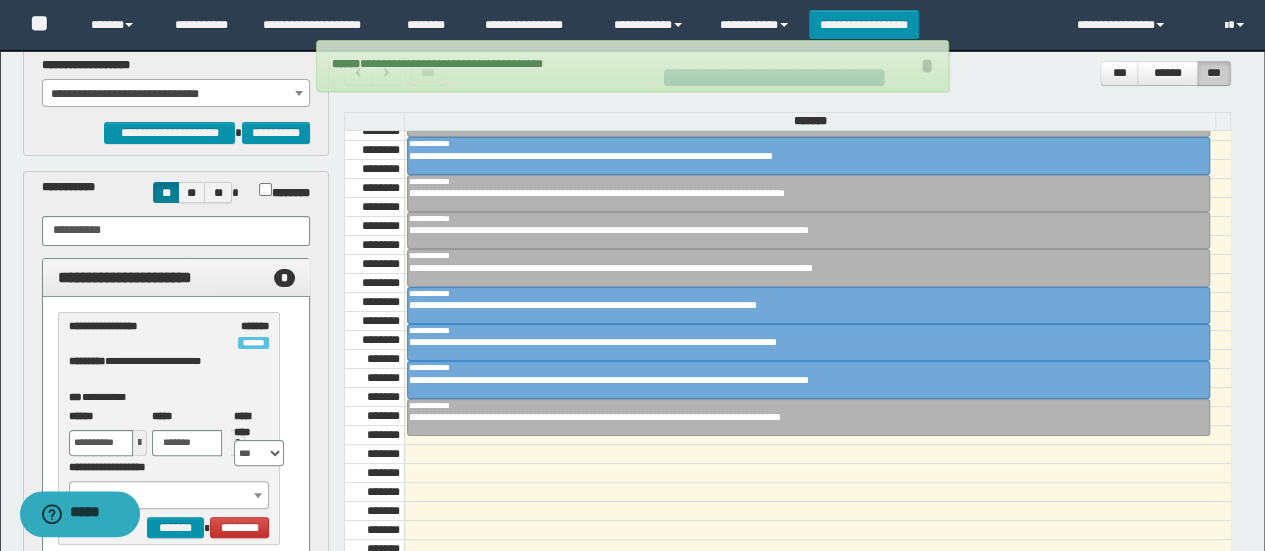 click on "**********" at bounding box center (176, 94) 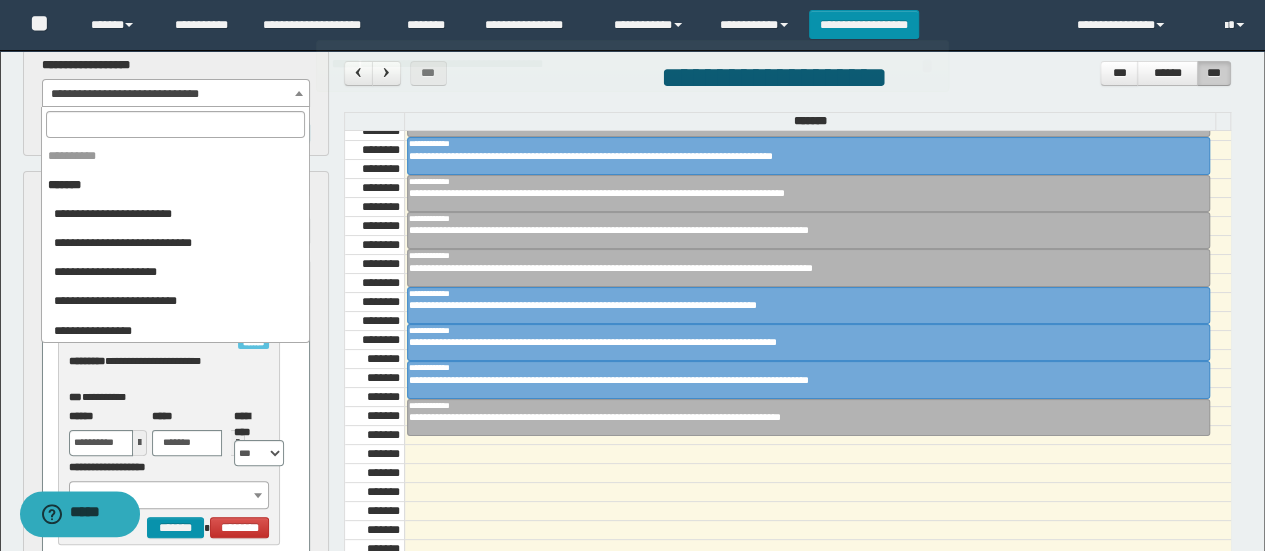 scroll, scrollTop: 750, scrollLeft: 0, axis: vertical 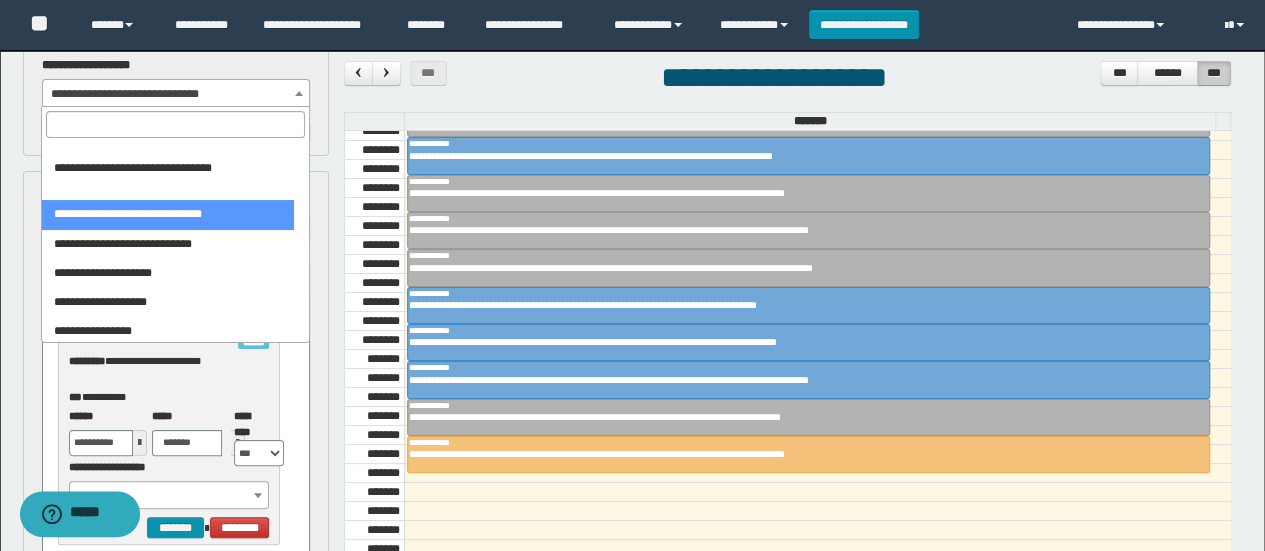 click at bounding box center (175, 124) 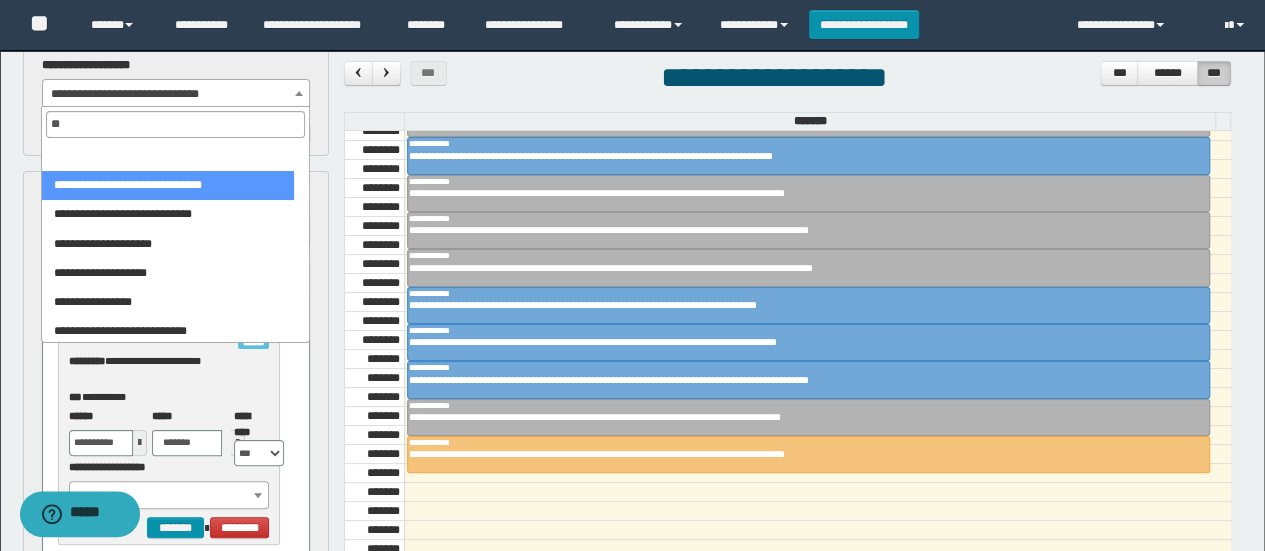 scroll, scrollTop: 0, scrollLeft: 0, axis: both 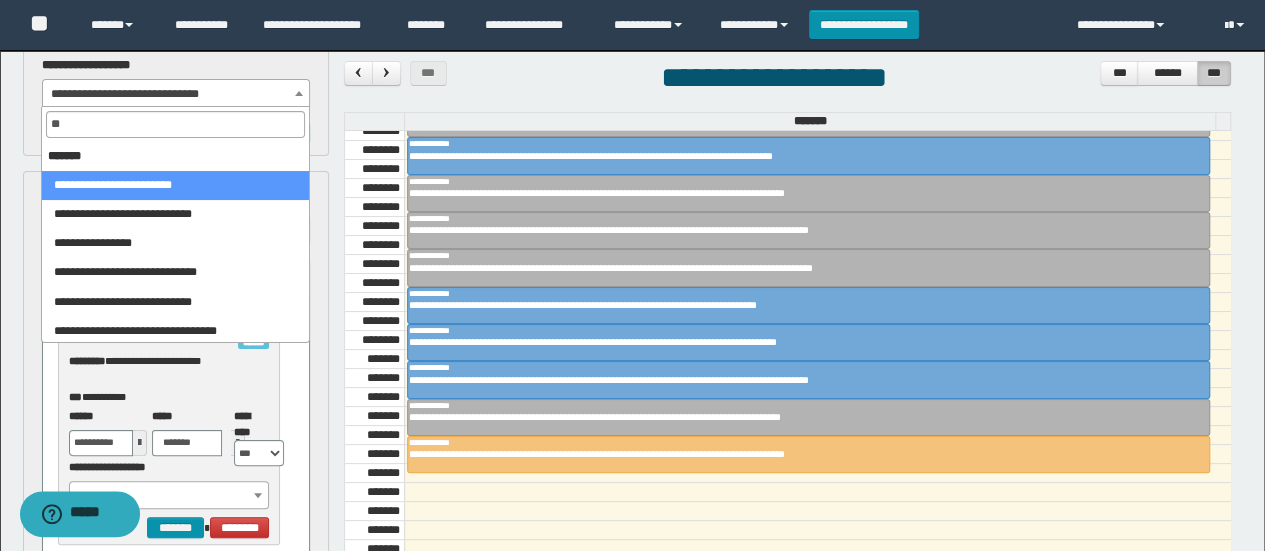 type on "***" 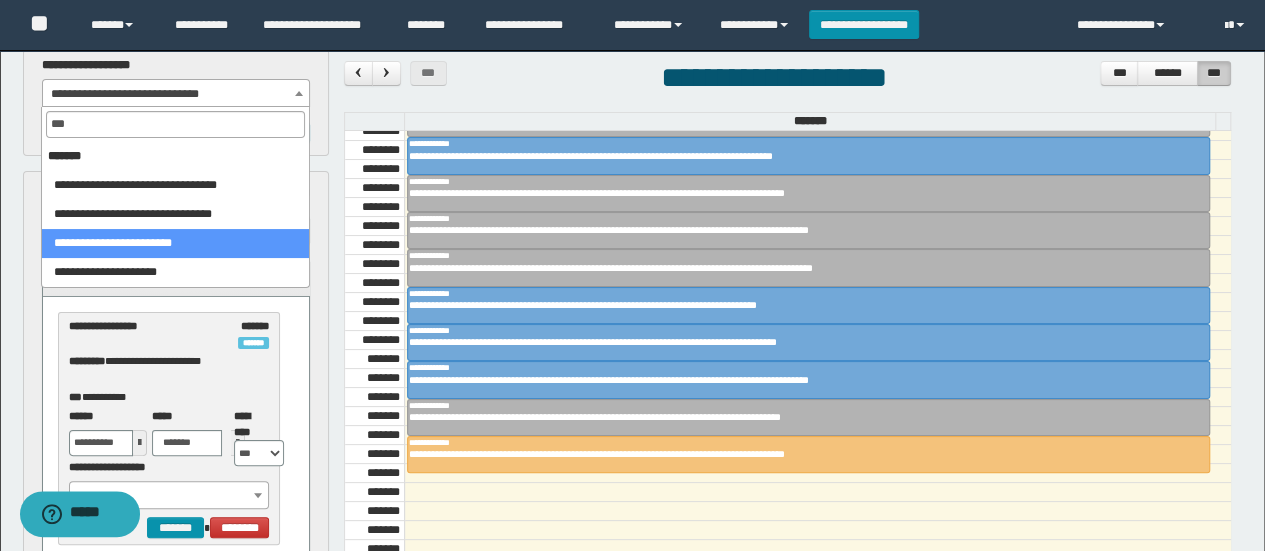 select on "******" 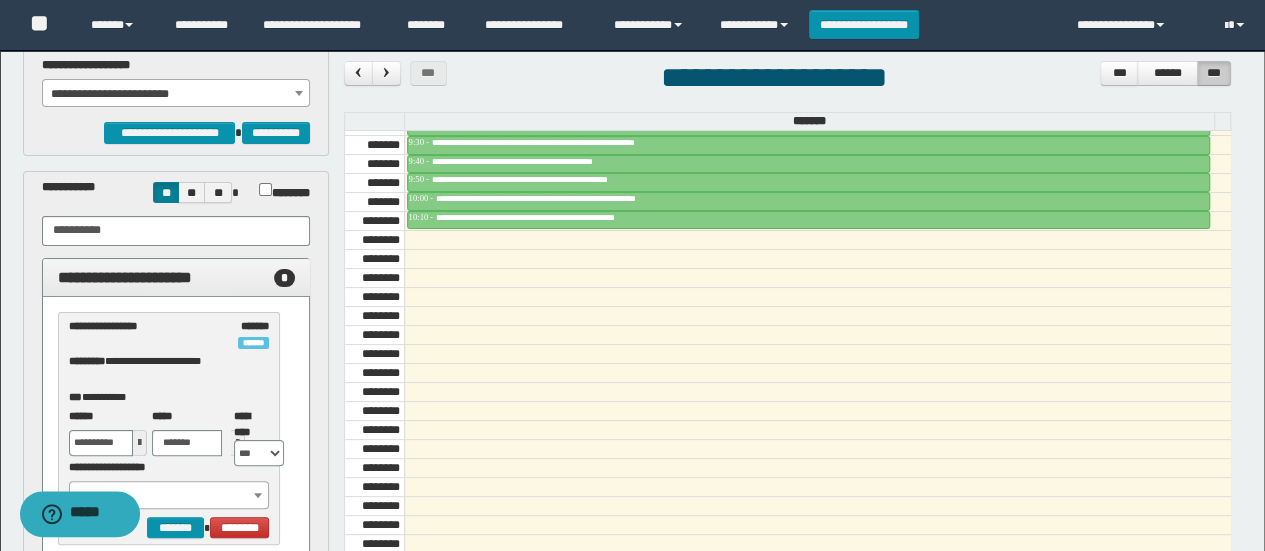 scroll, scrollTop: 994, scrollLeft: 0, axis: vertical 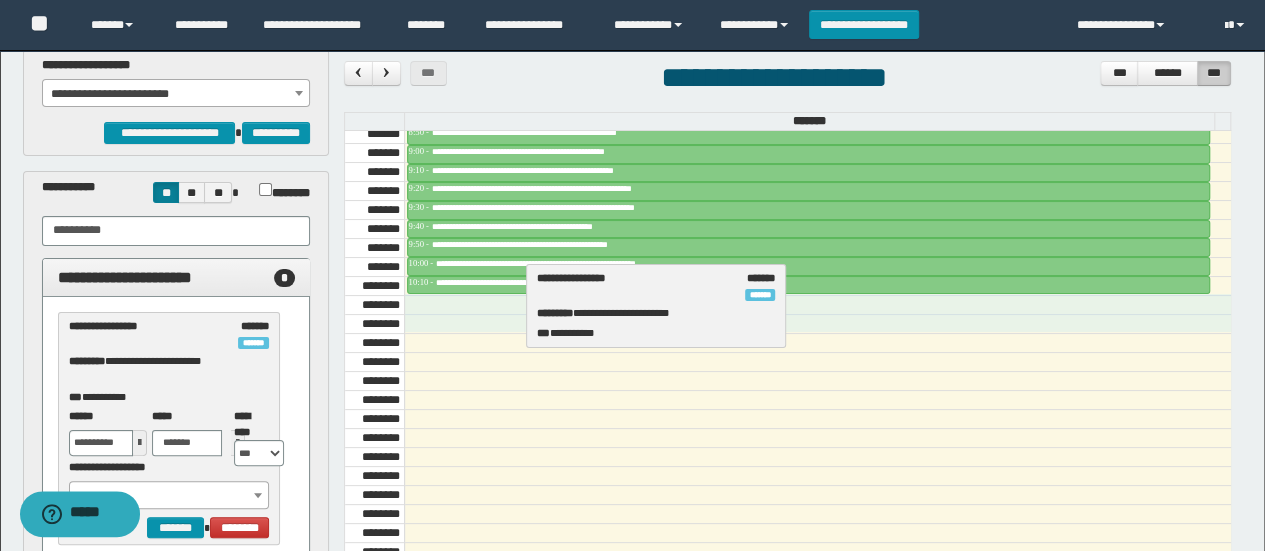 drag, startPoint x: 133, startPoint y: 350, endPoint x: 602, endPoint y: 303, distance: 471.34912 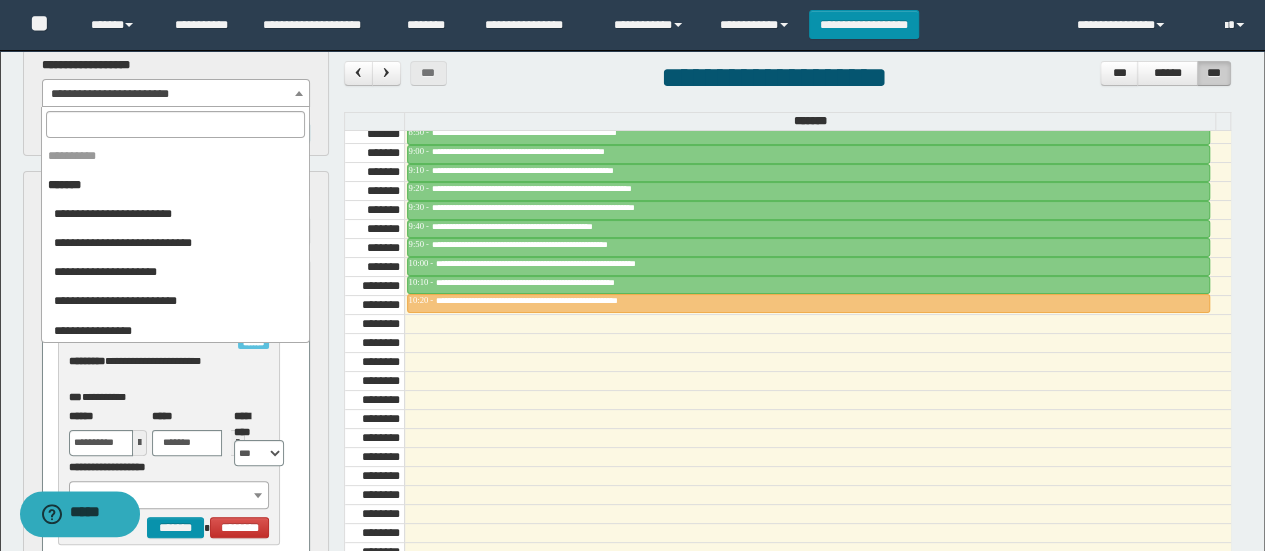 click on "**********" at bounding box center [176, 94] 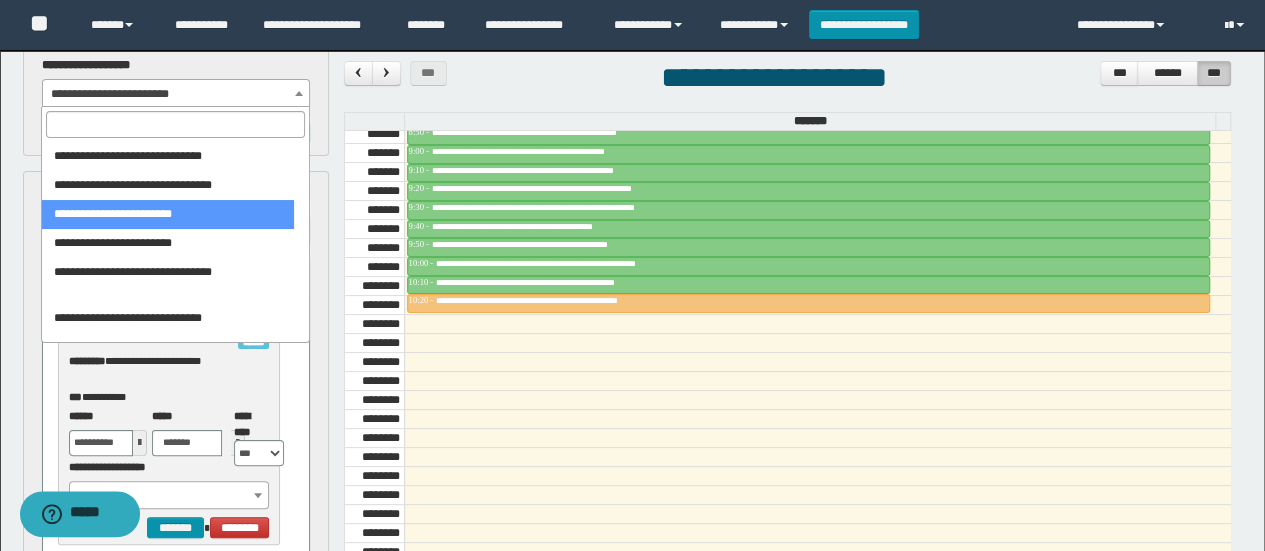 click at bounding box center [175, 124] 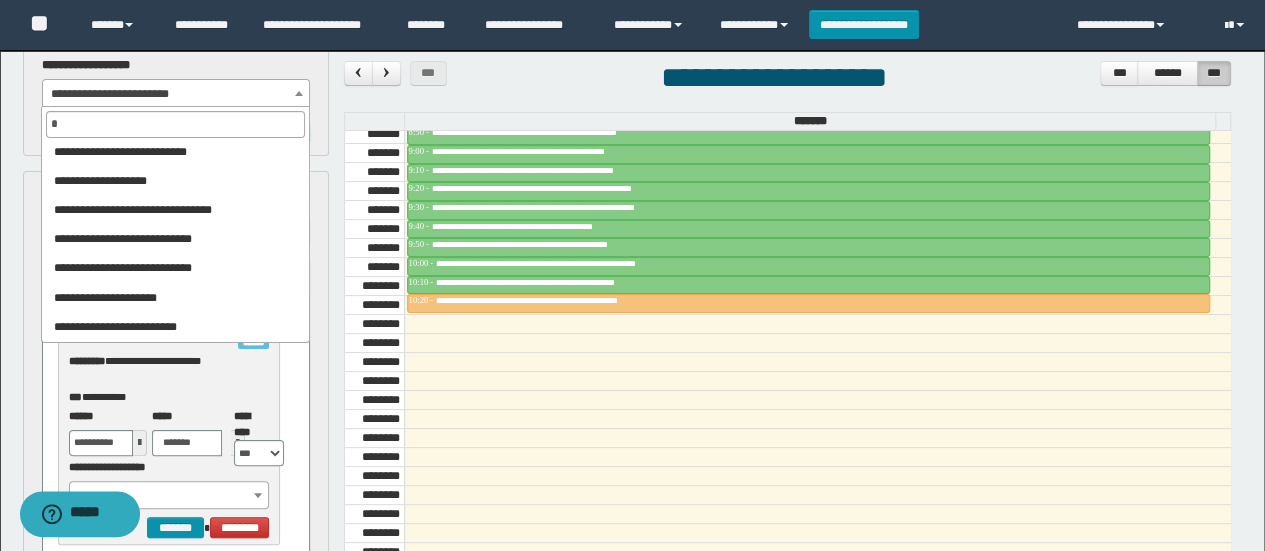 scroll, scrollTop: 0, scrollLeft: 0, axis: both 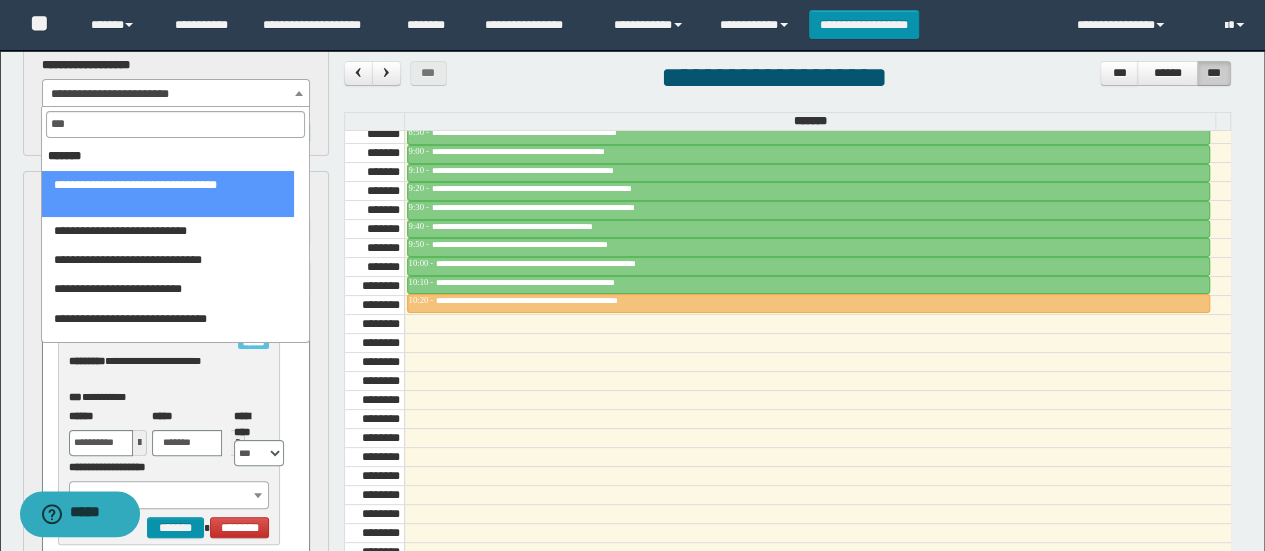 type on "****" 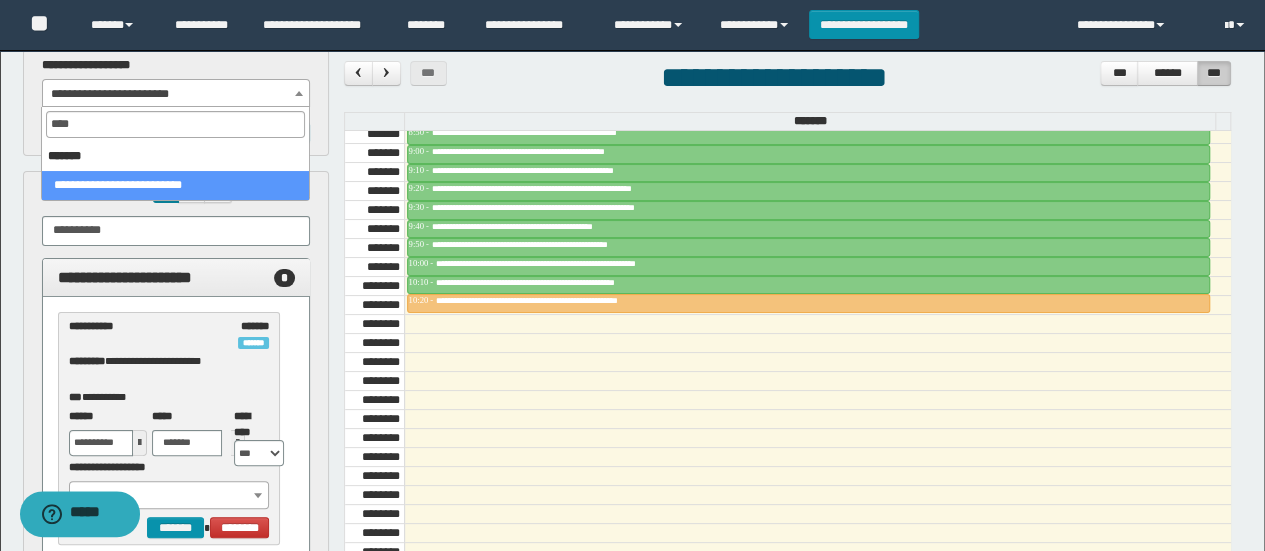 select on "******" 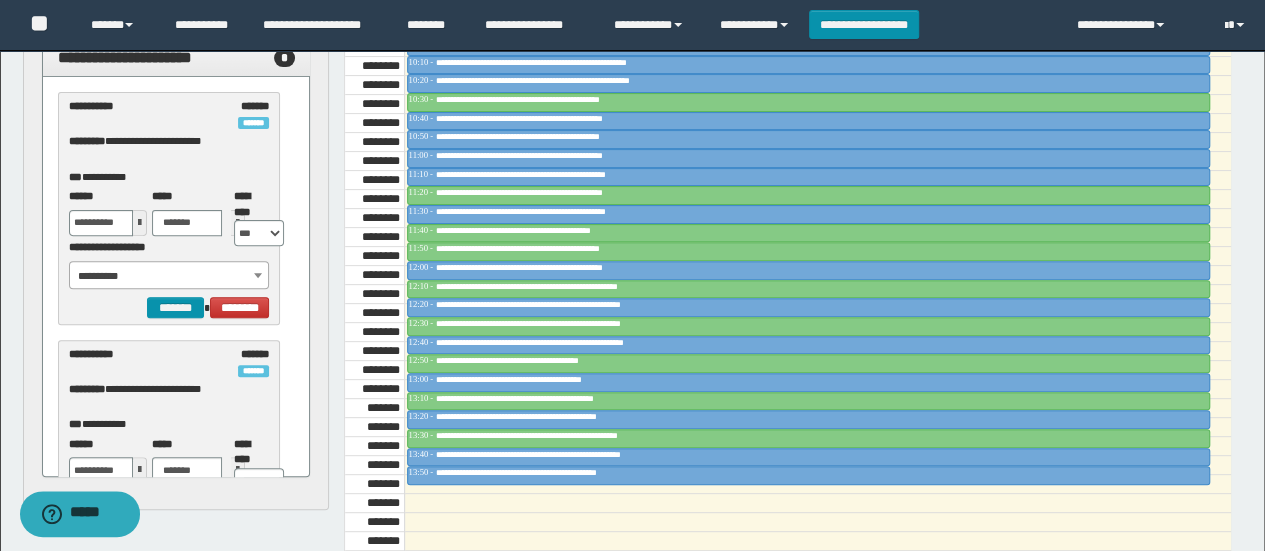 scroll, scrollTop: 252, scrollLeft: 0, axis: vertical 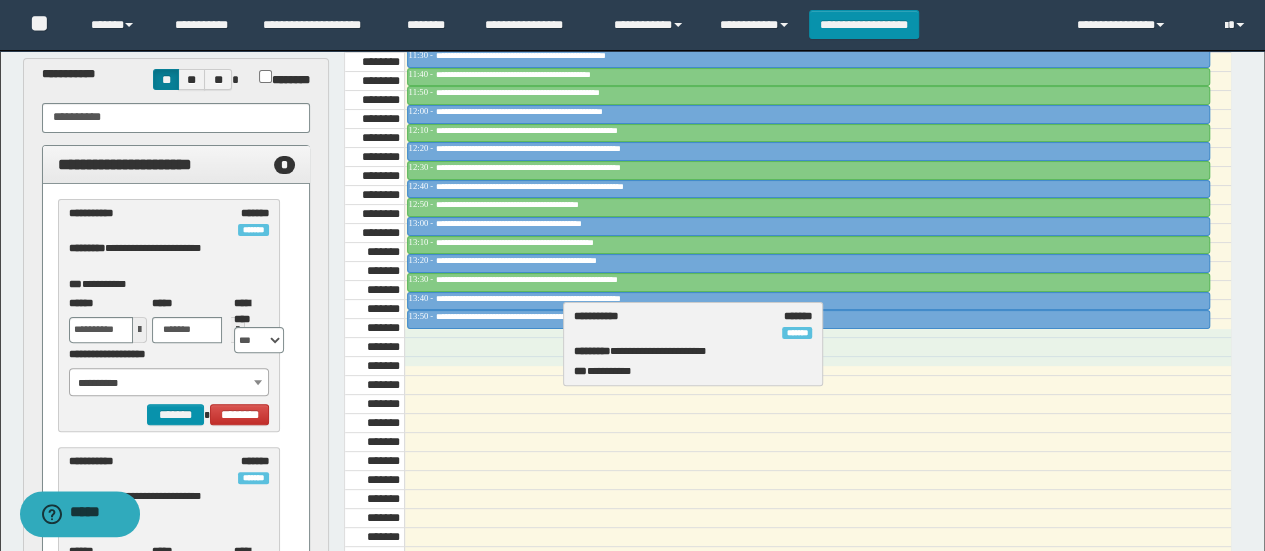 drag, startPoint x: 188, startPoint y: 223, endPoint x: 690, endPoint y: 331, distance: 513.48615 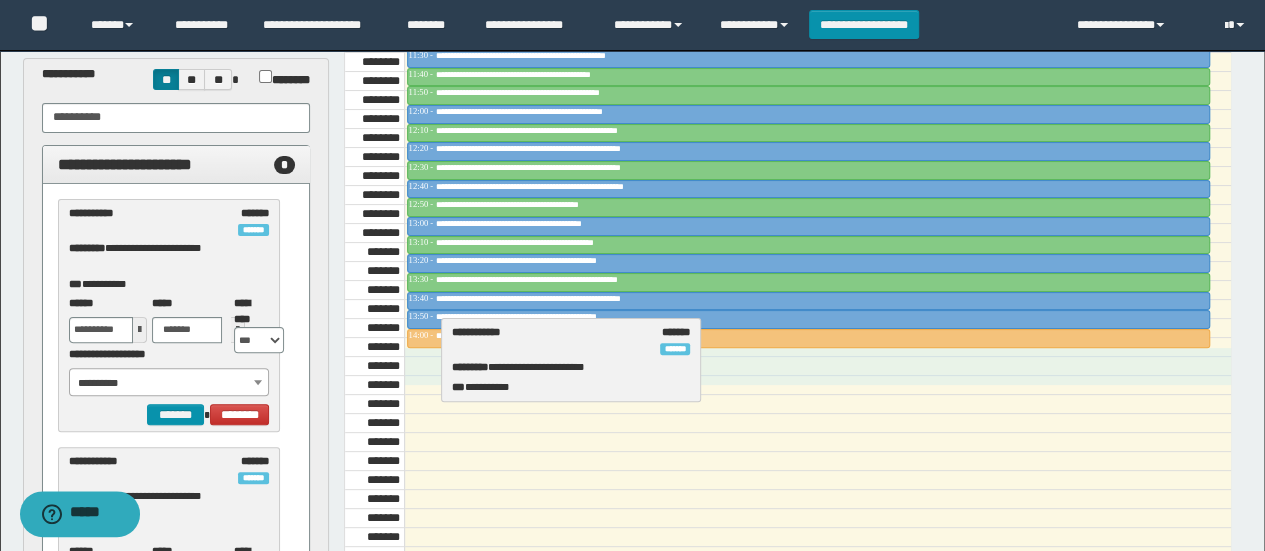 drag, startPoint x: 204, startPoint y: 483, endPoint x: 588, endPoint y: 355, distance: 404.77155 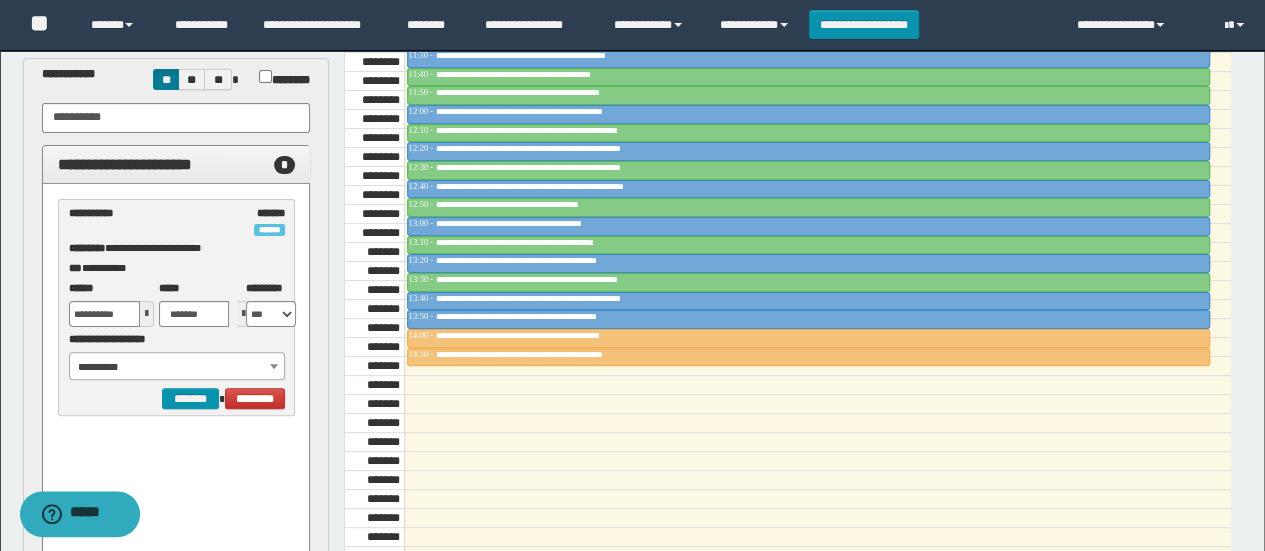 scroll, scrollTop: 0, scrollLeft: 0, axis: both 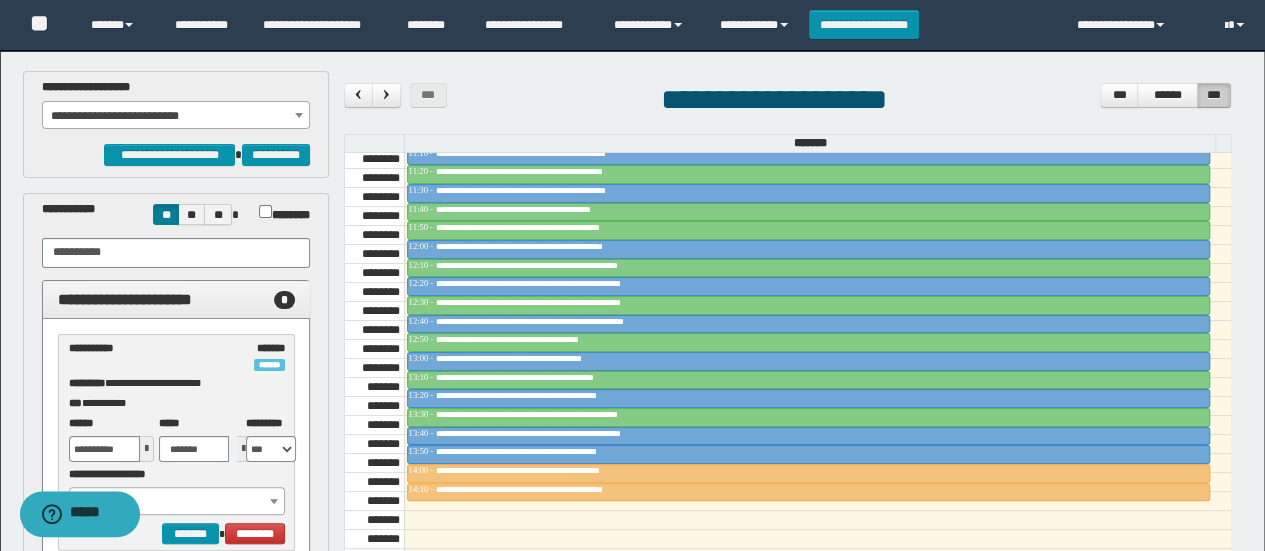 click on "**********" at bounding box center (176, 116) 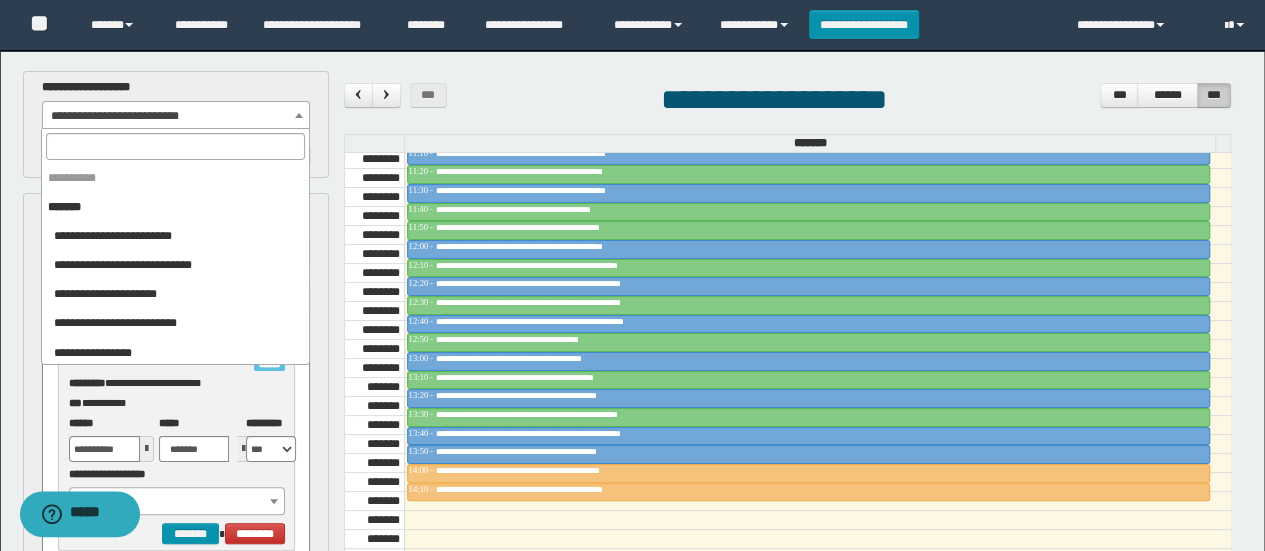 scroll, scrollTop: 925, scrollLeft: 0, axis: vertical 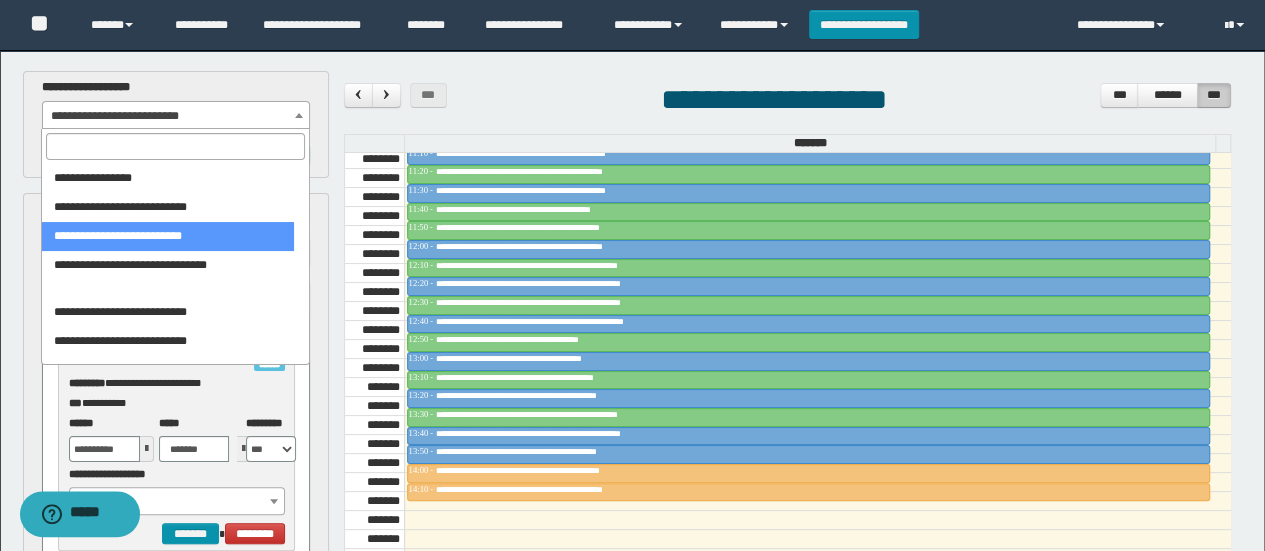 click at bounding box center (175, 146) 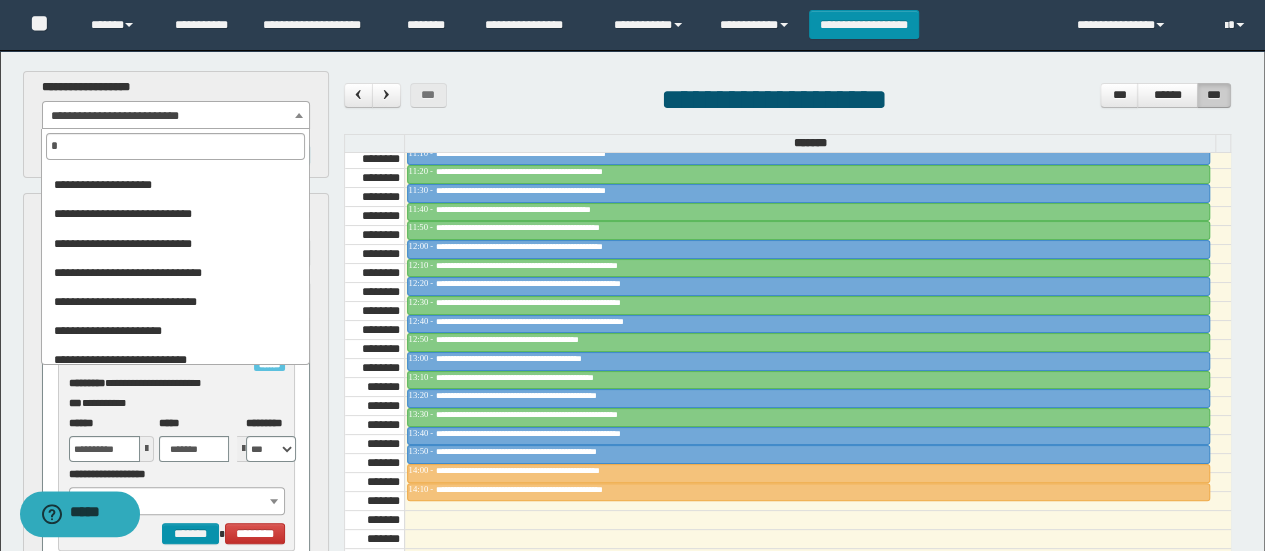 scroll, scrollTop: 296, scrollLeft: 0, axis: vertical 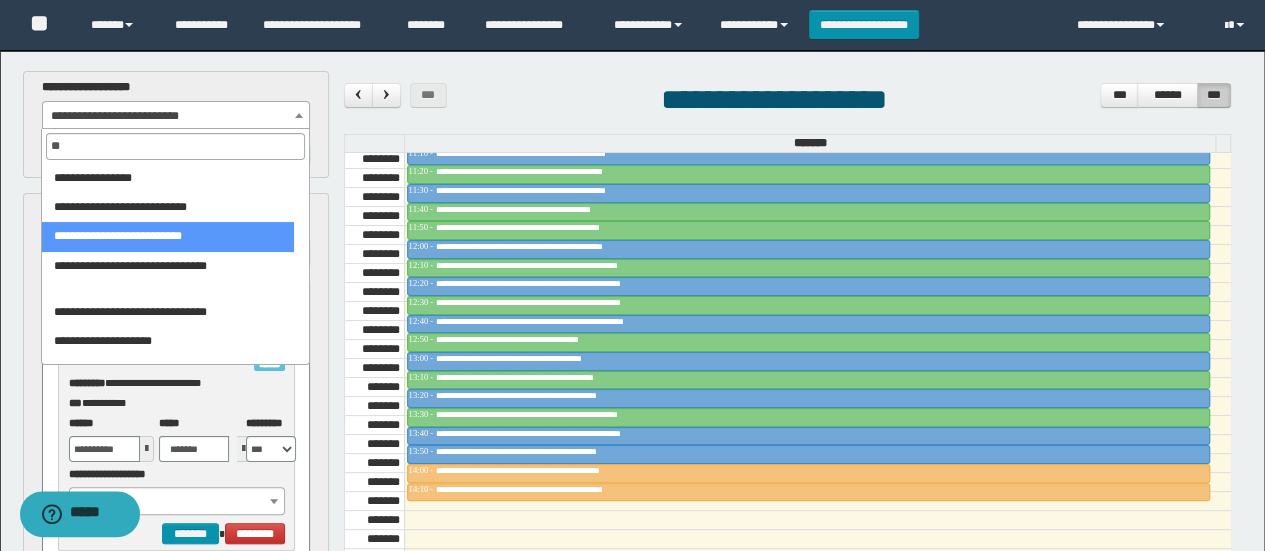 type on "***" 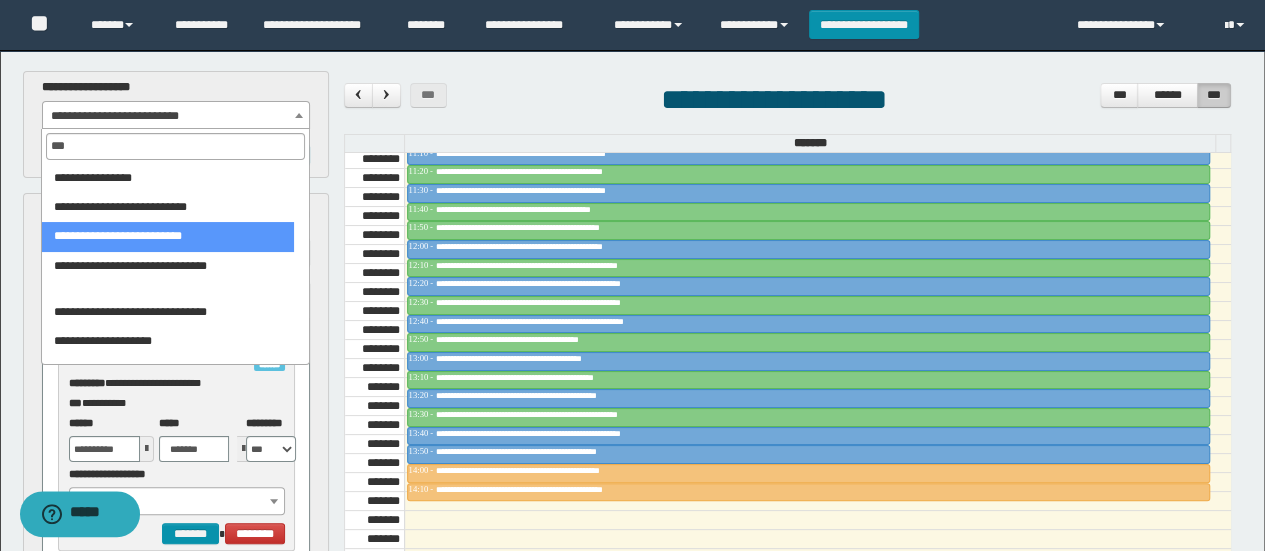 scroll, scrollTop: 0, scrollLeft: 0, axis: both 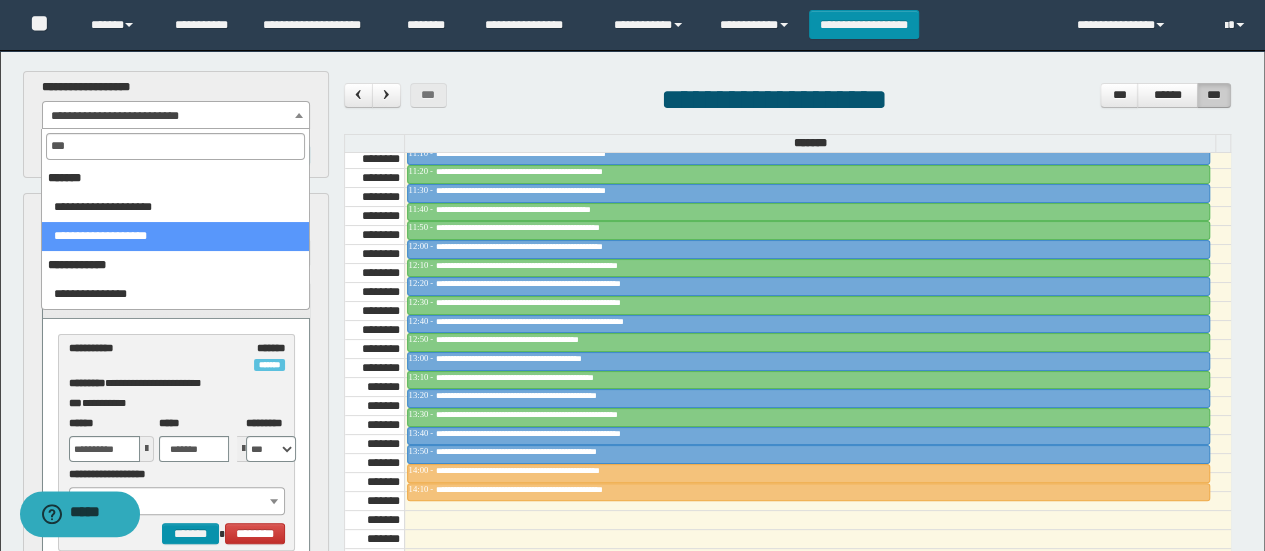 select on "******" 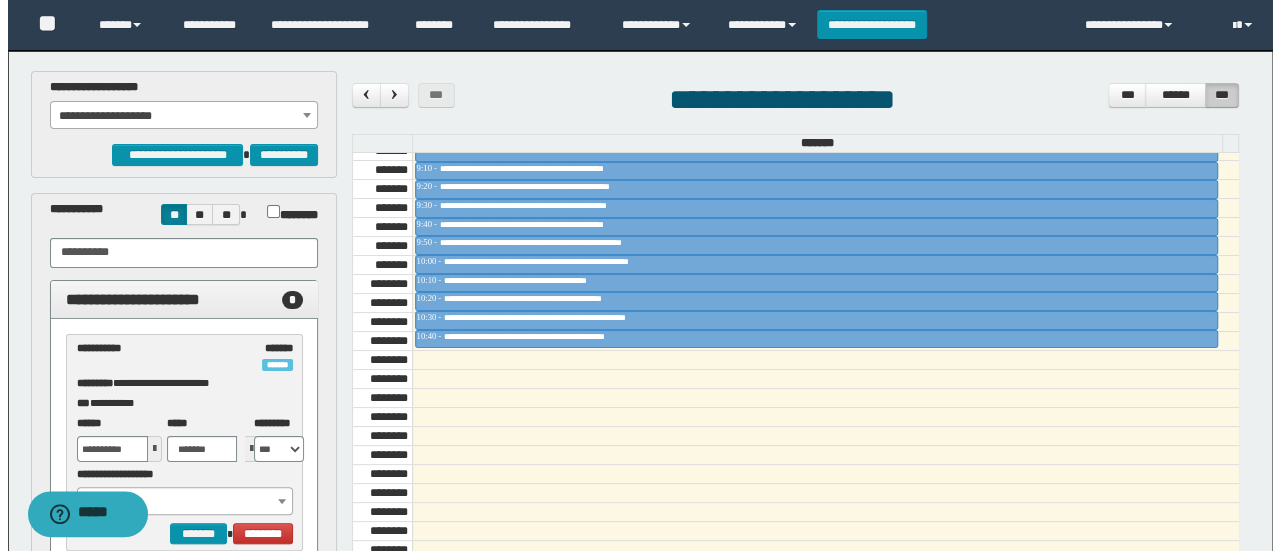 scroll, scrollTop: 1024, scrollLeft: 0, axis: vertical 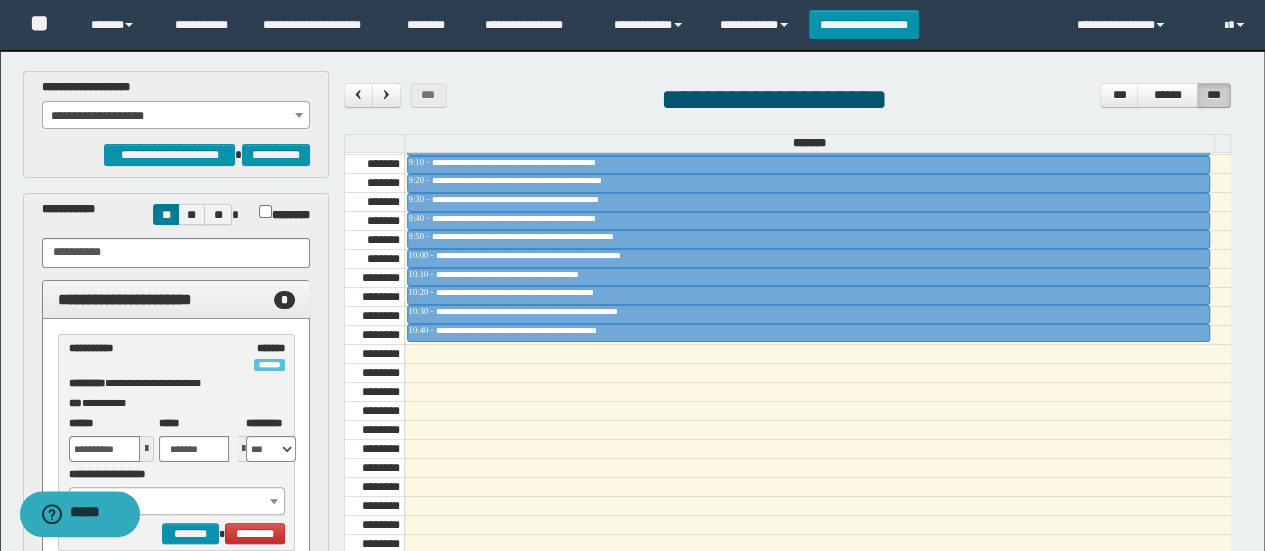 drag, startPoint x: 116, startPoint y: 369, endPoint x: 562, endPoint y: 376, distance: 446.05493 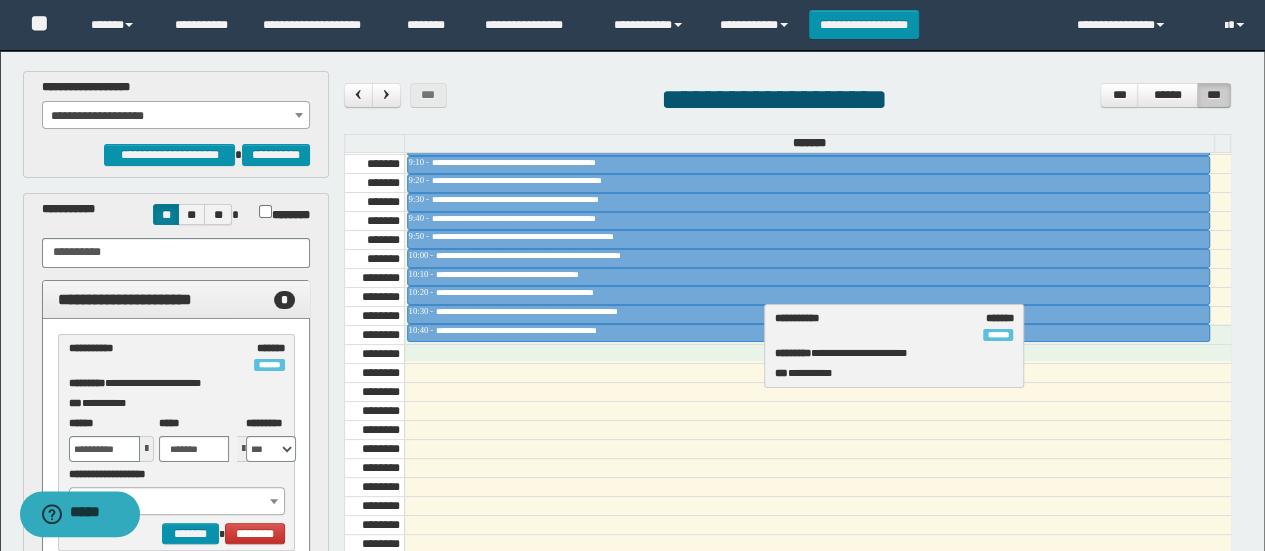 drag, startPoint x: 109, startPoint y: 361, endPoint x: 816, endPoint y: 333, distance: 707.55426 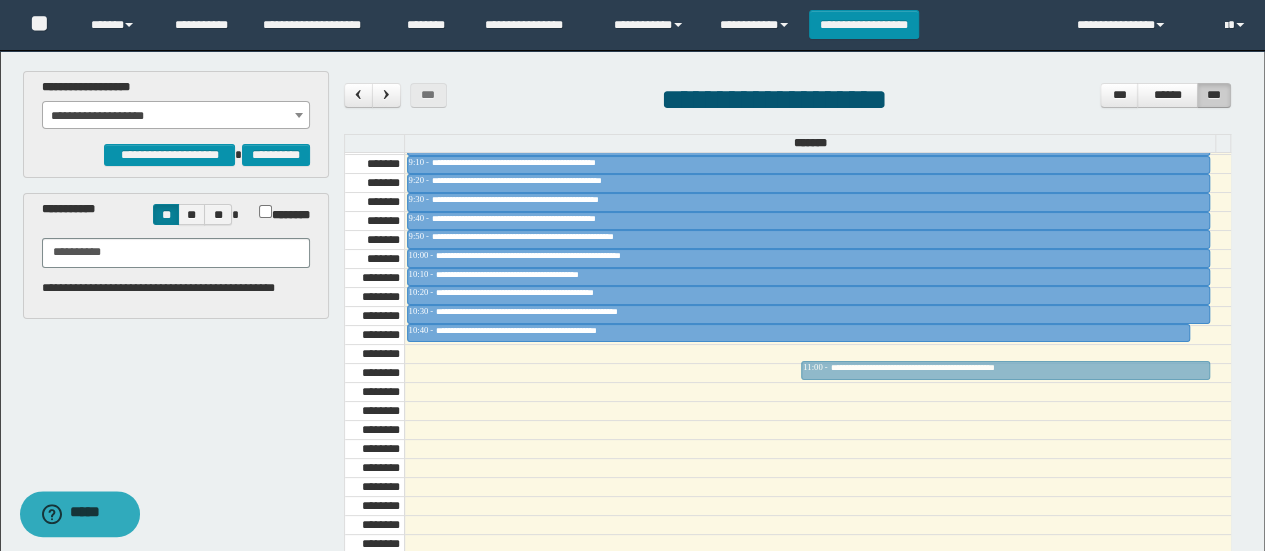 drag, startPoint x: 854, startPoint y: 327, endPoint x: 855, endPoint y: 357, distance: 30.016663 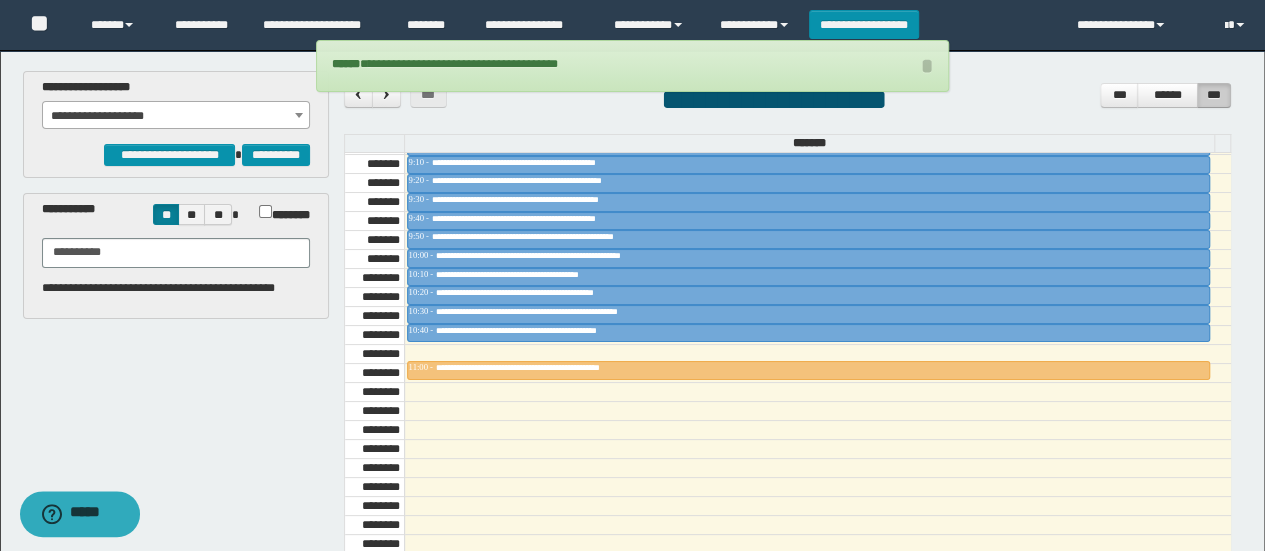 click at bounding box center (817, 373) 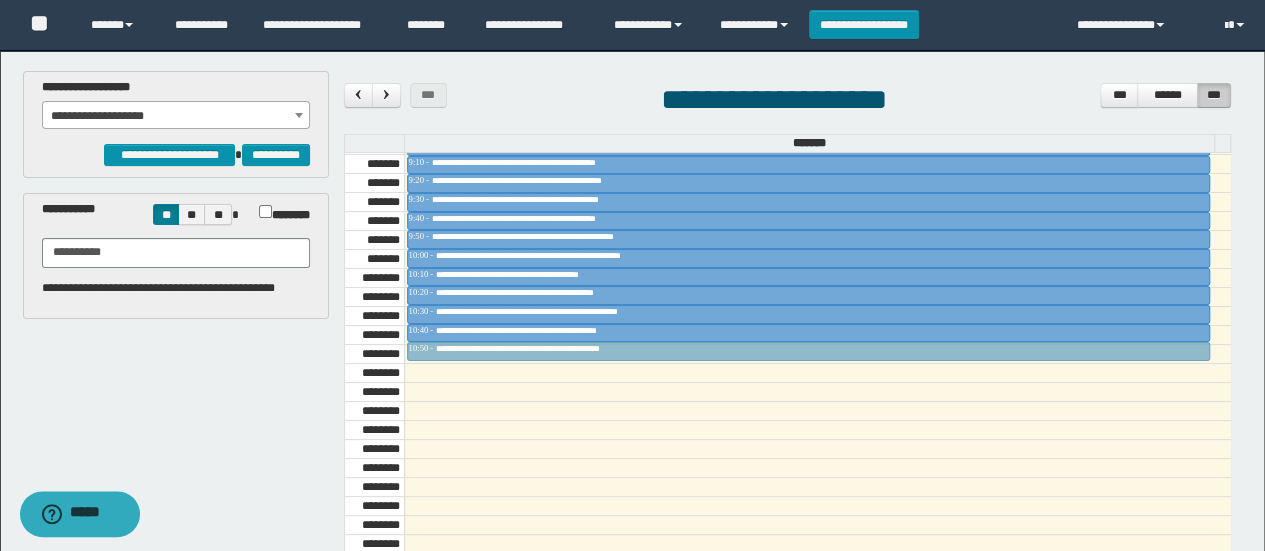 drag, startPoint x: 862, startPoint y: 367, endPoint x: 867, endPoint y: 351, distance: 16.763054 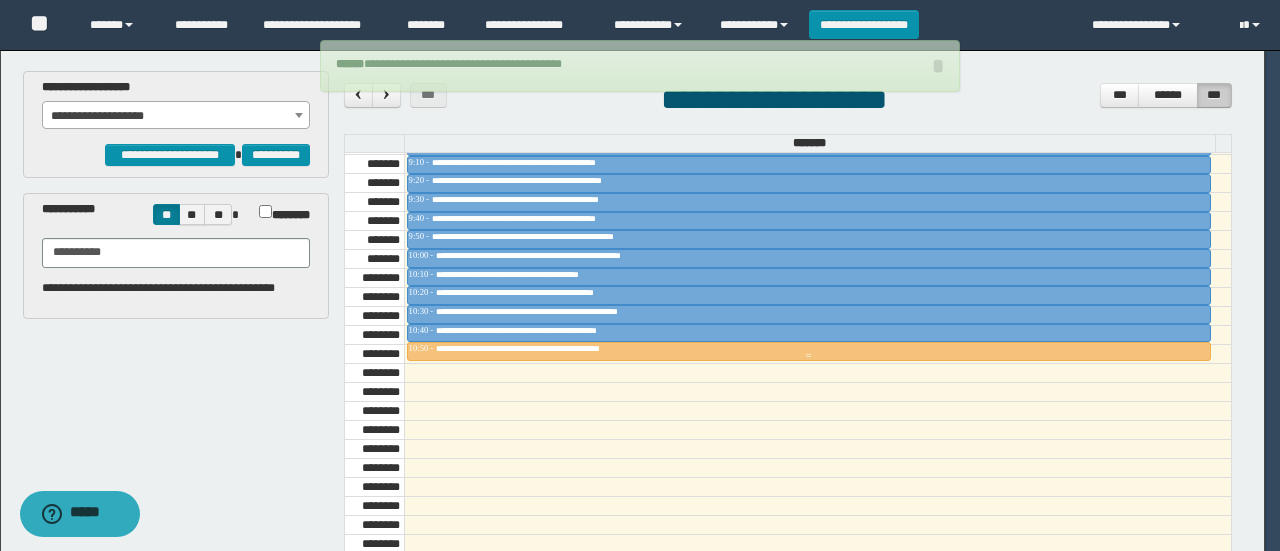 click at bounding box center [809, 356] 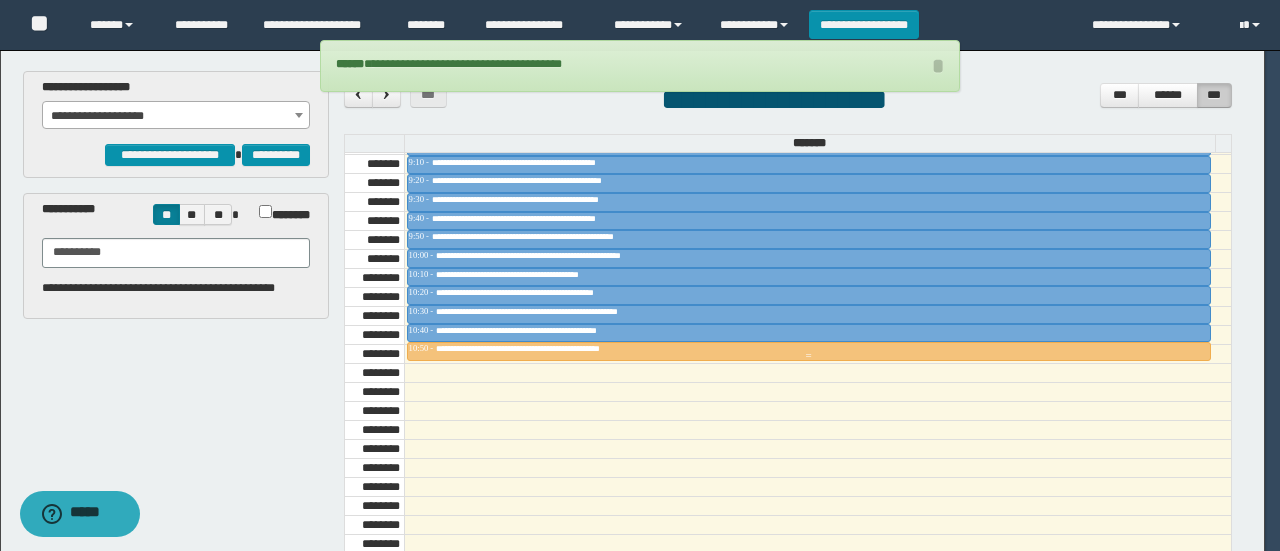 scroll, scrollTop: 0, scrollLeft: 0, axis: both 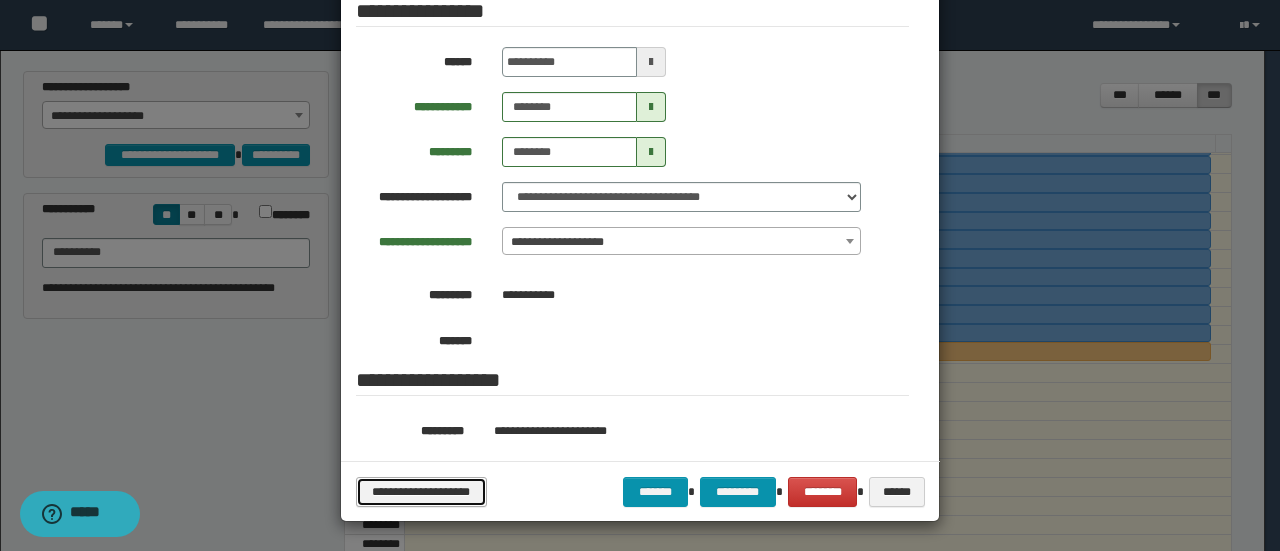 click on "**********" at bounding box center [421, 491] 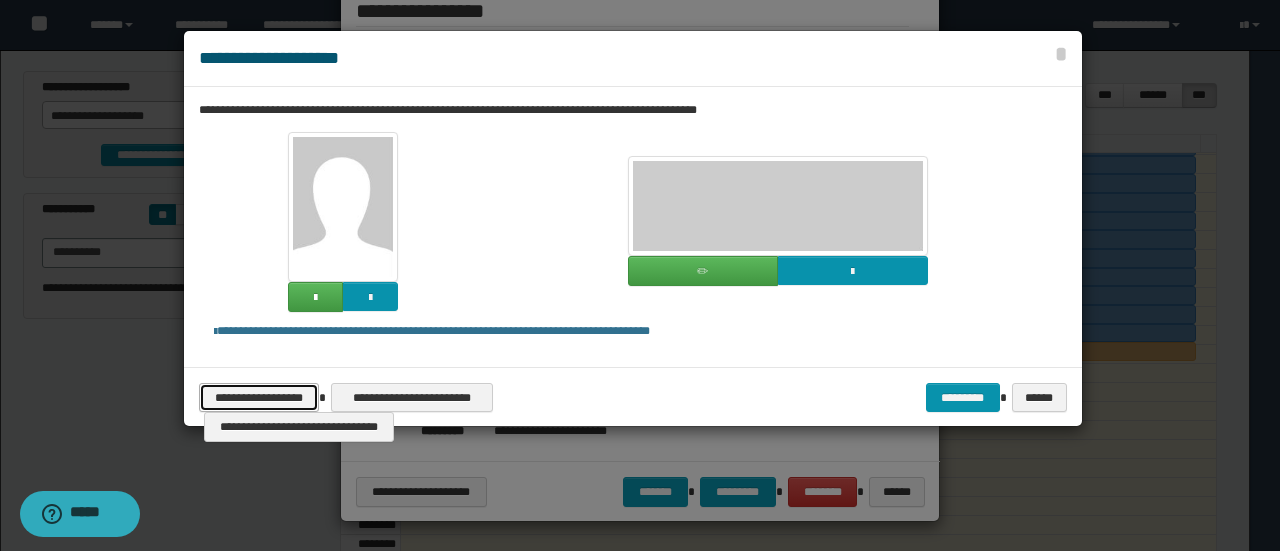 click on "**********" at bounding box center (259, 397) 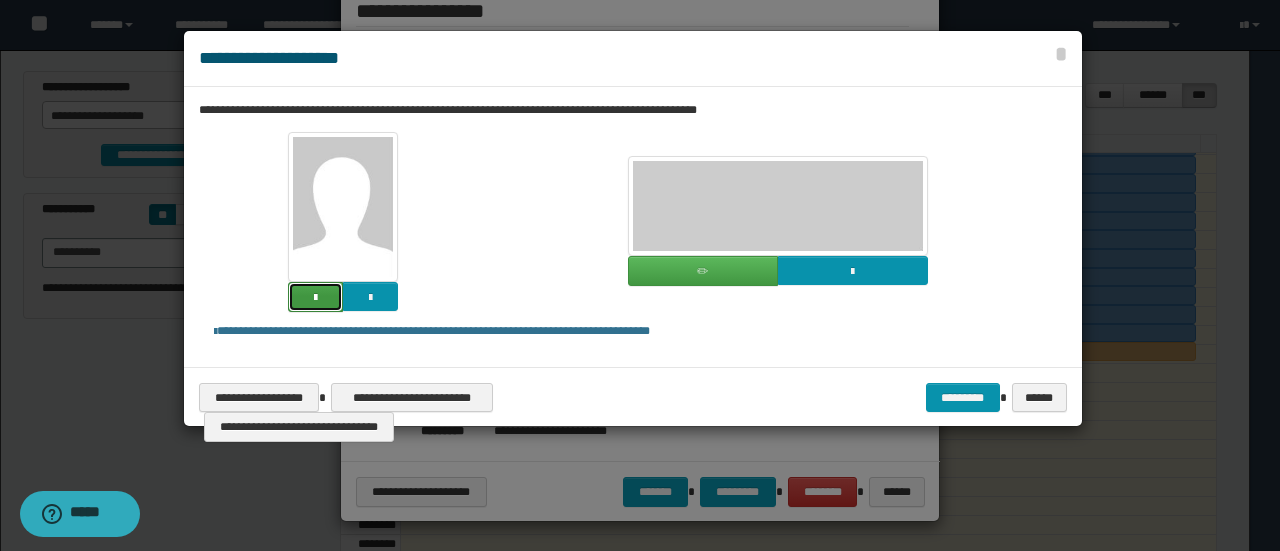 click at bounding box center (315, 297) 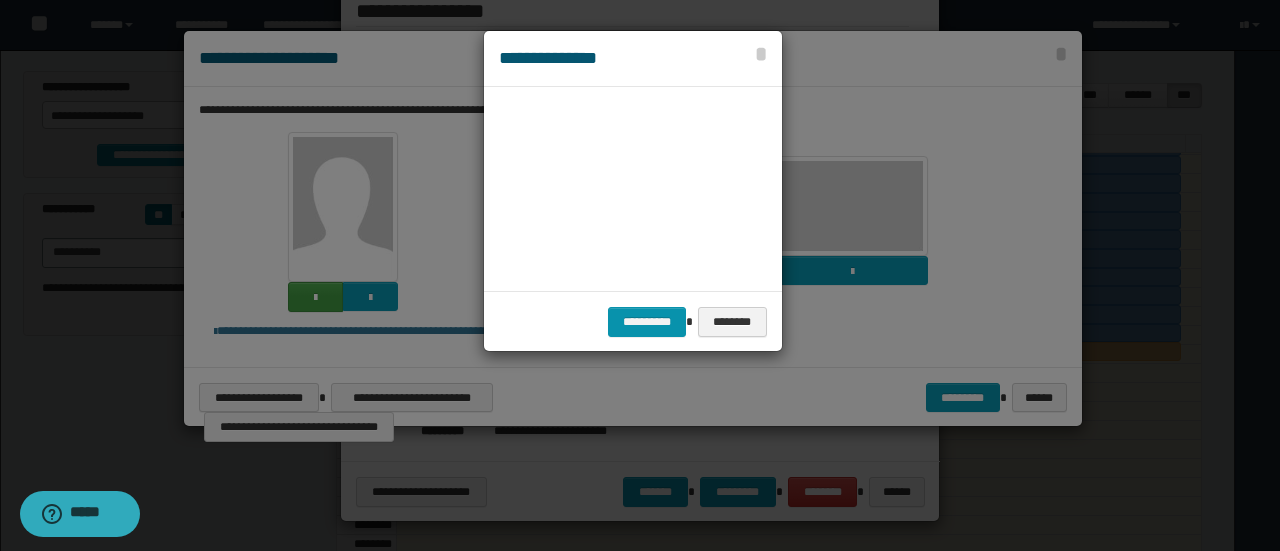 scroll, scrollTop: 45, scrollLeft: 105, axis: both 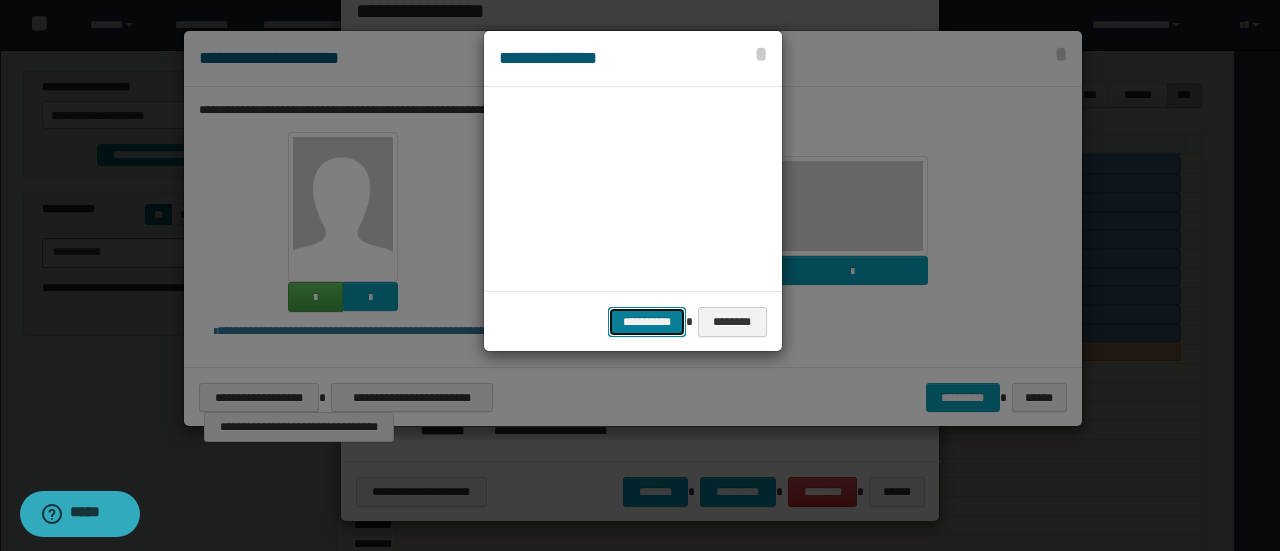 click on "**********" at bounding box center [647, 321] 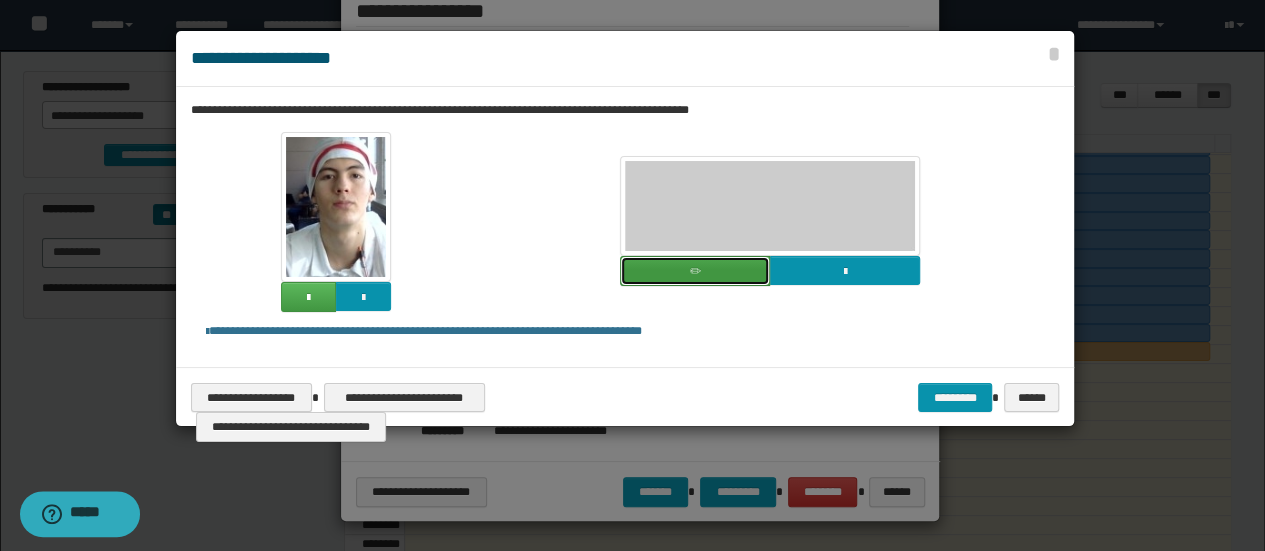click at bounding box center (695, 271) 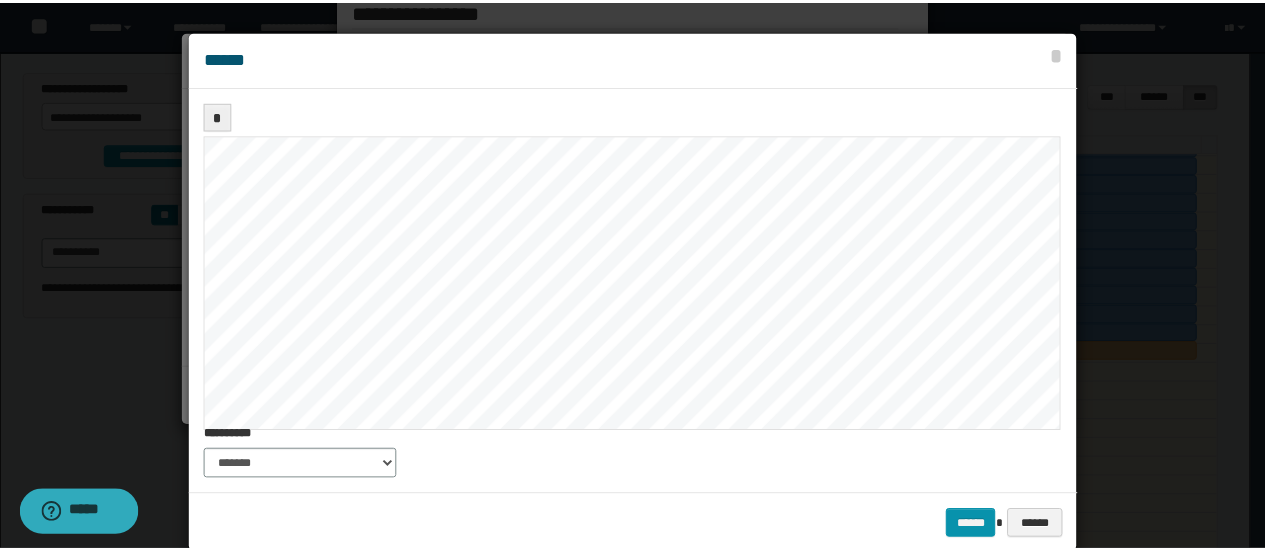 scroll, scrollTop: 0, scrollLeft: 0, axis: both 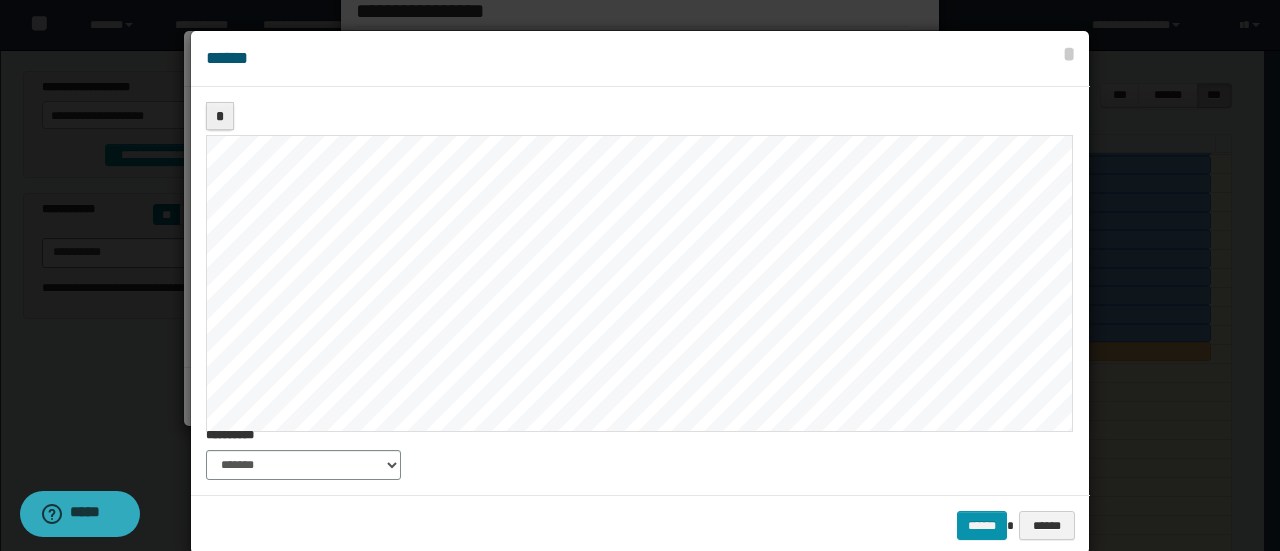 drag, startPoint x: 473, startPoint y: 133, endPoint x: 532, endPoint y: 101, distance: 67.11929 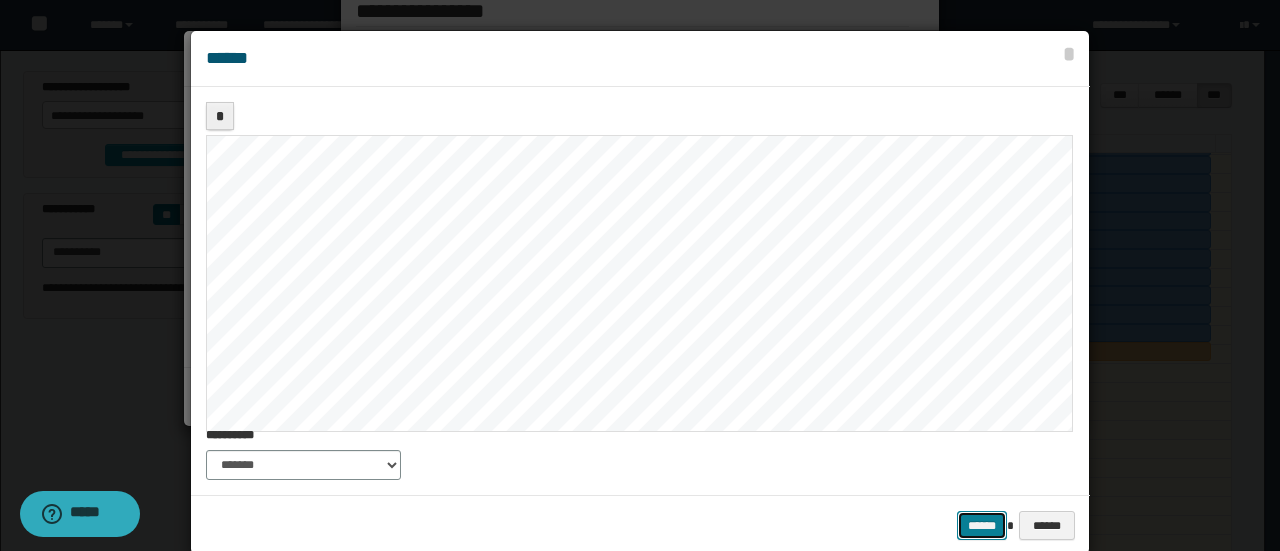 click on "******" at bounding box center [982, 525] 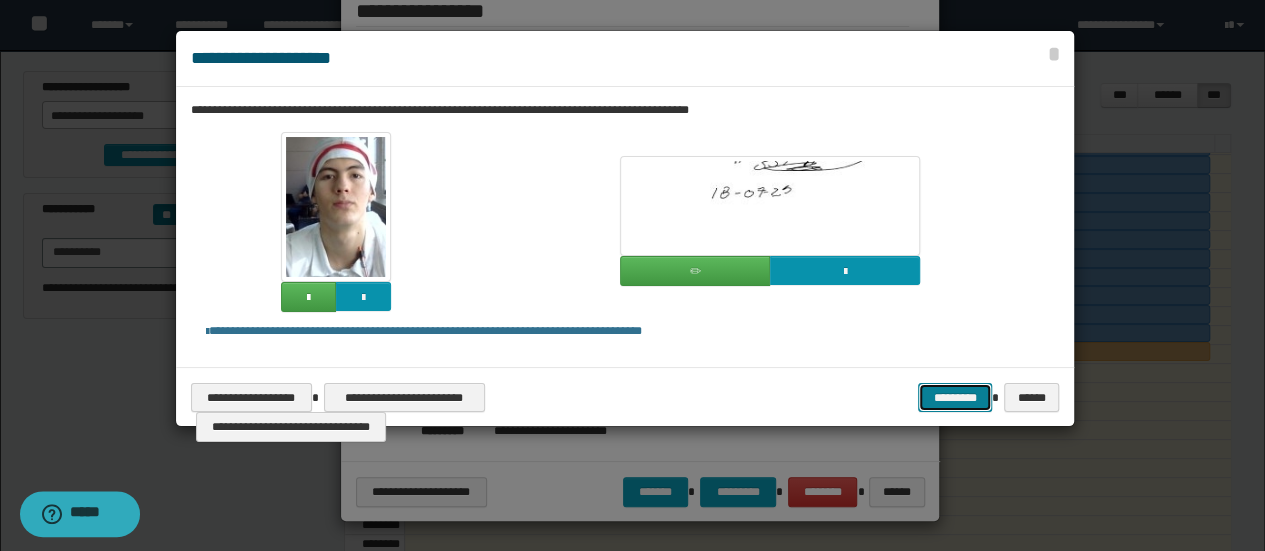 click on "*********" at bounding box center [955, 397] 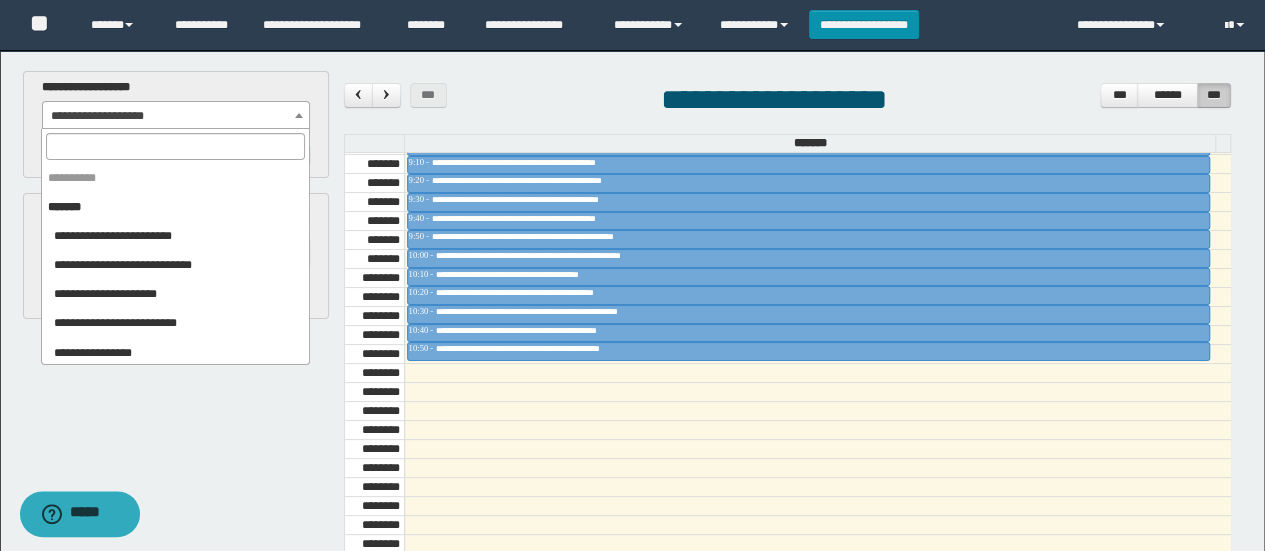 click on "**********" at bounding box center [176, 116] 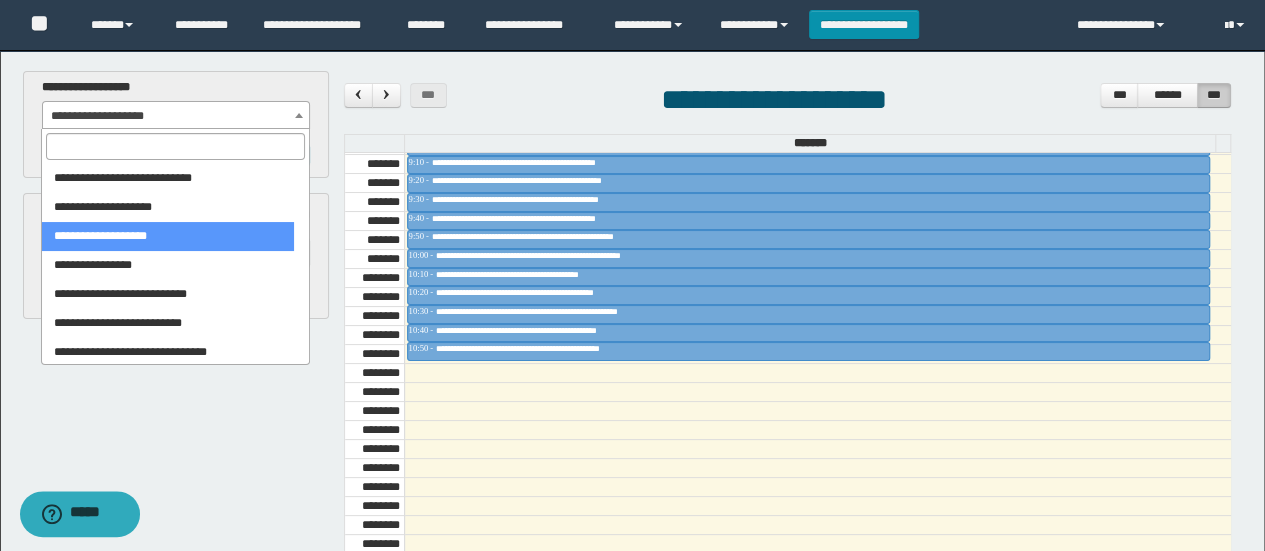 click at bounding box center [175, 146] 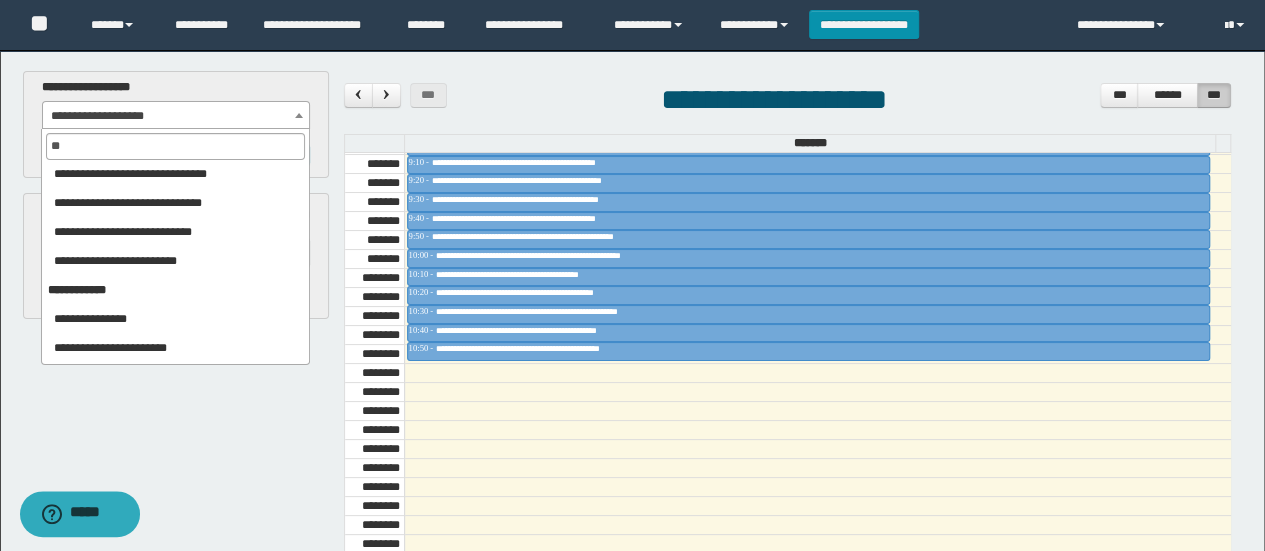 scroll, scrollTop: 0, scrollLeft: 0, axis: both 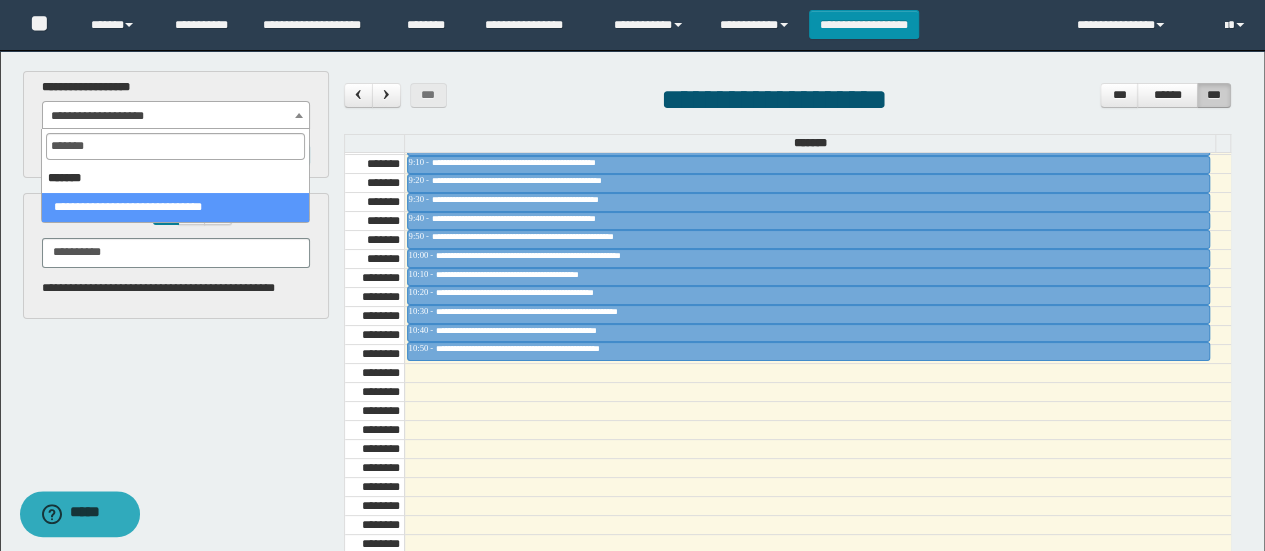 type on "********" 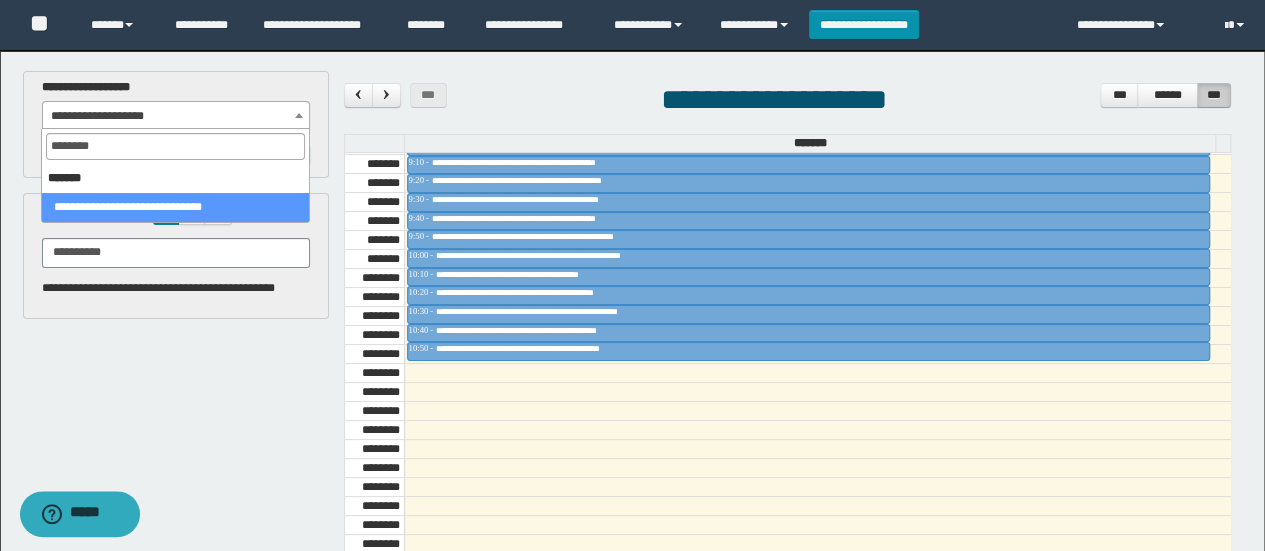 select on "******" 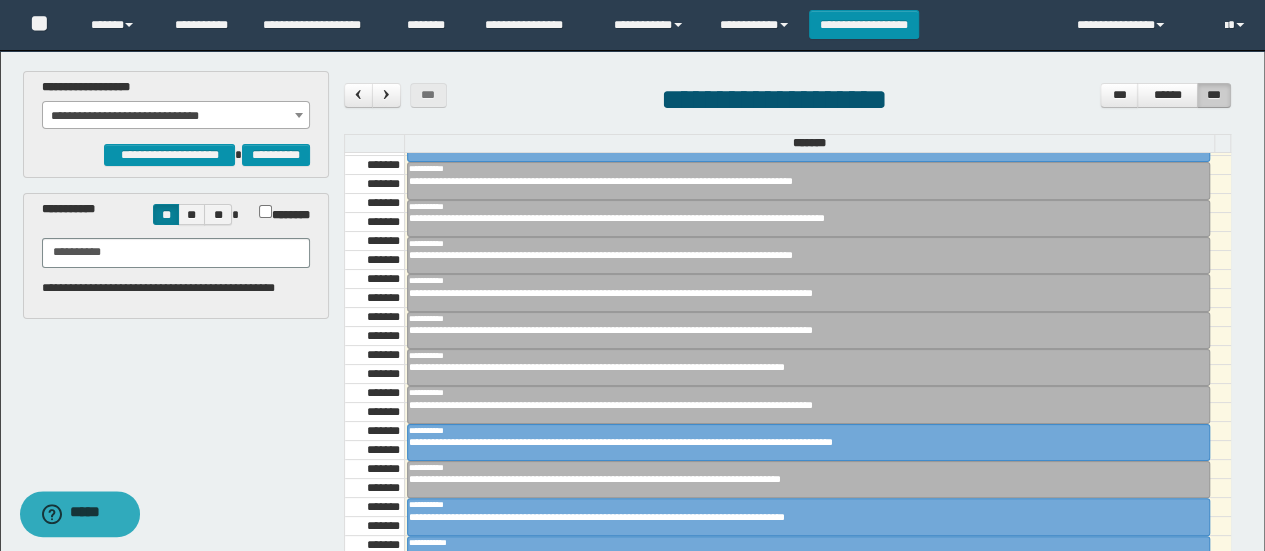 scroll, scrollTop: 732, scrollLeft: 0, axis: vertical 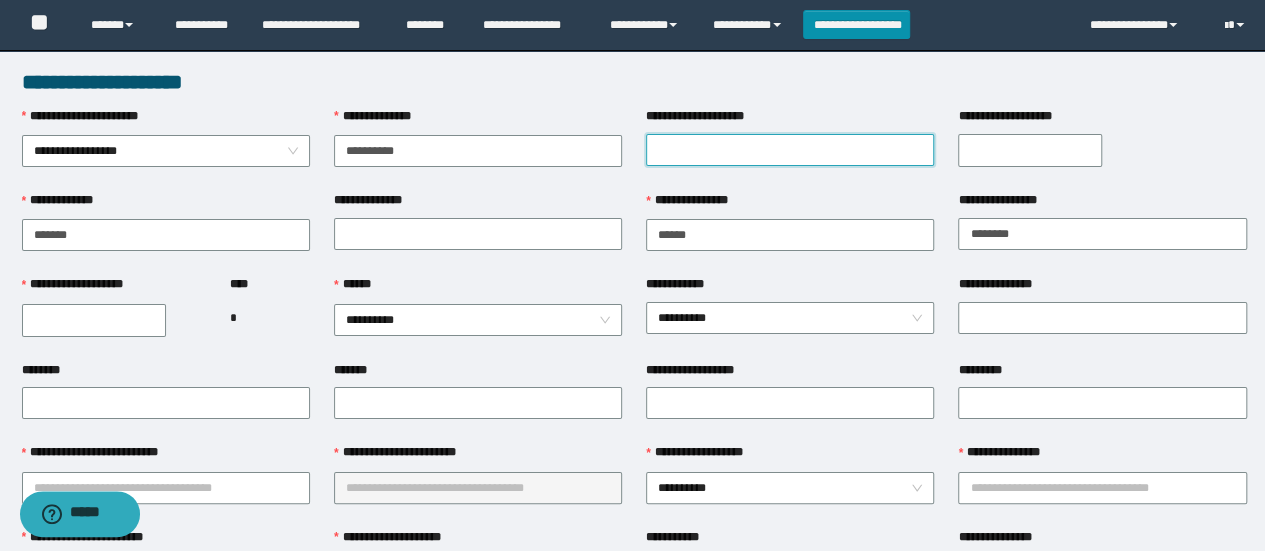 click on "**********" at bounding box center [790, 150] 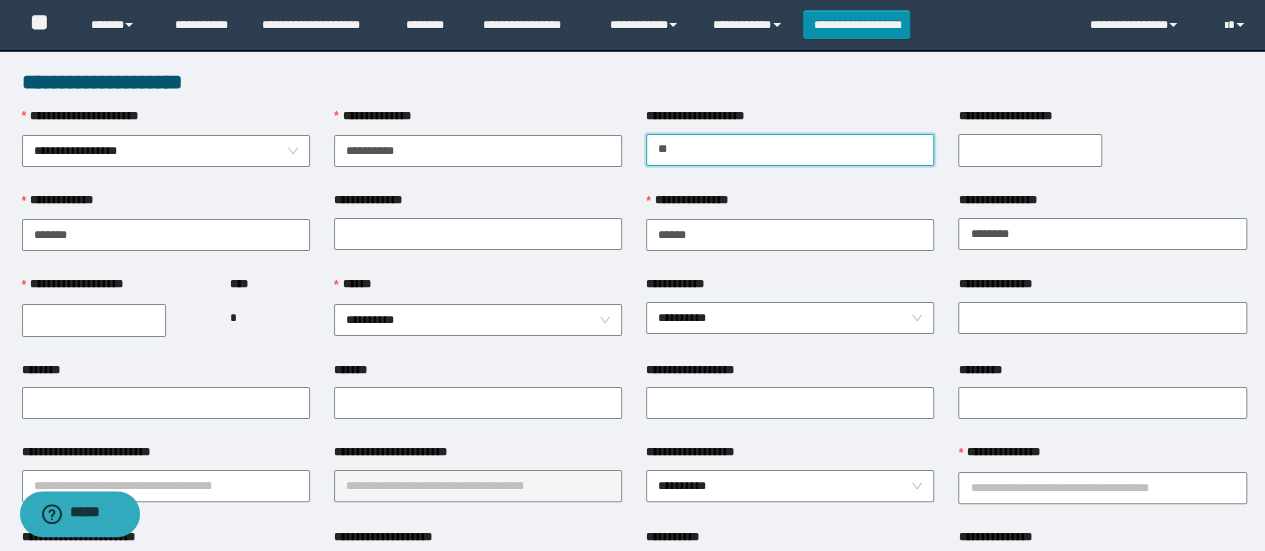 type on "*" 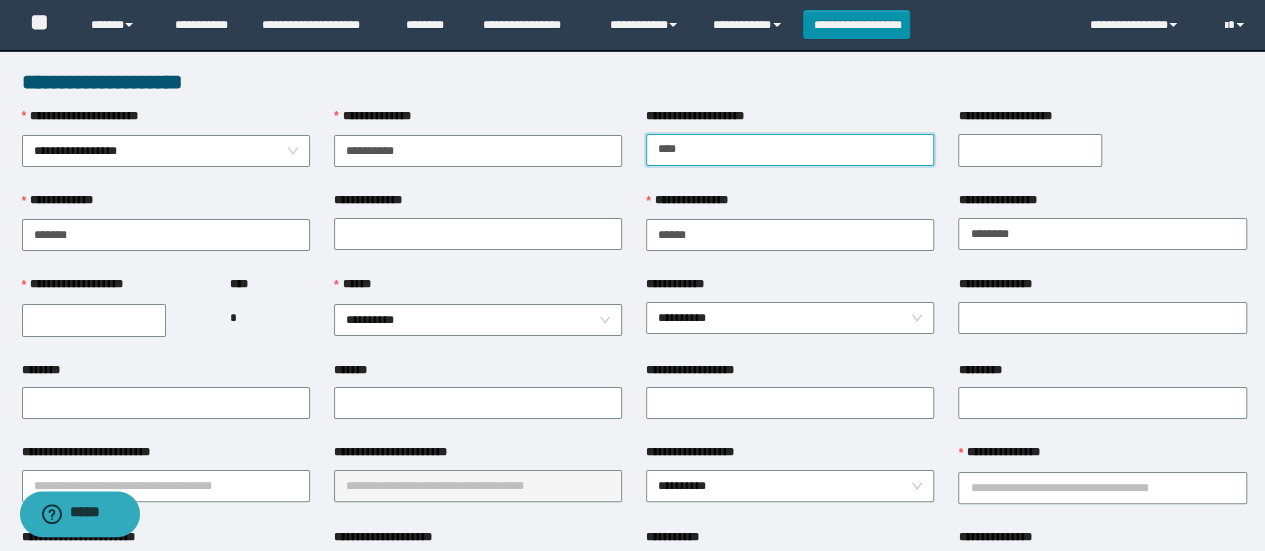 type on "********" 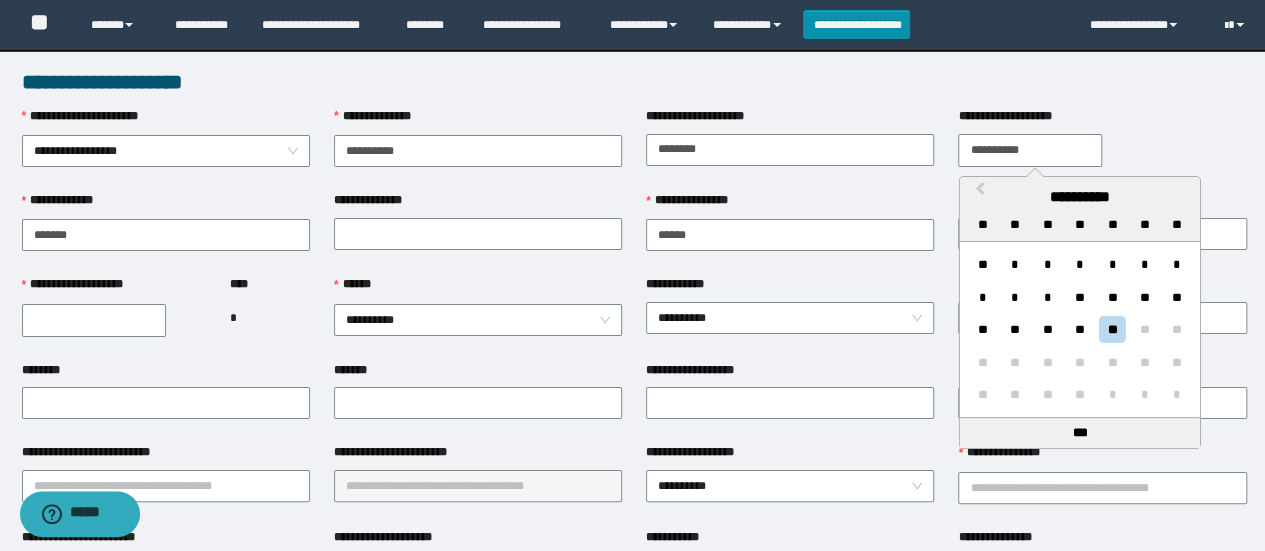click on "**********" at bounding box center (1030, 150) 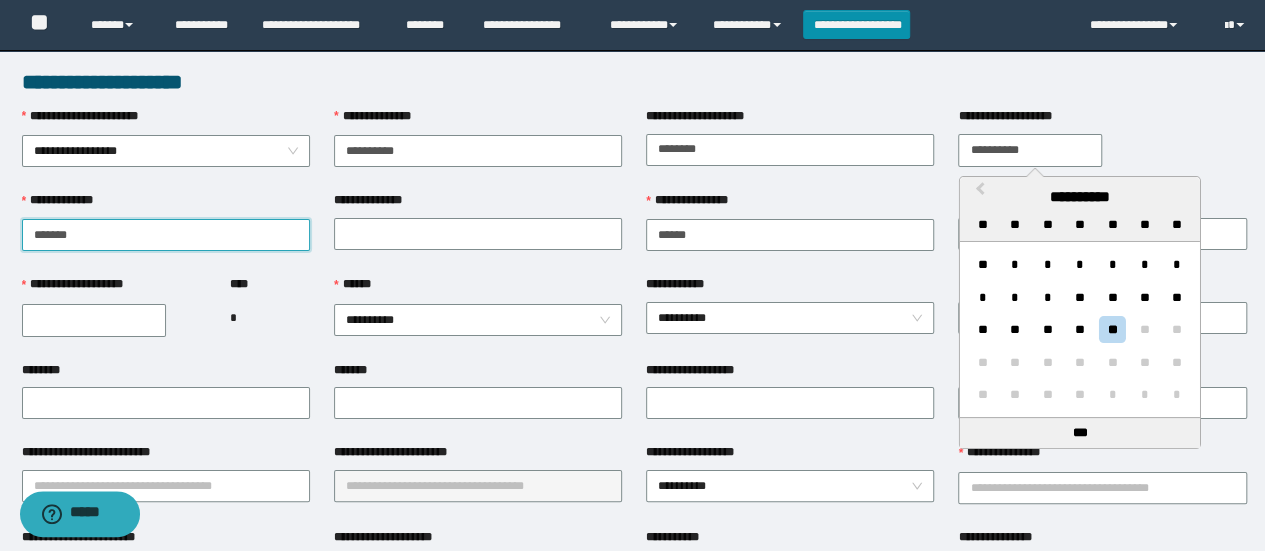 click on "**********" at bounding box center [166, 235] 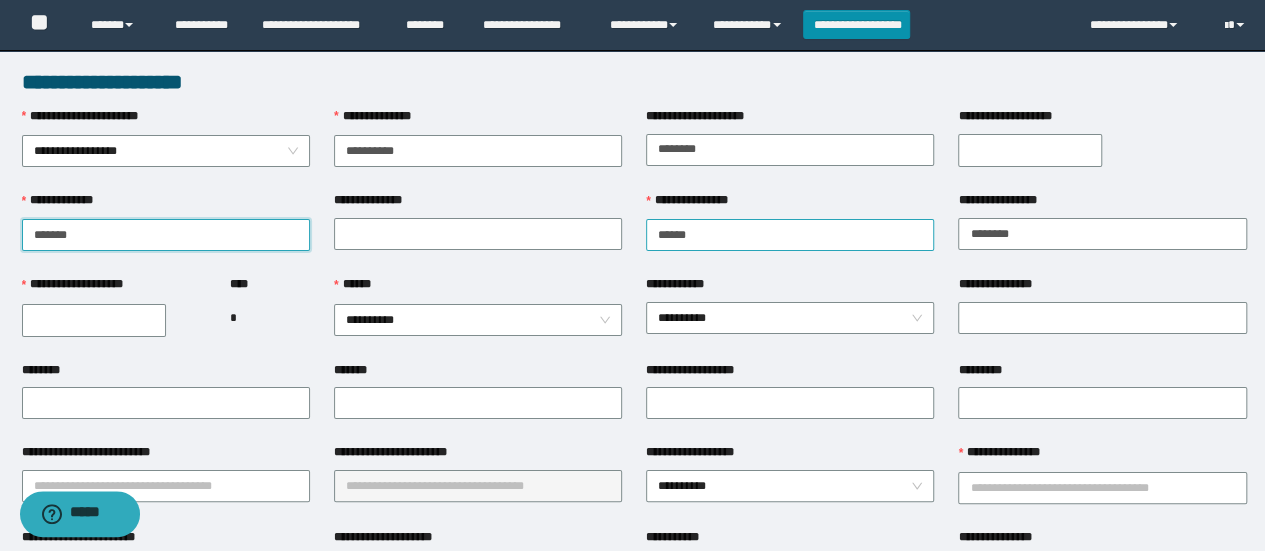 type on "*******" 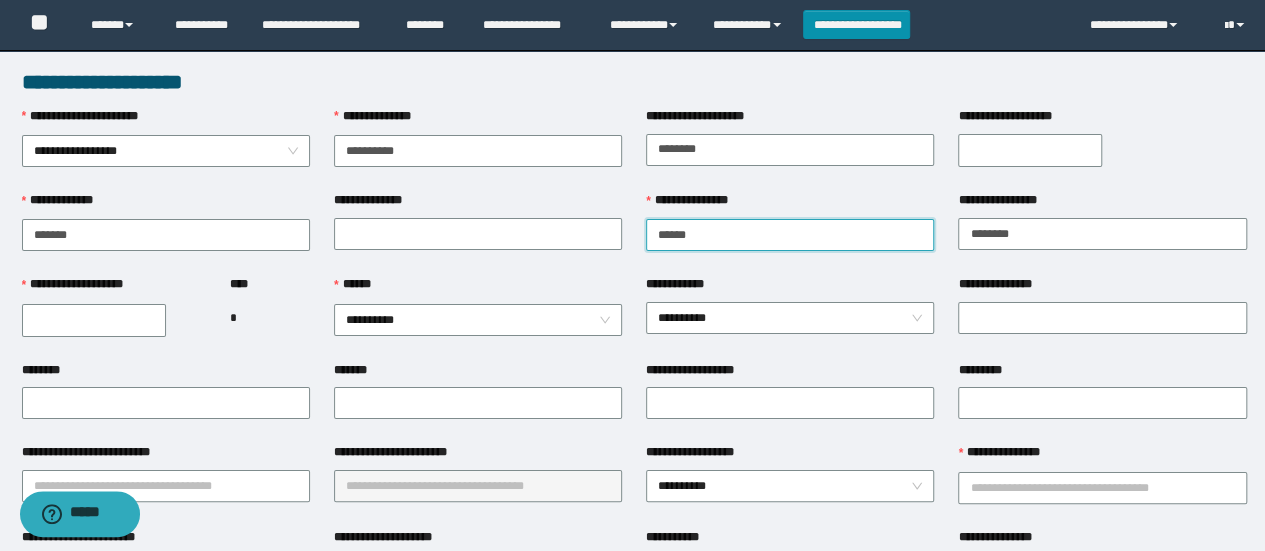 click on "**********" at bounding box center (790, 235) 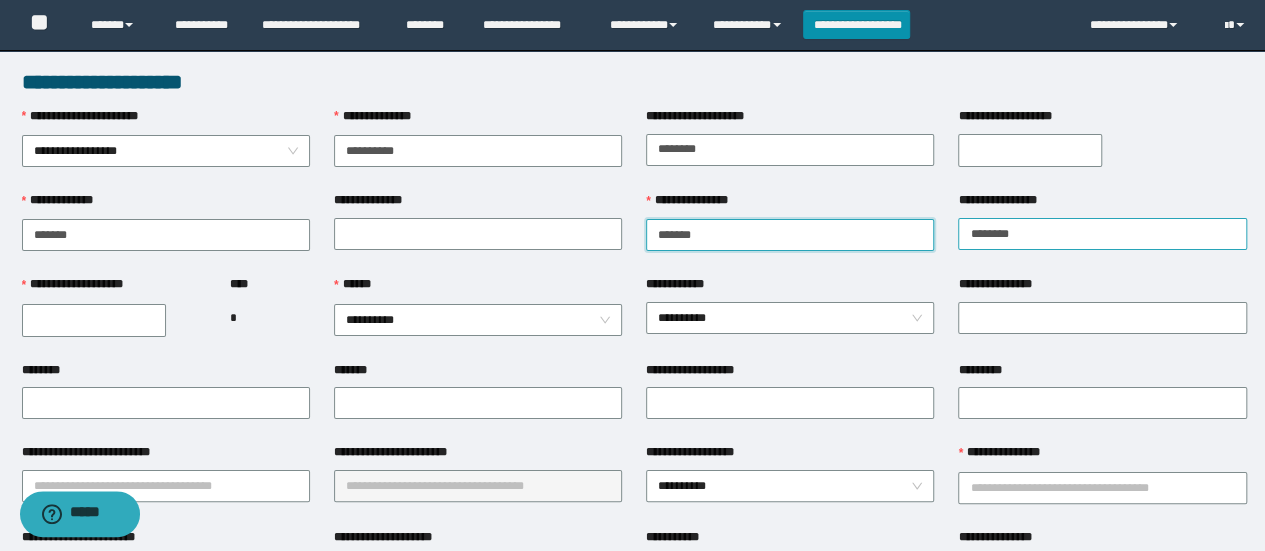 type on "******" 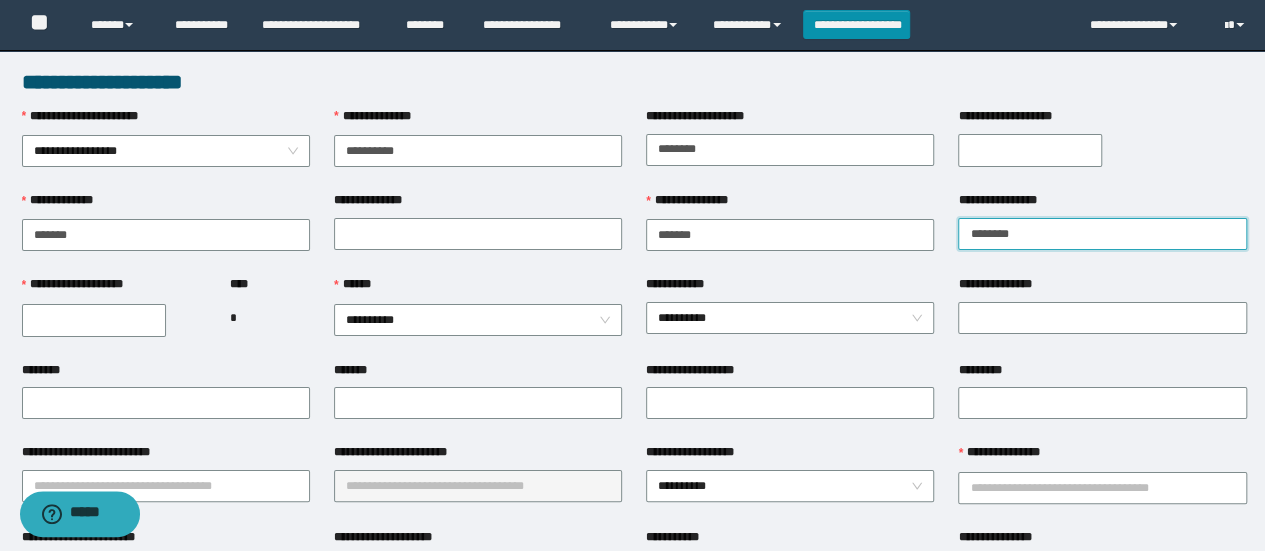 click on "**********" at bounding box center [1102, 234] 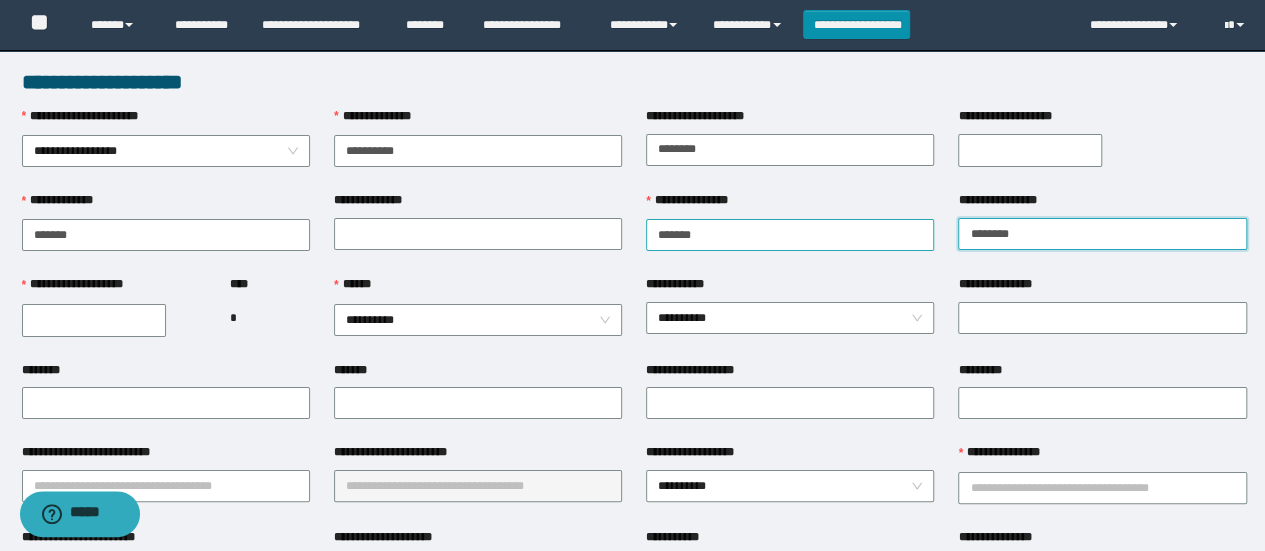type on "********" 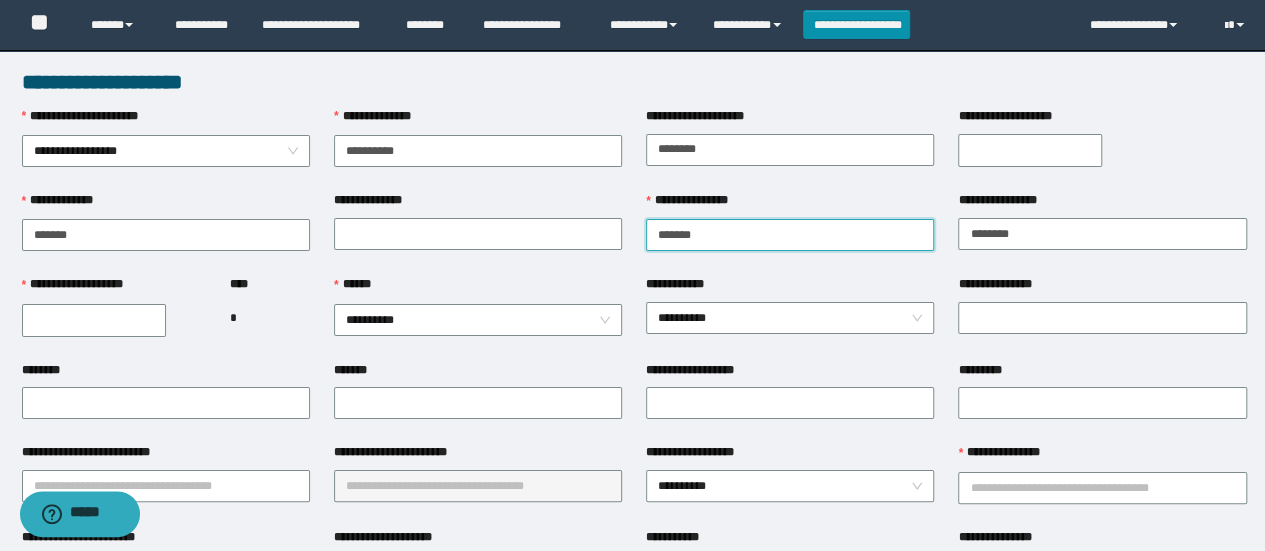 click on "******" at bounding box center [790, 235] 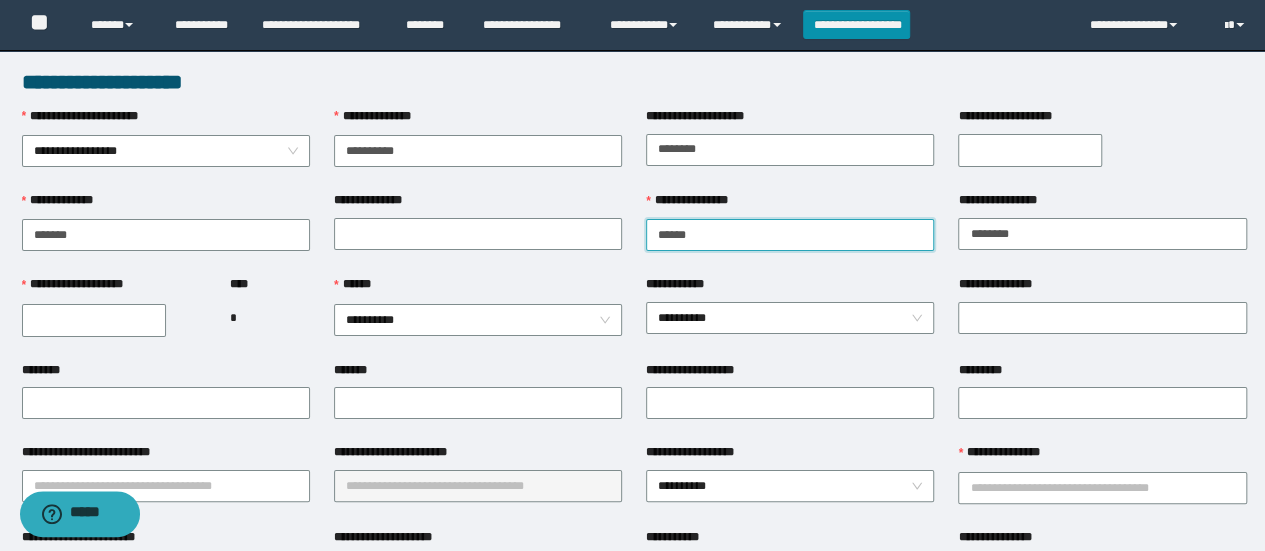 type on "******" 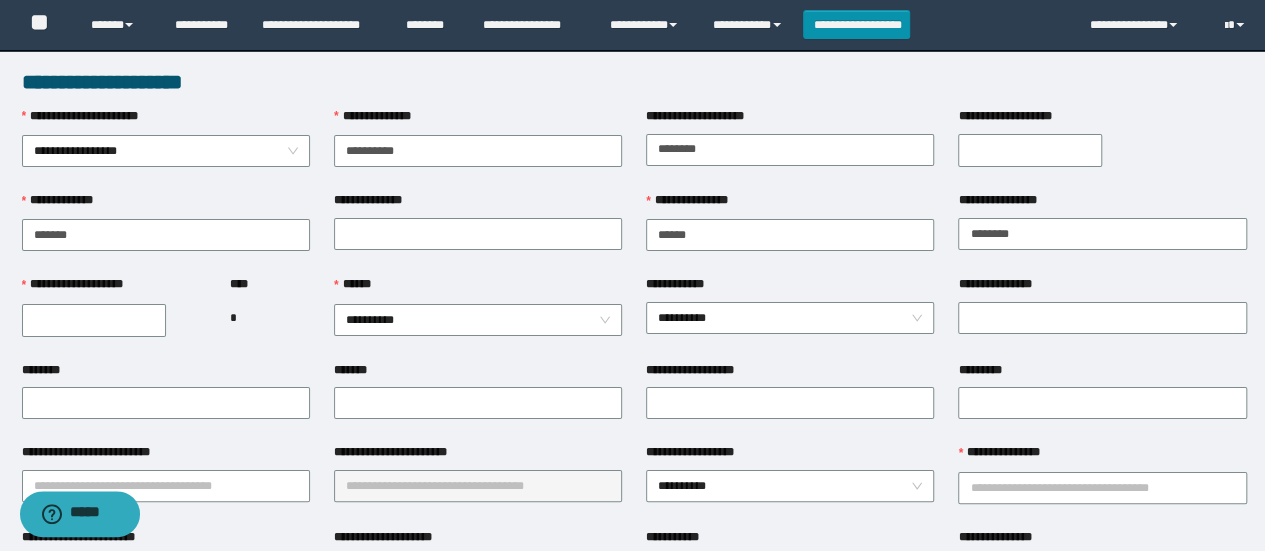 click on "**********" at bounding box center [94, 320] 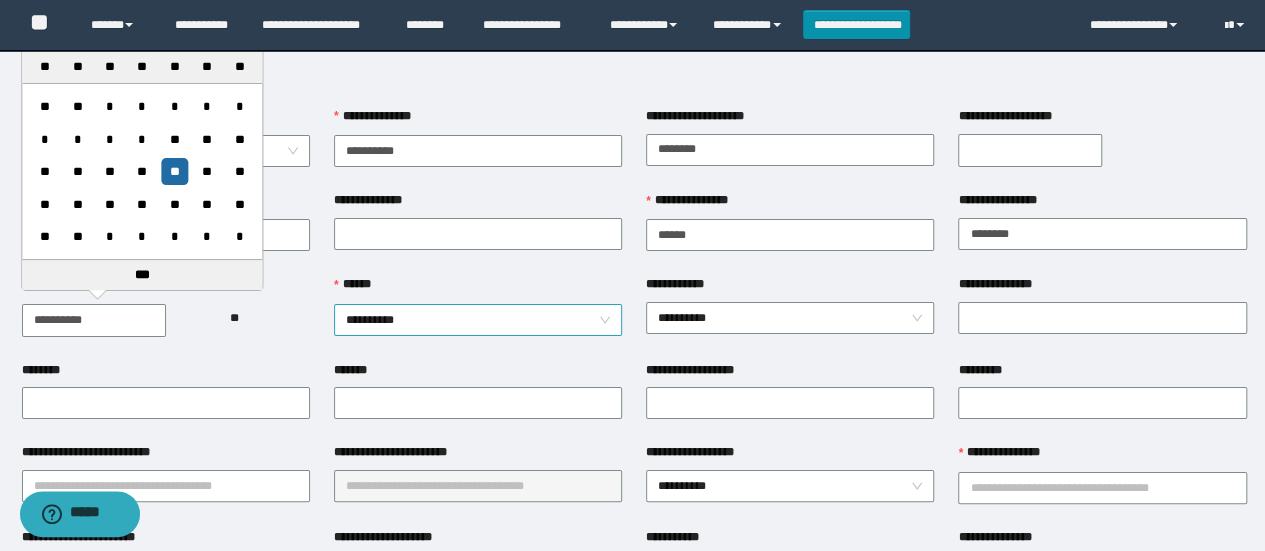 type on "**********" 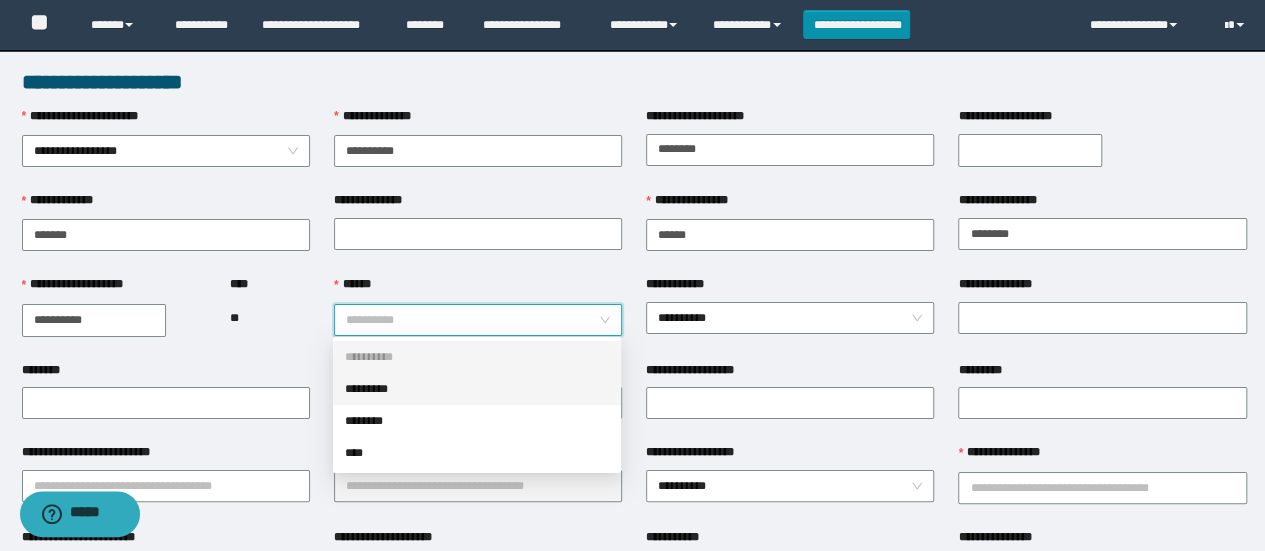 click on "*********" at bounding box center [477, 389] 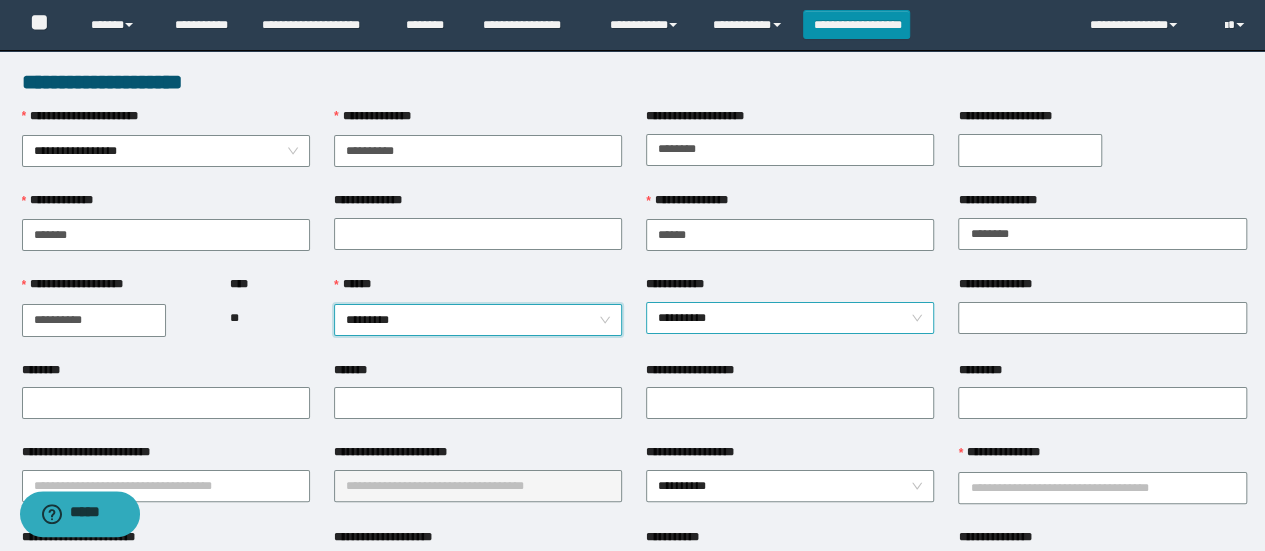 click on "**********" at bounding box center [790, 318] 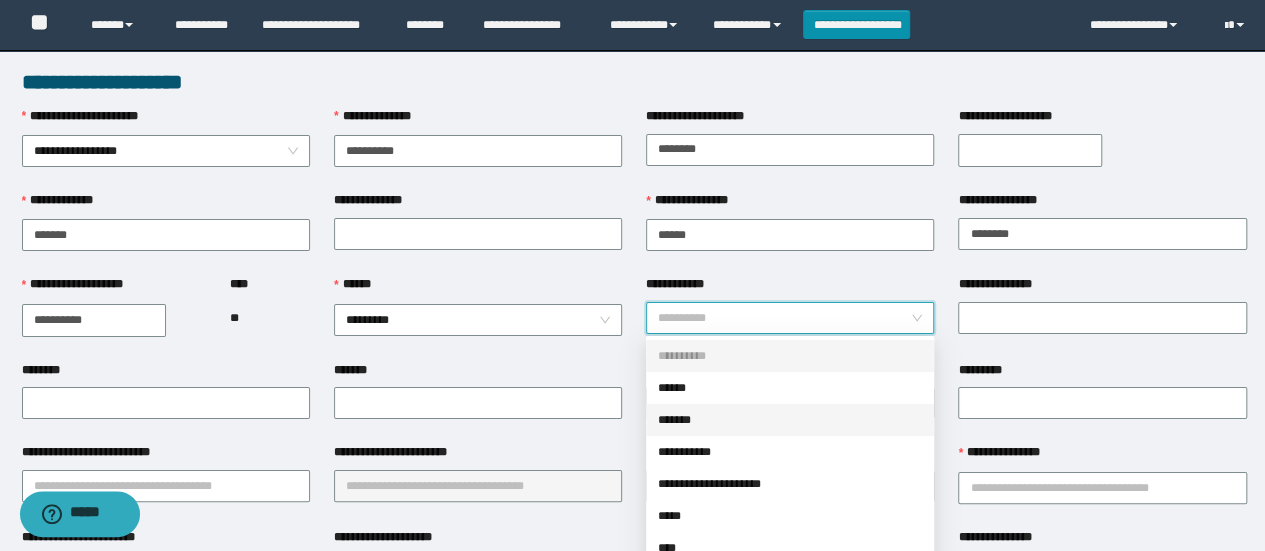 click on "*******" at bounding box center (790, 420) 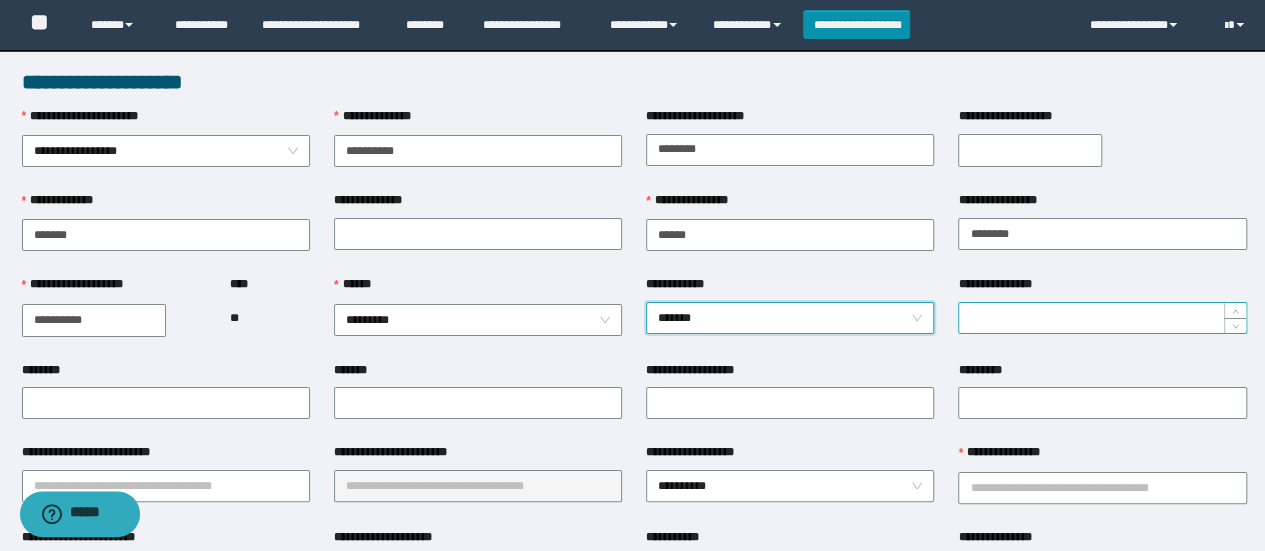 click on "**********" at bounding box center [1102, 318] 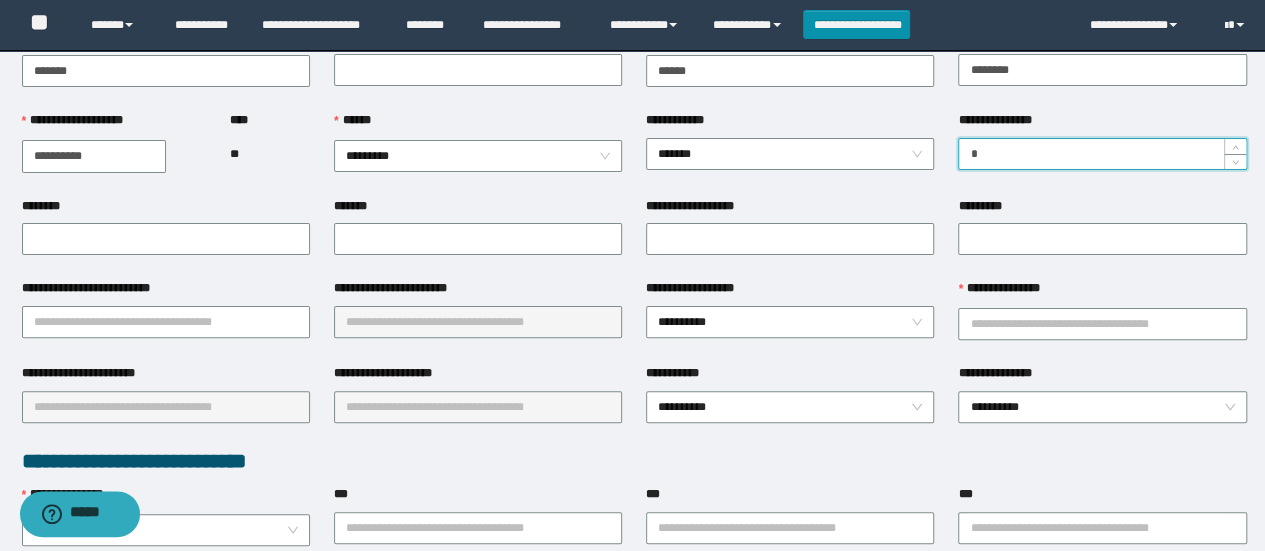 scroll, scrollTop: 178, scrollLeft: 0, axis: vertical 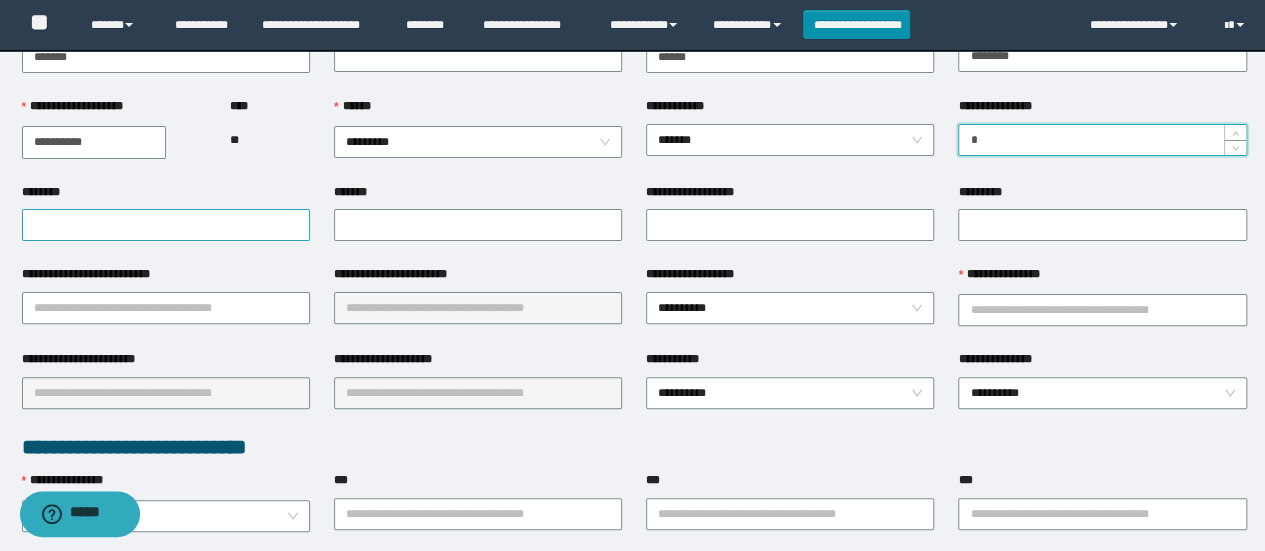 type on "*" 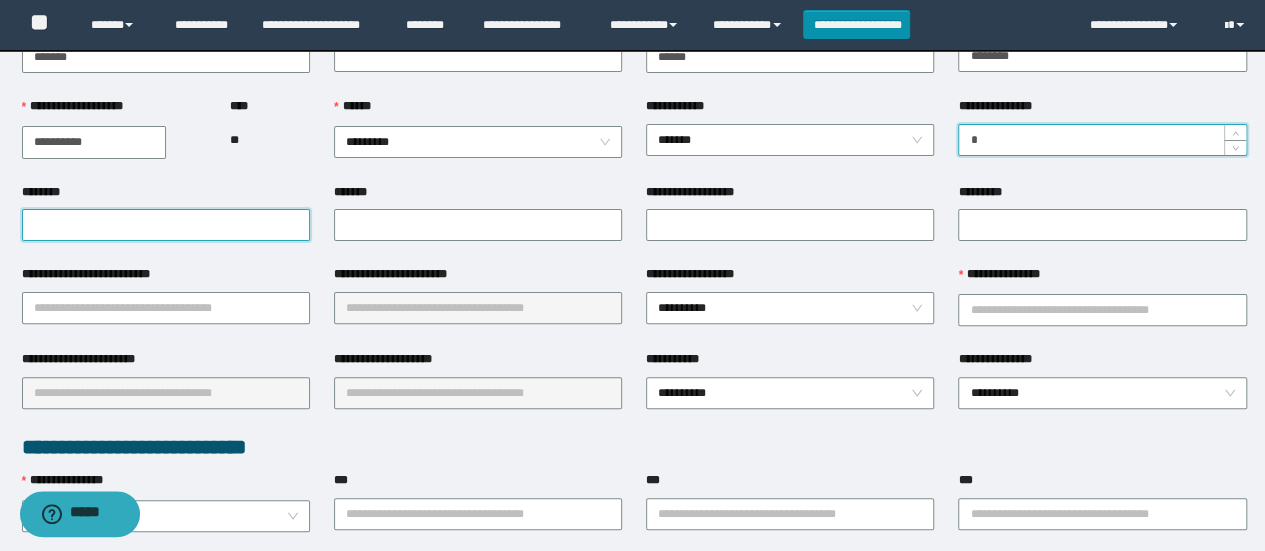 click on "********" at bounding box center (166, 225) 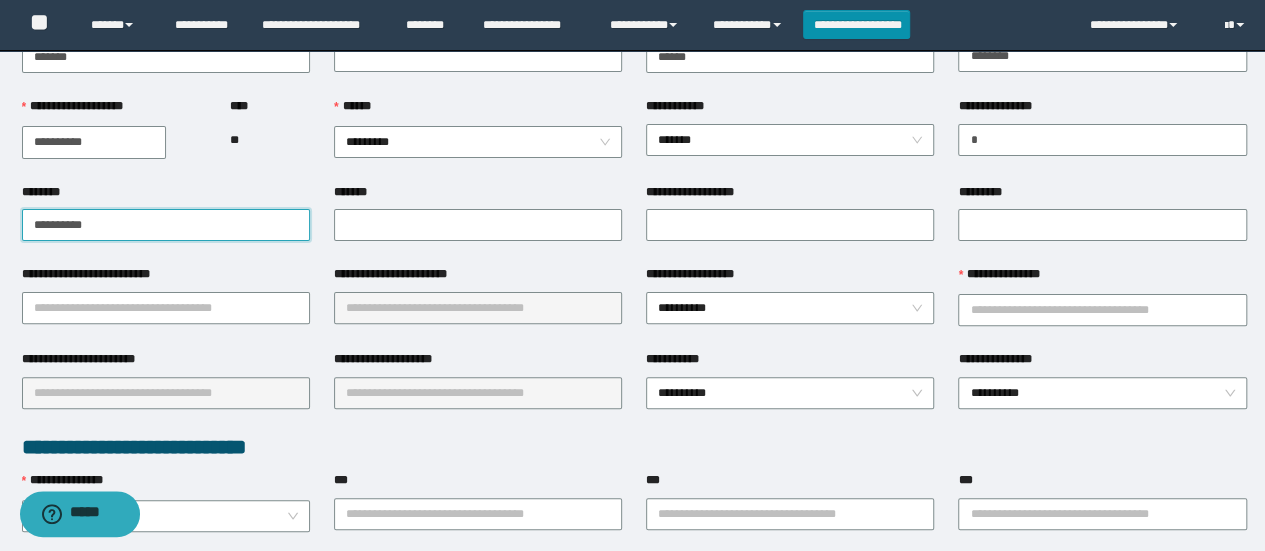 click on "**********" at bounding box center (166, 225) 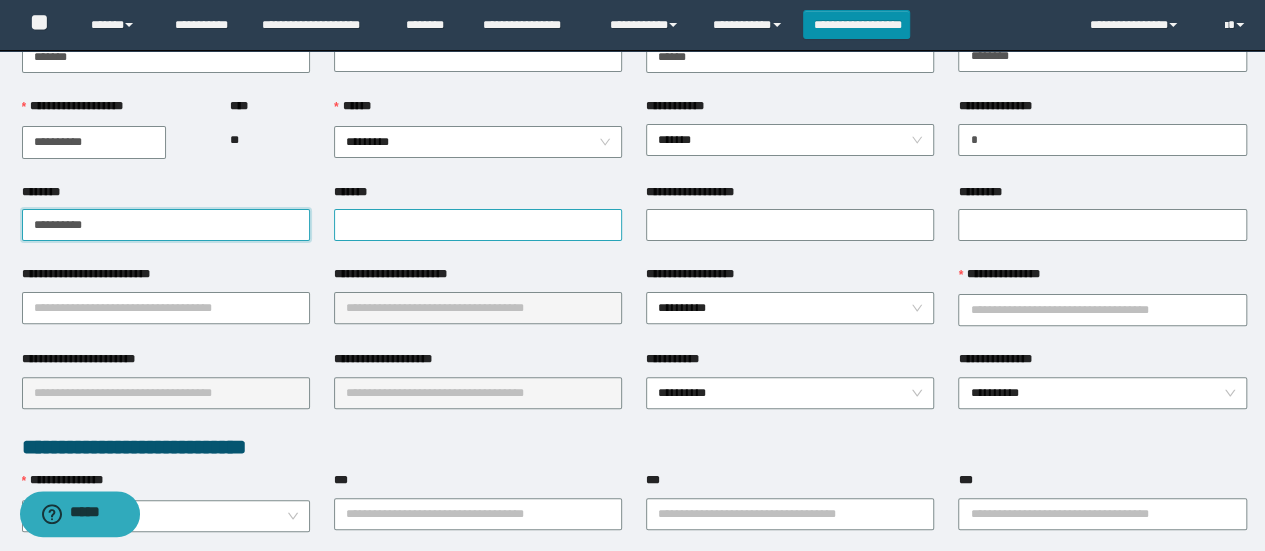 type on "**********" 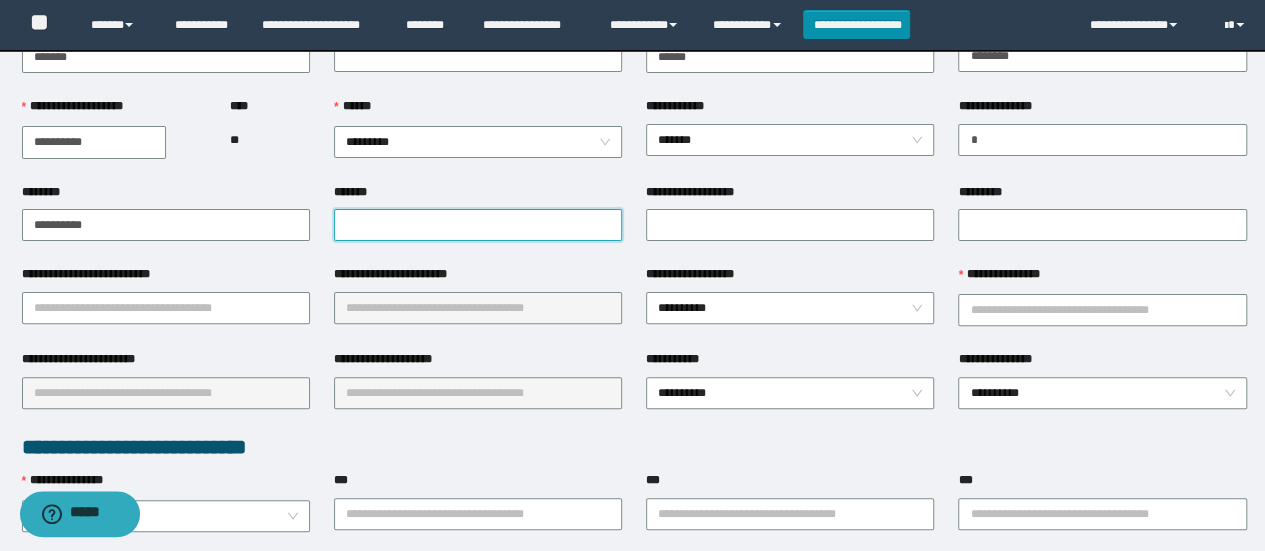 click on "*******" at bounding box center (478, 225) 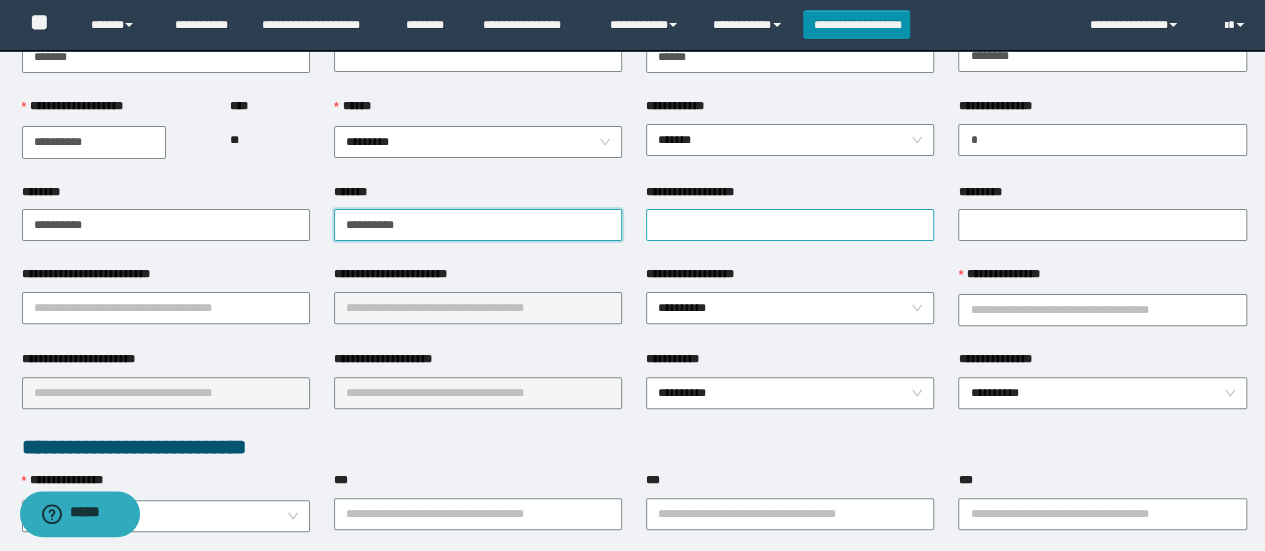 type on "**********" 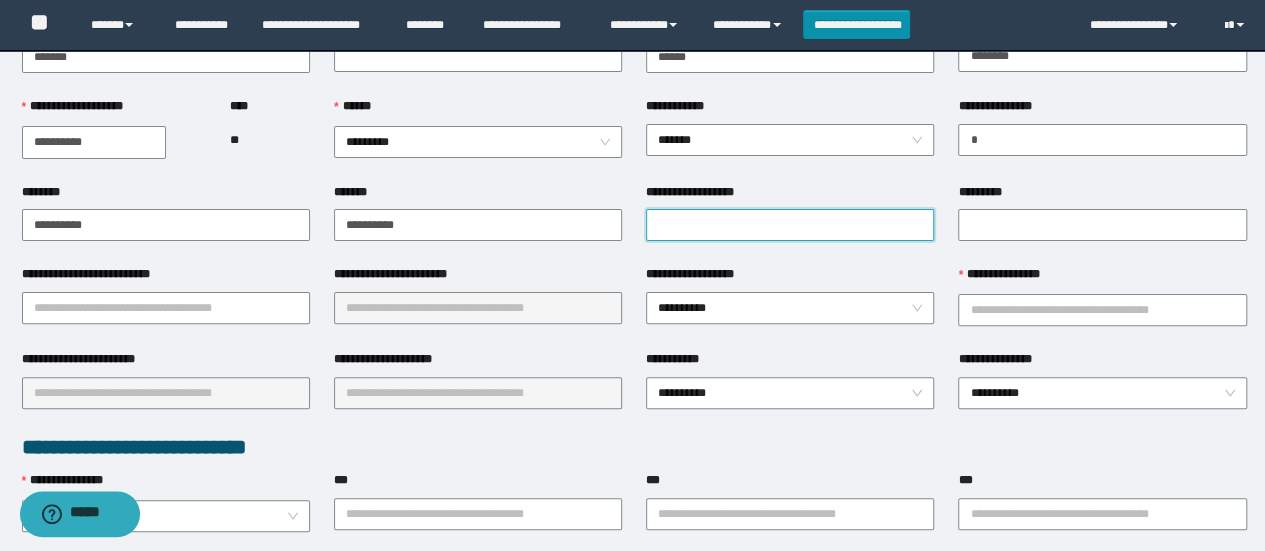 click on "**********" at bounding box center [790, 225] 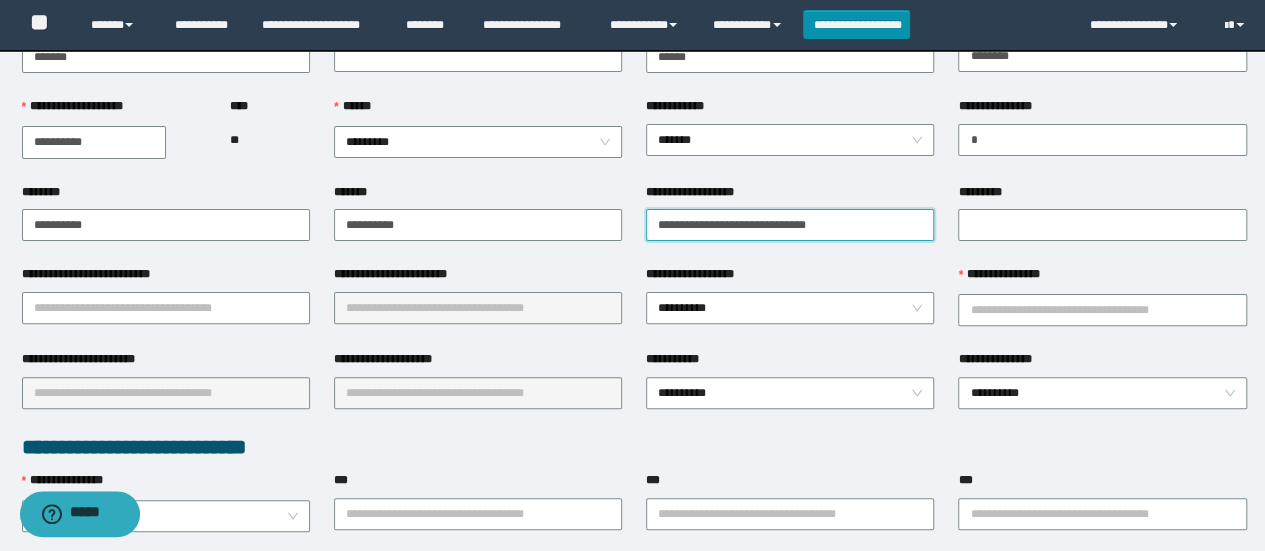 click on "**********" at bounding box center (790, 225) 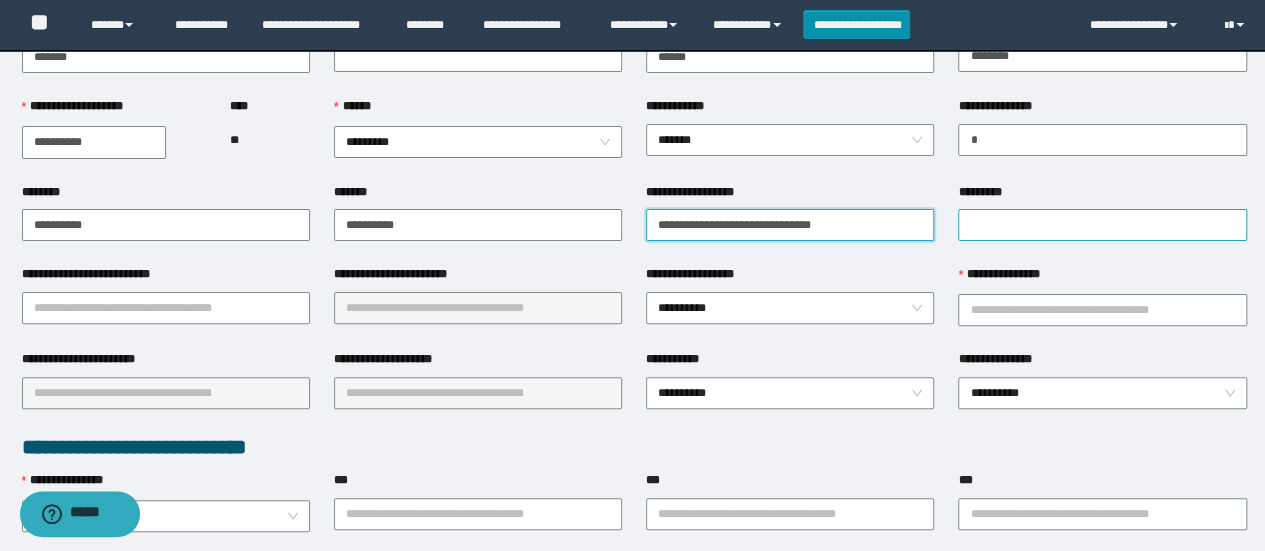 type on "**********" 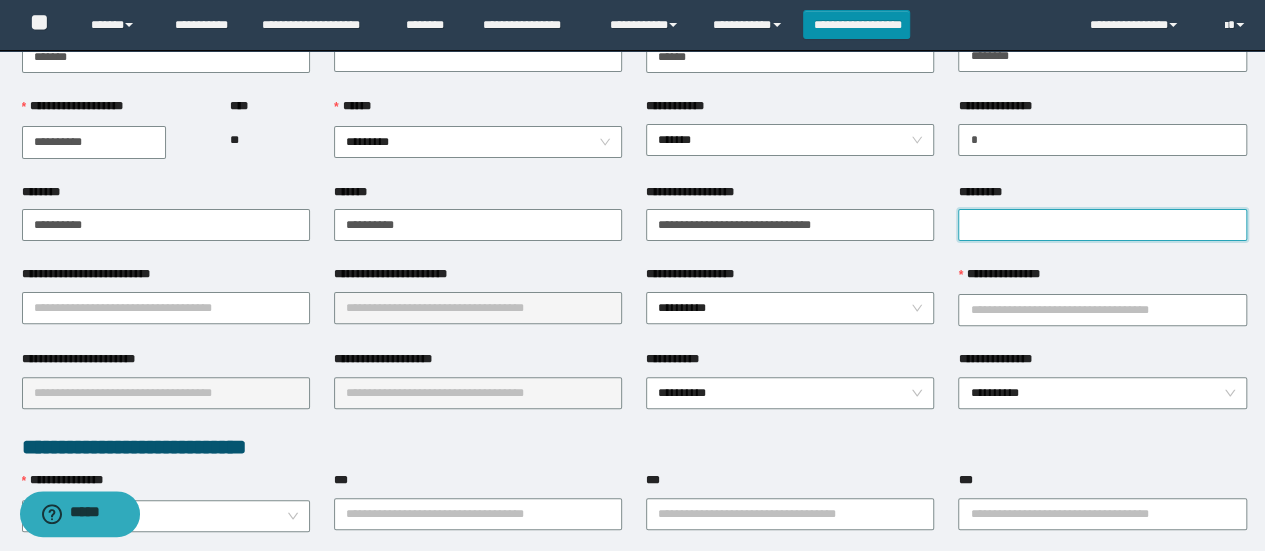 click on "*********" at bounding box center [1102, 225] 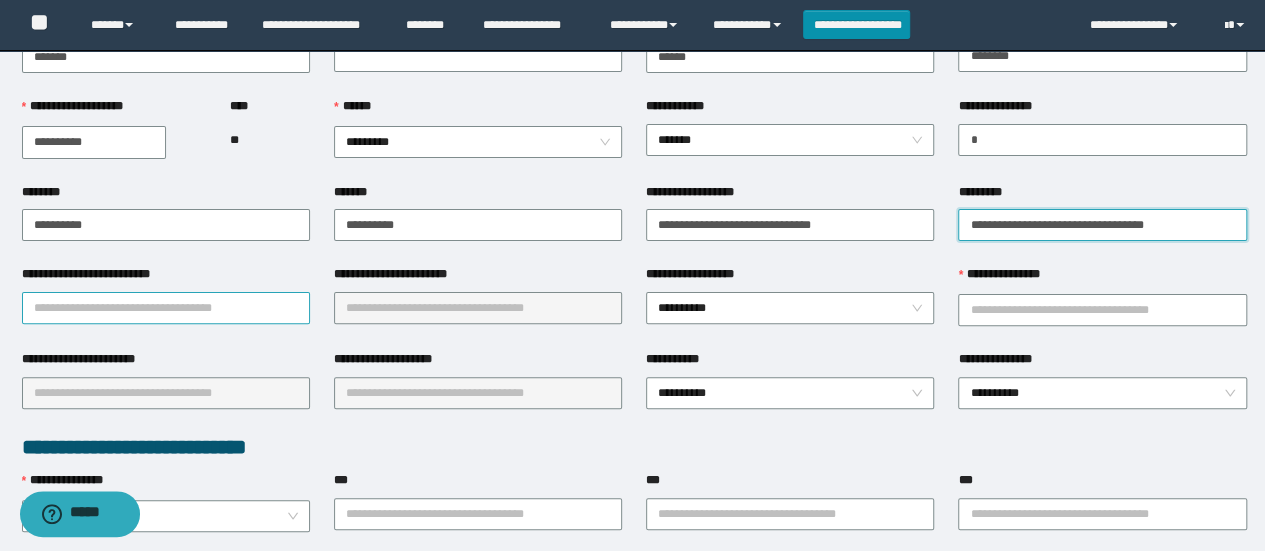 type on "**********" 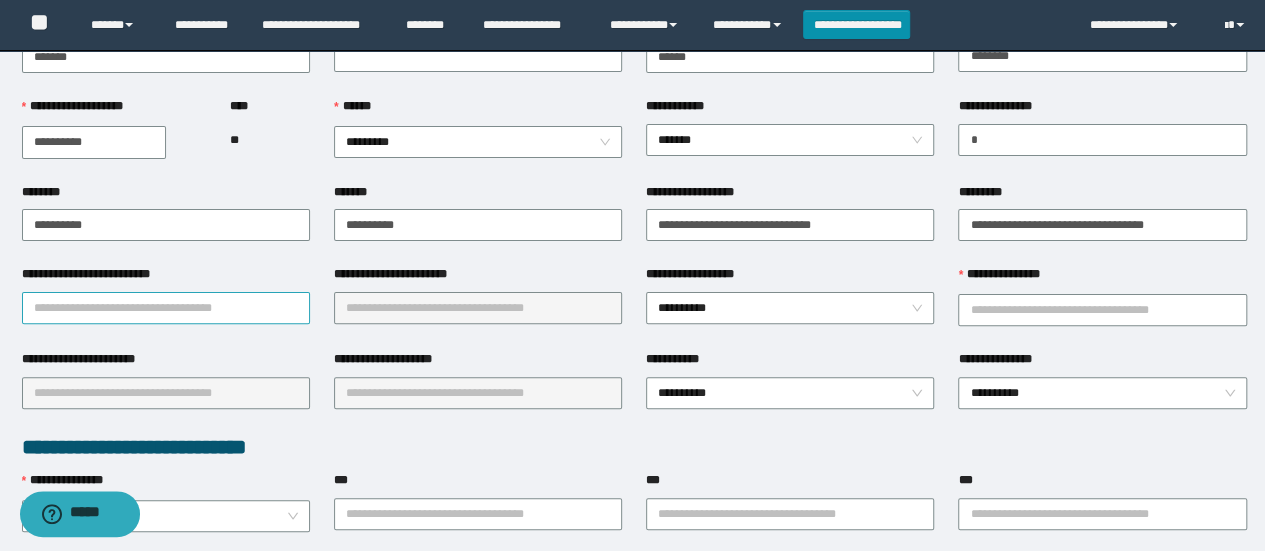 click on "**********" at bounding box center (166, 308) 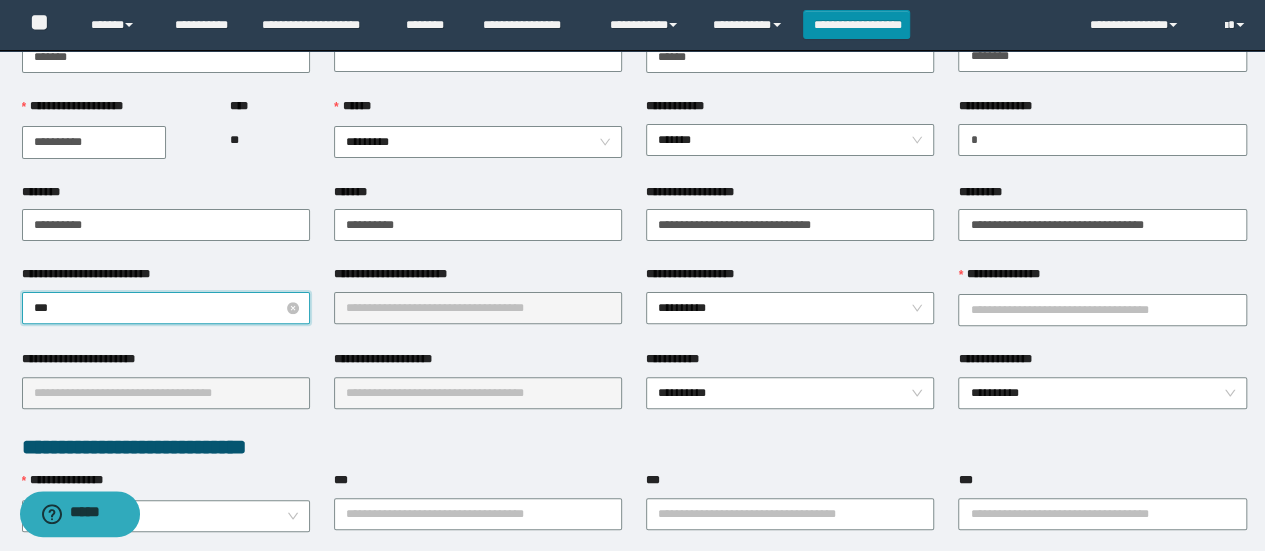 type on "****" 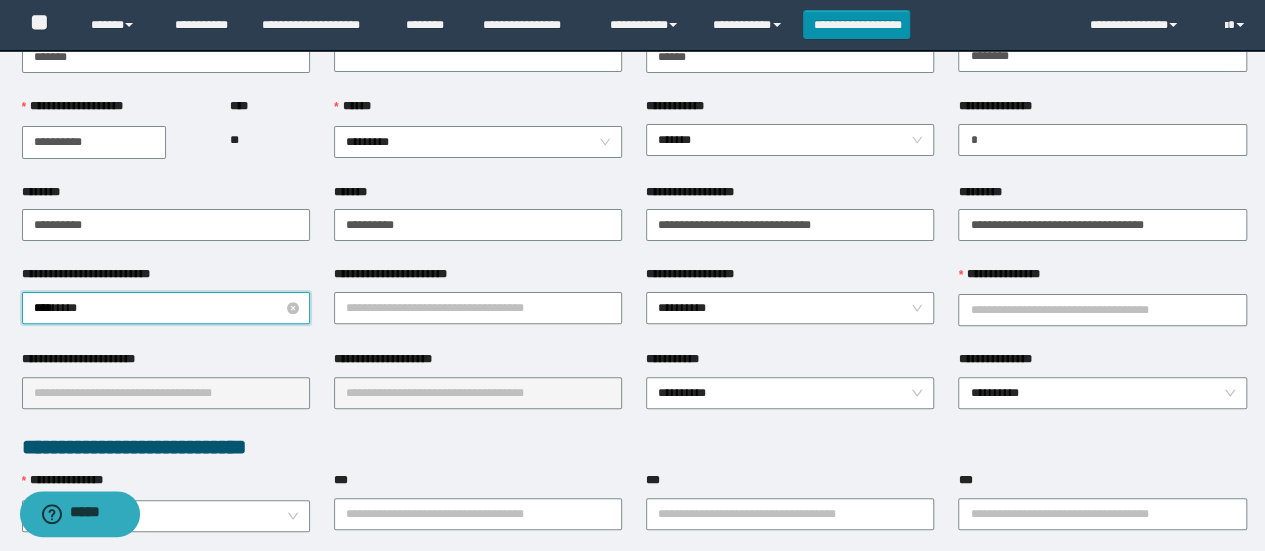 type 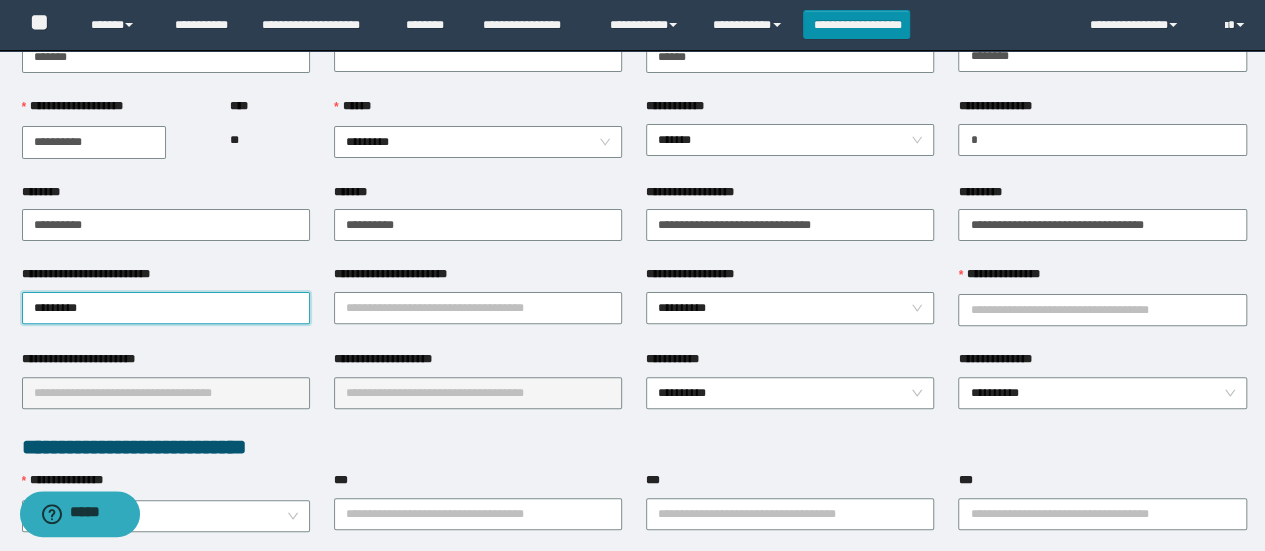 click on "**********" at bounding box center [478, 278] 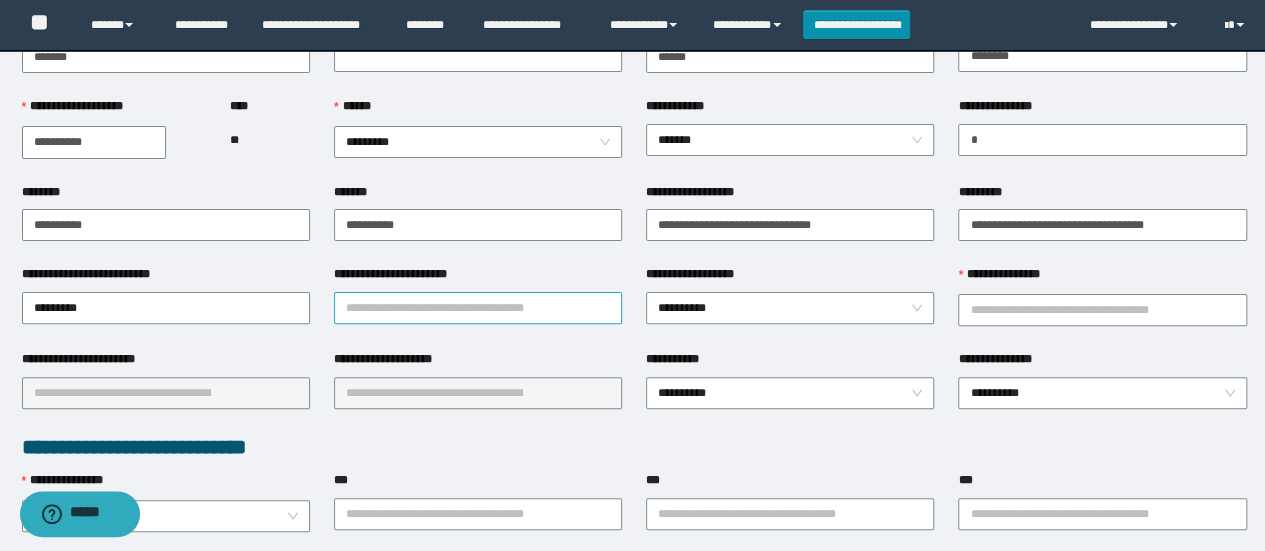 click on "**********" at bounding box center (478, 308) 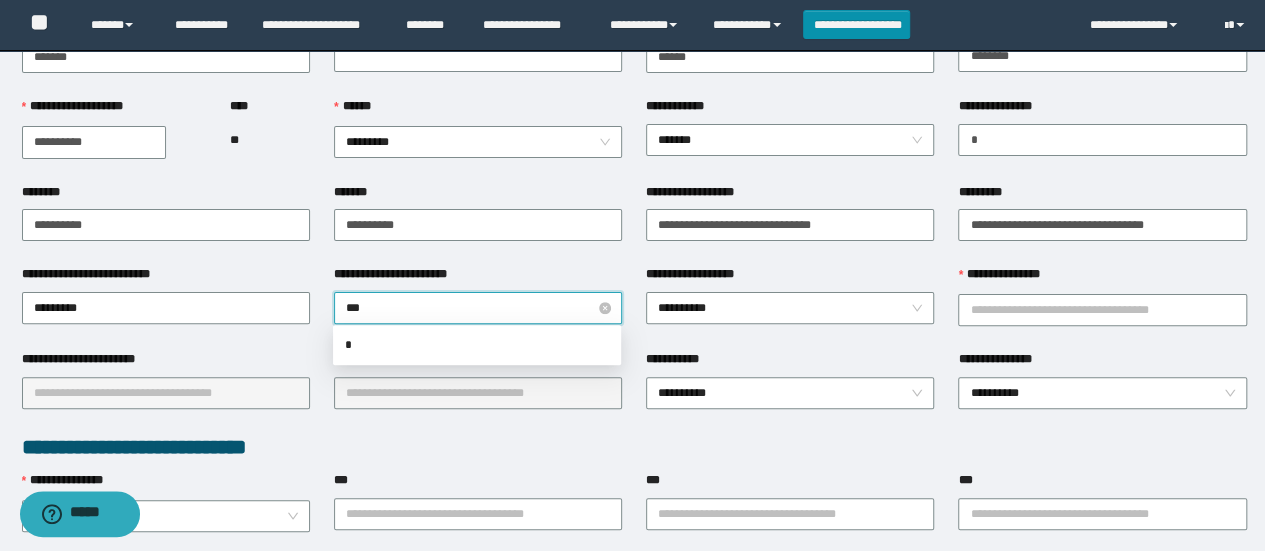 type on "****" 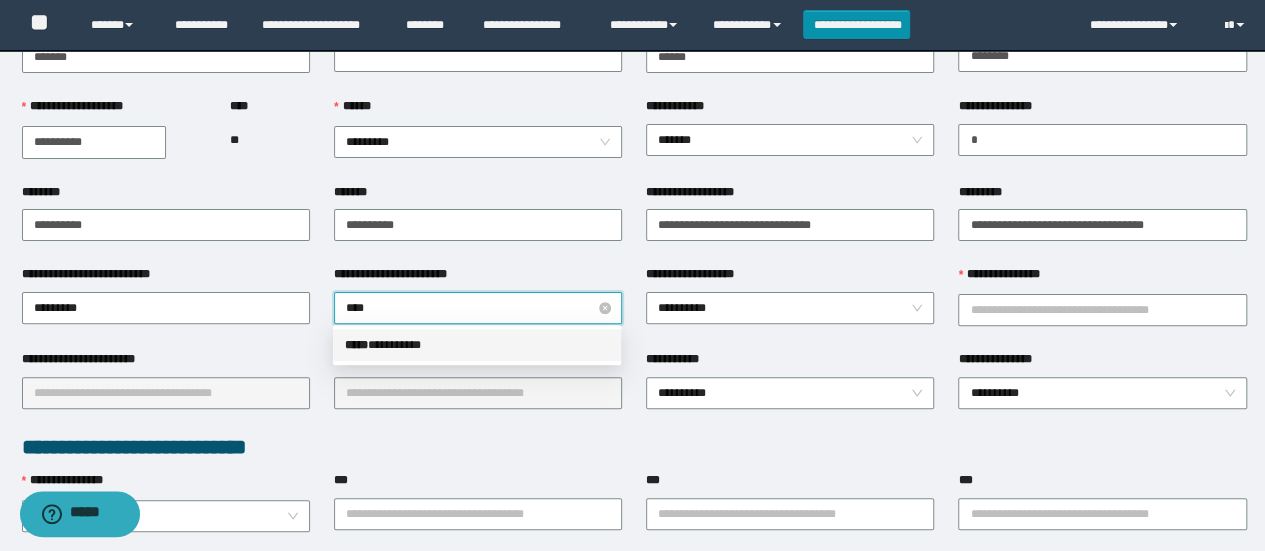 type 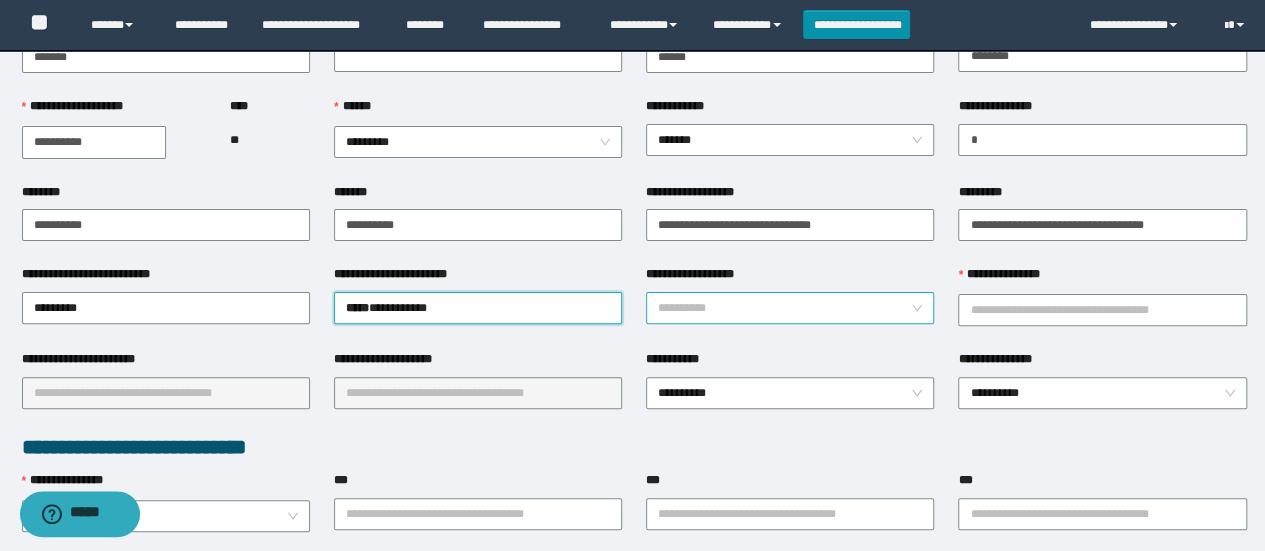 click on "**********" at bounding box center (790, 308) 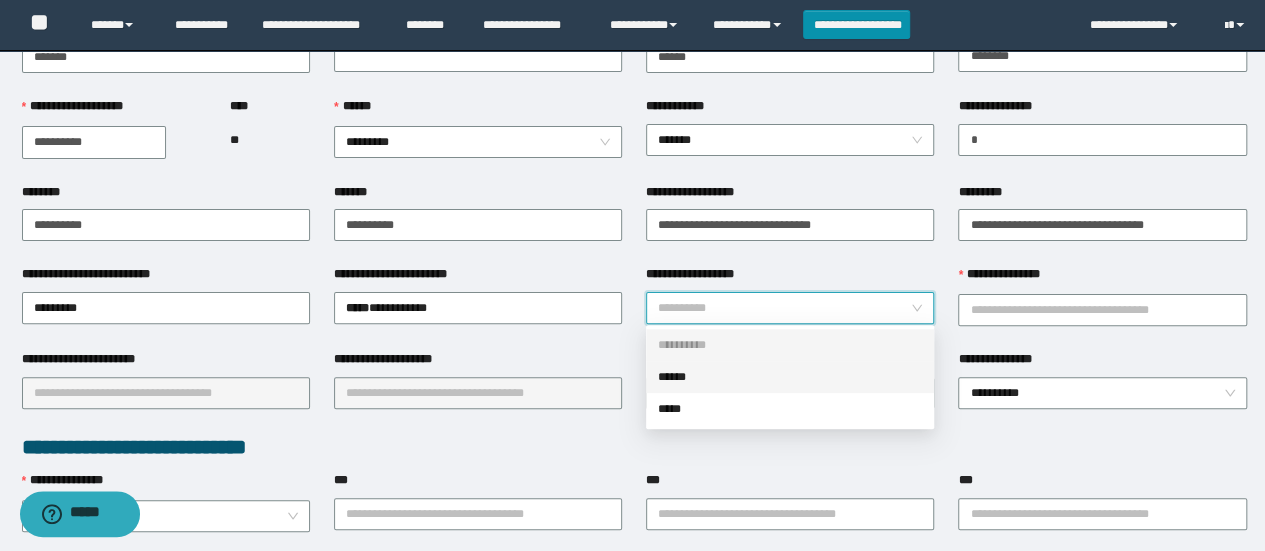click on "******" at bounding box center [790, 377] 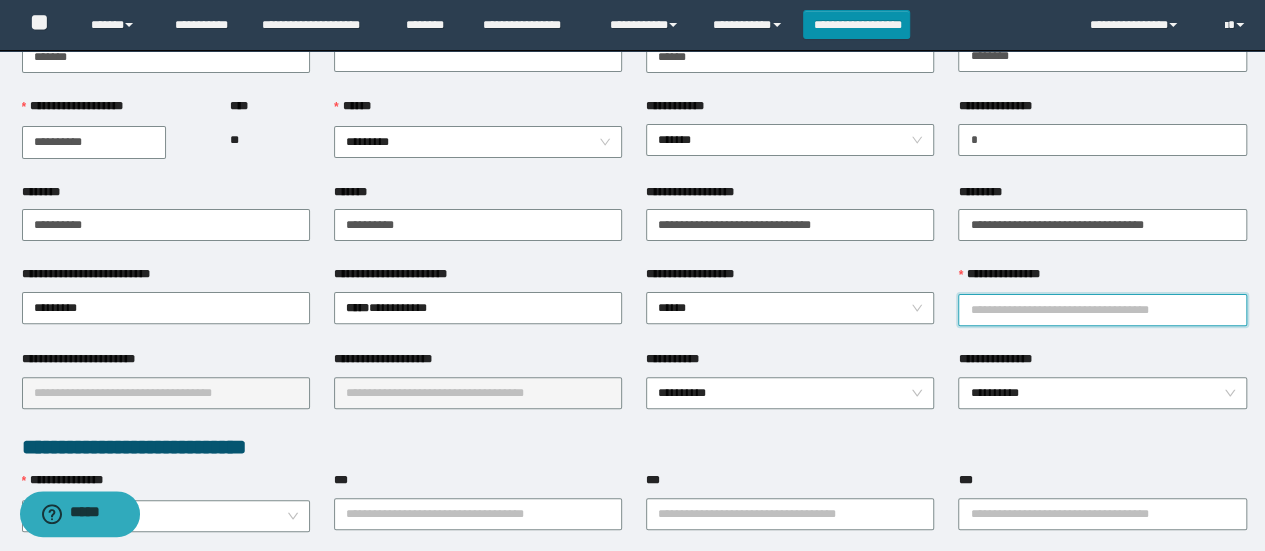 click on "**********" at bounding box center [1102, 310] 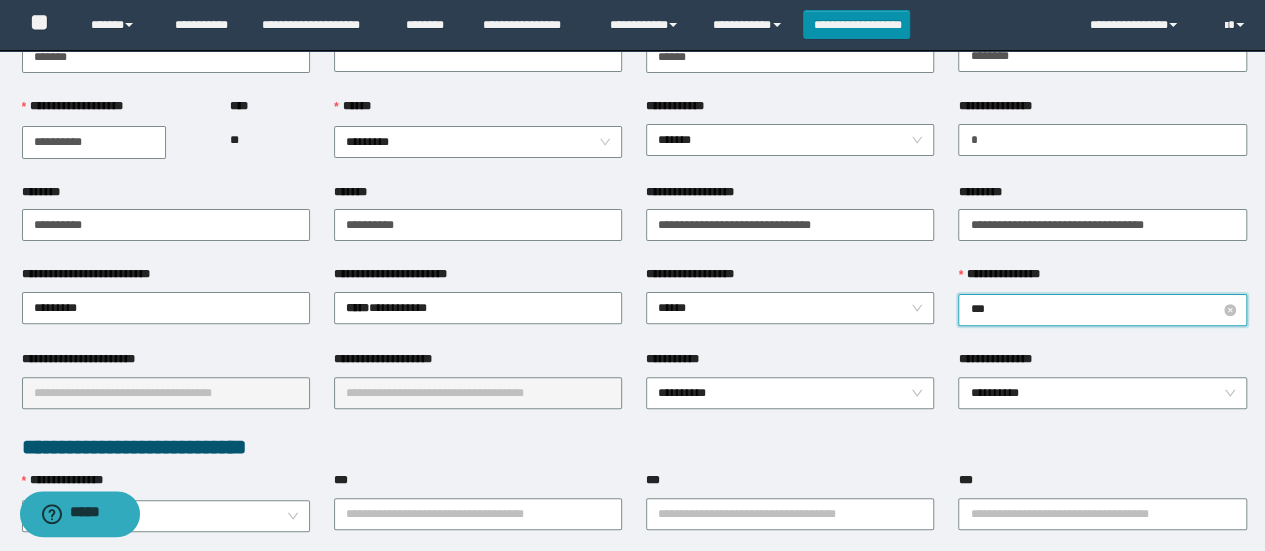 type on "****" 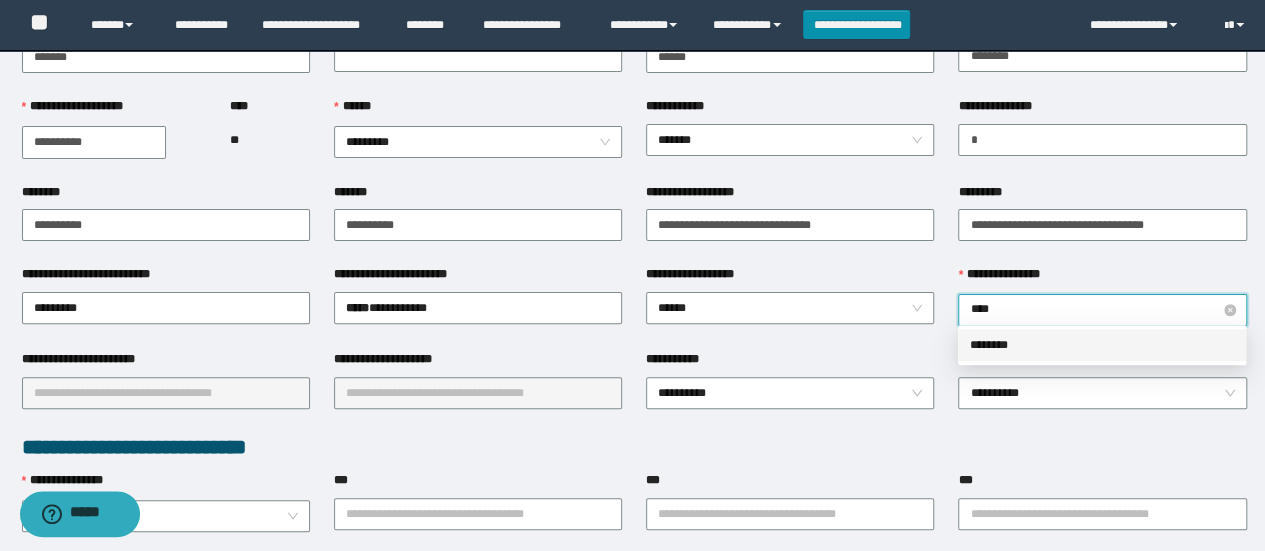 type 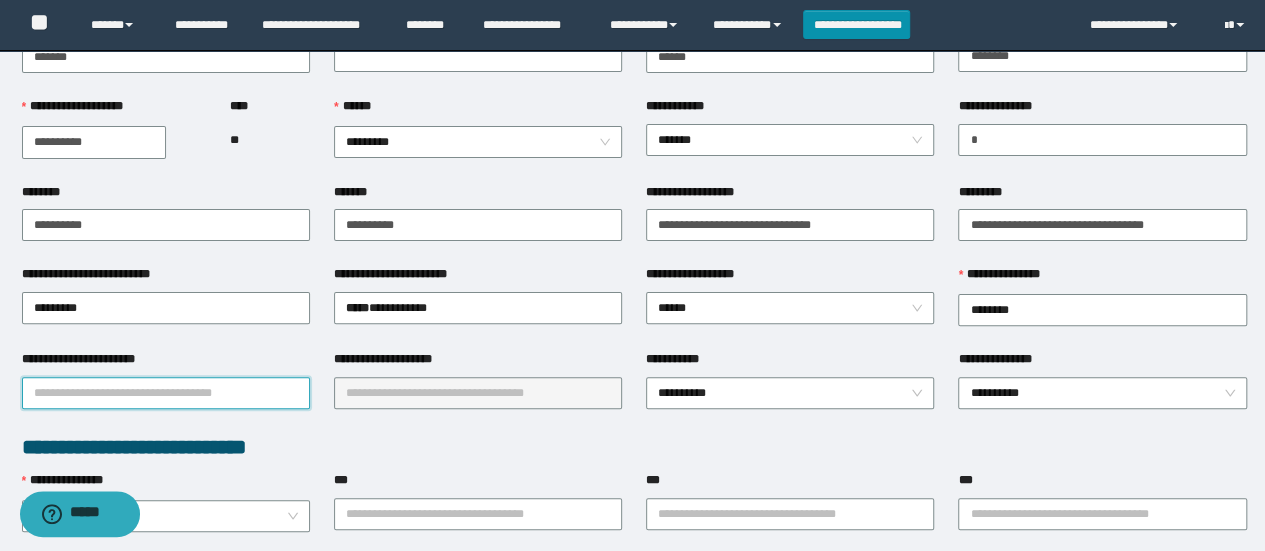 click on "**********" at bounding box center [166, 393] 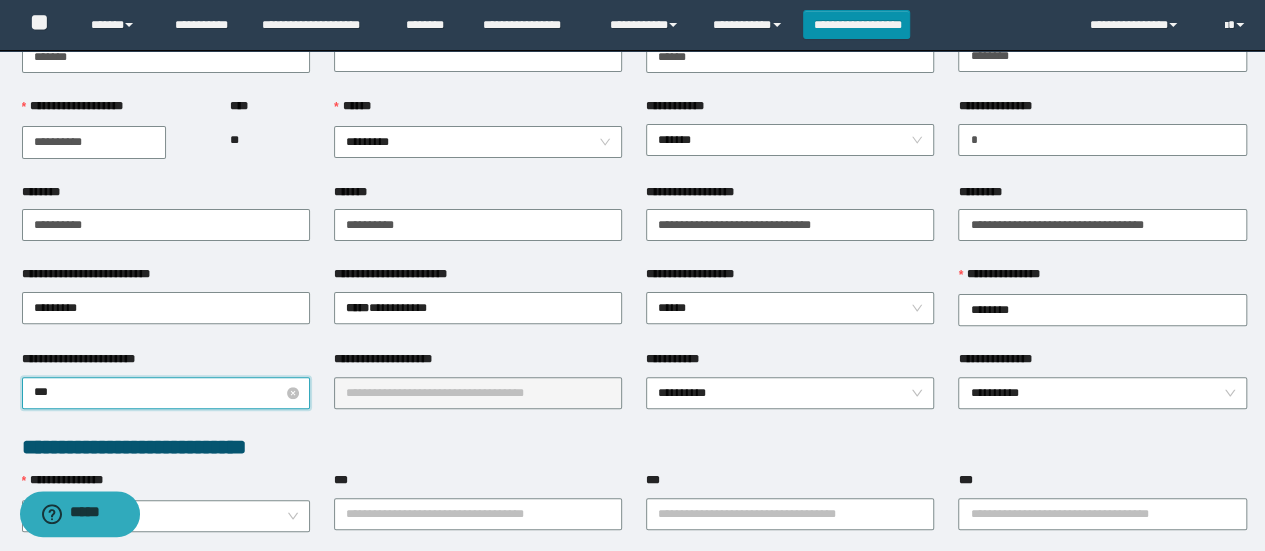 type on "****" 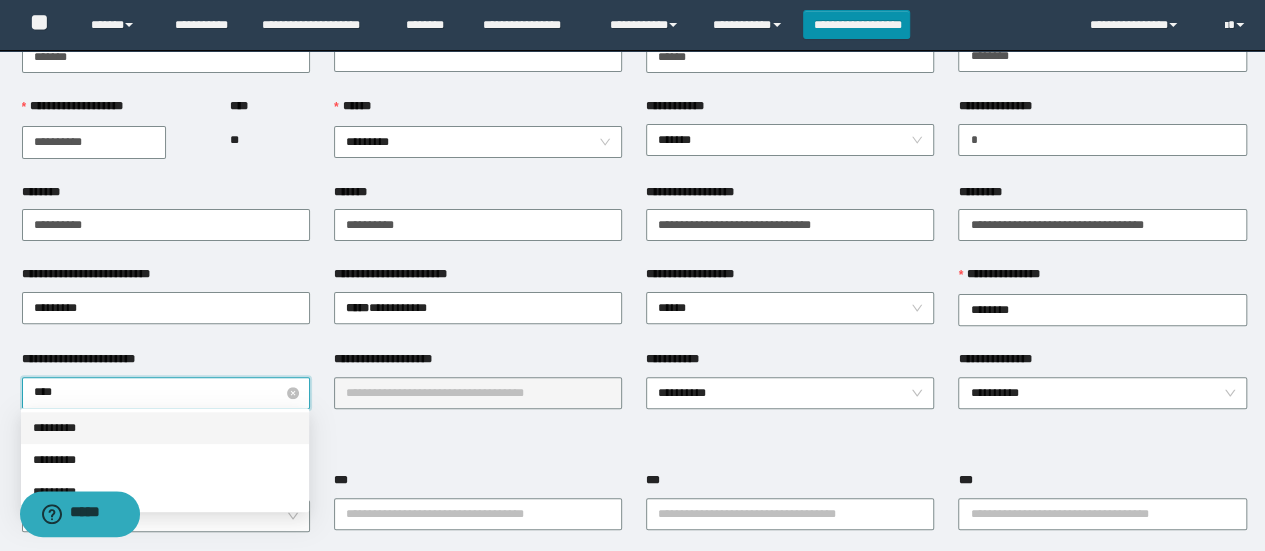 type 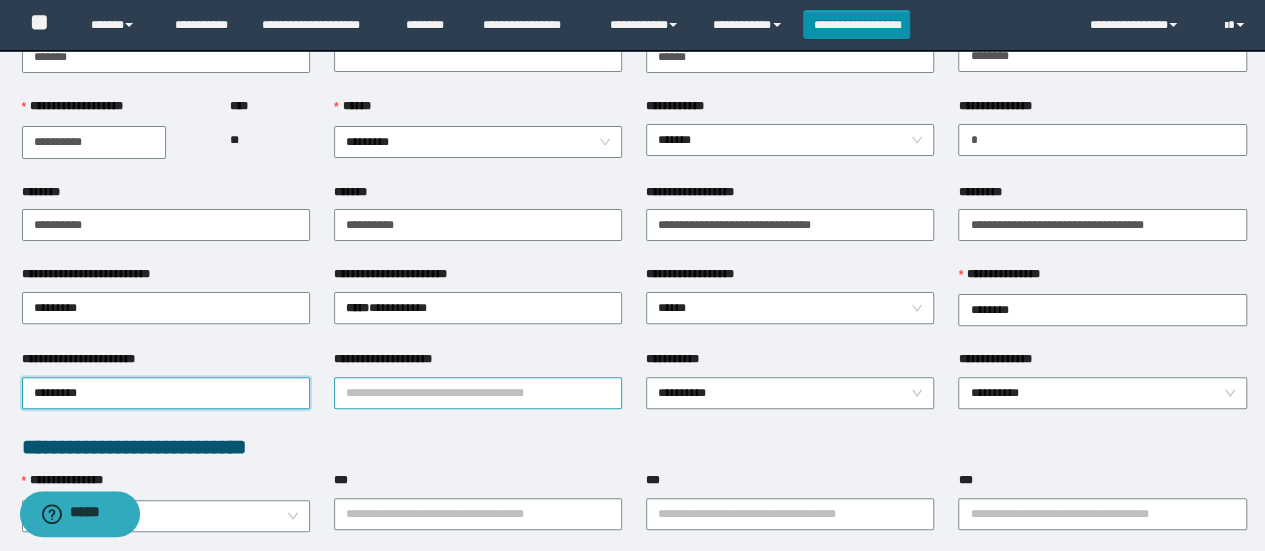 click on "**********" at bounding box center (478, 393) 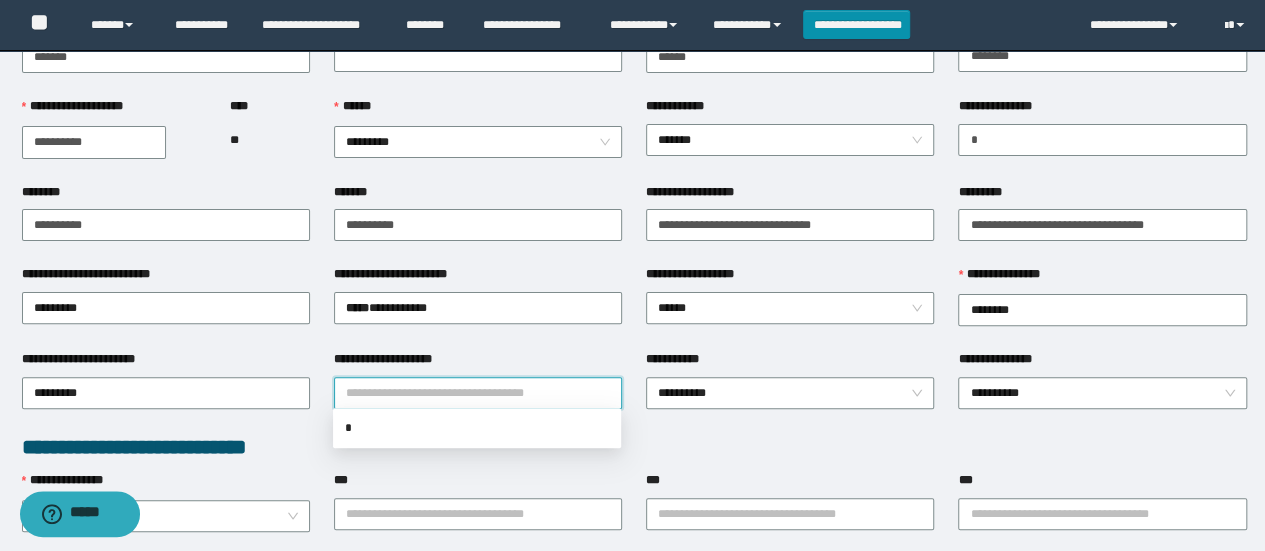 type on "*" 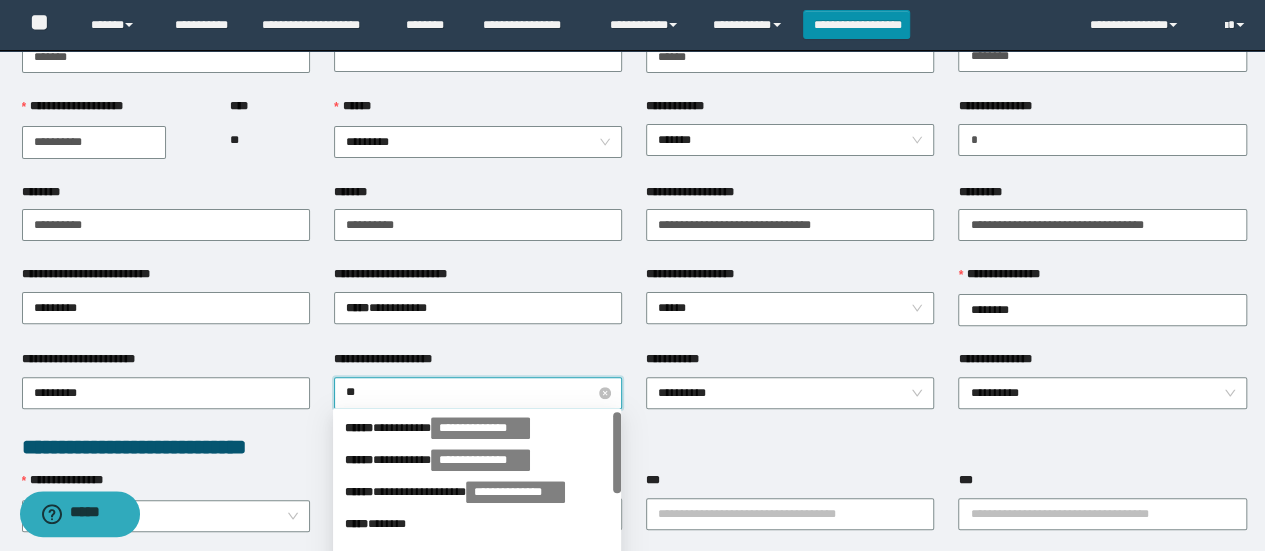 type on "***" 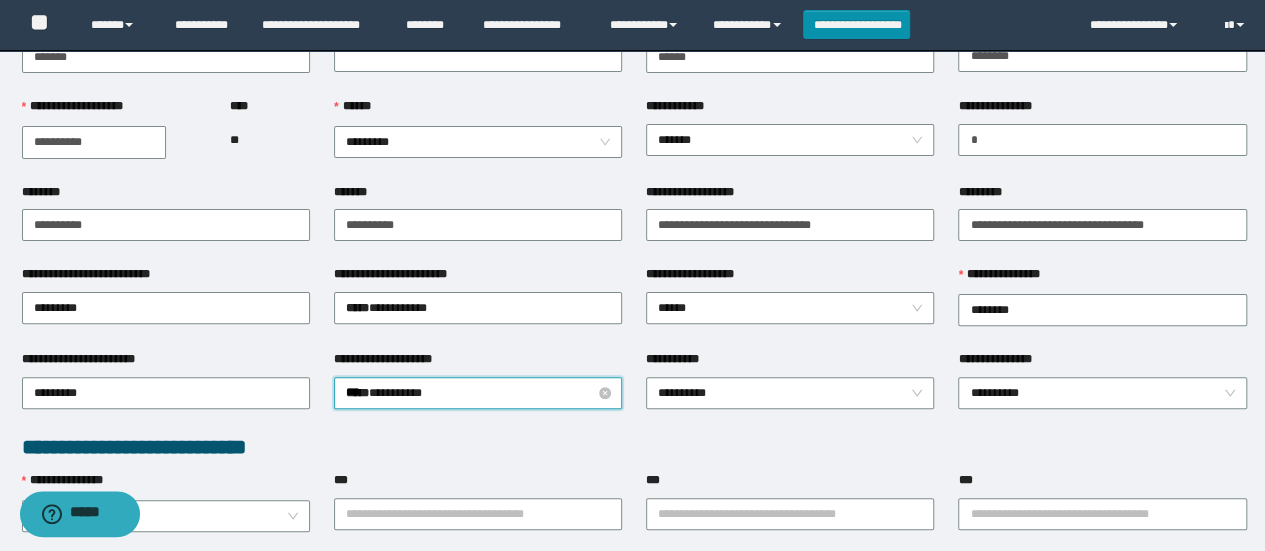type 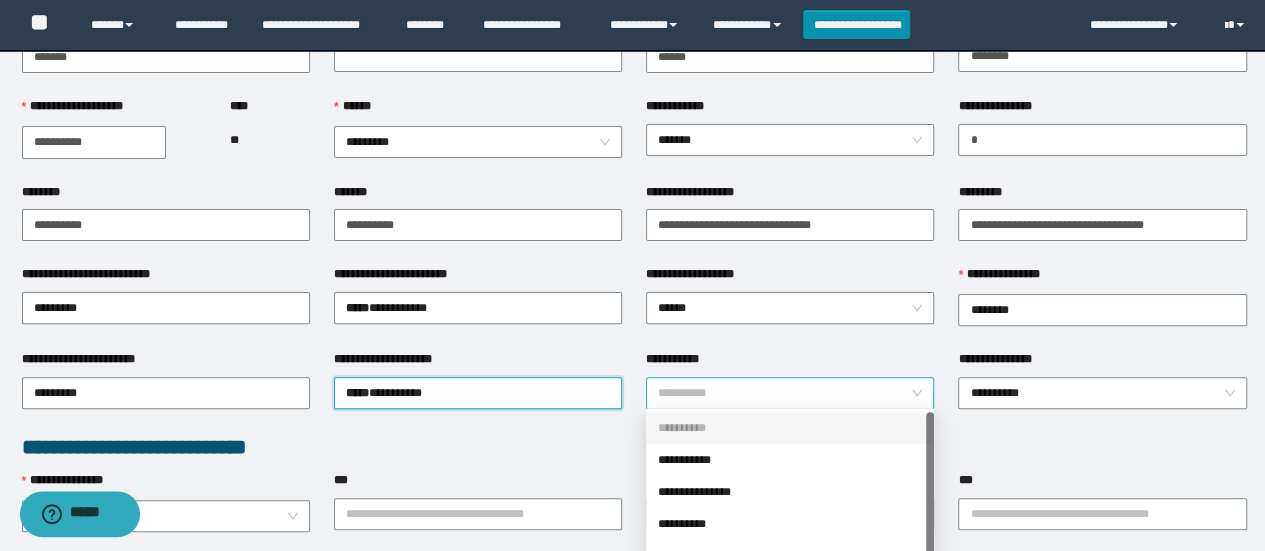 click on "**********" at bounding box center (790, 393) 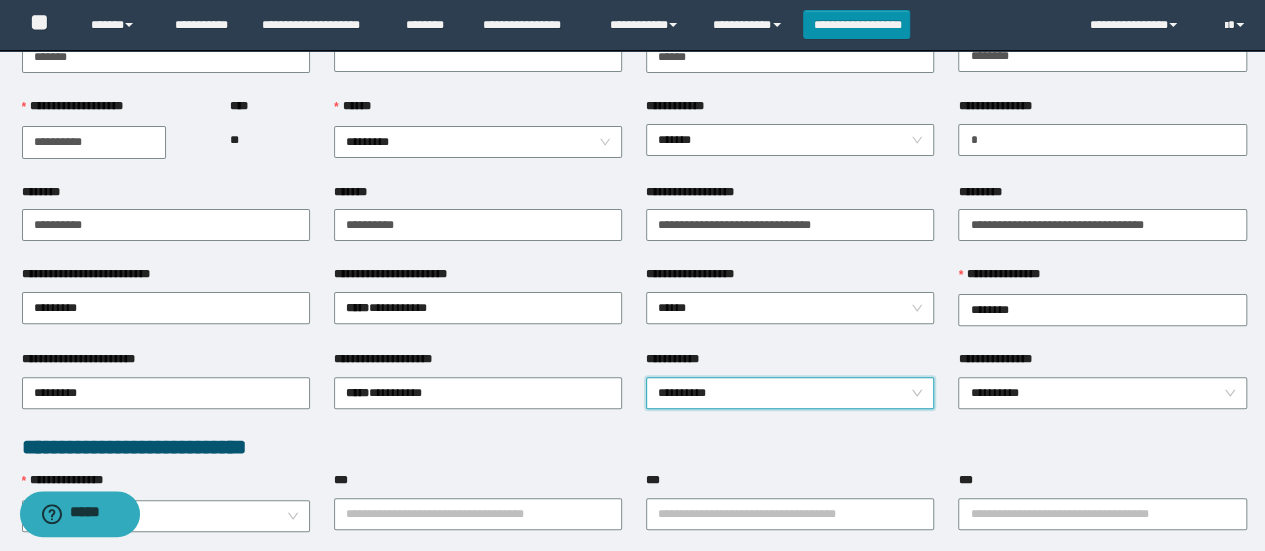 scroll, scrollTop: 392, scrollLeft: 0, axis: vertical 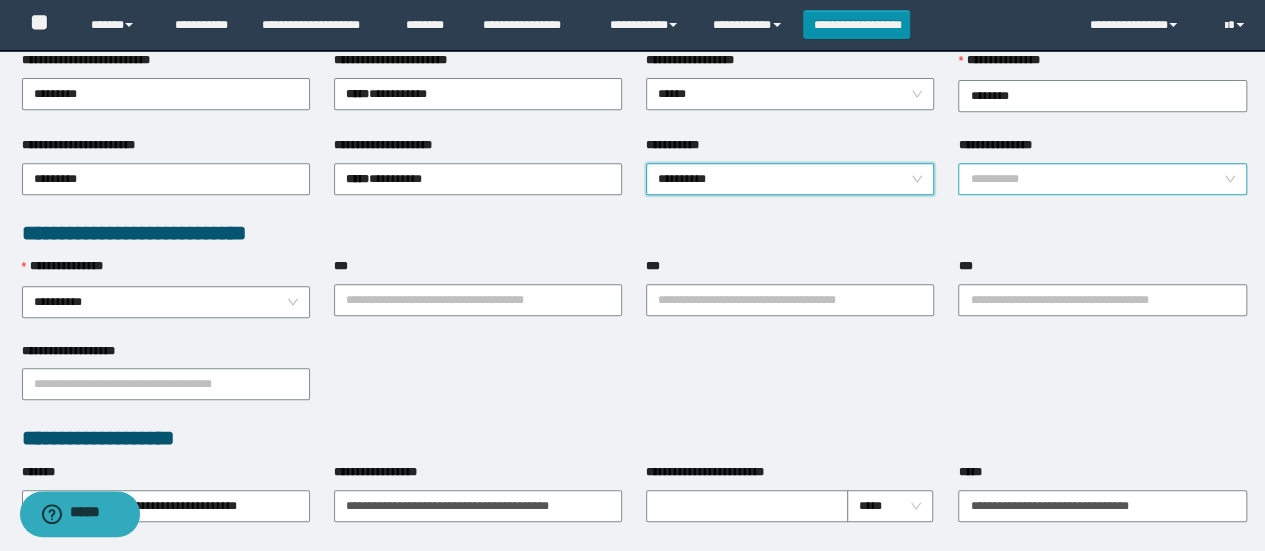 click on "**********" at bounding box center [1102, 179] 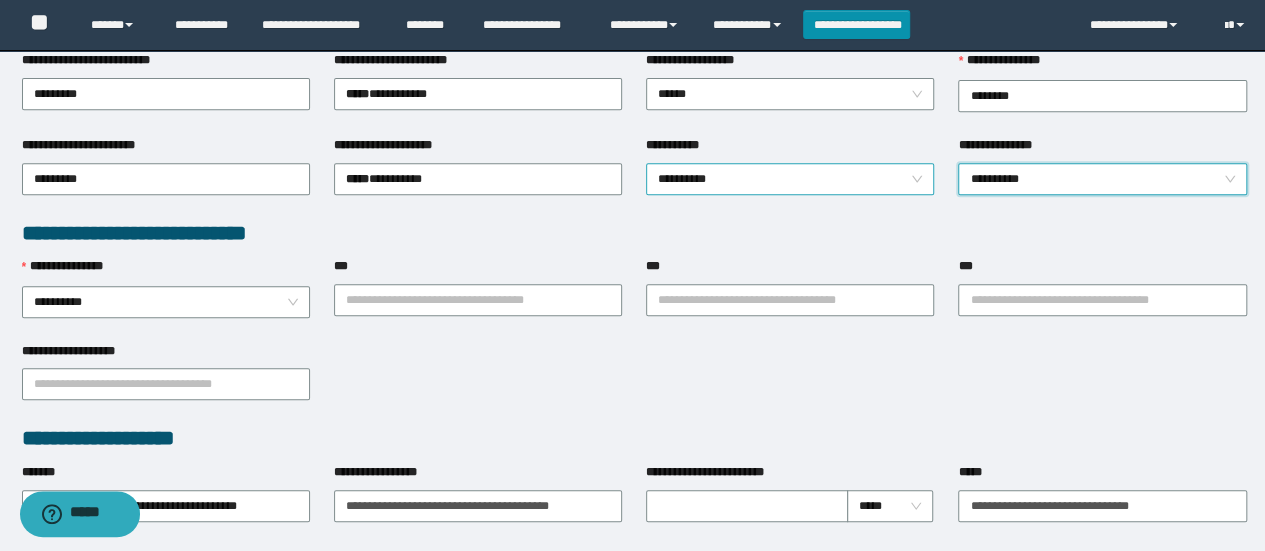 click on "**********" at bounding box center [790, 179] 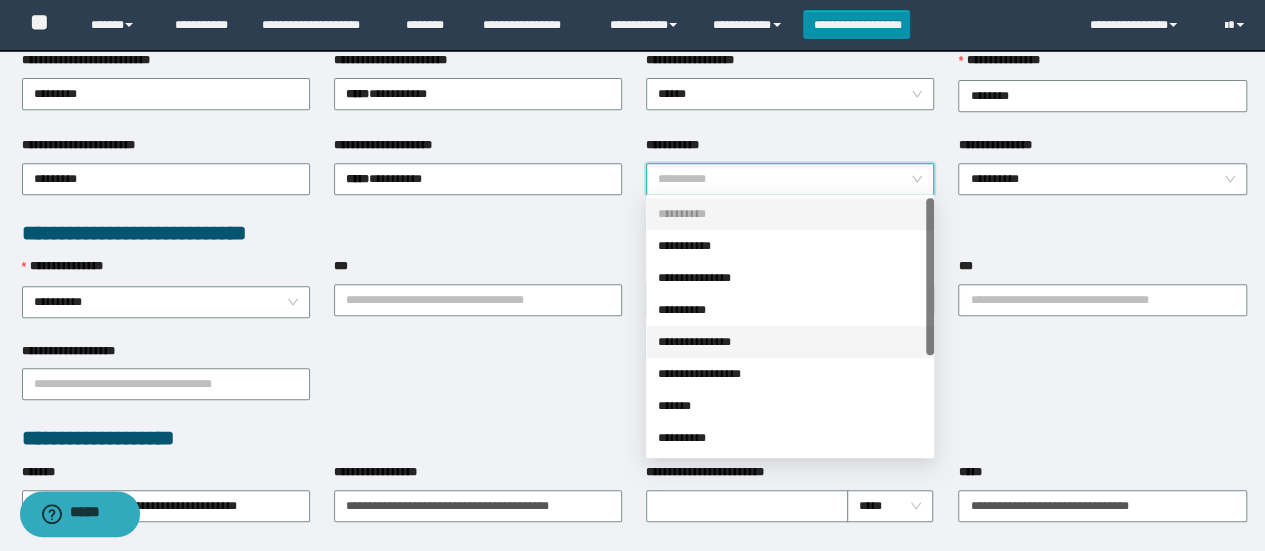 click on "**********" at bounding box center [790, 342] 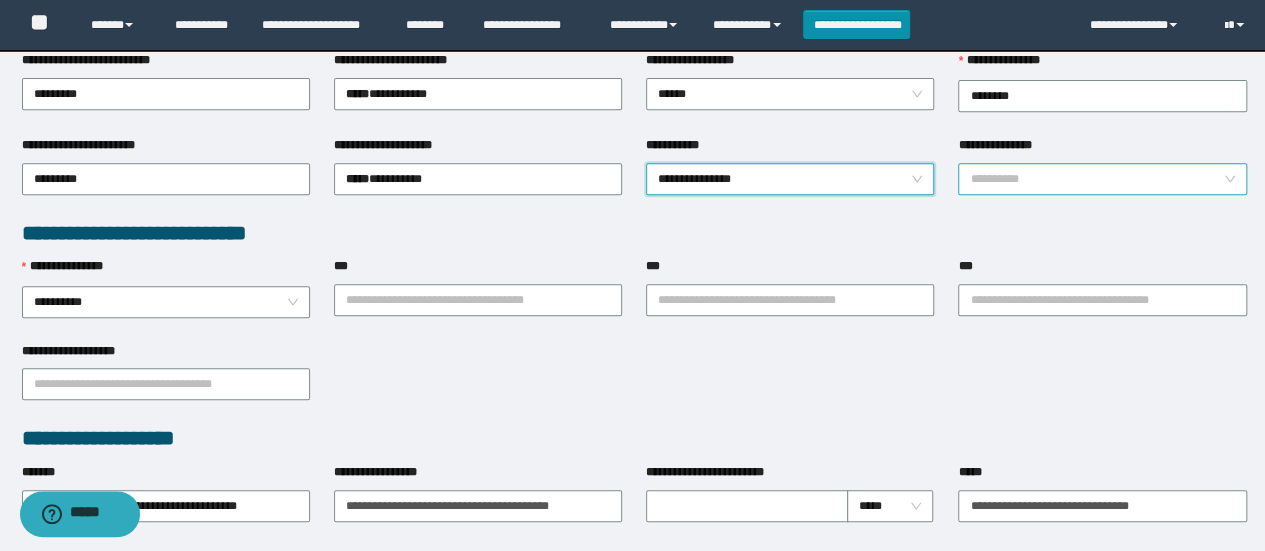 click on "**********" at bounding box center [1102, 179] 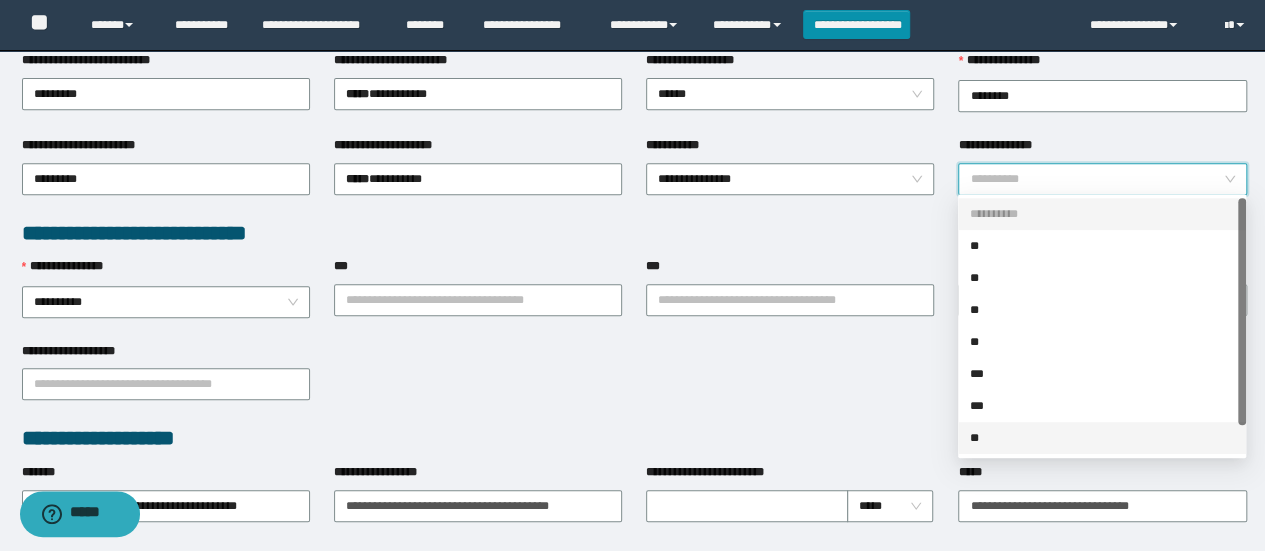 click on "**" at bounding box center [1102, 438] 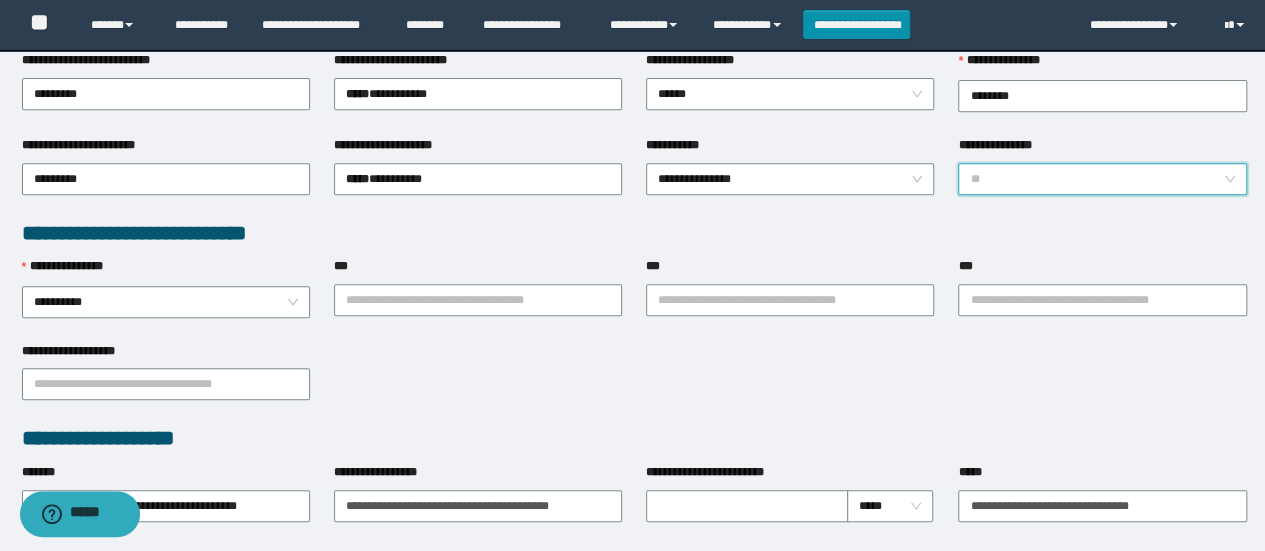click on "**" at bounding box center [1102, 179] 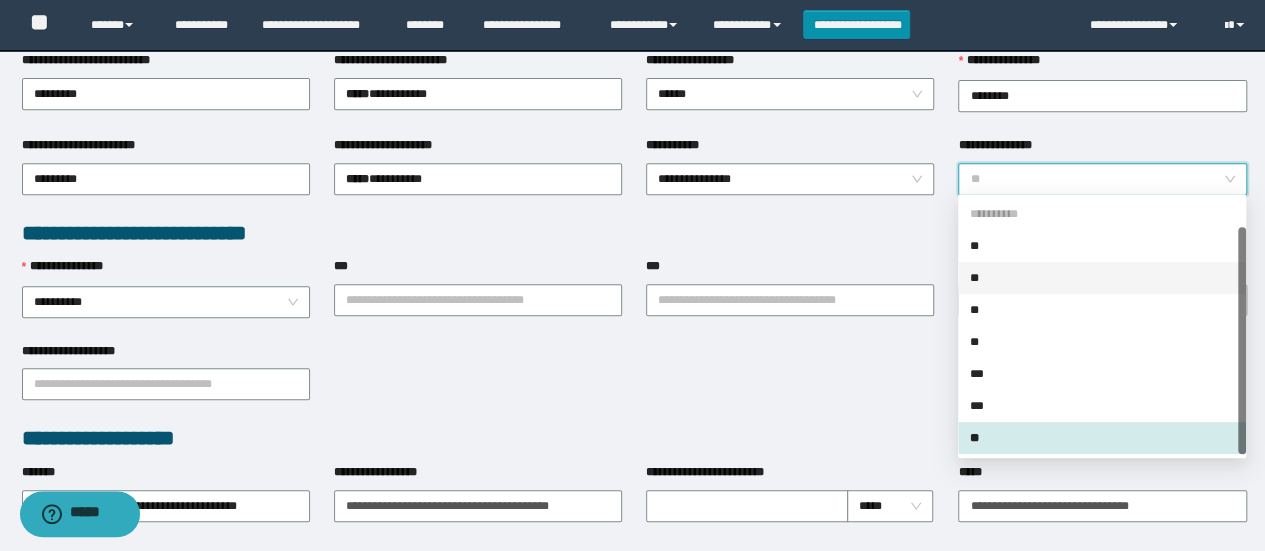 scroll, scrollTop: 32, scrollLeft: 0, axis: vertical 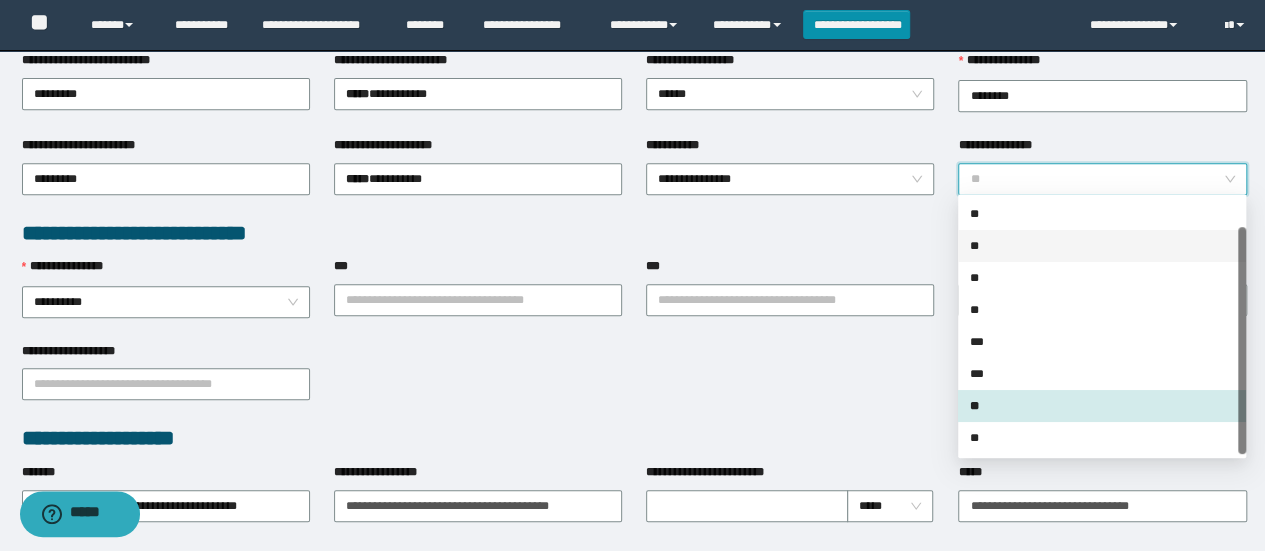 drag, startPoint x: 1244, startPoint y: 297, endPoint x: 1208, endPoint y: 408, distance: 116.6919 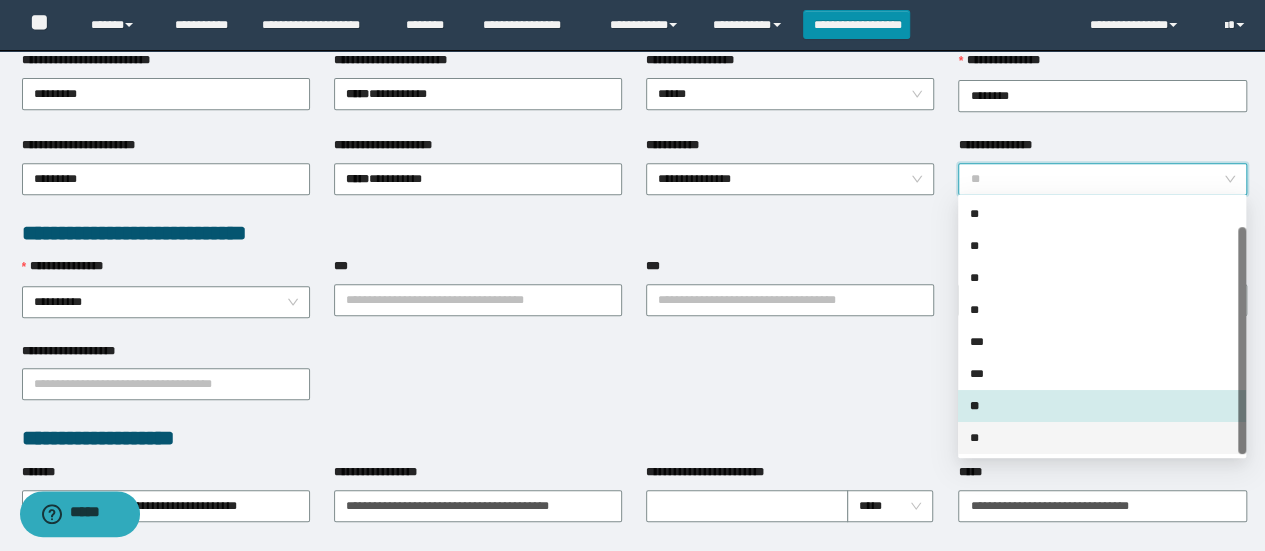 click on "**" at bounding box center [1102, 438] 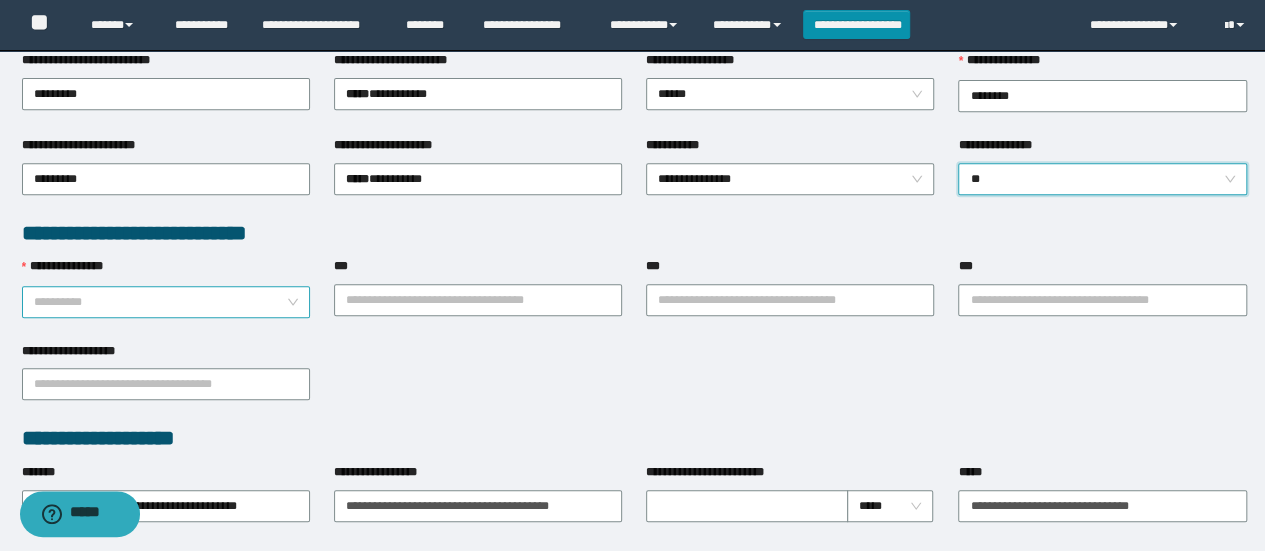 click on "**********" at bounding box center [166, 302] 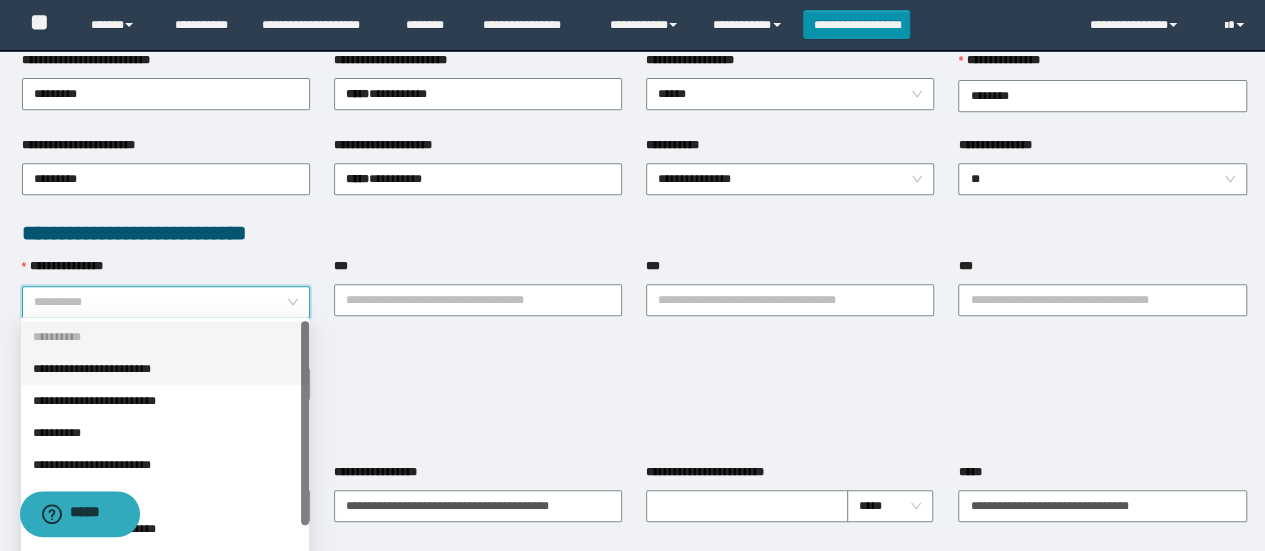 click on "**********" at bounding box center [165, 369] 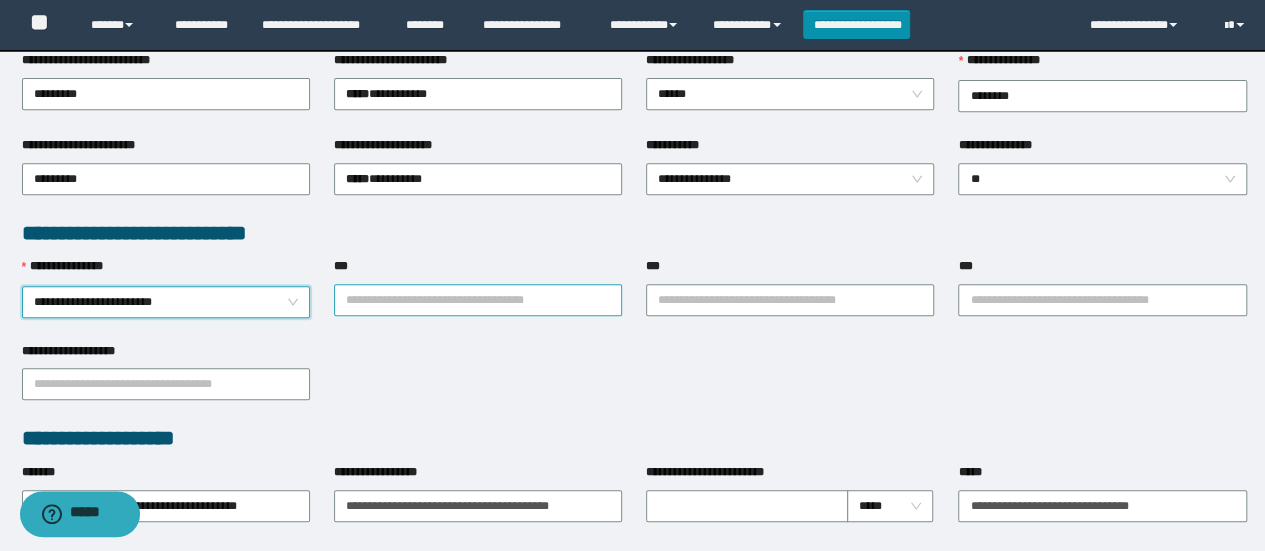 click on "***" at bounding box center [478, 300] 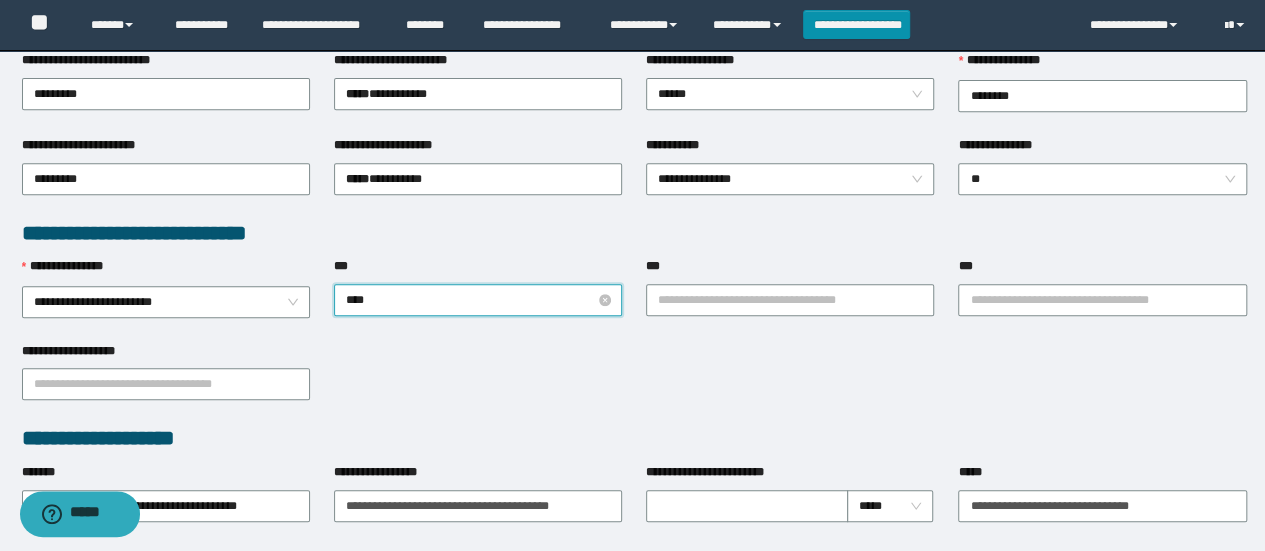 type on "*****" 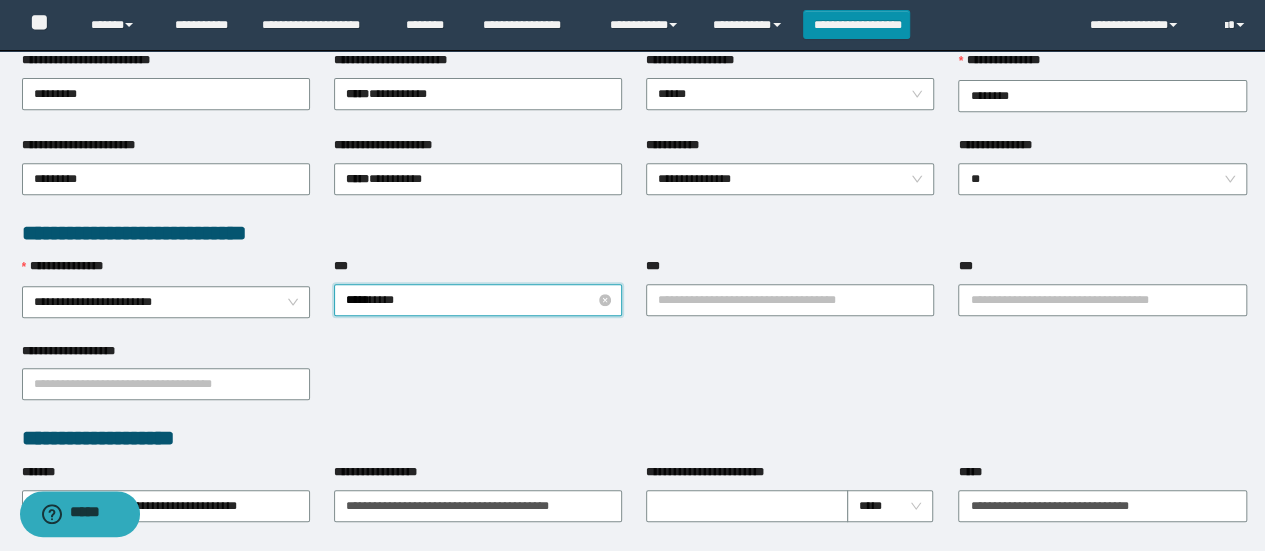 type 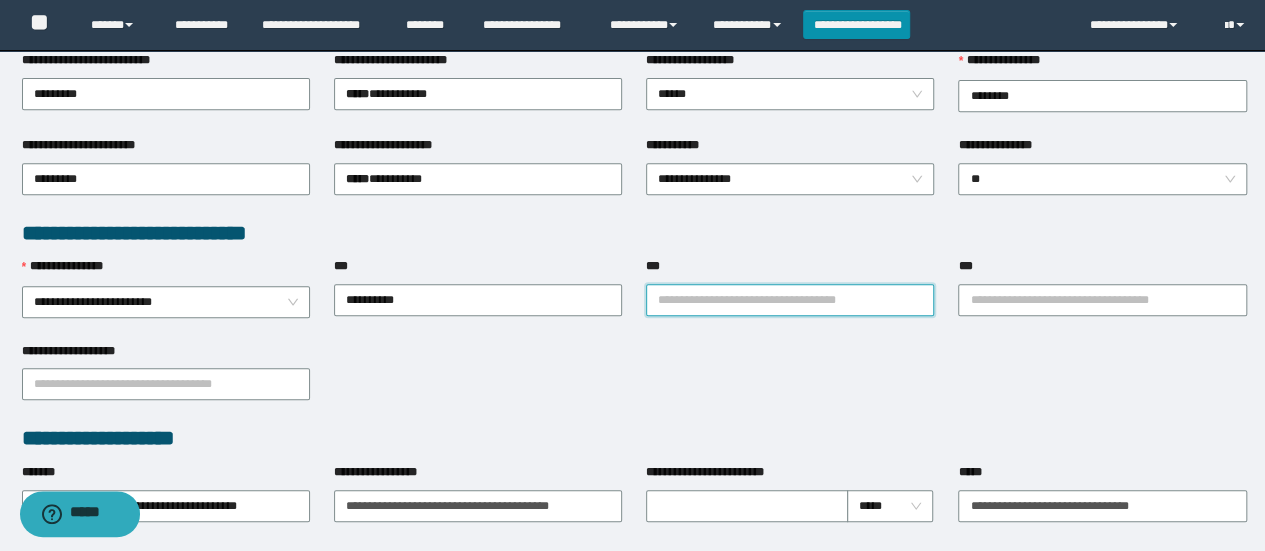 click on "***" at bounding box center [790, 300] 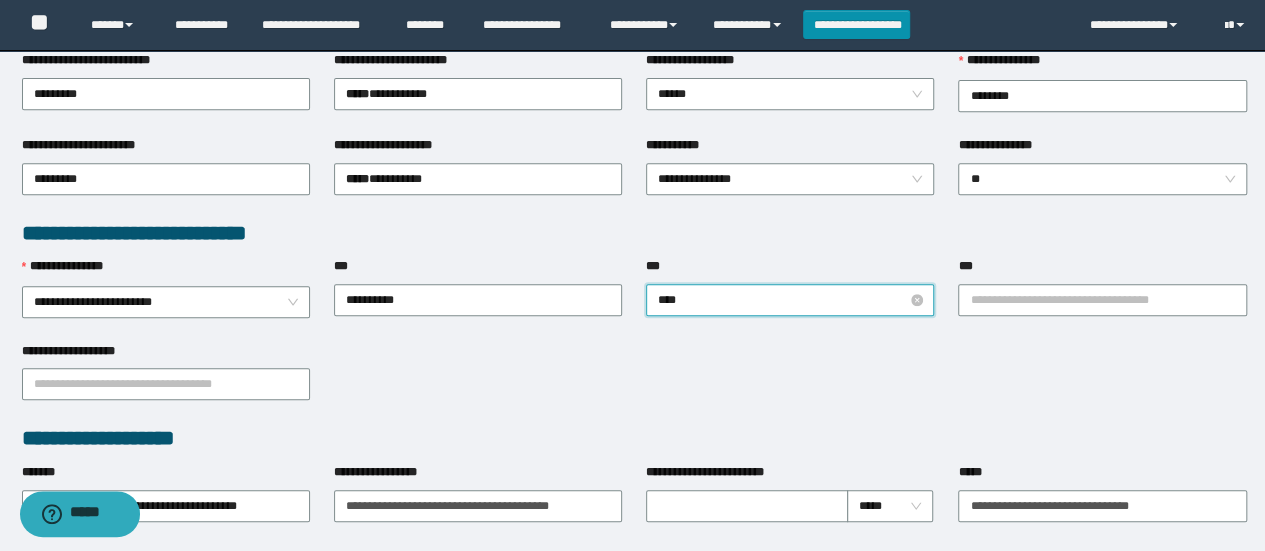 type on "*****" 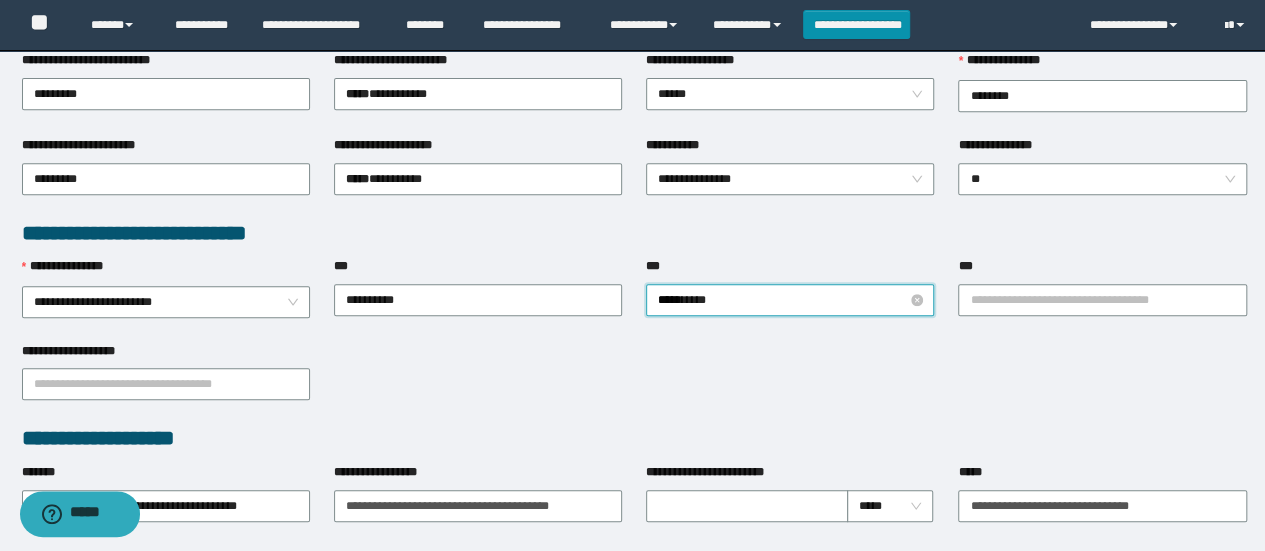type 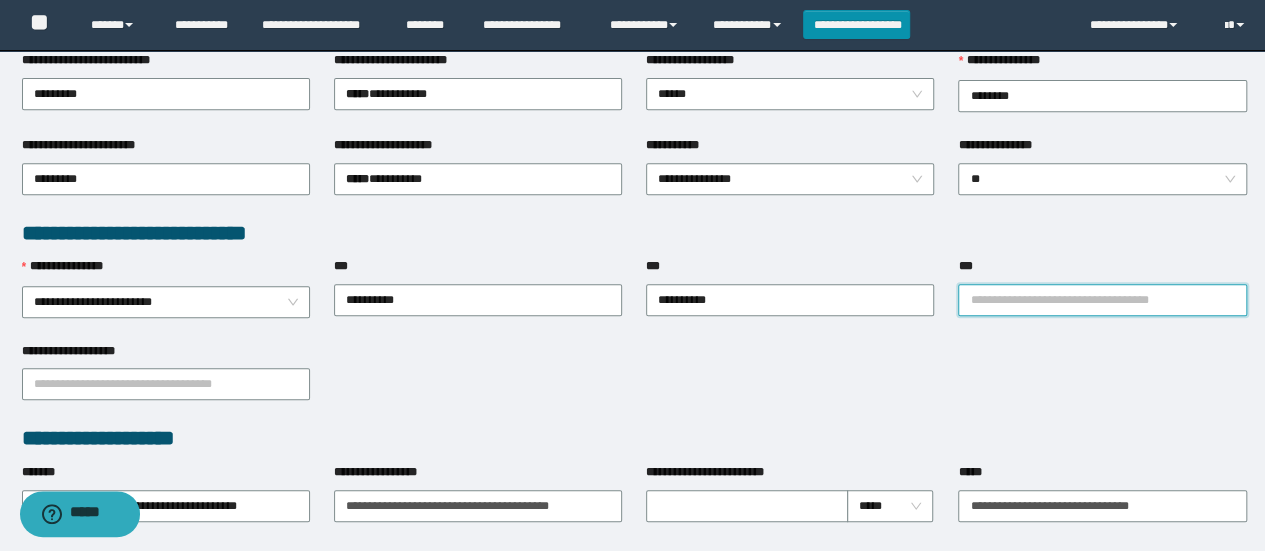 click on "***" at bounding box center [1102, 300] 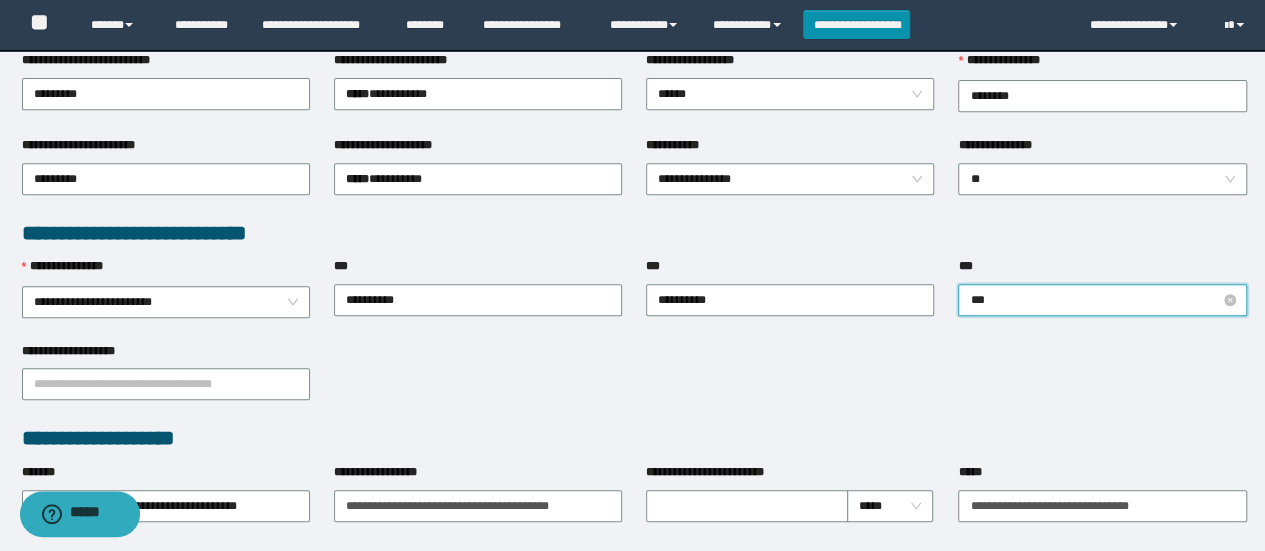type on "****" 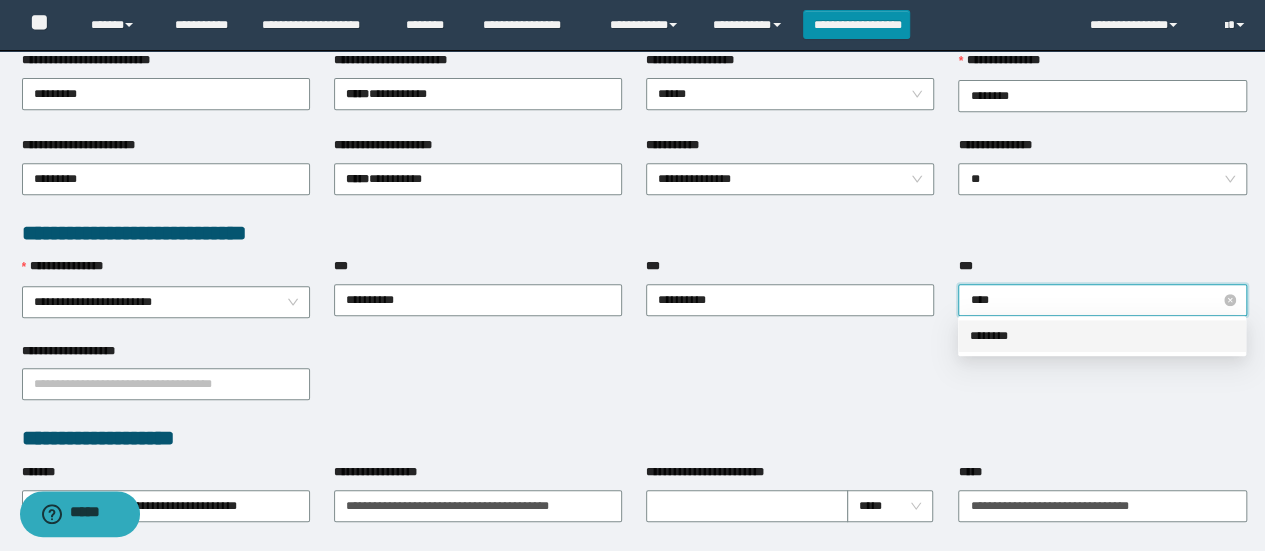 type 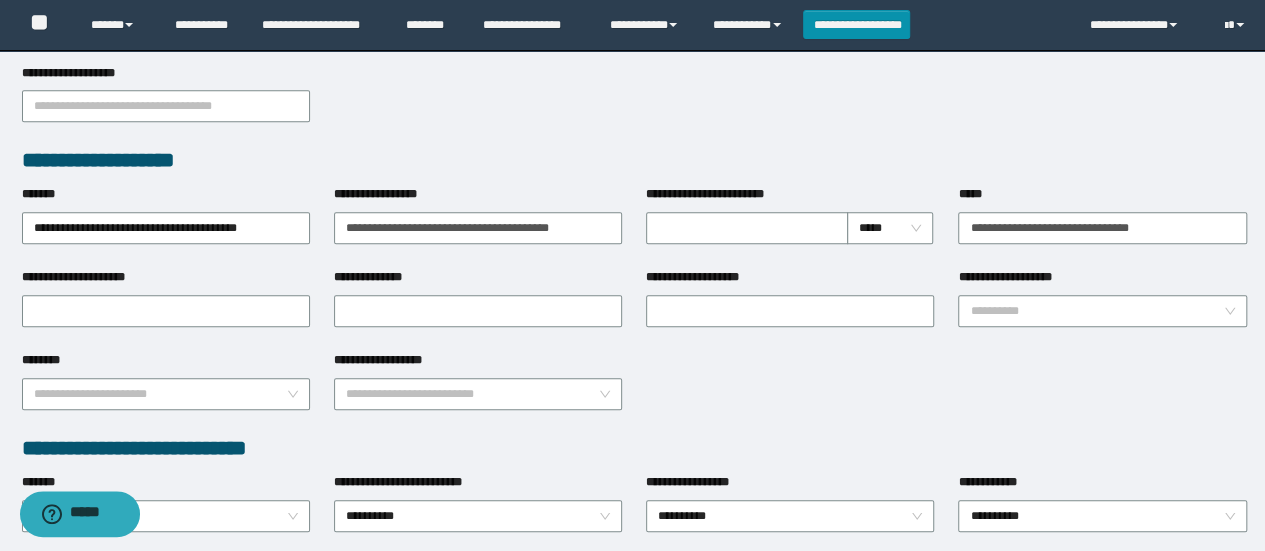 scroll, scrollTop: 676, scrollLeft: 0, axis: vertical 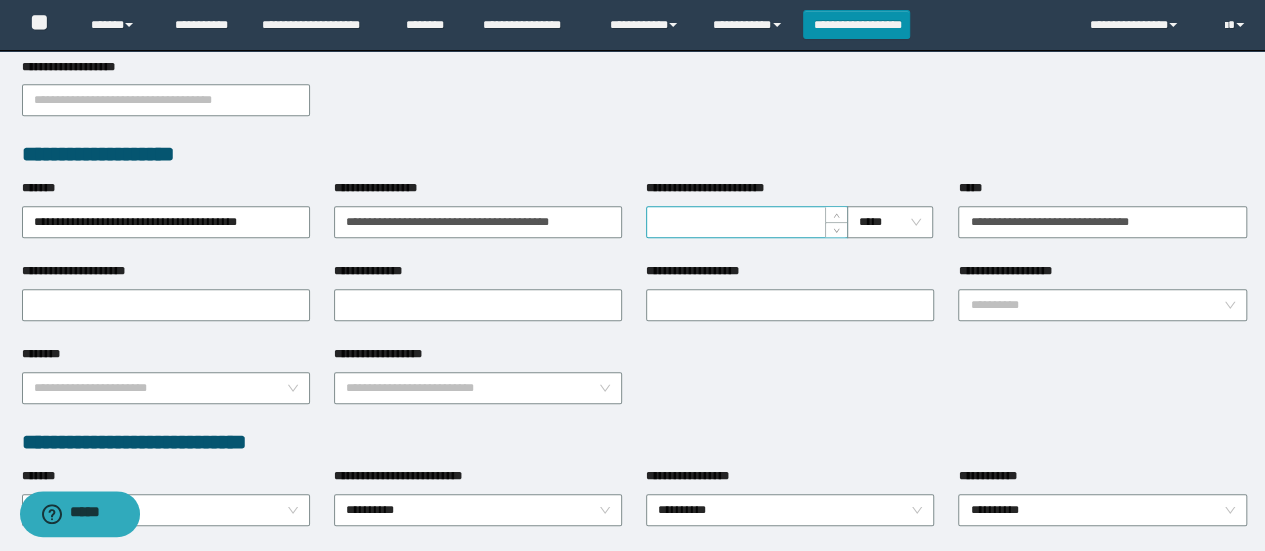 click on "**********" at bounding box center [747, 222] 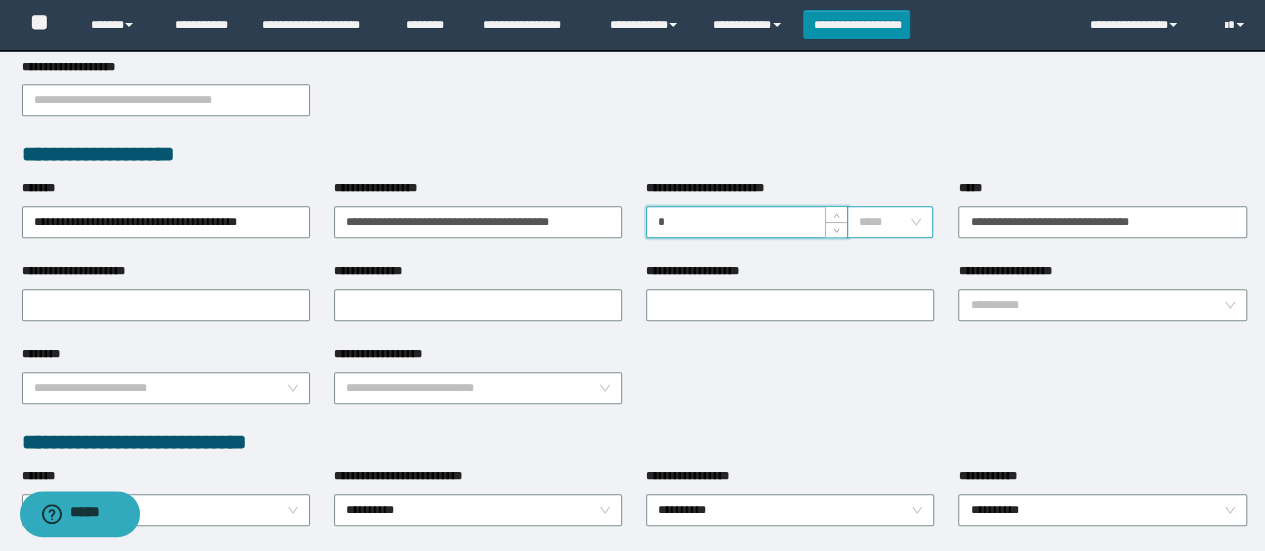 click on "*****" at bounding box center [890, 222] 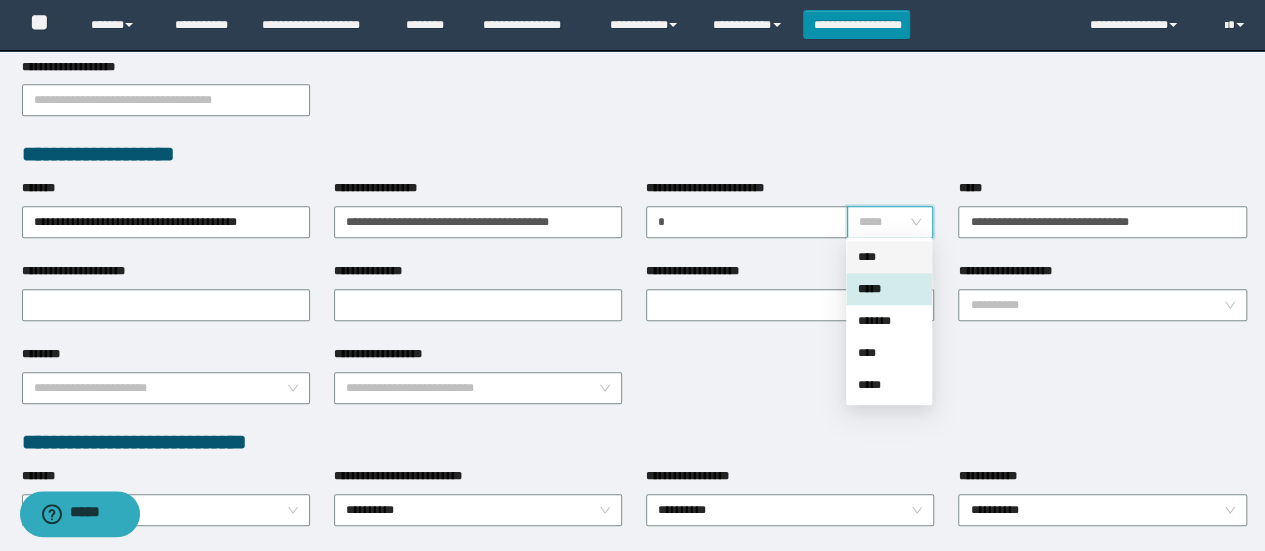 click on "****" at bounding box center [889, 257] 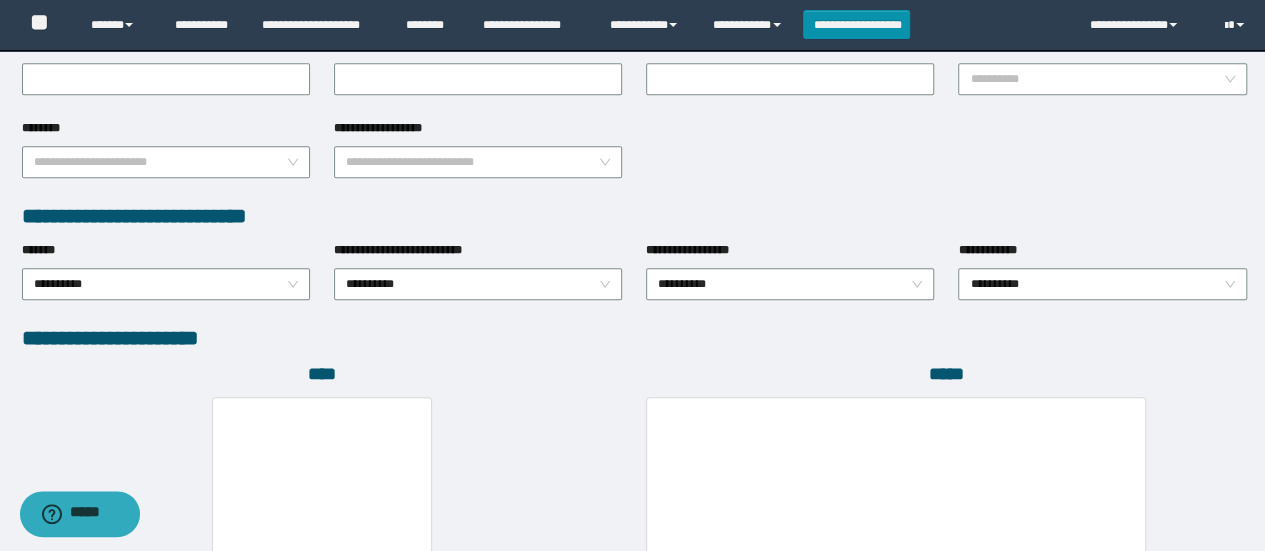 scroll, scrollTop: 949, scrollLeft: 0, axis: vertical 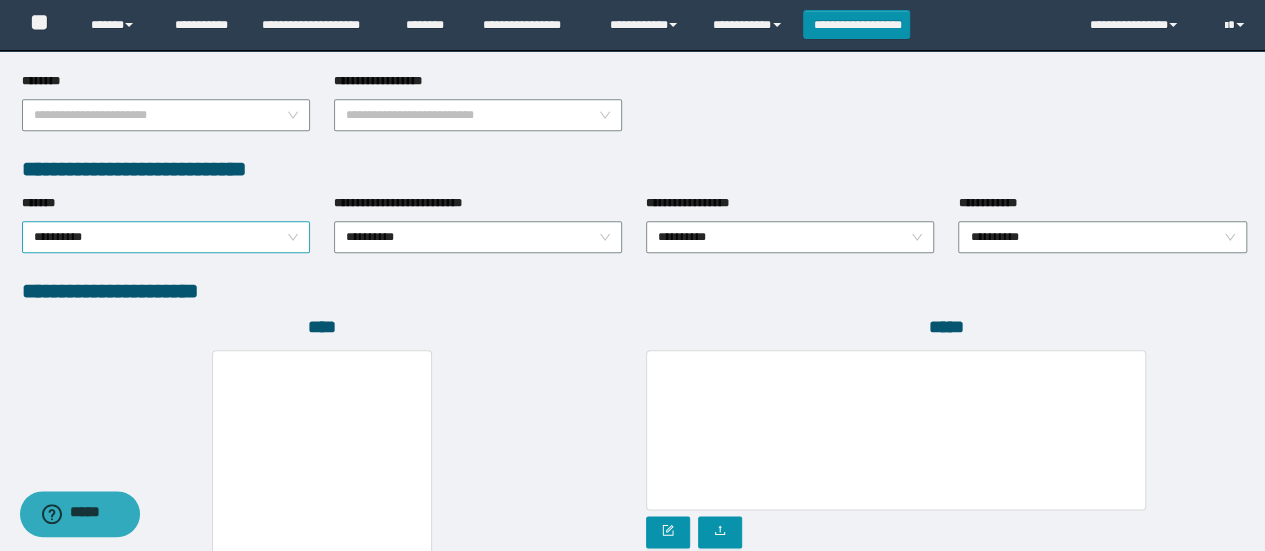 click on "**********" at bounding box center (166, 237) 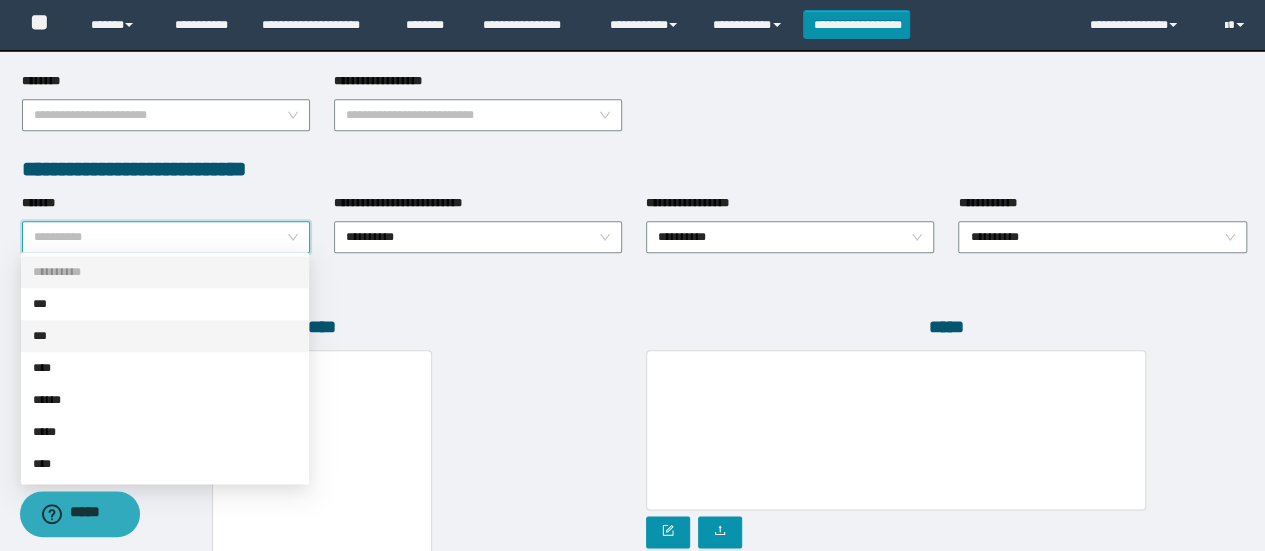 click on "***" at bounding box center (165, 336) 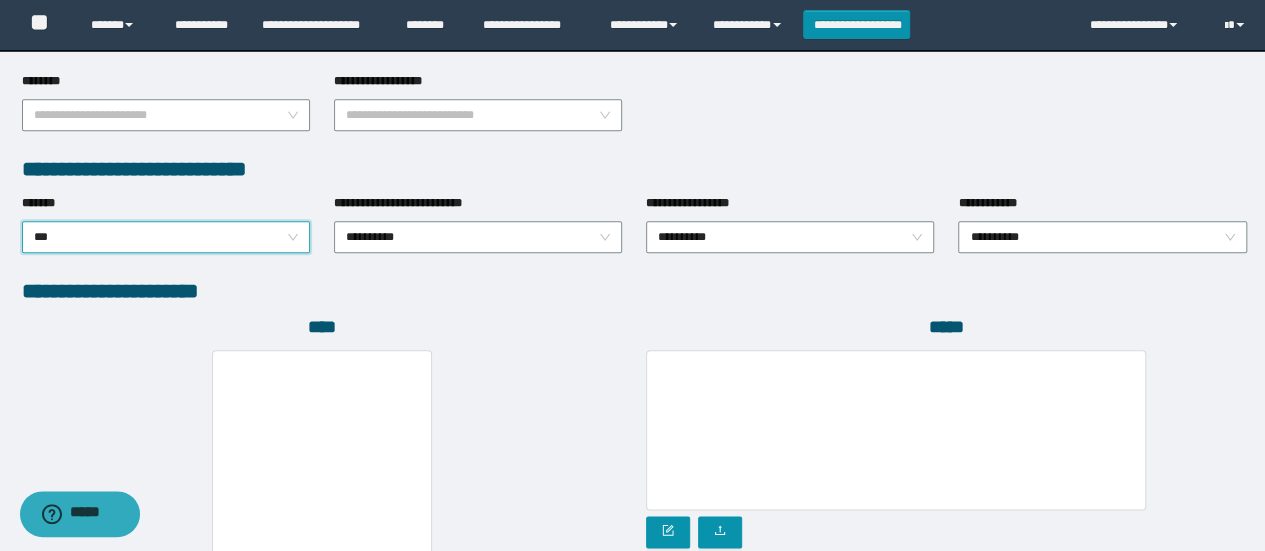 scroll, scrollTop: 1184, scrollLeft: 0, axis: vertical 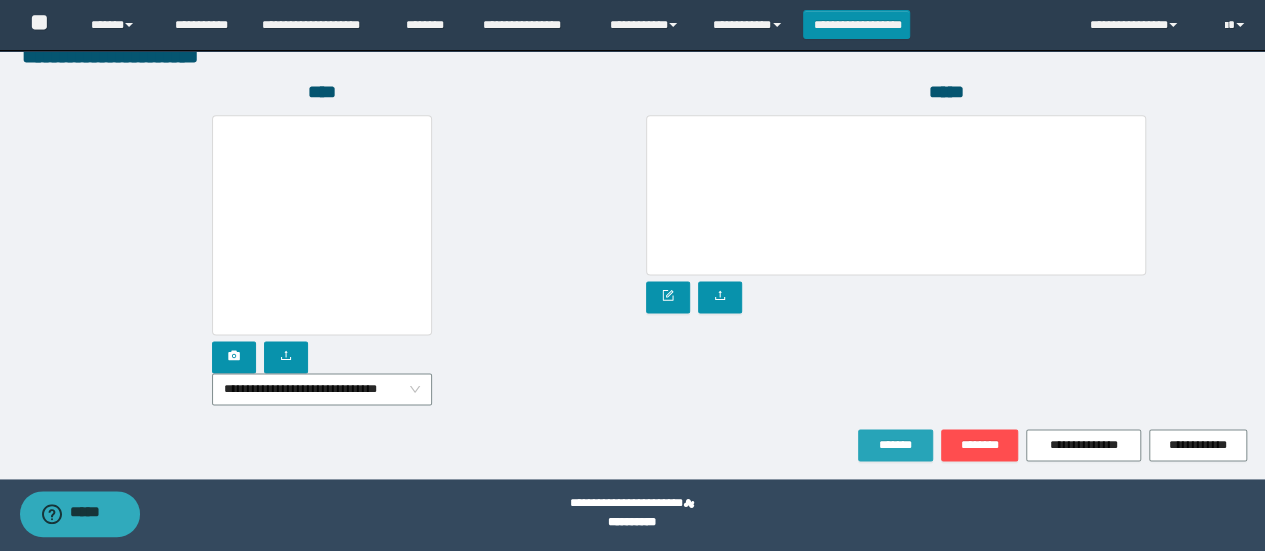 click on "*******" at bounding box center (895, 445) 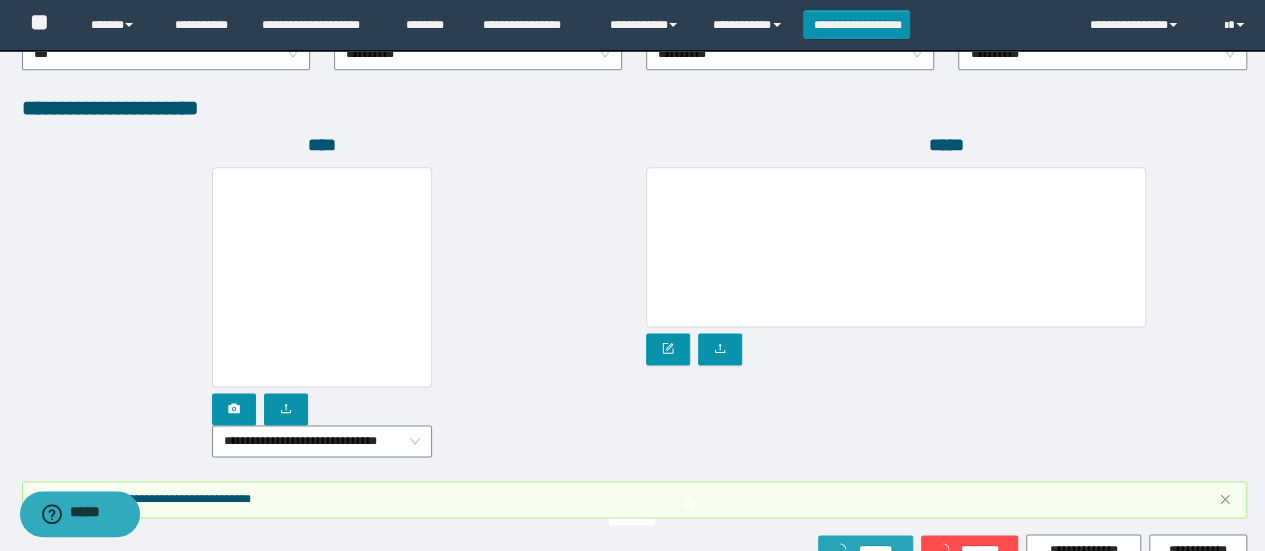 scroll, scrollTop: 1236, scrollLeft: 0, axis: vertical 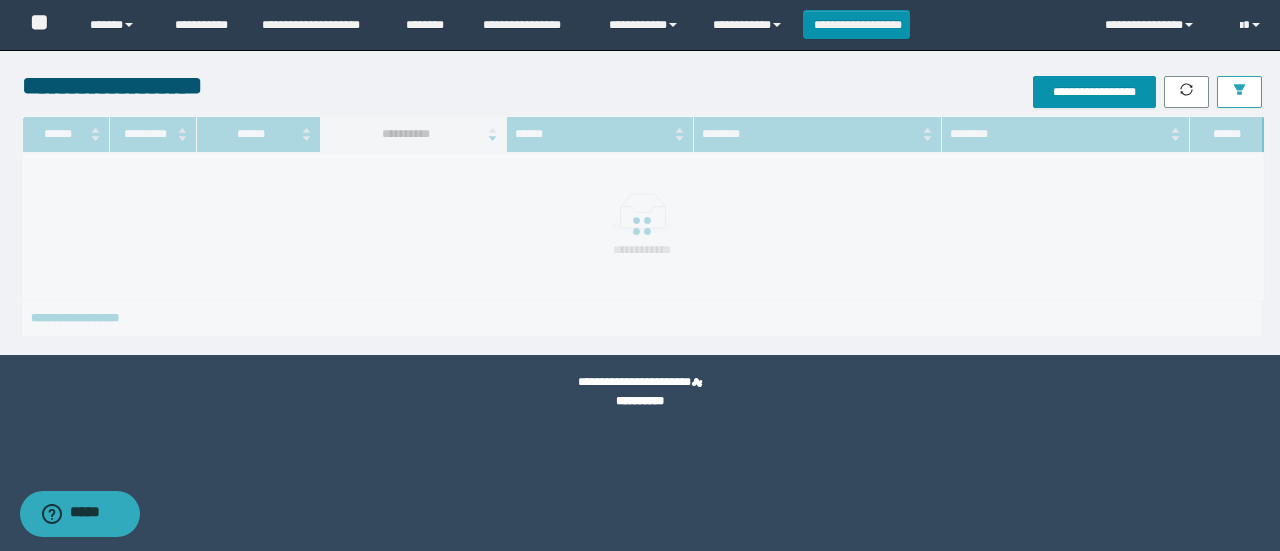 click 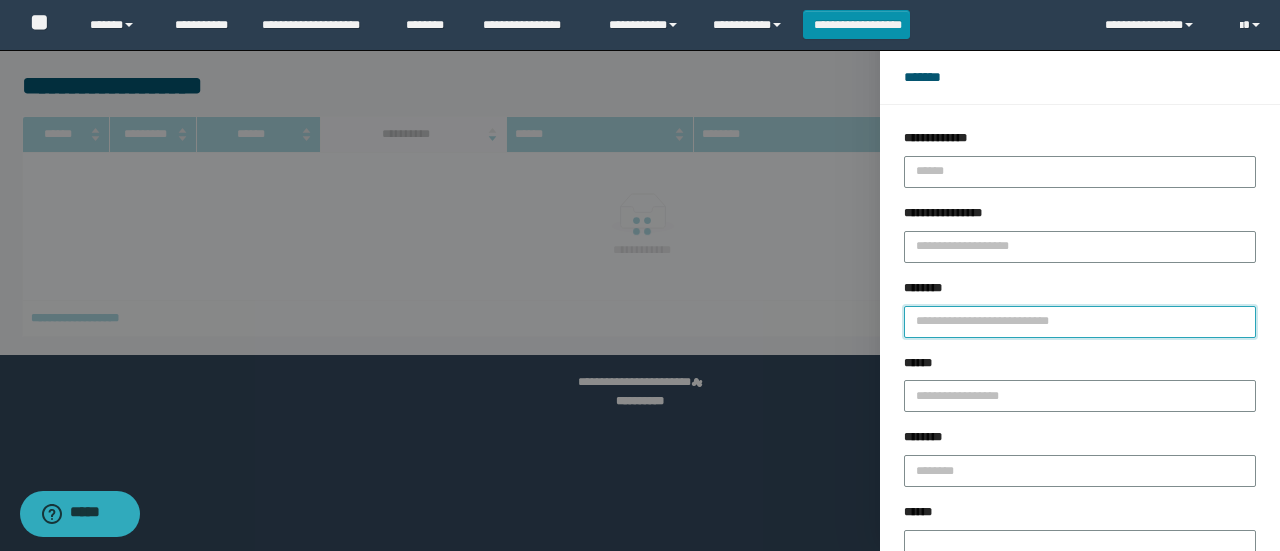 click on "********" at bounding box center [1080, 322] 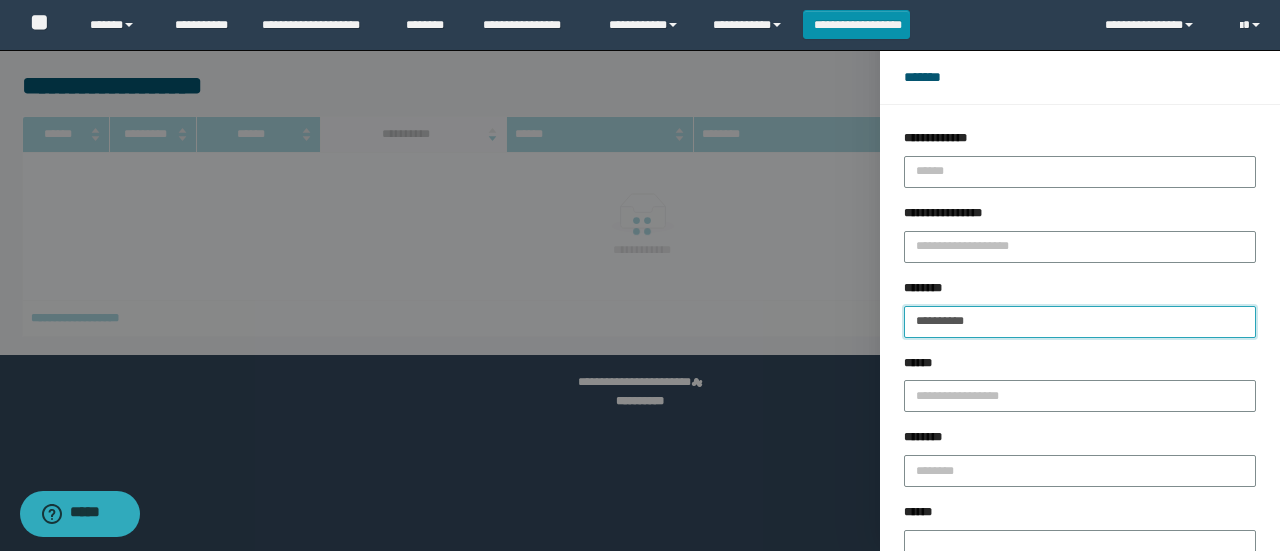 type on "**********" 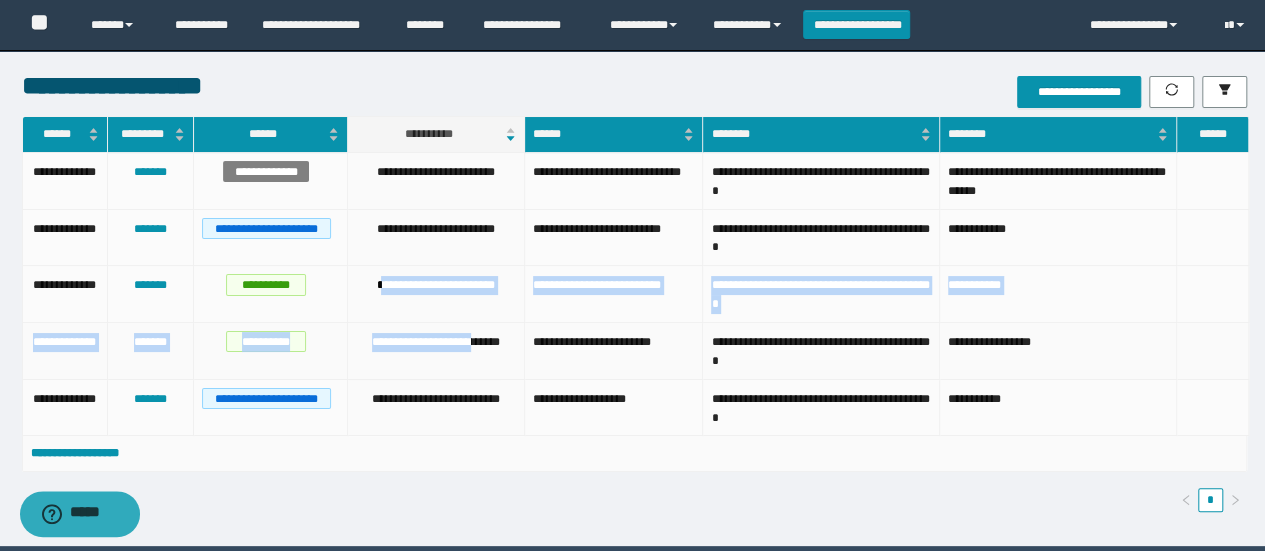 drag, startPoint x: 370, startPoint y: 280, endPoint x: 471, endPoint y: 361, distance: 129.46814 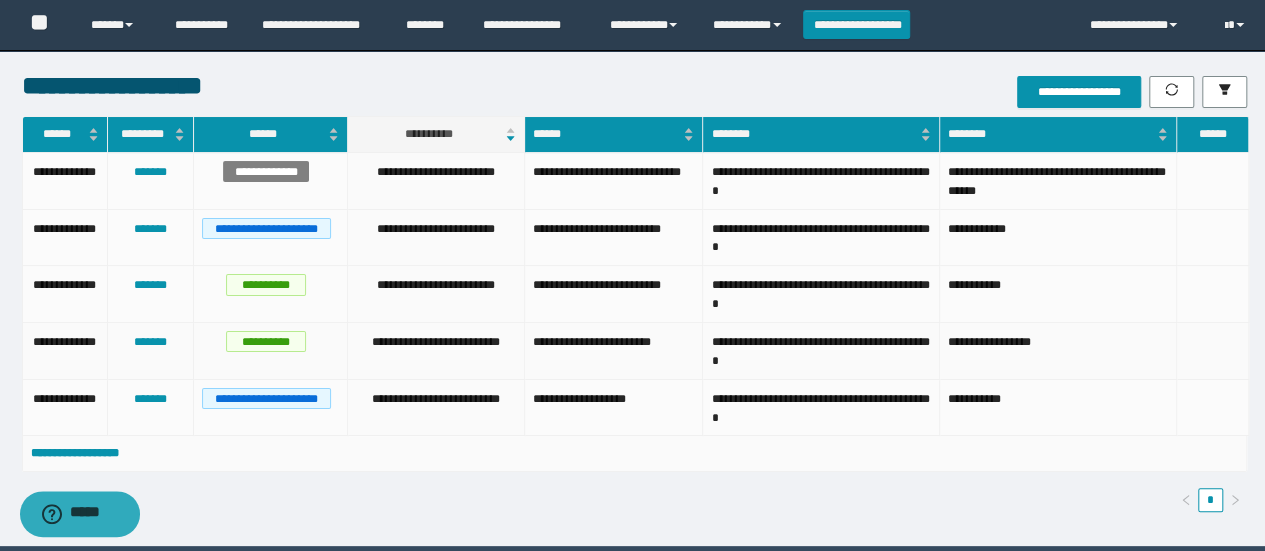 click on "**********" at bounding box center [614, 351] 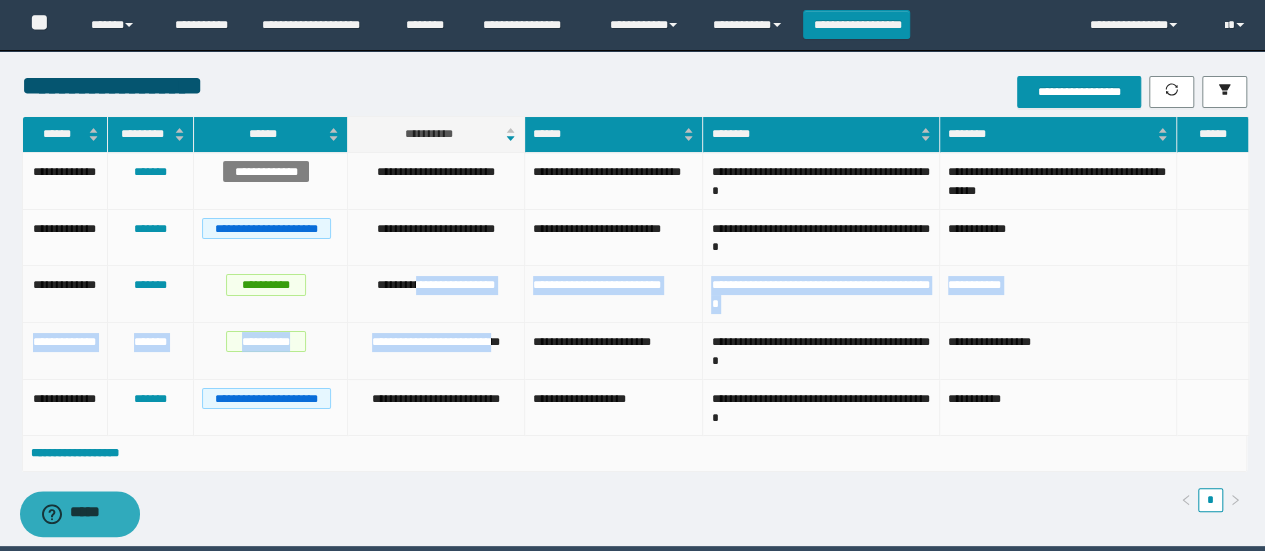 drag, startPoint x: 410, startPoint y: 286, endPoint x: 498, endPoint y: 336, distance: 101.21265 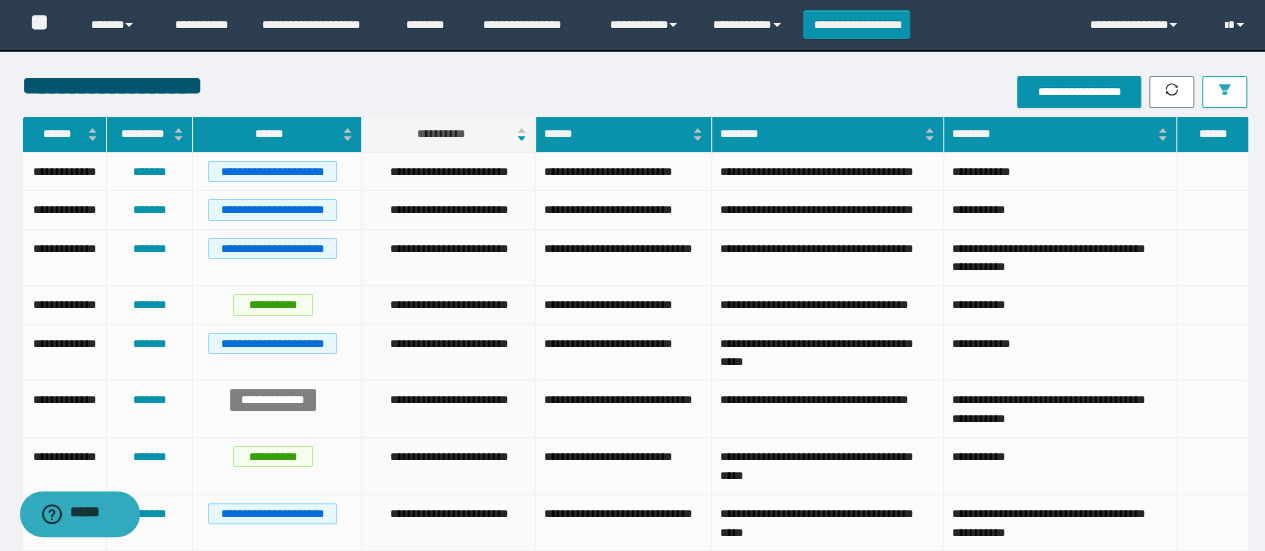 click at bounding box center (1224, 92) 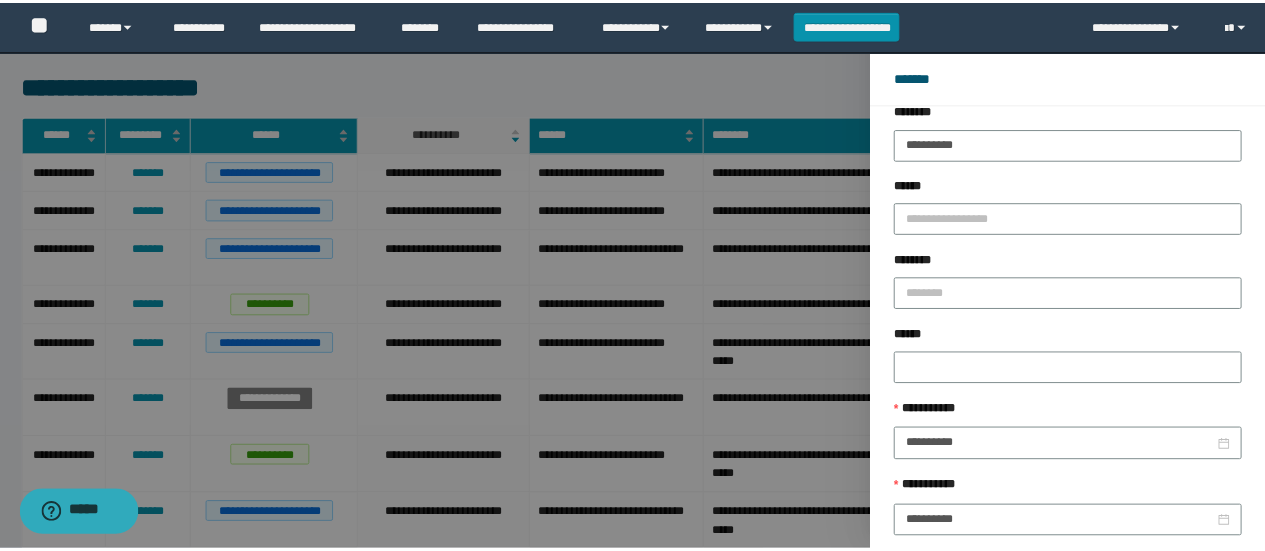 scroll, scrollTop: 200, scrollLeft: 0, axis: vertical 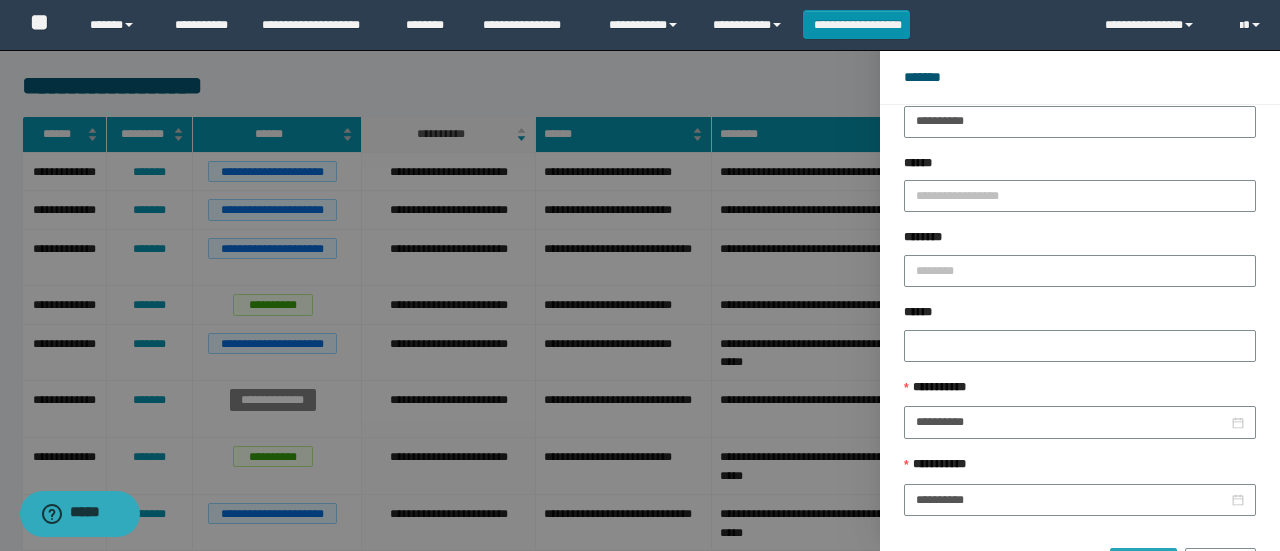click on "******" at bounding box center (1143, 564) 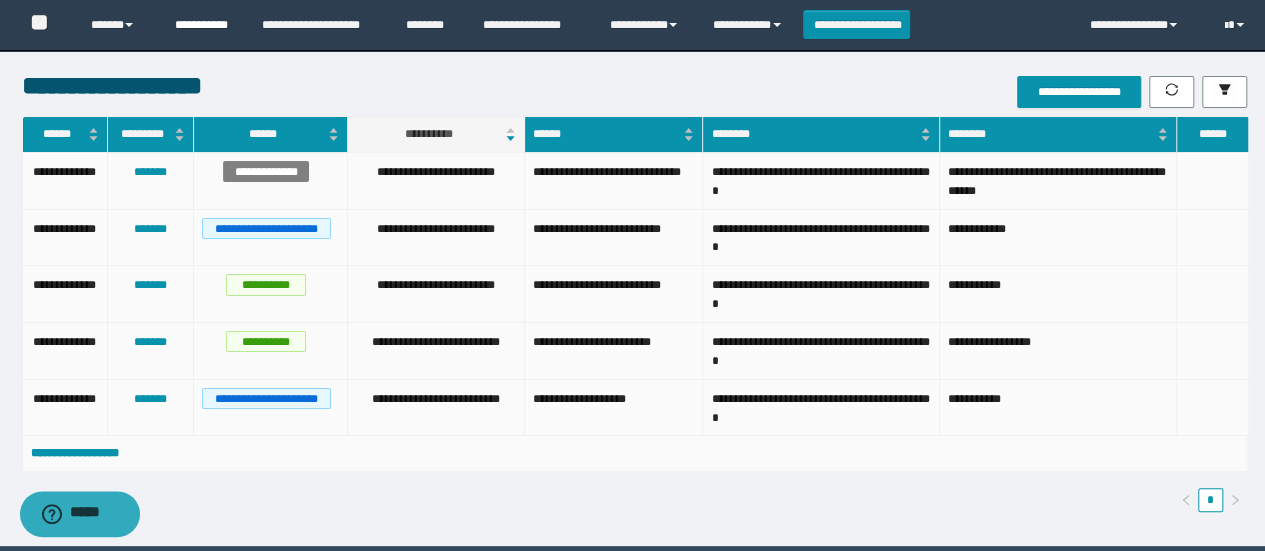 click on "**********" at bounding box center (203, 25) 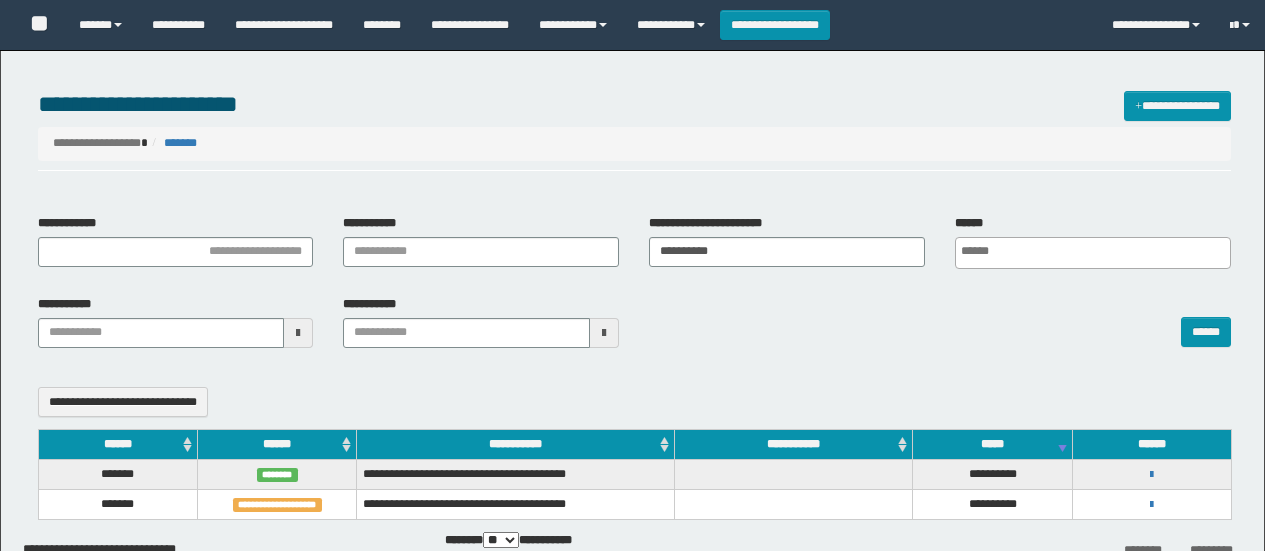 select 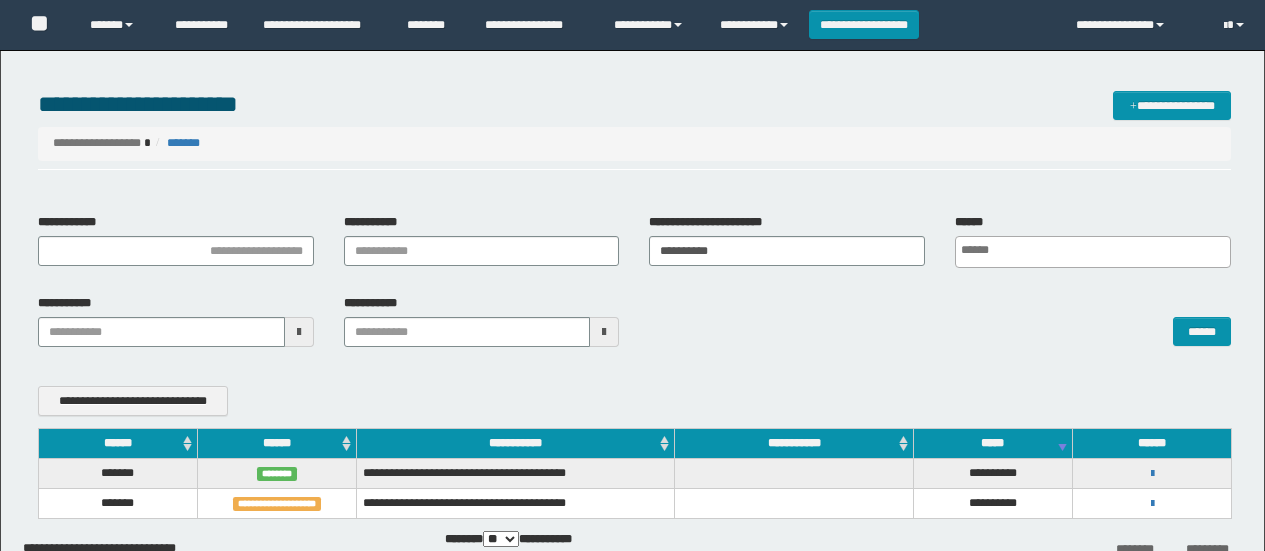 scroll, scrollTop: 0, scrollLeft: 0, axis: both 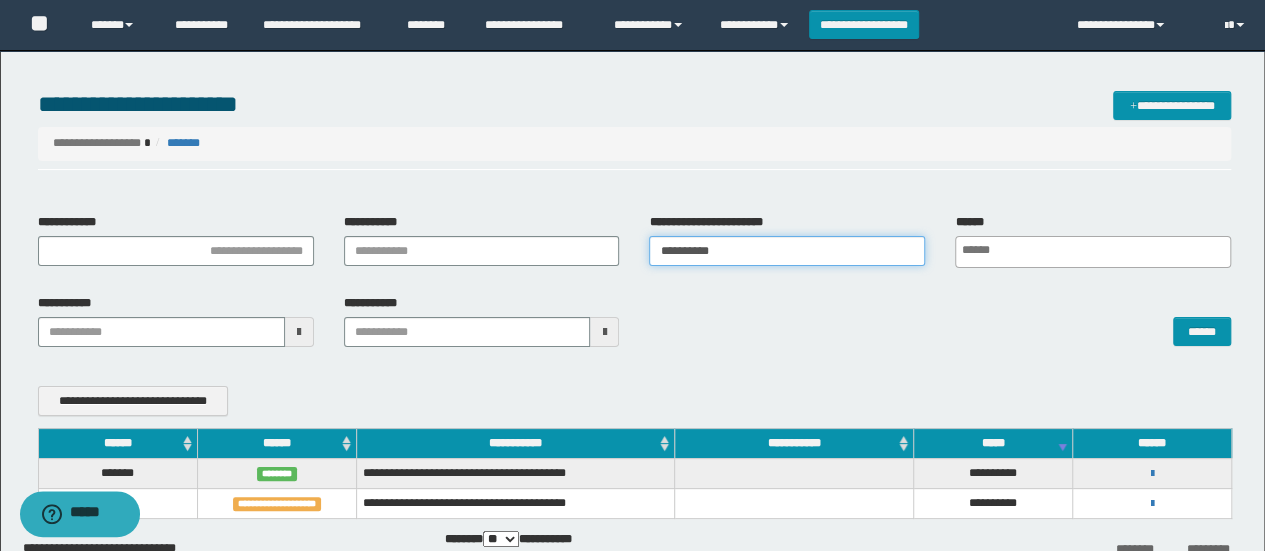 click on "**********" at bounding box center [787, 251] 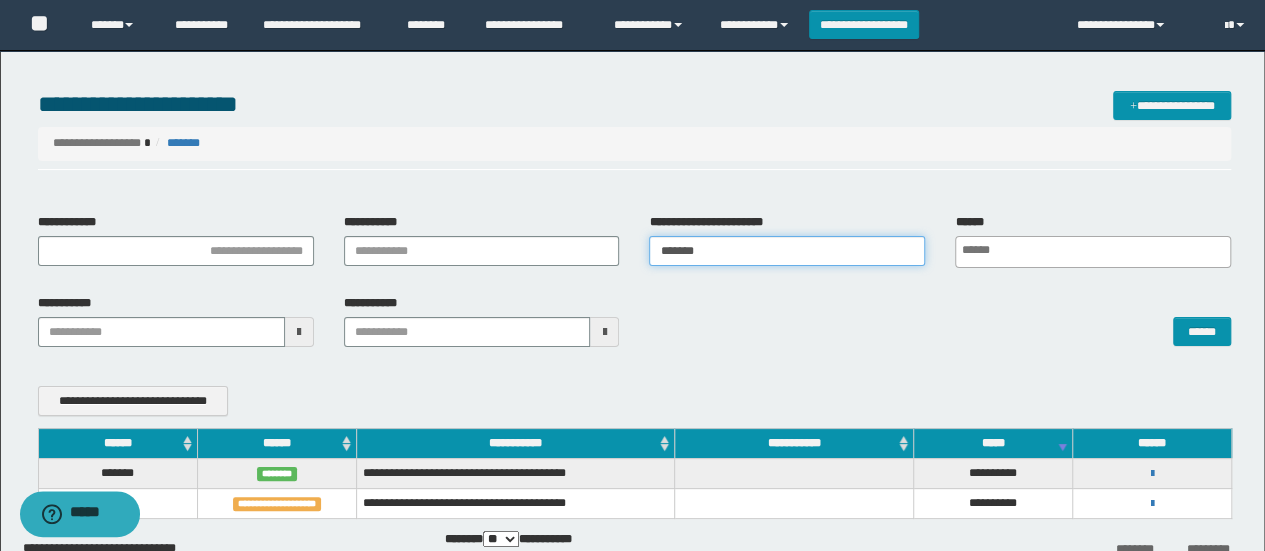 type on "********" 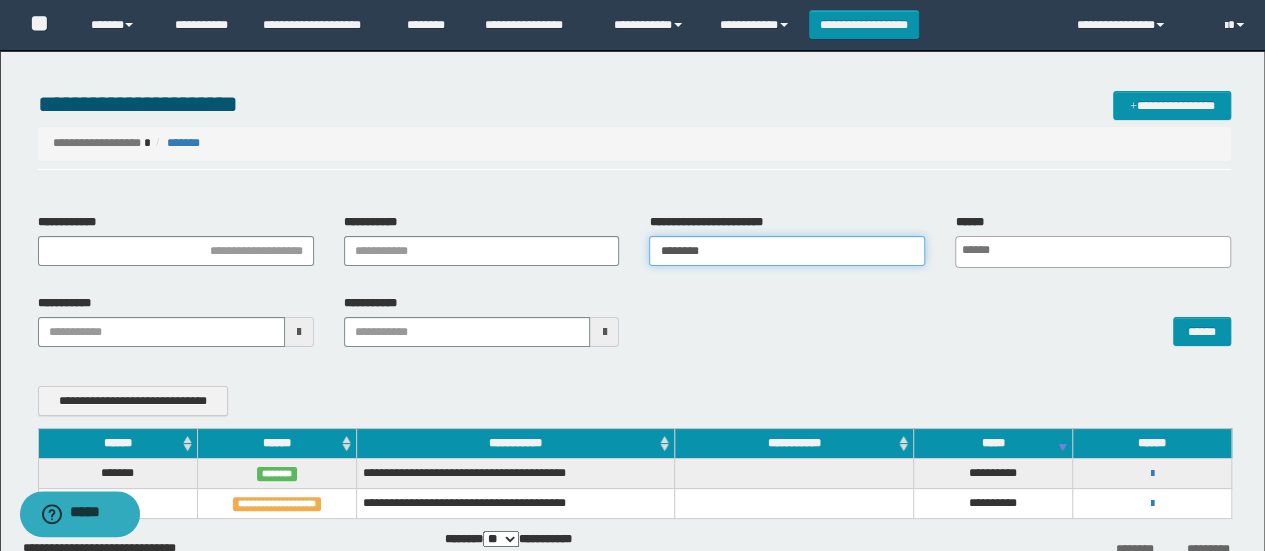 click on "********" at bounding box center [787, 251] 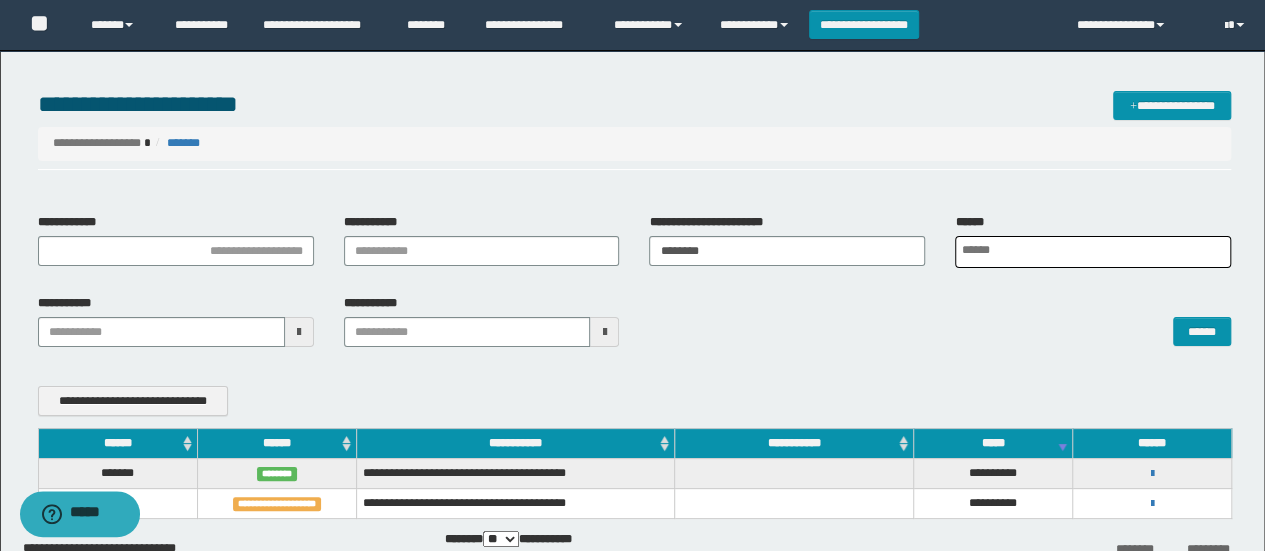 scroll, scrollTop: 0, scrollLeft: 4, axis: horizontal 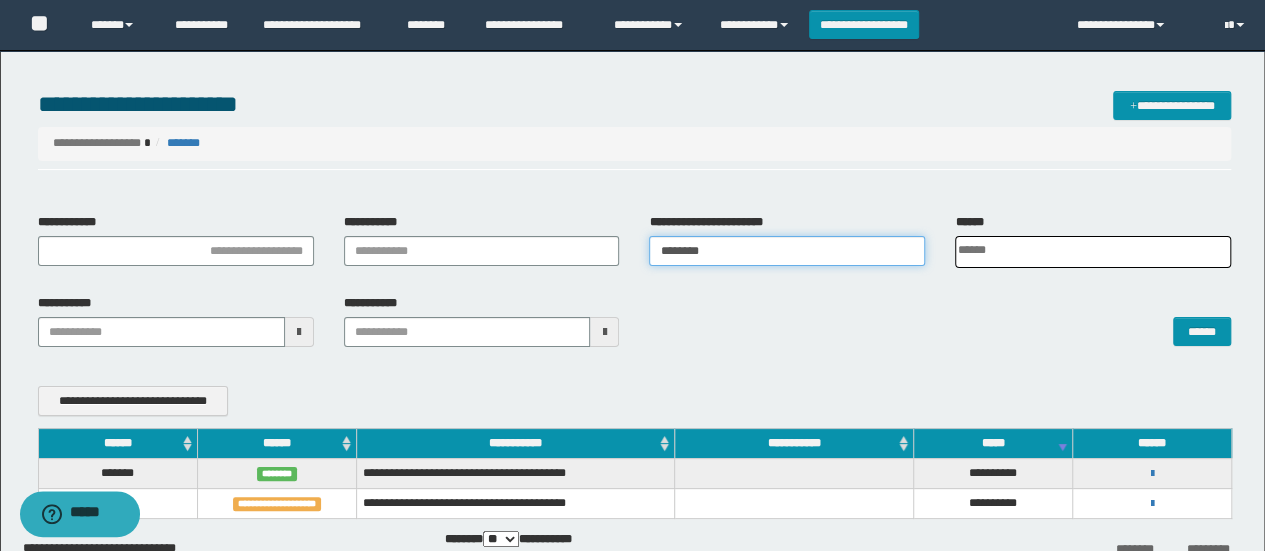 click on "********" at bounding box center (787, 251) 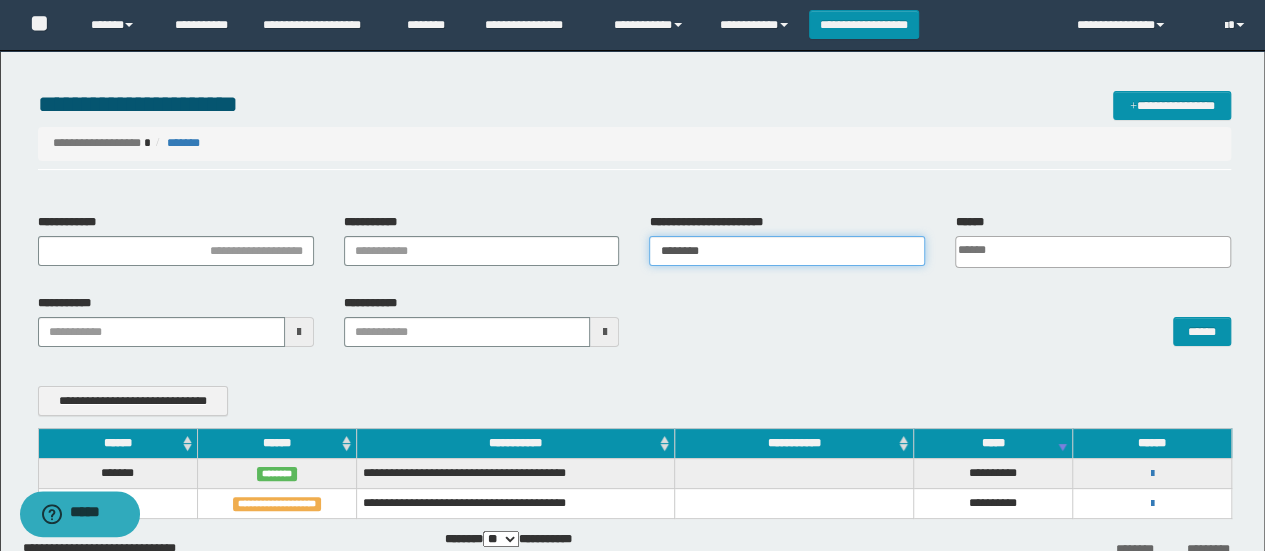 click on "********" at bounding box center (787, 251) 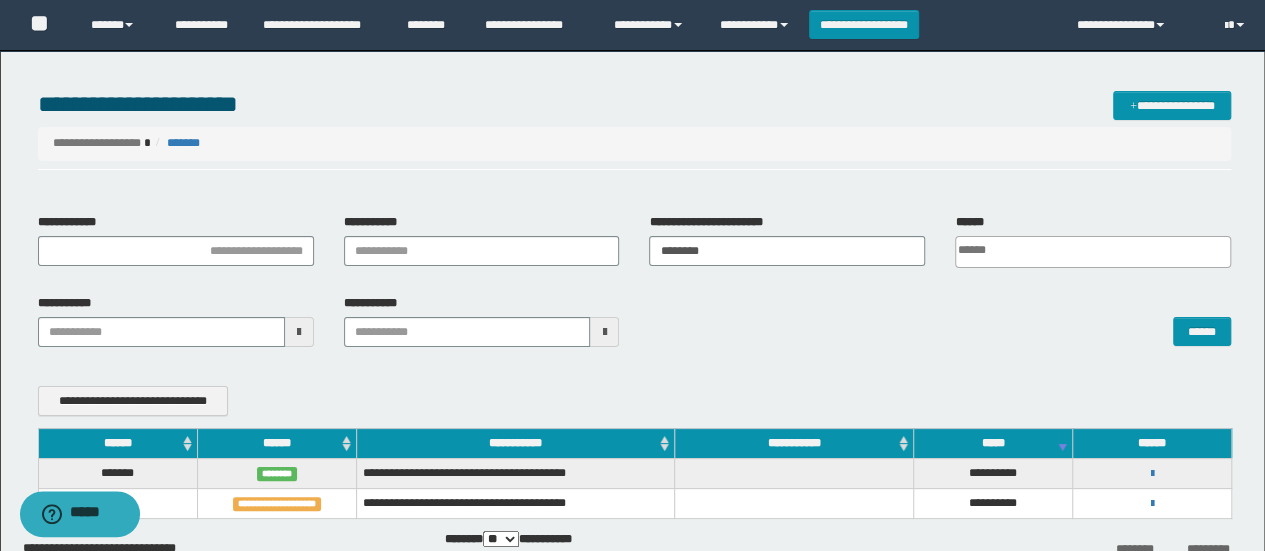 click on "**********" at bounding box center [787, 240] 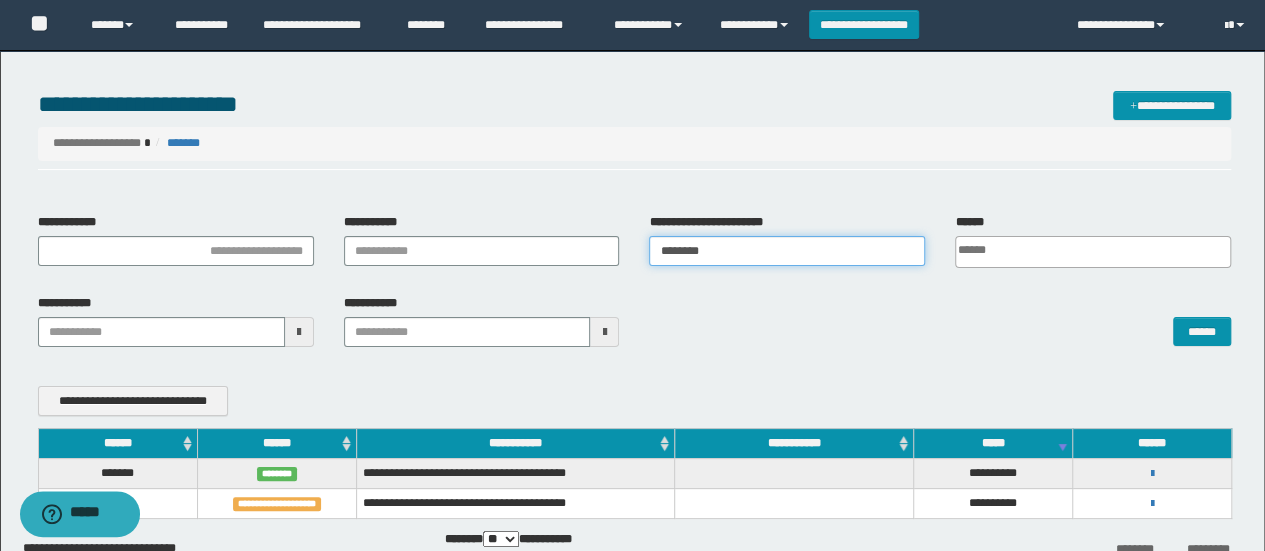 click on "********" at bounding box center (787, 251) 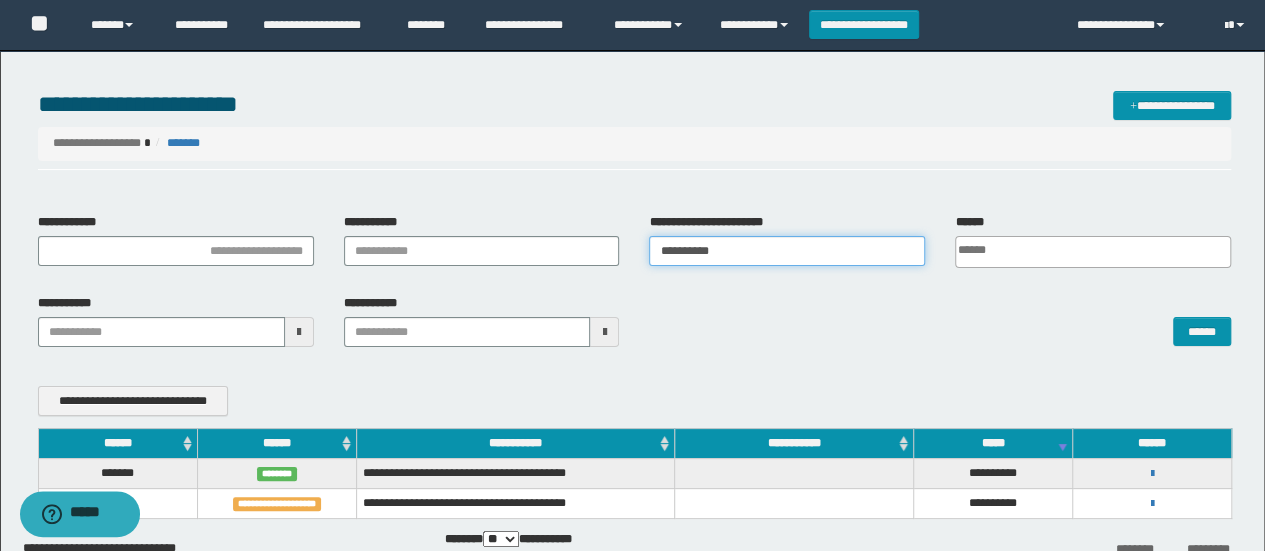 type on "**********" 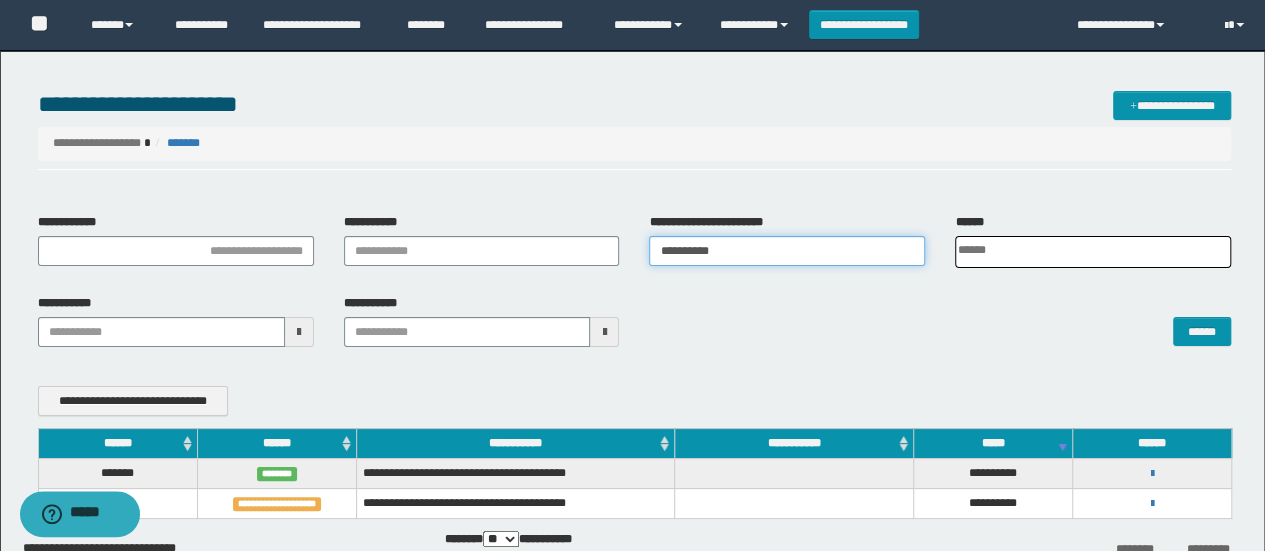 click on "**********" at bounding box center (787, 251) 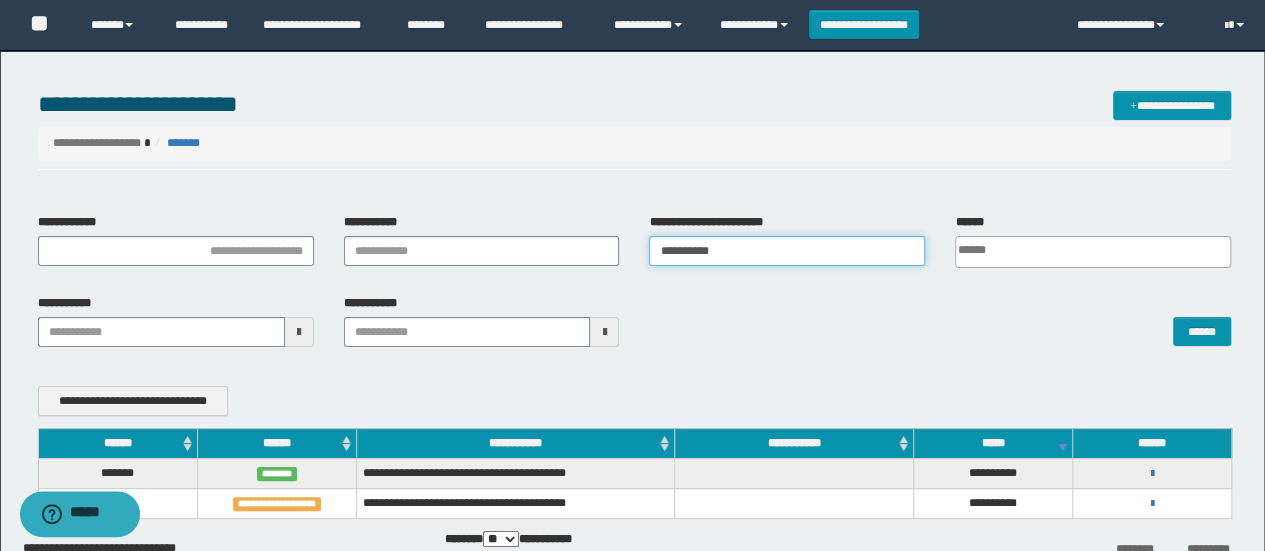 click on "**********" at bounding box center [787, 251] 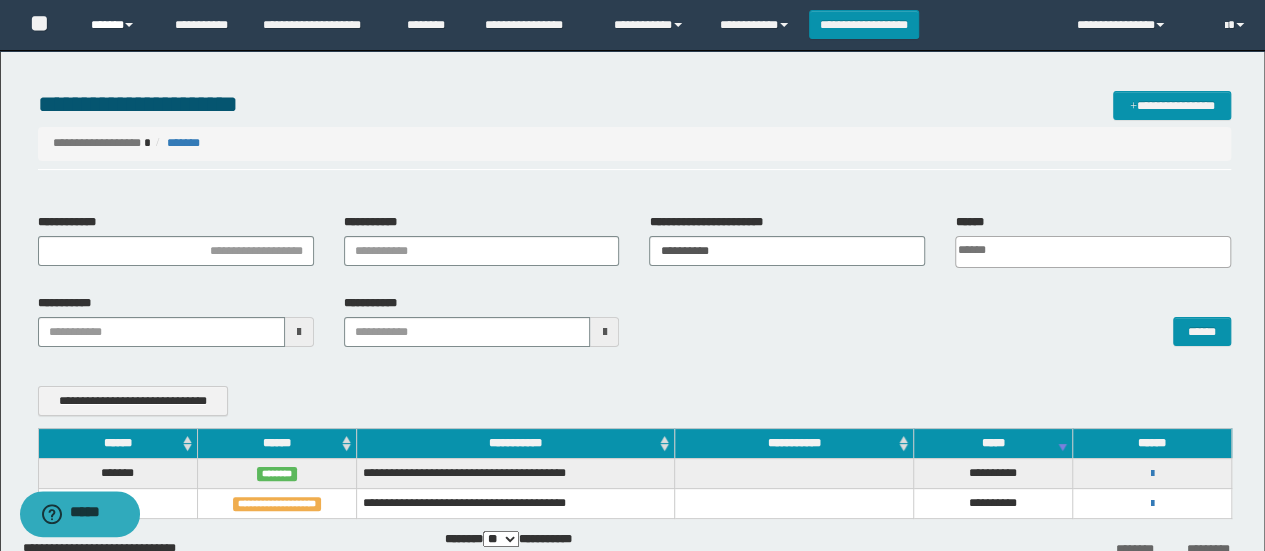click on "******" at bounding box center [117, 25] 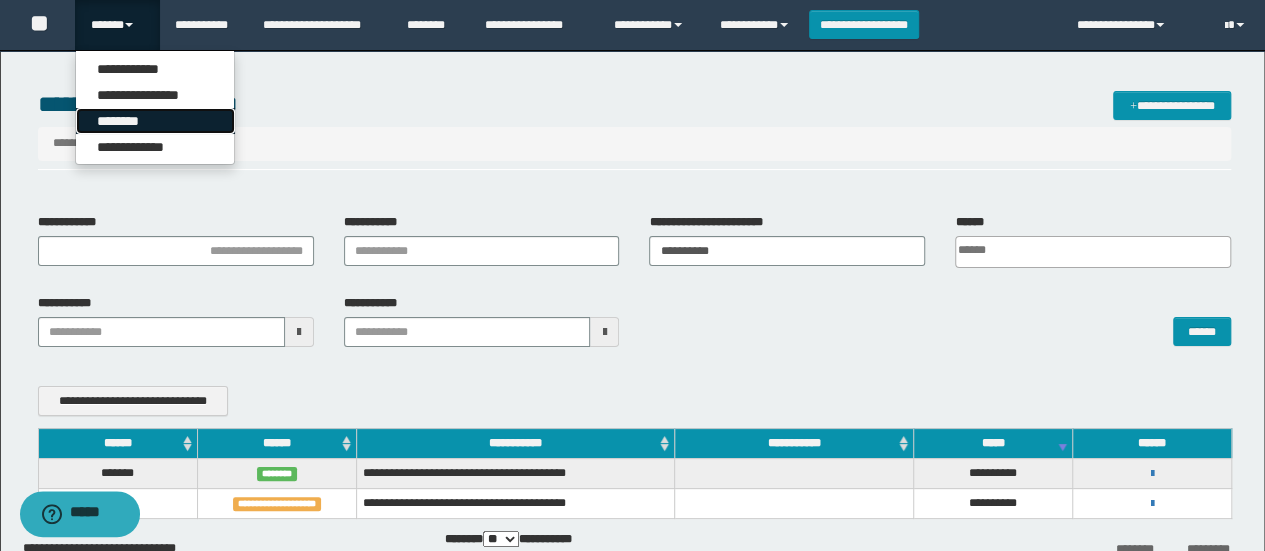 click on "********" at bounding box center [155, 121] 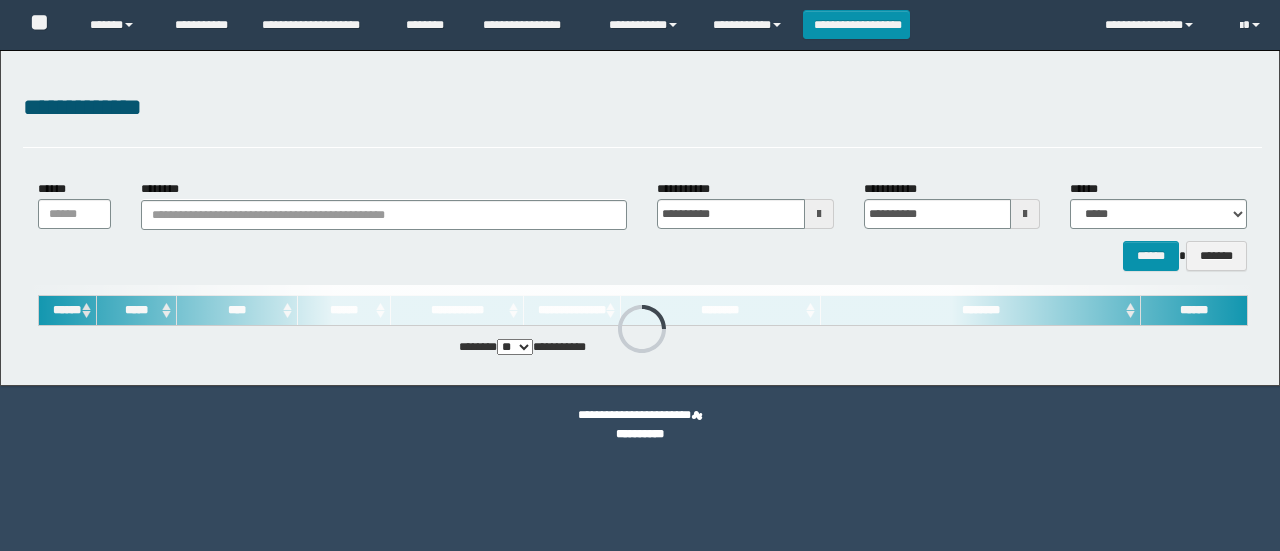 scroll, scrollTop: 0, scrollLeft: 0, axis: both 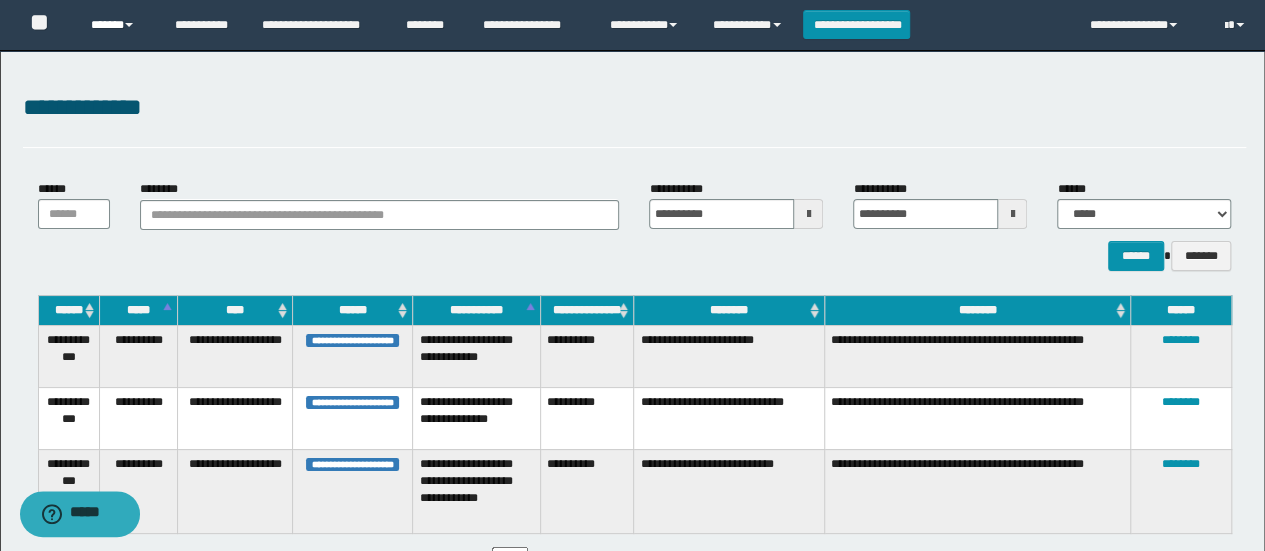 click on "******" at bounding box center [117, 25] 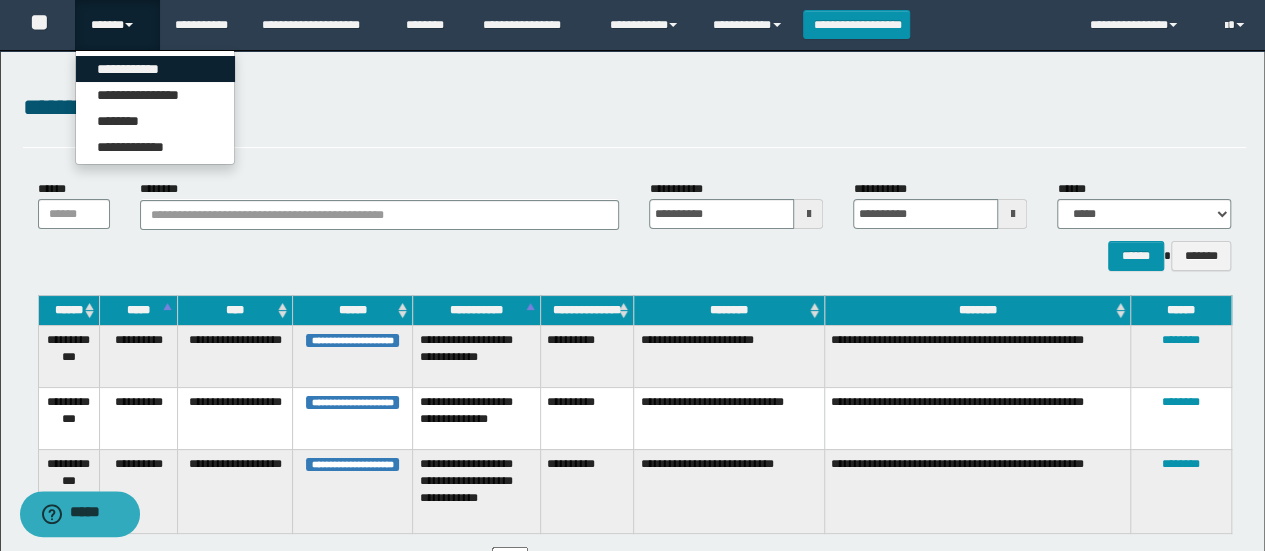 click on "**********" at bounding box center [155, 69] 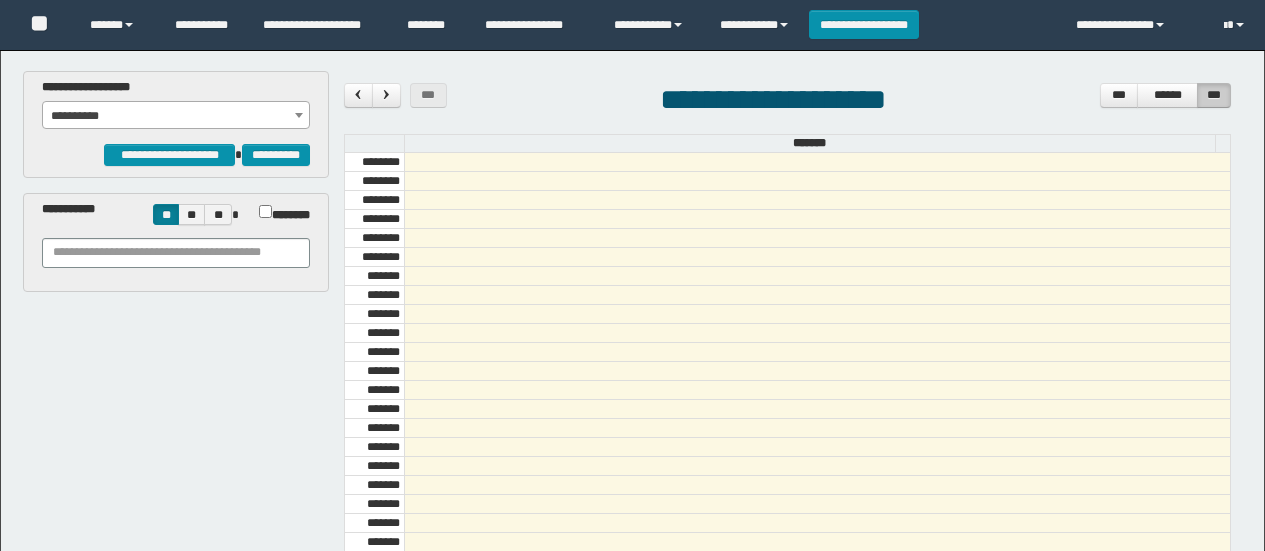 scroll, scrollTop: 0, scrollLeft: 0, axis: both 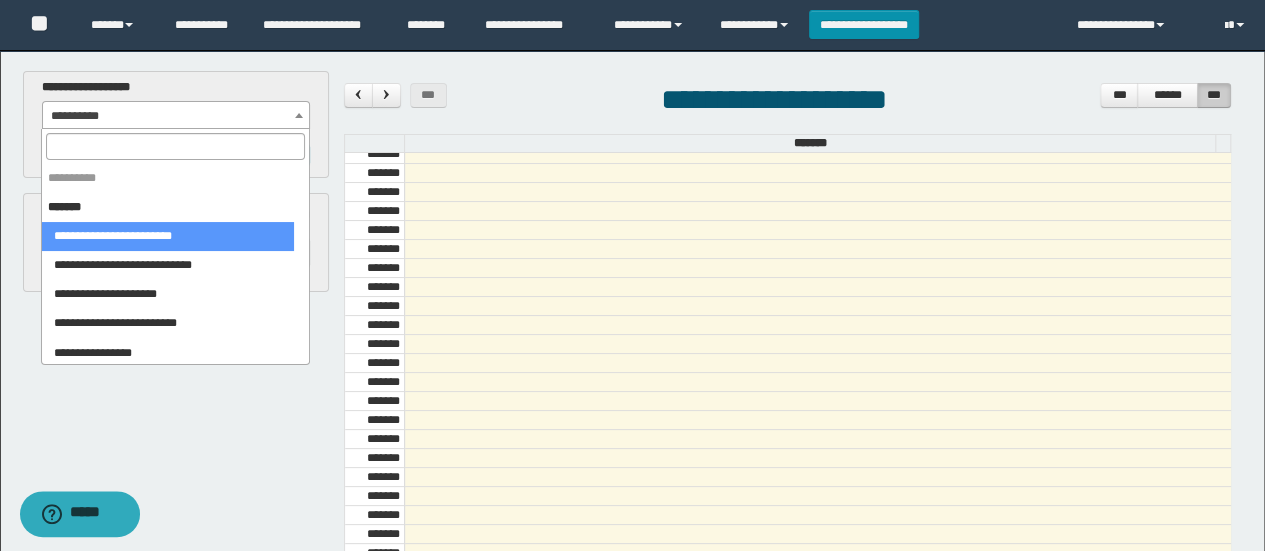 click on "**********" at bounding box center [632, 275] 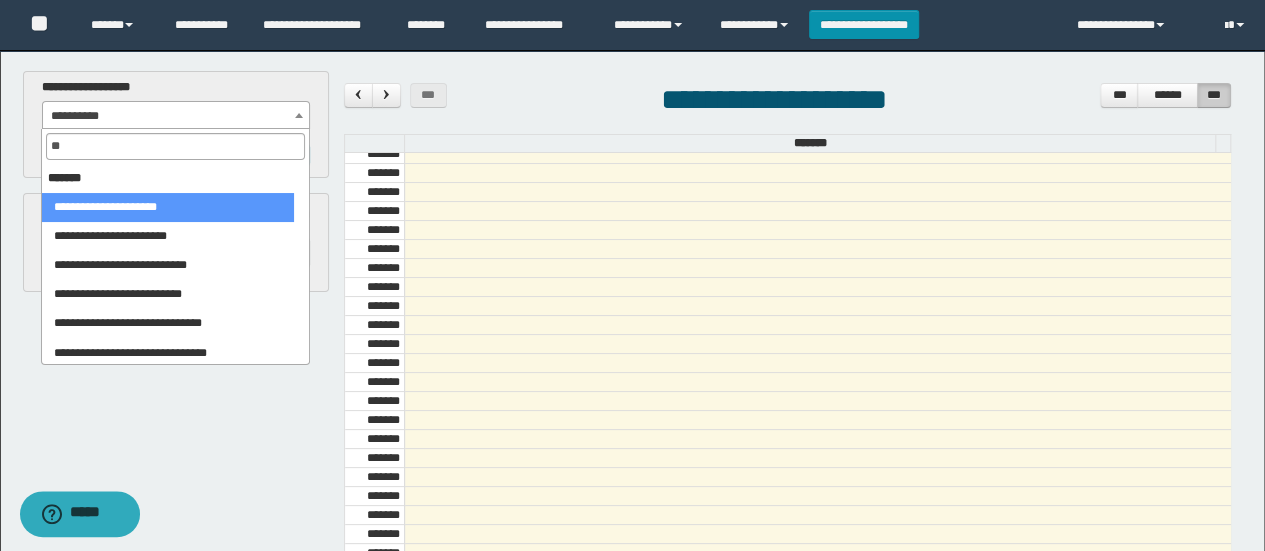 type on "***" 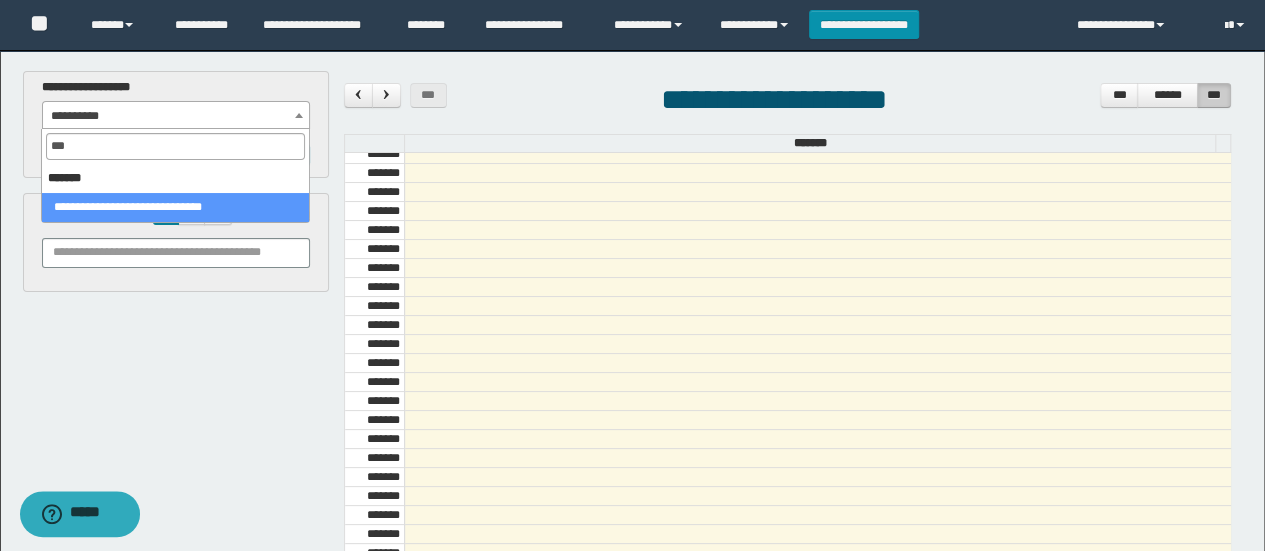 select on "******" 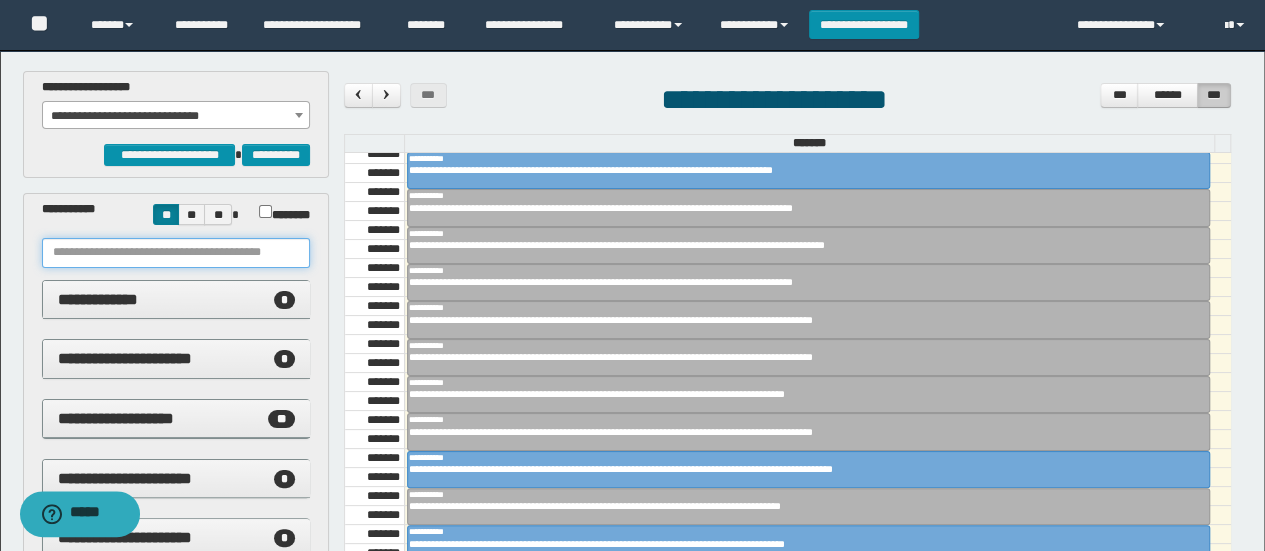click at bounding box center (176, 253) 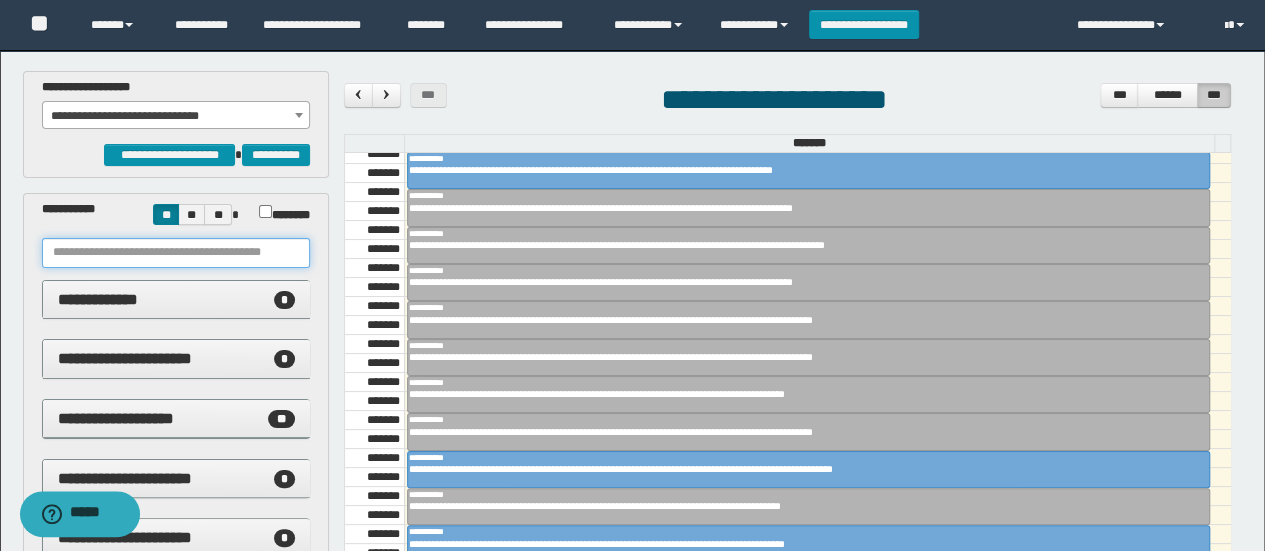 paste on "********" 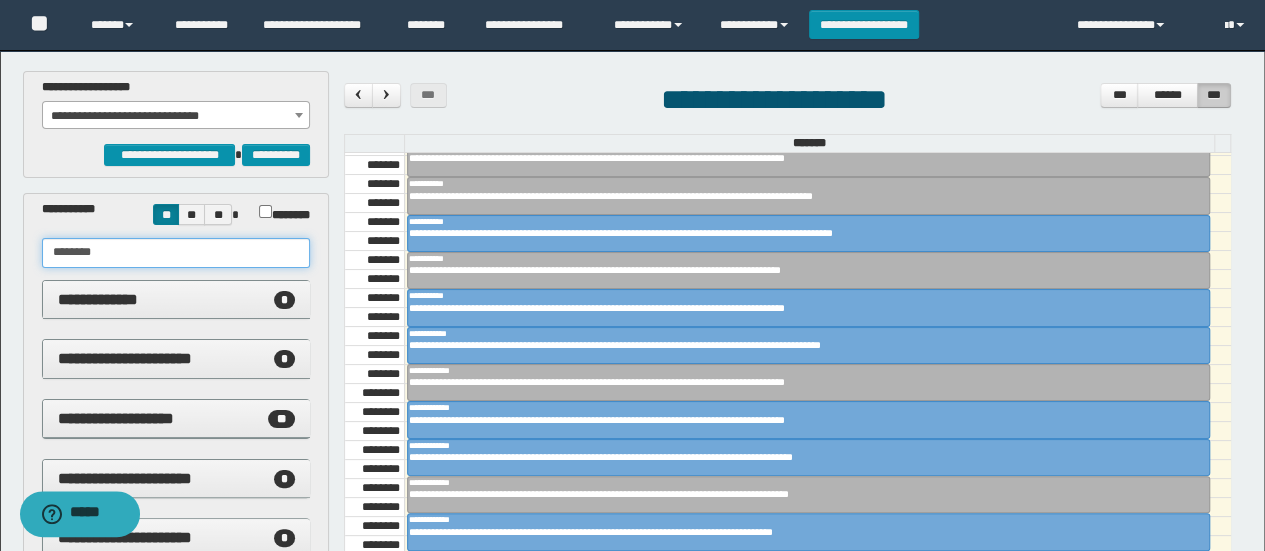 scroll, scrollTop: 915, scrollLeft: 0, axis: vertical 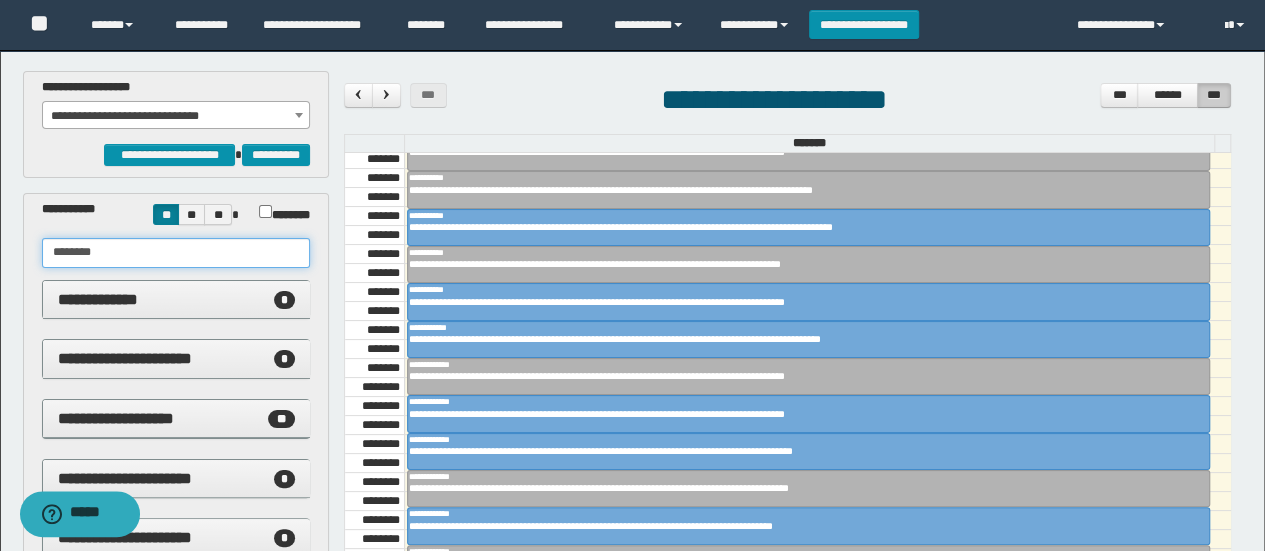 type on "********" 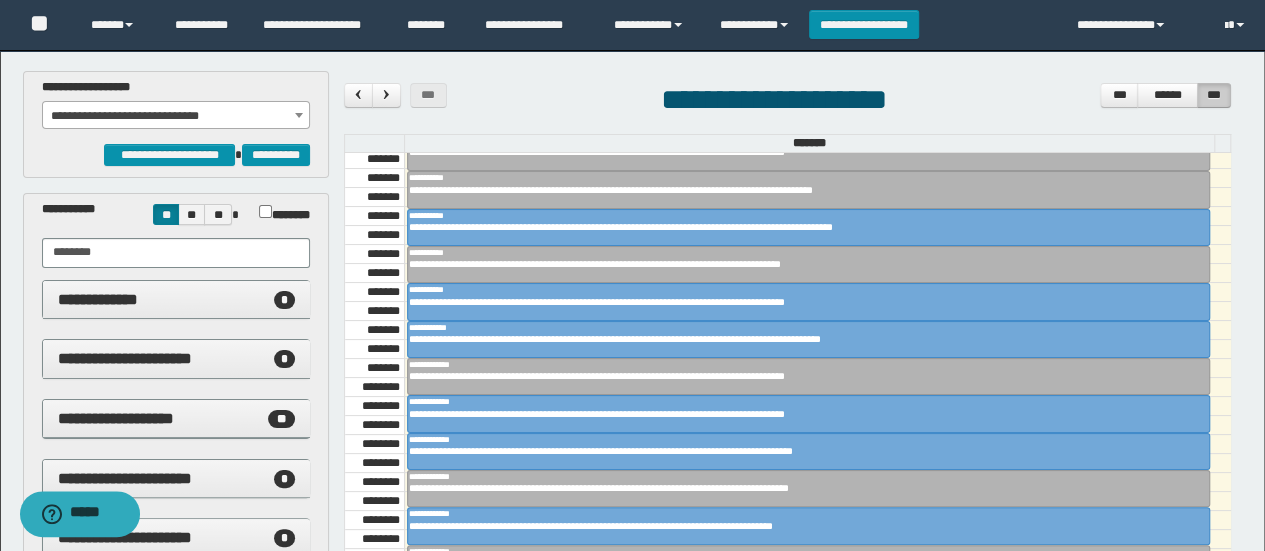 click on "*******" at bounding box center [279, 212] 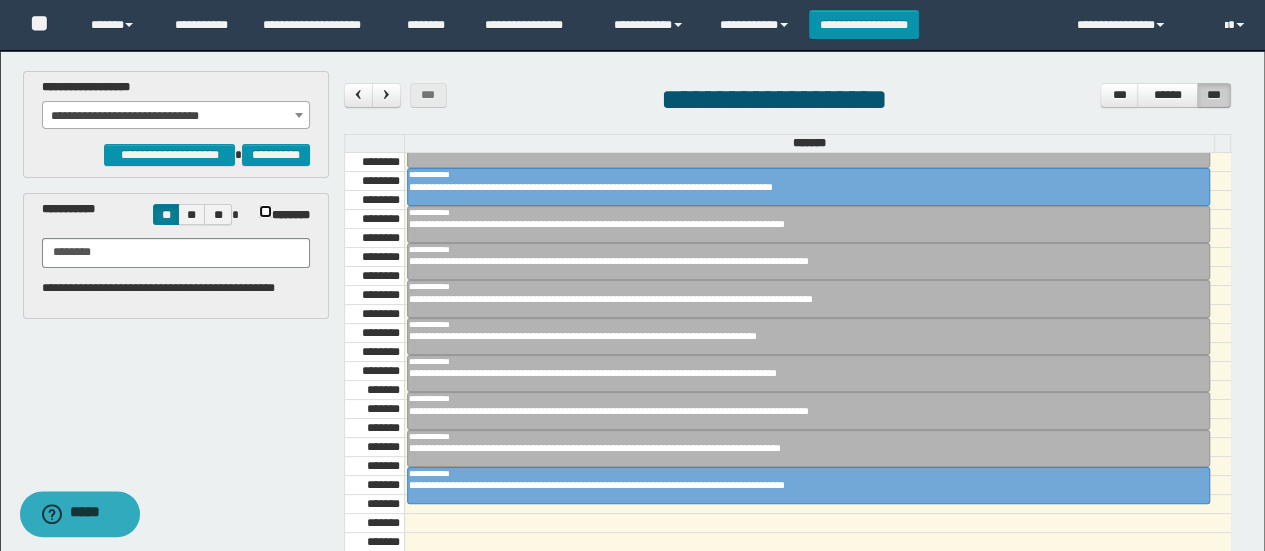 scroll, scrollTop: 1265, scrollLeft: 0, axis: vertical 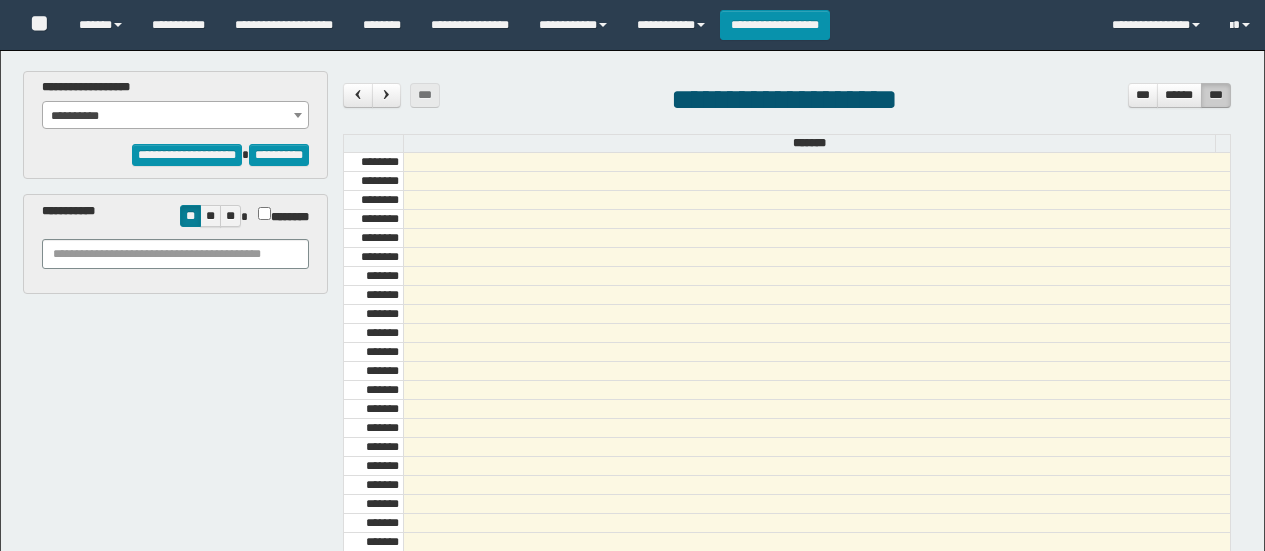 click at bounding box center (176, 254) 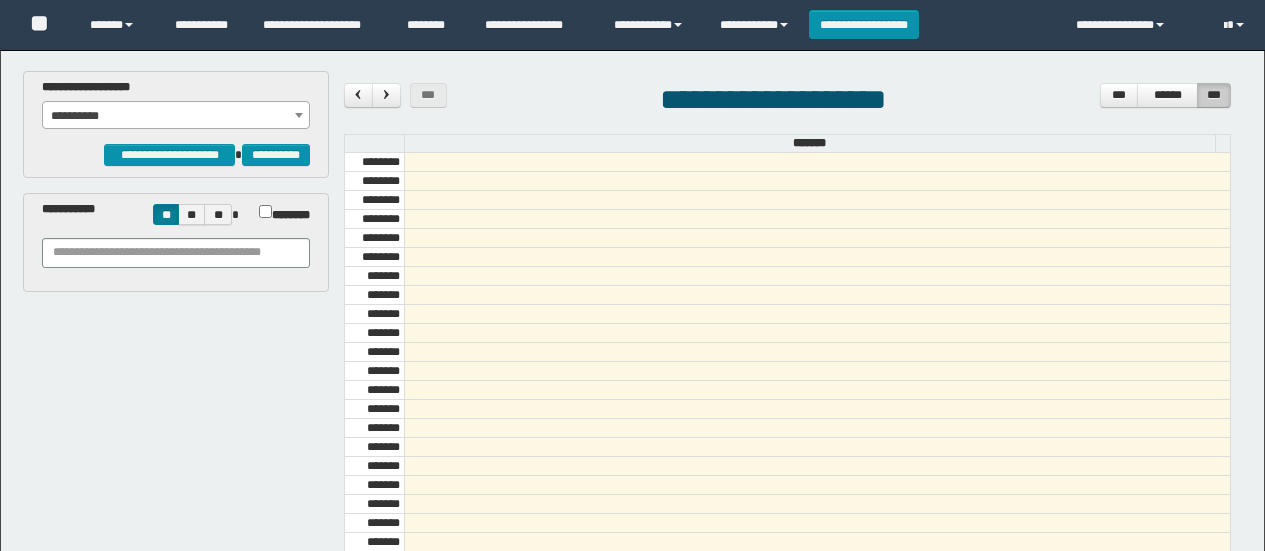 scroll, scrollTop: 0, scrollLeft: 0, axis: both 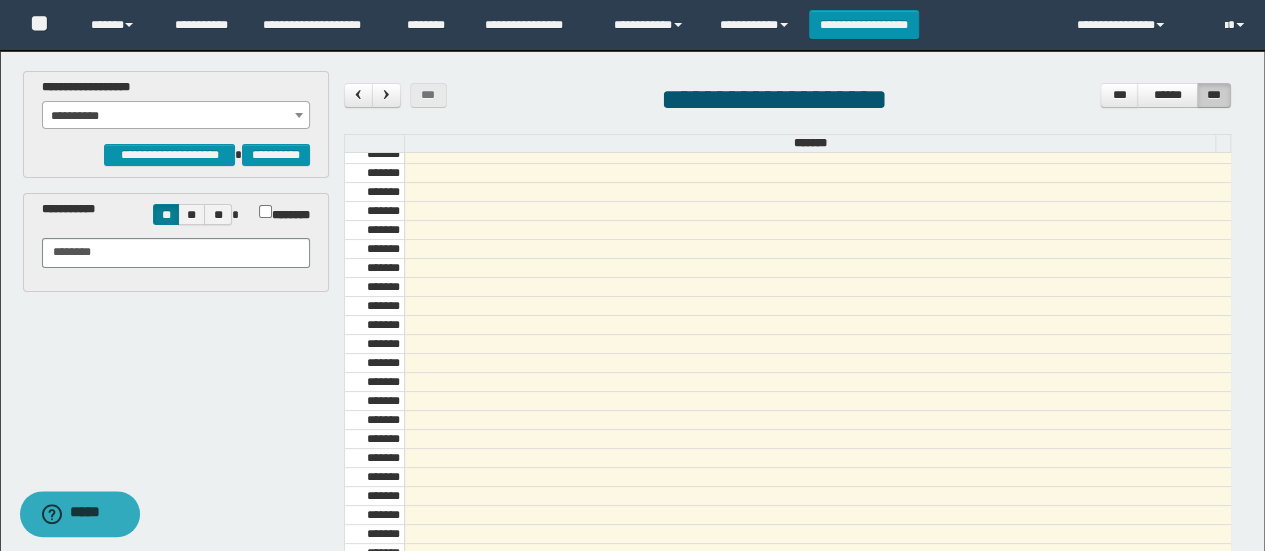 type on "********" 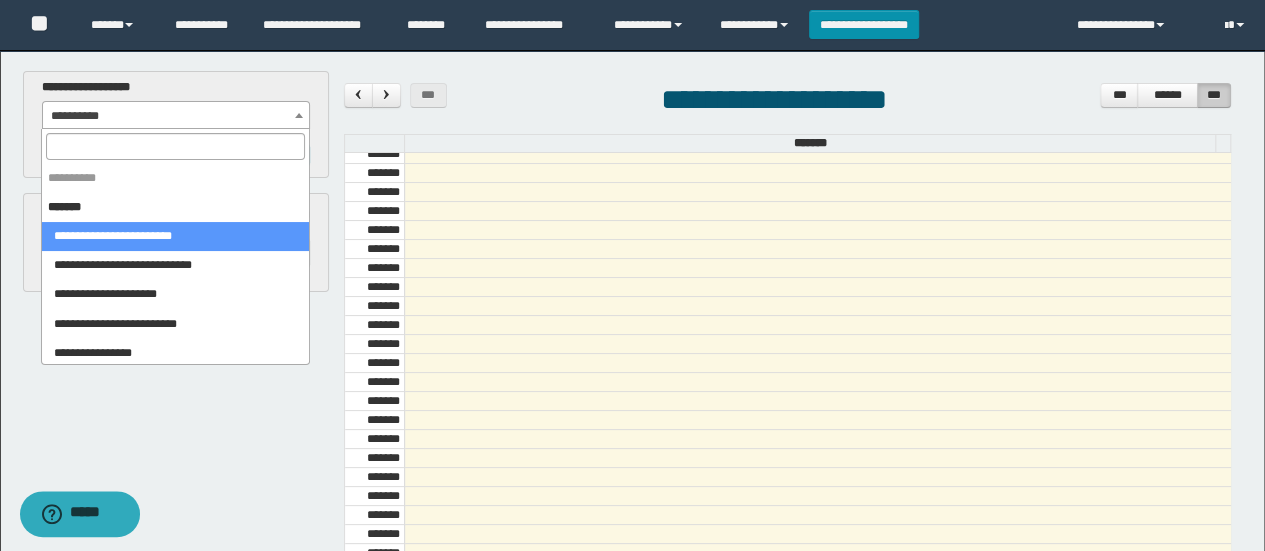 click on "**********" at bounding box center (176, 116) 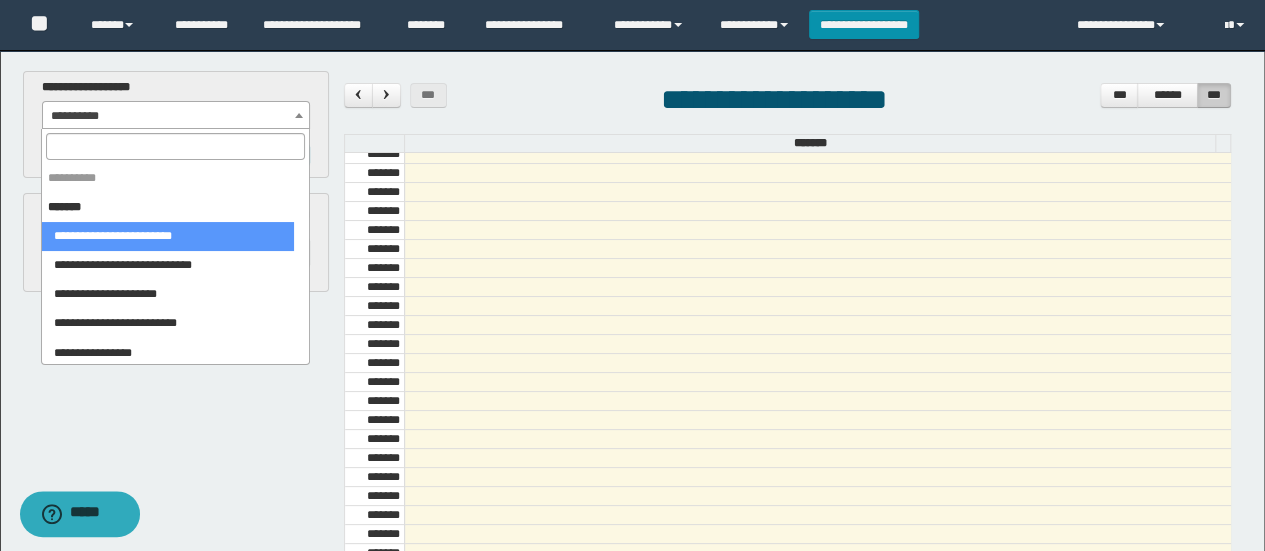 click at bounding box center (175, 146) 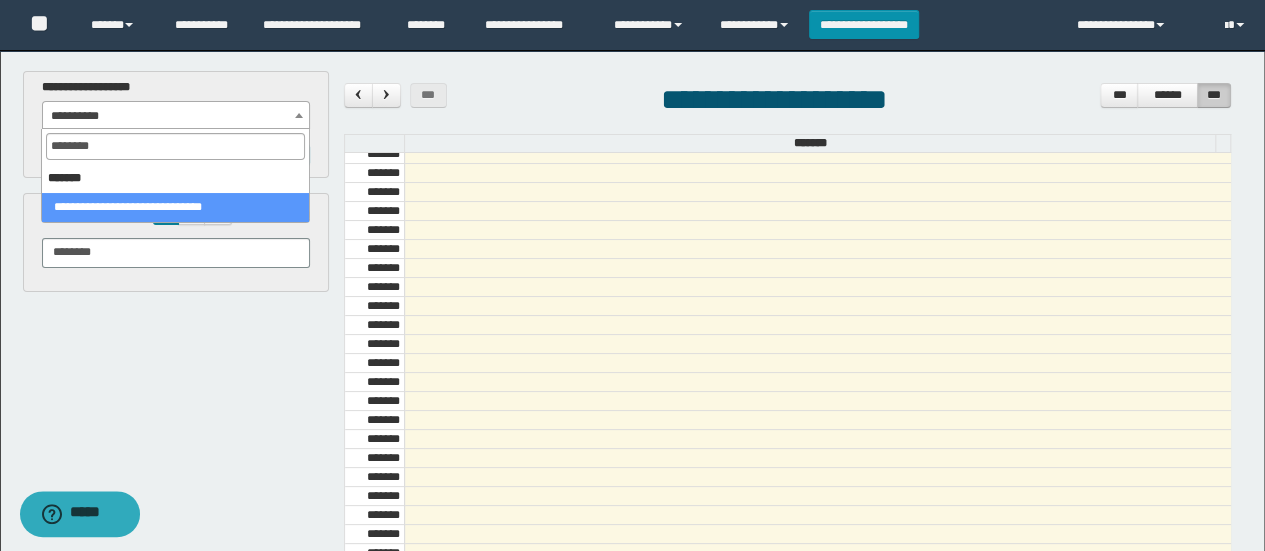 type on "*********" 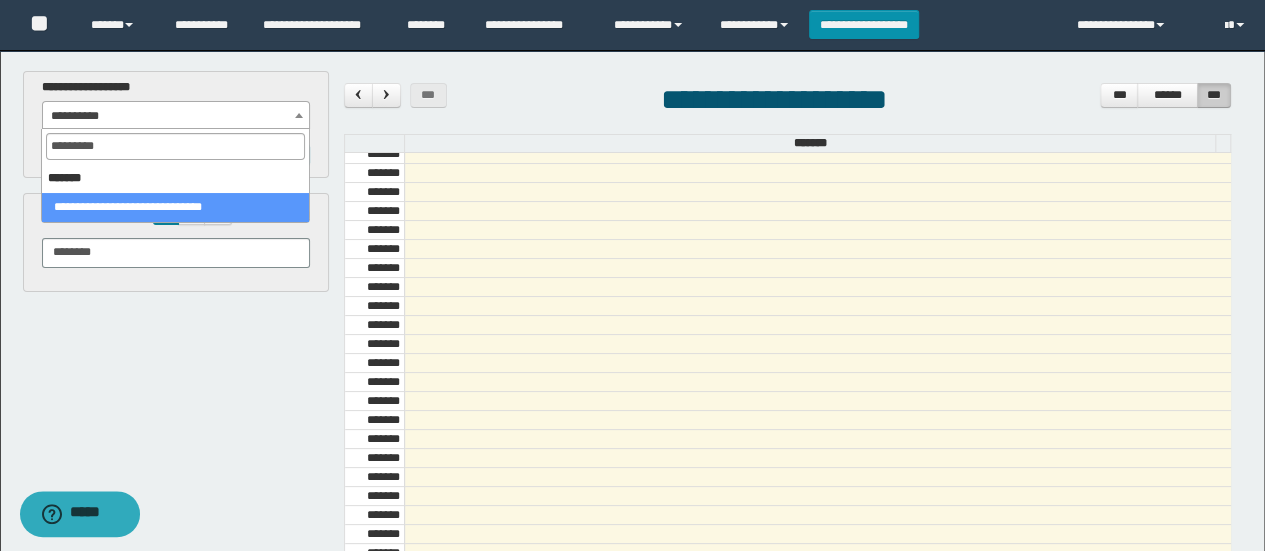 select on "******" 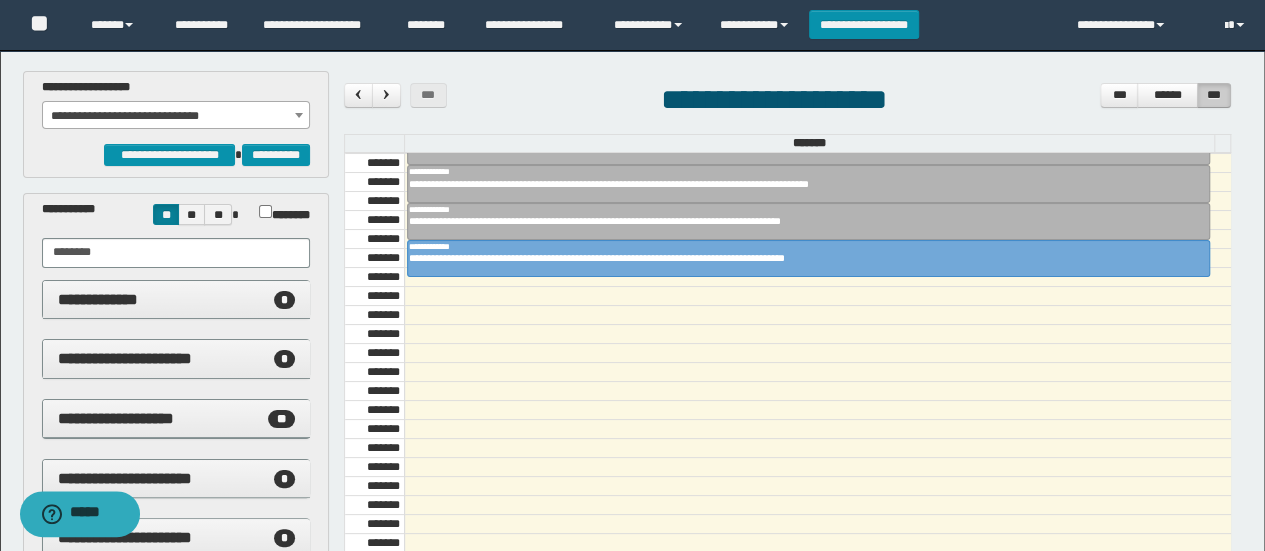 scroll, scrollTop: 1472, scrollLeft: 0, axis: vertical 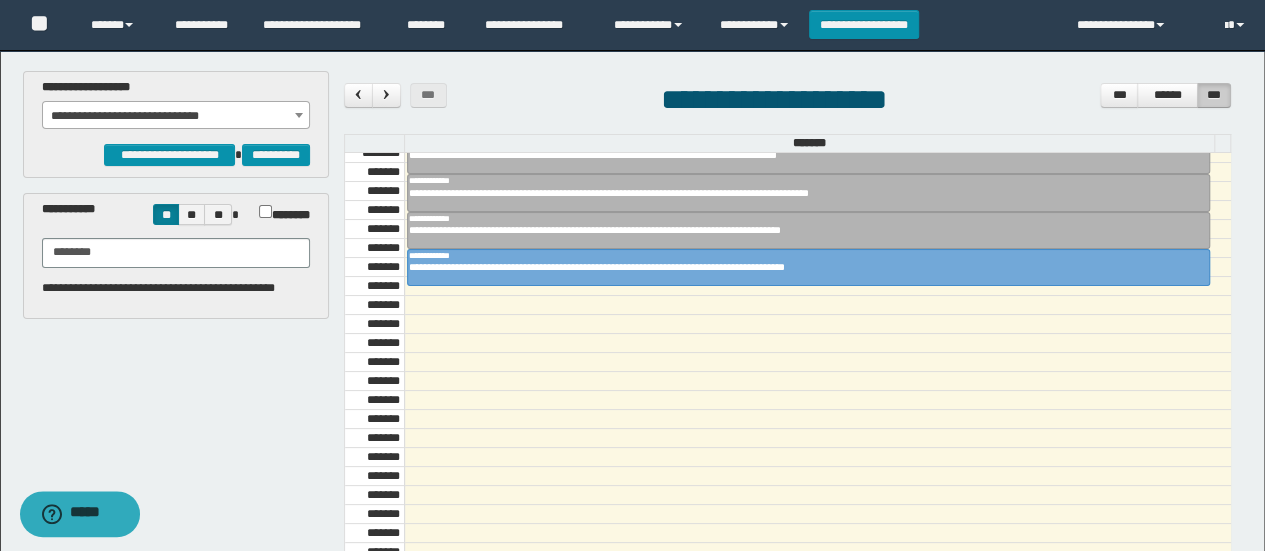 click on "*******" at bounding box center [279, 212] 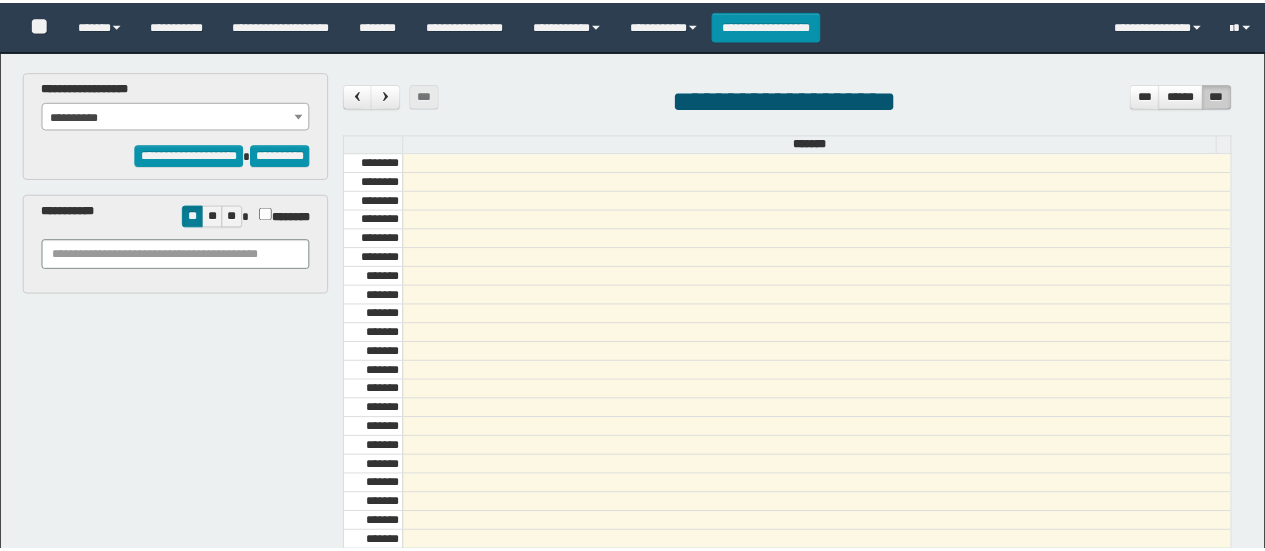 scroll, scrollTop: 0, scrollLeft: 0, axis: both 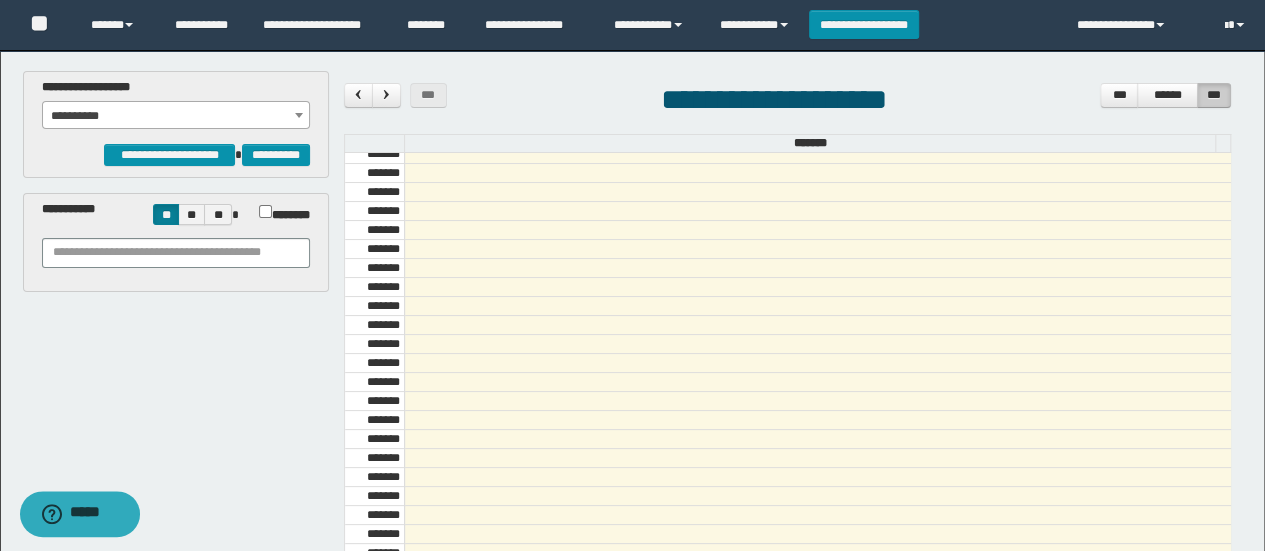 click on "*******" at bounding box center [279, 212] 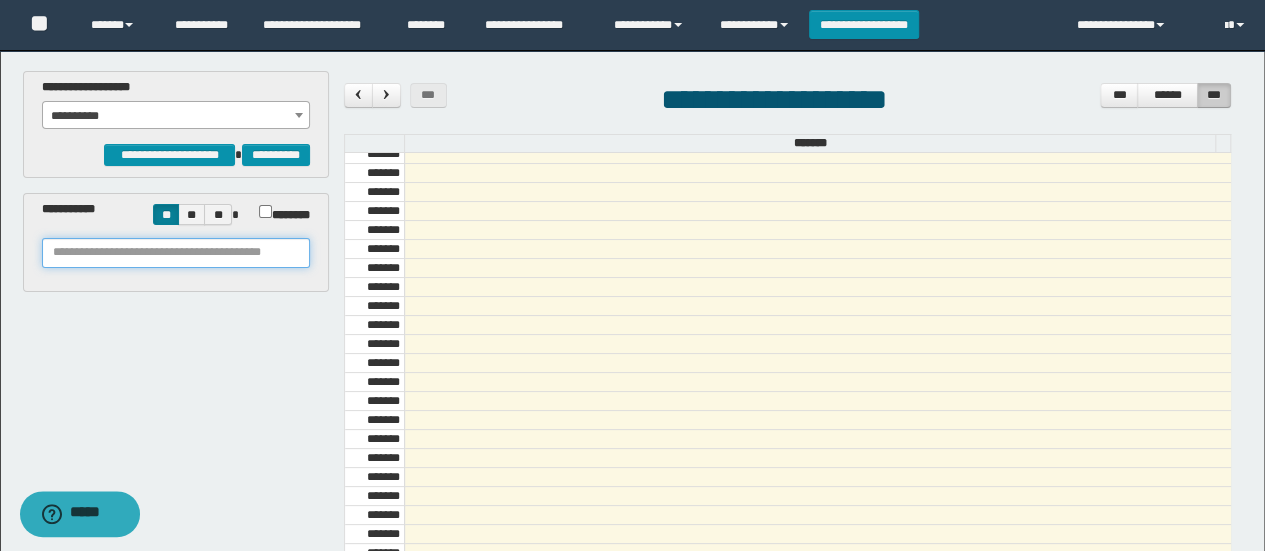 click at bounding box center (176, 253) 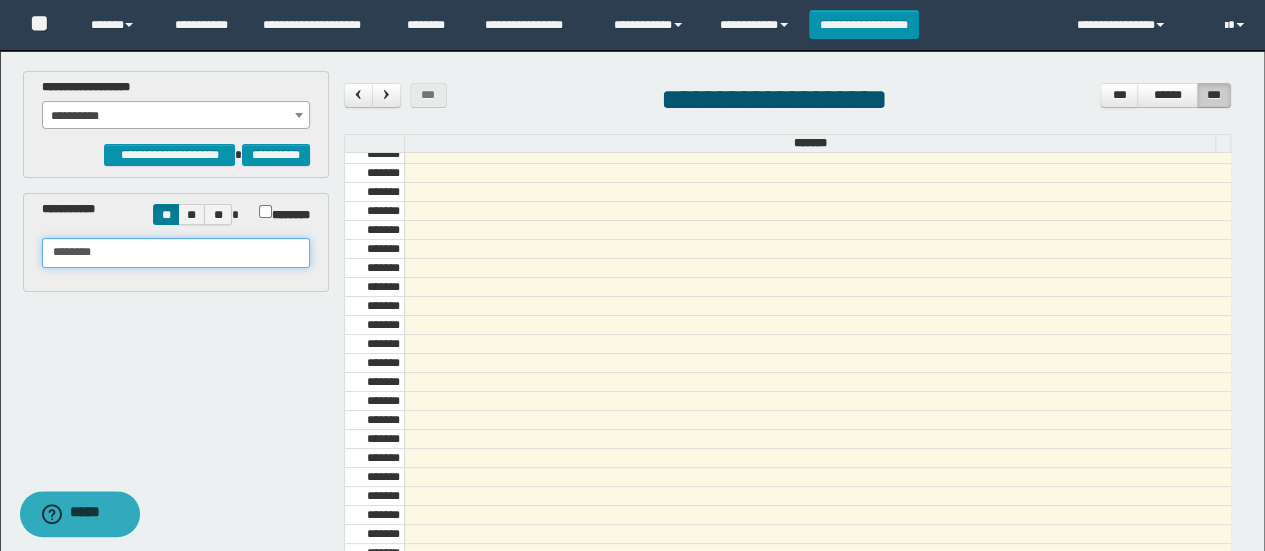 type on "********" 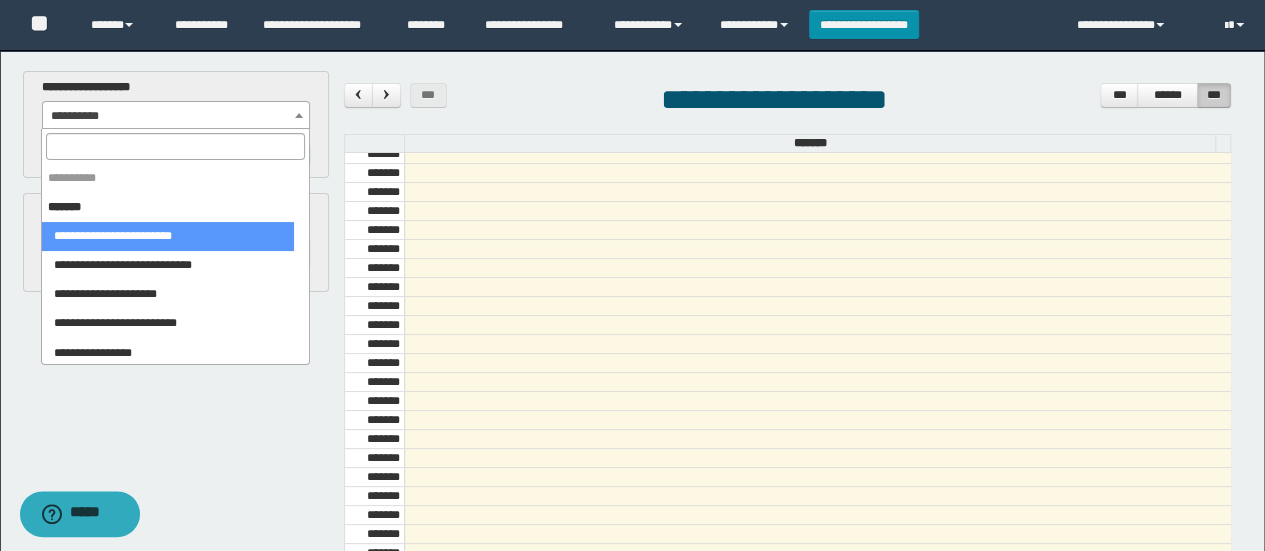 click on "**********" at bounding box center (176, 116) 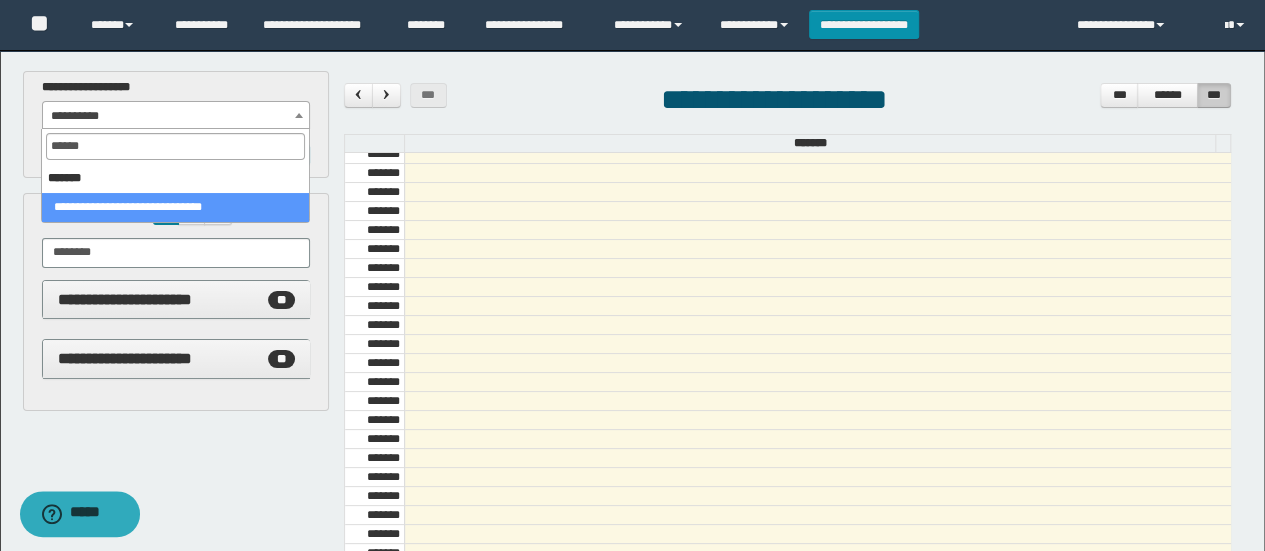type on "*******" 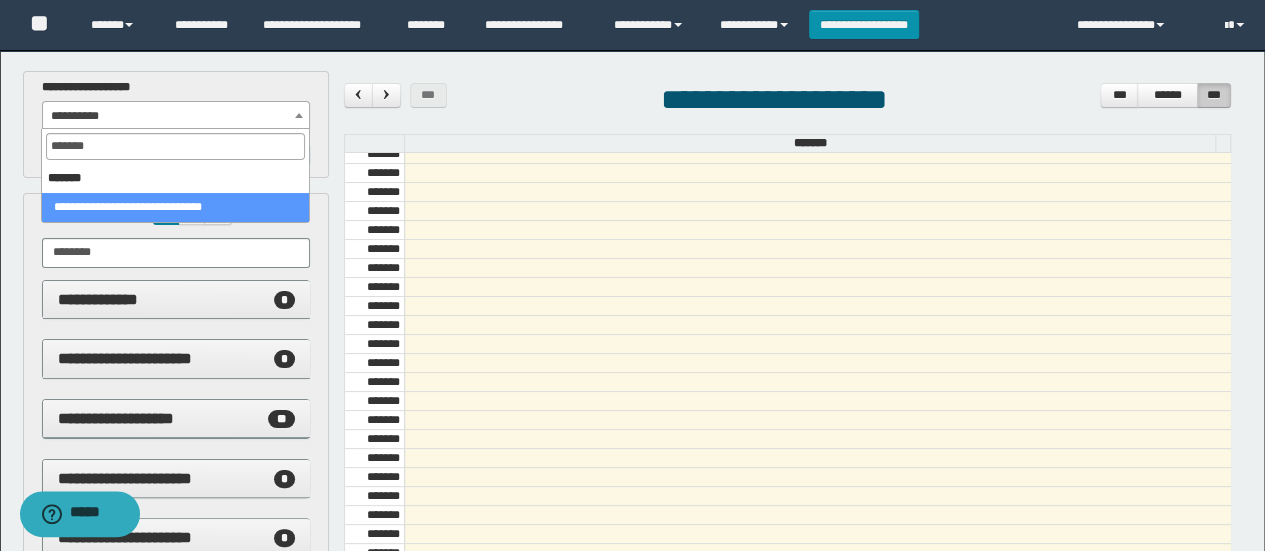 select on "******" 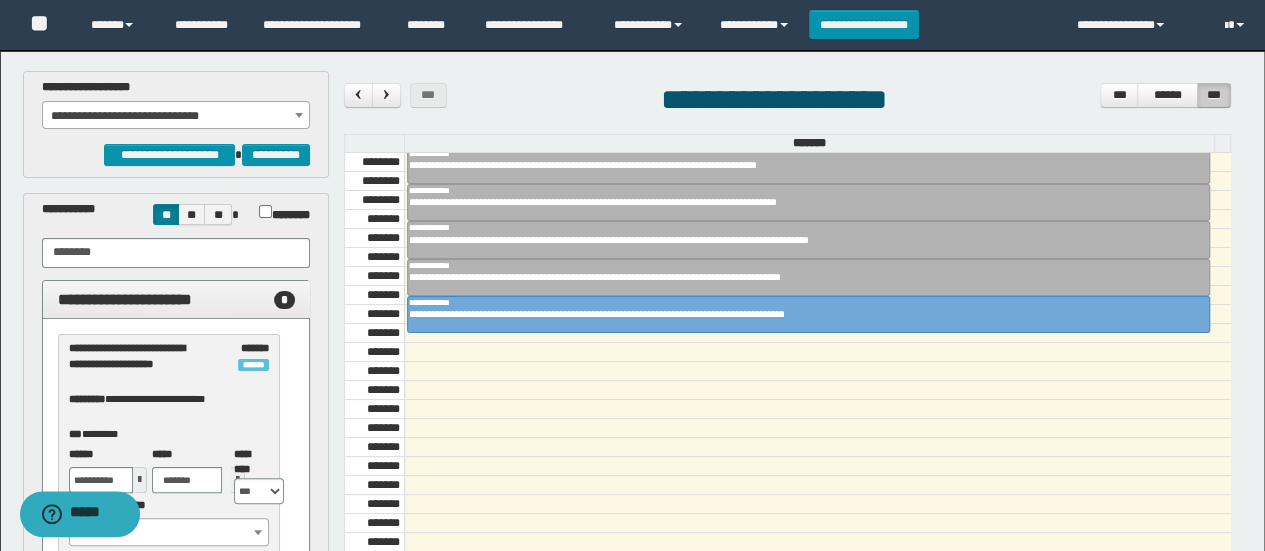 scroll, scrollTop: 1428, scrollLeft: 0, axis: vertical 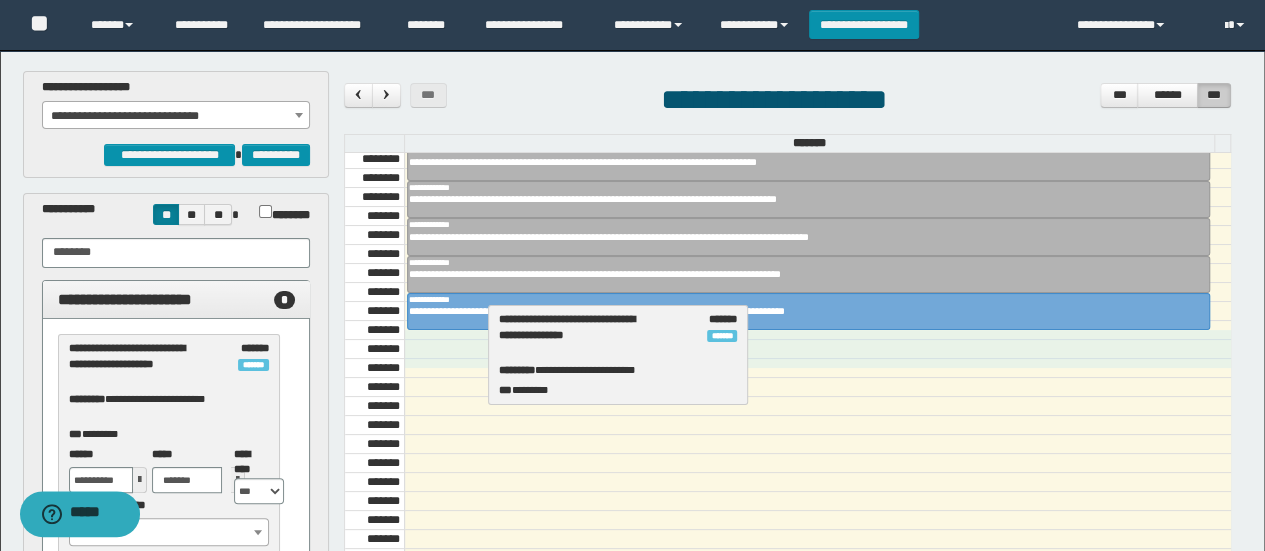 drag, startPoint x: 155, startPoint y: 361, endPoint x: 586, endPoint y: 336, distance: 431.72446 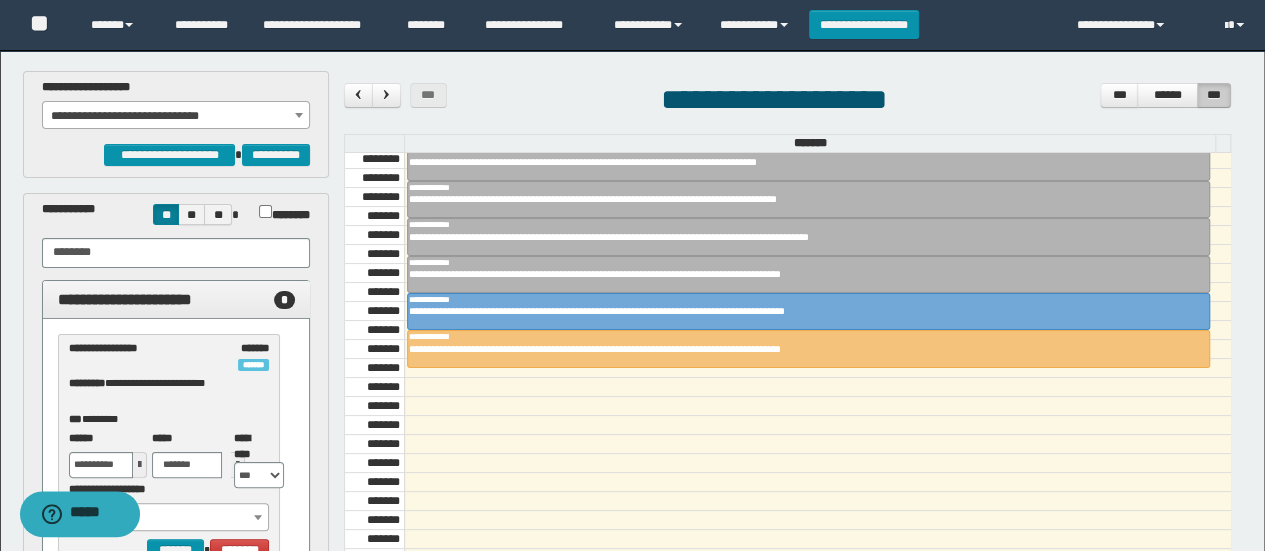 click on "**********" at bounding box center (176, 111) 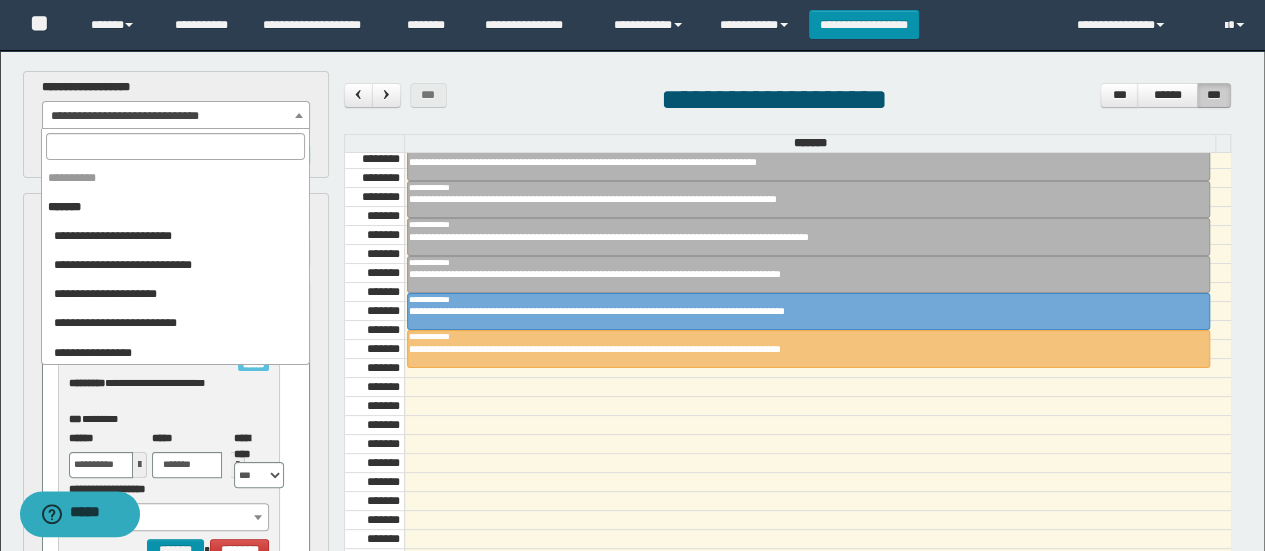 scroll, scrollTop: 750, scrollLeft: 0, axis: vertical 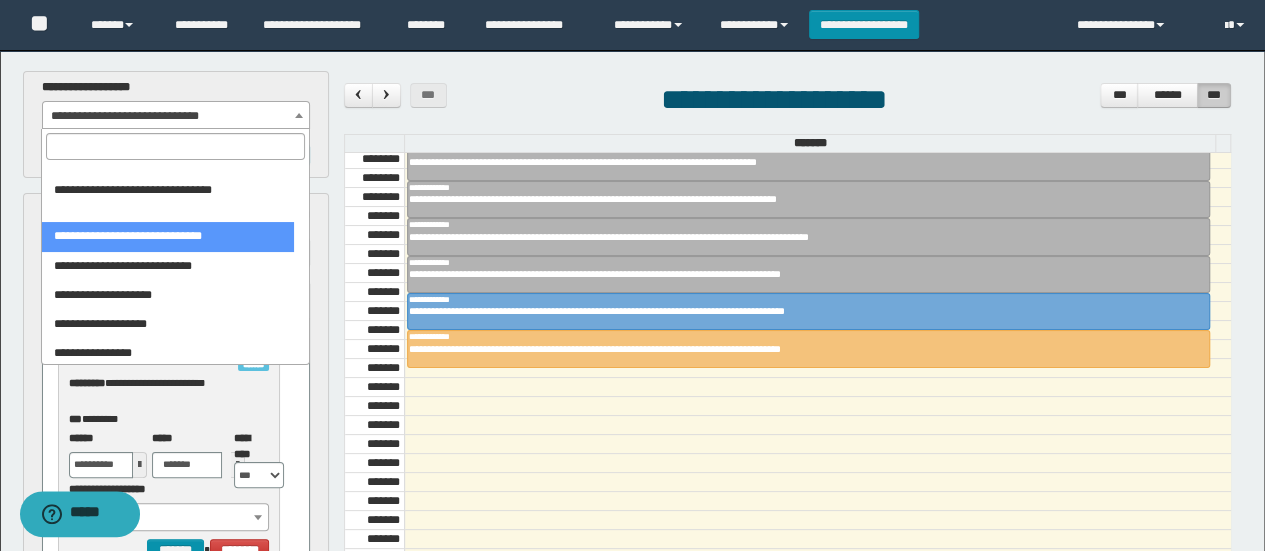 click at bounding box center (175, 146) 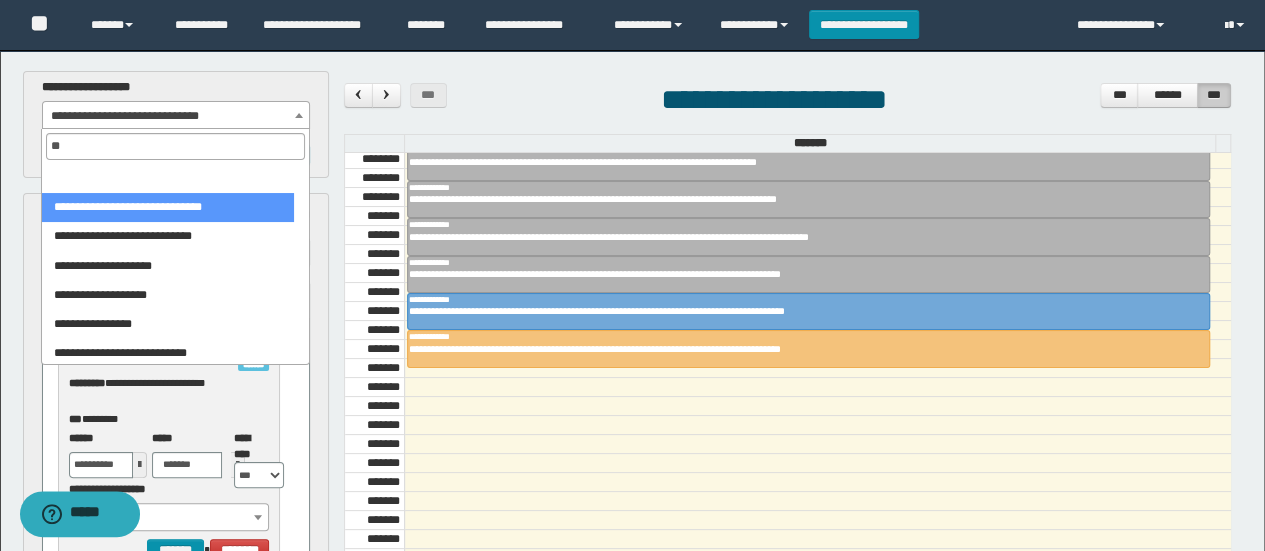 scroll, scrollTop: 0, scrollLeft: 0, axis: both 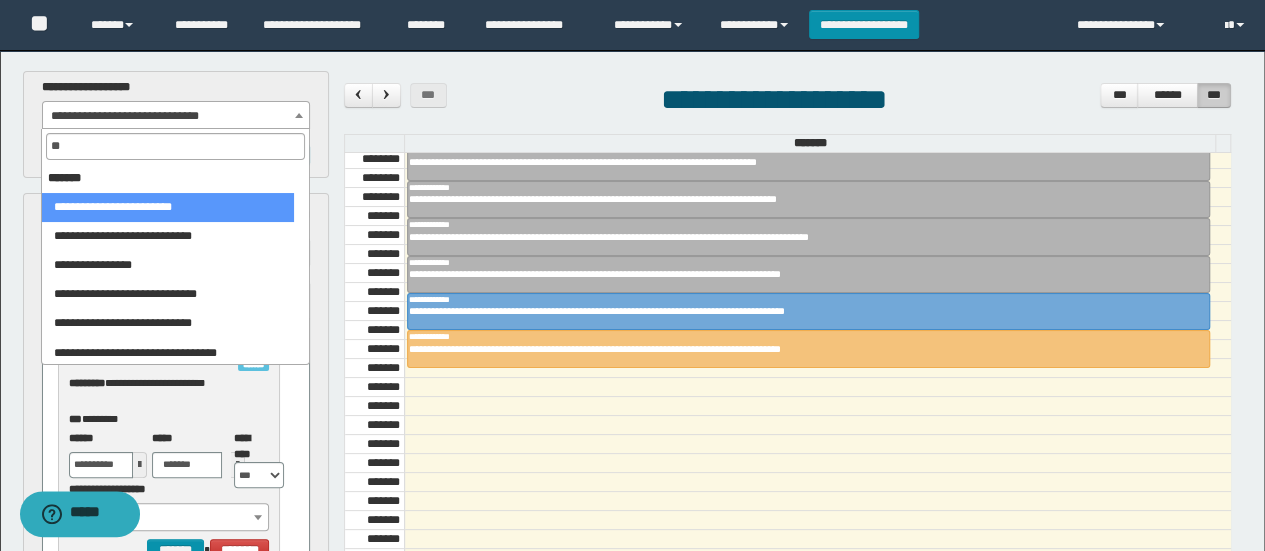type on "***" 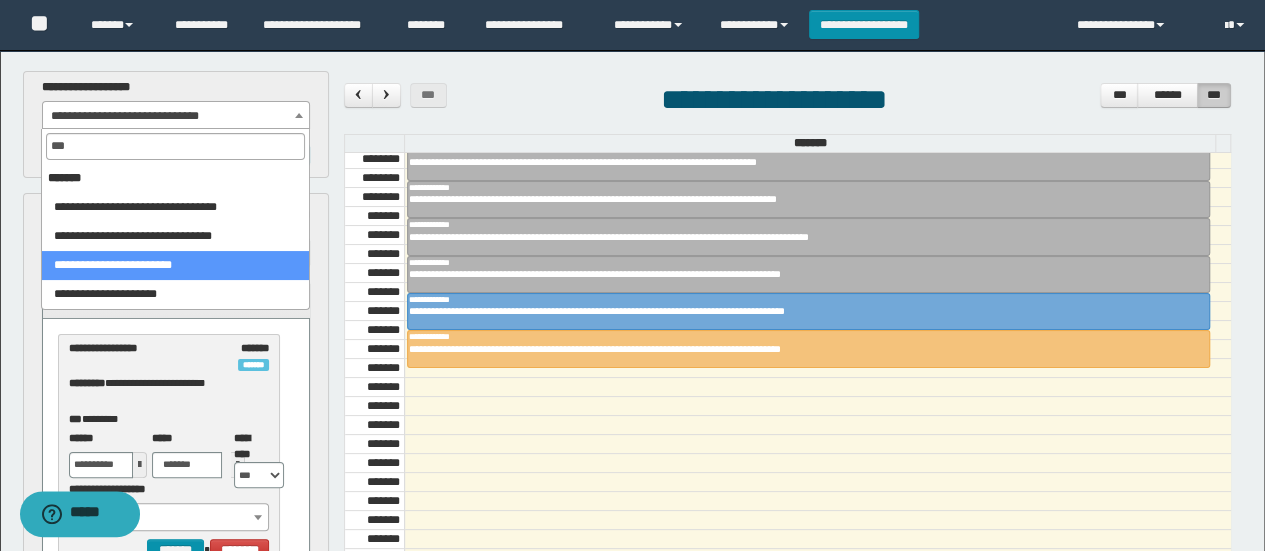 select on "******" 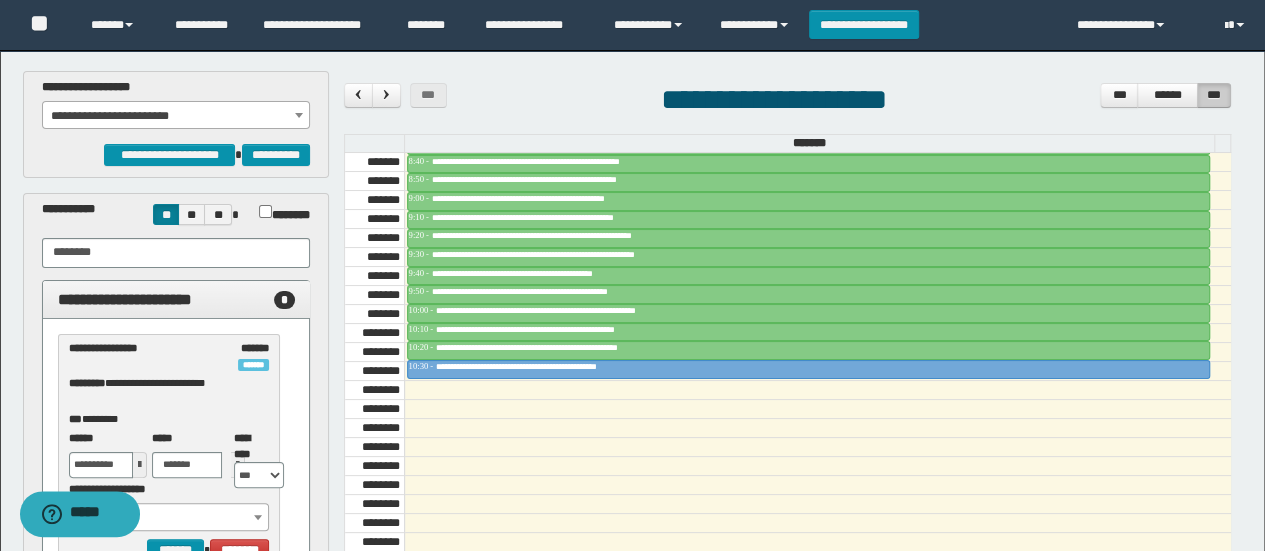 scroll, scrollTop: 984, scrollLeft: 0, axis: vertical 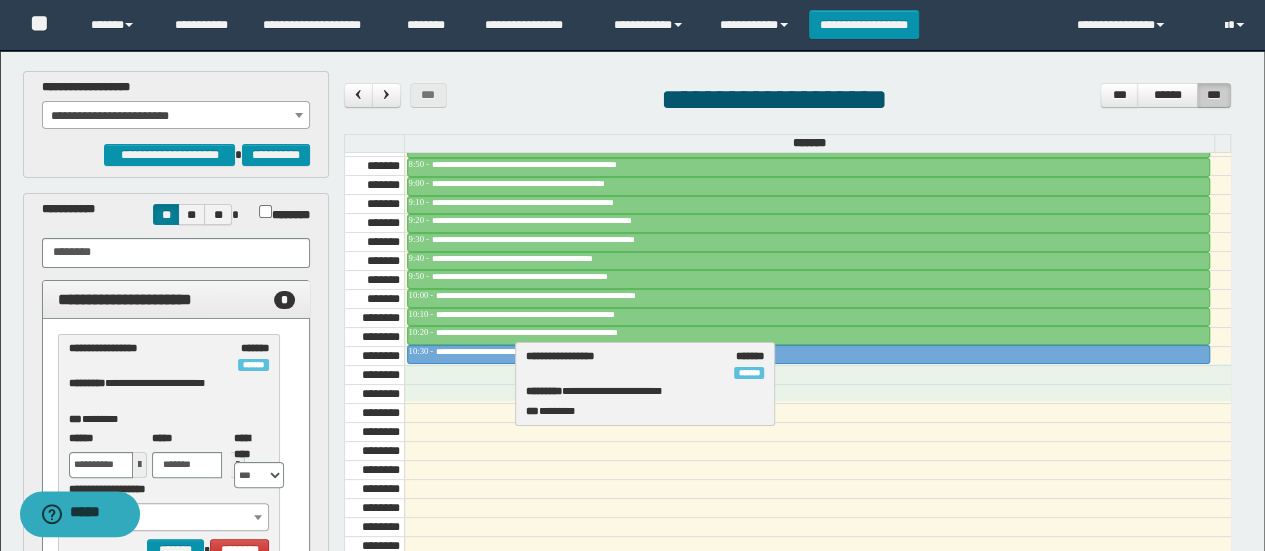 drag, startPoint x: 144, startPoint y: 359, endPoint x: 601, endPoint y: 369, distance: 457.1094 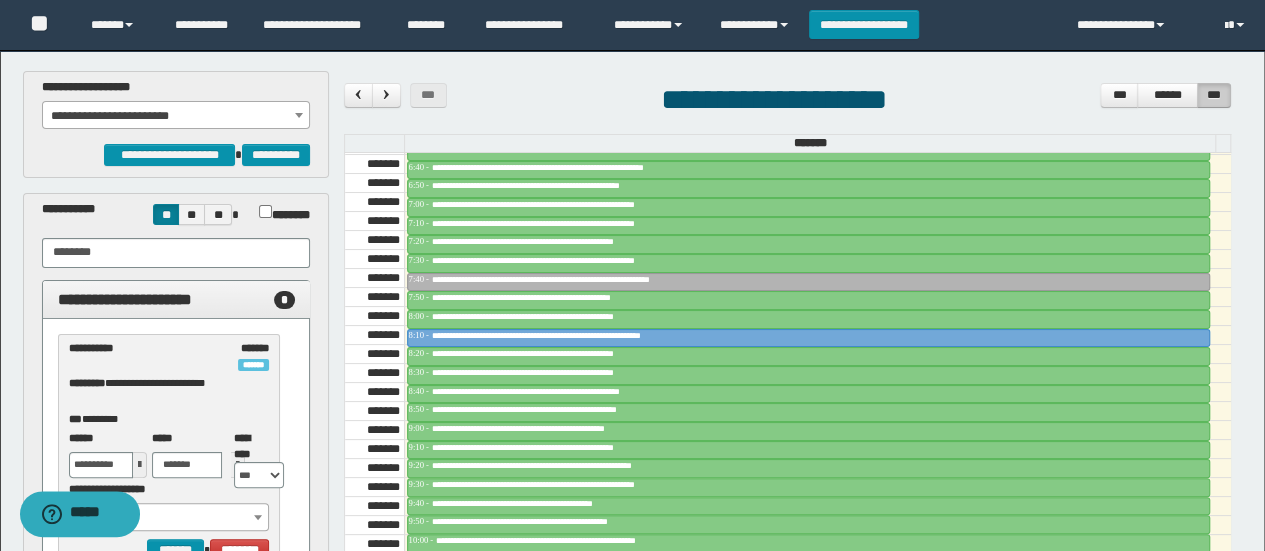 scroll, scrollTop: 751, scrollLeft: 0, axis: vertical 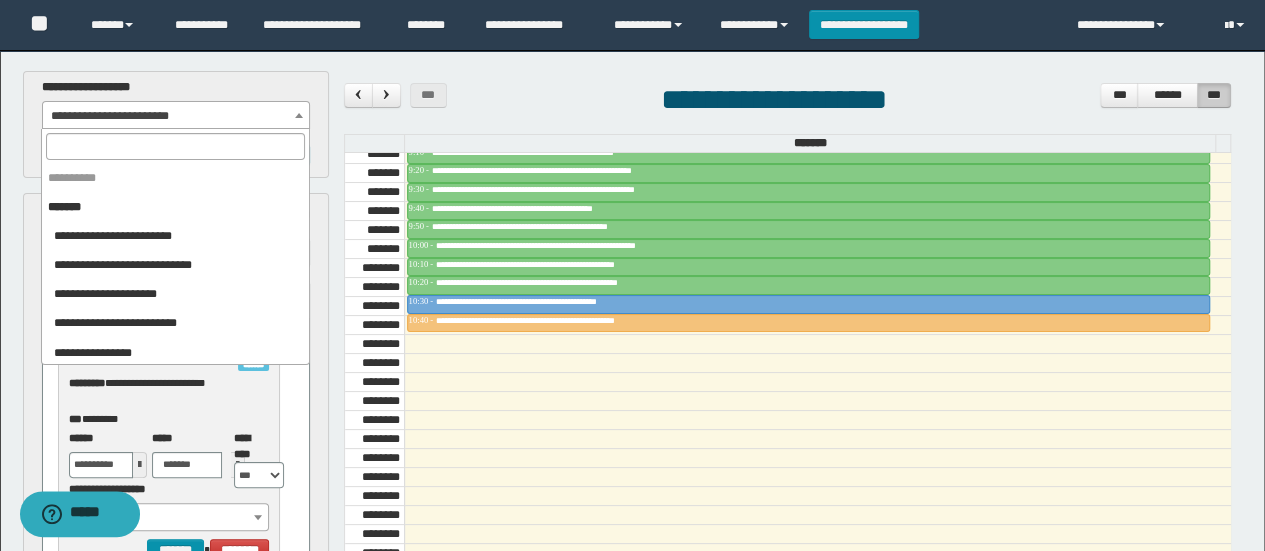 click on "**********" at bounding box center (176, 116) 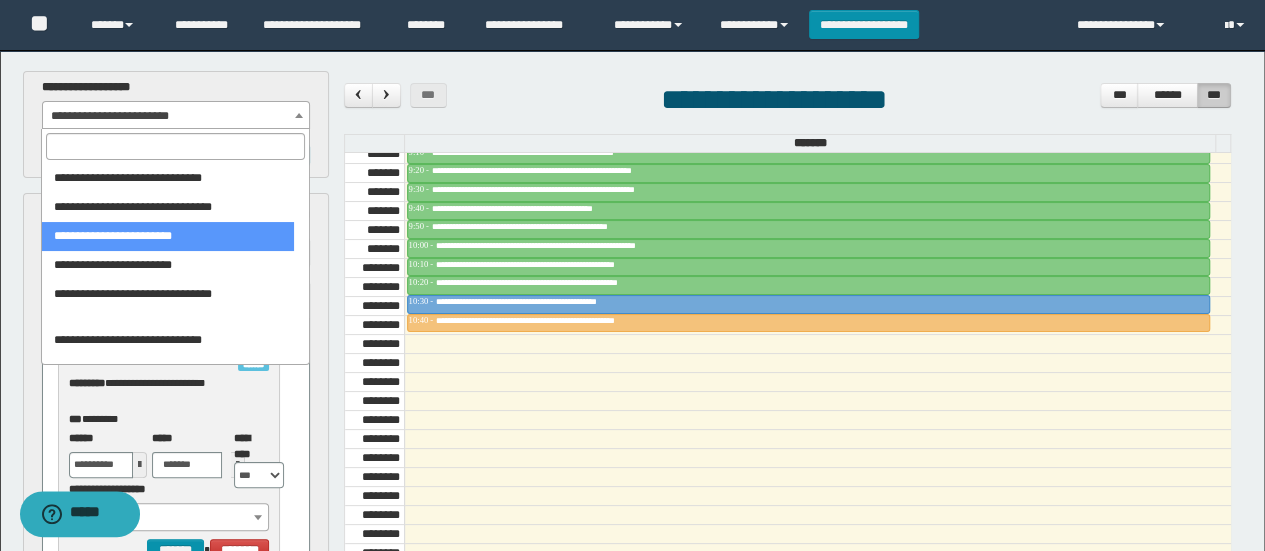 click at bounding box center (175, 146) 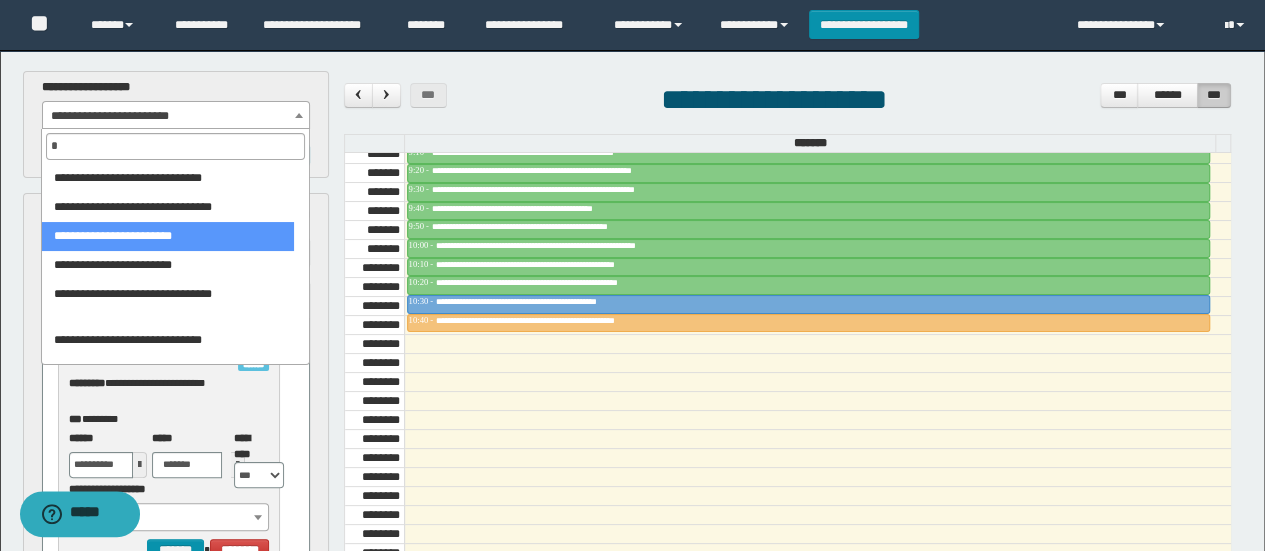 scroll, scrollTop: 0, scrollLeft: 0, axis: both 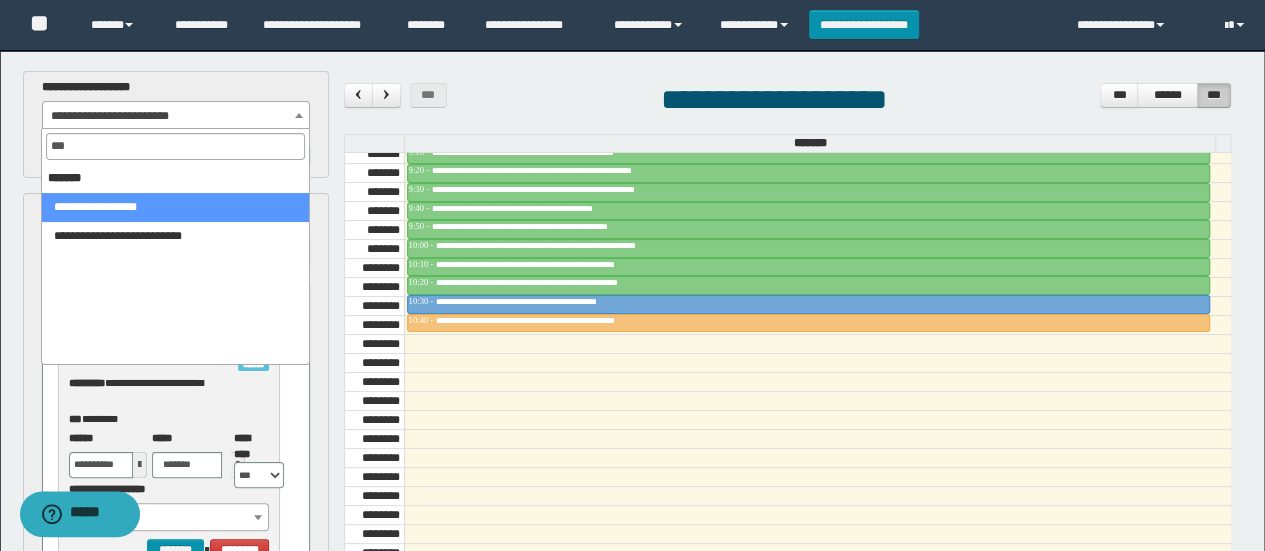 type on "****" 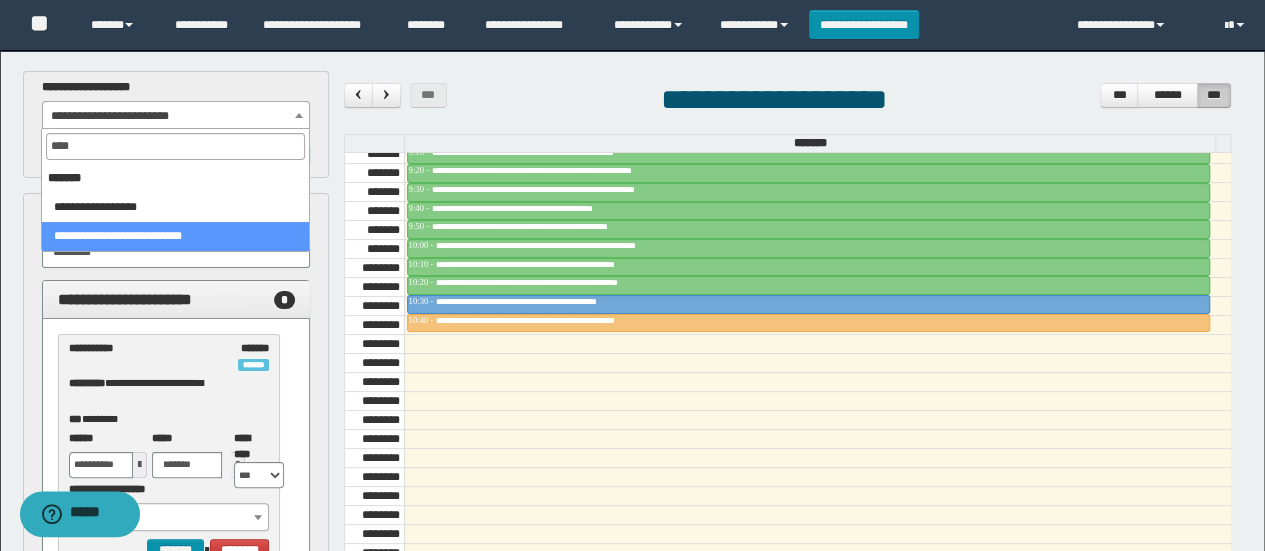 select on "******" 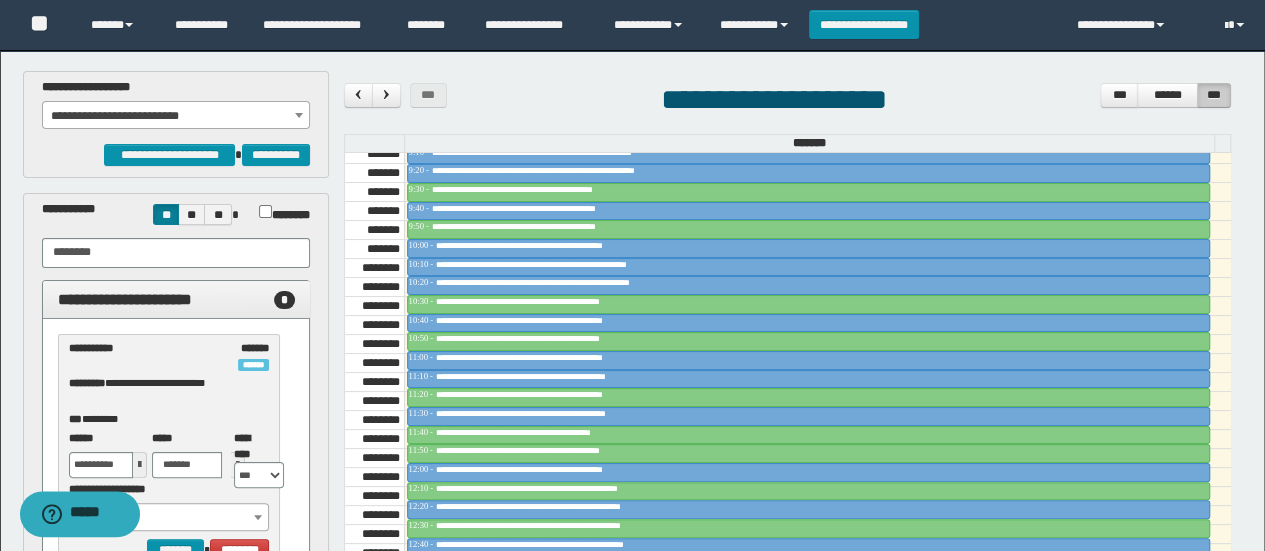 click on "**********" at bounding box center [176, 116] 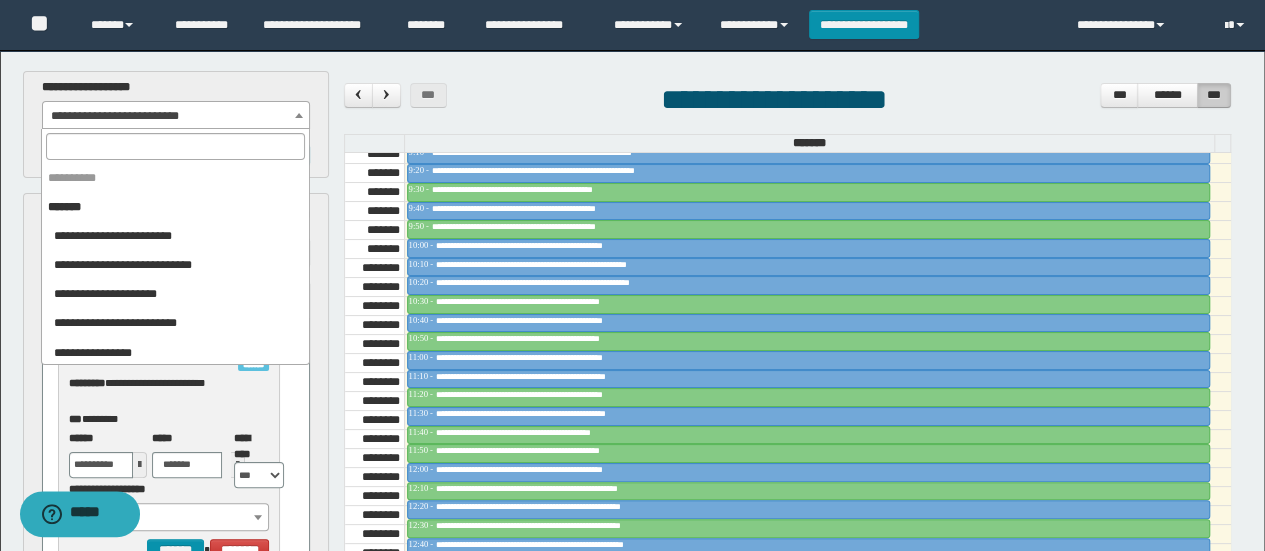 scroll, scrollTop: 925, scrollLeft: 0, axis: vertical 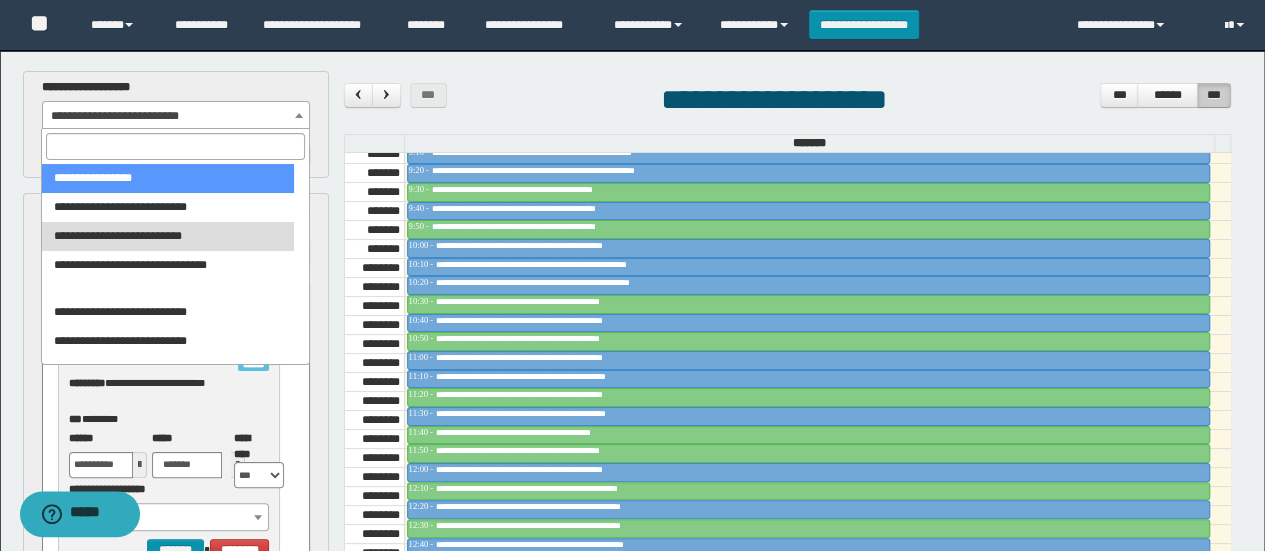 click at bounding box center (175, 146) 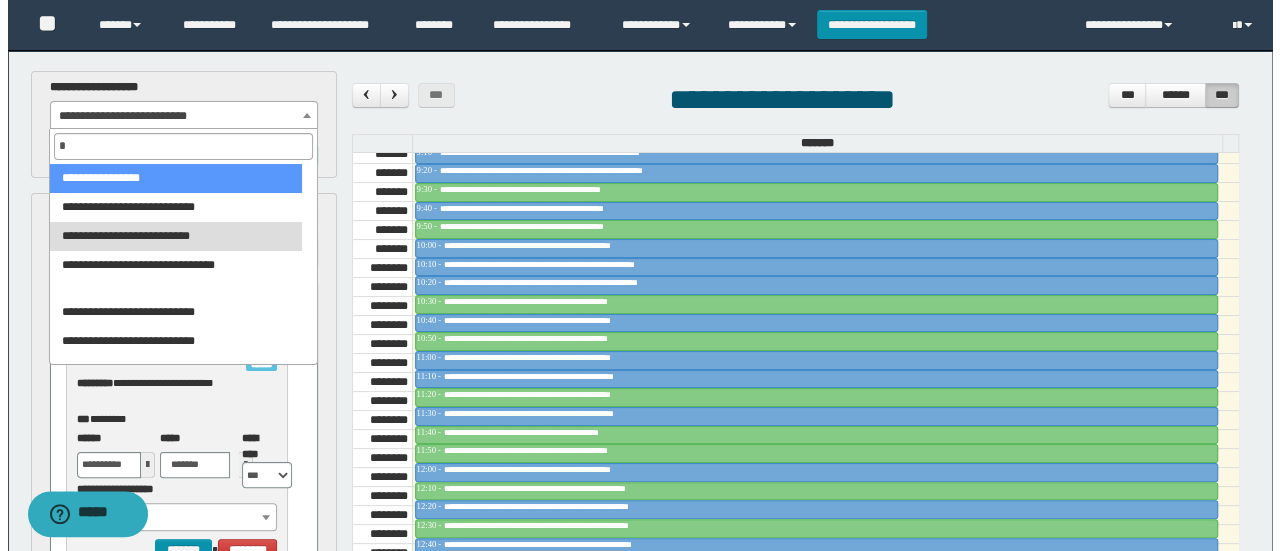 scroll, scrollTop: 0, scrollLeft: 0, axis: both 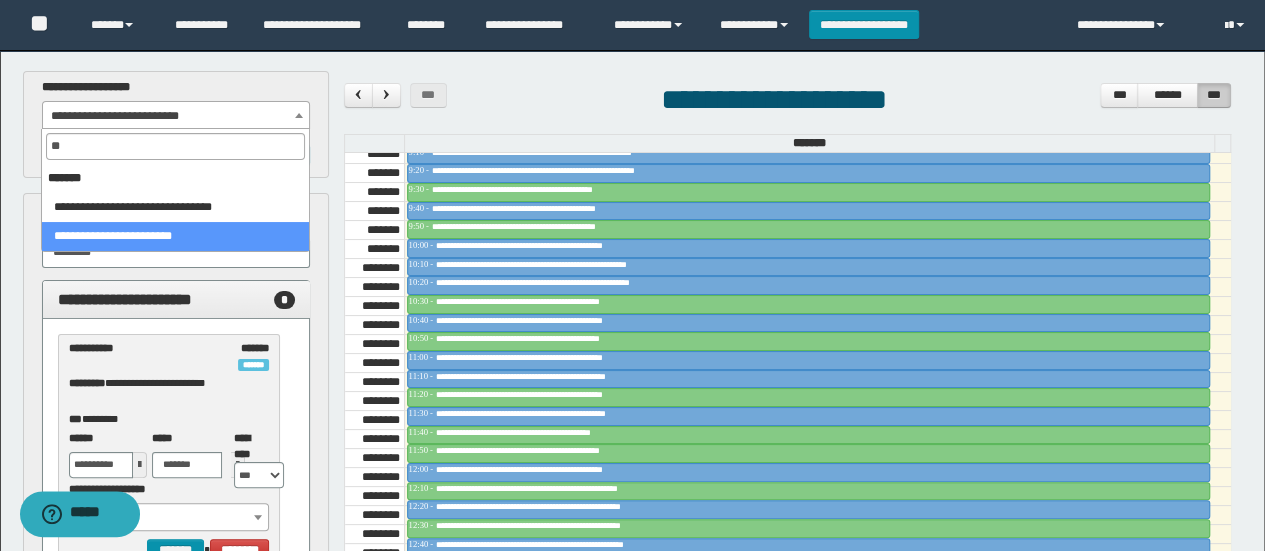 type on "**" 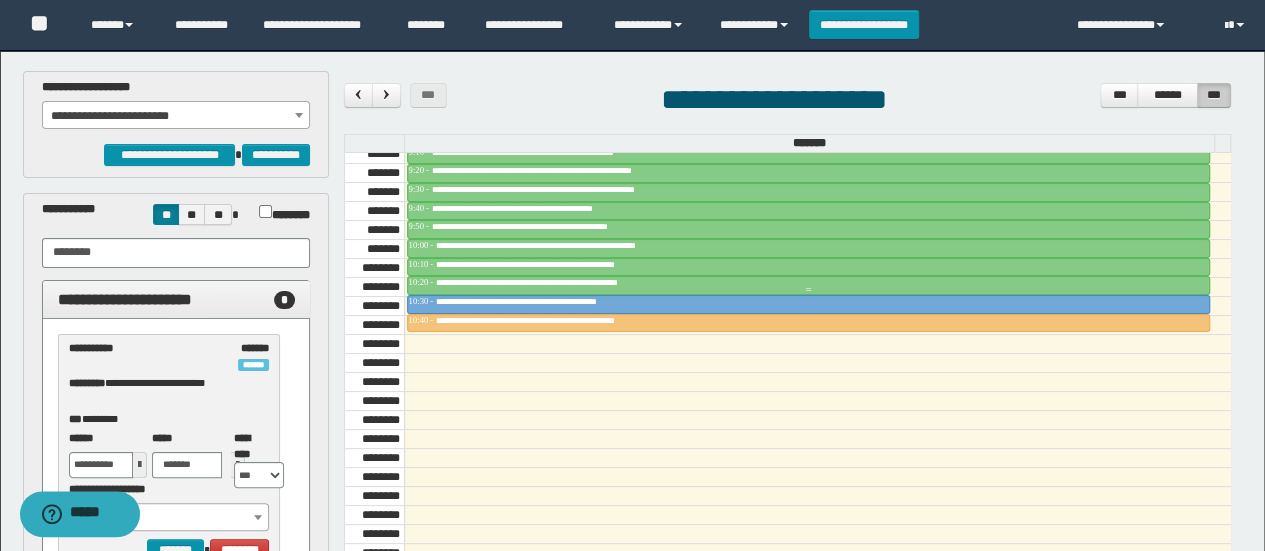 click at bounding box center (809, 290) 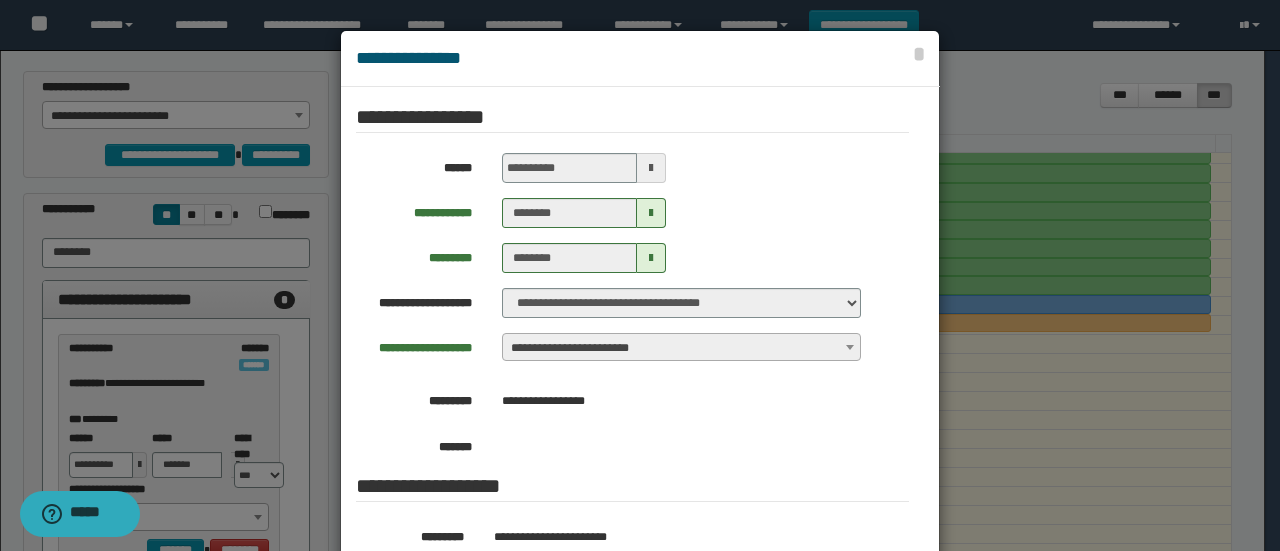 click at bounding box center (640, 329) 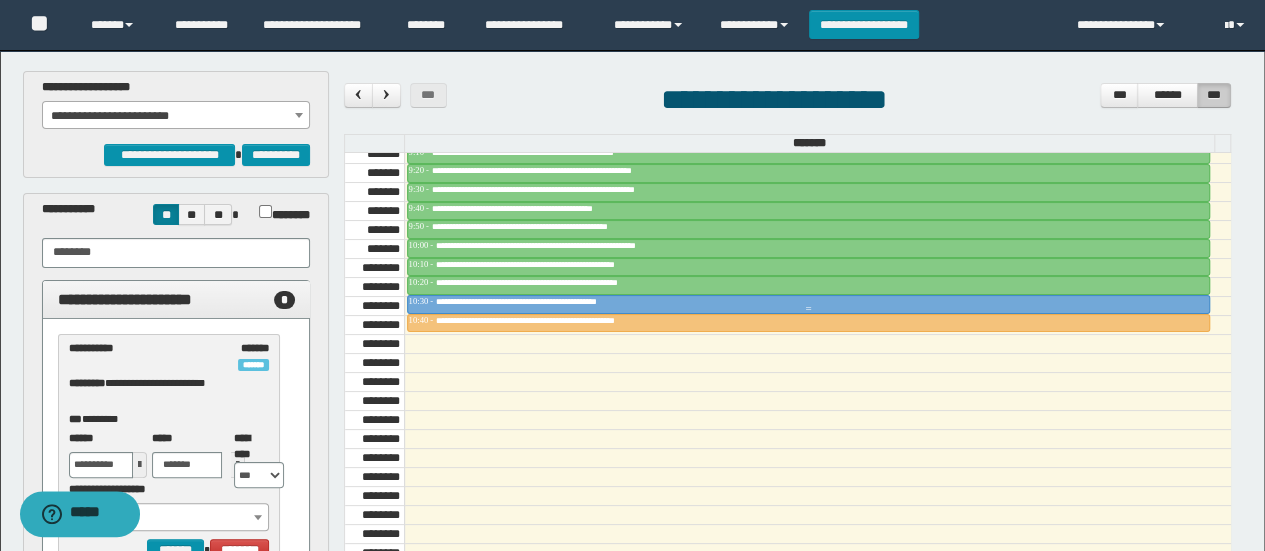 click on "**********" at bounding box center [809, 302] 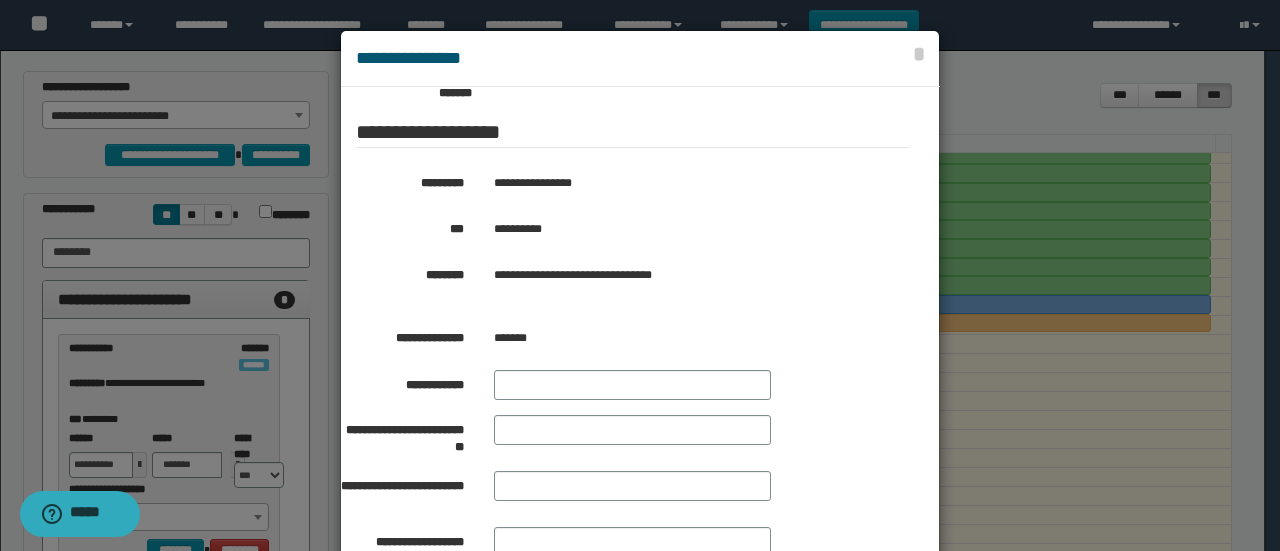 scroll, scrollTop: 388, scrollLeft: 0, axis: vertical 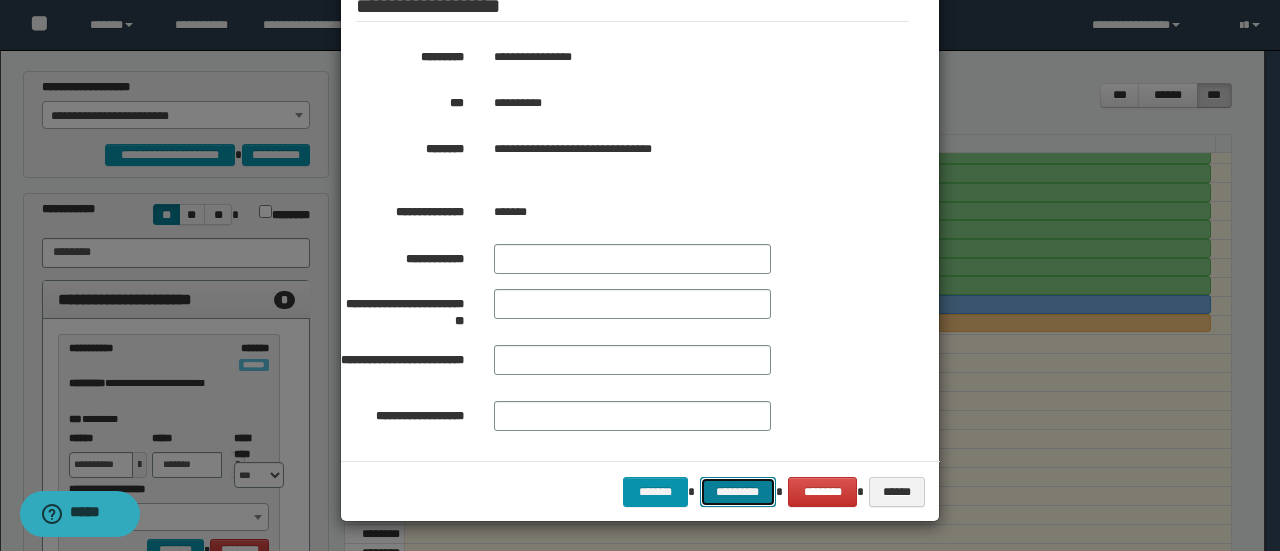 click on "*********" at bounding box center [738, 491] 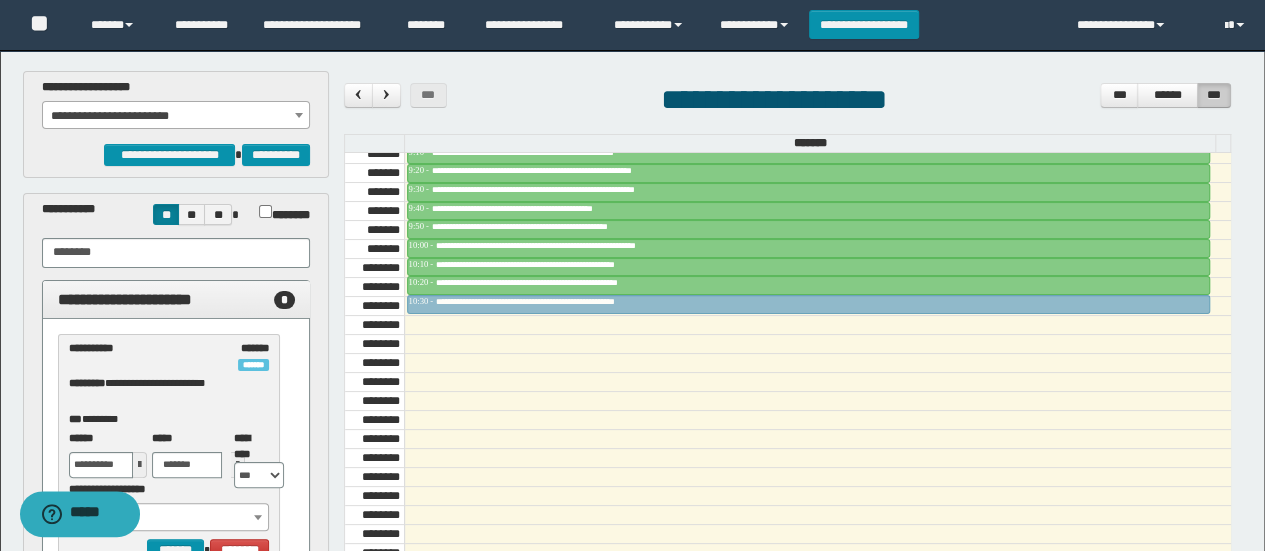 drag, startPoint x: 506, startPoint y: 312, endPoint x: 520, endPoint y: 301, distance: 17.804493 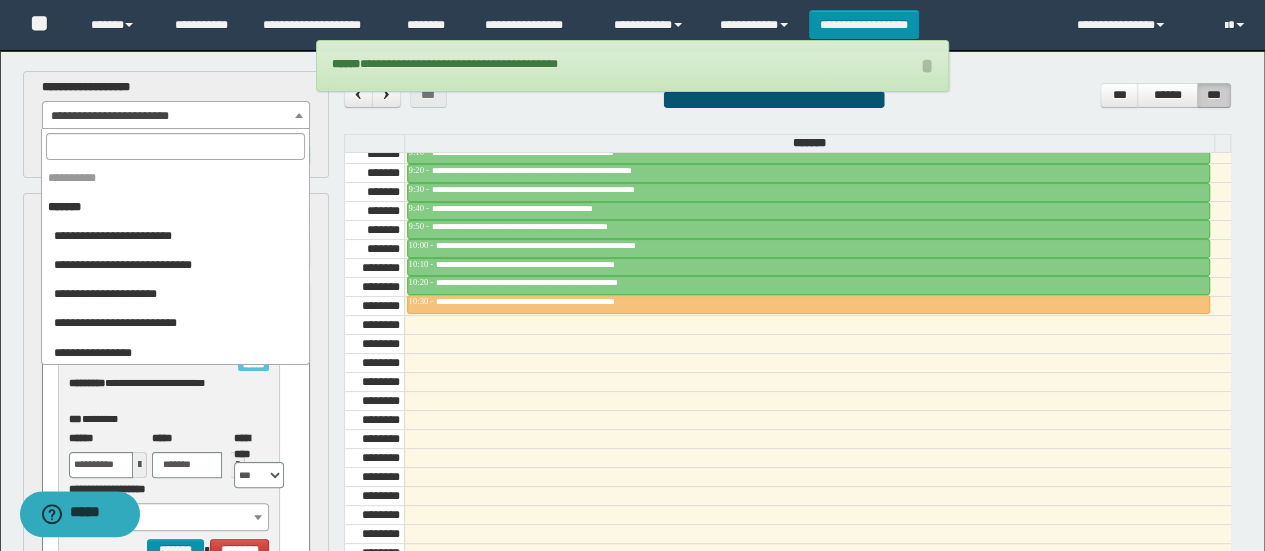 click on "**********" at bounding box center (176, 116) 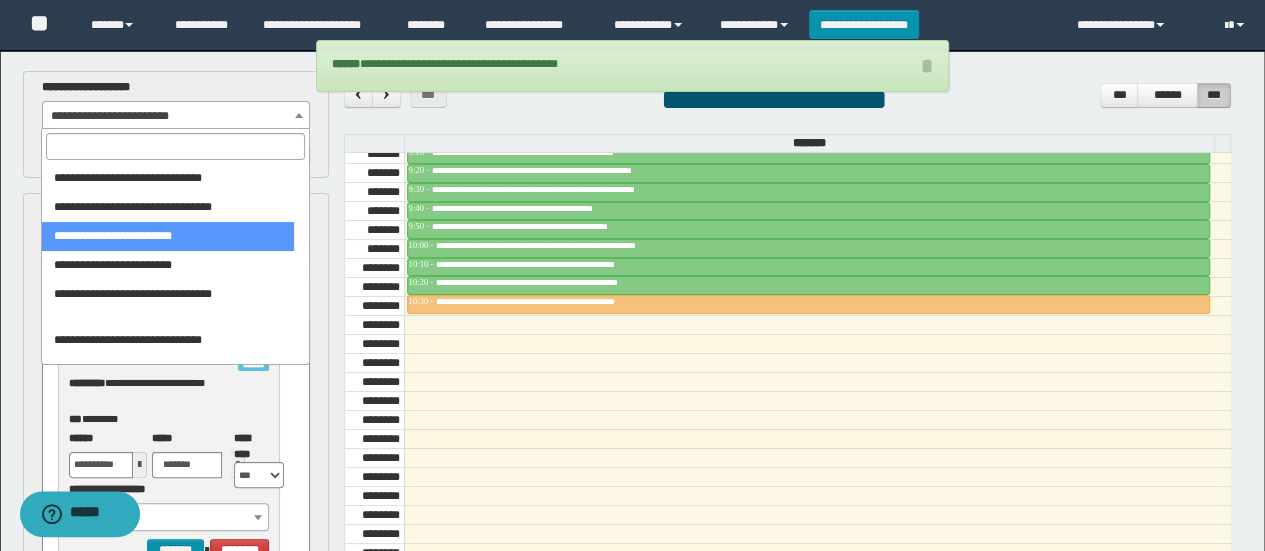 click at bounding box center [175, 146] 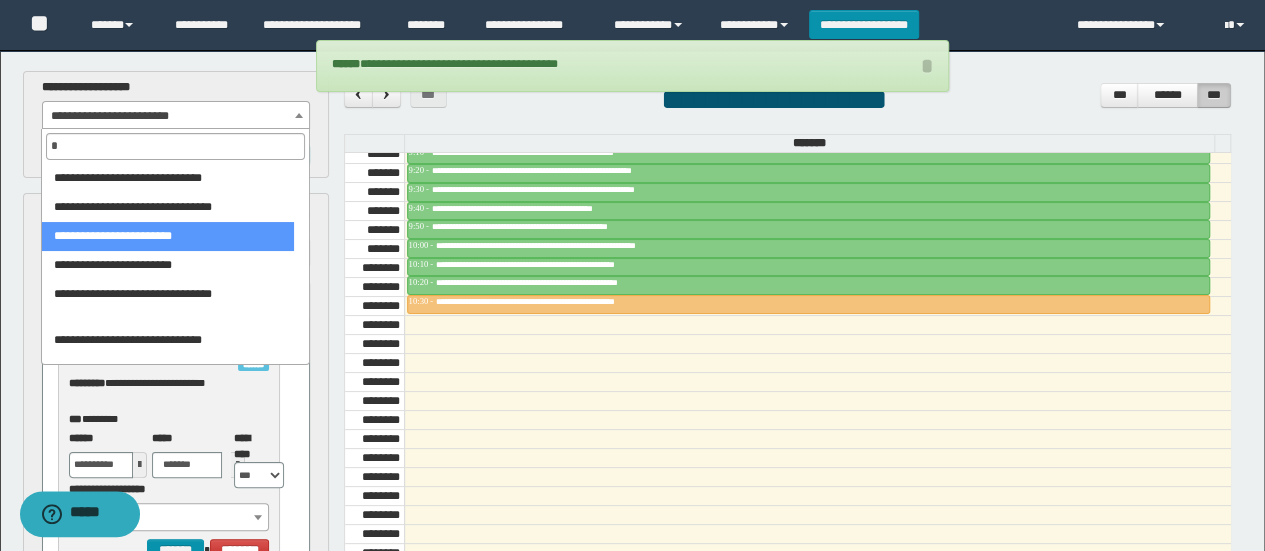 scroll, scrollTop: 0, scrollLeft: 0, axis: both 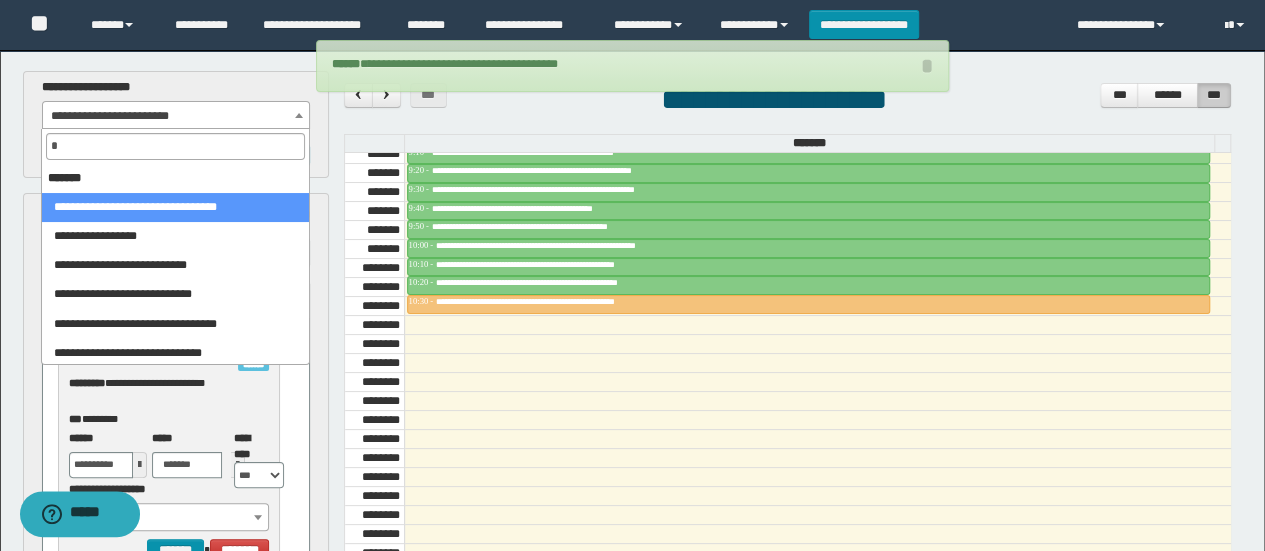 type on "**" 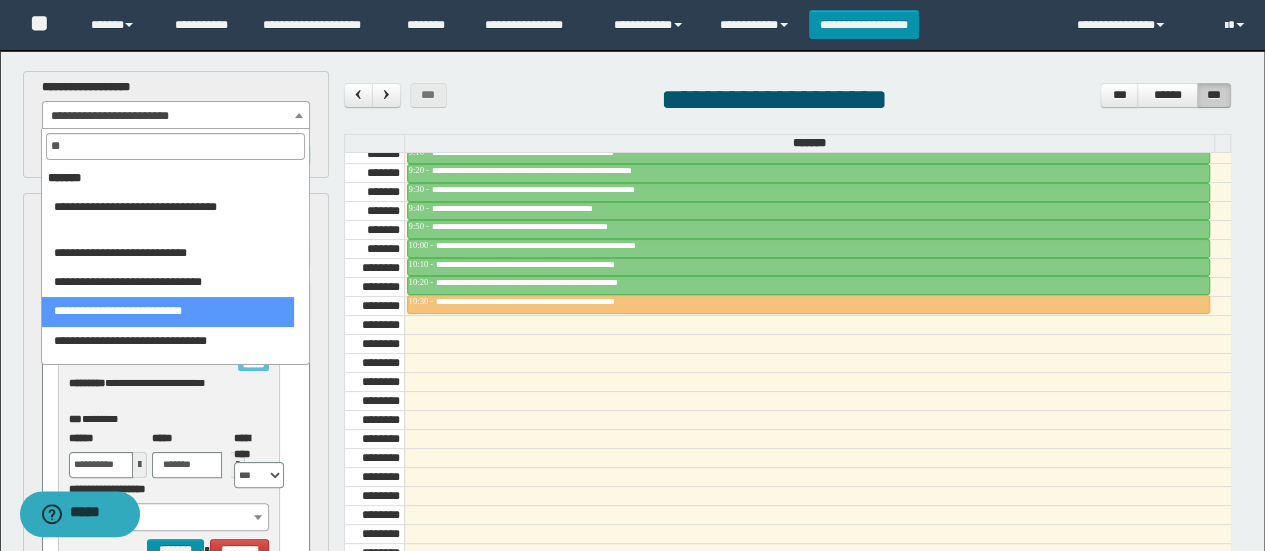 select on "******" 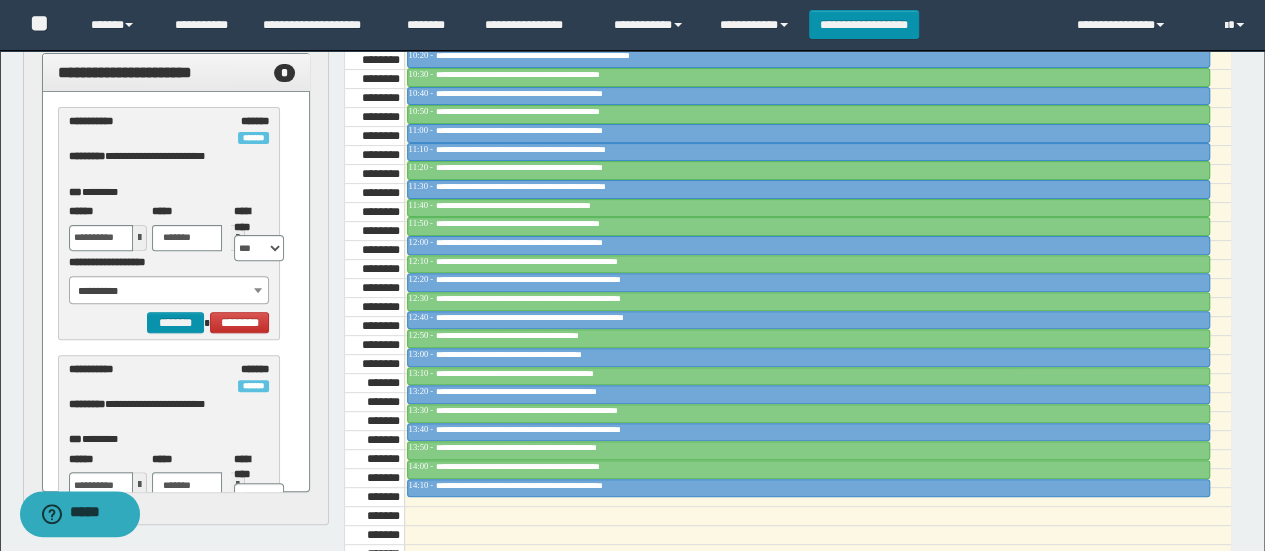 scroll, scrollTop: 258, scrollLeft: 0, axis: vertical 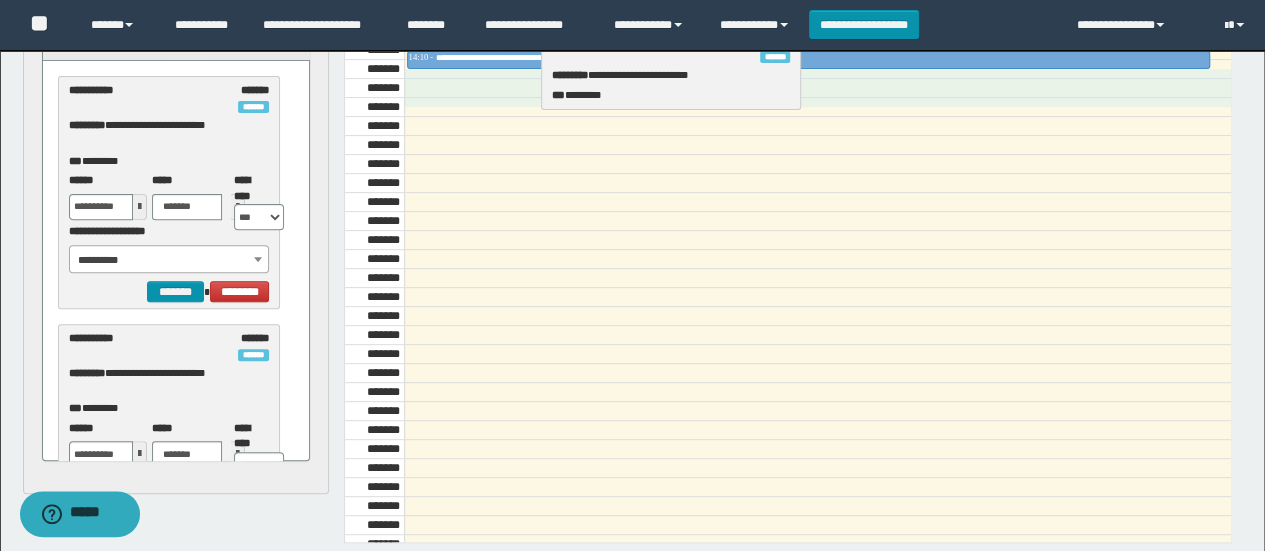 drag, startPoint x: 150, startPoint y: 125, endPoint x: 634, endPoint y: 76, distance: 486.47406 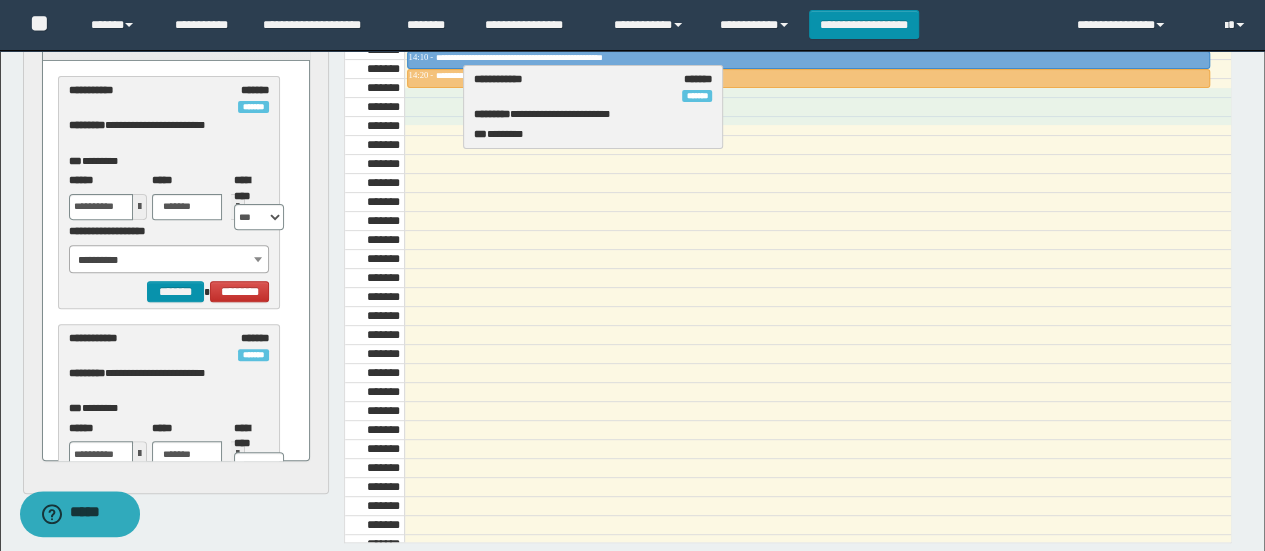 drag, startPoint x: 110, startPoint y: 360, endPoint x: 516, endPoint y: 102, distance: 481.04053 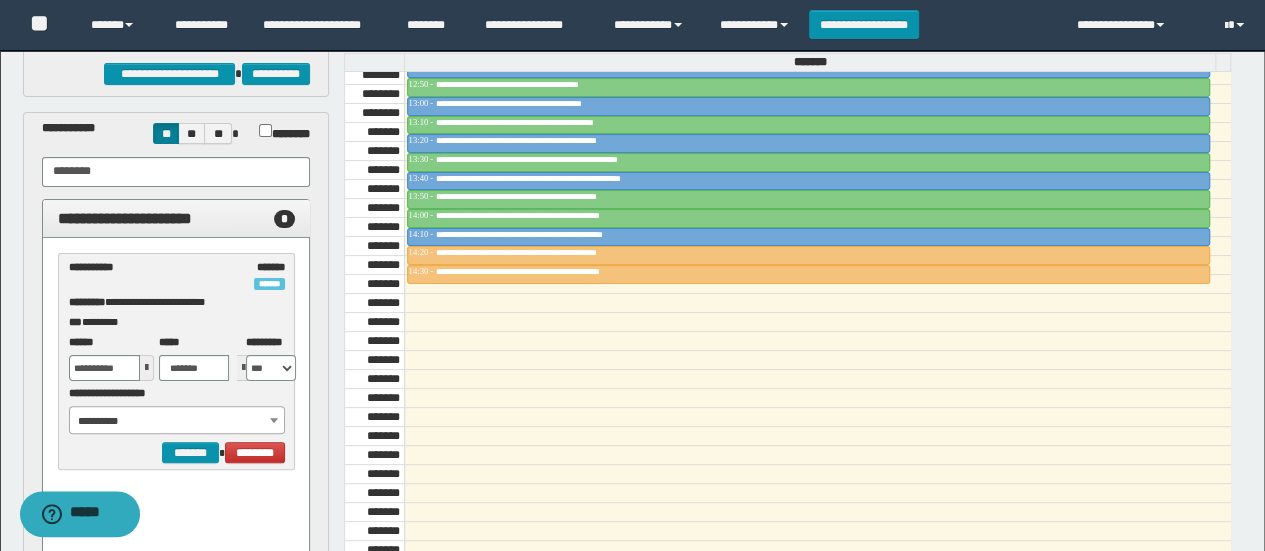 scroll, scrollTop: 33, scrollLeft: 0, axis: vertical 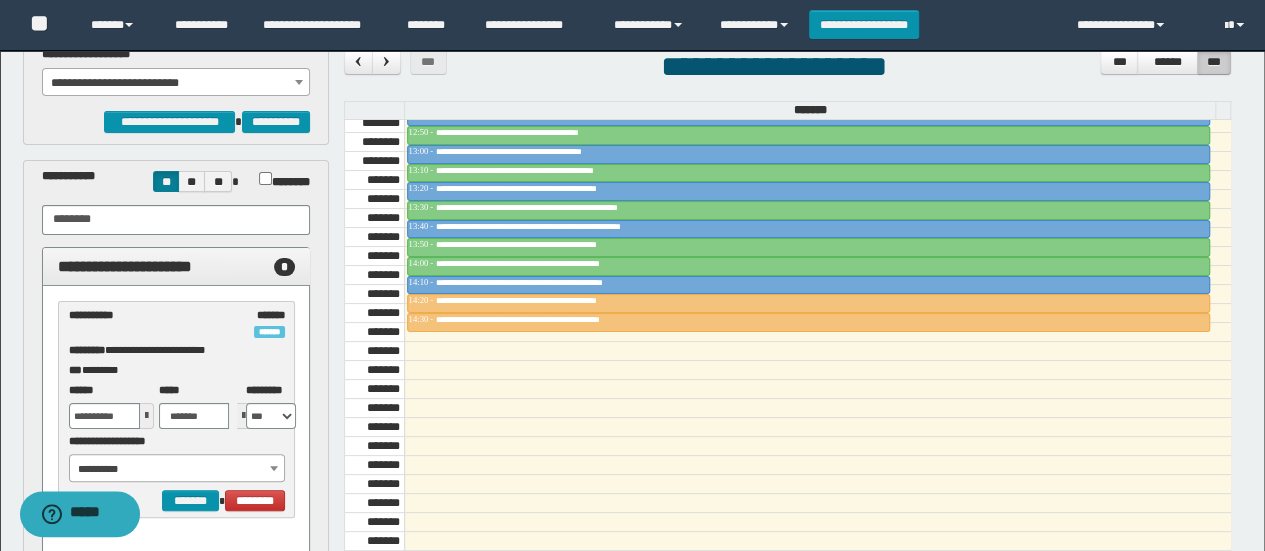 click on "**********" at bounding box center [176, 83] 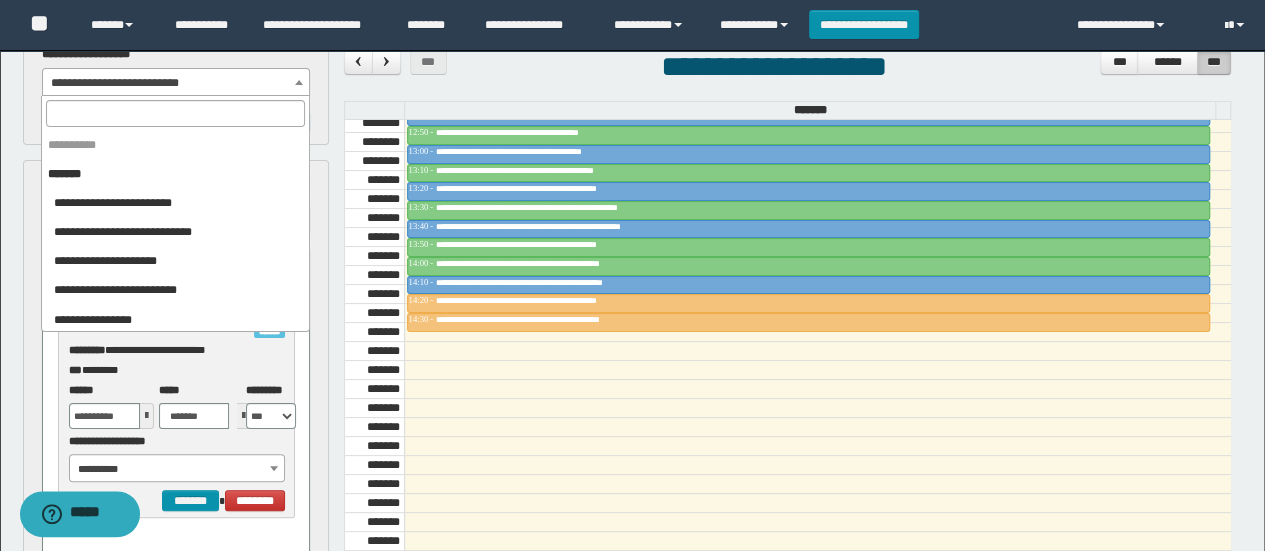 scroll, scrollTop: 925, scrollLeft: 0, axis: vertical 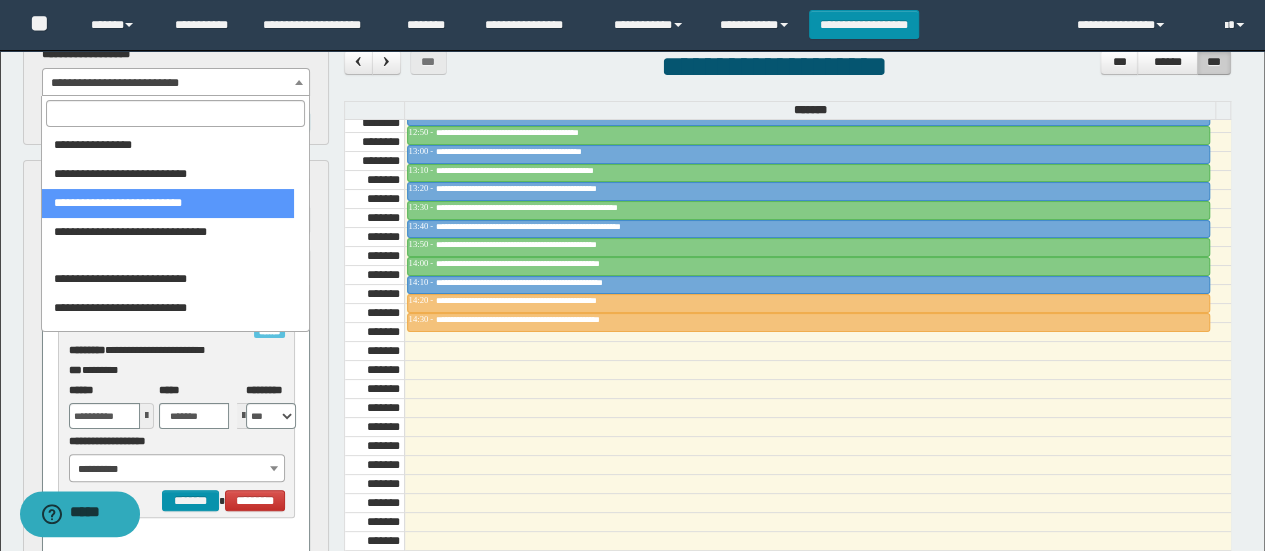 click at bounding box center (175, 113) 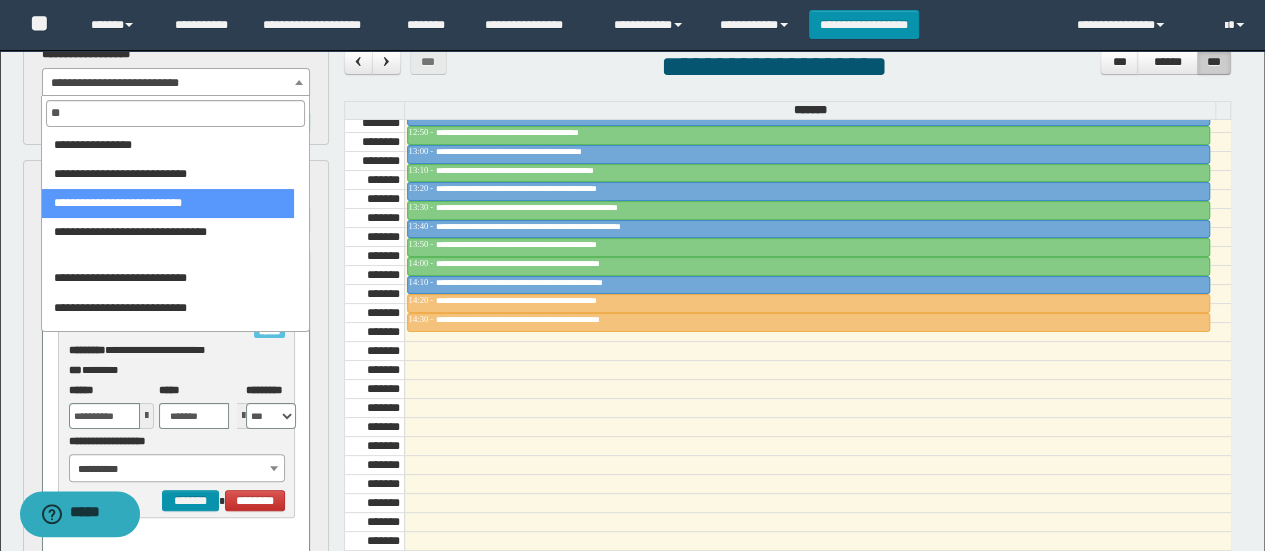 scroll, scrollTop: 296, scrollLeft: 0, axis: vertical 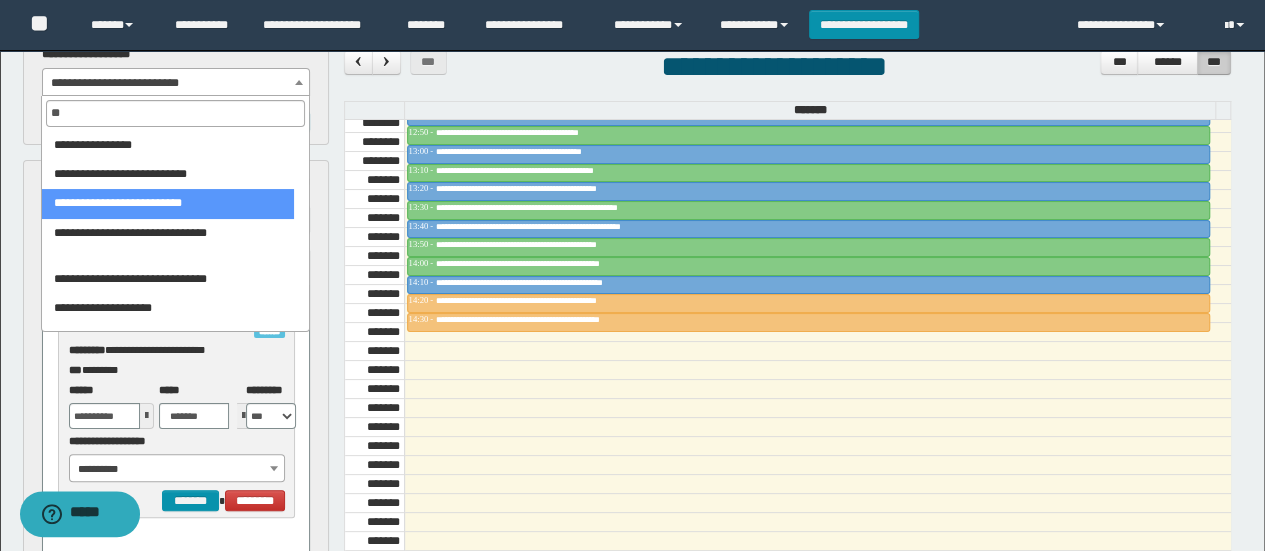 type on "***" 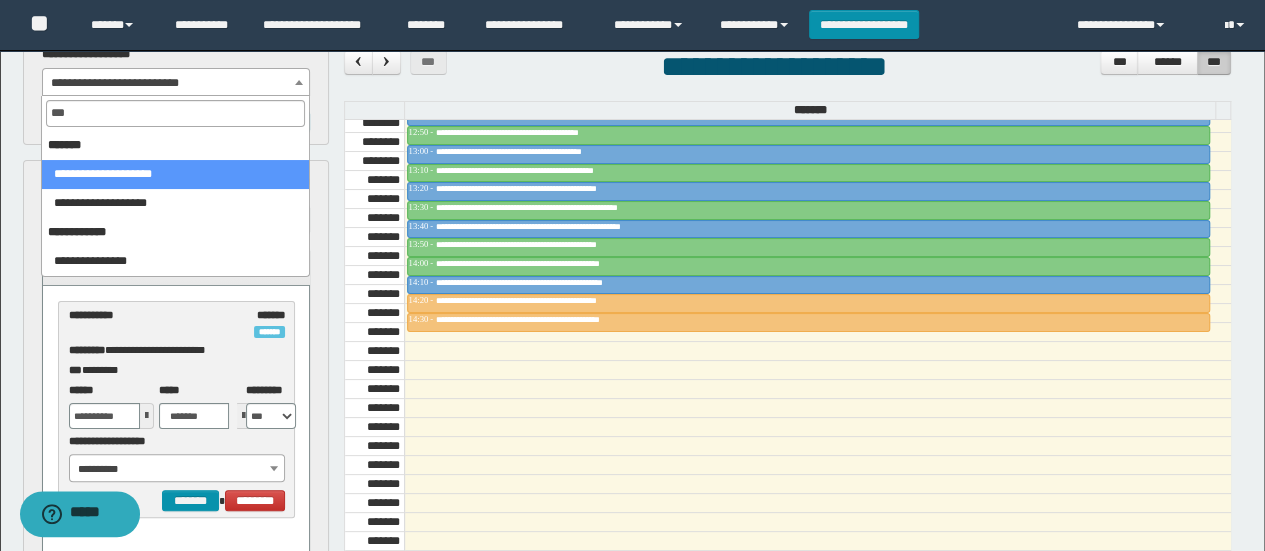 scroll, scrollTop: 0, scrollLeft: 0, axis: both 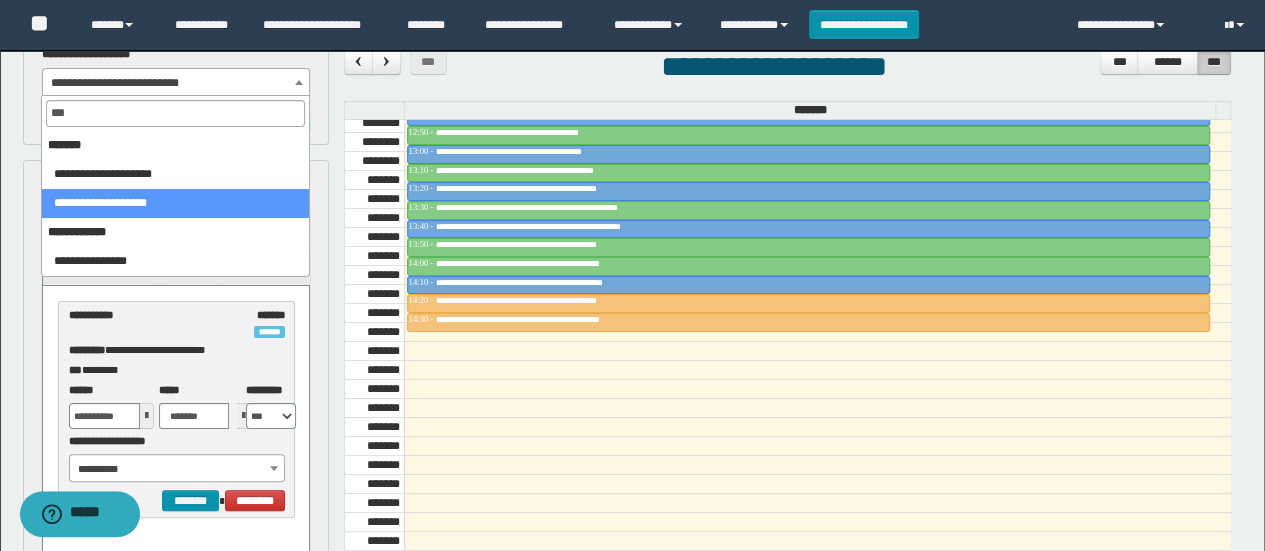 select on "******" 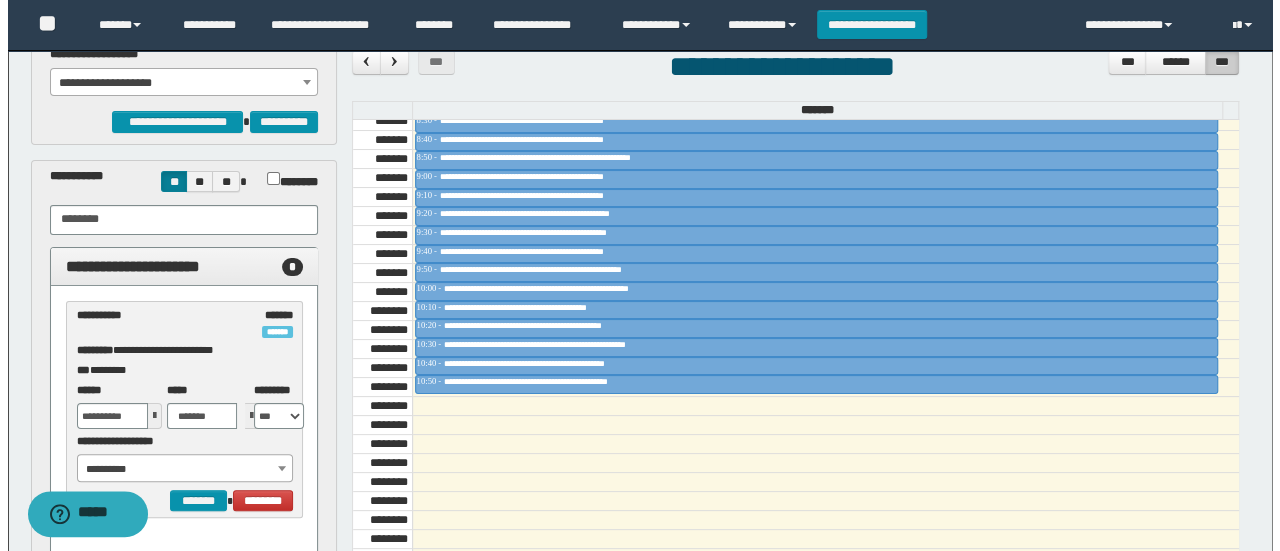 scroll, scrollTop: 984, scrollLeft: 0, axis: vertical 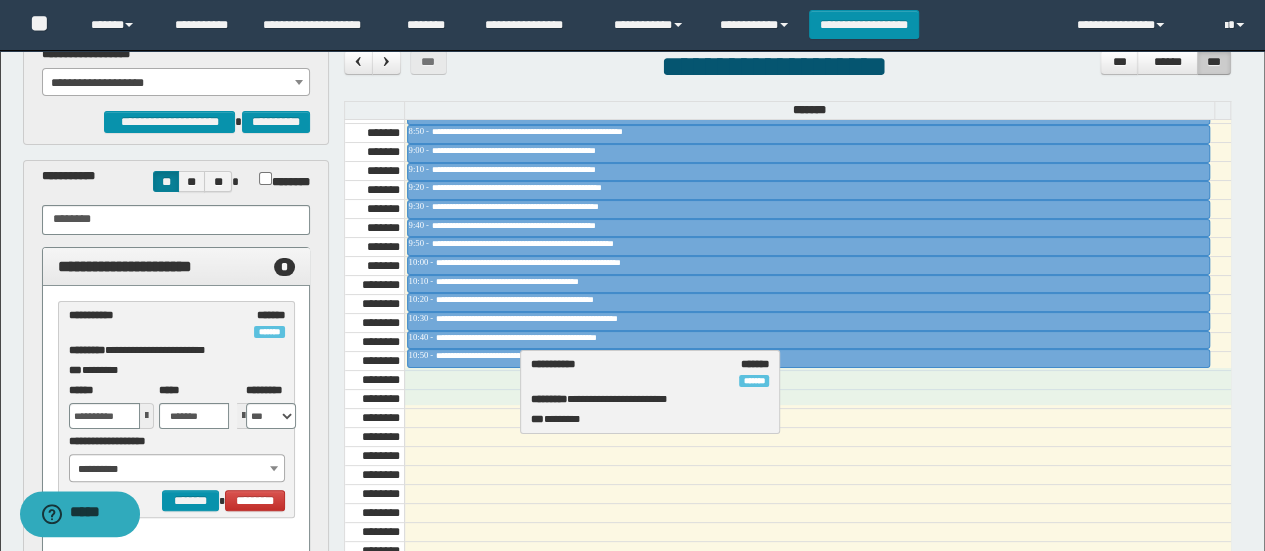 drag, startPoint x: 63, startPoint y: 324, endPoint x: 526, endPoint y: 373, distance: 465.58566 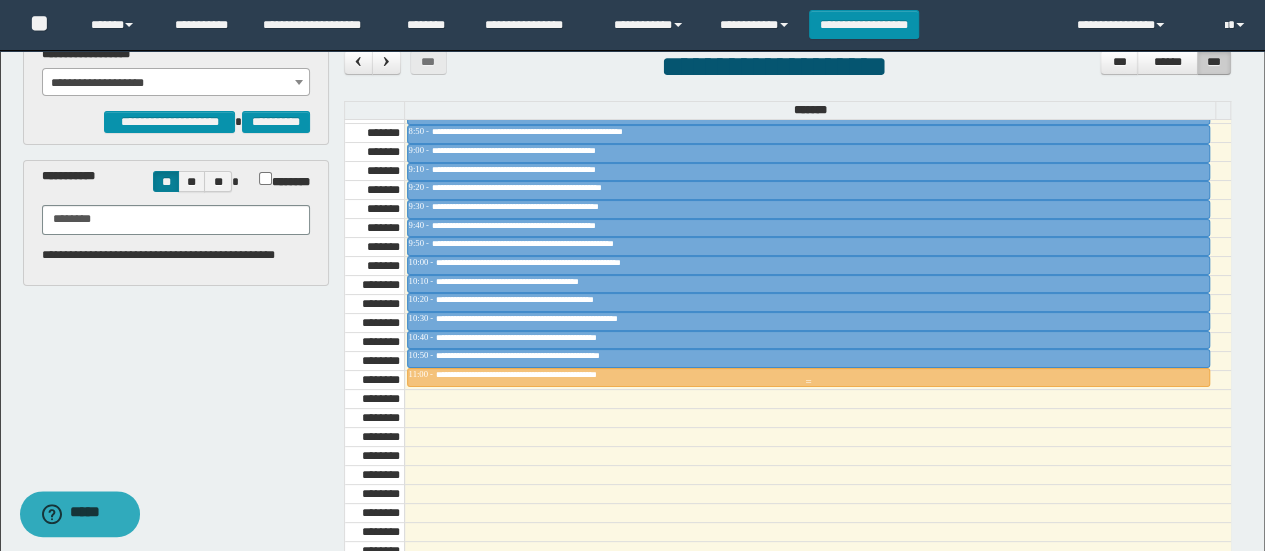 click on "**********" at bounding box center [554, 374] 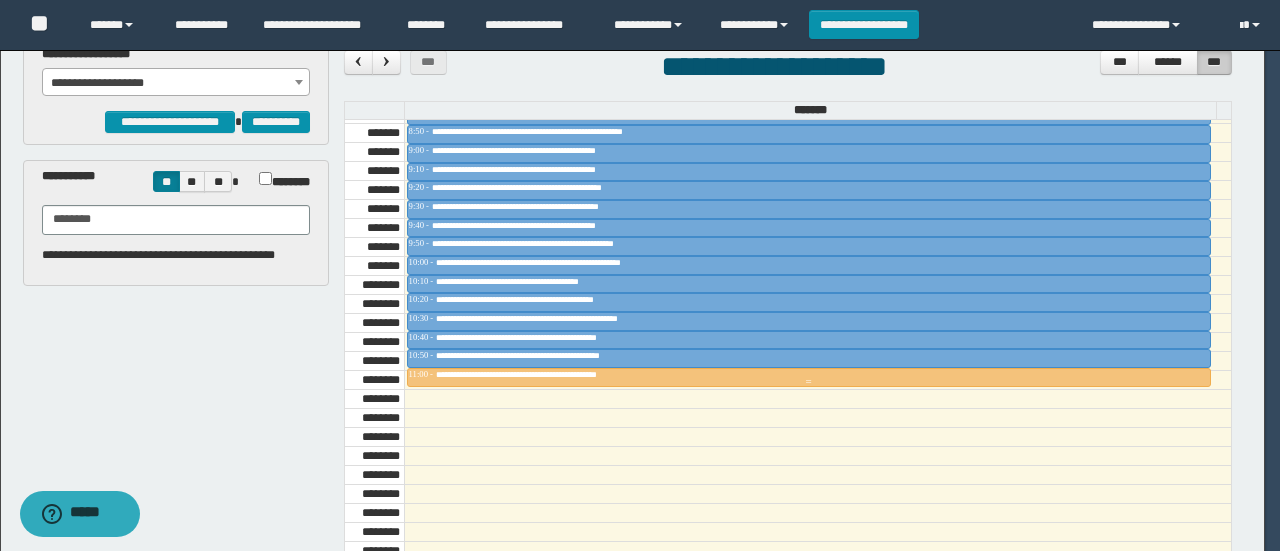 scroll, scrollTop: 0, scrollLeft: 0, axis: both 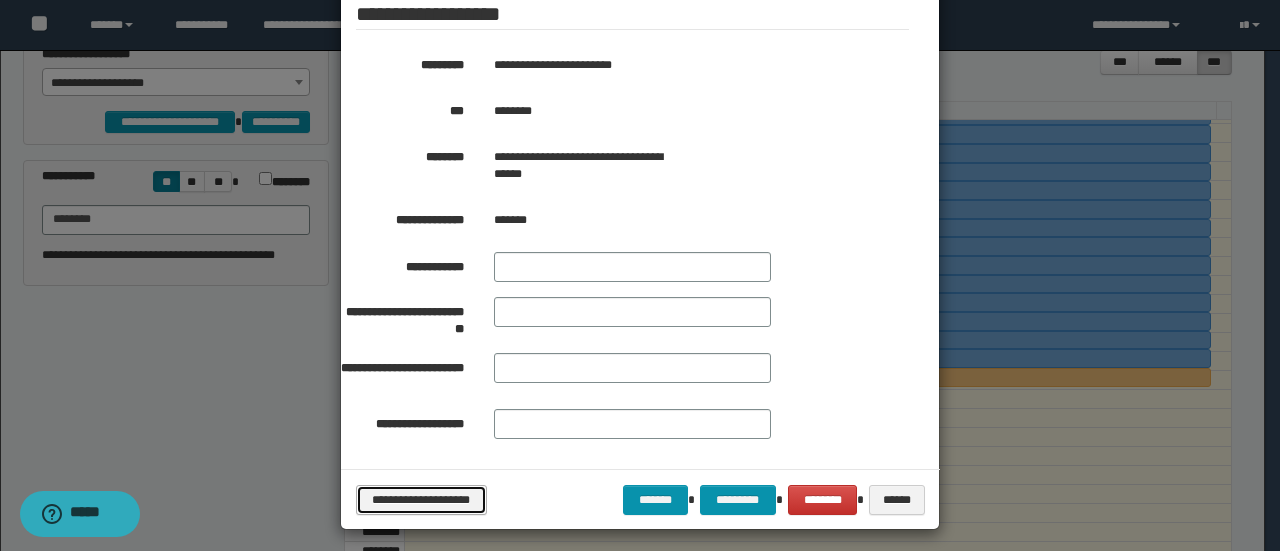 click on "**********" at bounding box center [421, 499] 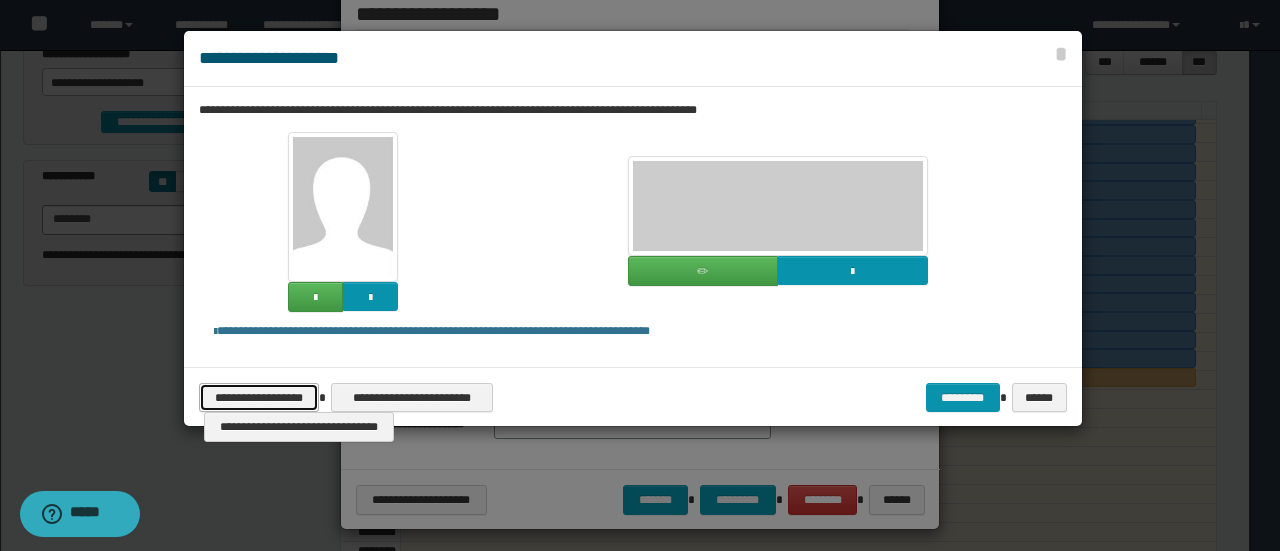 click on "**********" at bounding box center (259, 397) 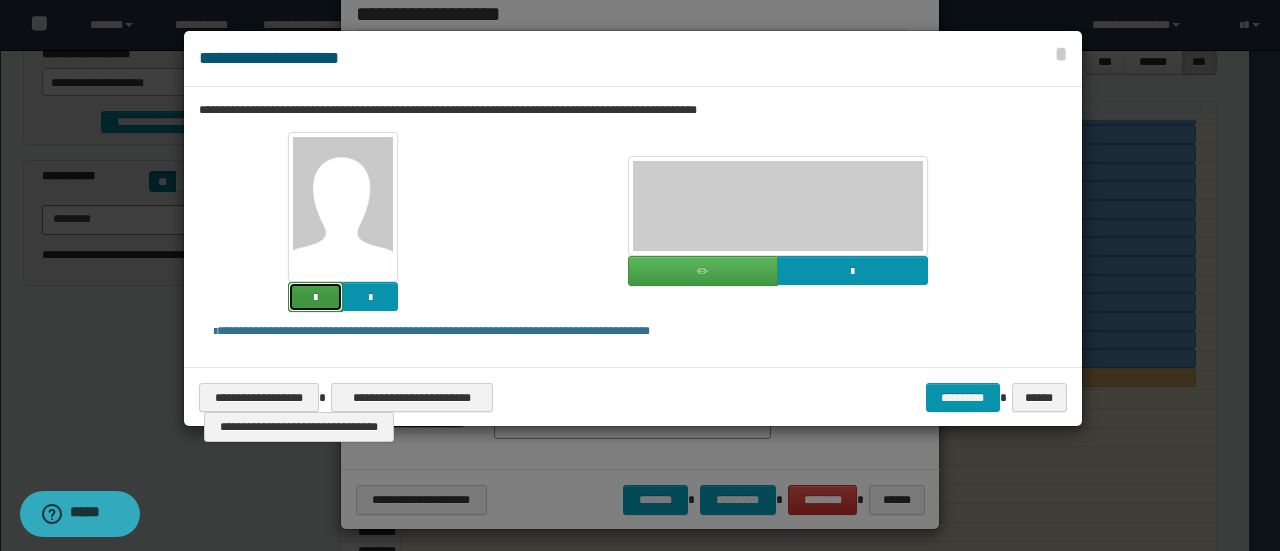 click at bounding box center (315, 298) 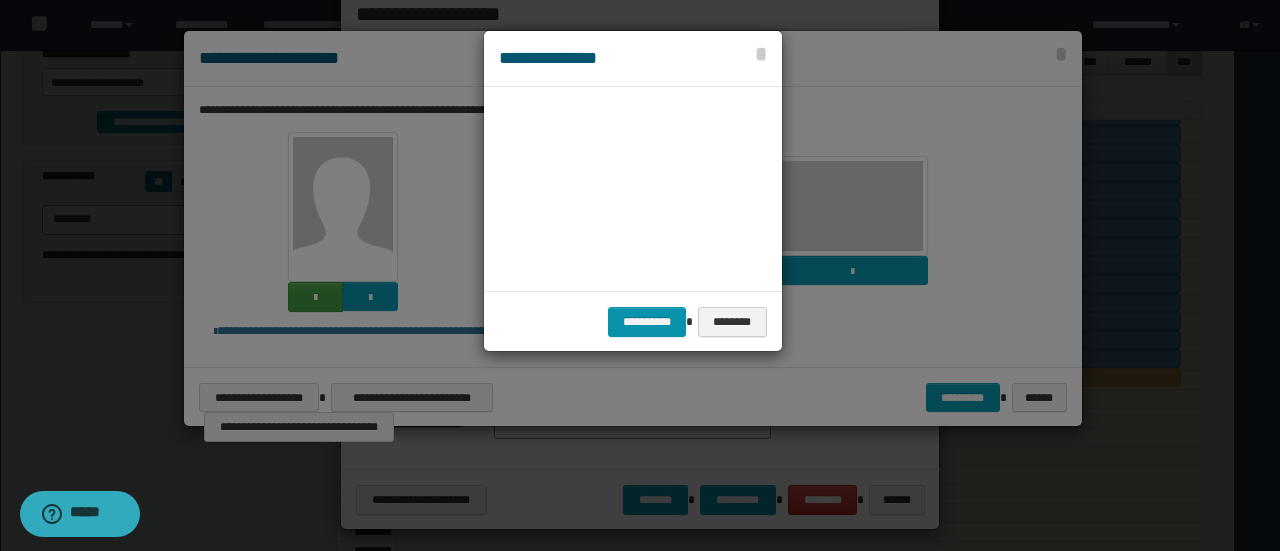 scroll, scrollTop: 45, scrollLeft: 105, axis: both 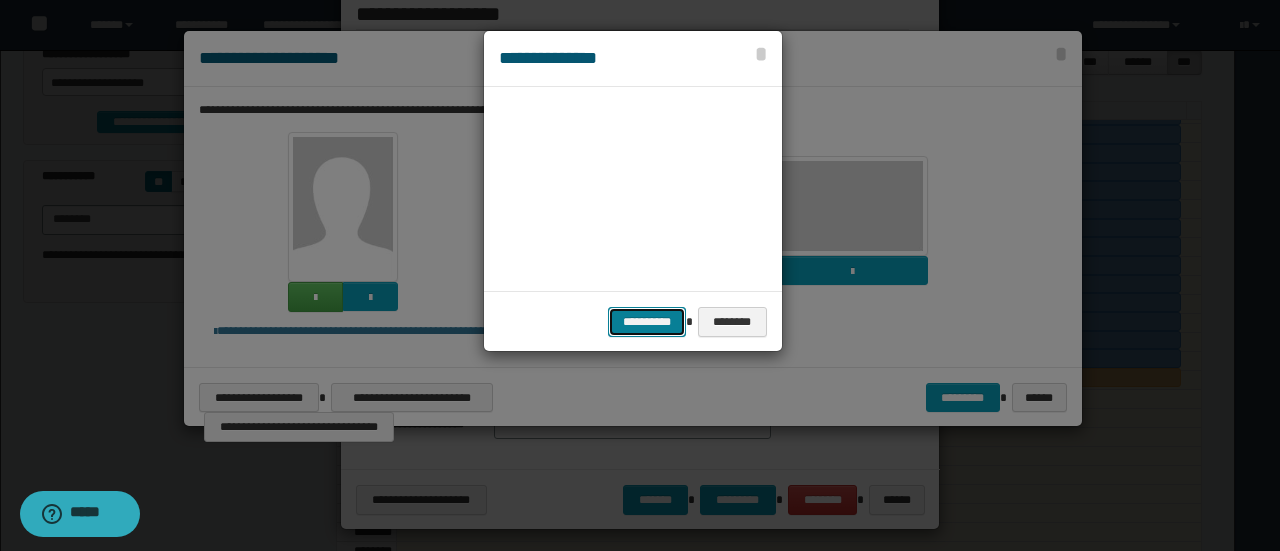 click on "**********" at bounding box center (647, 321) 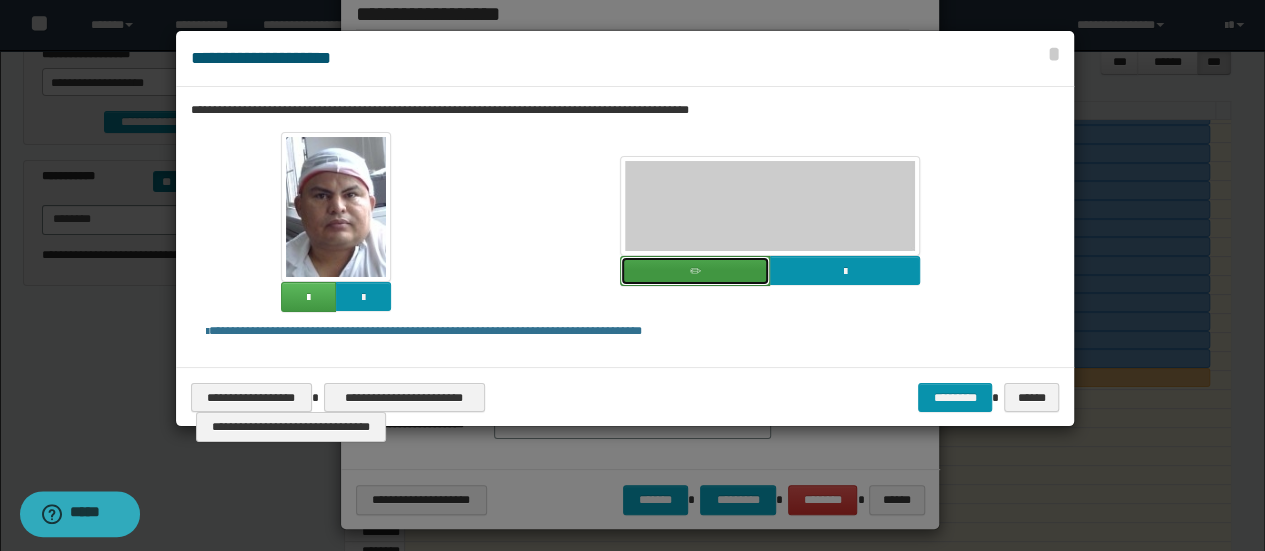 click at bounding box center [695, 271] 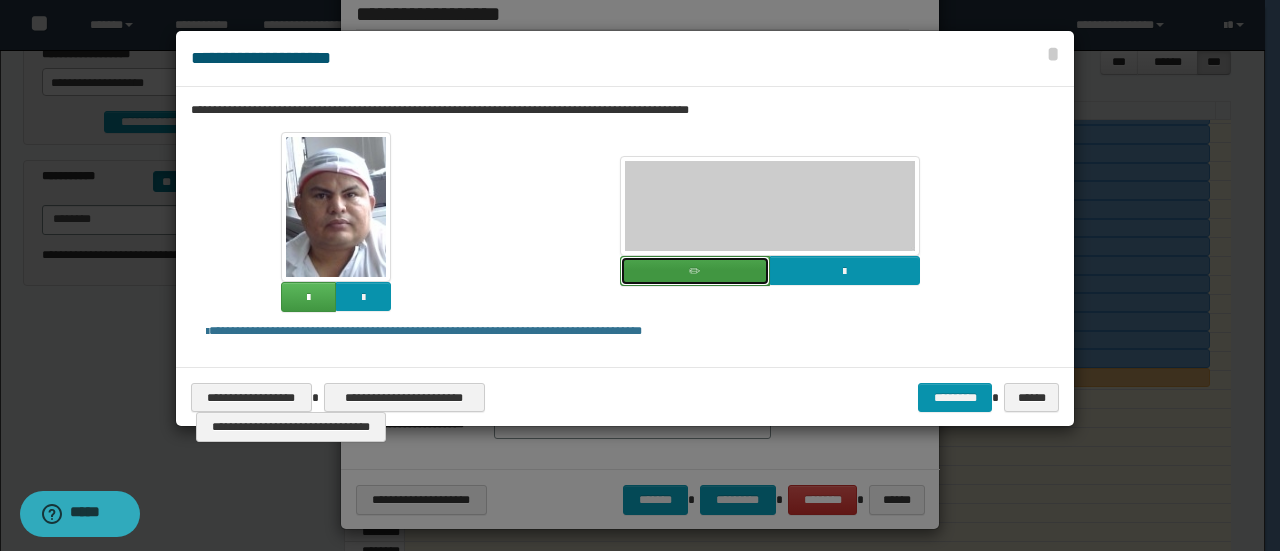 click on "**********" at bounding box center [632, 425] 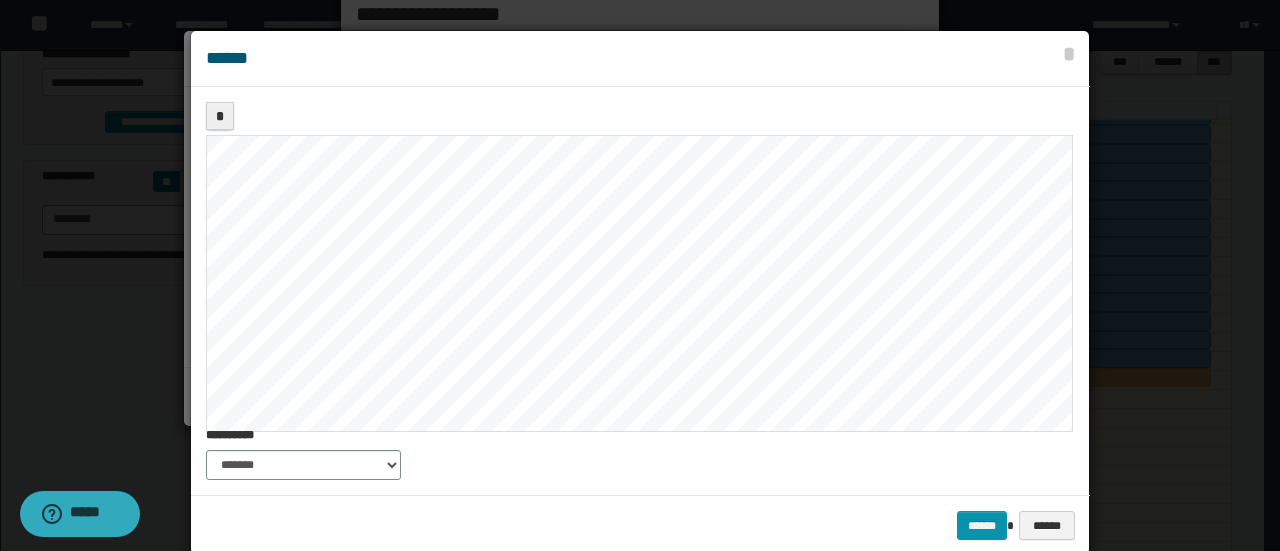 click on "*" at bounding box center [638, 252] 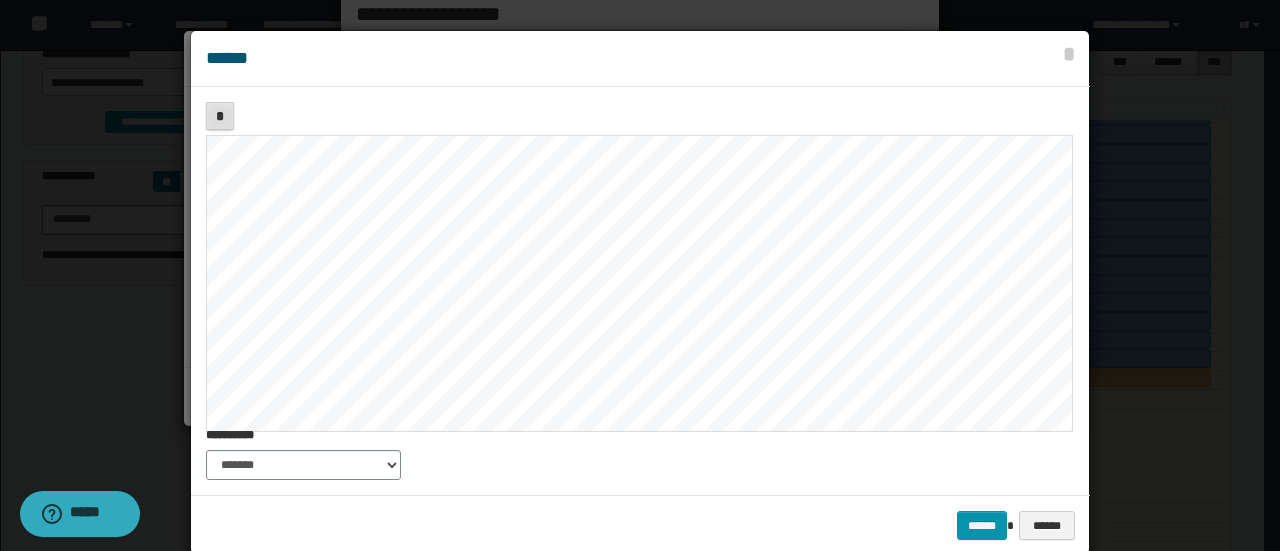 click on "*" at bounding box center [220, 116] 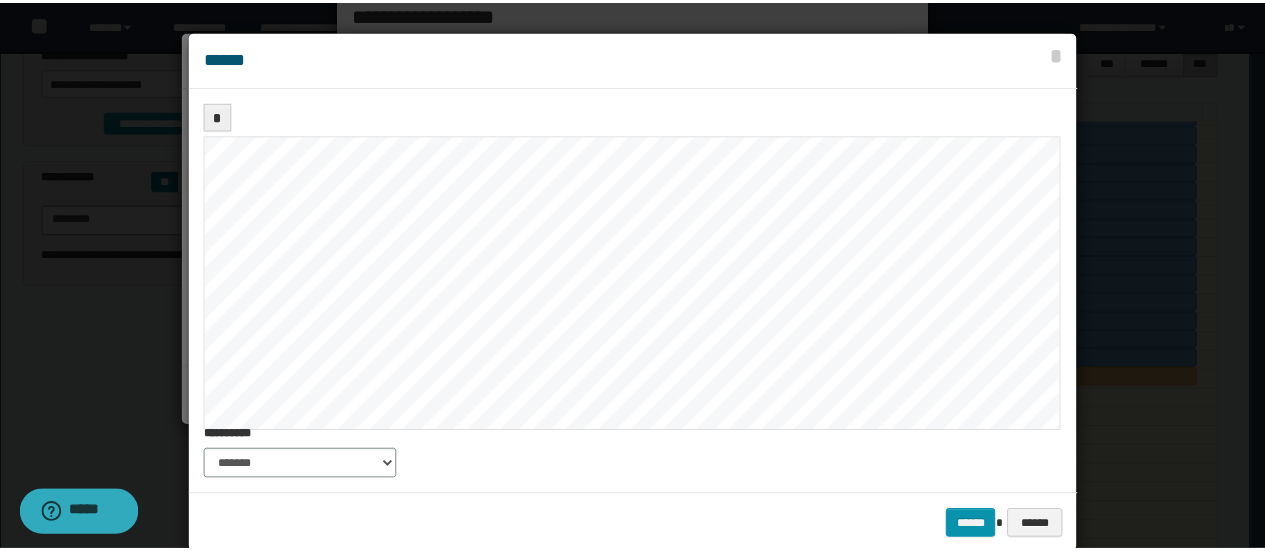 scroll, scrollTop: 34, scrollLeft: 0, axis: vertical 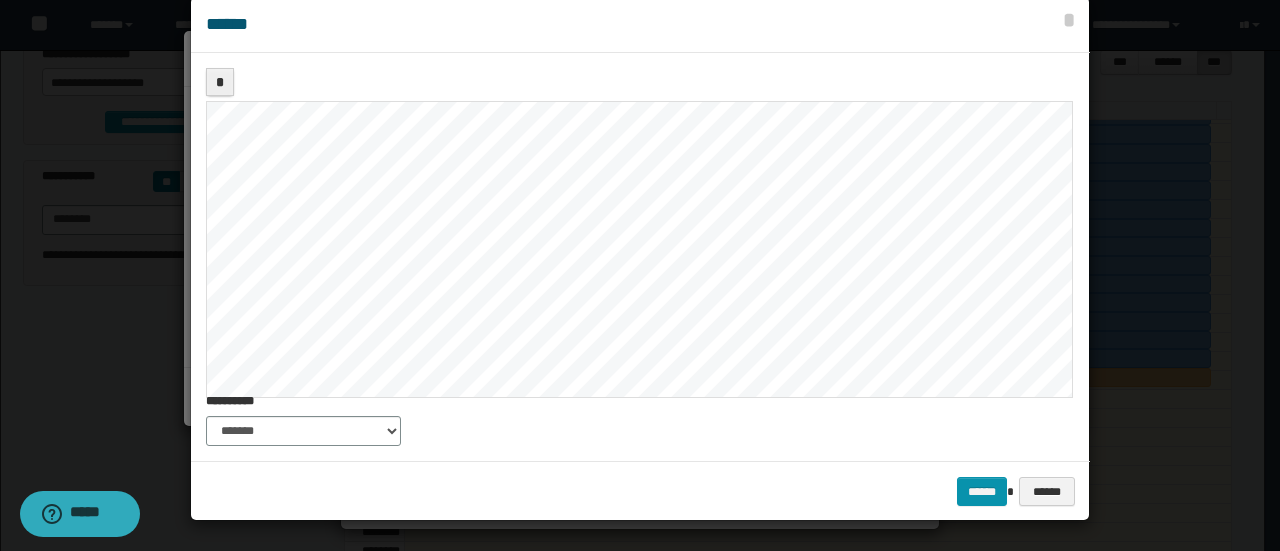 click on "*" at bounding box center [638, 218] 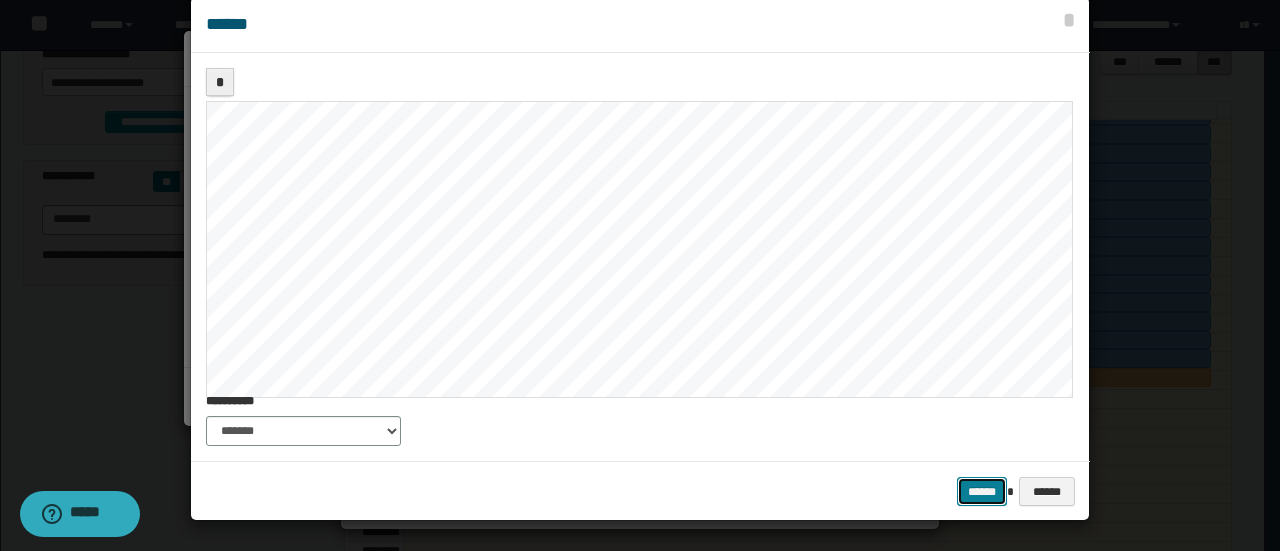 click on "******" at bounding box center [982, 491] 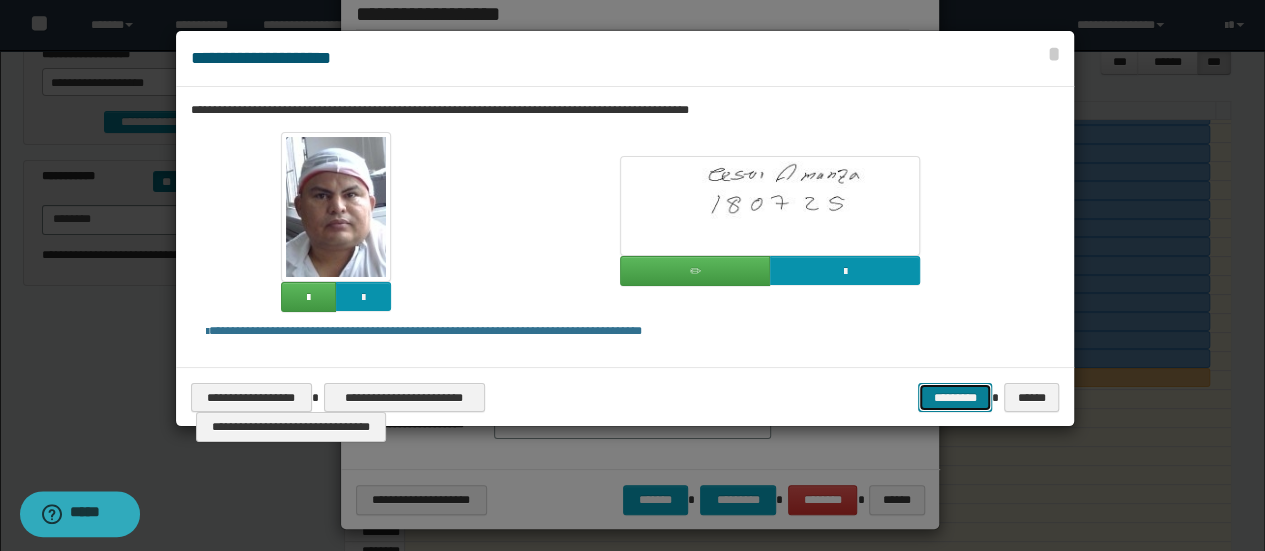 click on "*********" at bounding box center (955, 397) 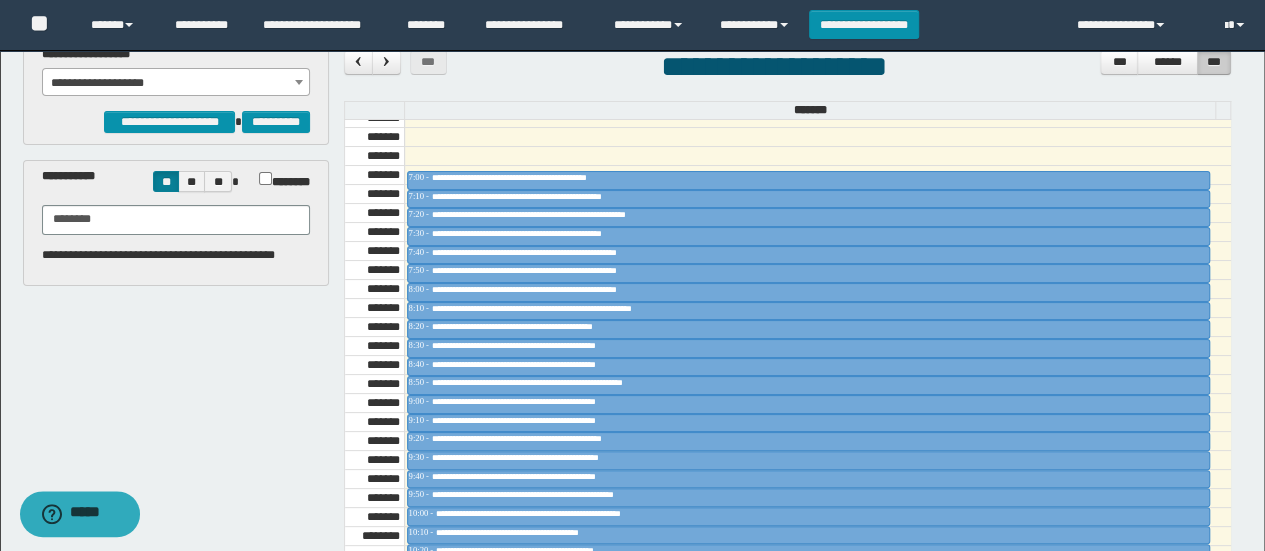 scroll, scrollTop: 742, scrollLeft: 0, axis: vertical 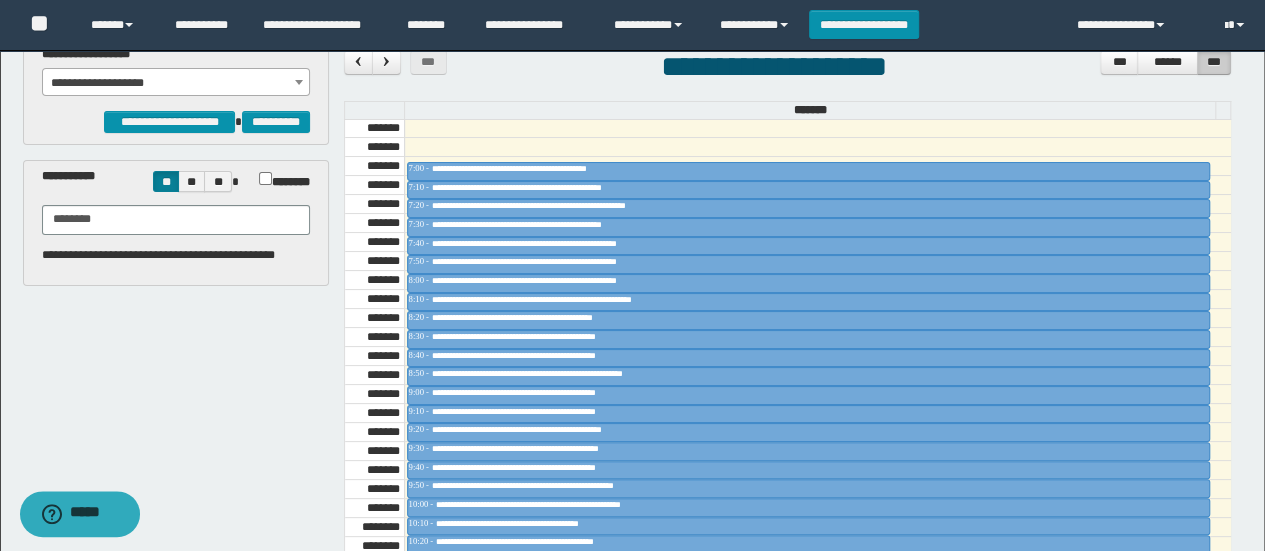 click on "**********" at bounding box center (176, 83) 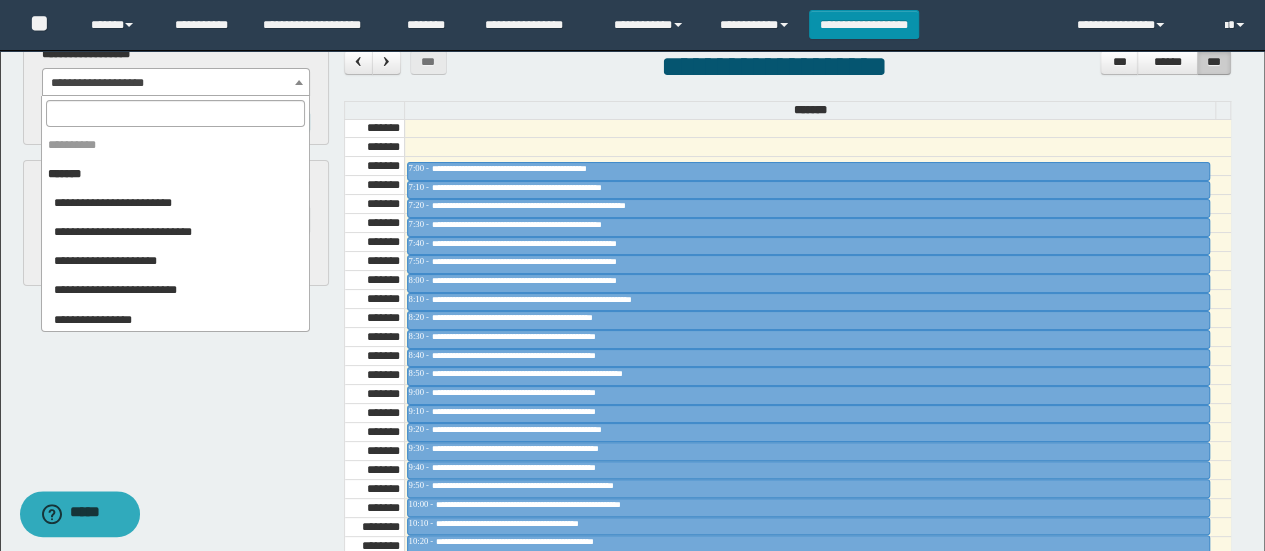 scroll, scrollTop: 838, scrollLeft: 0, axis: vertical 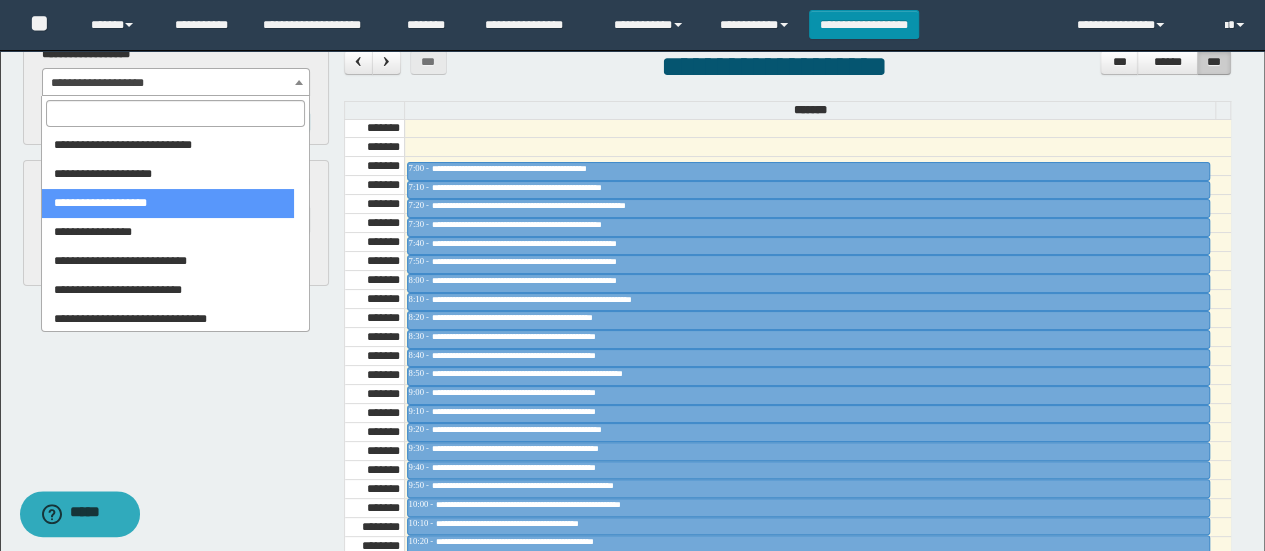 click at bounding box center (175, 113) 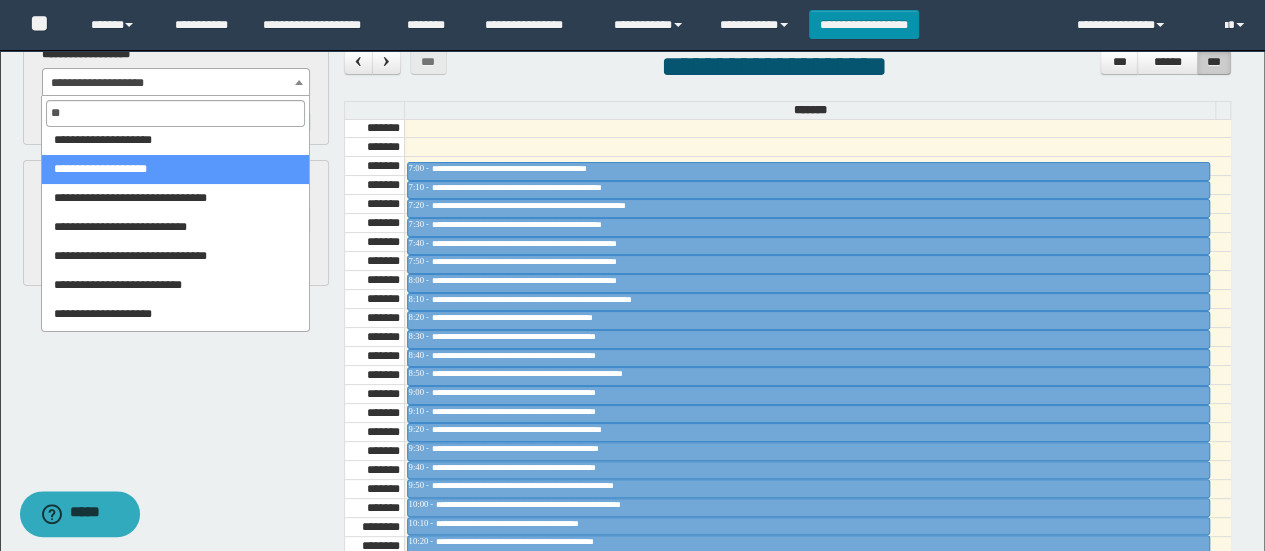 scroll, scrollTop: 0, scrollLeft: 0, axis: both 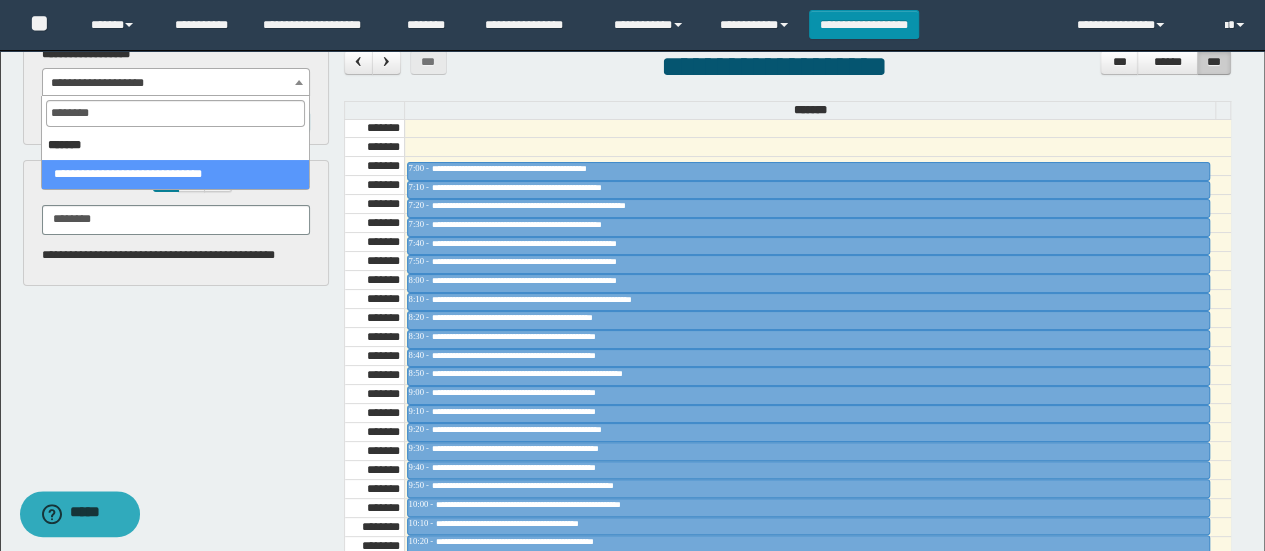 type on "*********" 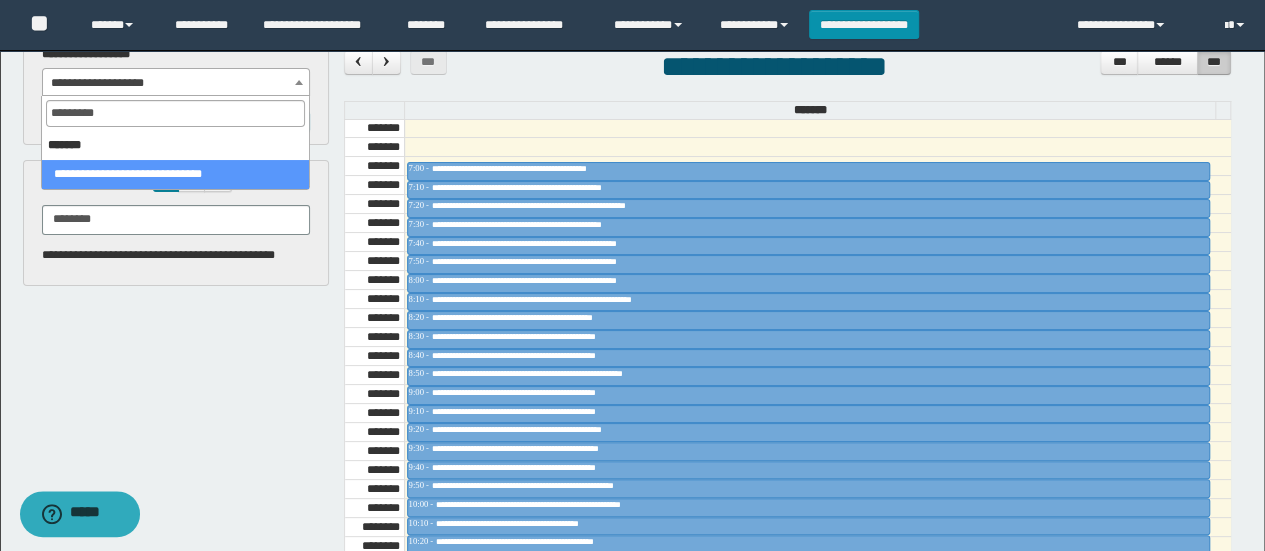 select on "******" 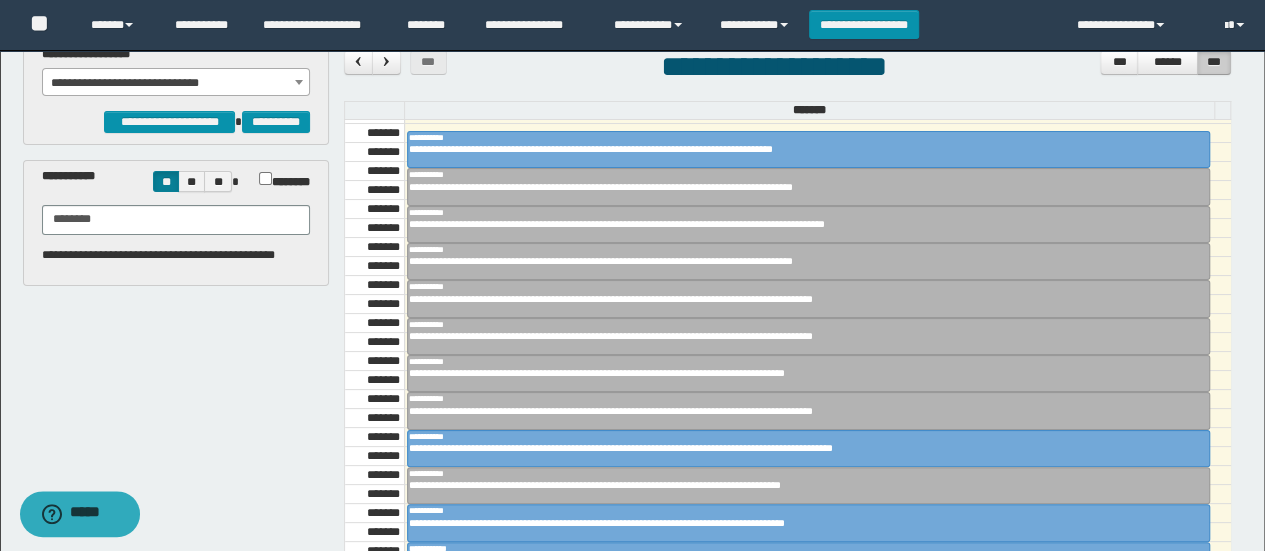scroll, scrollTop: 658, scrollLeft: 0, axis: vertical 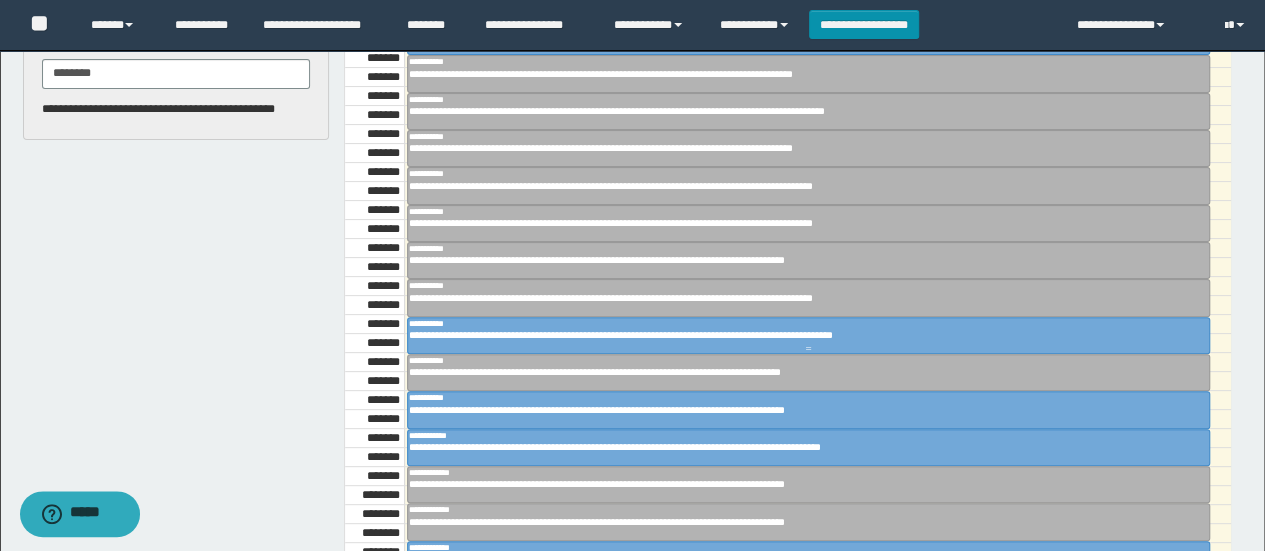 click on "**********" at bounding box center [809, 323] 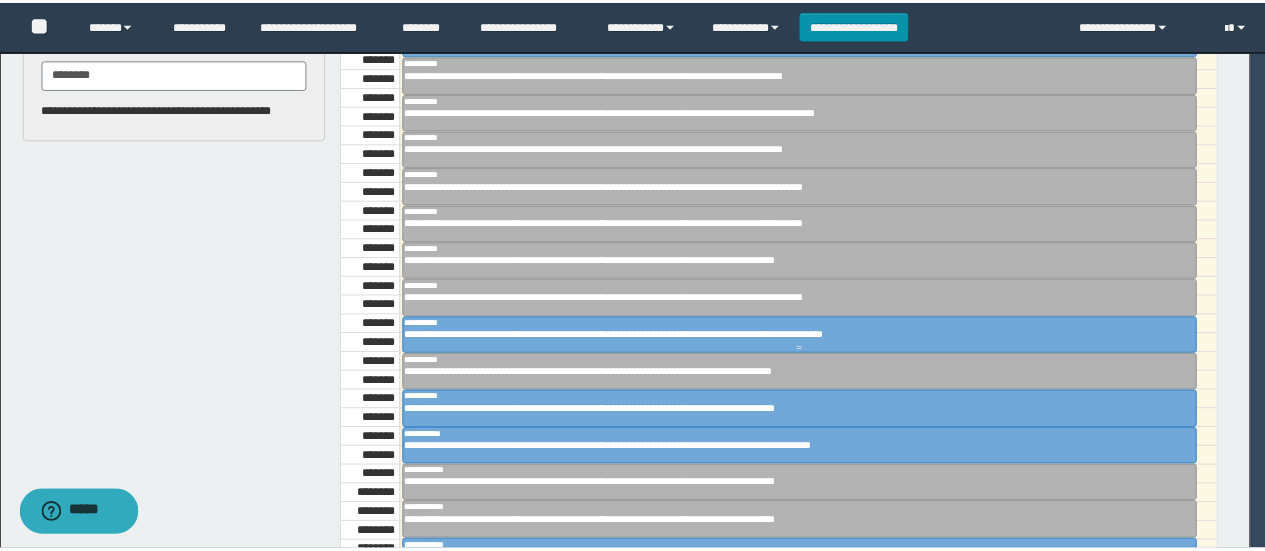 scroll, scrollTop: 0, scrollLeft: 0, axis: both 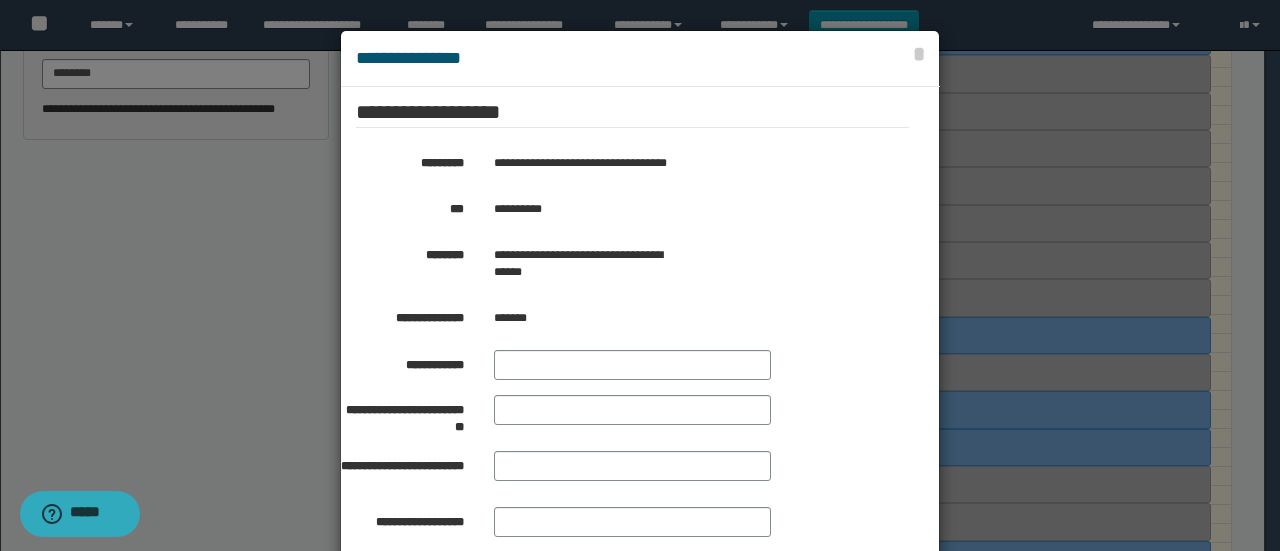 click at bounding box center (640, 329) 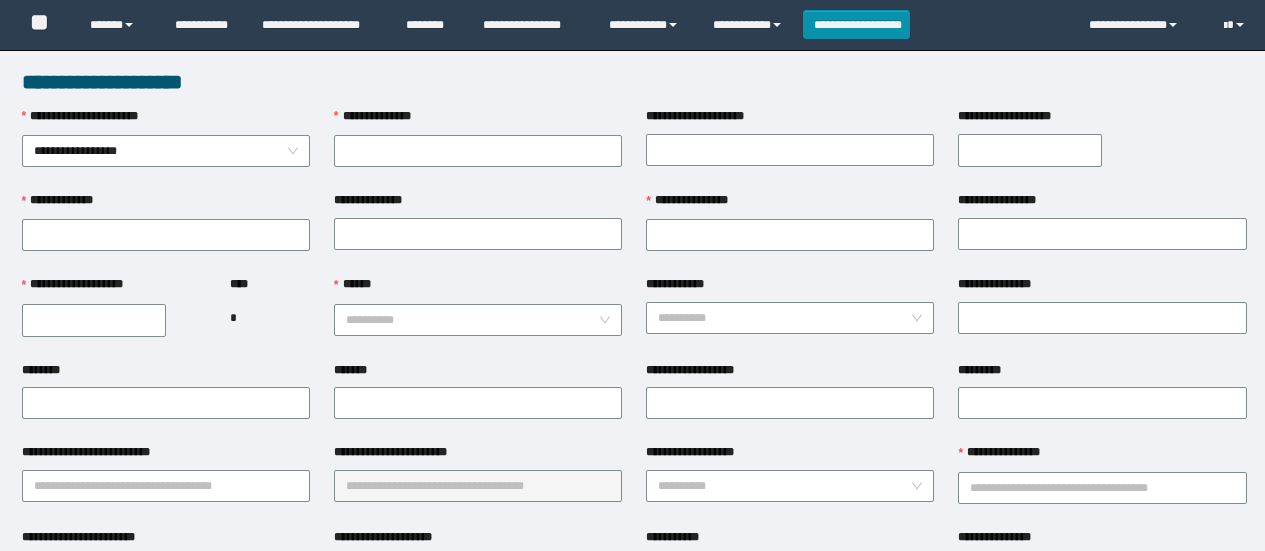 scroll, scrollTop: 0, scrollLeft: 0, axis: both 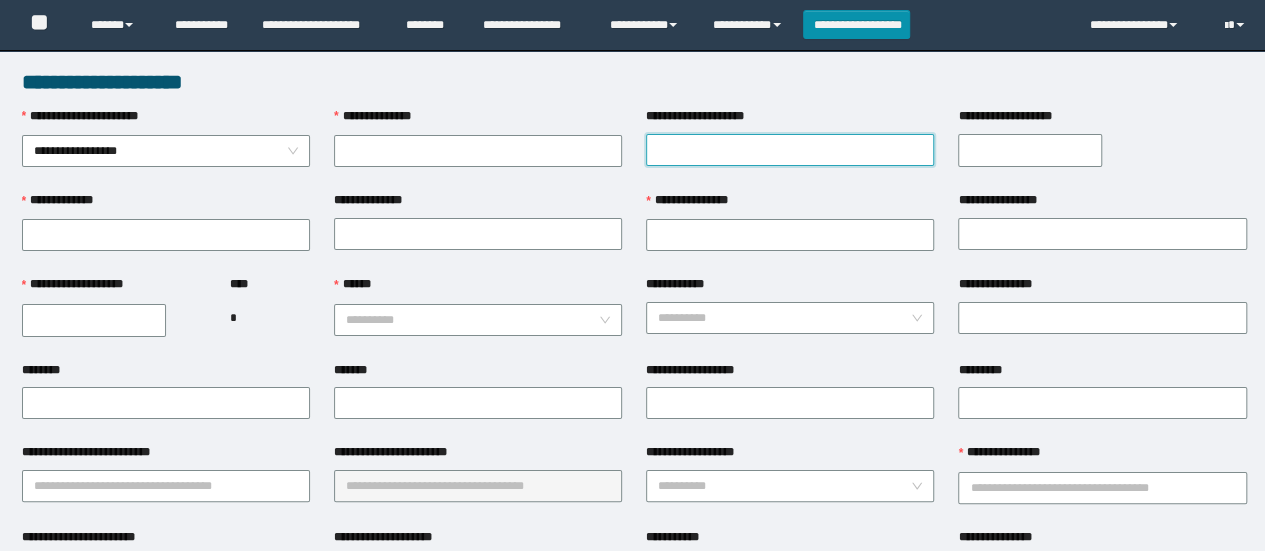 drag, startPoint x: 0, startPoint y: 0, endPoint x: 786, endPoint y: 152, distance: 800.5623 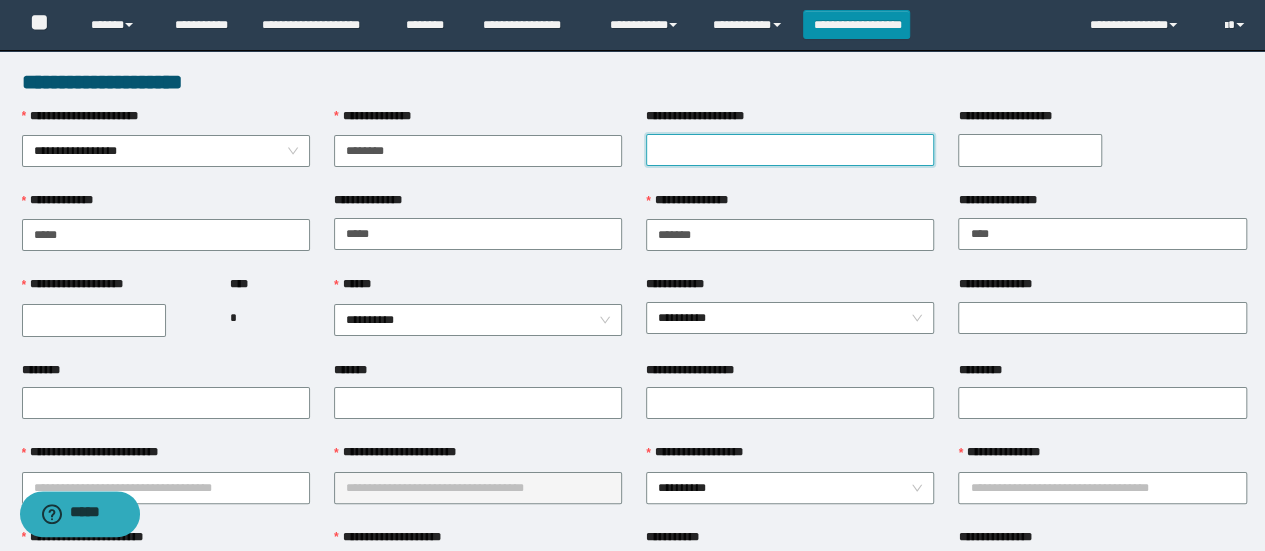 click on "**********" at bounding box center (790, 150) 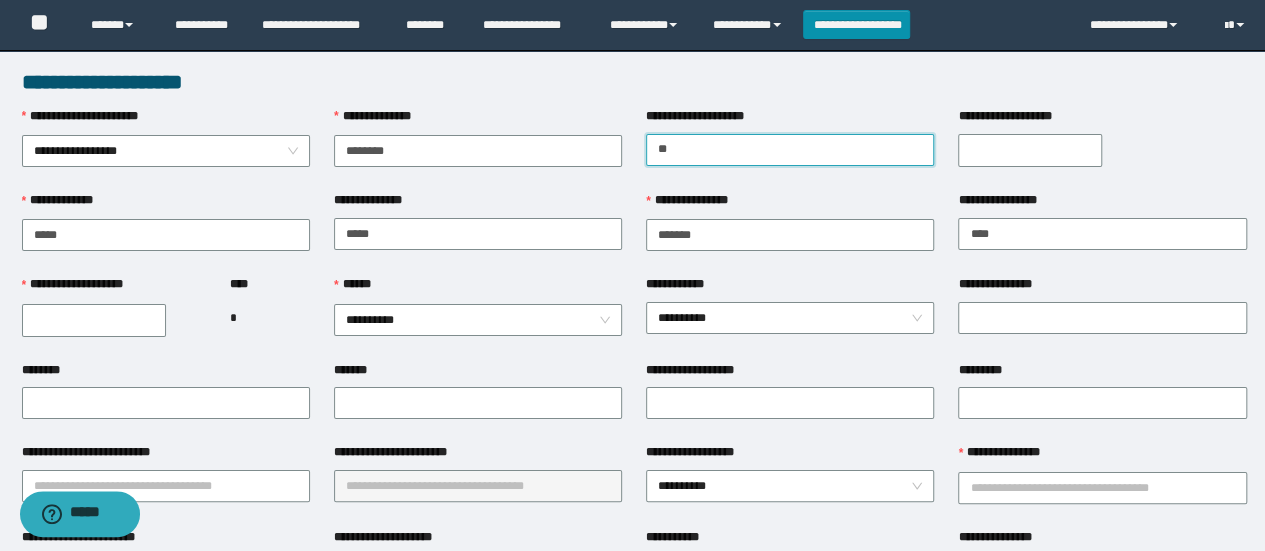 type on "*" 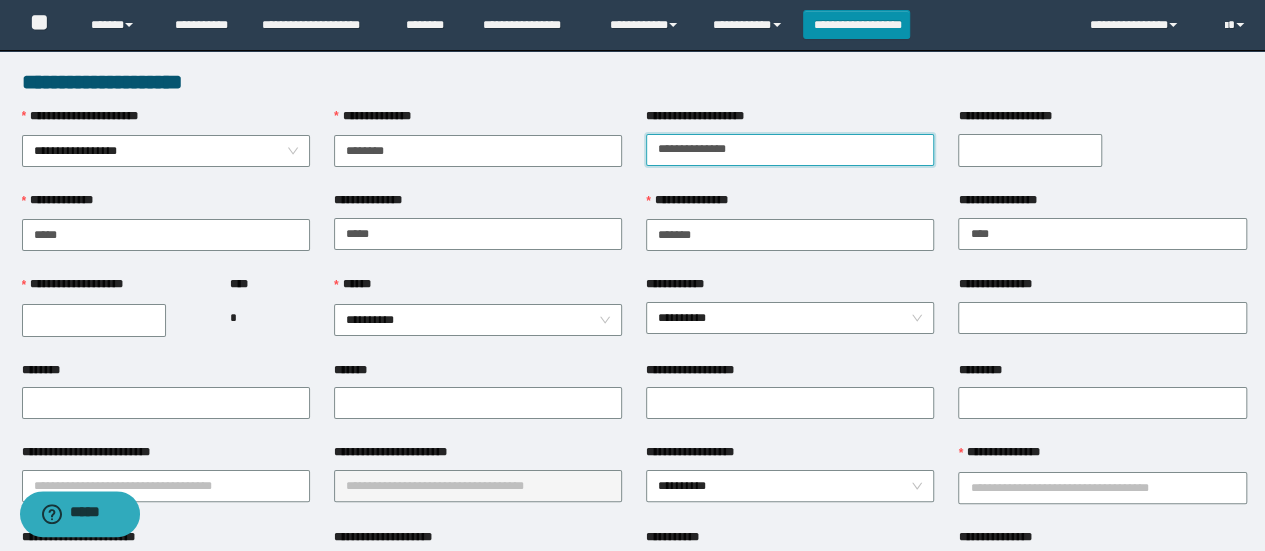 type on "**********" 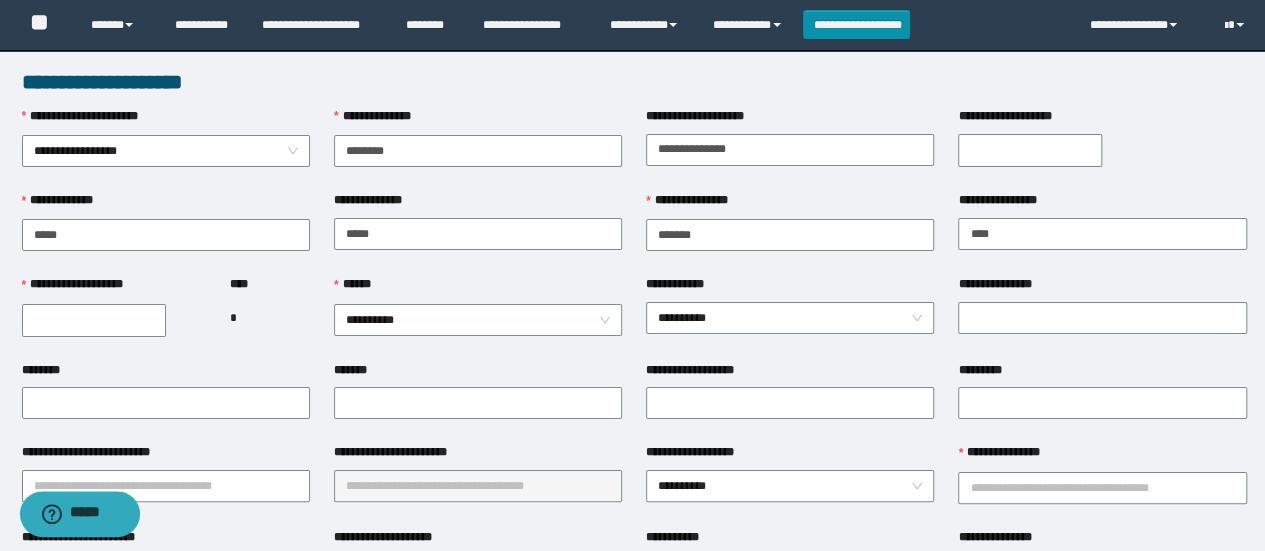 click on "**********" at bounding box center [1030, 150] 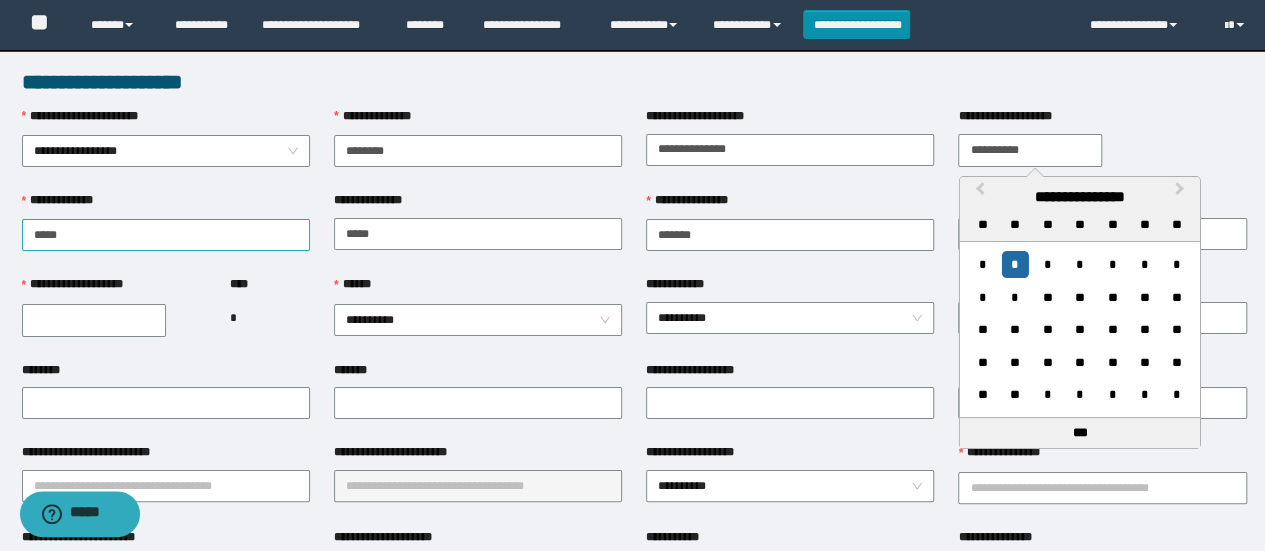 type on "**********" 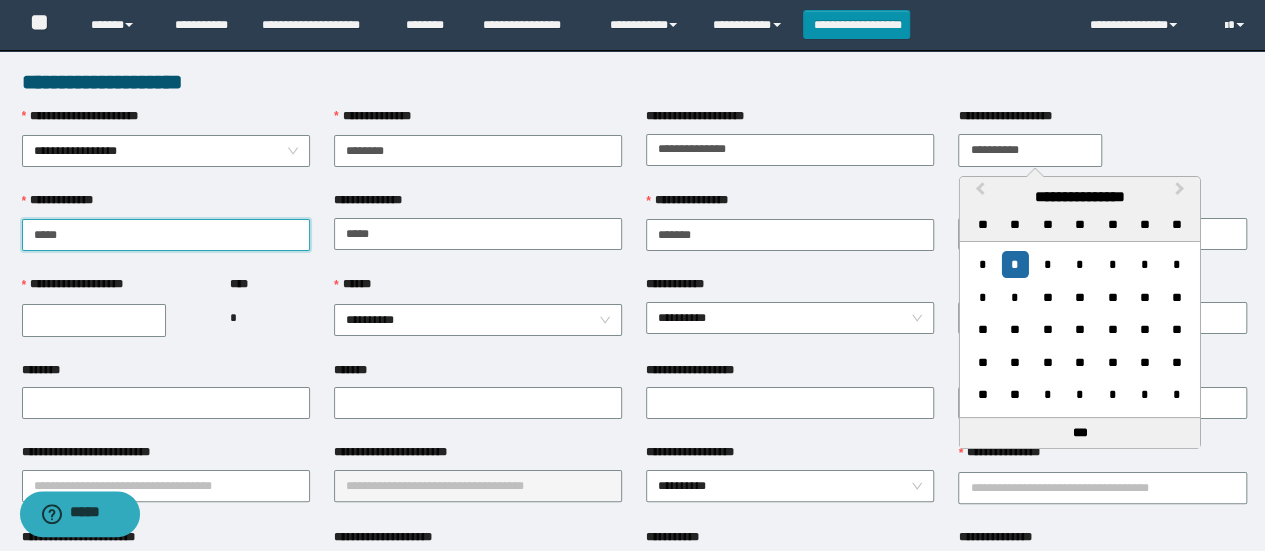 click on "**********" at bounding box center (166, 235) 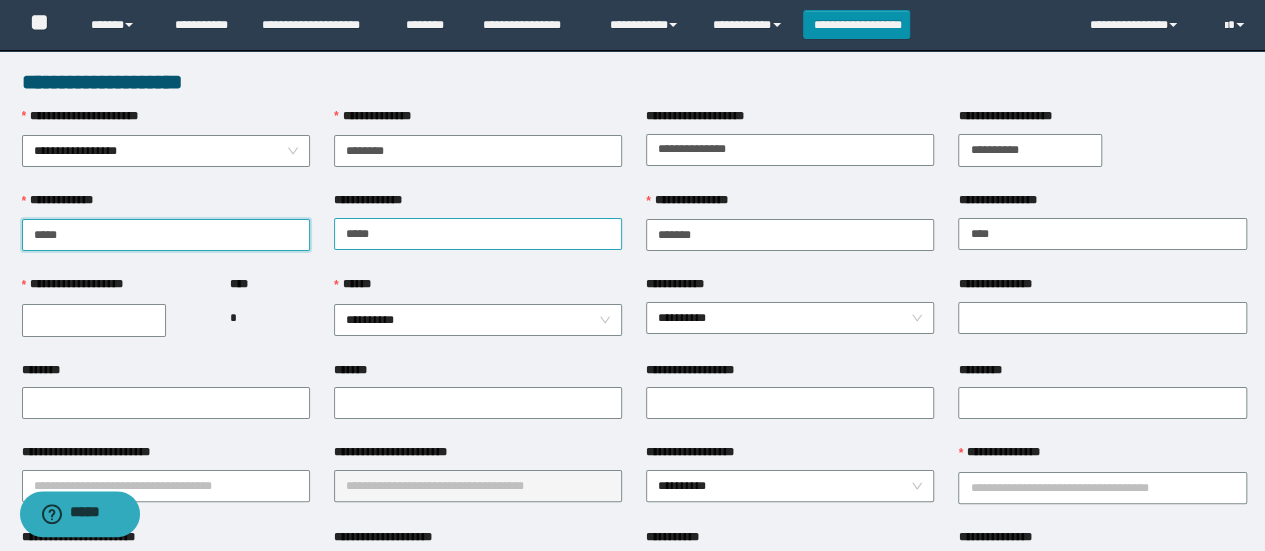 type on "*****" 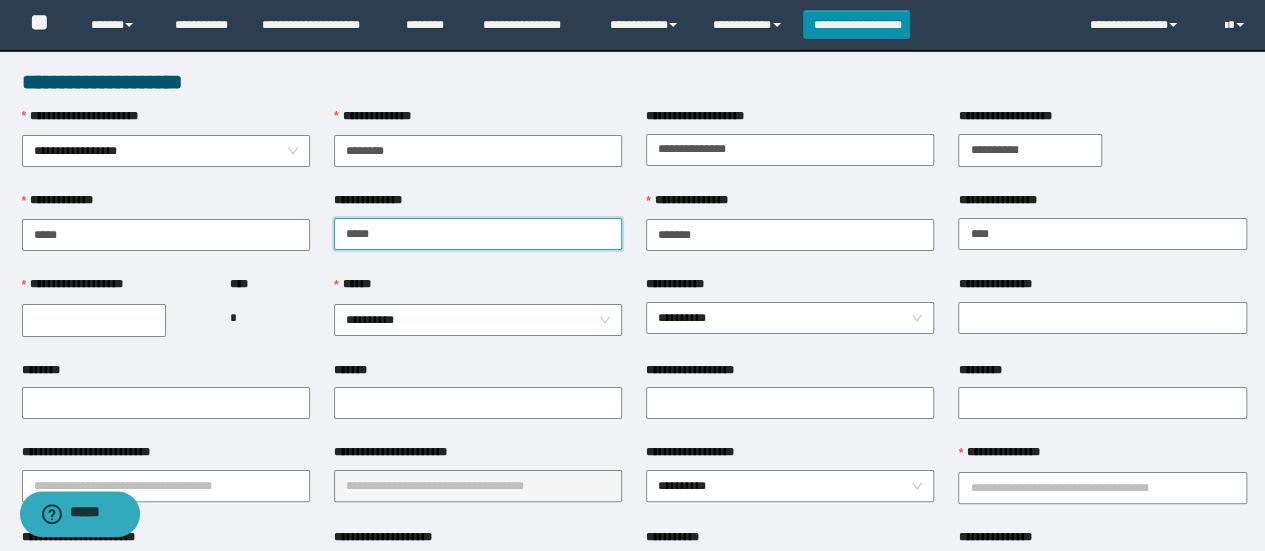 click on "**********" at bounding box center (478, 234) 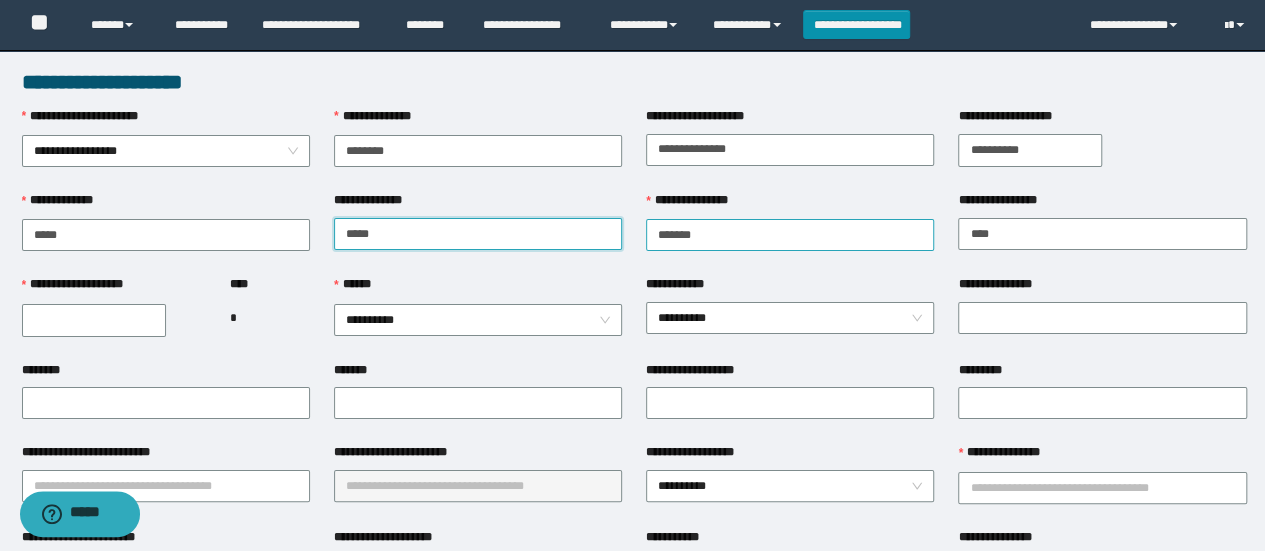 type on "*****" 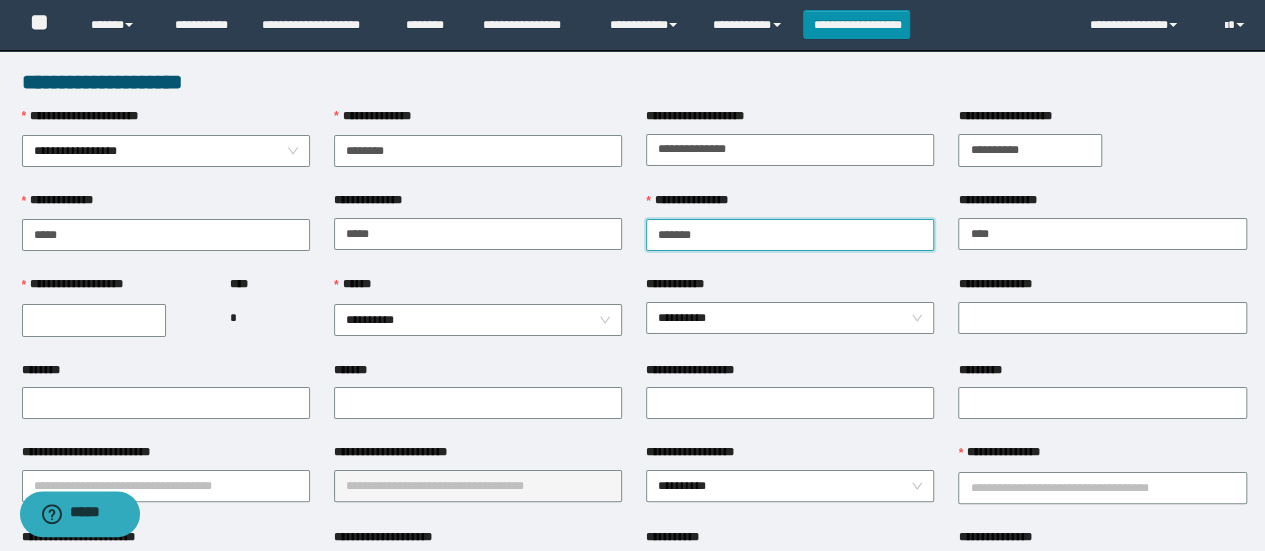 click on "**********" at bounding box center (790, 235) 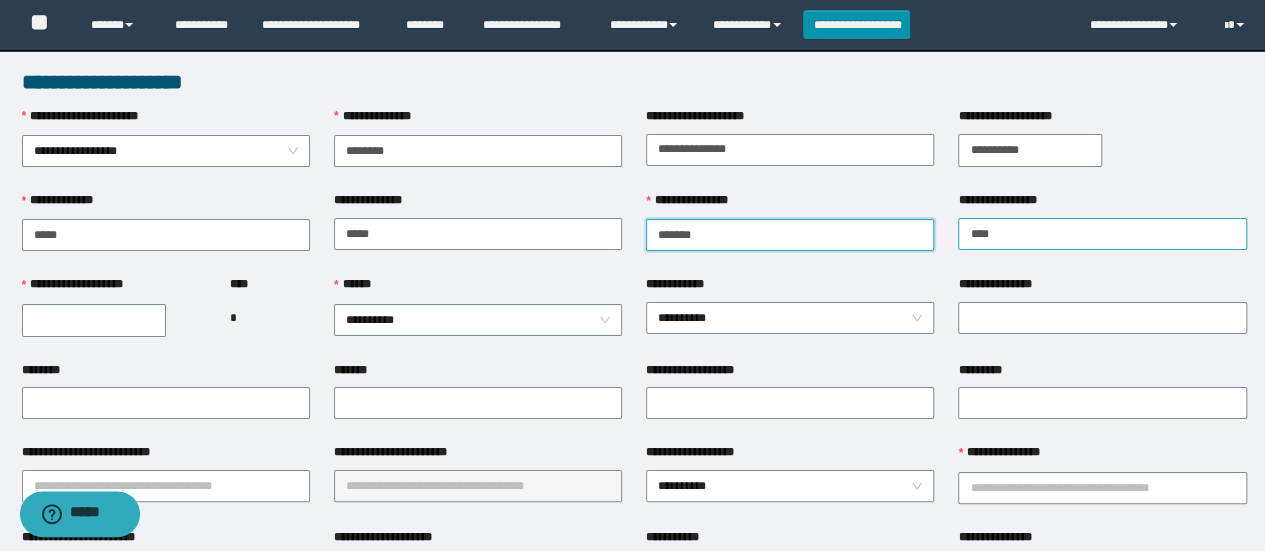 type on "*******" 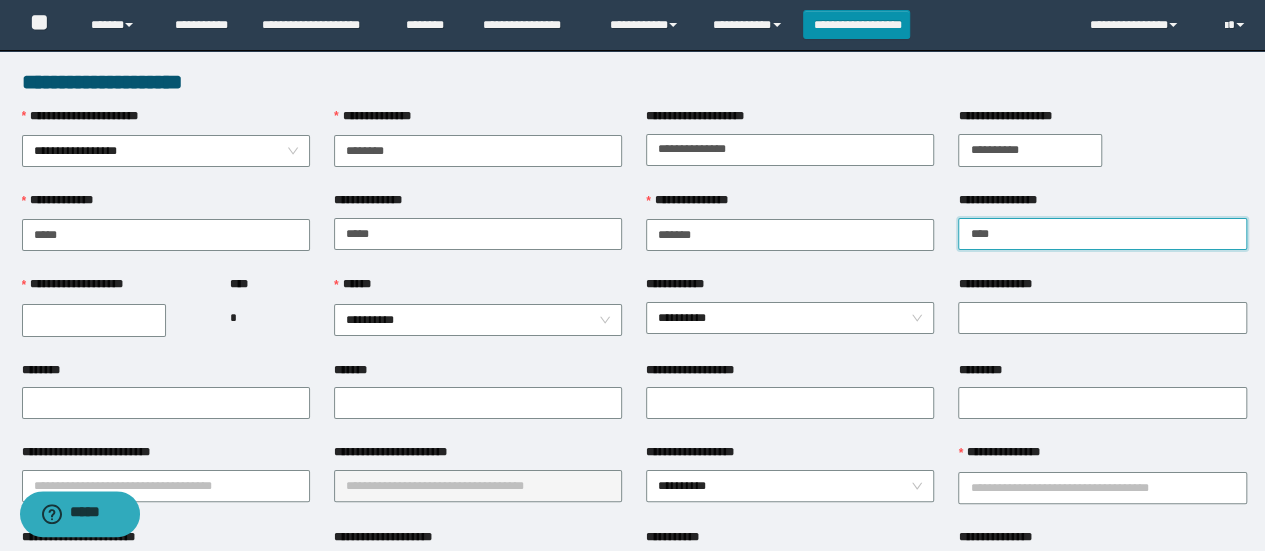 click on "**********" at bounding box center (1102, 234) 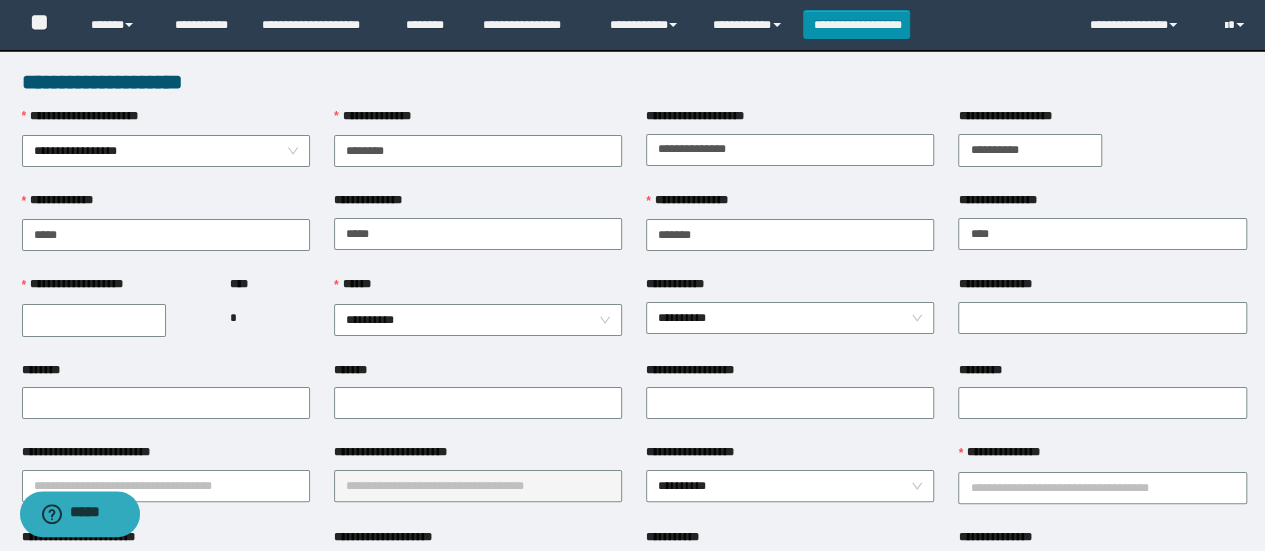 click on "**********" at bounding box center [94, 320] 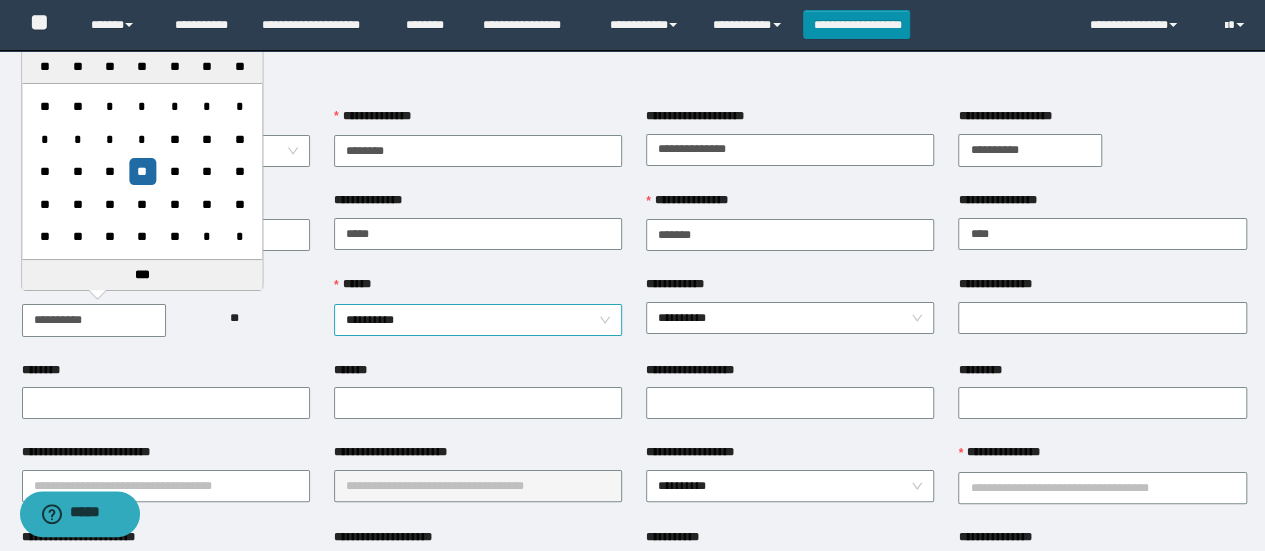 type on "**********" 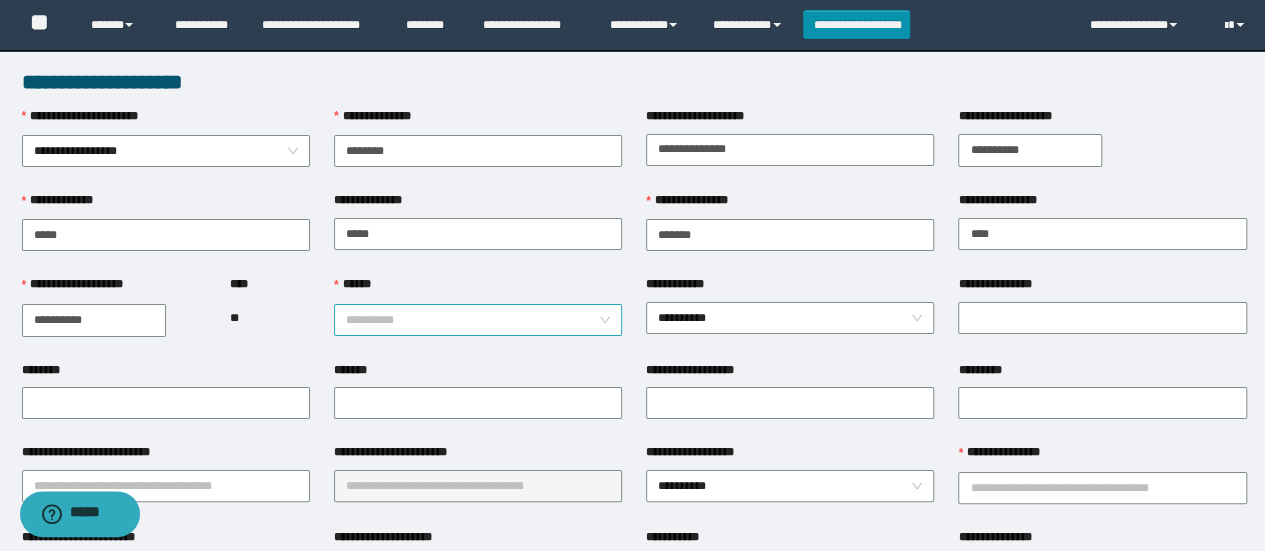 click on "**********" at bounding box center [478, 320] 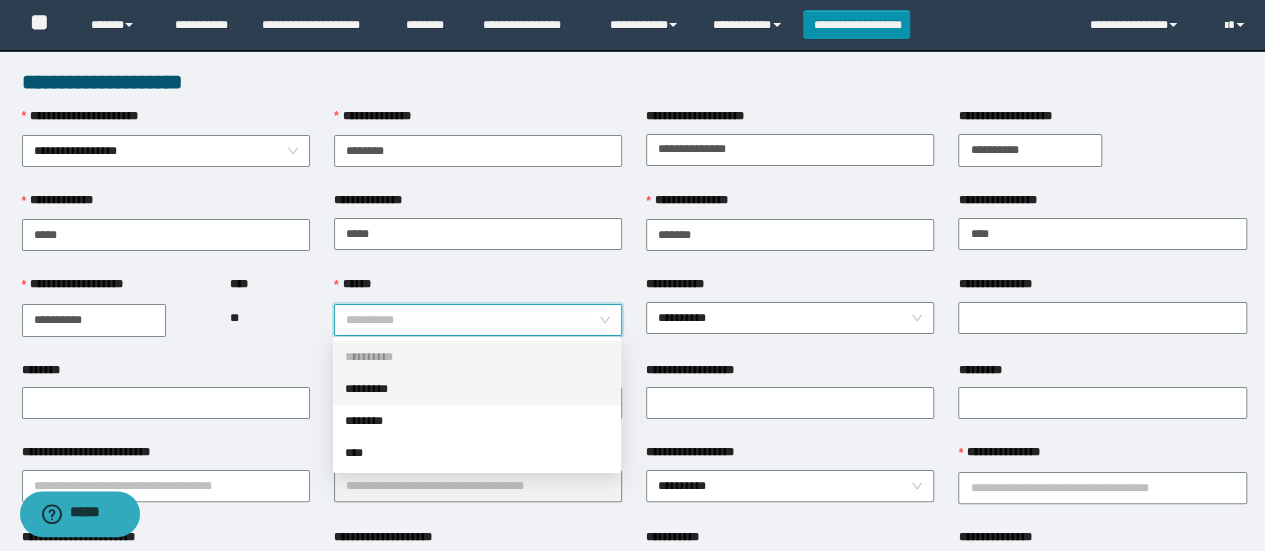 click on "*********" at bounding box center [477, 389] 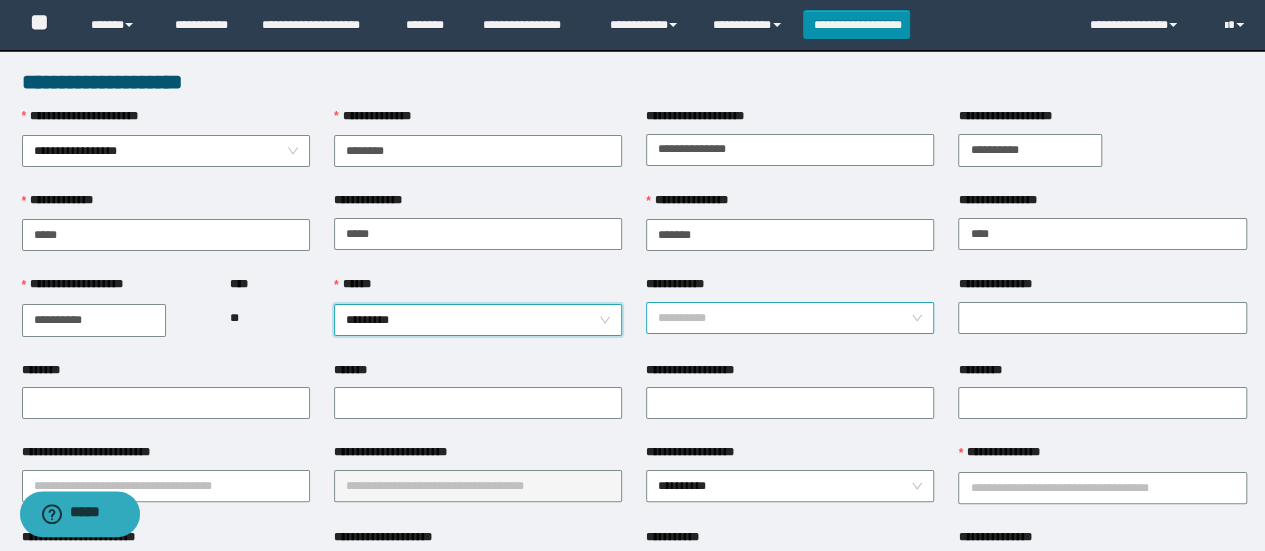 click on "**********" at bounding box center [790, 318] 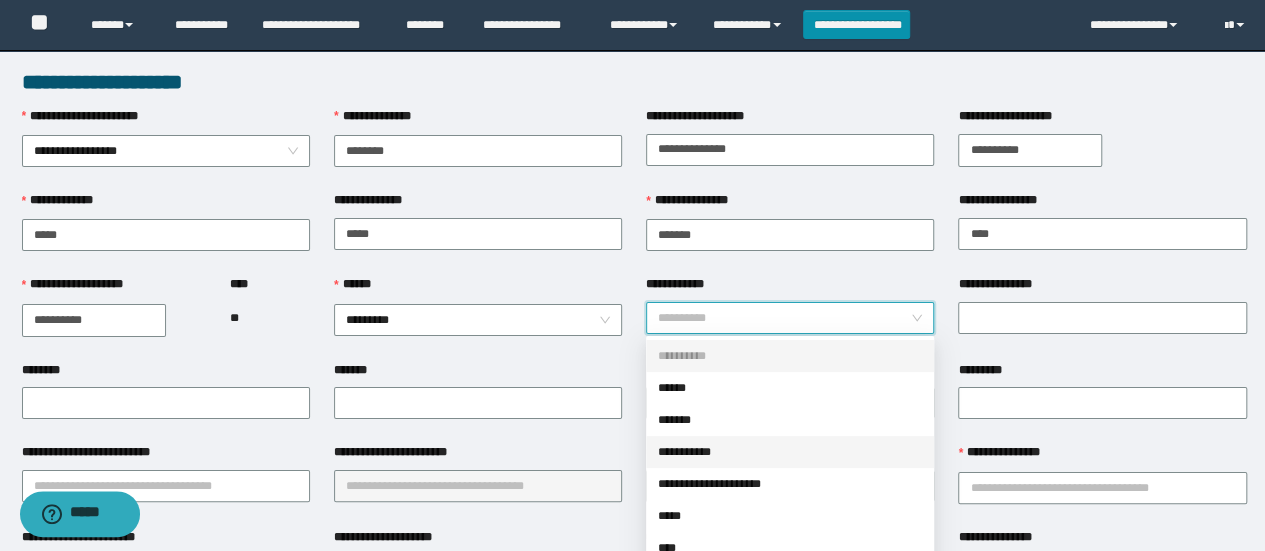 click on "**********" at bounding box center (790, 452) 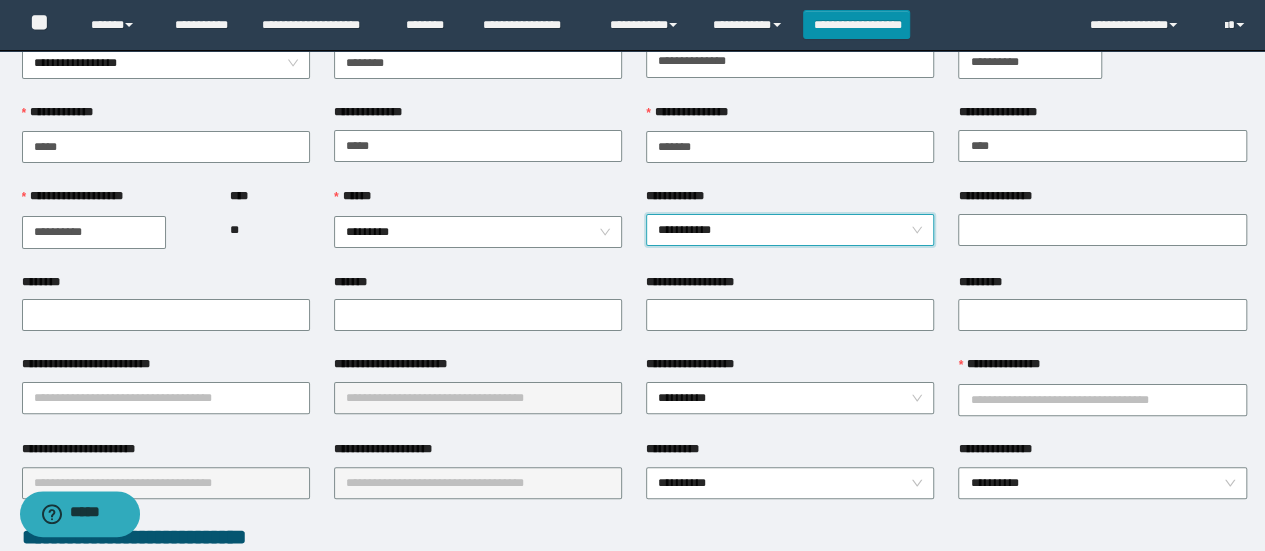 scroll, scrollTop: 97, scrollLeft: 0, axis: vertical 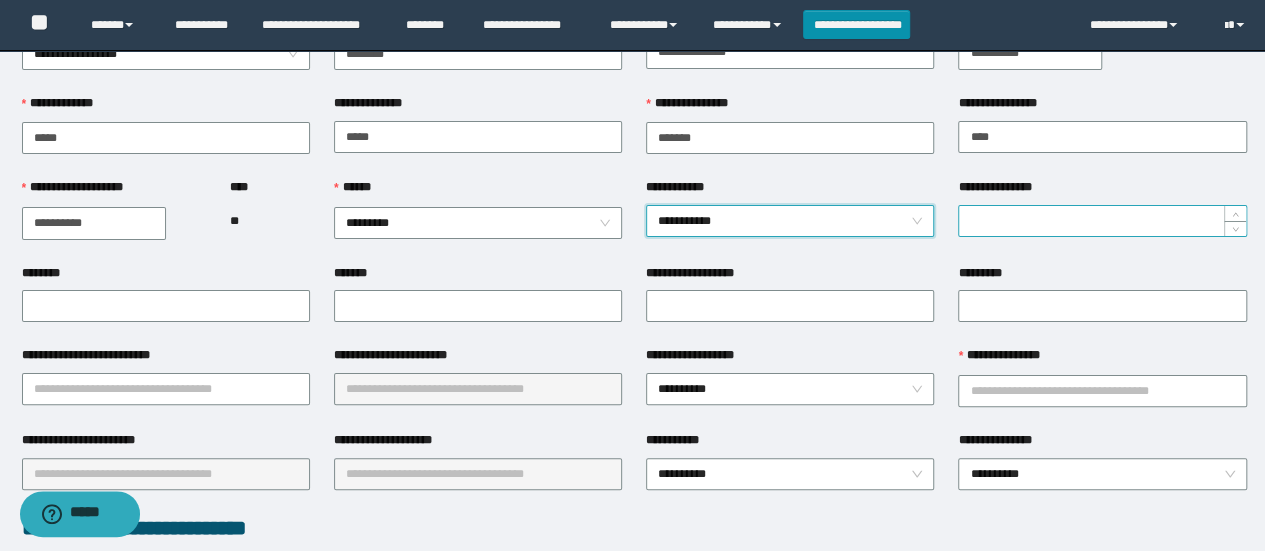 click on "**********" at bounding box center (1102, 221) 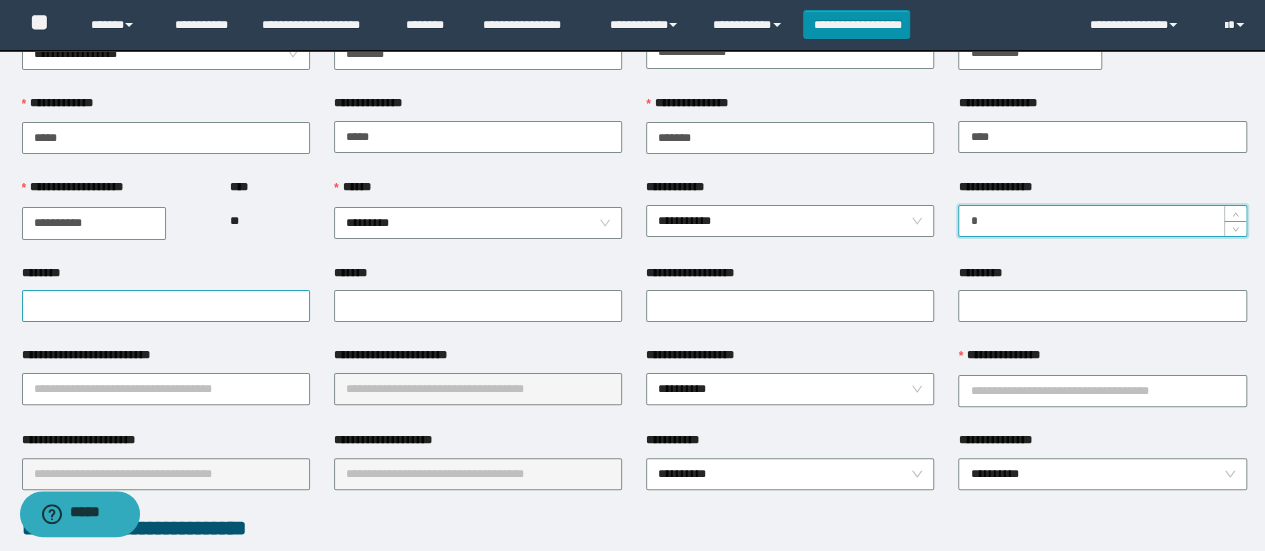 type on "*" 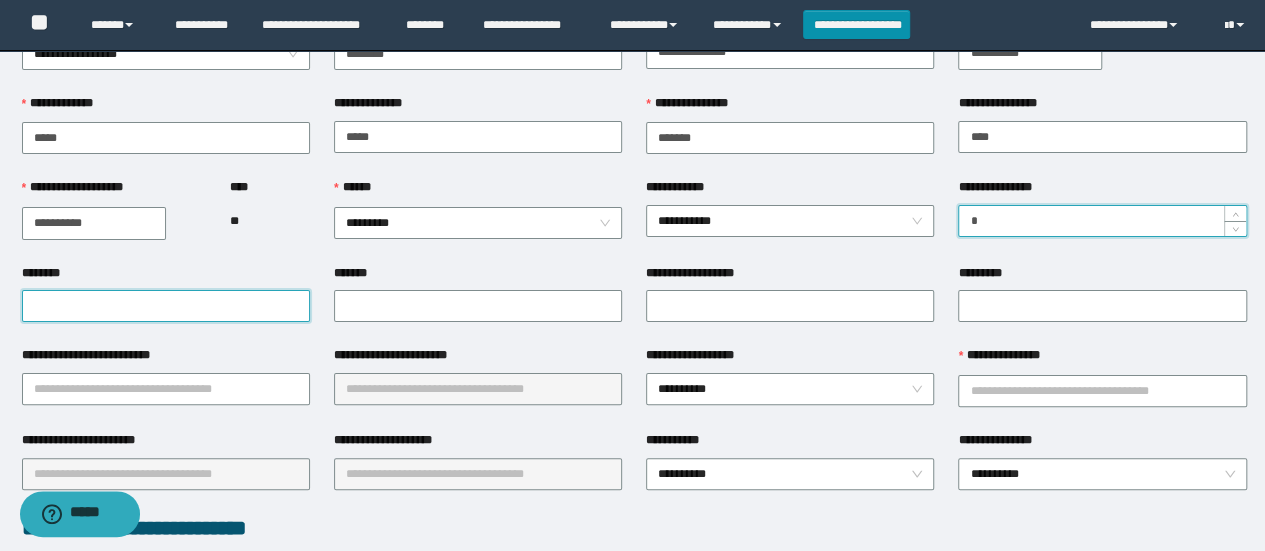 click on "********" at bounding box center [166, 306] 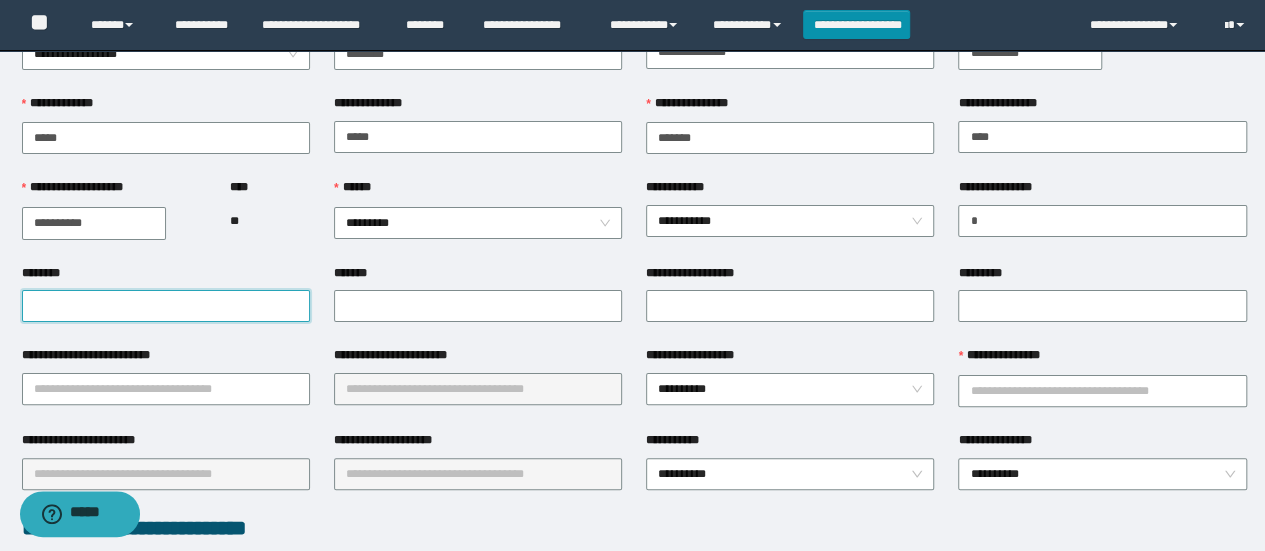 type on "*" 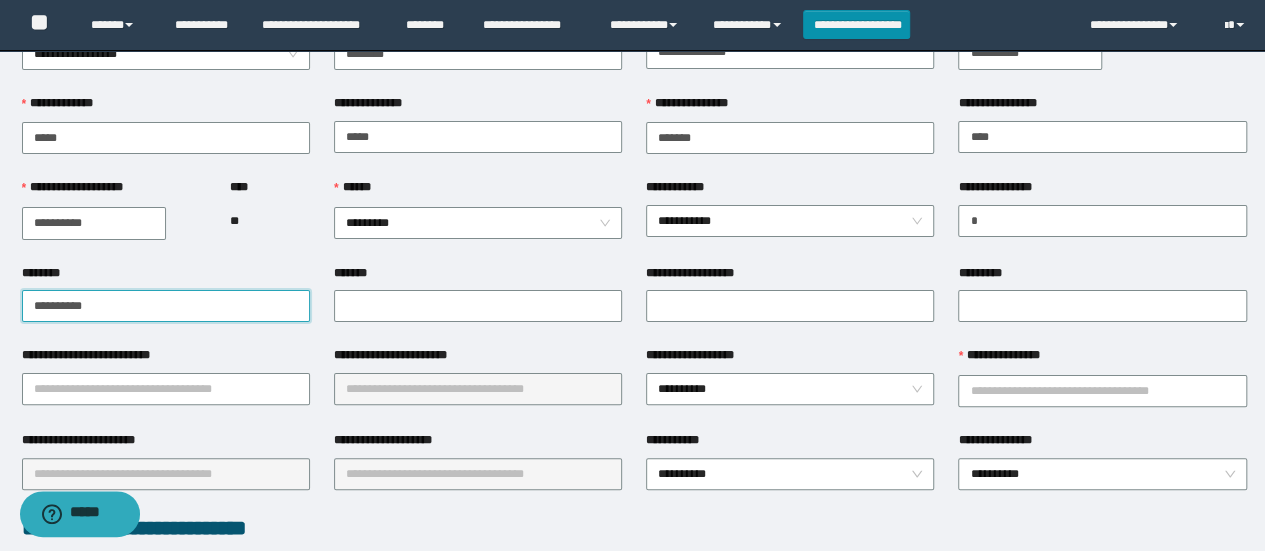 click on "**********" at bounding box center [166, 306] 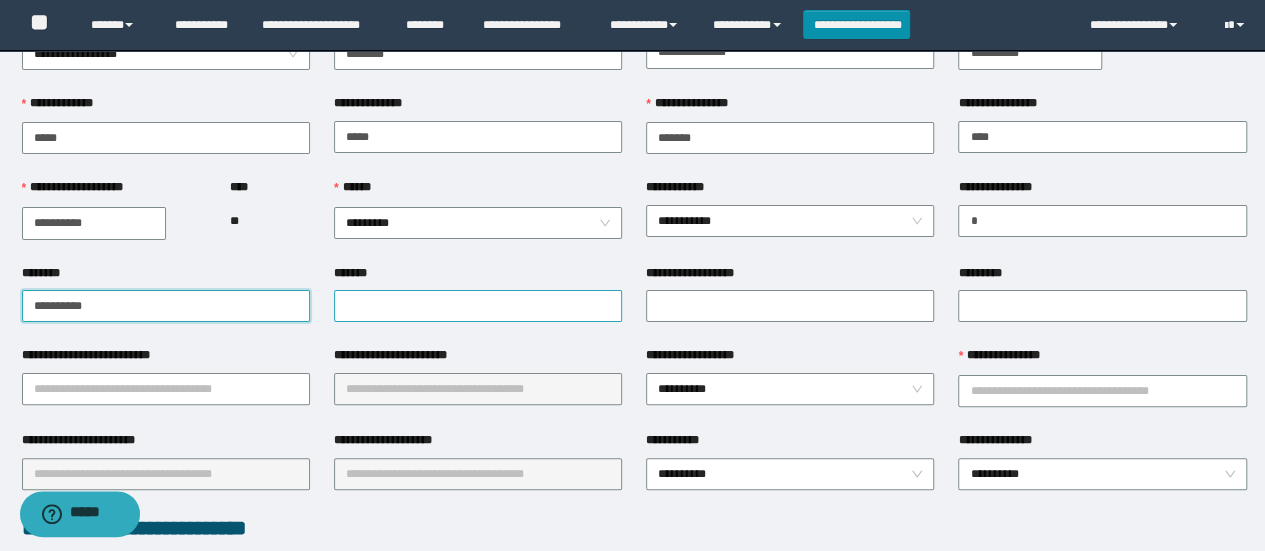type on "**********" 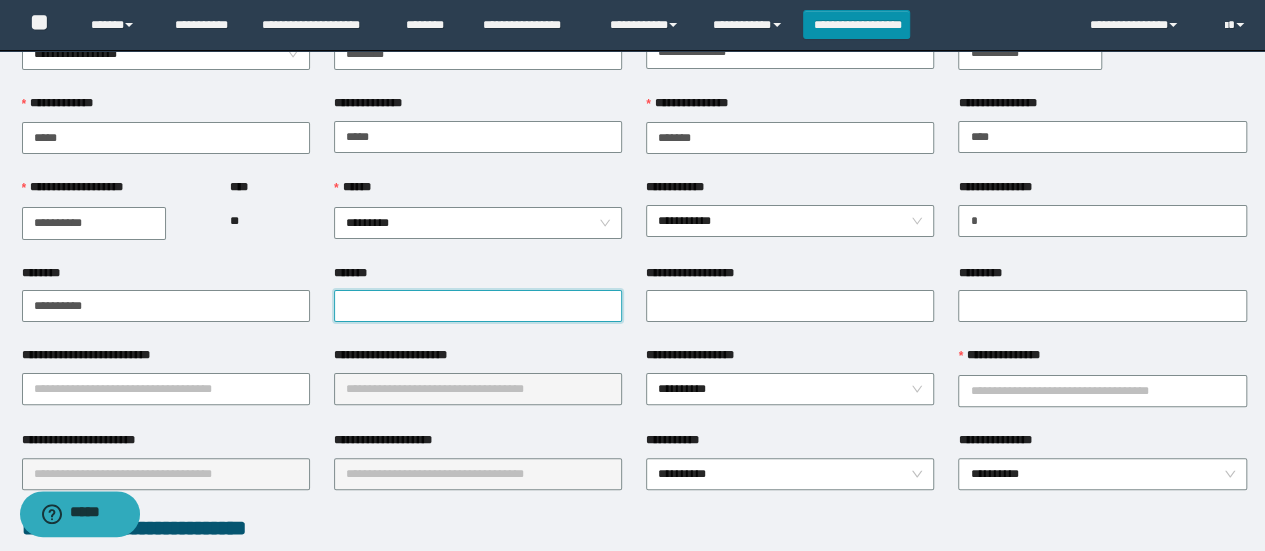 click on "*******" at bounding box center (478, 306) 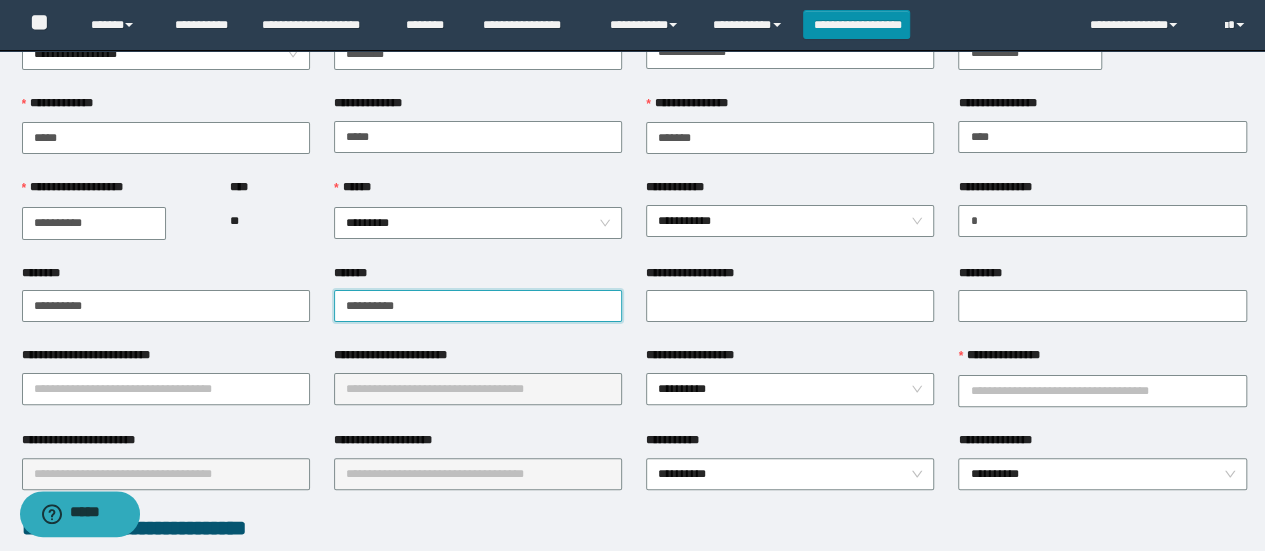 type on "**********" 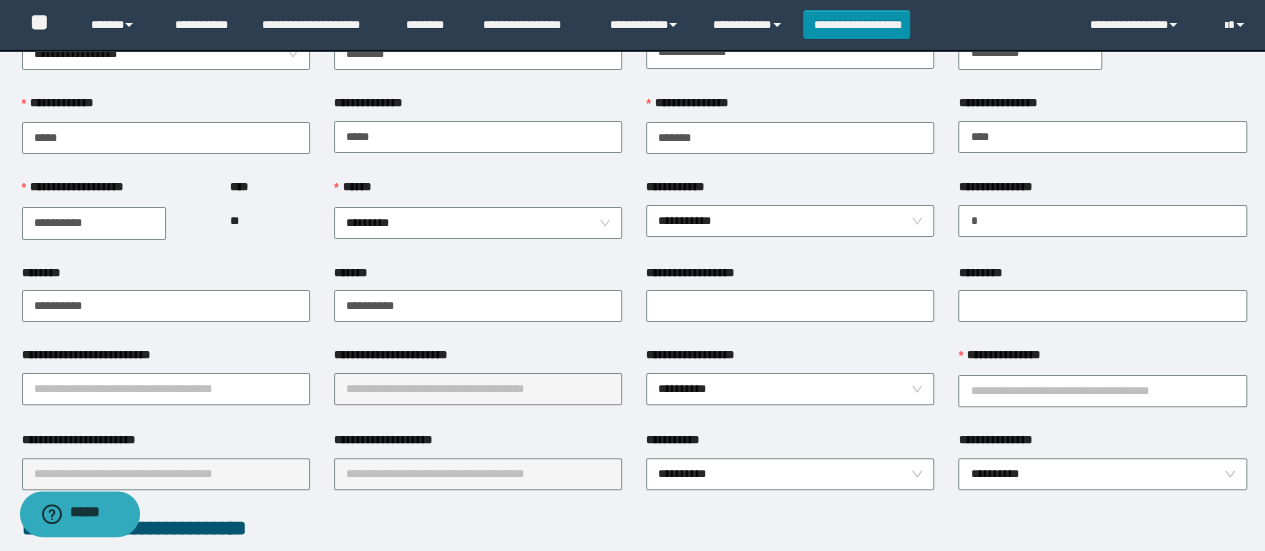 click on "**********" at bounding box center [790, 305] 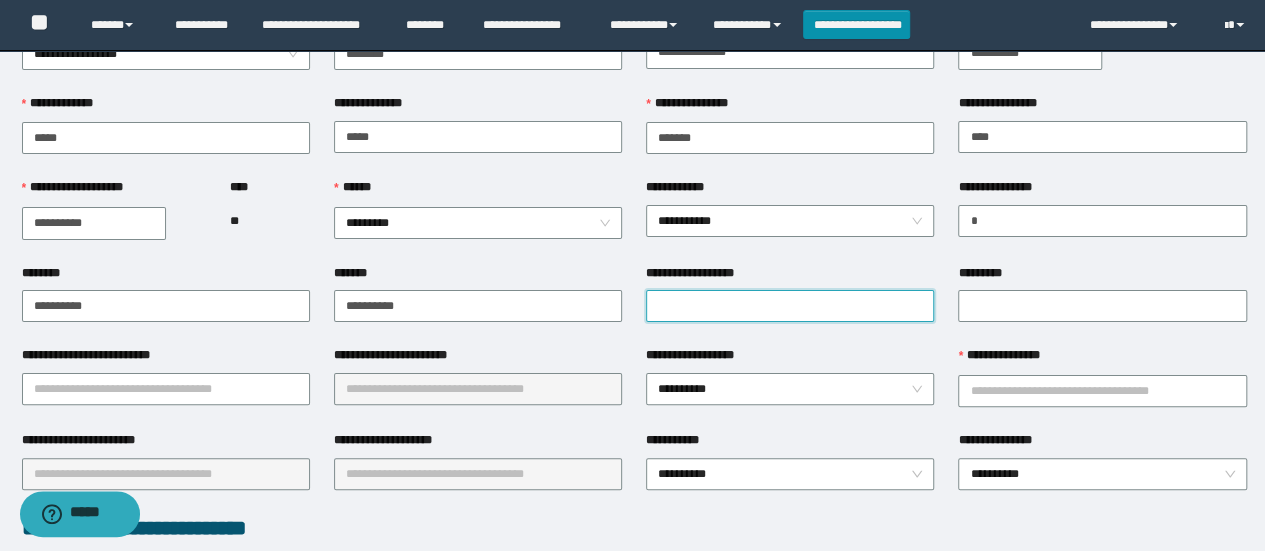 click on "**********" at bounding box center (790, 306) 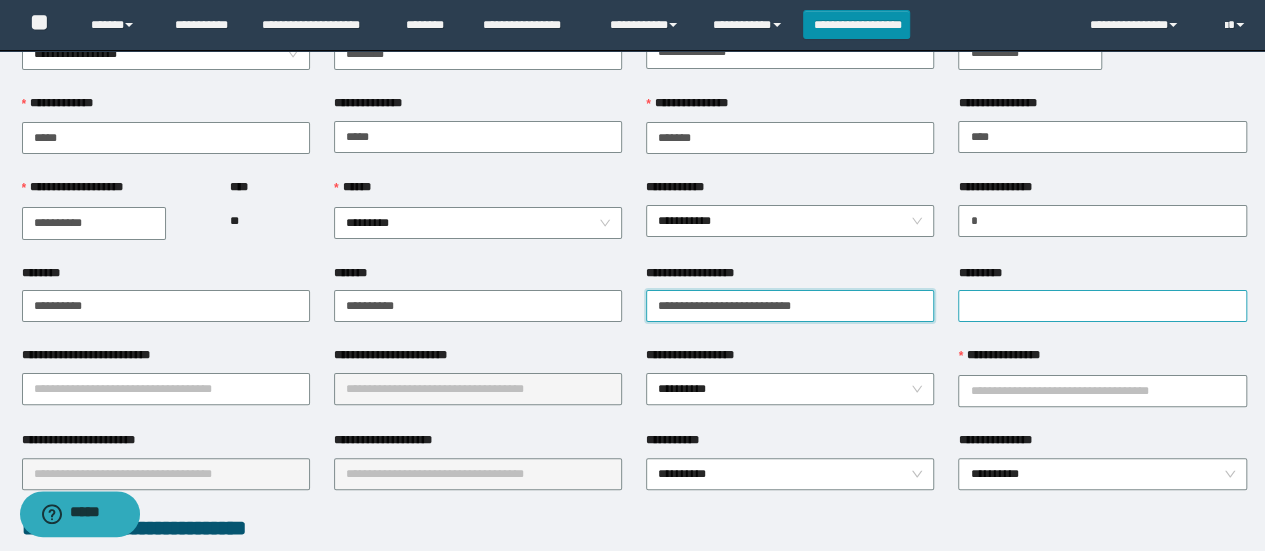 type on "**********" 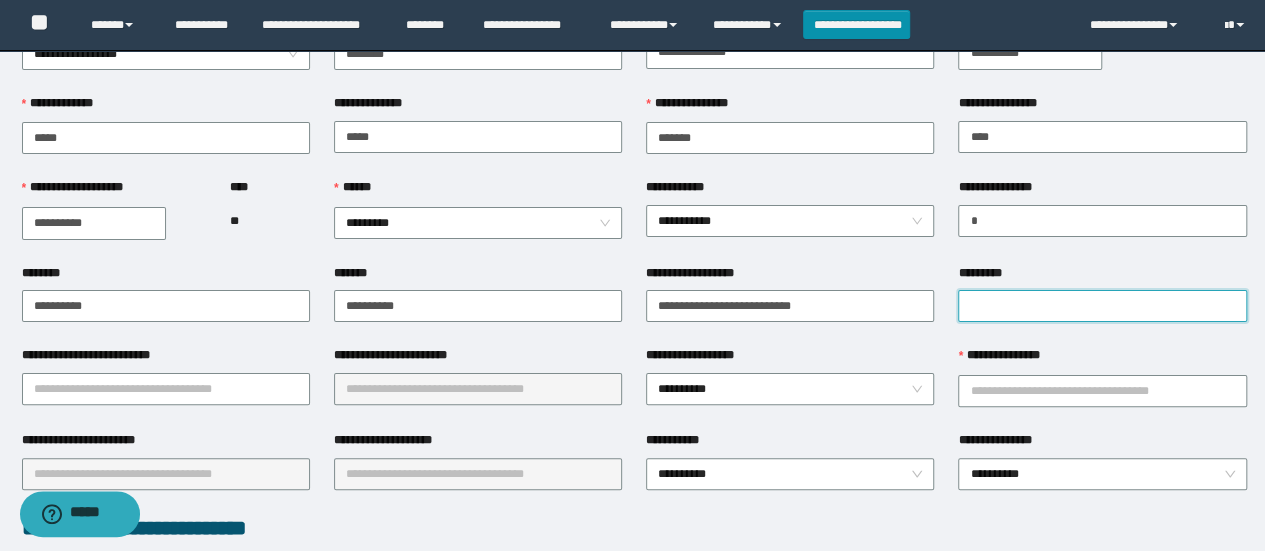 click on "*********" at bounding box center (1102, 306) 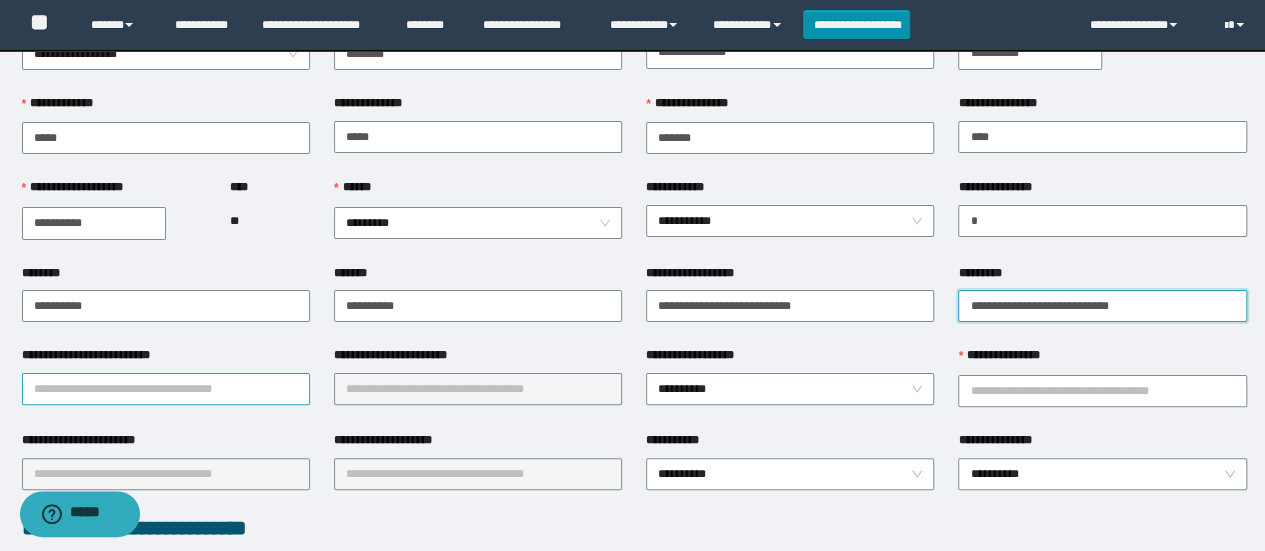 type on "**********" 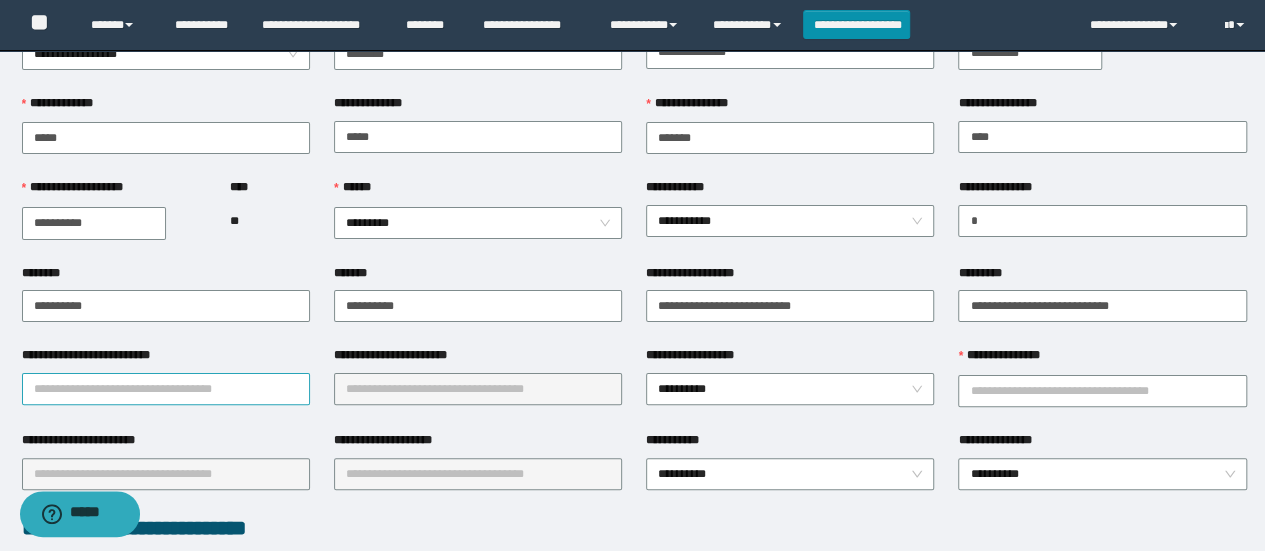 click on "**********" at bounding box center (166, 389) 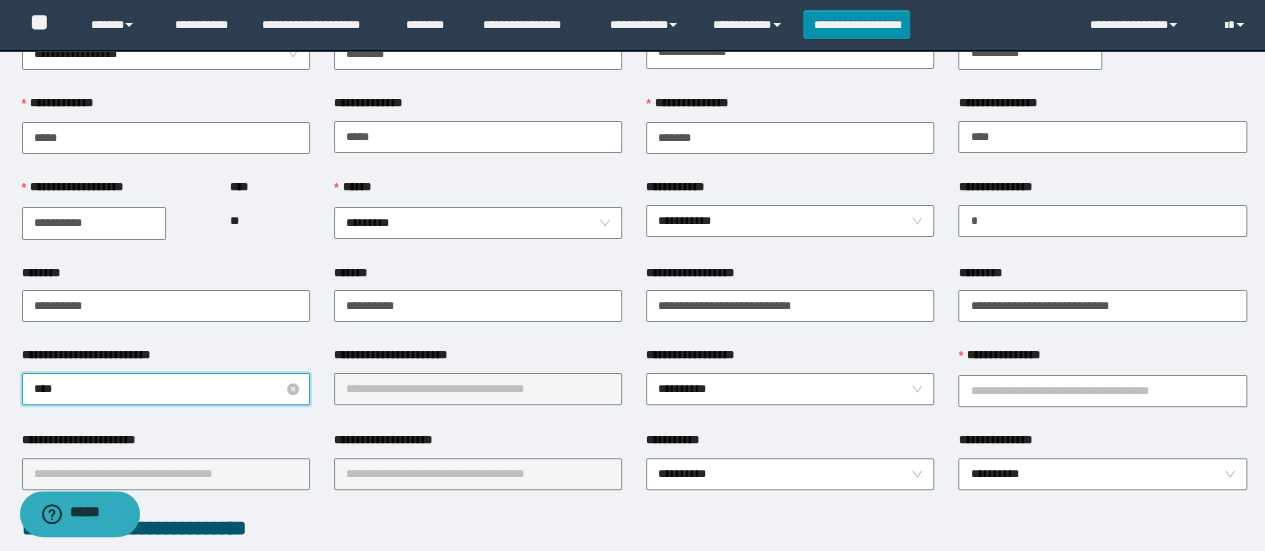 type on "*****" 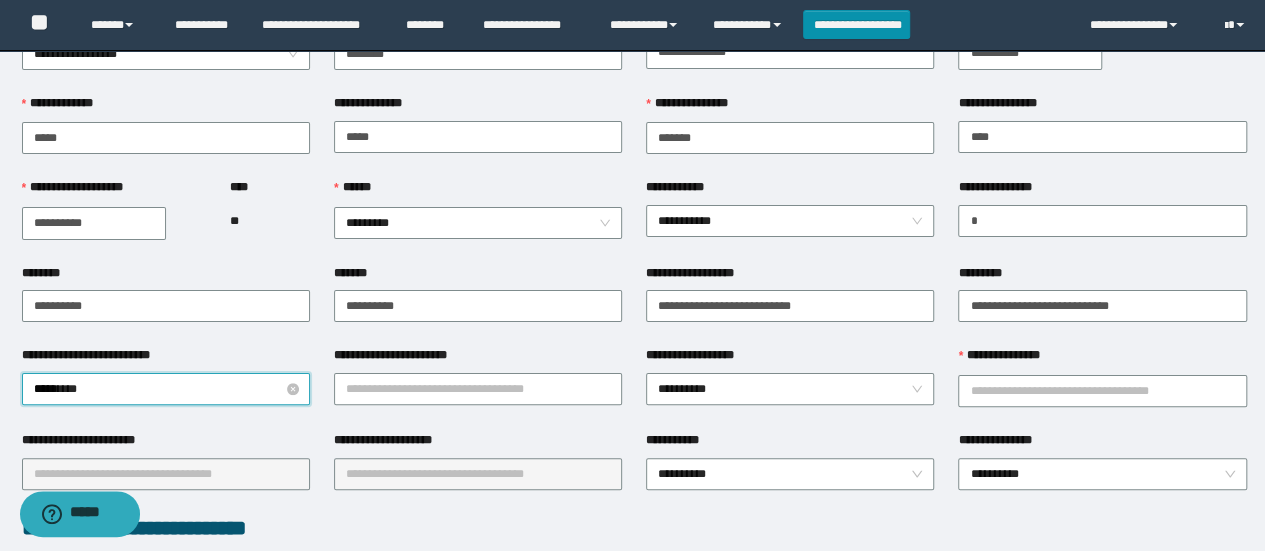 type 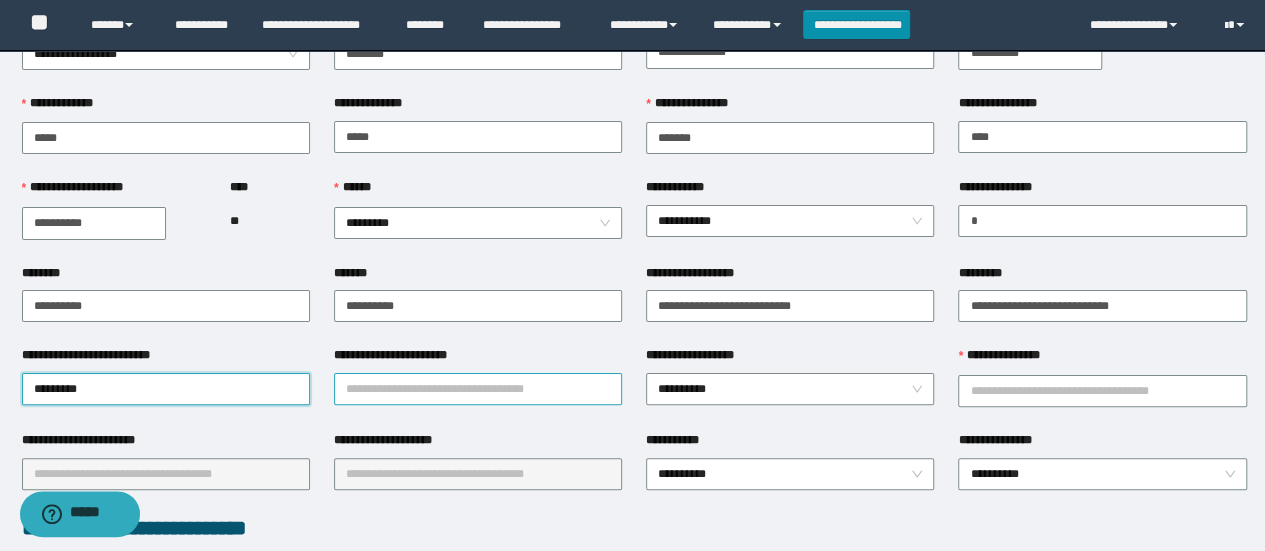 click on "**********" at bounding box center (478, 389) 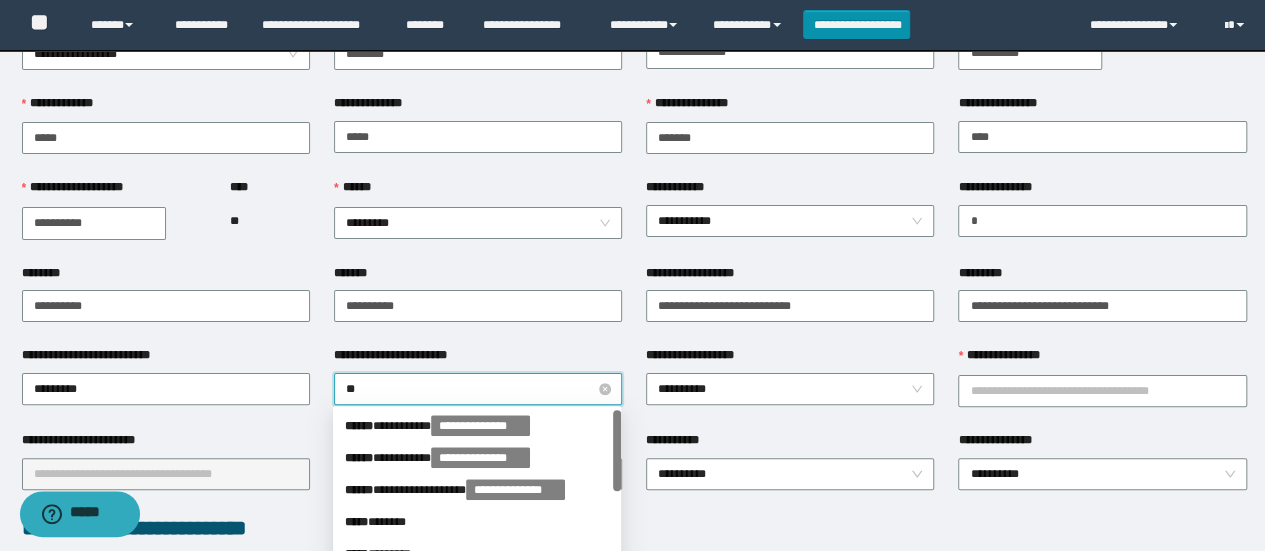 type on "***" 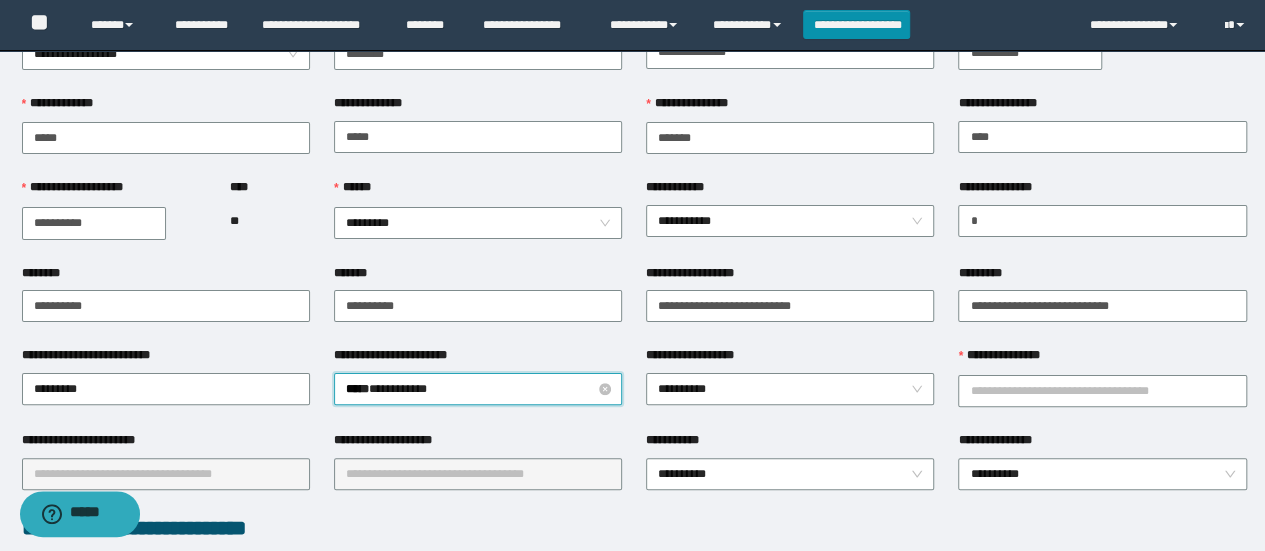 type 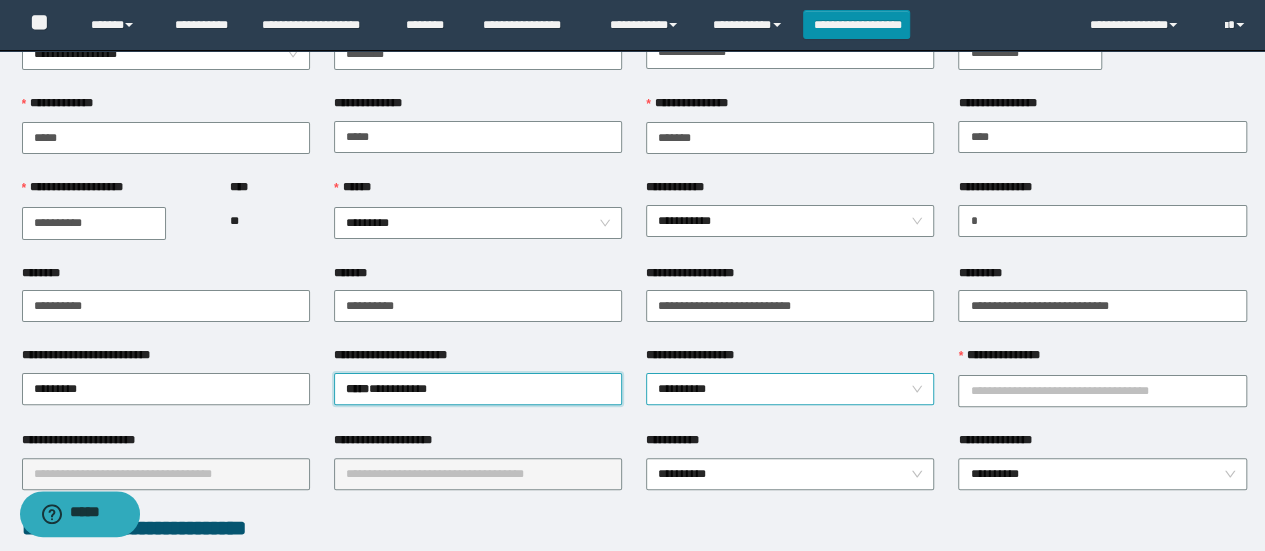 click on "**********" at bounding box center (790, 389) 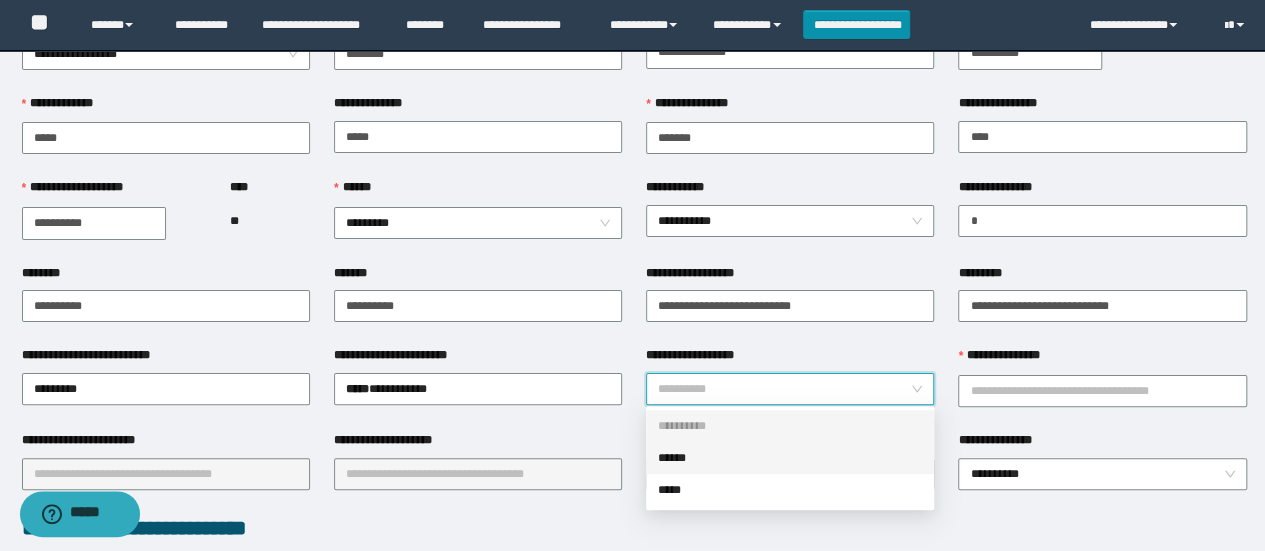 click on "******" at bounding box center [790, 458] 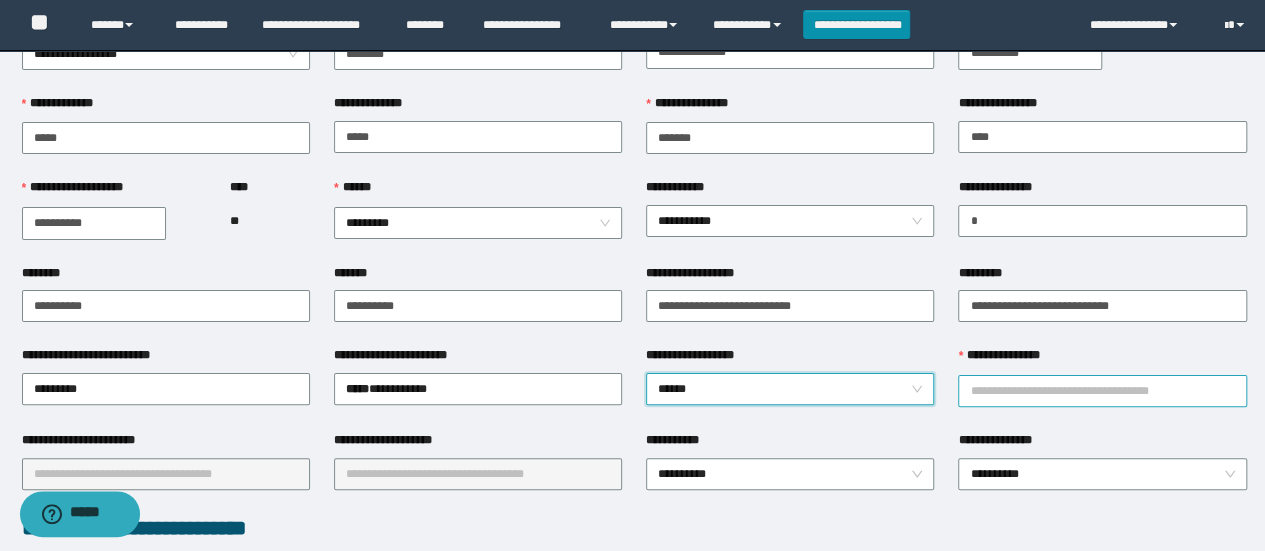 click on "**********" at bounding box center [1102, 391] 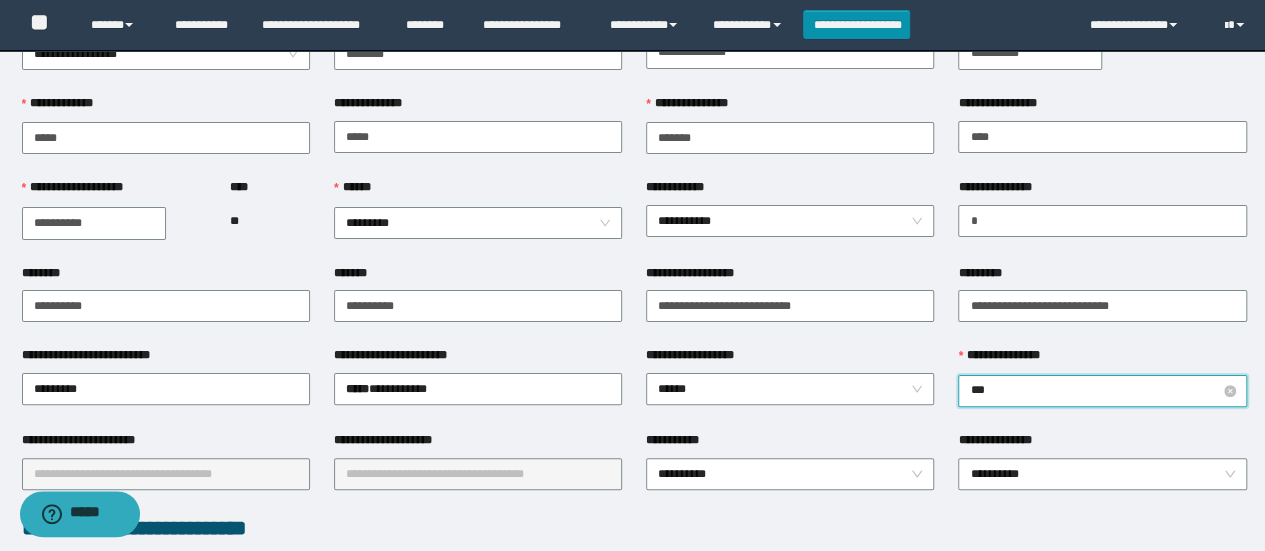 type on "****" 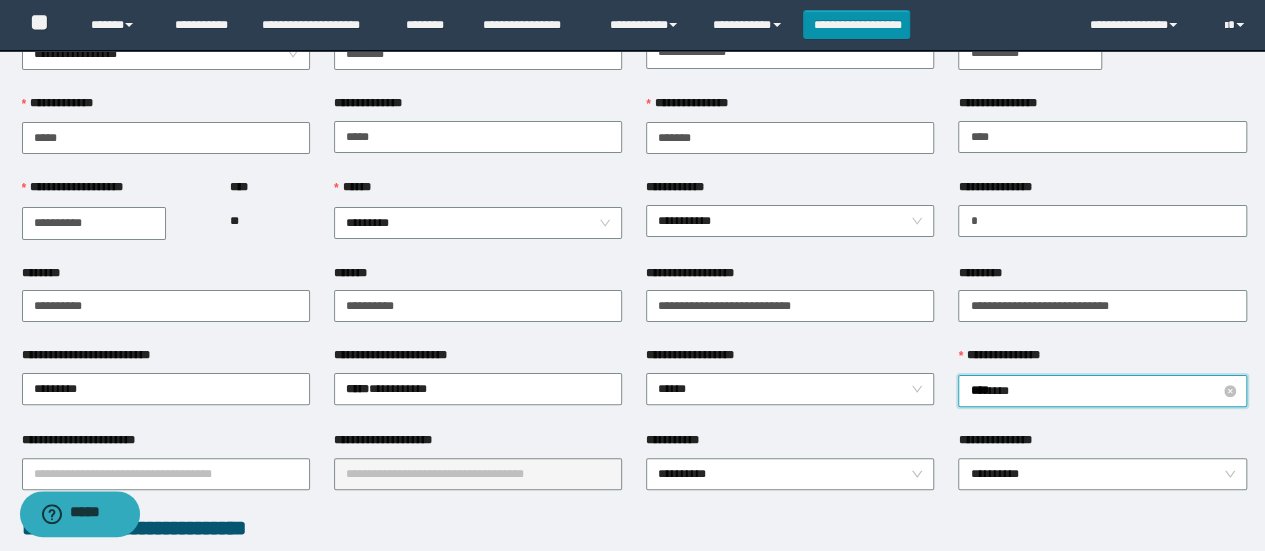 type 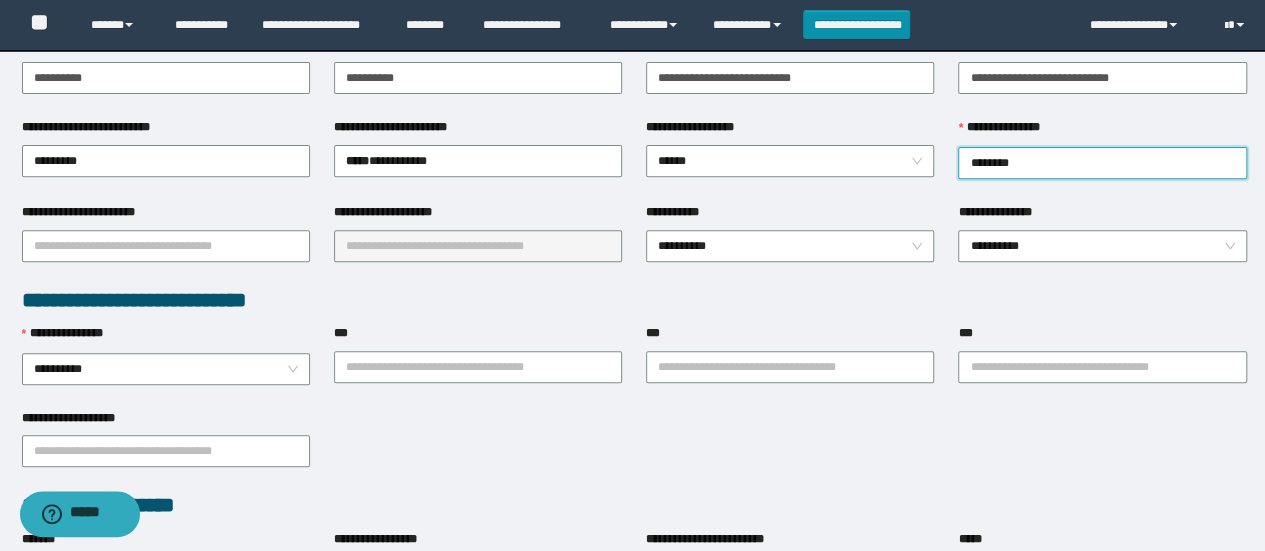 scroll, scrollTop: 323, scrollLeft: 0, axis: vertical 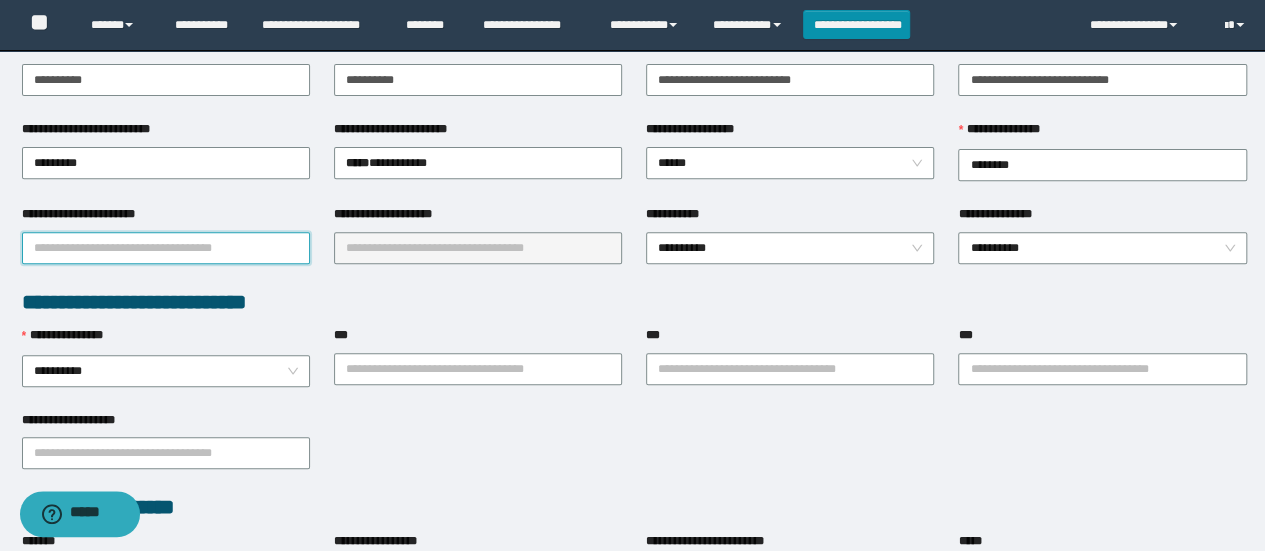 click on "**********" at bounding box center (166, 248) 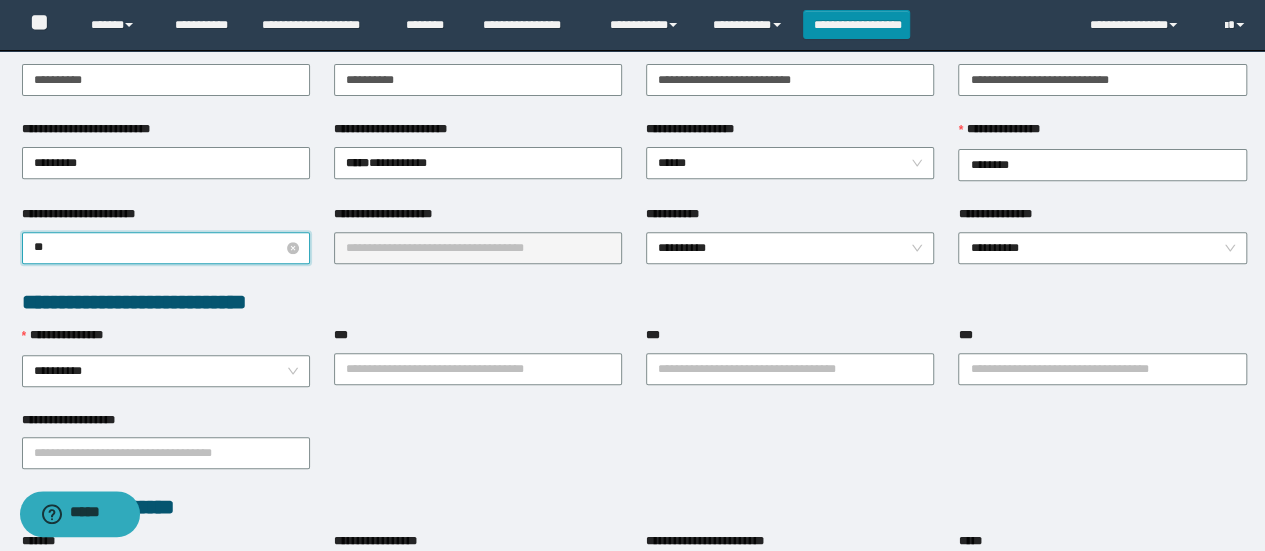 type on "***" 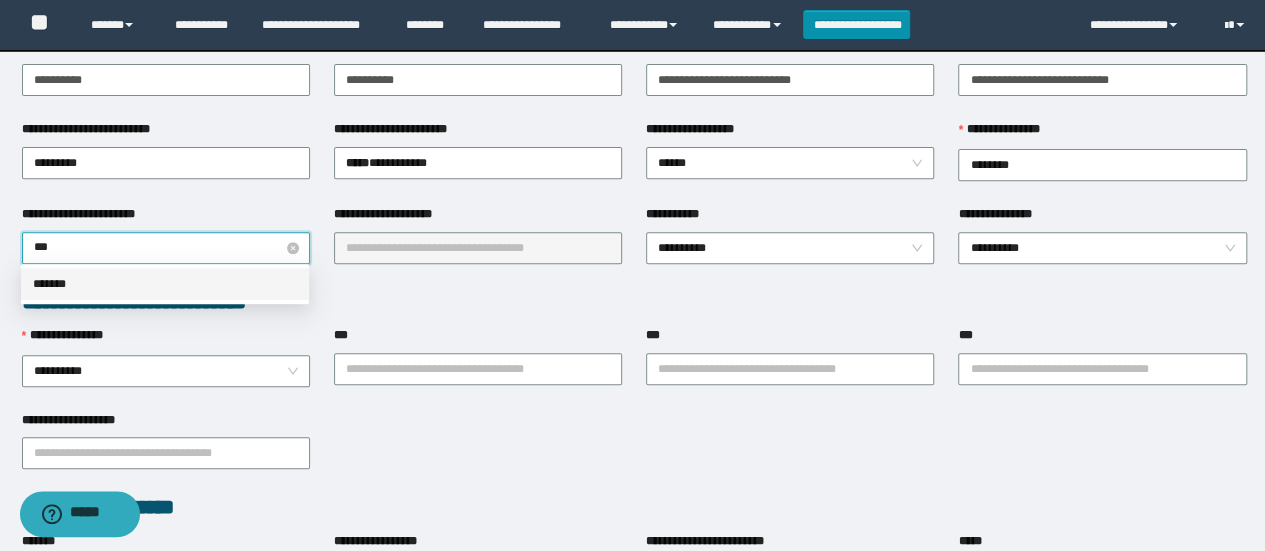 type 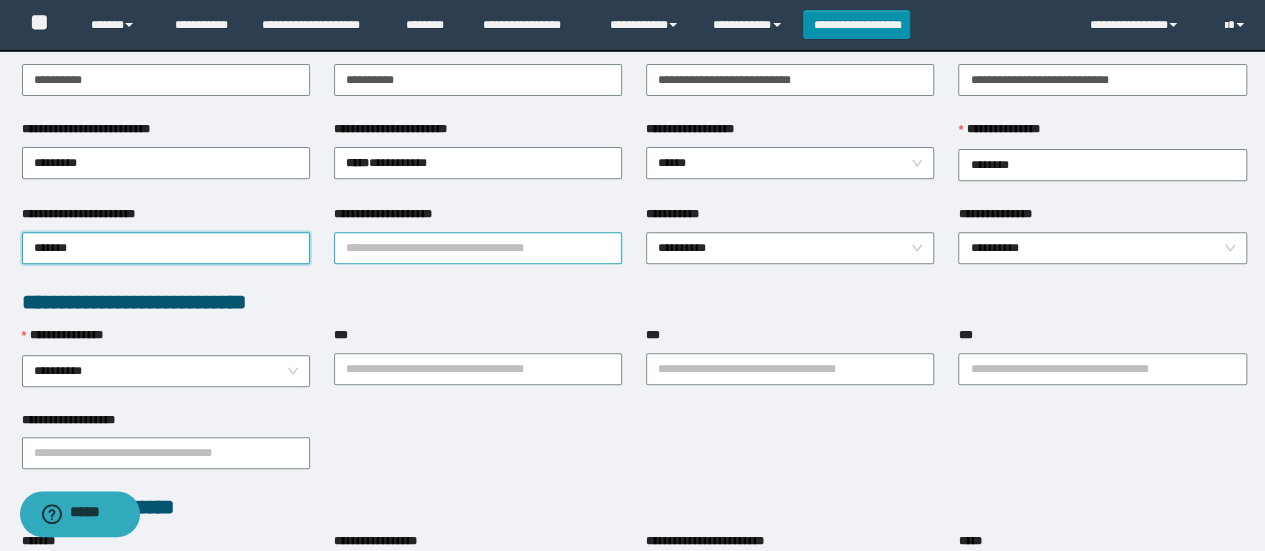 click on "**********" at bounding box center (478, 248) 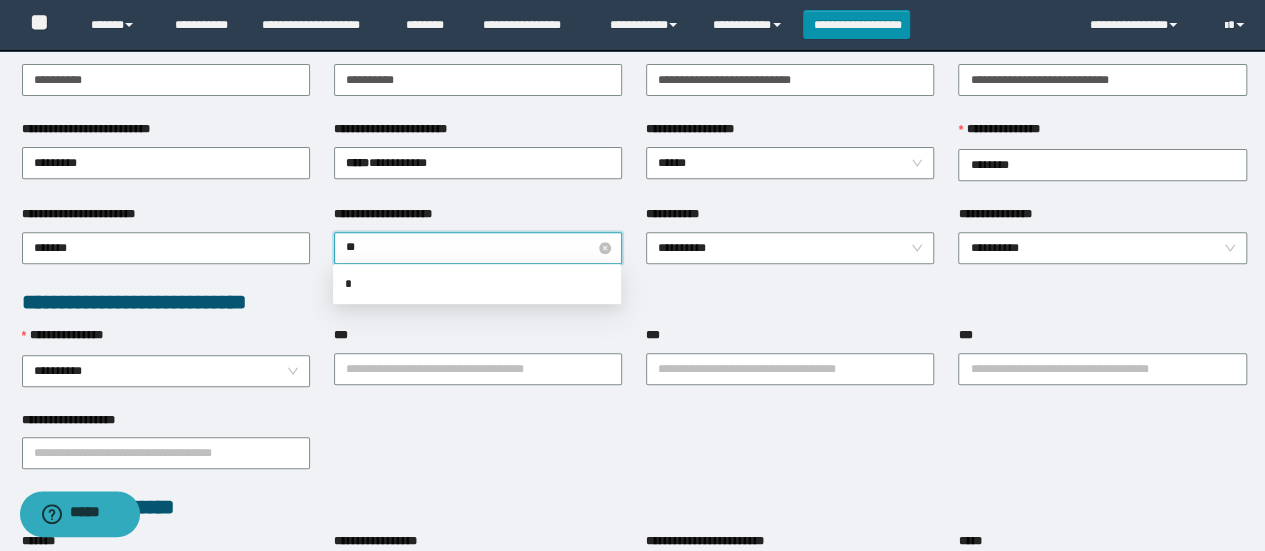 type on "***" 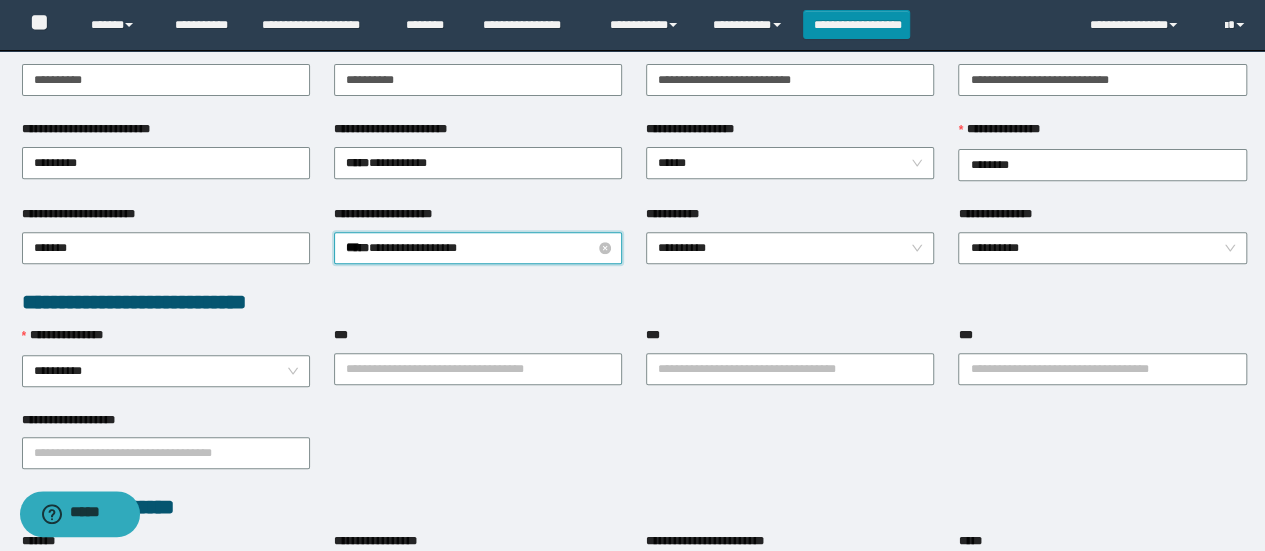 type 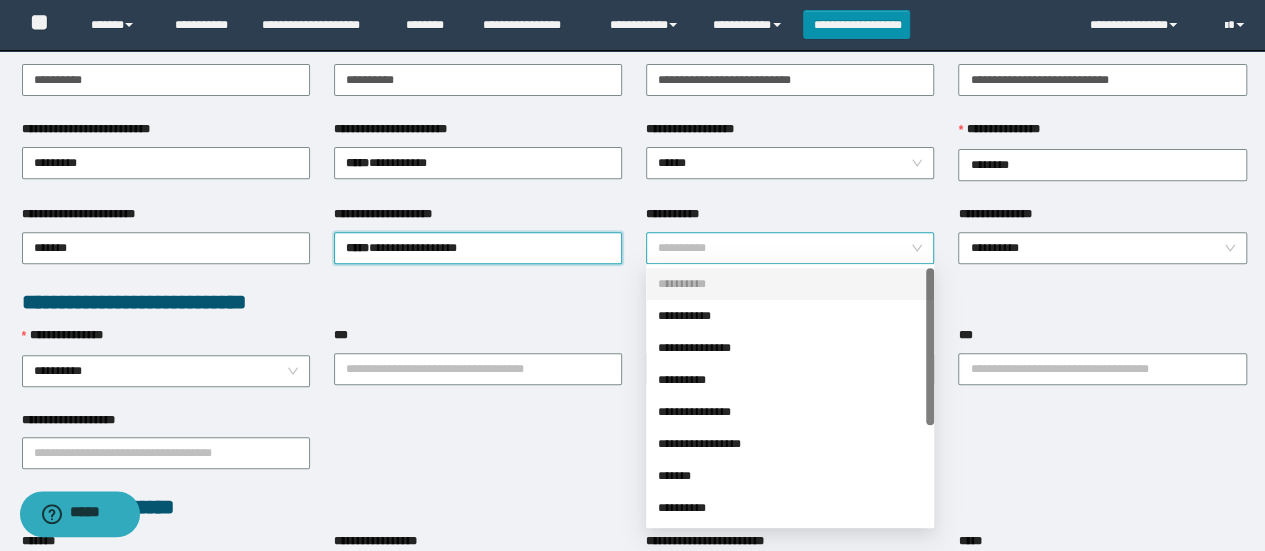 drag, startPoint x: 863, startPoint y: 247, endPoint x: 878, endPoint y: 247, distance: 15 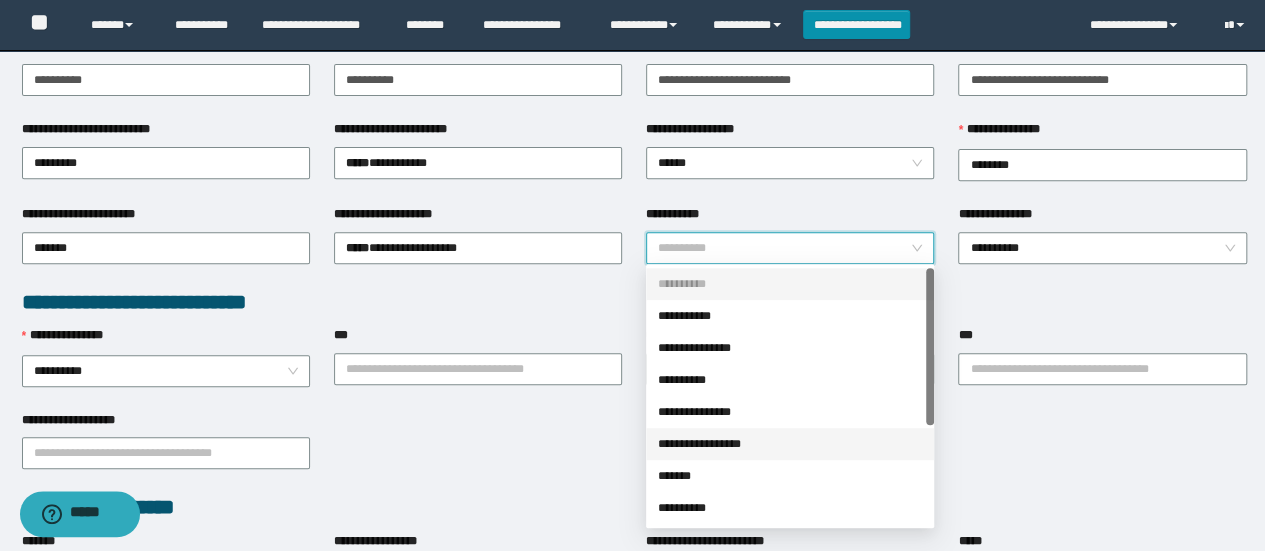 click on "**********" at bounding box center [790, 444] 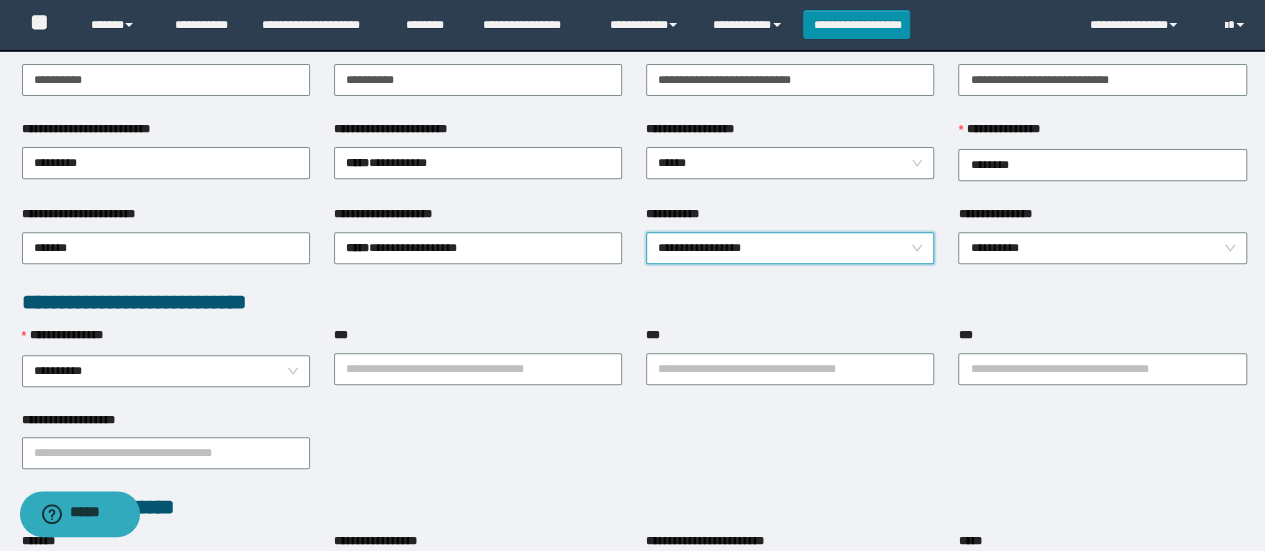 scroll, scrollTop: 342, scrollLeft: 0, axis: vertical 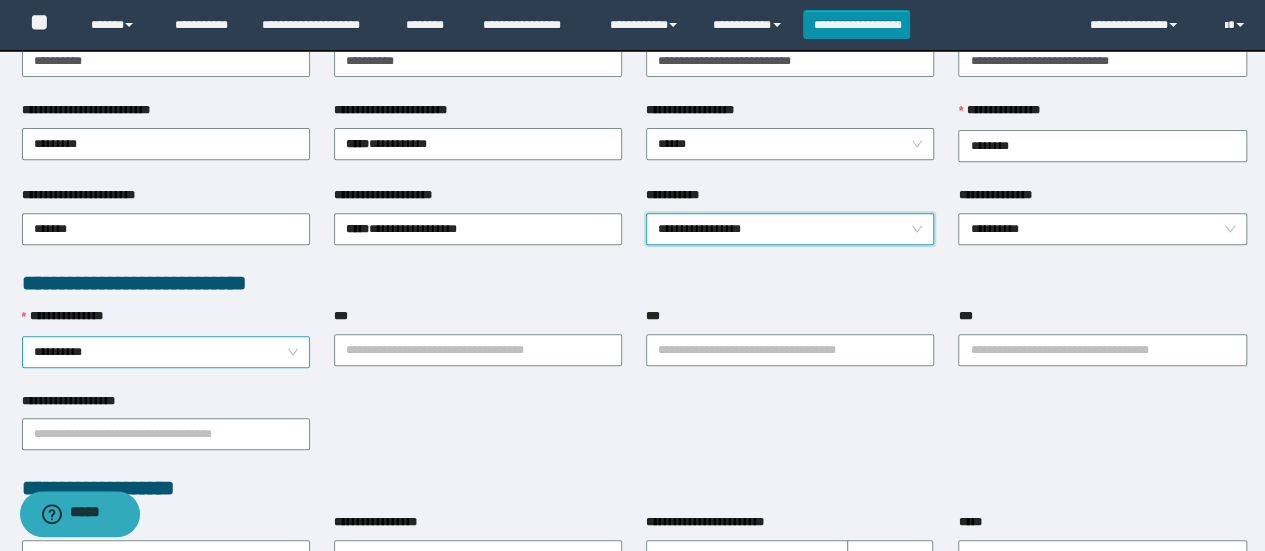 click on "**********" at bounding box center [166, 352] 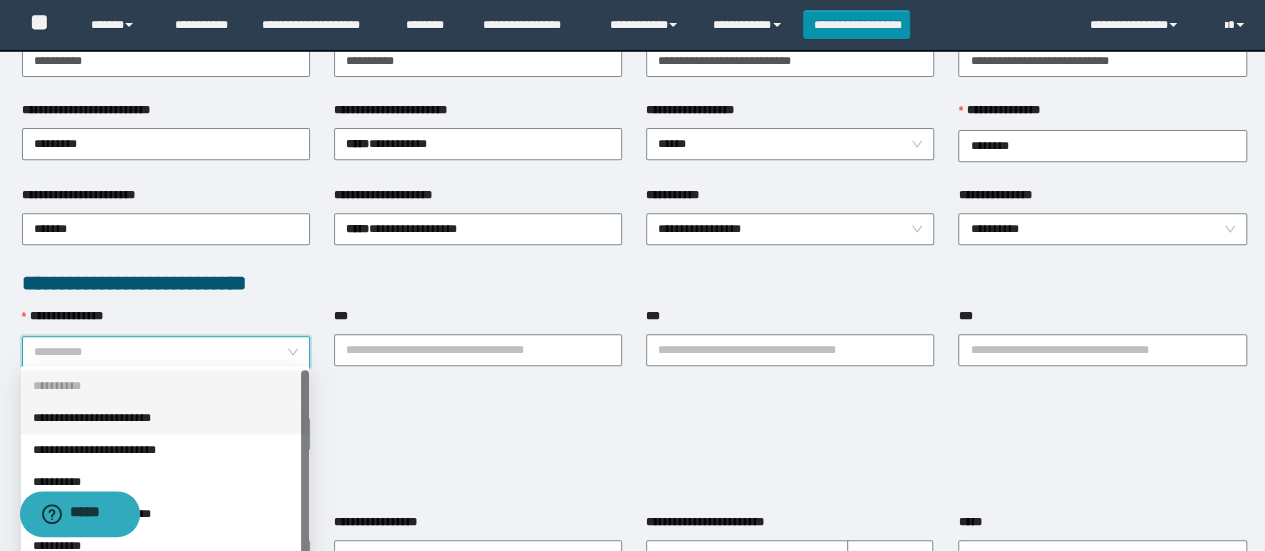 click on "**********" at bounding box center [165, 418] 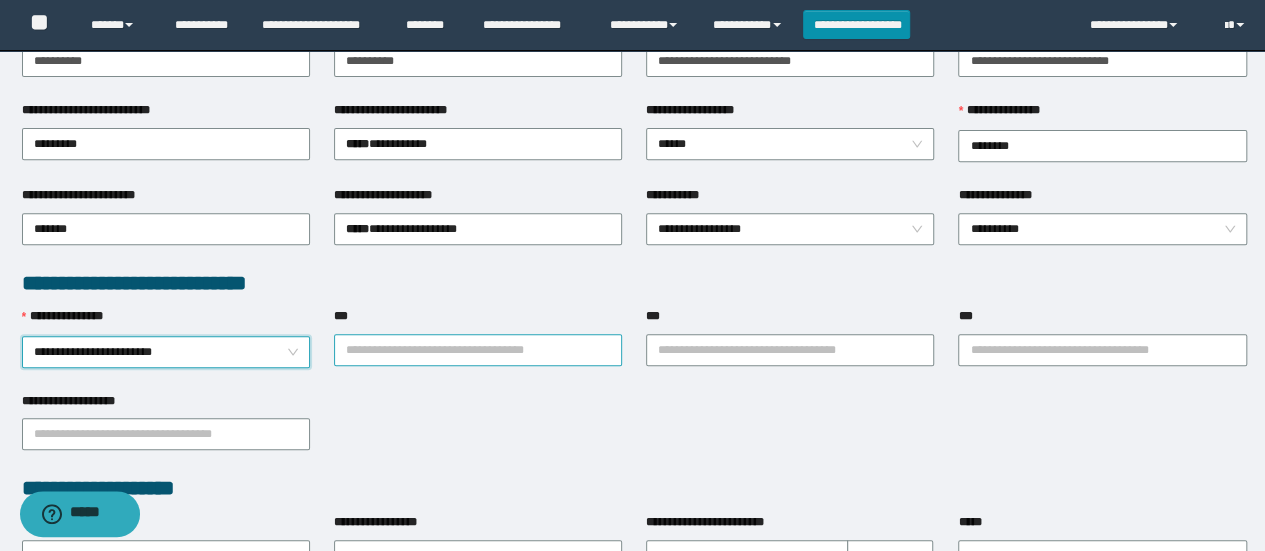 click on "***" at bounding box center [478, 350] 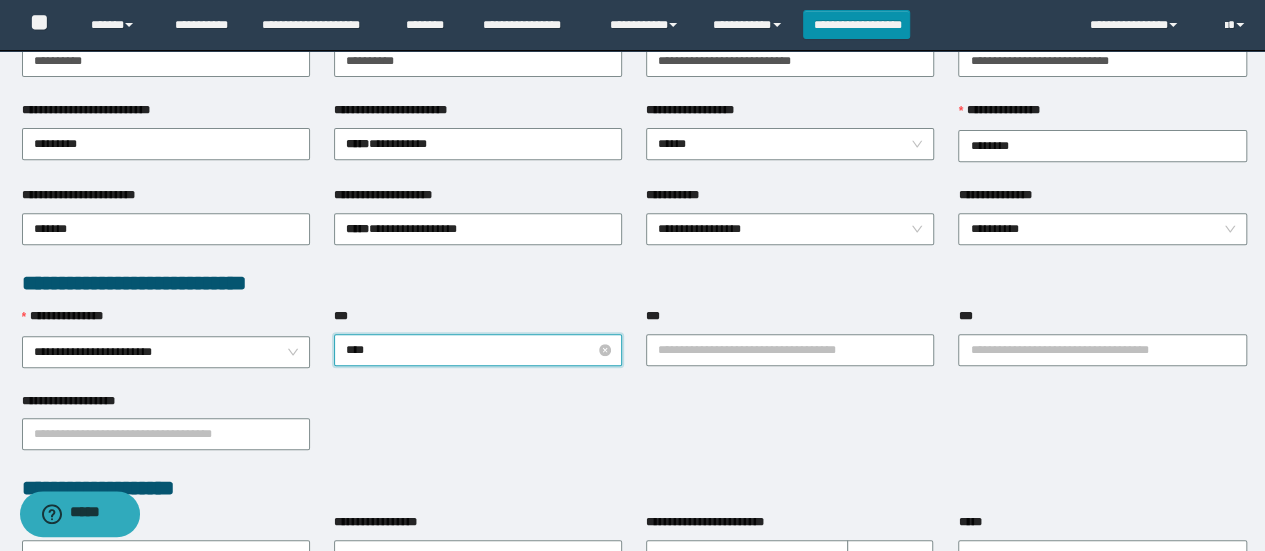 type on "*****" 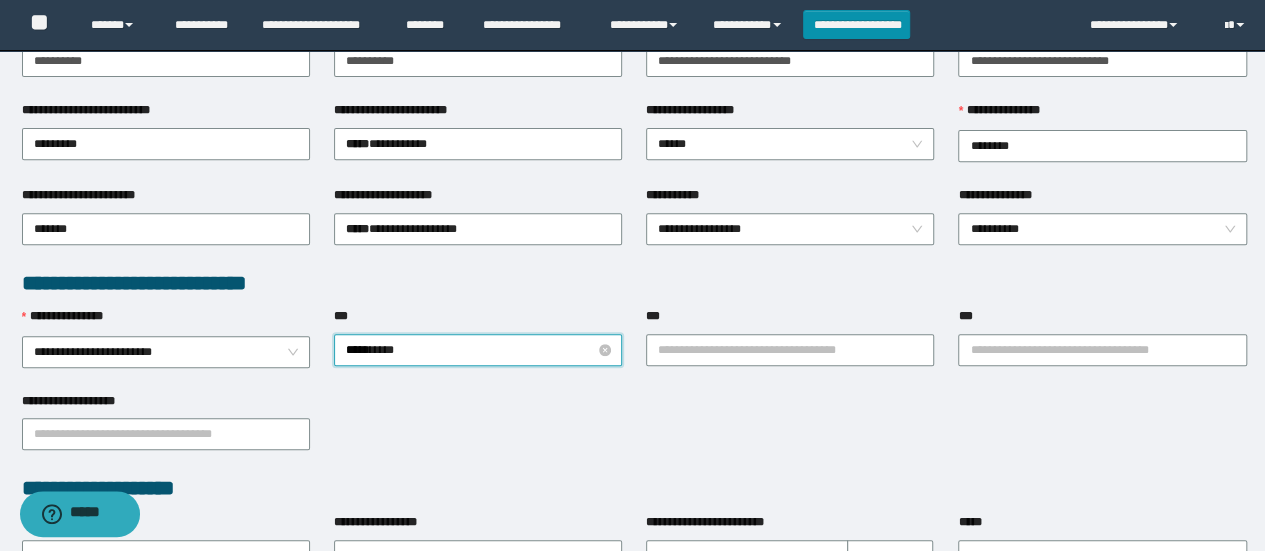 type 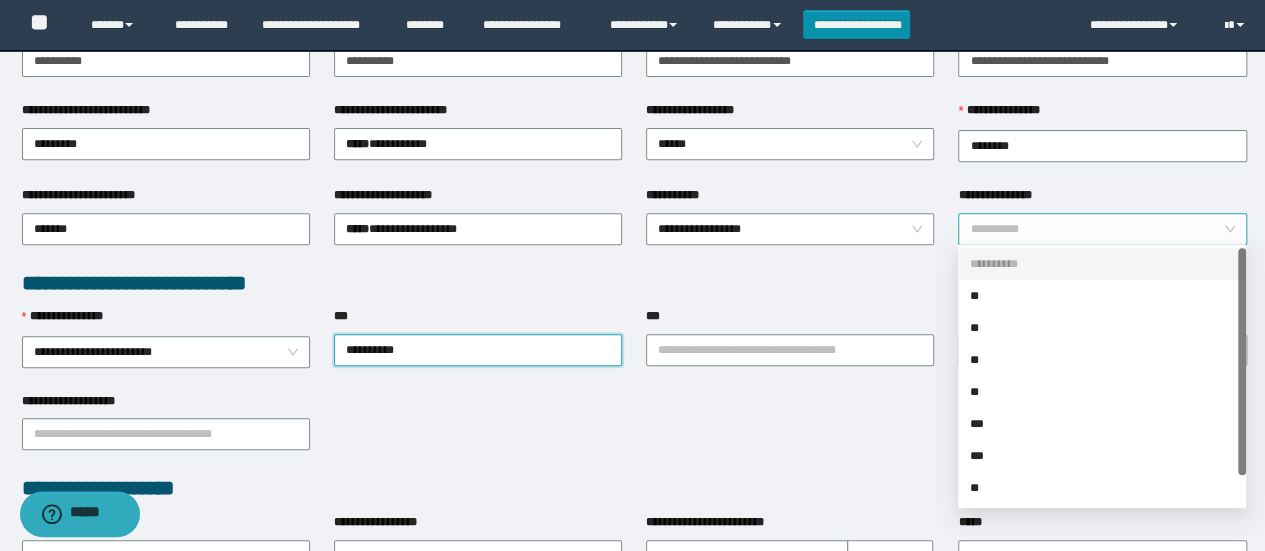 click on "**********" at bounding box center [1102, 229] 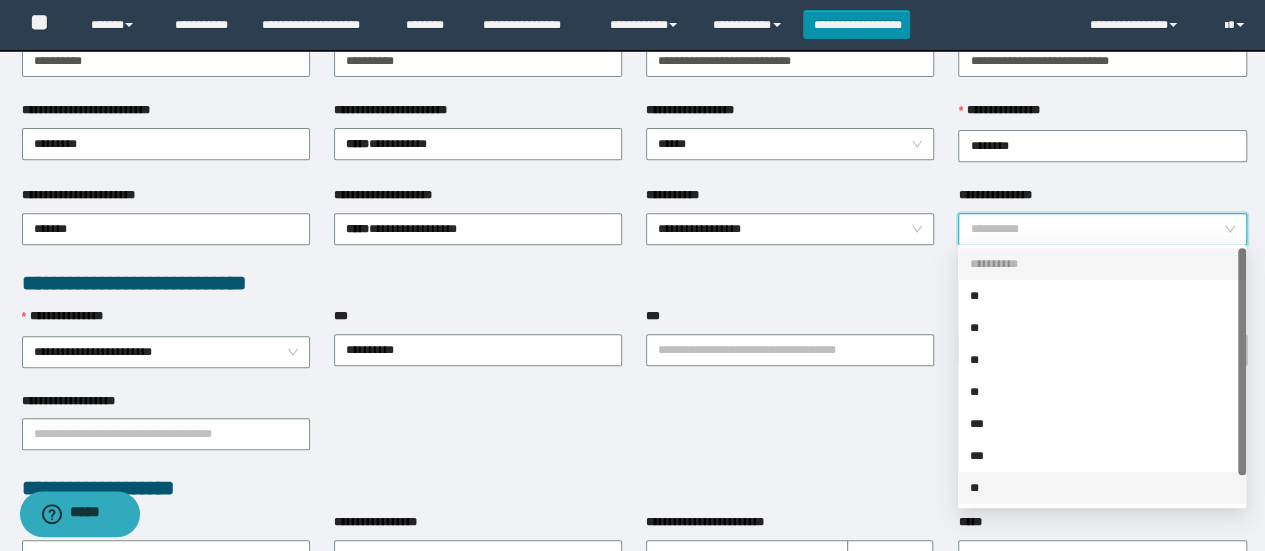 click on "**" at bounding box center [1102, 488] 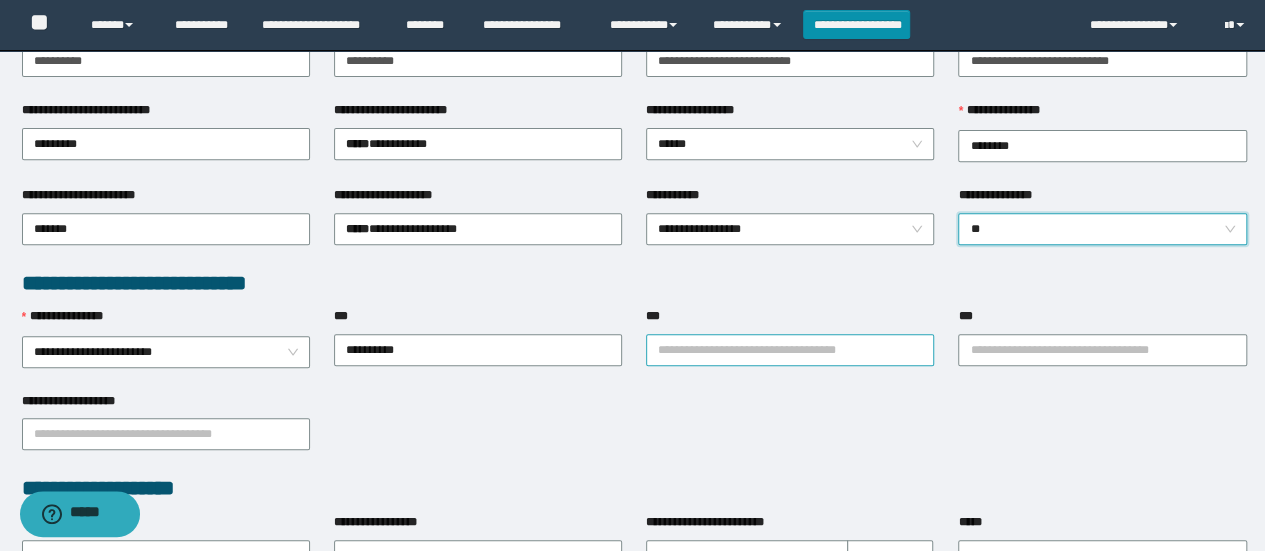 click on "***" at bounding box center [790, 350] 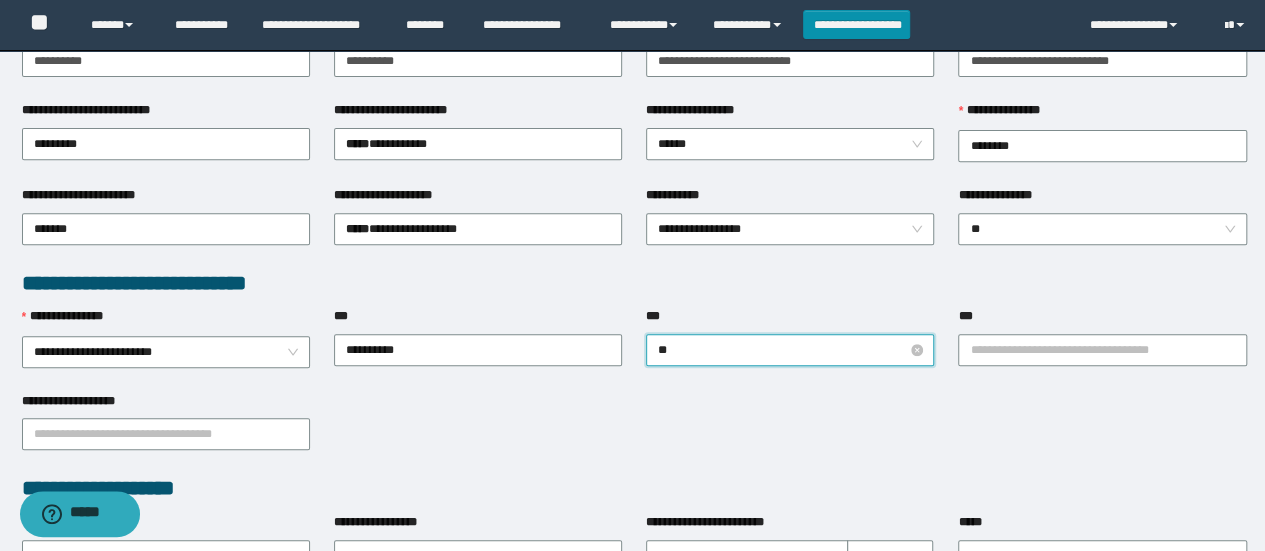type on "***" 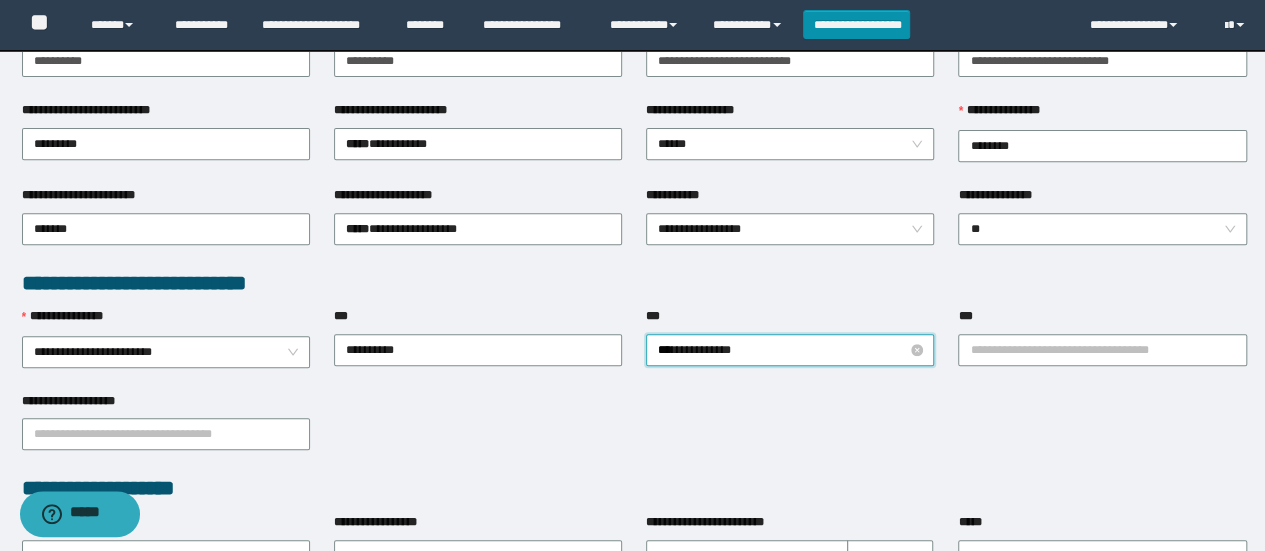 type 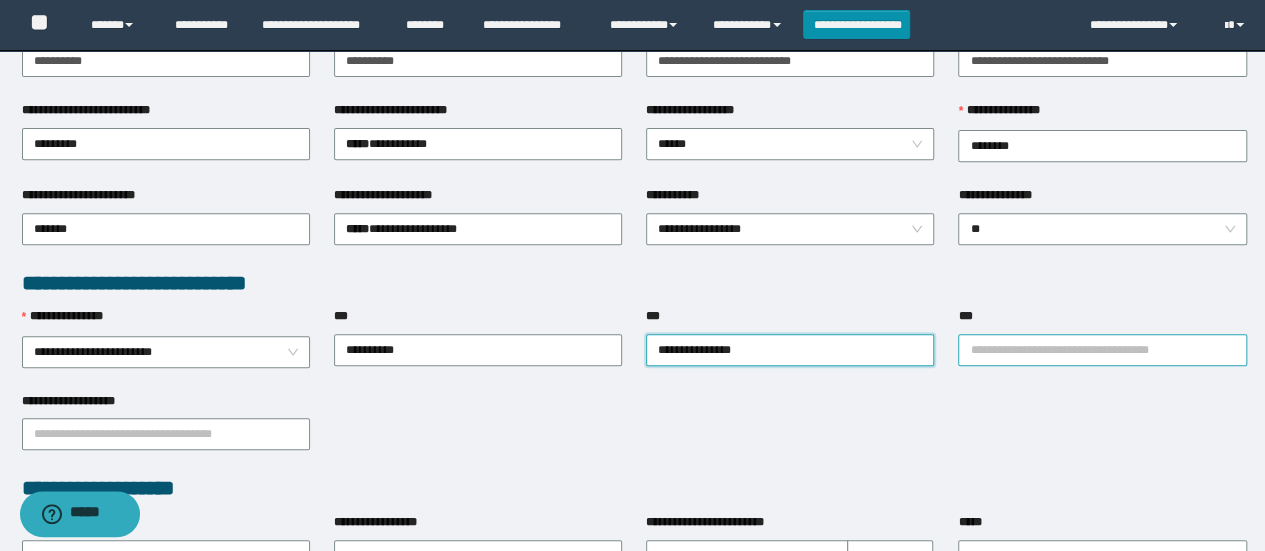 click on "**********" at bounding box center [1102, 350] 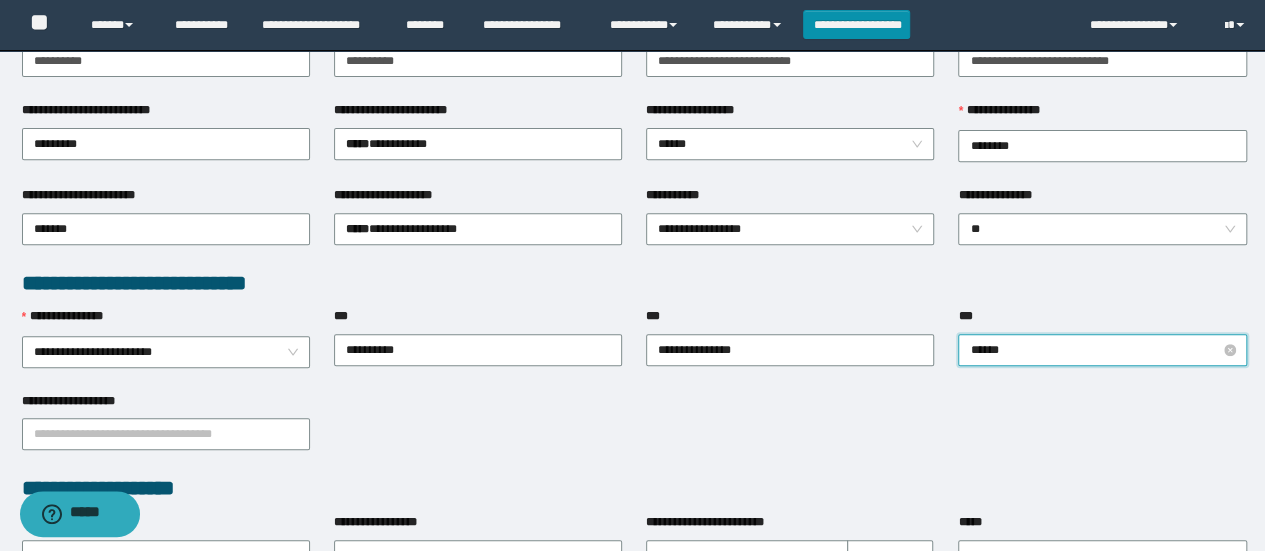 type on "*******" 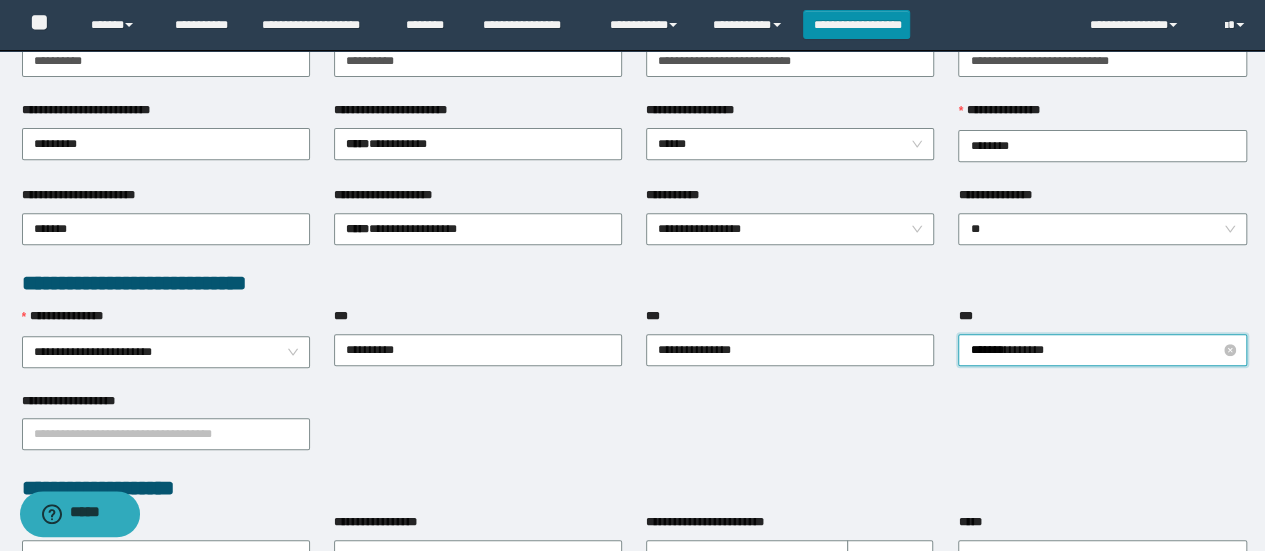 type 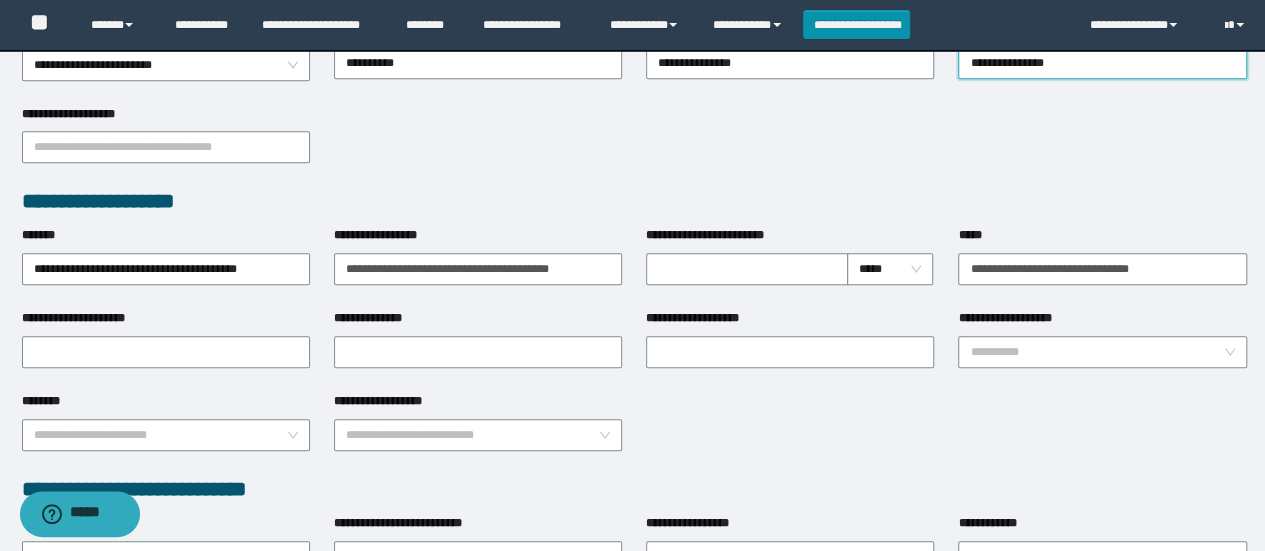 scroll, scrollTop: 640, scrollLeft: 0, axis: vertical 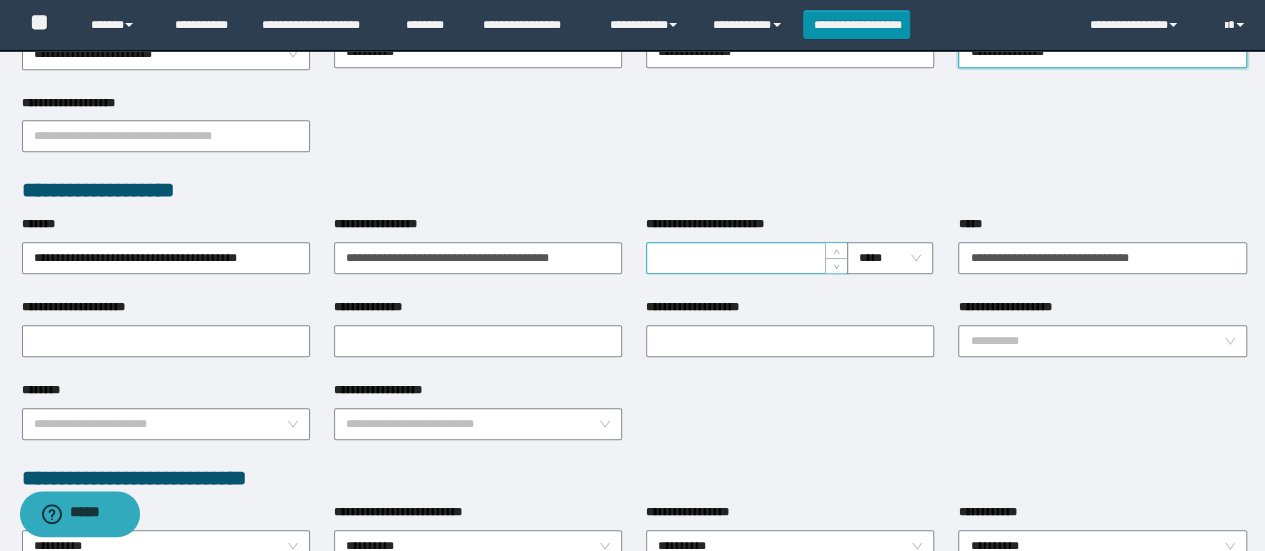 click on "**********" at bounding box center (747, 258) 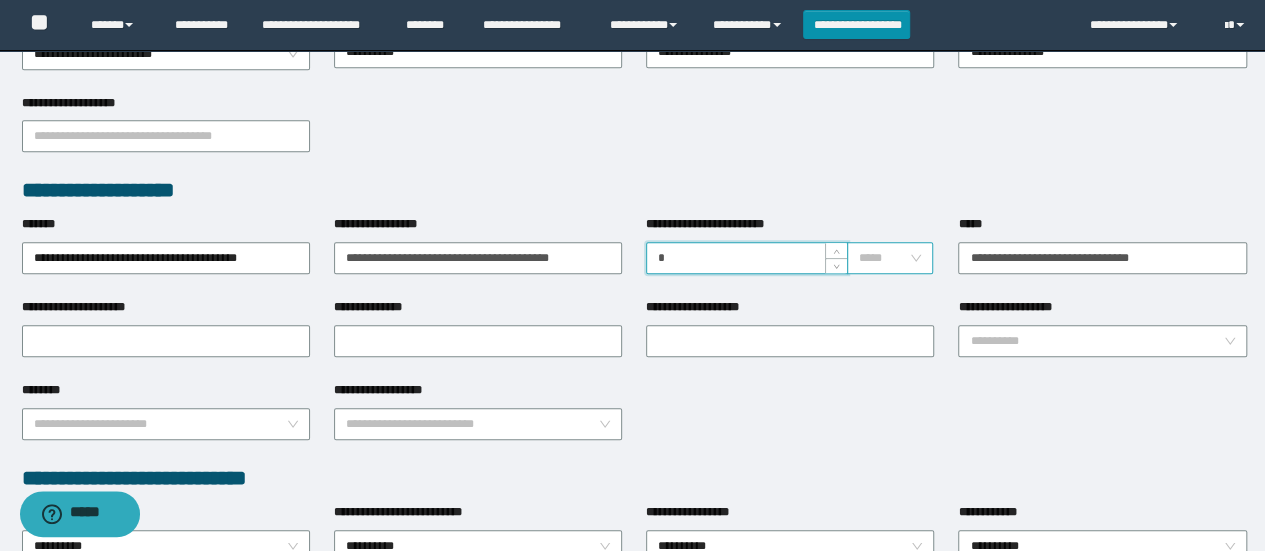 click on "*****" at bounding box center [890, 258] 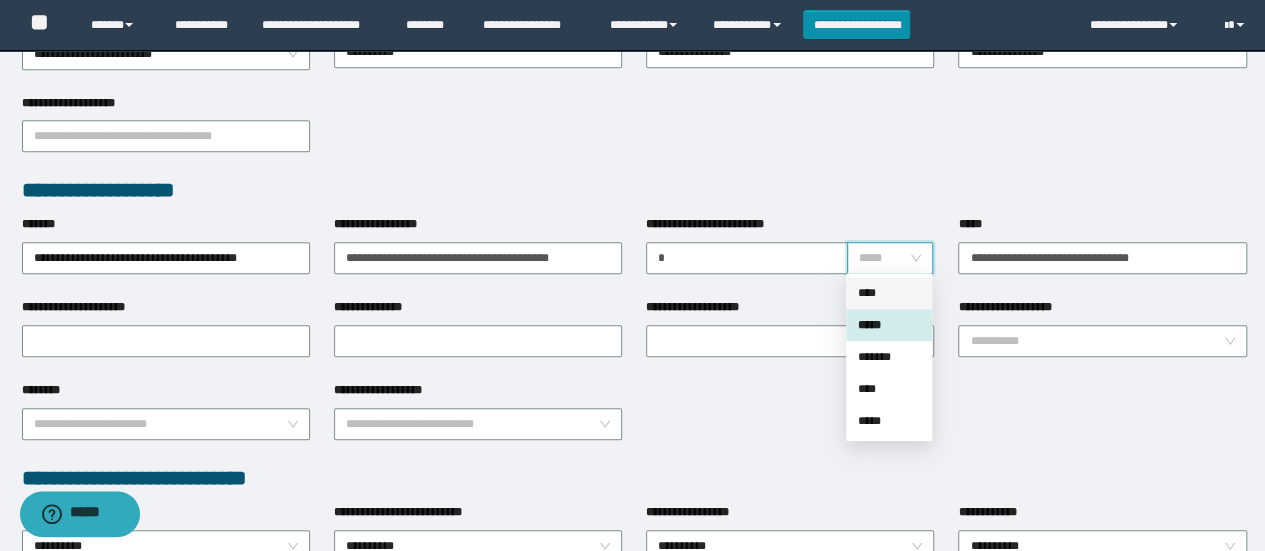 click on "****" at bounding box center [889, 293] 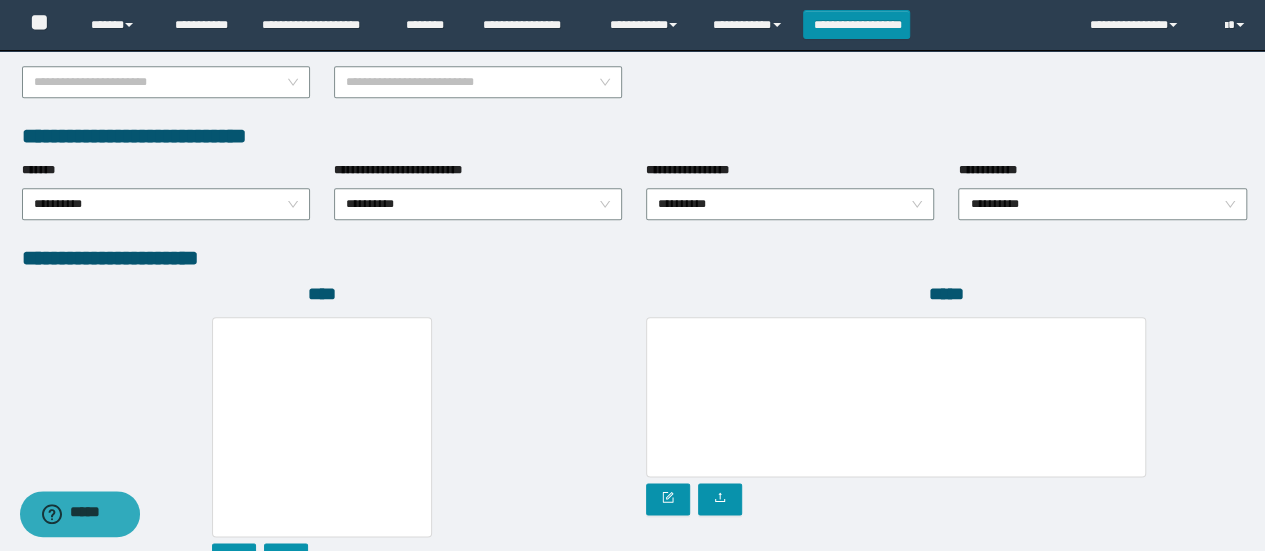 scroll, scrollTop: 1014, scrollLeft: 0, axis: vertical 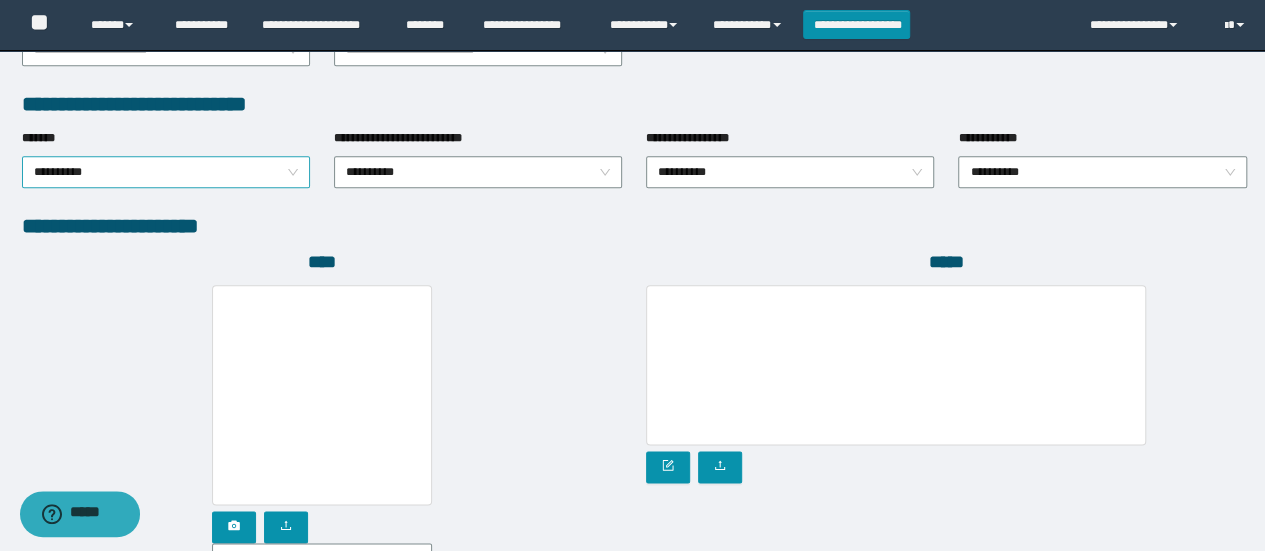 click on "**********" at bounding box center (166, 172) 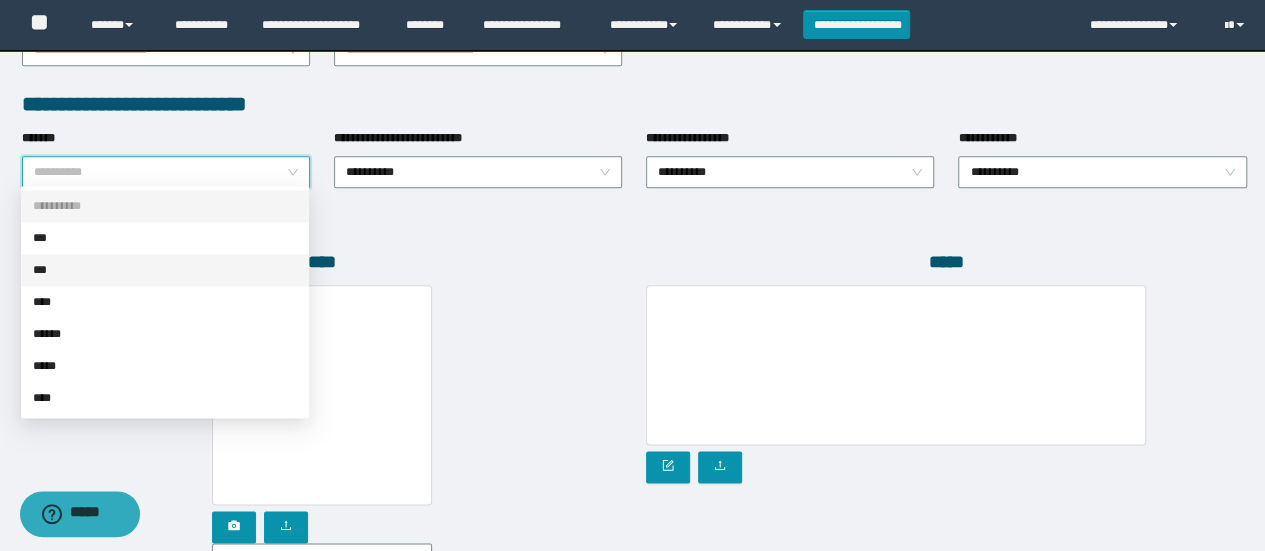 click on "***" at bounding box center (165, 270) 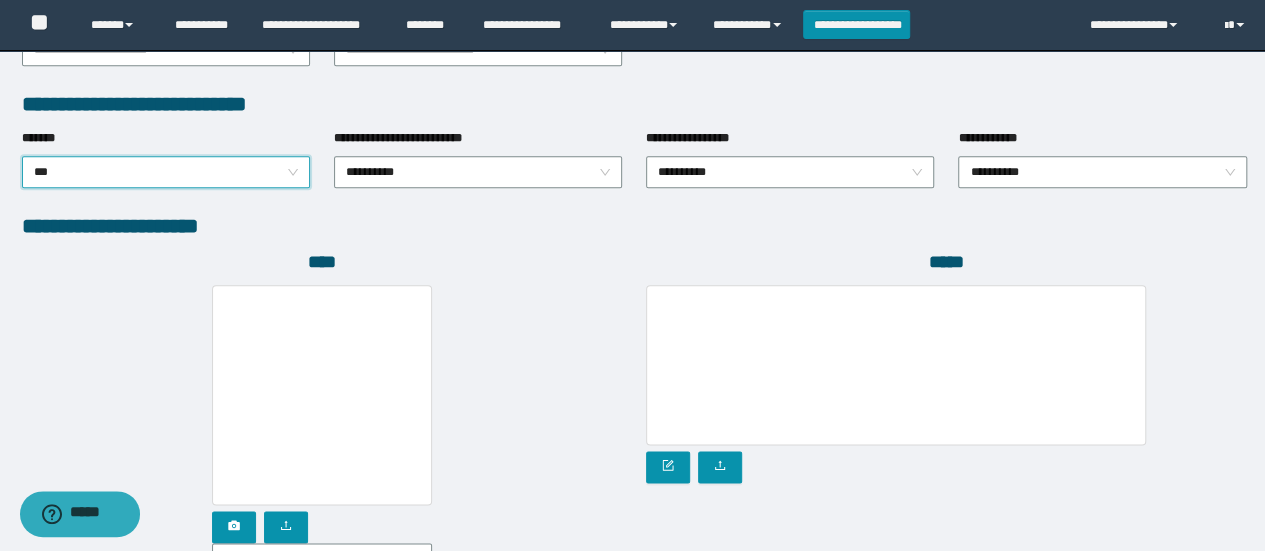 click on "**********" at bounding box center (322, 430) 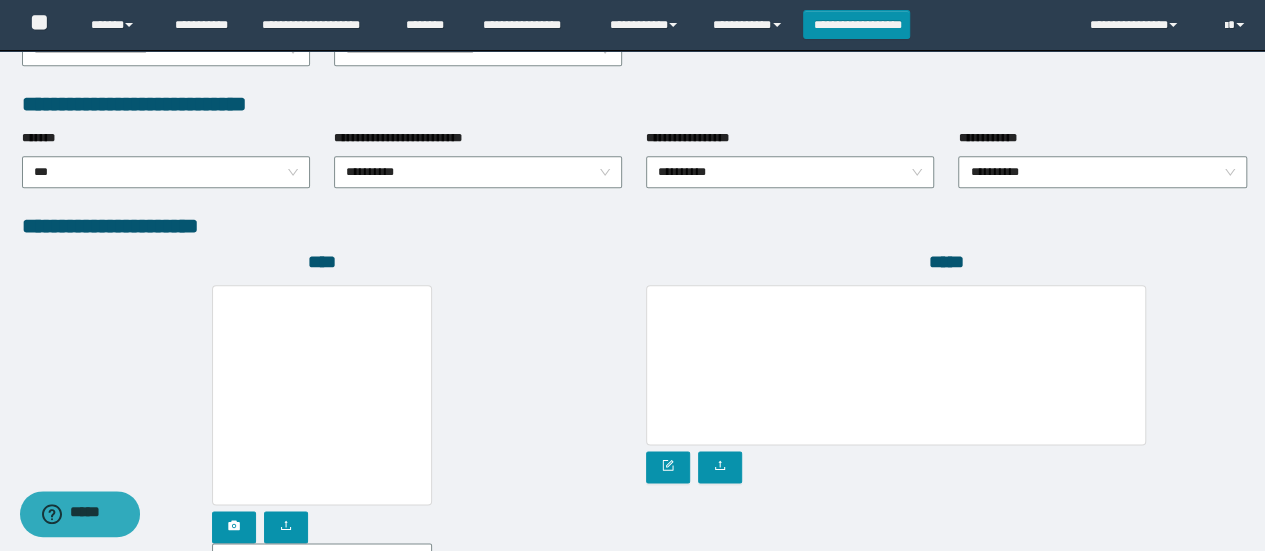 scroll, scrollTop: 1184, scrollLeft: 0, axis: vertical 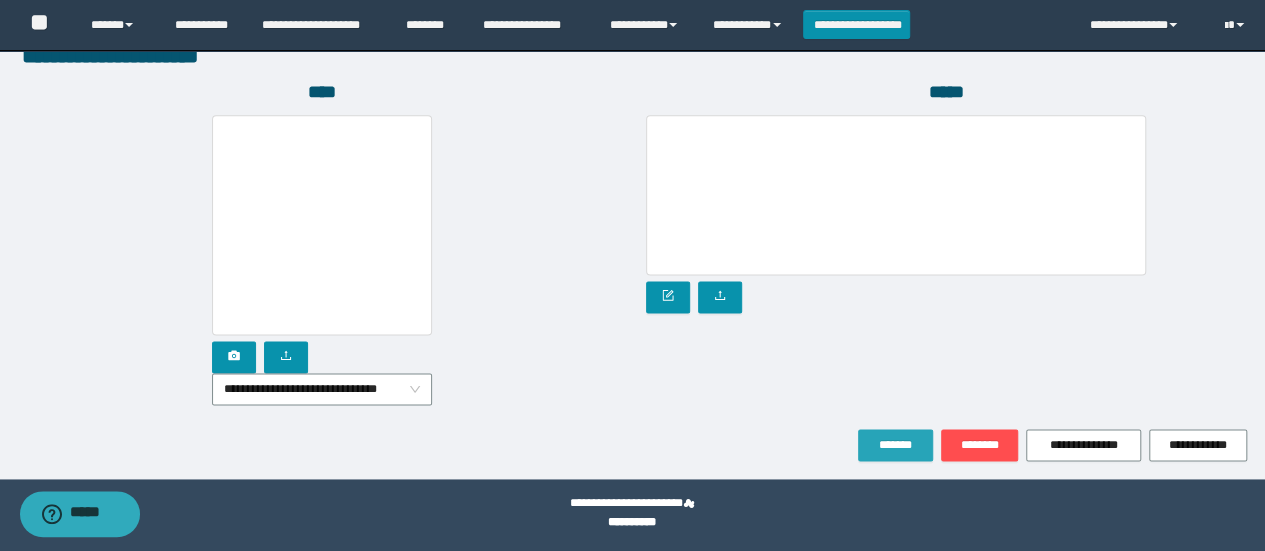 click on "*******" at bounding box center [895, 445] 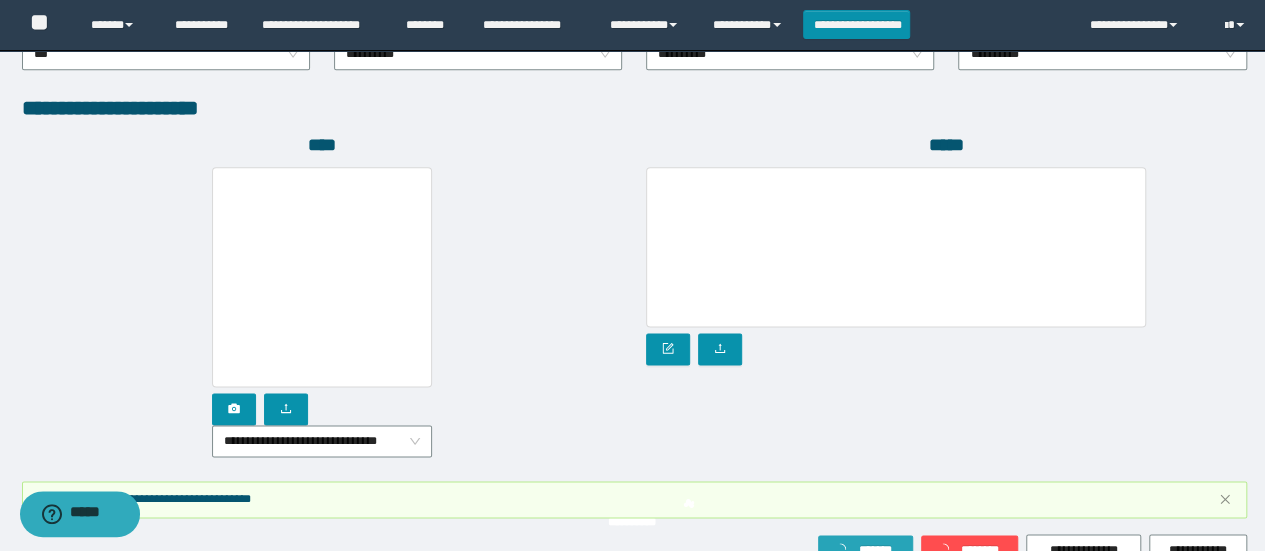 scroll, scrollTop: 1236, scrollLeft: 0, axis: vertical 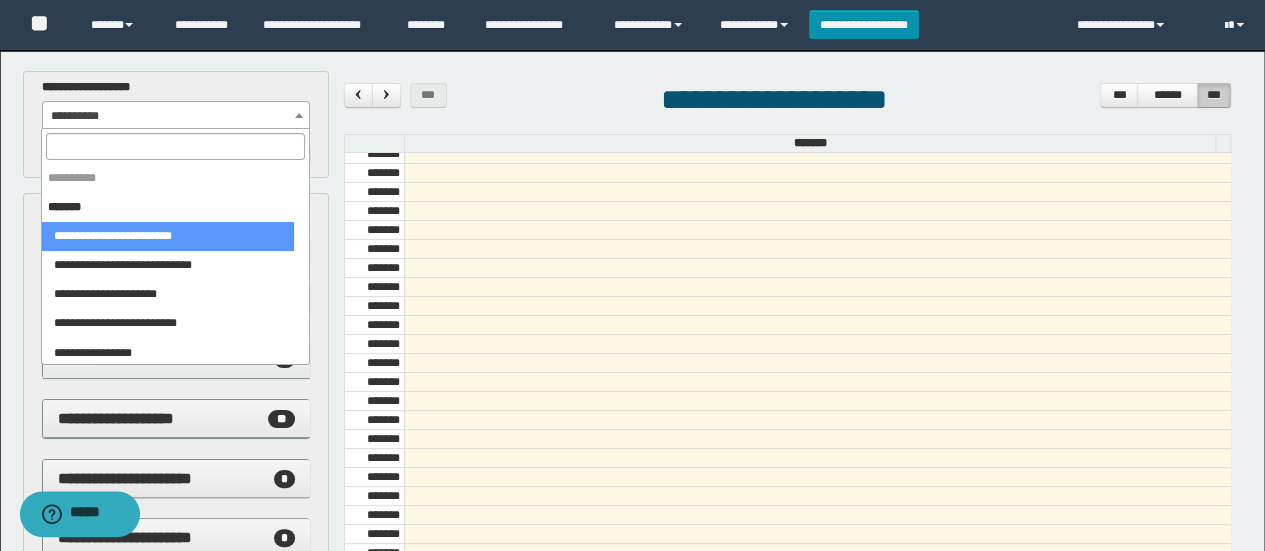 click on "**********" at bounding box center [176, 116] 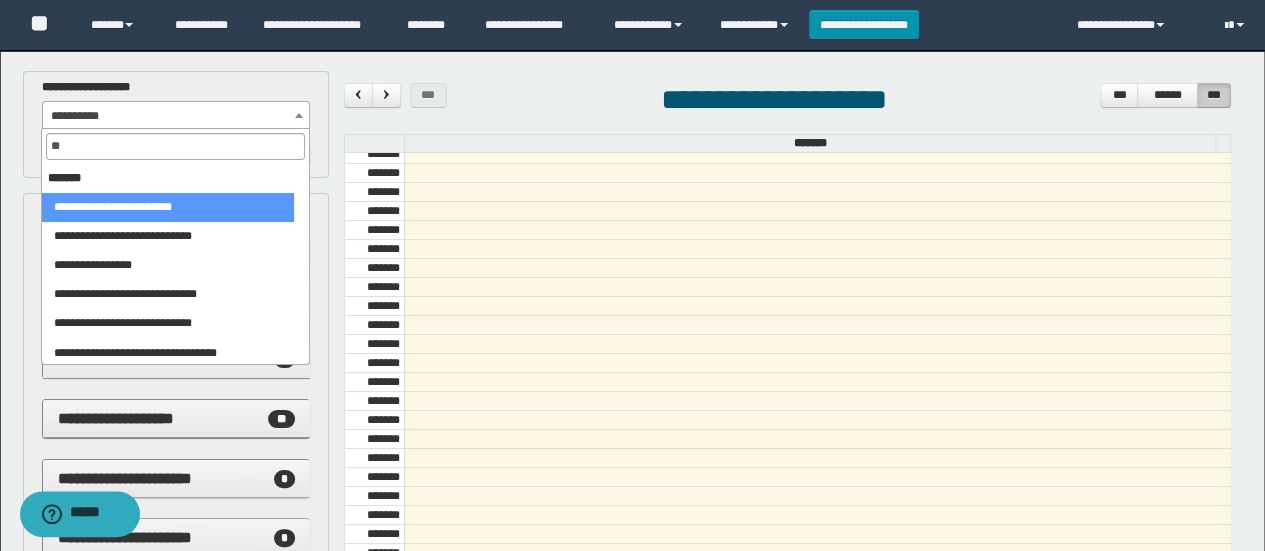 type on "***" 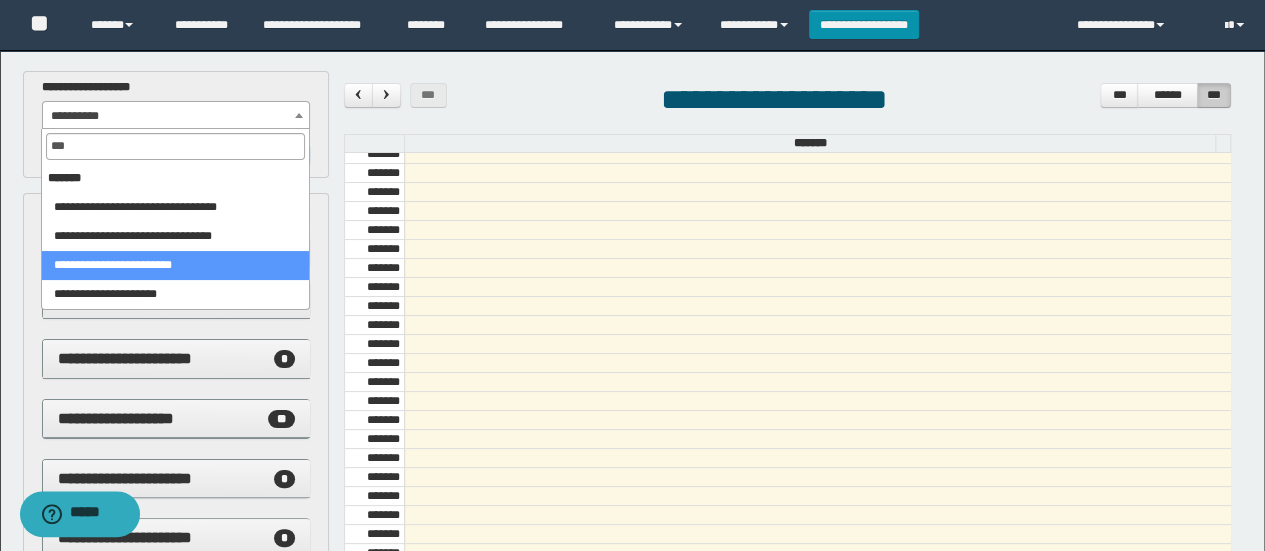 select on "******" 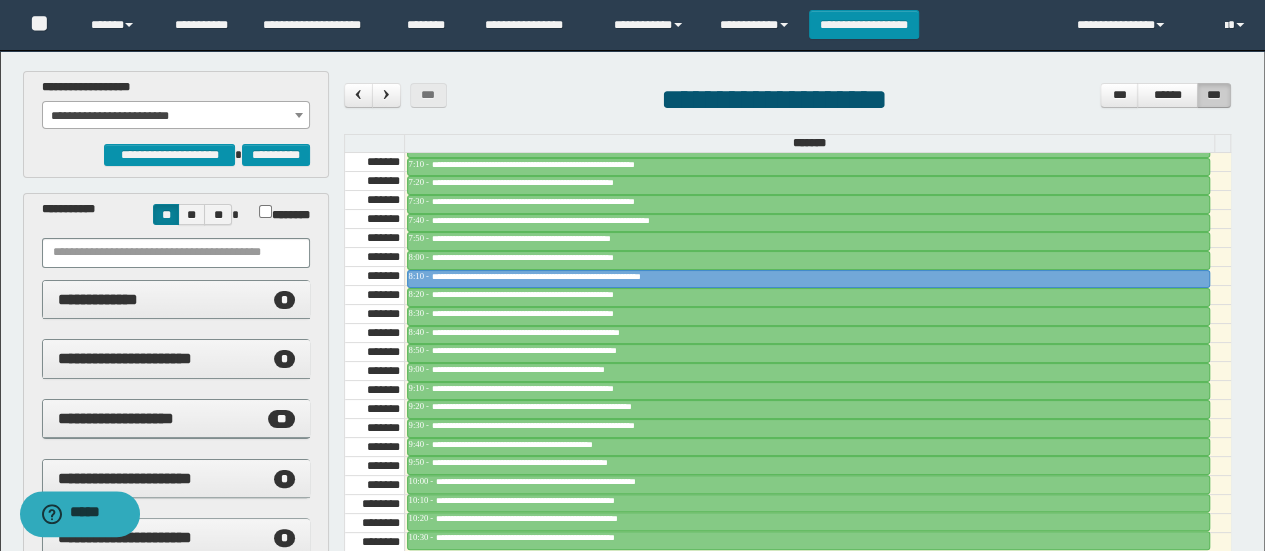 scroll, scrollTop: 827, scrollLeft: 0, axis: vertical 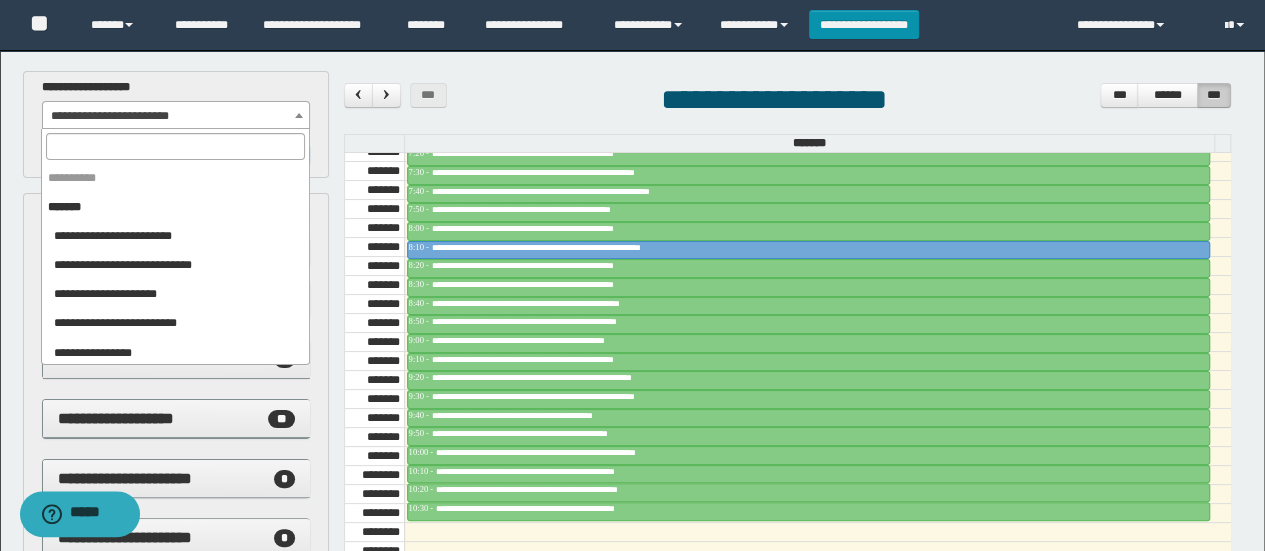 click on "**********" at bounding box center (176, 116) 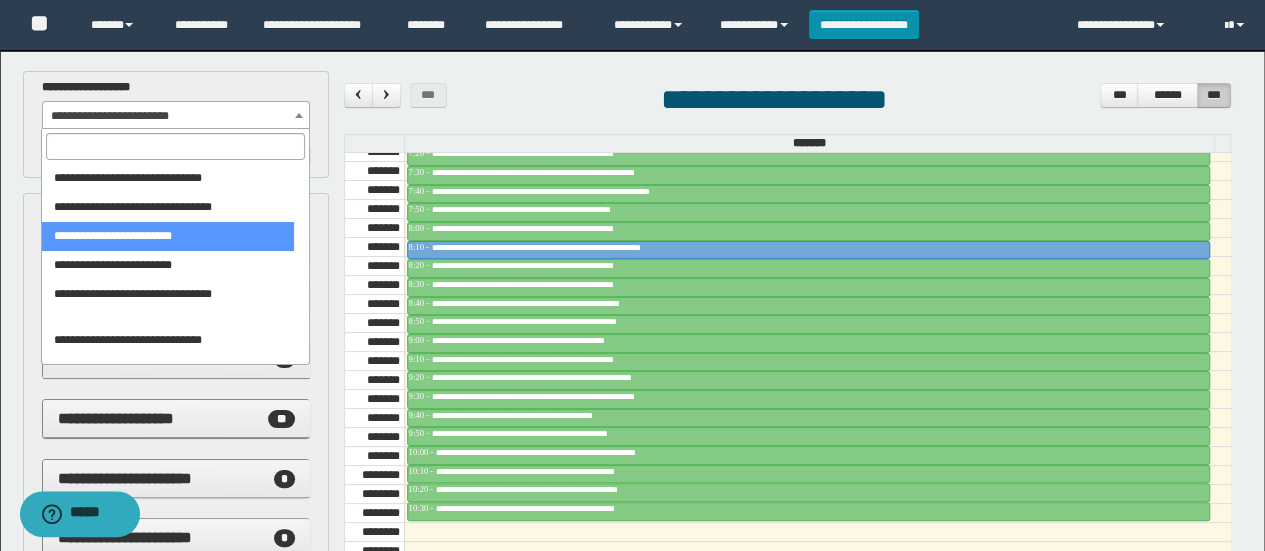 click at bounding box center [175, 146] 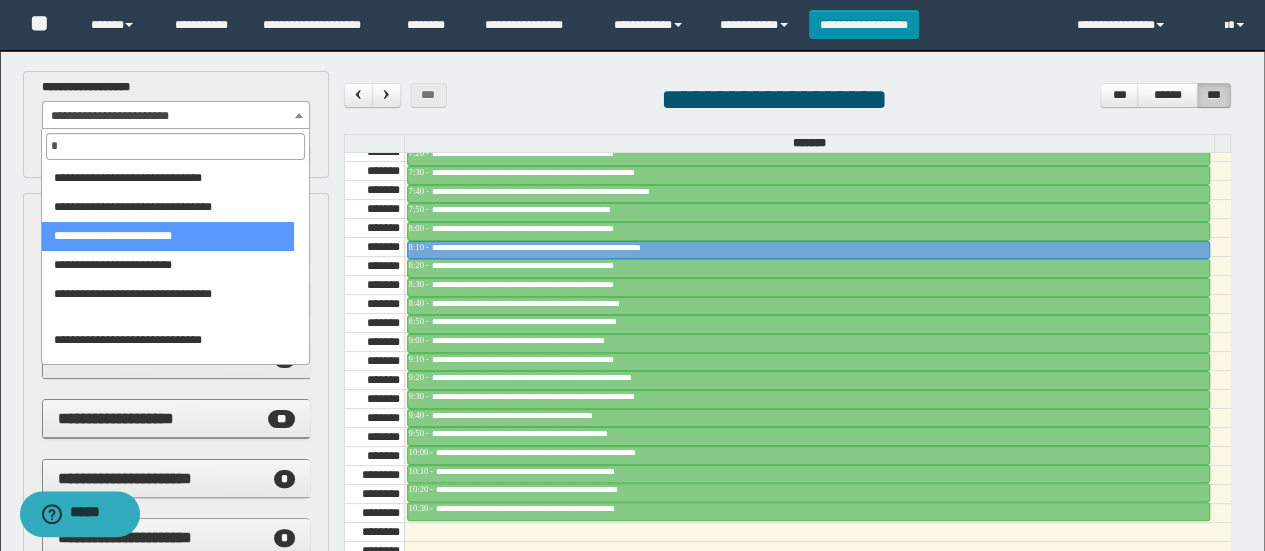 scroll, scrollTop: 0, scrollLeft: 0, axis: both 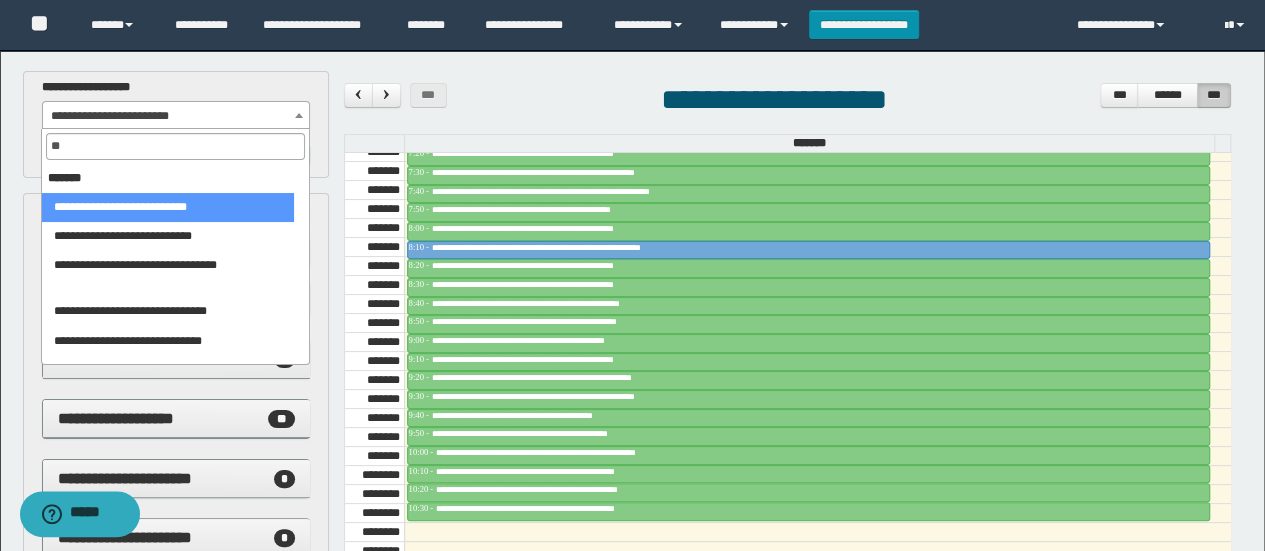 type on "***" 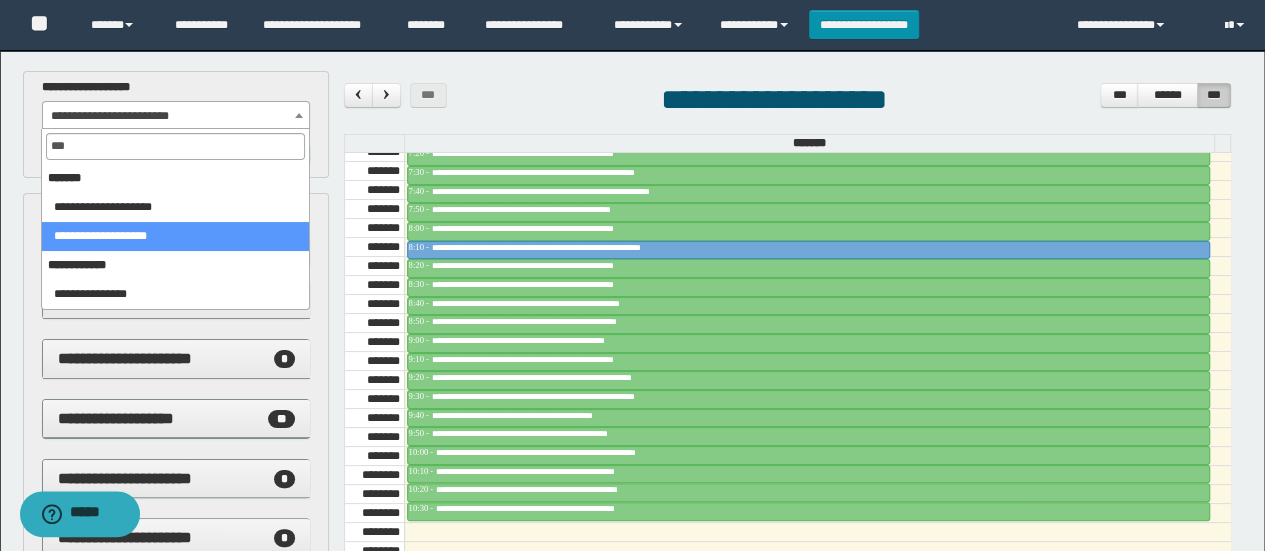 select on "******" 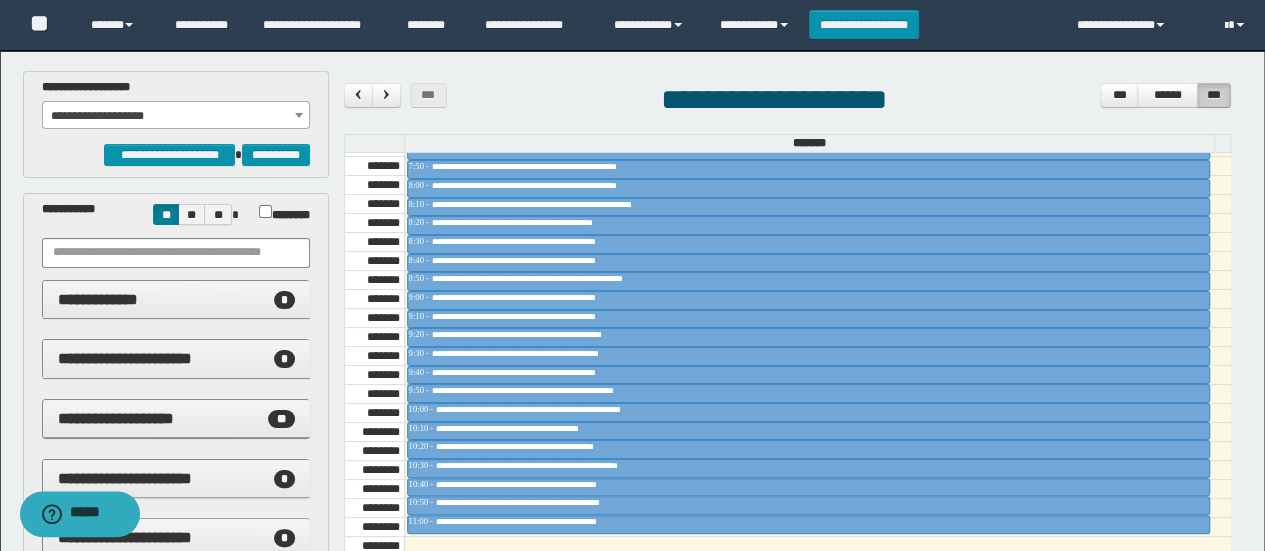 scroll, scrollTop: 858, scrollLeft: 0, axis: vertical 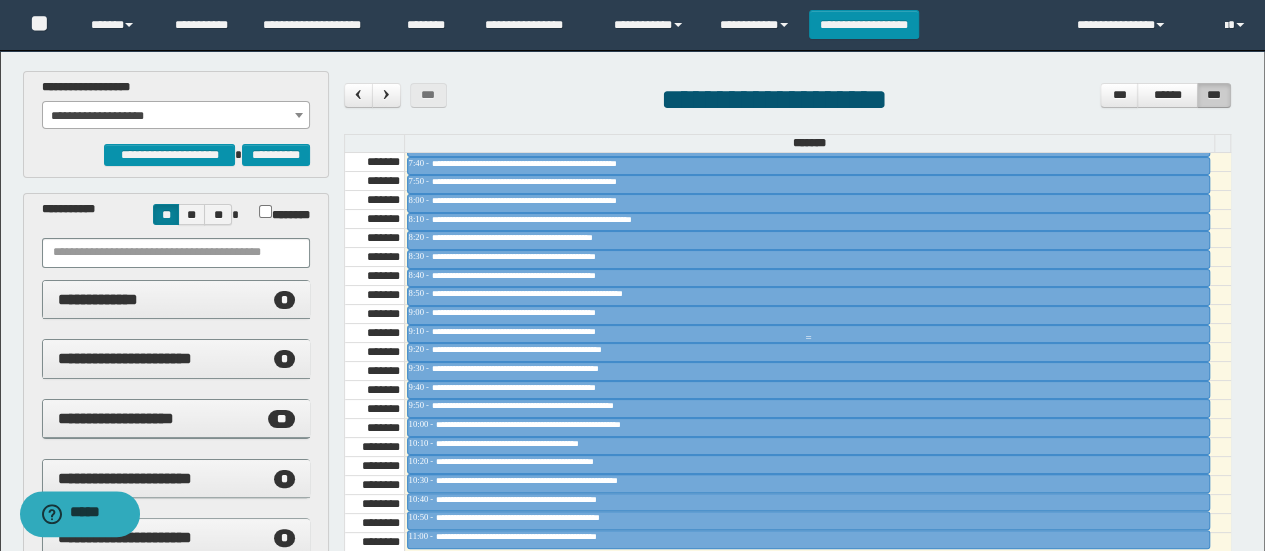 click at bounding box center [809, 338] 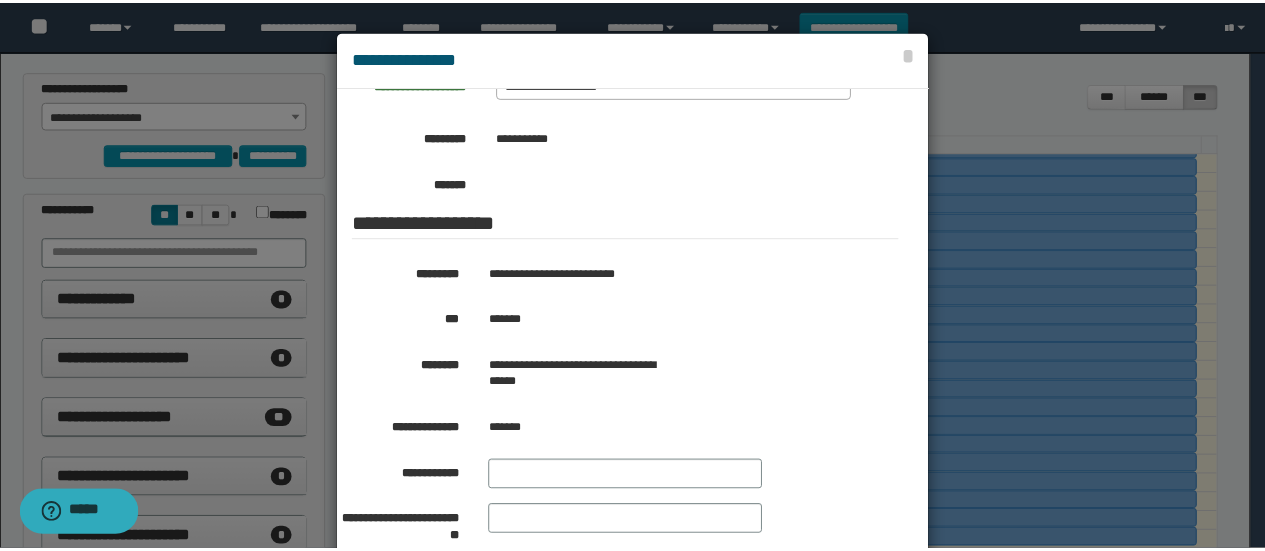 scroll, scrollTop: 280, scrollLeft: 0, axis: vertical 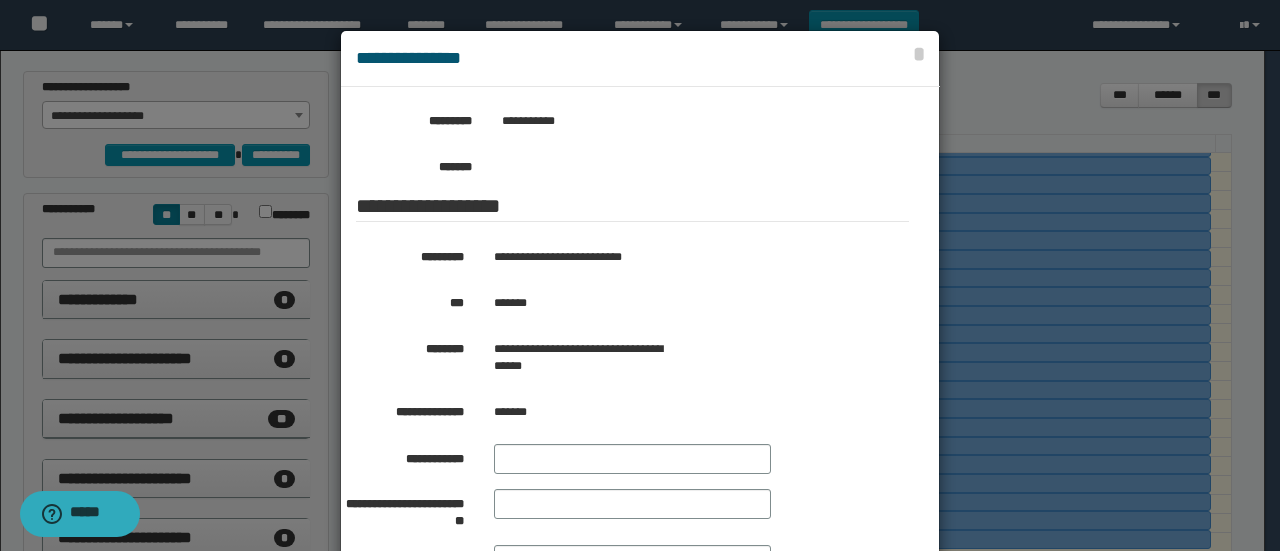 click on "*******" at bounding box center [683, 303] 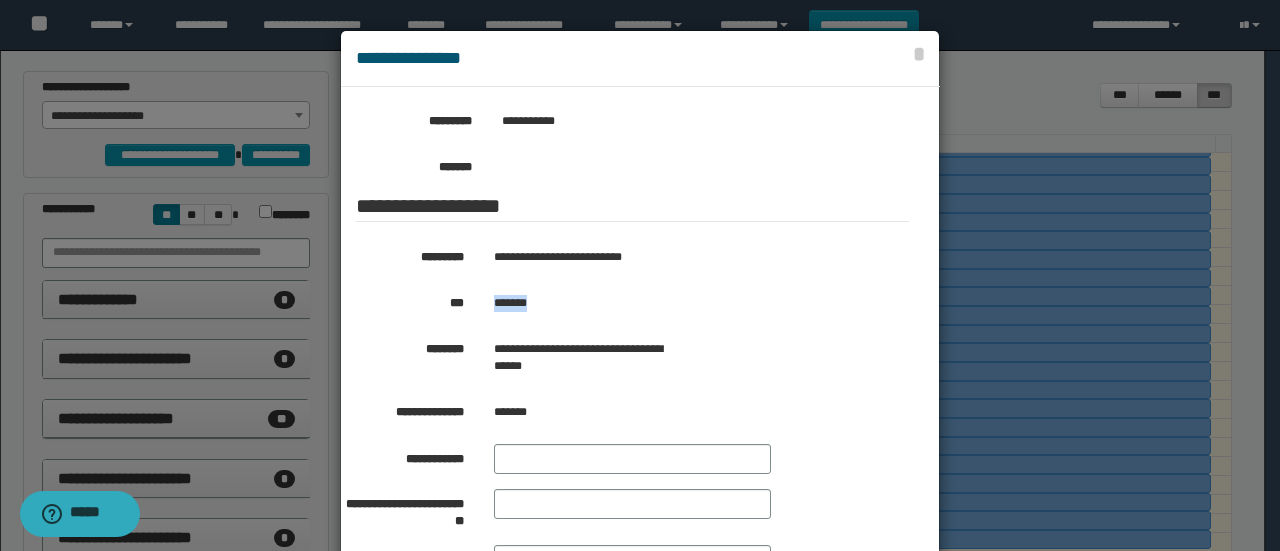 click on "*******" at bounding box center [683, 303] 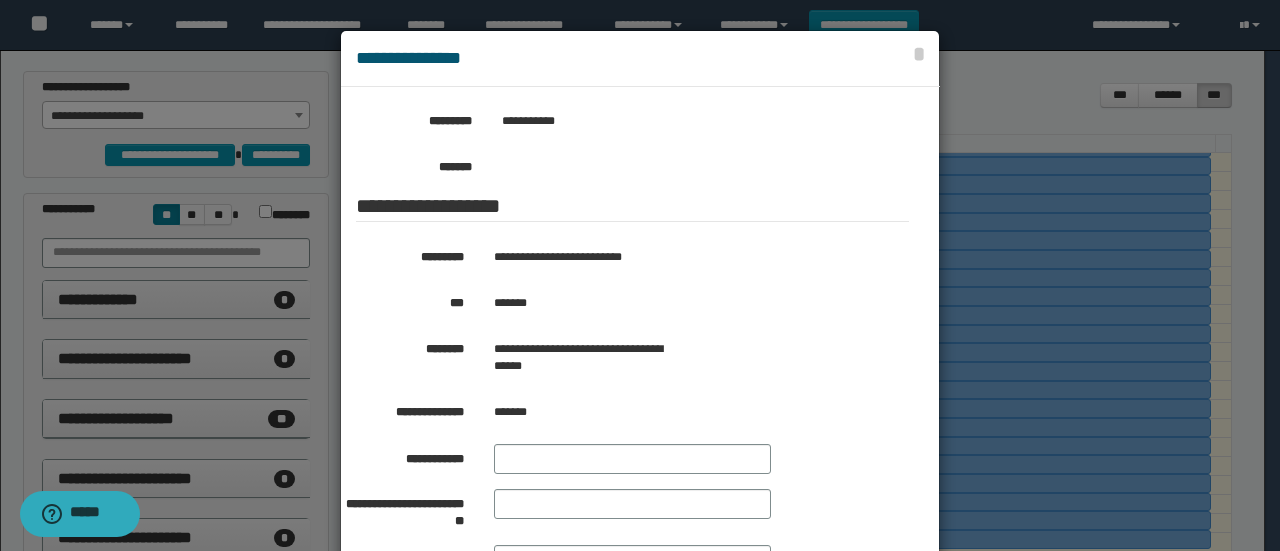 click at bounding box center [640, 329] 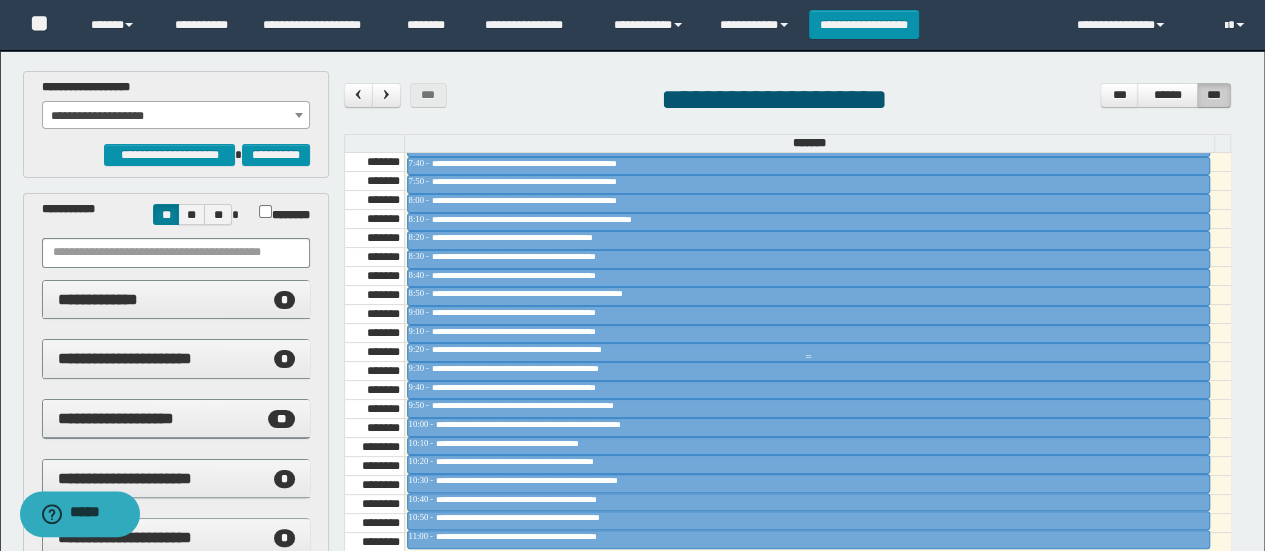 click on "**********" at bounding box center (545, 349) 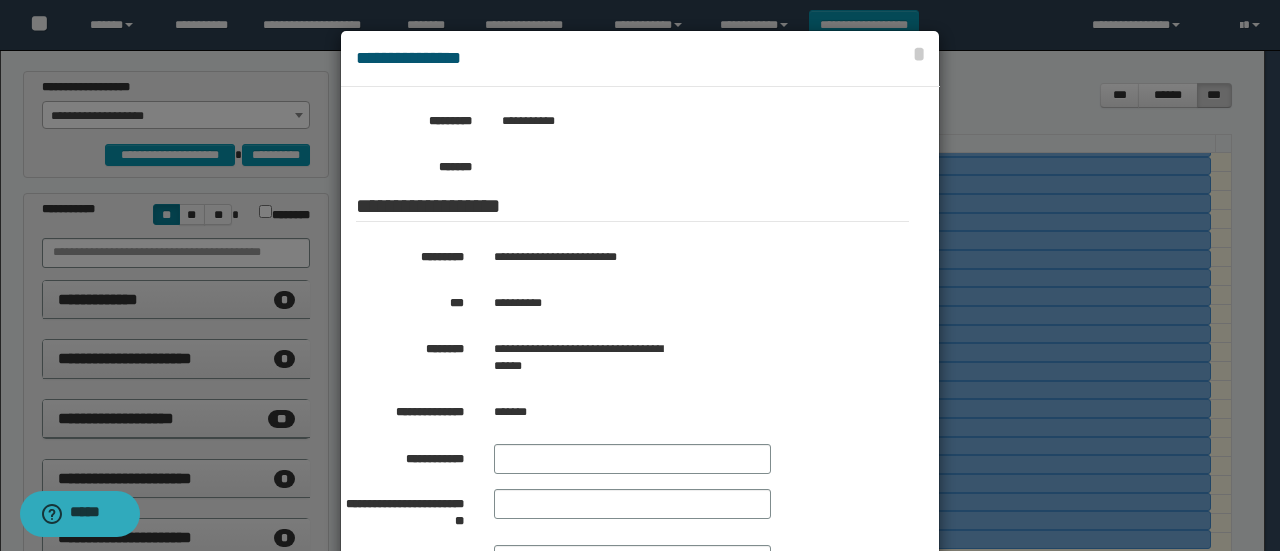 click on "**********" at bounding box center (683, 303) 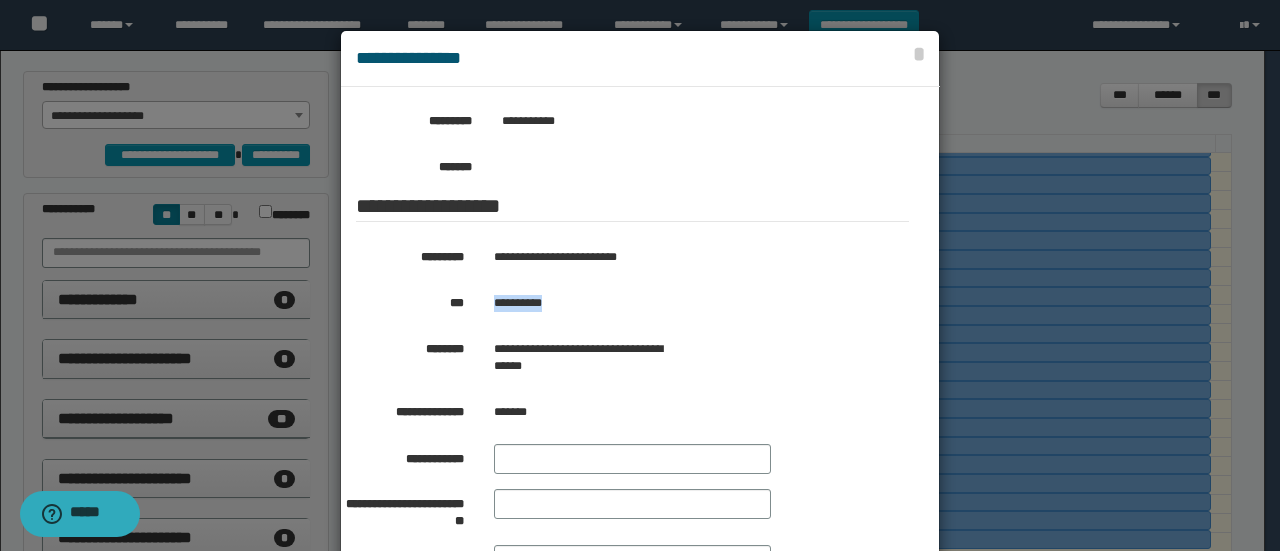 click on "**********" at bounding box center (683, 303) 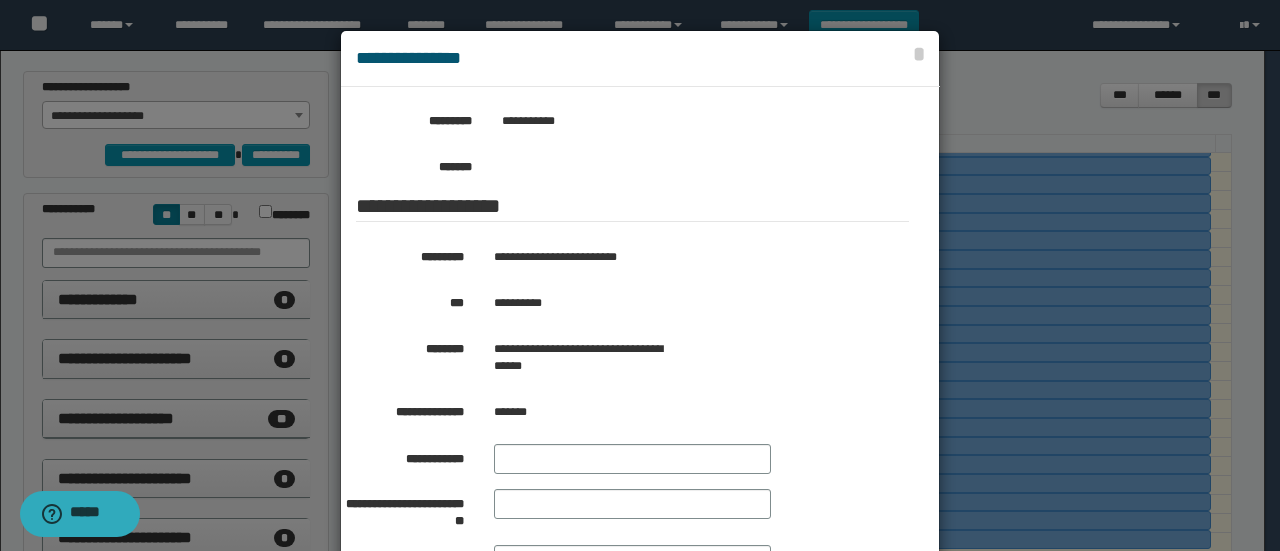 click at bounding box center [640, 329] 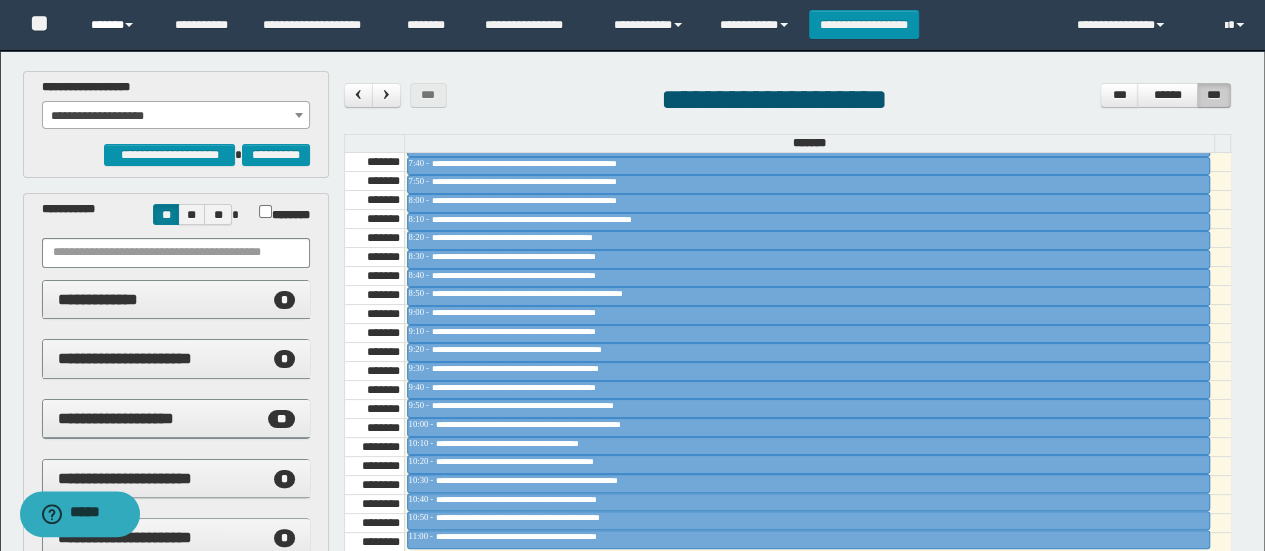 click on "******" at bounding box center [117, 25] 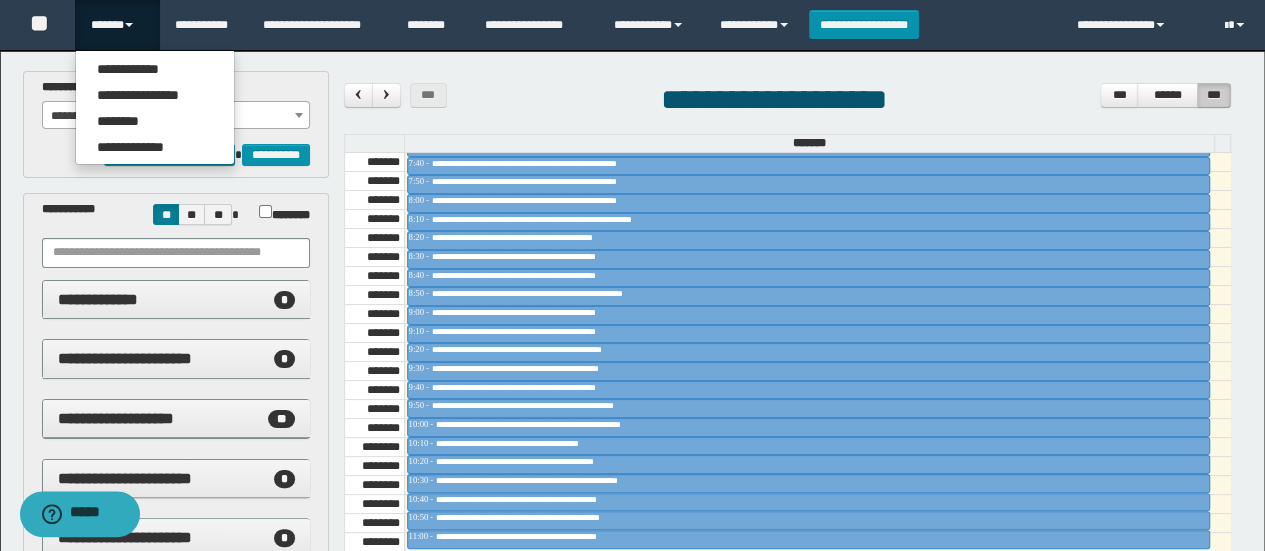 click on "**********" at bounding box center (176, 124) 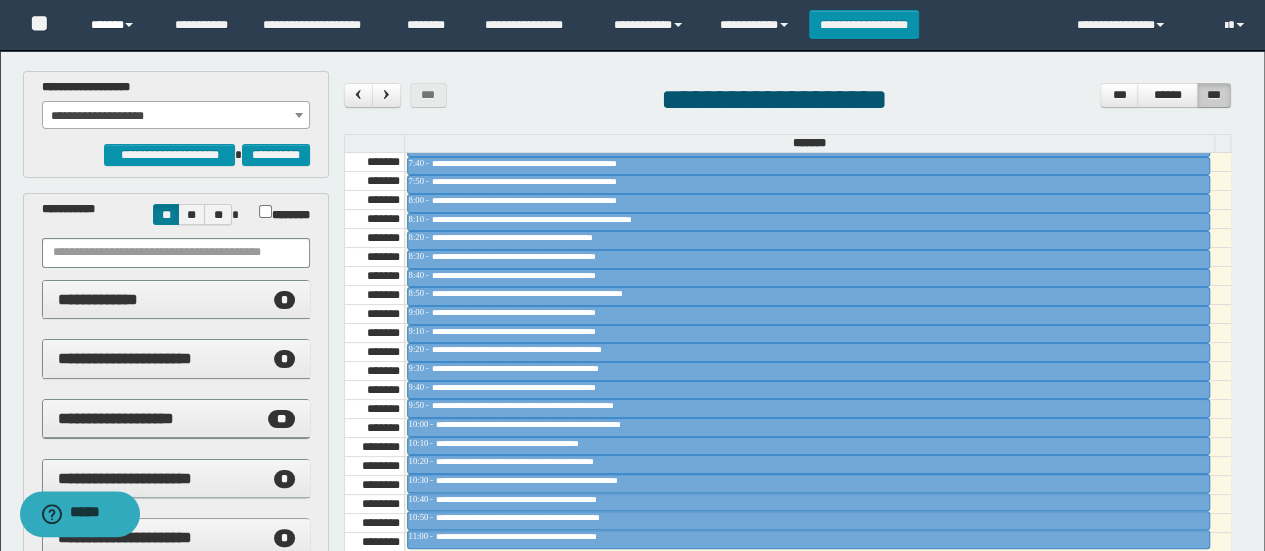 click on "******" at bounding box center [117, 25] 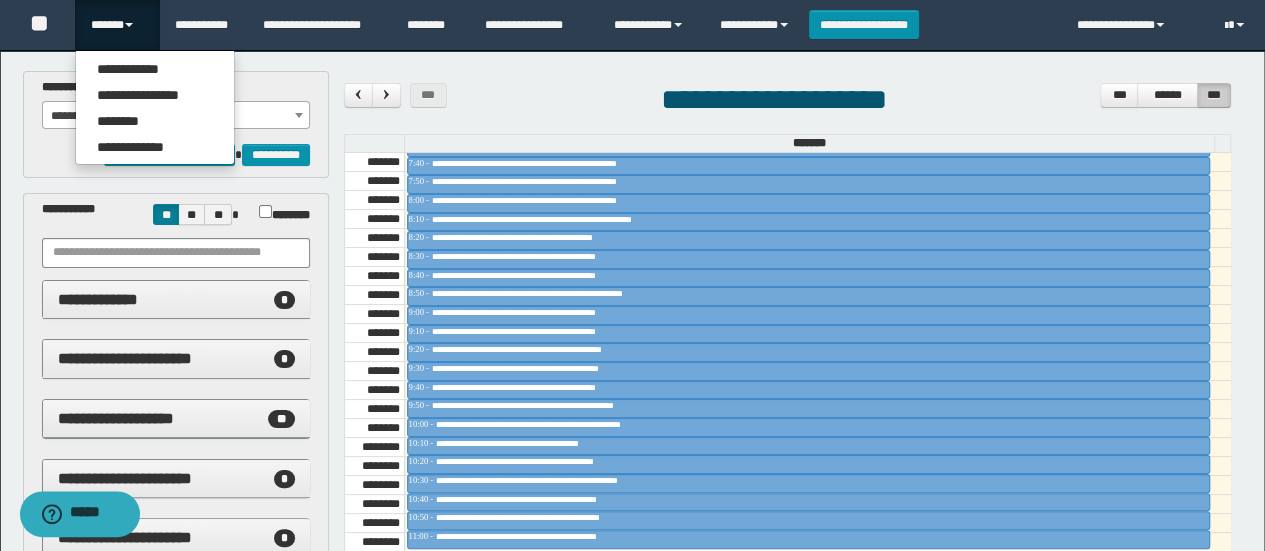 click on "**********" at bounding box center (632, 458) 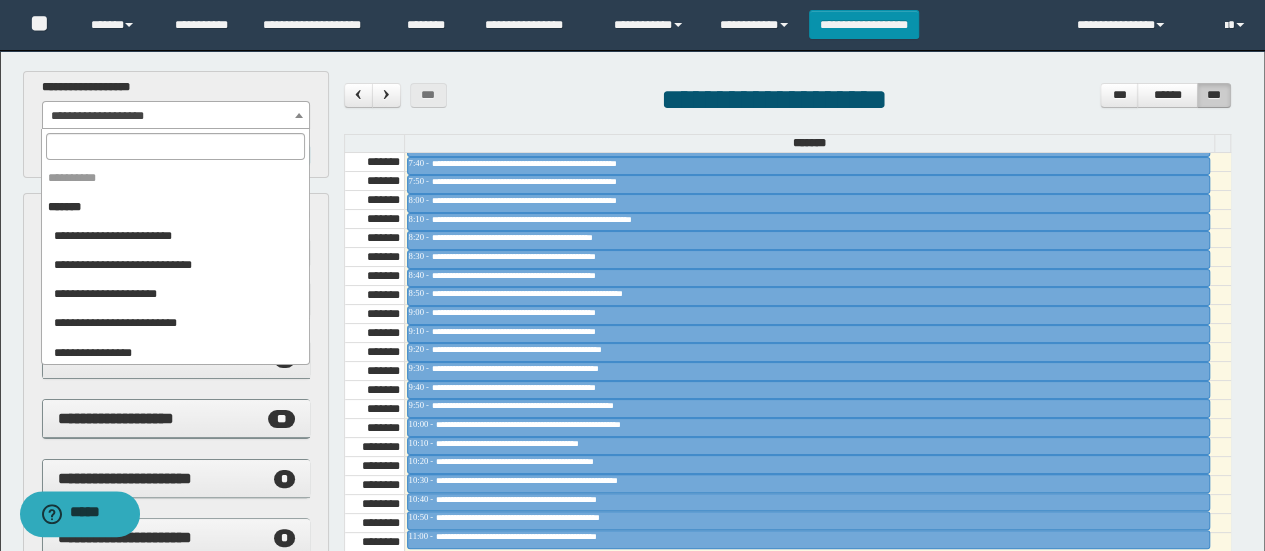 scroll, scrollTop: 838, scrollLeft: 0, axis: vertical 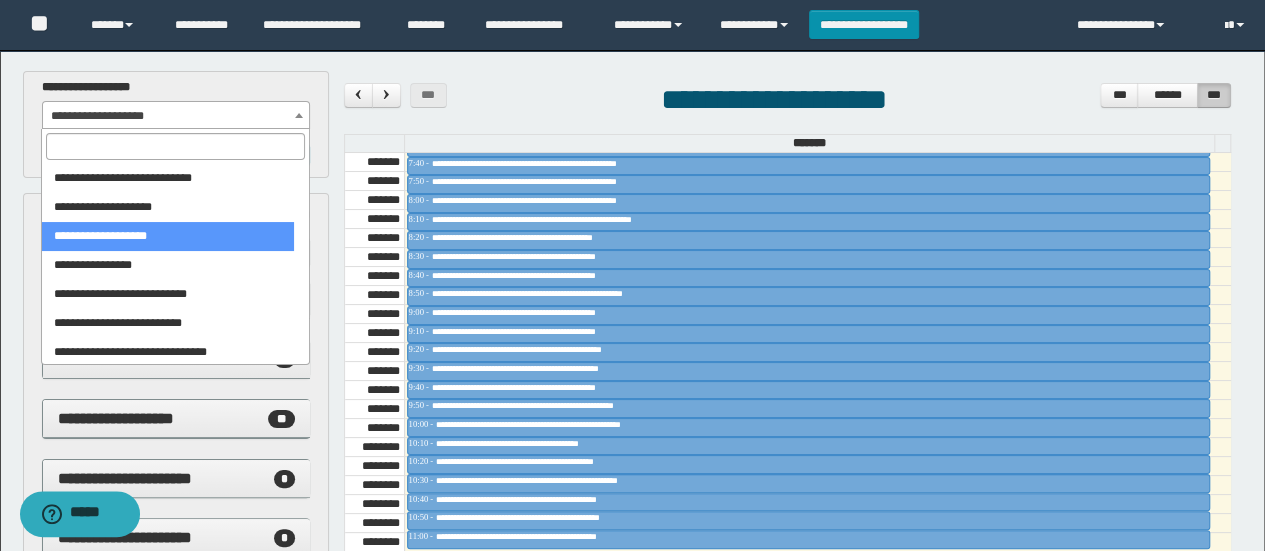 click on "**********" at bounding box center (176, 116) 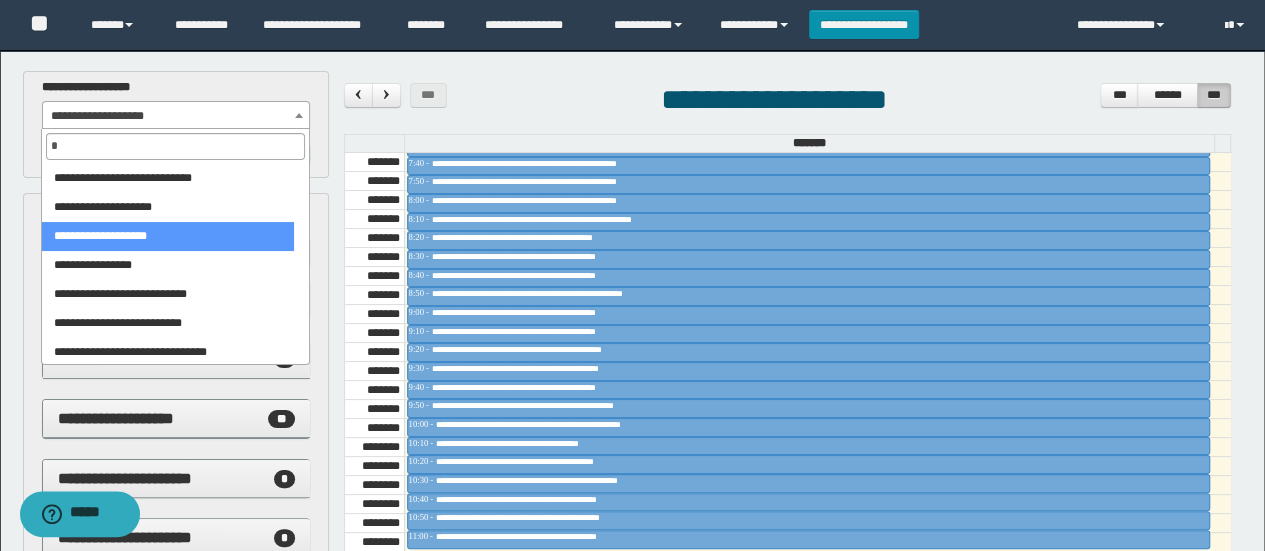 scroll, scrollTop: 0, scrollLeft: 0, axis: both 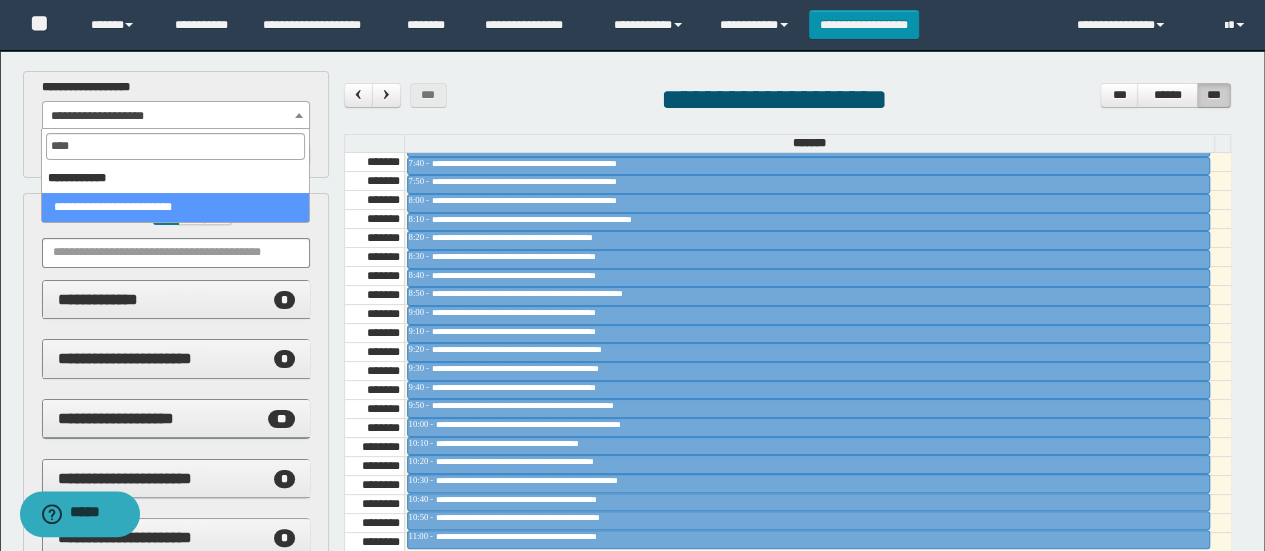 type on "****" 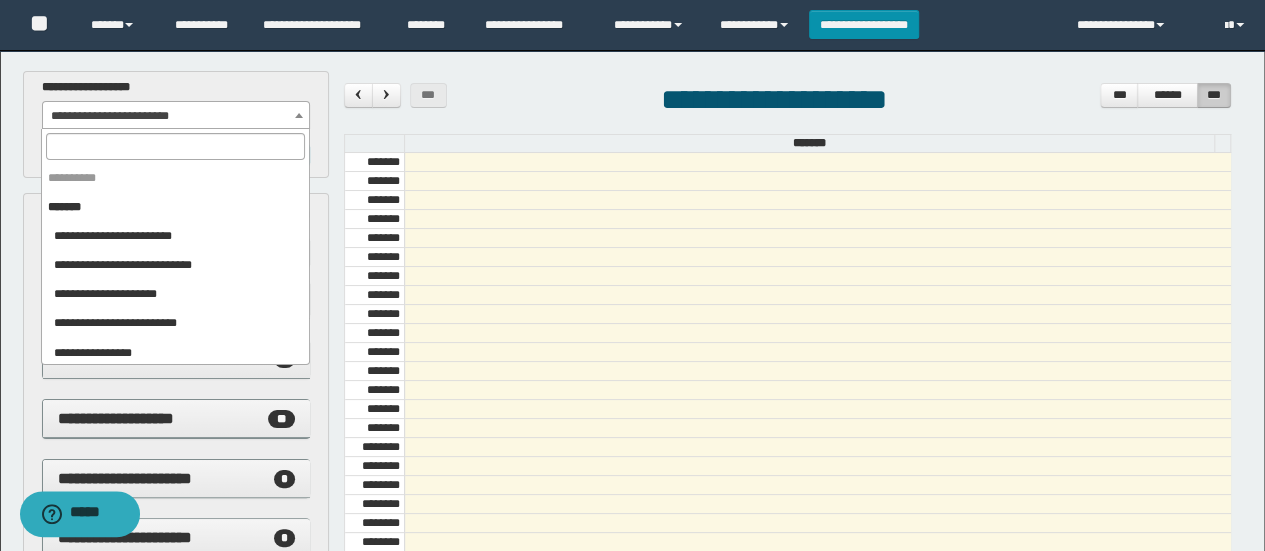 click on "**********" at bounding box center (176, 115) 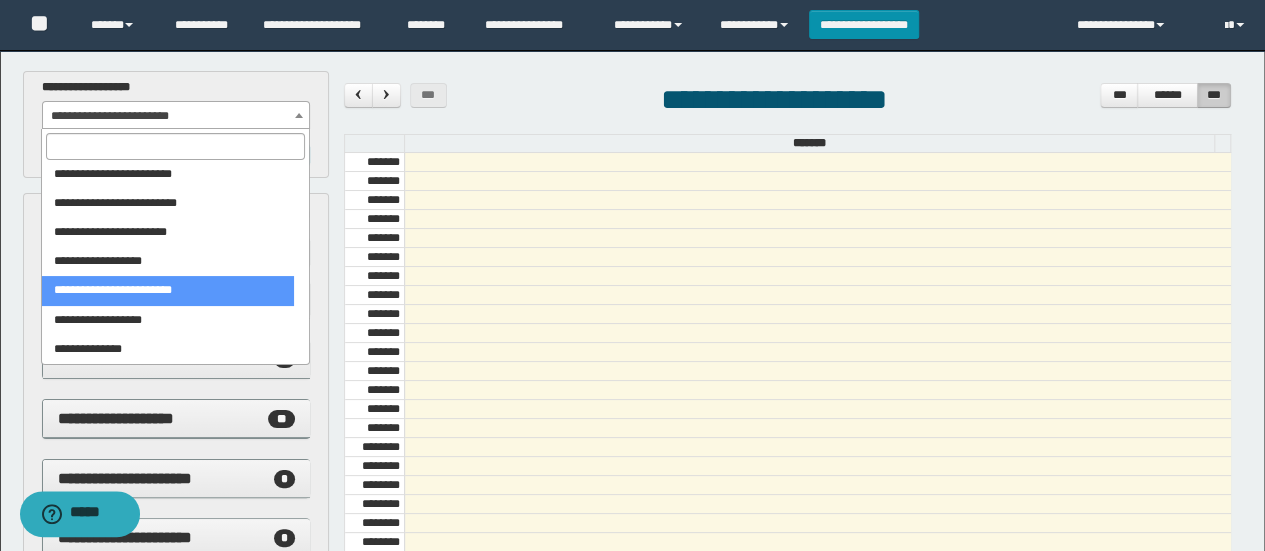 click at bounding box center (175, 146) 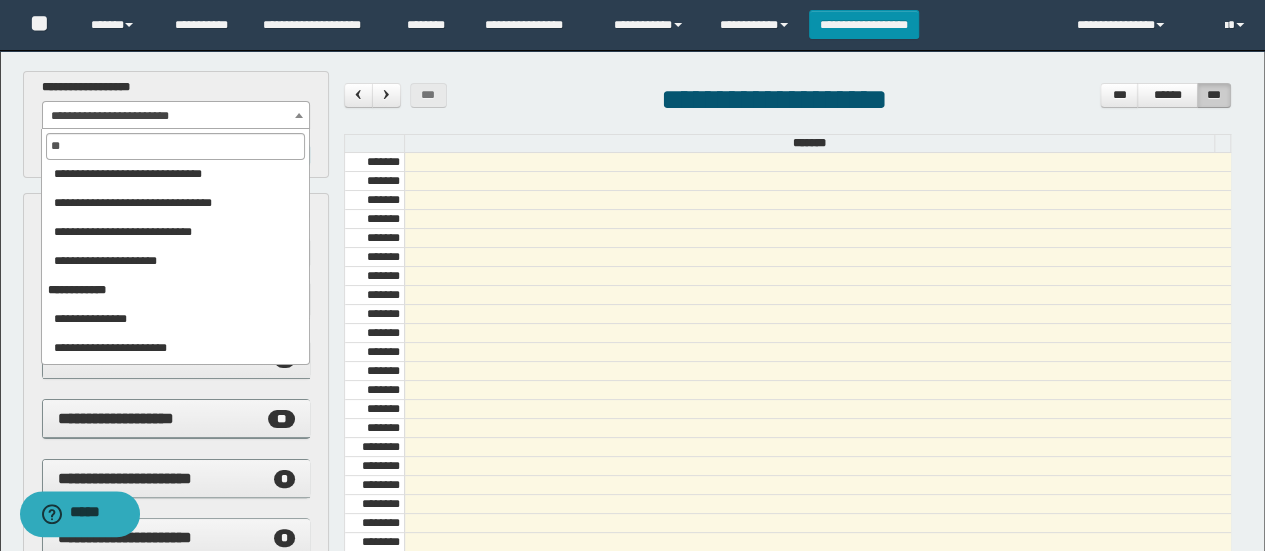scroll, scrollTop: 0, scrollLeft: 0, axis: both 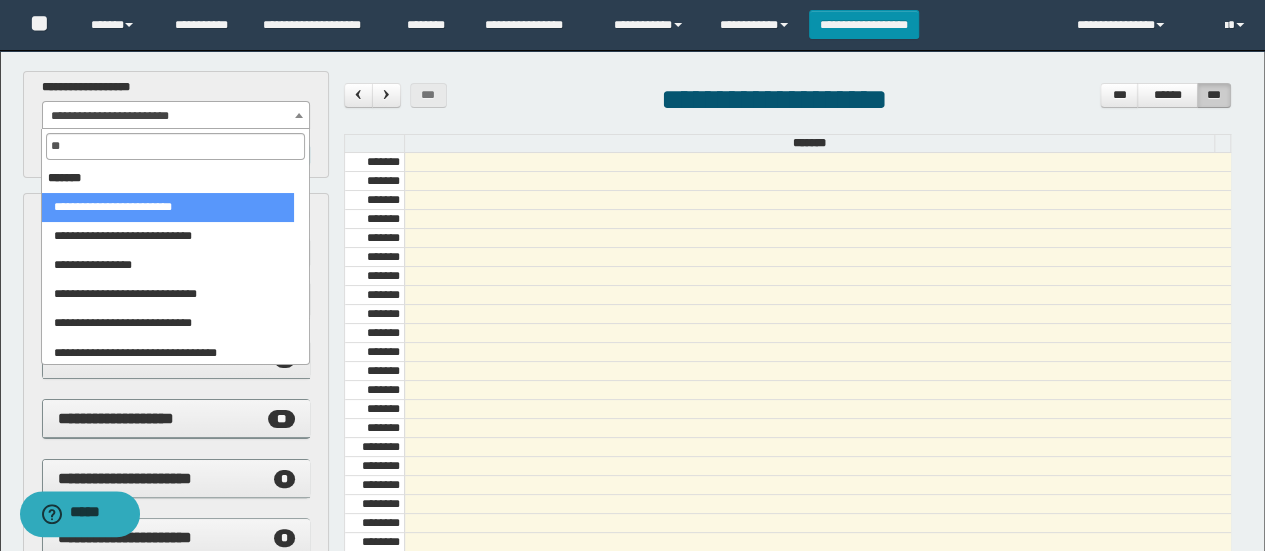 type on "***" 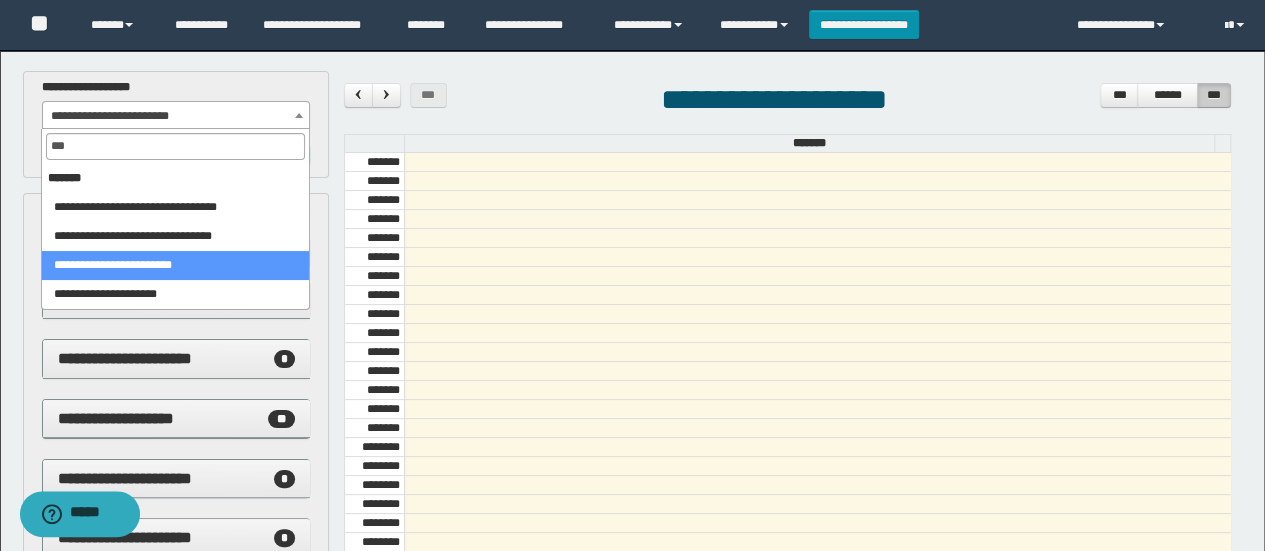 select on "******" 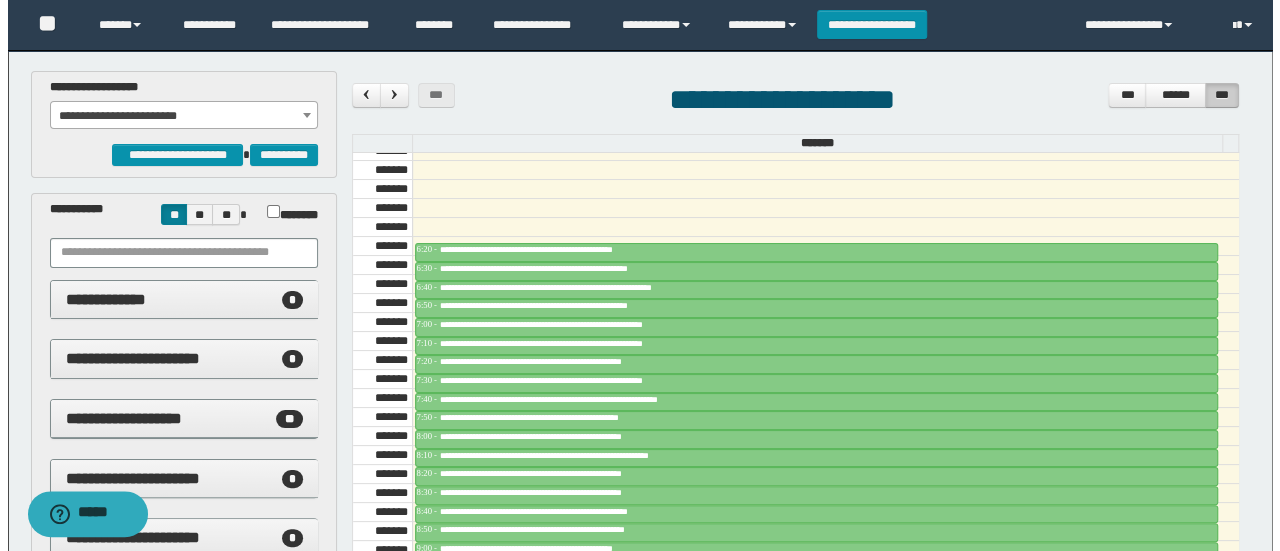scroll, scrollTop: 639, scrollLeft: 0, axis: vertical 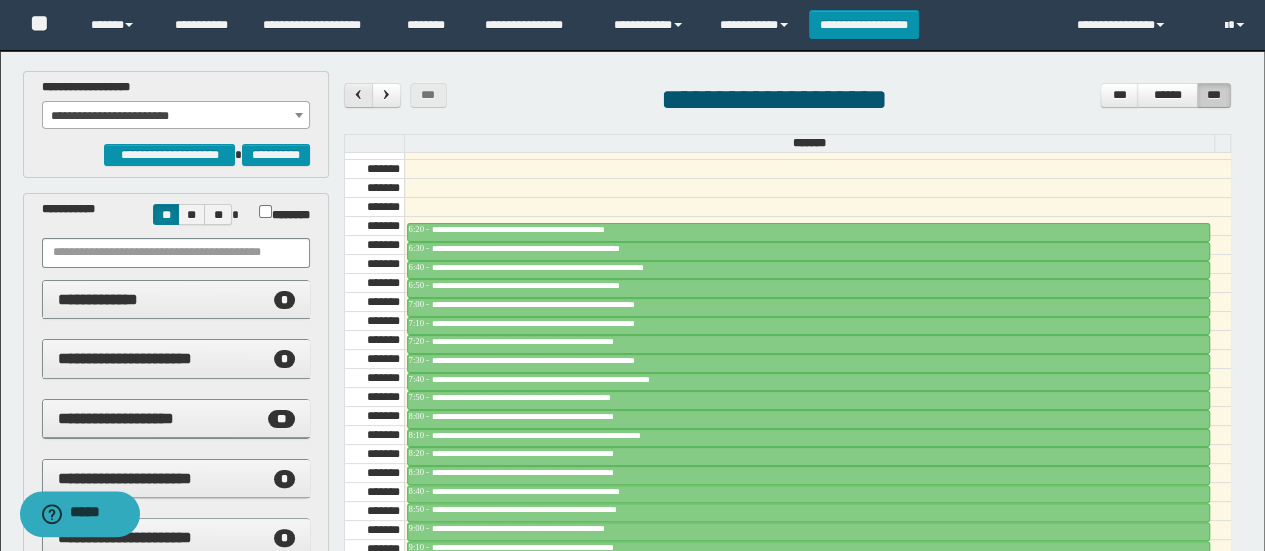 click at bounding box center (358, 94) 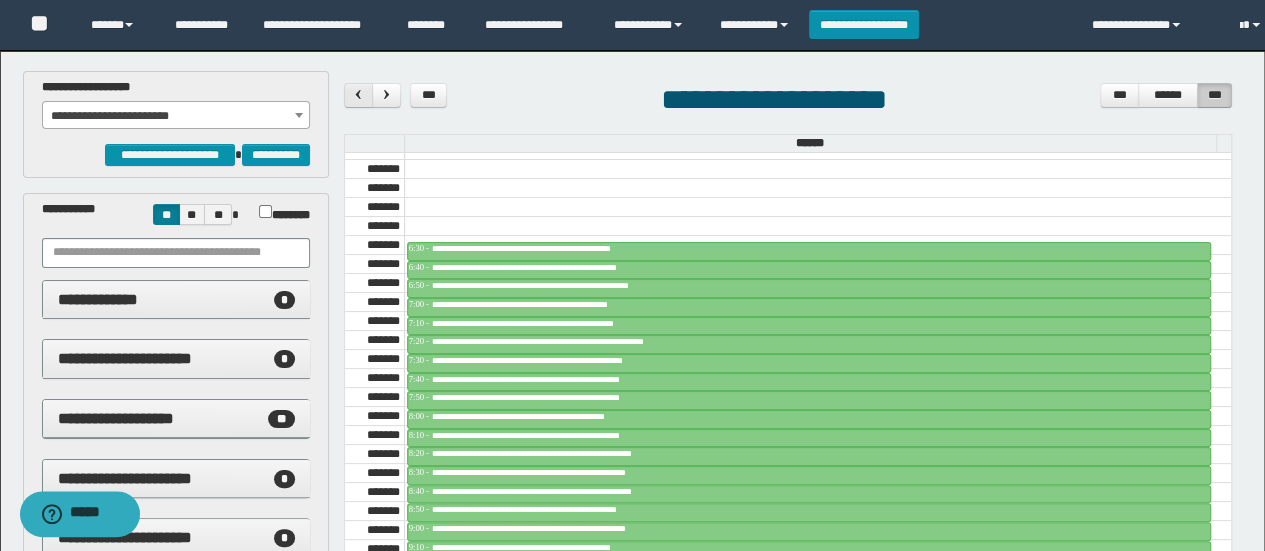 scroll, scrollTop: 673, scrollLeft: 0, axis: vertical 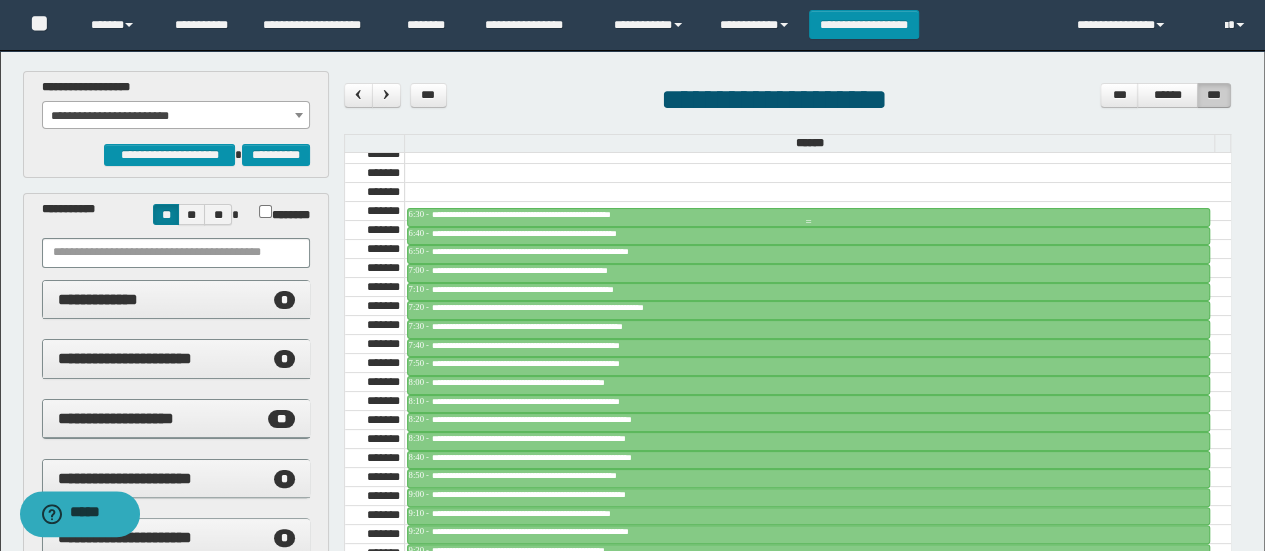 click on "**********" at bounding box center [554, 214] 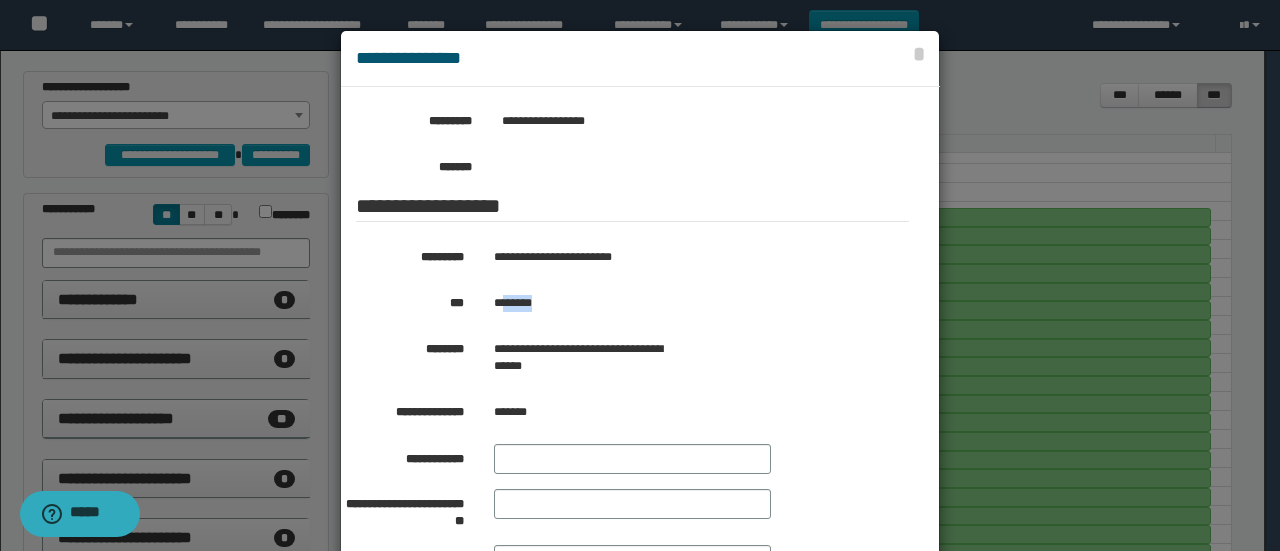 drag, startPoint x: 500, startPoint y: 301, endPoint x: 567, endPoint y: 305, distance: 67.11929 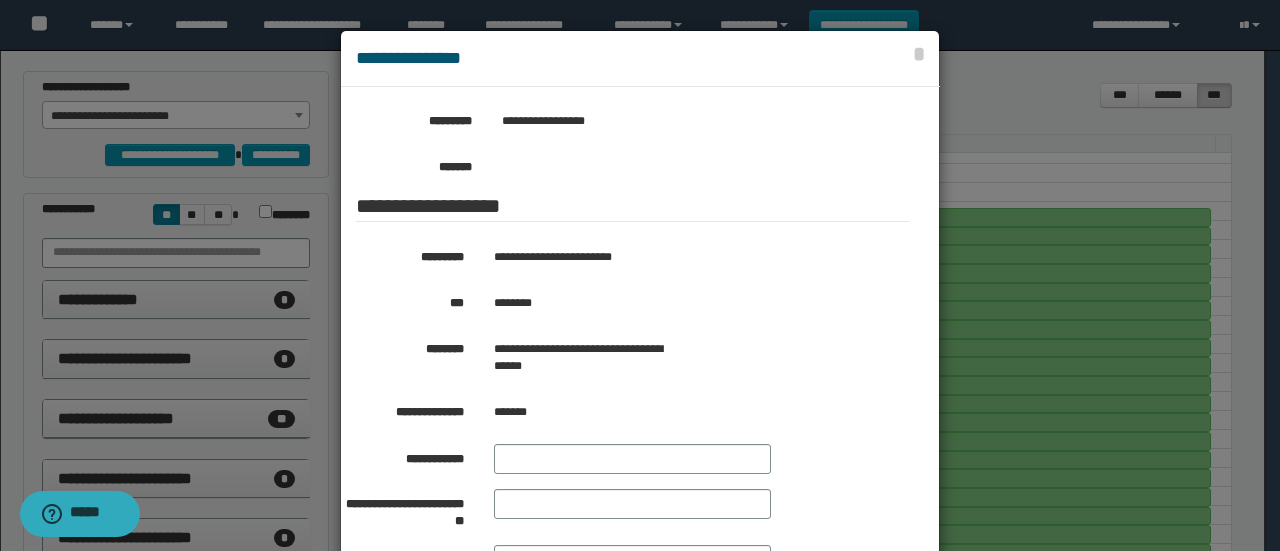 click on "**********" at bounding box center (632, 444) 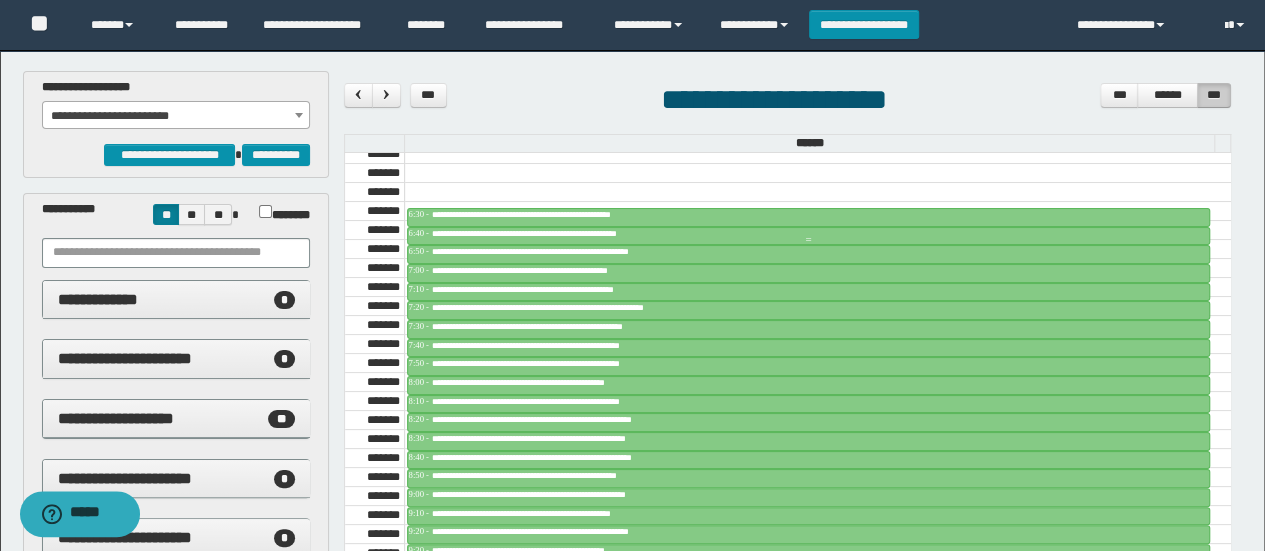 click on "**********" at bounding box center [556, 233] 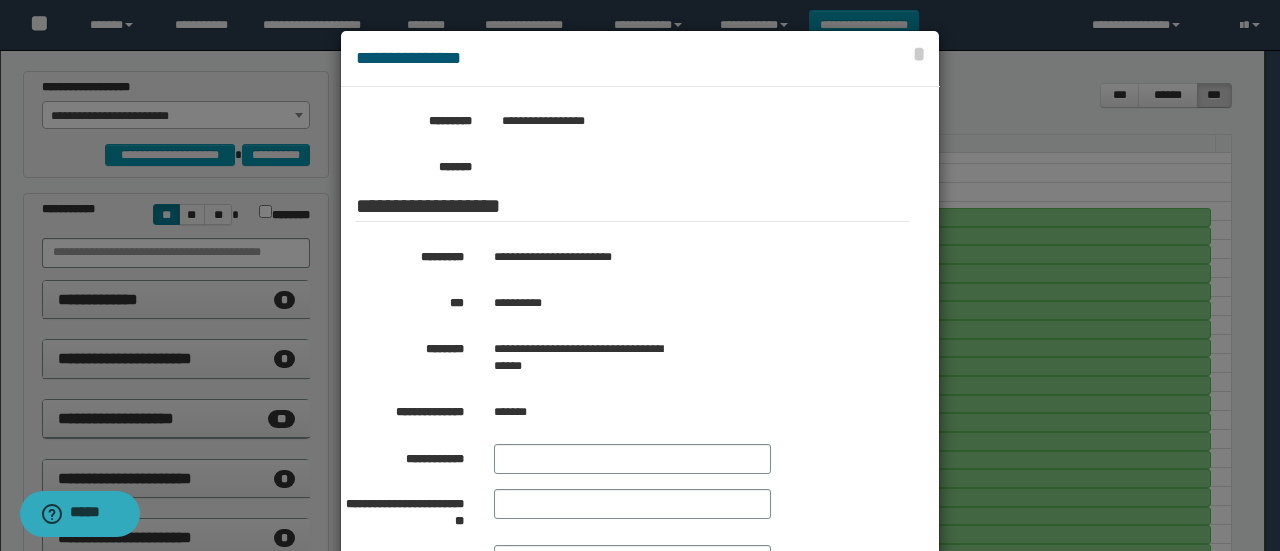 click at bounding box center (640, 329) 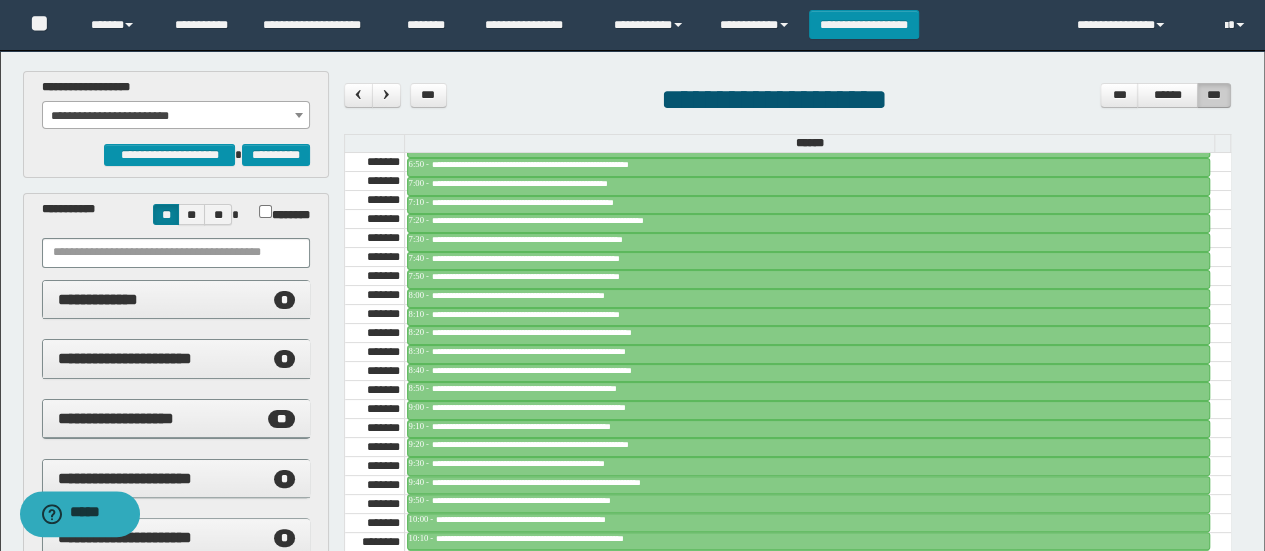 scroll, scrollTop: 757, scrollLeft: 0, axis: vertical 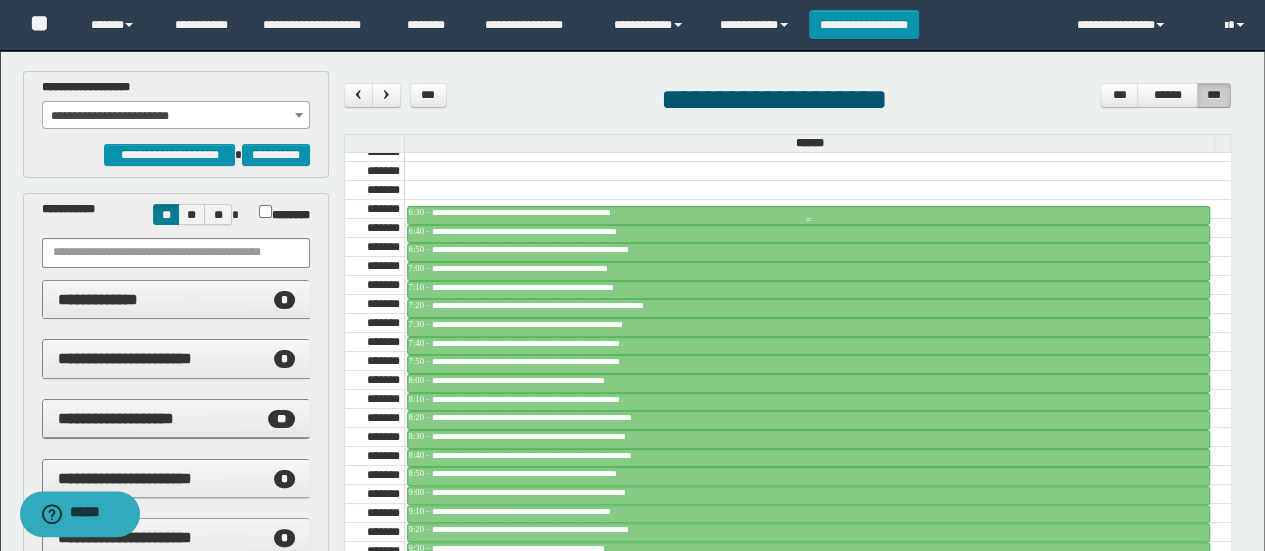 click at bounding box center (809, 220) 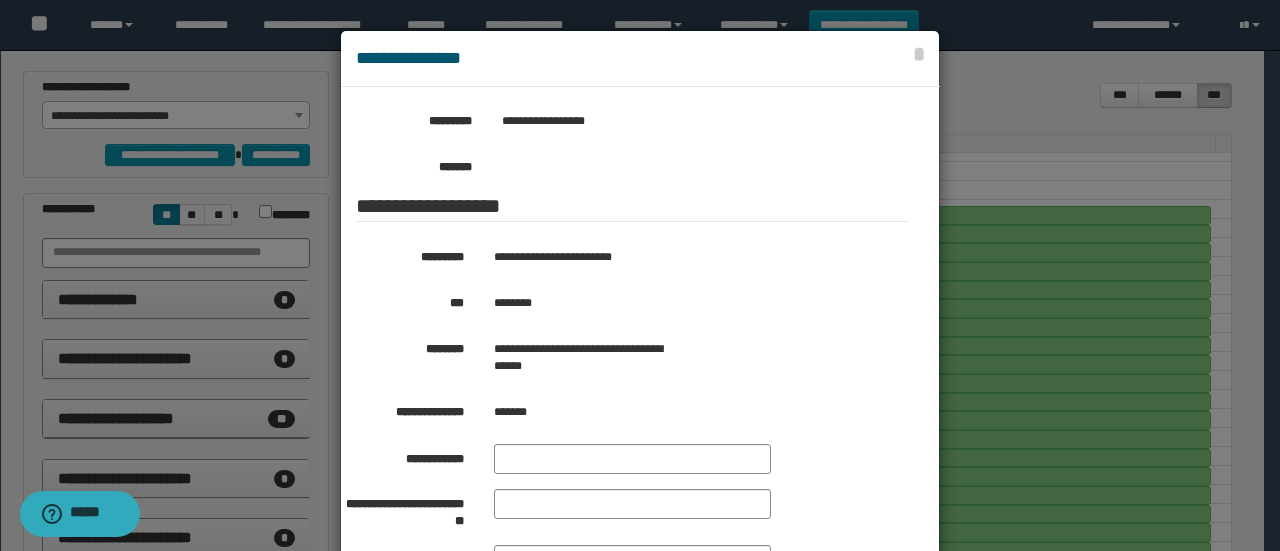 click at bounding box center (640, 329) 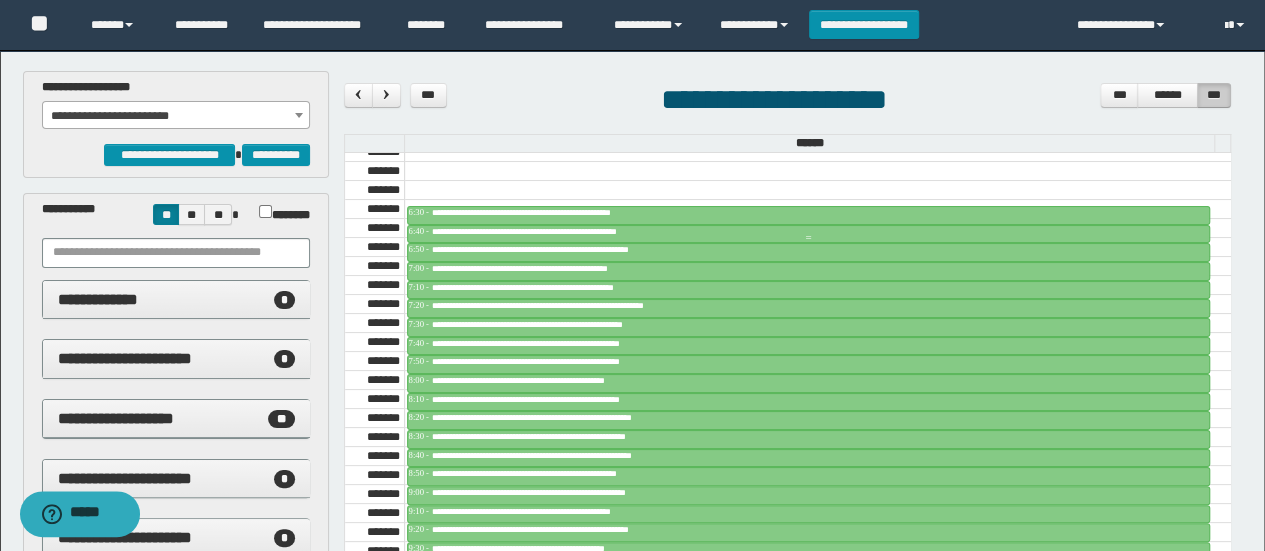click on "**********" at bounding box center [556, 231] 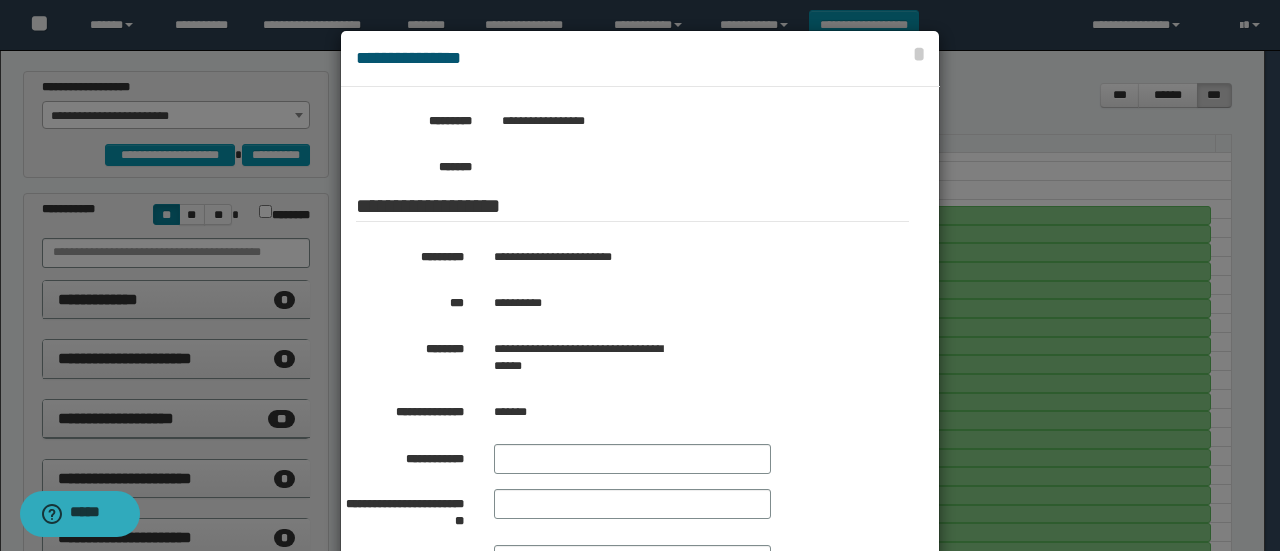 click on "**********" at bounding box center (683, 303) 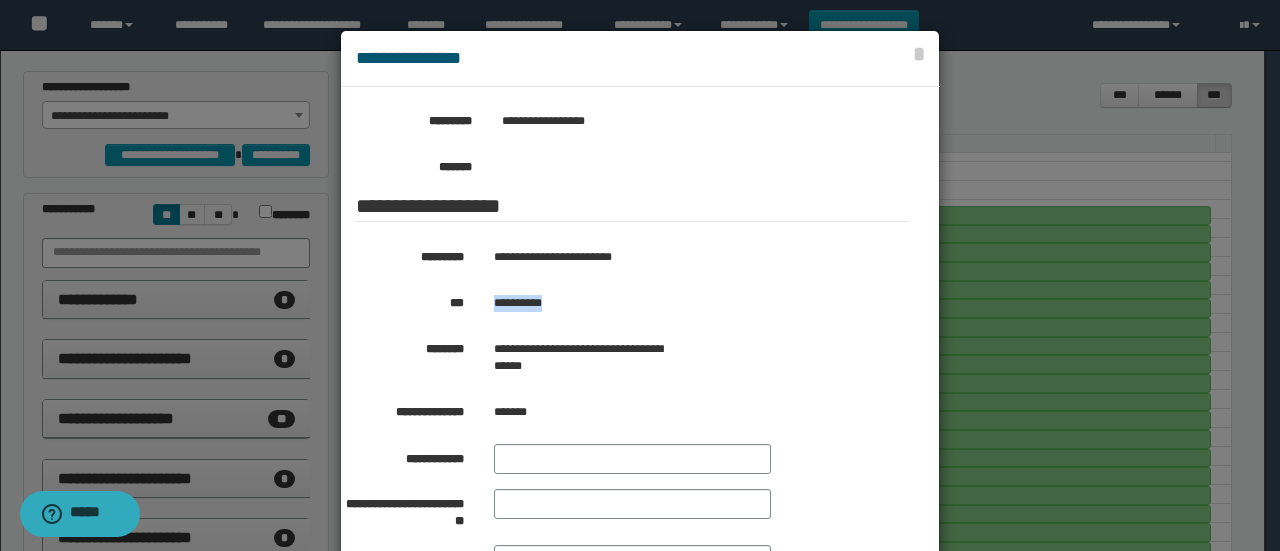click on "**********" at bounding box center (683, 303) 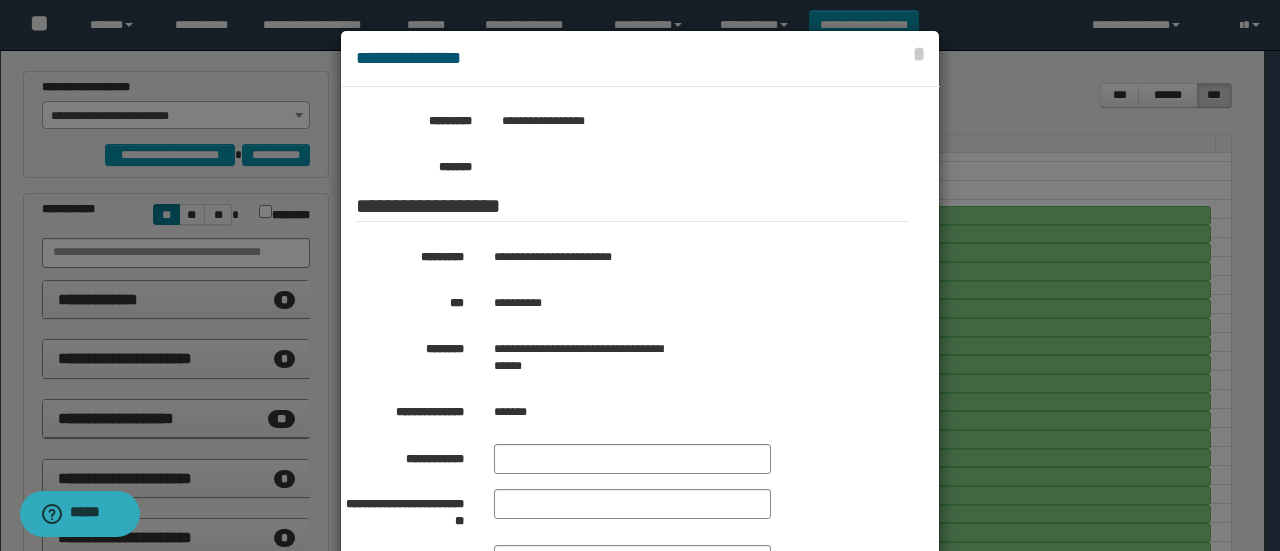 click at bounding box center [640, 329] 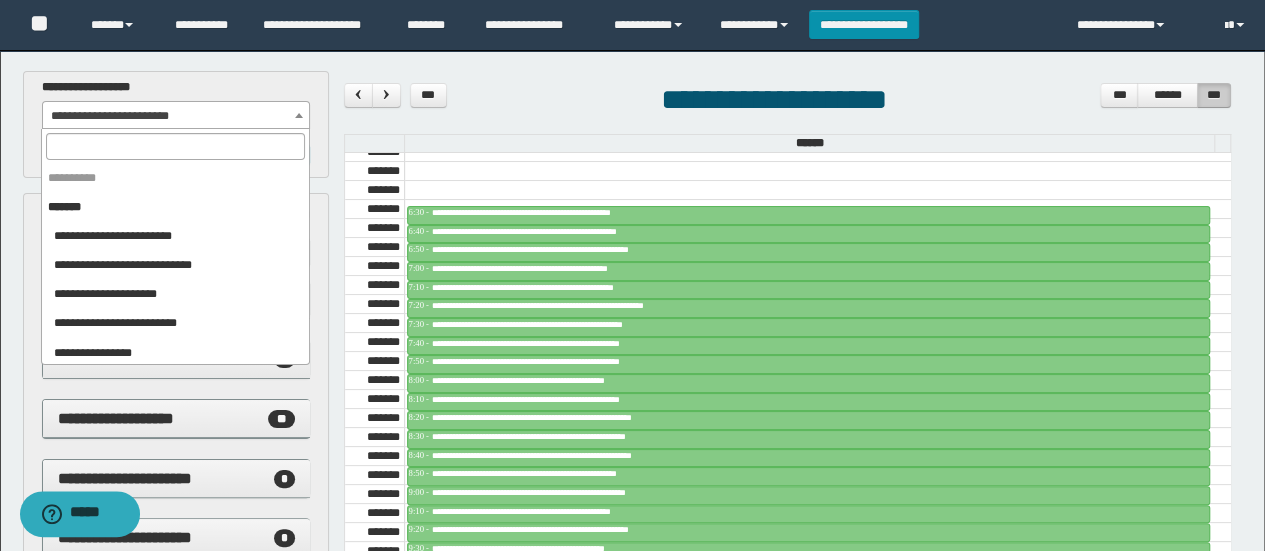 scroll, scrollTop: 646, scrollLeft: 0, axis: vertical 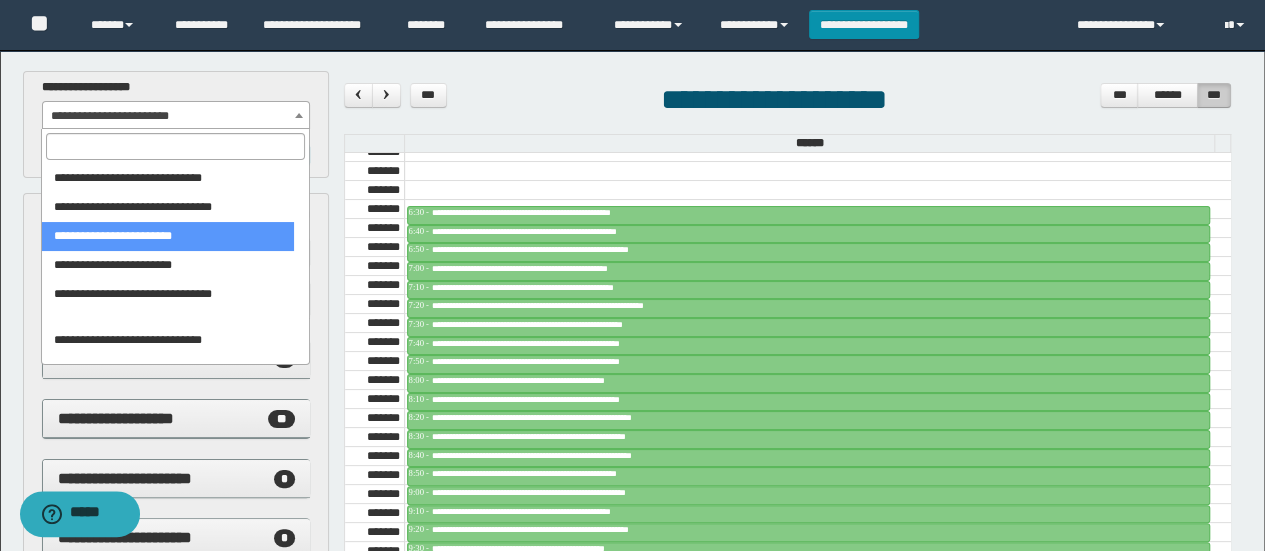 click on "**********" at bounding box center [176, 116] 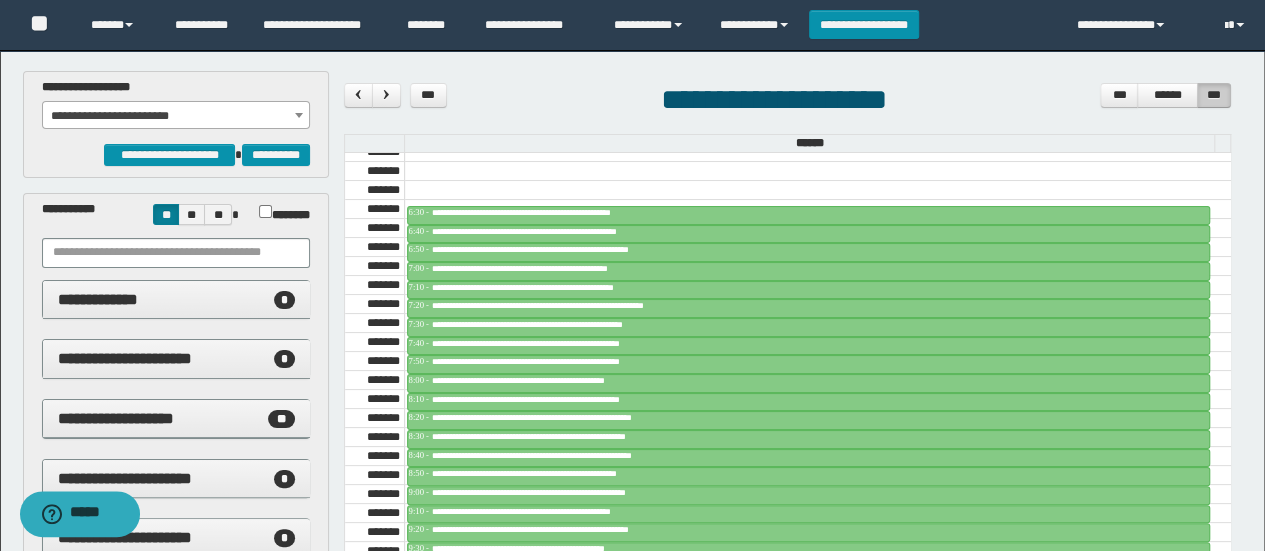 click on "**********" at bounding box center (788, 442) 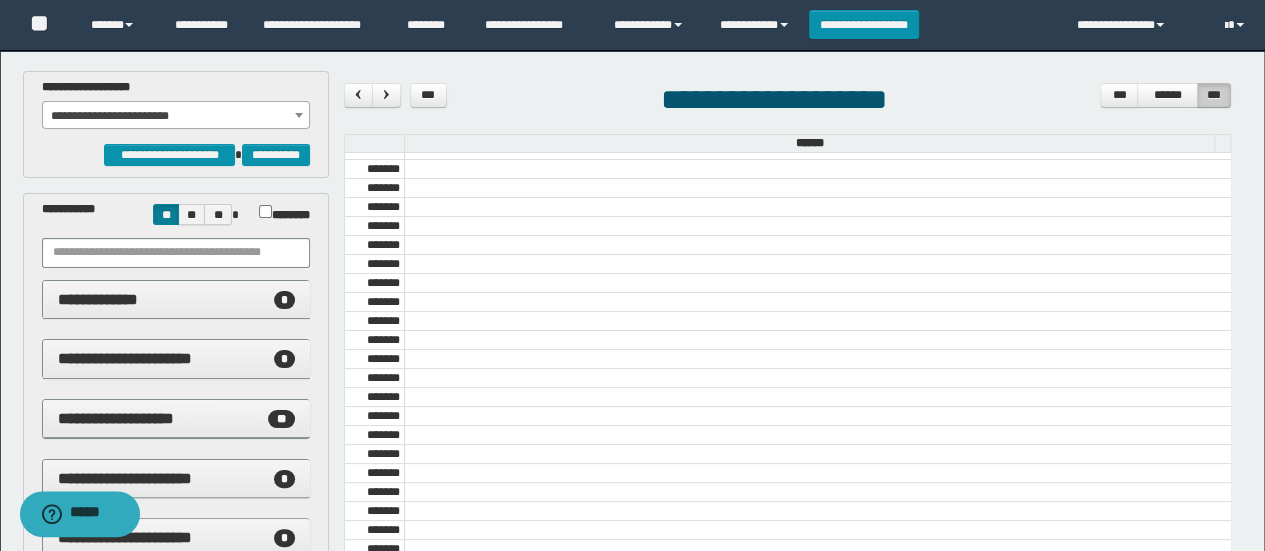 scroll, scrollTop: 1520, scrollLeft: 0, axis: vertical 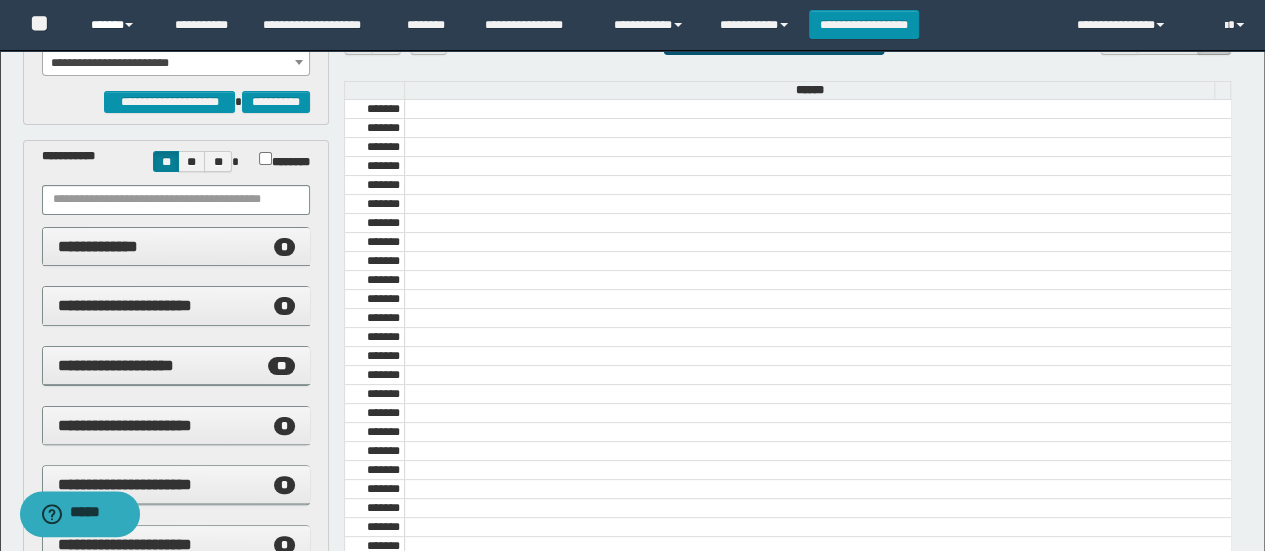 click on "******" at bounding box center (117, 25) 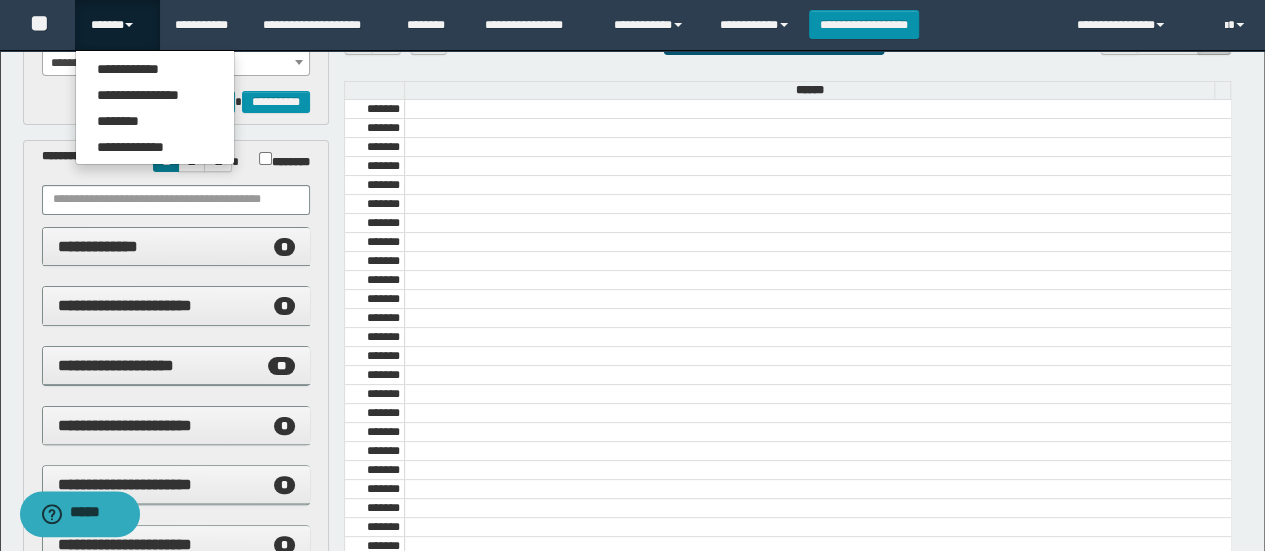 click at bounding box center [817, 375] 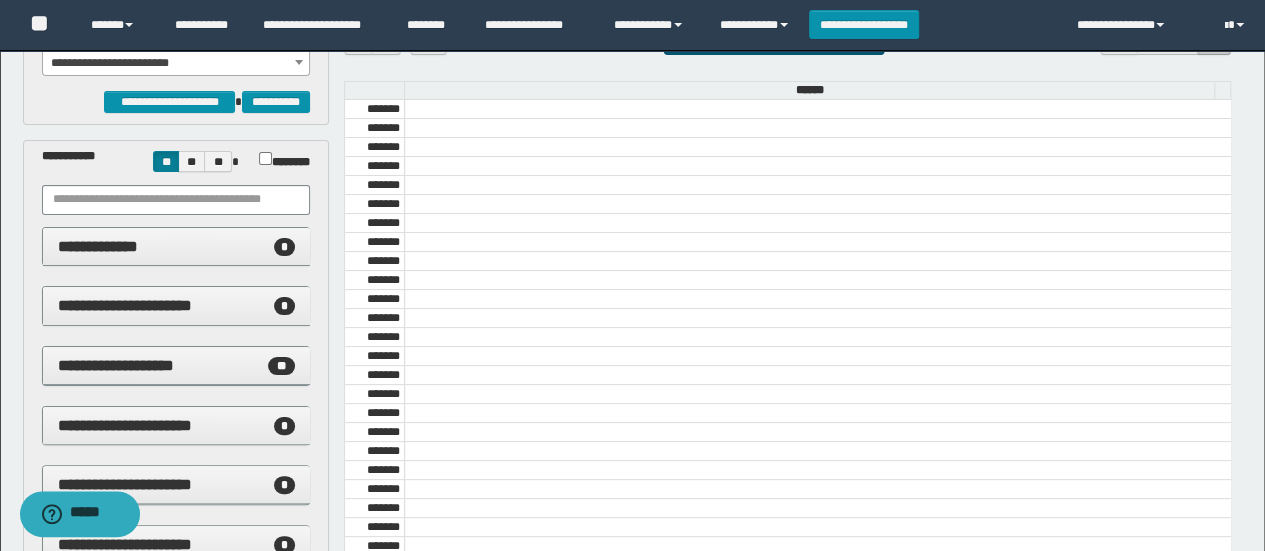 click at bounding box center (817, 375) 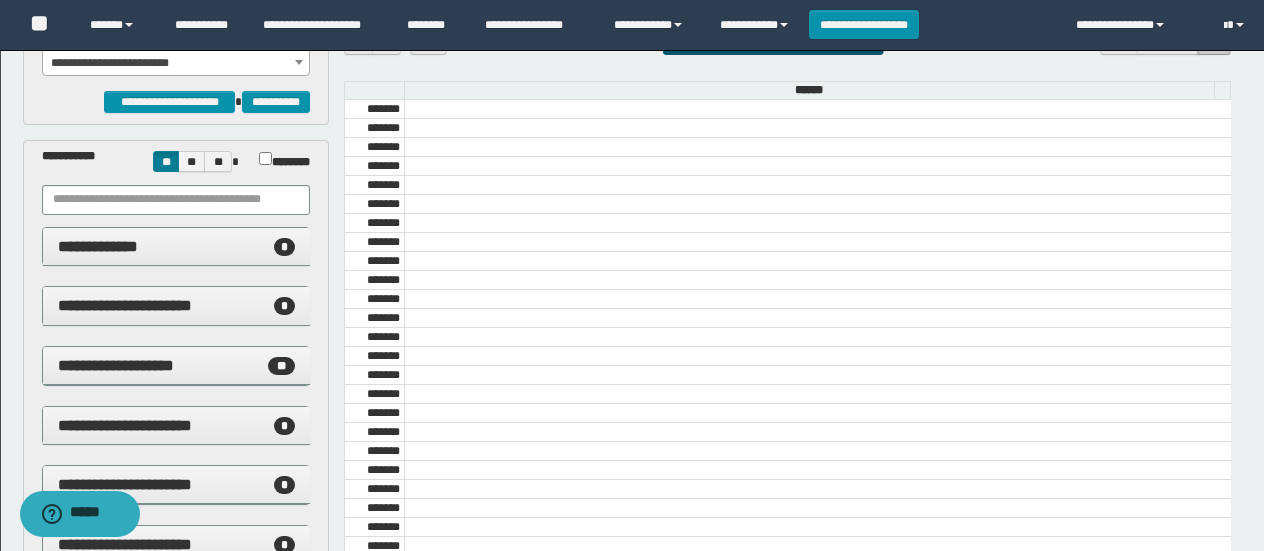 click on "**********" at bounding box center [176, 306] 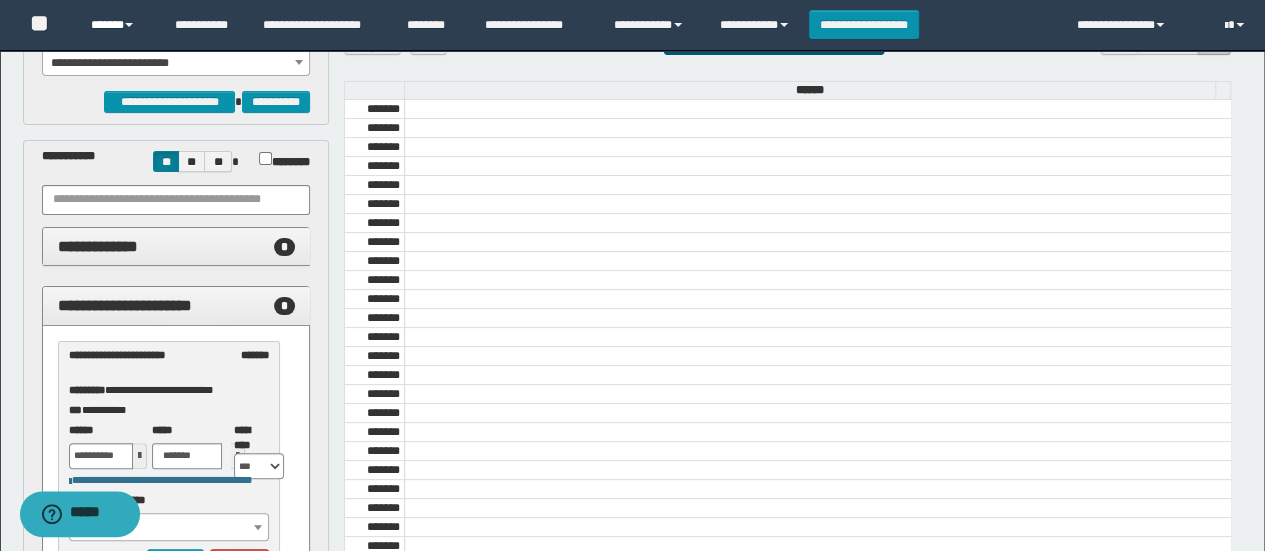 click on "******" at bounding box center [117, 25] 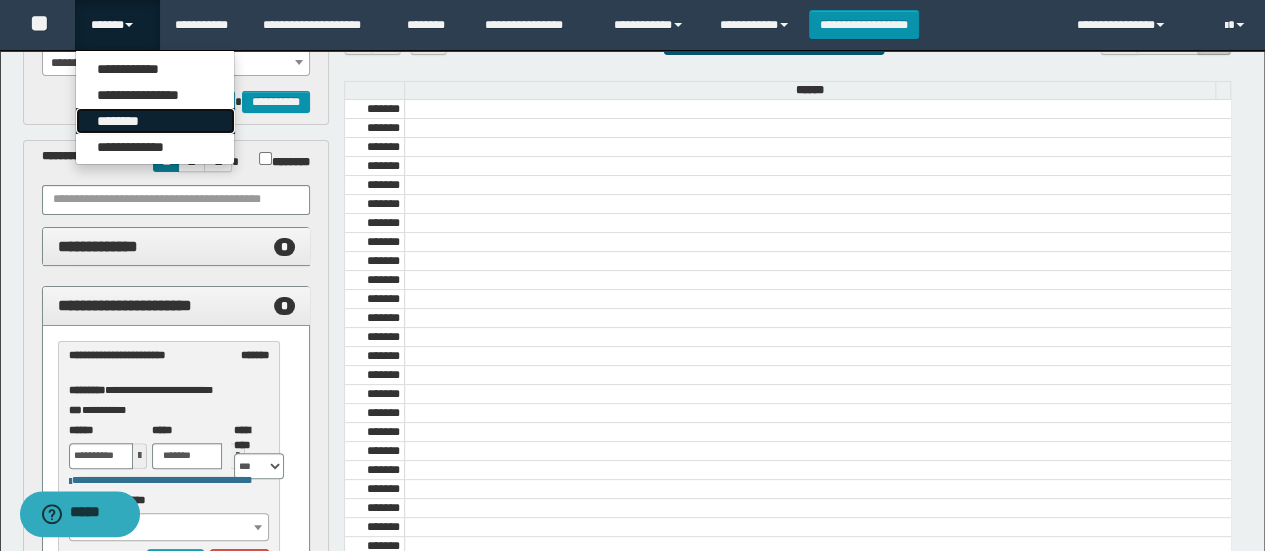click on "********" at bounding box center (155, 121) 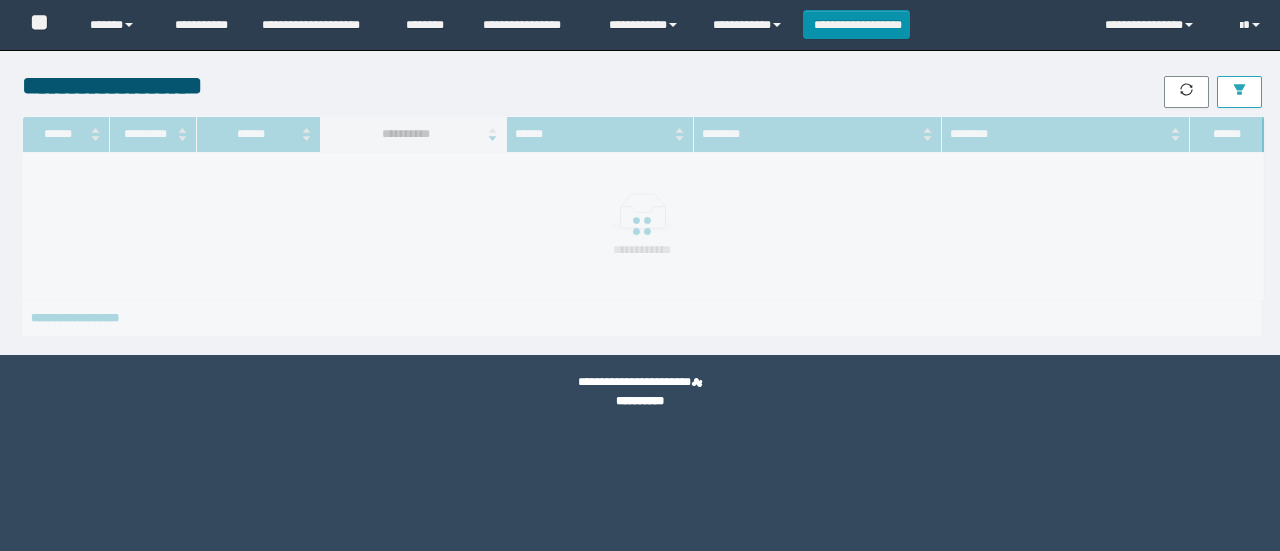 scroll, scrollTop: 0, scrollLeft: 0, axis: both 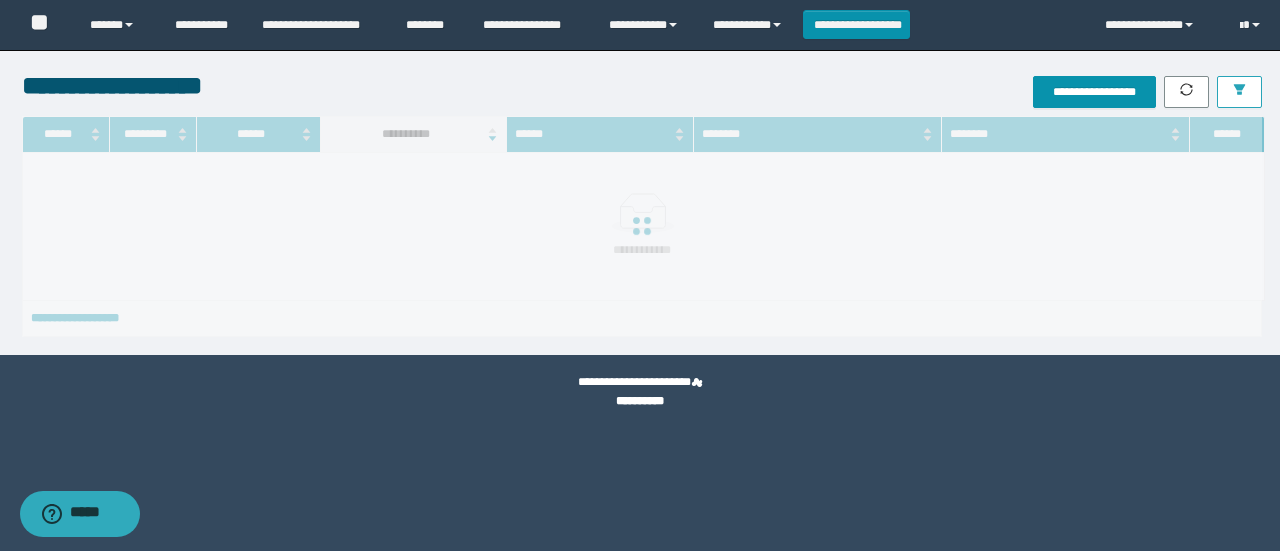 click at bounding box center [1239, 92] 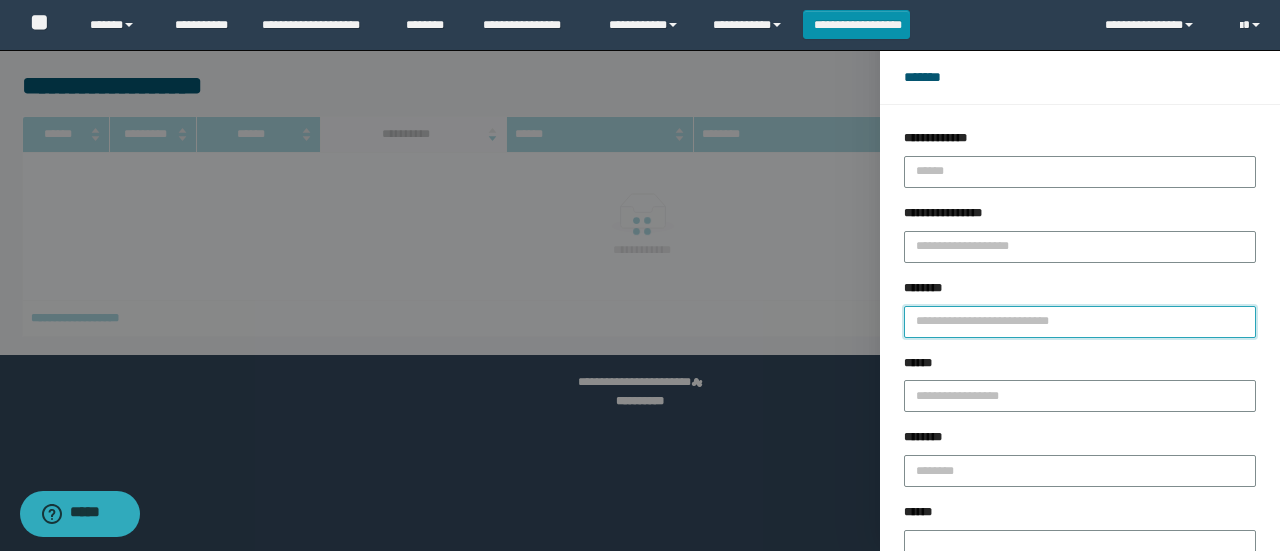 click on "********" at bounding box center [1080, 322] 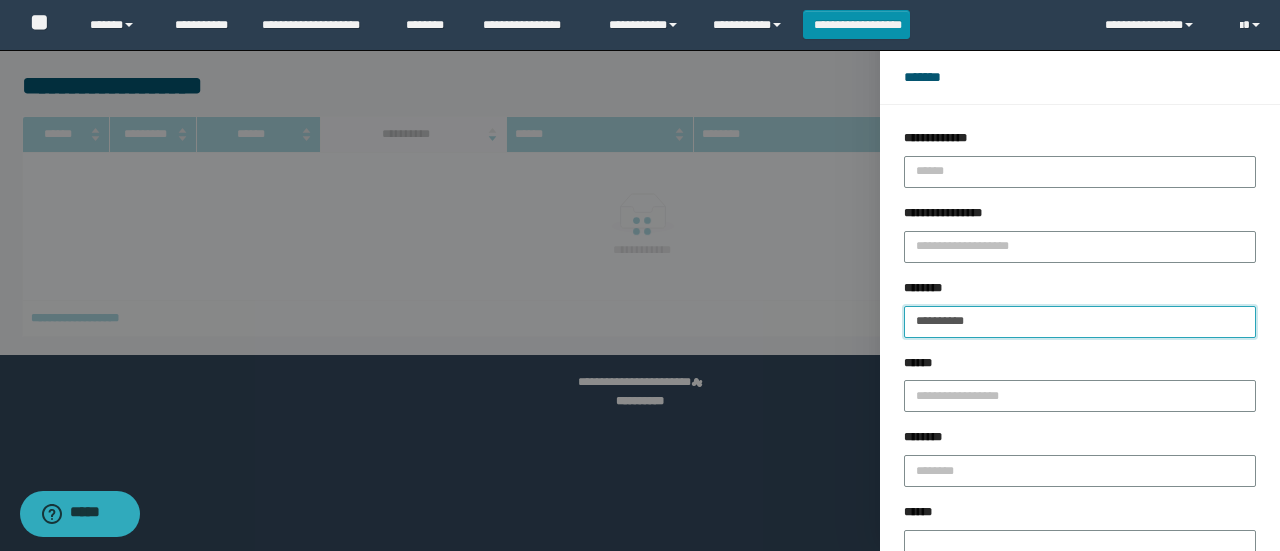 type on "**********" 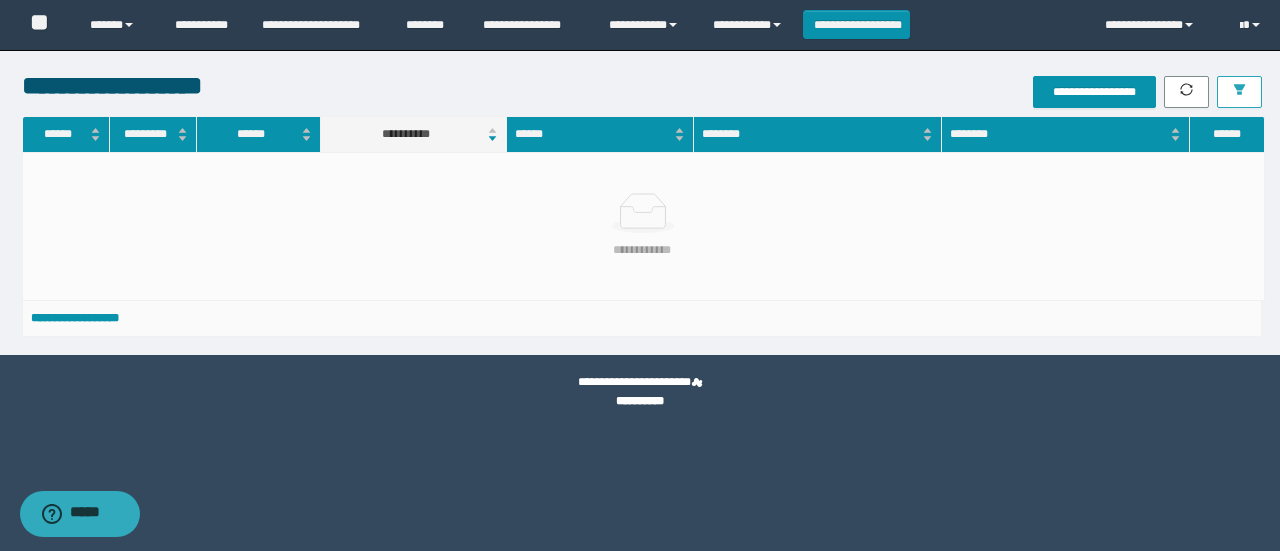 click 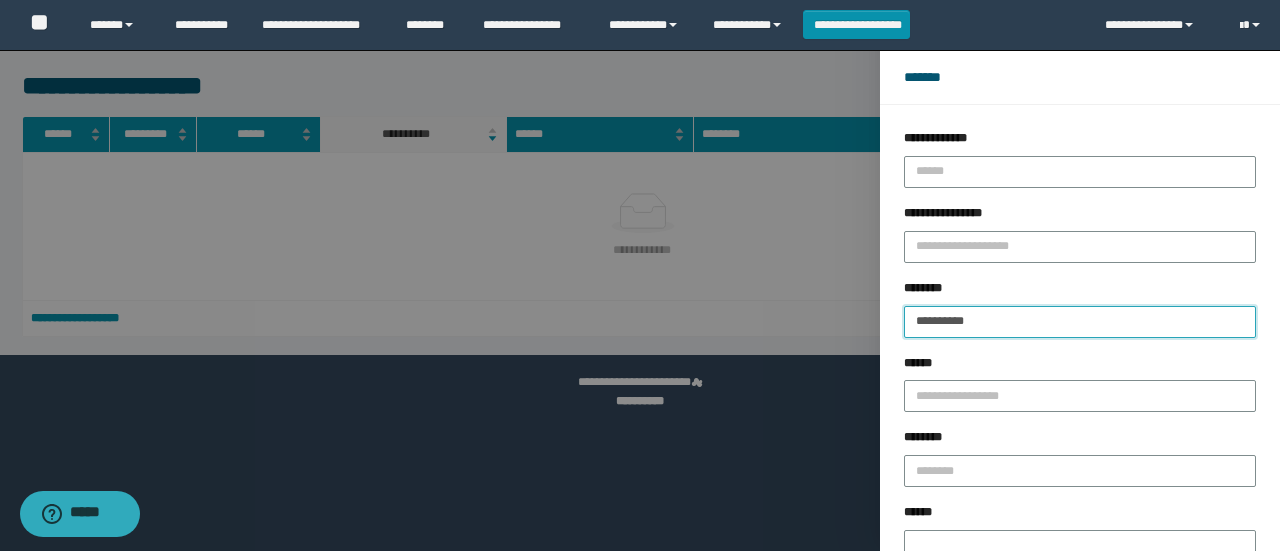 click on "**********" at bounding box center [1080, 322] 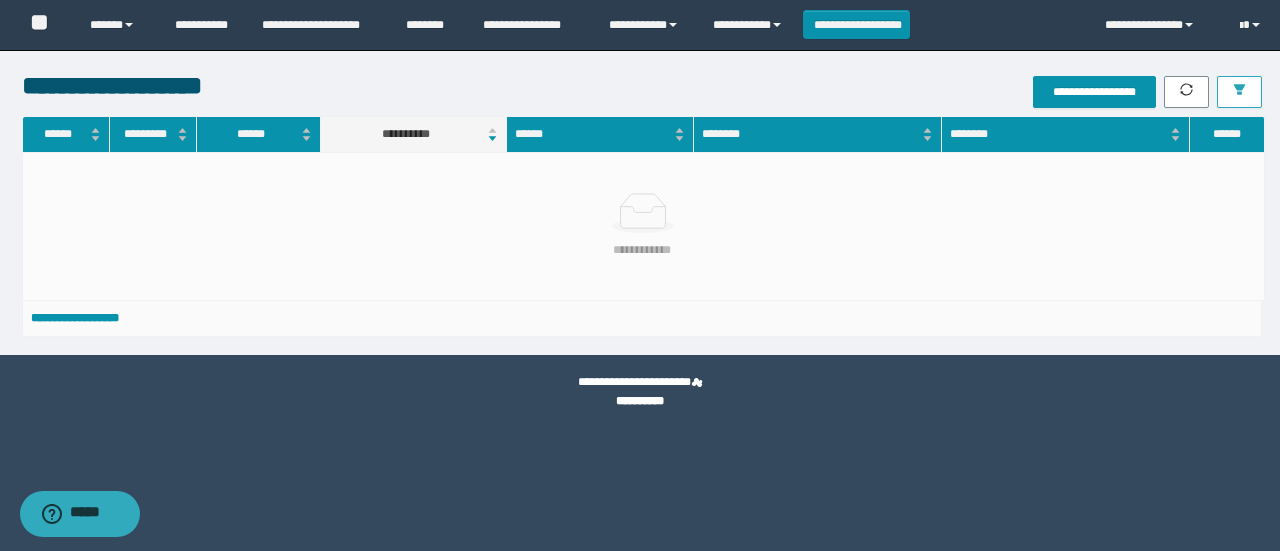 click at bounding box center (1239, 92) 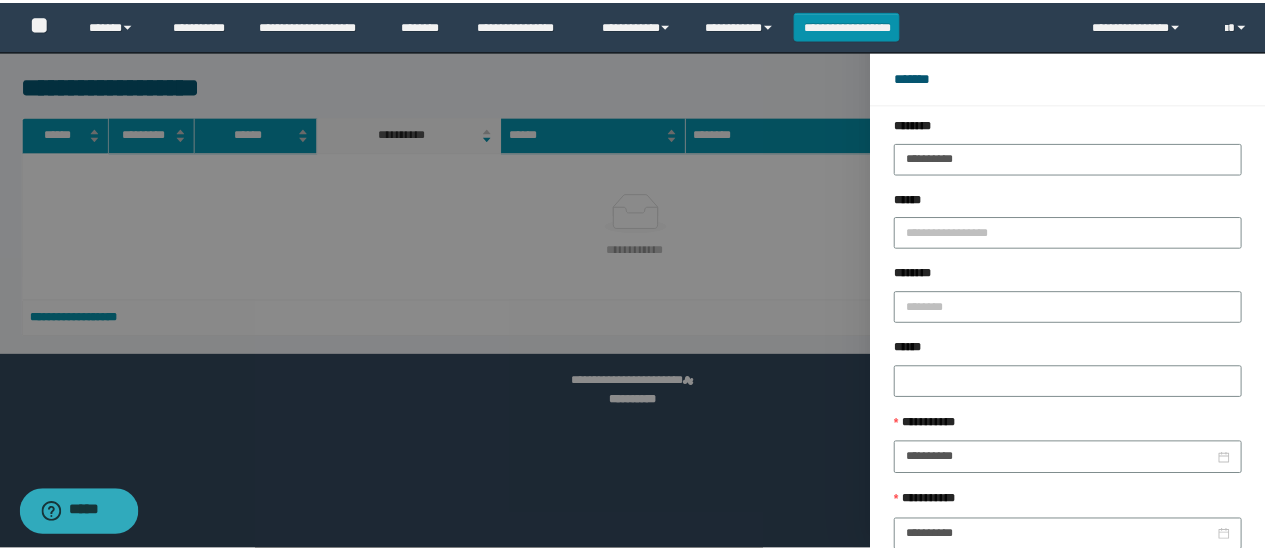 scroll, scrollTop: 200, scrollLeft: 0, axis: vertical 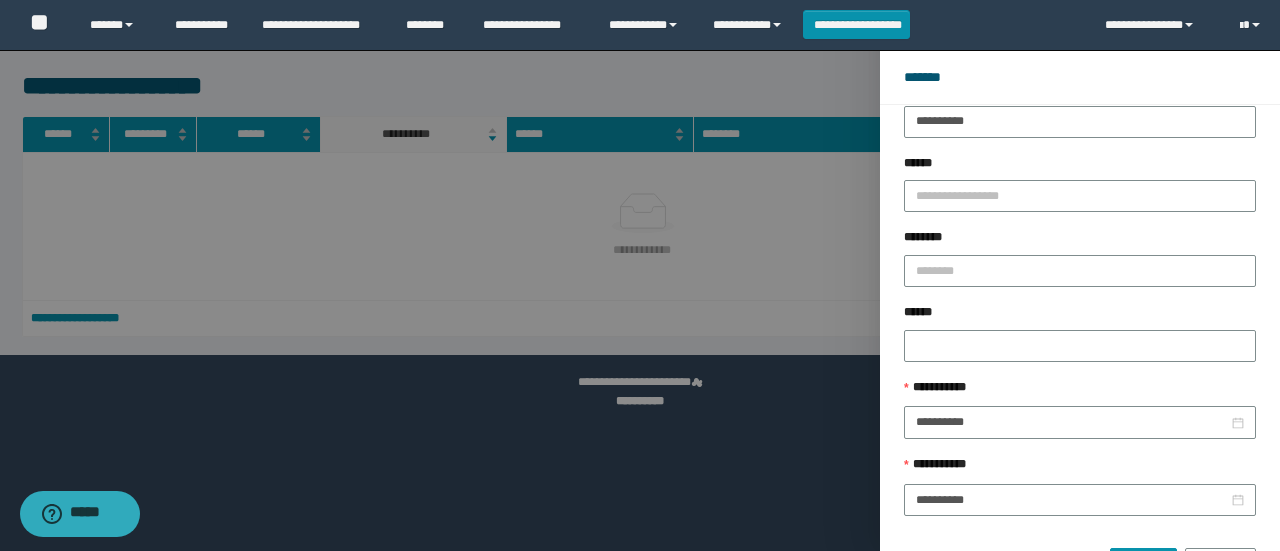 click at bounding box center [640, 275] 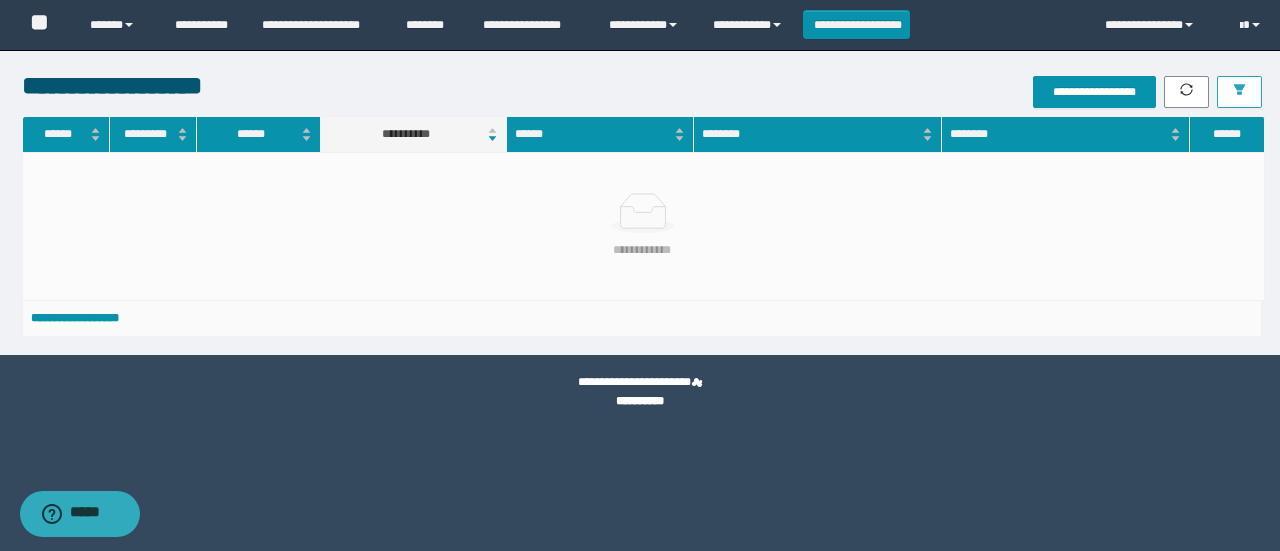 click 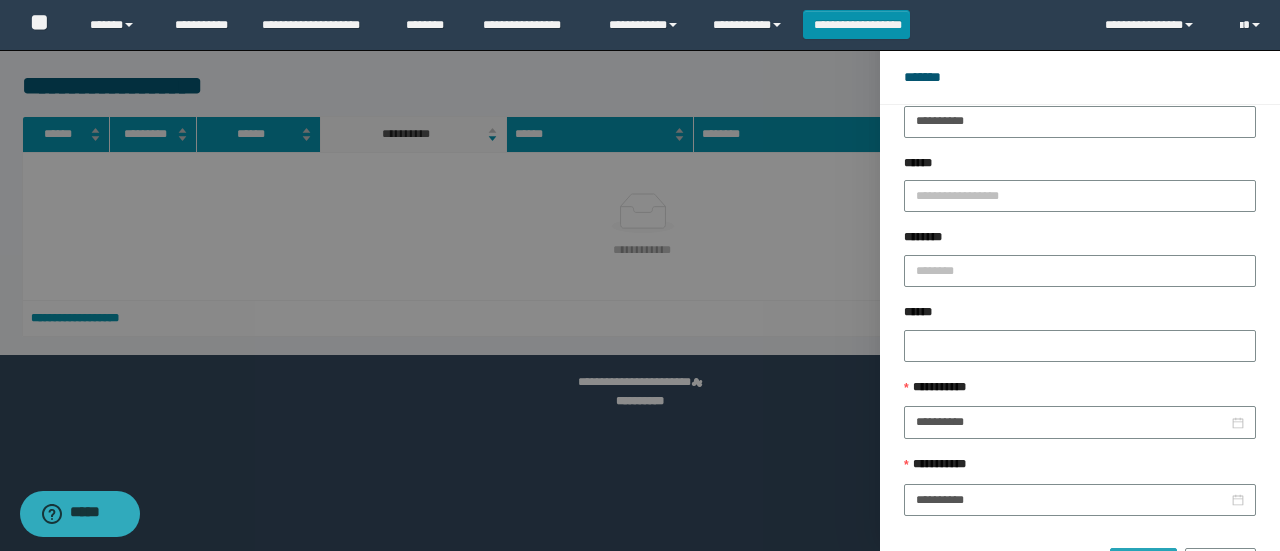 click on "******" at bounding box center (1143, 564) 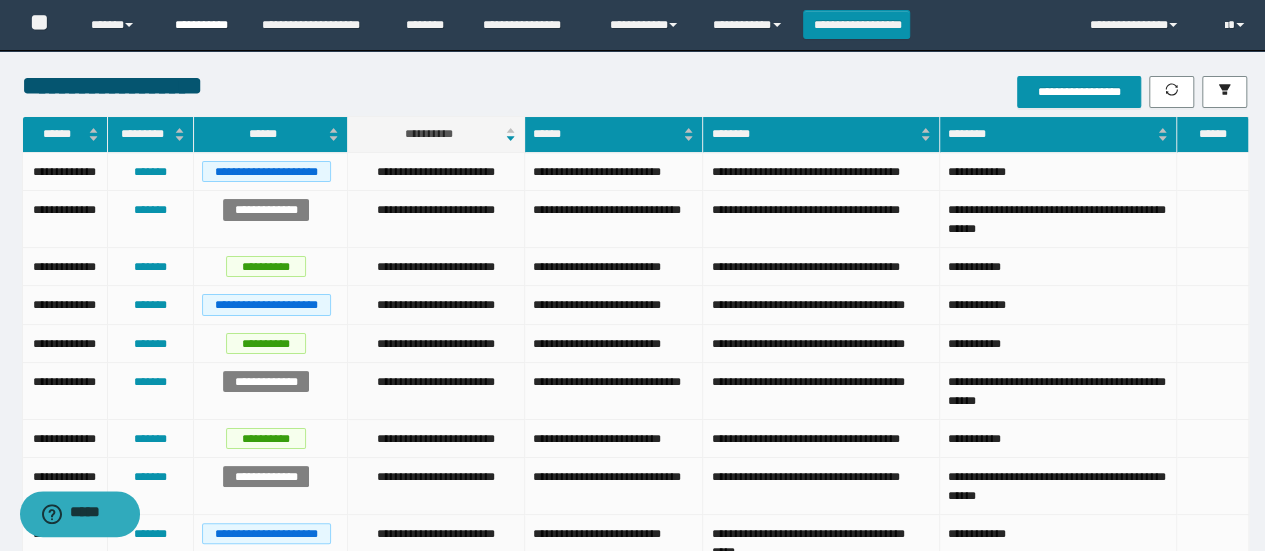 click on "**********" at bounding box center (203, 25) 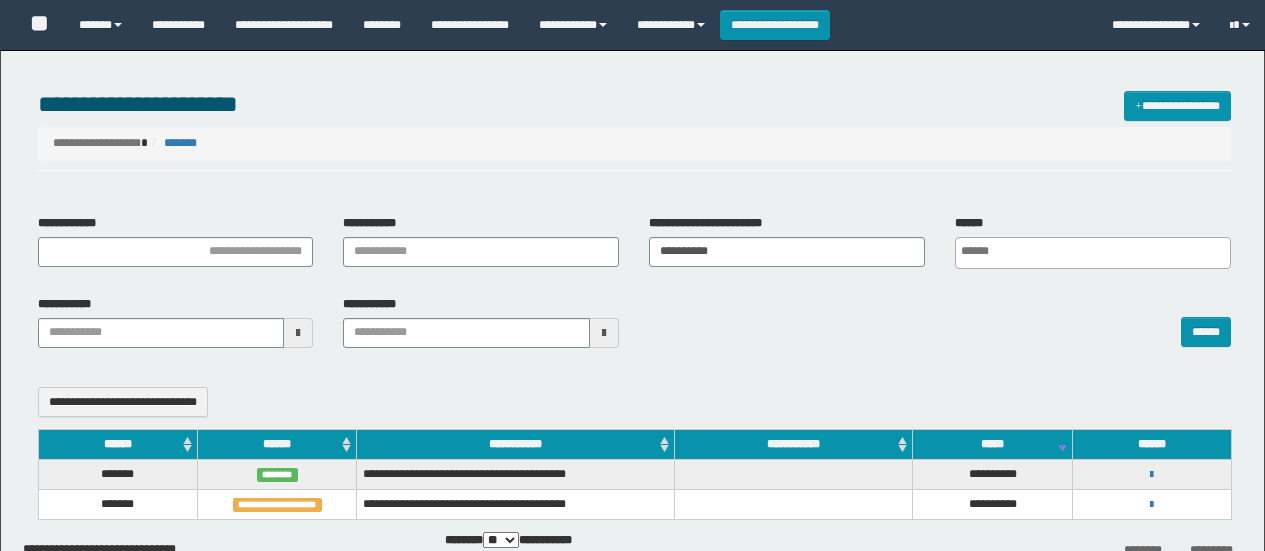 select 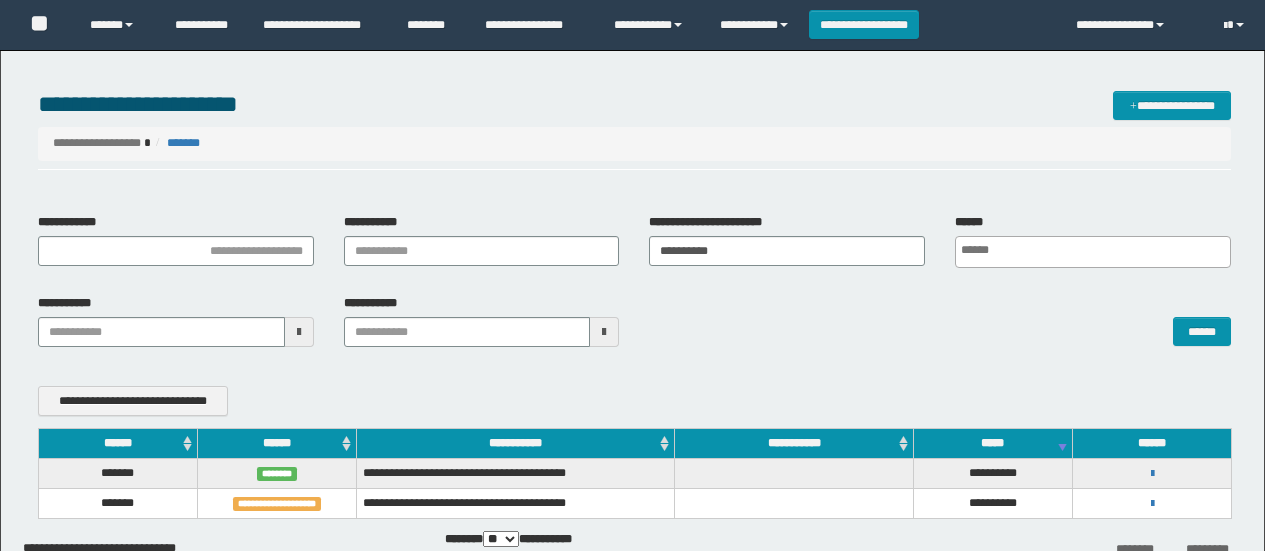 scroll, scrollTop: 0, scrollLeft: 0, axis: both 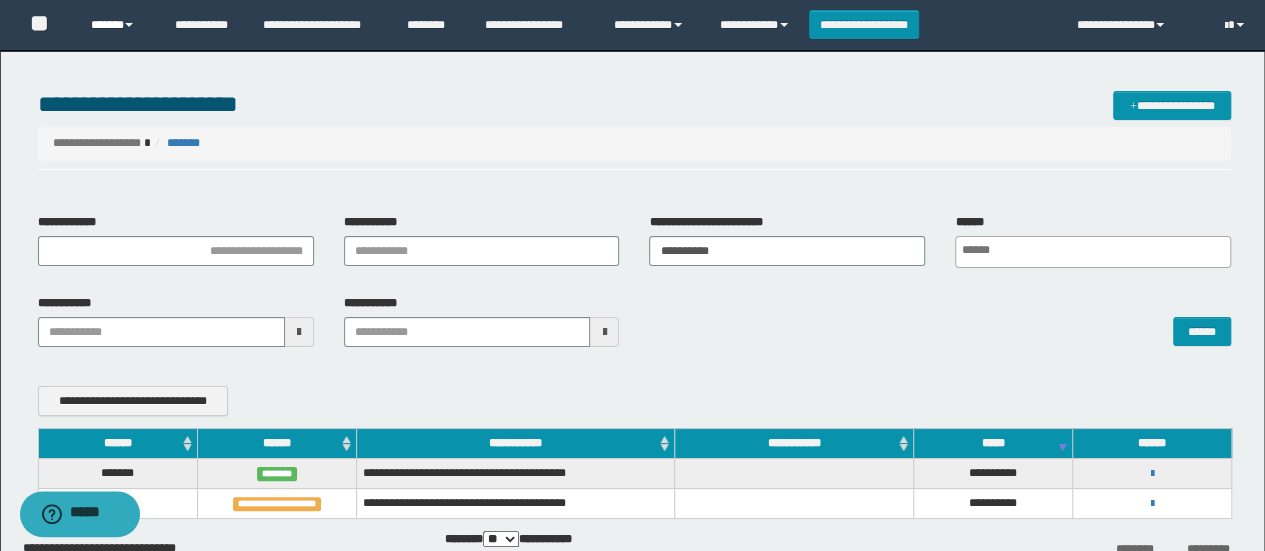 click on "******" at bounding box center [117, 25] 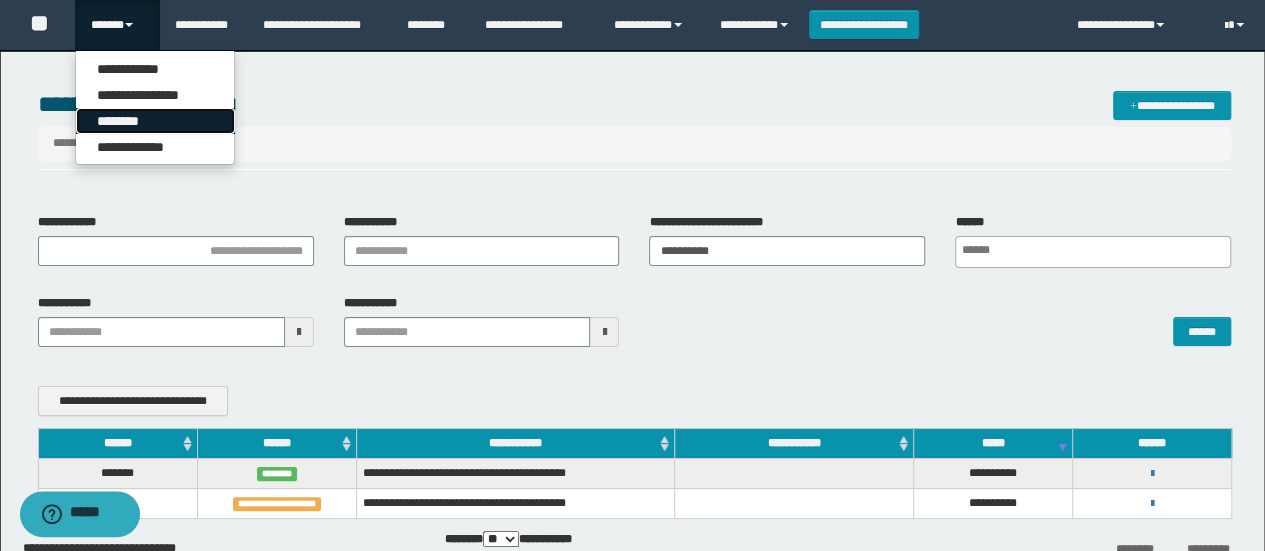 click on "********" at bounding box center [155, 121] 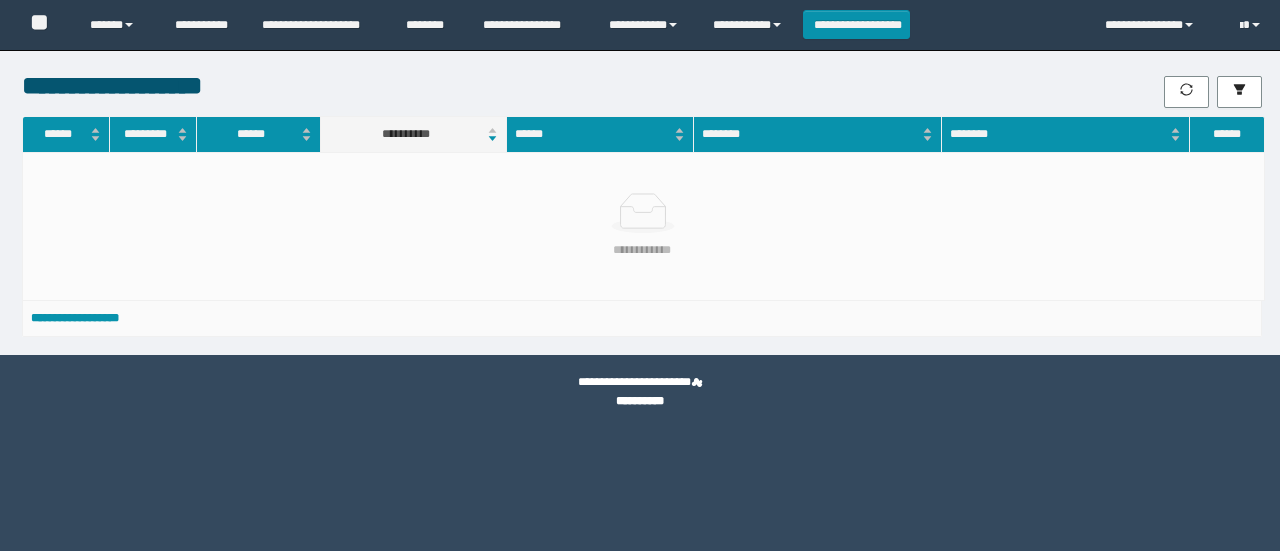 scroll, scrollTop: 0, scrollLeft: 0, axis: both 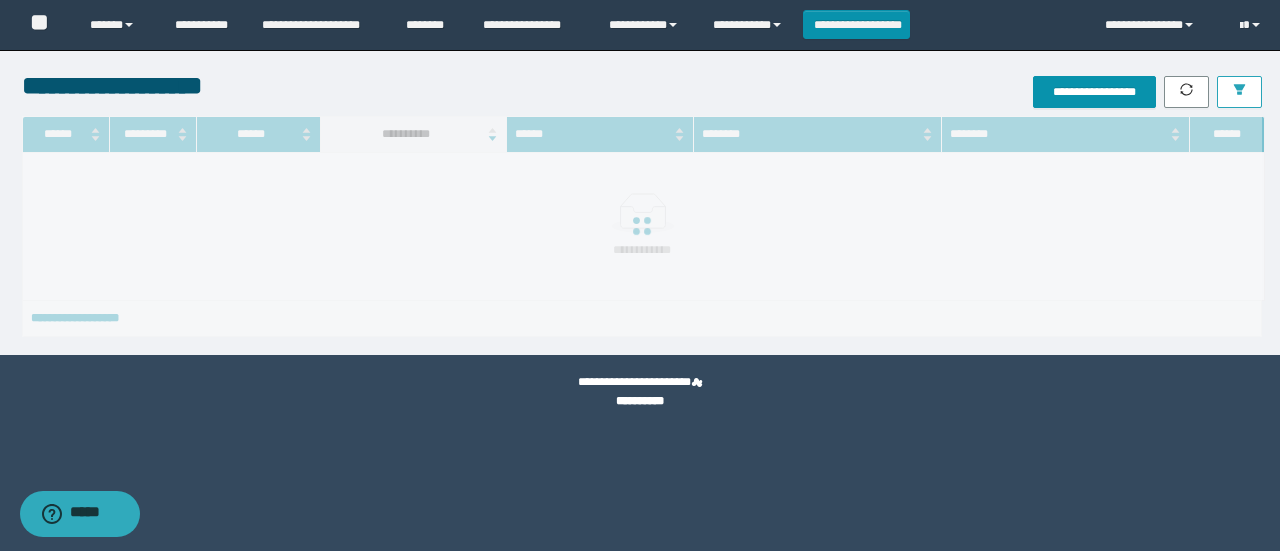 click at bounding box center (1239, 92) 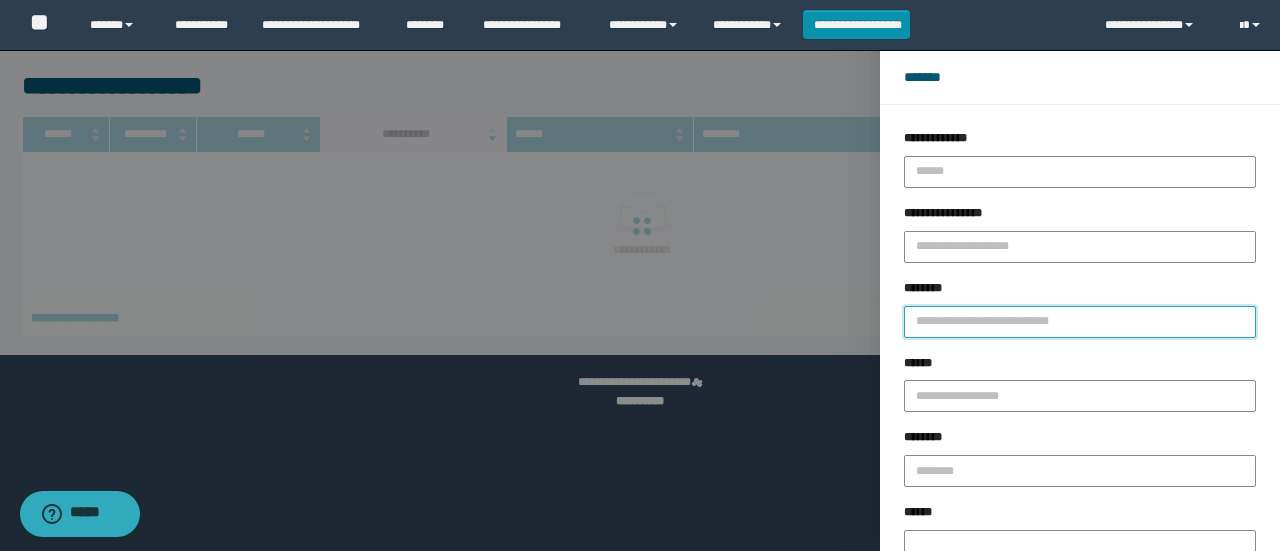 click on "********" at bounding box center (1080, 322) 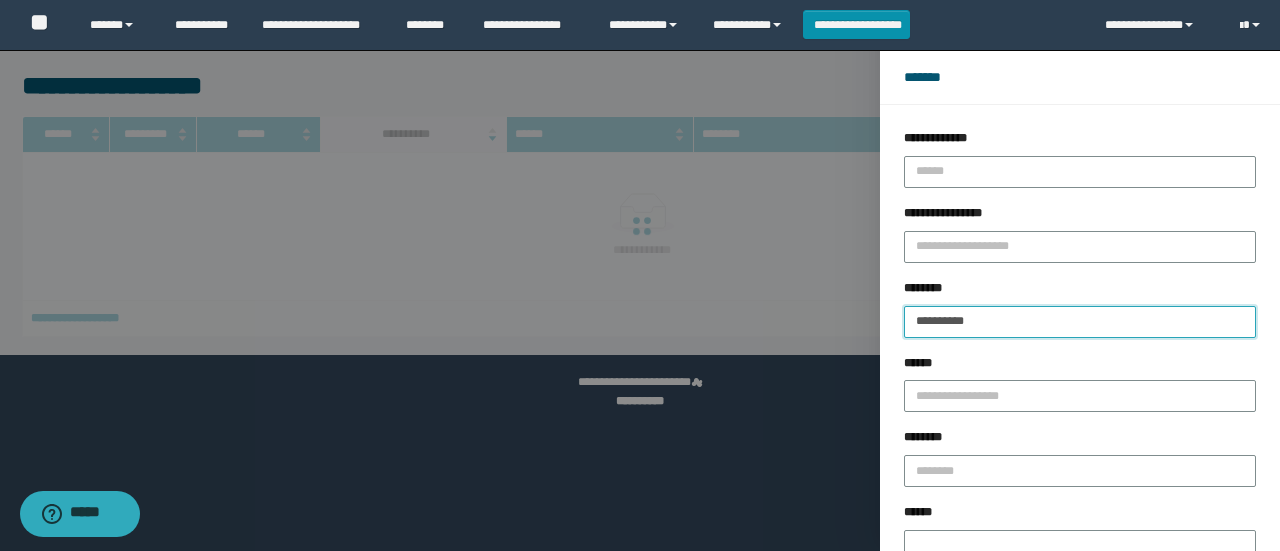 type on "**********" 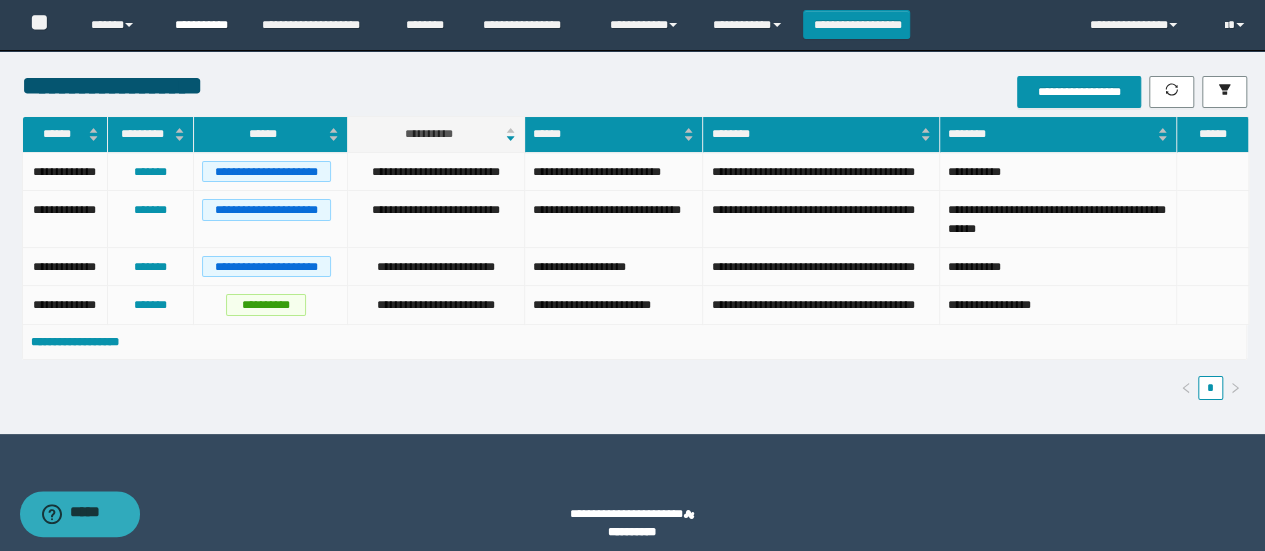click on "**********" at bounding box center (203, 25) 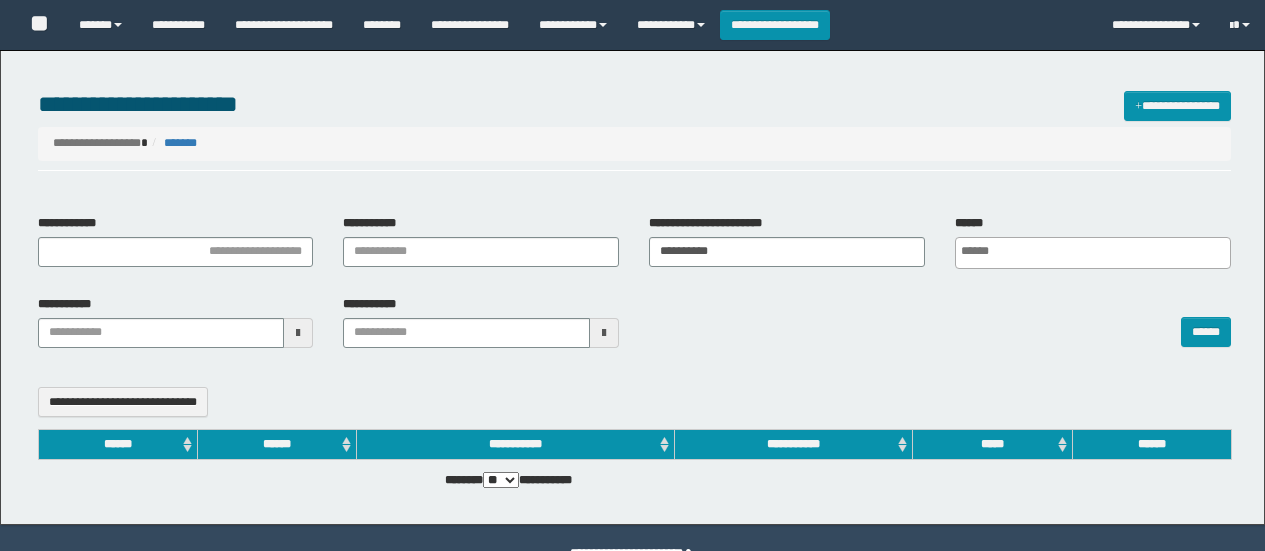 select 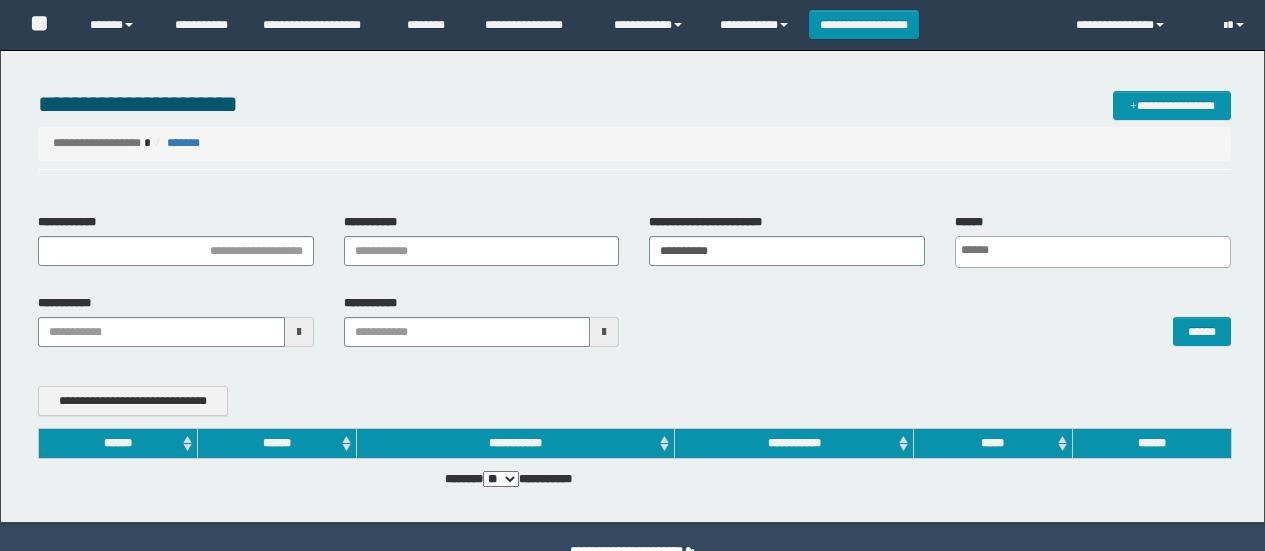 scroll, scrollTop: 0, scrollLeft: 0, axis: both 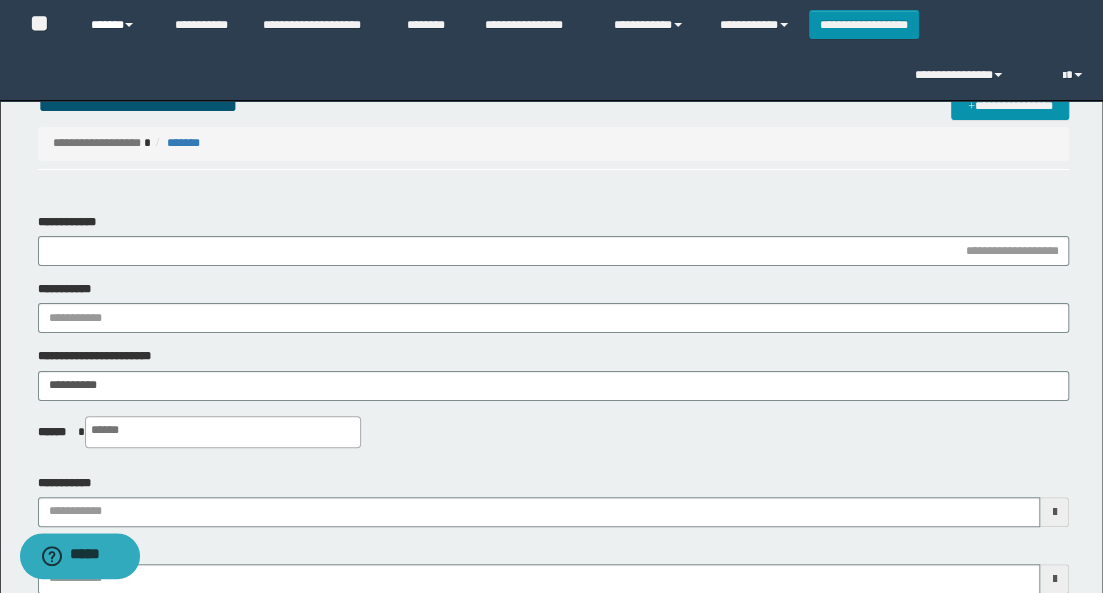 click on "******" at bounding box center [117, 25] 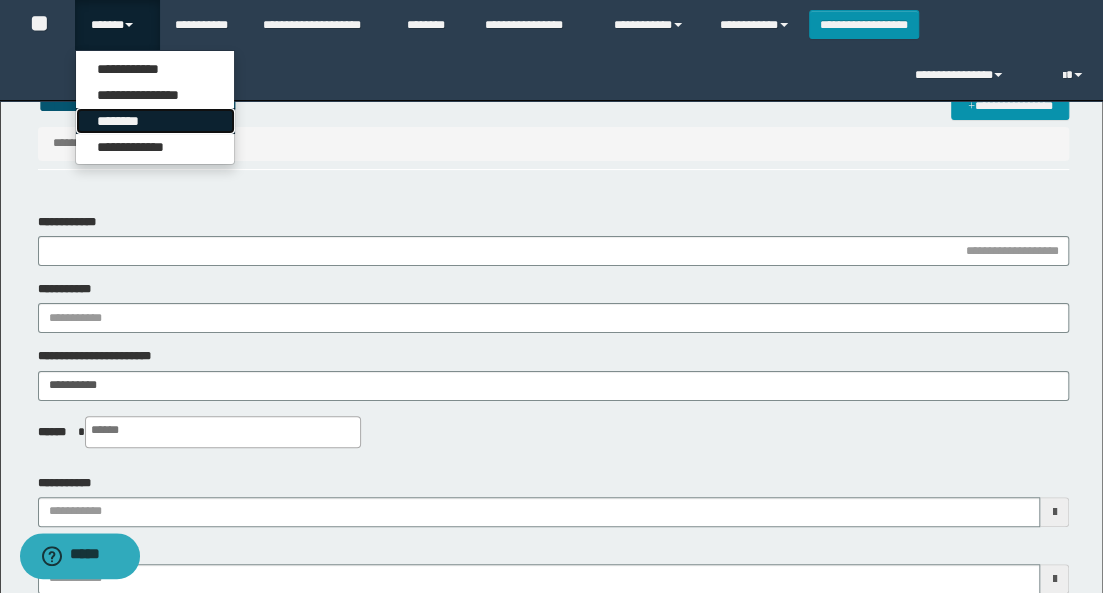 click on "********" at bounding box center (155, 121) 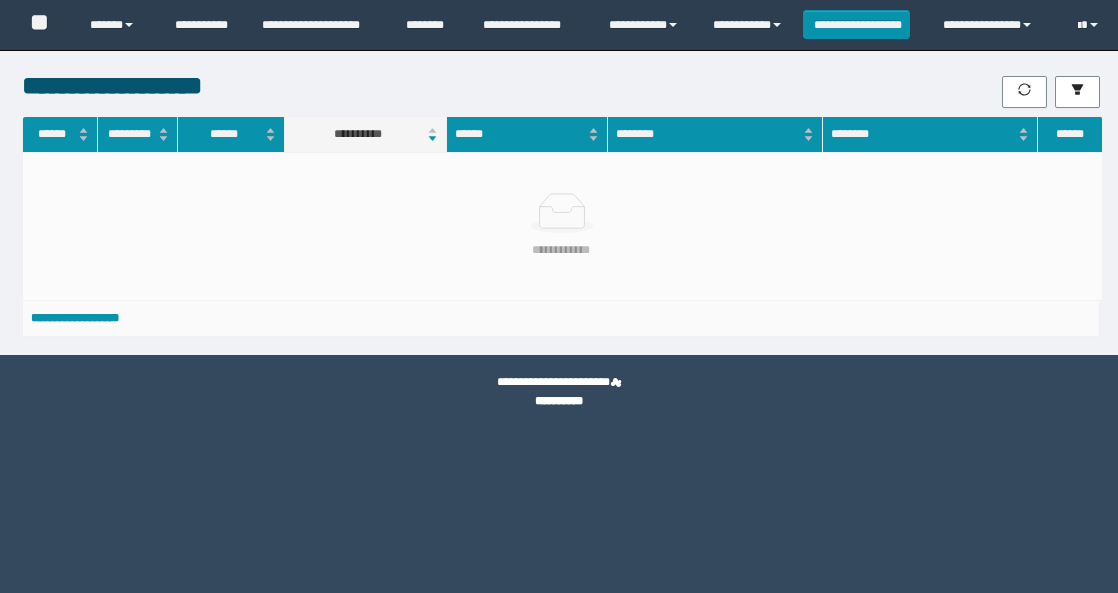 scroll, scrollTop: 0, scrollLeft: 0, axis: both 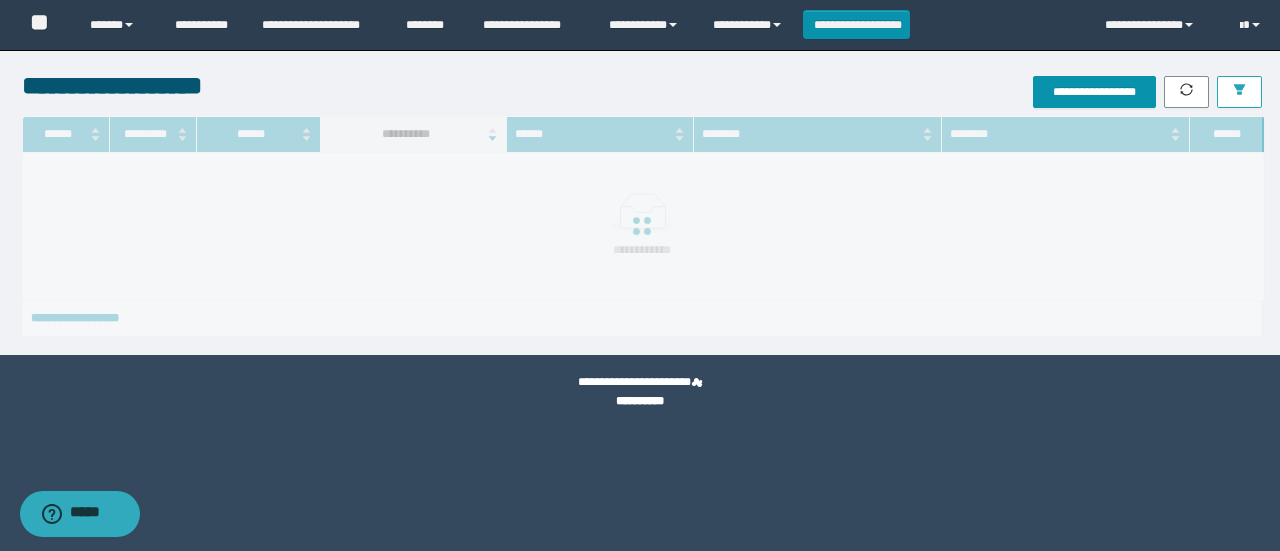 click 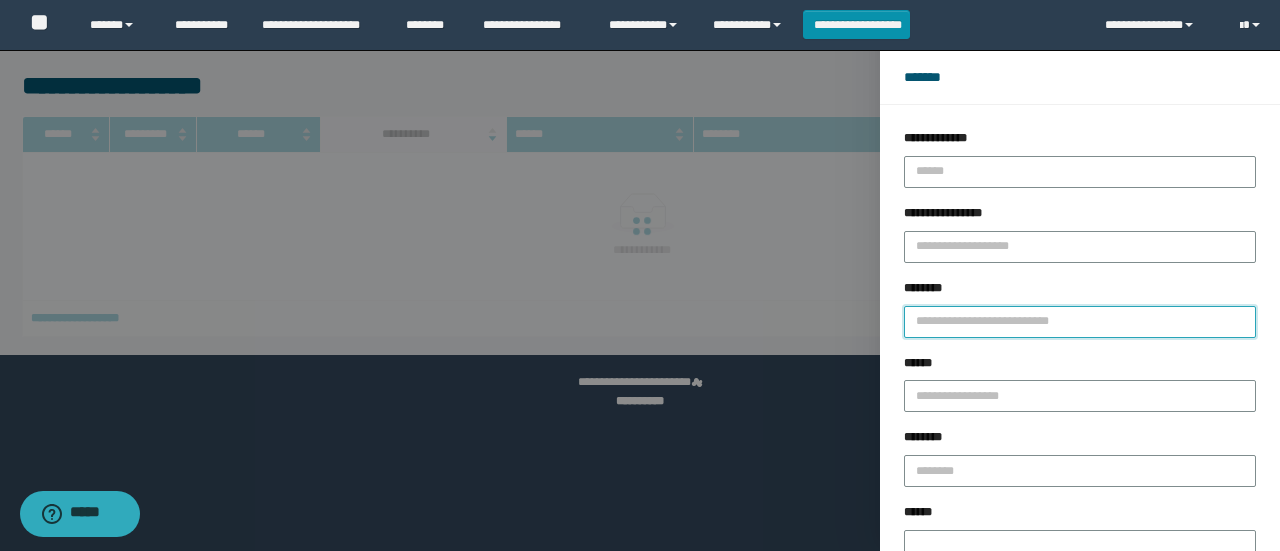 click on "********" at bounding box center [1080, 322] 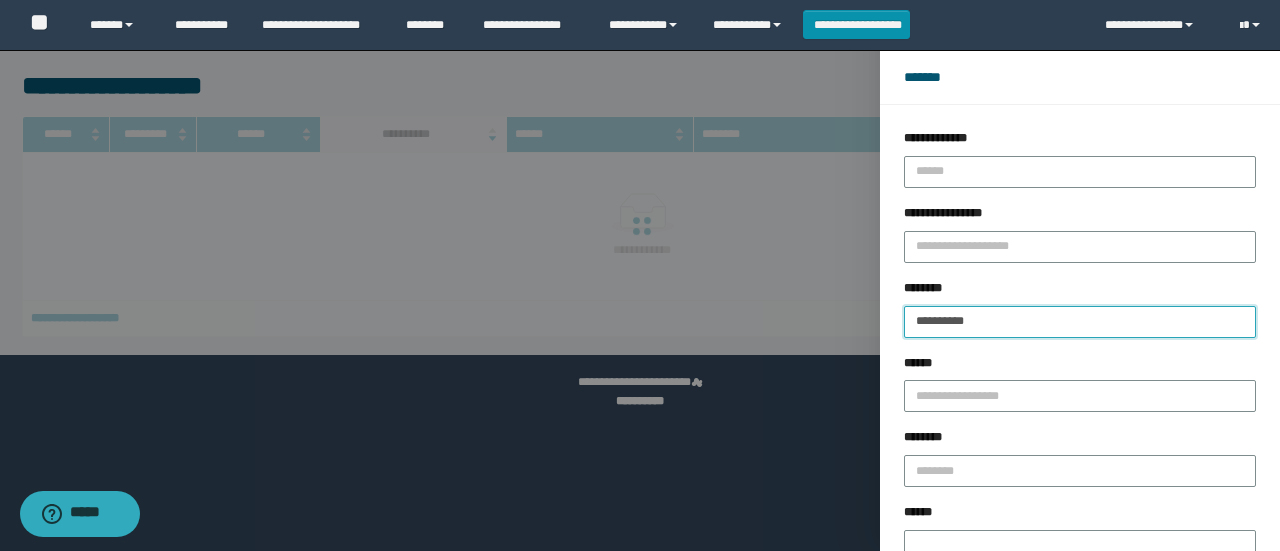 type on "**********" 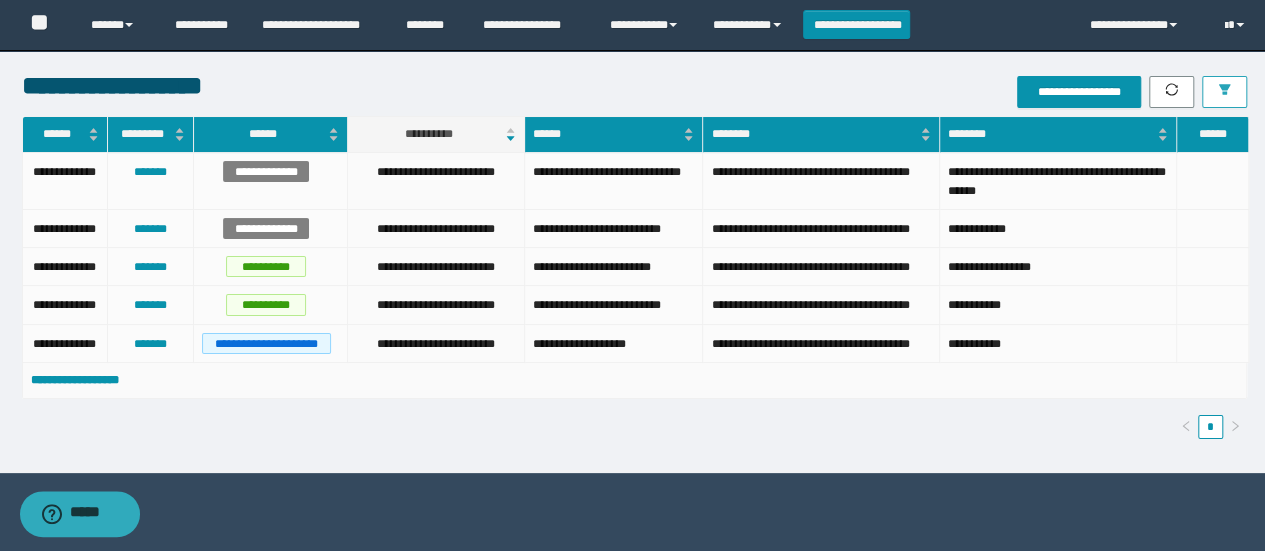 click 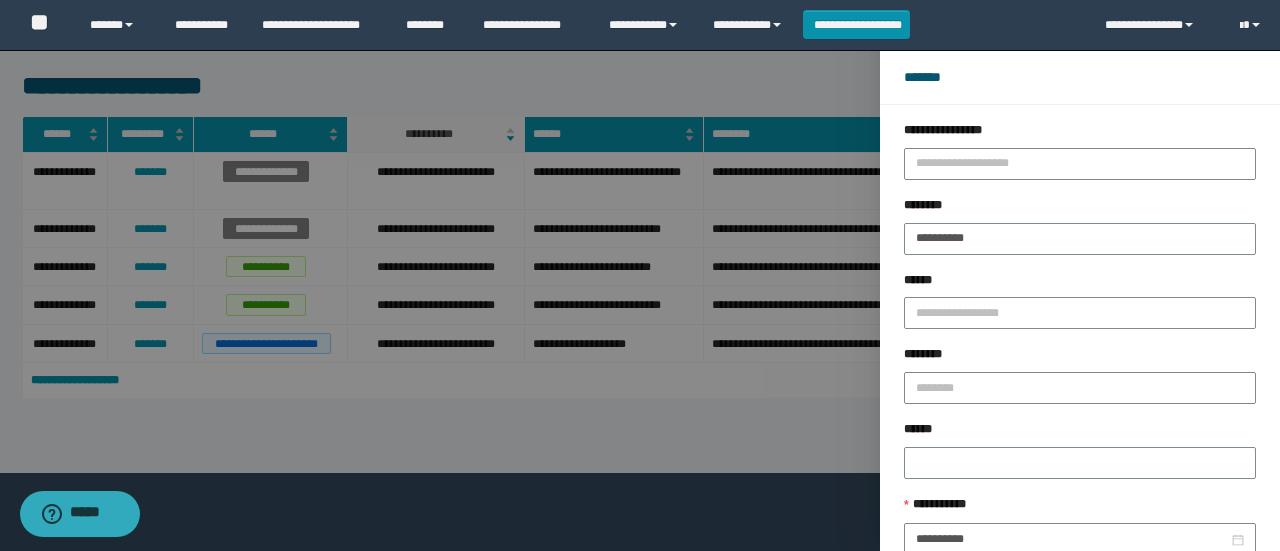 scroll, scrollTop: 88, scrollLeft: 0, axis: vertical 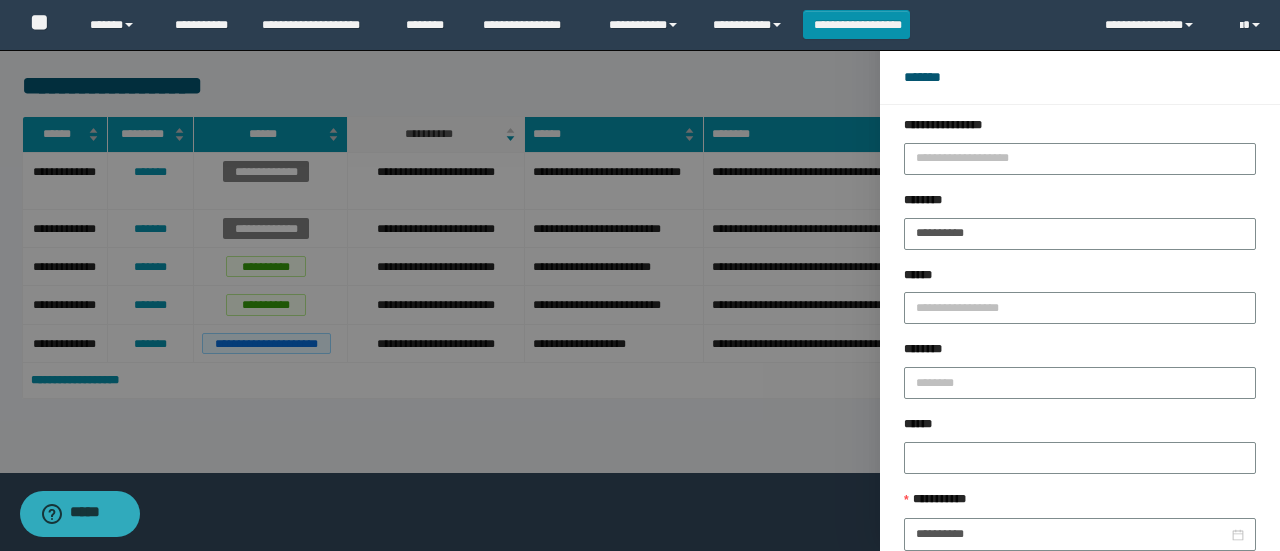click on "********" at bounding box center (1080, 377) 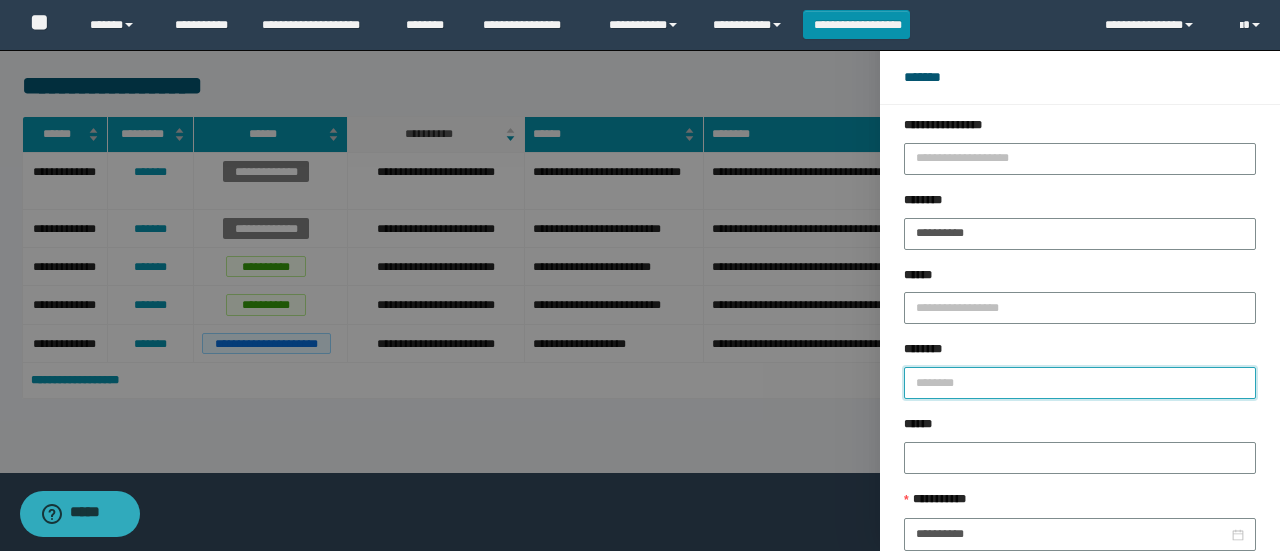 click on "********" at bounding box center [1080, 383] 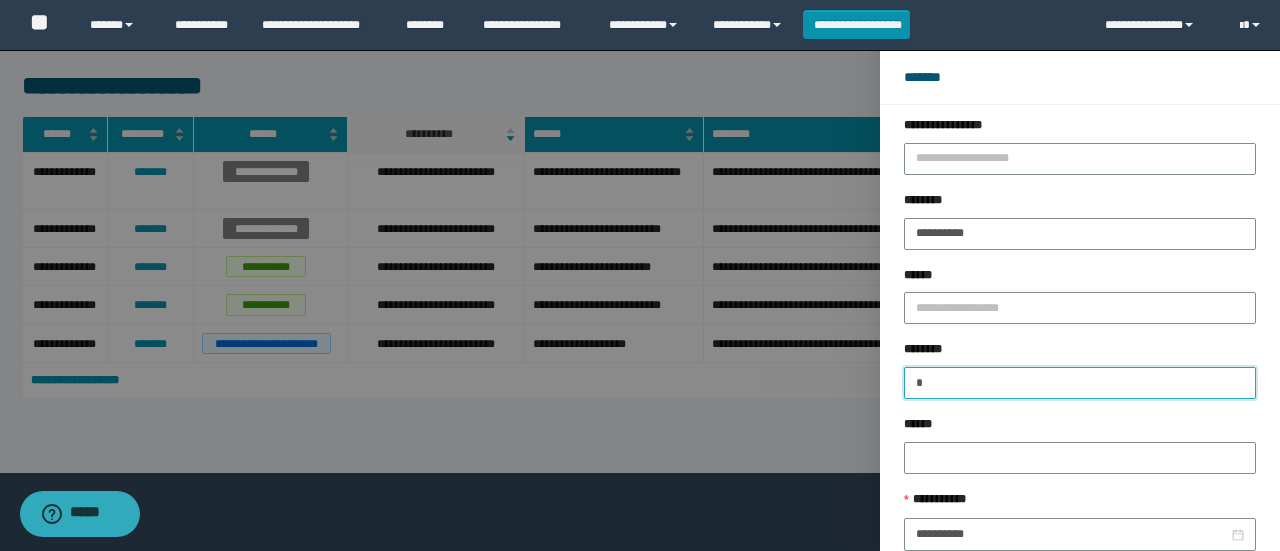 type on "**" 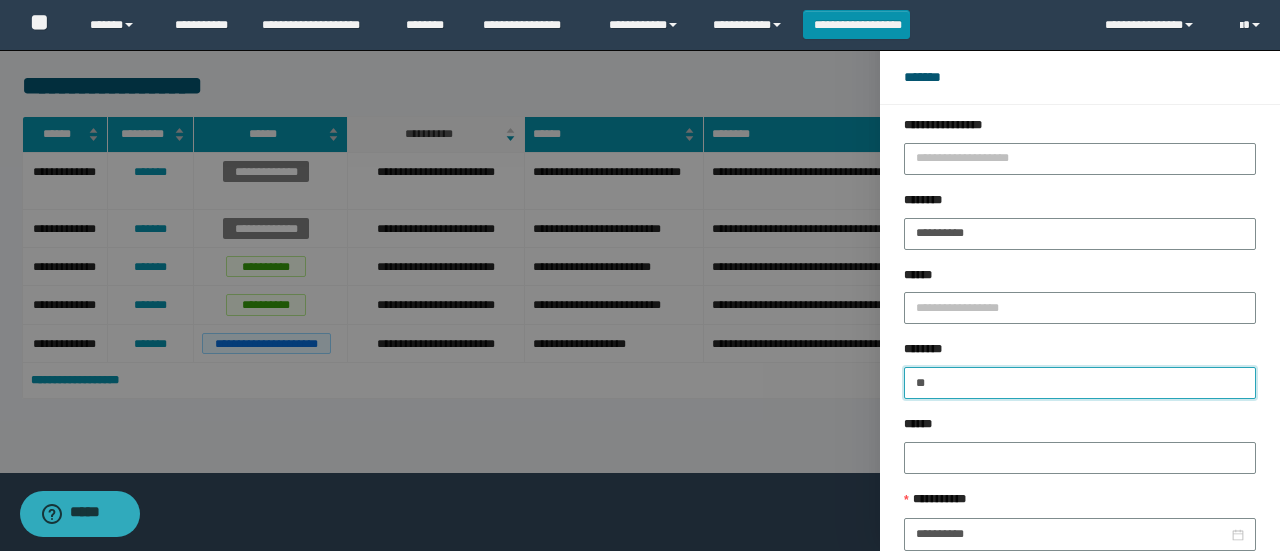 click on "**" at bounding box center [1080, 383] 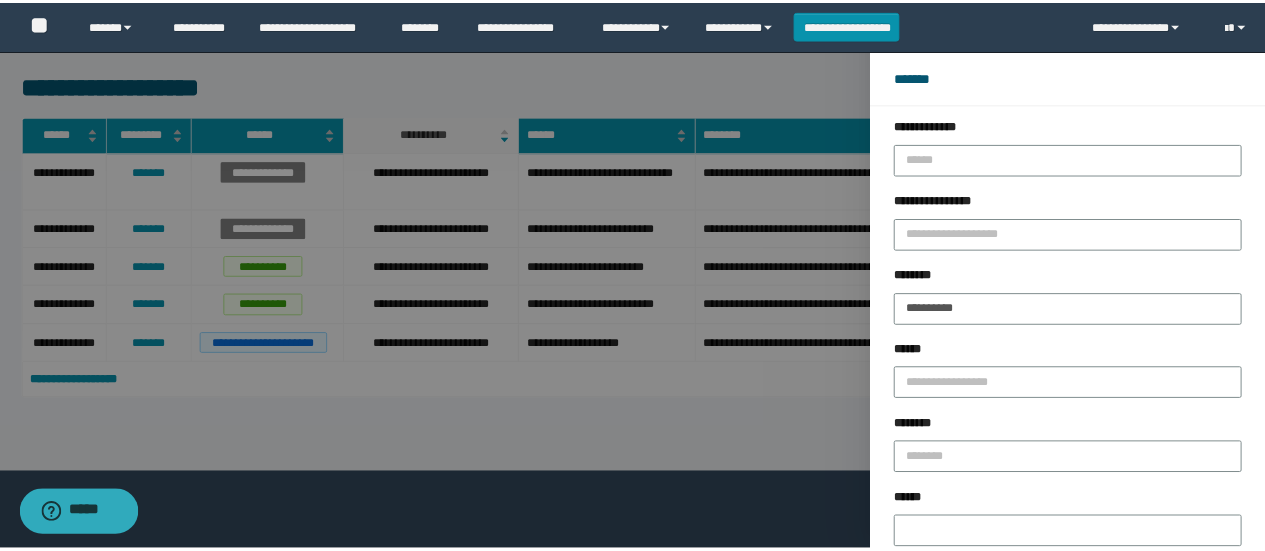 scroll, scrollTop: 0, scrollLeft: 0, axis: both 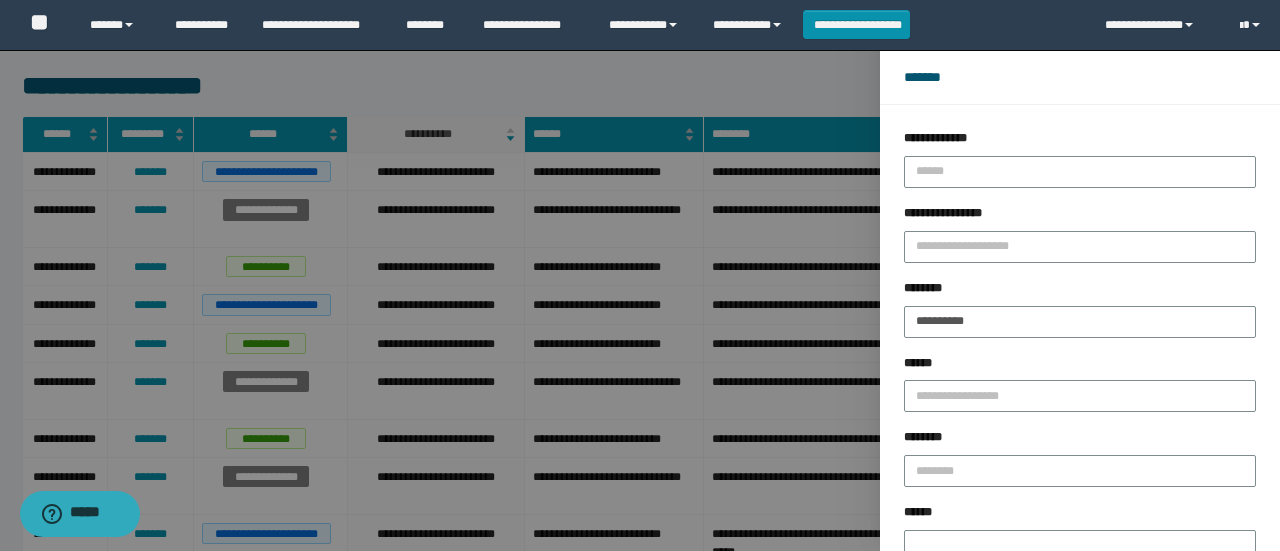 click at bounding box center (640, 275) 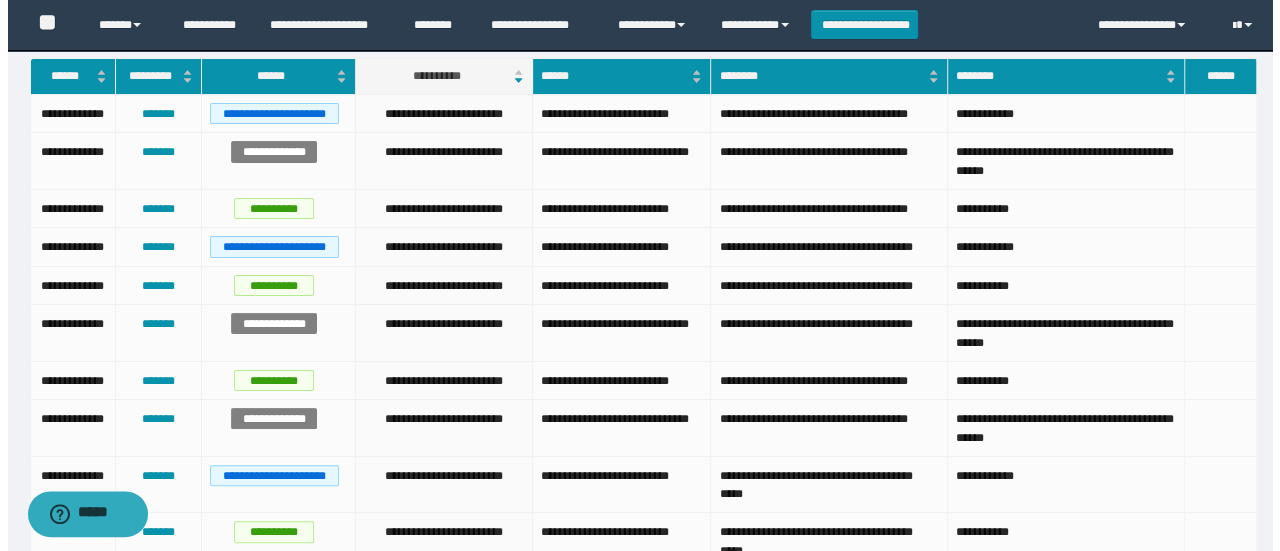 scroll, scrollTop: 0, scrollLeft: 0, axis: both 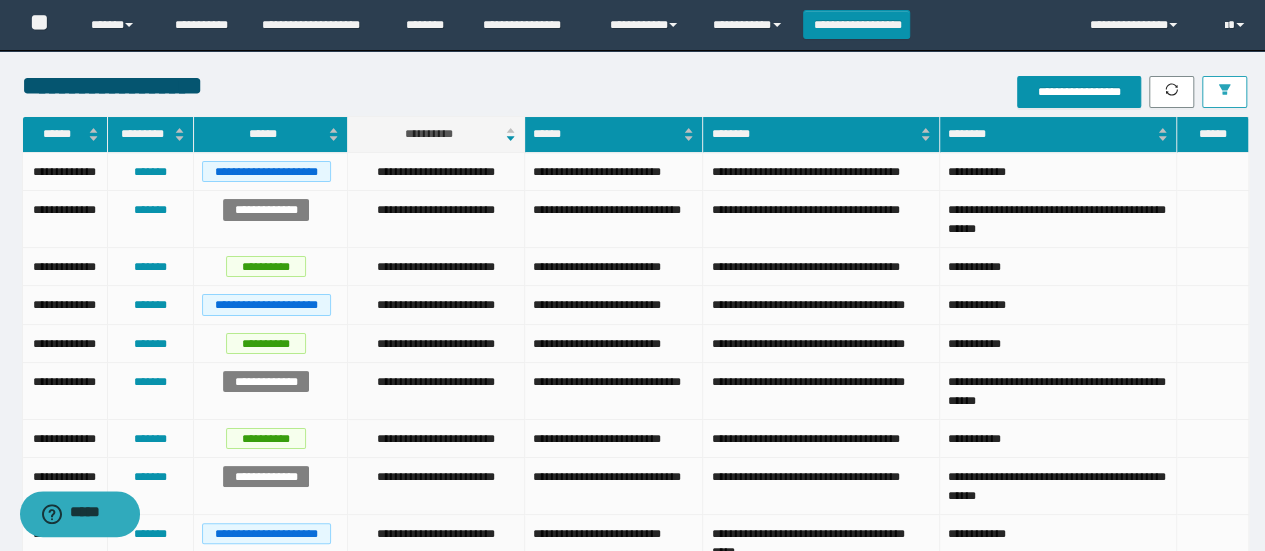 click 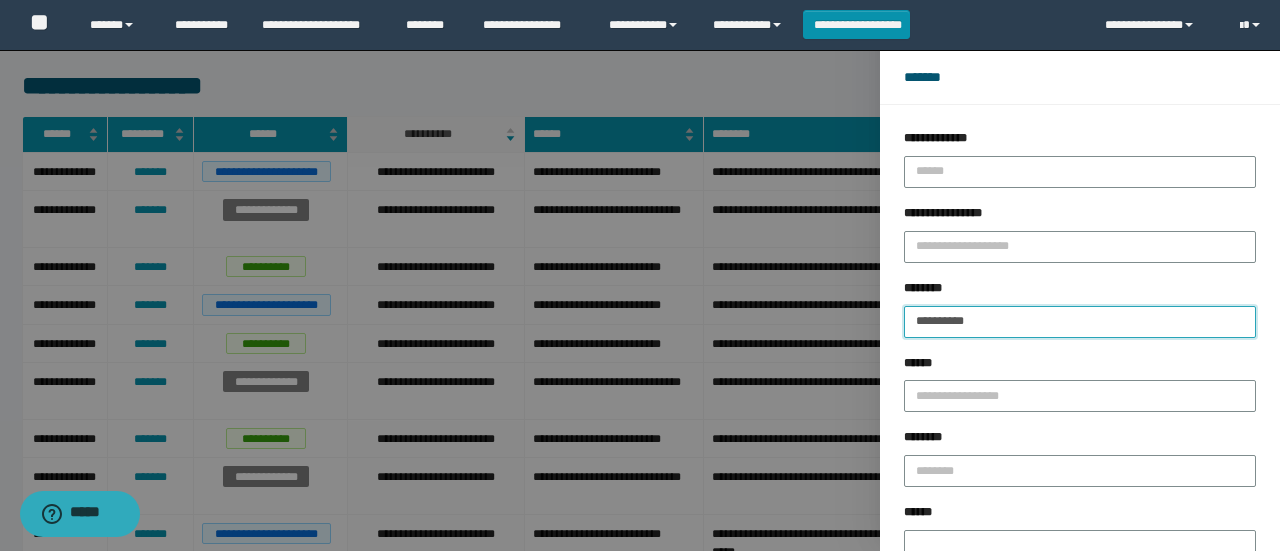 click on "**********" at bounding box center [1080, 322] 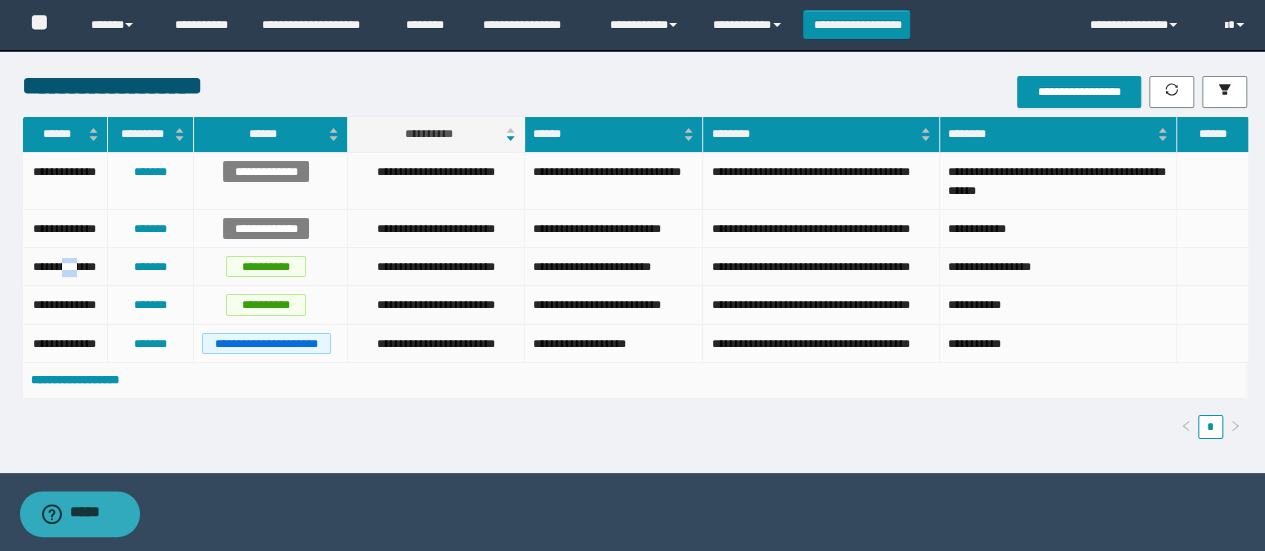 drag, startPoint x: 40, startPoint y: 303, endPoint x: 61, endPoint y: 305, distance: 21.095022 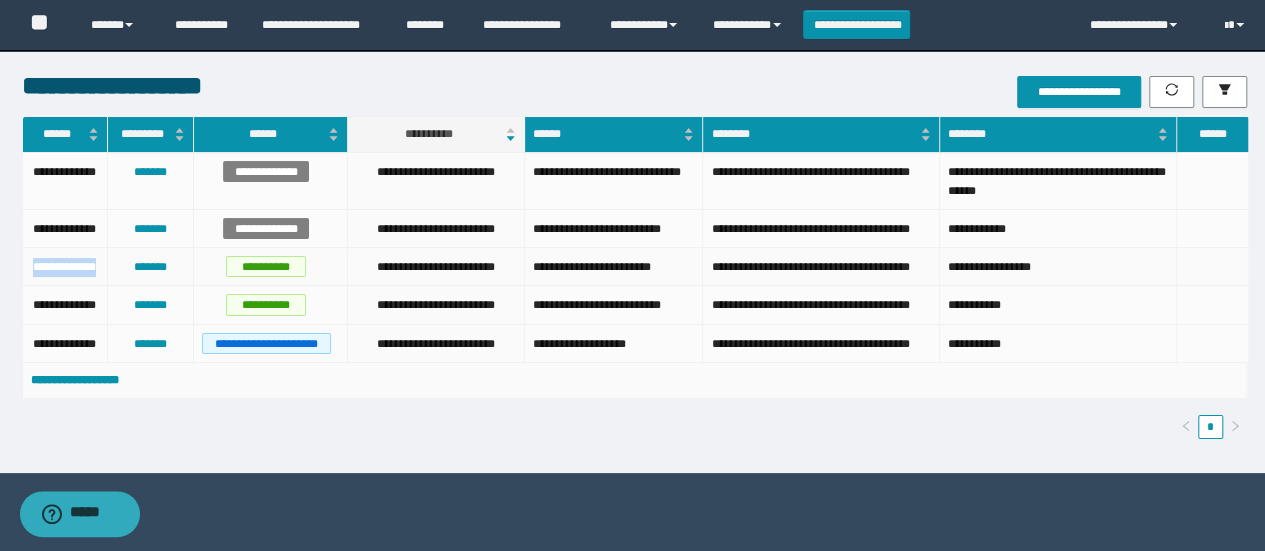 drag, startPoint x: 43, startPoint y: 285, endPoint x: 90, endPoint y: 301, distance: 49.648766 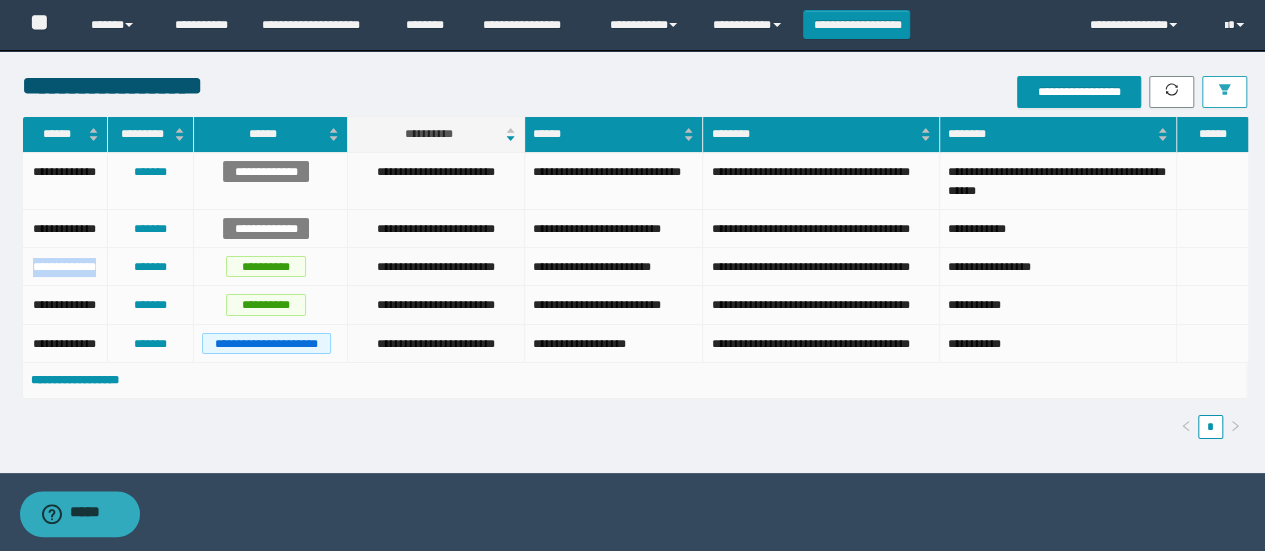 click at bounding box center [1224, 92] 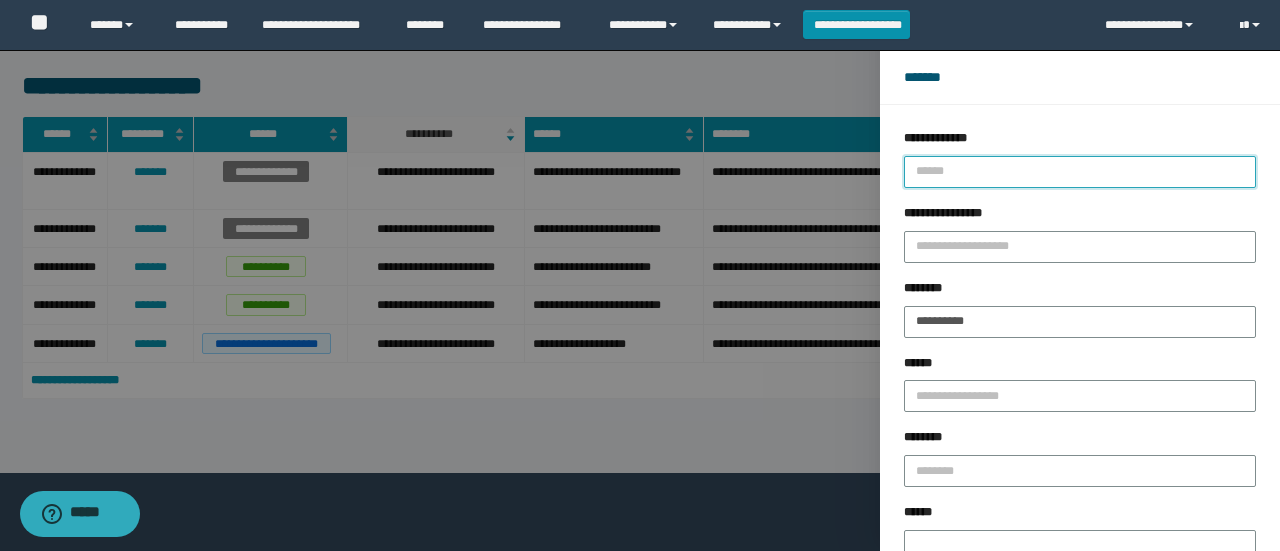 click on "**********" at bounding box center (1080, 172) 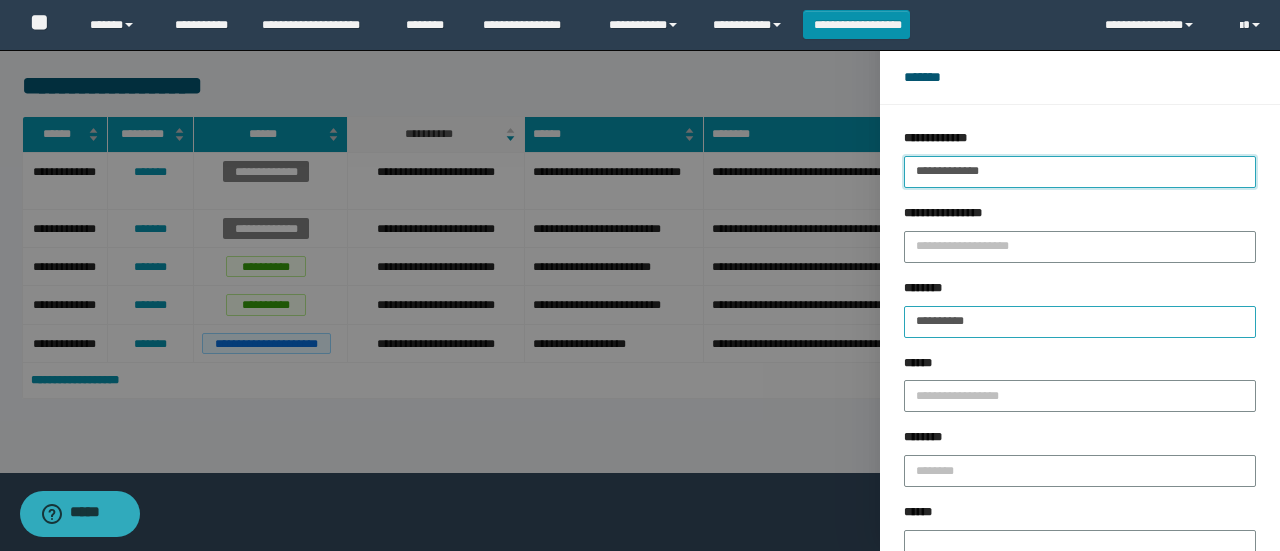 type on "**********" 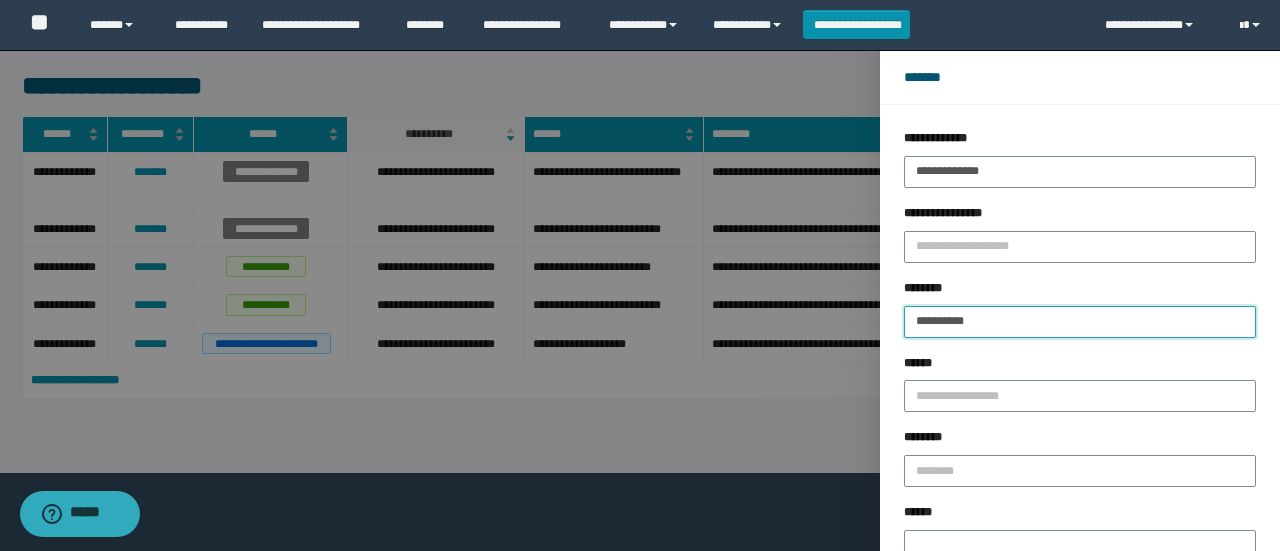 click on "**********" at bounding box center [1080, 322] 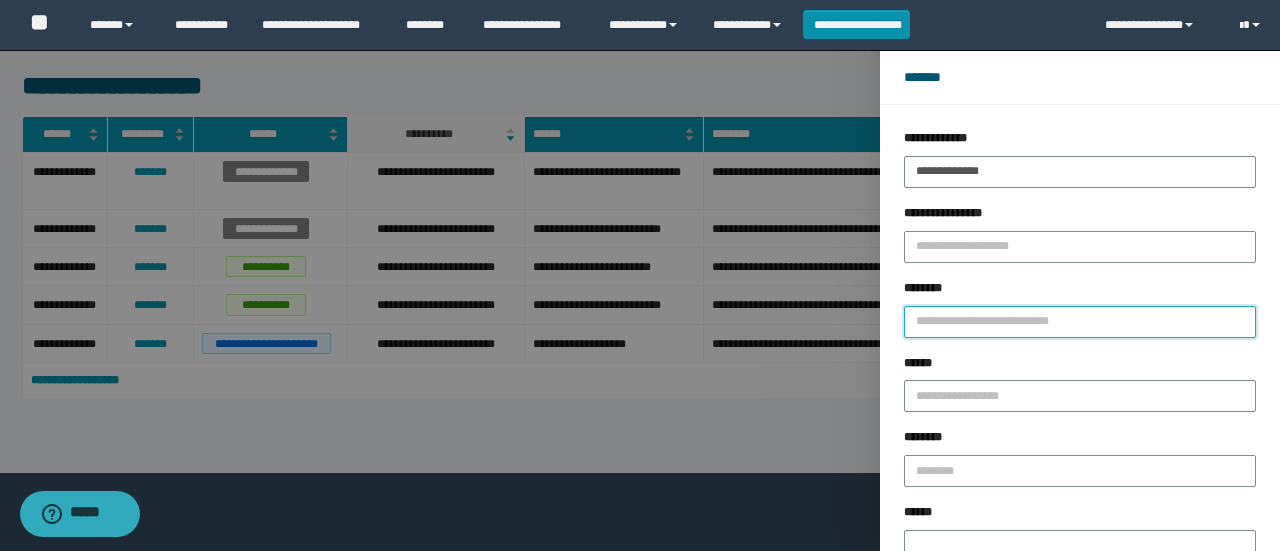 type 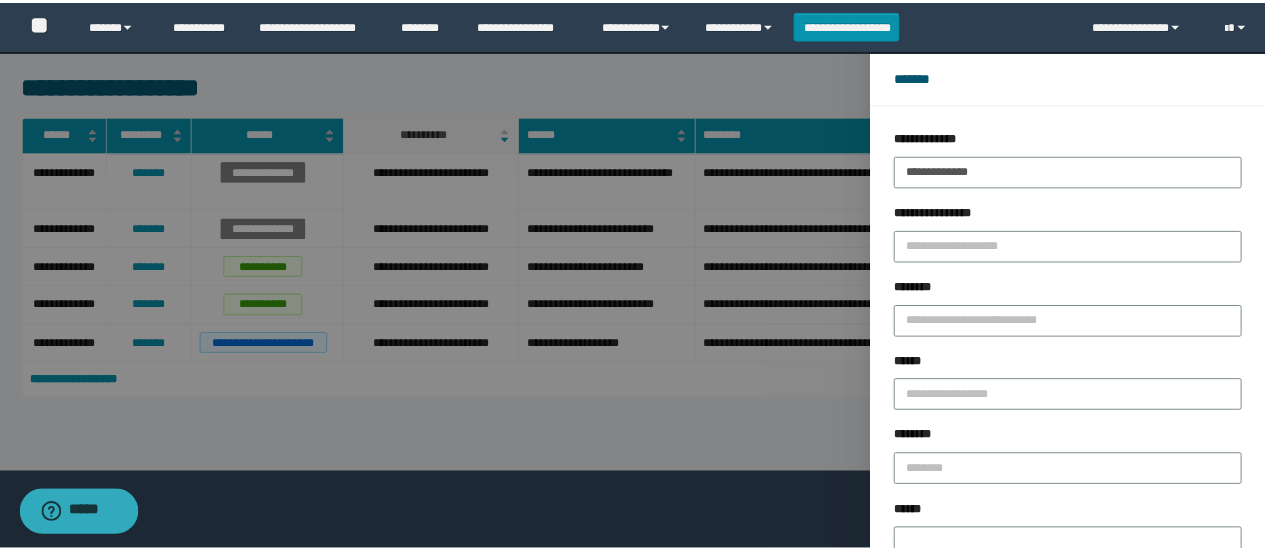 scroll, scrollTop: 200, scrollLeft: 0, axis: vertical 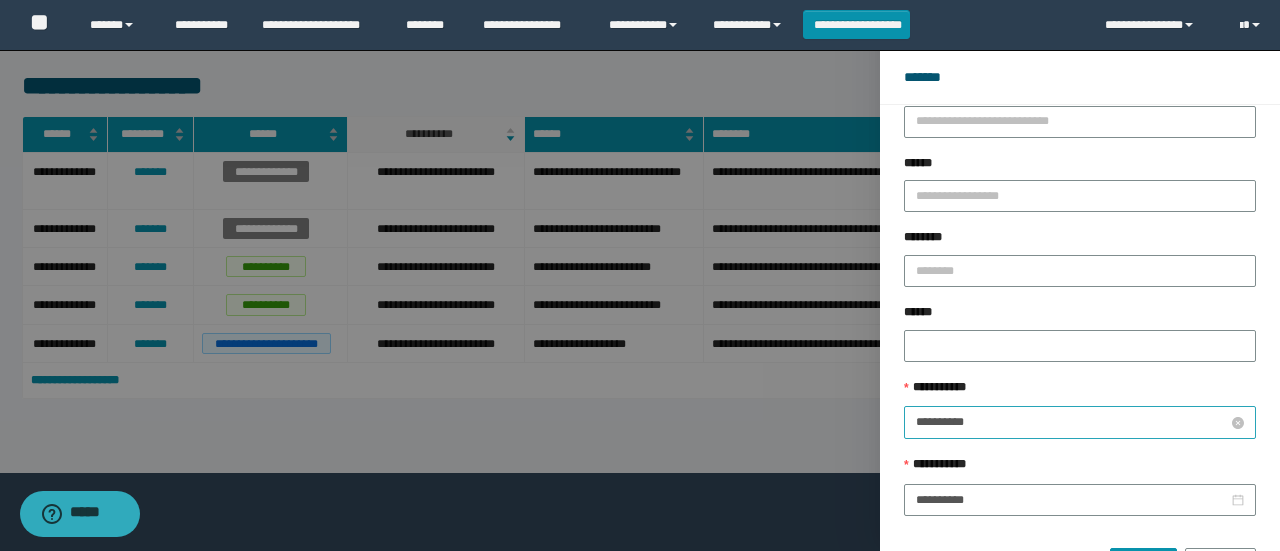 click on "**********" at bounding box center [1072, 422] 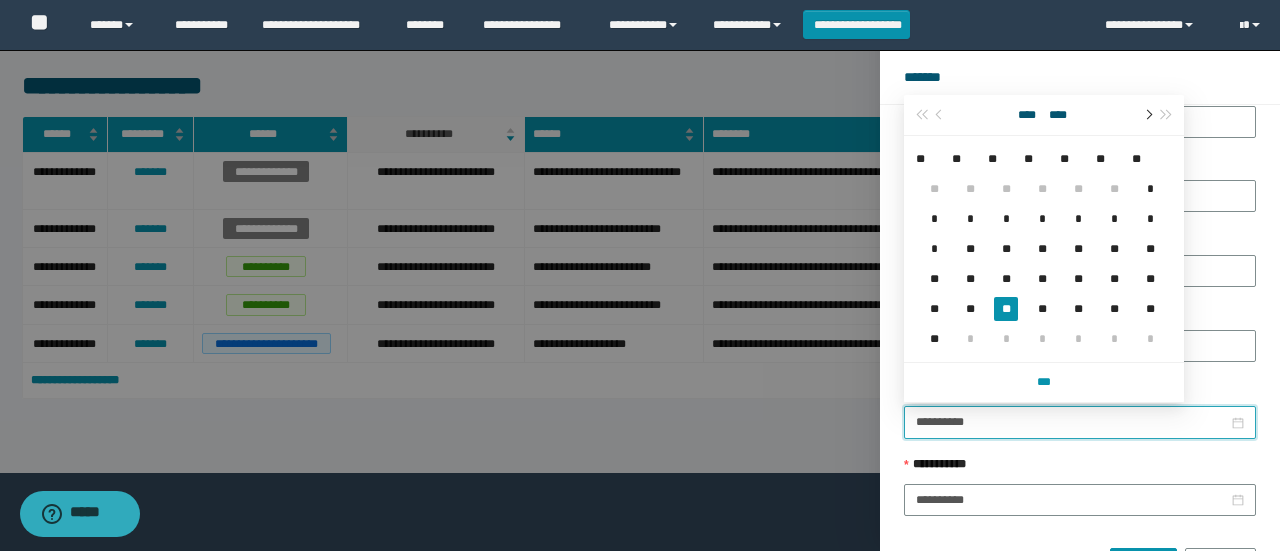 click at bounding box center [1147, 115] 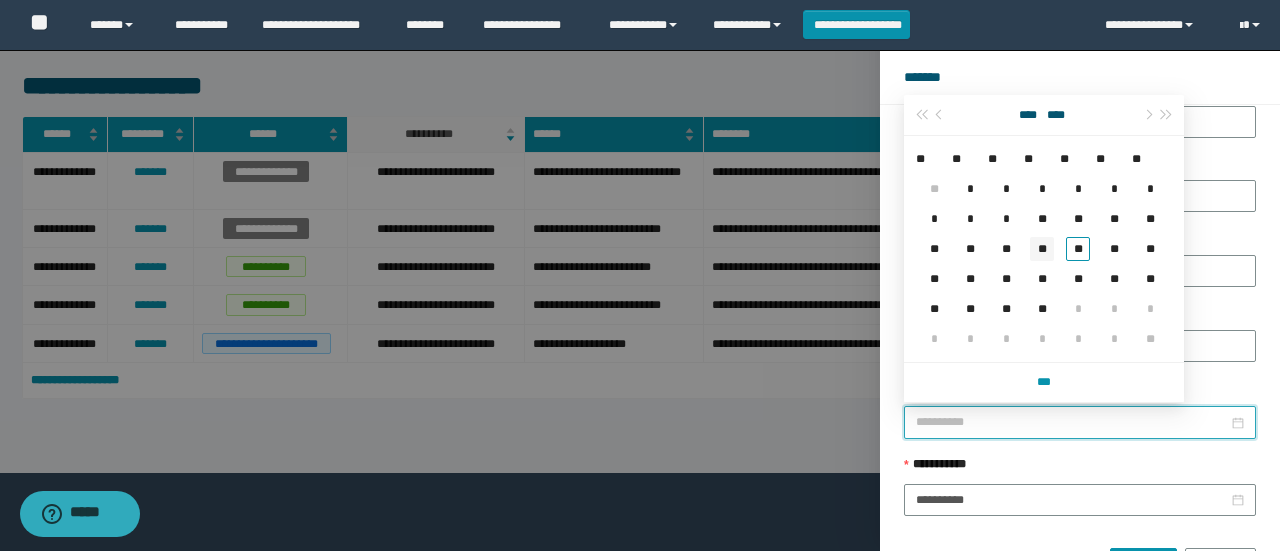 type on "**********" 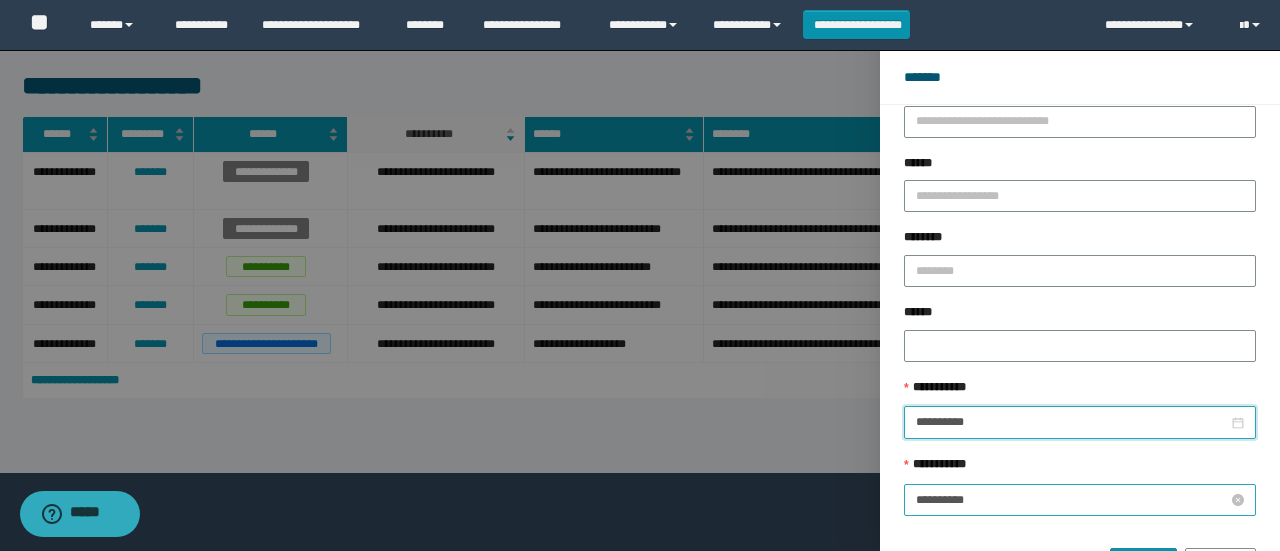click on "**********" at bounding box center [1072, 500] 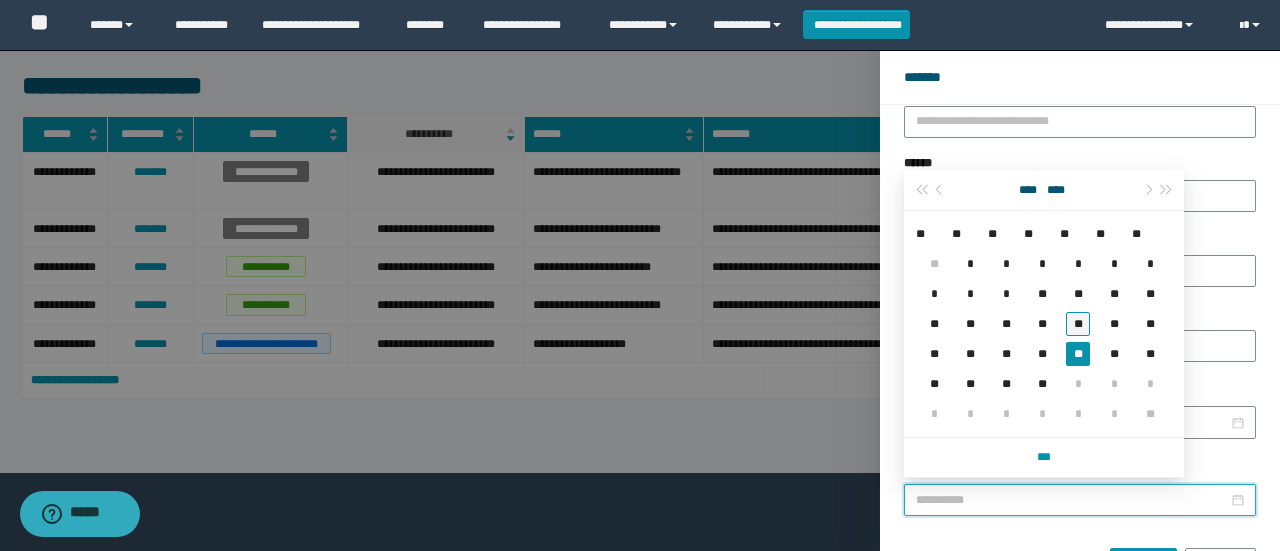 type on "**********" 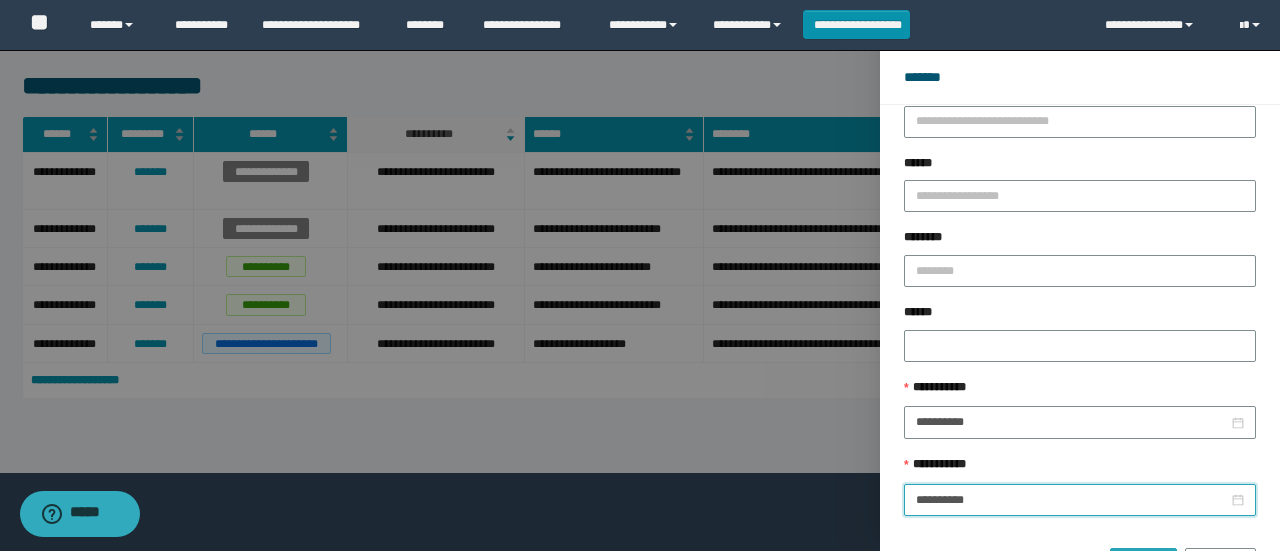 click on "******" at bounding box center (1143, 564) 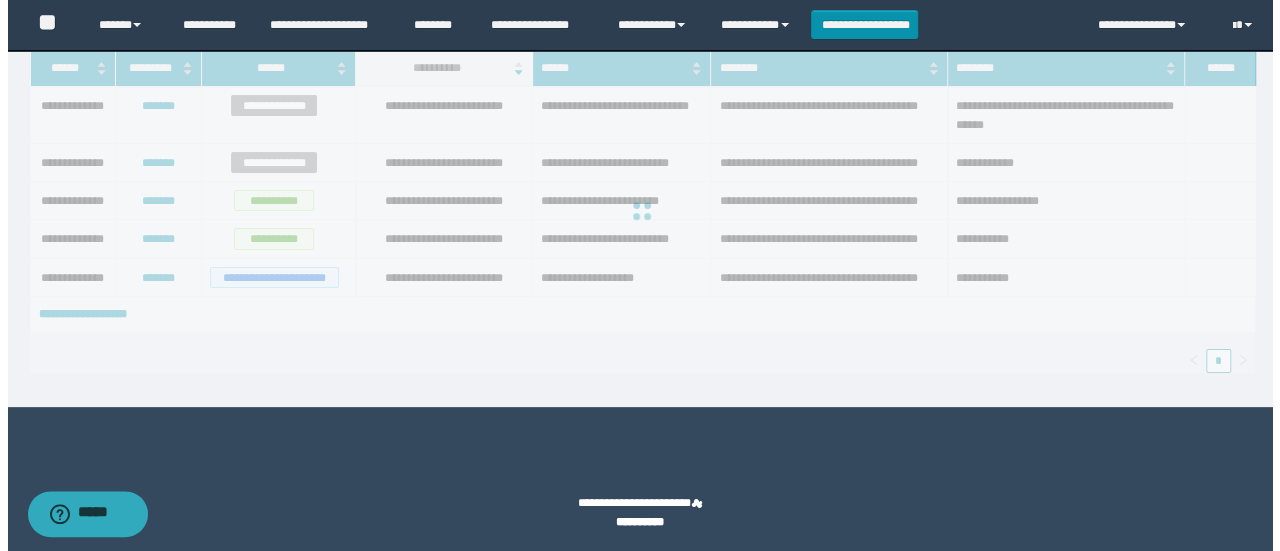 scroll, scrollTop: 0, scrollLeft: 0, axis: both 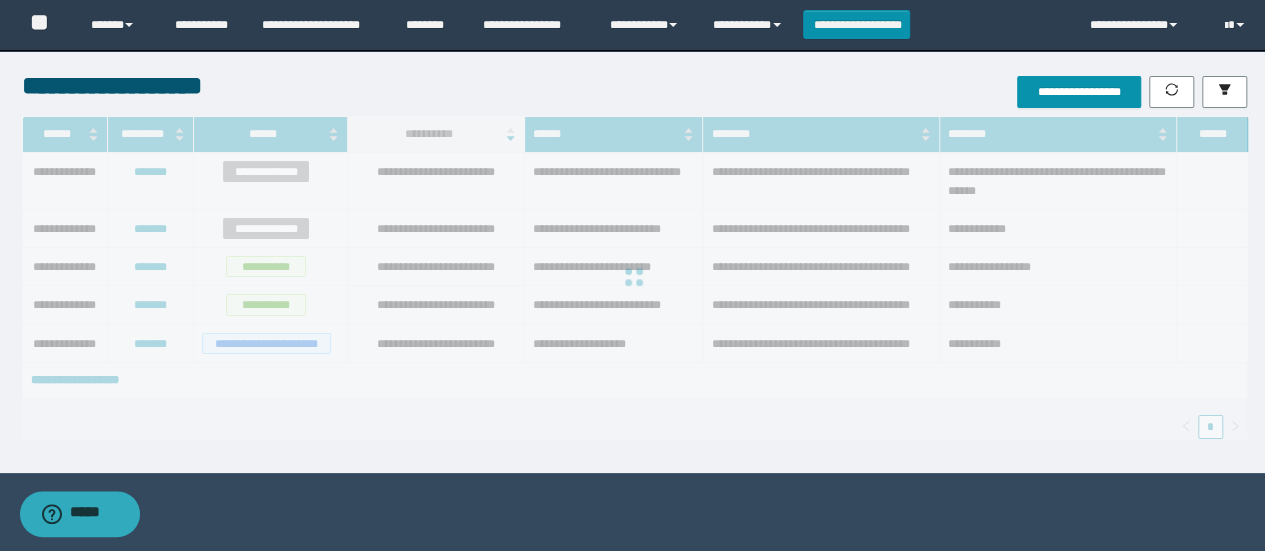 click on "**********" at bounding box center [1093, 92] 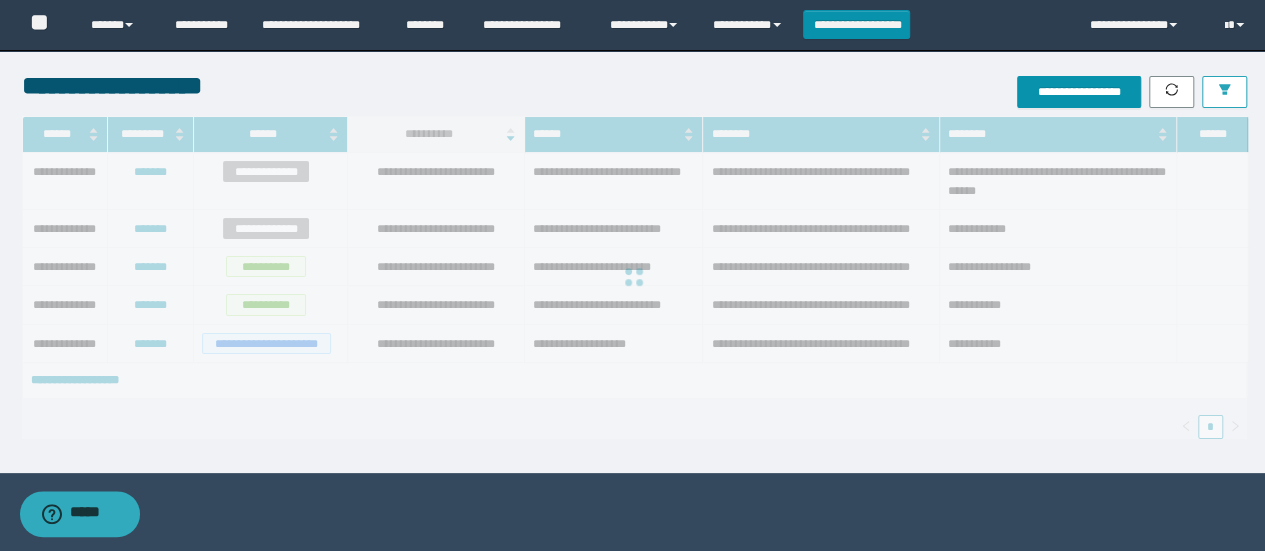 click 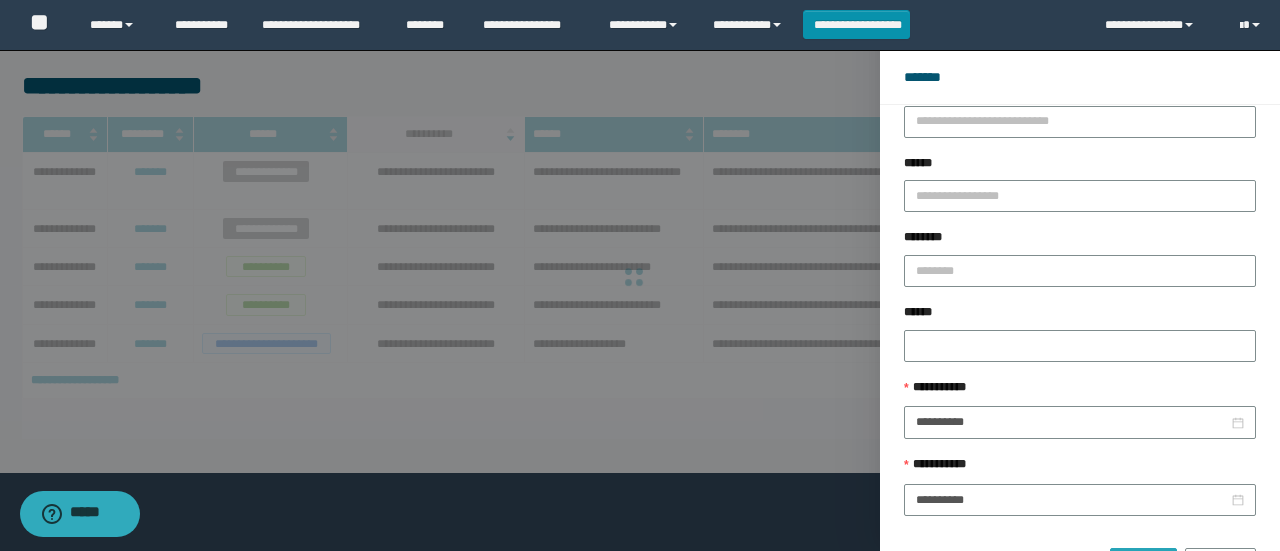 click on "******" at bounding box center (1143, 564) 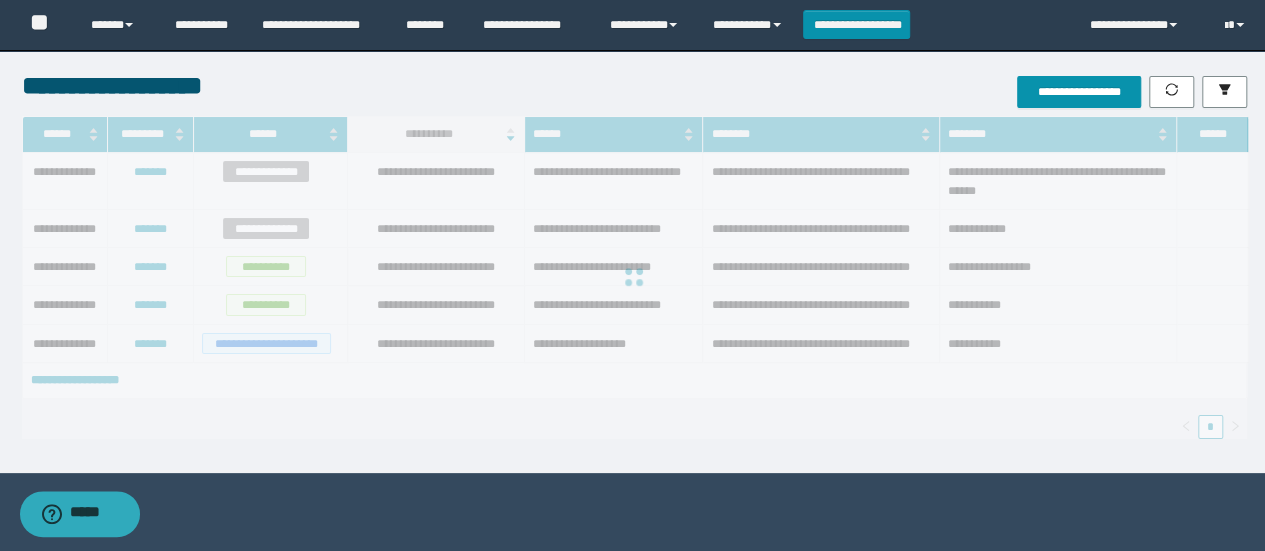 click at bounding box center [634, 277] 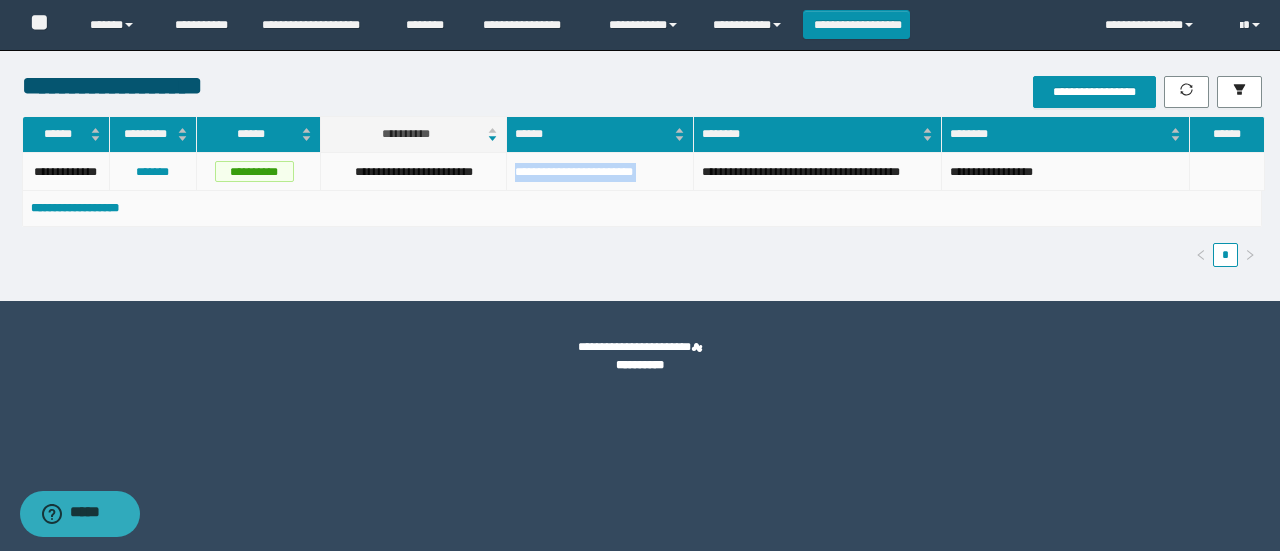 drag, startPoint x: 512, startPoint y: 171, endPoint x: 692, endPoint y: 185, distance: 180.54362 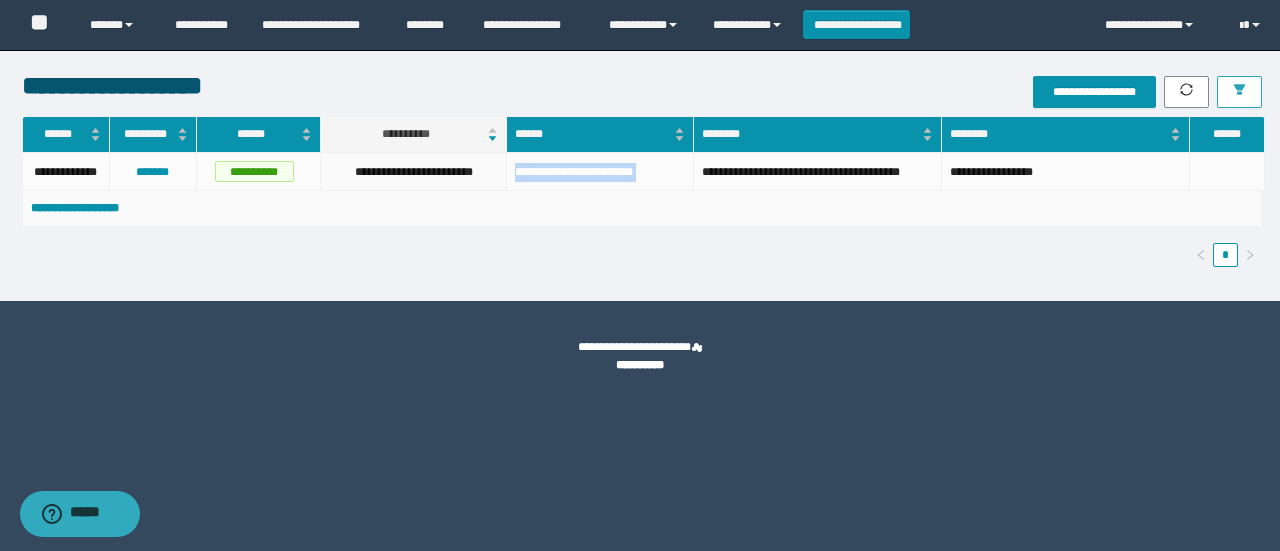 click 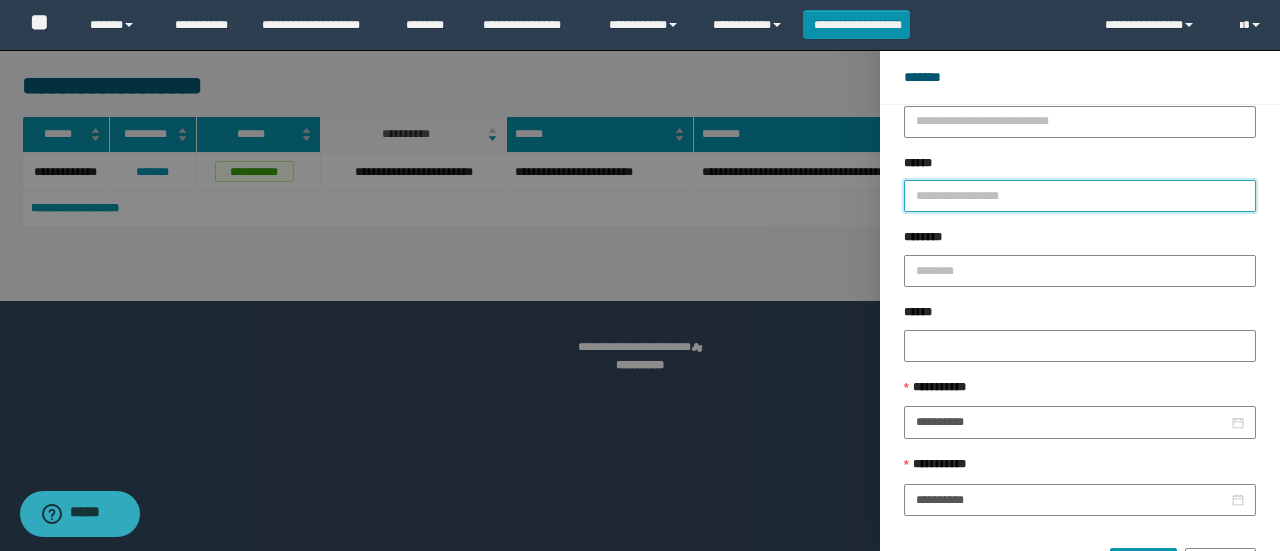click on "******" at bounding box center (1080, 196) 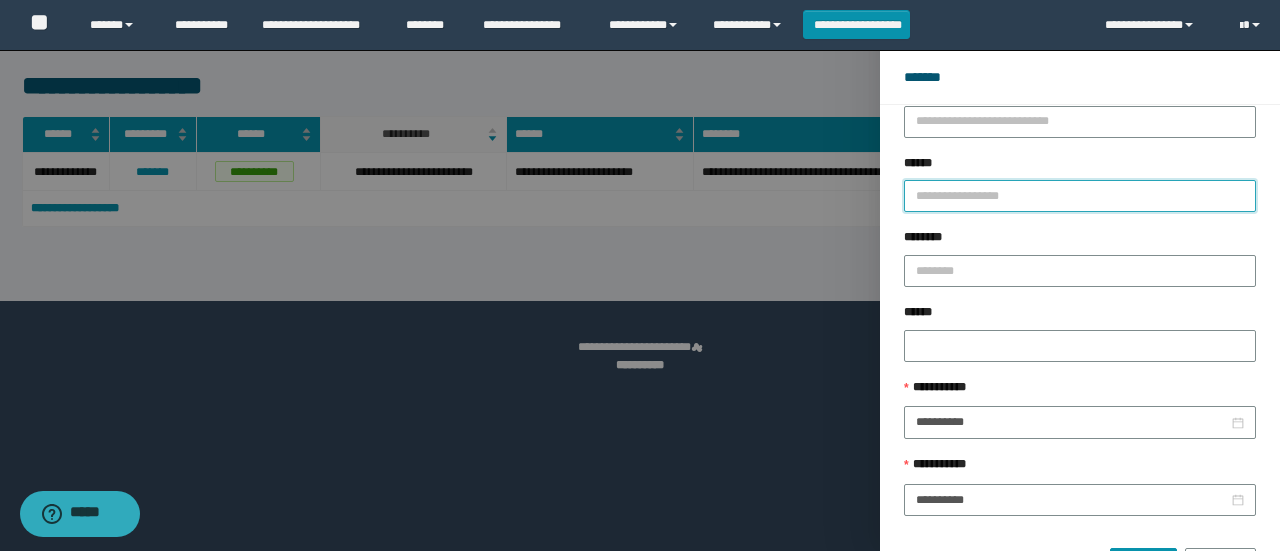 paste on "**********" 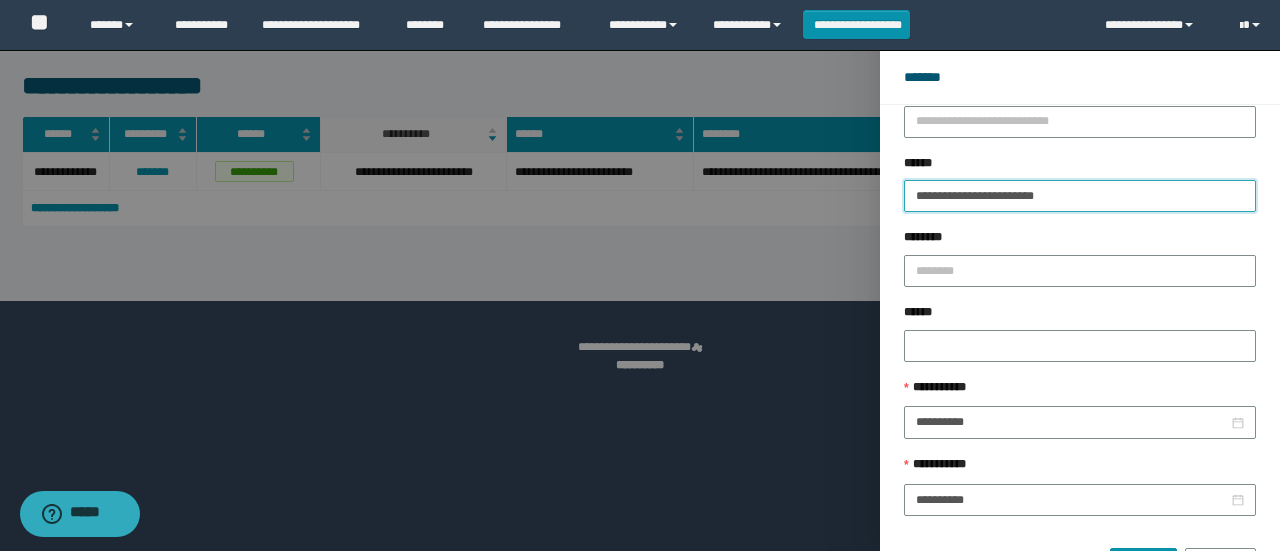 type on "**********" 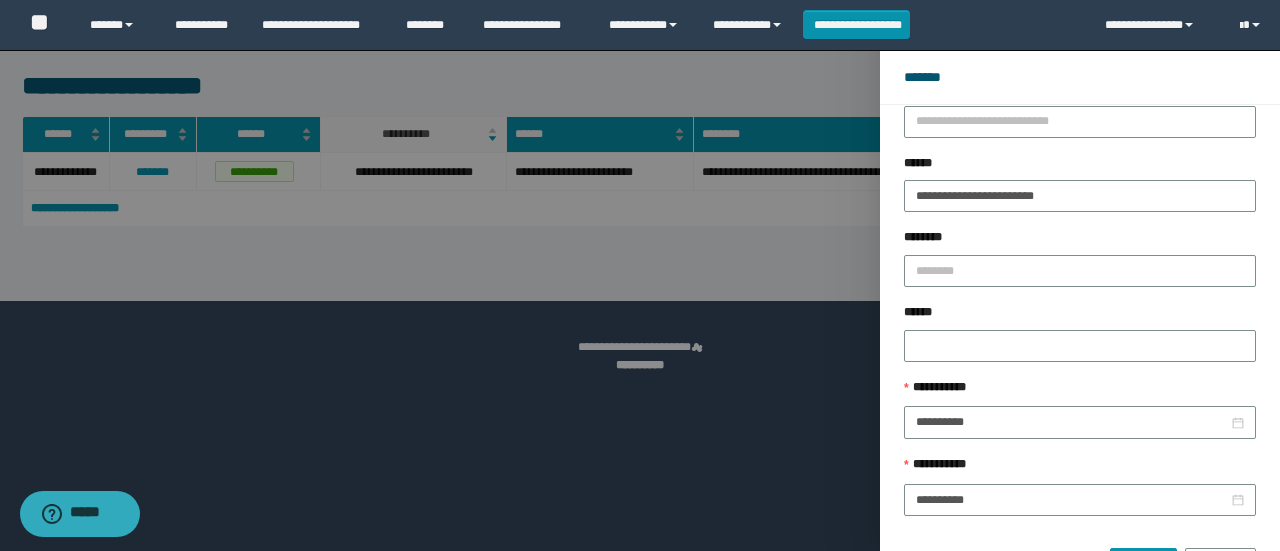 scroll, scrollTop: 0, scrollLeft: 0, axis: both 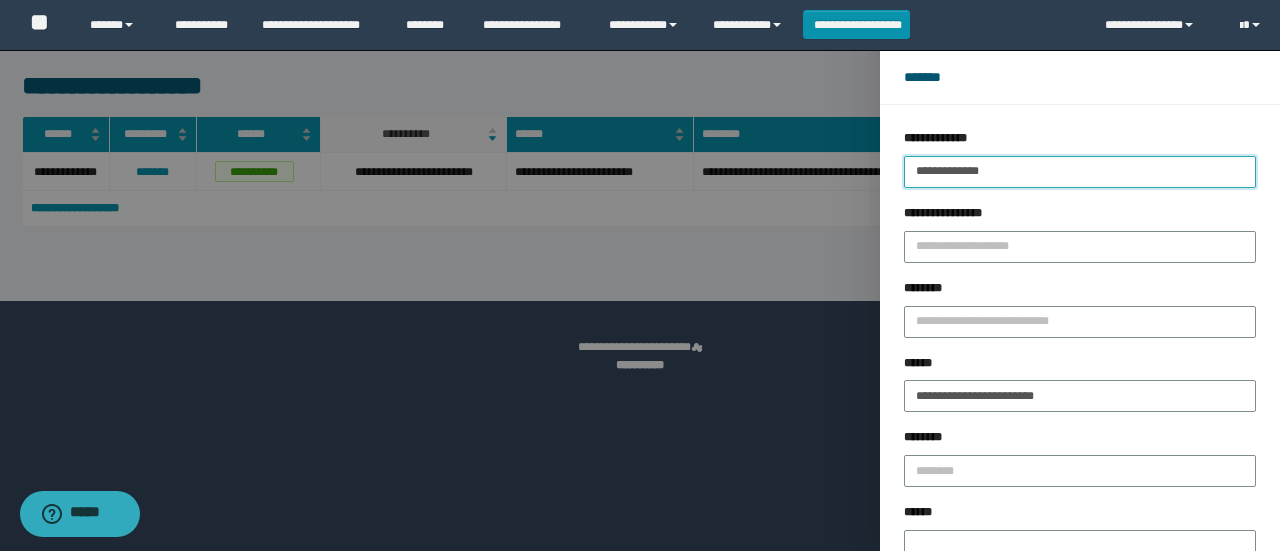 drag, startPoint x: 1113, startPoint y: 181, endPoint x: 796, endPoint y: 181, distance: 317 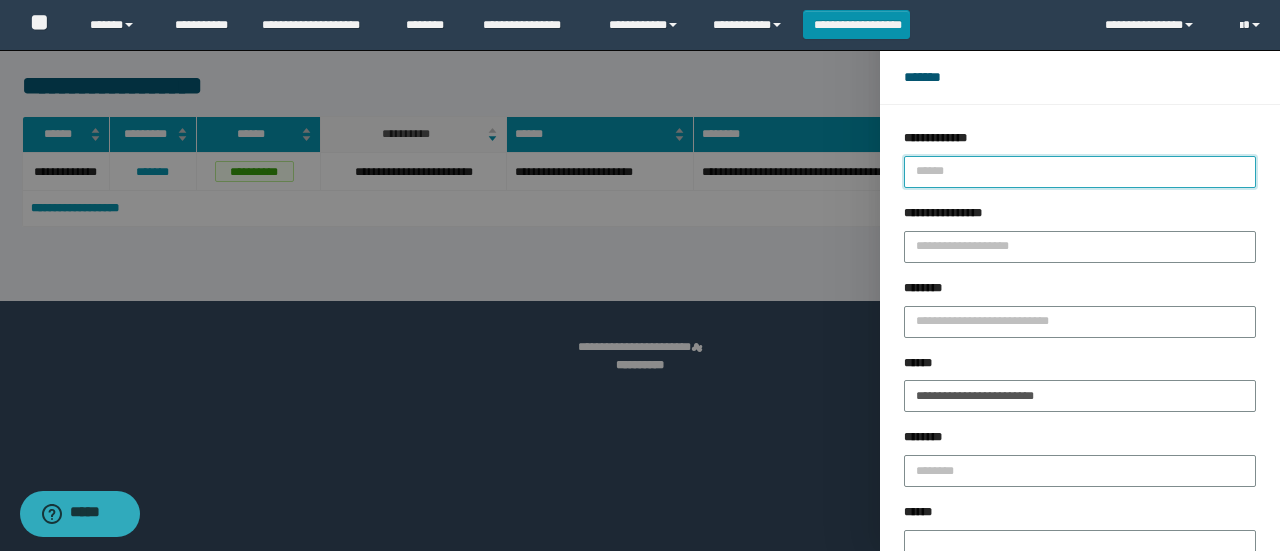 type 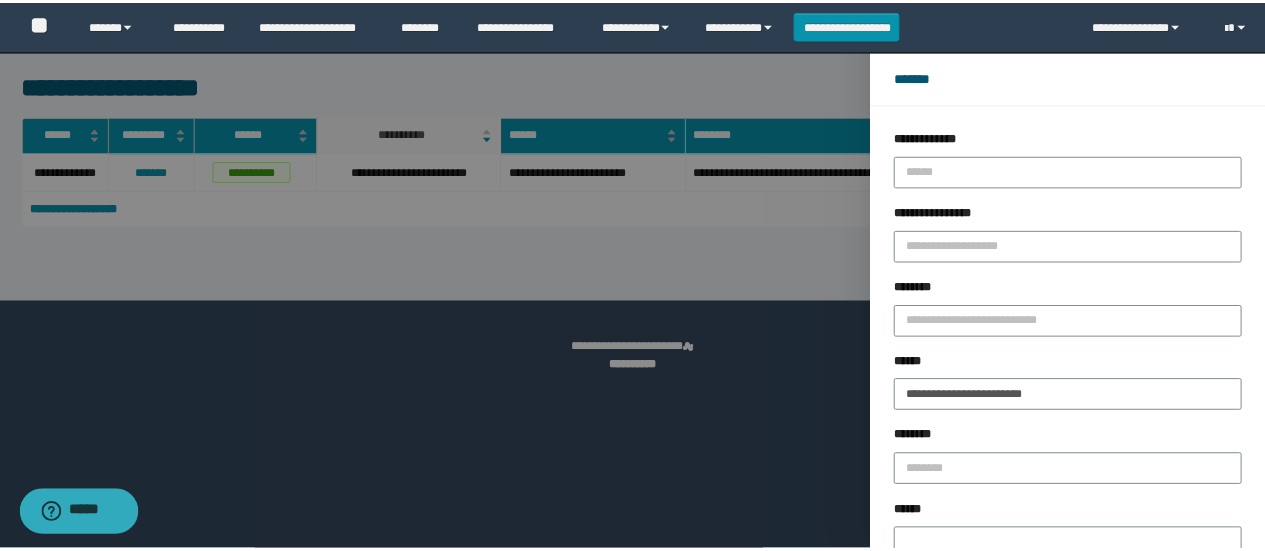 scroll, scrollTop: 200, scrollLeft: 0, axis: vertical 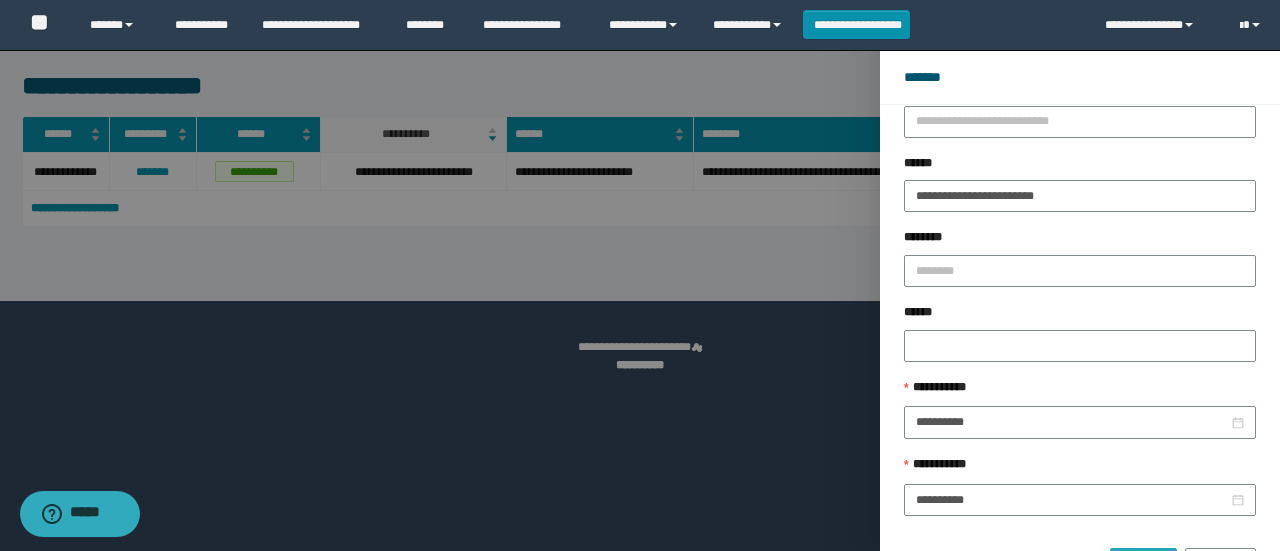 click on "******" at bounding box center (1143, 564) 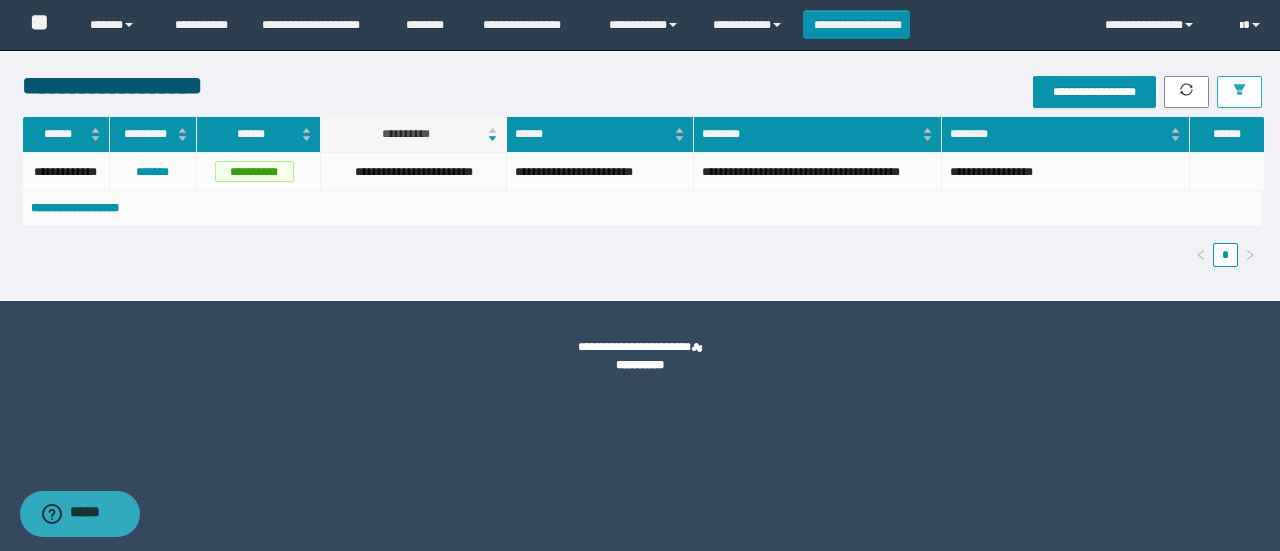 click 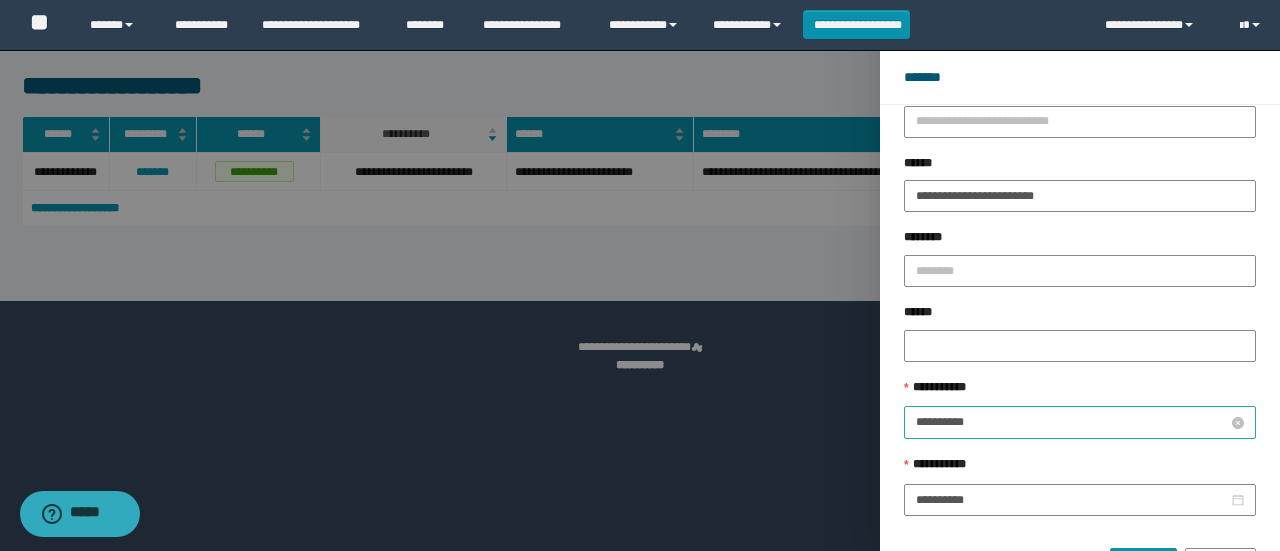 click on "**********" at bounding box center (1072, 422) 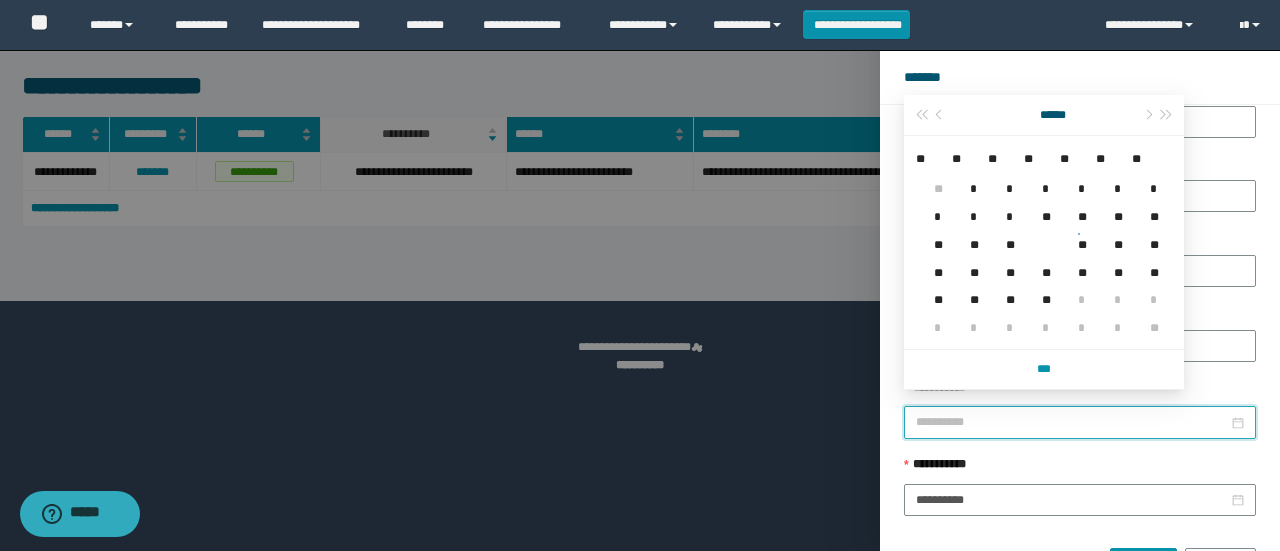 click on "**" at bounding box center (1006, 244) 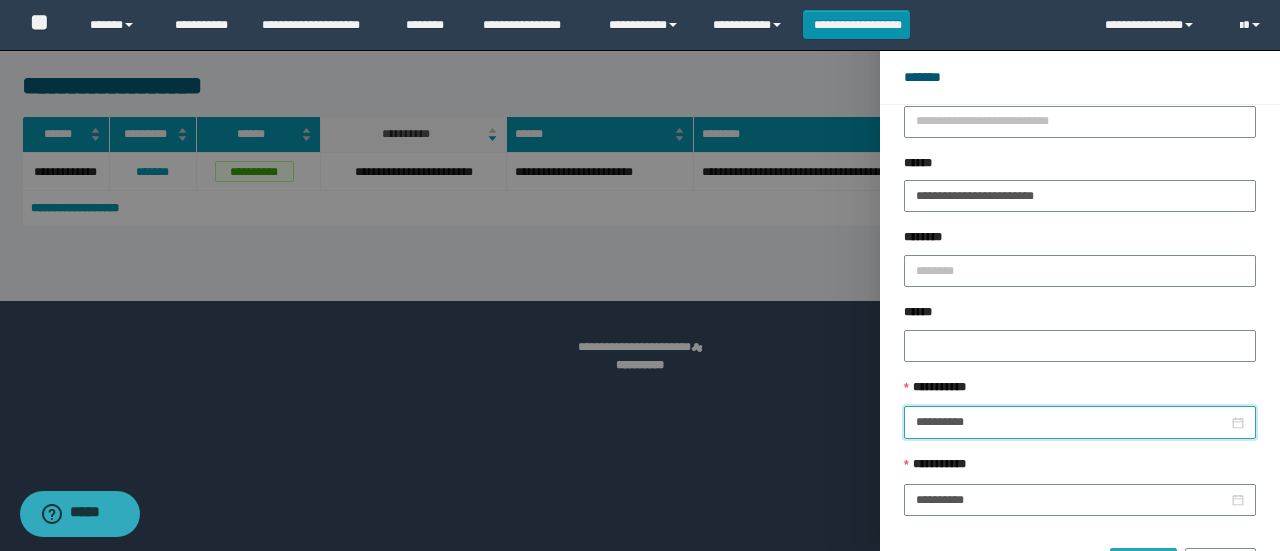 click on "******" at bounding box center [1143, 564] 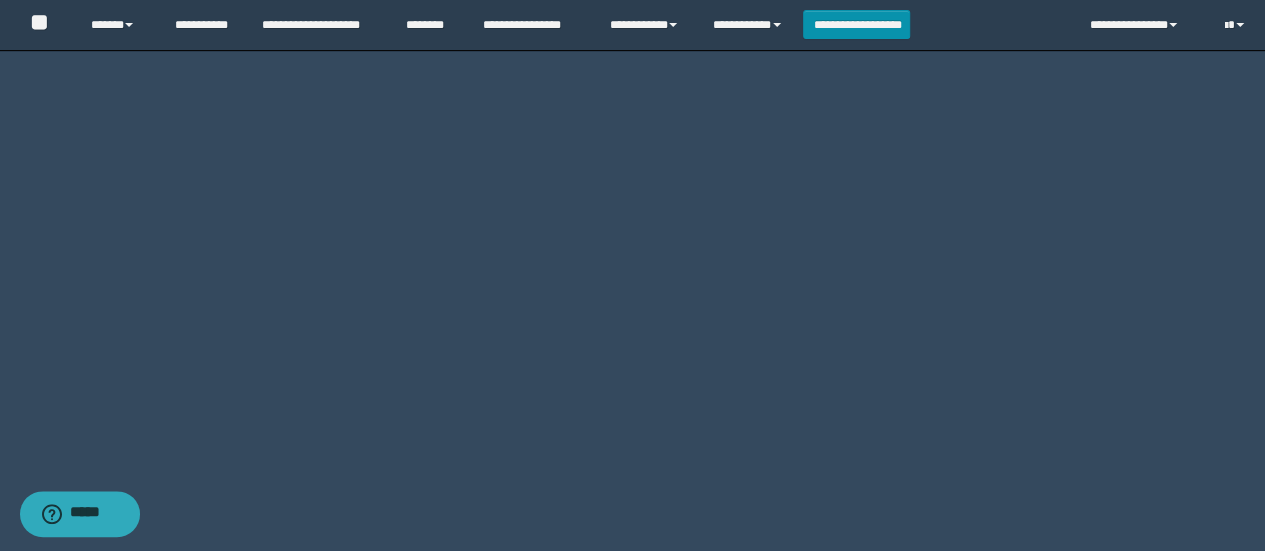 scroll, scrollTop: 2573, scrollLeft: 0, axis: vertical 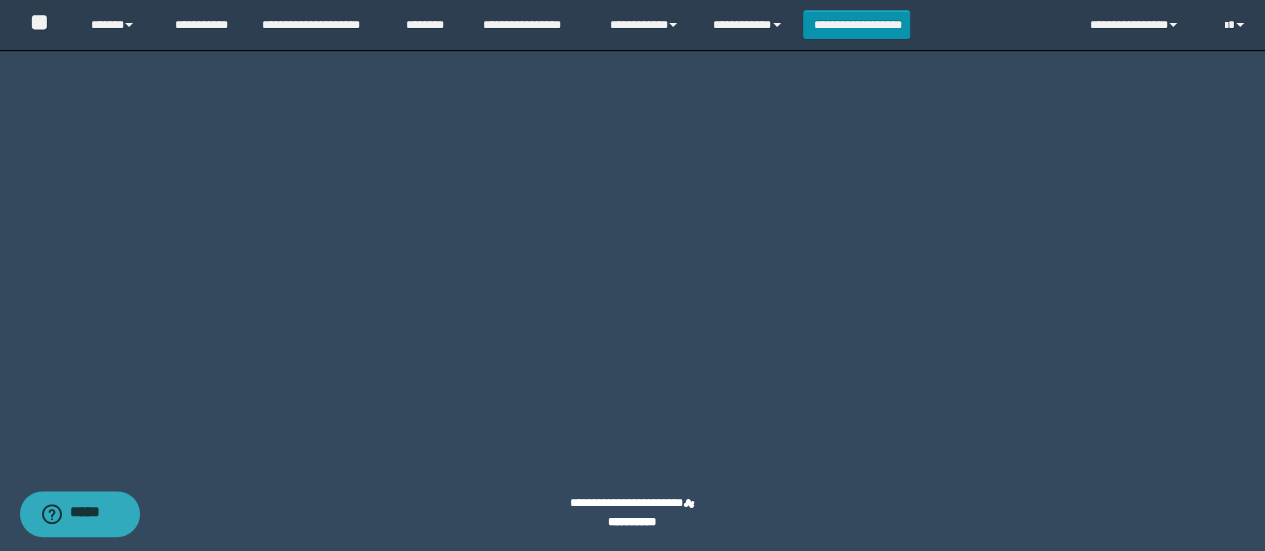 click on "**********" at bounding box center (1199, -366) 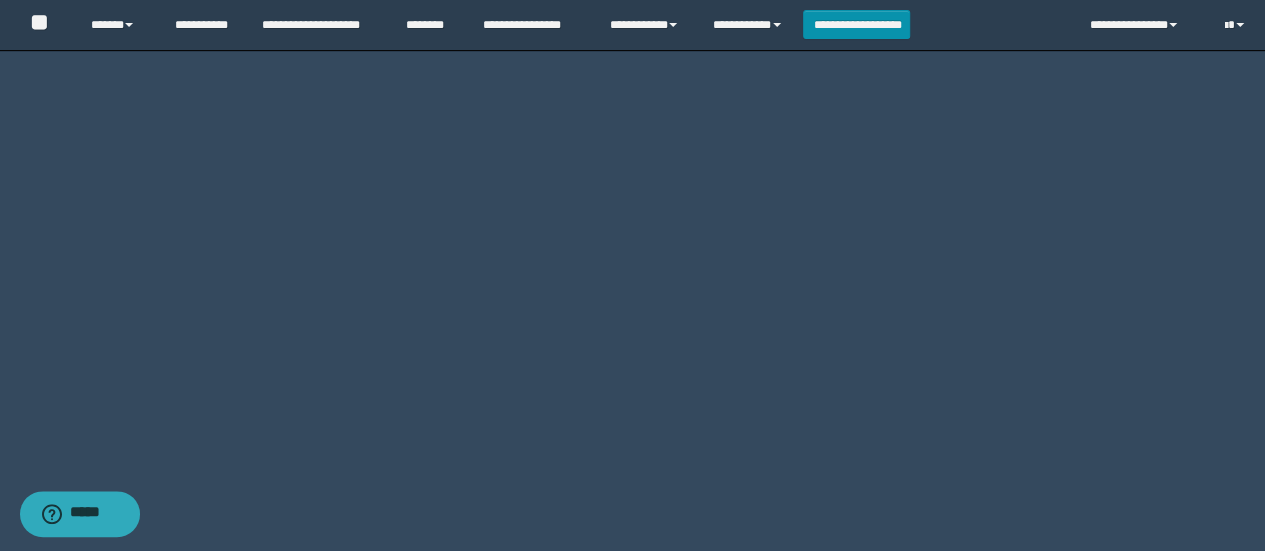 scroll, scrollTop: 2418, scrollLeft: 0, axis: vertical 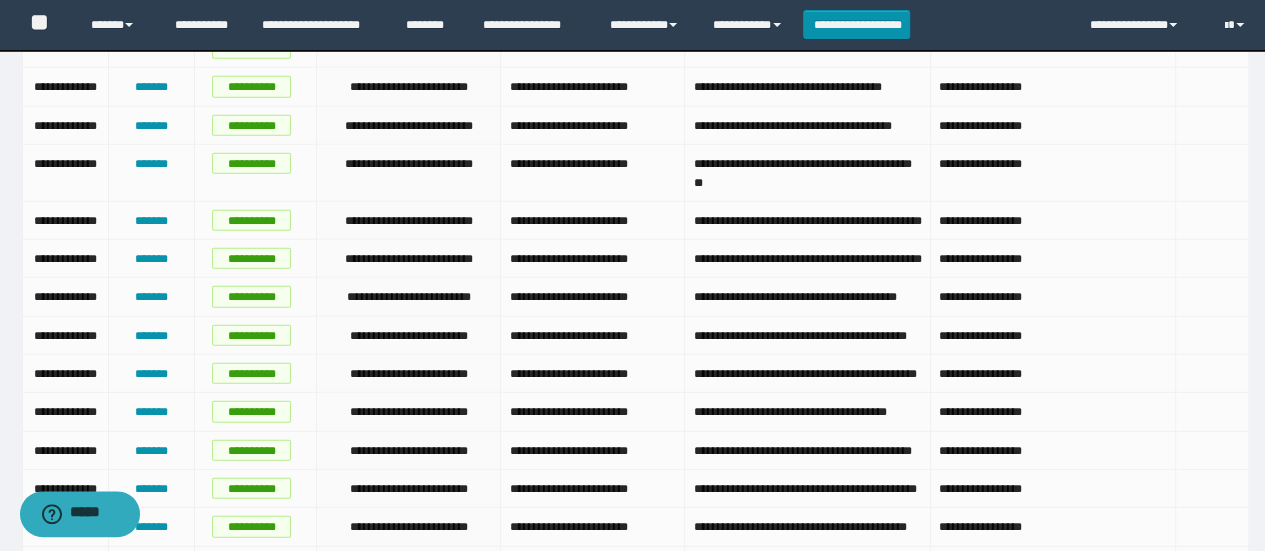 drag, startPoint x: 1212, startPoint y: 469, endPoint x: 1217, endPoint y: 556, distance: 87.14356 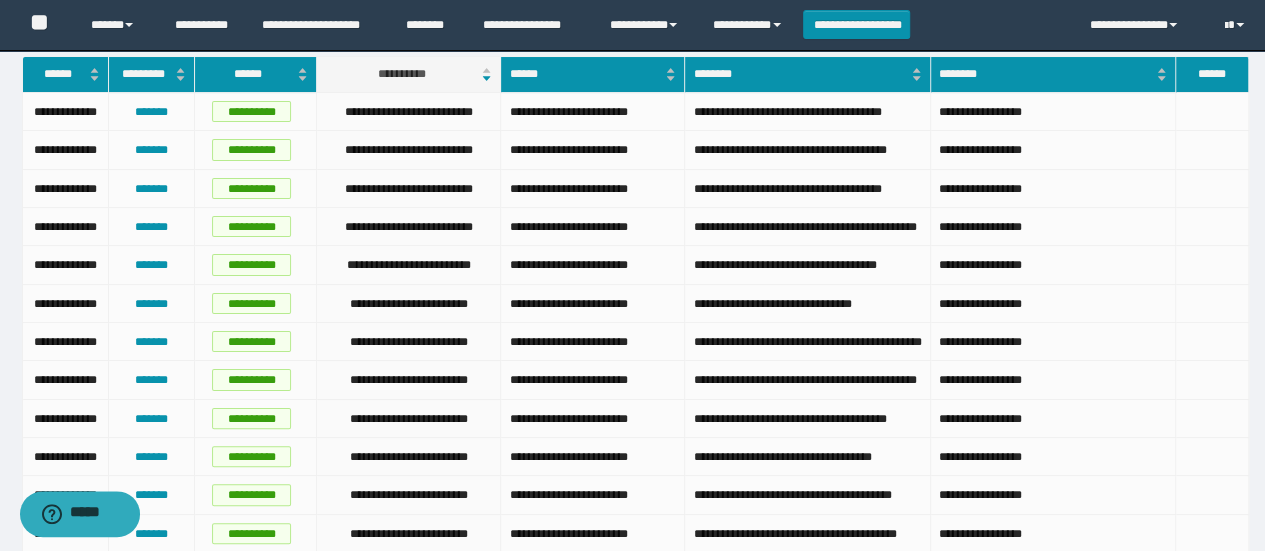 scroll, scrollTop: 0, scrollLeft: 0, axis: both 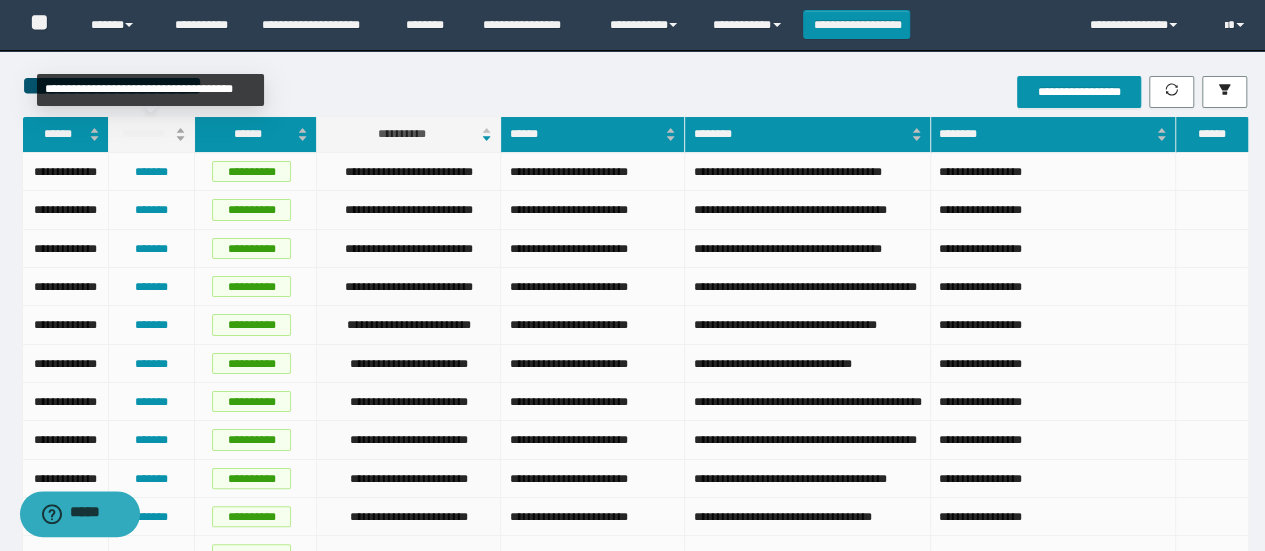 click on "*********" at bounding box center [151, 134] 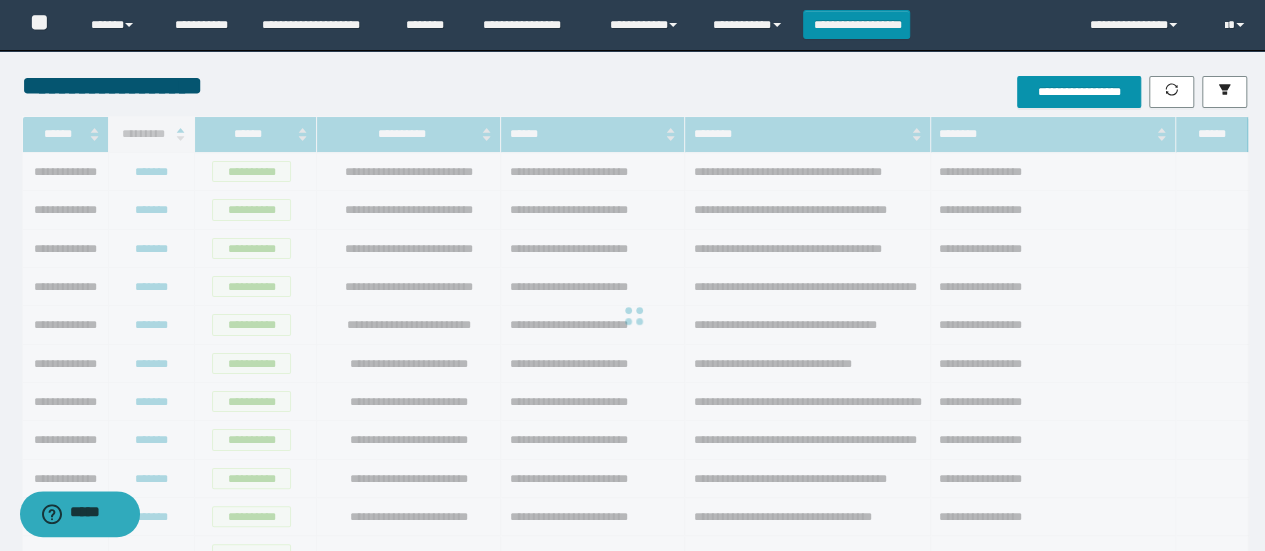 click at bounding box center [634, 316] 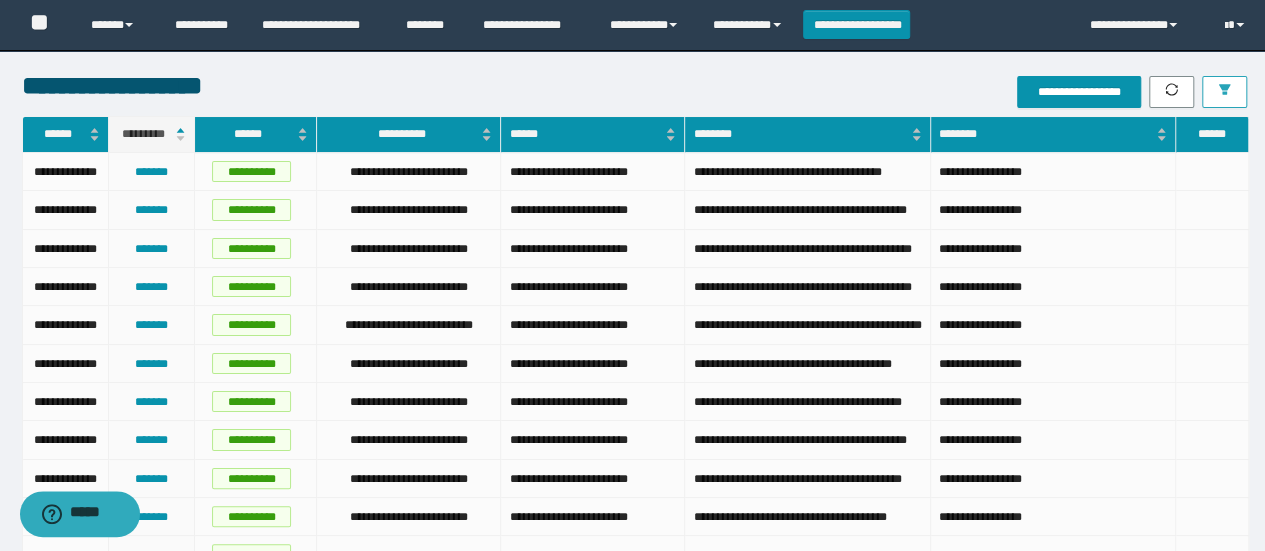 click at bounding box center [1224, 92] 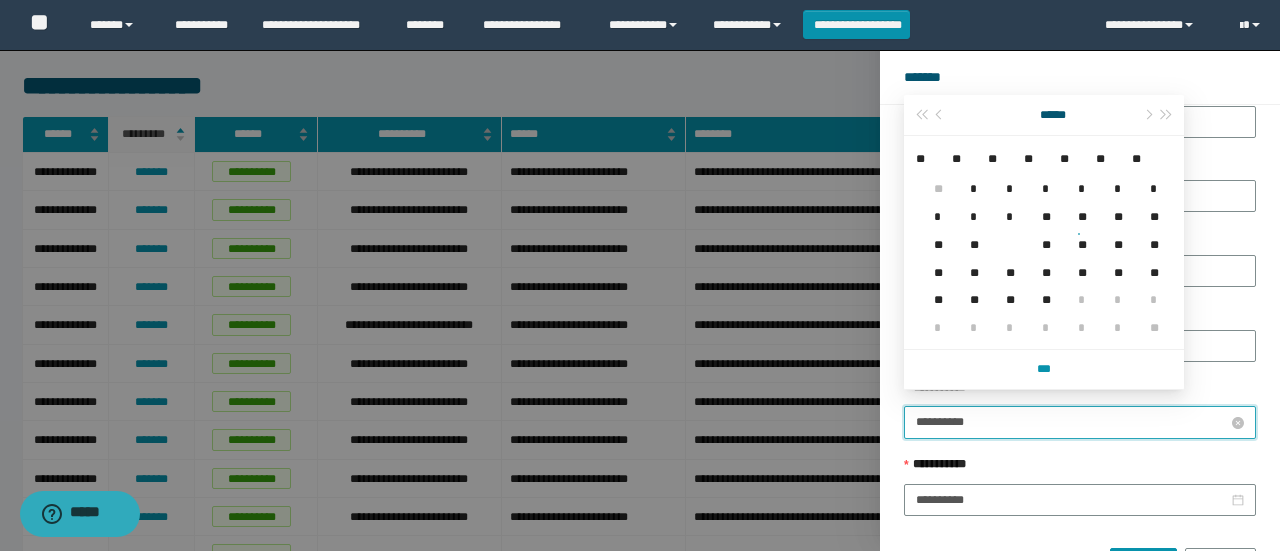 click on "**********" at bounding box center (1072, 422) 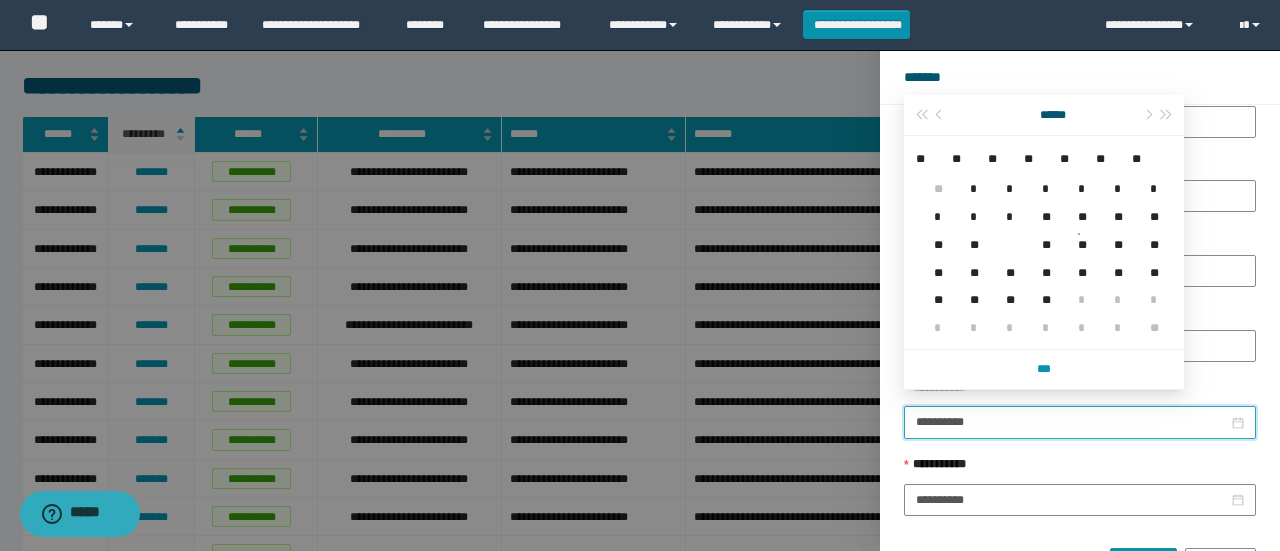 type on "**********" 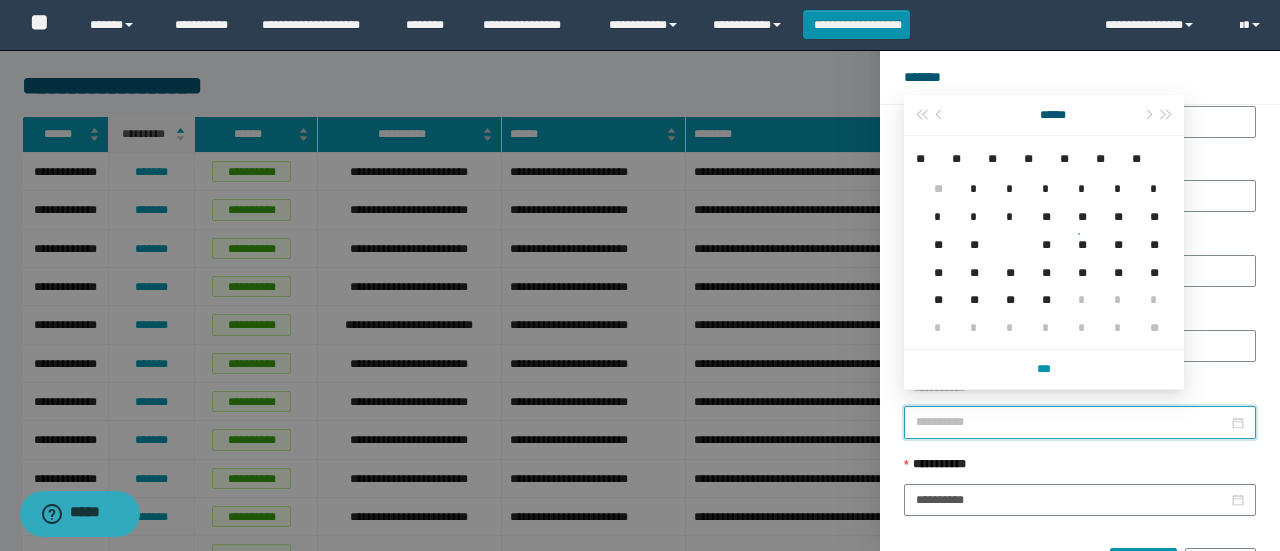 click on "**" at bounding box center [1042, 233] 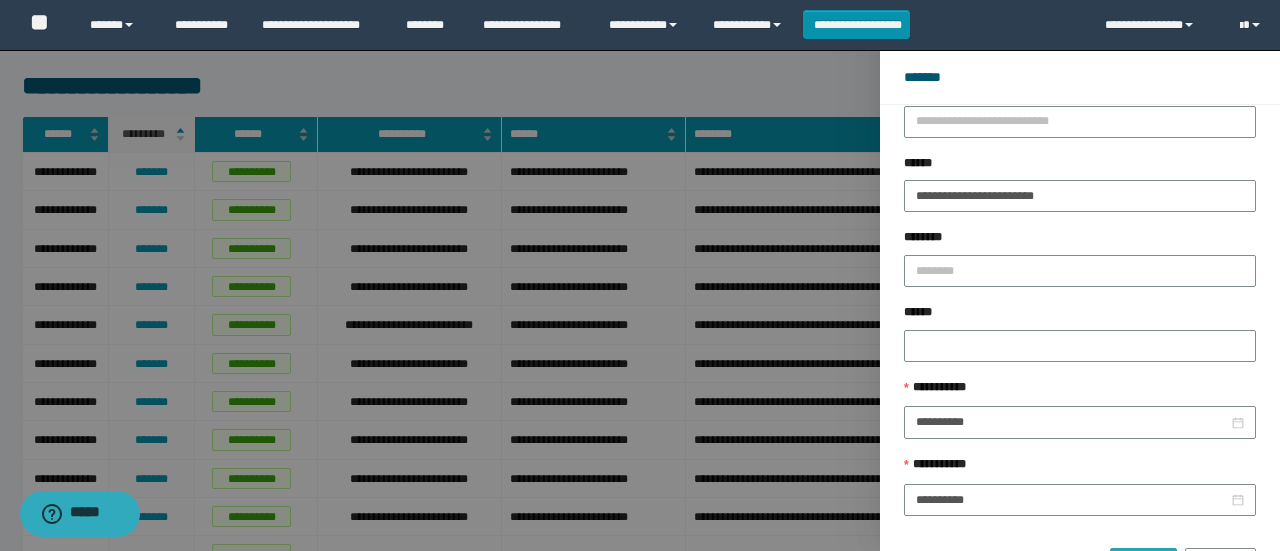 click on "******" at bounding box center (1143, 564) 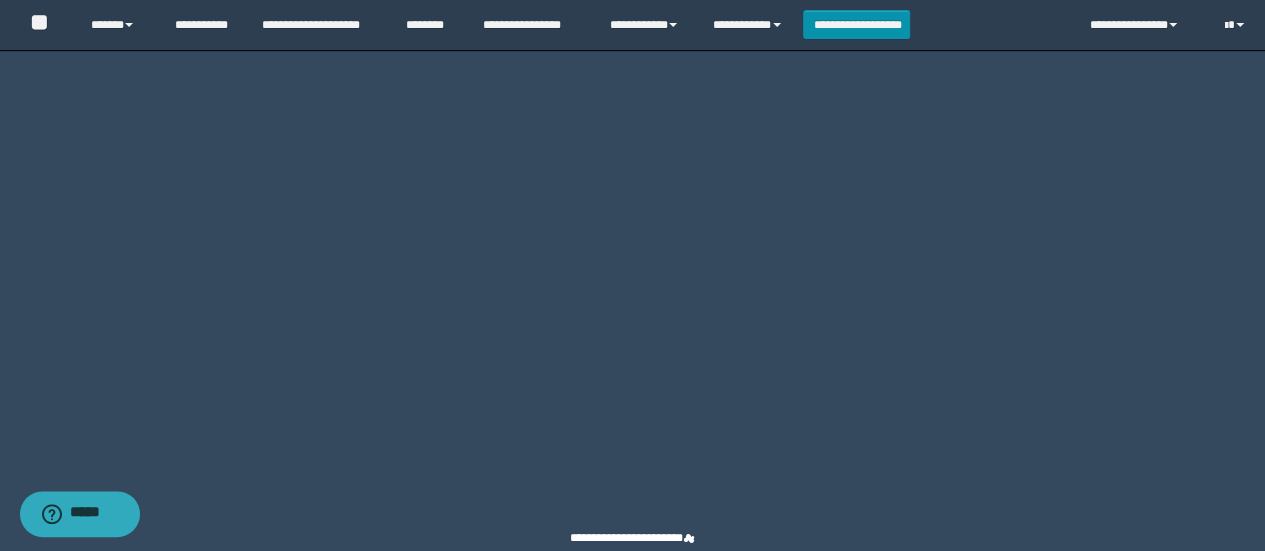 scroll, scrollTop: 2573, scrollLeft: 0, axis: vertical 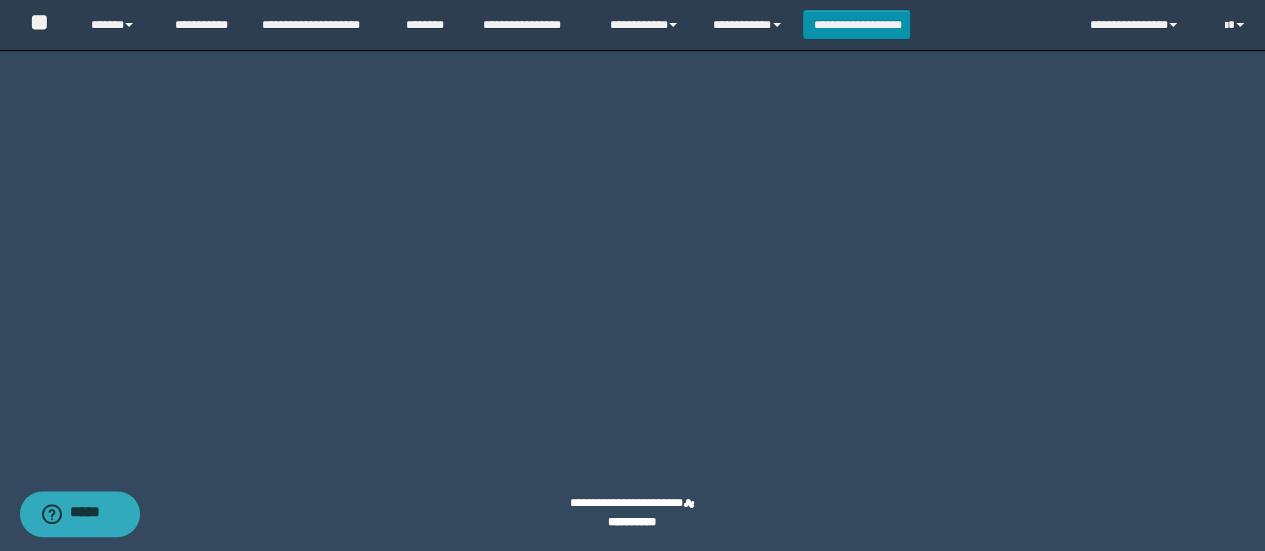 click at bounding box center [1138, -366] 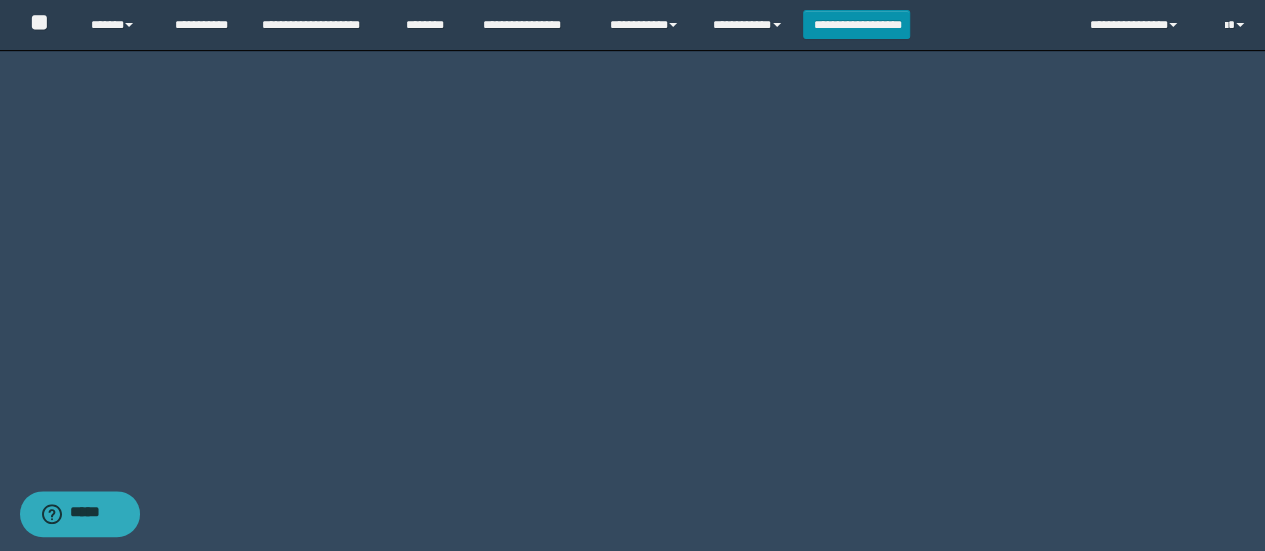scroll, scrollTop: 2573, scrollLeft: 0, axis: vertical 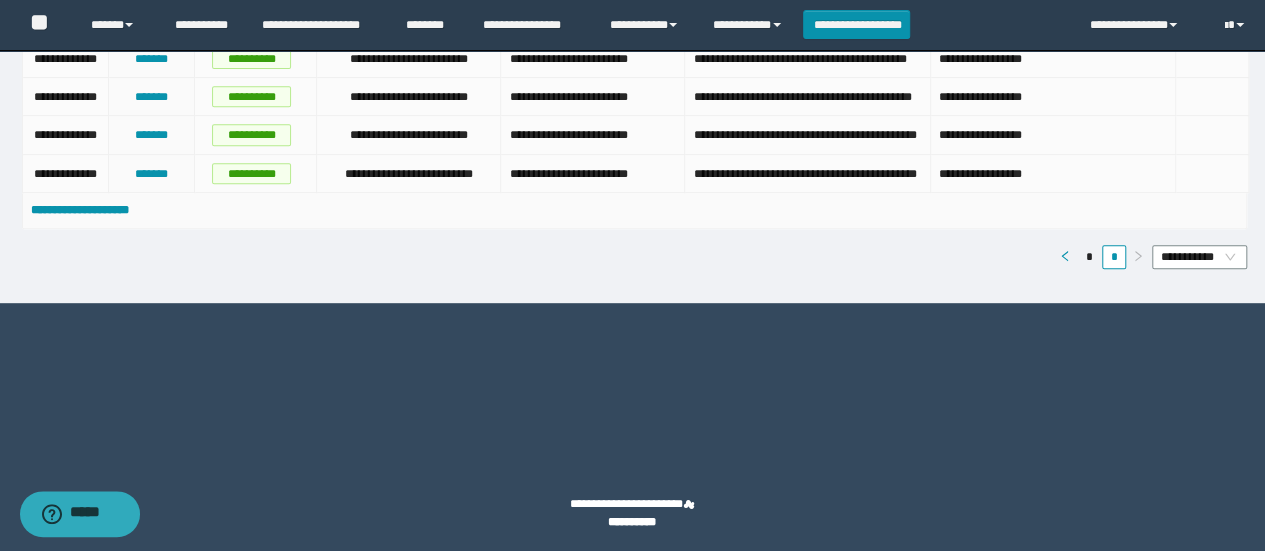 click 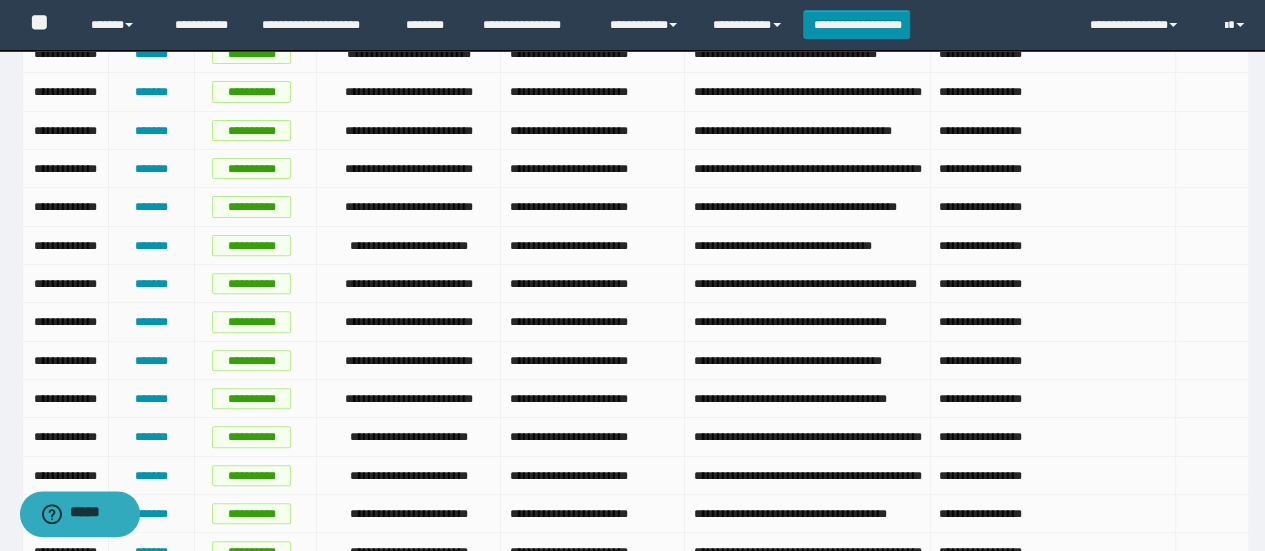 scroll, scrollTop: 0, scrollLeft: 0, axis: both 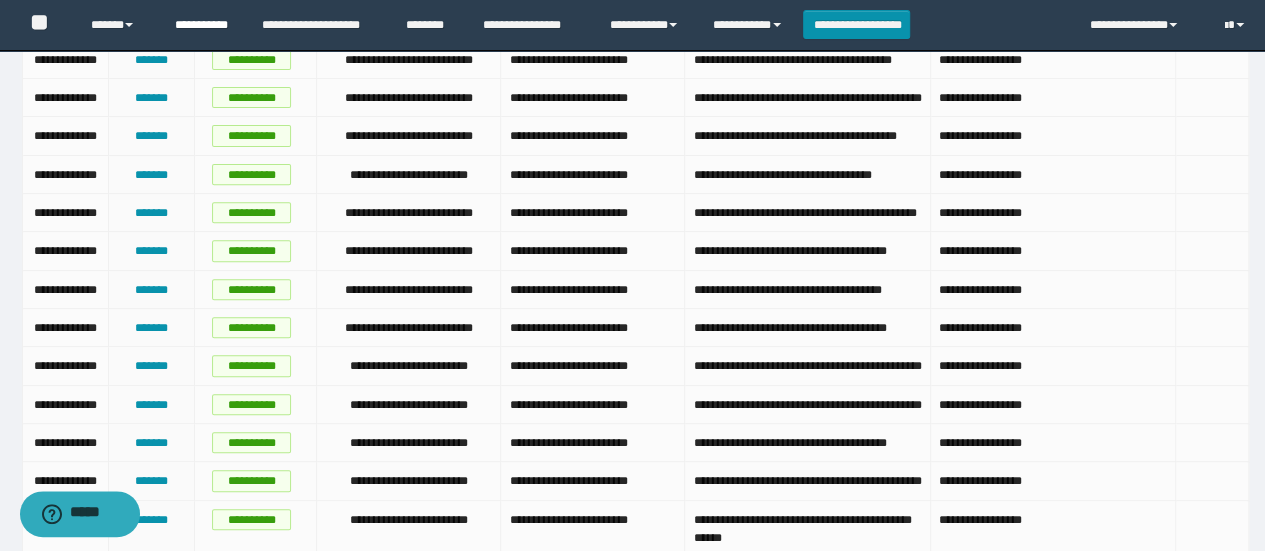 click on "**********" at bounding box center (203, 25) 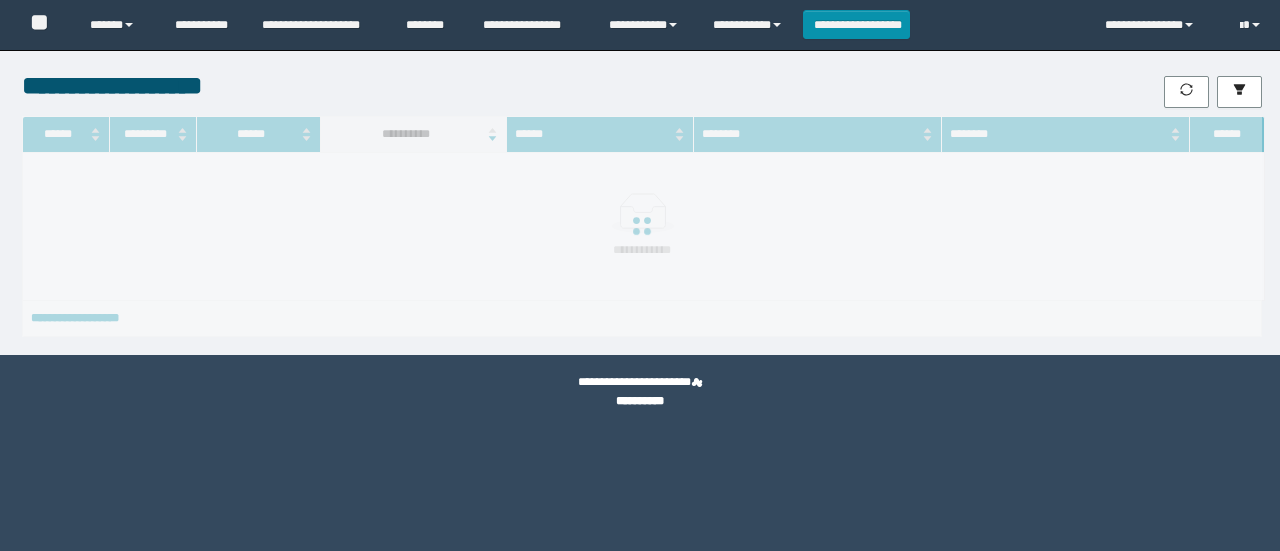 scroll, scrollTop: 0, scrollLeft: 0, axis: both 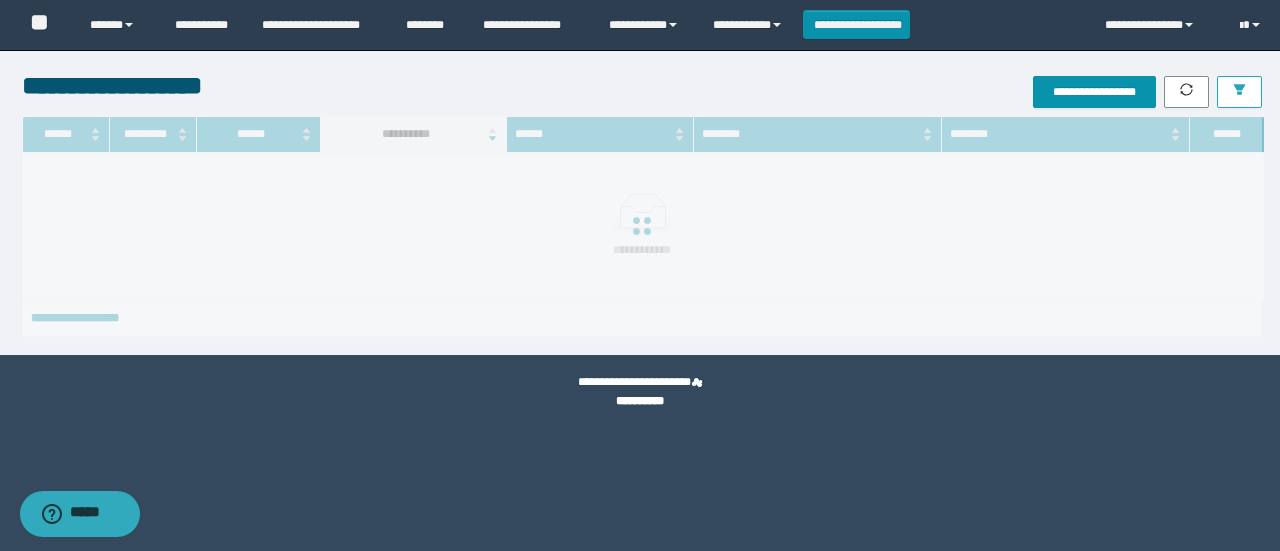 click 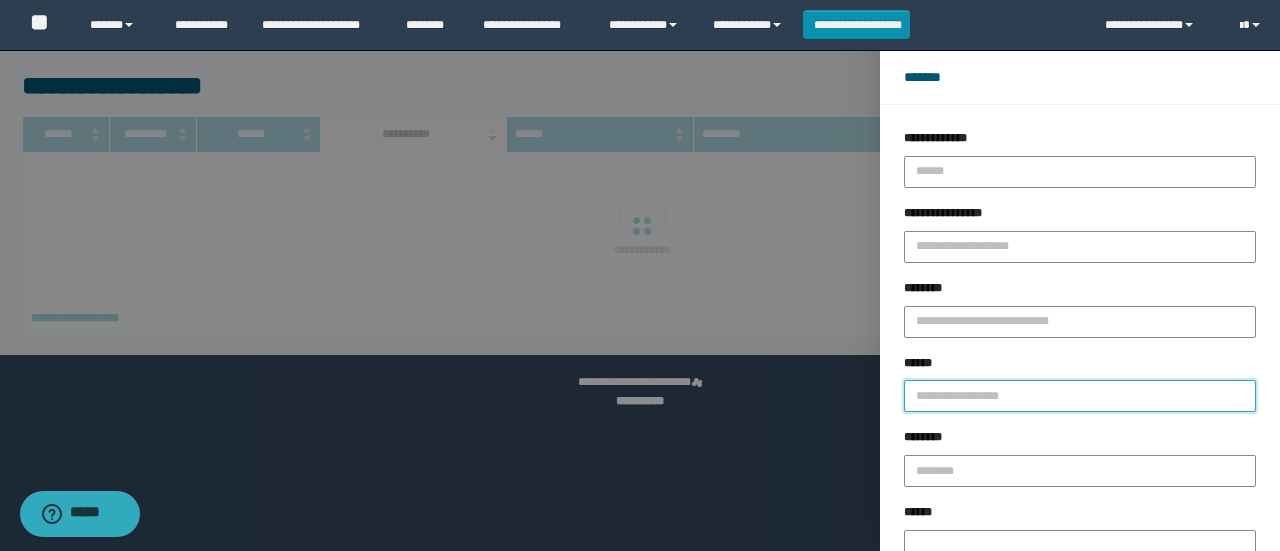 click on "******" at bounding box center (1080, 396) 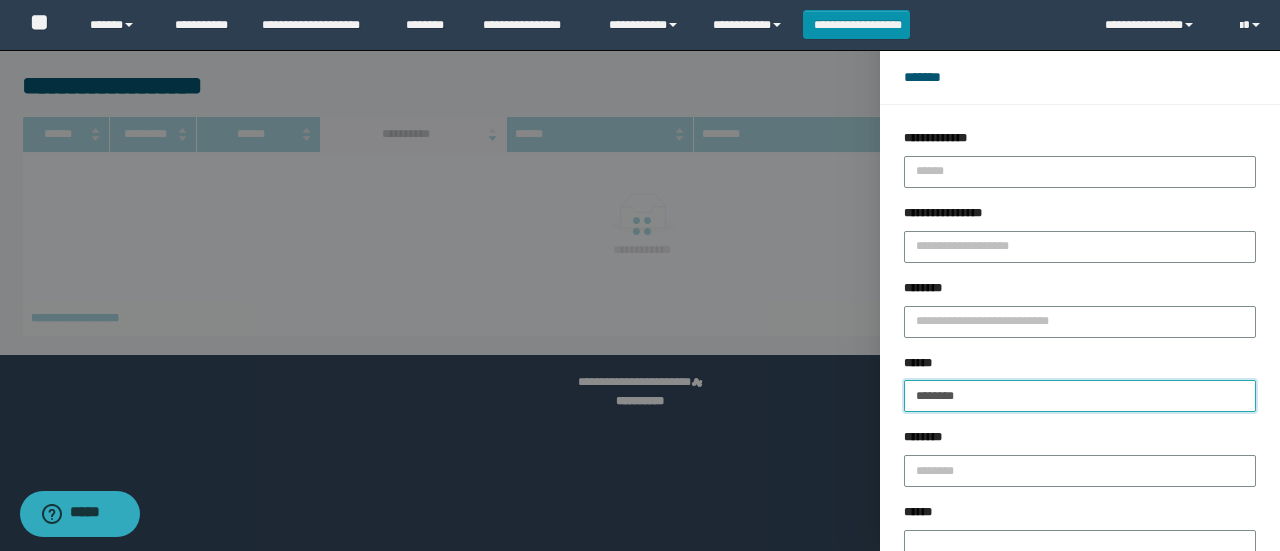 type on "********" 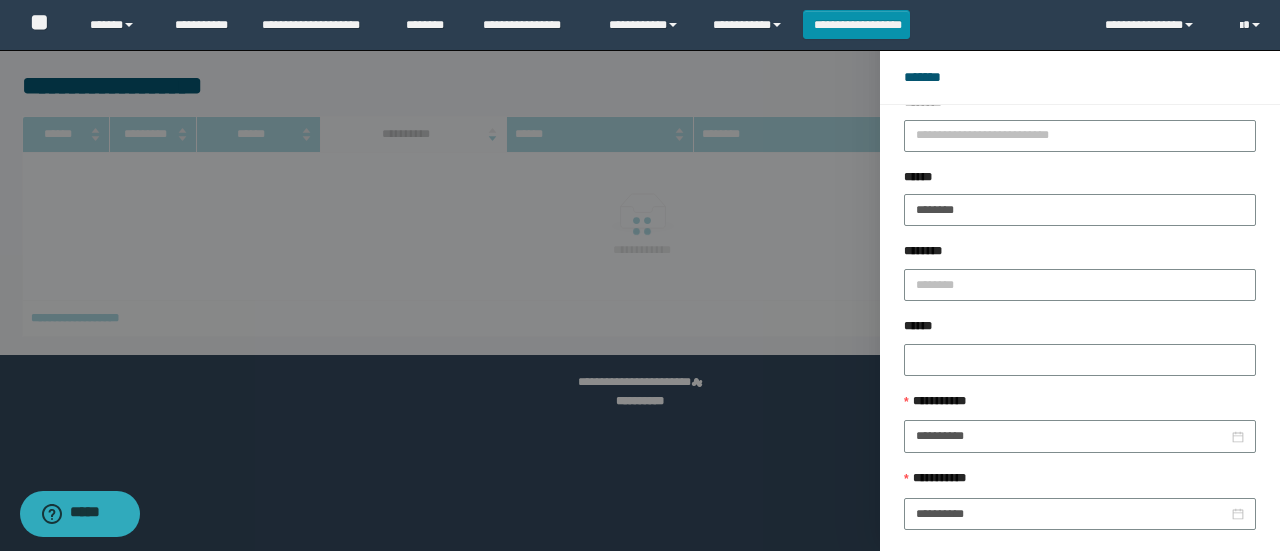 scroll, scrollTop: 187, scrollLeft: 0, axis: vertical 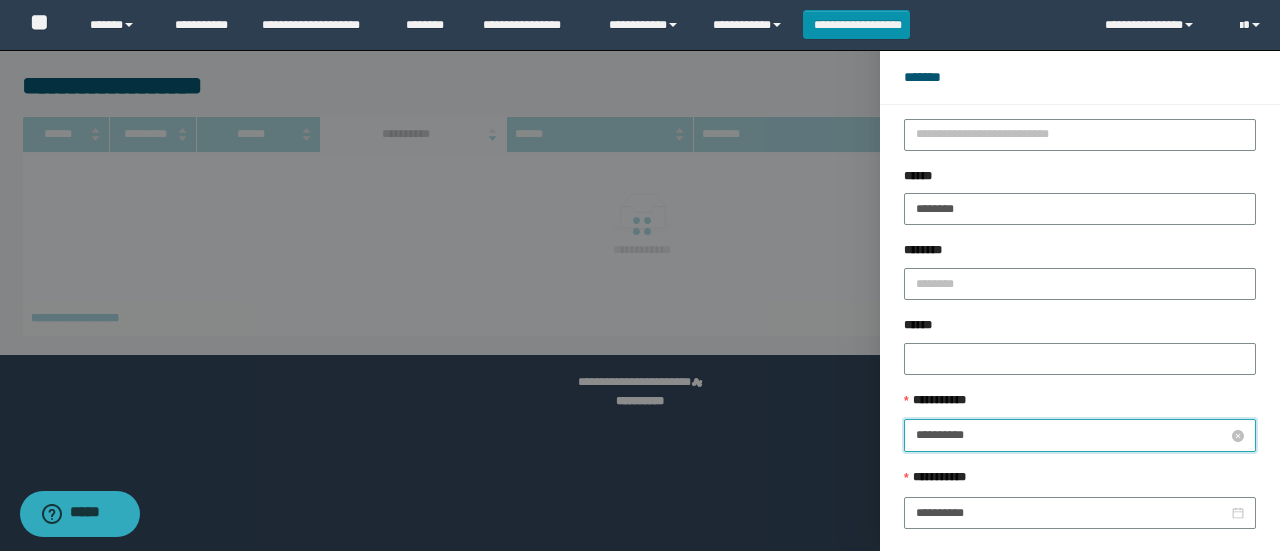 click on "**********" at bounding box center [1072, 435] 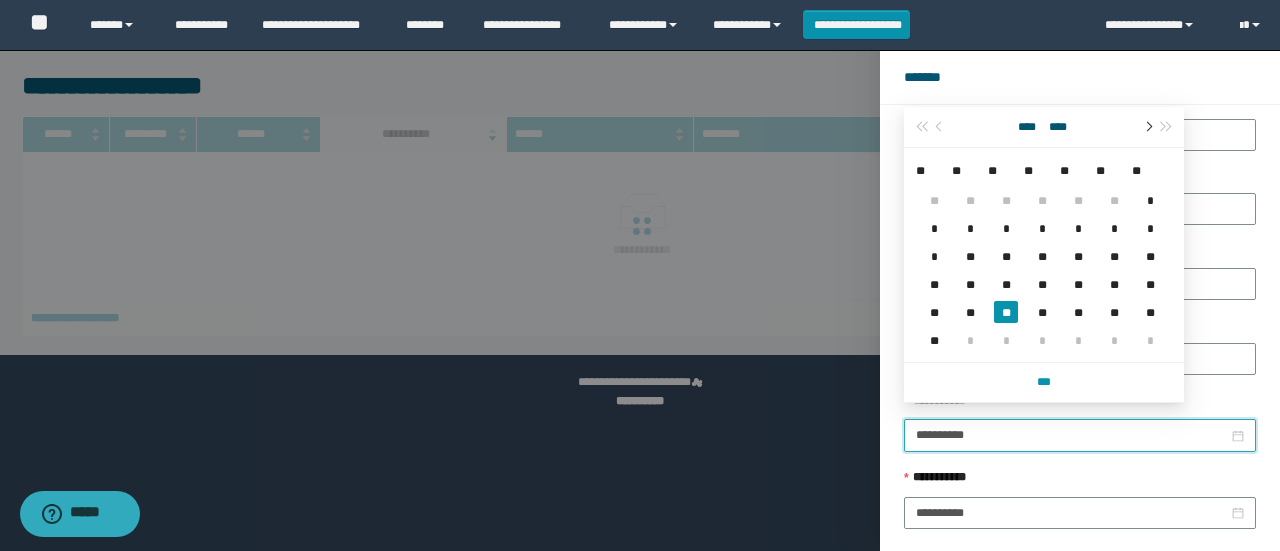 click at bounding box center [1147, 127] 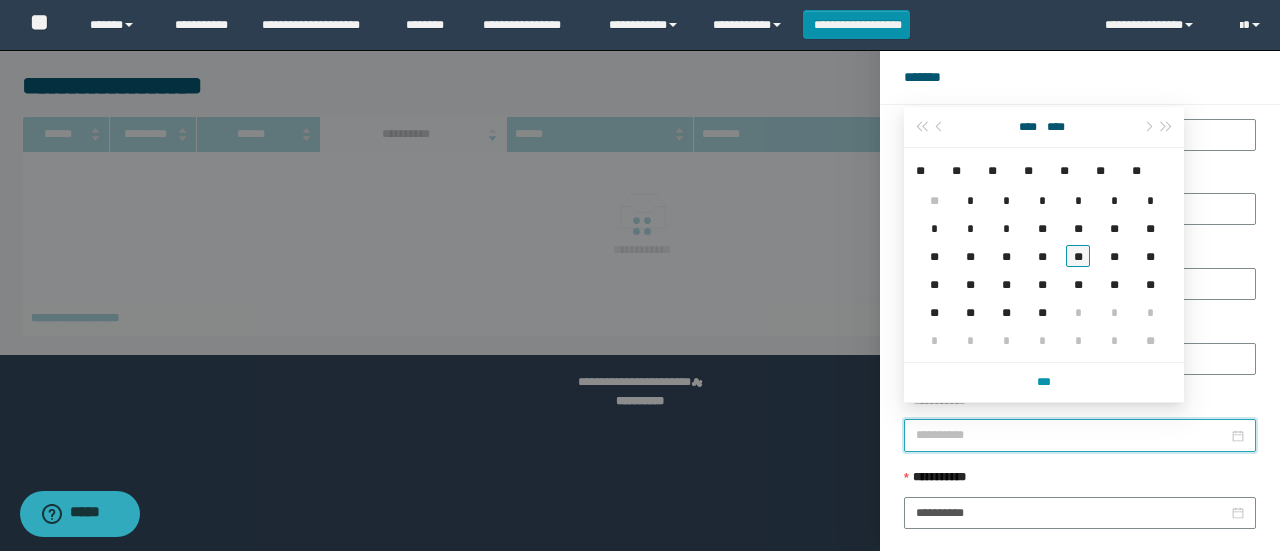 type on "**********" 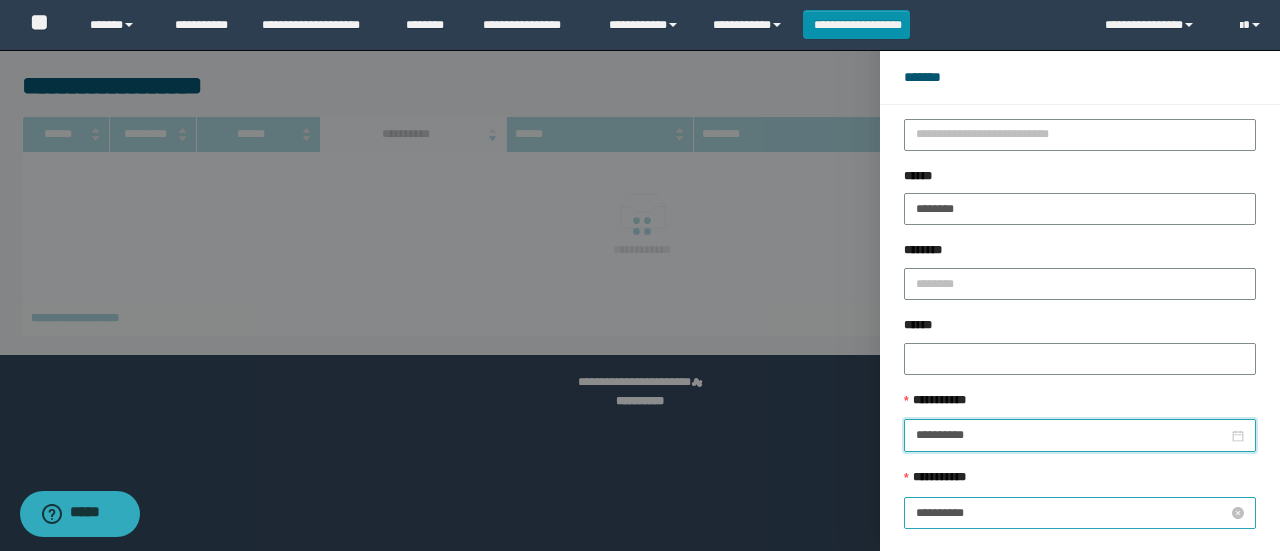 click on "**********" at bounding box center (1072, 513) 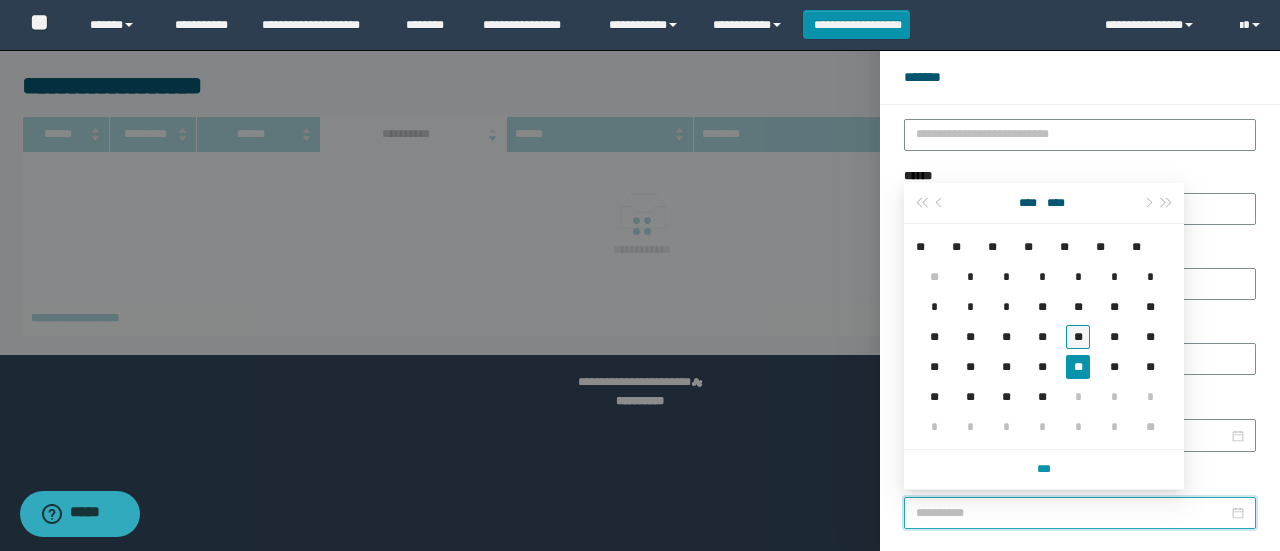type on "**********" 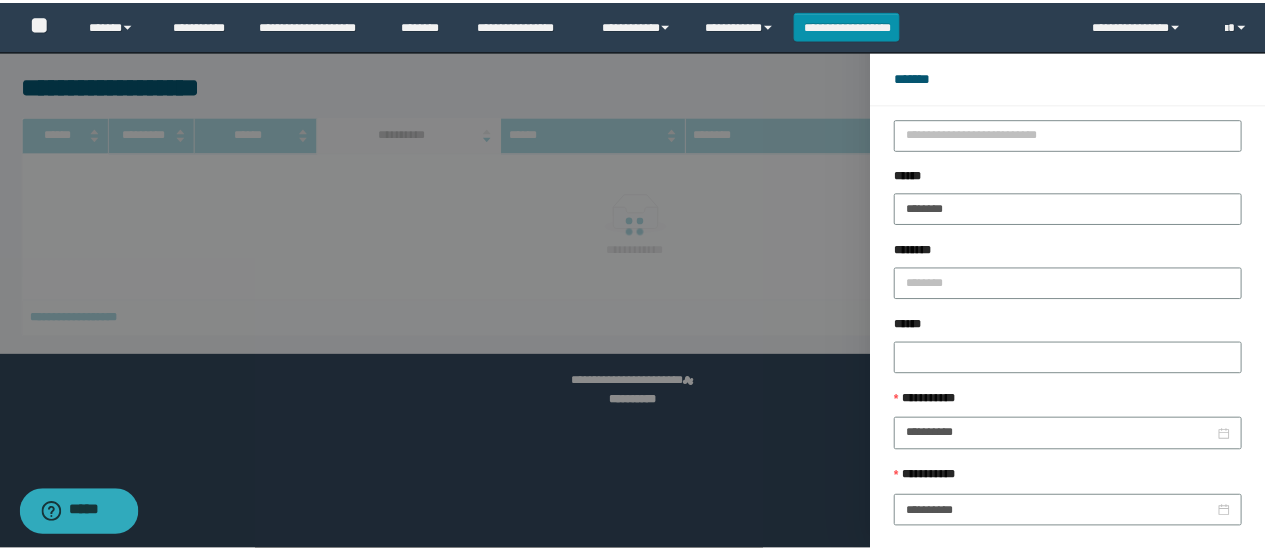 scroll, scrollTop: 200, scrollLeft: 0, axis: vertical 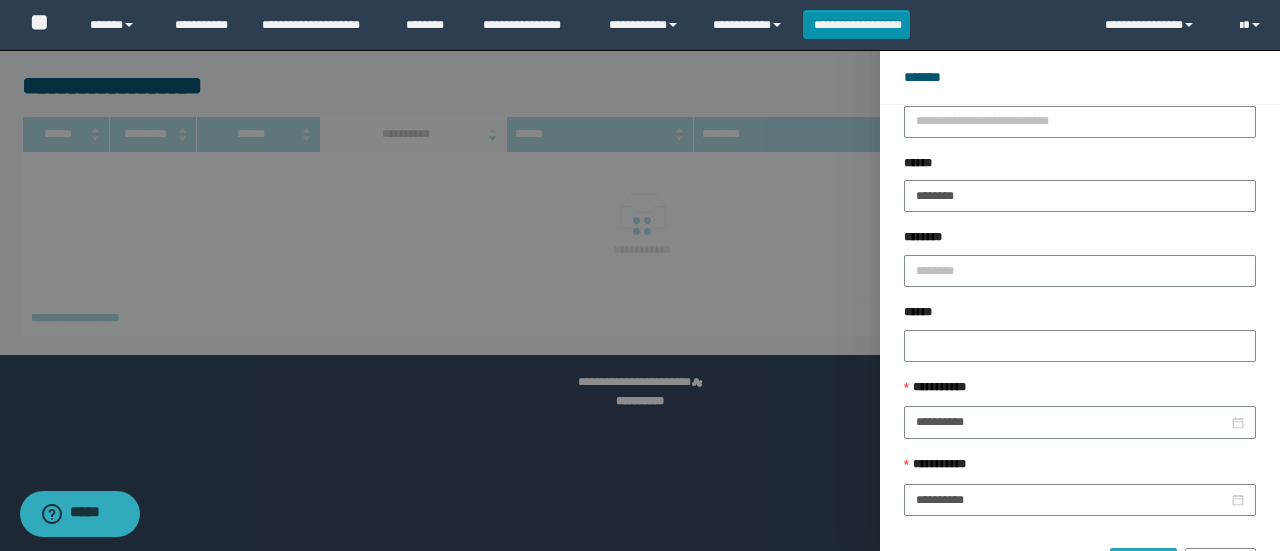 click on "******" at bounding box center [1143, 564] 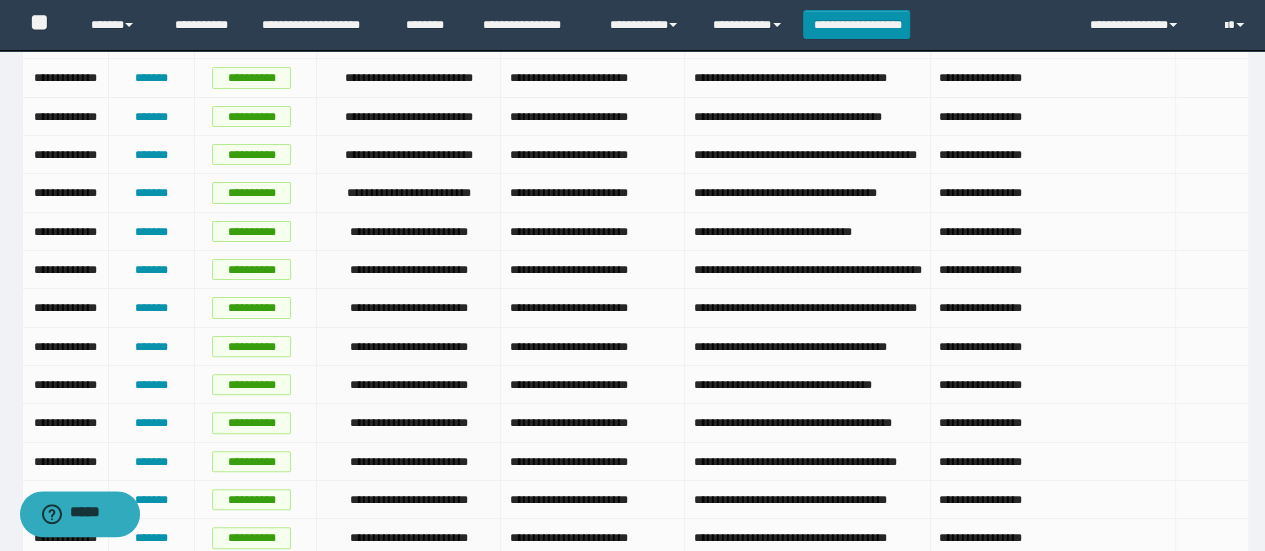 scroll, scrollTop: 0, scrollLeft: 0, axis: both 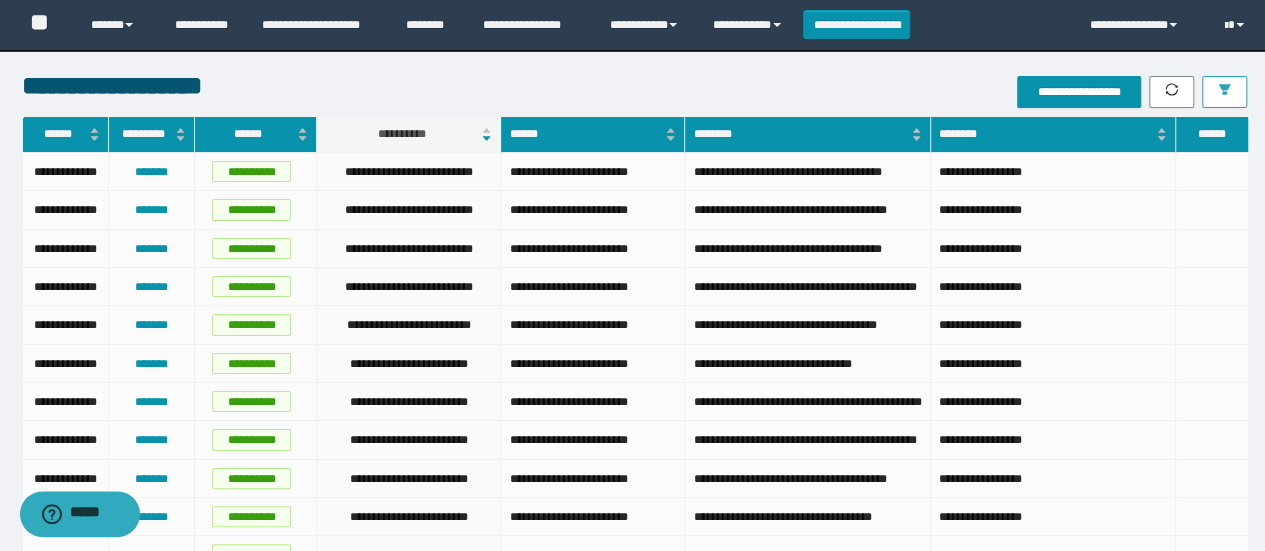click at bounding box center [1224, 92] 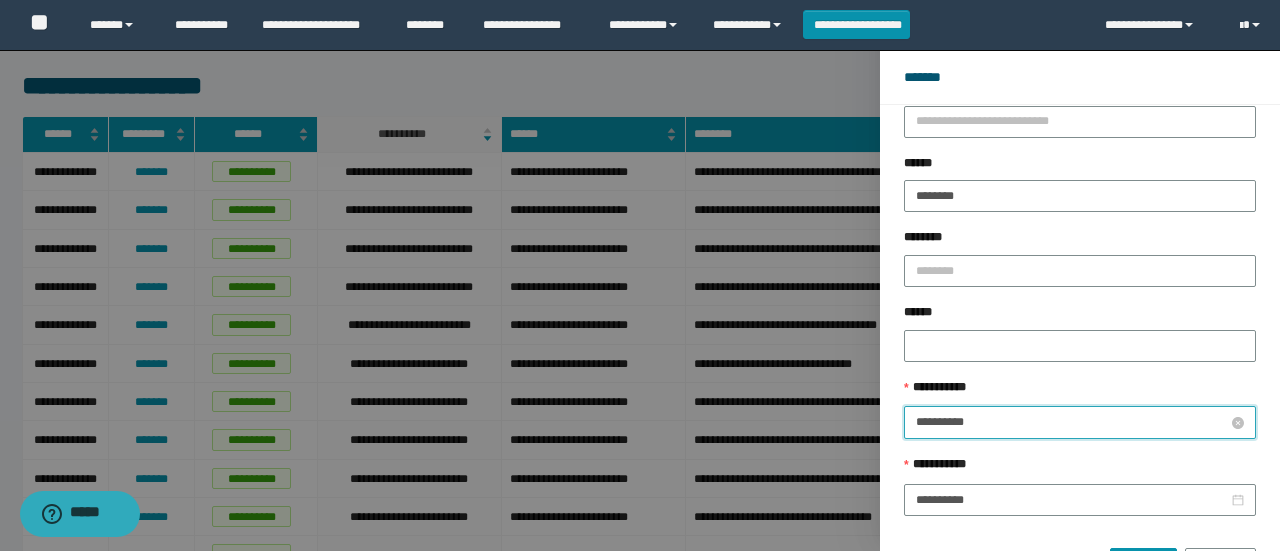 click on "**********" at bounding box center (1072, 422) 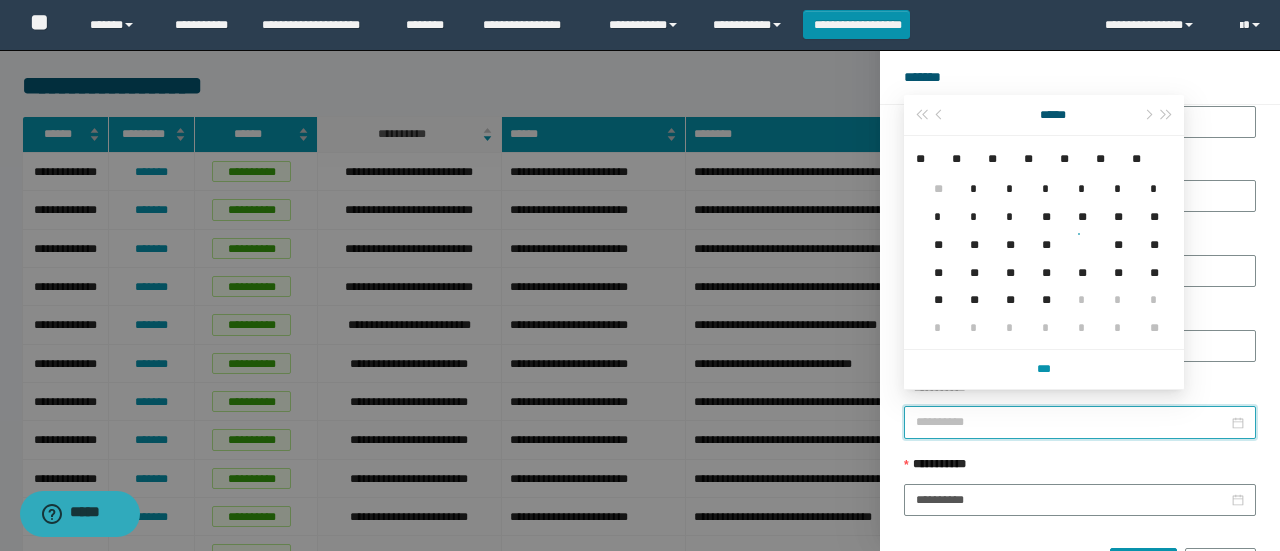 type on "**********" 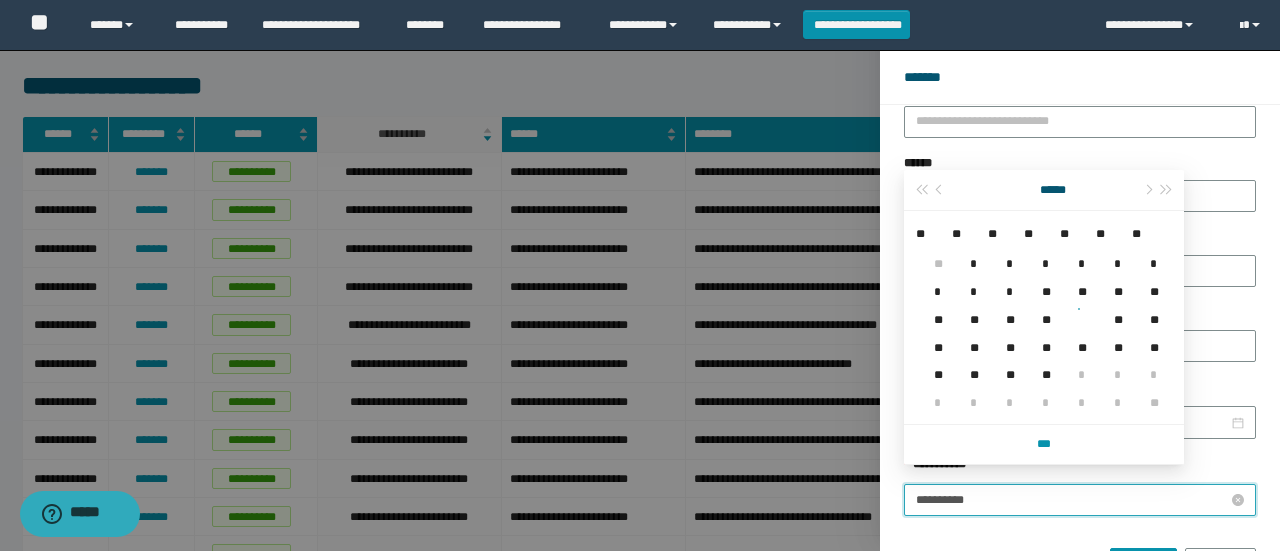 click on "**********" at bounding box center [1072, 500] 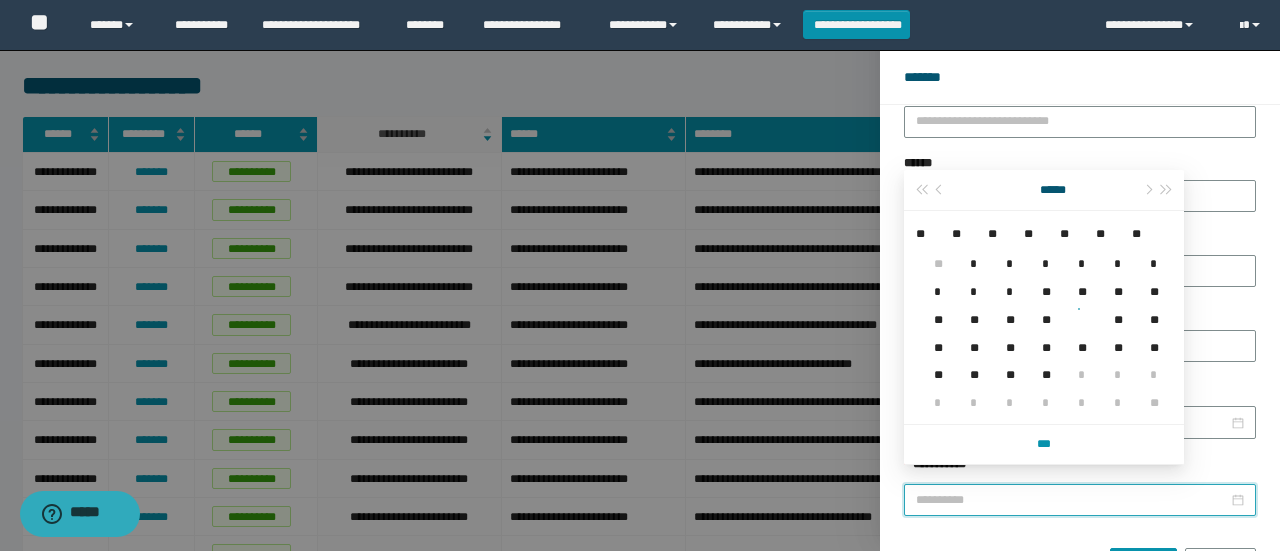 type on "**********" 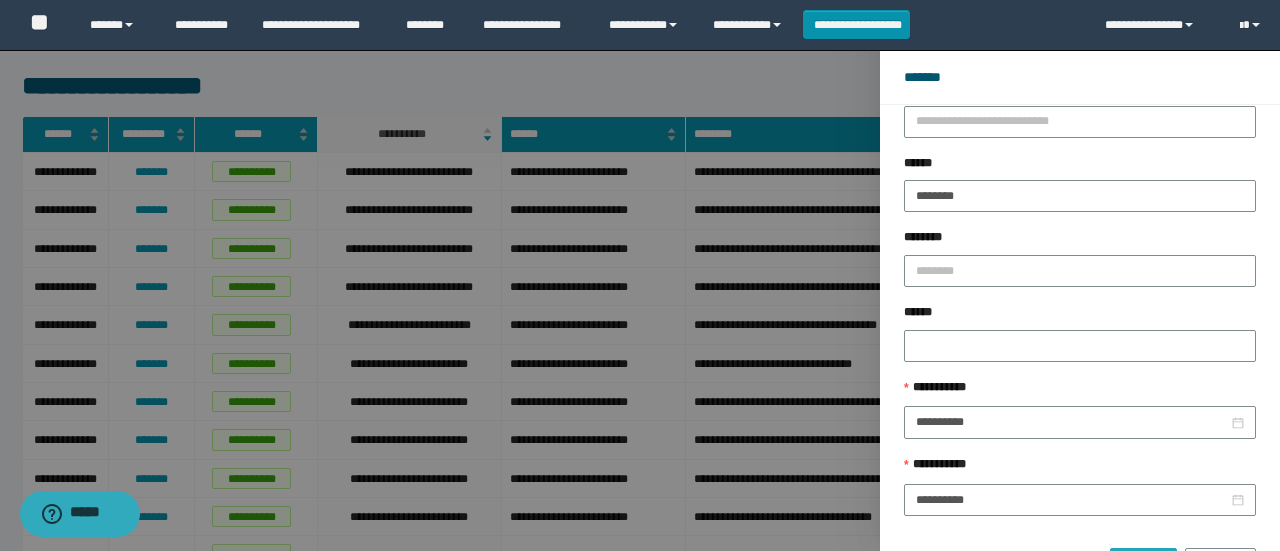 click on "******" at bounding box center [1143, 564] 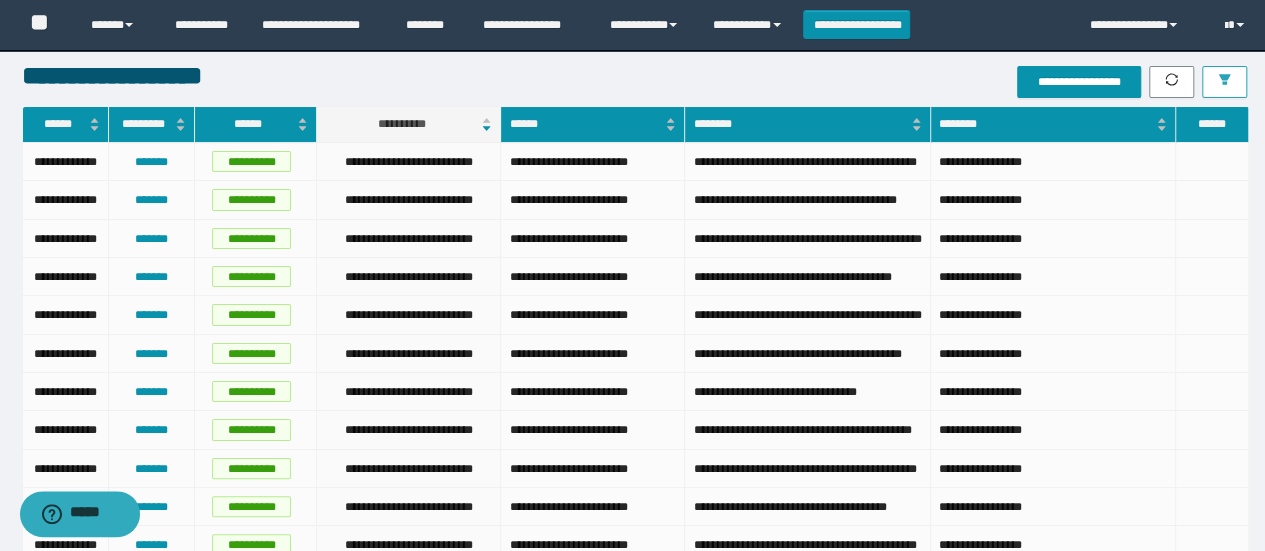 scroll, scrollTop: 0, scrollLeft: 0, axis: both 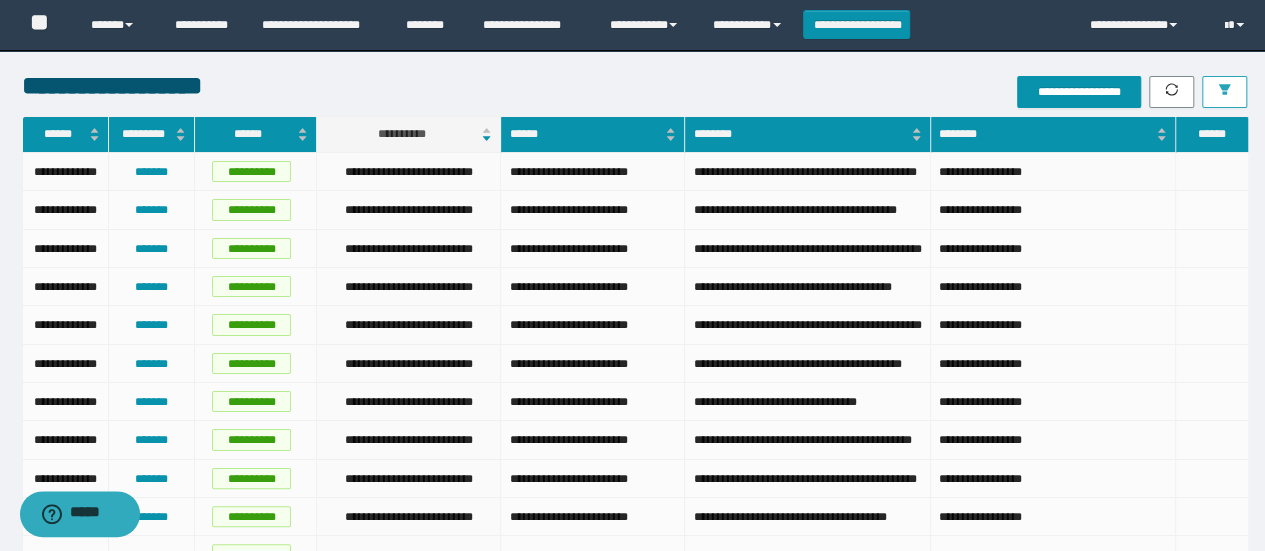 drag, startPoint x: 1240, startPoint y: 87, endPoint x: 1234, endPoint y: 170, distance: 83.21658 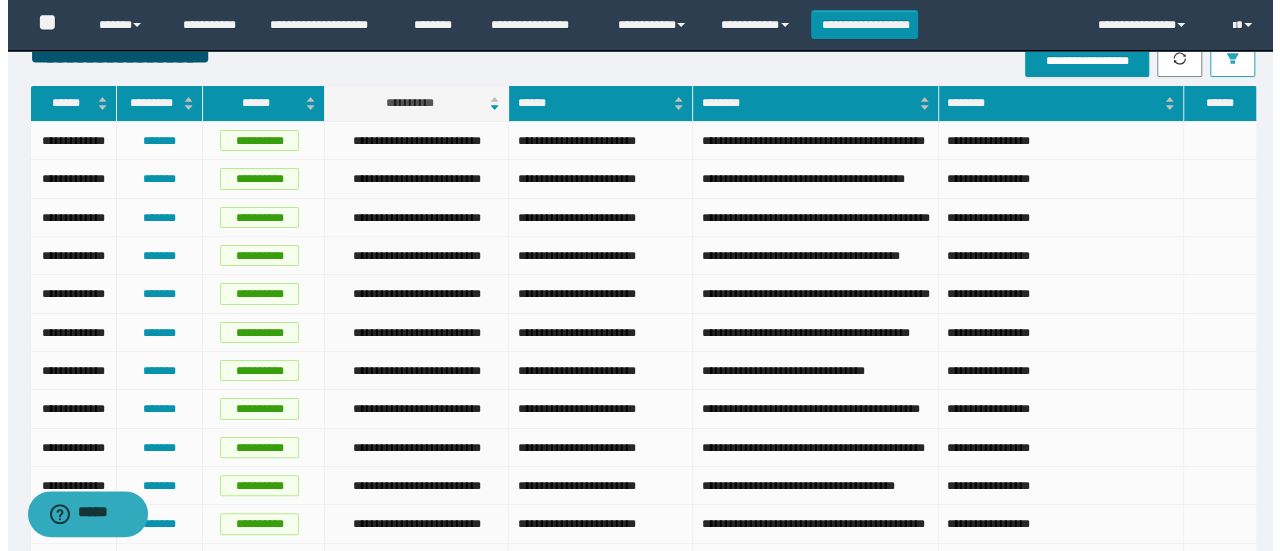 scroll, scrollTop: 0, scrollLeft: 0, axis: both 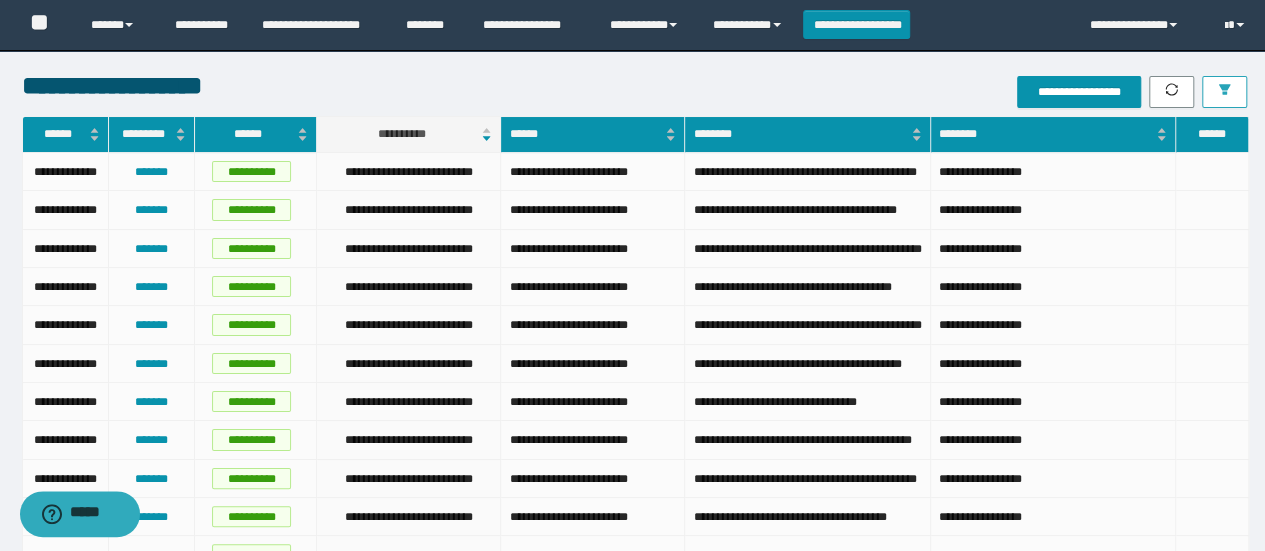 click at bounding box center (1224, 92) 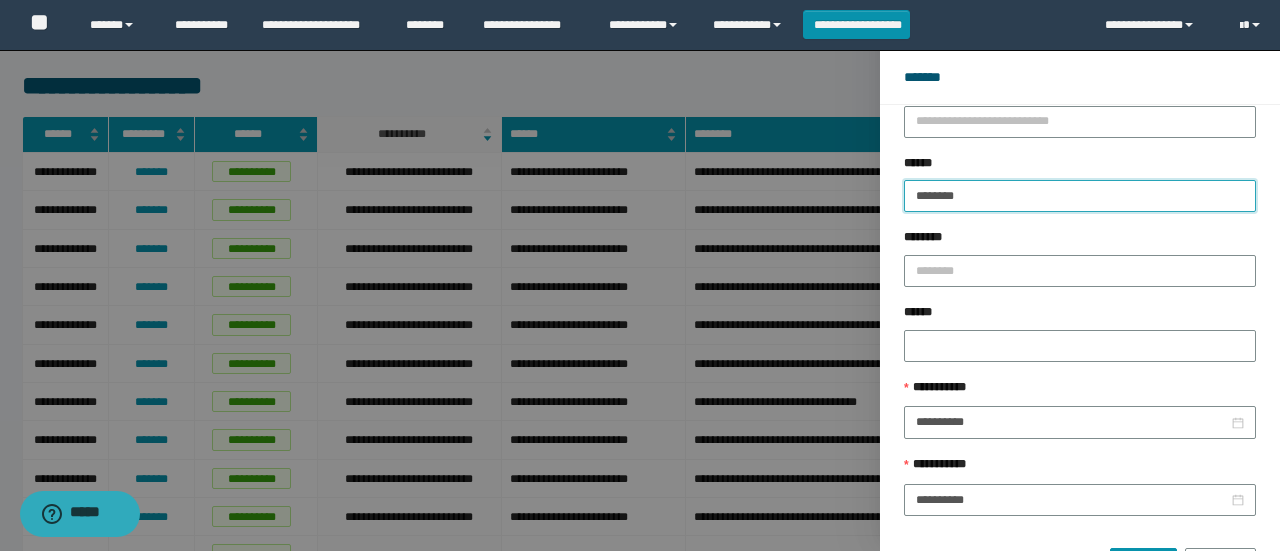 click on "********" at bounding box center (1080, 196) 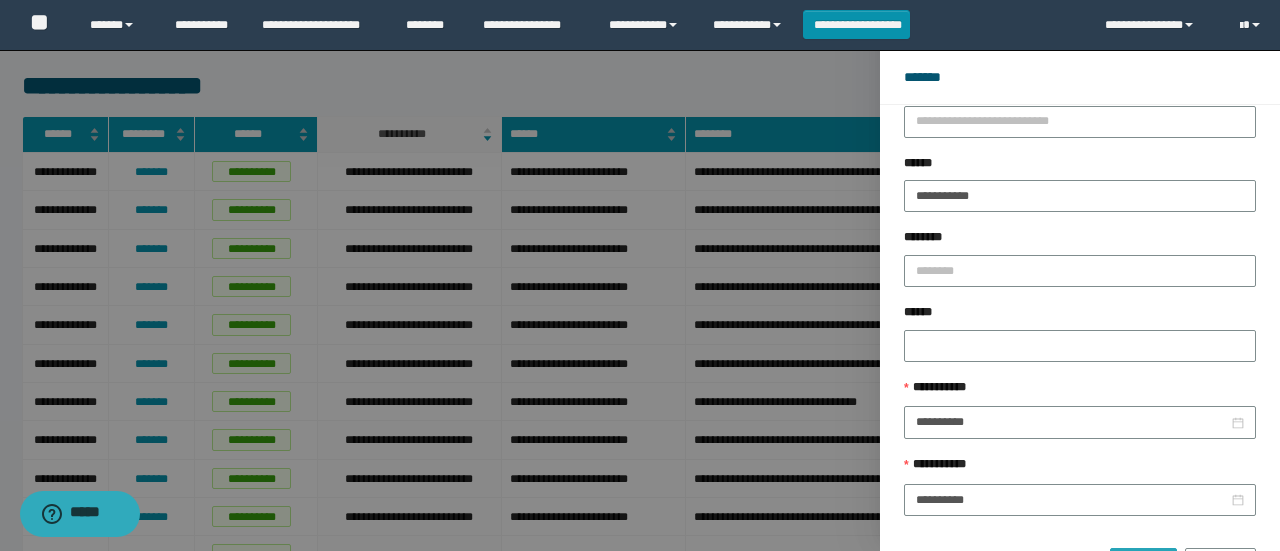 click on "******" at bounding box center (1143, 564) 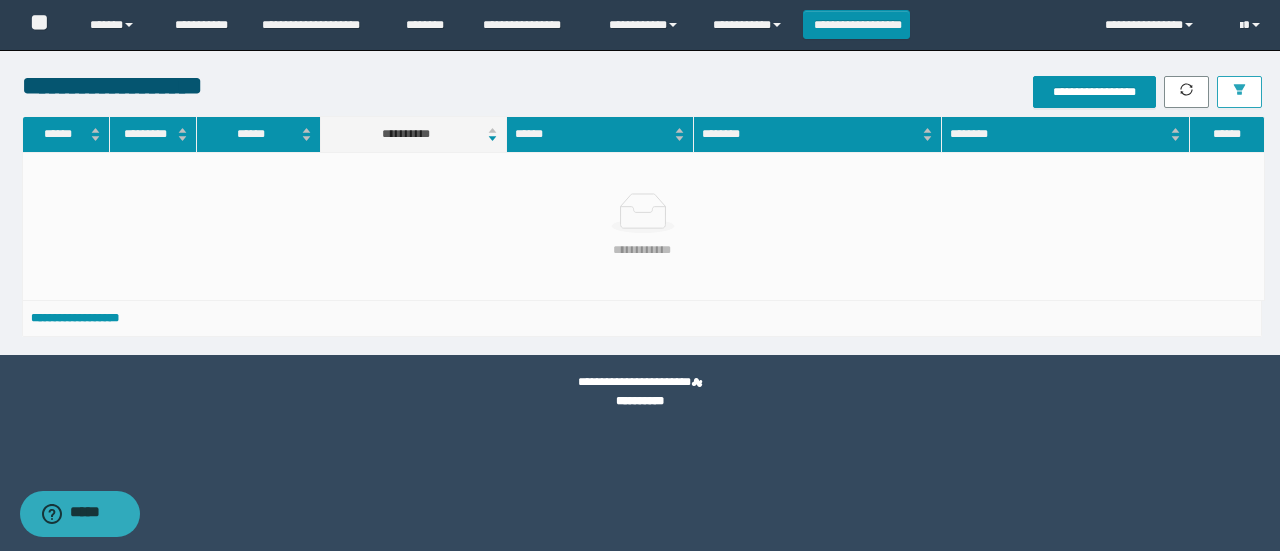 click at bounding box center (1239, 92) 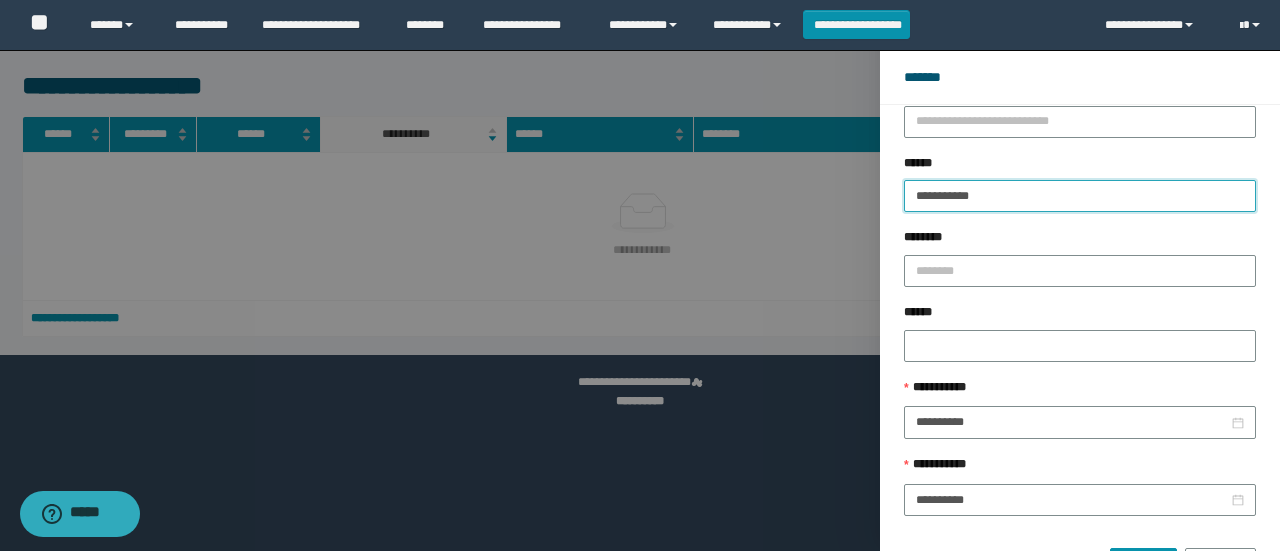 click on "**********" at bounding box center [1080, 196] 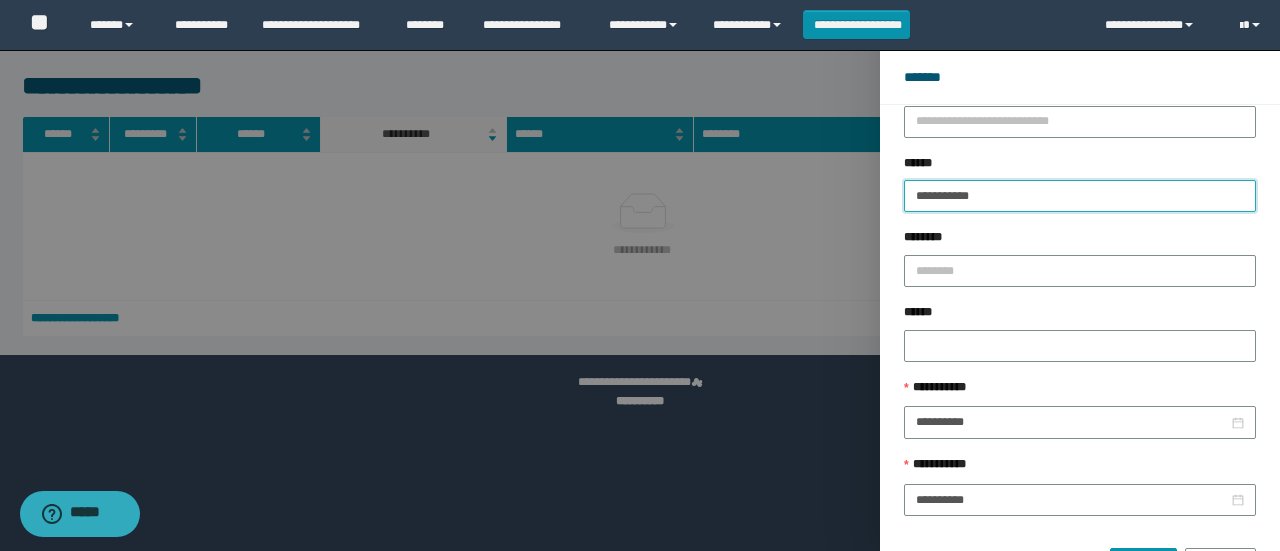 scroll, scrollTop: 180, scrollLeft: 0, axis: vertical 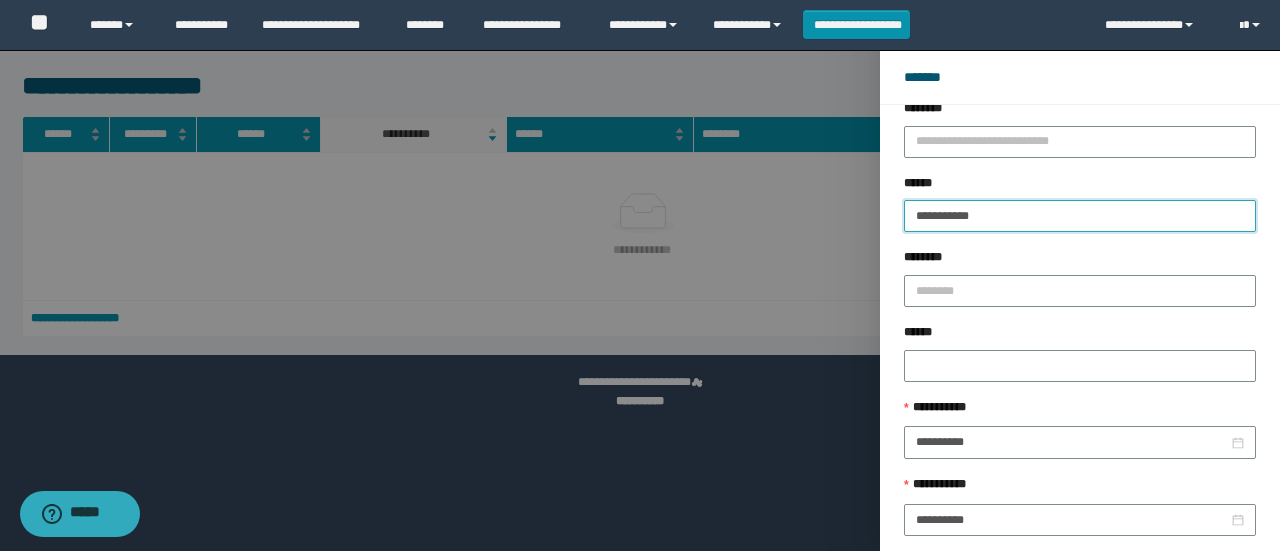 type on "**********" 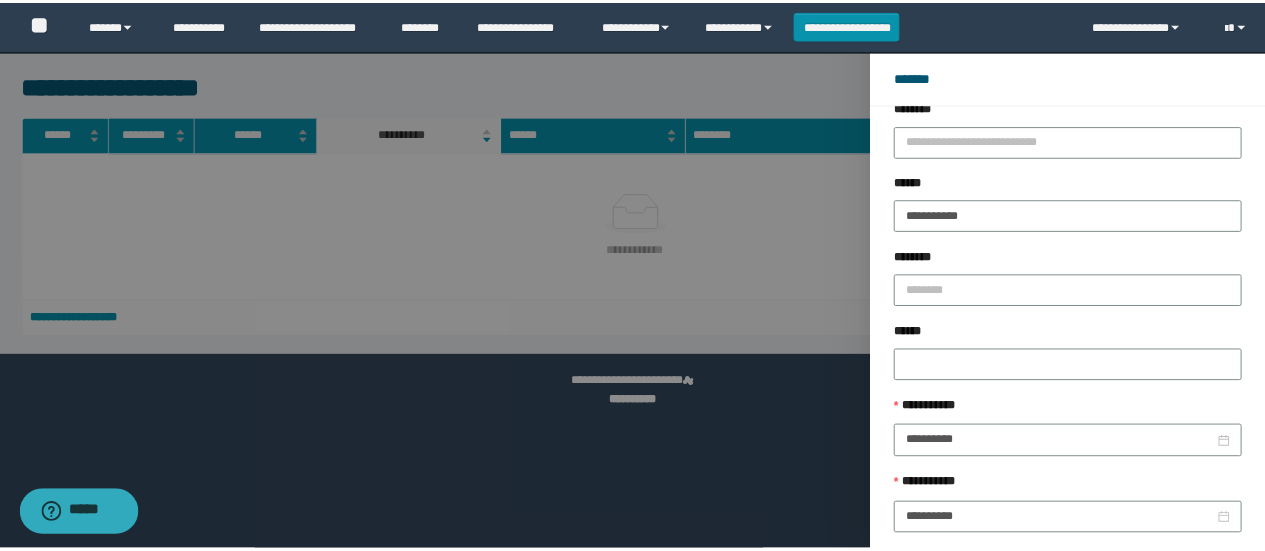 scroll, scrollTop: 200, scrollLeft: 0, axis: vertical 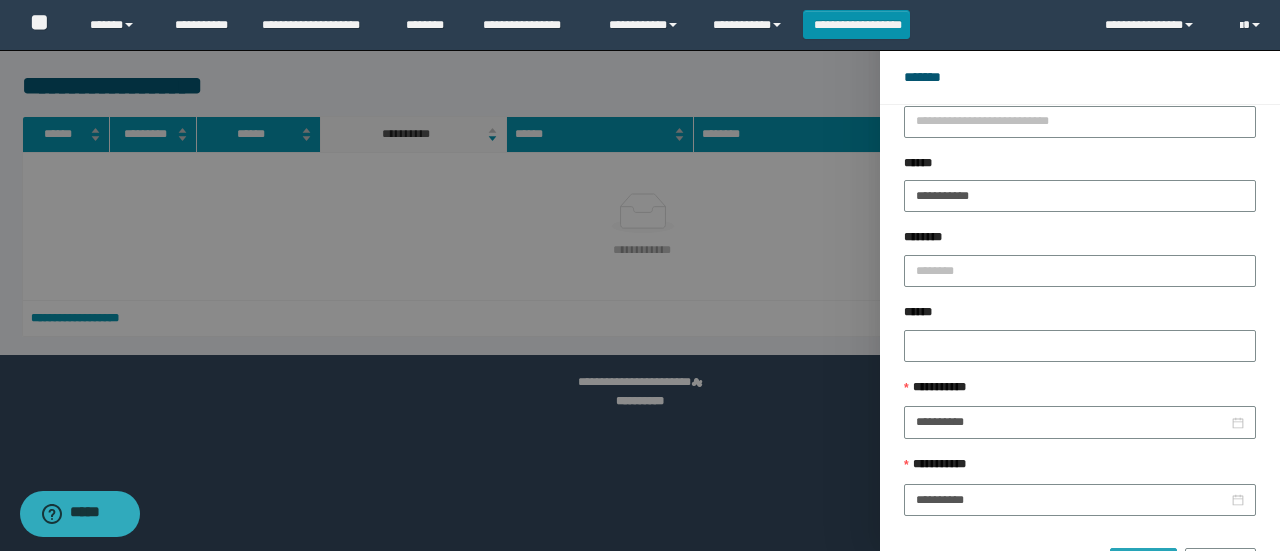 click on "******" at bounding box center [1143, 564] 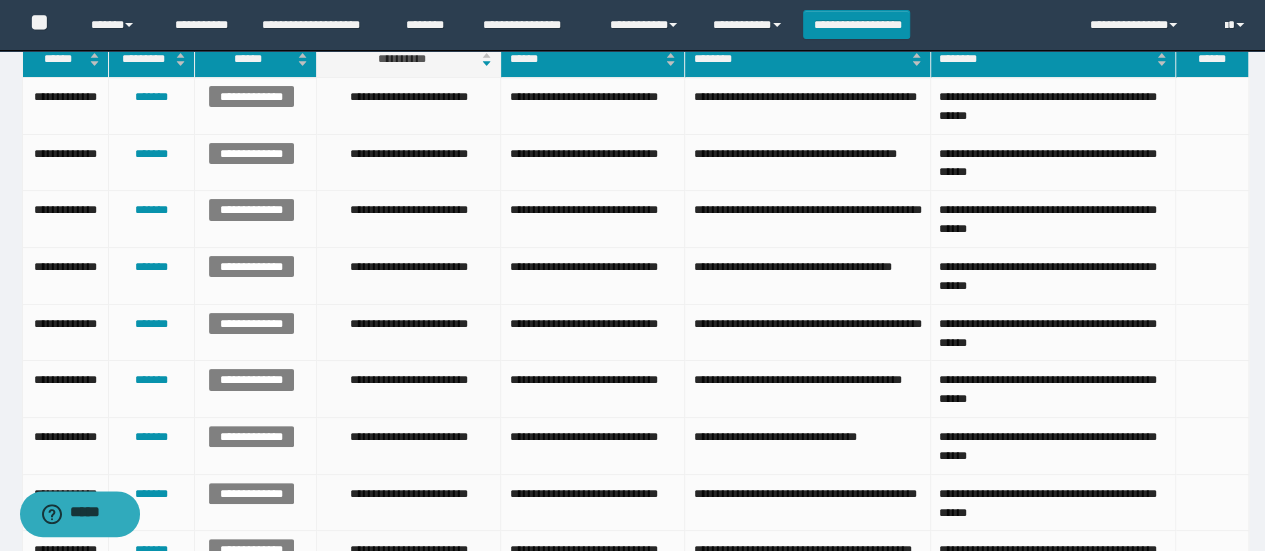 scroll, scrollTop: 0, scrollLeft: 0, axis: both 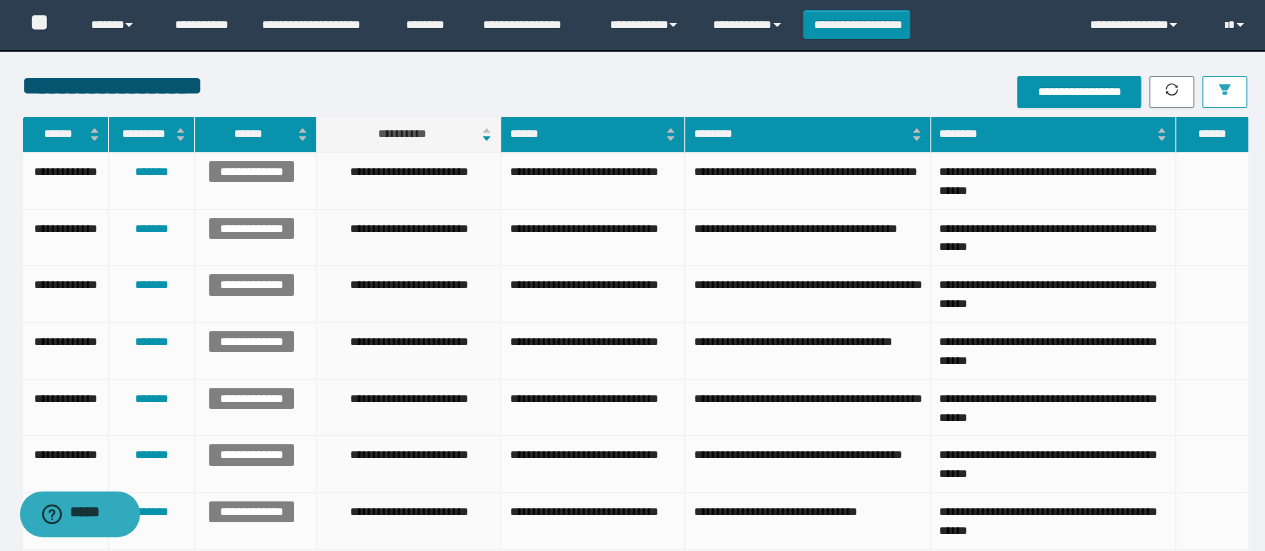 click at bounding box center [1224, 92] 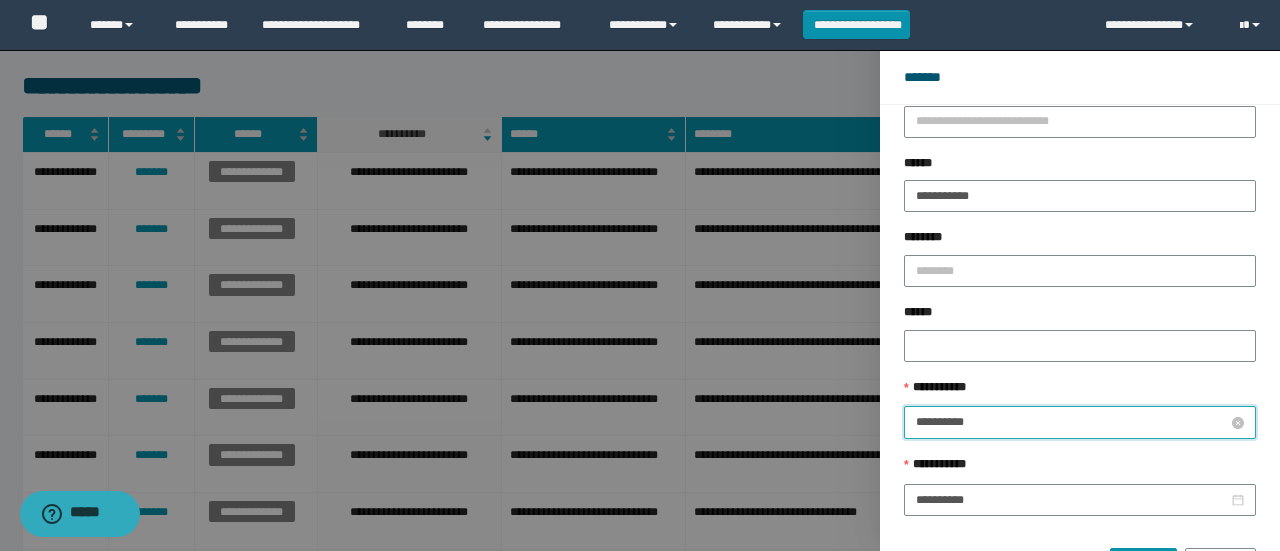 click on "**********" at bounding box center [1072, 422] 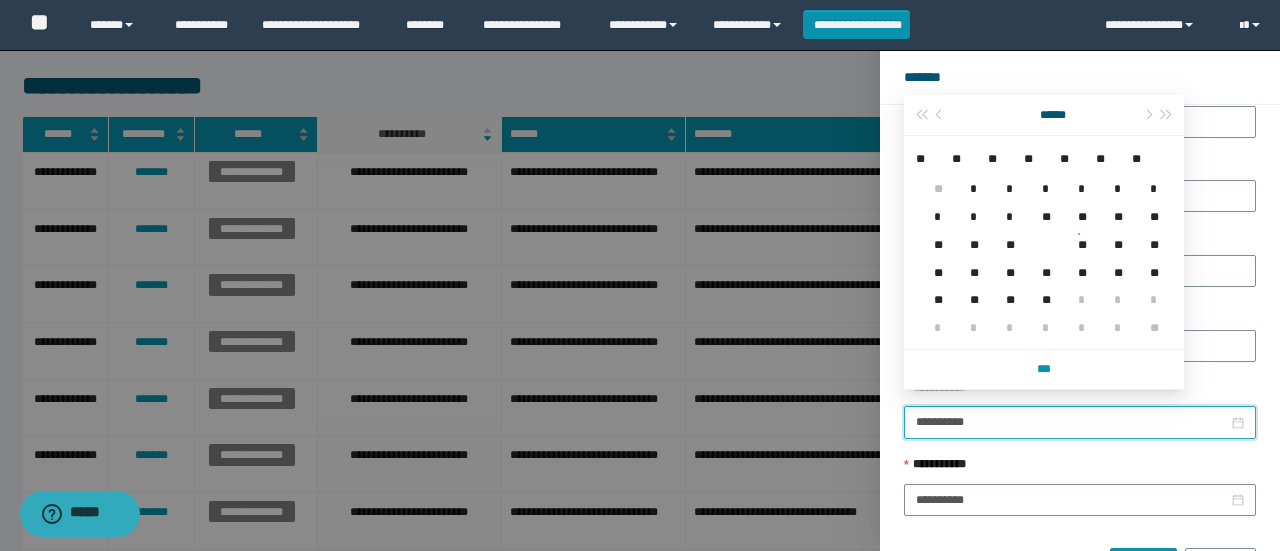 type on "**********" 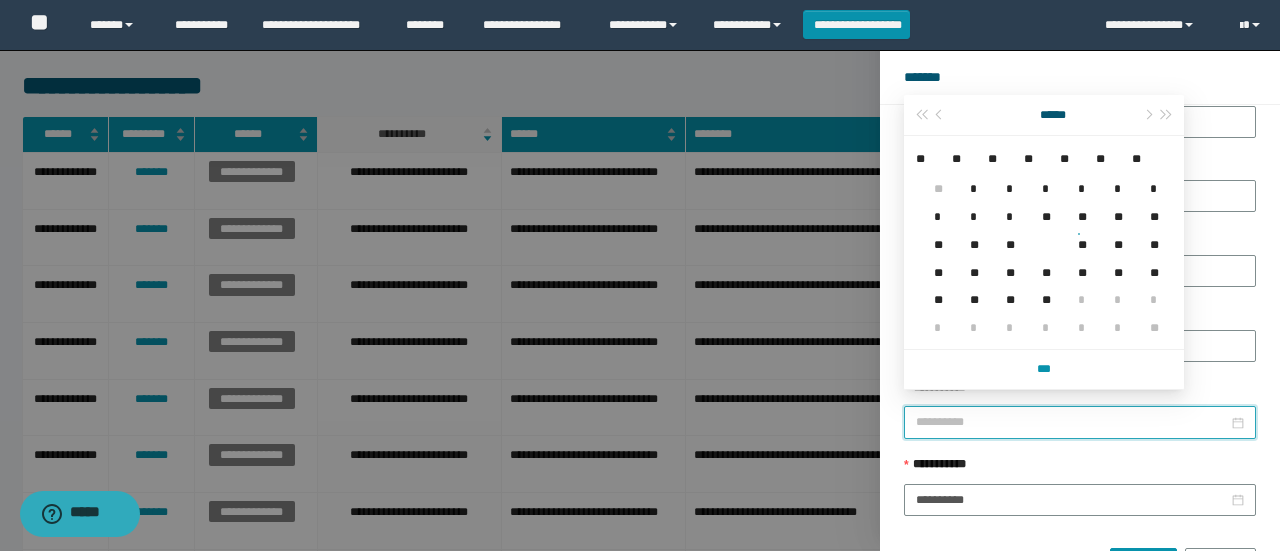 click on "**" at bounding box center [1078, 233] 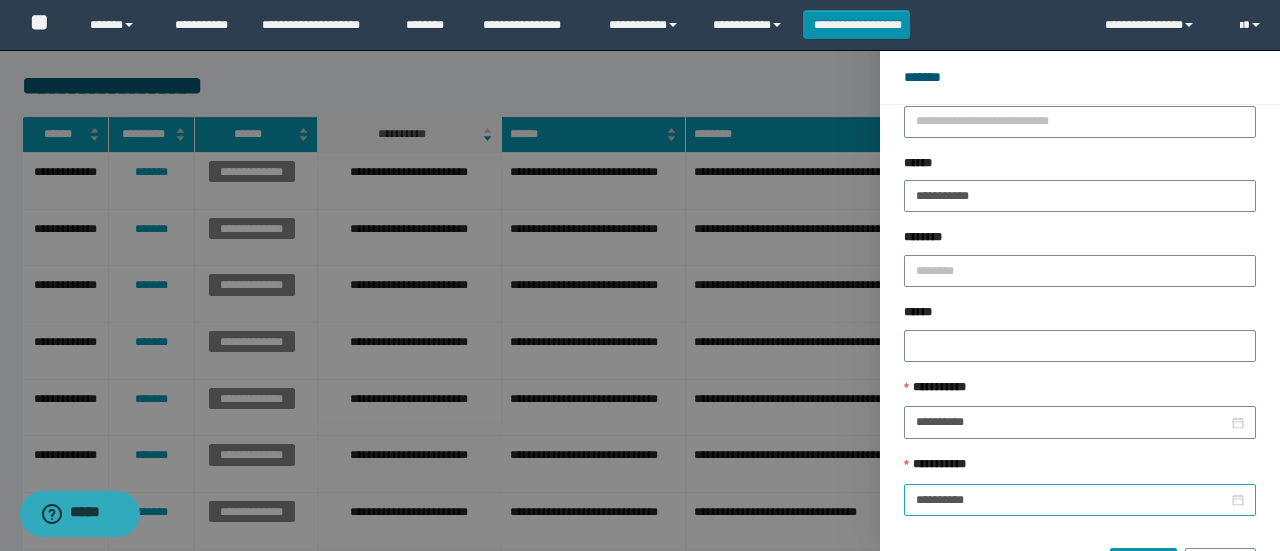 click on "**********" at bounding box center [1080, 493] 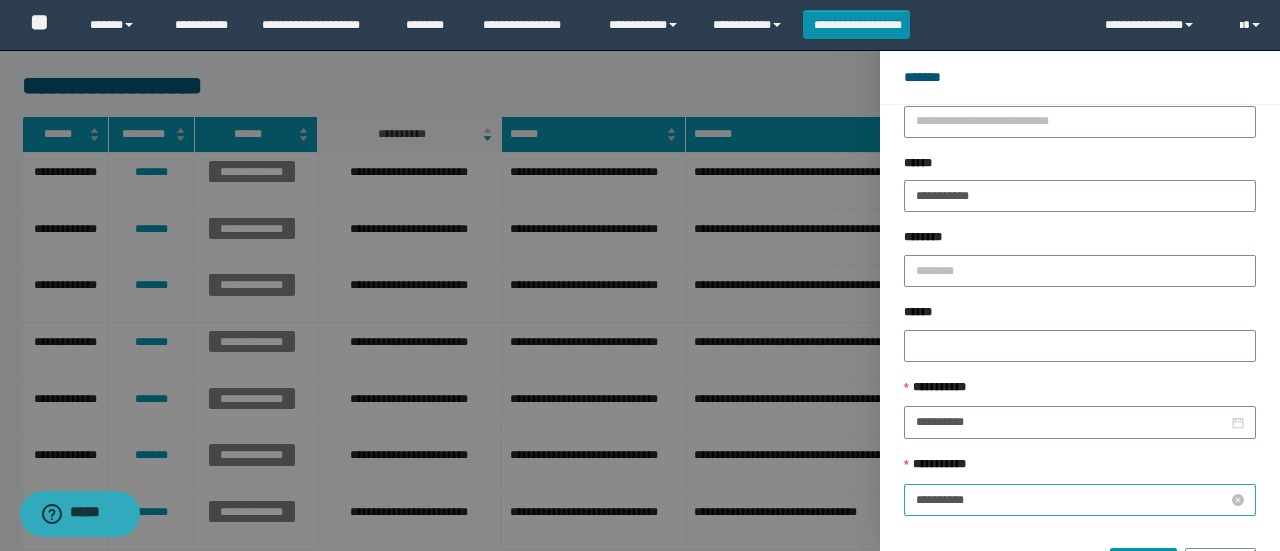 click on "**********" at bounding box center [1072, 500] 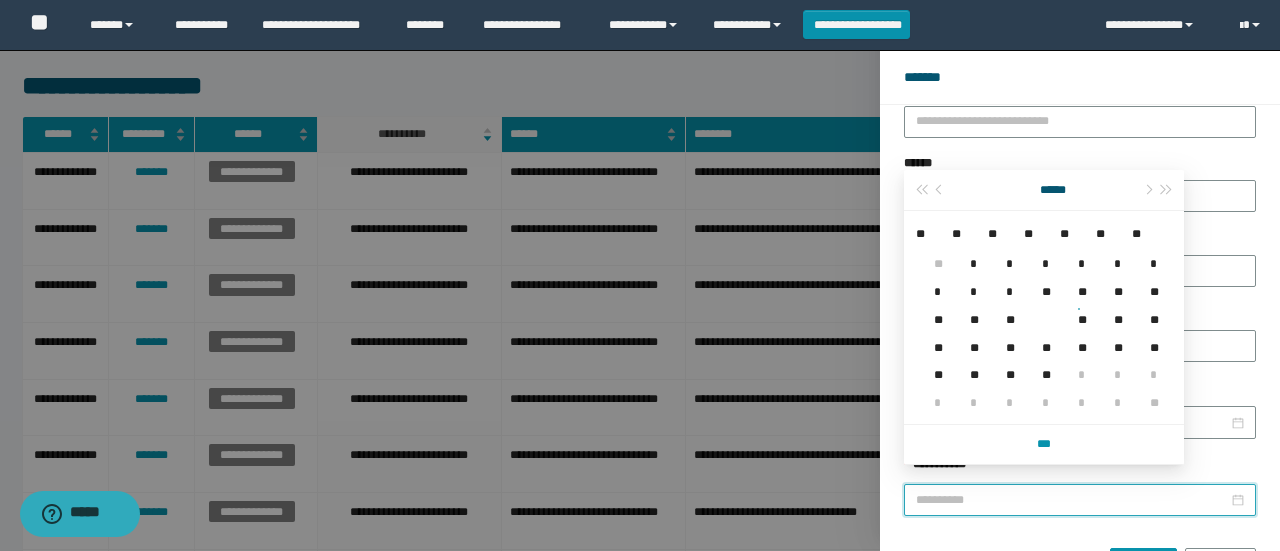 type on "**********" 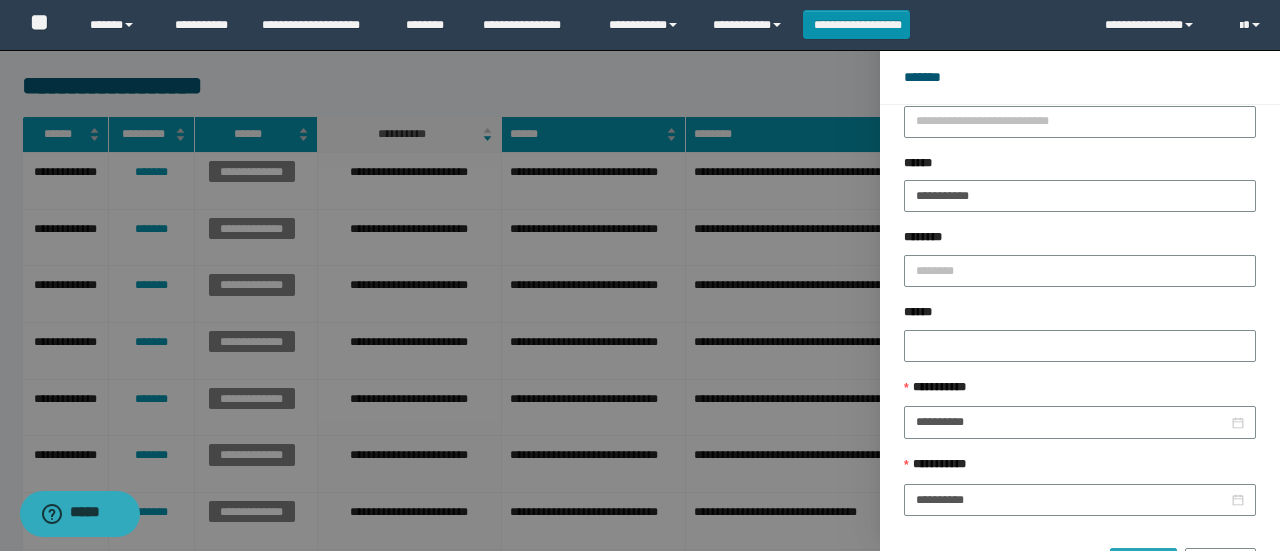 click on "******" at bounding box center [1143, 564] 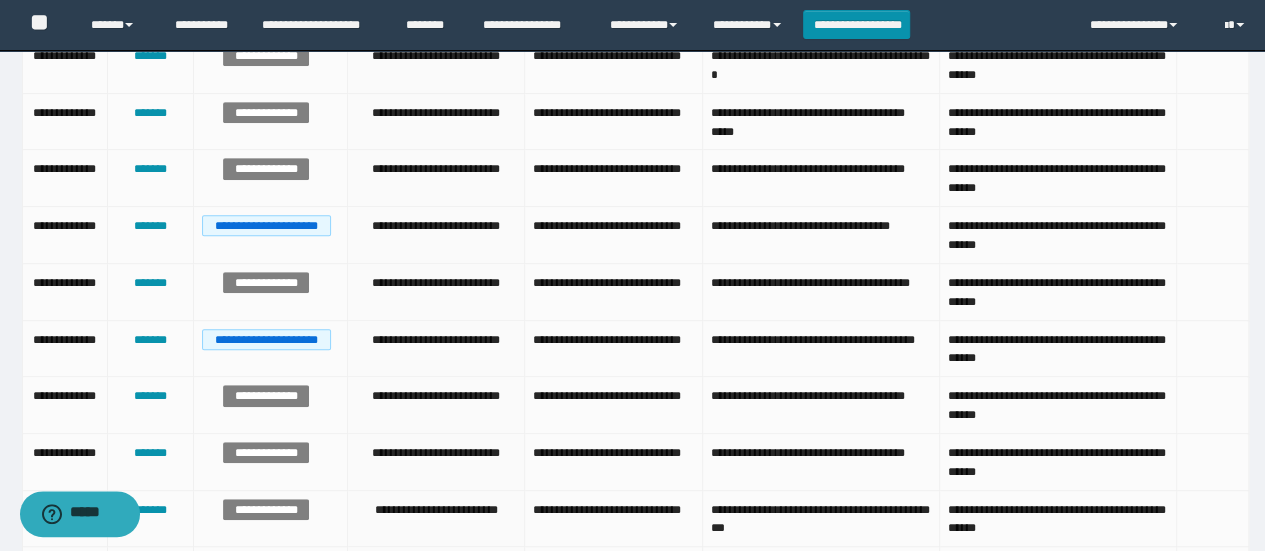 scroll, scrollTop: 0, scrollLeft: 0, axis: both 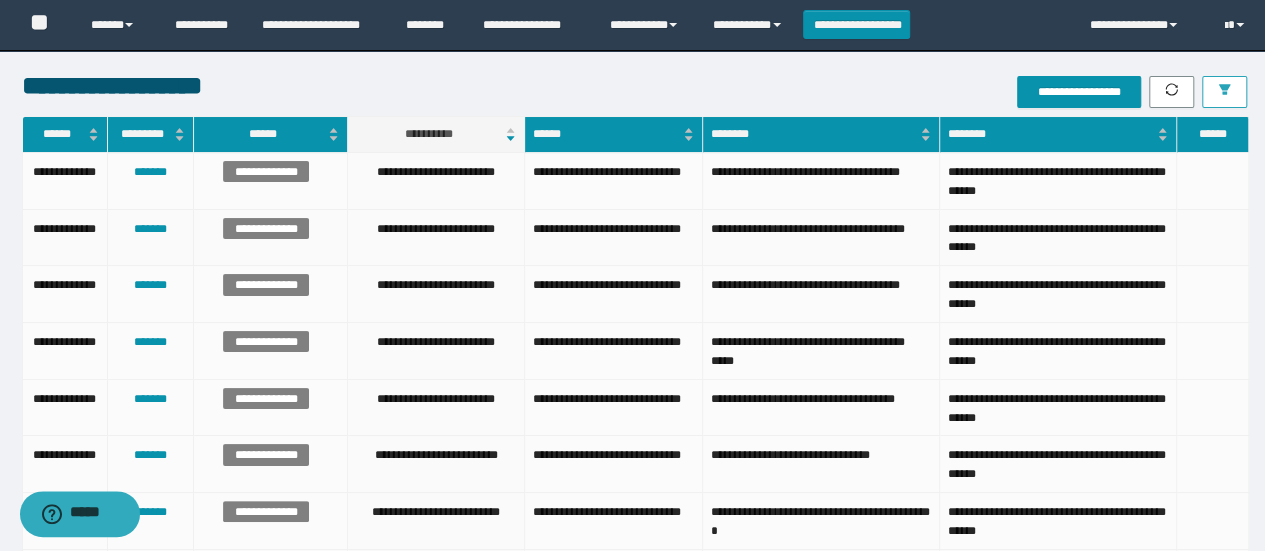 type 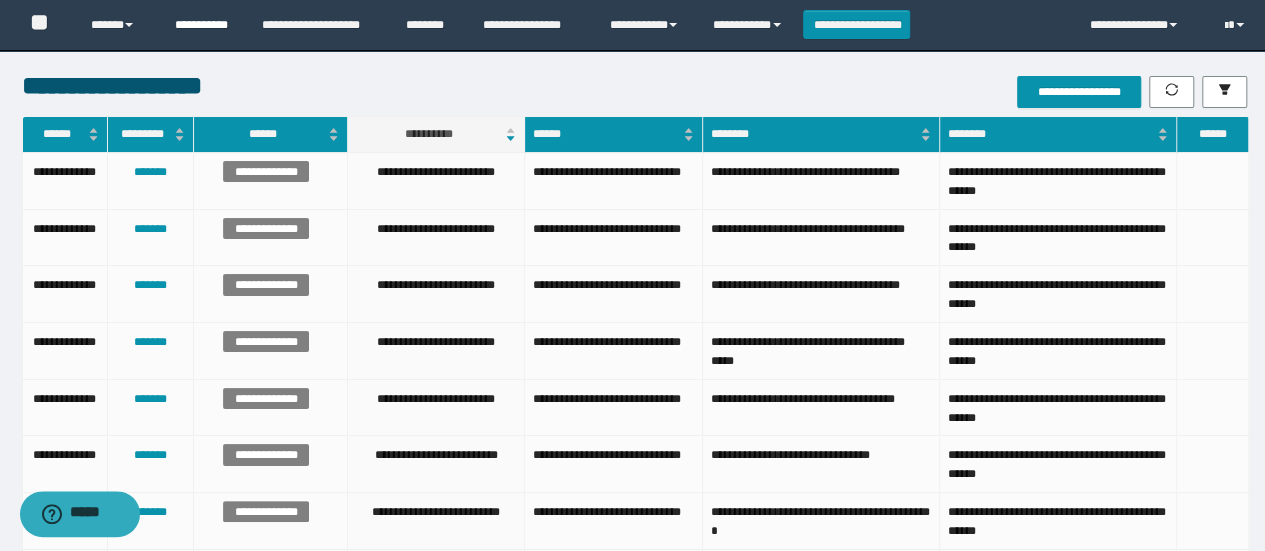 click on "**********" at bounding box center [203, 25] 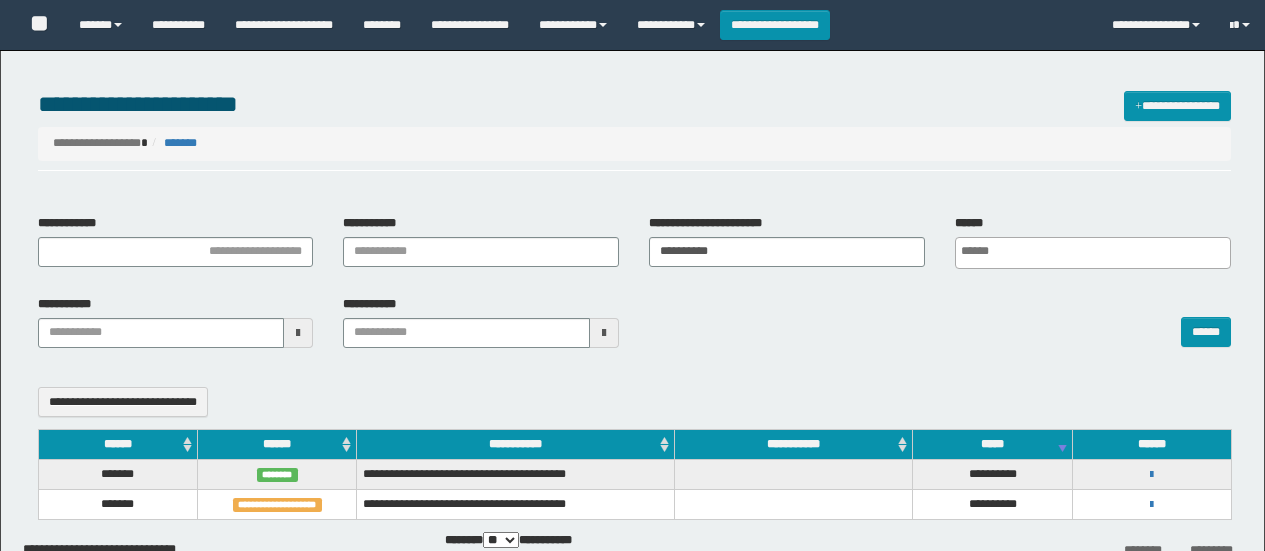 select 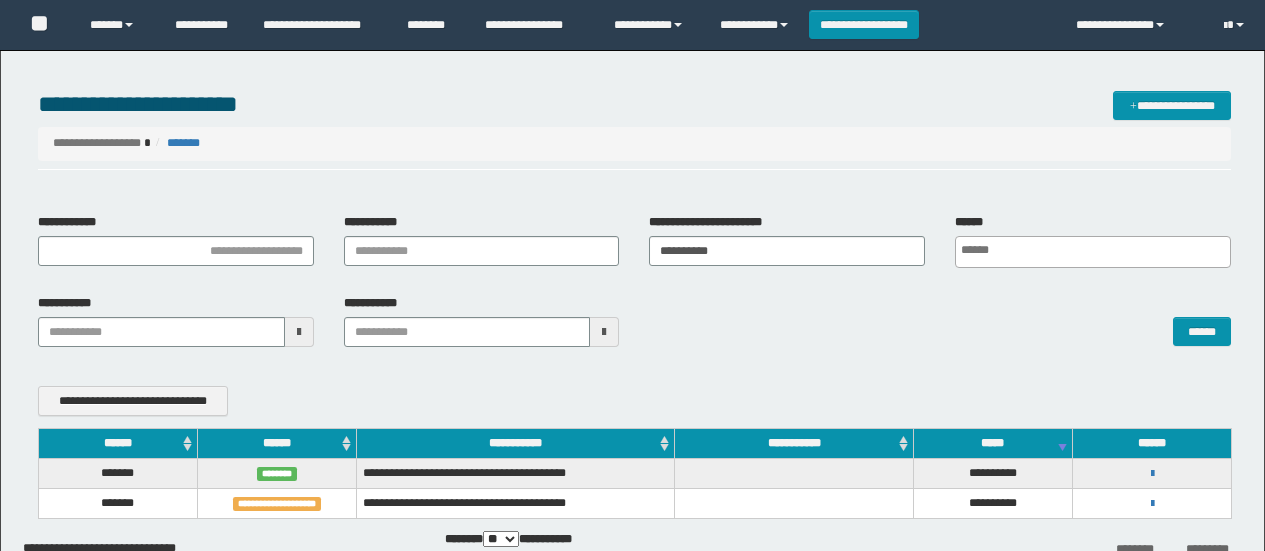 scroll, scrollTop: 0, scrollLeft: 0, axis: both 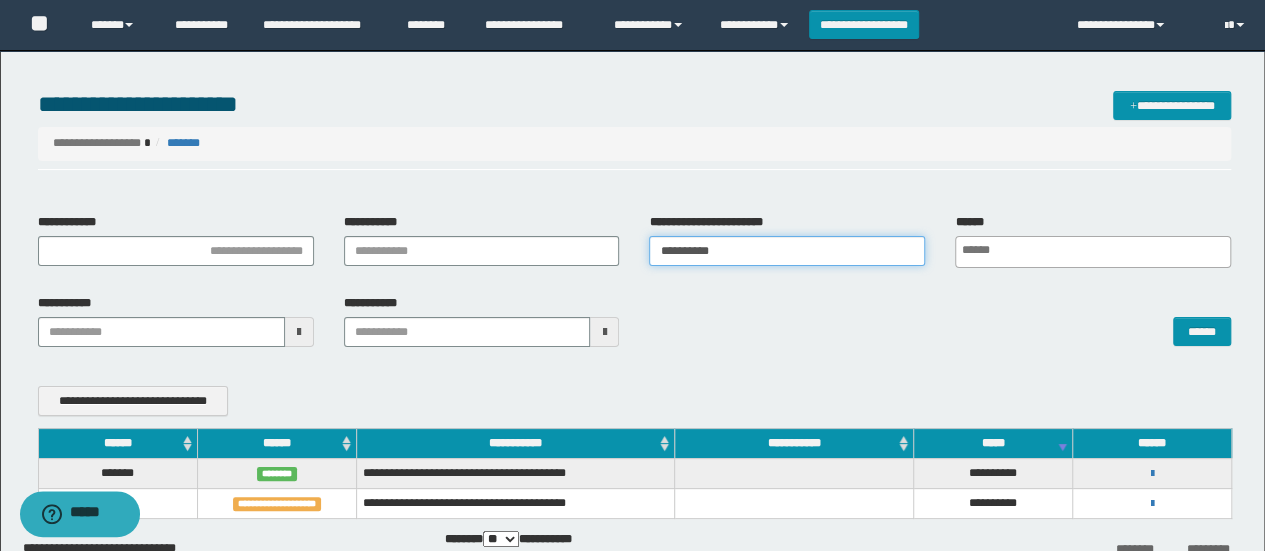 click on "**********" at bounding box center (787, 251) 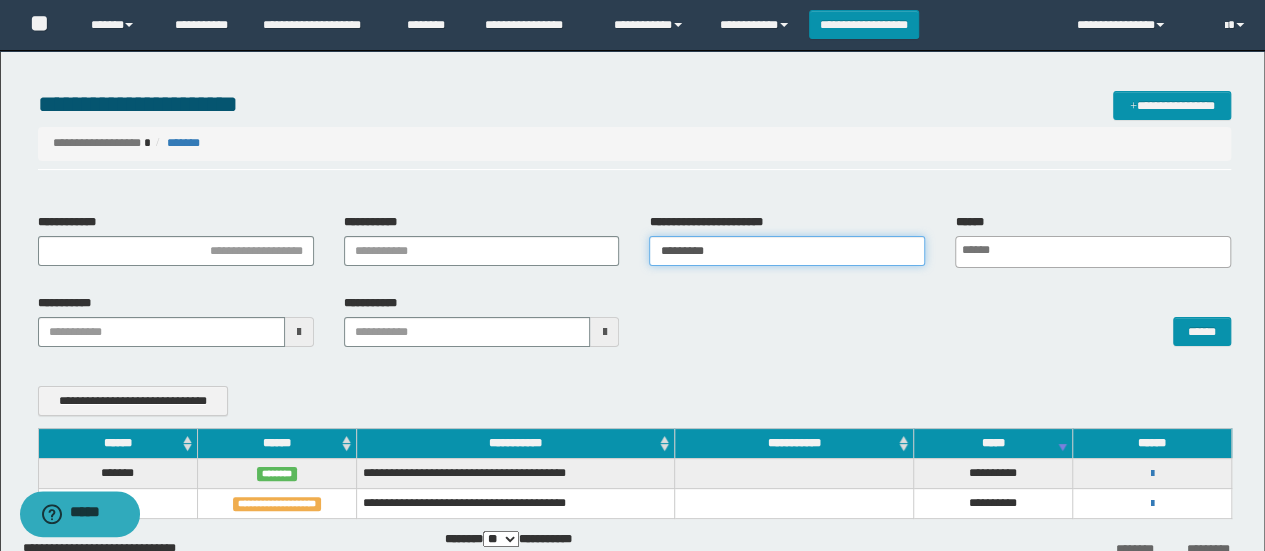 type on "**********" 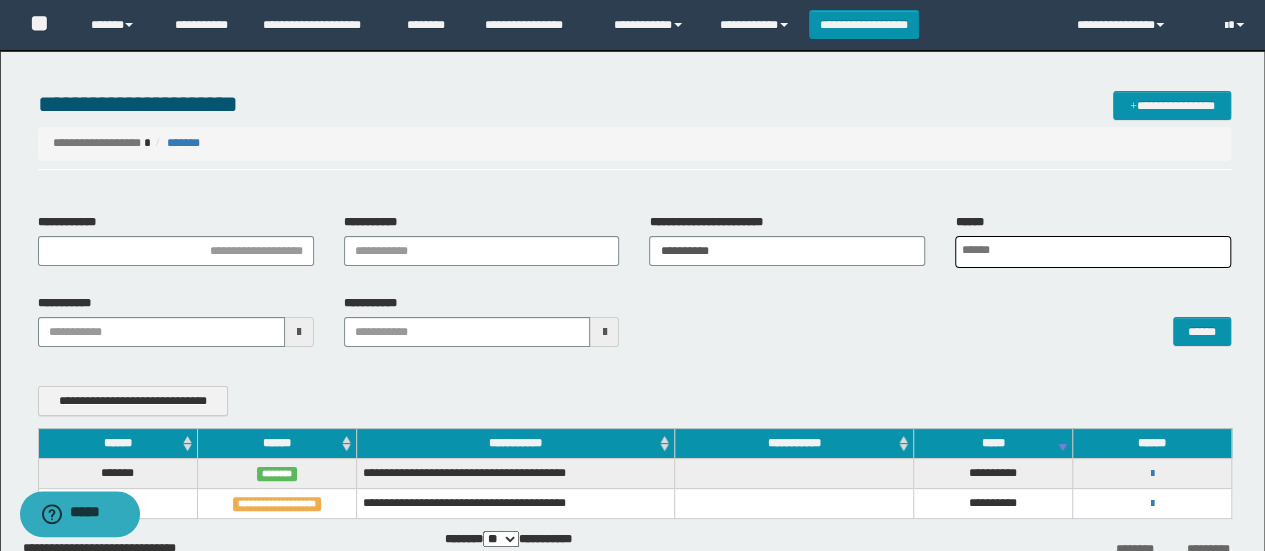 scroll, scrollTop: 0, scrollLeft: 4, axis: horizontal 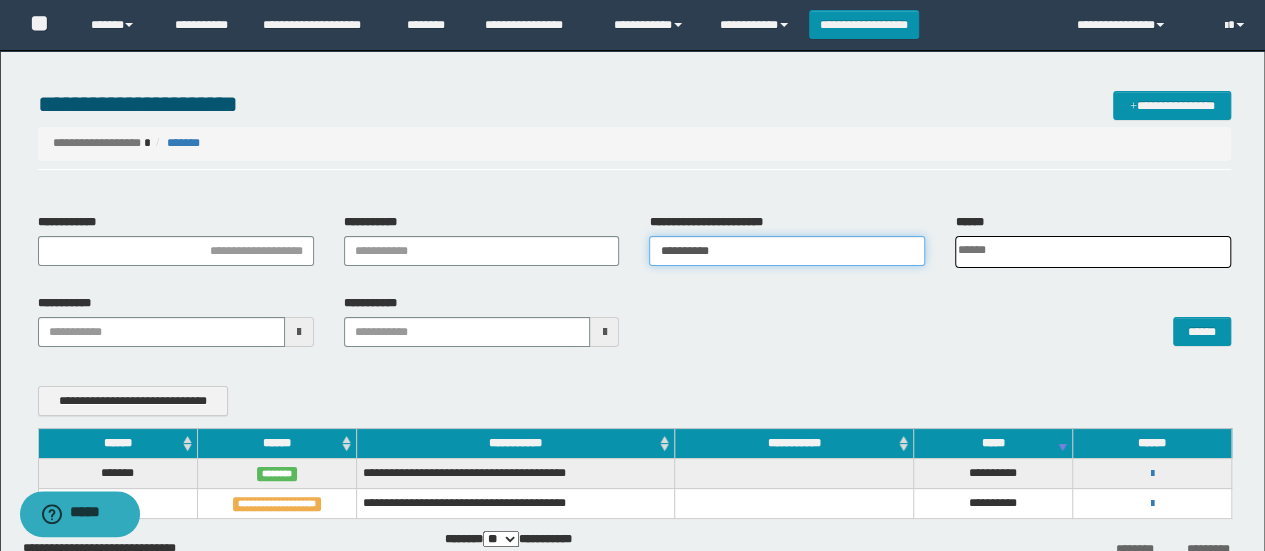 click on "**********" at bounding box center (787, 251) 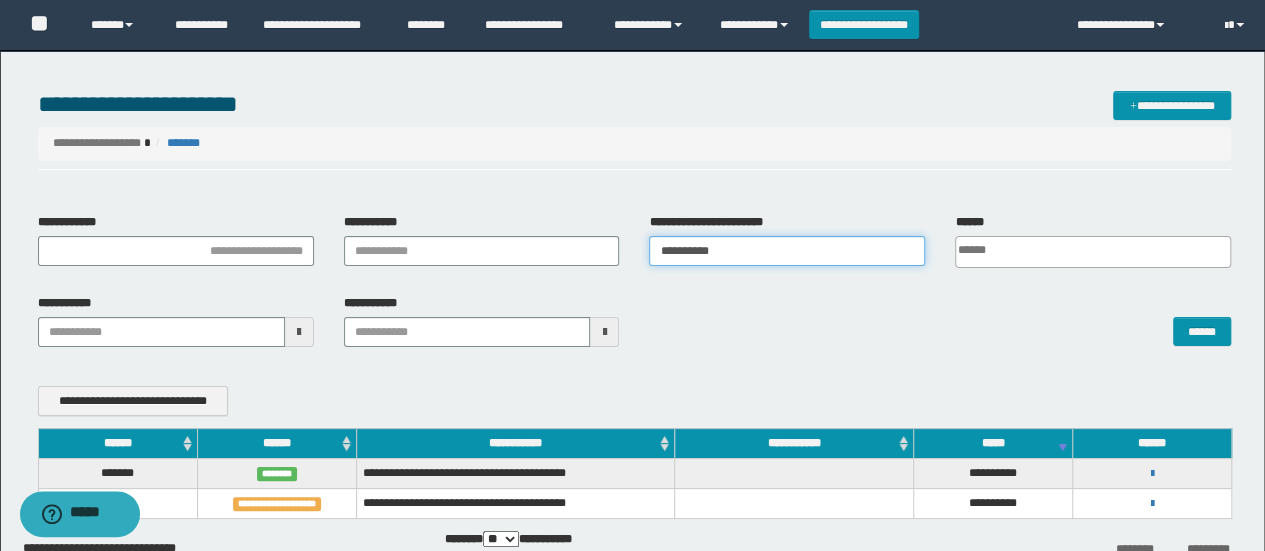 click on "**********" at bounding box center (787, 251) 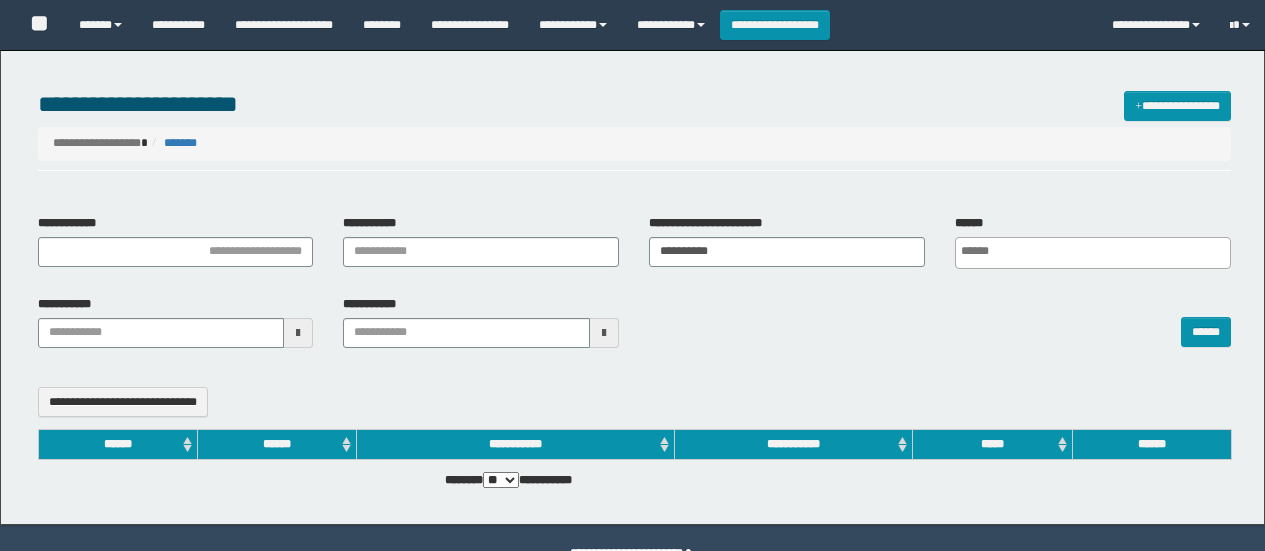 select 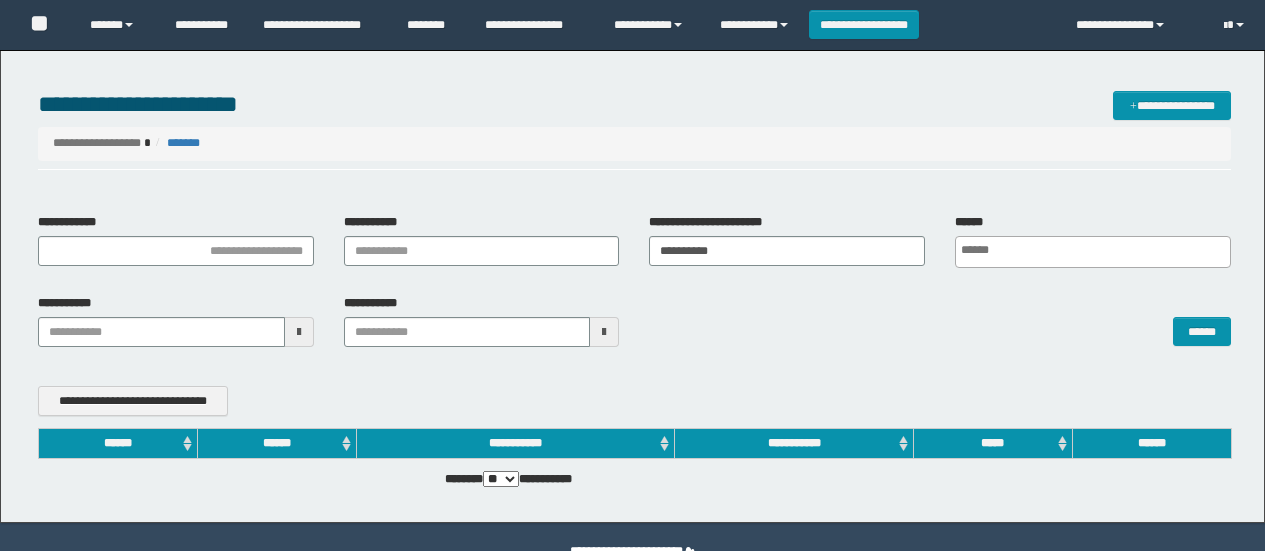 scroll, scrollTop: 0, scrollLeft: 0, axis: both 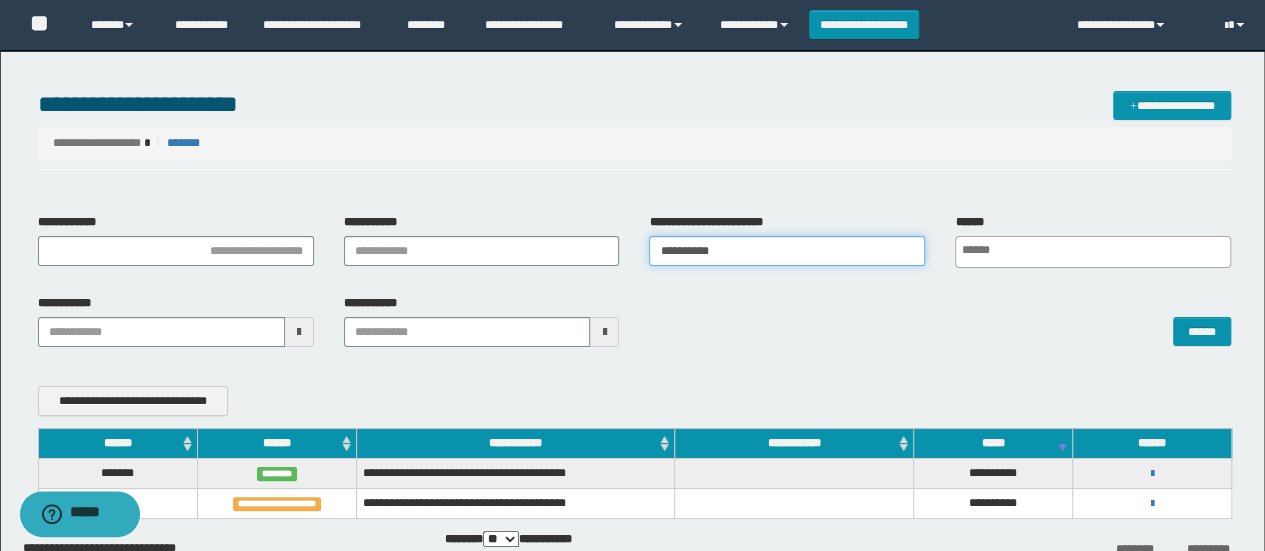 click on "**********" at bounding box center (787, 251) 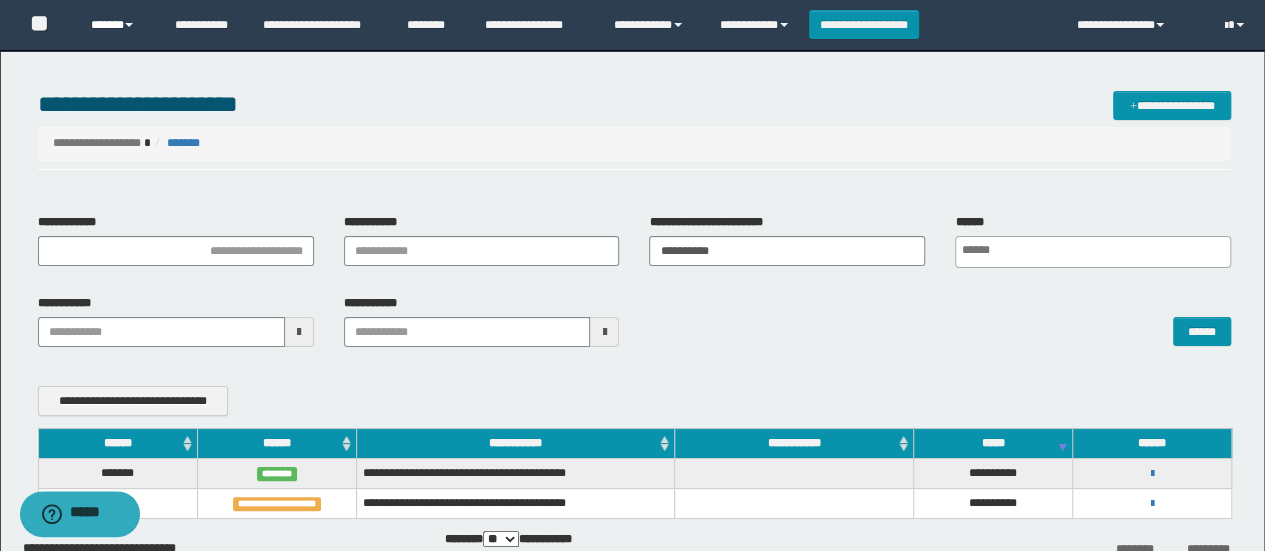 click on "******" at bounding box center (117, 25) 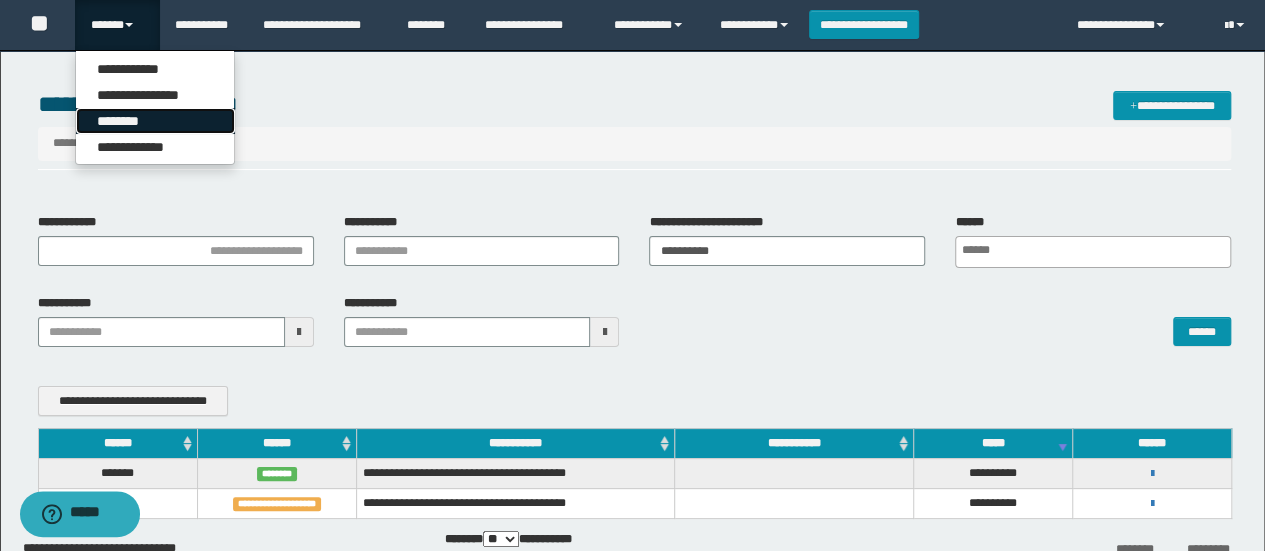 click on "********" at bounding box center (155, 121) 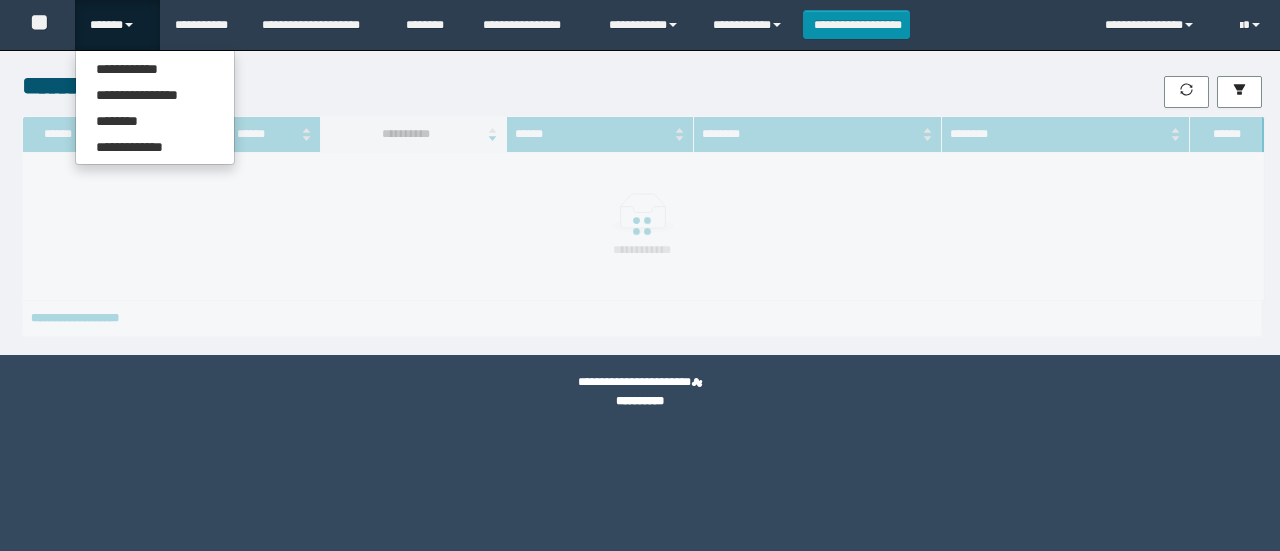 scroll, scrollTop: 0, scrollLeft: 0, axis: both 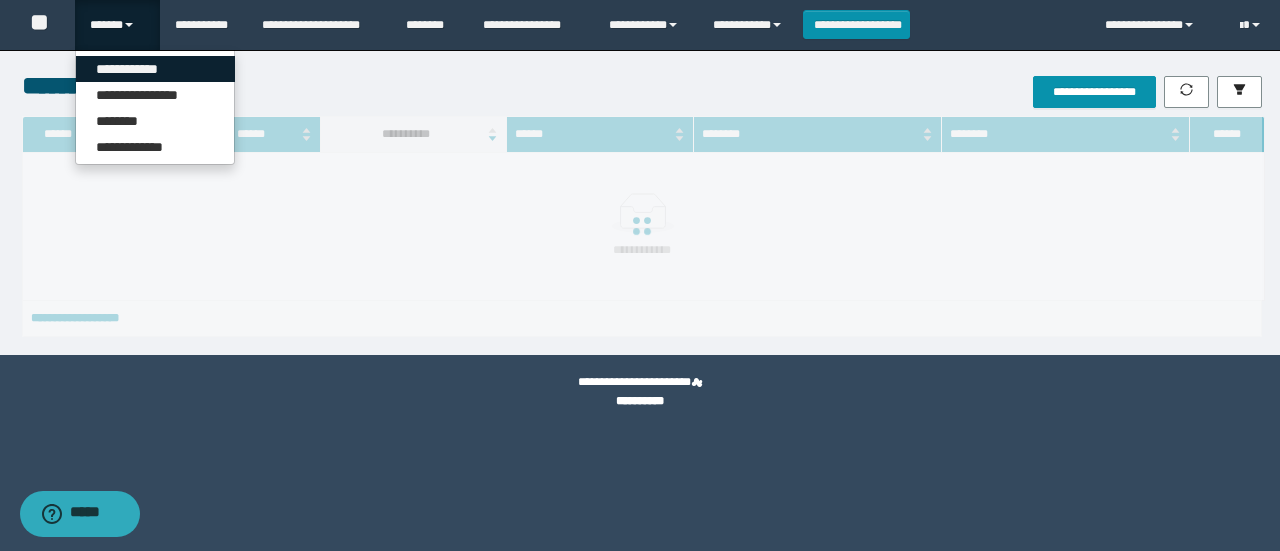 click on "**********" at bounding box center [155, 69] 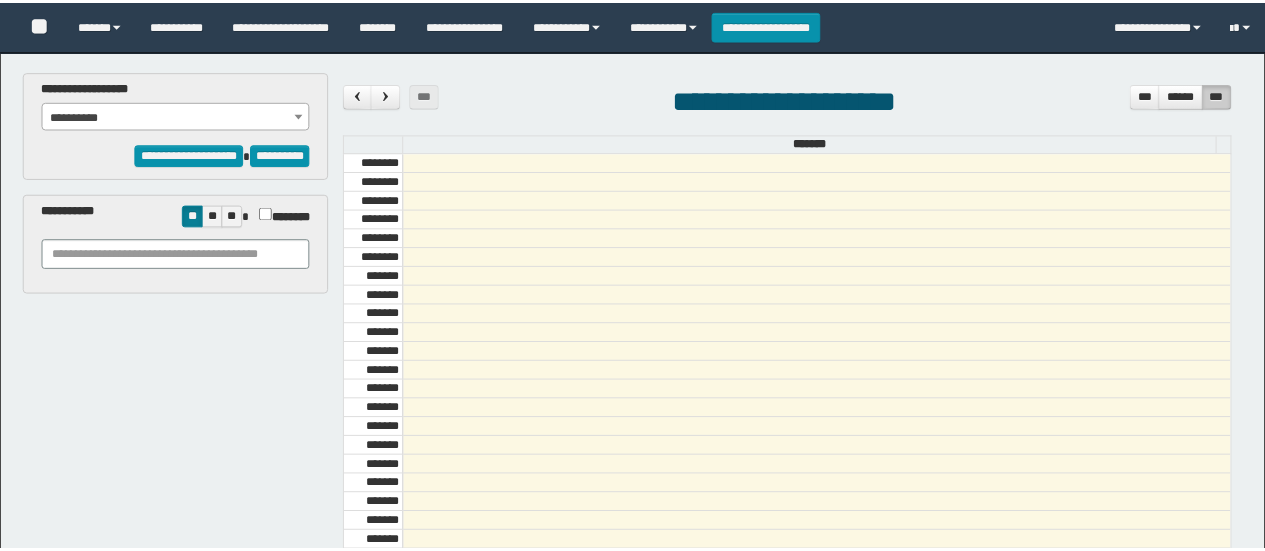 scroll, scrollTop: 0, scrollLeft: 0, axis: both 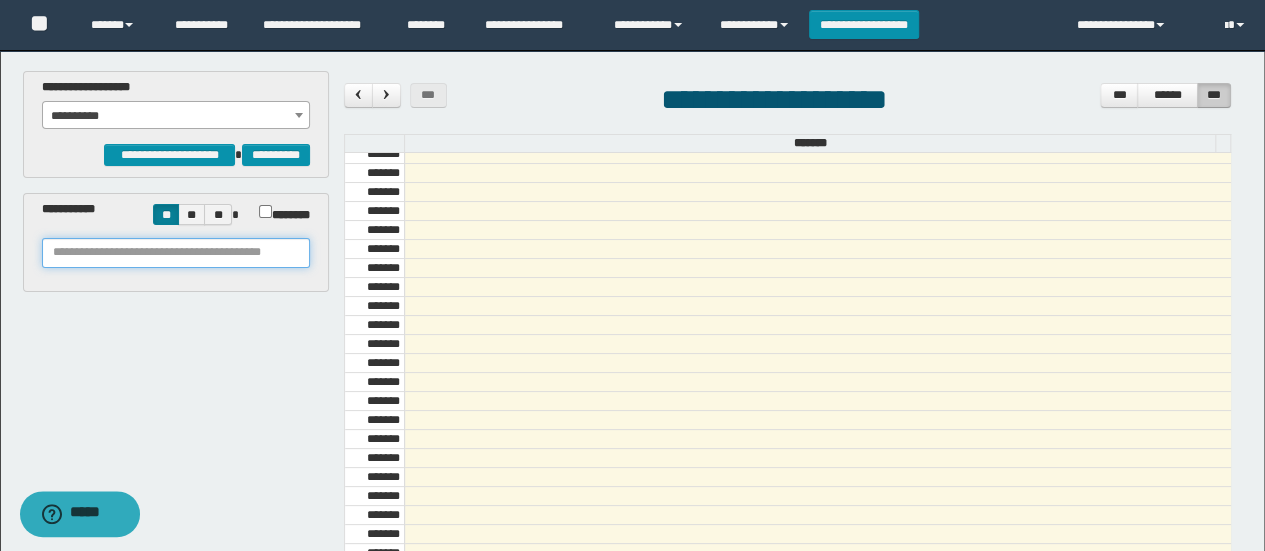 click at bounding box center (176, 253) 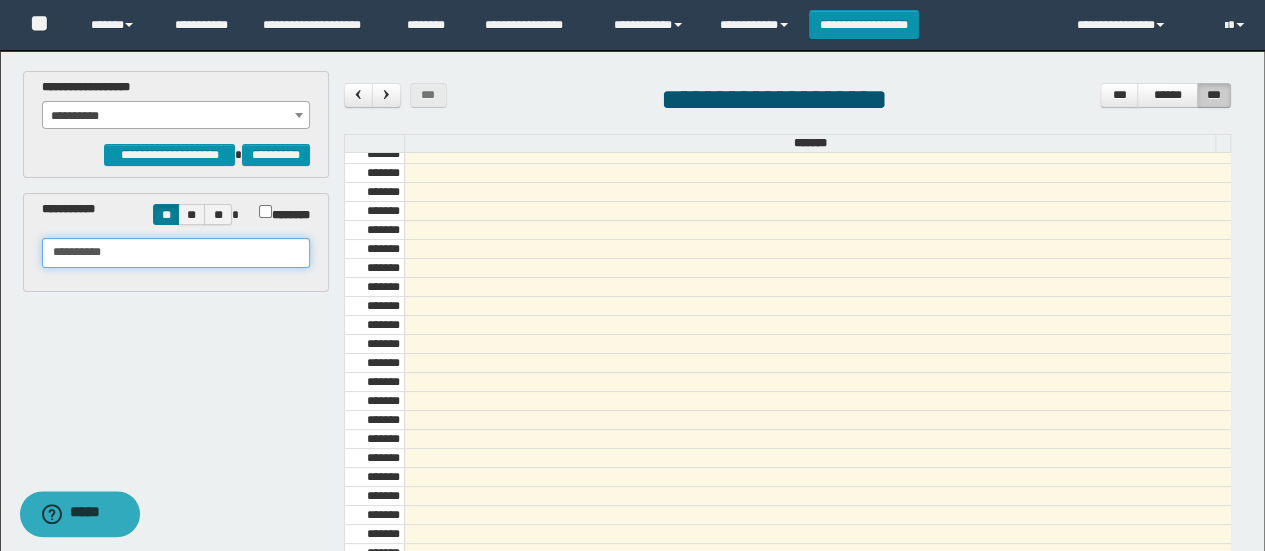type on "**********" 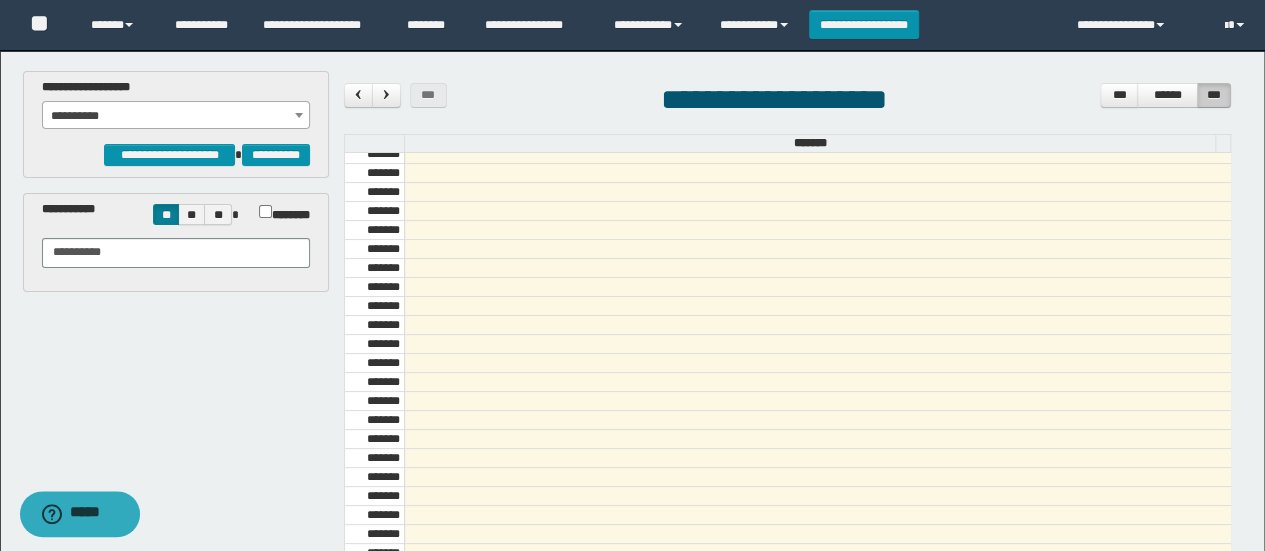 click on "**********" at bounding box center (176, 116) 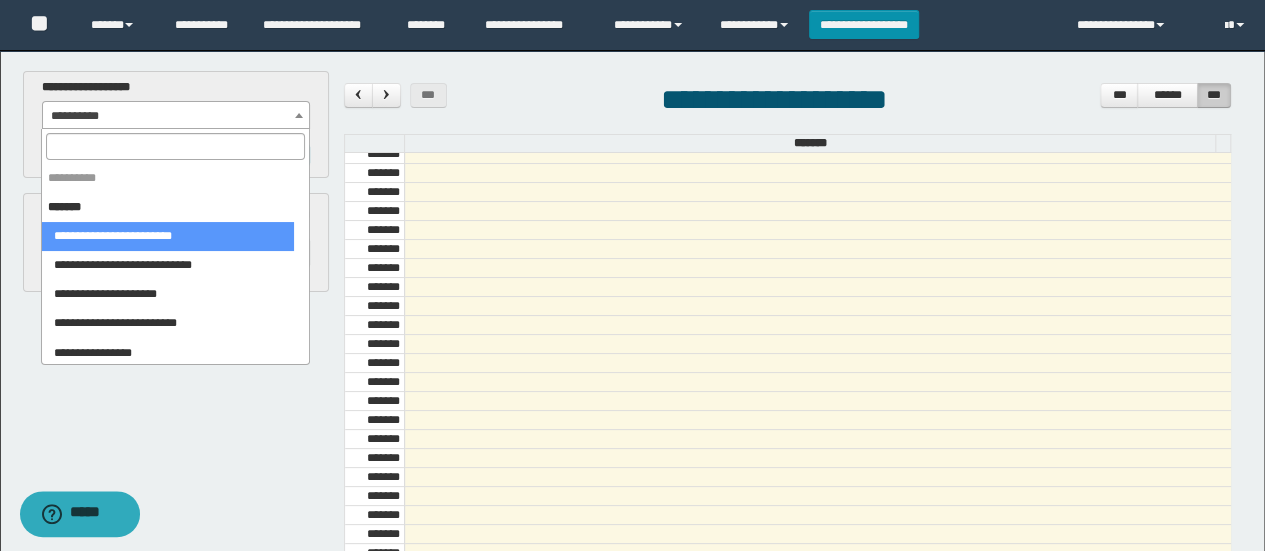 click at bounding box center [175, 146] 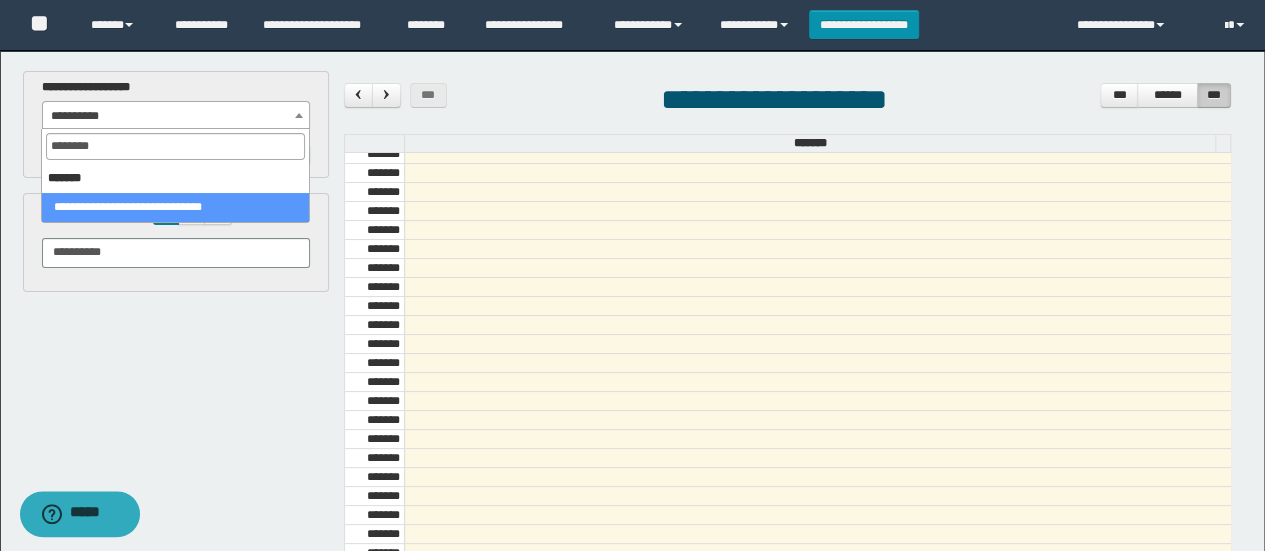 type on "*********" 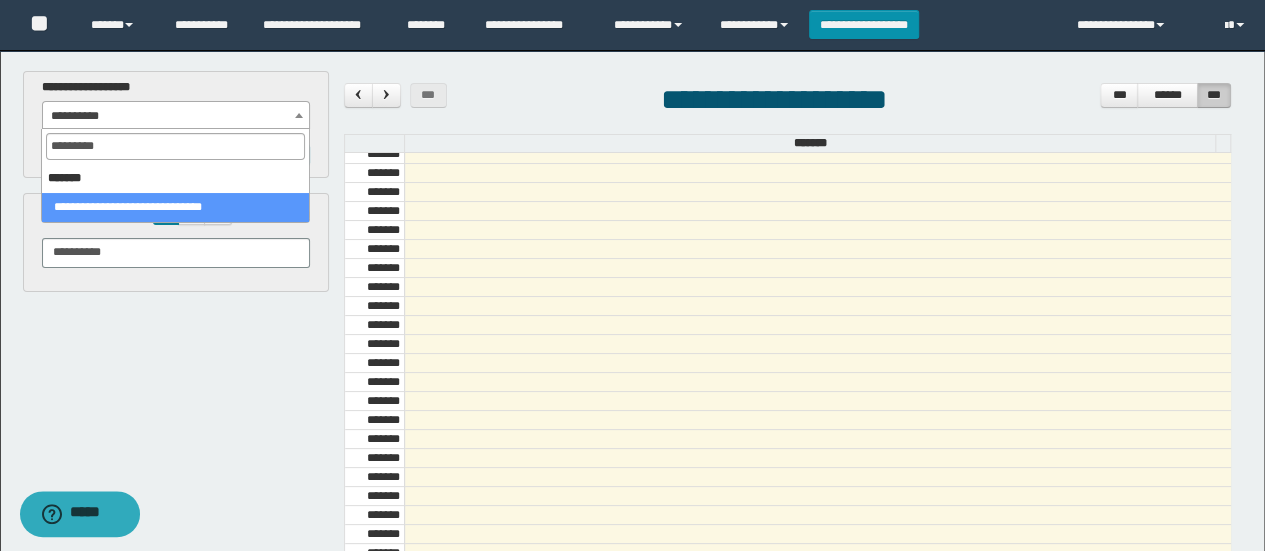 select on "******" 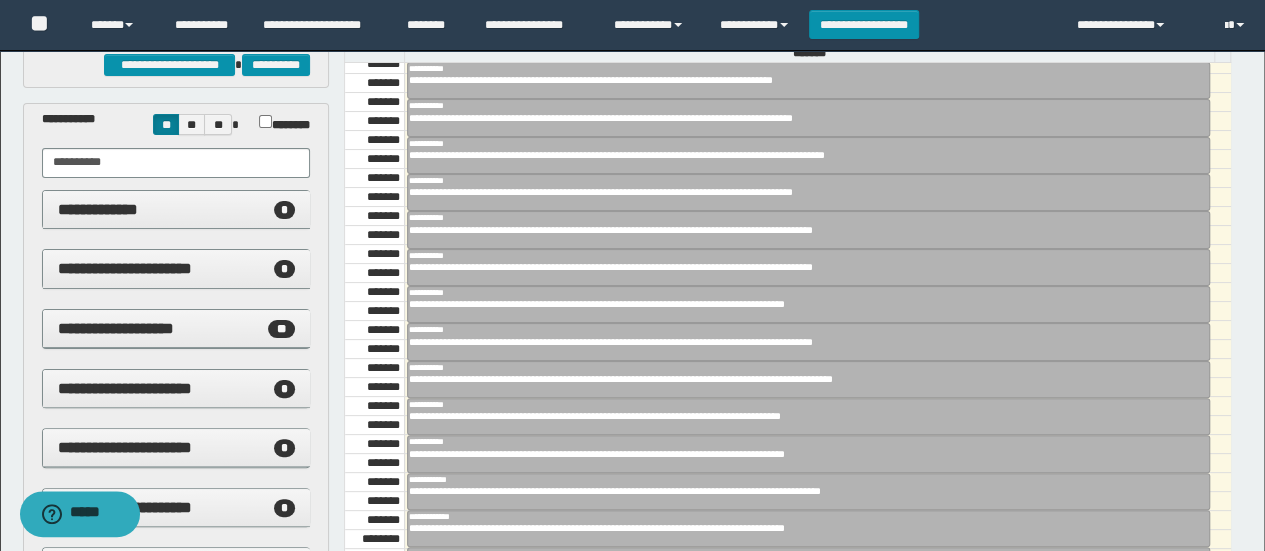 scroll, scrollTop: 104, scrollLeft: 0, axis: vertical 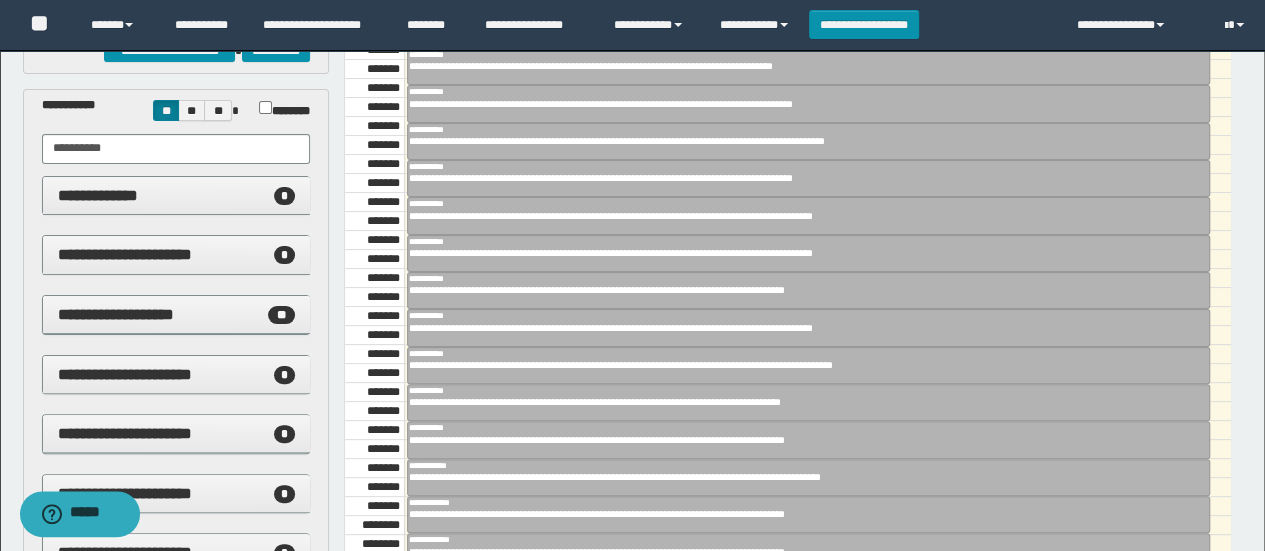 click at bounding box center (817, 259) 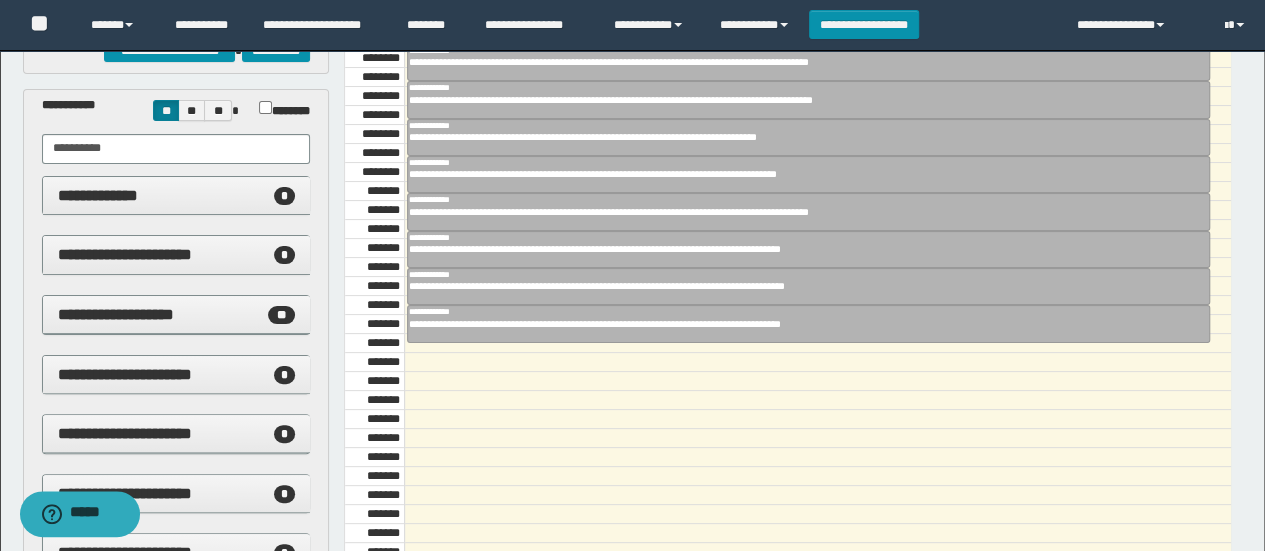 scroll, scrollTop: 1346, scrollLeft: 0, axis: vertical 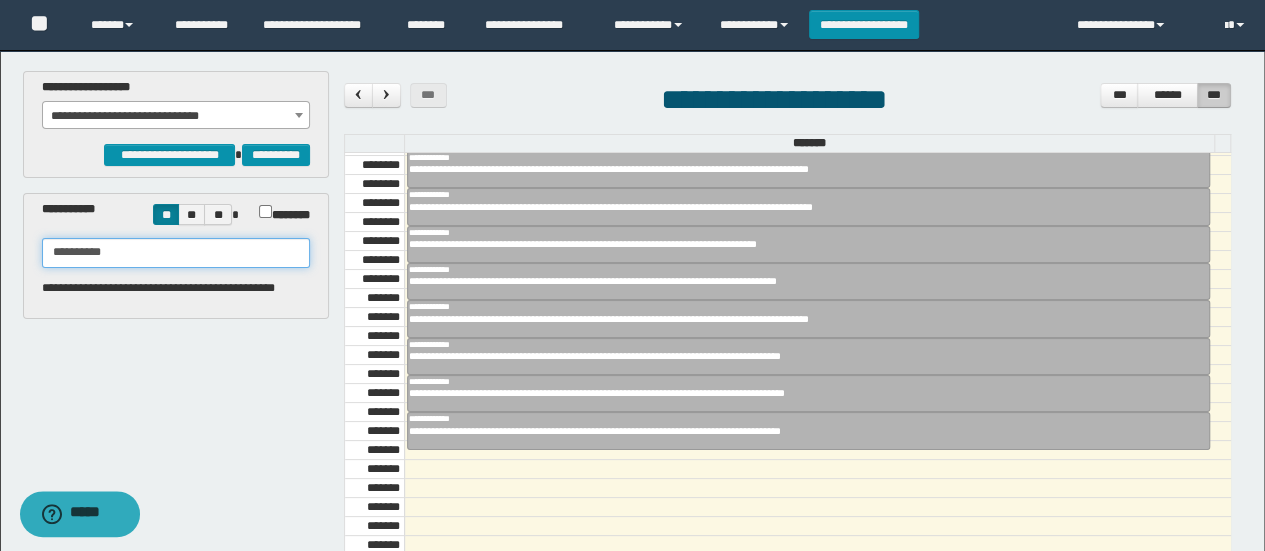 click on "**********" at bounding box center (176, 253) 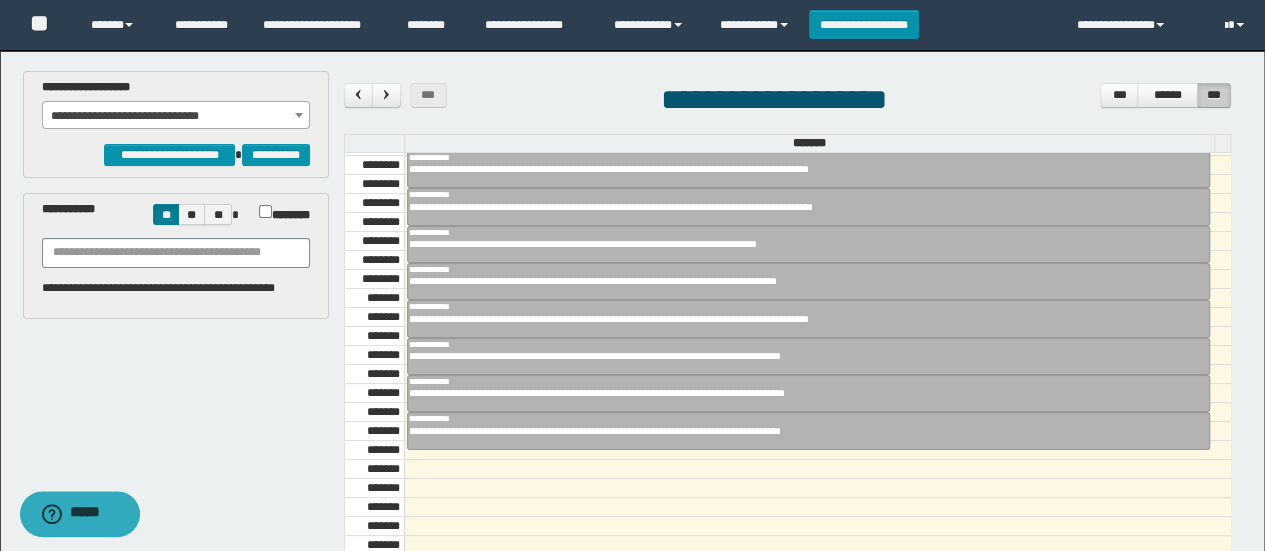 click on "*******" at bounding box center [279, 212] 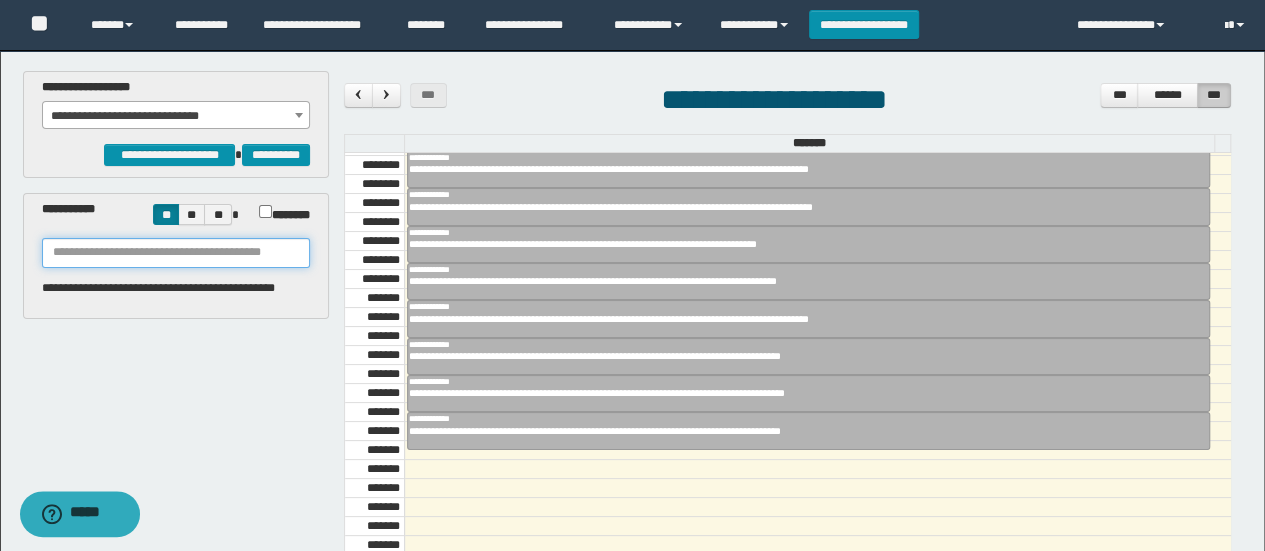 click at bounding box center (176, 253) 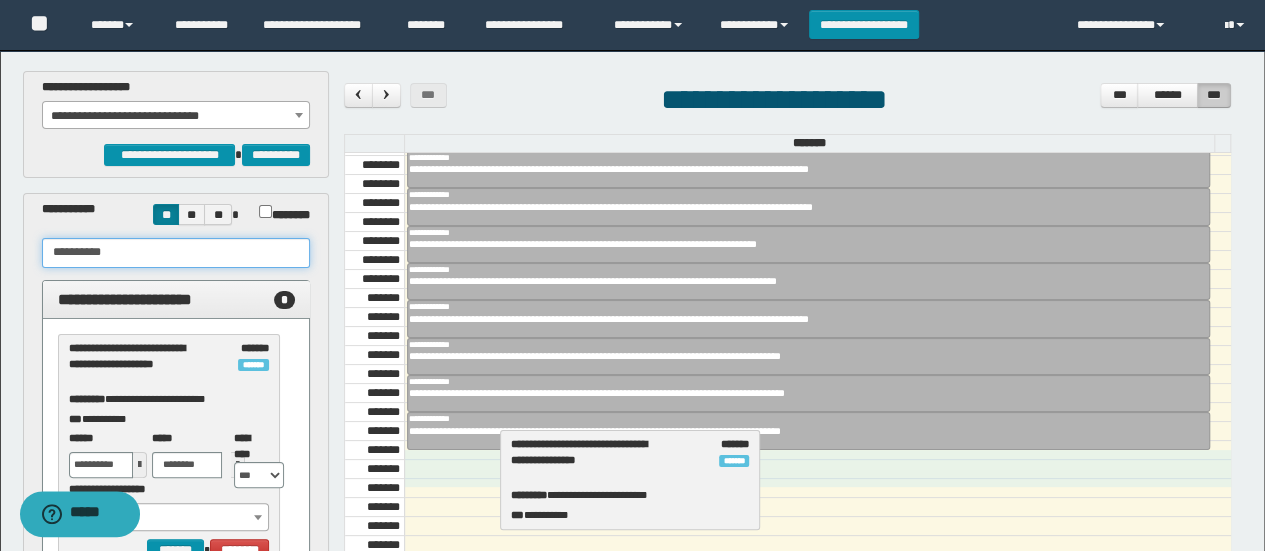 drag, startPoint x: 137, startPoint y: 359, endPoint x: 580, endPoint y: 456, distance: 453.4953 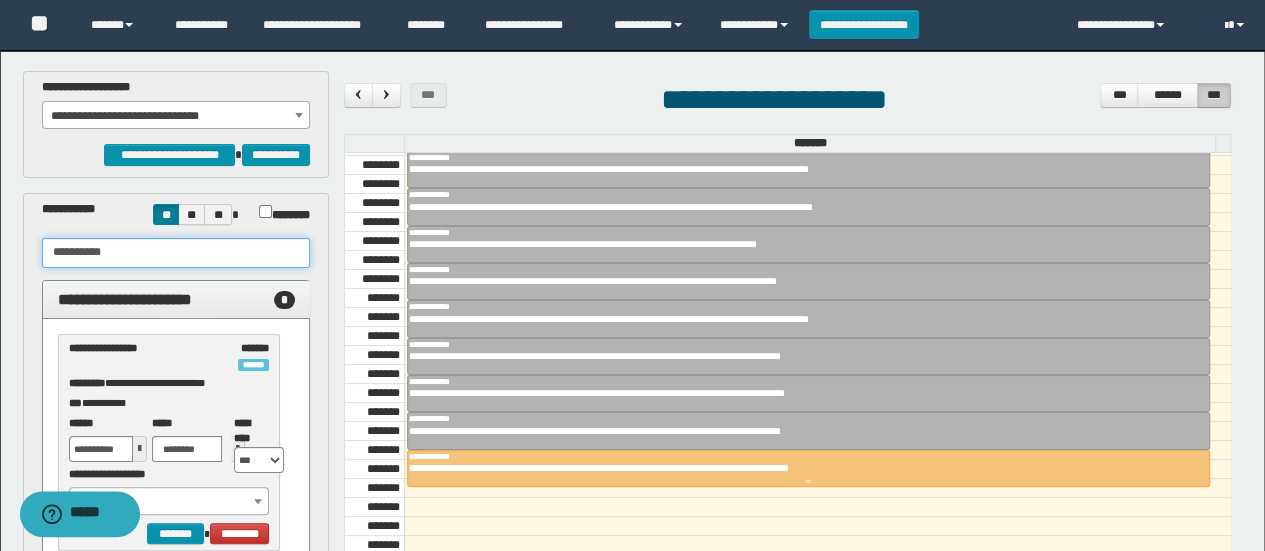 drag, startPoint x: 121, startPoint y: 354, endPoint x: 640, endPoint y: 475, distance: 532.9184 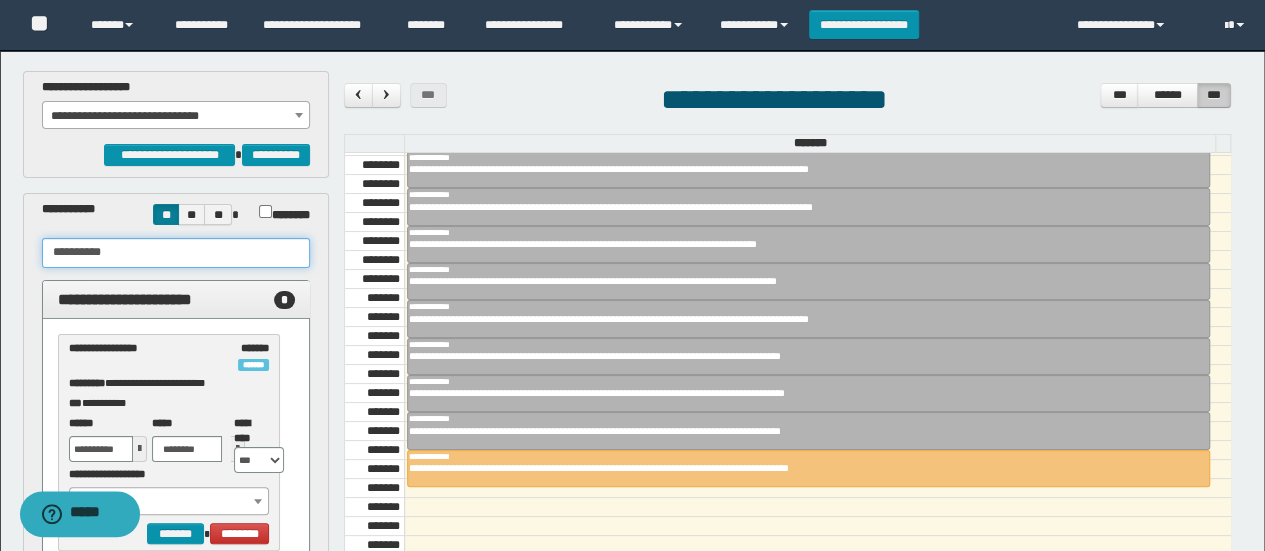 type on "**********" 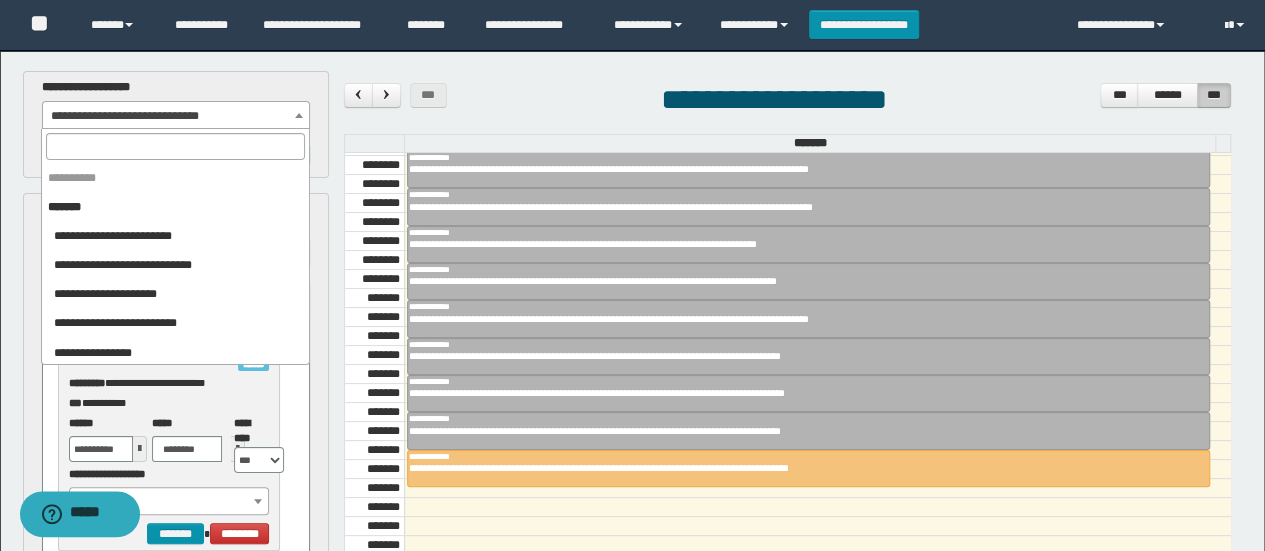 click on "**********" at bounding box center (176, 116) 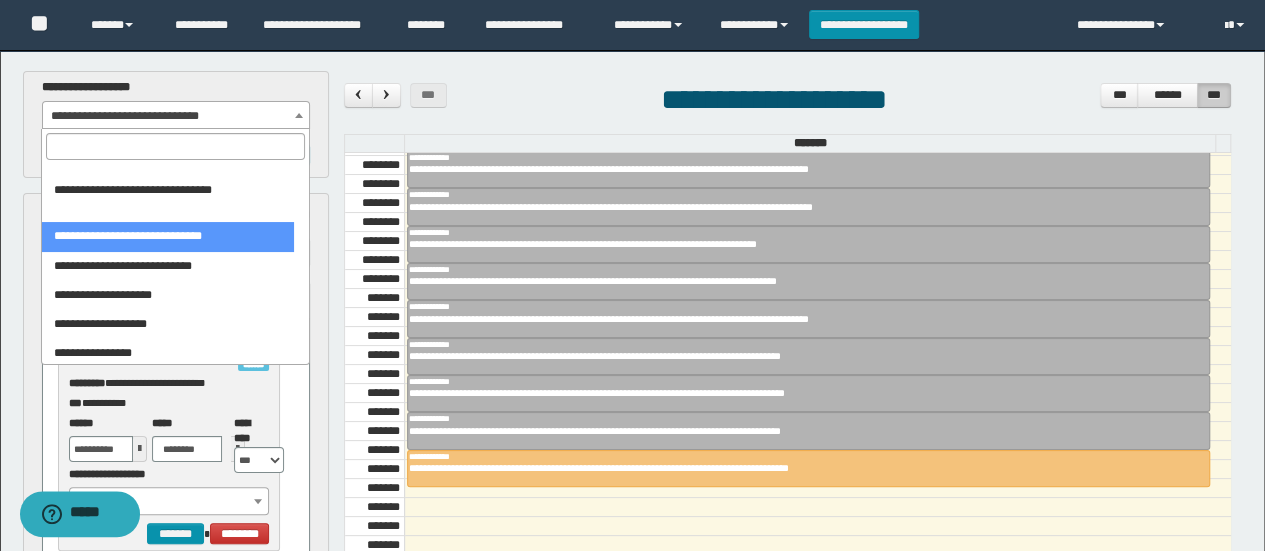 click at bounding box center [175, 146] 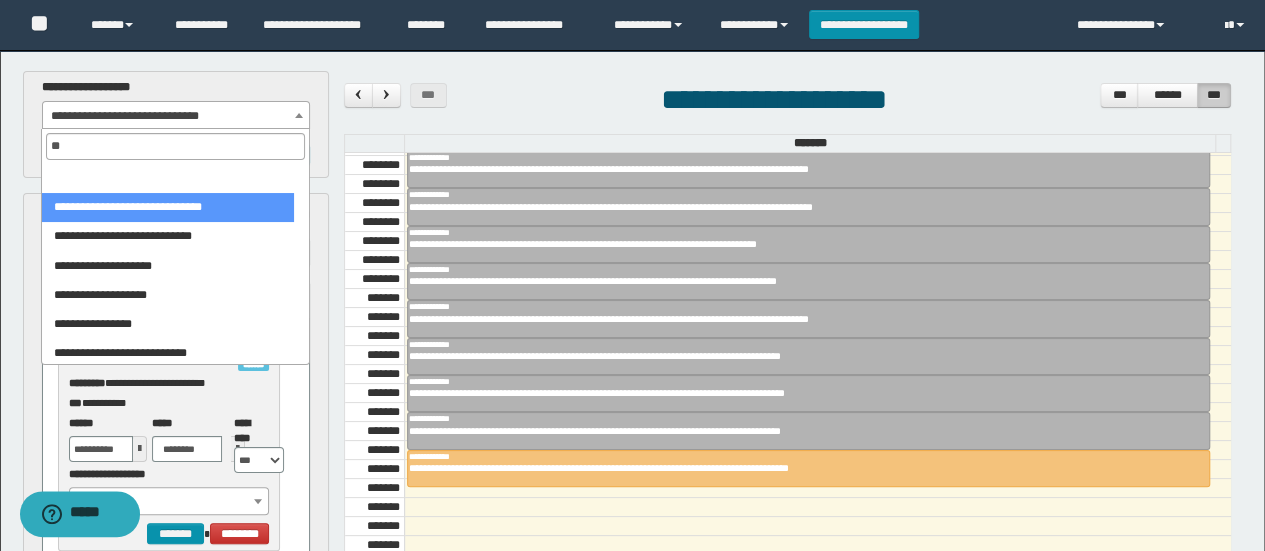 scroll, scrollTop: 0, scrollLeft: 0, axis: both 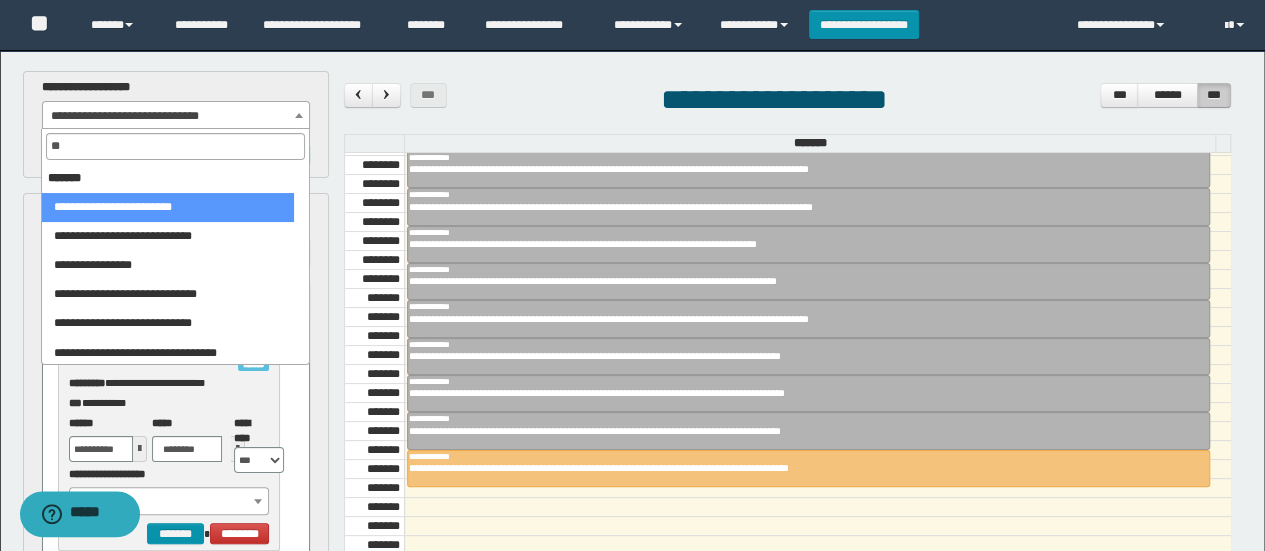 type on "***" 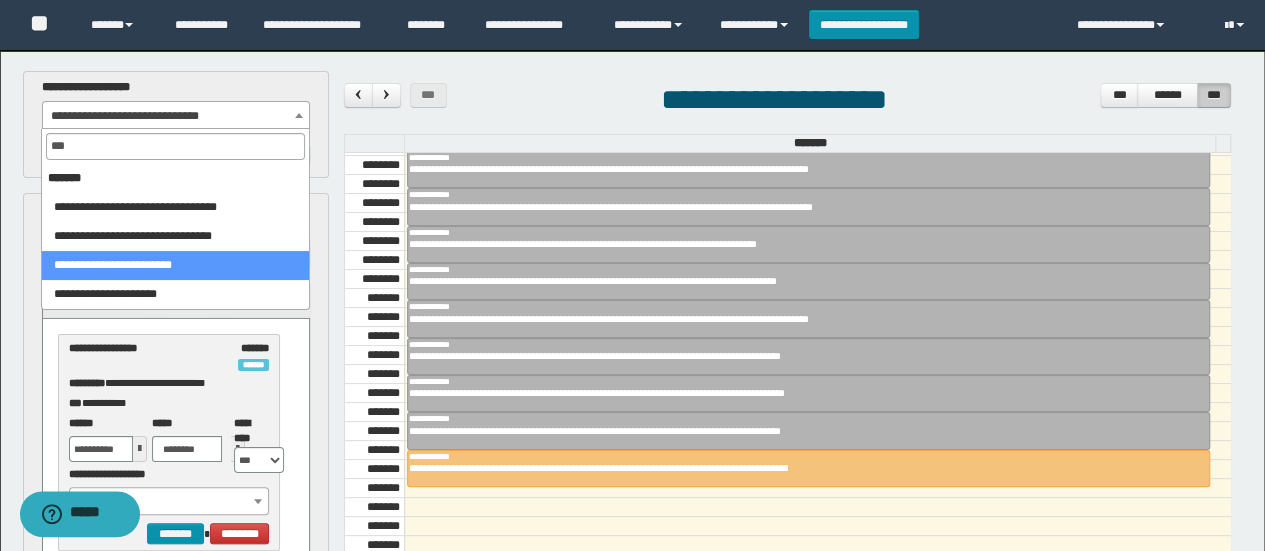 select on "******" 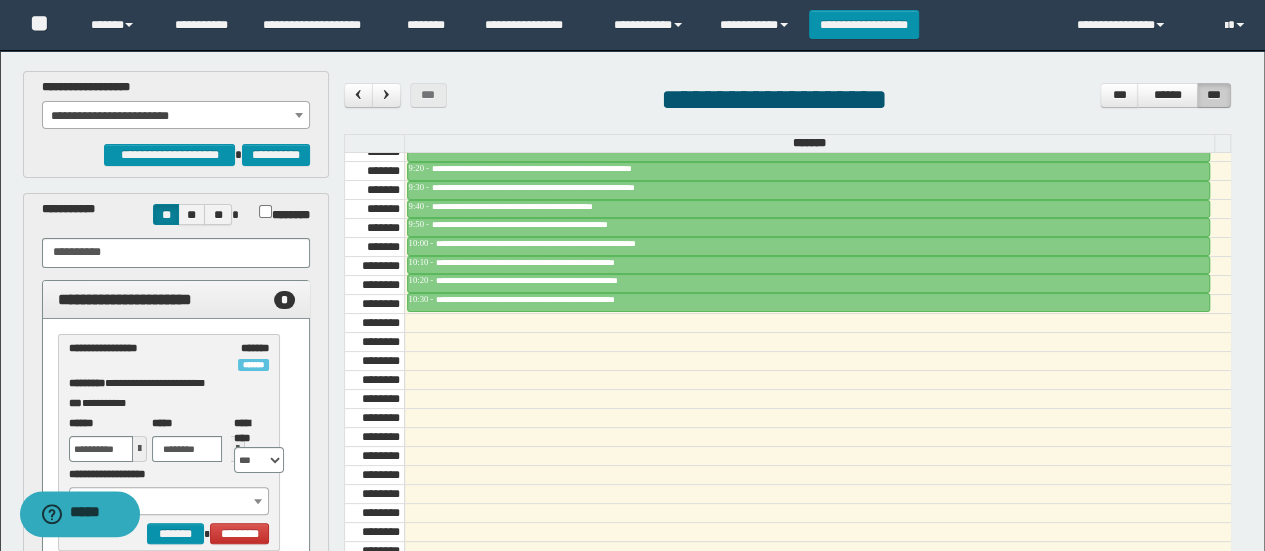 scroll, scrollTop: 1054, scrollLeft: 0, axis: vertical 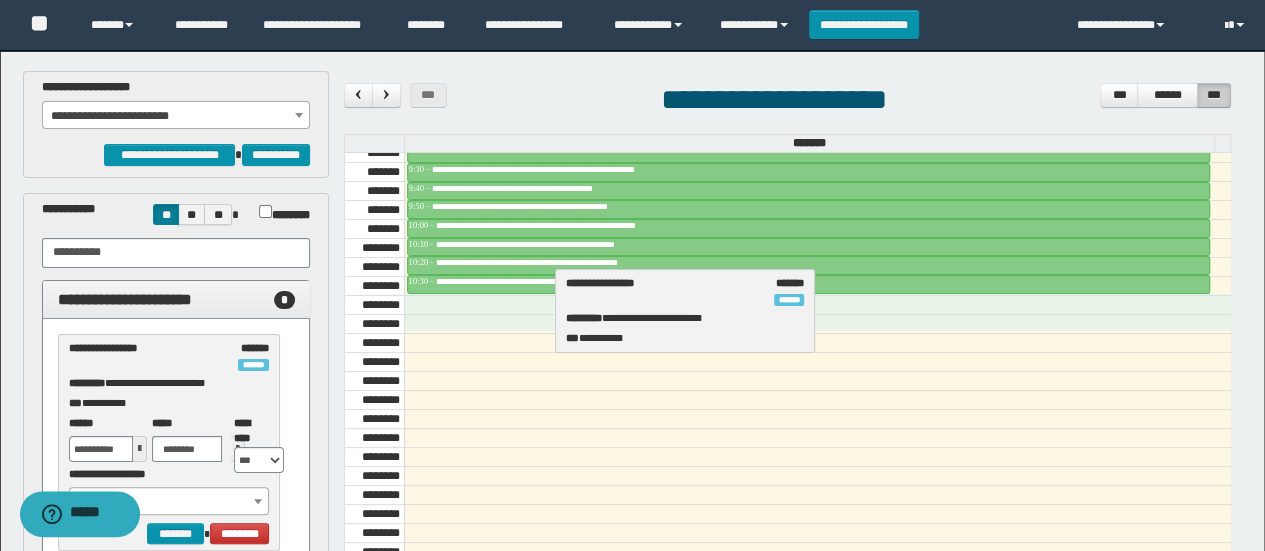 drag, startPoint x: 133, startPoint y: 366, endPoint x: 630, endPoint y: 301, distance: 501.23248 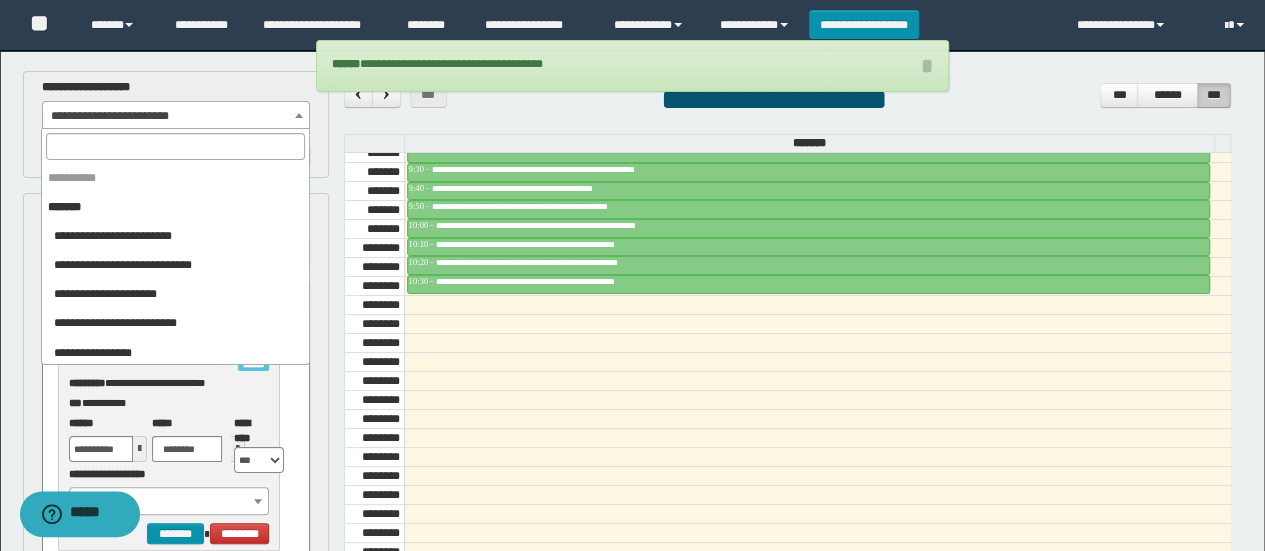 click on "**********" at bounding box center (176, 116) 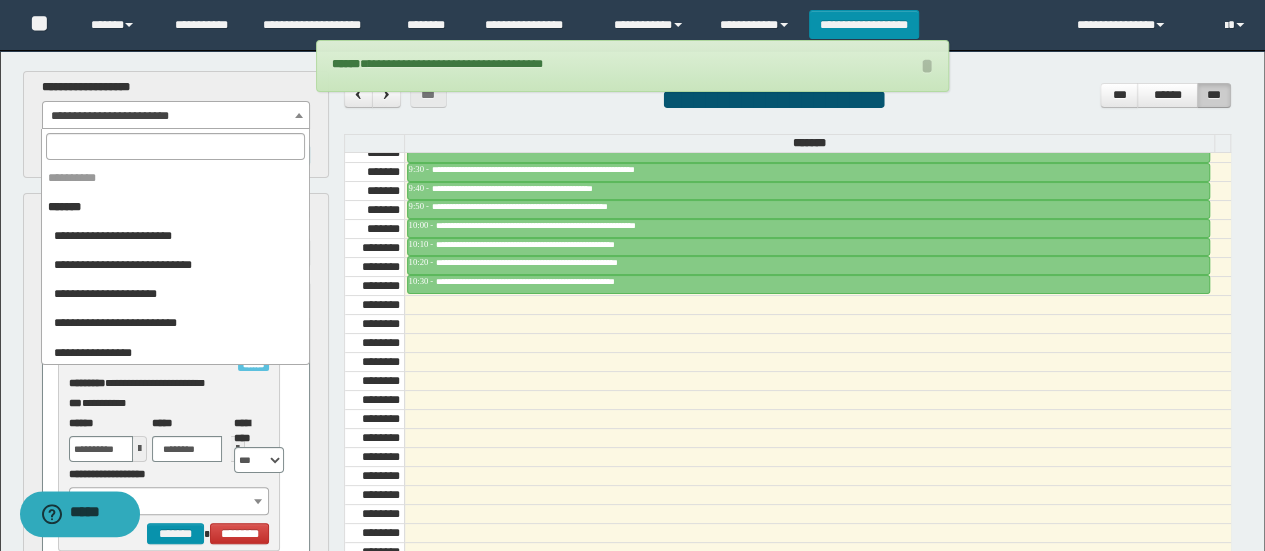 scroll, scrollTop: 646, scrollLeft: 0, axis: vertical 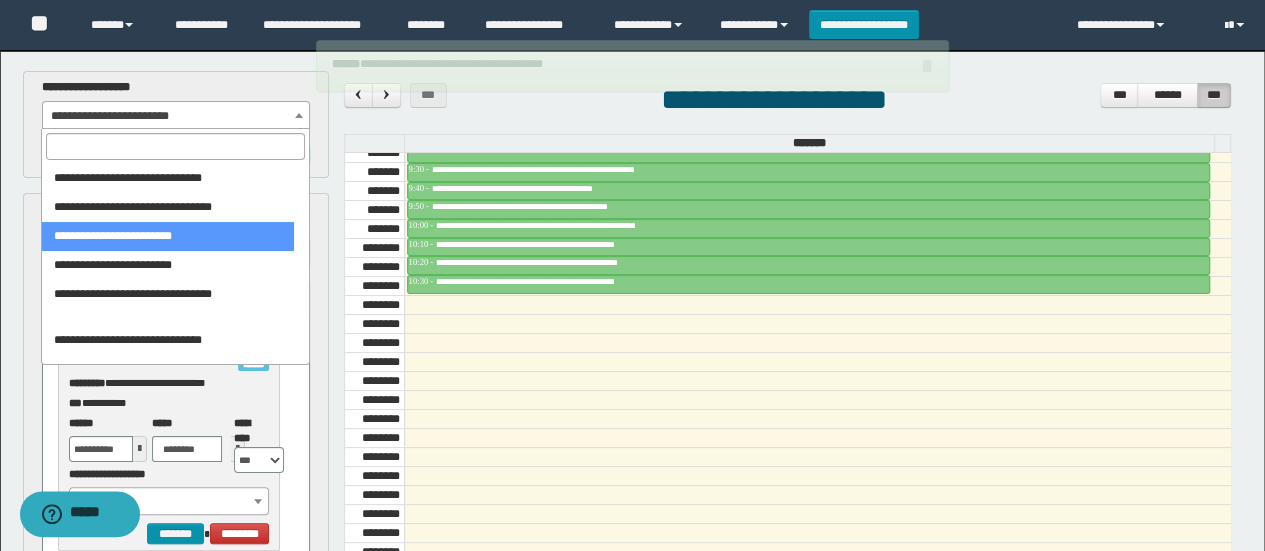 click at bounding box center [175, 146] 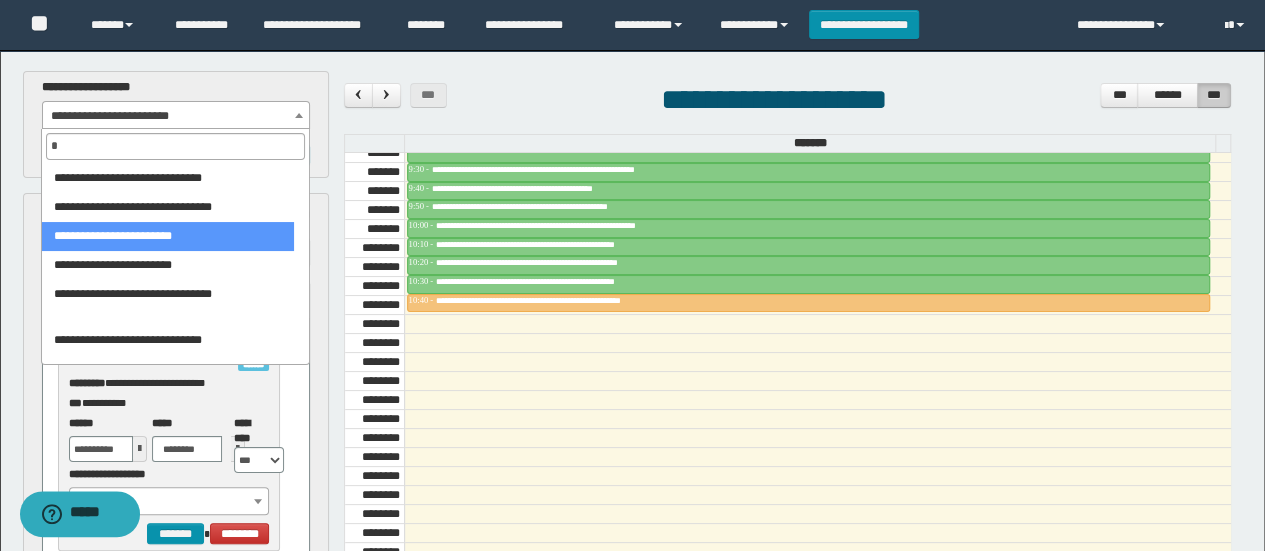 scroll, scrollTop: 0, scrollLeft: 0, axis: both 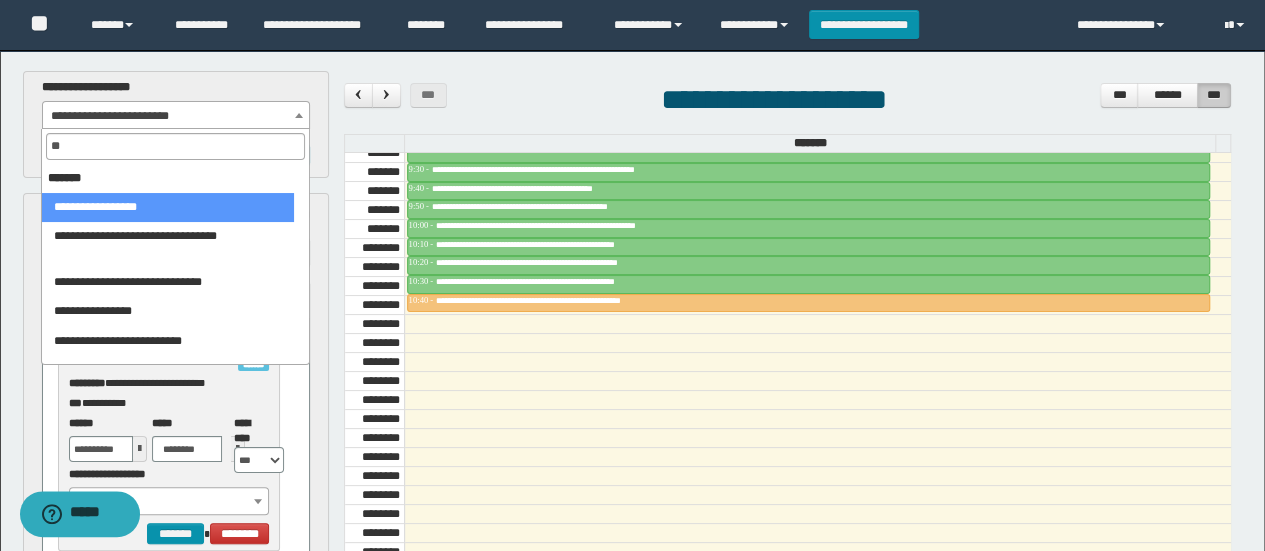 type on "***" 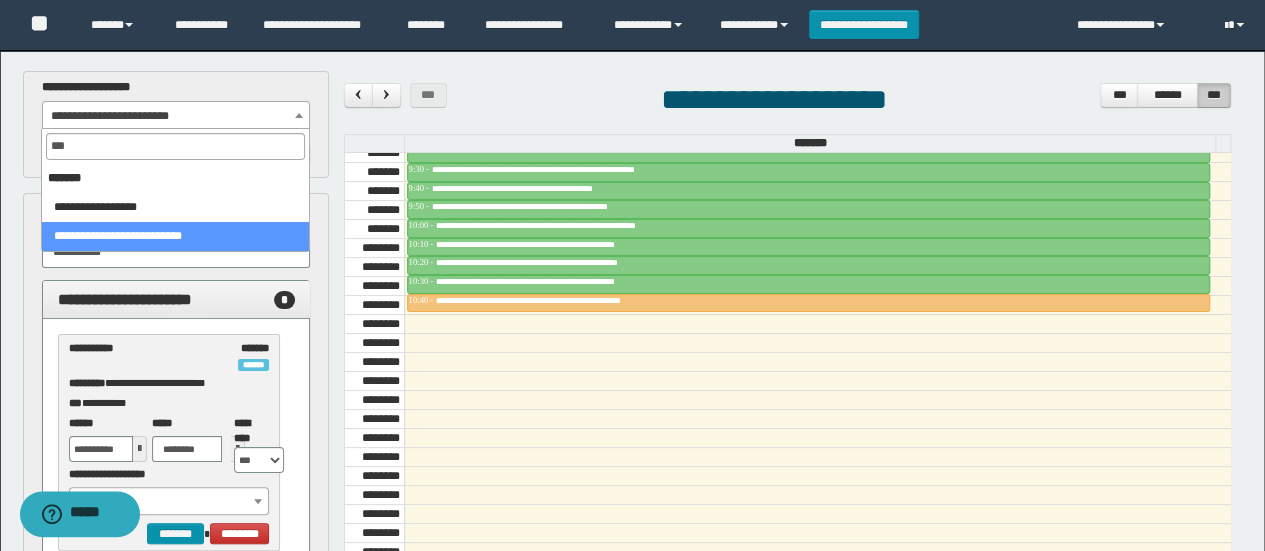 select on "******" 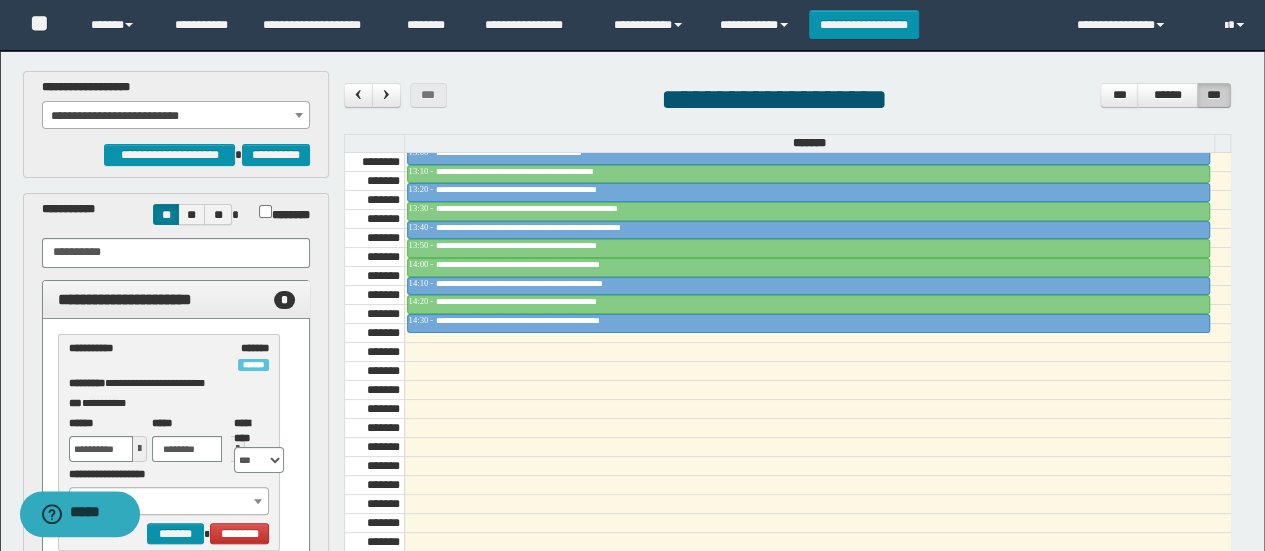 scroll, scrollTop: 1460, scrollLeft: 0, axis: vertical 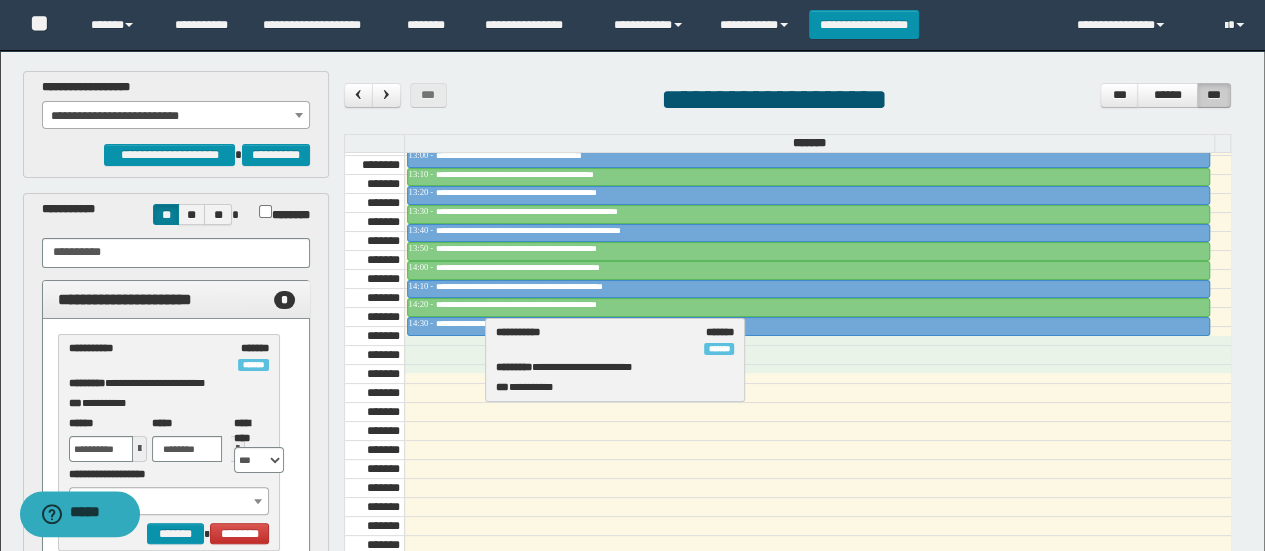 drag, startPoint x: 149, startPoint y: 357, endPoint x: 577, endPoint y: 342, distance: 428.26276 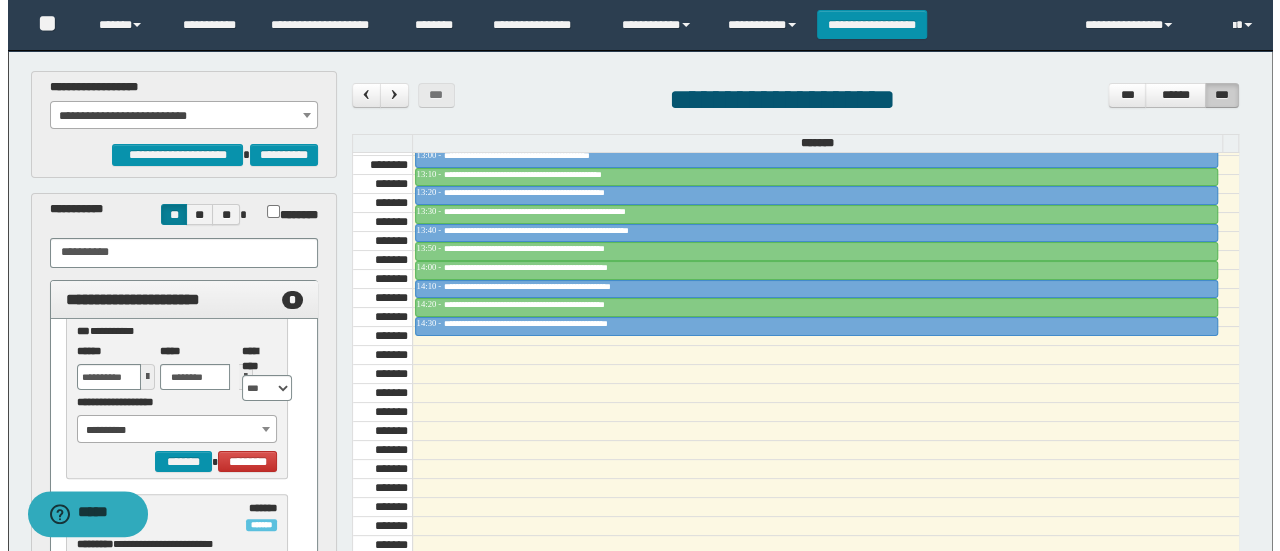 scroll, scrollTop: 94, scrollLeft: 0, axis: vertical 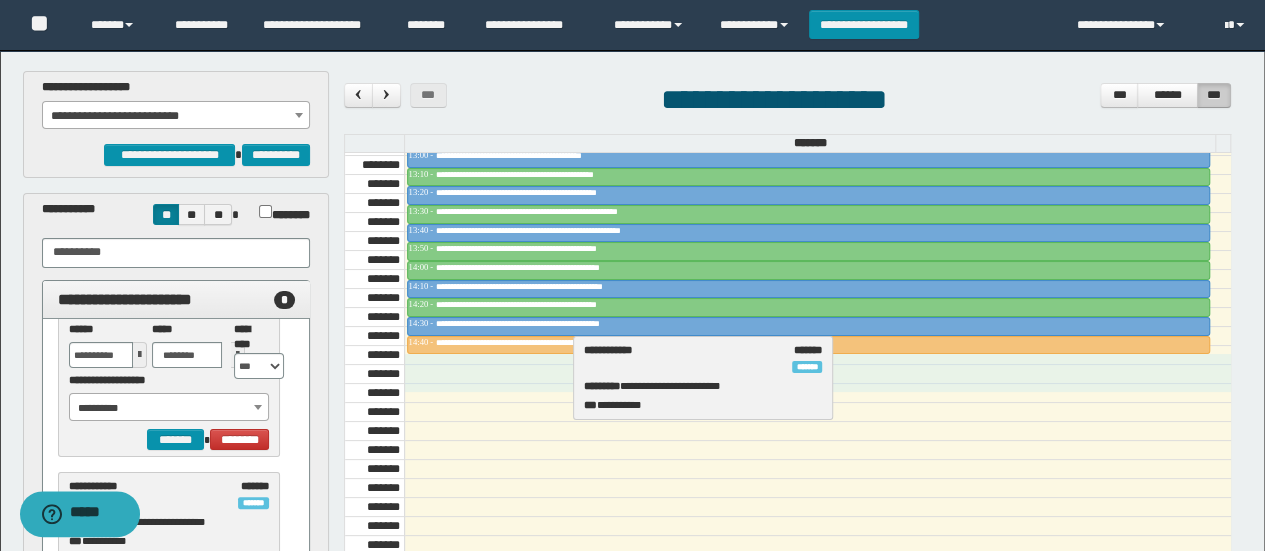 drag, startPoint x: 209, startPoint y: 496, endPoint x: 725, endPoint y: 361, distance: 533.3676 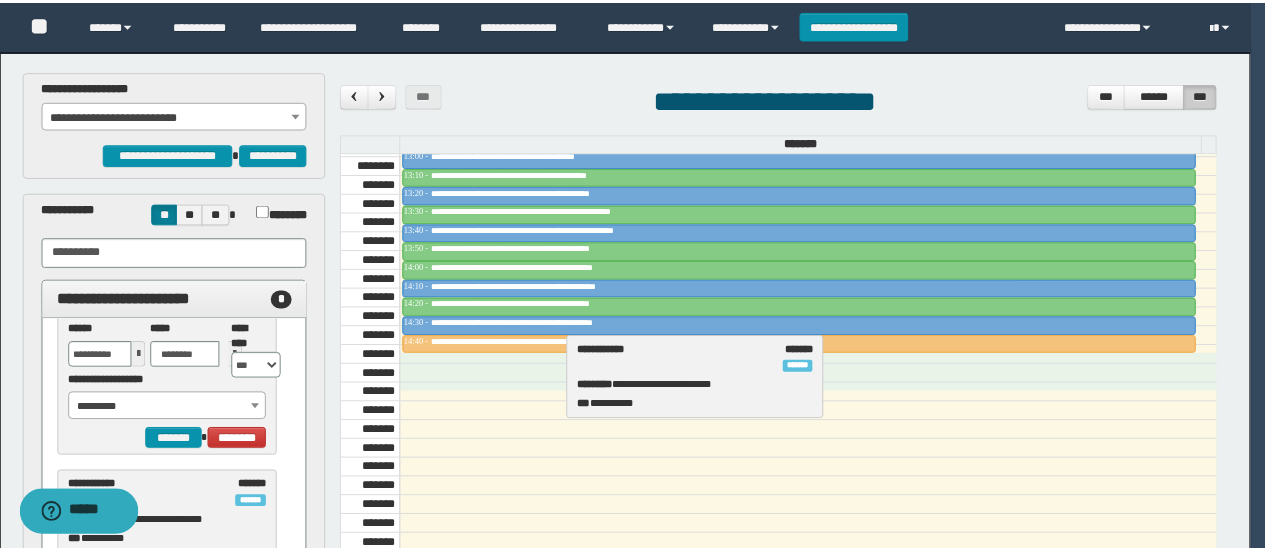 scroll, scrollTop: 0, scrollLeft: 0, axis: both 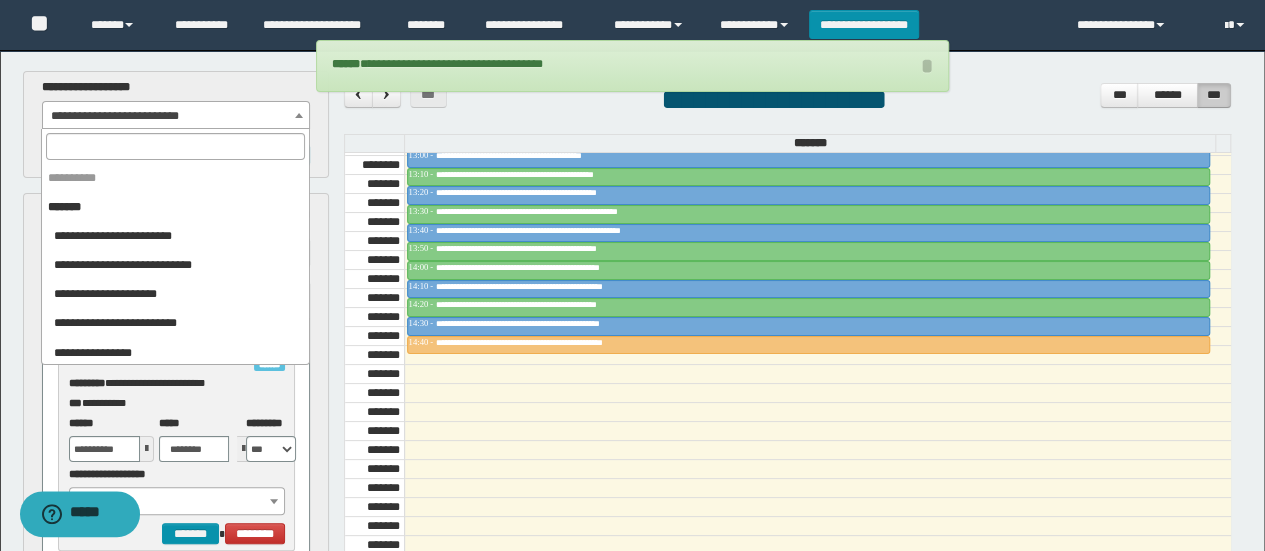 click on "**********" at bounding box center [176, 116] 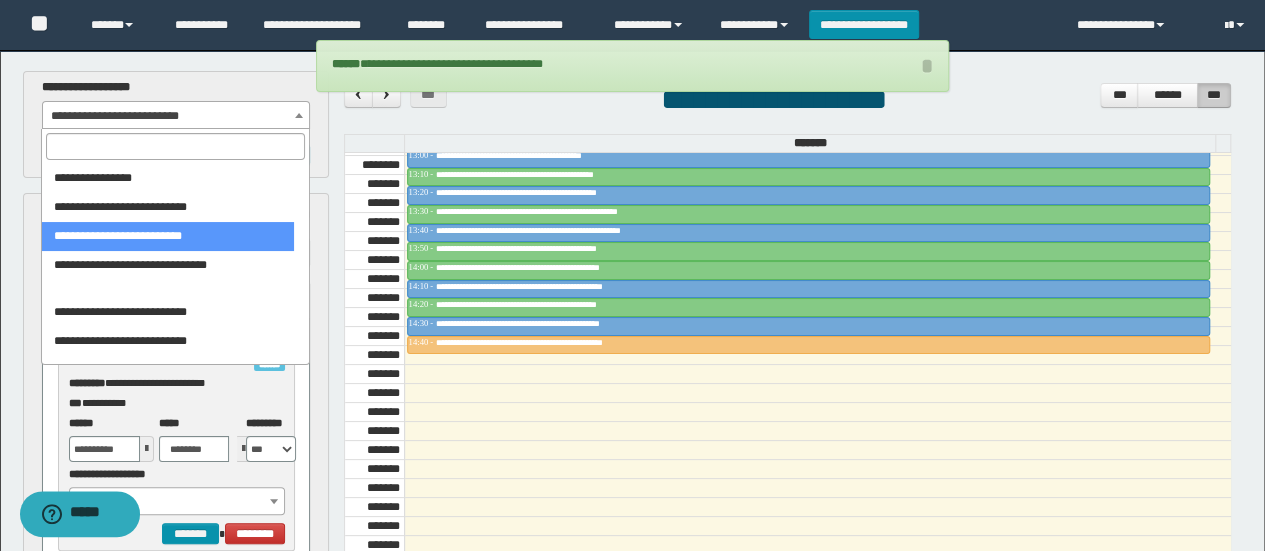 click at bounding box center [175, 146] 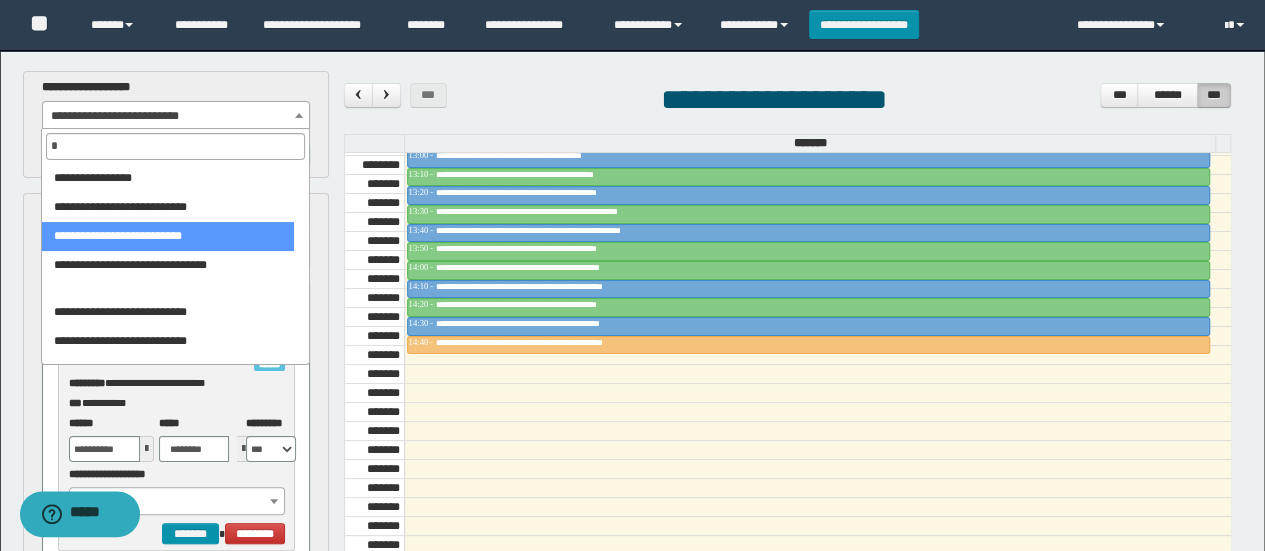 scroll, scrollTop: 296, scrollLeft: 0, axis: vertical 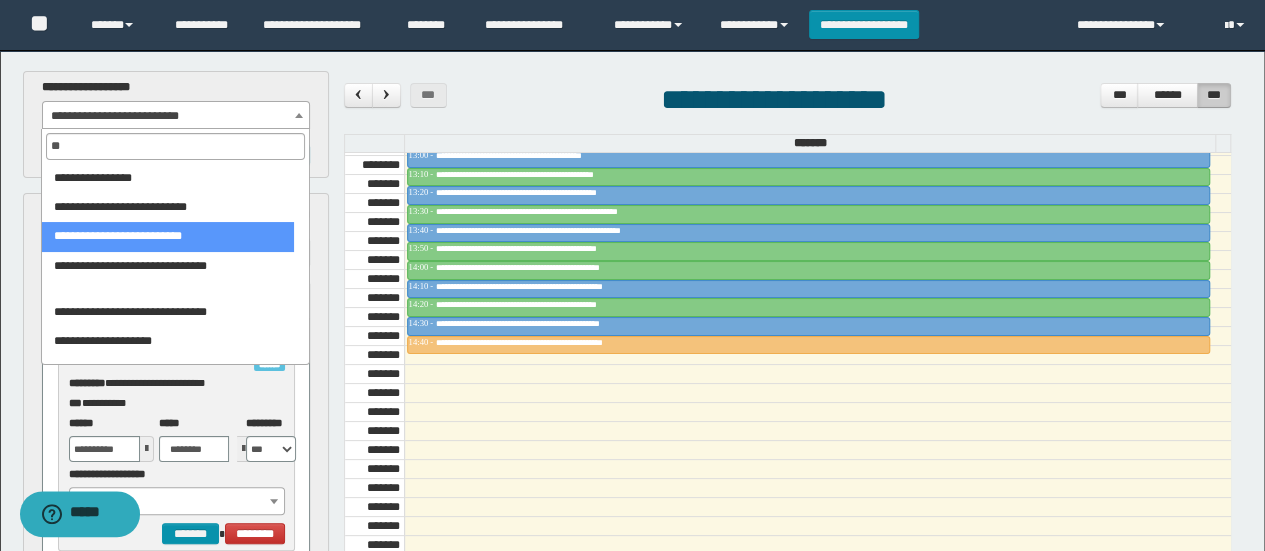 type on "***" 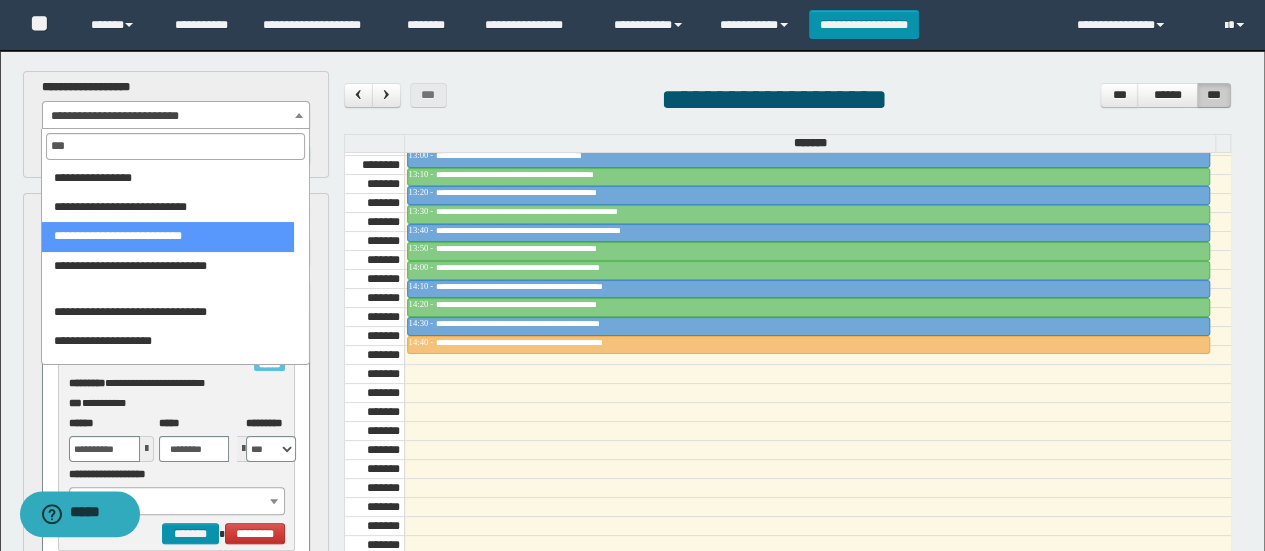scroll, scrollTop: 0, scrollLeft: 0, axis: both 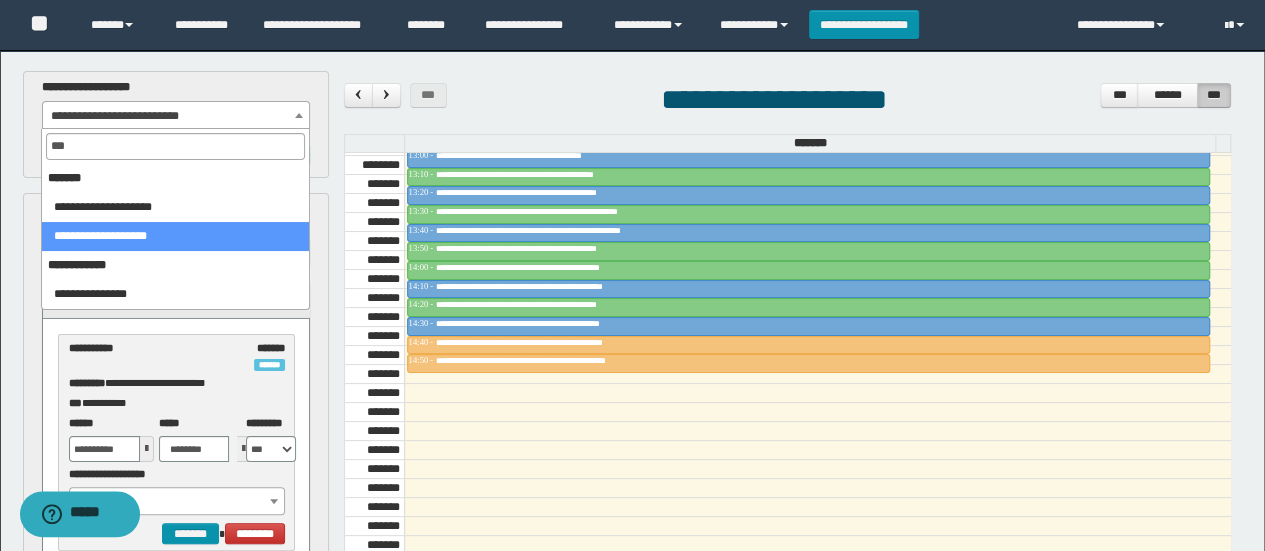 select on "******" 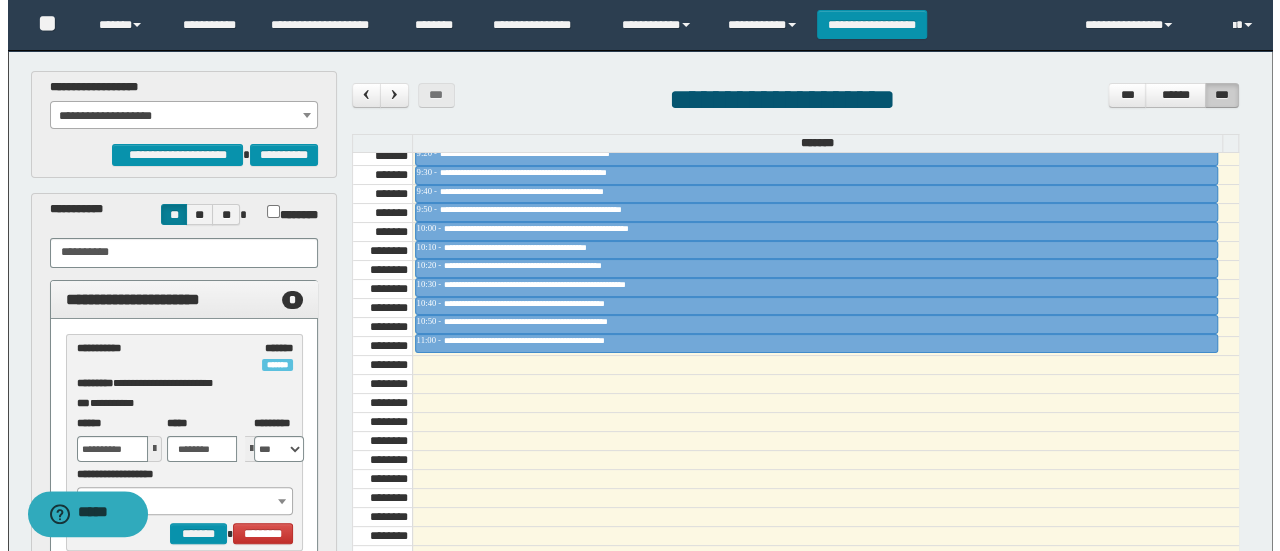 scroll, scrollTop: 1042, scrollLeft: 0, axis: vertical 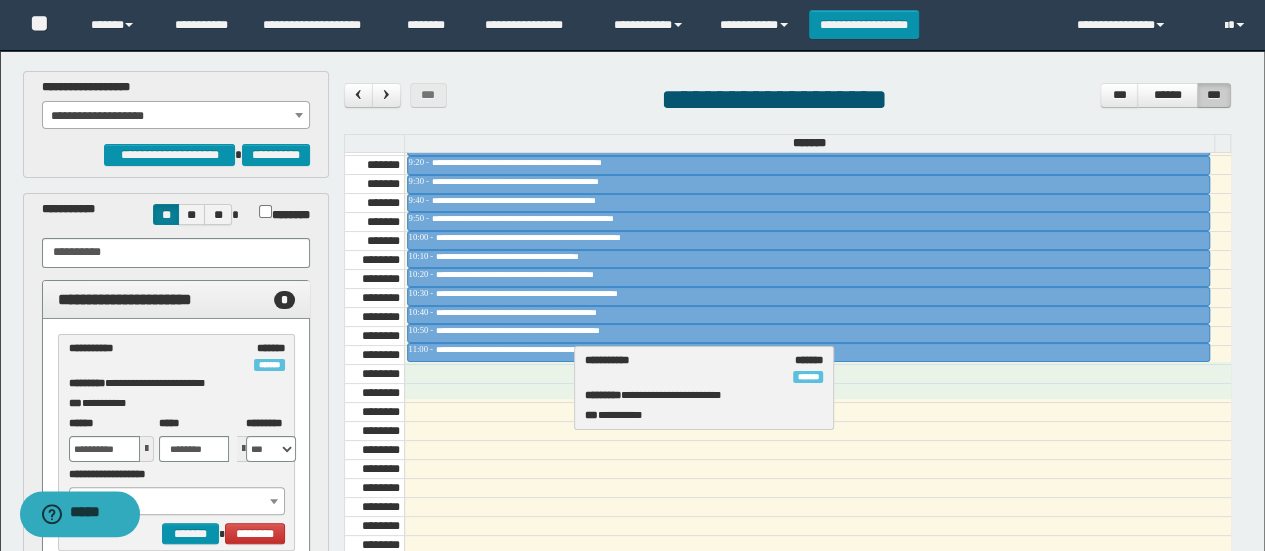 drag, startPoint x: 172, startPoint y: 359, endPoint x: 689, endPoint y: 372, distance: 517.1634 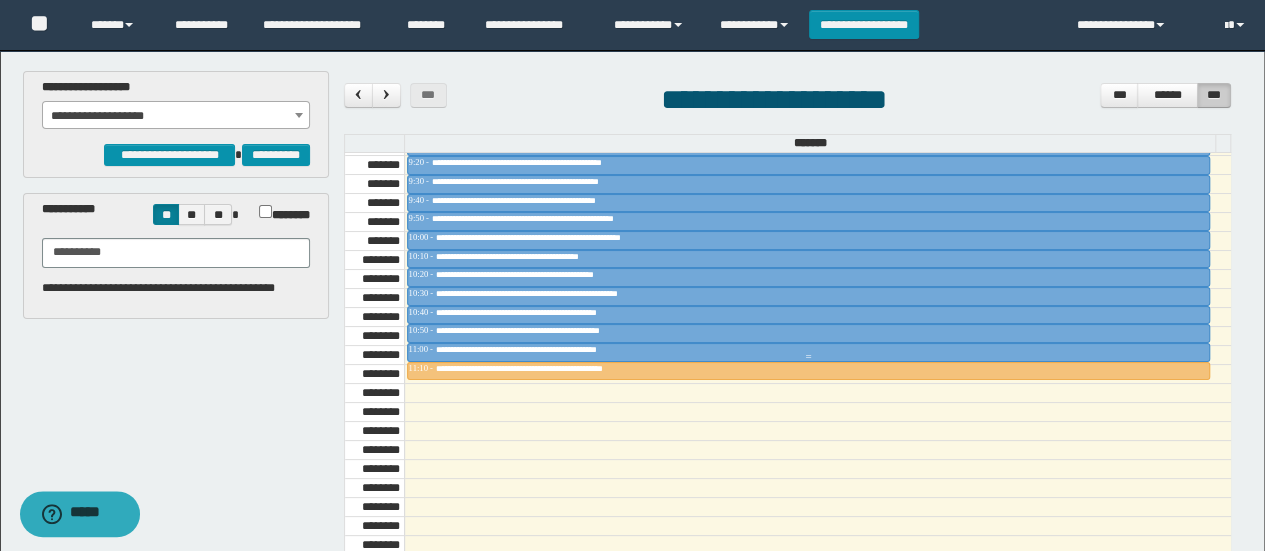 click at bounding box center (809, 357) 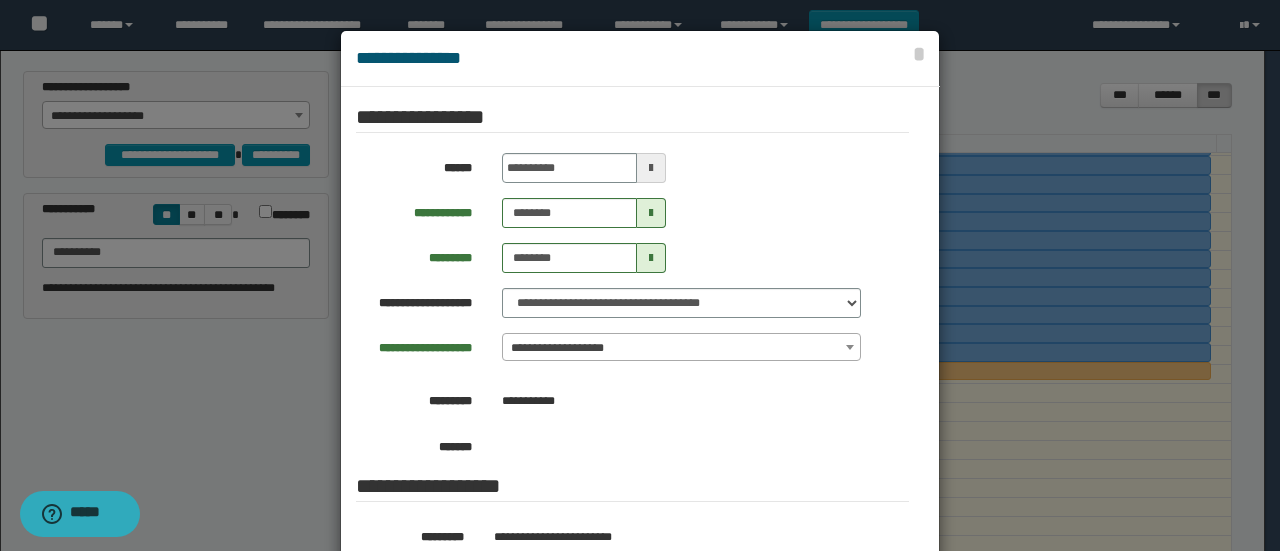 click at bounding box center (640, 329) 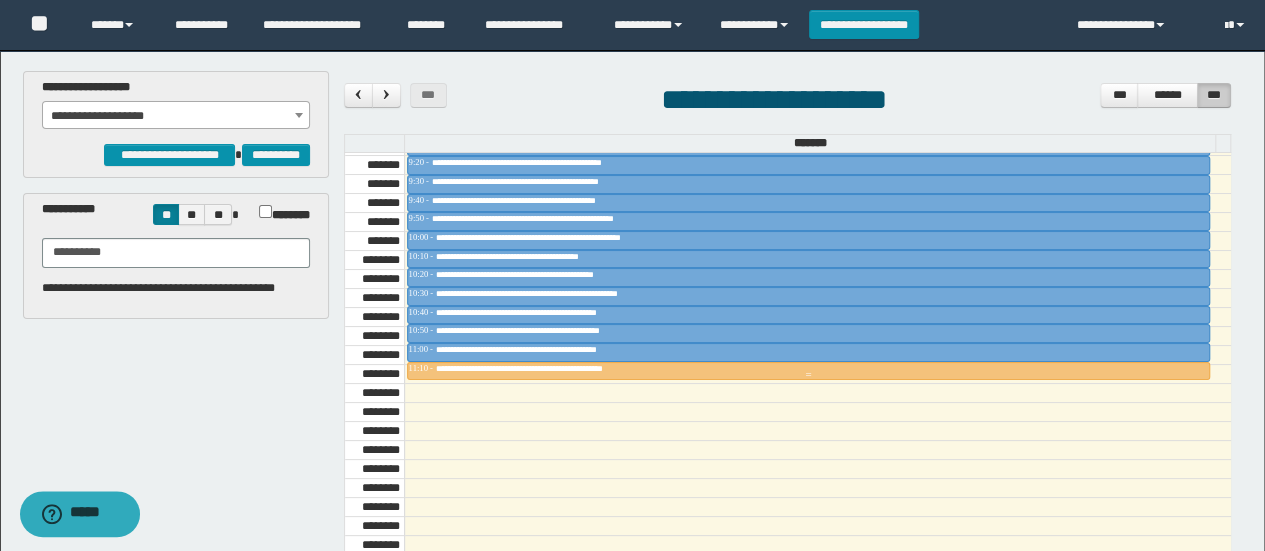 click on "**********" at bounding box center [550, 368] 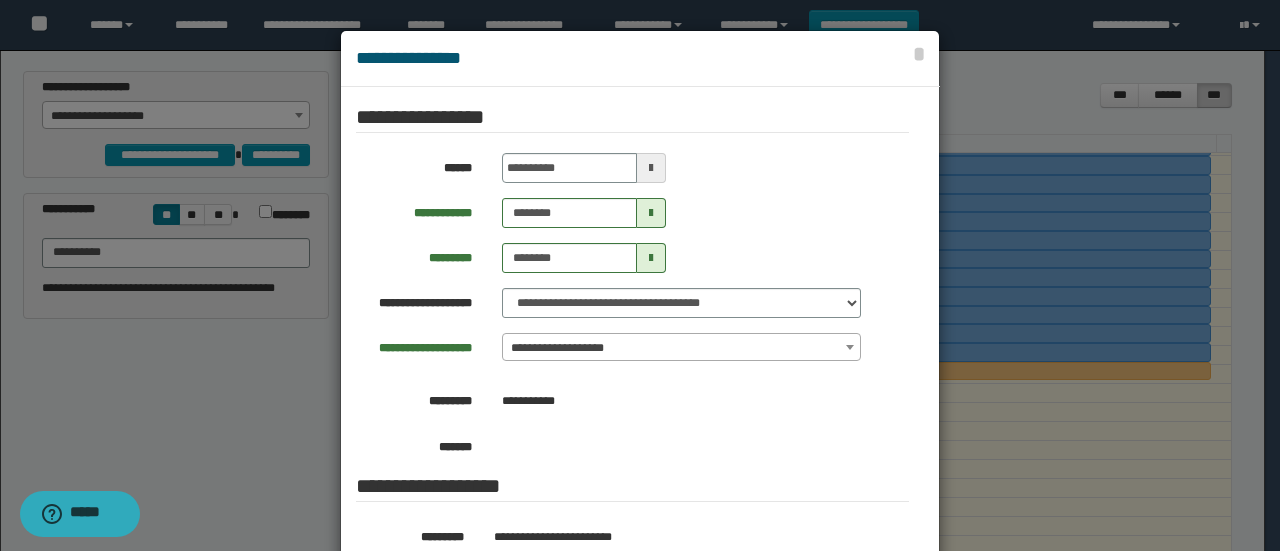 scroll, scrollTop: 106, scrollLeft: 0, axis: vertical 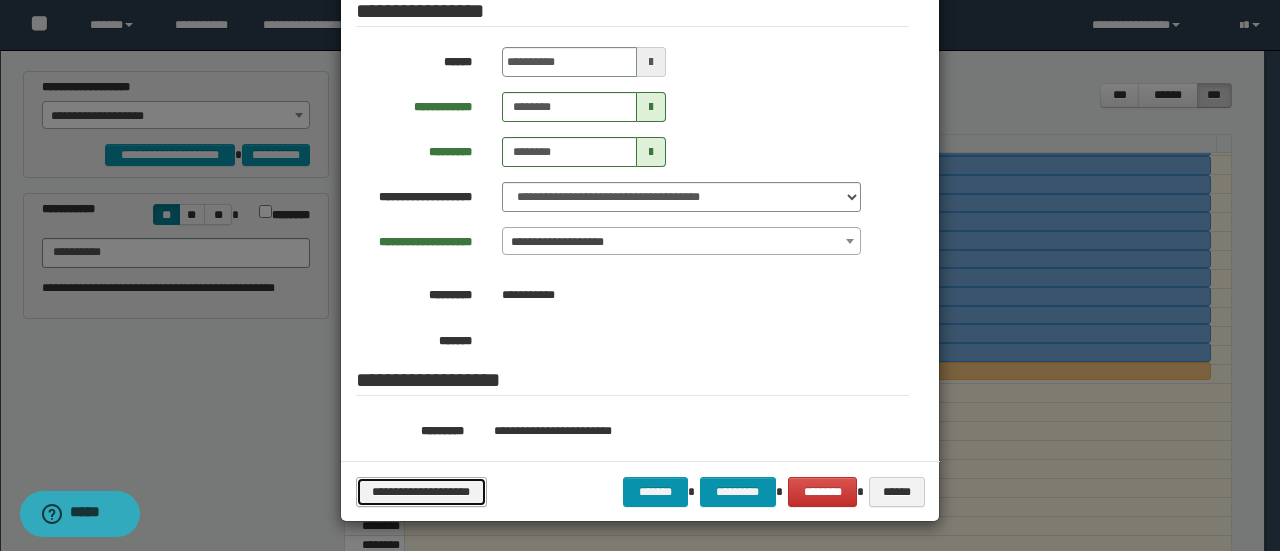 click on "**********" at bounding box center (421, 491) 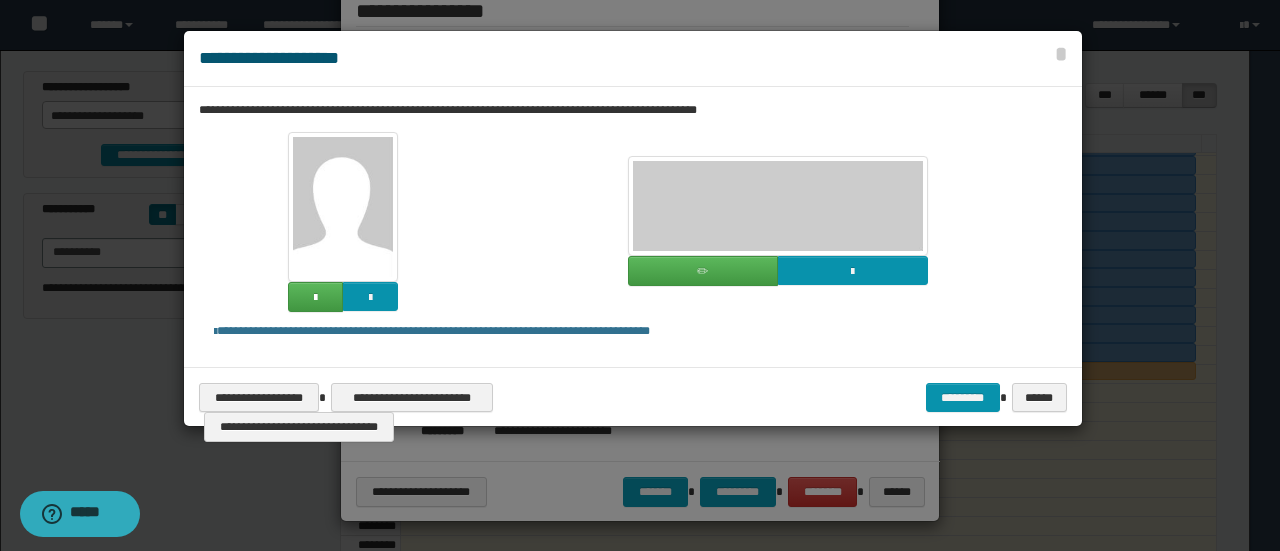 click on "**********" at bounding box center (633, 397) 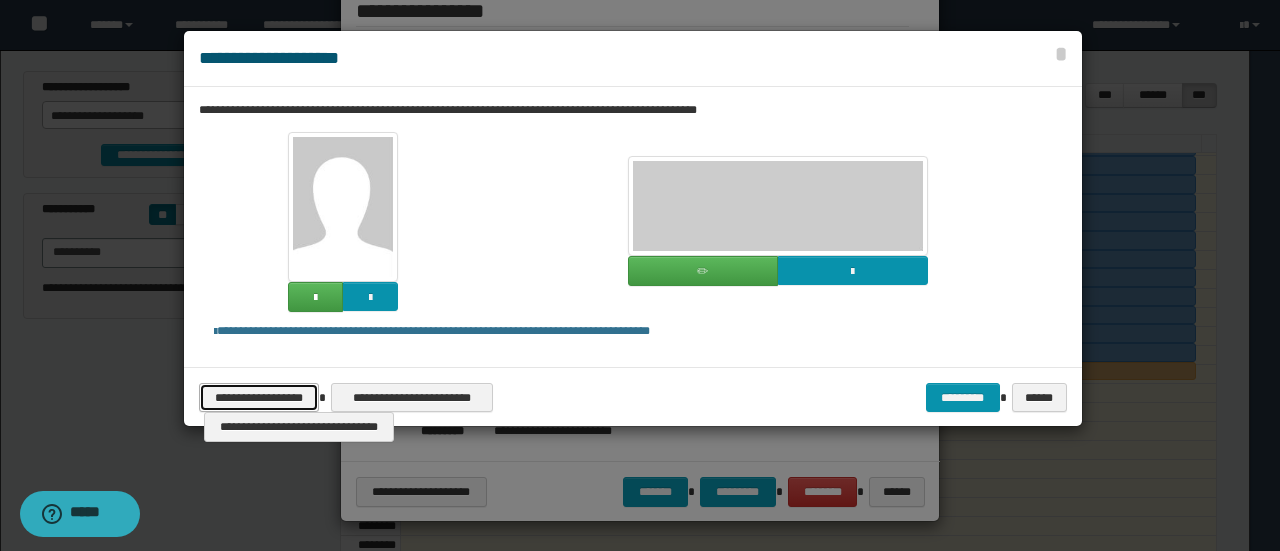 click on "**********" at bounding box center (259, 397) 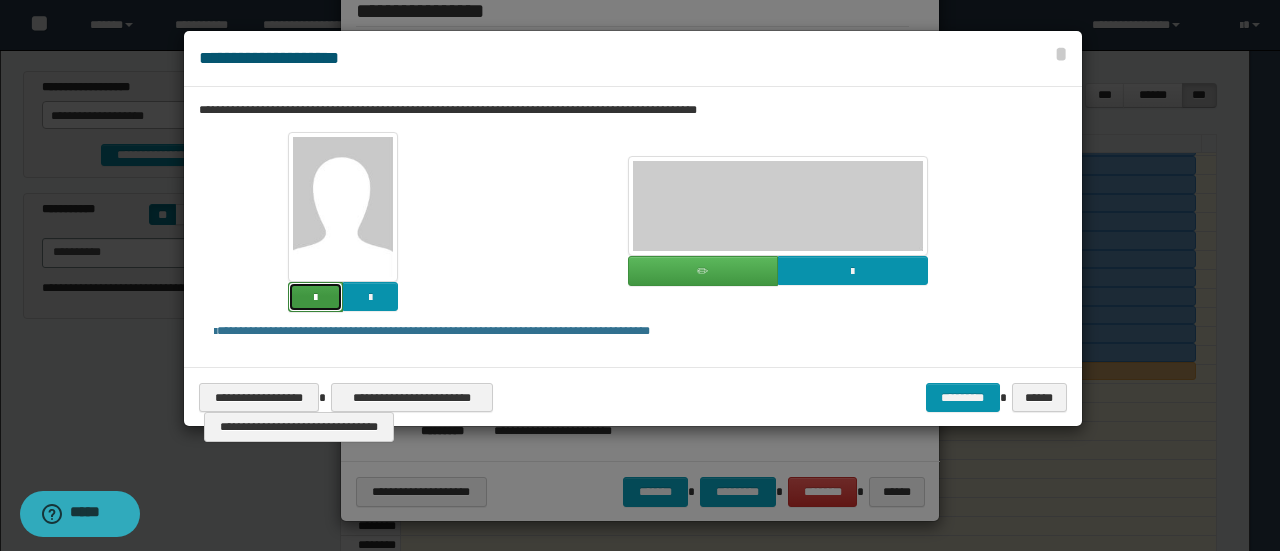 click at bounding box center (315, 297) 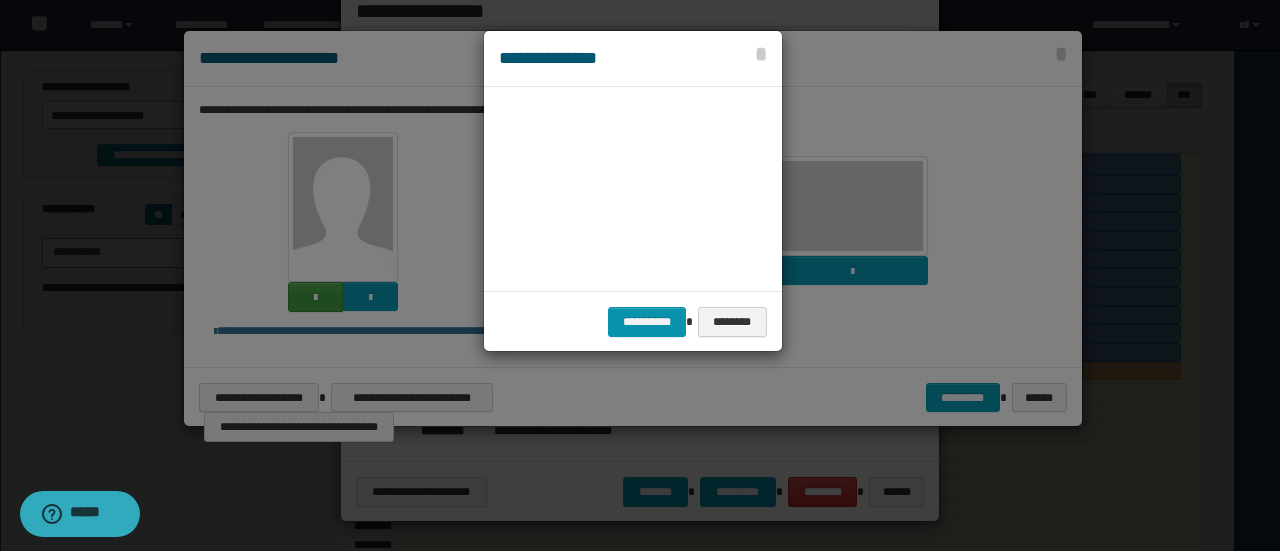 scroll, scrollTop: 45, scrollLeft: 105, axis: both 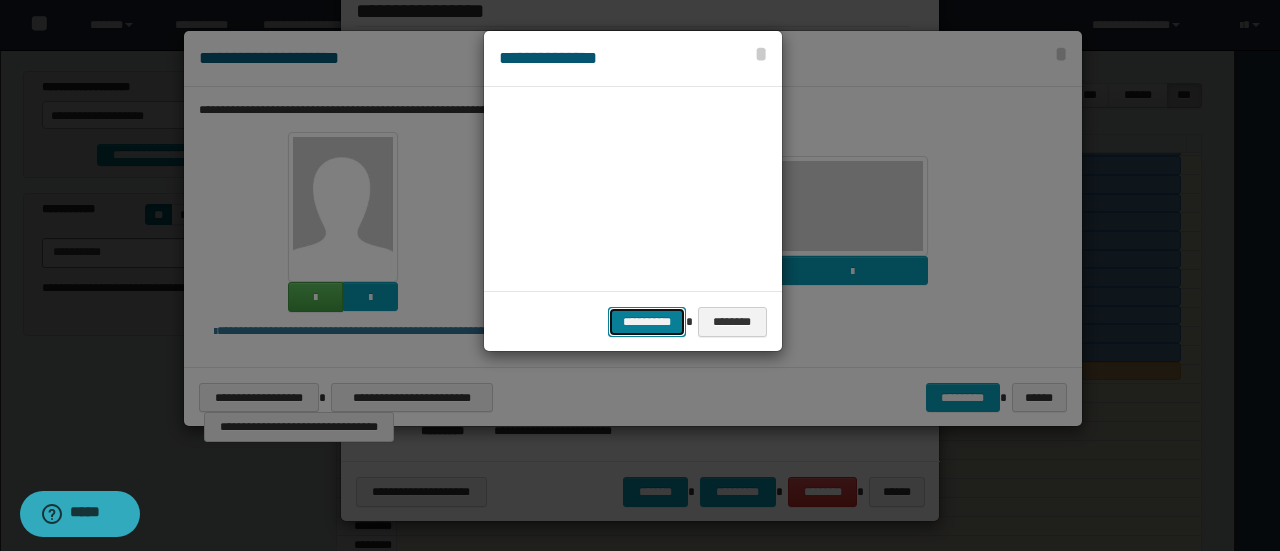 click on "**********" at bounding box center [647, 321] 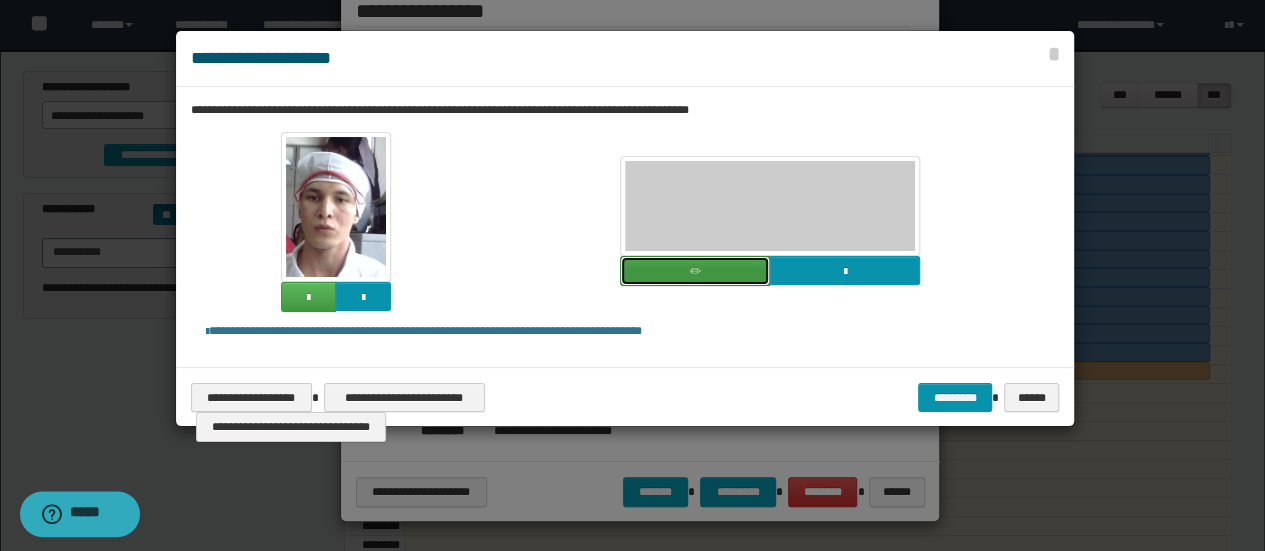 click at bounding box center [695, 271] 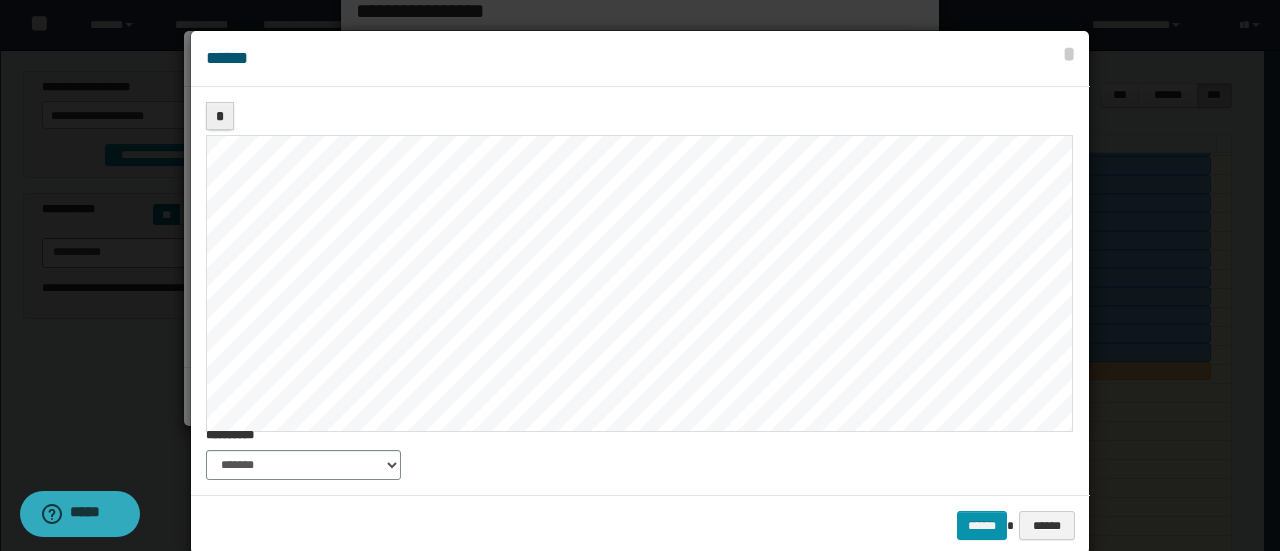 click on "*" at bounding box center (638, 252) 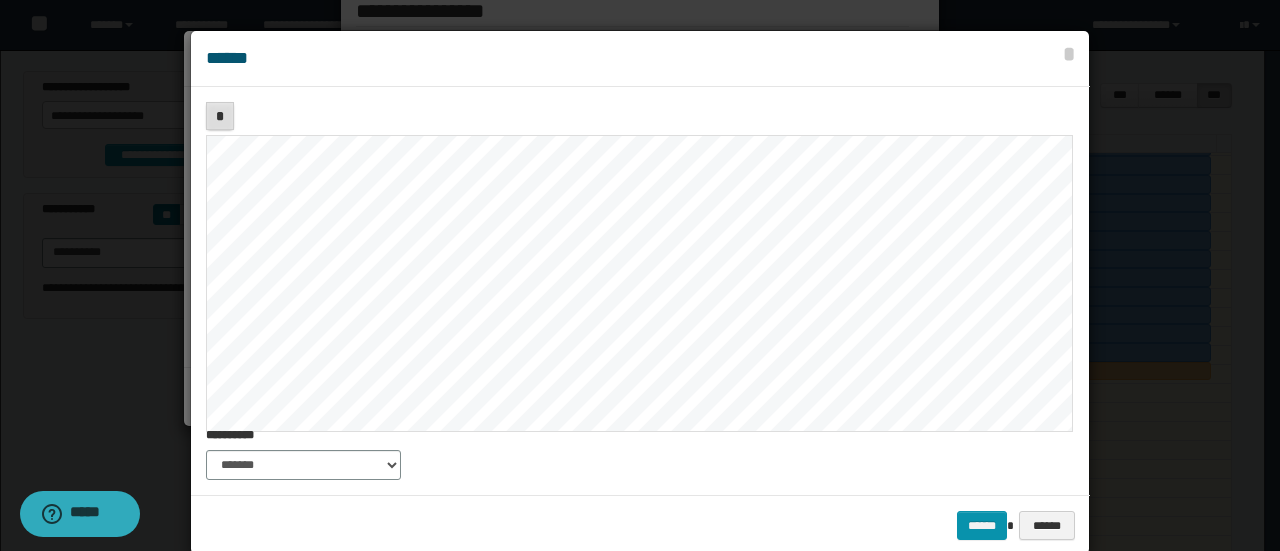 click on "*" at bounding box center [220, 116] 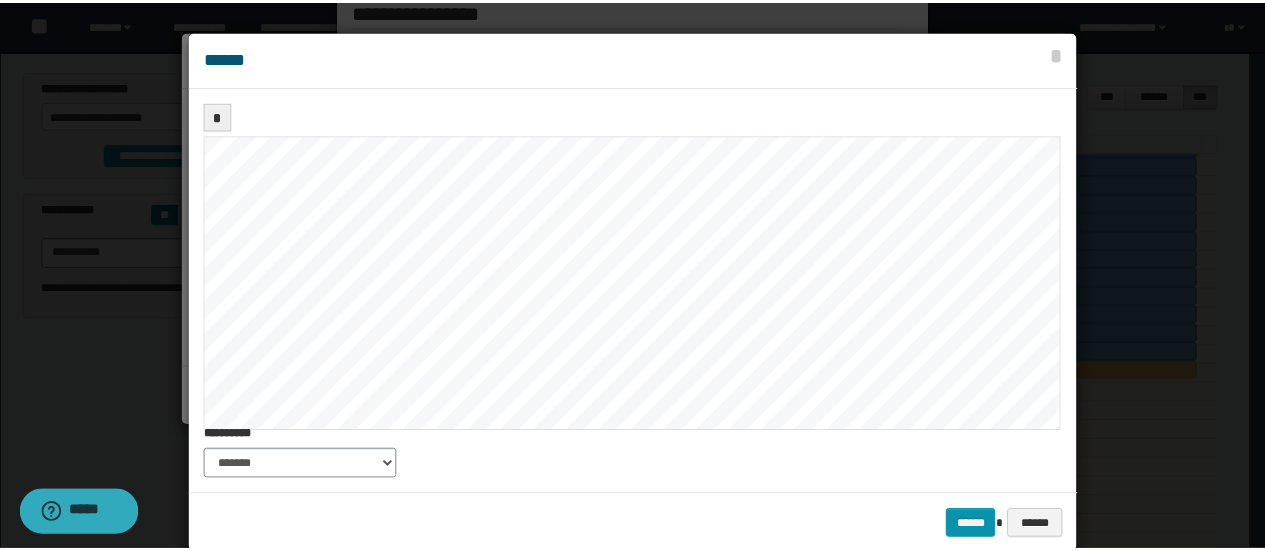 scroll, scrollTop: 34, scrollLeft: 0, axis: vertical 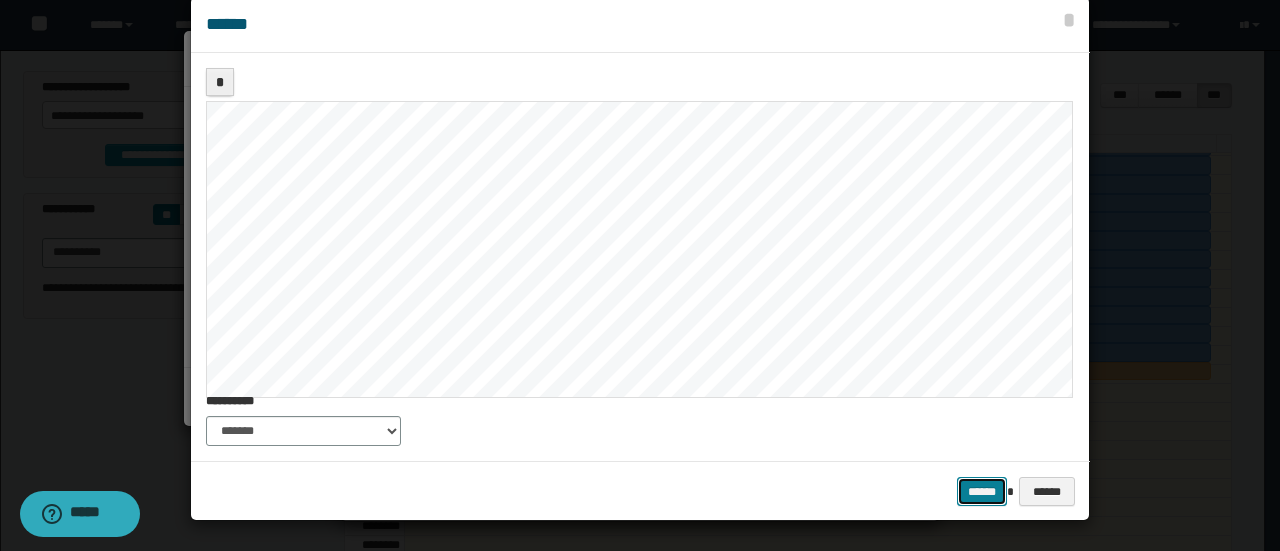 click on "******" at bounding box center (982, 491) 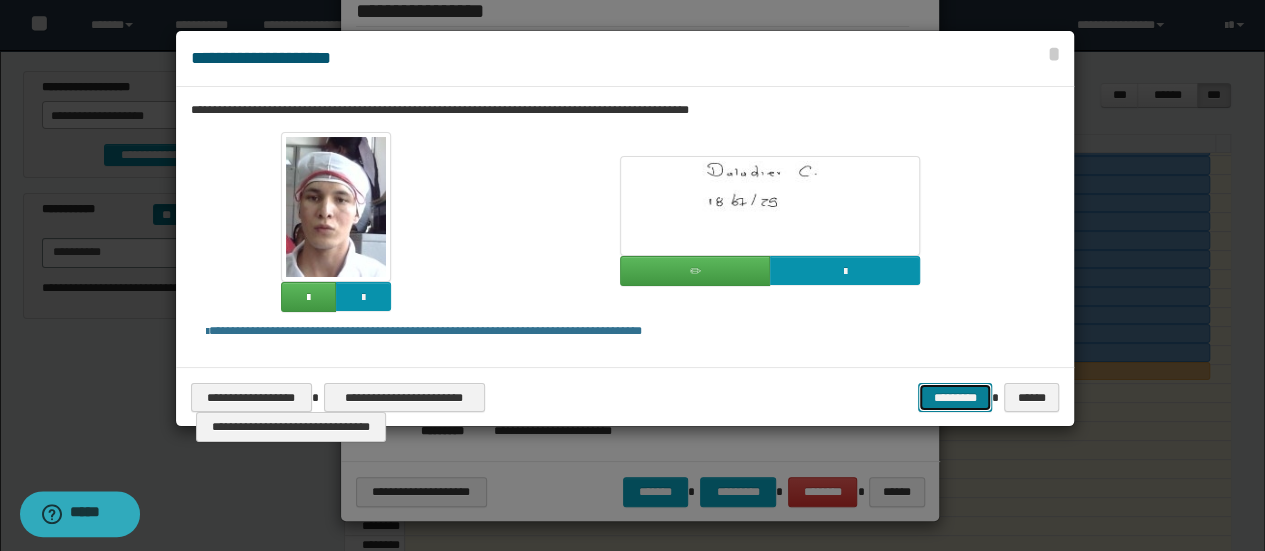 click on "*********" at bounding box center [955, 397] 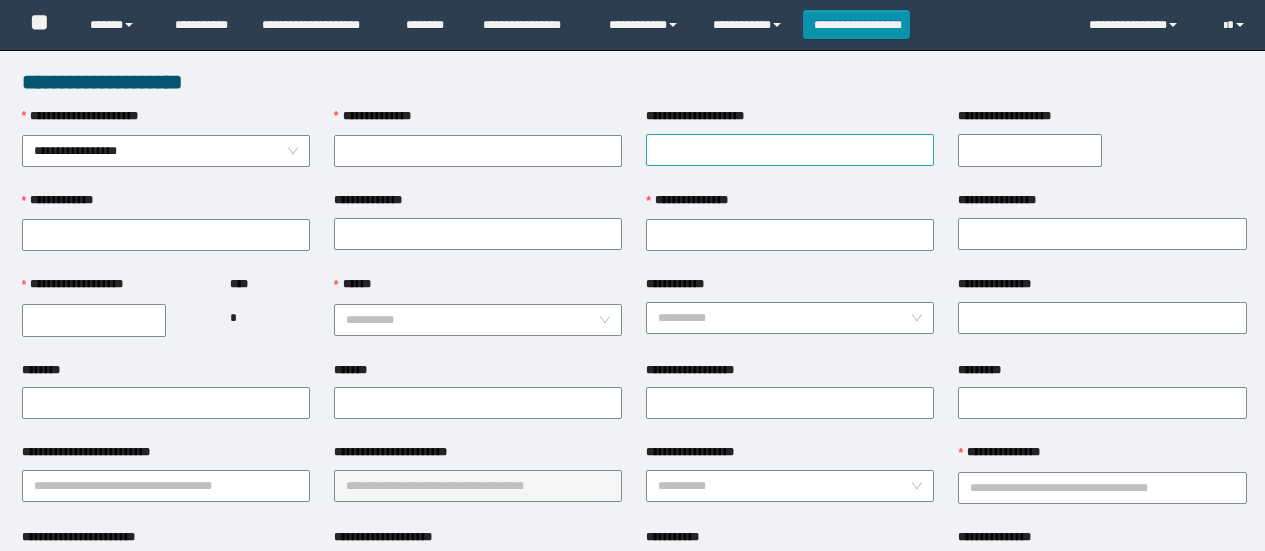 scroll, scrollTop: 0, scrollLeft: 0, axis: both 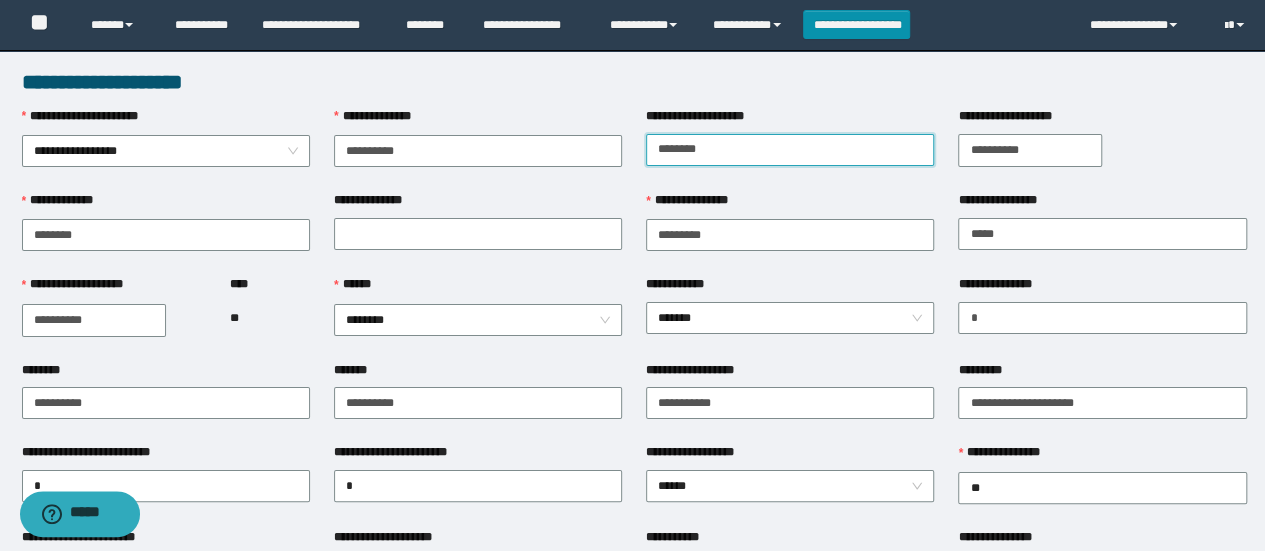 click on "**********" at bounding box center [790, 150] 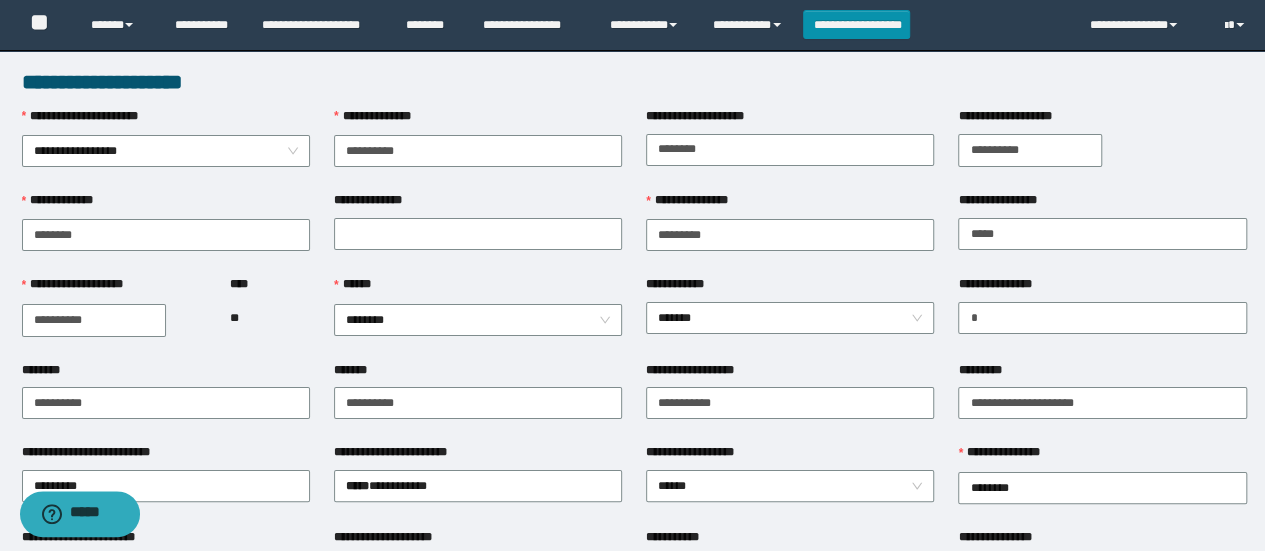 click on "**** **" at bounding box center (270, 317) 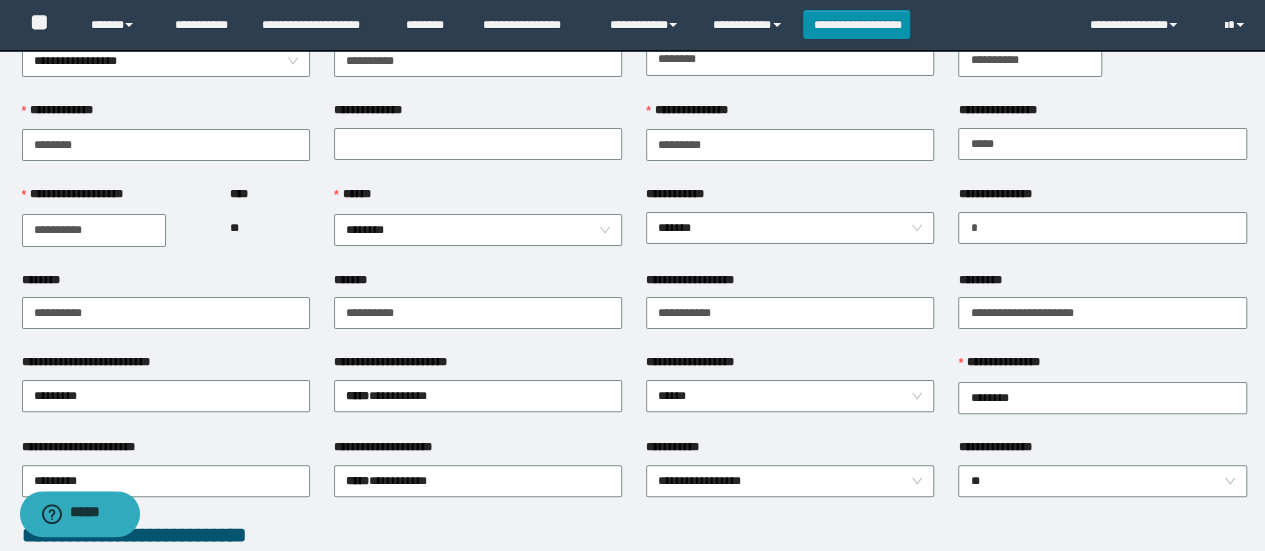 scroll, scrollTop: 151, scrollLeft: 0, axis: vertical 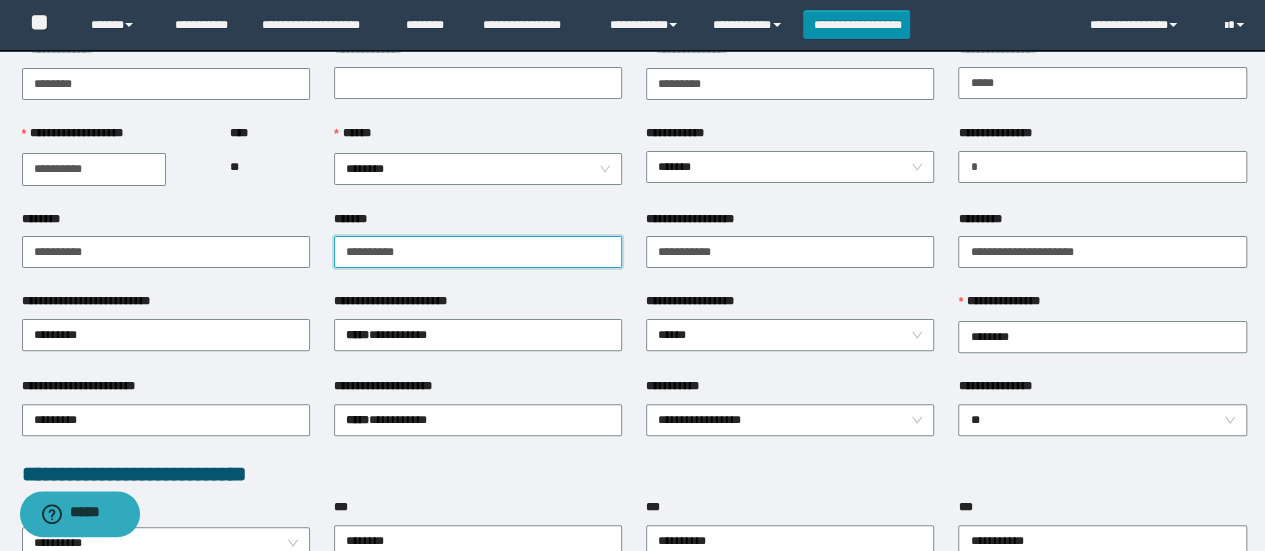 click on "*******" at bounding box center (478, 252) 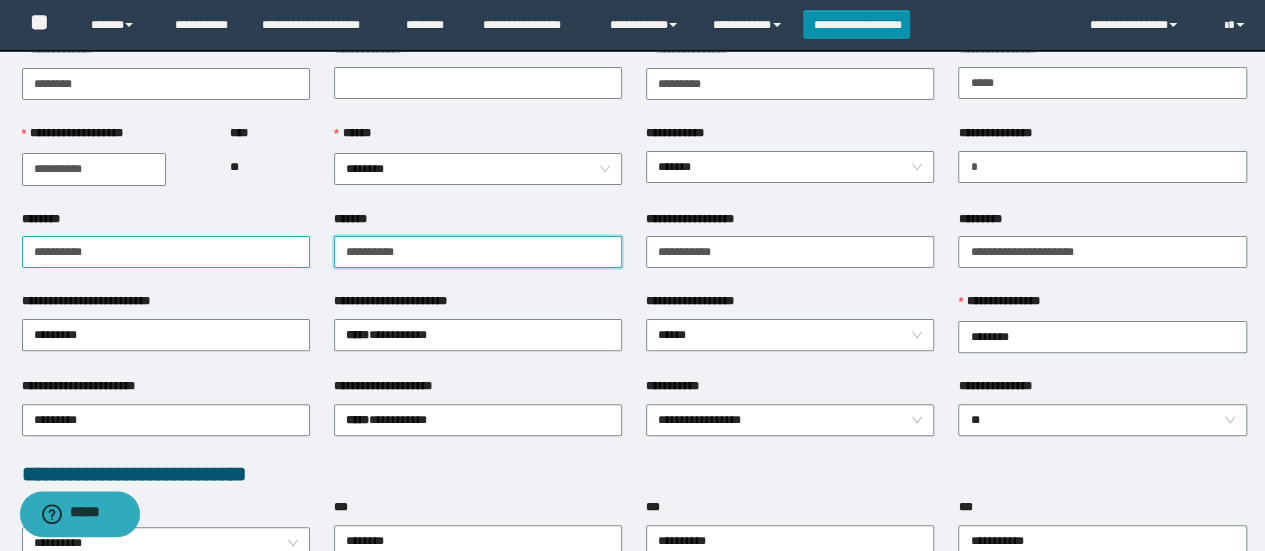 type on "**********" 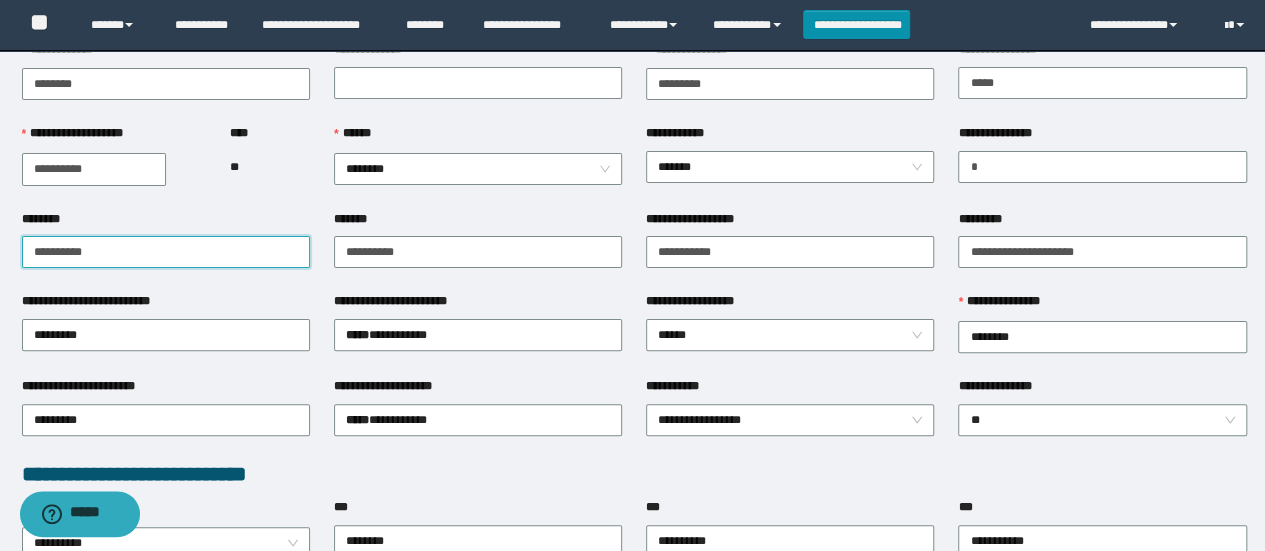 click on "********" at bounding box center (166, 252) 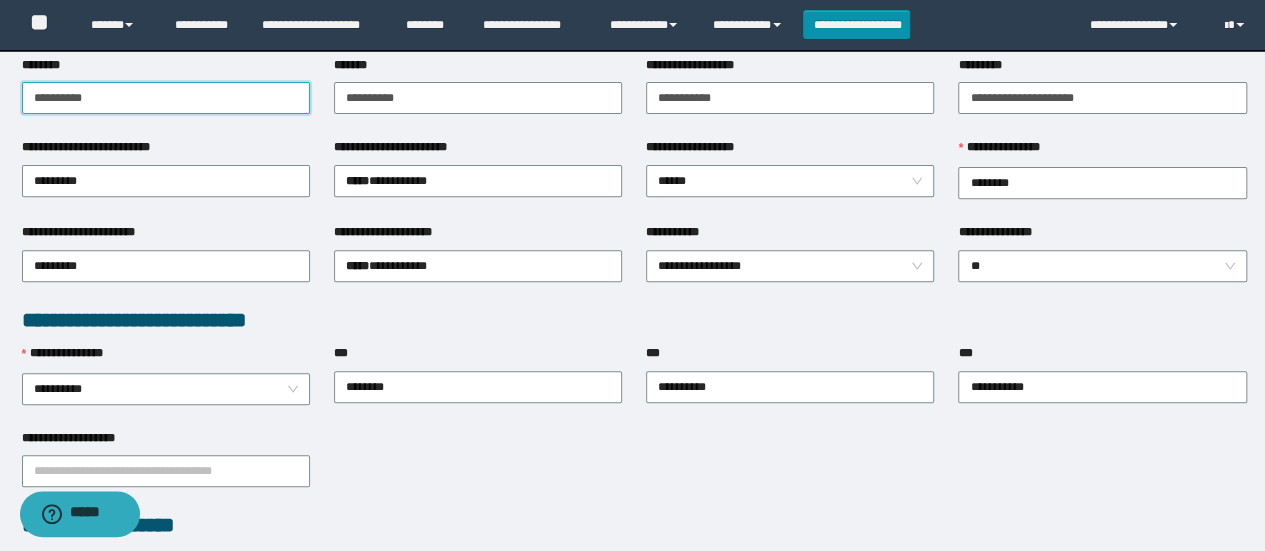 scroll, scrollTop: 287, scrollLeft: 0, axis: vertical 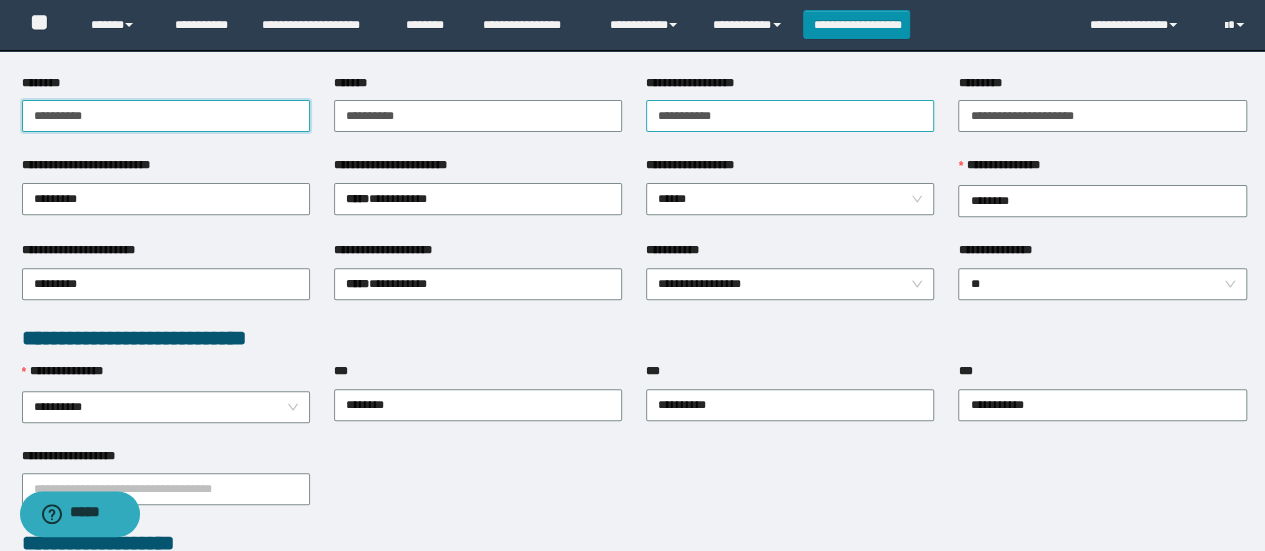 type on "**********" 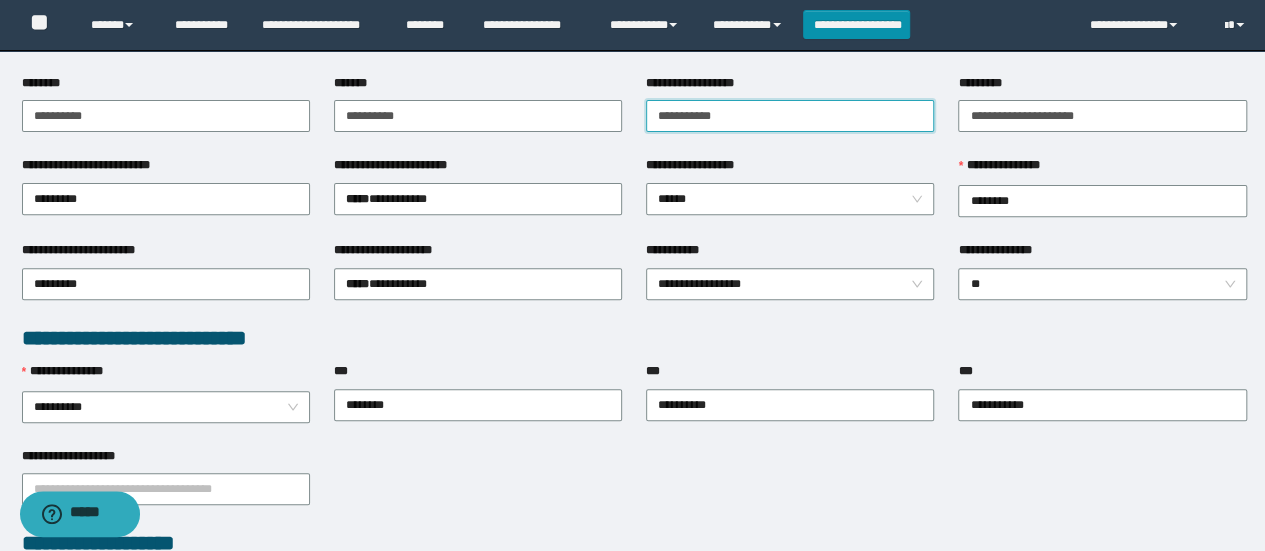 click on "**********" at bounding box center (790, 116) 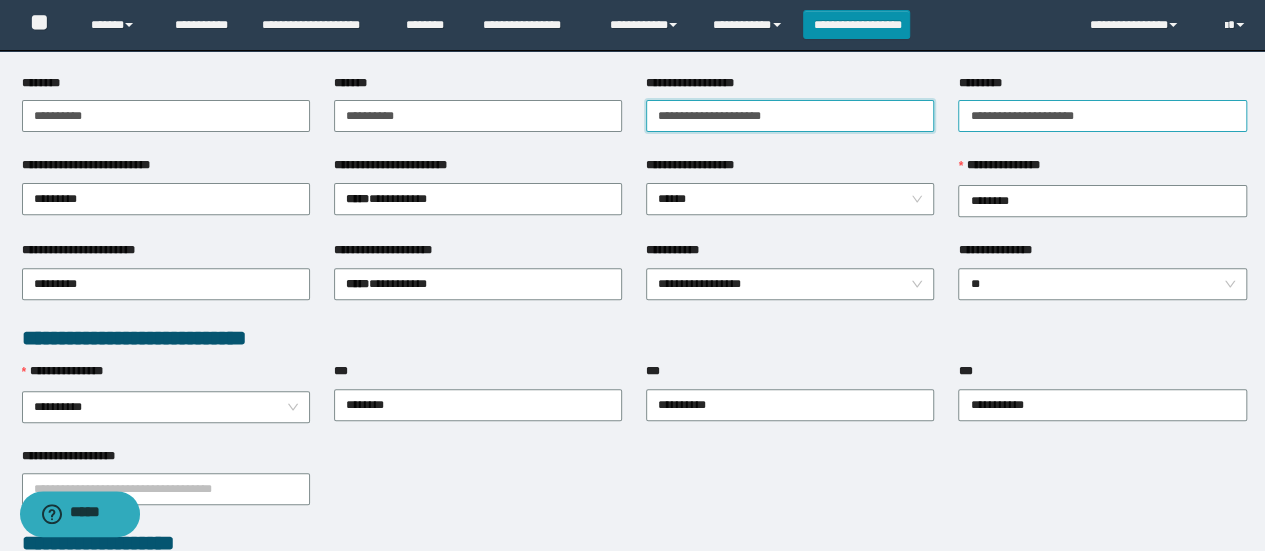 type on "**********" 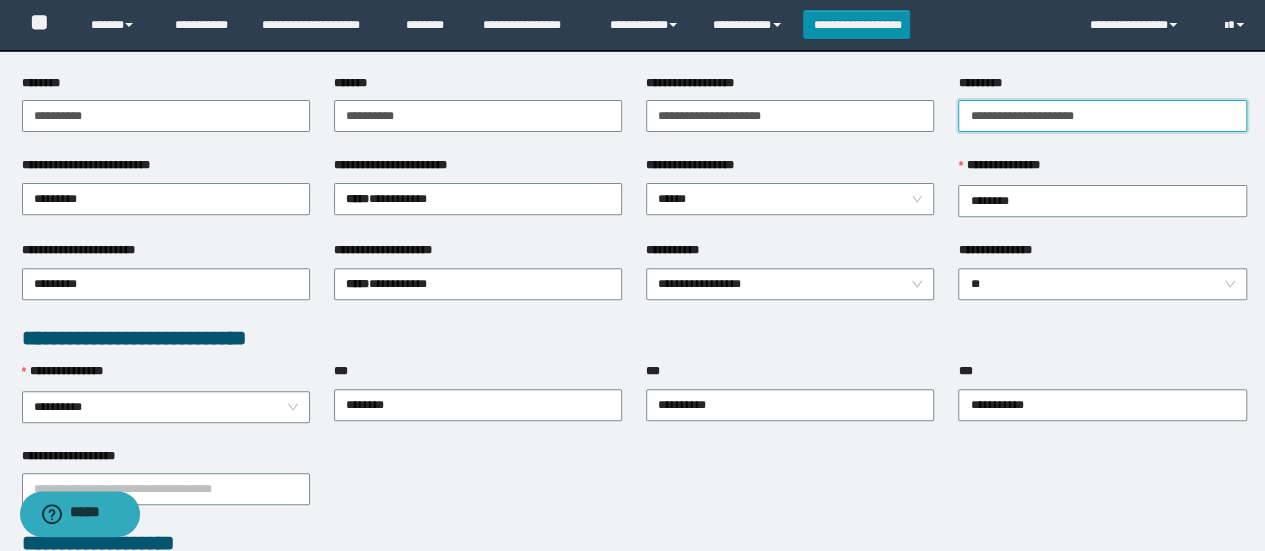 click on "*********" at bounding box center [1102, 116] 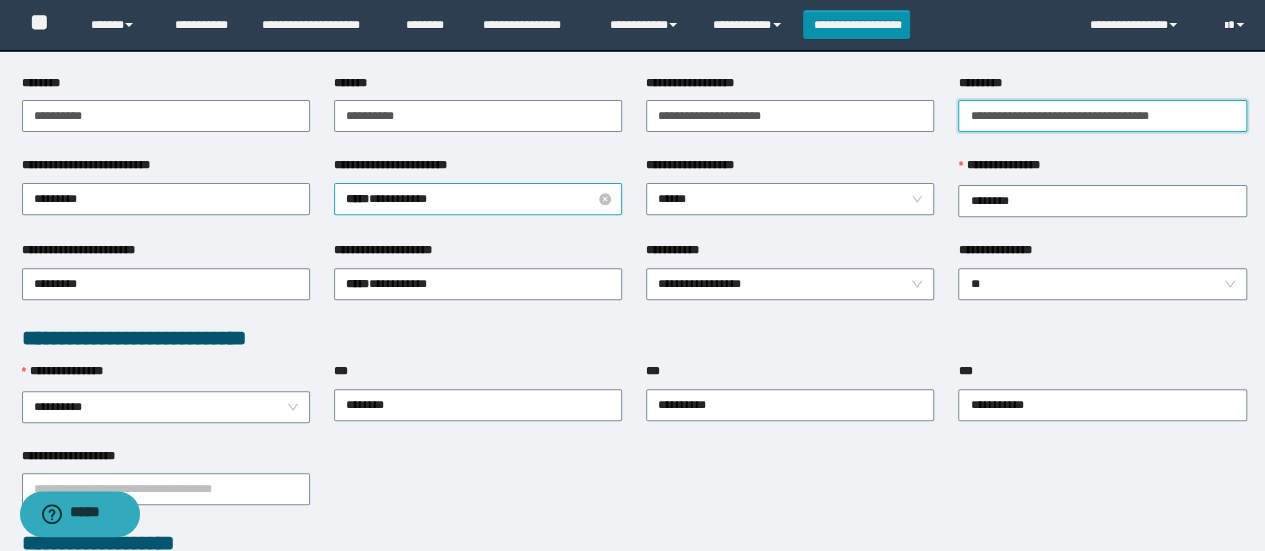 click on "***** * ********" at bounding box center [478, 199] 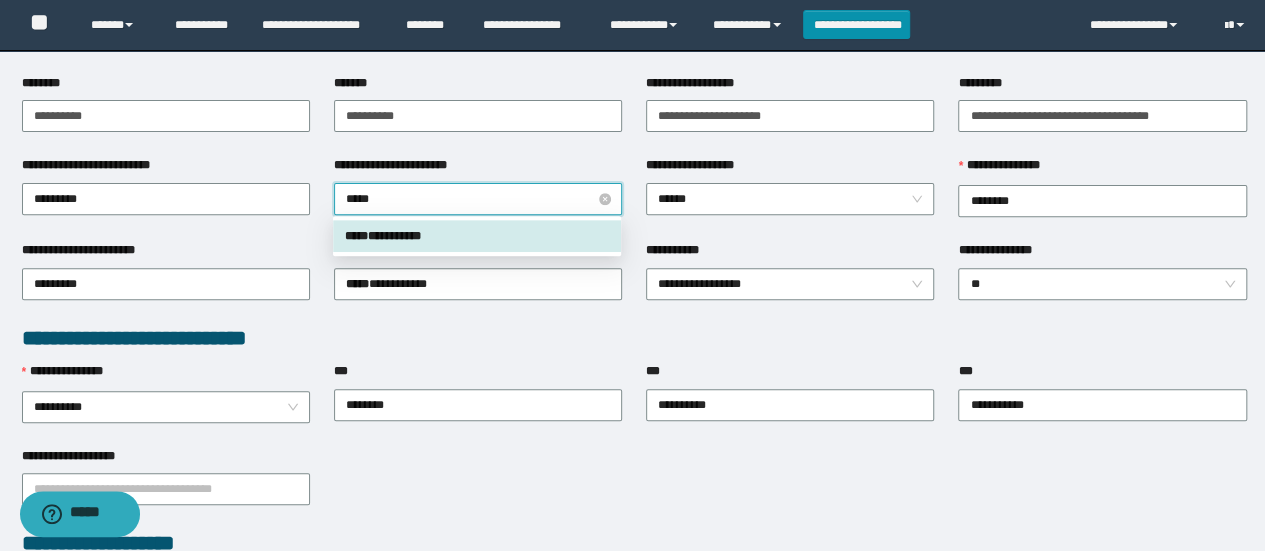 type on "******" 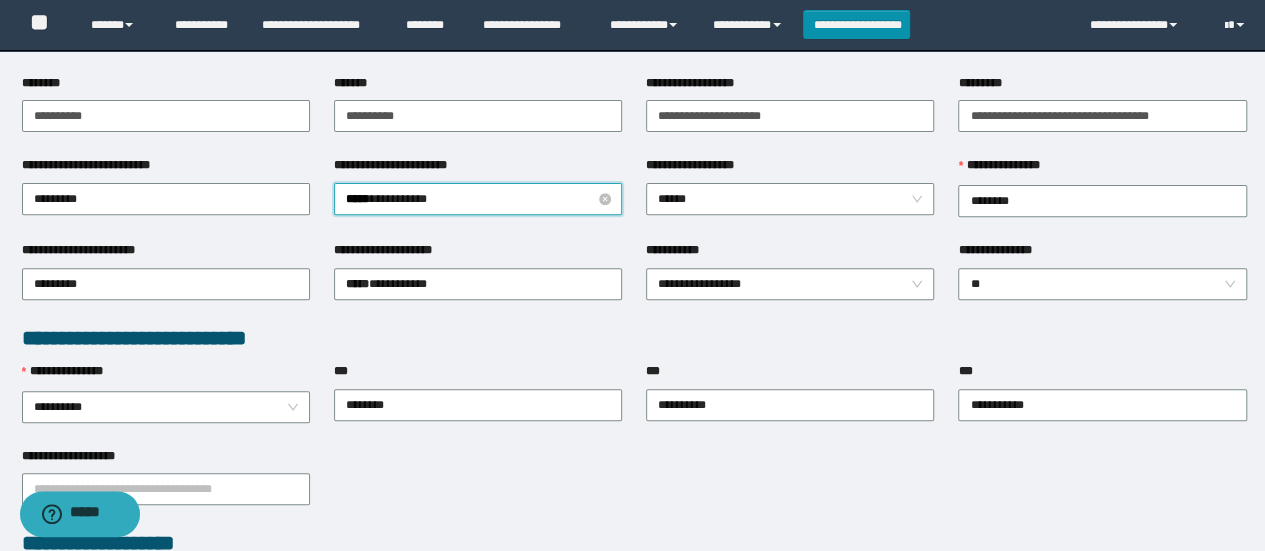 type 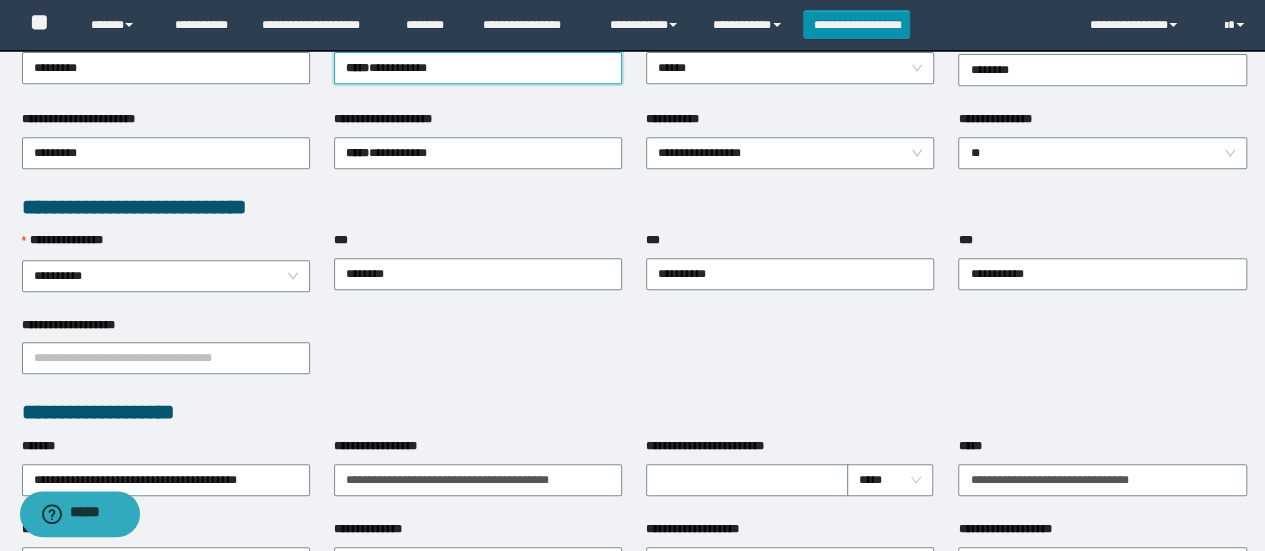 scroll, scrollTop: 450, scrollLeft: 0, axis: vertical 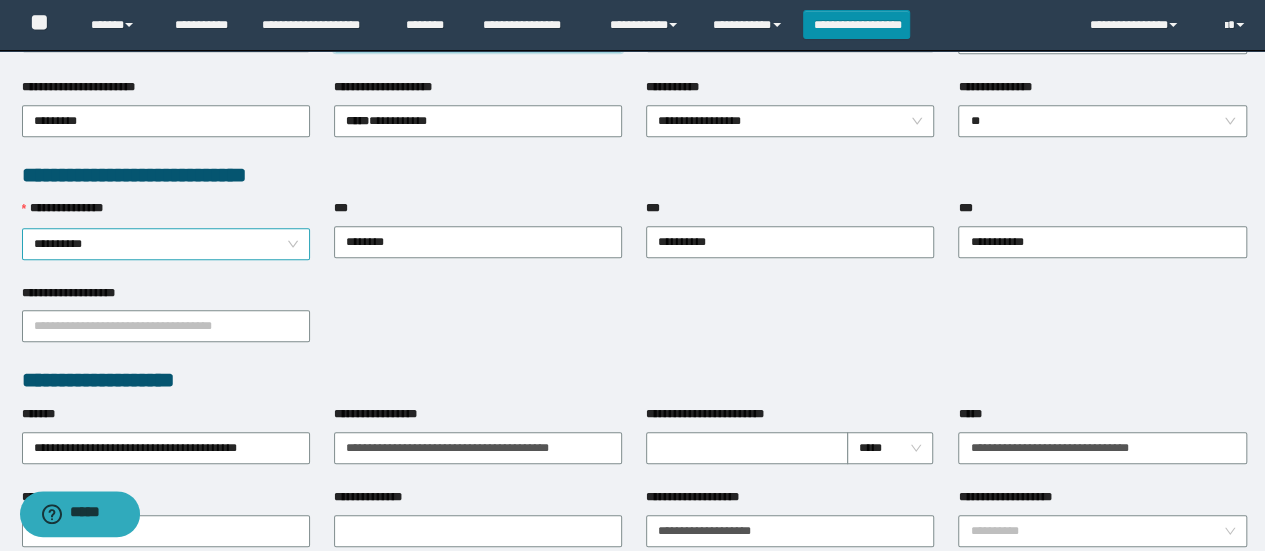 click on "**********" at bounding box center [166, 244] 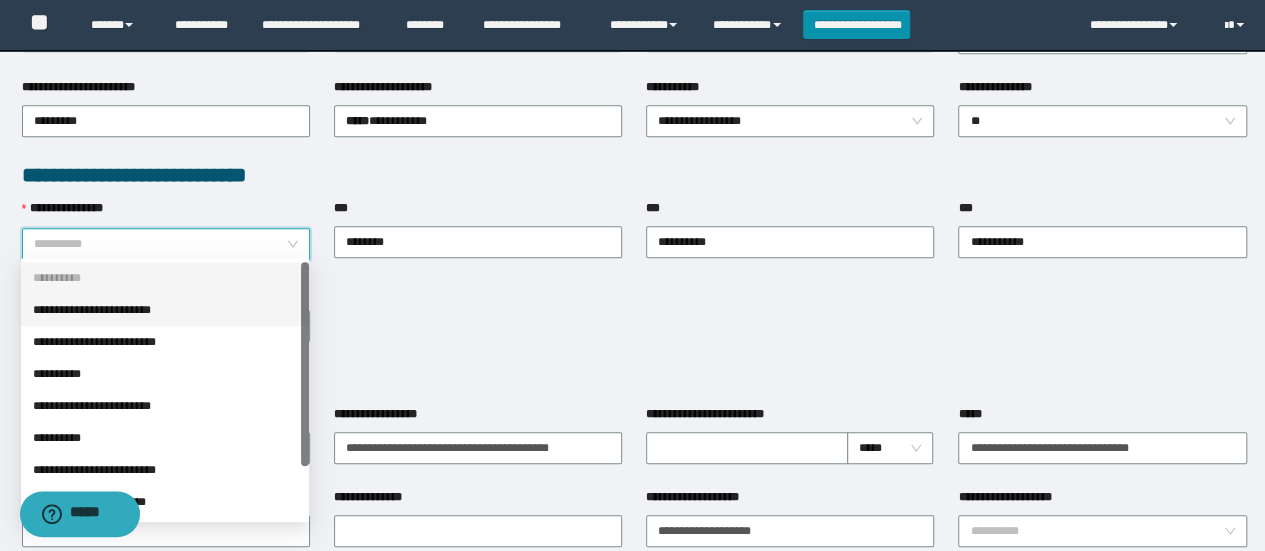 click on "**********" at bounding box center (165, 310) 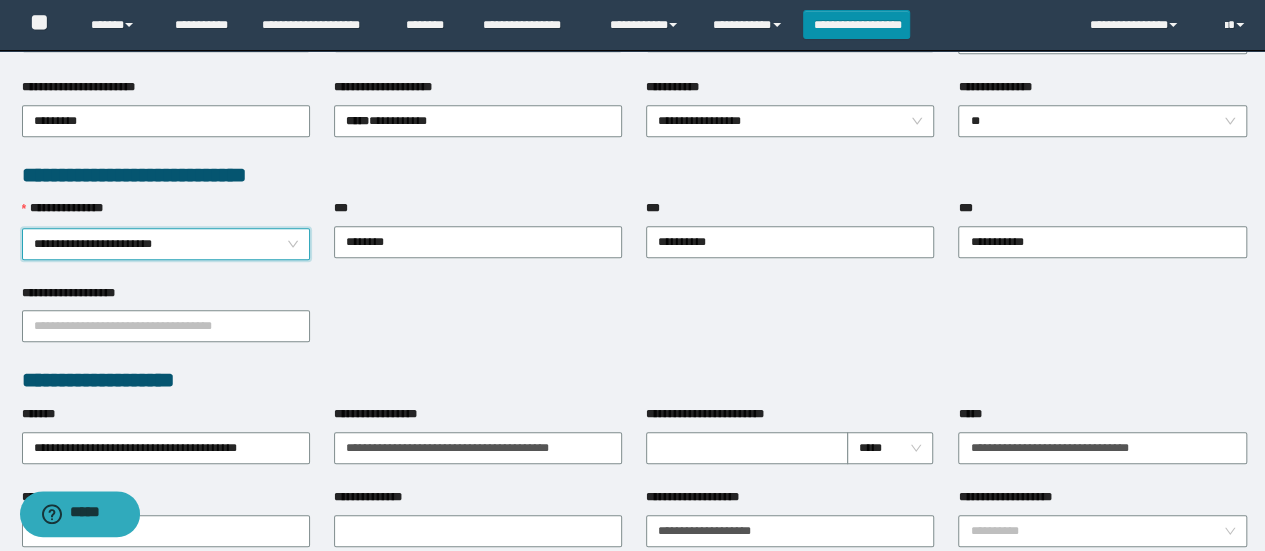 scroll, scrollTop: 932, scrollLeft: 0, axis: vertical 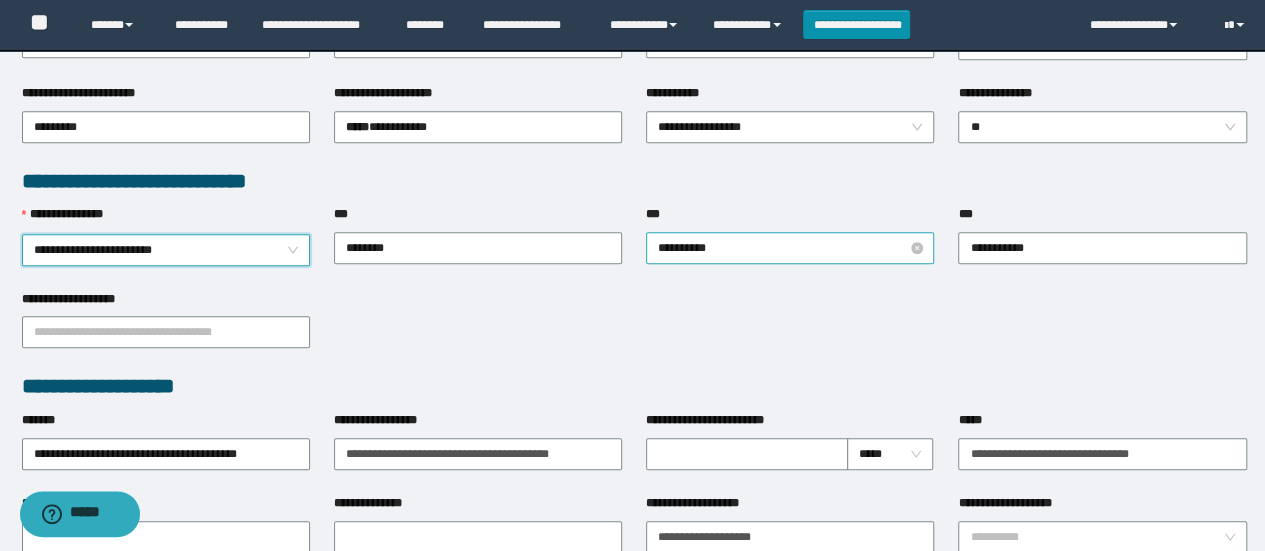 click on "**********" at bounding box center (790, 248) 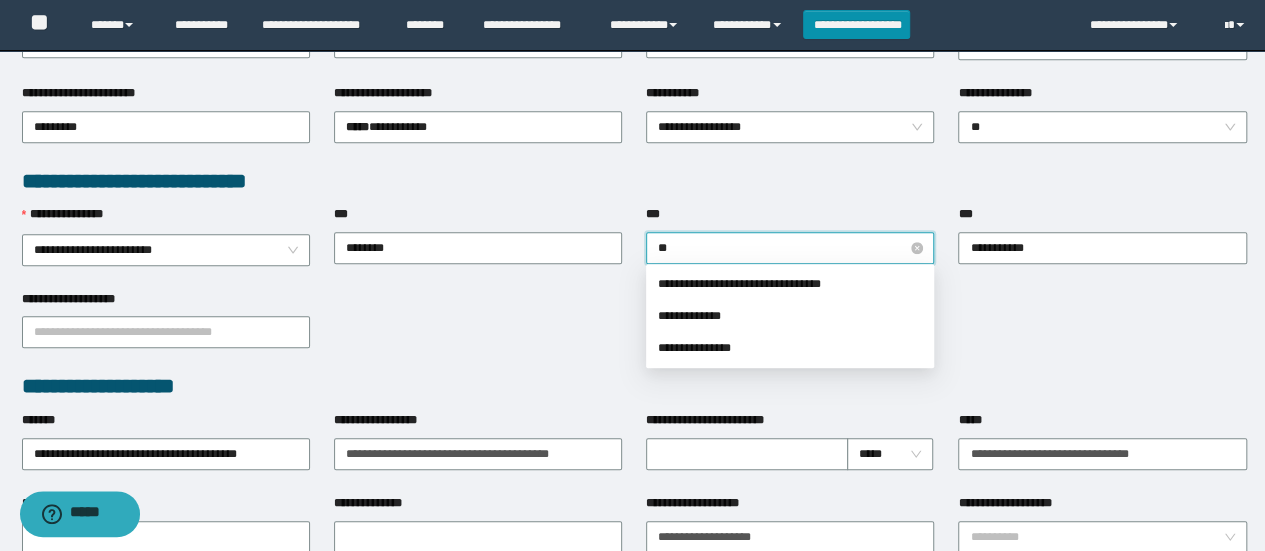 type on "***" 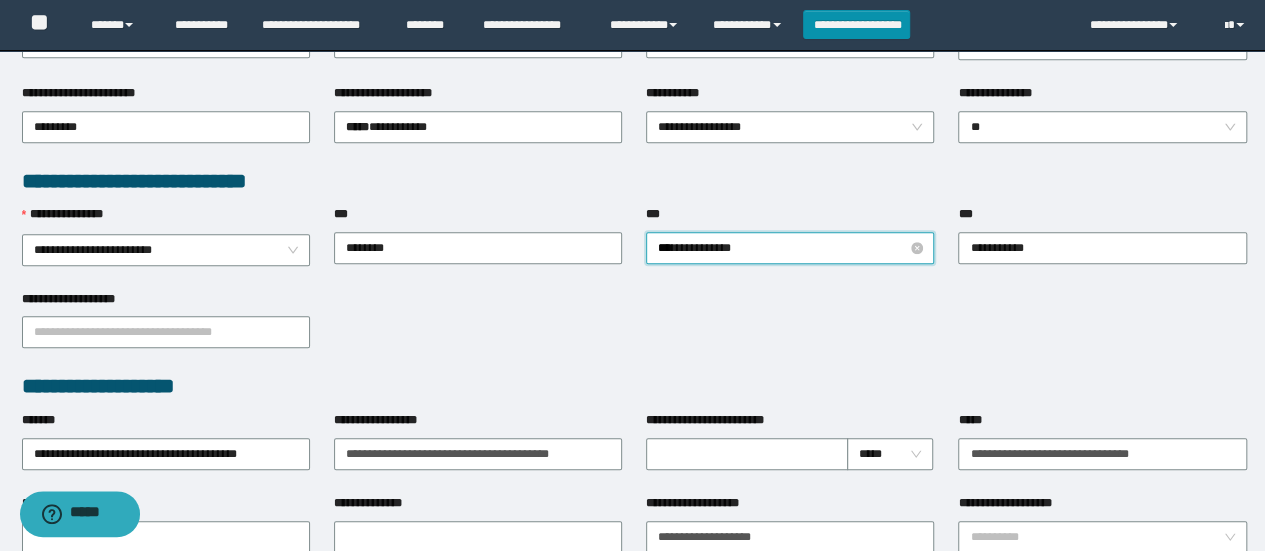 type 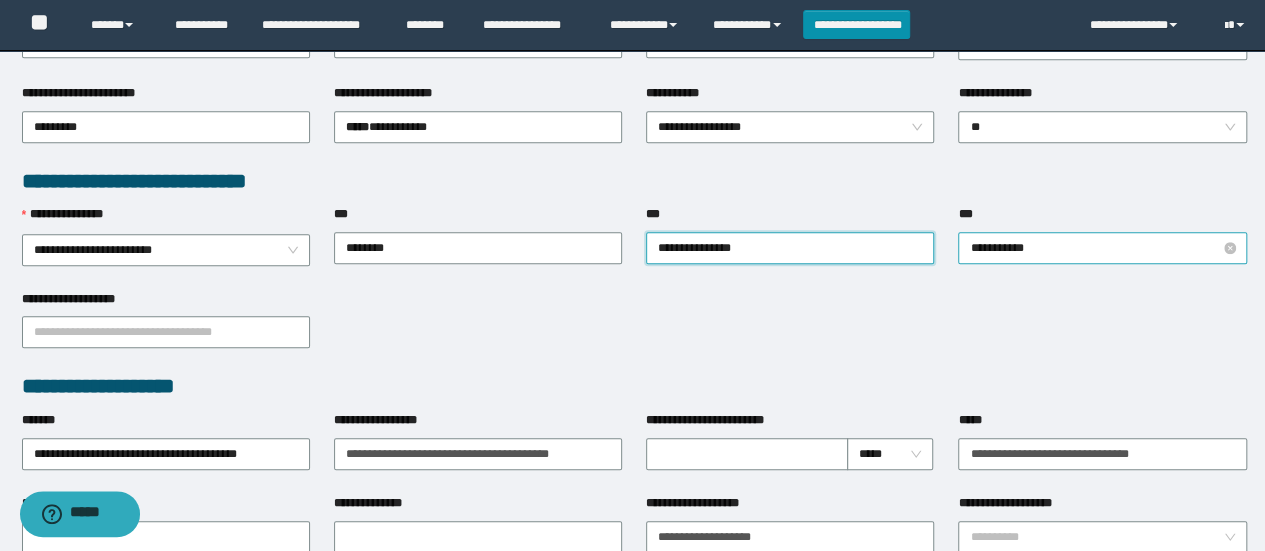 click on "**********" at bounding box center [1102, 248] 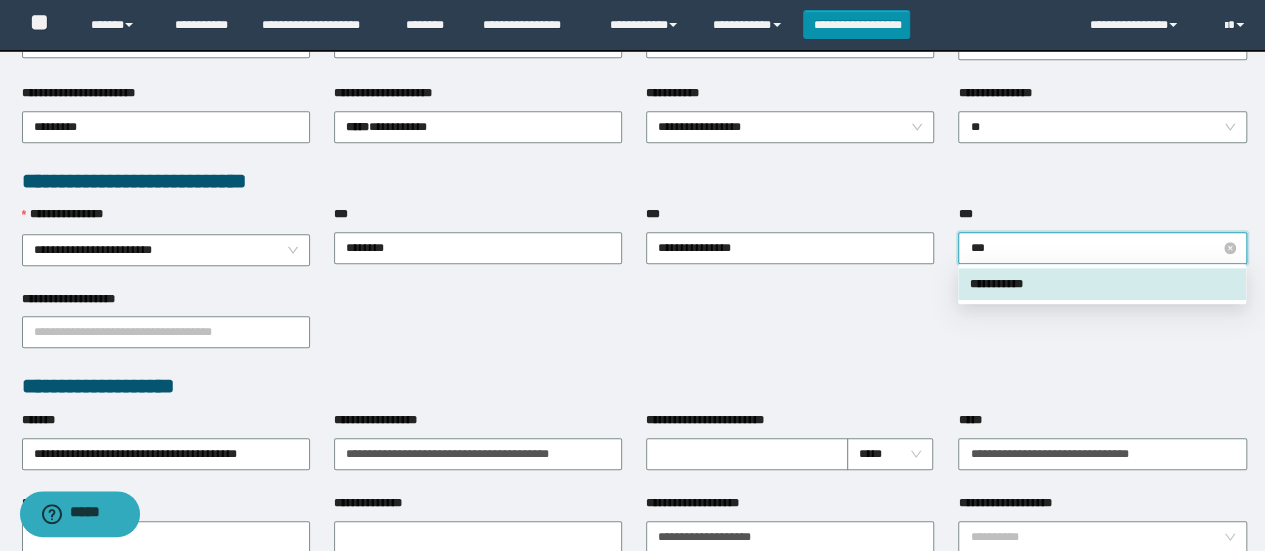 type on "****" 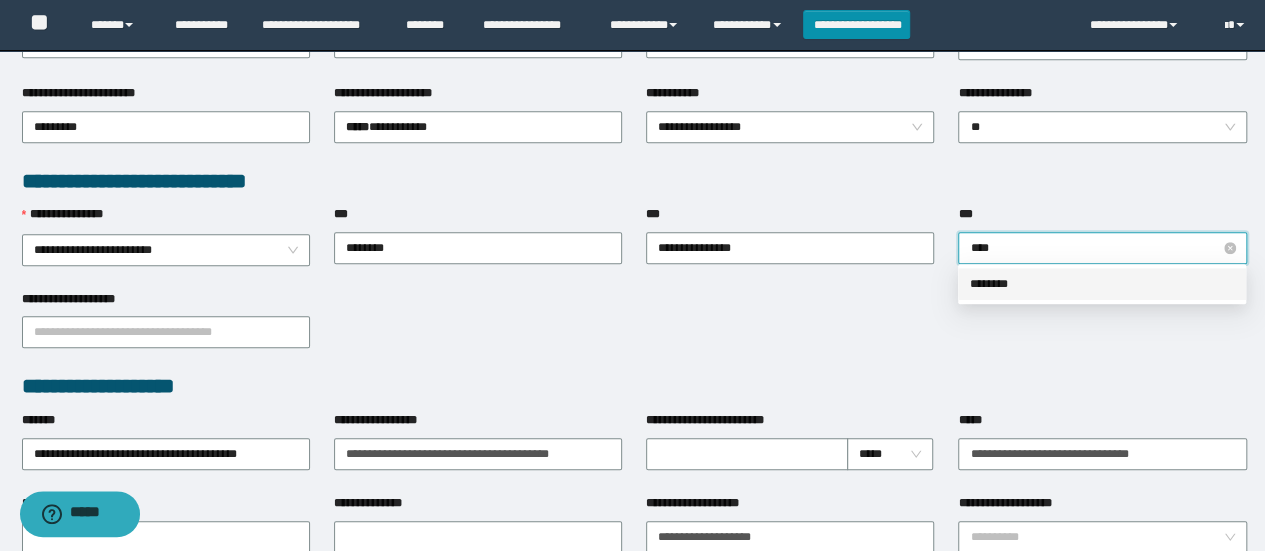 type 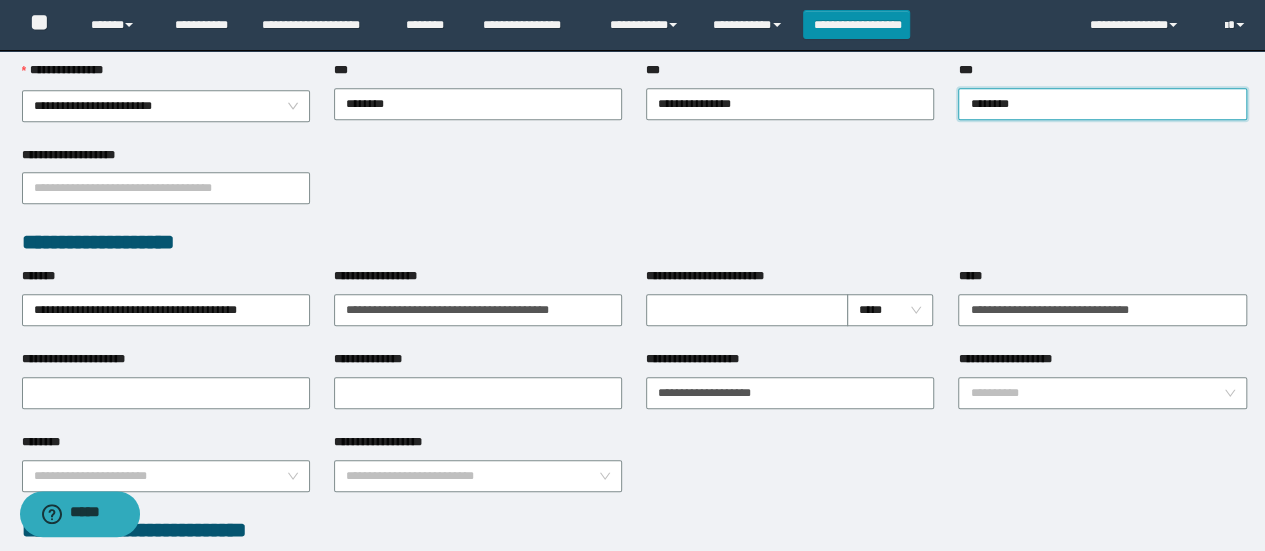 scroll, scrollTop: 602, scrollLeft: 0, axis: vertical 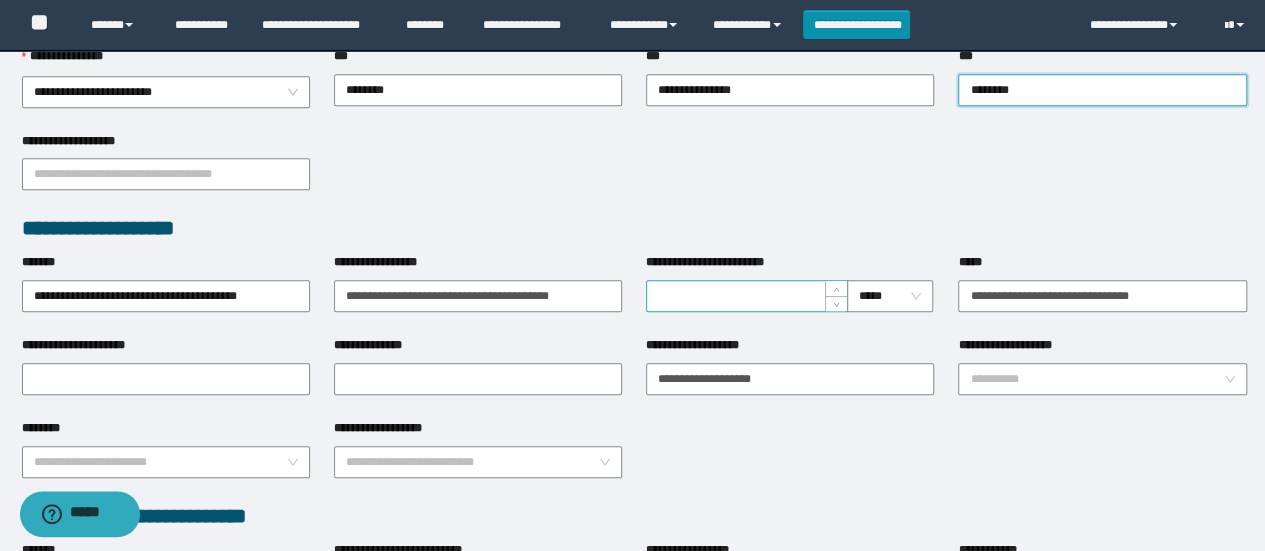 click on "**********" at bounding box center [747, 296] 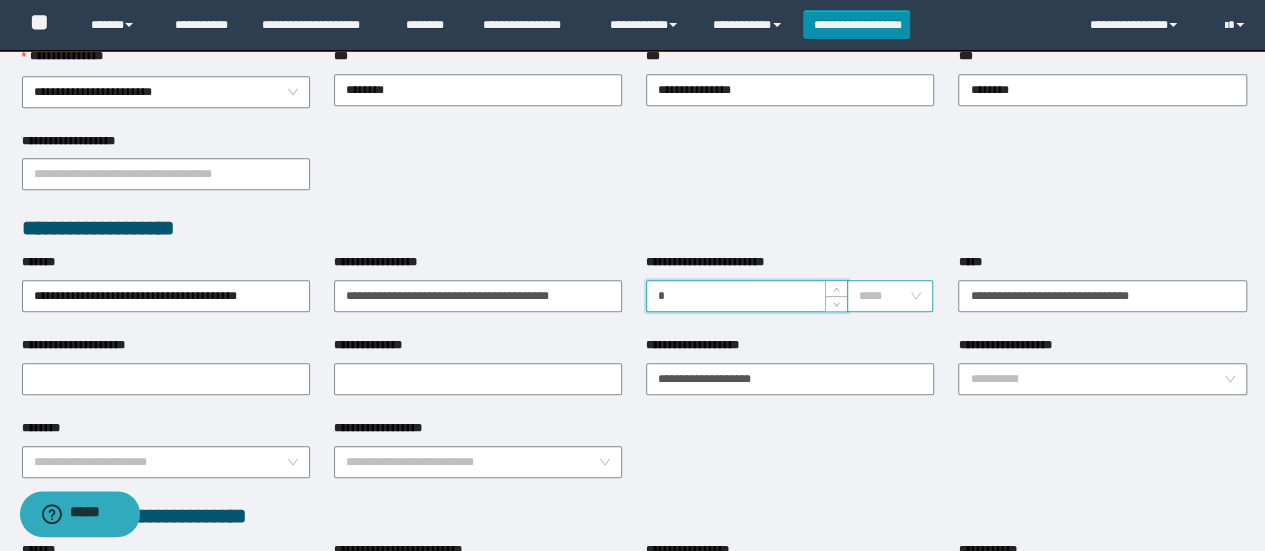 click on "*****" at bounding box center (890, 296) 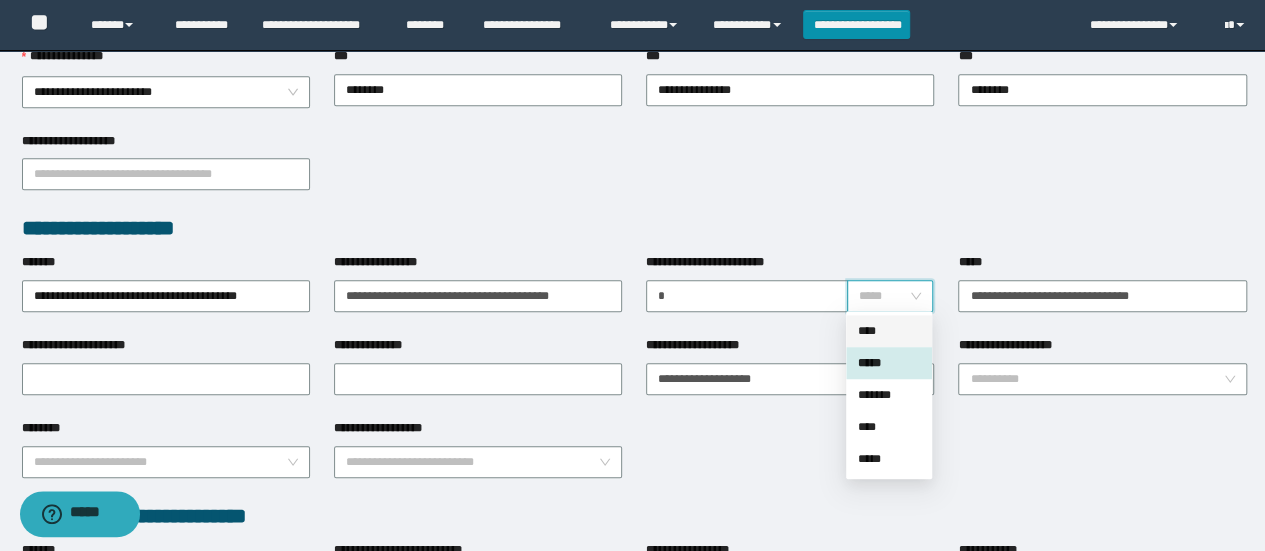 click on "****" at bounding box center [889, 331] 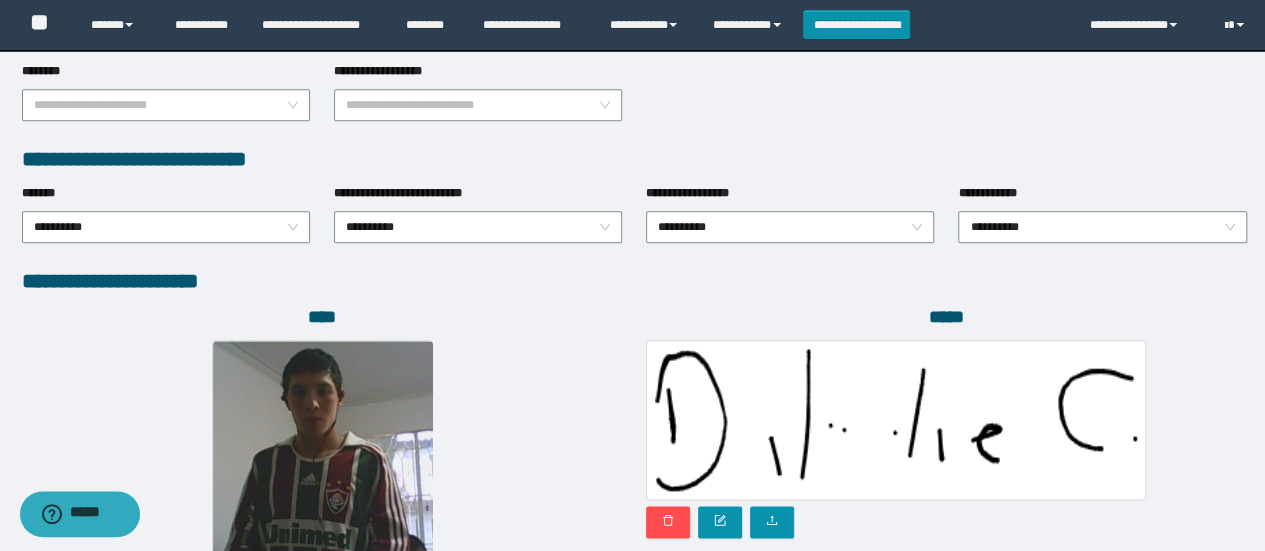 scroll, scrollTop: 921, scrollLeft: 0, axis: vertical 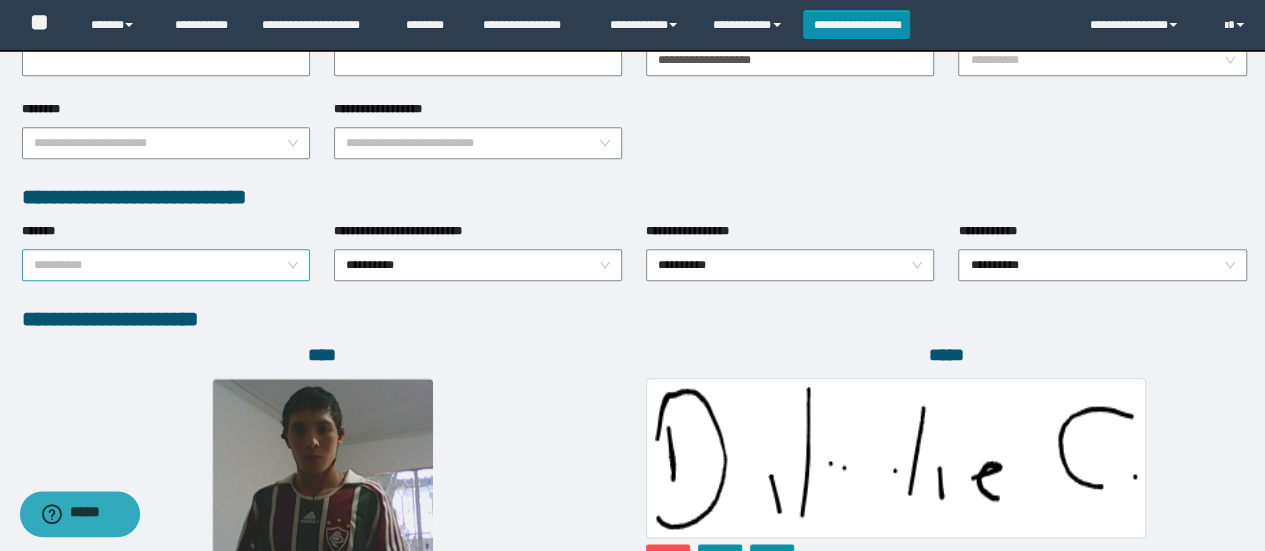click on "**********" at bounding box center [166, 265] 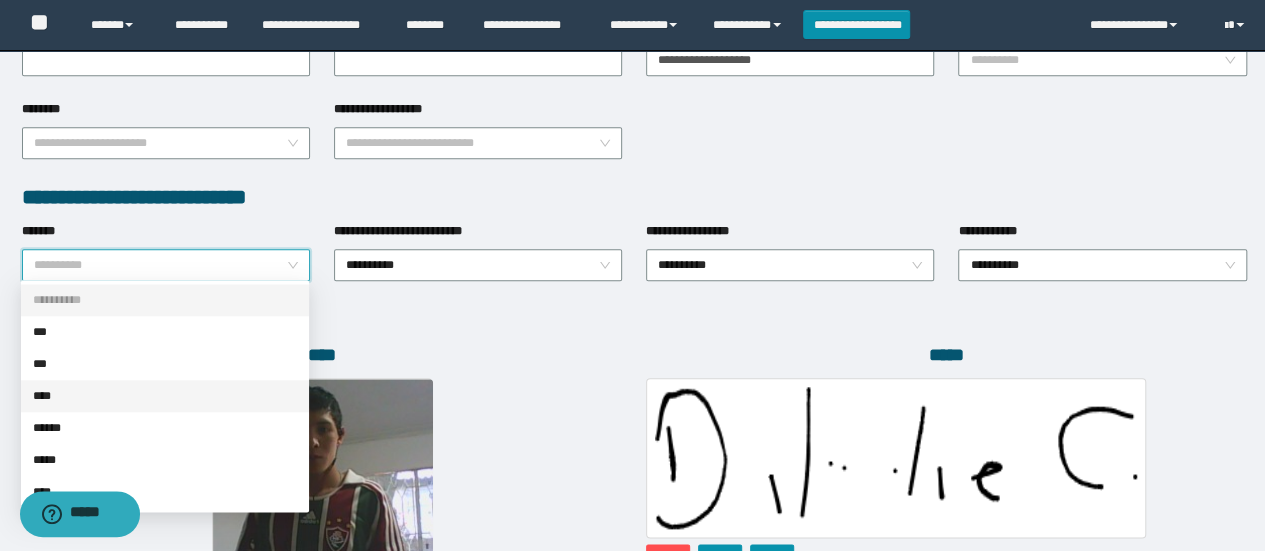 click on "****" at bounding box center [165, 396] 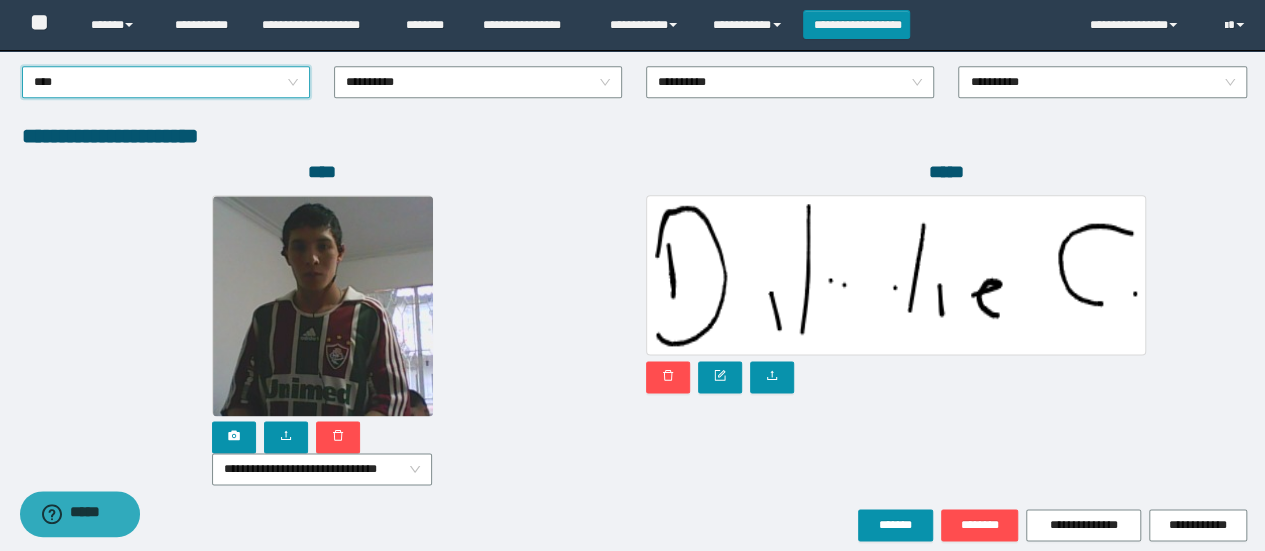 scroll, scrollTop: 1148, scrollLeft: 0, axis: vertical 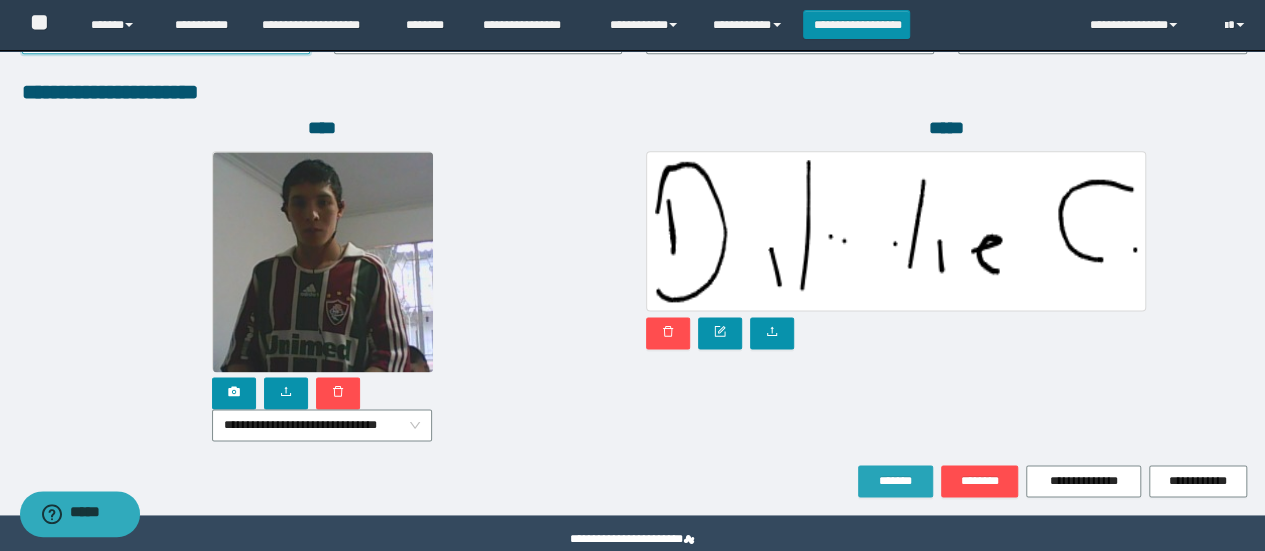 click on "*******" at bounding box center (895, 481) 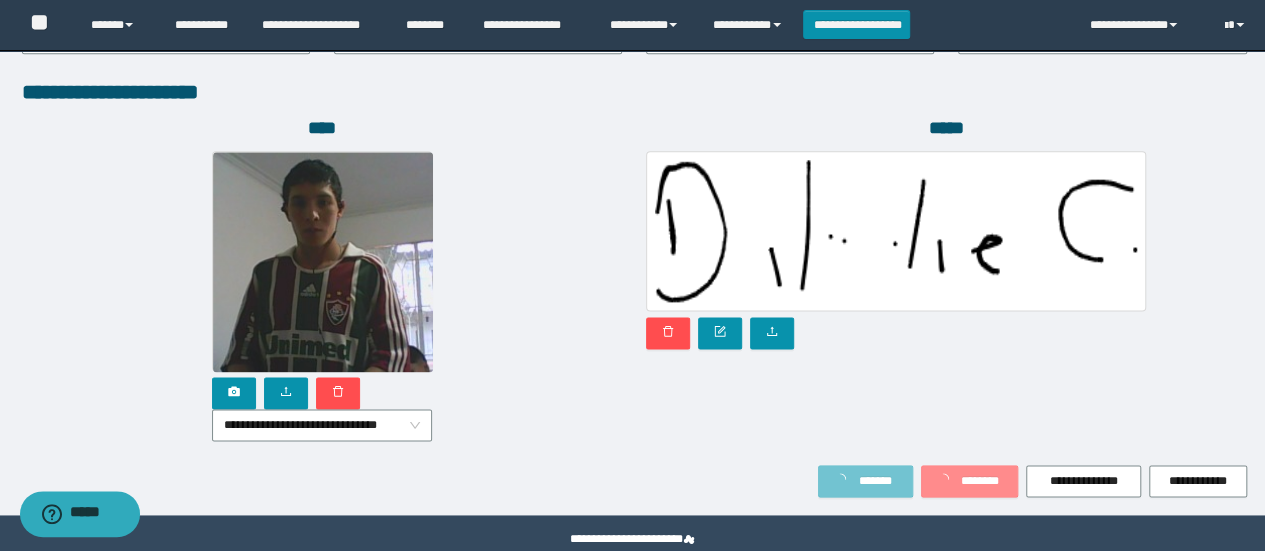 scroll, scrollTop: 1200, scrollLeft: 0, axis: vertical 